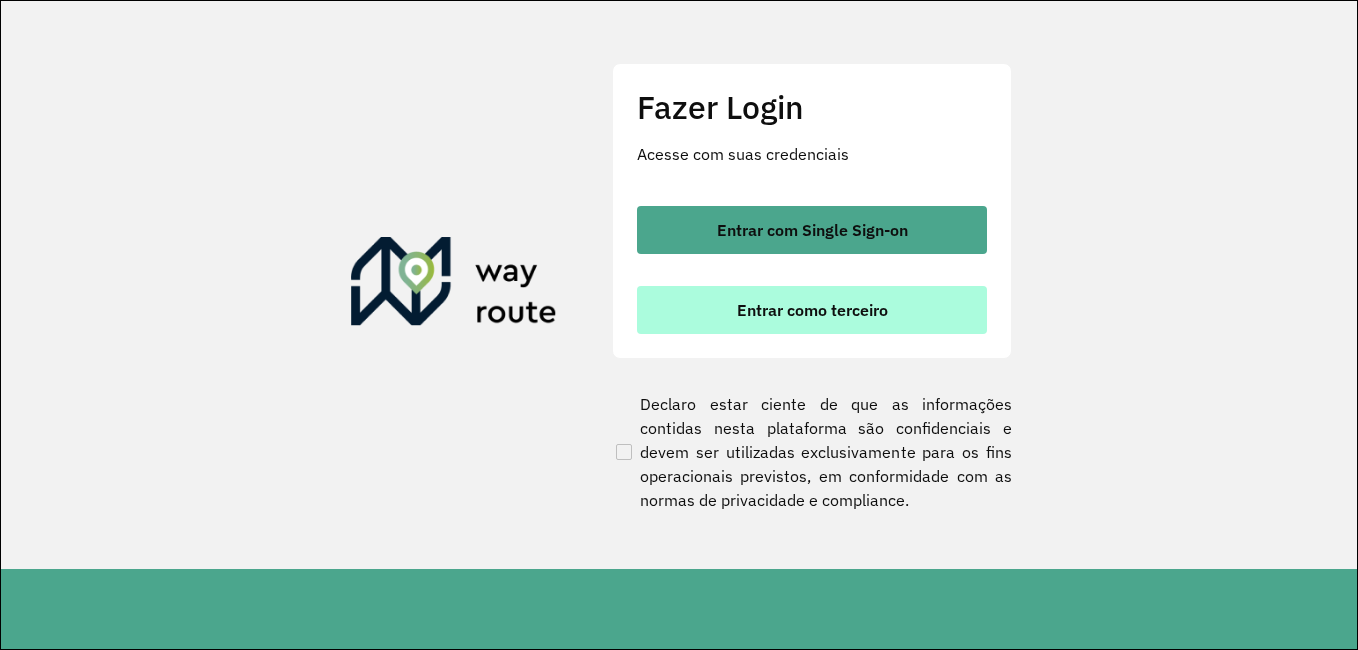 scroll, scrollTop: 0, scrollLeft: 0, axis: both 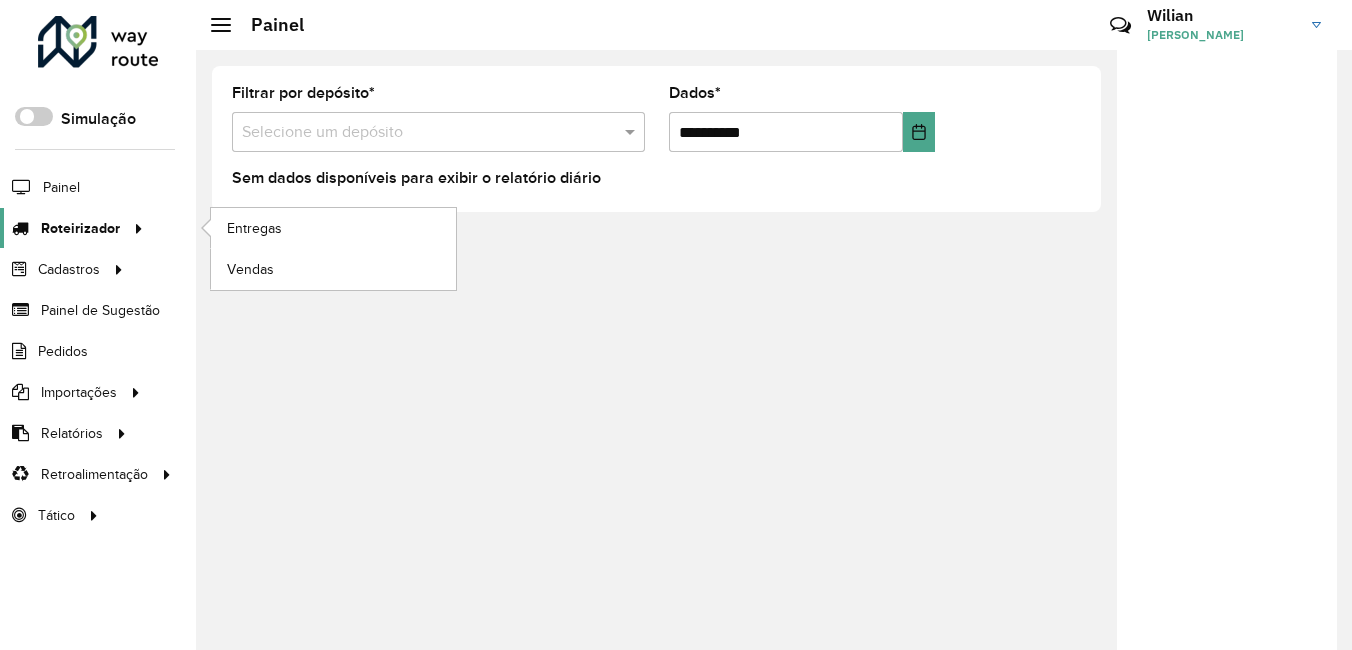 click on "Roteirizador" 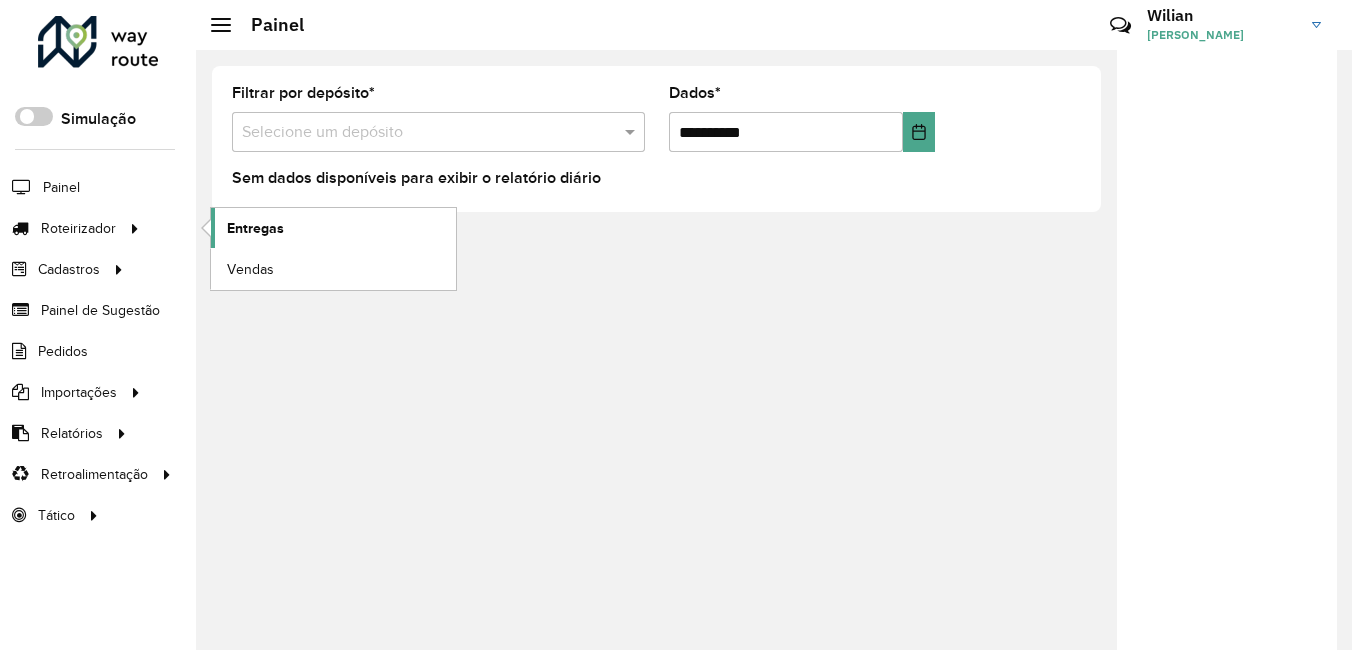 click on "Entregas" 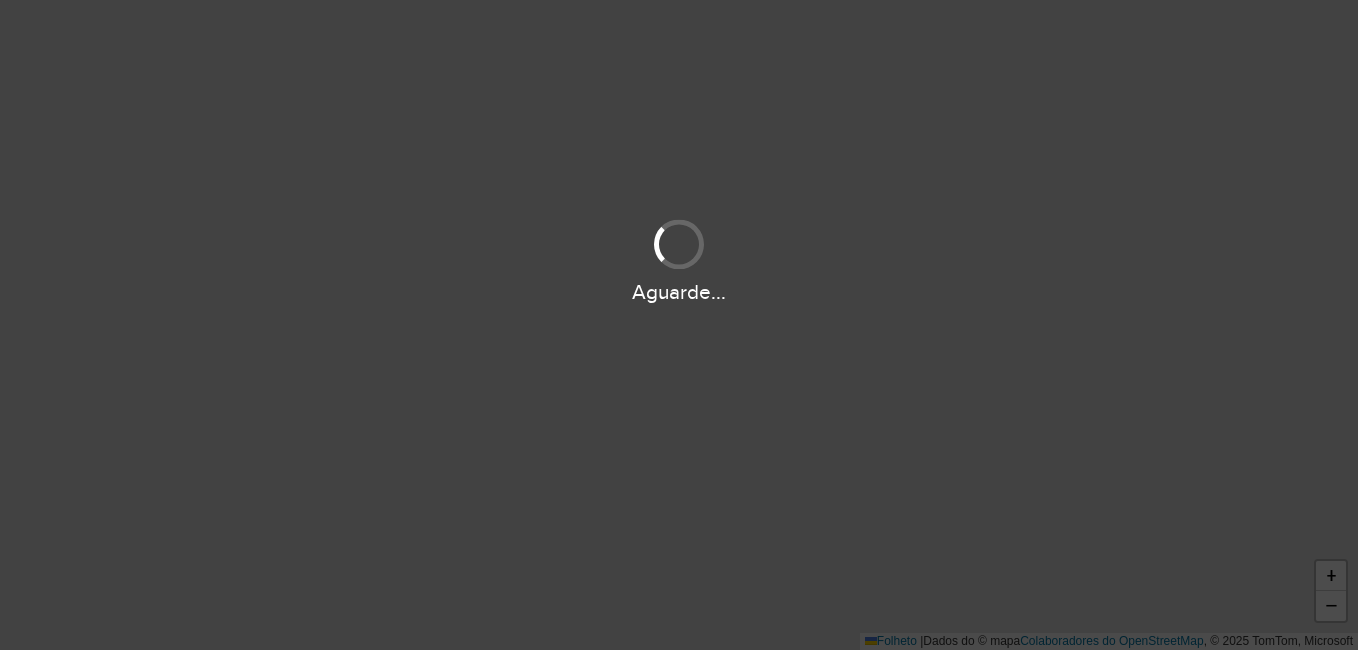 scroll, scrollTop: 0, scrollLeft: 0, axis: both 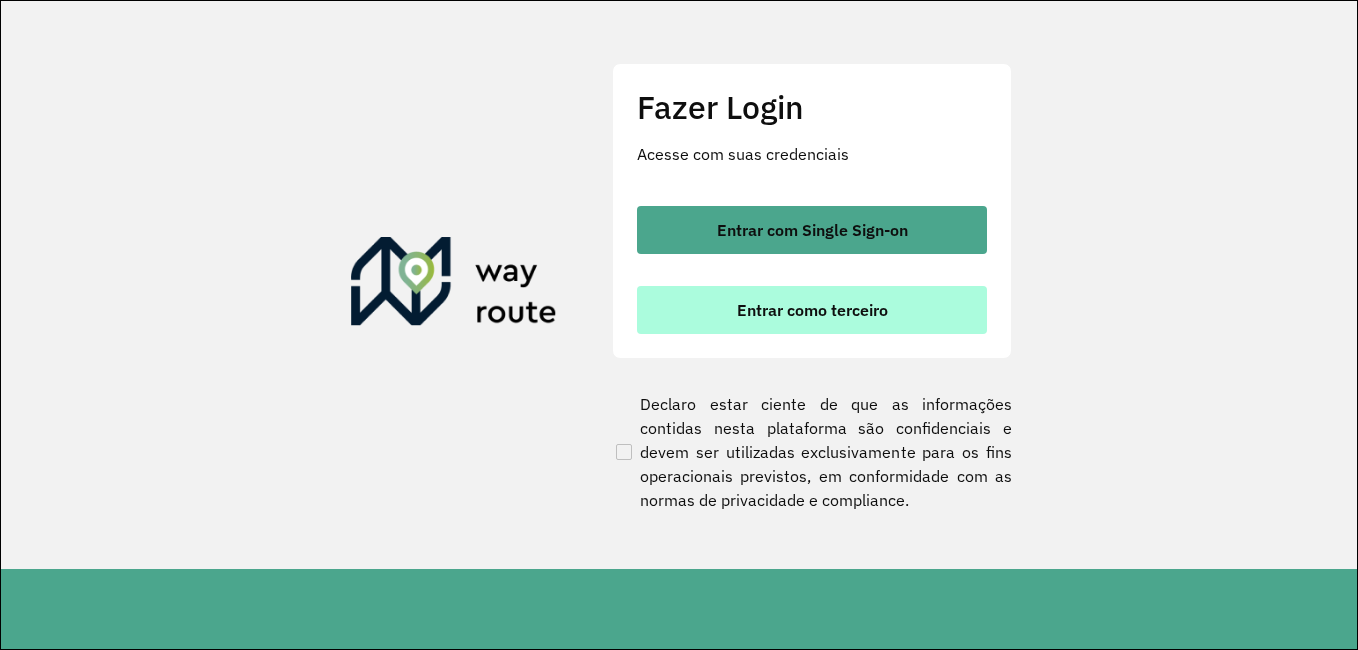 click on "Entrar como terceiro" at bounding box center (812, 310) 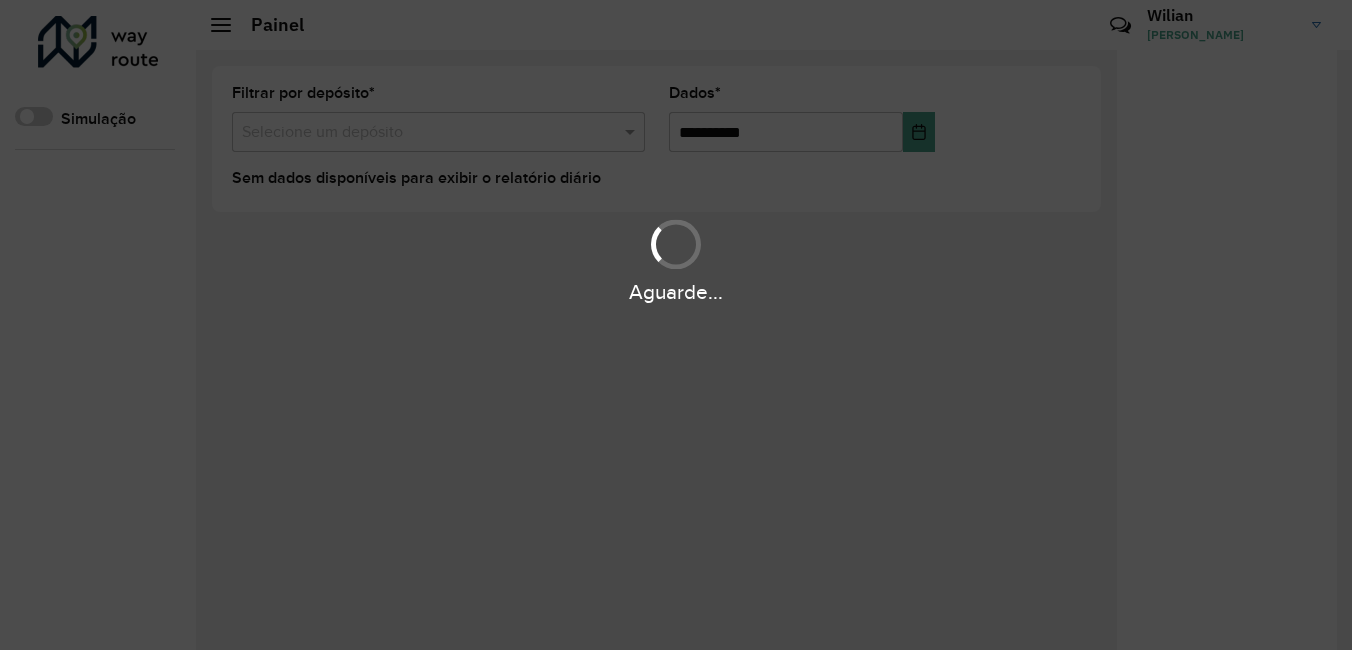 scroll, scrollTop: 0, scrollLeft: 0, axis: both 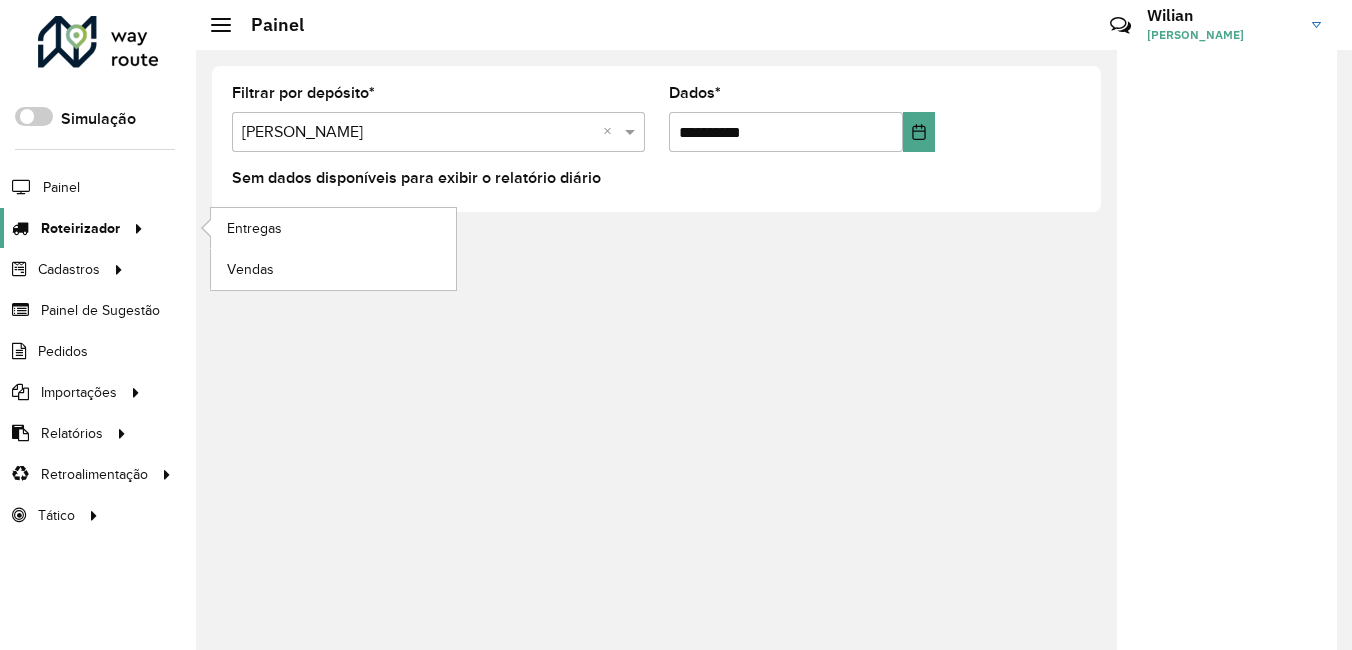 click 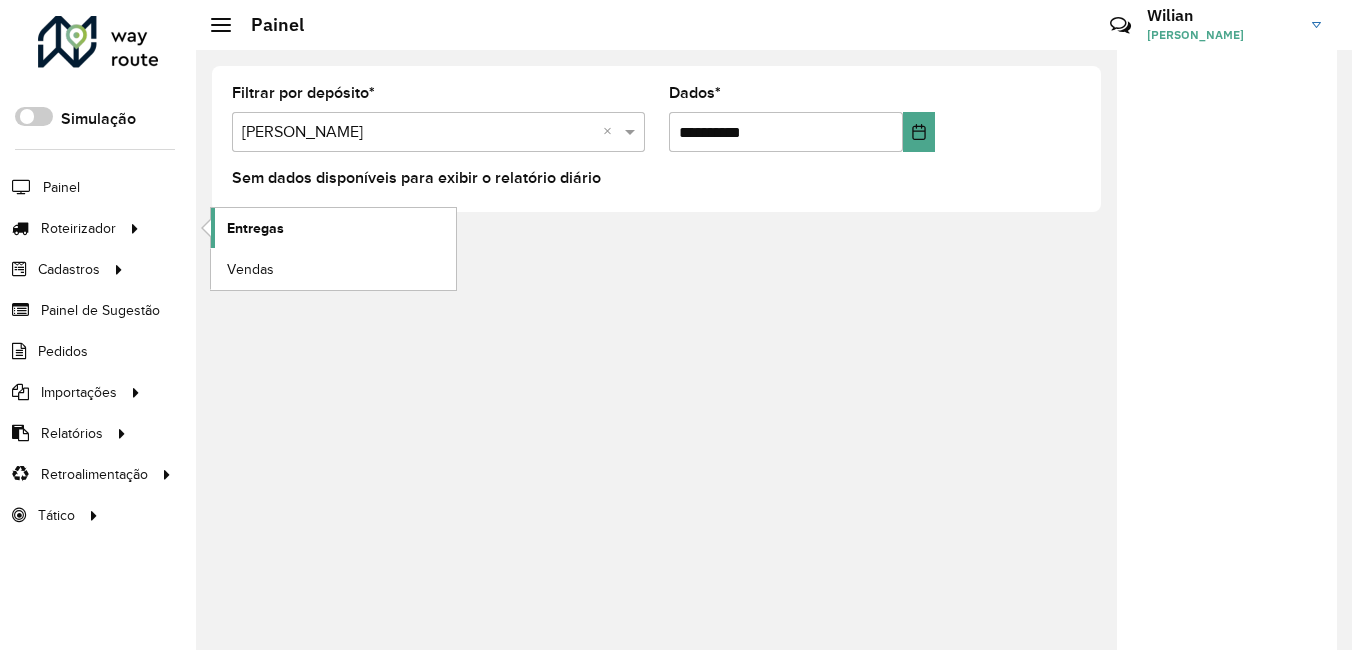 click on "Entregas" 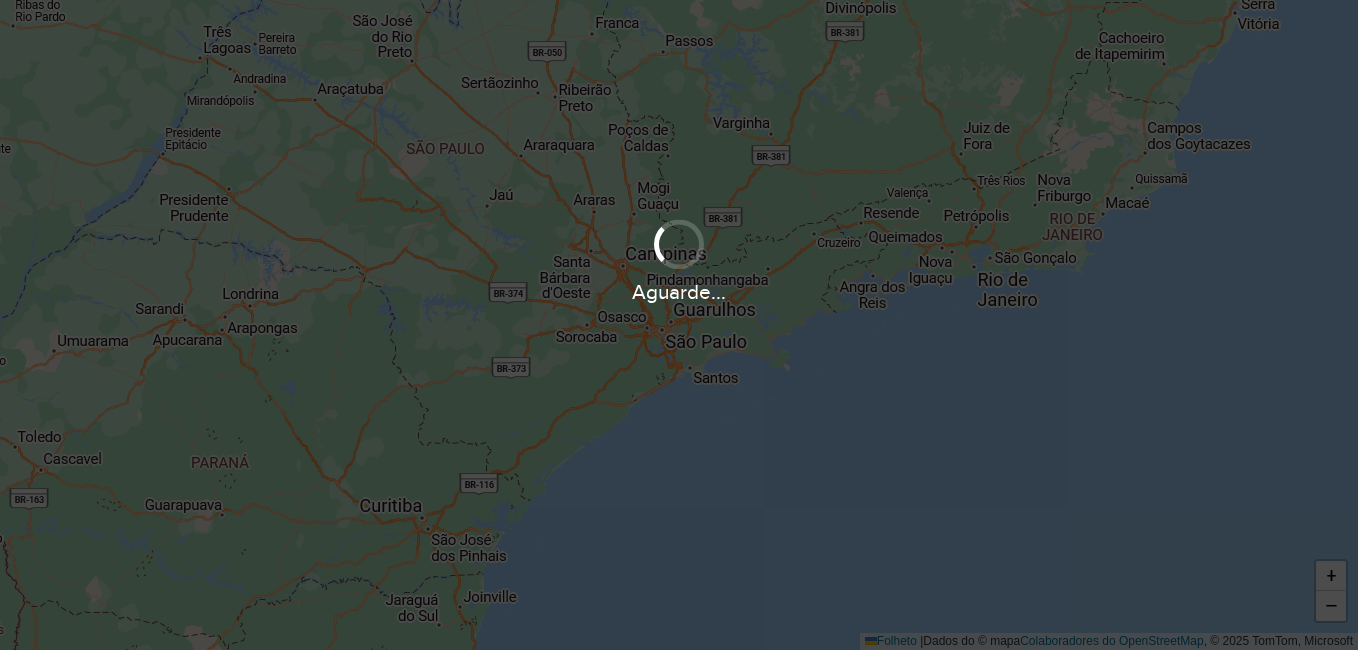 scroll, scrollTop: 0, scrollLeft: 0, axis: both 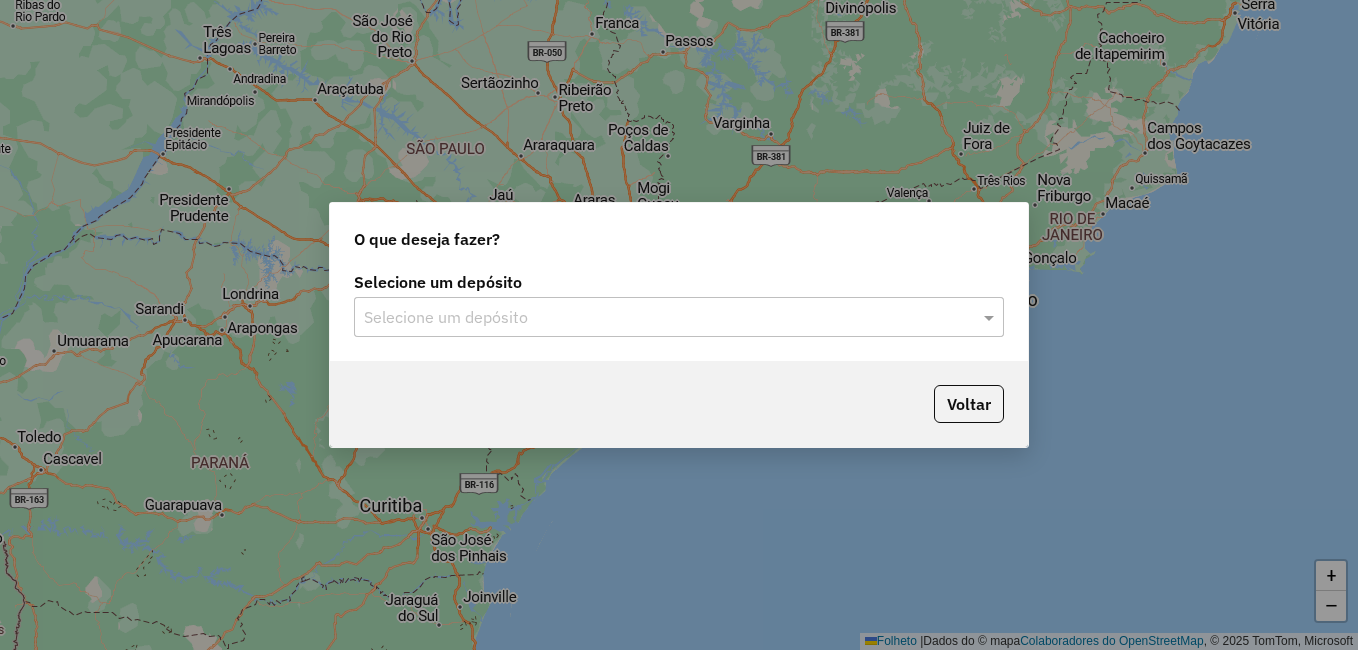 click 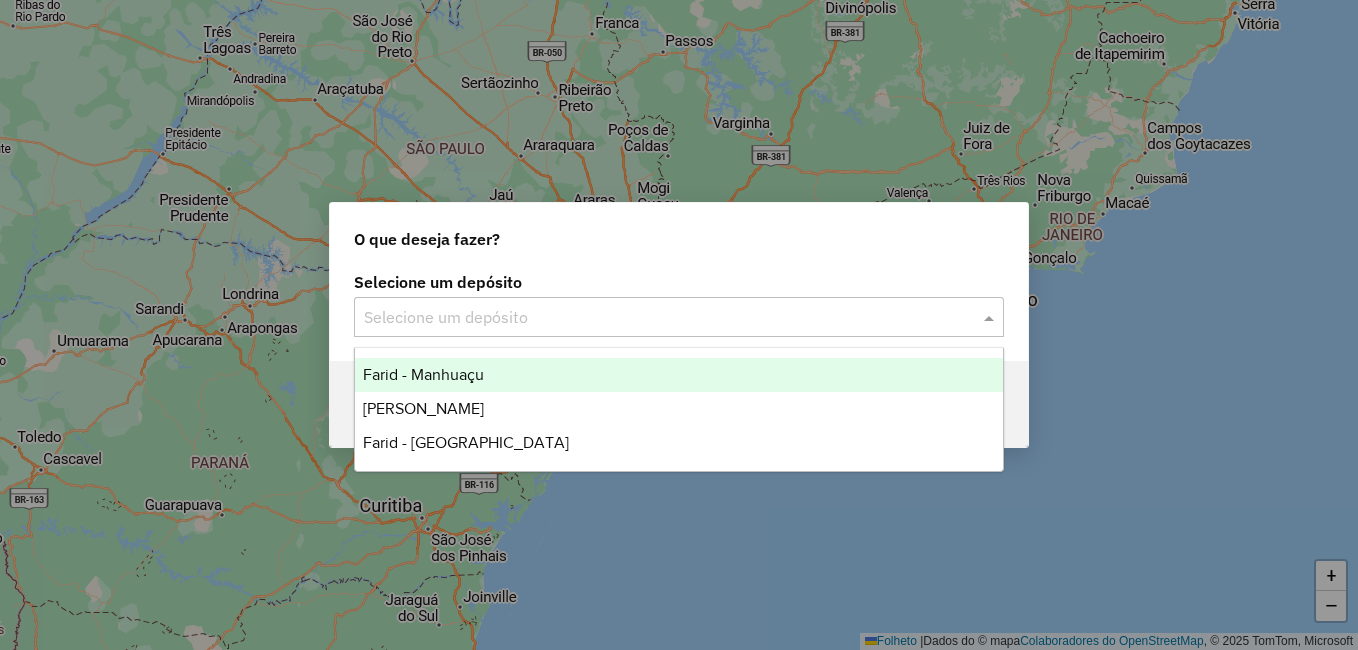click on "Farid - Manhuaçu" at bounding box center (423, 374) 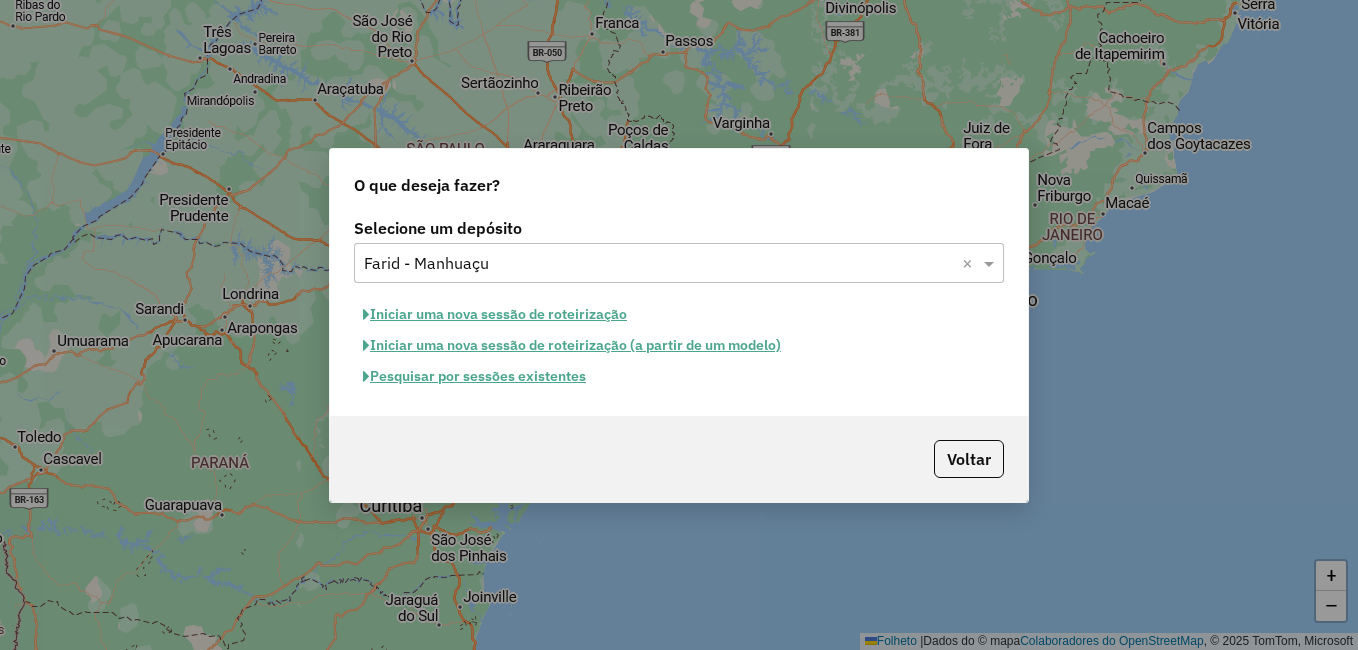 click on "Iniciar uma nova sessão de roteirização" 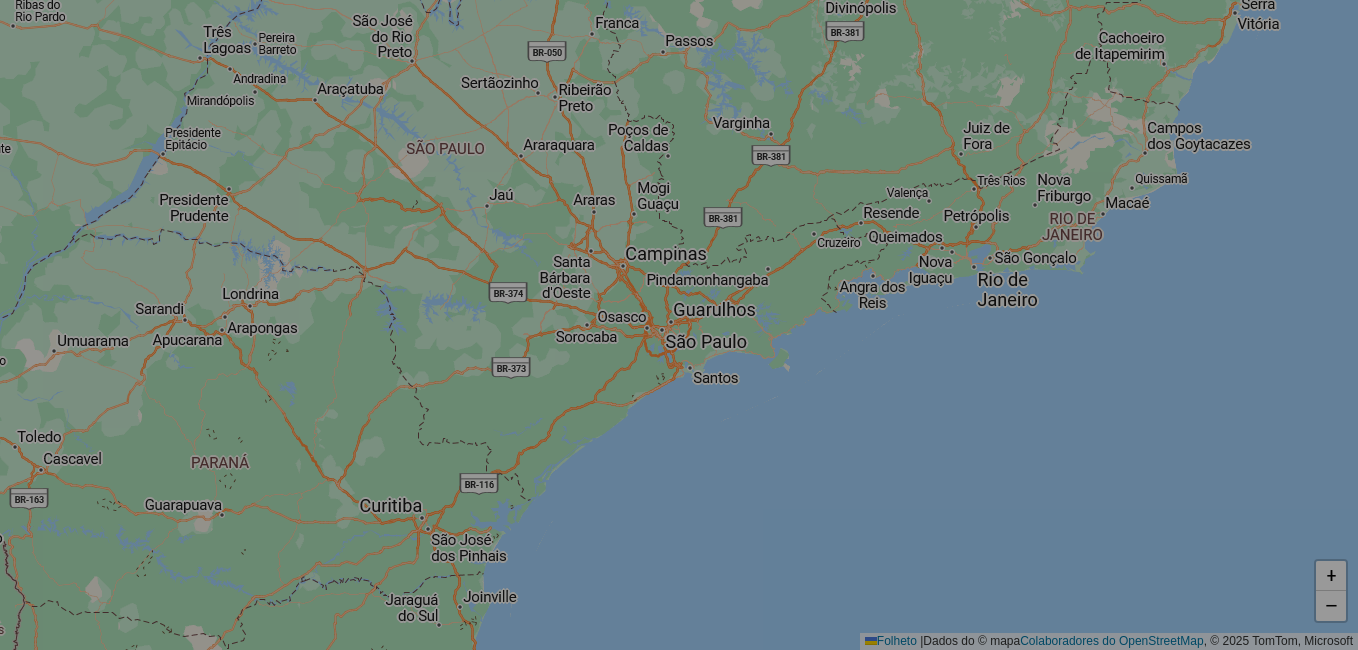 select on "*" 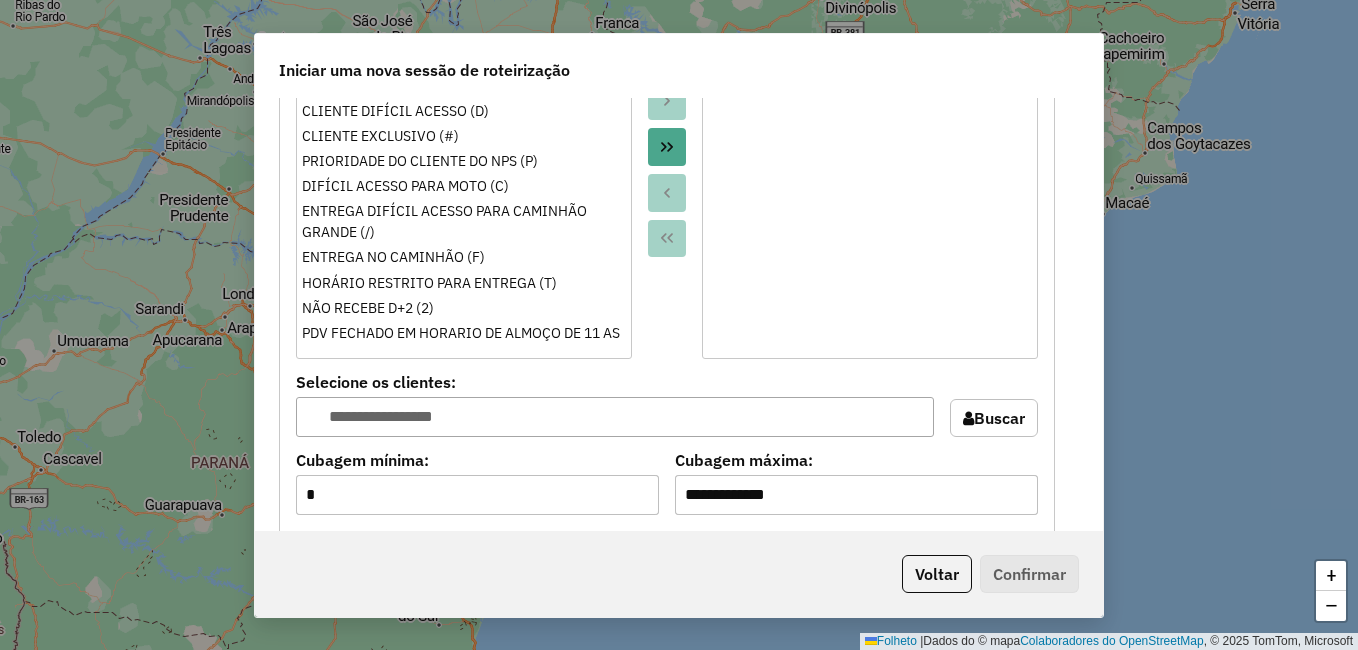 scroll, scrollTop: 2102, scrollLeft: 0, axis: vertical 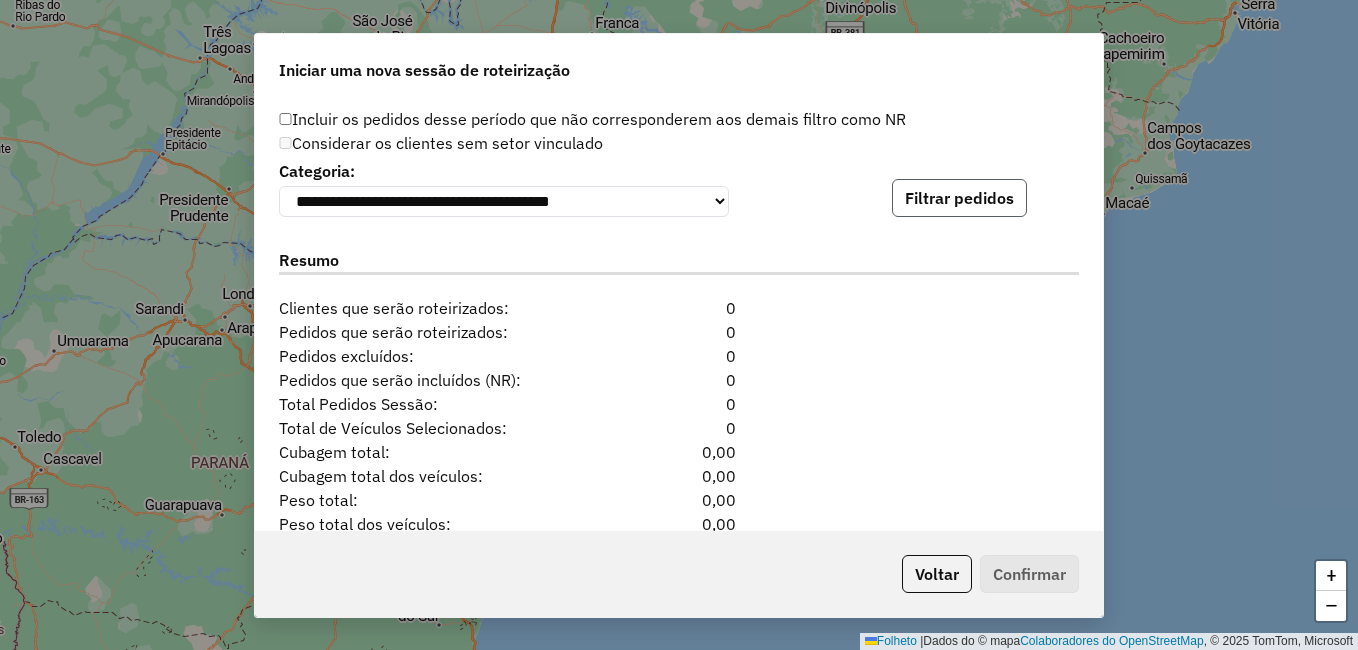 click on "Filtrar pedidos" 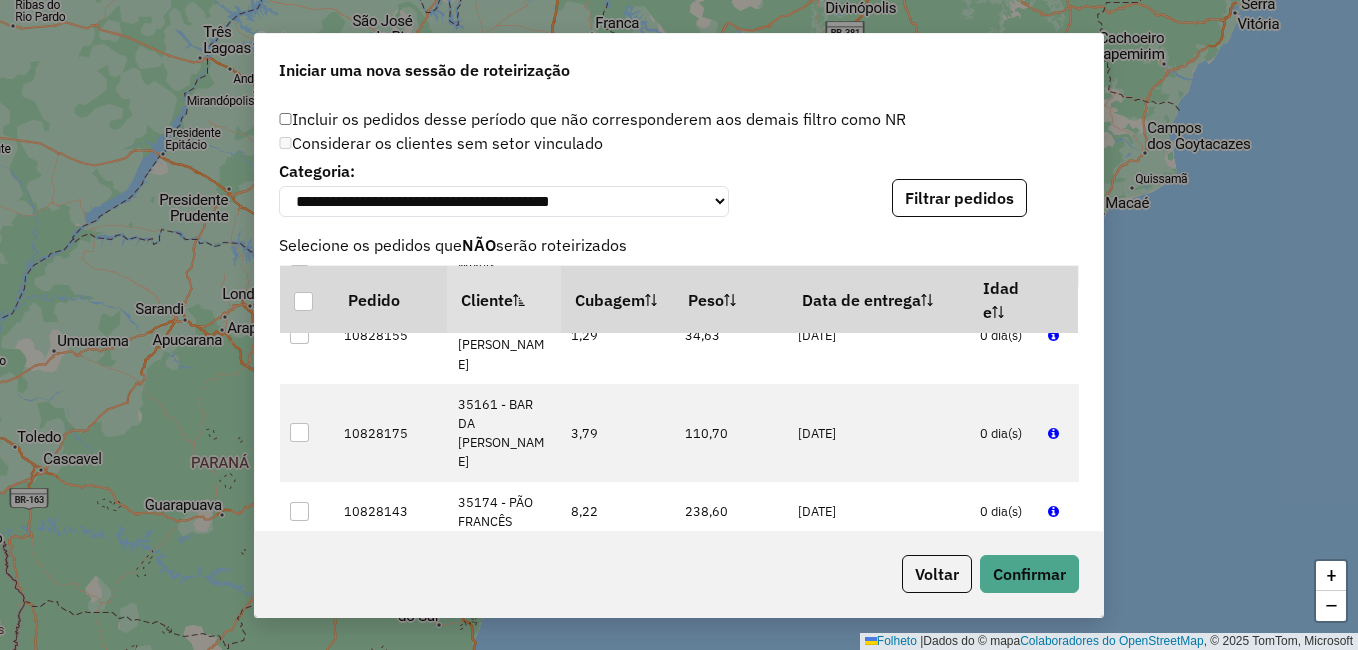 scroll, scrollTop: 300, scrollLeft: 0, axis: vertical 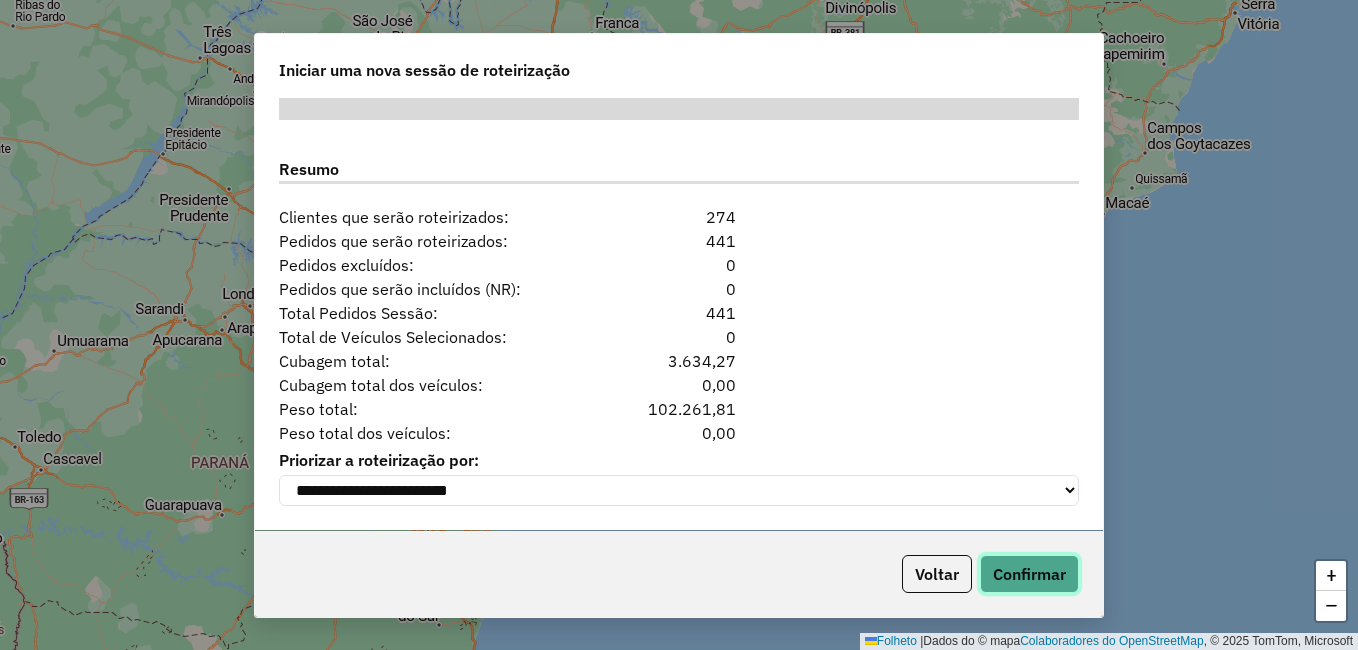 click on "Confirmar" 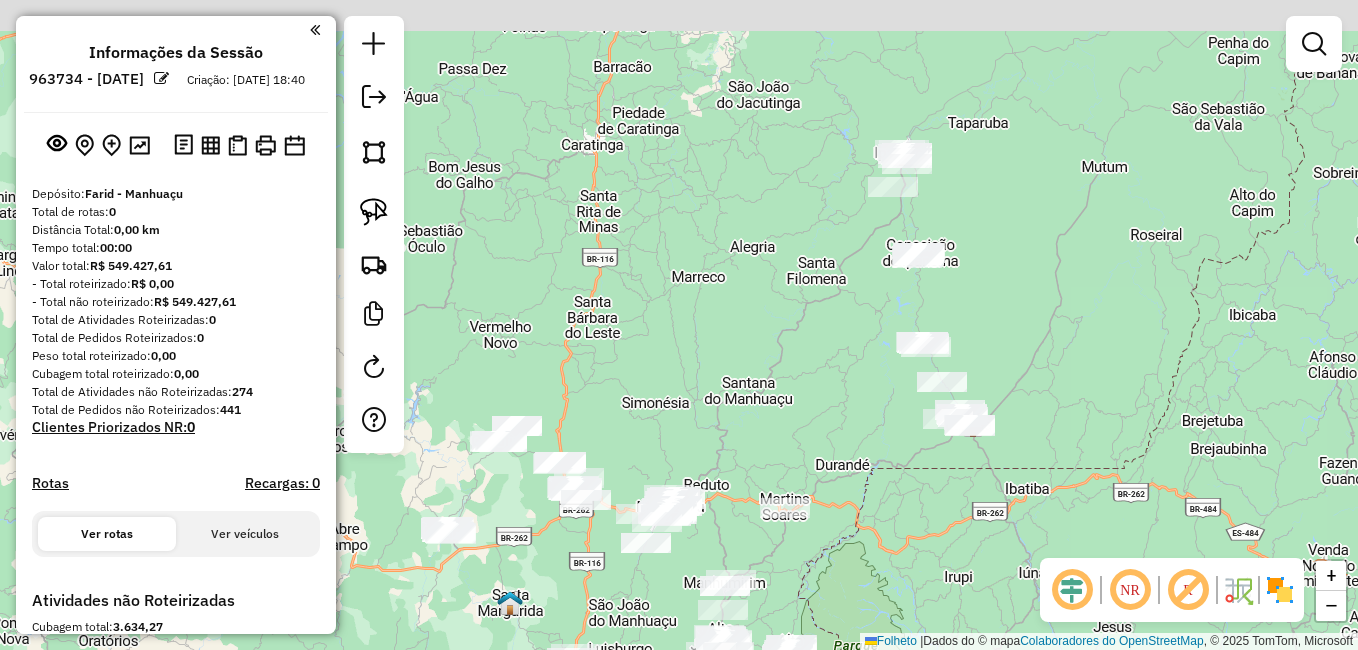 drag, startPoint x: 809, startPoint y: 222, endPoint x: 825, endPoint y: 346, distance: 125.028 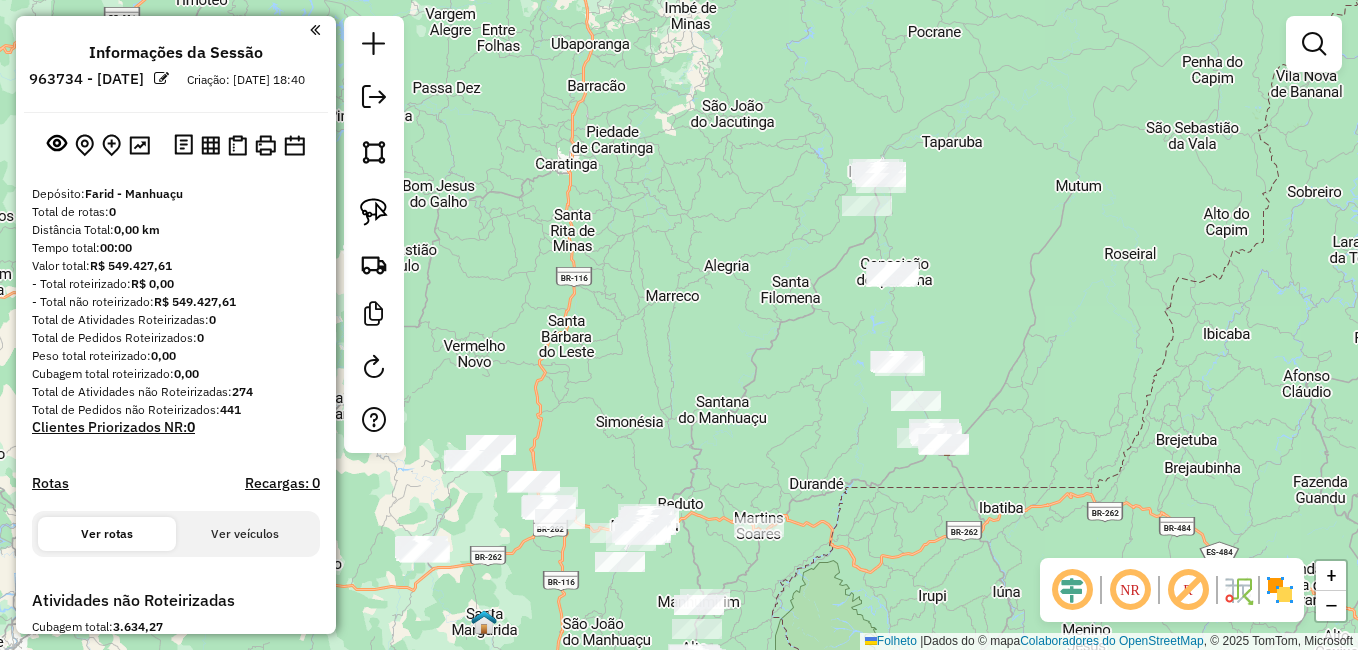 drag, startPoint x: 770, startPoint y: 264, endPoint x: 719, endPoint y: 253, distance: 52.17279 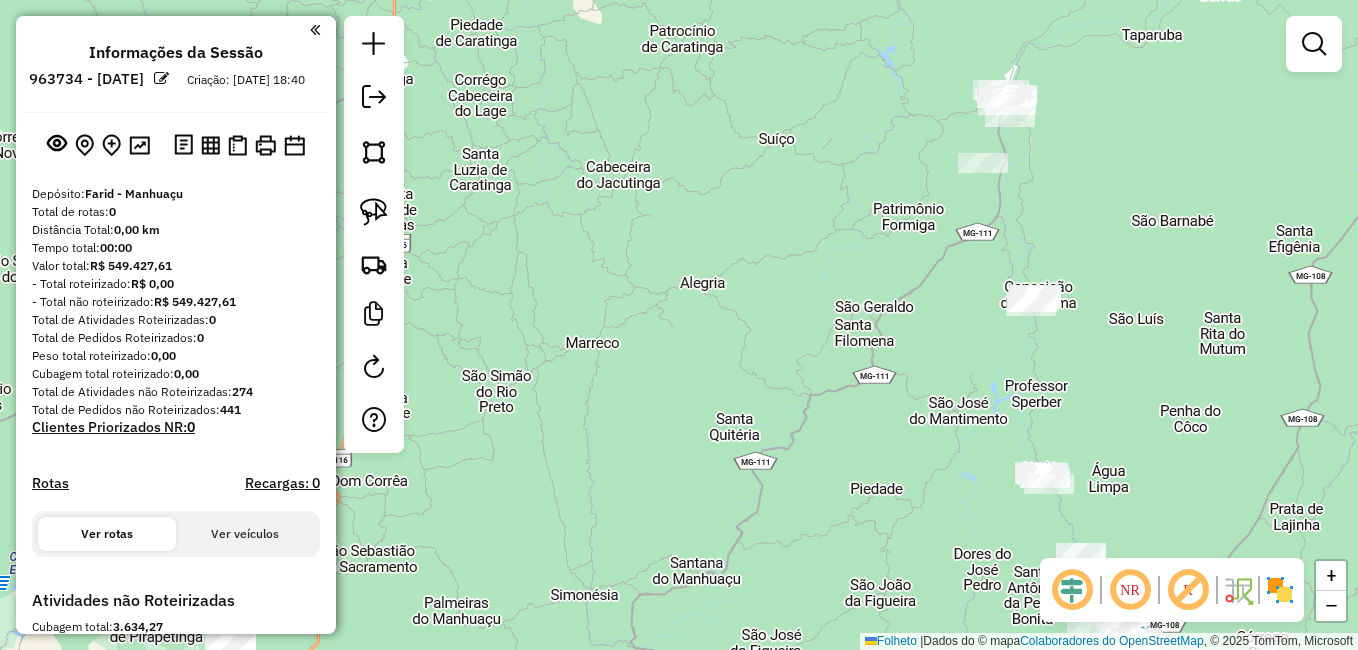 drag, startPoint x: 826, startPoint y: 247, endPoint x: 615, endPoint y: 266, distance: 211.85373 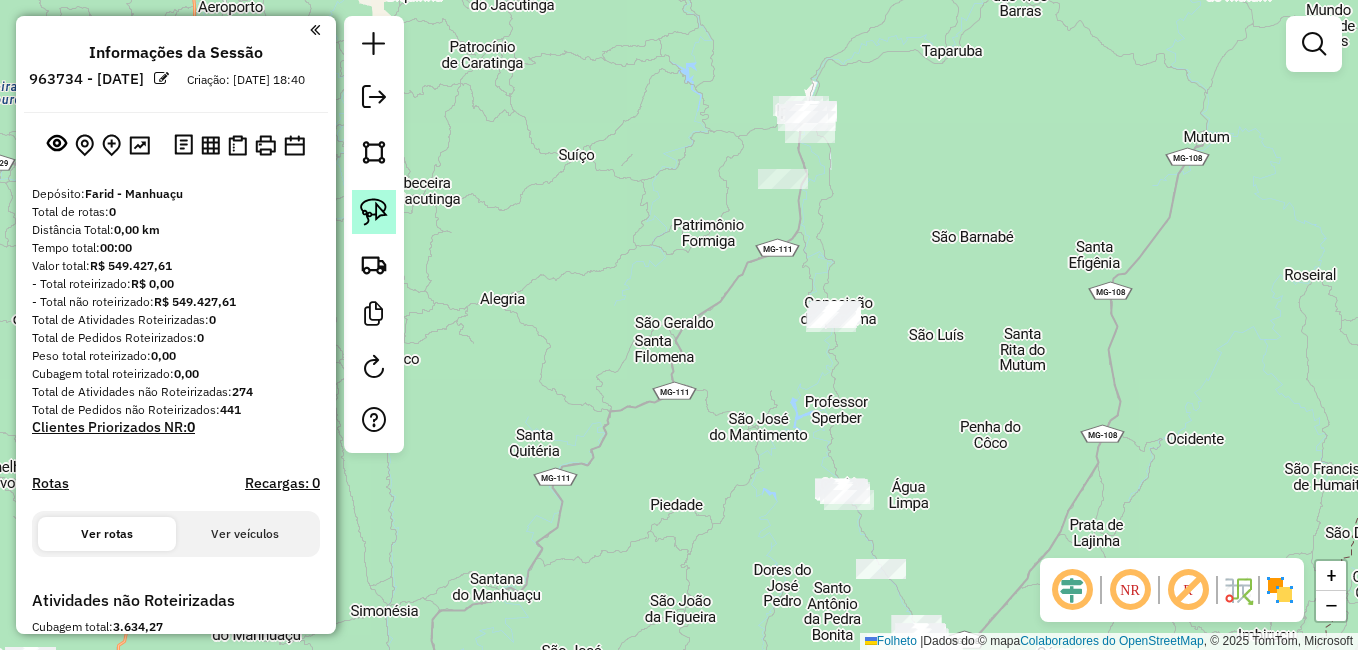 drag, startPoint x: 377, startPoint y: 200, endPoint x: 427, endPoint y: 196, distance: 50.159744 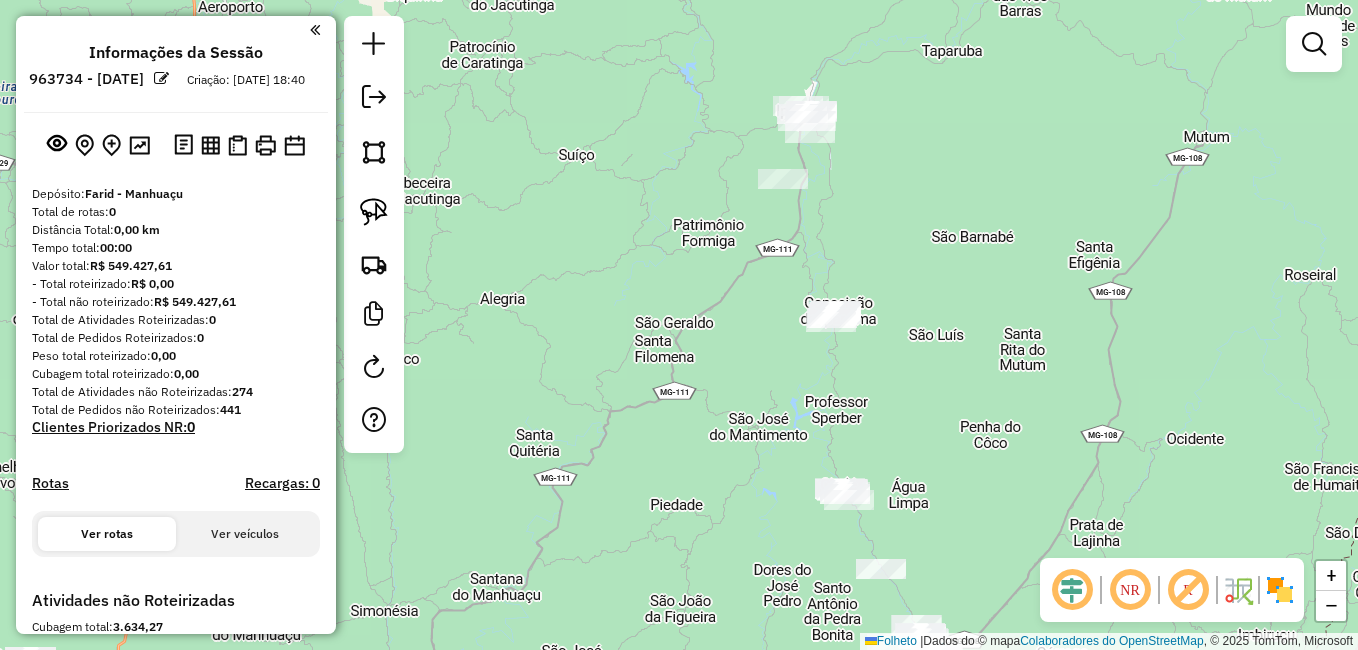 click 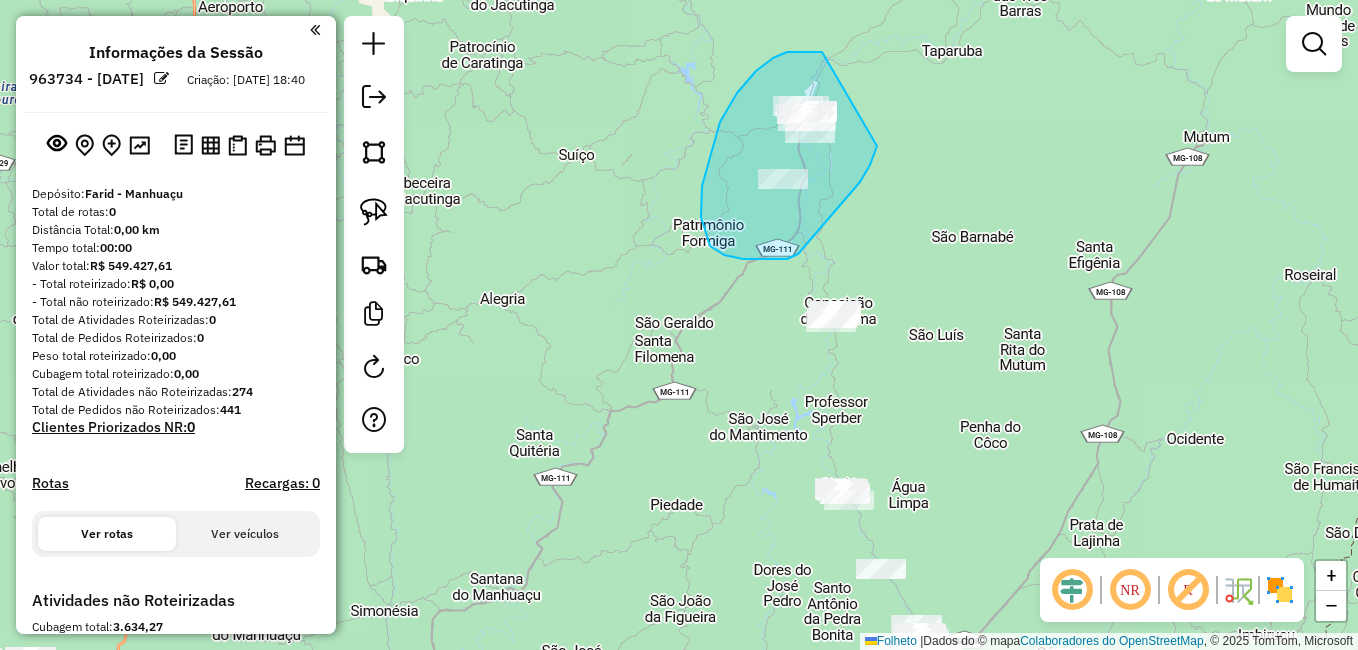 drag, startPoint x: 787, startPoint y: 52, endPoint x: 906, endPoint y: 173, distance: 169.71152 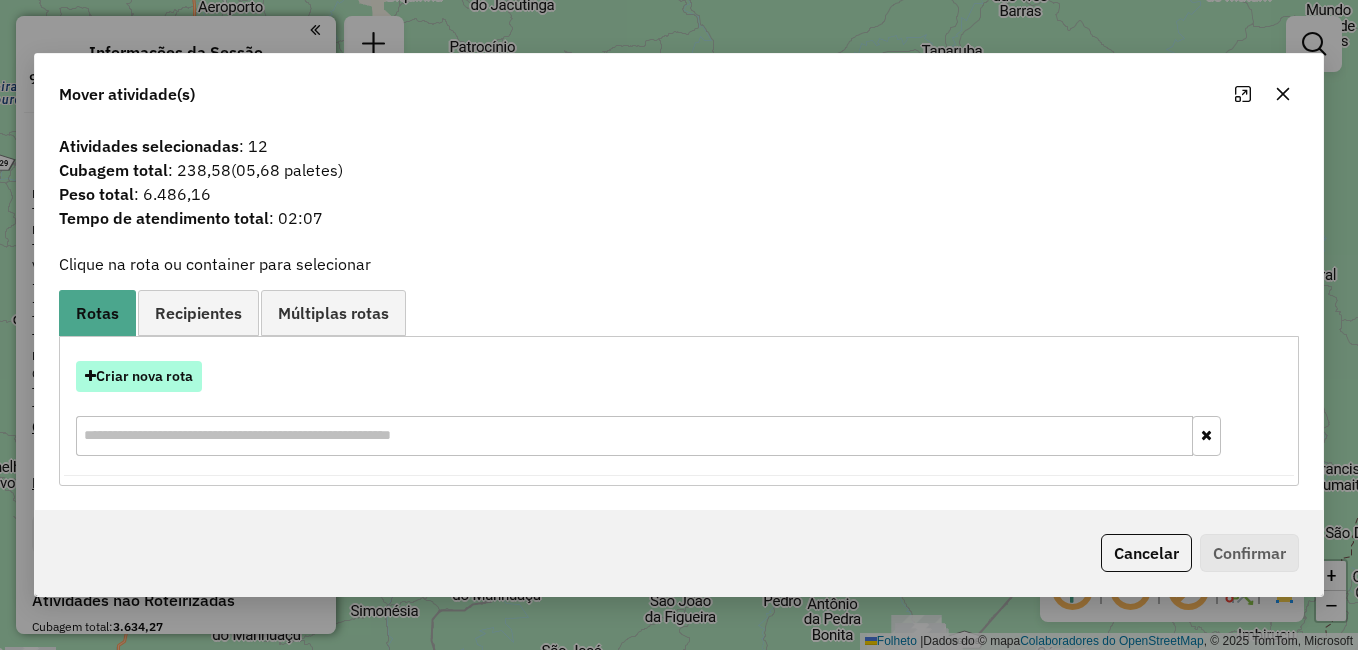 click on "Criar nova rota" at bounding box center [144, 376] 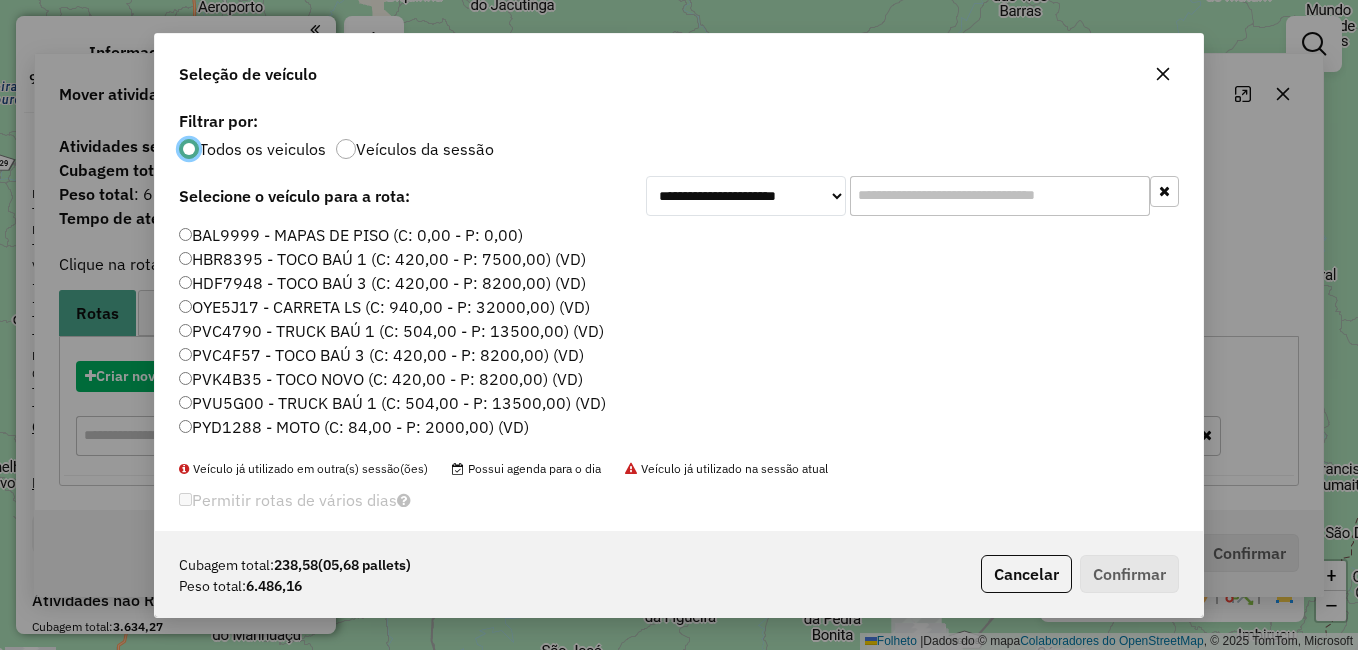 scroll, scrollTop: 11, scrollLeft: 6, axis: both 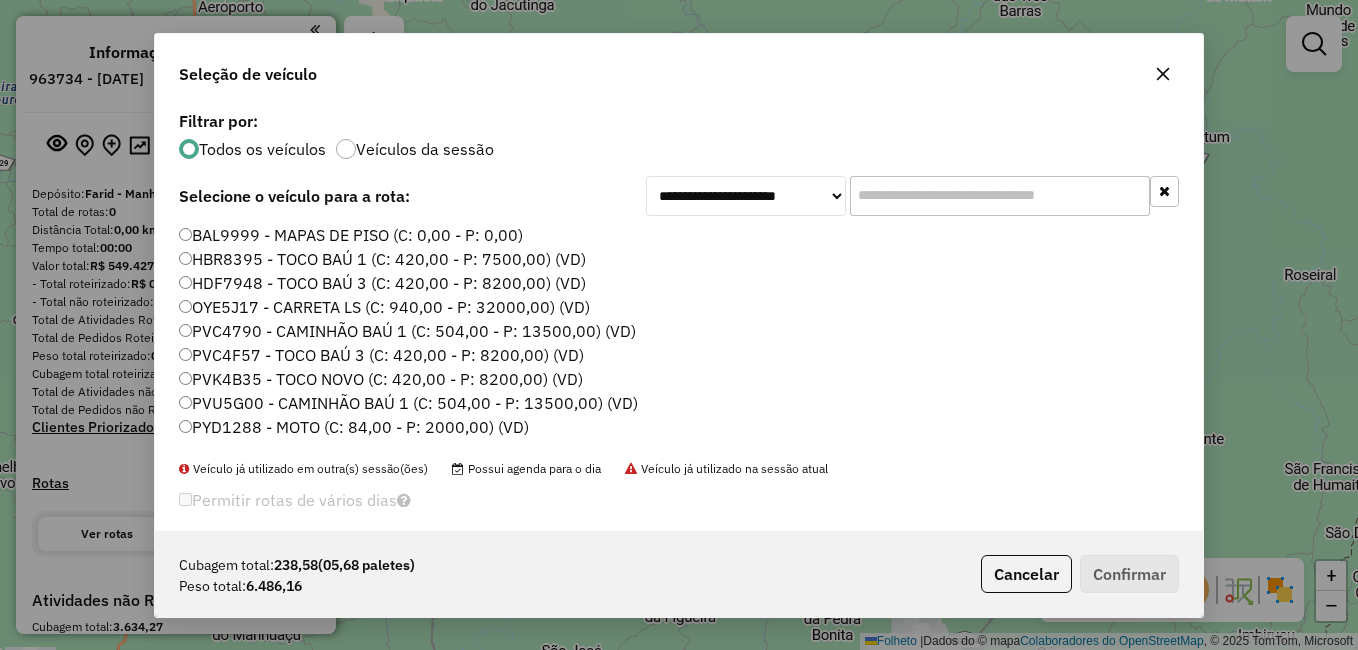 click 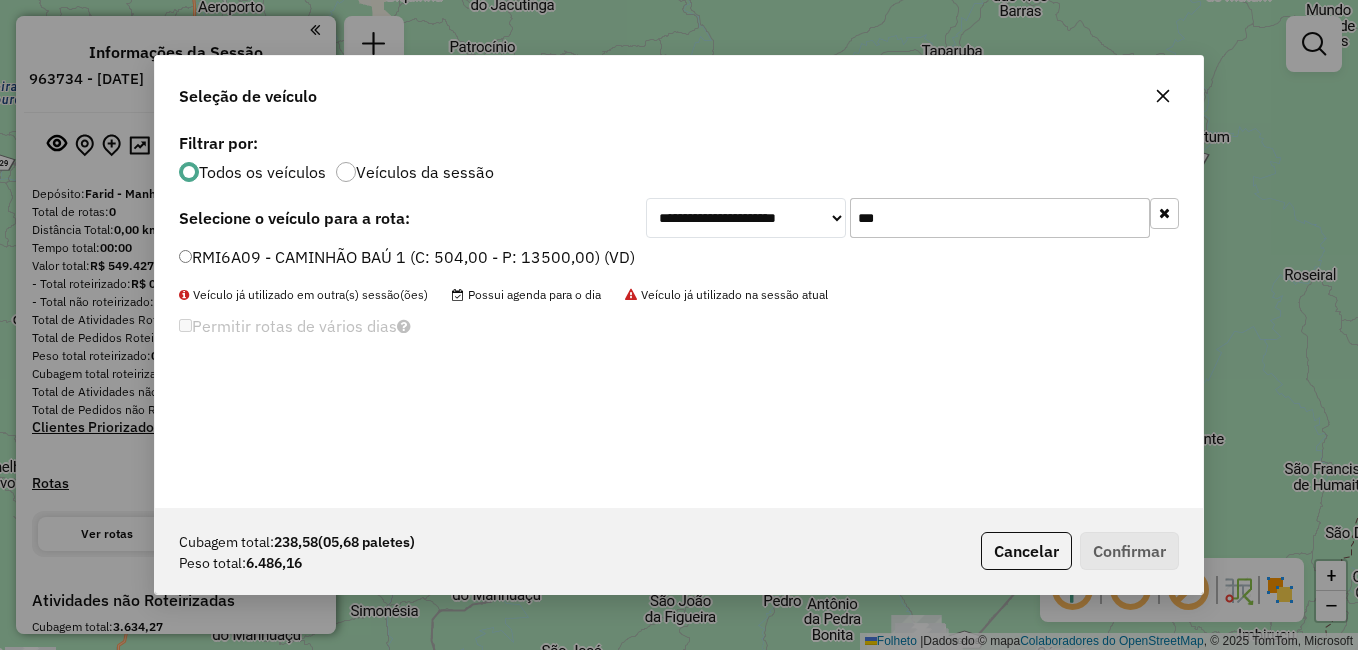 type on "***" 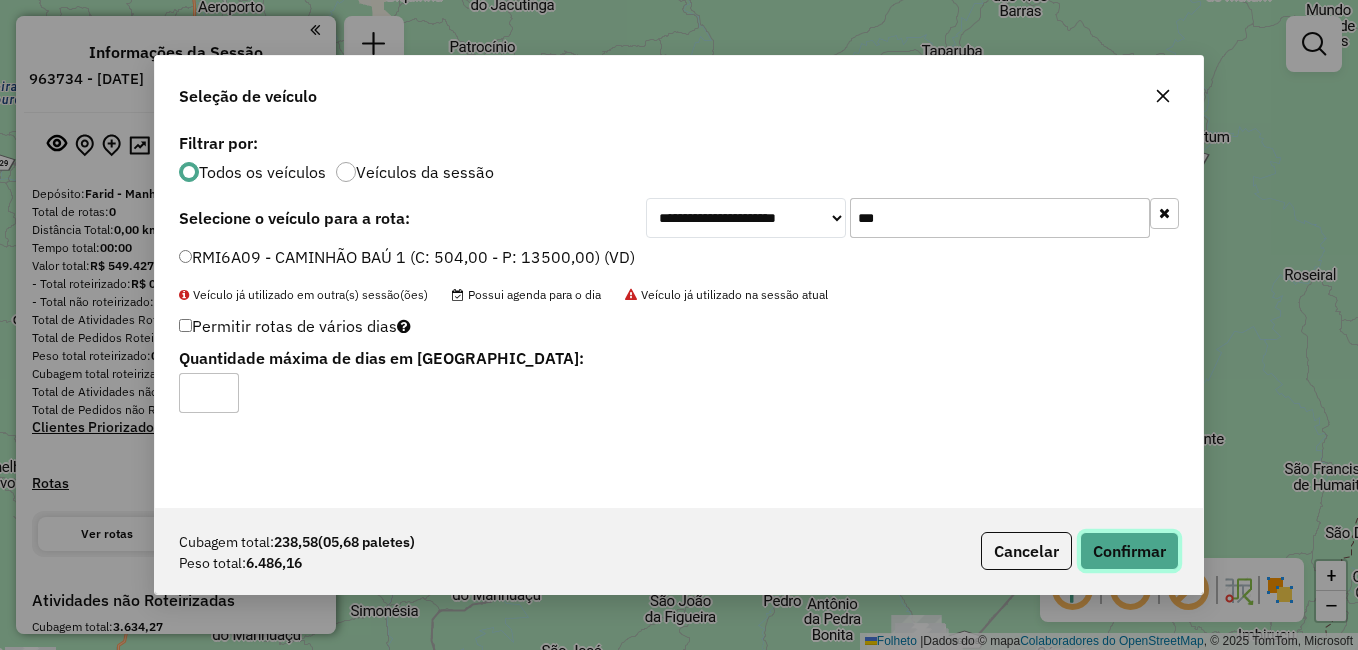 click on "Confirmar" 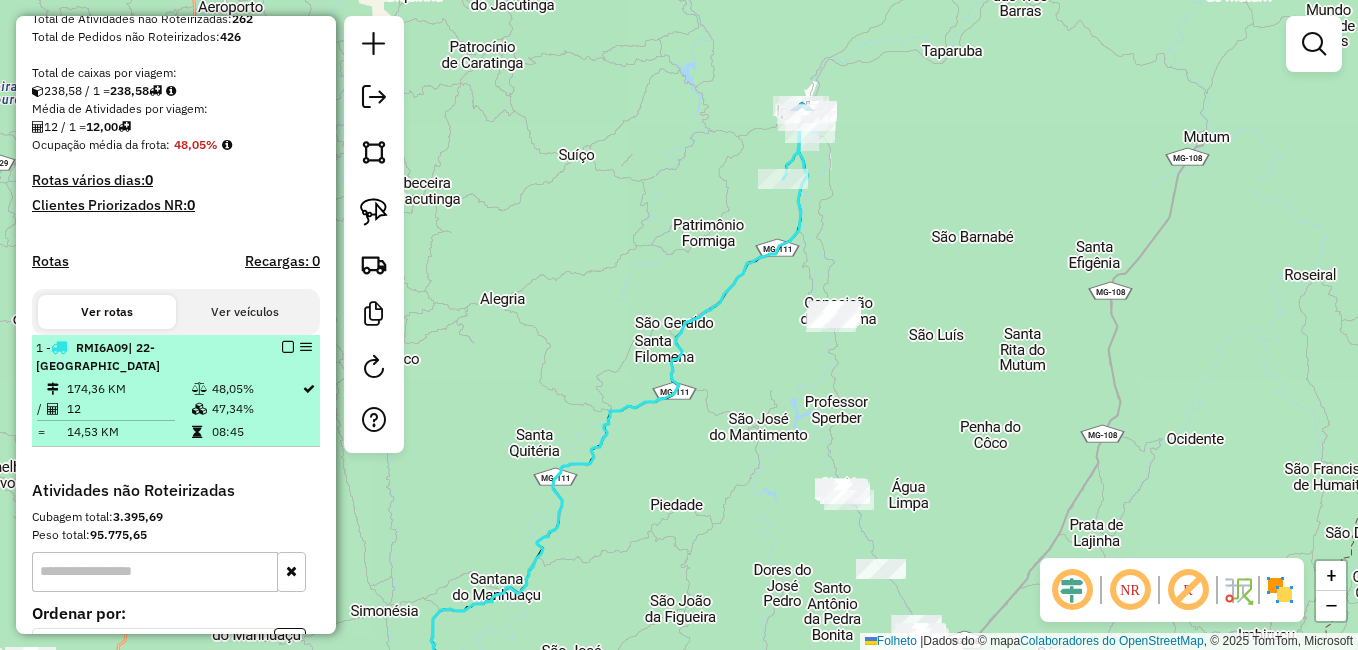 scroll, scrollTop: 400, scrollLeft: 0, axis: vertical 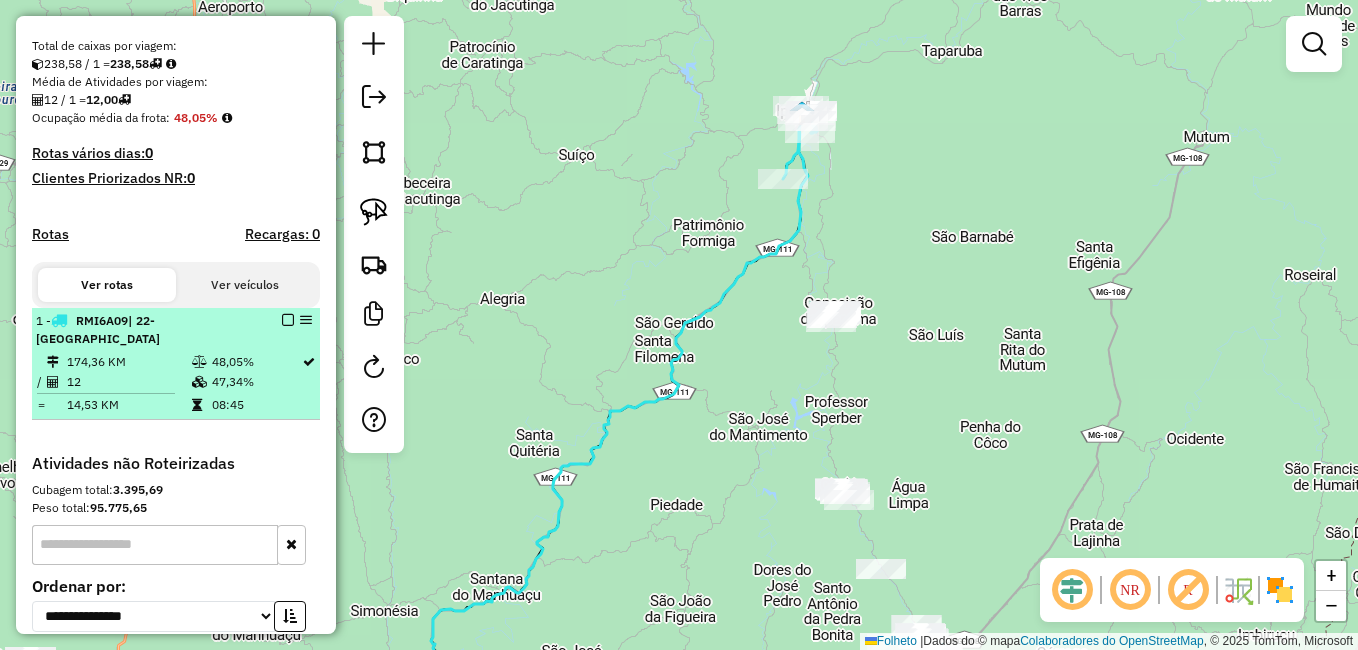 click at bounding box center (288, 320) 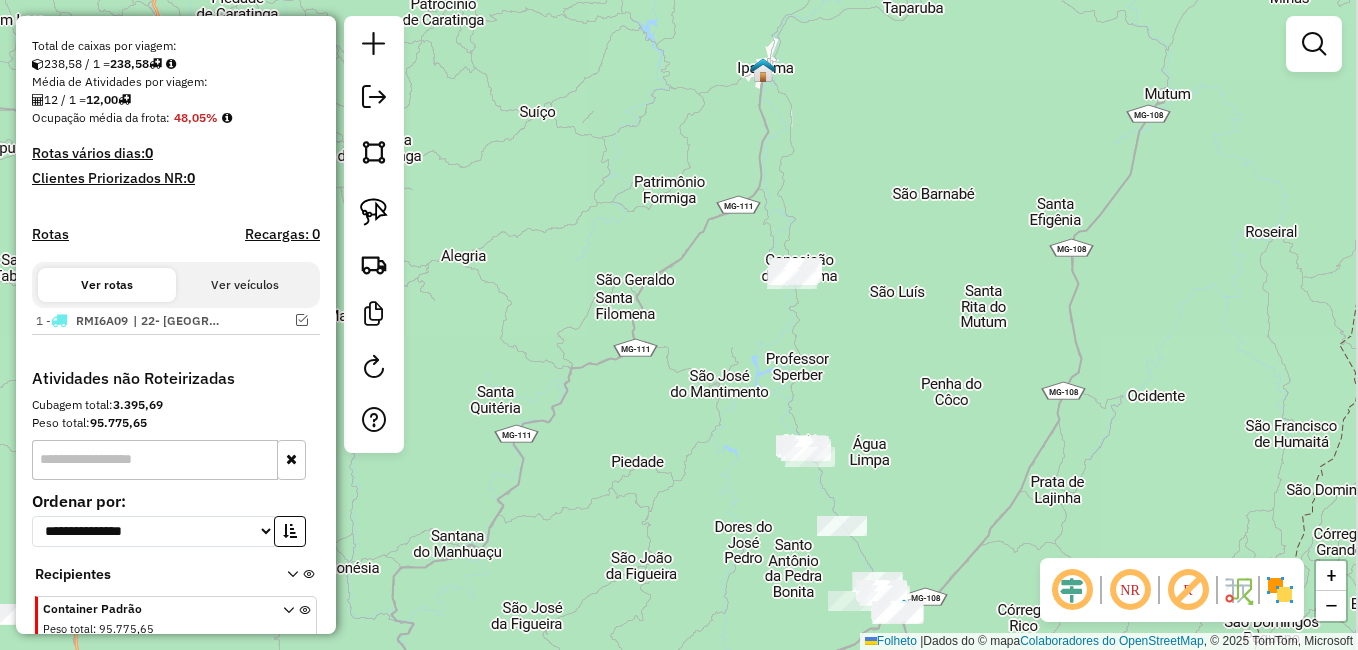 drag, startPoint x: 694, startPoint y: 325, endPoint x: 655, endPoint y: 282, distance: 58.0517 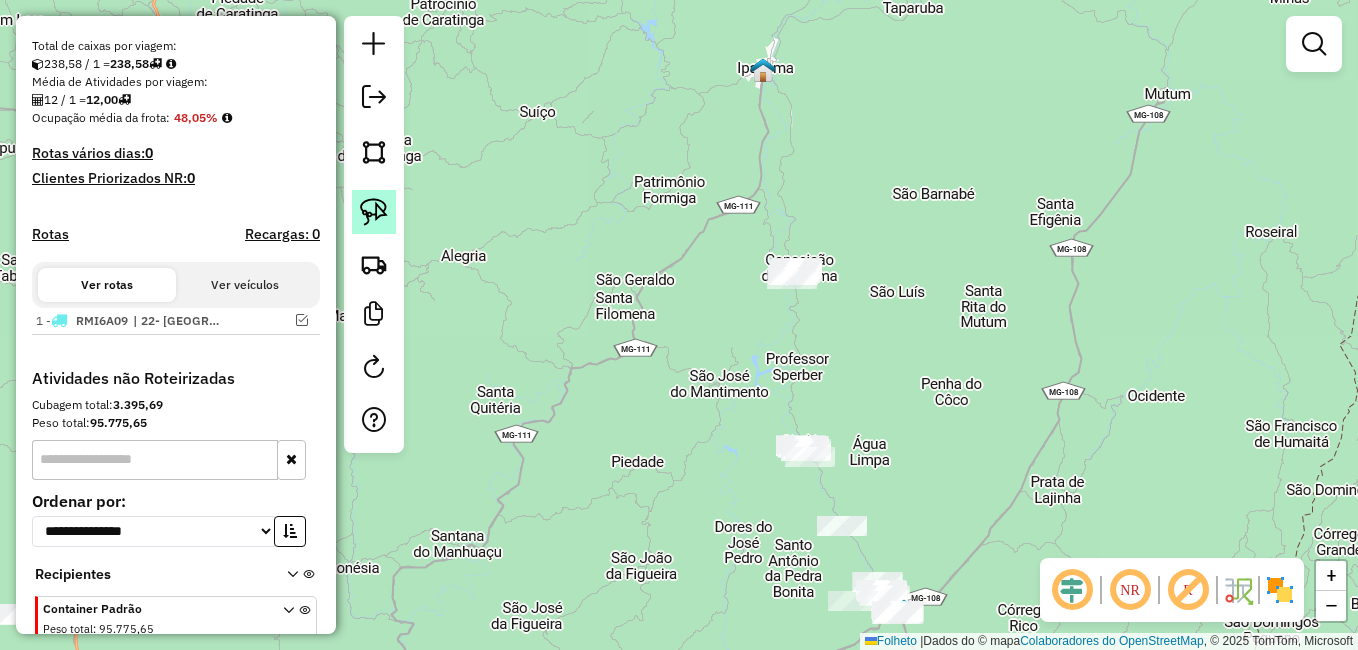 click 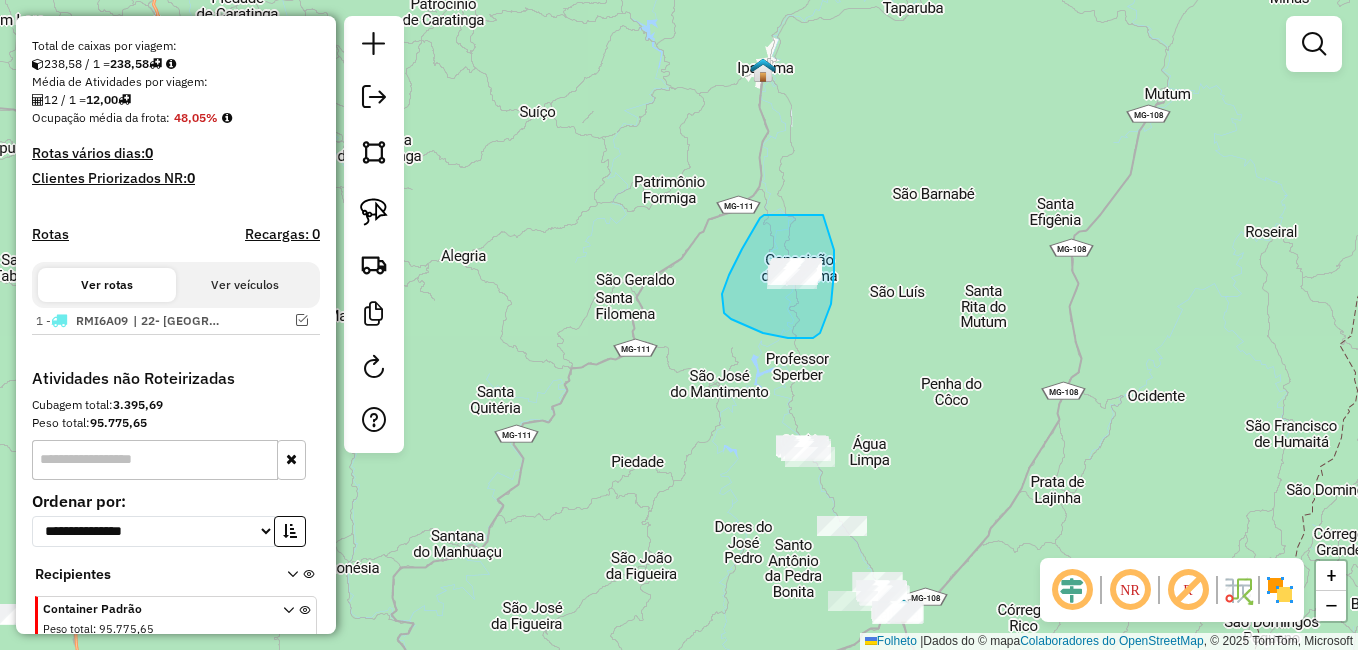 drag, startPoint x: 823, startPoint y: 215, endPoint x: 834, endPoint y: 250, distance: 36.687874 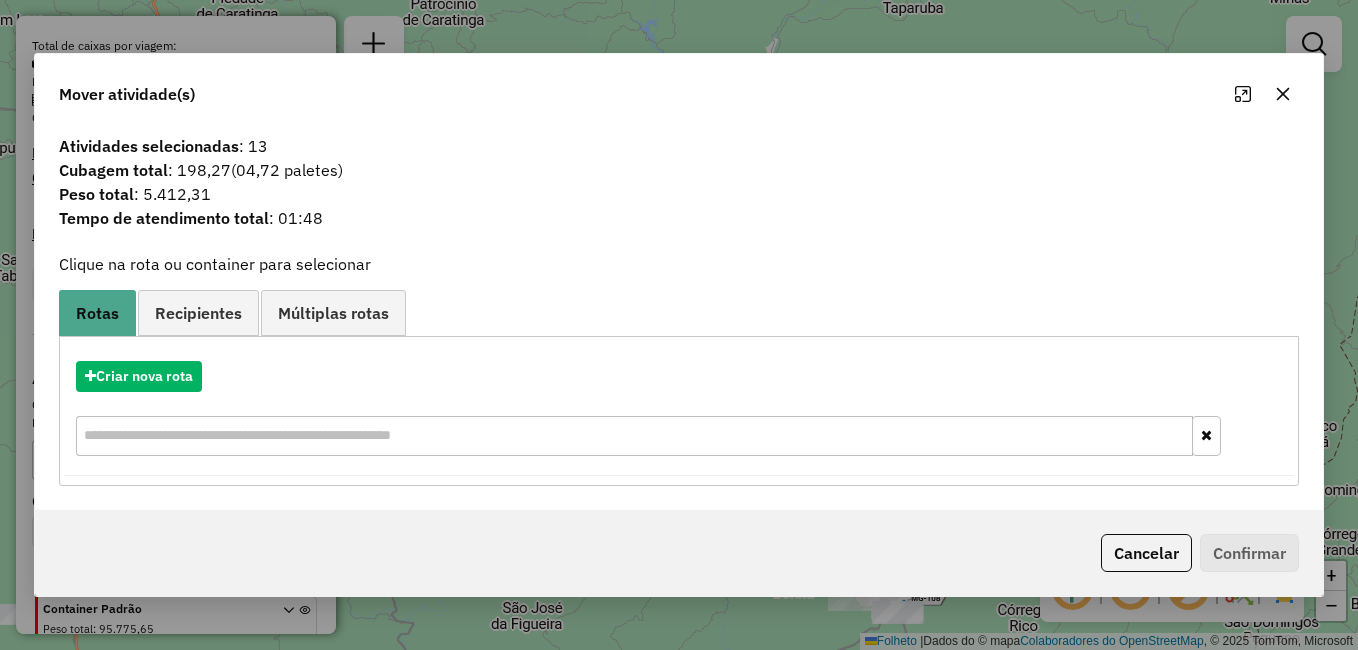 click at bounding box center [634, 436] 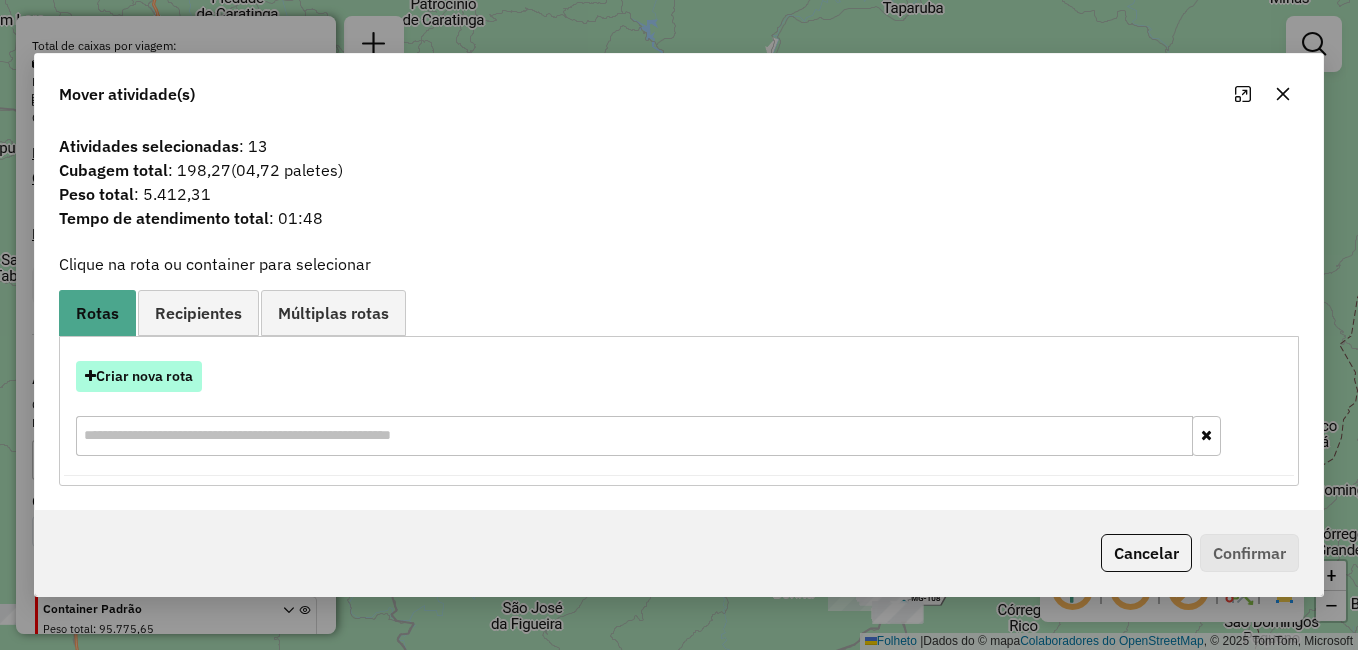 click on "Criar nova rota" at bounding box center [144, 376] 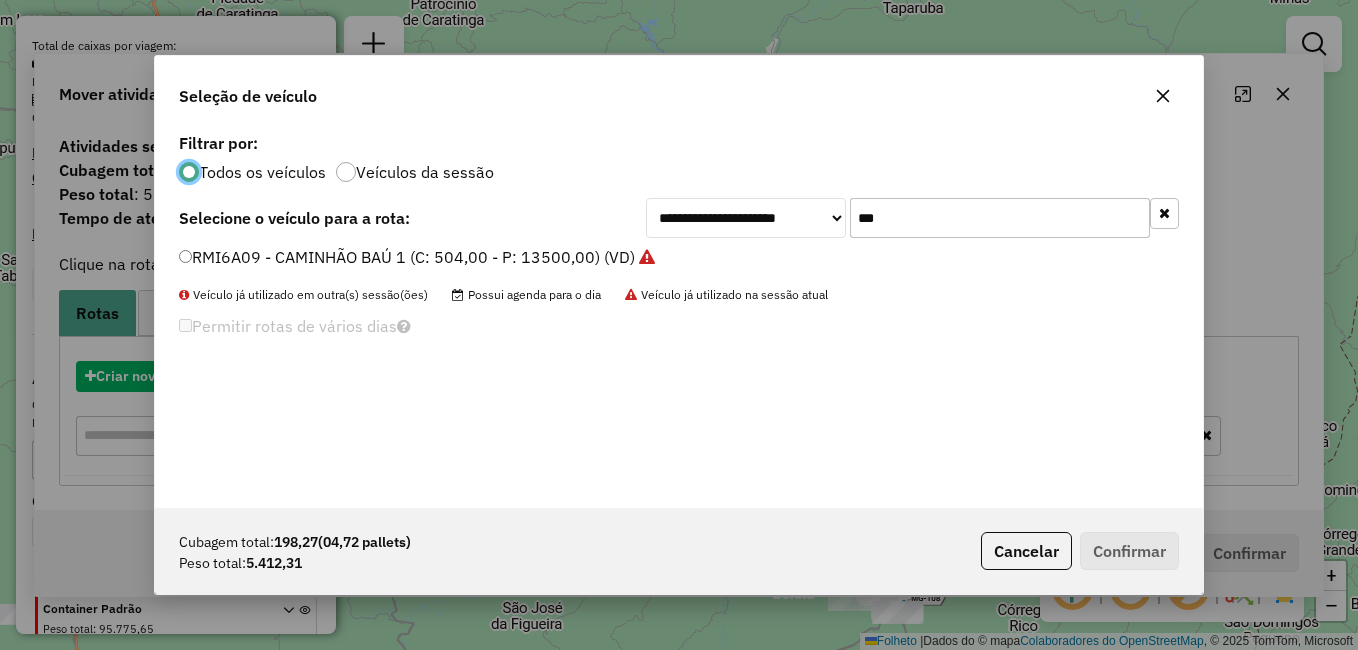 scroll, scrollTop: 11, scrollLeft: 6, axis: both 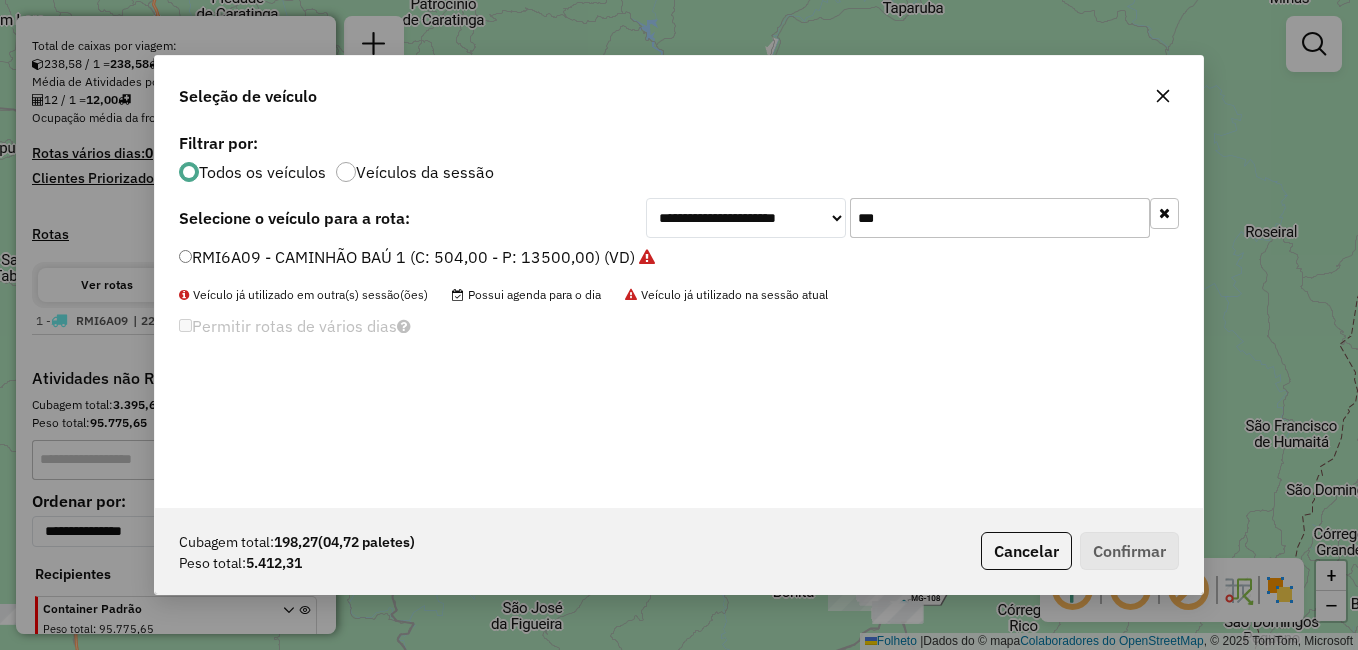 drag, startPoint x: 909, startPoint y: 220, endPoint x: 860, endPoint y: 221, distance: 49.010204 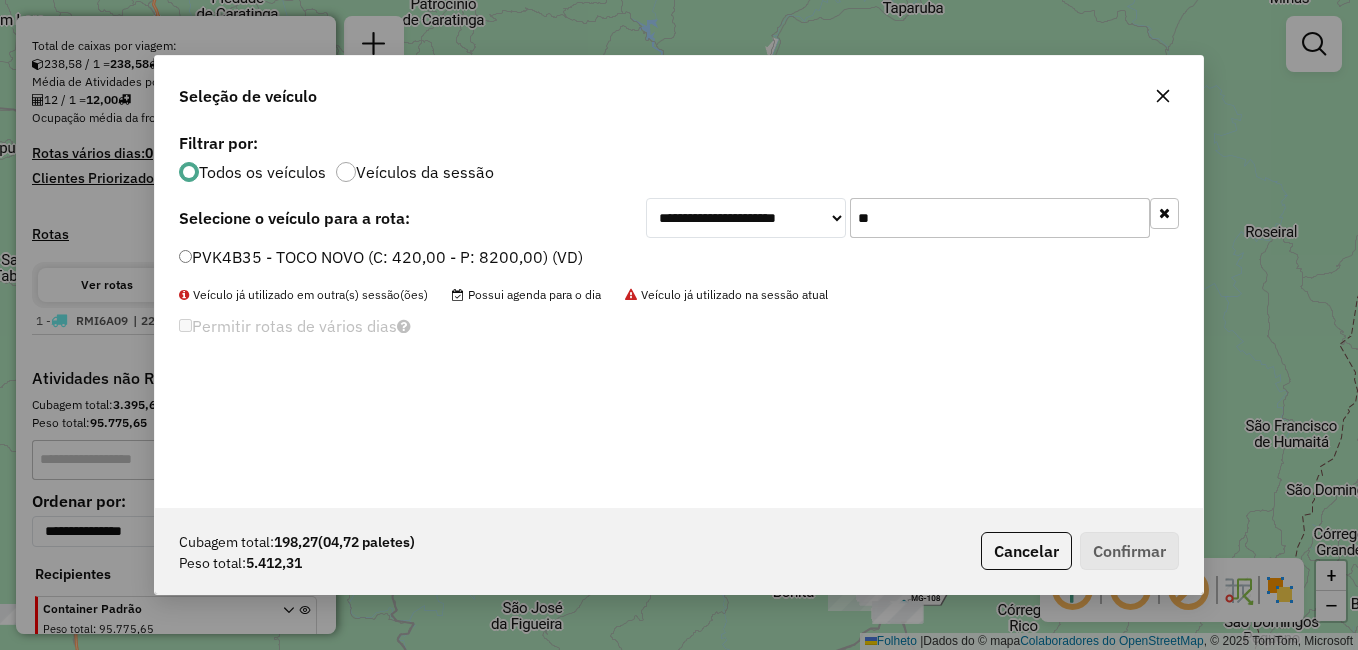 type on "**" 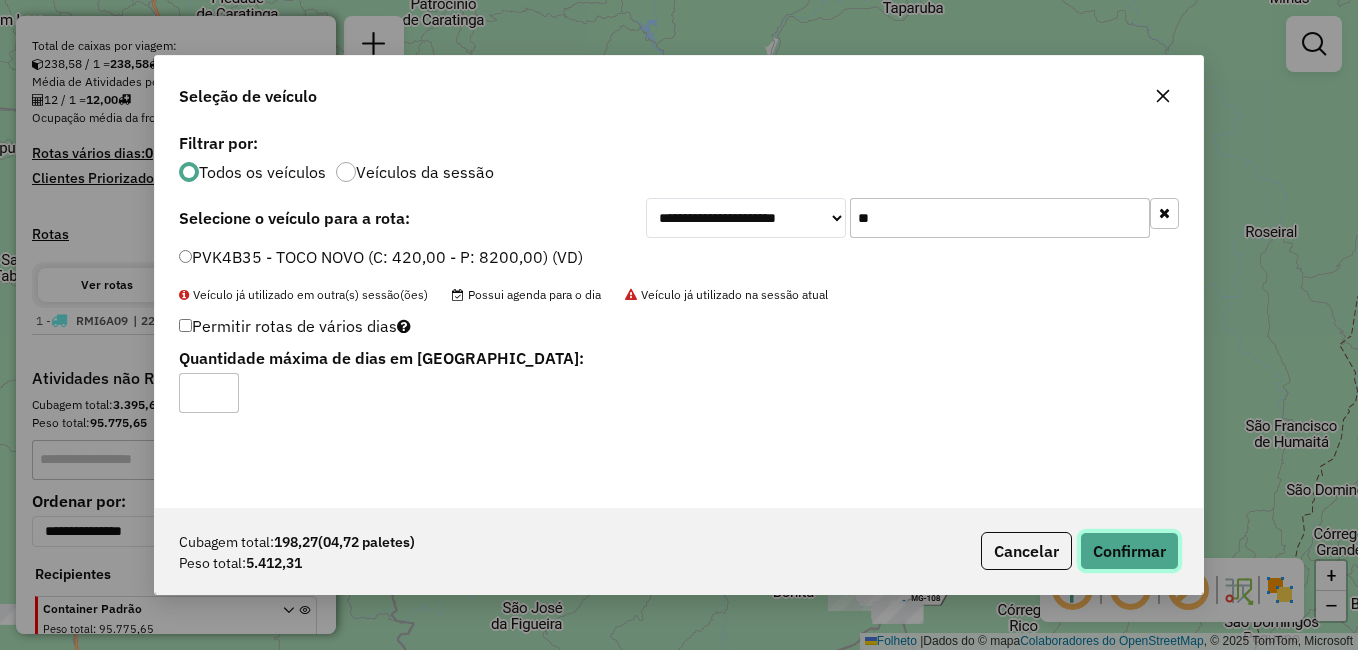 click on "Confirmar" 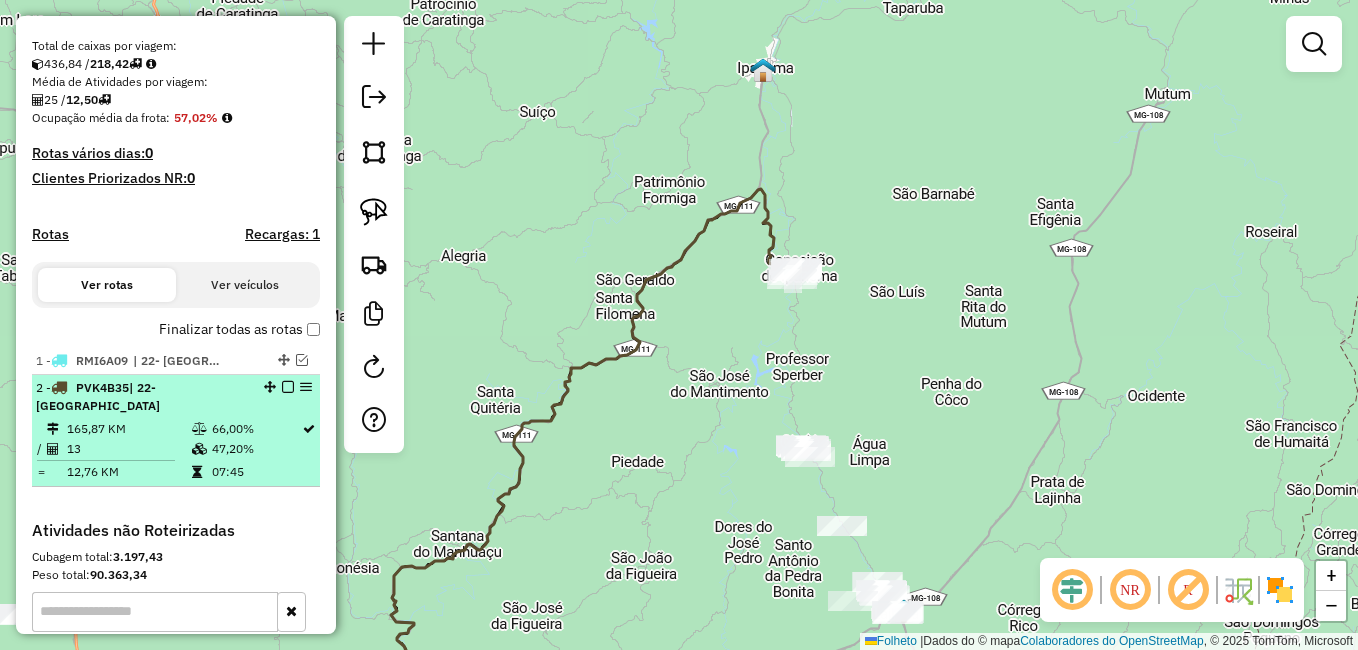 click at bounding box center [288, 387] 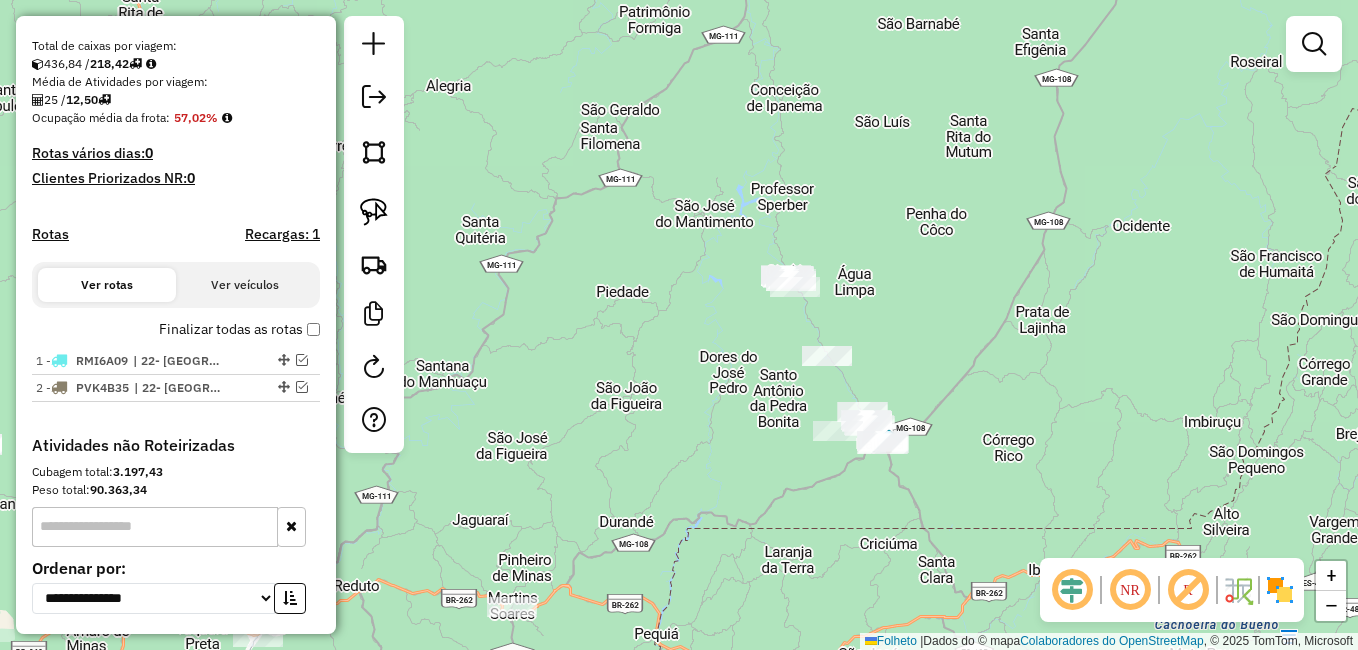 drag, startPoint x: 858, startPoint y: 370, endPoint x: 864, endPoint y: 174, distance: 196.09181 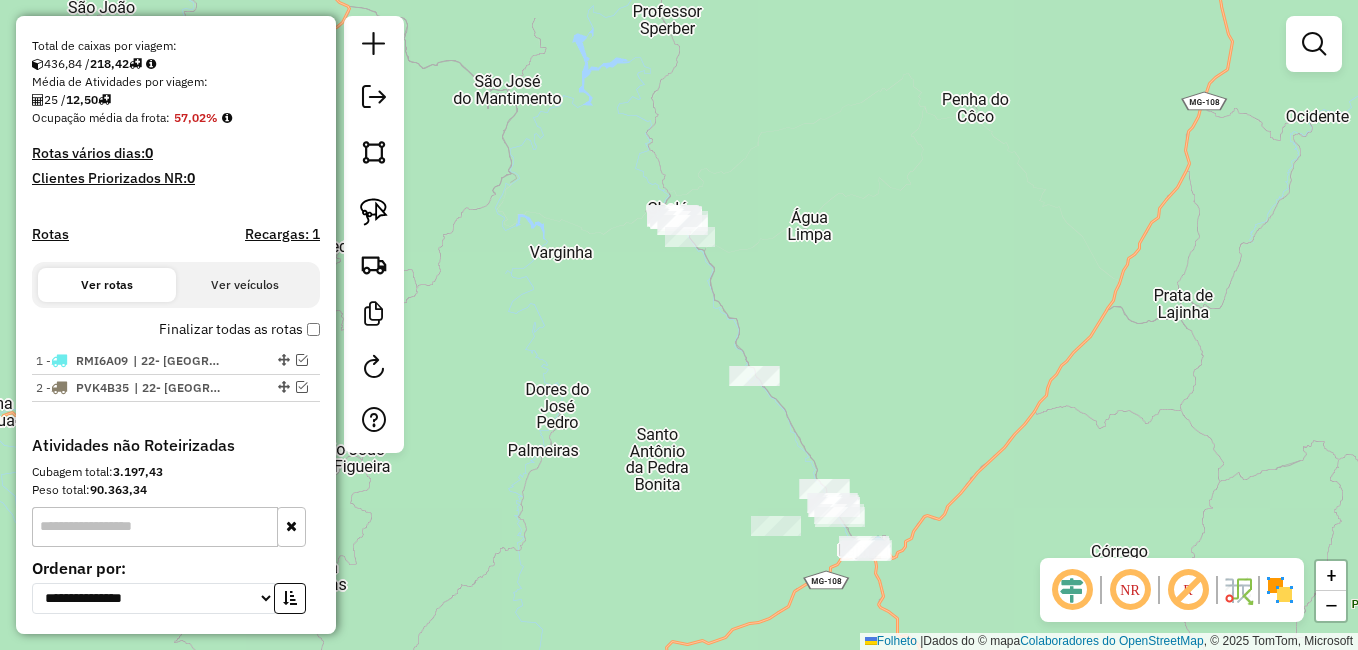 drag, startPoint x: 808, startPoint y: 283, endPoint x: 818, endPoint y: 238, distance: 46.09772 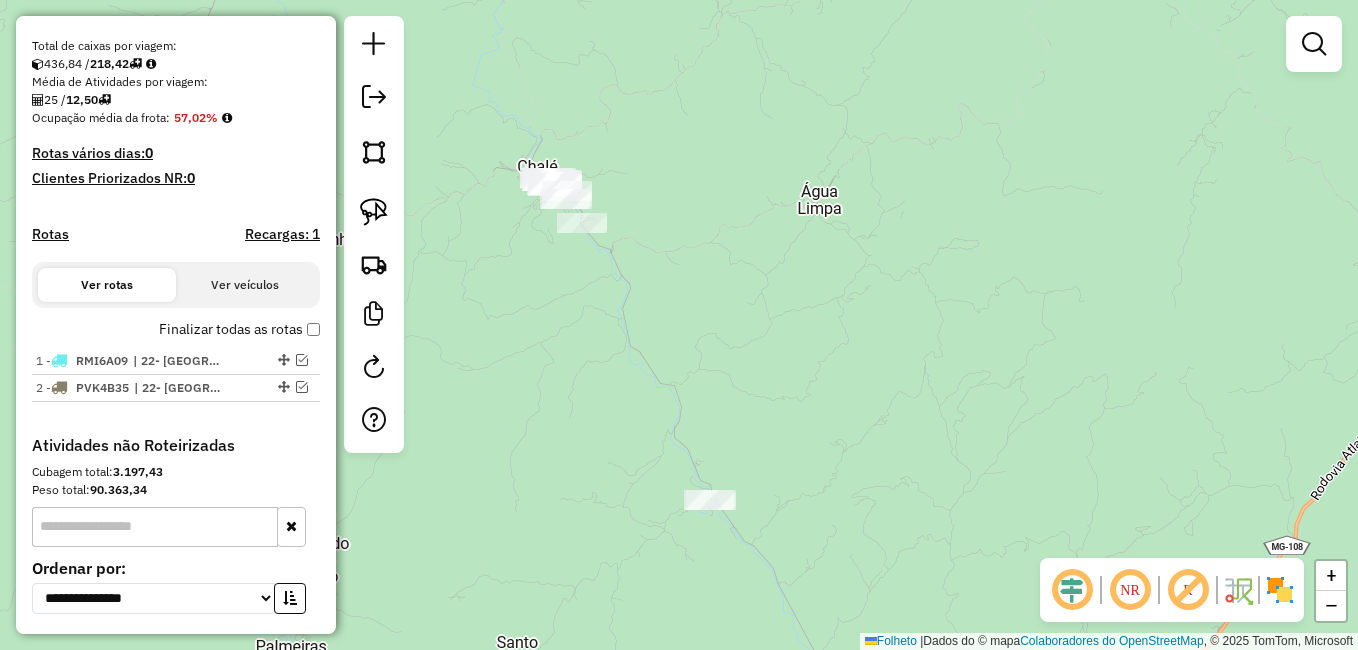 drag, startPoint x: 739, startPoint y: 322, endPoint x: 721, endPoint y: 194, distance: 129.25943 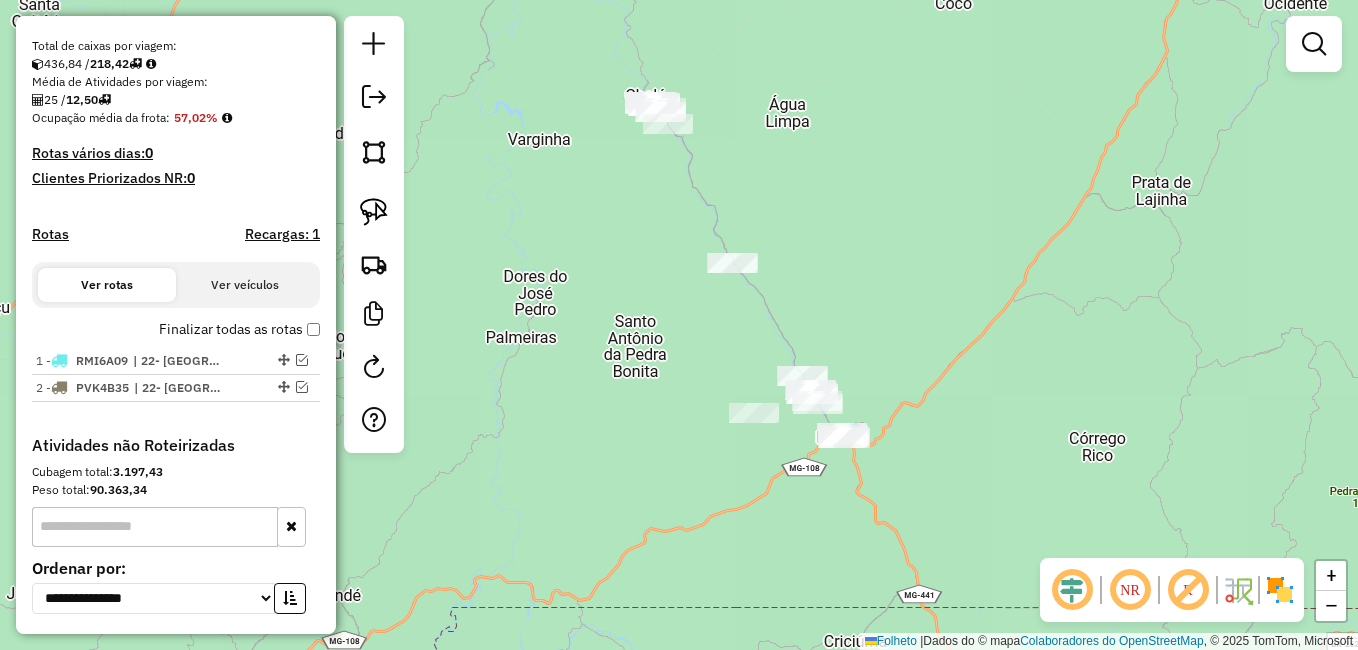 drag, startPoint x: 822, startPoint y: 342, endPoint x: 835, endPoint y: 352, distance: 16.40122 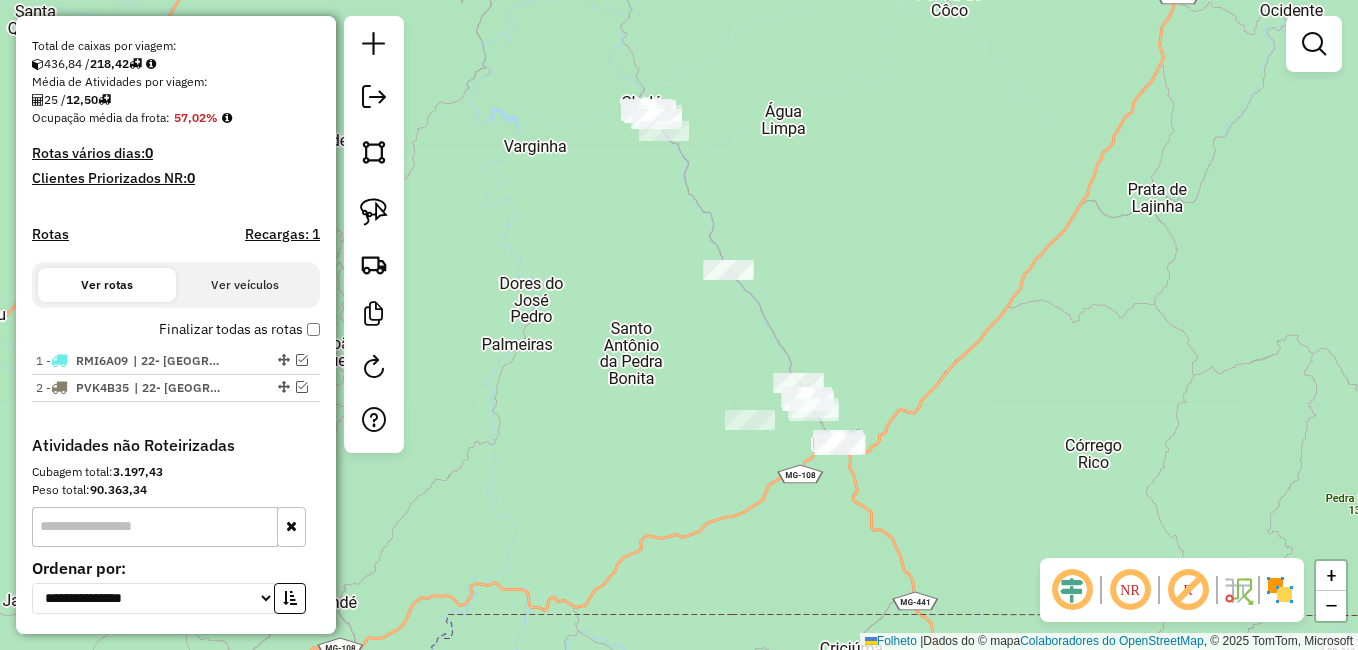 drag, startPoint x: 623, startPoint y: 362, endPoint x: 517, endPoint y: 293, distance: 126.47925 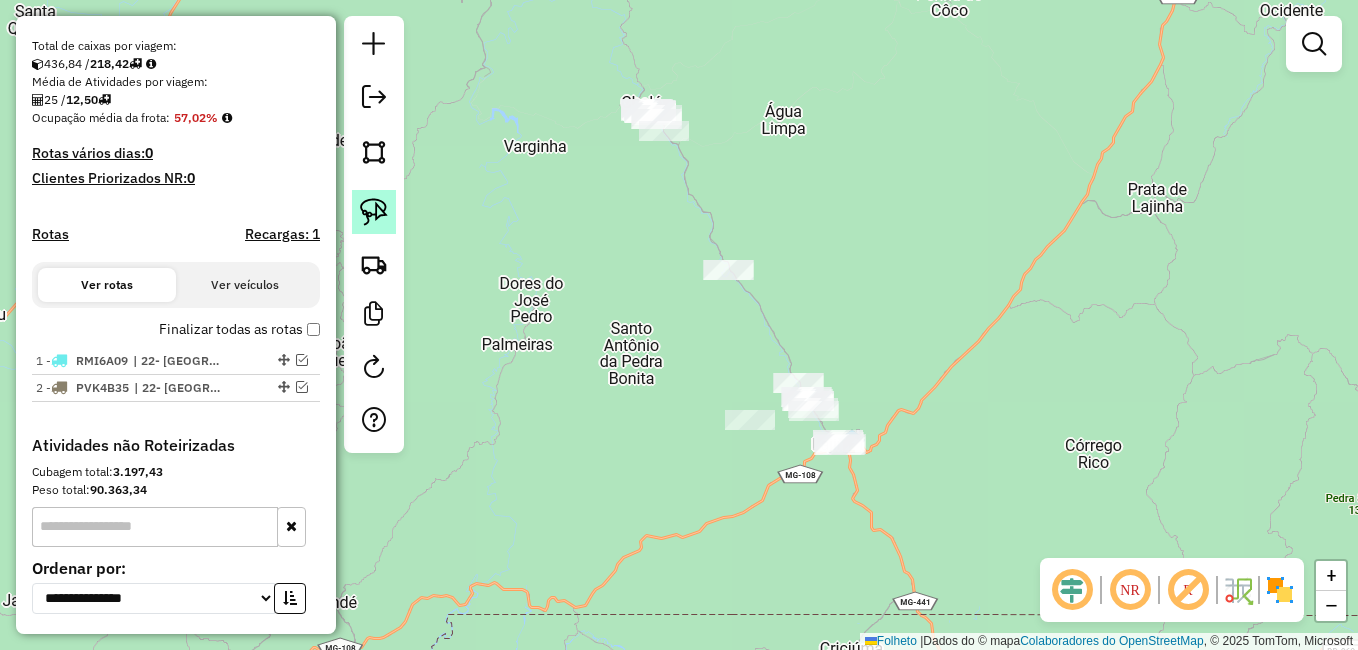 click 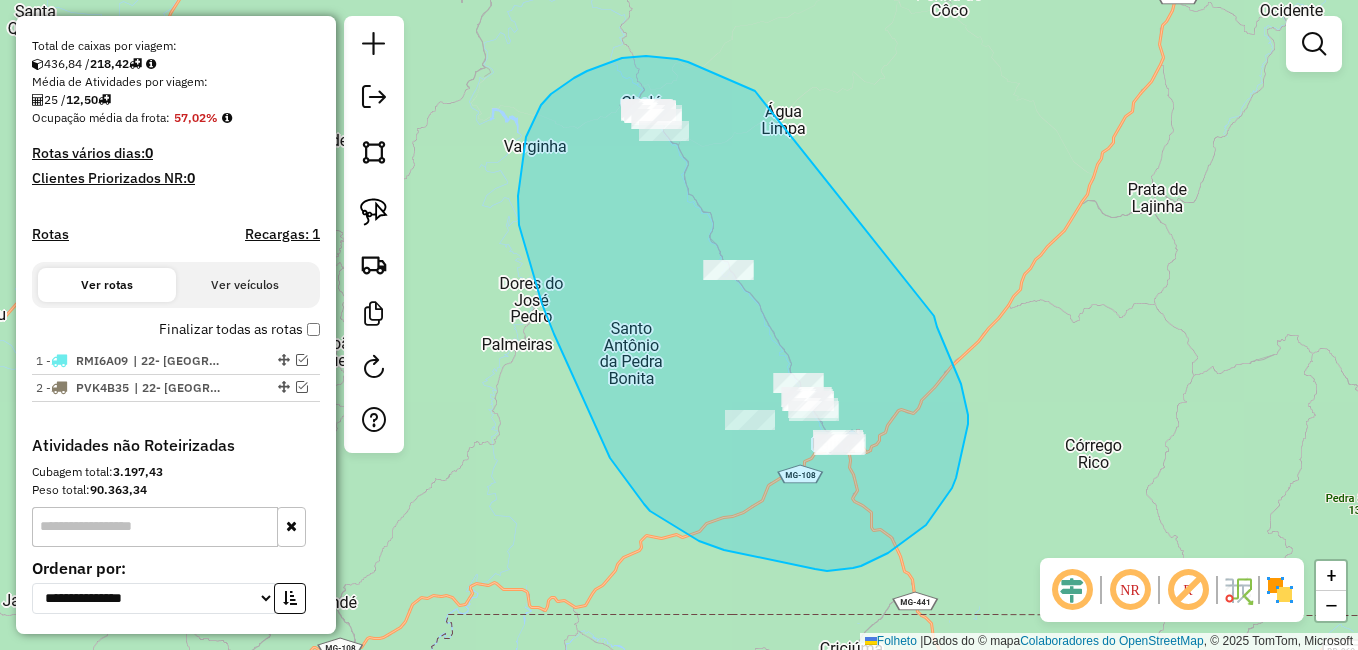 drag, startPoint x: 755, startPoint y: 91, endPoint x: 950, endPoint y: 316, distance: 297.7415 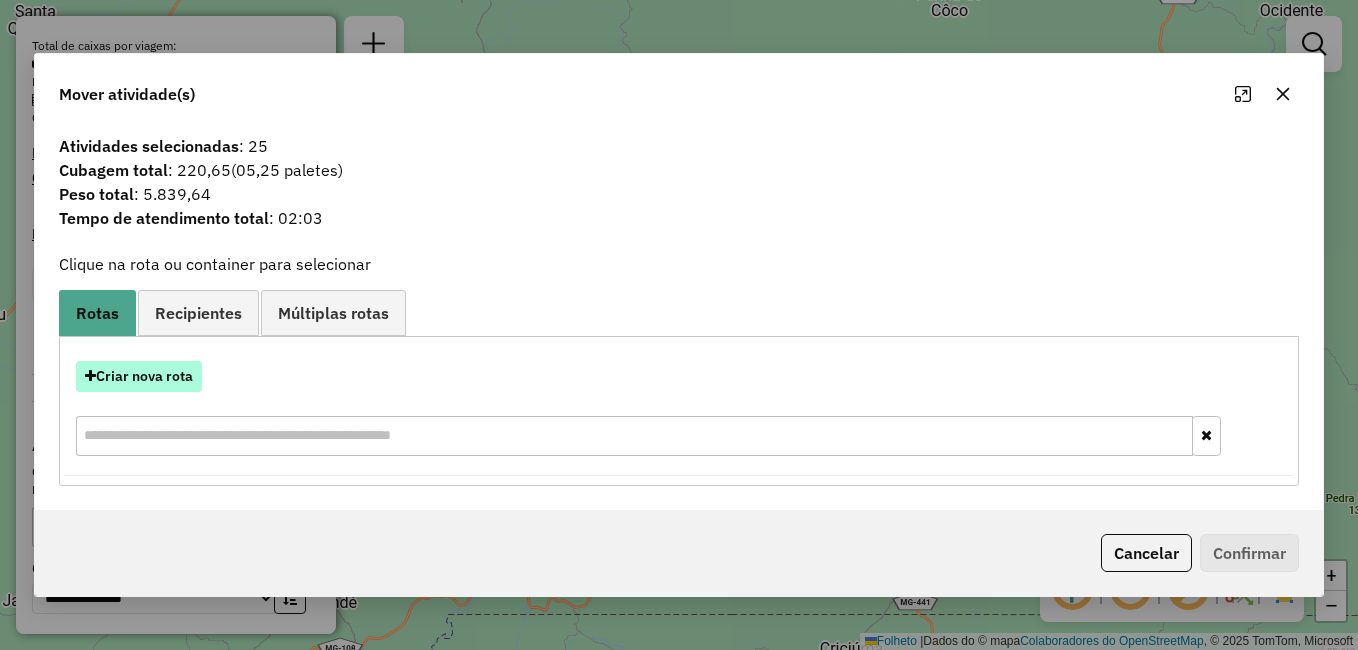 drag, startPoint x: 157, startPoint y: 398, endPoint x: 152, endPoint y: 385, distance: 13.928389 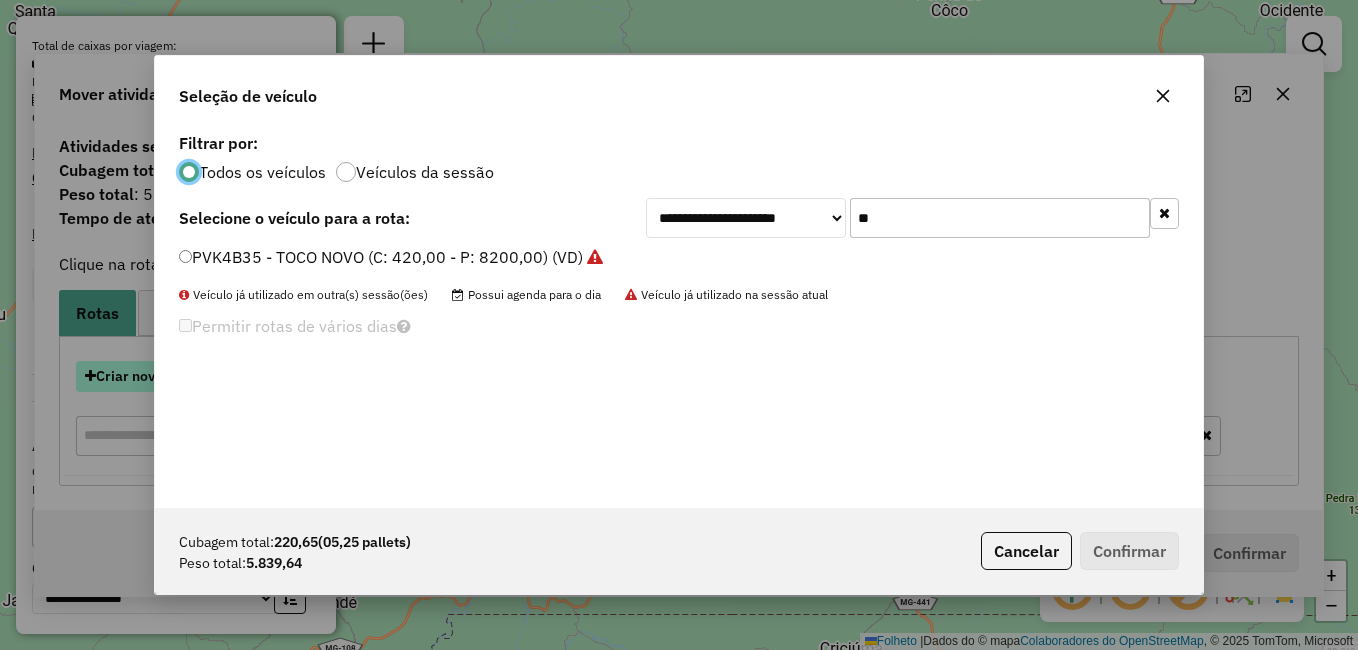 scroll, scrollTop: 11, scrollLeft: 6, axis: both 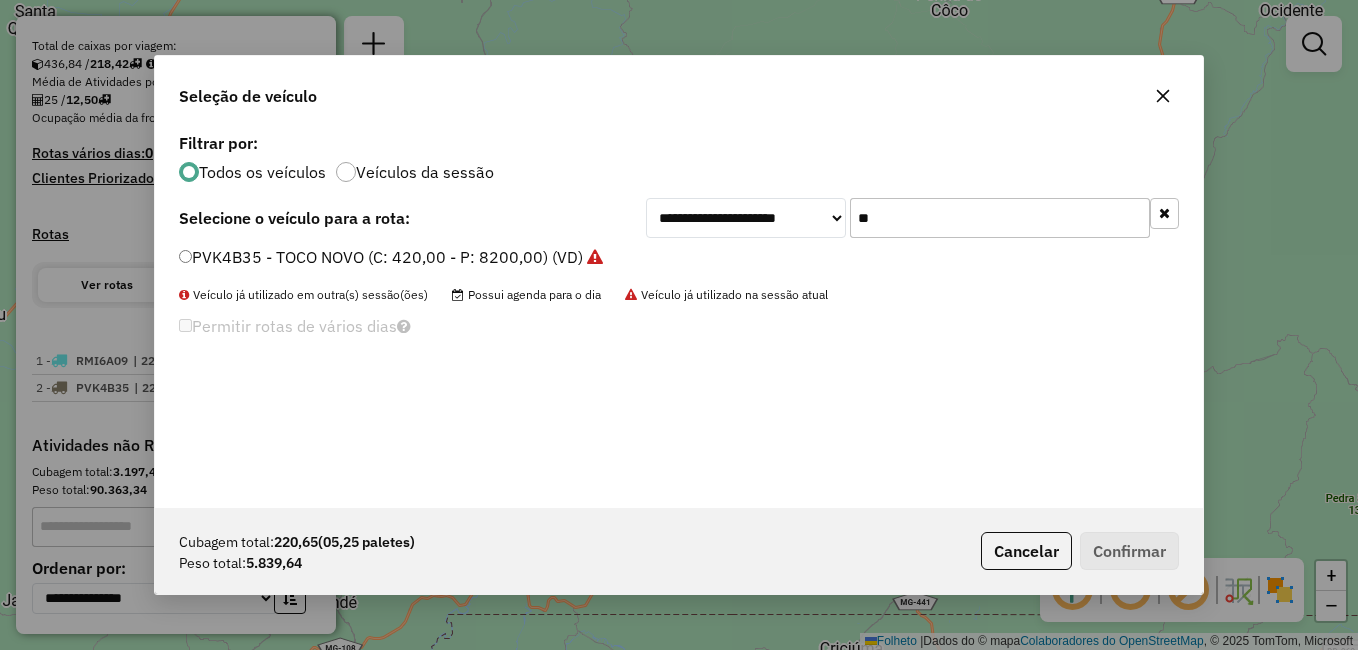 drag, startPoint x: 920, startPoint y: 206, endPoint x: 820, endPoint y: 209, distance: 100.04499 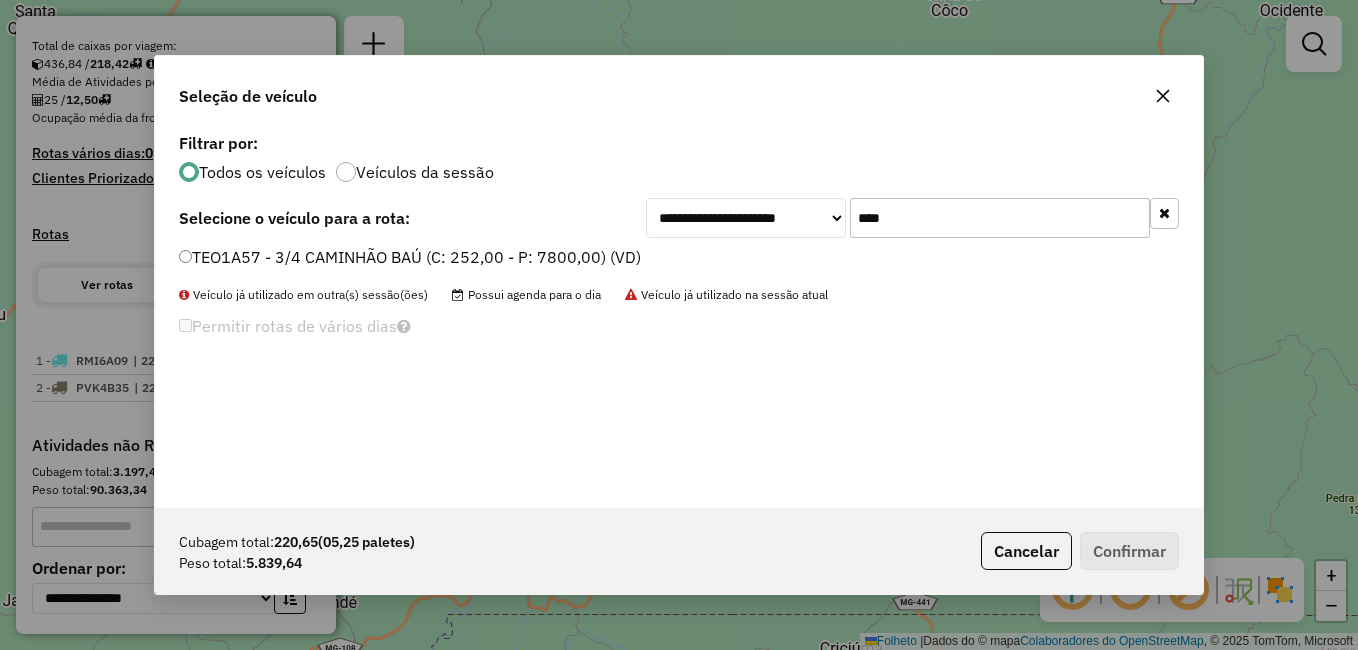 type on "****" 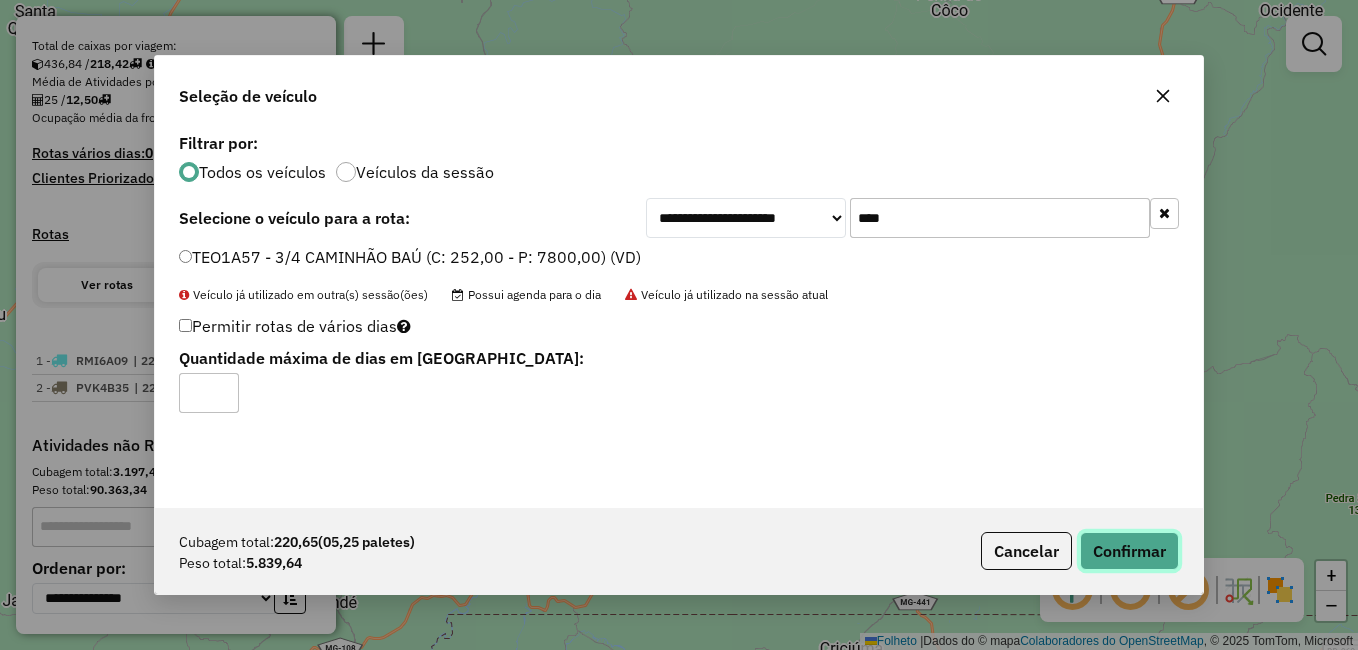 click on "Confirmar" 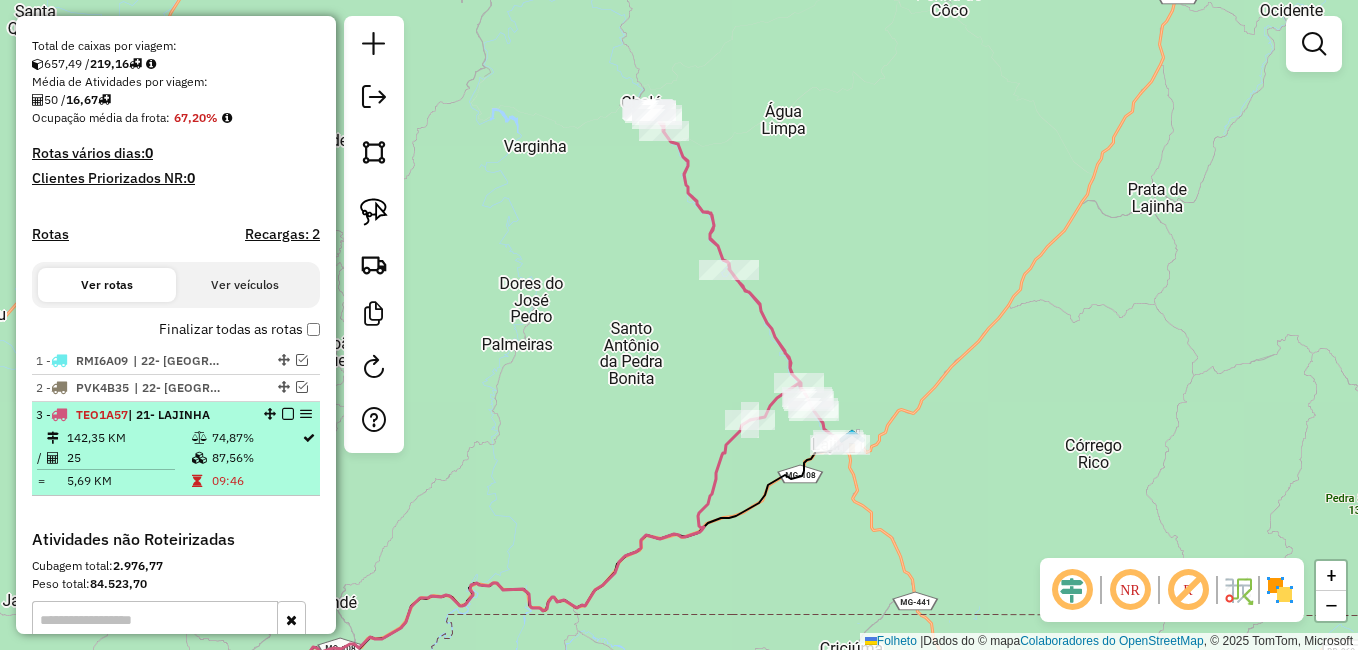click at bounding box center [288, 414] 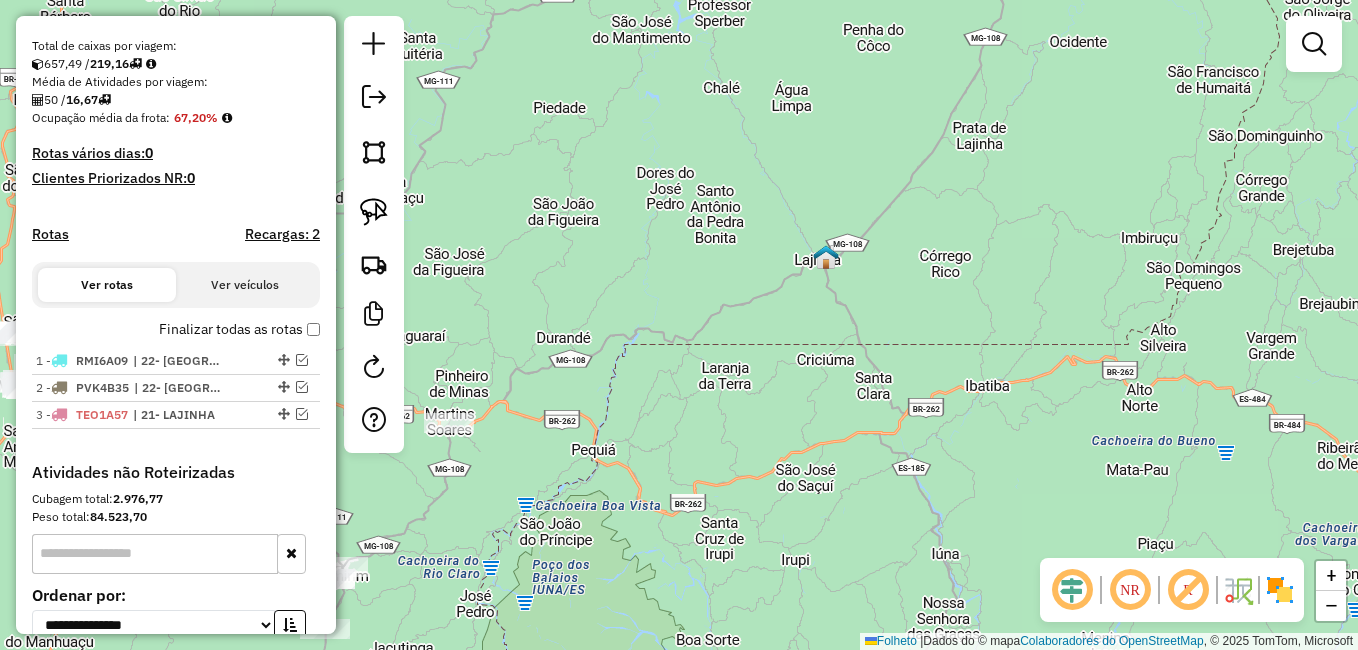 drag, startPoint x: 621, startPoint y: 372, endPoint x: 681, endPoint y: 243, distance: 142.27087 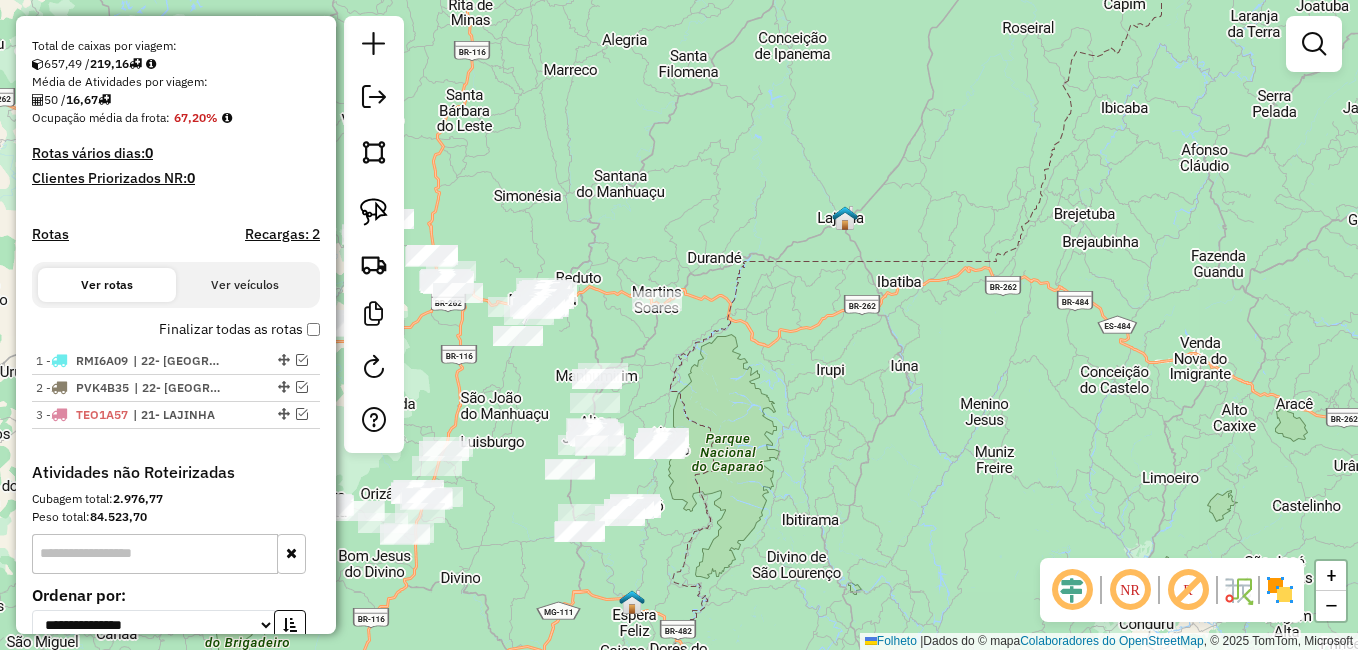 drag, startPoint x: 611, startPoint y: 300, endPoint x: 726, endPoint y: 257, distance: 122.77622 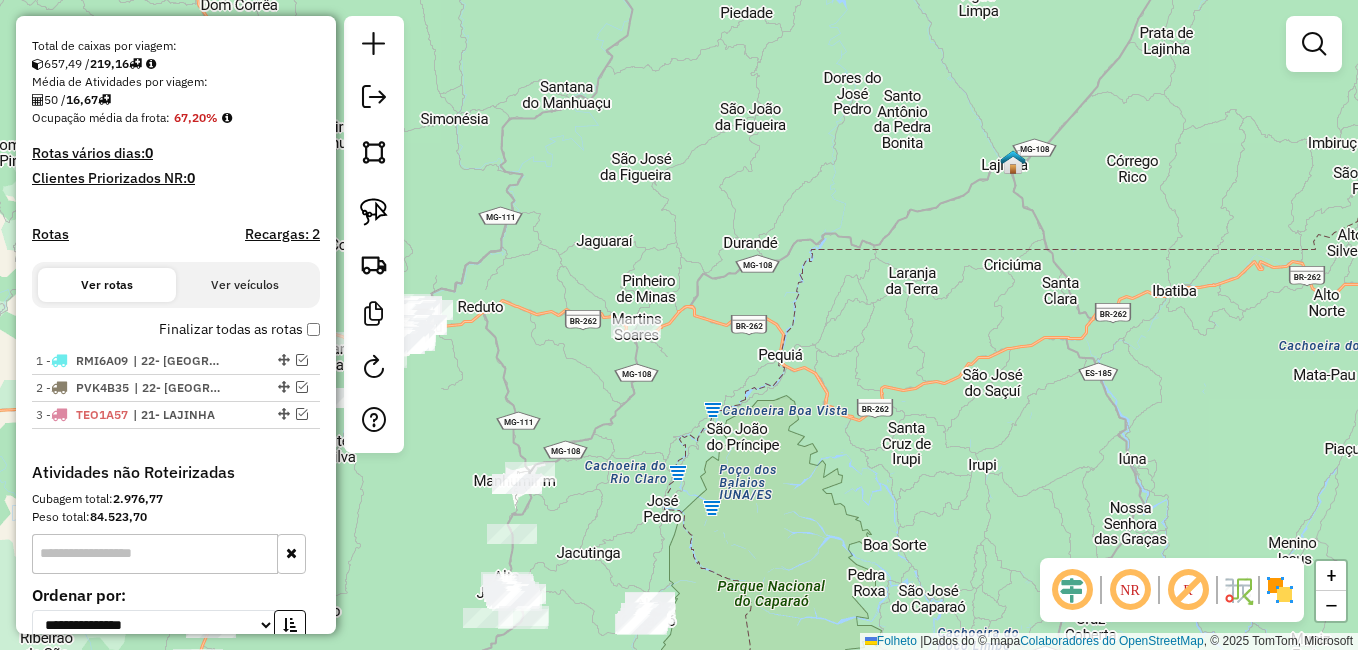 drag, startPoint x: 719, startPoint y: 347, endPoint x: 775, endPoint y: 326, distance: 59.808025 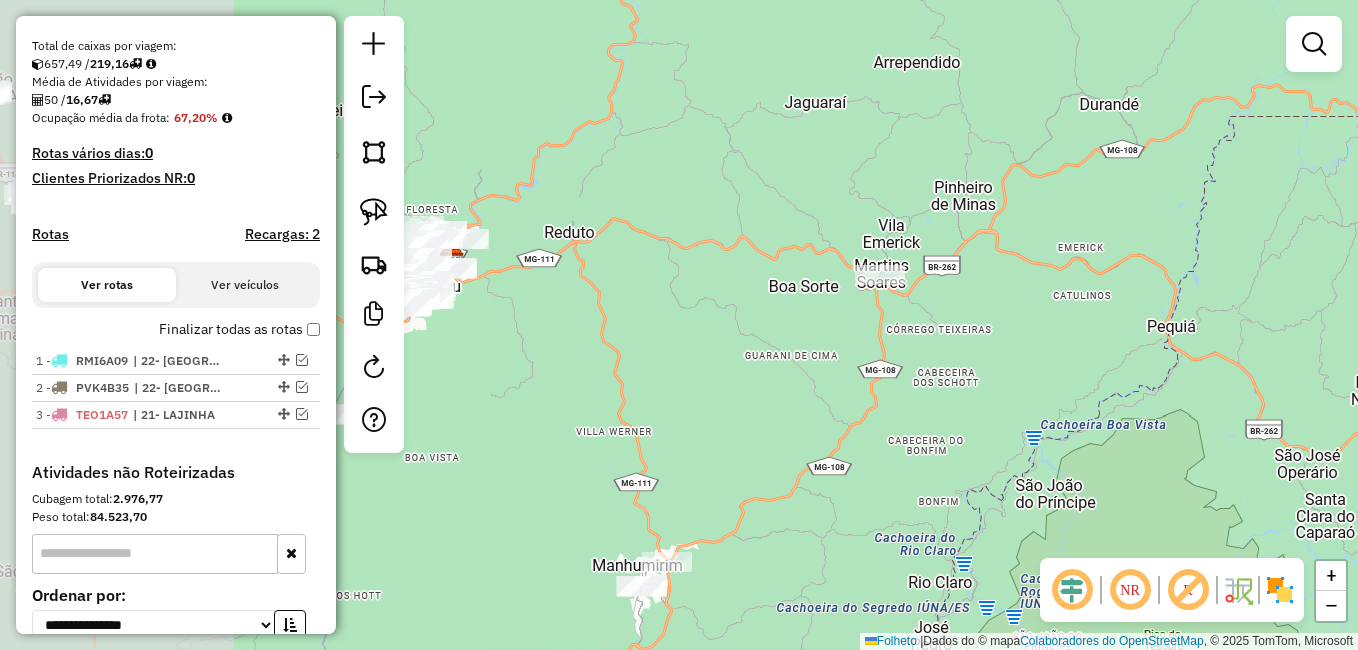 drag, startPoint x: 726, startPoint y: 343, endPoint x: 957, endPoint y: 315, distance: 232.69078 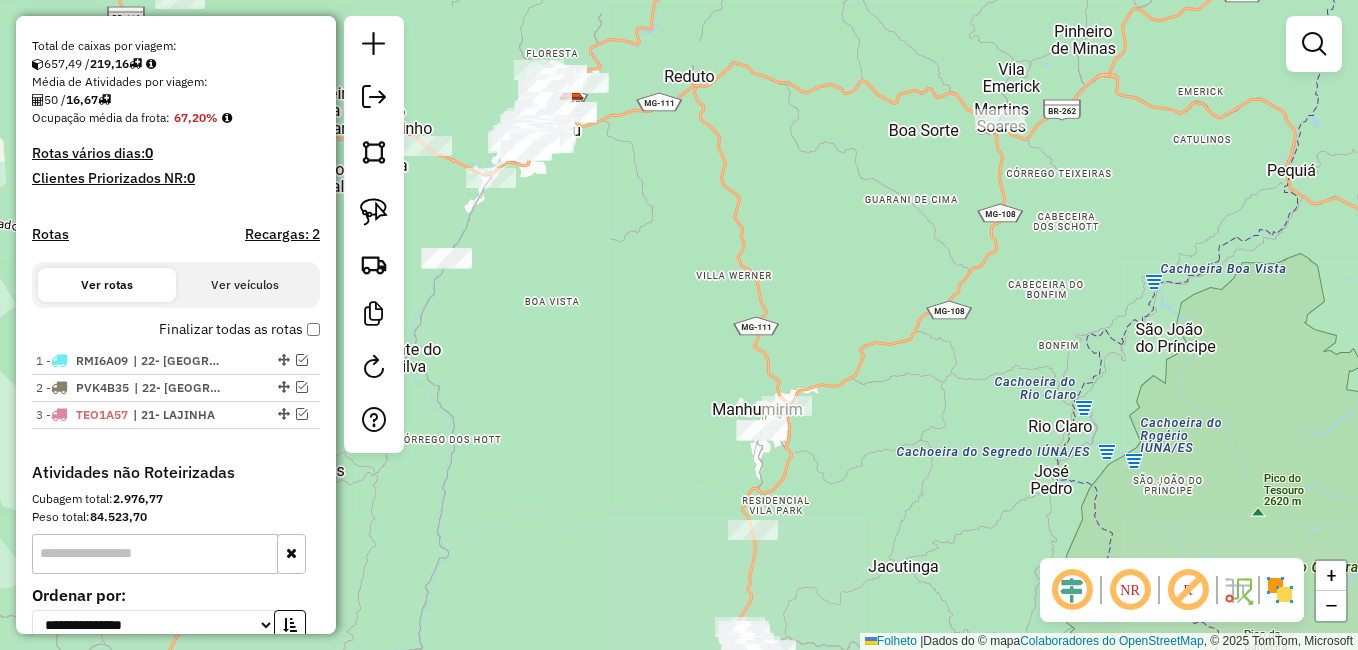 drag, startPoint x: 655, startPoint y: 318, endPoint x: 694, endPoint y: 177, distance: 146.29422 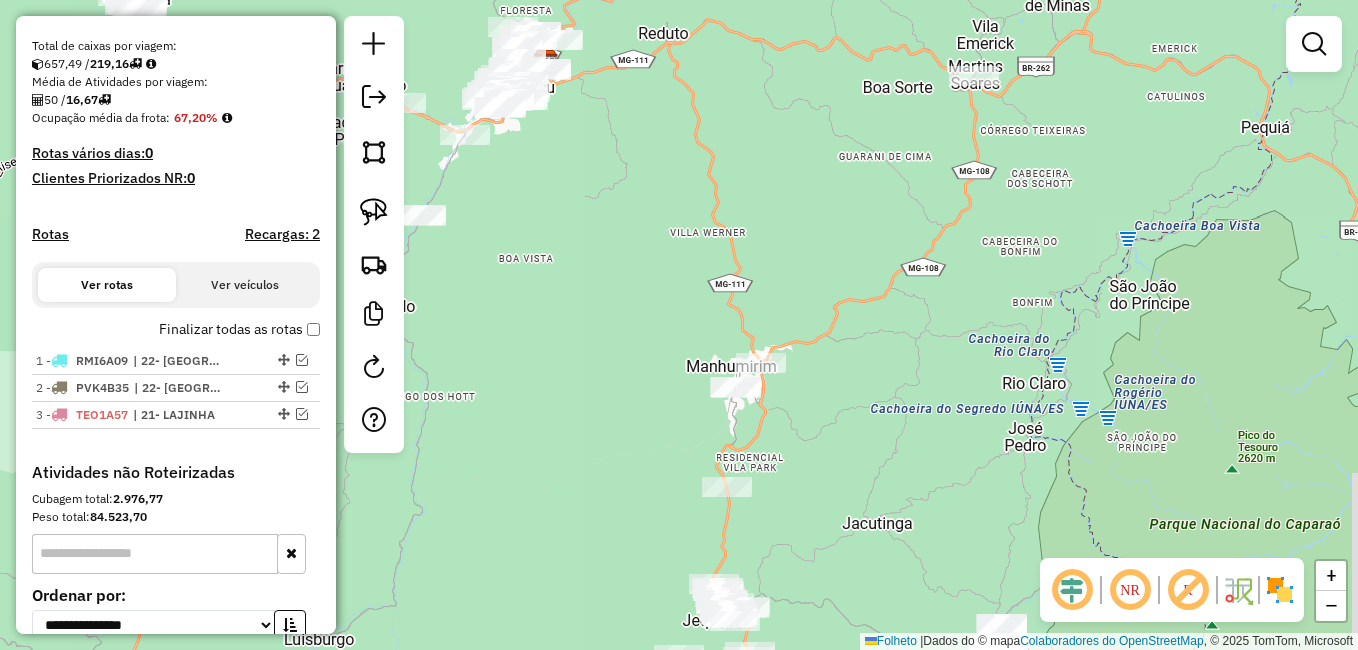drag, startPoint x: 868, startPoint y: 354, endPoint x: 782, endPoint y: 215, distance: 163.45335 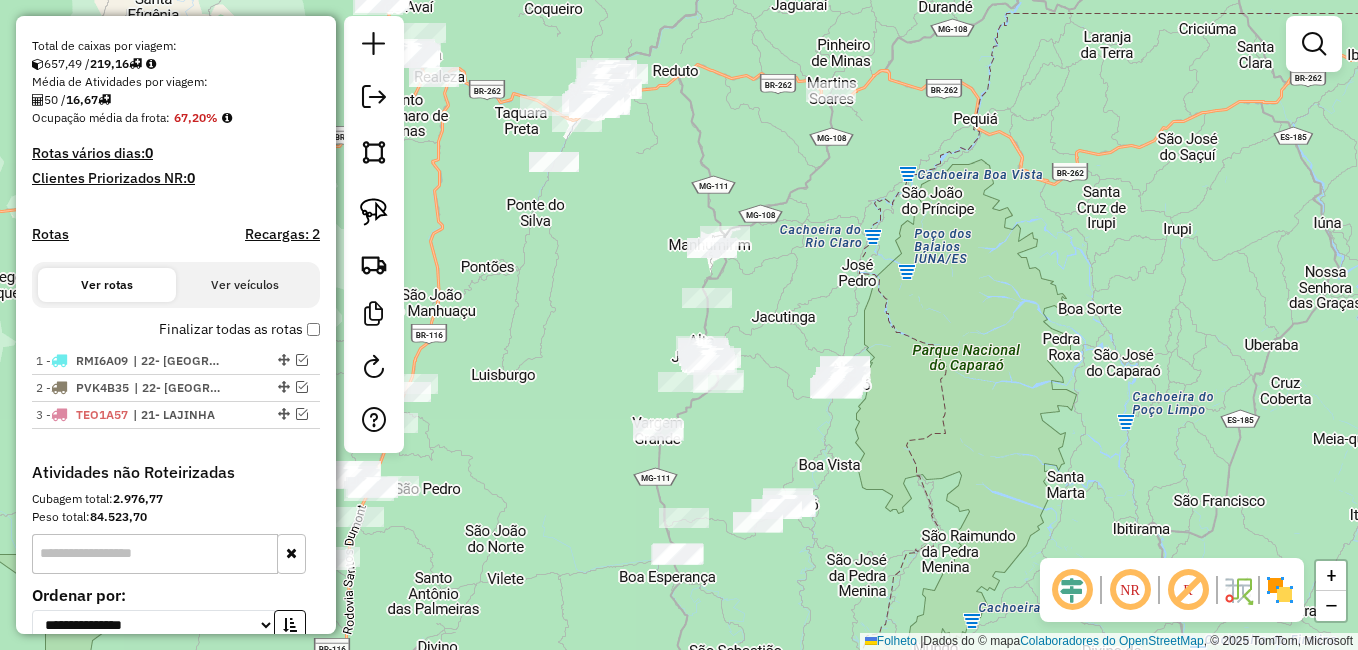 drag, startPoint x: 806, startPoint y: 339, endPoint x: 779, endPoint y: 277, distance: 67.62396 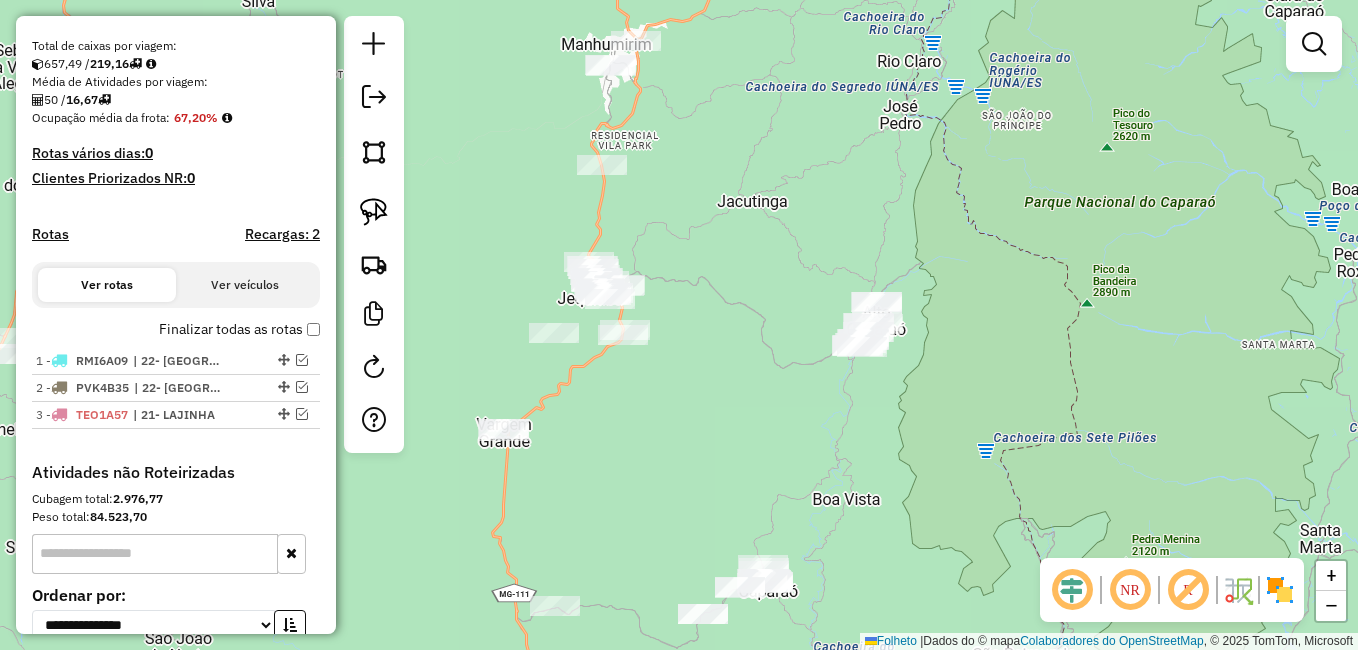 drag, startPoint x: 766, startPoint y: 378, endPoint x: 738, endPoint y: 242, distance: 138.85243 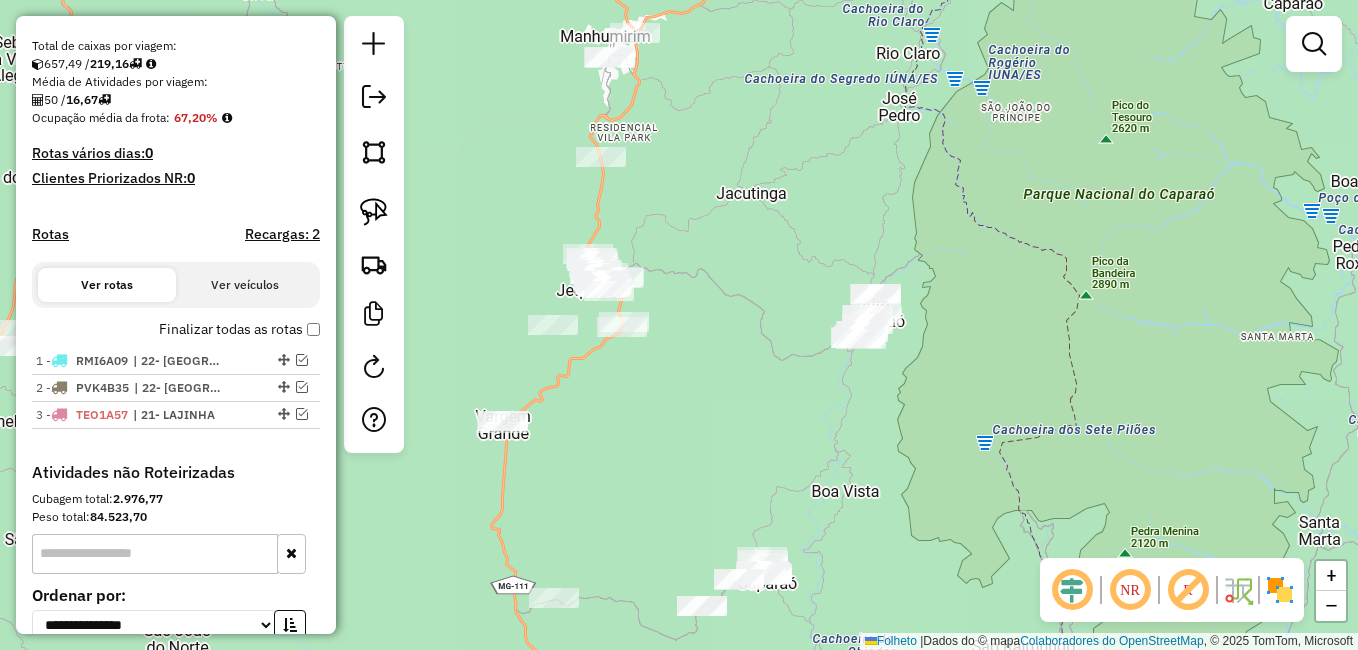 drag, startPoint x: 372, startPoint y: 210, endPoint x: 459, endPoint y: 223, distance: 87.965904 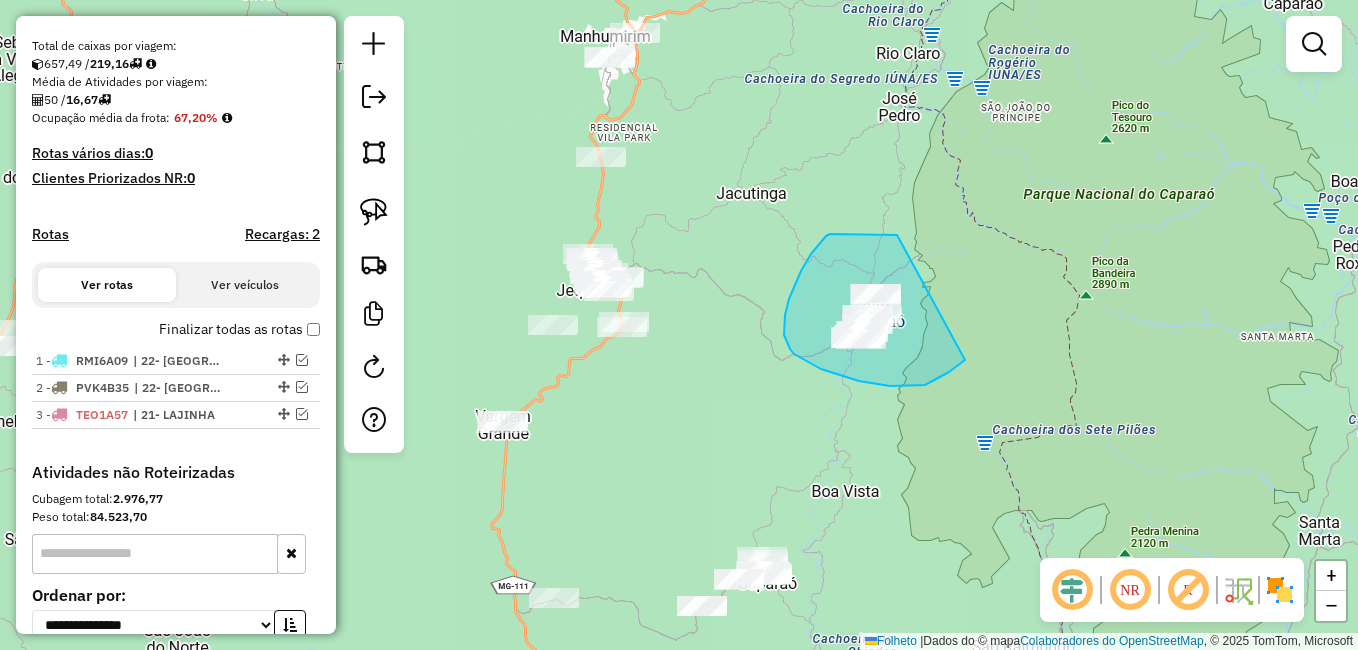 drag, startPoint x: 832, startPoint y: 234, endPoint x: 986, endPoint y: 336, distance: 184.716 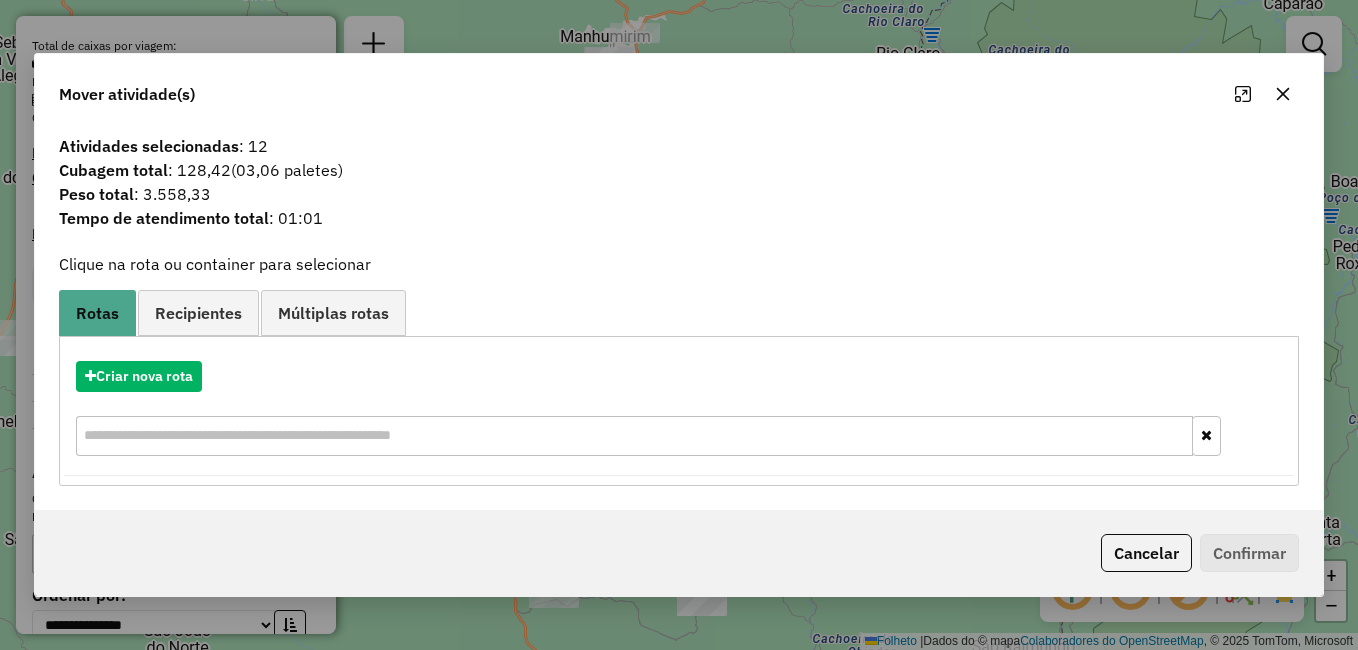click 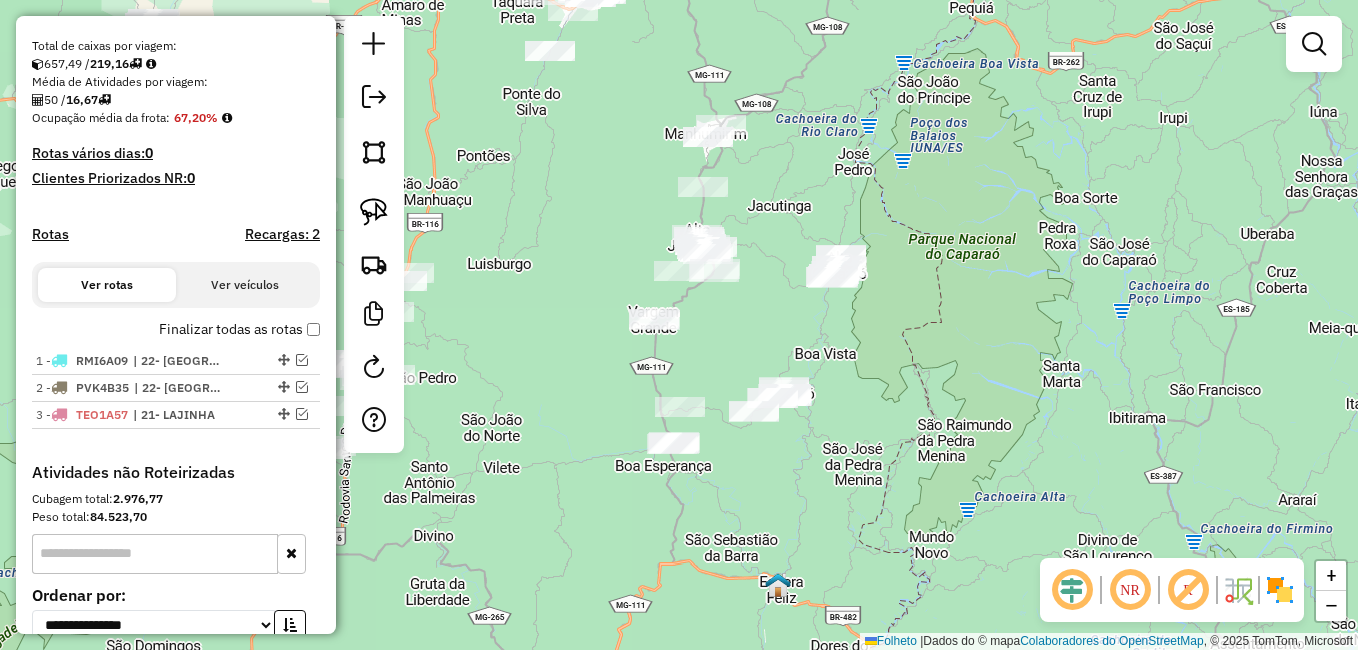 drag, startPoint x: 769, startPoint y: 292, endPoint x: 763, endPoint y: 256, distance: 36.496574 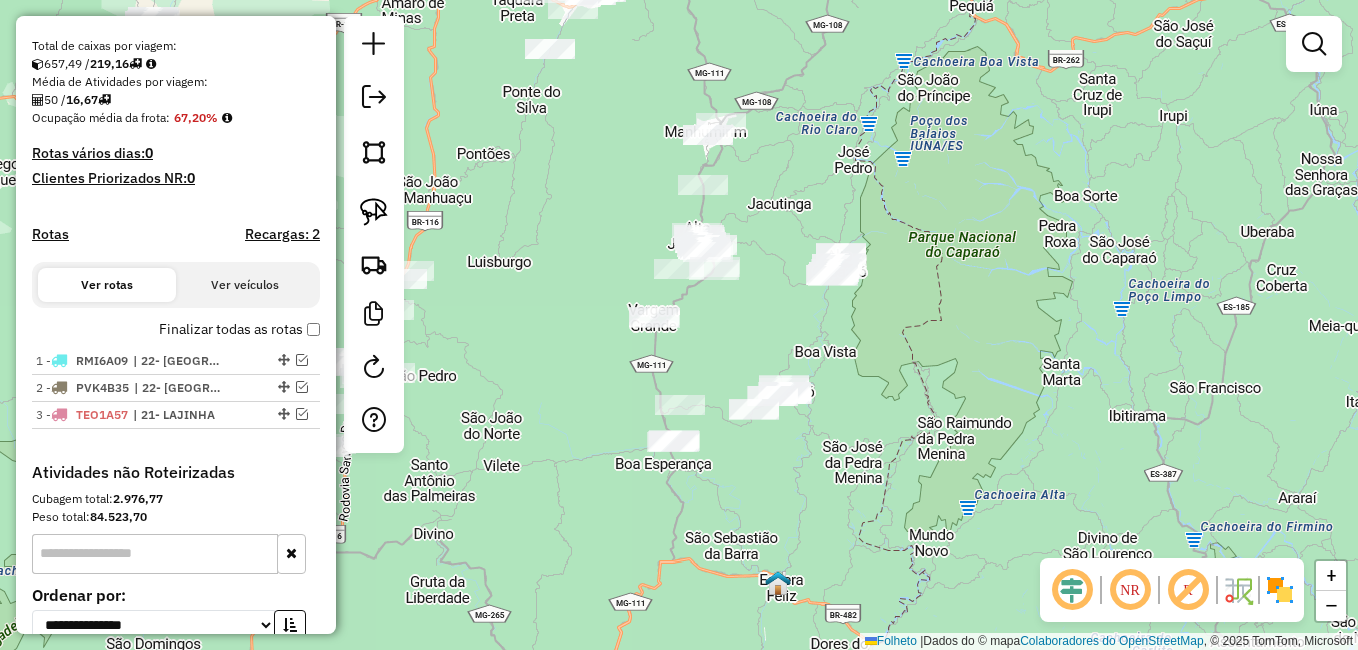 drag, startPoint x: 376, startPoint y: 209, endPoint x: 436, endPoint y: 199, distance: 60.827625 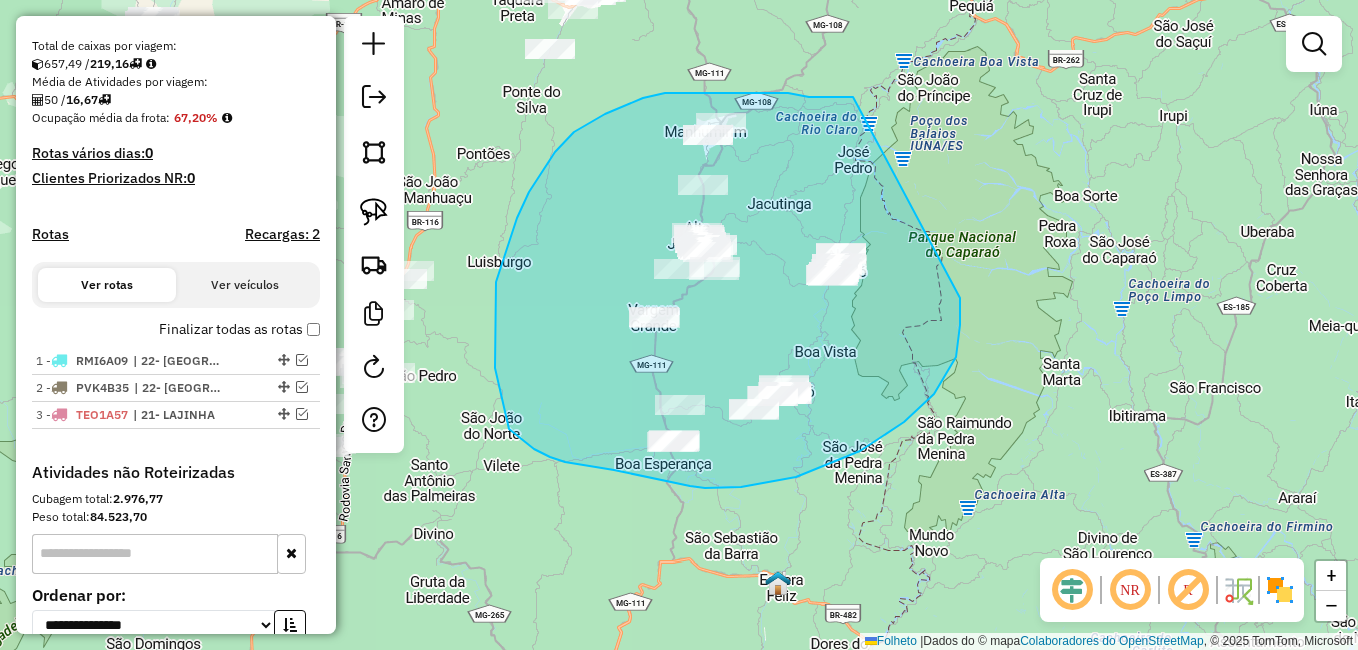 drag, startPoint x: 853, startPoint y: 97, endPoint x: 957, endPoint y: 237, distance: 174.40184 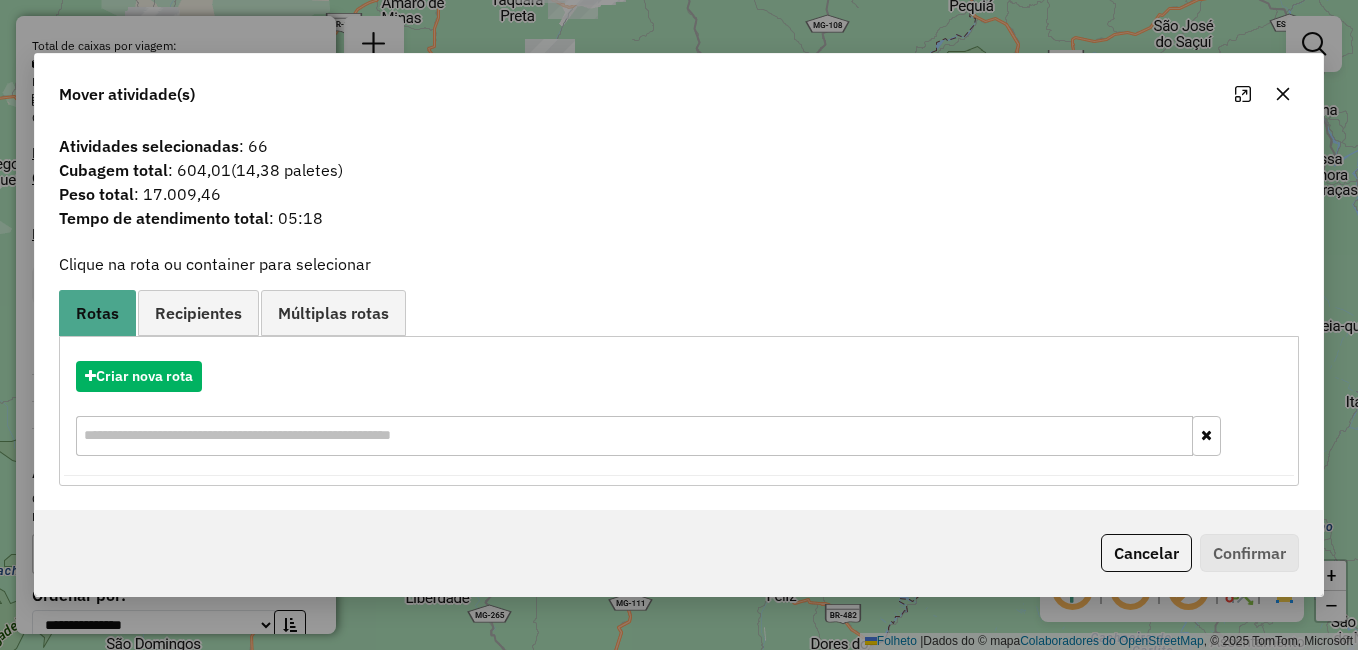 click 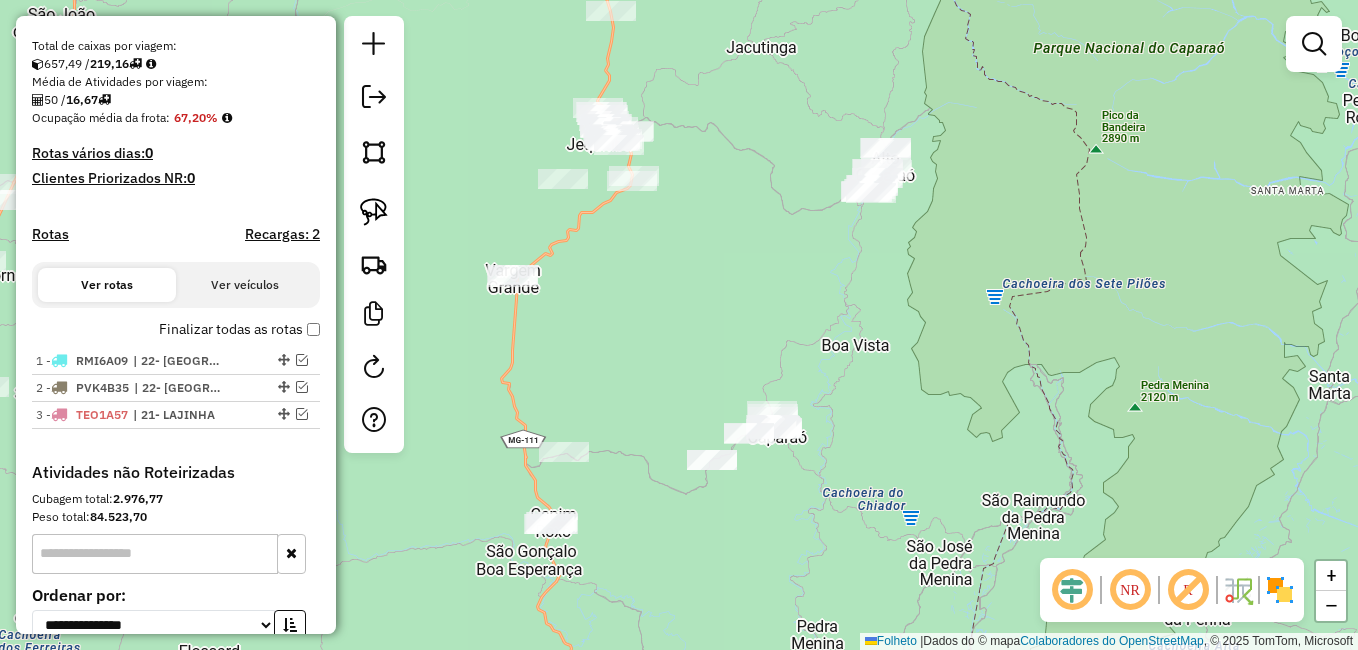 drag, startPoint x: 716, startPoint y: 281, endPoint x: 739, endPoint y: 249, distance: 39.40812 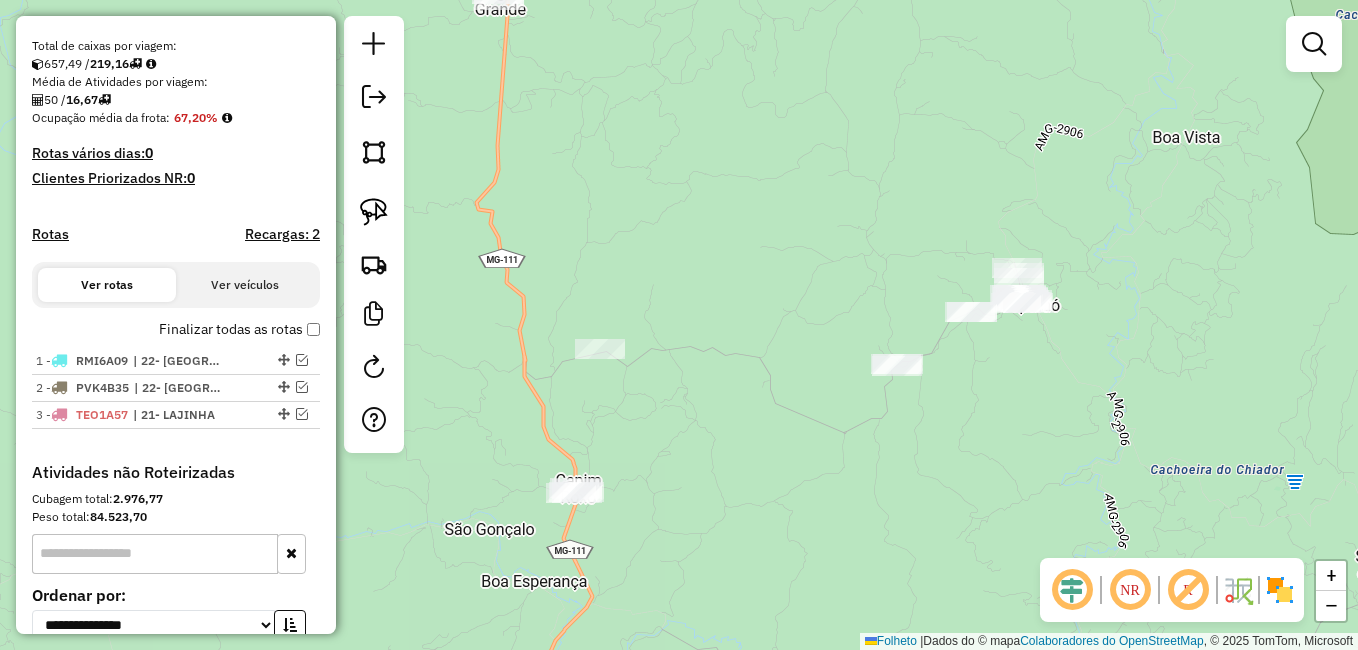 drag, startPoint x: 715, startPoint y: 404, endPoint x: 947, endPoint y: 176, distance: 325.2814 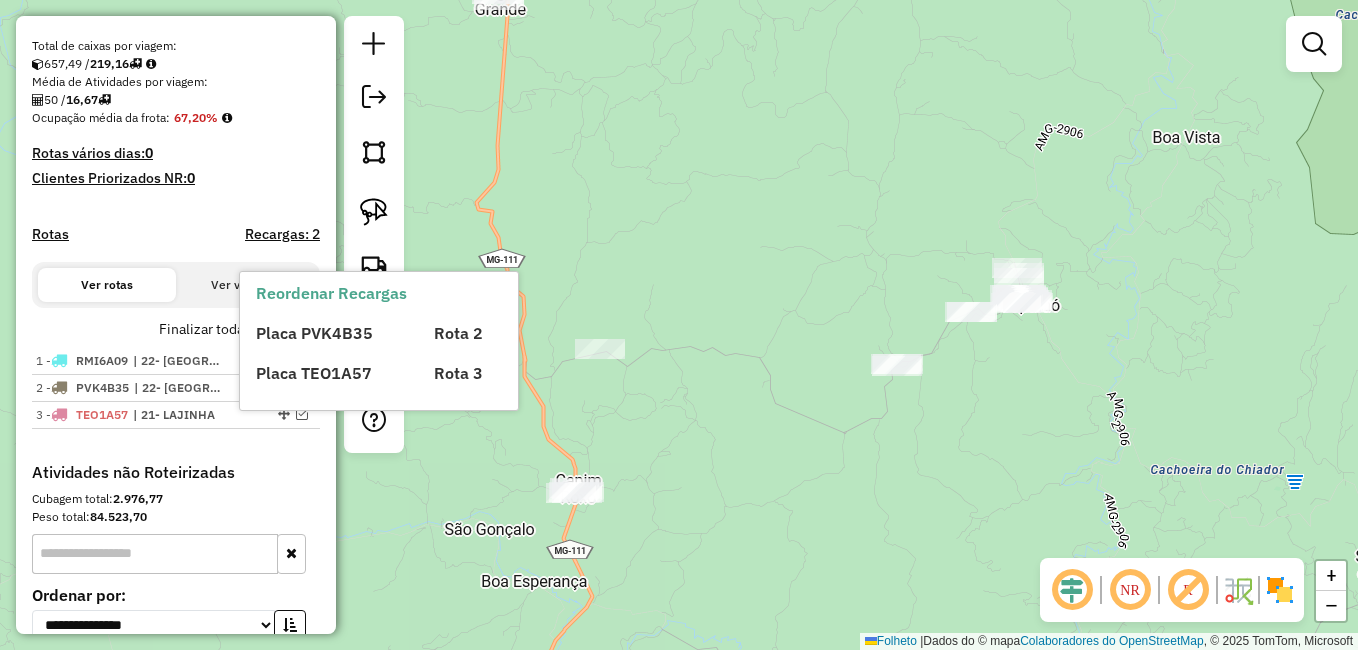 drag, startPoint x: 376, startPoint y: 200, endPoint x: 432, endPoint y: 216, distance: 58.24088 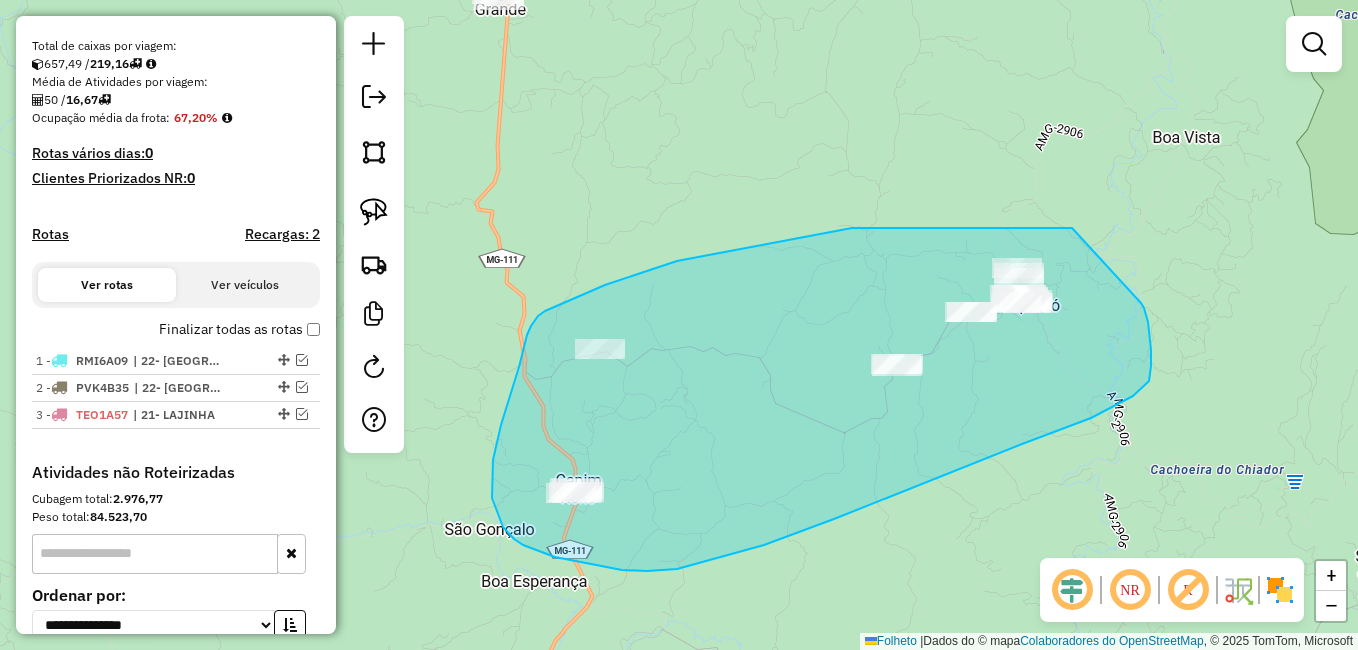 drag, startPoint x: 1072, startPoint y: 228, endPoint x: 1124, endPoint y: 334, distance: 118.06778 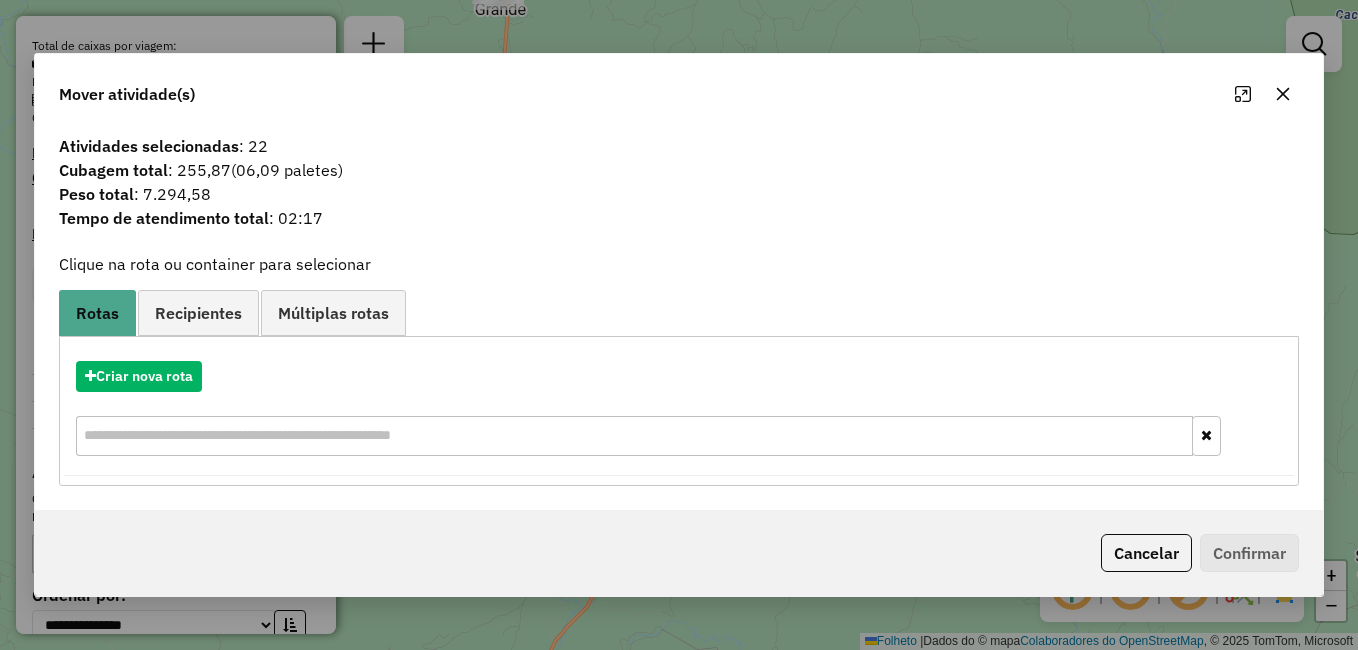 click 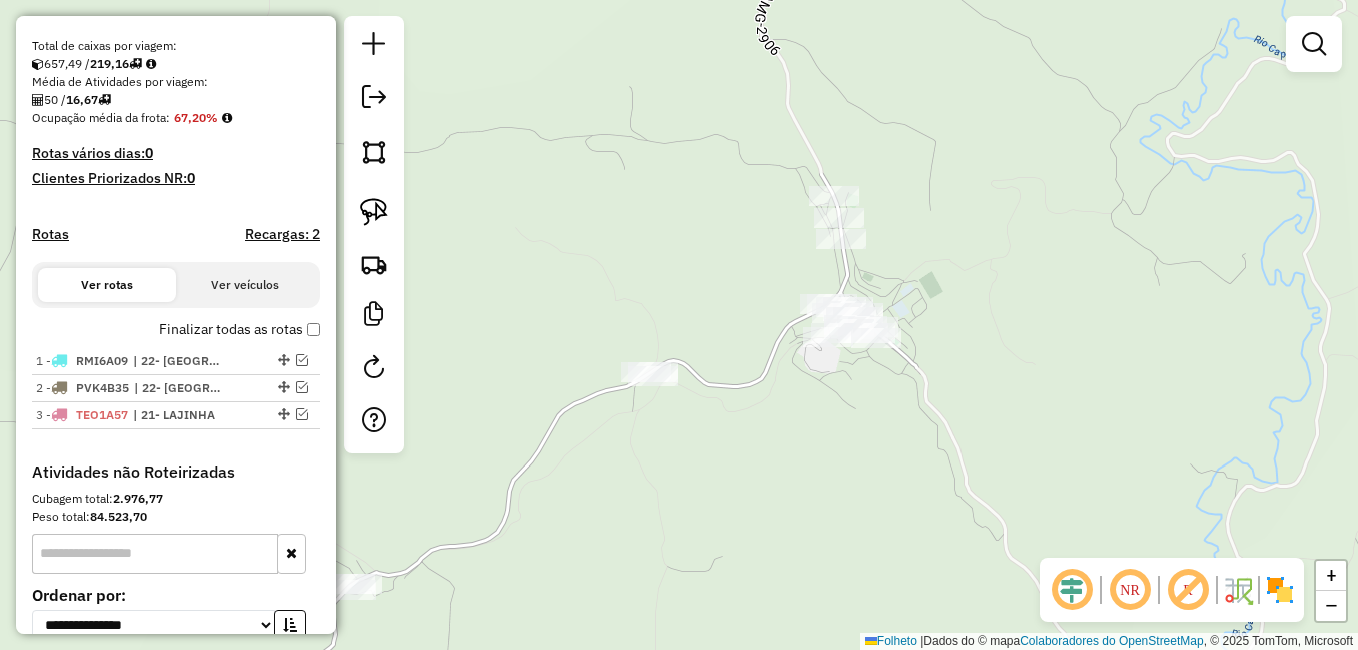 drag, startPoint x: 990, startPoint y: 278, endPoint x: 922, endPoint y: 394, distance: 134.46188 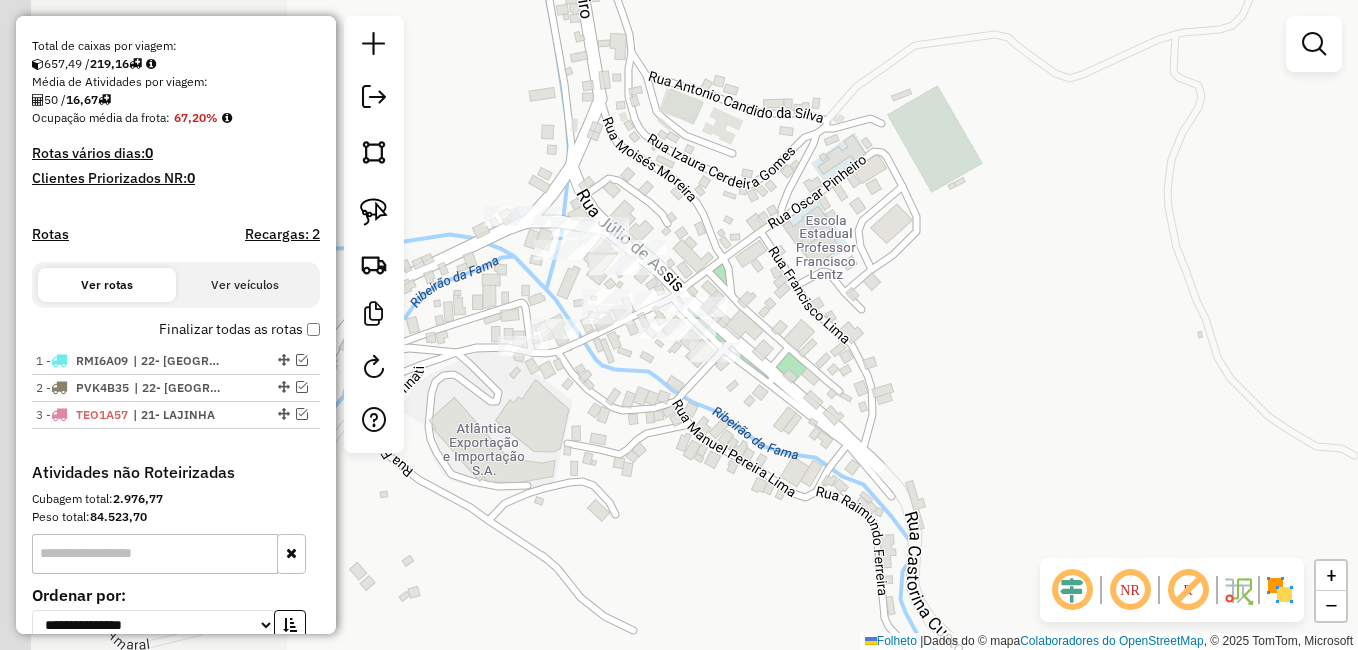 drag, startPoint x: 678, startPoint y: 374, endPoint x: 1102, endPoint y: 368, distance: 424.04245 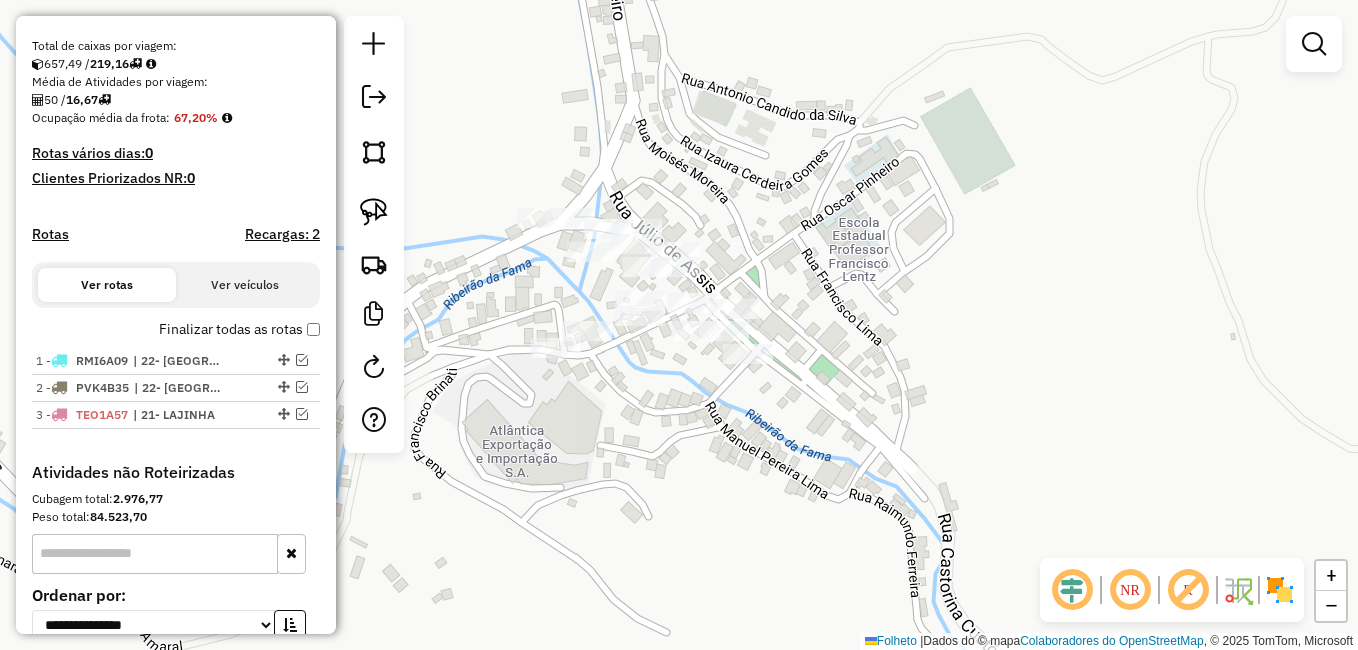 drag, startPoint x: 841, startPoint y: 420, endPoint x: 956, endPoint y: 422, distance: 115.01739 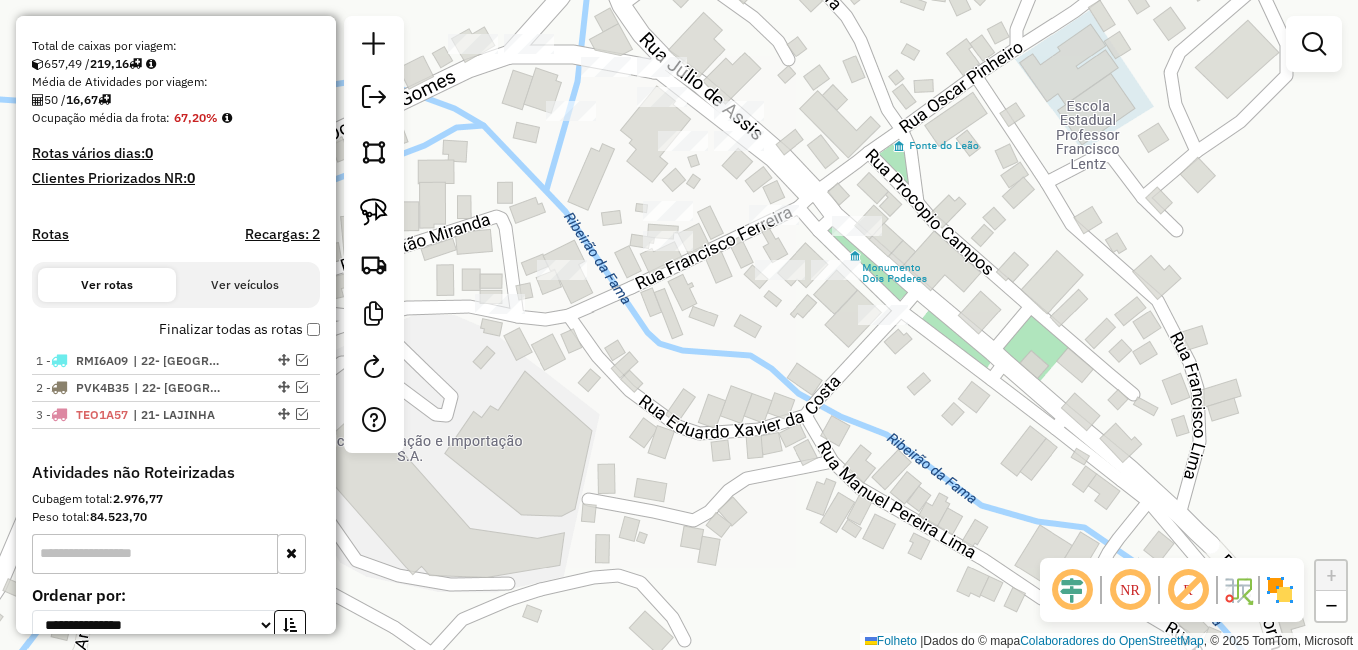 drag, startPoint x: 760, startPoint y: 308, endPoint x: 889, endPoint y: 373, distance: 144.45068 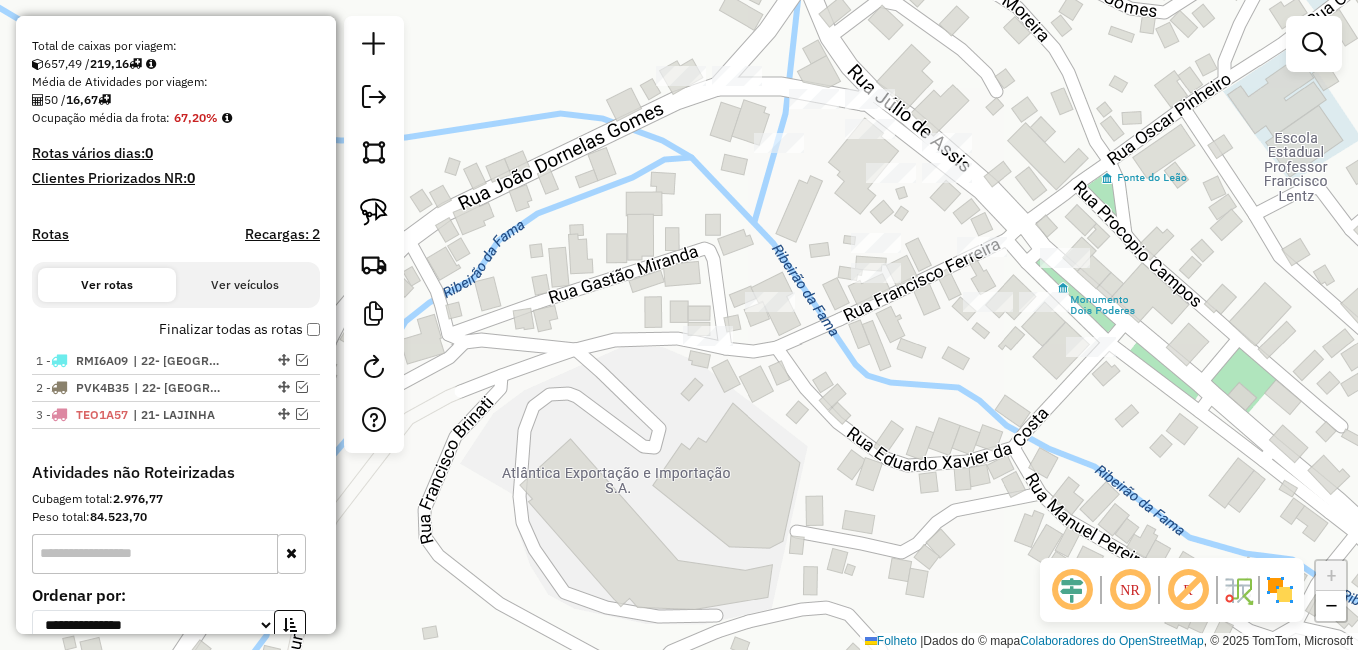 drag, startPoint x: 842, startPoint y: 350, endPoint x: 942, endPoint y: 345, distance: 100.12492 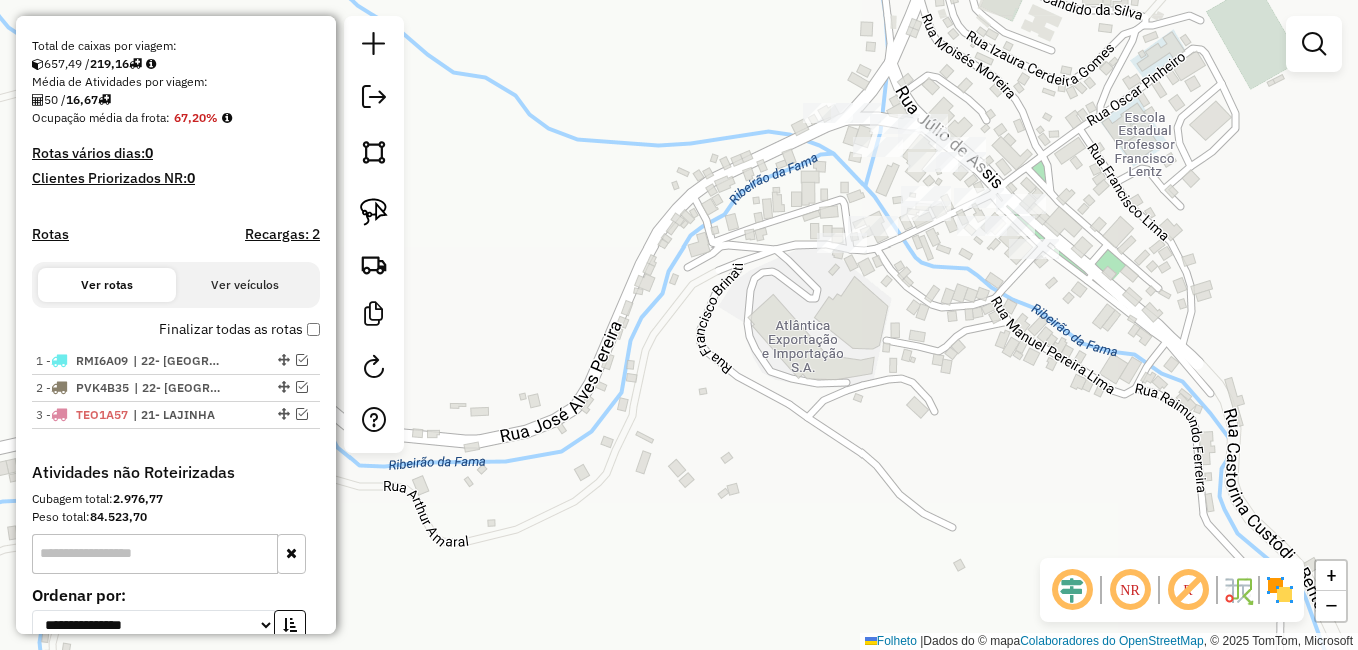 drag, startPoint x: 868, startPoint y: 419, endPoint x: 928, endPoint y: 293, distance: 139.55644 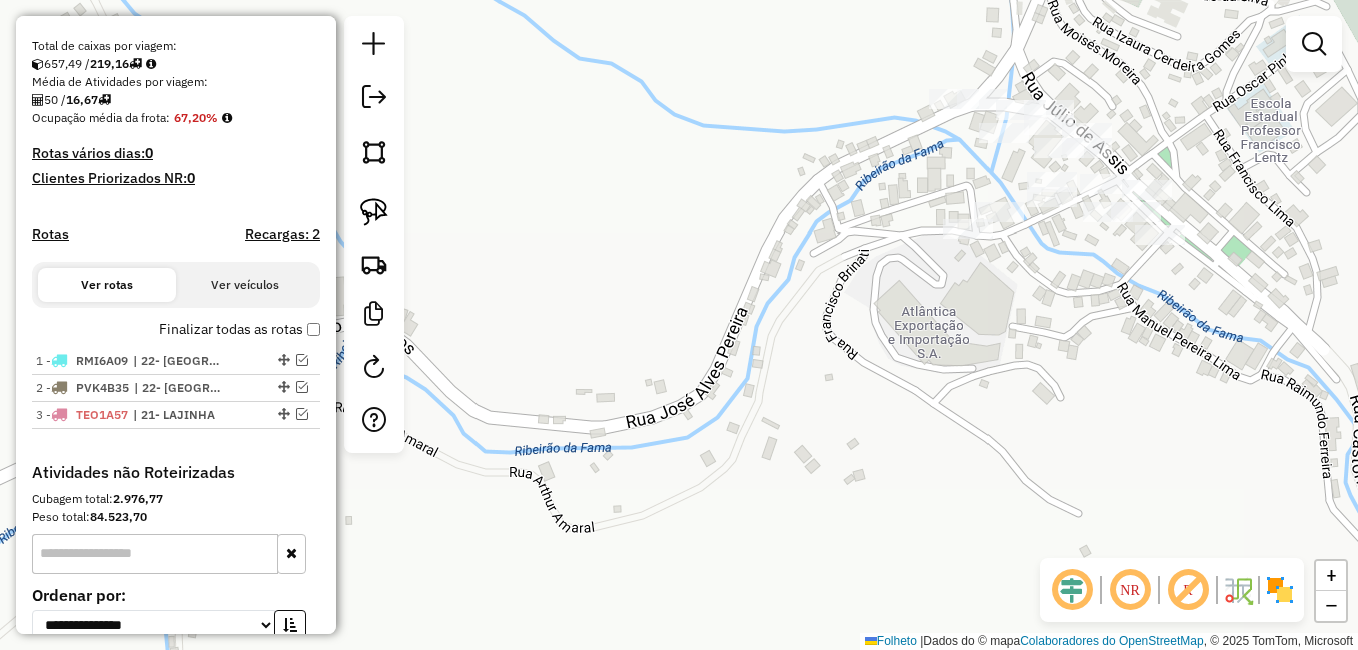 drag, startPoint x: 965, startPoint y: 351, endPoint x: 1010, endPoint y: 344, distance: 45.54119 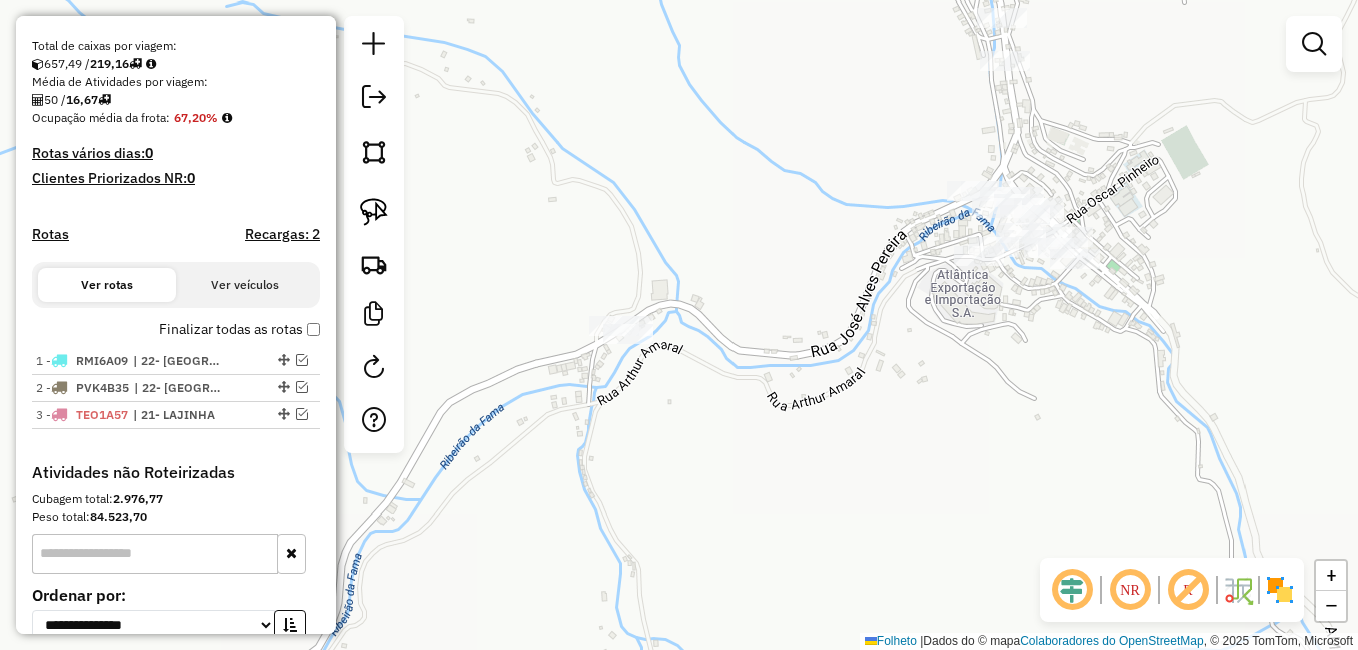 drag, startPoint x: 873, startPoint y: 410, endPoint x: 879, endPoint y: 374, distance: 36.496574 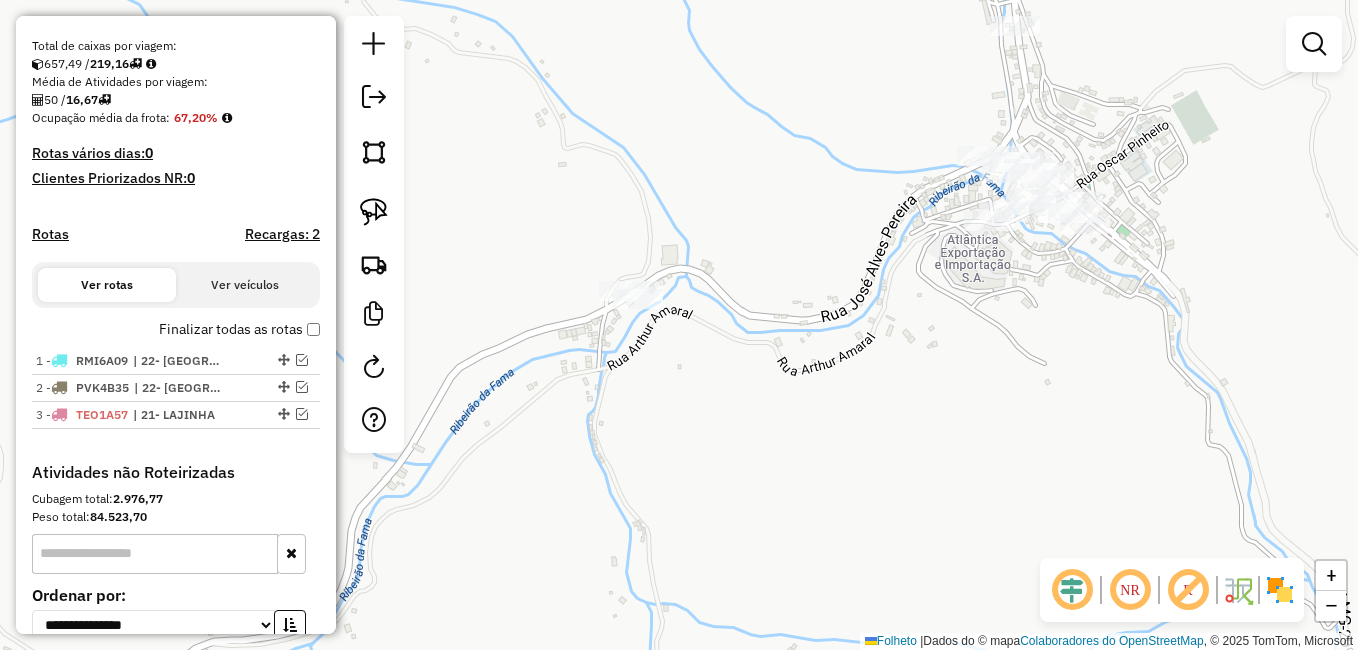 drag, startPoint x: 877, startPoint y: 332, endPoint x: 878, endPoint y: 289, distance: 43.011627 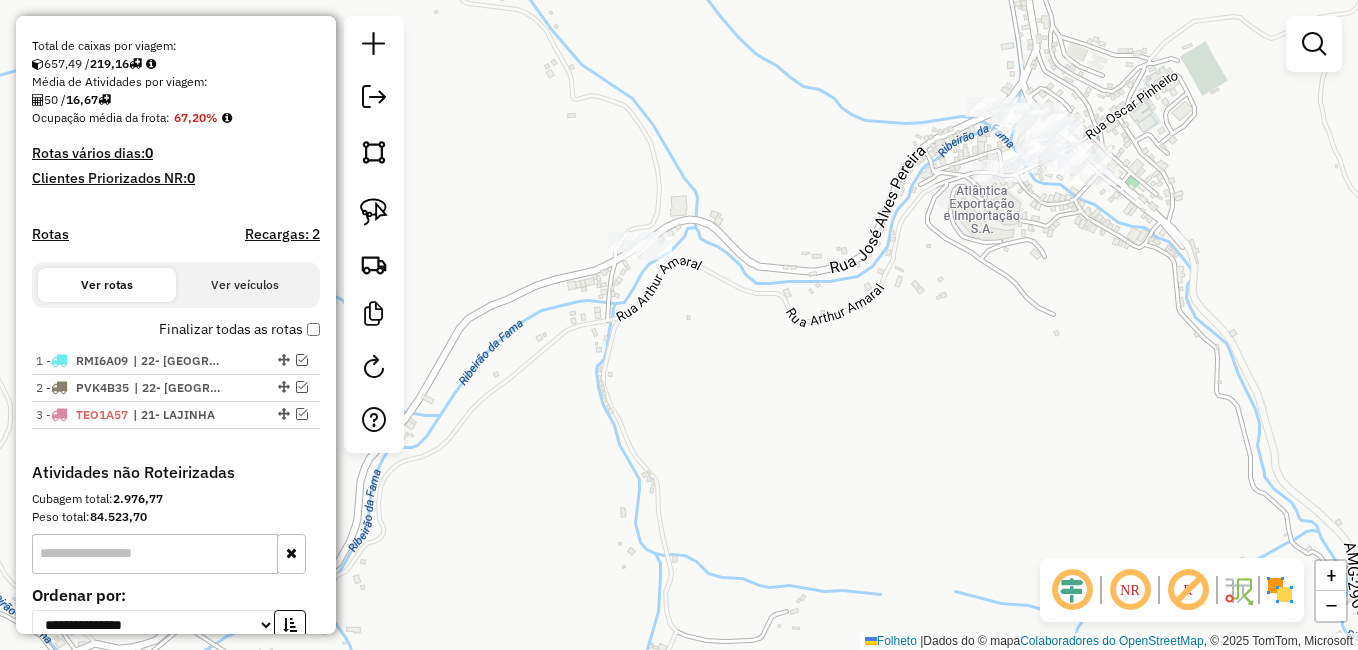 drag, startPoint x: 888, startPoint y: 336, endPoint x: 894, endPoint y: 320, distance: 17.088007 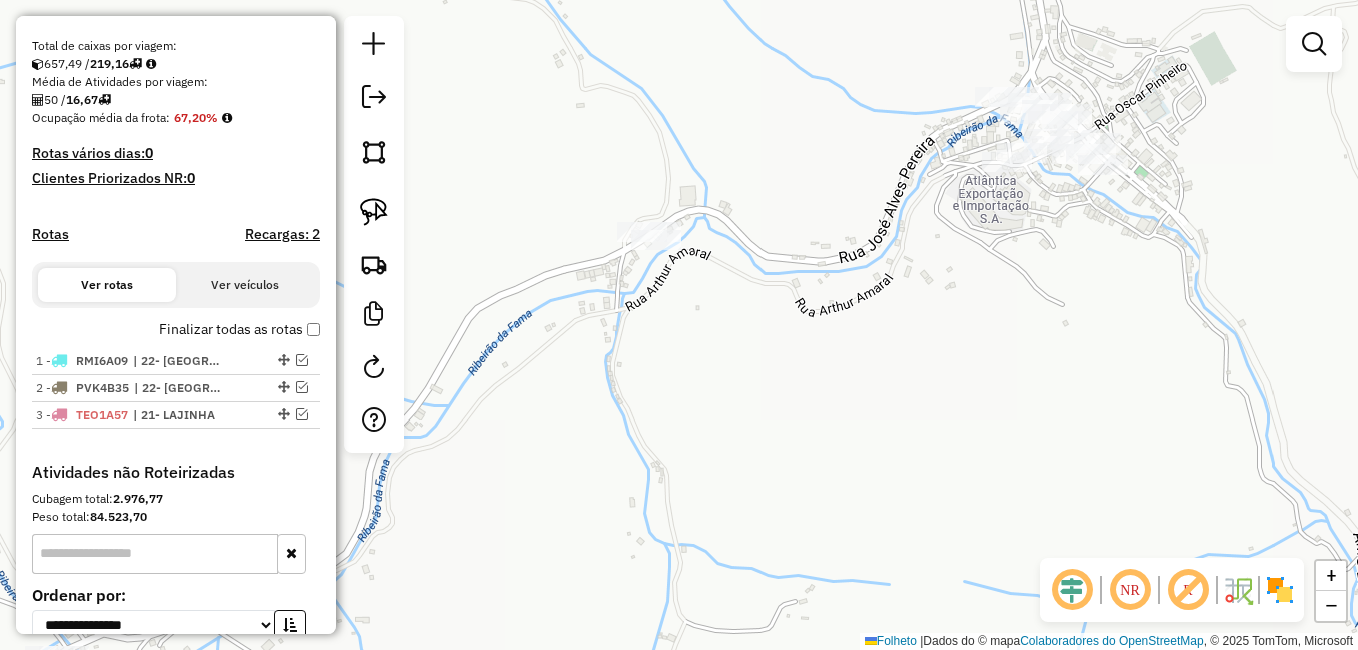 drag, startPoint x: 901, startPoint y: 393, endPoint x: 916, endPoint y: 389, distance: 15.524175 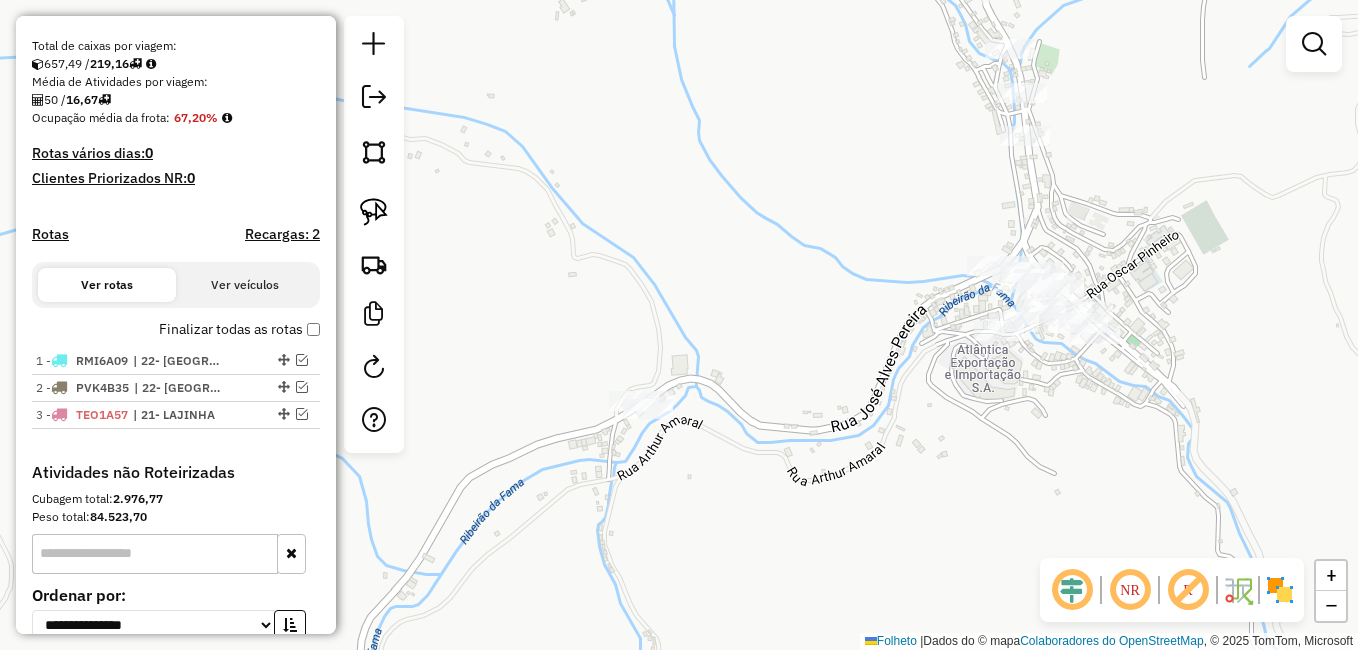drag, startPoint x: 807, startPoint y: 347, endPoint x: 791, endPoint y: 517, distance: 170.75128 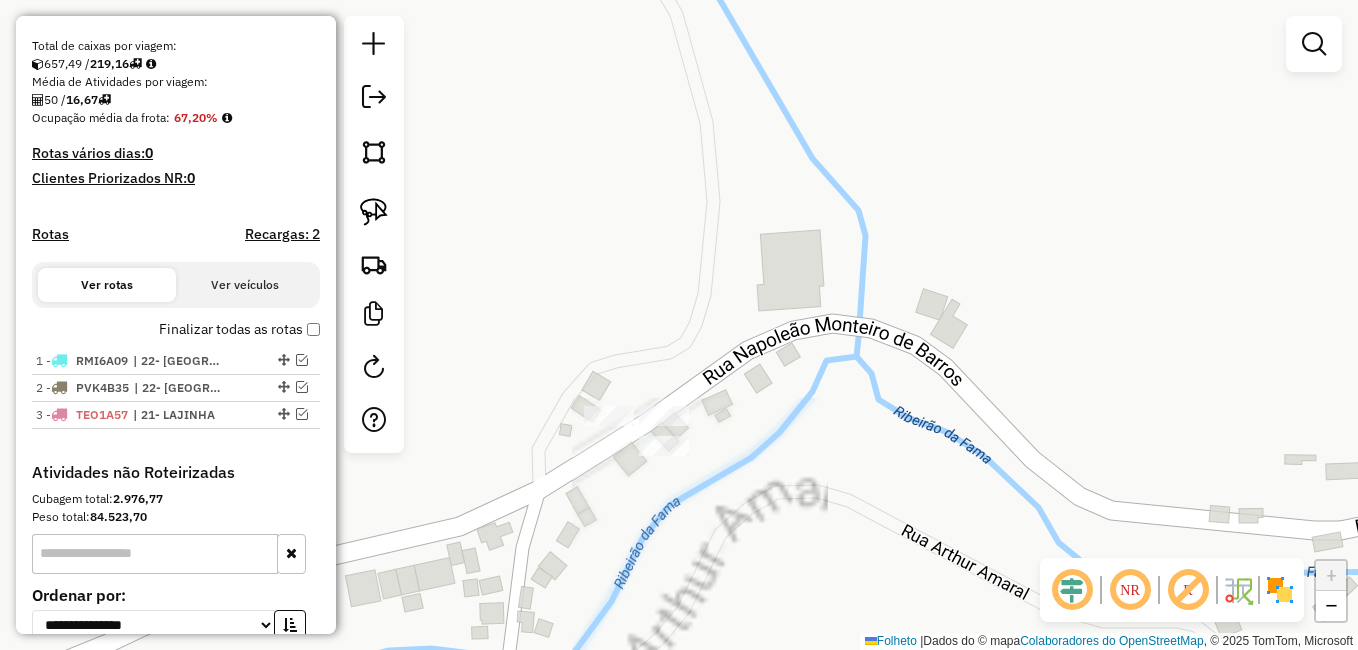 drag, startPoint x: 656, startPoint y: 337, endPoint x: 684, endPoint y: 185, distance: 154.55743 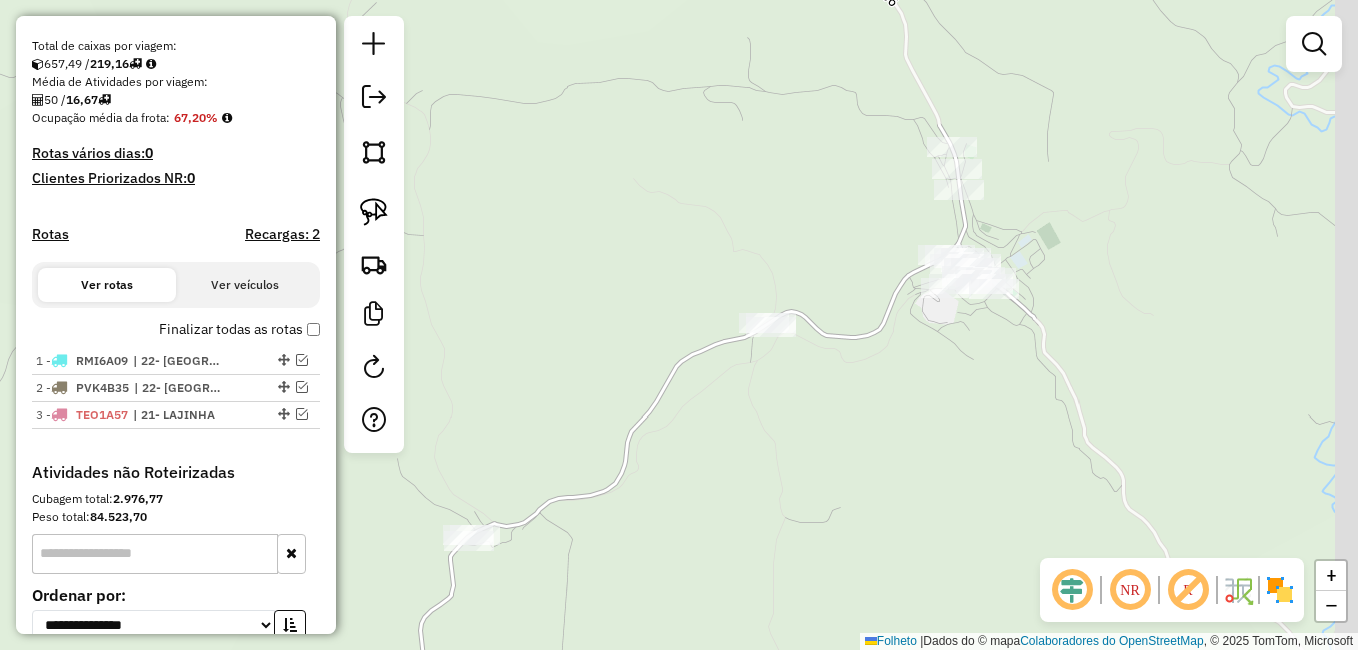 drag, startPoint x: 1032, startPoint y: 422, endPoint x: 881, endPoint y: 432, distance: 151.33076 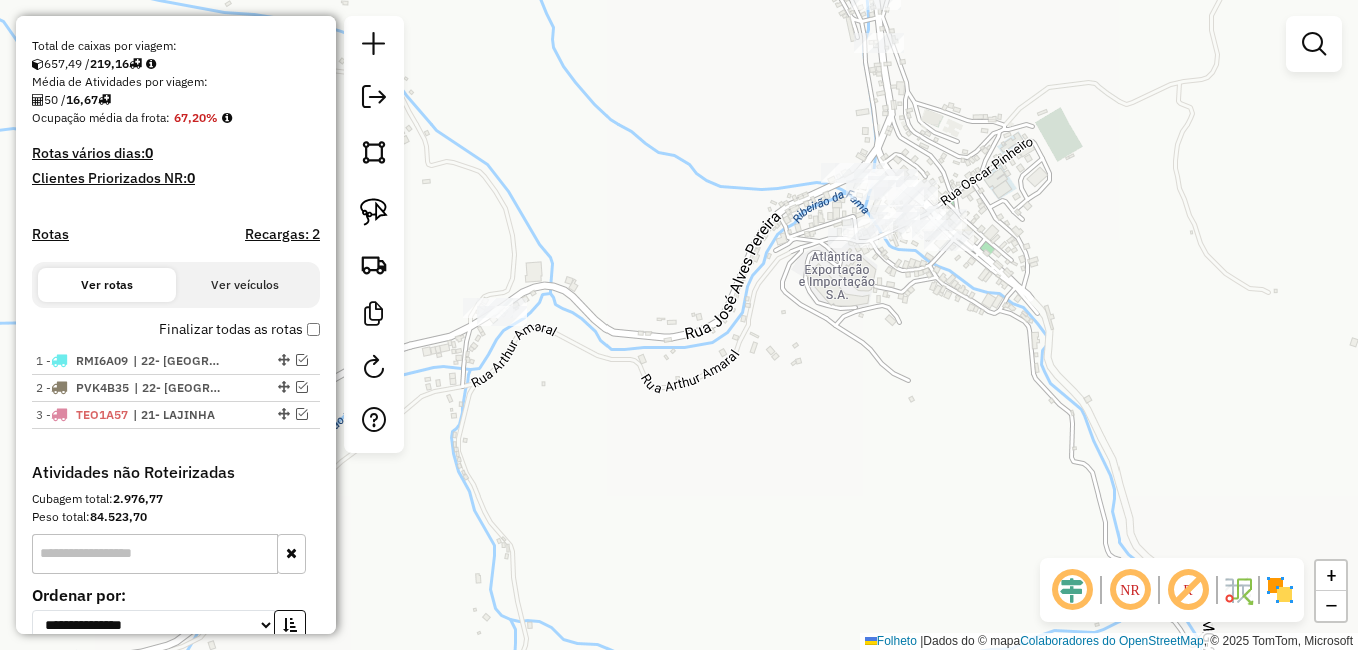 drag, startPoint x: 847, startPoint y: 297, endPoint x: 852, endPoint y: 335, distance: 38.327538 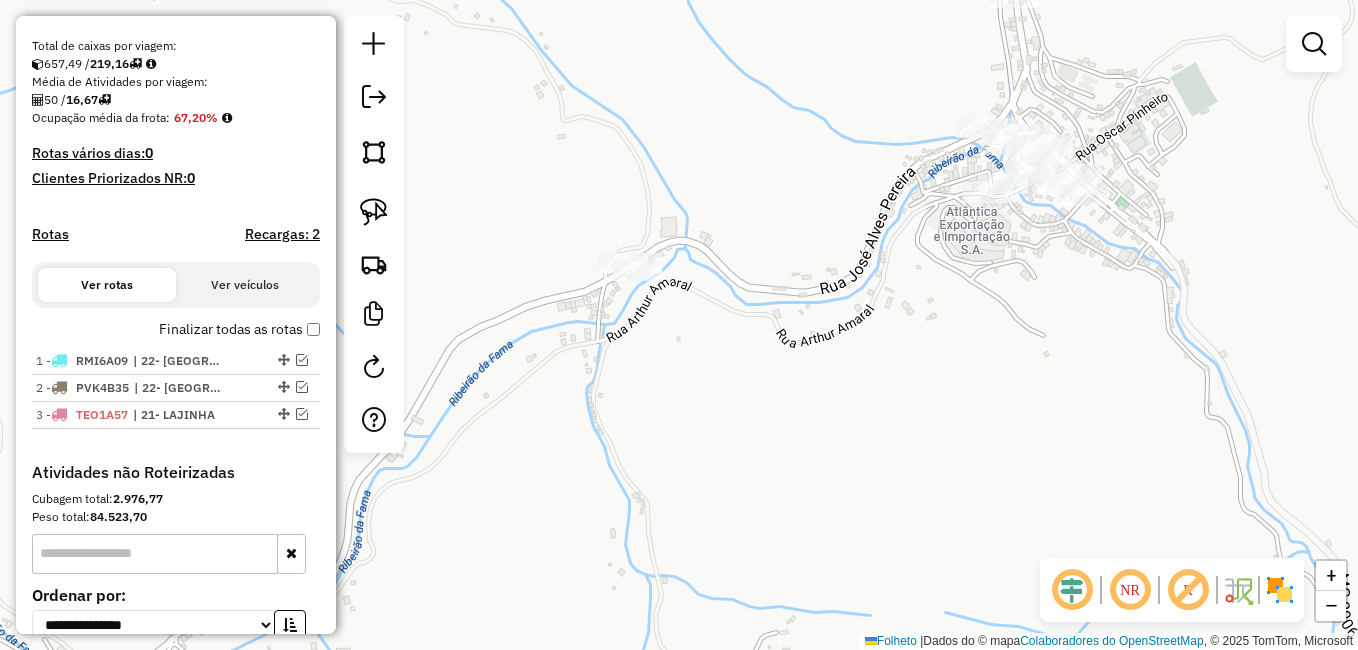 drag, startPoint x: 932, startPoint y: 367, endPoint x: 988, endPoint y: 343, distance: 60.926186 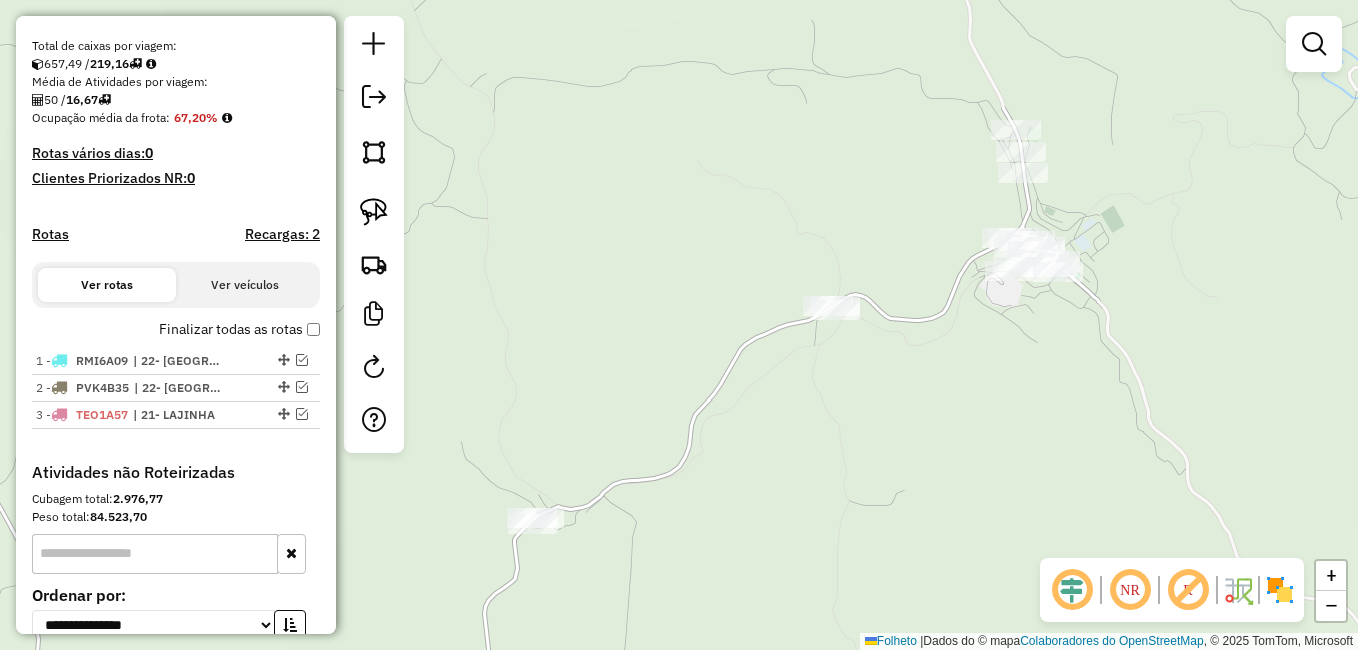 drag, startPoint x: 967, startPoint y: 357, endPoint x: 995, endPoint y: 353, distance: 28.284271 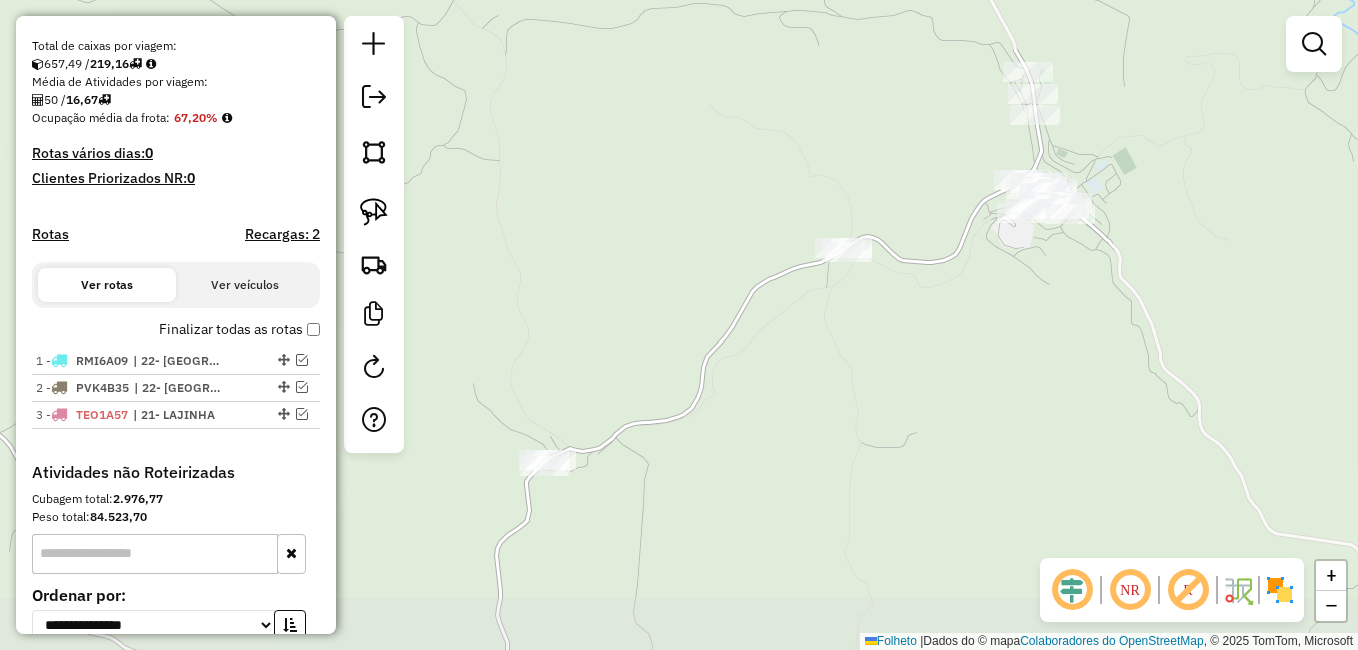 drag, startPoint x: 718, startPoint y: 420, endPoint x: 730, endPoint y: 362, distance: 59.22837 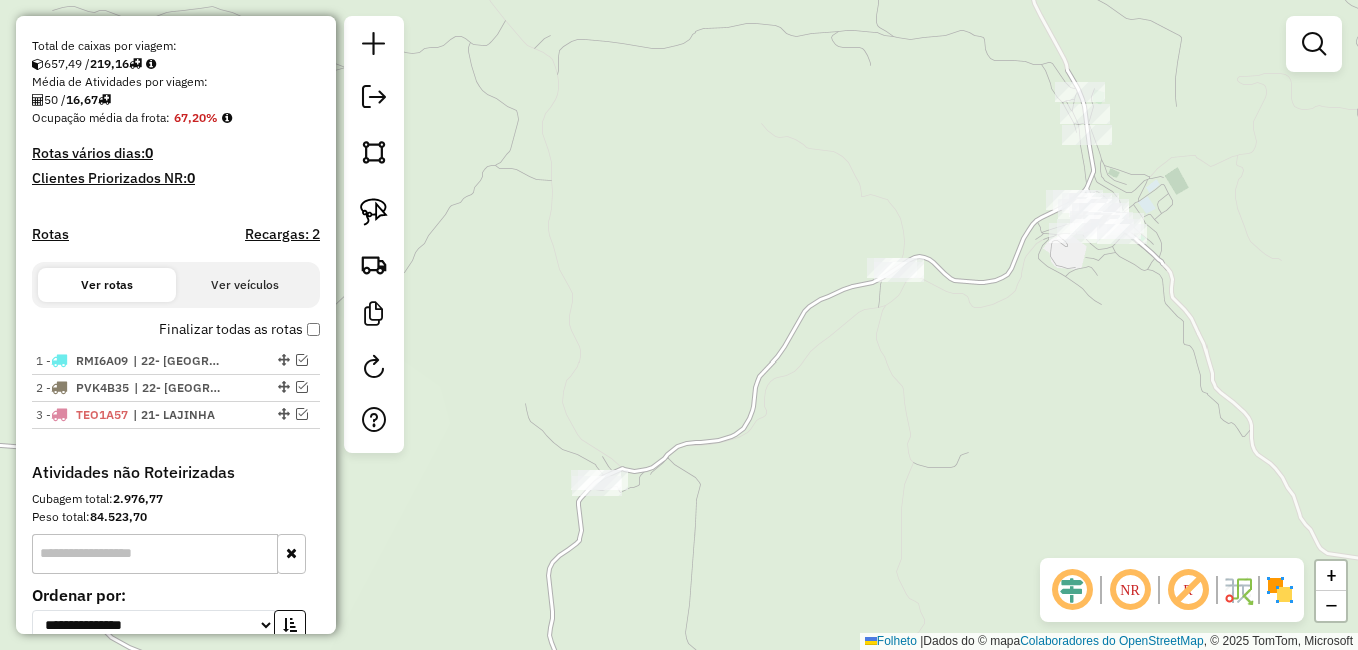 drag, startPoint x: 841, startPoint y: 394, endPoint x: 893, endPoint y: 414, distance: 55.713554 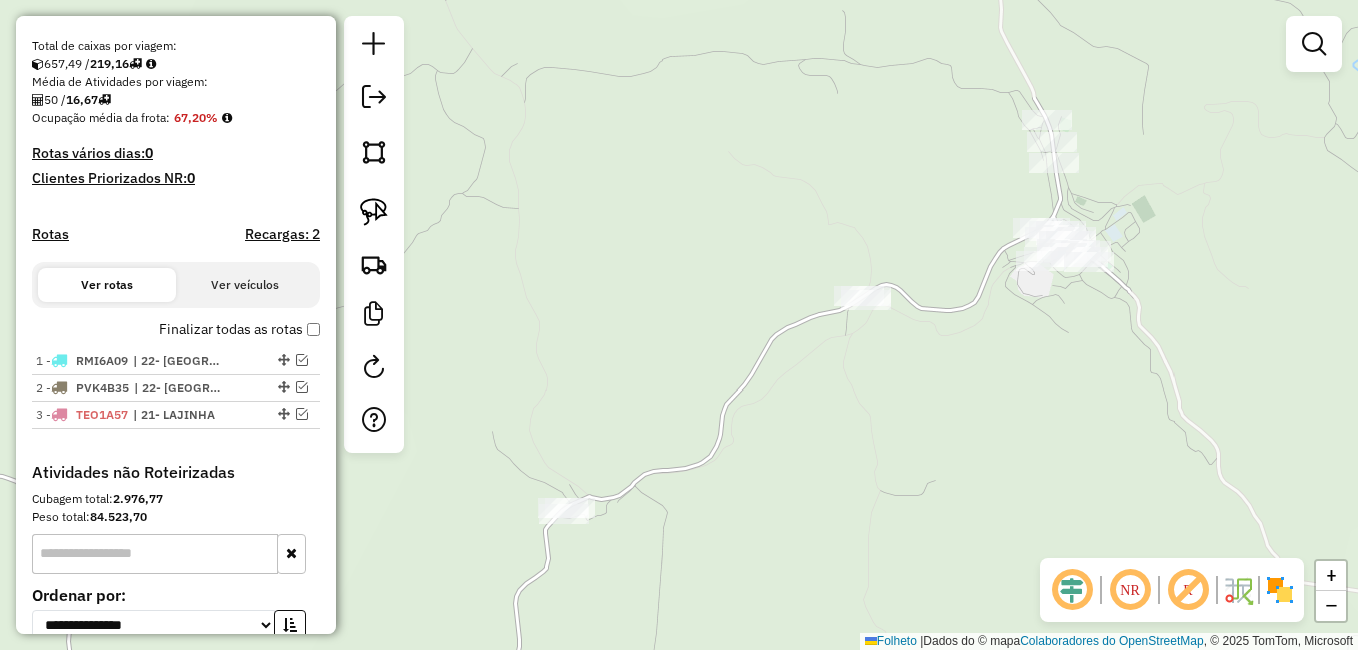drag, startPoint x: 917, startPoint y: 421, endPoint x: 939, endPoint y: 424, distance: 22.203604 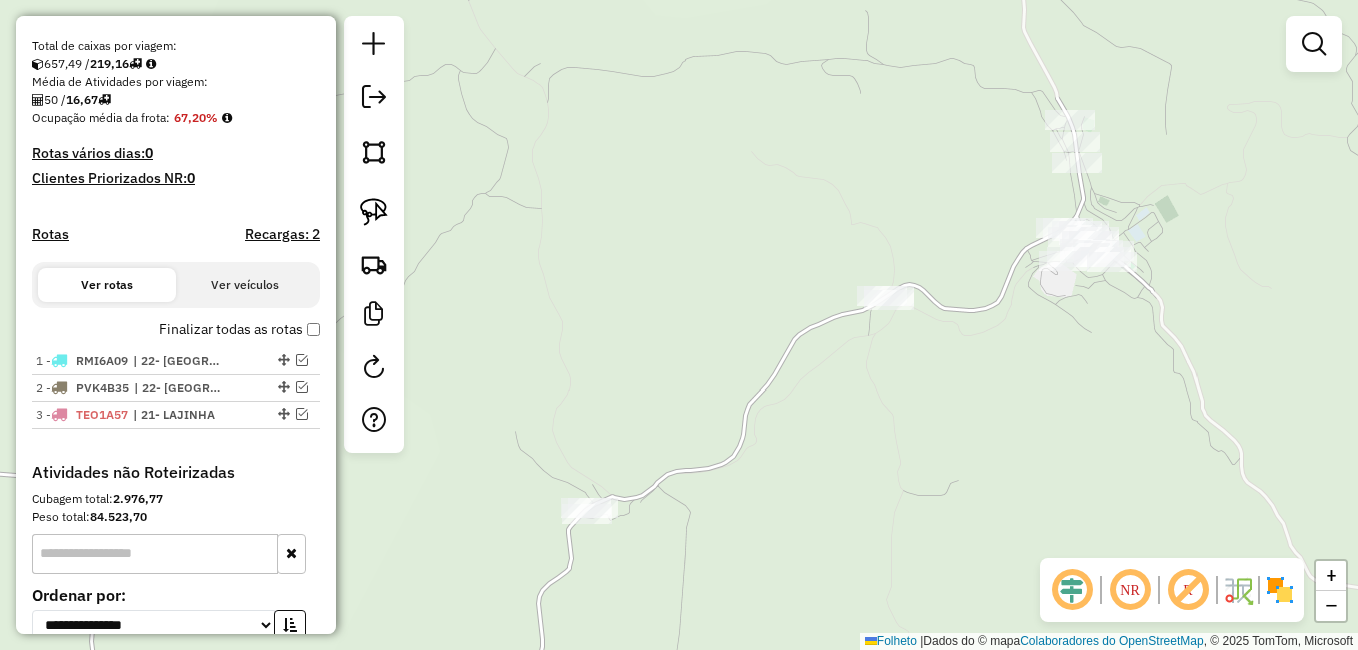 drag, startPoint x: 1004, startPoint y: 338, endPoint x: 1086, endPoint y: 377, distance: 90.80198 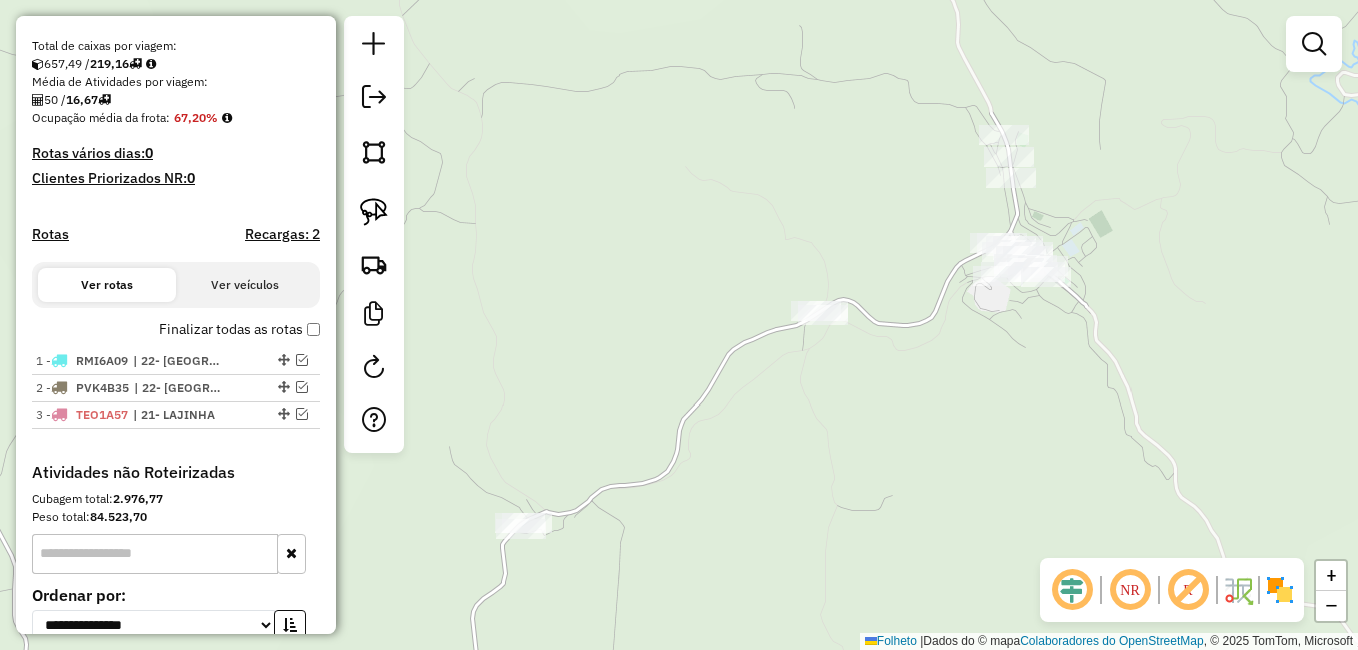 drag, startPoint x: 1195, startPoint y: 256, endPoint x: 1124, endPoint y: 272, distance: 72.780495 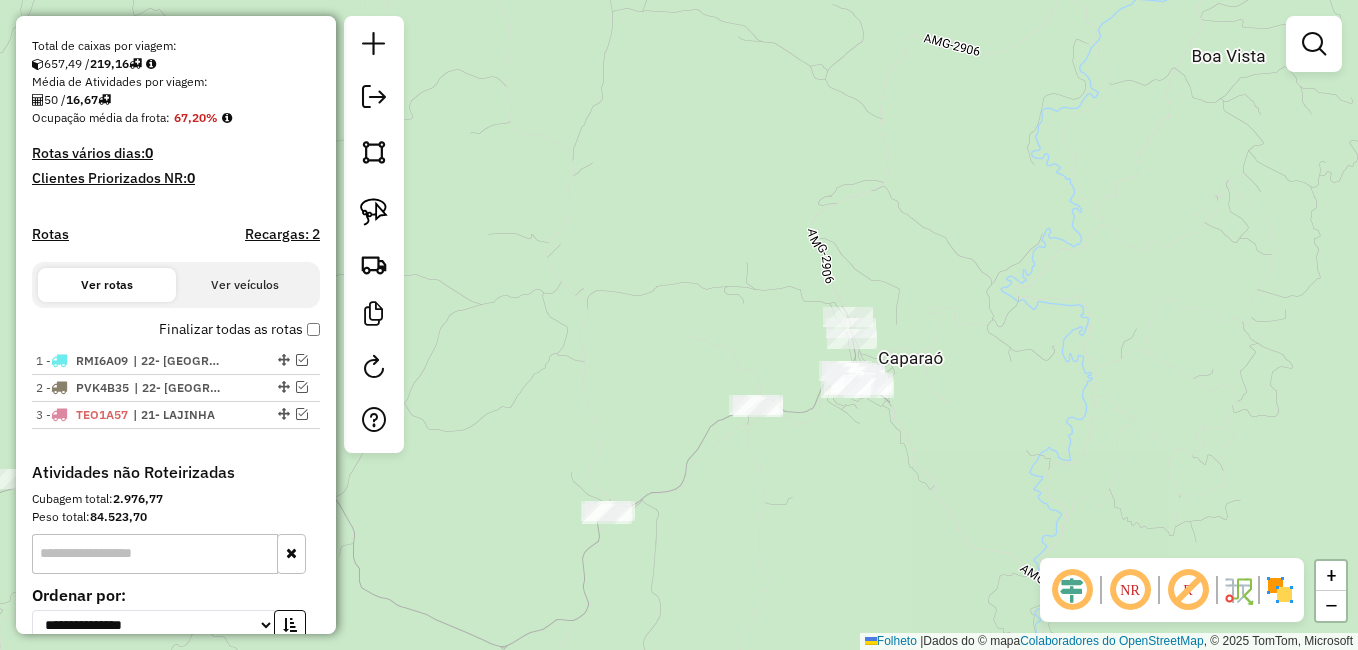 drag, startPoint x: 891, startPoint y: 355, endPoint x: 792, endPoint y: 403, distance: 110.02273 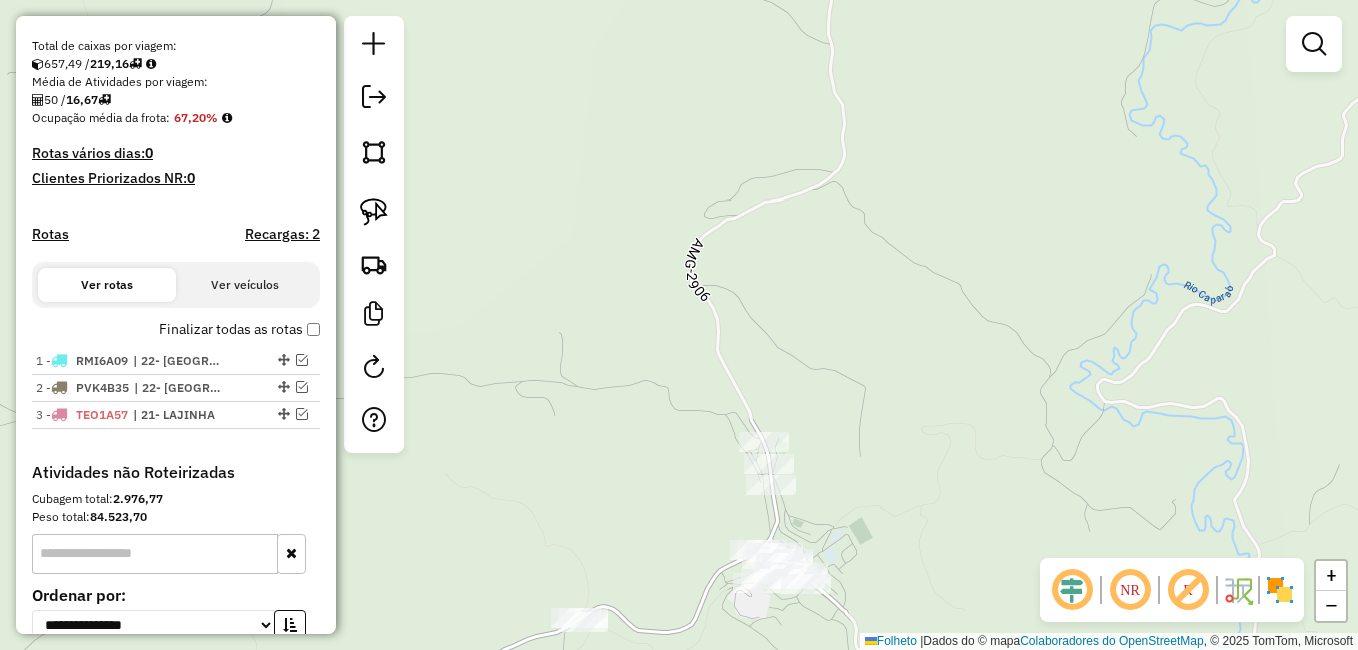 drag, startPoint x: 869, startPoint y: 315, endPoint x: 860, endPoint y: 309, distance: 10.816654 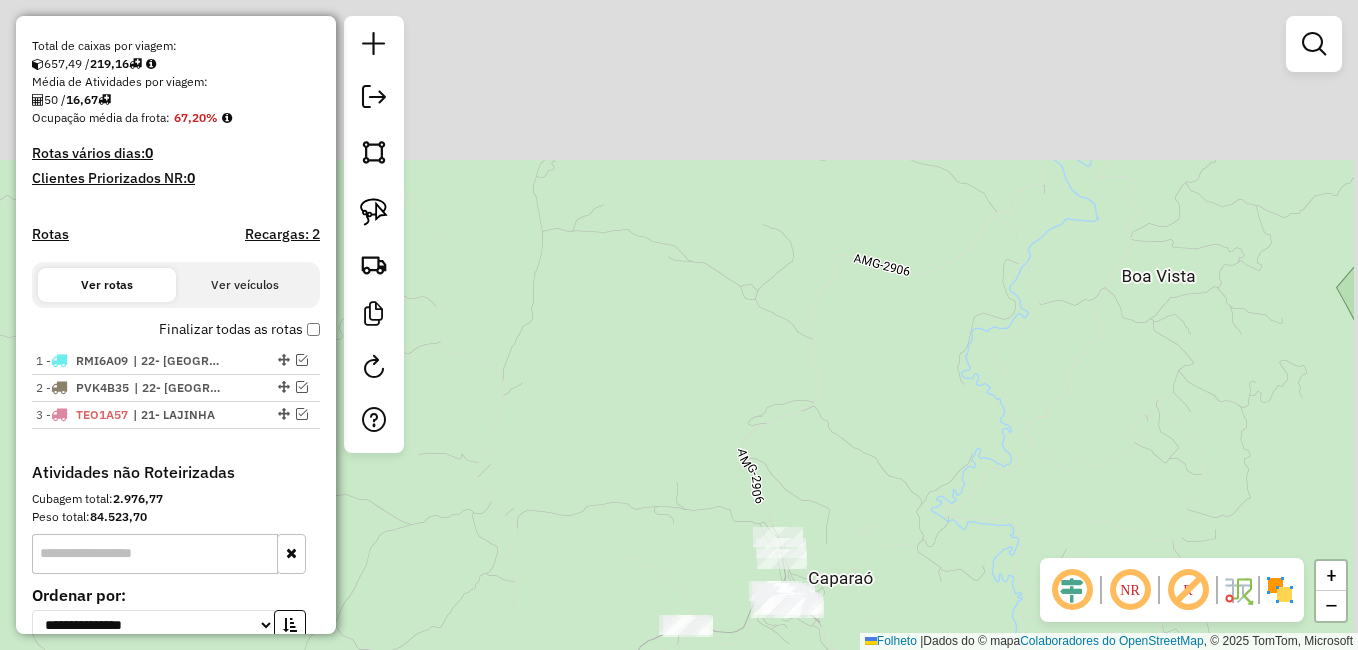 drag, startPoint x: 880, startPoint y: 328, endPoint x: 874, endPoint y: 373, distance: 45.39824 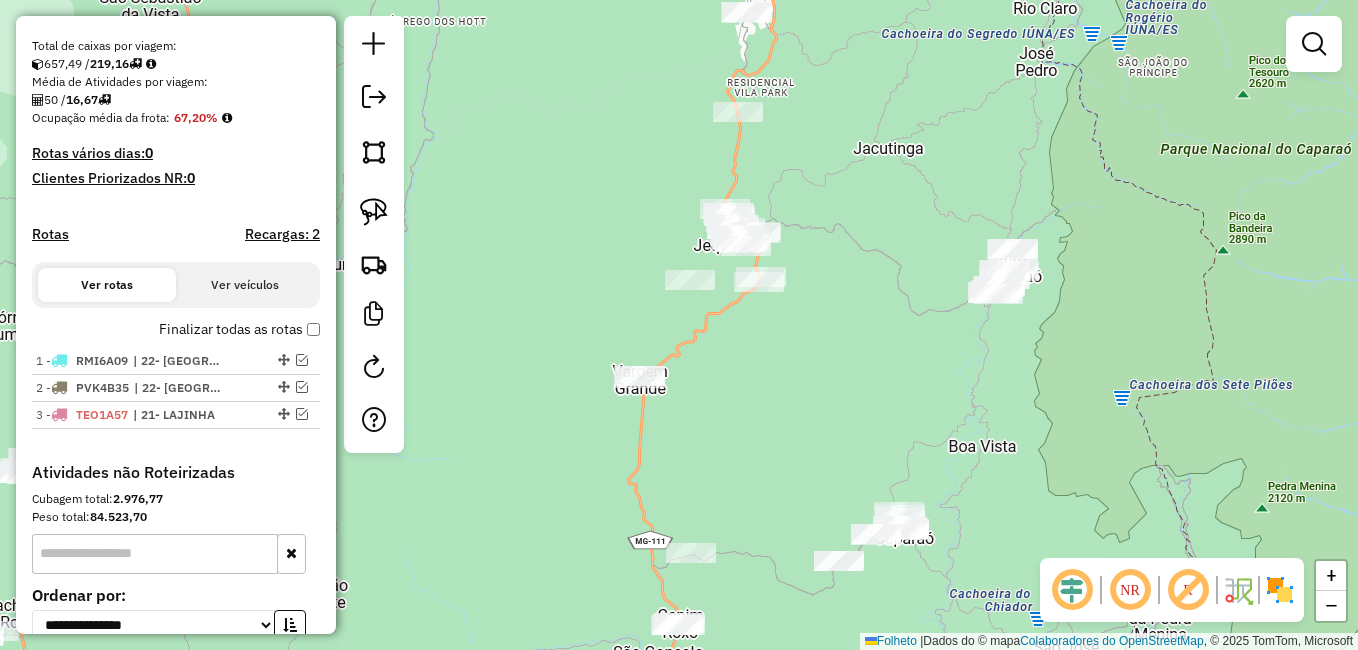 drag, startPoint x: 932, startPoint y: 220, endPoint x: 979, endPoint y: 341, distance: 129.80756 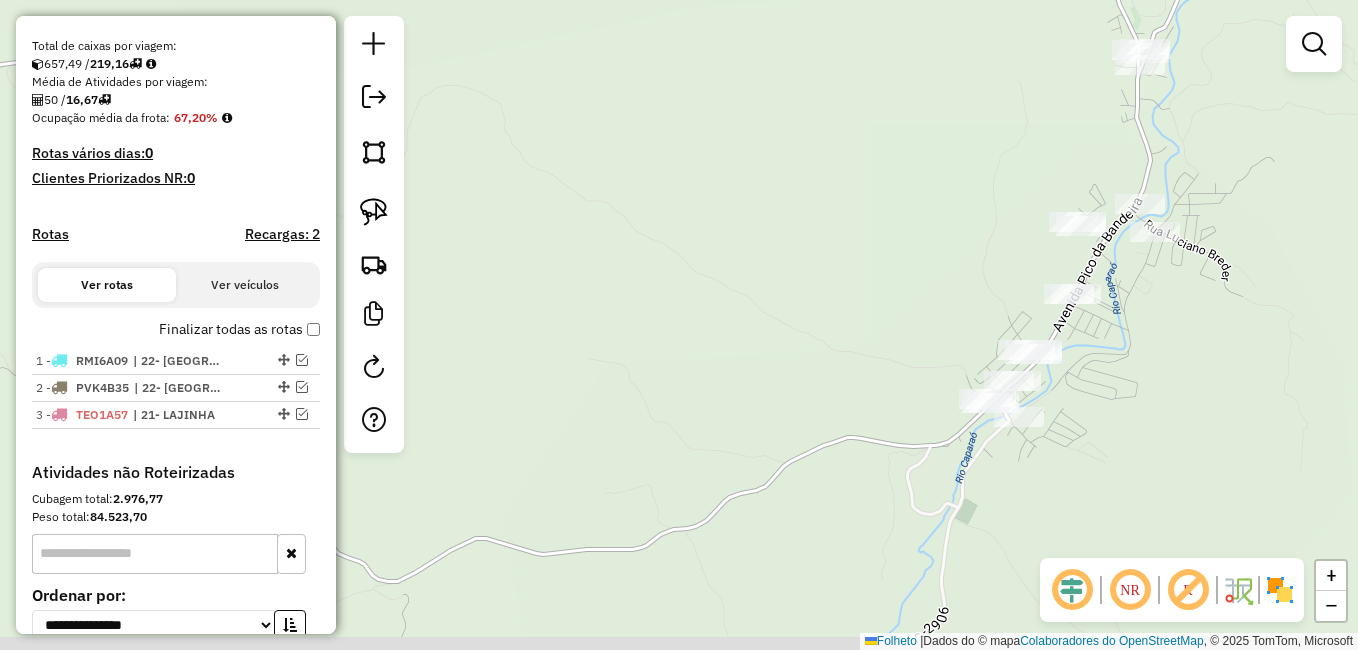 drag, startPoint x: 997, startPoint y: 265, endPoint x: 798, endPoint y: 236, distance: 201.10196 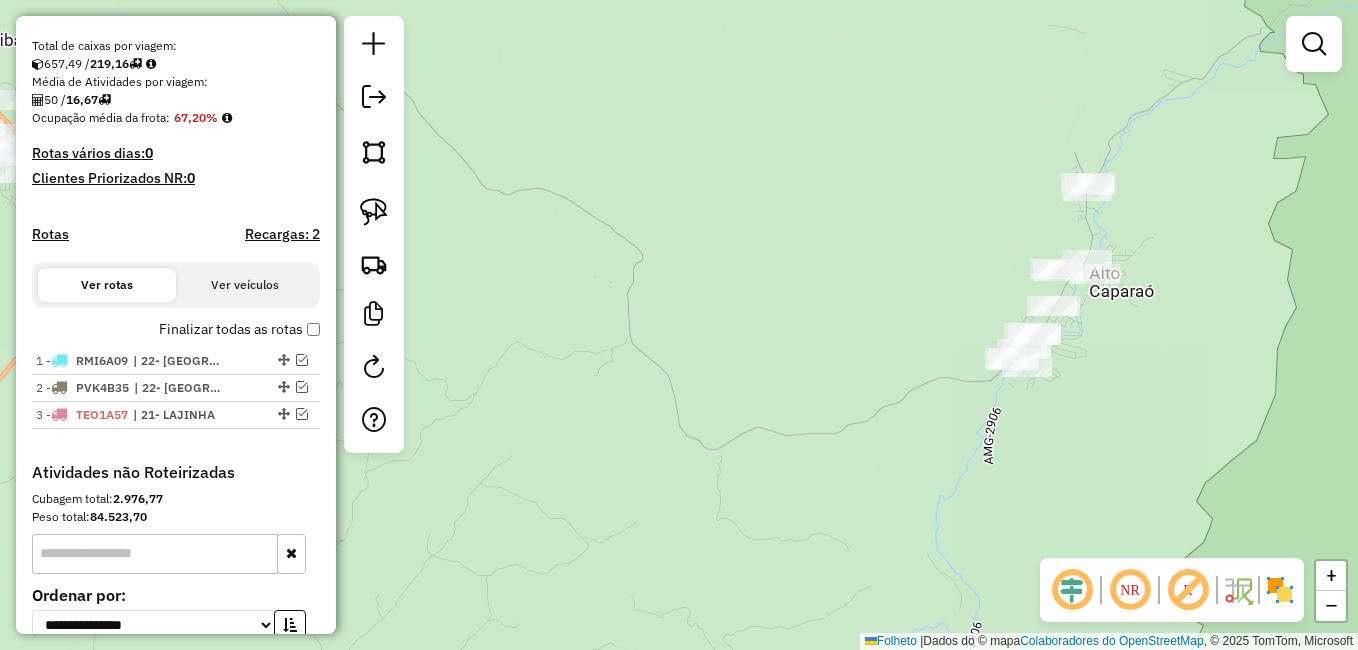 drag, startPoint x: 807, startPoint y: 299, endPoint x: 777, endPoint y: 295, distance: 30.265491 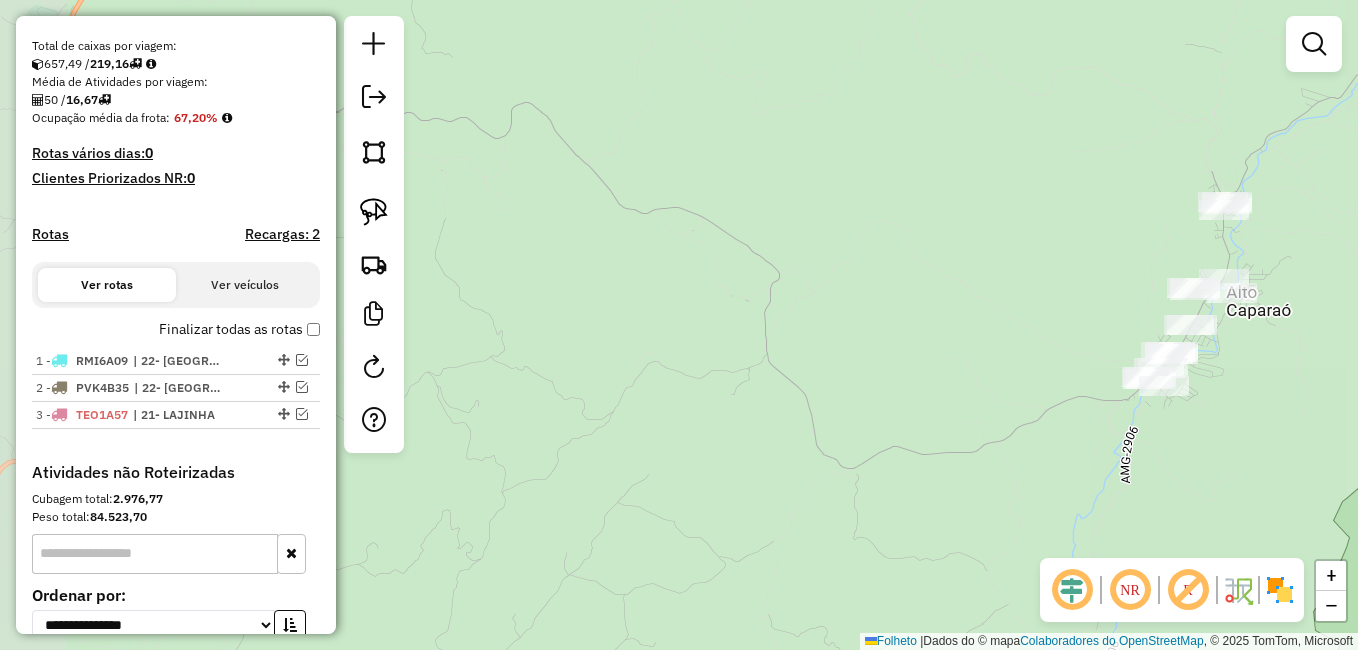 drag, startPoint x: 713, startPoint y: 281, endPoint x: 847, endPoint y: 301, distance: 135.48431 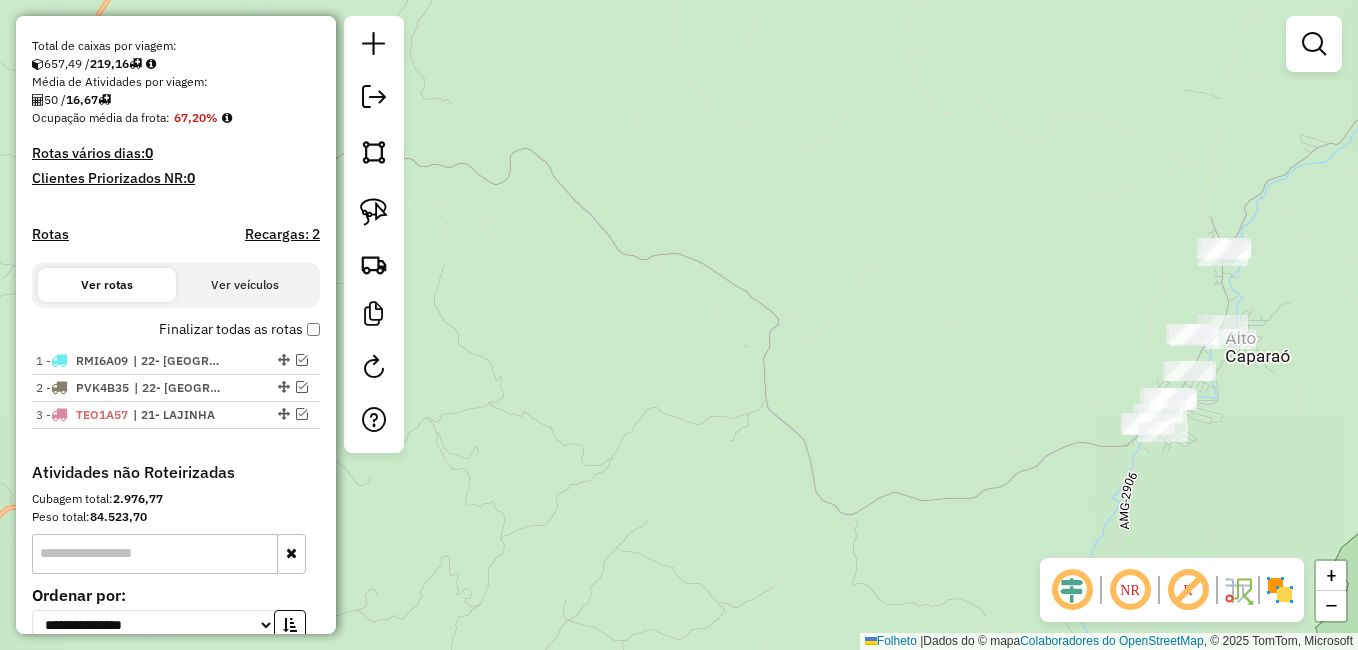 drag, startPoint x: 682, startPoint y: 252, endPoint x: 572, endPoint y: 223, distance: 113.758514 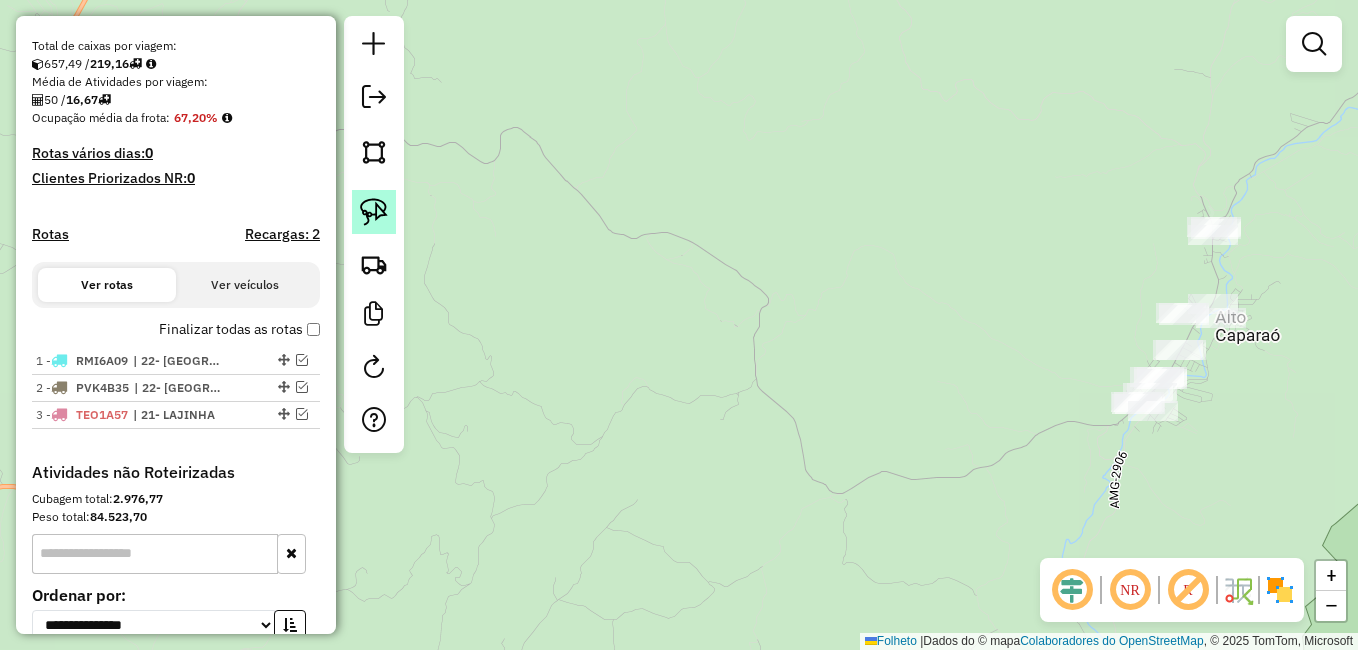 click 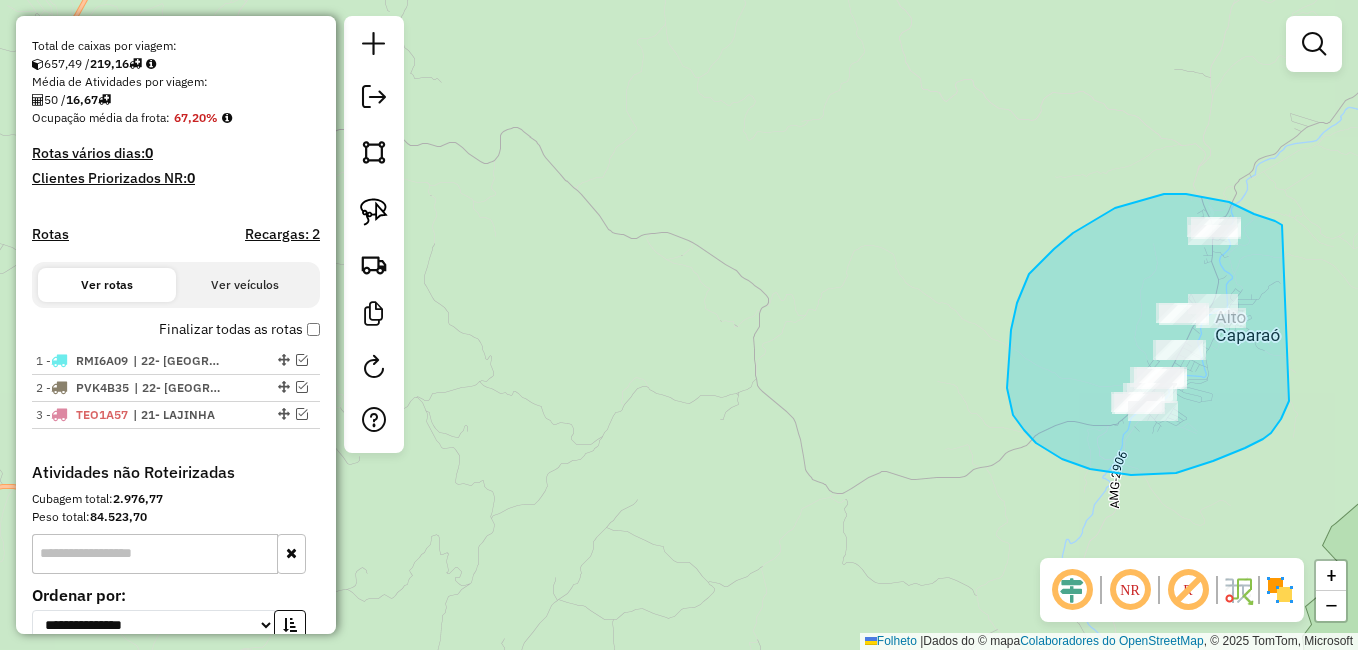 drag, startPoint x: 1282, startPoint y: 225, endPoint x: 1288, endPoint y: 339, distance: 114.15778 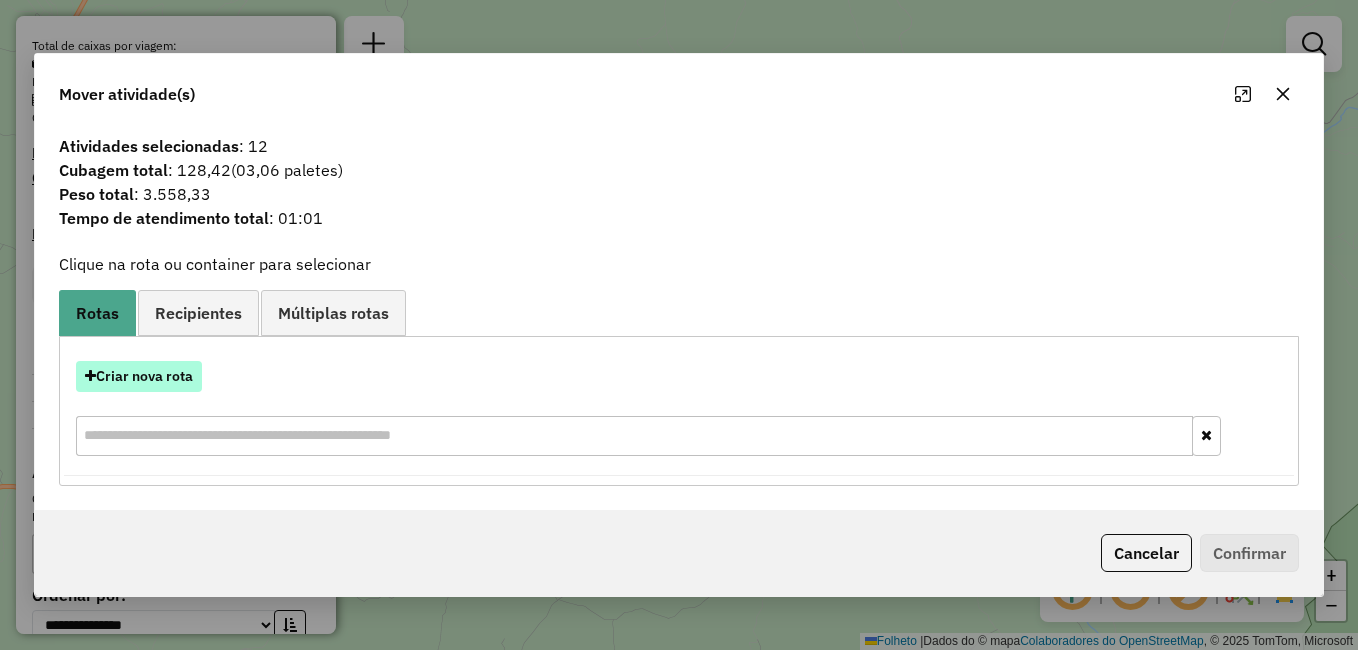 click on "Criar nova rota" at bounding box center (144, 376) 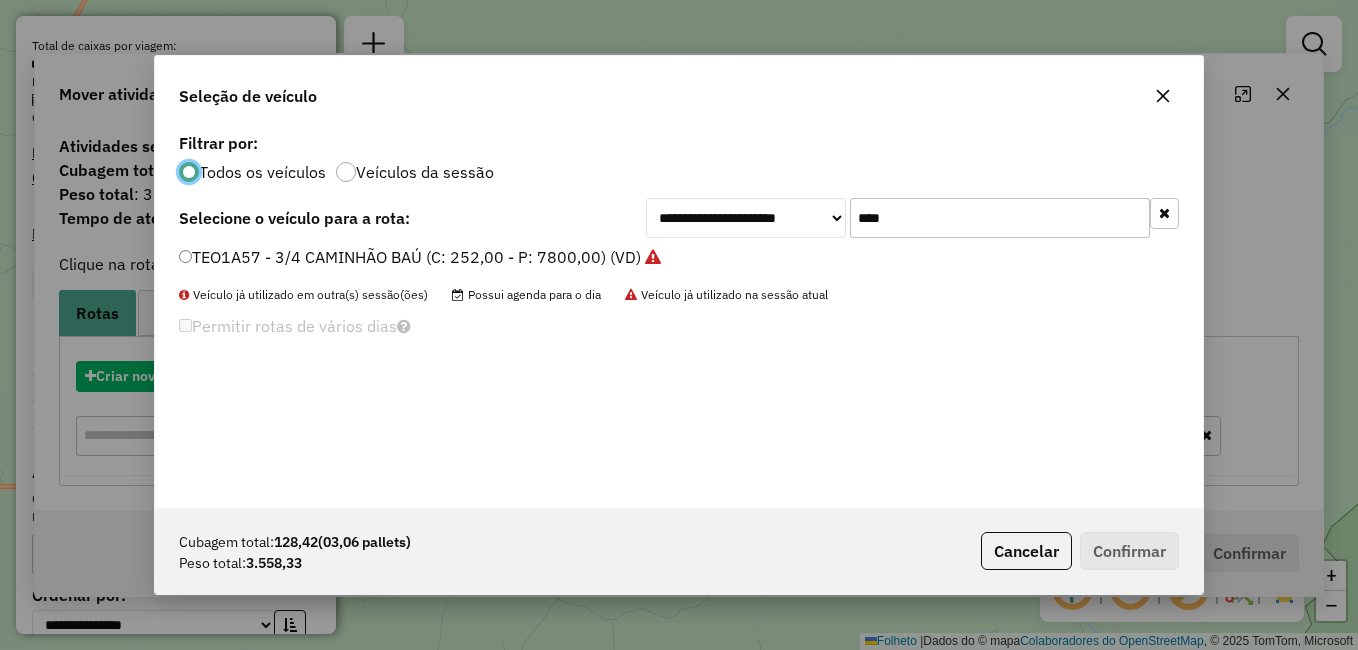 scroll, scrollTop: 11, scrollLeft: 6, axis: both 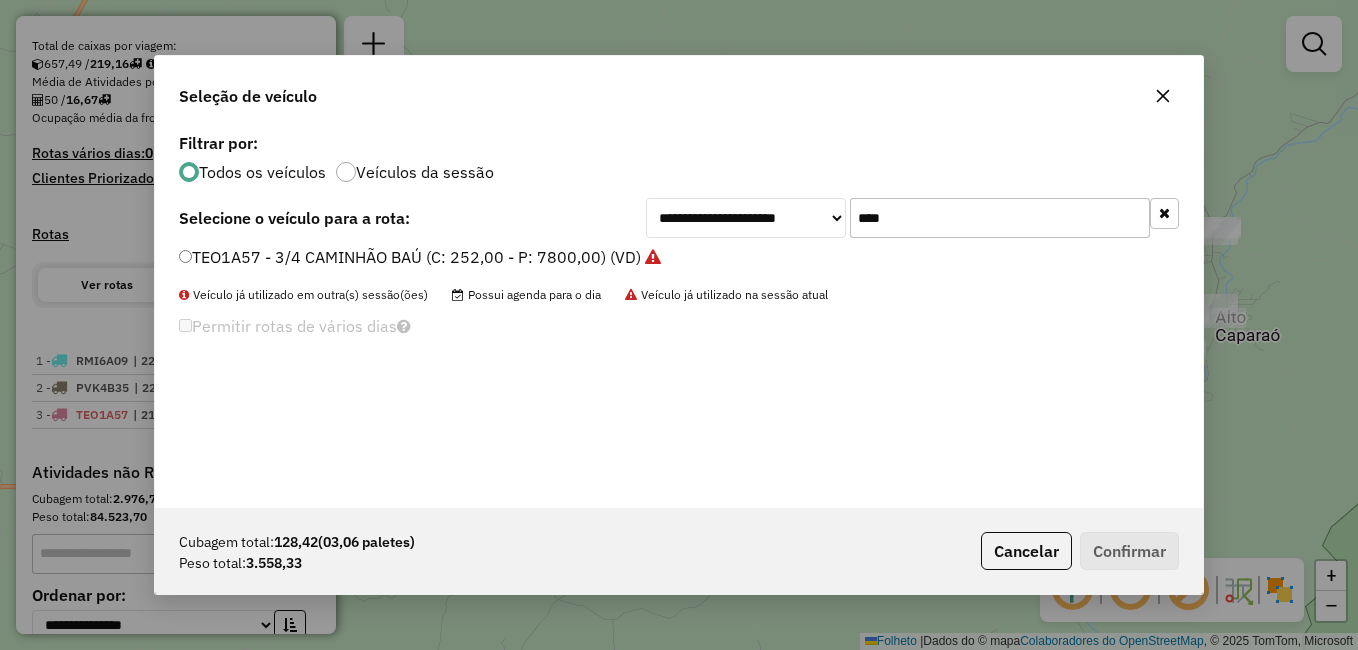 drag, startPoint x: 919, startPoint y: 213, endPoint x: 1188, endPoint y: 27, distance: 327.04282 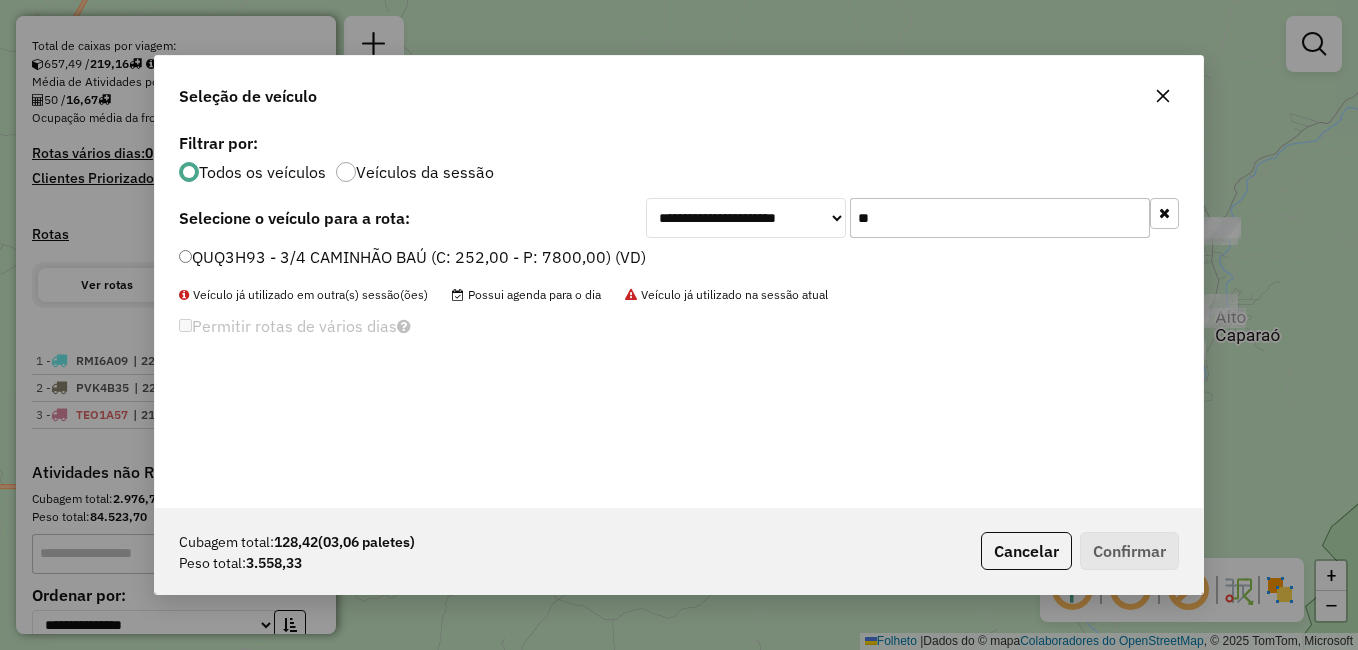 type on "****" 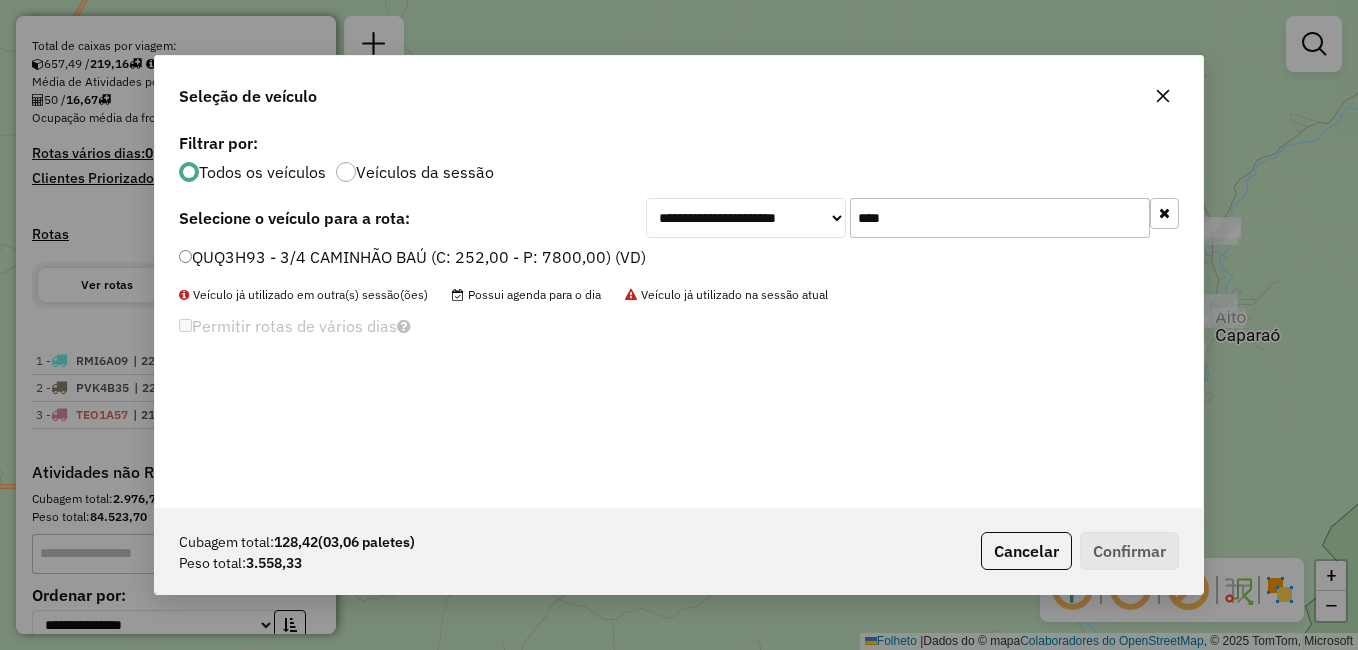click on "QUQ3H93 - 3/4 CAMINHÃO BAÚ (C: 252,00 - P: 7800,00) (VD)" 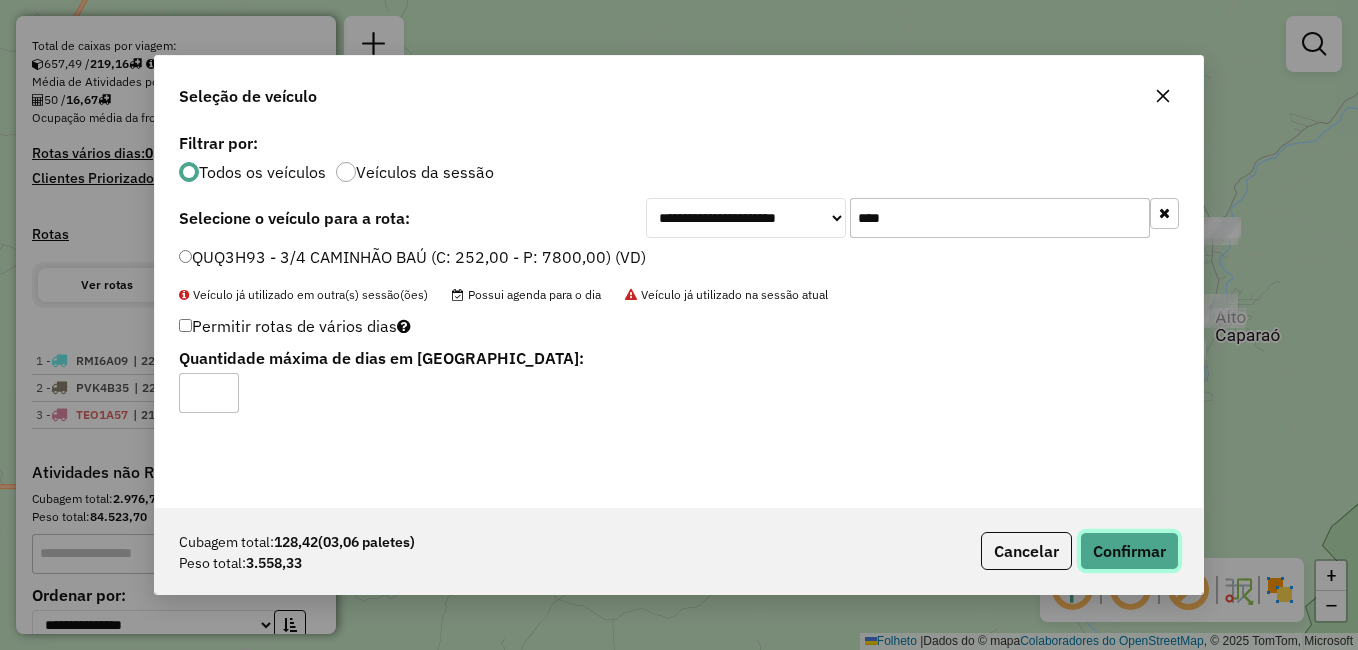 click on "Confirmar" 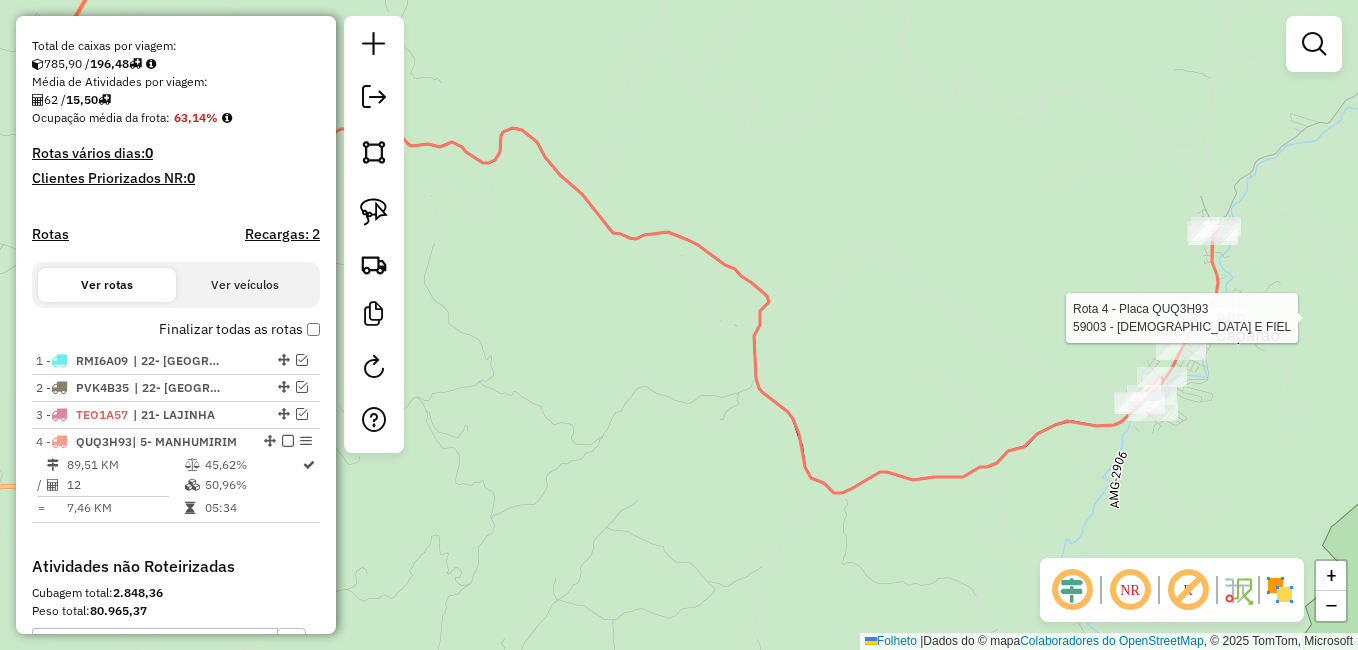 select on "**********" 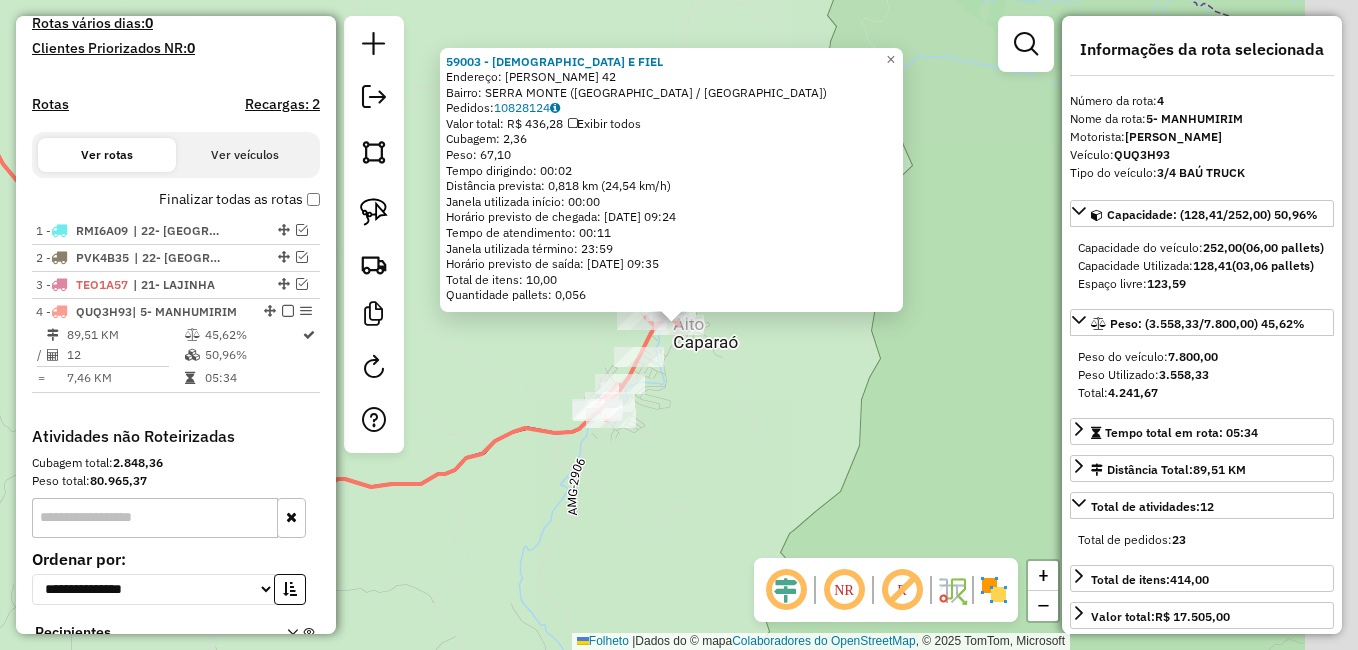 scroll, scrollTop: 700, scrollLeft: 0, axis: vertical 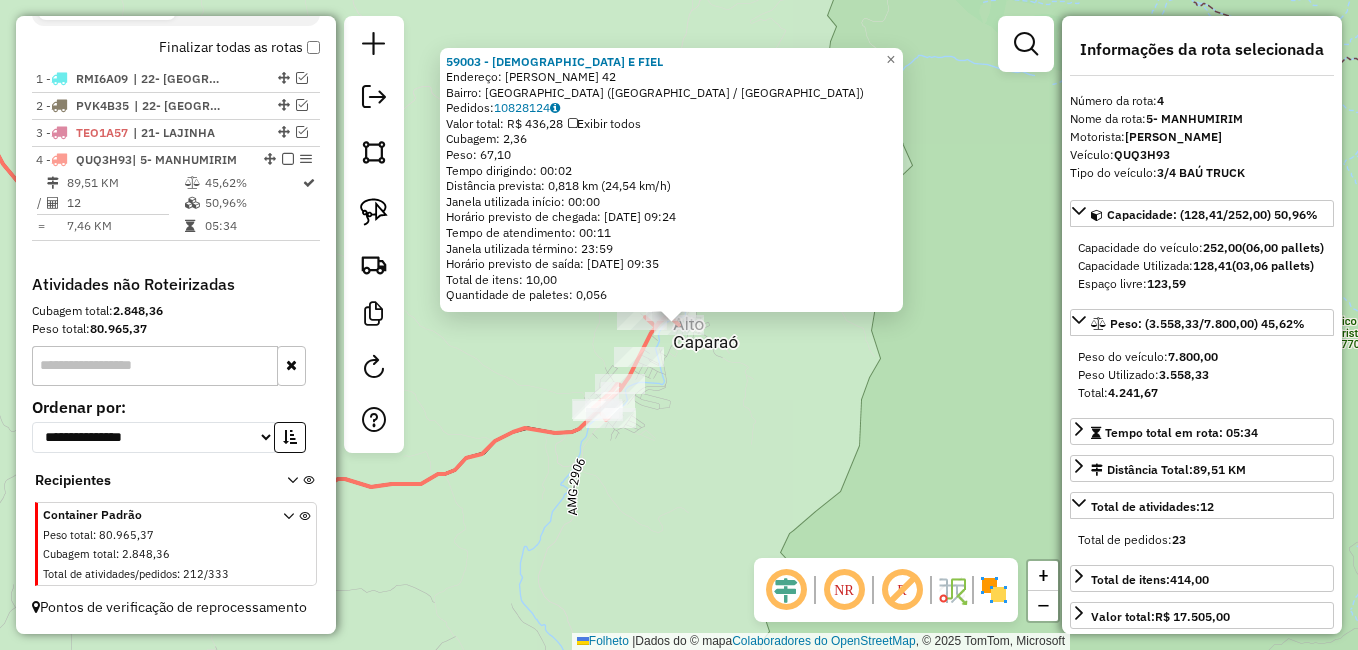 click on "59003 - DEUS  E FIEL  Endereço:  FELIPE GARCIA HEIDERICK 42   Bairro: SERRA MONTE (ALTO CAPARAÓ / MG)   Pedidos:  10828124   Valor total: R$ 436,28   Exibir todos   Cubagem: 2,36  Peso: 67,10  Tempo dirigindo: 00:02   Distância prevista: 0,818 km (24,54 km/h)   Janela utilizada início: 00:00   Horário previsto de chegada: 11/07/2025 09:24   Tempo de atendimento: 00:11   Janela utilizada término: 23:59   Horário previsto de saída: 11/07/2025 09:35   Total de itens: 10,00   Quantidade de paletes: 0,056  × Janela de atendimento Grade de atendimento Capacidade Transportadoras Veículos Cliente Pedidos  Rotas Selecione os dias de semana para filtrar as janelas de atendimento  Seg   Ter   Qua   Qui   Sexo   Sáb   Dom  Informe o período da janela de atendimento: De: Até:  Filtrar exatamente a janela do cliente  Considerar janela de atendimento padrão  Selecione os dias de semana para filtrar as grades de atendimento  Seg   Ter   Qua   Qui   Sexo   Sáb   Dom   Peso mínimo:   Peso máximo:   De:   De:" 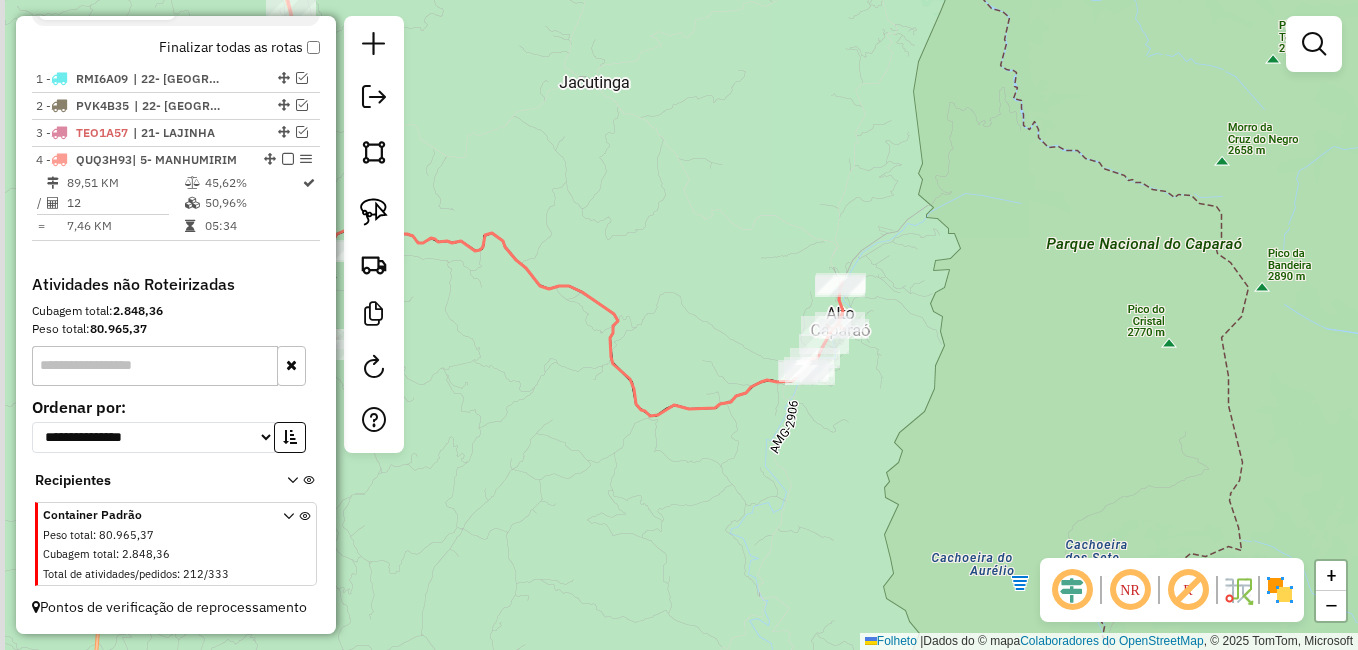 drag, startPoint x: 756, startPoint y: 458, endPoint x: 951, endPoint y: 405, distance: 202.07425 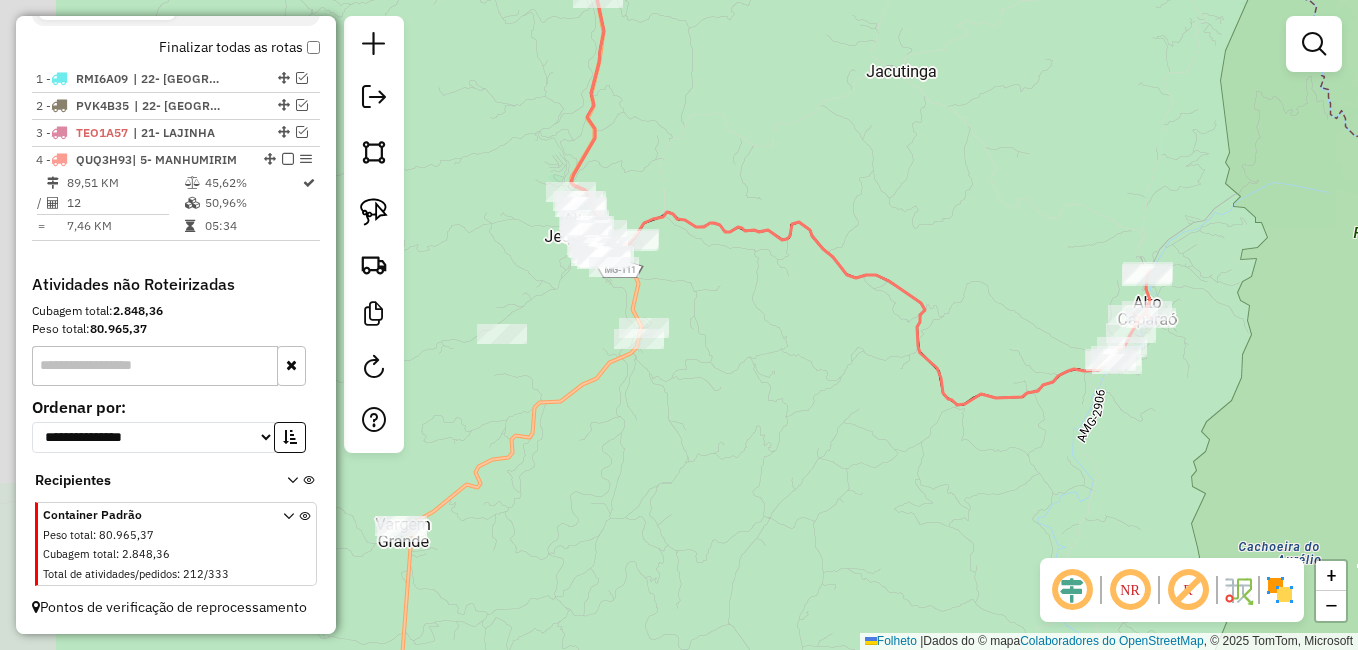 drag, startPoint x: 667, startPoint y: 370, endPoint x: 763, endPoint y: 378, distance: 96.332756 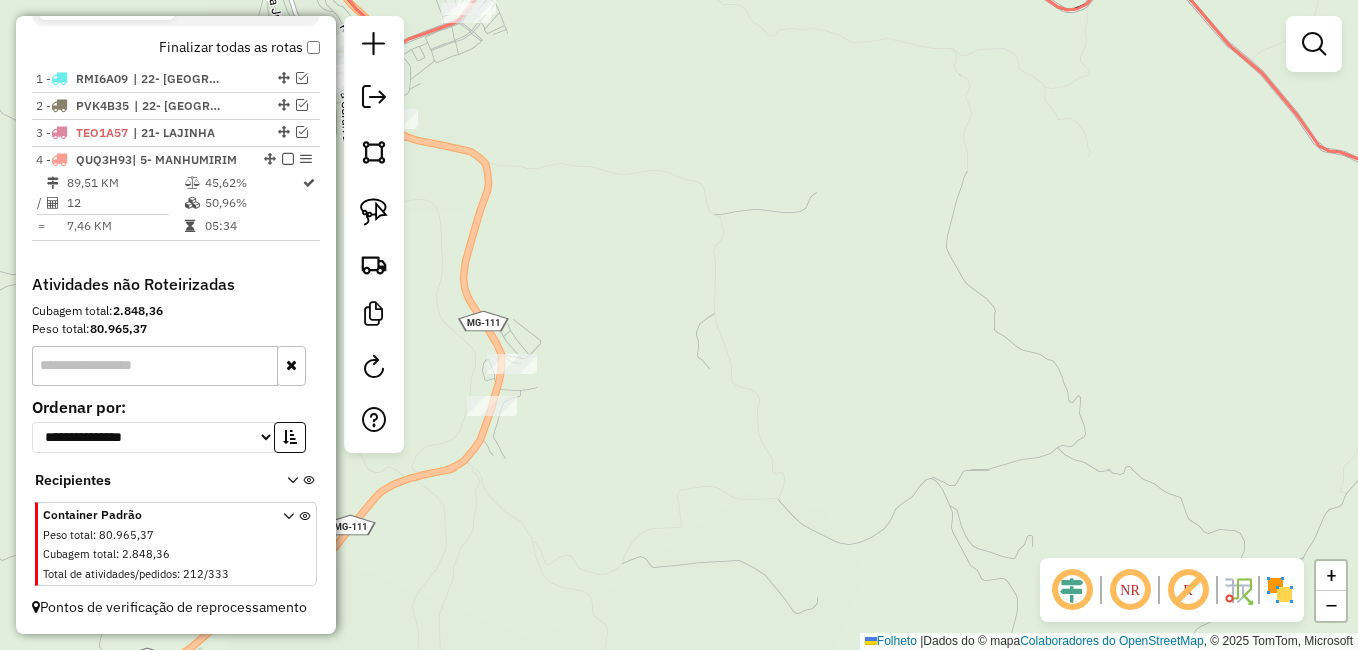 drag, startPoint x: 625, startPoint y: 270, endPoint x: 846, endPoint y: 455, distance: 288.21173 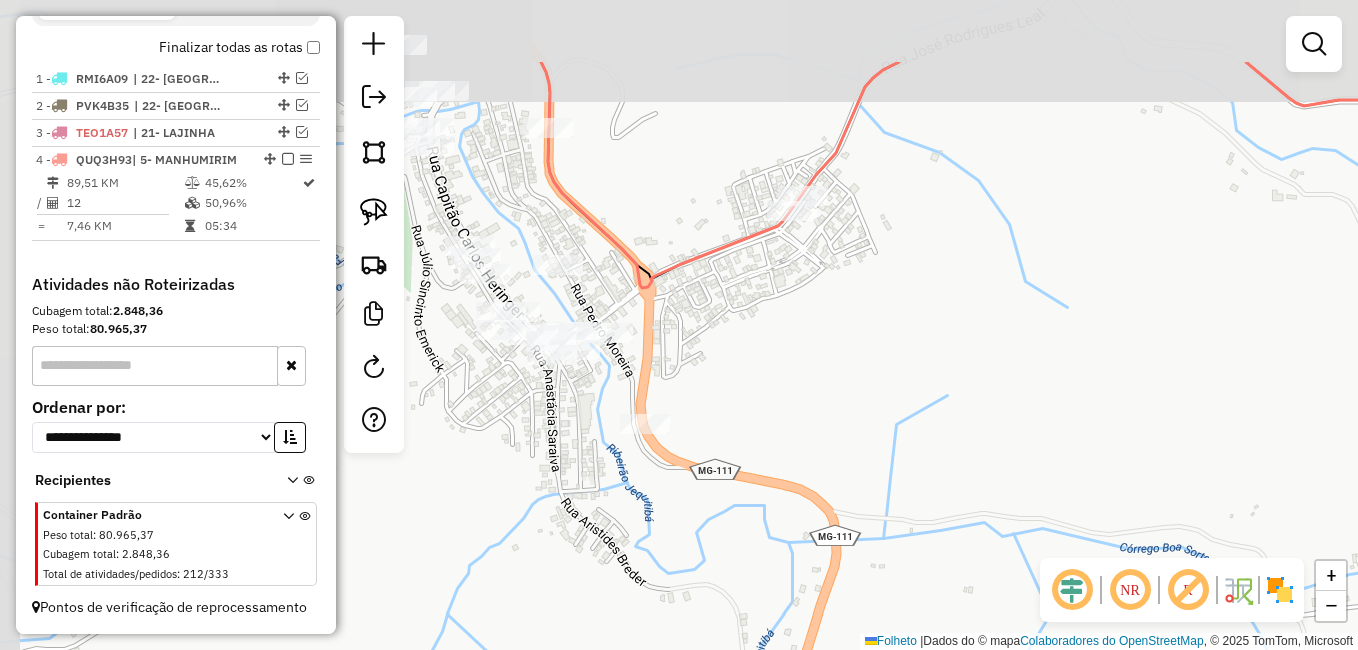 drag, startPoint x: 804, startPoint y: 320, endPoint x: 860, endPoint y: 388, distance: 88.09086 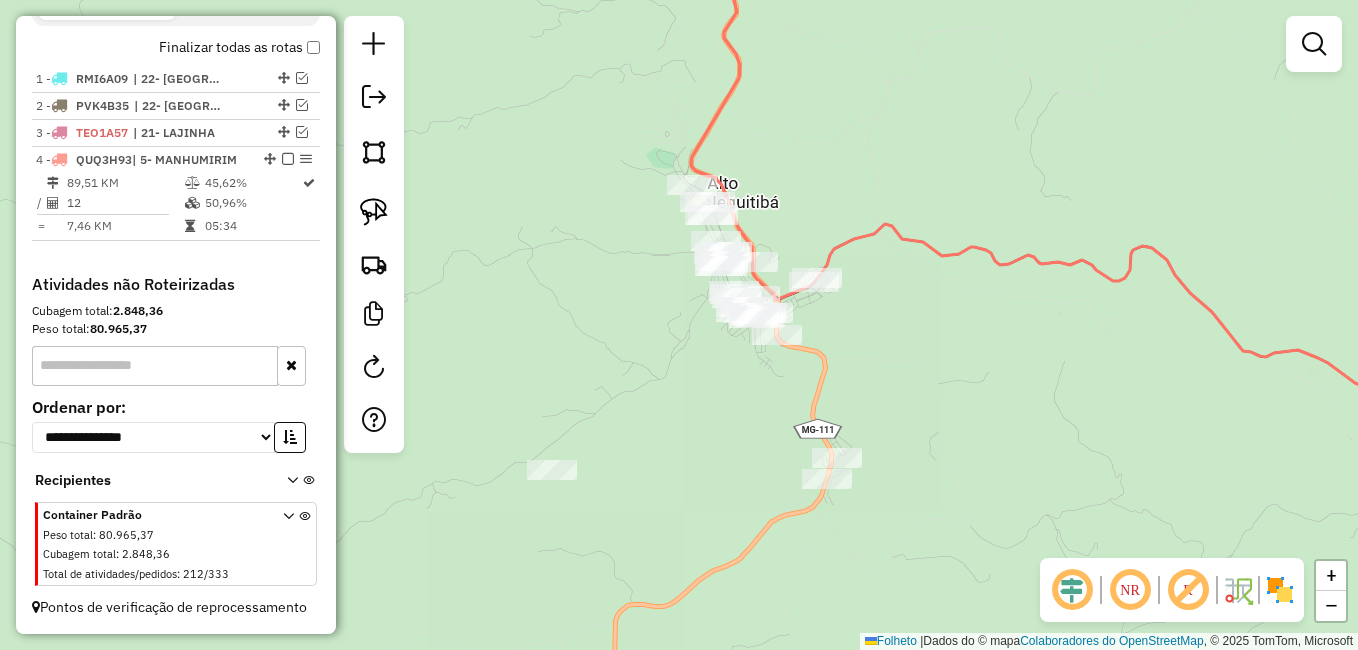 drag, startPoint x: 888, startPoint y: 403, endPoint x: 826, endPoint y: 327, distance: 98.0816 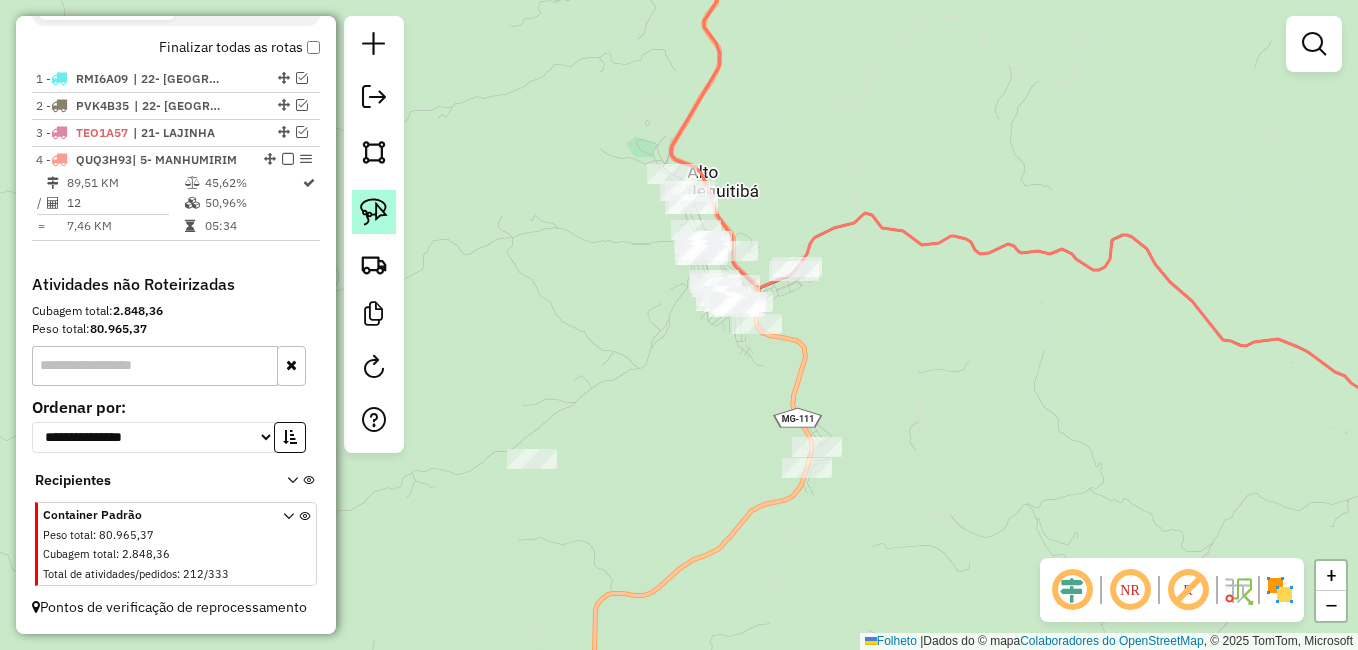 click 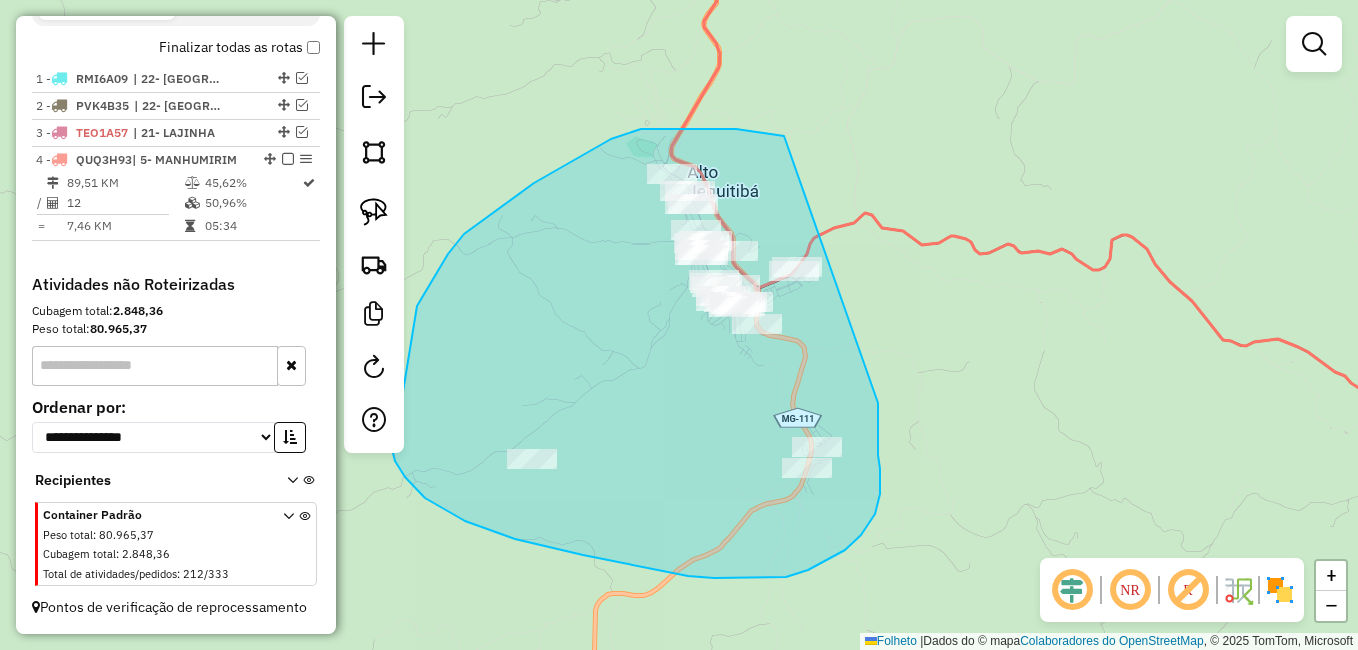 drag, startPoint x: 784, startPoint y: 136, endPoint x: 889, endPoint y: 354, distance: 241.96901 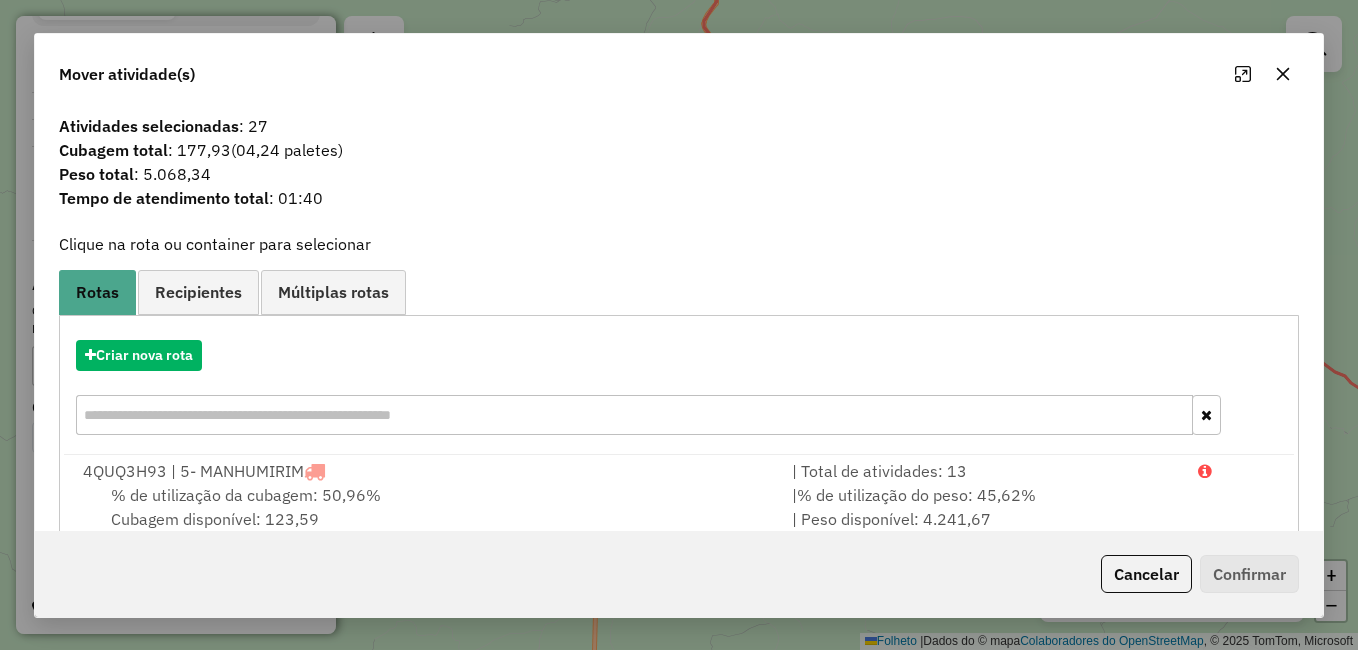 click 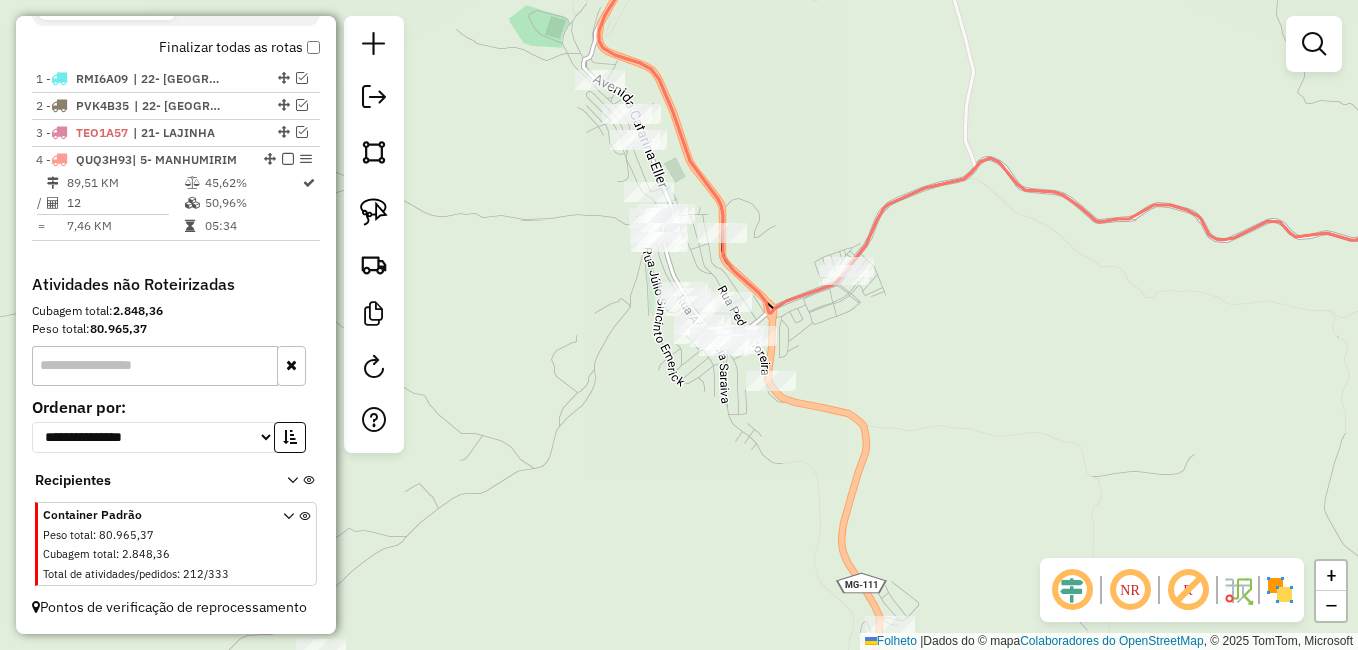 drag, startPoint x: 692, startPoint y: 130, endPoint x: 733, endPoint y: 151, distance: 46.06517 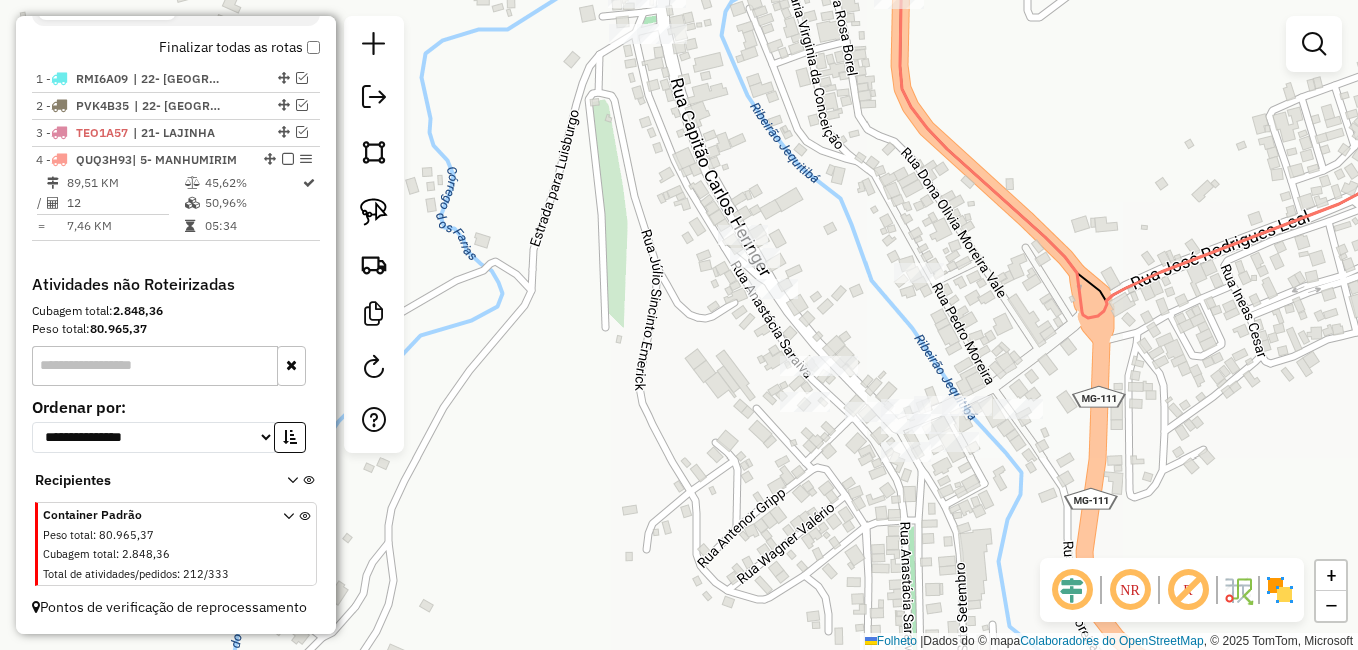 drag, startPoint x: 674, startPoint y: 337, endPoint x: 601, endPoint y: 339, distance: 73.02739 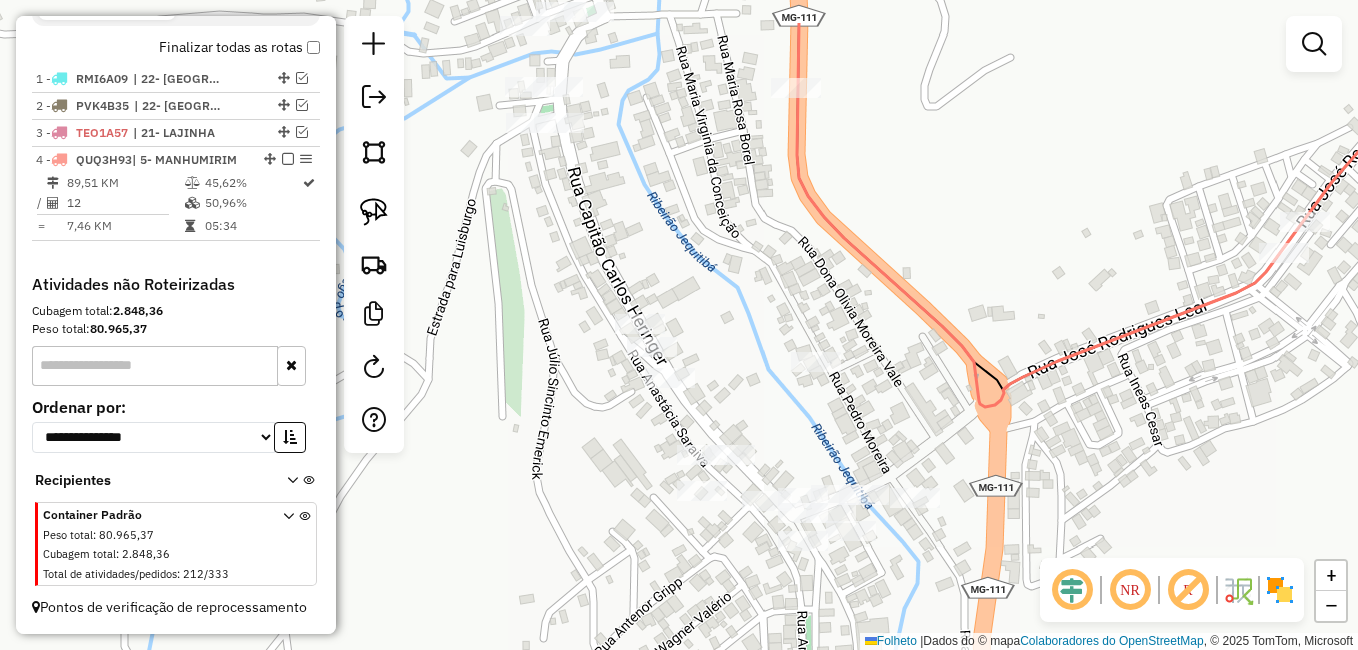 drag, startPoint x: 464, startPoint y: 243, endPoint x: 437, endPoint y: 321, distance: 82.5409 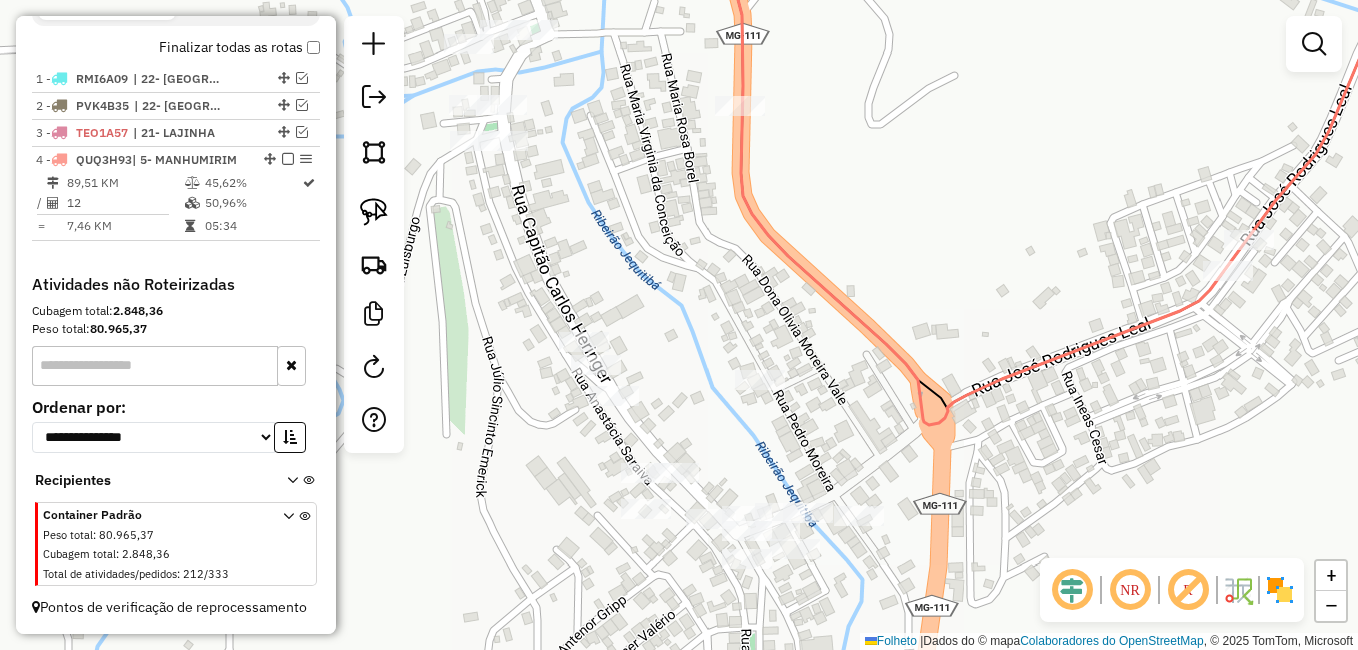 drag, startPoint x: 728, startPoint y: 244, endPoint x: 674, endPoint y: 172, distance: 90 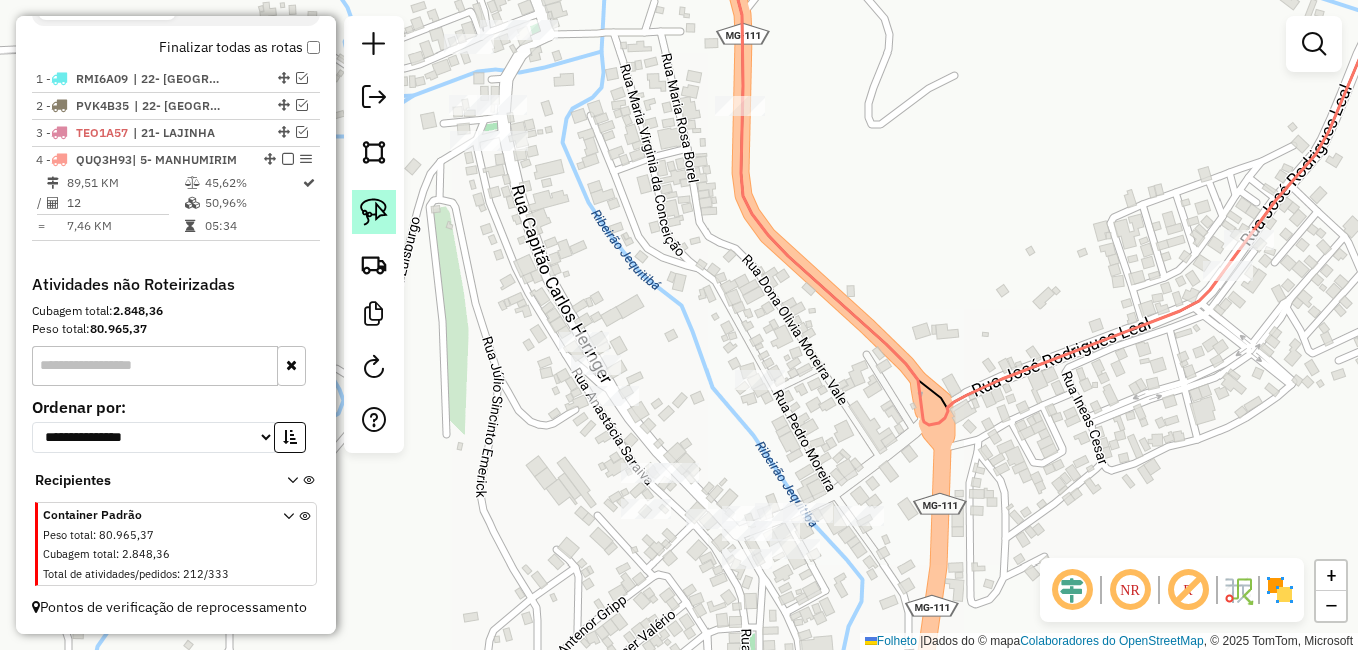 drag, startPoint x: 376, startPoint y: 215, endPoint x: 389, endPoint y: 214, distance: 13.038404 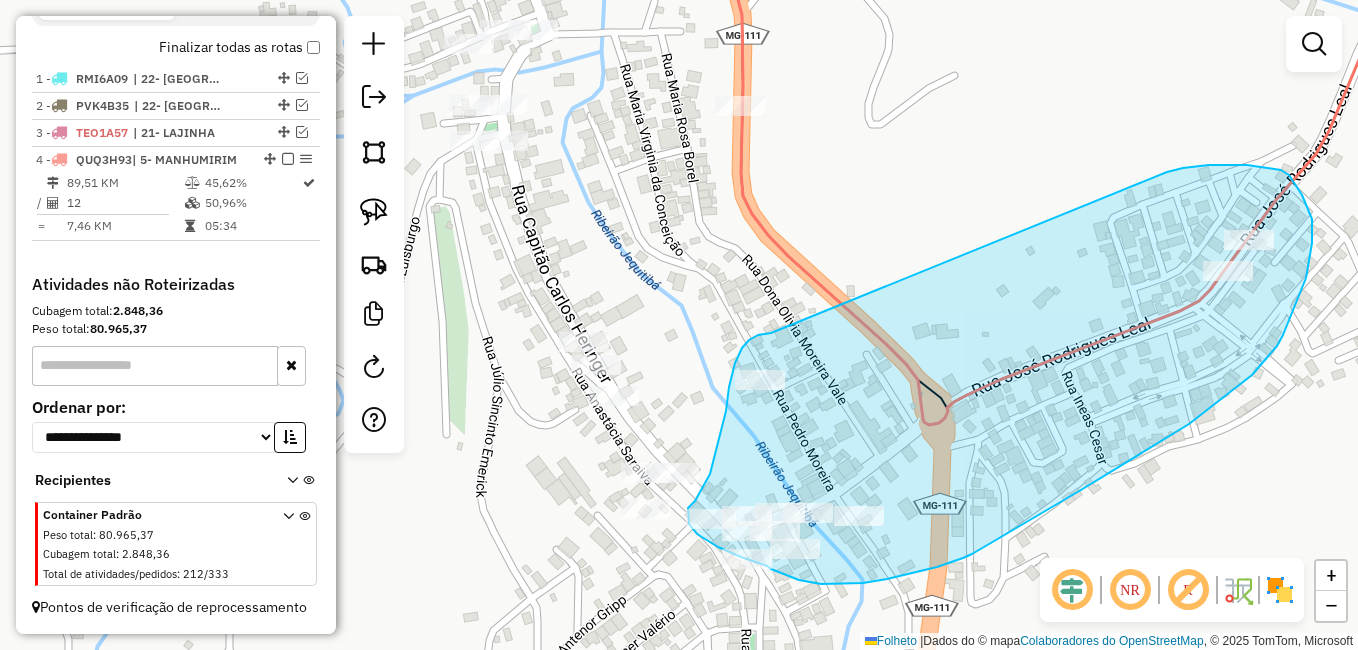 drag, startPoint x: 771, startPoint y: 333, endPoint x: 1167, endPoint y: 172, distance: 427.47748 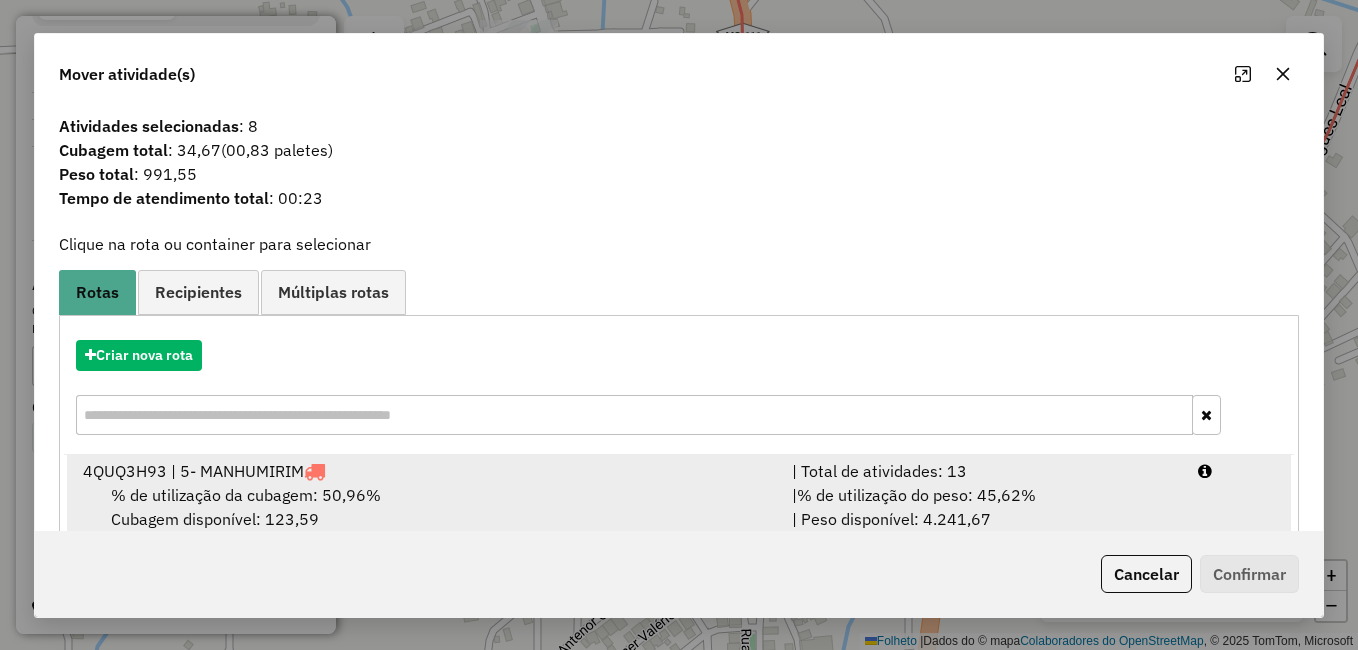 click on "% de utilização da cubagem: 50,96%" at bounding box center [246, 495] 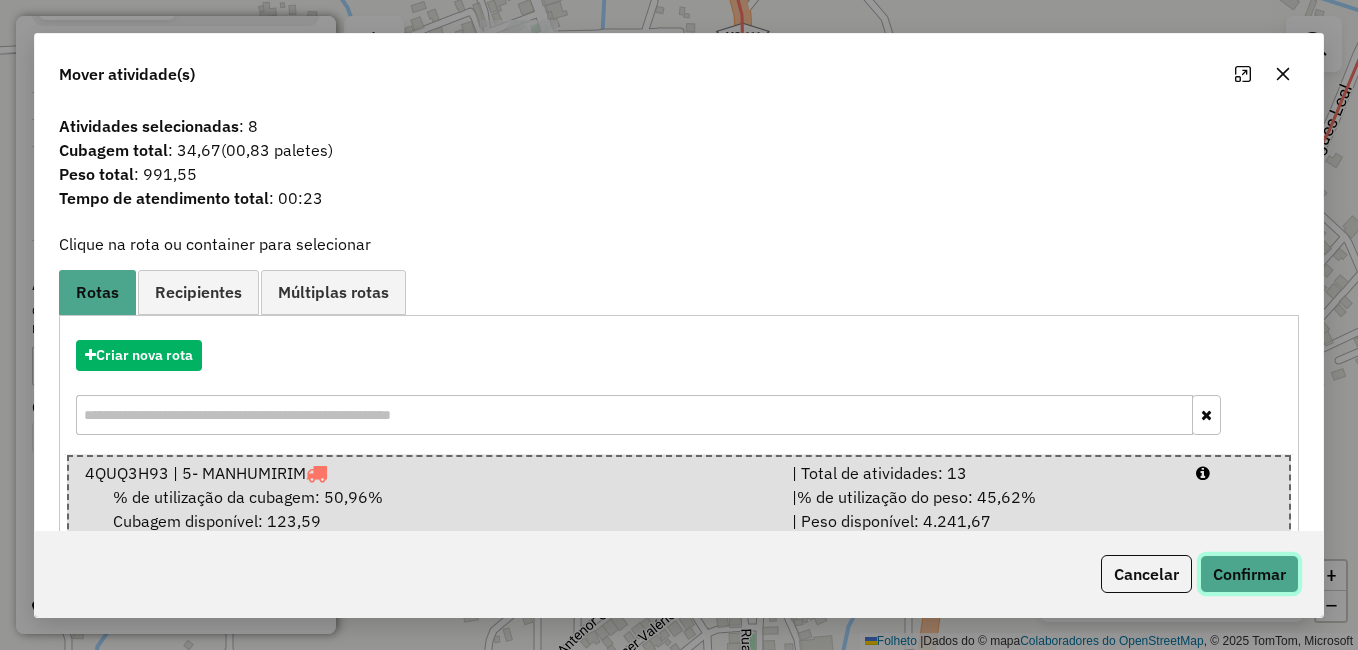 click on "Confirmar" 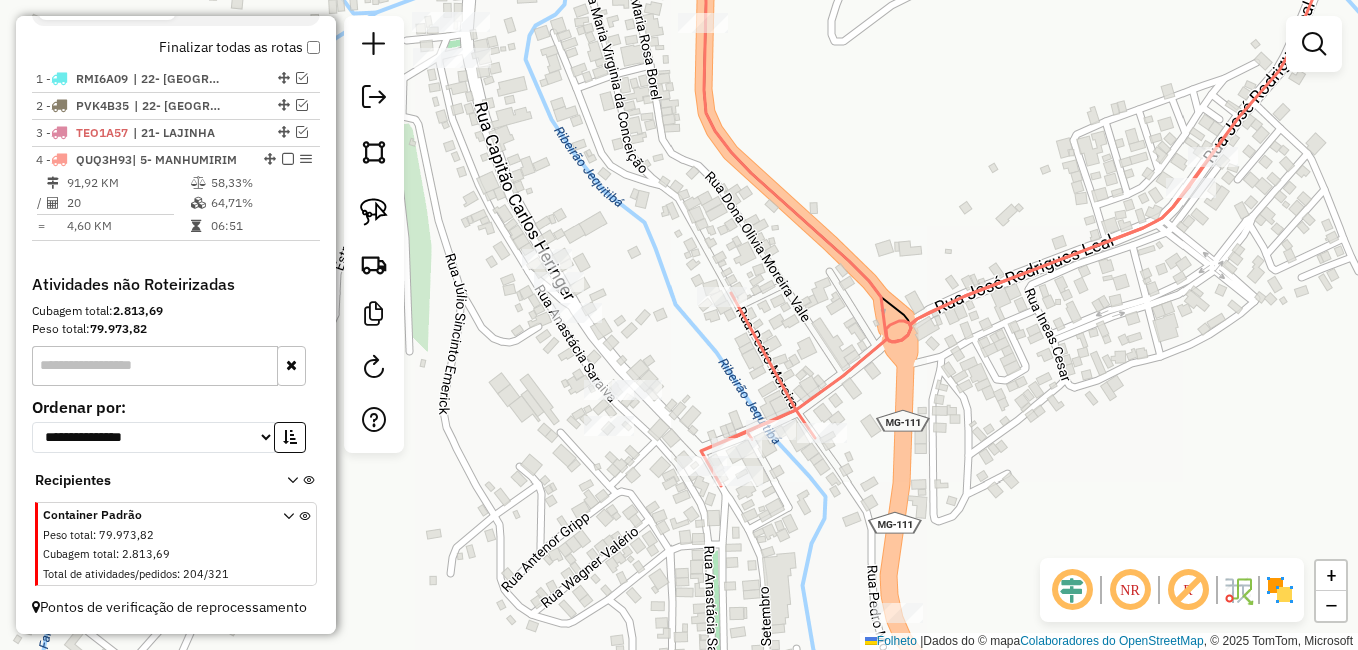 drag, startPoint x: 964, startPoint y: 306, endPoint x: 923, endPoint y: 222, distance: 93.471924 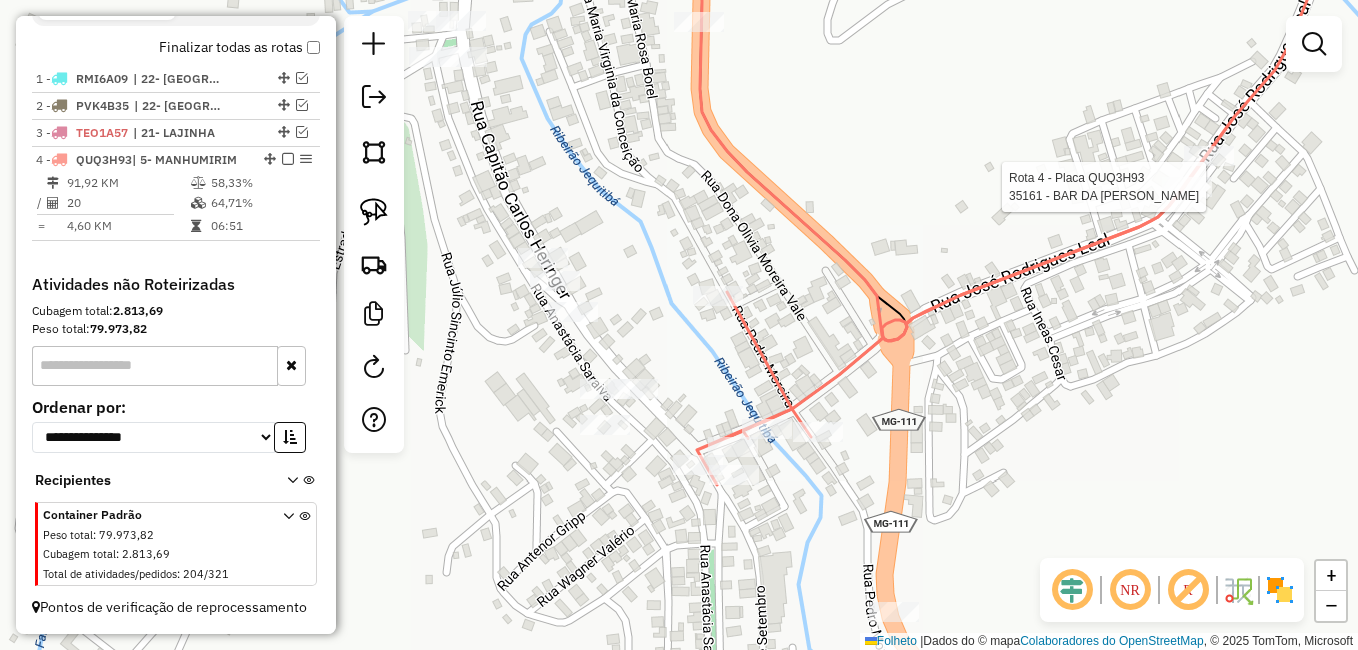 select on "**********" 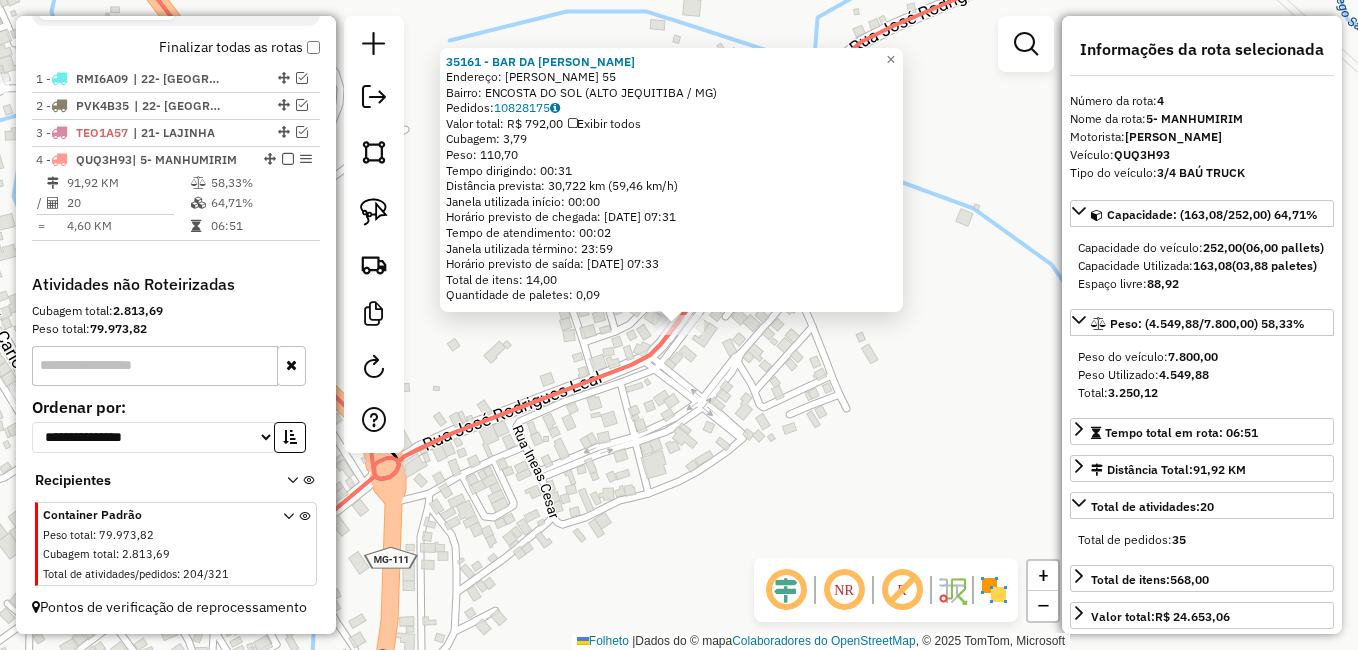click on "35161 - BAR DA ELIZANGELA  Endereço:  ELIAS BREDER 55   Bairro: ENCOSTA DO SOL (ALTO JEQUITIBA / MG)   Pedidos:  10828175   Valor total: R$ 792,00   Exibir todos   Cubagem: 3,79  Peso: 110,70  Tempo dirigindo: 00:31   Distância prevista: 30,722 km (59,46 km/h)   Janela utilizada início: 00:00   Horário previsto de chegada: 11/07/2025 07:31   Tempo de atendimento: 00:02   Janela utilizada término: 23:59   Horário previsto de saída: 11/07/2025 07:33   Total de itens: 14,00   Quantidade de paletes: 0,09  × Janela de atendimento Grade de atendimento Capacidade Transportadoras Veículos Cliente Pedidos  Rotas Selecione os dias de semana para filtrar as janelas de atendimento  Seg   Ter   Qua   Qui   Sexo   Sáb   Dom  Informe o período da janela de atendimento: De: Até:  Filtrar exatamente a janela do cliente  Considerar janela de atendimento padrão  Selecione os dias de semana para filtrar as grades de atendimento  Seg   Ter   Qua   Qui   Sexo   Sáb   Dom   Peso mínimo:   Peso máximo:   De:   Até:" 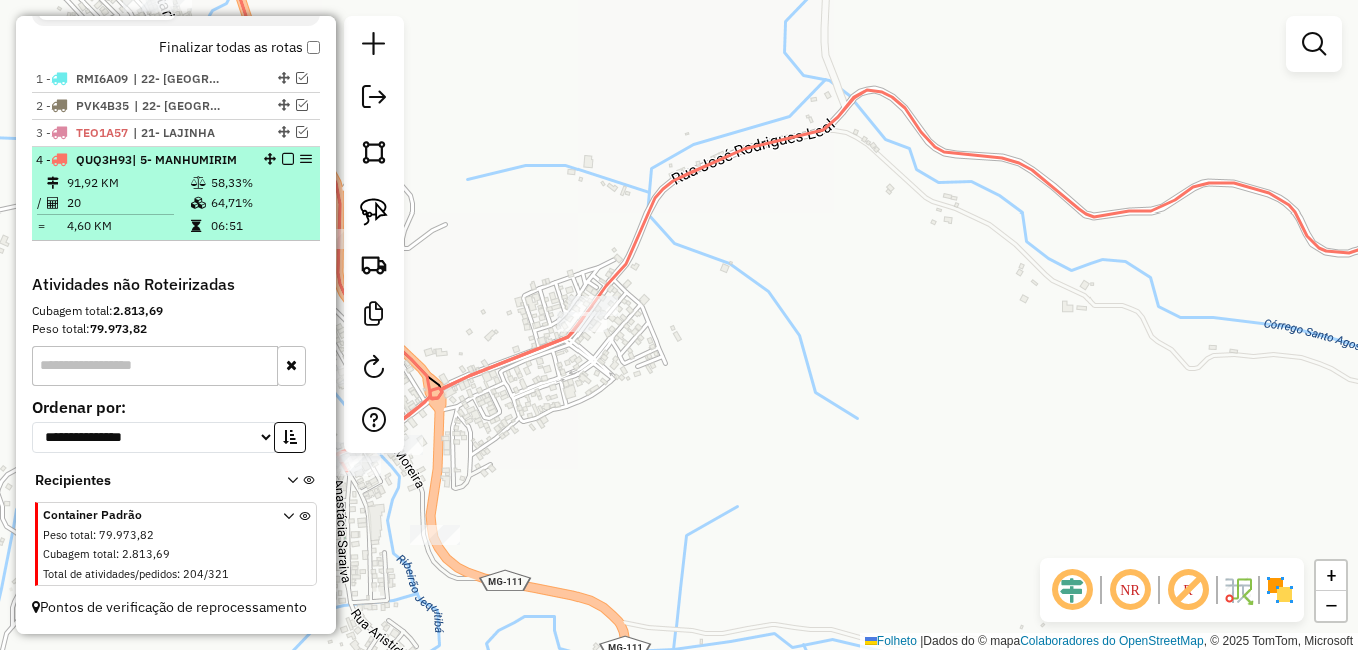 click at bounding box center [288, 159] 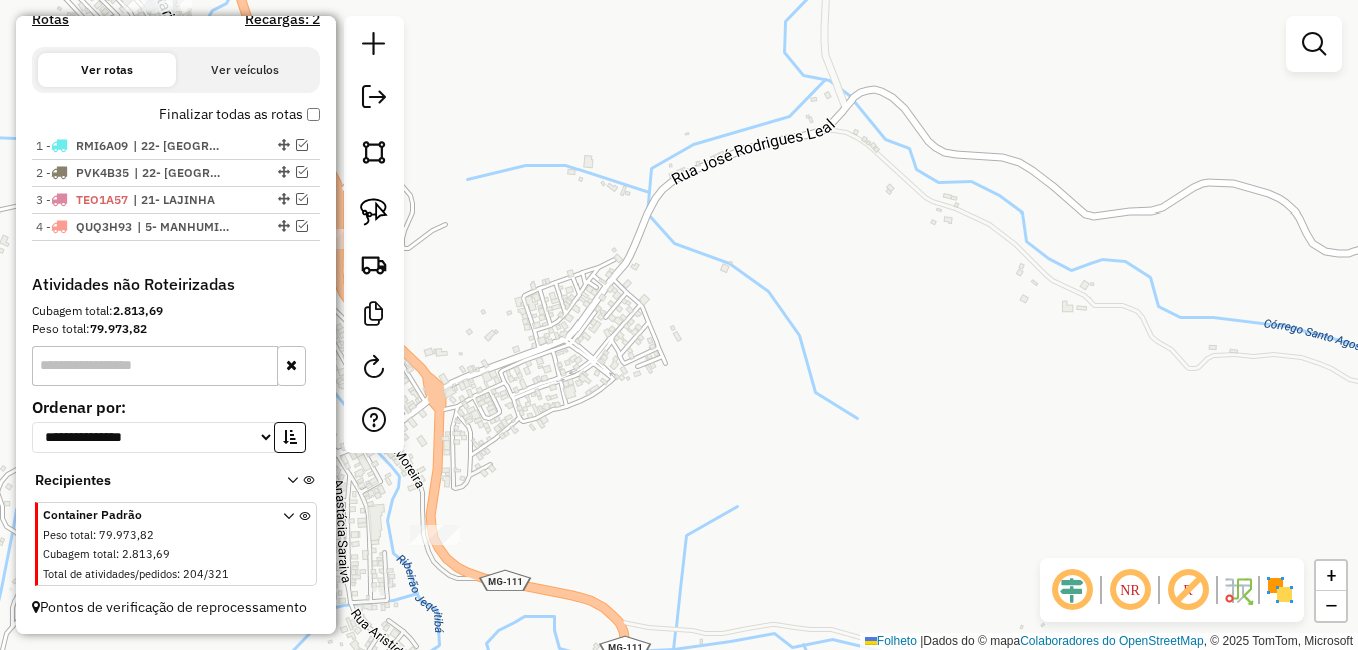 scroll, scrollTop: 633, scrollLeft: 0, axis: vertical 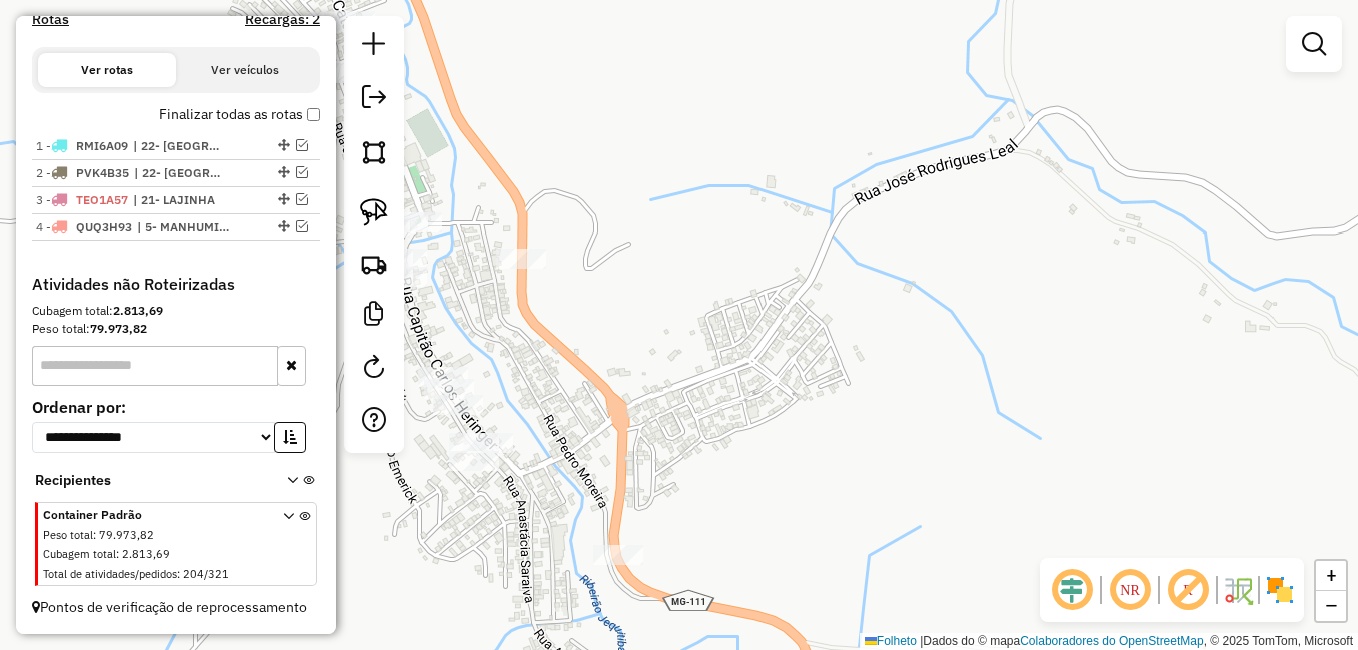 drag, startPoint x: 796, startPoint y: 313, endPoint x: 1071, endPoint y: 336, distance: 275.96014 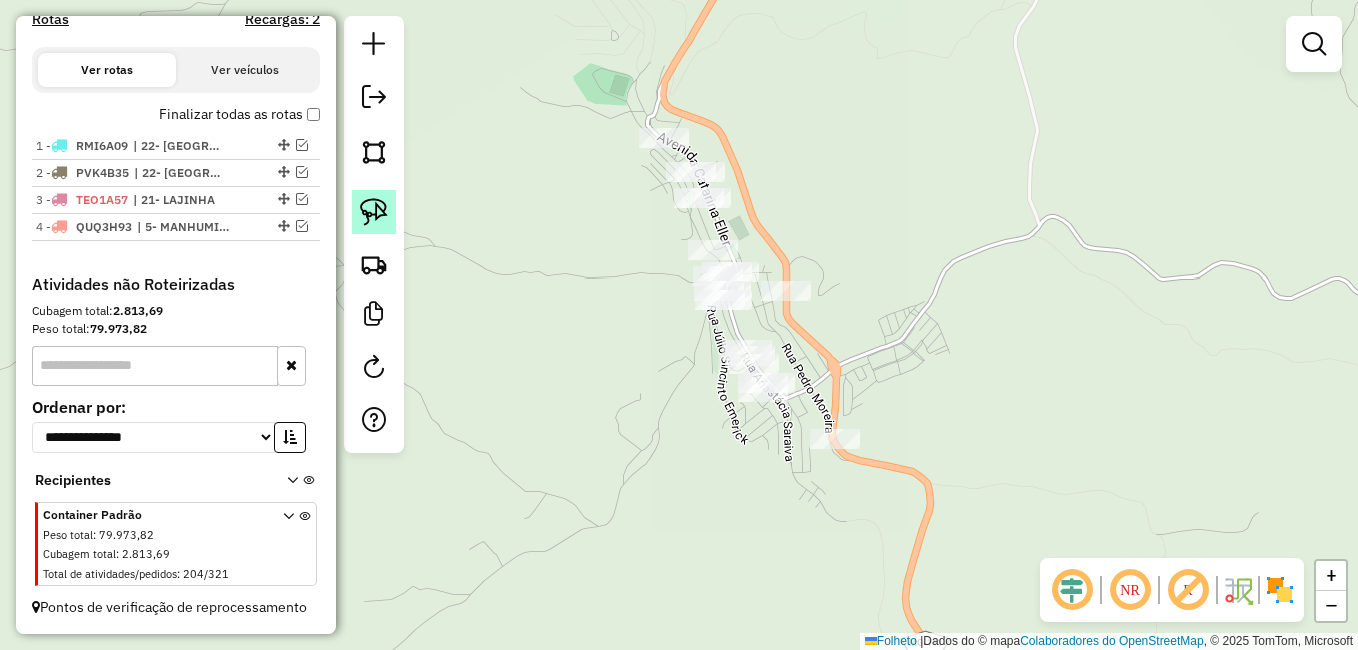 click 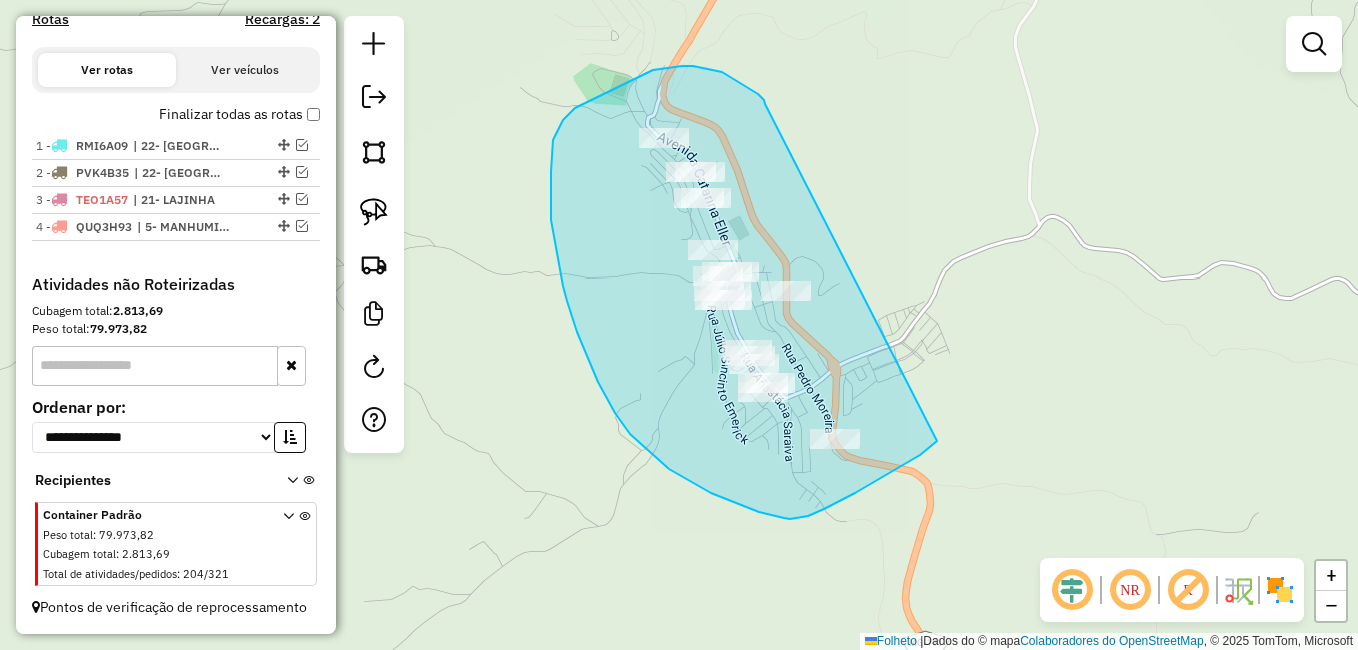 drag, startPoint x: 765, startPoint y: 104, endPoint x: 953, endPoint y: 385, distance: 338.0902 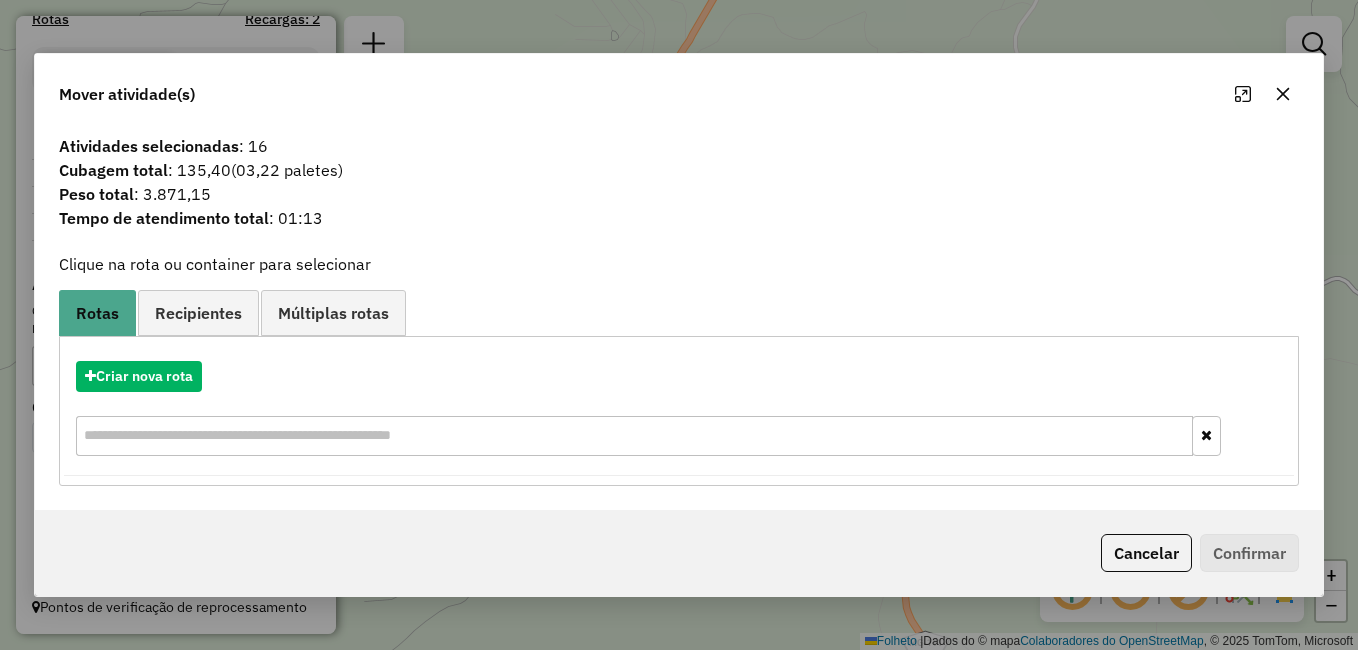 click 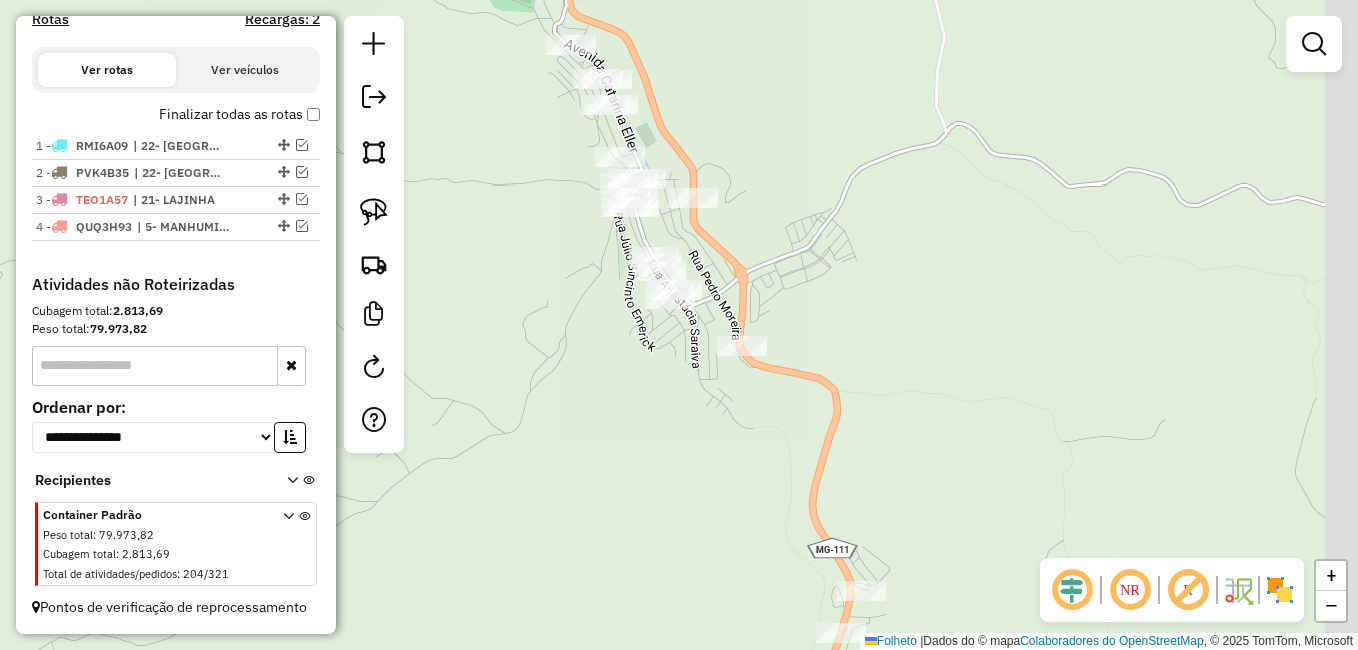 drag, startPoint x: 926, startPoint y: 300, endPoint x: 795, endPoint y: 176, distance: 180.38016 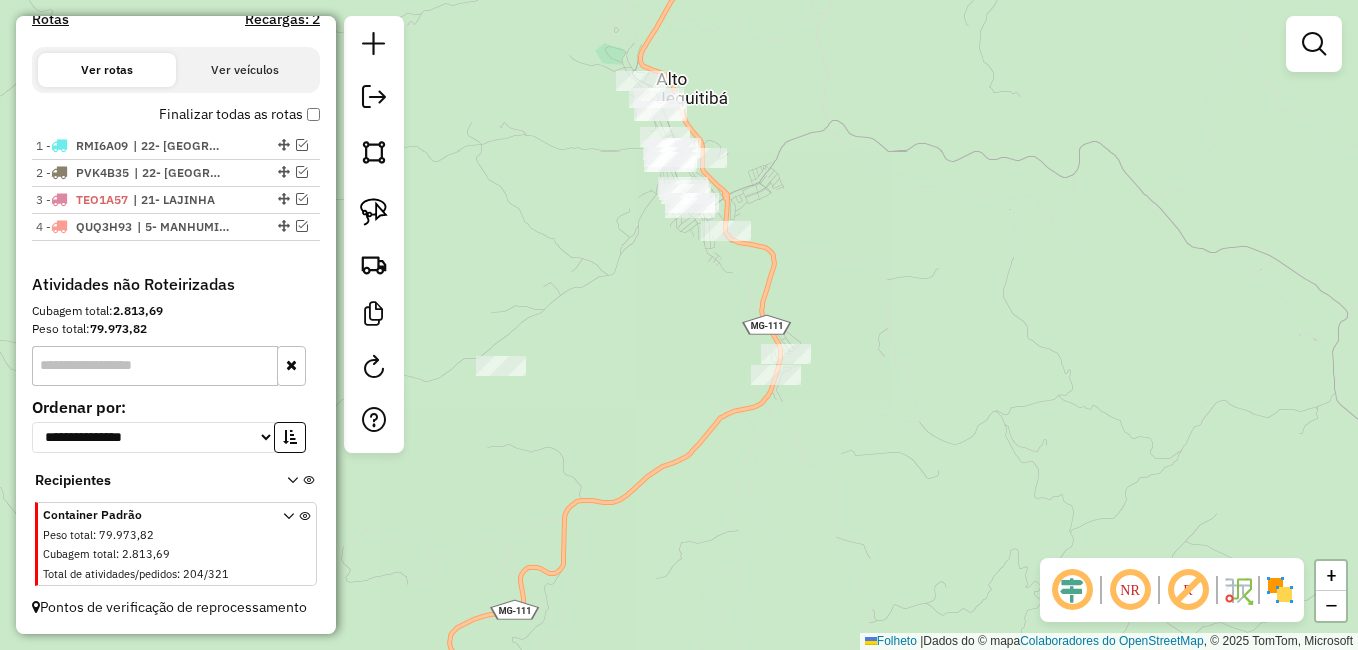 drag, startPoint x: 618, startPoint y: 319, endPoint x: 590, endPoint y: 299, distance: 34.4093 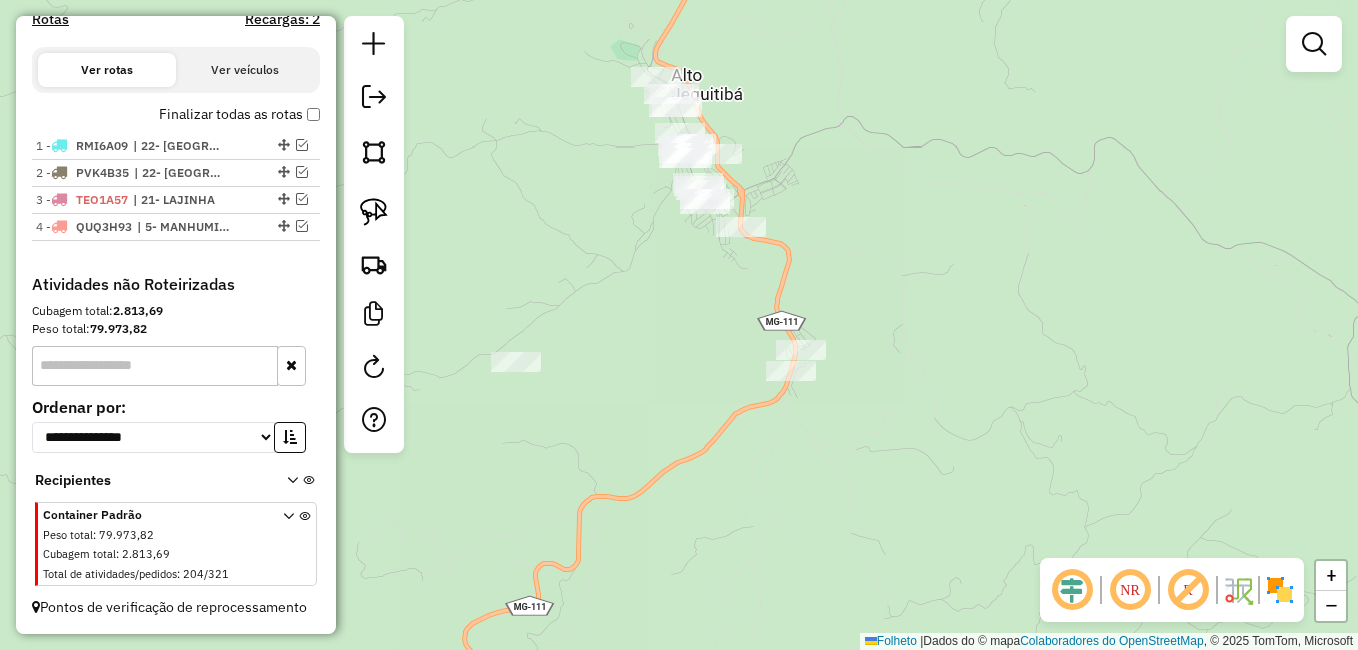 drag, startPoint x: 649, startPoint y: 365, endPoint x: 672, endPoint y: 356, distance: 24.698177 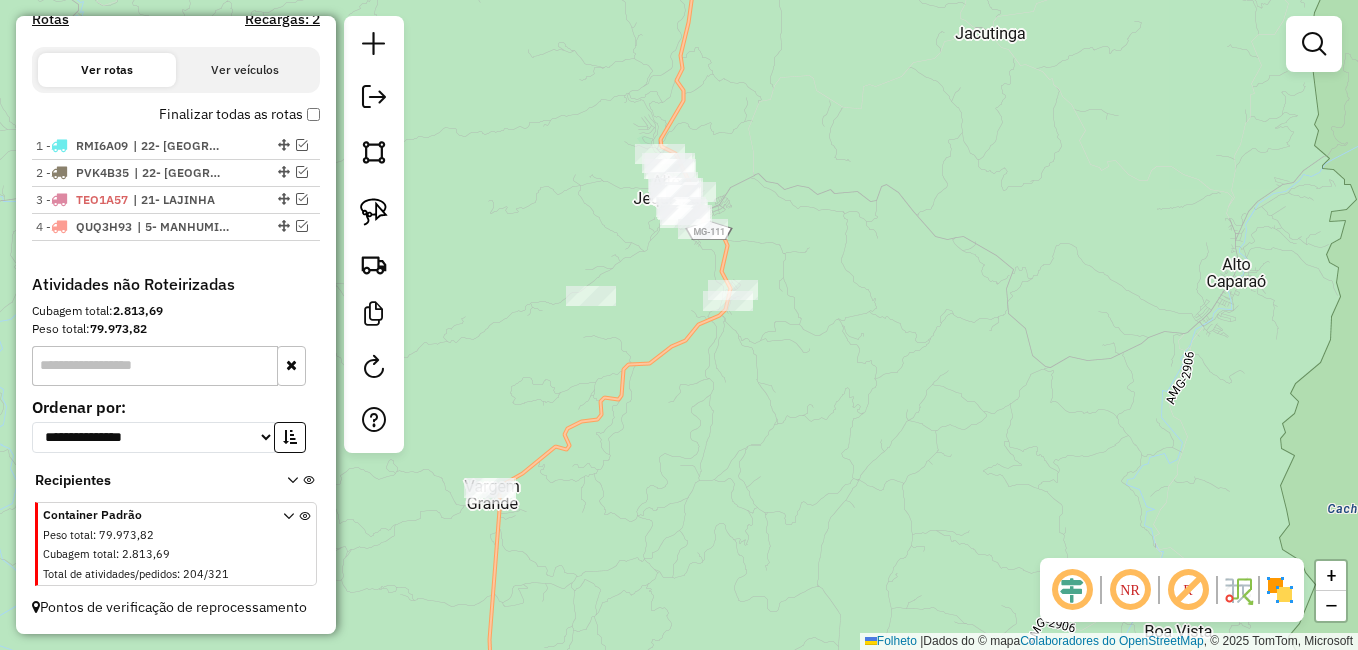 drag, startPoint x: 615, startPoint y: 473, endPoint x: 661, endPoint y: 408, distance: 79.630394 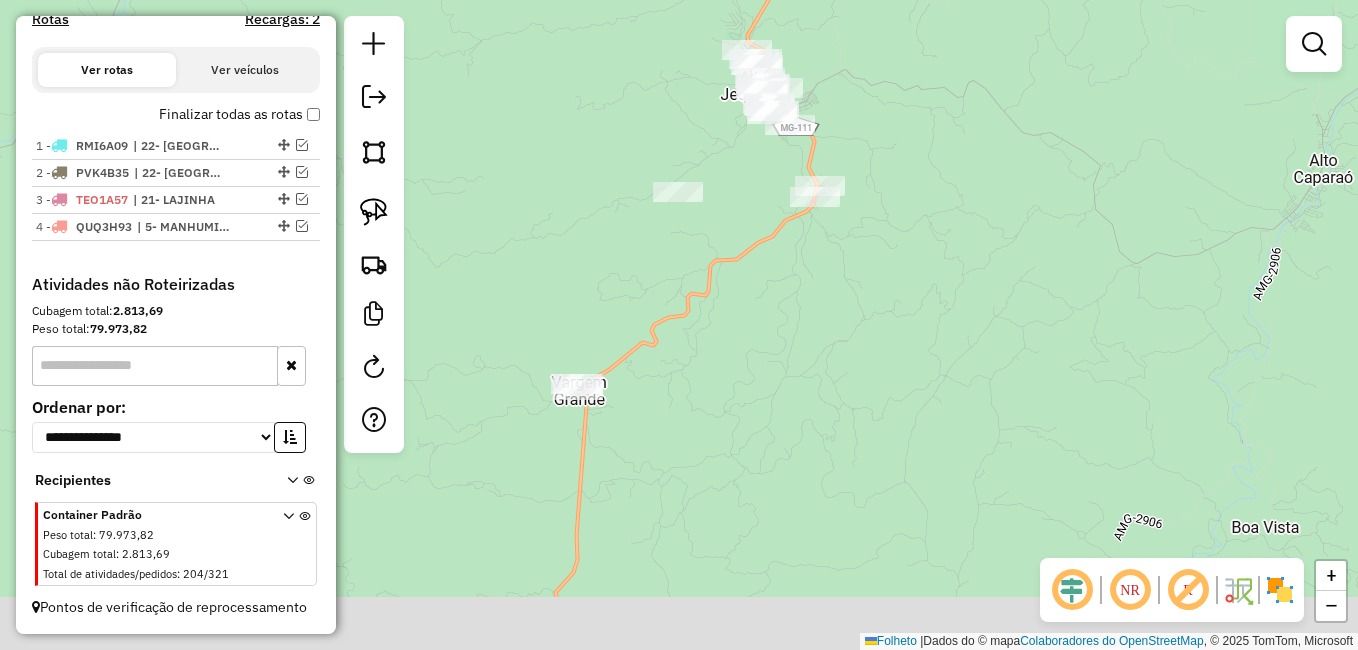 drag, startPoint x: 625, startPoint y: 465, endPoint x: 696, endPoint y: 305, distance: 175.04572 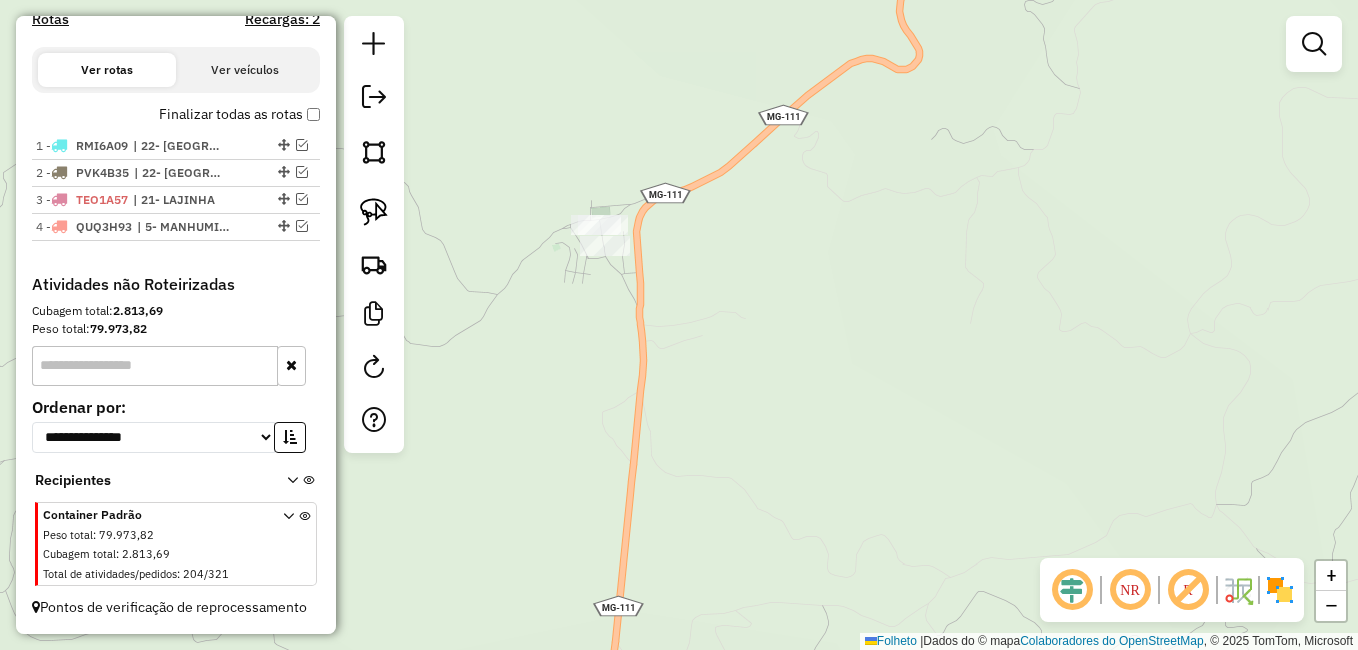 drag, startPoint x: 612, startPoint y: 328, endPoint x: 736, endPoint y: 324, distance: 124.0645 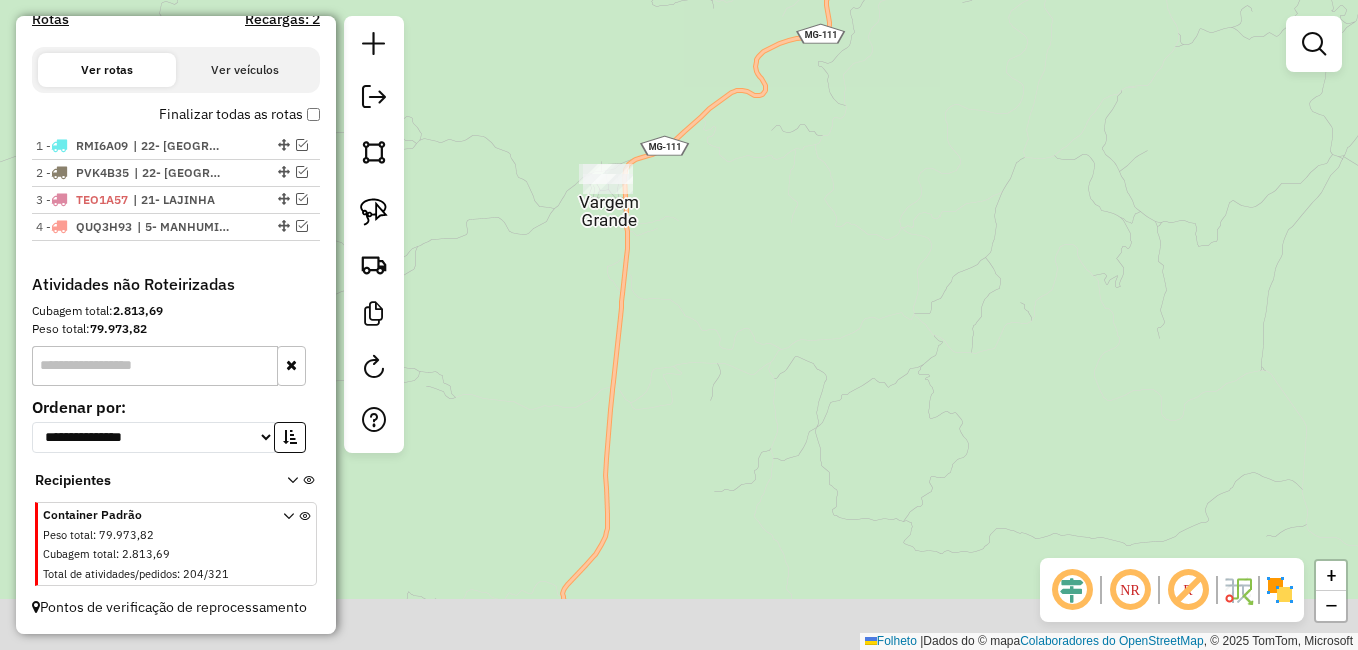 drag, startPoint x: 708, startPoint y: 389, endPoint x: 720, endPoint y: 293, distance: 96.74709 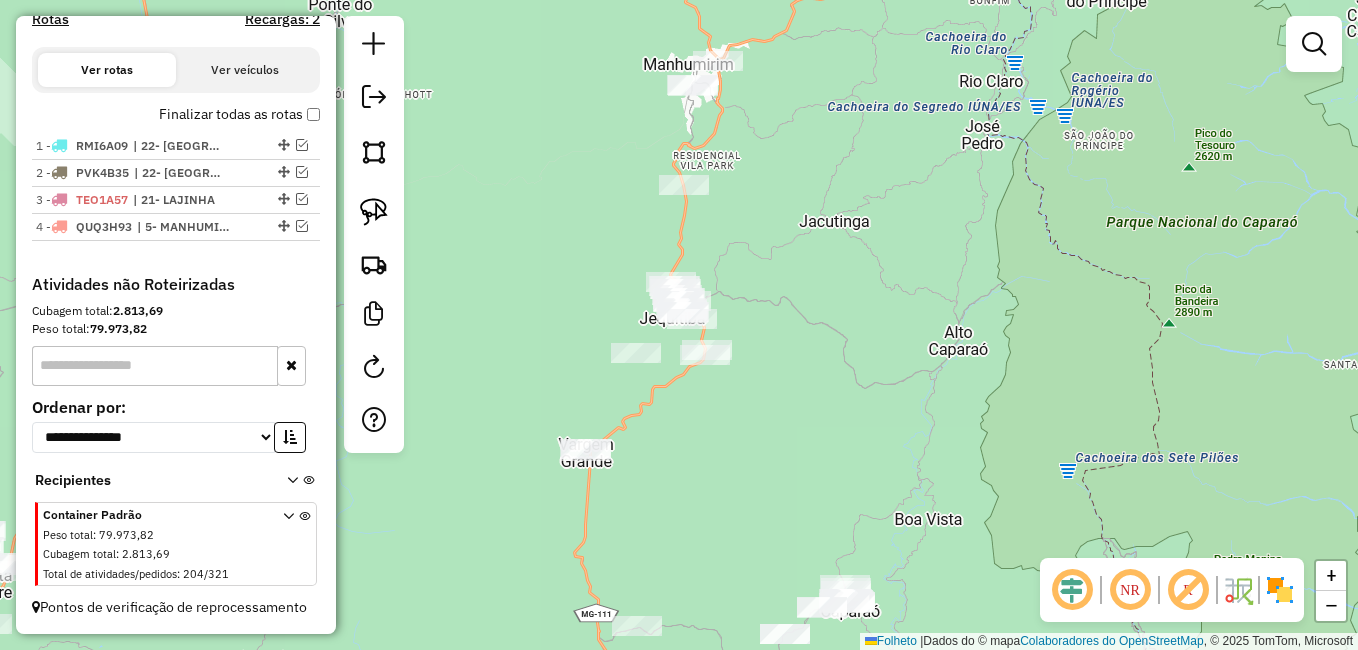 drag, startPoint x: 861, startPoint y: 283, endPoint x: 749, endPoint y: 448, distance: 199.42166 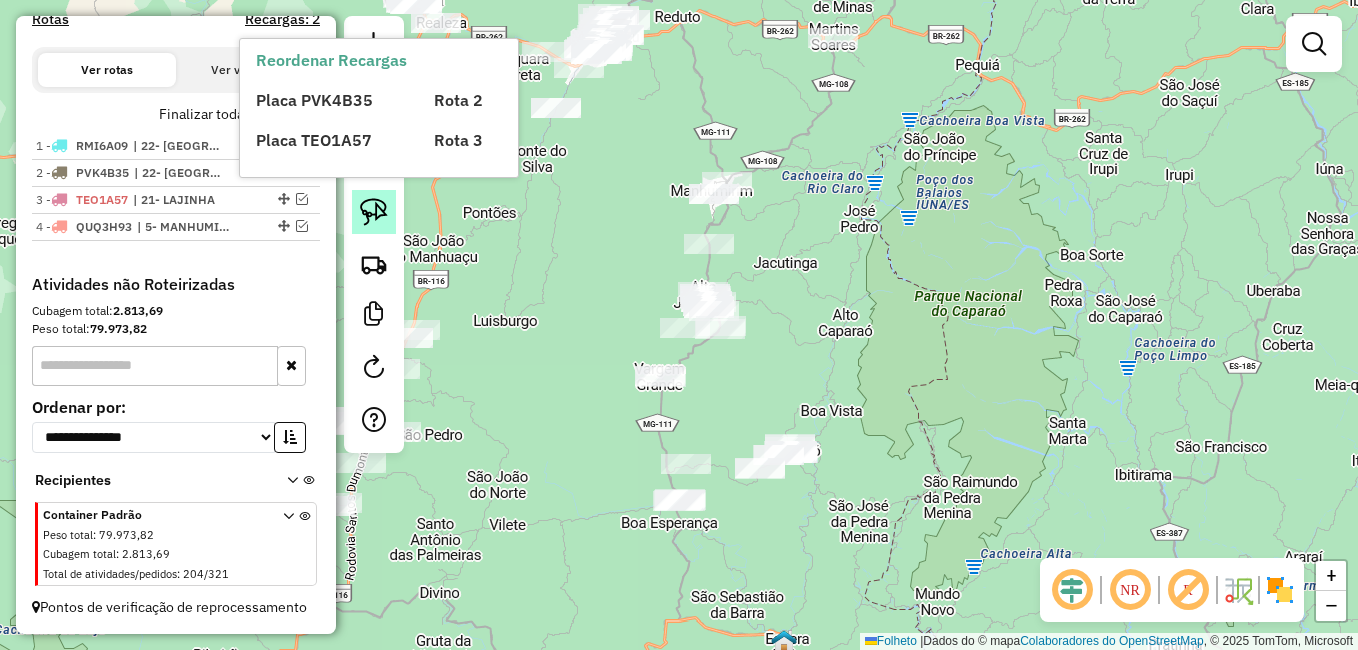 click 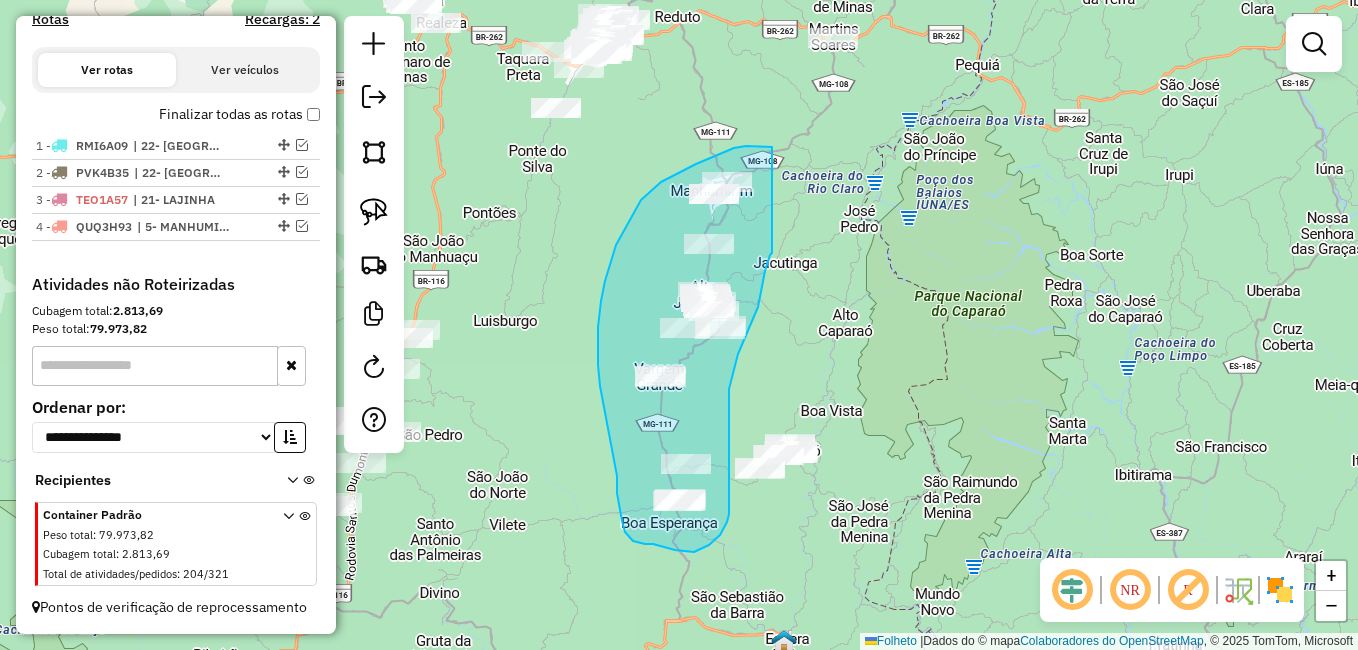 drag, startPoint x: 772, startPoint y: 147, endPoint x: 773, endPoint y: 252, distance: 105.00476 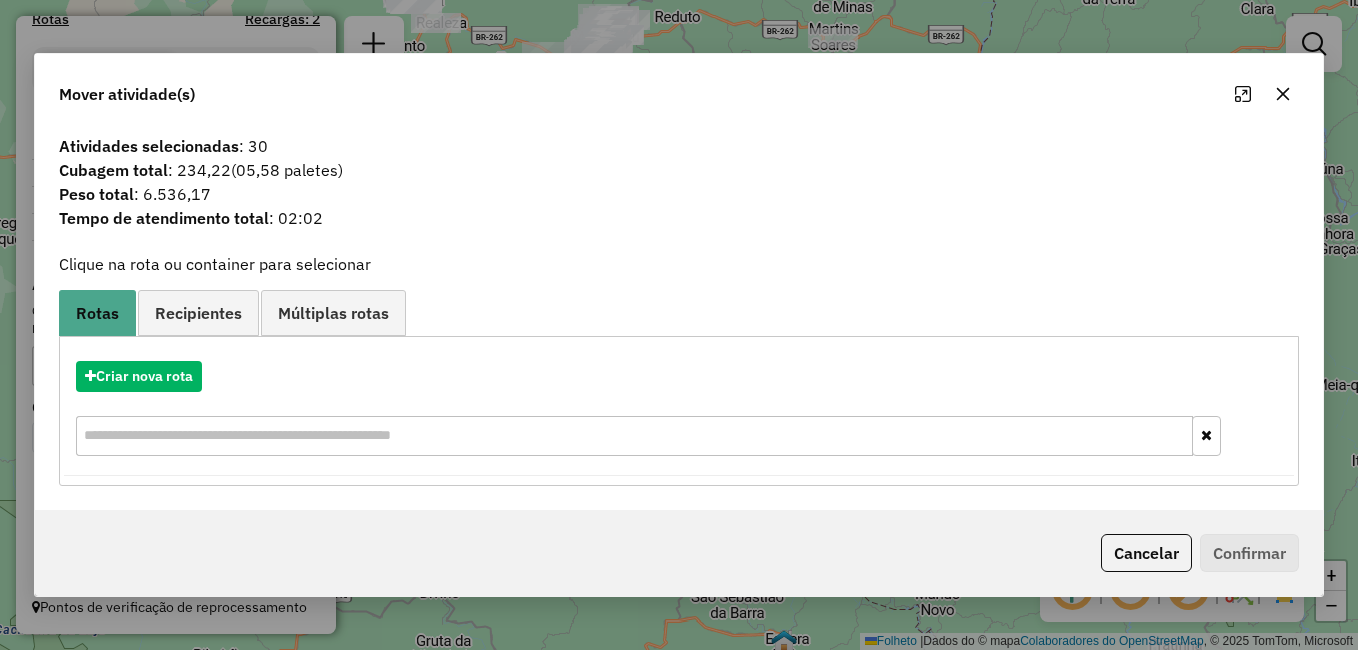 click 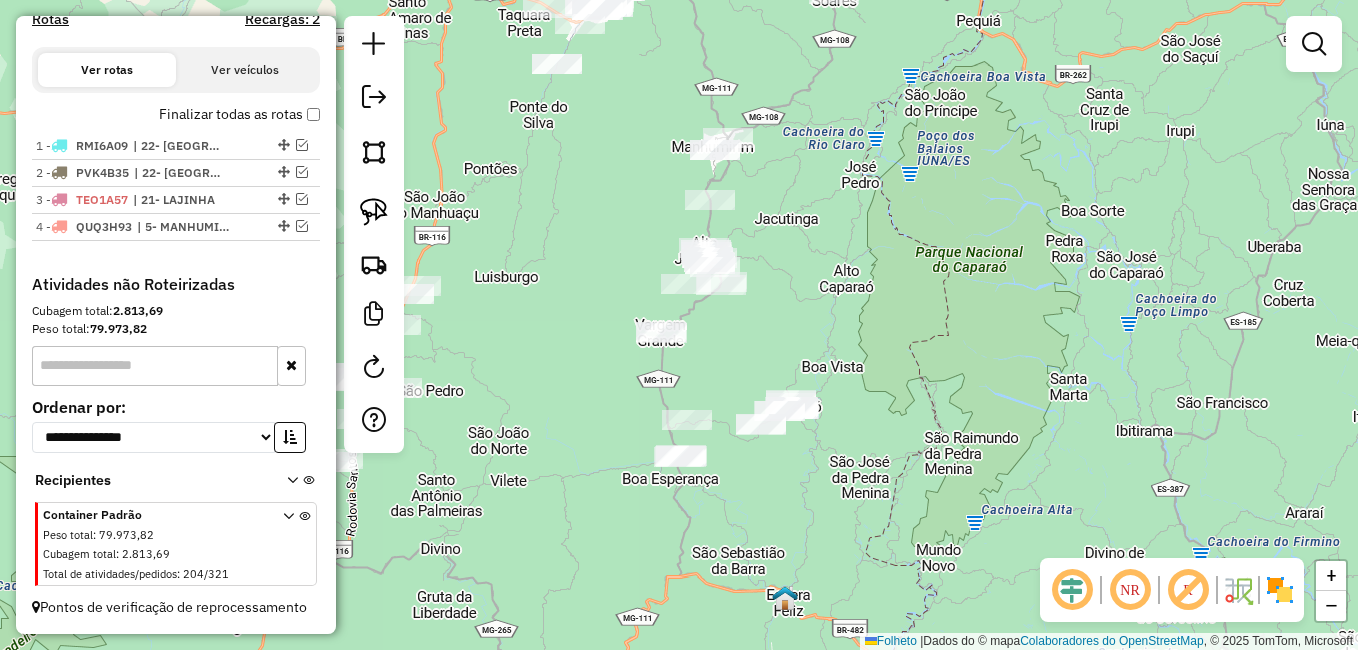 drag, startPoint x: 837, startPoint y: 360, endPoint x: 820, endPoint y: 338, distance: 27.802877 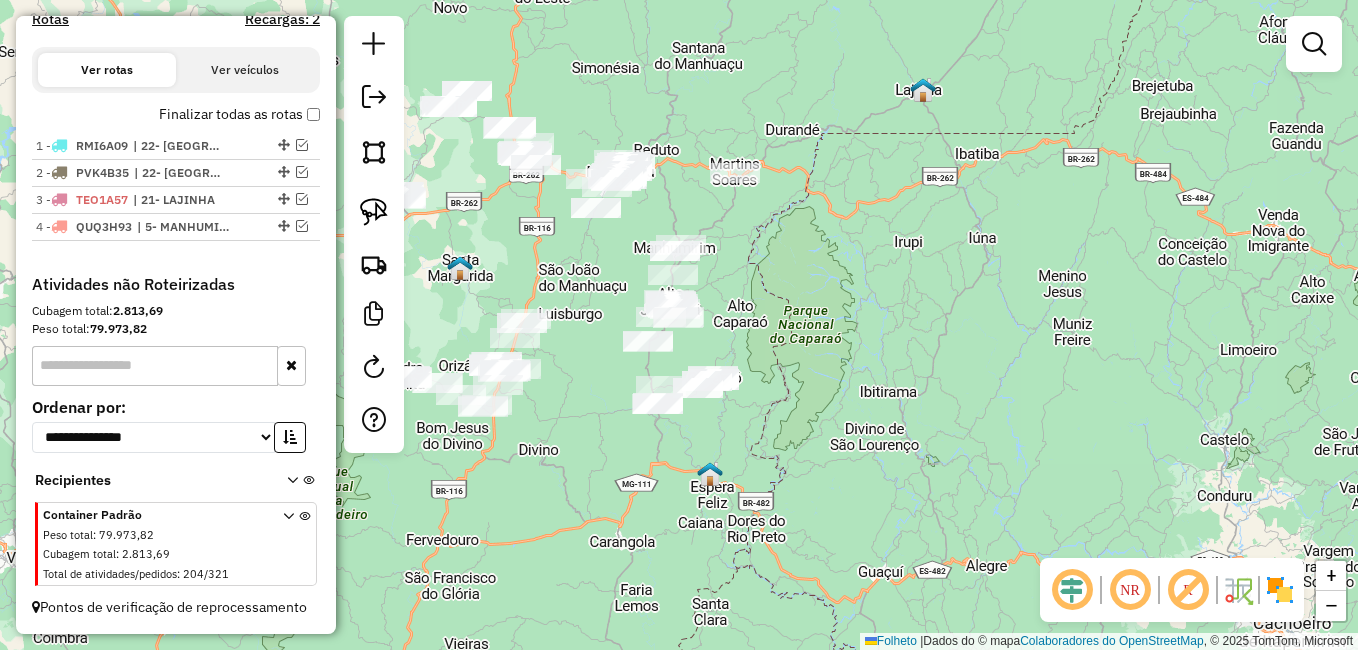 drag, startPoint x: 609, startPoint y: 489, endPoint x: 620, endPoint y: 449, distance: 41.484936 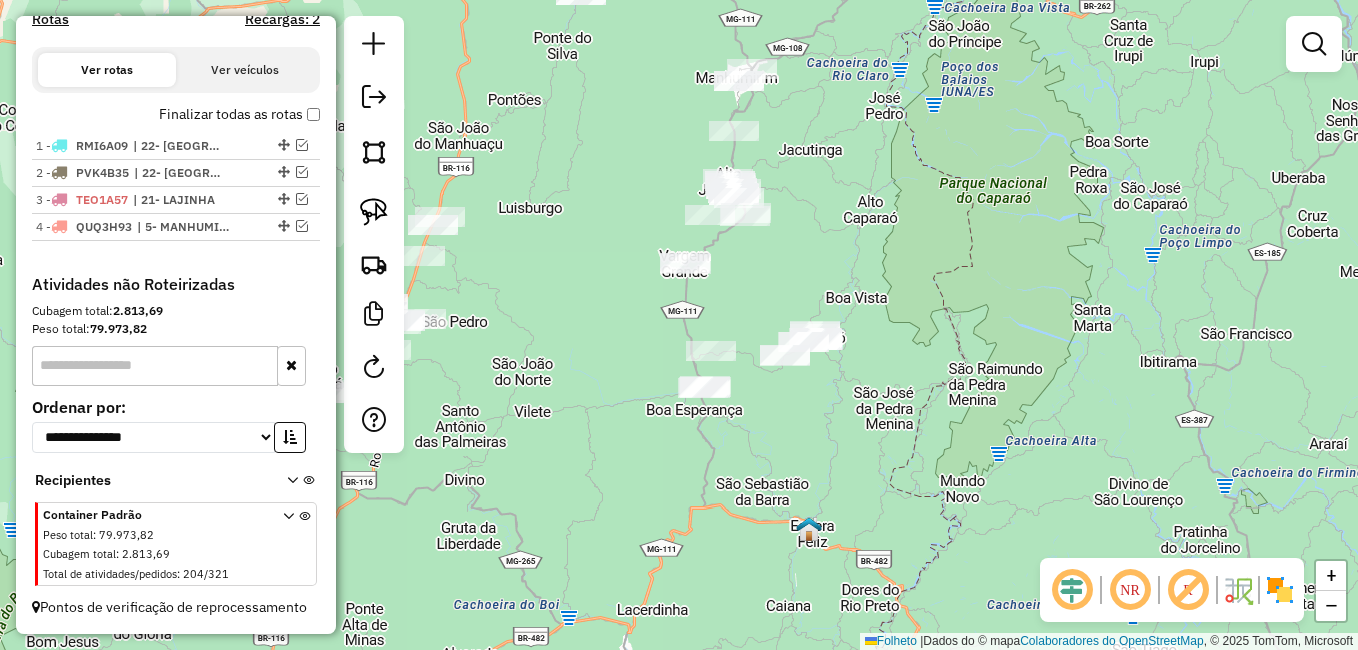 drag, startPoint x: 374, startPoint y: 211, endPoint x: 397, endPoint y: 217, distance: 23.769728 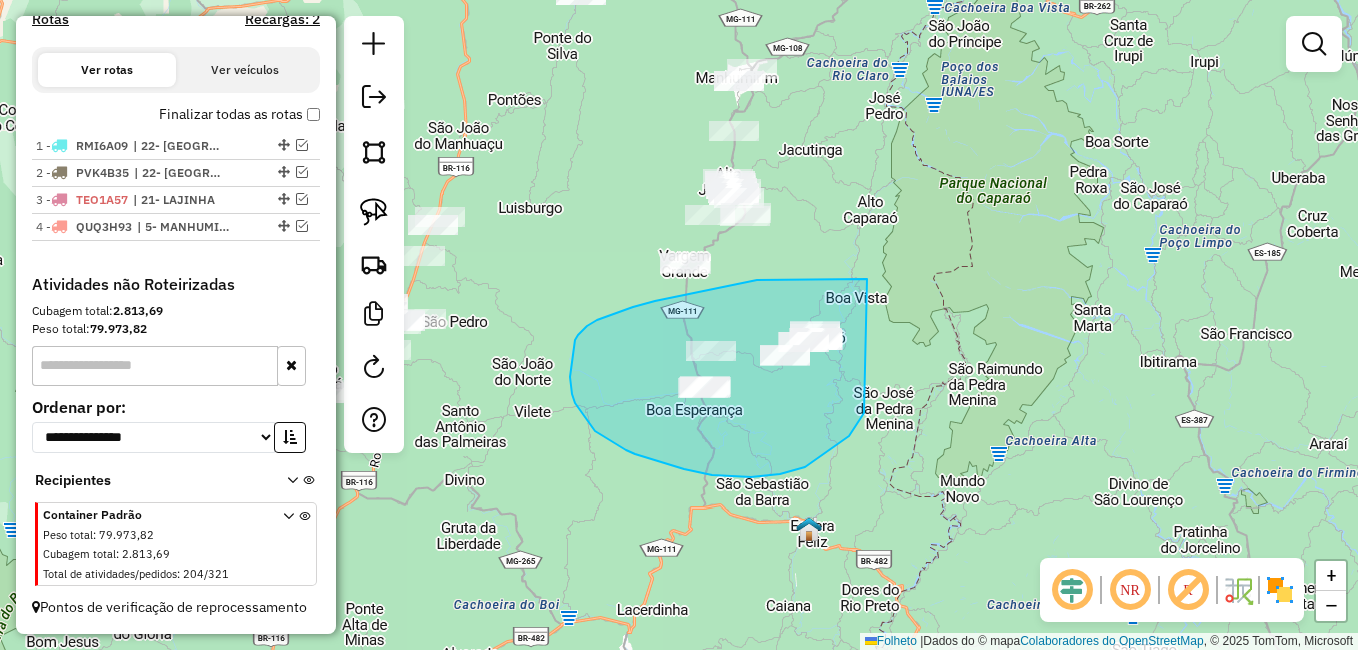 drag, startPoint x: 867, startPoint y: 279, endPoint x: 901, endPoint y: 342, distance: 71.5891 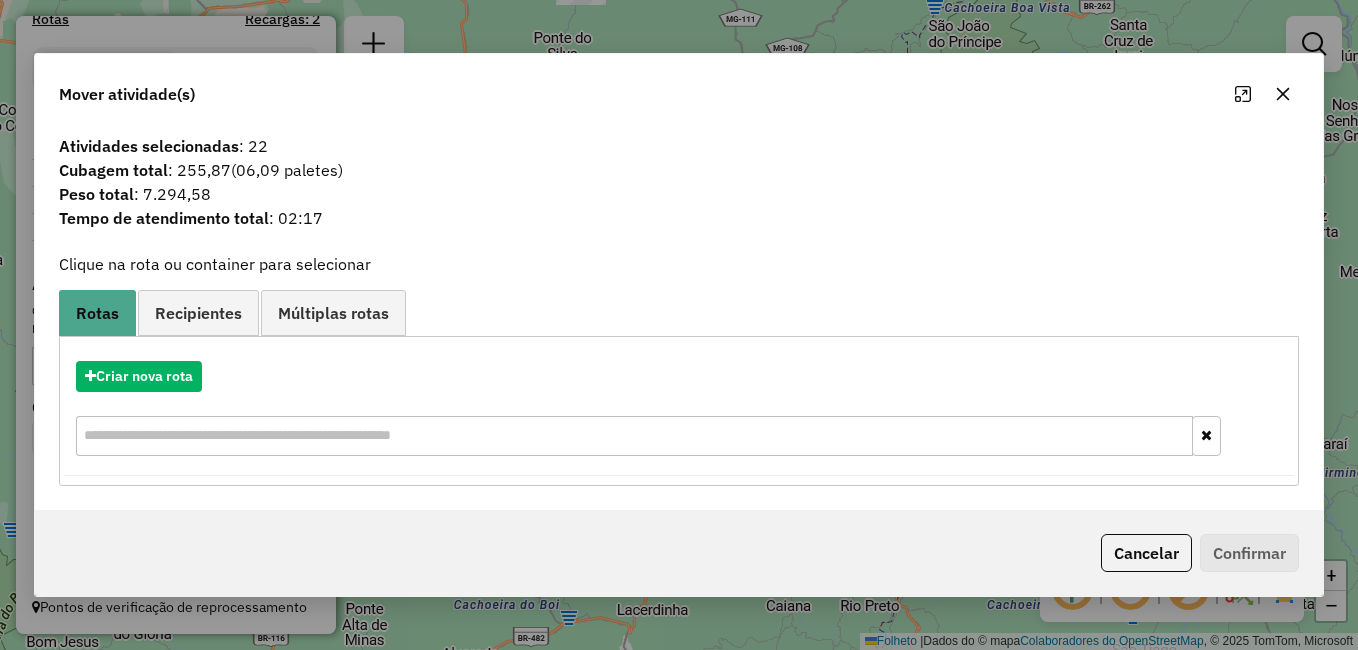 click 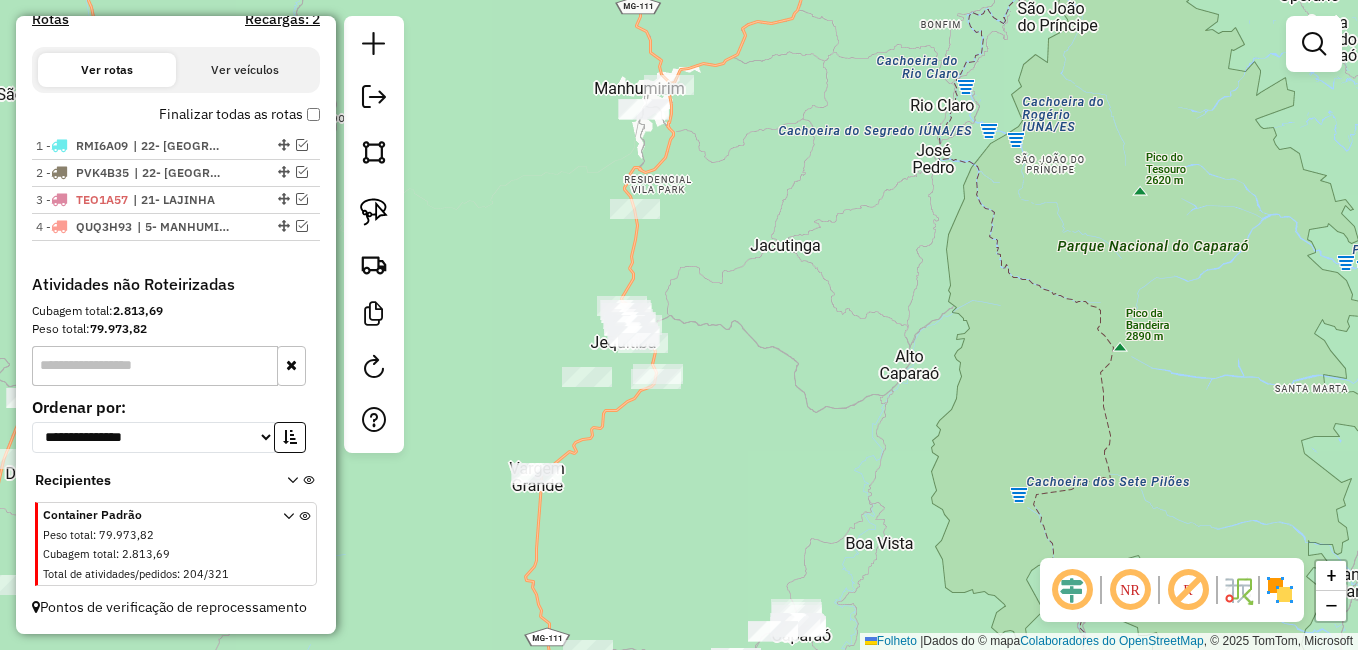 drag, startPoint x: 762, startPoint y: 251, endPoint x: 678, endPoint y: 447, distance: 213.24165 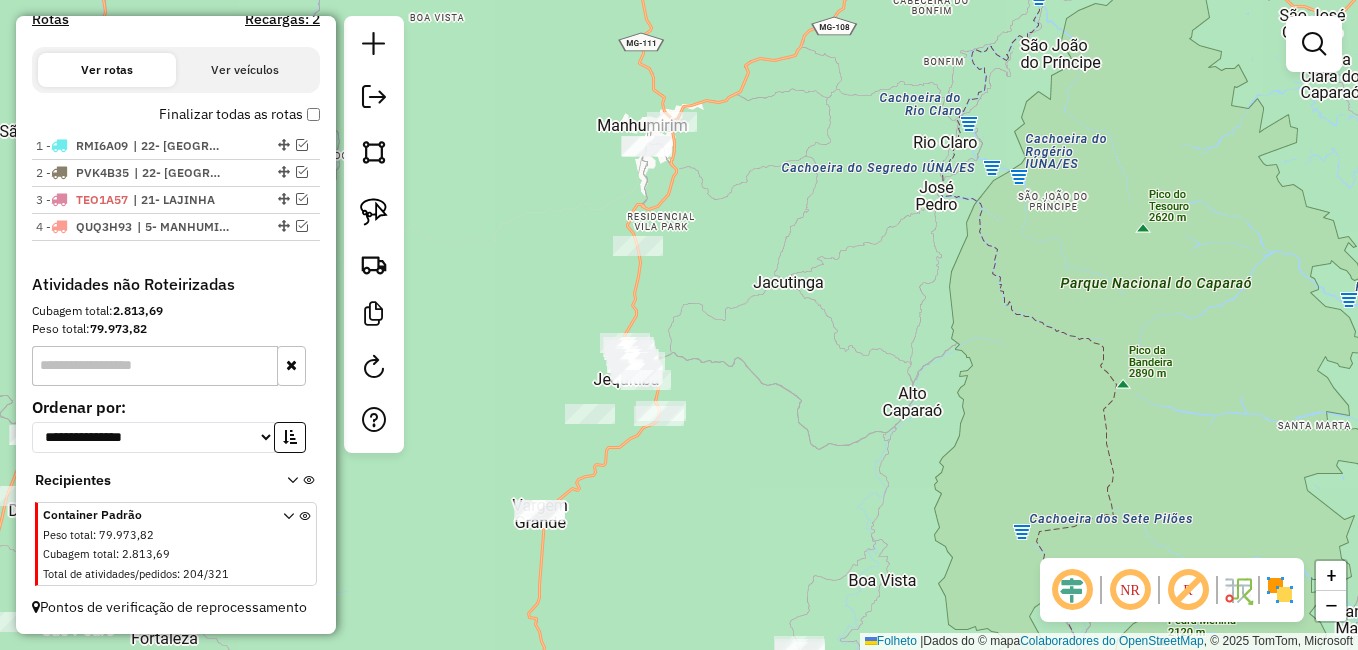 drag, startPoint x: 771, startPoint y: 234, endPoint x: 774, endPoint y: 270, distance: 36.124783 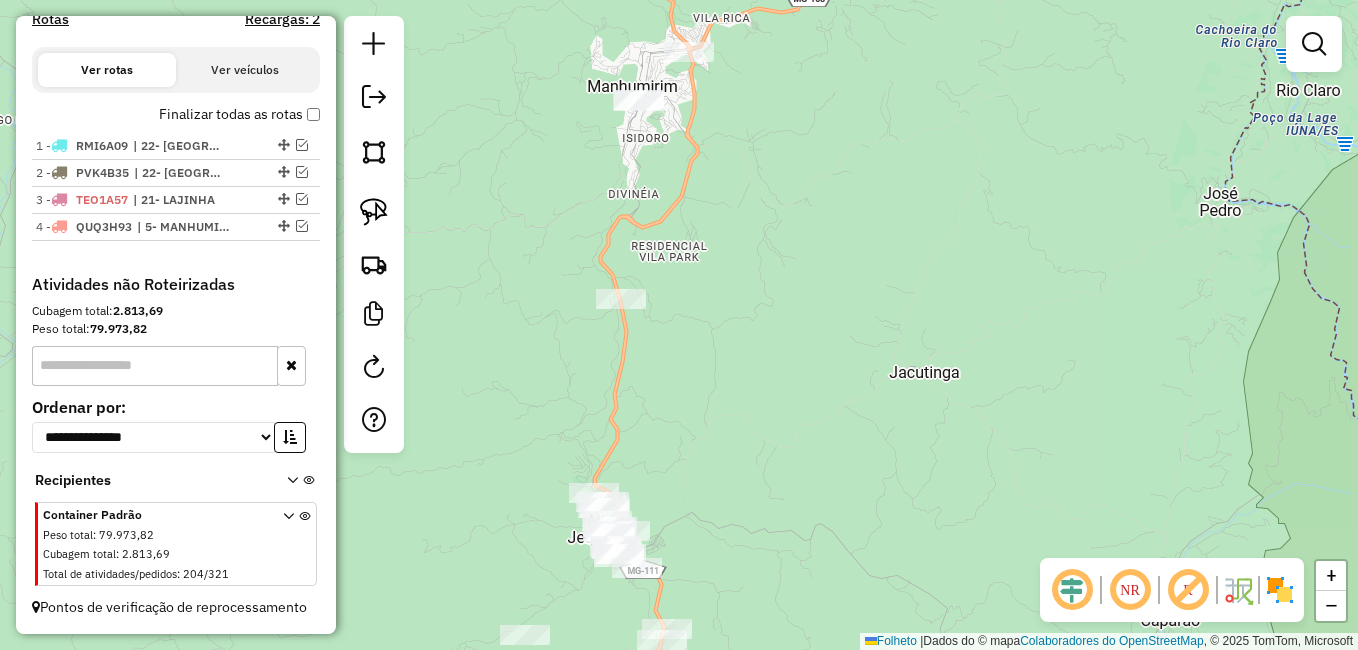 drag, startPoint x: 699, startPoint y: 178, endPoint x: 766, endPoint y: 178, distance: 67 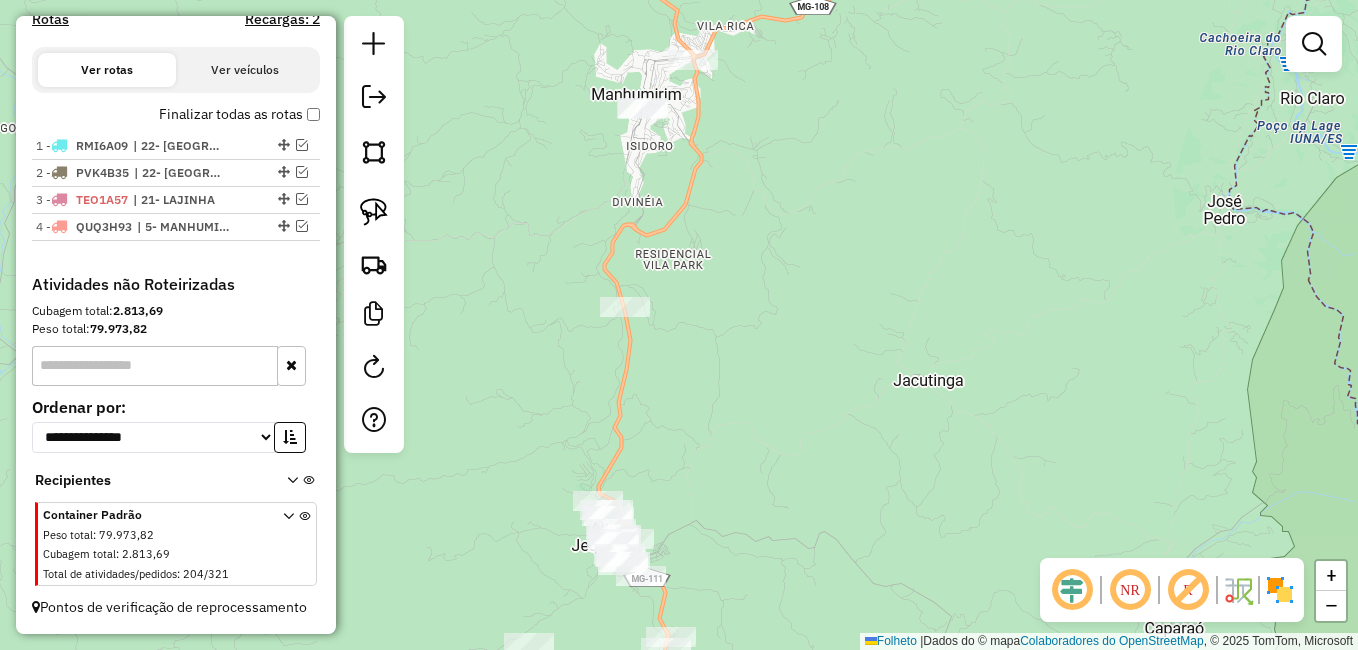 click on "Janela de atendimento Grade de atendimento Capacidade Transportadoras Veículos Cliente Pedidos  Rotas Selecione os dias de semana para filtrar as janelas de atendimento  Seg   Ter   Qua   Qui   Sexo   Sáb   Dom  Informe o período da janela de atendimento: De: Até:  Filtrar exatamente a janela do cliente  Considerar janela de atendimento padrão  Selecione os dias de semana para filtrar as grades de atendimento  Seg   Ter   Qua   Qui   Sexo   Sáb   Dom   Considerar clientes sem dia de atendimento cadastrado  Clientes fora do dia de atendimento selecionado Filtrar as atividades entre os valores definidos abaixo:  Peso mínimo:   Peso máximo:   Cubagem mínima:   Cubagem máxima:   De:   Até:  Filtrar as atividades entre o tempo de atendimento definido abaixo:  De:   Até:   Considerar capacidade total dos clientes não roteirizados Transportadora: Selecione um ou mais itens Tipo de veículo: Selecione um ou mais itens Veículo: Selecione um ou mais itens Motorista: Selecione um ou mais itens Nomo: Setor:" 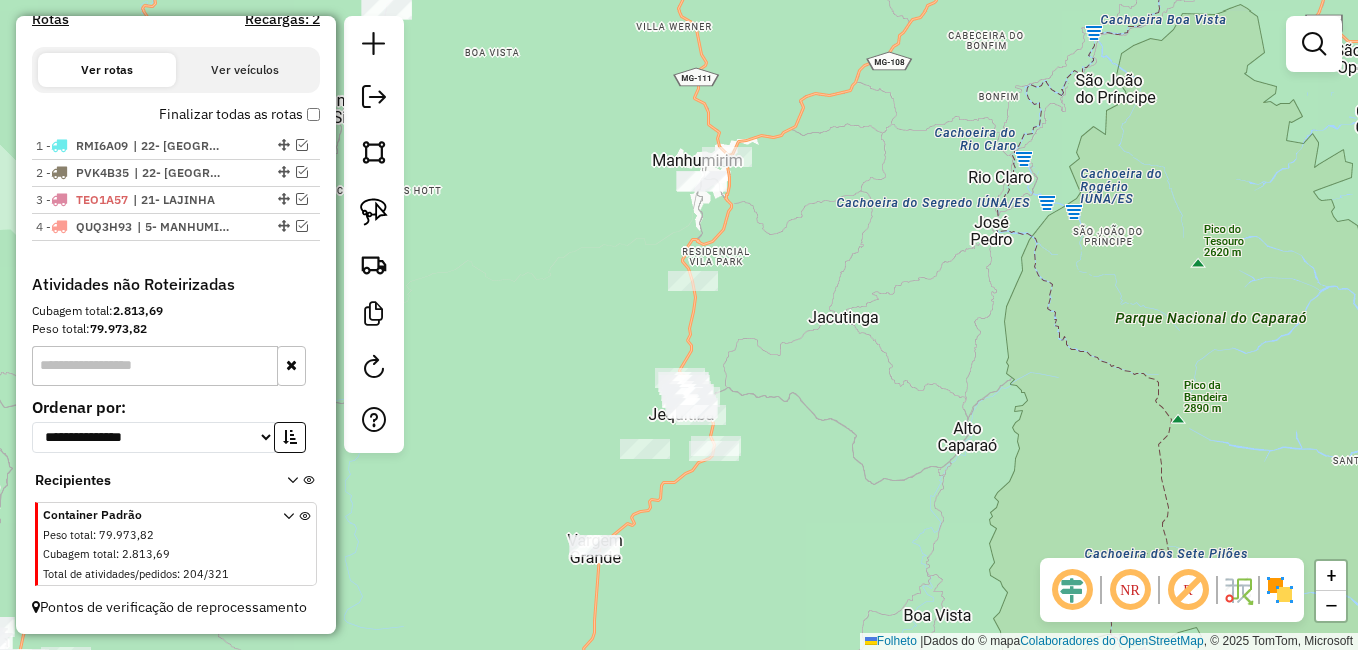 drag, startPoint x: 379, startPoint y: 205, endPoint x: 409, endPoint y: 195, distance: 31.622776 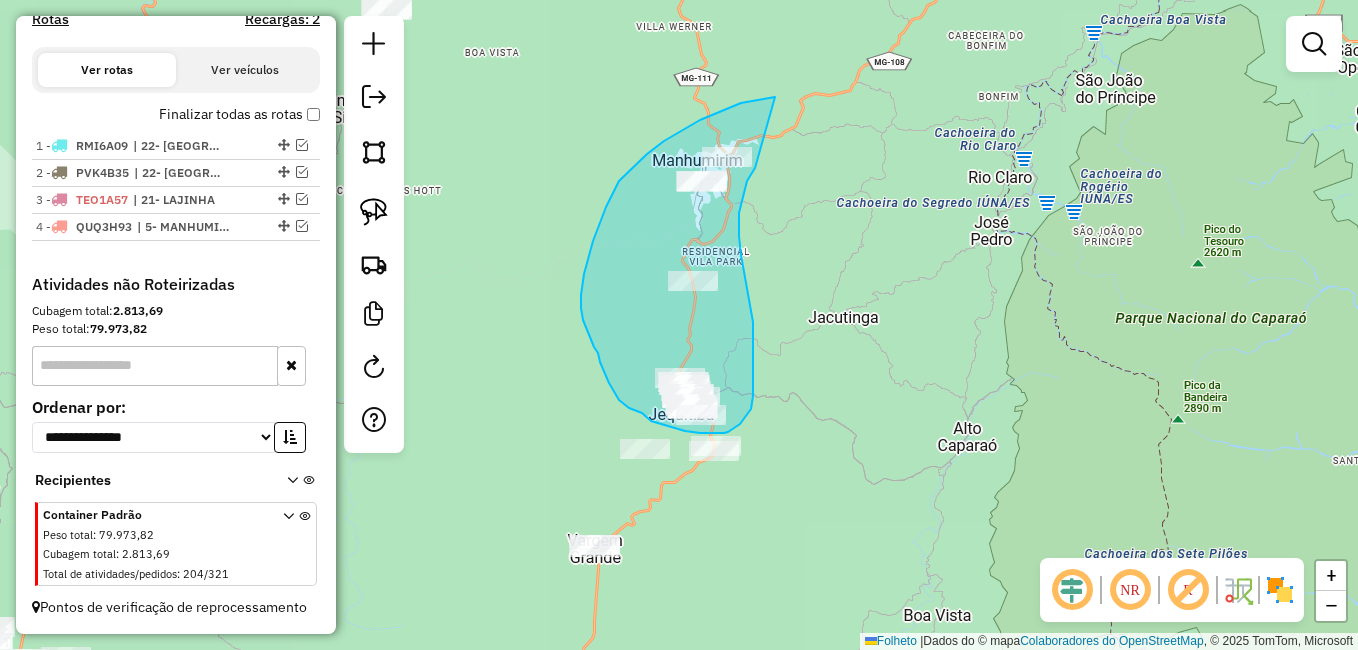 drag, startPoint x: 775, startPoint y: 97, endPoint x: 755, endPoint y: 168, distance: 73.76314 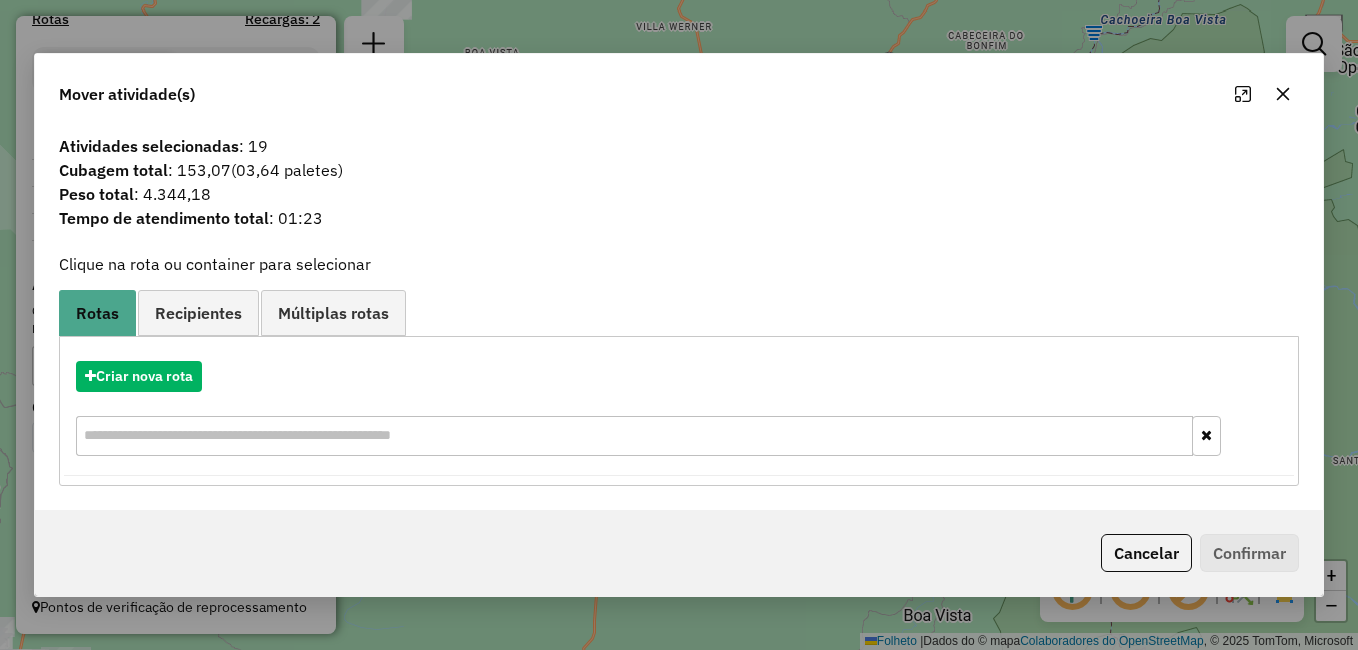 click 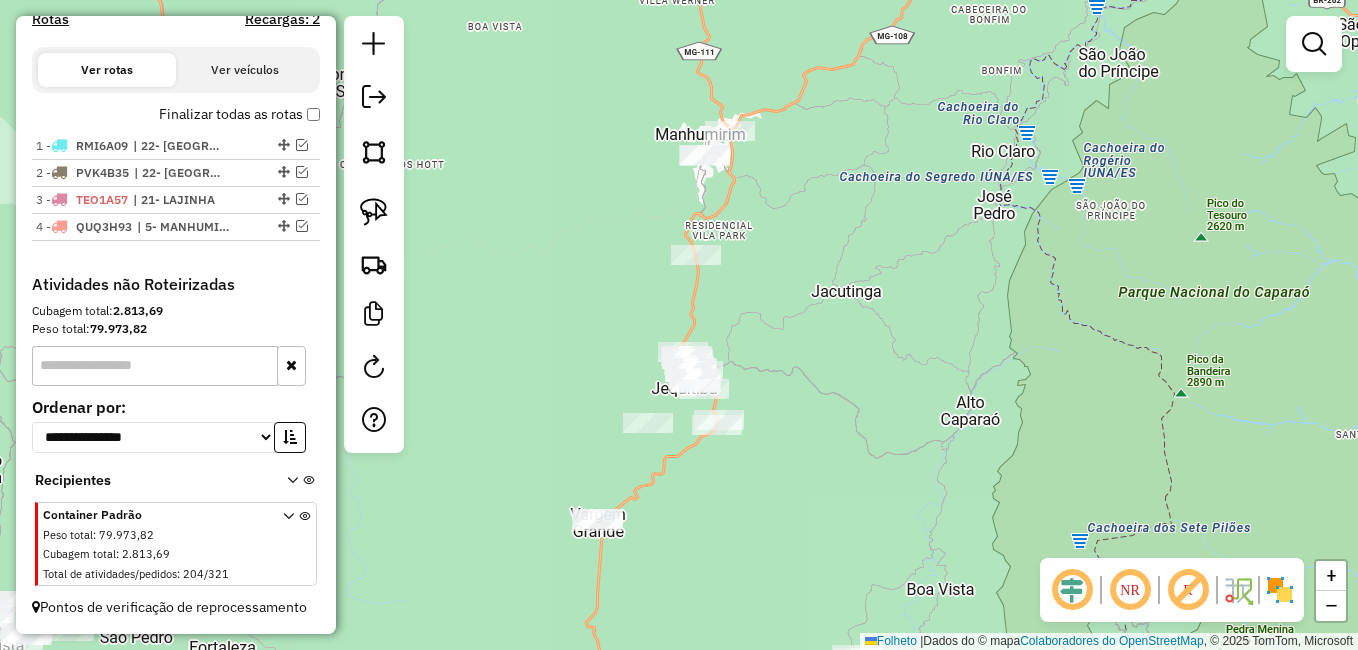 drag, startPoint x: 812, startPoint y: 369, endPoint x: 809, endPoint y: 218, distance: 151.0298 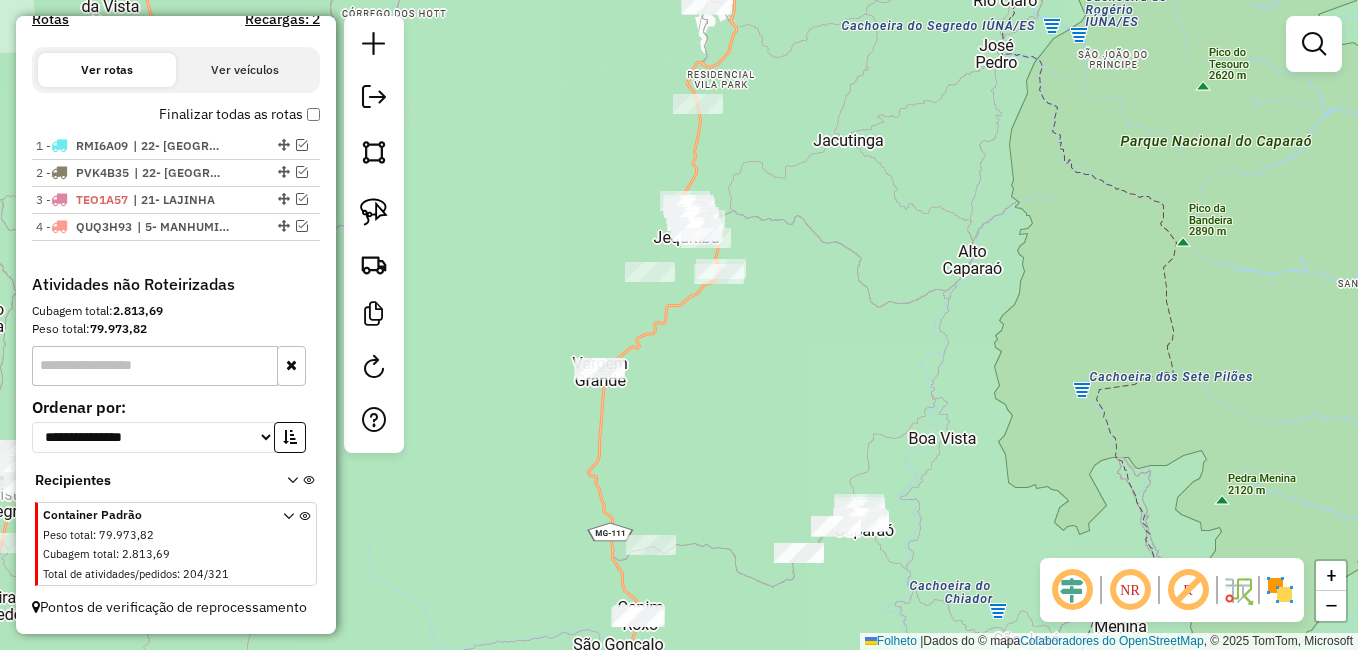 drag, startPoint x: 777, startPoint y: 332, endPoint x: 780, endPoint y: 322, distance: 10.440307 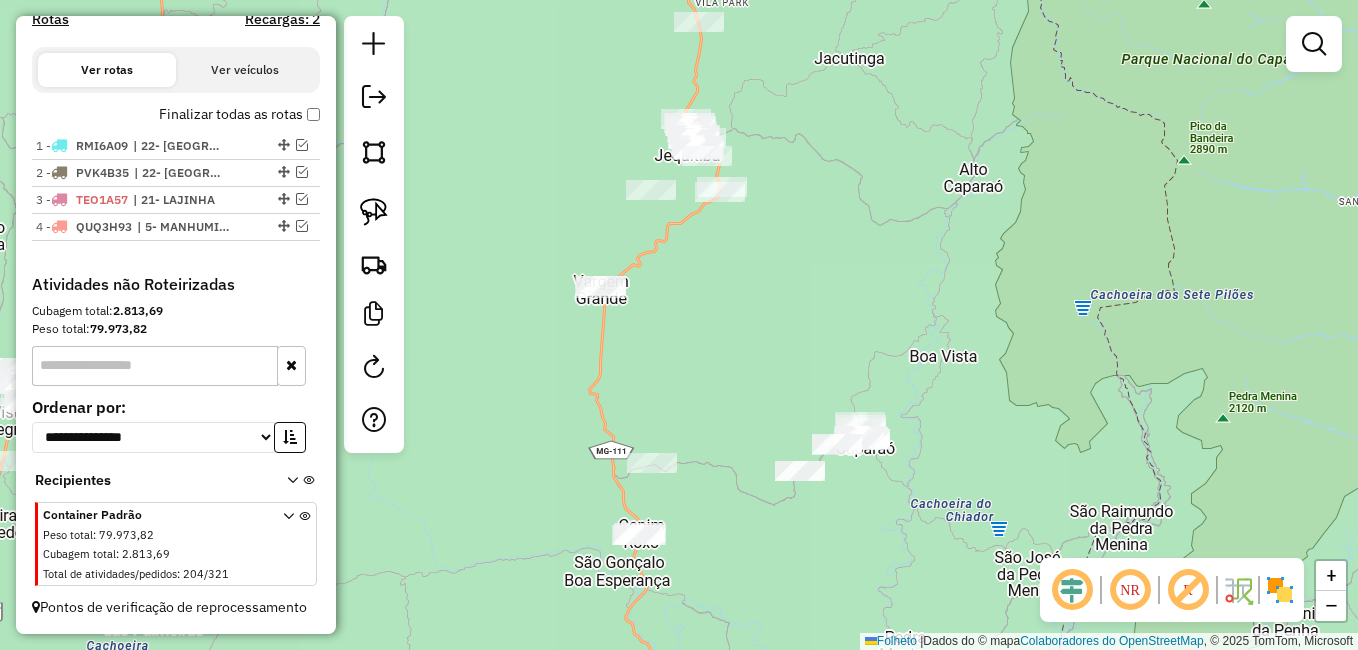 drag, startPoint x: 761, startPoint y: 352, endPoint x: 754, endPoint y: 315, distance: 37.65634 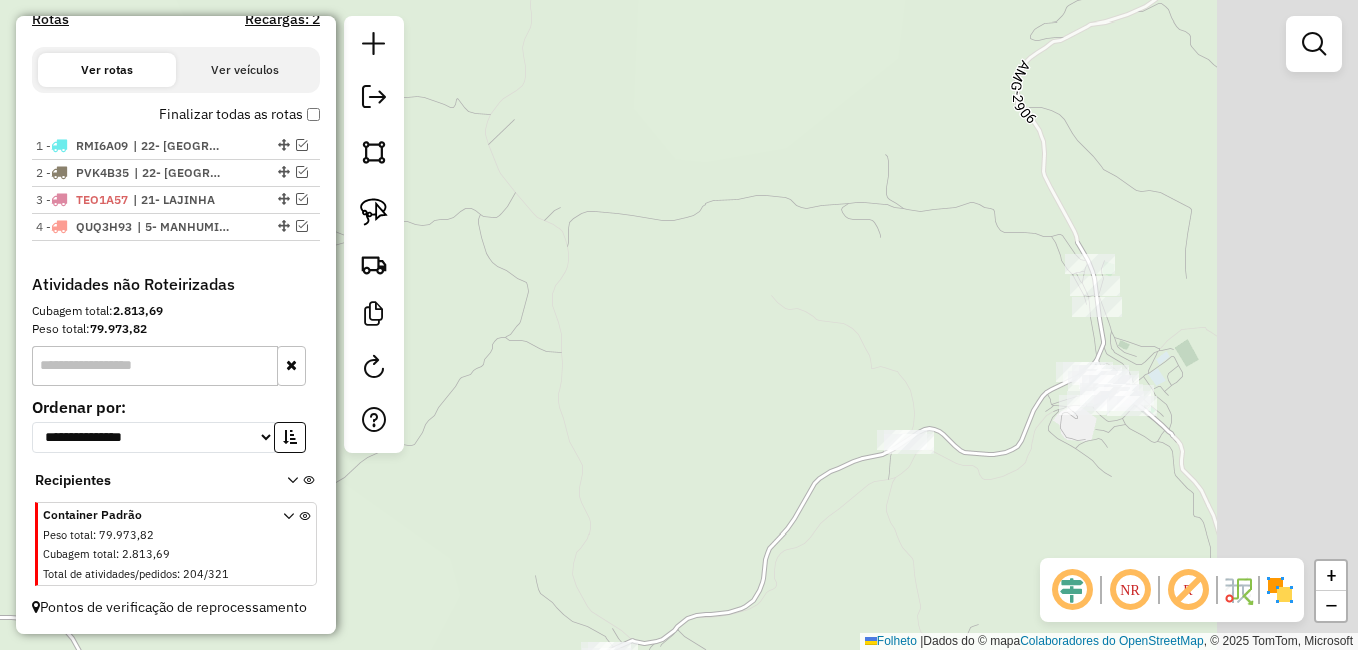 drag, startPoint x: 1104, startPoint y: 353, endPoint x: 925, endPoint y: 293, distance: 188.78824 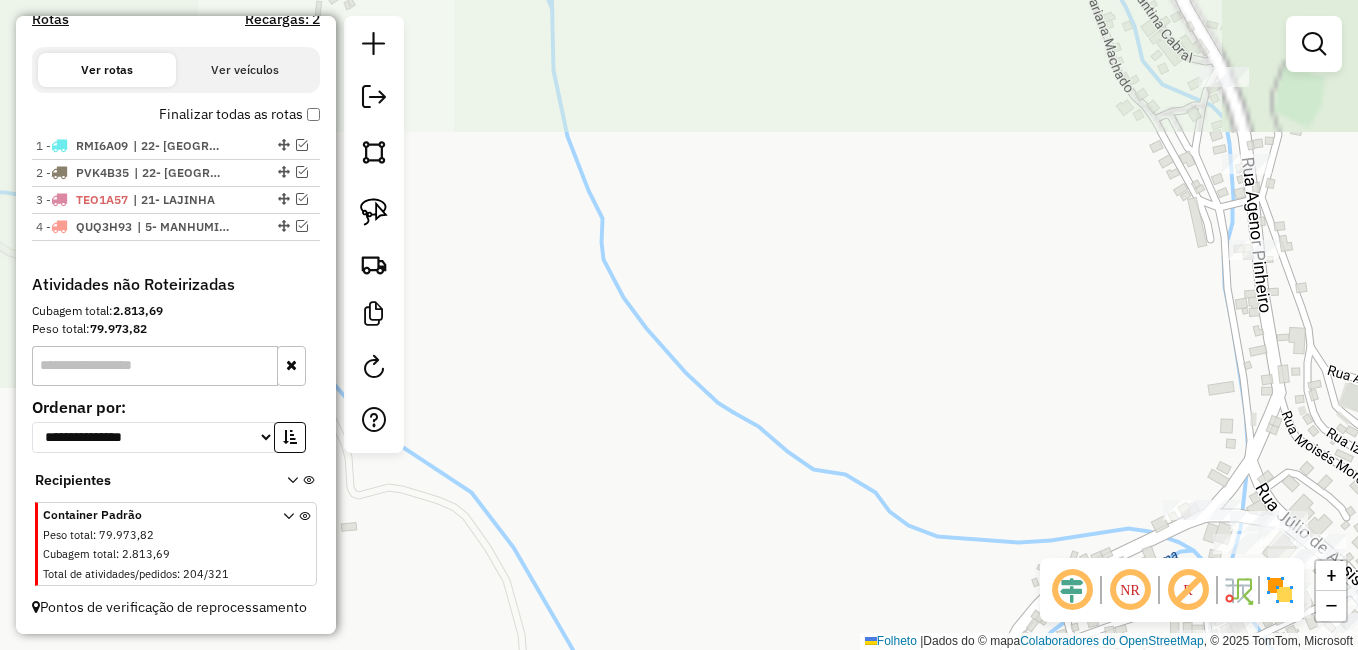 drag, startPoint x: 1076, startPoint y: 314, endPoint x: 848, endPoint y: 289, distance: 229.36652 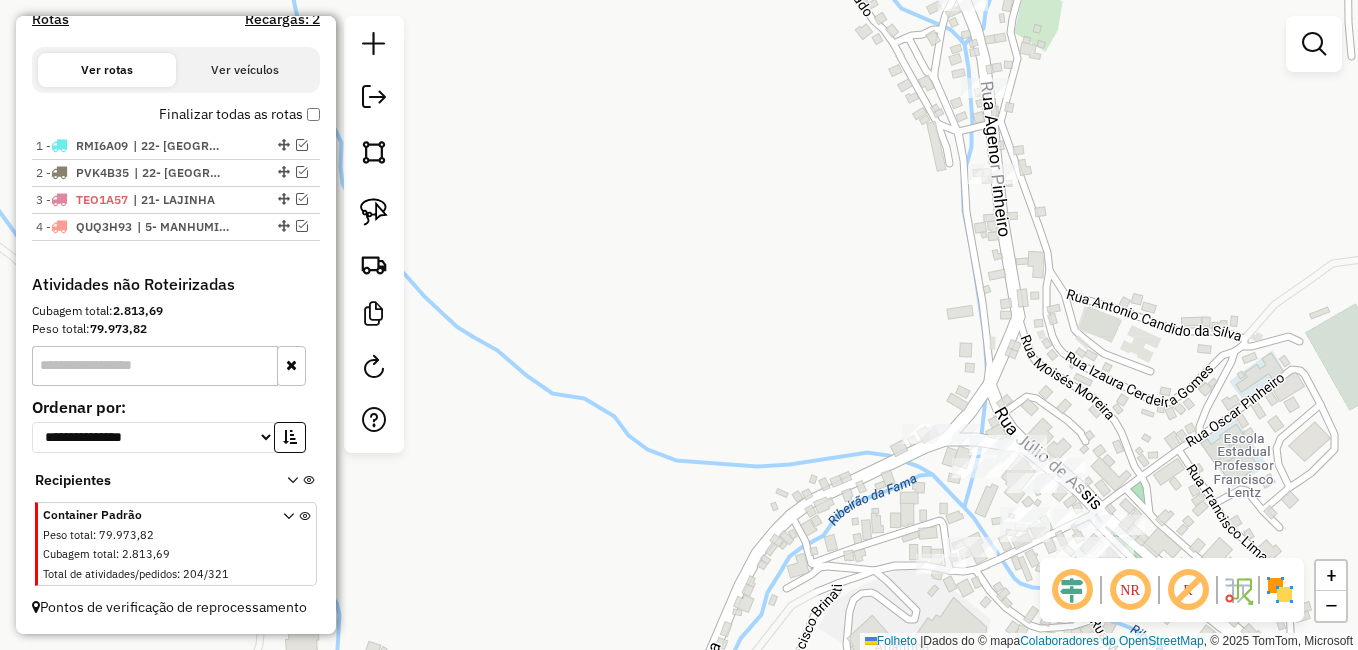 drag, startPoint x: 894, startPoint y: 289, endPoint x: 842, endPoint y: 196, distance: 106.55046 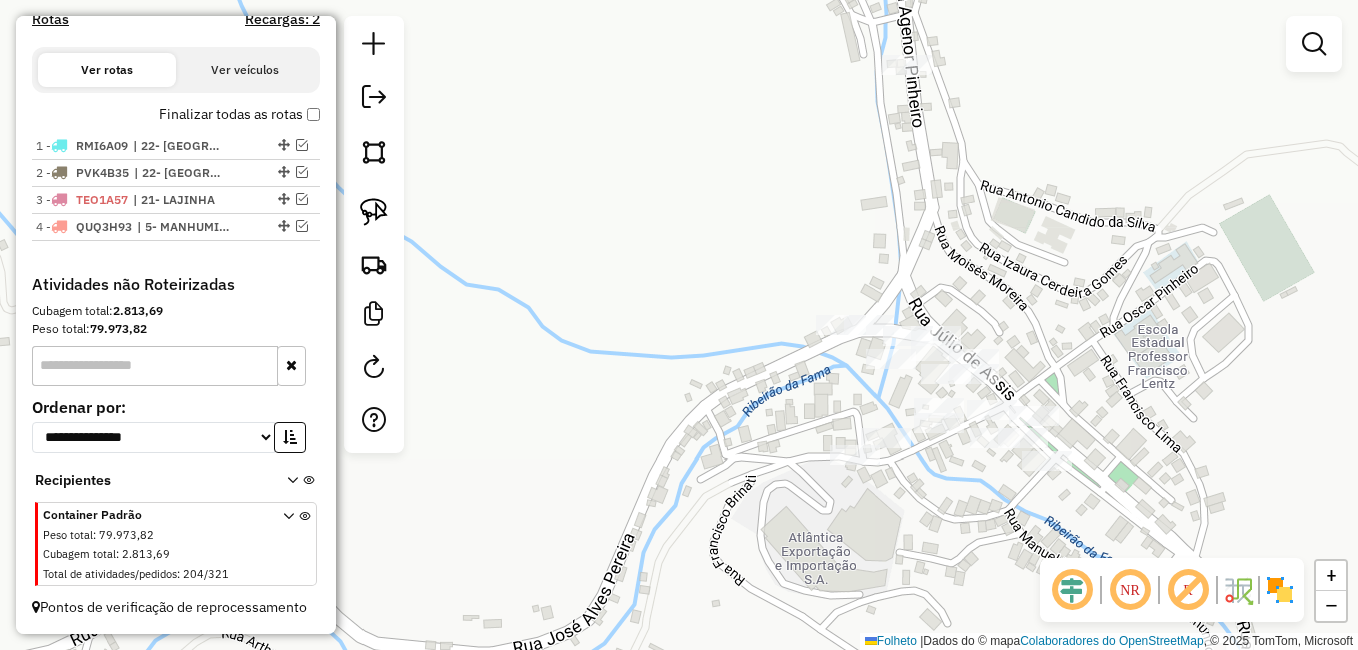 drag, startPoint x: 1073, startPoint y: 254, endPoint x: 1008, endPoint y: 194, distance: 88.45903 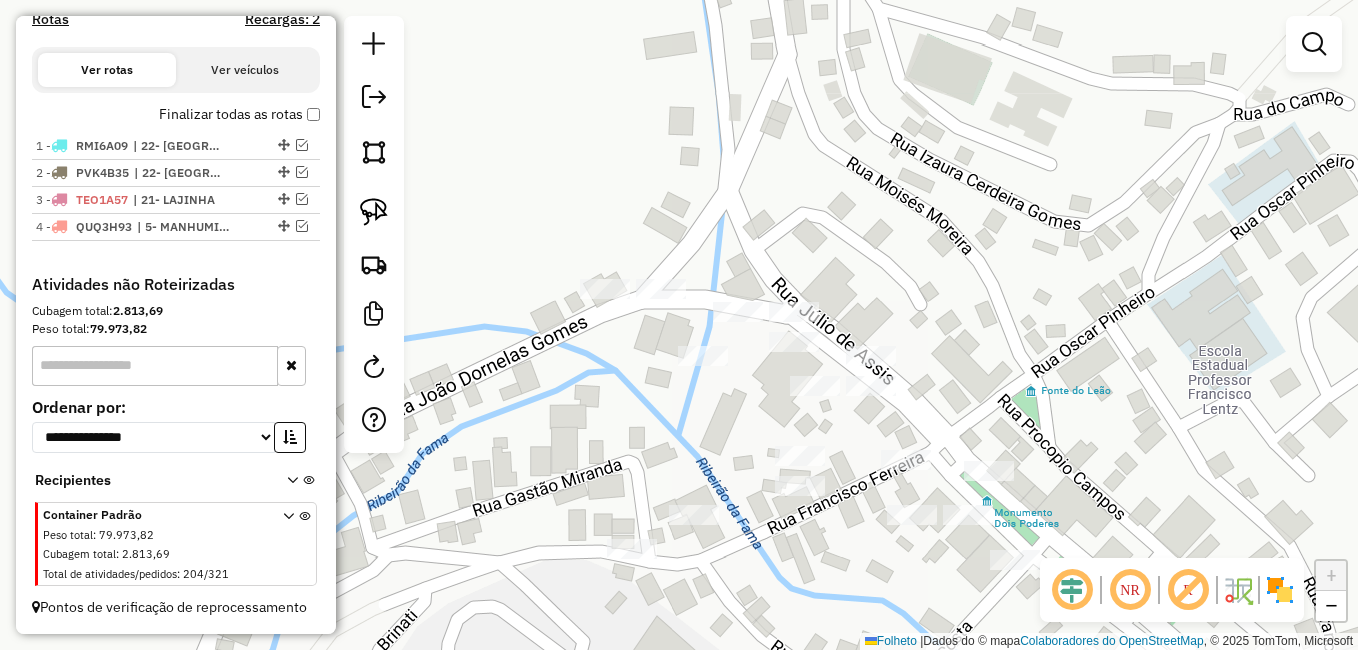 drag, startPoint x: 1040, startPoint y: 329, endPoint x: 1023, endPoint y: 182, distance: 147.97972 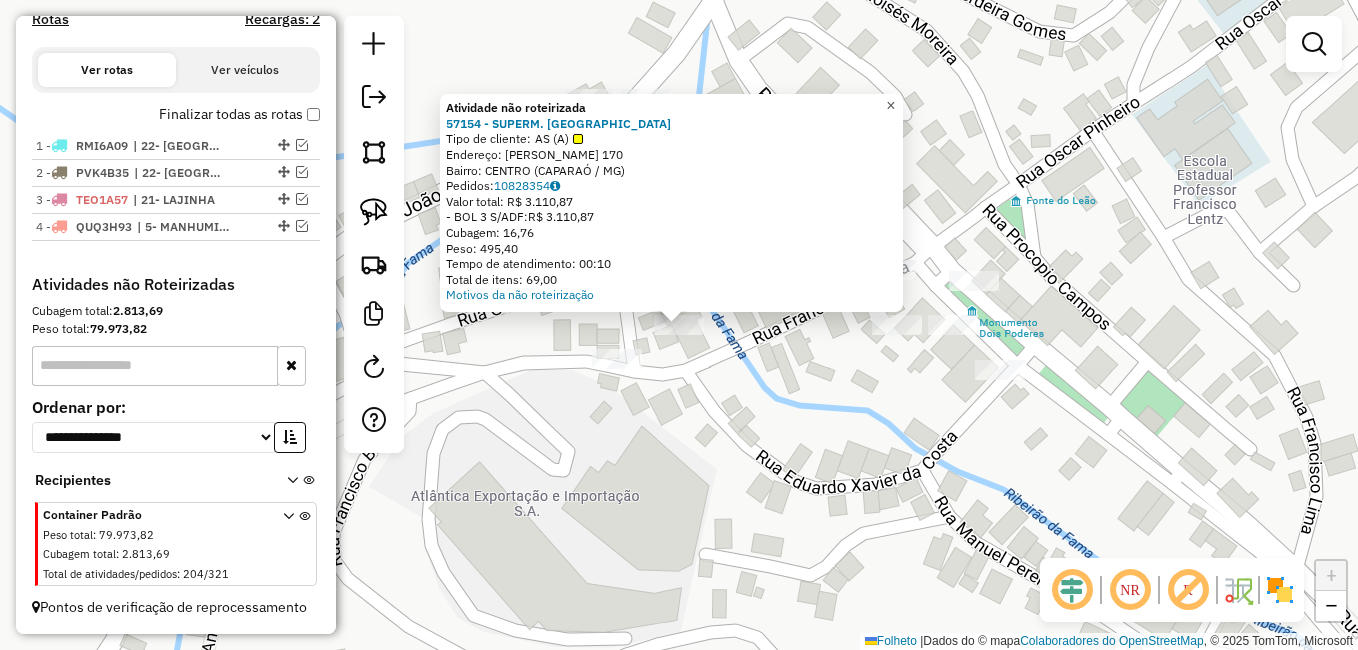 click on "×" 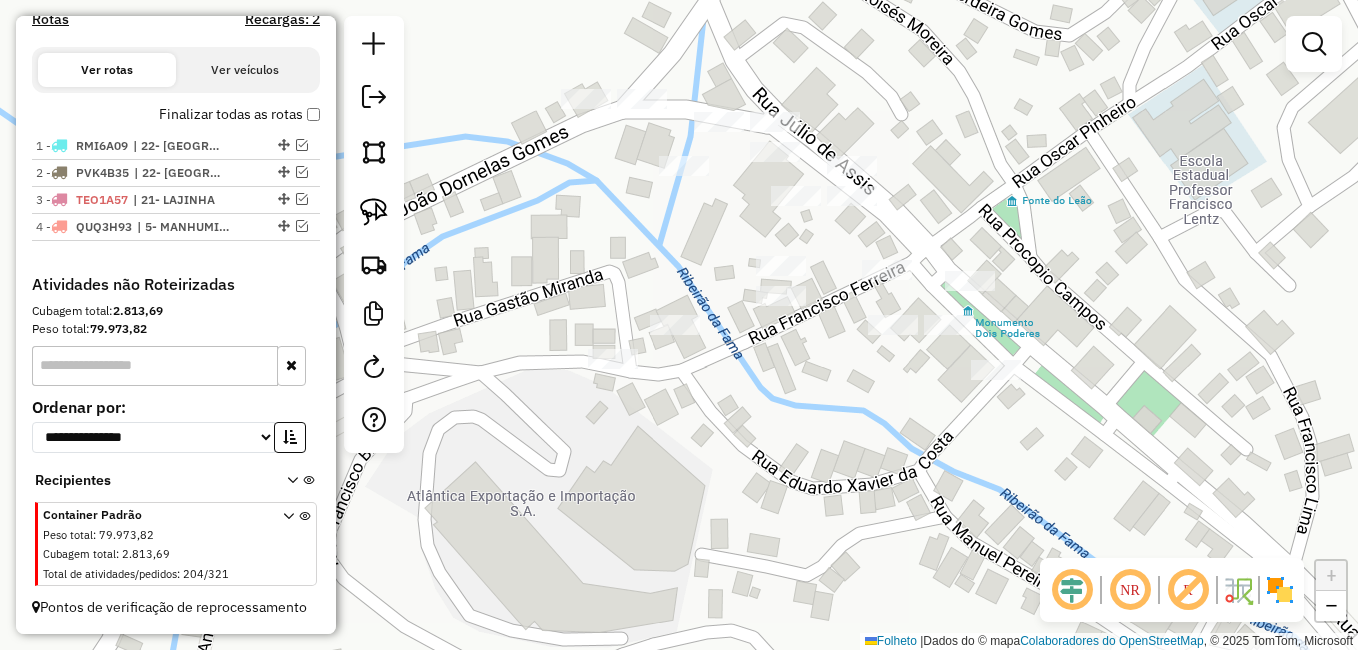 click on "Janela de atendimento Grade de atendimento Capacidade Transportadoras Veículos Cliente Pedidos  Rotas Selecione os dias de semana para filtrar as janelas de atendimento  Seg   Ter   Qua   Qui   Sexo   Sáb   Dom  Informe o período da janela de atendimento: De: Até:  Filtrar exatamente a janela do cliente  Considerar janela de atendimento padrão  Selecione os dias de semana para filtrar as grades de atendimento  Seg   Ter   Qua   Qui   Sexo   Sáb   Dom   Considerar clientes sem dia de atendimento cadastrado  Clientes fora do dia de atendimento selecionado Filtrar as atividades entre os valores definidos abaixo:  Peso mínimo:   Peso máximo:   Cubagem mínima:   Cubagem máxima:   De:   Até:  Filtrar as atividades entre o tempo de atendimento definido abaixo:  De:   Até:   Considerar capacidade total dos clientes não roteirizados Transportadora: Selecione um ou mais itens Tipo de veículo: Selecione um ou mais itens Veículo: Selecione um ou mais itens Motorista: Selecione um ou mais itens Nomo: Setor:" 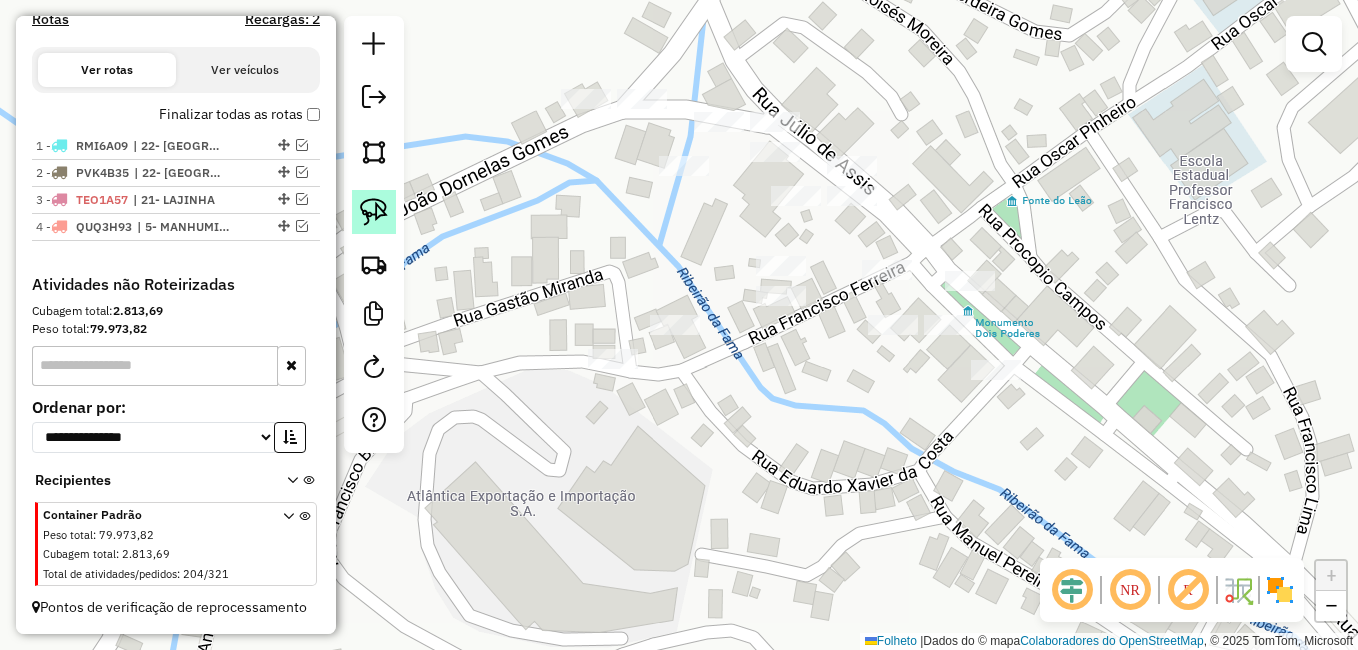 click 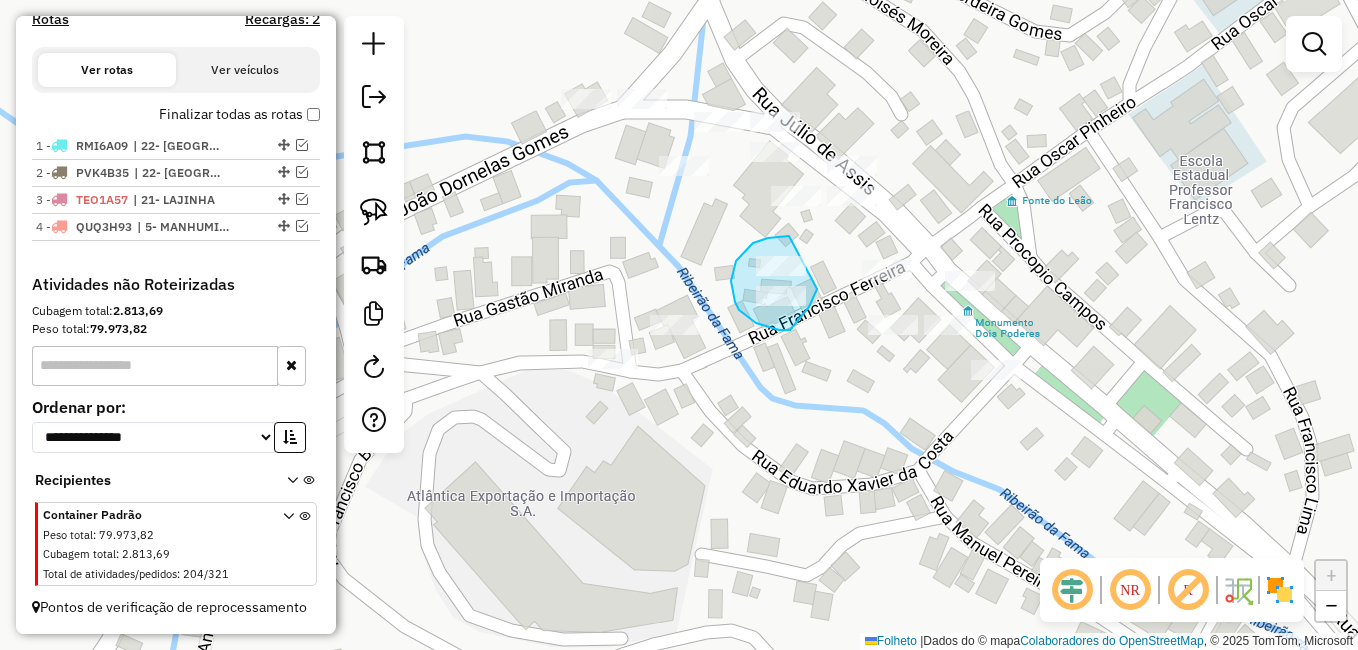 drag, startPoint x: 789, startPoint y: 236, endPoint x: 818, endPoint y: 287, distance: 58.66856 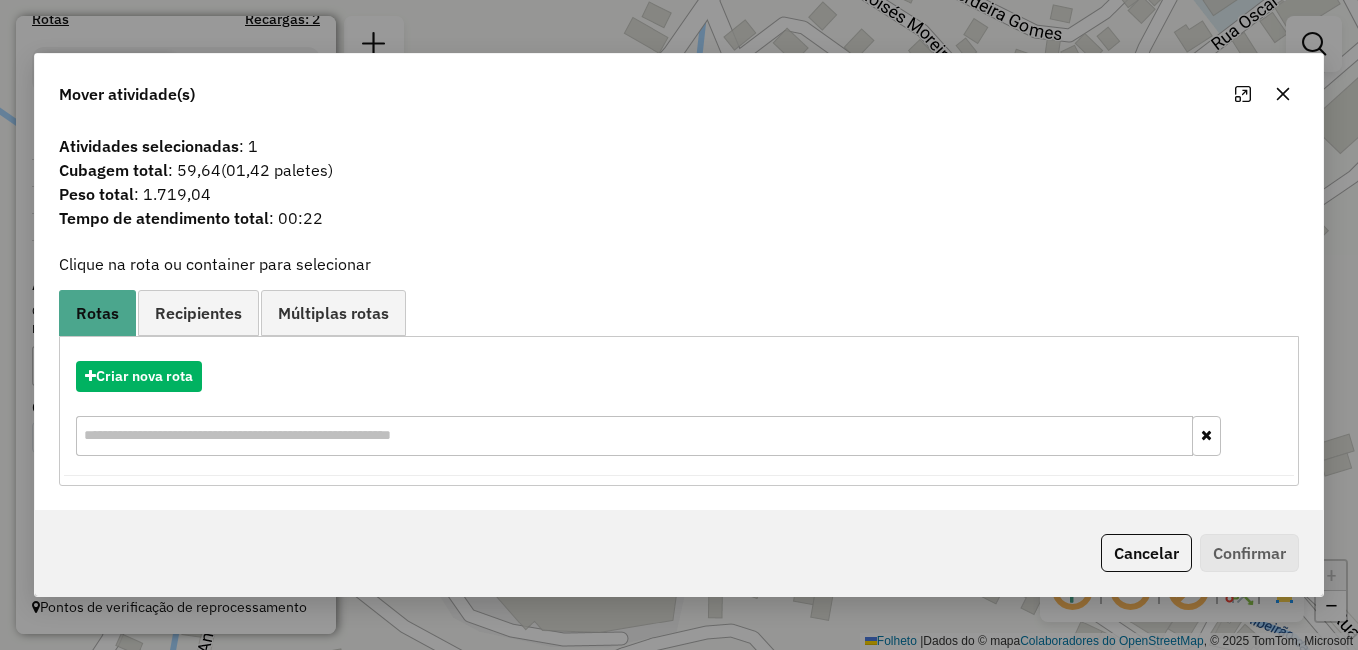 click 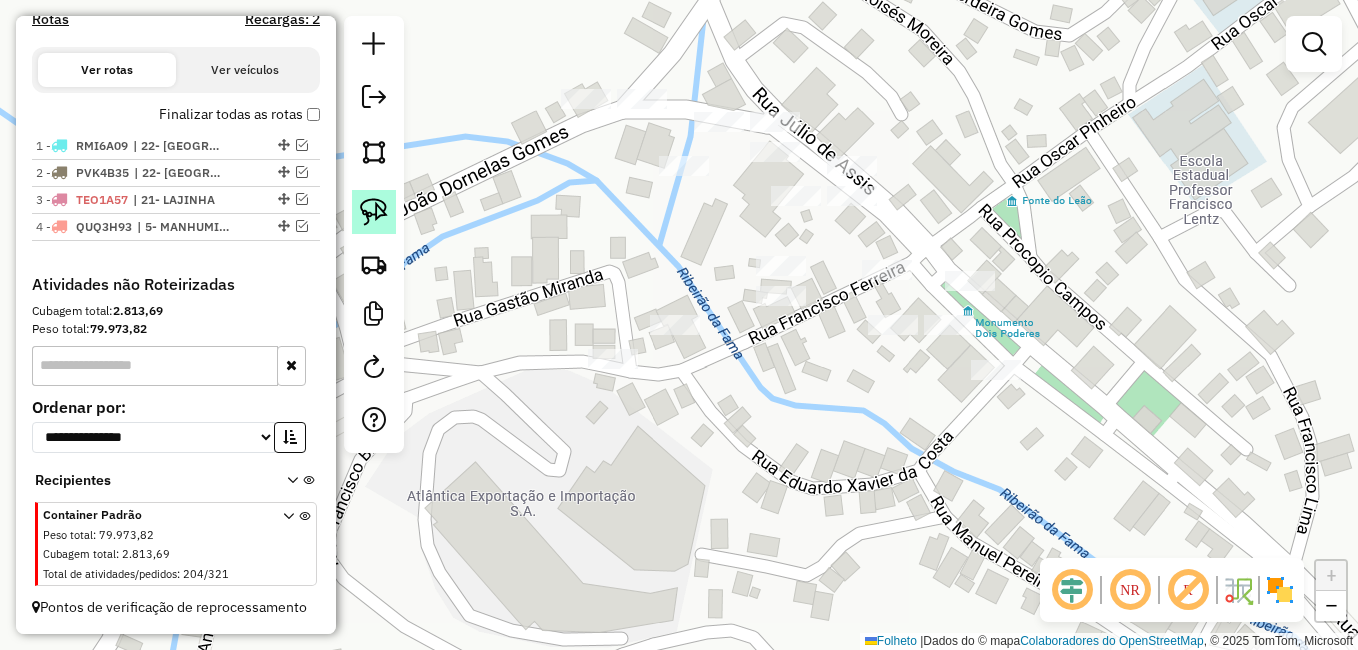drag, startPoint x: 368, startPoint y: 201, endPoint x: 801, endPoint y: 353, distance: 458.90414 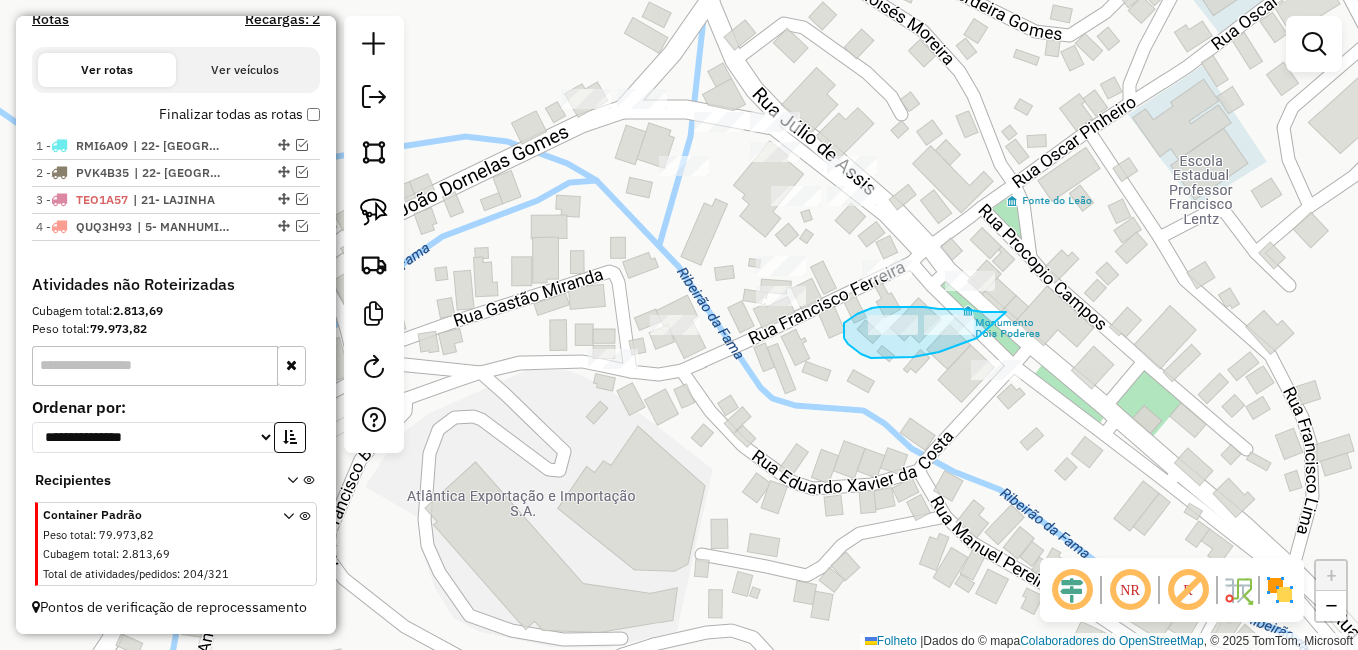 drag, startPoint x: 993, startPoint y: 312, endPoint x: 977, endPoint y: 338, distance: 30.528675 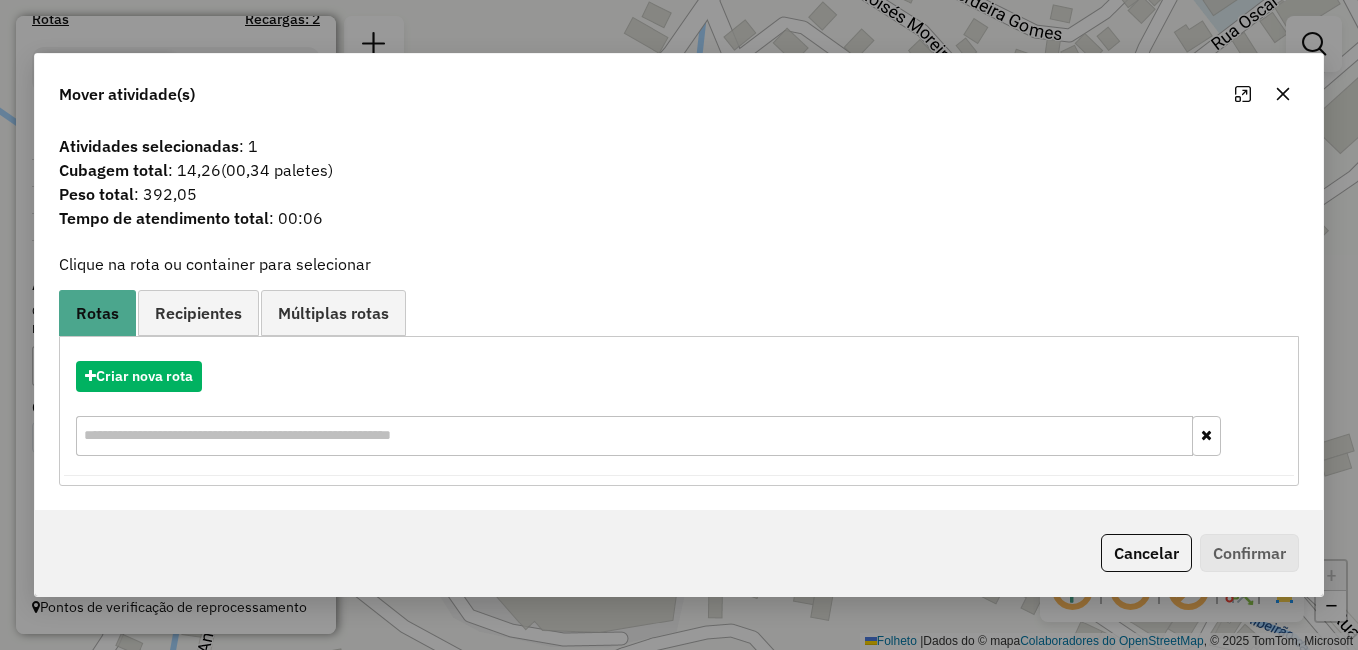 click 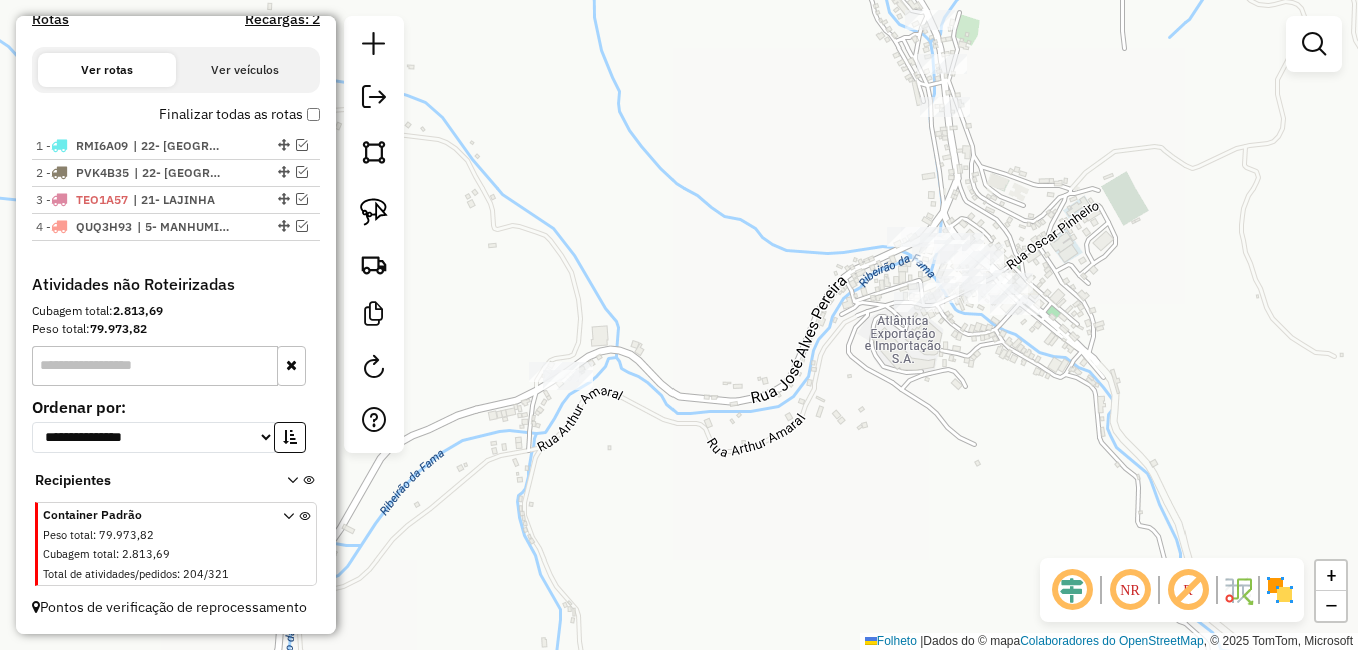 drag, startPoint x: 743, startPoint y: 404, endPoint x: 948, endPoint y: 378, distance: 206.6422 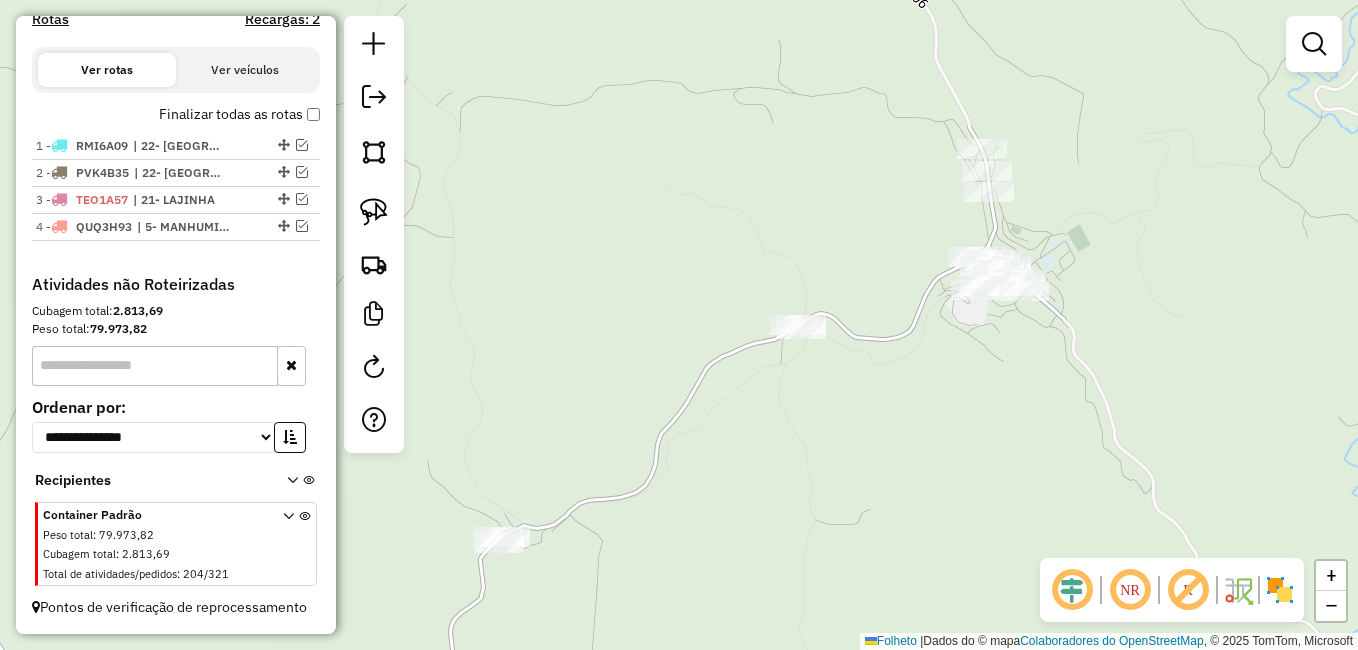 drag, startPoint x: 900, startPoint y: 461, endPoint x: 926, endPoint y: 395, distance: 70.93659 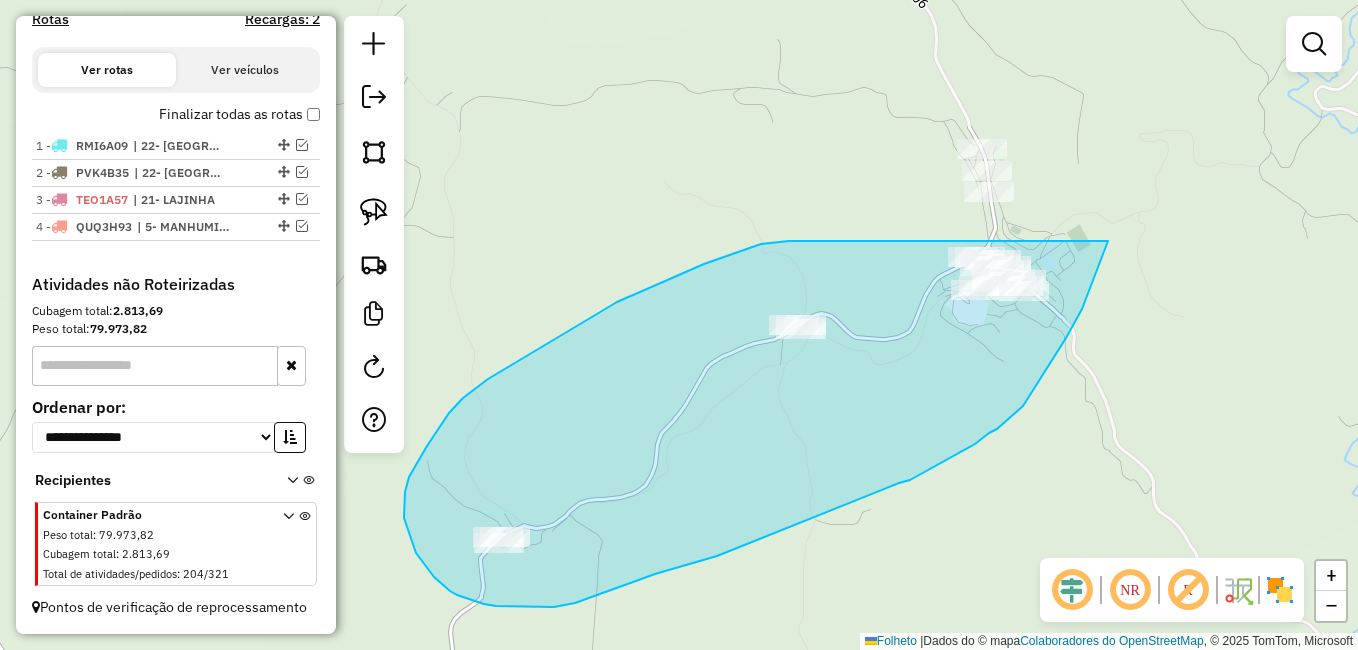 drag, startPoint x: 1079, startPoint y: 241, endPoint x: 1089, endPoint y: 313, distance: 72.691124 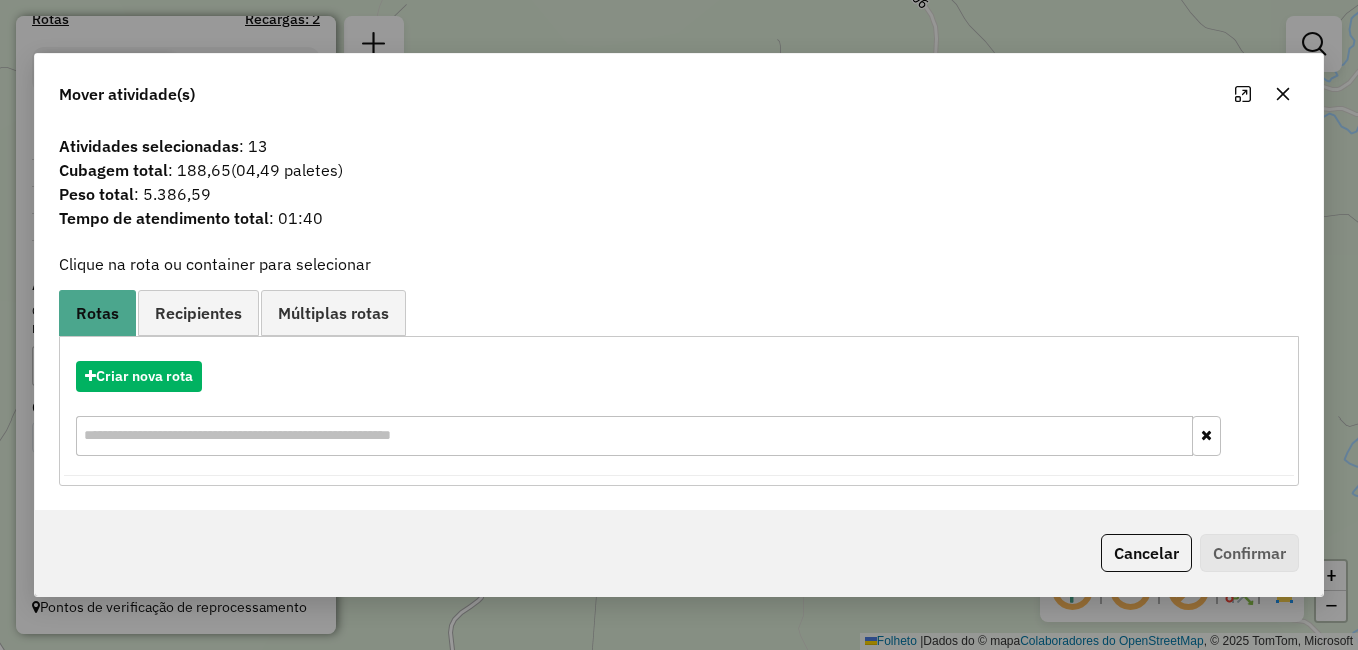 click on "Mover atividade(s)" 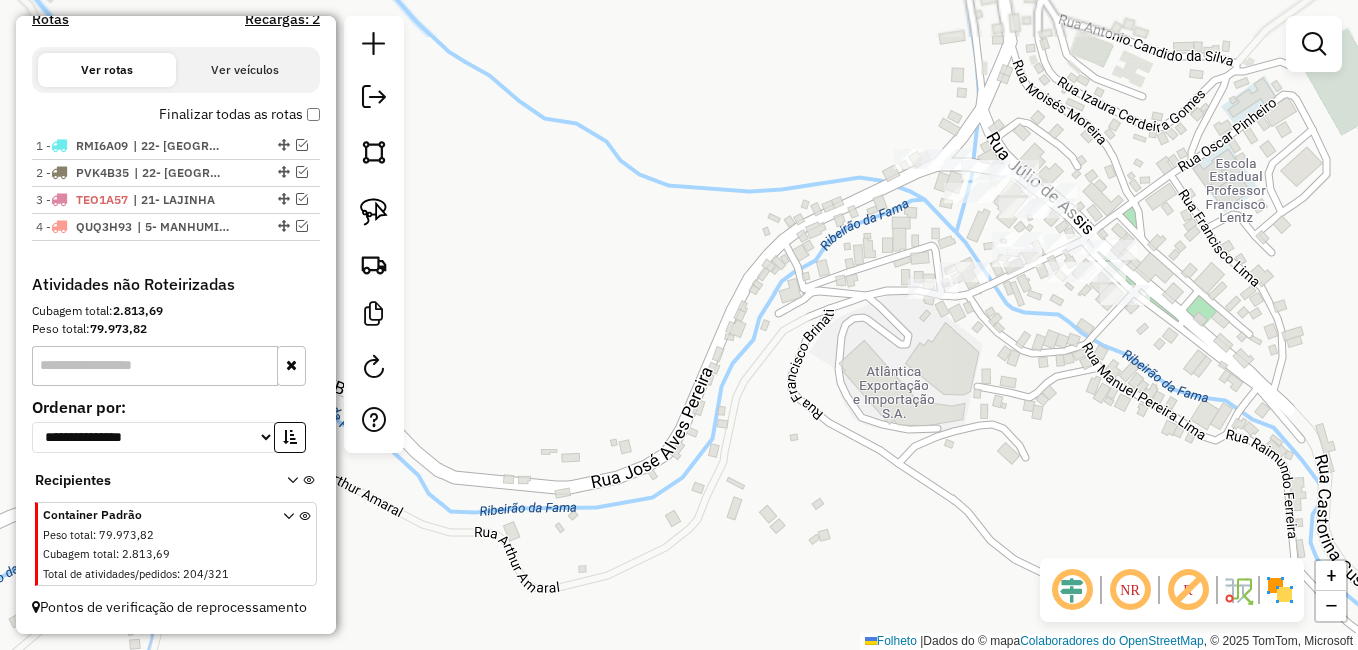 drag, startPoint x: 998, startPoint y: 221, endPoint x: 962, endPoint y: 383, distance: 165.9518 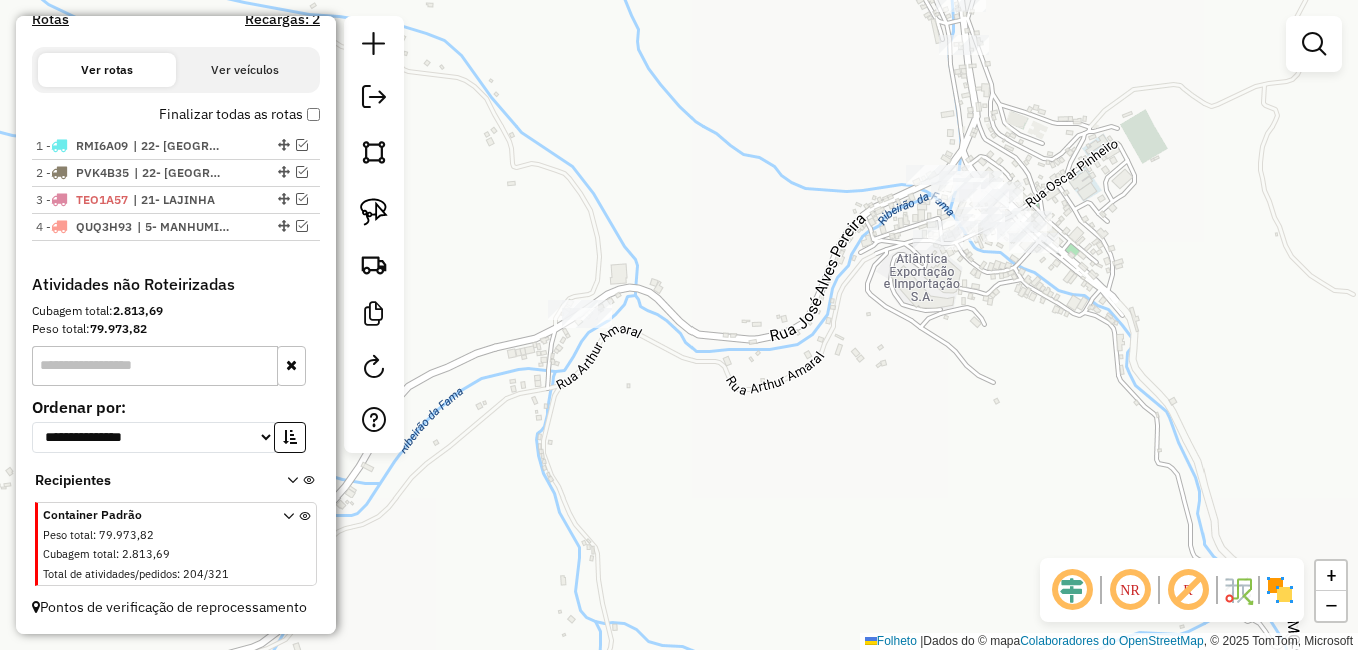 drag, startPoint x: 947, startPoint y: 467, endPoint x: 935, endPoint y: 350, distance: 117.61378 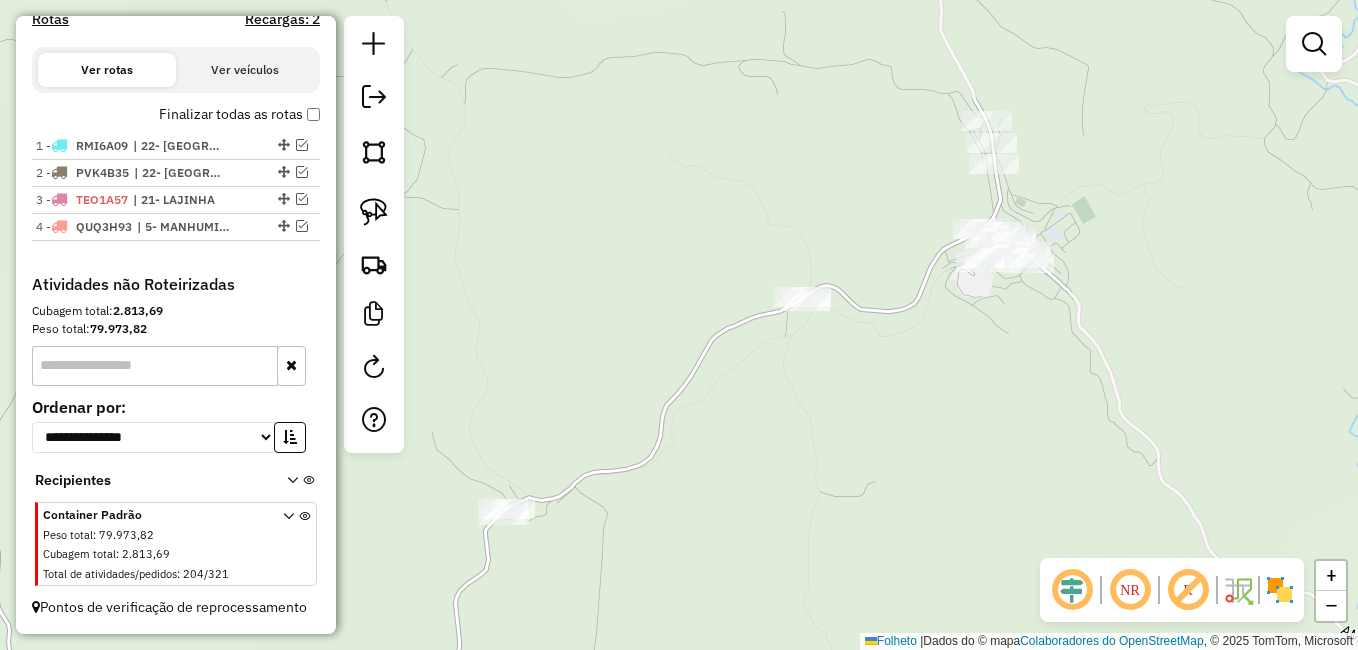 drag, startPoint x: 954, startPoint y: 410, endPoint x: 984, endPoint y: 380, distance: 42.426407 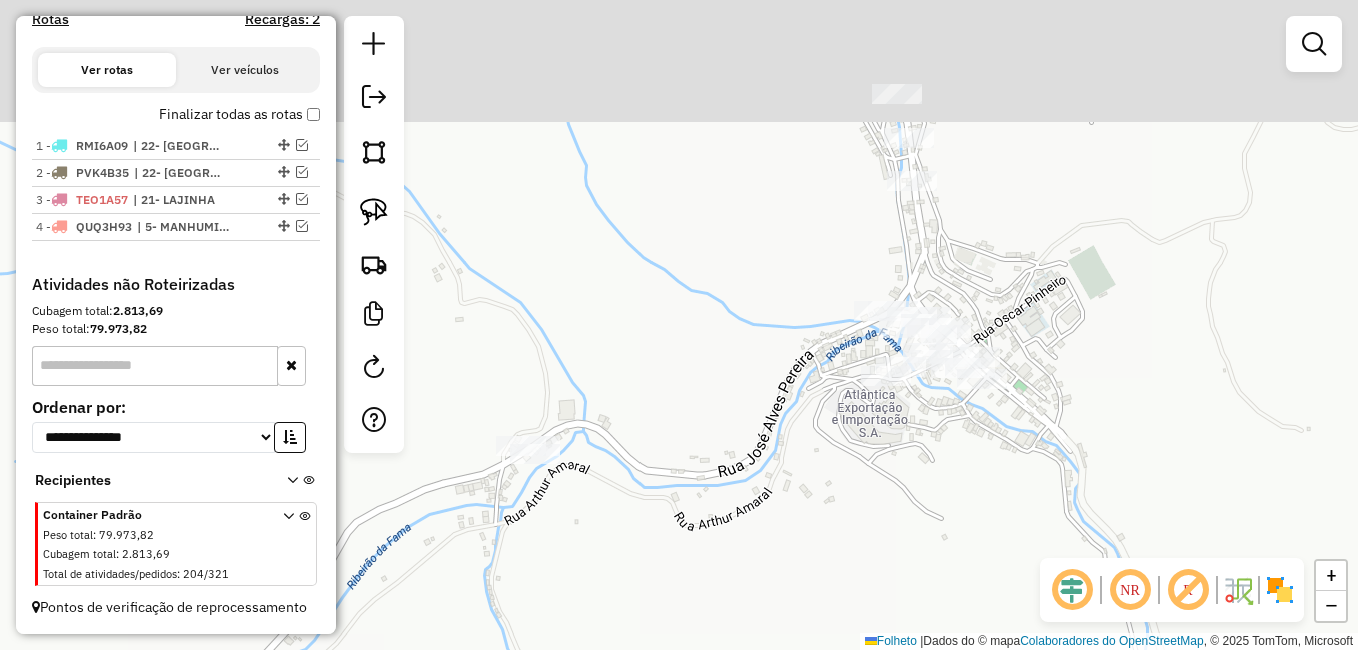 drag, startPoint x: 953, startPoint y: 331, endPoint x: 870, endPoint y: 461, distance: 154.23683 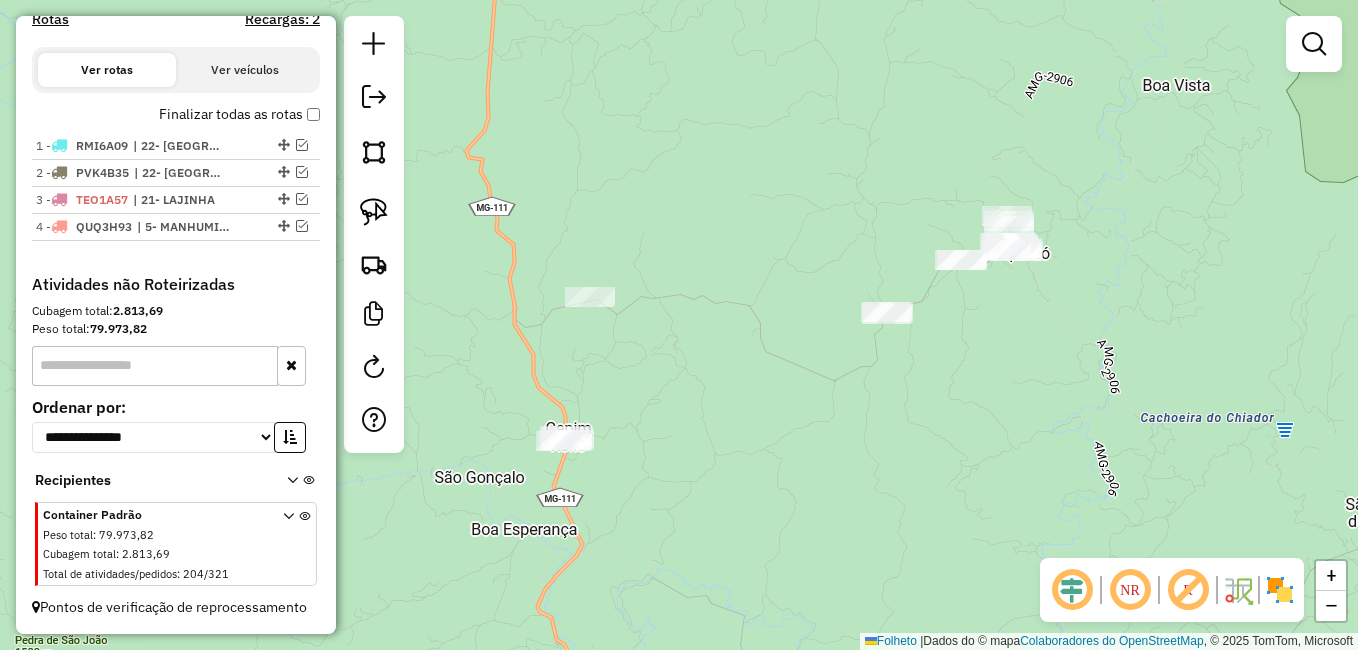 drag, startPoint x: 841, startPoint y: 470, endPoint x: 916, endPoint y: 385, distance: 113.35784 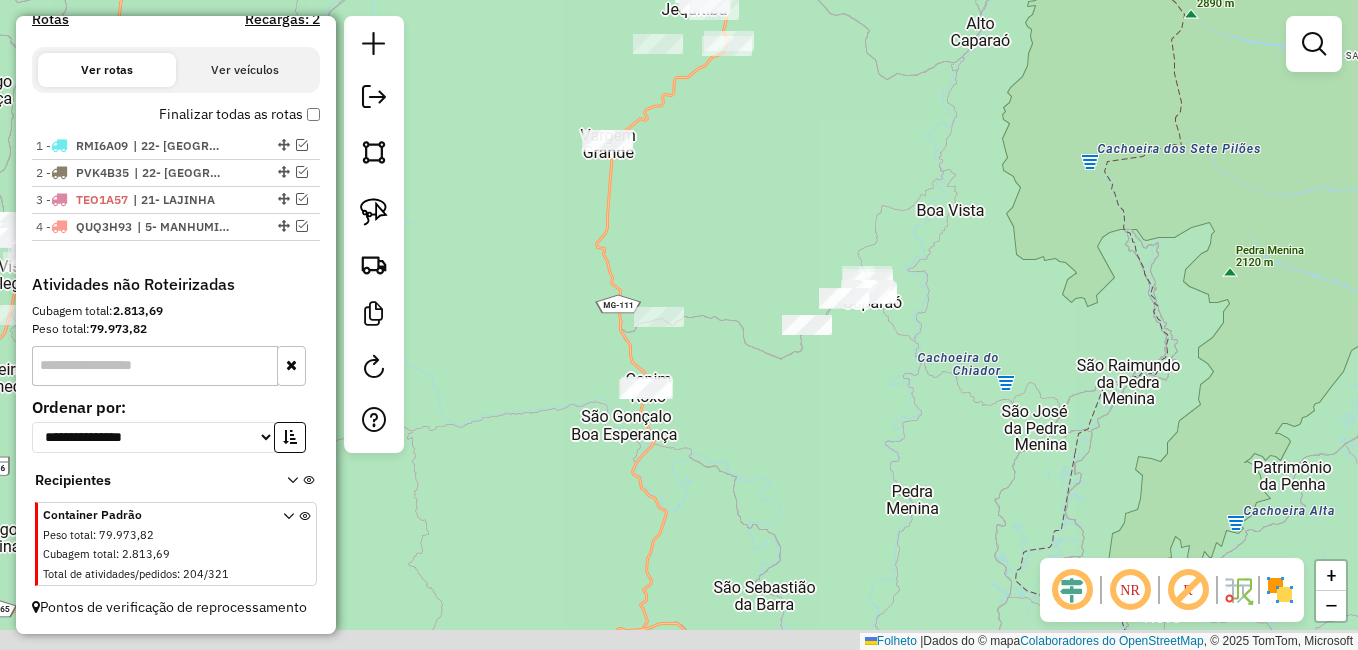 drag, startPoint x: 733, startPoint y: 442, endPoint x: 661, endPoint y: 412, distance: 78 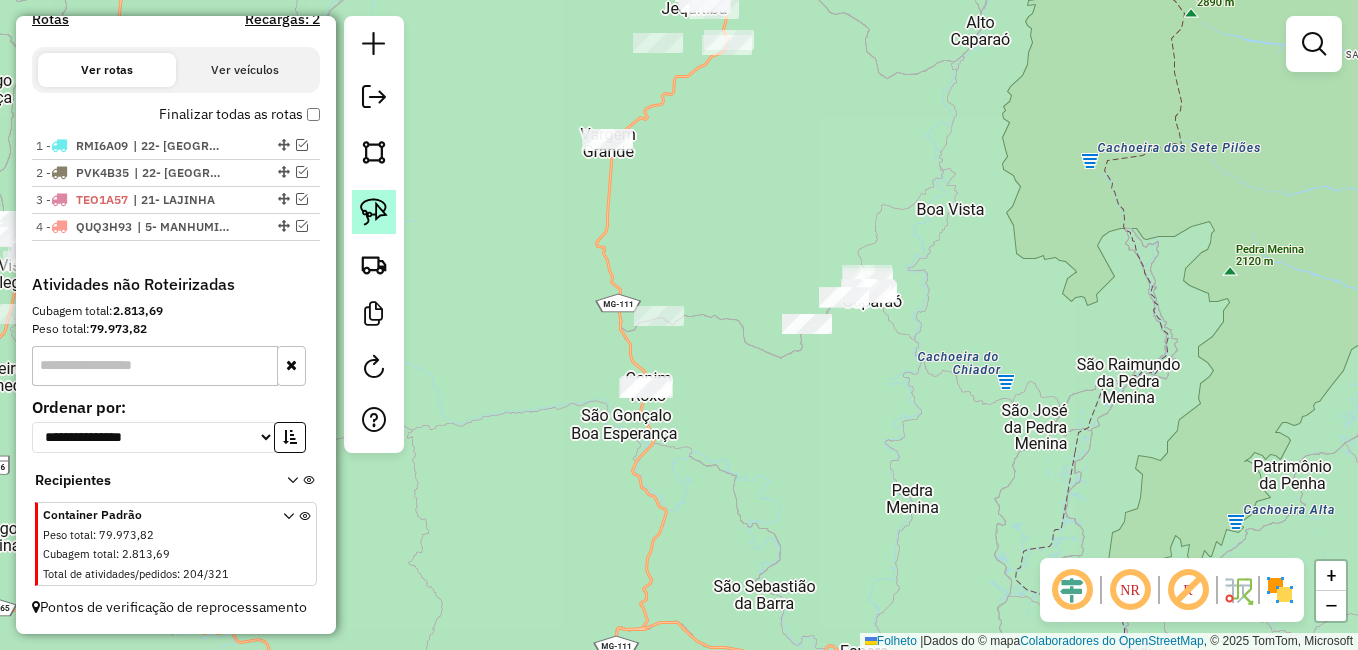 click 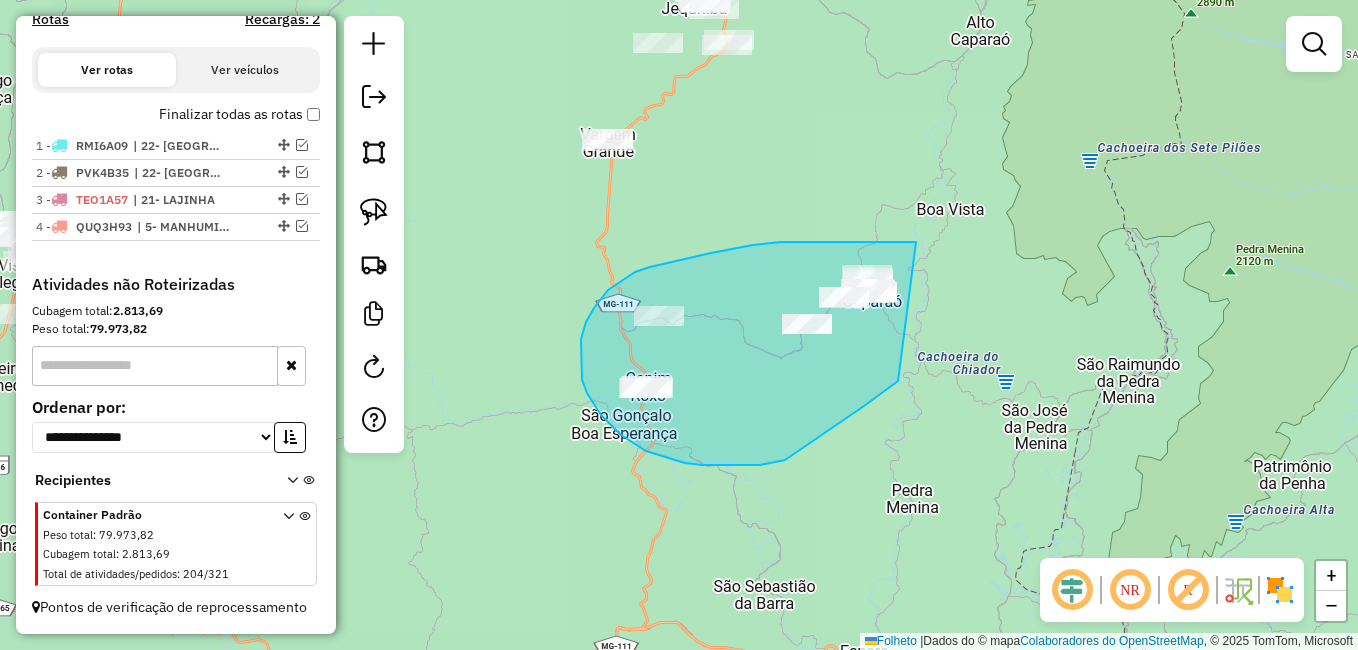 drag, startPoint x: 916, startPoint y: 242, endPoint x: 983, endPoint y: 284, distance: 79.07591 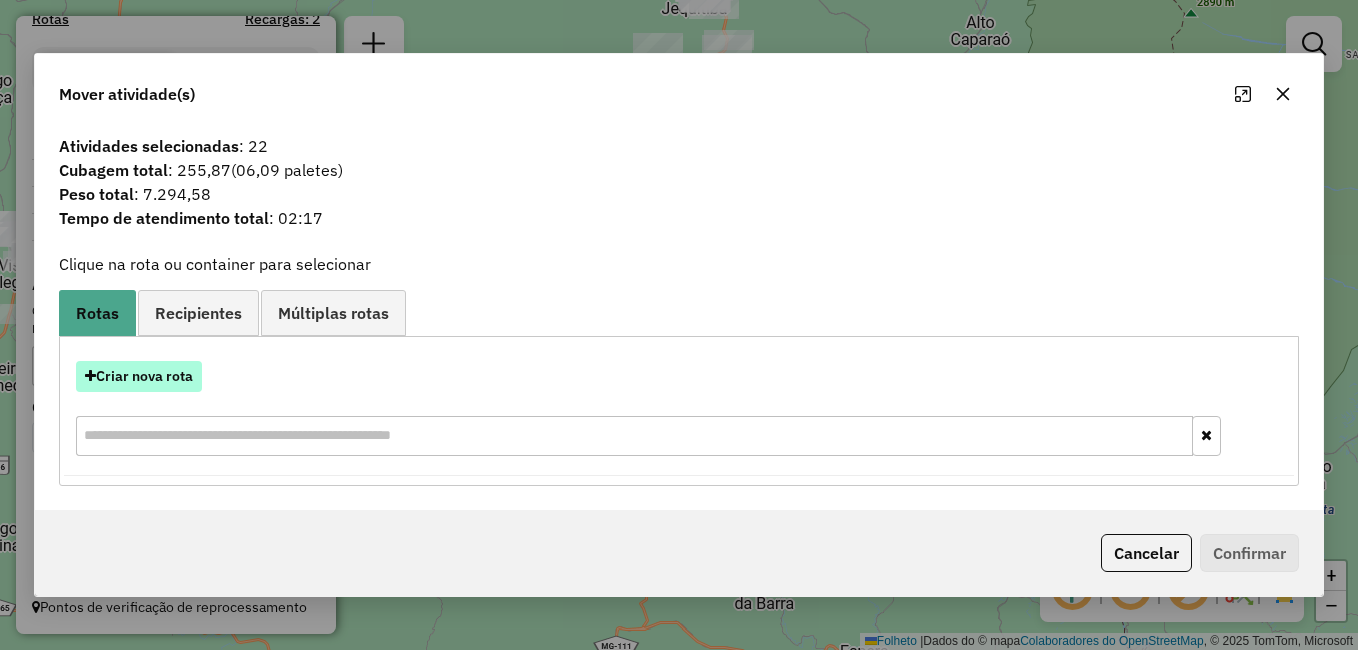 click on "Criar nova rota" at bounding box center (144, 376) 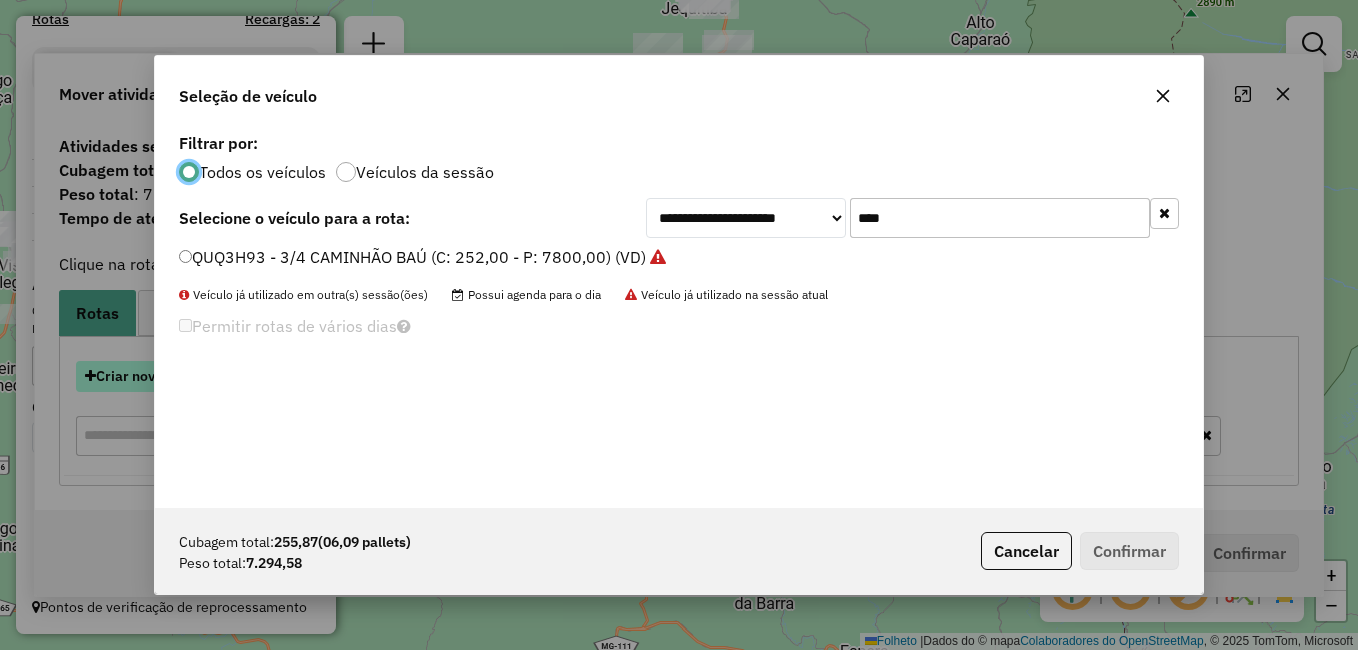 scroll, scrollTop: 11, scrollLeft: 6, axis: both 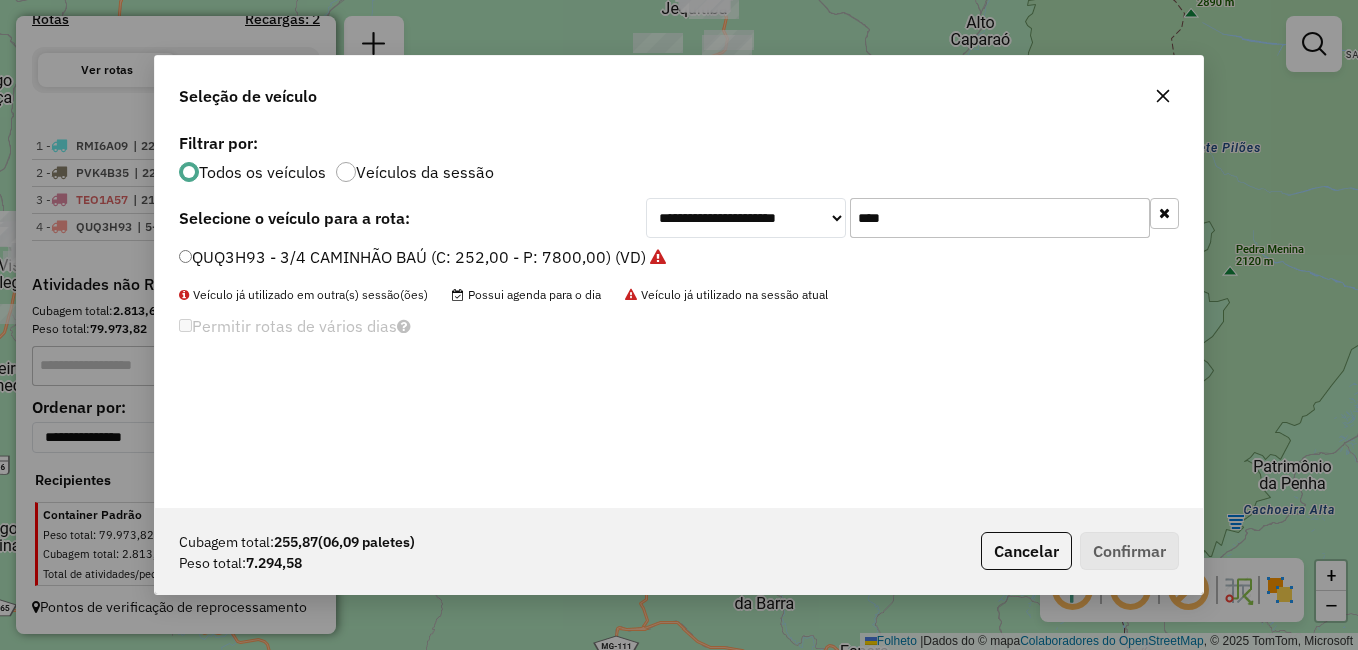 drag, startPoint x: 902, startPoint y: 224, endPoint x: 829, endPoint y: 221, distance: 73.061615 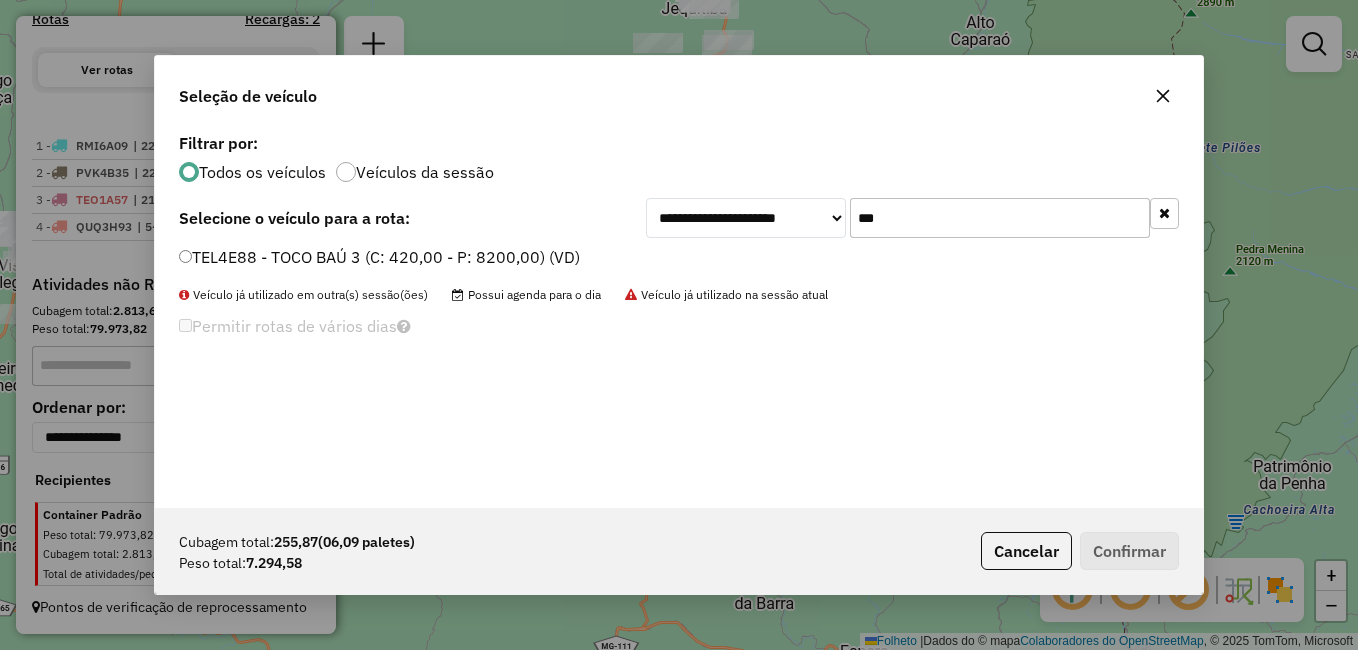 type on "***" 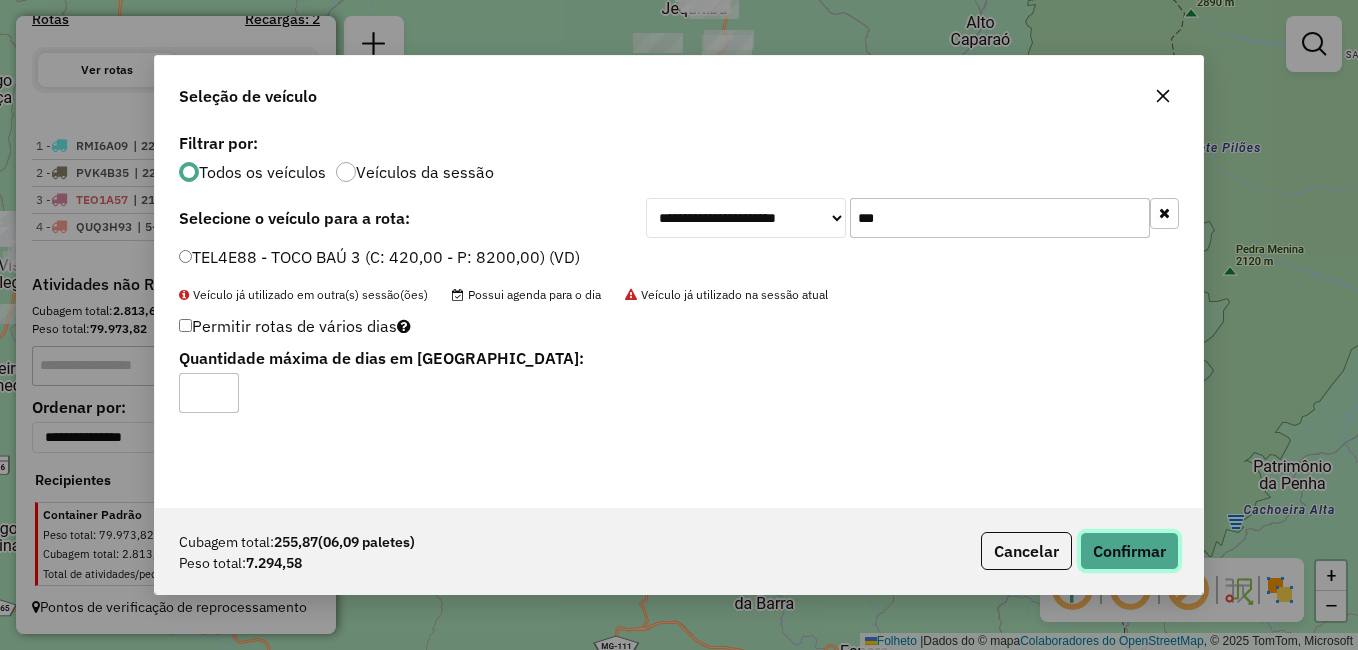 click on "Confirmar" 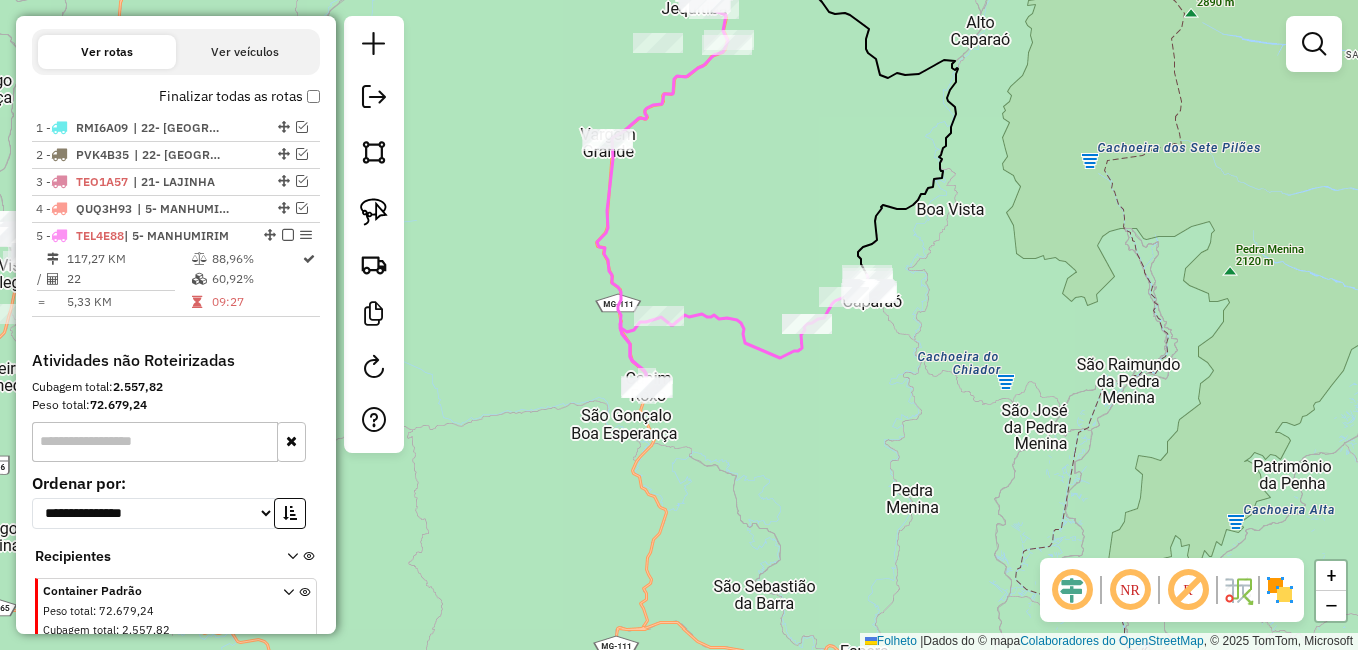 scroll, scrollTop: 700, scrollLeft: 0, axis: vertical 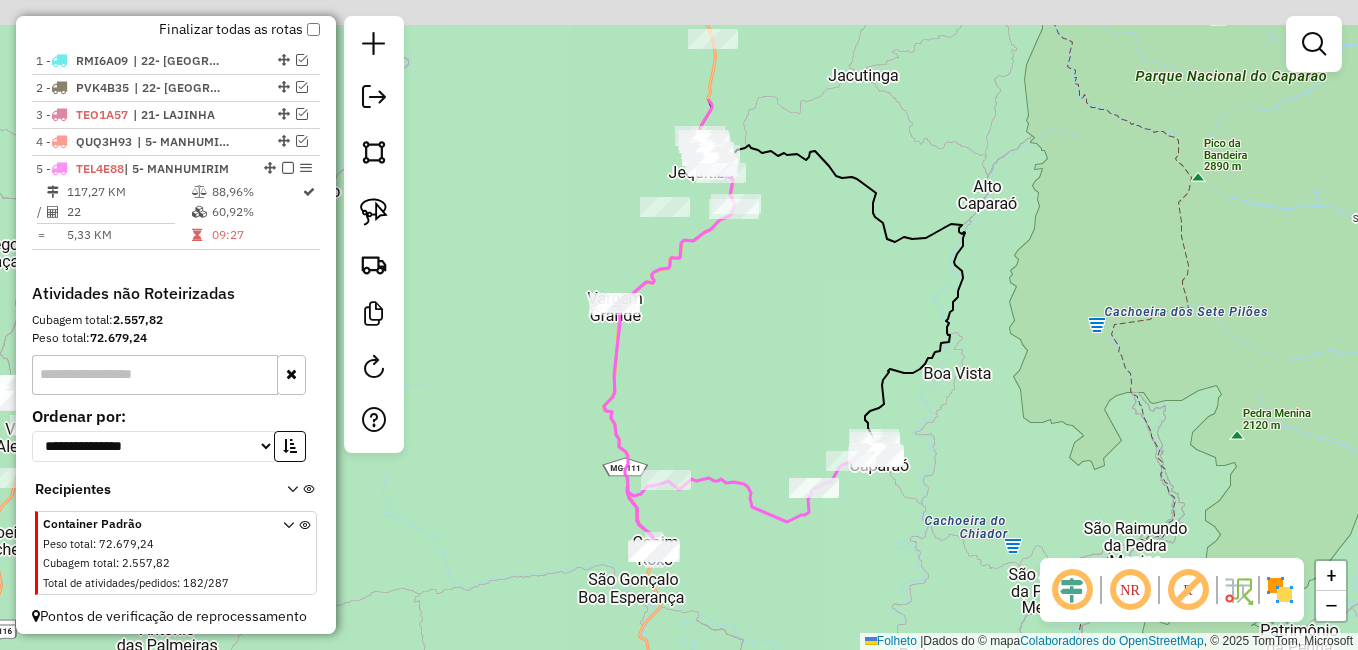 drag, startPoint x: 710, startPoint y: 167, endPoint x: 715, endPoint y: 278, distance: 111.11256 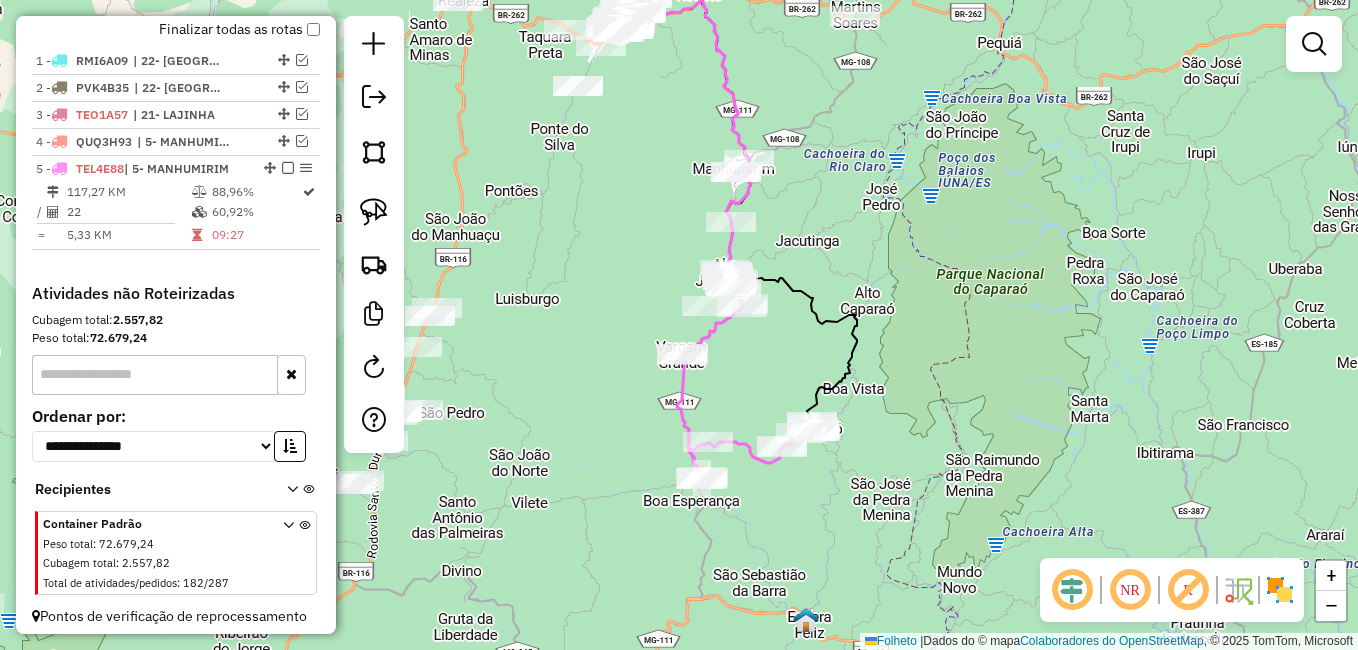 drag, startPoint x: 785, startPoint y: 193, endPoint x: 798, endPoint y: 242, distance: 50.695168 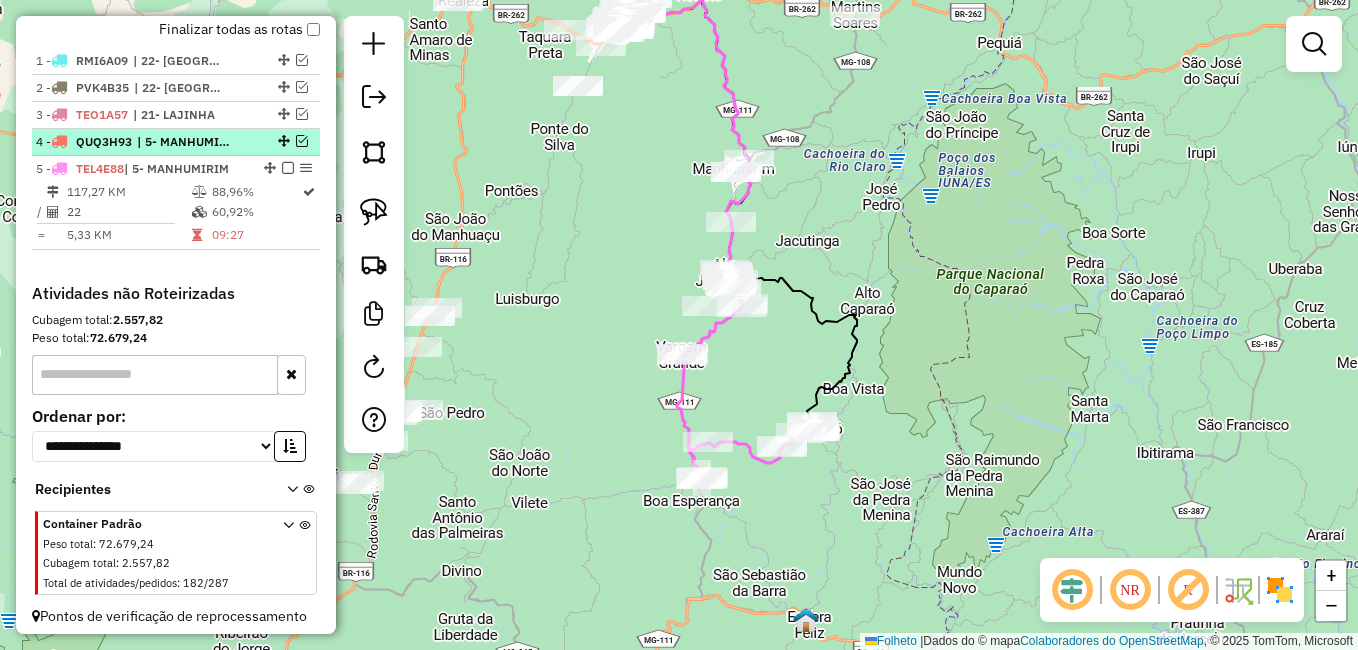 click at bounding box center (302, 141) 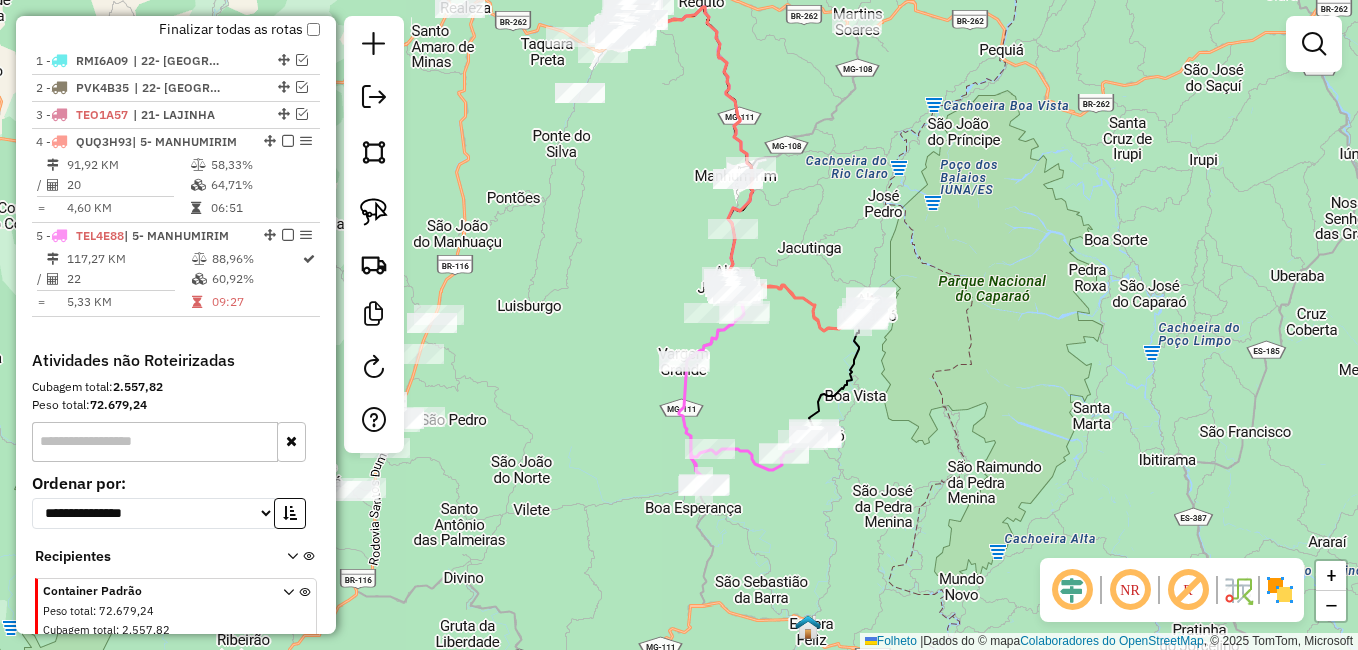 click on "Janela de atendimento Grade de atendimento Capacidade Transportadoras Veículos Cliente Pedidos  Rotas Selecione os dias de semana para filtrar as janelas de atendimento  Seg   Ter   Qua   Qui   Sexo   Sáb   Dom  Informe o período da janela de atendimento: De: Até:  Filtrar exatamente a janela do cliente  Considerar janela de atendimento padrão  Selecione os dias de semana para filtrar as grades de atendimento  Seg   Ter   Qua   Qui   Sexo   Sáb   Dom   Considerar clientes sem dia de atendimento cadastrado  Clientes fora do dia de atendimento selecionado Filtrar as atividades entre os valores definidos abaixo:  Peso mínimo:   Peso máximo:   Cubagem mínima:   Cubagem máxima:   De:   Até:  Filtrar as atividades entre o tempo de atendimento definido abaixo:  De:   Até:   Considerar capacidade total dos clientes não roteirizados Transportadora: Selecione um ou mais itens Tipo de veículo: Selecione um ou mais itens Veículo: Selecione um ou mais itens Motorista: Selecione um ou mais itens Nomo: Setor:" 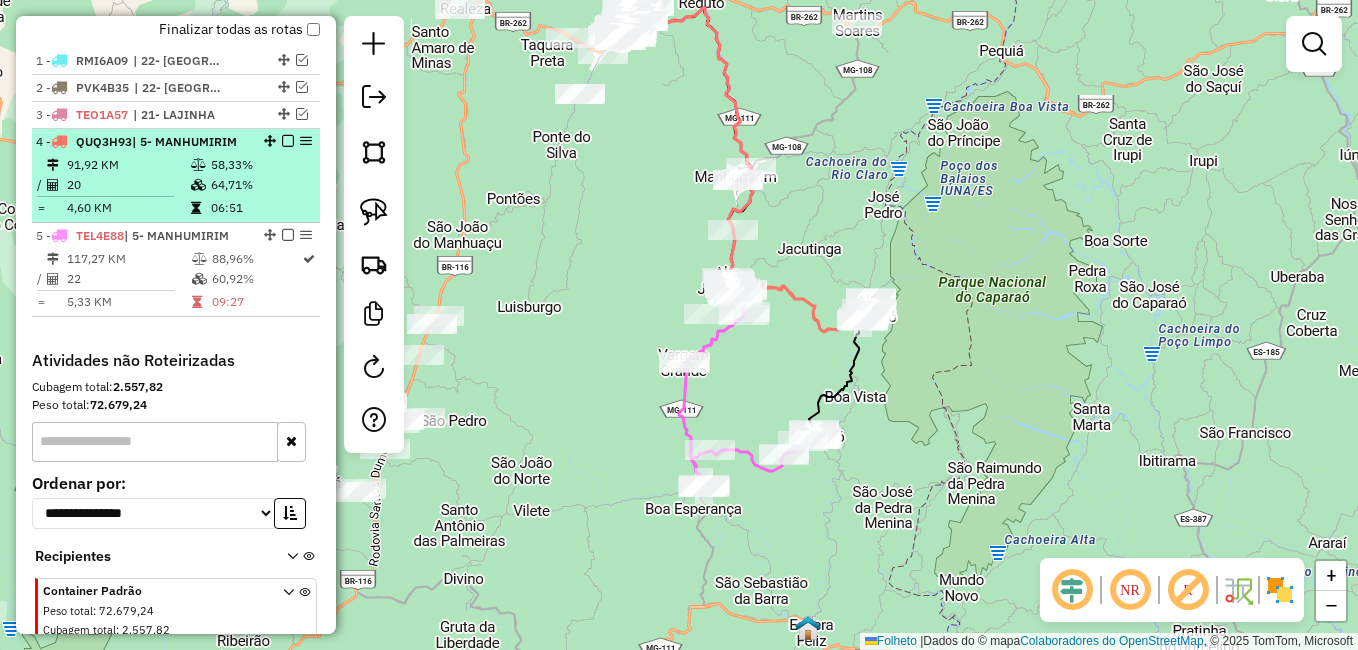 click at bounding box center (288, 141) 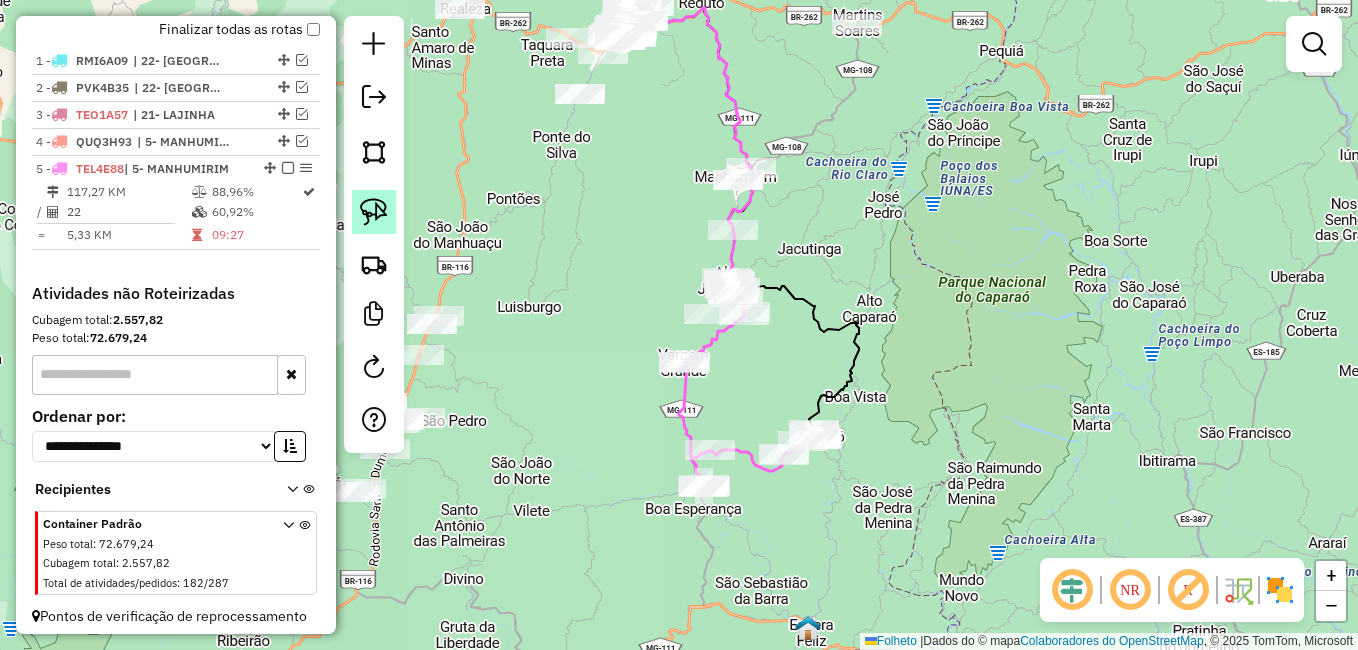 click 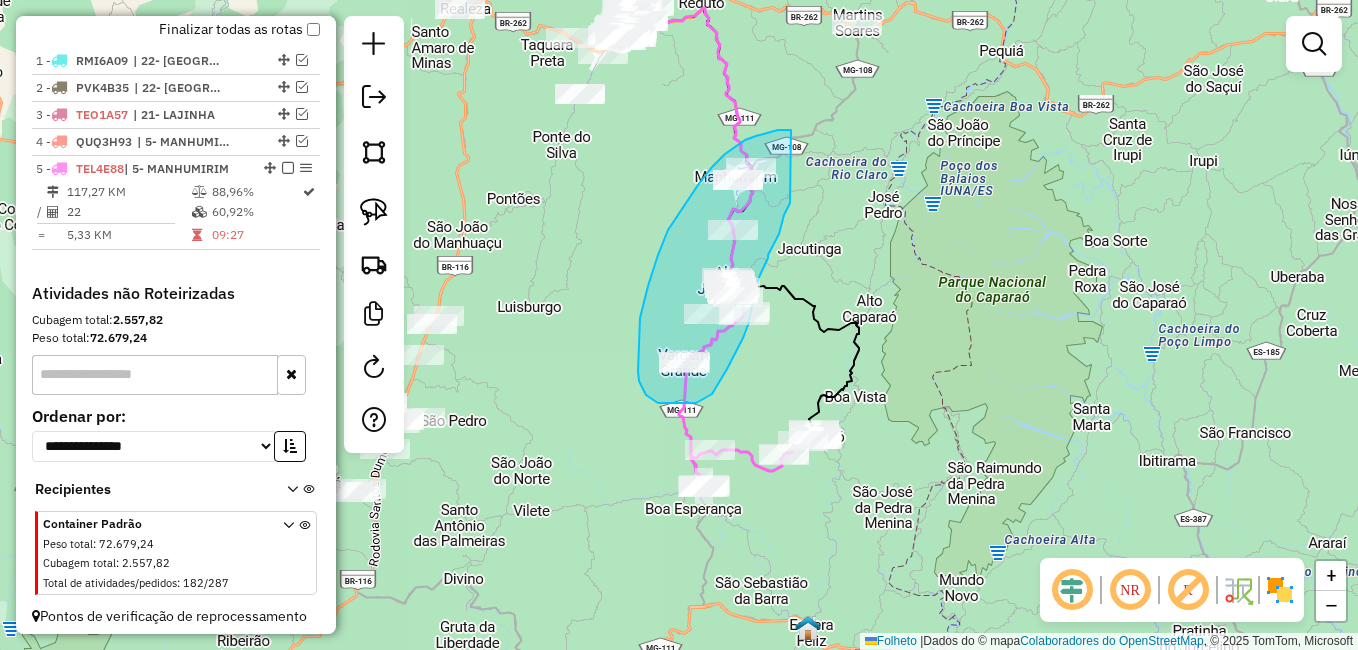 drag, startPoint x: 791, startPoint y: 130, endPoint x: 790, endPoint y: 203, distance: 73.00685 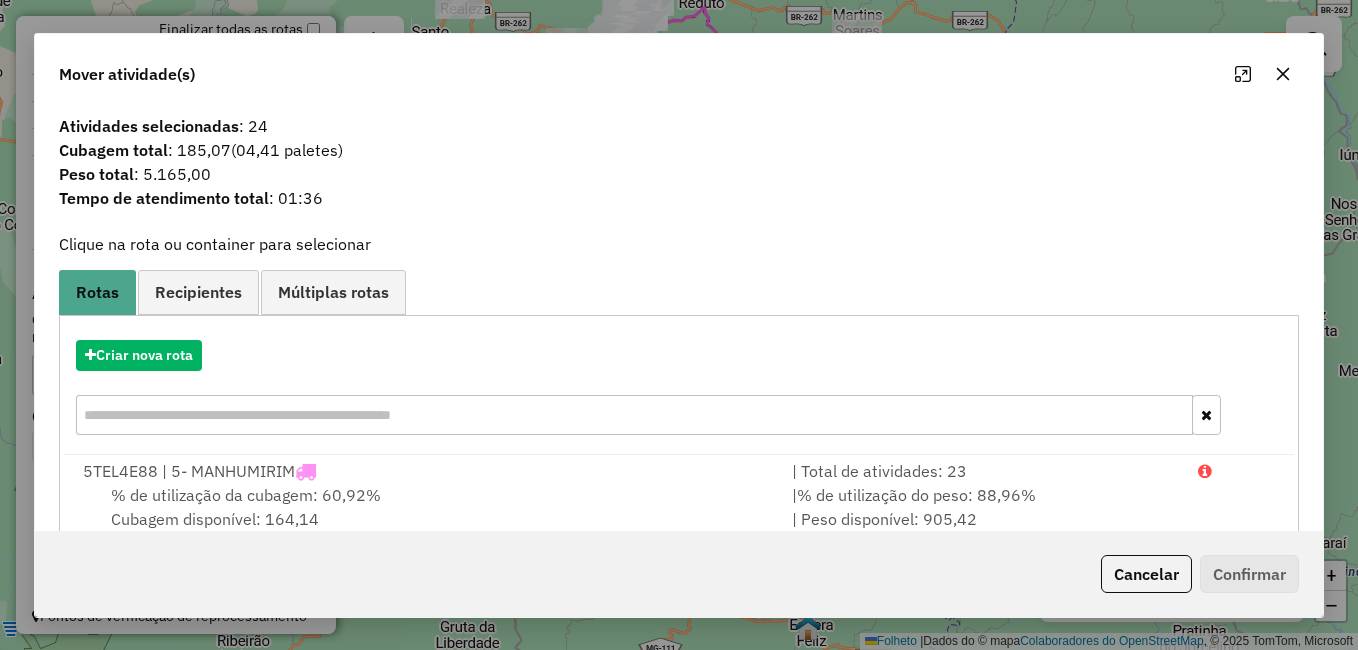 click 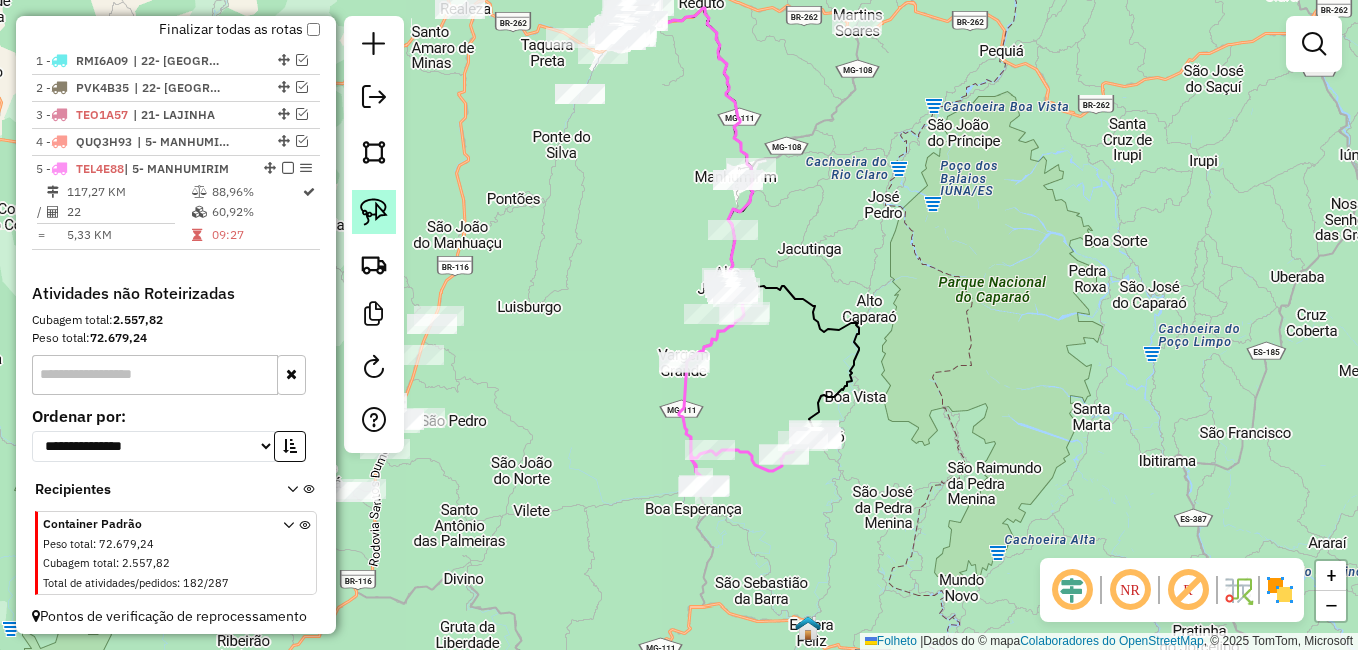 click 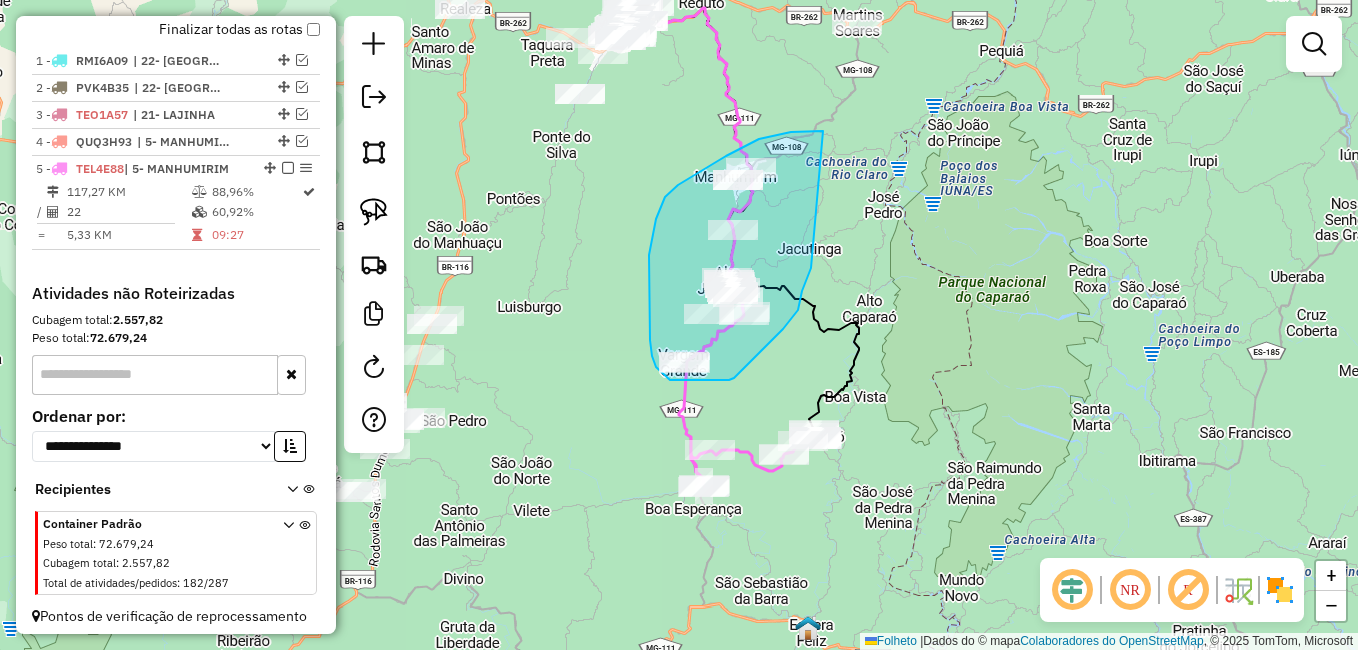 drag, startPoint x: 823, startPoint y: 131, endPoint x: 811, endPoint y: 268, distance: 137.52454 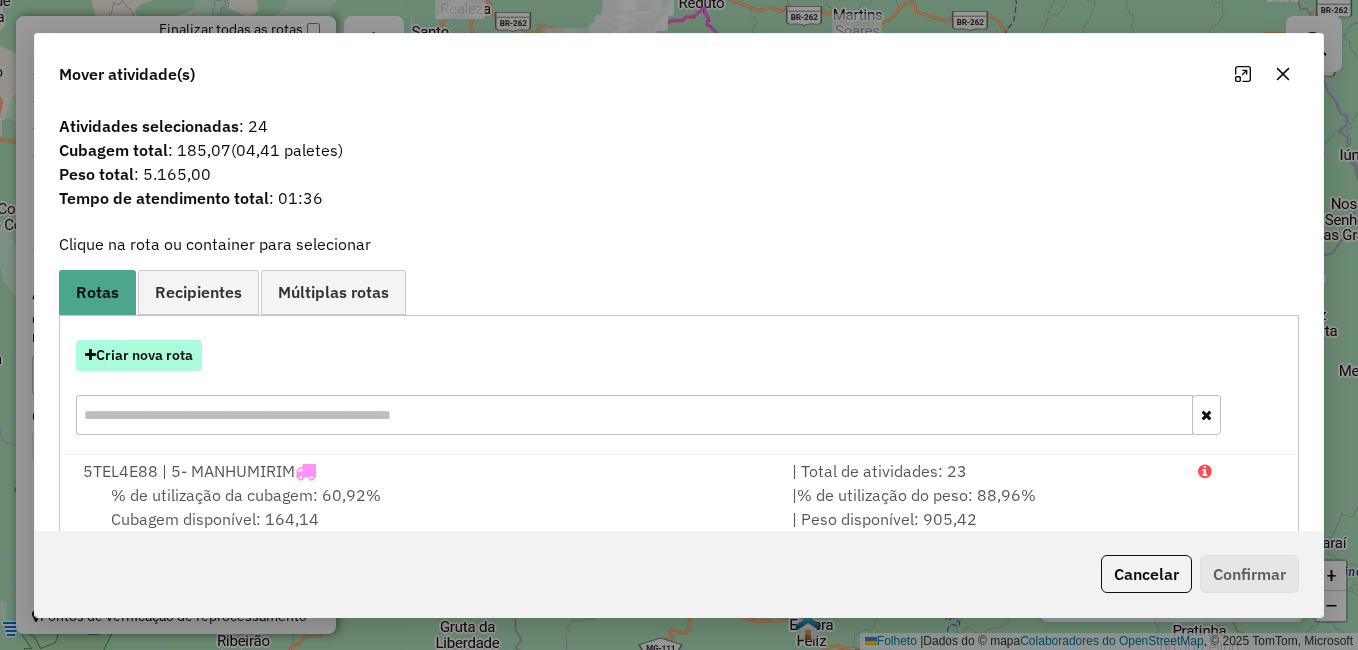 click on "Criar nova rota" at bounding box center [144, 355] 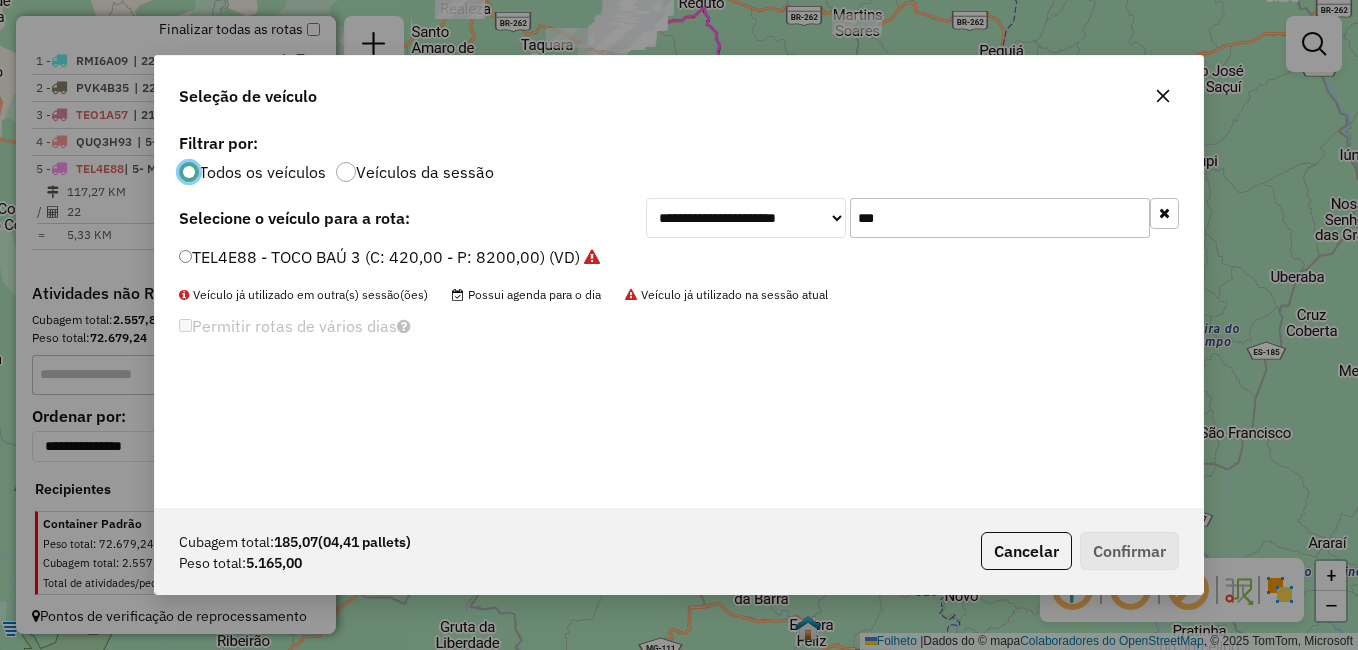 scroll, scrollTop: 11, scrollLeft: 6, axis: both 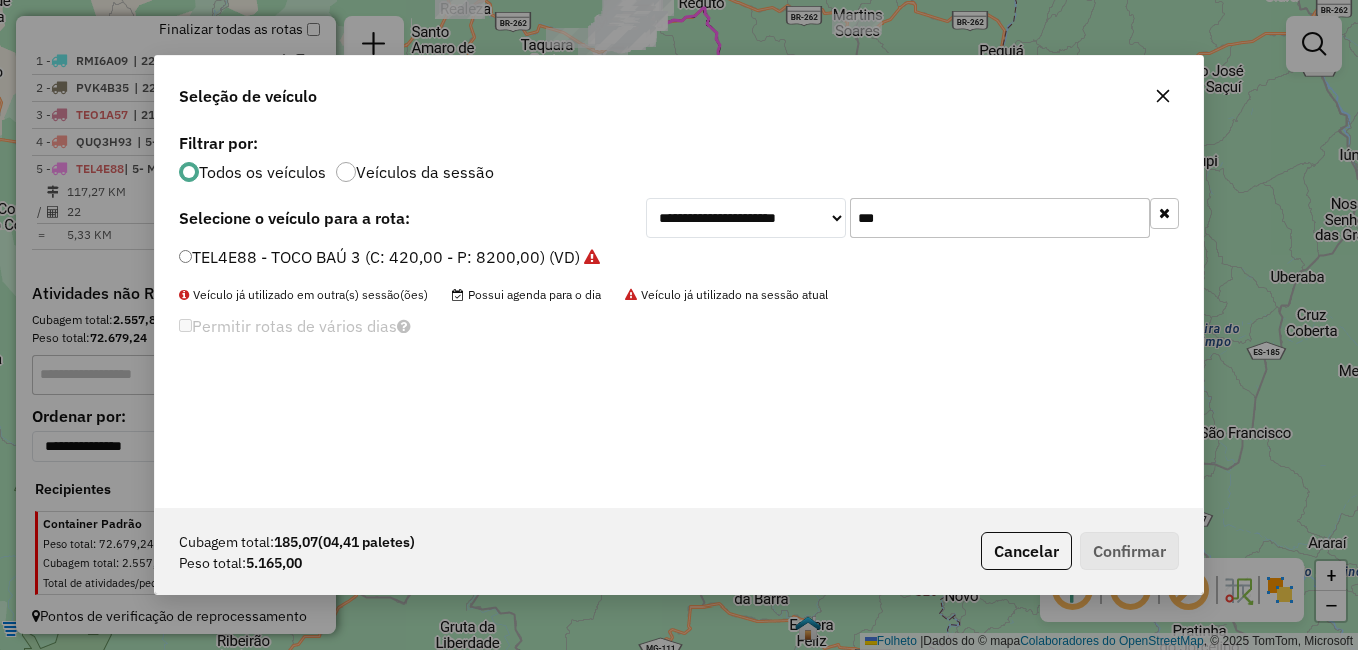 drag, startPoint x: 839, startPoint y: 225, endPoint x: 952, endPoint y: 81, distance: 183.04372 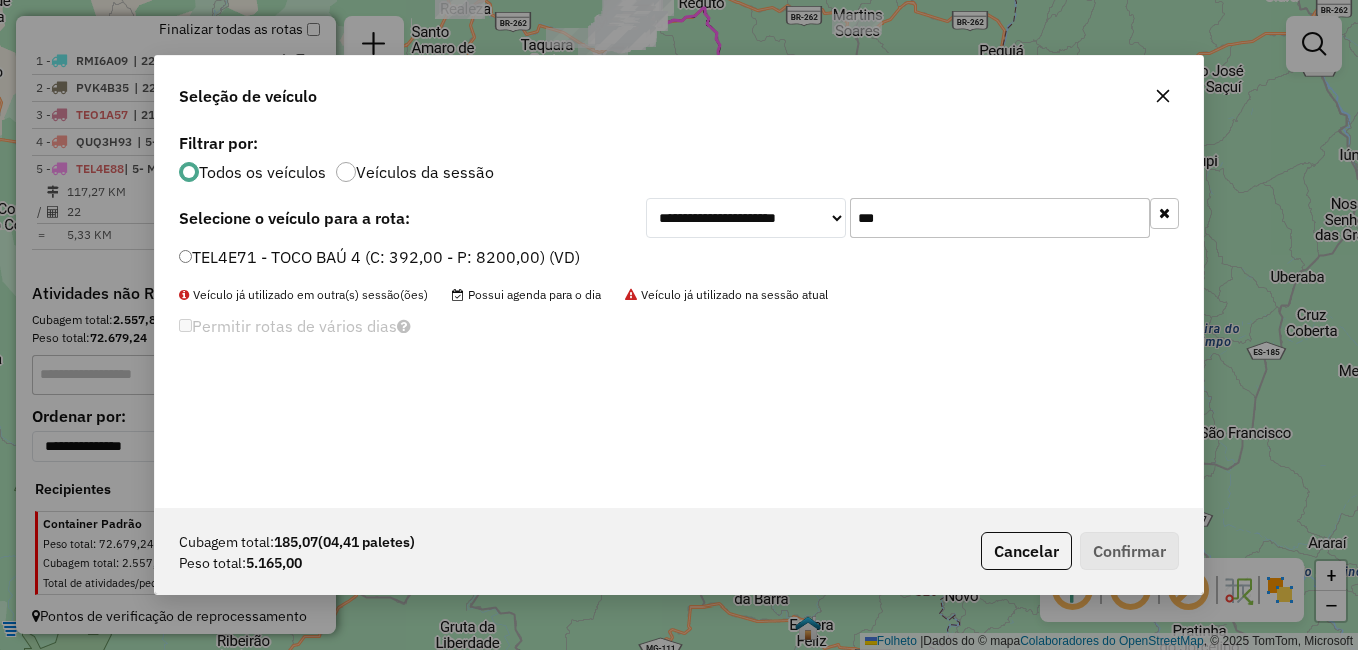 type on "***" 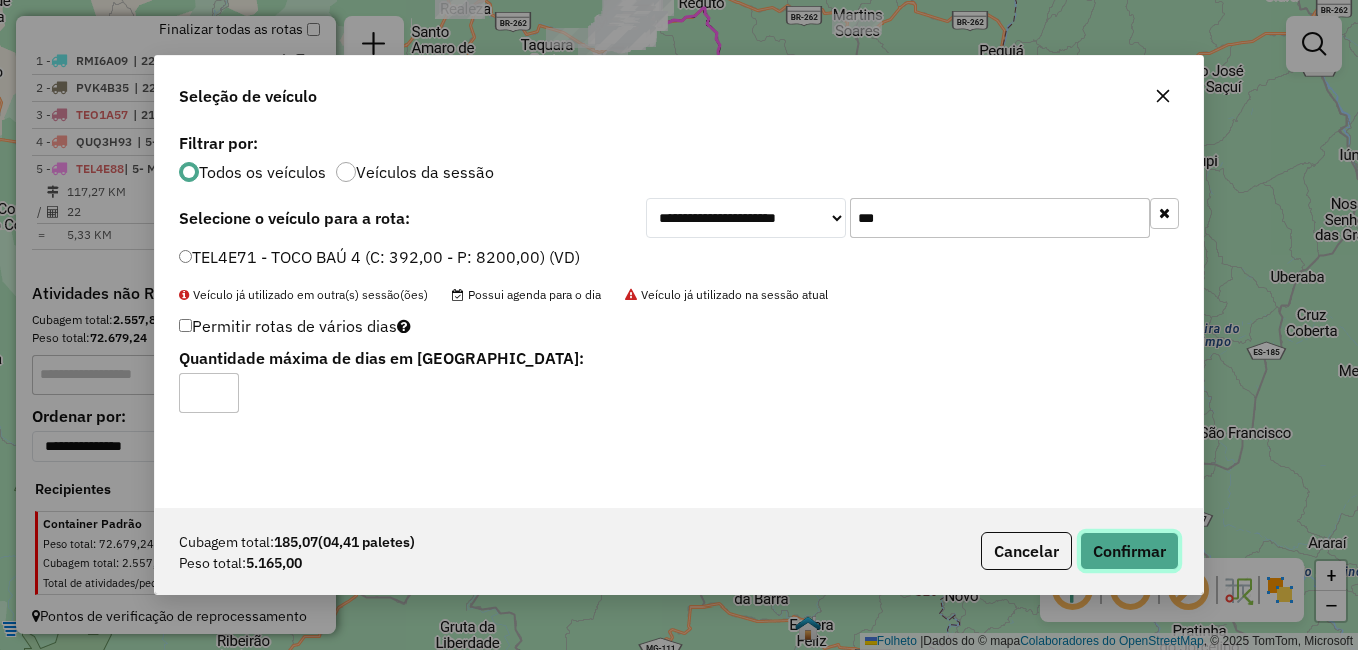 click on "Confirmar" 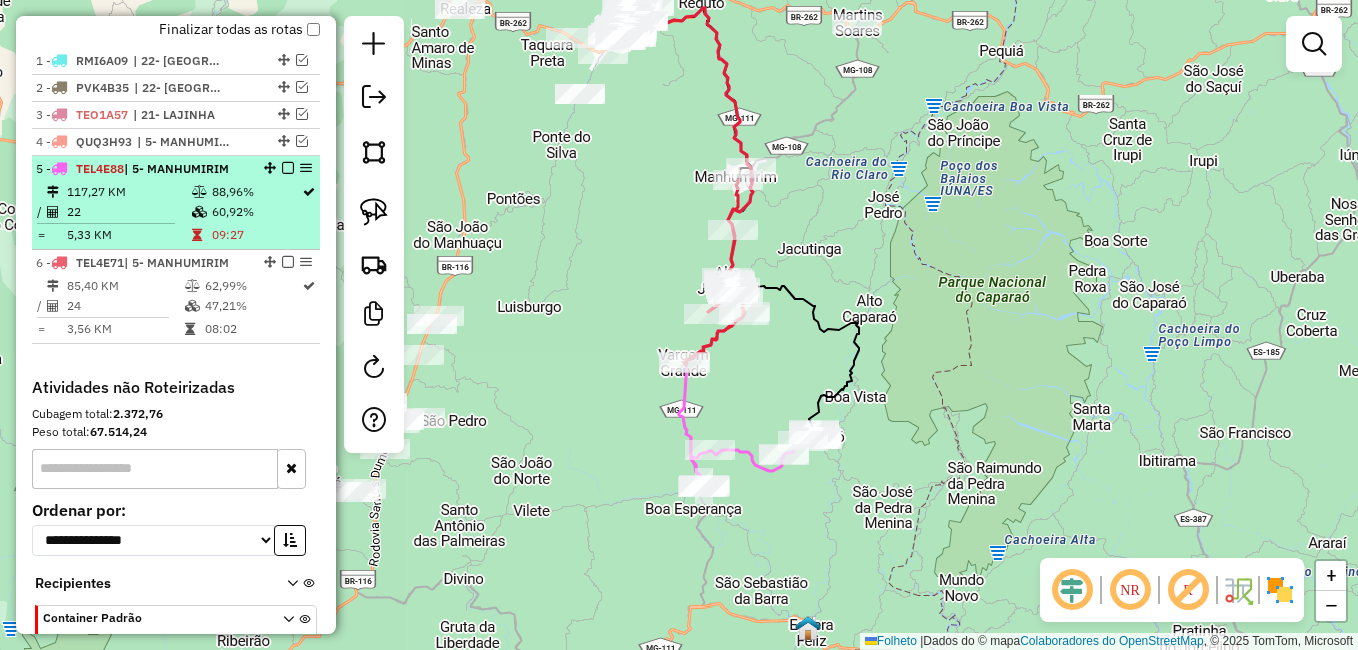 click at bounding box center (288, 168) 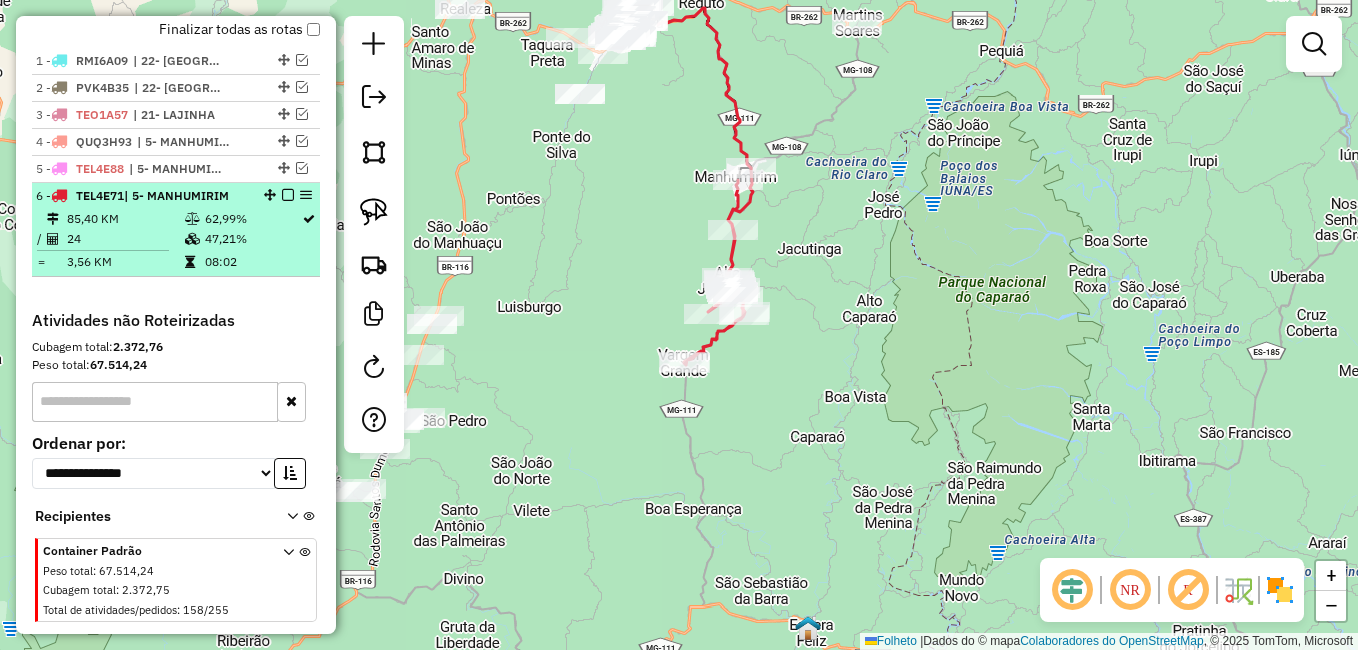 click at bounding box center (288, 195) 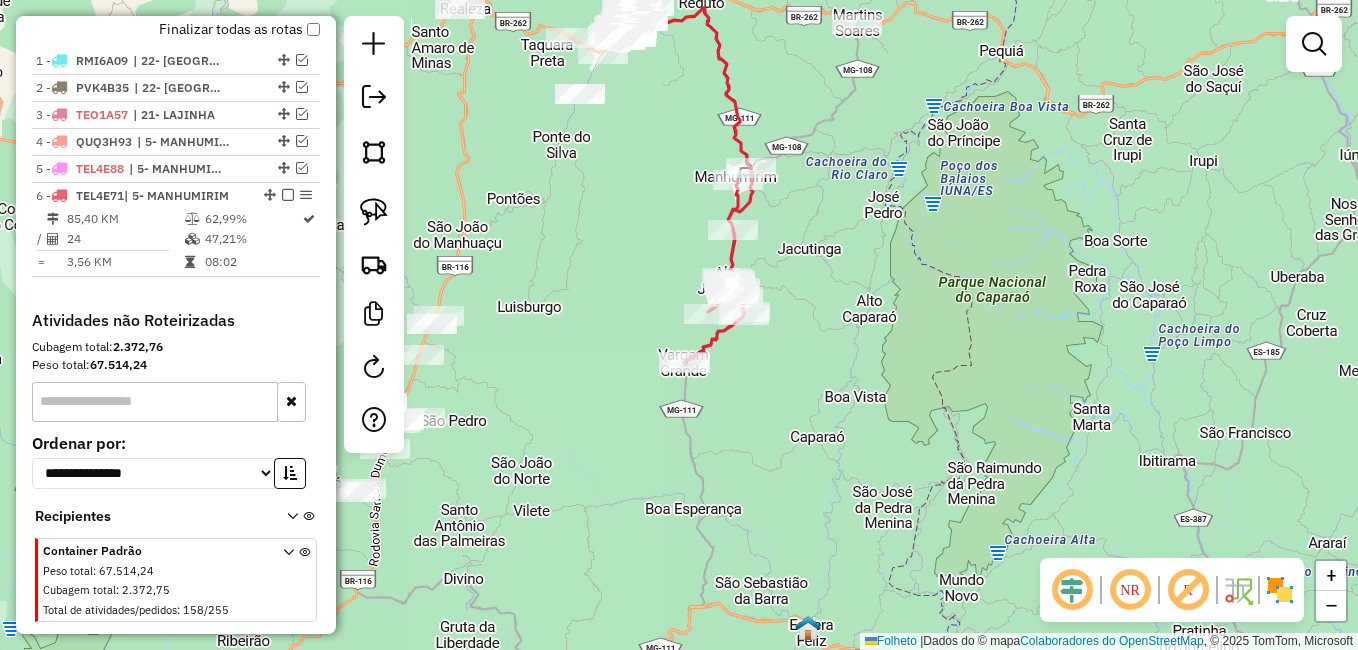 scroll, scrollTop: 687, scrollLeft: 0, axis: vertical 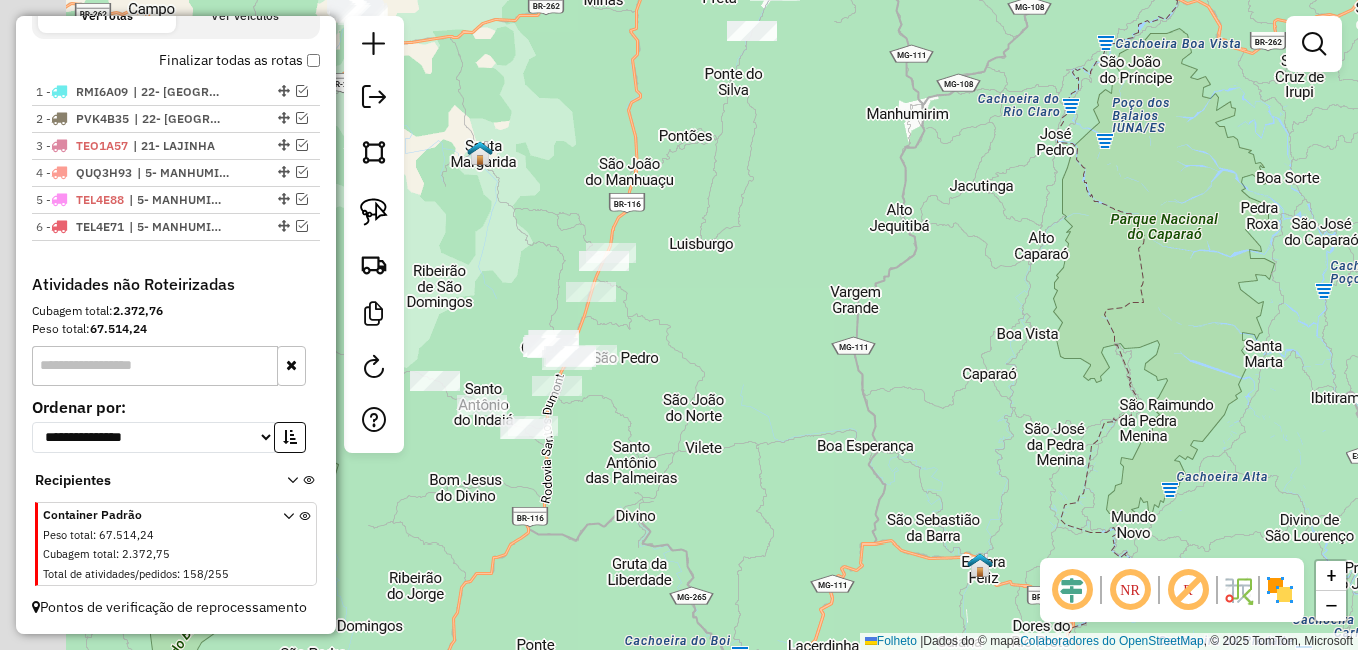 drag, startPoint x: 649, startPoint y: 404, endPoint x: 759, endPoint y: 357, distance: 119.62023 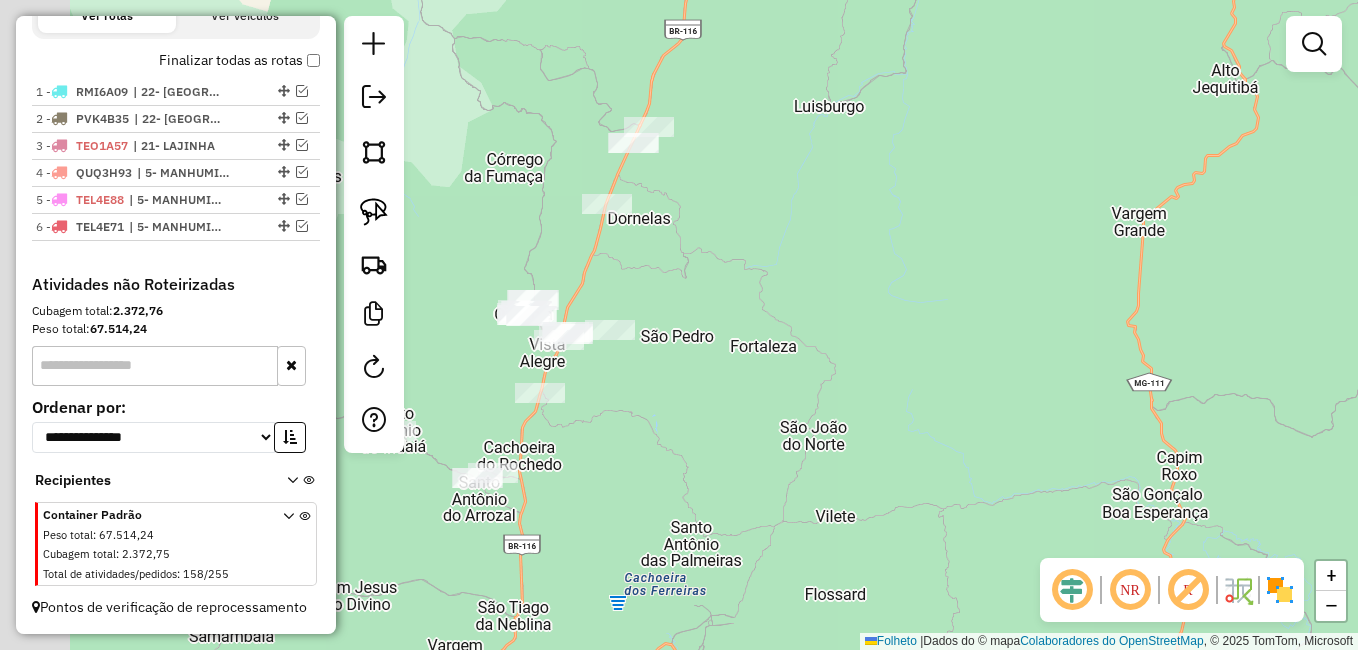 drag, startPoint x: 701, startPoint y: 286, endPoint x: 838, endPoint y: 286, distance: 137 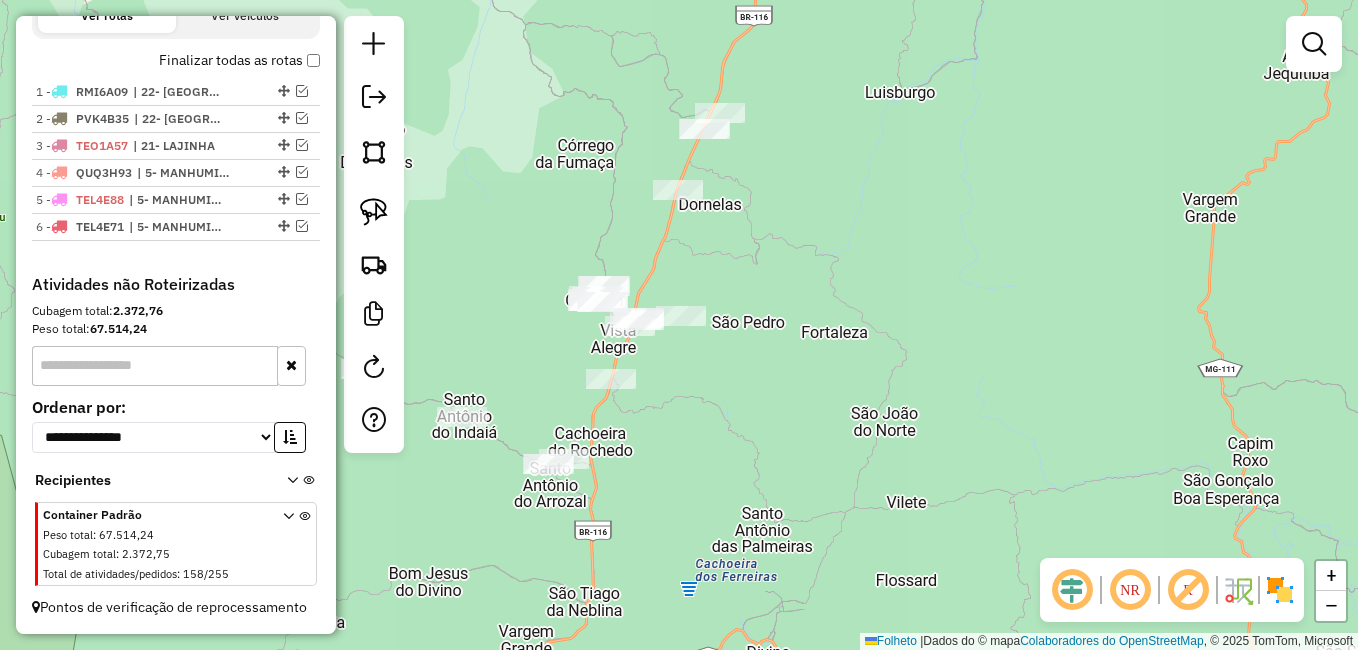 drag, startPoint x: 714, startPoint y: 270, endPoint x: 846, endPoint y: 274, distance: 132.0606 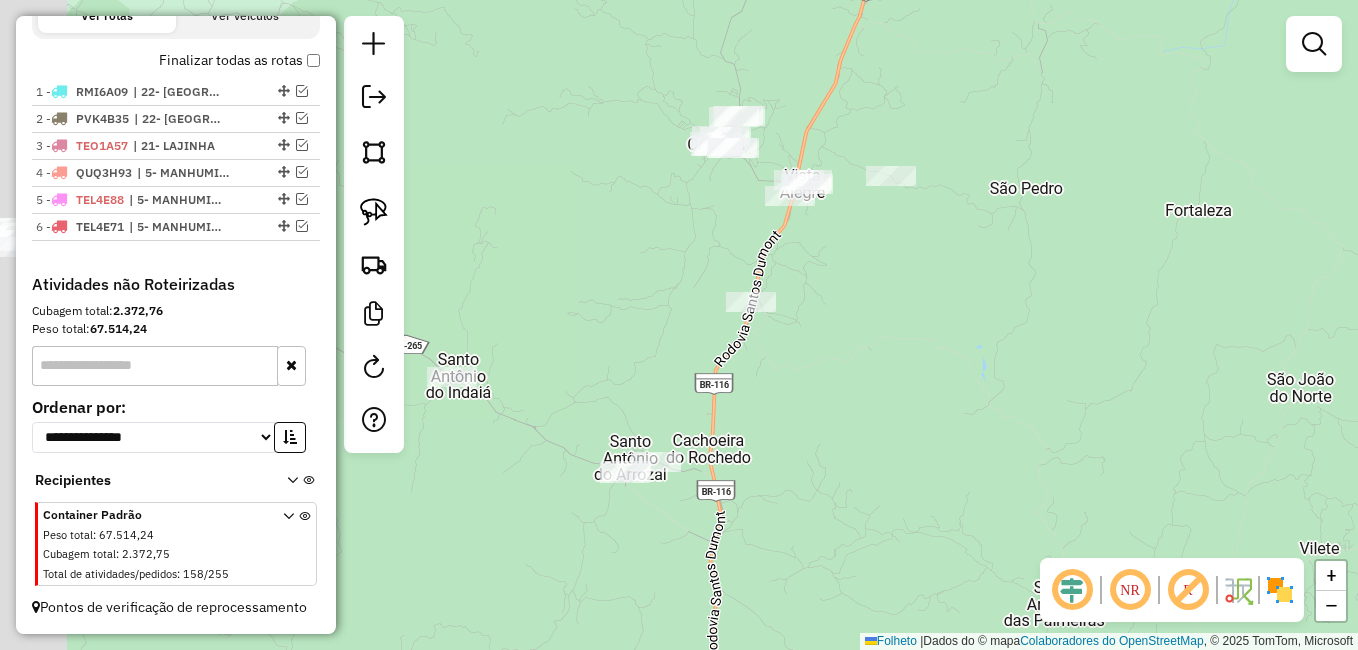 drag, startPoint x: 751, startPoint y: 378, endPoint x: 855, endPoint y: 315, distance: 121.59358 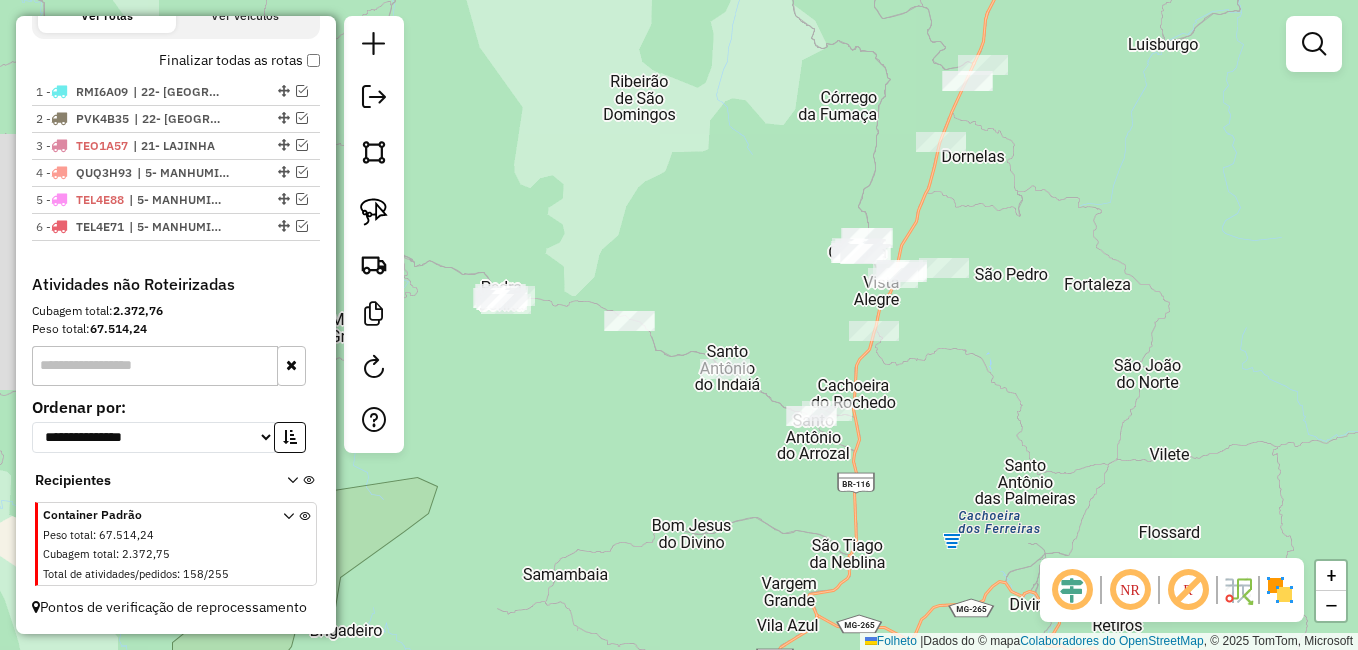 drag, startPoint x: 642, startPoint y: 479, endPoint x: 721, endPoint y: 479, distance: 79 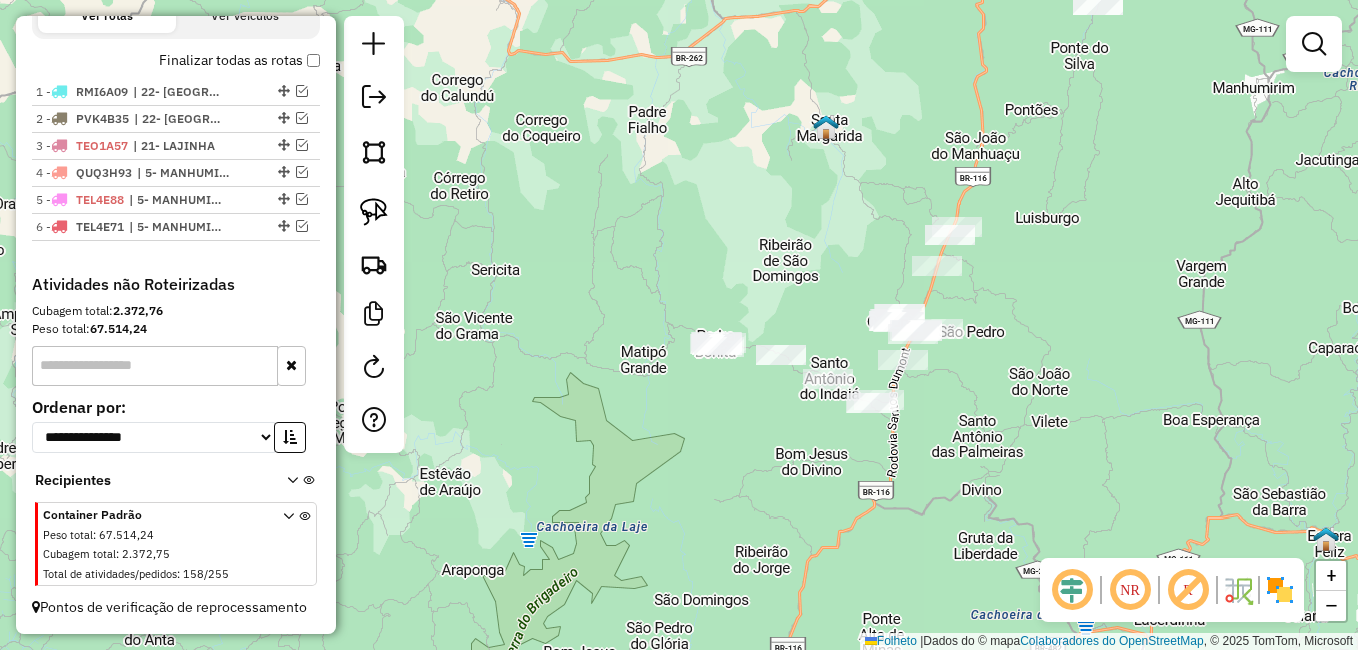 drag, startPoint x: 814, startPoint y: 441, endPoint x: 557, endPoint y: 318, distance: 284.91754 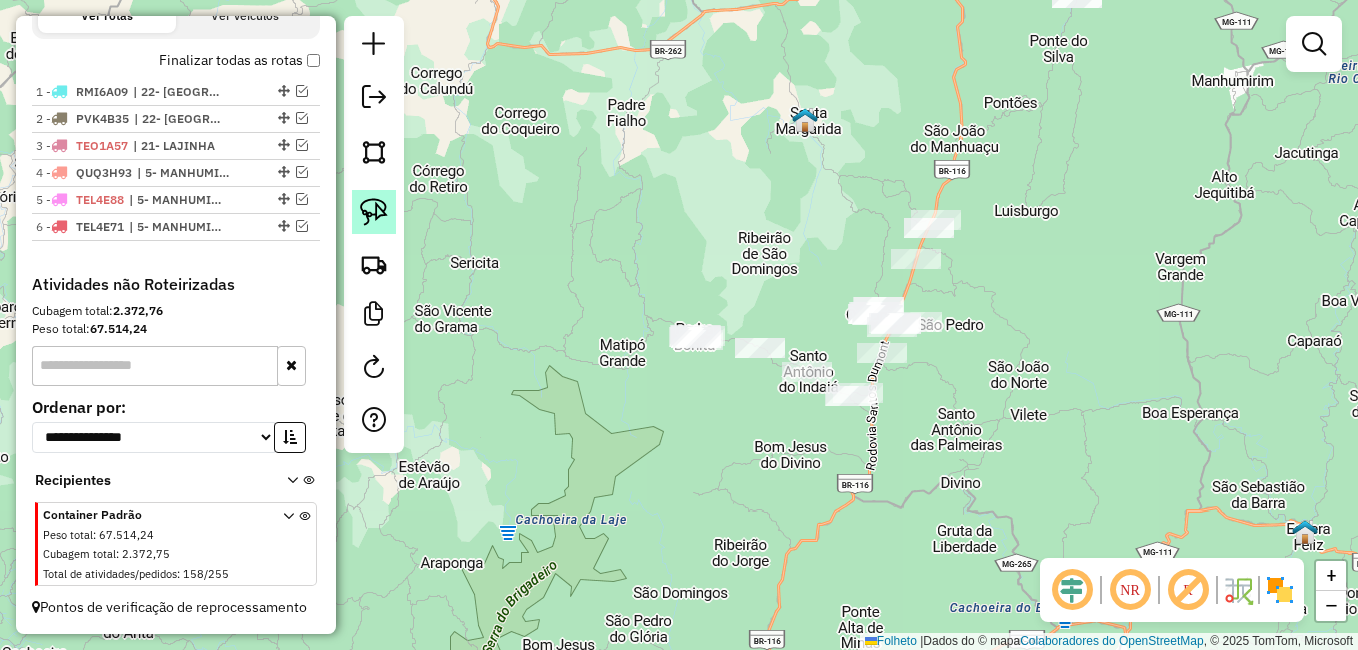 click 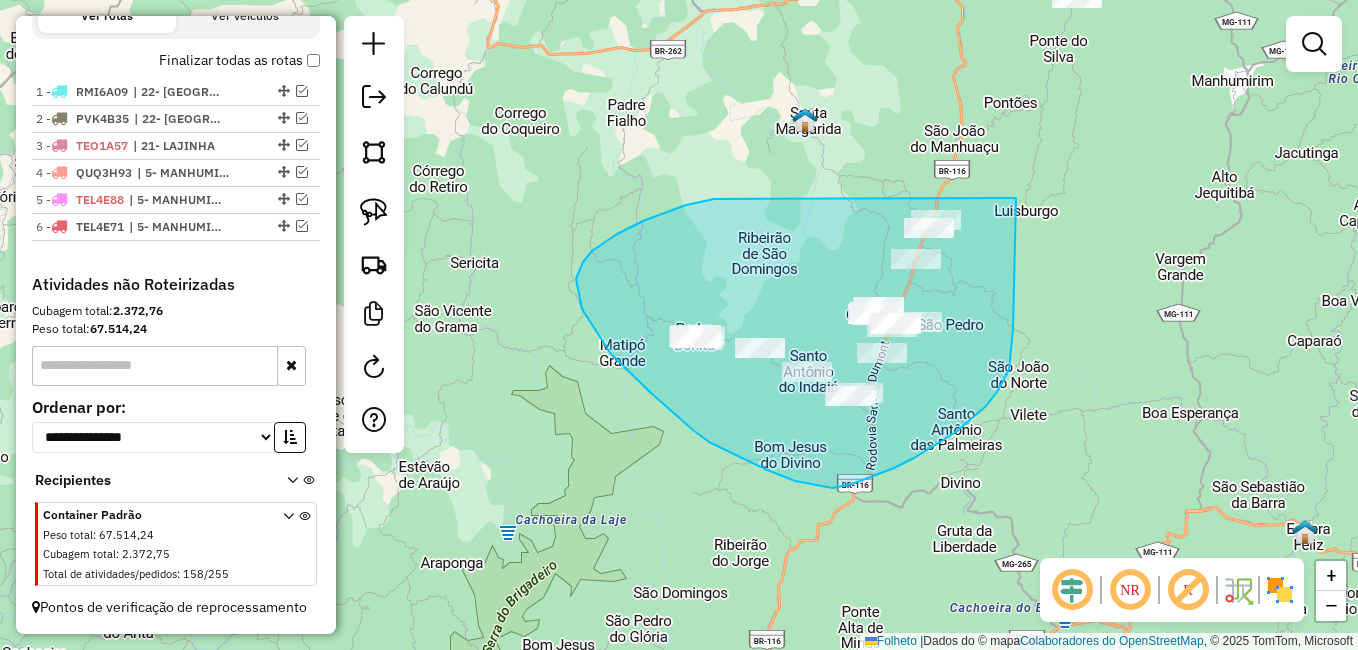 drag, startPoint x: 972, startPoint y: 198, endPoint x: 1021, endPoint y: 309, distance: 121.33425 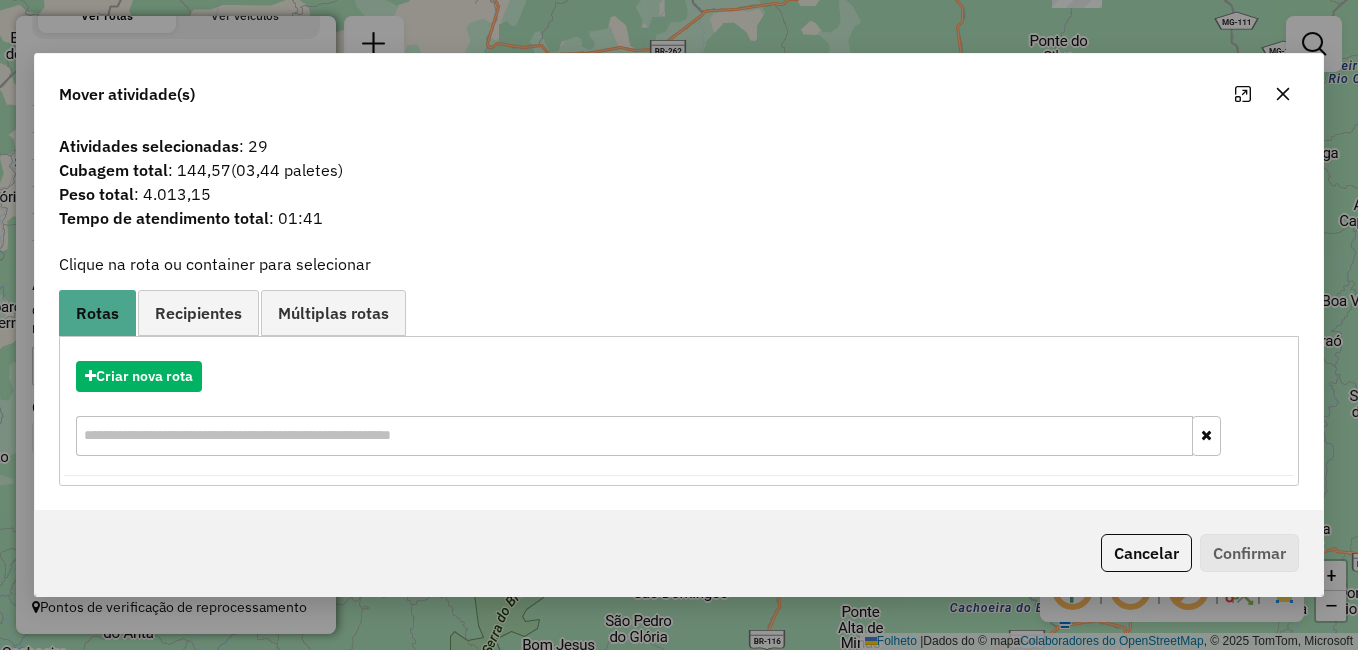click on "Tempo de atendimento total : 01:41" 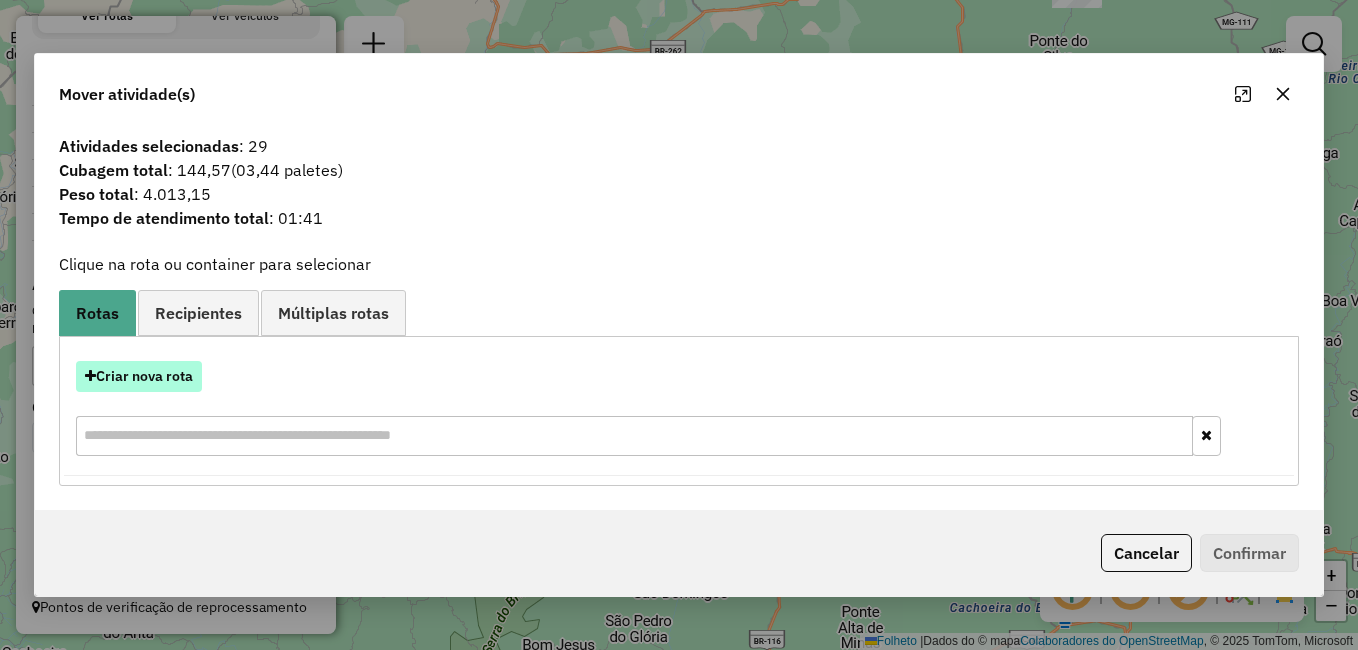 click on "Criar nova rota" at bounding box center (144, 376) 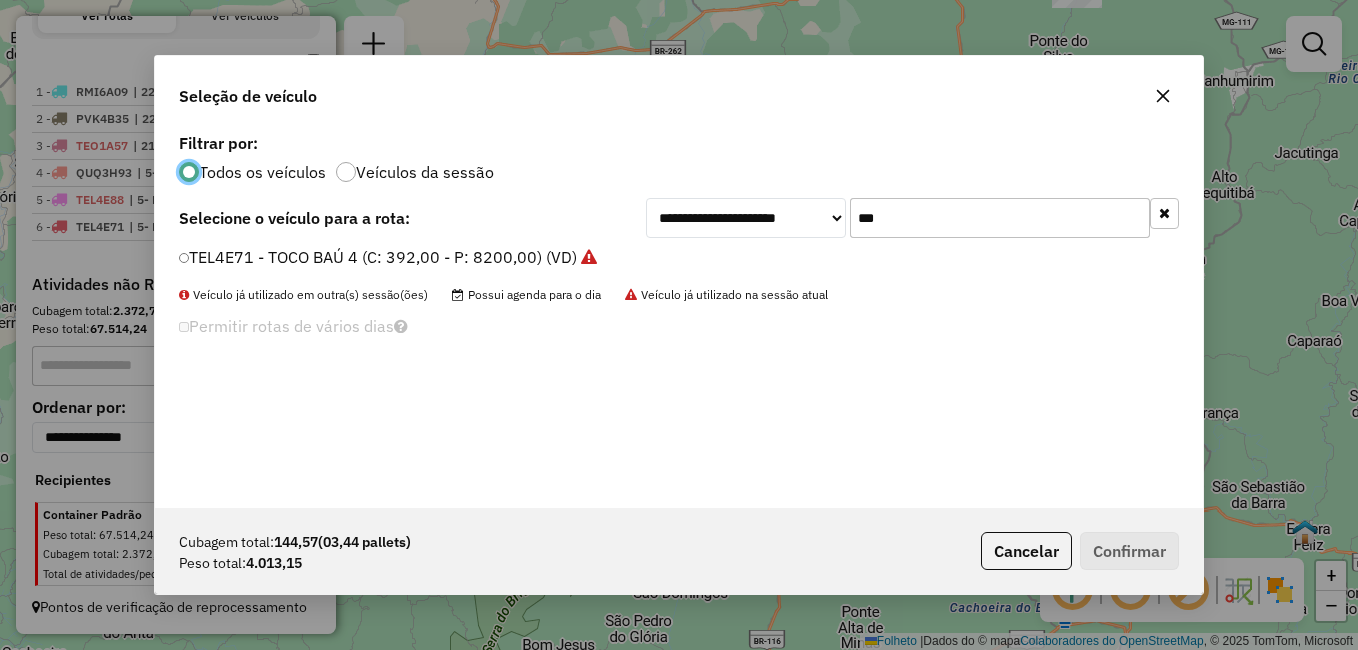scroll, scrollTop: 11, scrollLeft: 6, axis: both 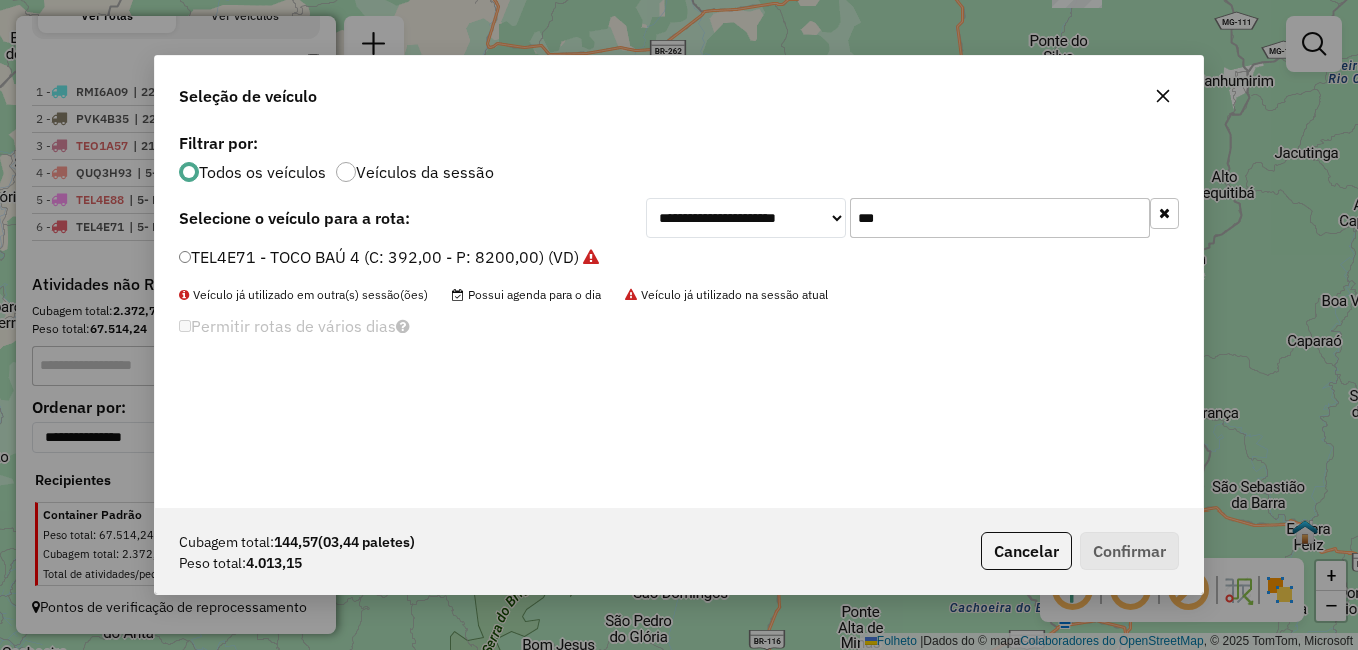 drag, startPoint x: 875, startPoint y: 212, endPoint x: 1049, endPoint y: 108, distance: 202.71162 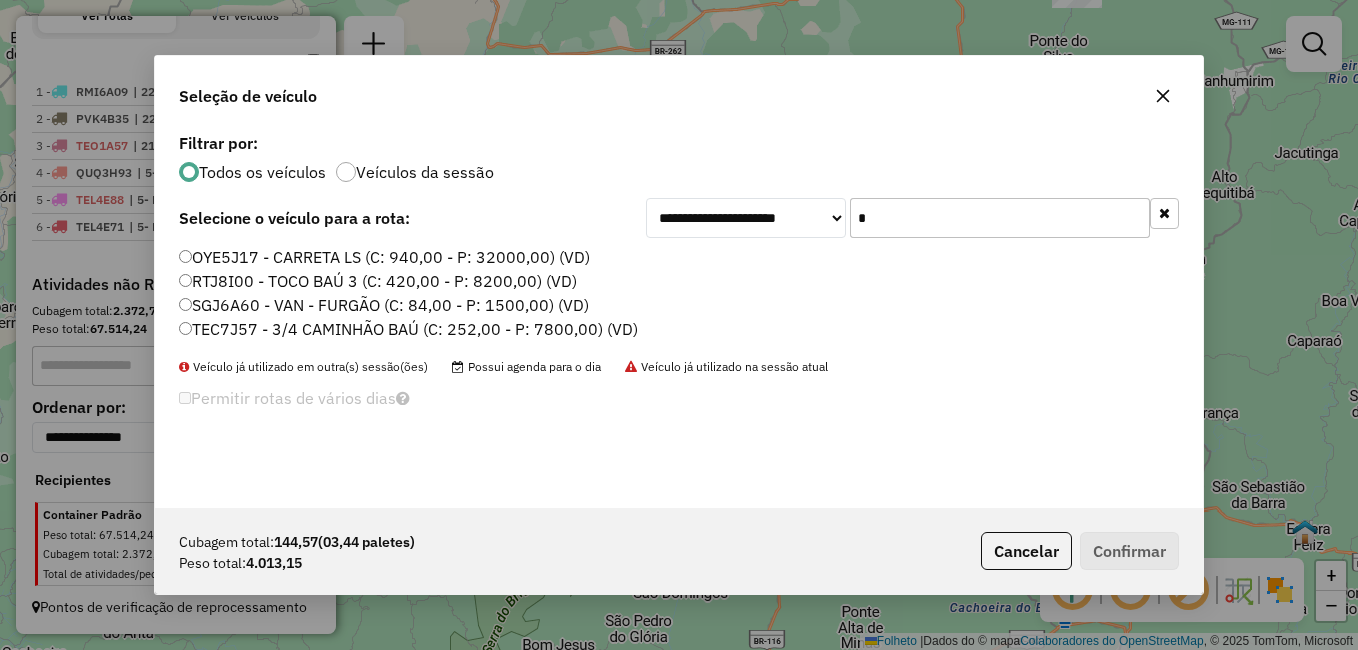 type on "*" 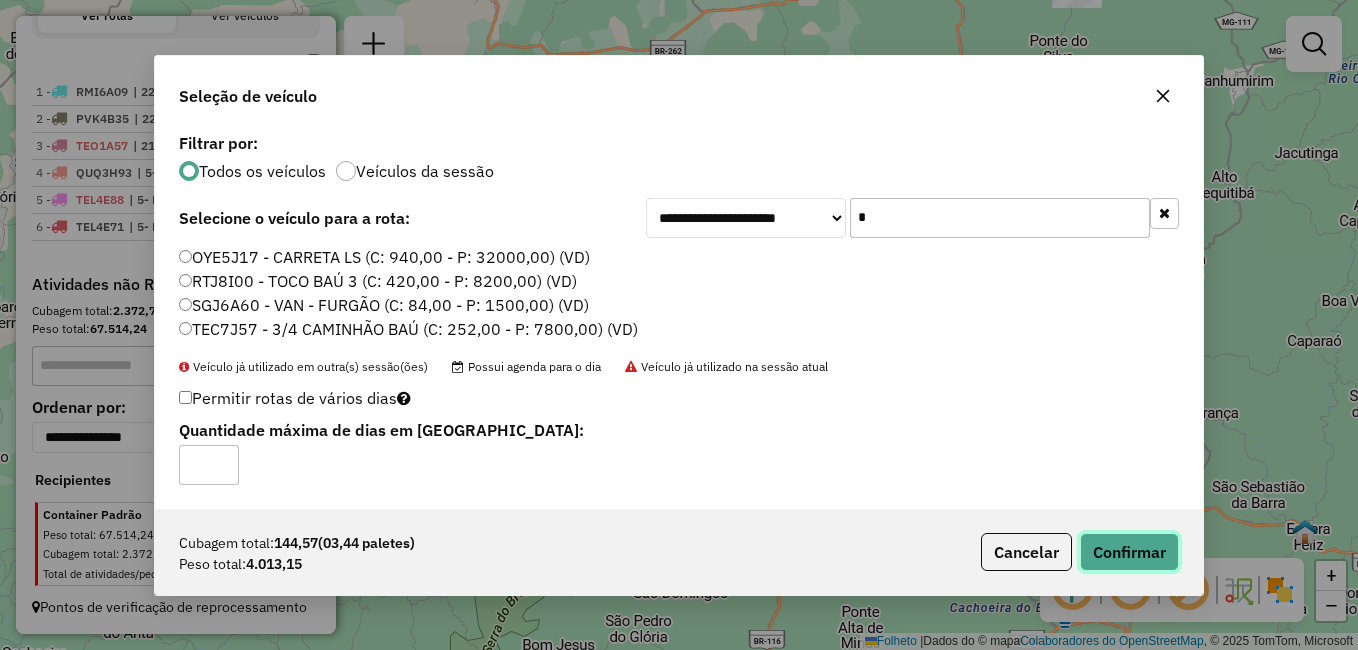 click on "Confirmar" 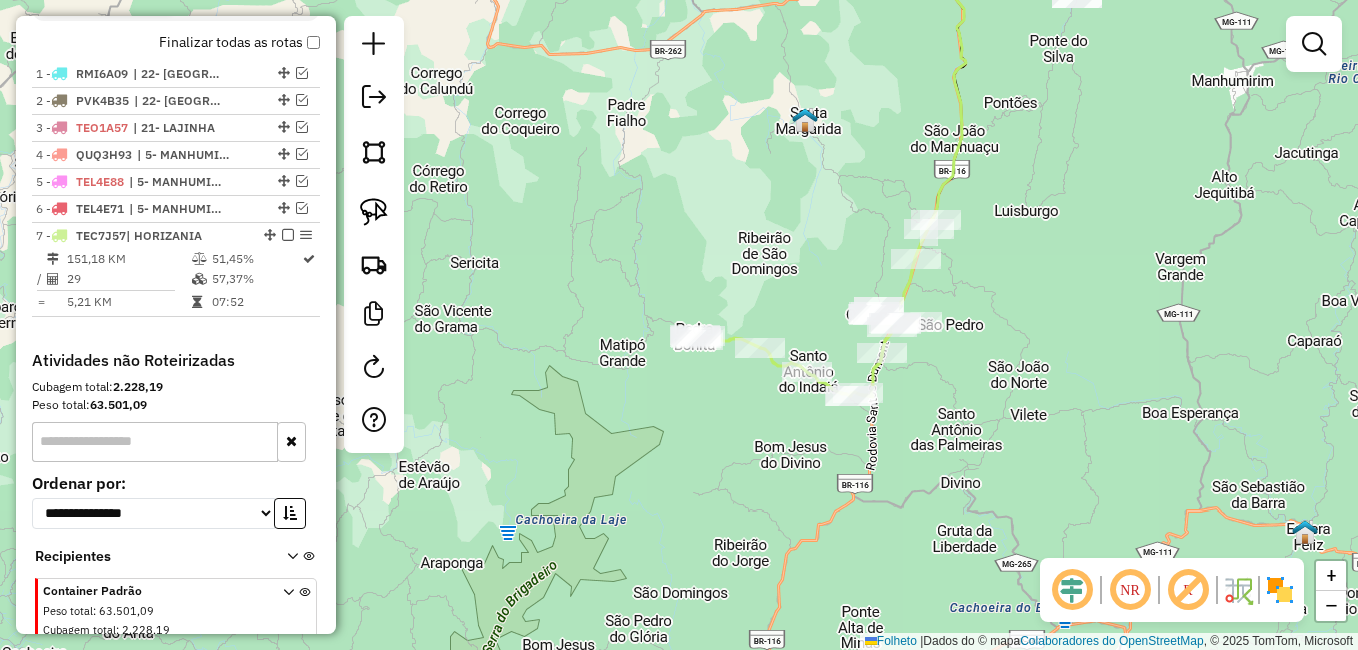 scroll, scrollTop: 700, scrollLeft: 0, axis: vertical 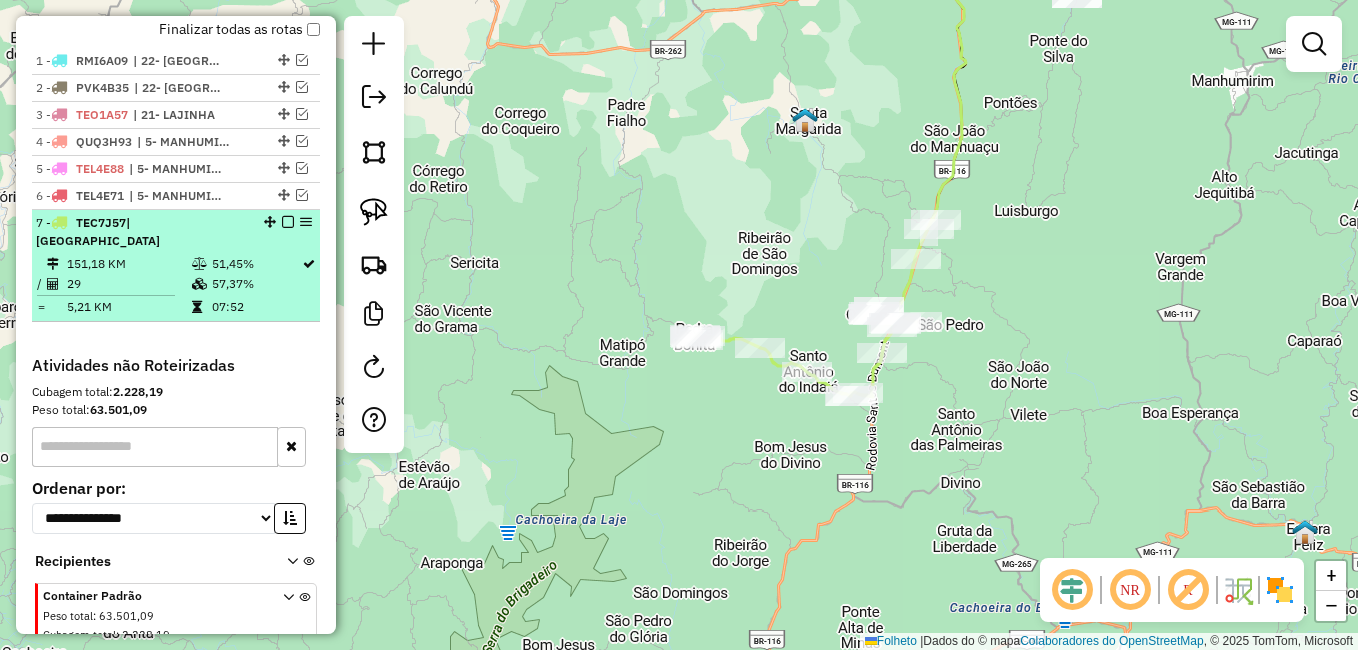 drag, startPoint x: 279, startPoint y: 238, endPoint x: 292, endPoint y: 238, distance: 13 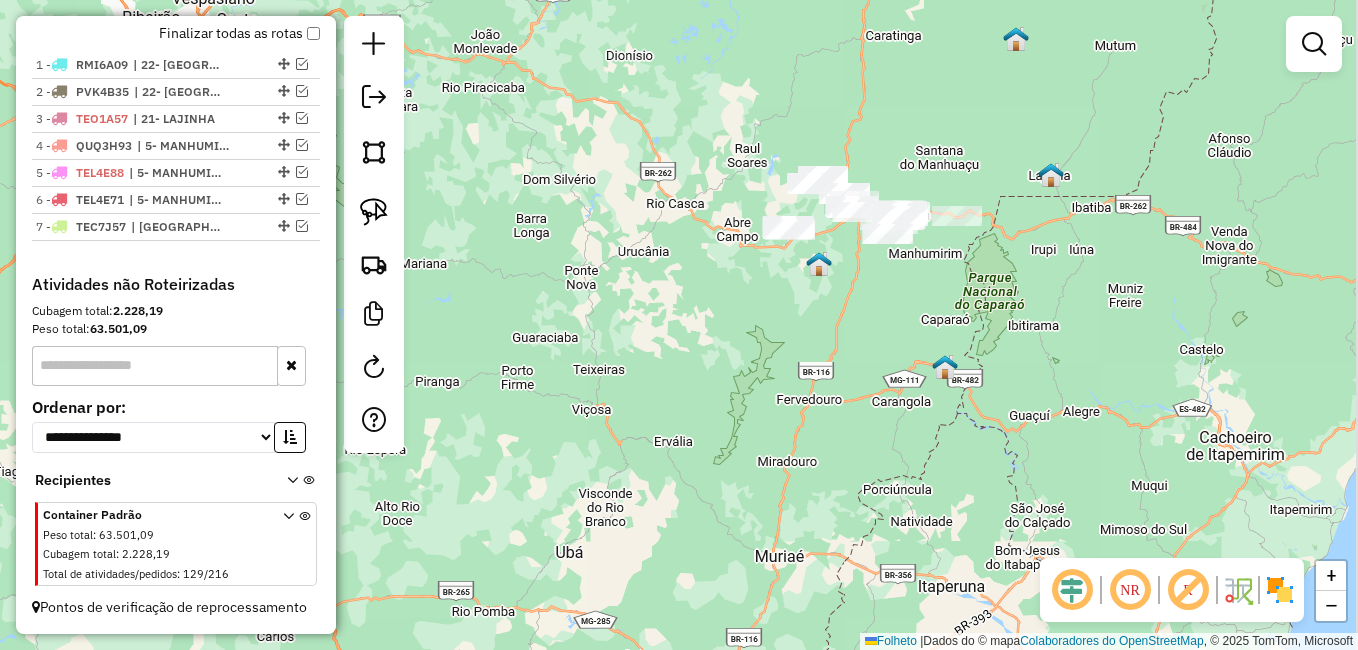 drag, startPoint x: 1095, startPoint y: 288, endPoint x: 864, endPoint y: 350, distance: 239.17567 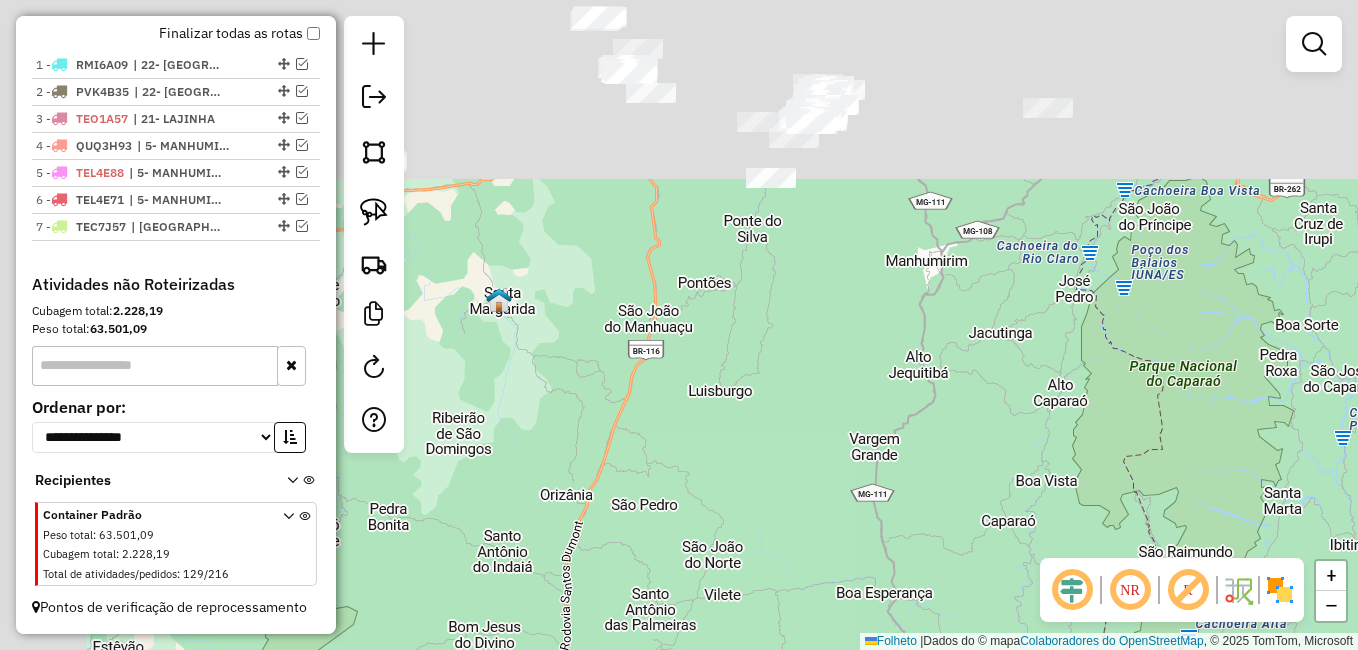 drag, startPoint x: 851, startPoint y: 186, endPoint x: 1017, endPoint y: 426, distance: 291.815 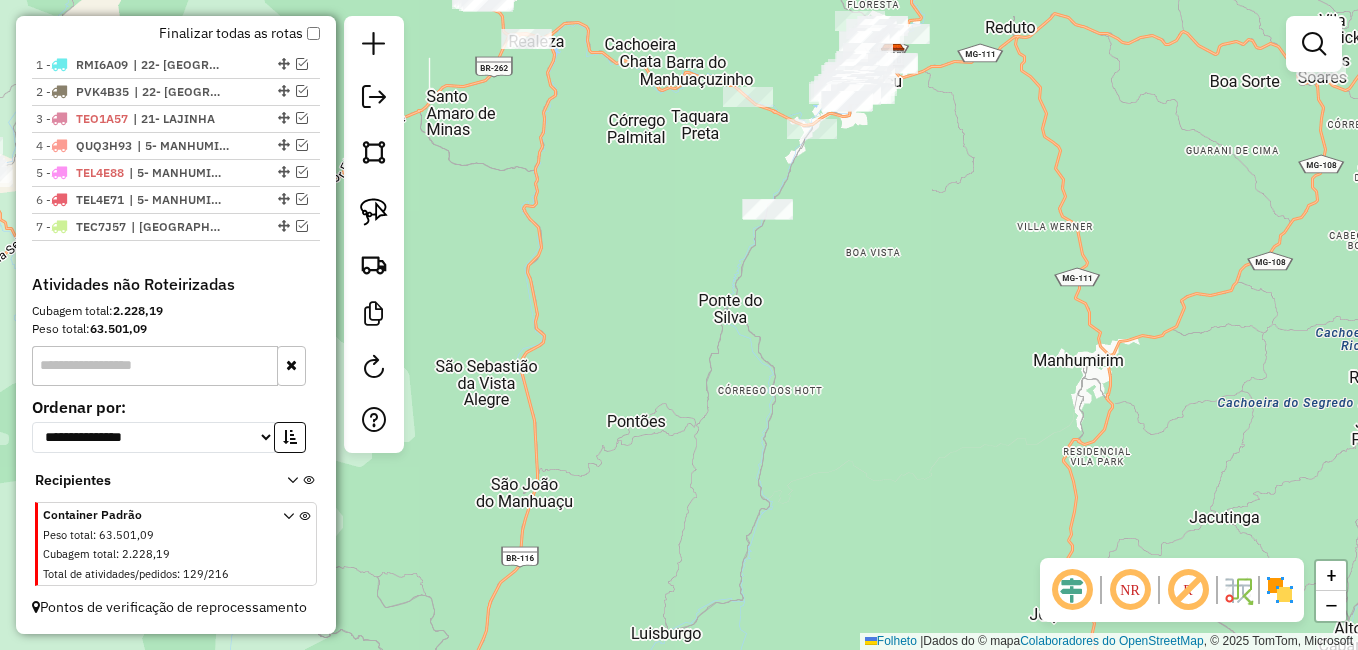drag, startPoint x: 843, startPoint y: 255, endPoint x: 896, endPoint y: 425, distance: 178.0702 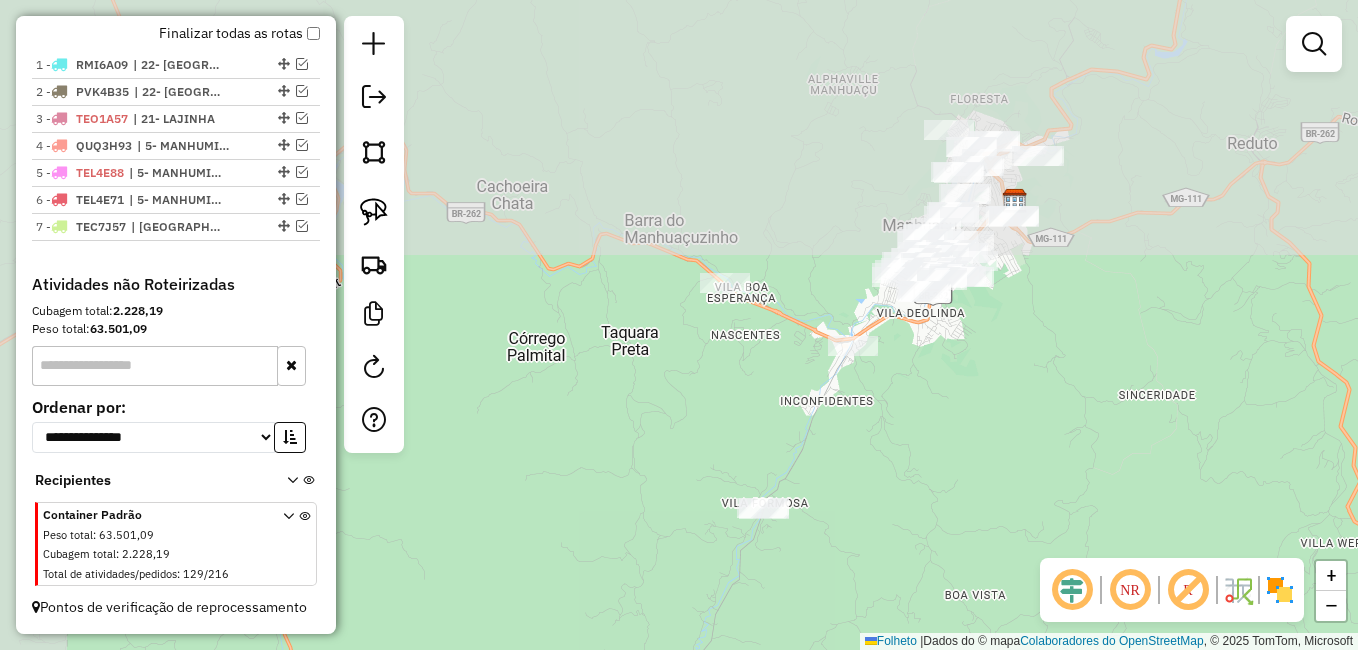 drag, startPoint x: 874, startPoint y: 281, endPoint x: 1003, endPoint y: 514, distance: 266.32687 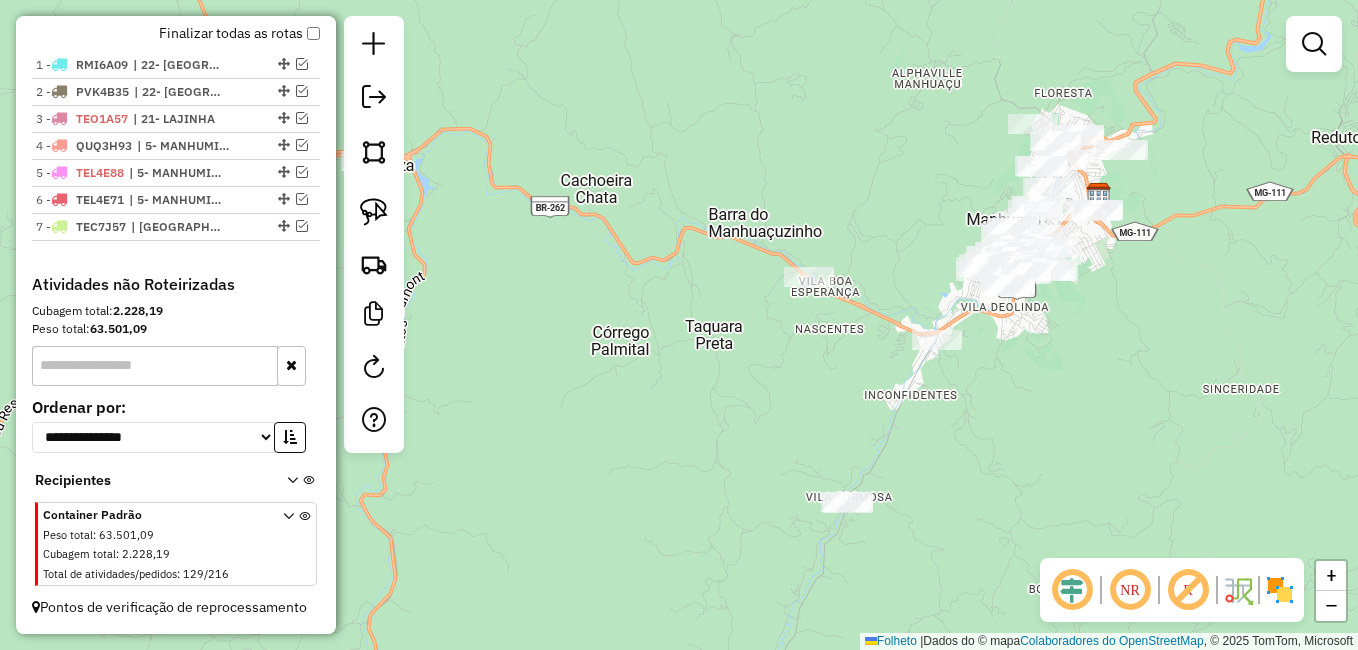 drag, startPoint x: 688, startPoint y: 369, endPoint x: 979, endPoint y: 411, distance: 294.01532 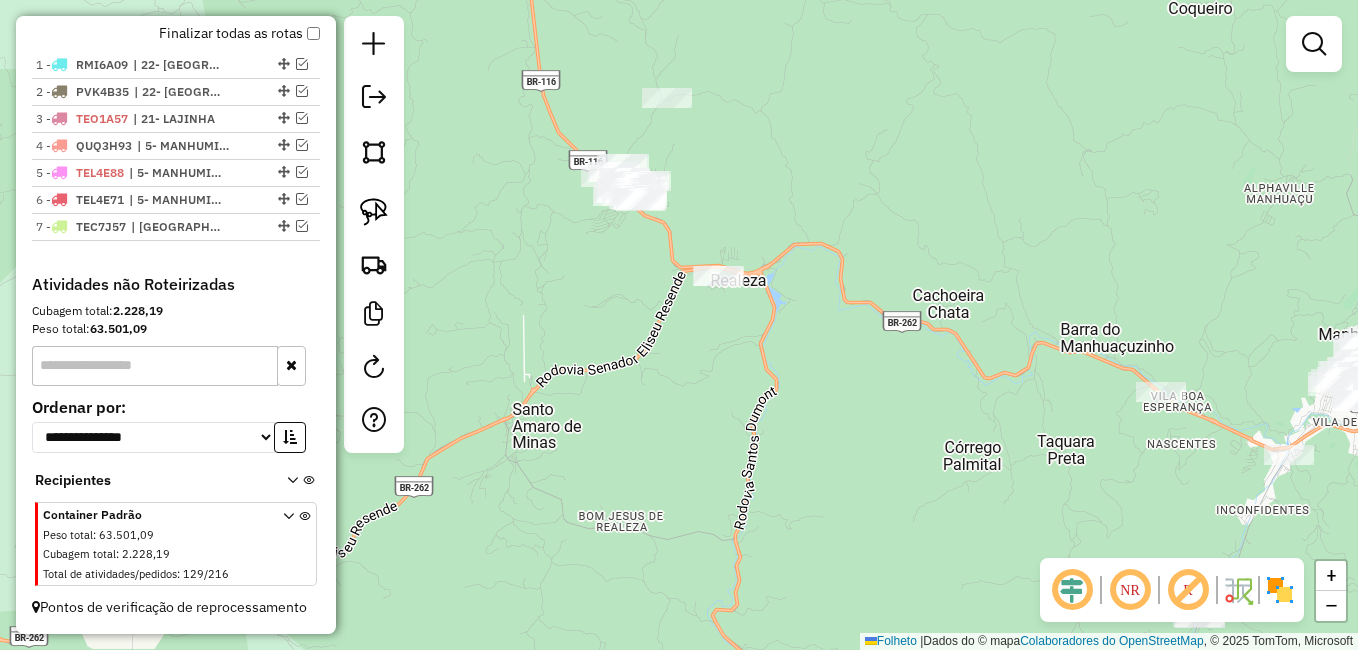 drag, startPoint x: 779, startPoint y: 415, endPoint x: 813, endPoint y: 442, distance: 43.416588 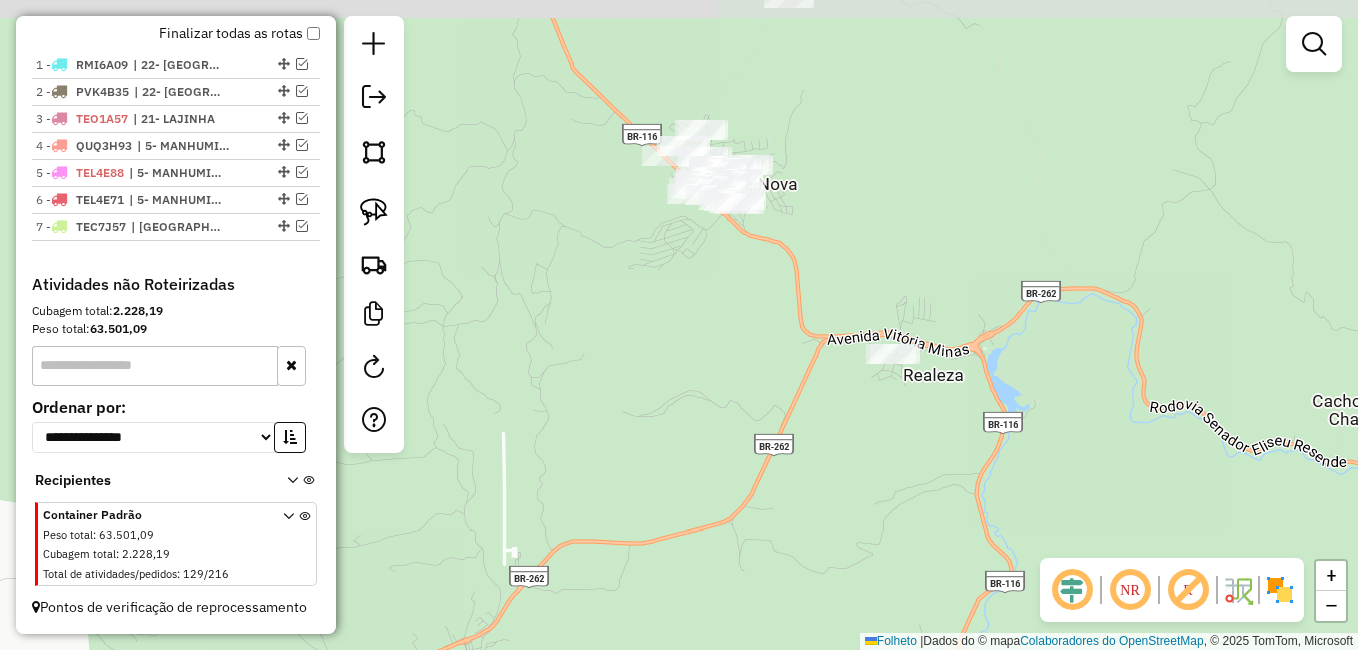 drag, startPoint x: 625, startPoint y: 241, endPoint x: 647, endPoint y: 281, distance: 45.65085 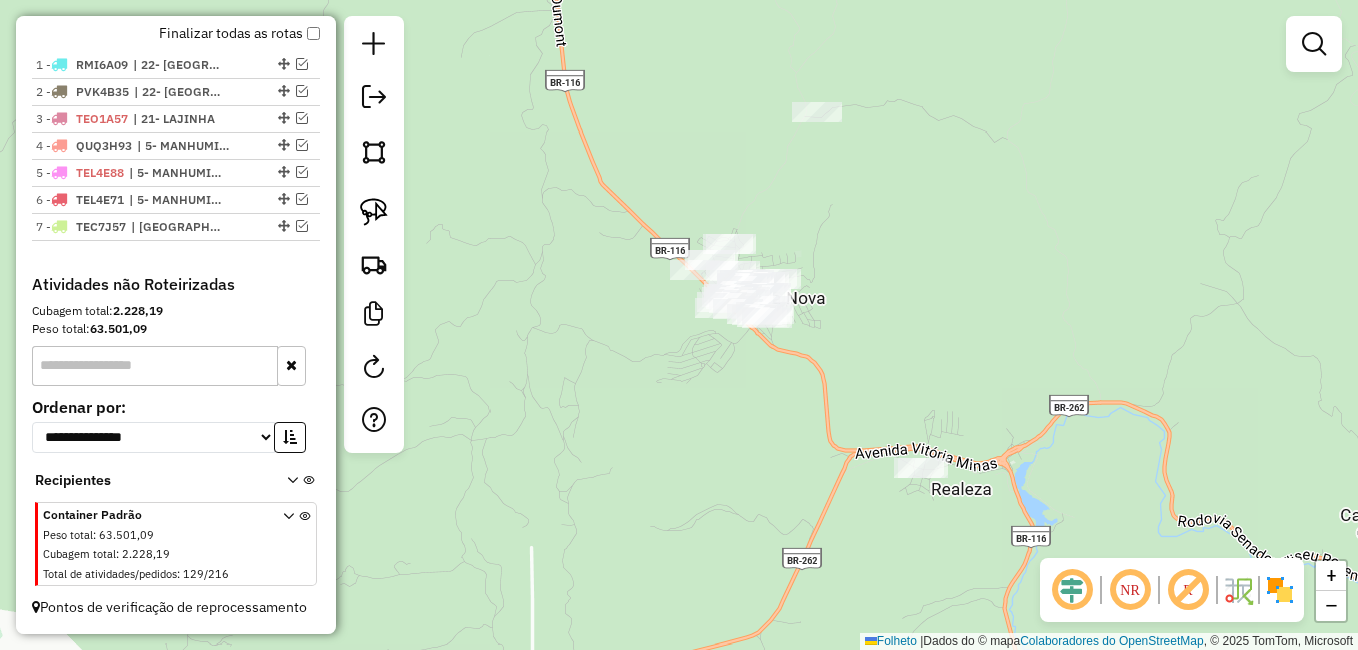 drag, startPoint x: 627, startPoint y: 282, endPoint x: 668, endPoint y: 469, distance: 191.4419 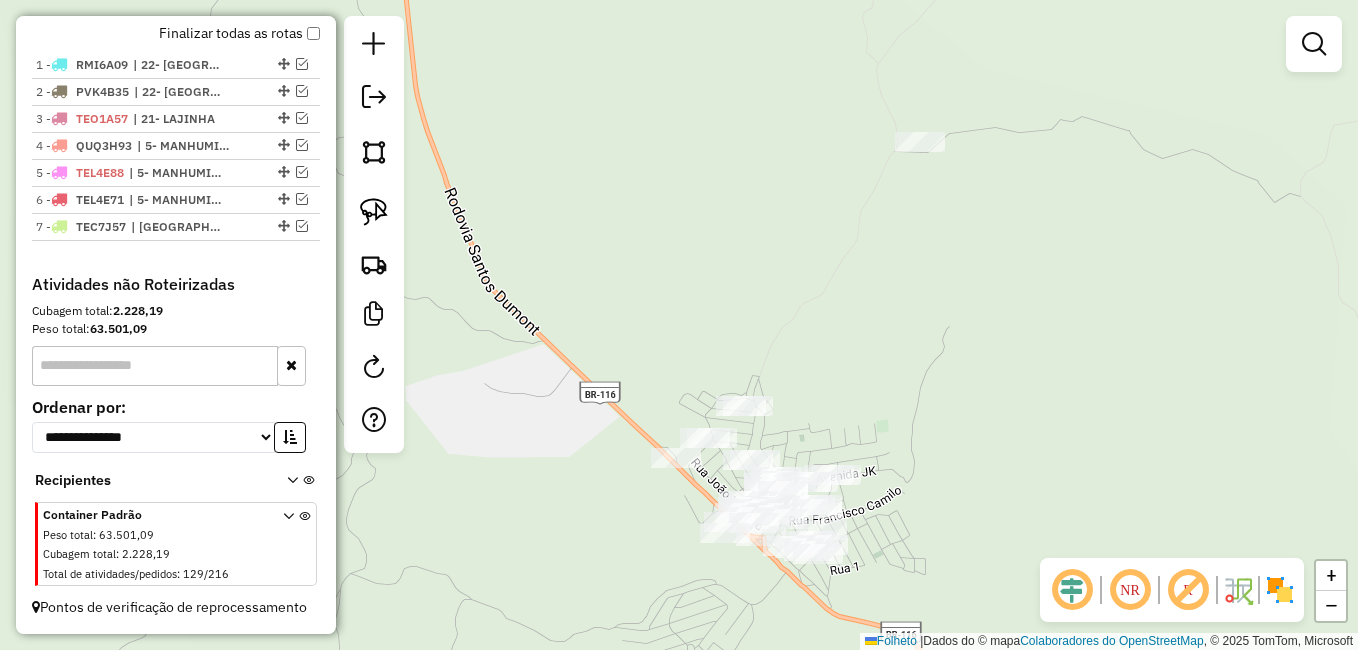 drag, startPoint x: 751, startPoint y: 417, endPoint x: 738, endPoint y: 174, distance: 243.34749 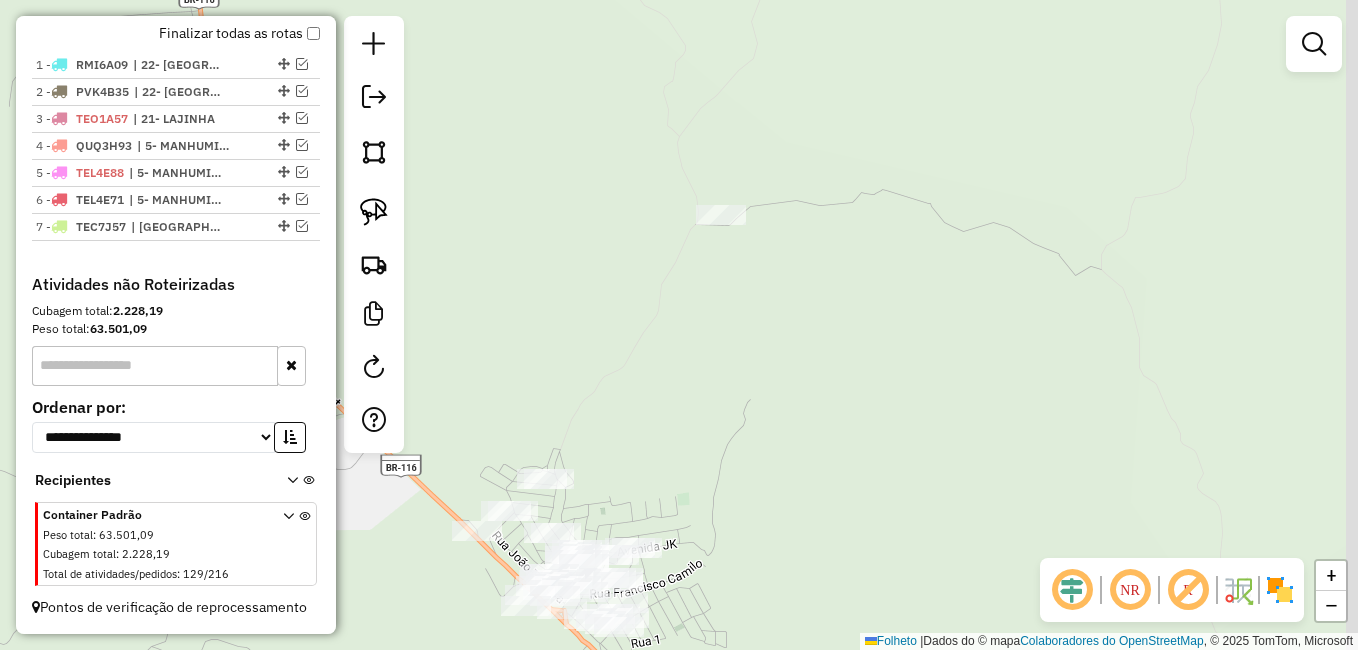 drag, startPoint x: 997, startPoint y: 210, endPoint x: 796, endPoint y: 364, distance: 253.21335 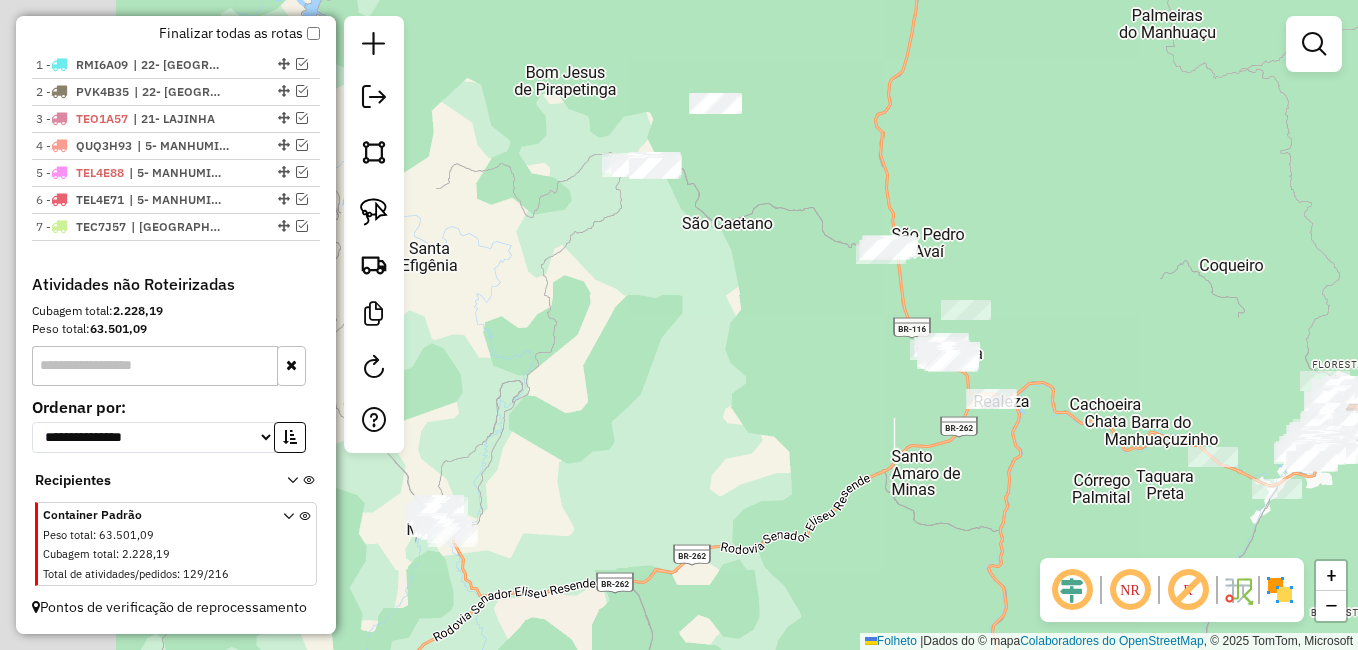 drag, startPoint x: 578, startPoint y: 262, endPoint x: 704, endPoint y: 262, distance: 126 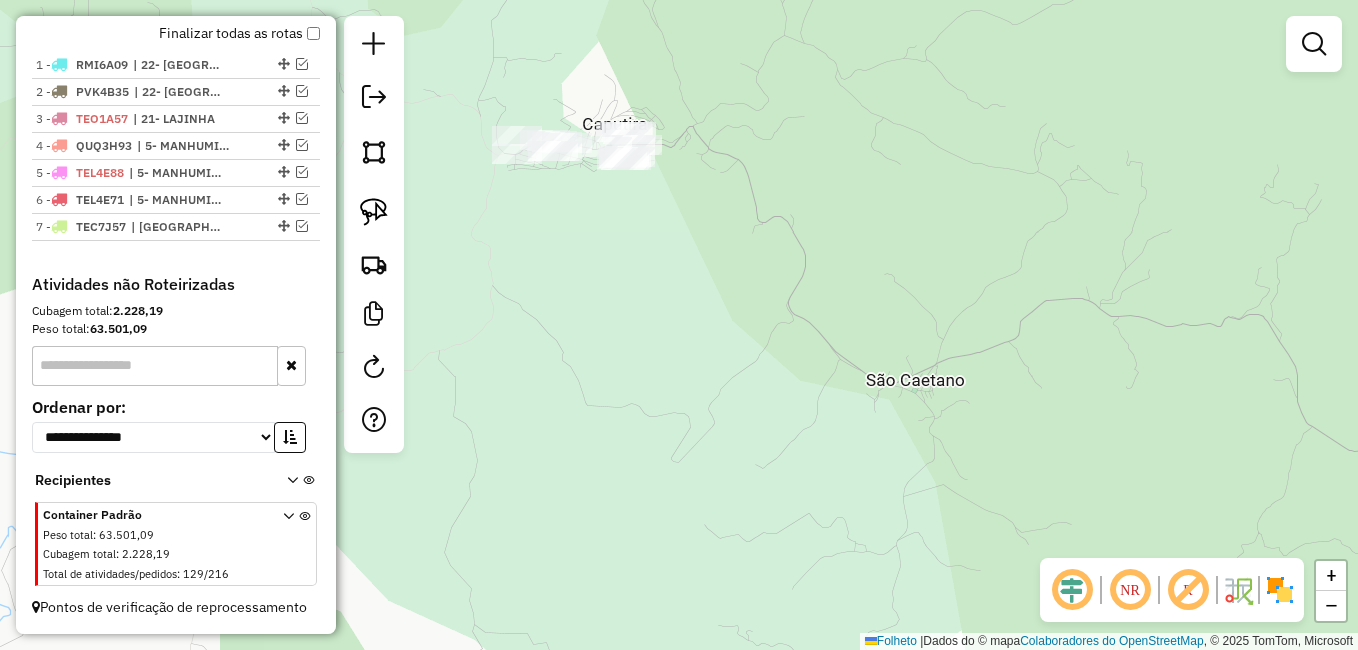 drag, startPoint x: 680, startPoint y: 197, endPoint x: 595, endPoint y: 262, distance: 107.00467 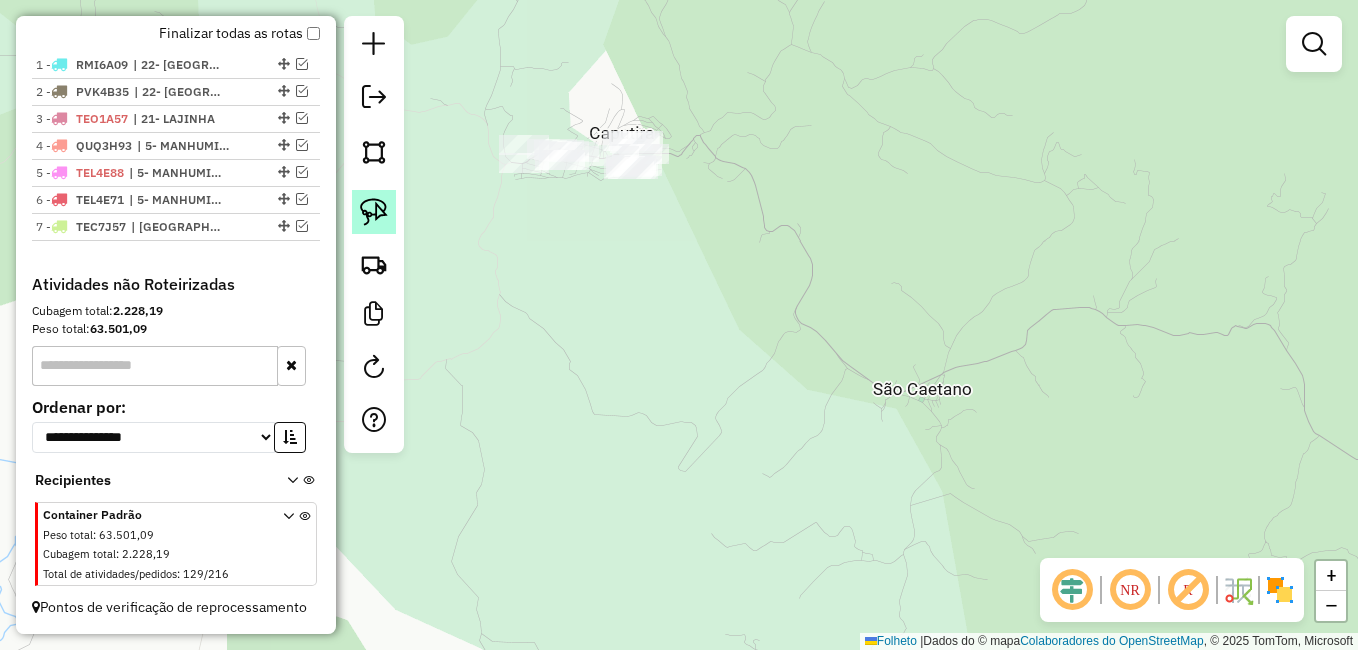 click 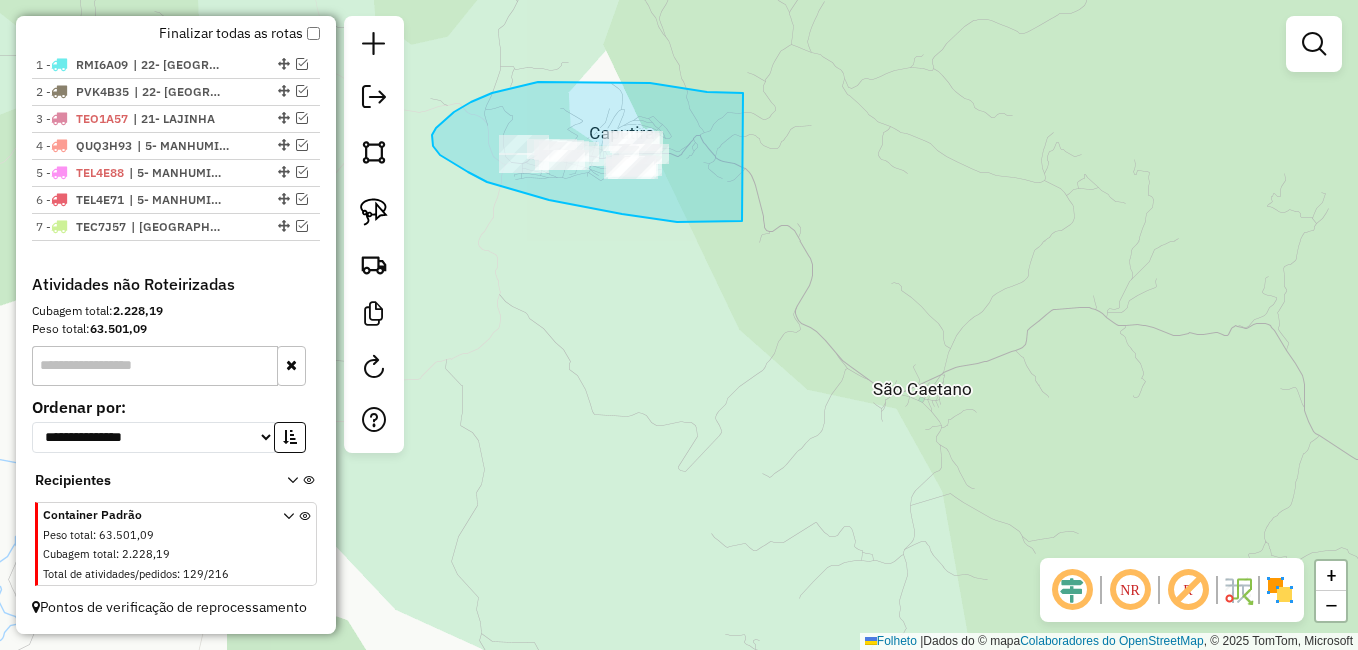 drag, startPoint x: 743, startPoint y: 93, endPoint x: 747, endPoint y: 221, distance: 128.06248 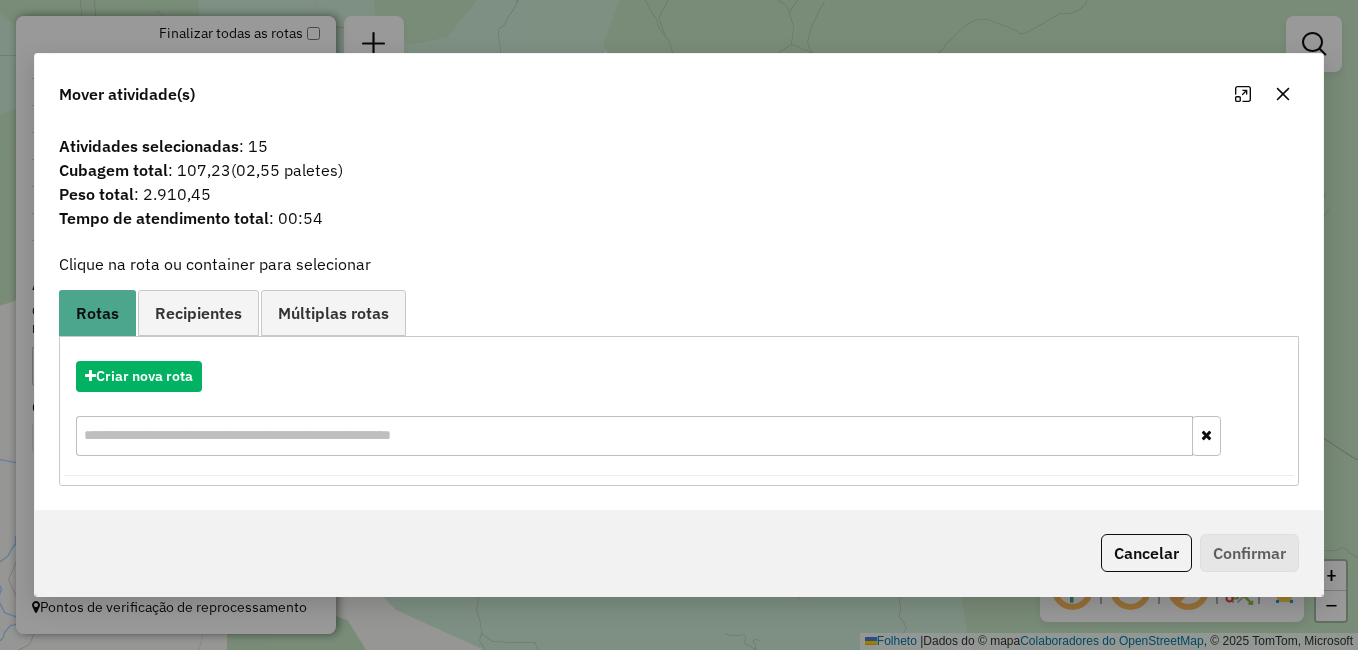 click 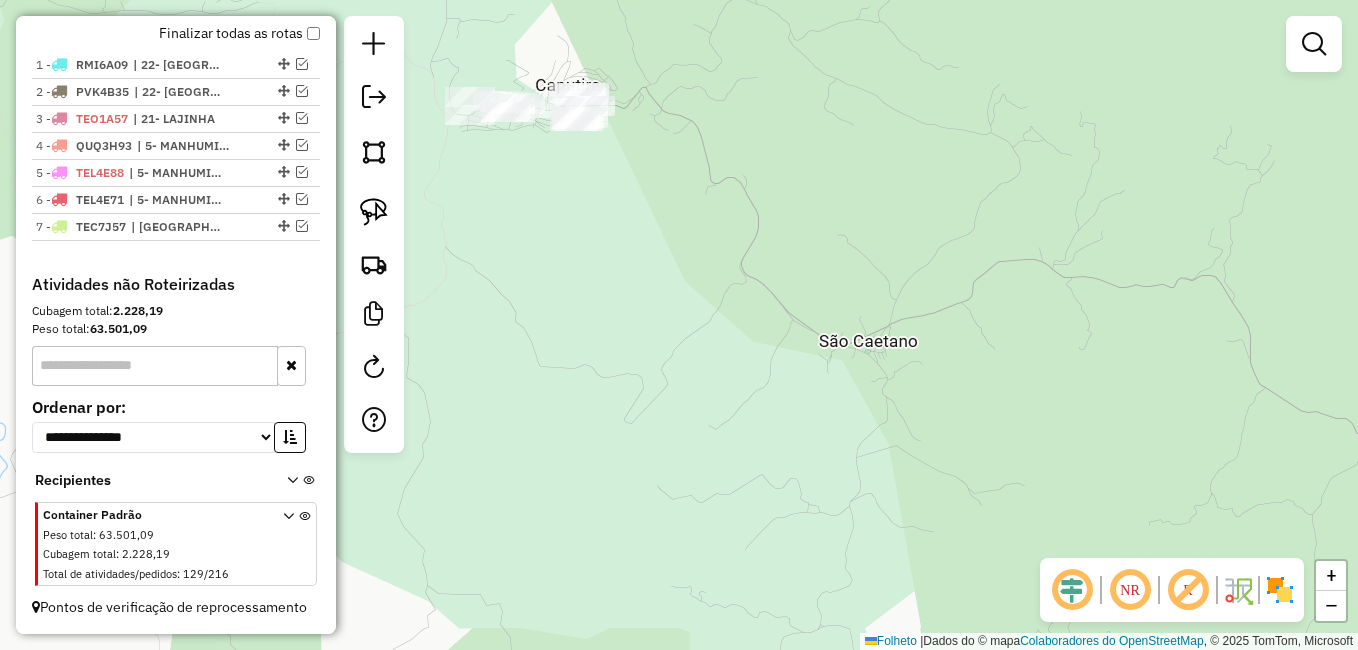 drag, startPoint x: 1008, startPoint y: 291, endPoint x: 926, endPoint y: 205, distance: 118.82761 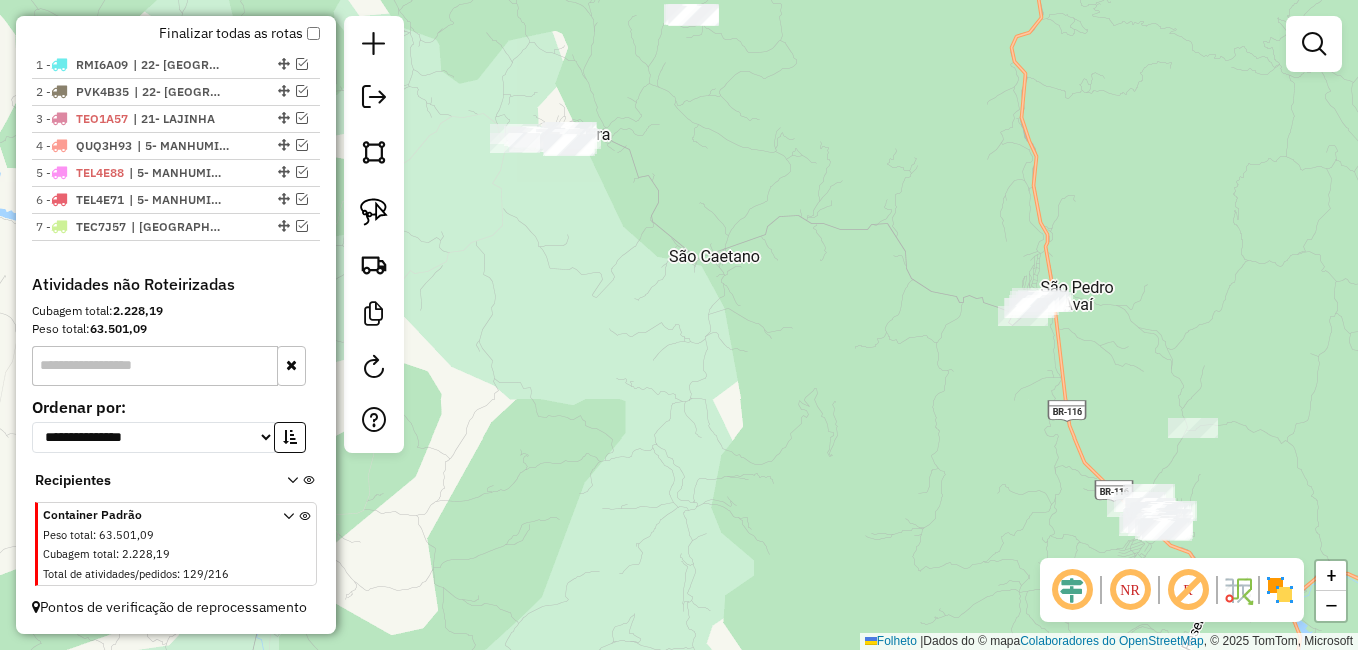 drag, startPoint x: 1058, startPoint y: 345, endPoint x: 842, endPoint y: 328, distance: 216.66795 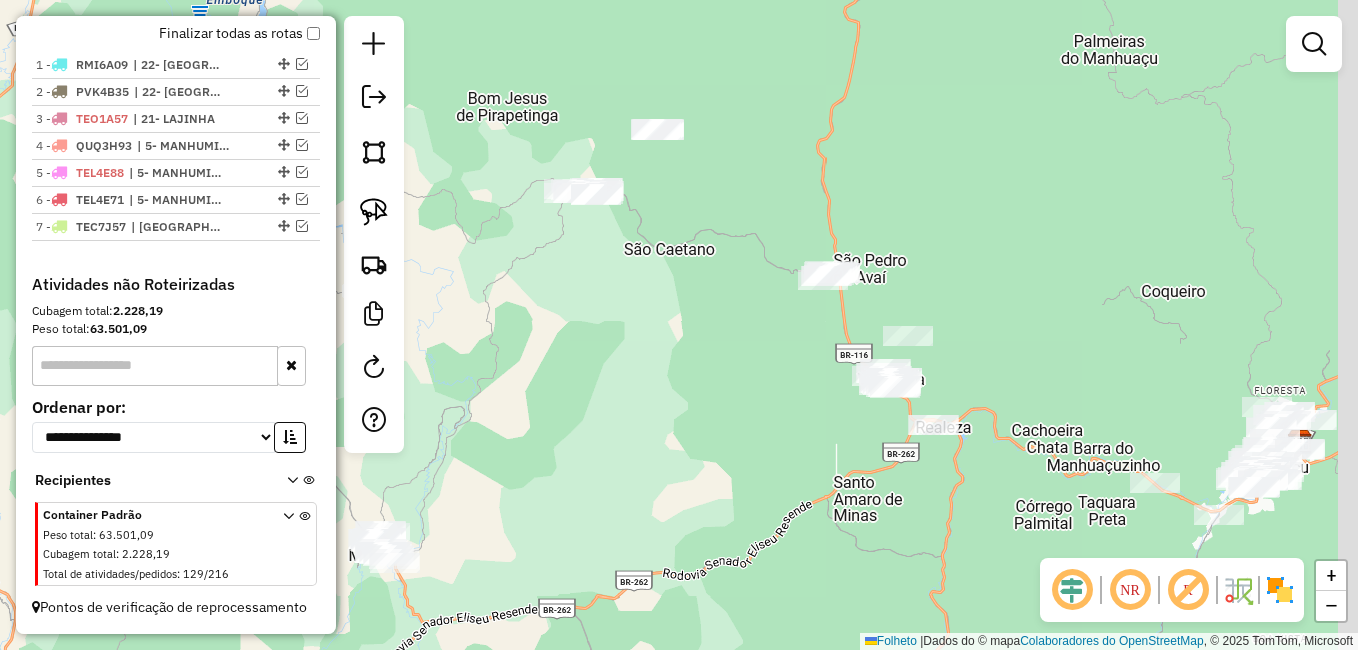 drag, startPoint x: 731, startPoint y: 183, endPoint x: 692, endPoint y: 211, distance: 48.010414 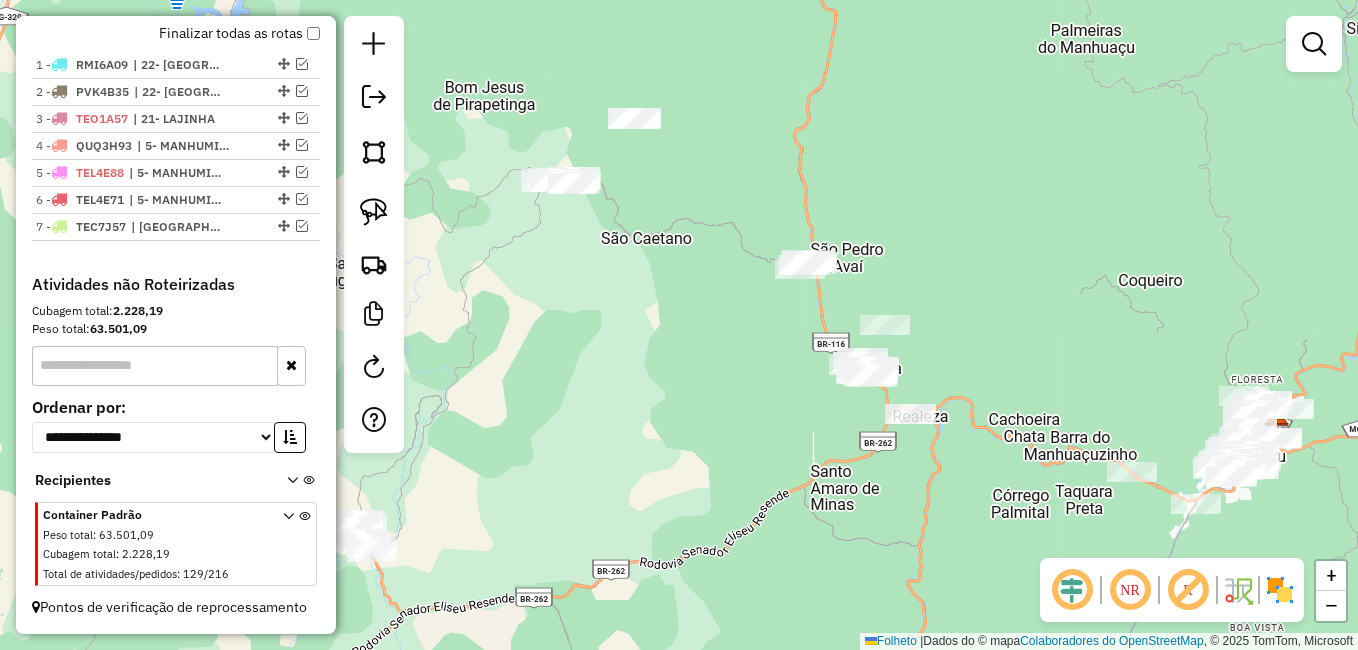 drag, startPoint x: 735, startPoint y: 123, endPoint x: 713, endPoint y: 112, distance: 24.596748 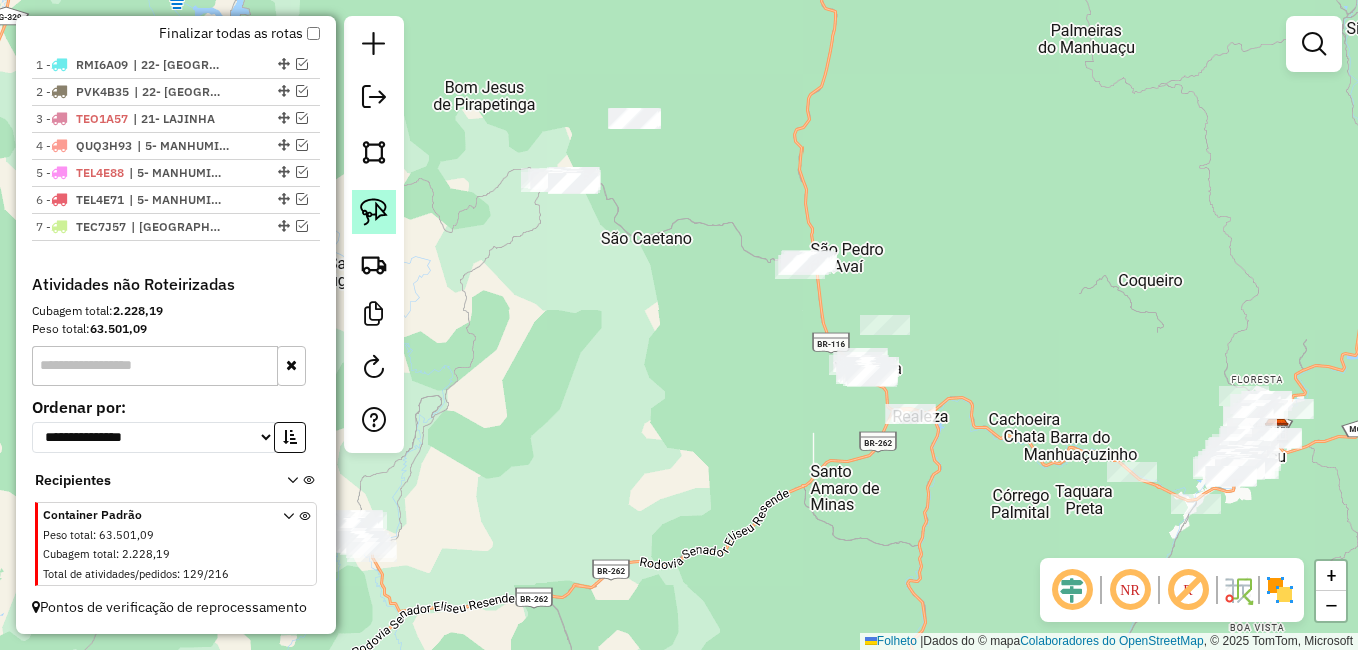 click 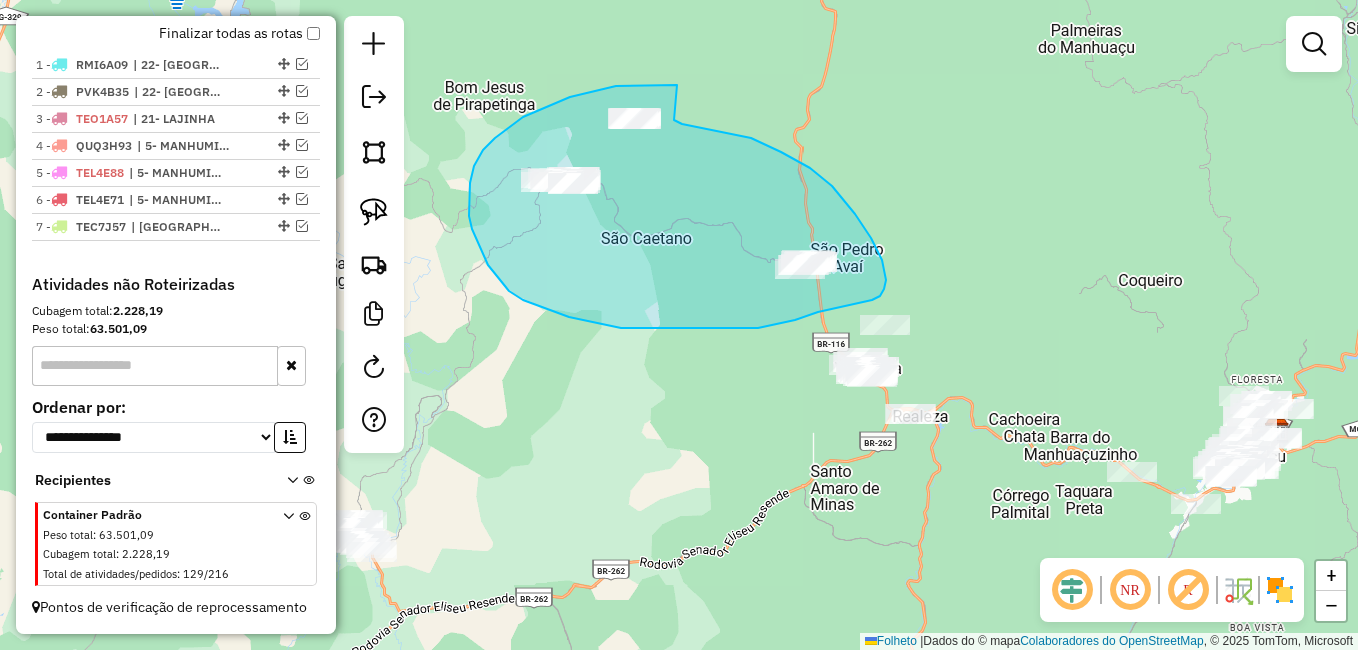 drag, startPoint x: 632, startPoint y: 85, endPoint x: 674, endPoint y: 120, distance: 54.67175 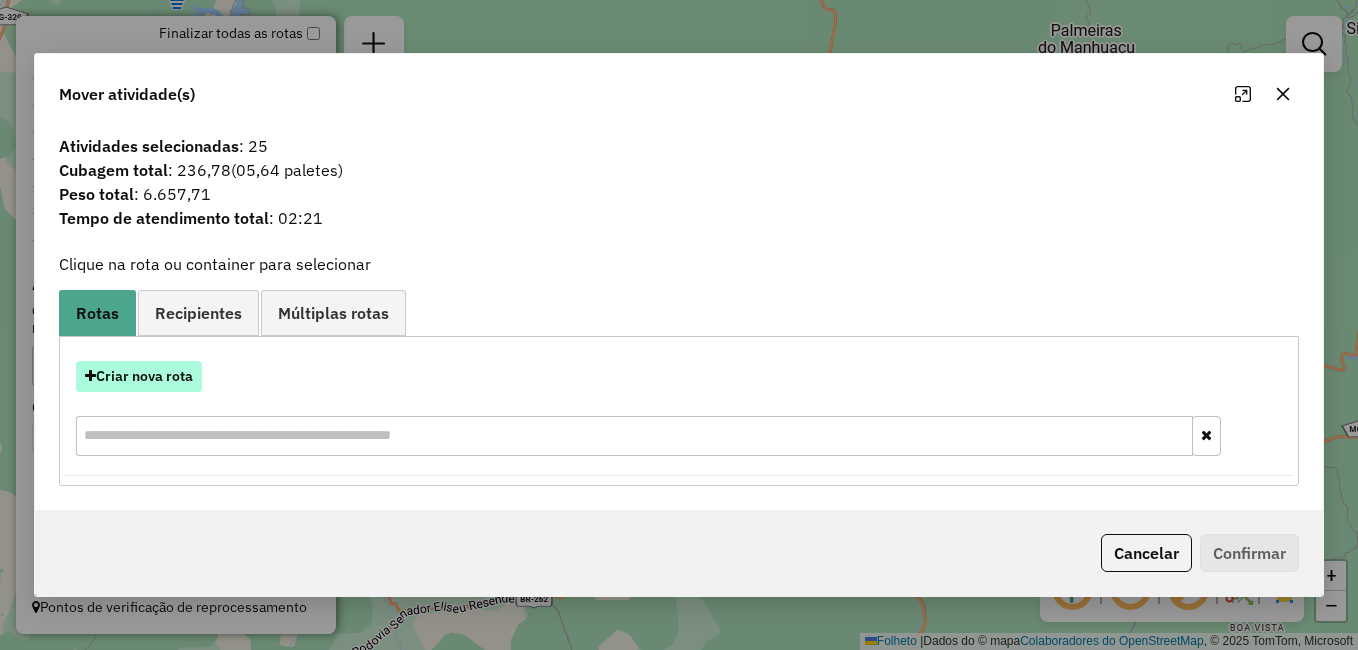 click on "Criar nova rota" at bounding box center [144, 376] 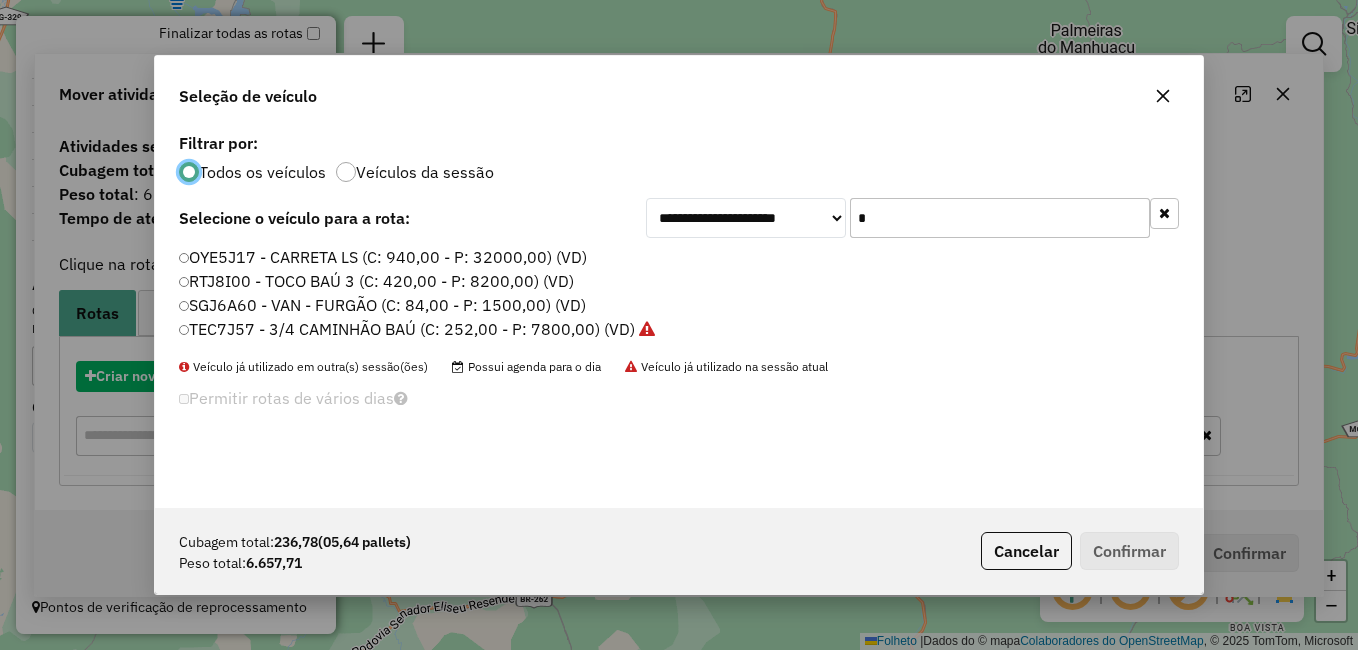 scroll, scrollTop: 11, scrollLeft: 6, axis: both 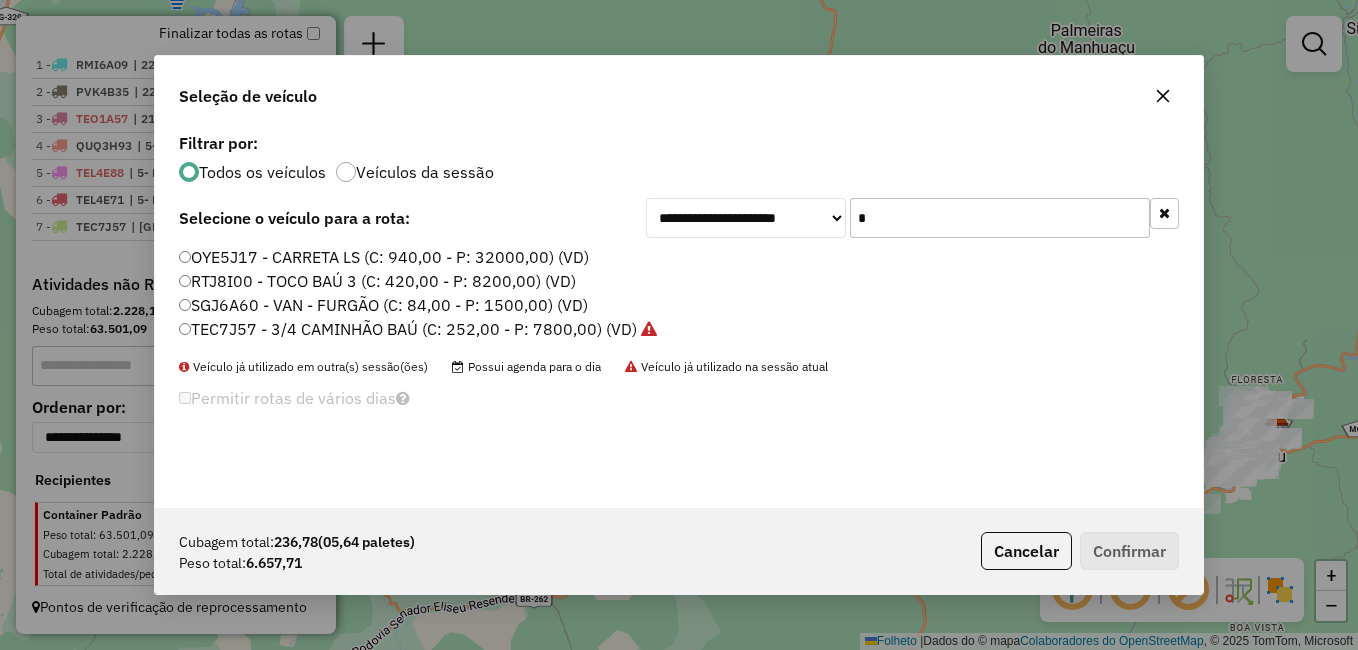 drag, startPoint x: 920, startPoint y: 209, endPoint x: 1106, endPoint y: 46, distance: 247.31558 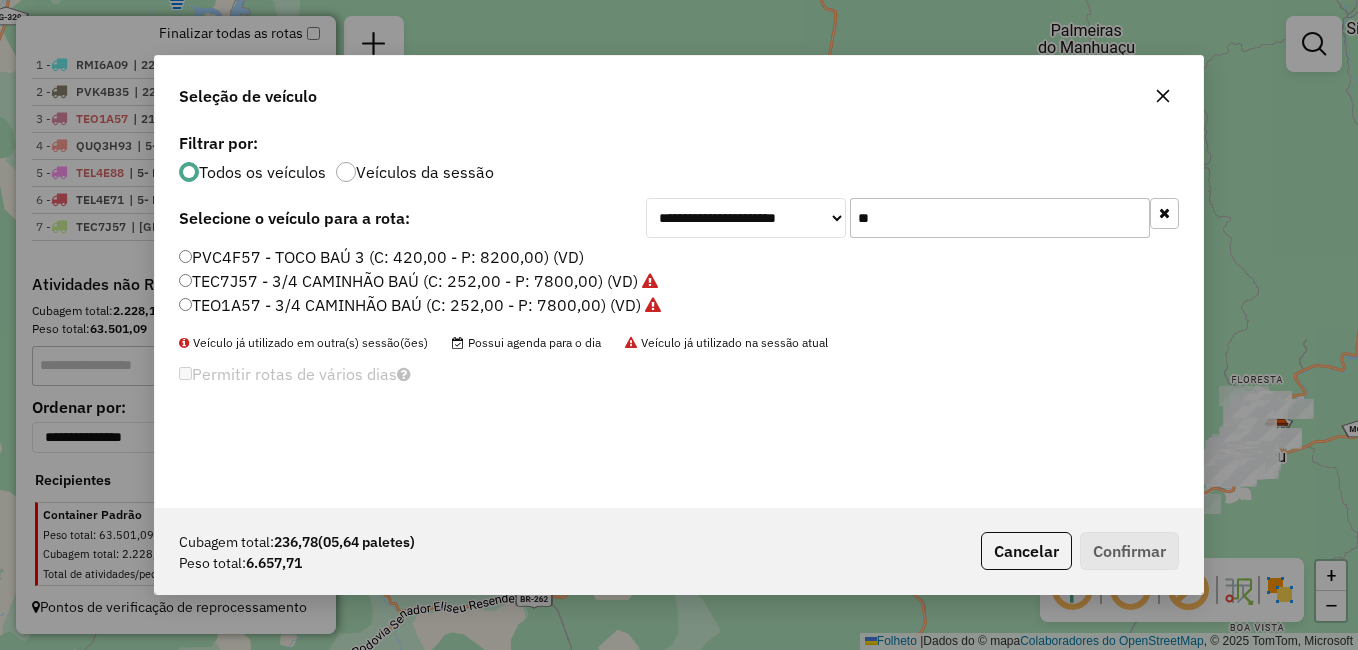 type on "**" 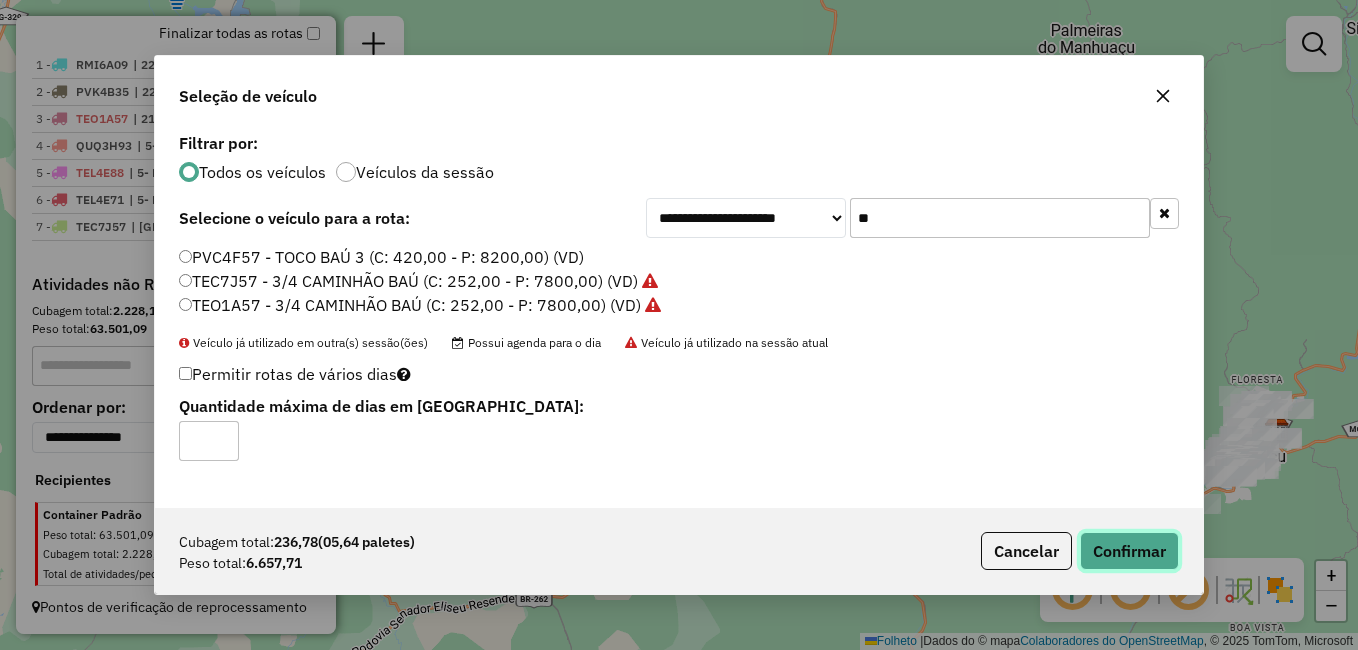 click on "Confirmar" 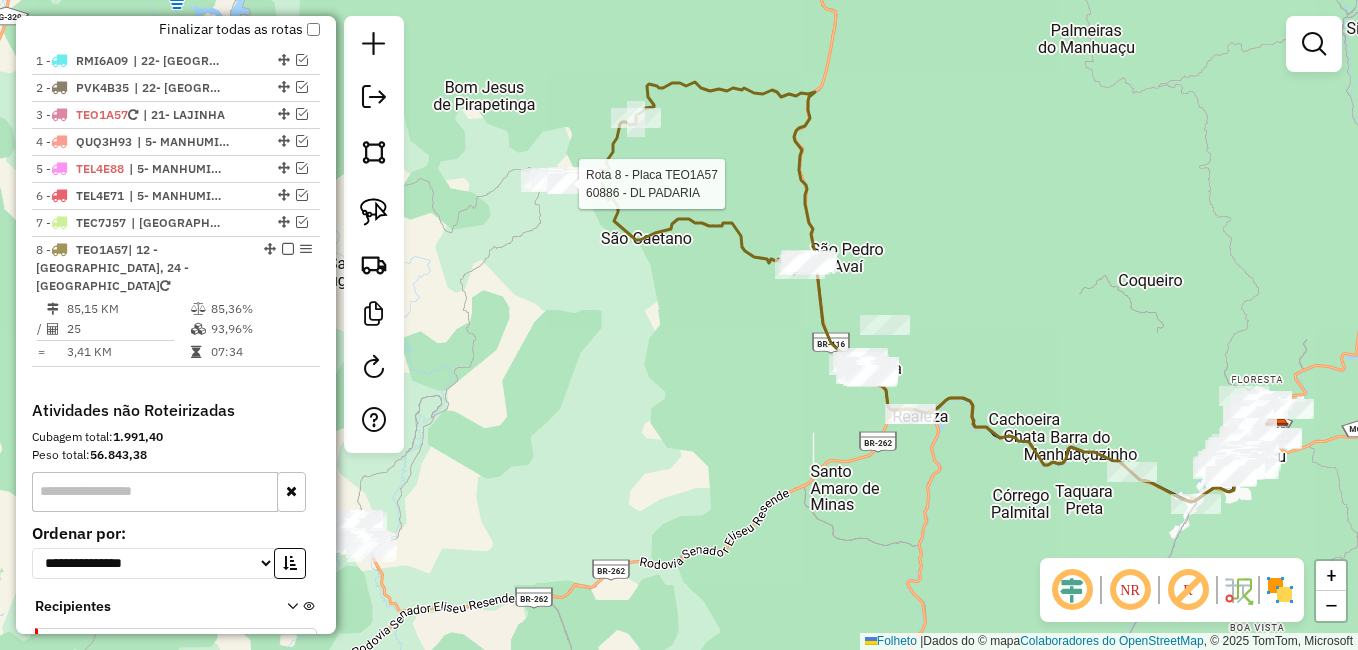 select on "**********" 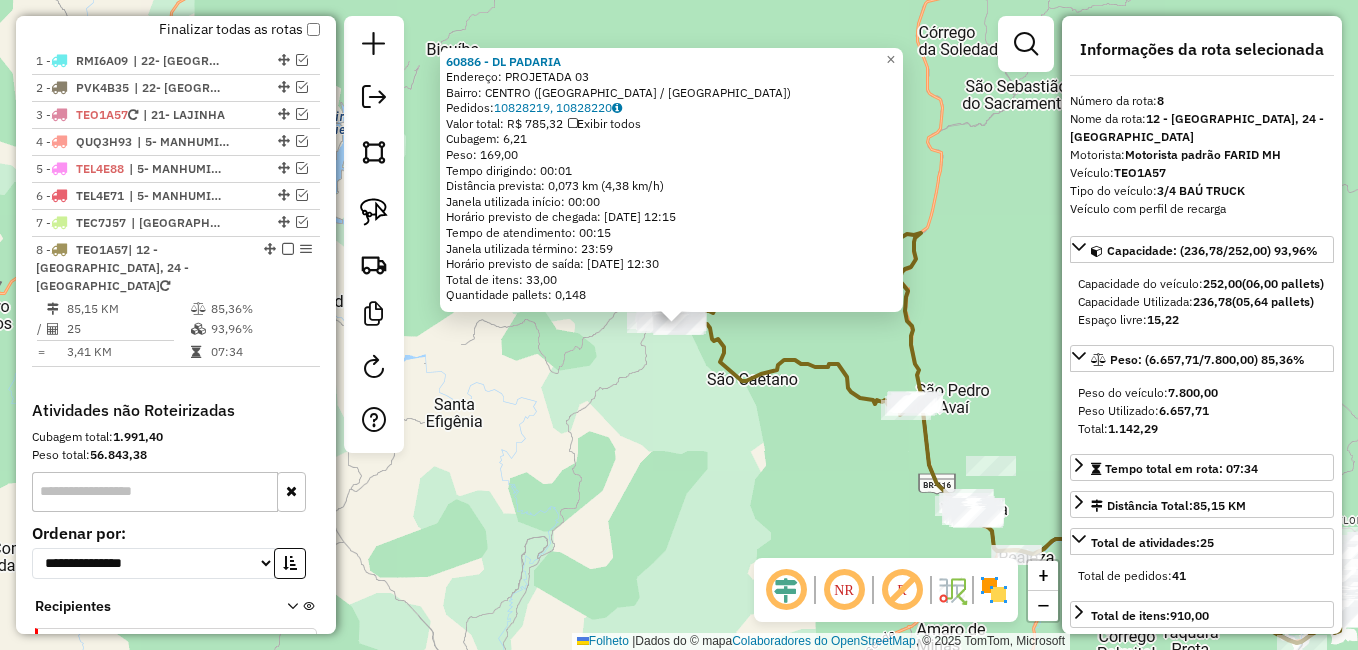 scroll, scrollTop: 826, scrollLeft: 0, axis: vertical 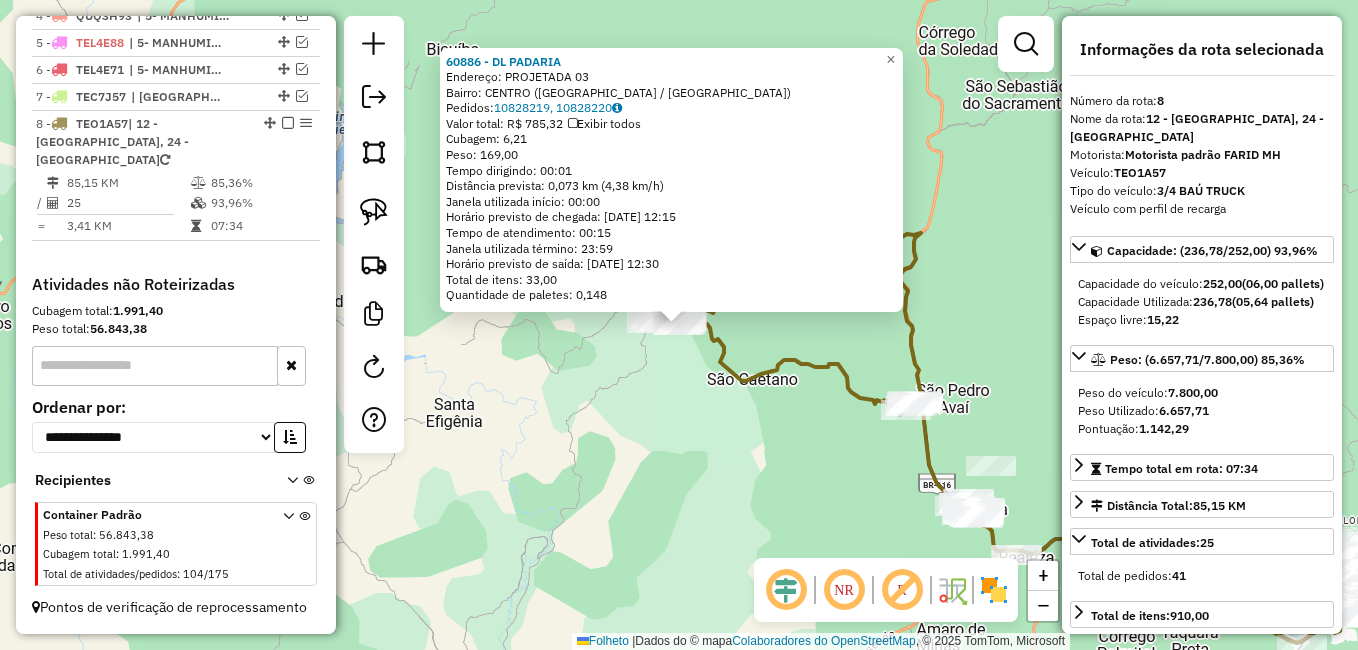 click on "60886 - DL PADARIA  Endereço:  PROJETADA 03   Bairro: CENTRO (CAPUTIRA / MG)   Pedidos:  10828219, 10828220   Valor total: R$ 785,32   Exibir todos   Cubagem: 6,21  Peso: 169,00  Tempo dirigindo: 00:01   Distância prevista: 0,073 km (4,38 km/h)   Janela utilizada início: 00:00   Horário previsto de chegada: 11/07/2025 12:15   Tempo de atendimento: 00:15   Janela utilizada término: 23:59   Horário previsto de saída: 11/07/2025 12:30   Total de itens: 33,00   Quantidade de paletes: 0,148  × Janela de atendimento Grade de atendimento Capacidade Transportadoras Veículos Cliente Pedidos  Rotas Selecione os dias de semana para filtrar as janelas de atendimento  Seg   Ter   Qua   Qui   Sexo   Sáb   Dom  Informe o período da janela de atendimento: De: Até:  Filtrar exatamente a janela do cliente  Considerar janela de atendimento padrão  Selecione os dias de semana para filtrar as grades de atendimento  Seg   Ter   Qua   Qui   Sexo   Sáb   Dom   Considerar clientes sem dia de atendimento cadastrado  De:" 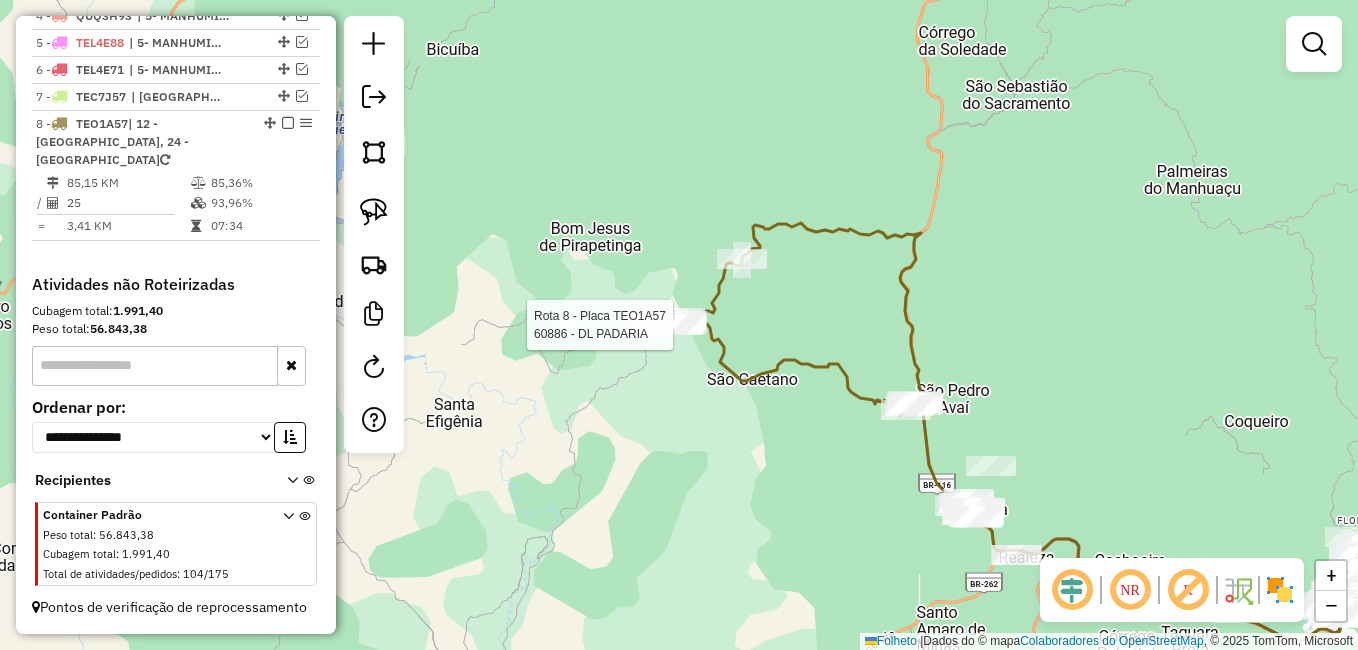 select on "**********" 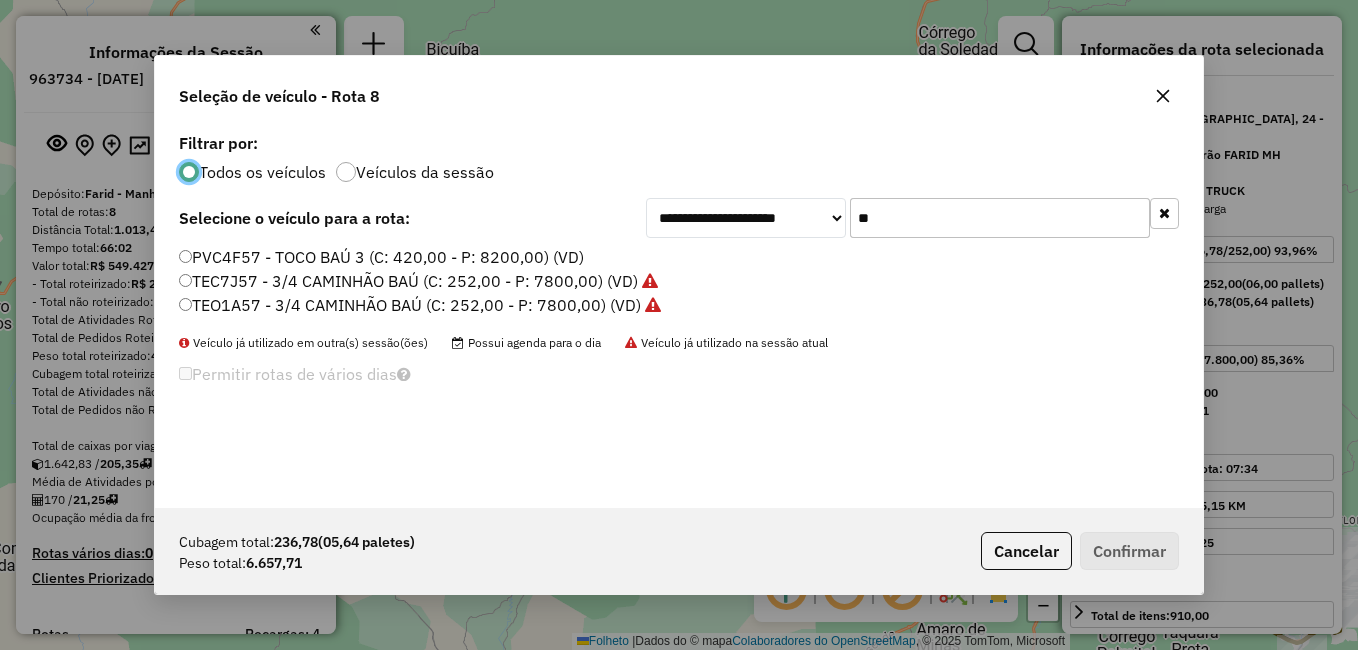 select on "**********" 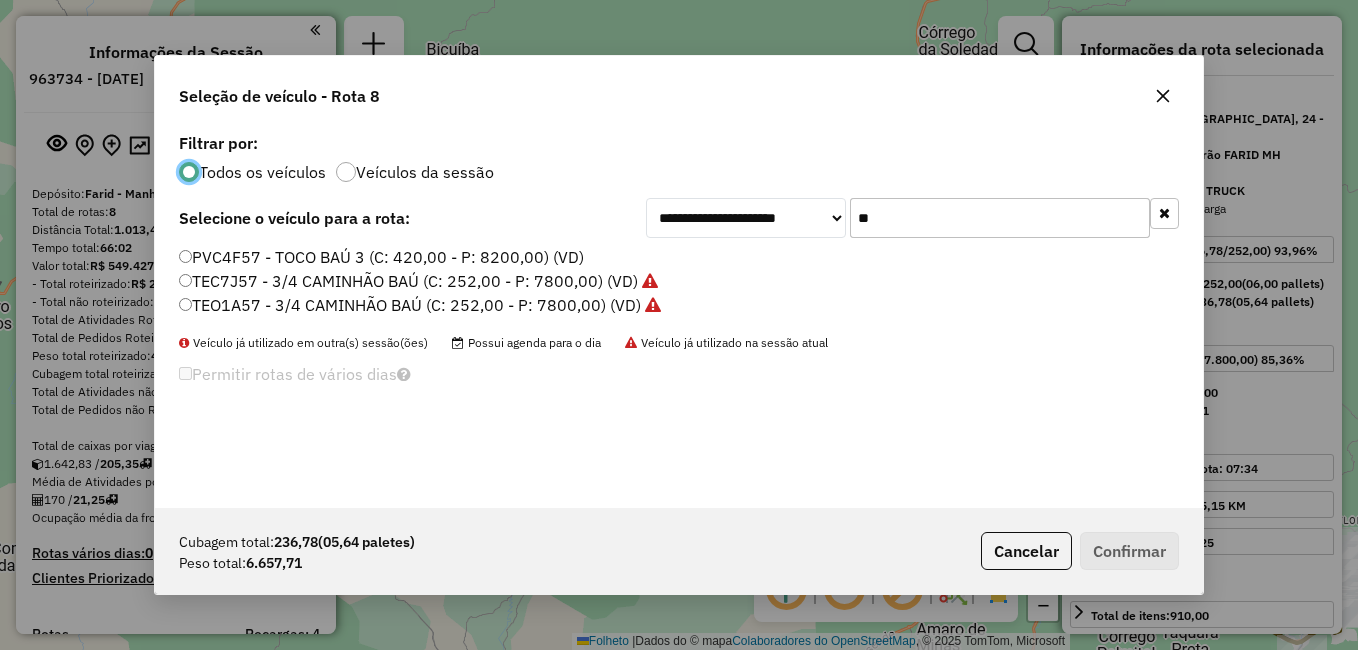 scroll, scrollTop: 0, scrollLeft: 0, axis: both 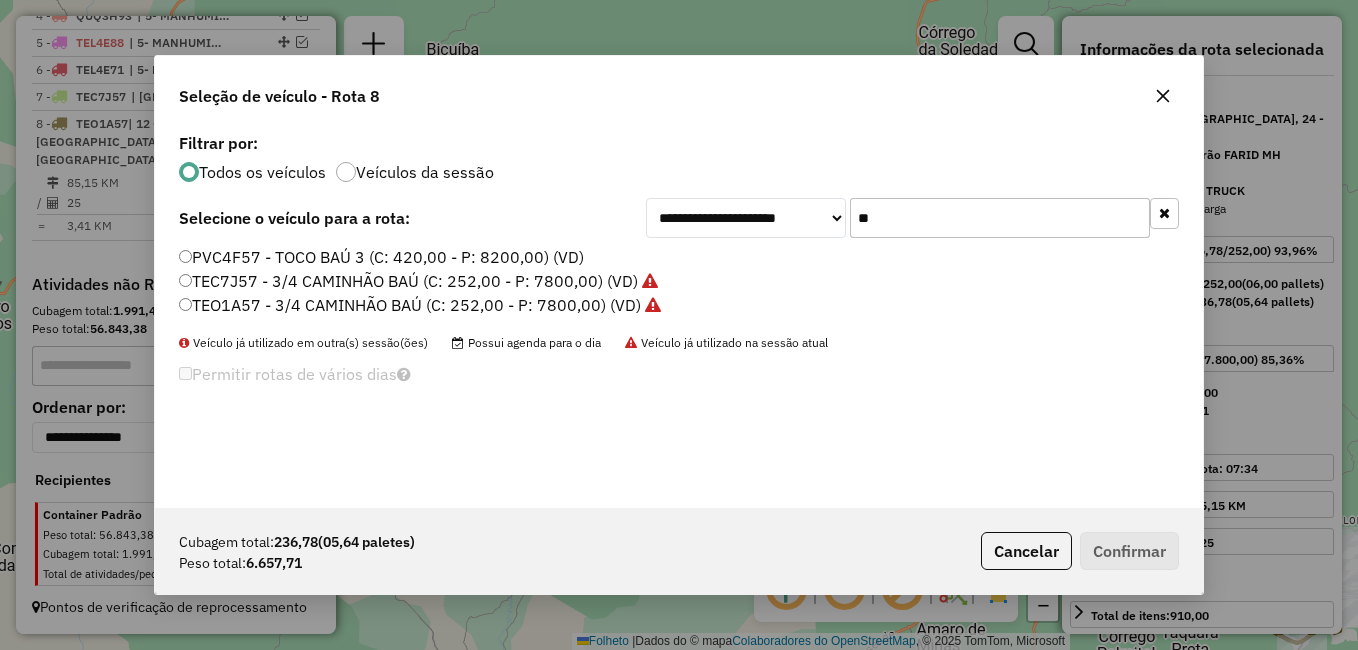 drag, startPoint x: 847, startPoint y: 227, endPoint x: 905, endPoint y: 154, distance: 93.23626 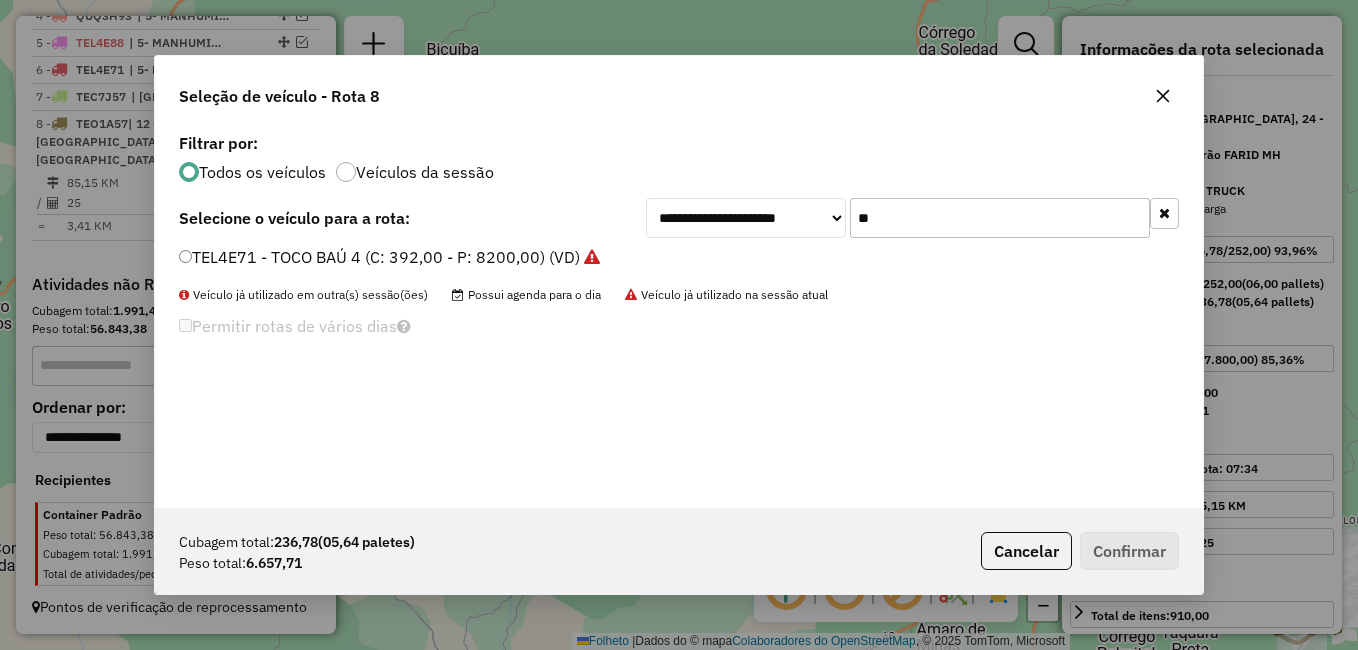 type on "**" 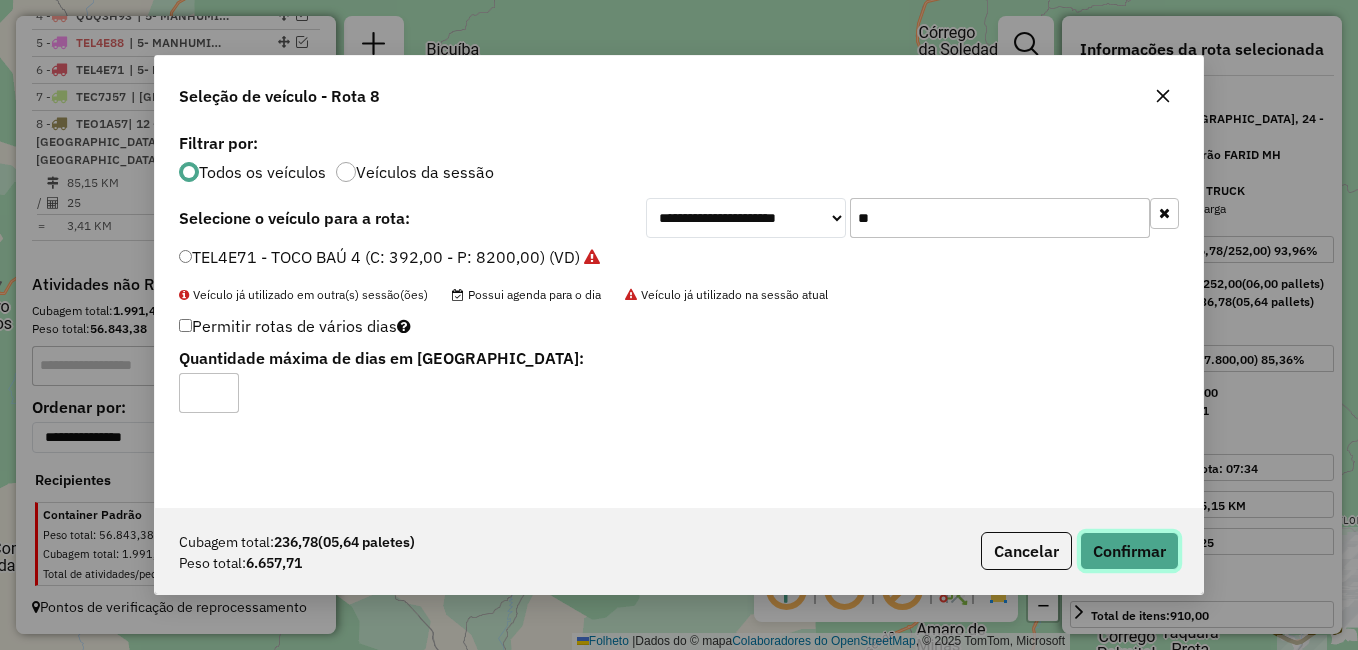 click on "Confirmar" 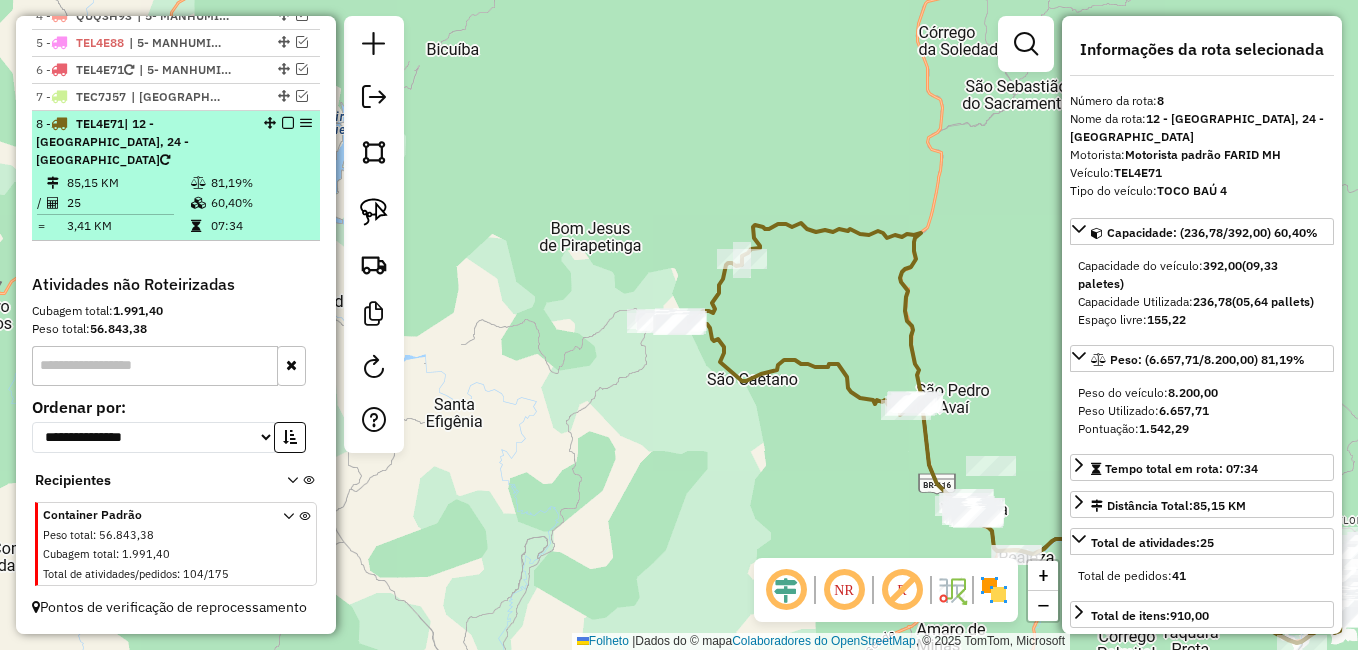 click at bounding box center [288, 123] 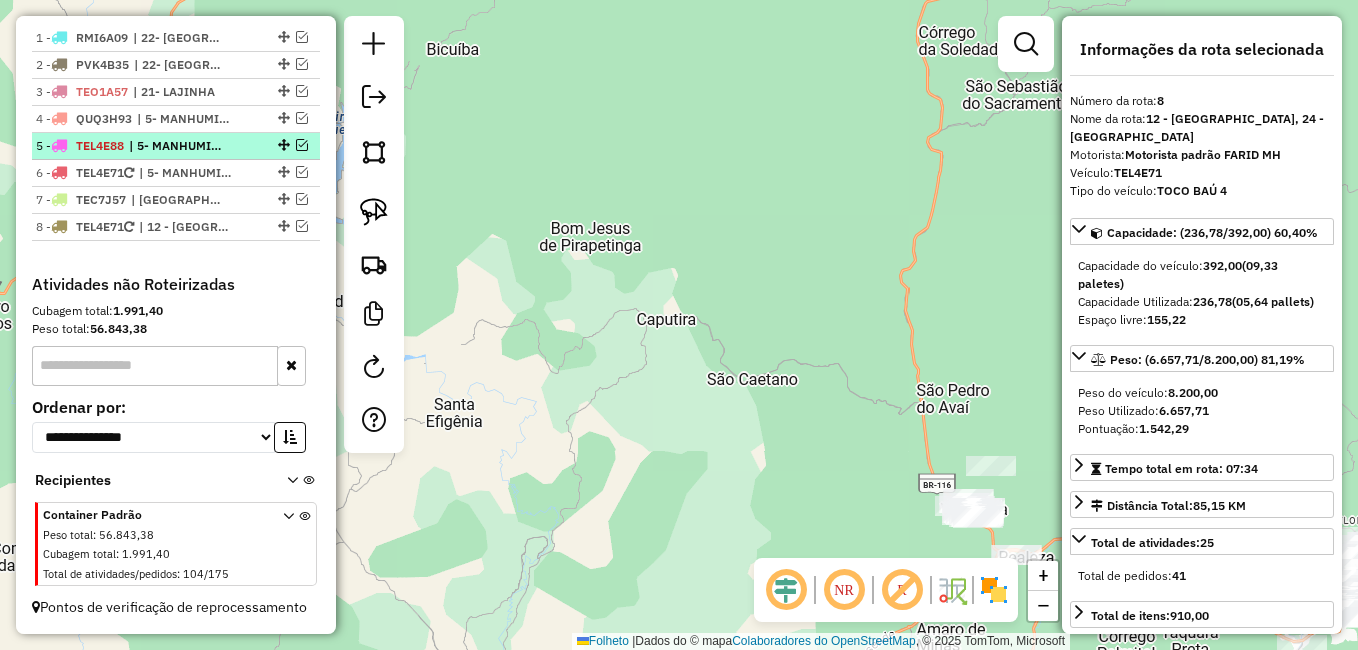 scroll, scrollTop: 741, scrollLeft: 0, axis: vertical 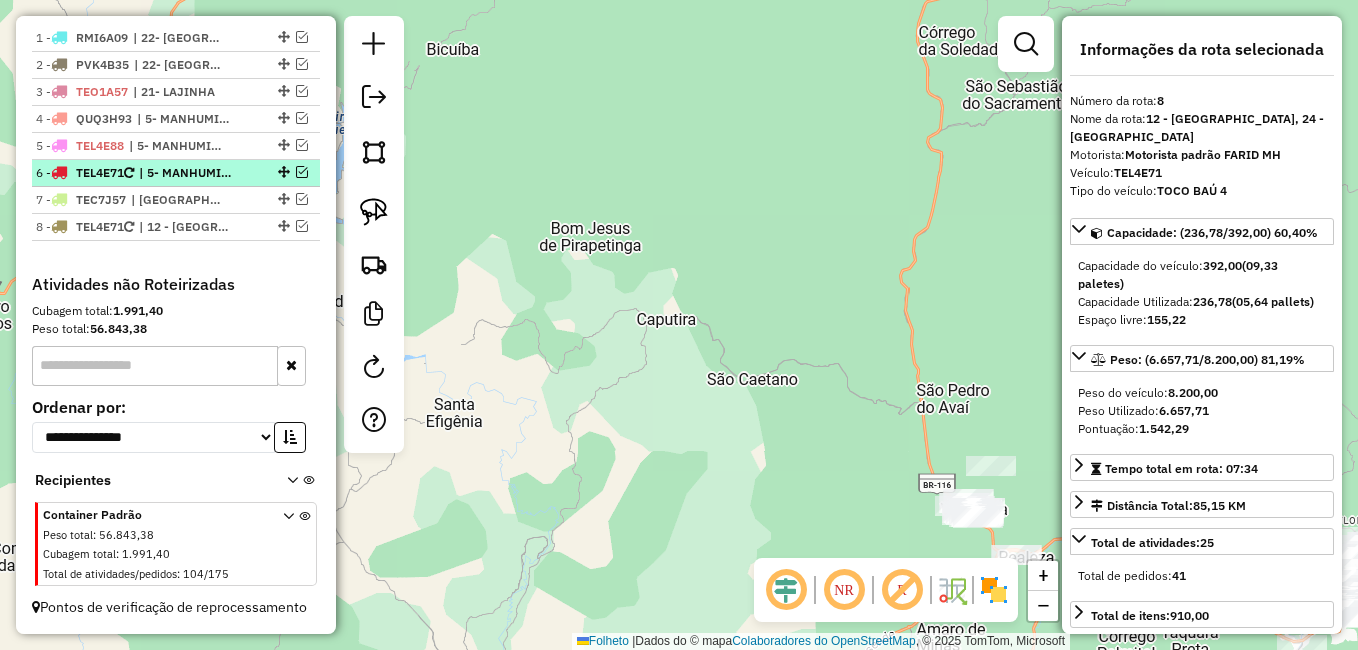 click on "| 5- MANHUMIRIM" at bounding box center (185, 173) 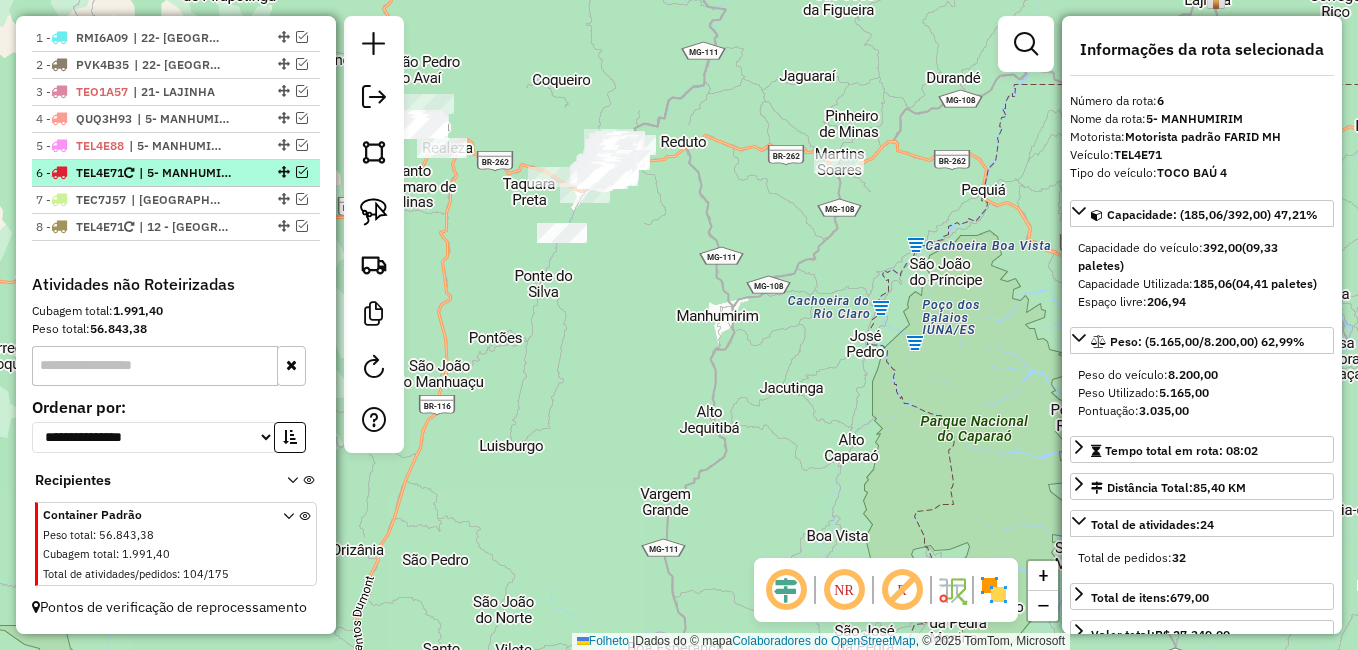 click at bounding box center [302, 172] 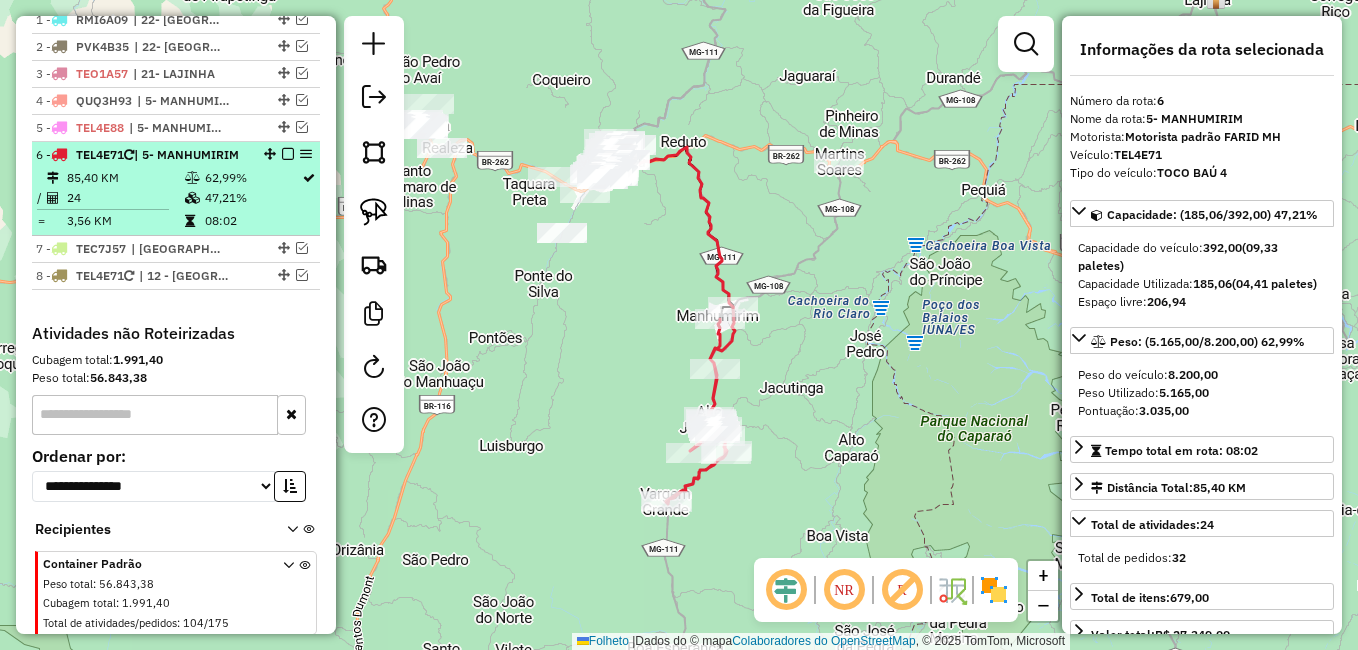 scroll, scrollTop: 826, scrollLeft: 0, axis: vertical 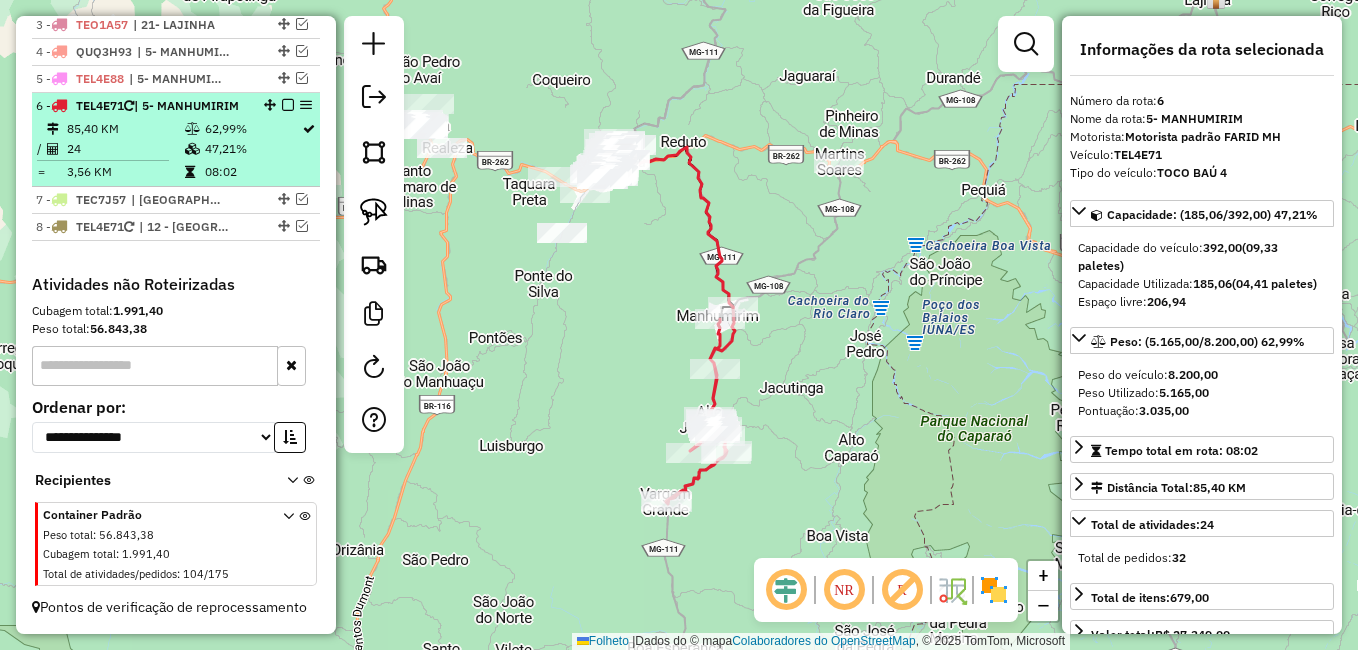 click on "6 -       TEL4E71    | 5- MANHUMIRIM" at bounding box center [142, 106] 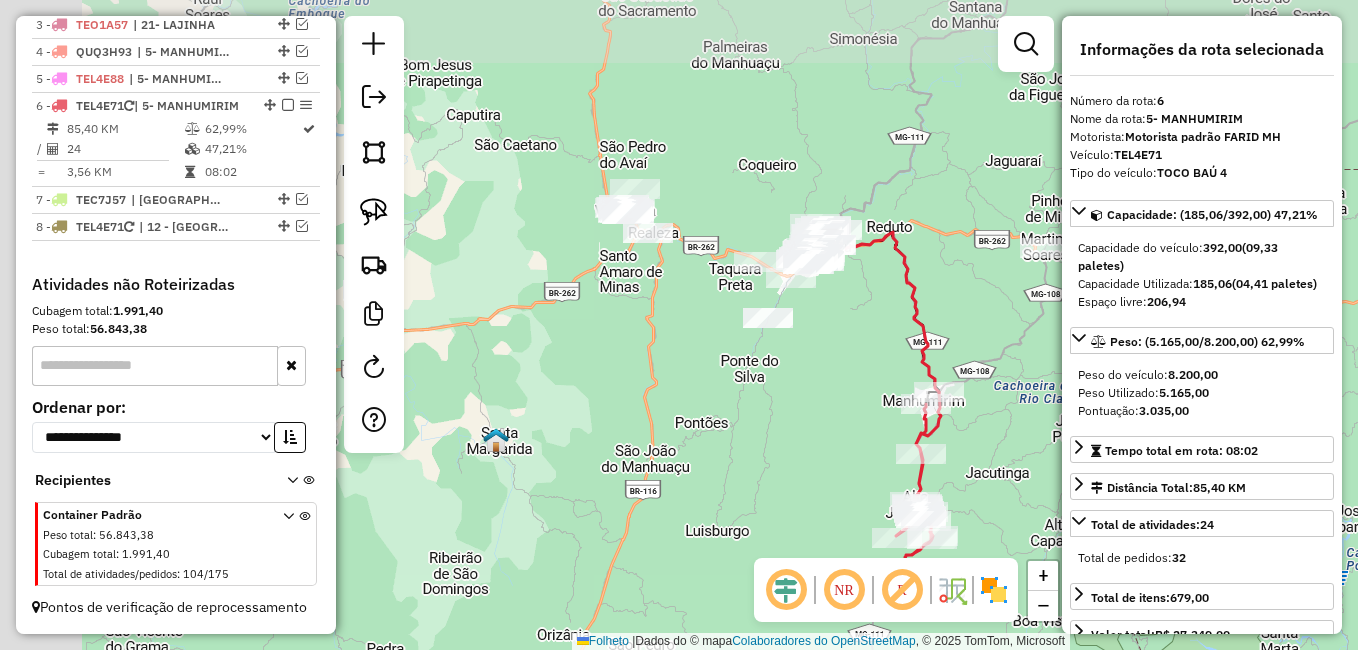 drag, startPoint x: 643, startPoint y: 358, endPoint x: 854, endPoint y: 445, distance: 228.23233 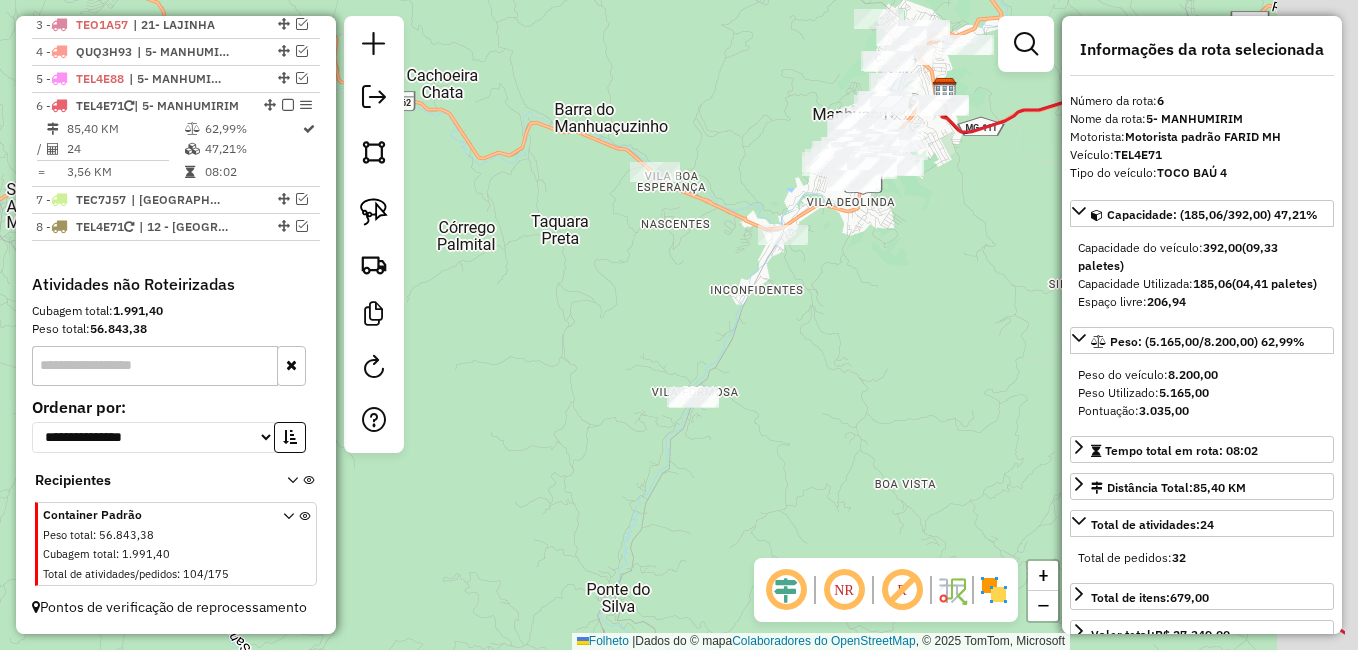 drag, startPoint x: 928, startPoint y: 366, endPoint x: 606, endPoint y: 270, distance: 336.00595 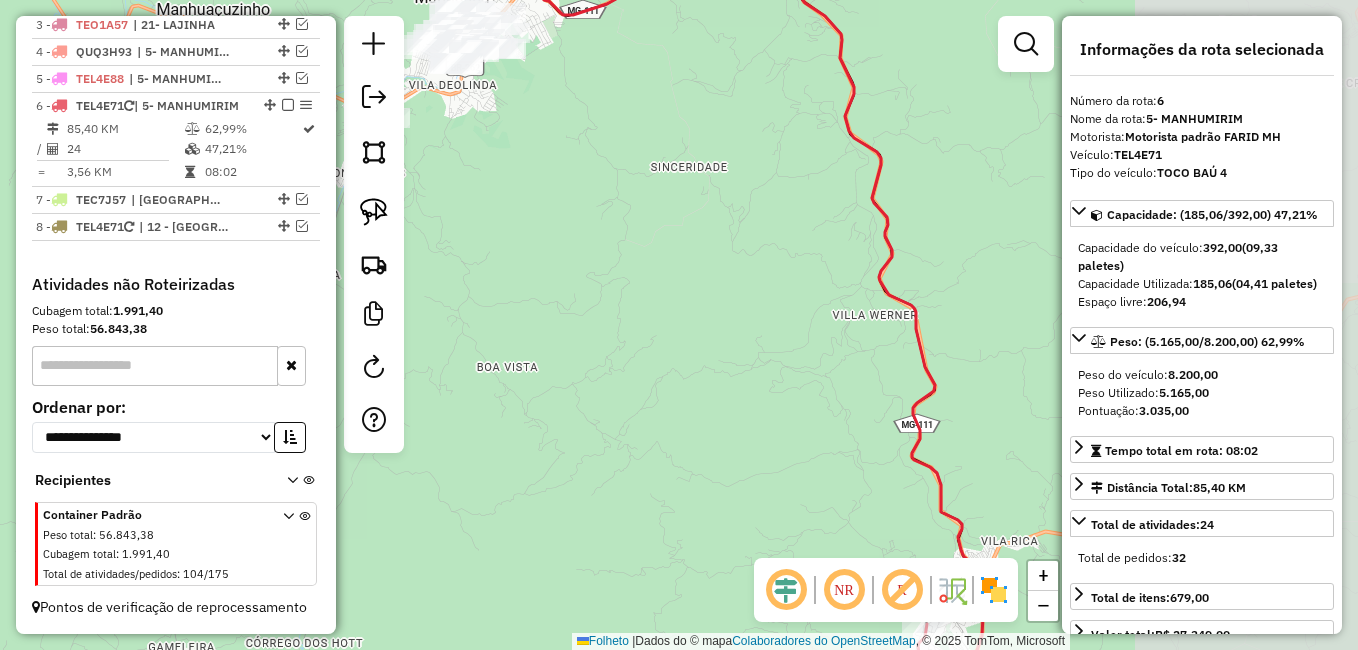 drag, startPoint x: 808, startPoint y: 300, endPoint x: 640, endPoint y: 253, distance: 174.45056 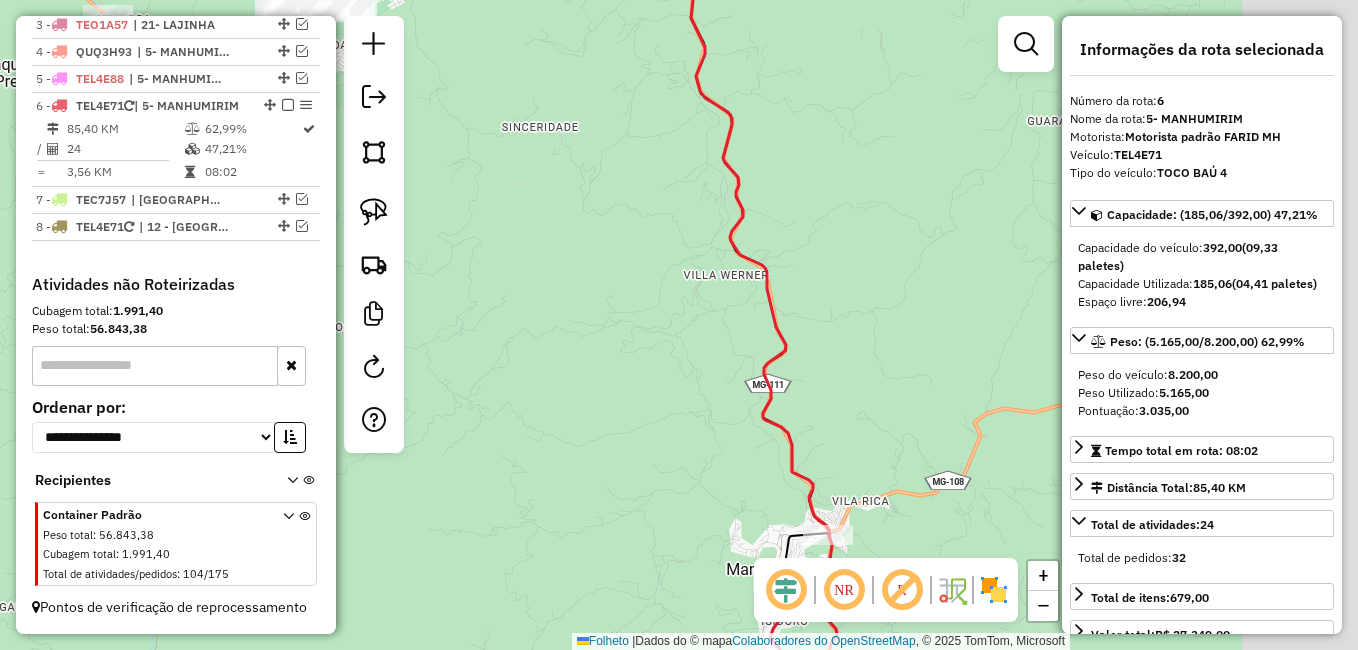 drag, startPoint x: 667, startPoint y: 243, endPoint x: 529, endPoint y: 137, distance: 174.01149 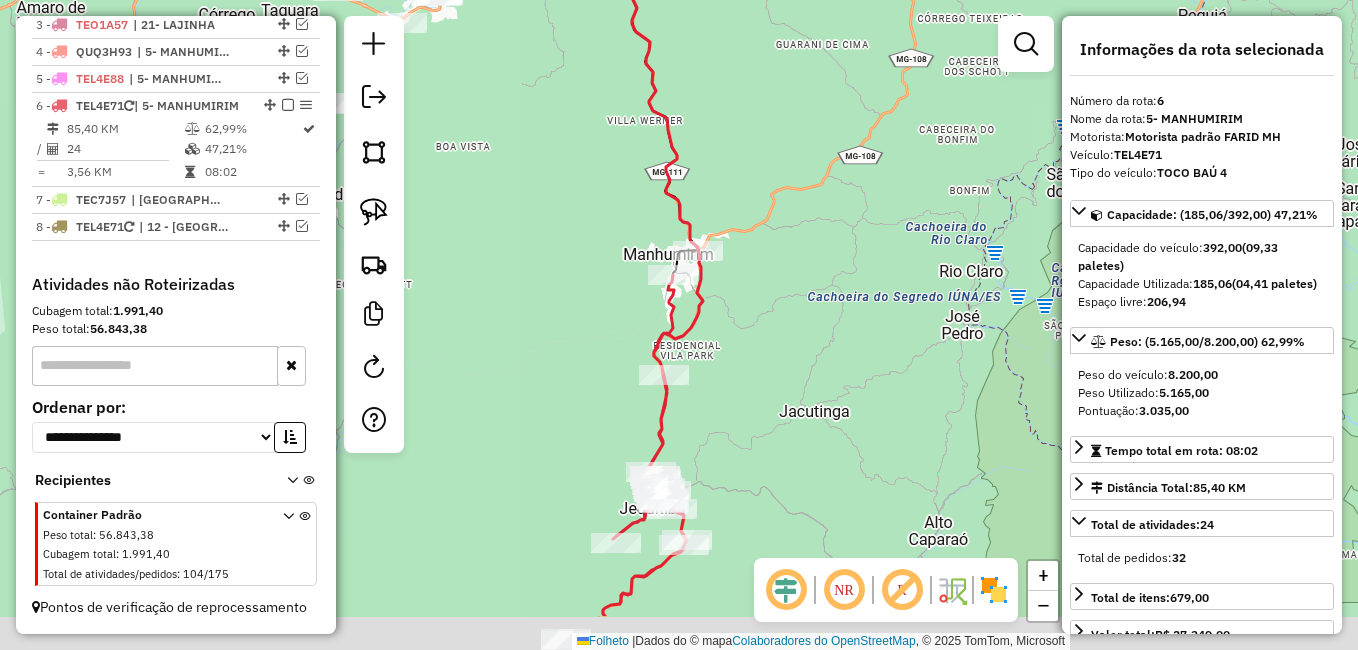 drag, startPoint x: 837, startPoint y: 445, endPoint x: 795, endPoint y: 297, distance: 153.84407 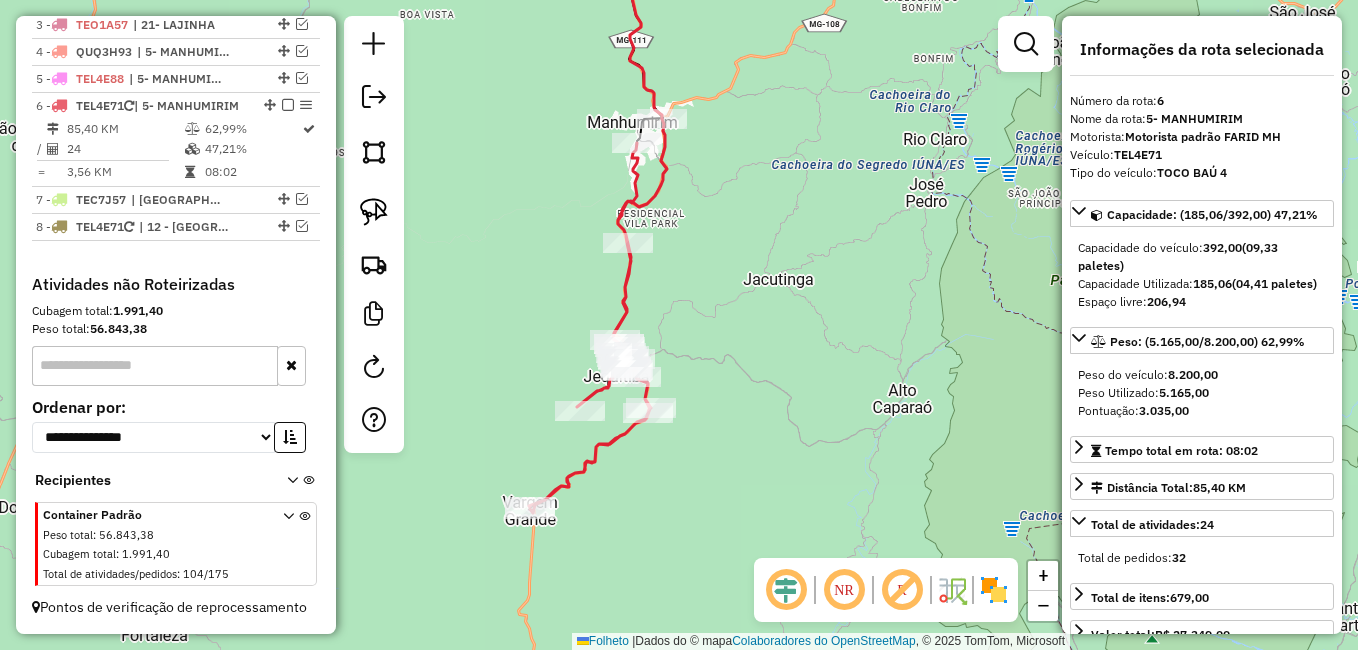 drag, startPoint x: 796, startPoint y: 415, endPoint x: 770, endPoint y: 306, distance: 112.05802 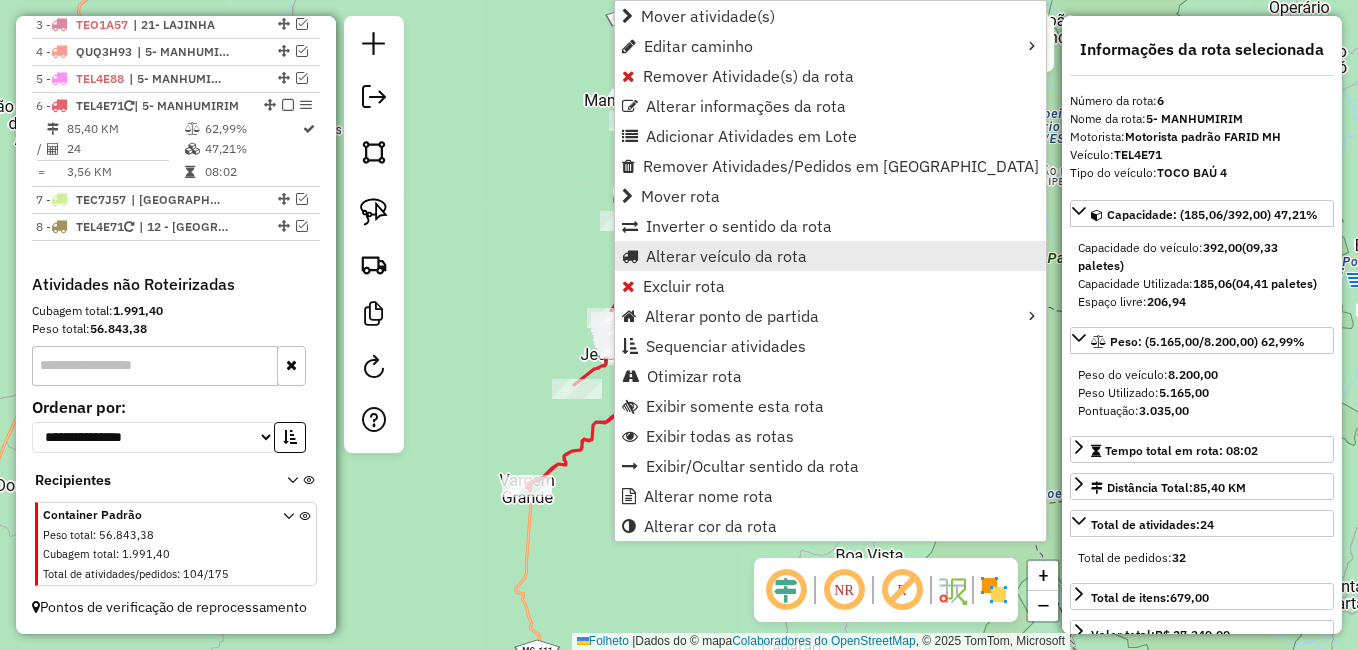 click on "Alterar veículo da rota" at bounding box center (726, 256) 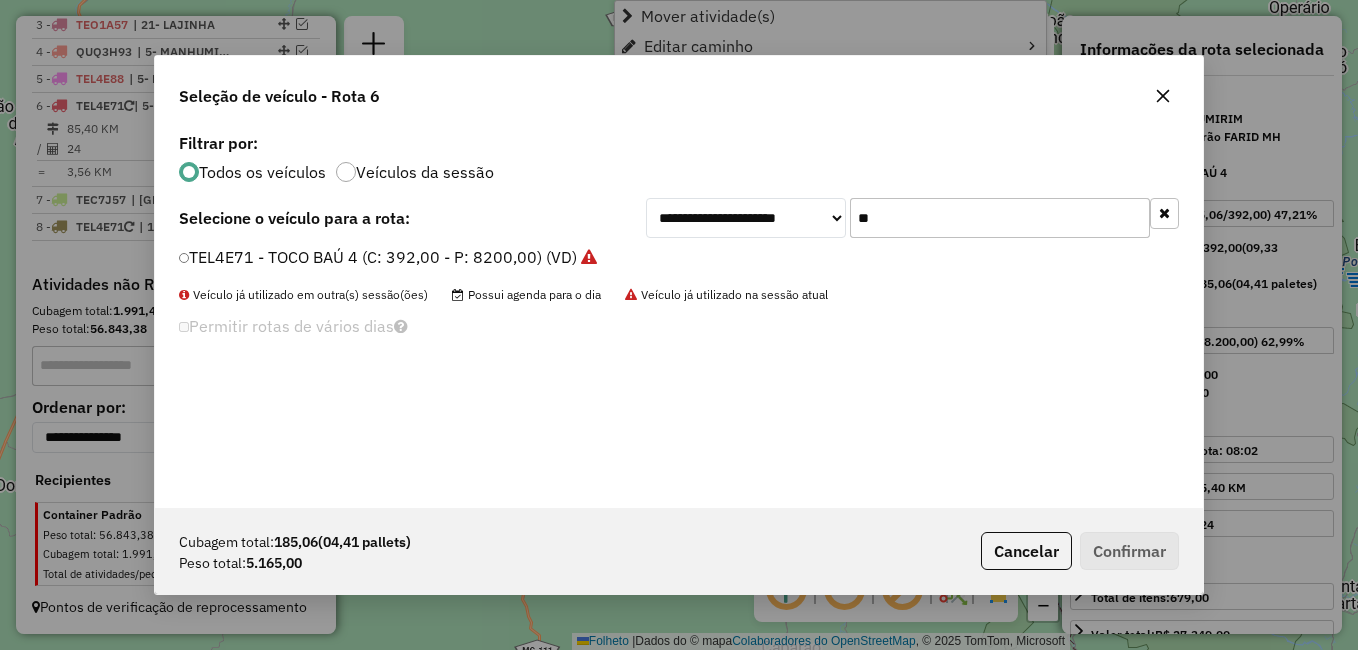 scroll, scrollTop: 11, scrollLeft: 6, axis: both 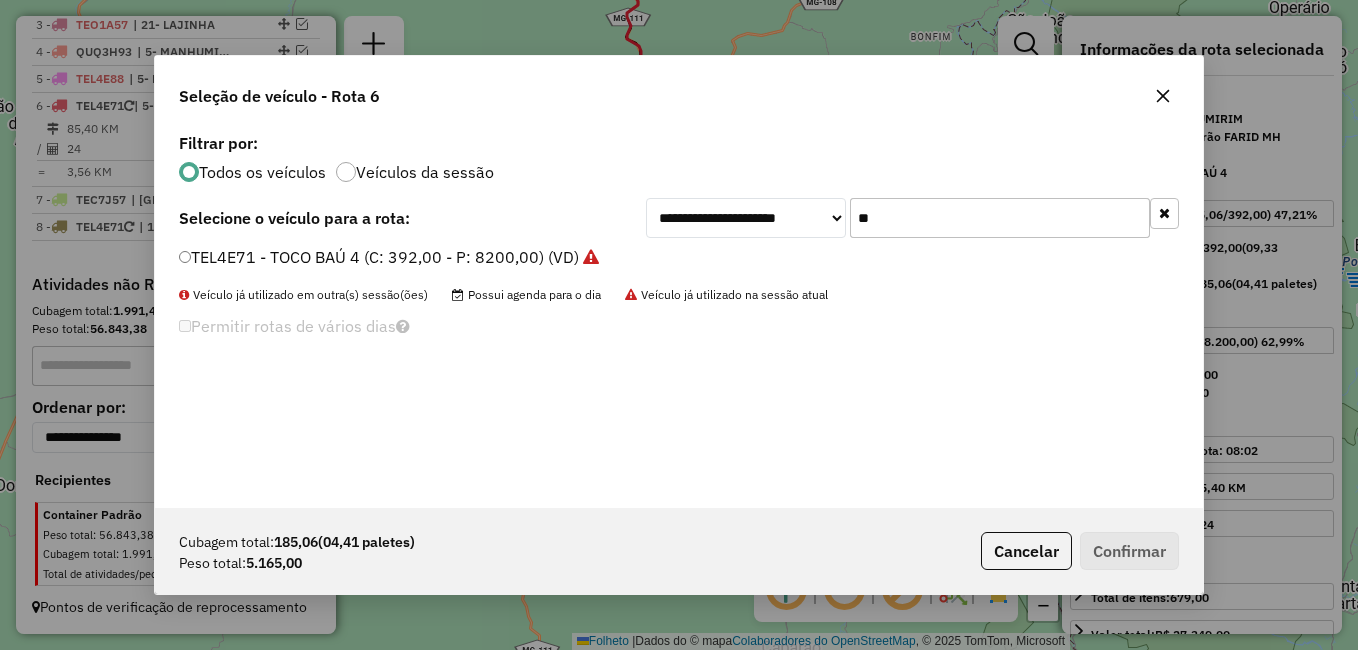 drag, startPoint x: 844, startPoint y: 215, endPoint x: 782, endPoint y: 201, distance: 63.560993 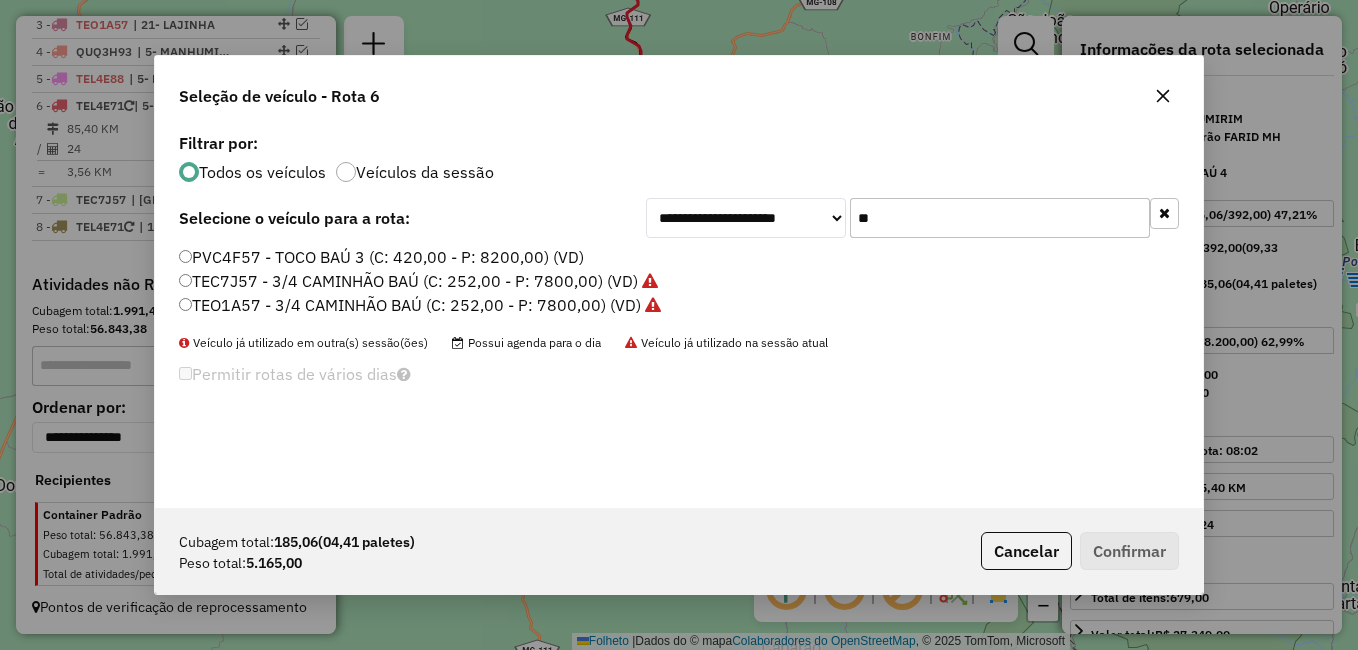 type on "**" 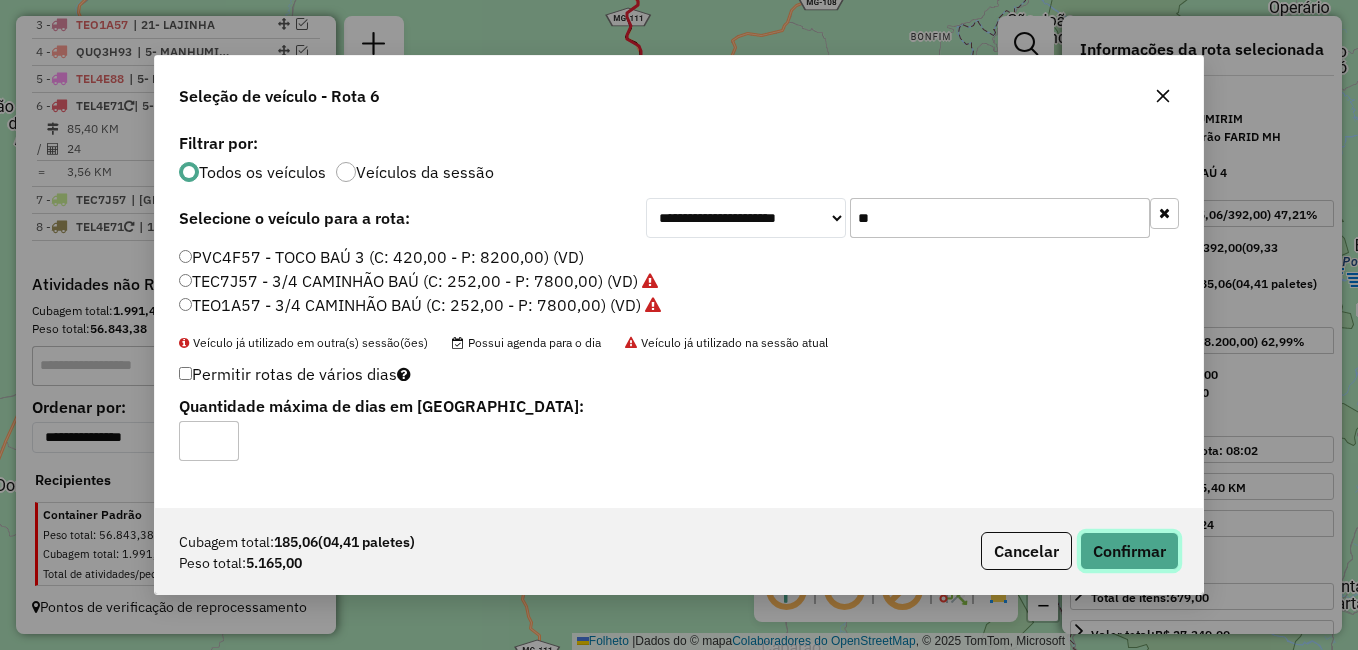 click on "Confirmar" 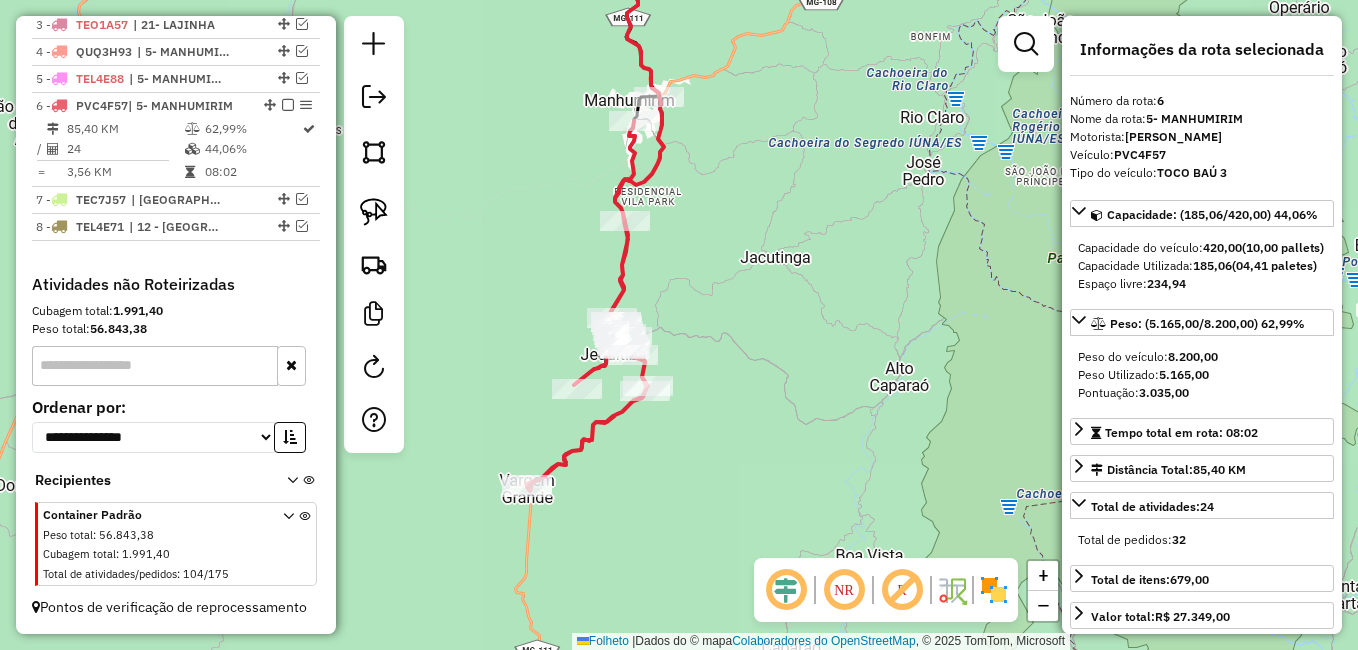 scroll, scrollTop: 808, scrollLeft: 0, axis: vertical 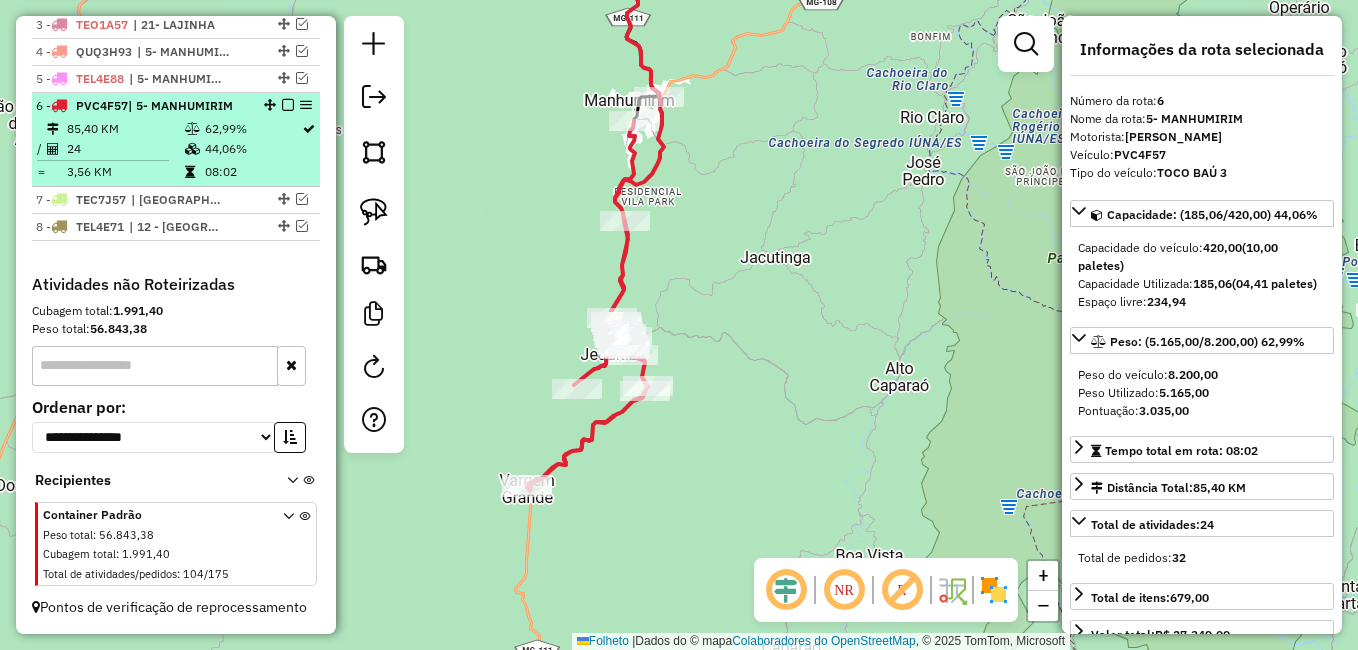 click at bounding box center (288, 105) 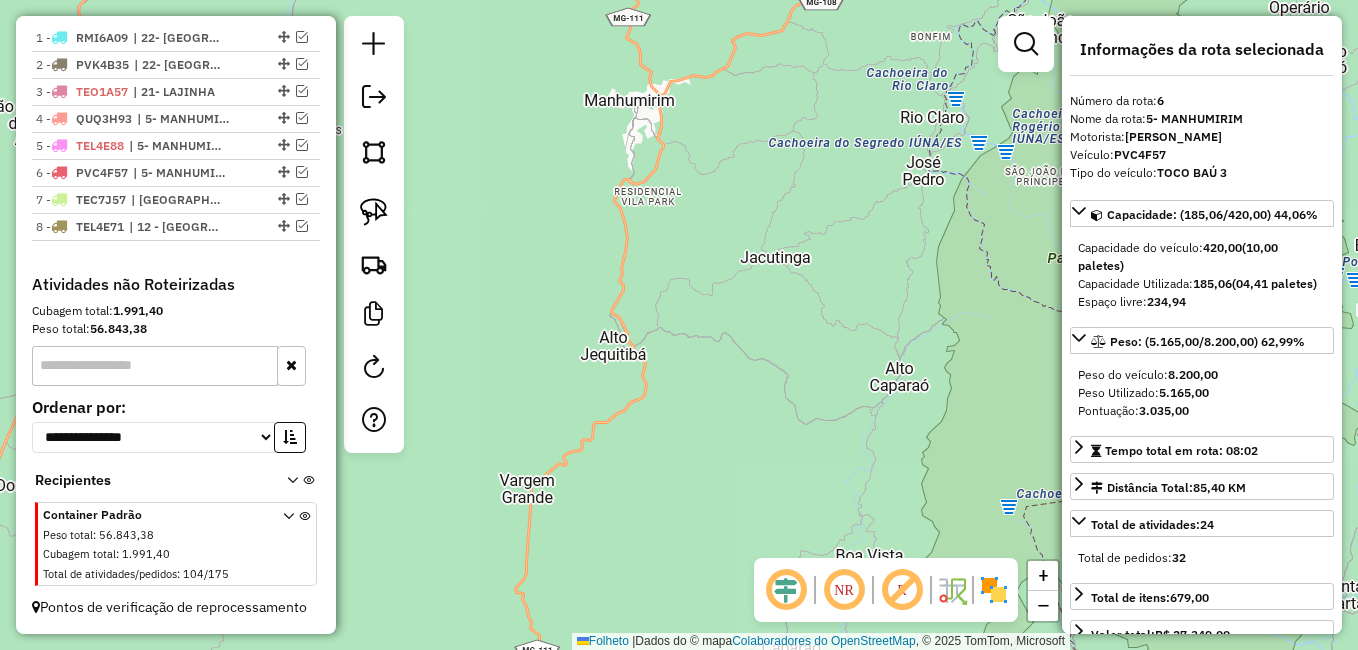 scroll, scrollTop: 741, scrollLeft: 0, axis: vertical 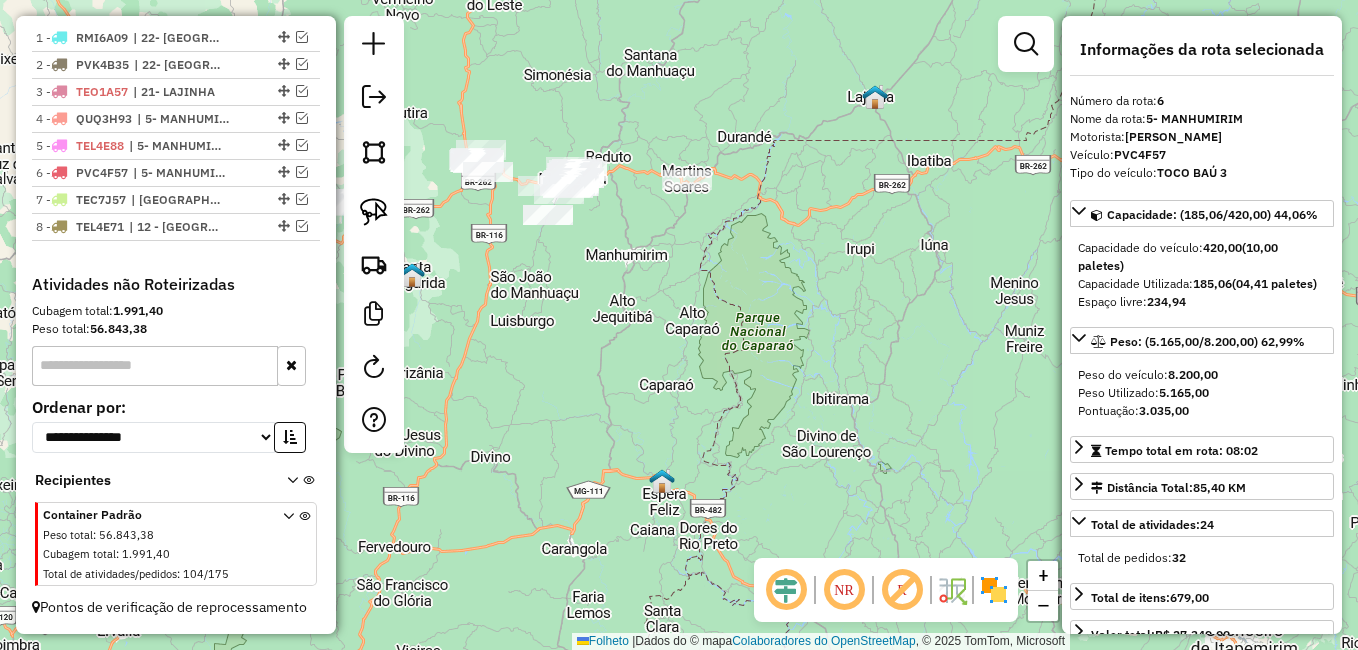 drag, startPoint x: 570, startPoint y: 281, endPoint x: 668, endPoint y: 290, distance: 98.4124 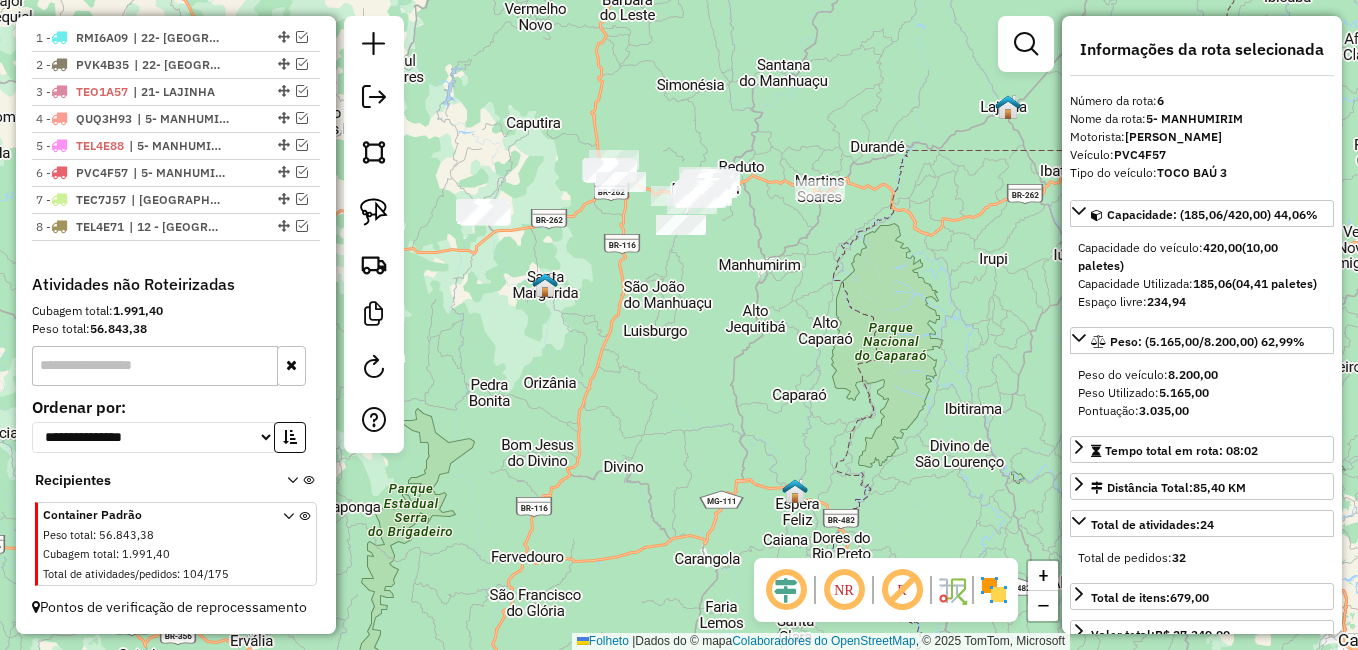 drag, startPoint x: 645, startPoint y: 283, endPoint x: 718, endPoint y: 307, distance: 76.843994 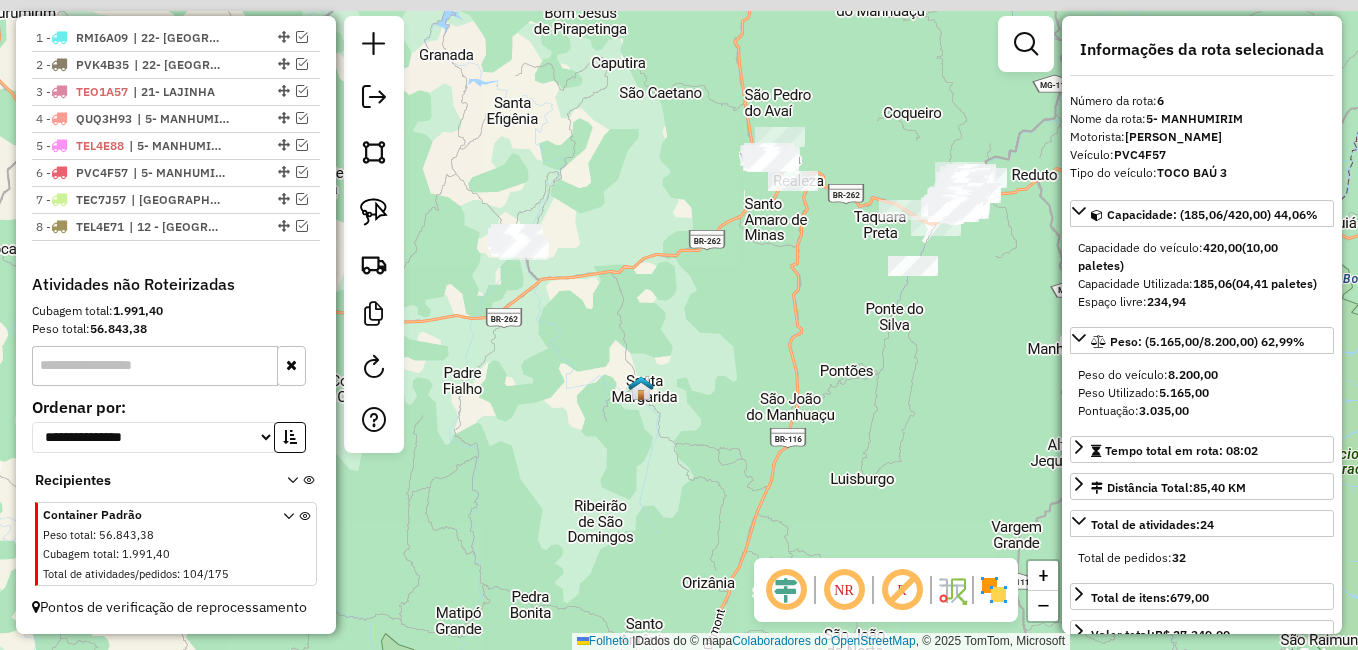 drag, startPoint x: 679, startPoint y: 234, endPoint x: 611, endPoint y: 301, distance: 95.462036 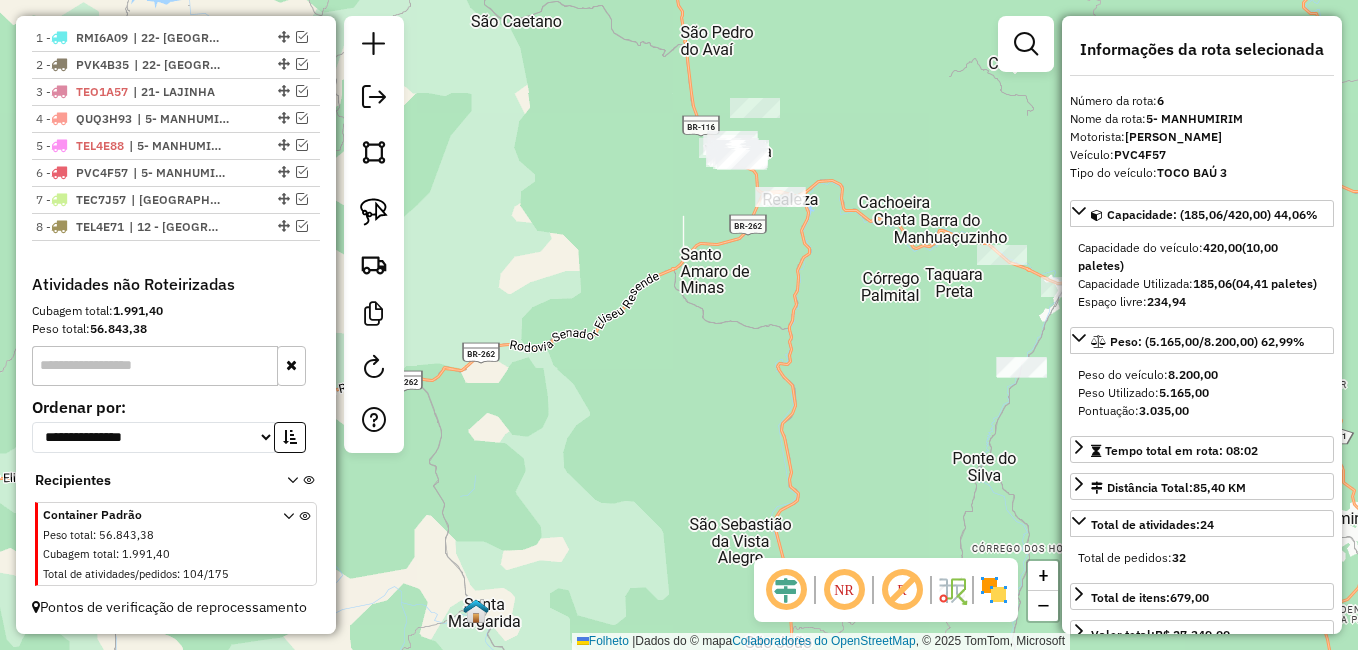 drag, startPoint x: 757, startPoint y: 252, endPoint x: 690, endPoint y: 283, distance: 73.82411 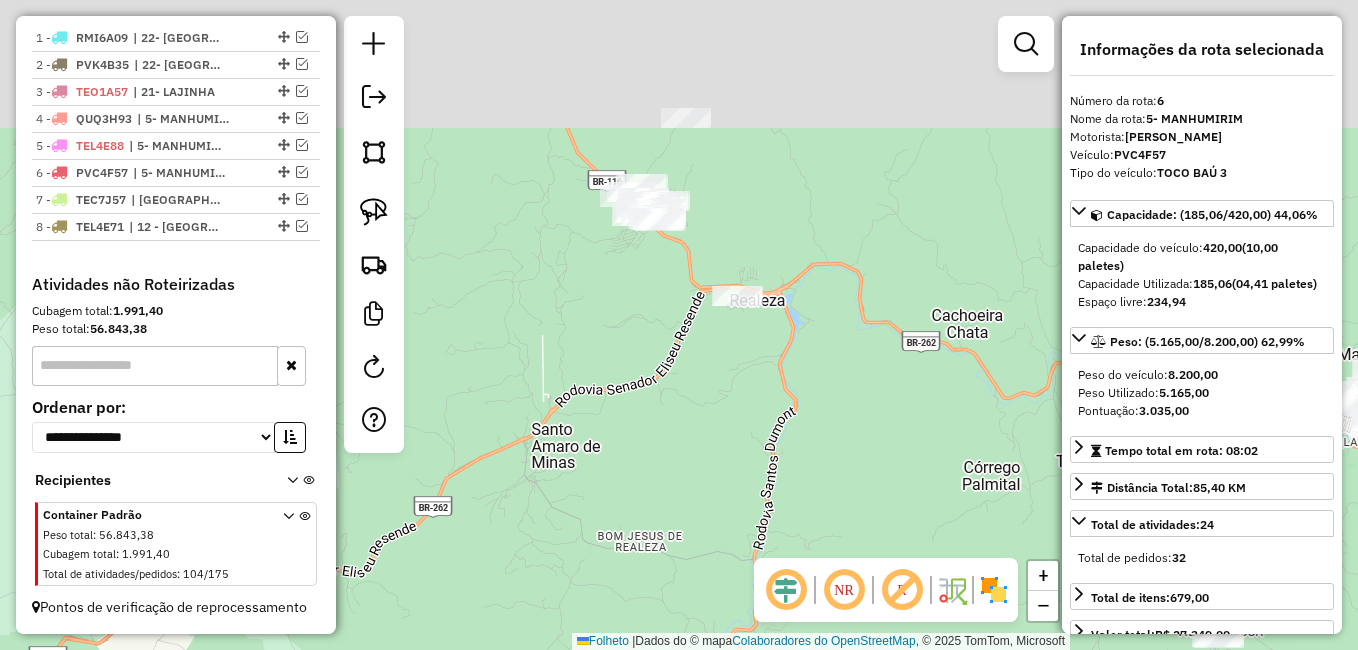 drag, startPoint x: 618, startPoint y: 231, endPoint x: 572, endPoint y: 395, distance: 170.32909 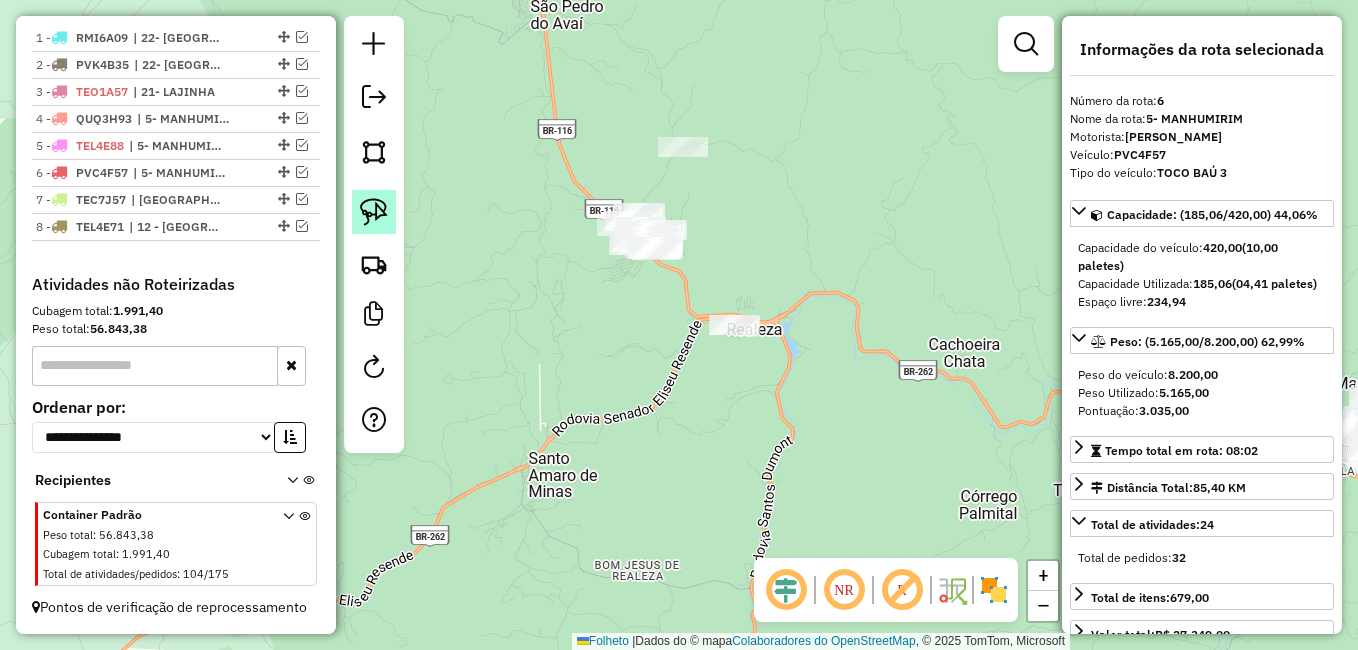 click 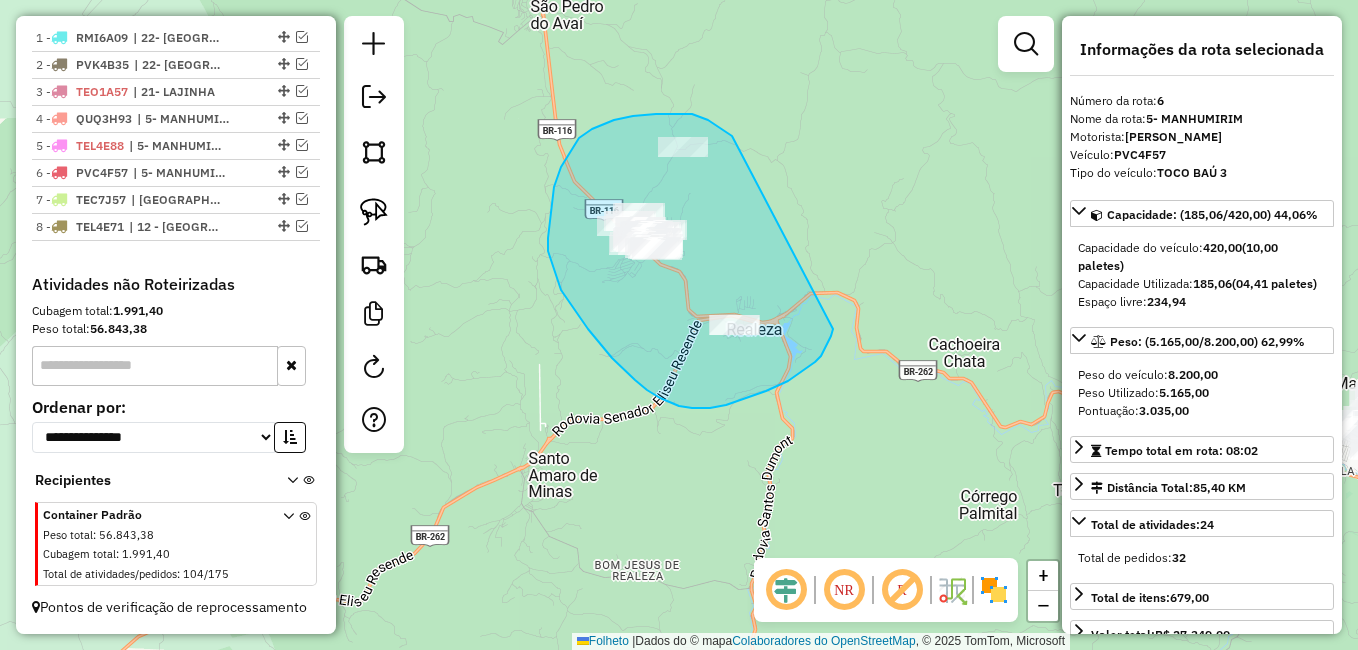 drag, startPoint x: 732, startPoint y: 136, endPoint x: 838, endPoint y: 297, distance: 192.7615 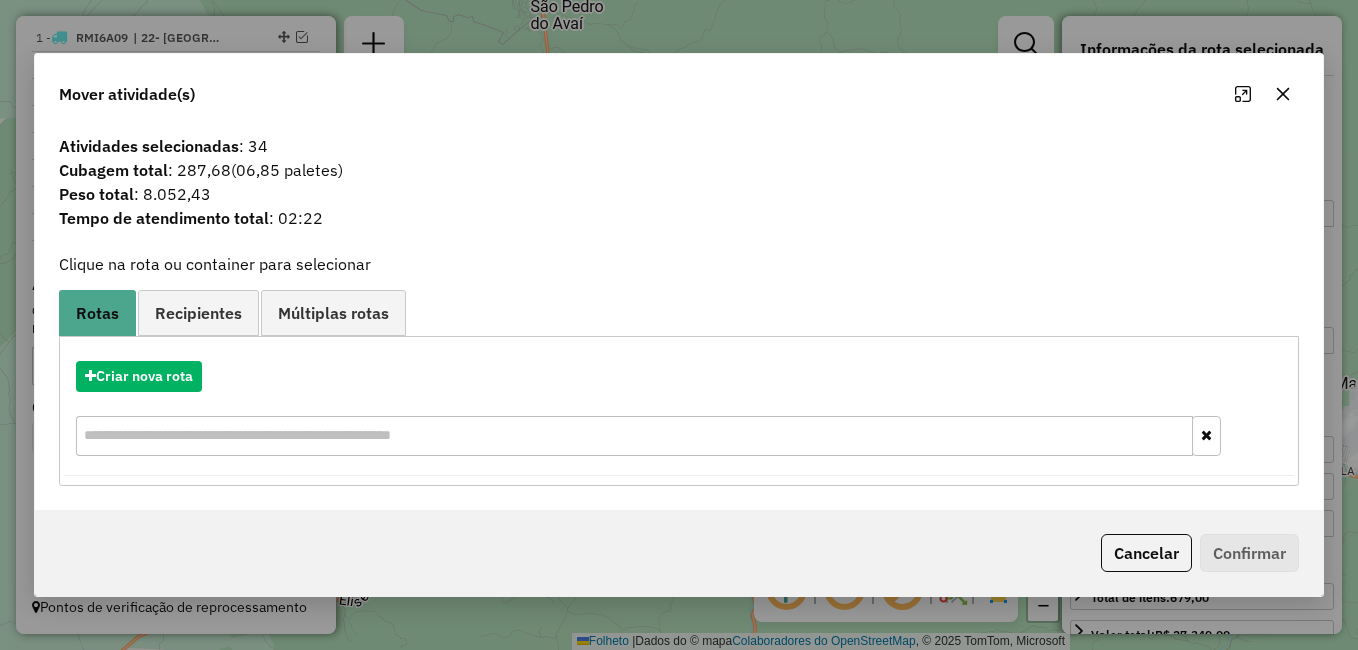 click 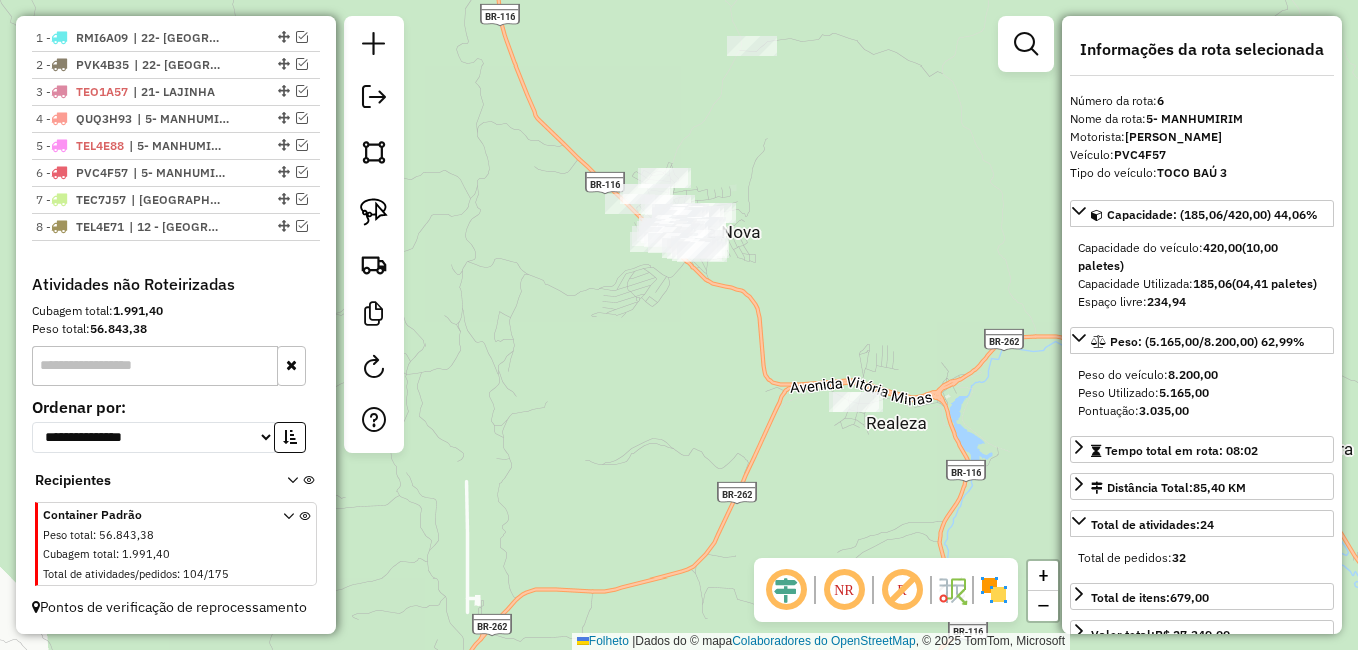 drag, startPoint x: 612, startPoint y: 234, endPoint x: 594, endPoint y: 287, distance: 55.97321 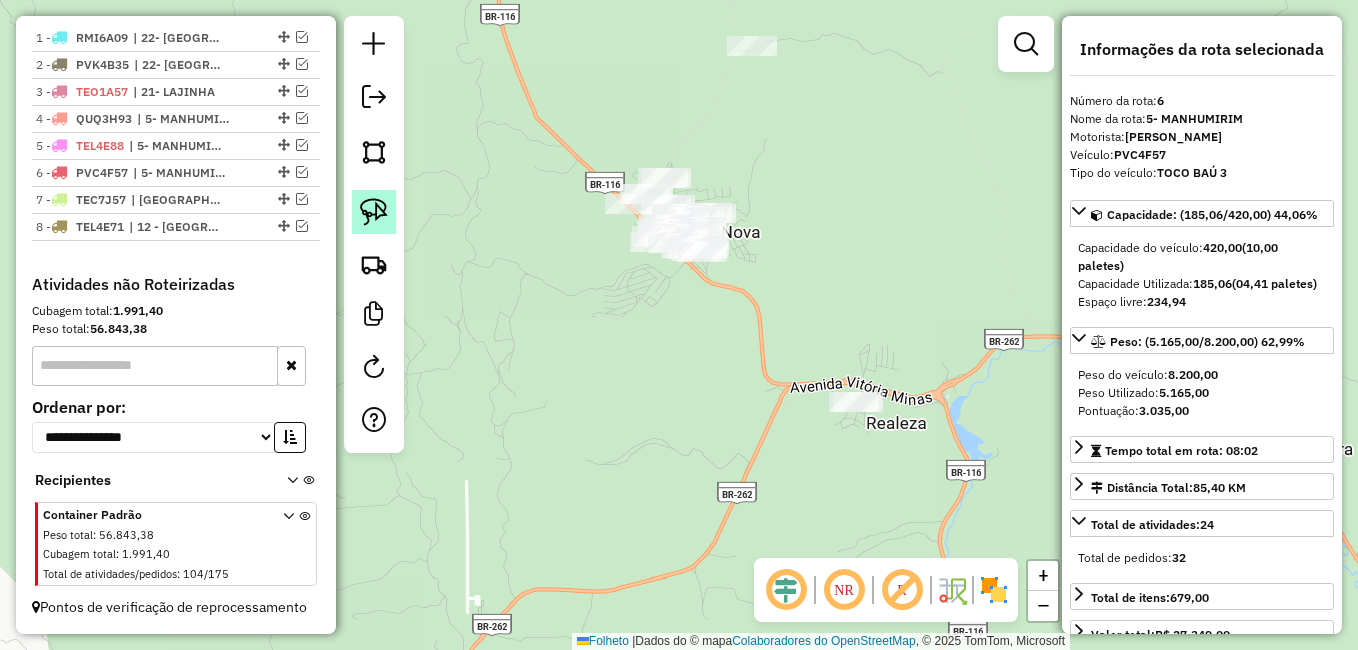 click 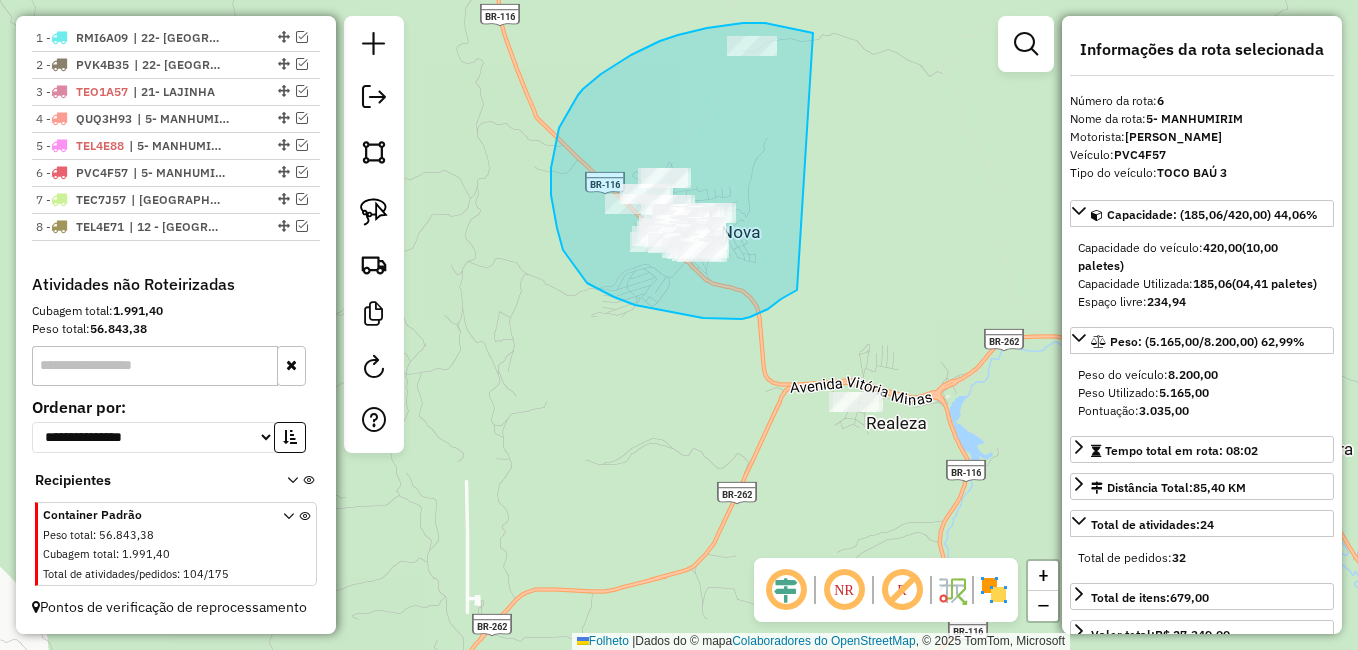 drag, startPoint x: 812, startPoint y: 32, endPoint x: 818, endPoint y: 263, distance: 231.07791 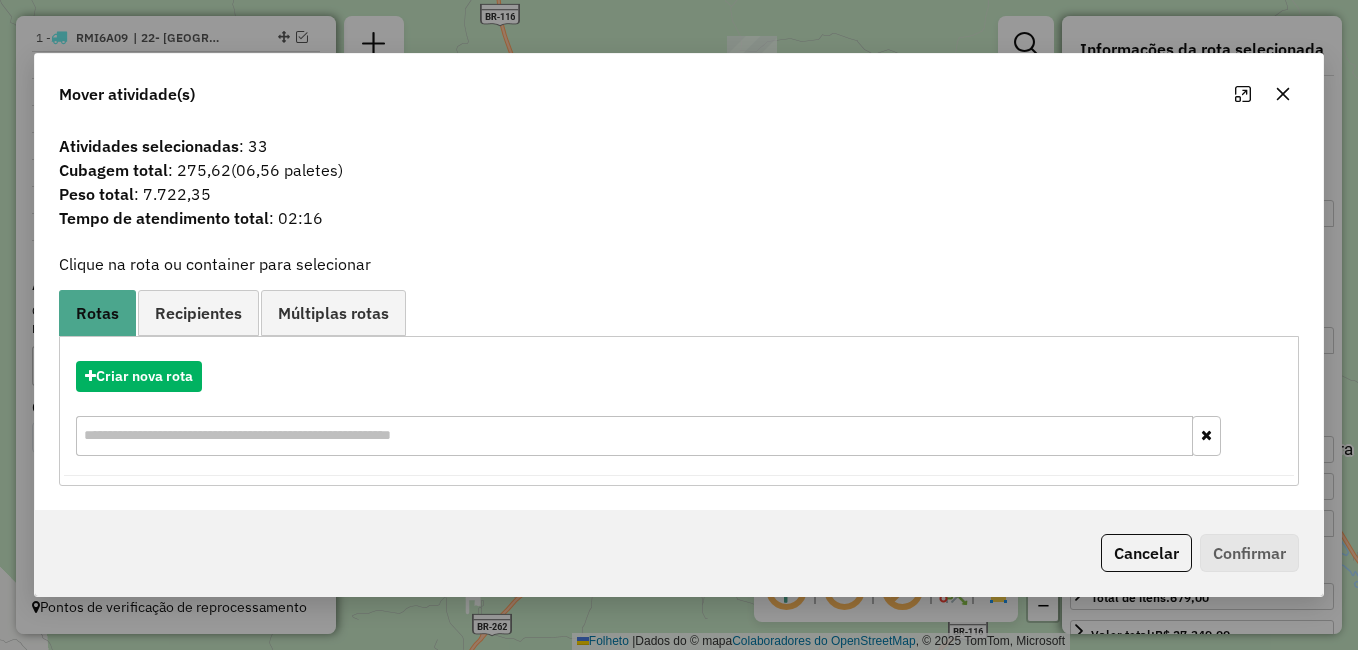 click 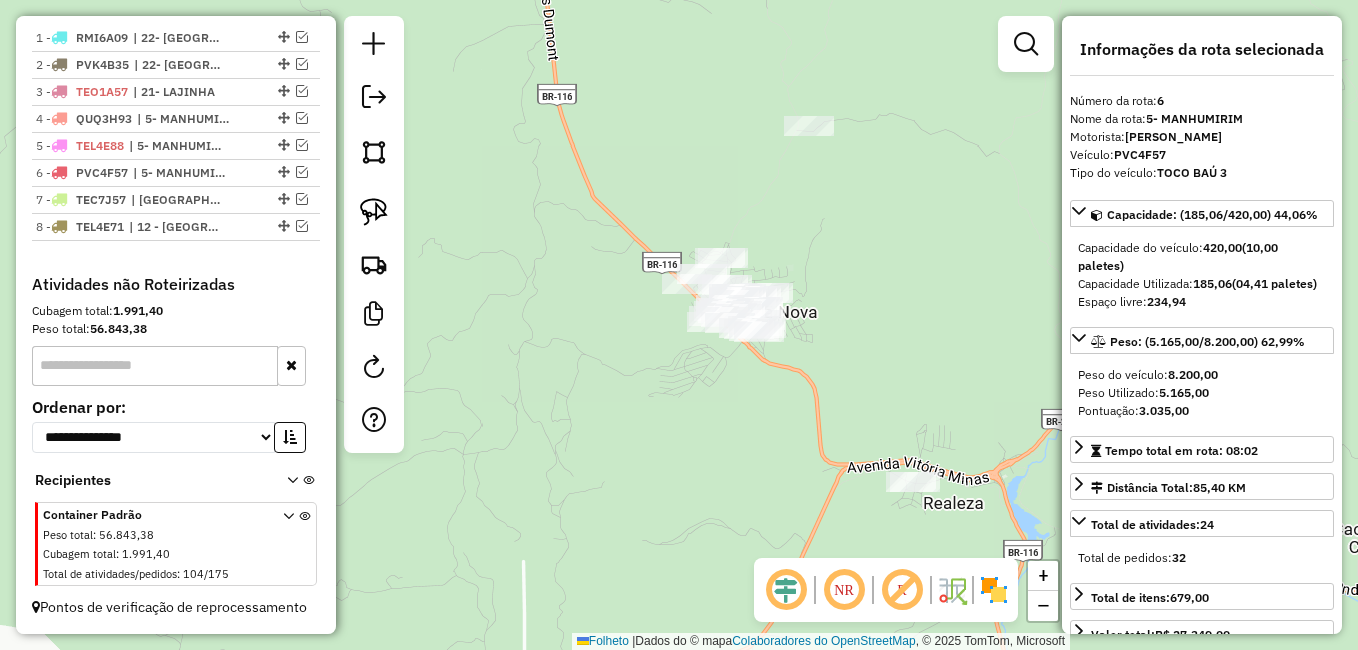 drag, startPoint x: 816, startPoint y: 218, endPoint x: 830, endPoint y: 289, distance: 72.36712 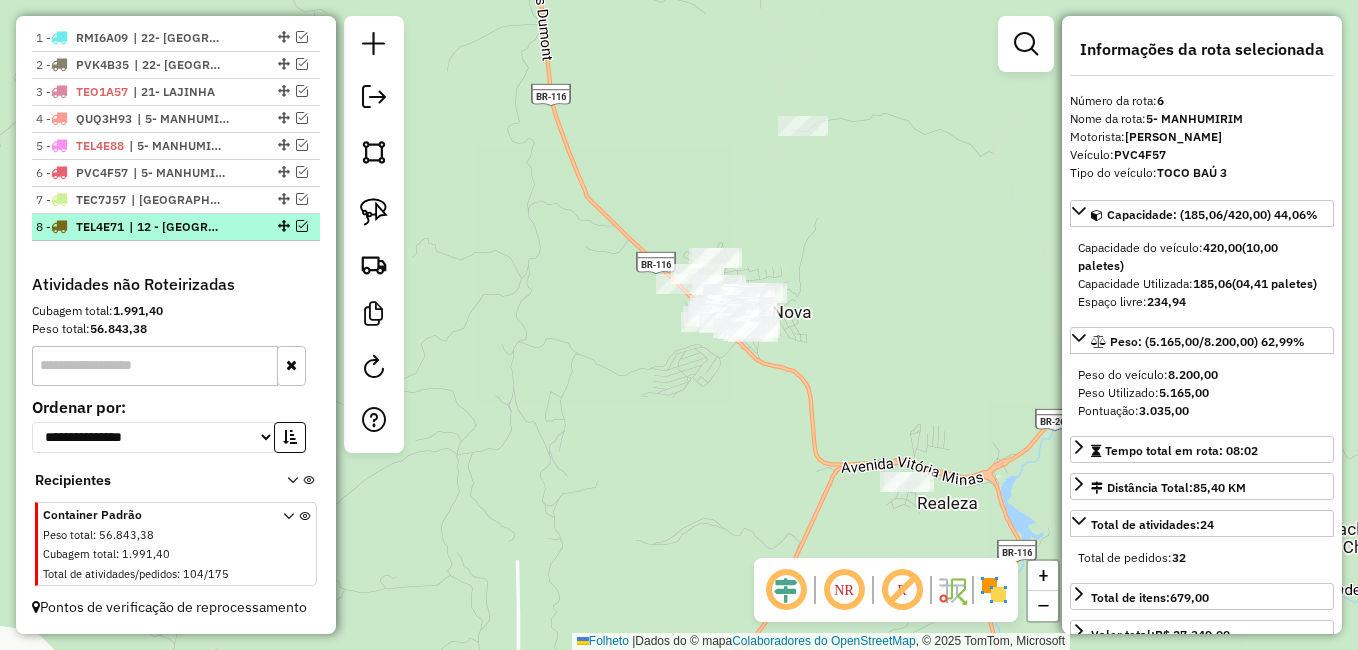 click at bounding box center (302, 226) 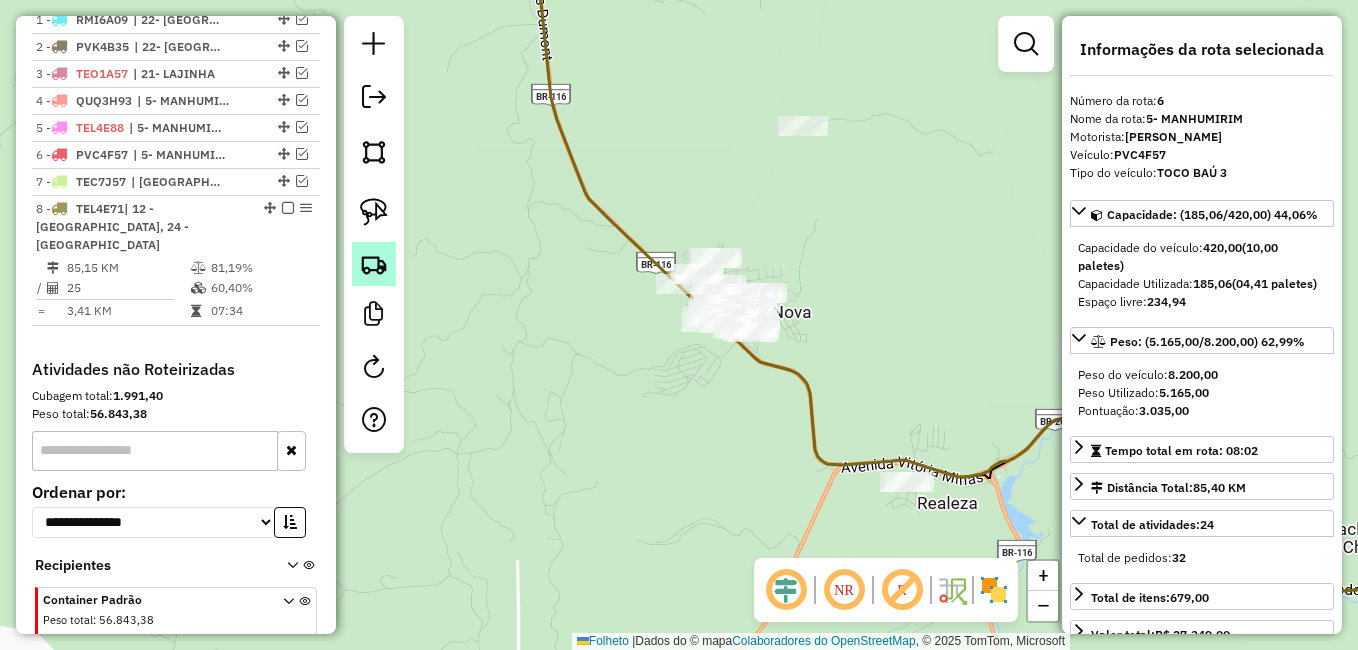 scroll, scrollTop: 826, scrollLeft: 0, axis: vertical 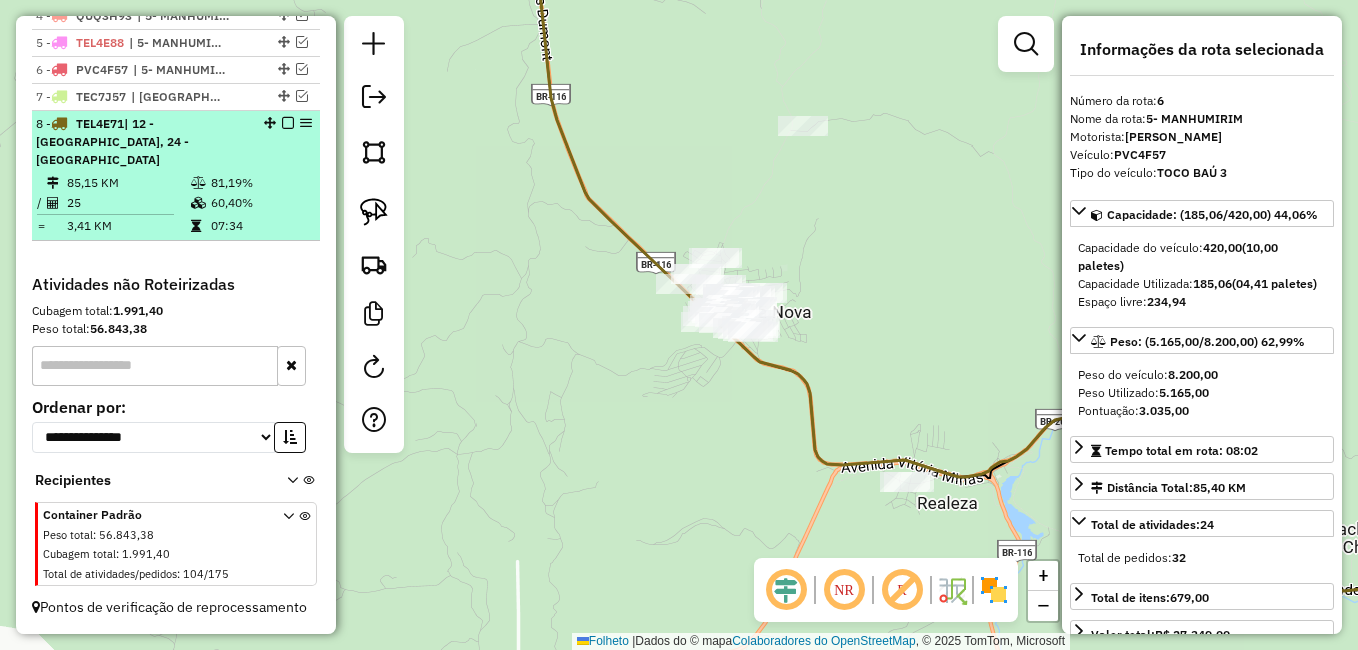 click on "81,19%" at bounding box center [260, 183] 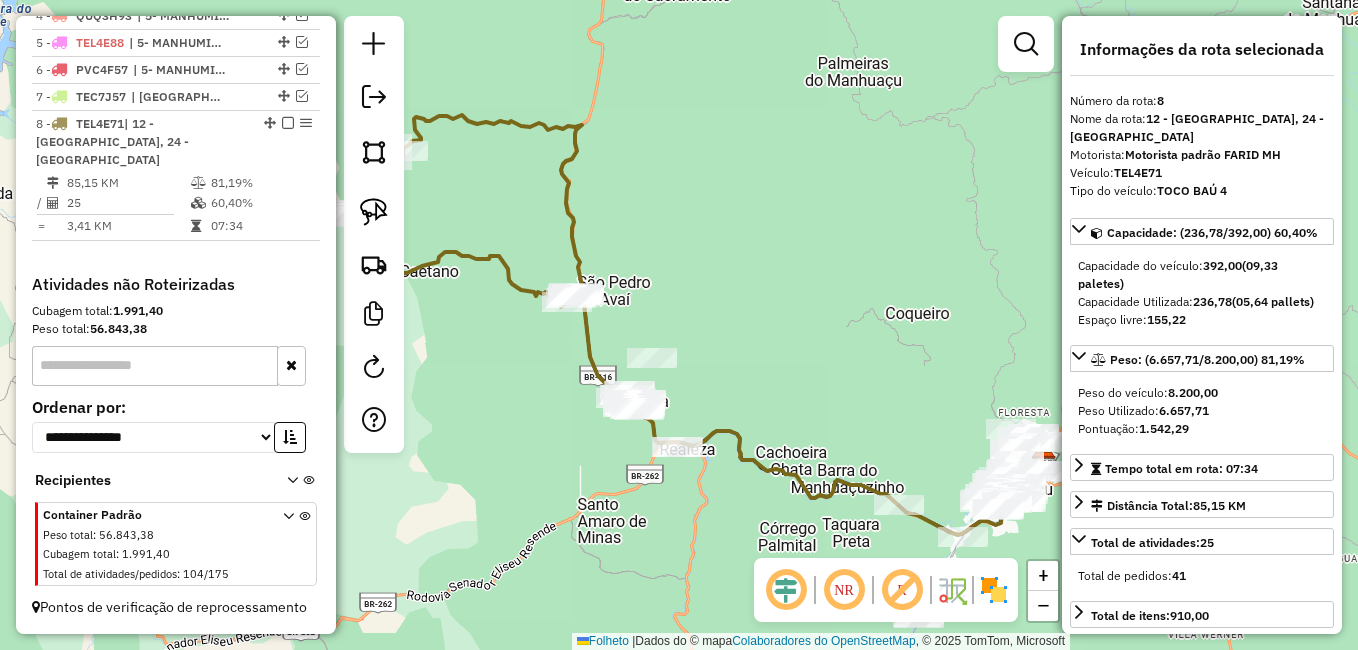 click on "Janela de atendimento Grade de atendimento Capacidade Transportadoras Veículos Cliente Pedidos  Rotas Selecione os dias de semana para filtrar as janelas de atendimento  Seg   Ter   Qua   Qui   Sexo   Sáb   Dom  Informe o período da janela de atendimento: De: Até:  Filtrar exatamente a janela do cliente  Considerar janela de atendimento padrão  Selecione os dias de semana para filtrar as grades de atendimento  Seg   Ter   Qua   Qui   Sexo   Sáb   Dom   Considerar clientes sem dia de atendimento cadastrado  Clientes fora do dia de atendimento selecionado Filtrar as atividades entre os valores definidos abaixo:  Peso mínimo:   Peso máximo:   Cubagem mínima:   Cubagem máxima:   De:   Até:  Filtrar as atividades entre o tempo de atendimento definido abaixo:  De:   Até:   Considerar capacidade total dos clientes não roteirizados Transportadora: Selecione um ou mais itens Tipo de veículo: Selecione um ou mais itens Veículo: Selecione um ou mais itens Motorista: Selecione um ou mais itens Nomo: Setor:" 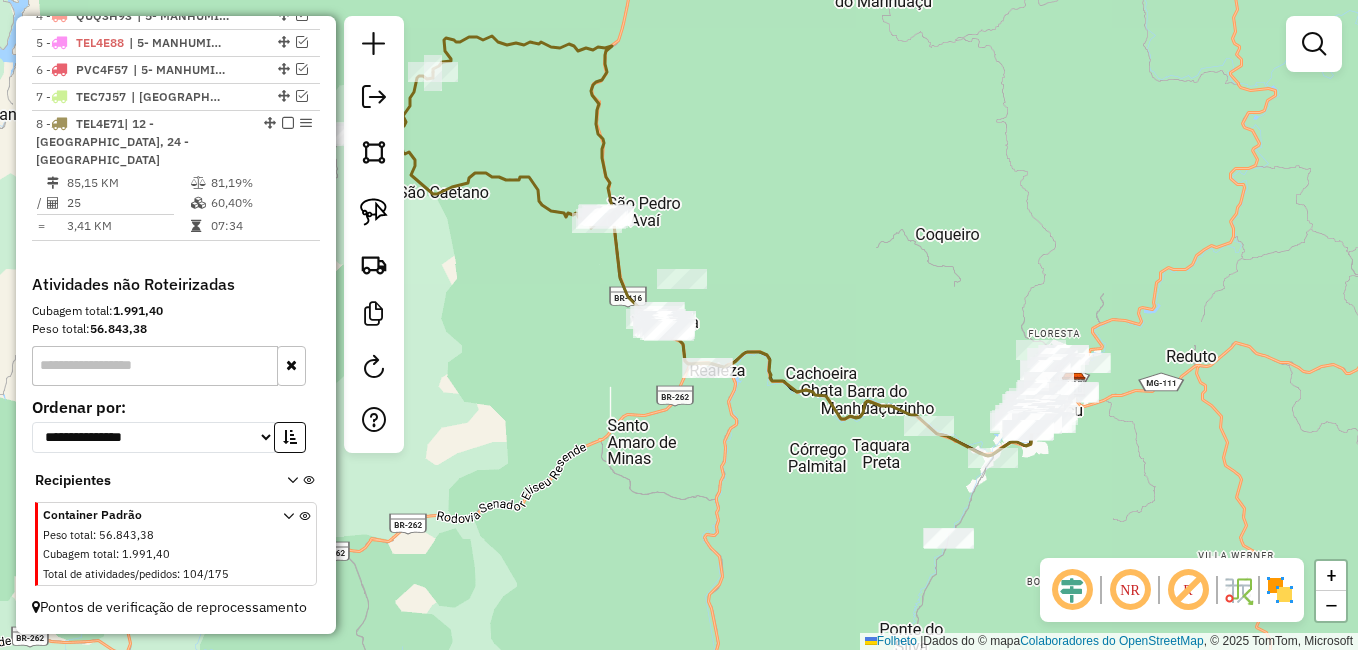 drag, startPoint x: 833, startPoint y: 321, endPoint x: 841, endPoint y: 247, distance: 74.431175 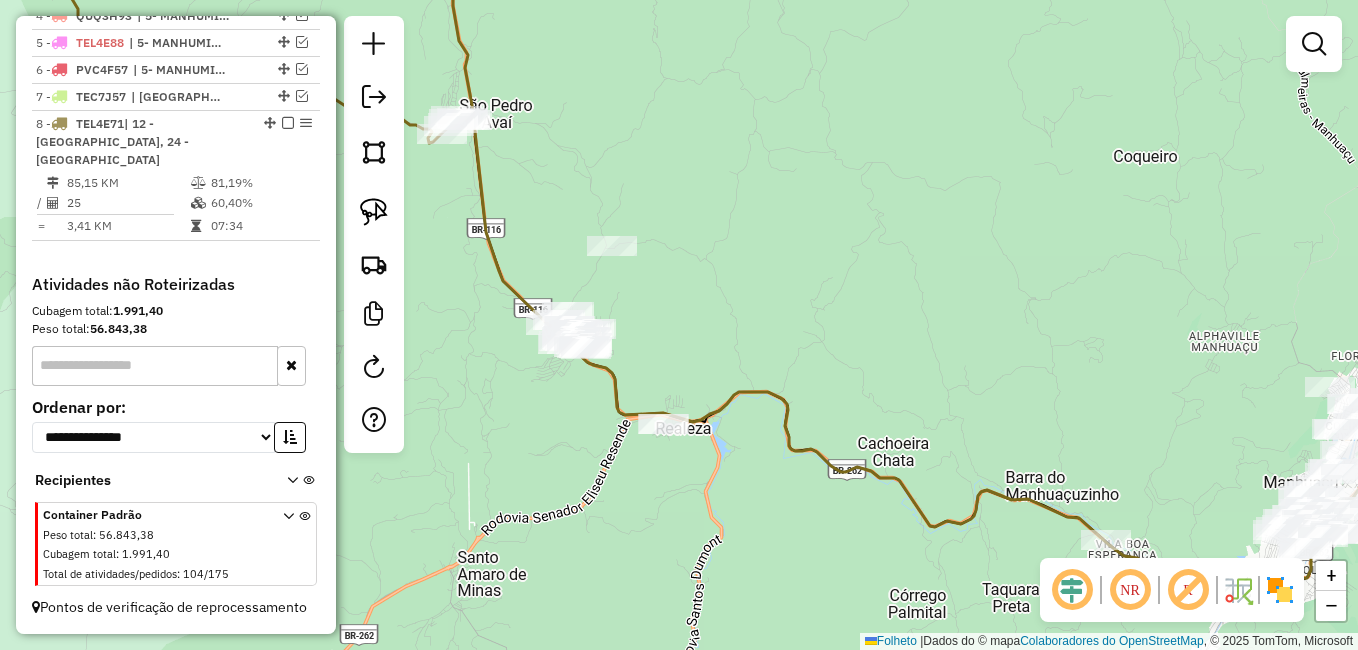 drag, startPoint x: 711, startPoint y: 376, endPoint x: 757, endPoint y: 290, distance: 97.52948 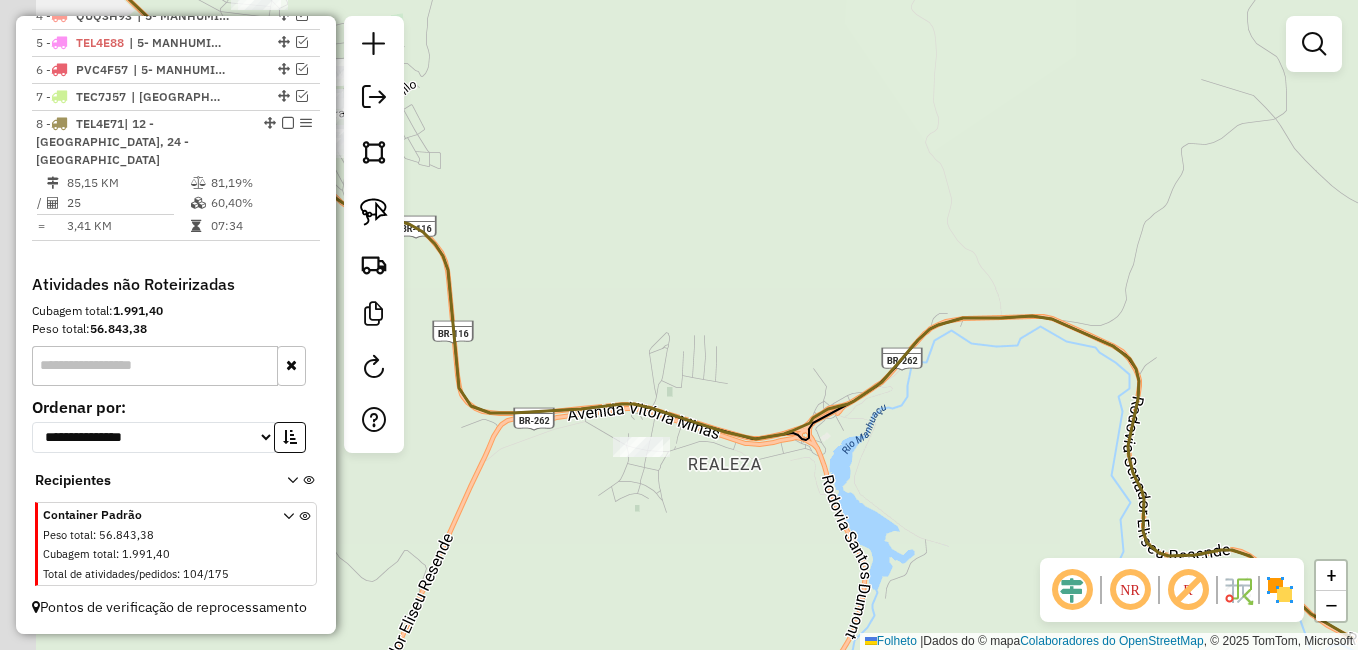 drag, startPoint x: 742, startPoint y: 281, endPoint x: 808, endPoint y: 210, distance: 96.938126 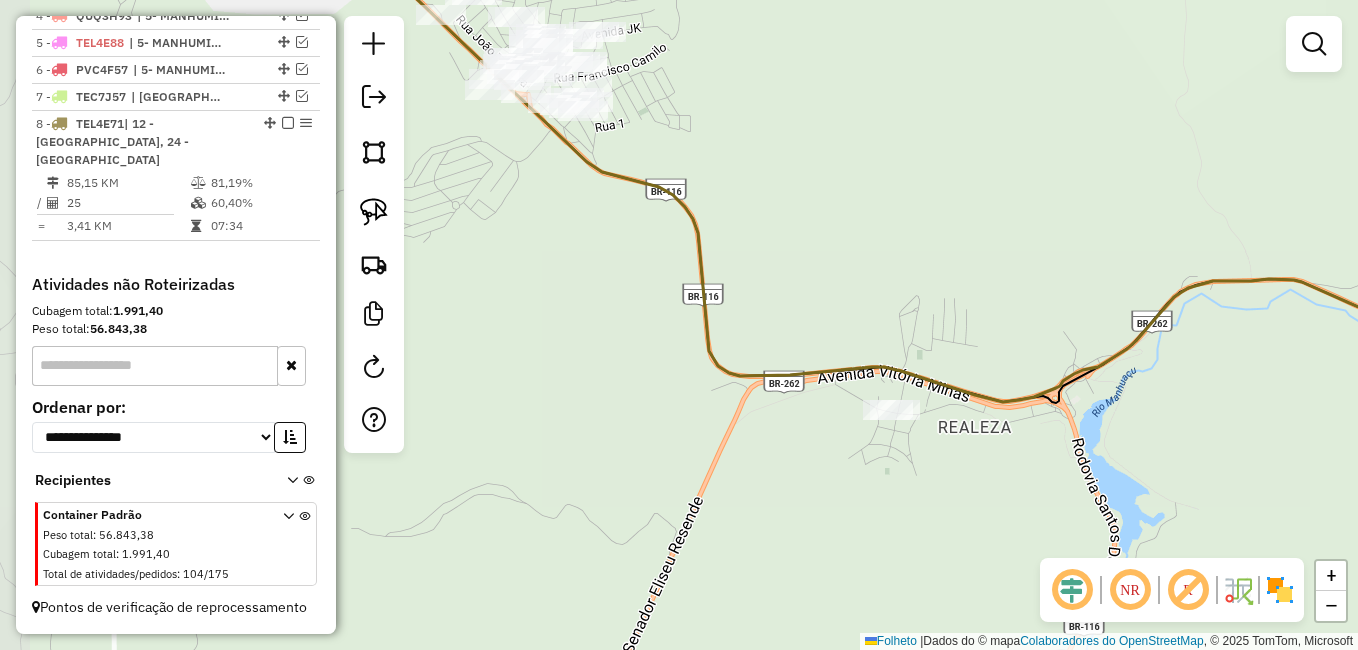 drag, startPoint x: 686, startPoint y: 251, endPoint x: 884, endPoint y: 279, distance: 199.97 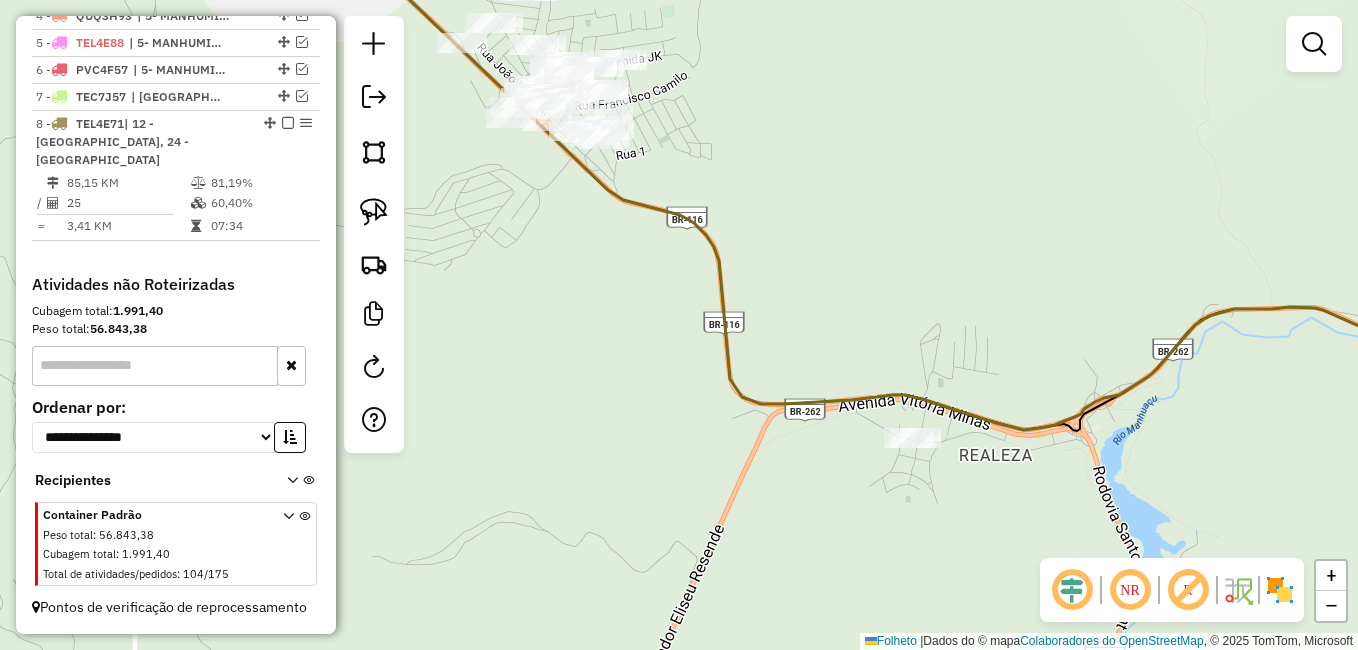 click on "Janela de atendimento Grade de atendimento Capacidade Transportadoras Veículos Cliente Pedidos  Rotas Selecione os dias de semana para filtrar as janelas de atendimento  Seg   Ter   Qua   Qui   Sexo   Sáb   Dom  Informe o período da janela de atendimento: De: Até:  Filtrar exatamente a janela do cliente  Considerar janela de atendimento padrão  Selecione os dias de semana para filtrar as grades de atendimento  Seg   Ter   Qua   Qui   Sexo   Sáb   Dom   Considerar clientes sem dia de atendimento cadastrado  Clientes fora do dia de atendimento selecionado Filtrar as atividades entre os valores definidos abaixo:  Peso mínimo:   Peso máximo:   Cubagem mínima:   Cubagem máxima:   De:   Até:  Filtrar as atividades entre o tempo de atendimento definido abaixo:  De:   Até:   Considerar capacidade total dos clientes não roteirizados Transportadora: Selecione um ou mais itens Tipo de veículo: Selecione um ou mais itens Veículo: Selecione um ou mais itens Motorista: Selecione um ou mais itens Nomo: Setor:" 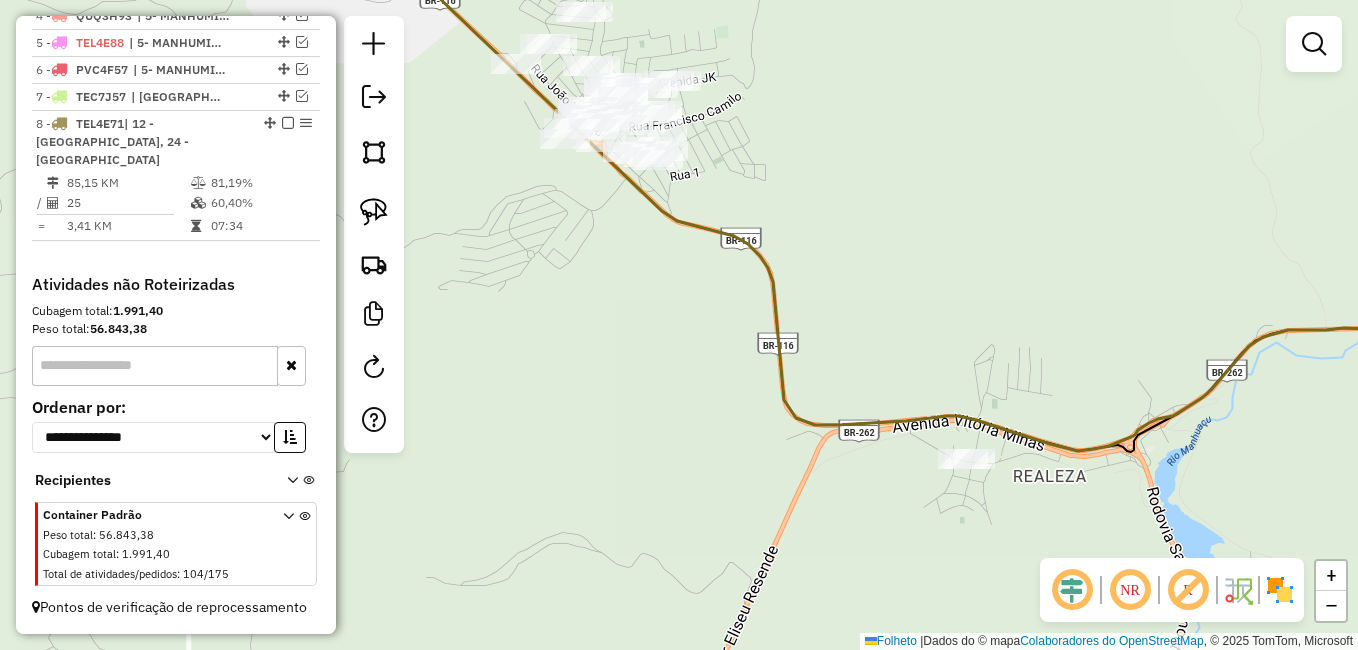 drag, startPoint x: 753, startPoint y: 164, endPoint x: 770, endPoint y: 172, distance: 18.788294 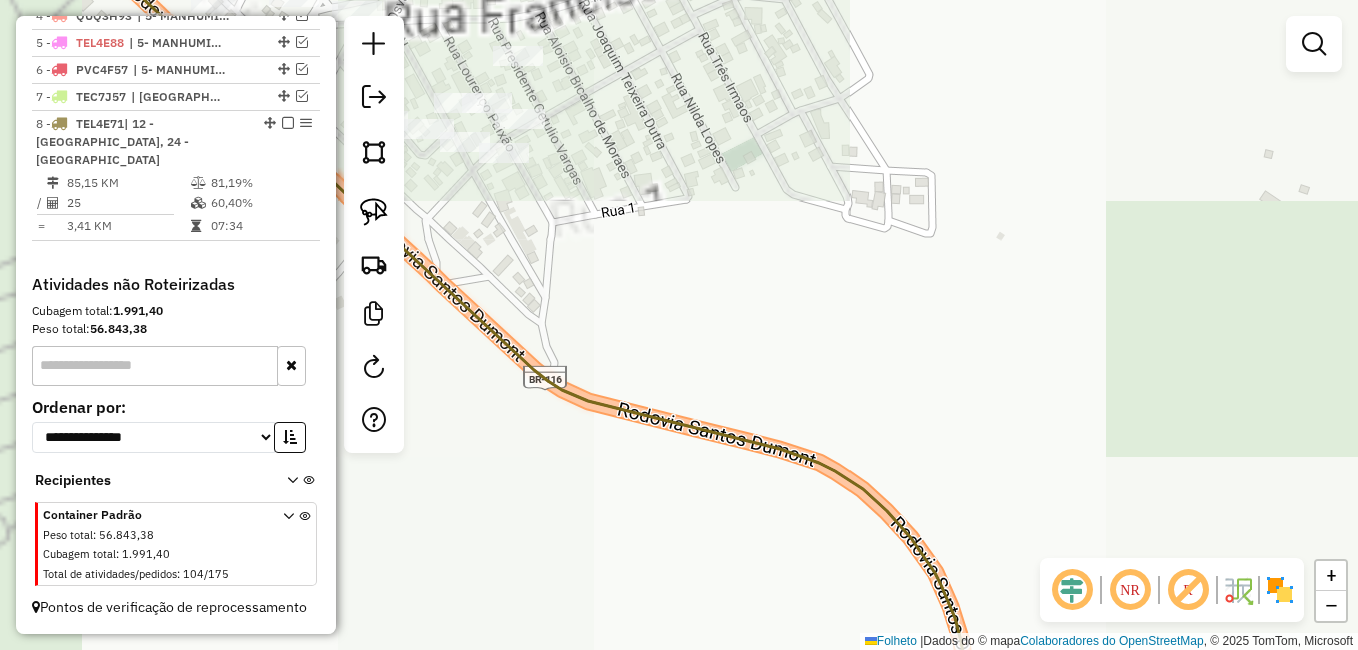 drag, startPoint x: 827, startPoint y: 158, endPoint x: 1006, endPoint y: 237, distance: 195.65787 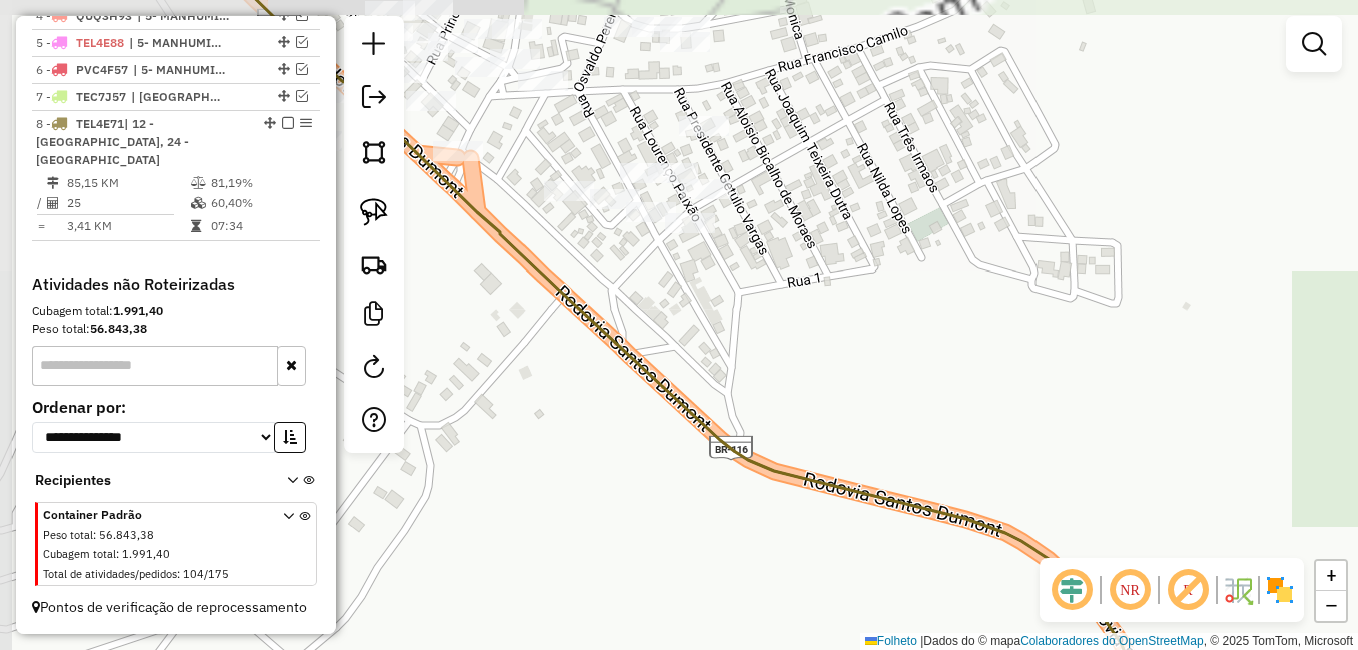 drag, startPoint x: 878, startPoint y: 216, endPoint x: 1024, endPoint y: 222, distance: 146.12323 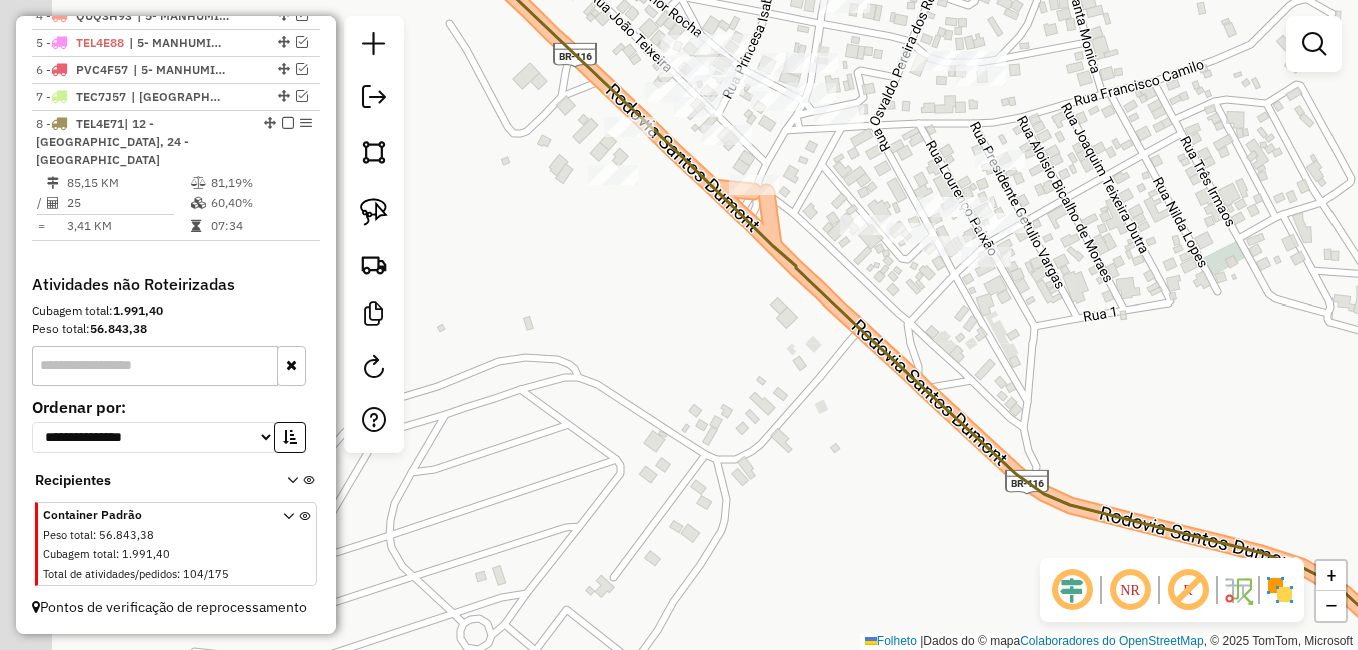 drag, startPoint x: 804, startPoint y: 302, endPoint x: 951, endPoint y: 335, distance: 150.65855 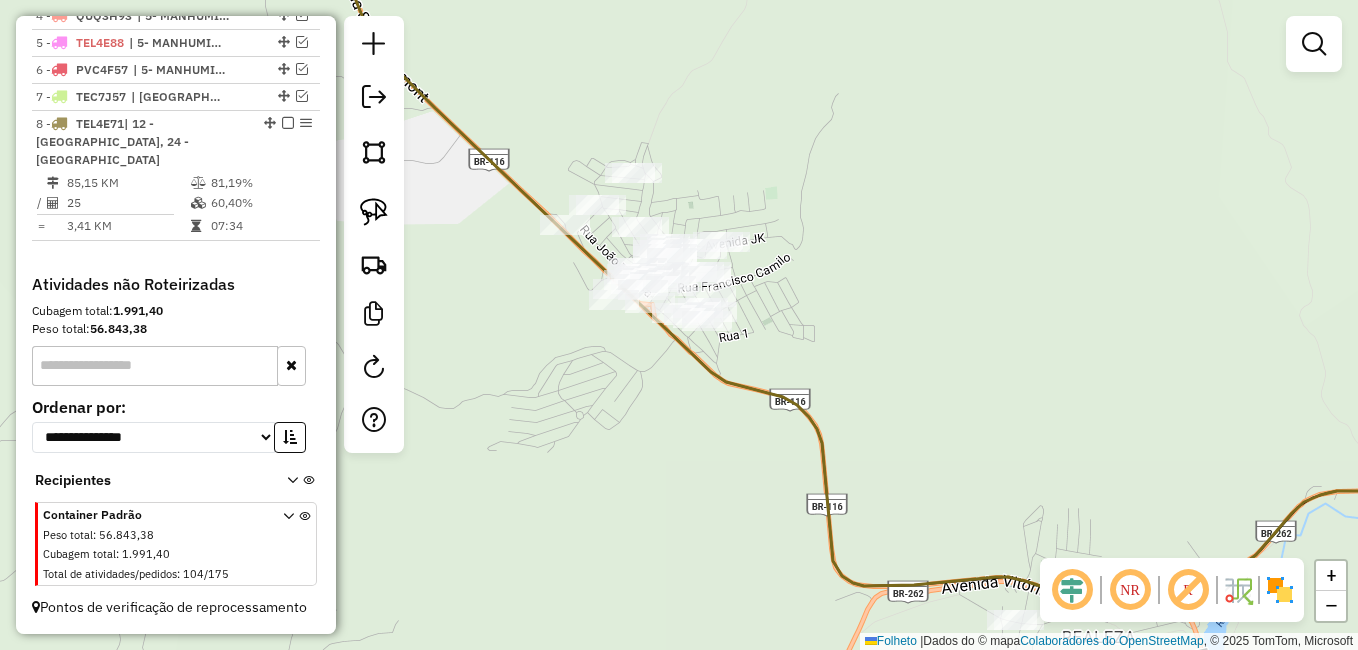 drag, startPoint x: 609, startPoint y: 394, endPoint x: 617, endPoint y: 417, distance: 24.351591 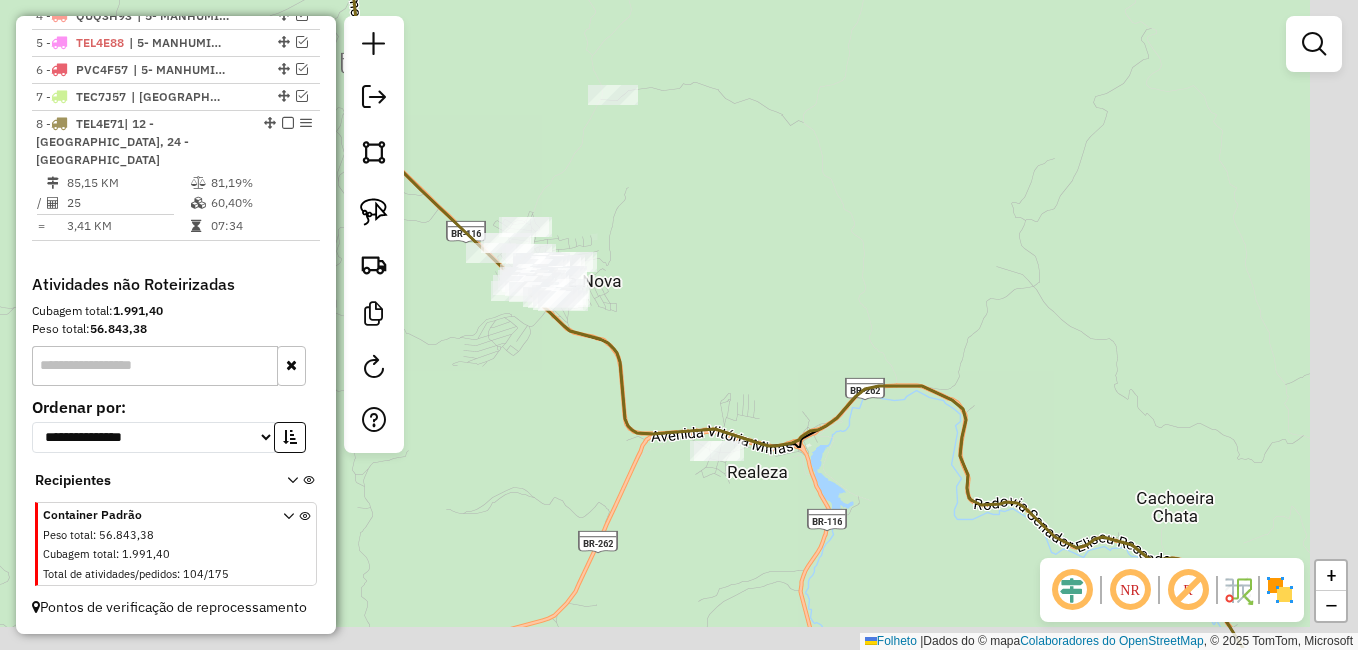 drag, startPoint x: 1241, startPoint y: 361, endPoint x: 1011, endPoint y: 290, distance: 240.70937 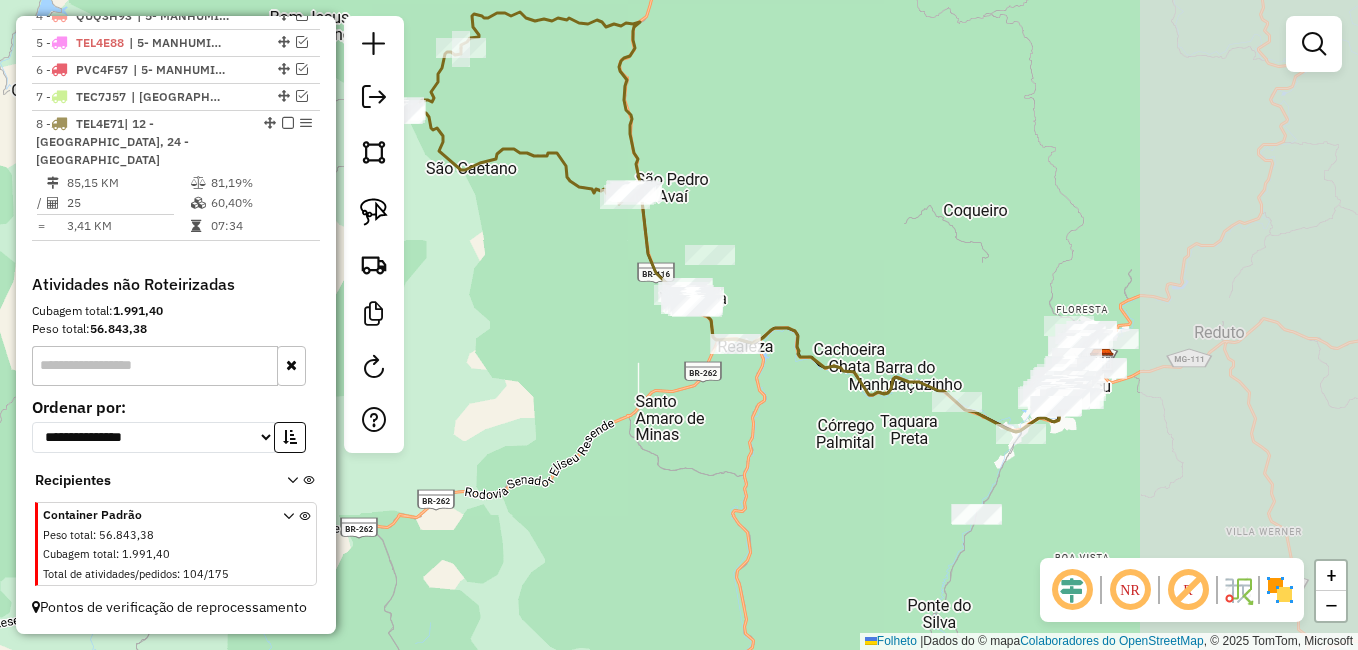 drag, startPoint x: 1129, startPoint y: 284, endPoint x: 905, endPoint y: 233, distance: 229.73245 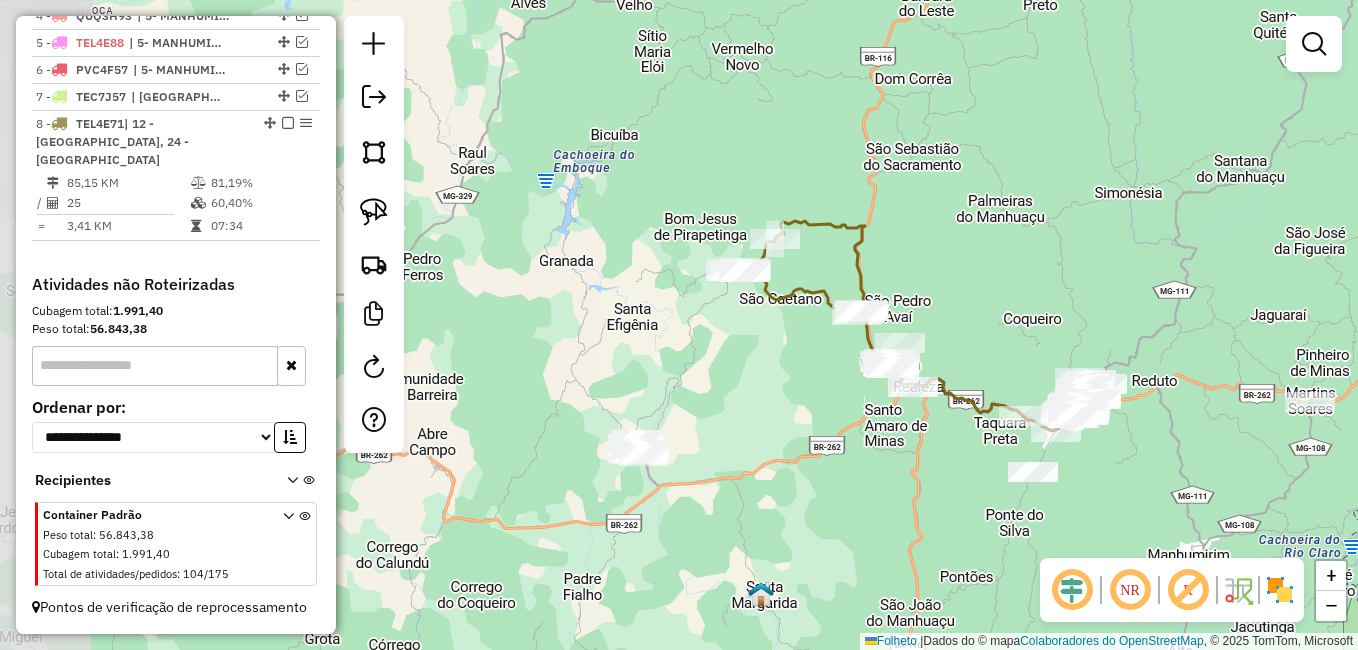 drag, startPoint x: 602, startPoint y: 526, endPoint x: 841, endPoint y: 478, distance: 243.77243 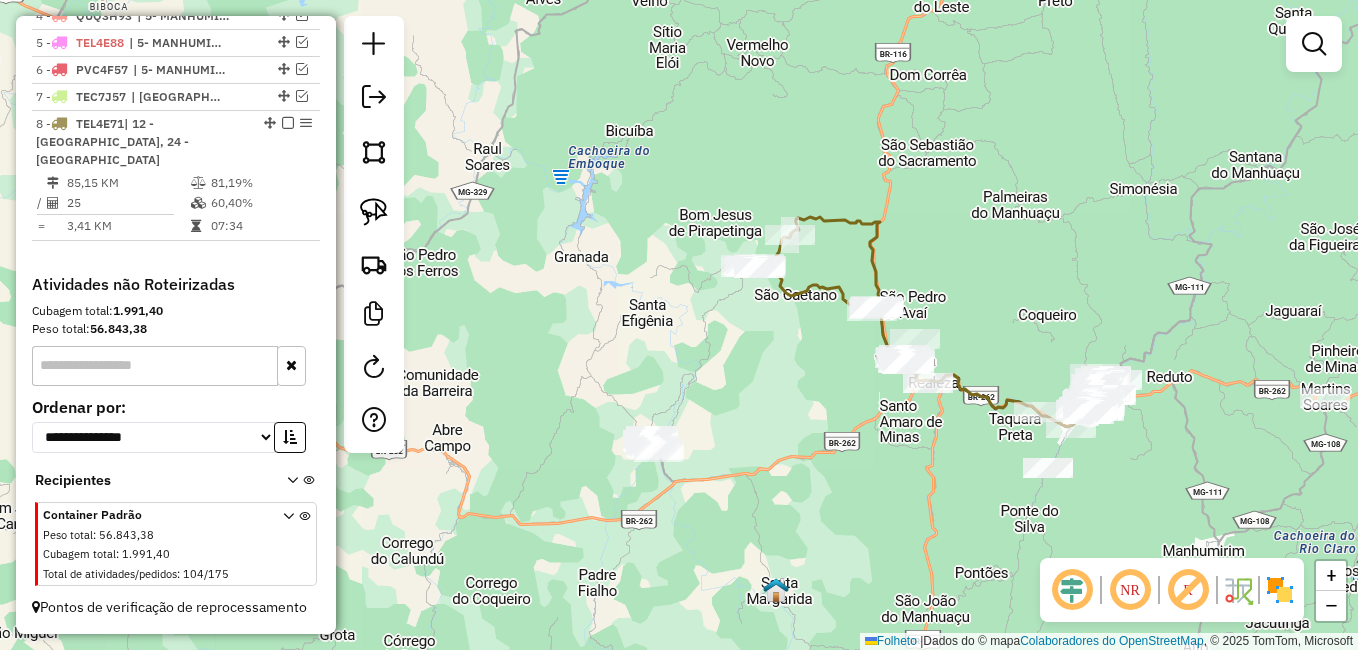 drag, startPoint x: 376, startPoint y: 212, endPoint x: 656, endPoint y: 378, distance: 325.50882 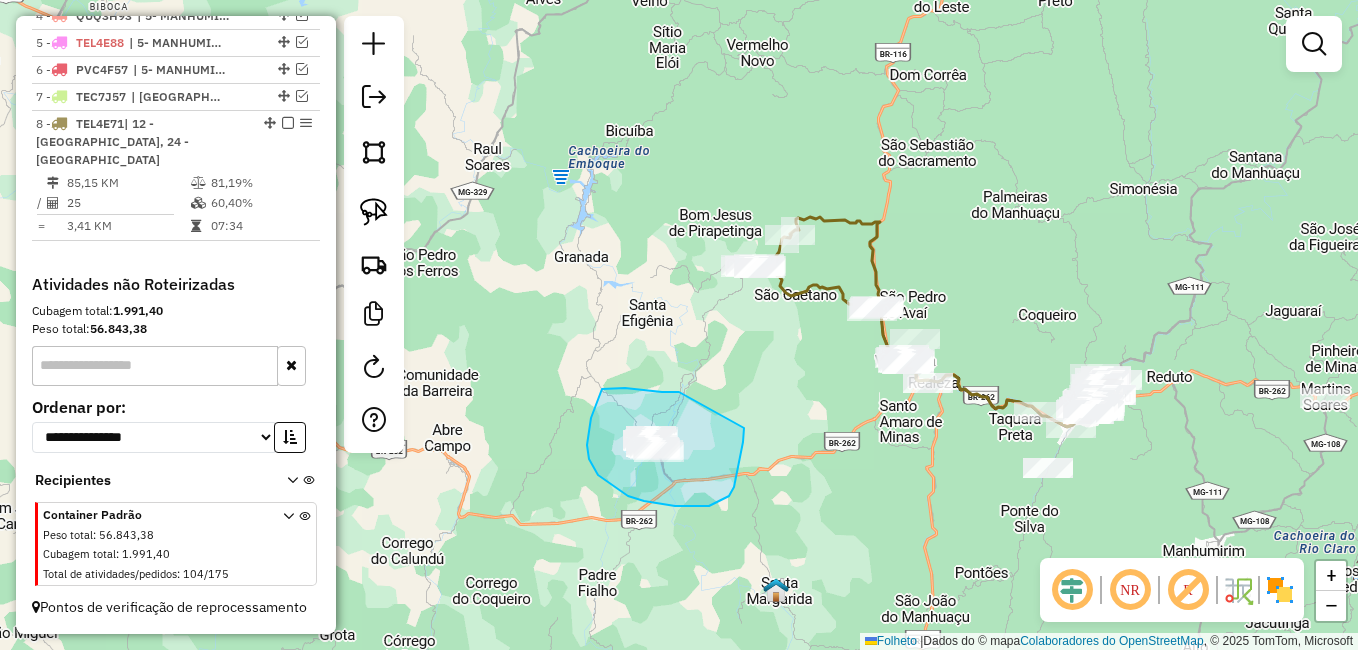 drag, startPoint x: 679, startPoint y: 392, endPoint x: 744, endPoint y: 428, distance: 74.30343 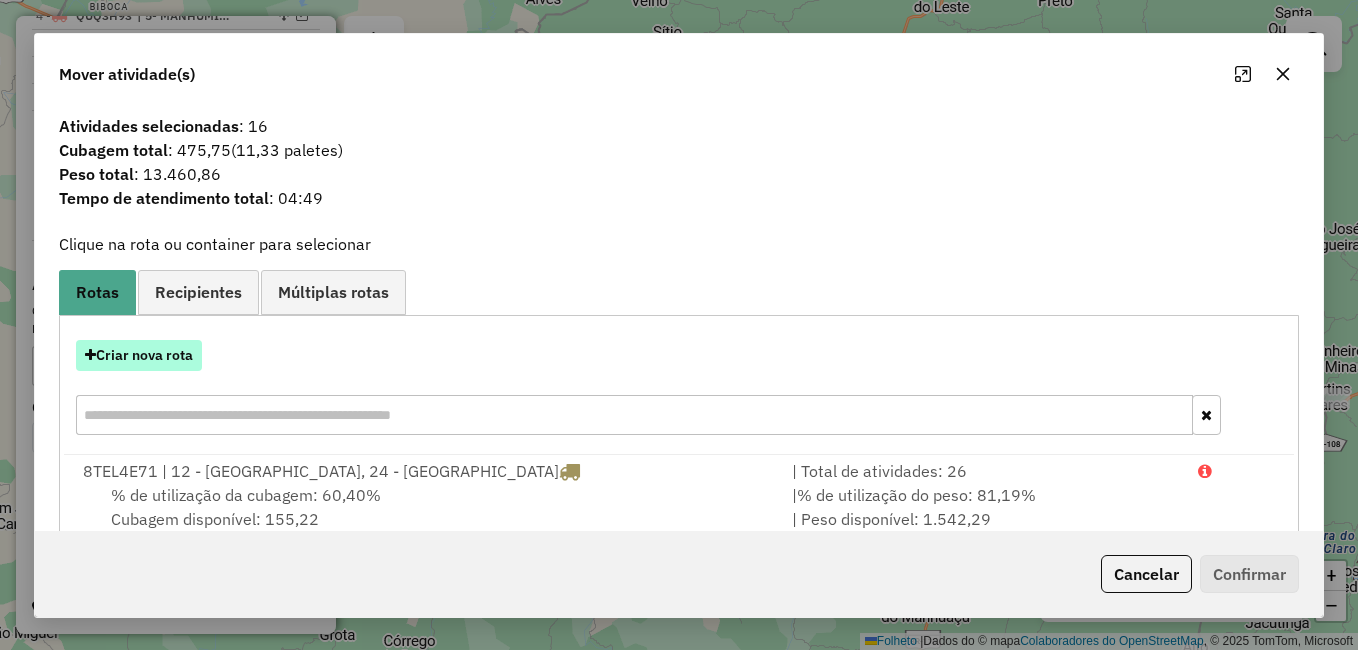 click on "Criar nova rota" at bounding box center [139, 355] 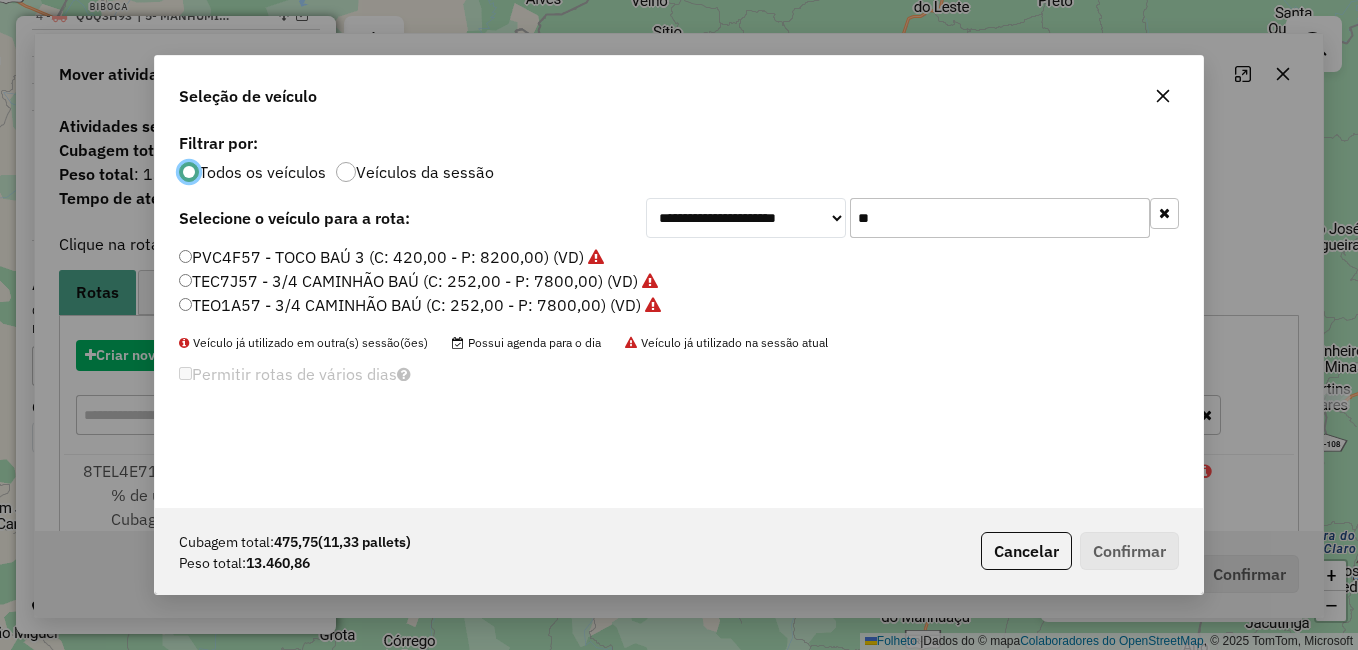 scroll, scrollTop: 11, scrollLeft: 6, axis: both 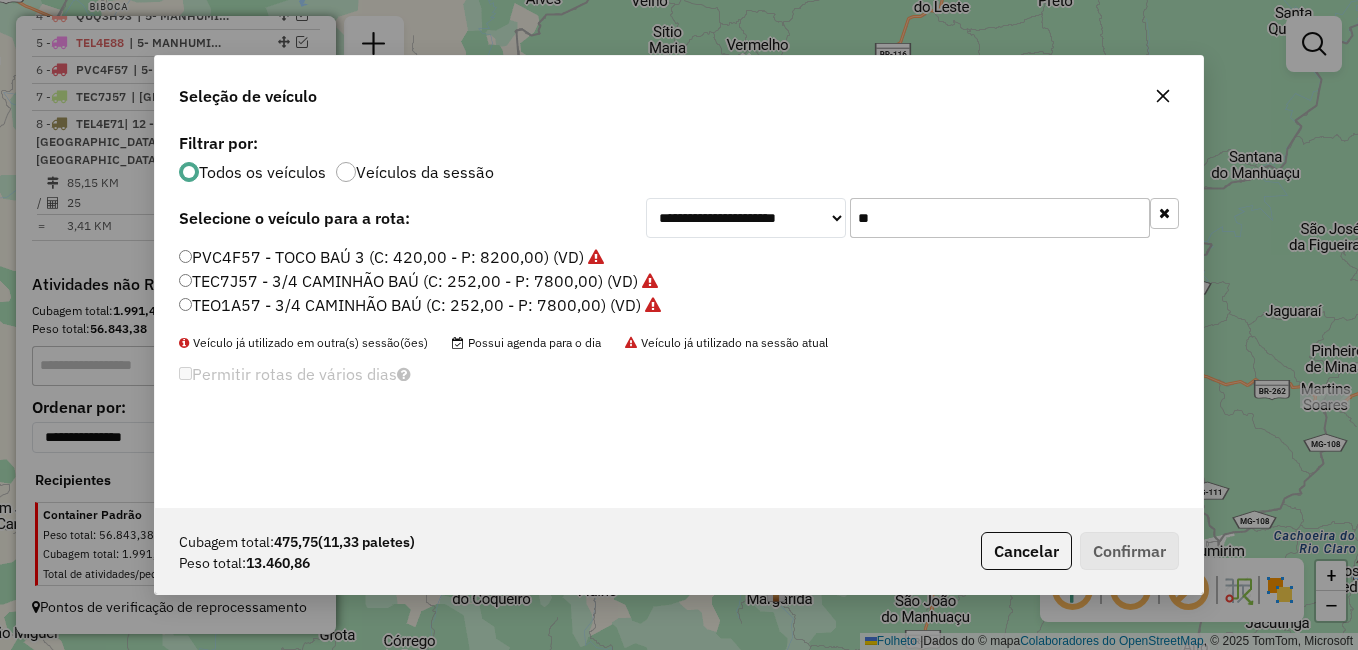 drag, startPoint x: 878, startPoint y: 214, endPoint x: 823, endPoint y: 206, distance: 55.578773 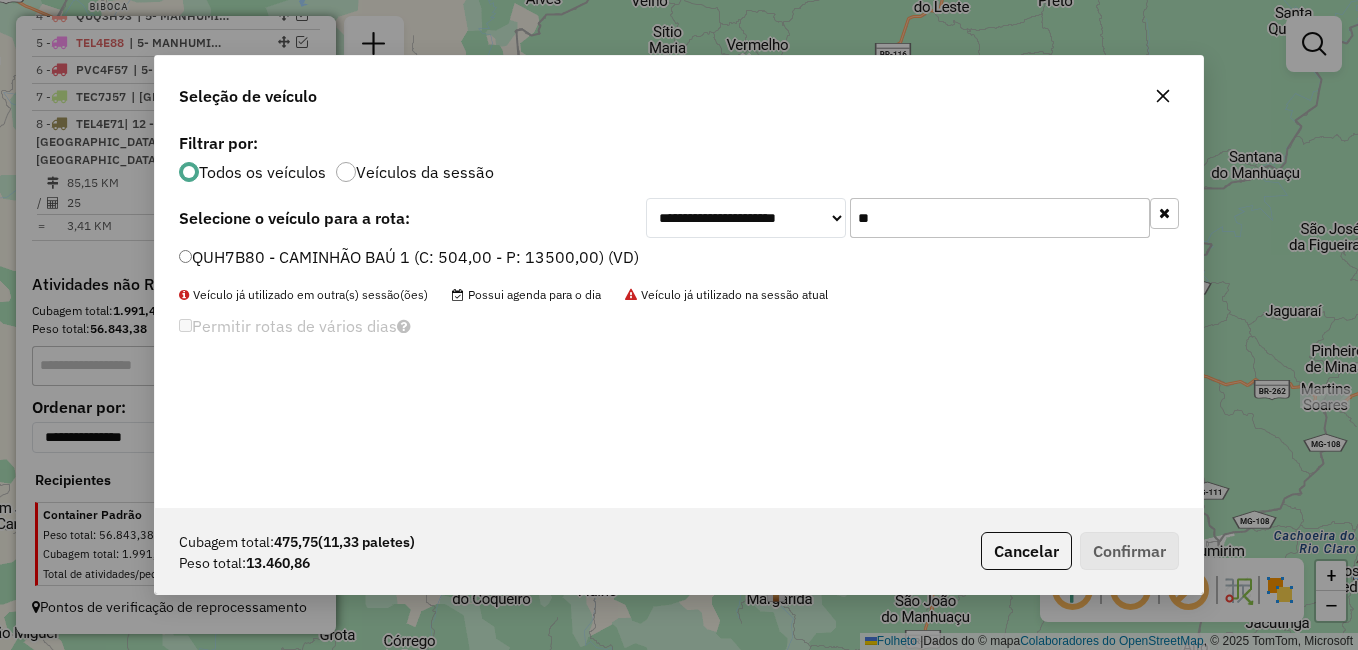 type on "**" 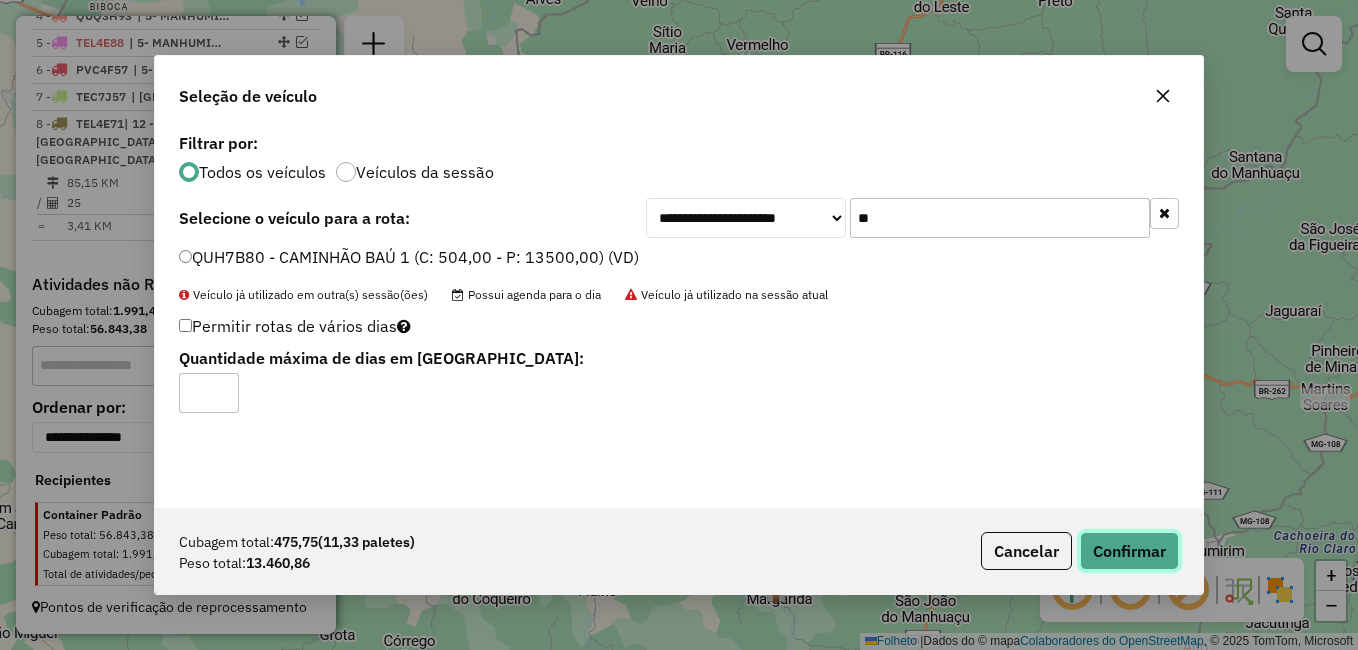 click on "Confirmar" 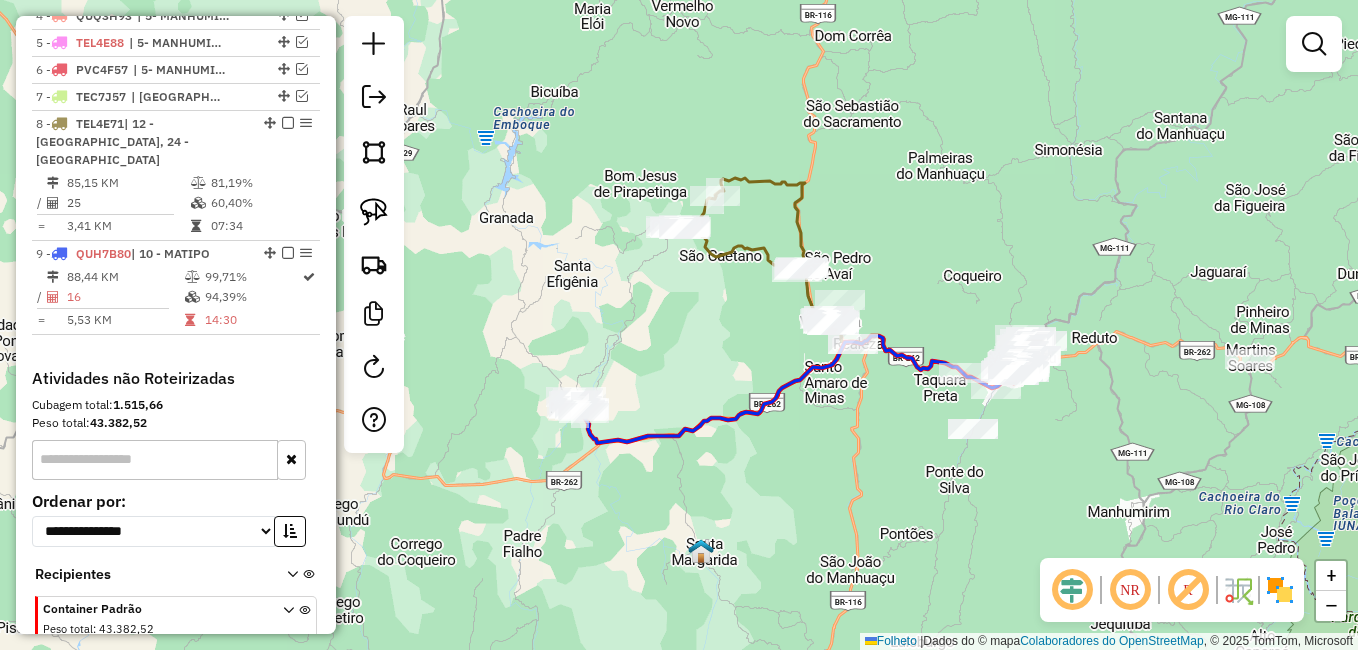 drag, startPoint x: 1032, startPoint y: 310, endPoint x: 919, endPoint y: 260, distance: 123.567795 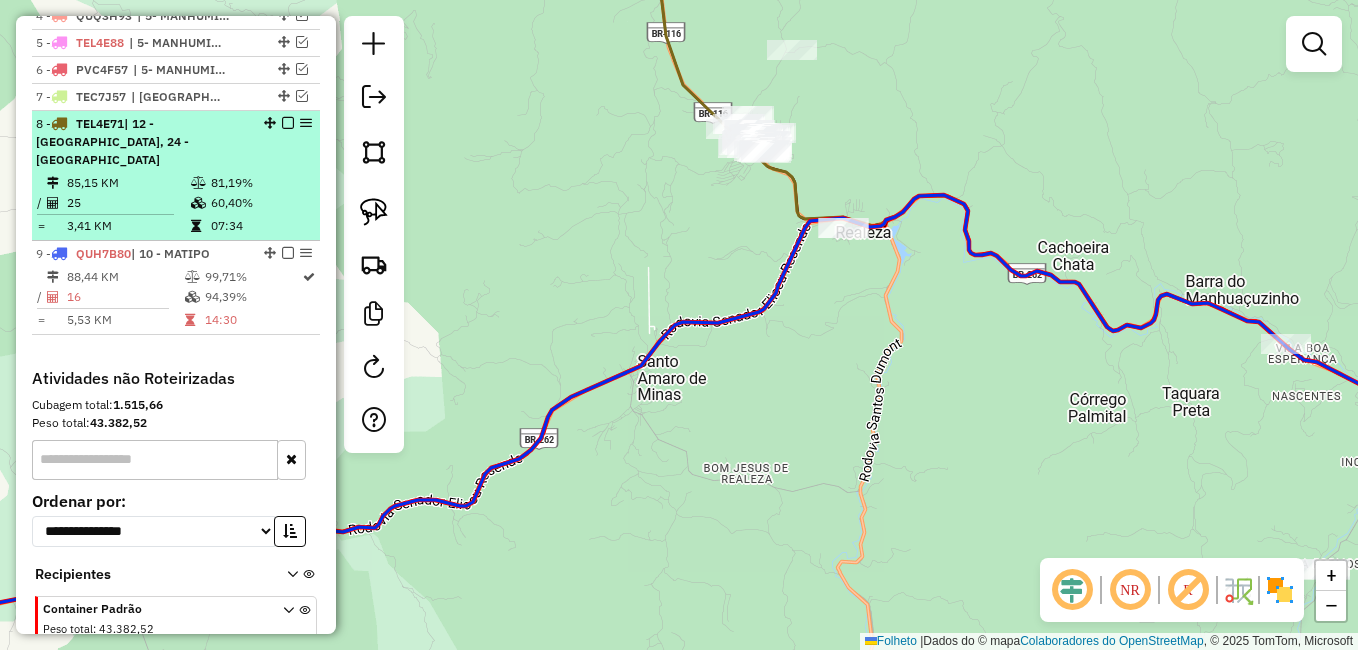 click at bounding box center (288, 123) 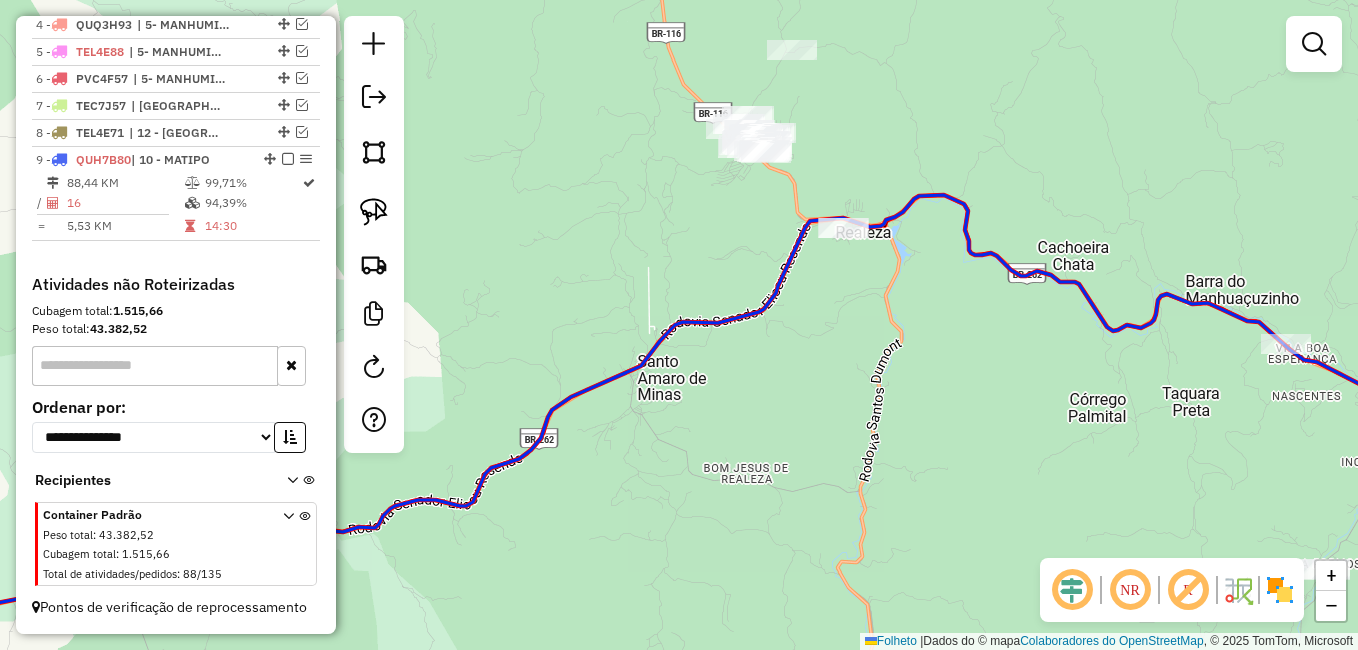 drag, startPoint x: 374, startPoint y: 210, endPoint x: 751, endPoint y: 218, distance: 377.08487 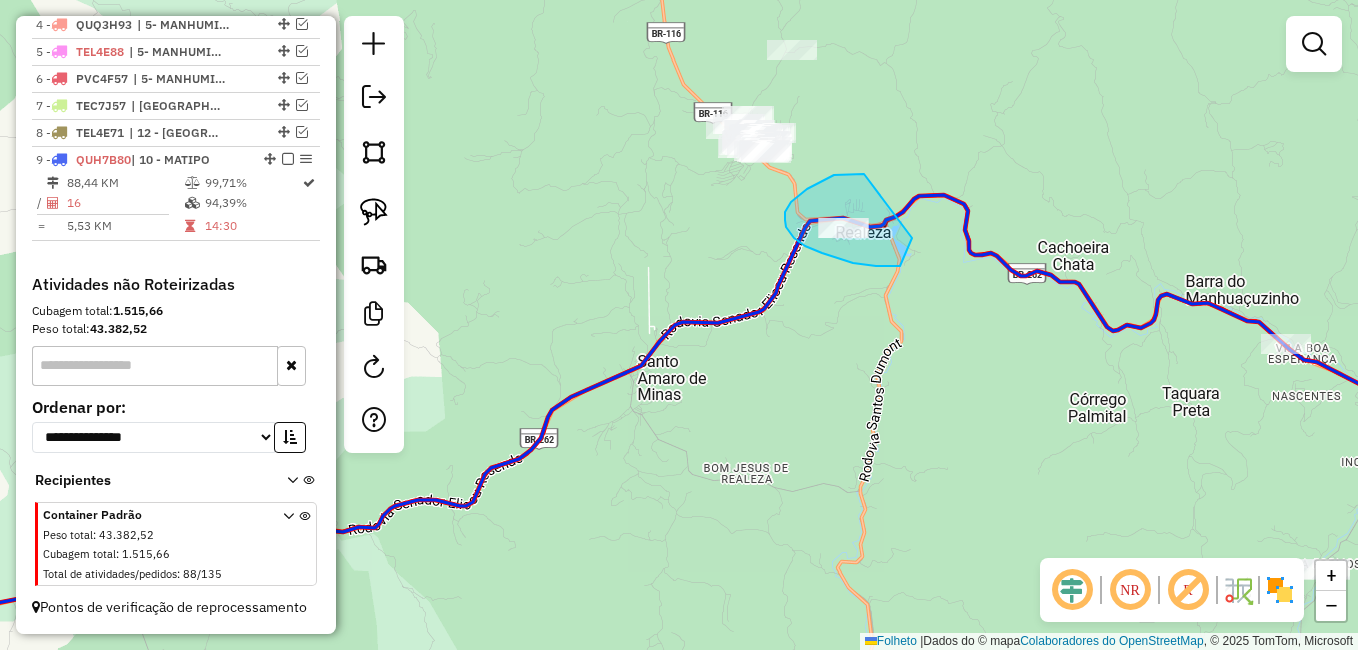 drag, startPoint x: 861, startPoint y: 174, endPoint x: 912, endPoint y: 238, distance: 81.8352 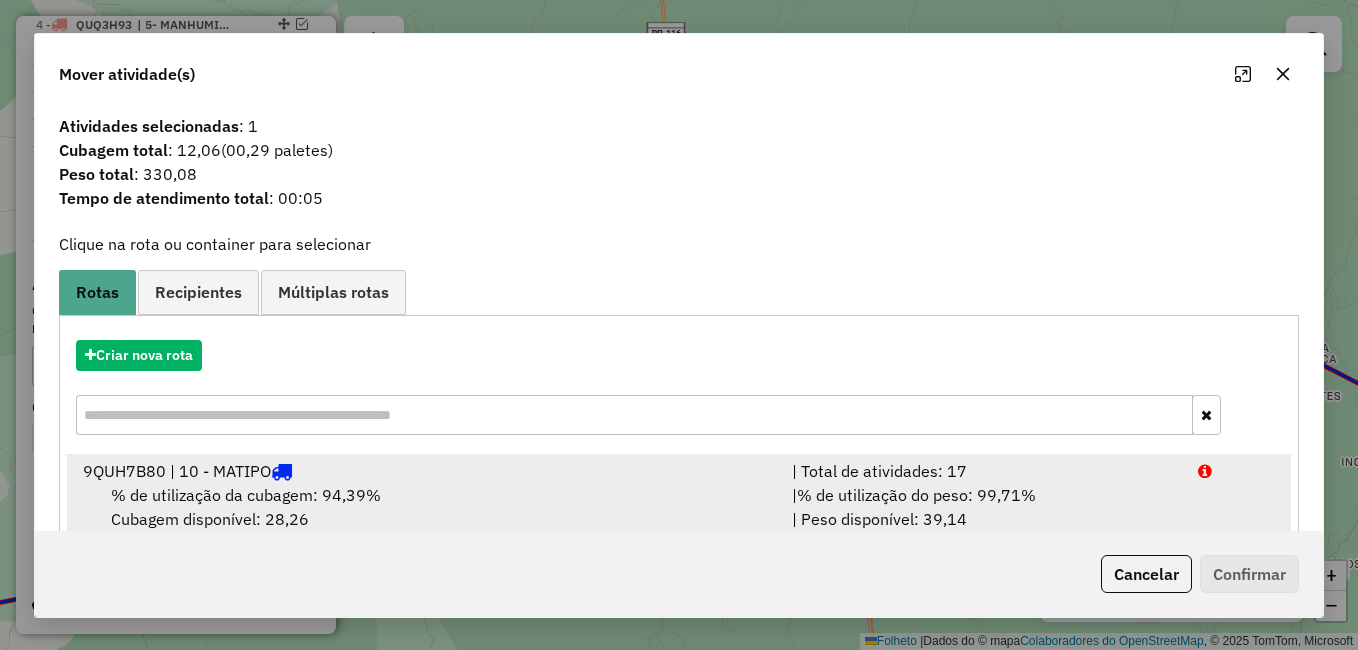 click on "9  QUH7B80 | 10 - MATIPO" at bounding box center [425, 471] 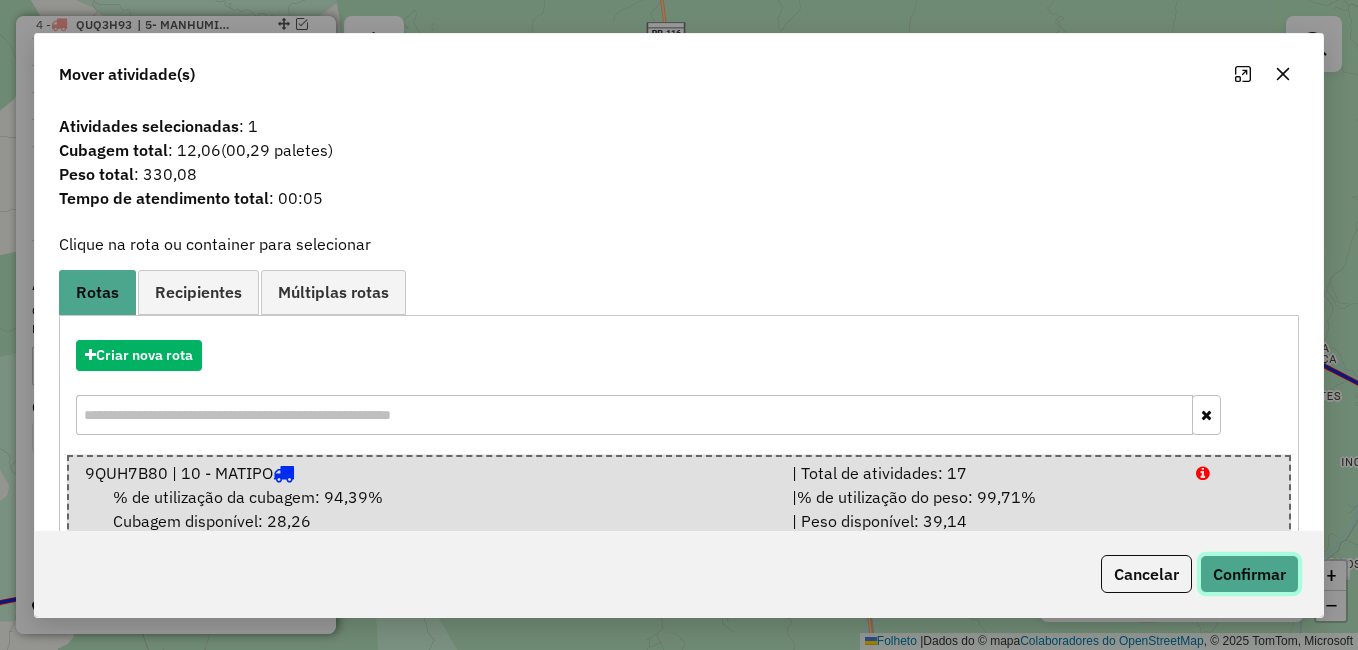 click on "Confirmar" 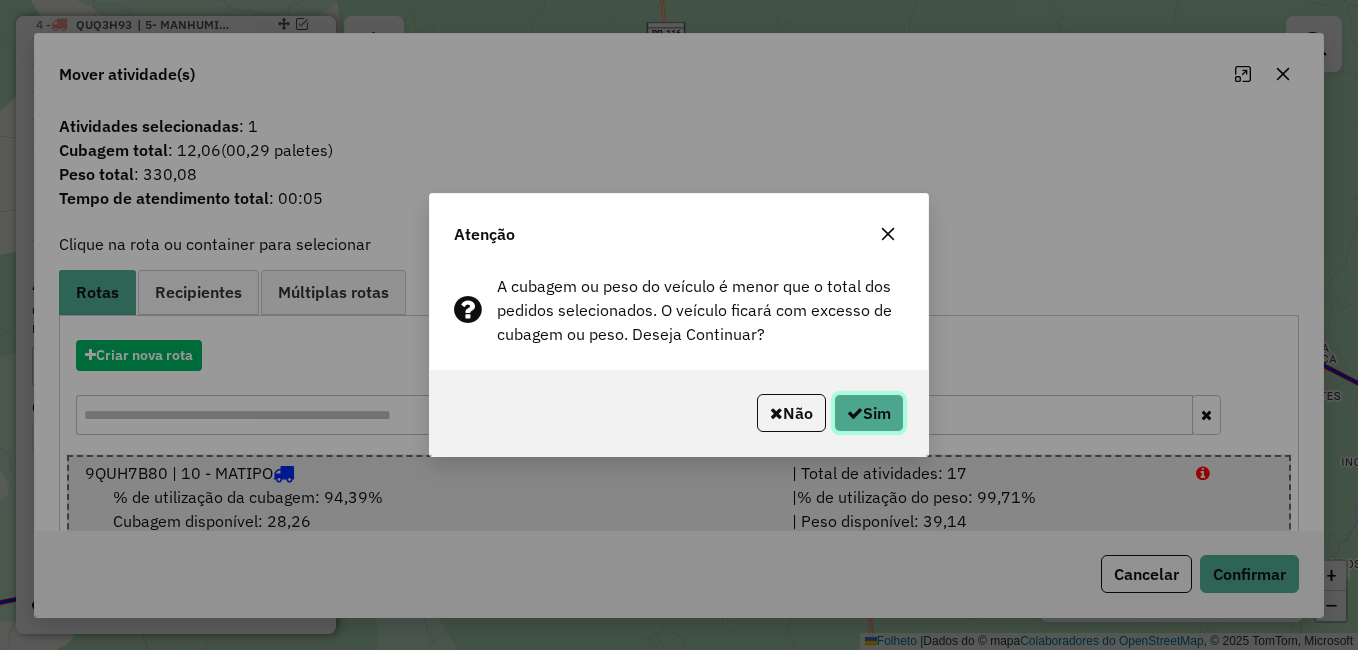 click 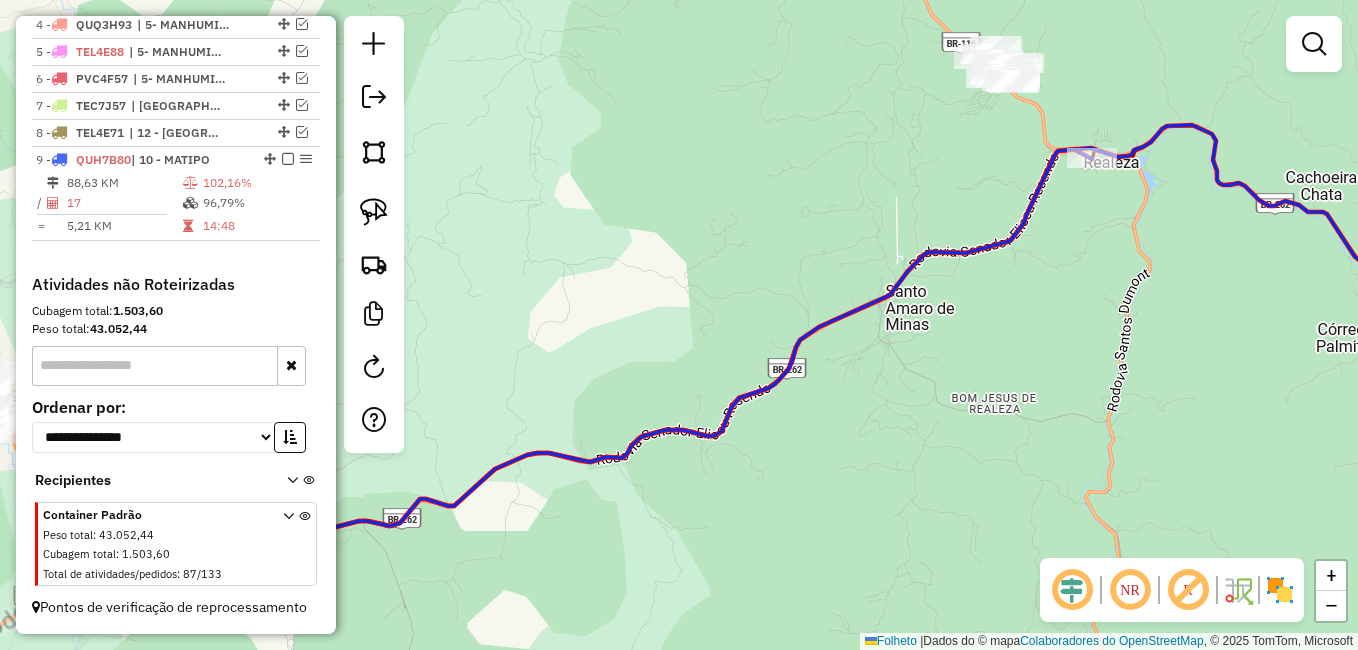 drag, startPoint x: 641, startPoint y: 266, endPoint x: 792, endPoint y: 262, distance: 151.05296 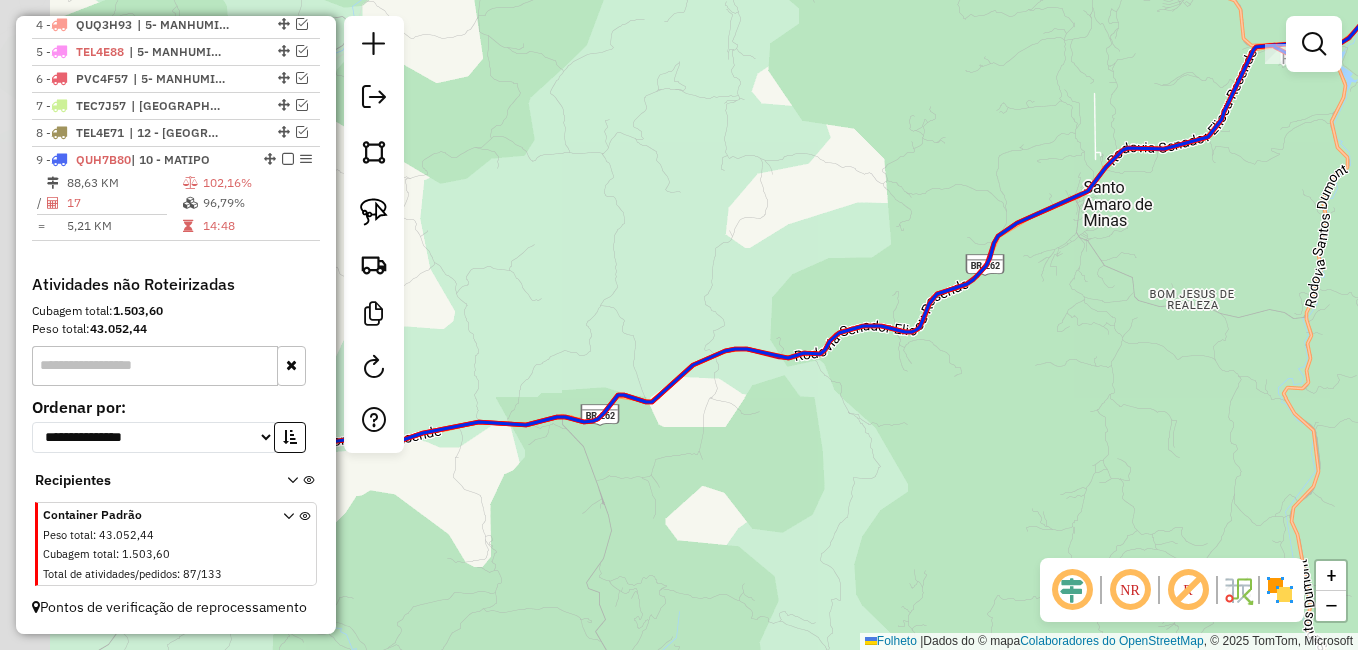 drag, startPoint x: 740, startPoint y: 295, endPoint x: 968, endPoint y: 179, distance: 255.81242 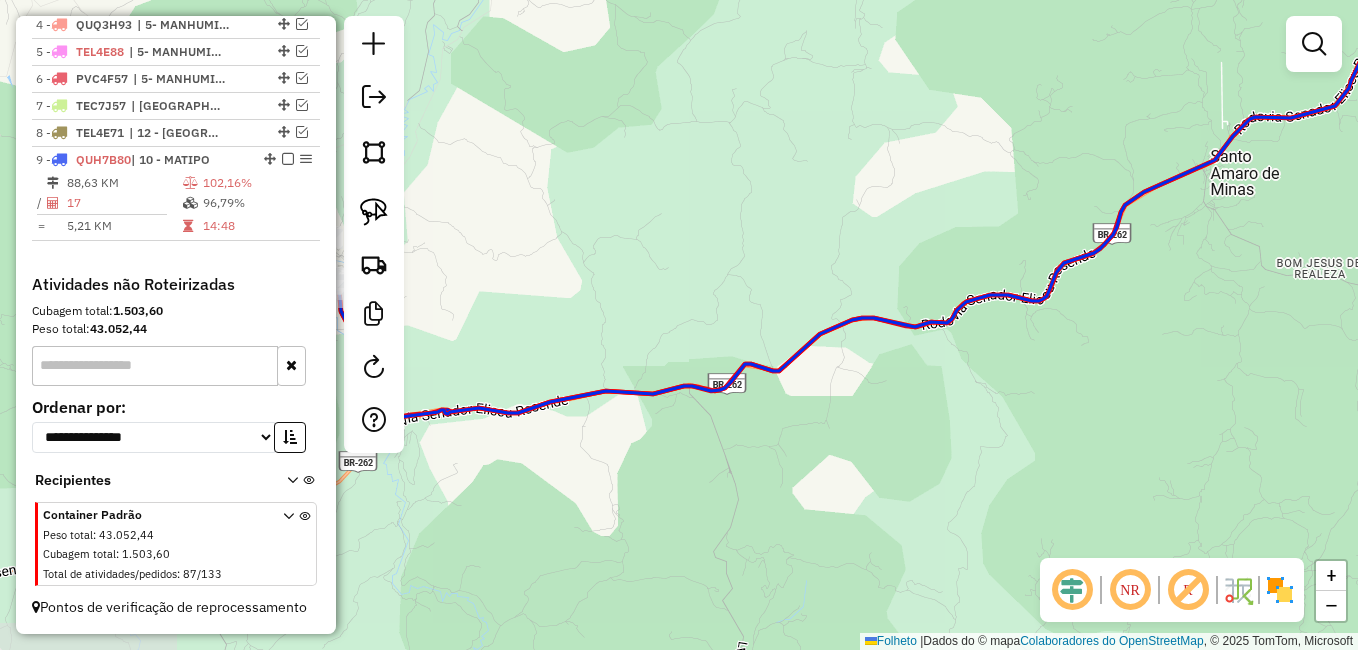 drag, startPoint x: 766, startPoint y: 272, endPoint x: 791, endPoint y: 250, distance: 33.30165 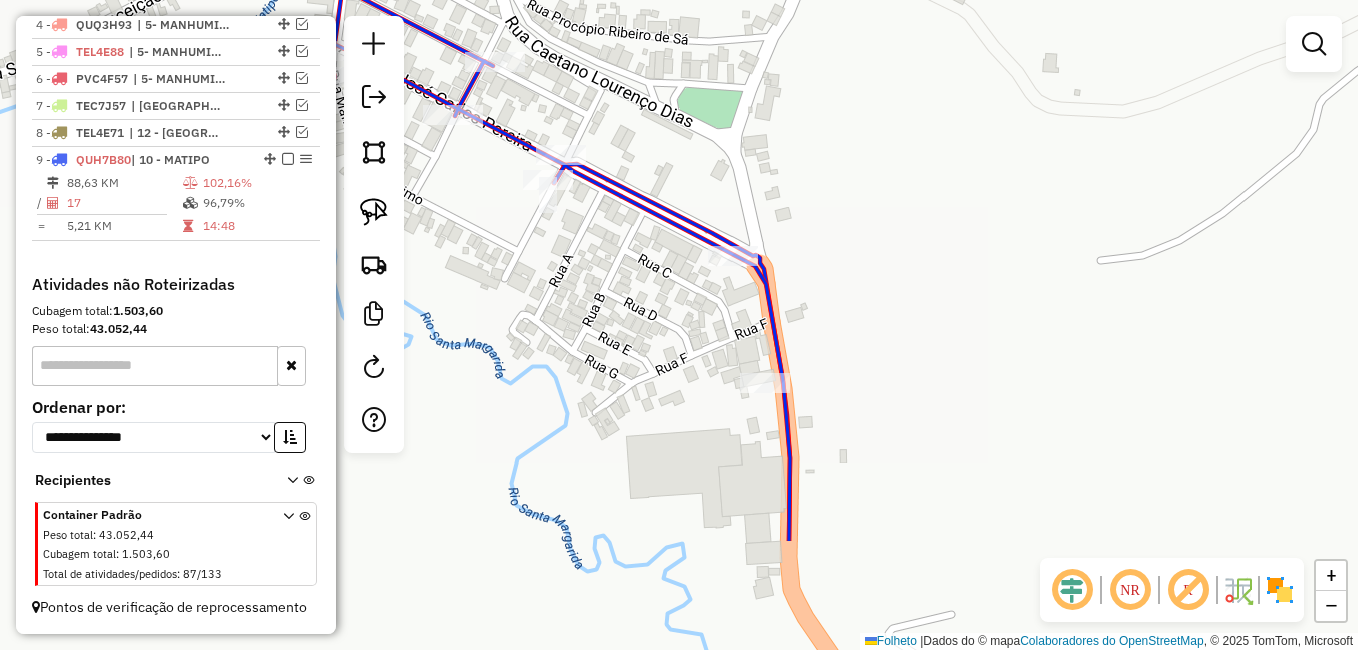 drag, startPoint x: 682, startPoint y: 257, endPoint x: 638, endPoint y: 78, distance: 184.3285 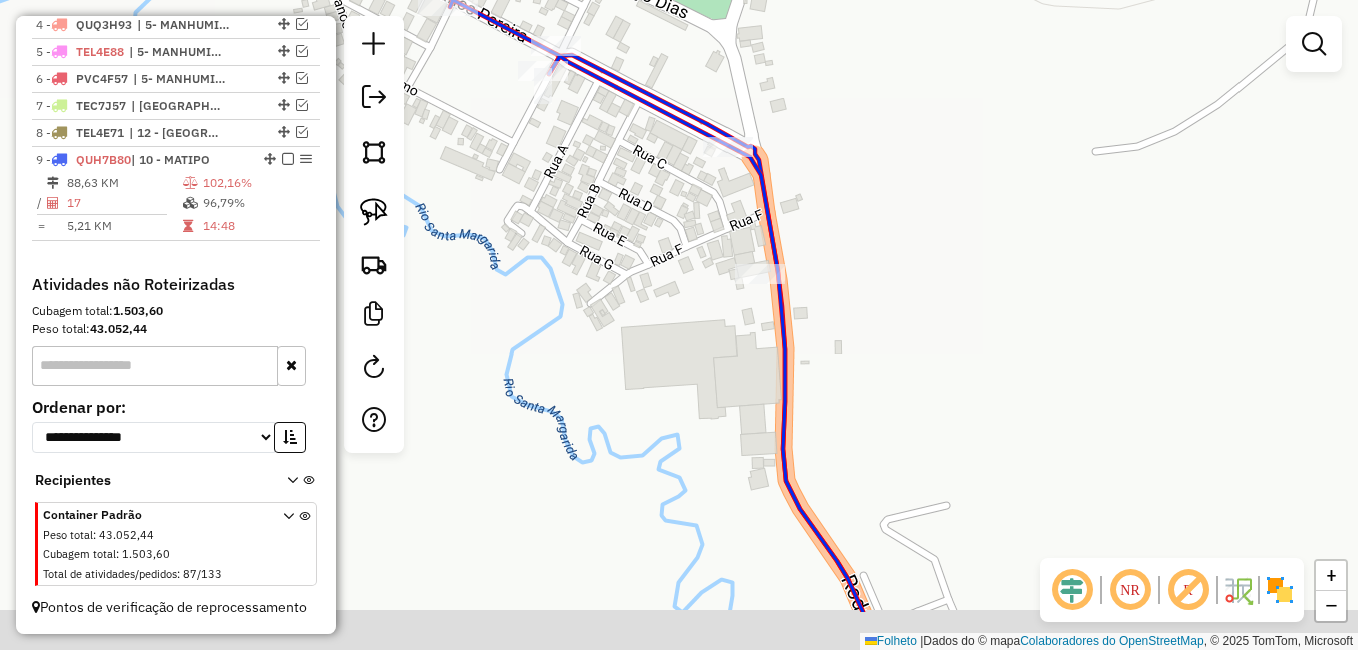 drag, startPoint x: 805, startPoint y: 283, endPoint x: 766, endPoint y: 109, distance: 178.31714 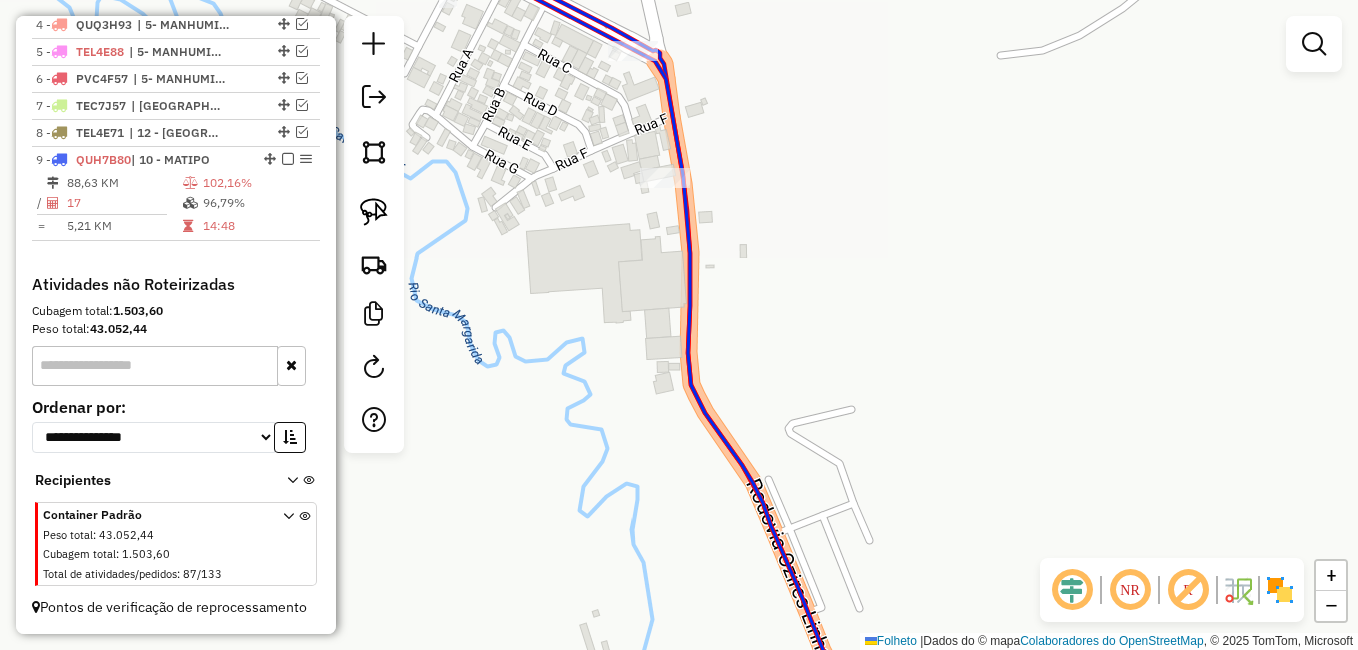 drag, startPoint x: 595, startPoint y: 284, endPoint x: 570, endPoint y: 255, distance: 38.28838 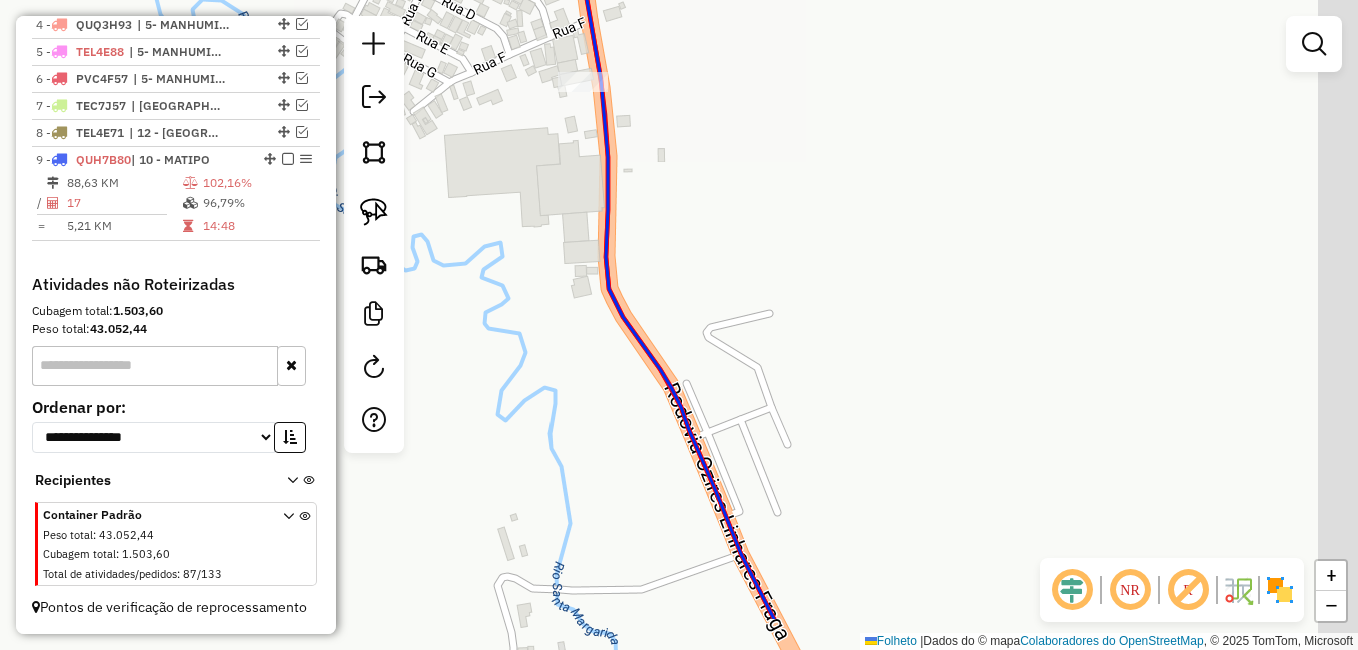 drag, startPoint x: 866, startPoint y: 246, endPoint x: 789, endPoint y: 150, distance: 123.065025 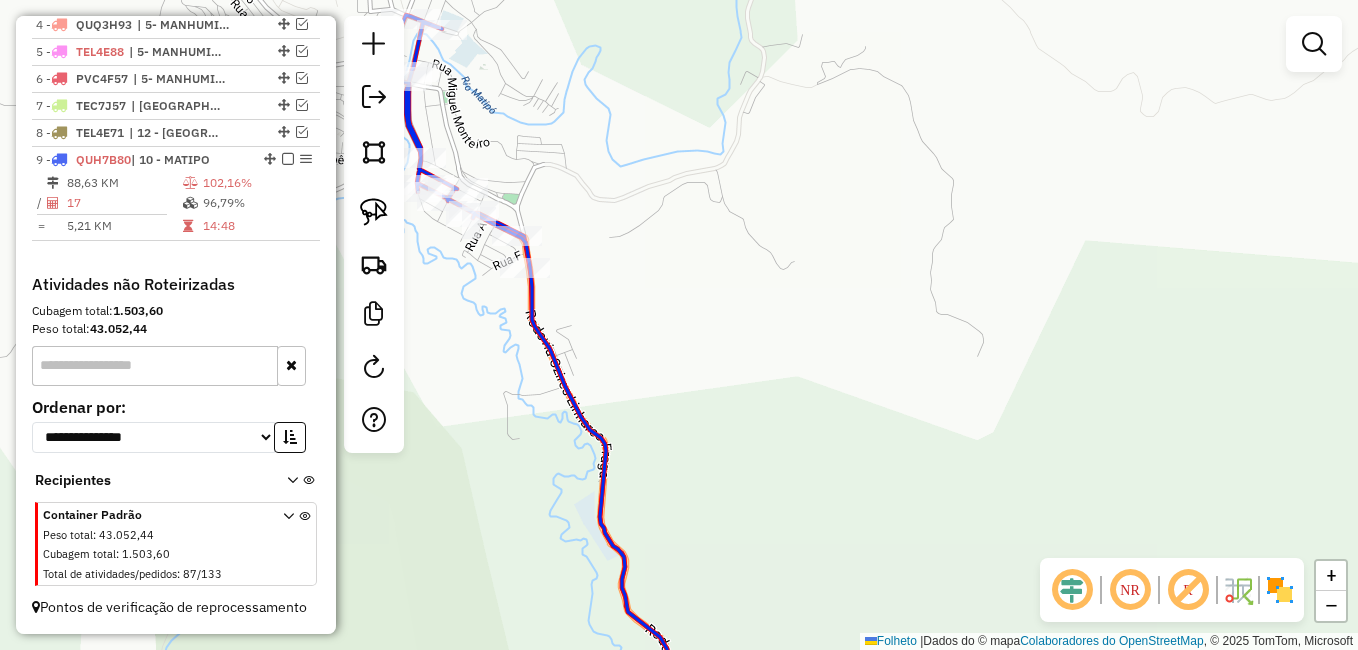 drag, startPoint x: 910, startPoint y: 277, endPoint x: 533, endPoint y: 256, distance: 377.58444 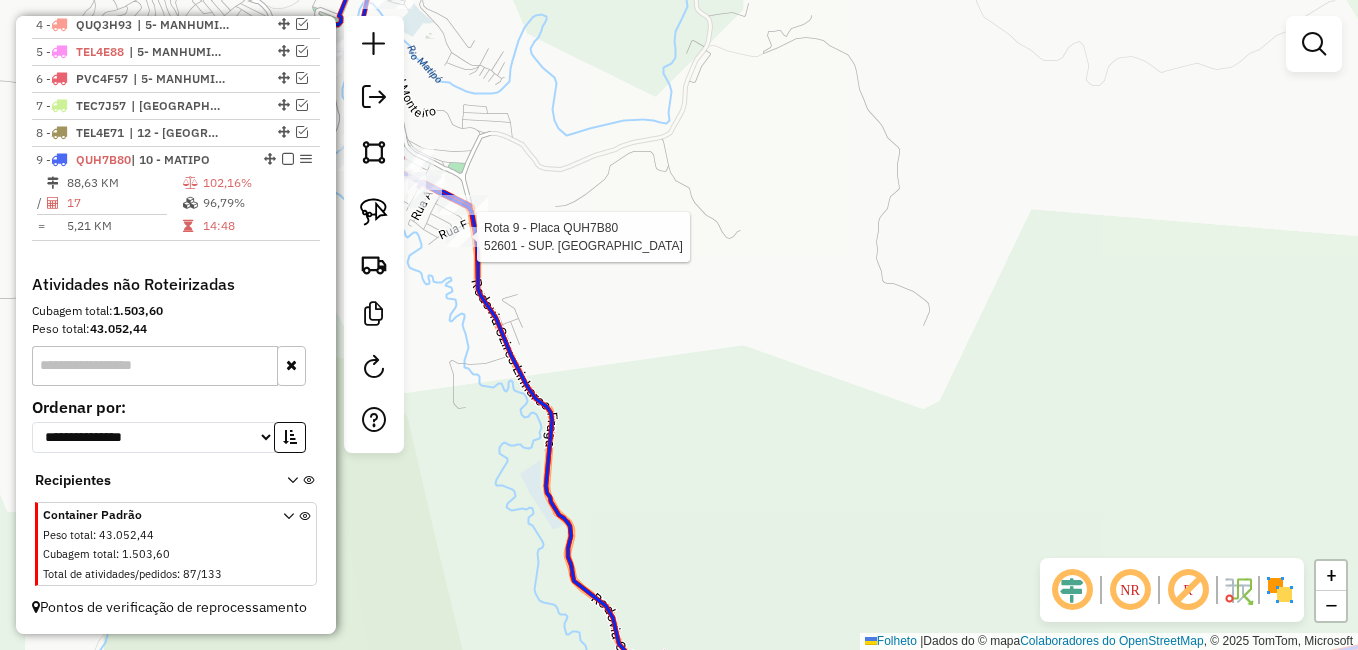 select on "**********" 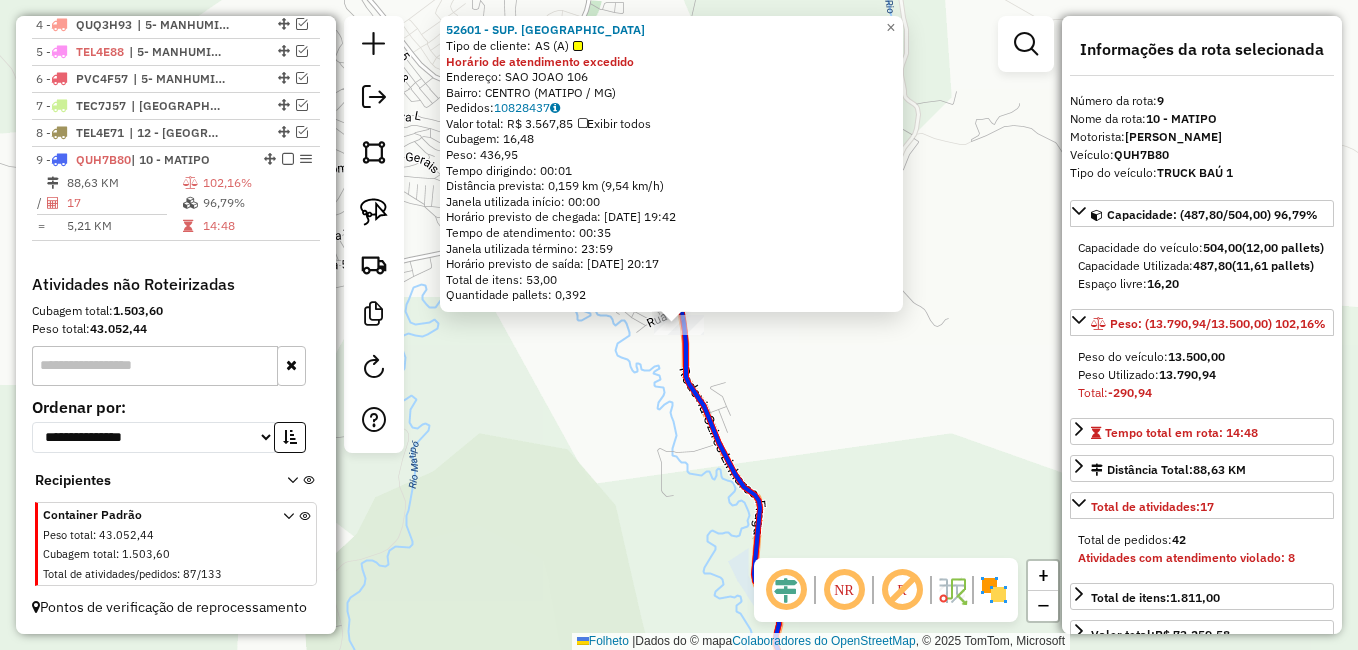 scroll, scrollTop: 835, scrollLeft: 0, axis: vertical 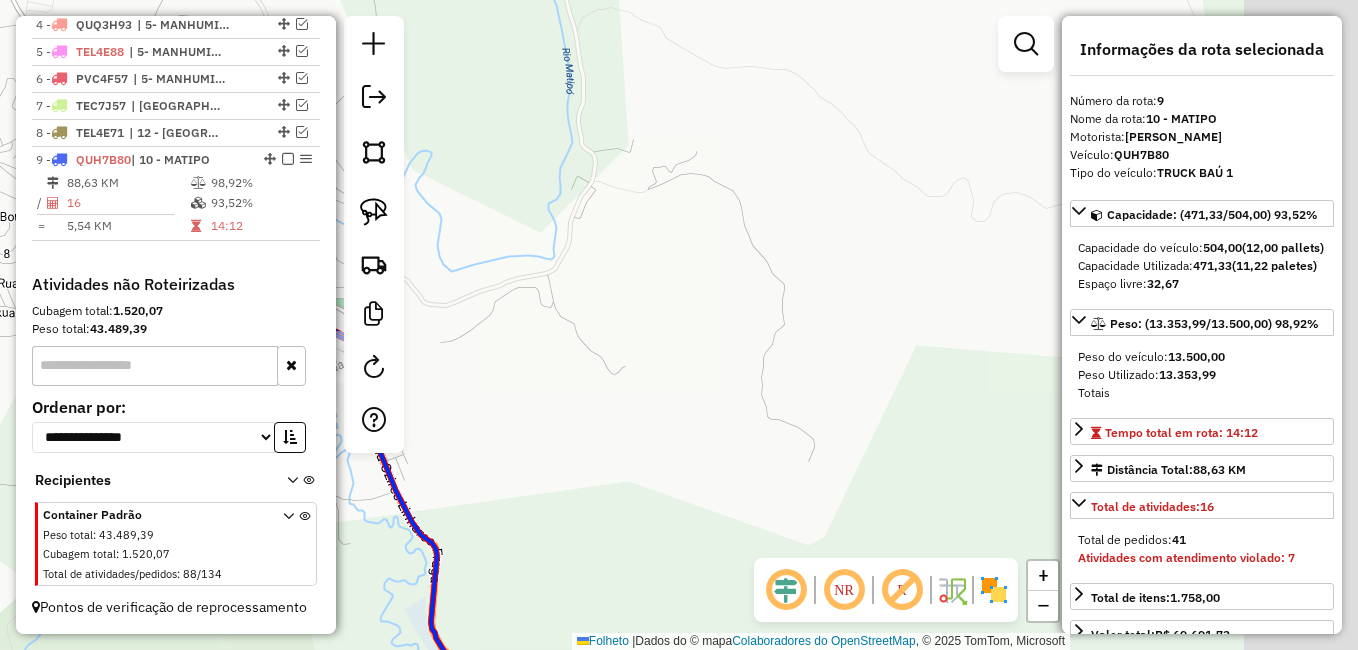 drag, startPoint x: 945, startPoint y: 232, endPoint x: 619, endPoint y: 281, distance: 329.66196 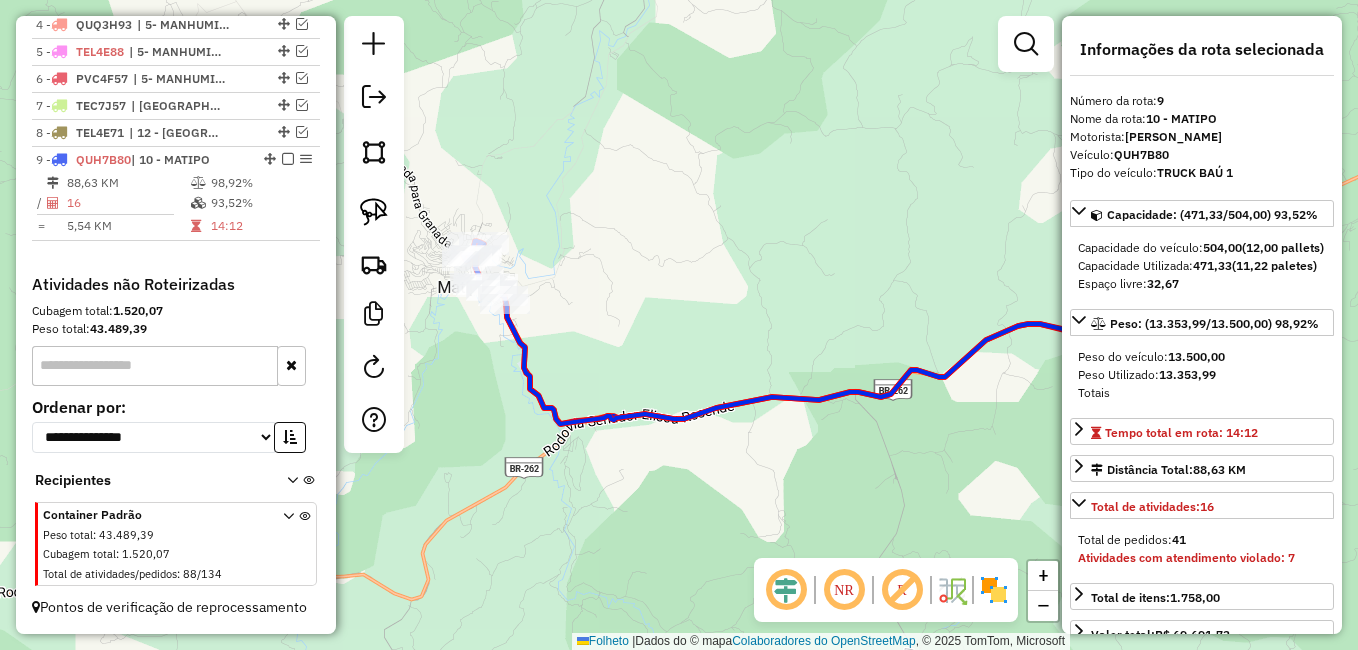 drag, startPoint x: 738, startPoint y: 334, endPoint x: 594, endPoint y: 299, distance: 148.19244 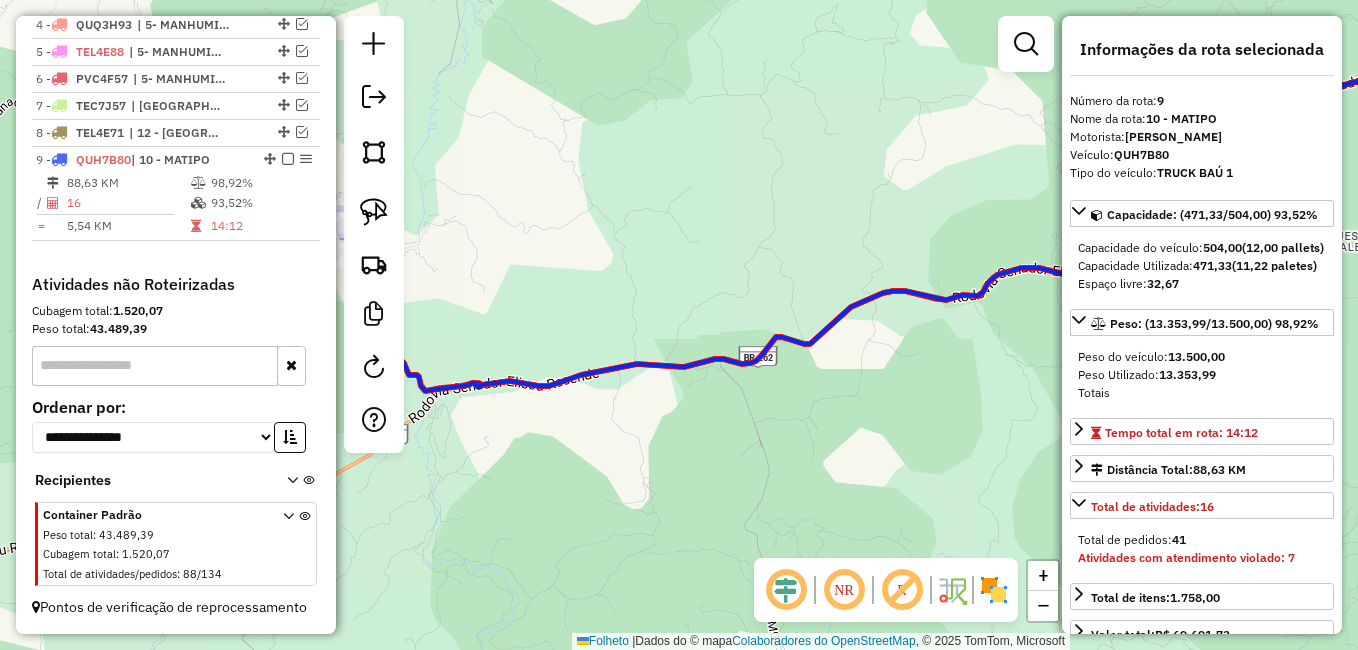 drag, startPoint x: 796, startPoint y: 241, endPoint x: 613, endPoint y: 250, distance: 183.22118 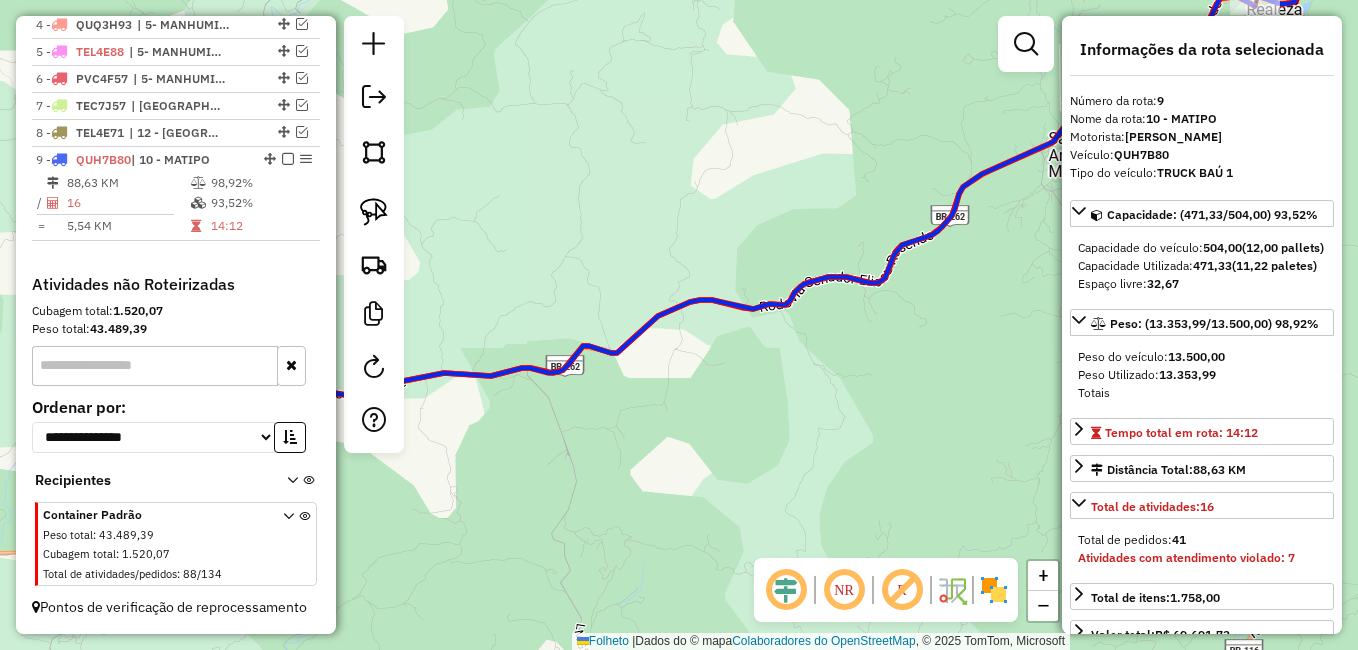 drag, startPoint x: 697, startPoint y: 281, endPoint x: 646, endPoint y: 292, distance: 52.17279 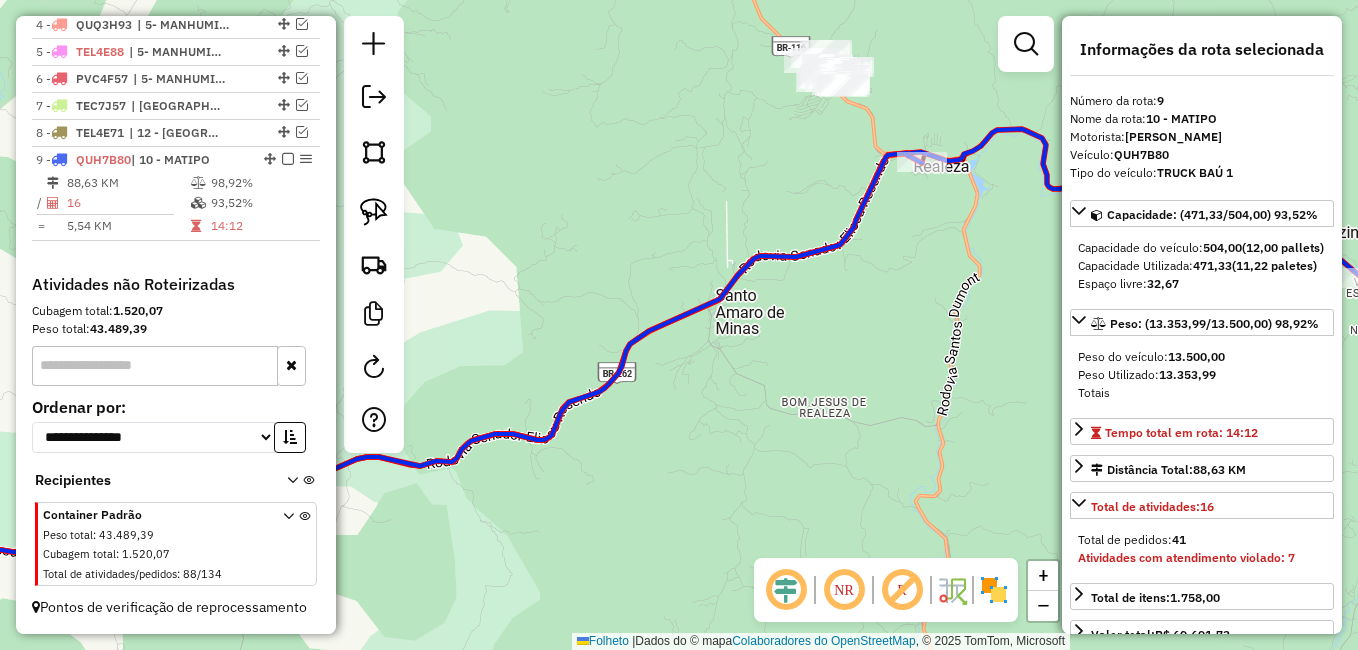 drag, startPoint x: 947, startPoint y: 242, endPoint x: 821, endPoint y: 349, distance: 165.30275 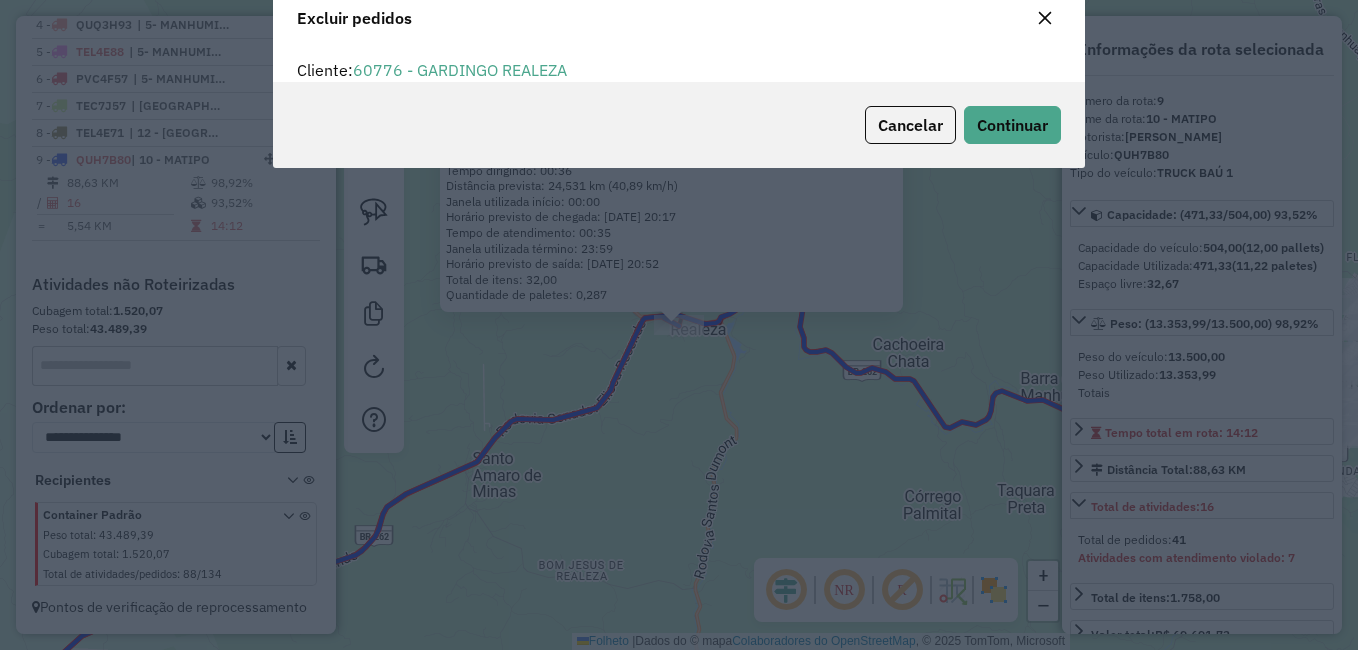 scroll, scrollTop: 12, scrollLeft: 6, axis: both 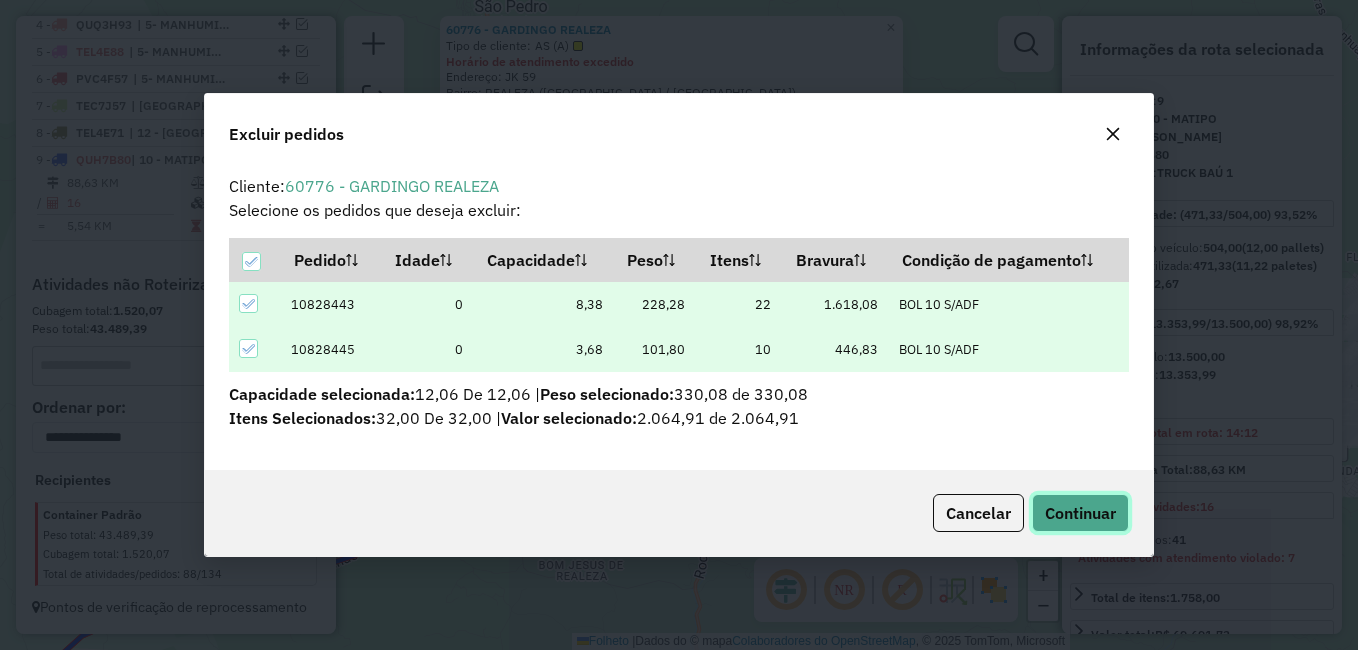 click on "Continuar" 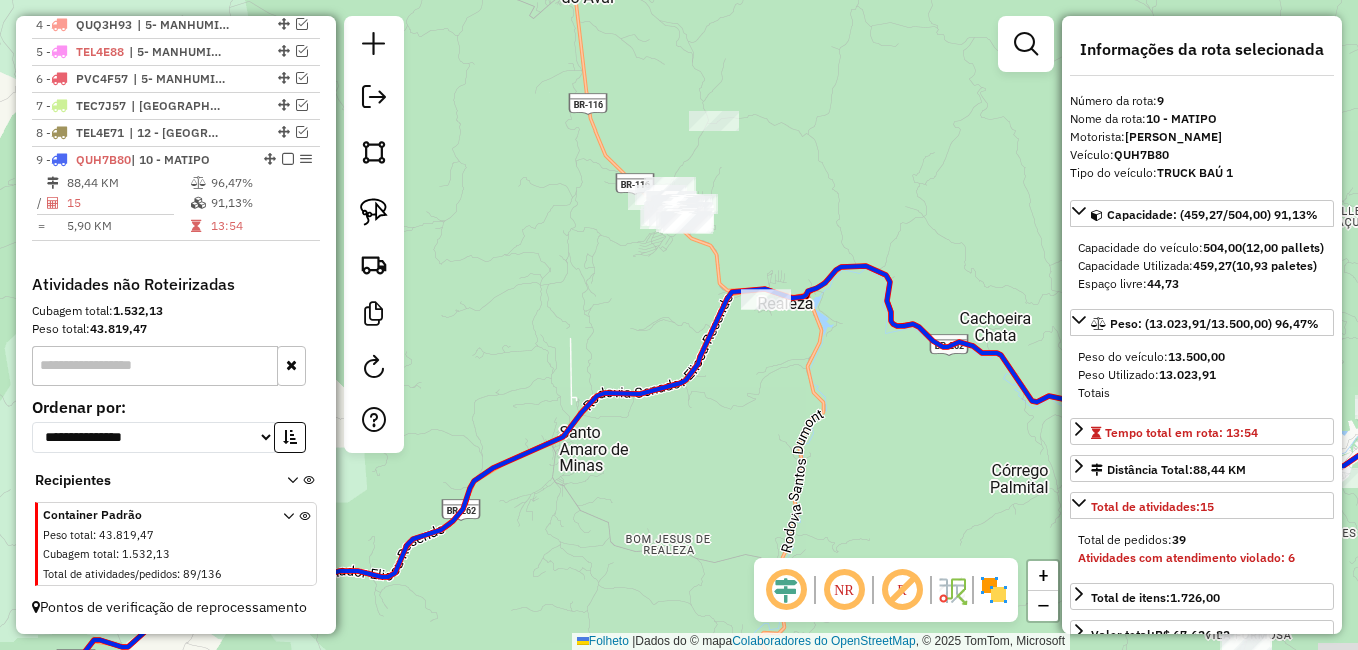 drag, startPoint x: 482, startPoint y: 386, endPoint x: 742, endPoint y: 316, distance: 269.25824 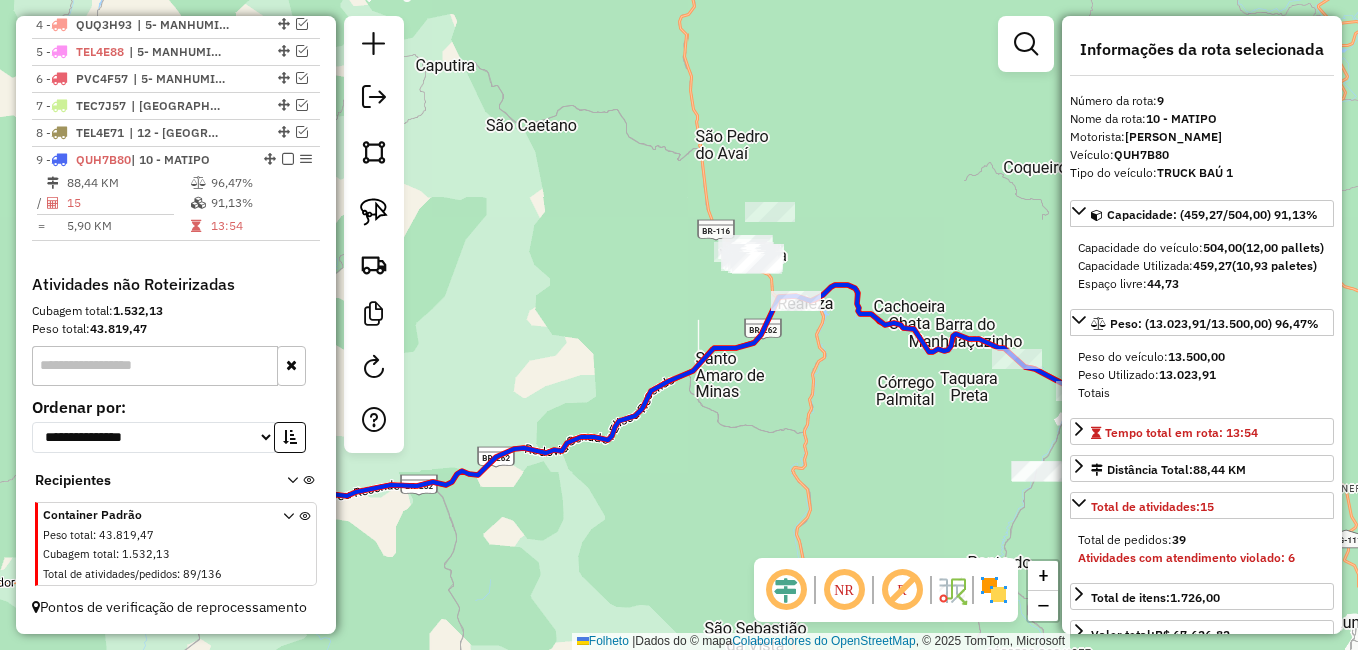 drag, startPoint x: 572, startPoint y: 353, endPoint x: 924, endPoint y: 283, distance: 358.89273 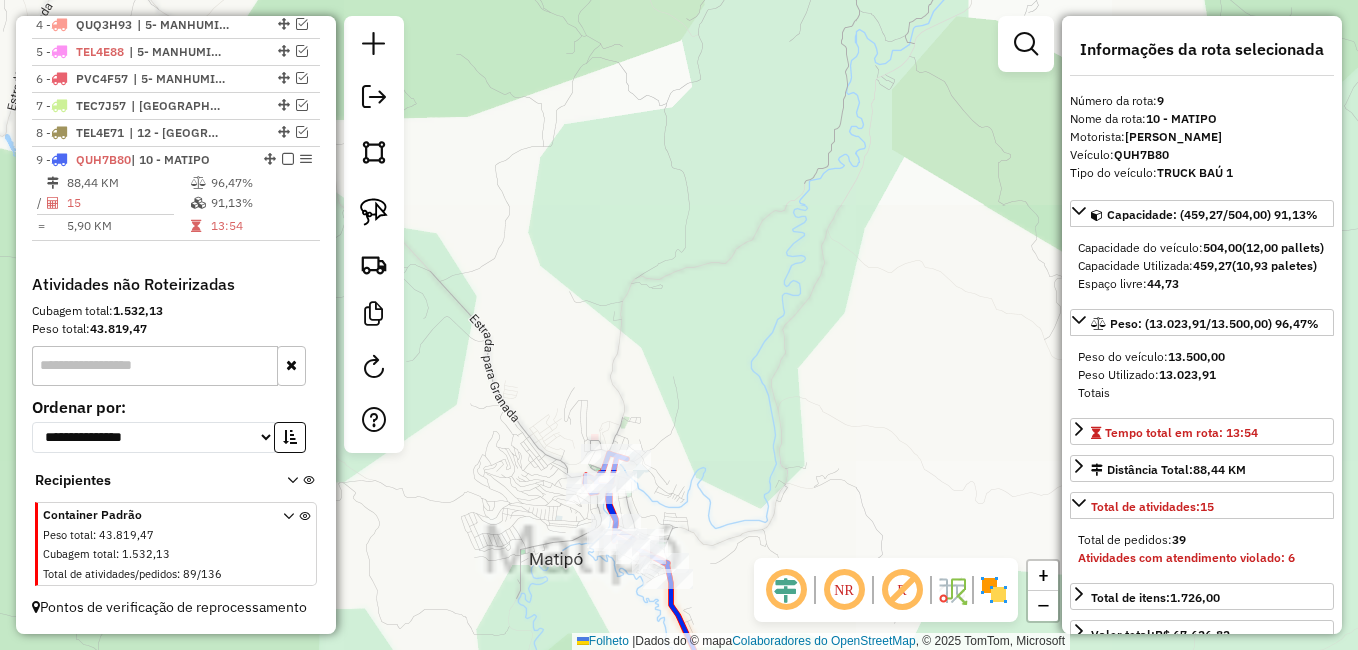 drag, startPoint x: 588, startPoint y: 277, endPoint x: 621, endPoint y: 224, distance: 62.433964 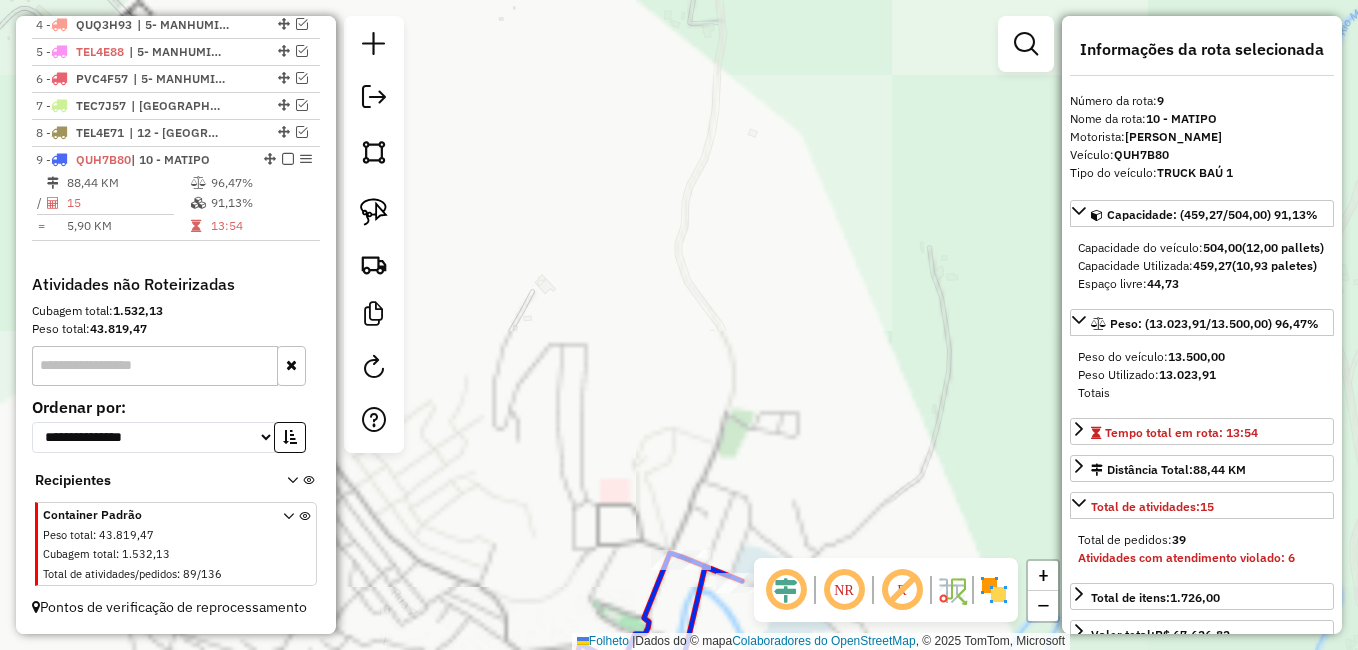 drag, startPoint x: 584, startPoint y: 396, endPoint x: 606, endPoint y: 141, distance: 255.94727 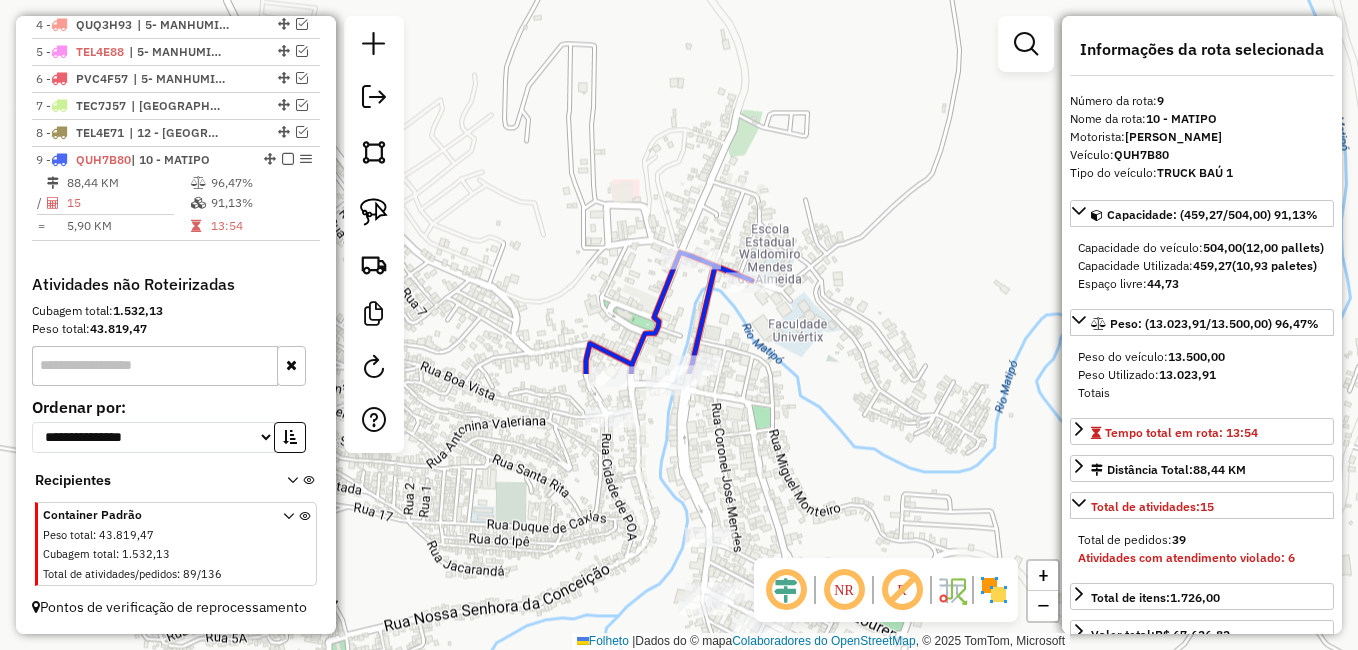 drag, startPoint x: 598, startPoint y: 273, endPoint x: 546, endPoint y: 95, distance: 185.44002 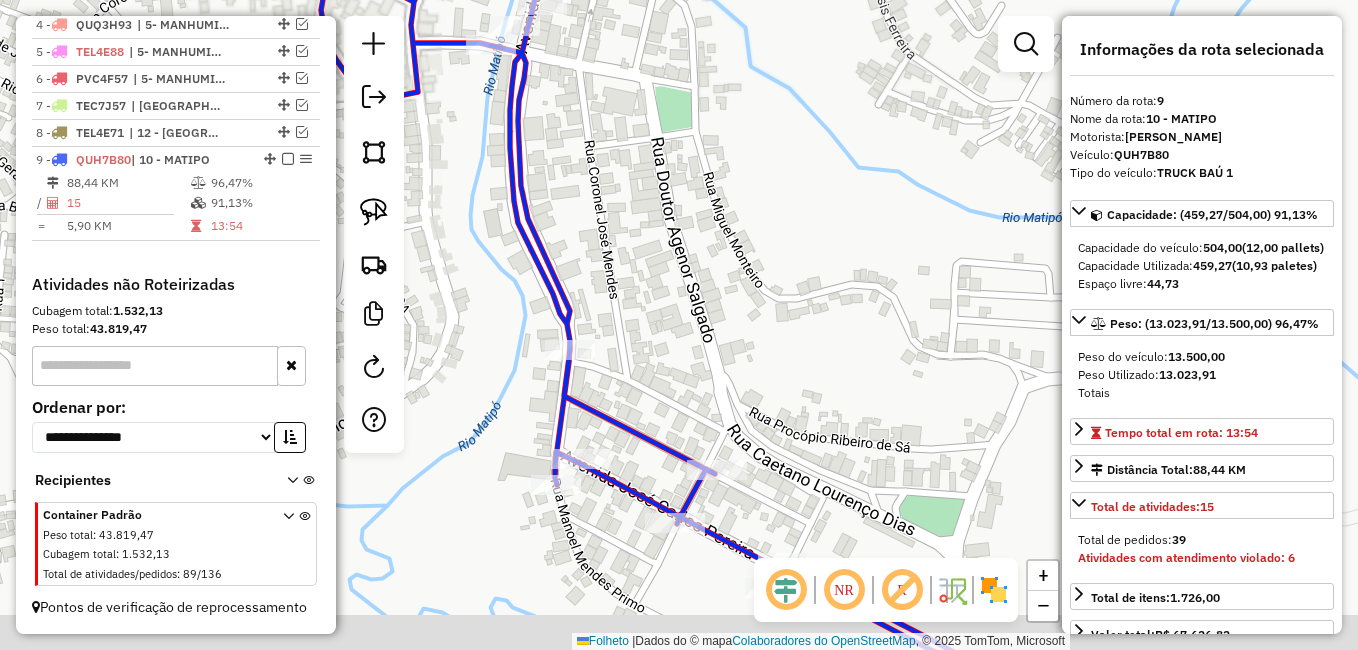 drag, startPoint x: 729, startPoint y: 318, endPoint x: 734, endPoint y: 173, distance: 145.08618 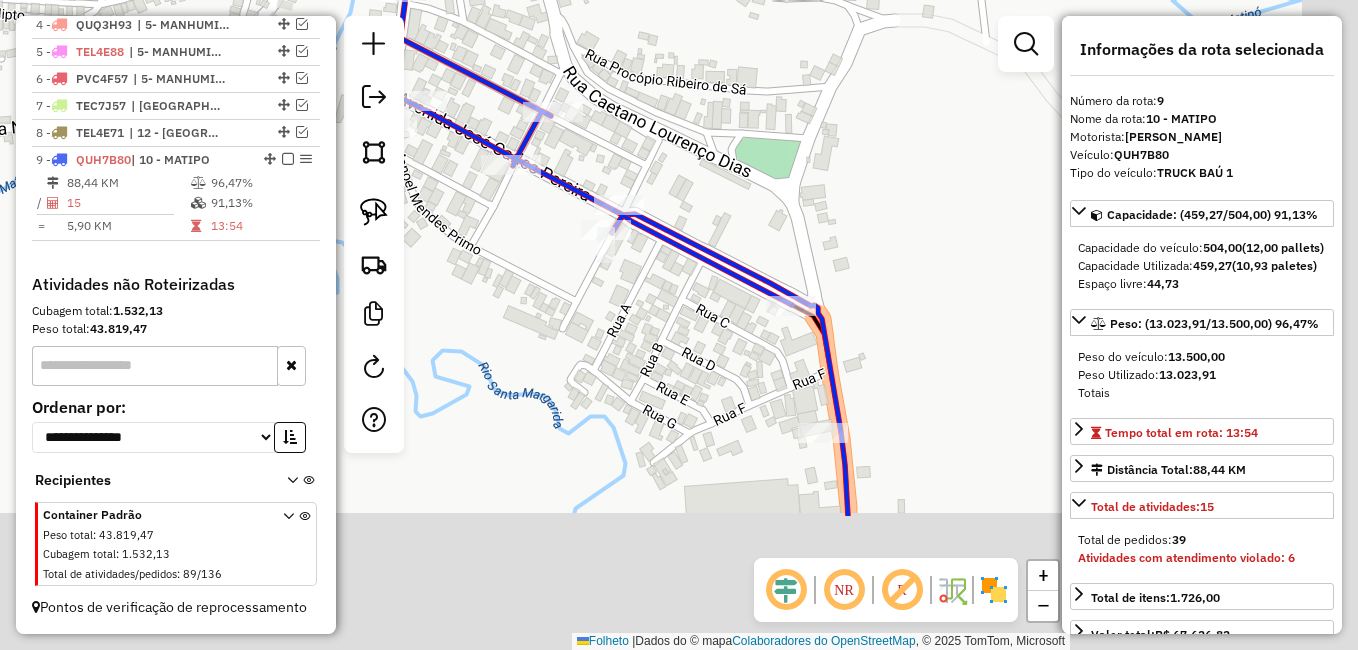 drag, startPoint x: 876, startPoint y: 309, endPoint x: 707, endPoint y: 109, distance: 261.84155 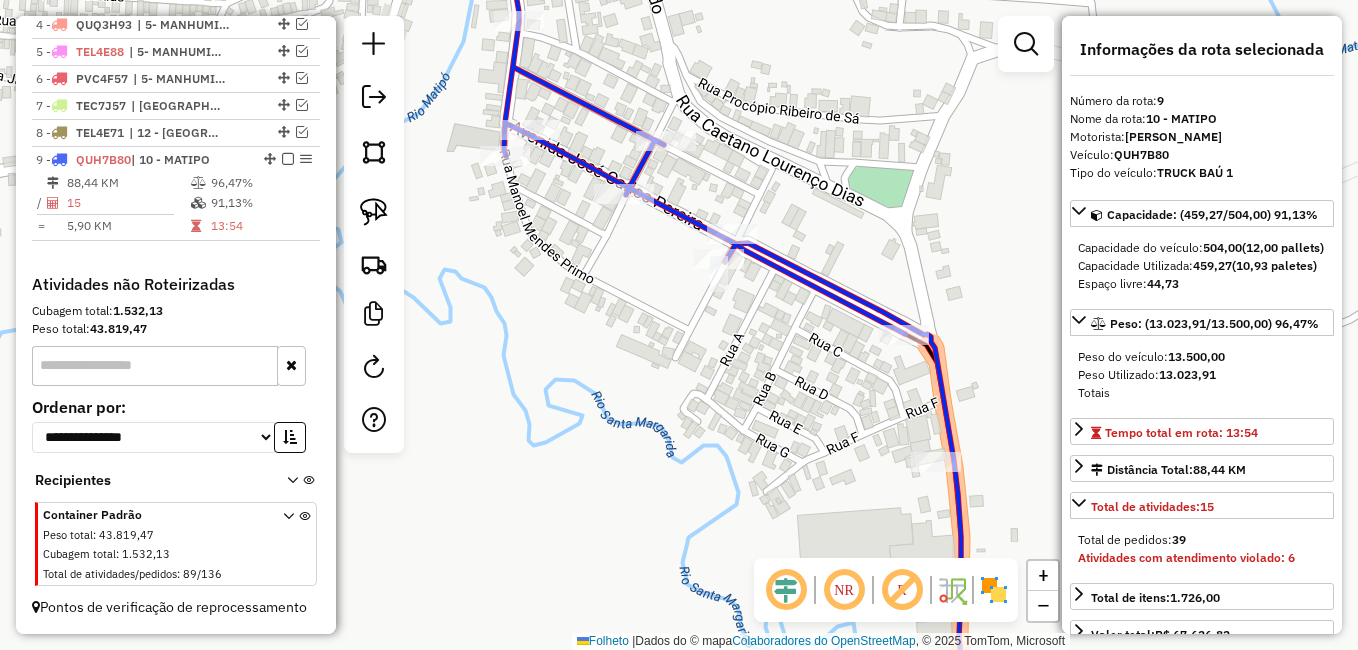 drag, startPoint x: 525, startPoint y: 246, endPoint x: 800, endPoint y: 478, distance: 359.79022 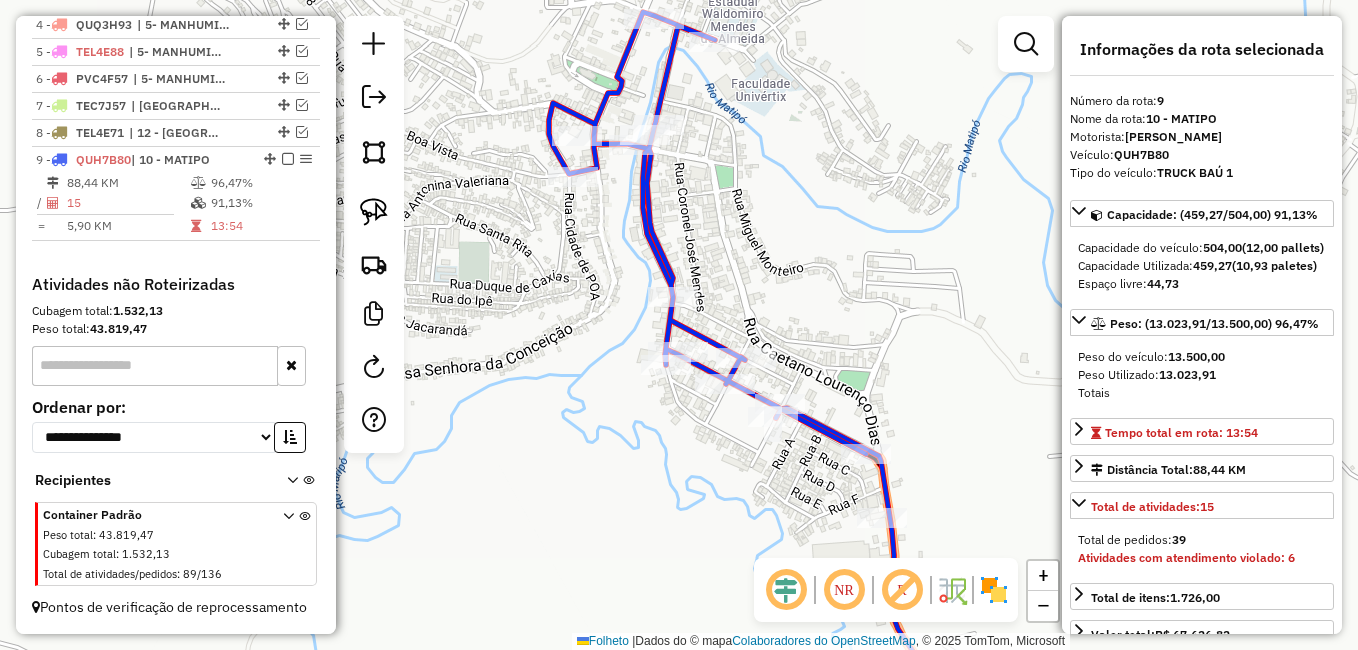 drag, startPoint x: 540, startPoint y: 270, endPoint x: 558, endPoint y: 296, distance: 31.622776 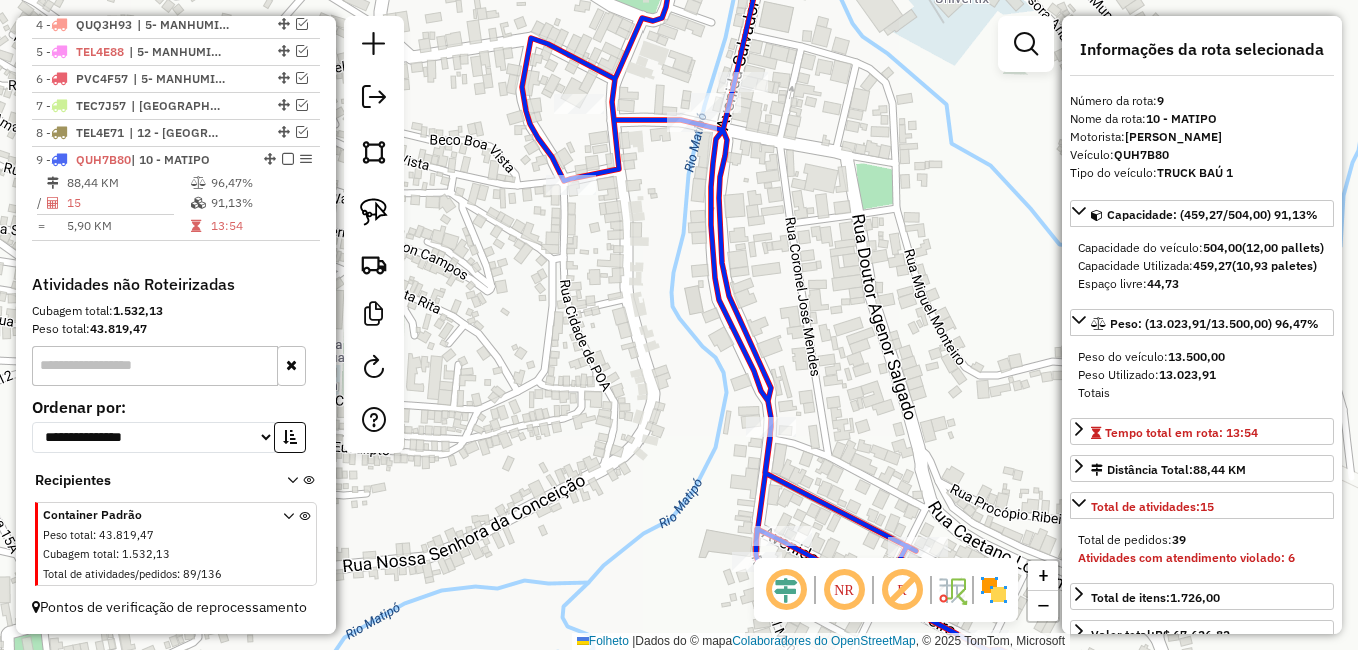 drag, startPoint x: 651, startPoint y: 209, endPoint x: 639, endPoint y: 239, distance: 32.31099 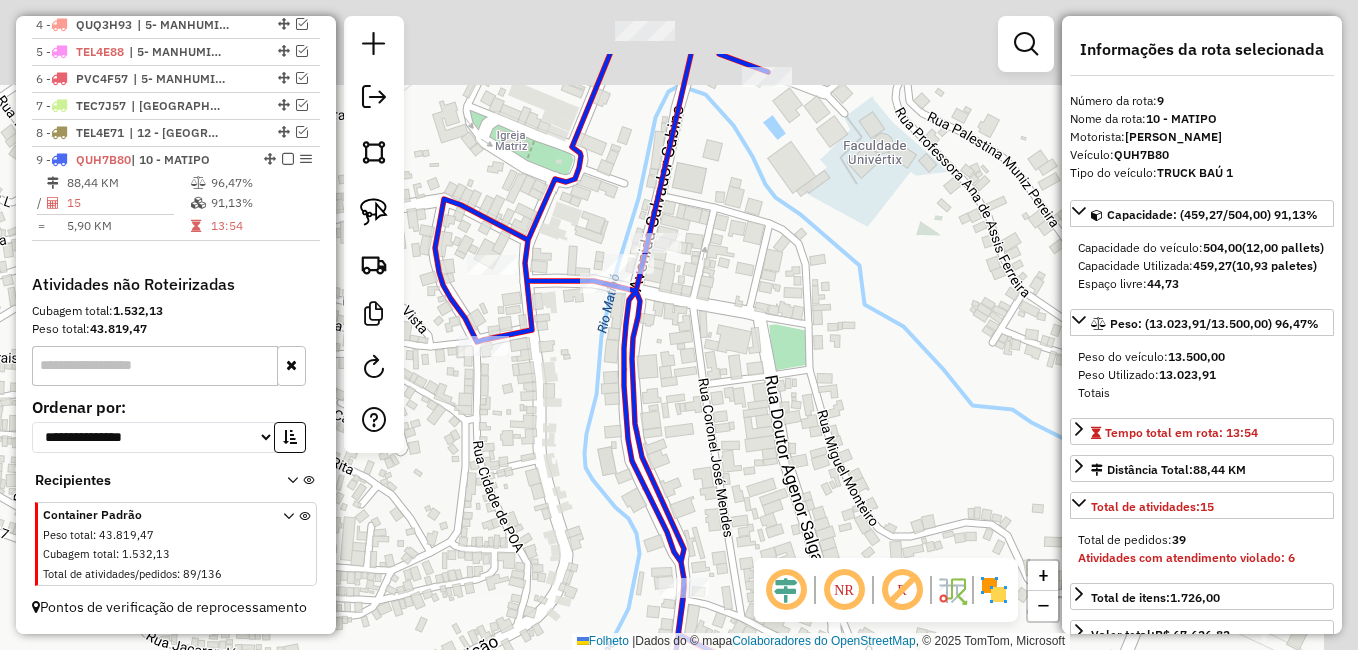 drag, startPoint x: 725, startPoint y: 282, endPoint x: 666, endPoint y: 369, distance: 105.11898 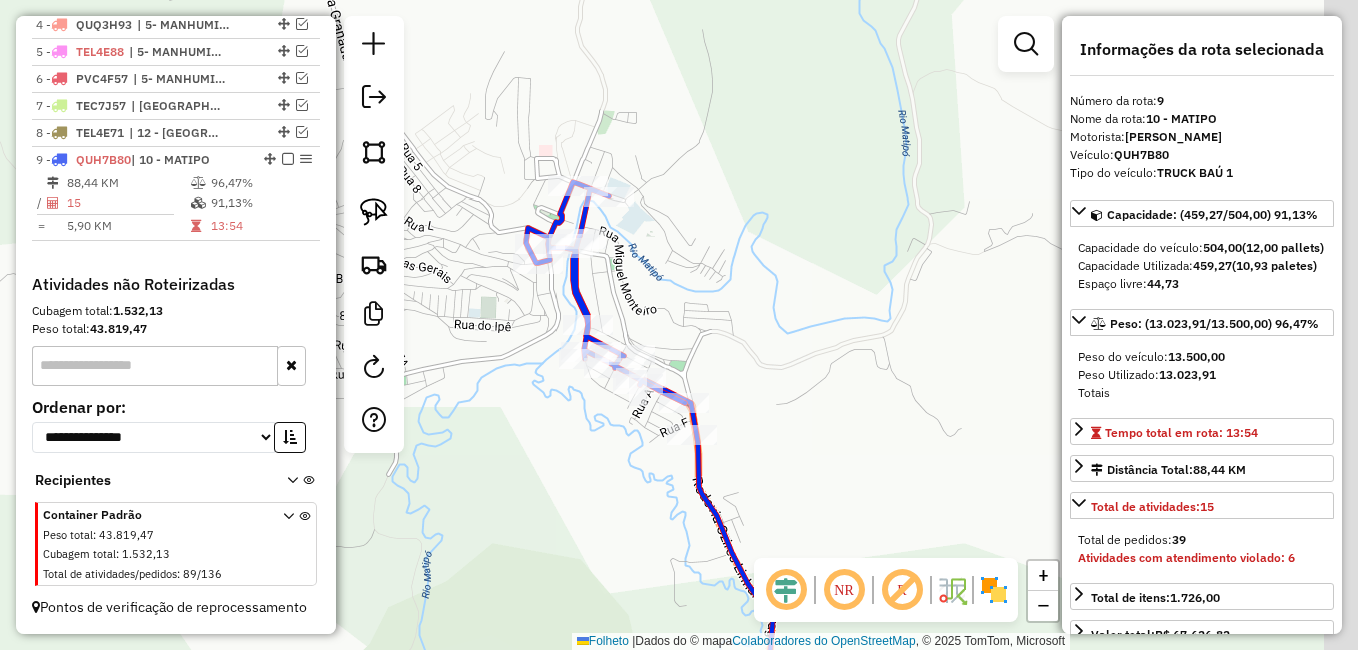 drag, startPoint x: 830, startPoint y: 319, endPoint x: 636, endPoint y: 216, distance: 219.64745 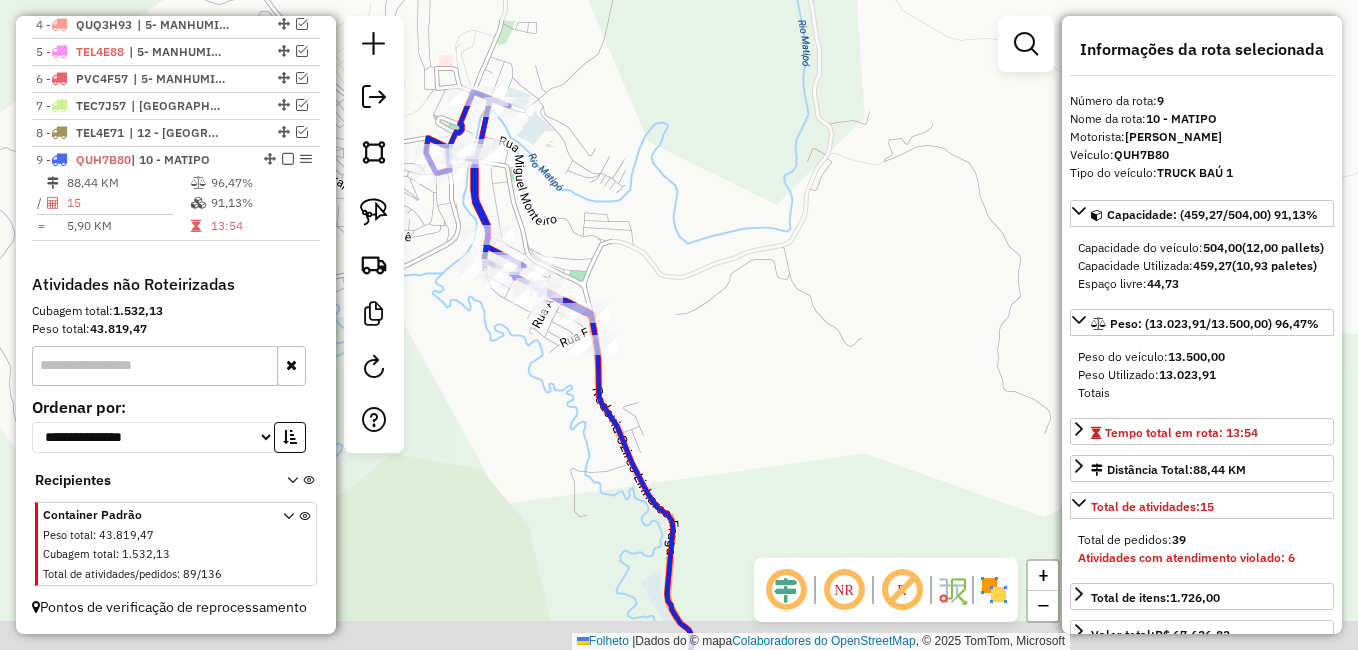 drag, startPoint x: 731, startPoint y: 286, endPoint x: 640, endPoint y: 155, distance: 159.5055 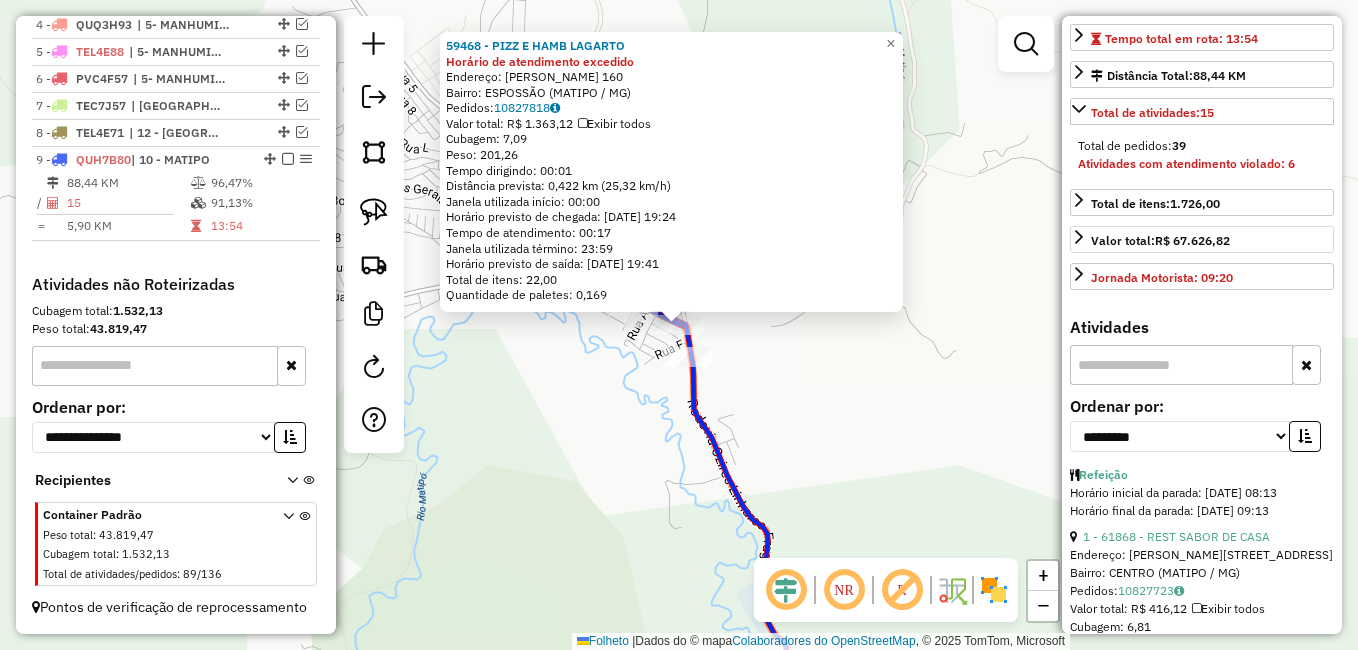 scroll, scrollTop: 500, scrollLeft: 0, axis: vertical 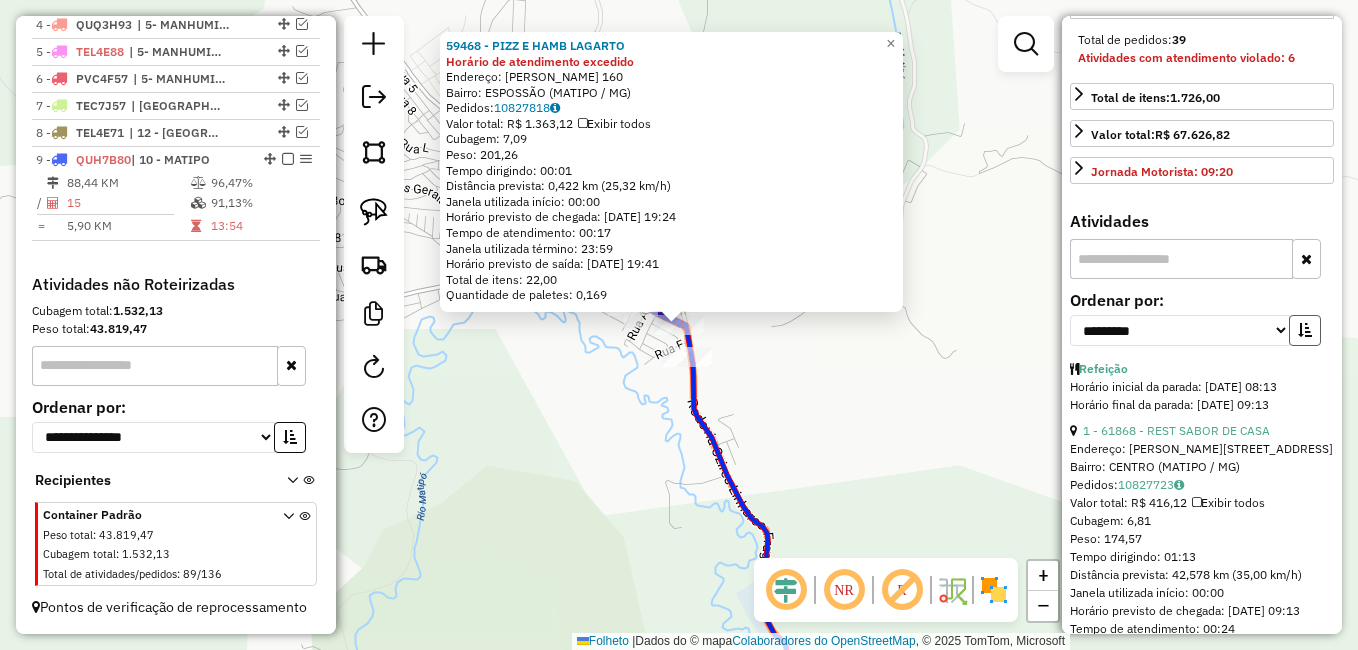 click at bounding box center [1305, 330] 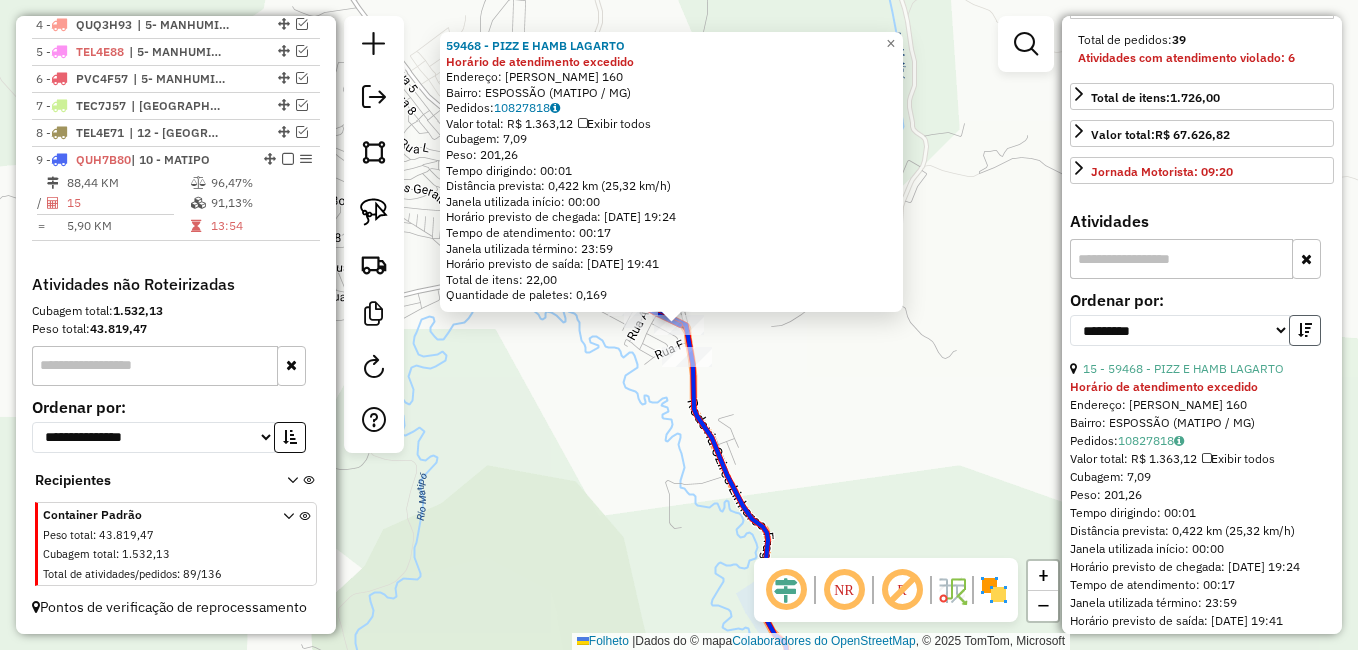 click at bounding box center [1305, 330] 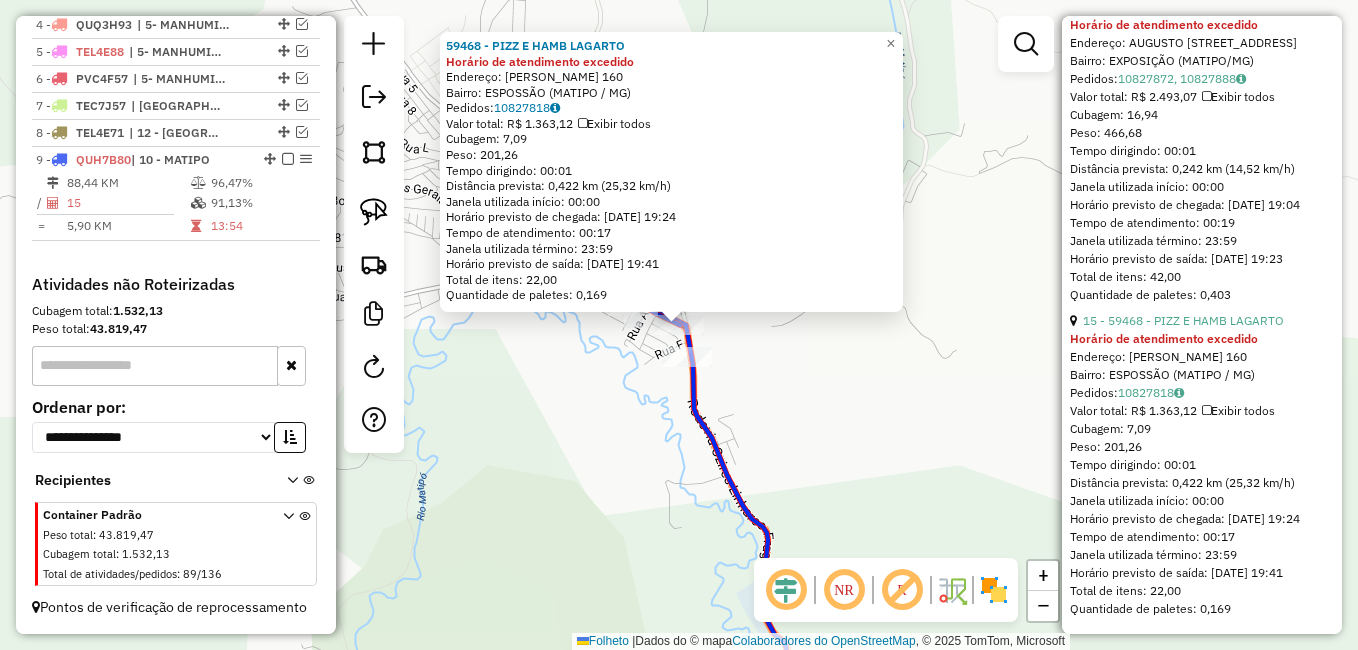 scroll, scrollTop: 5294, scrollLeft: 0, axis: vertical 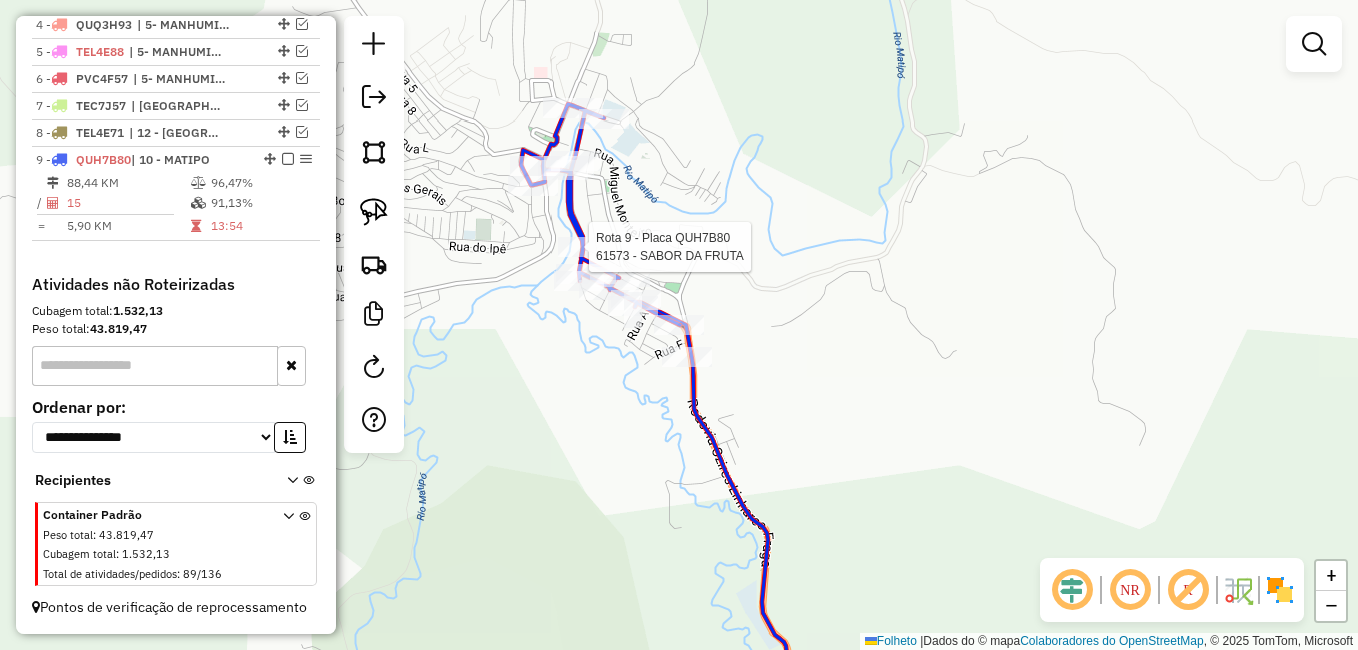 select on "**********" 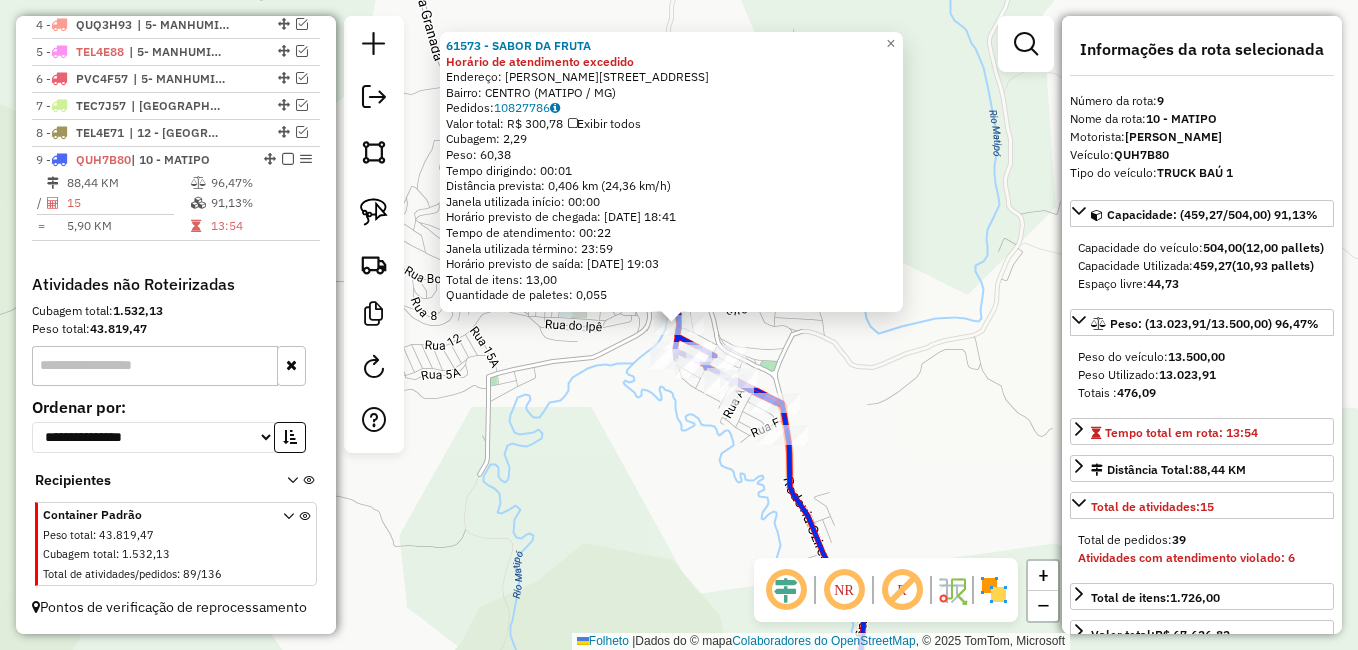 click on "61573 - SABOR DA FRUTA Horário de atendimento excedido  Endereço: JOAO MENDES MAGALHÃES 20   Bairro: CENTRO (MATIPO / MG)   Pedidos:  10827786   Valor total: R$ 300,78   Exibir todos   Cubagem: 2,29  Peso: 60,38  Tempo dirigindo: 00:01   Distância prevista: 0,406 km (24,36 km/h)   Janela utilizada início: 00:00   Horário previsto de chegada: 11/07/2025 18:41   Tempo de atendimento: 00:22   Janela utilizada término: 23:59   Horário previsto de saída: 11/07/2025 19:03   Total de itens: 13,00   Quantidade de paletes: 0,055  × Janela de atendimento Grade de atendimento Capacidade Transportadoras Veículos Cliente Pedidos  Rotas Selecione os dias de semana para filtrar as janelas de atendimento  Seg   Ter   Qua   Qui   Sexo   Sáb   Dom  Informe o período da janela de atendimento: De: Até:  Filtrar exatamente a janela do cliente  Considerar janela de atendimento padrão  Selecione os dias de semana para filtrar as grades de atendimento  Seg   Ter   Qua   Qui   Sexo   Sáb   Dom   Peso mínimo:   De:  +" 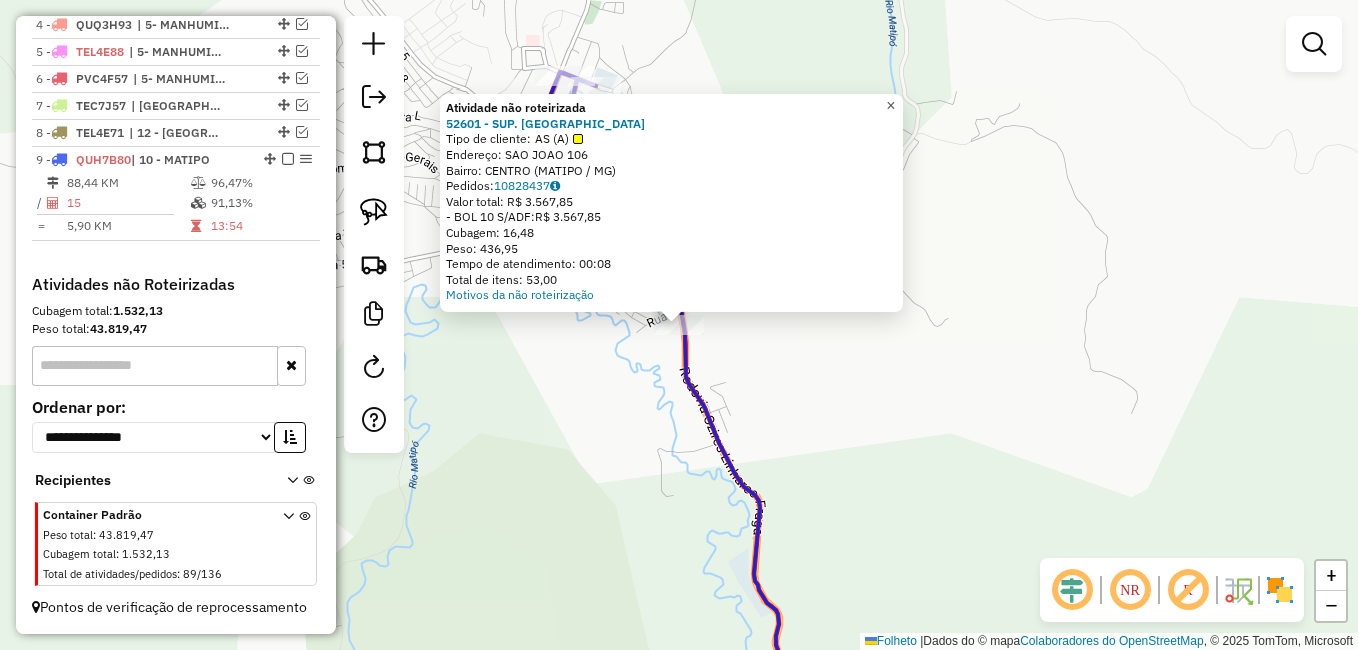 click on "×" 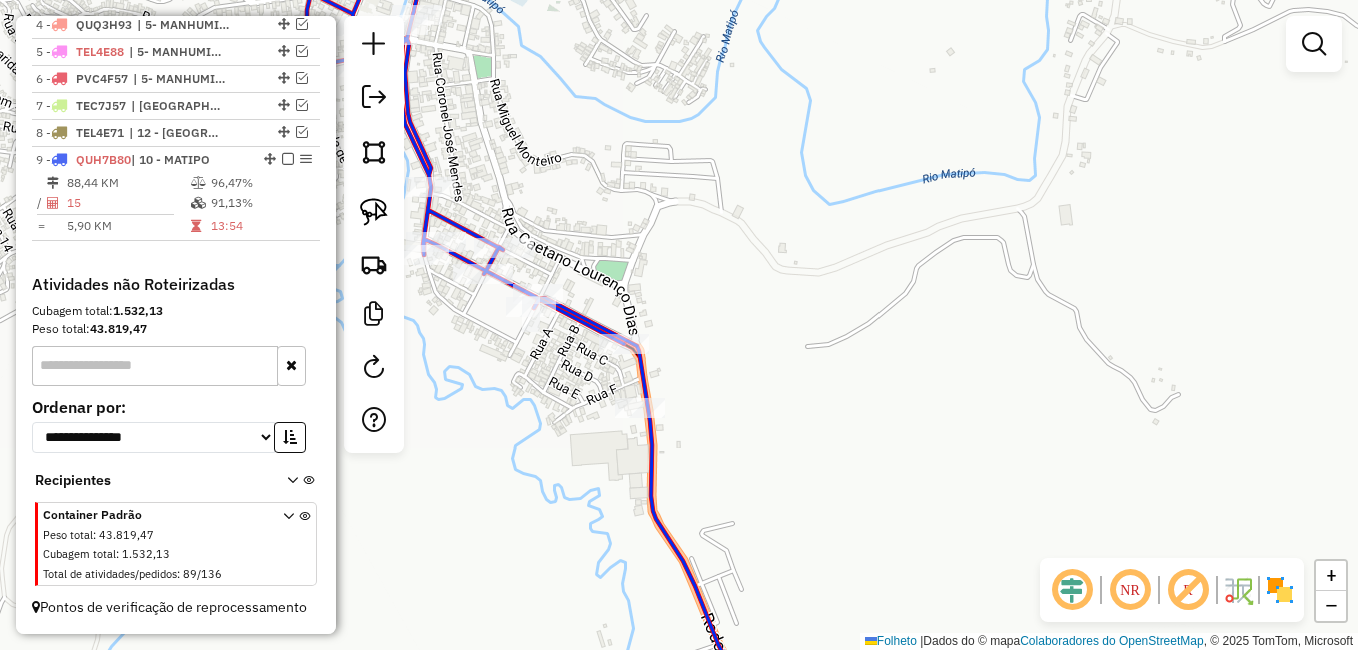 drag, startPoint x: 611, startPoint y: 234, endPoint x: 788, endPoint y: 242, distance: 177.1807 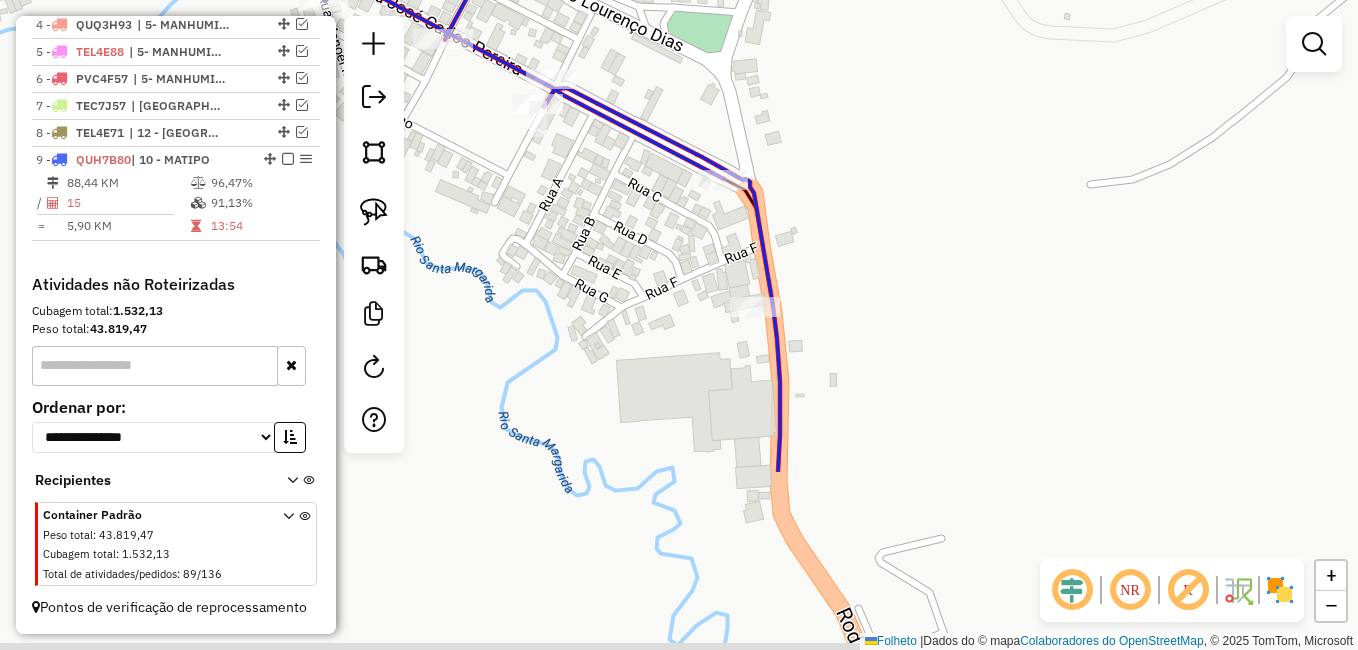 drag, startPoint x: 950, startPoint y: 344, endPoint x: 855, endPoint y: 131, distance: 233.22522 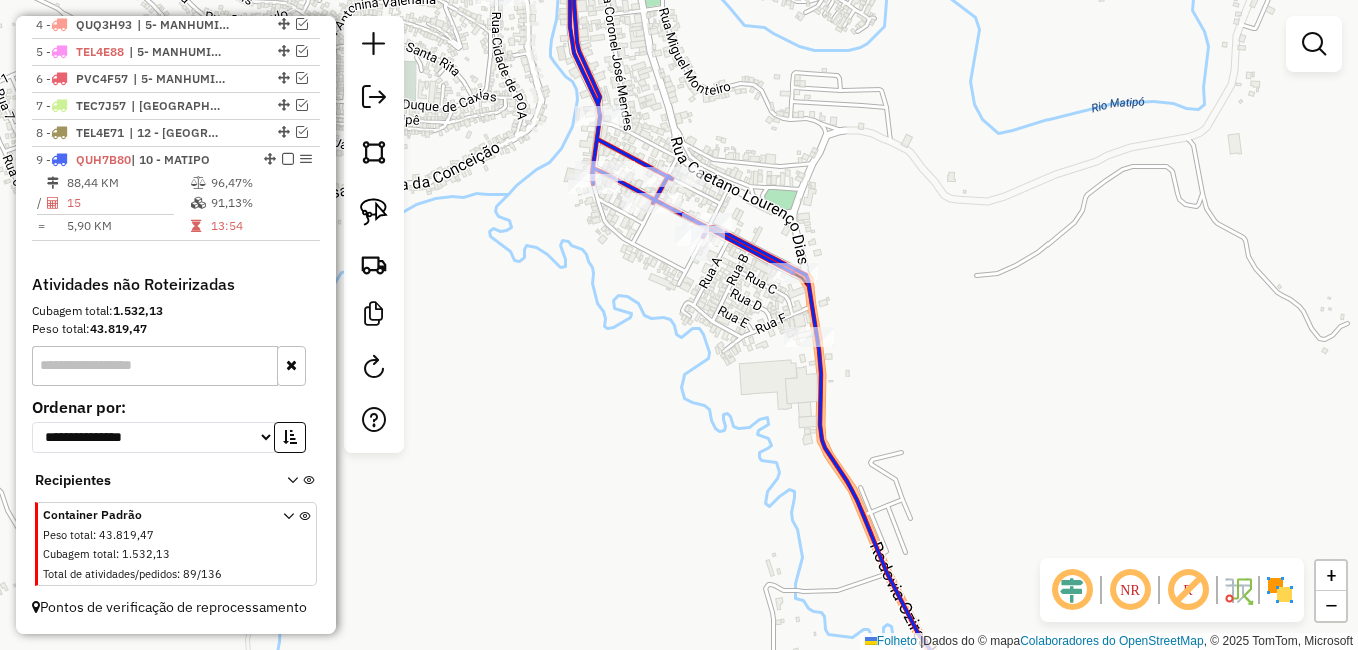 click on "Janela de atendimento Grade de atendimento Capacidade Transportadoras Veículos Cliente Pedidos  Rotas Selecione os dias de semana para filtrar as janelas de atendimento  Seg   Ter   Qua   Qui   Sexo   Sáb   Dom  Informe o período da janela de atendimento: De: Até:  Filtrar exatamente a janela do cliente  Considerar janela de atendimento padrão  Selecione os dias de semana para filtrar as grades de atendimento  Seg   Ter   Qua   Qui   Sexo   Sáb   Dom   Considerar clientes sem dia de atendimento cadastrado  Clientes fora do dia de atendimento selecionado Filtrar as atividades entre os valores definidos abaixo:  Peso mínimo:   Peso máximo:   Cubagem mínima:   Cubagem máxima:   De:   Até:  Filtrar as atividades entre o tempo de atendimento definido abaixo:  De:   Até:   Considerar capacidade total dos clientes não roteirizados Transportadora: Selecione um ou mais itens Tipo de veículo: Selecione um ou mais itens Veículo: Selecione um ou mais itens Motorista: Selecione um ou mais itens Nomo: Setor:" 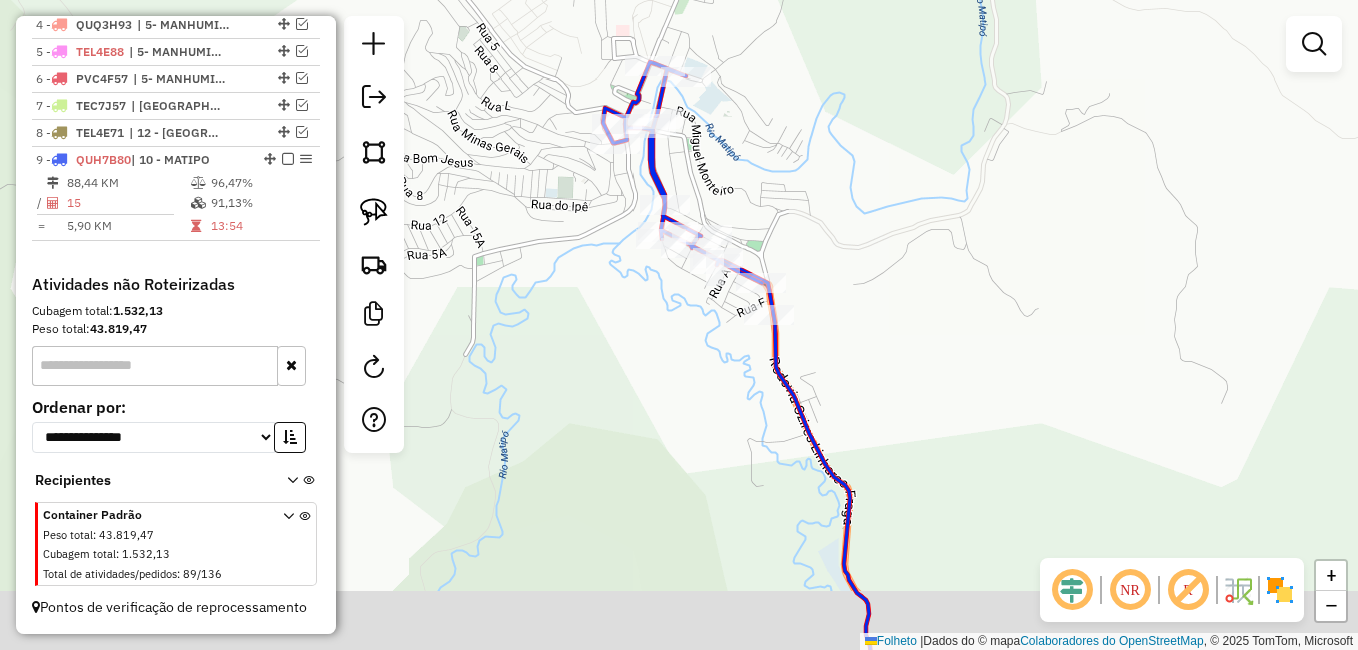 drag, startPoint x: 996, startPoint y: 404, endPoint x: 779, endPoint y: 198, distance: 299.20728 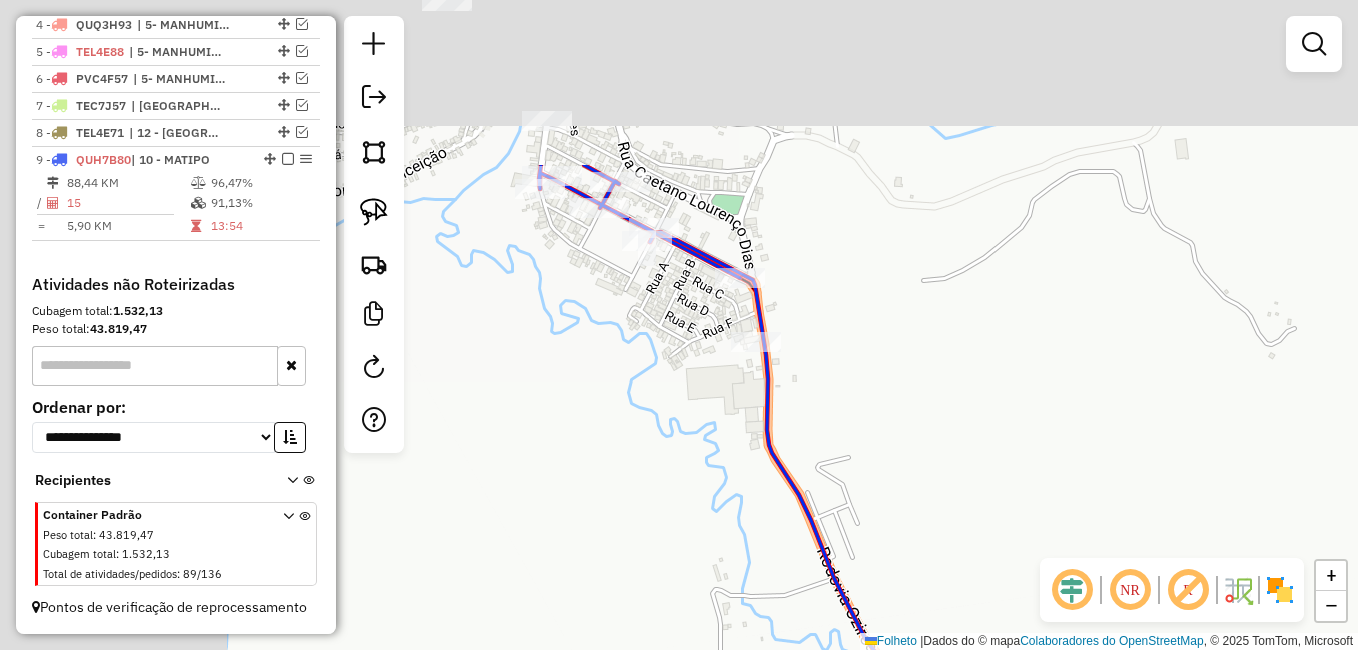 drag, startPoint x: 767, startPoint y: 193, endPoint x: 1103, endPoint y: 459, distance: 428.5464 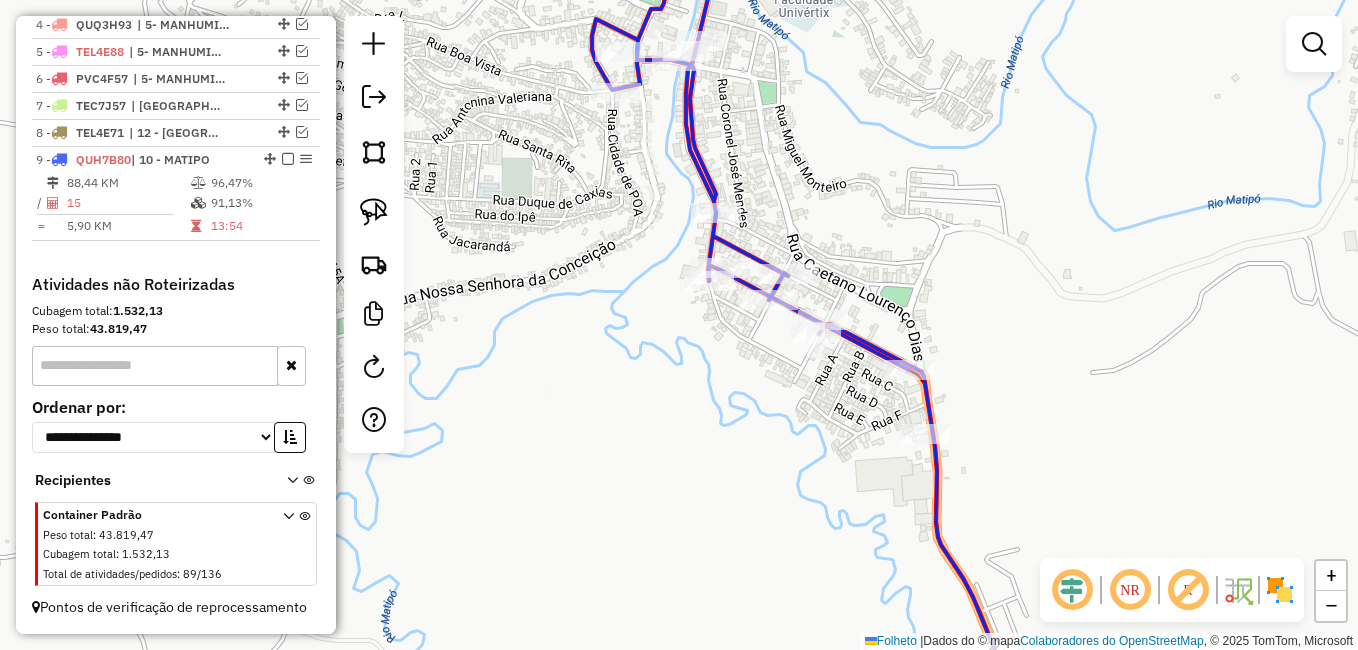 drag, startPoint x: 928, startPoint y: 275, endPoint x: 1006, endPoint y: 330, distance: 95.44108 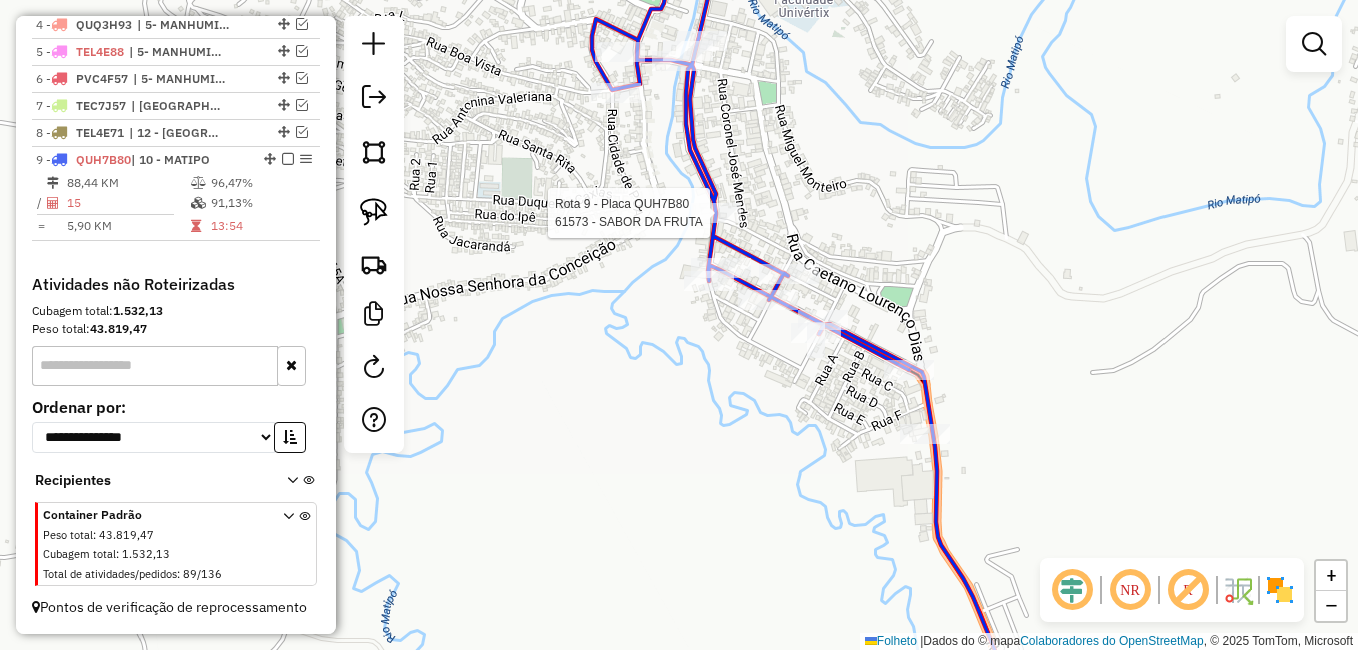 select on "**********" 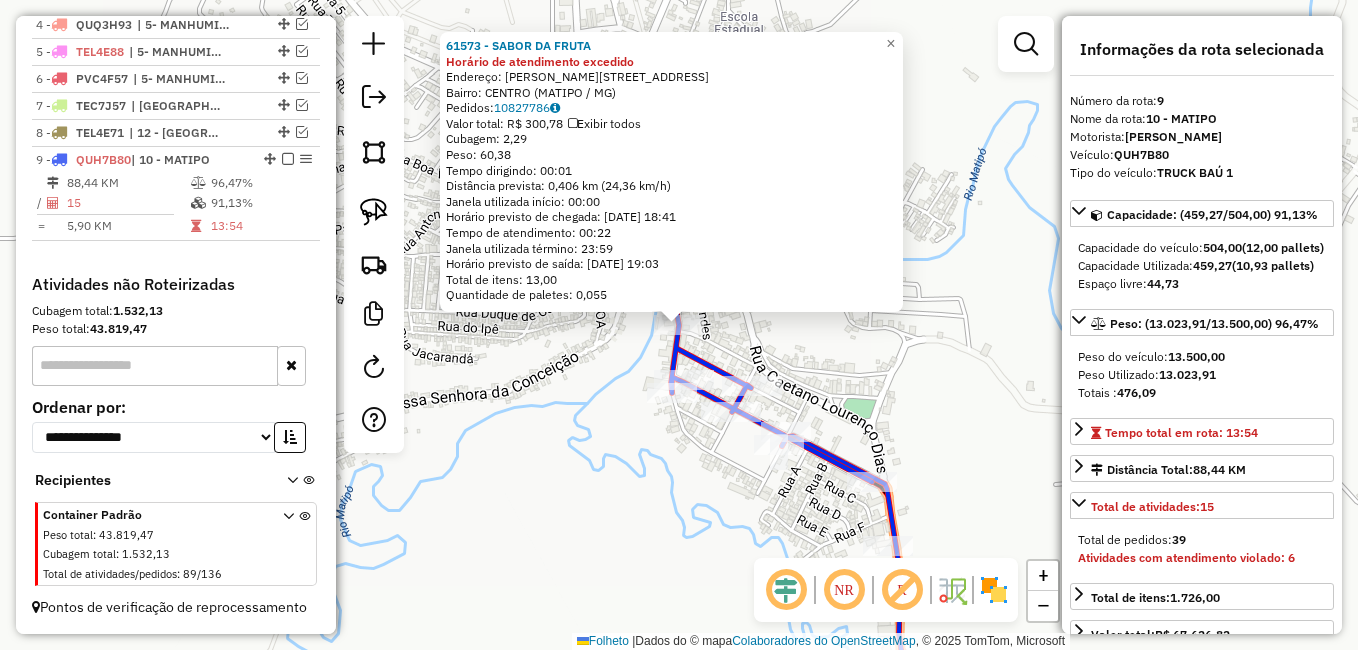 drag, startPoint x: 943, startPoint y: 385, endPoint x: 918, endPoint y: 363, distance: 33.30165 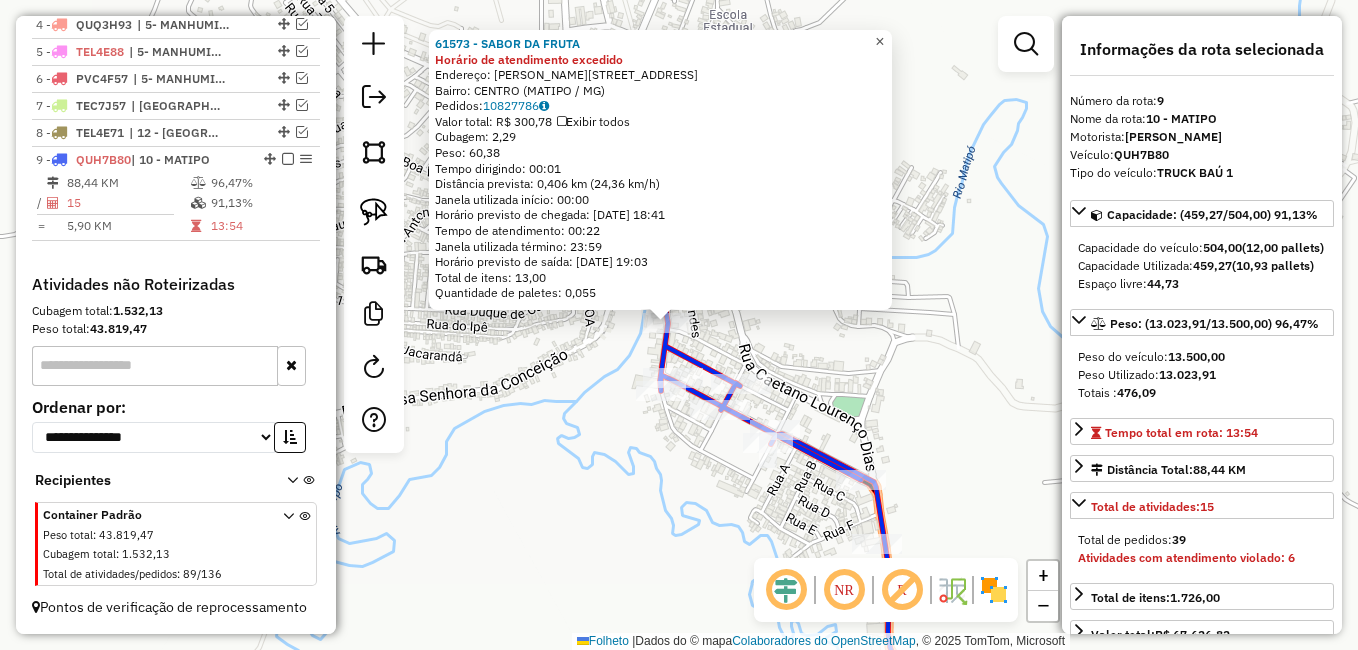 click on "×" 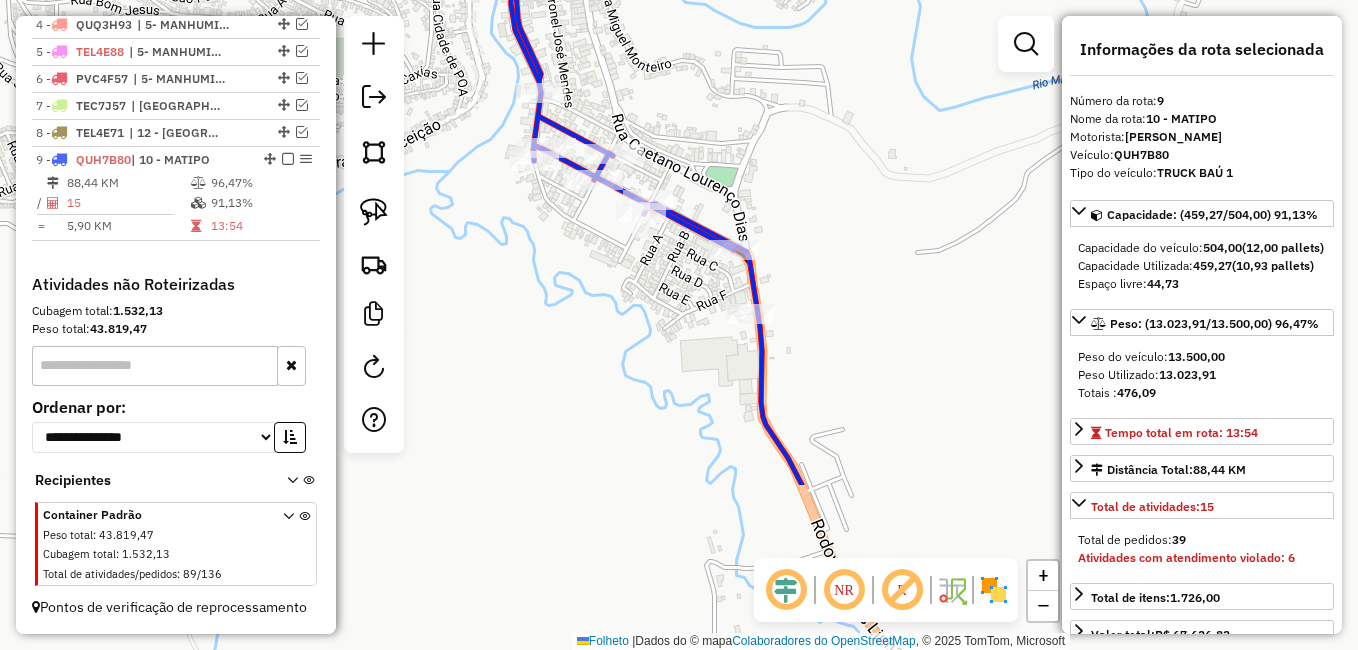 drag, startPoint x: 937, startPoint y: 341, endPoint x: 807, endPoint y: 101, distance: 272.94687 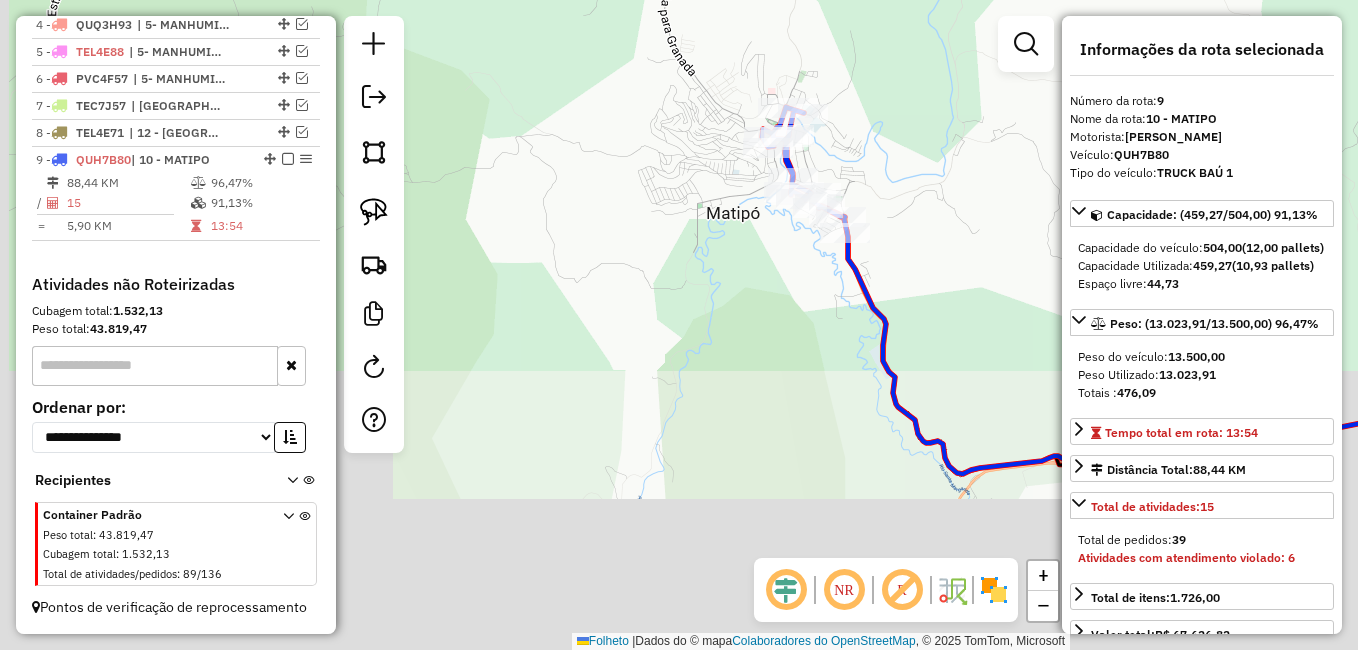 drag, startPoint x: 945, startPoint y: 368, endPoint x: 734, endPoint y: 291, distance: 224.61078 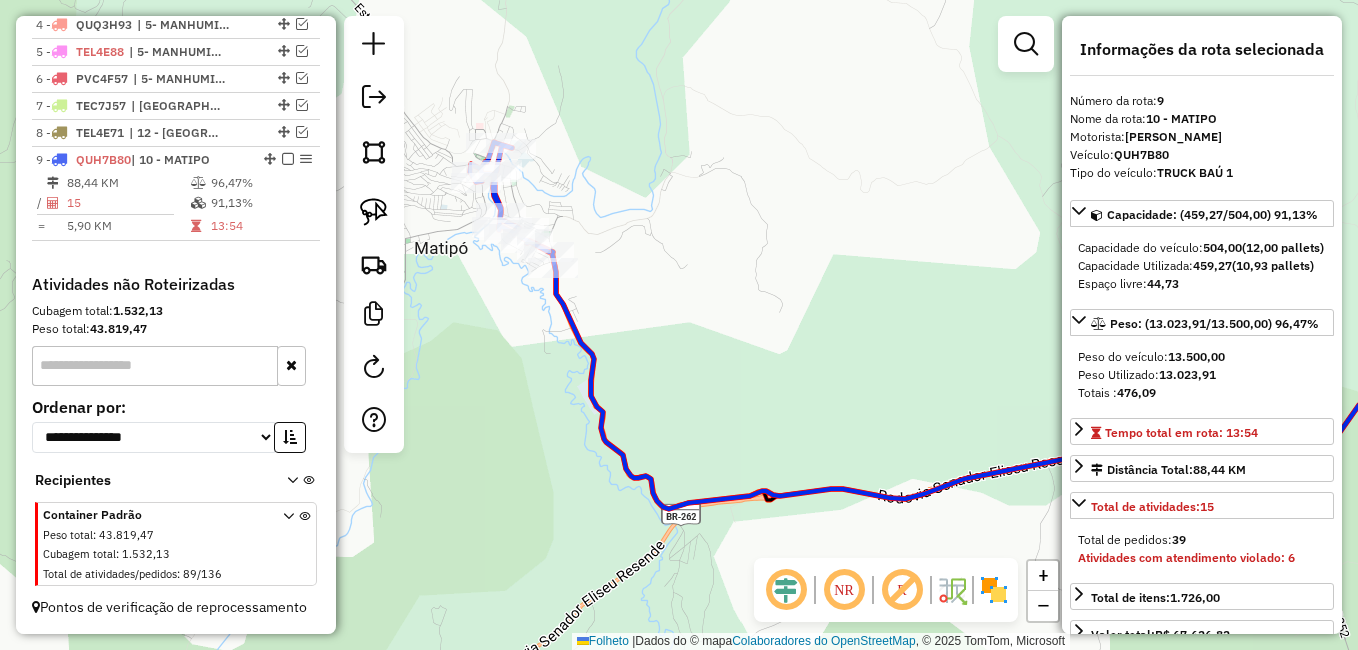drag, startPoint x: 847, startPoint y: 274, endPoint x: 779, endPoint y: 395, distance: 138.79842 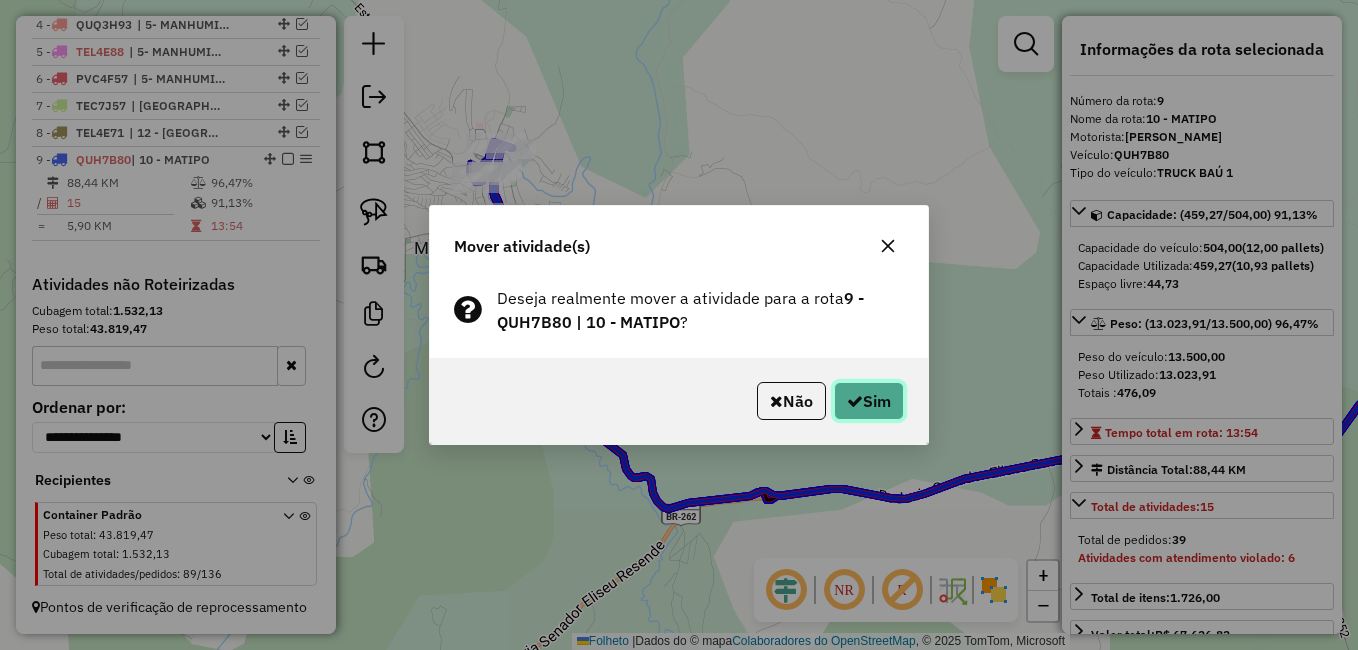click 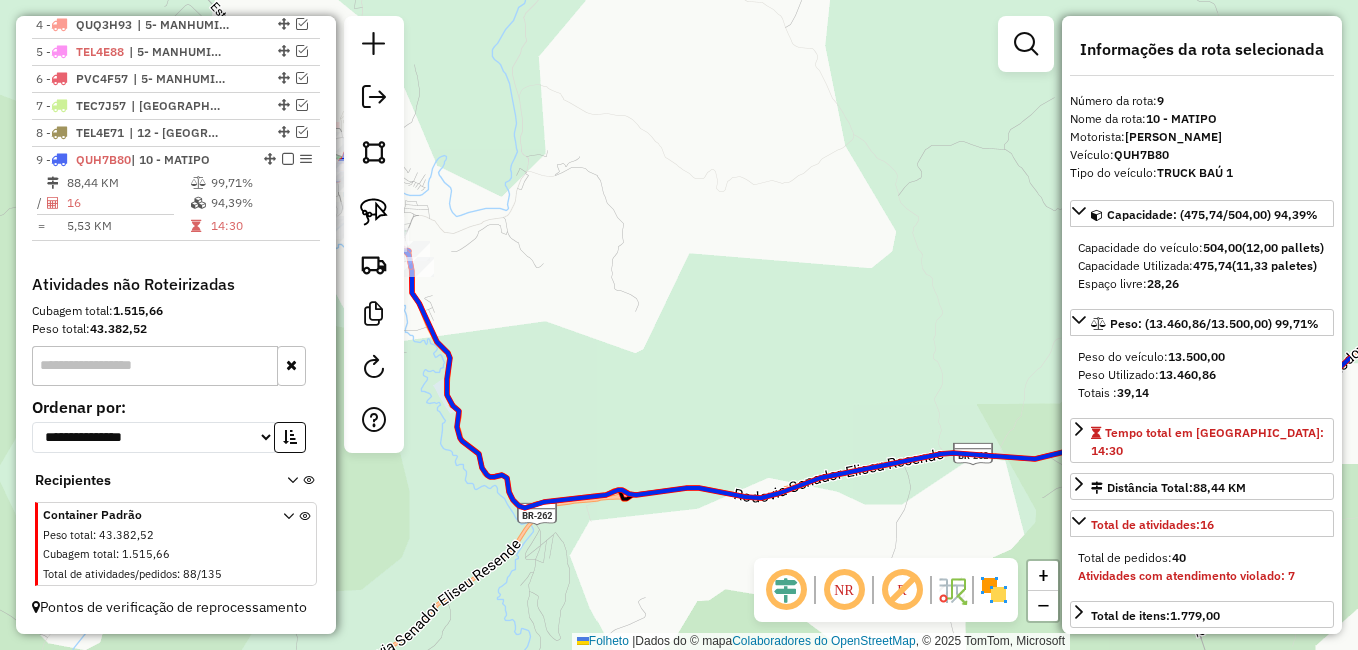 drag, startPoint x: 863, startPoint y: 344, endPoint x: 612, endPoint y: 282, distance: 258.544 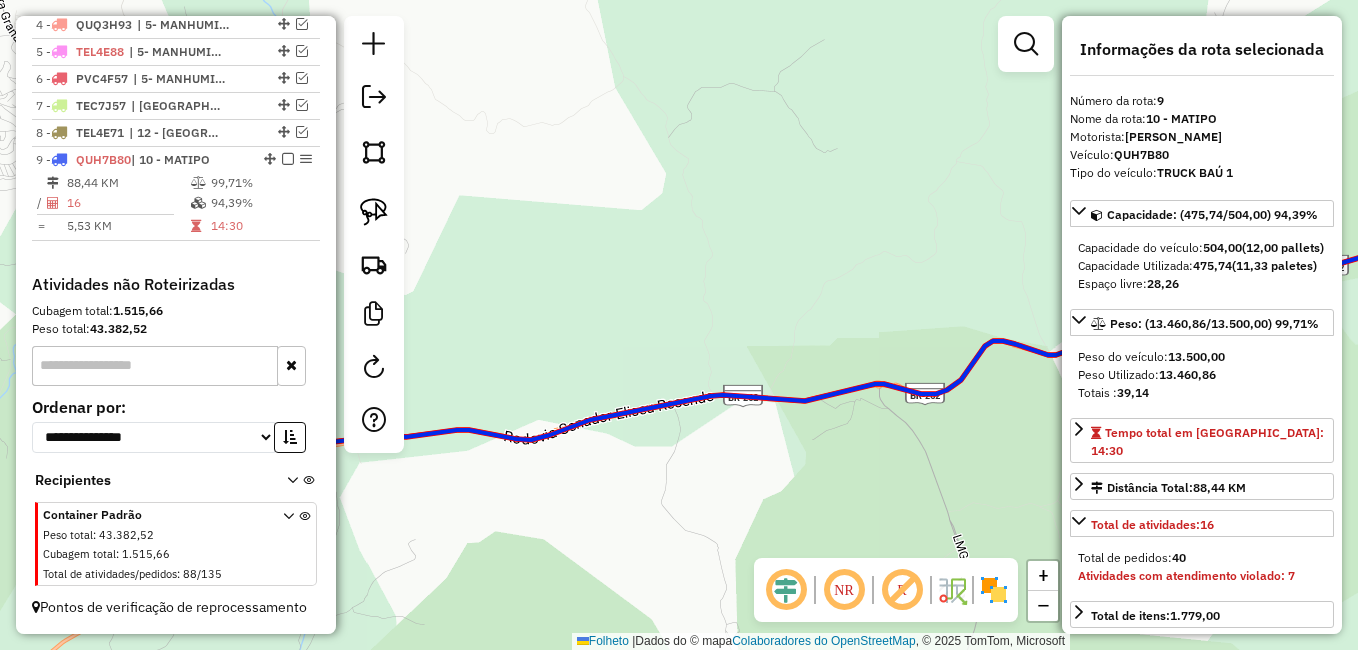 drag, startPoint x: 813, startPoint y: 307, endPoint x: 651, endPoint y: 307, distance: 162 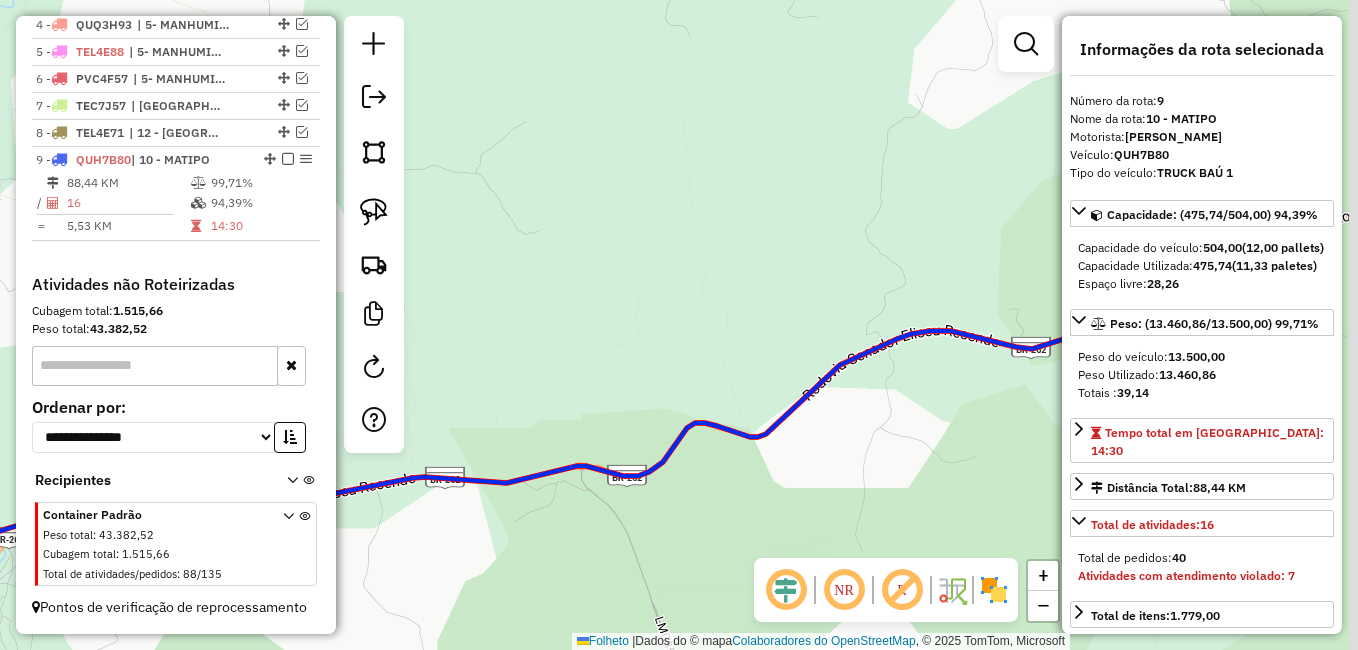 drag, startPoint x: 820, startPoint y: 322, endPoint x: 678, endPoint y: 387, distance: 156.16978 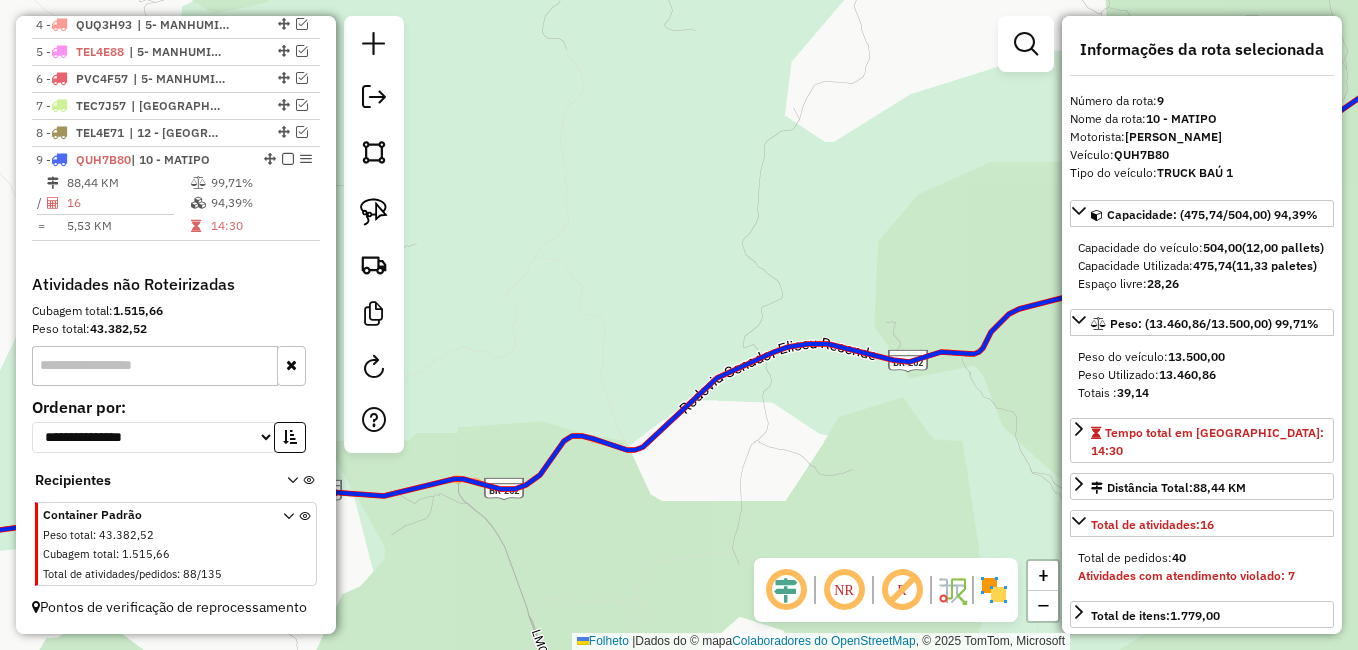 drag, startPoint x: 796, startPoint y: 327, endPoint x: 770, endPoint y: 315, distance: 28.635643 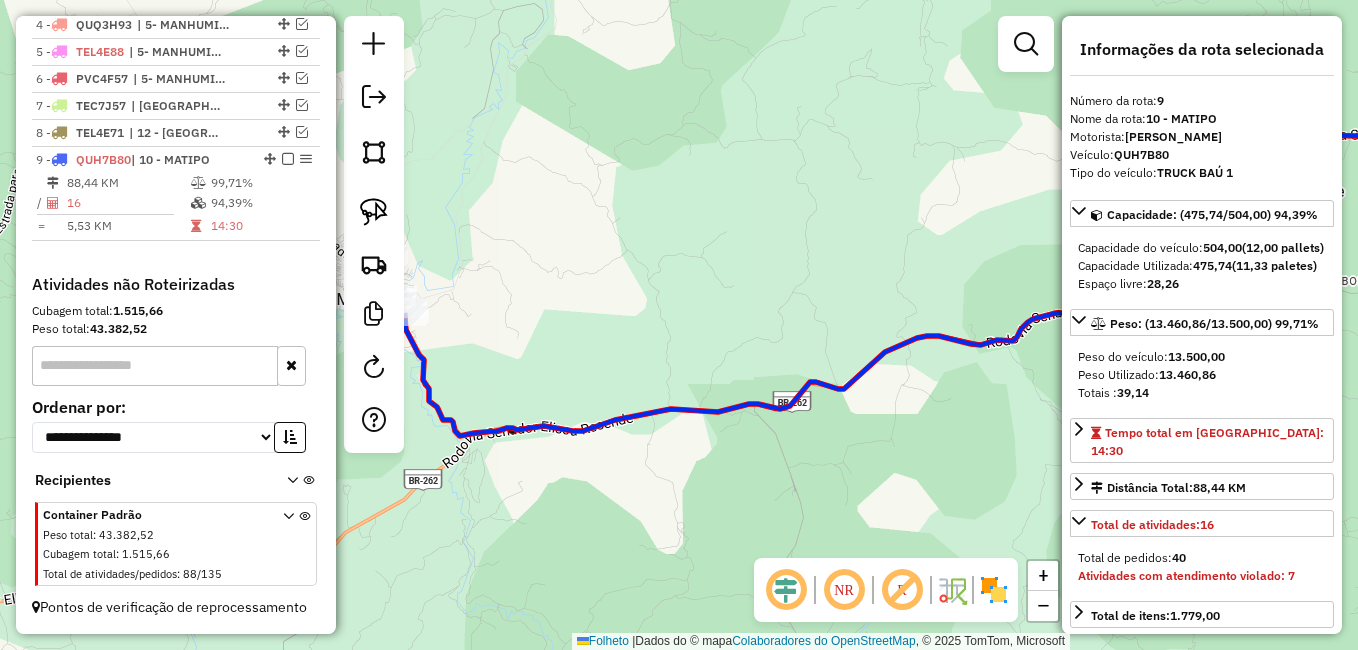 drag, startPoint x: 574, startPoint y: 256, endPoint x: 696, endPoint y: 266, distance: 122.40915 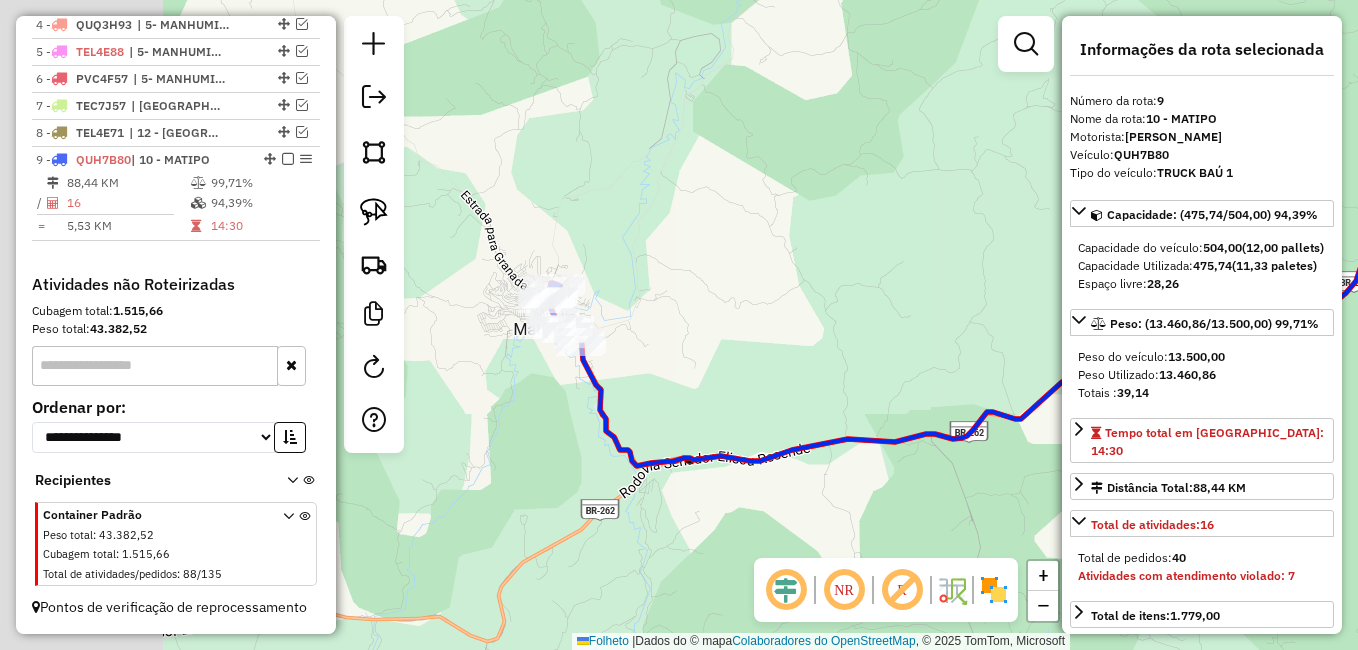 drag, startPoint x: 519, startPoint y: 258, endPoint x: 702, endPoint y: 294, distance: 186.50737 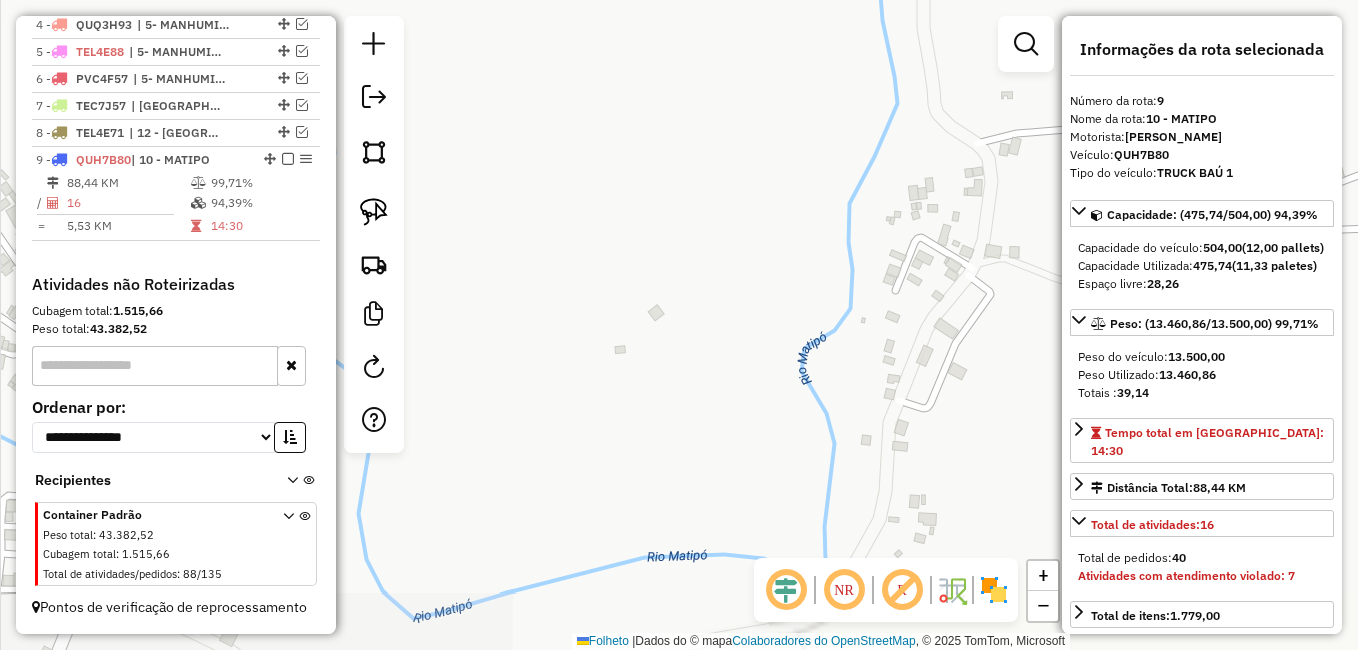 drag, startPoint x: 558, startPoint y: 318, endPoint x: 809, endPoint y: 189, distance: 282.20914 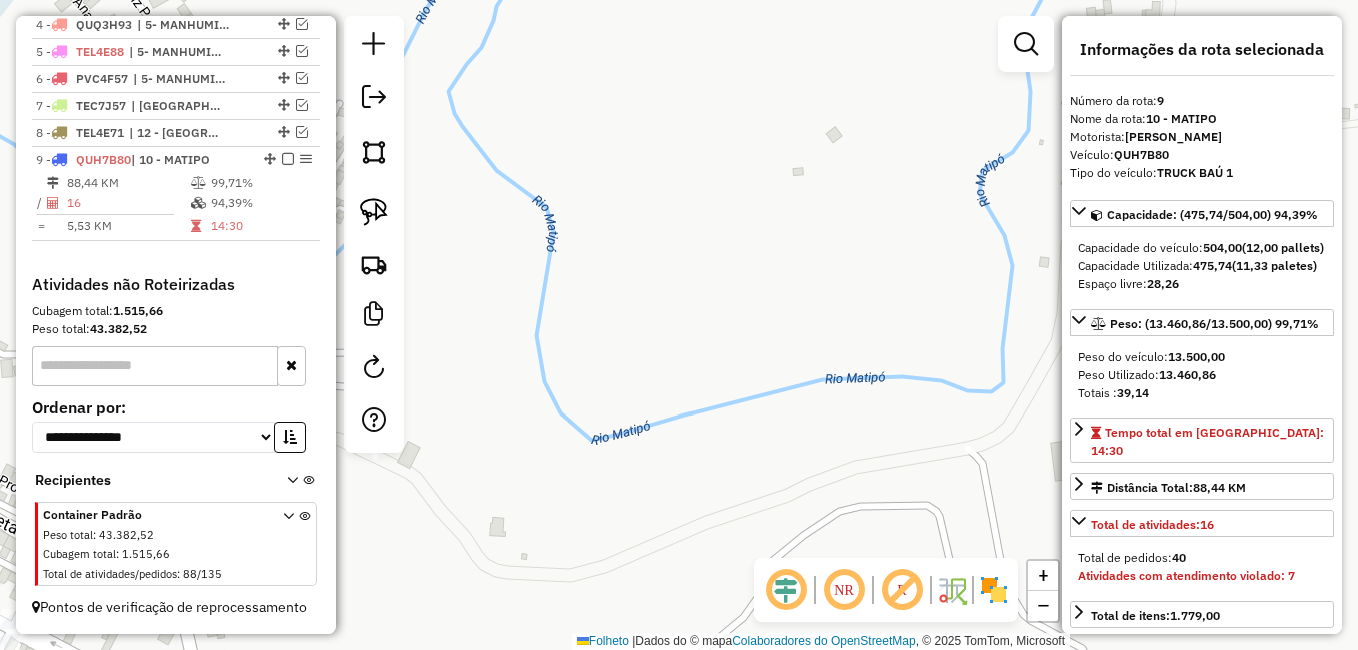 drag, startPoint x: 649, startPoint y: 350, endPoint x: 823, endPoint y: 186, distance: 239.10667 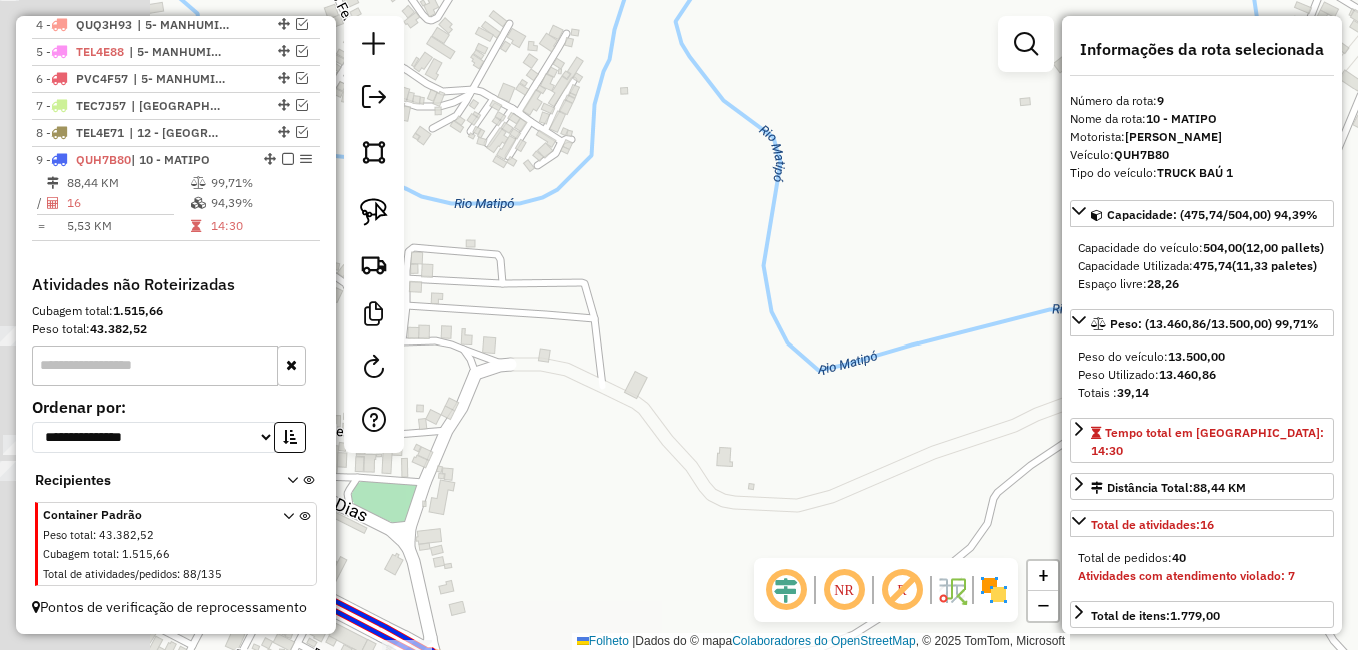 drag, startPoint x: 769, startPoint y: 264, endPoint x: 892, endPoint y: 242, distance: 124.95199 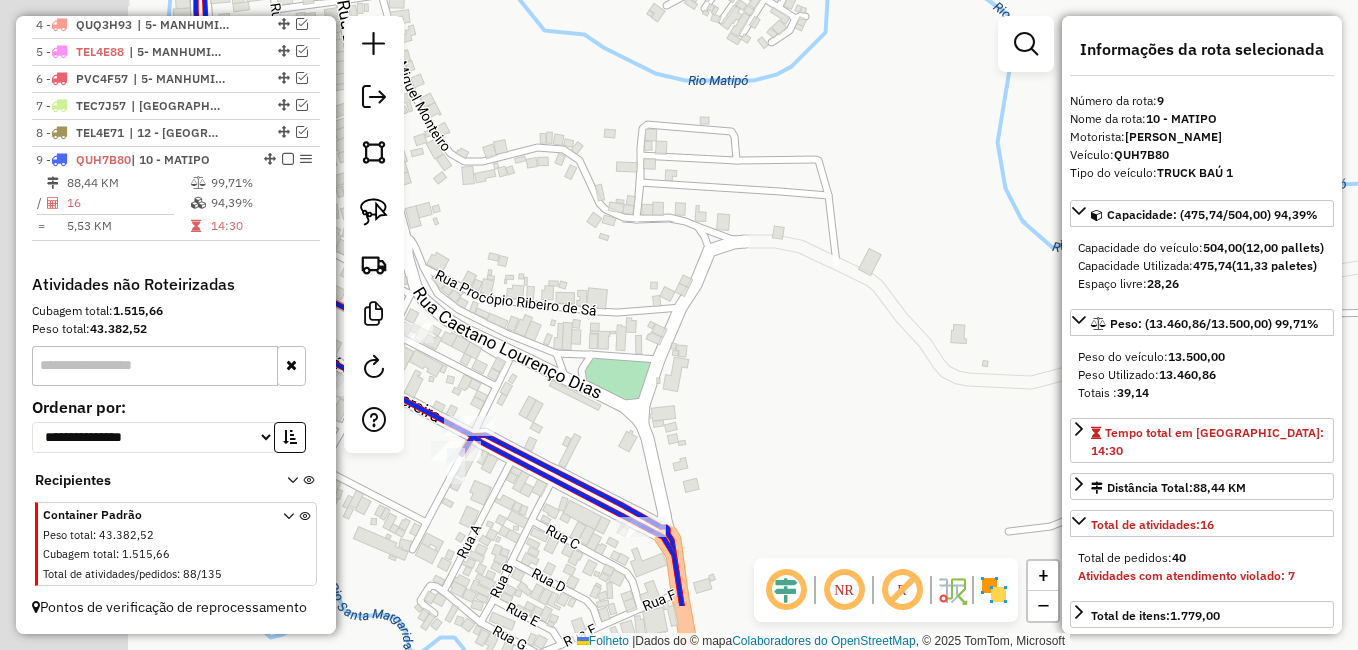 drag, startPoint x: 799, startPoint y: 182, endPoint x: 832, endPoint y: 108, distance: 81.02469 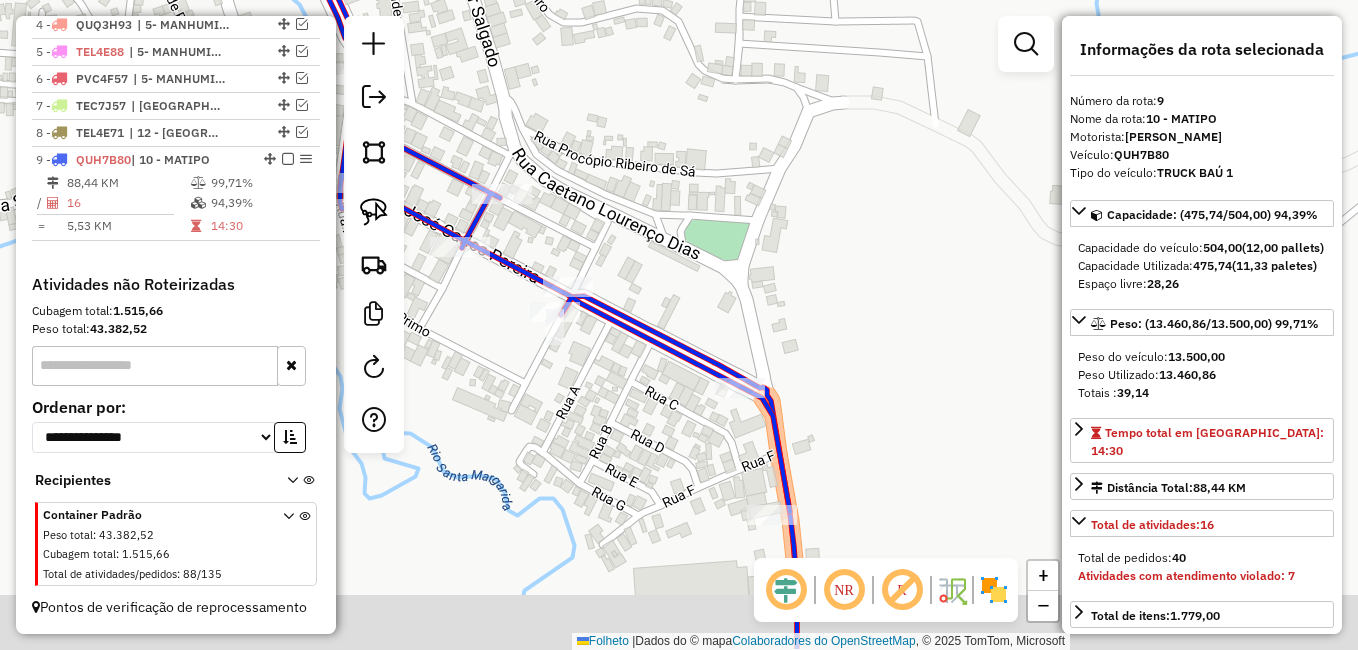 drag, startPoint x: 676, startPoint y: 274, endPoint x: 727, endPoint y: 146, distance: 137.78607 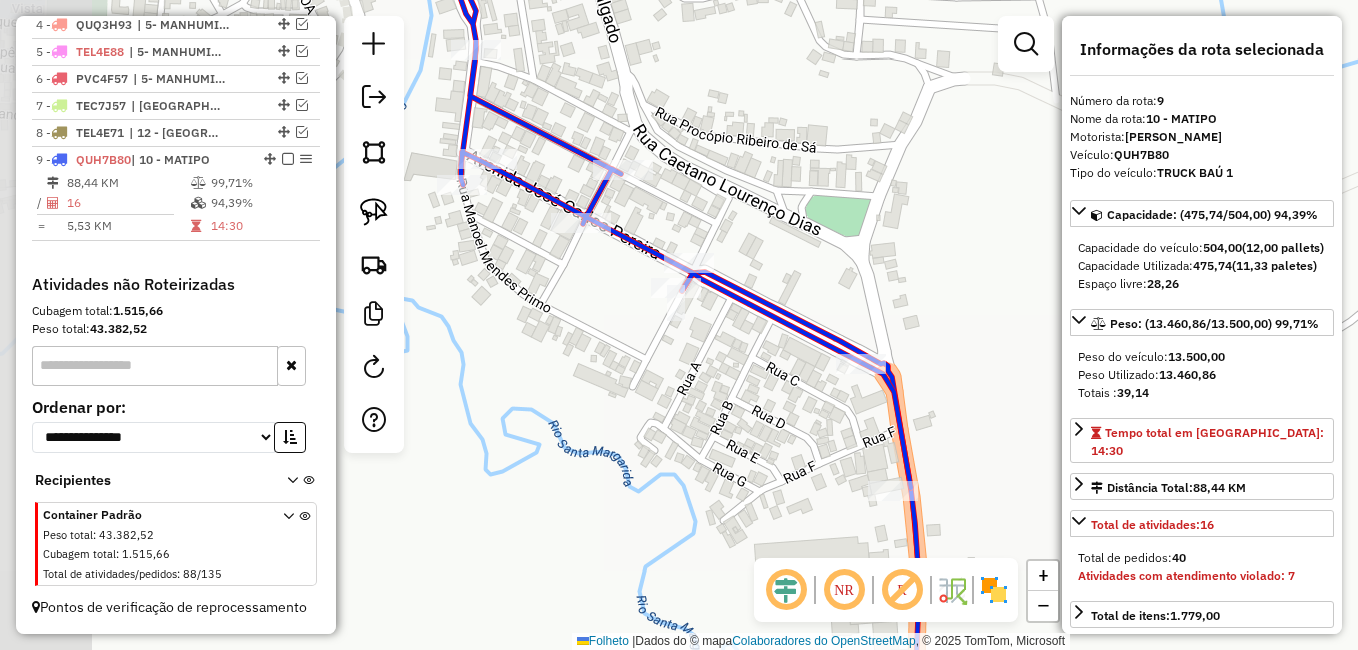 drag, startPoint x: 637, startPoint y: 206, endPoint x: 739, endPoint y: 197, distance: 102.396286 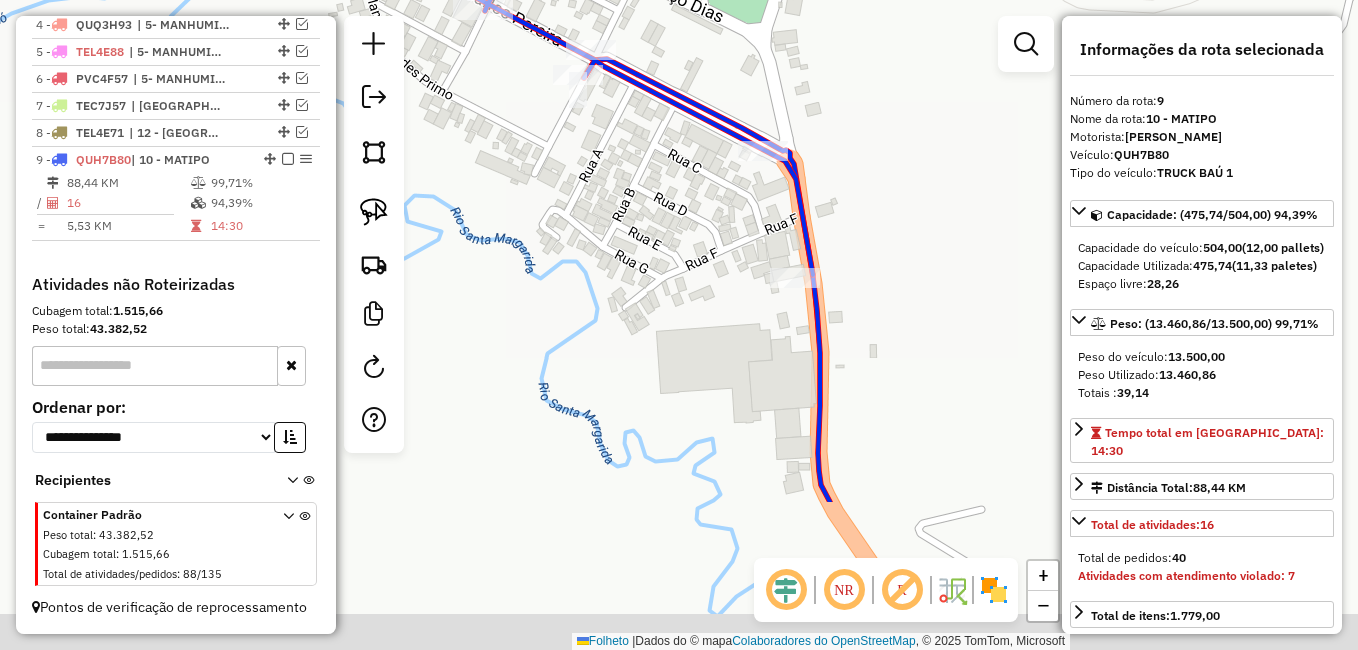 drag, startPoint x: 792, startPoint y: 420, endPoint x: 695, endPoint y: 207, distance: 234.047 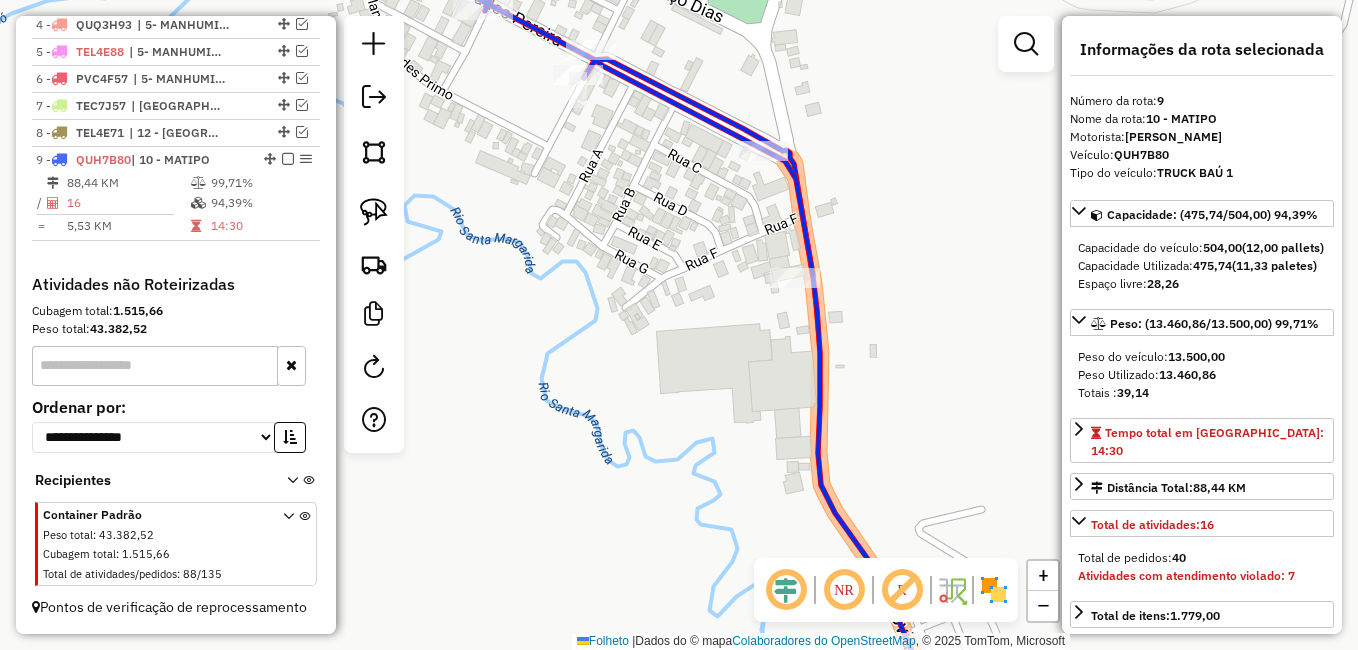 click on "Janela de atendimento Grade de atendimento Capacidade Transportadoras Veículos Cliente Pedidos  Rotas Selecione os dias de semana para filtrar as janelas de atendimento  Seg   Ter   Qua   Qui   Sexo   Sáb   Dom  Informe o período da janela de atendimento: De: Até:  Filtrar exatamente a janela do cliente  Considerar janela de atendimento padrão  Selecione os dias de semana para filtrar as grades de atendimento  Seg   Ter   Qua   Qui   Sexo   Sáb   Dom   Considerar clientes sem dia de atendimento cadastrado  Clientes fora do dia de atendimento selecionado Filtrar as atividades entre os valores definidos abaixo:  Peso mínimo:   Peso máximo:   Cubagem mínima:   Cubagem máxima:   De:   Até:  Filtrar as atividades entre o tempo de atendimento definido abaixo:  De:   Até:   Considerar capacidade total dos clientes não roteirizados Transportadora: Selecione um ou mais itens Tipo de veículo: Selecione um ou mais itens Veículo: Selecione um ou mais itens Motorista: Selecione um ou mais itens Nomo: Setor:" 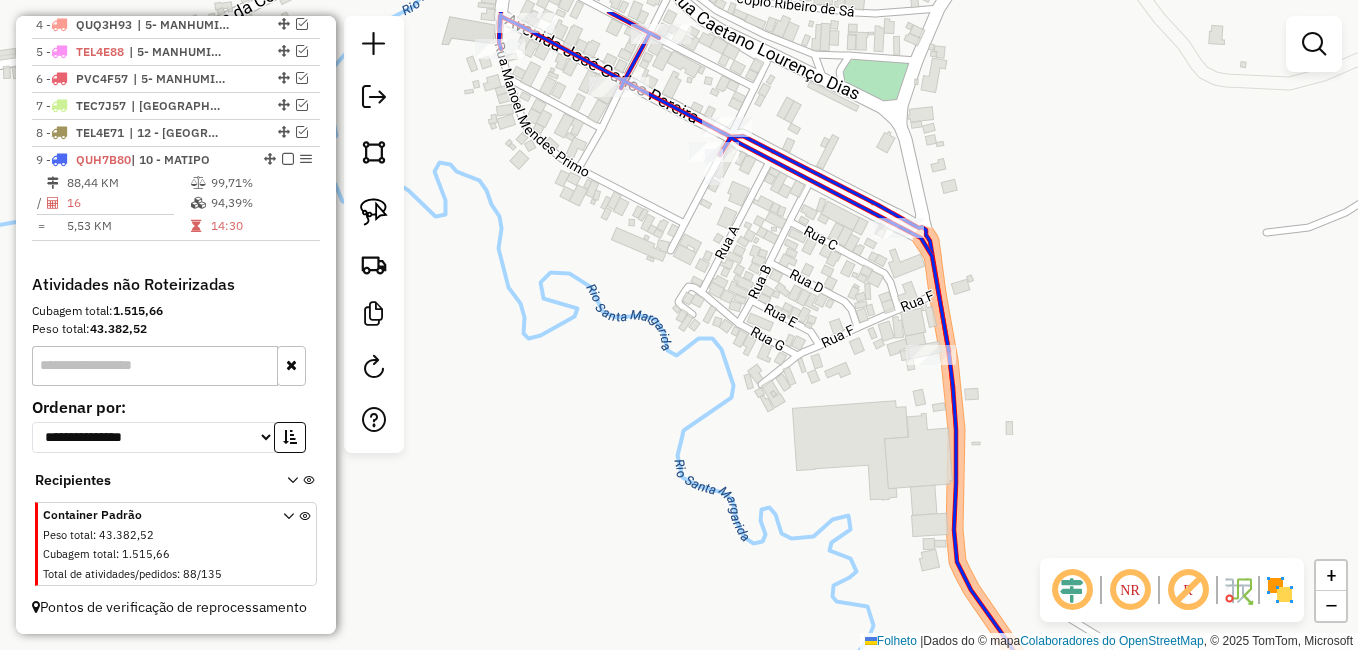 drag, startPoint x: 727, startPoint y: 422, endPoint x: 805, endPoint y: 500, distance: 110.308655 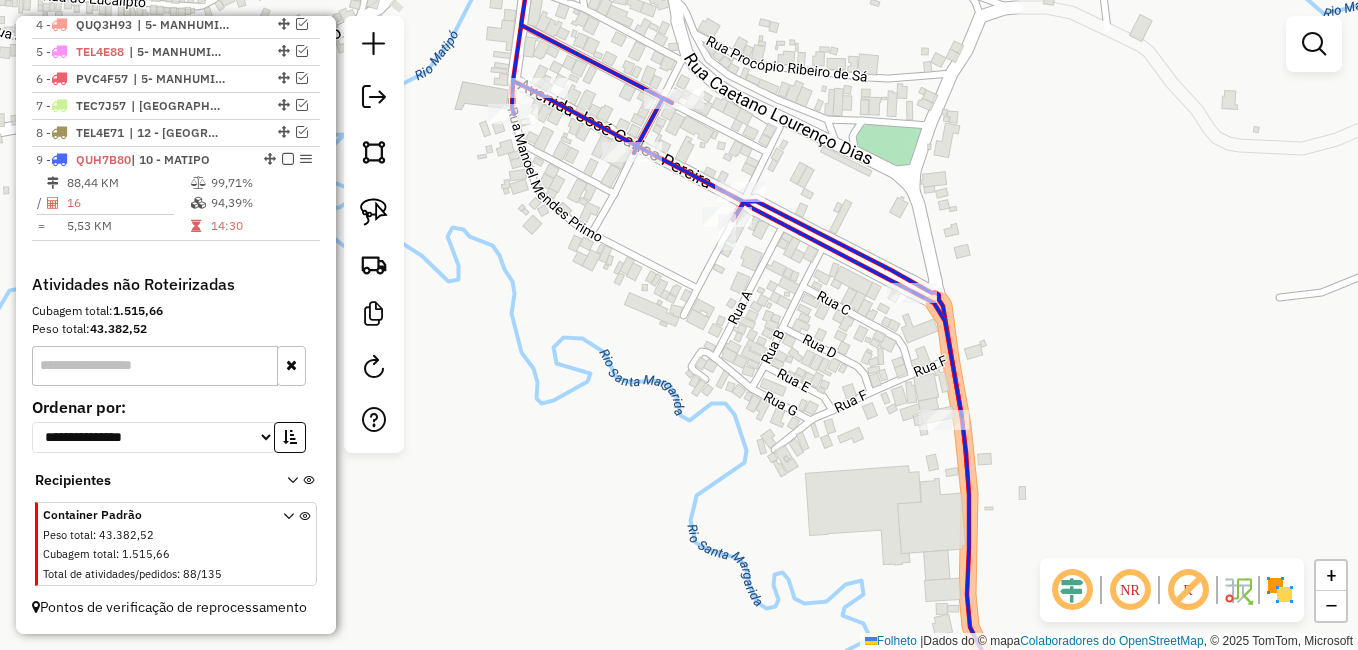 drag, startPoint x: 681, startPoint y: 346, endPoint x: 693, endPoint y: 407, distance: 62.169125 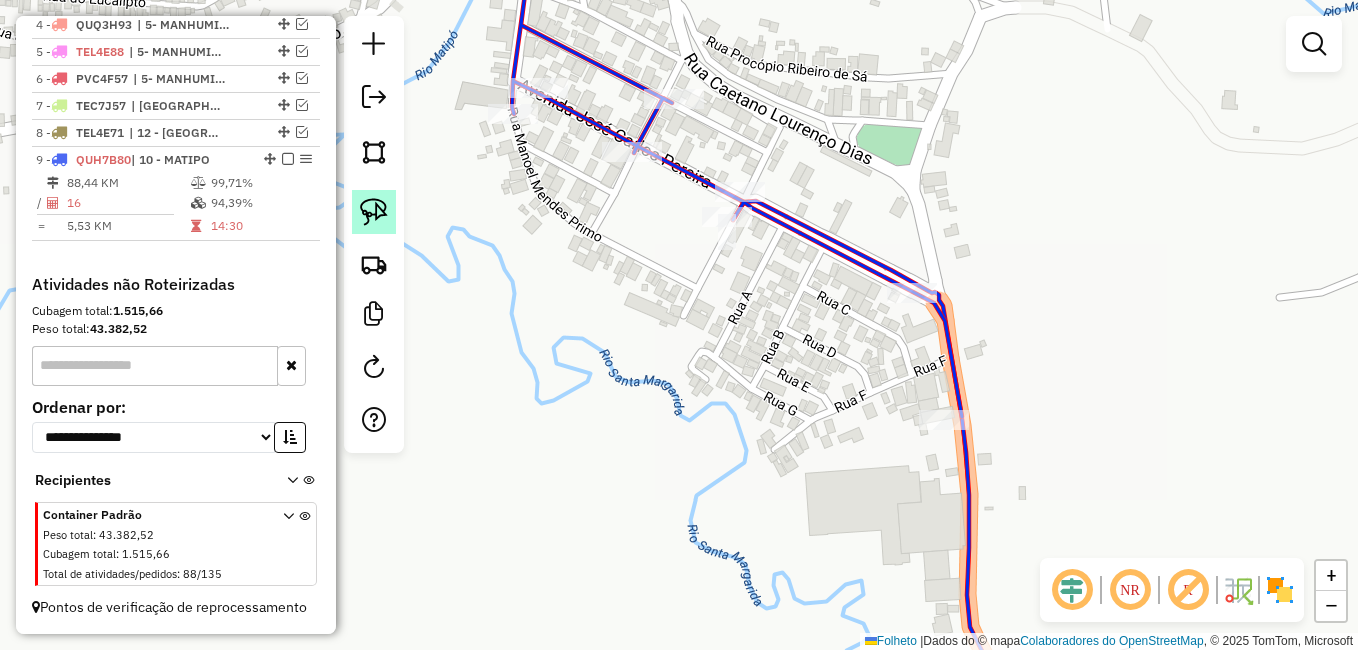 click 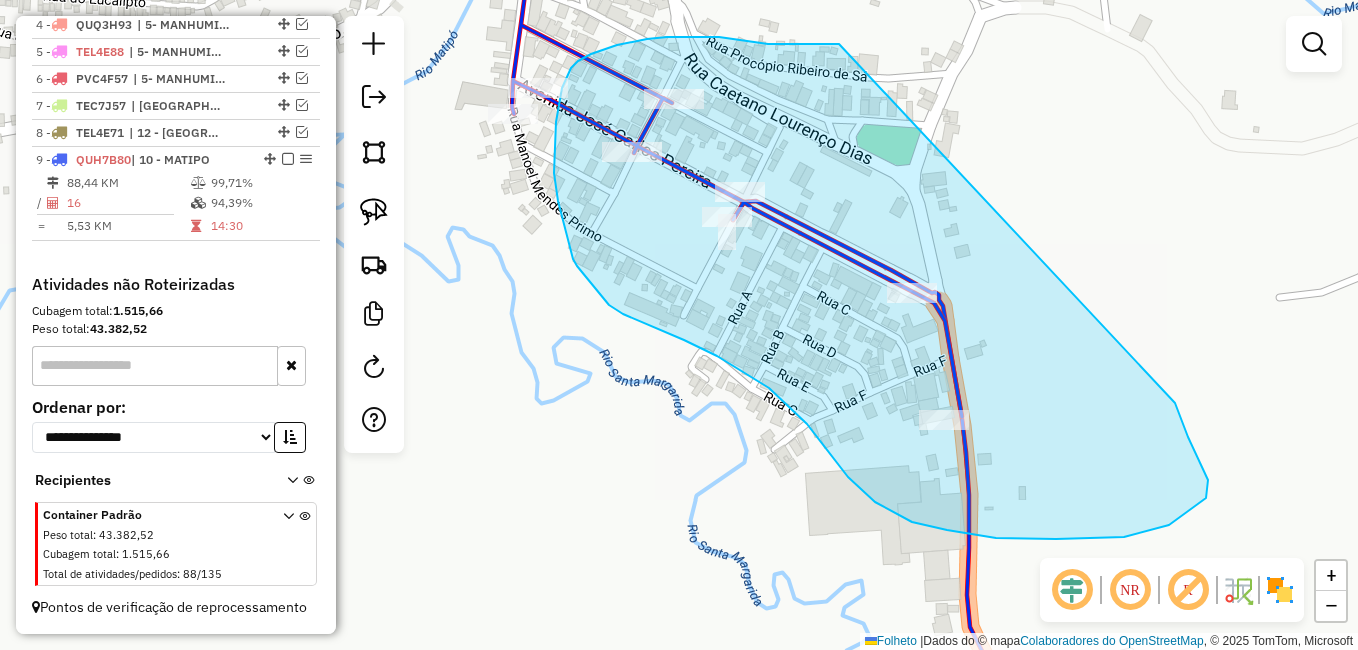 drag, startPoint x: 819, startPoint y: 44, endPoint x: 1172, endPoint y: 334, distance: 456.8468 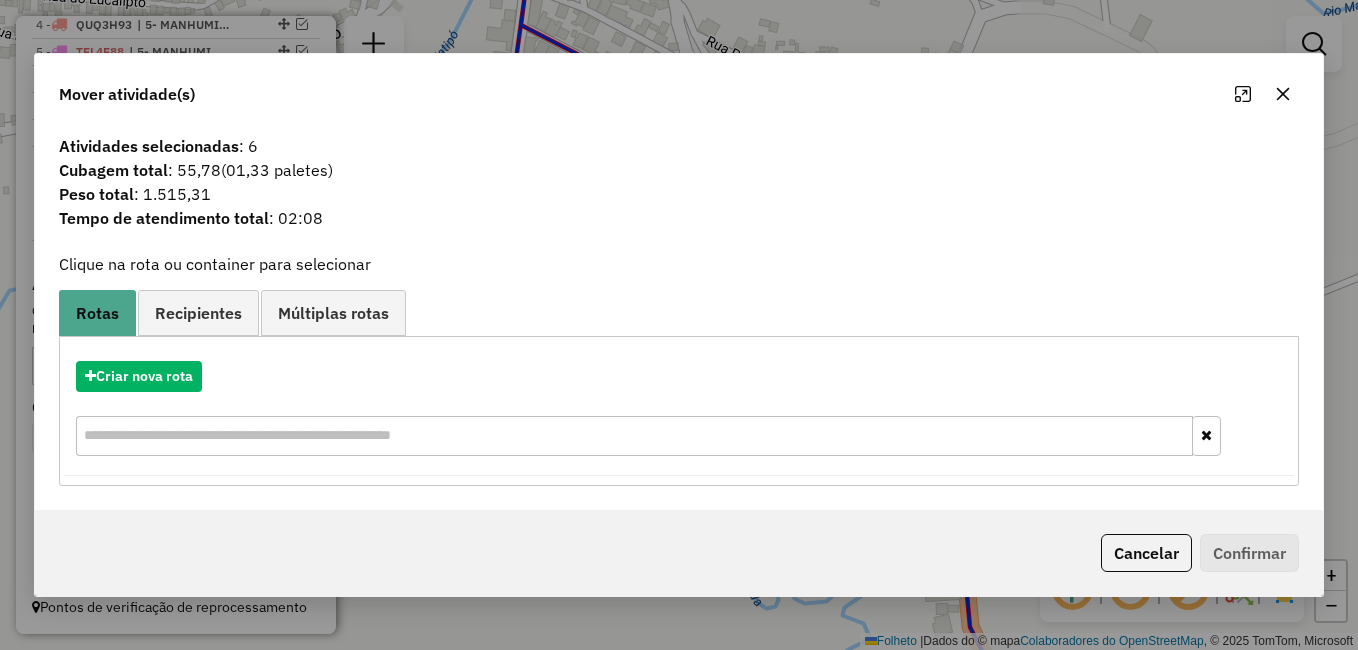 click 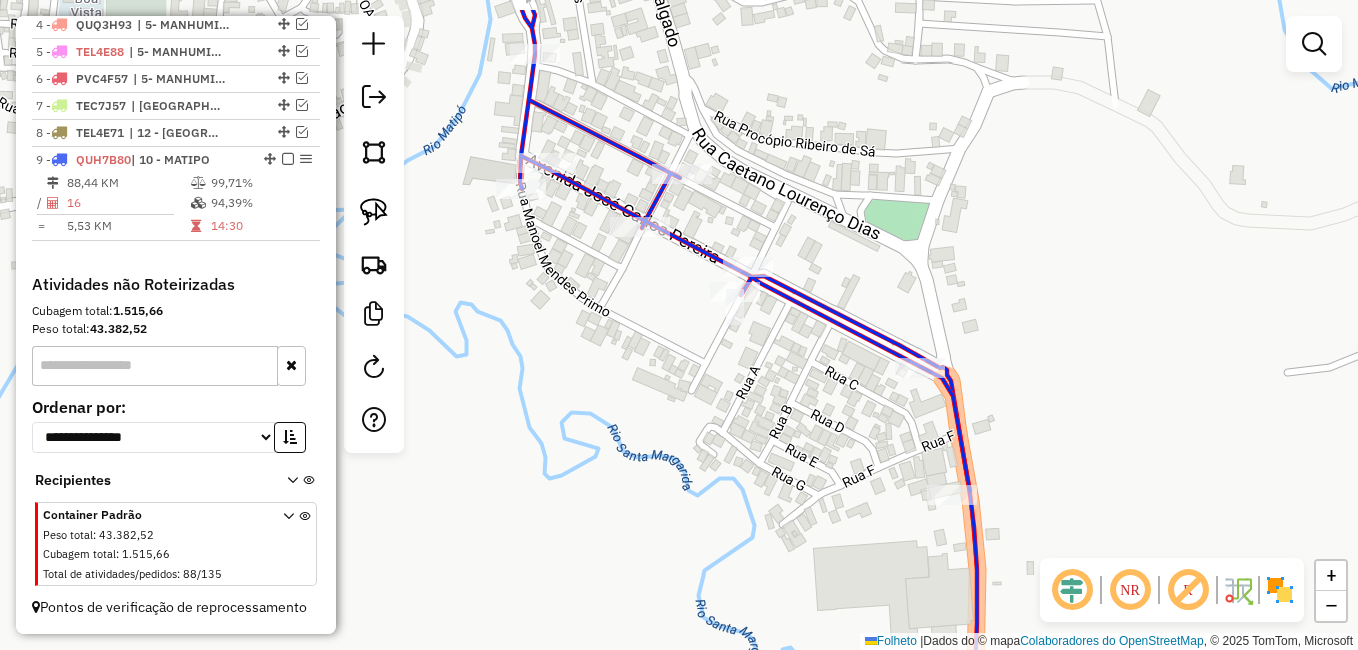 drag, startPoint x: 591, startPoint y: 269, endPoint x: 609, endPoint y: 351, distance: 83.95237 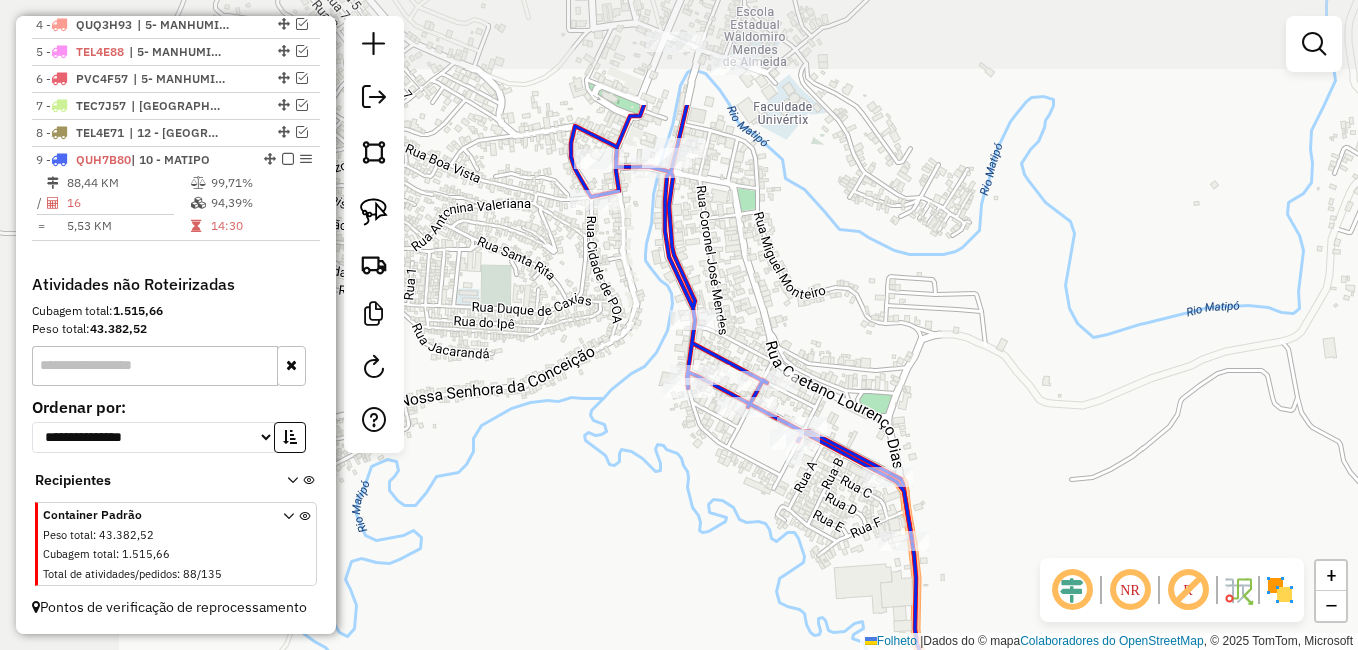 drag, startPoint x: 648, startPoint y: 442, endPoint x: 742, endPoint y: 526, distance: 126.06348 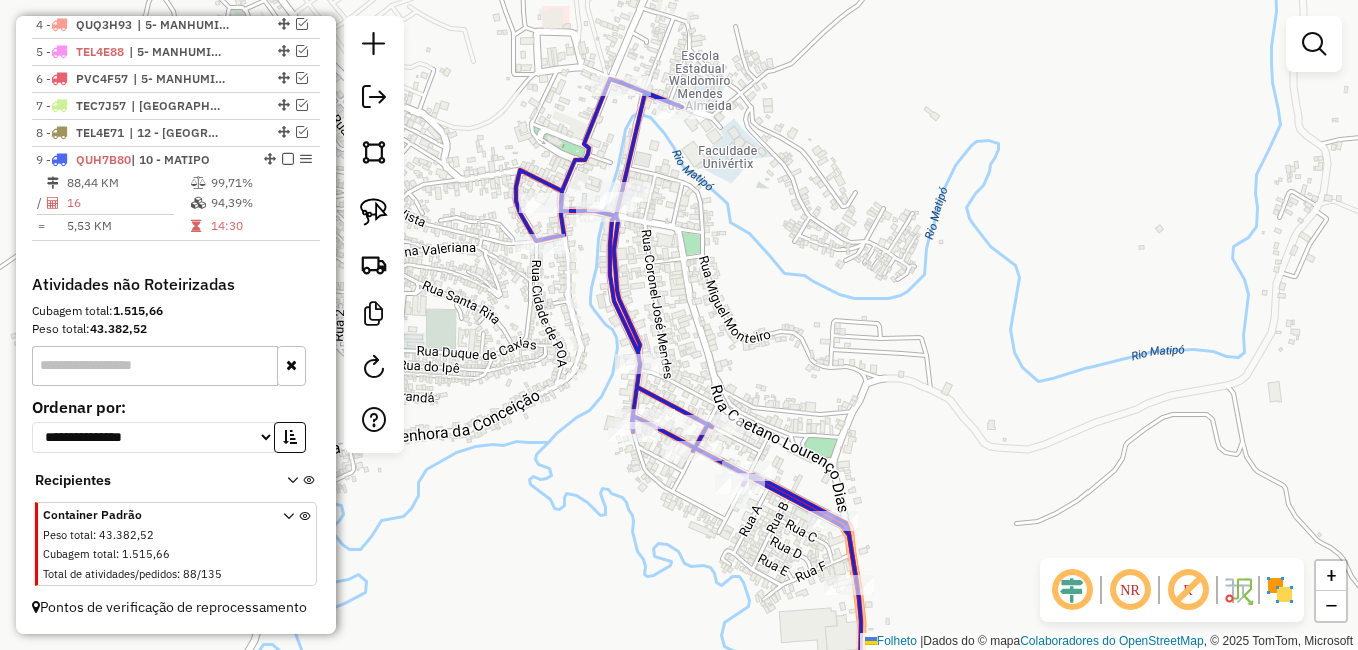 drag, startPoint x: 628, startPoint y: 299, endPoint x: 573, endPoint y: 343, distance: 70.434364 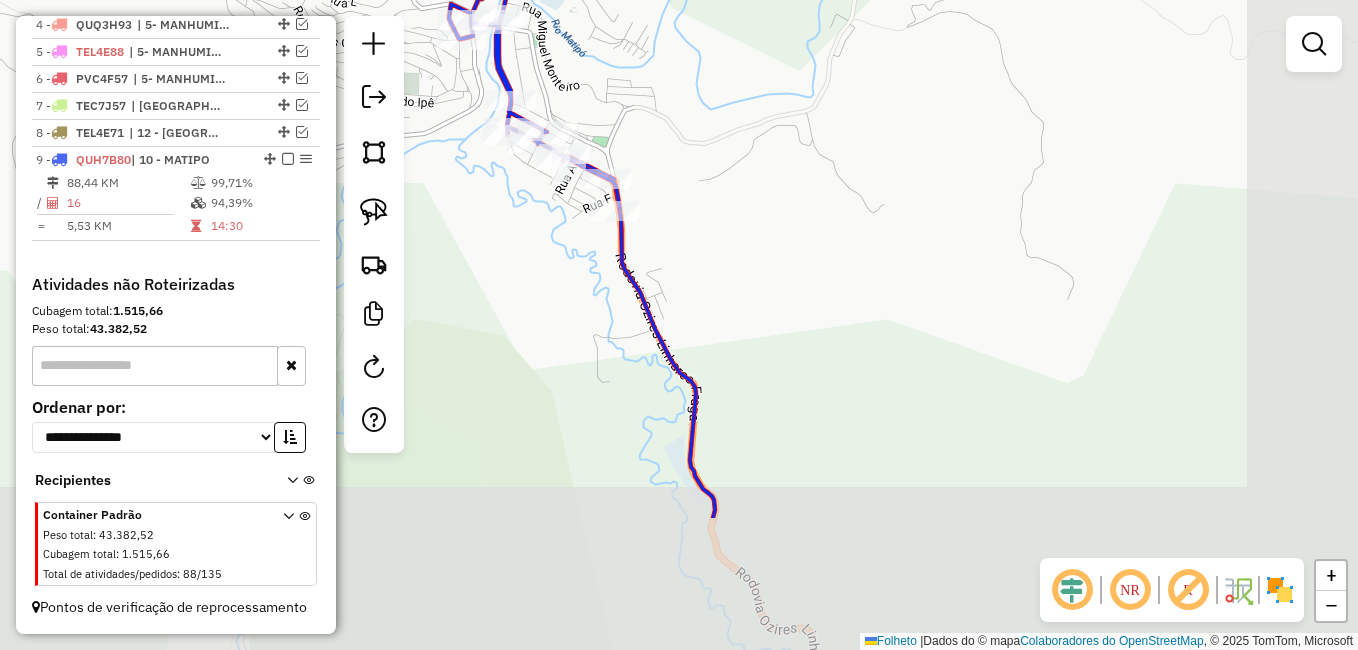 drag, startPoint x: 990, startPoint y: 327, endPoint x: 743, endPoint y: 137, distance: 311.62317 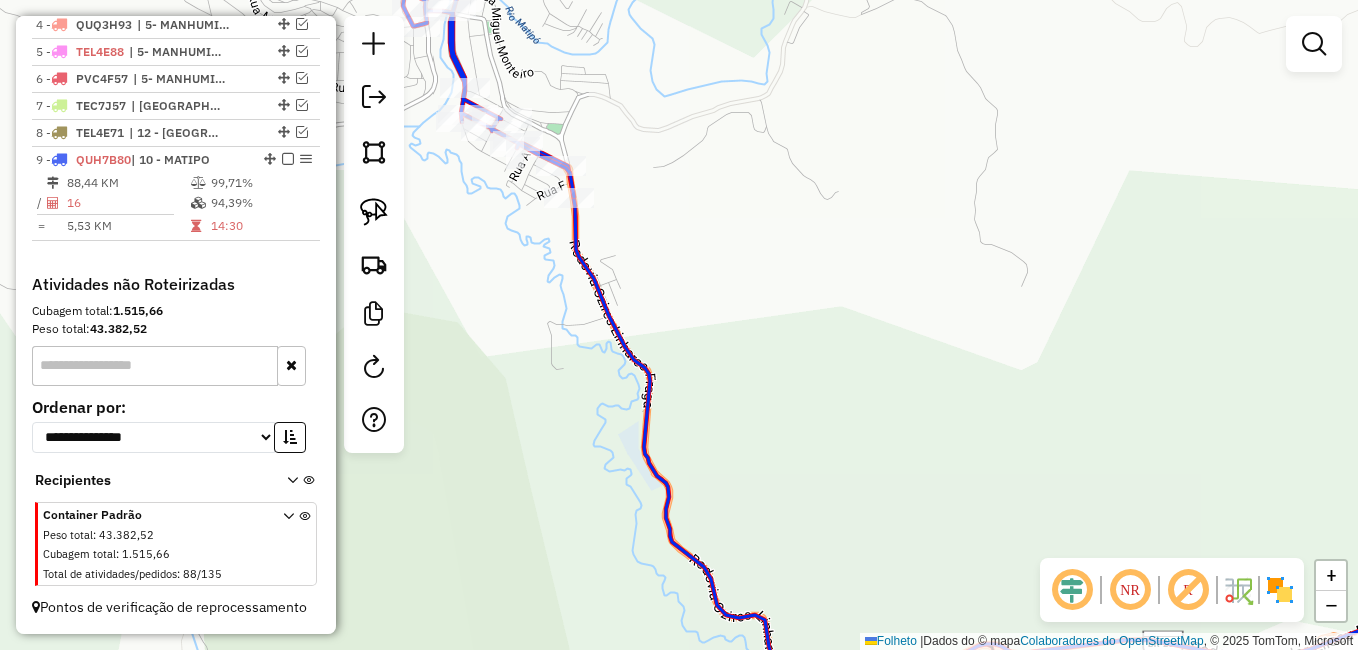 drag, startPoint x: 926, startPoint y: 301, endPoint x: 876, endPoint y: 272, distance: 57.801384 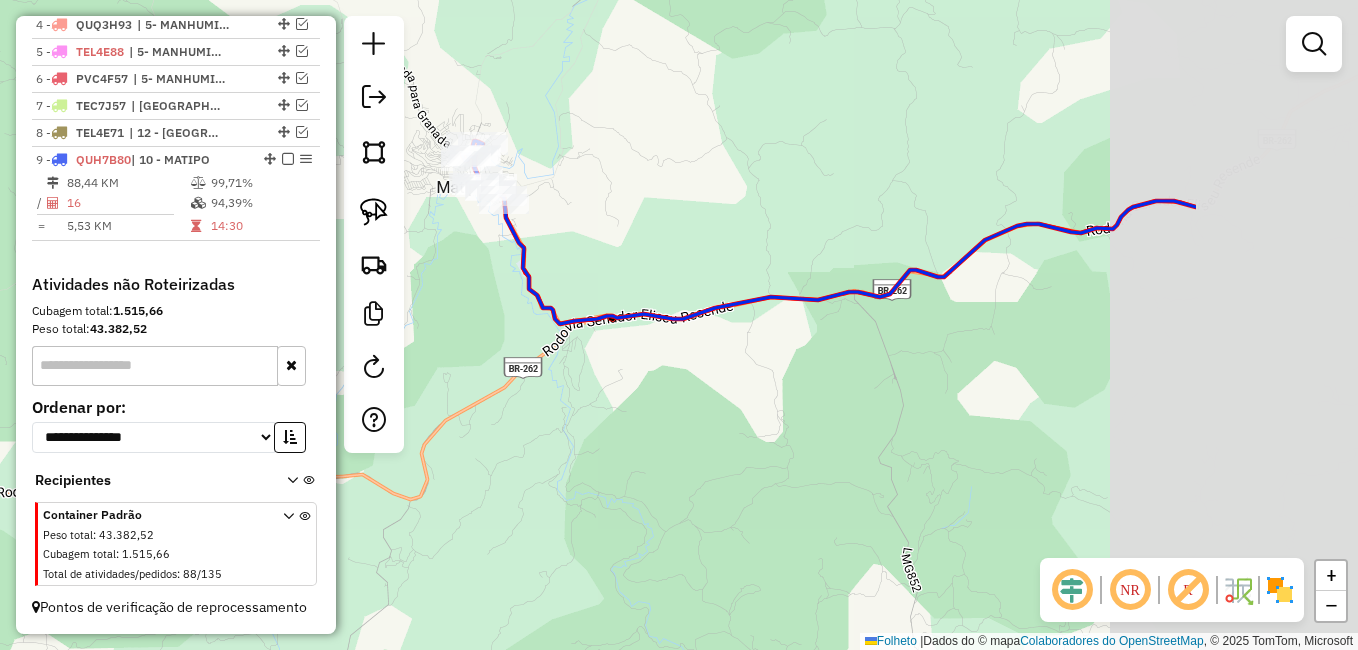 drag, startPoint x: 879, startPoint y: 284, endPoint x: 740, endPoint y: 231, distance: 148.76155 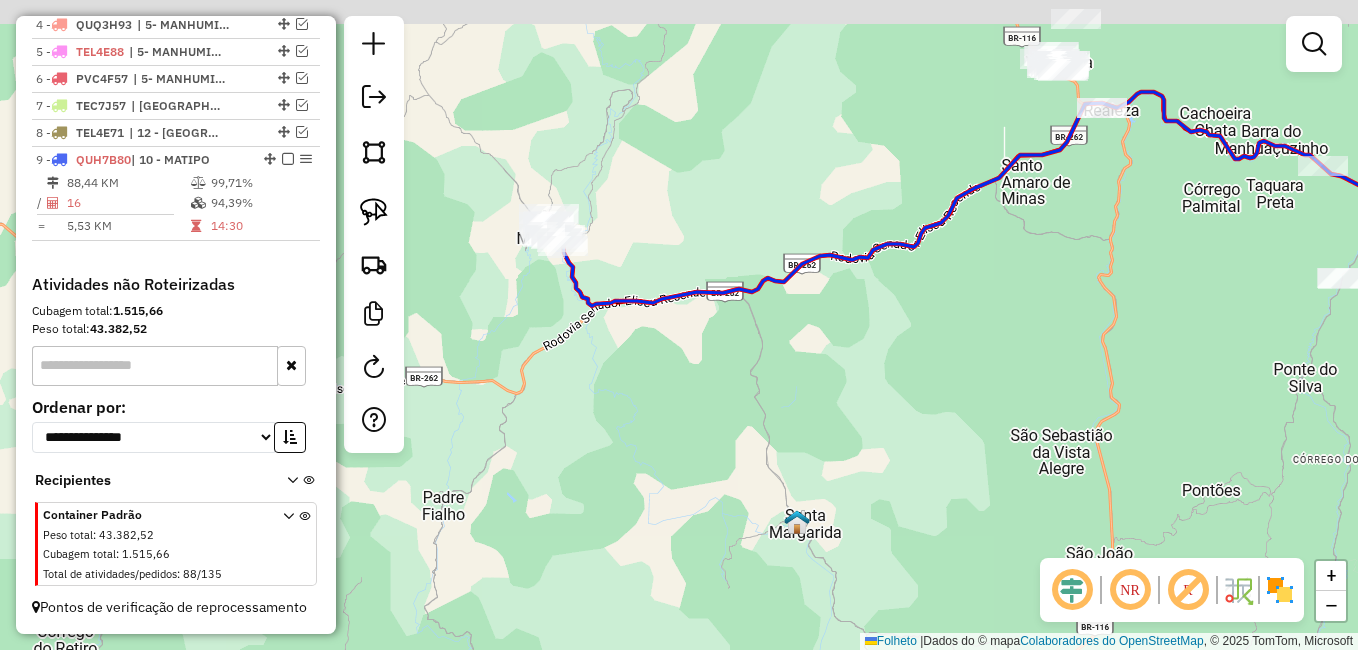 drag, startPoint x: 1193, startPoint y: 217, endPoint x: 1041, endPoint y: 272, distance: 161.64467 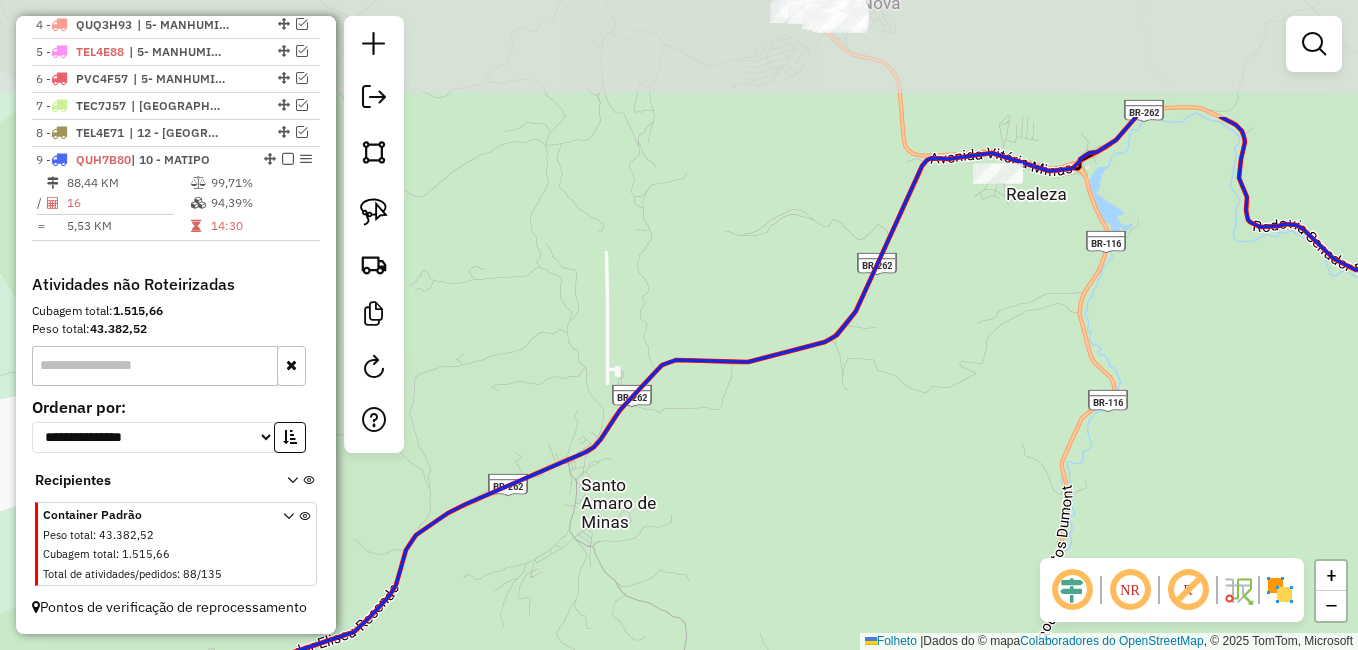 drag, startPoint x: 1008, startPoint y: 127, endPoint x: 1025, endPoint y: 309, distance: 182.79224 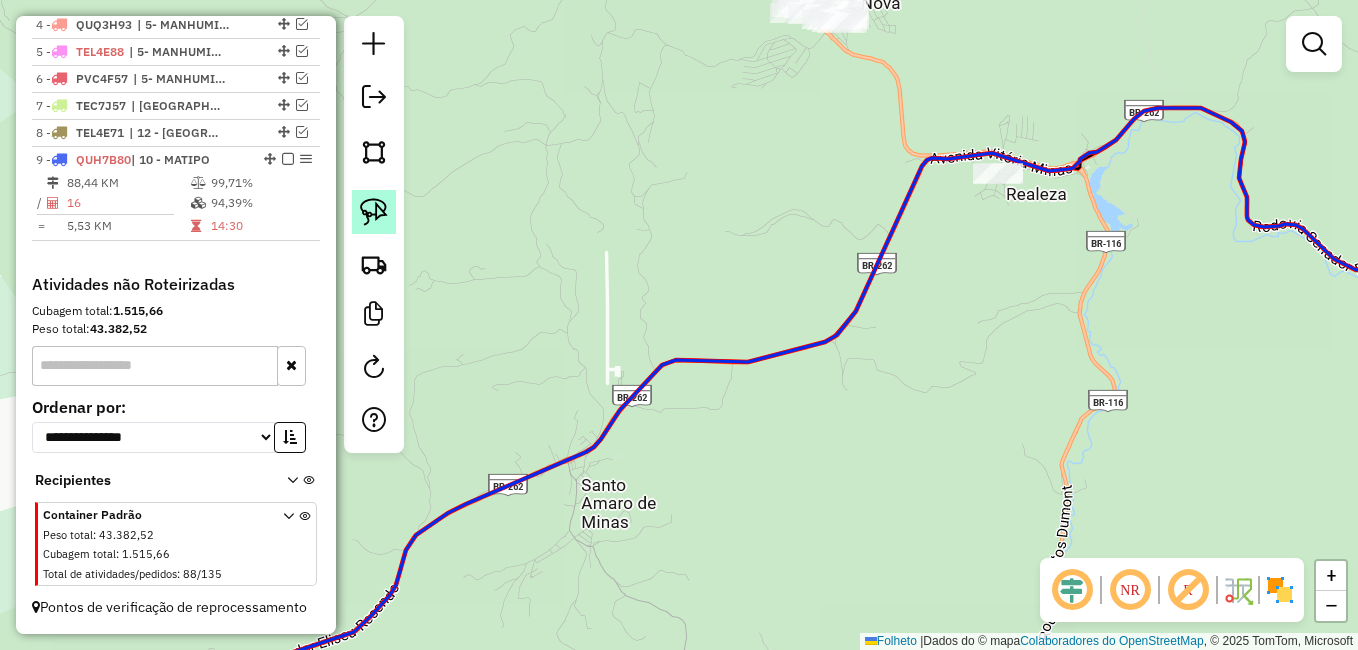 click 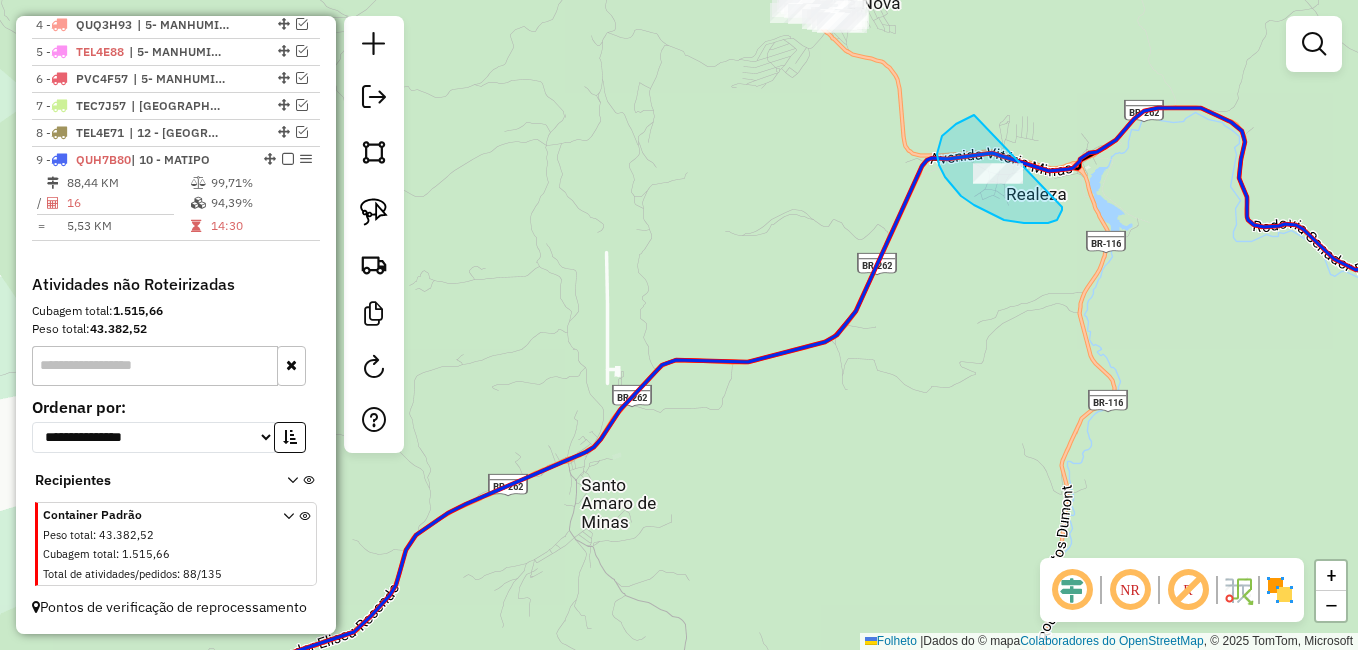 drag, startPoint x: 937, startPoint y: 154, endPoint x: 1051, endPoint y: 154, distance: 114 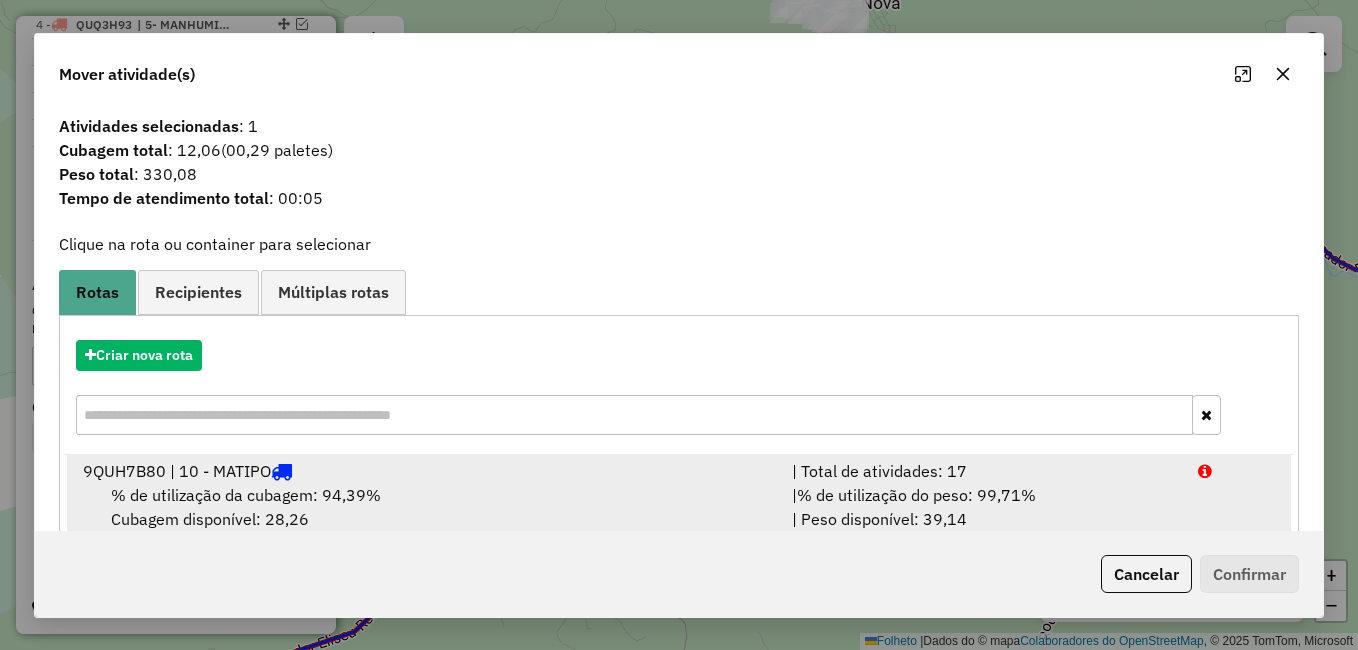 click on "% de utilização da cubagem: 94,39%" at bounding box center (246, 495) 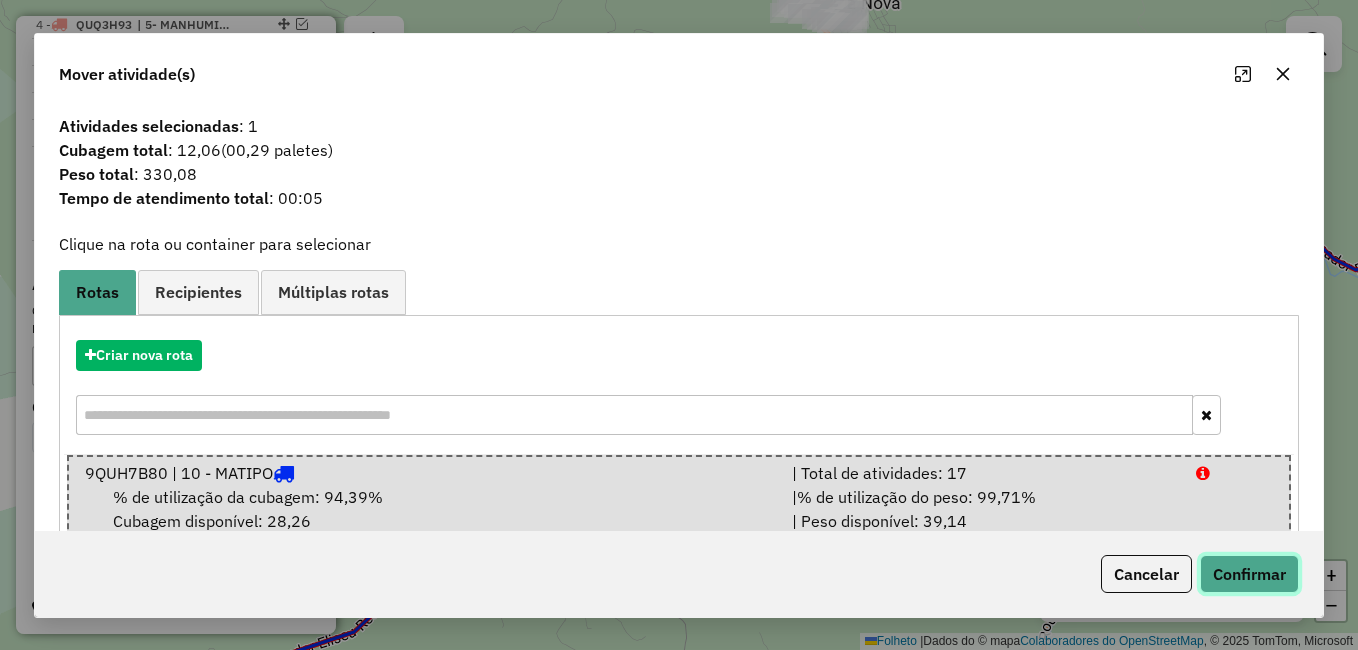 click on "Confirmar" 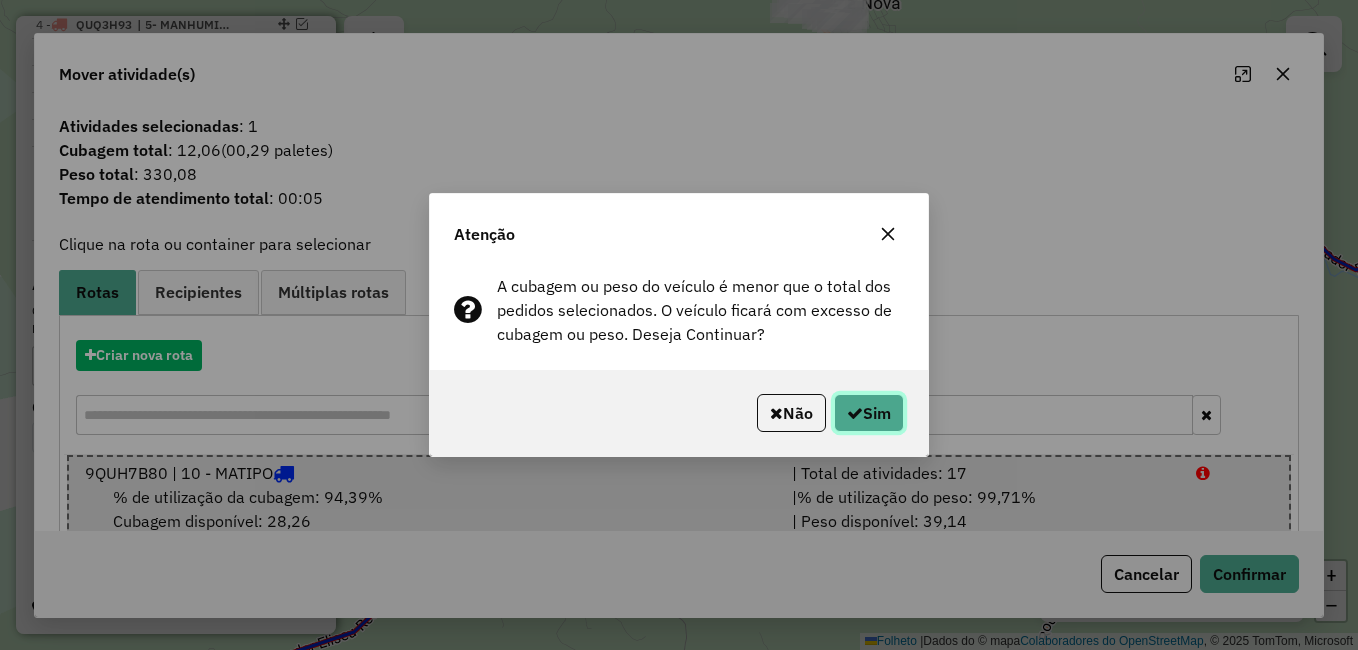 click on "Sim" 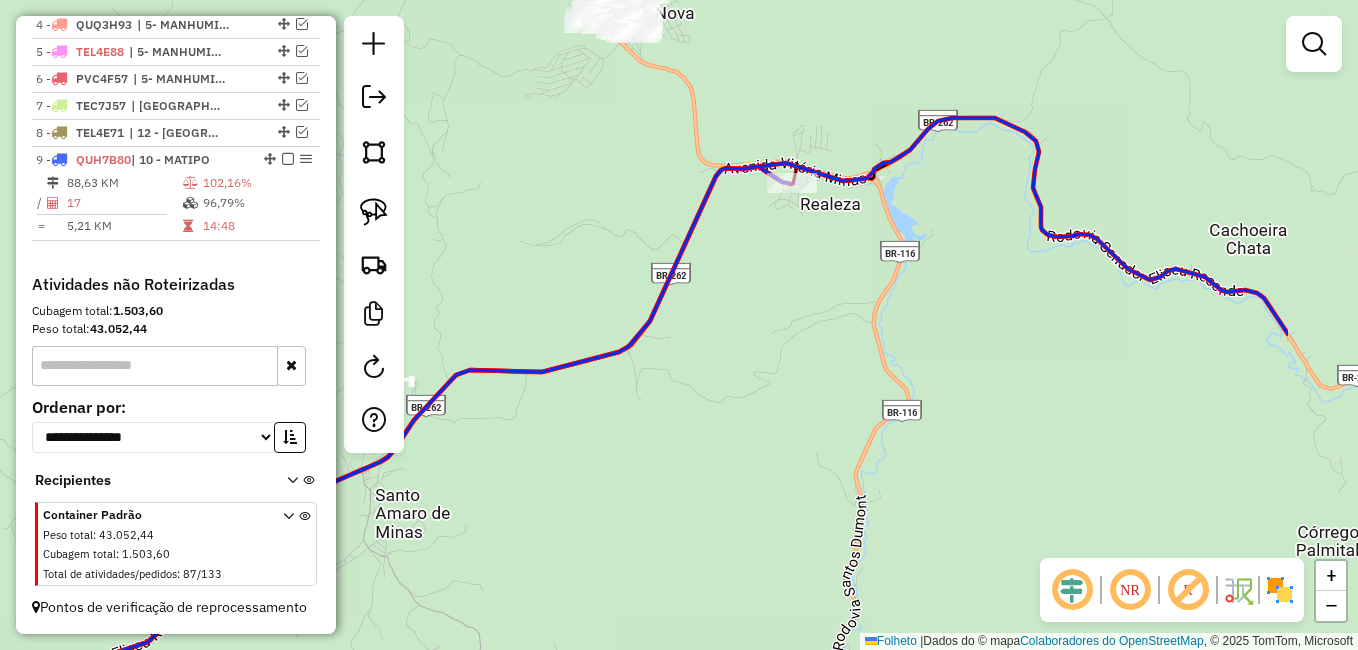 drag, startPoint x: 976, startPoint y: 353, endPoint x: 675, endPoint y: 368, distance: 301.37354 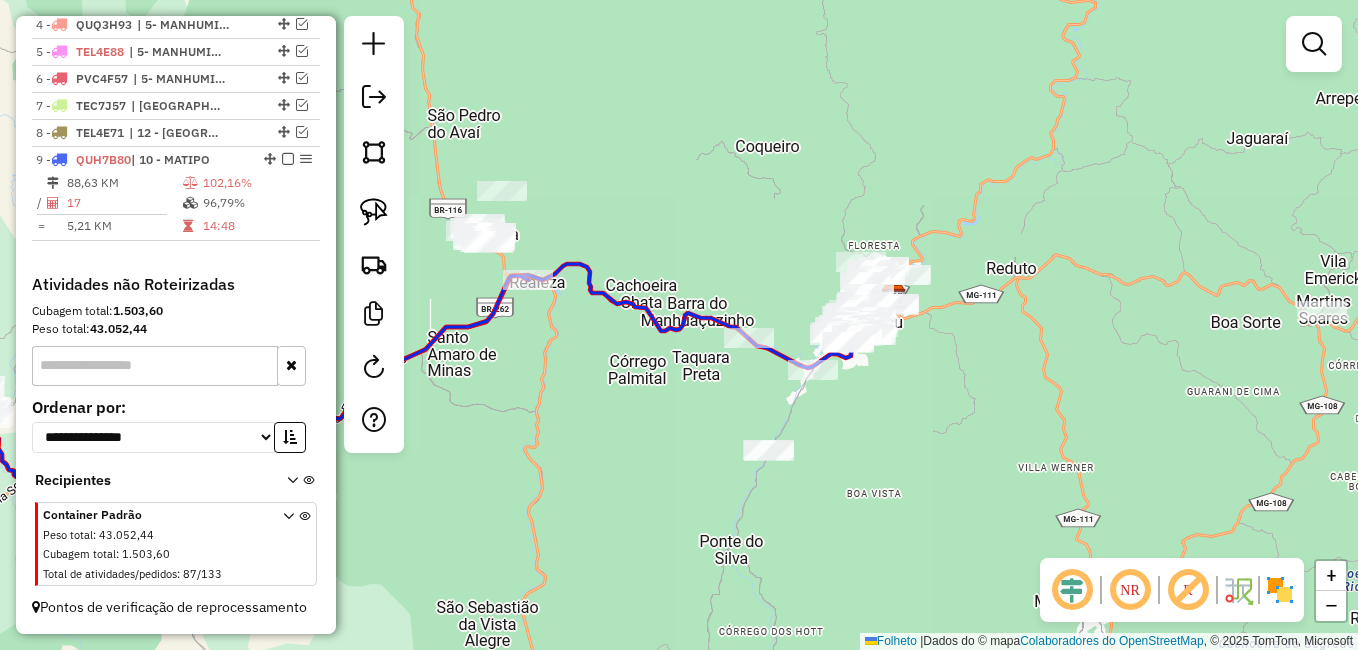 drag, startPoint x: 769, startPoint y: 367, endPoint x: 686, endPoint y: 347, distance: 85.37564 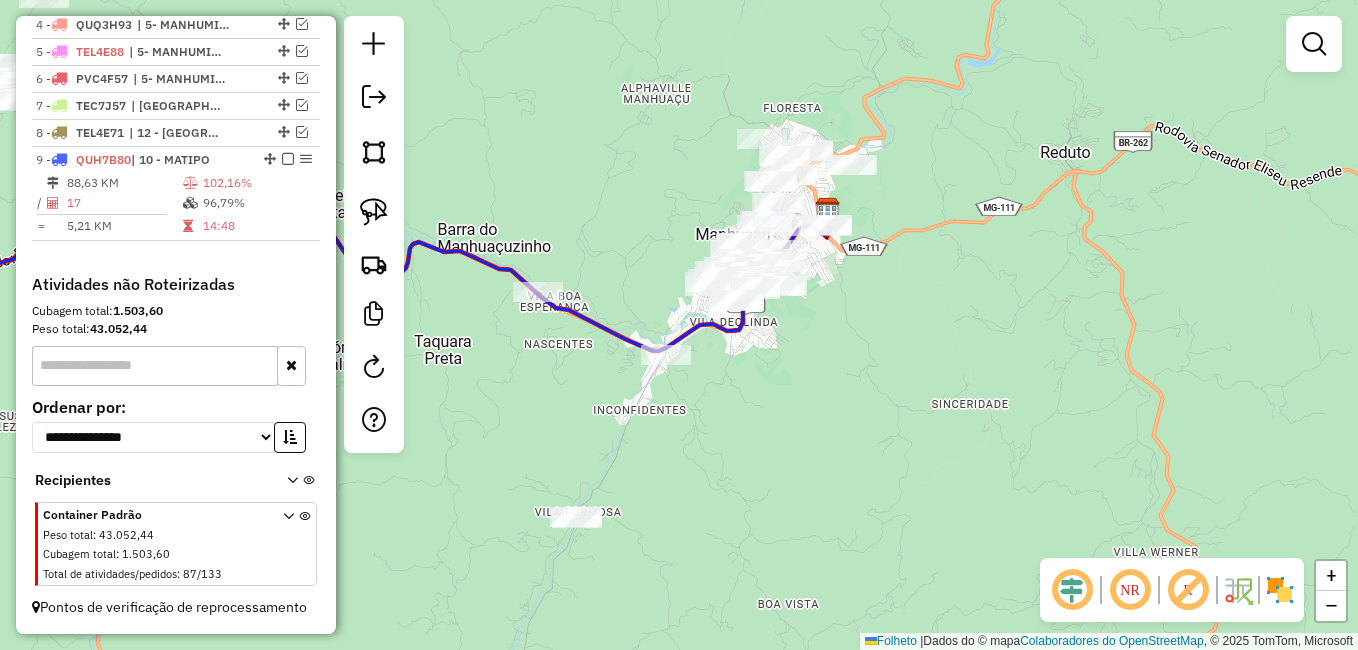 drag, startPoint x: 733, startPoint y: 467, endPoint x: 745, endPoint y: 378, distance: 89.80534 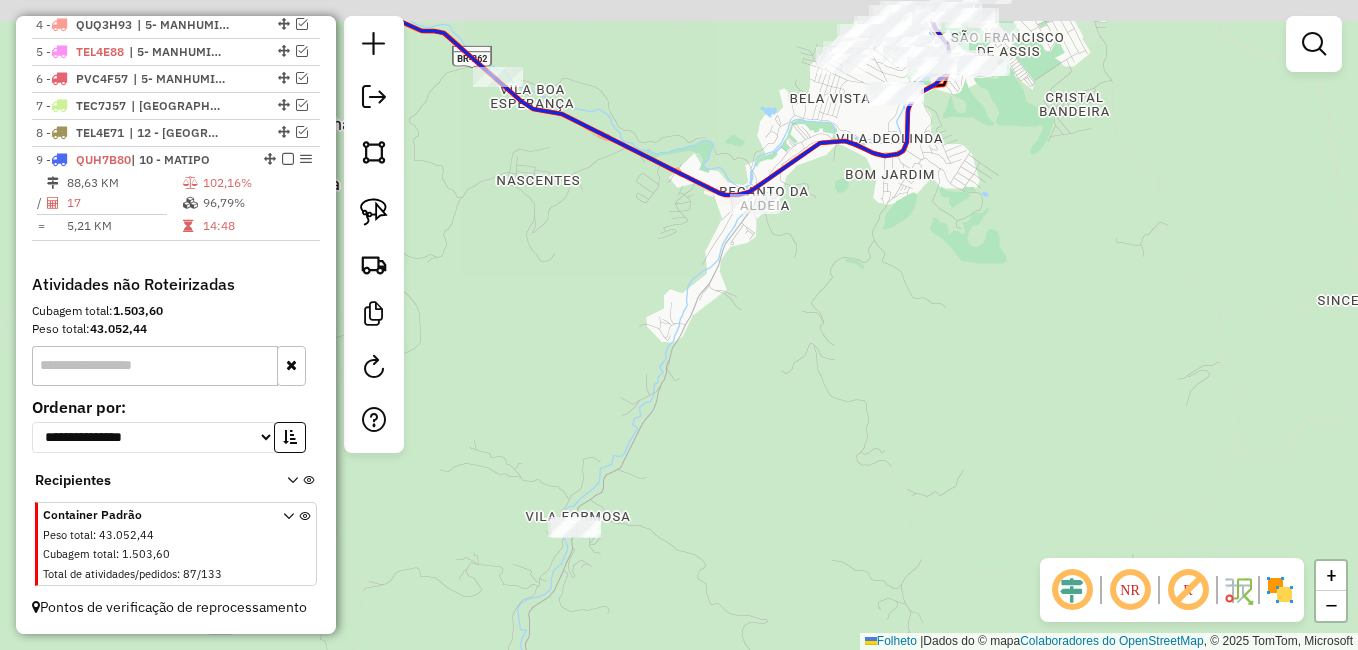 drag, startPoint x: 648, startPoint y: 445, endPoint x: 733, endPoint y: 543, distance: 129.72664 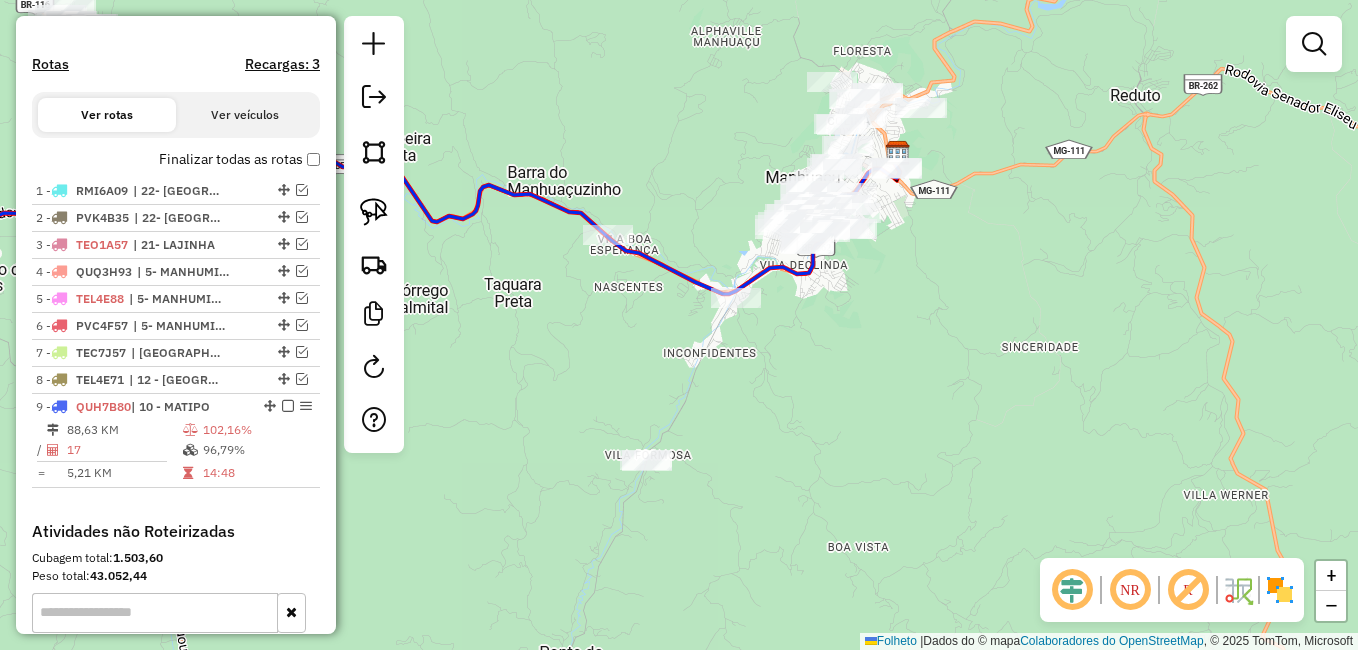 scroll, scrollTop: 535, scrollLeft: 0, axis: vertical 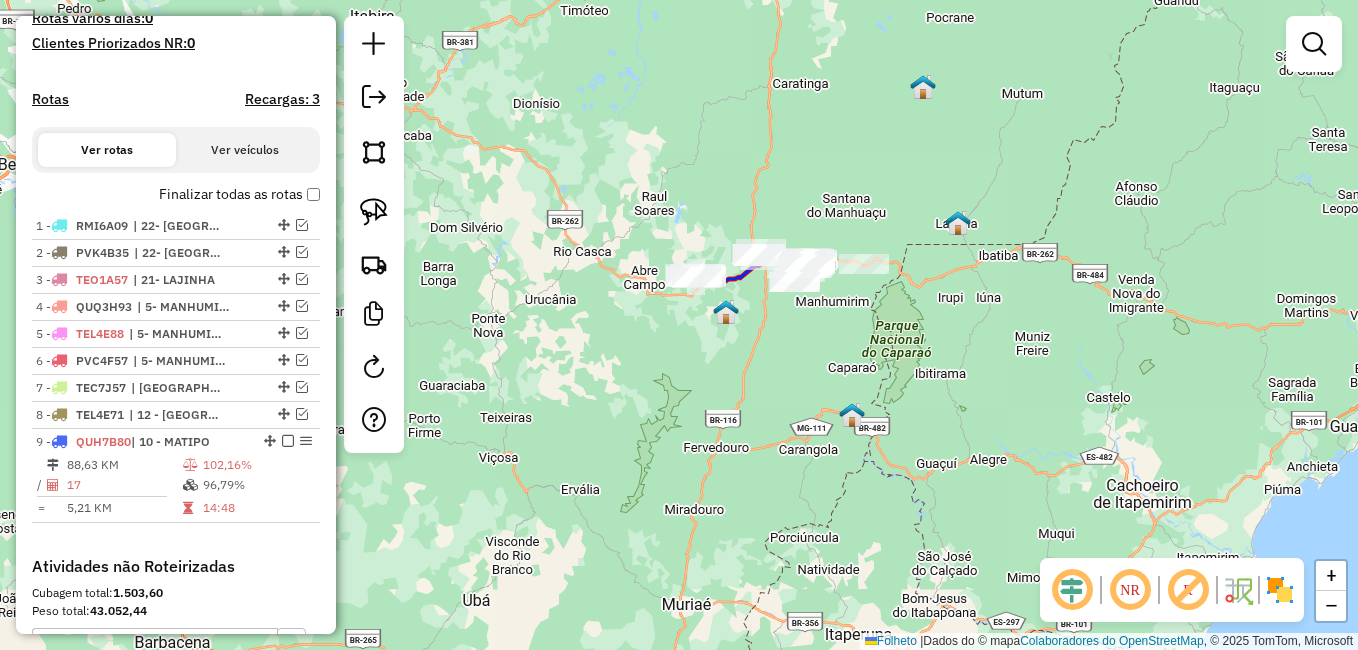 drag, startPoint x: 836, startPoint y: 428, endPoint x: 808, endPoint y: 353, distance: 80.05623 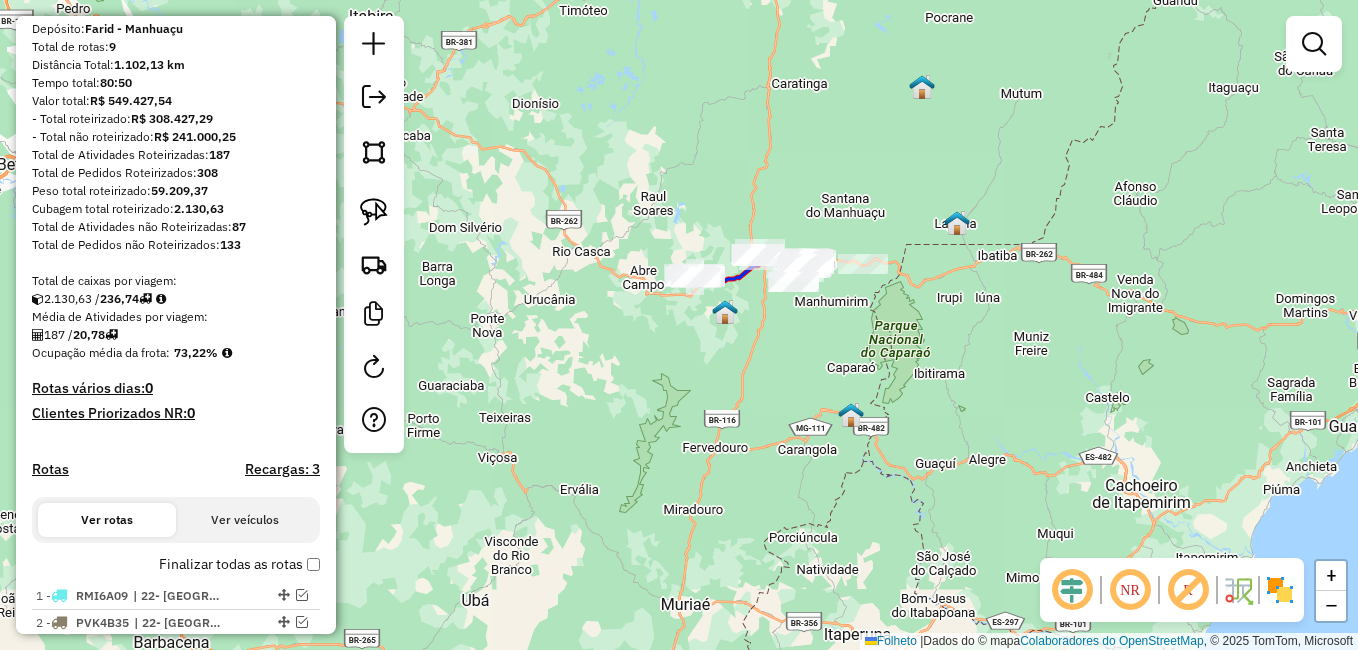 scroll, scrollTop: 135, scrollLeft: 0, axis: vertical 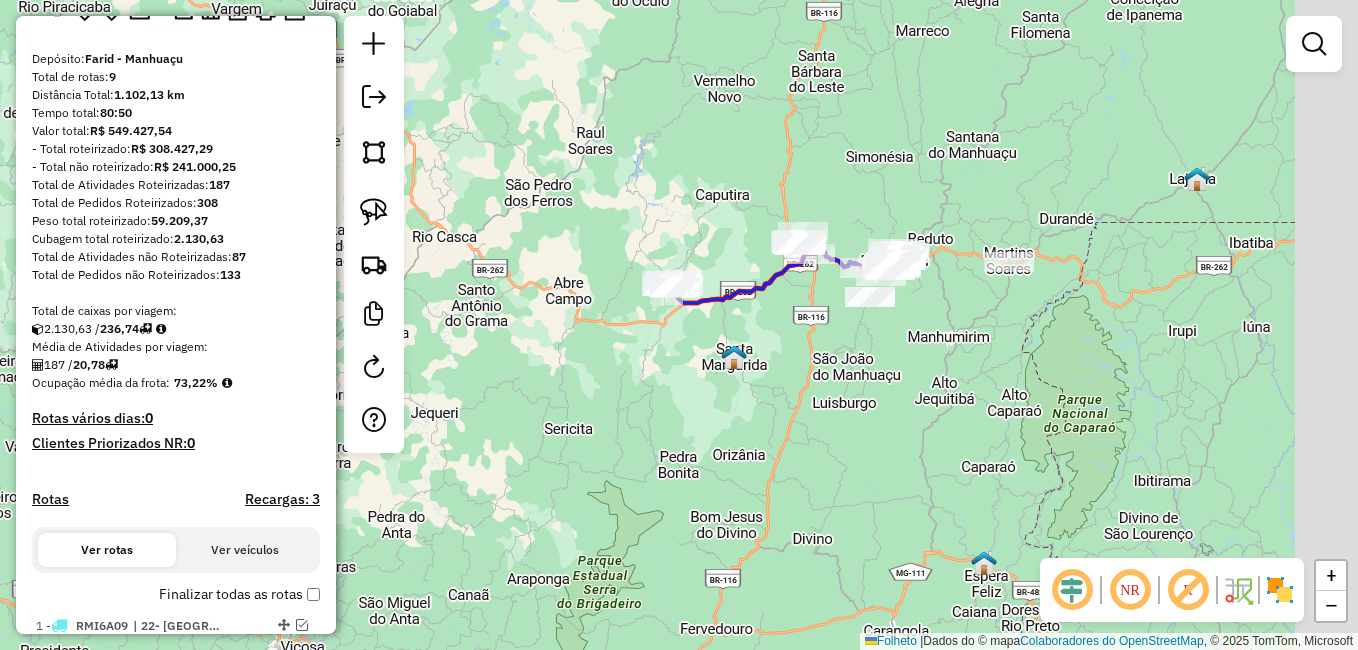 drag, startPoint x: 797, startPoint y: 337, endPoint x: 613, endPoint y: 345, distance: 184.17383 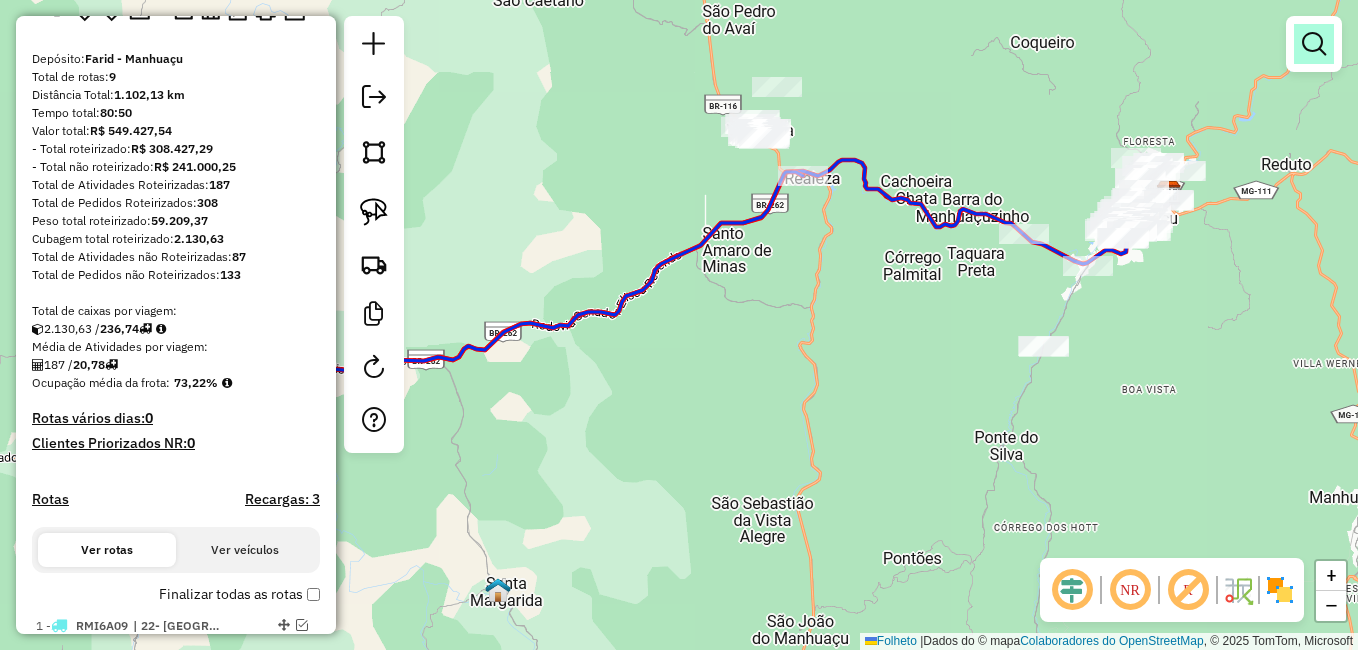 click at bounding box center [1314, 44] 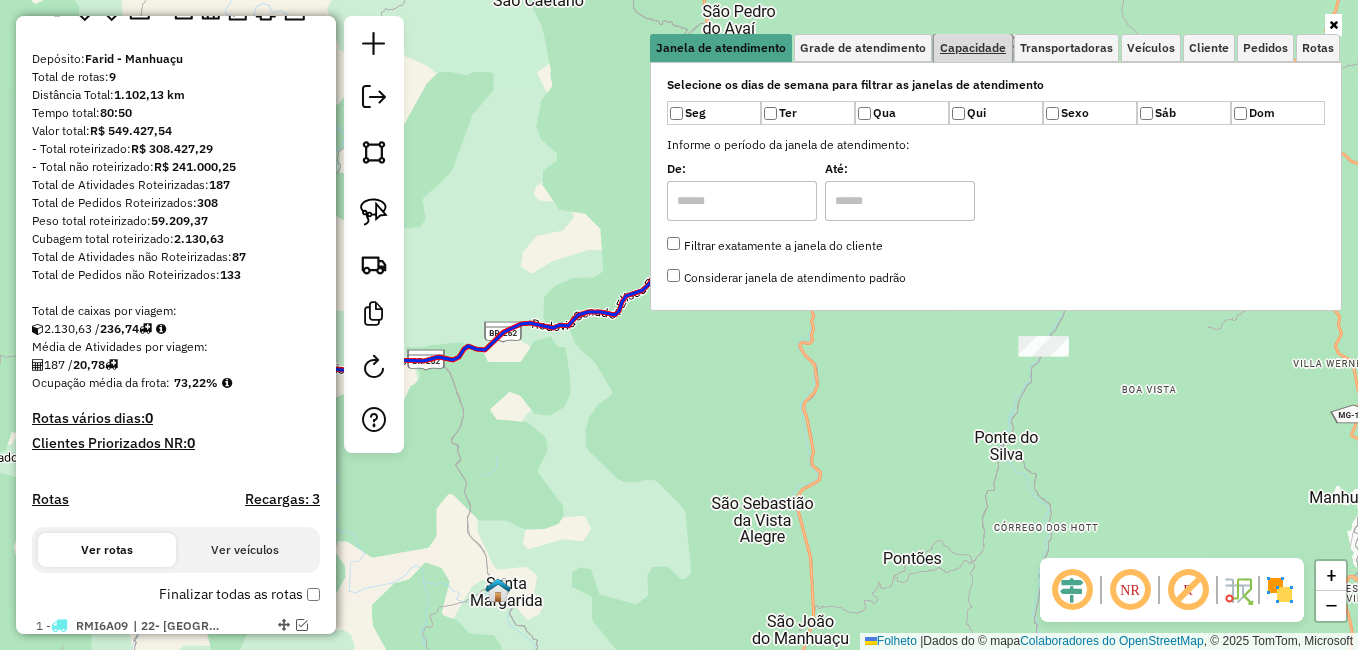 click on "Capacidade" at bounding box center (973, 48) 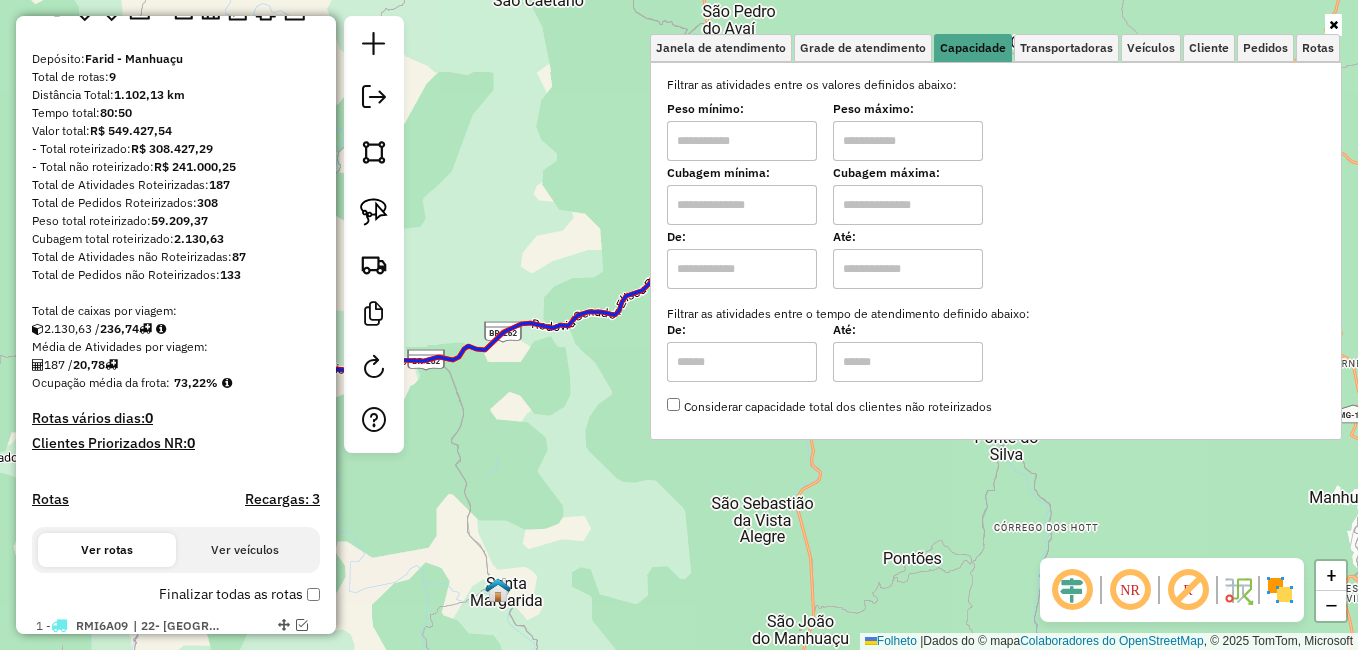 click at bounding box center (742, 141) 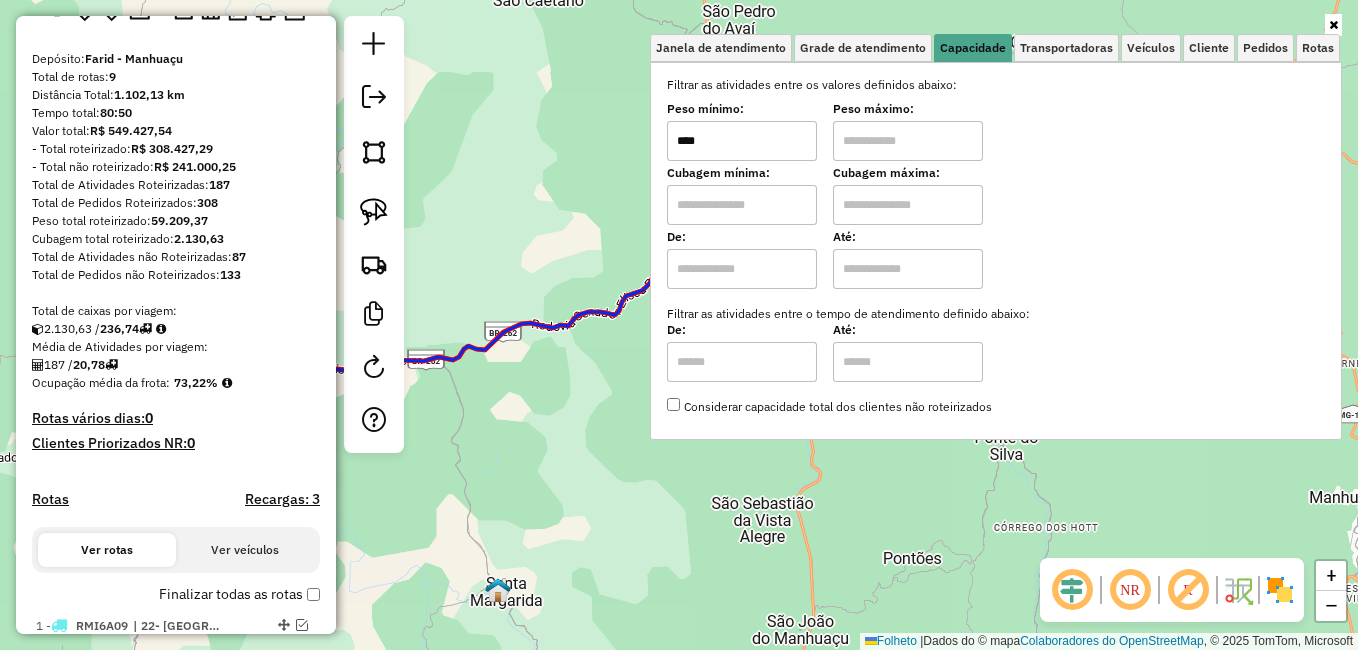 click at bounding box center (908, 141) 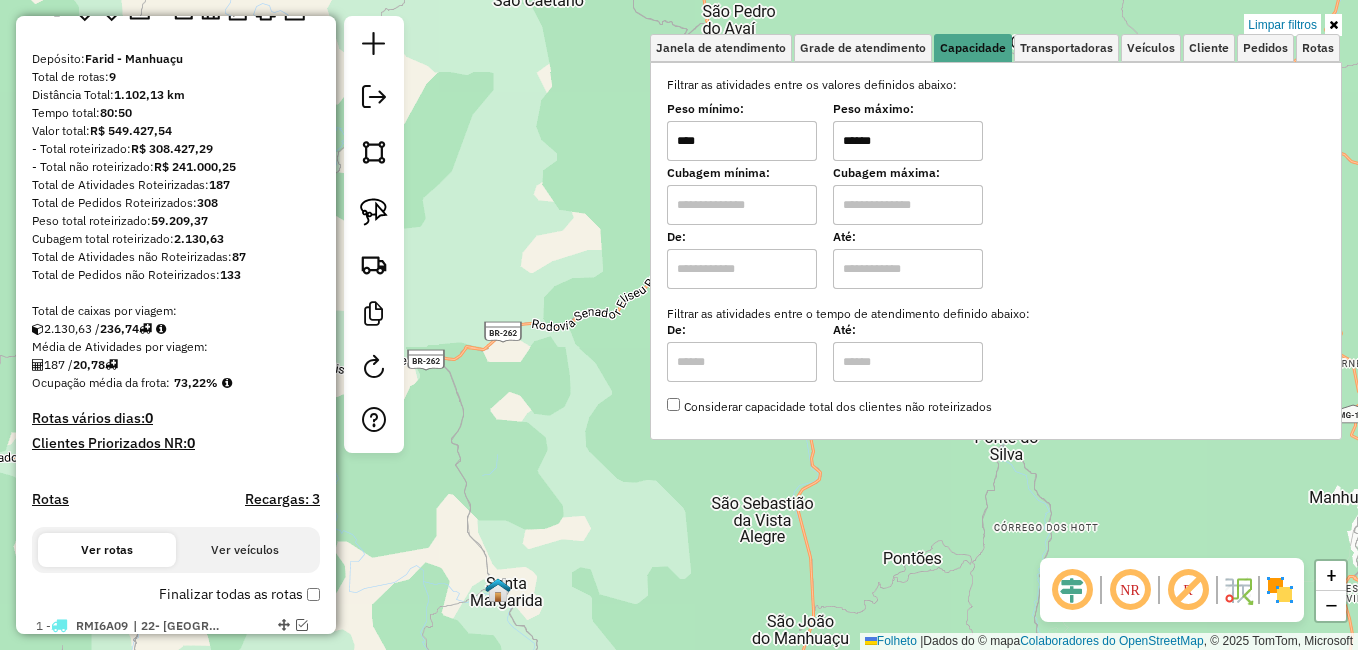 click on "Limpar filtros Janela de atendimento Grade de atendimento Capacidade Transportadoras Veículos Cliente Pedidos  Rotas Selecione os dias de semana para filtrar as janelas de atendimento  Seg   Ter   Qua   Qui   Sexo   Sáb   Dom  Informe o período da janela de atendimento: De: Até:  Filtrar exatamente a janela do cliente  Considerar janela de atendimento padrão  Selecione os dias de semana para filtrar as grades de atendimento  Seg   Ter   Qua   Qui   Sexo   Sáb   Dom   Considerar clientes sem dia de atendimento cadastrado  Clientes fora do dia de atendimento selecionado Filtrar as atividades entre os valores definidos abaixo:  Peso mínimo:  ****  Peso máximo:  ******  Cubagem mínima:   Cubagem máxima:   De:   Até:  Filtrar as atividades entre o tempo de atendimento definido abaixo:  De:   Até:   Considerar capacidade total dos clientes não roteirizados Transportadora: Selecione um ou mais itens Tipo de veículo: Selecione um ou mais itens Veículo: Selecione um ou mais itens Motorista: Nomo: Setor:" 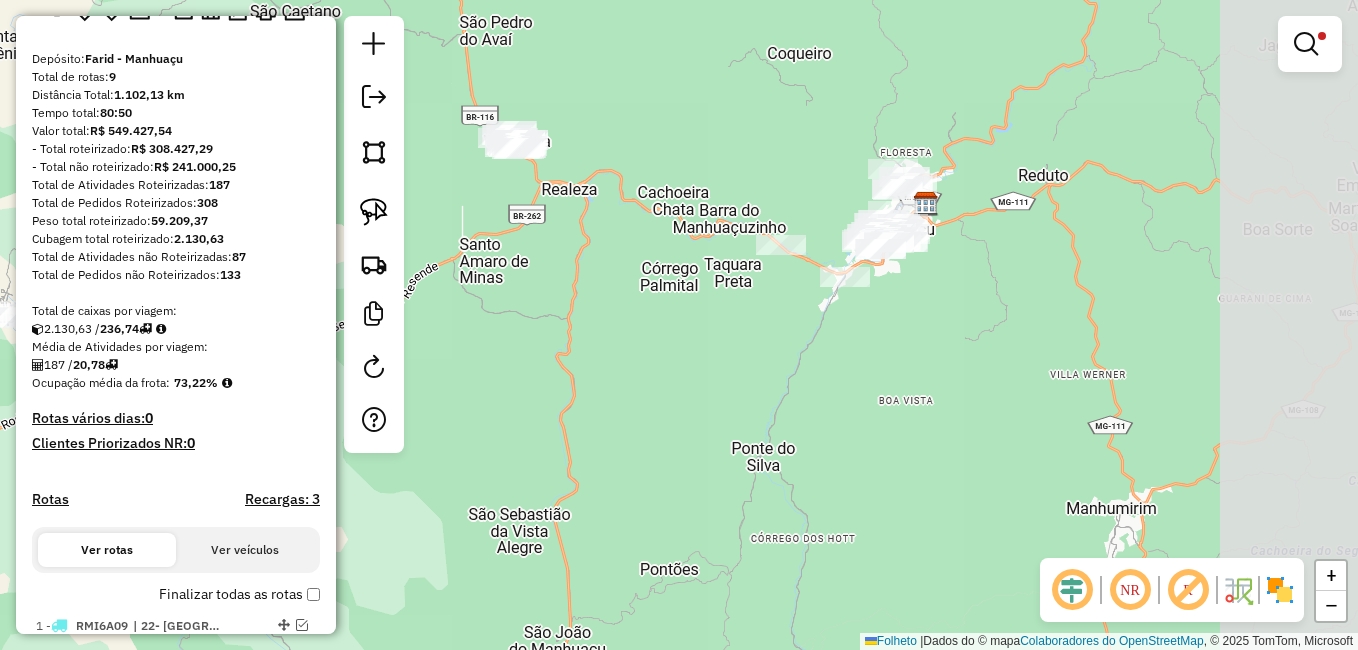 drag, startPoint x: 1088, startPoint y: 357, endPoint x: 869, endPoint y: 295, distance: 227.60712 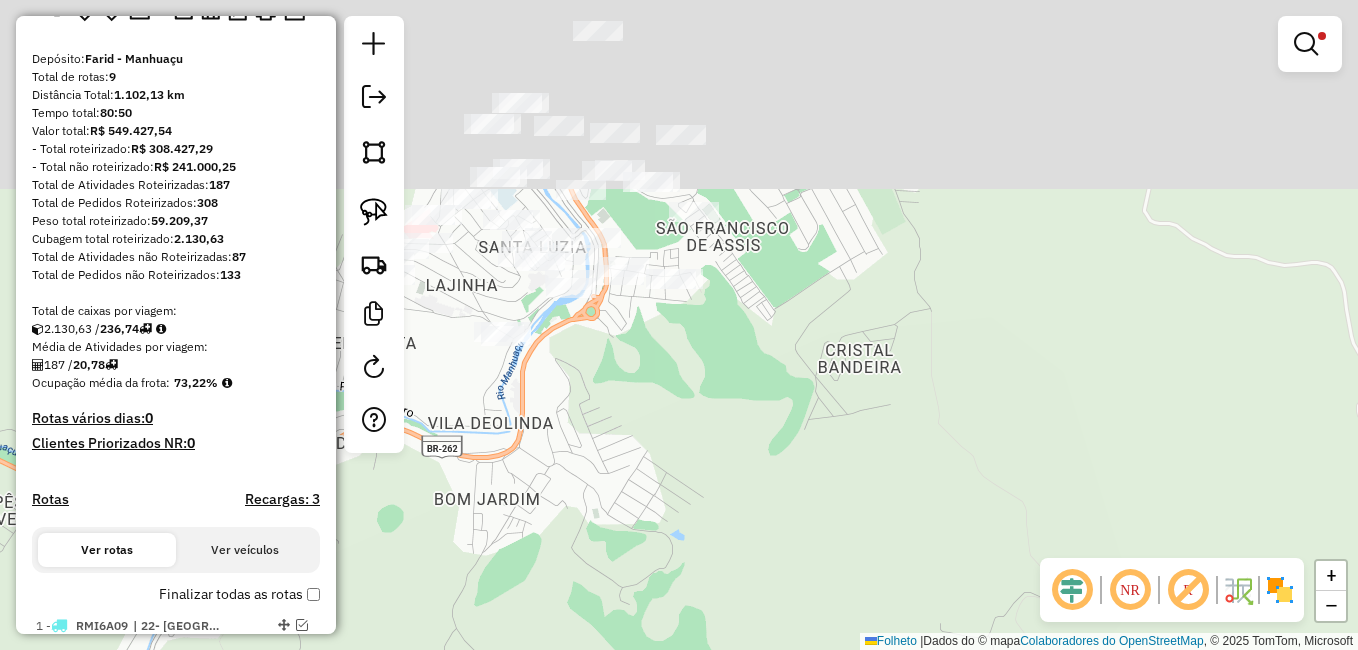 drag, startPoint x: 948, startPoint y: 293, endPoint x: 1077, endPoint y: 416, distance: 178.24141 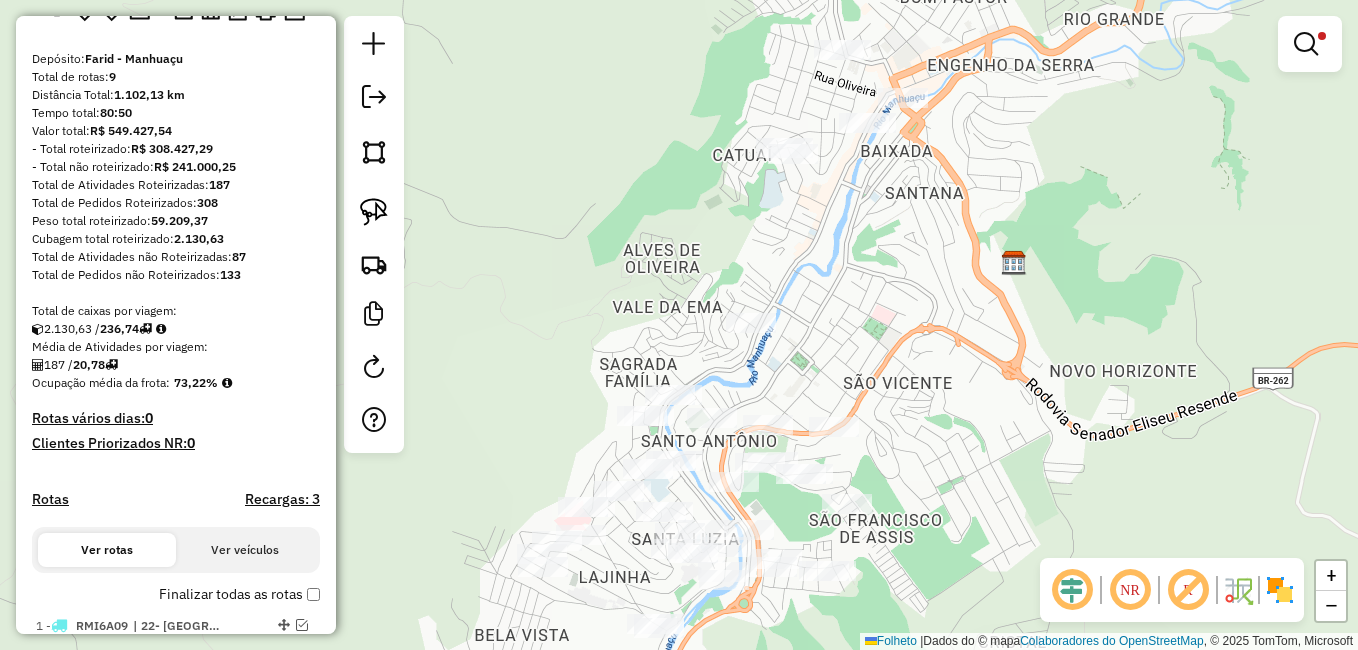 drag, startPoint x: 929, startPoint y: 258, endPoint x: 963, endPoint y: 414, distance: 159.66214 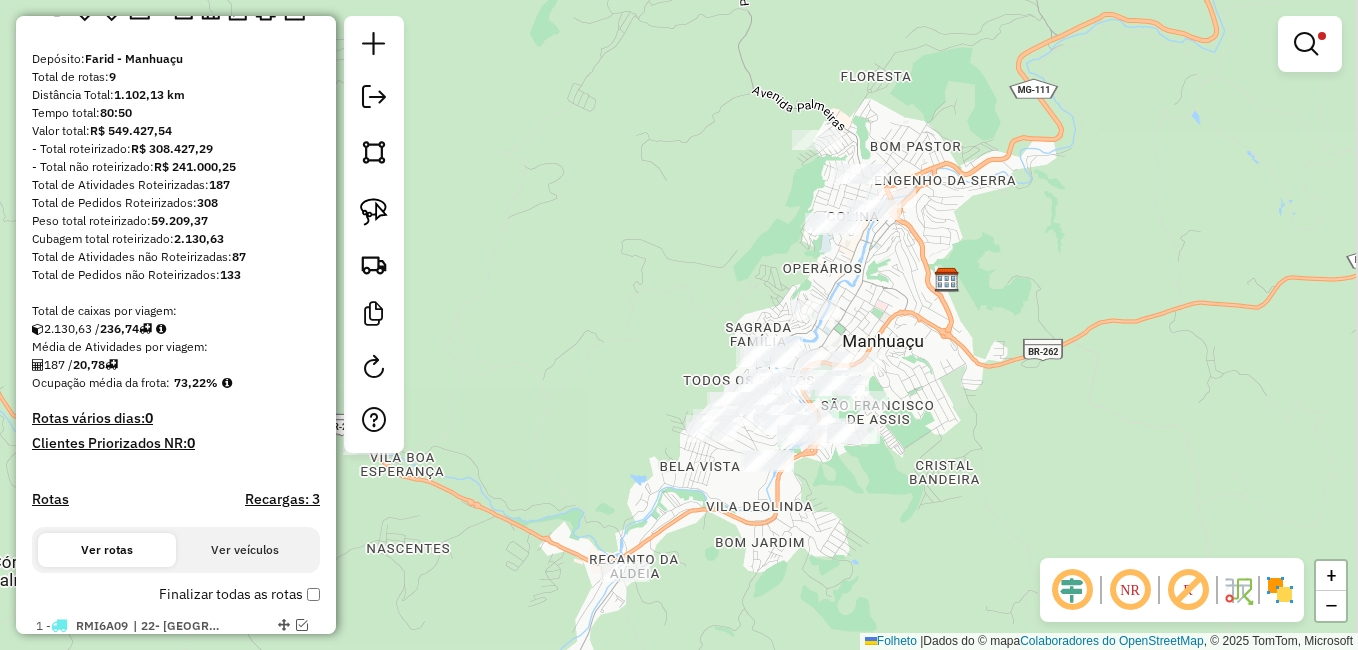 drag, startPoint x: 618, startPoint y: 378, endPoint x: 556, endPoint y: 352, distance: 67.23094 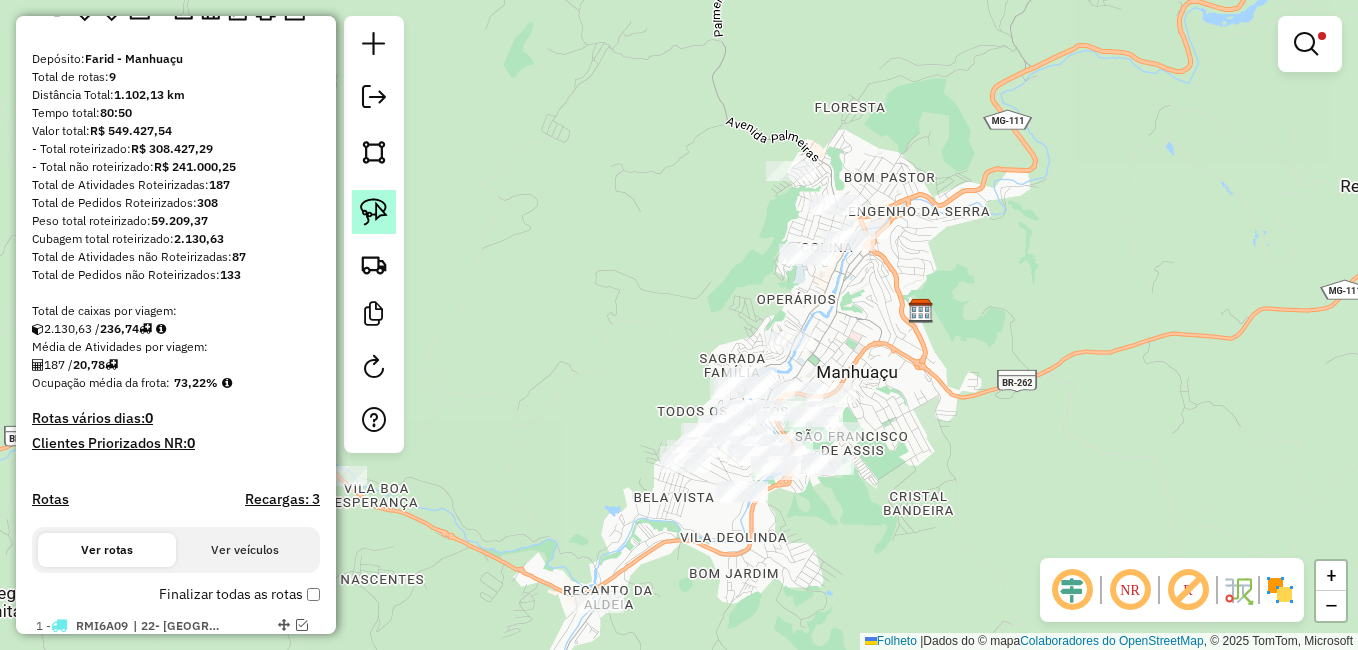 click 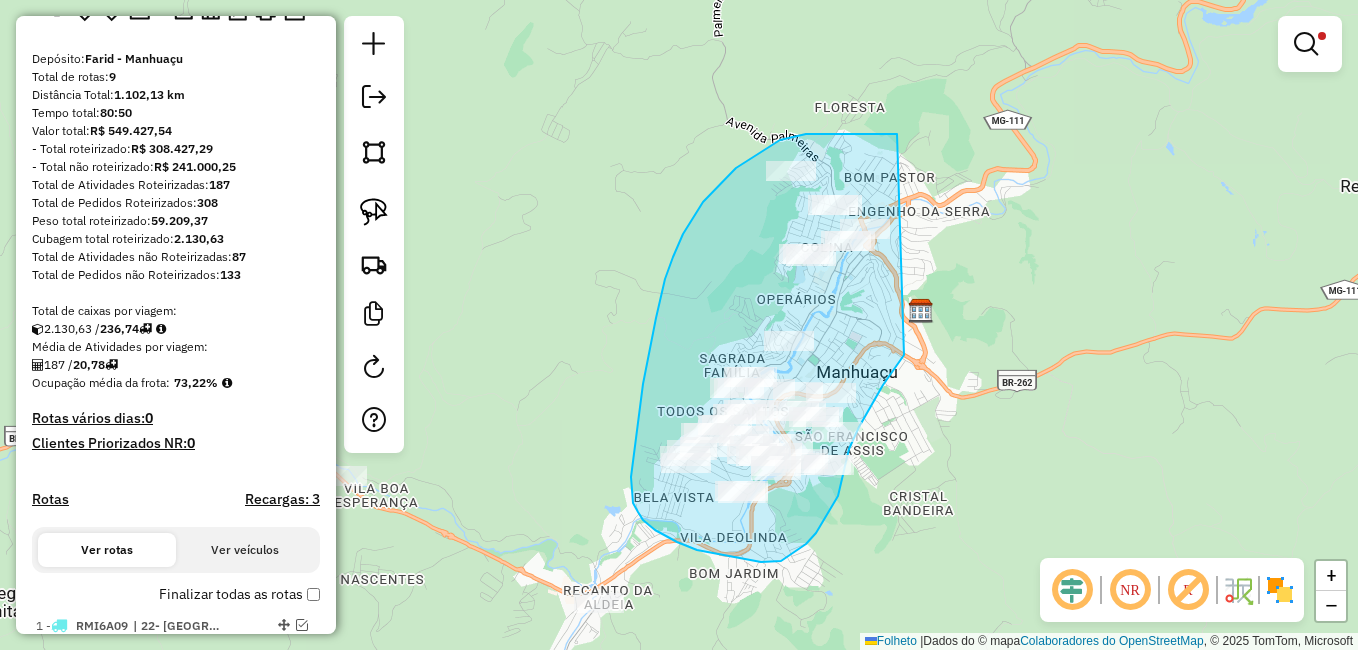 drag, startPoint x: 897, startPoint y: 134, endPoint x: 904, endPoint y: 355, distance: 221.11082 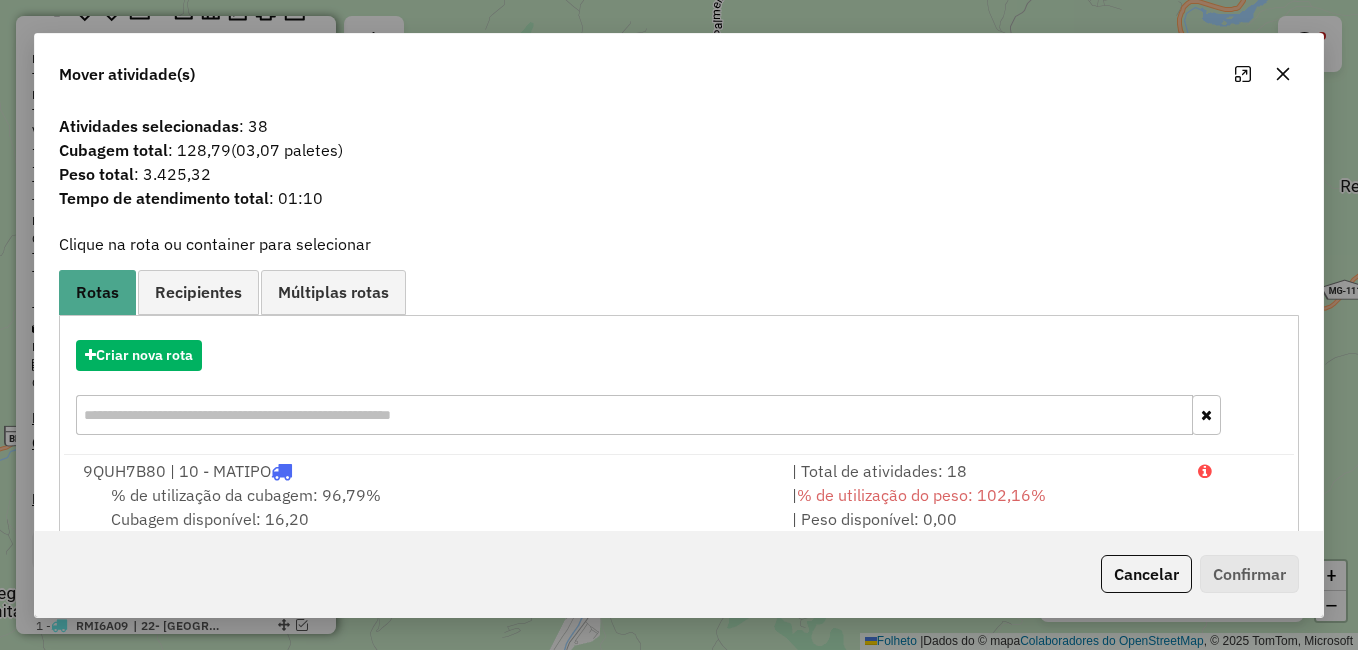 click 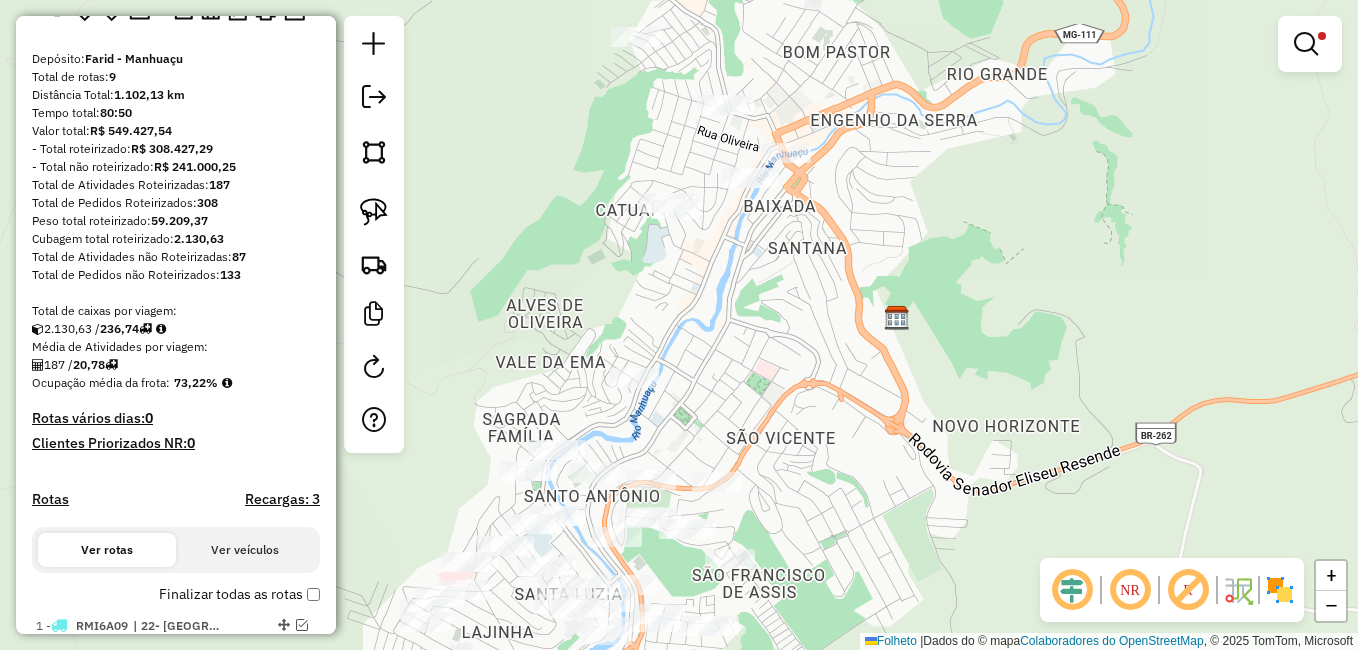 click on "Limpar filtros Janela de atendimento Grade de atendimento Capacidade Transportadoras Veículos Cliente Pedidos  Rotas Selecione os dias de semana para filtrar as janelas de atendimento  Seg   Ter   Qua   Qui   Sexo   Sáb   Dom  Informe o período da janela de atendimento: De: Até:  Filtrar exatamente a janela do cliente  Considerar janela de atendimento padrão  Selecione os dias de semana para filtrar as grades de atendimento  Seg   Ter   Qua   Qui   Sexo   Sáb   Dom   Considerar clientes sem dia de atendimento cadastrado  Clientes fora do dia de atendimento selecionado Filtrar as atividades entre os valores definidos abaixo:  Peso mínimo:  ****  Peso máximo:  ******  Cubagem mínima:   Cubagem máxima:   De:   Até:  Filtrar as atividades entre o tempo de atendimento definido abaixo:  De:   Até:   Considerar capacidade total dos clientes não roteirizados Transportadora: Selecione um ou mais itens Tipo de veículo: Selecione um ou mais itens Veículo: Selecione um ou mais itens Motorista: Nomo: Setor:" 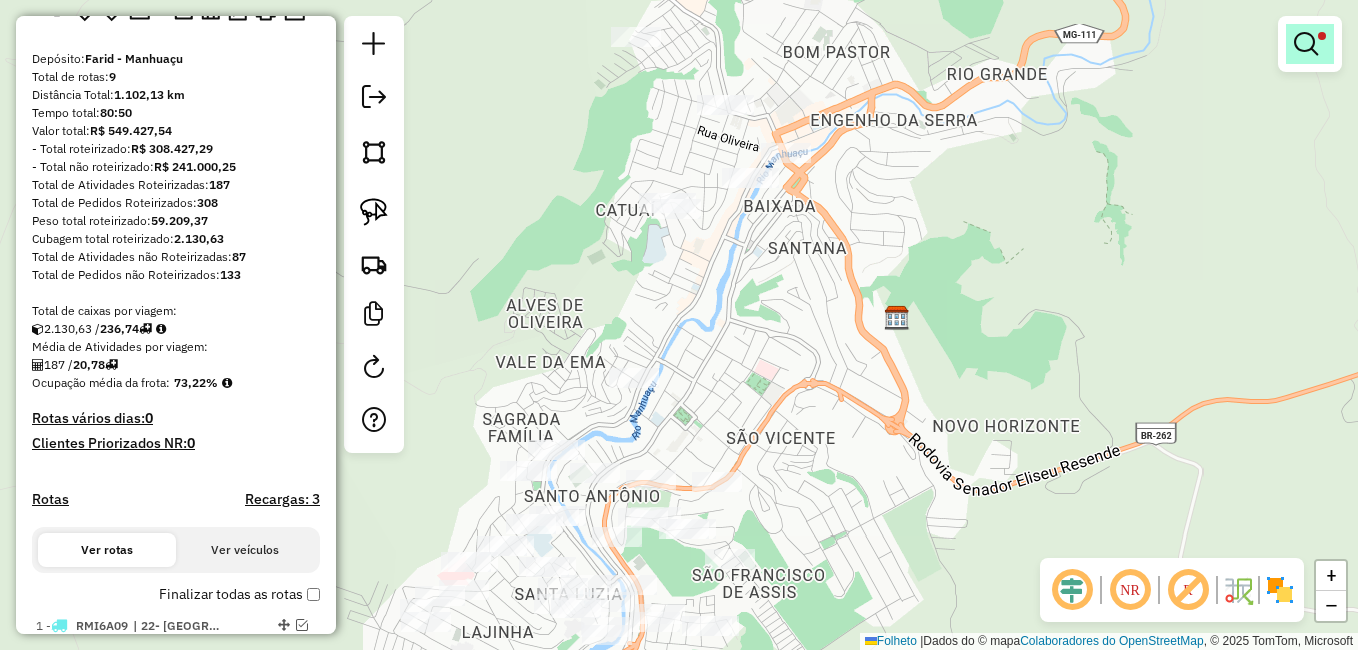 click at bounding box center [1306, 44] 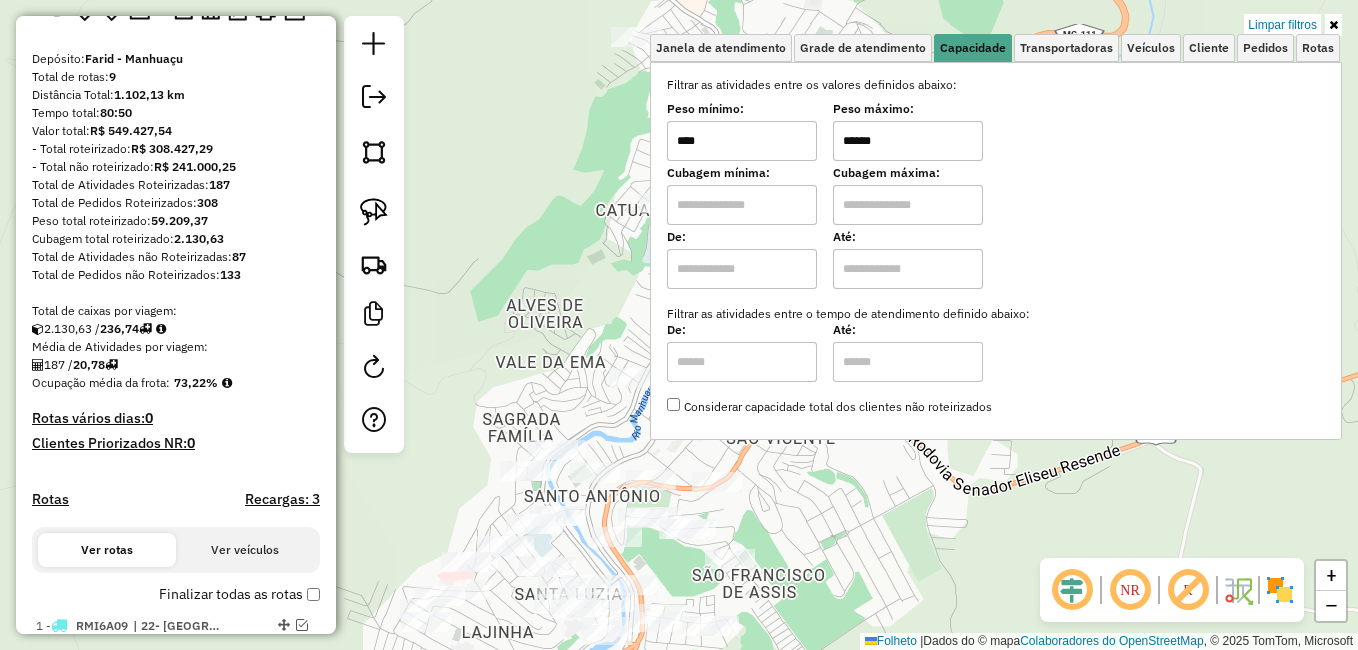 drag, startPoint x: 917, startPoint y: 143, endPoint x: 859, endPoint y: 117, distance: 63.560993 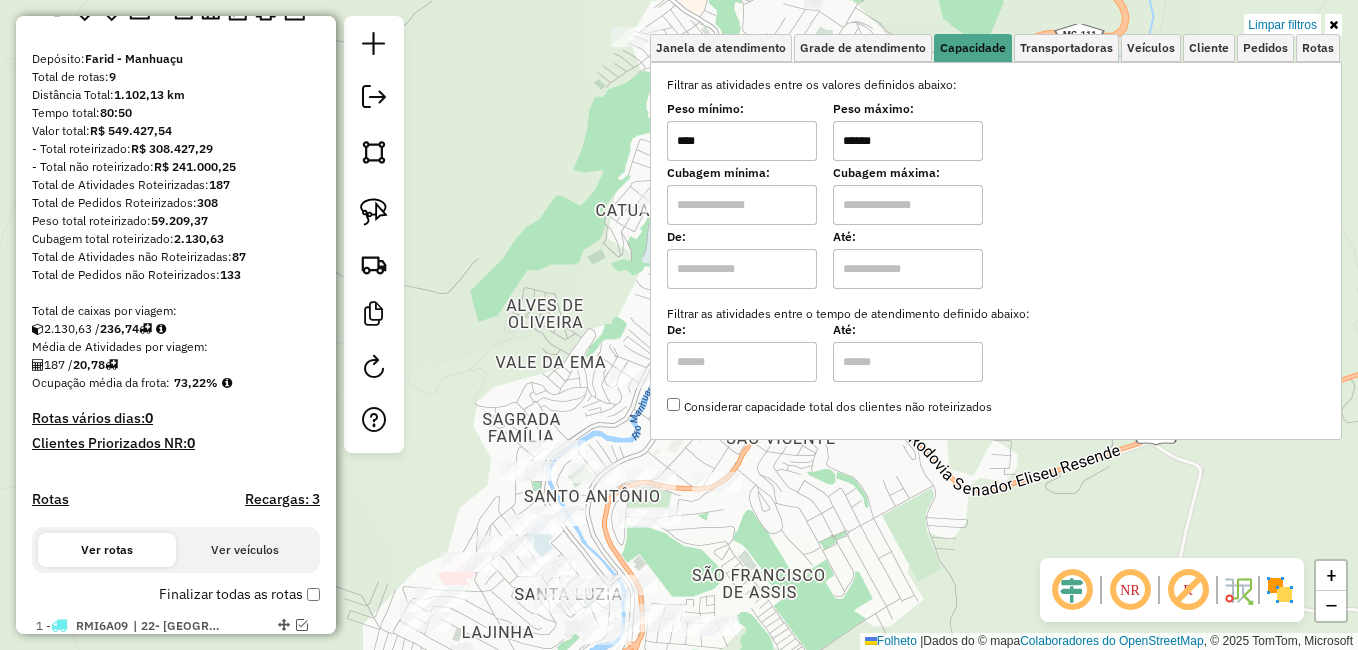 type on "******" 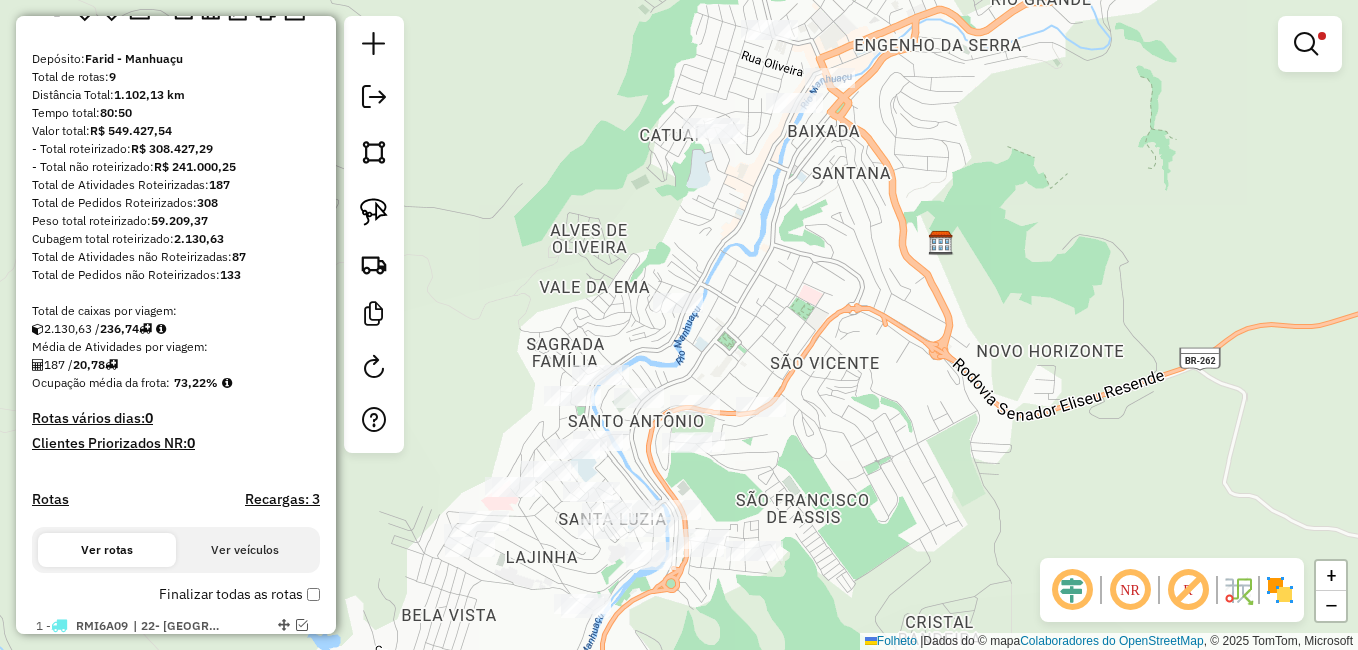 drag, startPoint x: 770, startPoint y: 268, endPoint x: 857, endPoint y: 201, distance: 109.80892 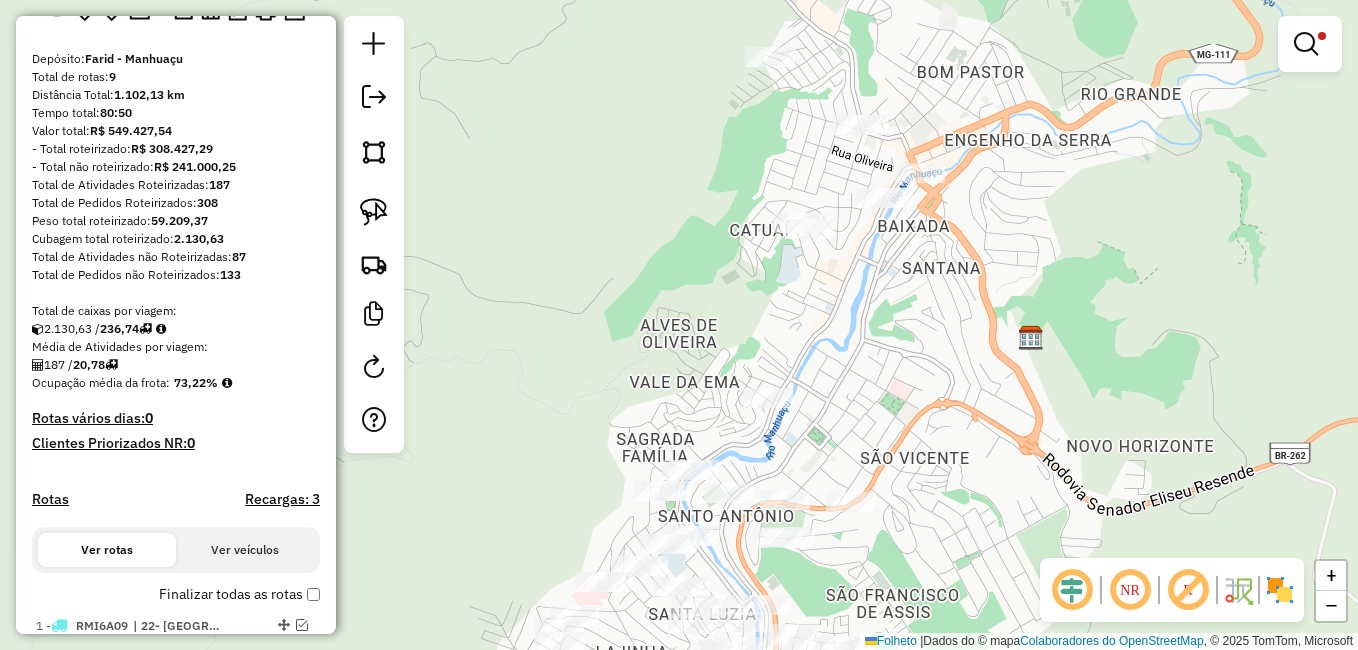 drag, startPoint x: 763, startPoint y: 252, endPoint x: 562, endPoint y: 139, distance: 230.58621 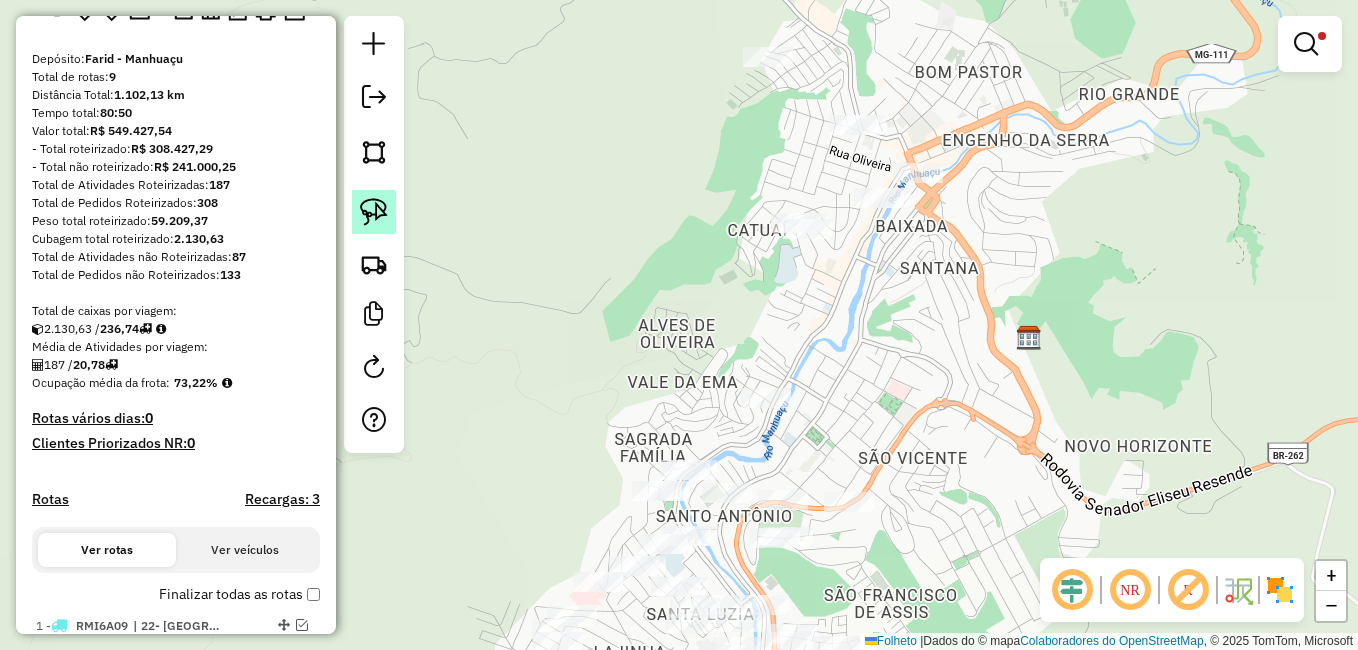 click 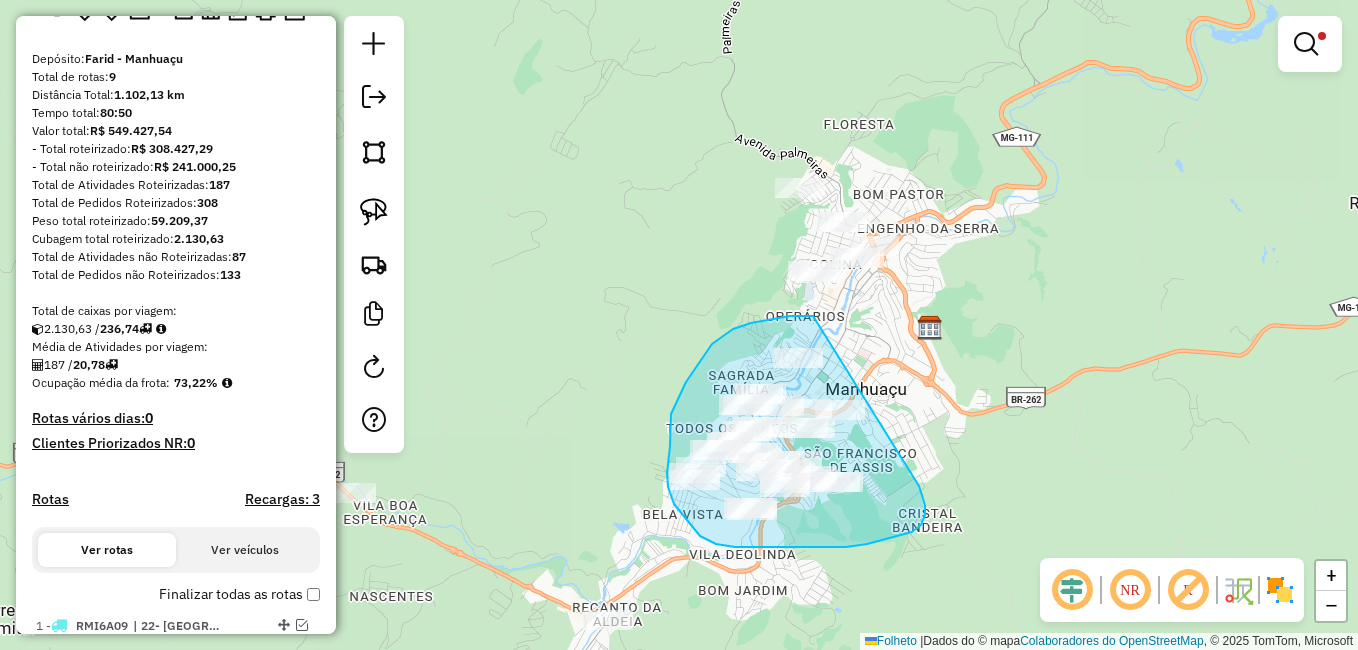 drag, startPoint x: 765, startPoint y: 320, endPoint x: 885, endPoint y: 470, distance: 192.09373 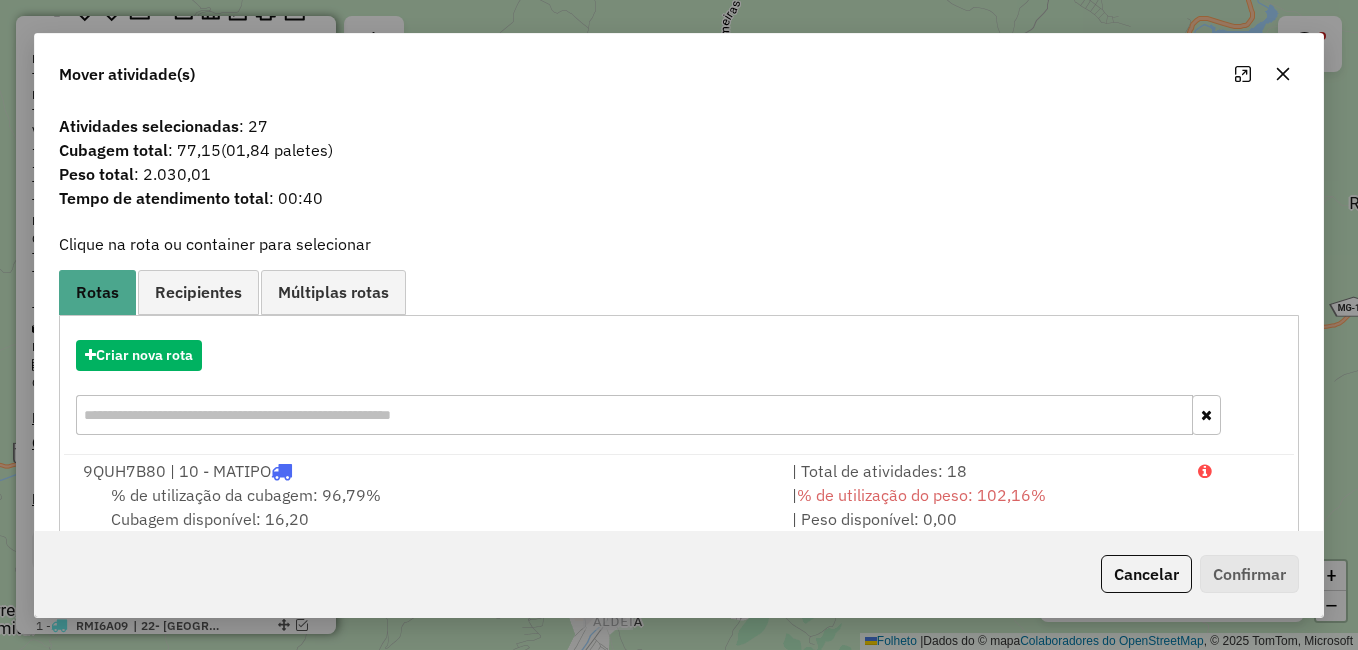 click 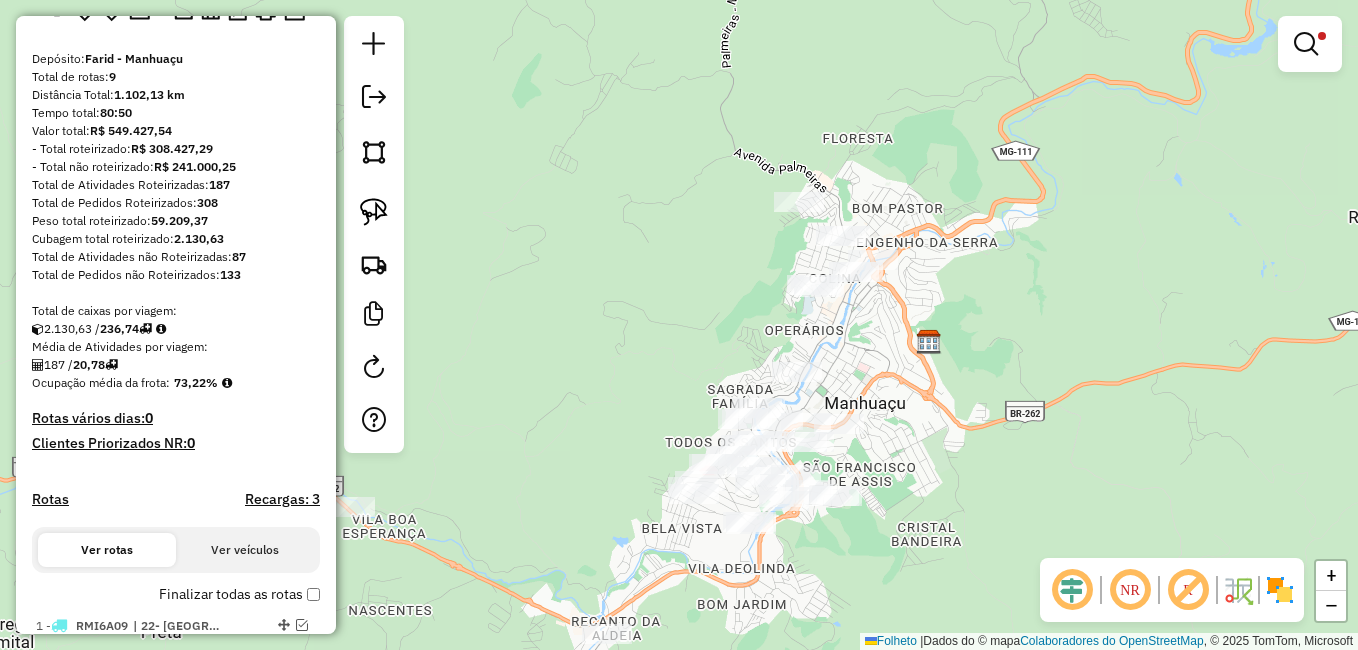 drag, startPoint x: 991, startPoint y: 321, endPoint x: 893, endPoint y: 344, distance: 100.6628 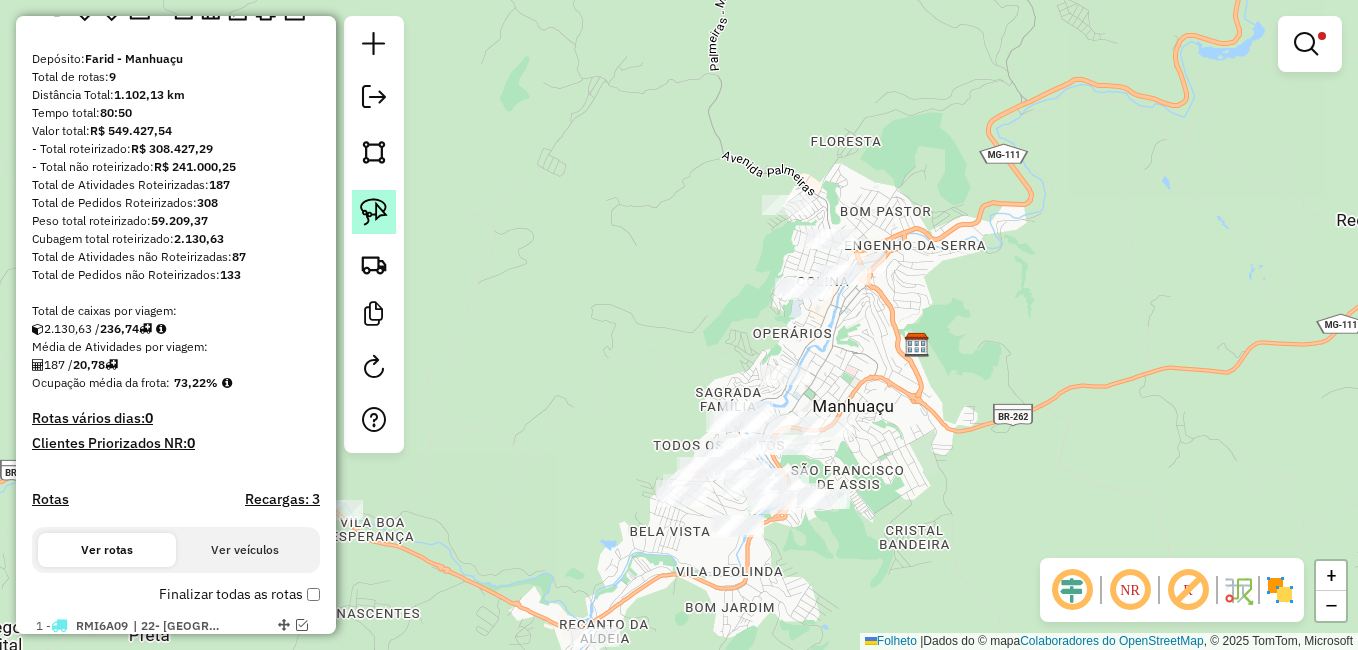 click 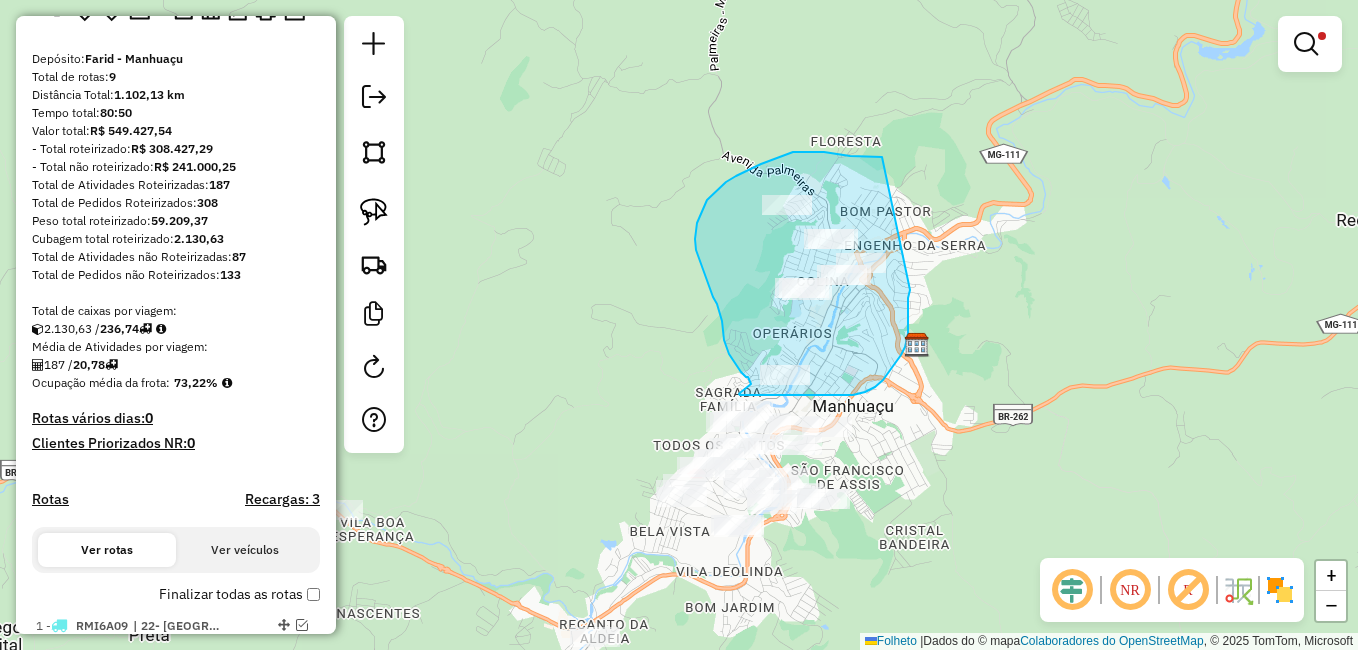 drag, startPoint x: 882, startPoint y: 157, endPoint x: 914, endPoint y: 279, distance: 126.12692 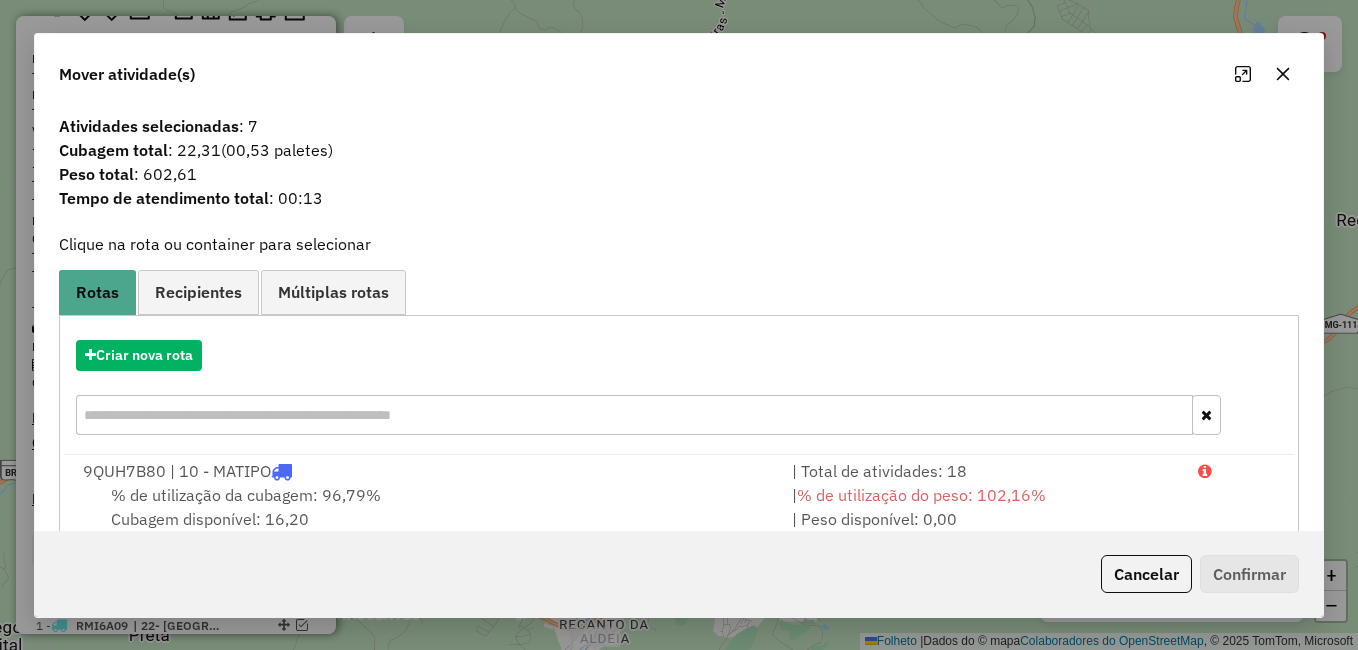 drag, startPoint x: 1287, startPoint y: 76, endPoint x: 1246, endPoint y: 75, distance: 41.01219 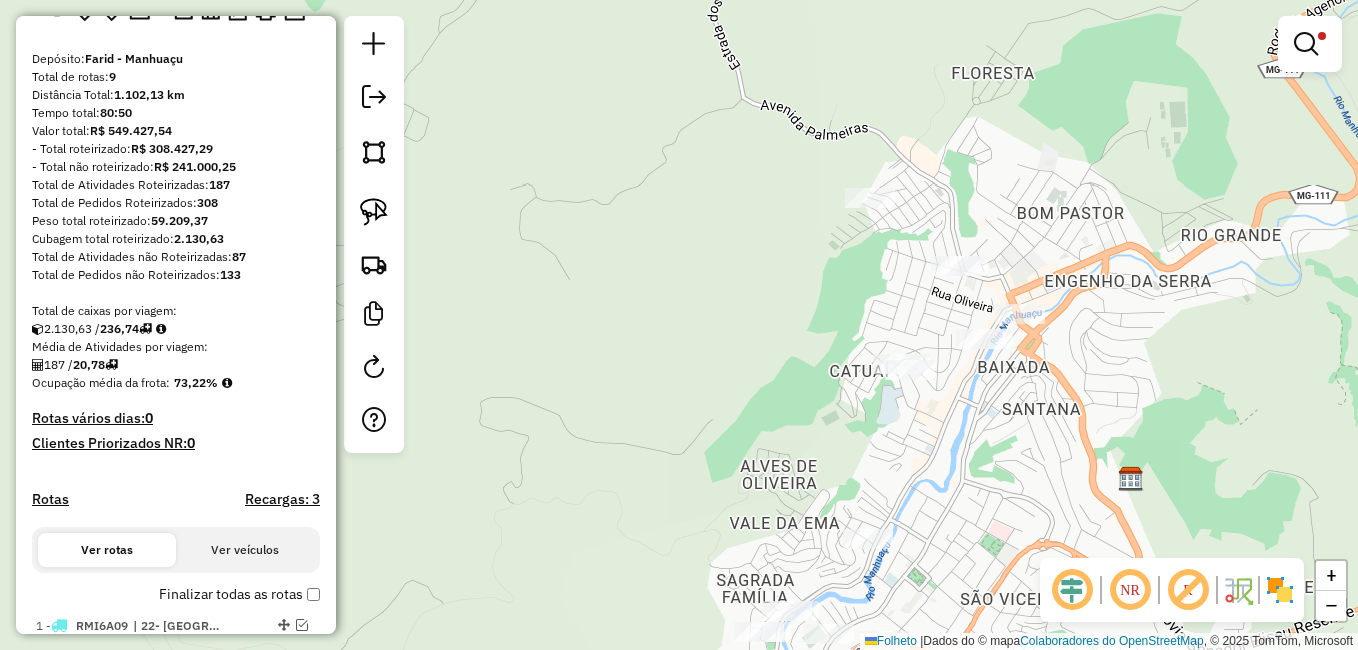 drag, startPoint x: 673, startPoint y: 233, endPoint x: 558, endPoint y: 125, distance: 157.76248 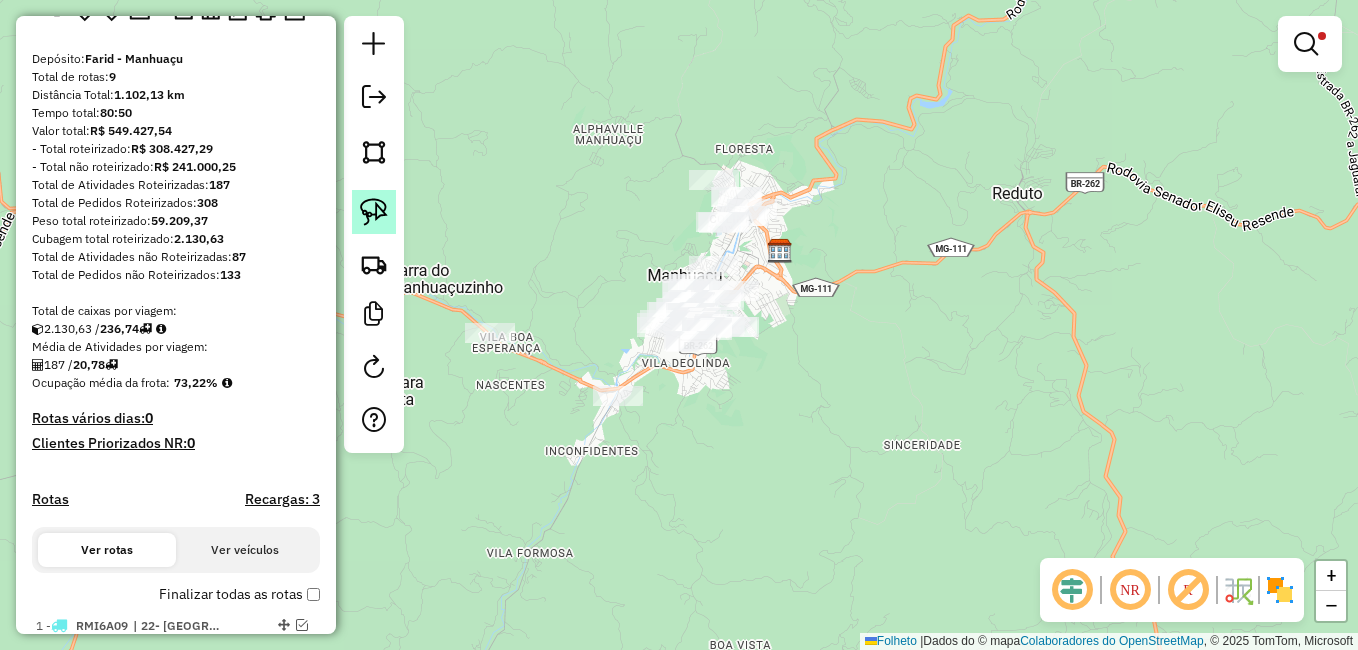 click 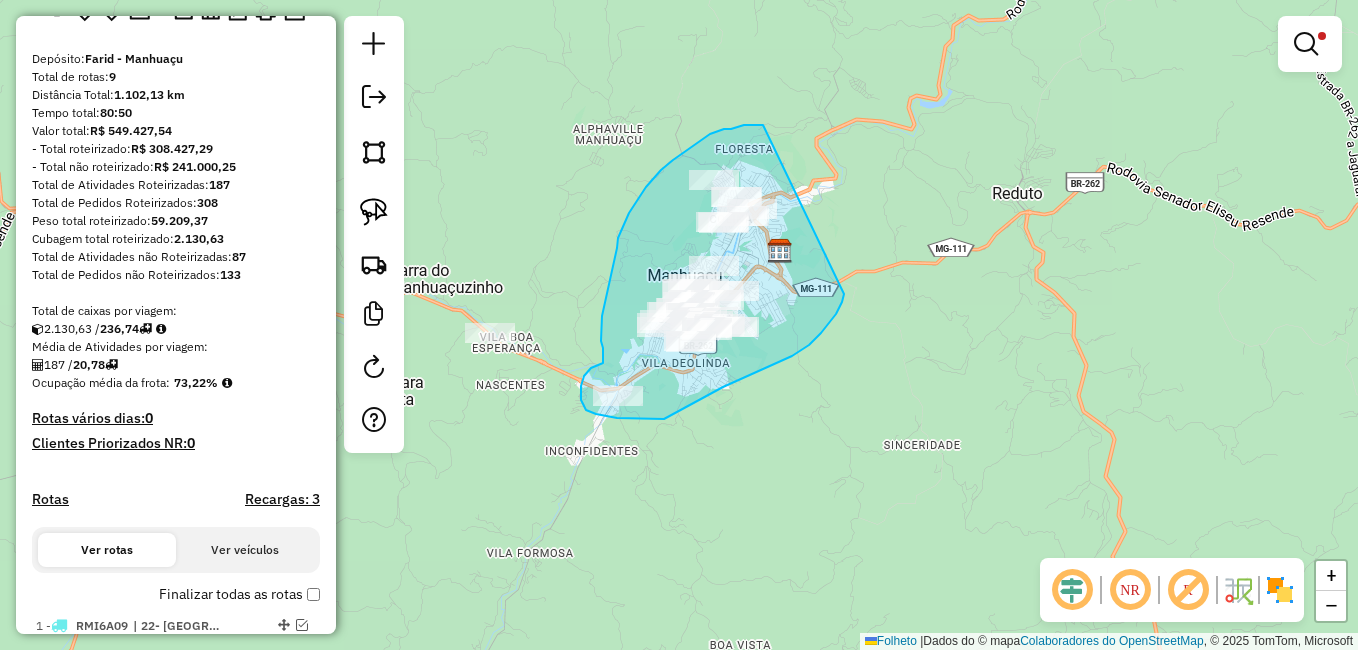 drag, startPoint x: 738, startPoint y: 127, endPoint x: 844, endPoint y: 294, distance: 197.8004 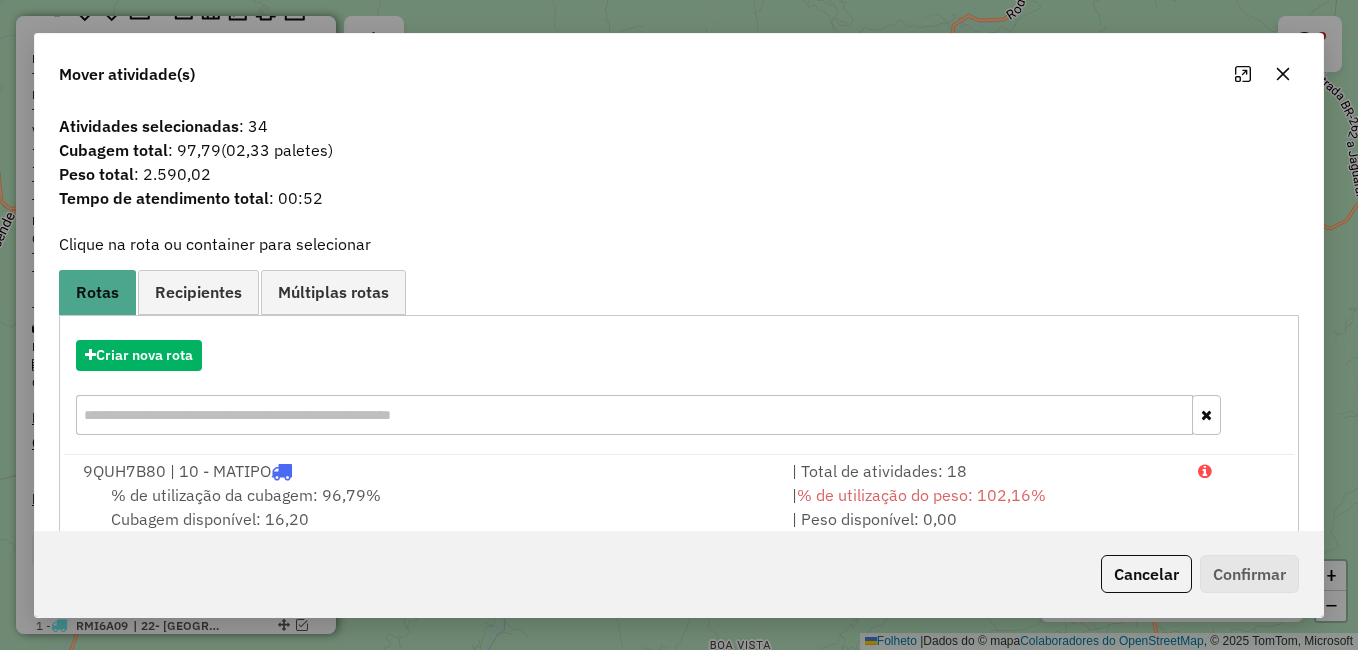 click 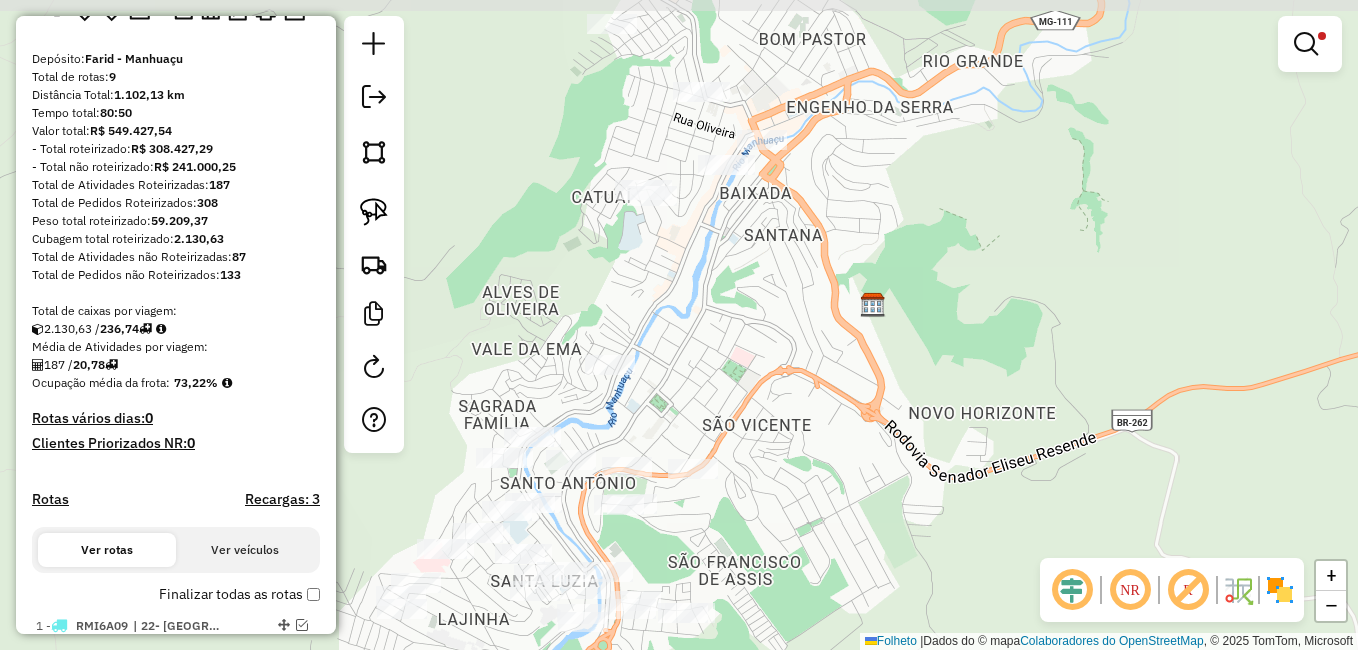 drag, startPoint x: 764, startPoint y: 269, endPoint x: 787, endPoint y: 465, distance: 197.34488 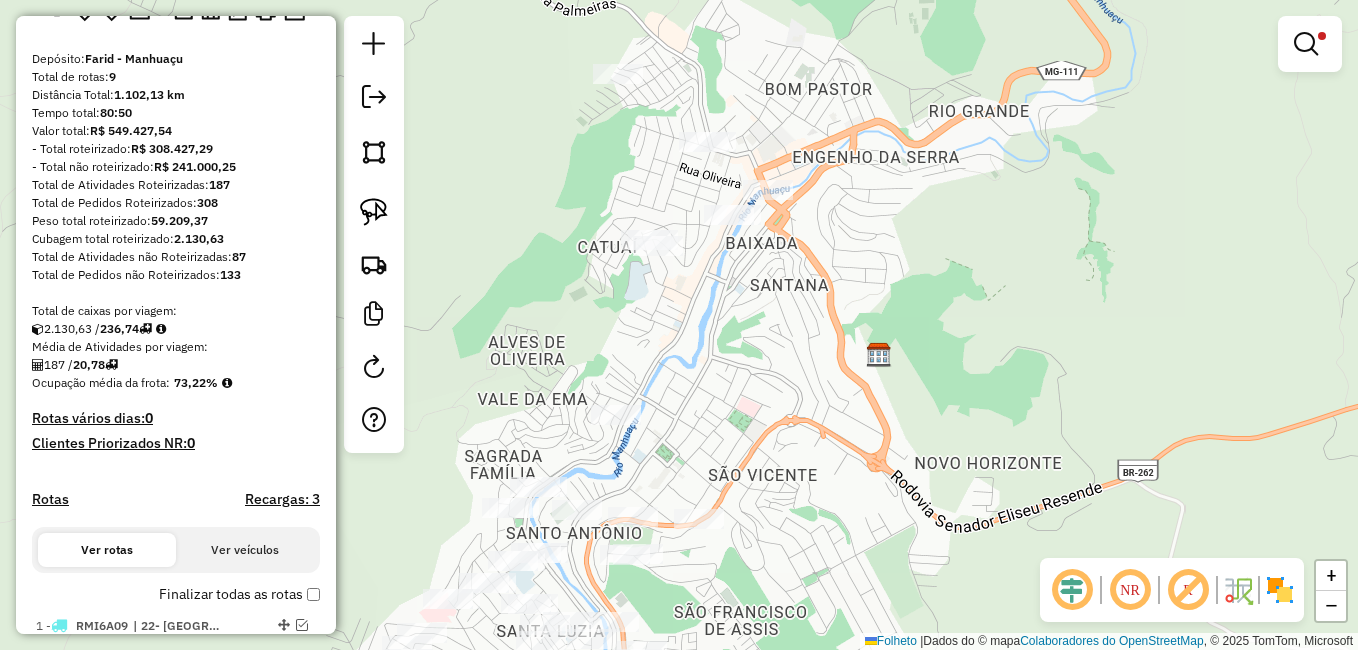 drag, startPoint x: 778, startPoint y: 330, endPoint x: 781, endPoint y: 344, distance: 14.3178215 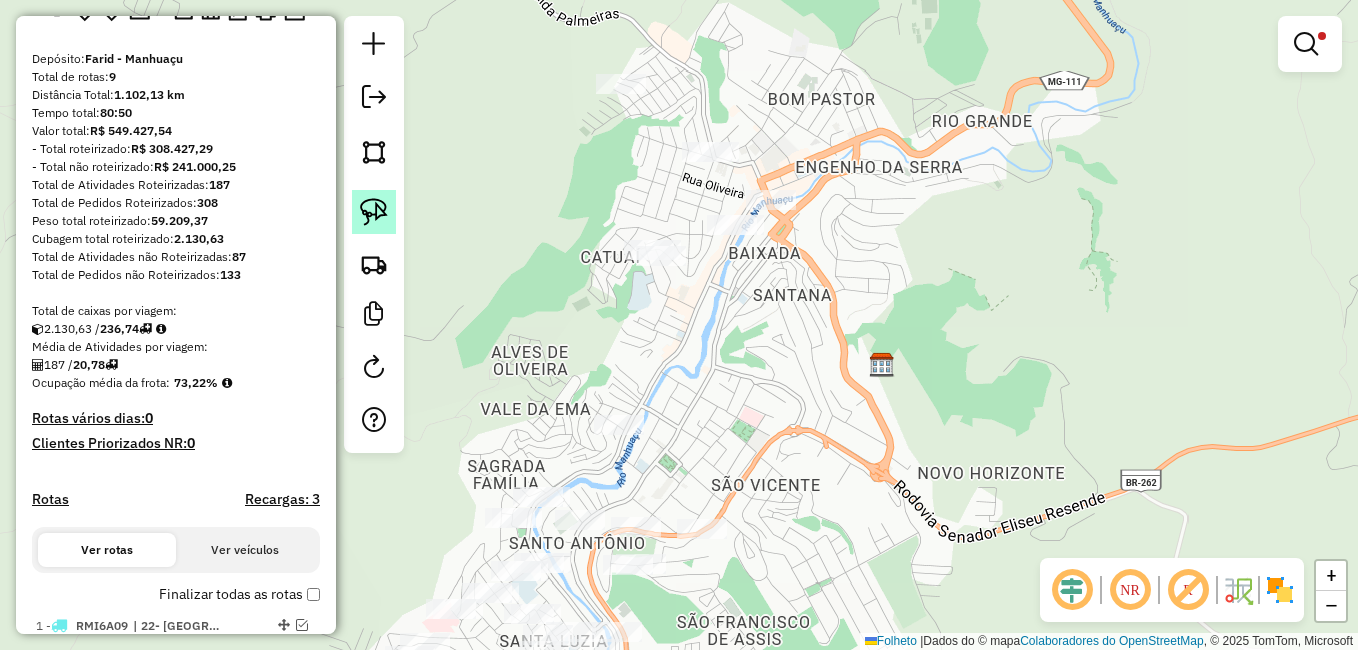 click 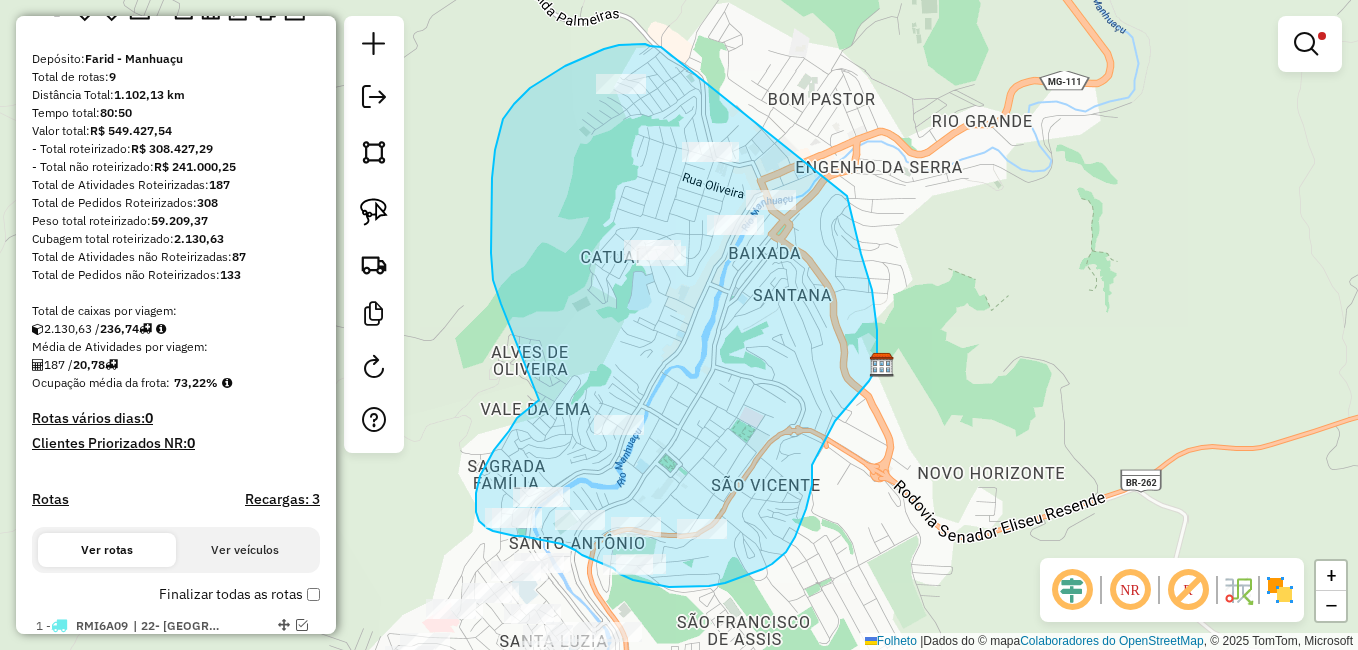 drag, startPoint x: 650, startPoint y: 46, endPoint x: 830, endPoint y: 143, distance: 204.47249 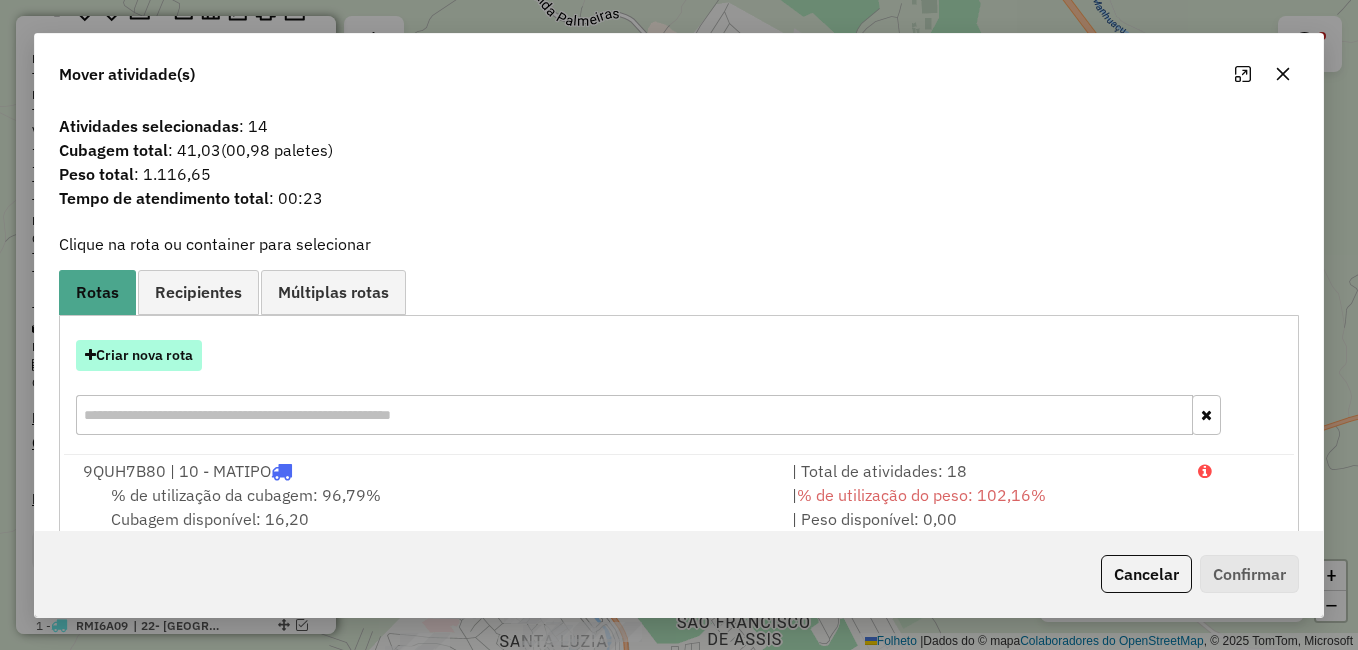 click on "Criar nova rota" at bounding box center [144, 355] 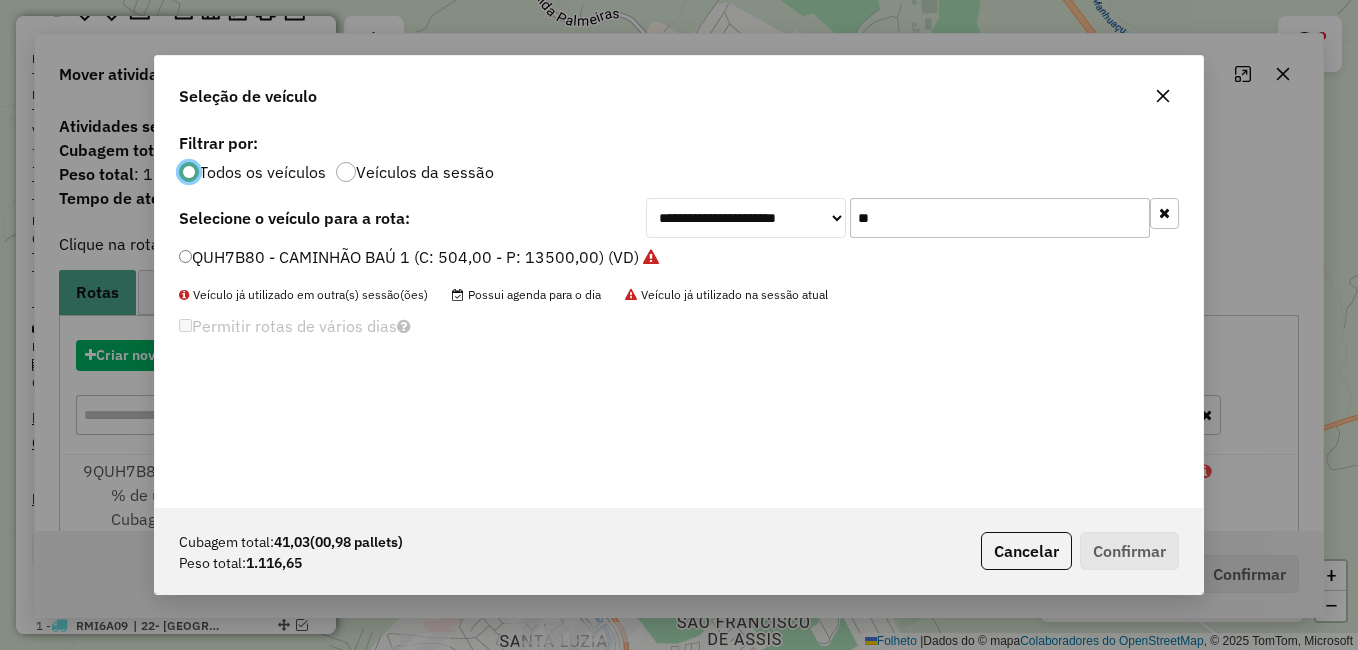 scroll, scrollTop: 11, scrollLeft: 6, axis: both 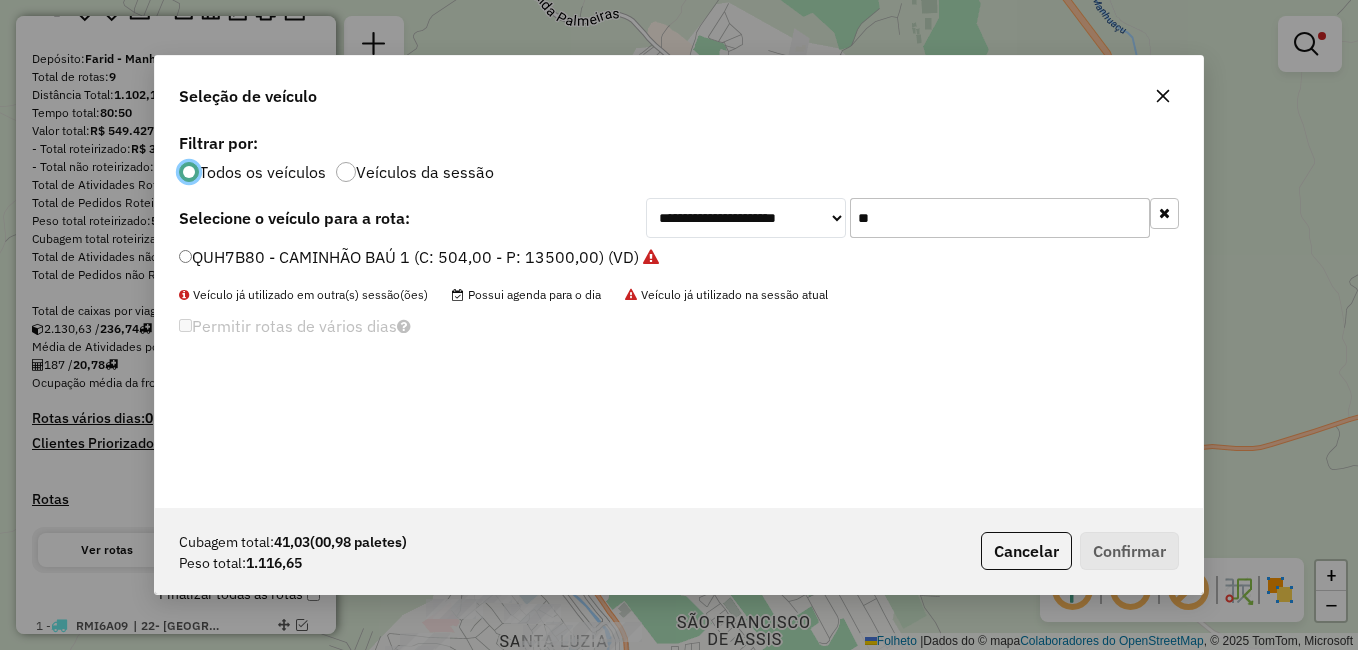 drag, startPoint x: 876, startPoint y: 223, endPoint x: 797, endPoint y: 149, distance: 108.245094 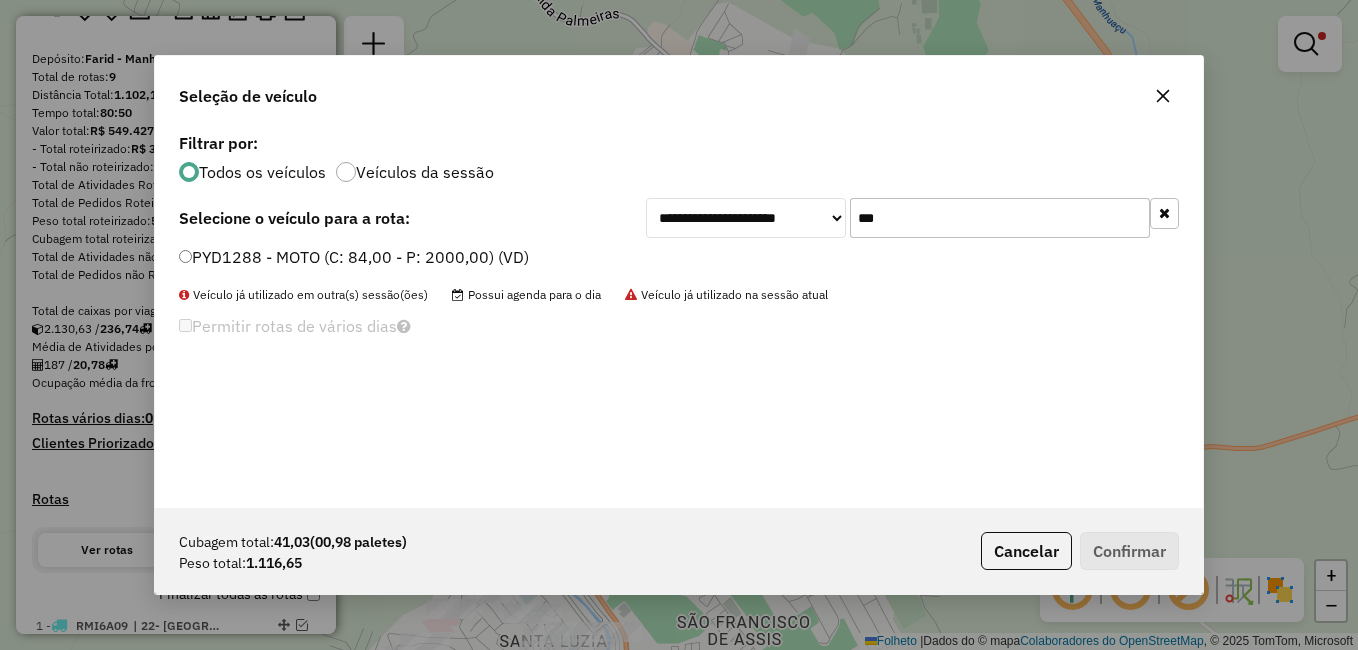 type on "****" 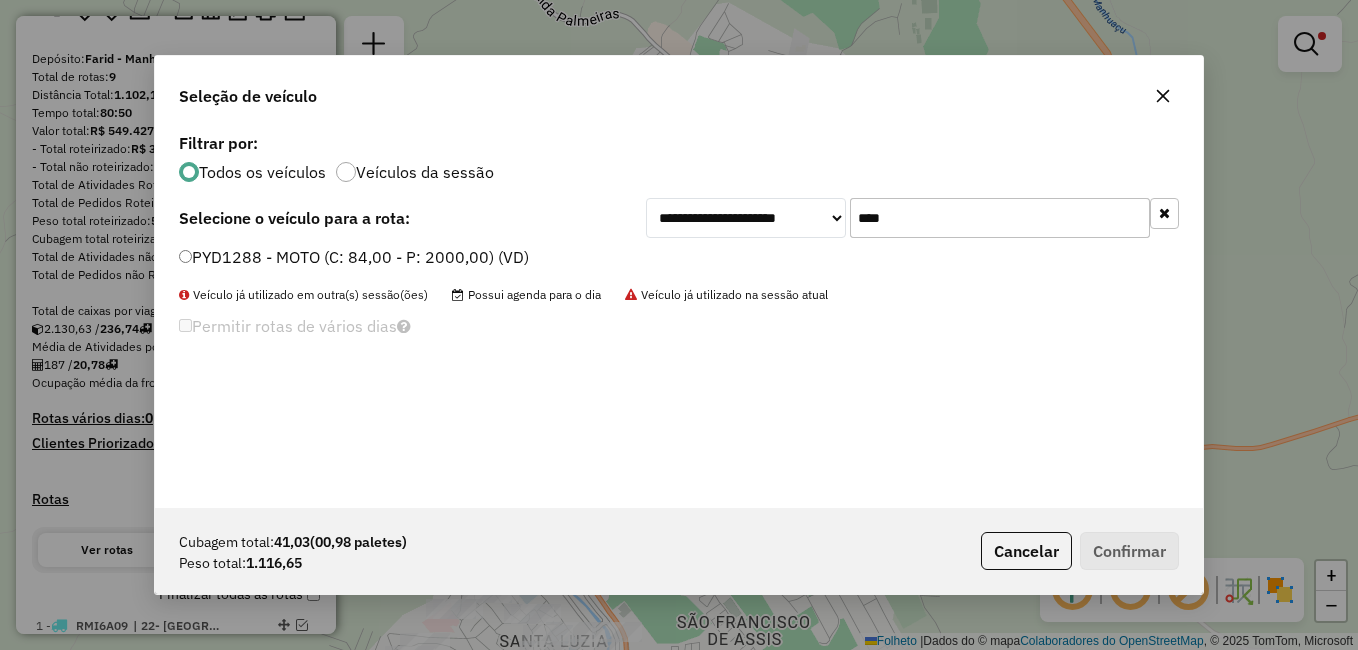 click on "PYD1288 - MOTO (C: 84,00 - P: 2000,00) (VD)" 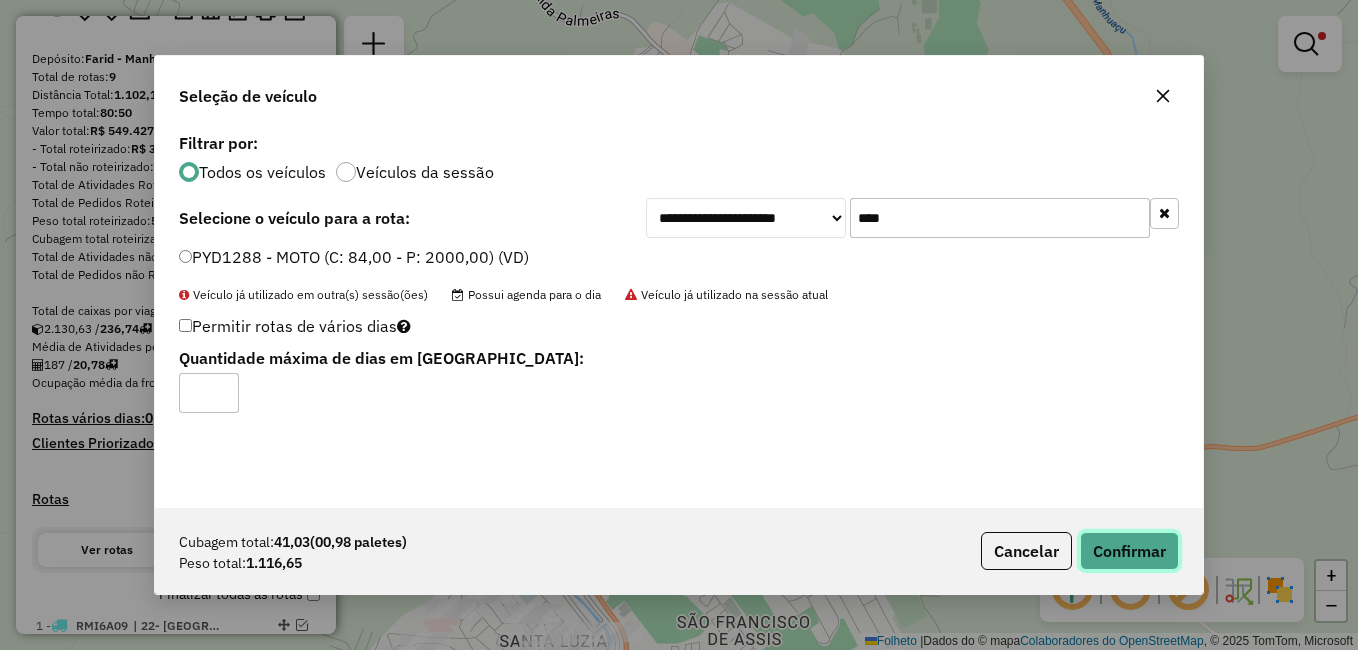 click on "Confirmar" 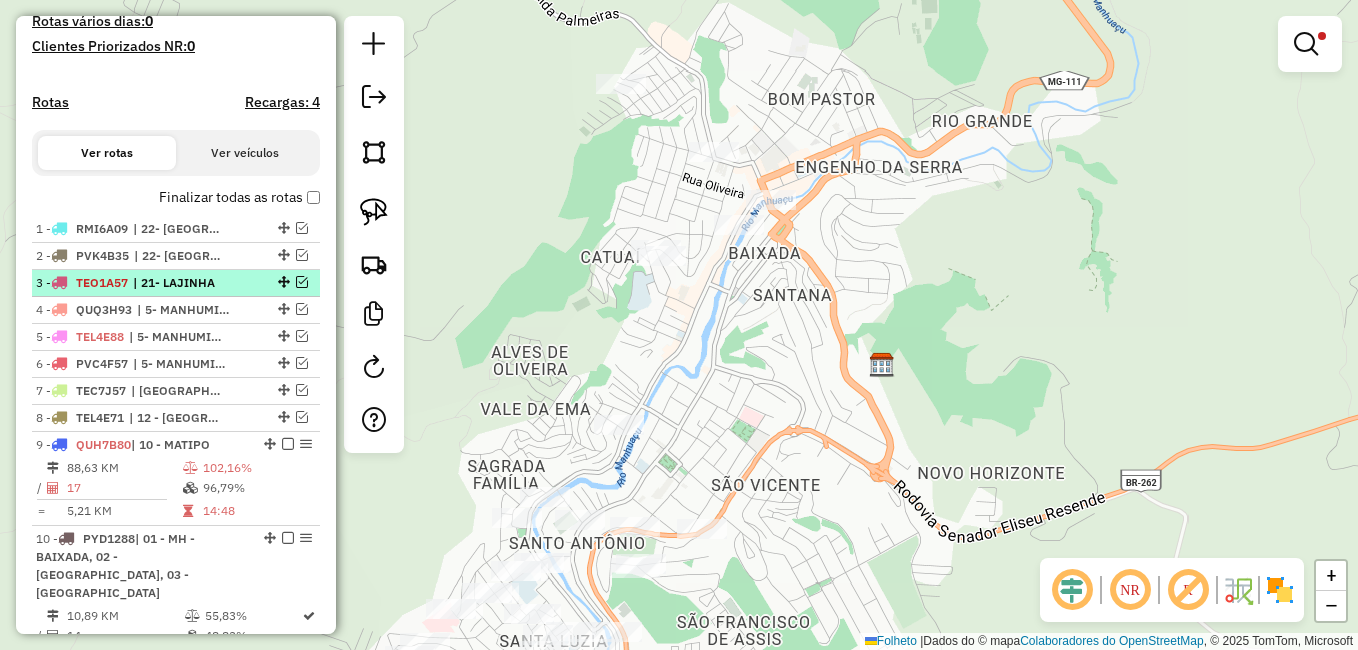 scroll, scrollTop: 535, scrollLeft: 0, axis: vertical 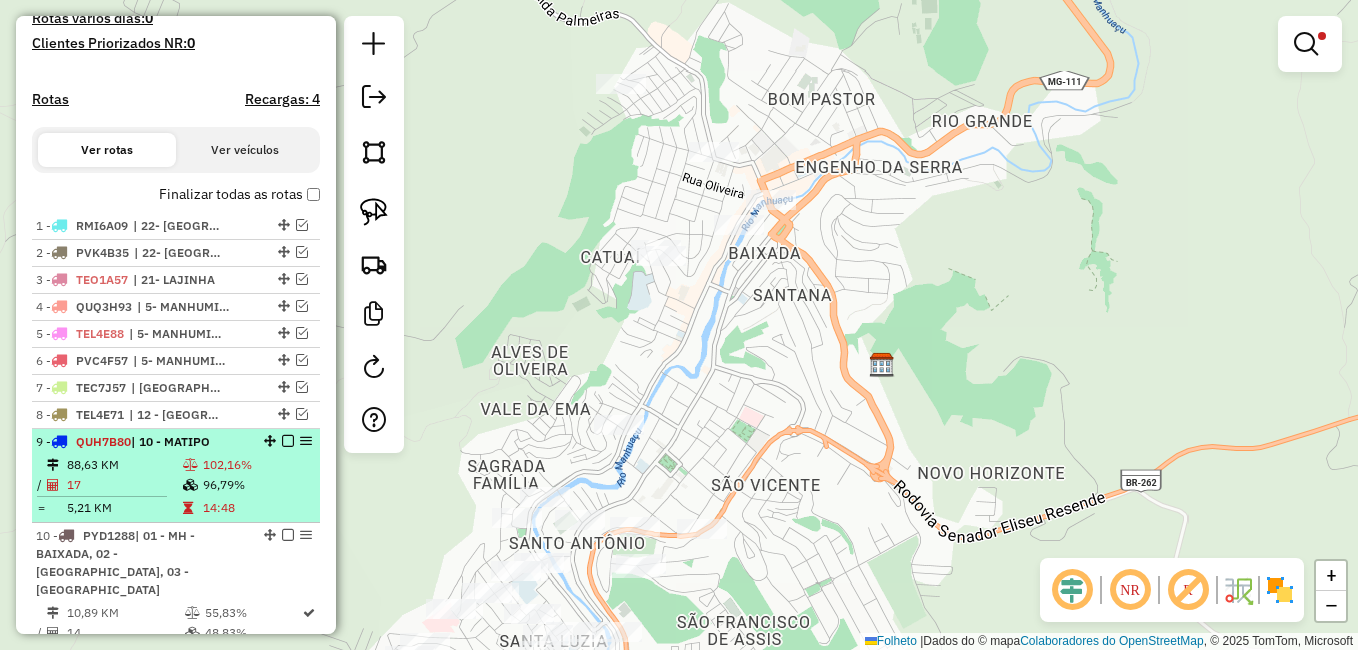 click at bounding box center (288, 441) 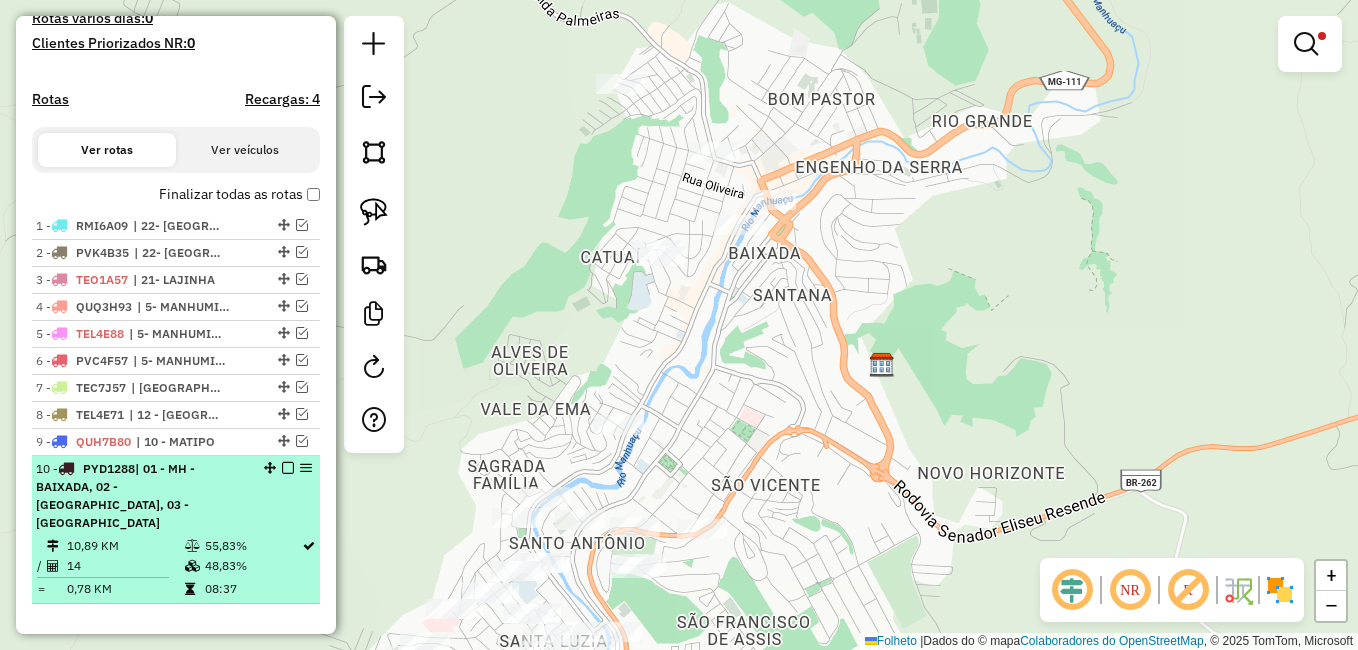 click at bounding box center [288, 468] 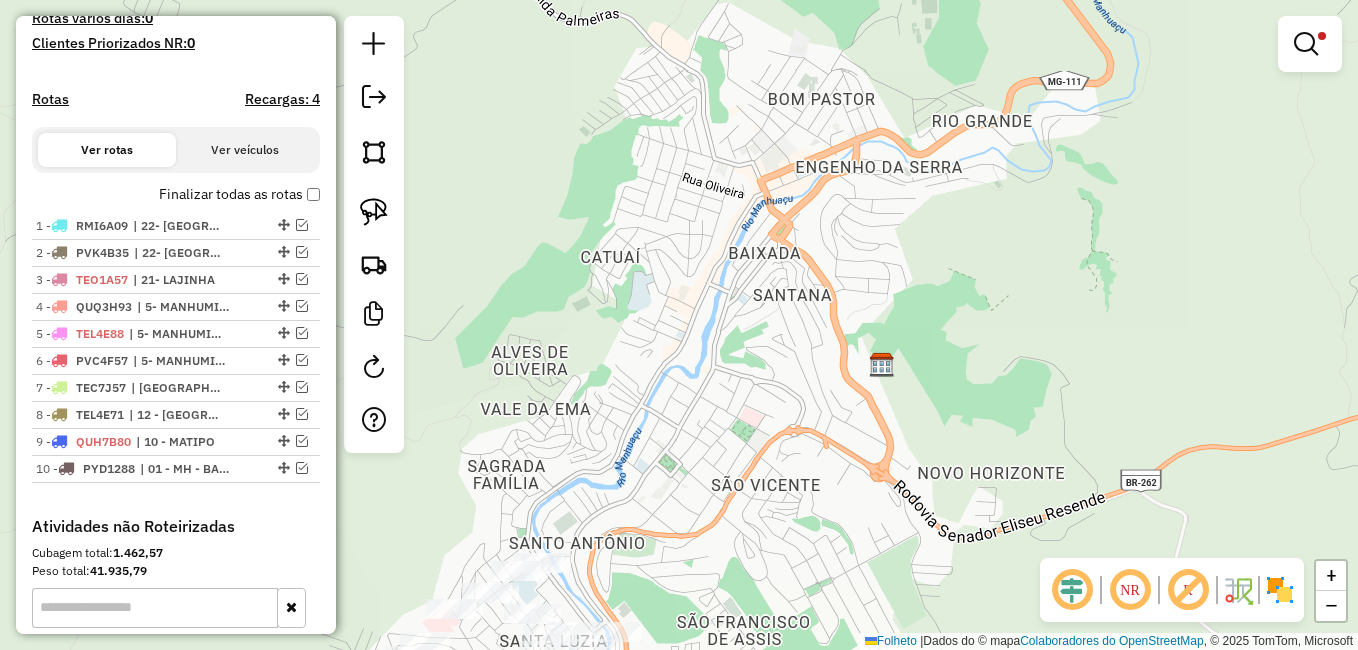 drag, startPoint x: 631, startPoint y: 451, endPoint x: 644, endPoint y: 302, distance: 149.56604 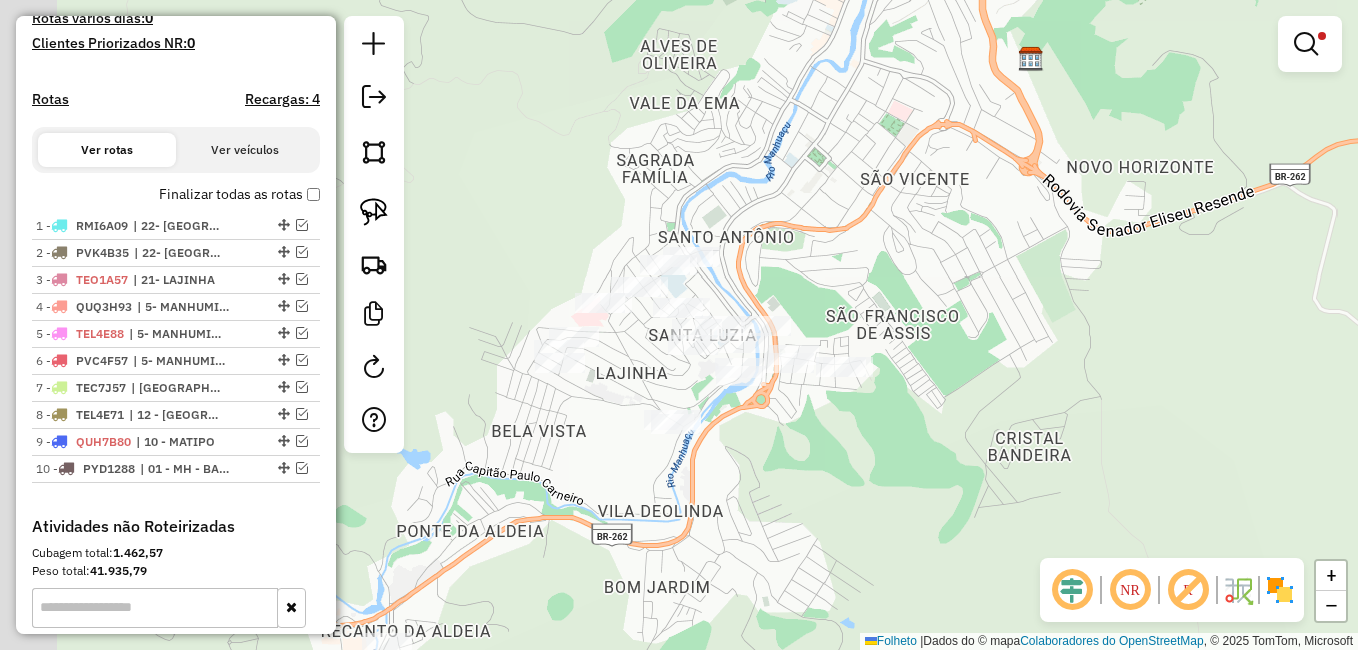 drag, startPoint x: 661, startPoint y: 427, endPoint x: 817, endPoint y: 212, distance: 265.6332 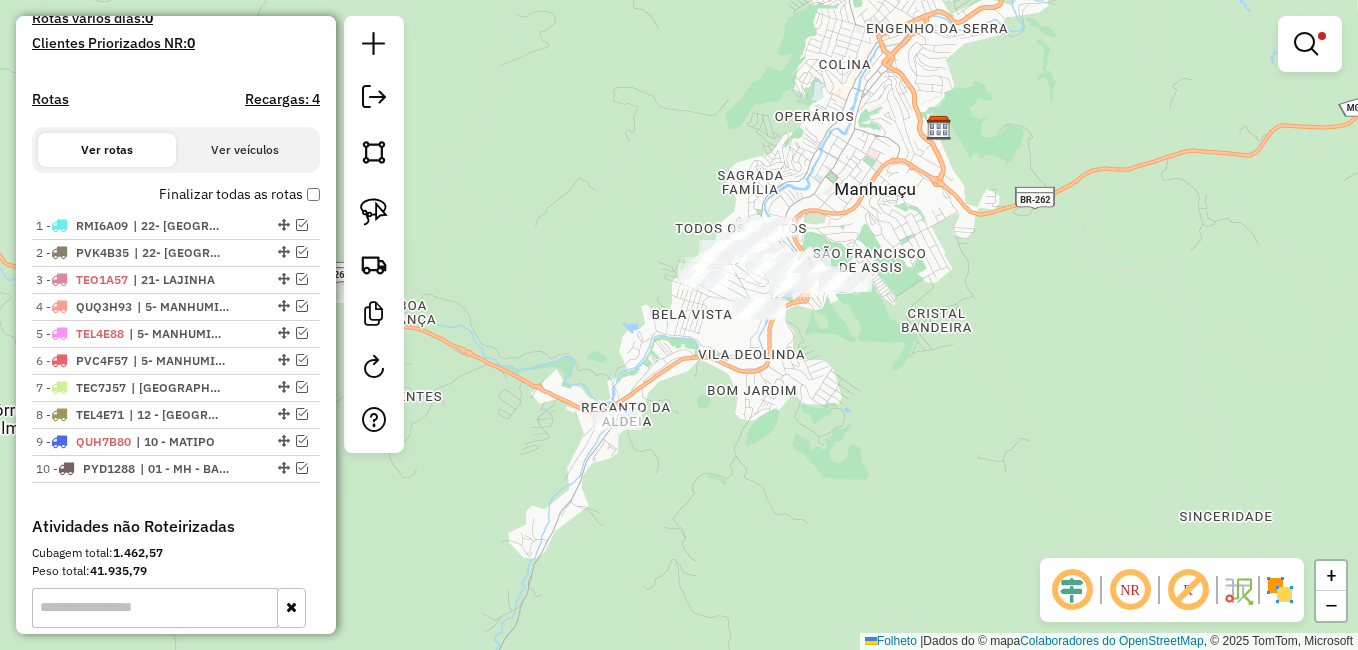 drag, startPoint x: 817, startPoint y: 451, endPoint x: 794, endPoint y: 402, distance: 54.129475 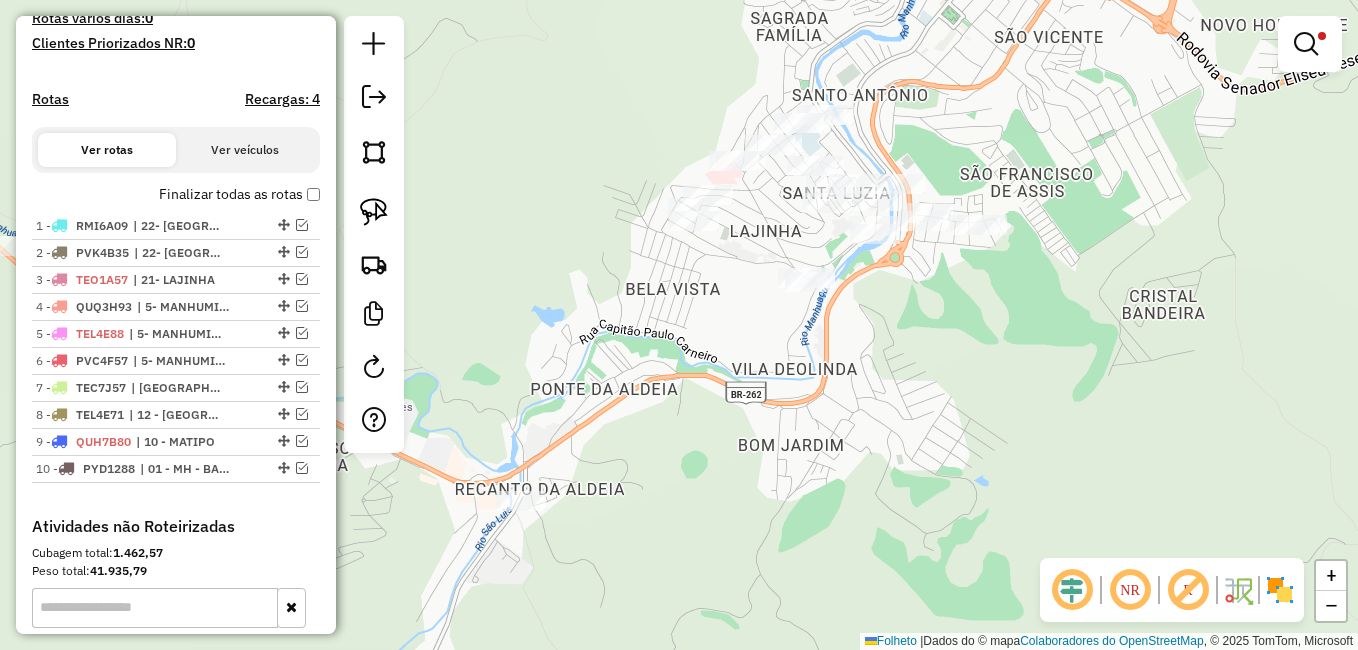 drag, startPoint x: 596, startPoint y: 448, endPoint x: 629, endPoint y: 497, distance: 59.07622 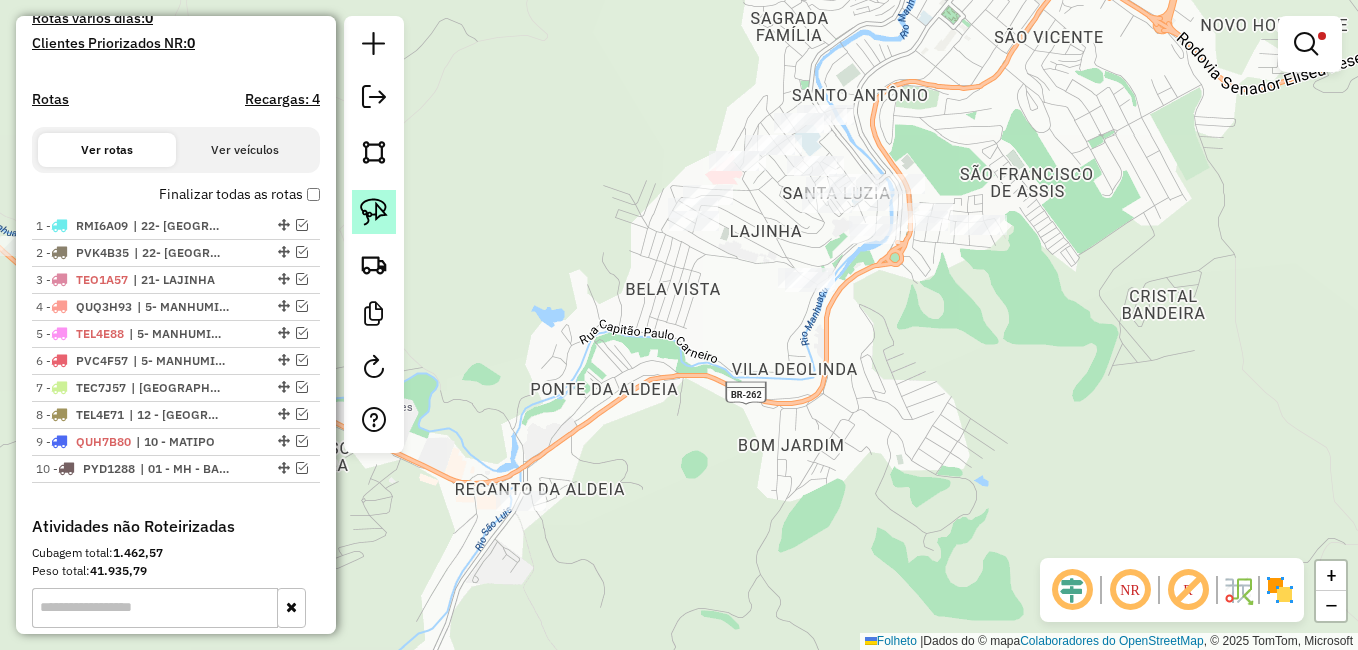 click 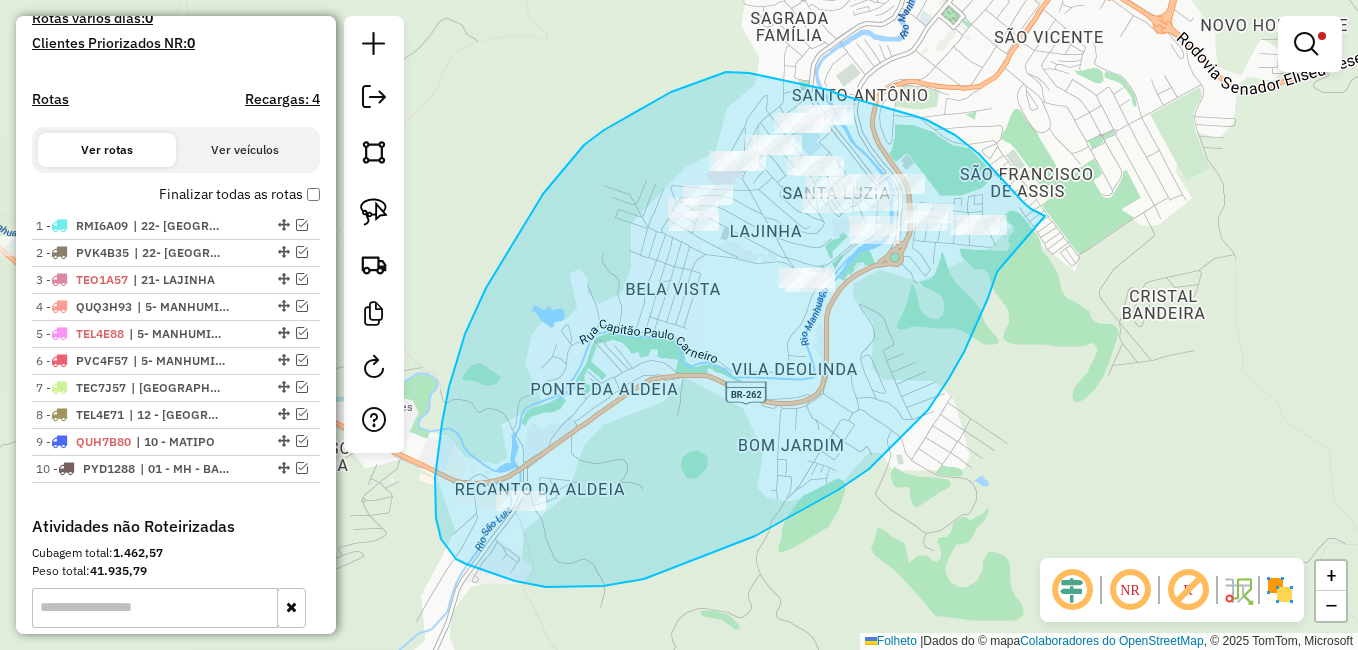 drag, startPoint x: 1045, startPoint y: 216, endPoint x: 1024, endPoint y: 263, distance: 51.47815 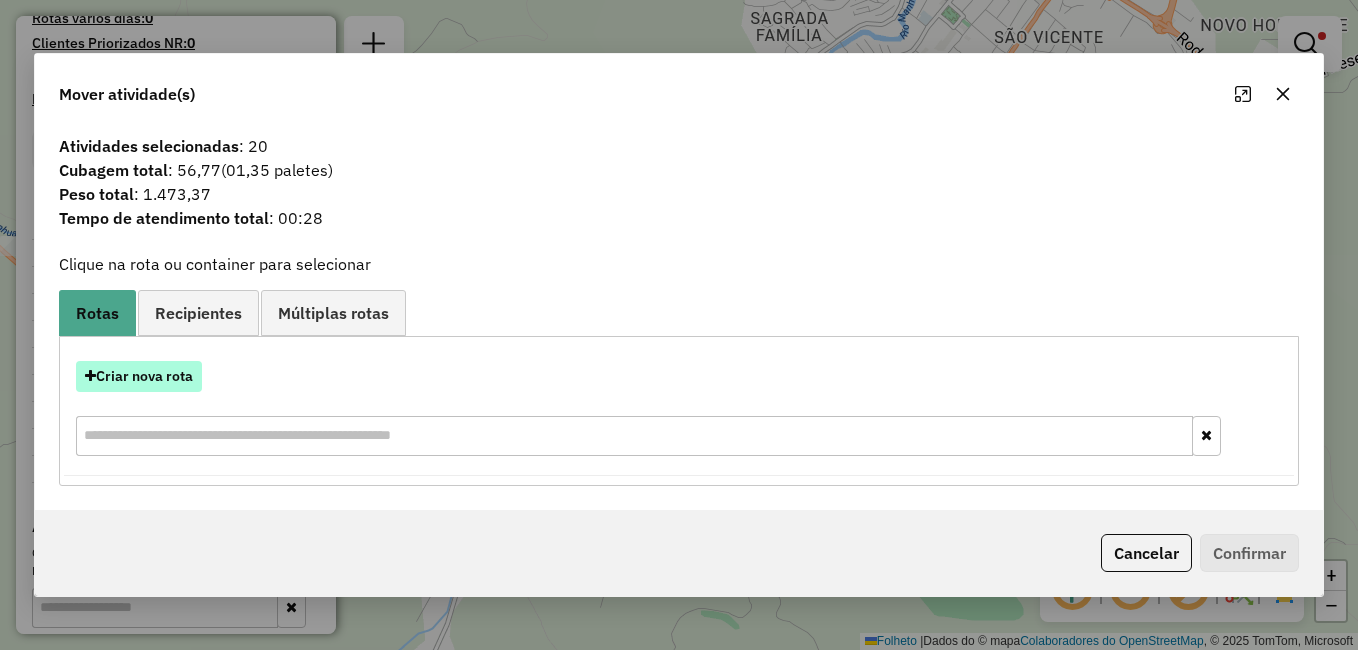 click on "Criar nova rota" at bounding box center [144, 376] 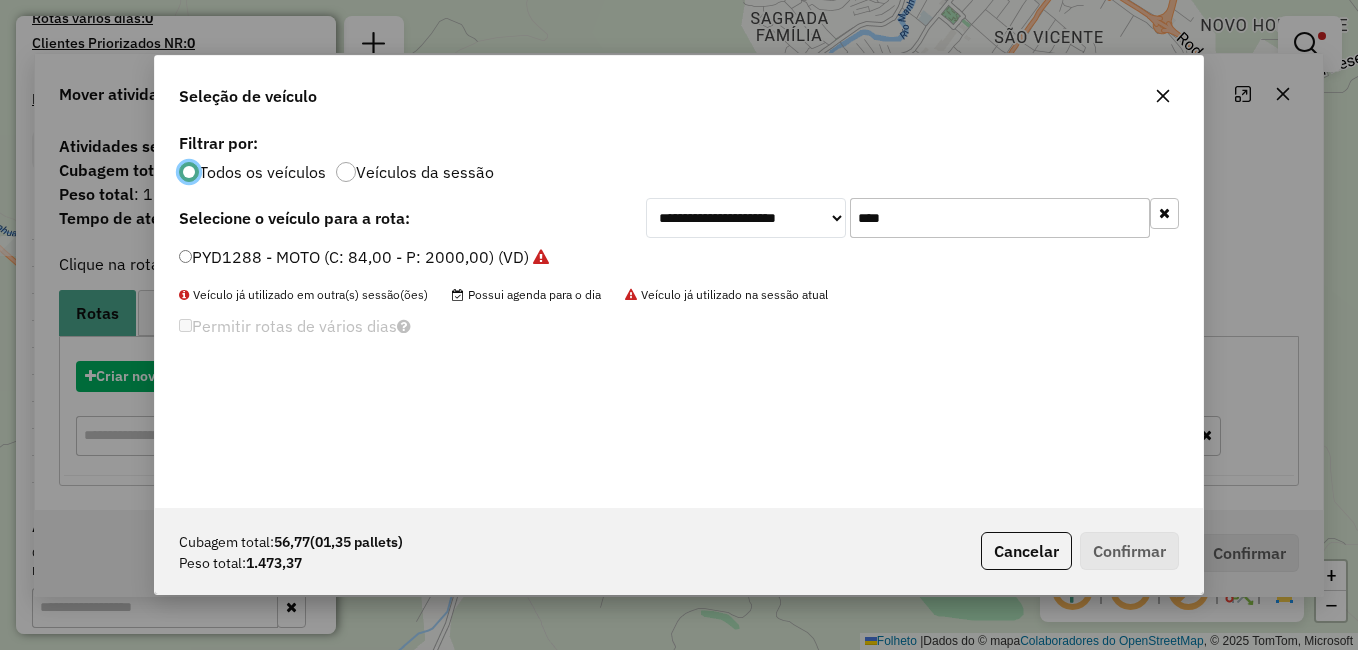 scroll, scrollTop: 11, scrollLeft: 6, axis: both 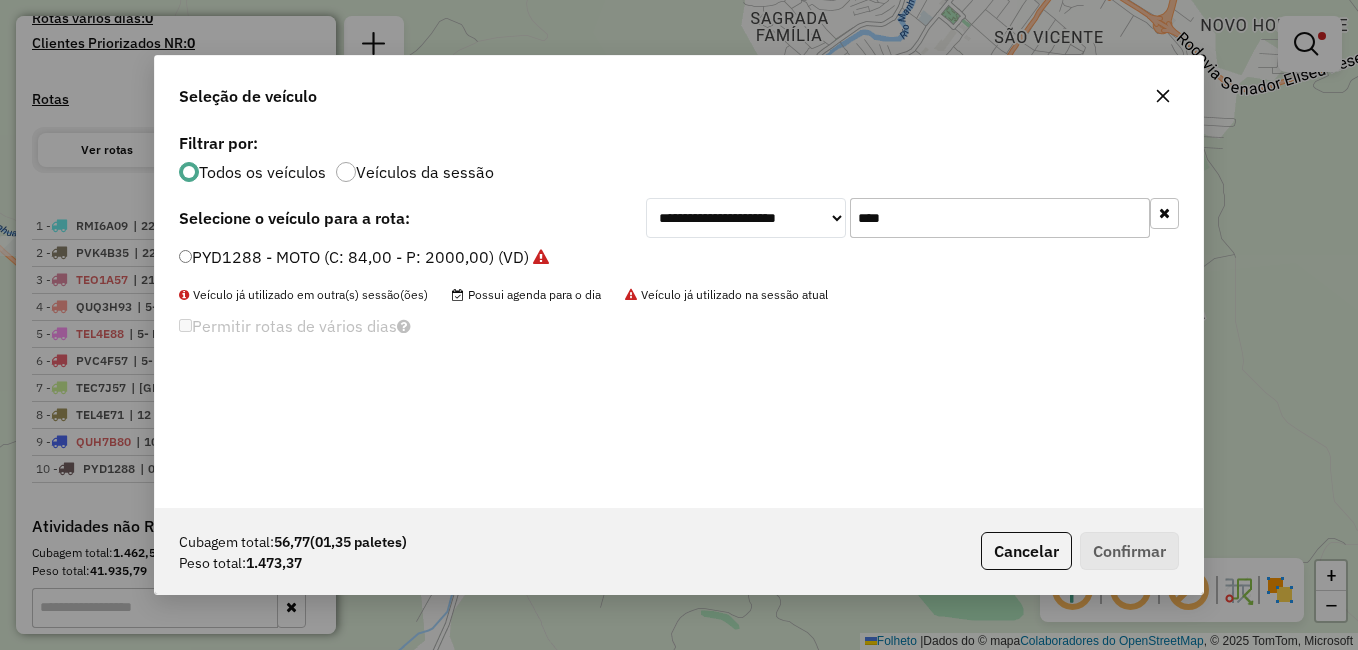drag, startPoint x: 909, startPoint y: 212, endPoint x: 901, endPoint y: 188, distance: 25.298222 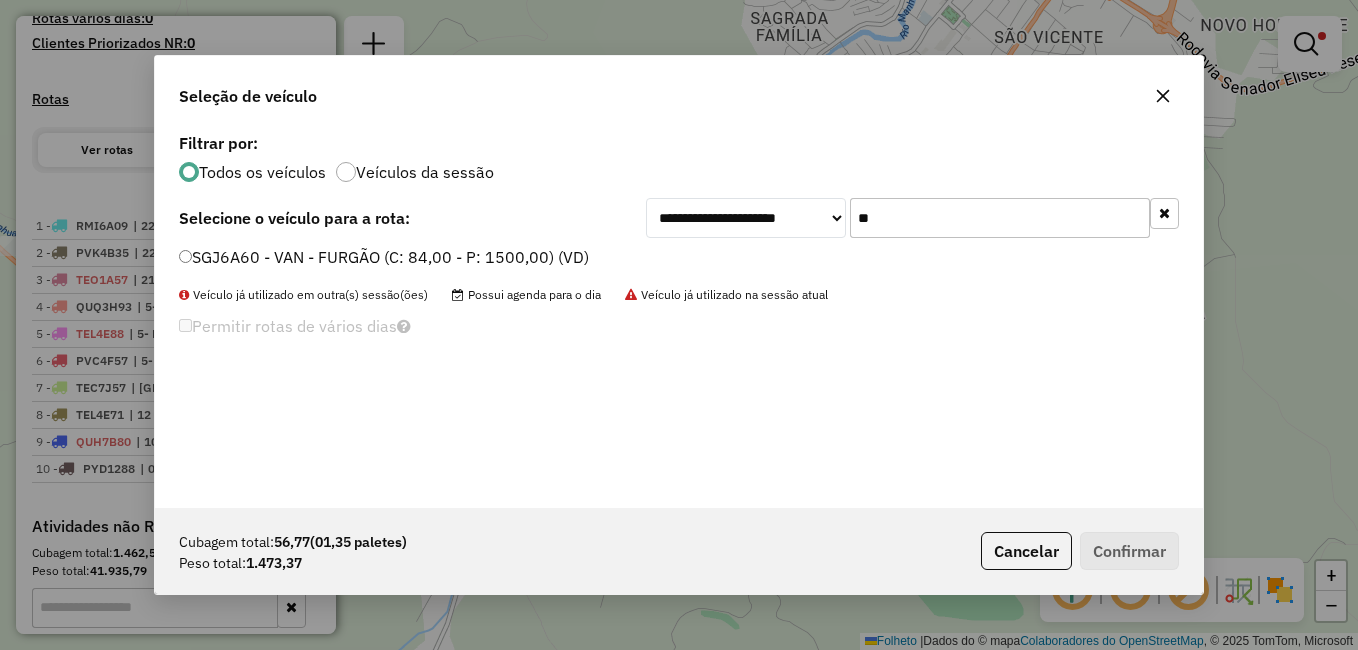 type on "***" 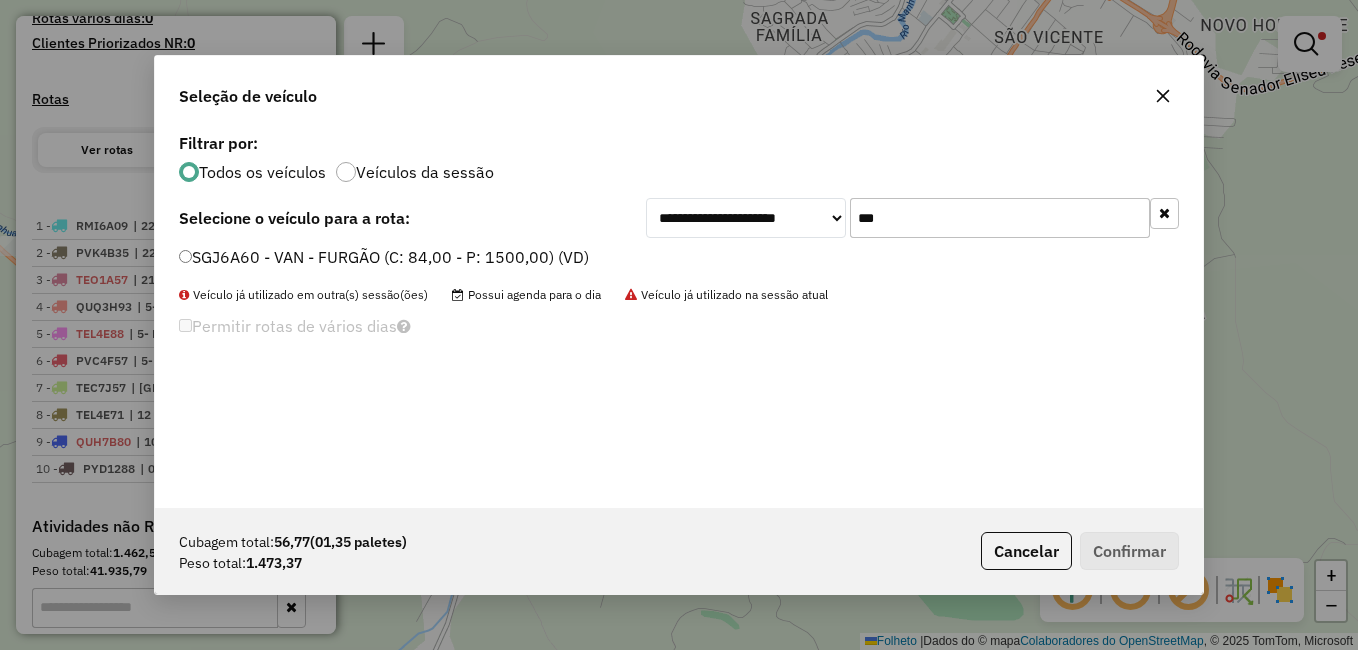 drag, startPoint x: 205, startPoint y: 259, endPoint x: 219, endPoint y: 259, distance: 14 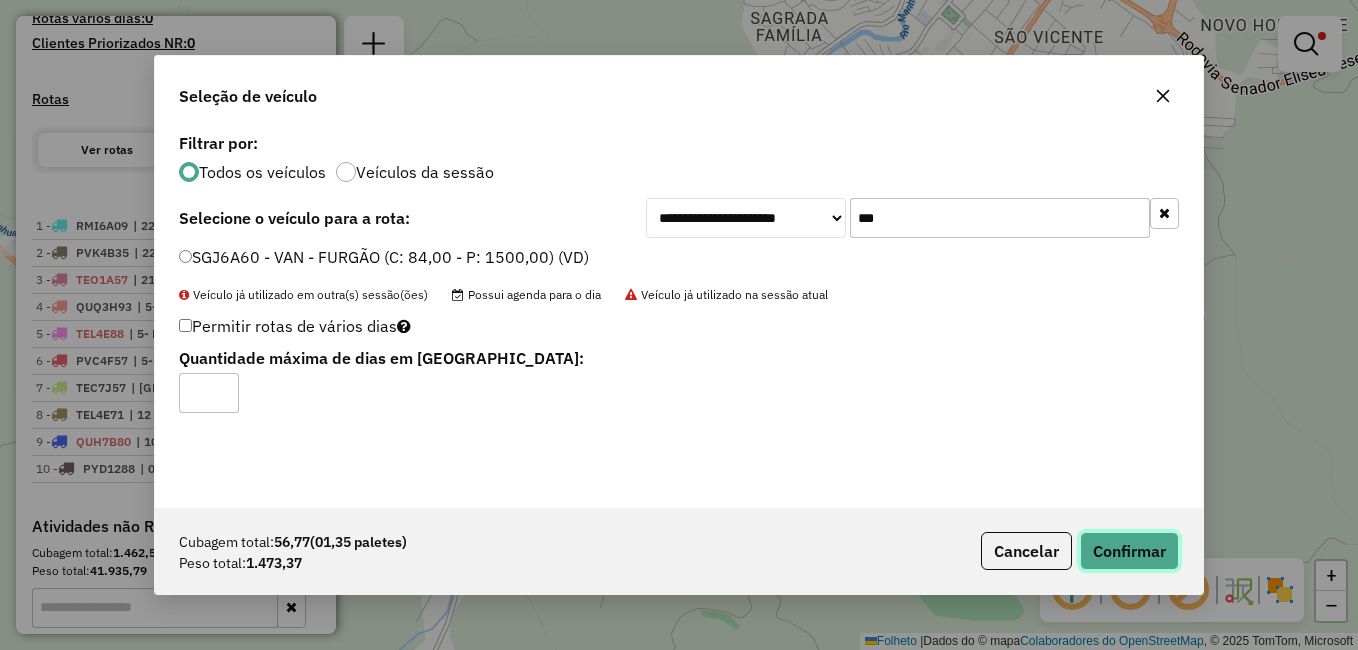 click on "Confirmar" 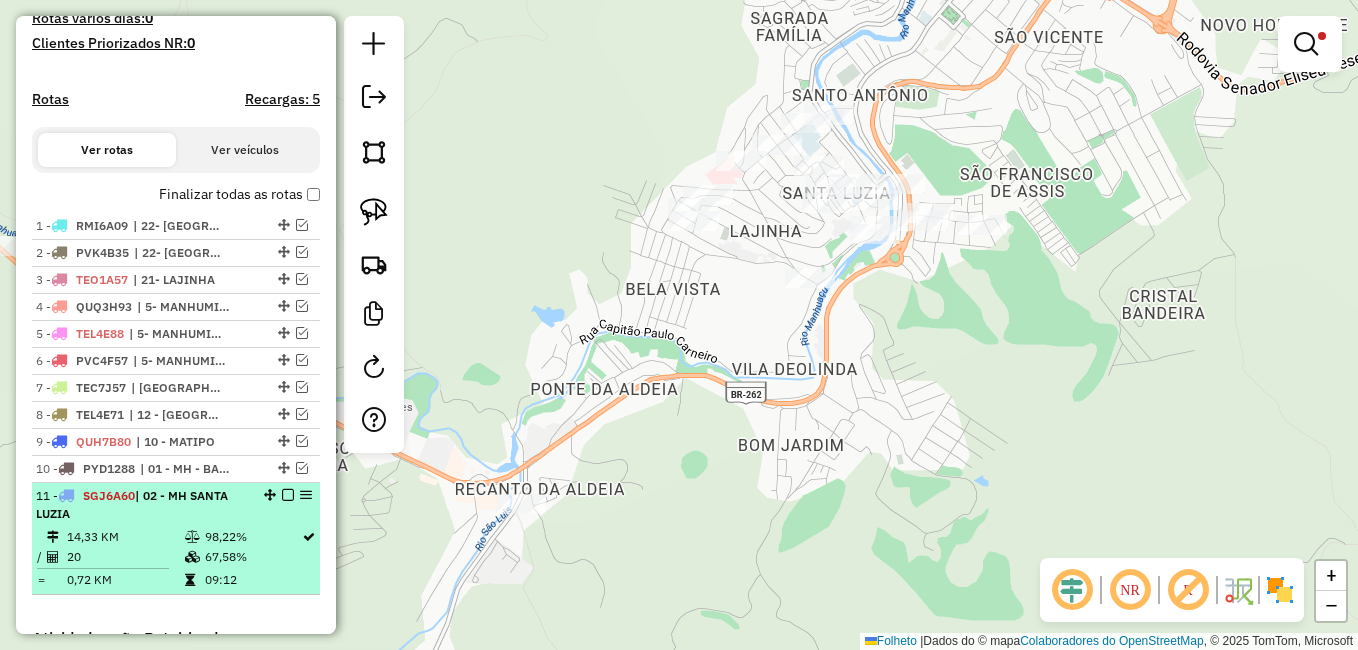 click at bounding box center [288, 495] 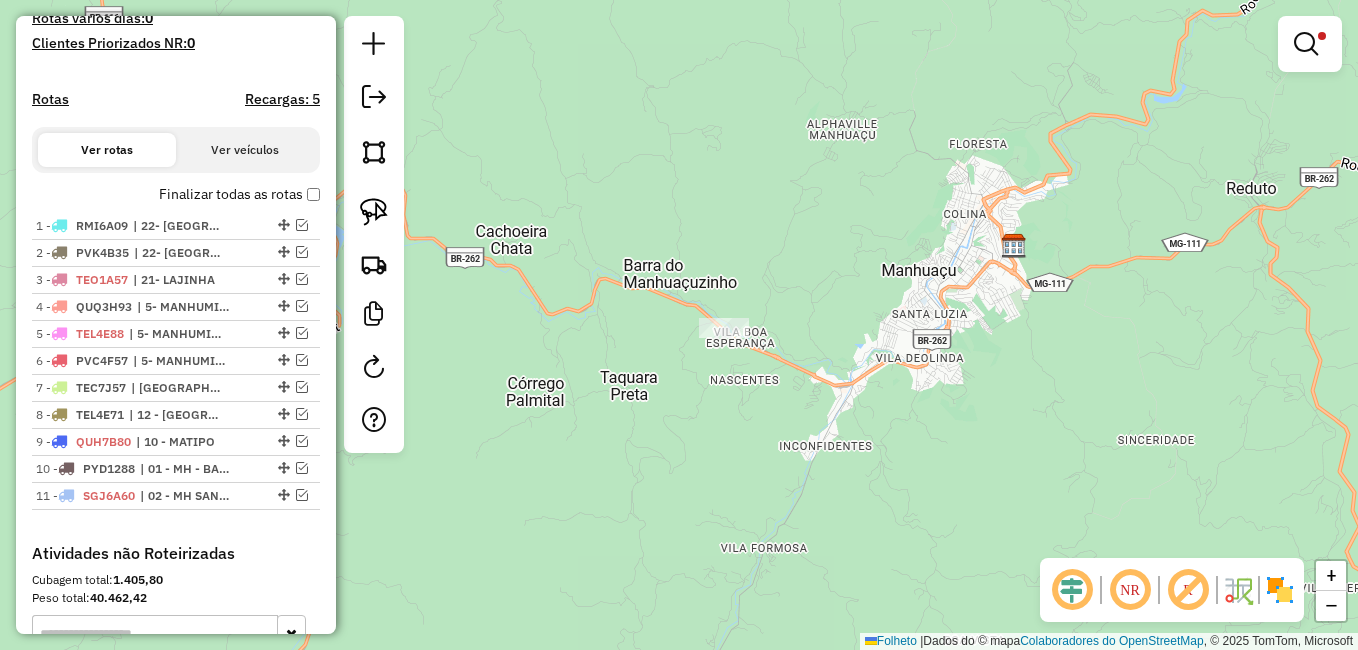 drag, startPoint x: 711, startPoint y: 413, endPoint x: 754, endPoint y: 412, distance: 43.011627 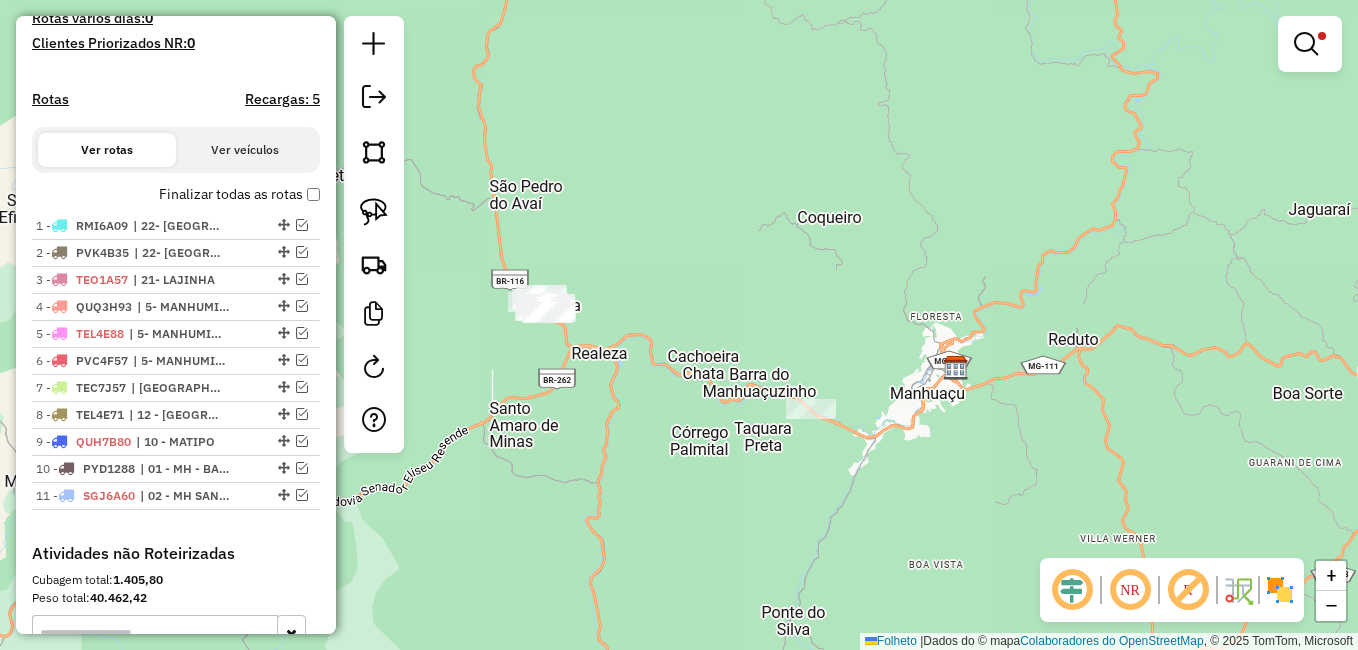 drag, startPoint x: 538, startPoint y: 457, endPoint x: 681, endPoint y: 465, distance: 143.2236 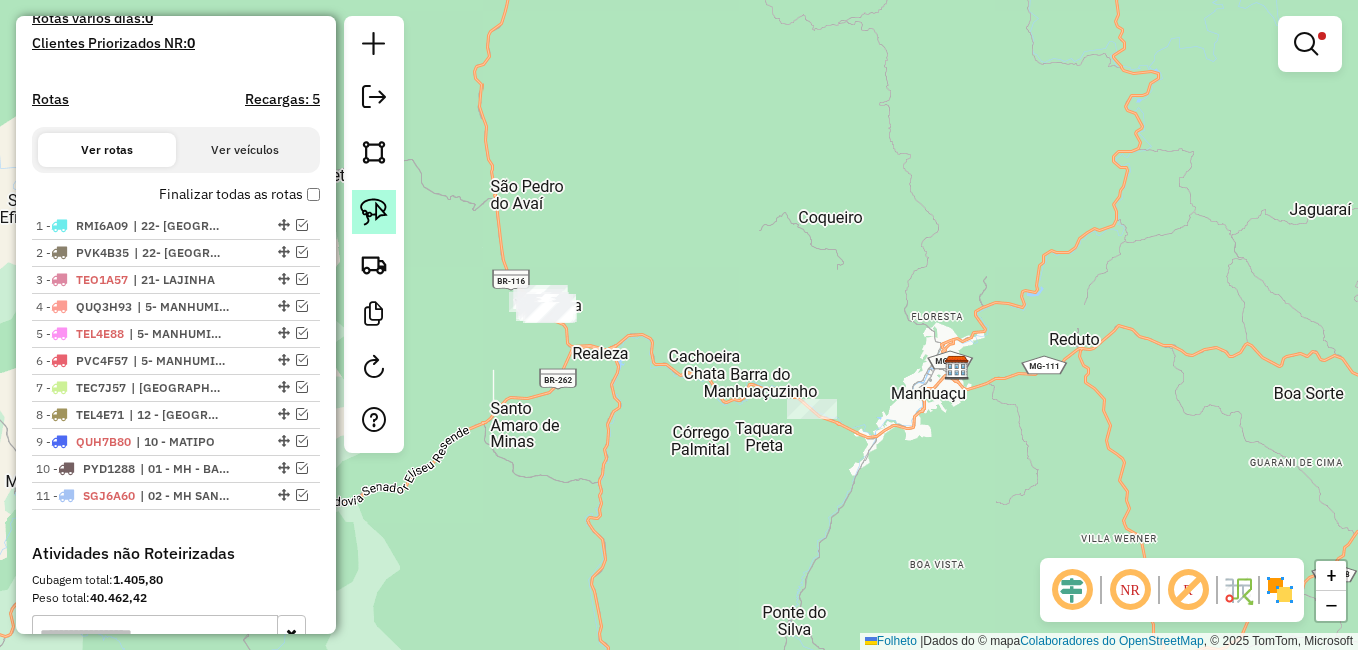 click 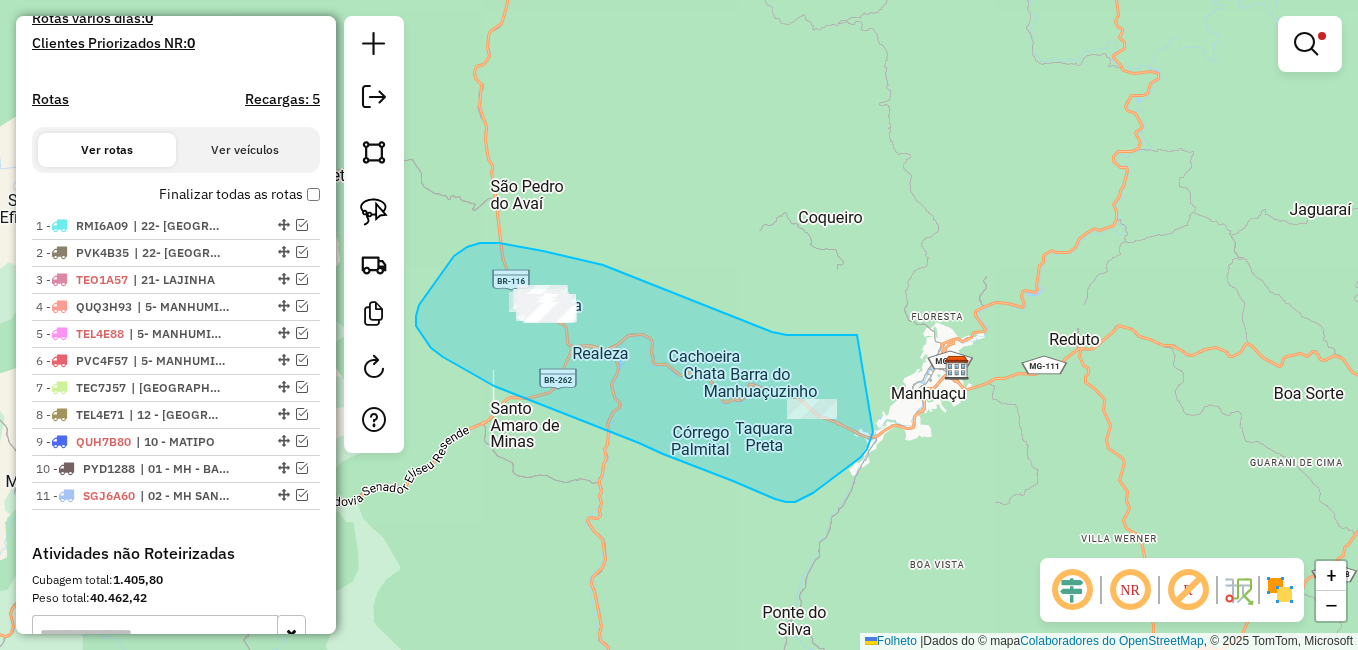 drag, startPoint x: 749, startPoint y: 323, endPoint x: 873, endPoint y: 432, distance: 165.09694 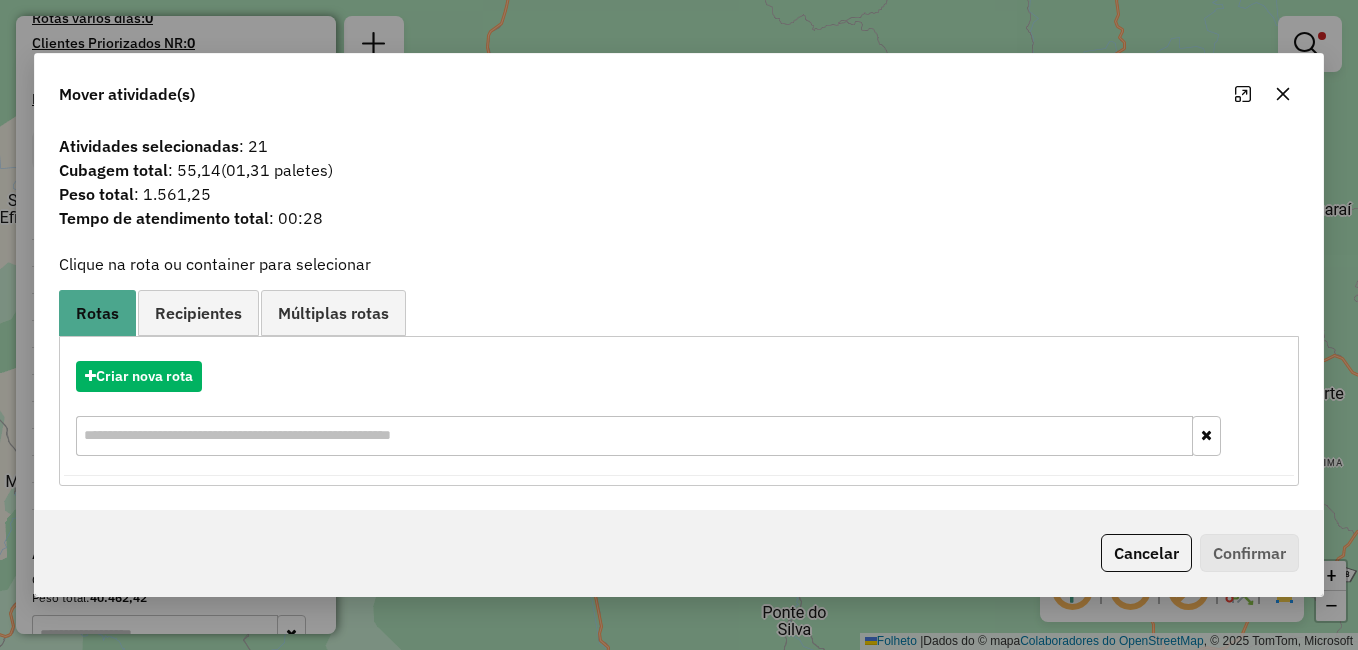 click 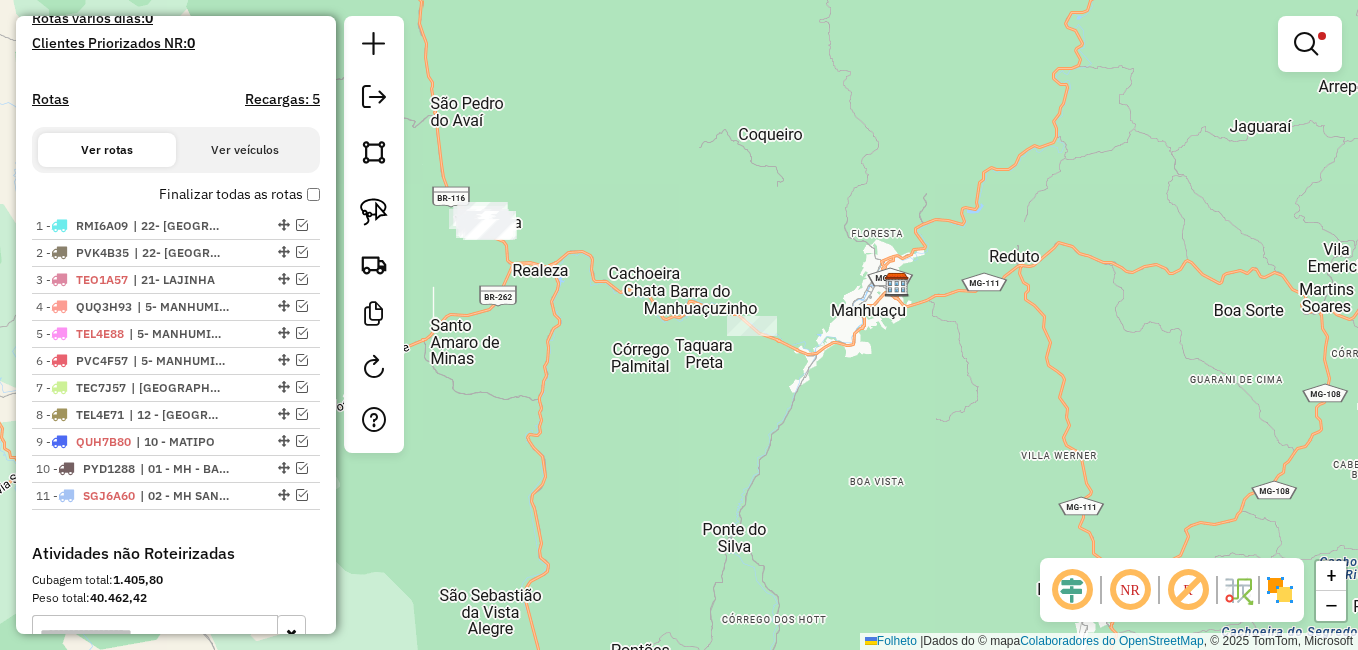 drag, startPoint x: 603, startPoint y: 442, endPoint x: 543, endPoint y: 359, distance: 102.41582 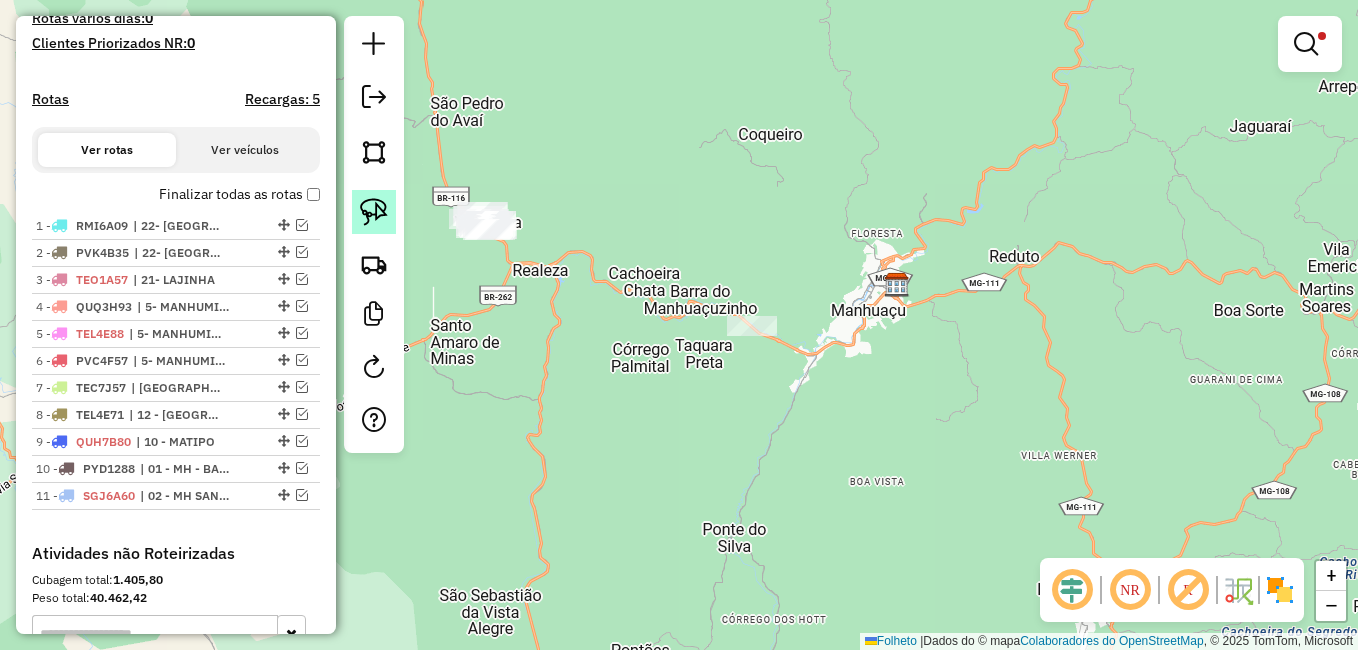 click 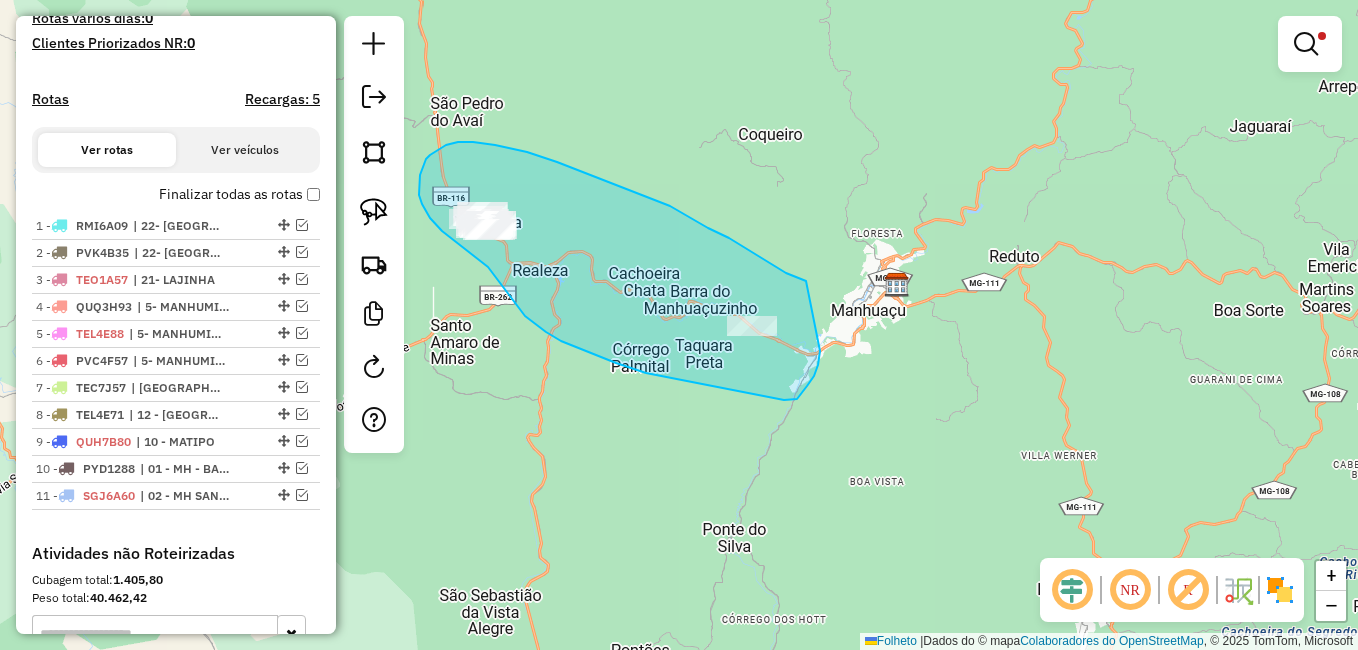 drag, startPoint x: 806, startPoint y: 281, endPoint x: 819, endPoint y: 348, distance: 68.24954 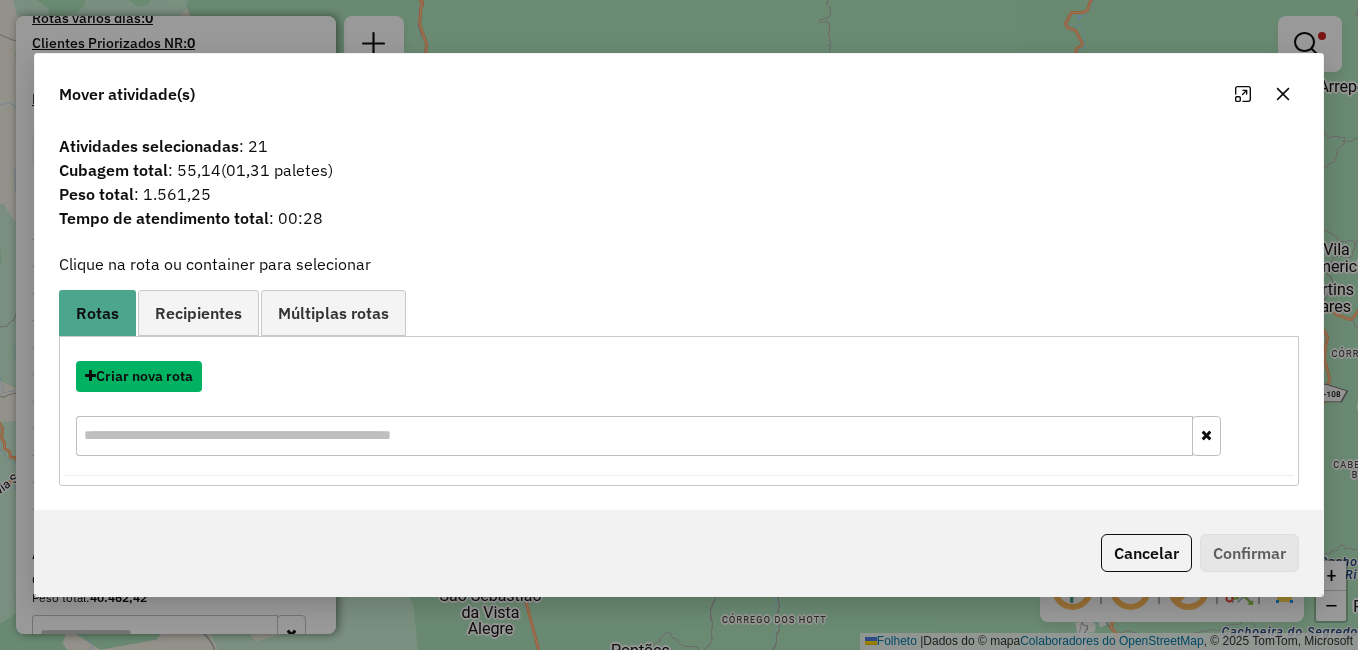 click on "Criar nova rota" at bounding box center (144, 376) 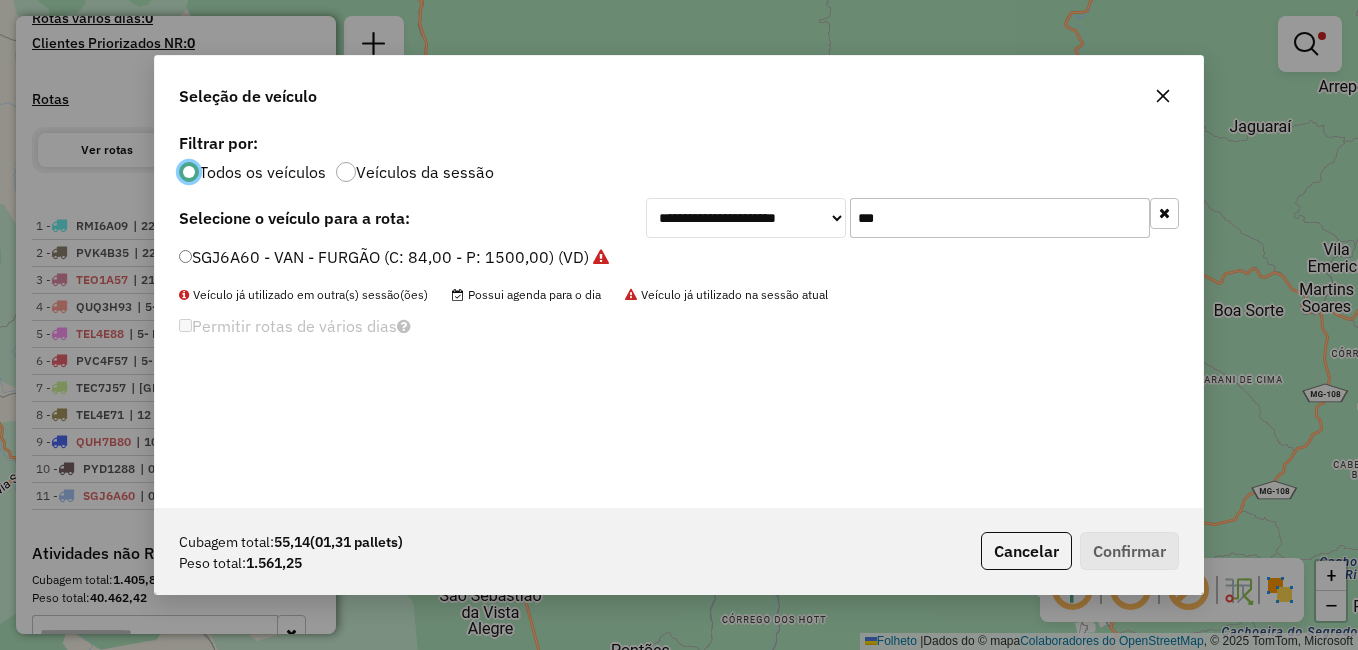 scroll, scrollTop: 11, scrollLeft: 6, axis: both 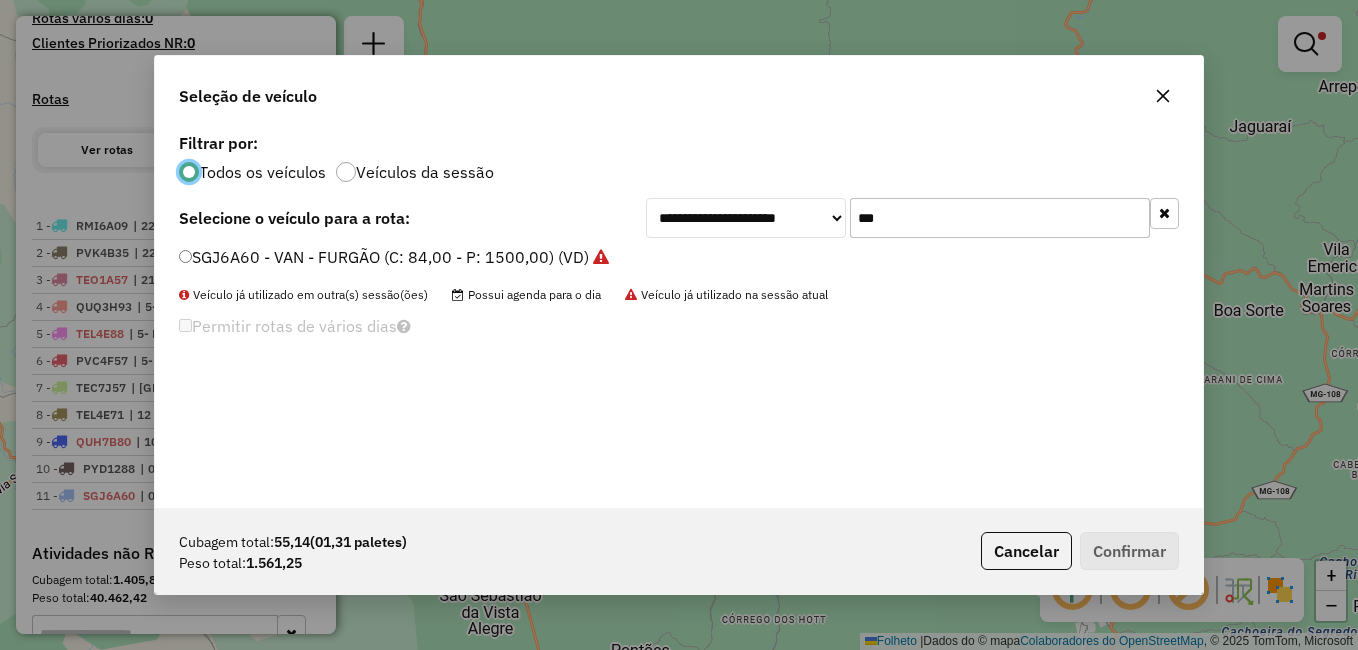 click on "SGJ6A60 - VAN - FURGÃO (C: 84,00 - P: 1500,00) (VD)" 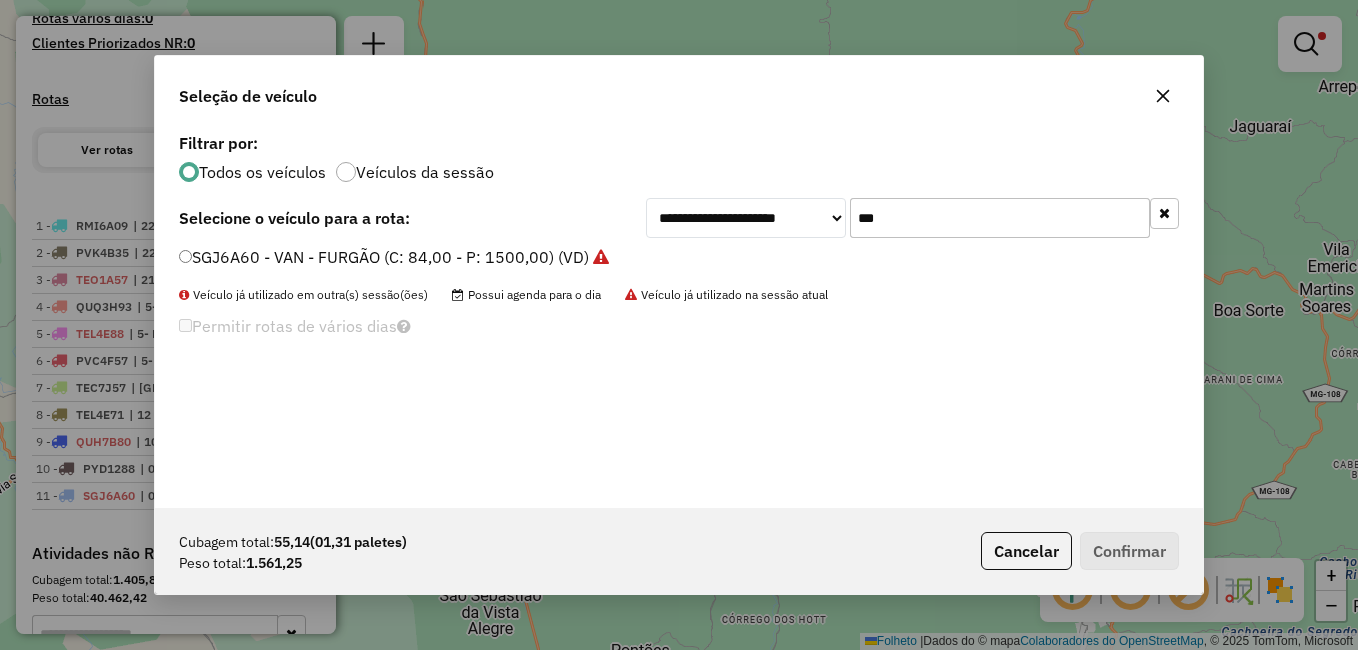 click on "SGJ6A60 - VAN - FURGÃO (C: 84,00 - P: 1500,00) (VD)" 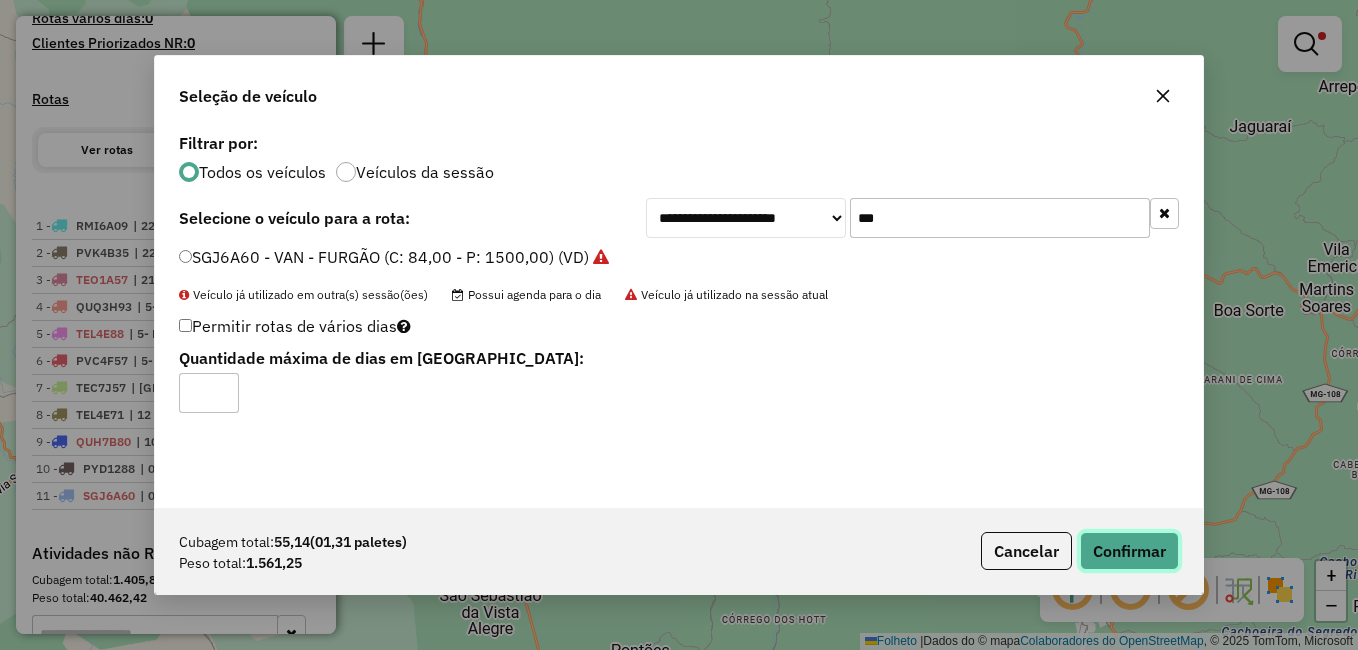 click on "Confirmar" 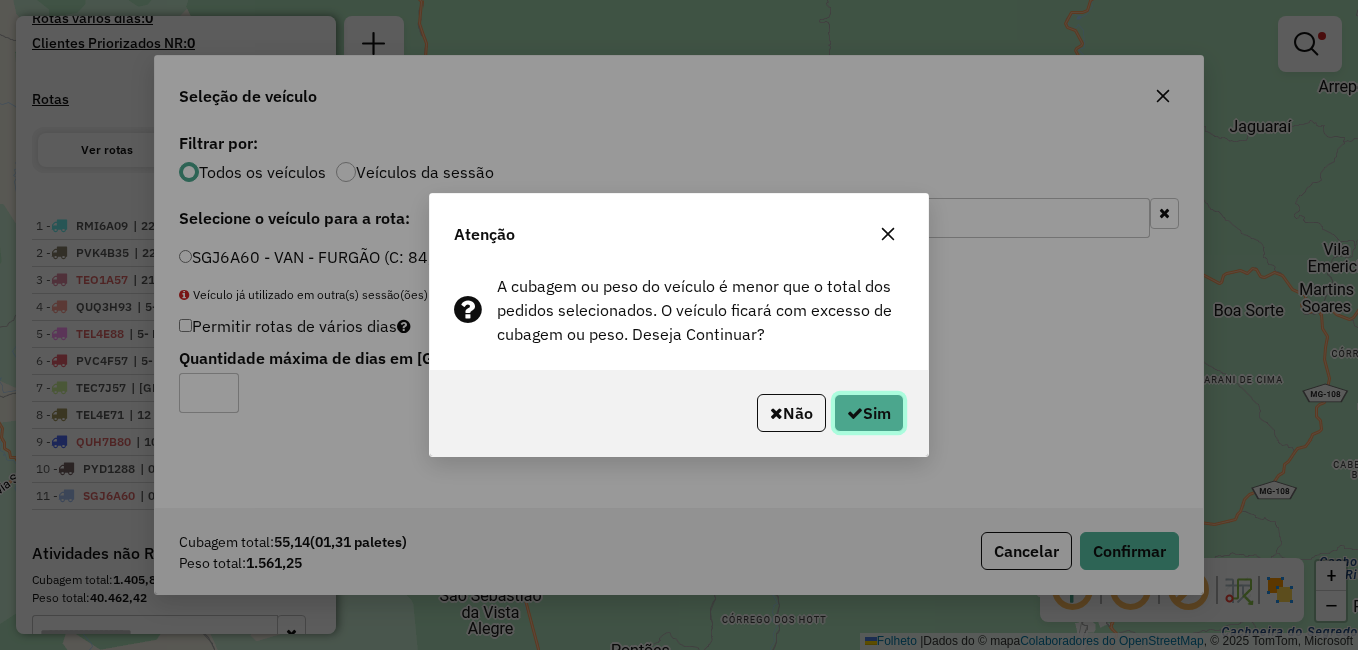 click on "Sim" 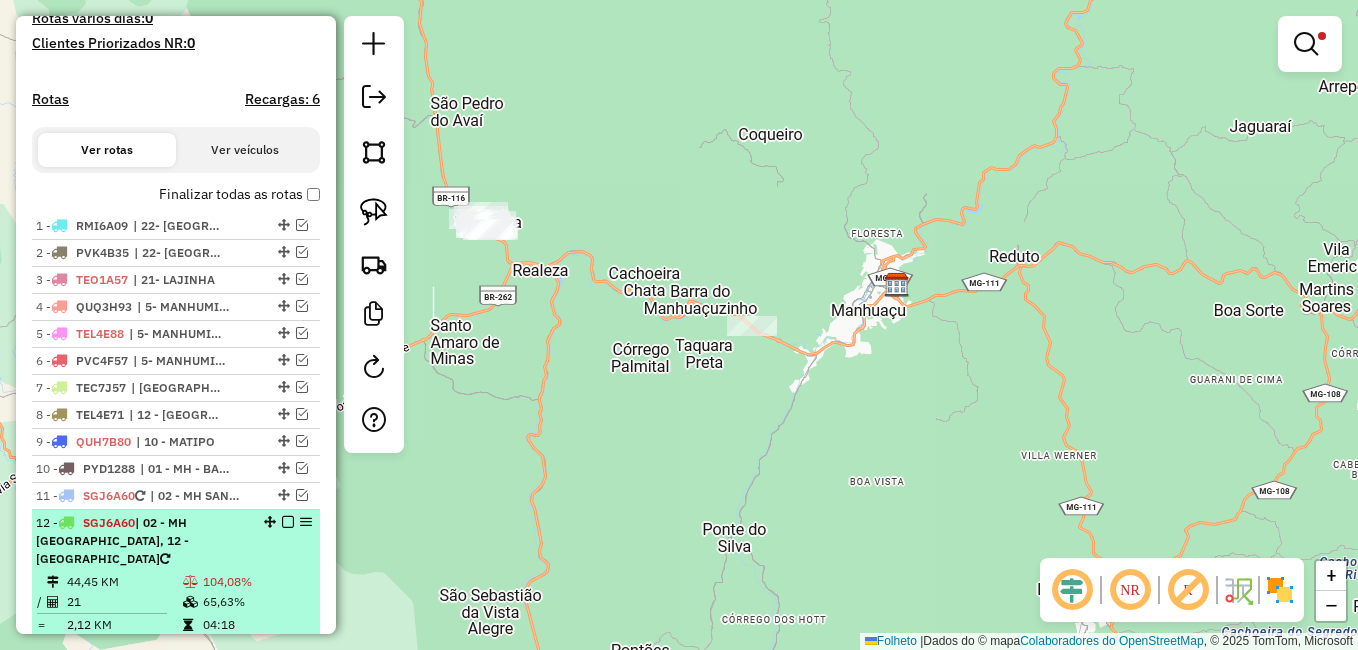 click at bounding box center (288, 522) 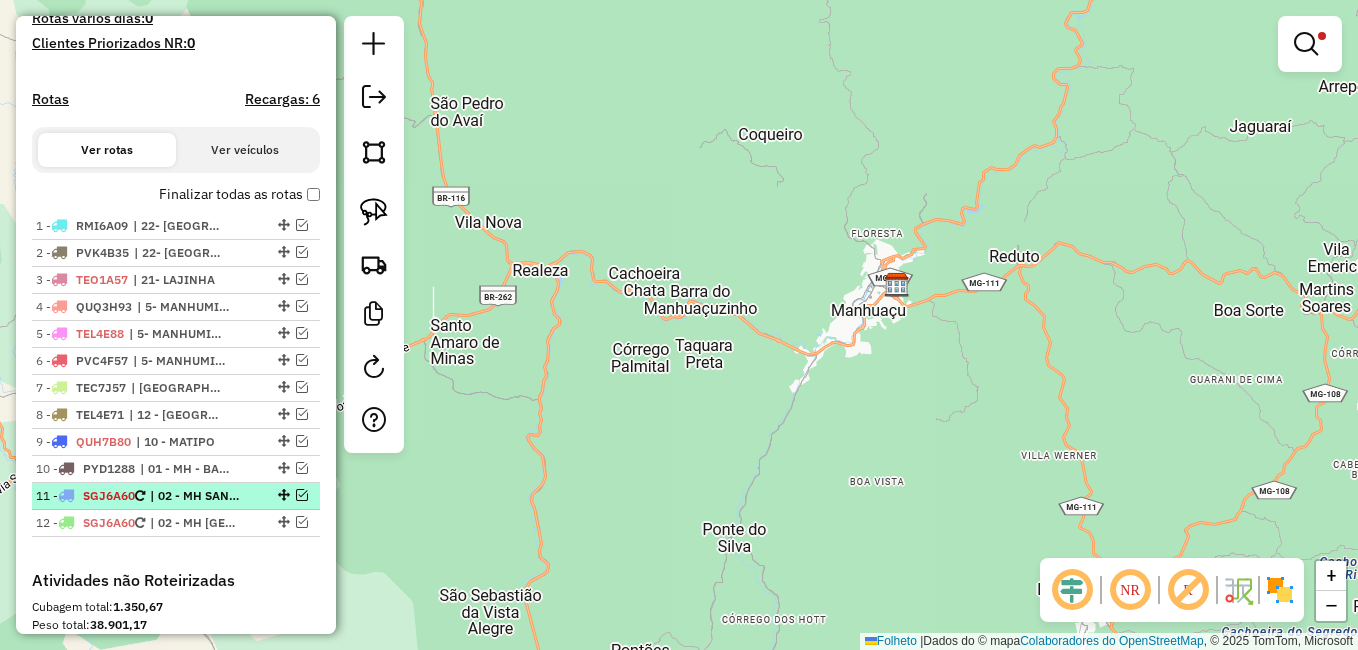 click at bounding box center (302, 495) 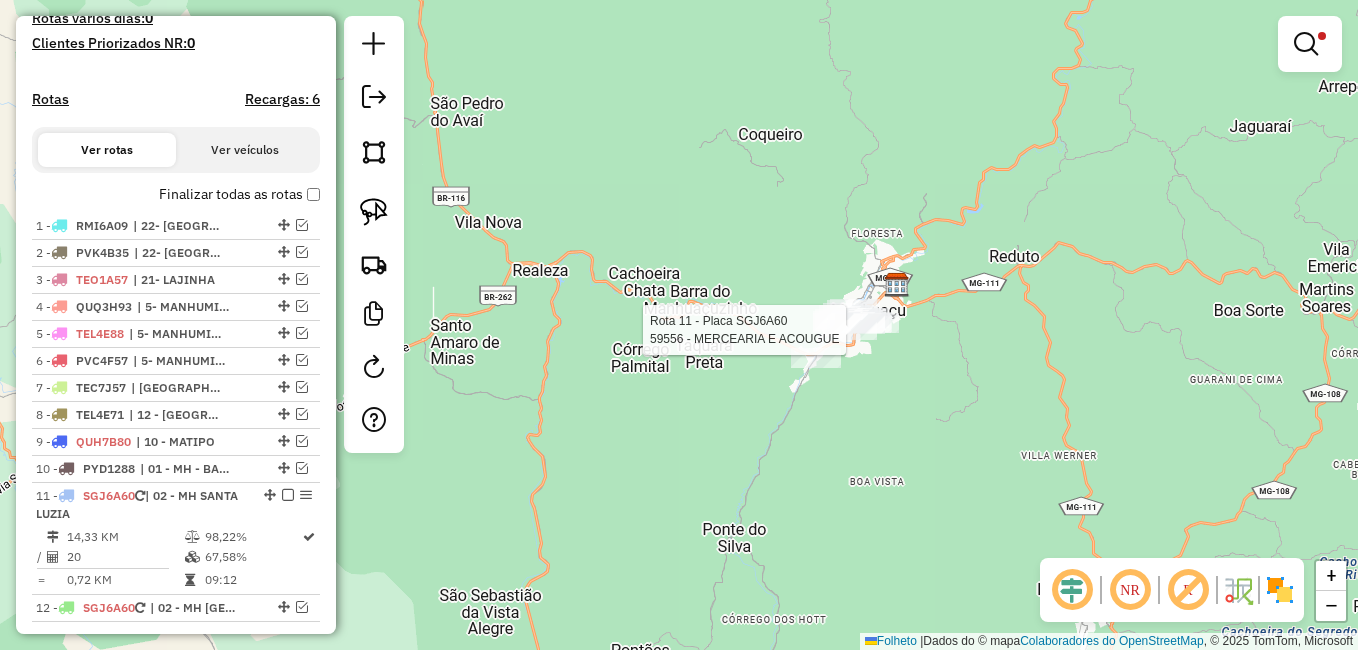 select on "**********" 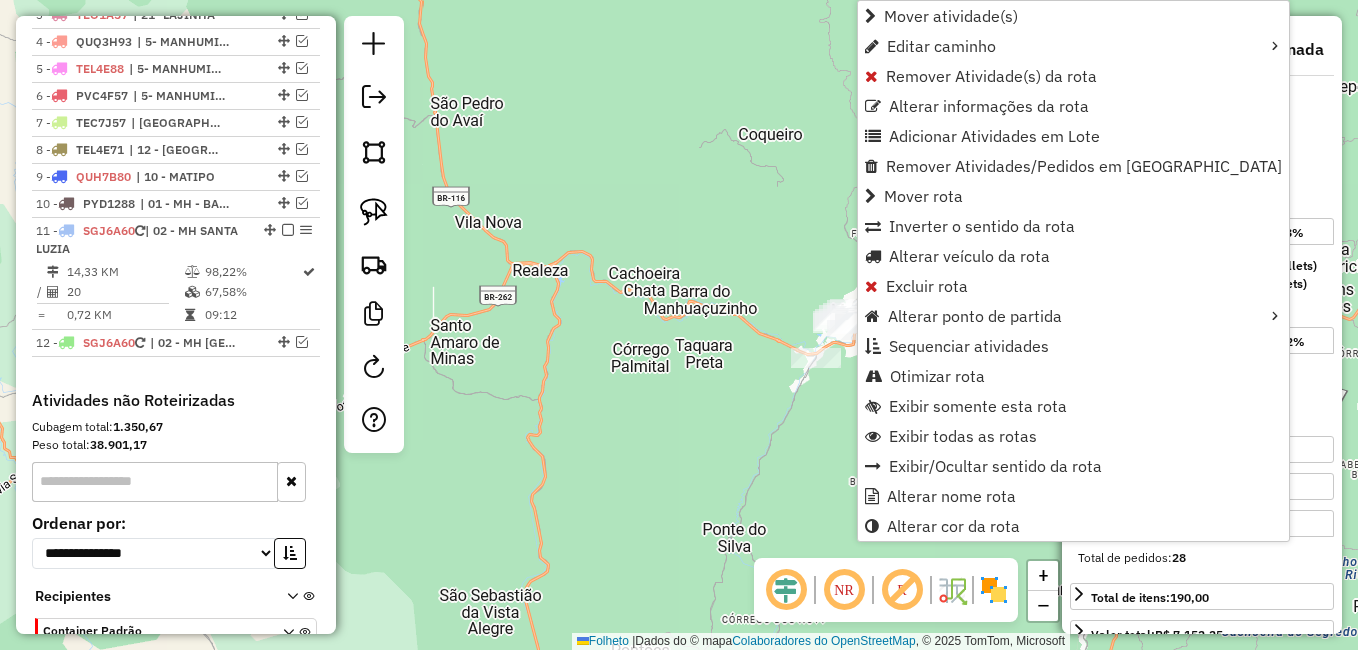scroll, scrollTop: 934, scrollLeft: 0, axis: vertical 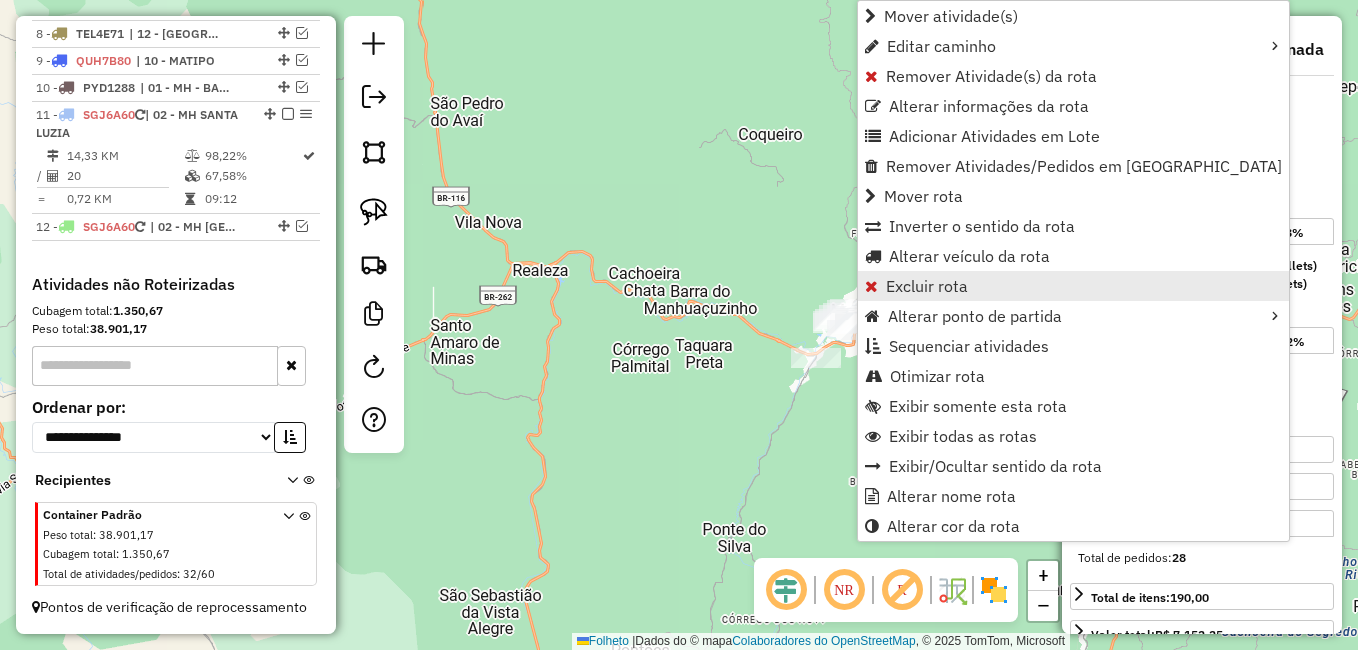 click on "Excluir rota" at bounding box center [927, 286] 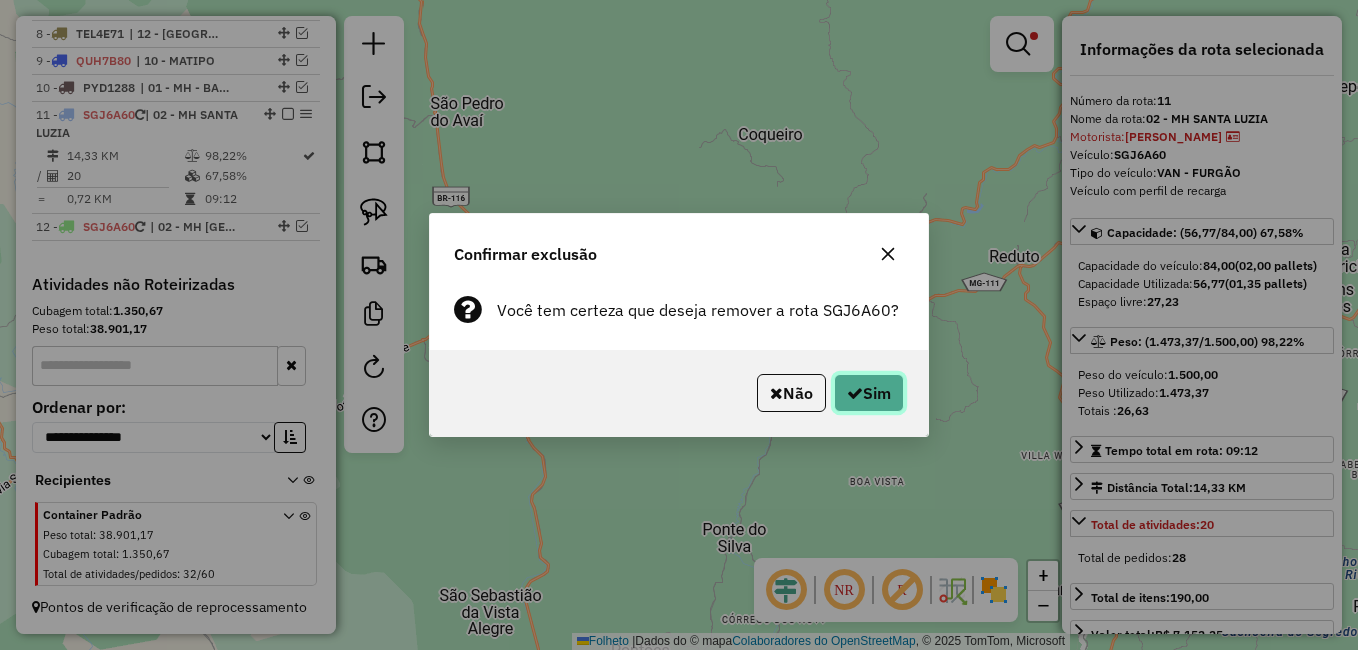 click on "Sim" 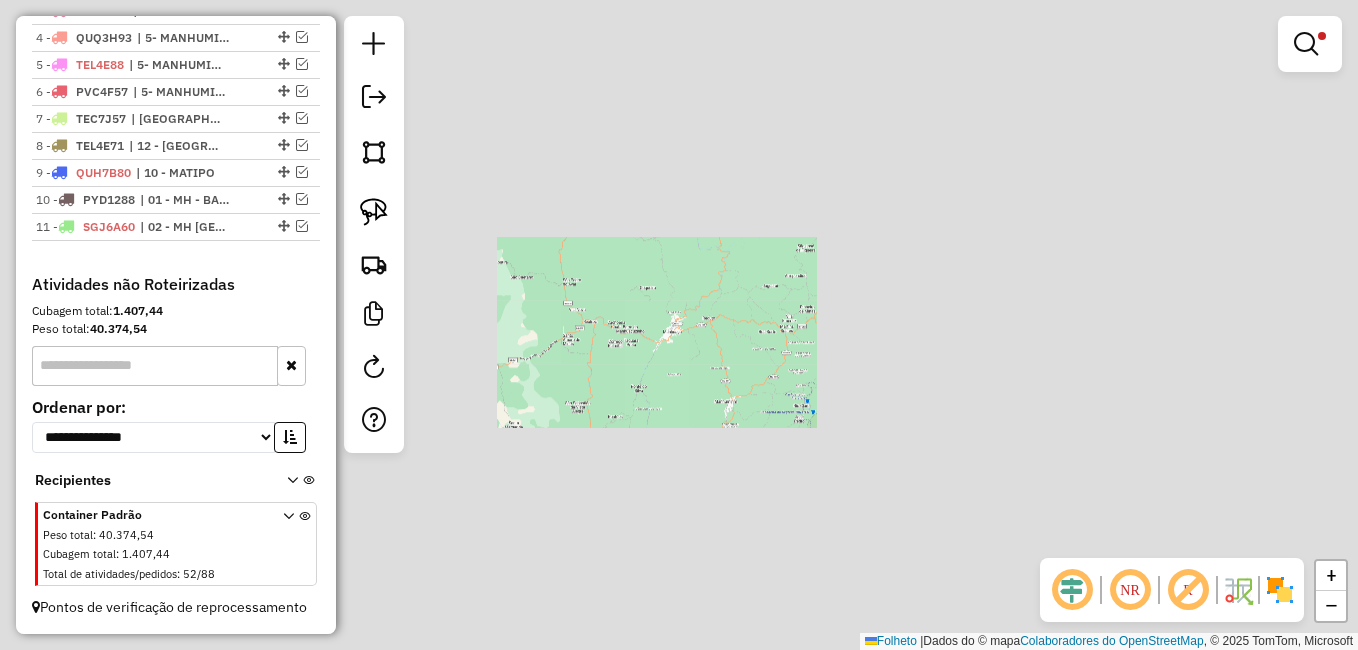 scroll, scrollTop: 822, scrollLeft: 0, axis: vertical 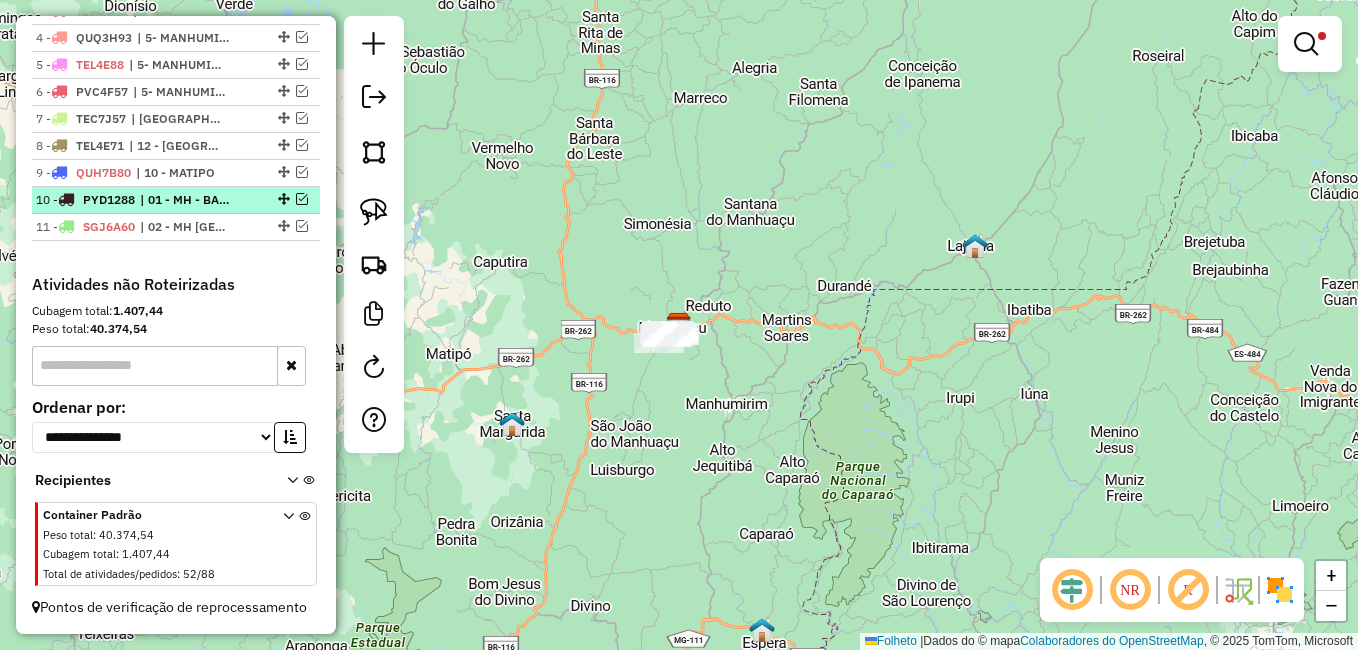 click at bounding box center [302, 199] 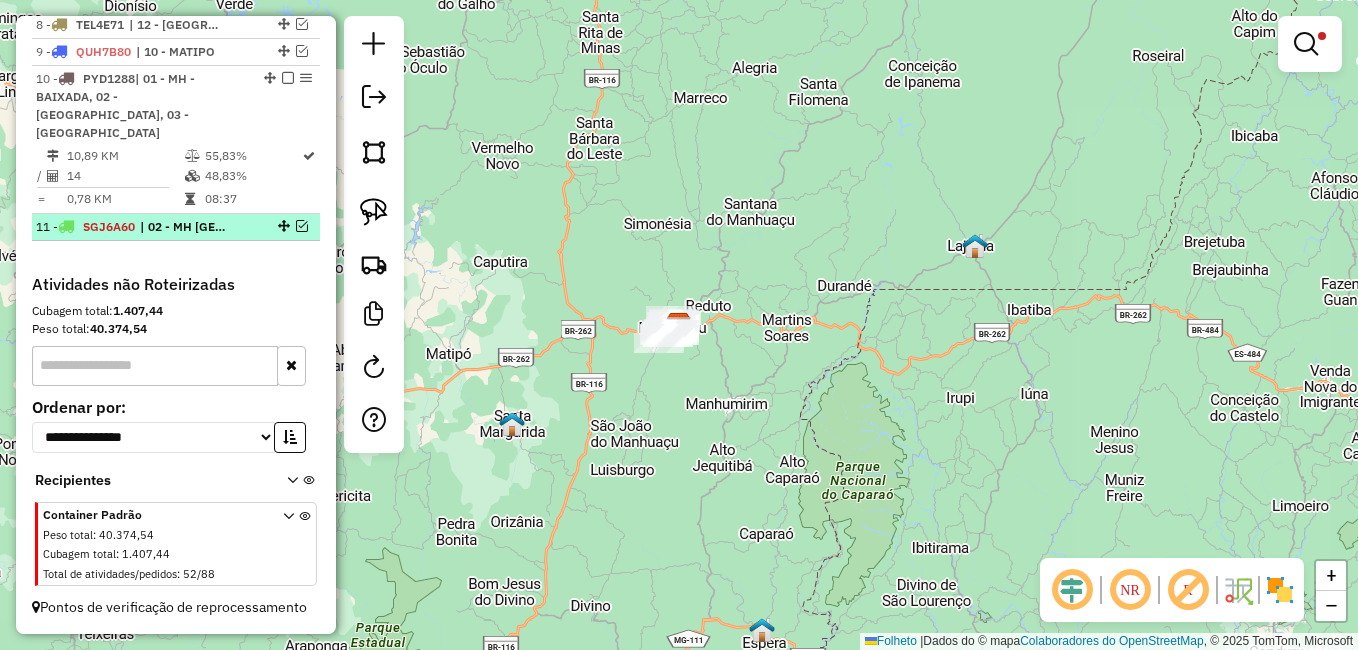 click at bounding box center (302, 226) 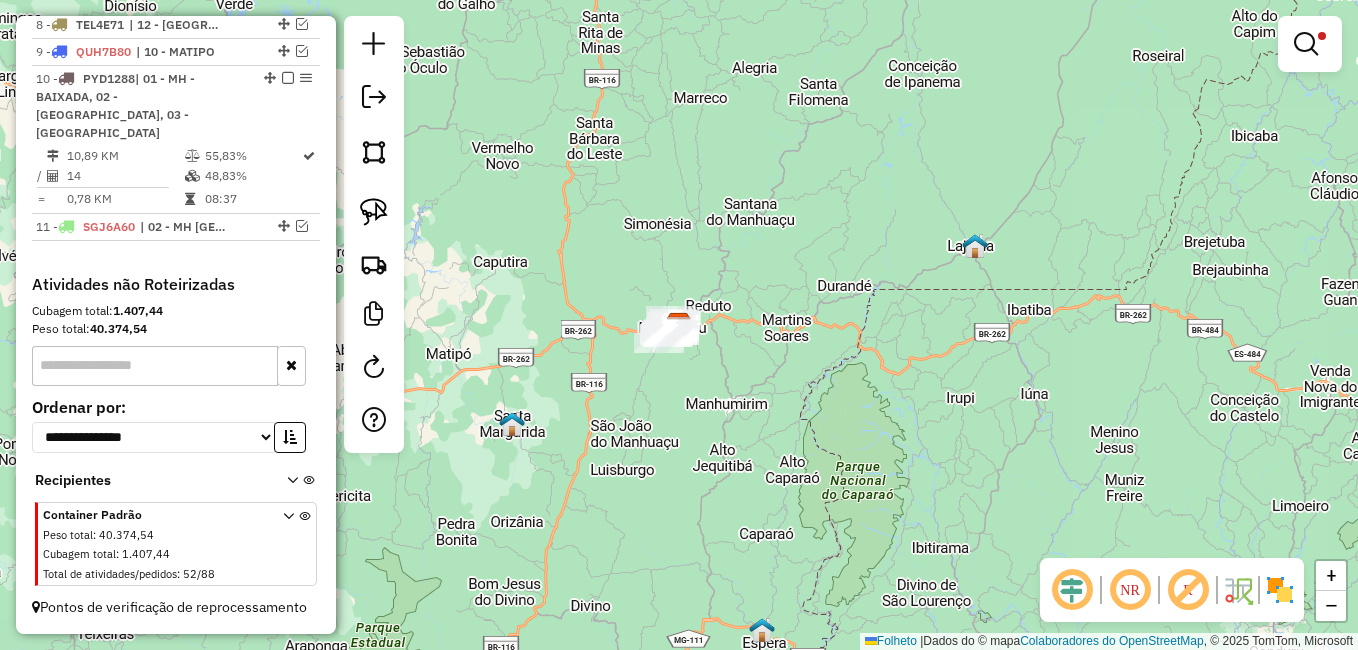 scroll, scrollTop: 934, scrollLeft: 0, axis: vertical 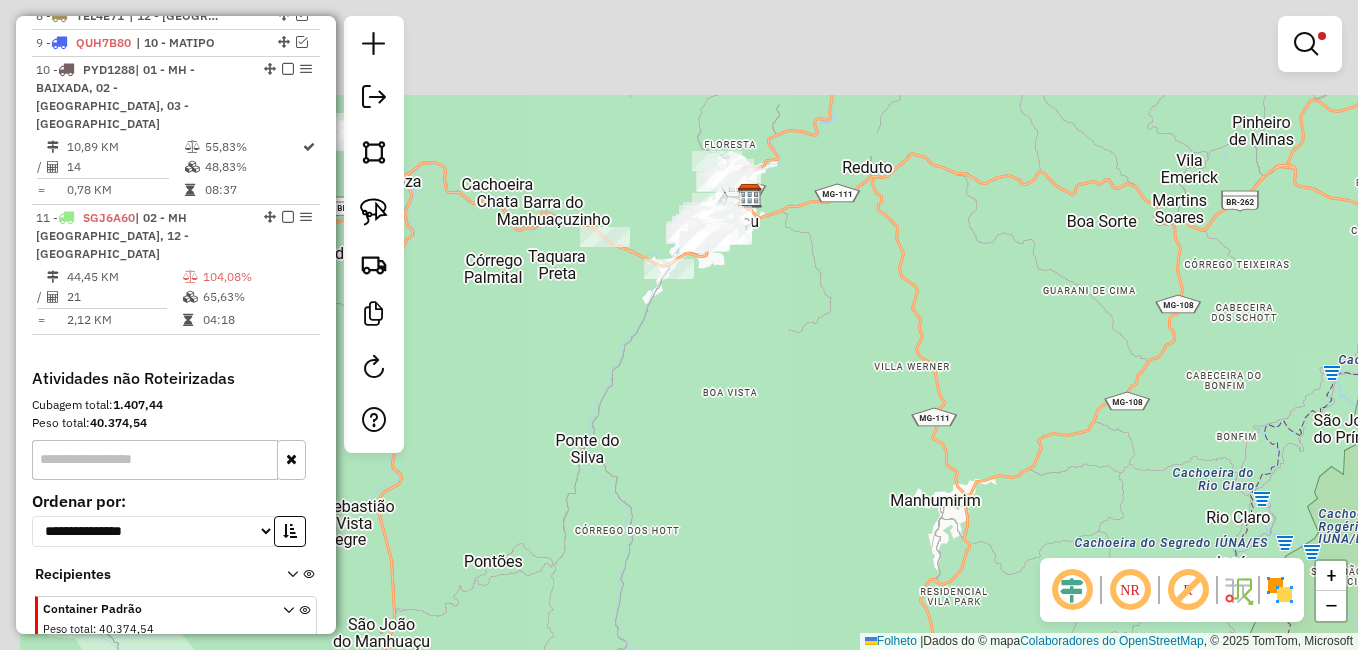 drag, startPoint x: 890, startPoint y: 420, endPoint x: 973, endPoint y: 454, distance: 89.693924 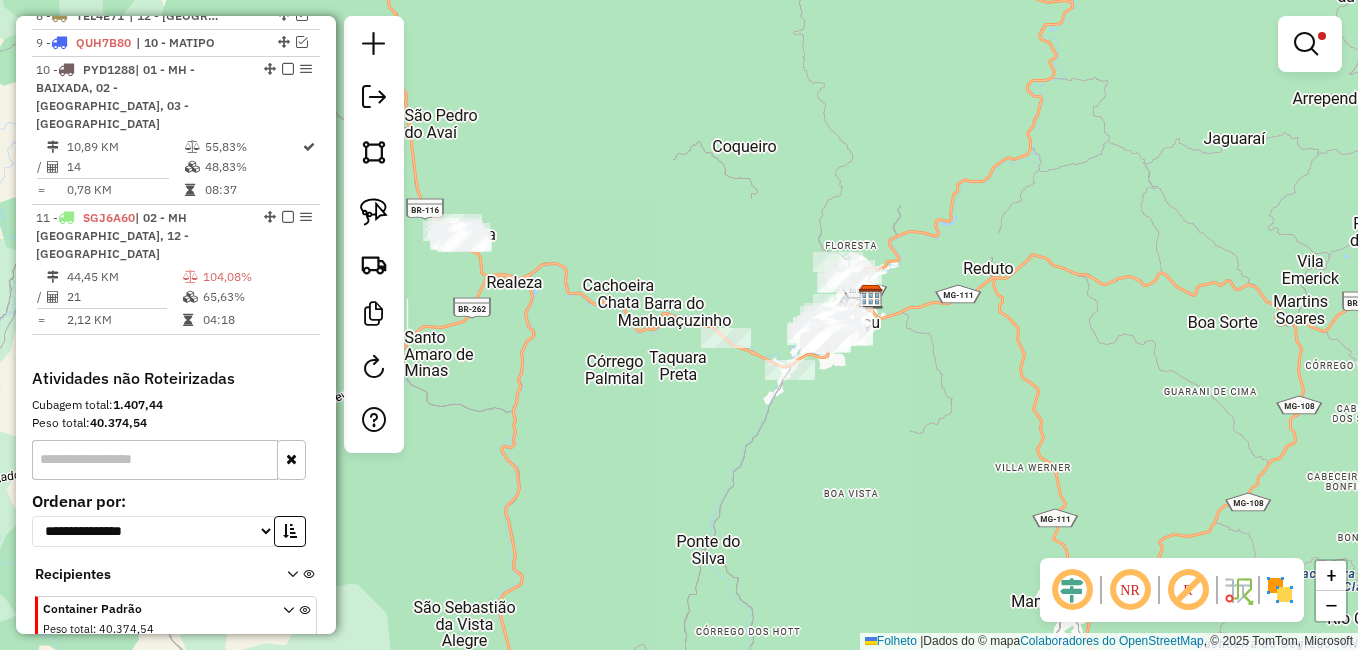 drag, startPoint x: 588, startPoint y: 452, endPoint x: 650, endPoint y: 500, distance: 78.40918 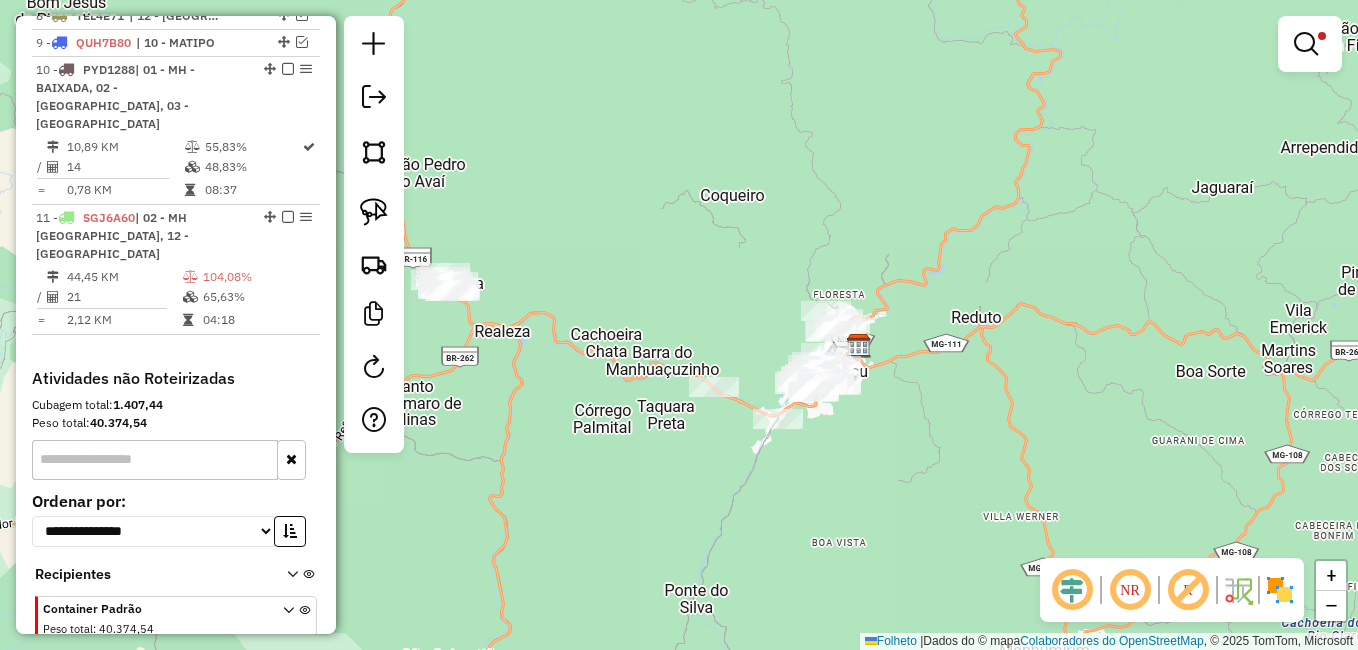 drag, startPoint x: 730, startPoint y: 459, endPoint x: 669, endPoint y: 471, distance: 62.169125 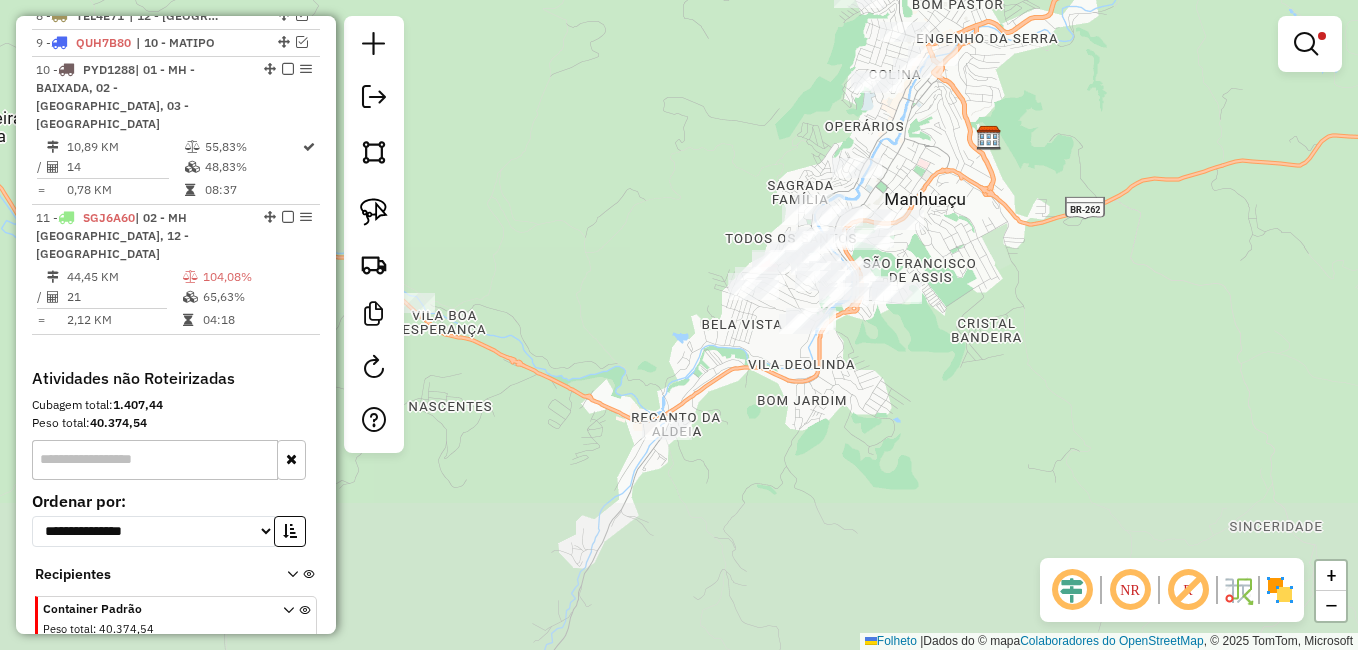 drag, startPoint x: 816, startPoint y: 319, endPoint x: 608, endPoint y: 139, distance: 275.0709 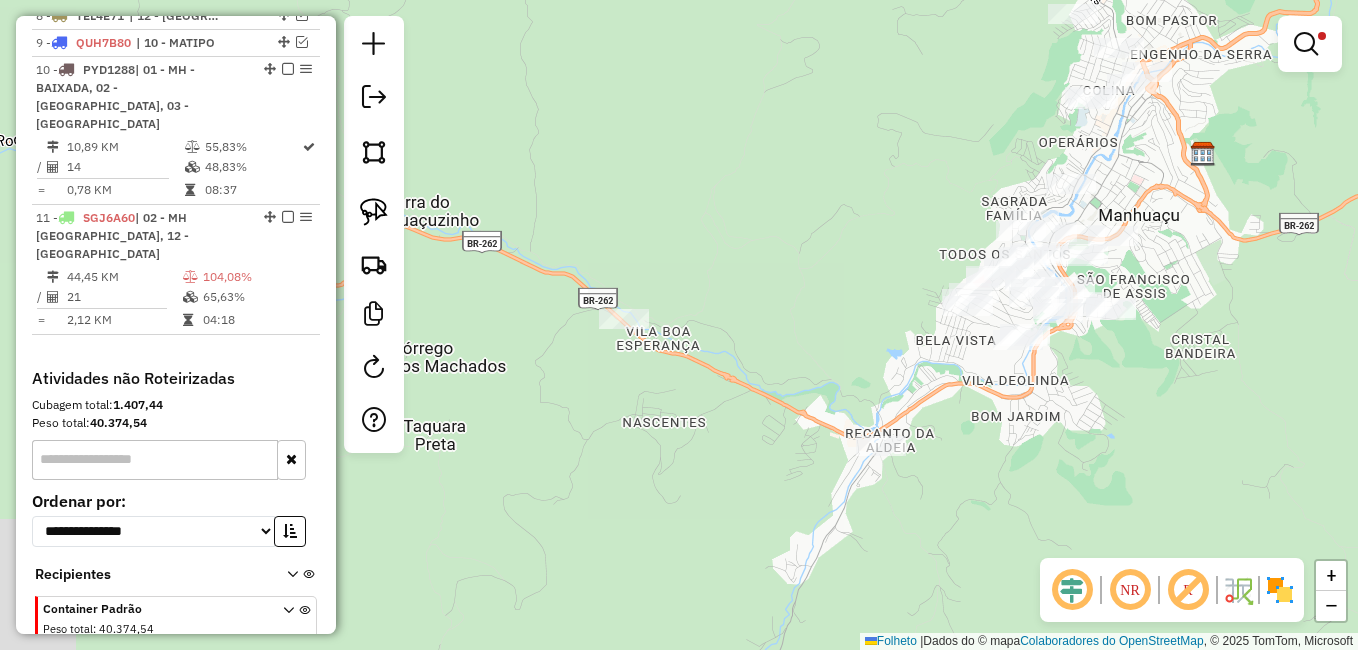 drag, startPoint x: 639, startPoint y: 242, endPoint x: 891, endPoint y: 268, distance: 253.33772 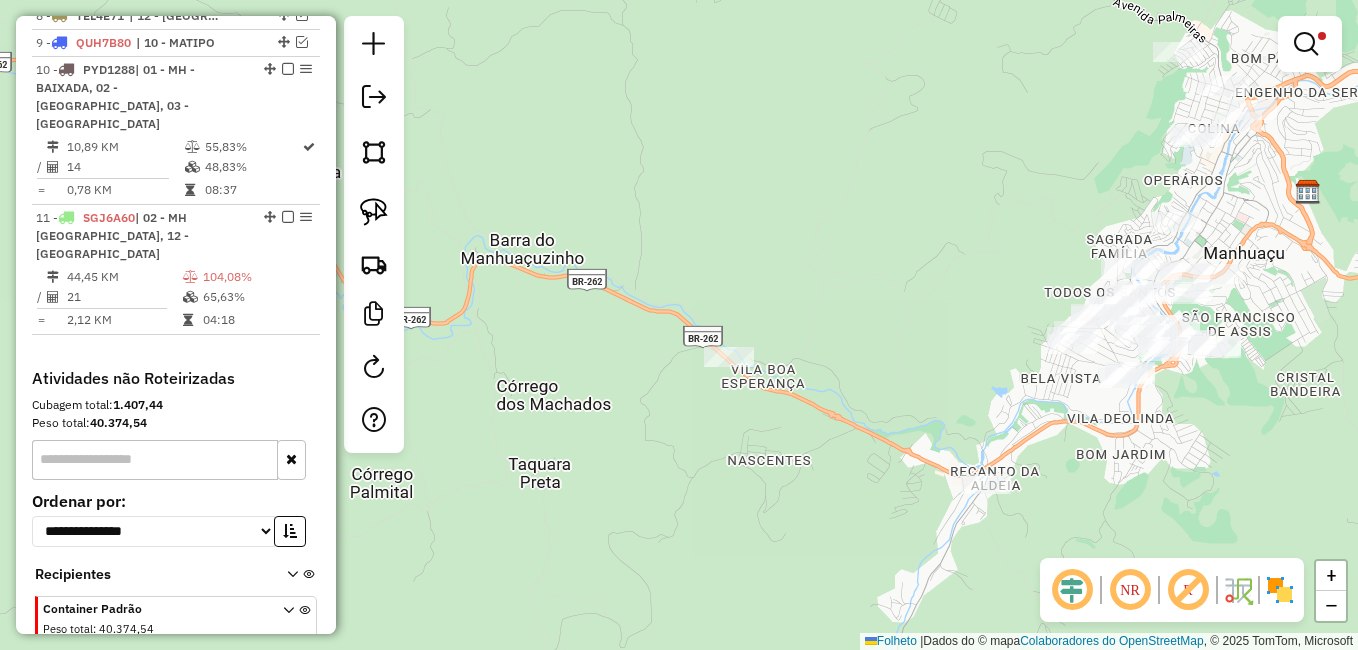 drag, startPoint x: 735, startPoint y: 263, endPoint x: 883, endPoint y: 347, distance: 170.17638 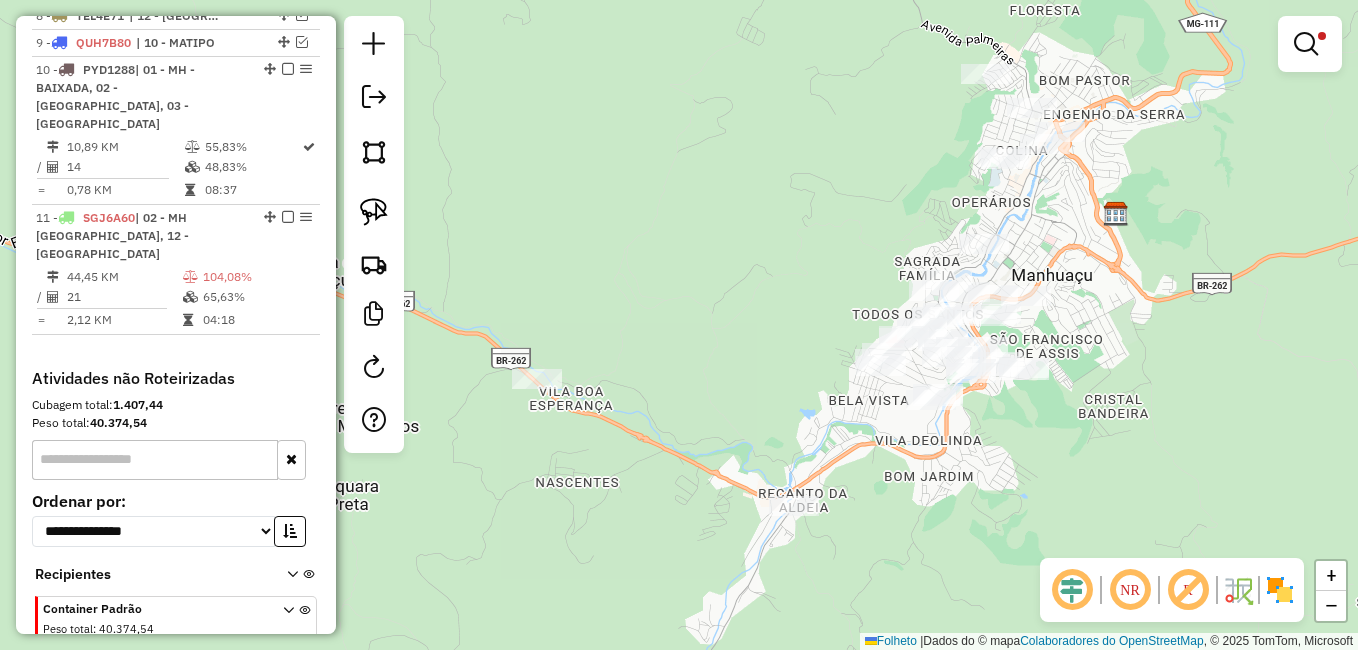 drag, startPoint x: 839, startPoint y: 285, endPoint x: 530, endPoint y: 234, distance: 313.18045 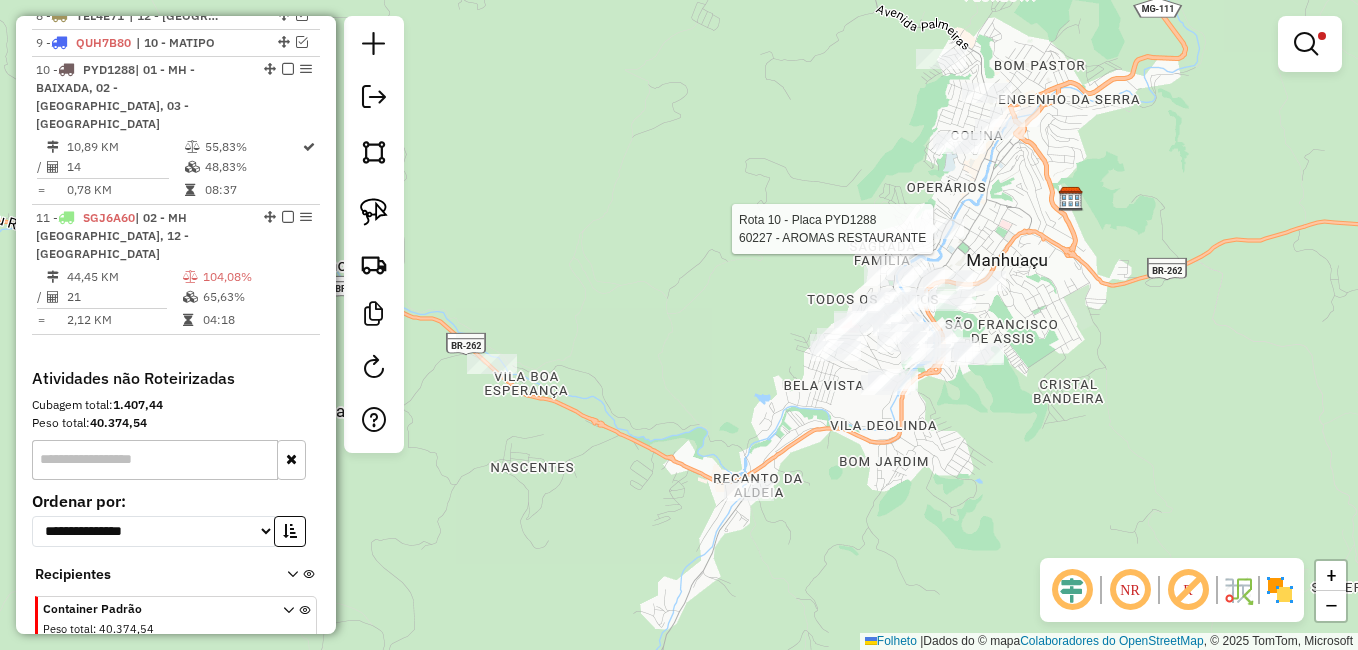 select on "**********" 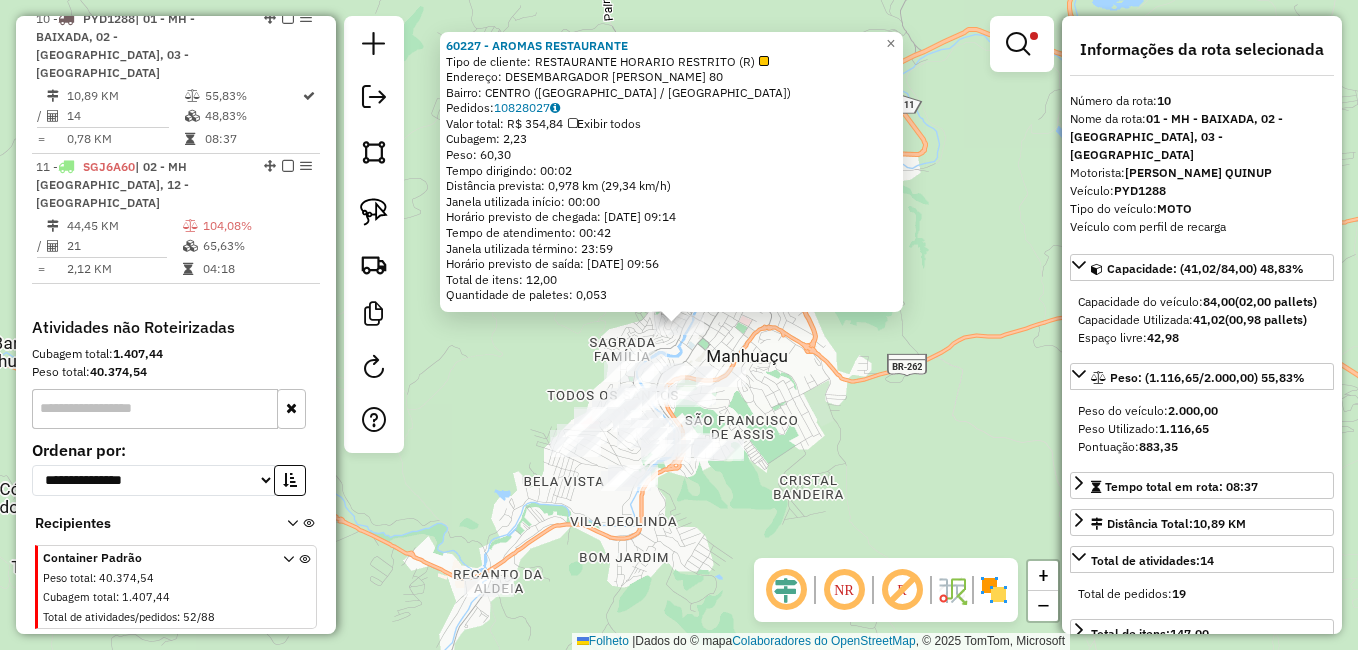 scroll, scrollTop: 993, scrollLeft: 0, axis: vertical 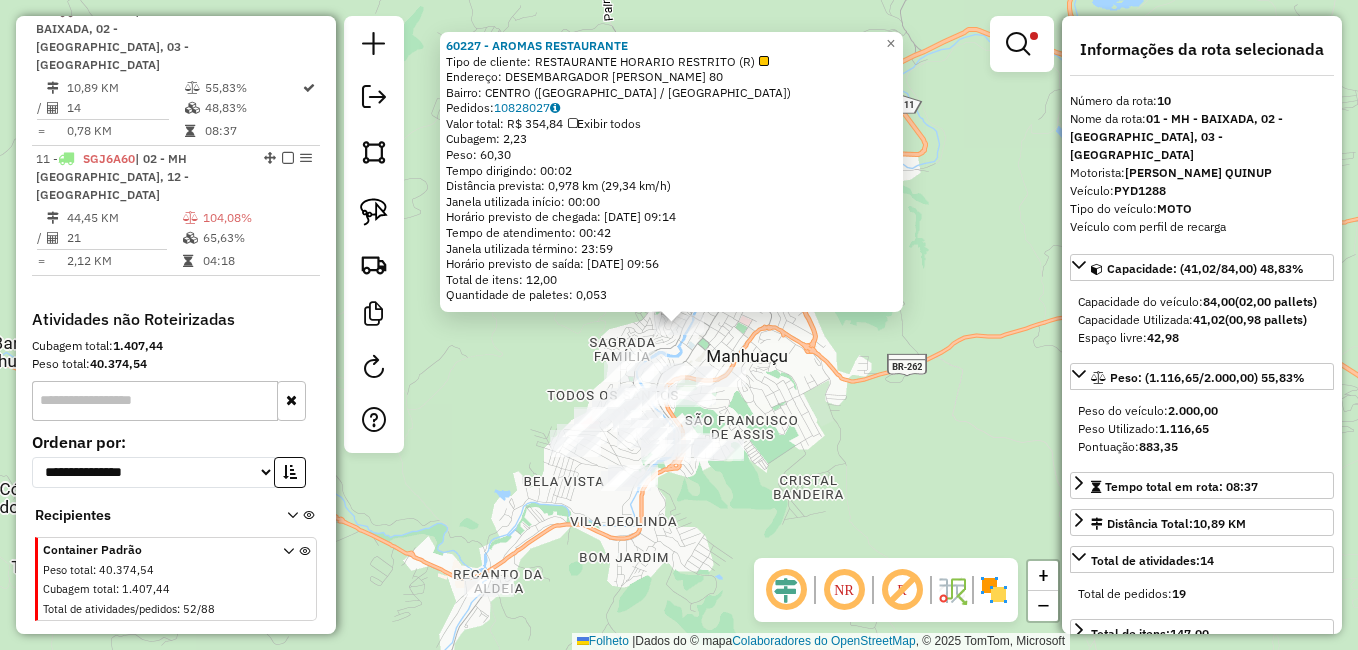 click on "60227 - AROMAS RESTAURANTE  Tipo de cliente:   RESTAURANTE HORARIO RESTRITO (R)   Endereço:  DESEMBARGADOR ALONSO STARLING 80   Bairro: CENTRO (MANHUAÇU / MG)   Pedidos:  10828027   Valor total: R$ 354,84   Exibir todos   Cubagem: 2,23  Peso: 60,30  Tempo dirigindo: 00:02   Distância prevista: 0,978 km (29,34 km/h)   Janela utilizada início: 00:00   Horário previsto de chegada: 11/07/2025 09:14   Tempo de atendimento: 00:42   Janela utilizada término: 23:59   Horário previsto de saída: 11/07/2025 09:56   Total de itens: 12,00   Quantidade de paletes: 0,053  × Limpar filtros Janela de atendimento Grade de atendimento Capacidade Transportadoras Veículos Cliente Pedidos  Rotas Selecione os dias de semana para filtrar as janelas de atendimento  Seg   Ter   Qua   Qui   Sexo   Sáb   Dom  Informe o período da janela de atendimento: De: Até:  Filtrar exatamente a janela do cliente  Considerar janela de atendimento padrão  Selecione os dias de semana para filtrar as grades de atendimento  Seg   Ter  ****" 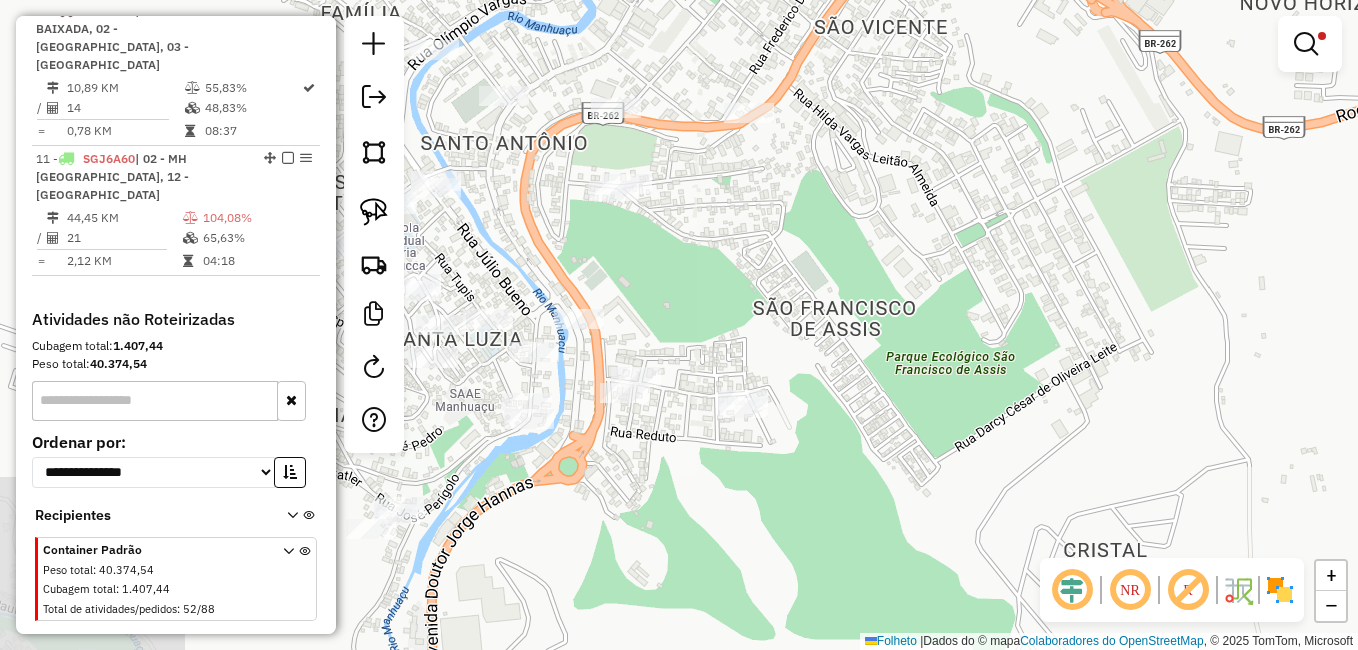 drag, startPoint x: 752, startPoint y: 383, endPoint x: 938, endPoint y: 193, distance: 265.8872 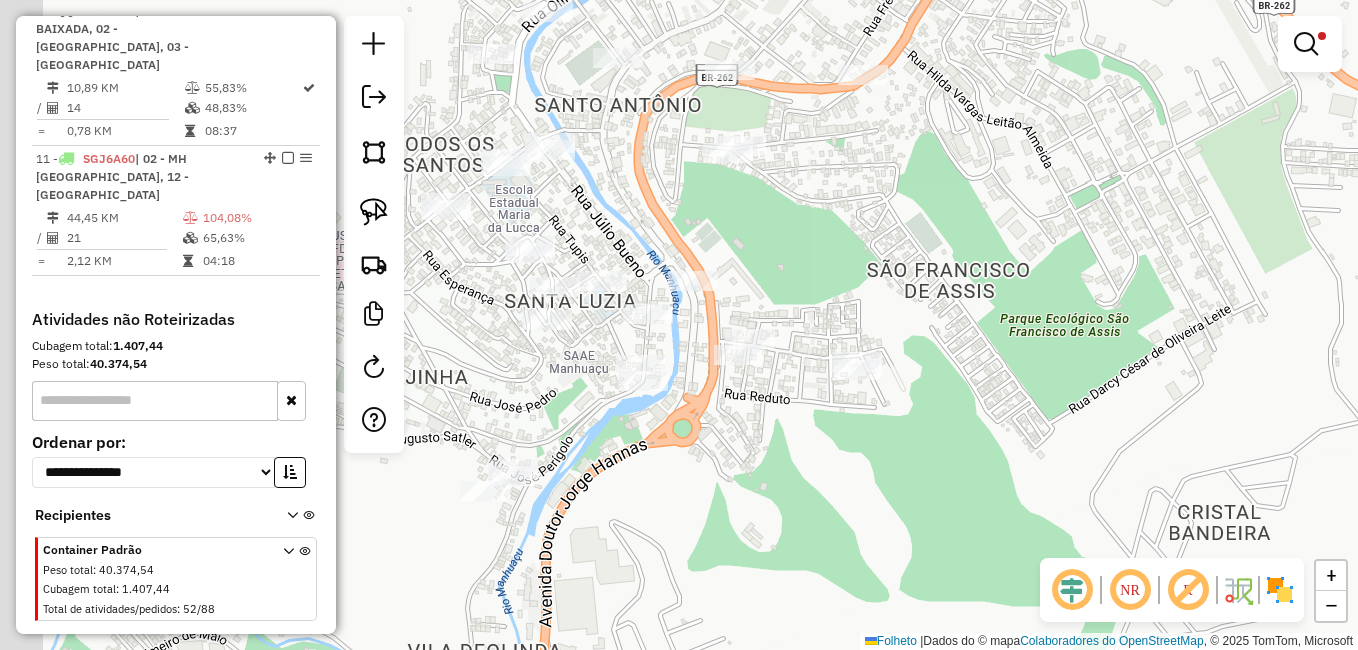 drag, startPoint x: 762, startPoint y: 249, endPoint x: 948, endPoint y: 260, distance: 186.32498 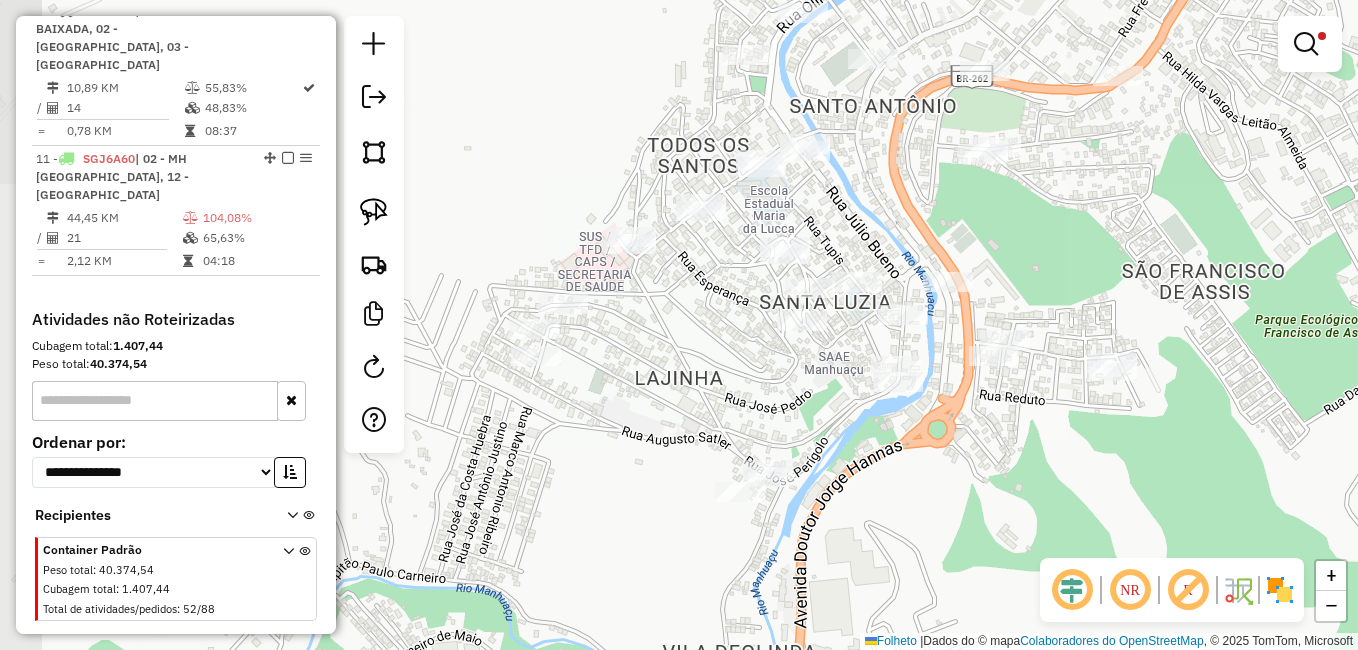 drag, startPoint x: 526, startPoint y: 307, endPoint x: 661, endPoint y: 297, distance: 135.36986 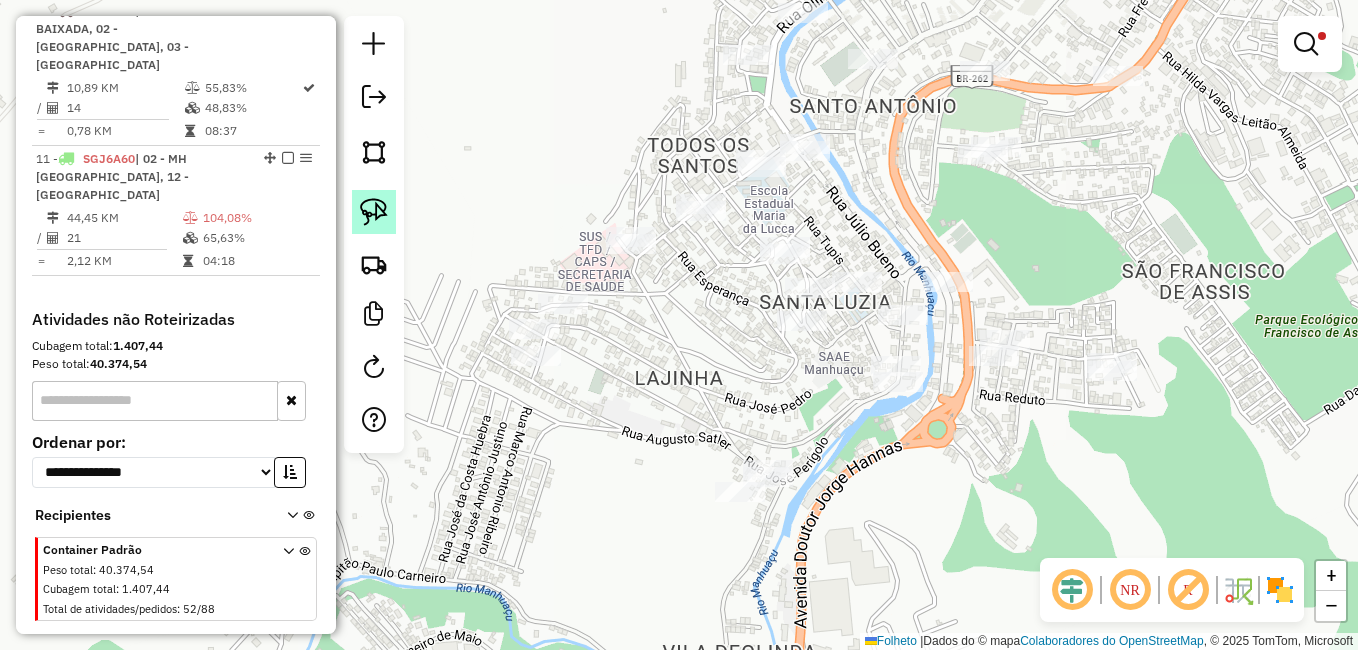 click 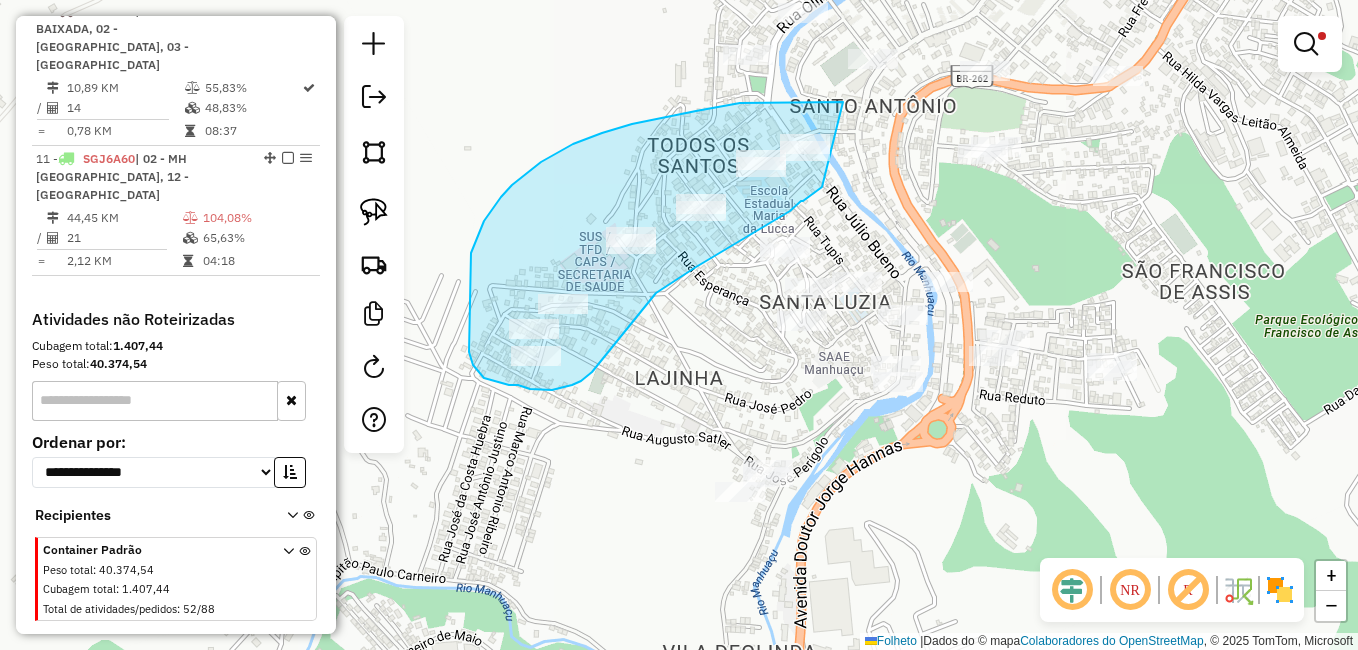 drag, startPoint x: 839, startPoint y: 102, endPoint x: 822, endPoint y: 187, distance: 86.683334 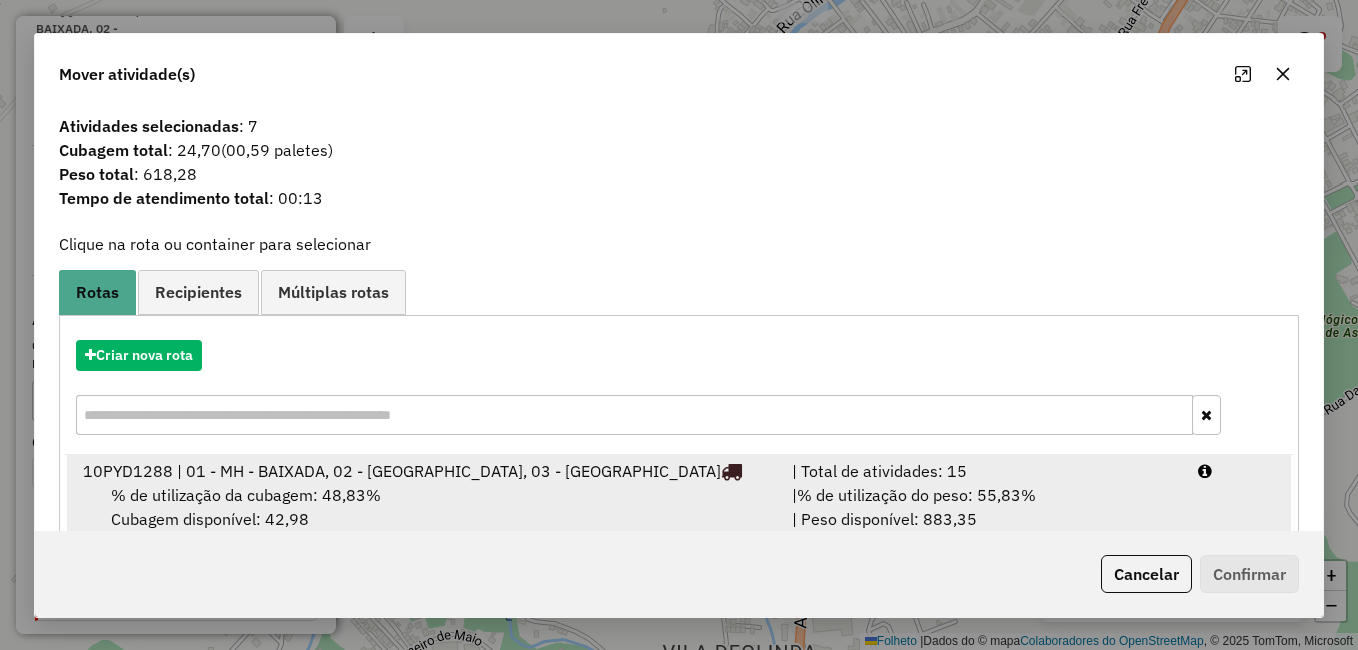 click on "% de utilização da cubagem: 48,83%" at bounding box center (246, 495) 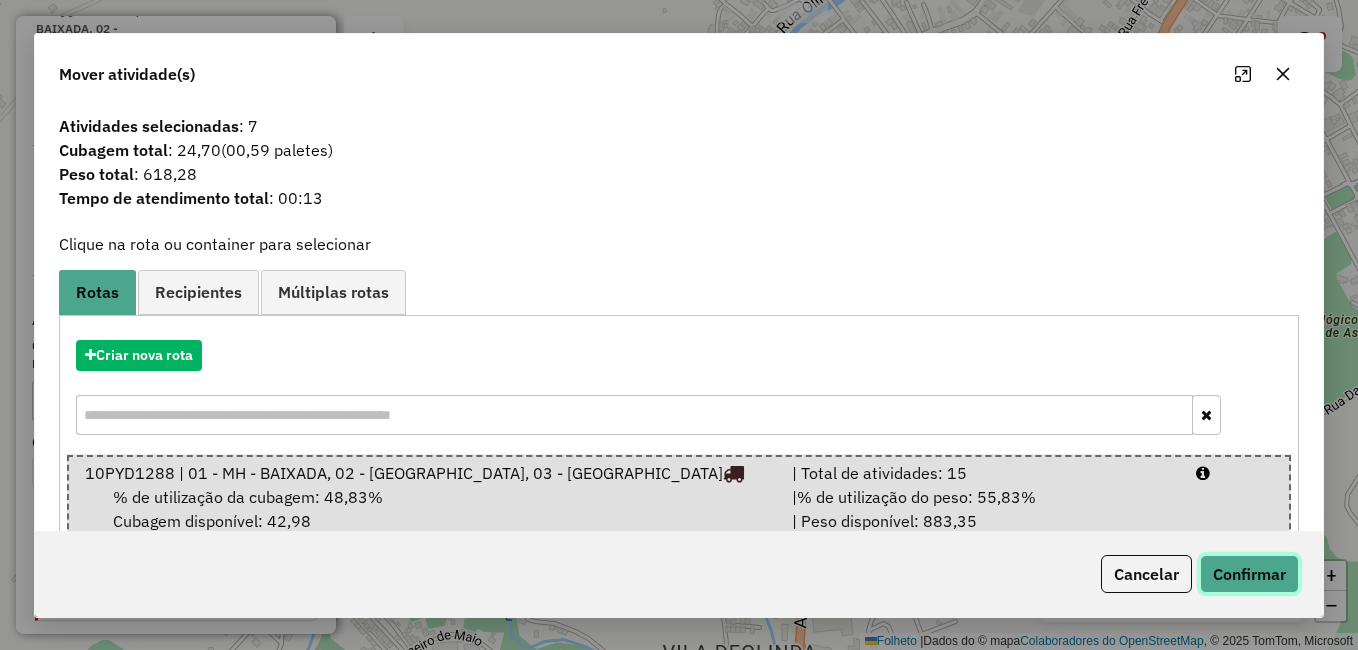 click on "Confirmar" 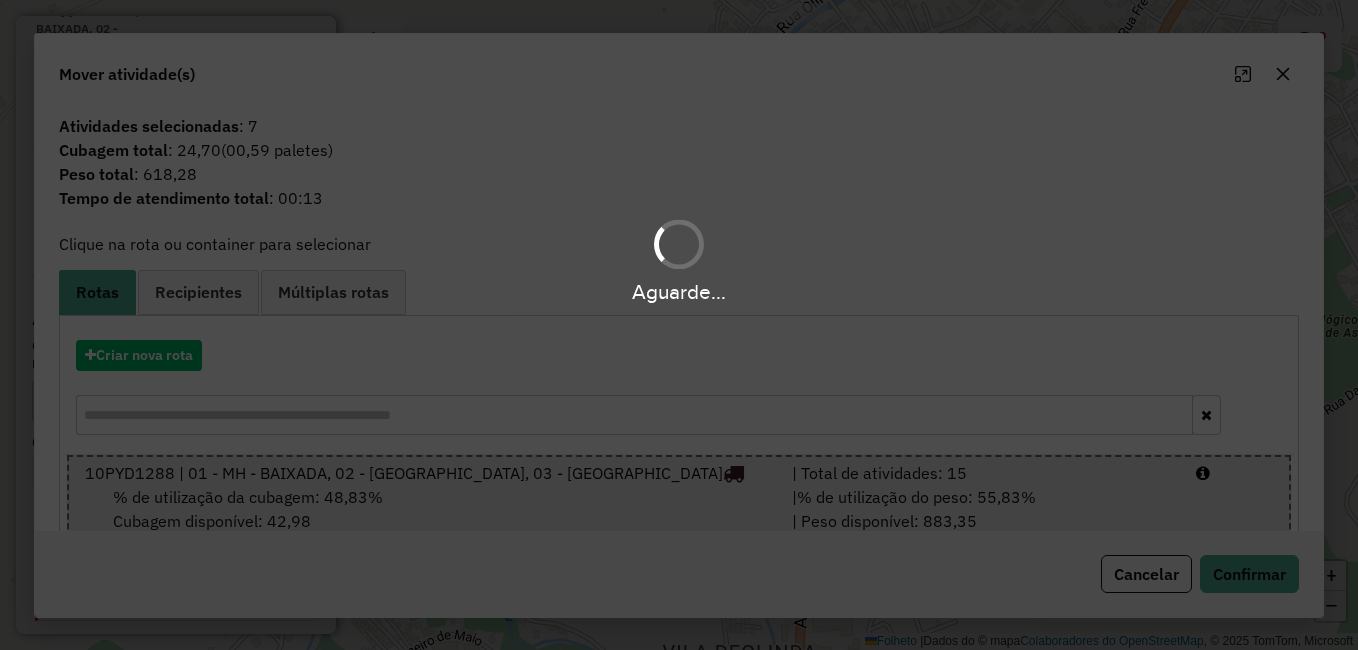 scroll, scrollTop: 863, scrollLeft: 0, axis: vertical 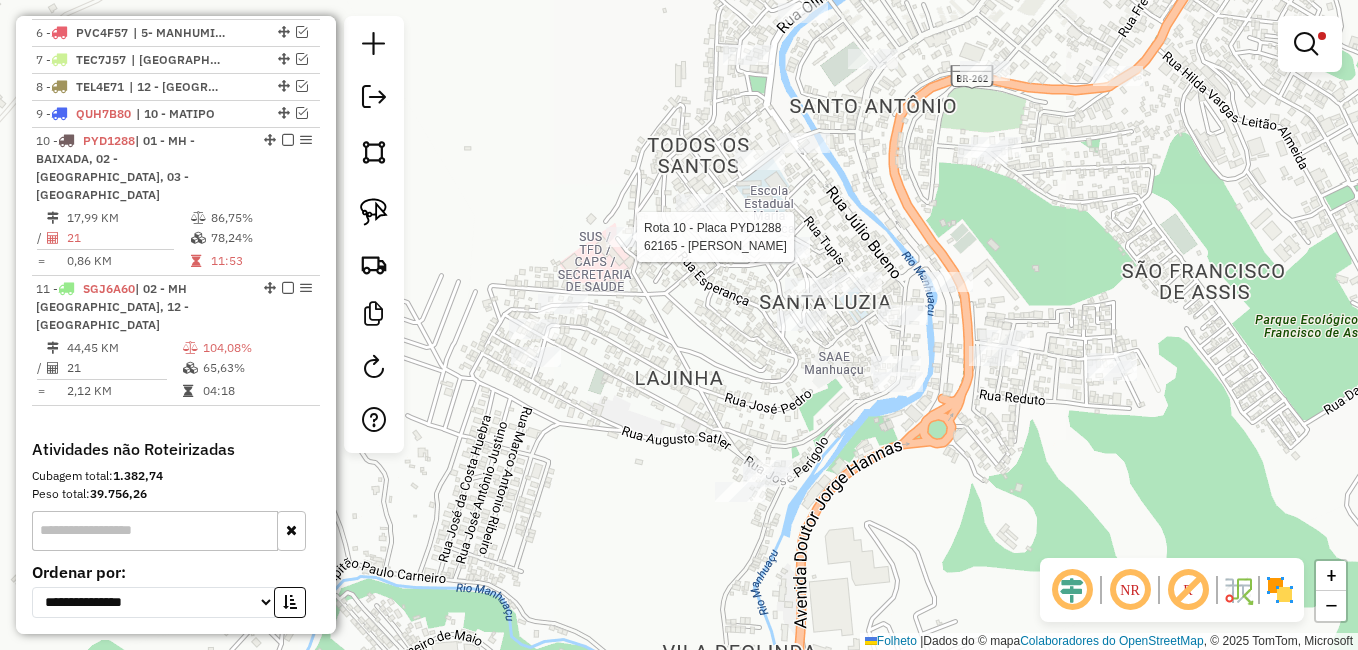 select on "**********" 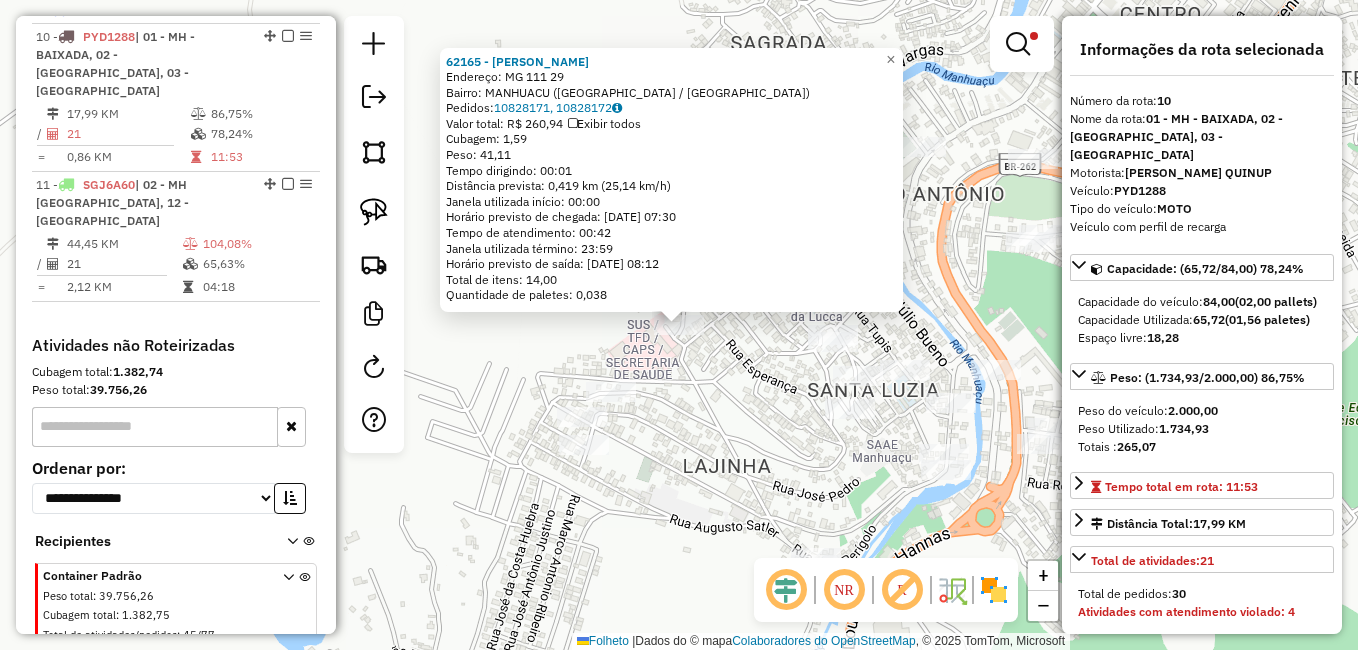 scroll, scrollTop: 993, scrollLeft: 0, axis: vertical 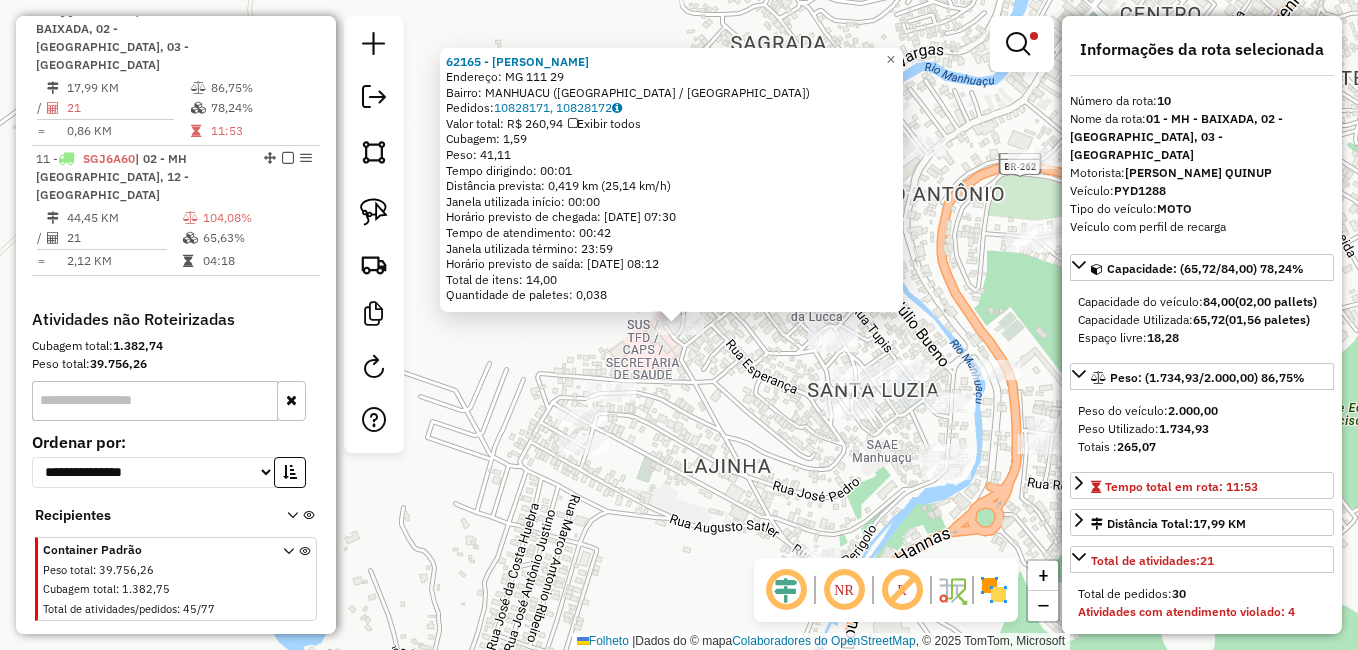 click on "62165 - ELIEZER  FERREIRA  Endereço:  MG 111 29   Bairro: MANHUACU (MANHUACU / MG)   Pedidos:  10828171, 10828172   Valor total: R$ 260,94   Exibir todos   Cubagem: 1,59  Peso: 41,11  Tempo dirigindo: 00:01   Distância prevista: 0,419 km (25,14 km/h)   Janela utilizada início: 00:00   Horário previsto de chegada: 11/07/2025 07:30   Tempo de atendimento: 00:42   Janela utilizada término: 23:59   Horário previsto de saída: 11/07/2025 08:12   Total de itens: 14,00   Quantidade de paletes: 0,038  × Limpar filtros Janela de atendimento Grade de atendimento Capacidade Transportadoras Veículos Cliente Pedidos  Rotas Selecione os dias de semana para filtrar as janelas de atendimento  Seg   Ter   Qua   Qui   Sexo   Sáb   Dom  Informe o período da janela de atendimento: De: Até:  Filtrar exatamente a janela do cliente  Considerar janela de atendimento padrão  Selecione os dias de semana para filtrar as grades de atendimento  Seg   Ter   Qua   Qui   Sexo   Sáb   Dom   Peso mínimo:  ****  Peso máximo:  +" 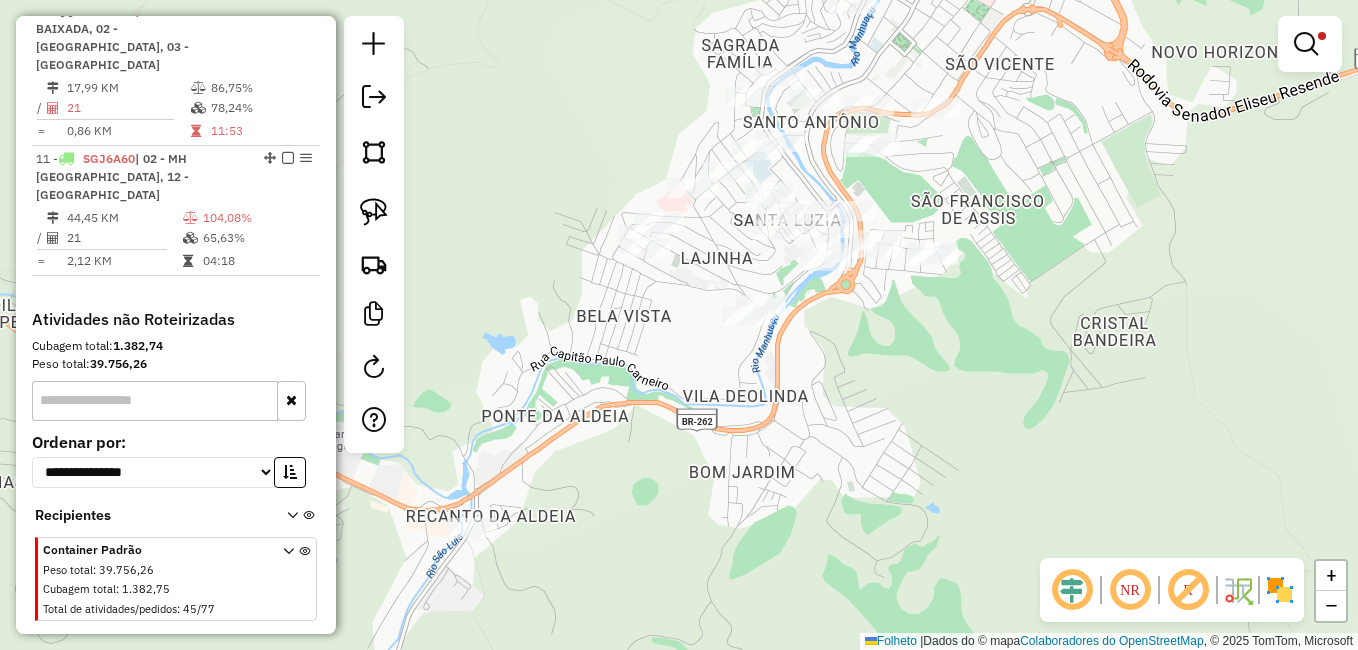 drag, startPoint x: 1203, startPoint y: 305, endPoint x: 1028, endPoint y: 182, distance: 213.90184 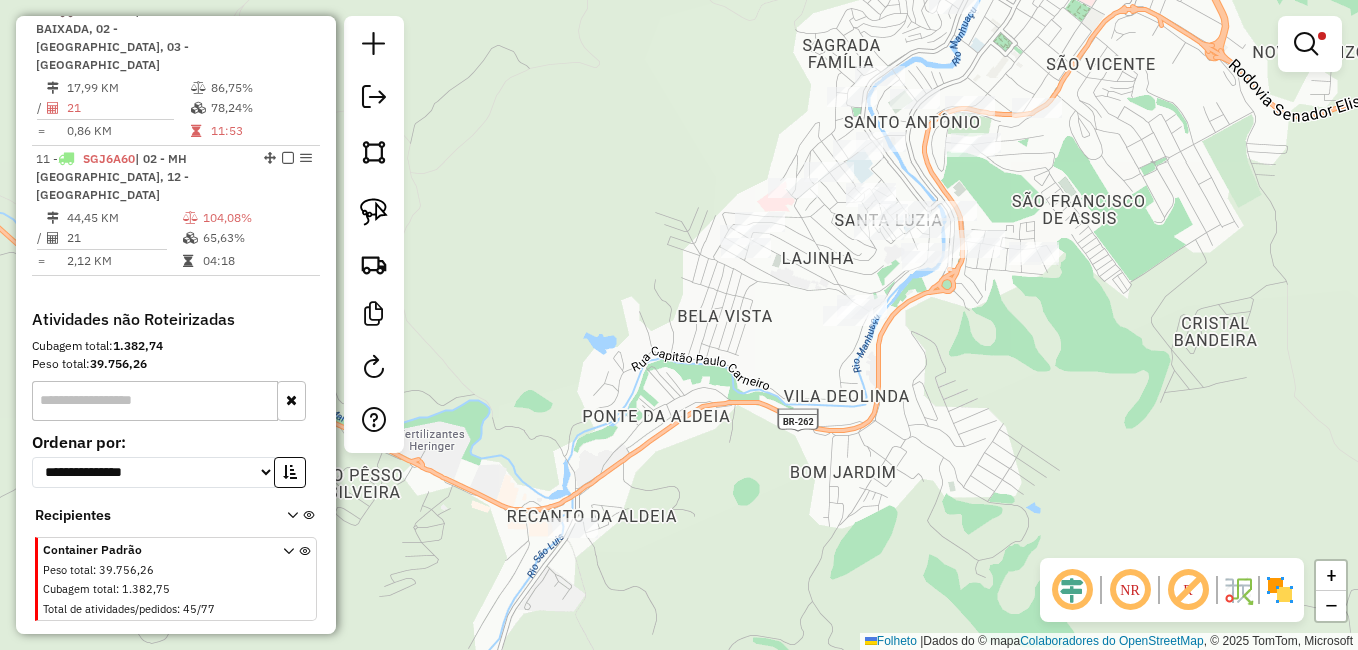 drag, startPoint x: 757, startPoint y: 446, endPoint x: 853, endPoint y: 446, distance: 96 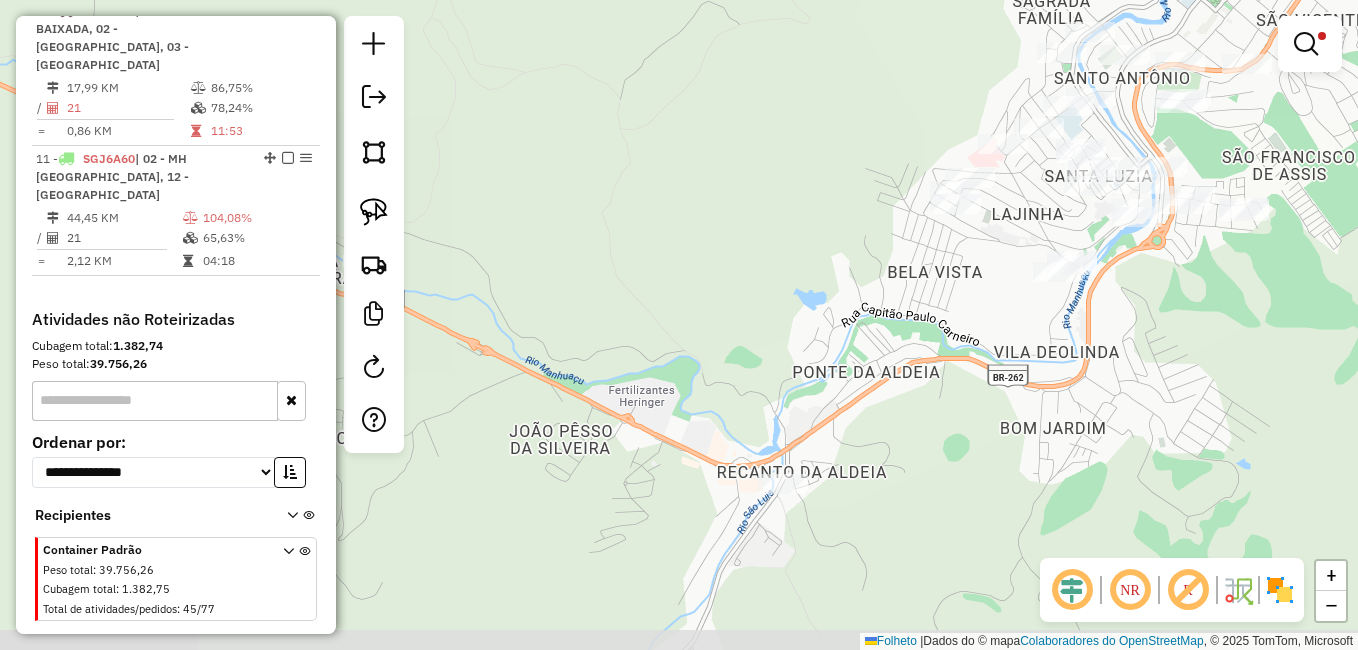 drag, startPoint x: 654, startPoint y: 360, endPoint x: 816, endPoint y: 331, distance: 164.57521 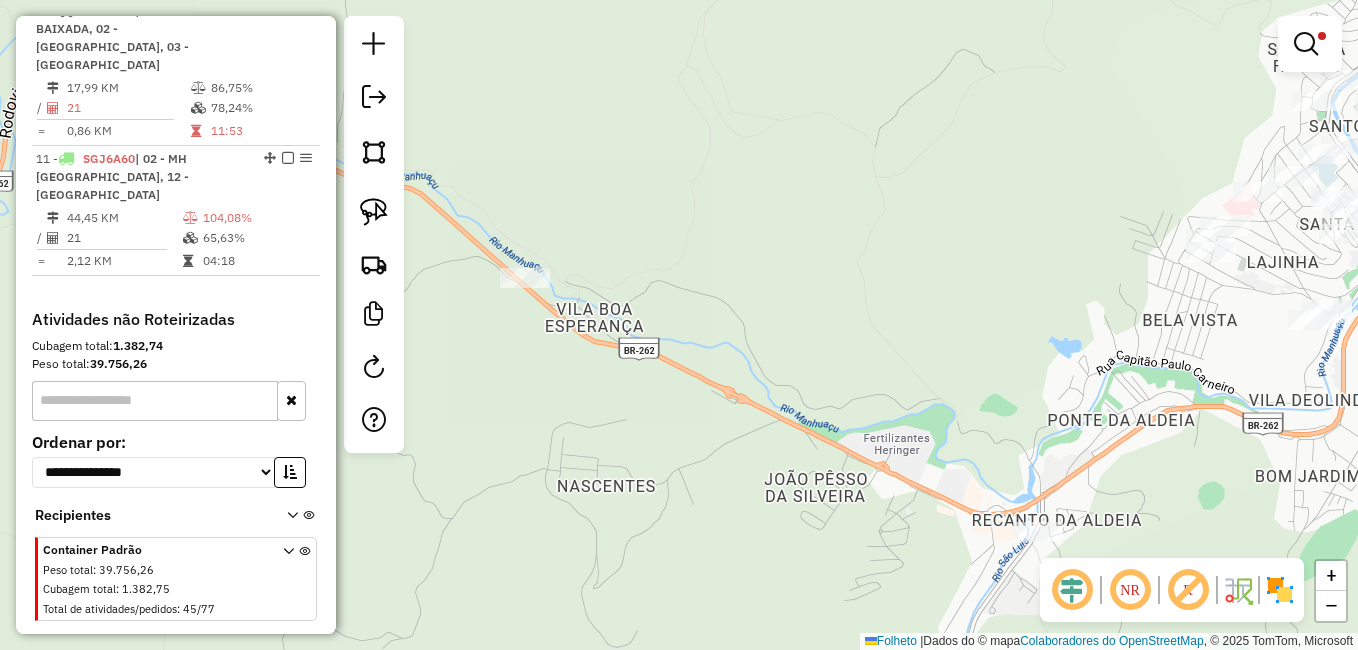 drag, startPoint x: 746, startPoint y: 329, endPoint x: 867, endPoint y: 350, distance: 122.80879 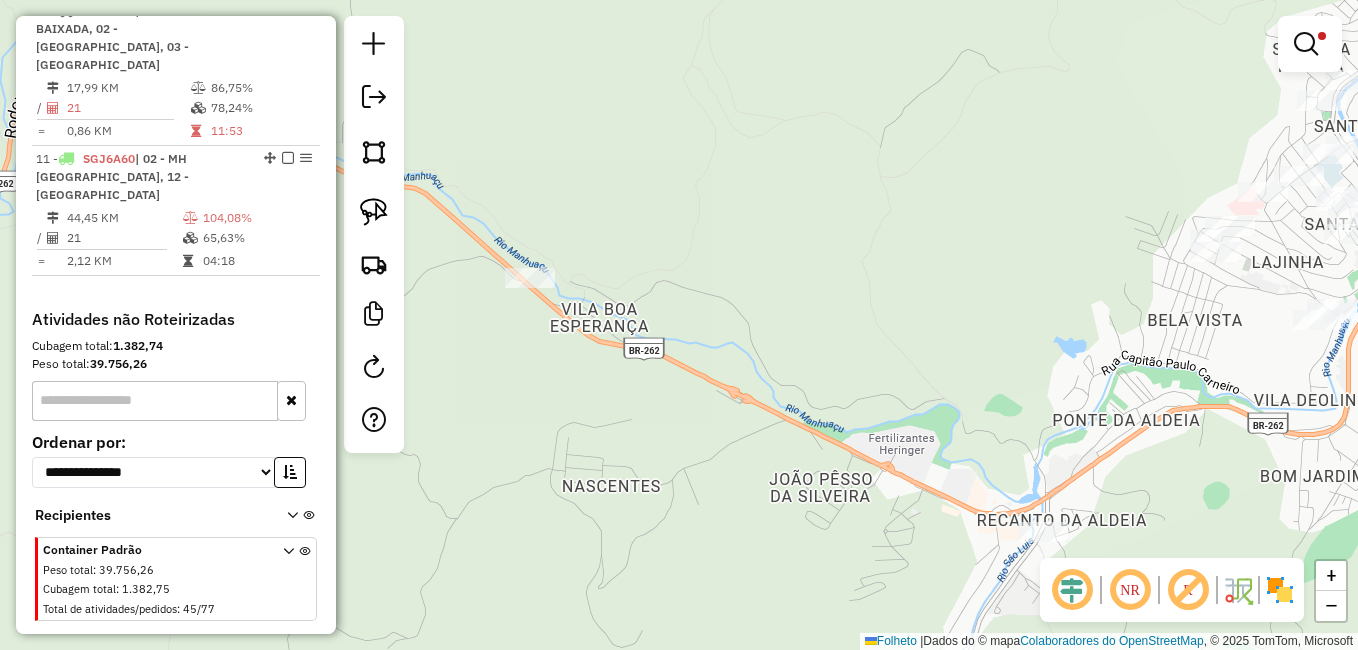 drag, startPoint x: 671, startPoint y: 282, endPoint x: 682, endPoint y: 271, distance: 15.556349 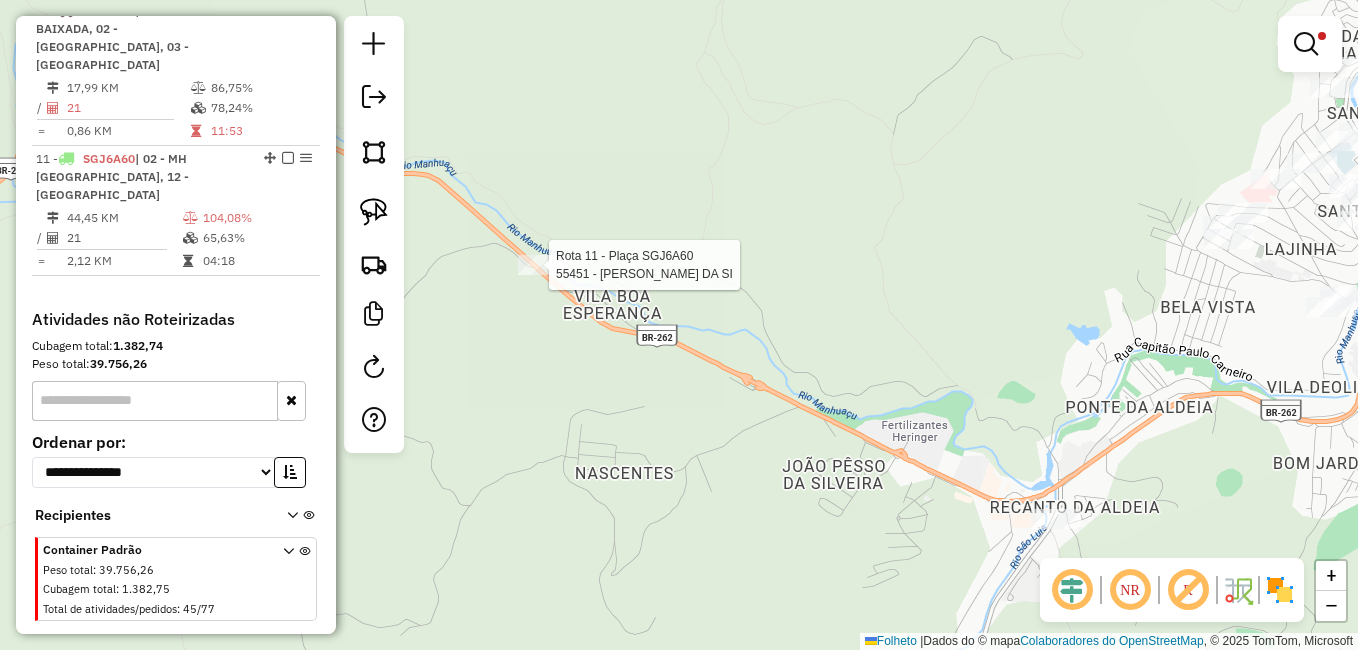select on "**********" 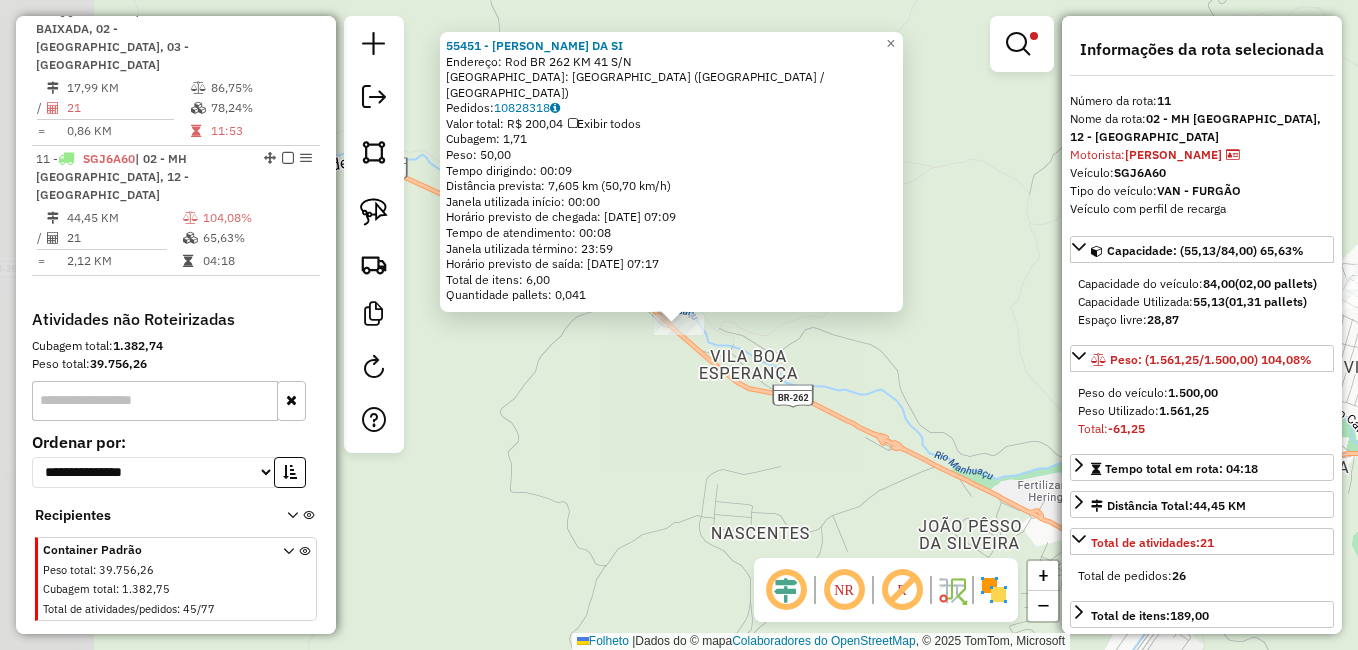 scroll, scrollTop: 1010, scrollLeft: 0, axis: vertical 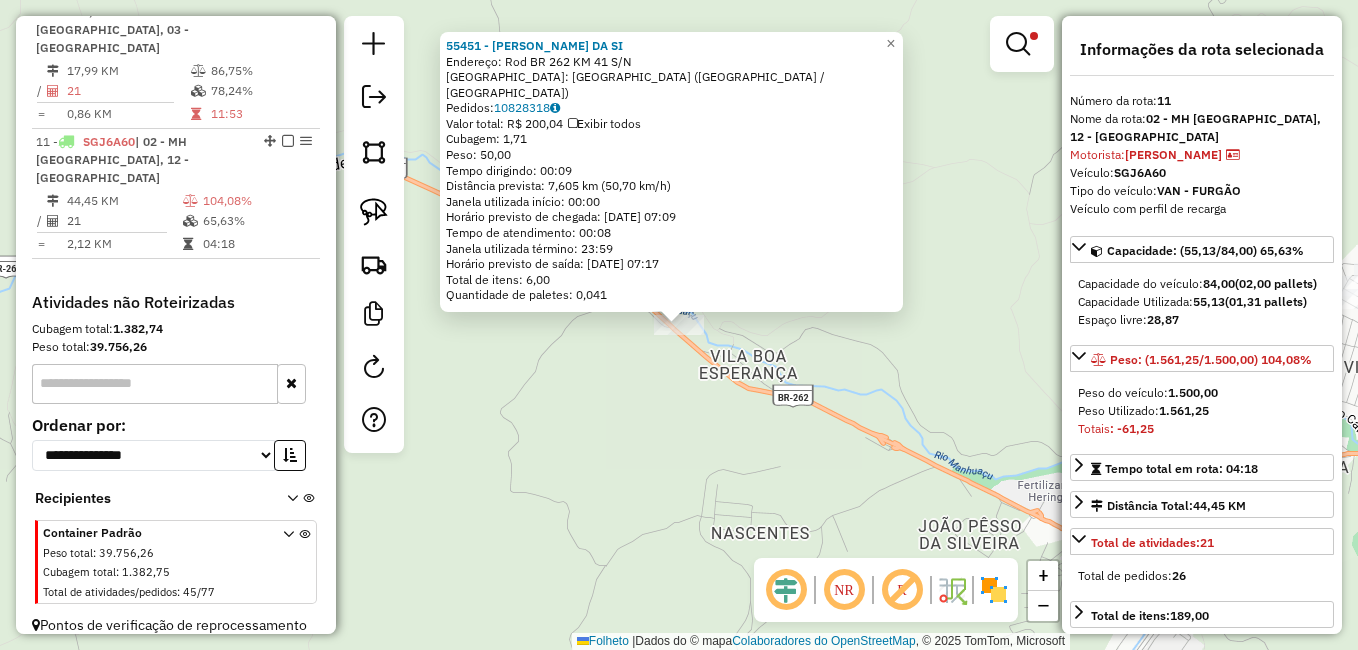 click on "55451 - RAFAEL SANCHES DA SI  Endereço: Rod BR 262  KM 41                 S/N   Bairro: PONTE DA ALDEIA (MANHUAÇU / MG)   Pedidos:  10828318   Valor total: R$ 200,04   Exibir todos   Cubagem: 1,71  Peso: 50,00  Tempo dirigindo: 00:09   Distância prevista: 7,605 km (50,70 km/h)   Janela utilizada início: 00:00   Horário previsto de chegada: 11/07/2025 07:09   Tempo de atendimento: 00:08   Janela utilizada término: 23:59   Horário previsto de saída: 11/07/2025 07:17   Total de itens: 6,00   Quantidade de paletes: 0,041  × Limpar filtros Janela de atendimento Grade de atendimento Capacidade Transportadoras Veículos Cliente Pedidos  Rotas Selecione os dias de semana para filtrar as janelas de atendimento  Seg   Ter   Qua   Qui   Sexo   Sáb   Dom  Informe o período da janela de atendimento: De: Até:  Filtrar exatamente a janela do cliente  Considerar janela de atendimento padrão  Selecione os dias de semana para filtrar as grades de atendimento  Seg   Ter   Qua   Qui   Sexo   Sáb   Dom  **** ******" 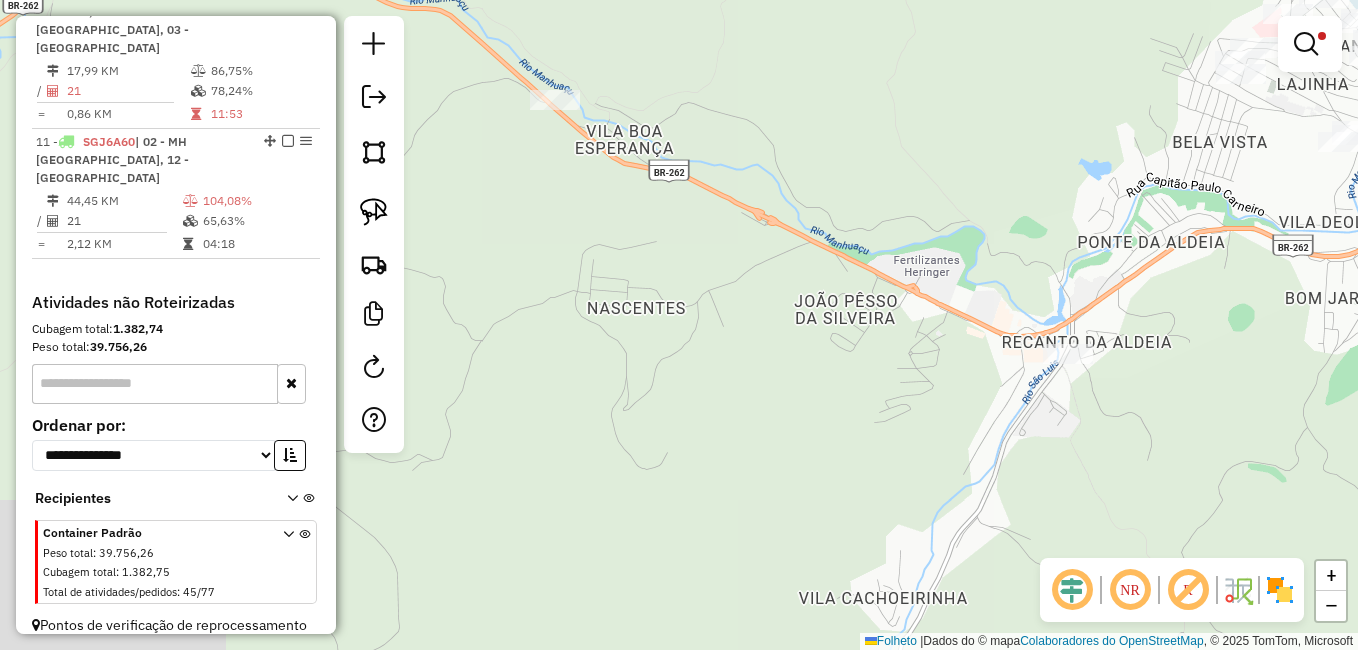 drag, startPoint x: 938, startPoint y: 381, endPoint x: 823, endPoint y: 181, distance: 230.70544 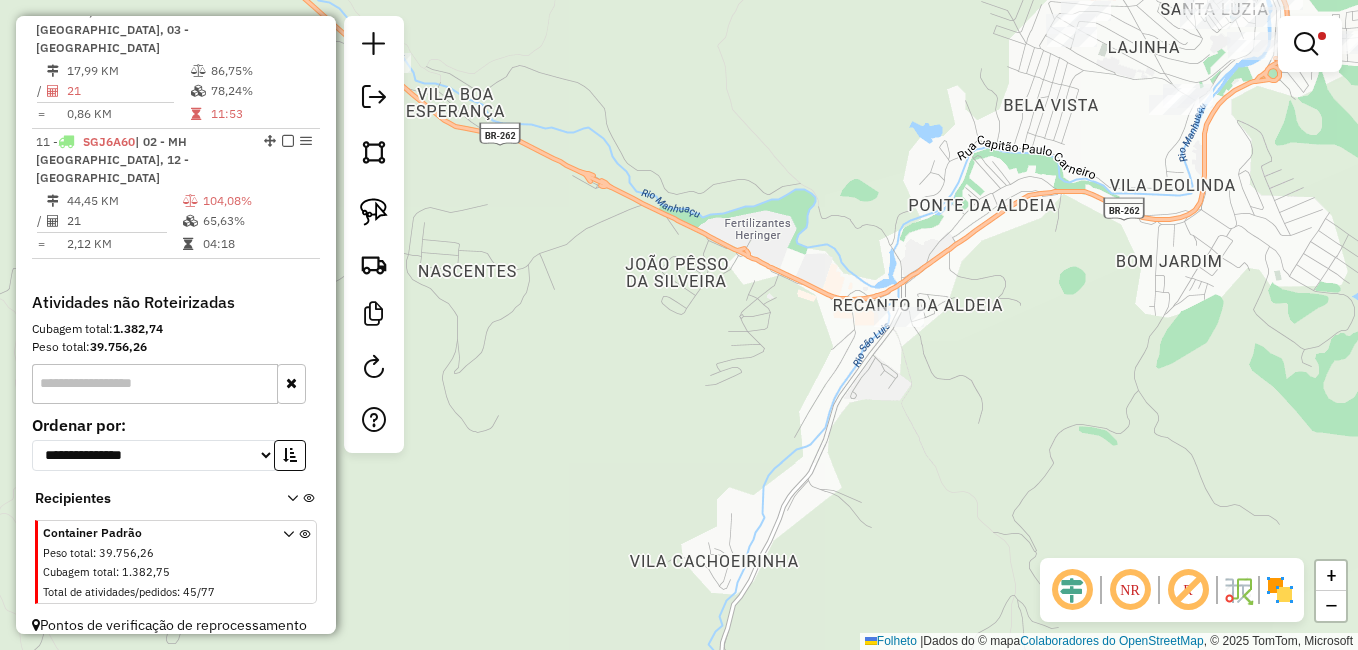 click on "Limpar filtros Janela de atendimento Grade de atendimento Capacidade Transportadoras Veículos Cliente Pedidos  Rotas Selecione os dias de semana para filtrar as janelas de atendimento  Seg   Ter   Qua   Qui   Sexo   Sáb   Dom  Informe o período da janela de atendimento: De: Até:  Filtrar exatamente a janela do cliente  Considerar janela de atendimento padrão  Selecione os dias de semana para filtrar as grades de atendimento  Seg   Ter   Qua   Qui   Sexo   Sáb   Dom   Considerar clientes sem dia de atendimento cadastrado  Clientes fora do dia de atendimento selecionado Filtrar as atividades entre os valores definidos abaixo:  Peso mínimo:  ****  Peso máximo:  ******  Cubagem mínima:   Cubagem máxima:   De:   Até:  Filtrar as atividades entre o tempo de atendimento definido abaixo:  De:   Até:   Considerar capacidade total dos clientes não roteirizados Transportadora: Selecione um ou mais itens Tipo de veículo: Selecione um ou mais itens Veículo: Selecione um ou mais itens Motorista: Nomo: Setor:" 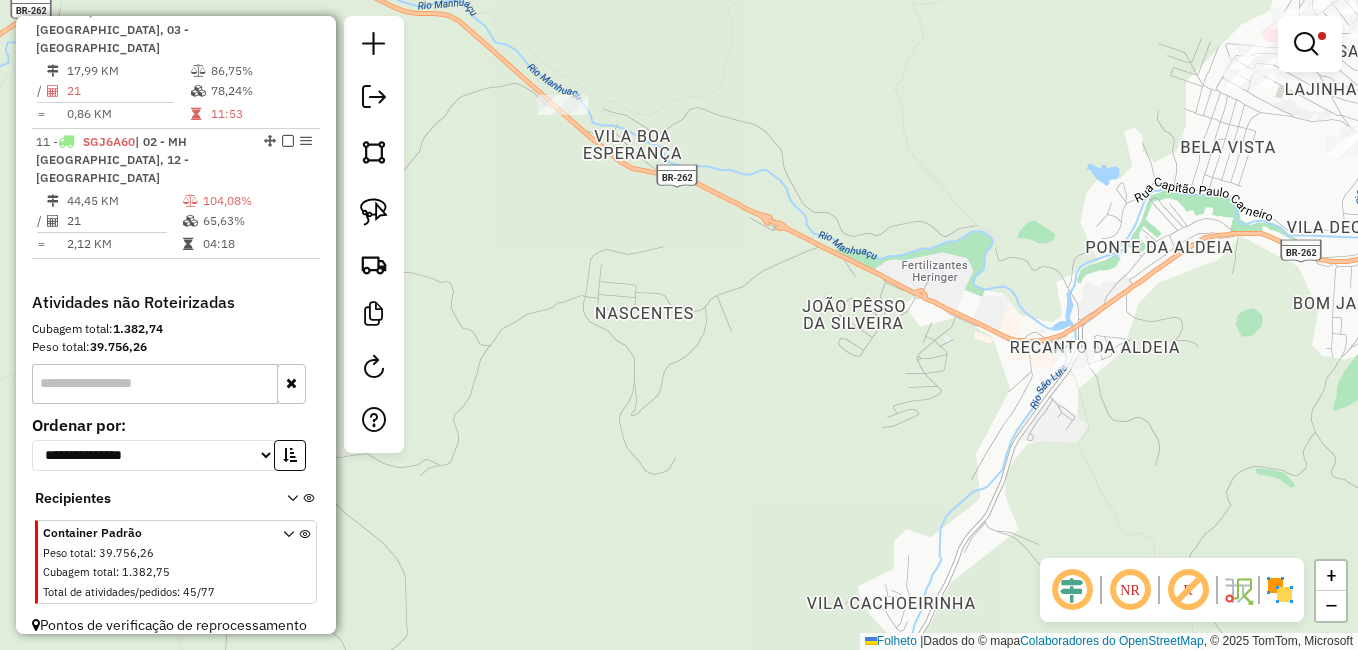 drag, startPoint x: 1023, startPoint y: 462, endPoint x: 1121, endPoint y: 500, distance: 105.10947 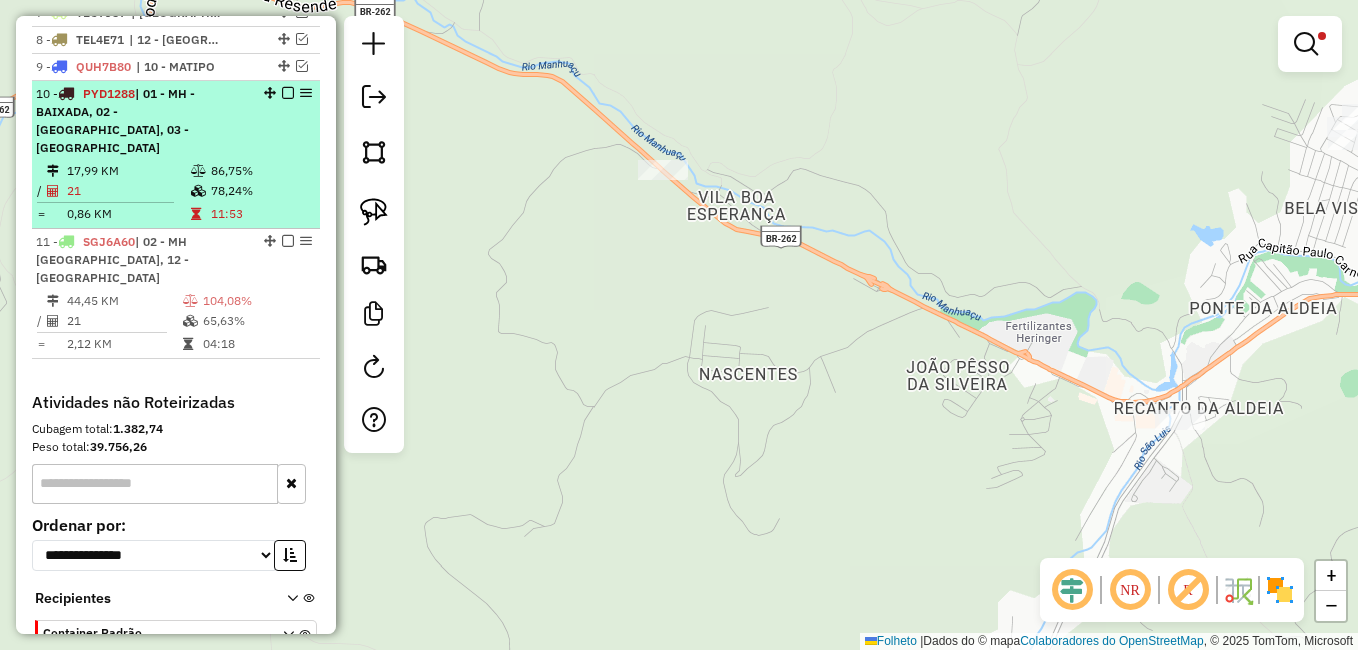 scroll, scrollTop: 810, scrollLeft: 0, axis: vertical 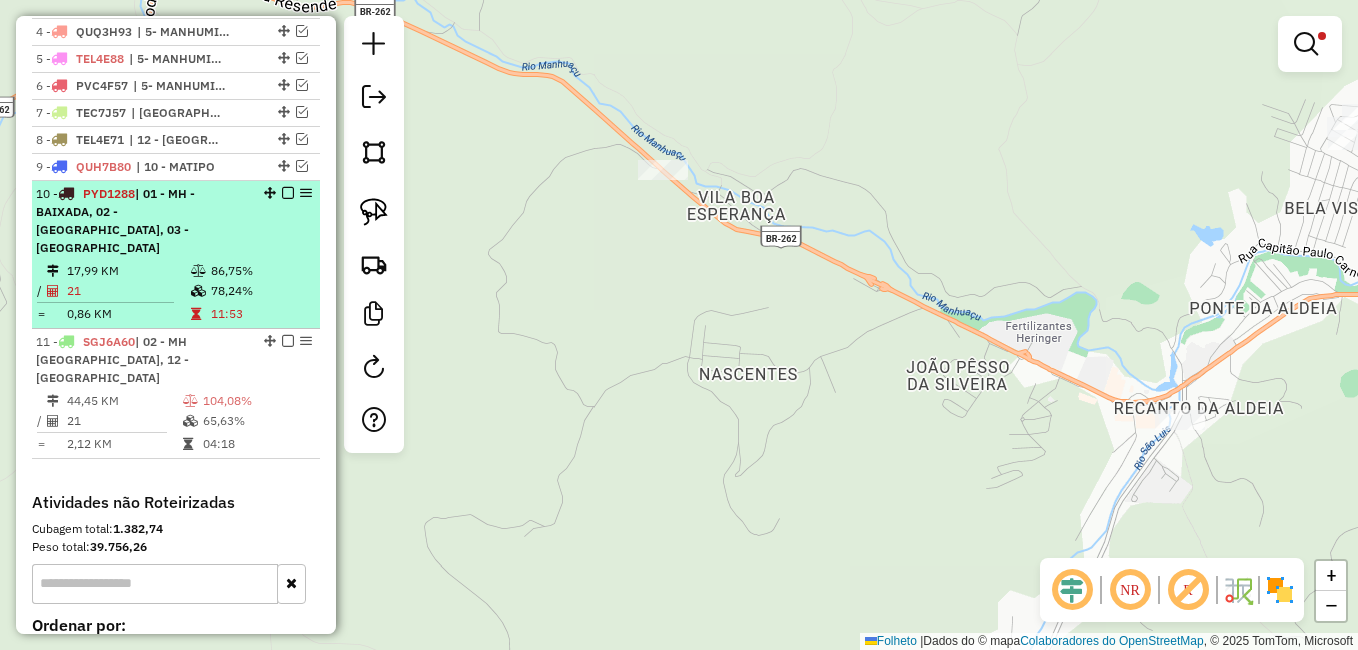click on "10 -       PYD1288   | 01 - MH - BAIXADA, 02 - MH SANTA LUZIA, 03 - MH CENTRO" at bounding box center (176, 221) 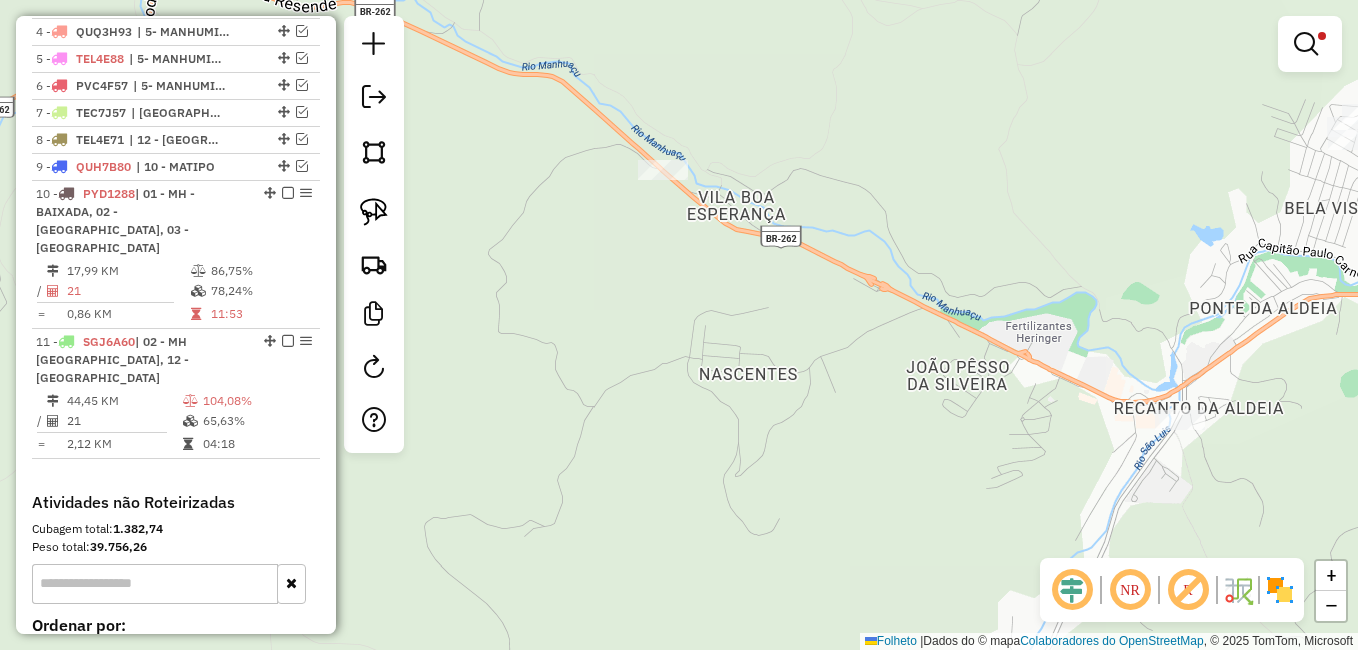 select on "**********" 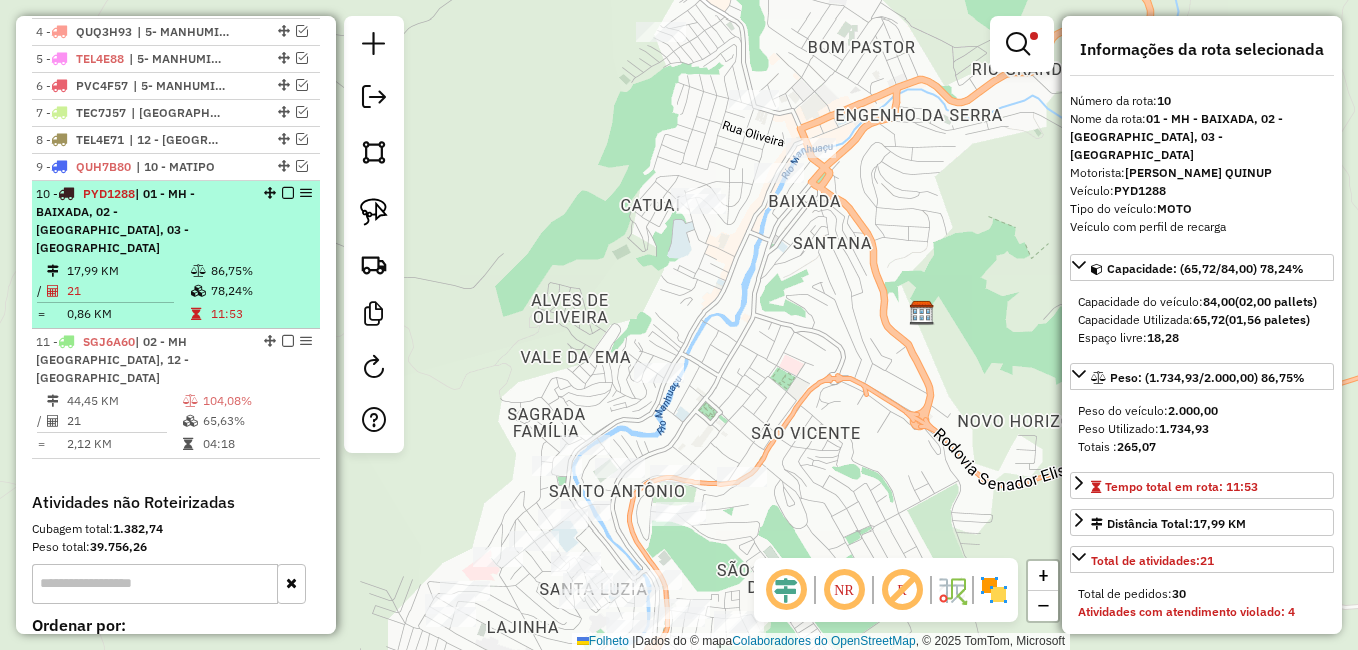 click at bounding box center (288, 193) 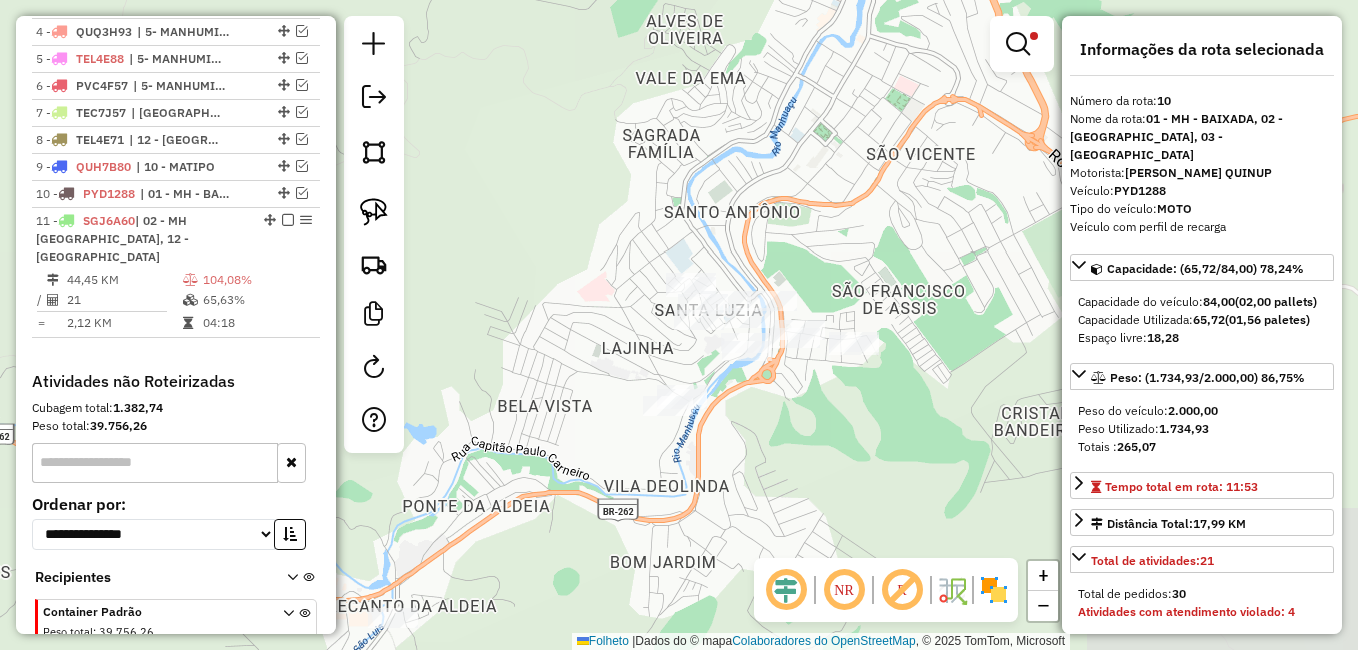 drag, startPoint x: 495, startPoint y: 339, endPoint x: 626, endPoint y: 185, distance: 202.18062 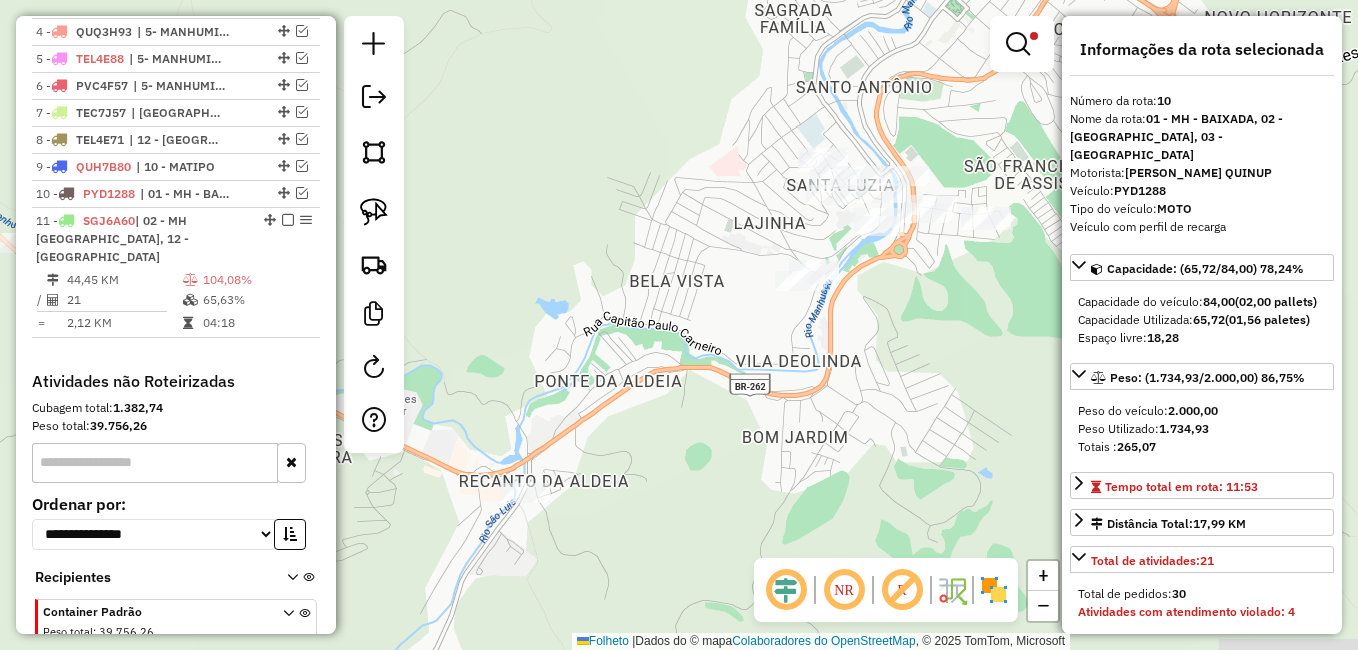 drag, startPoint x: 602, startPoint y: 326, endPoint x: 748, endPoint y: 179, distance: 207.18349 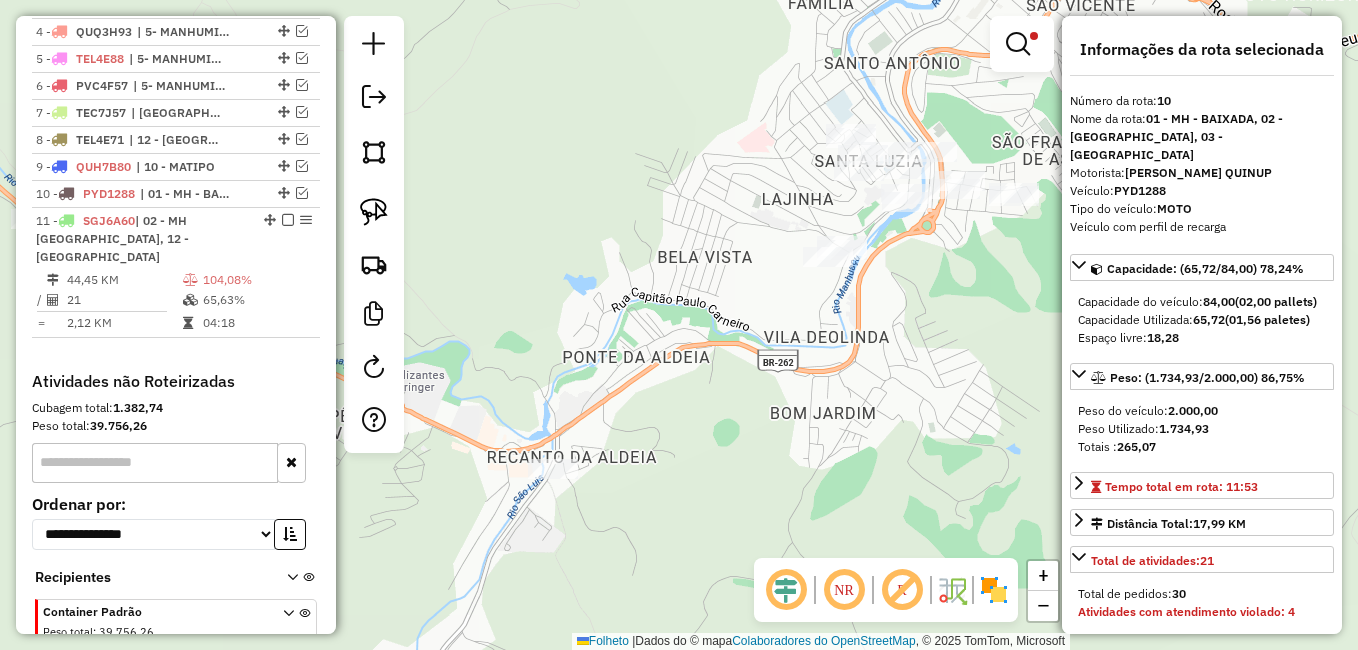 click on "Limpar filtros Janela de atendimento Grade de atendimento Capacidade Transportadoras Veículos Cliente Pedidos  Rotas Selecione os dias de semana para filtrar as janelas de atendimento  Seg   Ter   Qua   Qui   Sexo   Sáb   Dom  Informe o período da janela de atendimento: De: Até:  Filtrar exatamente a janela do cliente  Considerar janela de atendimento padrão  Selecione os dias de semana para filtrar as grades de atendimento  Seg   Ter   Qua   Qui   Sexo   Sáb   Dom   Considerar clientes sem dia de atendimento cadastrado  Clientes fora do dia de atendimento selecionado Filtrar as atividades entre os valores definidos abaixo:  Peso mínimo:  ****  Peso máximo:  ******  Cubagem mínima:   Cubagem máxima:   De:   Até:  Filtrar as atividades entre o tempo de atendimento definido abaixo:  De:   Até:   Considerar capacidade total dos clientes não roteirizados Transportadora: Selecione um ou mais itens Tipo de veículo: Selecione um ou mais itens Veículo: Selecione um ou mais itens Motorista: Nomo: Setor:" 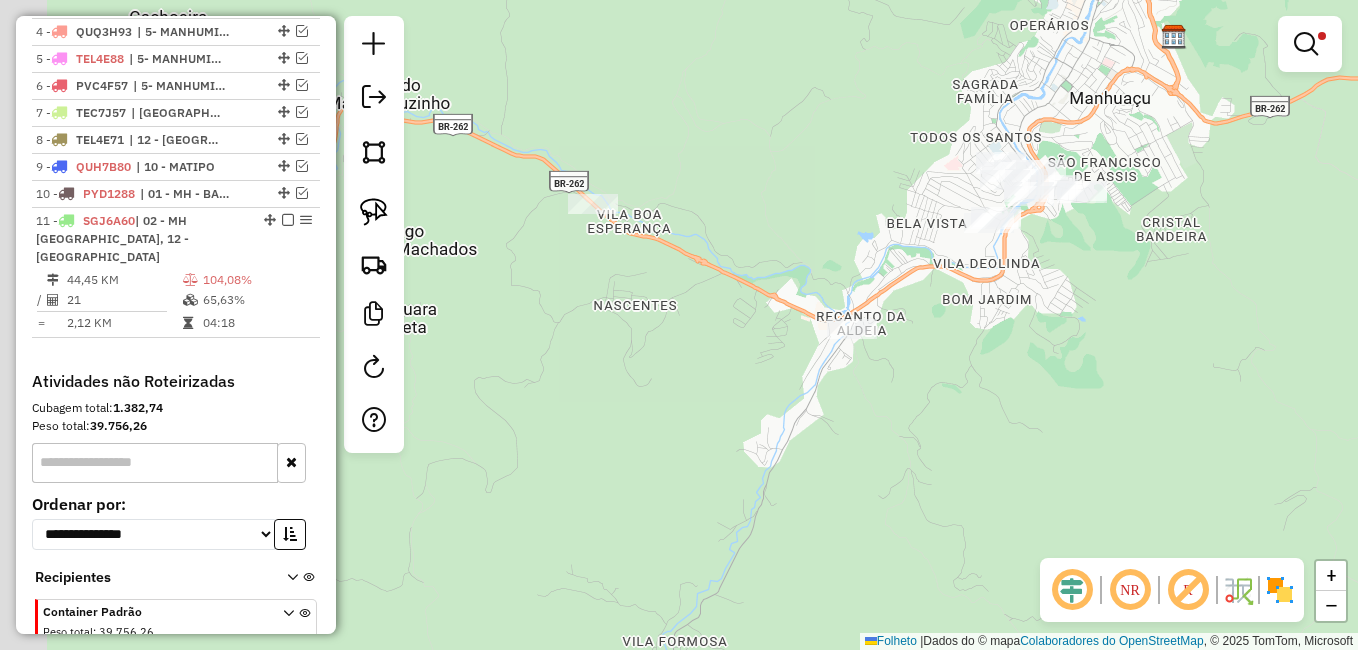 drag, startPoint x: 756, startPoint y: 441, endPoint x: 1070, endPoint y: 308, distance: 341.00586 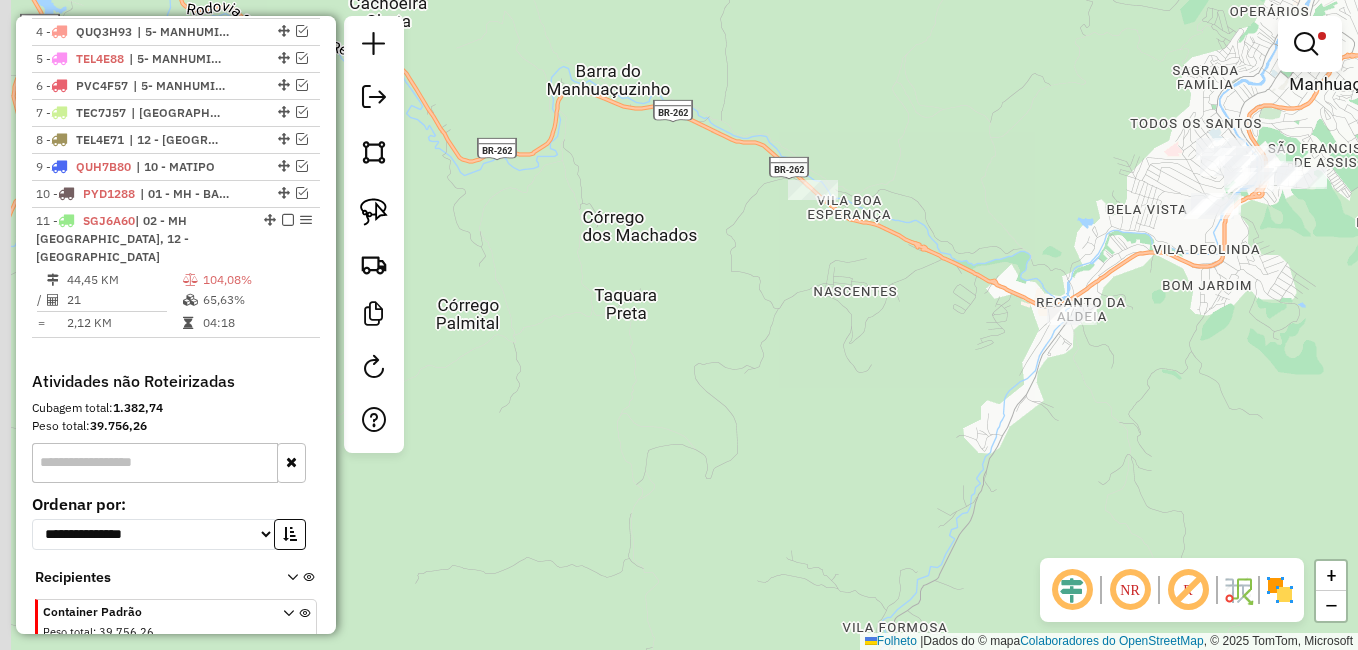 drag, startPoint x: 765, startPoint y: 355, endPoint x: 863, endPoint y: 385, distance: 102.48902 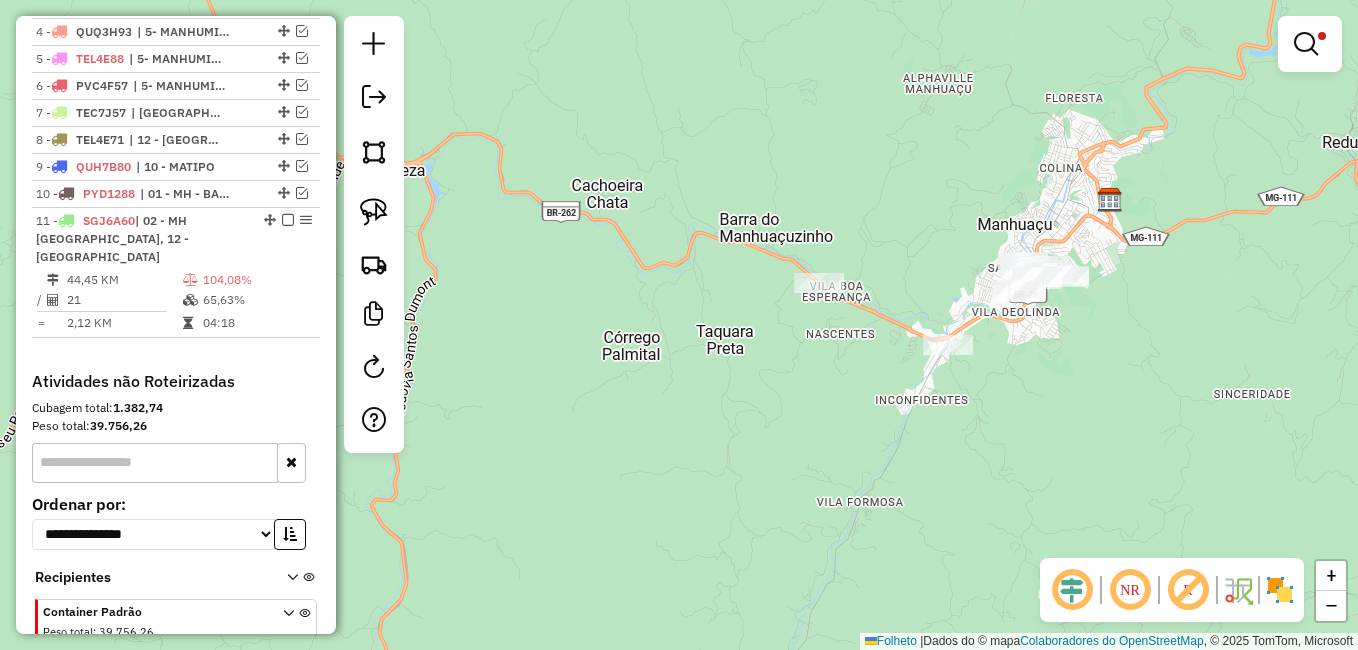 drag, startPoint x: 376, startPoint y: 203, endPoint x: 779, endPoint y: 286, distance: 411.45837 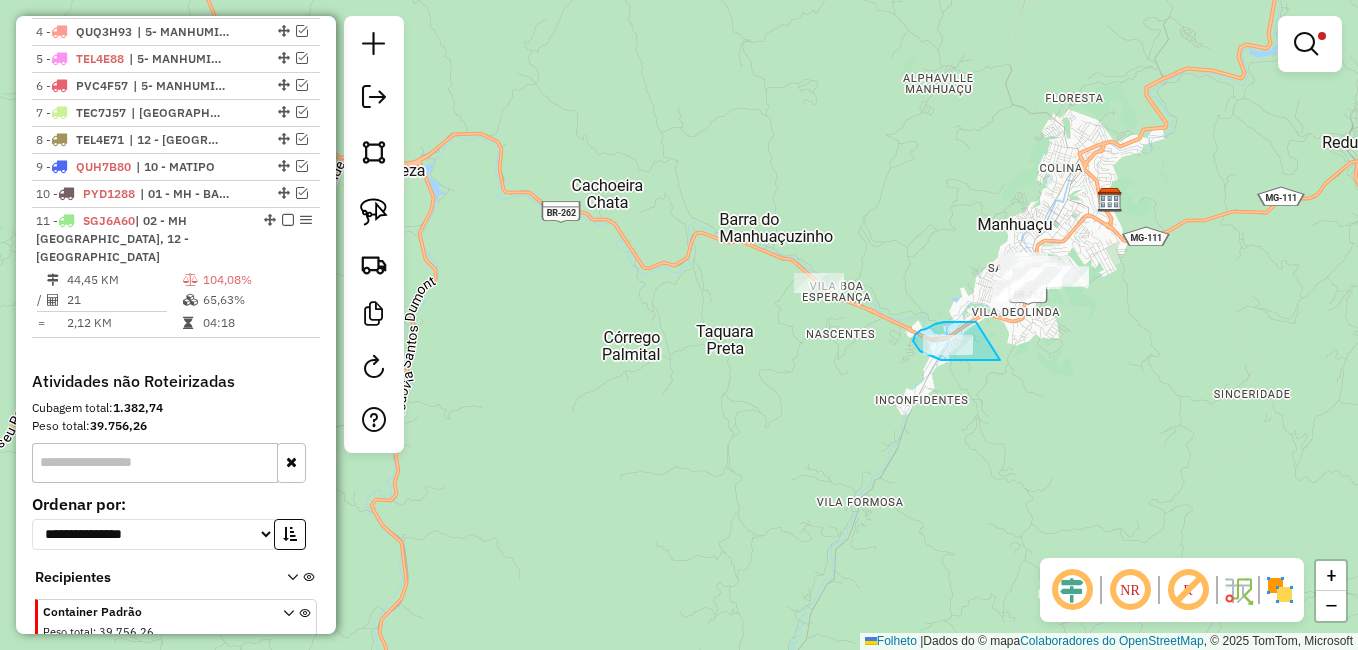 drag, startPoint x: 976, startPoint y: 322, endPoint x: 984, endPoint y: 392, distance: 70.45566 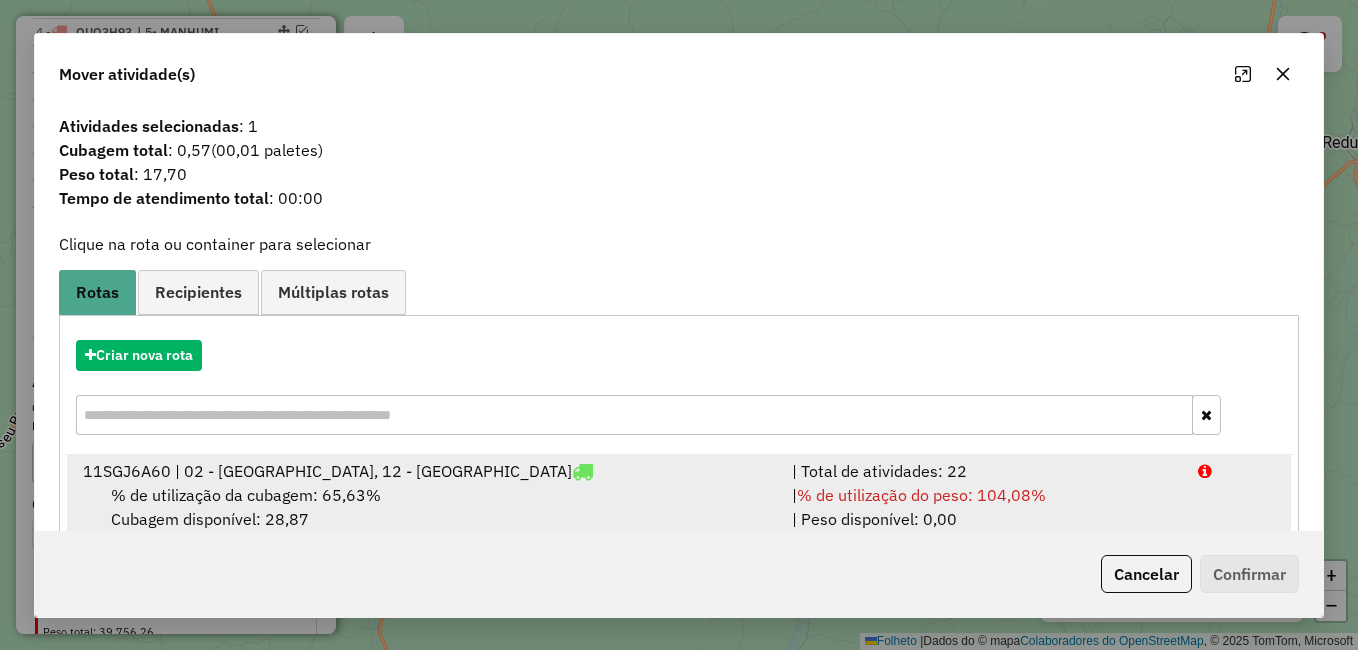 click on "% de utilização da cubagem: 65,63%" at bounding box center (246, 495) 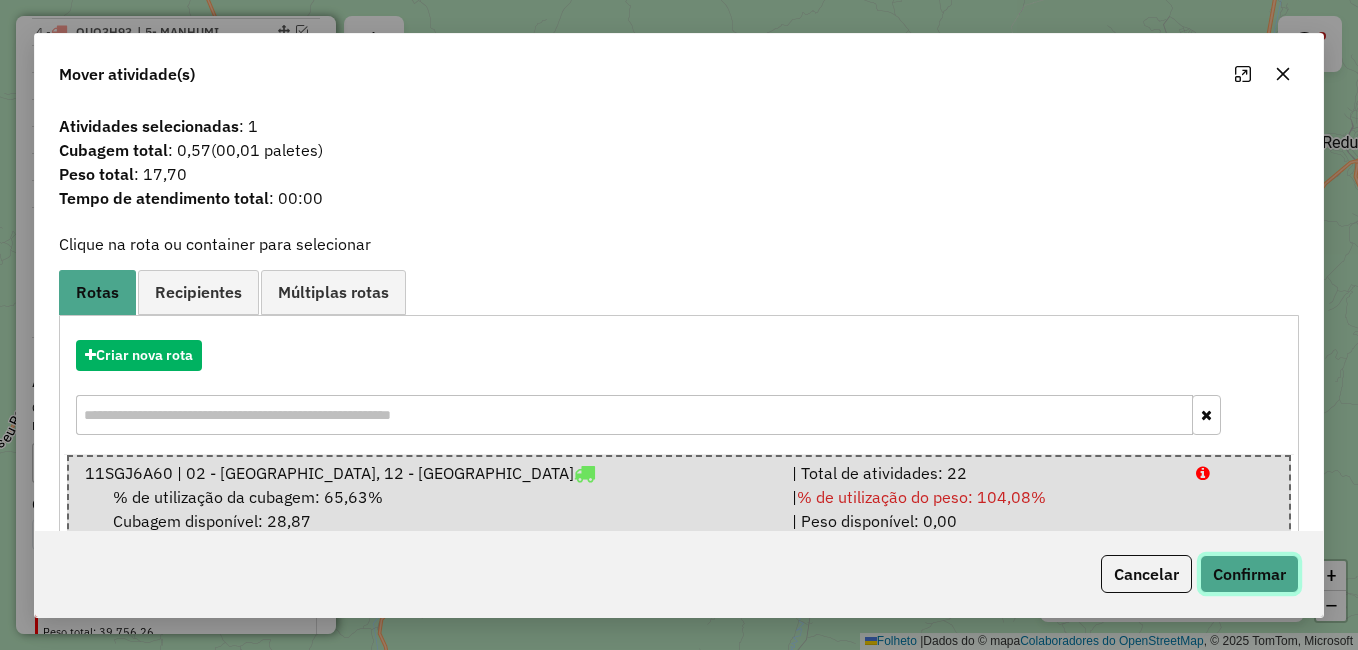 click on "Confirmar" 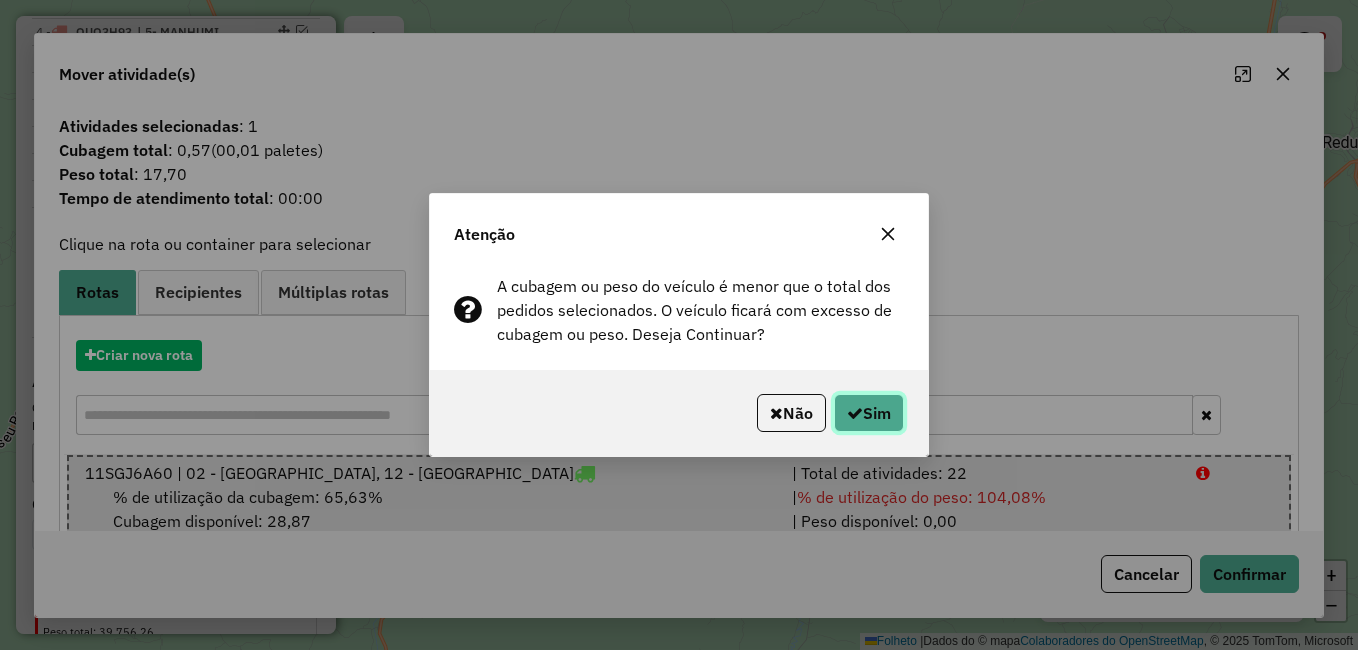 click on "Sim" 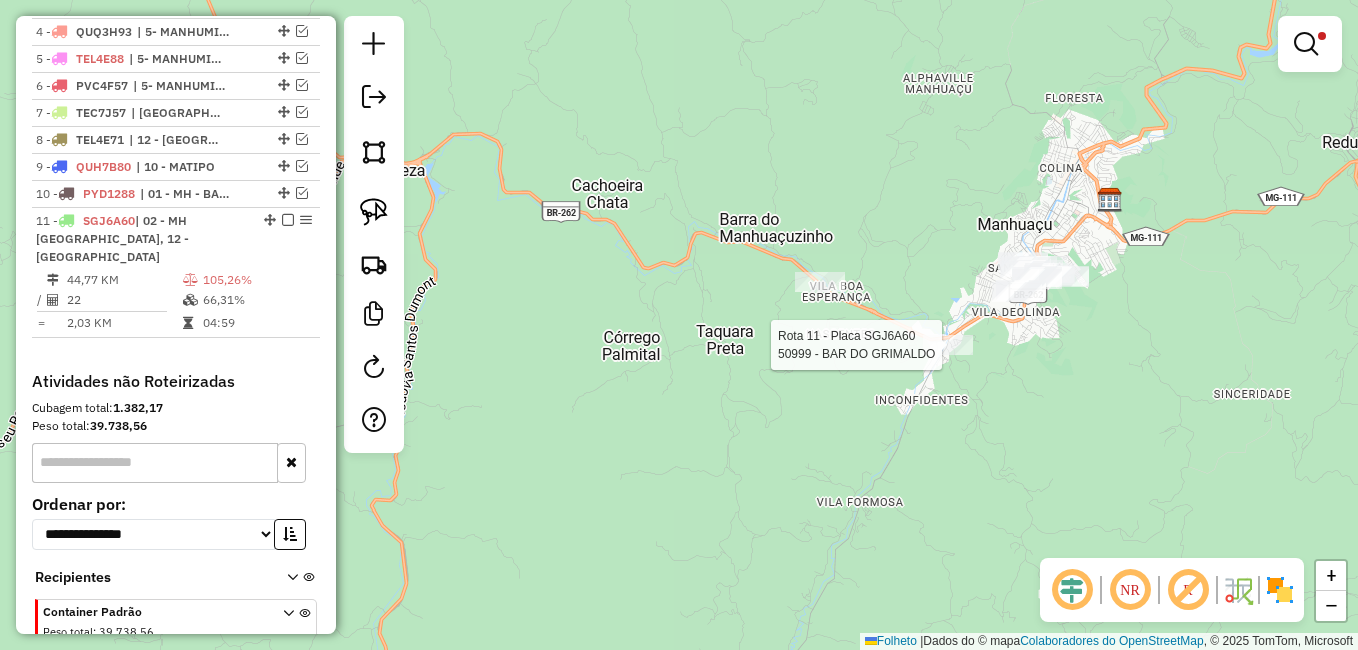 select on "**********" 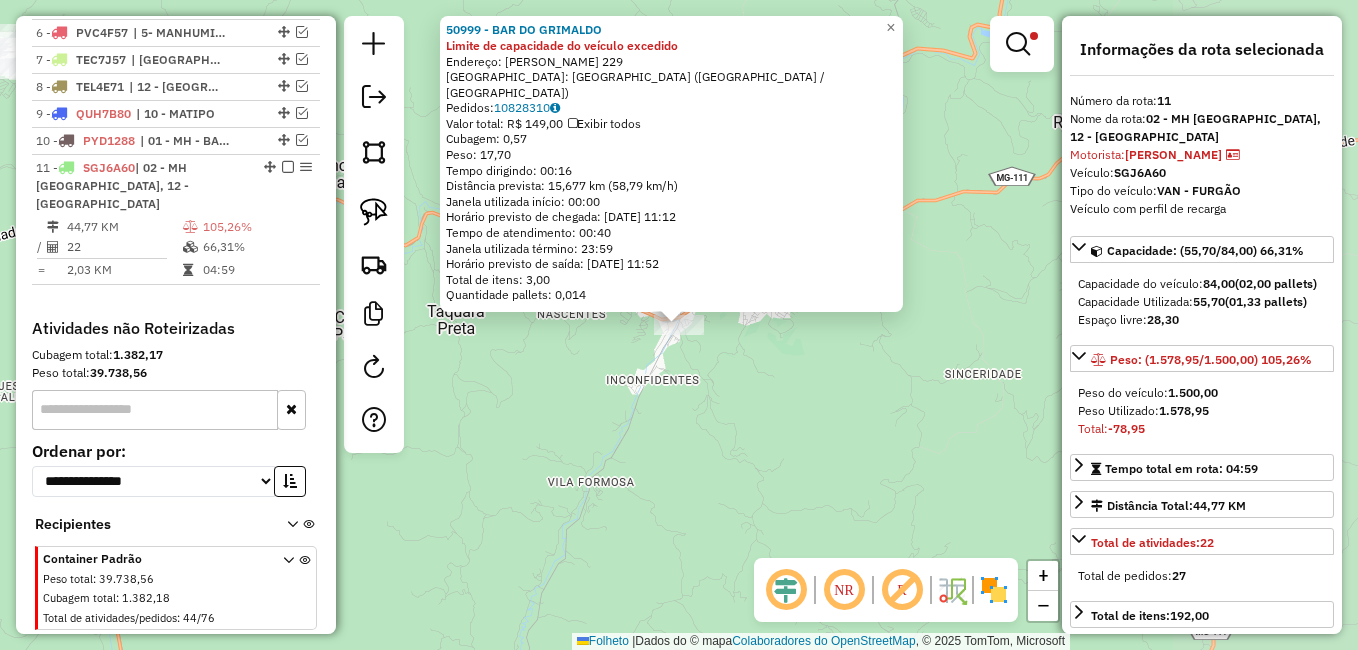 scroll, scrollTop: 907, scrollLeft: 0, axis: vertical 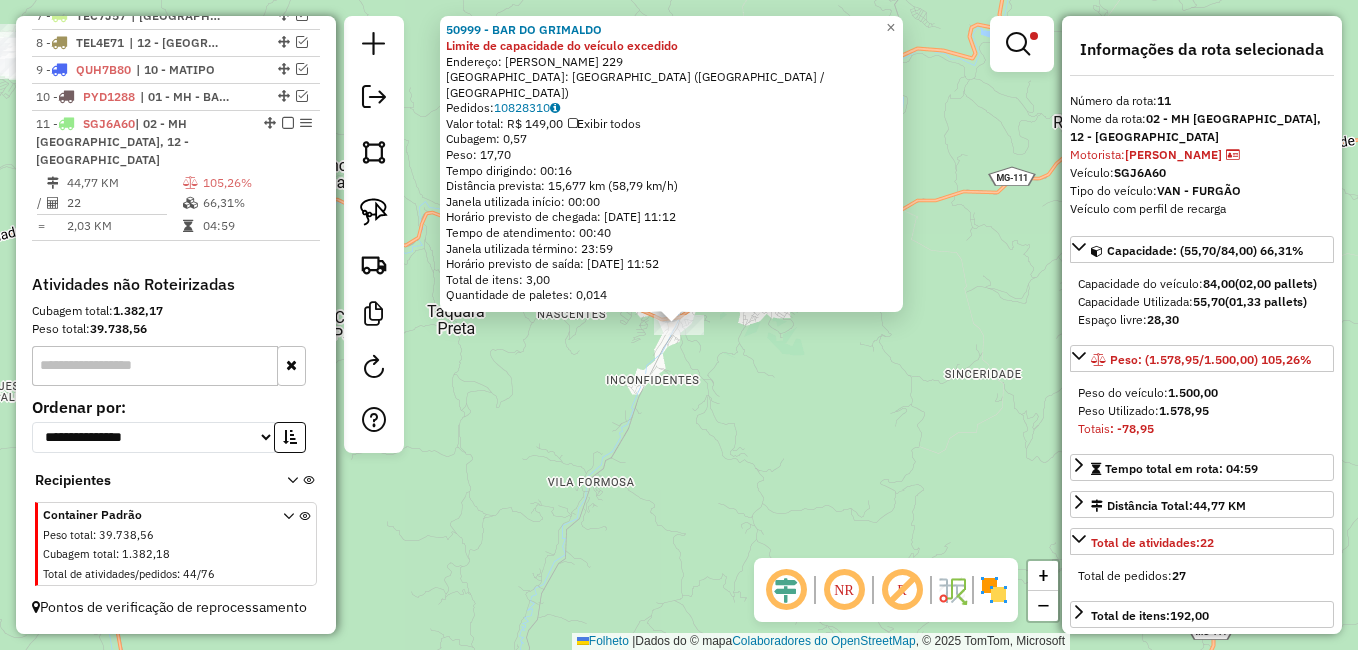 drag, startPoint x: 767, startPoint y: 423, endPoint x: 704, endPoint y: 403, distance: 66.09841 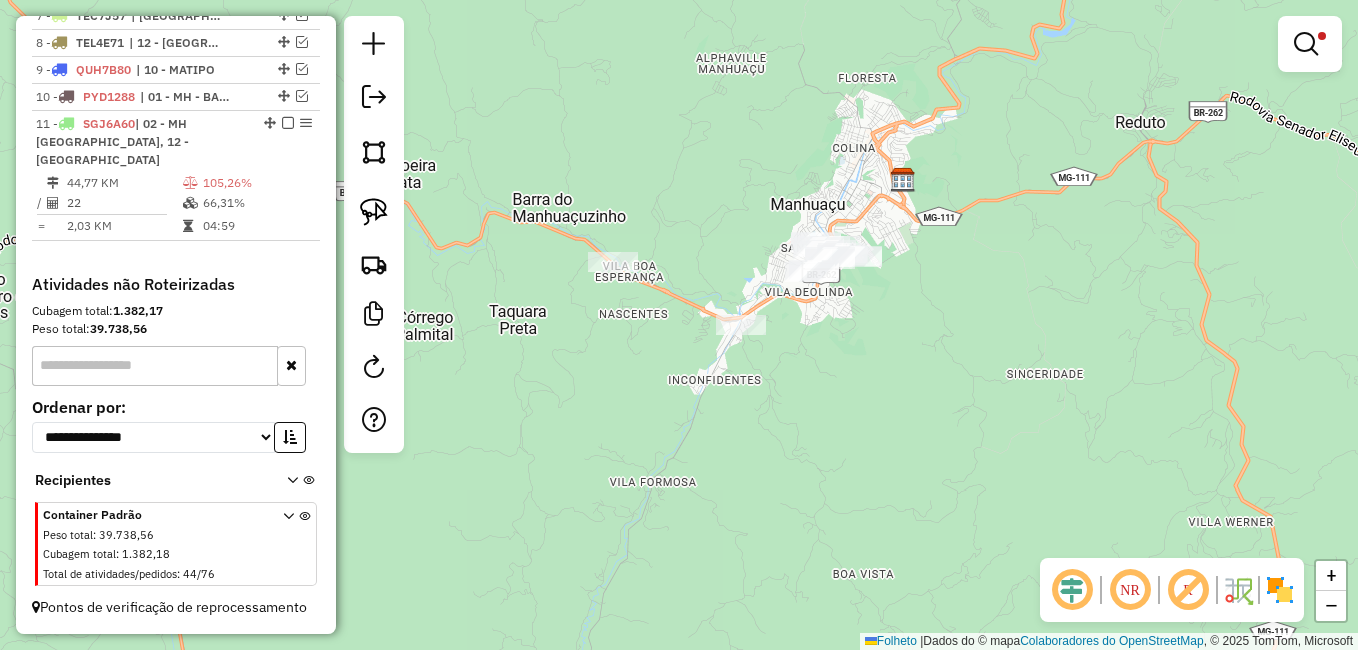drag, startPoint x: 846, startPoint y: 358, endPoint x: 883, endPoint y: 358, distance: 37 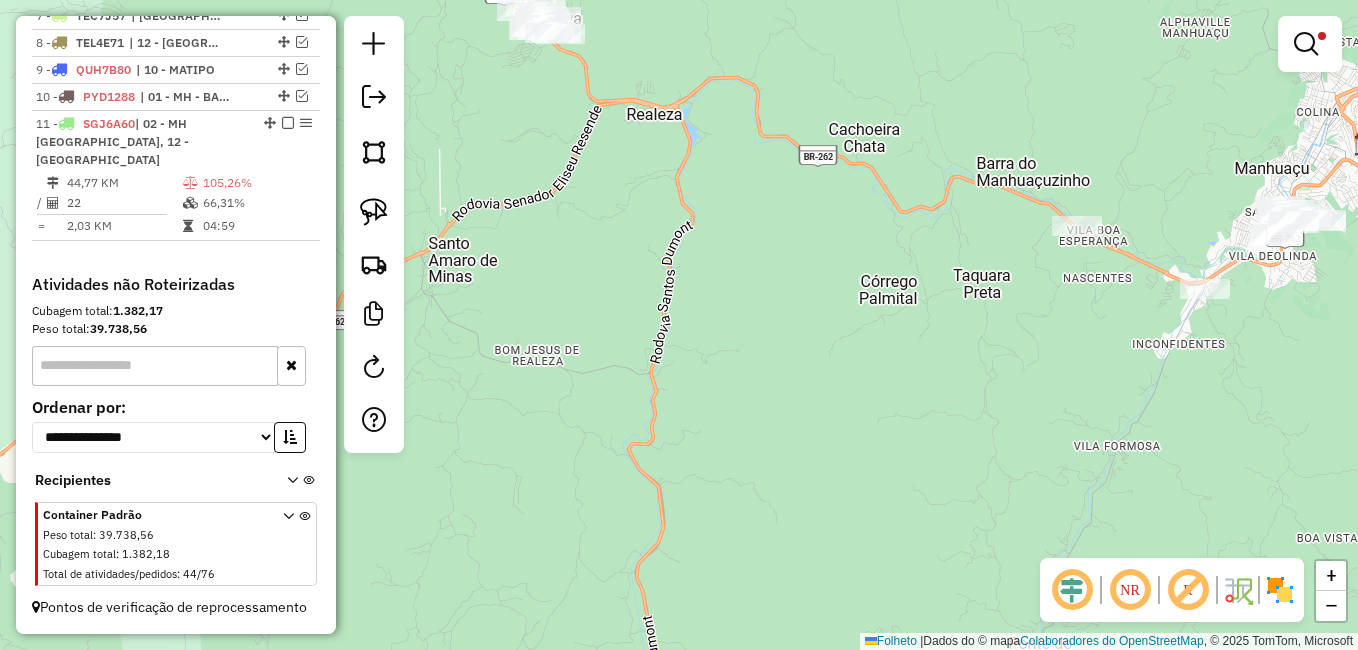 drag, startPoint x: 816, startPoint y: 385, endPoint x: 1108, endPoint y: 301, distance: 303.84207 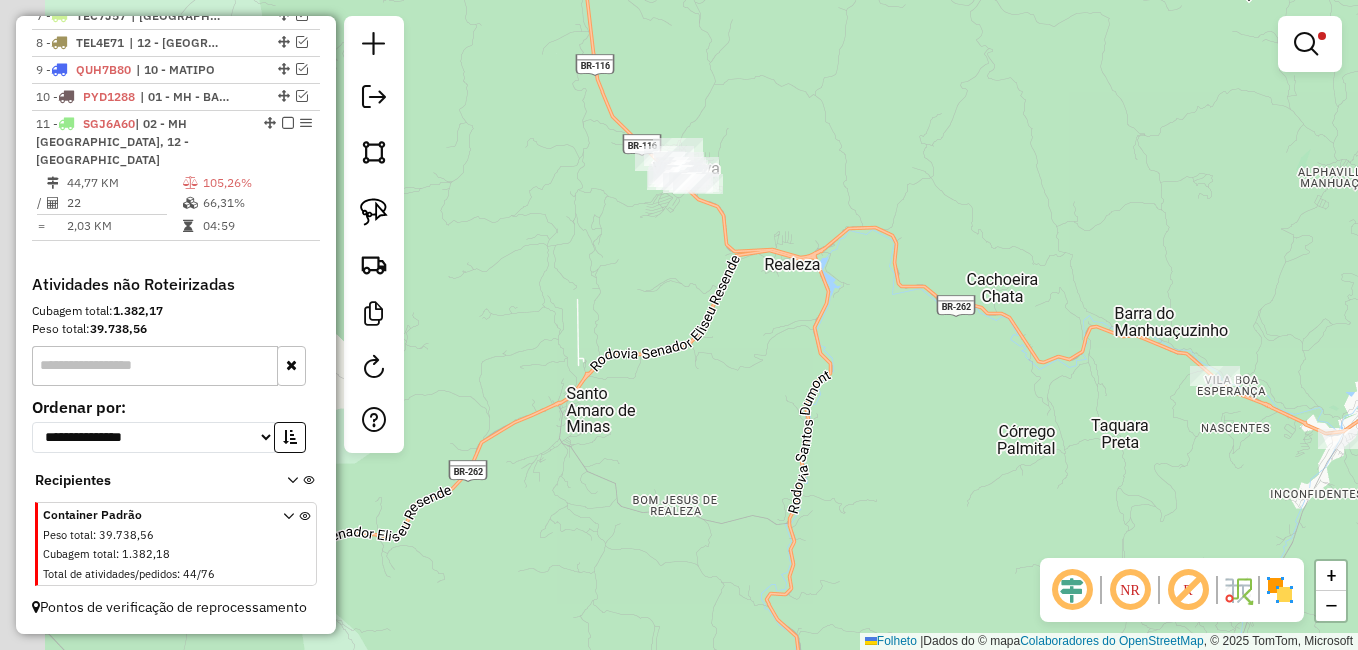 drag, startPoint x: 801, startPoint y: 239, endPoint x: 937, endPoint y: 393, distance: 205.4556 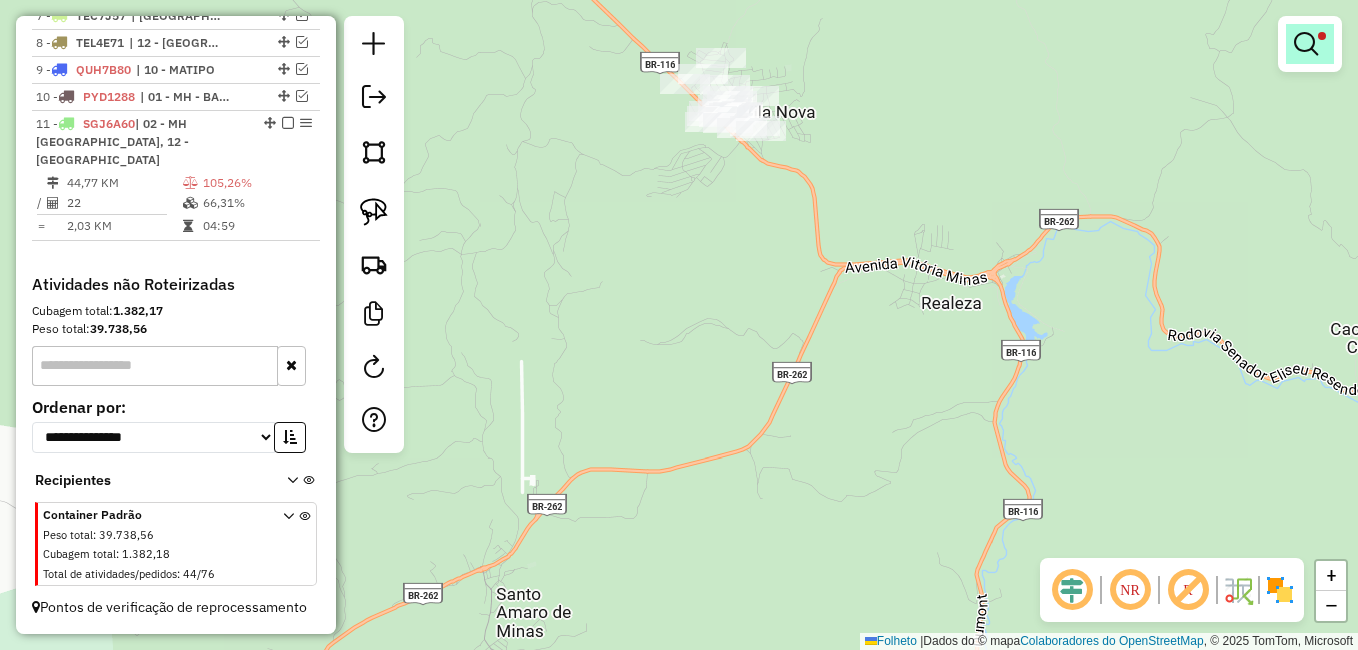 click at bounding box center [1306, 44] 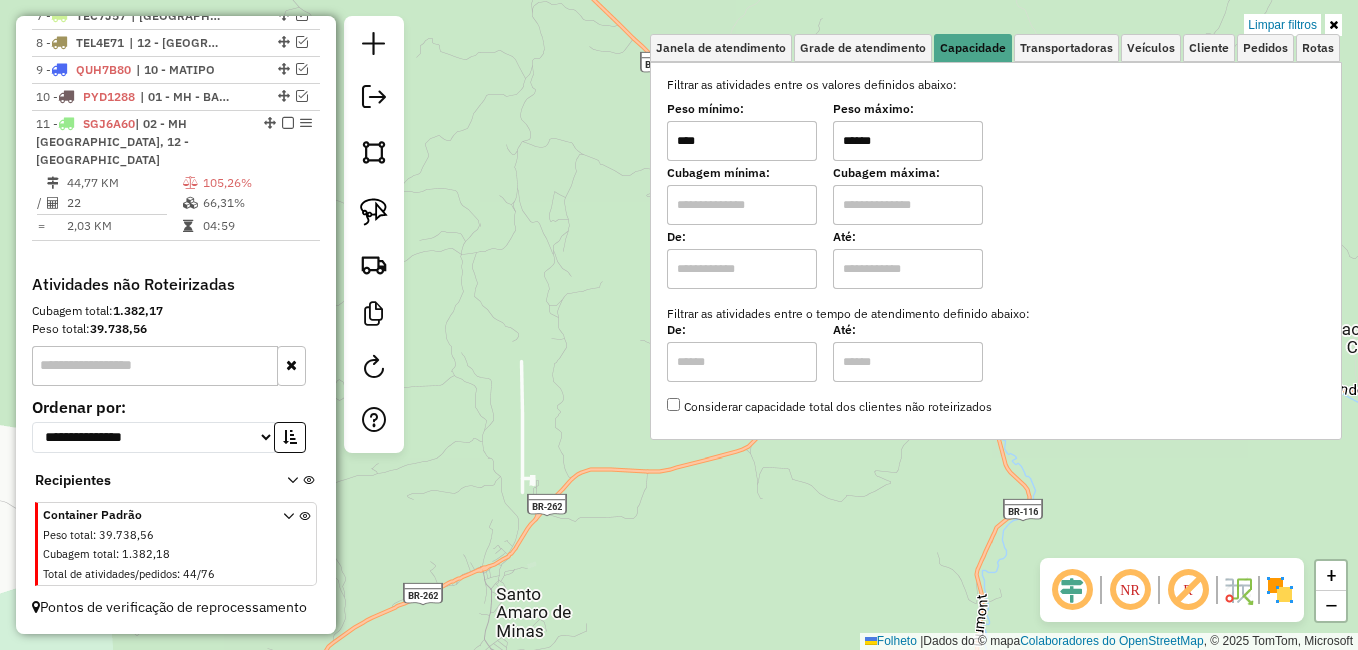 drag, startPoint x: 932, startPoint y: 132, endPoint x: 880, endPoint y: 131, distance: 52.009613 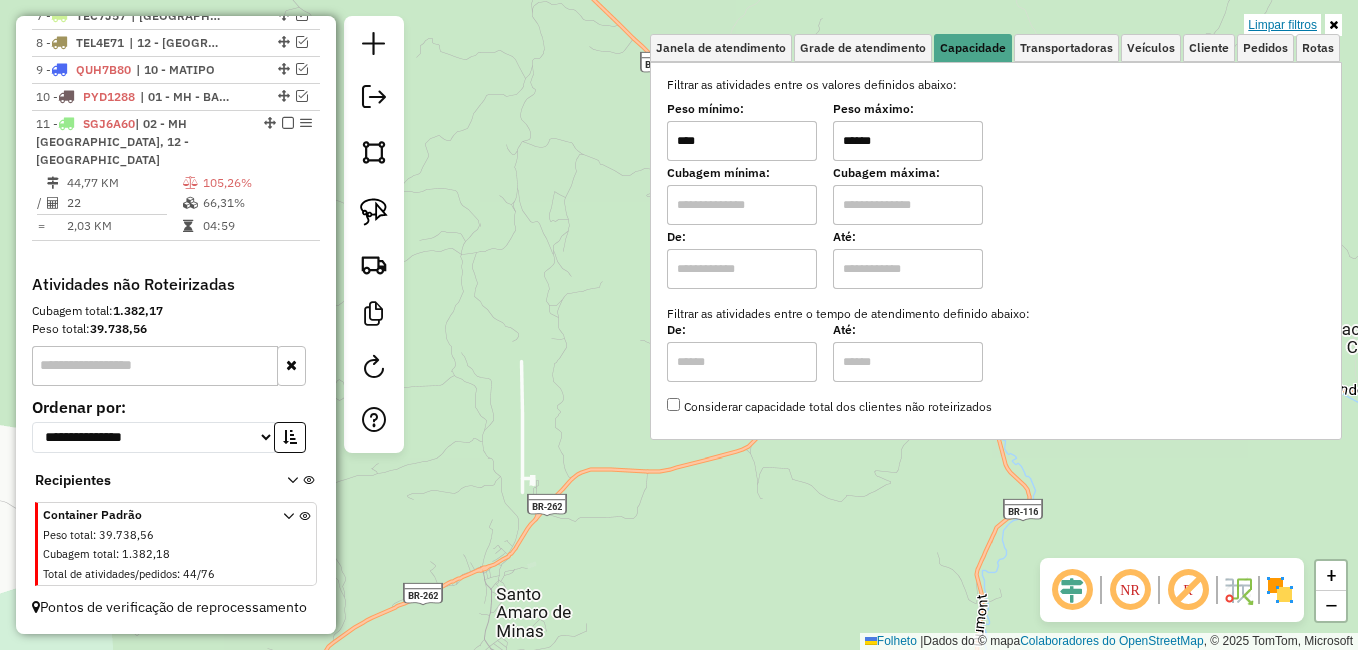 click on "Limpar filtros" at bounding box center (1282, 25) 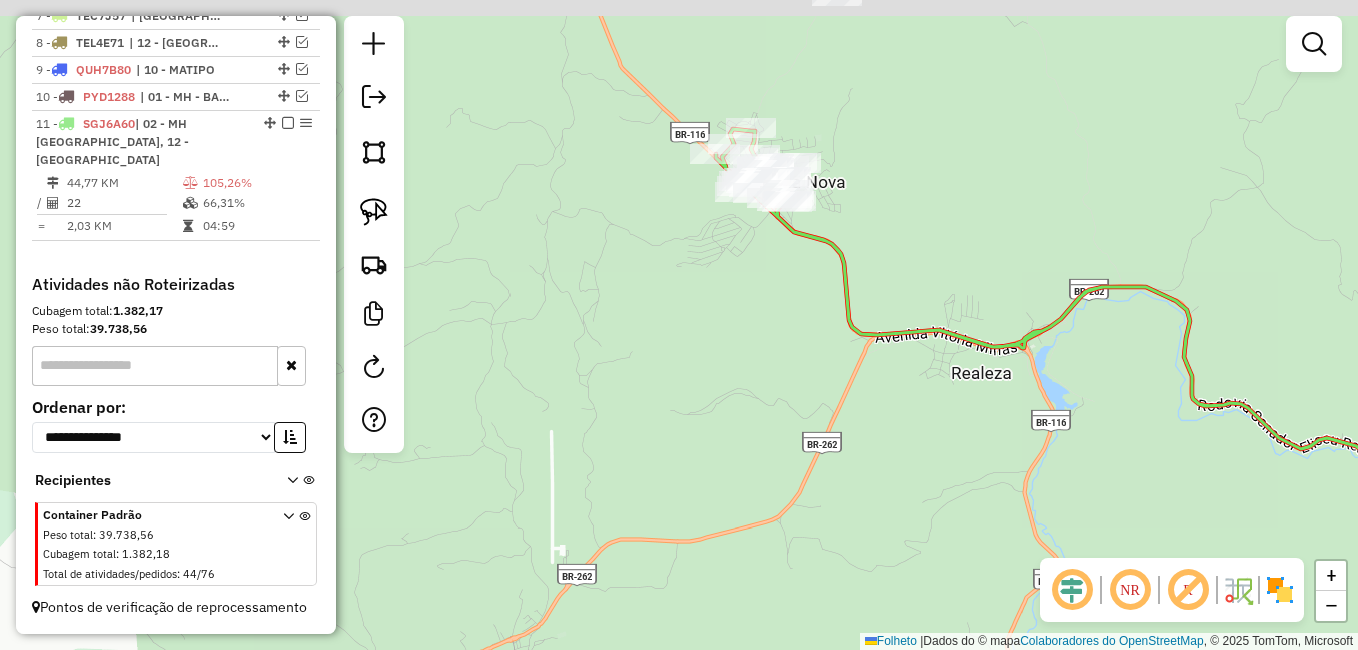 drag, startPoint x: 726, startPoint y: 296, endPoint x: 756, endPoint y: 366, distance: 76.15773 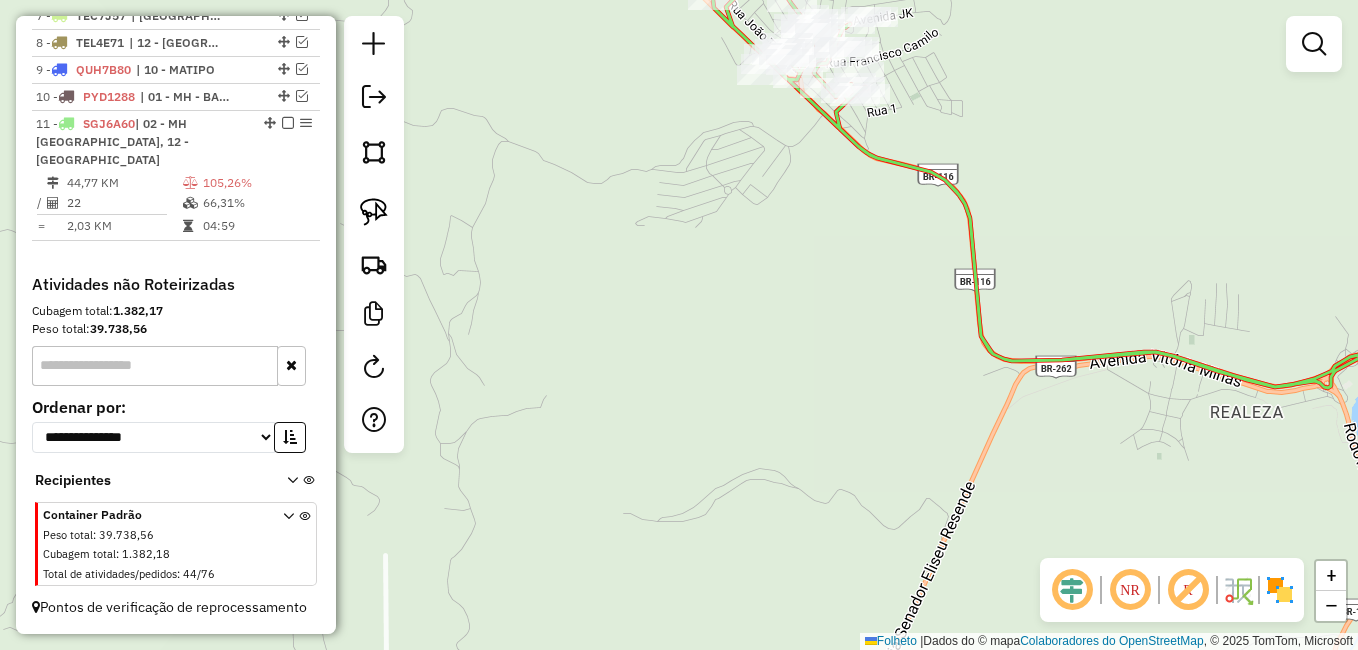 drag, startPoint x: 709, startPoint y: 205, endPoint x: 690, endPoint y: 332, distance: 128.41339 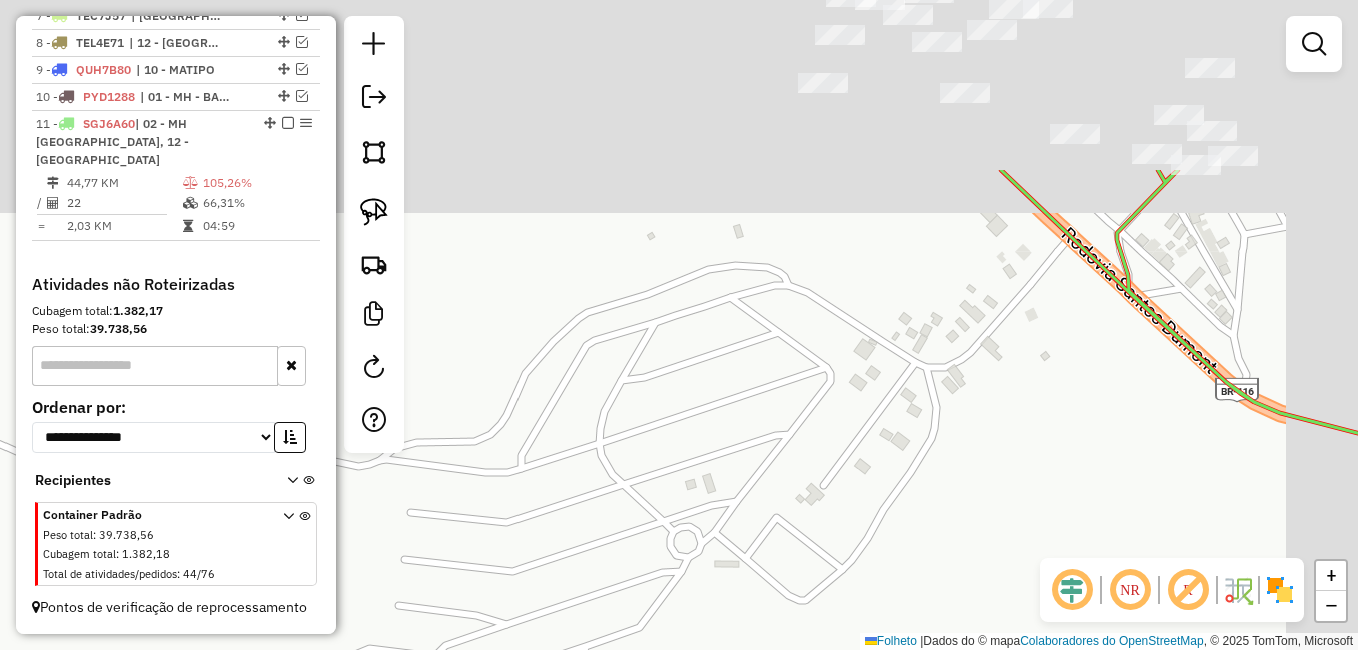 drag, startPoint x: 680, startPoint y: 367, endPoint x: 612, endPoint y: 453, distance: 109.63576 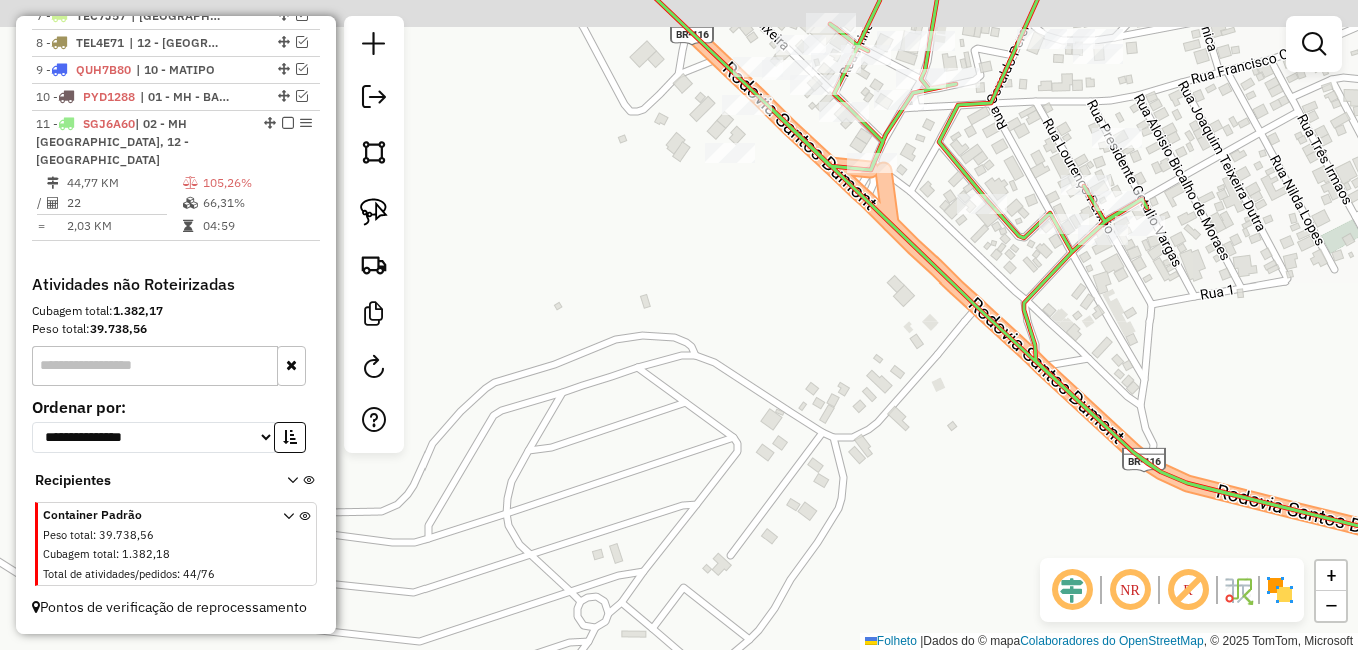 drag, startPoint x: 796, startPoint y: 296, endPoint x: 650, endPoint y: 371, distance: 164.13713 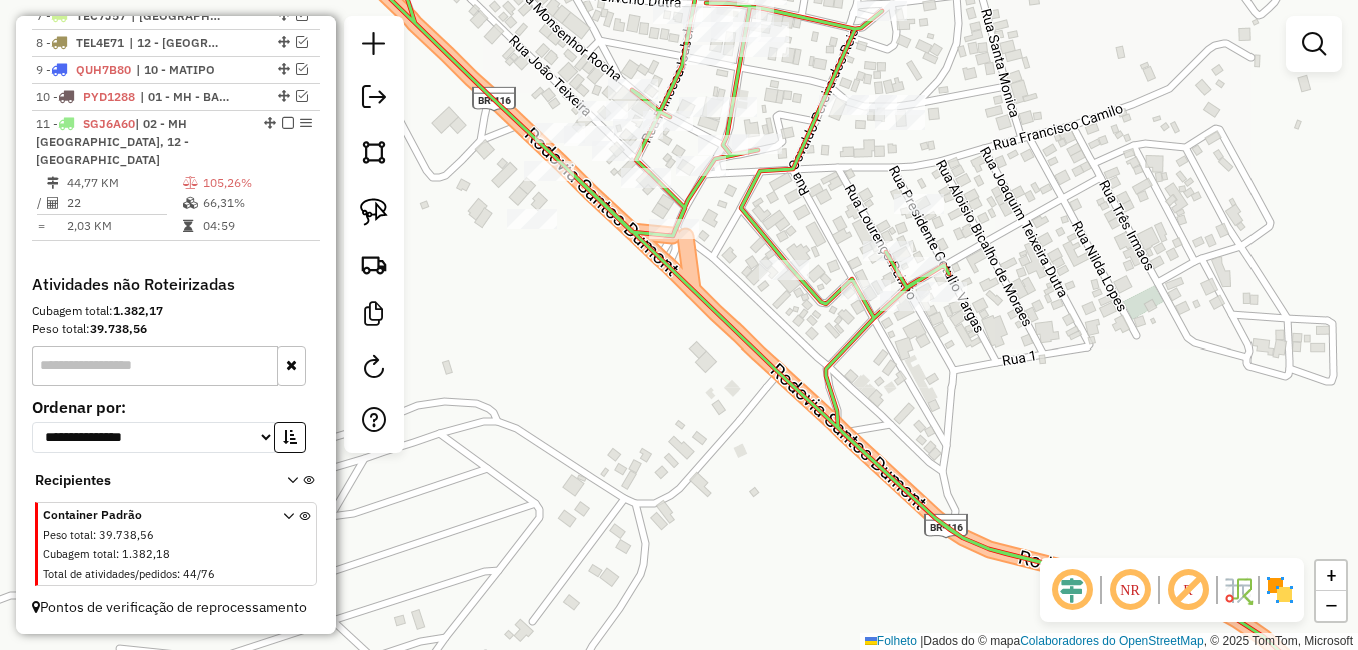 drag, startPoint x: 1119, startPoint y: 321, endPoint x: 1000, endPoint y: 338, distance: 120.20815 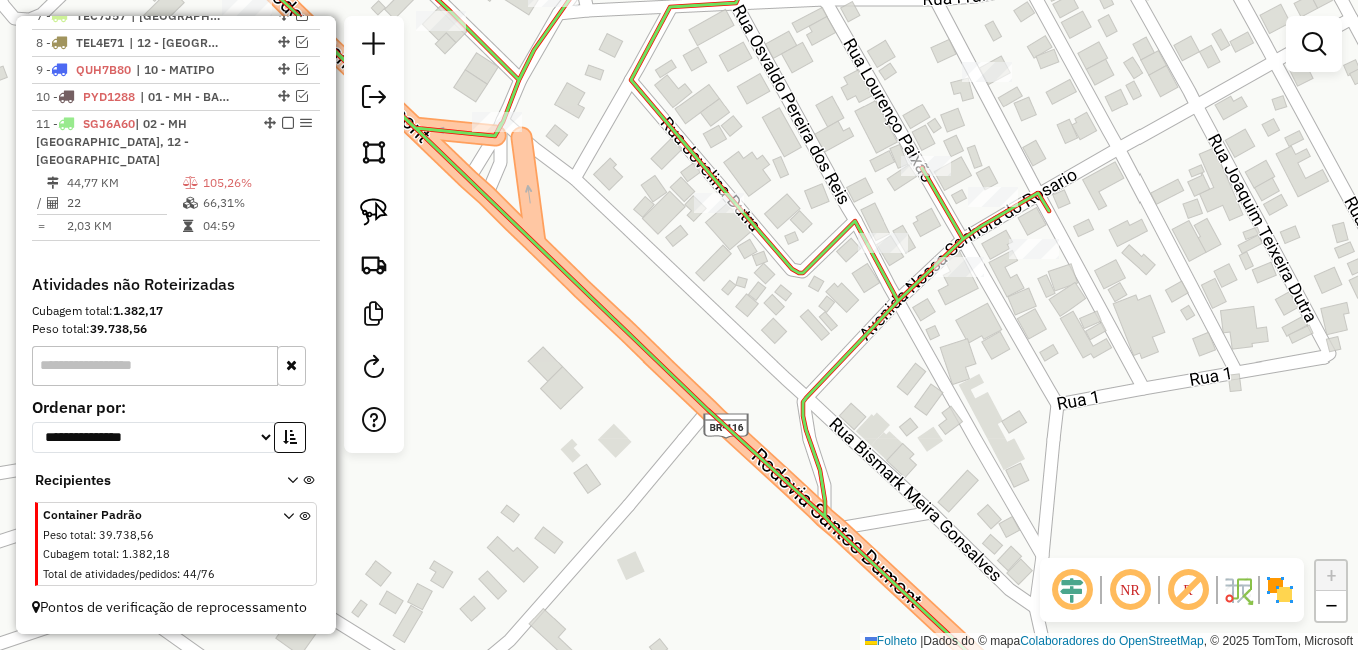 drag, startPoint x: 1120, startPoint y: 317, endPoint x: 819, endPoint y: 380, distance: 307.52237 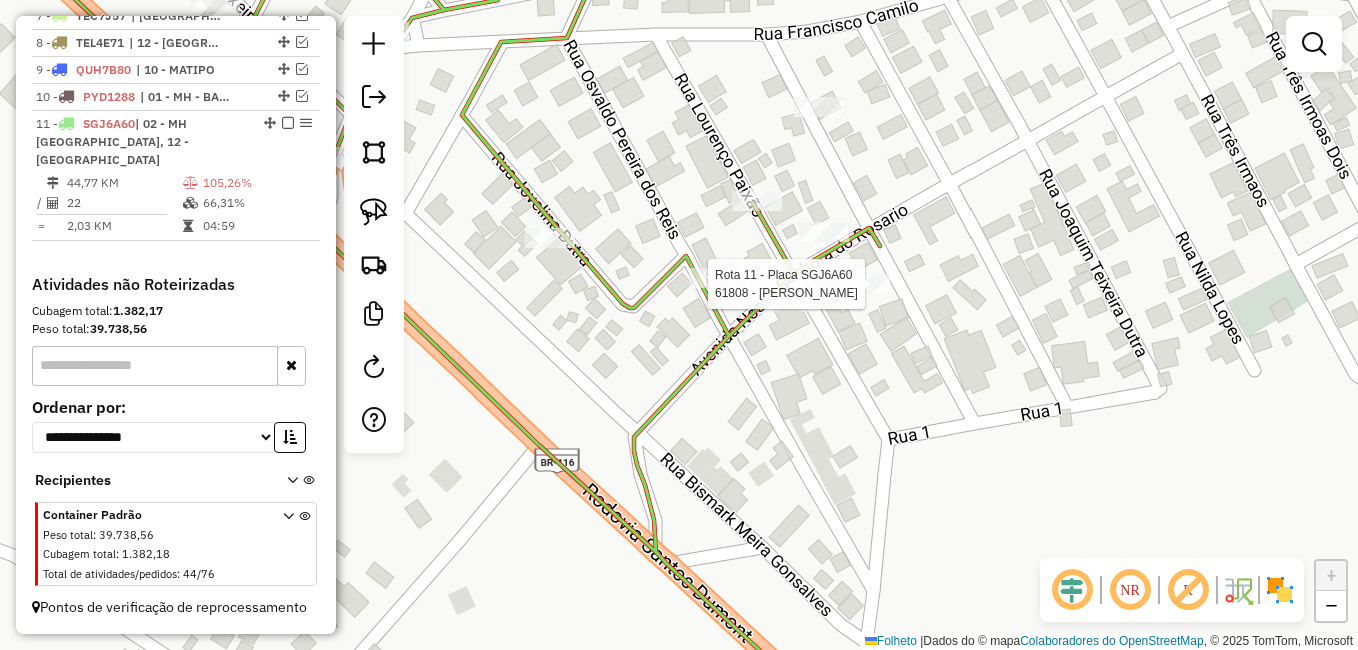 select on "**********" 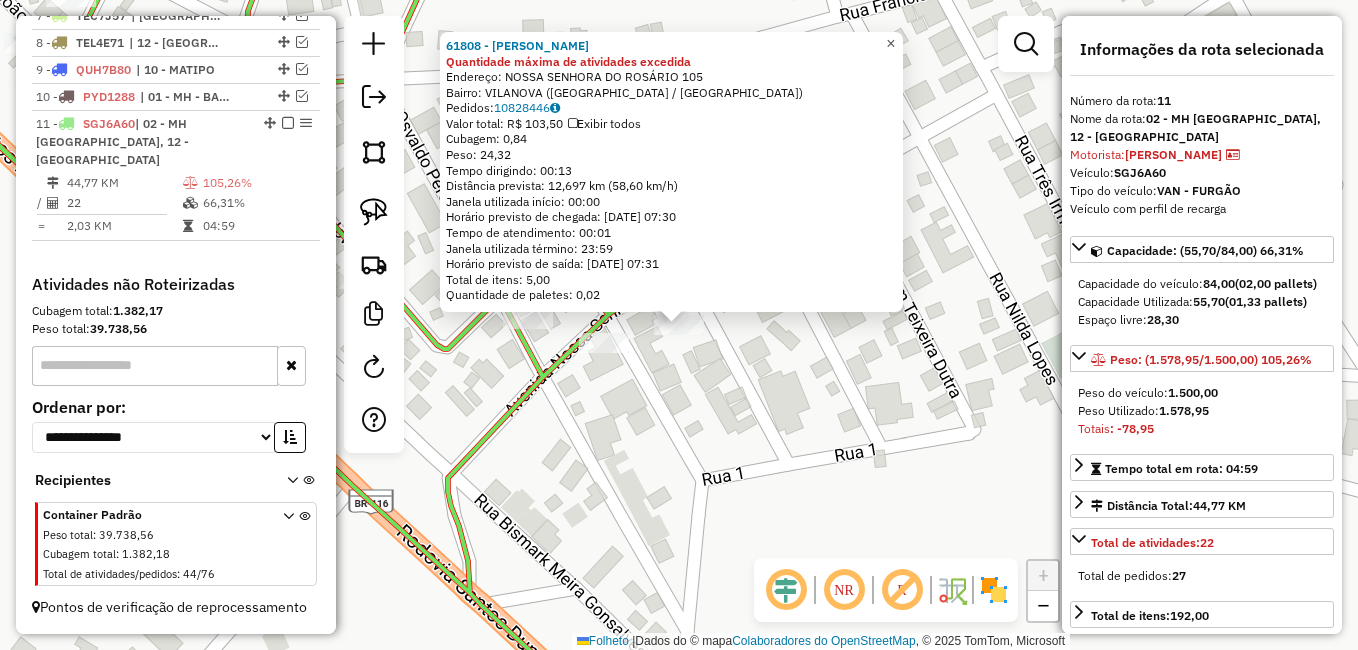 click on "×" 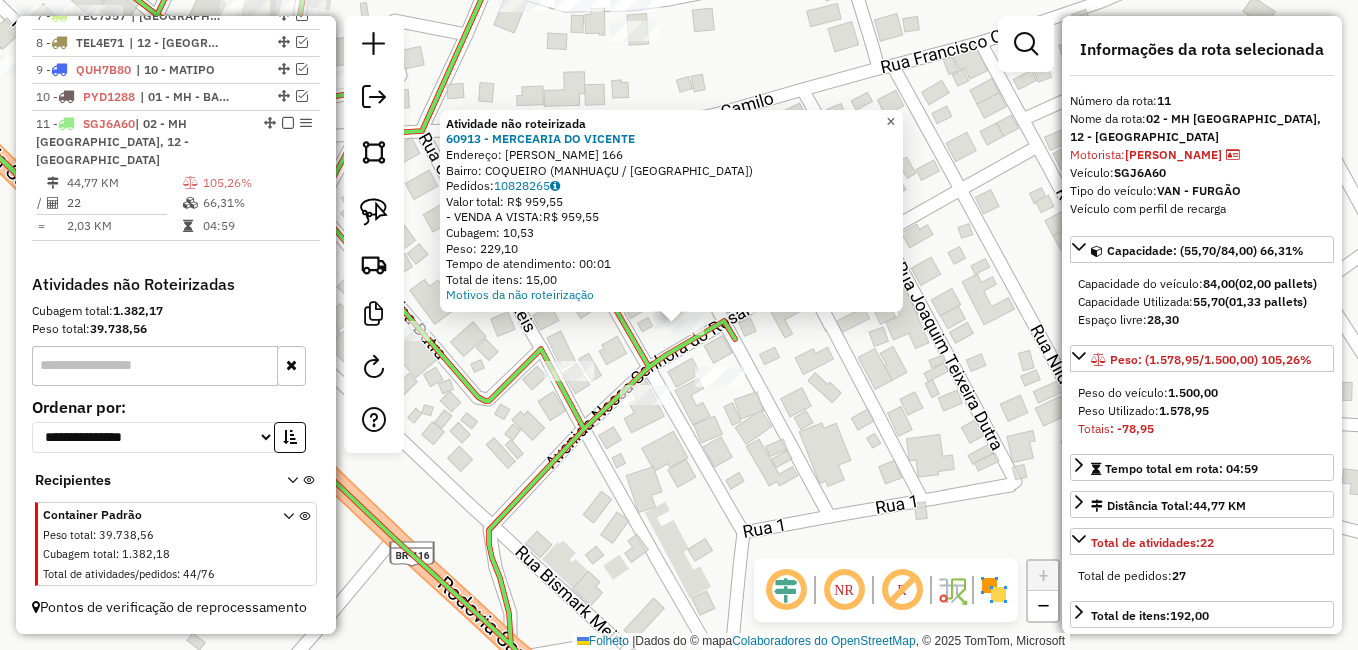 click on "×" 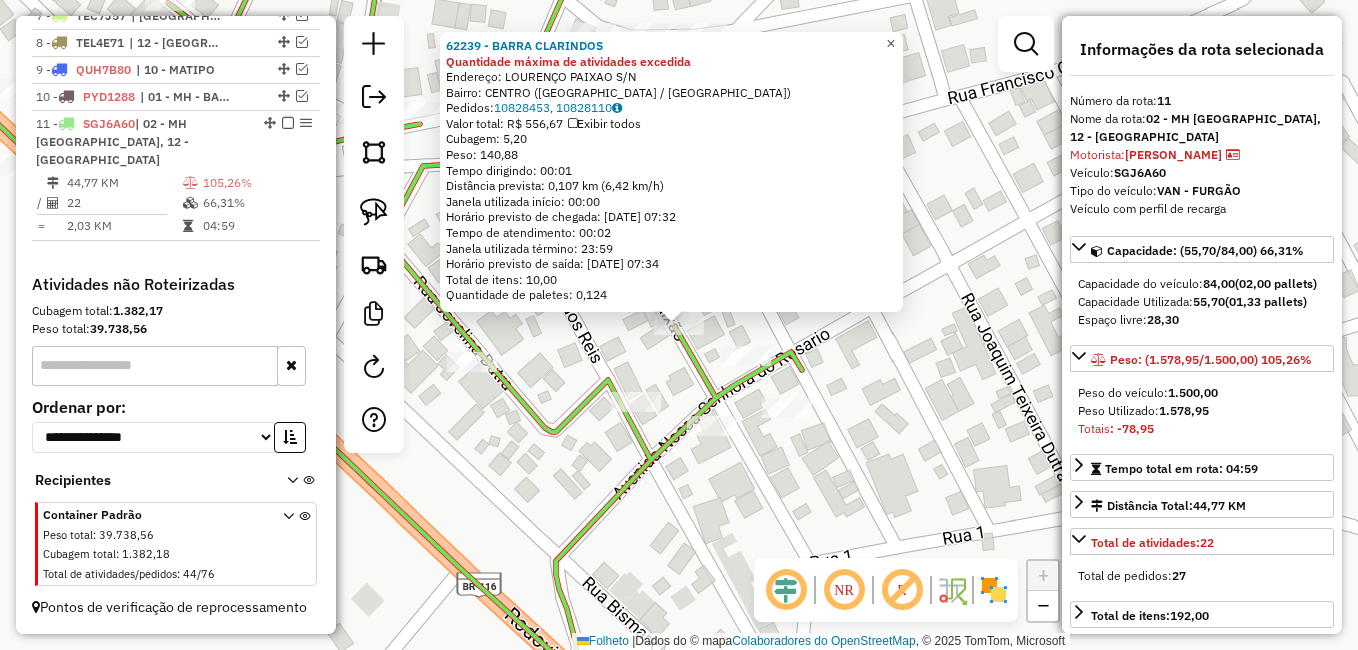 click on "×" 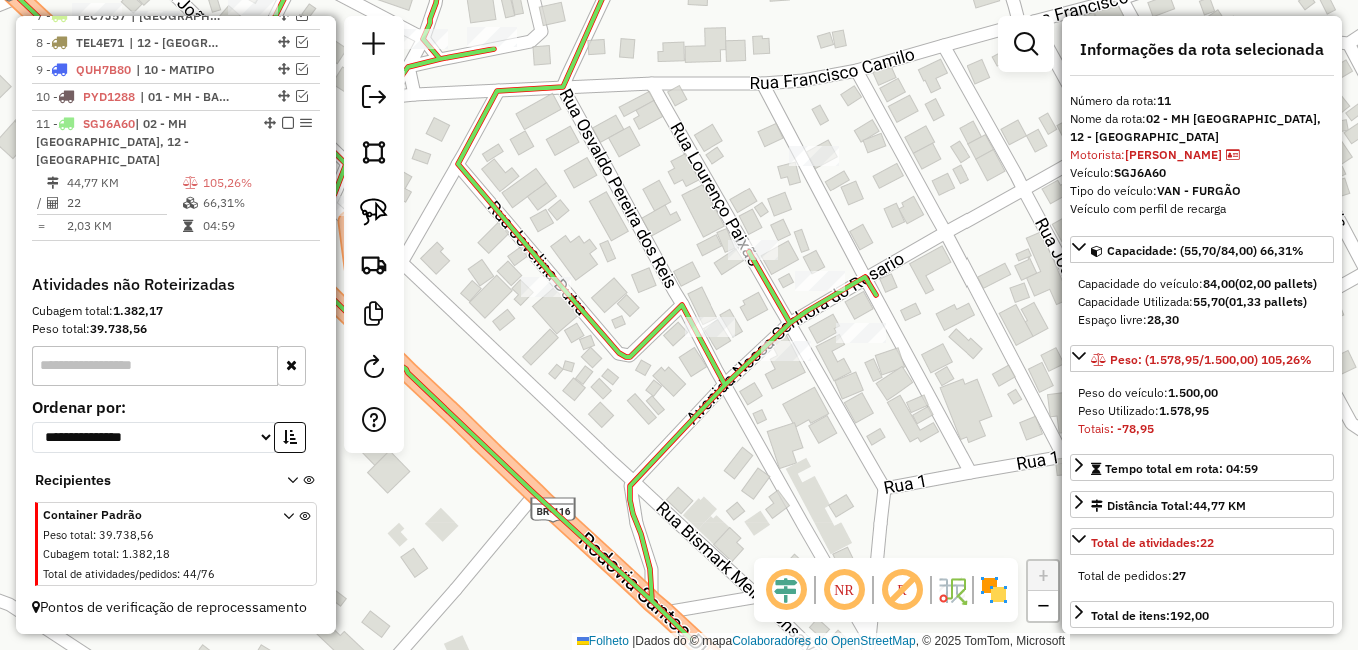 drag, startPoint x: 823, startPoint y: 305, endPoint x: 897, endPoint y: 230, distance: 105.36128 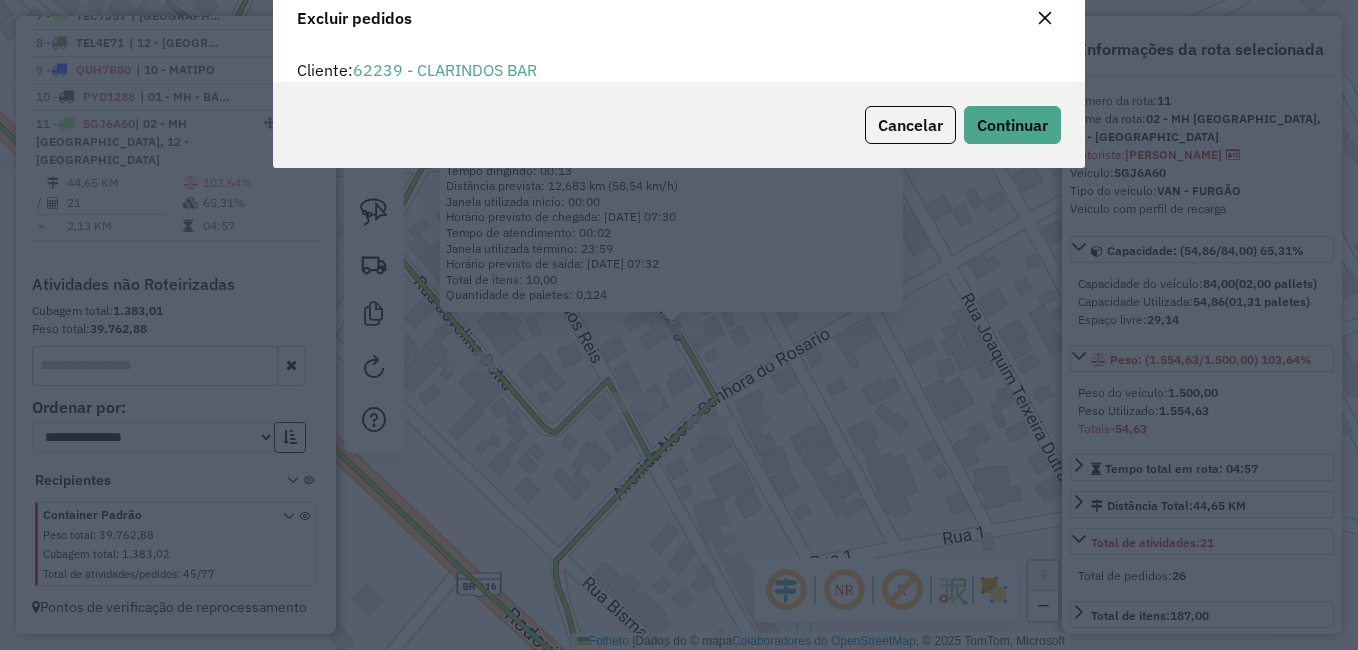 scroll, scrollTop: 12, scrollLeft: 6, axis: both 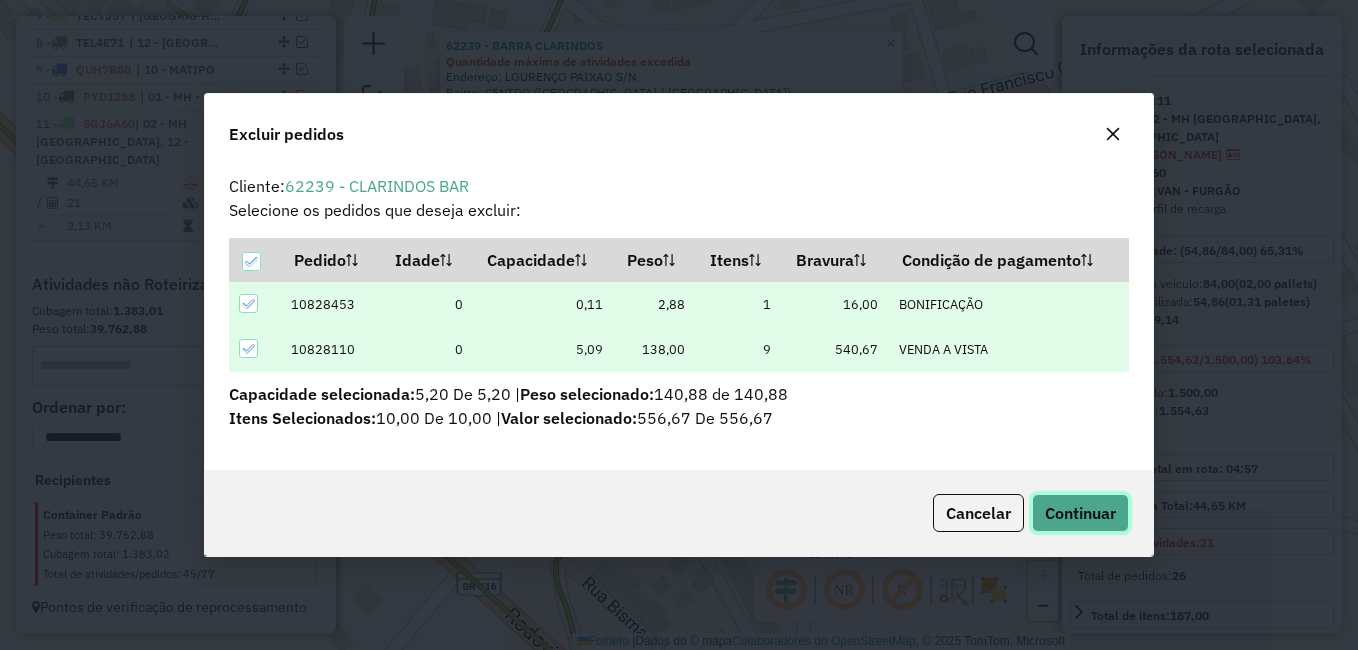 click on "Continuar" 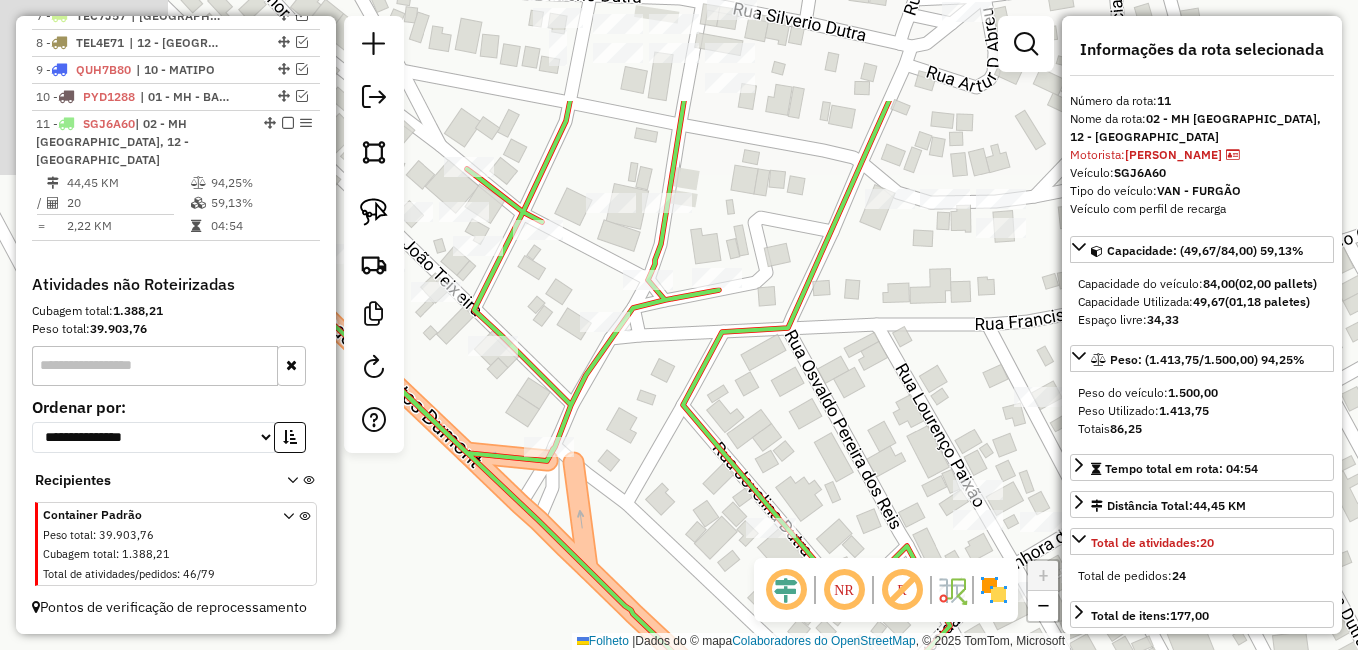 drag, startPoint x: 654, startPoint y: 259, endPoint x: 891, endPoint y: 386, distance: 268.88287 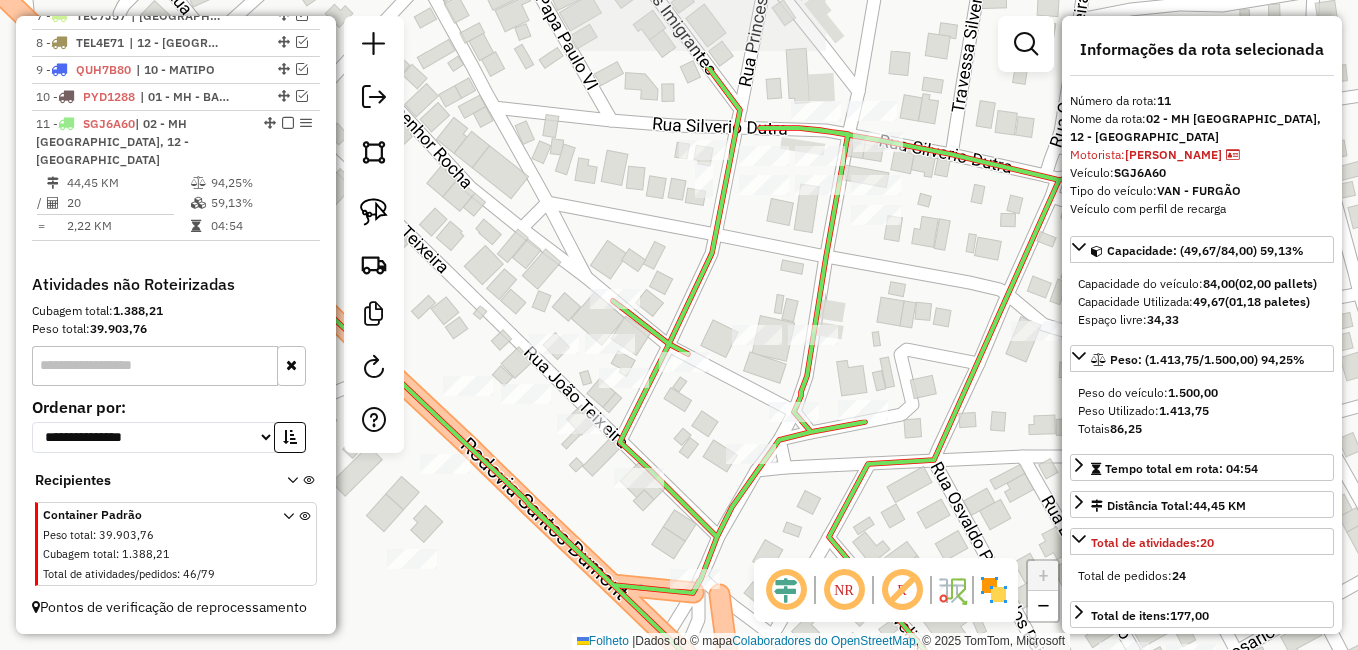 drag, startPoint x: 700, startPoint y: 383, endPoint x: 808, endPoint y: 509, distance: 165.9518 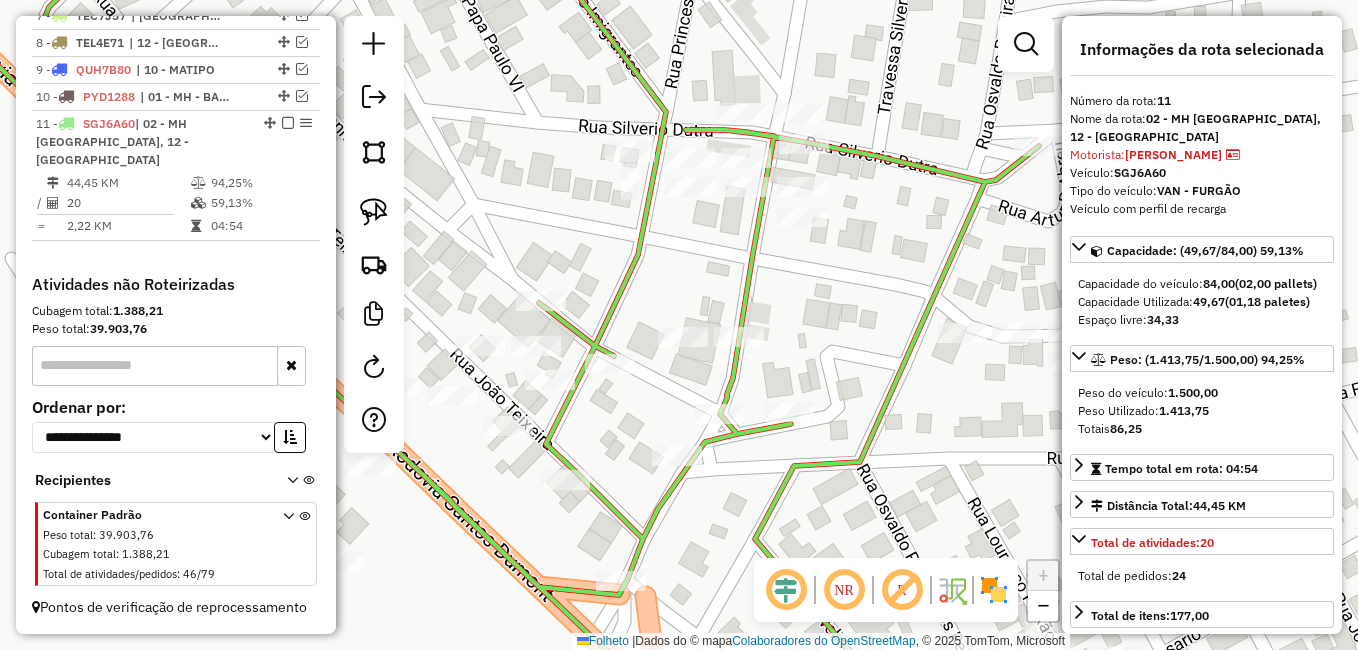 drag, startPoint x: 900, startPoint y: 315, endPoint x: 824, endPoint y: 309, distance: 76.23647 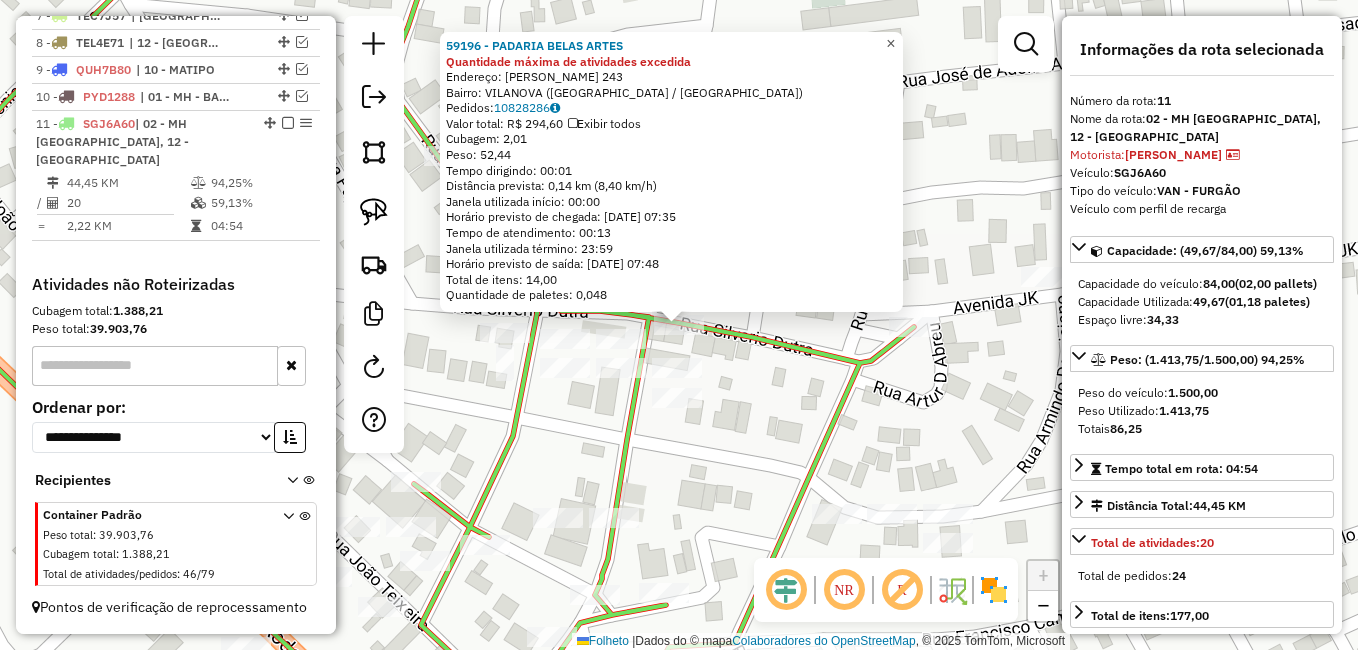 click on "×" 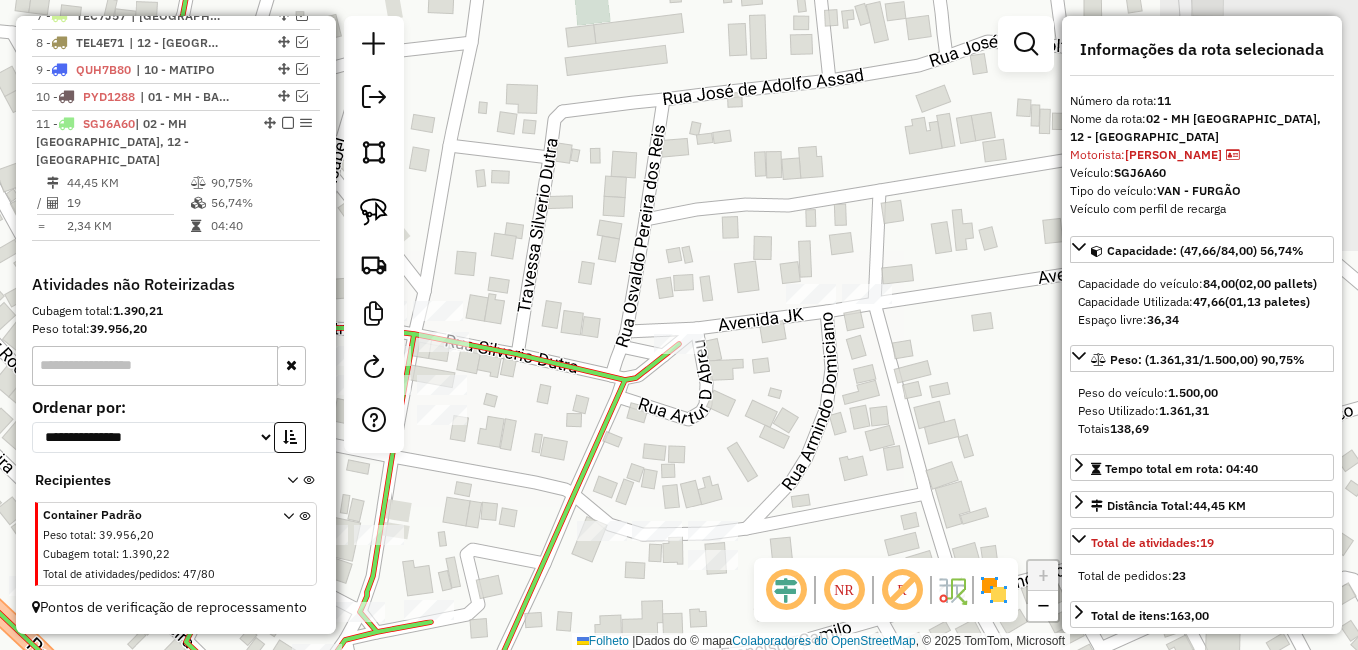 drag, startPoint x: 972, startPoint y: 383, endPoint x: 747, endPoint y: 367, distance: 225.56818 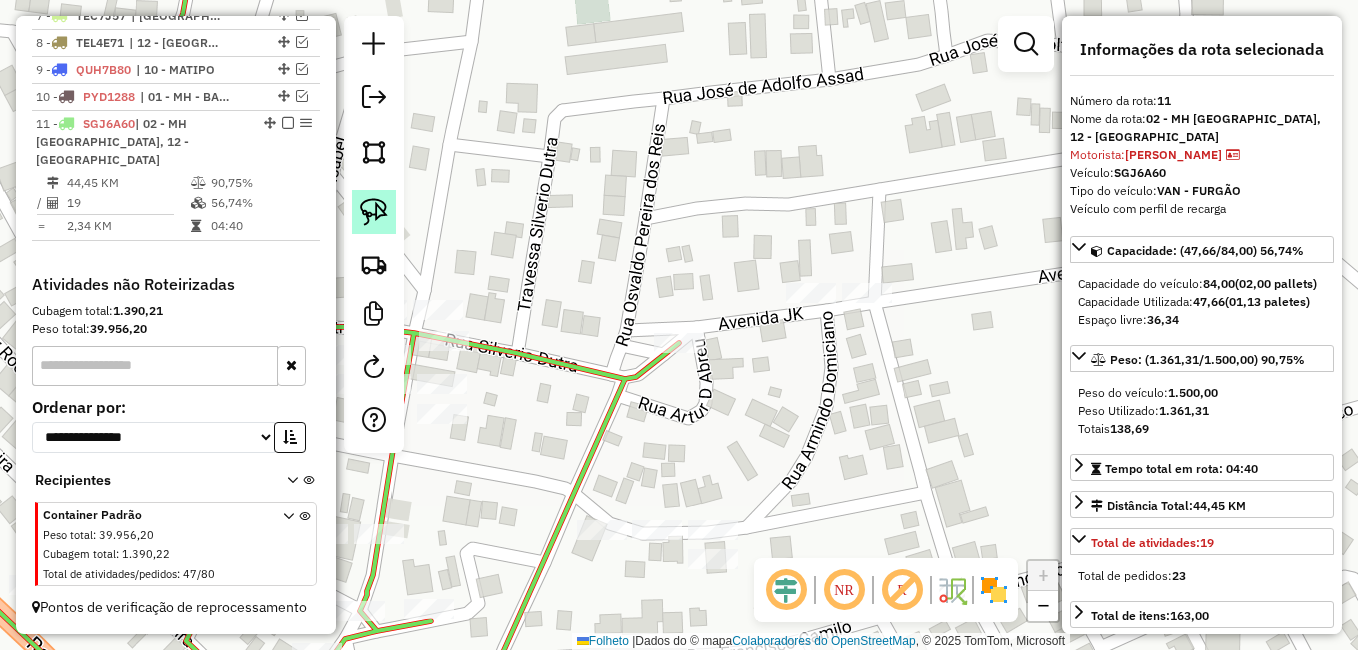 click 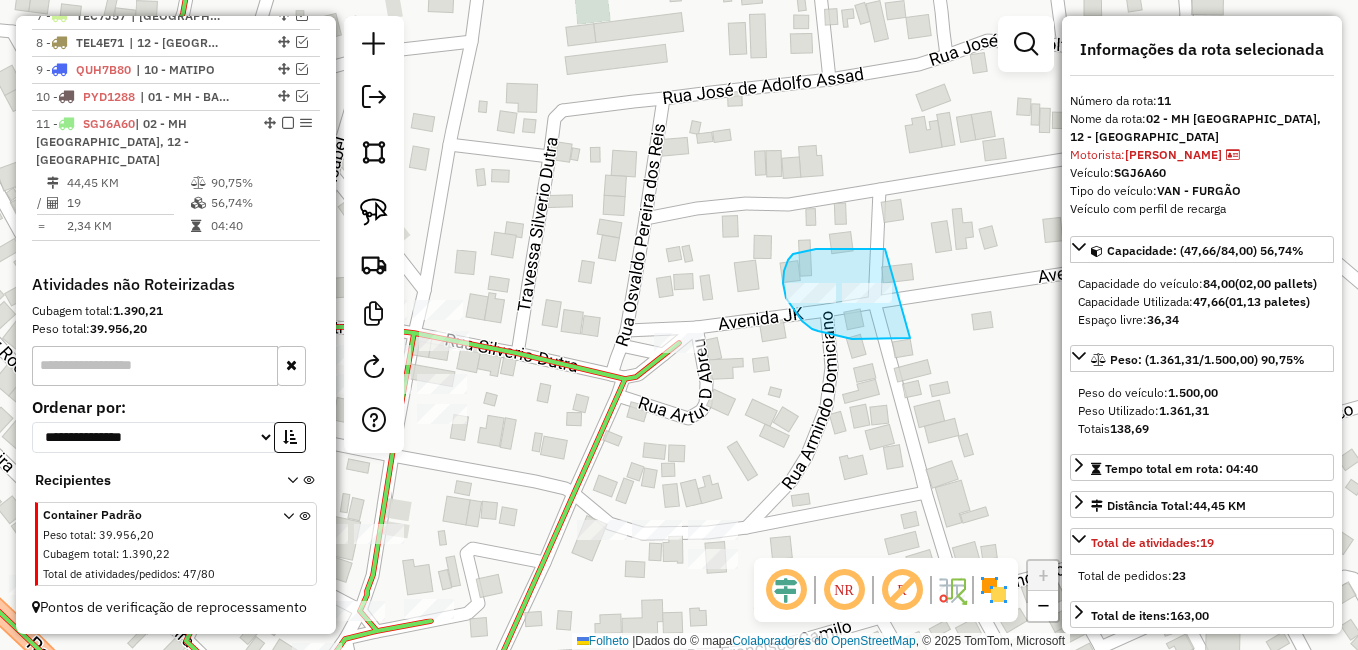 drag, startPoint x: 864, startPoint y: 249, endPoint x: 914, endPoint y: 336, distance: 100.344406 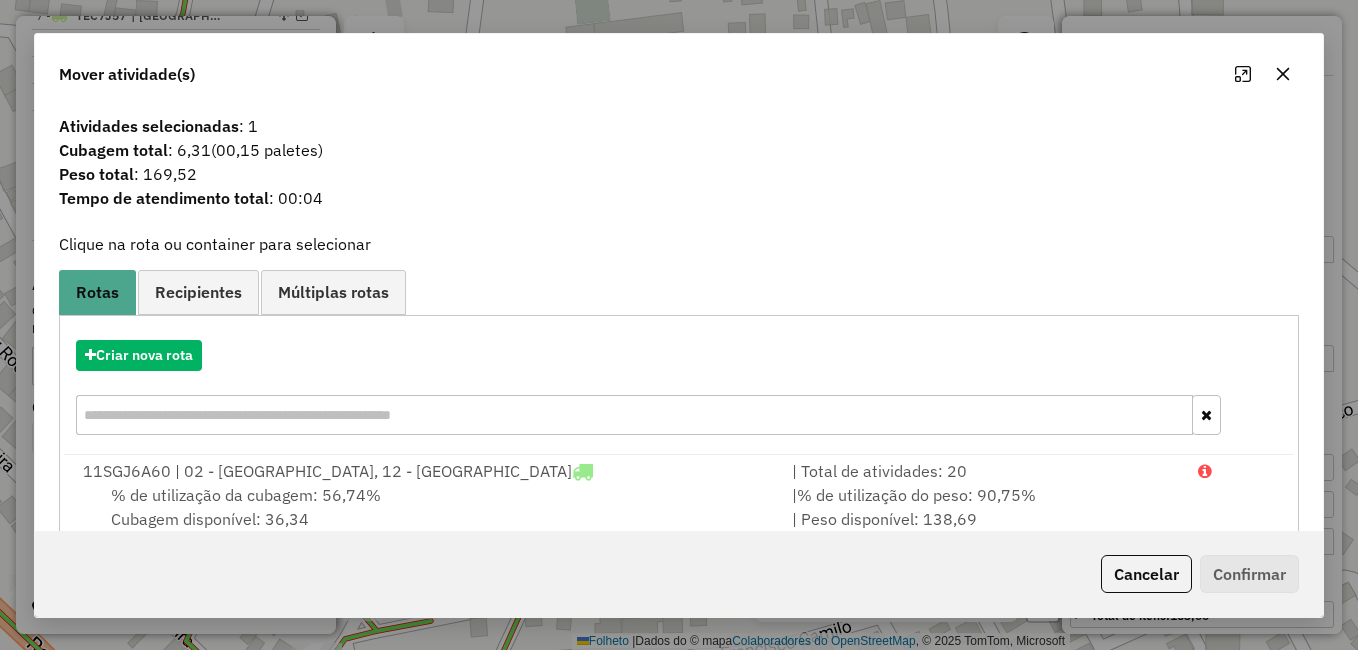 click 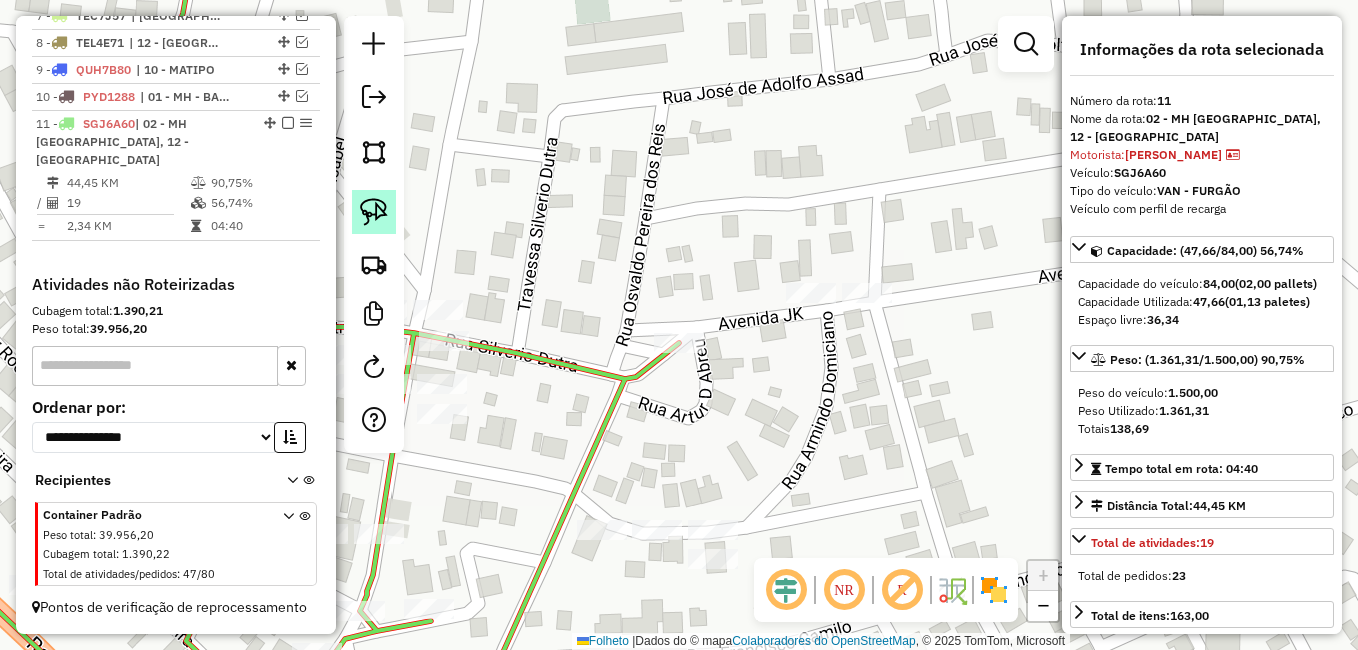 click 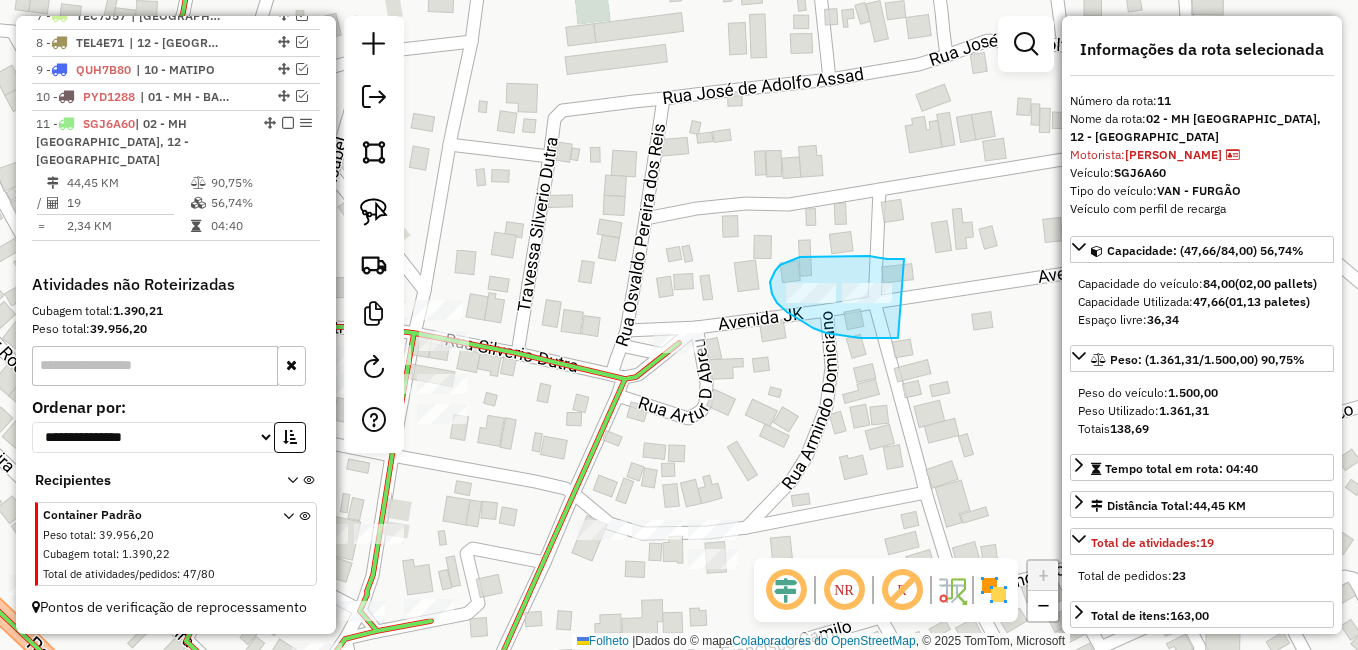 drag, startPoint x: 904, startPoint y: 259, endPoint x: 917, endPoint y: 334, distance: 76.11833 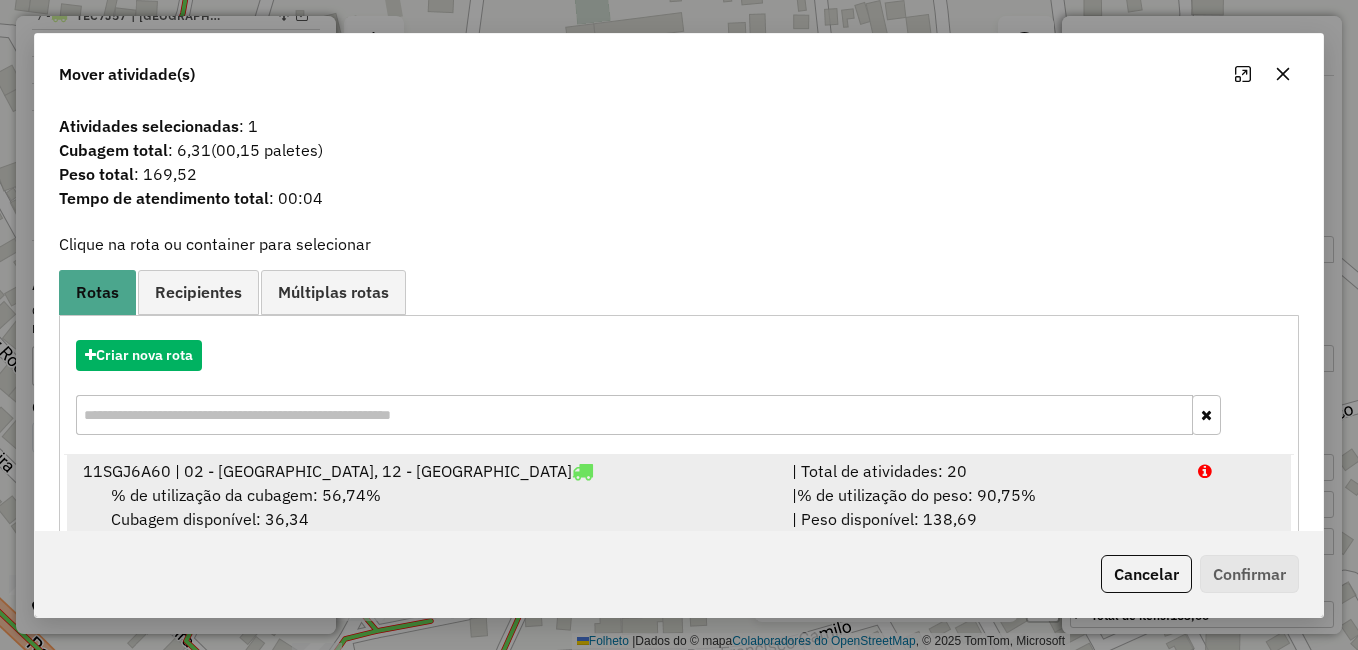 click on "% de utilização da cubagem: 56,74%" at bounding box center [246, 495] 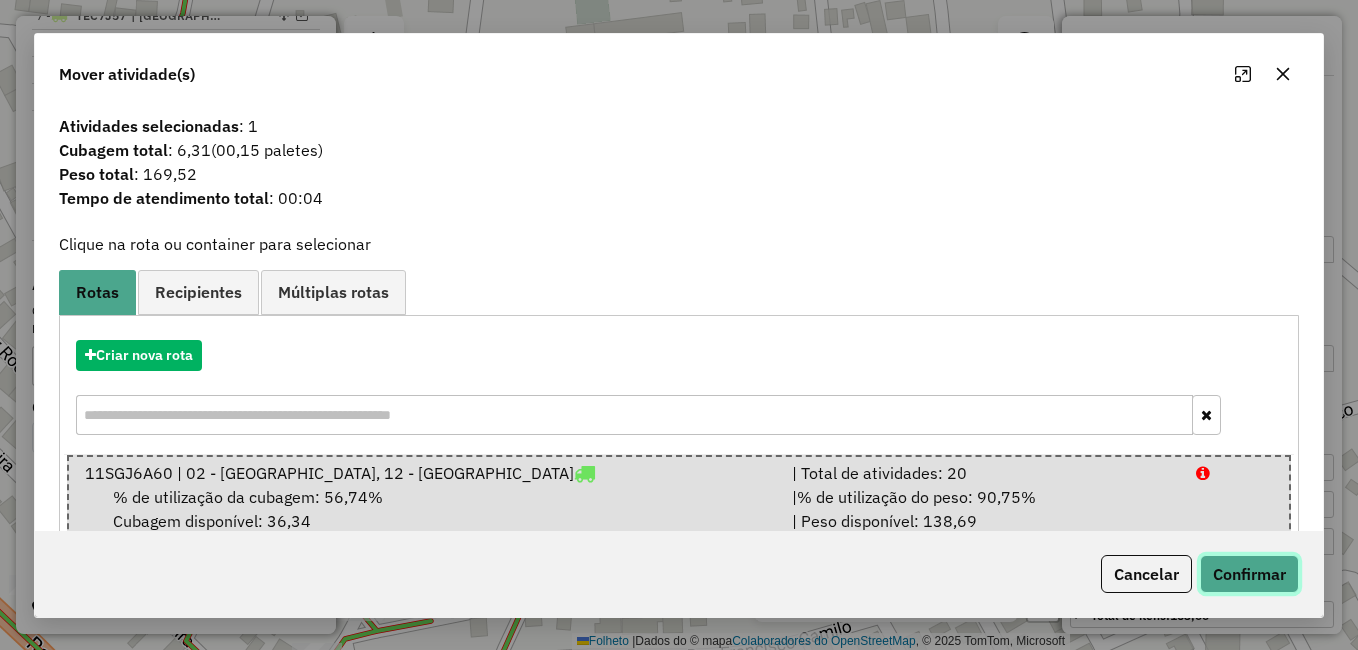 click on "Confirmar" 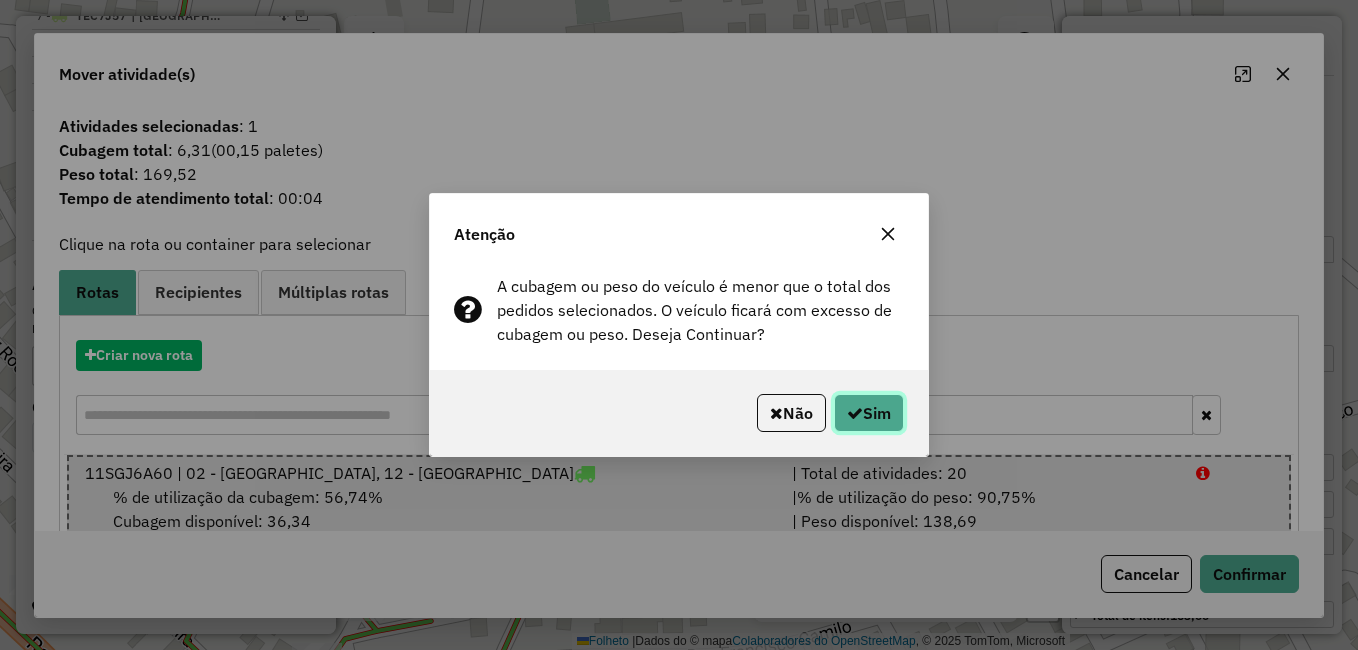 click on "Sim" 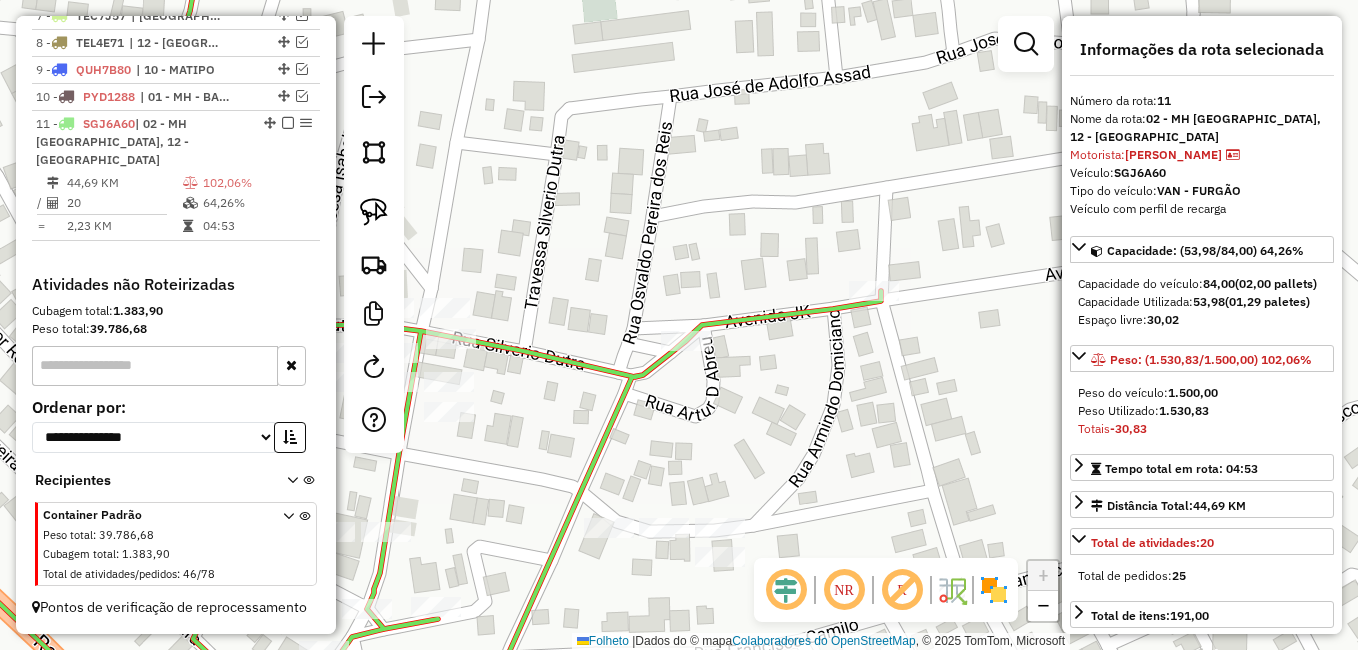 drag, startPoint x: 761, startPoint y: 249, endPoint x: 824, endPoint y: 202, distance: 78.60026 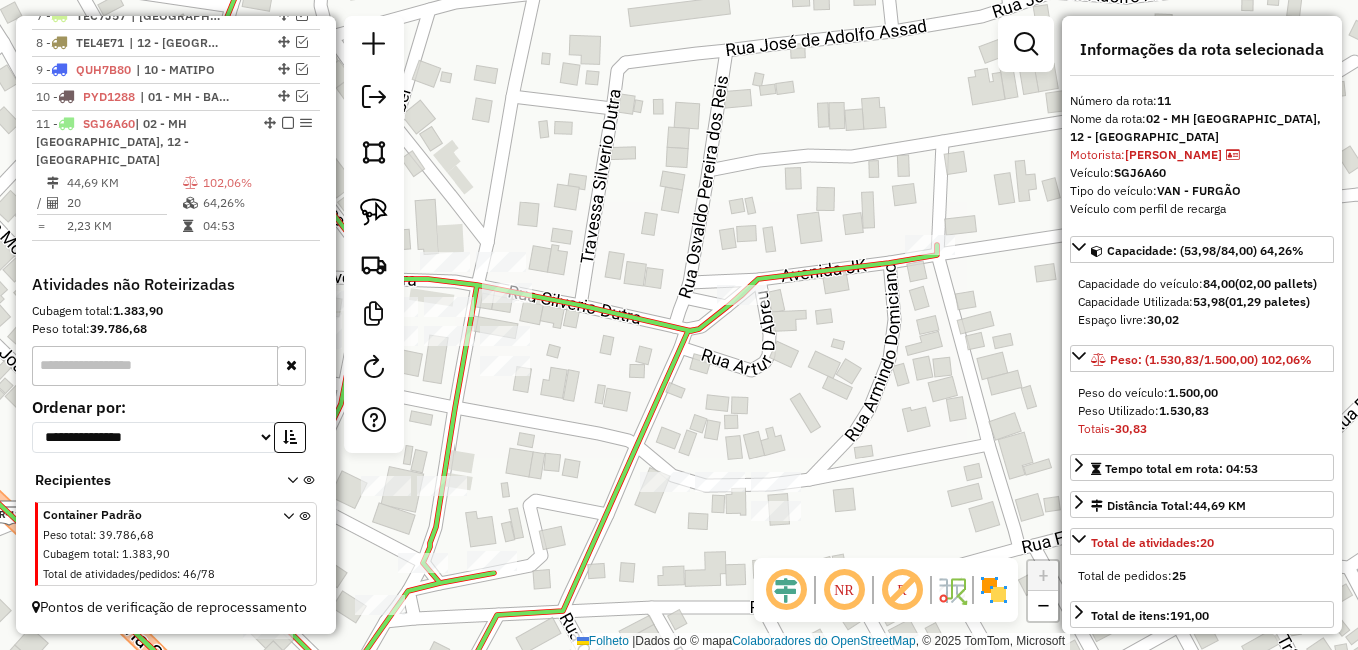 click on "Janela de atendimento Grade de atendimento Capacidade Transportadoras Veículos Cliente Pedidos  Rotas Selecione os dias de semana para filtrar as janelas de atendimento  Seg   Ter   Qua   Qui   Sexo   Sáb   Dom  Informe o período da janela de atendimento: De: Até:  Filtrar exatamente a janela do cliente  Considerar janela de atendimento padrão  Selecione os dias de semana para filtrar as grades de atendimento  Seg   Ter   Qua   Qui   Sexo   Sáb   Dom   Considerar clientes sem dia de atendimento cadastrado  Clientes fora do dia de atendimento selecionado Filtrar as atividades entre os valores definidos abaixo:  Peso mínimo:   Peso máximo:   Cubagem mínima:   Cubagem máxima:   De:   Até:  Filtrar as atividades entre o tempo de atendimento definido abaixo:  De:   Até:   Considerar capacidade total dos clientes não roteirizados Transportadora: Selecione um ou mais itens Tipo de veículo: Selecione um ou mais itens Veículo: Selecione um ou mais itens Motorista: Selecione um ou mais itens Nomo: Setor:" 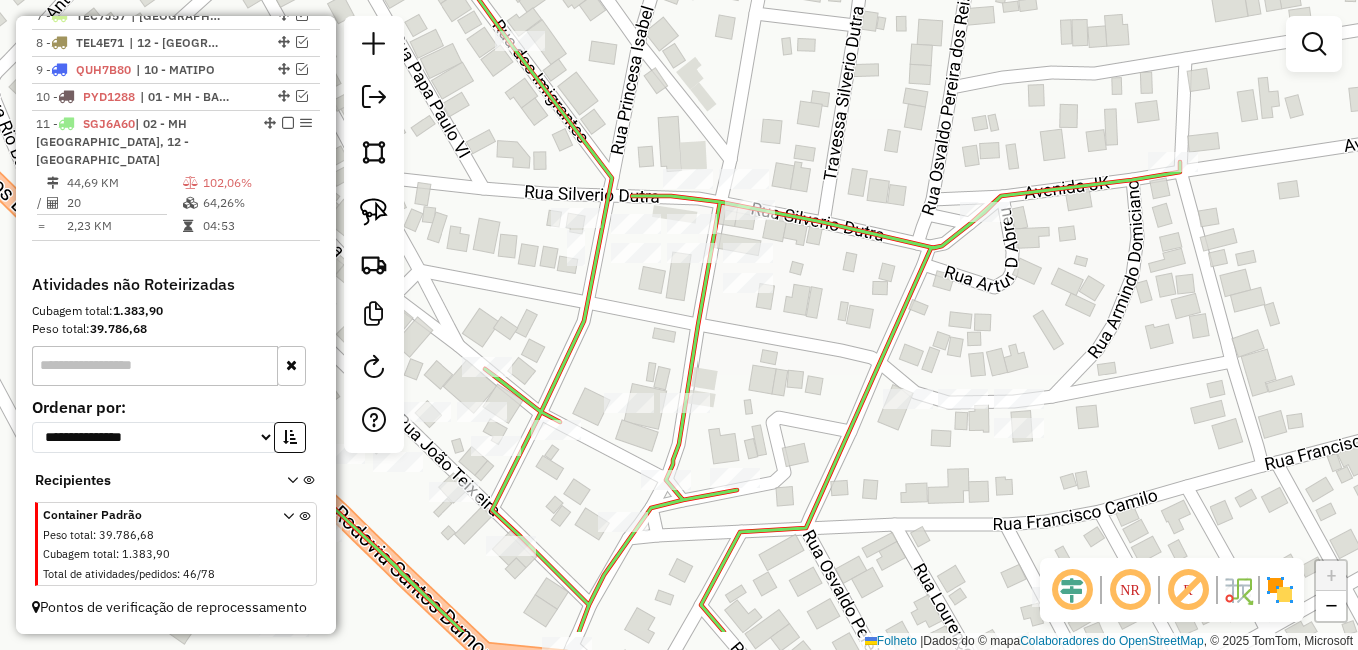 drag, startPoint x: 934, startPoint y: 374, endPoint x: 1048, endPoint y: 308, distance: 131.72699 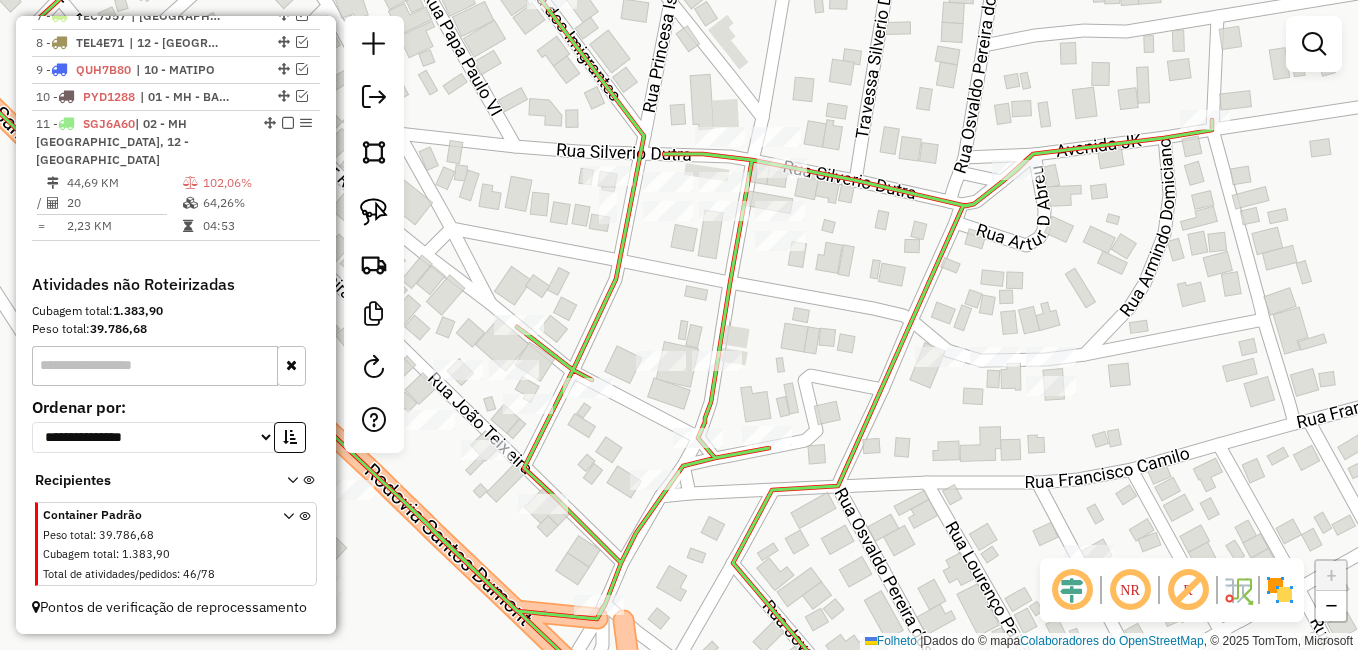 drag, startPoint x: 873, startPoint y: 335, endPoint x: 906, endPoint y: 293, distance: 53.413483 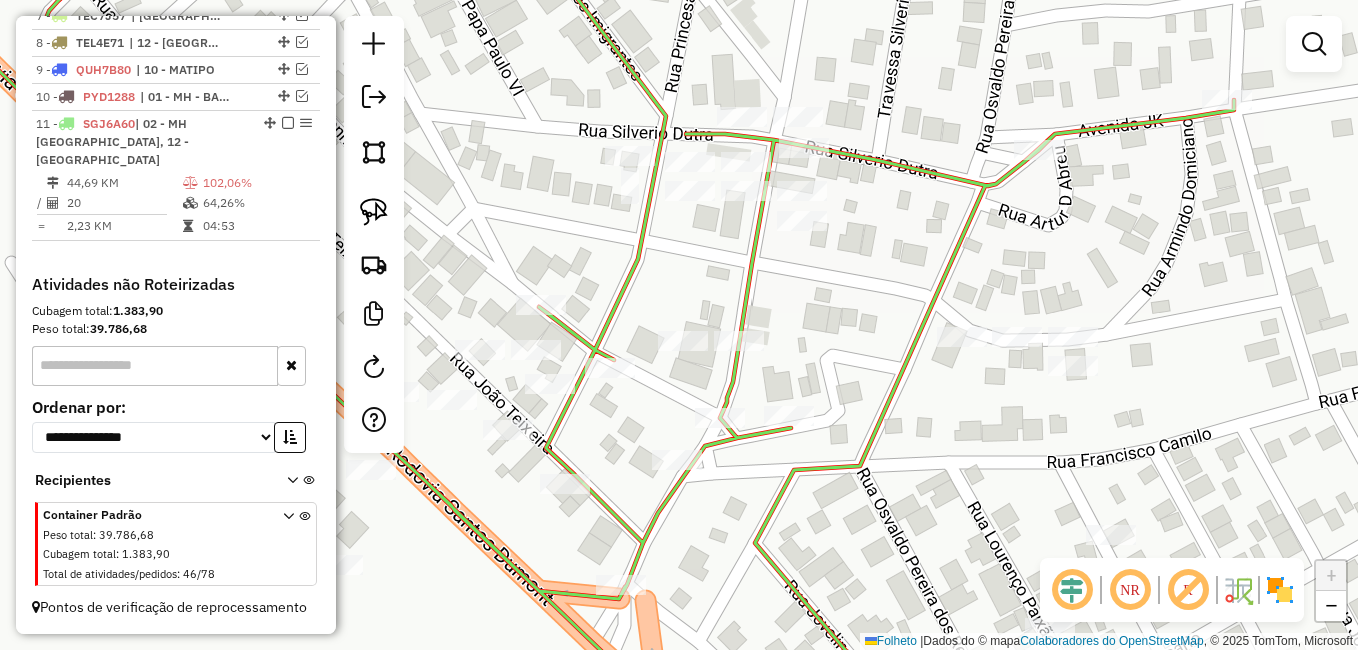 drag, startPoint x: 815, startPoint y: 328, endPoint x: 837, endPoint y: 308, distance: 29.732138 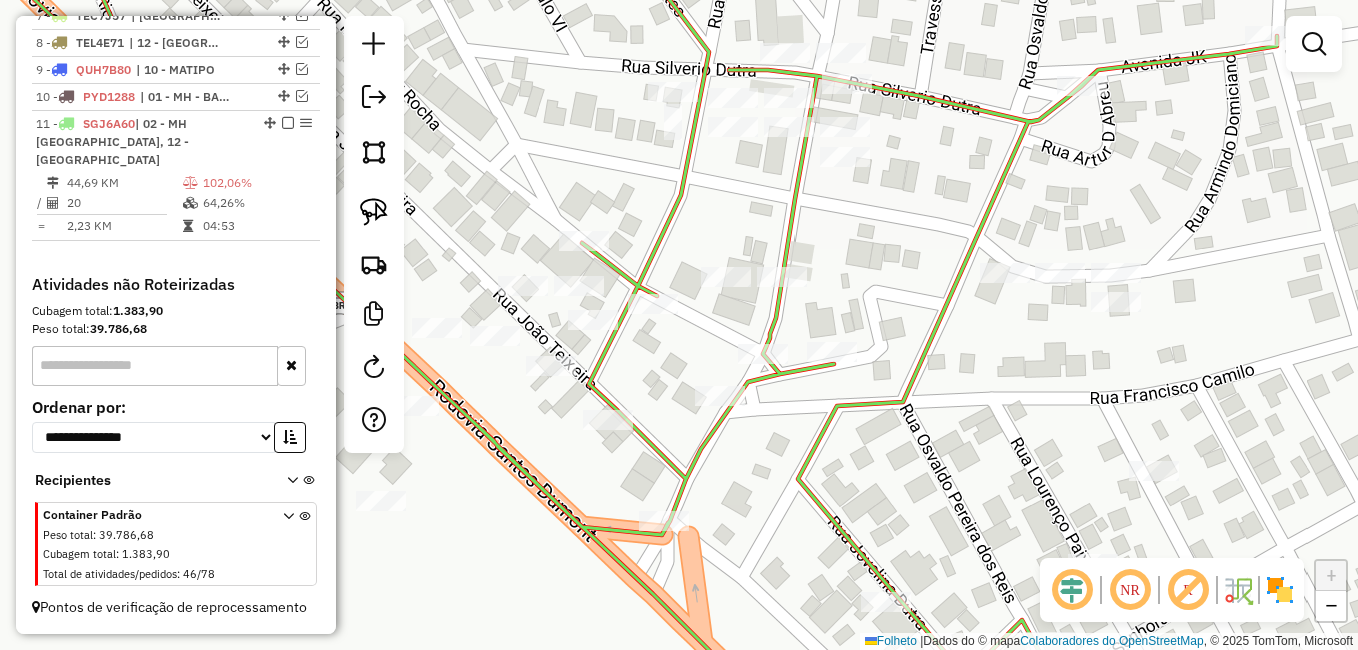 drag, startPoint x: 848, startPoint y: 333, endPoint x: 895, endPoint y: 258, distance: 88.50989 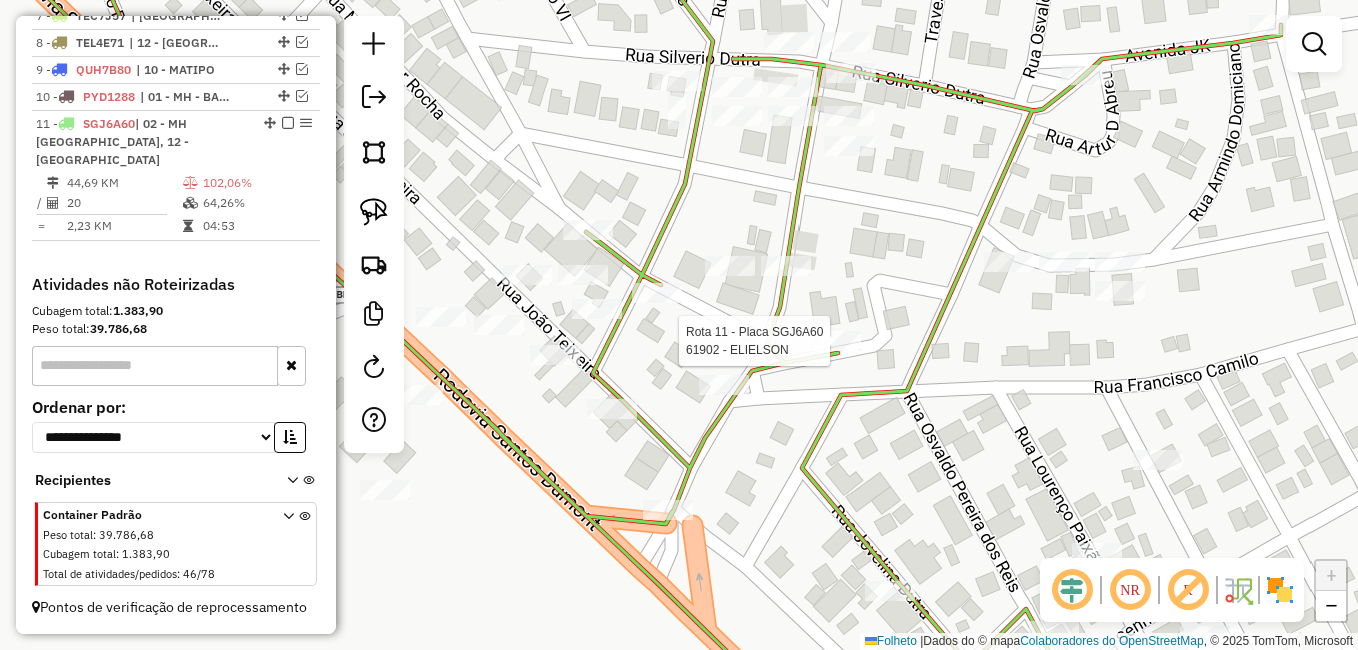 select on "**********" 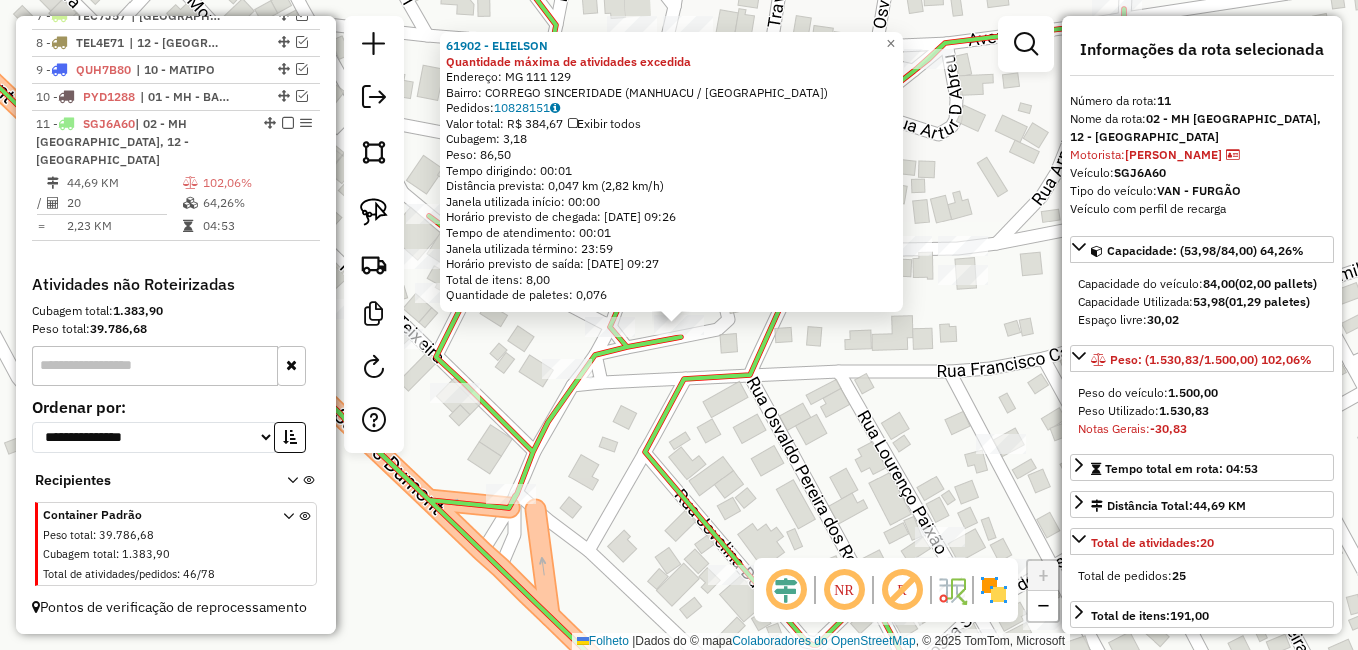 drag, startPoint x: 831, startPoint y: 378, endPoint x: 865, endPoint y: 439, distance: 69.83552 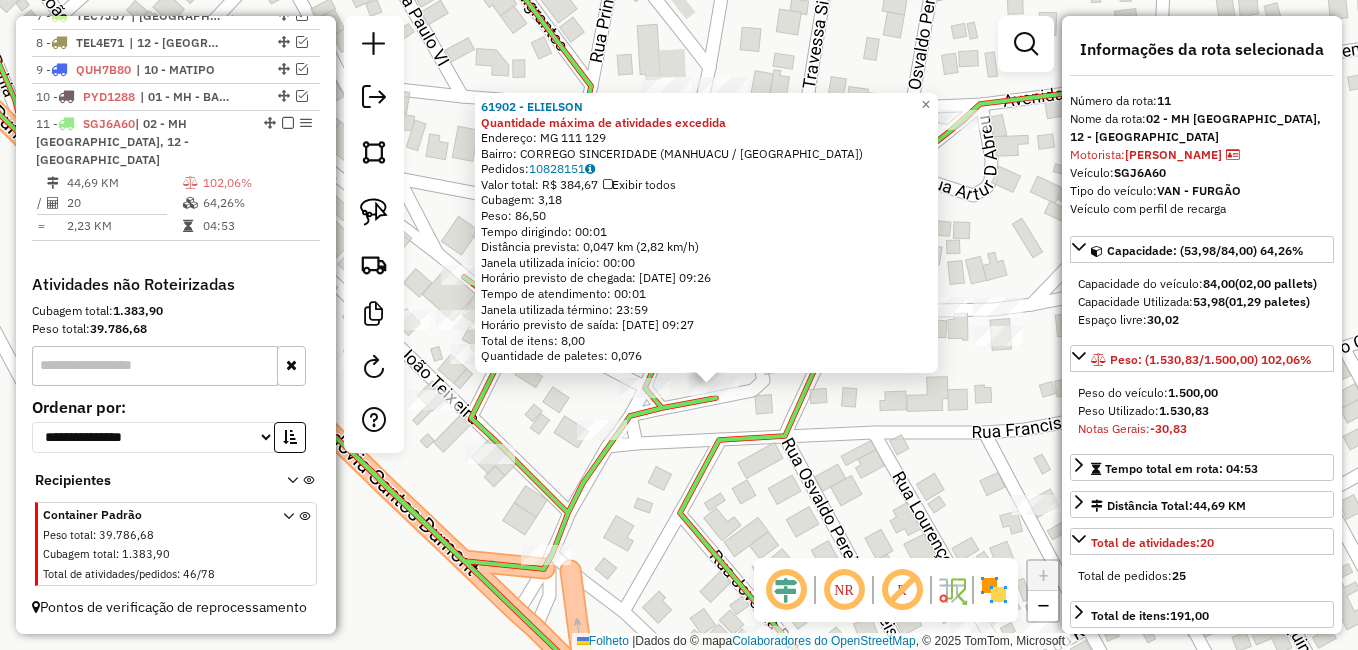 click on "61902 - ELIELSON Quantidade máxima de atividades excedida  Endereço:  MG 111 129   Bairro: CORREGO SINCERIDADE (MANHUACU / MG)   Pedidos:  10828151   Valor total: R$ 384,67   Exibir todos   Cubagem: 3,18  Peso: 86,50  Tempo dirigindo: 00:01   Distância prevista: 0,047 km (2,82 km/h)   Janela utilizada início: 00:00   Horário previsto de chegada: 11/07/2025 09:26   Tempo de atendimento: 00:01   Janela utilizada término: 23:59   Horário previsto de saída: 11/07/2025 09:27   Total de itens: 8,00   Quantidade de paletes: 0,076  × Janela de atendimento Grade de atendimento Capacidade Transportadoras Veículos Cliente Pedidos  Rotas Selecione os dias de semana para filtrar as janelas de atendimento  Seg   Ter   Qua   Qui   Sexo   Sáb   Dom  Informe o período da janela de atendimento: De: Até:  Filtrar exatamente a janela do cliente  Considerar janela de atendimento padrão  Selecione os dias de semana para filtrar as grades de atendimento  Seg   Ter   Qua   Qui   Sexo   Sáb   Dom   Peso mínimo:   De:" 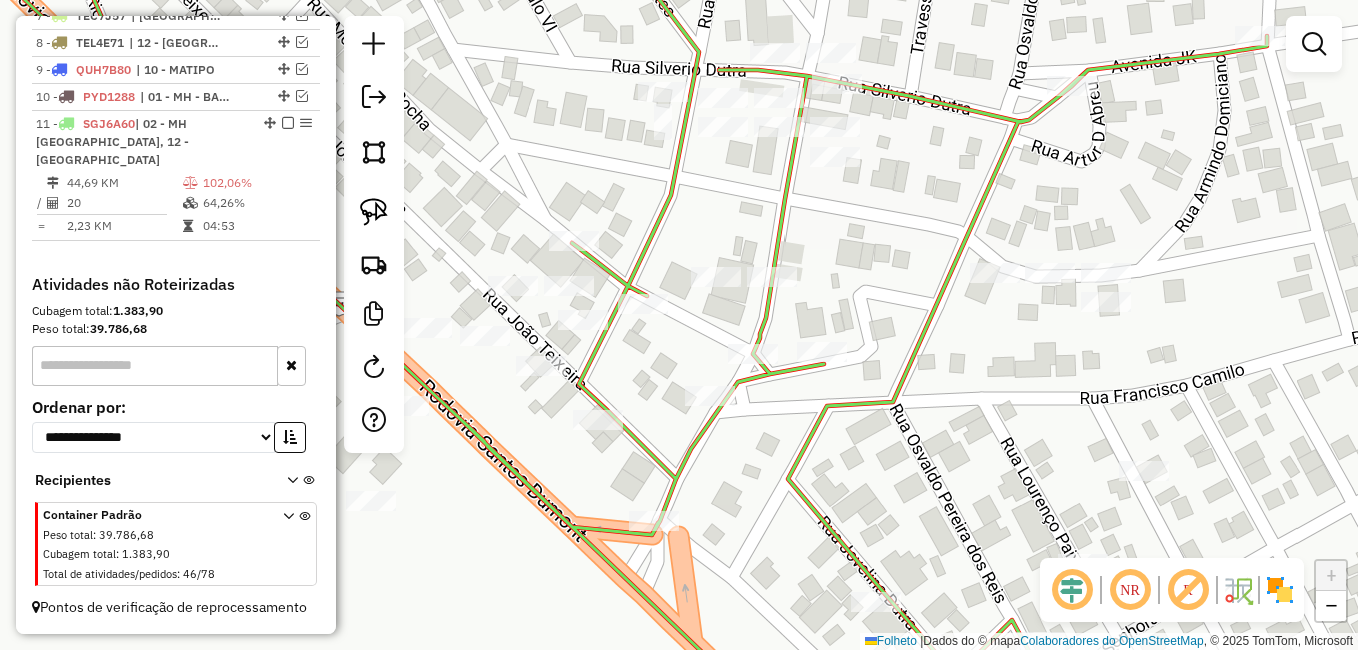 drag, startPoint x: 538, startPoint y: 429, endPoint x: 647, endPoint y: 388, distance: 116.456 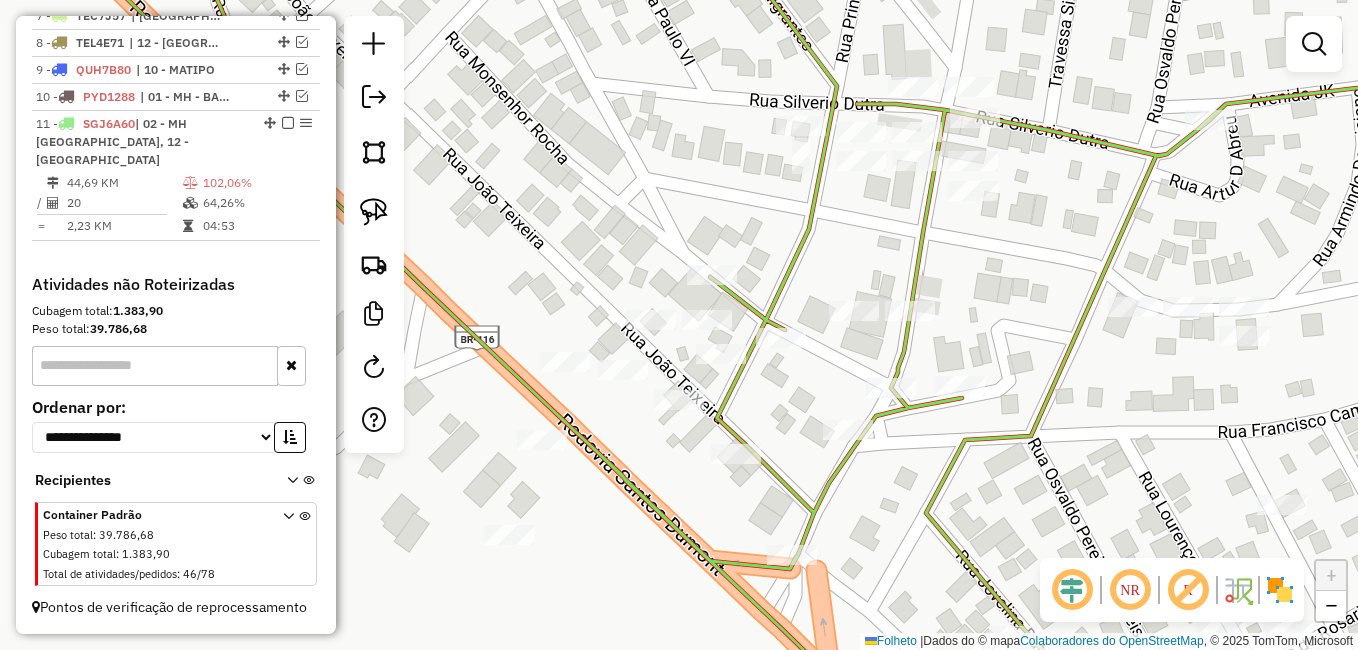drag, startPoint x: 526, startPoint y: 434, endPoint x: 627, endPoint y: 434, distance: 101 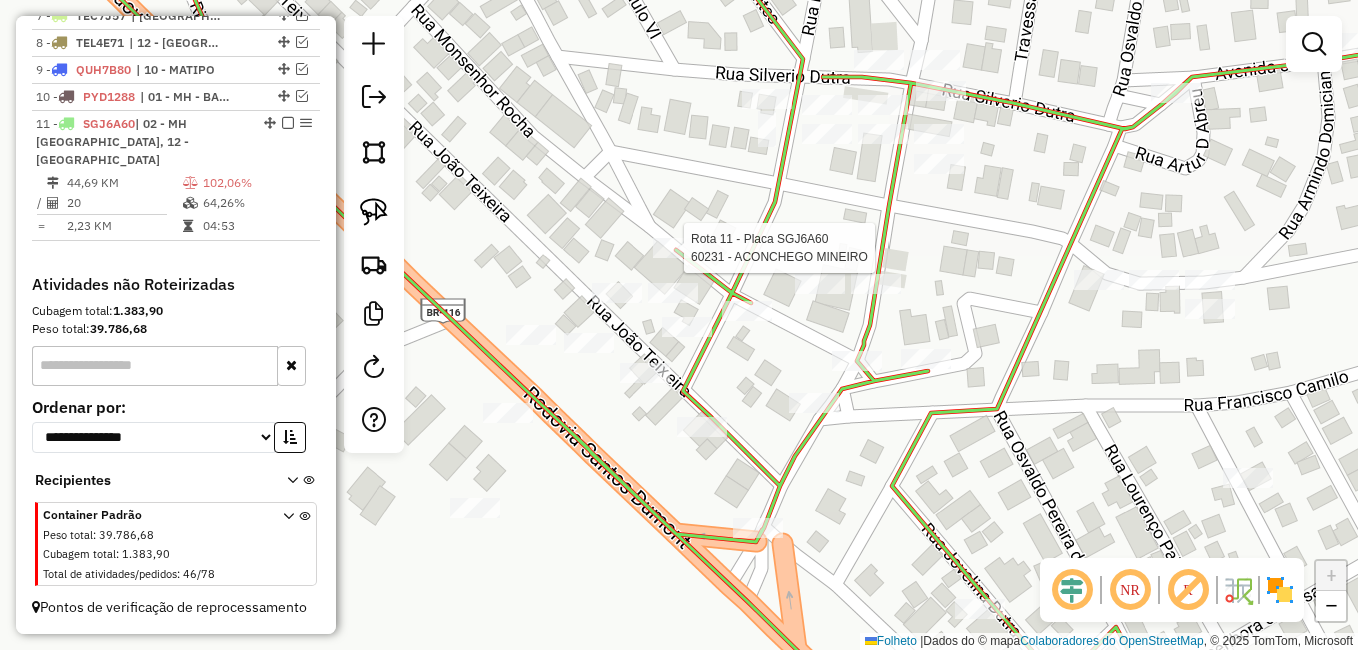 select on "**********" 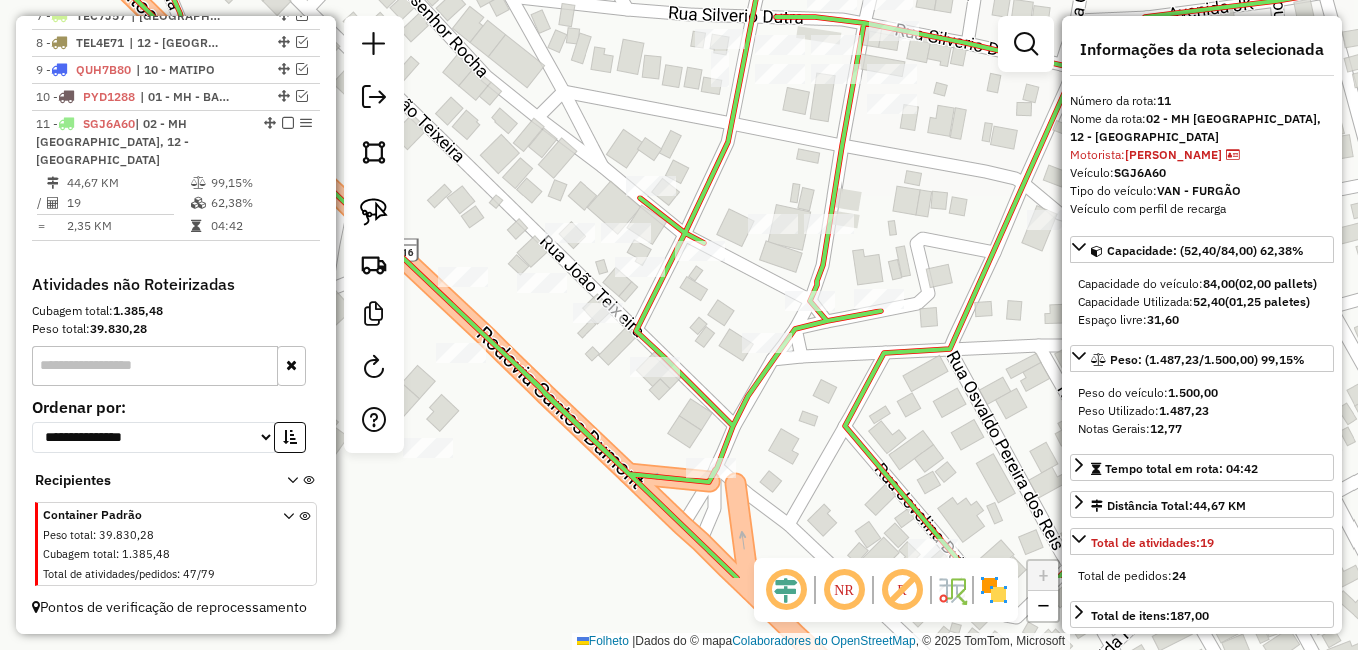 drag, startPoint x: 670, startPoint y: 526, endPoint x: 623, endPoint y: 389, distance: 144.83784 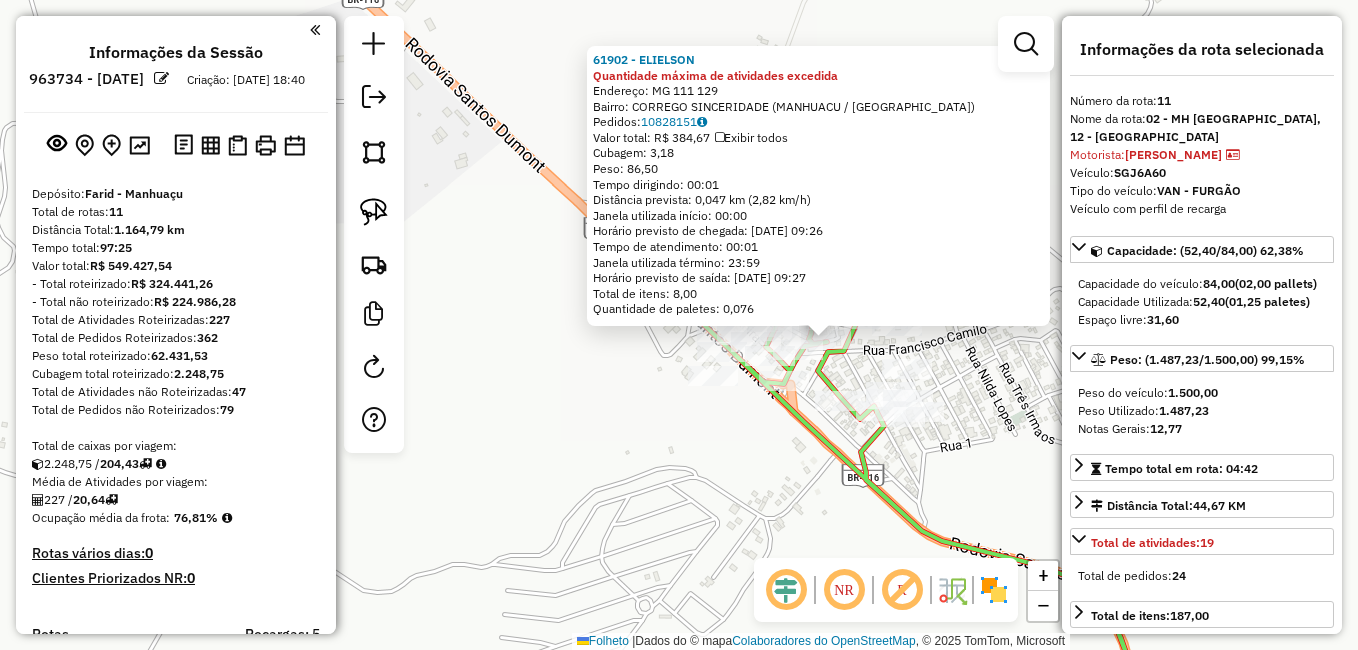 select on "**********" 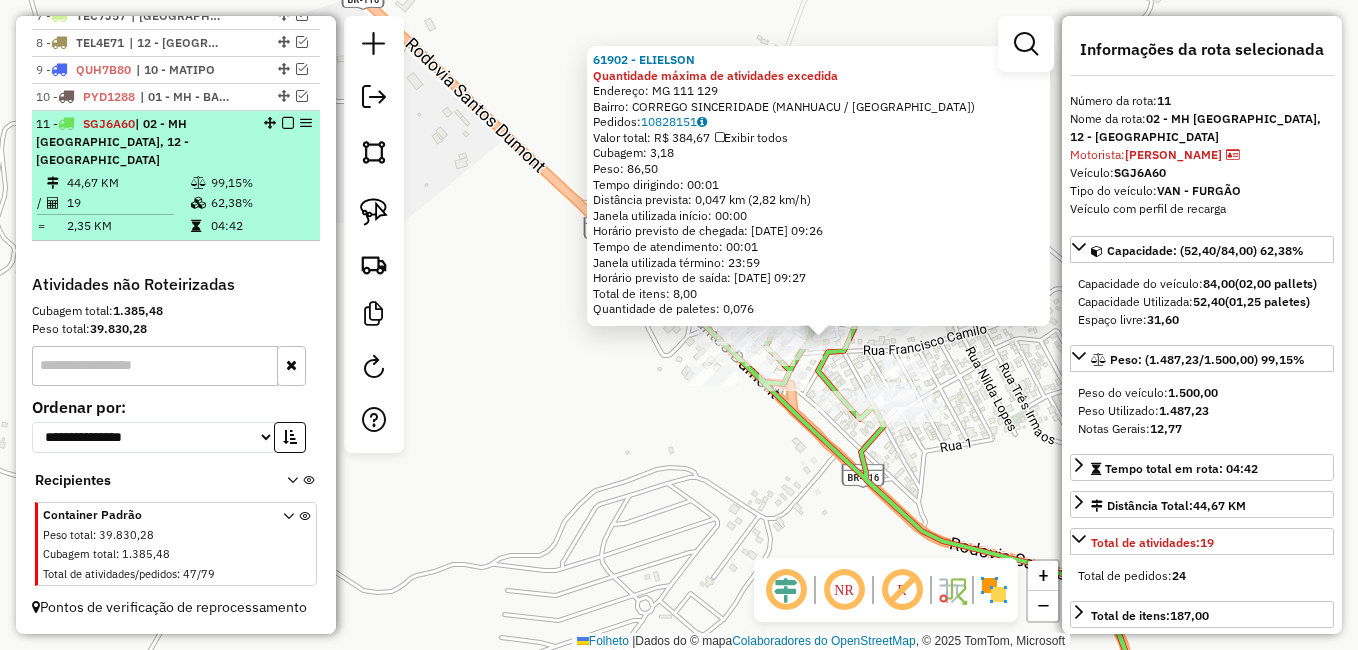 click at bounding box center (288, 123) 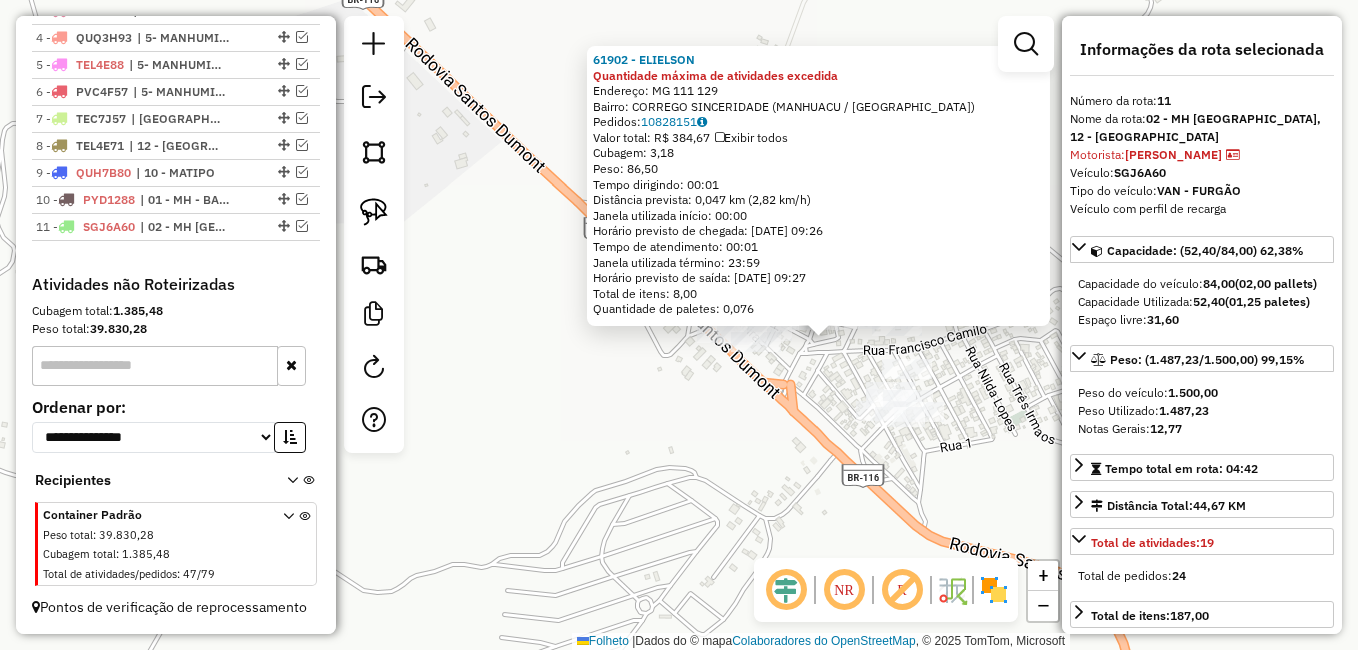 scroll, scrollTop: 822, scrollLeft: 0, axis: vertical 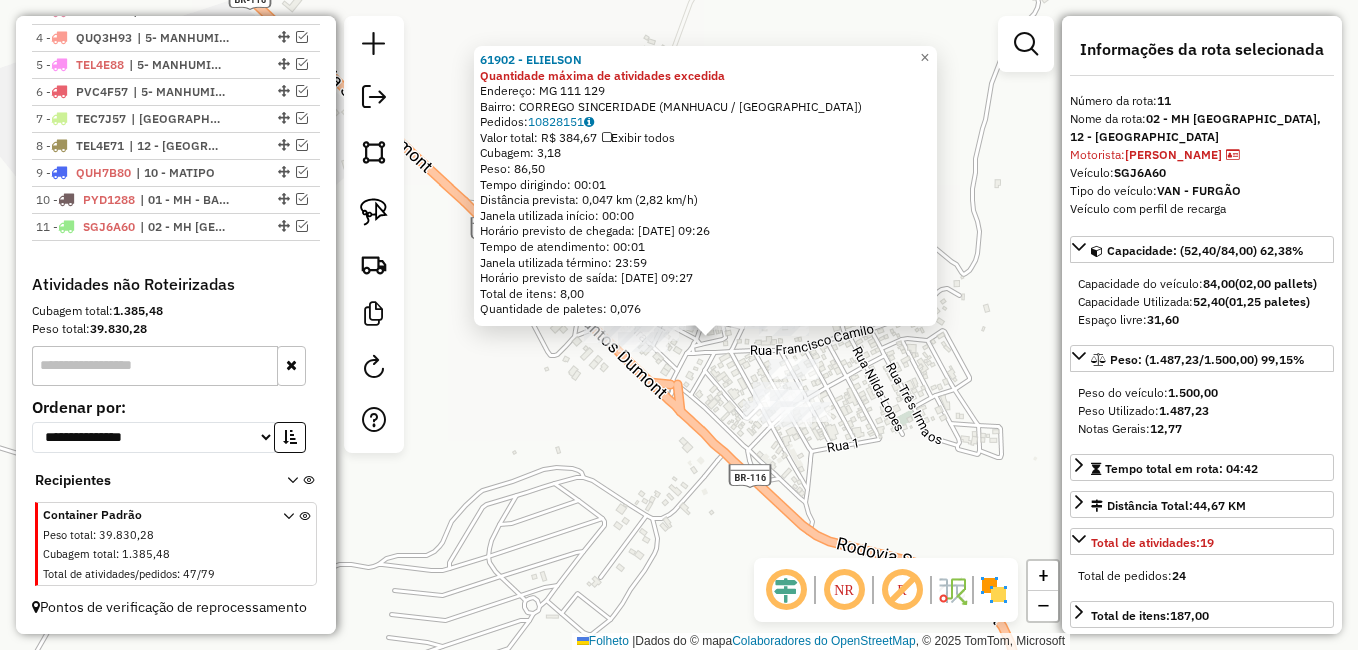 drag, startPoint x: 615, startPoint y: 401, endPoint x: 503, endPoint y: 395, distance: 112.1606 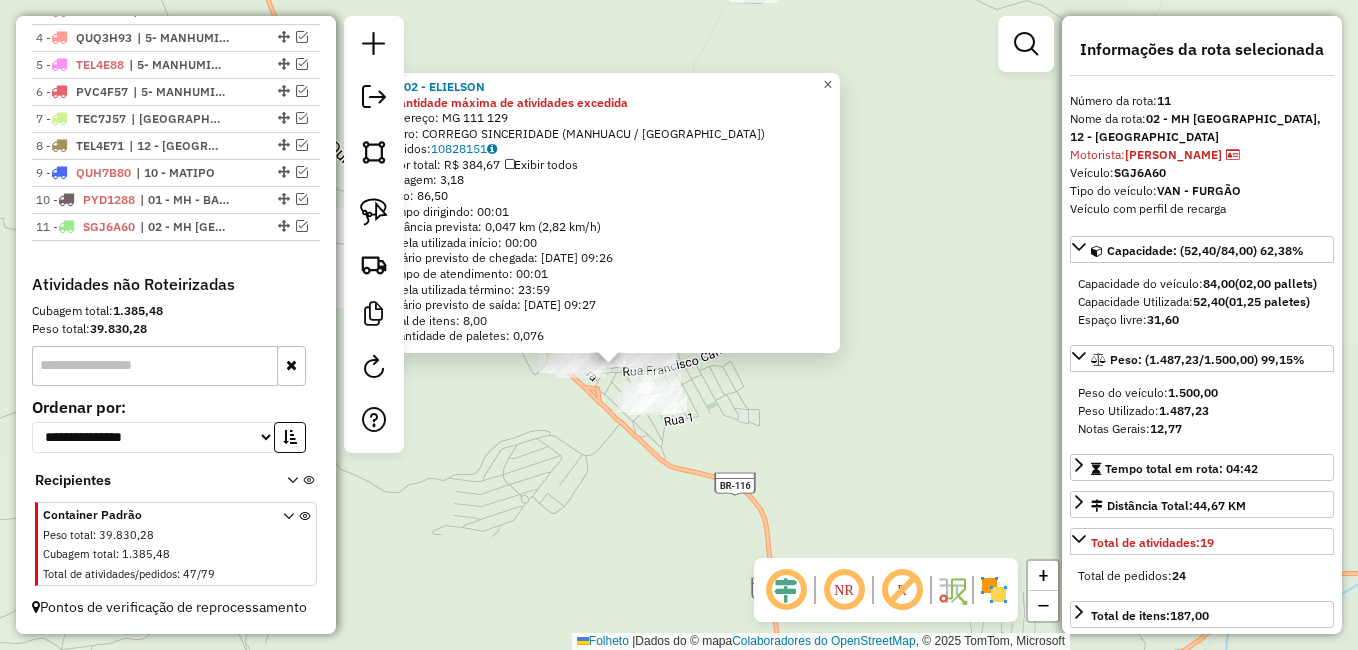 click on "×" 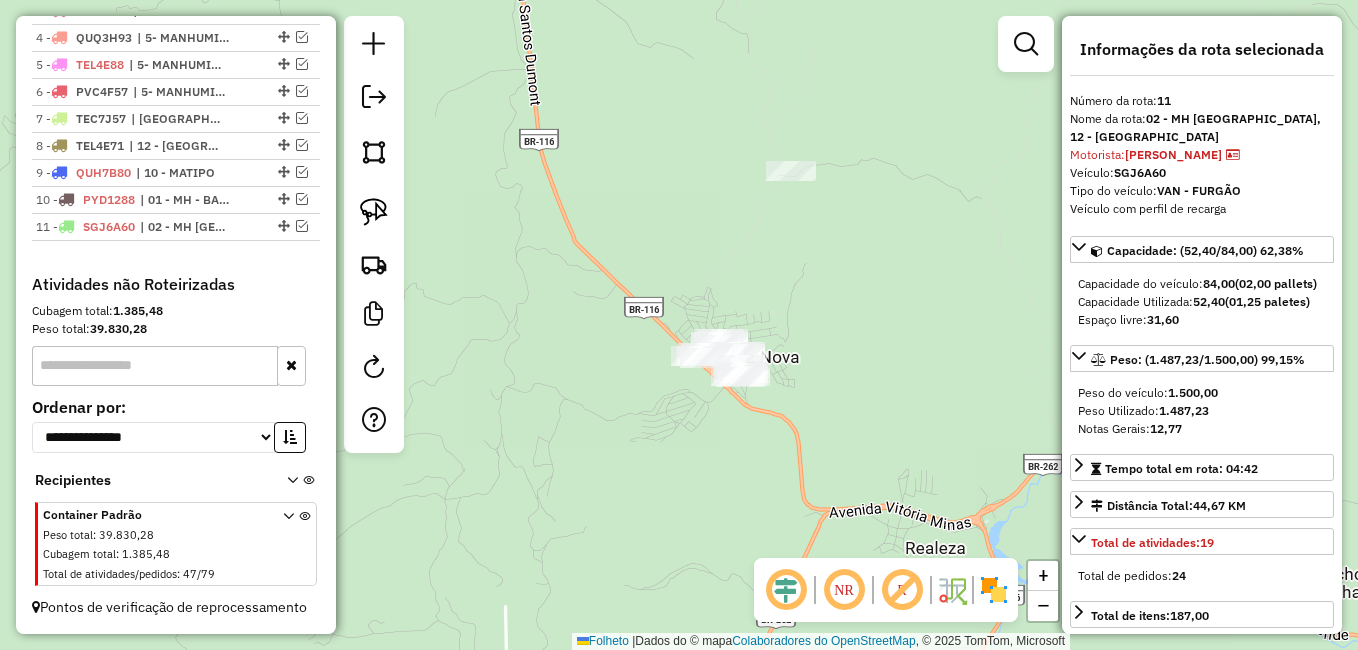 drag, startPoint x: 879, startPoint y: 334, endPoint x: 852, endPoint y: 337, distance: 27.166155 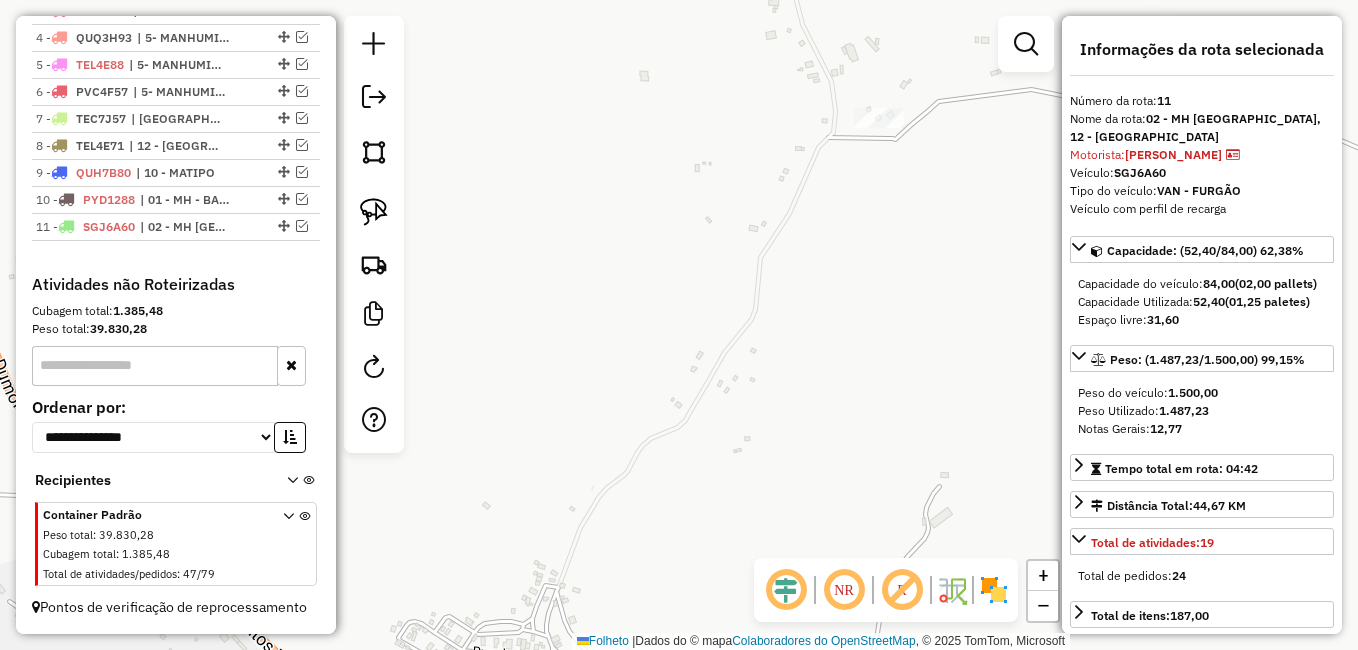 click on "Janela de atendimento Grade de atendimento Capacidade Transportadoras Veículos Cliente Pedidos  Rotas Selecione os dias de semana para filtrar as janelas de atendimento  Seg   Ter   Qua   Qui   Sexo   Sáb   Dom  Informe o período da janela de atendimento: De: Até:  Filtrar exatamente a janela do cliente  Considerar janela de atendimento padrão  Selecione os dias de semana para filtrar as grades de atendimento  Seg   Ter   Qua   Qui   Sexo   Sáb   Dom   Considerar clientes sem dia de atendimento cadastrado  Clientes fora do dia de atendimento selecionado Filtrar as atividades entre os valores definidos abaixo:  Peso mínimo:   Peso máximo:   Cubagem mínima:   Cubagem máxima:   De:   Até:  Filtrar as atividades entre o tempo de atendimento definido abaixo:  De:   Até:   Considerar capacidade total dos clientes não roteirizados Transportadora: Selecione um ou mais itens Tipo de veículo: Selecione um ou mais itens Veículo: Selecione um ou mais itens Motorista: Selecione um ou mais itens Nomo: Setor:" 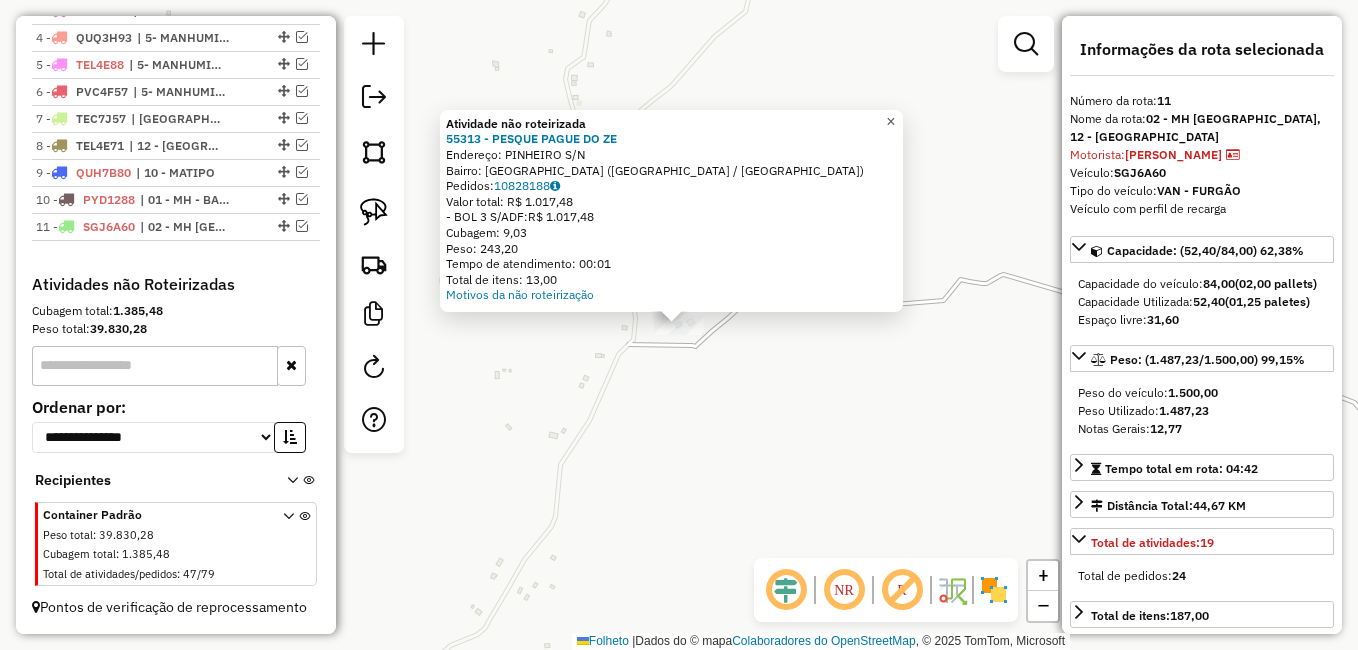 click on "×" 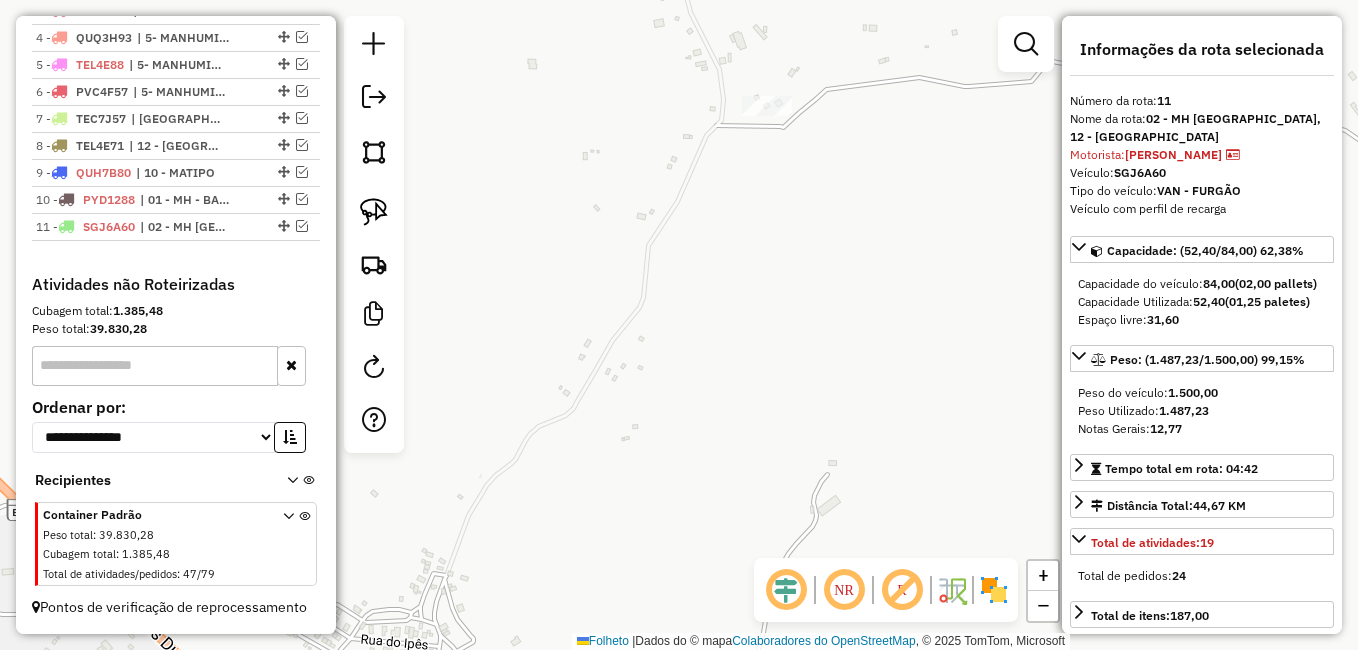 drag, startPoint x: 820, startPoint y: 363, endPoint x: 903, endPoint y: 145, distance: 233.26595 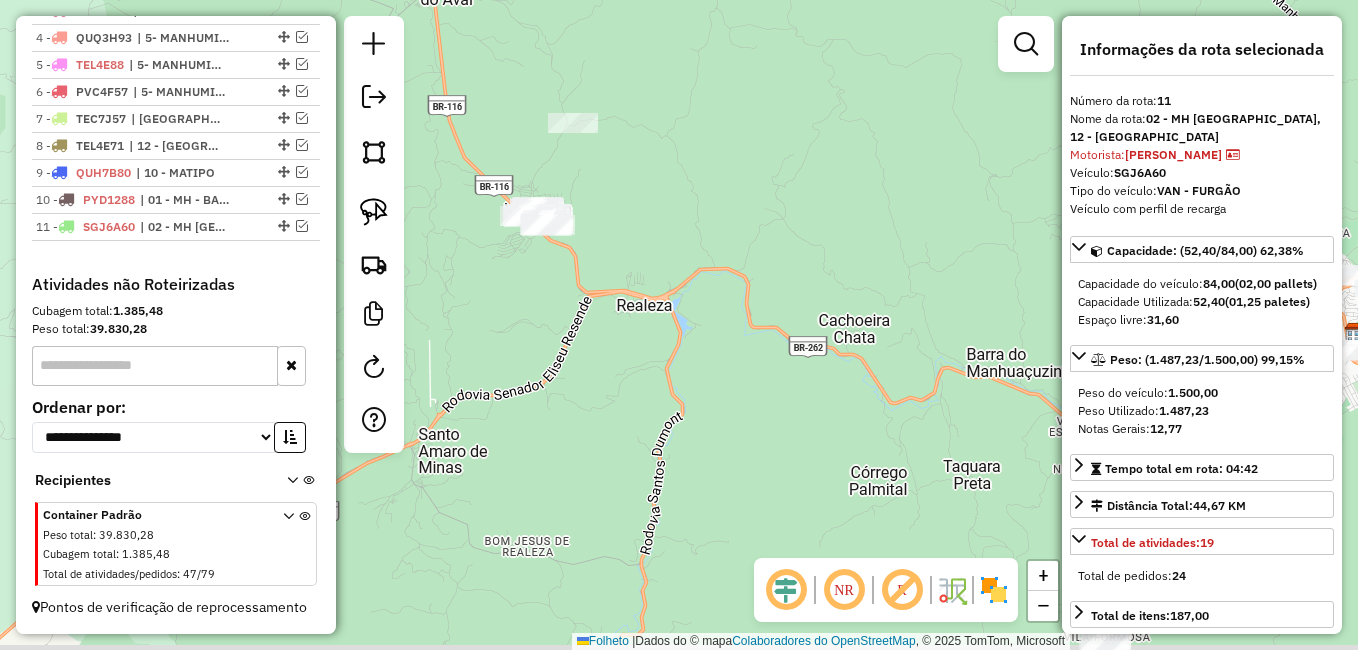 drag, startPoint x: 658, startPoint y: 497, endPoint x: 525, endPoint y: 272, distance: 261.36948 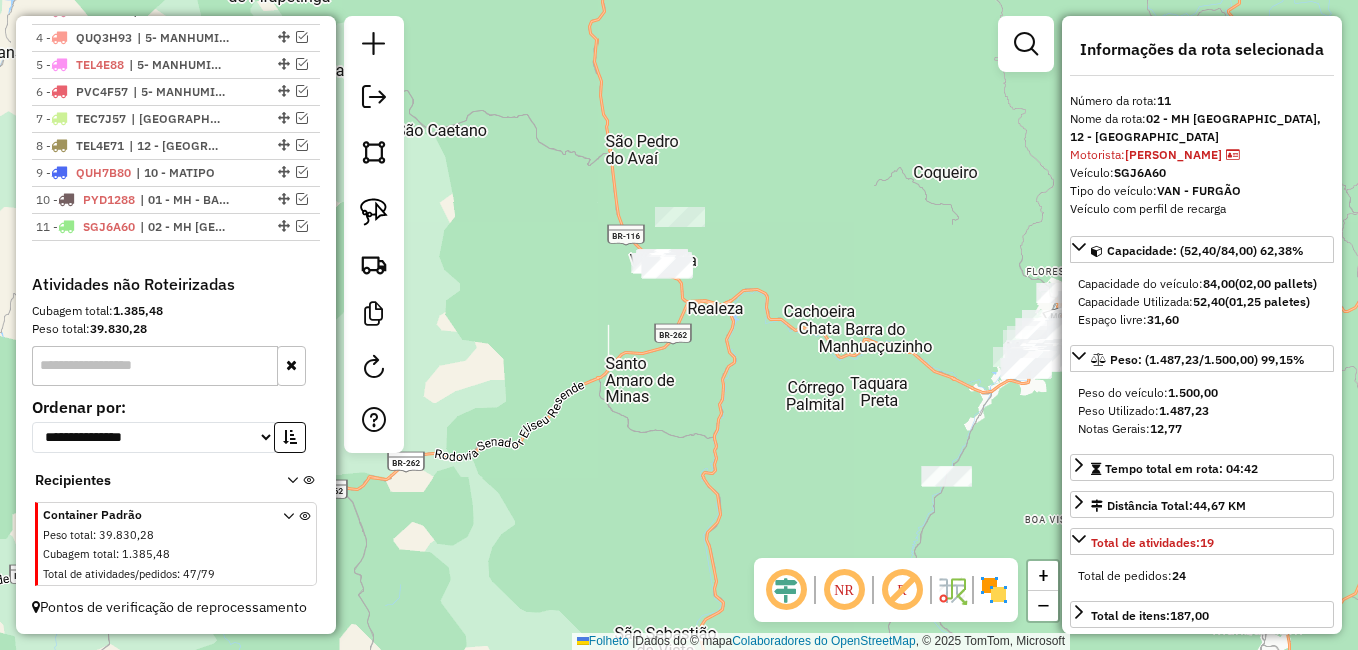 drag, startPoint x: 741, startPoint y: 393, endPoint x: 678, endPoint y: 362, distance: 70.21396 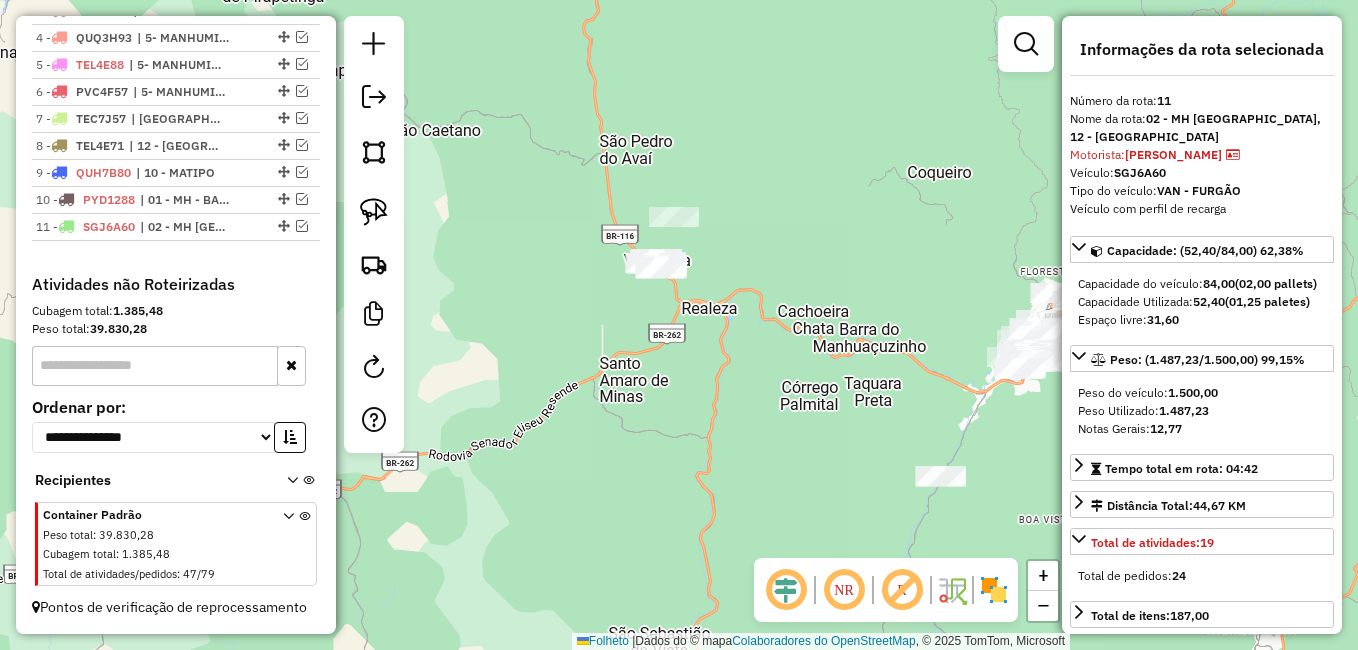 click on "Janela de atendimento Grade de atendimento Capacidade Transportadoras Veículos Cliente Pedidos  Rotas Selecione os dias de semana para filtrar as janelas de atendimento  Seg   Ter   Qua   Qui   Sexo   Sáb   Dom  Informe o período da janela de atendimento: De: Até:  Filtrar exatamente a janela do cliente  Considerar janela de atendimento padrão  Selecione os dias de semana para filtrar as grades de atendimento  Seg   Ter   Qua   Qui   Sexo   Sáb   Dom   Considerar clientes sem dia de atendimento cadastrado  Clientes fora do dia de atendimento selecionado Filtrar as atividades entre os valores definidos abaixo:  Peso mínimo:   Peso máximo:   Cubagem mínima:   Cubagem máxima:   De:   Até:  Filtrar as atividades entre o tempo de atendimento definido abaixo:  De:   Até:   Considerar capacidade total dos clientes não roteirizados Transportadora: Selecione um ou mais itens Tipo de veículo: Selecione um ou mais itens Veículo: Selecione um ou mais itens Motorista: Selecione um ou mais itens Nomo: Setor:" 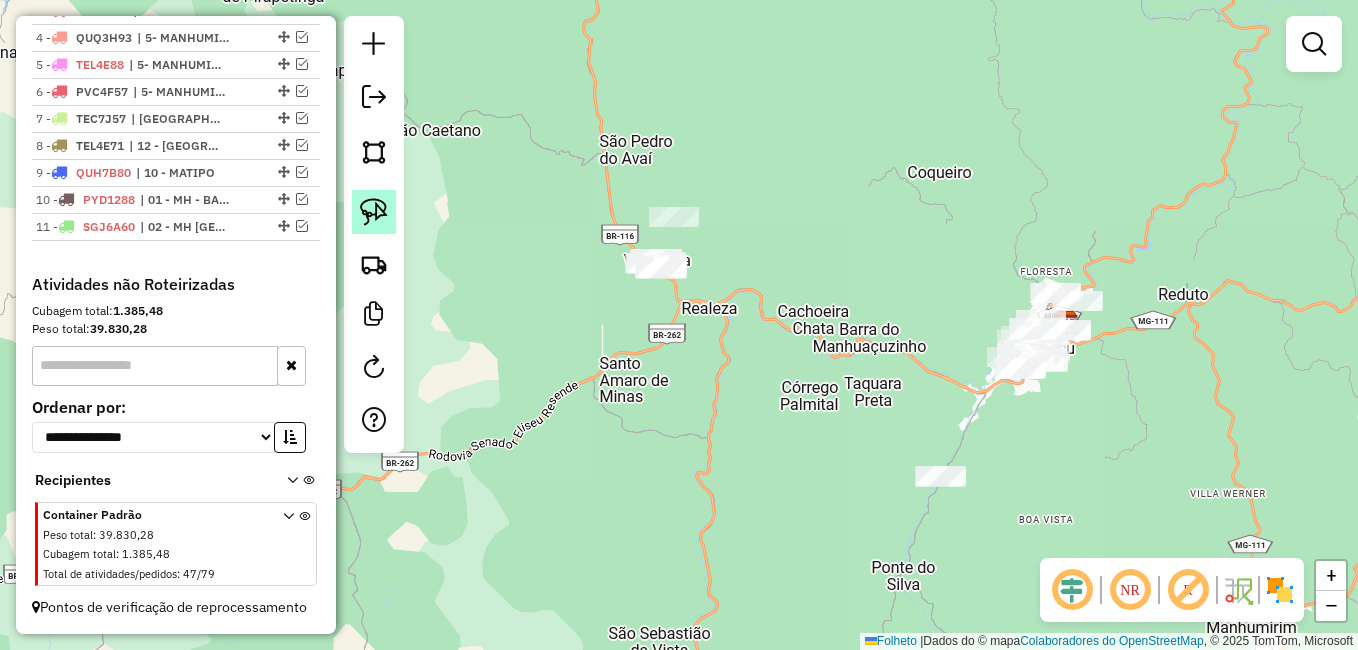 click 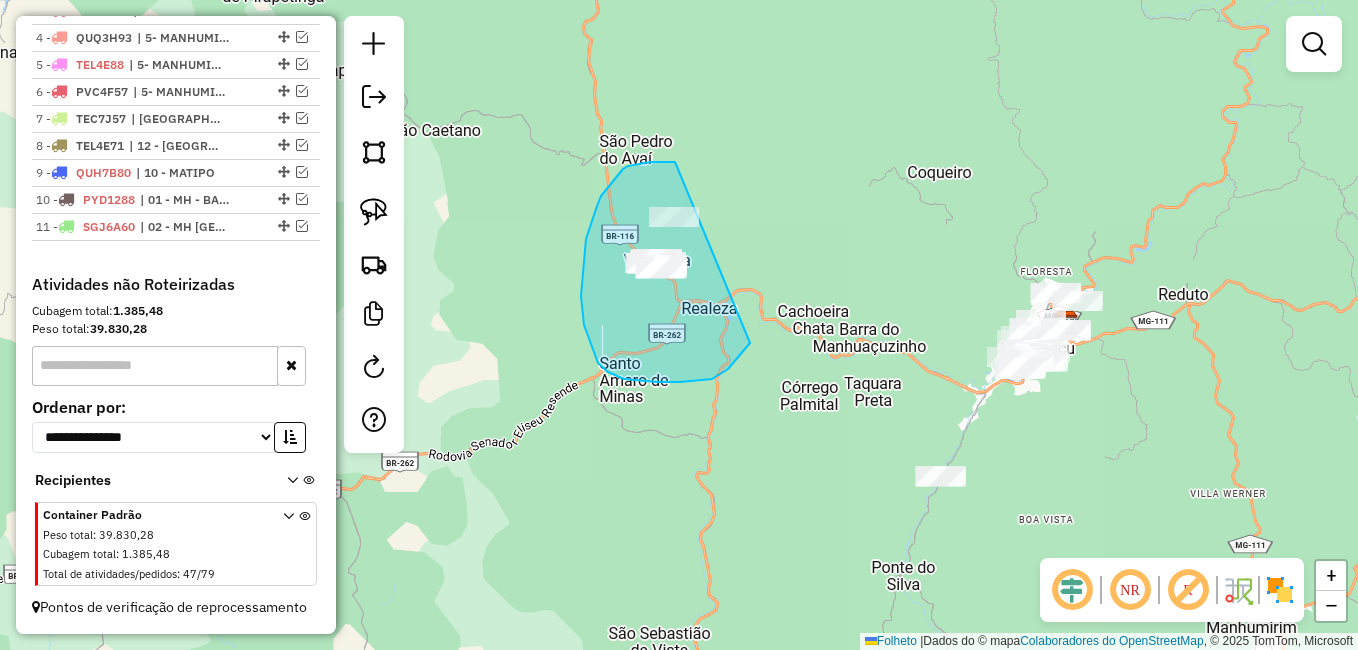 drag, startPoint x: 636, startPoint y: 164, endPoint x: 786, endPoint y: 243, distance: 169.53171 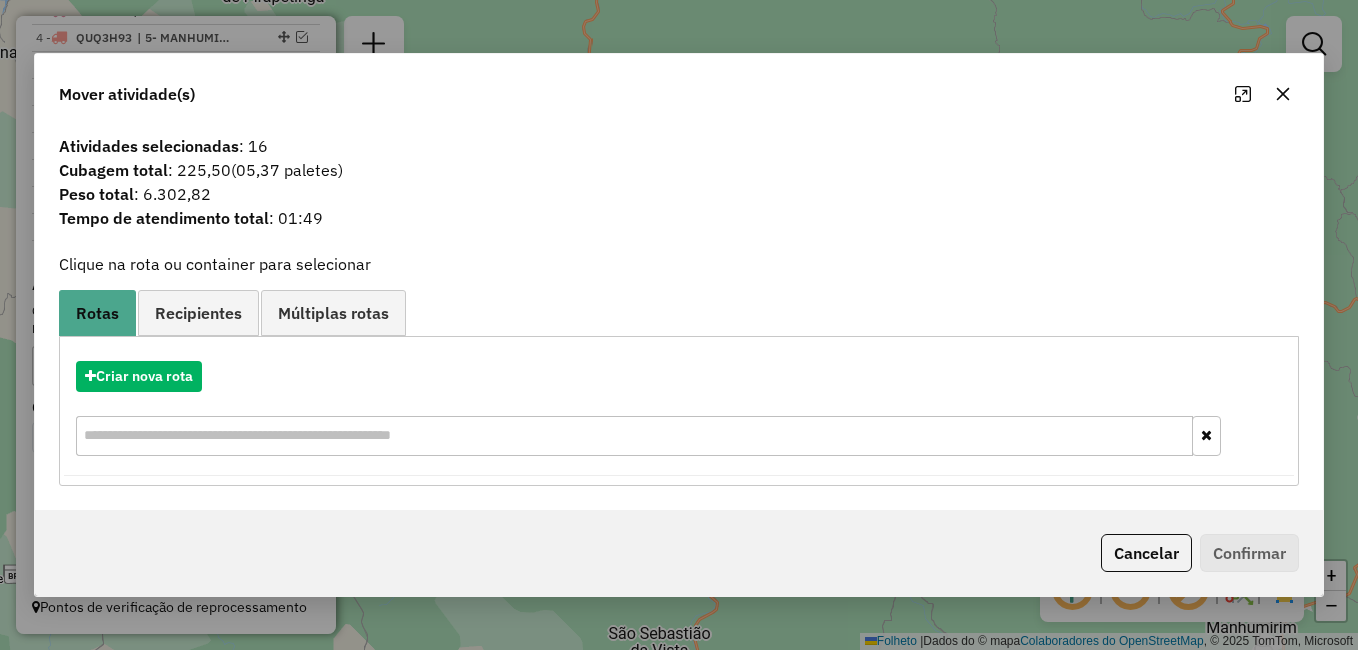 click at bounding box center [634, 436] 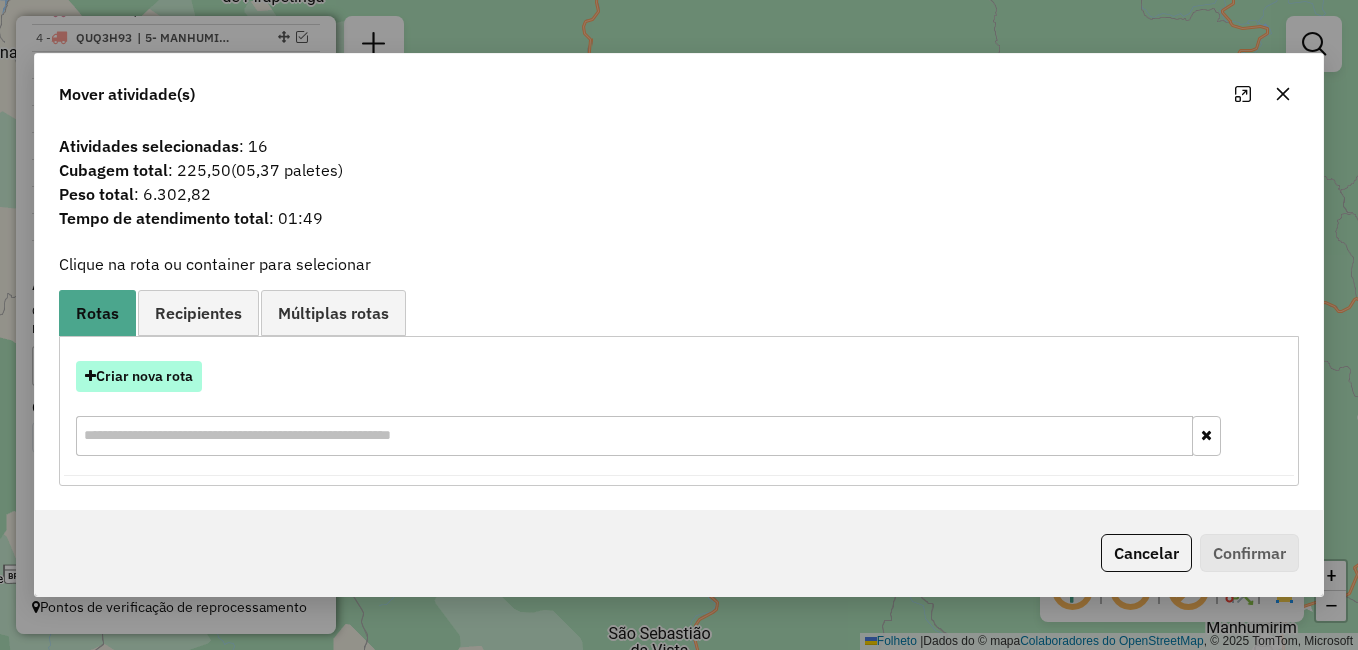 click on "Criar nova rota" at bounding box center [144, 376] 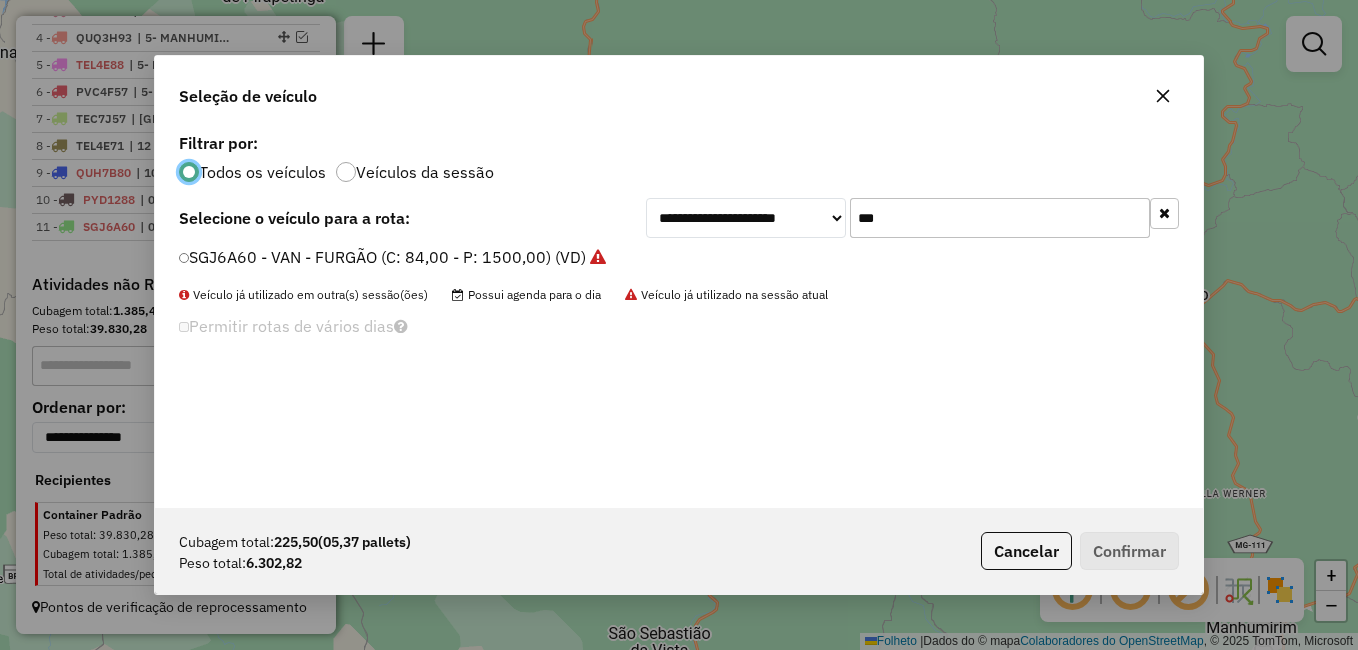 scroll, scrollTop: 11, scrollLeft: 6, axis: both 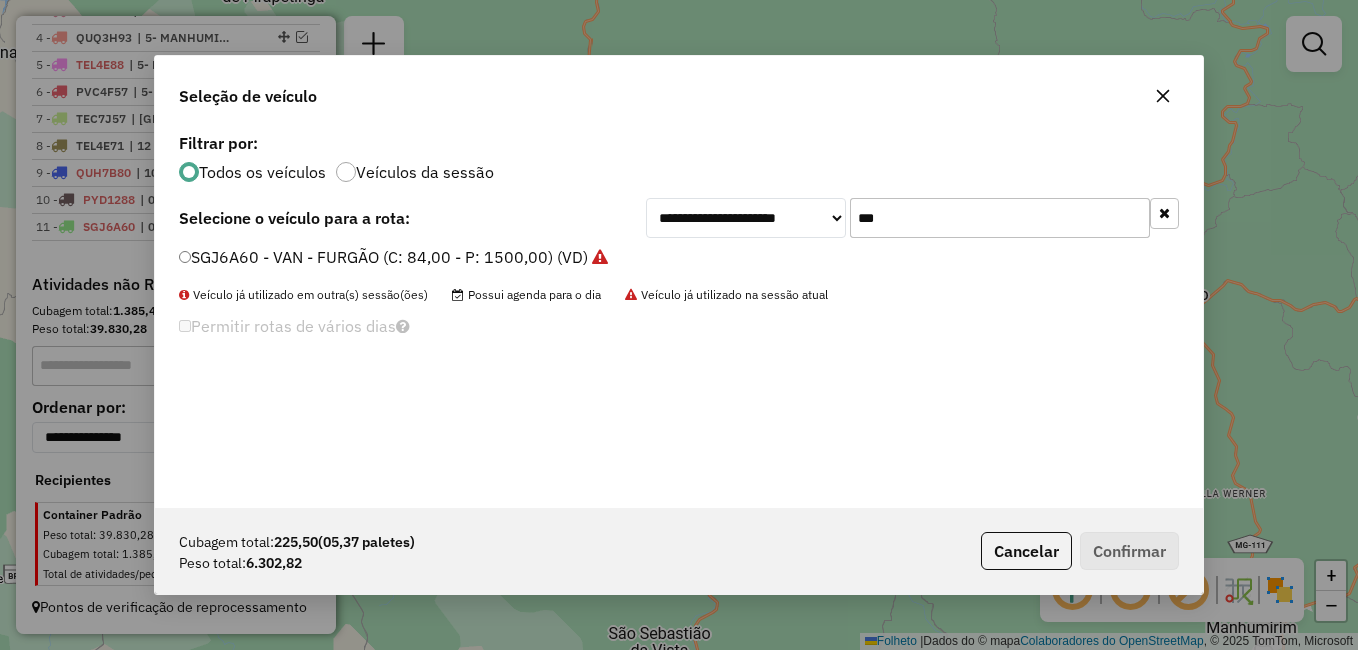 drag, startPoint x: 918, startPoint y: 210, endPoint x: 806, endPoint y: 214, distance: 112.0714 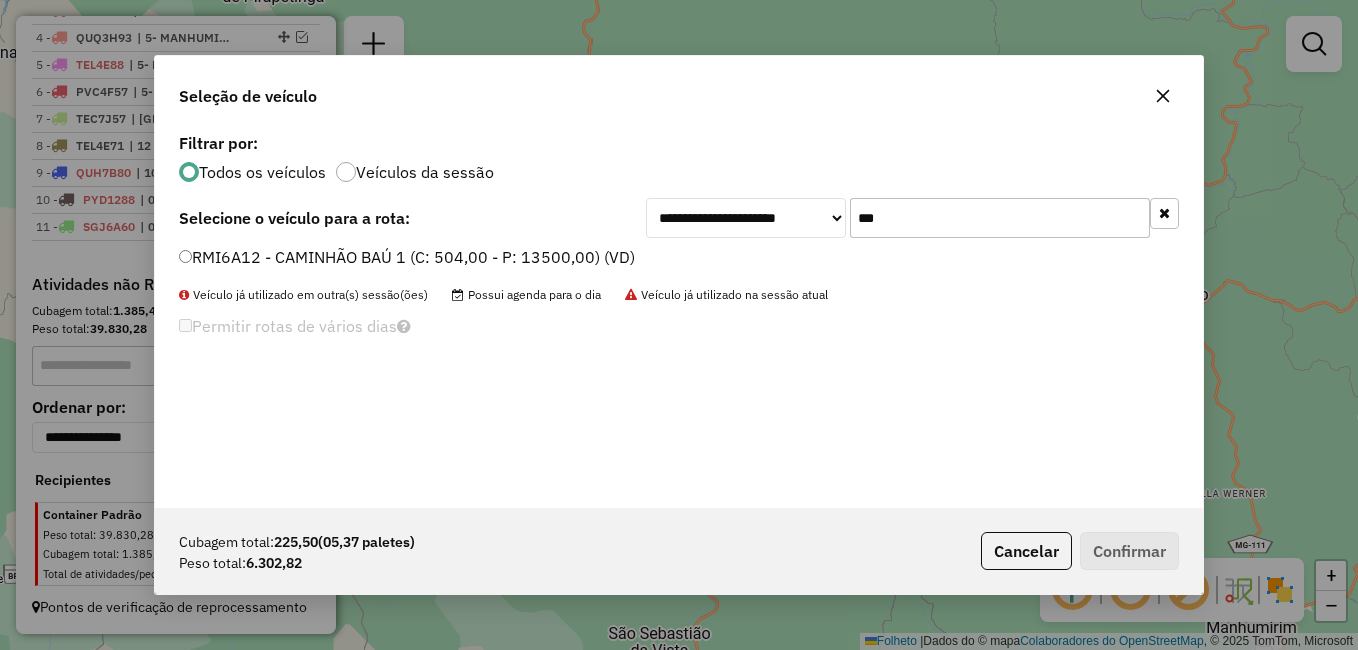 type on "***" 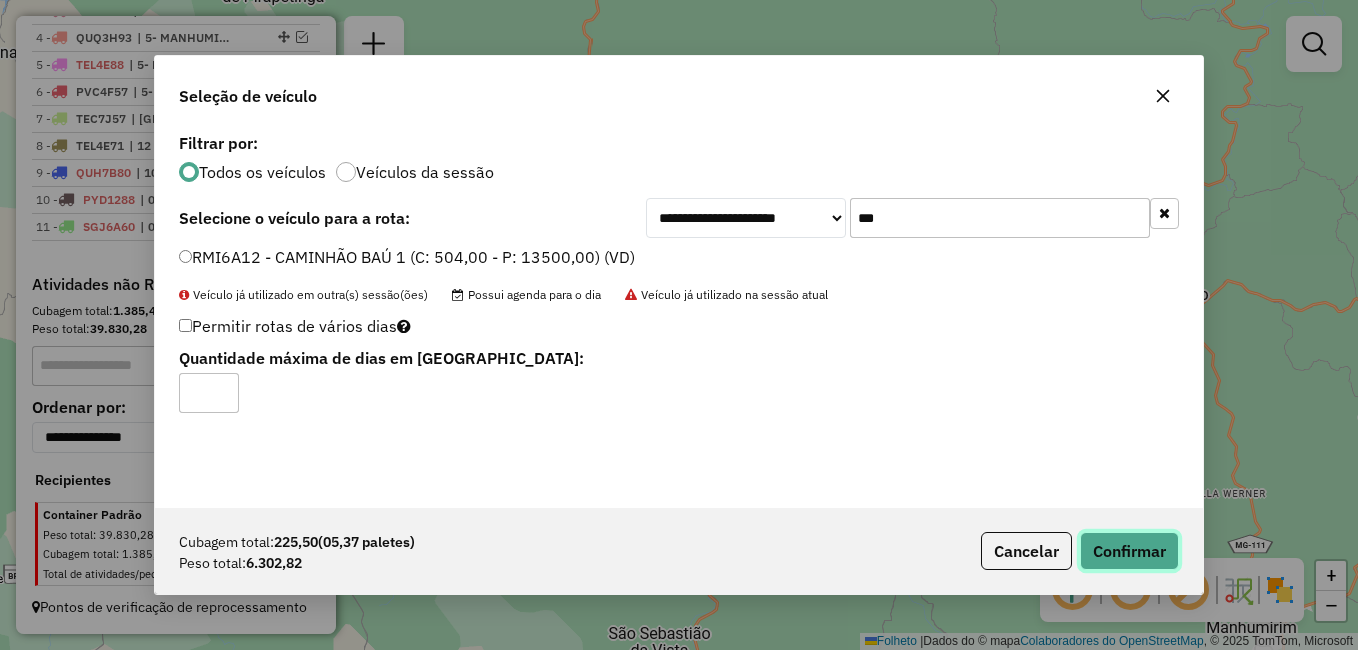 click on "Confirmar" 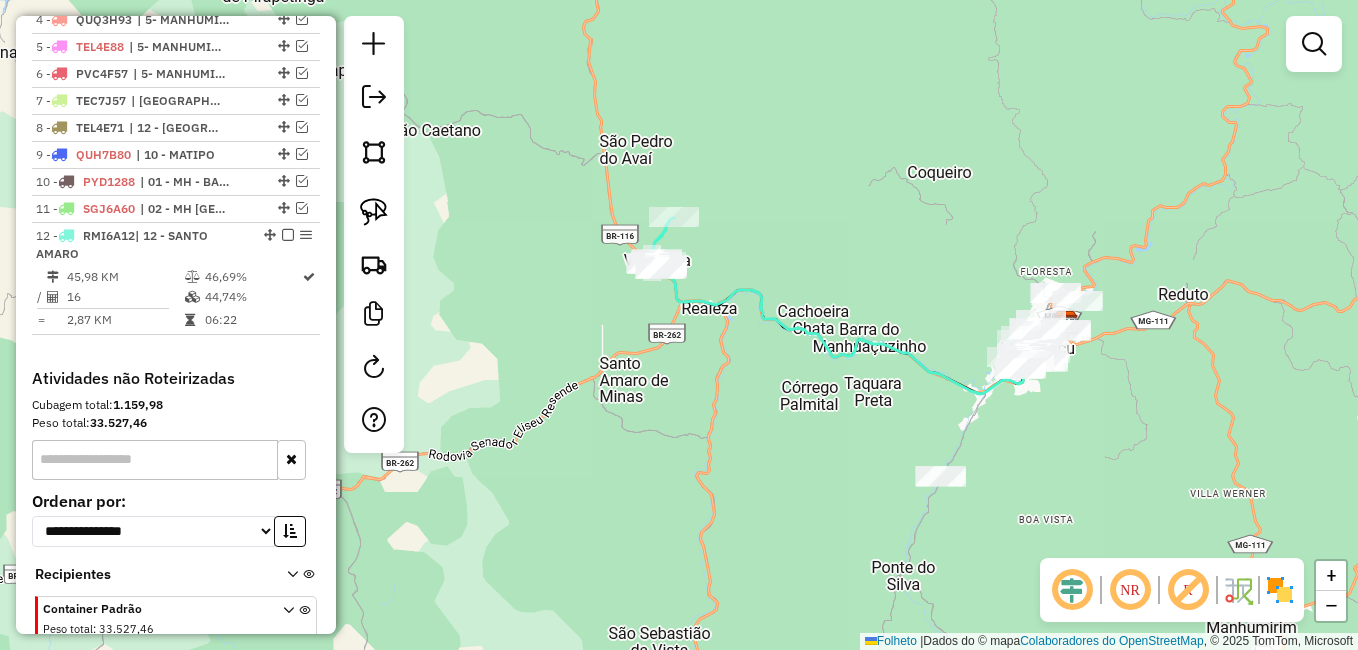 scroll, scrollTop: 907, scrollLeft: 0, axis: vertical 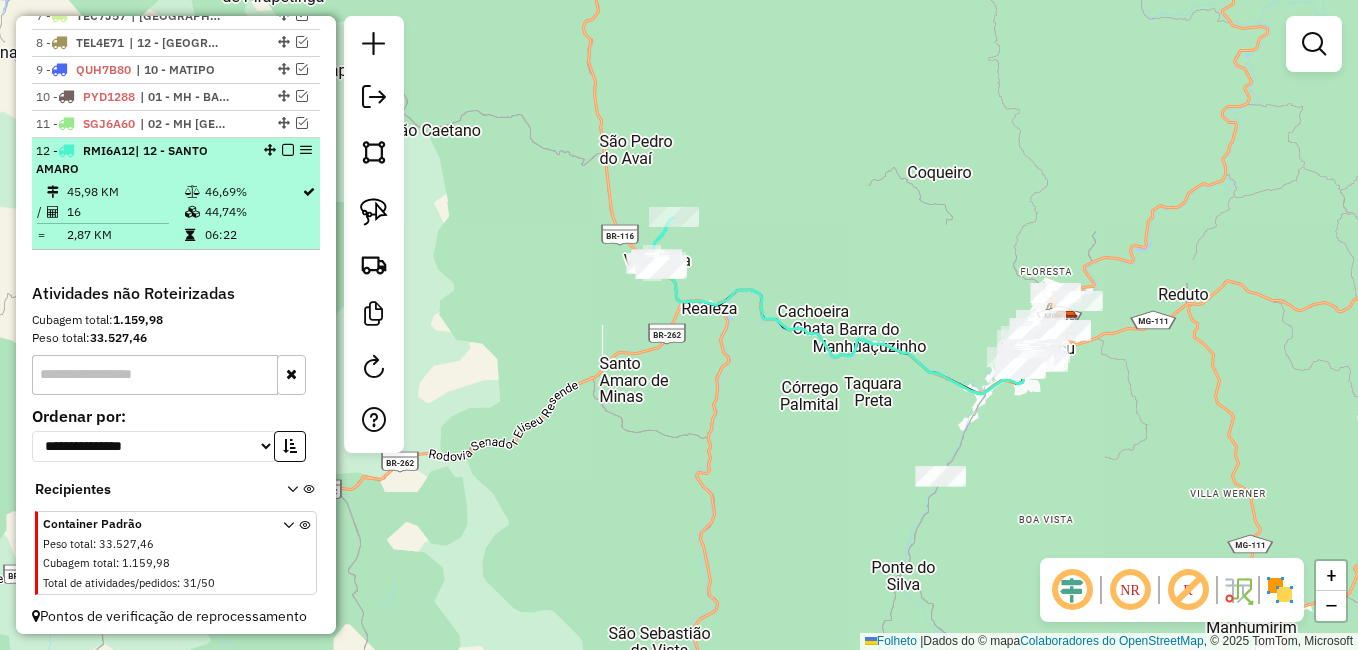 click at bounding box center (288, 150) 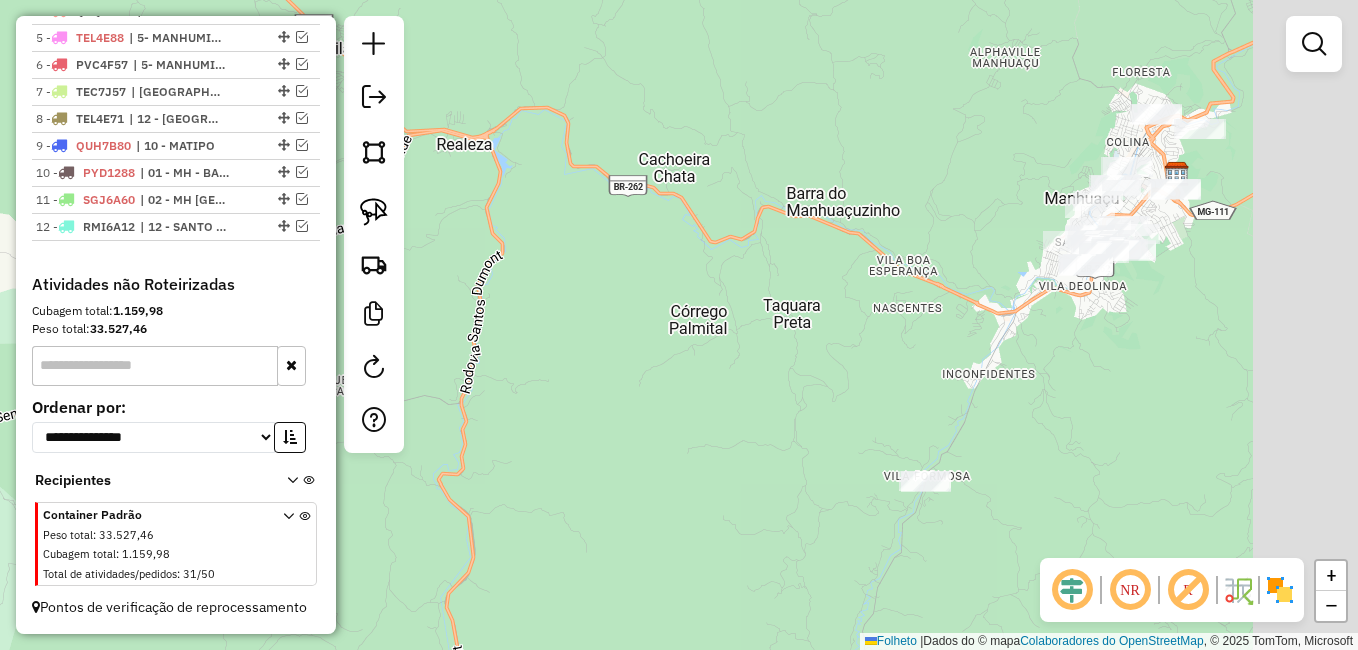 drag, startPoint x: 926, startPoint y: 337, endPoint x: 784, endPoint y: 162, distance: 225.36415 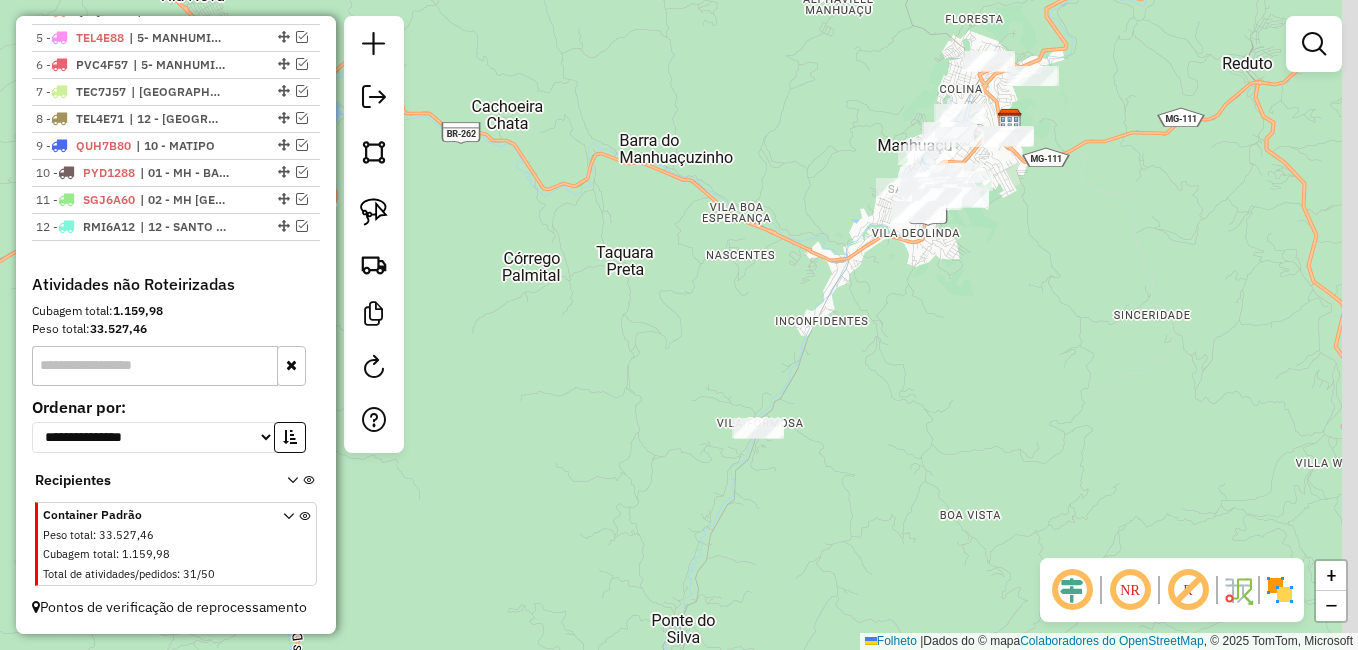 drag, startPoint x: 855, startPoint y: 288, endPoint x: 697, endPoint y: 247, distance: 163.23296 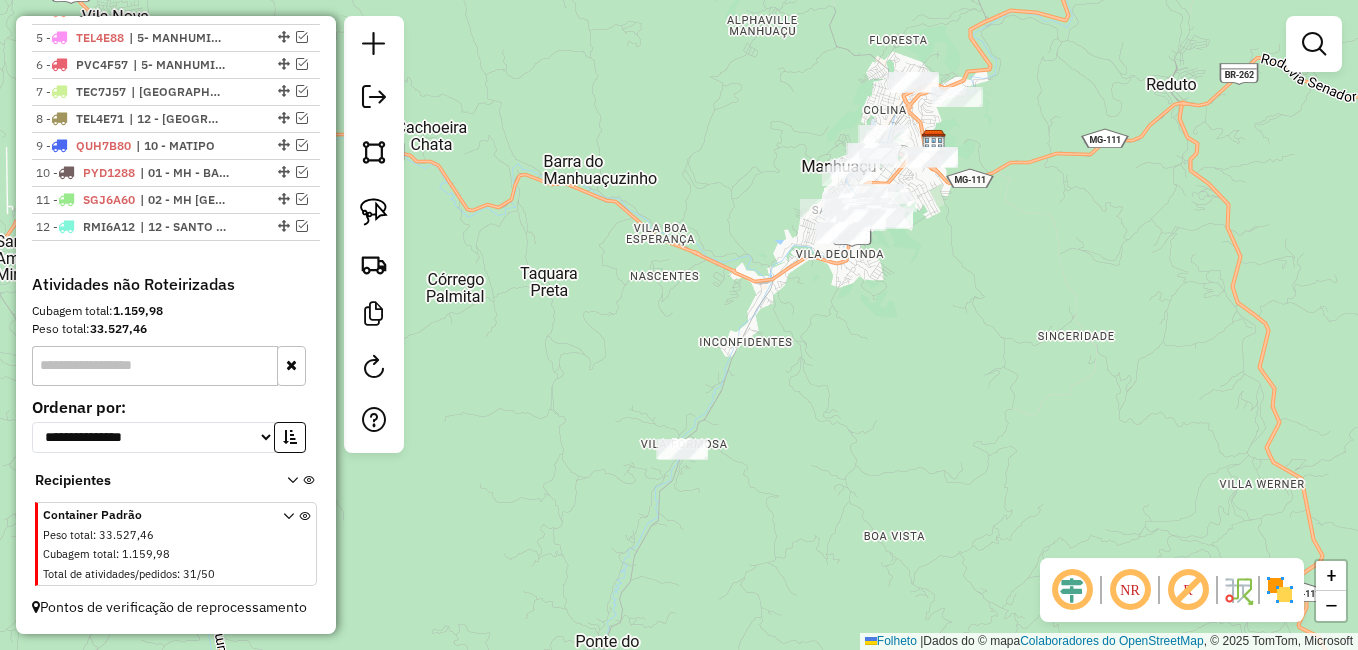drag, startPoint x: 920, startPoint y: 369, endPoint x: 810, endPoint y: 414, distance: 118.84864 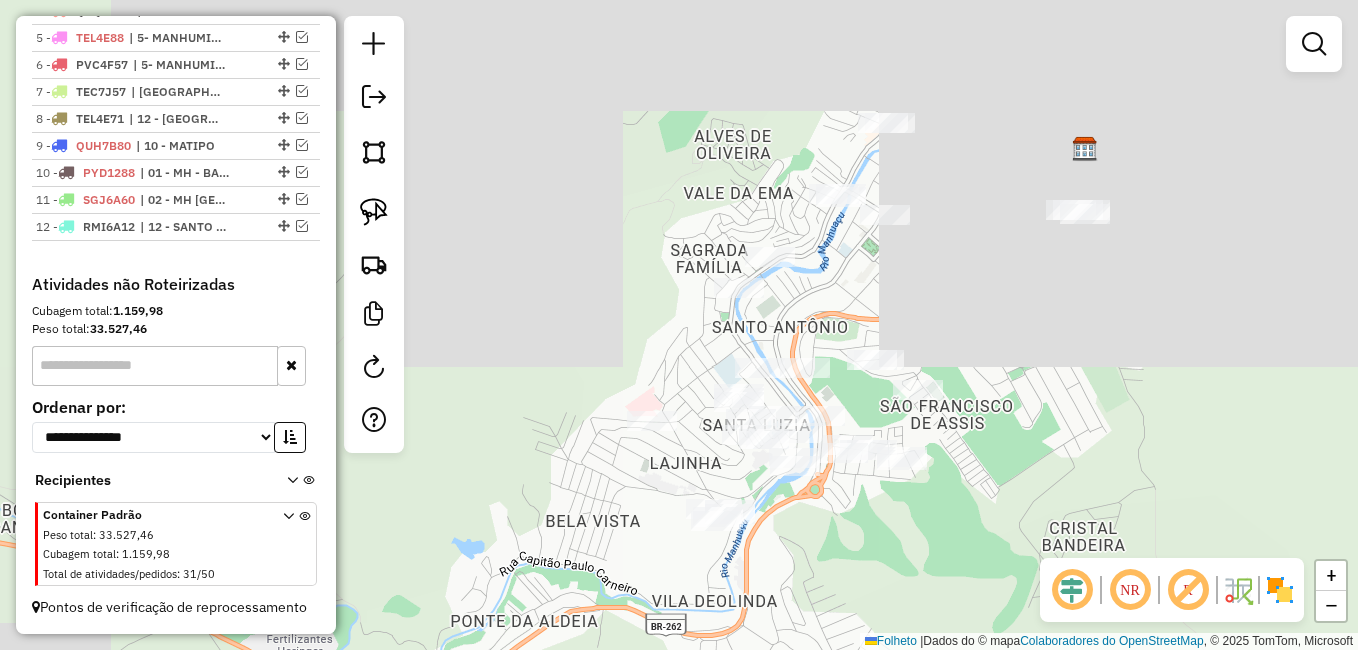 drag, startPoint x: 905, startPoint y: 251, endPoint x: 1017, endPoint y: 610, distance: 376.06516 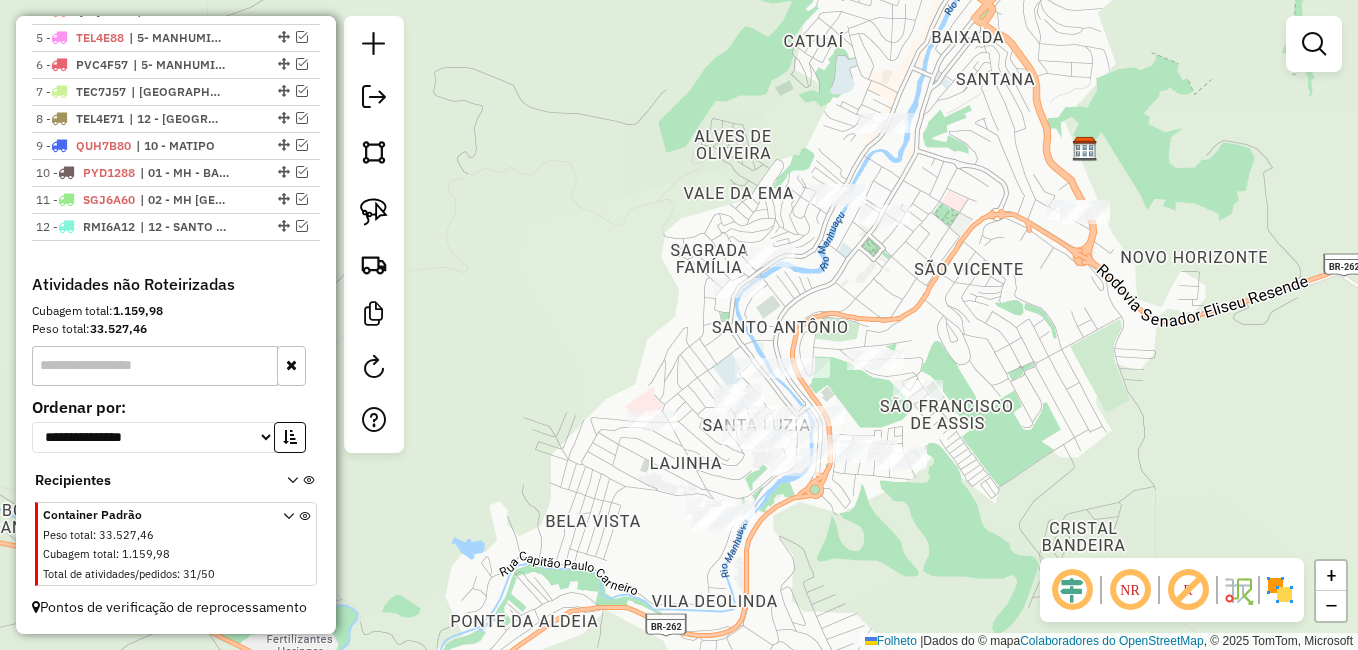 click on "Aguarde...  Pop-up bloqueado!  Seu navegador bloqueou automáticamente a abertura de uma nova janela.   Acesse as configurações e adicione o endereço do sistema a lista de permissão.   Fechar  Informações da Sessão 963734 - [DATE]     Criação: [DATE] 18:40   Depósito:  Farid - [GEOGRAPHIC_DATA]  Total de rotas:  12  Distância Total:  1.210,77 km  Tempo total:  103:47  Valor total:  R$ 549.427,53  - Total roteirizado:  R$ 356.829,90  - Total não roteirizado:  R$ 192.597,63  Total de Atividades Roteirizadas:  243  Total de Pedidos Roteirizados:  391  Peso total roteirizado:  68.734,35  Cubagem total roteirizado:  2.474,25  Total de Atividades não Roteirizadas:  31  Total de Pedidos não Roteirizados:  50 Total de caixas por viagem:  2.474,25 /  206,19 Média de Atividades por viagem:  243 /  20,25 Ocupação média da frota:  74,30%   Rotas vários dias:  0  Clientes Priorizados NR:  0 Rotas  Recargas: 5   Ver rotas   Ver veículos  Finalizar todas as rotas   1 -       RMI6A09   2 -  :" at bounding box center (679, 325) 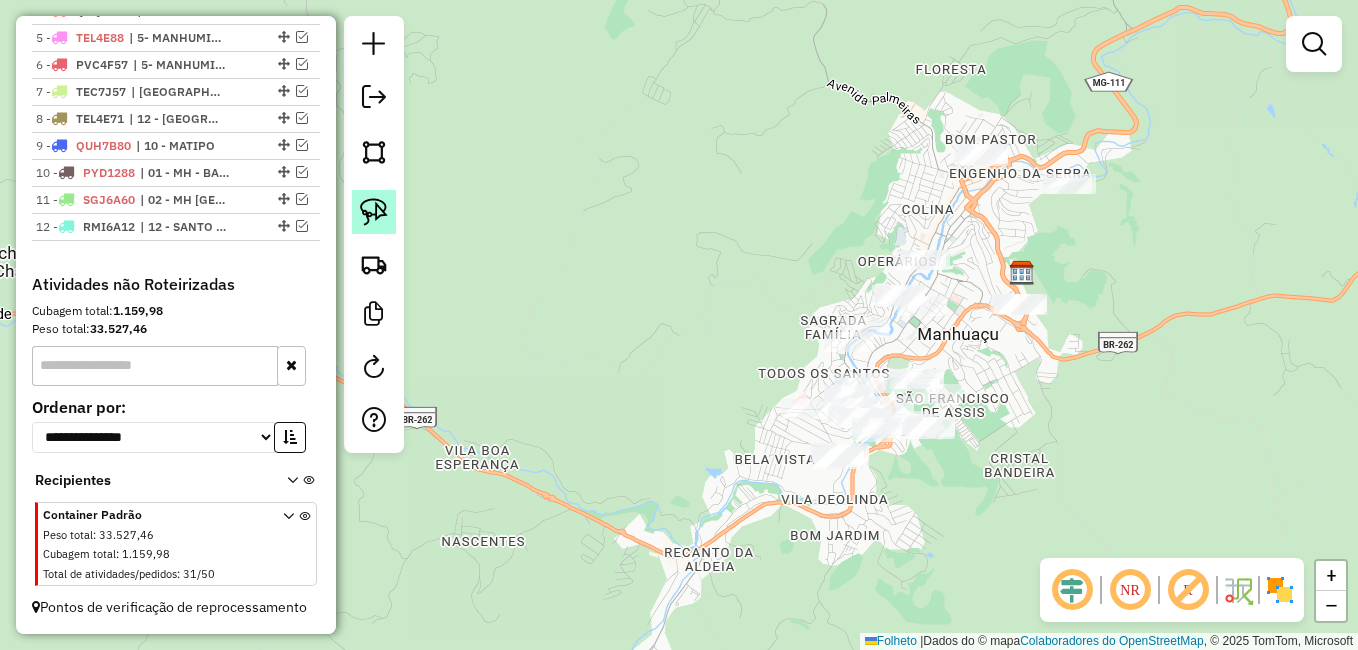 click 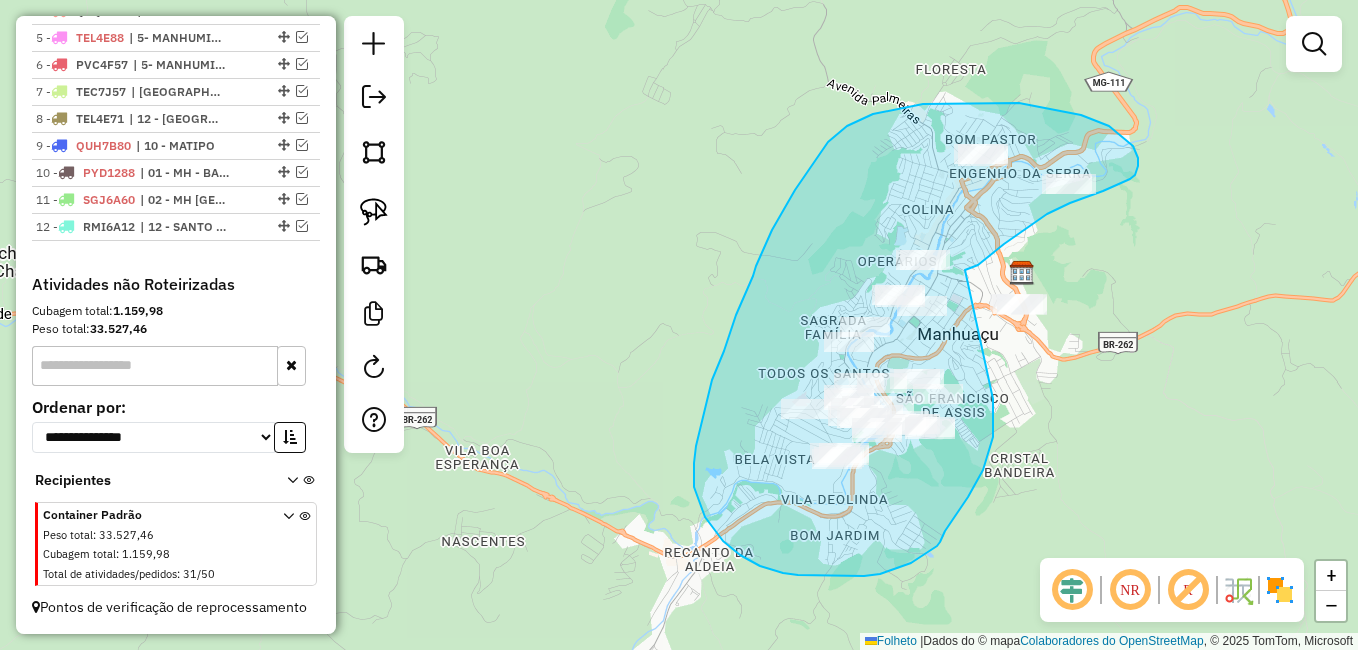 drag, startPoint x: 965, startPoint y: 270, endPoint x: 993, endPoint y: 368, distance: 101.92154 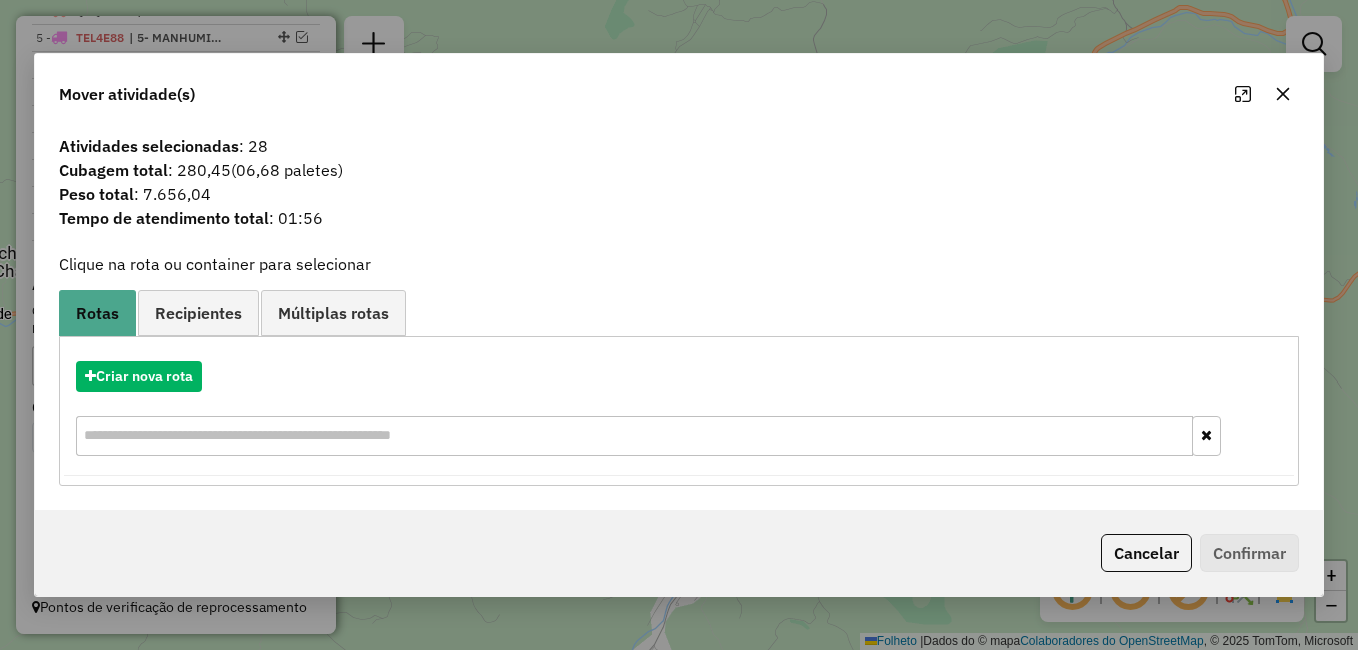 click 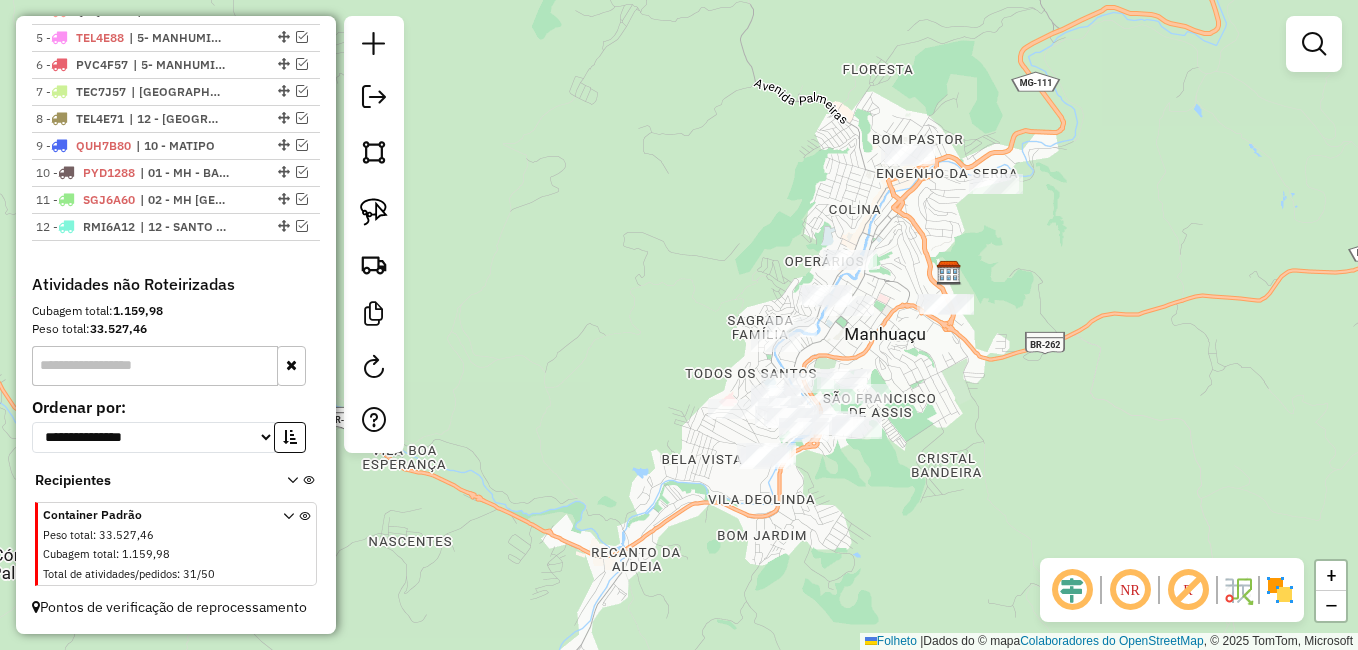 drag, startPoint x: 1127, startPoint y: 219, endPoint x: 1047, endPoint y: 202, distance: 81.78631 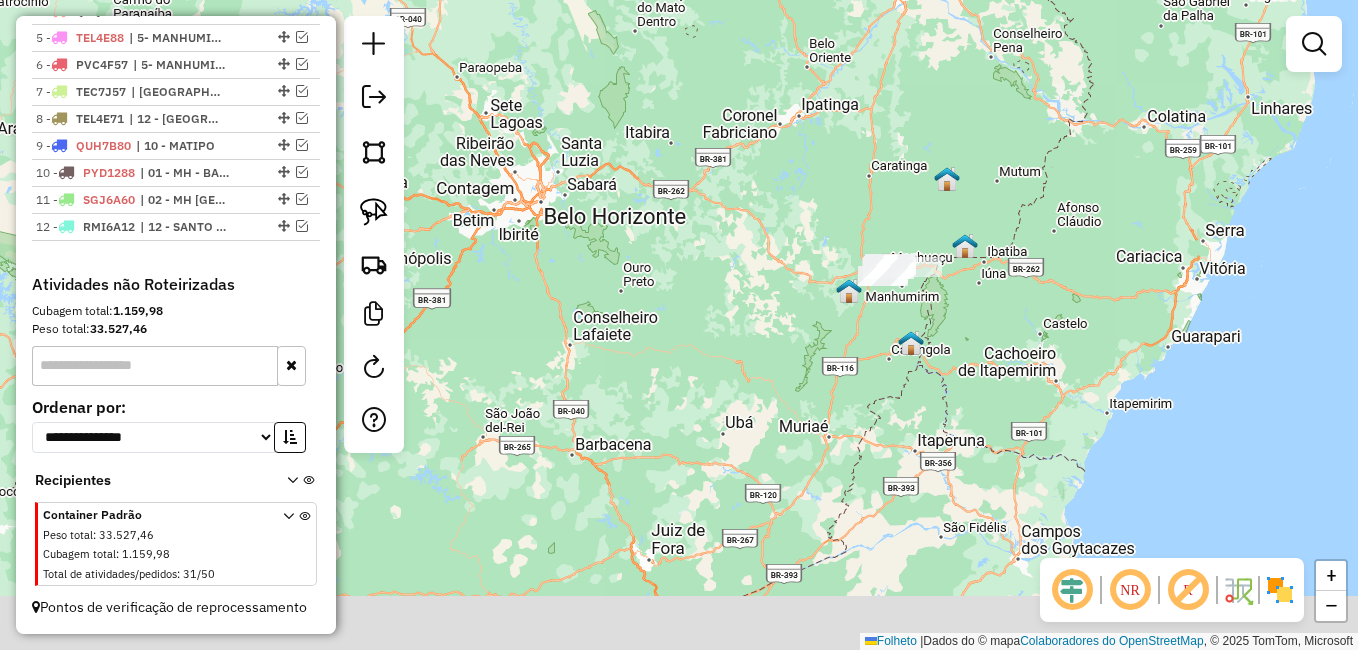 drag, startPoint x: 758, startPoint y: 472, endPoint x: 689, endPoint y: 324, distance: 163.29422 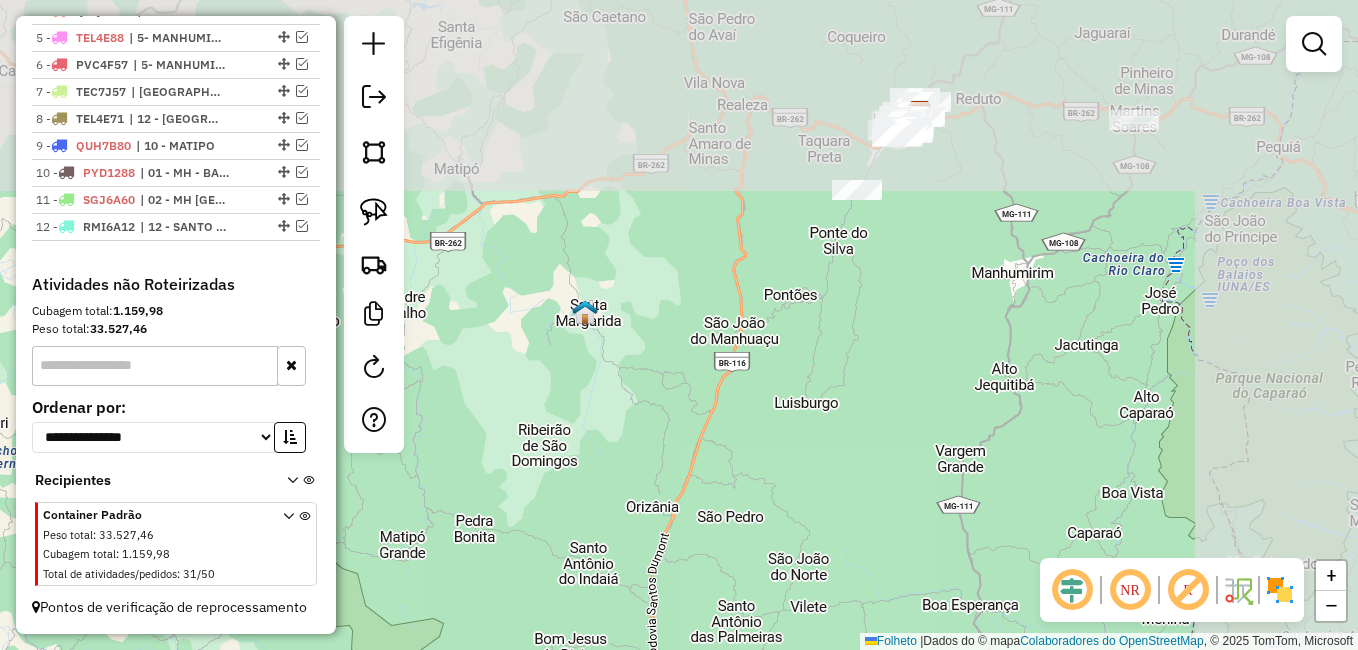 drag, startPoint x: 1075, startPoint y: 252, endPoint x: 736, endPoint y: 485, distance: 411.35144 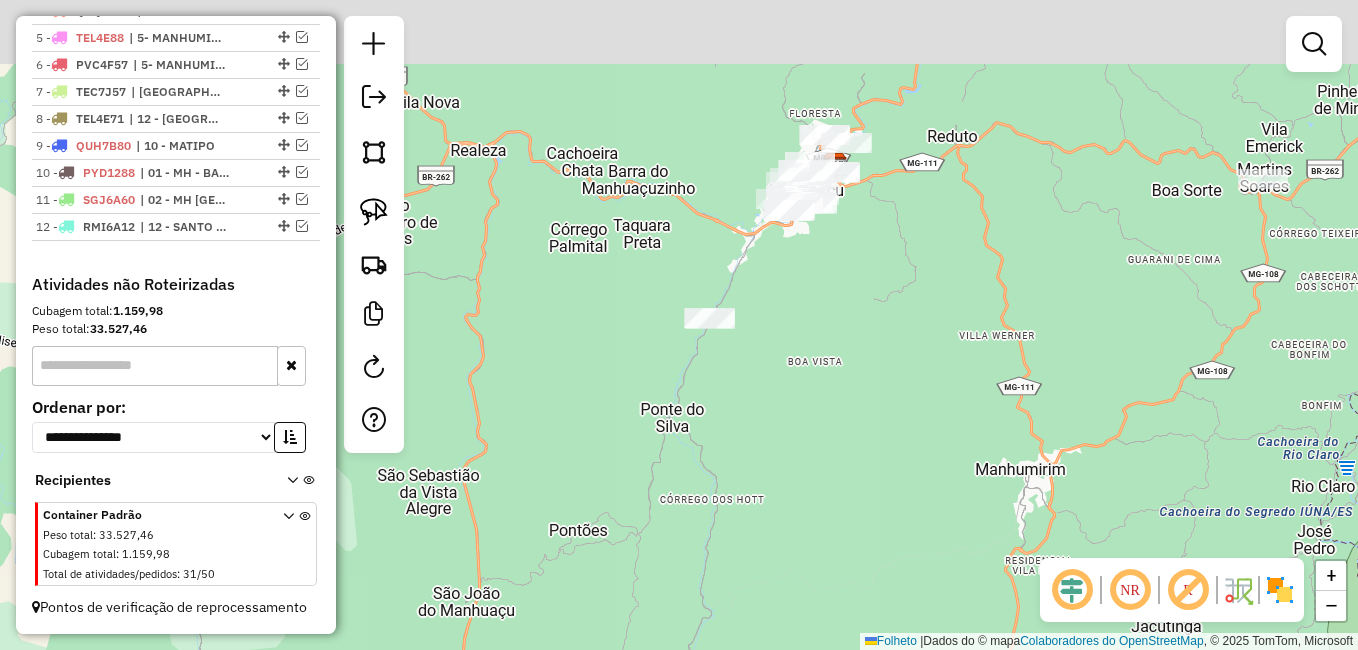 drag, startPoint x: 916, startPoint y: 331, endPoint x: 834, endPoint y: 419, distance: 120.283 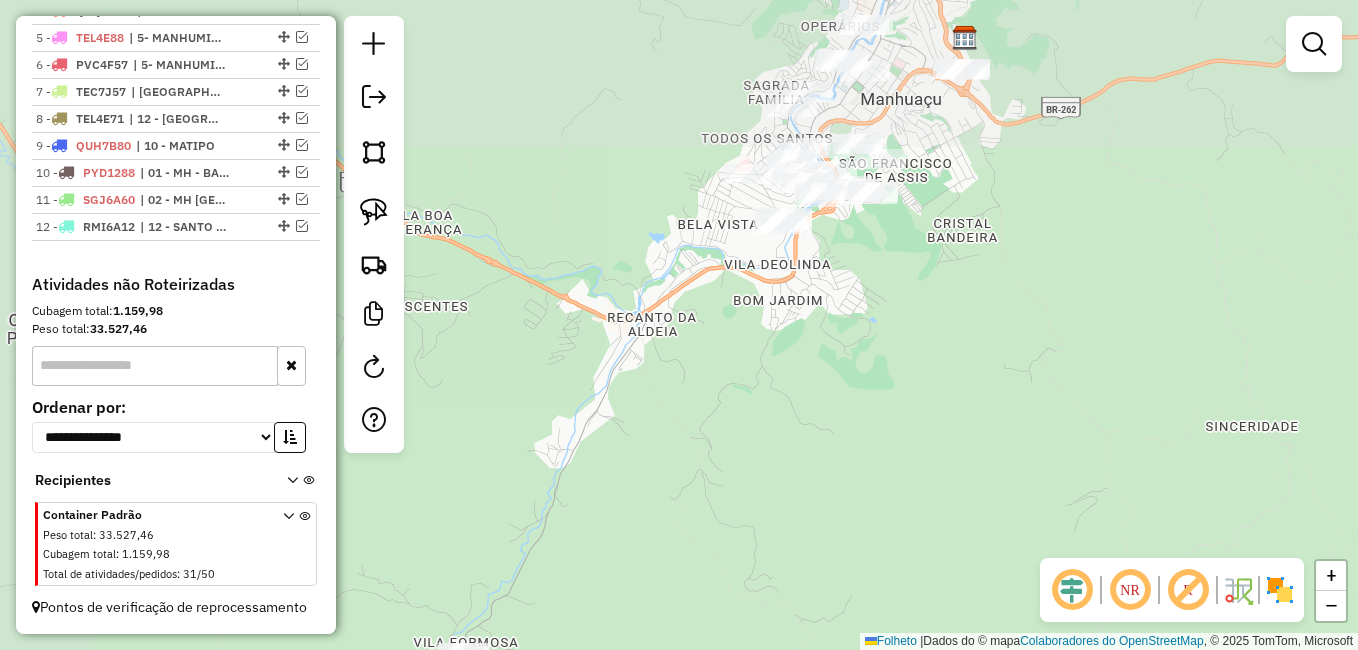 drag, startPoint x: 865, startPoint y: 300, endPoint x: 1044, endPoint y: 491, distance: 261.76706 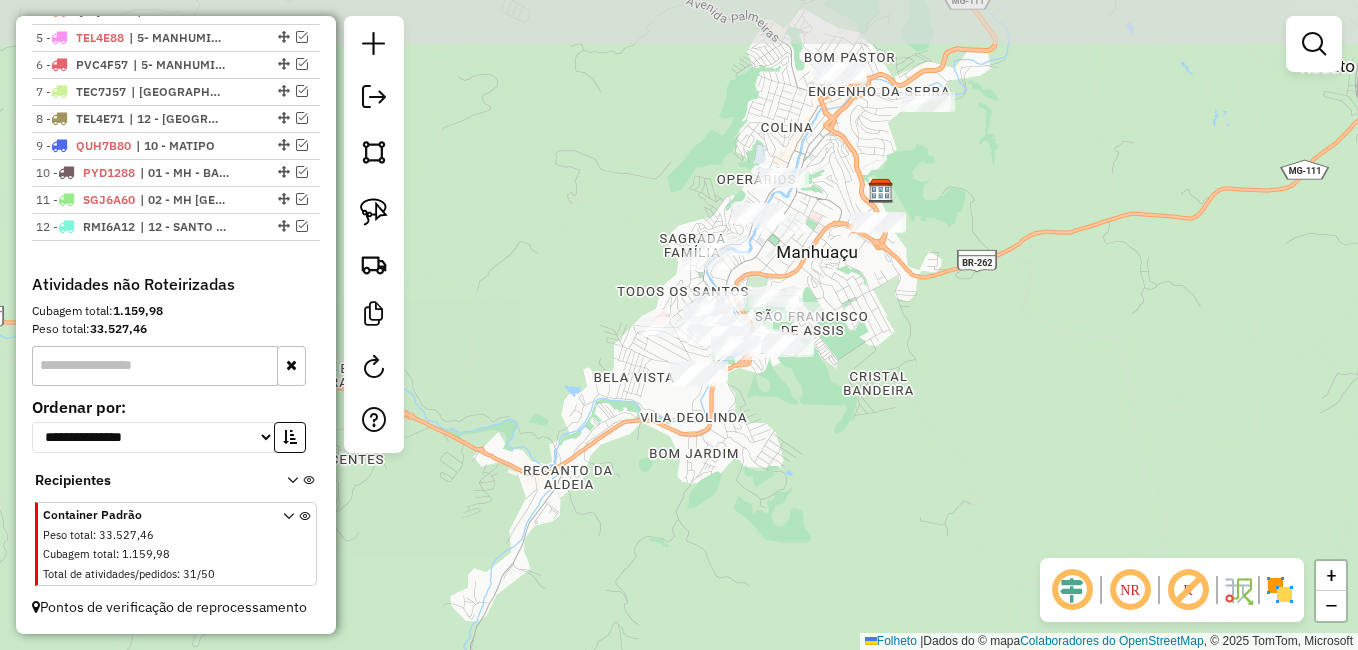 drag, startPoint x: 917, startPoint y: 352, endPoint x: 821, endPoint y: 494, distance: 171.40594 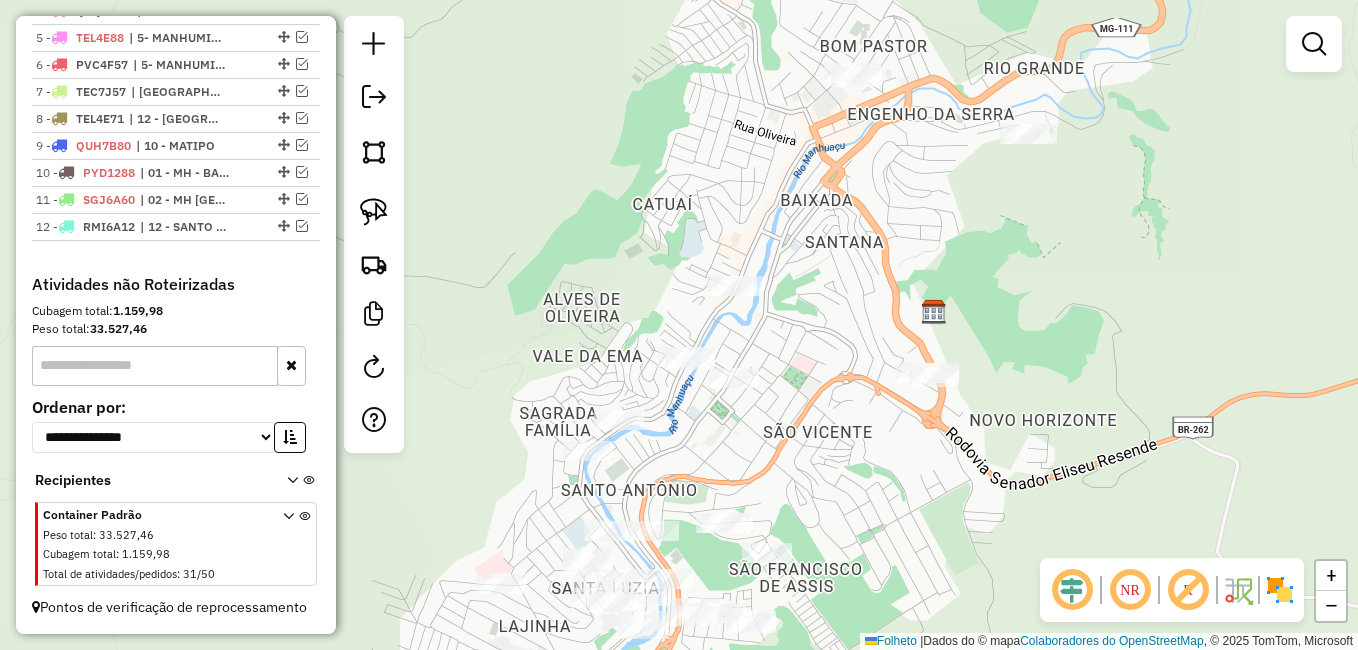 drag, startPoint x: 878, startPoint y: 220, endPoint x: 870, endPoint y: 487, distance: 267.1198 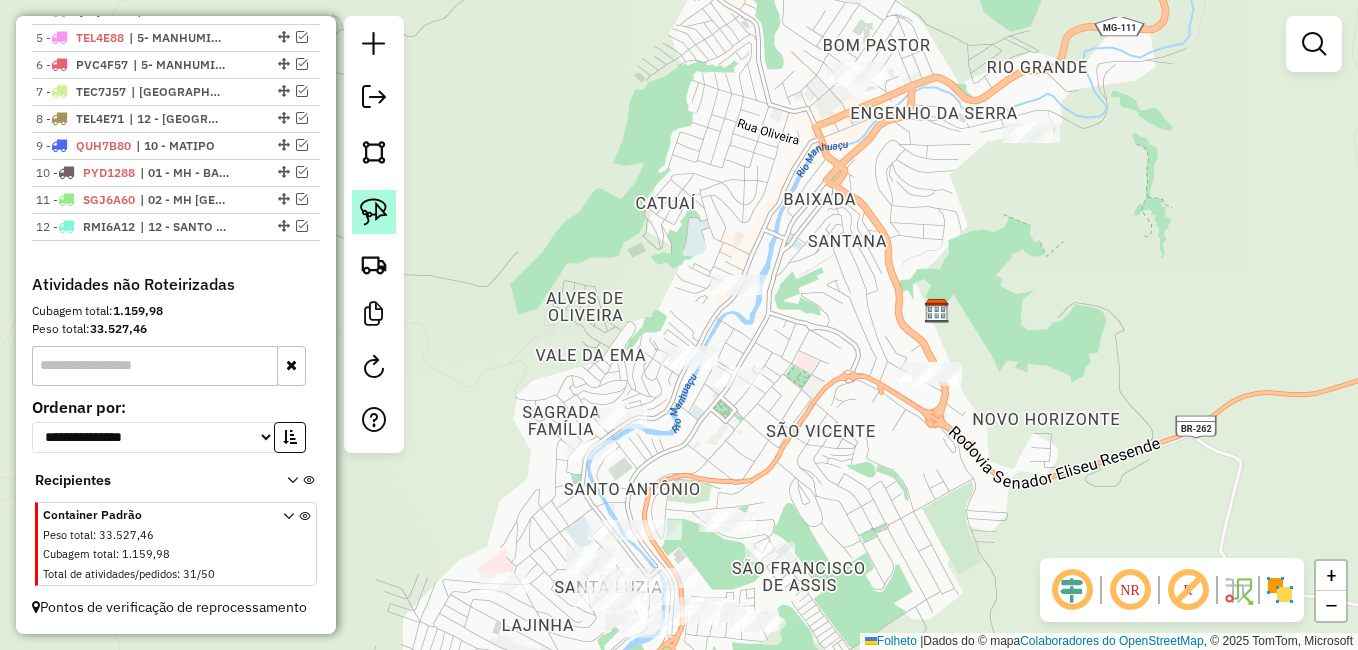 drag, startPoint x: 372, startPoint y: 211, endPoint x: 640, endPoint y: 197, distance: 268.36542 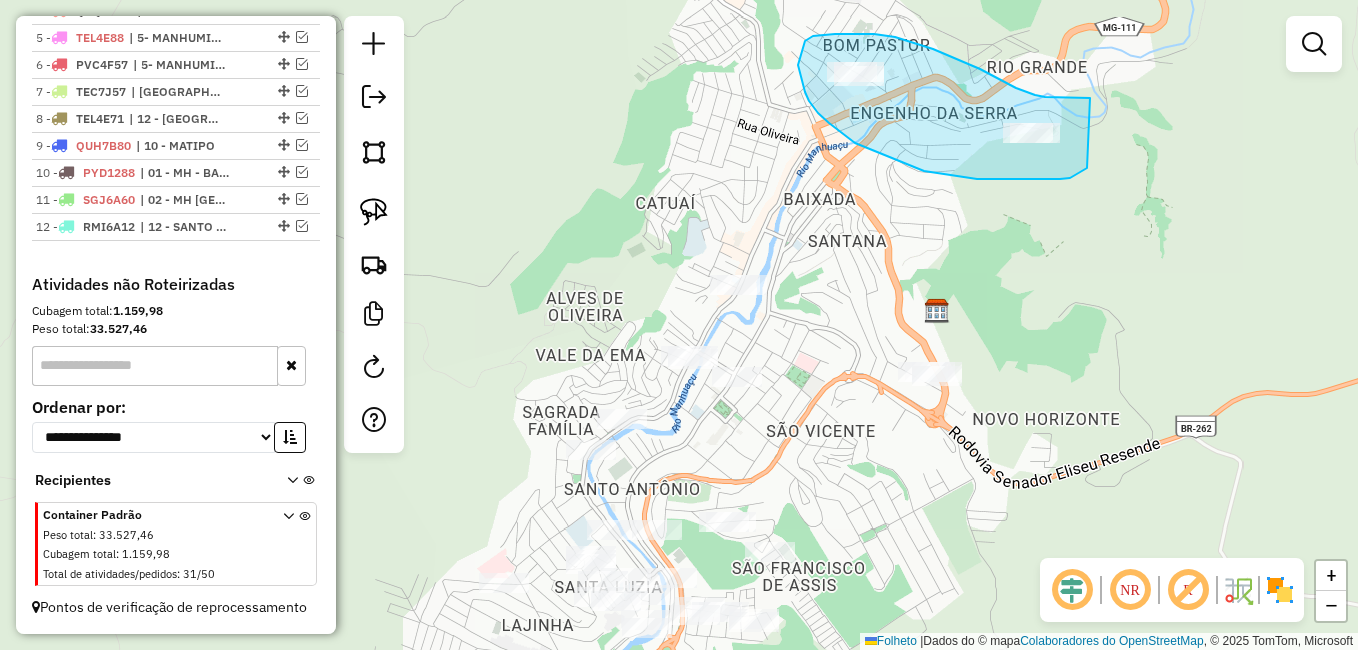 drag, startPoint x: 1080, startPoint y: 98, endPoint x: 1087, endPoint y: 168, distance: 70.34913 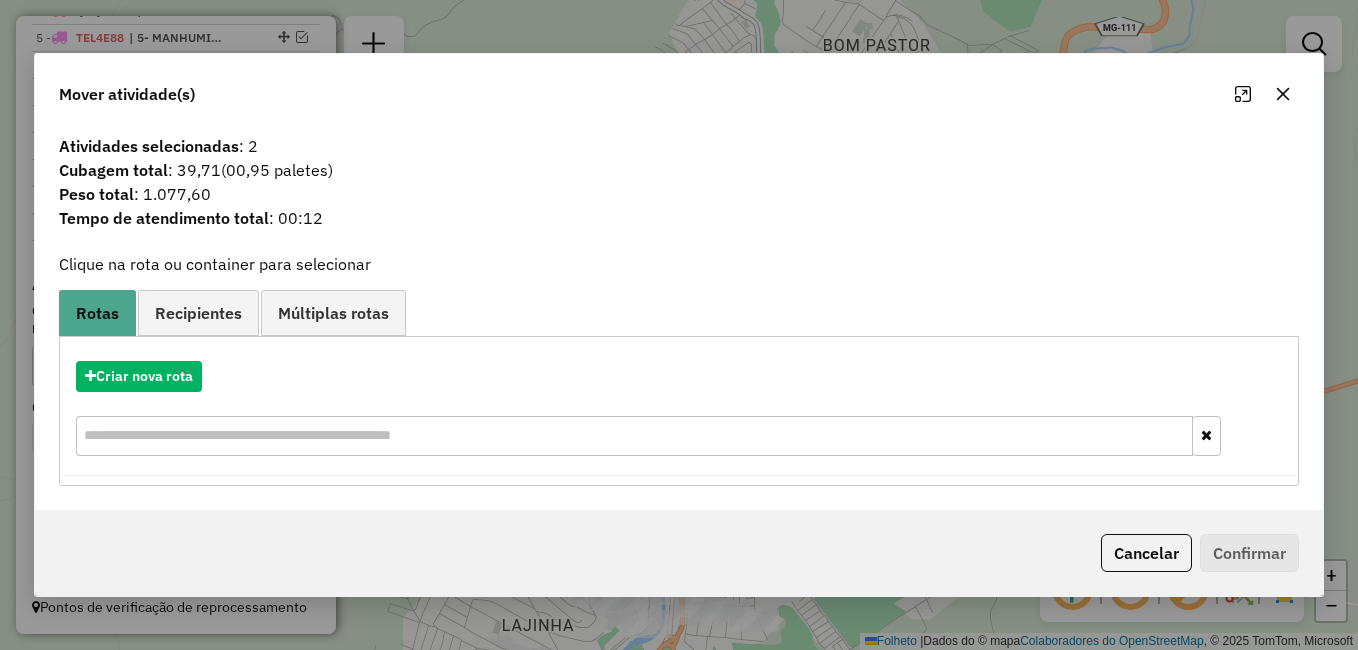 click 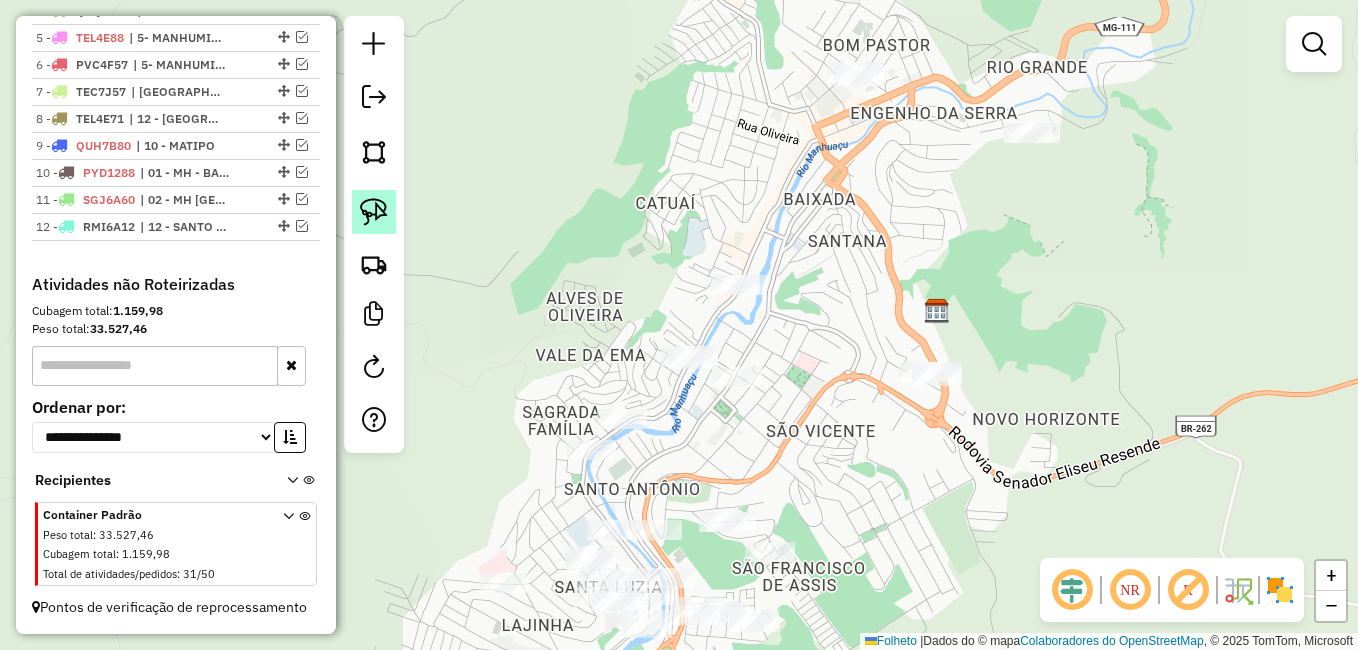 click 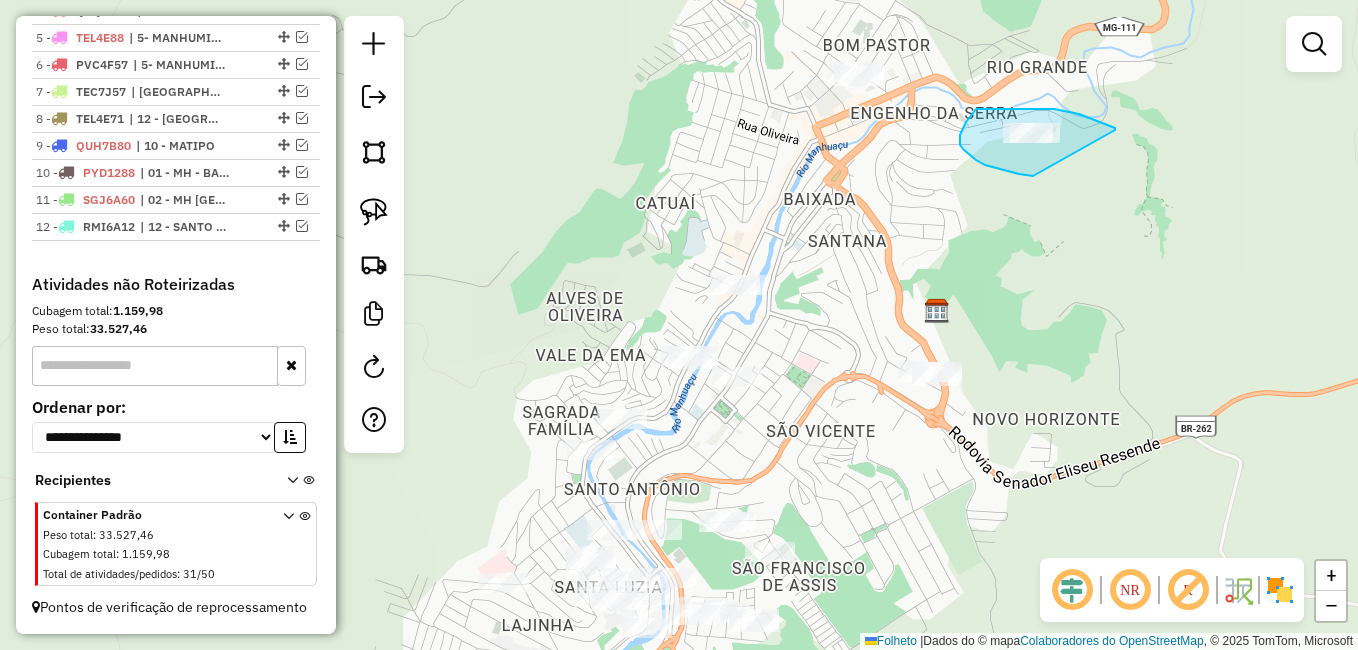 drag, startPoint x: 1115, startPoint y: 130, endPoint x: 1053, endPoint y: 176, distance: 77.201035 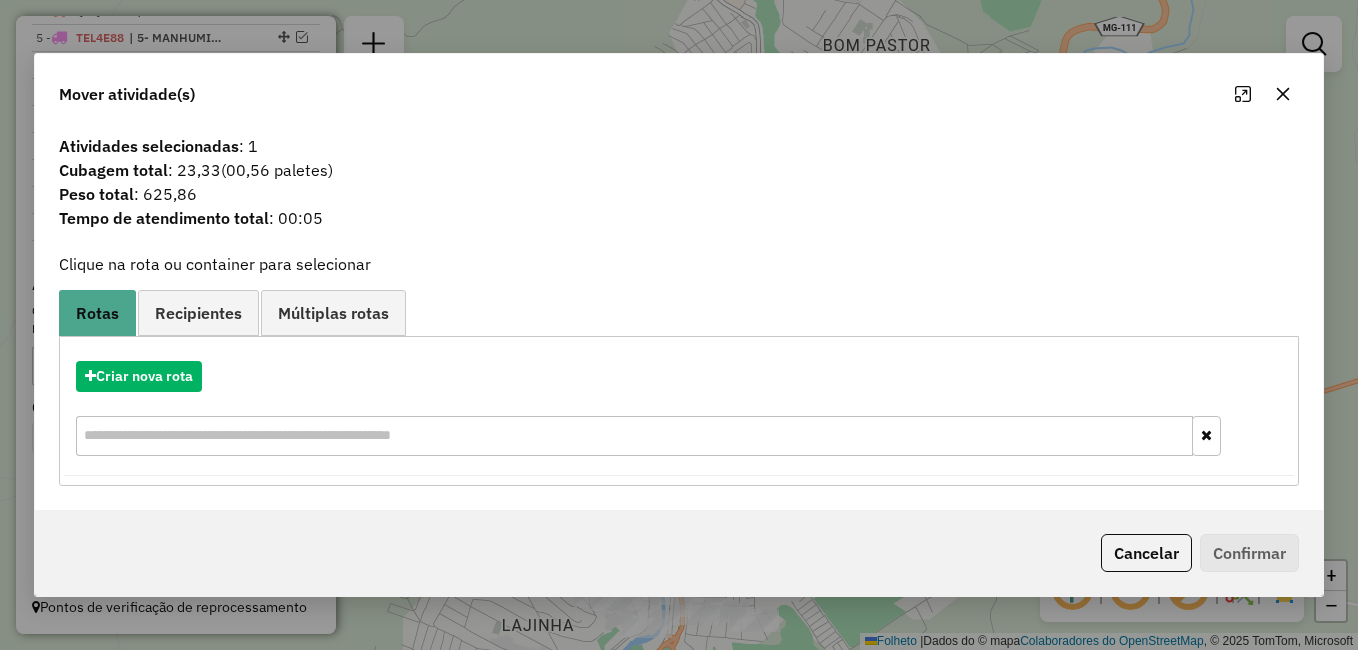 click 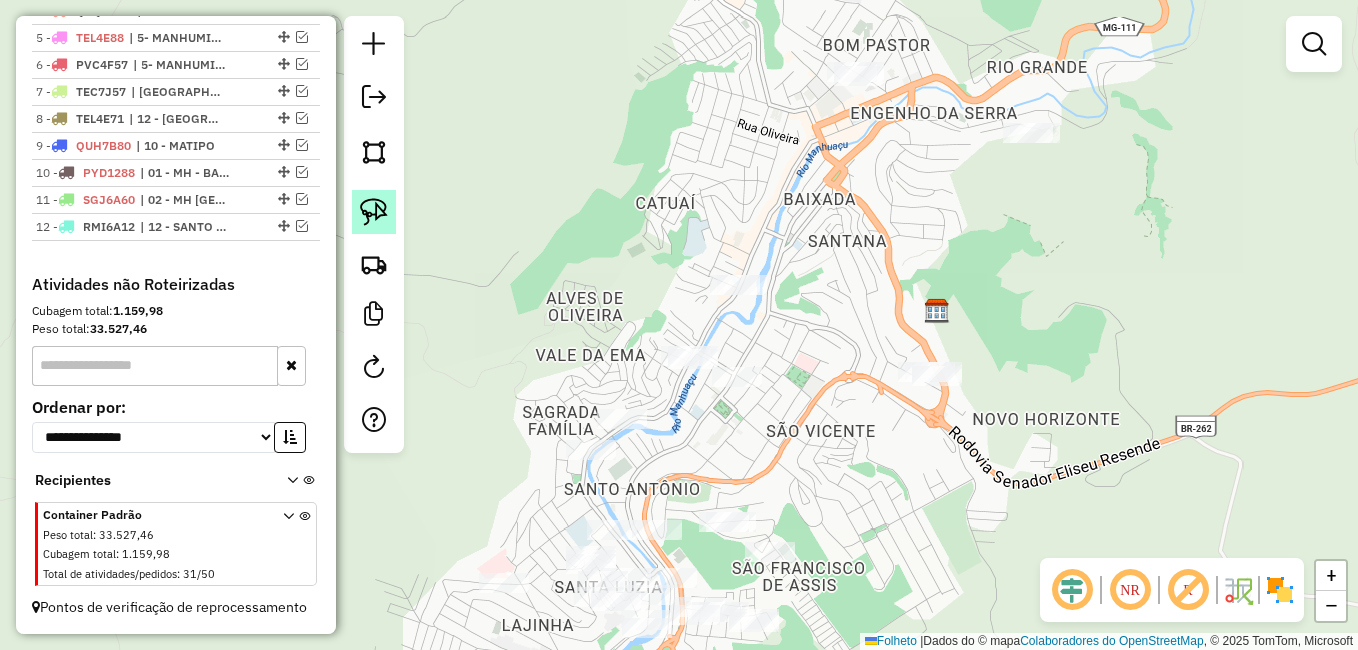 click 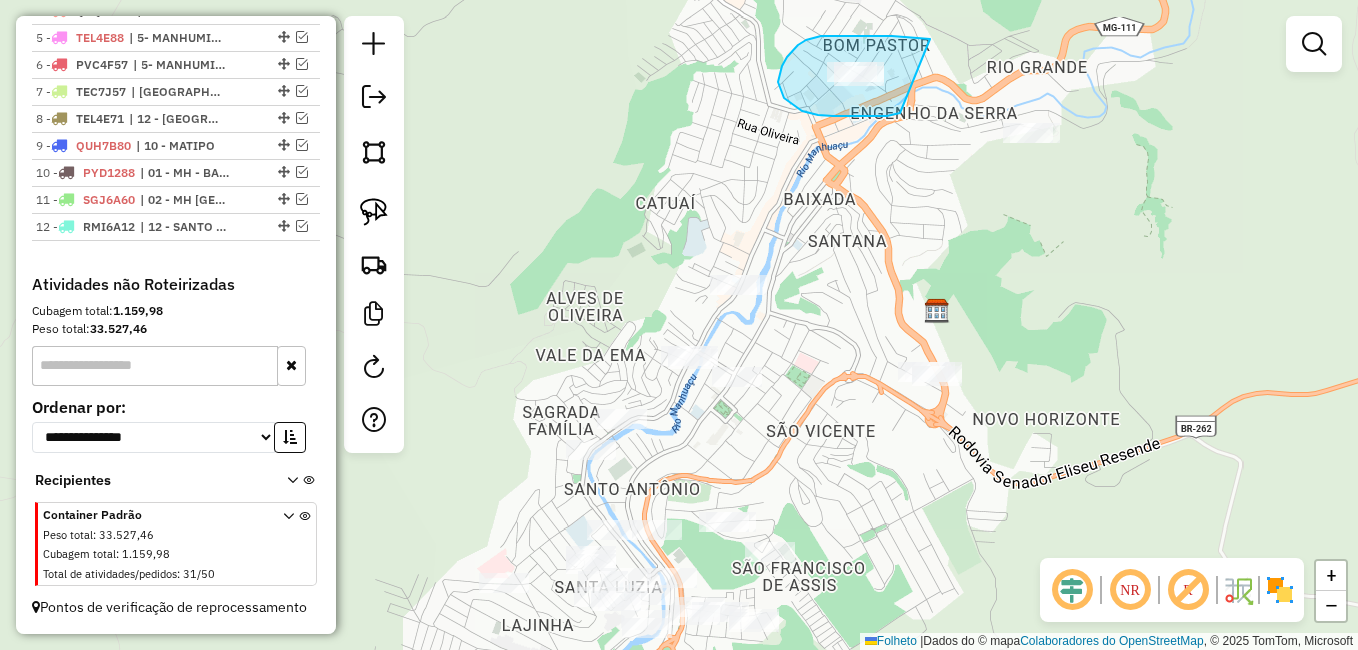 drag, startPoint x: 930, startPoint y: 39, endPoint x: 900, endPoint y: 113, distance: 79.84986 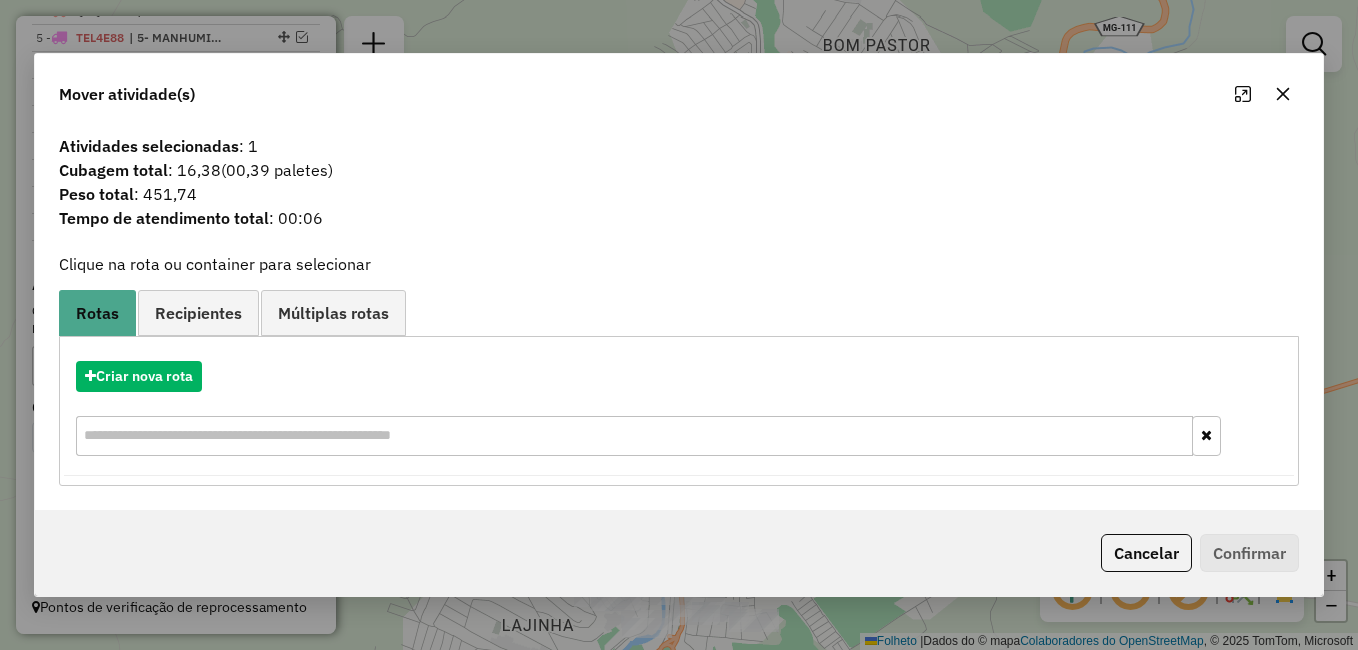 drag, startPoint x: 1283, startPoint y: 95, endPoint x: 818, endPoint y: 162, distance: 469.8021 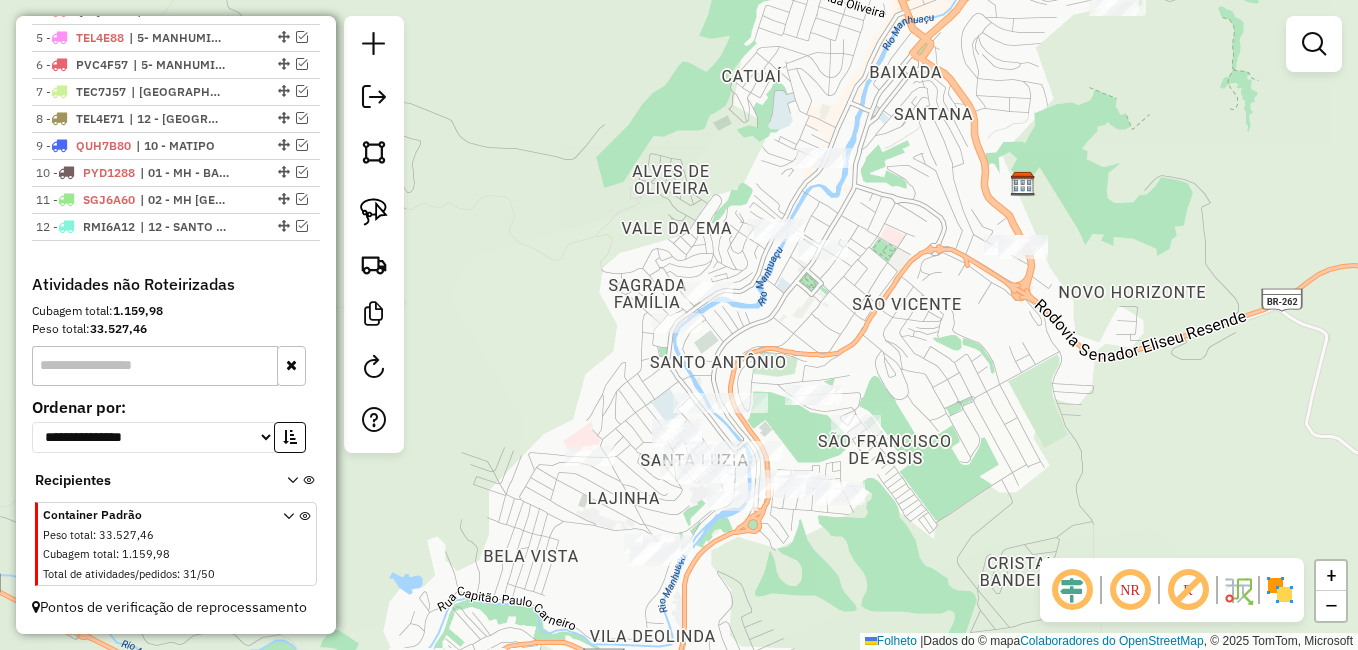 drag, startPoint x: 873, startPoint y: 294, endPoint x: 959, endPoint y: 167, distance: 153.37862 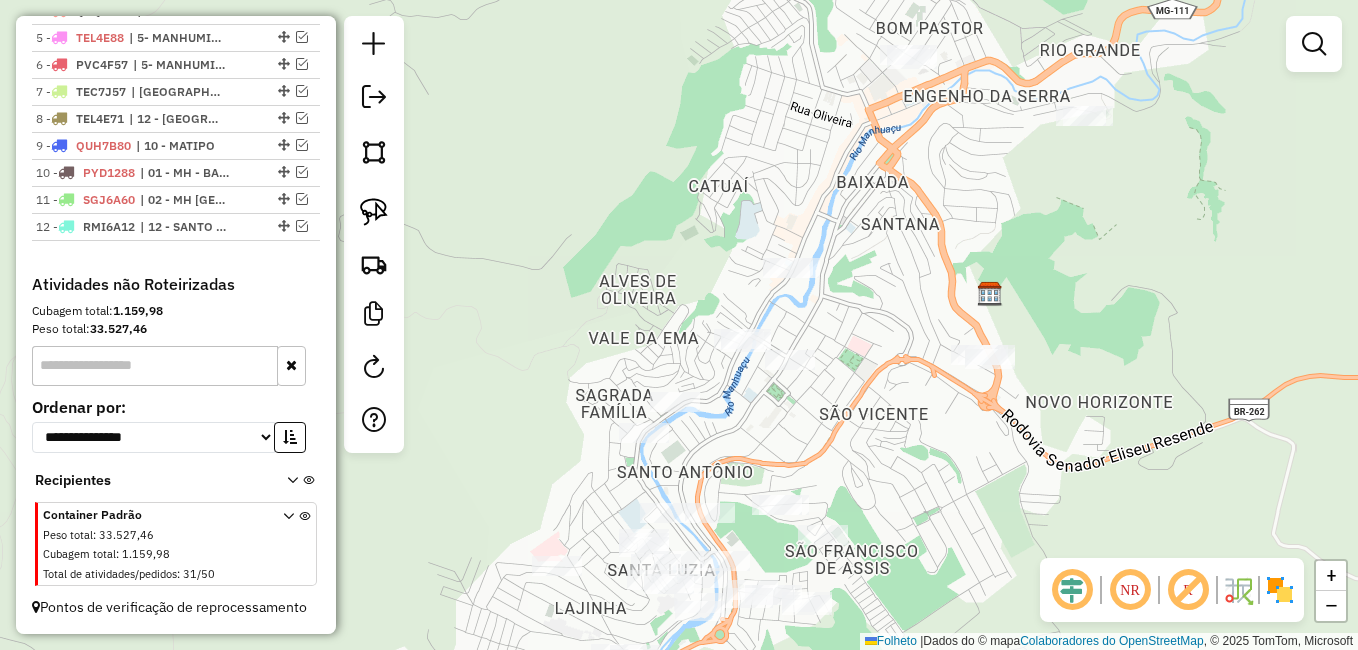 drag, startPoint x: 926, startPoint y: 178, endPoint x: 893, endPoint y: 288, distance: 114.84337 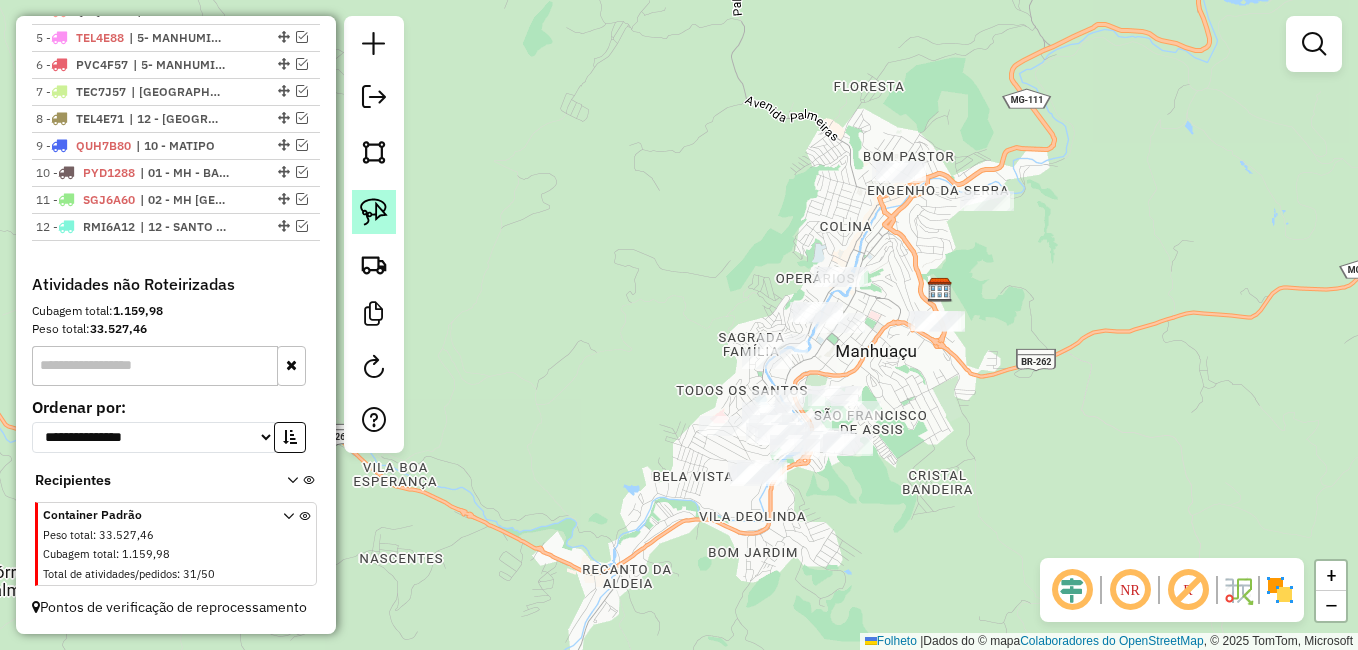 click 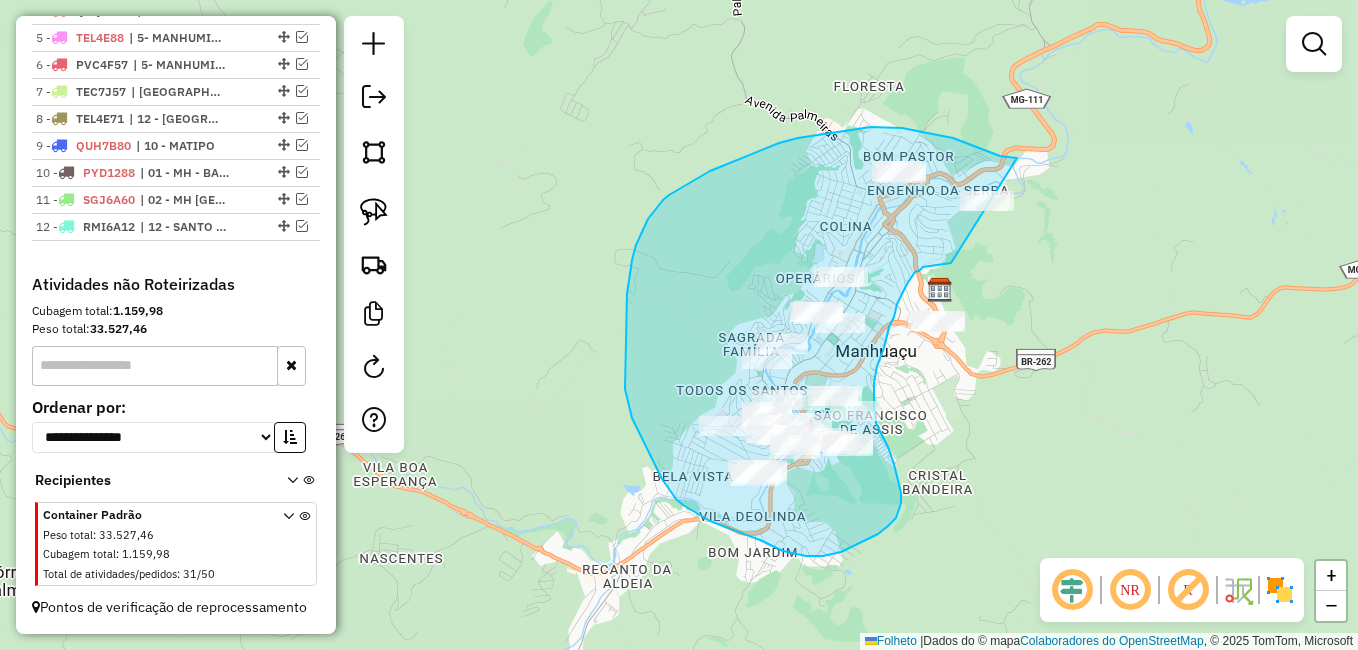 drag, startPoint x: 1017, startPoint y: 158, endPoint x: 951, endPoint y: 263, distance: 124.02016 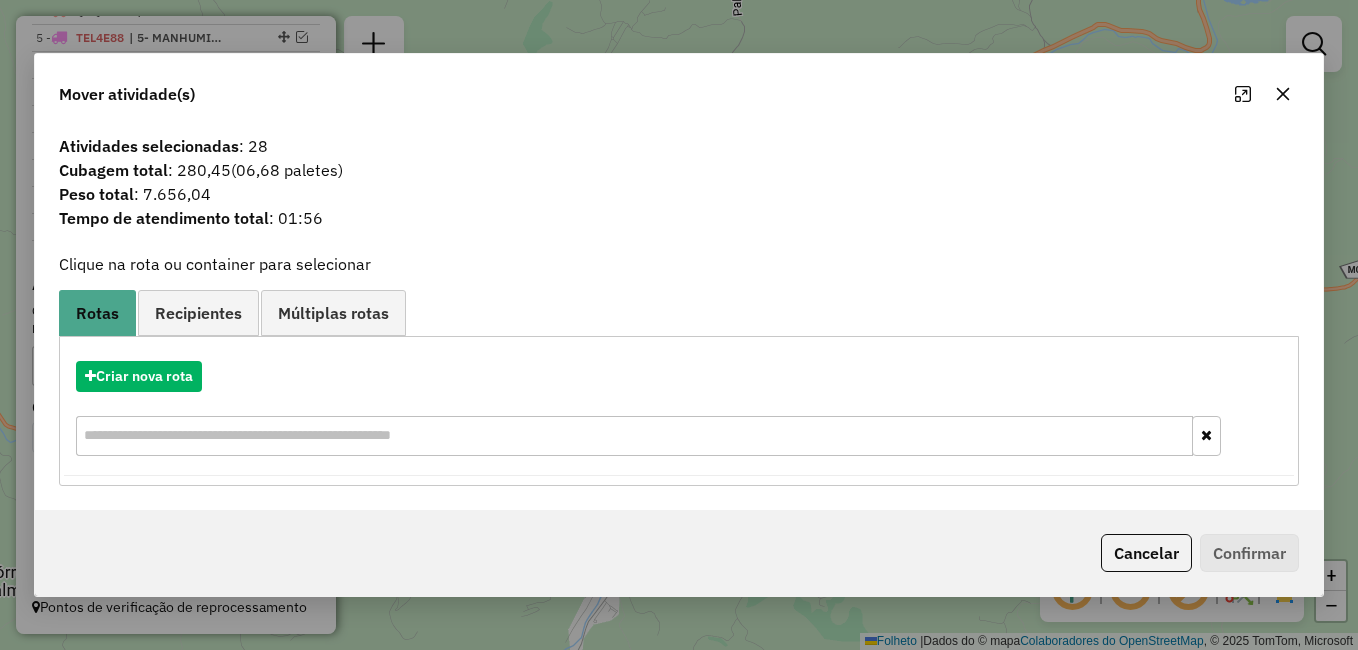 click 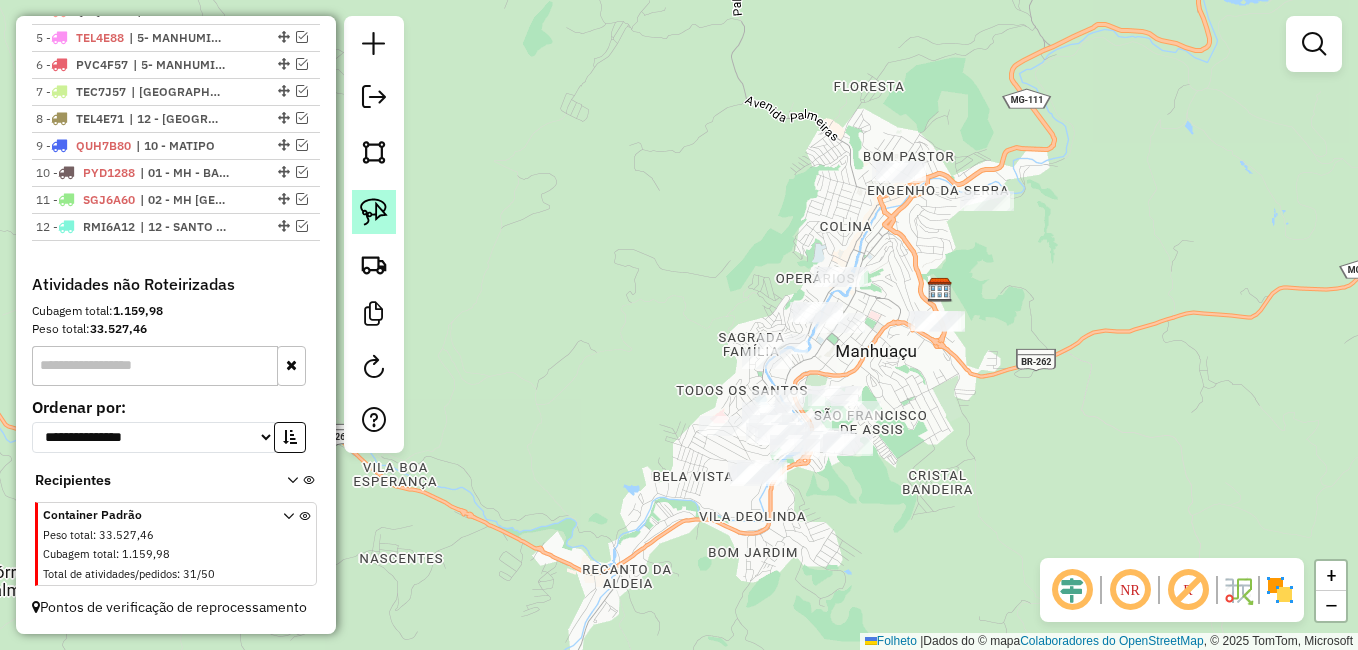 click 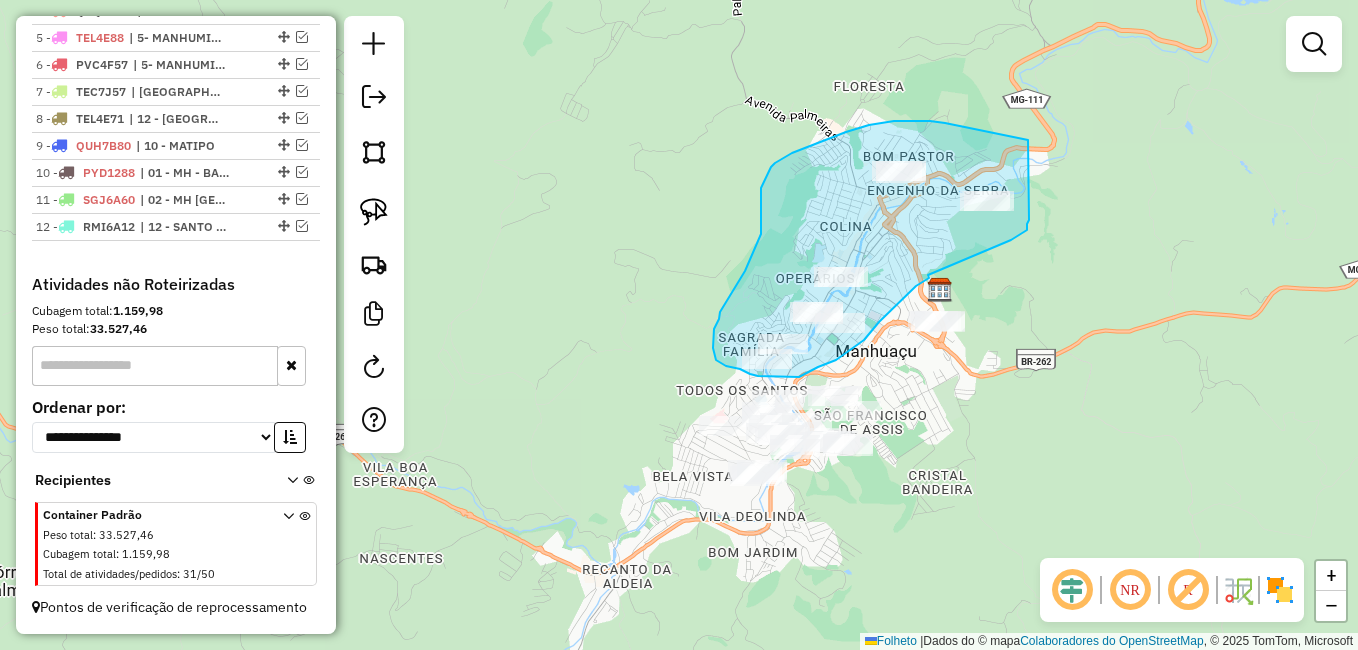 drag, startPoint x: 1028, startPoint y: 140, endPoint x: 1030, endPoint y: 218, distance: 78.025635 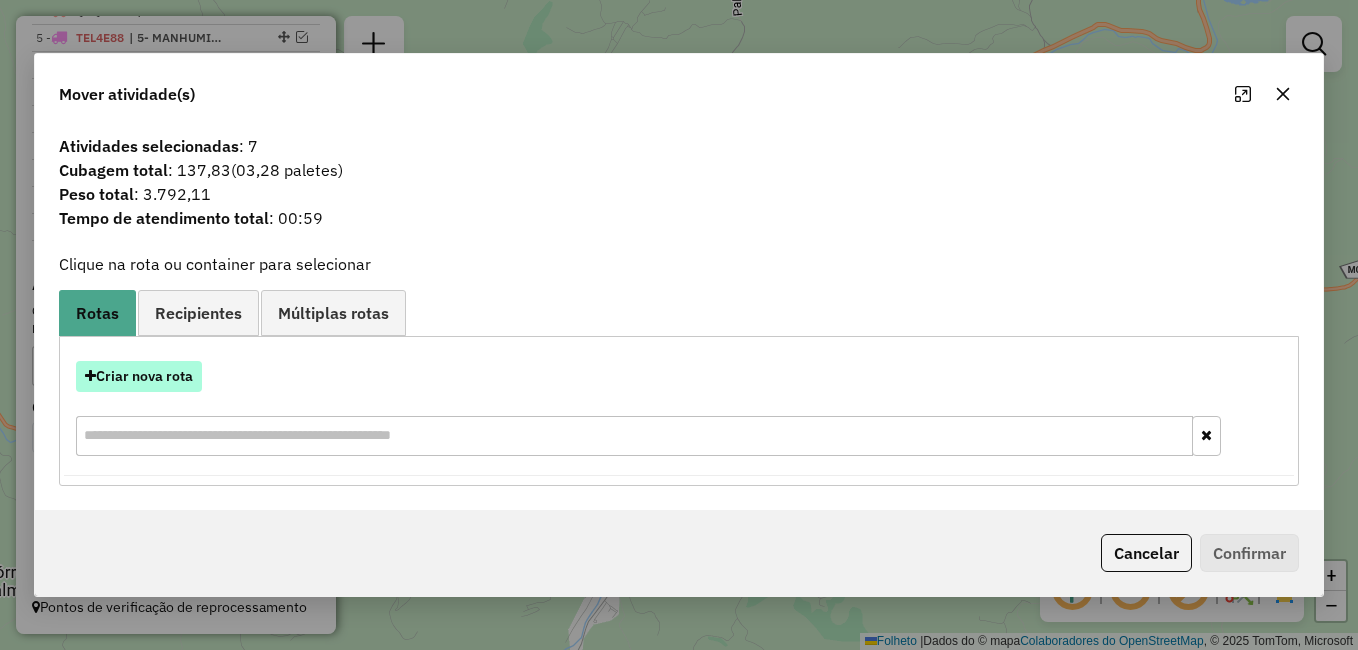 click on "Criar nova rota" at bounding box center [144, 376] 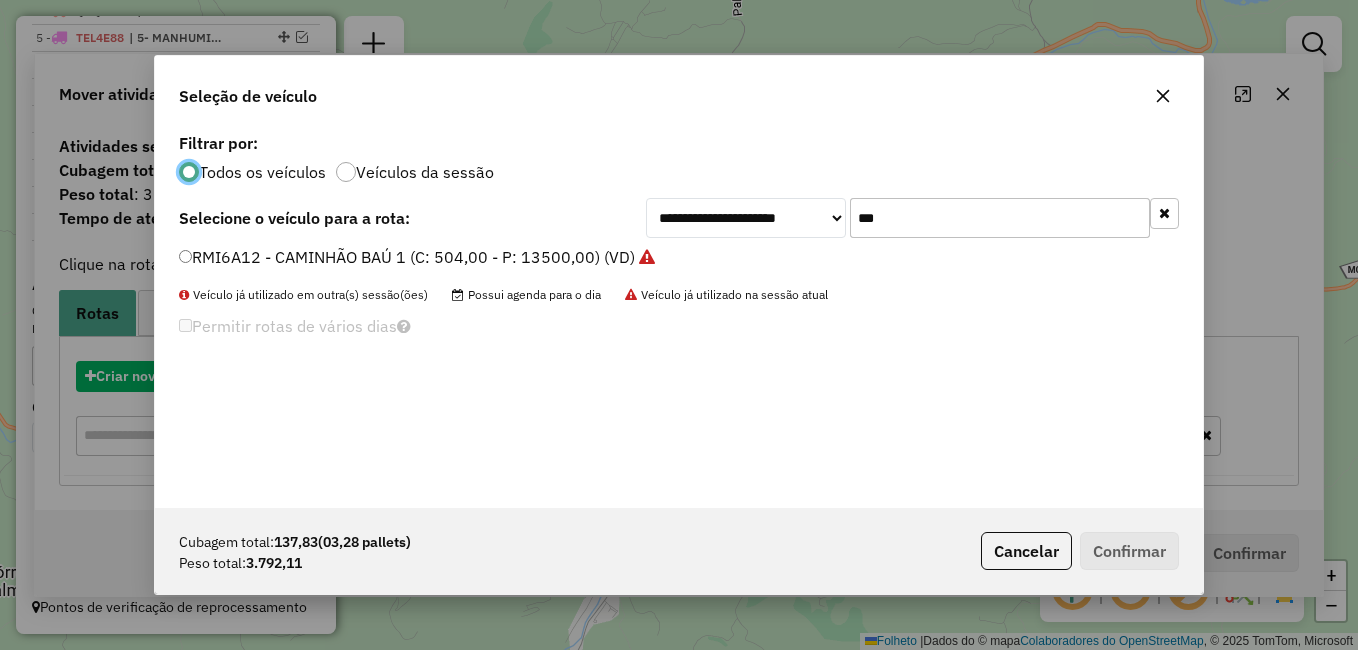 scroll, scrollTop: 11, scrollLeft: 6, axis: both 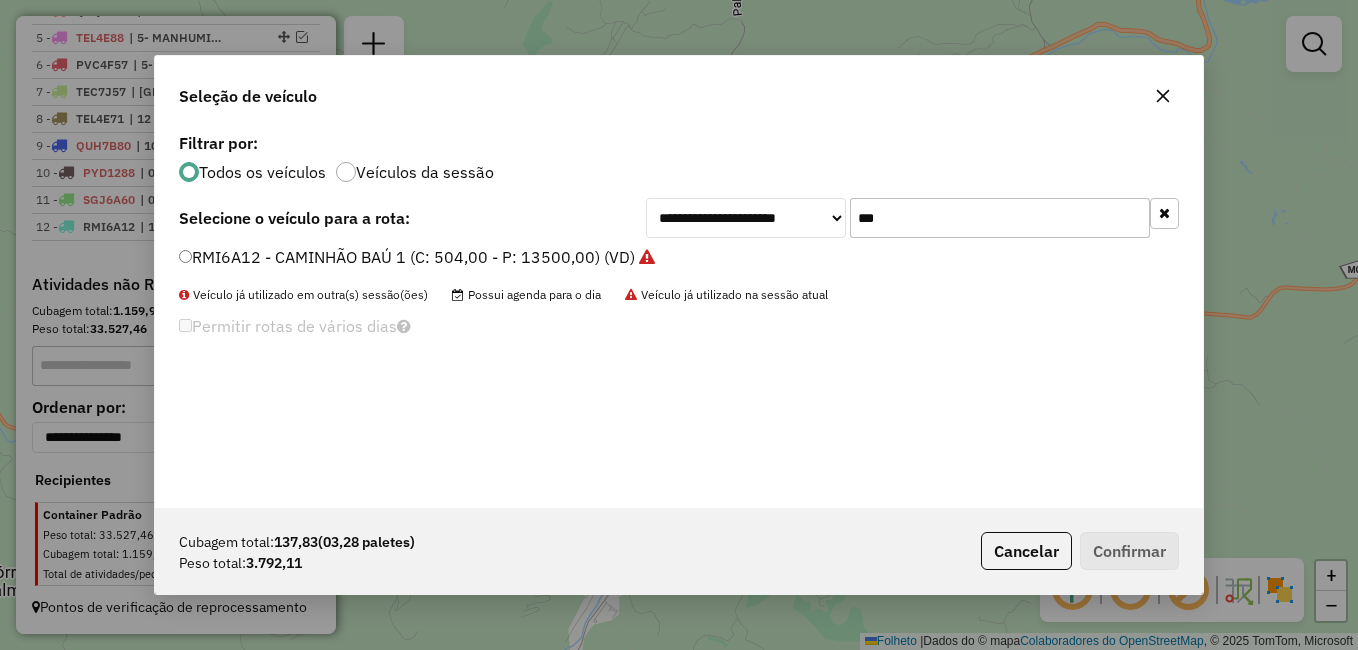 drag, startPoint x: 917, startPoint y: 222, endPoint x: 807, endPoint y: 222, distance: 110 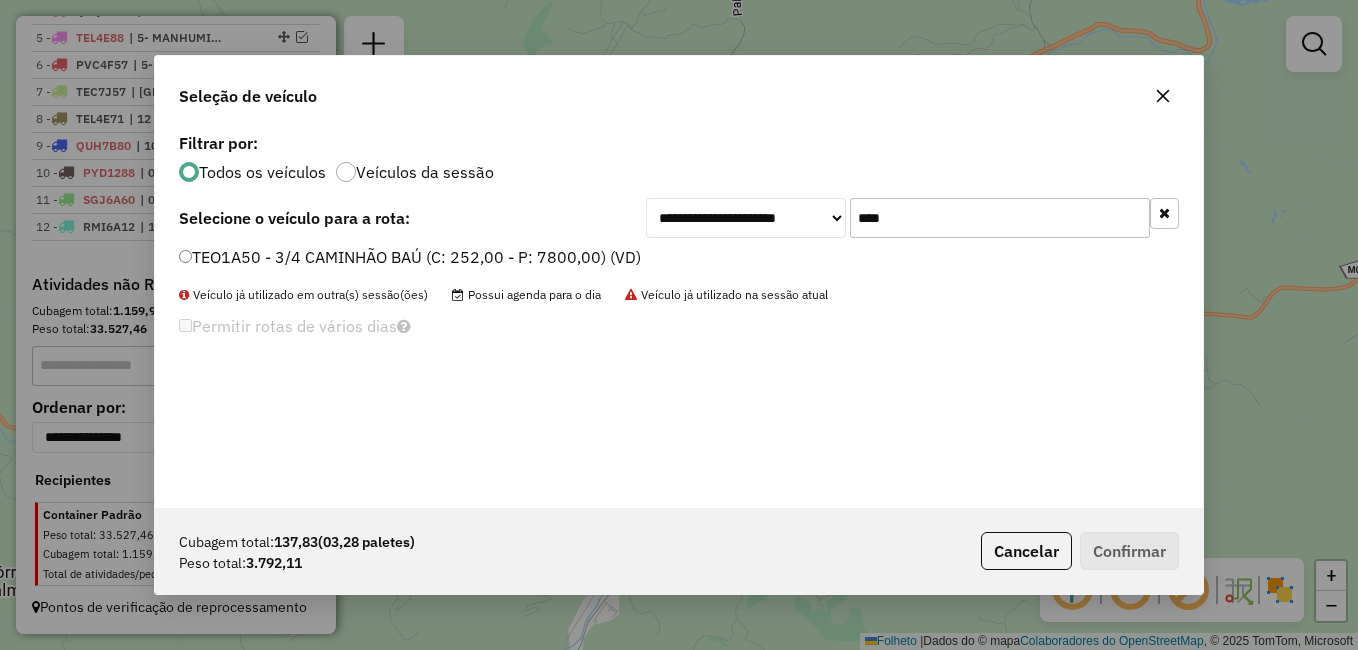 type on "****" 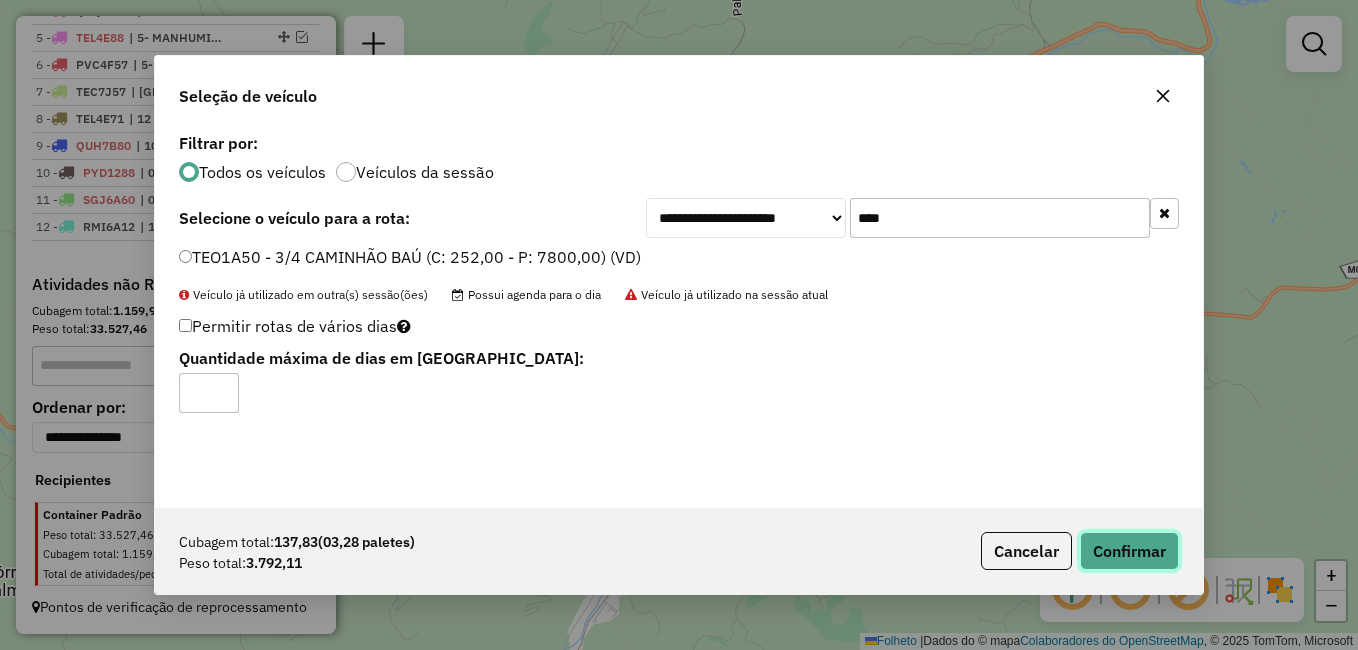 click on "Confirmar" 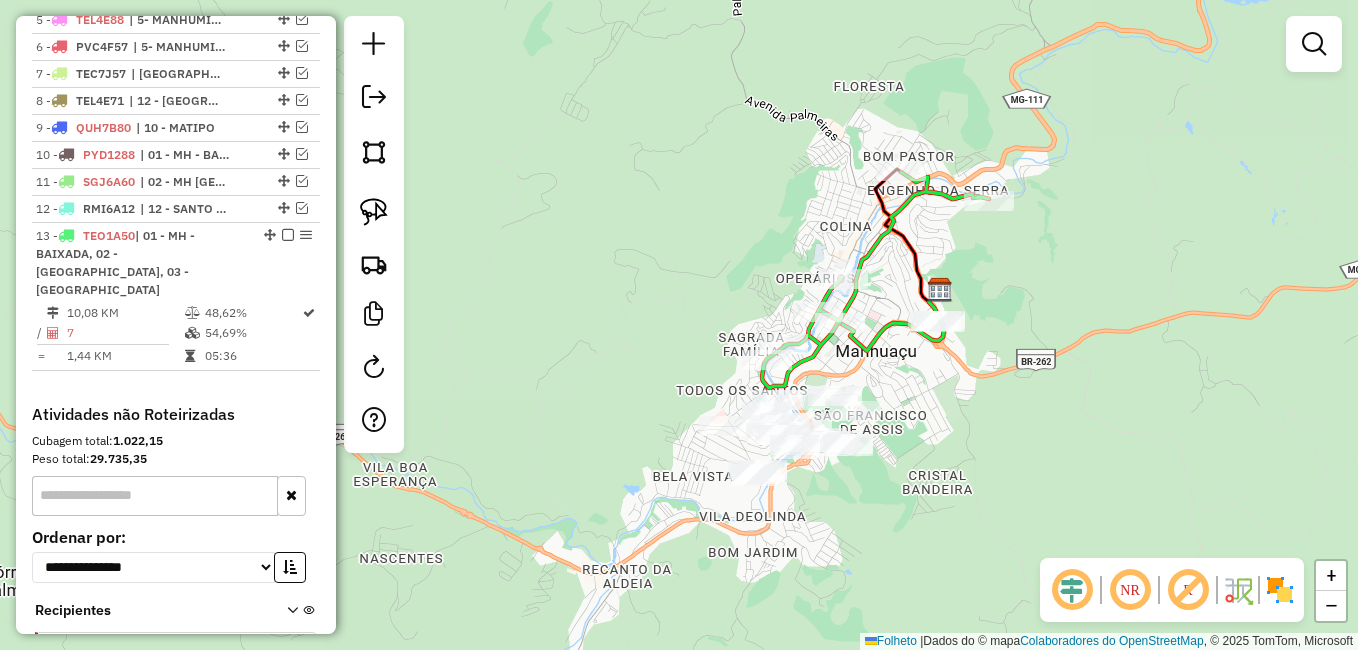 scroll, scrollTop: 907, scrollLeft: 0, axis: vertical 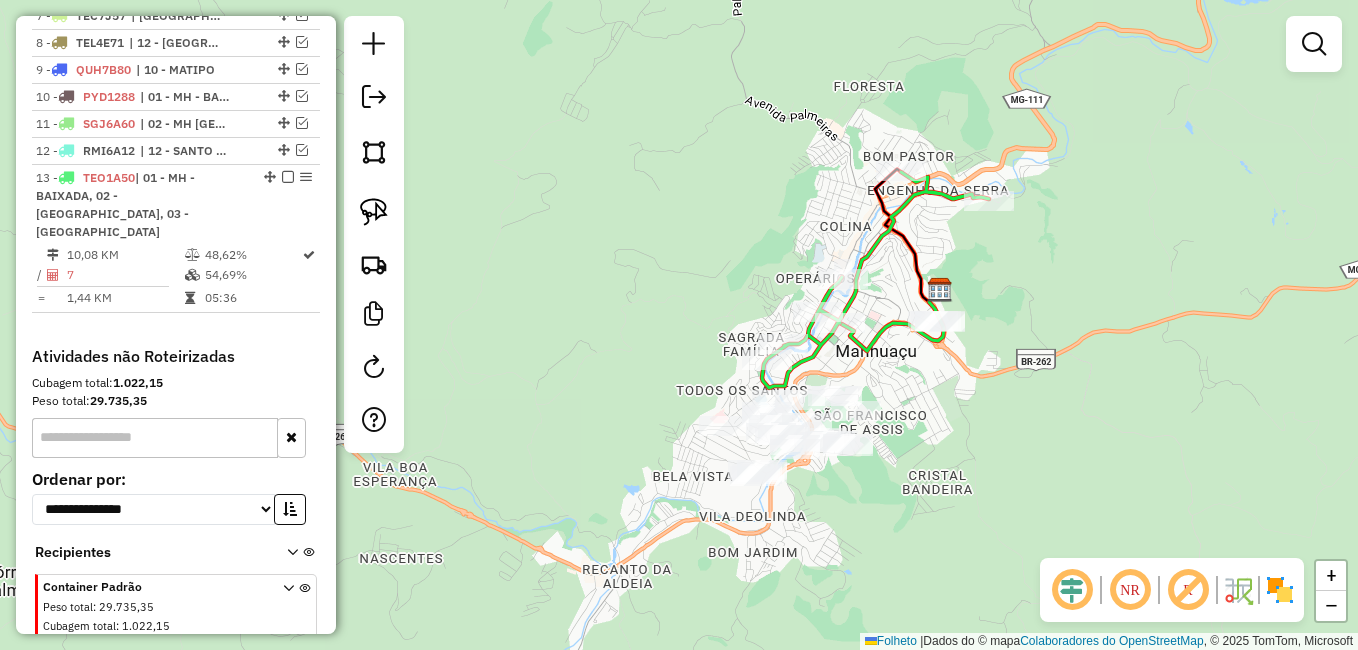 click on "Janela de atendimento Grade de atendimento Capacidade Transportadoras Veículos Cliente Pedidos  Rotas Selecione os dias de semana para filtrar as janelas de atendimento  Seg   Ter   Qua   Qui   Sexo   Sáb   Dom  Informe o período da janela de atendimento: De: Até:  Filtrar exatamente a janela do cliente  Considerar janela de atendimento padrão  Selecione os dias de semana para filtrar as grades de atendimento  Seg   Ter   Qua   Qui   Sexo   Sáb   Dom   Considerar clientes sem dia de atendimento cadastrado  Clientes fora do dia de atendimento selecionado Filtrar as atividades entre os valores definidos abaixo:  Peso mínimo:   Peso máximo:   Cubagem mínima:   Cubagem máxima:   De:   Até:  Filtrar as atividades entre o tempo de atendimento definido abaixo:  De:   Até:   Considerar capacidade total dos clientes não roteirizados Transportadora: Selecione um ou mais itens Tipo de veículo: Selecione um ou mais itens Veículo: Selecione um ou mais itens Motorista: Selecione um ou mais itens Nomo: Setor:" 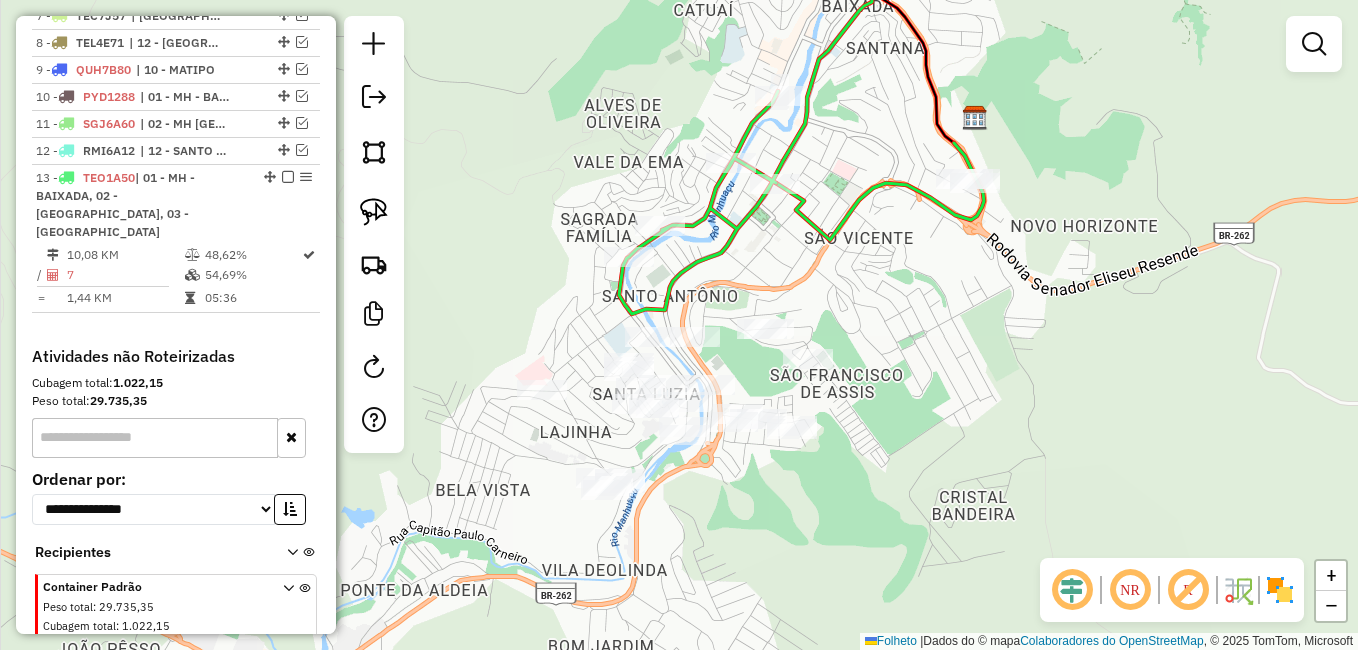 drag, startPoint x: 931, startPoint y: 430, endPoint x: 968, endPoint y: 313, distance: 122.711044 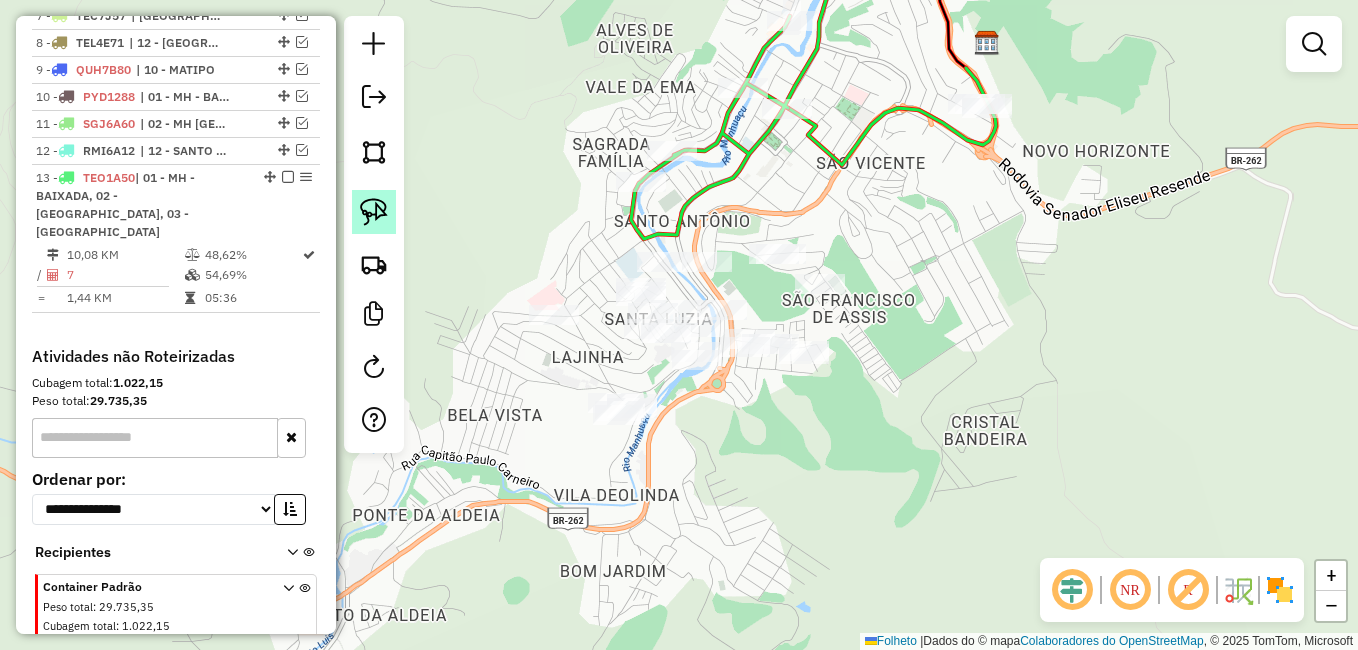 click 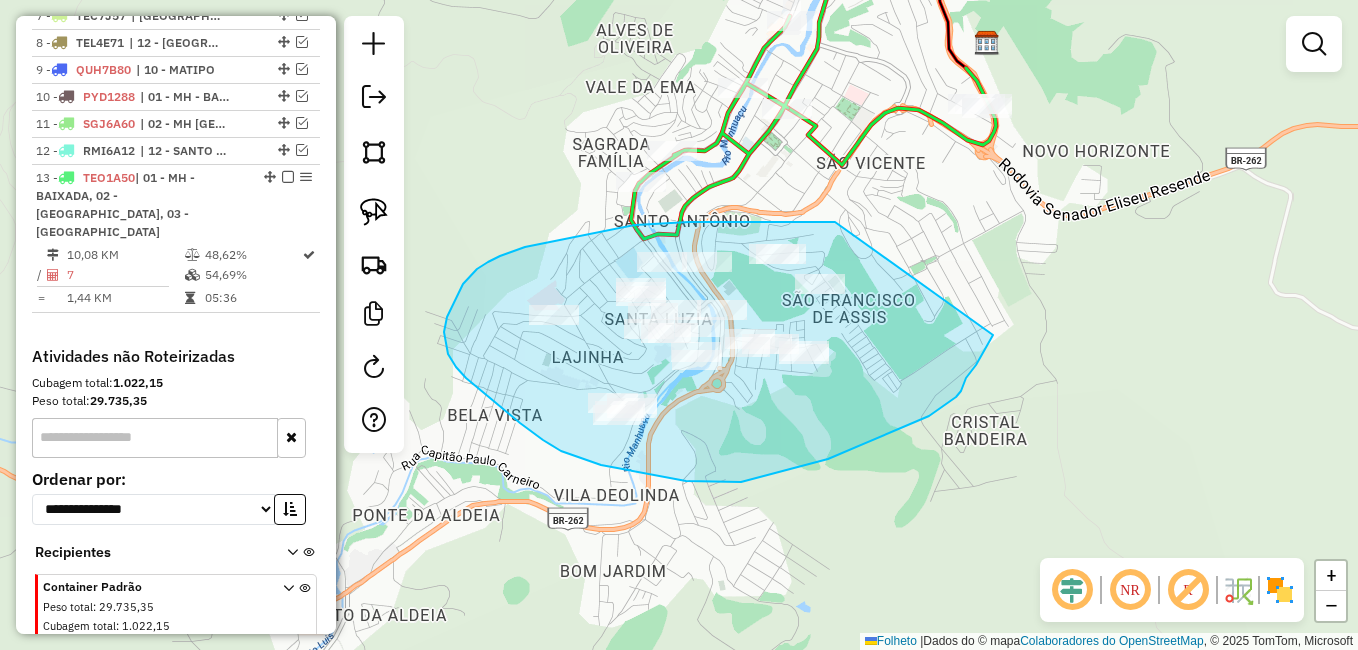 drag, startPoint x: 832, startPoint y: 222, endPoint x: 993, endPoint y: 335, distance: 196.69774 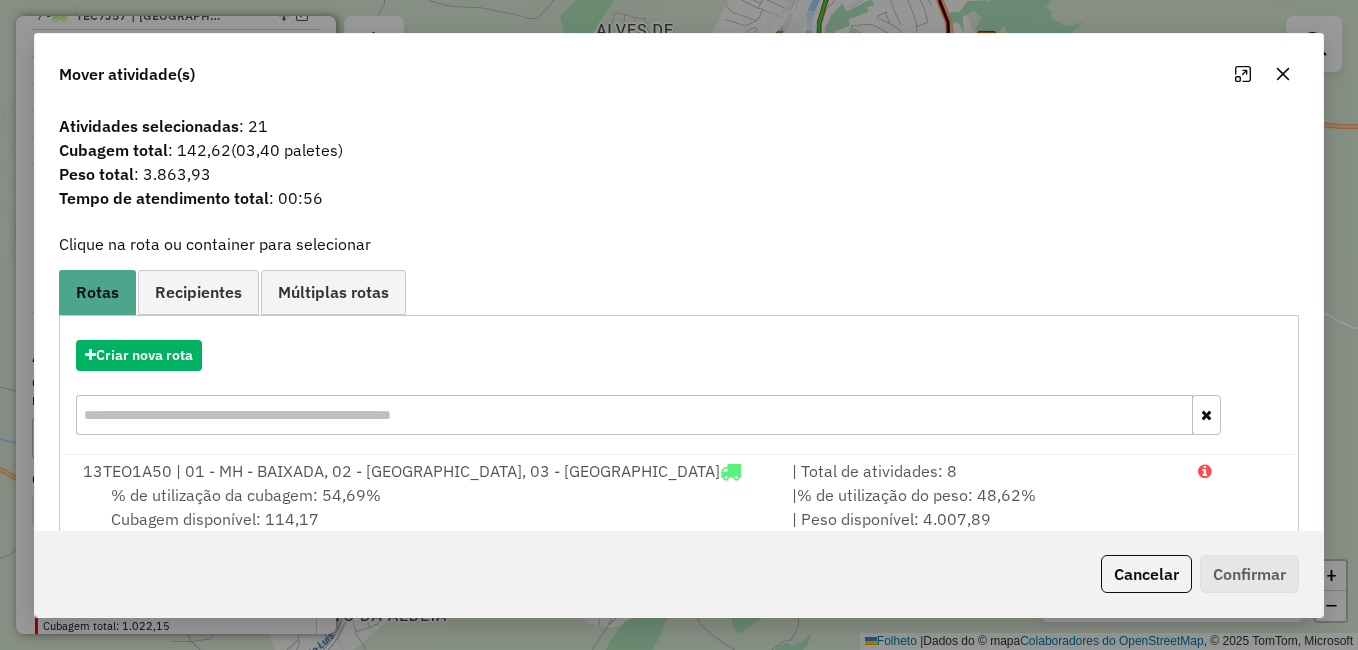 click at bounding box center (634, 415) 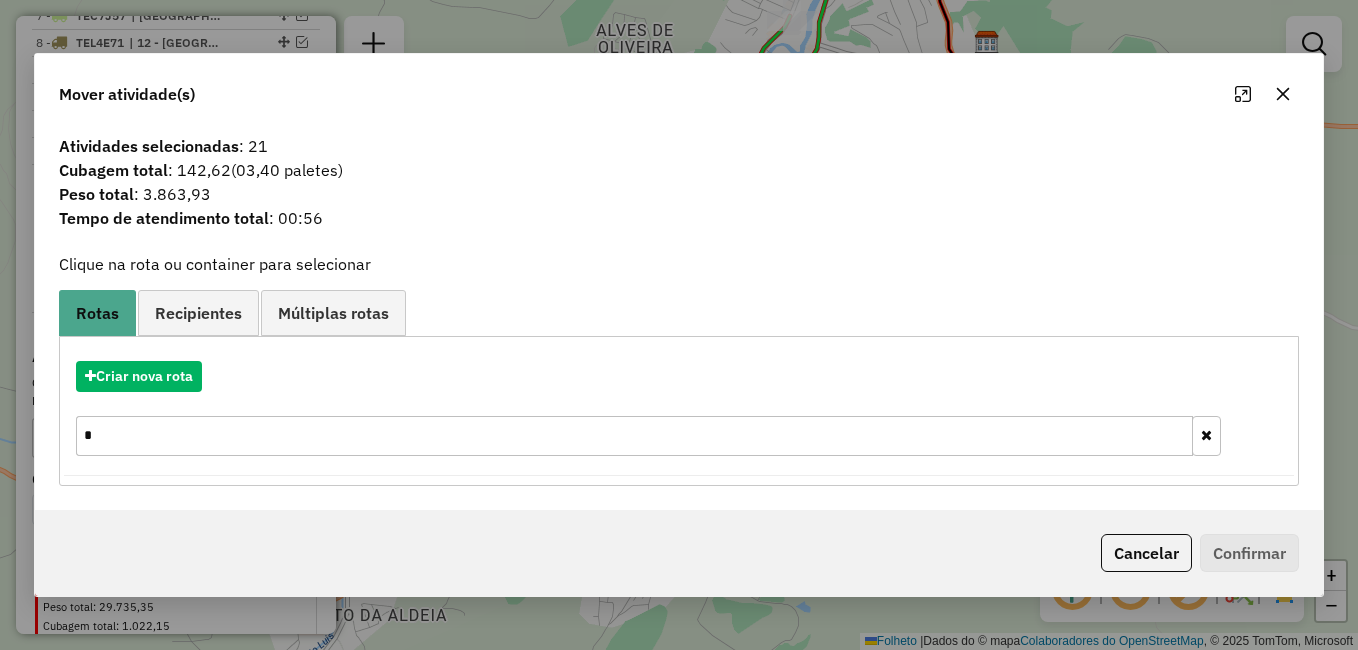 type on "**" 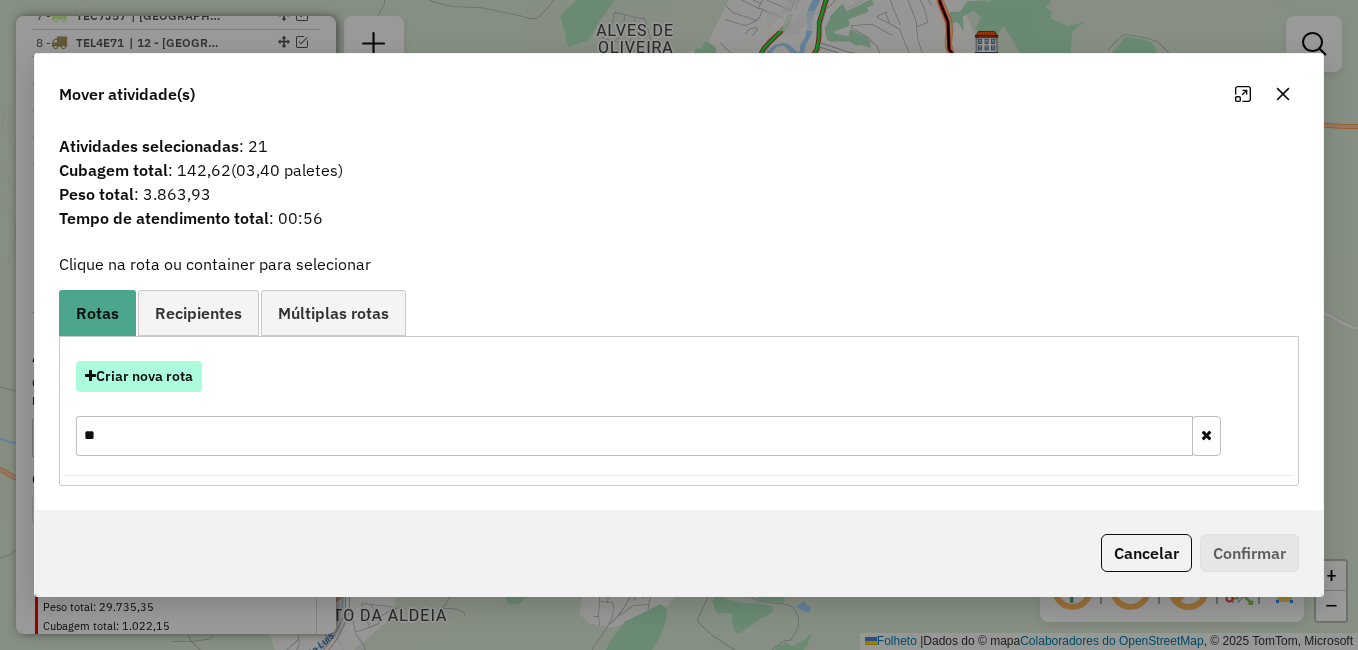 drag, startPoint x: 124, startPoint y: 425, endPoint x: 100, endPoint y: 372, distance: 58.18075 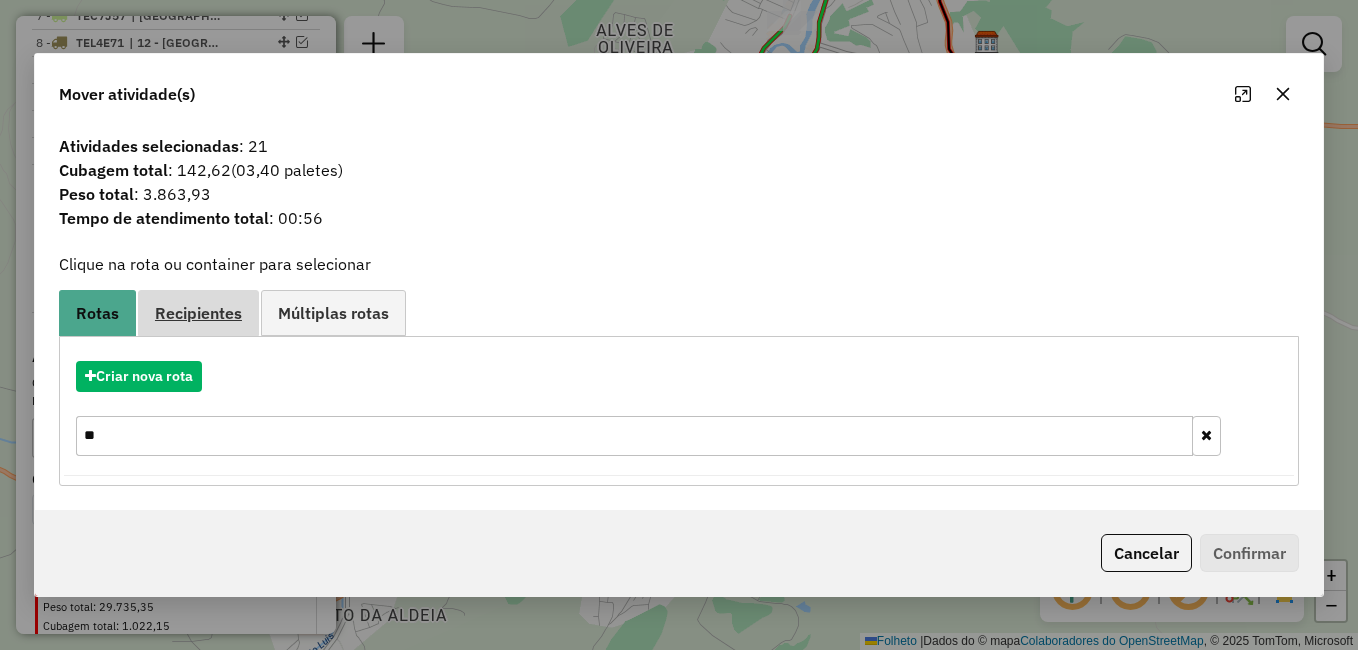 type 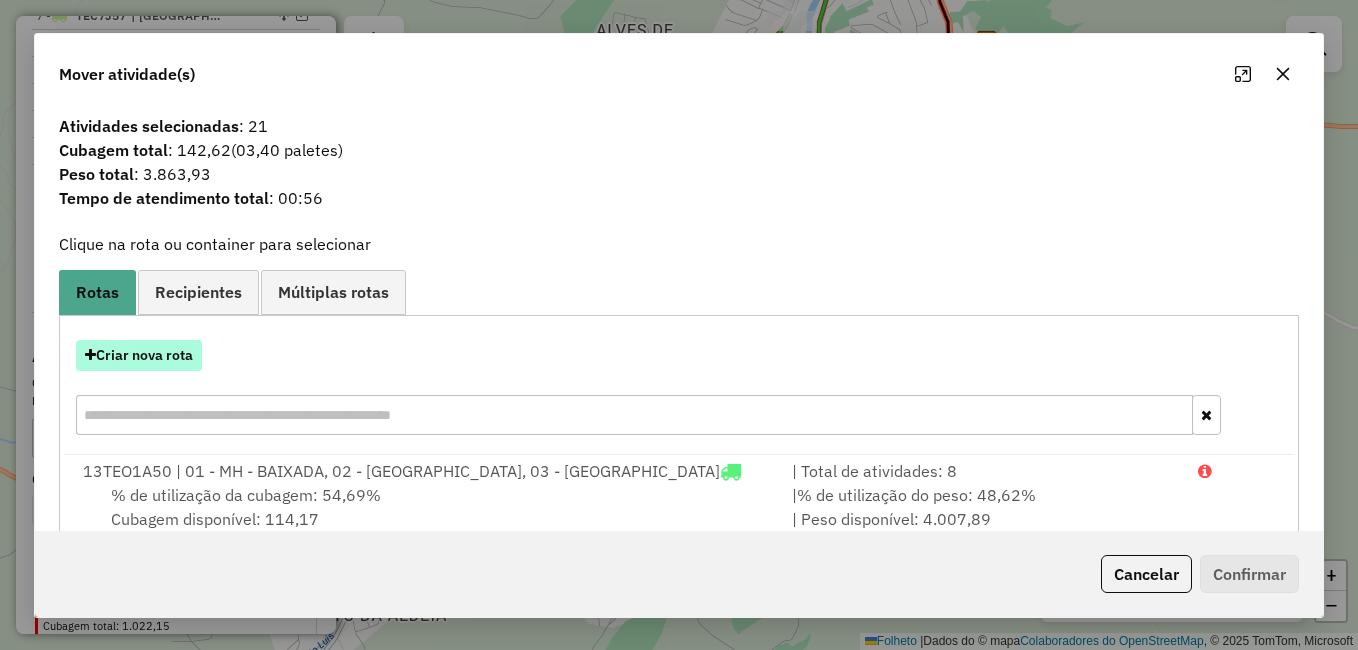 click on "Criar nova rota" at bounding box center (139, 355) 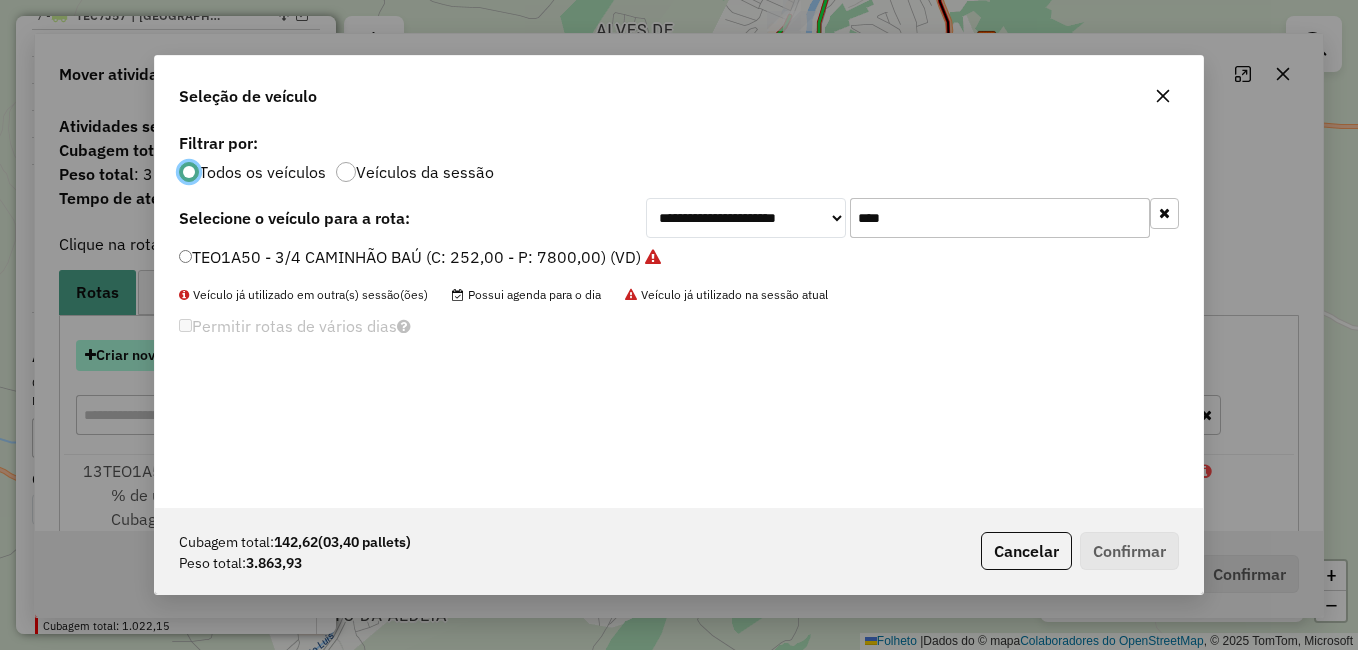 scroll, scrollTop: 11, scrollLeft: 6, axis: both 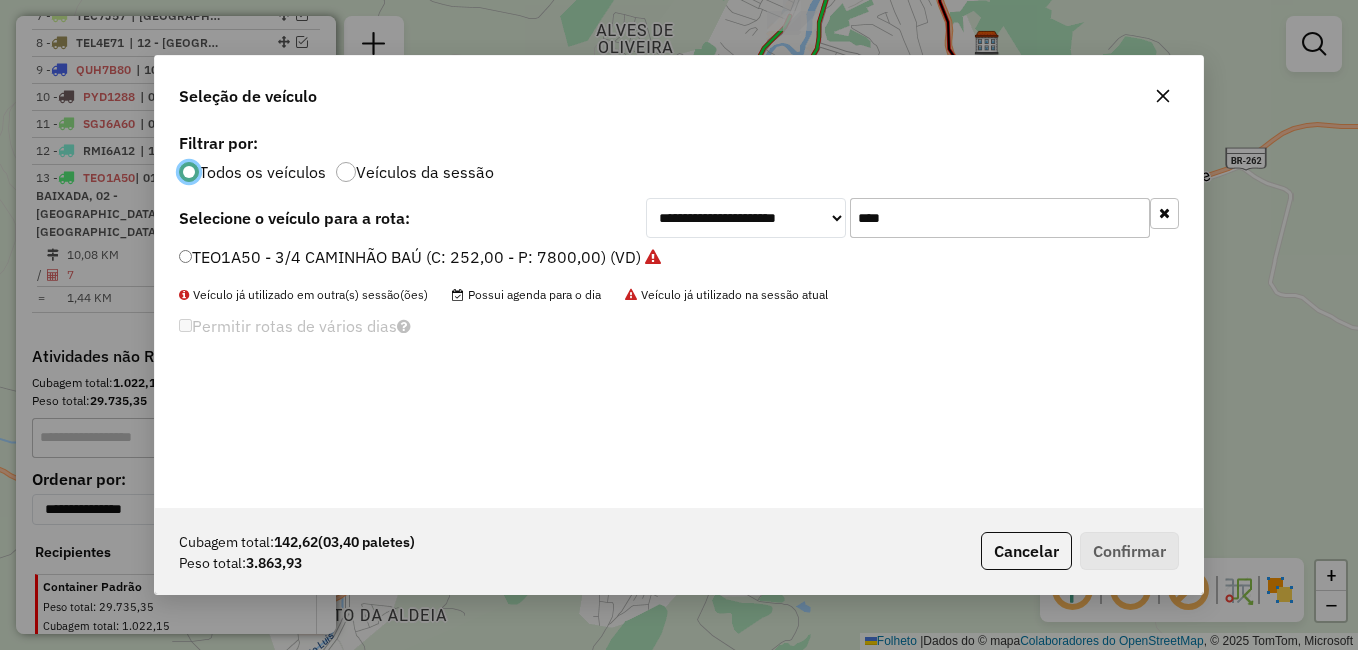 click on "**********" 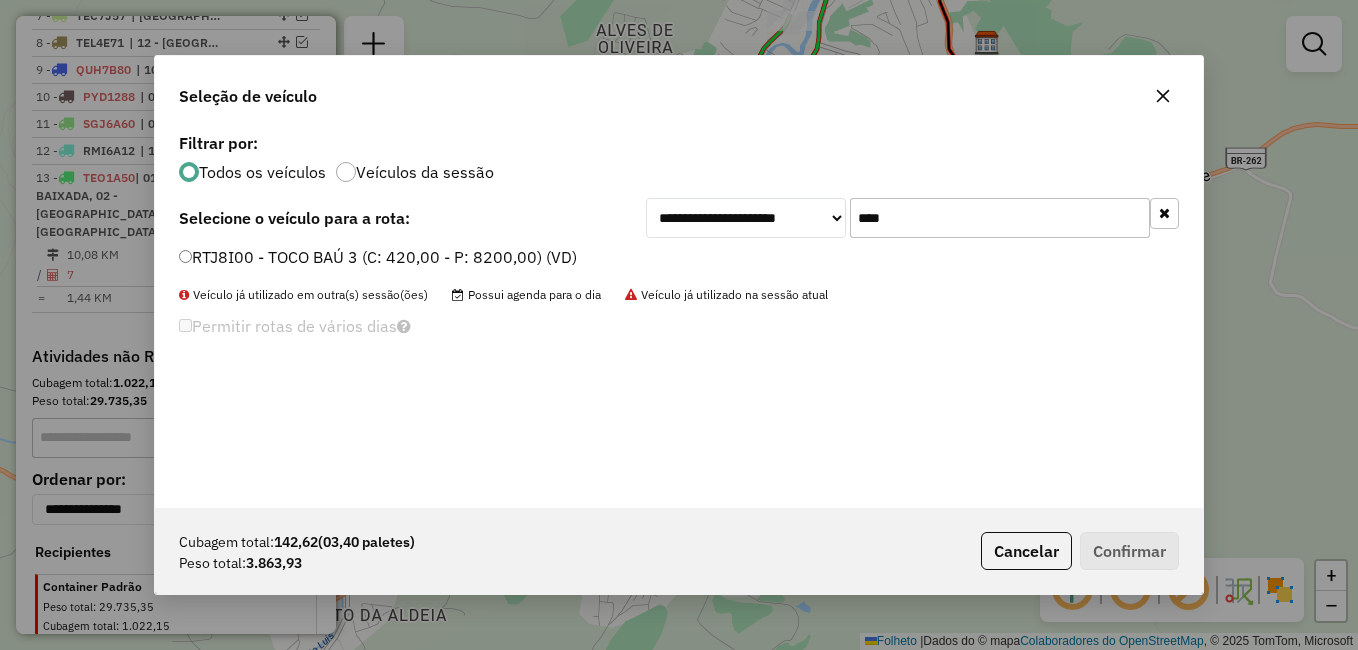 type on "****" 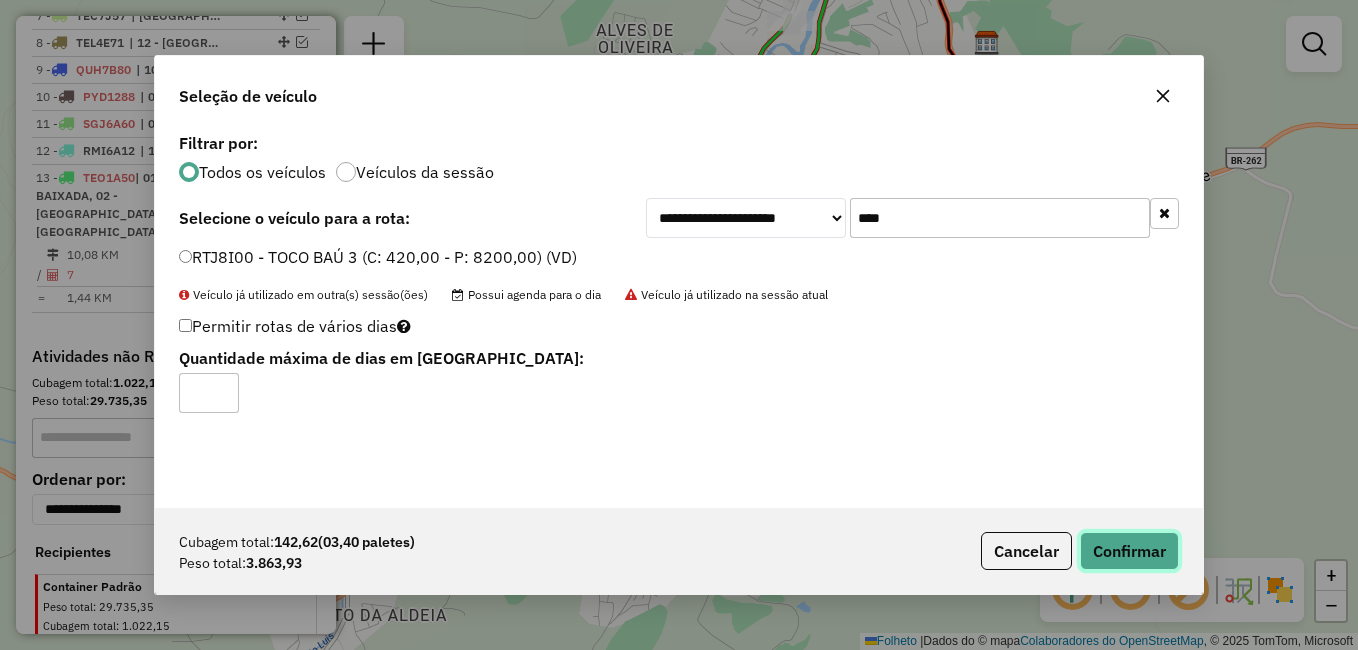click on "Confirmar" 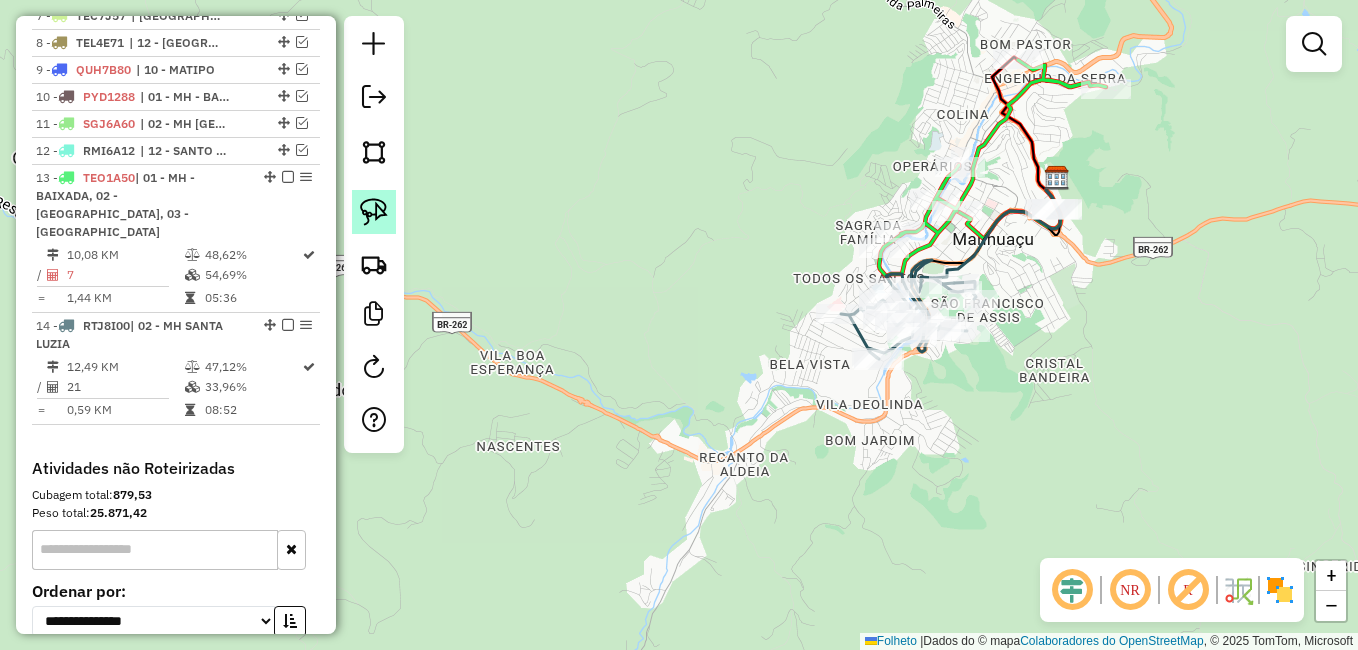 click 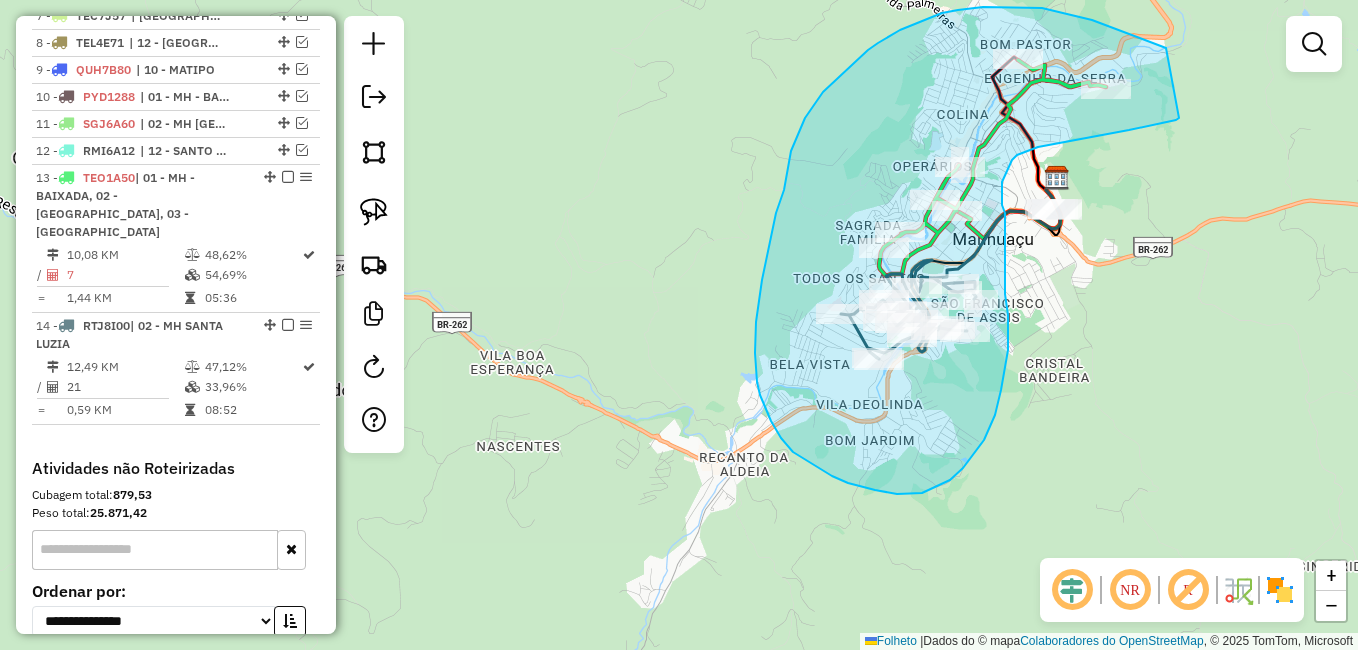 drag, startPoint x: 1166, startPoint y: 48, endPoint x: 1185, endPoint y: 122, distance: 76.40026 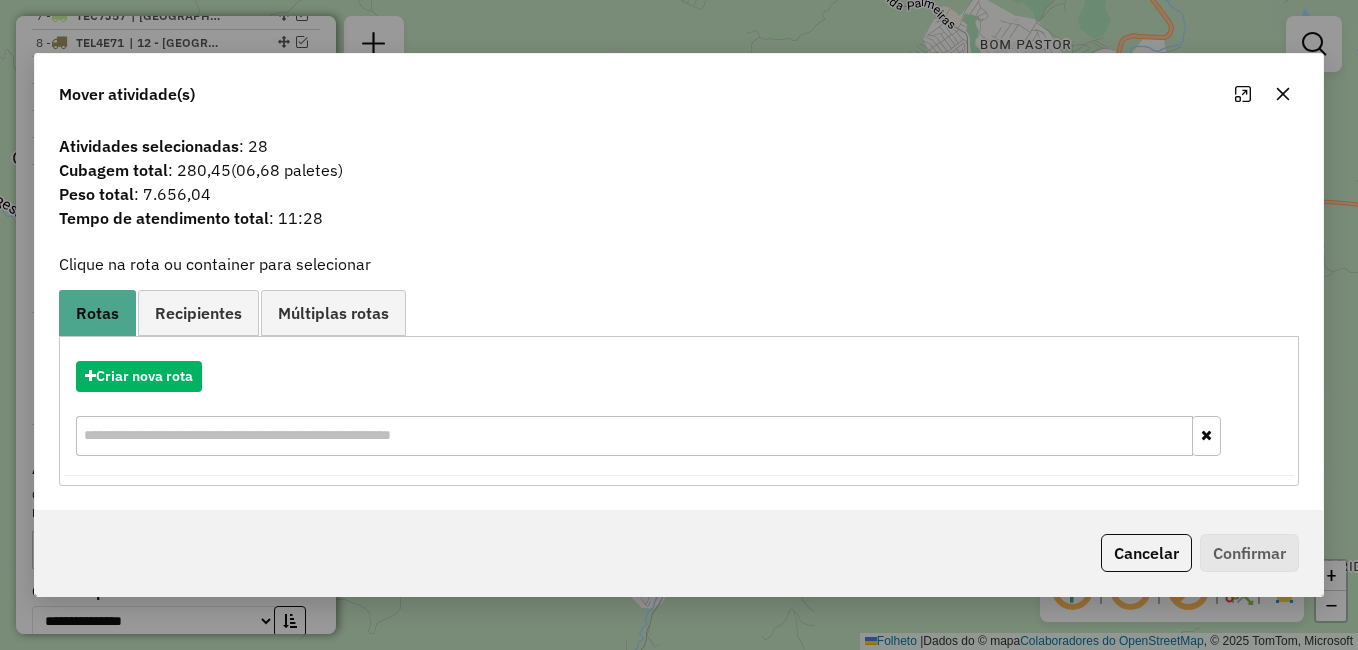 click 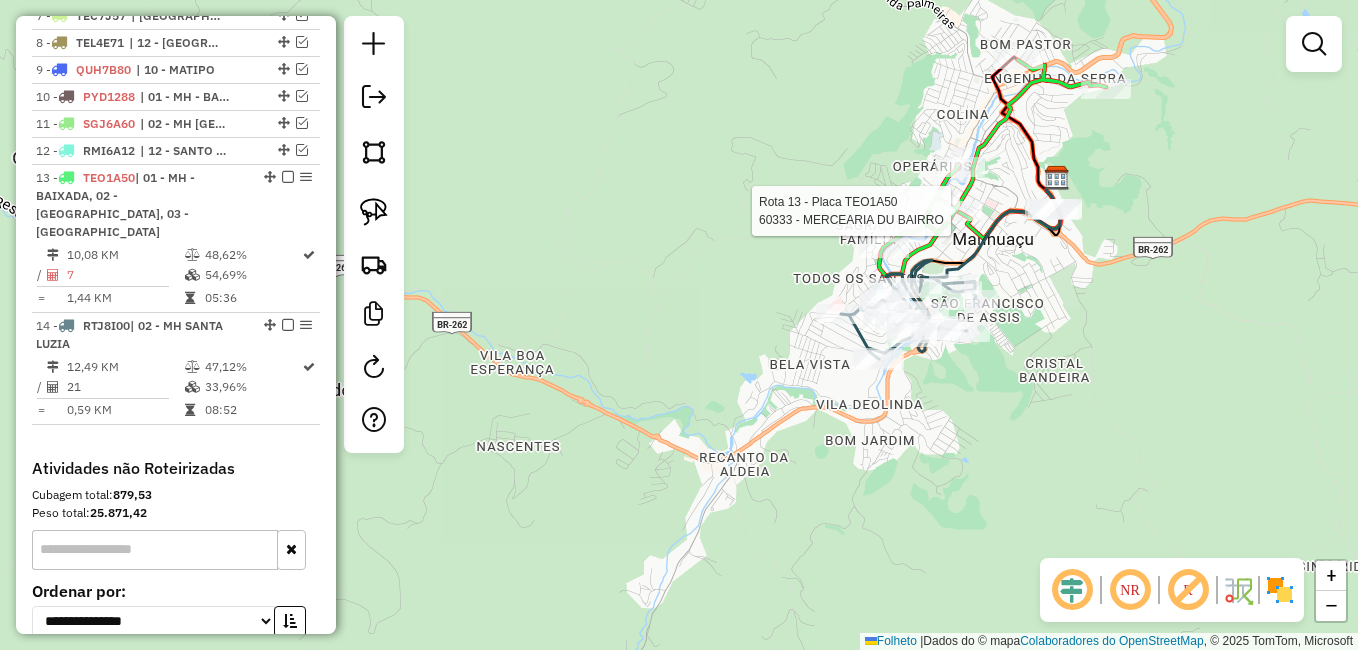 select on "**********" 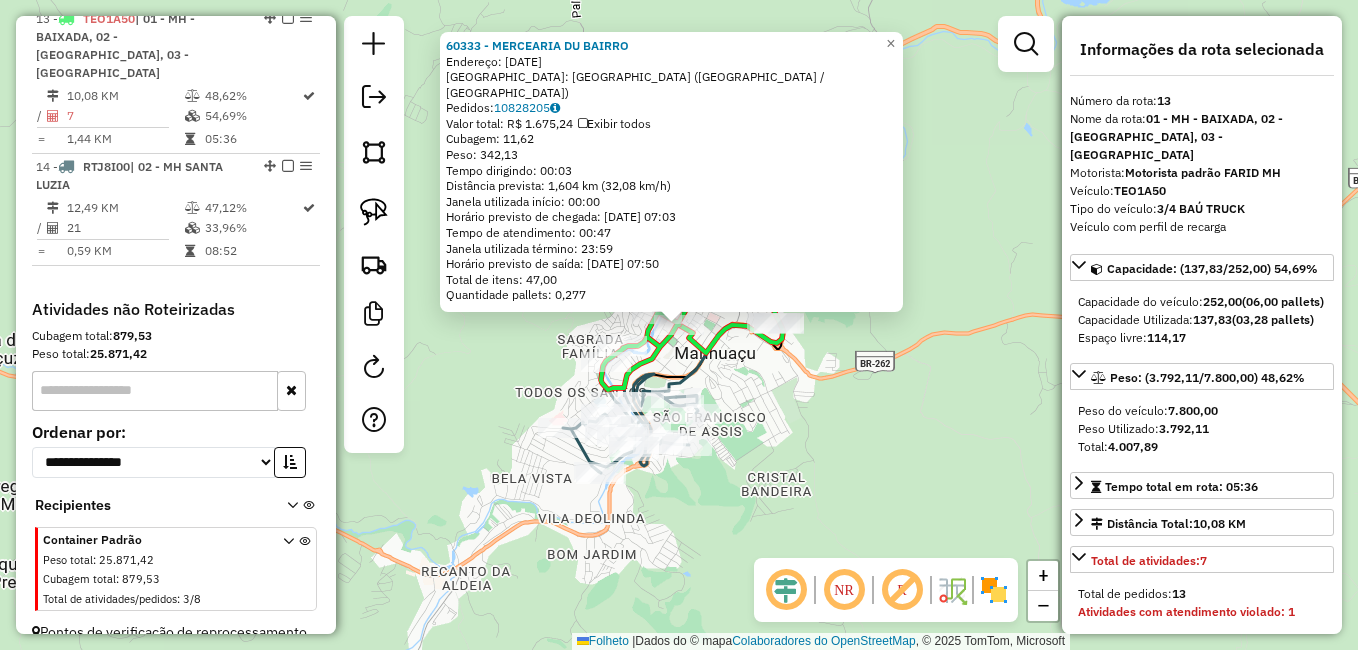 scroll, scrollTop: 1074, scrollLeft: 0, axis: vertical 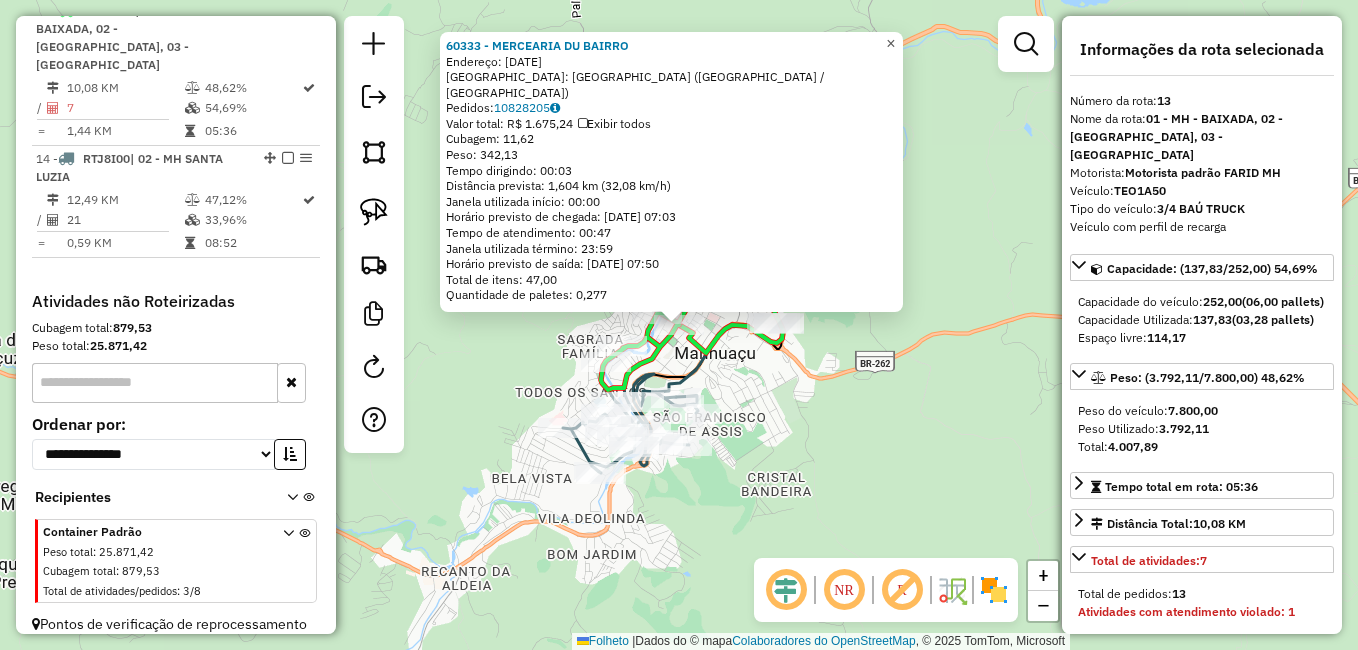 click on "×" 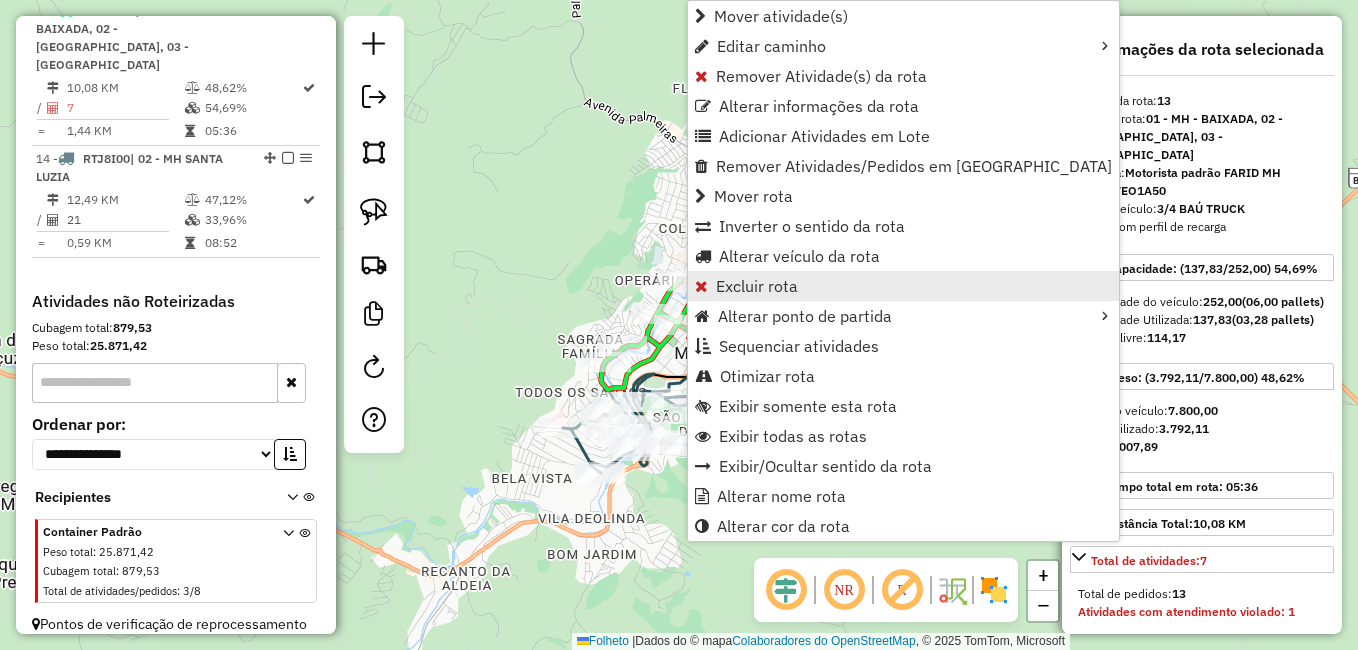 click on "Excluir rota" at bounding box center [757, 286] 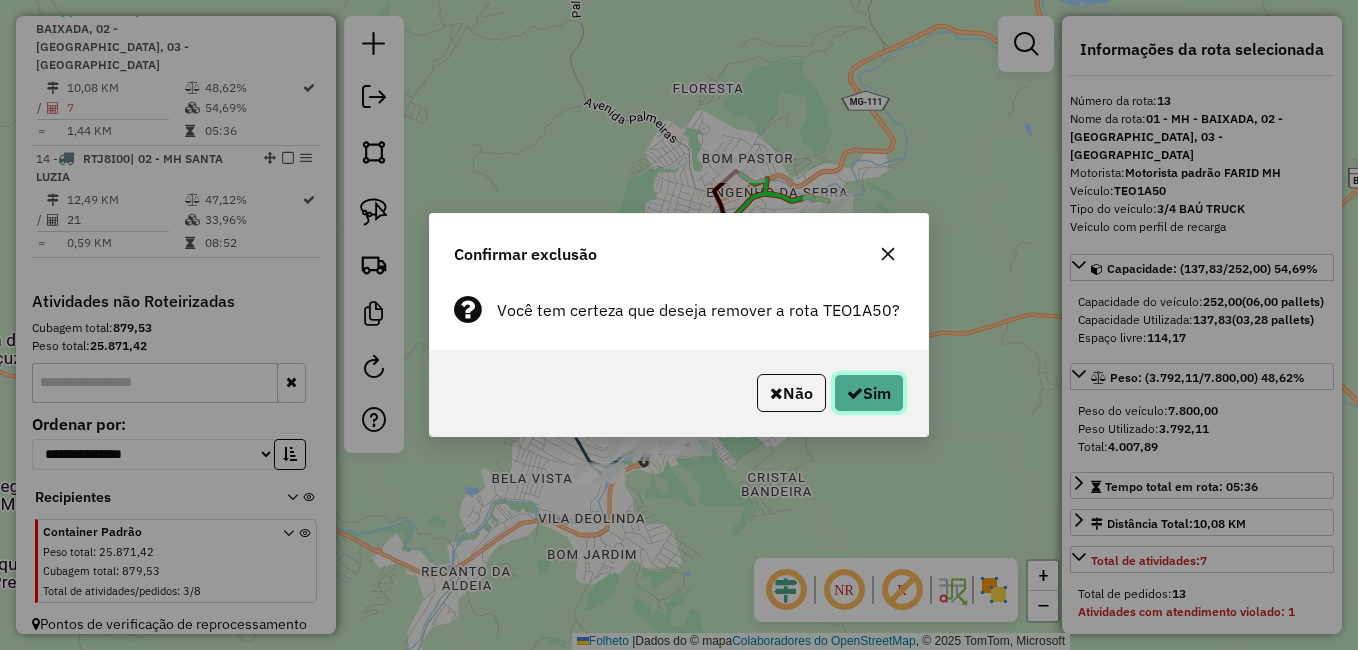 click on "Sim" 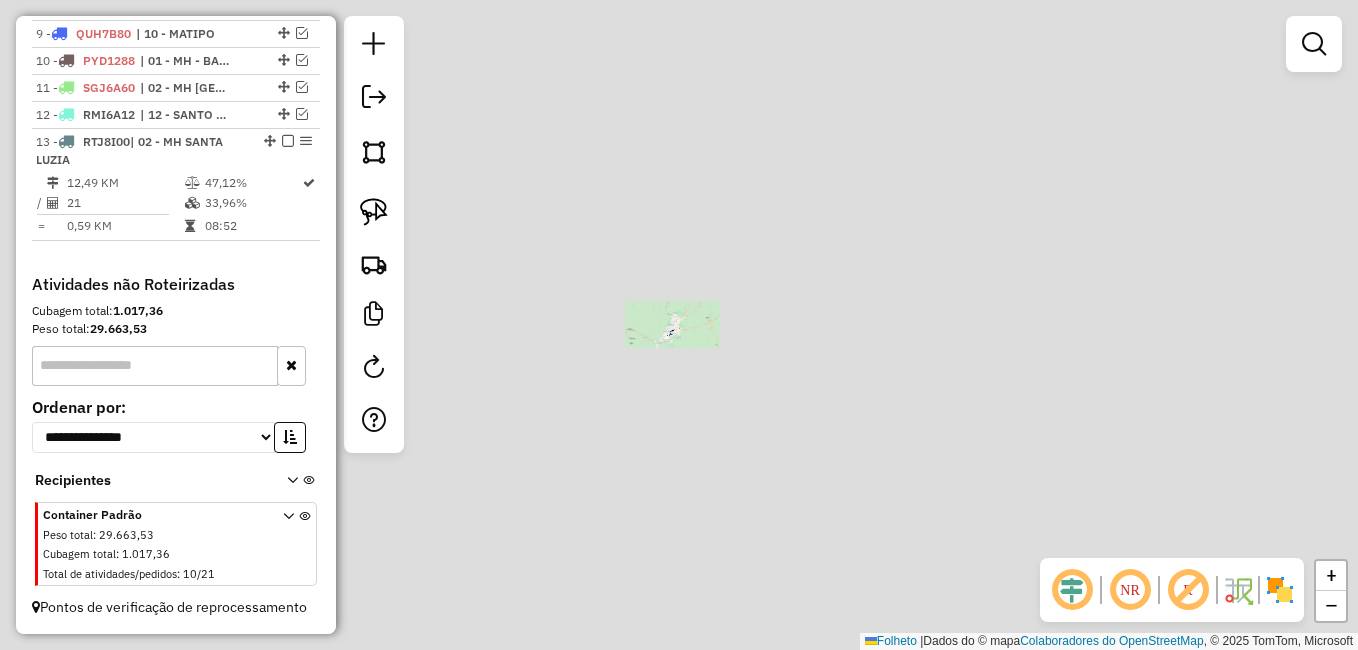 scroll, scrollTop: 944, scrollLeft: 0, axis: vertical 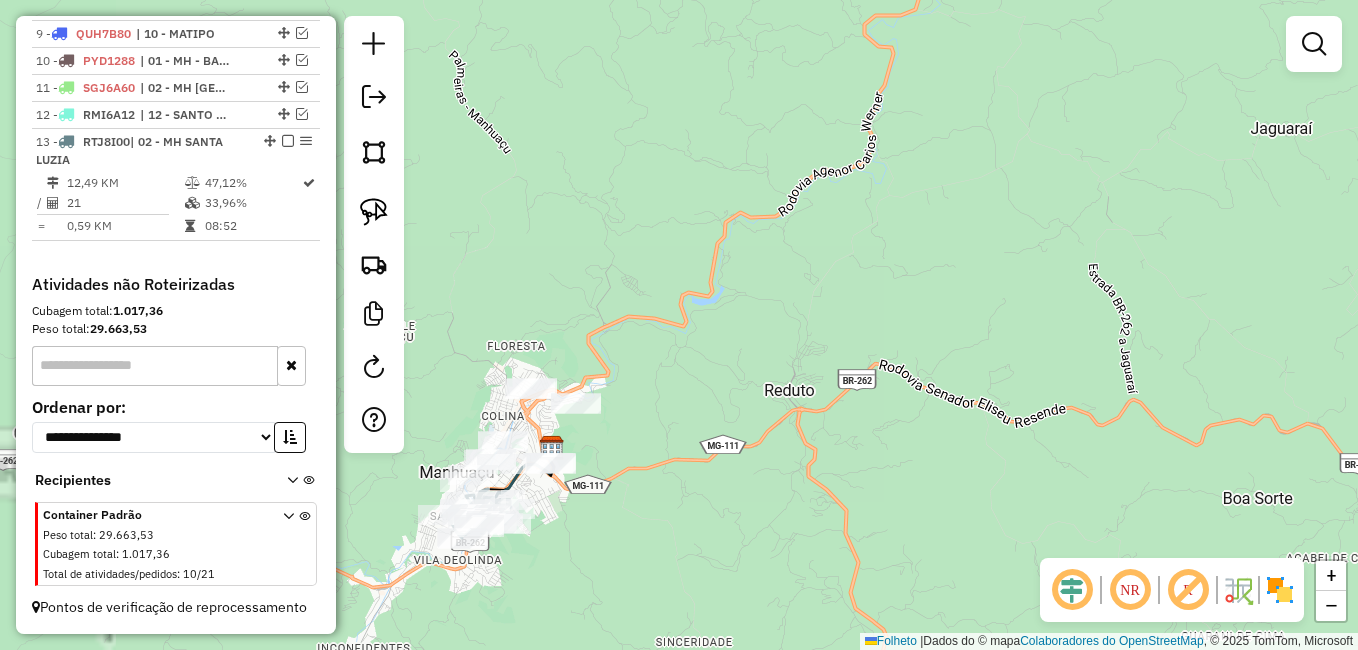 drag, startPoint x: 675, startPoint y: 320, endPoint x: 801, endPoint y: 175, distance: 192.09633 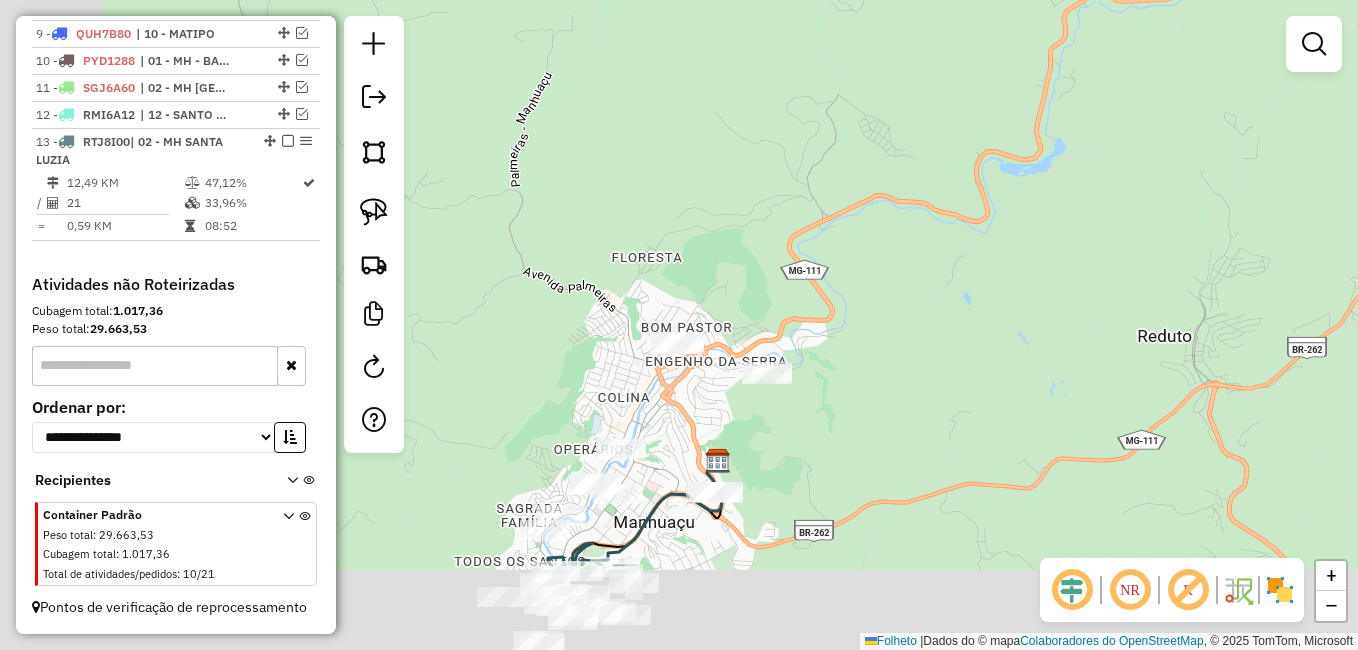 drag, startPoint x: 535, startPoint y: 284, endPoint x: 775, endPoint y: 56, distance: 331.03473 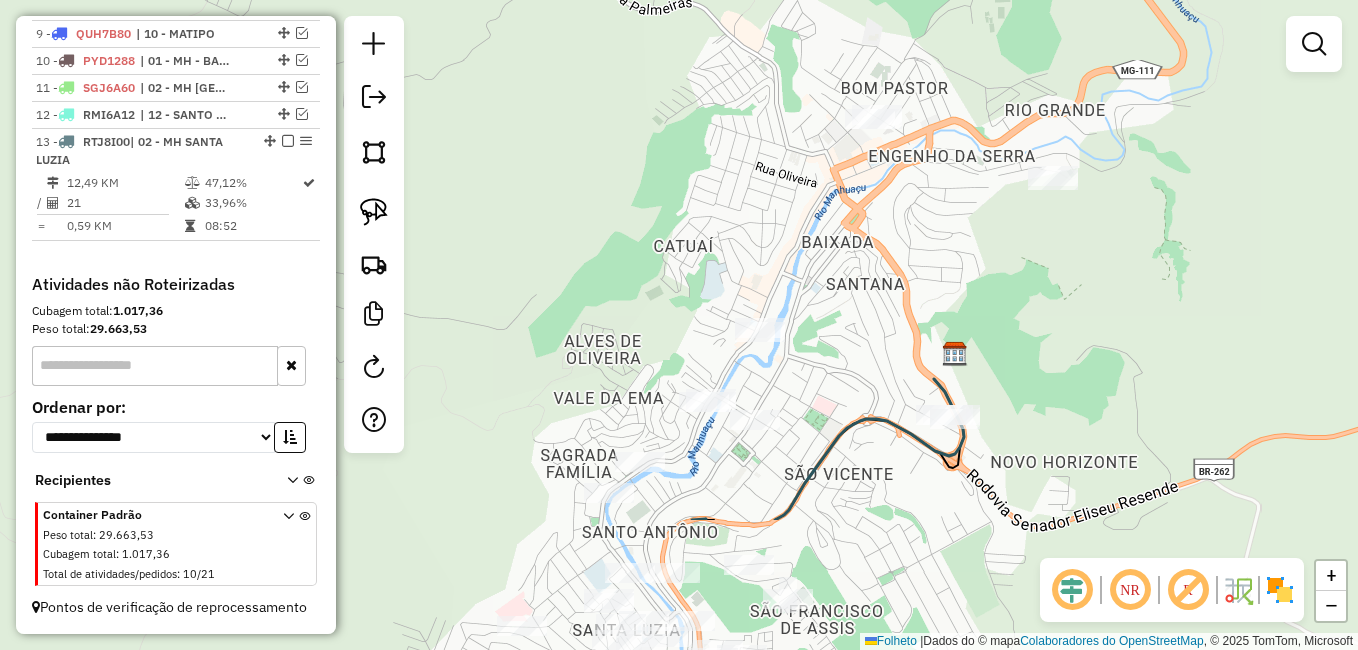 drag, startPoint x: 647, startPoint y: 249, endPoint x: 657, endPoint y: 73, distance: 176.28386 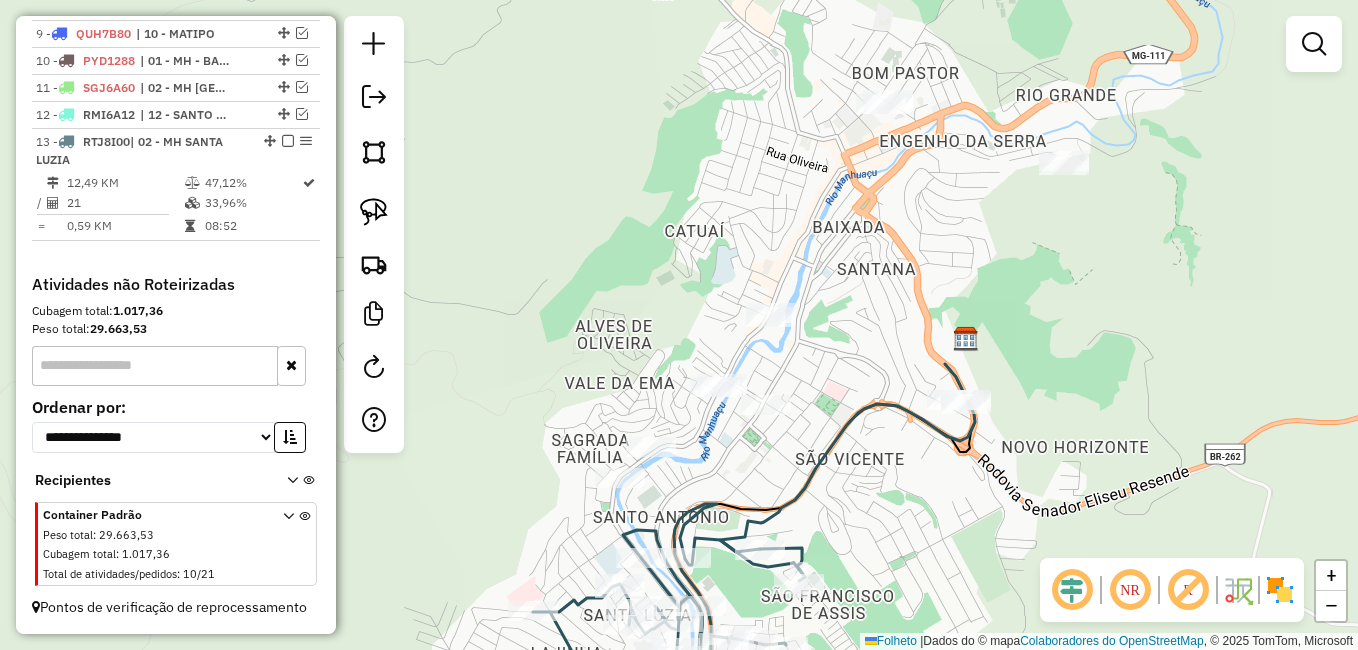 drag, startPoint x: 453, startPoint y: 227, endPoint x: 467, endPoint y: 192, distance: 37.696156 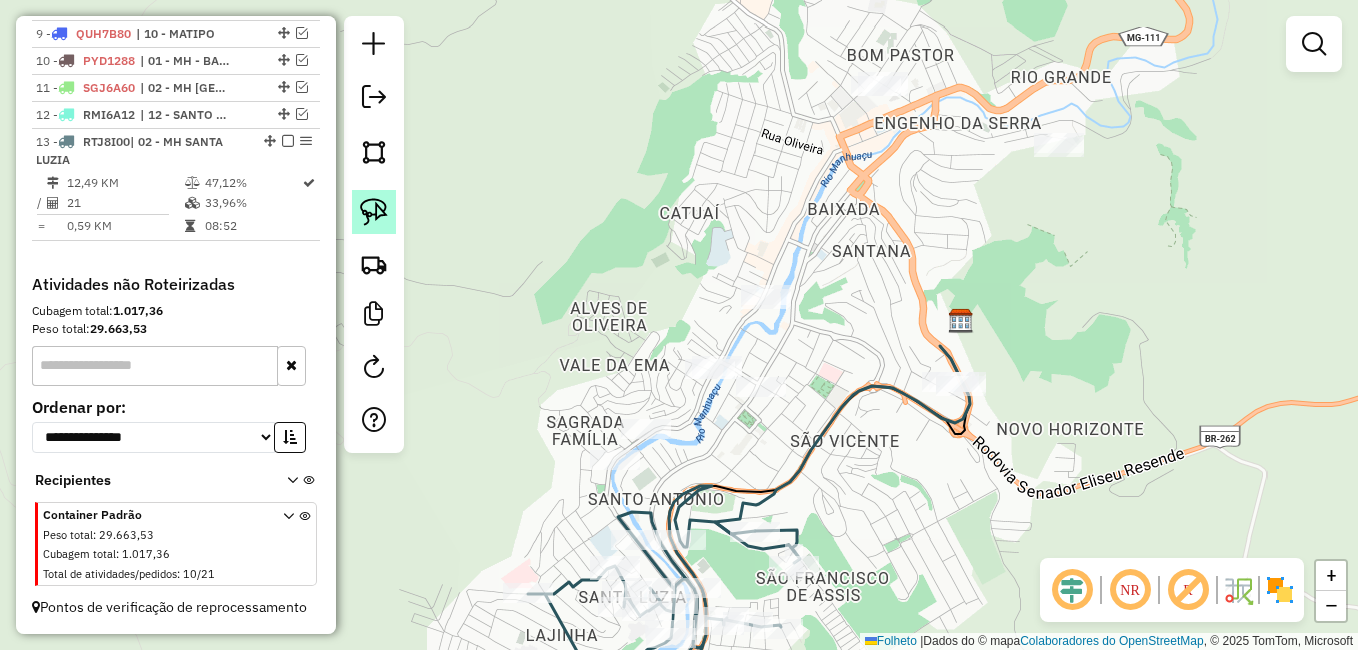 click 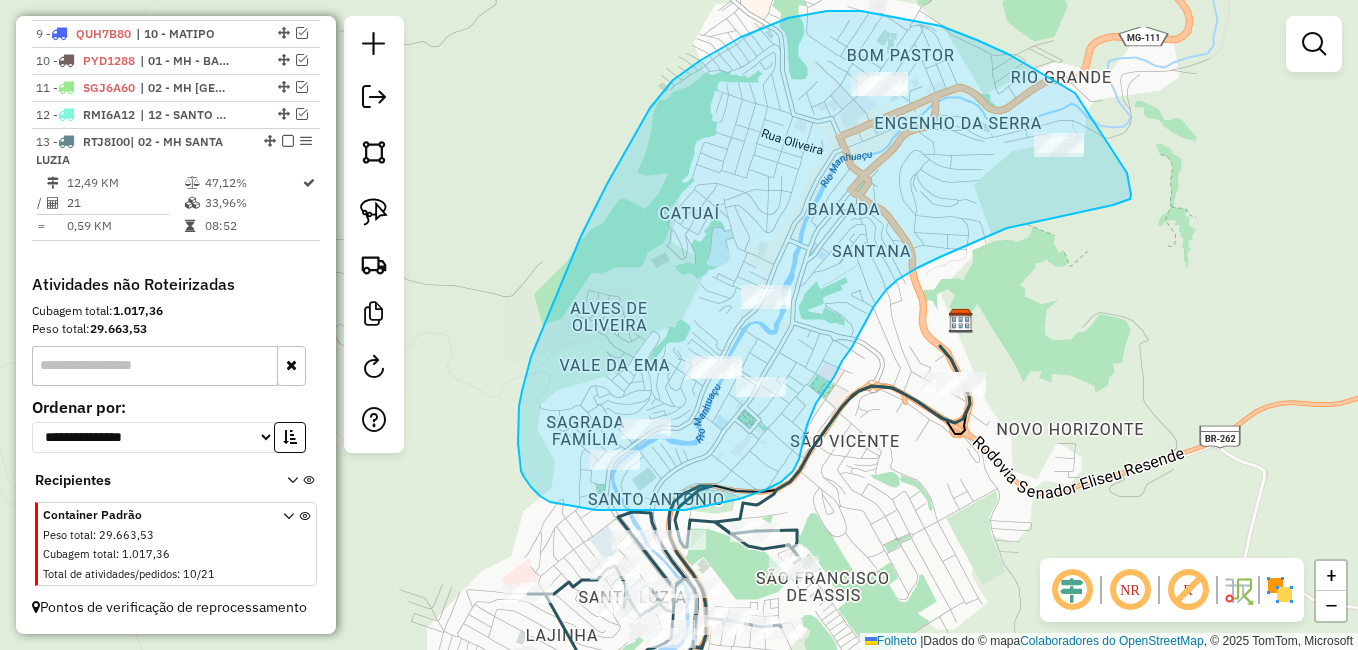 drag, startPoint x: 1075, startPoint y: 93, endPoint x: 1116, endPoint y: 154, distance: 73.4983 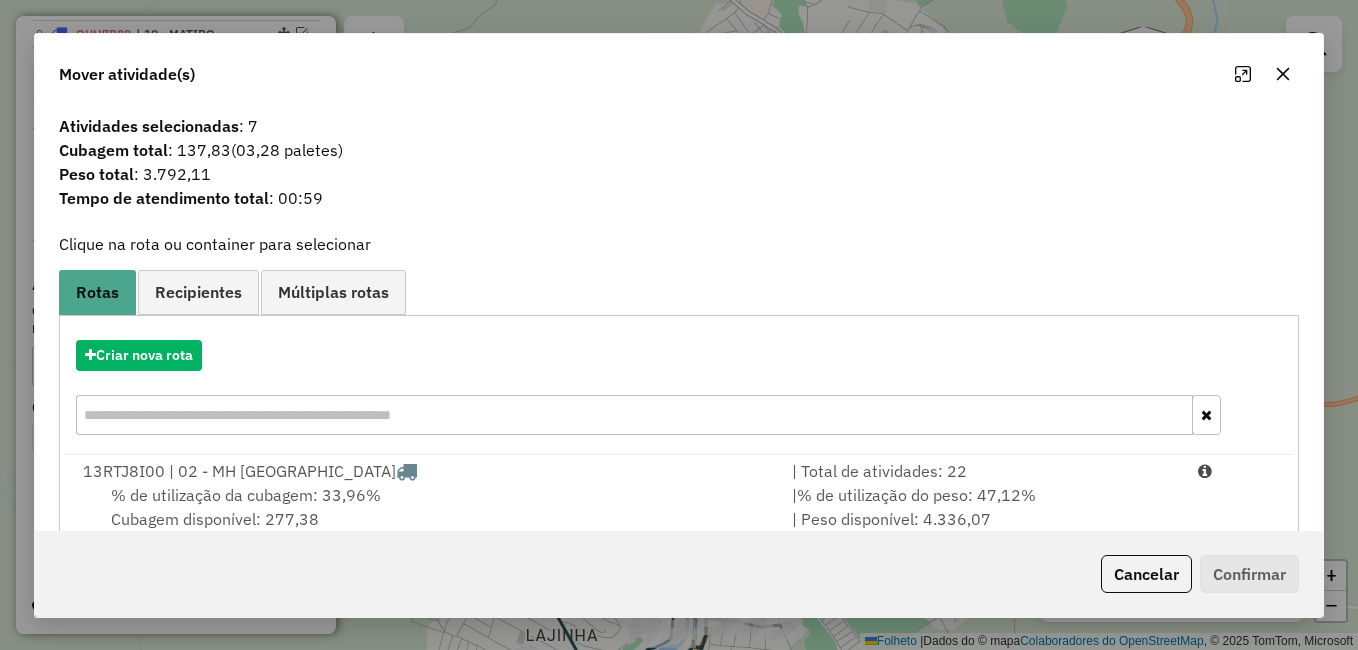 click at bounding box center [634, 415] 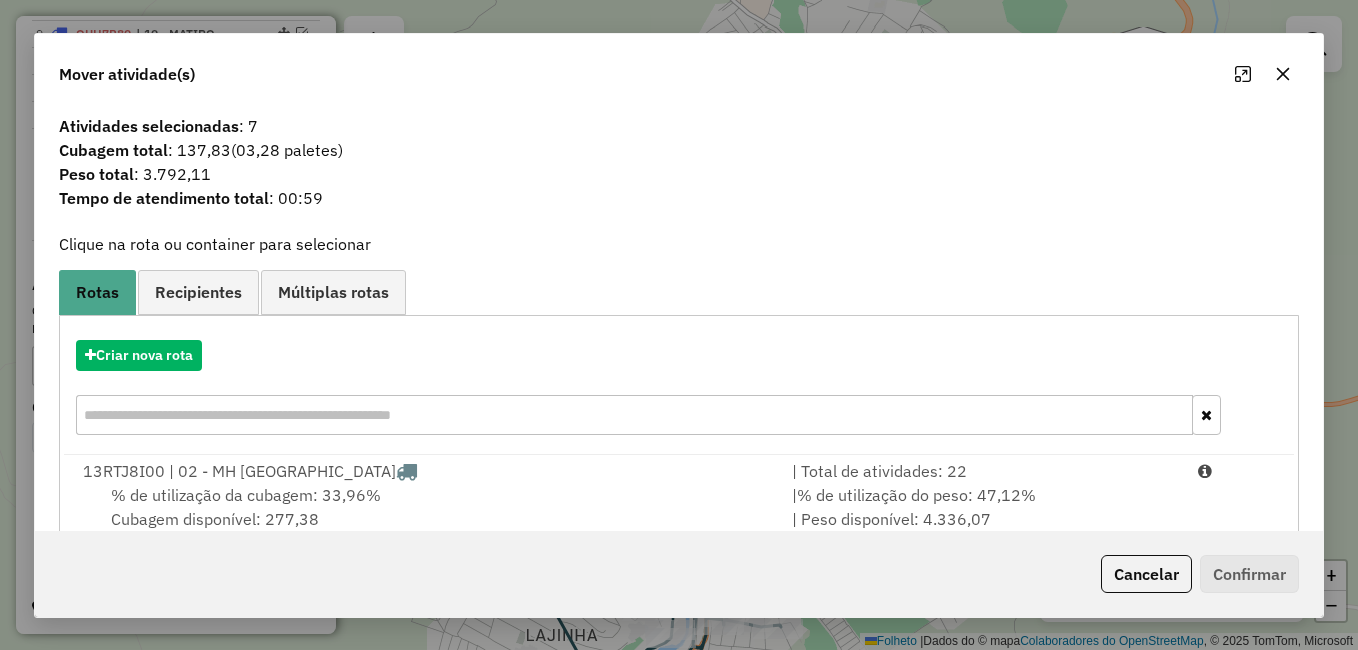 click on "Criar nova rota" at bounding box center (679, 390) 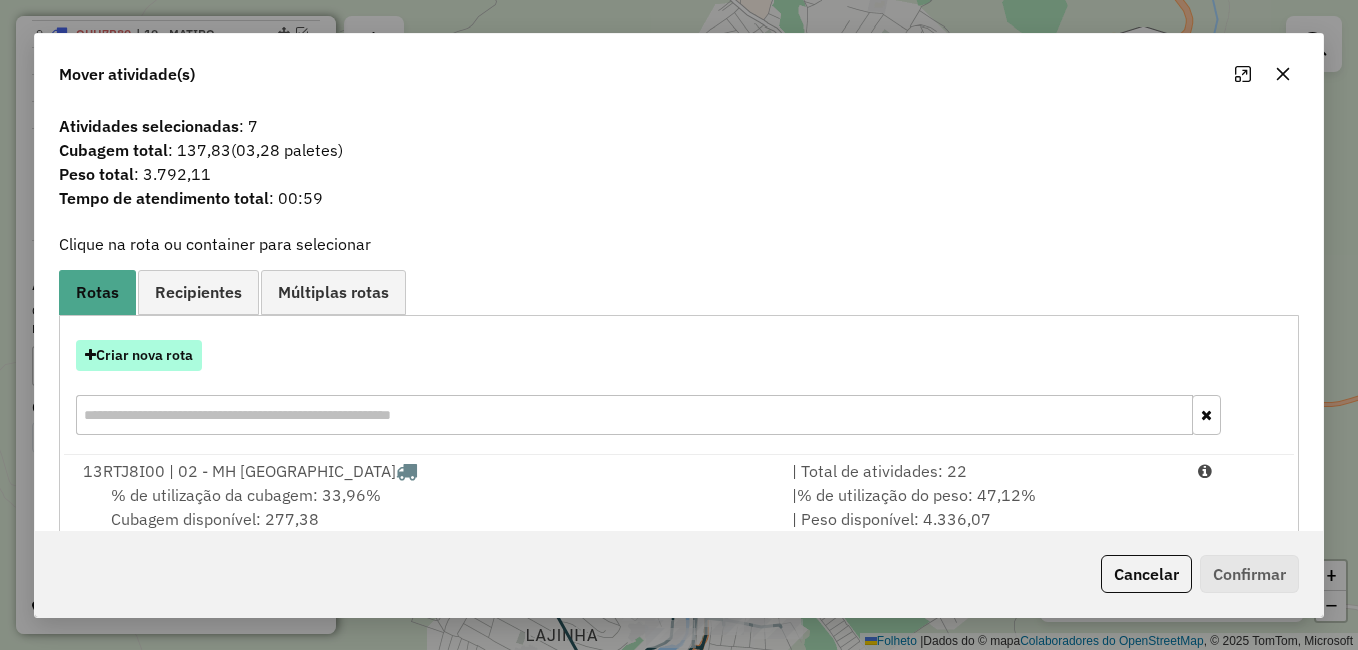 click on "Criar nova rota" at bounding box center [144, 355] 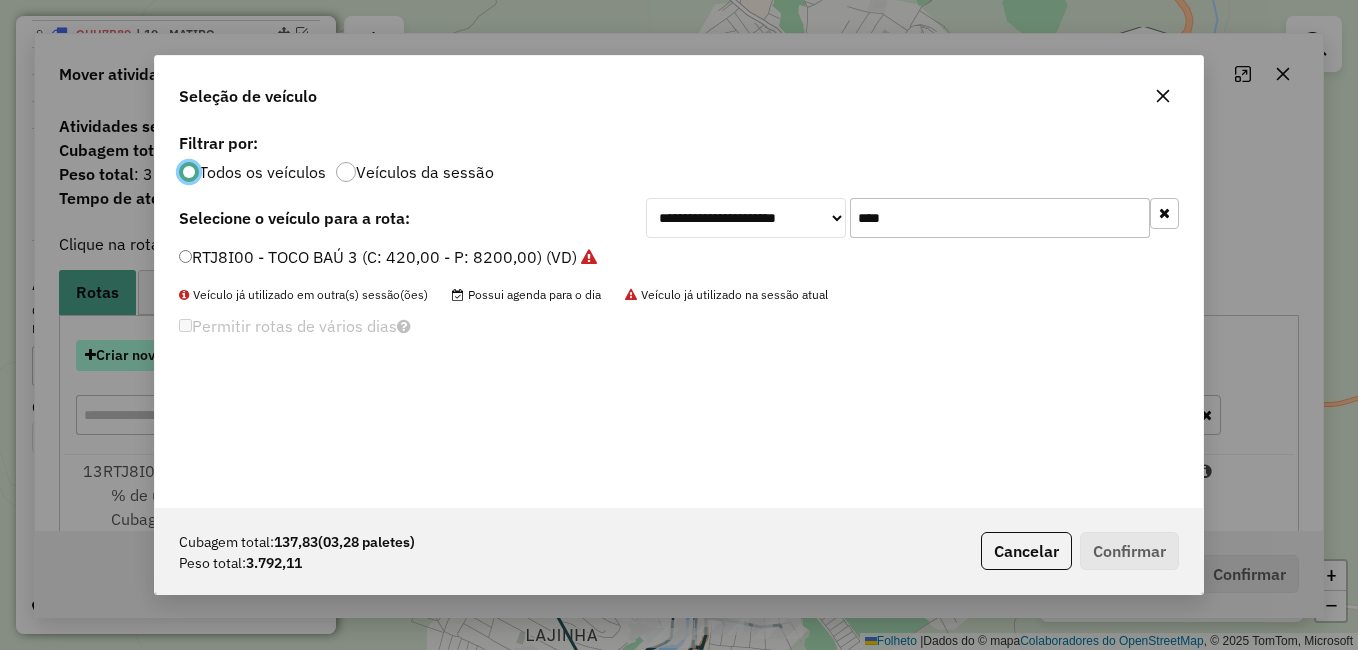 scroll, scrollTop: 11, scrollLeft: 6, axis: both 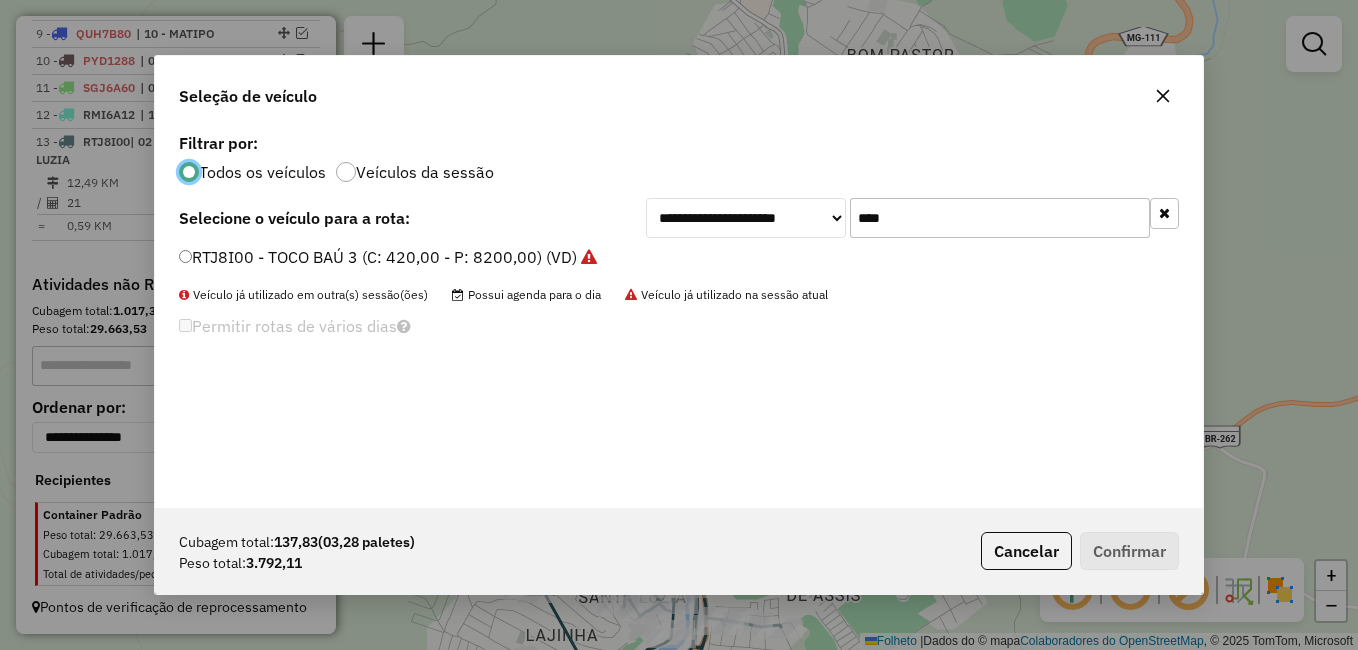 drag, startPoint x: 1170, startPoint y: 95, endPoint x: 860, endPoint y: 250, distance: 346.59055 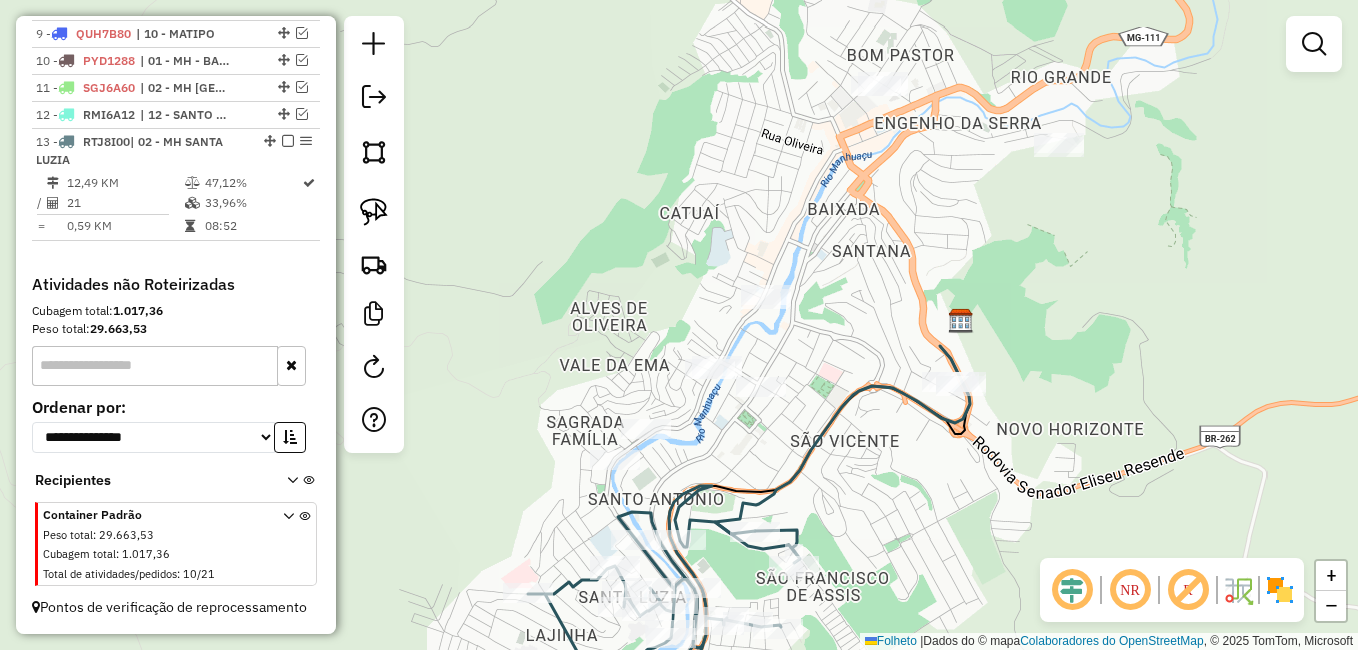 drag, startPoint x: 378, startPoint y: 213, endPoint x: 600, endPoint y: 184, distance: 223.88614 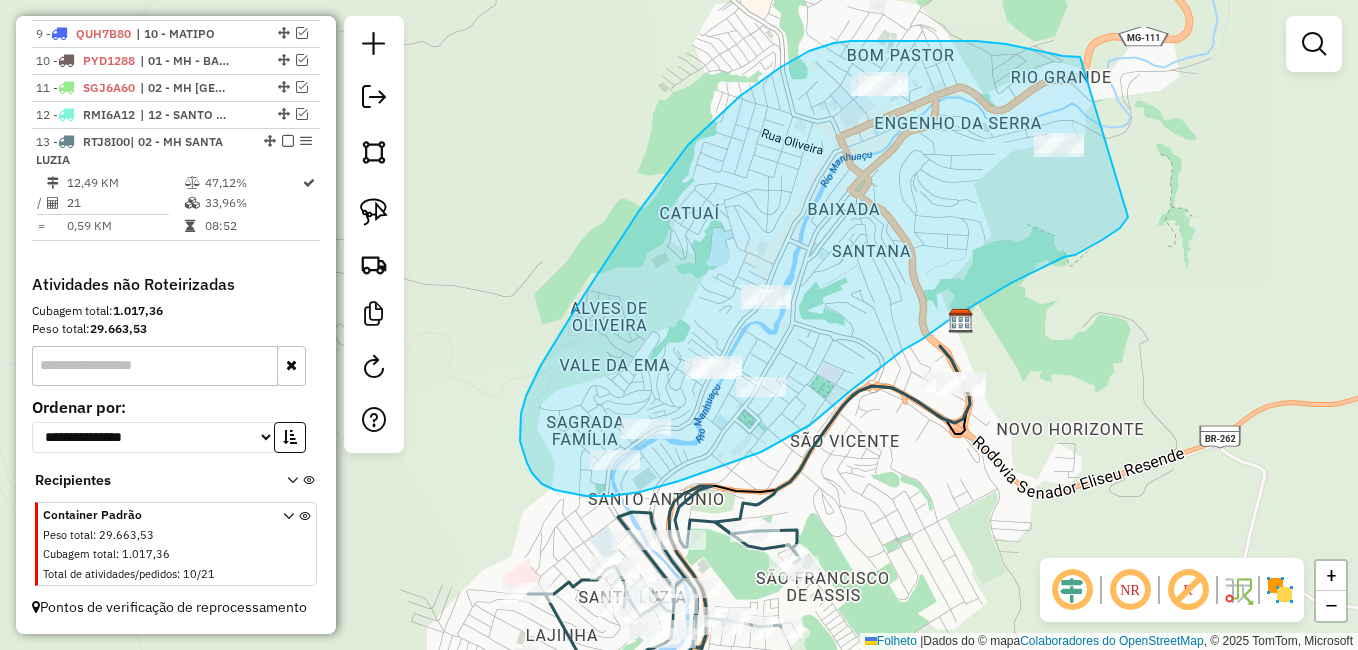 drag, startPoint x: 1077, startPoint y: 57, endPoint x: 1128, endPoint y: 216, distance: 166.97903 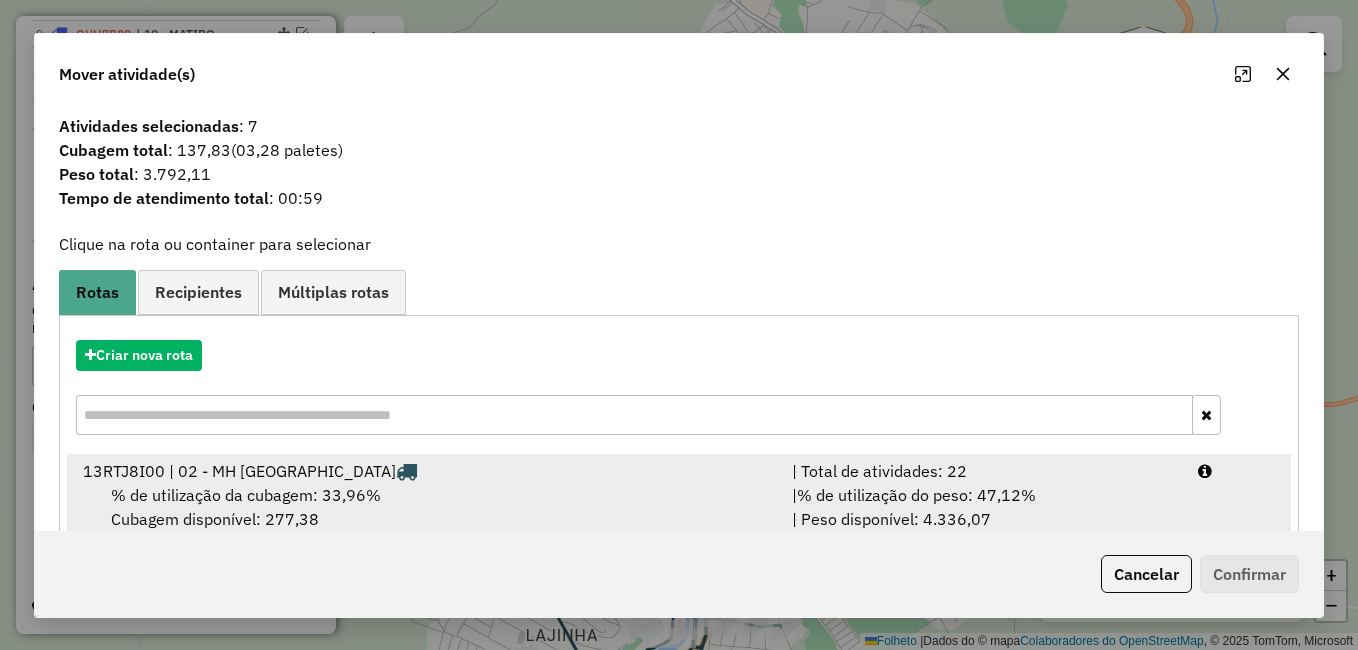 click on "% de utilização da cubagem: 33,96%" at bounding box center [246, 495] 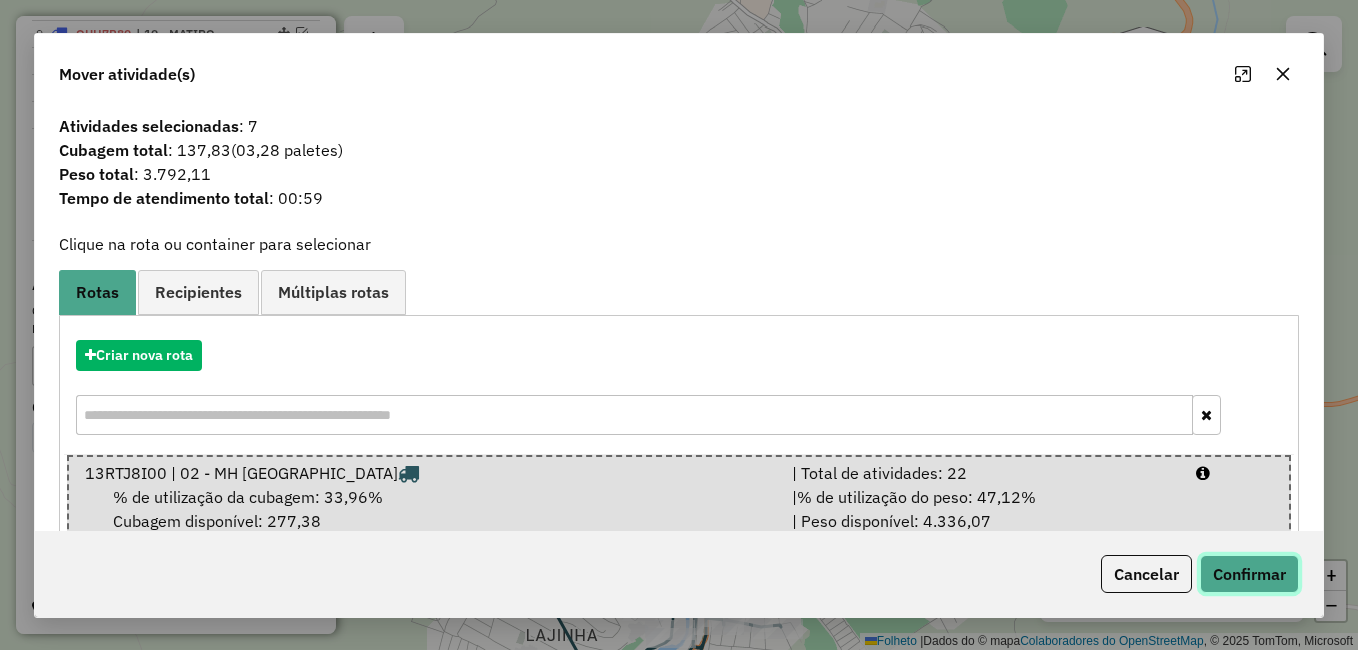 click on "Confirmar" 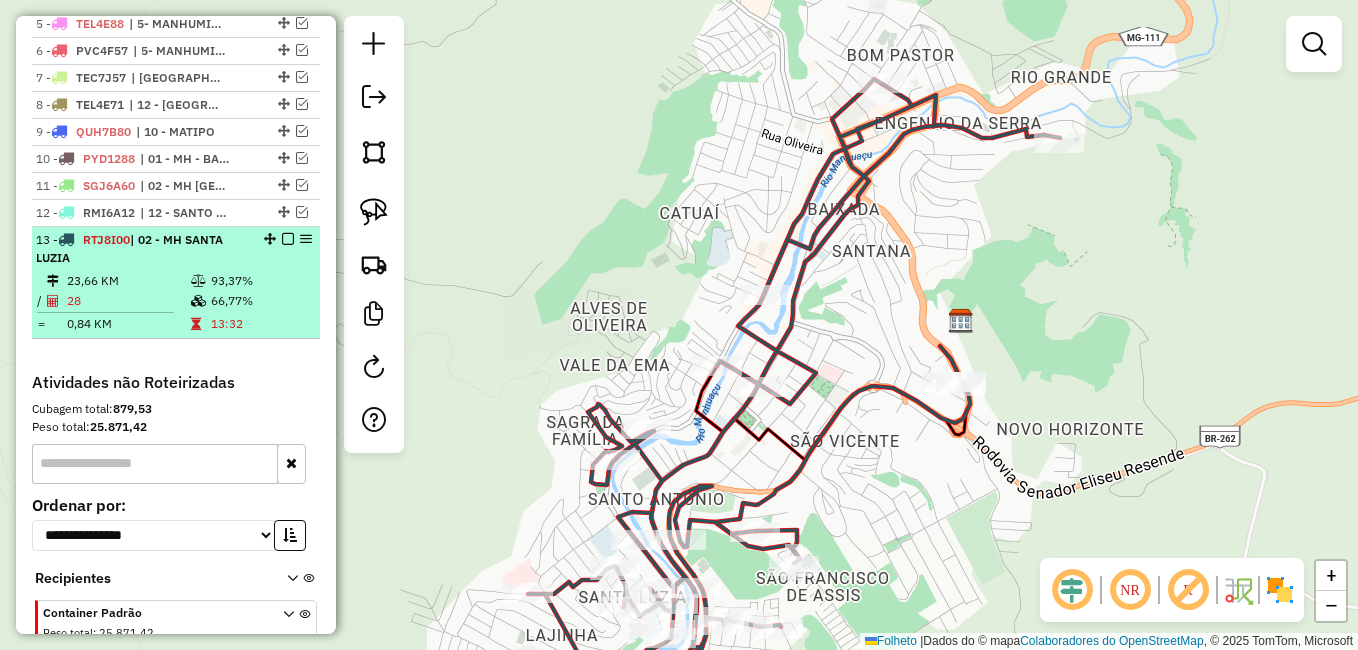 scroll, scrollTop: 844, scrollLeft: 0, axis: vertical 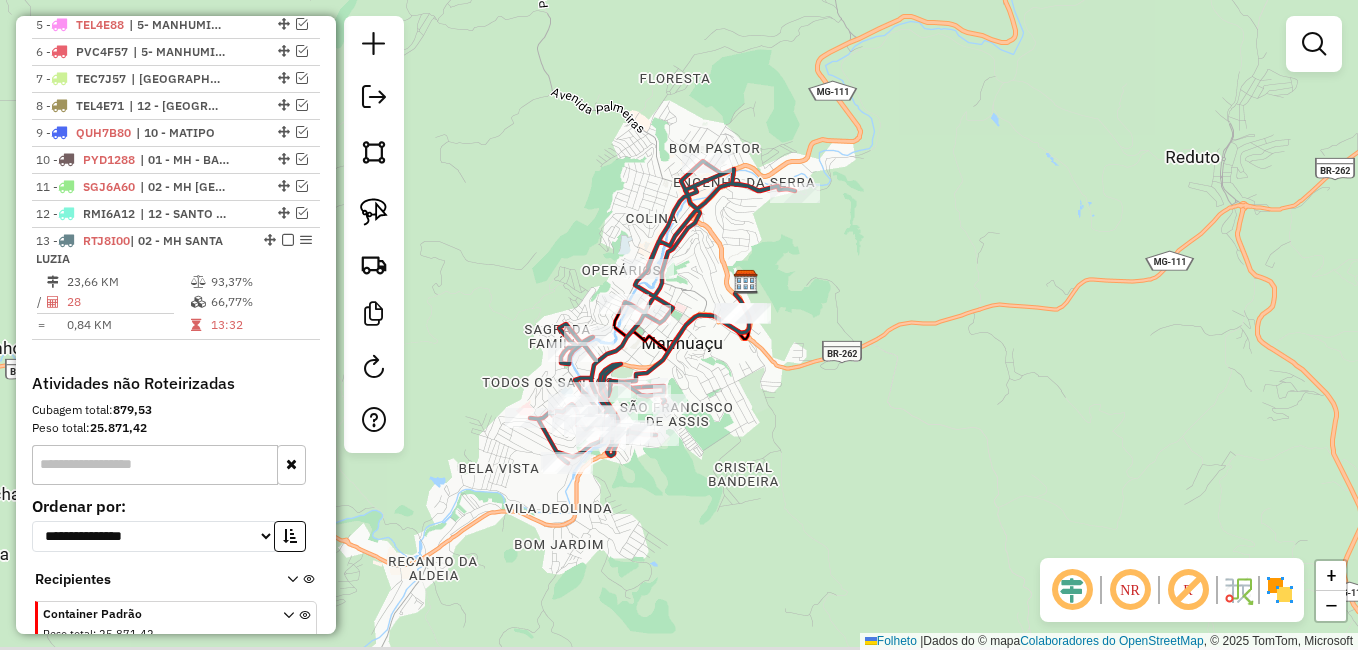 drag, startPoint x: 1012, startPoint y: 316, endPoint x: 897, endPoint y: 258, distance: 128.7983 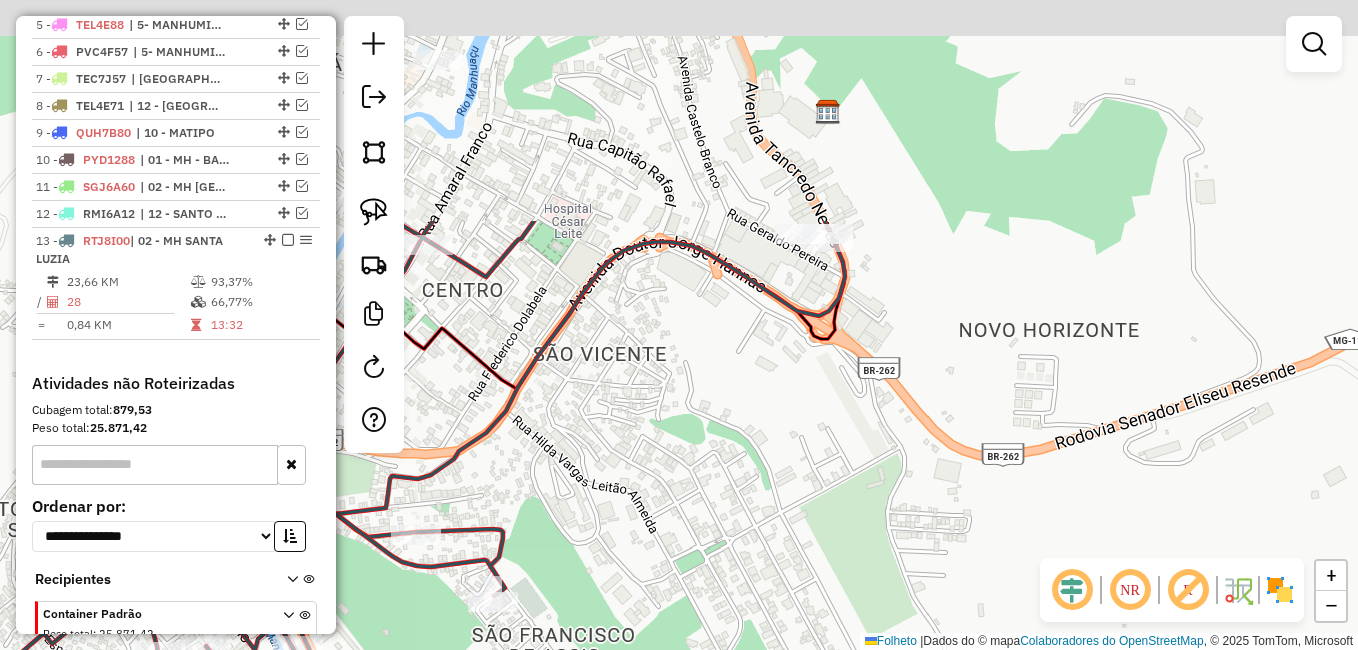drag, startPoint x: 755, startPoint y: 188, endPoint x: 803, endPoint y: 488, distance: 303.81573 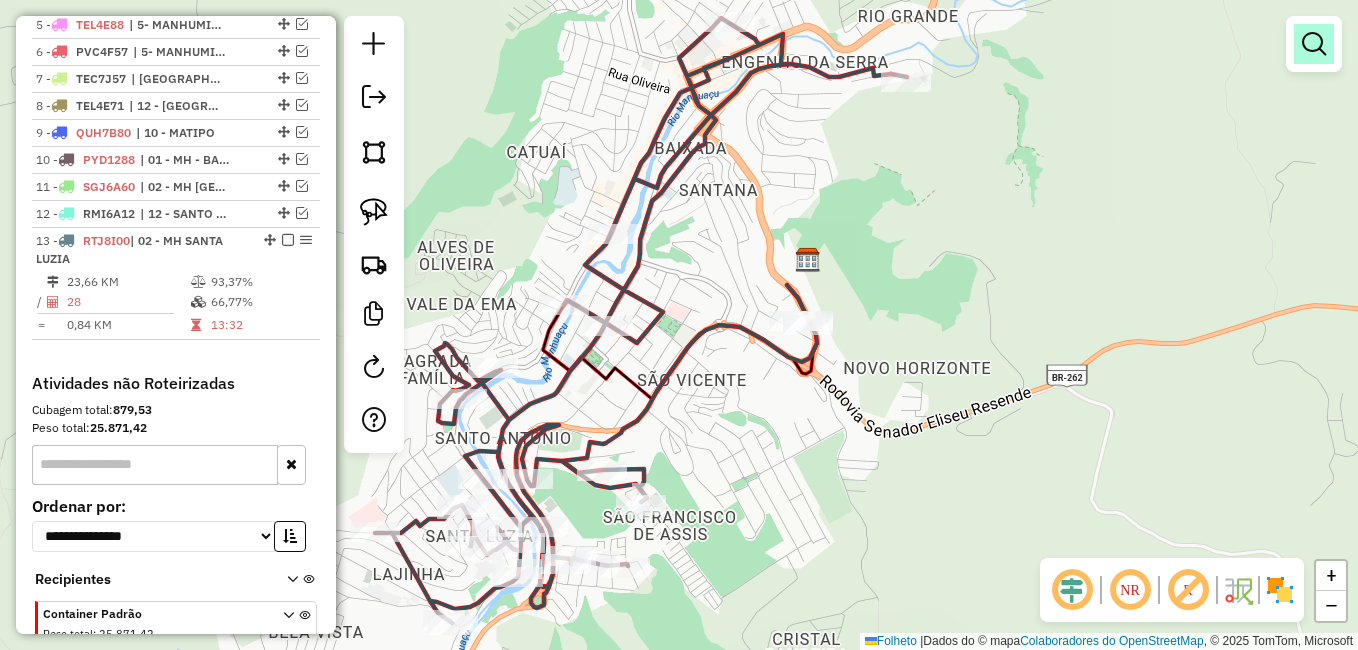 click at bounding box center [1314, 44] 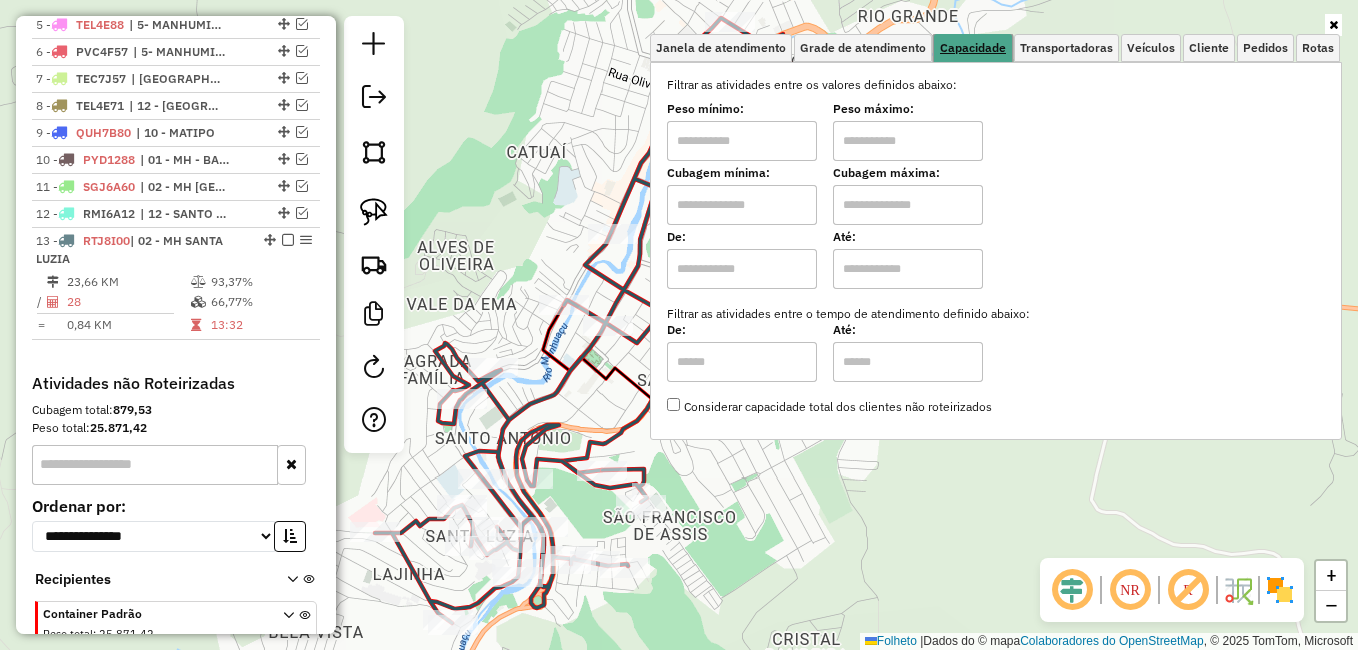 click on "Capacidade" at bounding box center [973, 48] 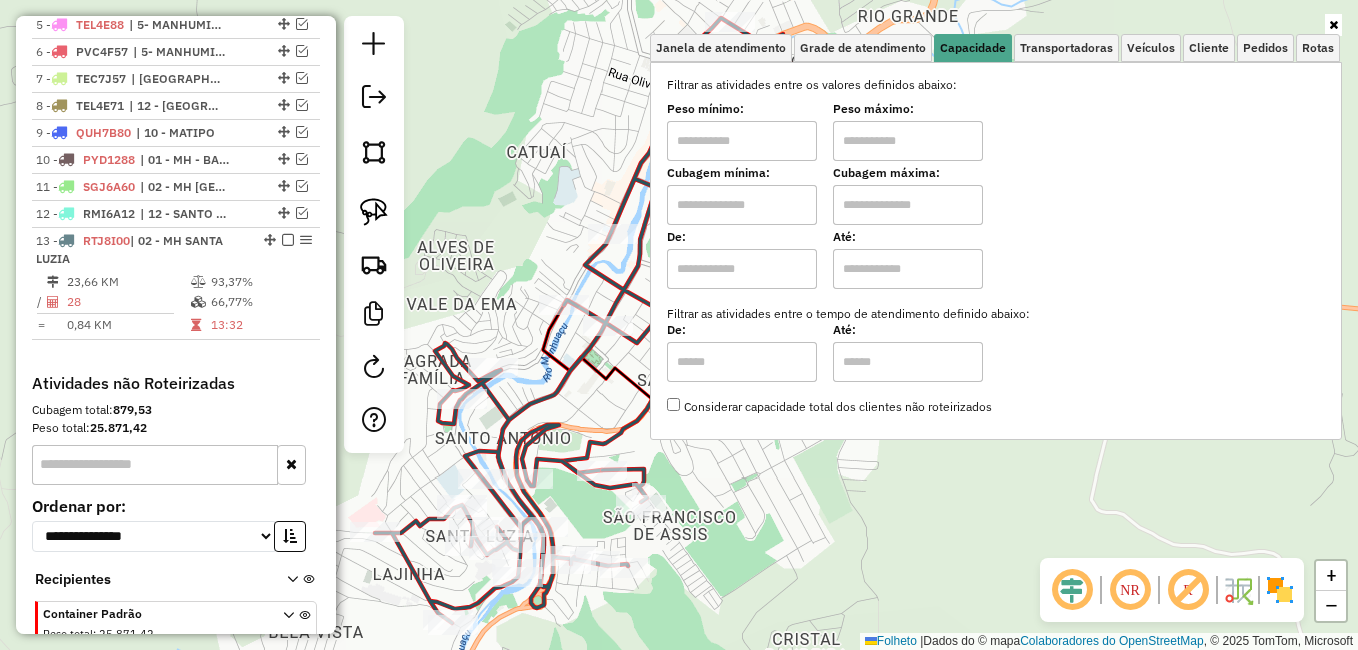 click on "Peso mínimo:" at bounding box center (742, 109) 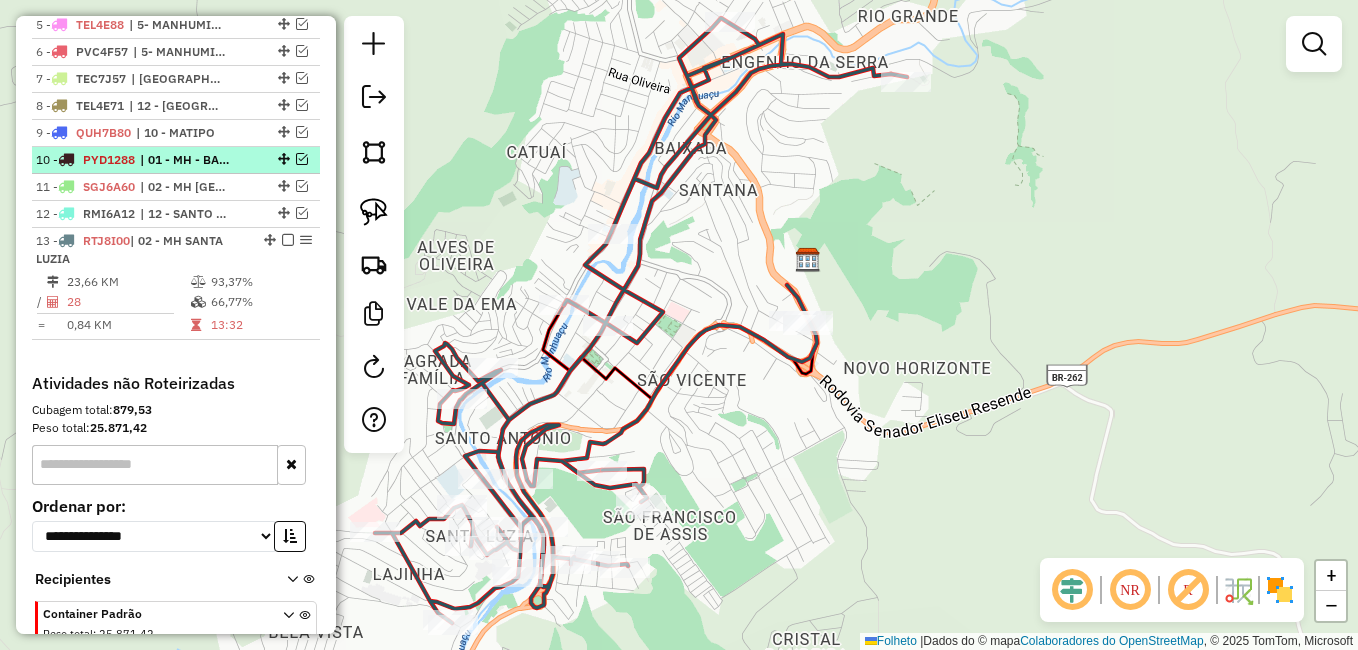 drag, startPoint x: 296, startPoint y: 177, endPoint x: 306, endPoint y: 186, distance: 13.453624 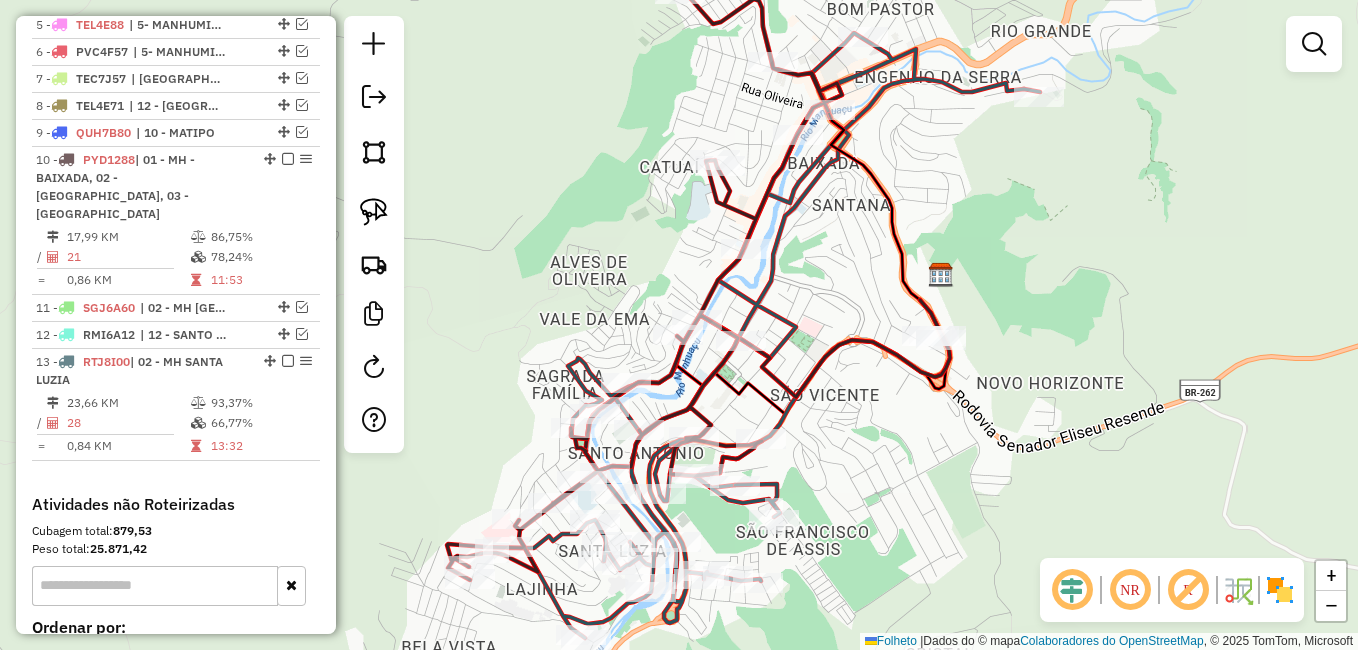 drag, startPoint x: 976, startPoint y: 238, endPoint x: 1109, endPoint y: 253, distance: 133.84319 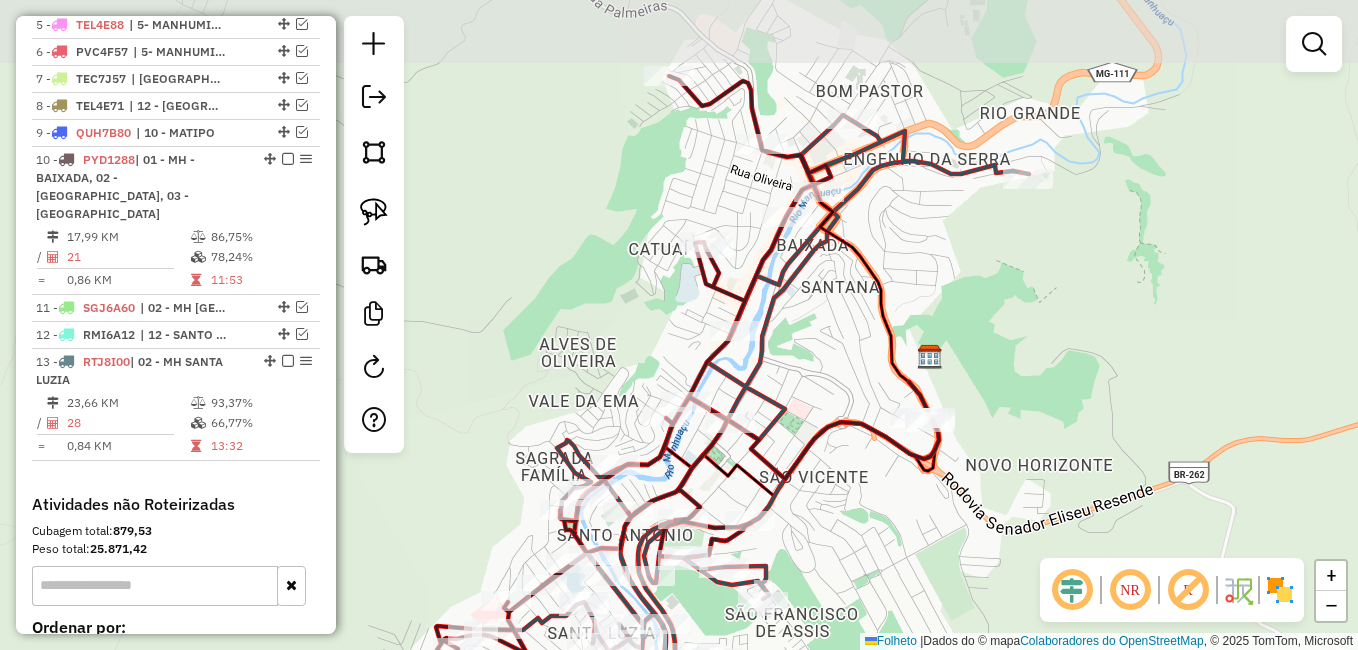 drag, startPoint x: 1025, startPoint y: 211, endPoint x: 1014, endPoint y: 293, distance: 82.73451 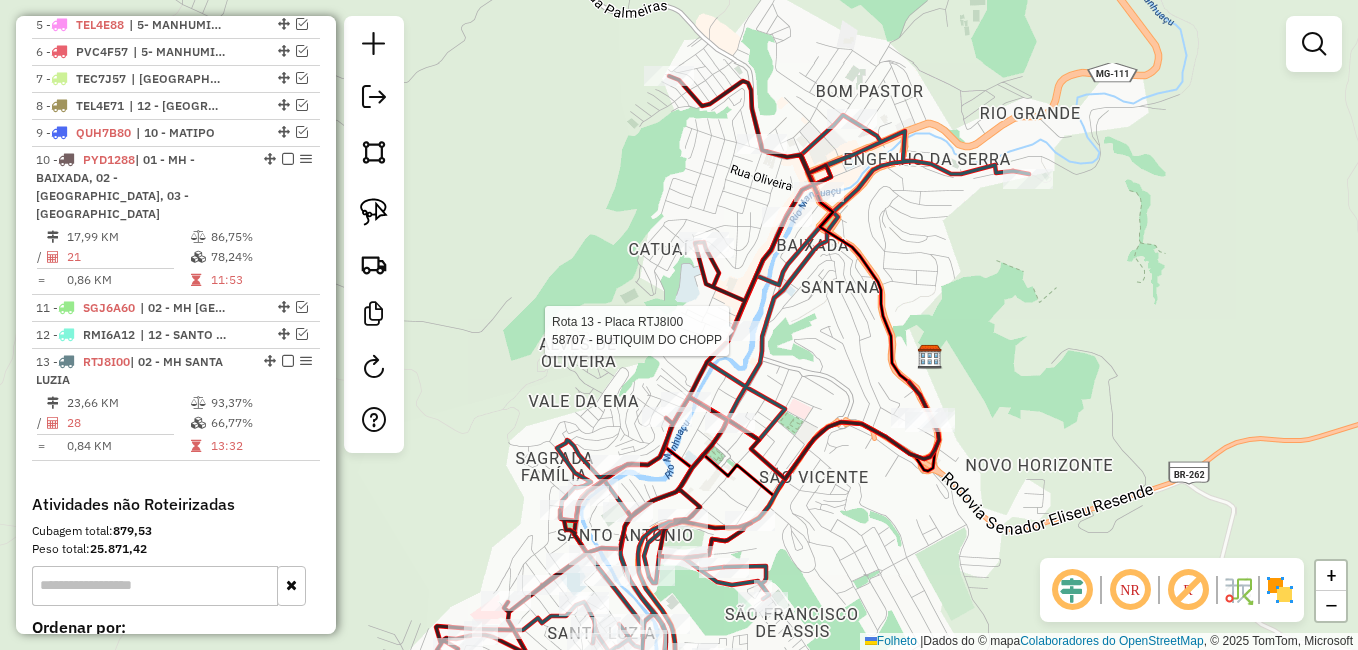 select on "**********" 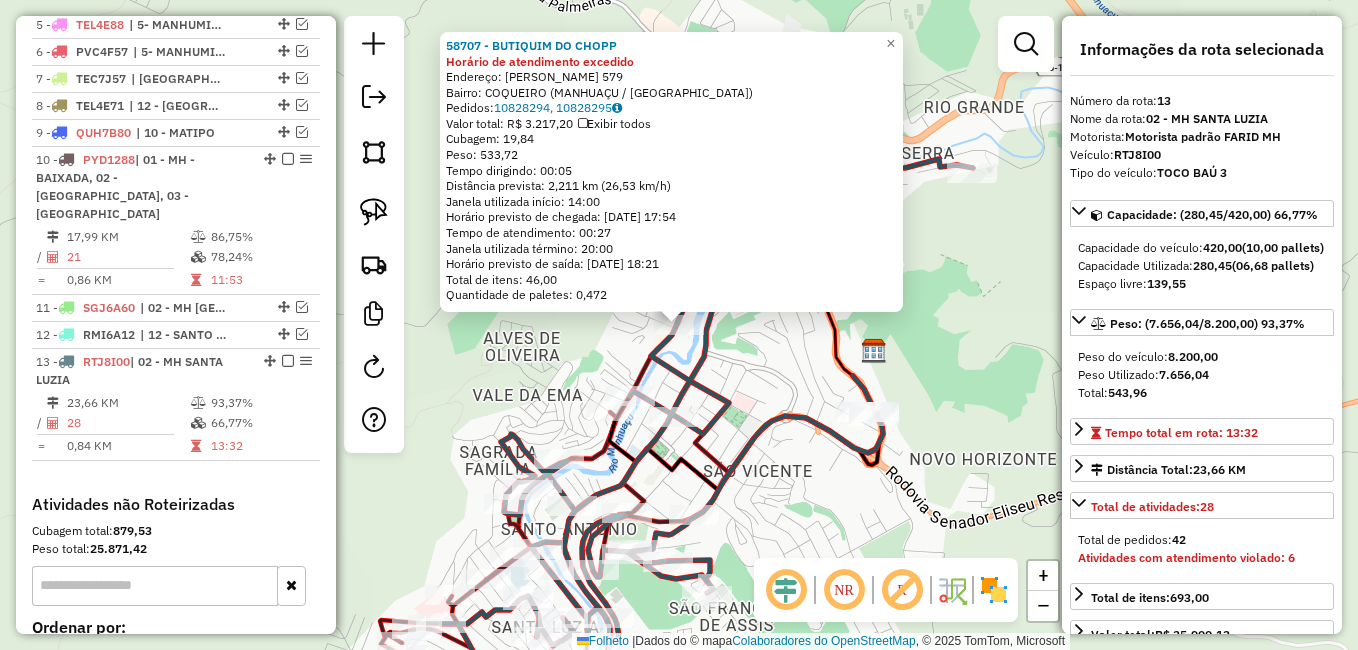 scroll, scrollTop: 1064, scrollLeft: 0, axis: vertical 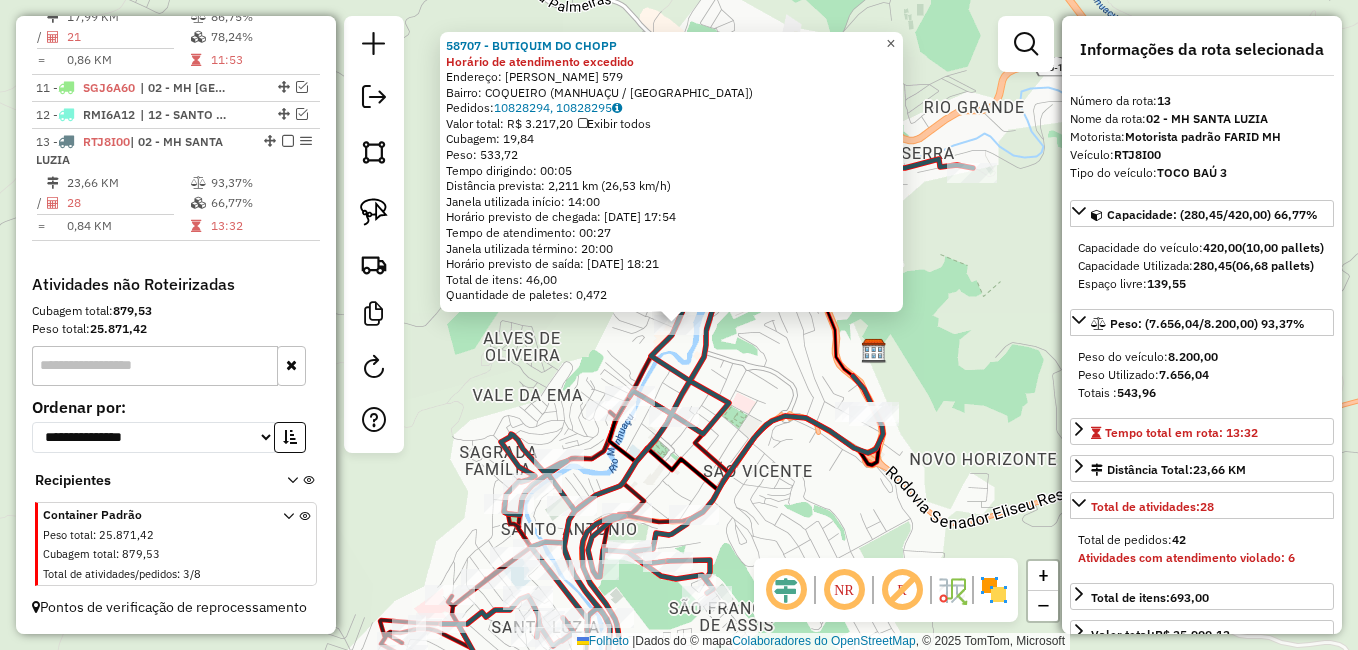 click on "×" 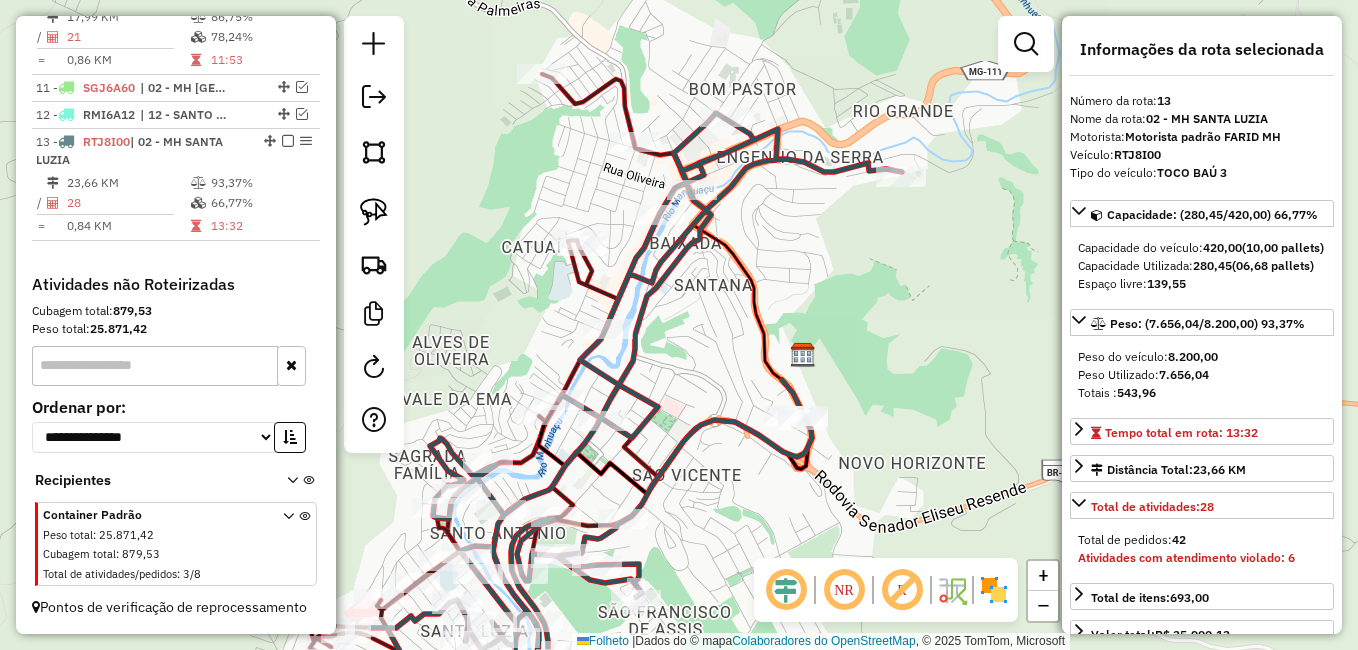 drag, startPoint x: 832, startPoint y: 316, endPoint x: 761, endPoint y: 320, distance: 71.11259 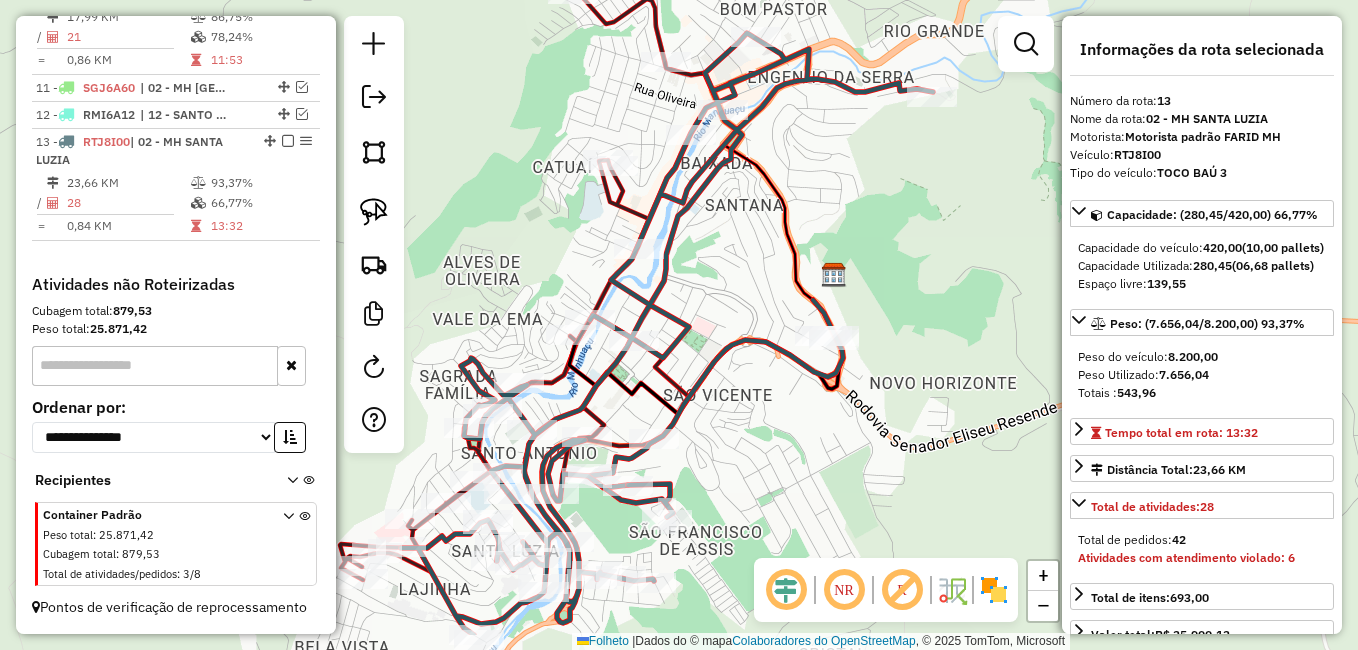 drag, startPoint x: 739, startPoint y: 295, endPoint x: 765, endPoint y: 210, distance: 88.88757 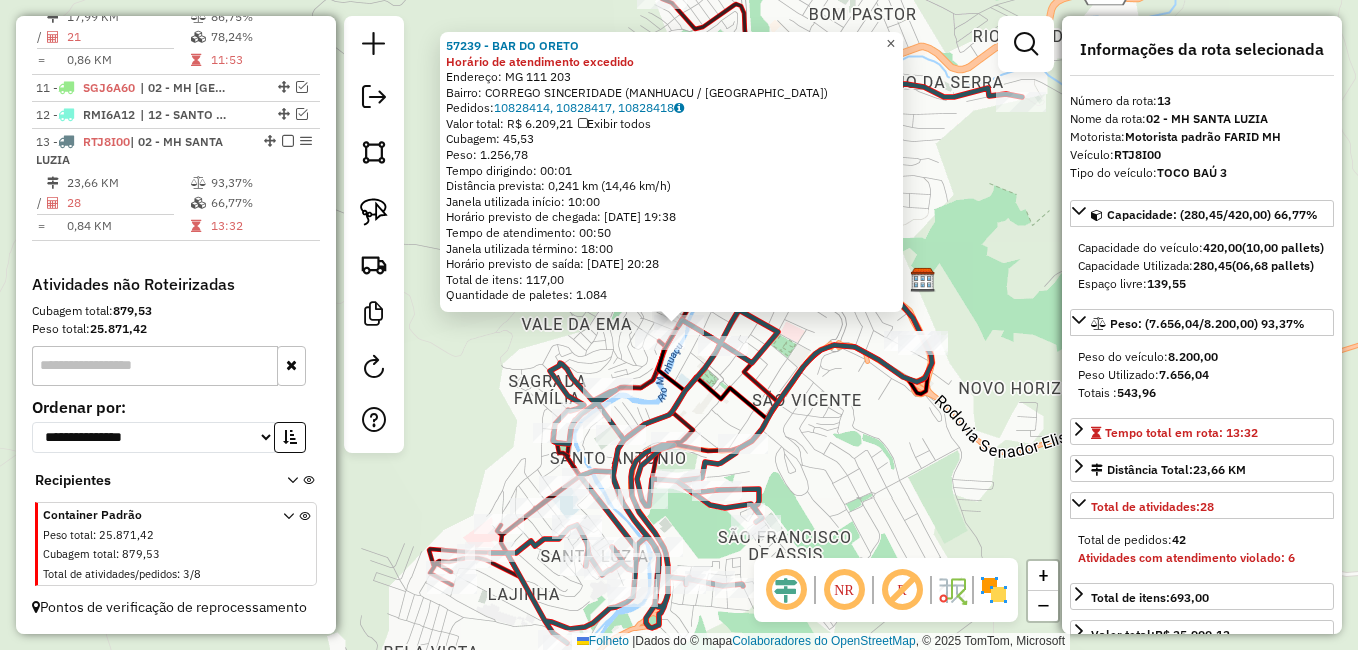 drag, startPoint x: 899, startPoint y: 37, endPoint x: 810, endPoint y: 137, distance: 133.86934 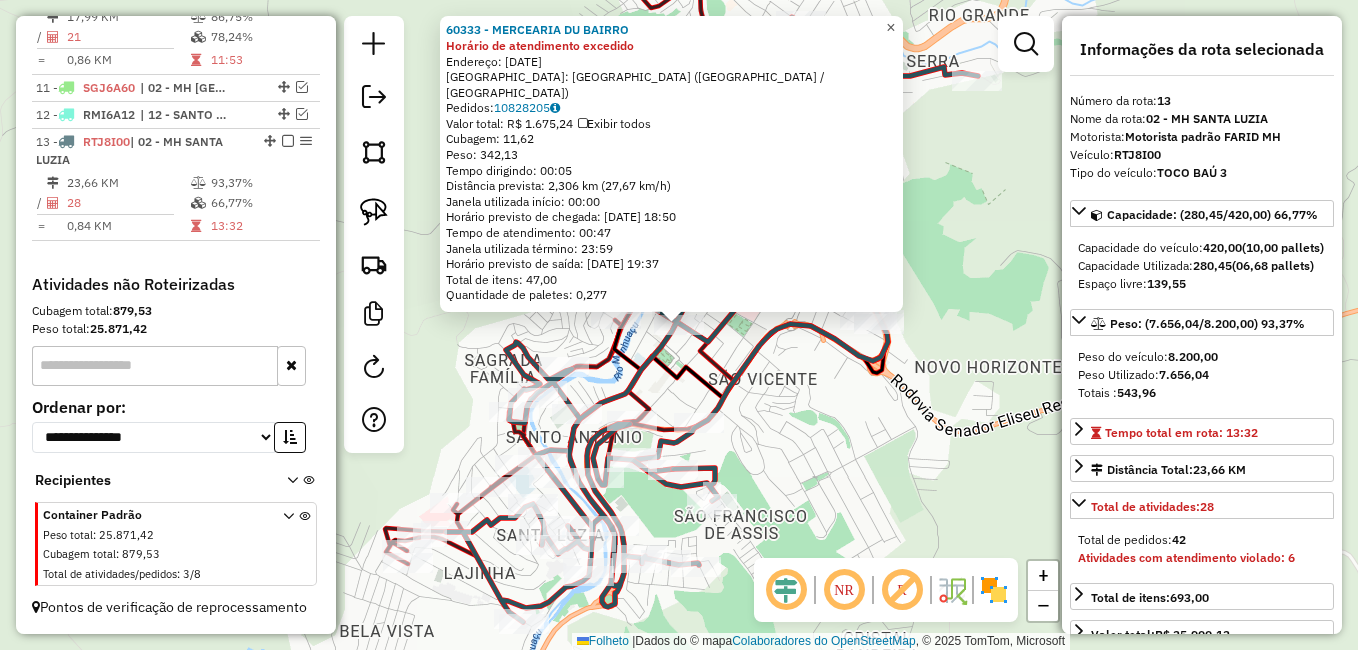 click on "×" 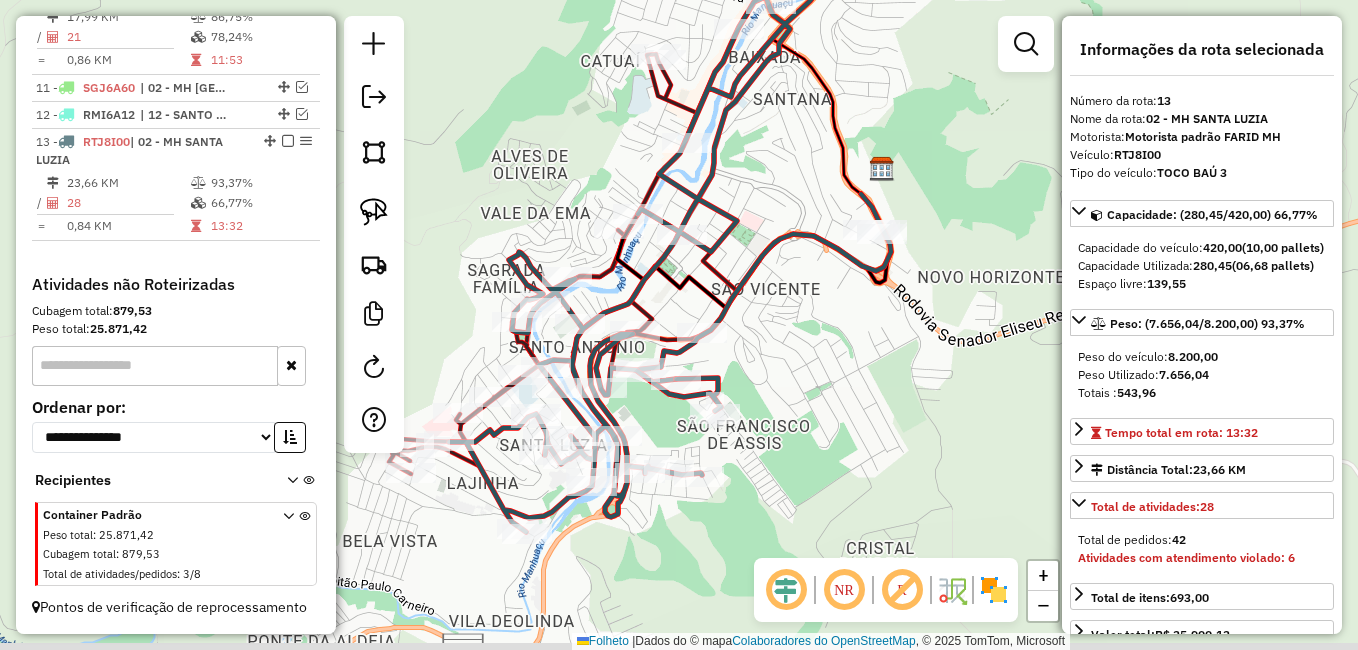 drag, startPoint x: 804, startPoint y: 399, endPoint x: 806, endPoint y: 302, distance: 97.020615 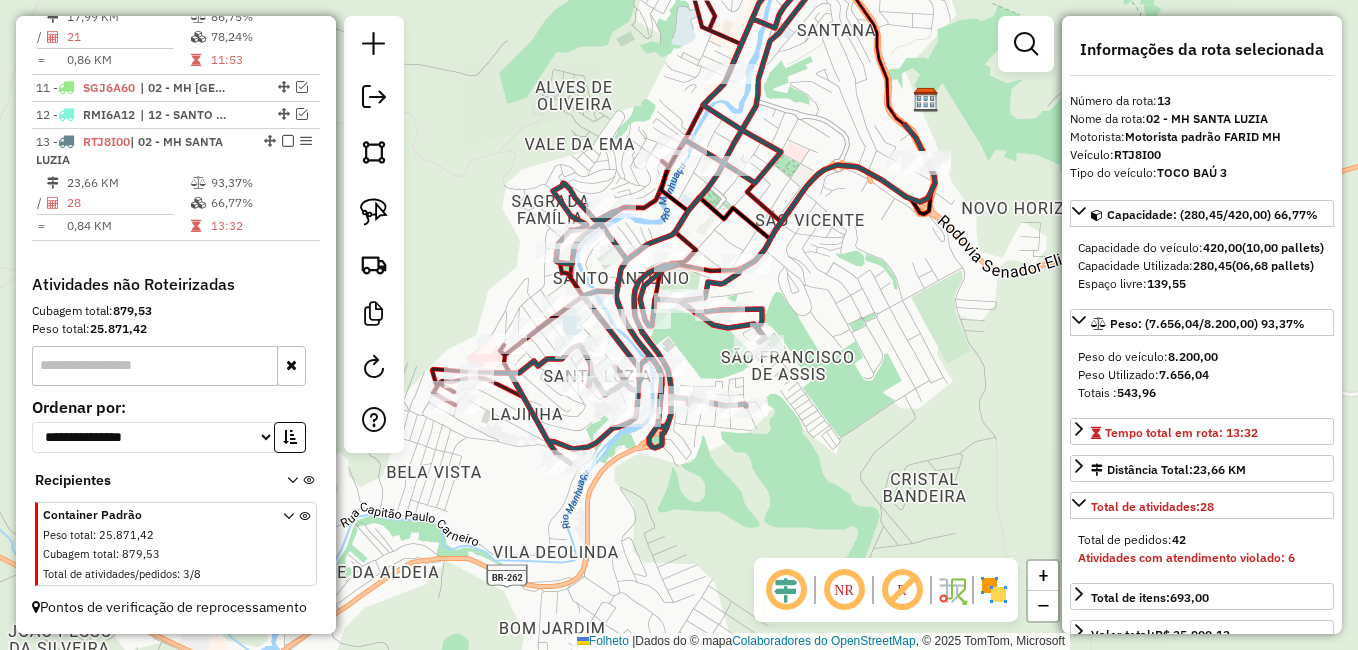 drag, startPoint x: 813, startPoint y: 432, endPoint x: 855, endPoint y: 373, distance: 72.42237 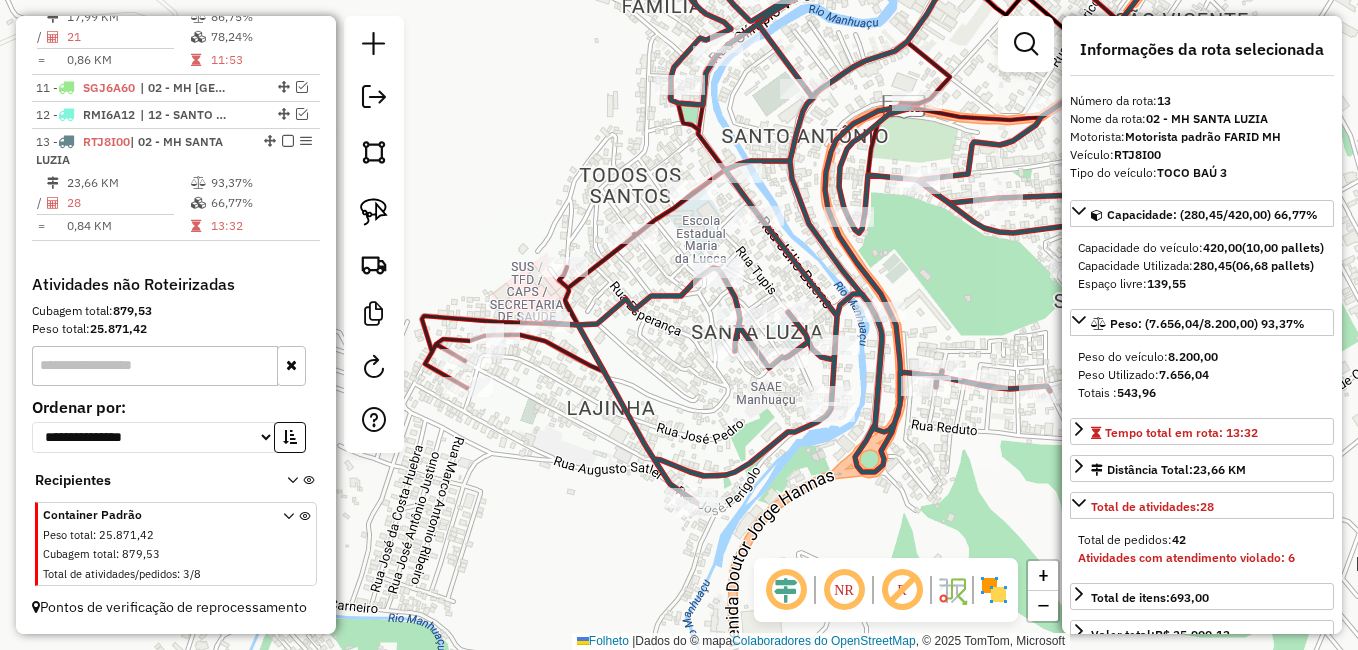 drag, startPoint x: 575, startPoint y: 368, endPoint x: 601, endPoint y: 368, distance: 26 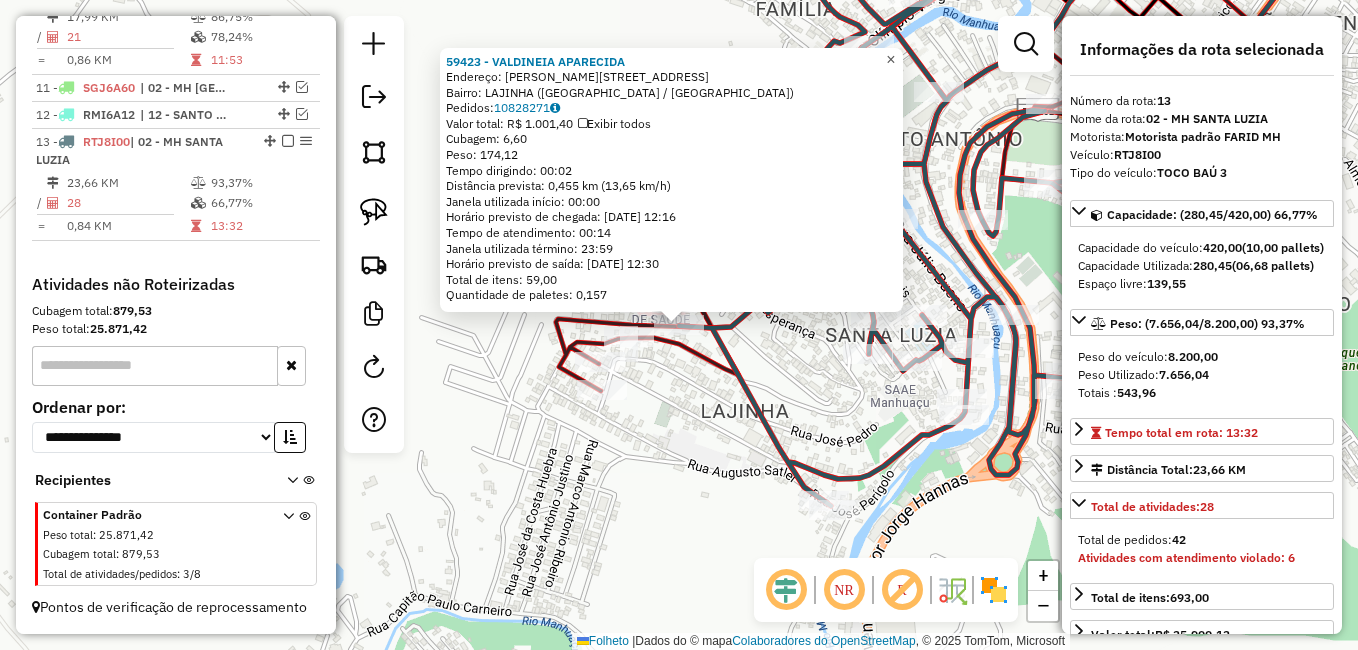 click on "×" 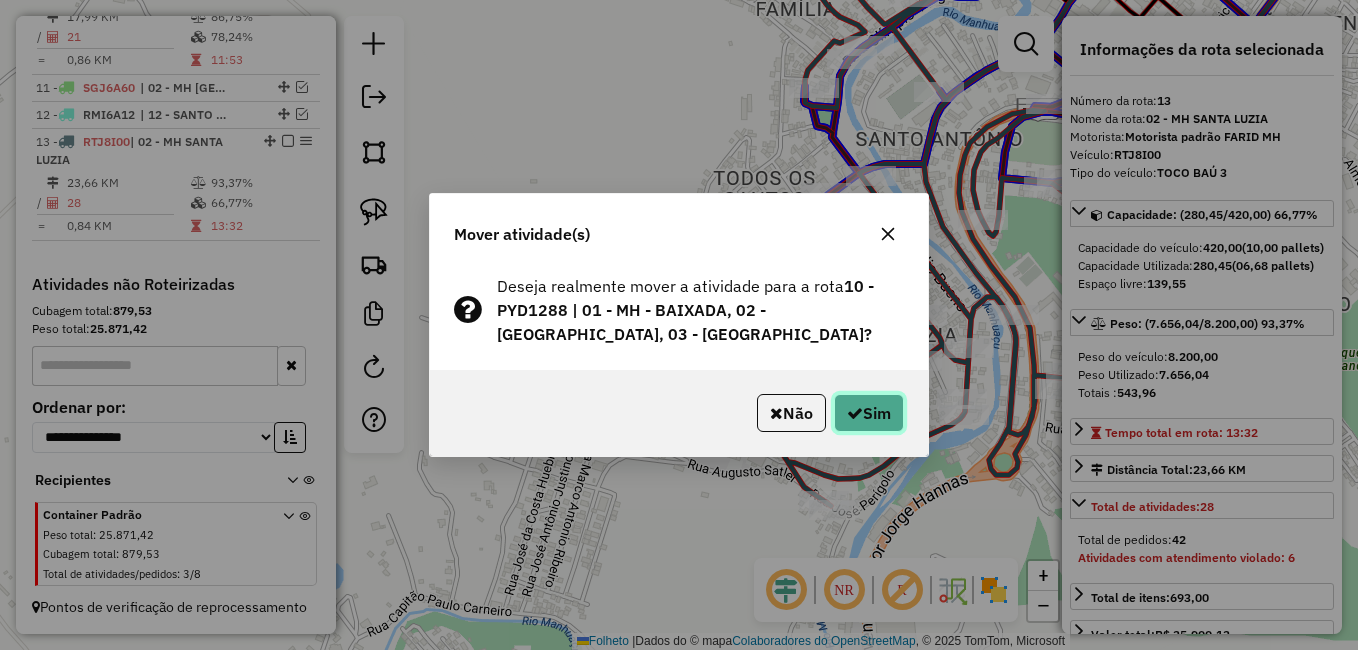 click on "Sim" 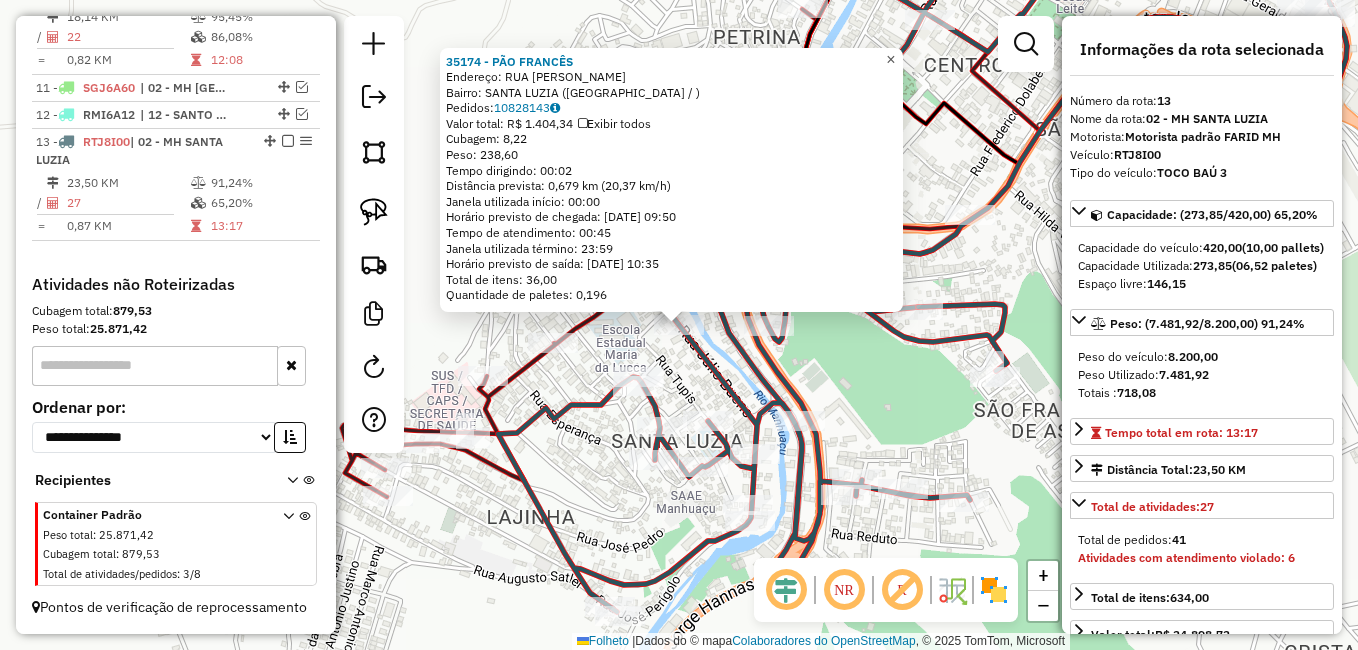 click on "×" 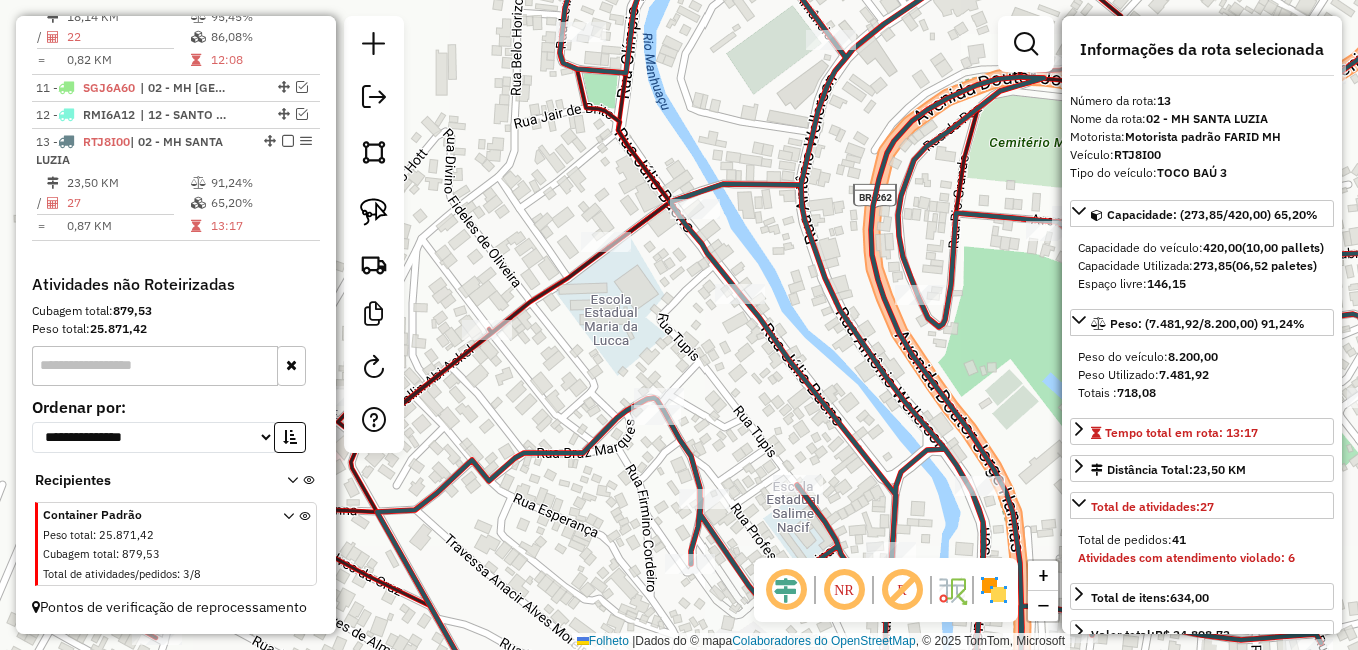 drag, startPoint x: 650, startPoint y: 353, endPoint x: 672, endPoint y: 230, distance: 124.95199 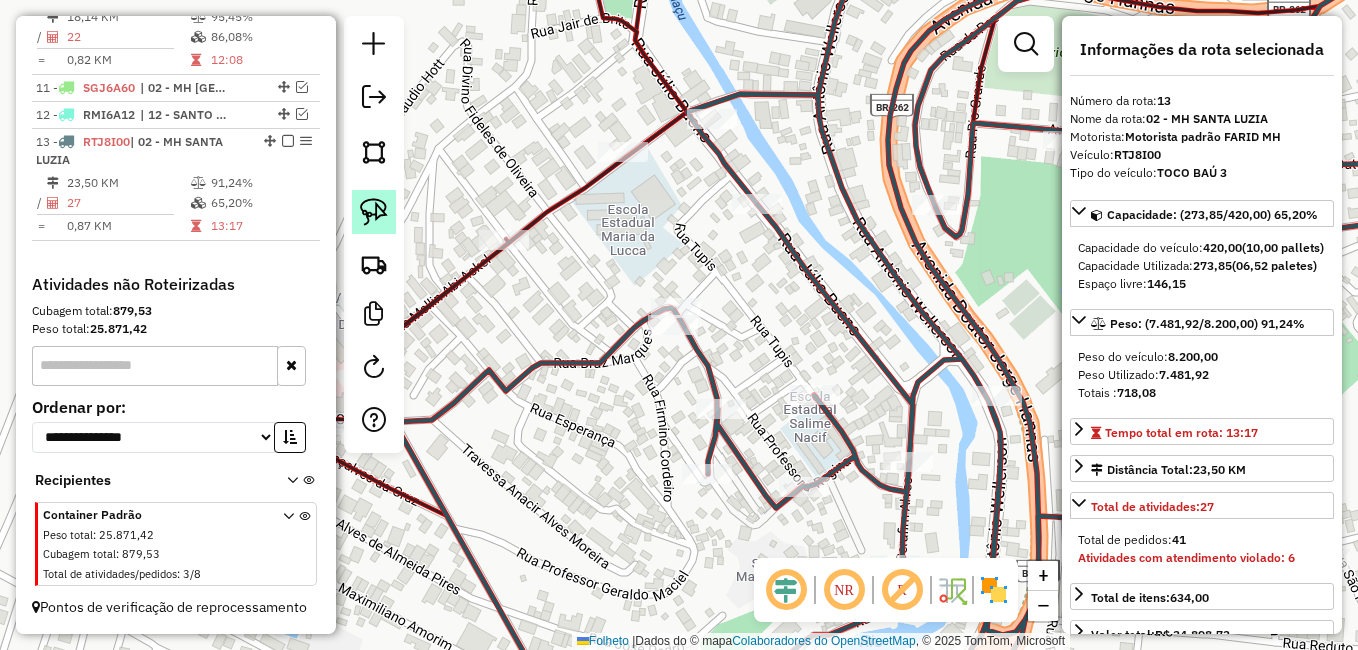 click 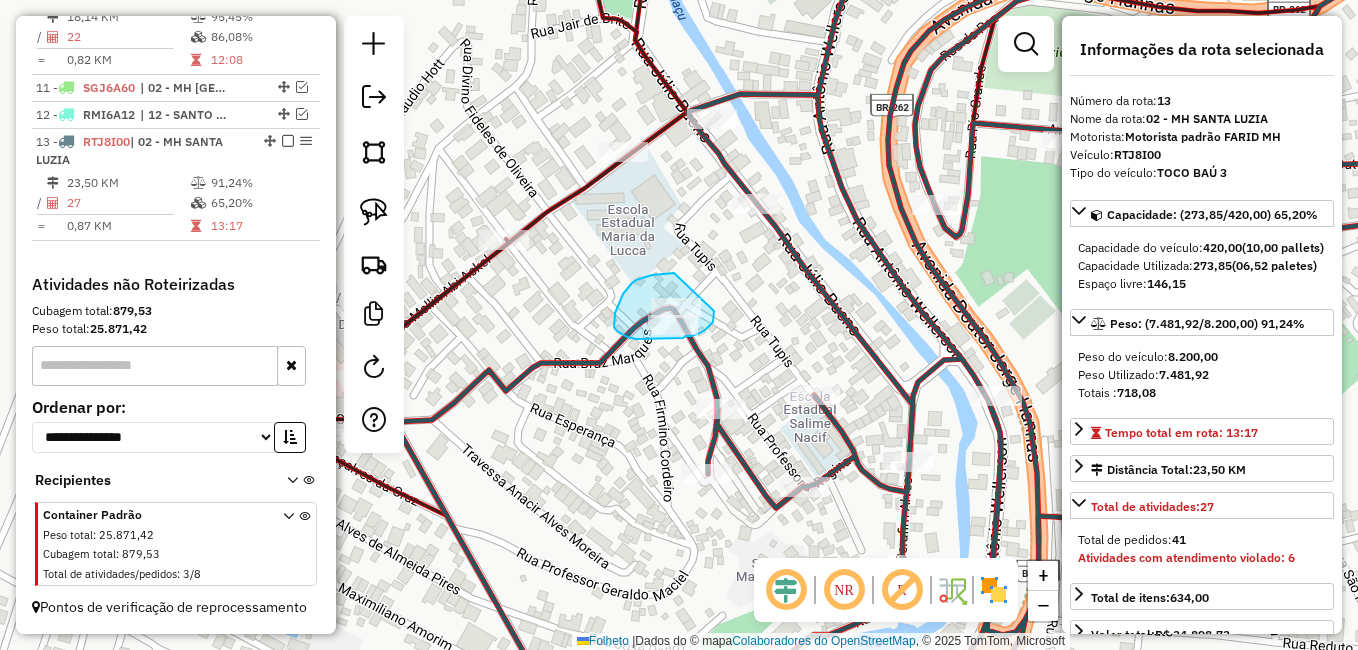 drag, startPoint x: 674, startPoint y: 273, endPoint x: 714, endPoint y: 311, distance: 55.17246 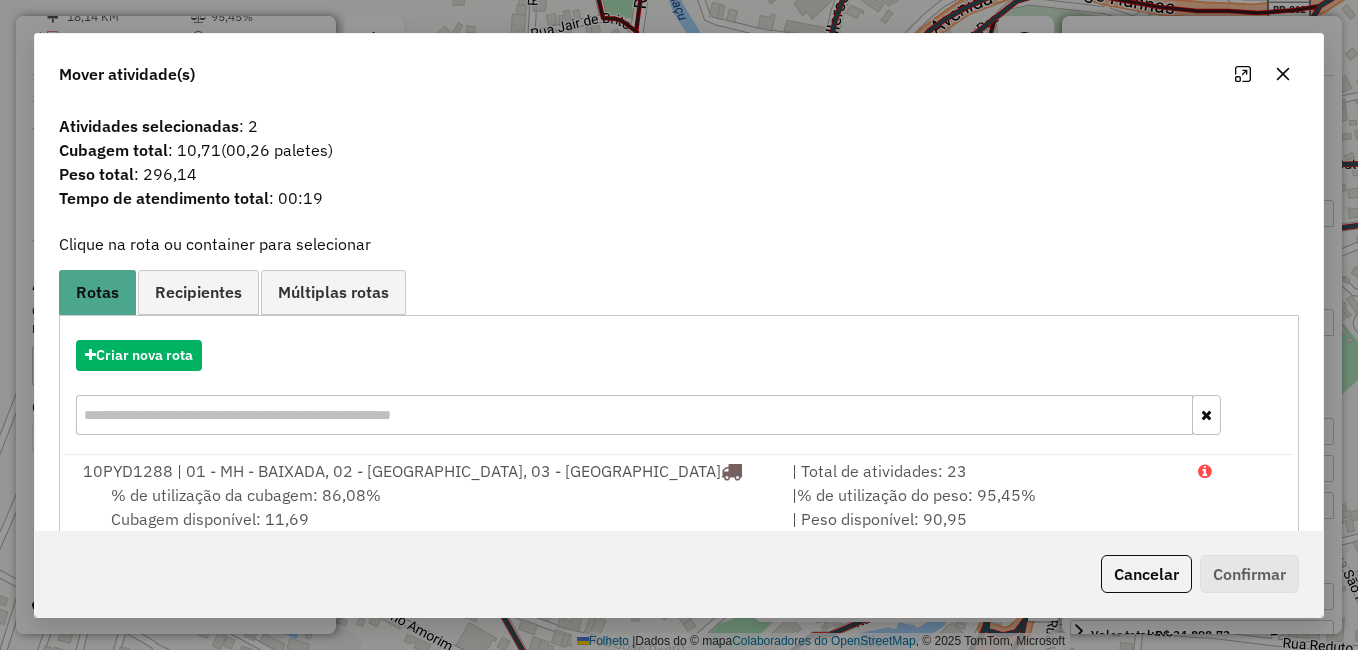 click 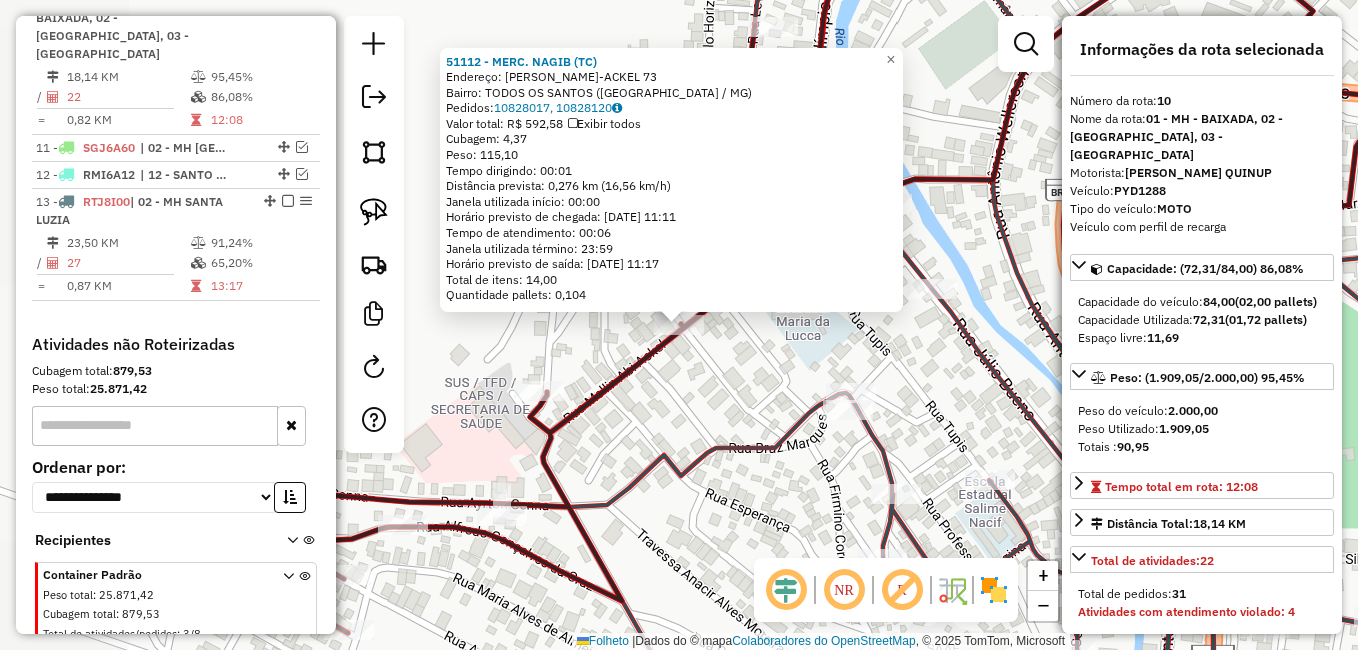 scroll, scrollTop: 993, scrollLeft: 0, axis: vertical 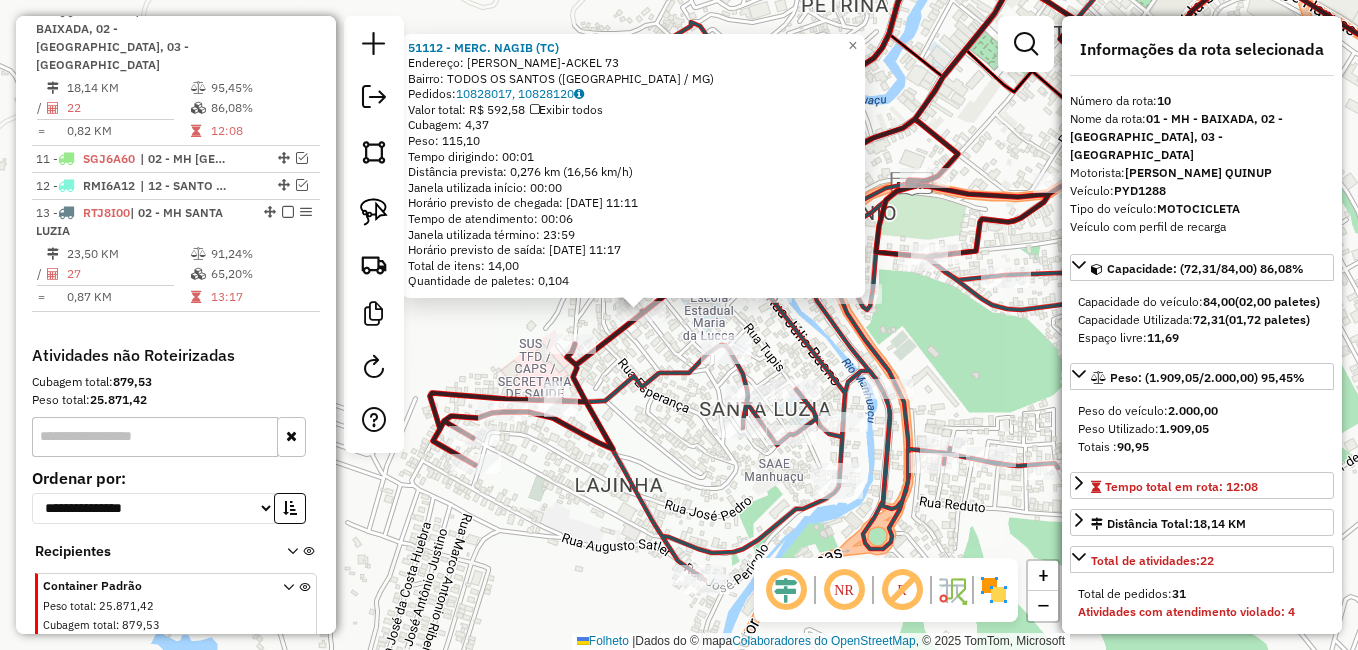 drag, startPoint x: 697, startPoint y: 395, endPoint x: 668, endPoint y: 358, distance: 47.010635 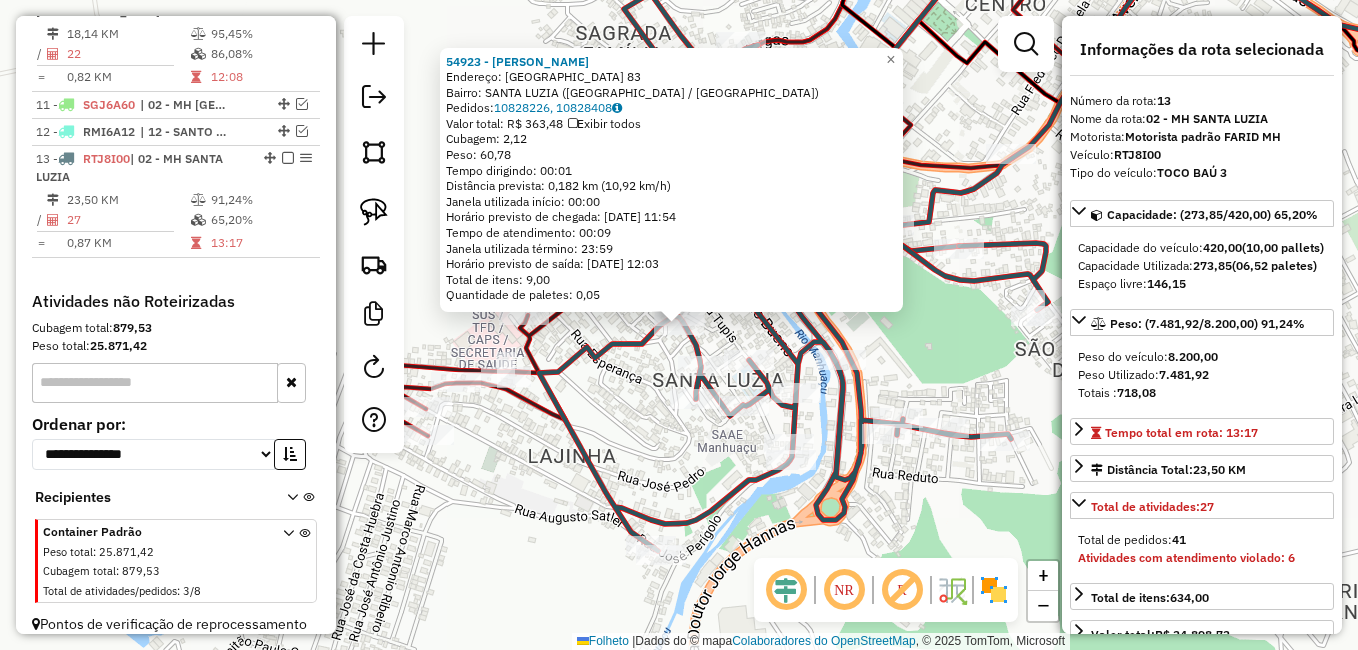scroll, scrollTop: 1064, scrollLeft: 0, axis: vertical 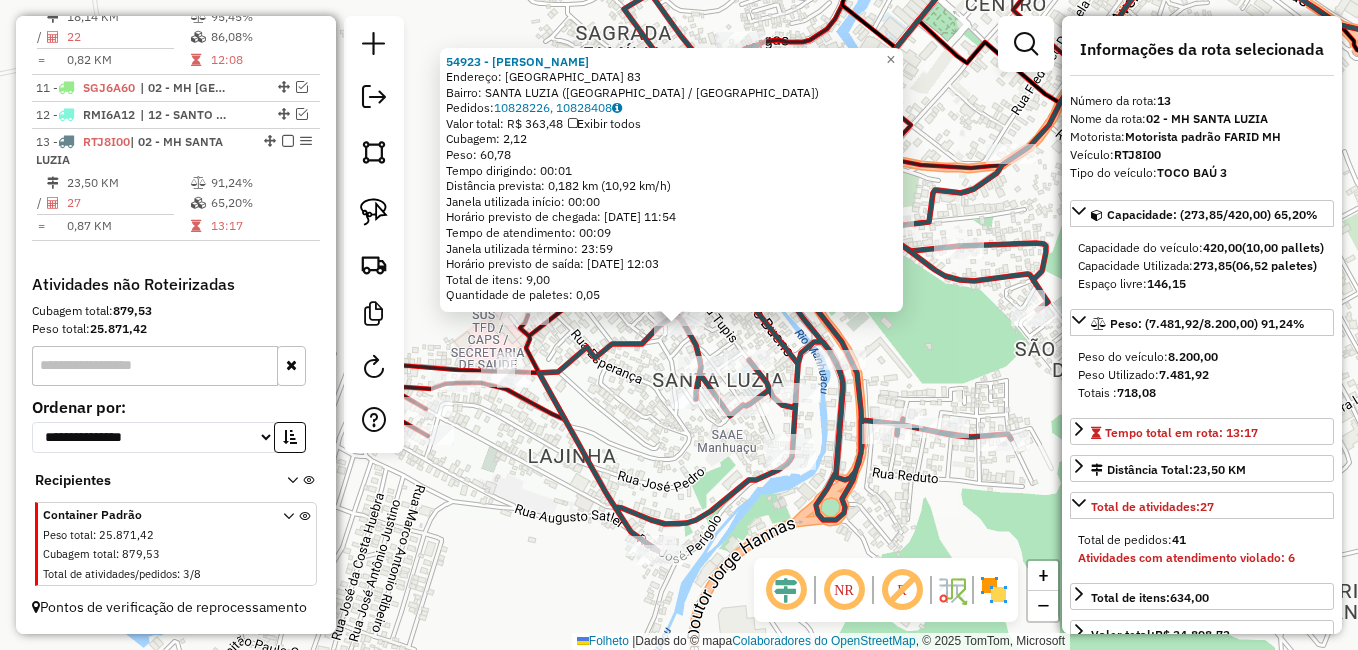 click on "54923 - [PERSON_NAME]:  [GEOGRAPHIC_DATA] 83   Bairro: [GEOGRAPHIC_DATA] ([GEOGRAPHIC_DATA] / [GEOGRAPHIC_DATA])   Pedidos:  10828226, 10828408   Valor total: R$ 363,48   Exibir todos   Cubagem: 2,12  Peso: 60,78  Tempo dirigindo: 00:01   Distância prevista: 0,182 km (10,92 km/h)   [GEOGRAPHIC_DATA] utilizada início: 00:00   Horário previsto de chegada: [DATE] 11:54   Tempo de atendimento: 00:09   Janela utilizada término: 23:59   Horário previsto de saída: [DATE] 12:03   Total de itens: 9,00   Quantidade de paletes: 0,05  × Janela de atendimento Grade de atendimento Capacidade Transportadoras Veículos Cliente Pedidos  Rotas Selecione os dias de semana para filtrar as janelas de atendimento  Seg   Ter   Qua   Qui   Sexo   Sáb   Dom  Informe o período da janela de atendimento: De: Até:  Filtrar exatamente a janela do cliente  Considerar janela de atendimento padrão  Selecione os dias de semana para filtrar as grades de atendimento  Seg   Ter   Qua   Qui   Sexo   Sáb   Dom   Peso mínimo:   Peso máximo:   De:   De:" 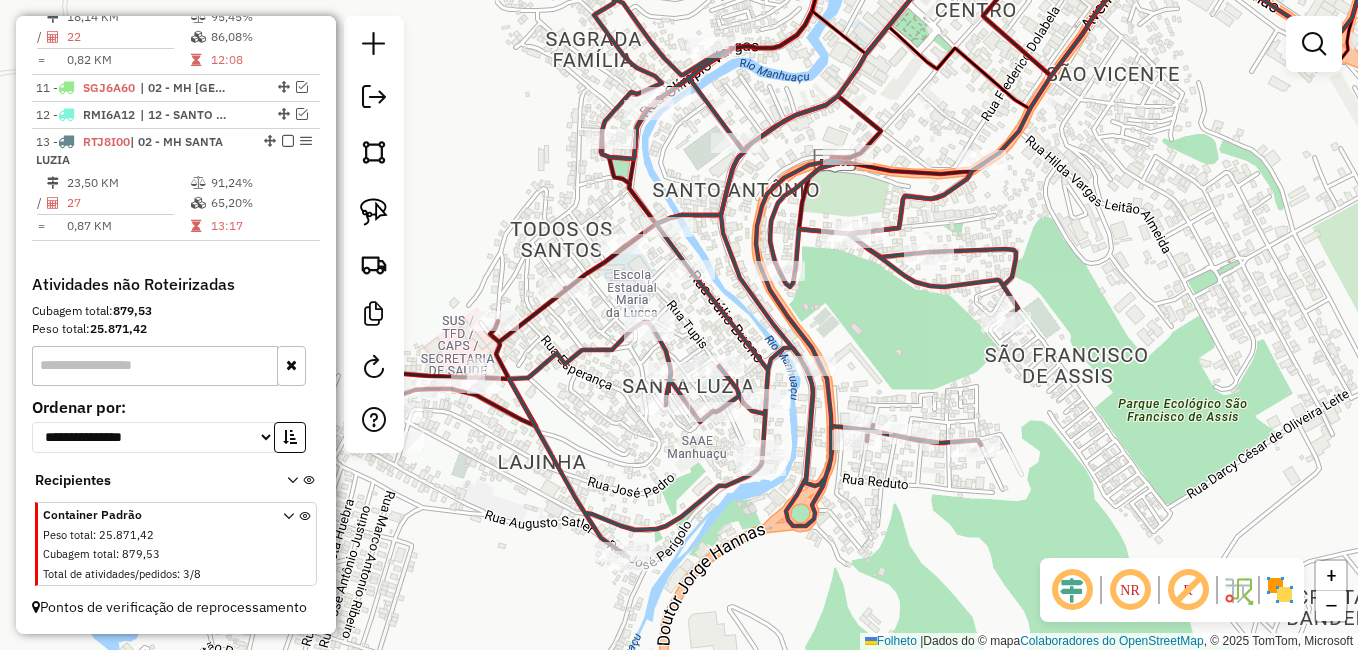 drag, startPoint x: 528, startPoint y: 466, endPoint x: 512, endPoint y: 470, distance: 16.492422 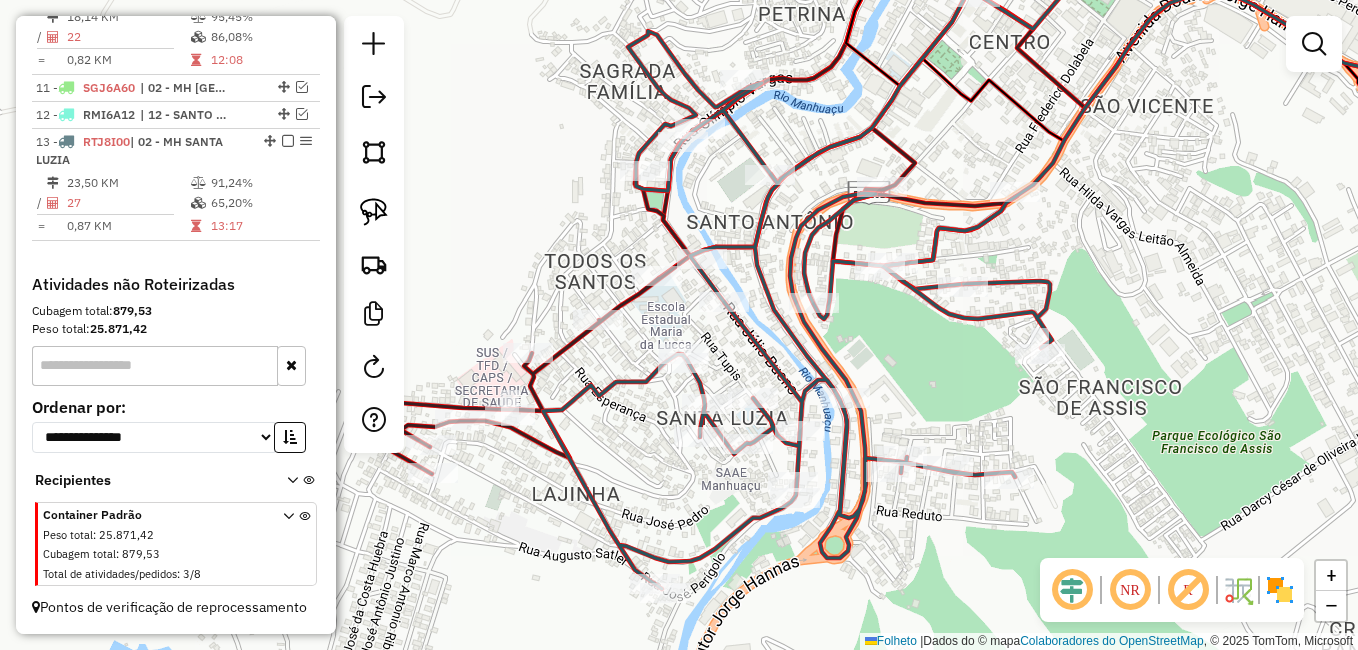 drag, startPoint x: 586, startPoint y: 386, endPoint x: 619, endPoint y: 418, distance: 45.96738 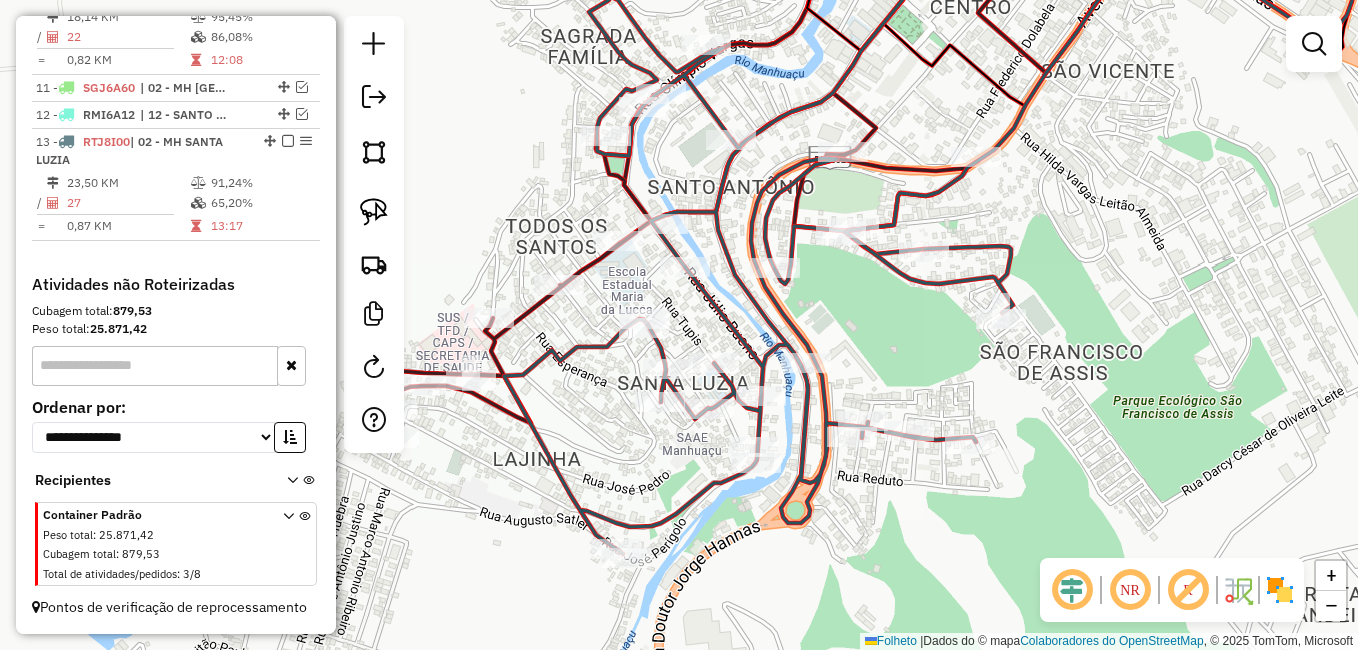 drag, startPoint x: 936, startPoint y: 340, endPoint x: 930, endPoint y: 325, distance: 16.155495 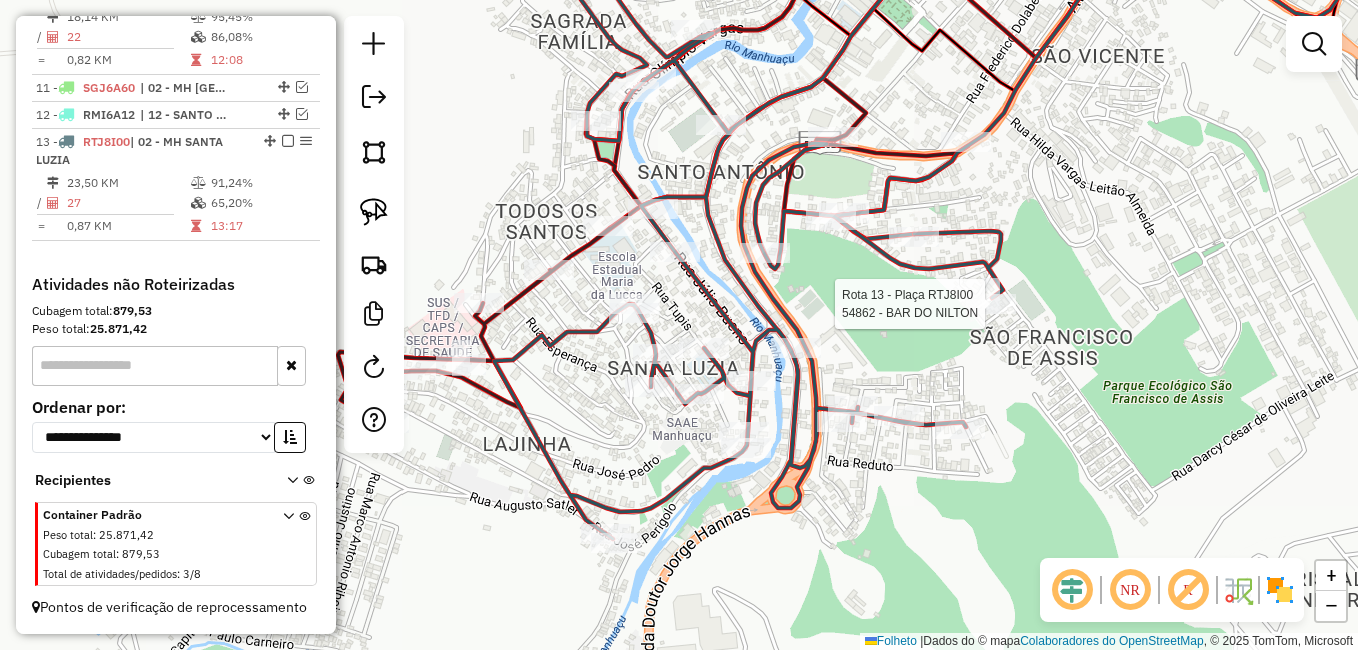 select on "**********" 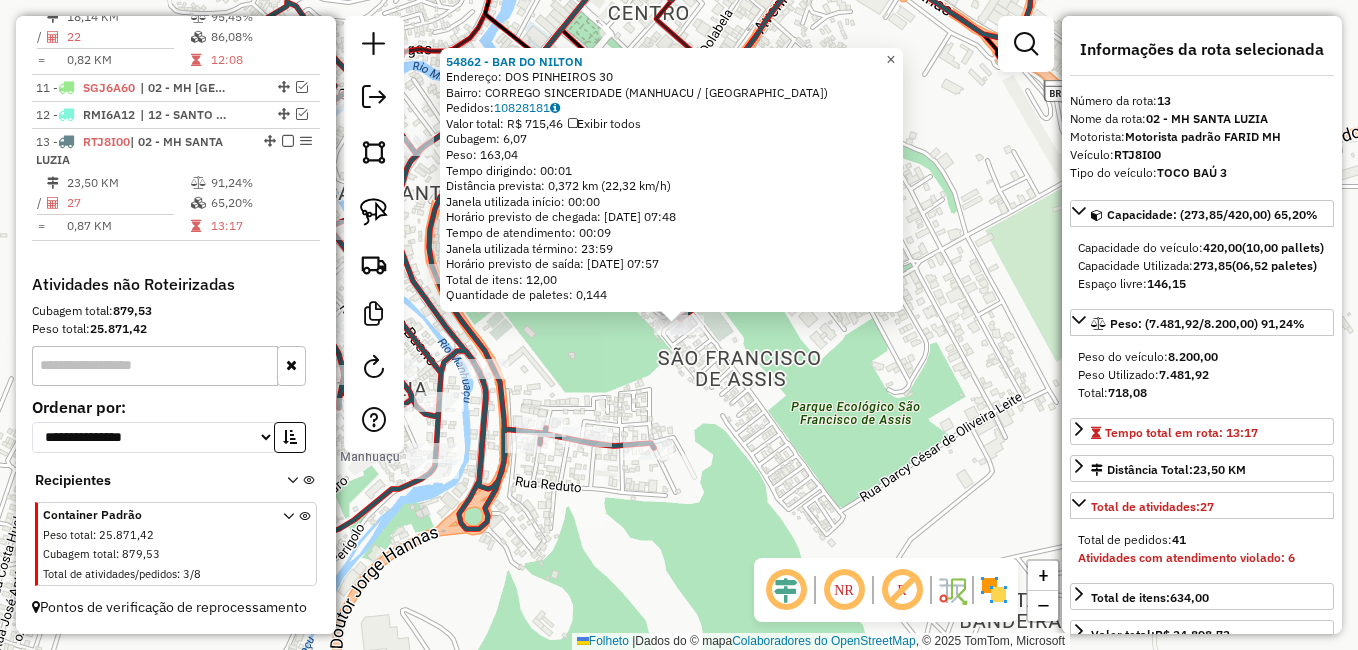 click on "×" 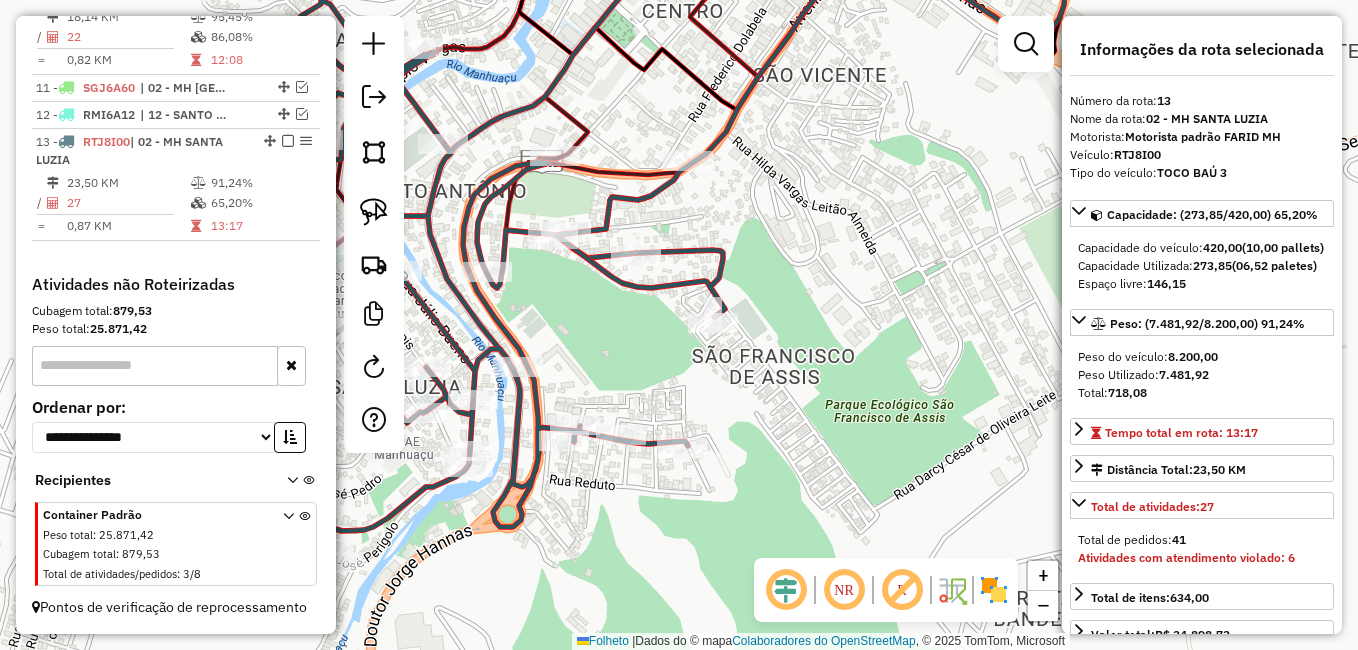 drag, startPoint x: 725, startPoint y: 247, endPoint x: 740, endPoint y: 247, distance: 15 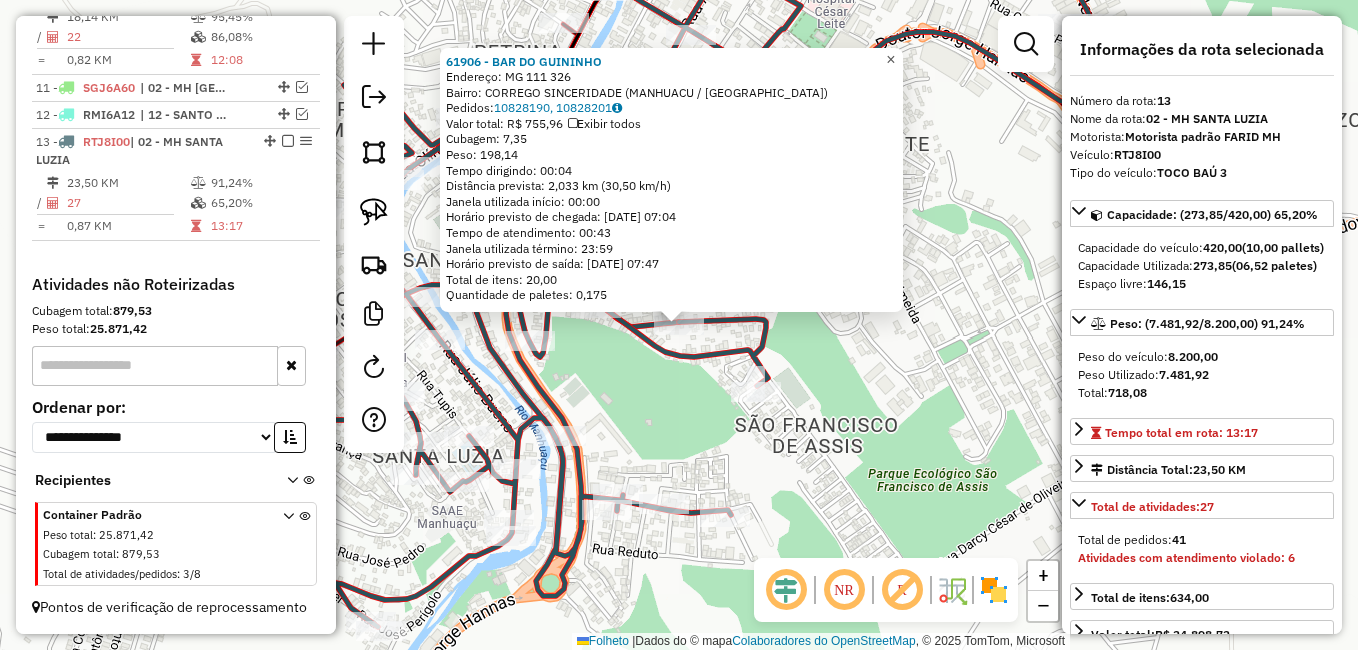 click on "×" 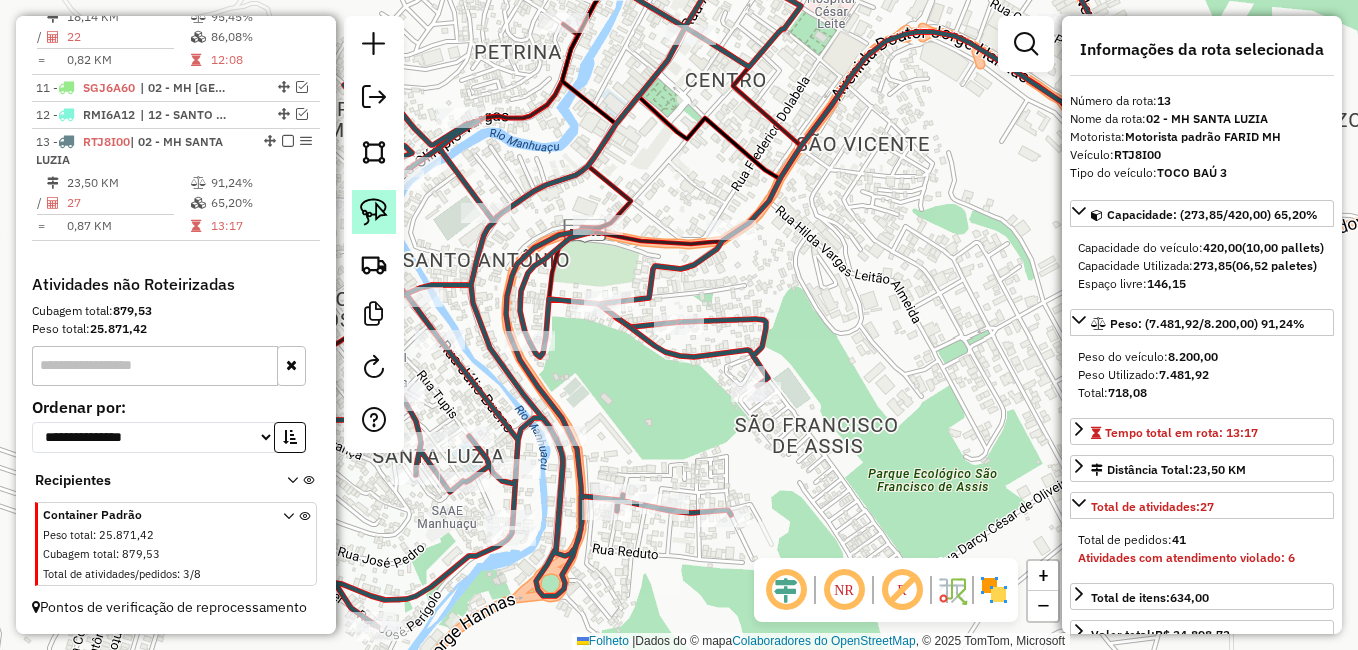 drag, startPoint x: 378, startPoint y: 200, endPoint x: 542, endPoint y: 236, distance: 167.90474 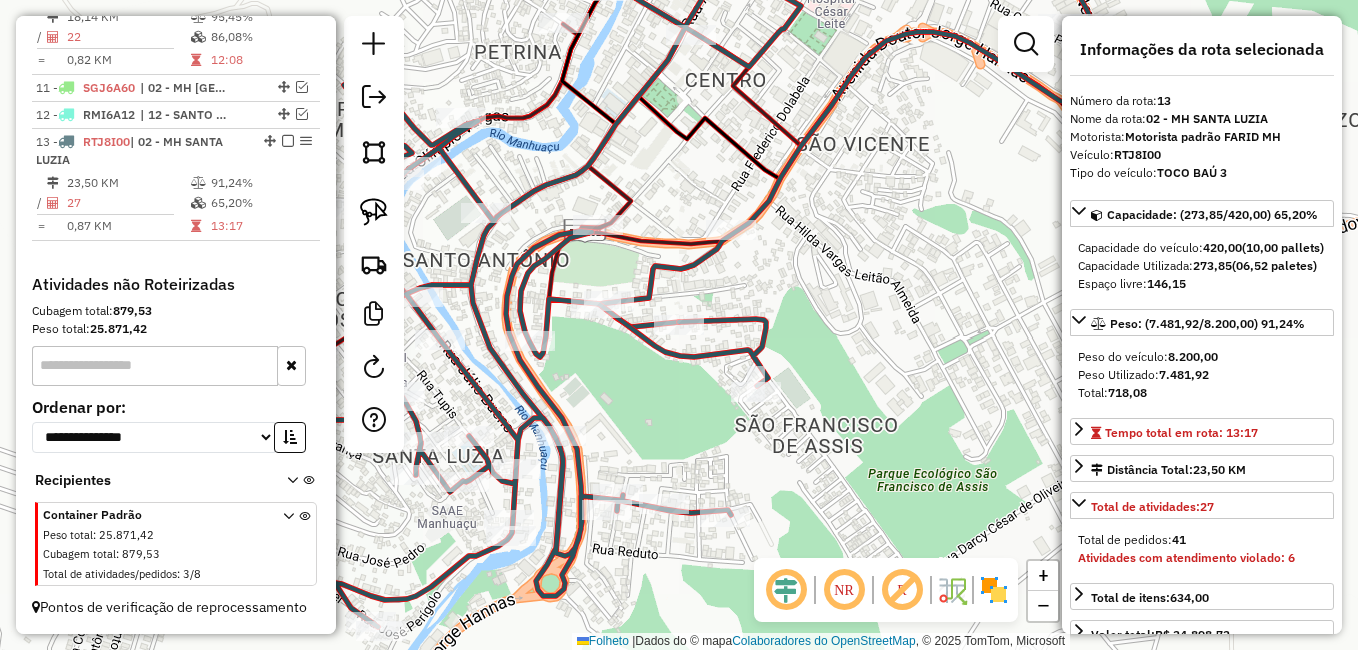 click 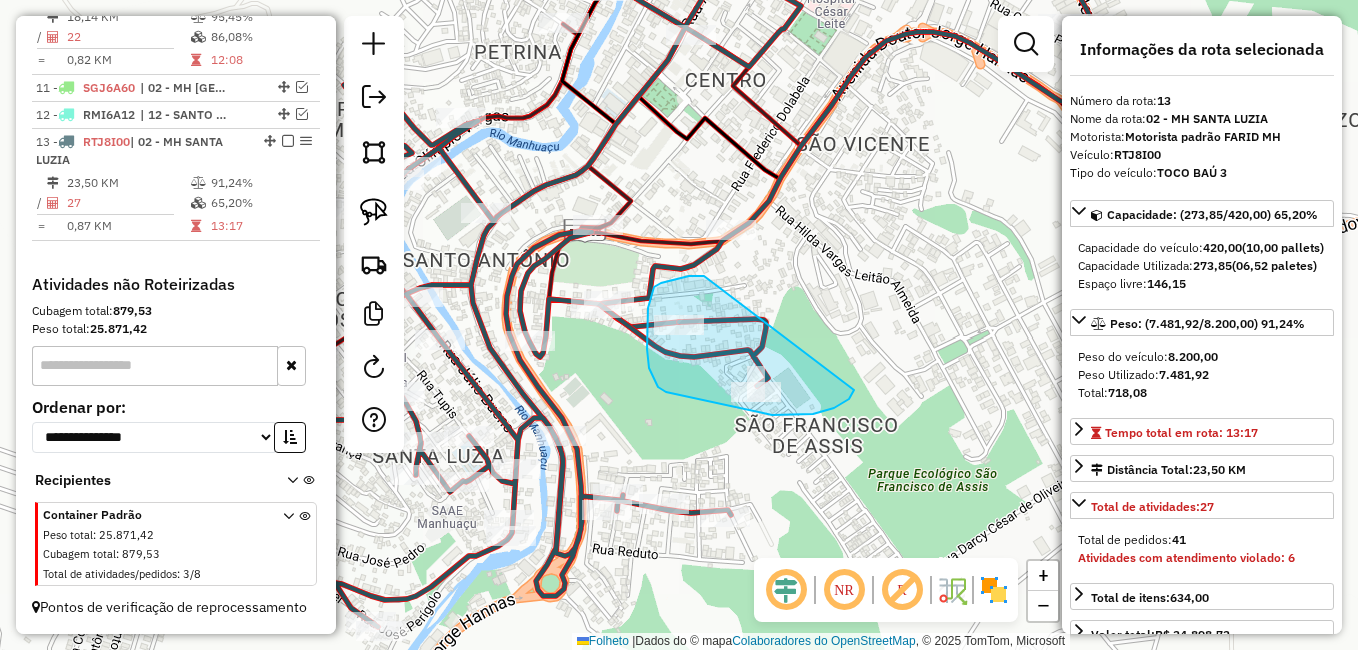drag, startPoint x: 689, startPoint y: 276, endPoint x: 849, endPoint y: 390, distance: 196.45865 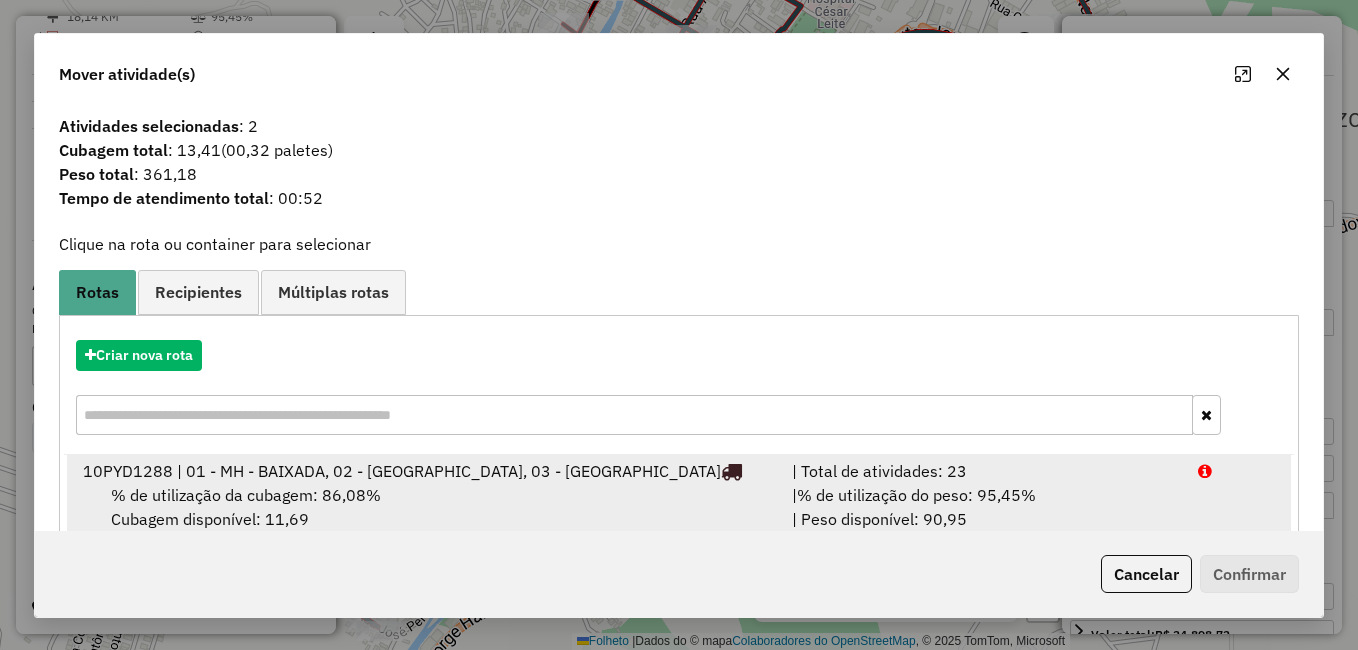 click on "% de utilização da cubagem: 86,08%" at bounding box center (246, 495) 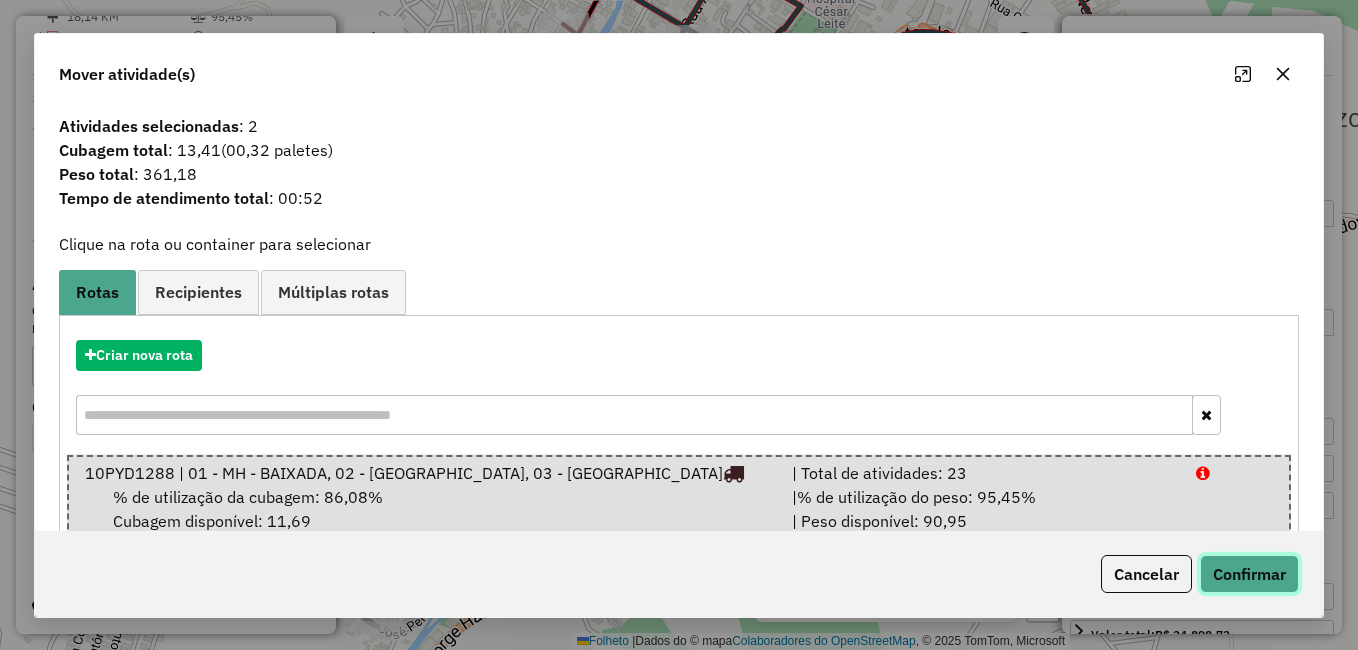 click on "Confirmar" 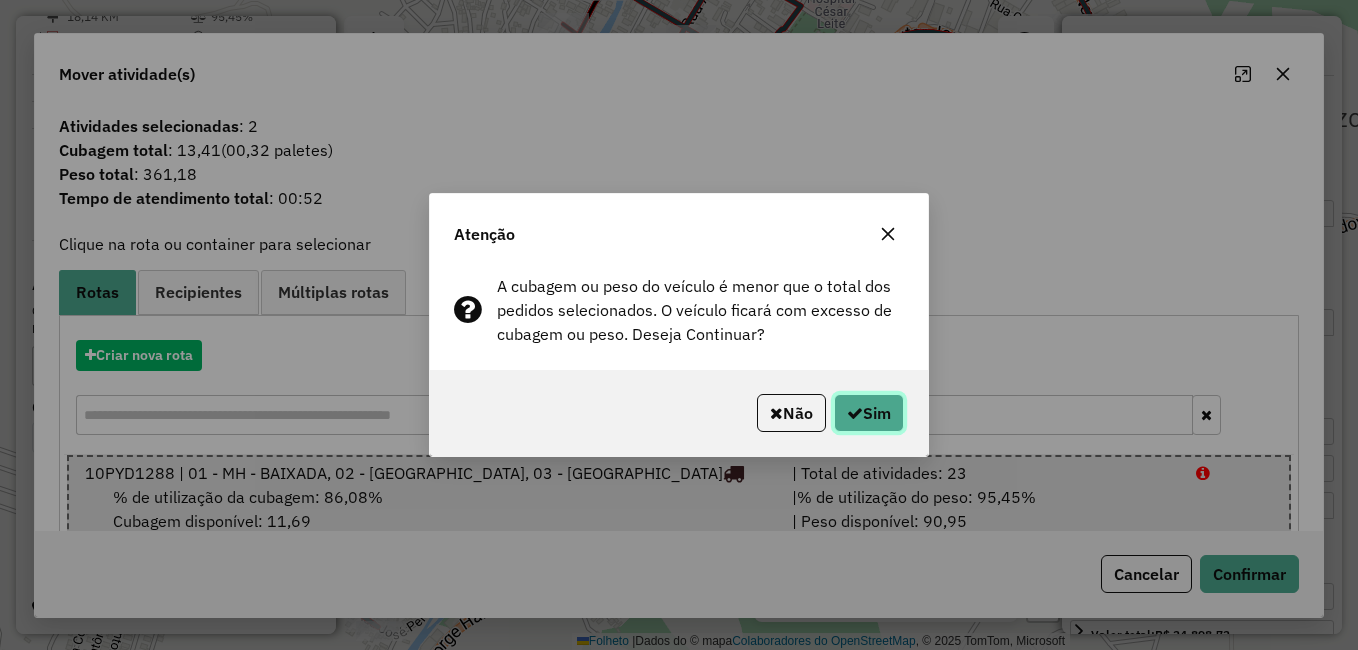 click on "Sim" 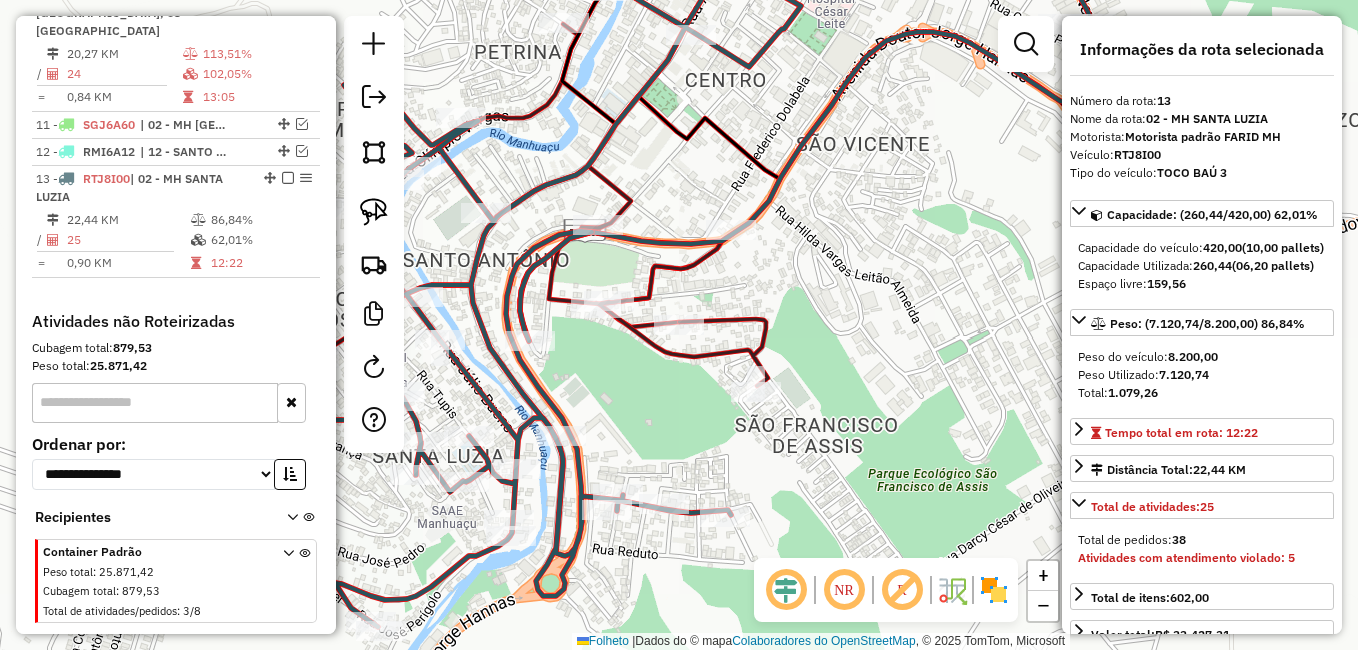 scroll, scrollTop: 1064, scrollLeft: 0, axis: vertical 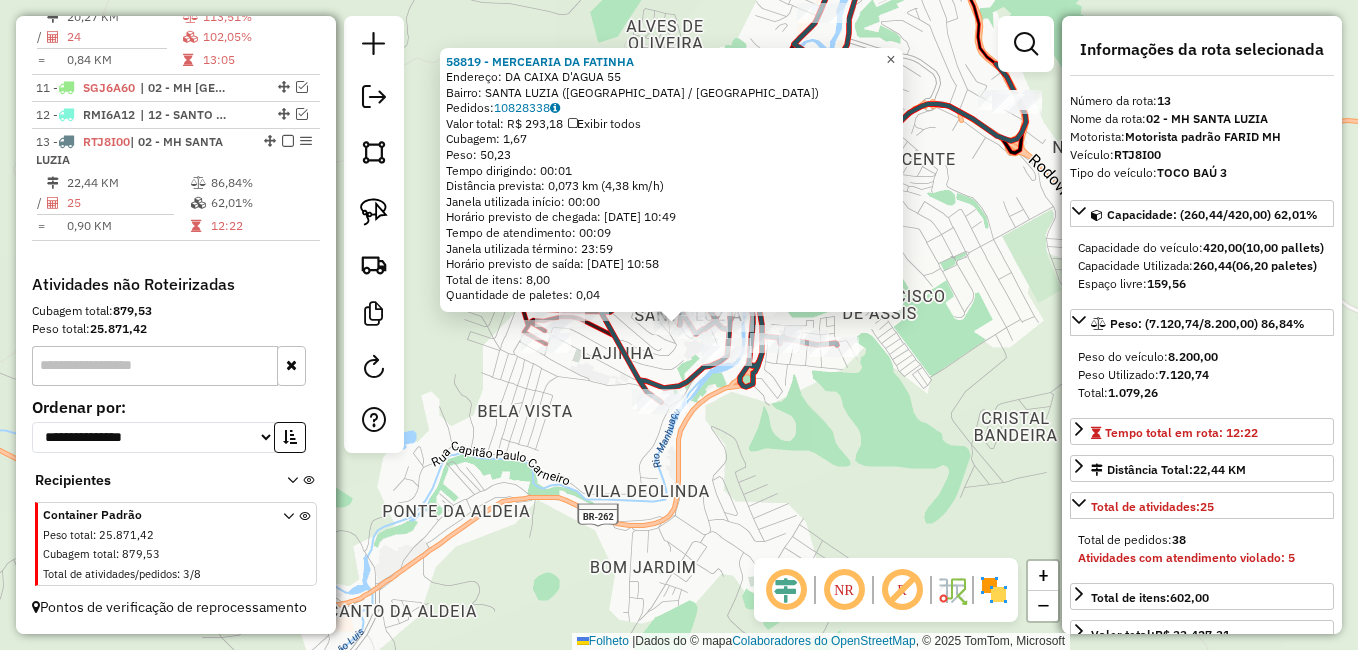 click on "×" 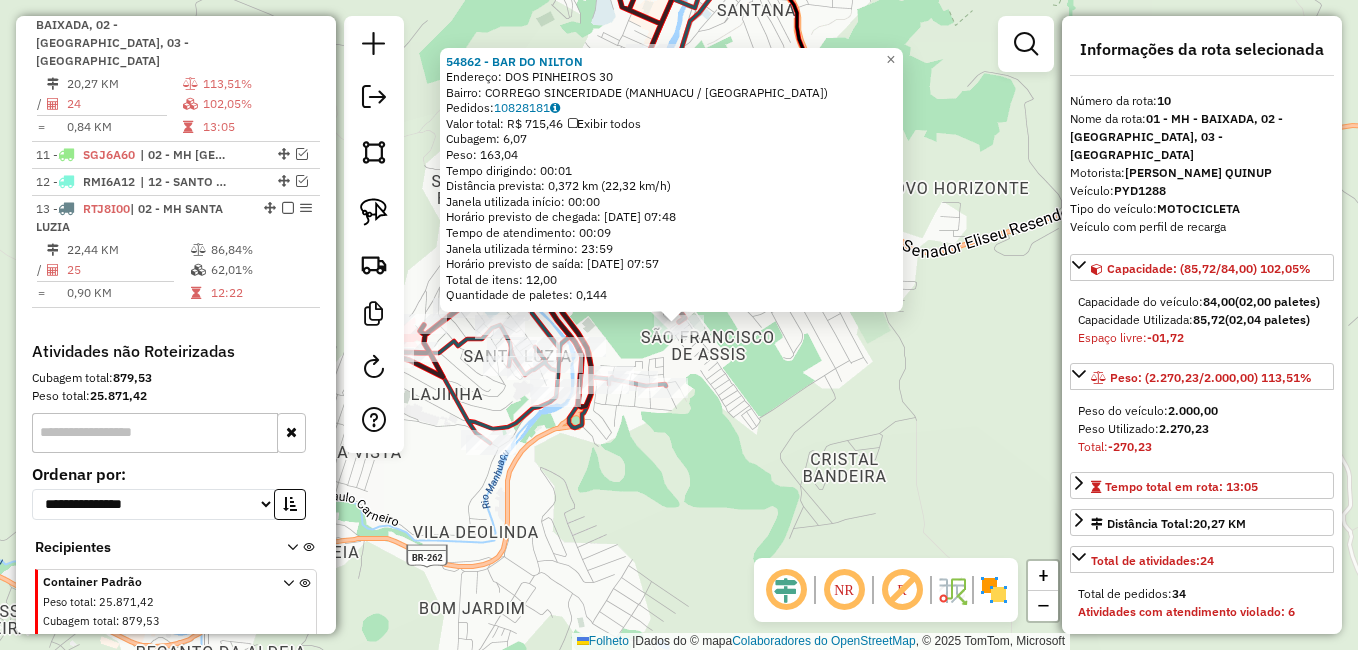 scroll, scrollTop: 993, scrollLeft: 0, axis: vertical 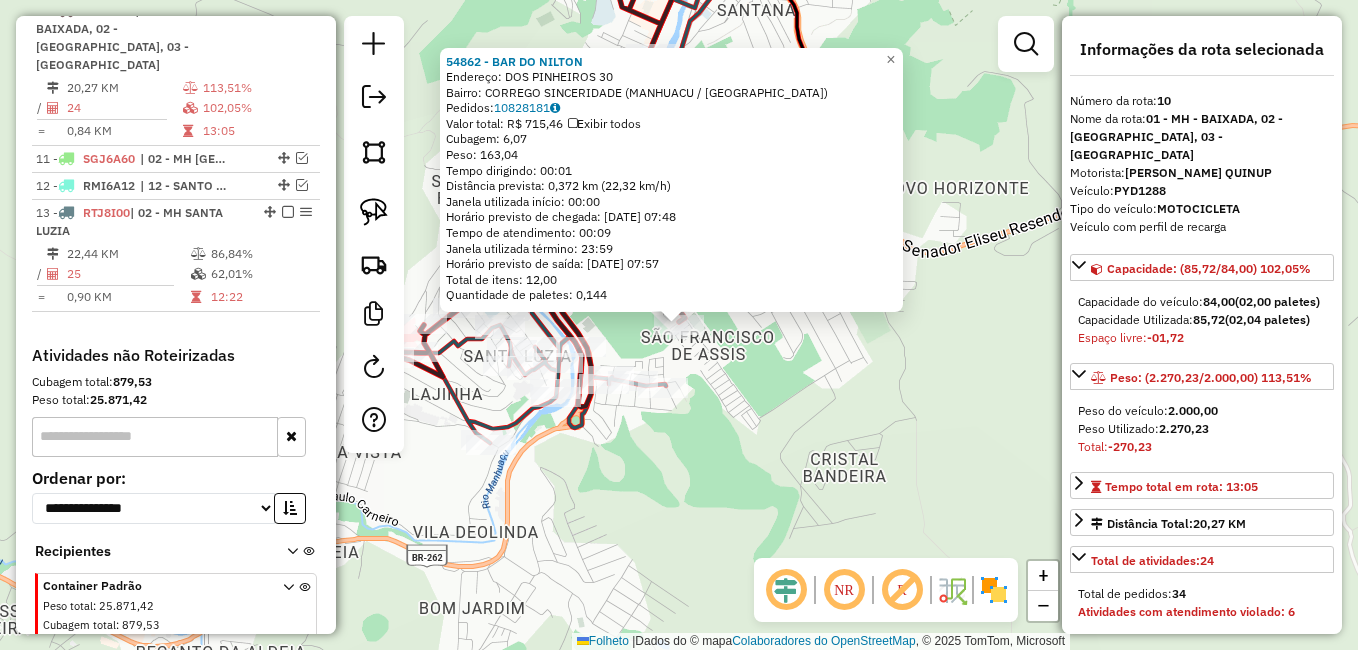 drag, startPoint x: 916, startPoint y: 421, endPoint x: 950, endPoint y: 418, distance: 34.132095 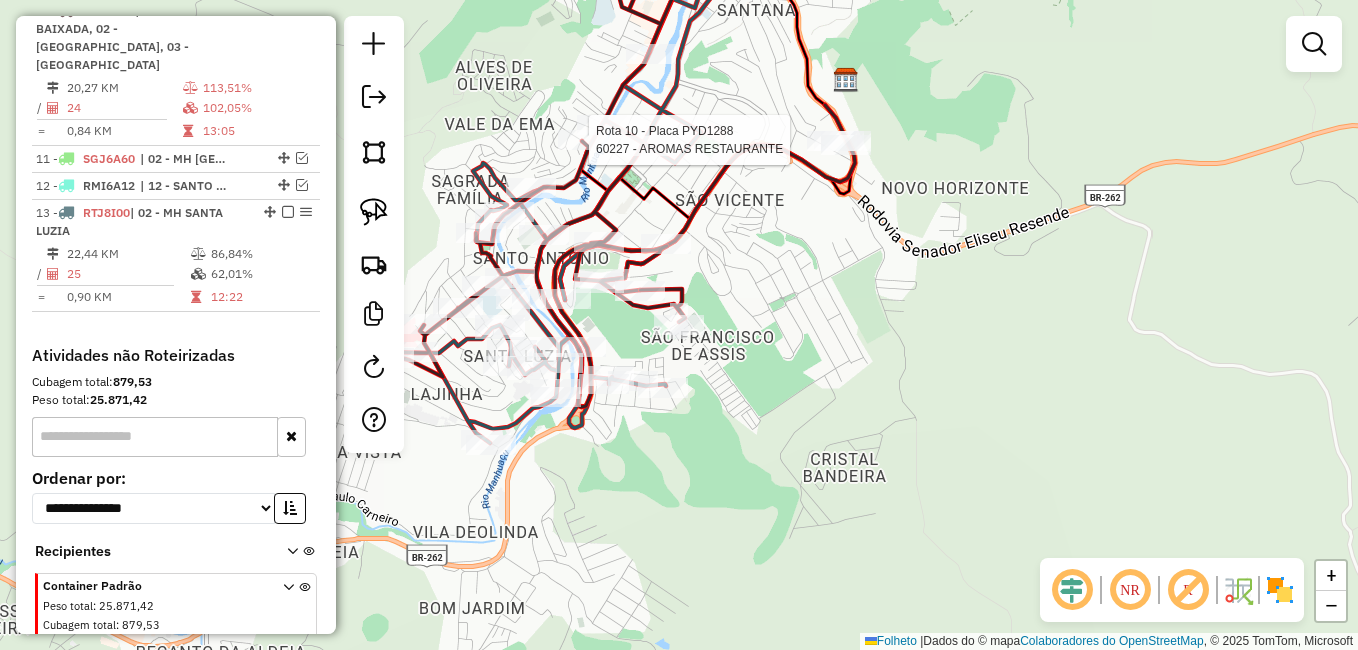 select on "**********" 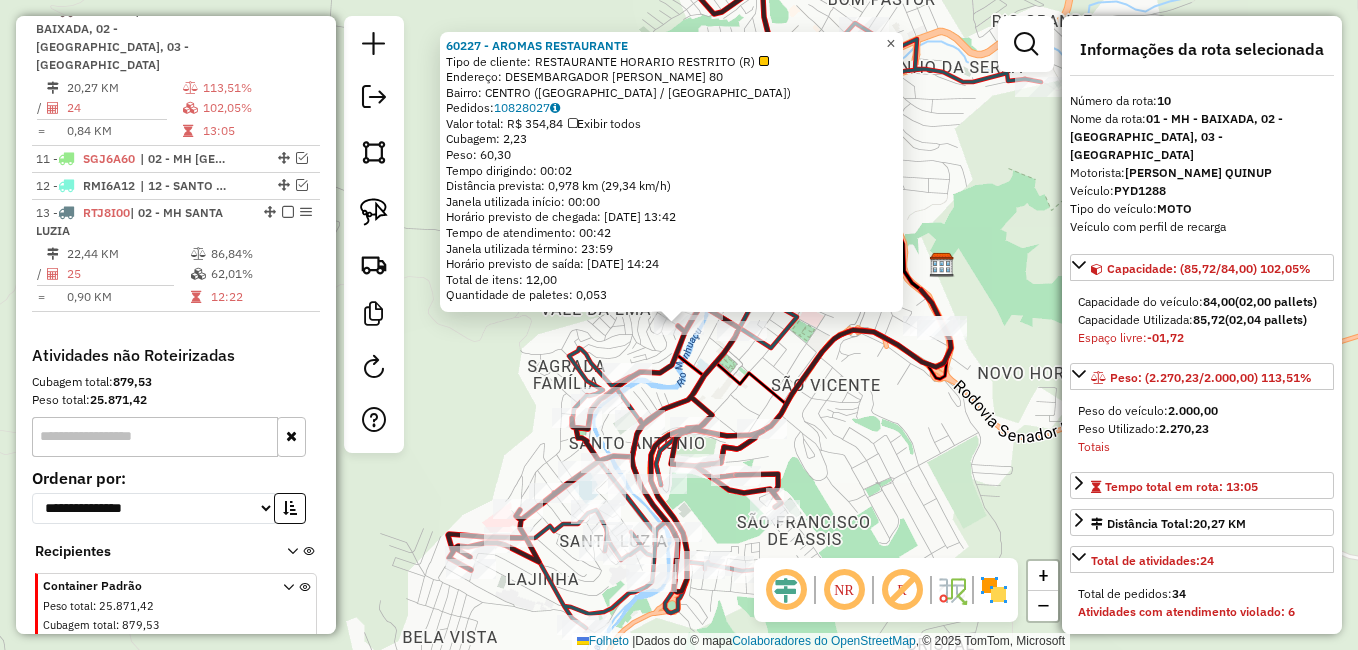 click on "×" 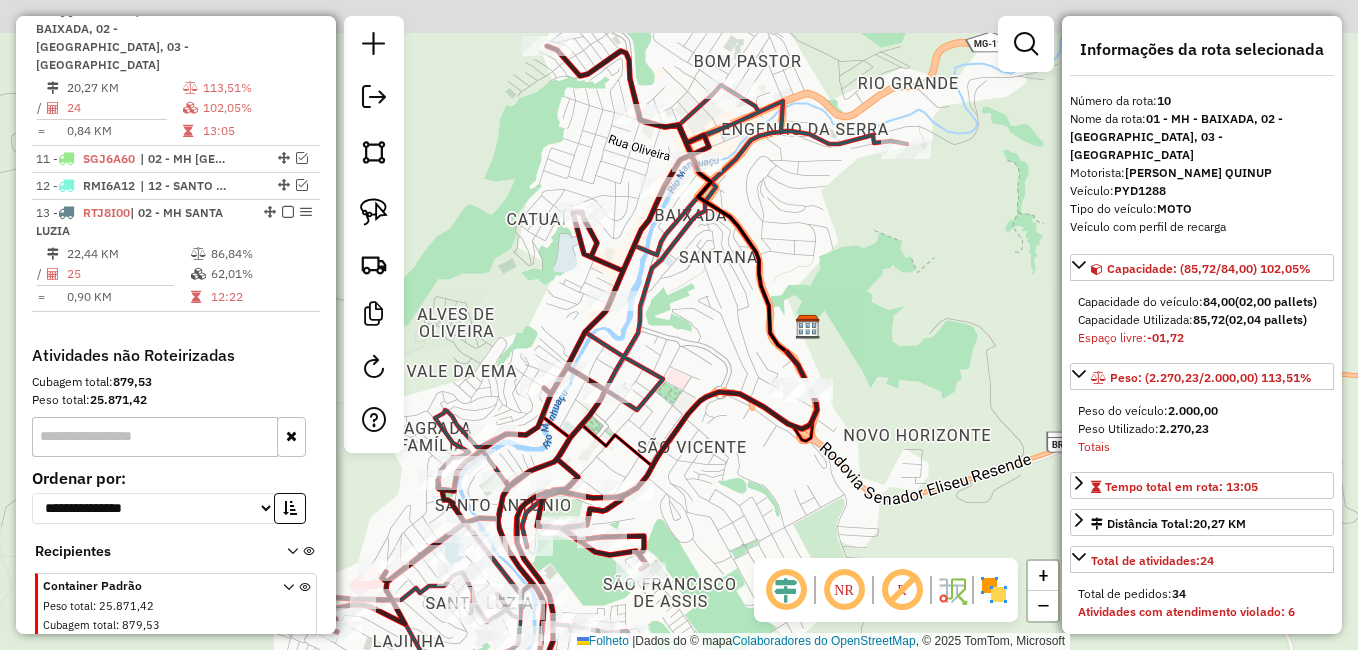 drag, startPoint x: 746, startPoint y: 194, endPoint x: 606, endPoint y: 263, distance: 156.08011 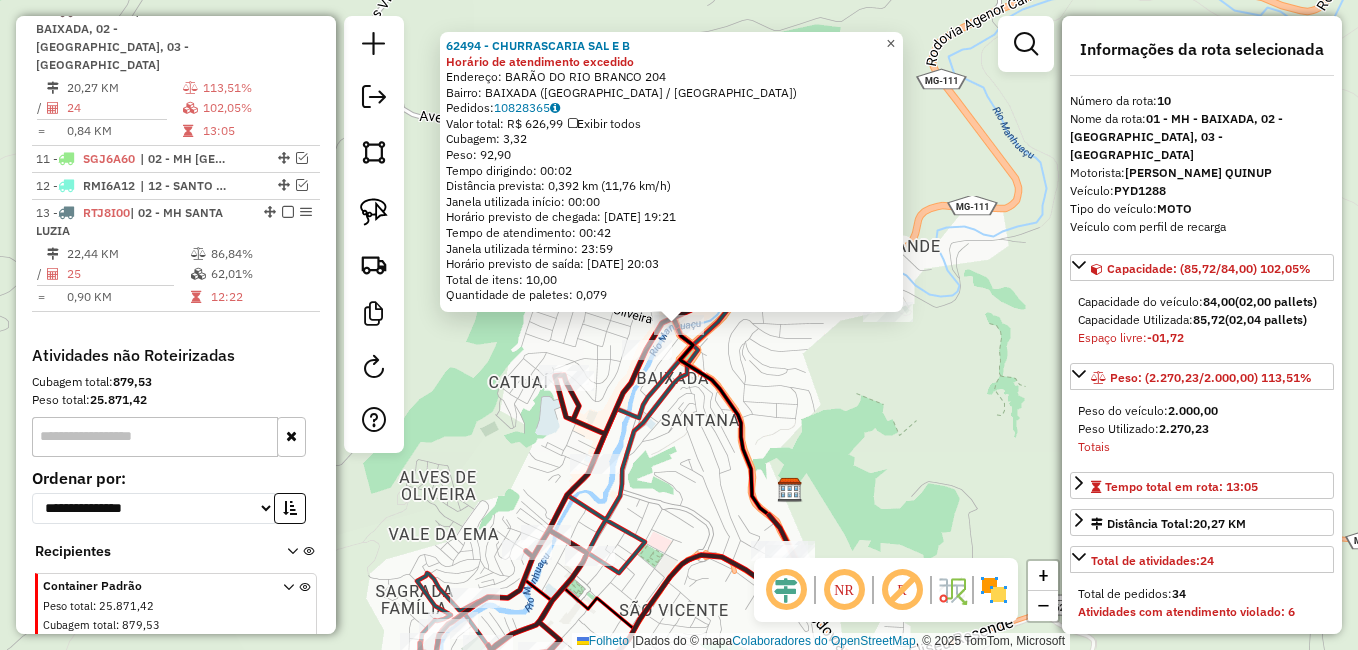 click on "×" 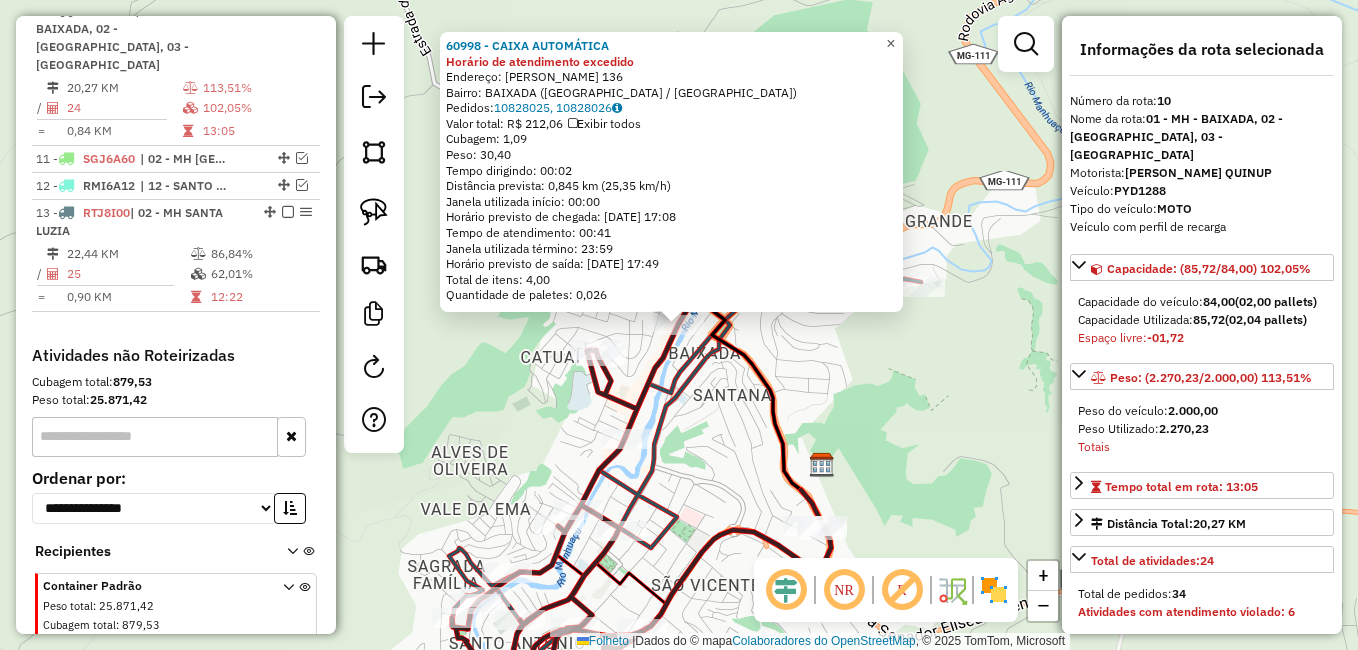 click on "×" 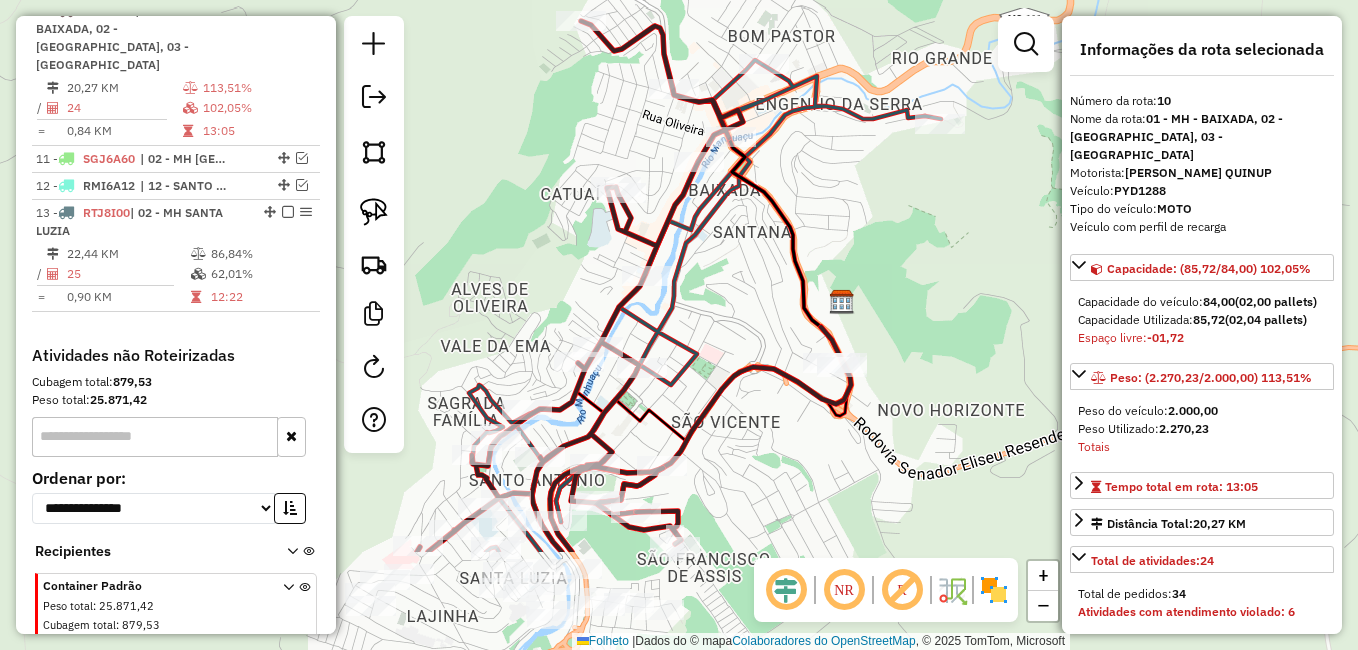 drag, startPoint x: 829, startPoint y: 392, endPoint x: 850, endPoint y: 227, distance: 166.331 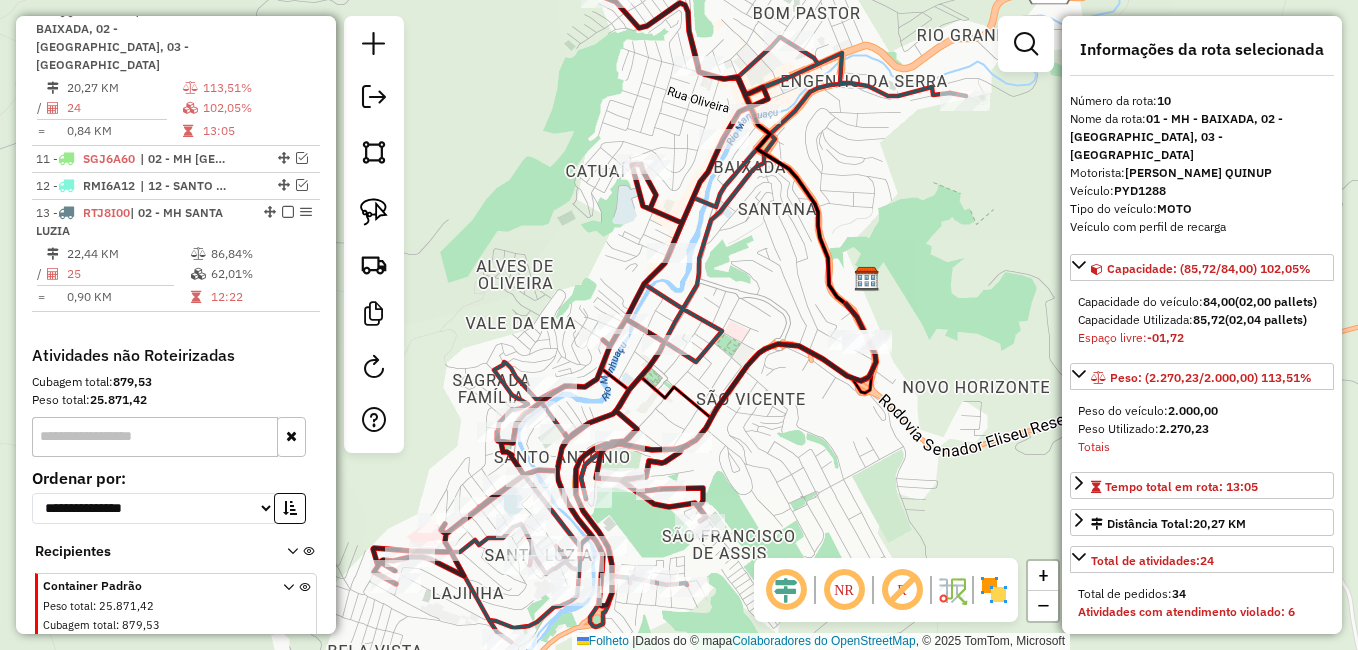 drag, startPoint x: 781, startPoint y: 317, endPoint x: 842, endPoint y: 190, distance: 140.89003 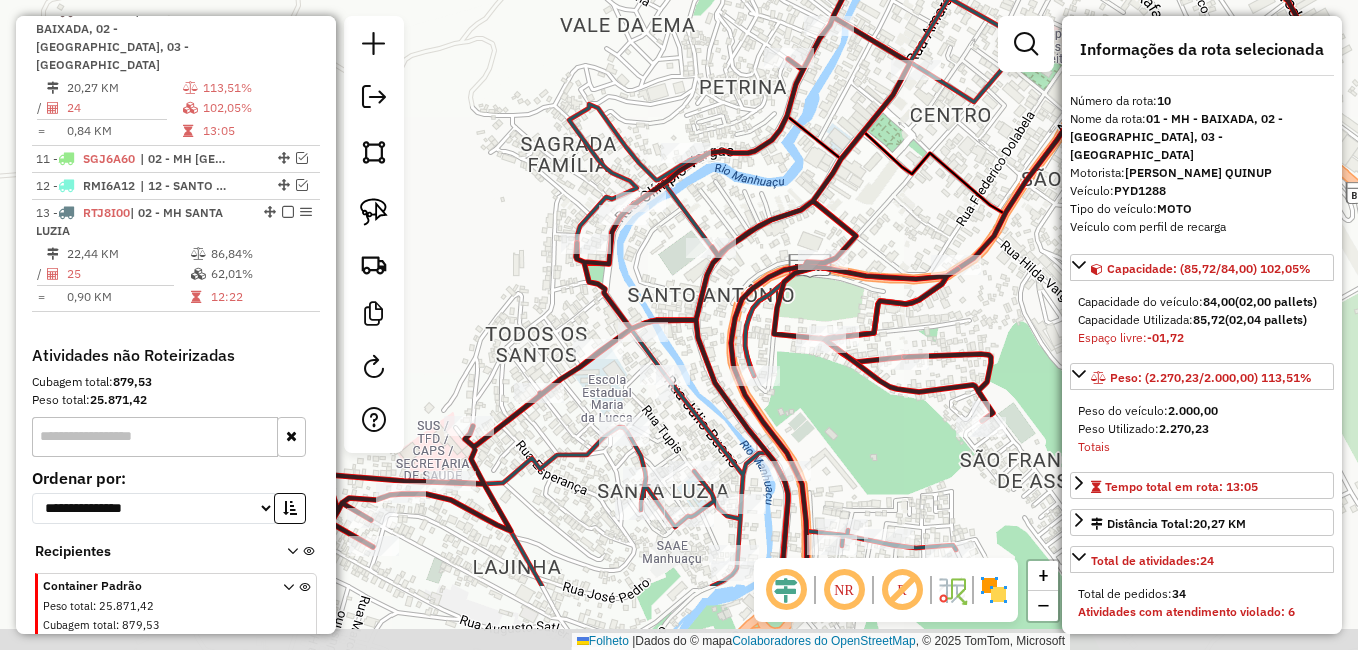 drag, startPoint x: 543, startPoint y: 278, endPoint x: 546, endPoint y: 148, distance: 130.0346 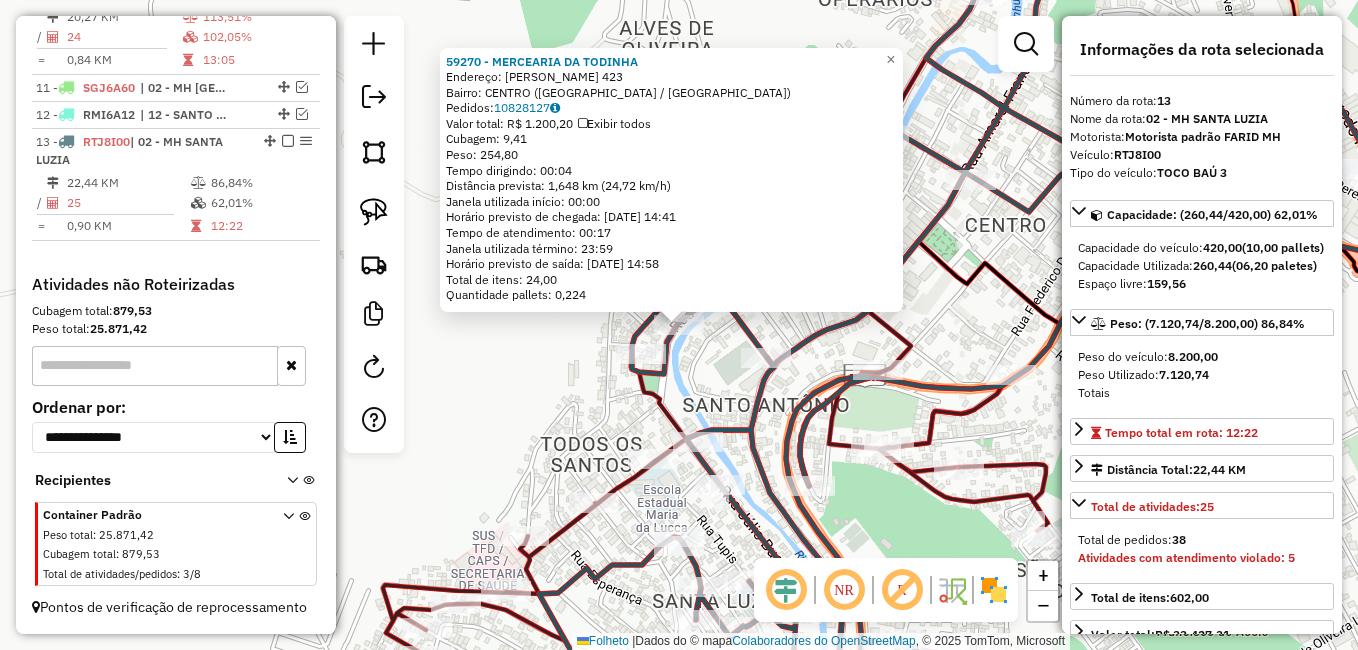 scroll, scrollTop: 1064, scrollLeft: 0, axis: vertical 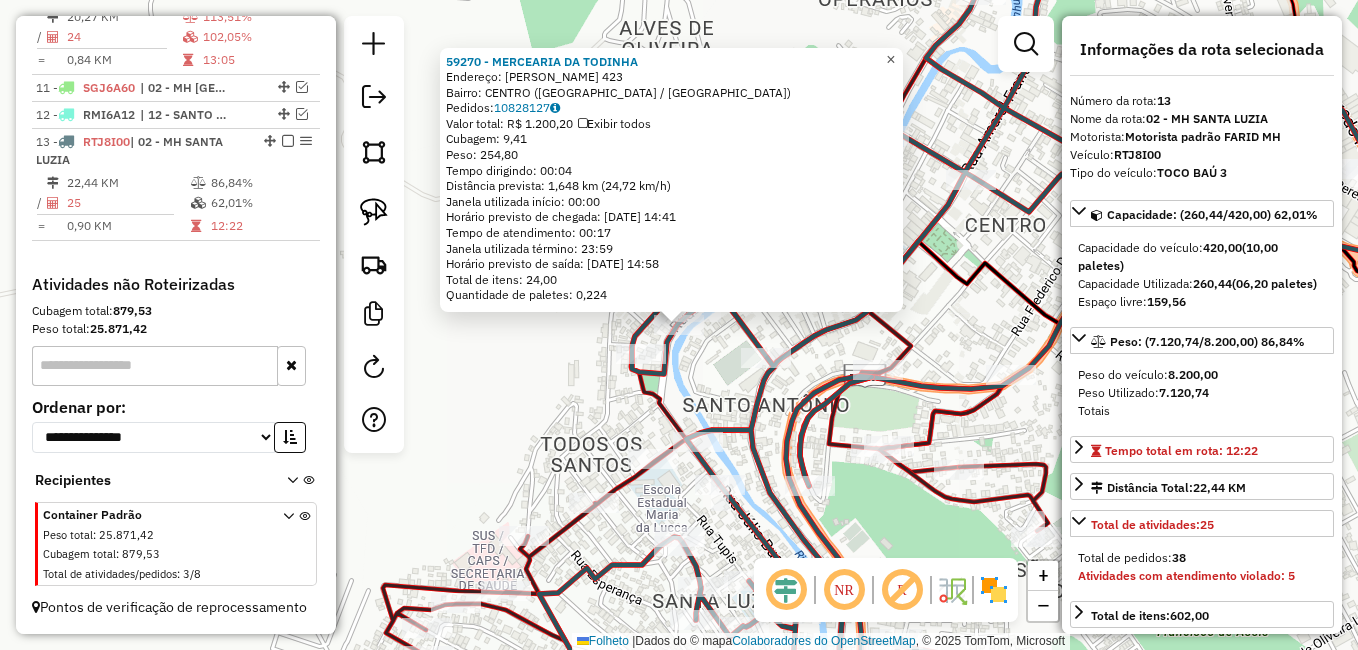 click on "×" 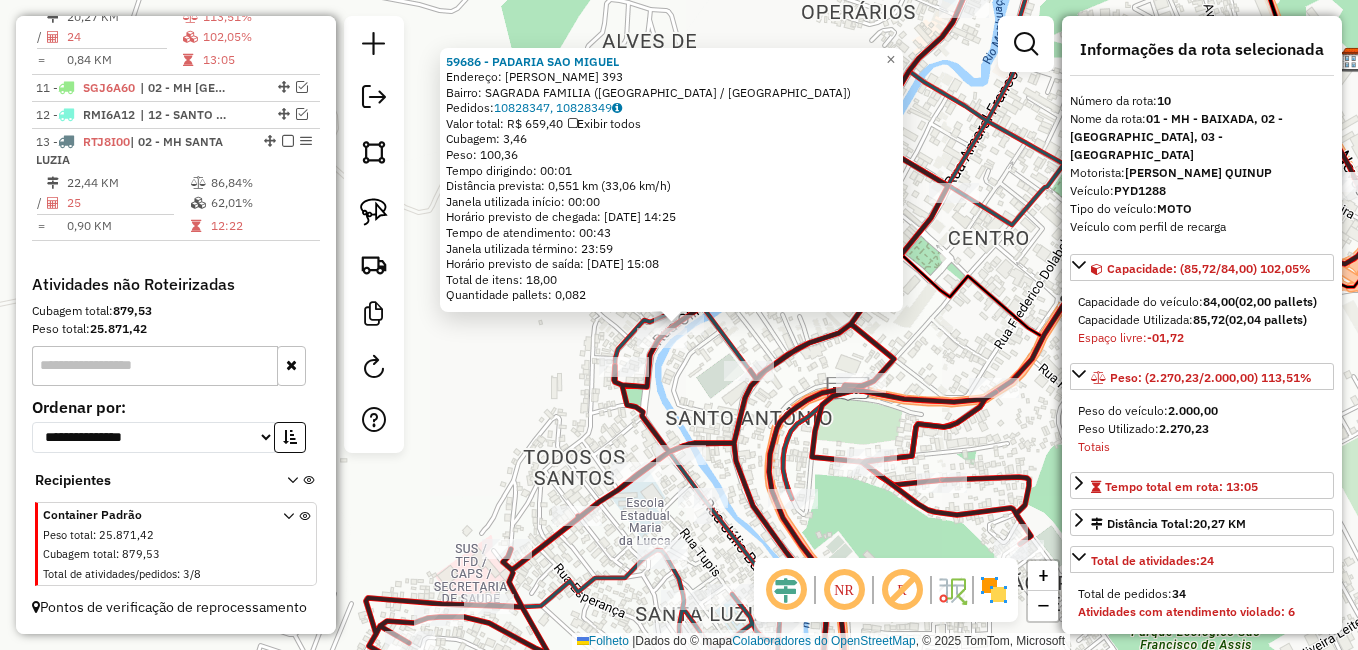 scroll, scrollTop: 993, scrollLeft: 0, axis: vertical 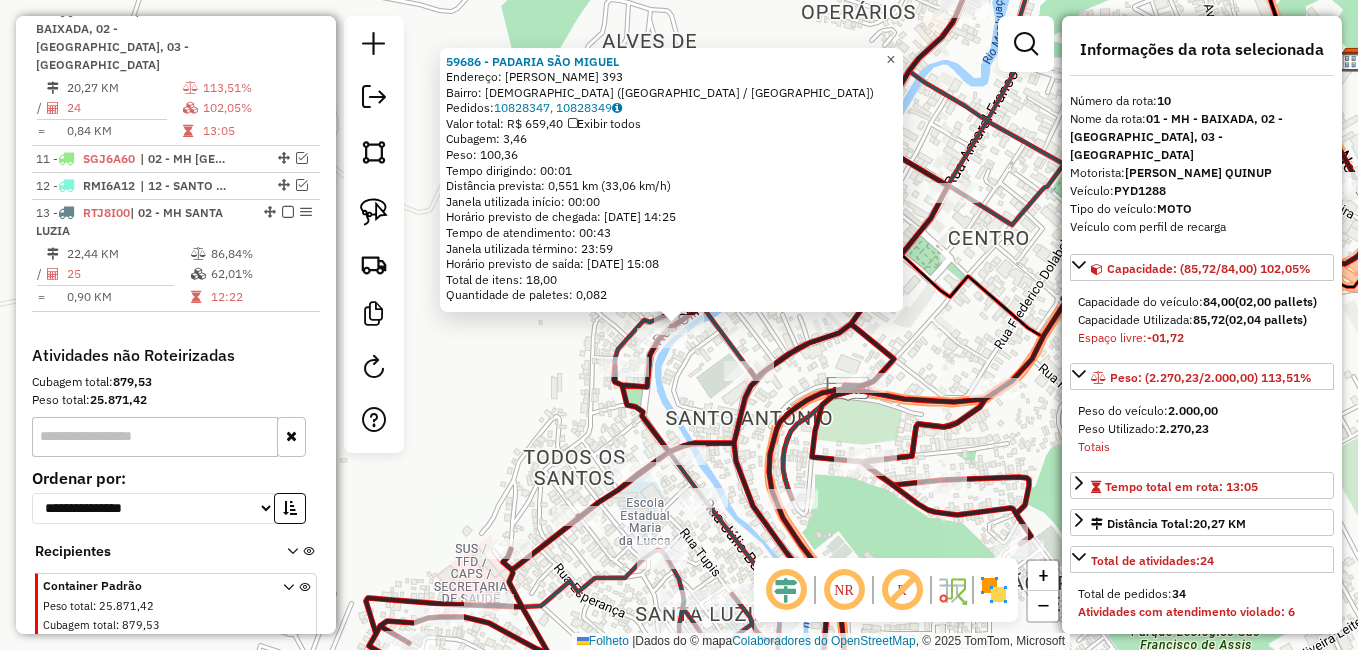 click on "×" 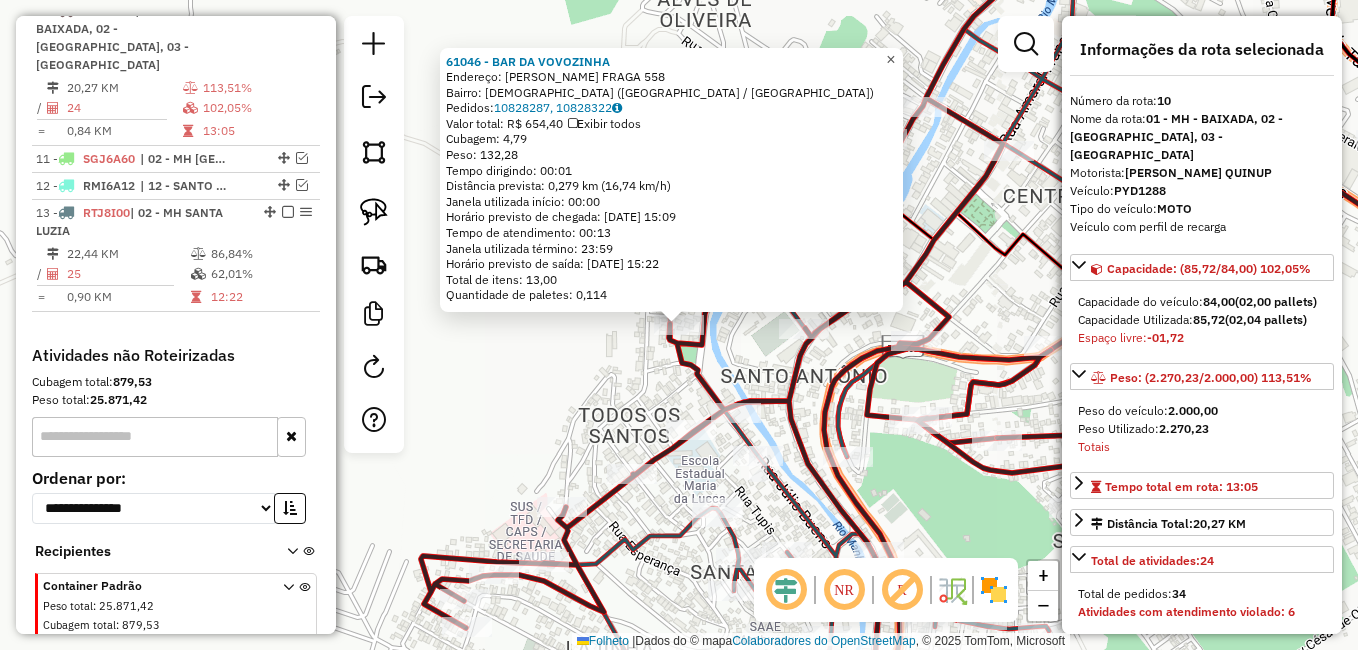 click on "×" 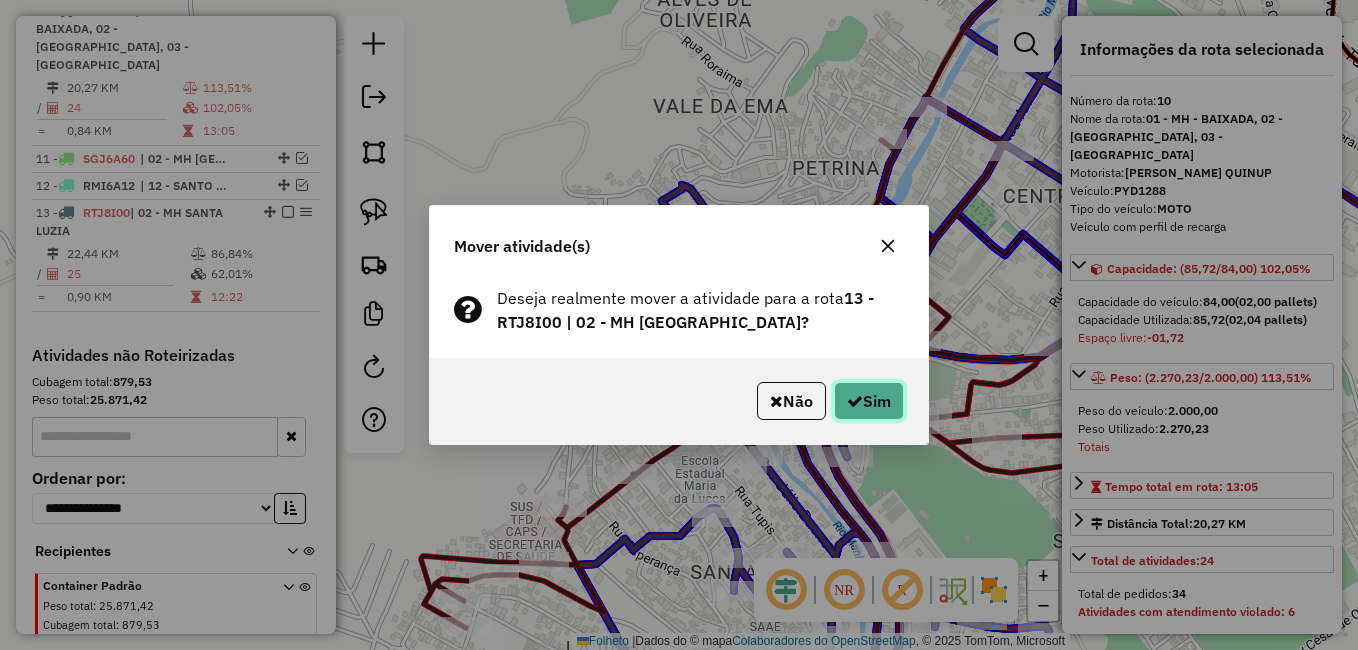 click on "Sim" 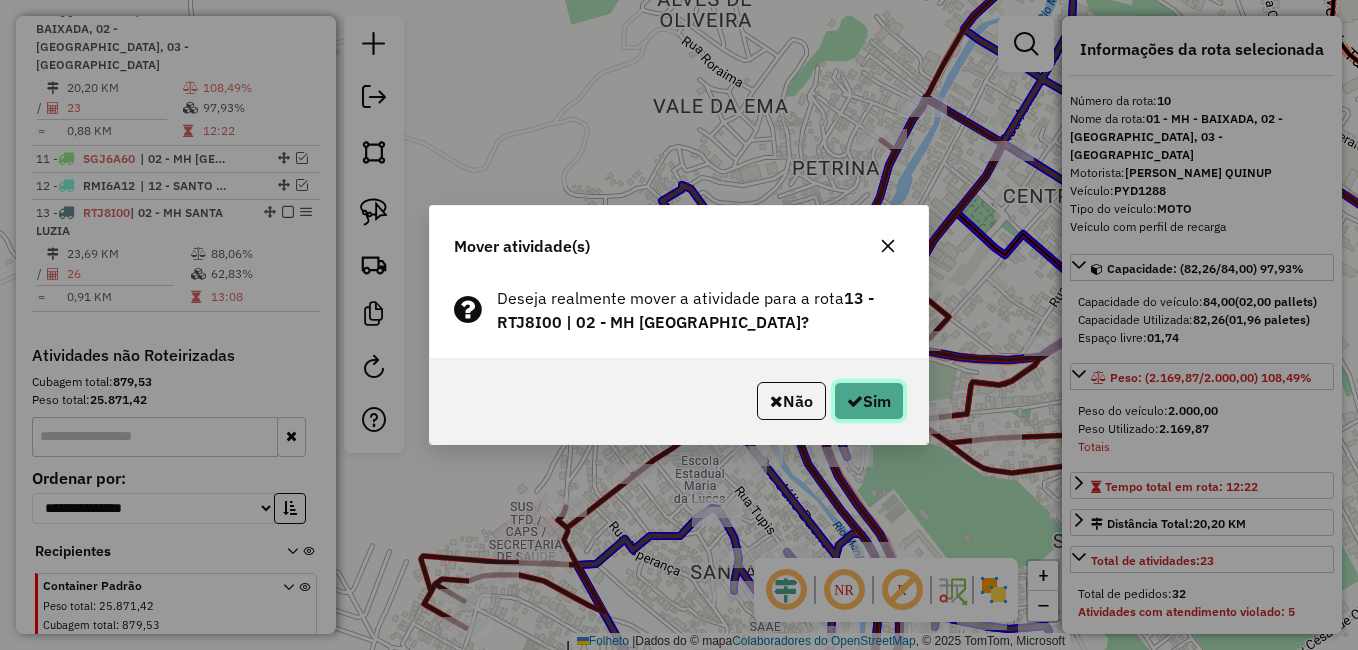 click on "Sim" 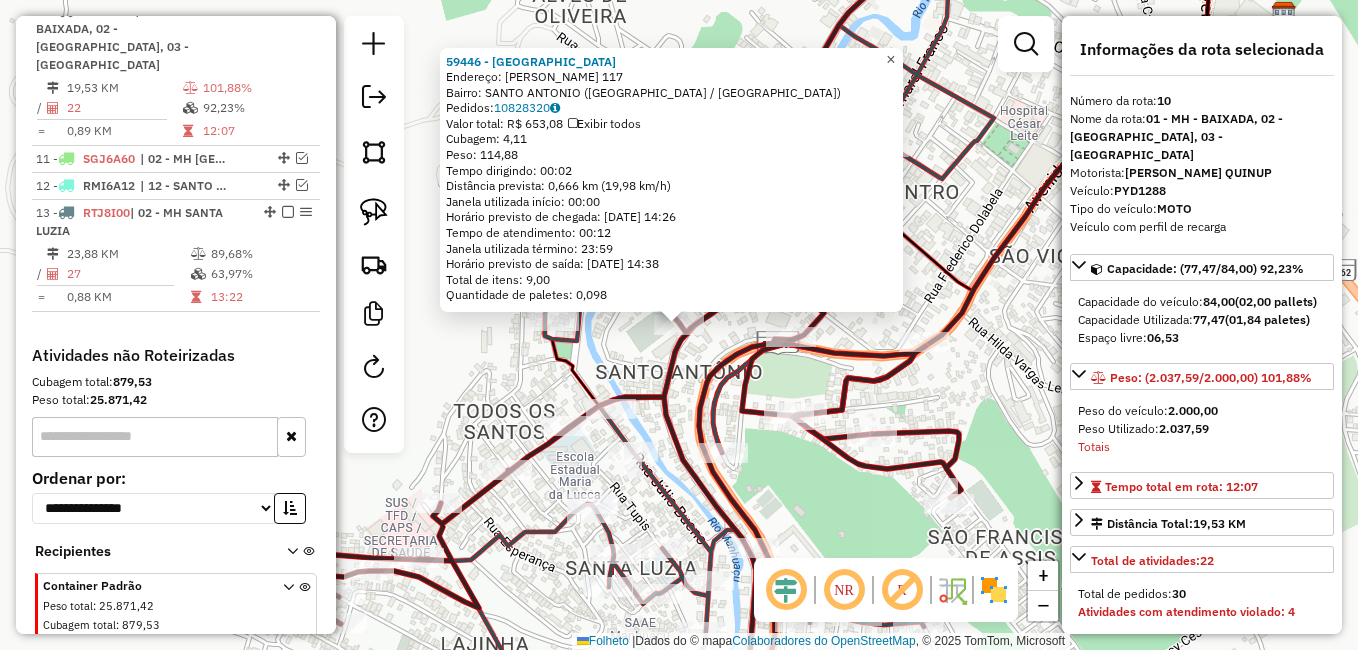click on "×" 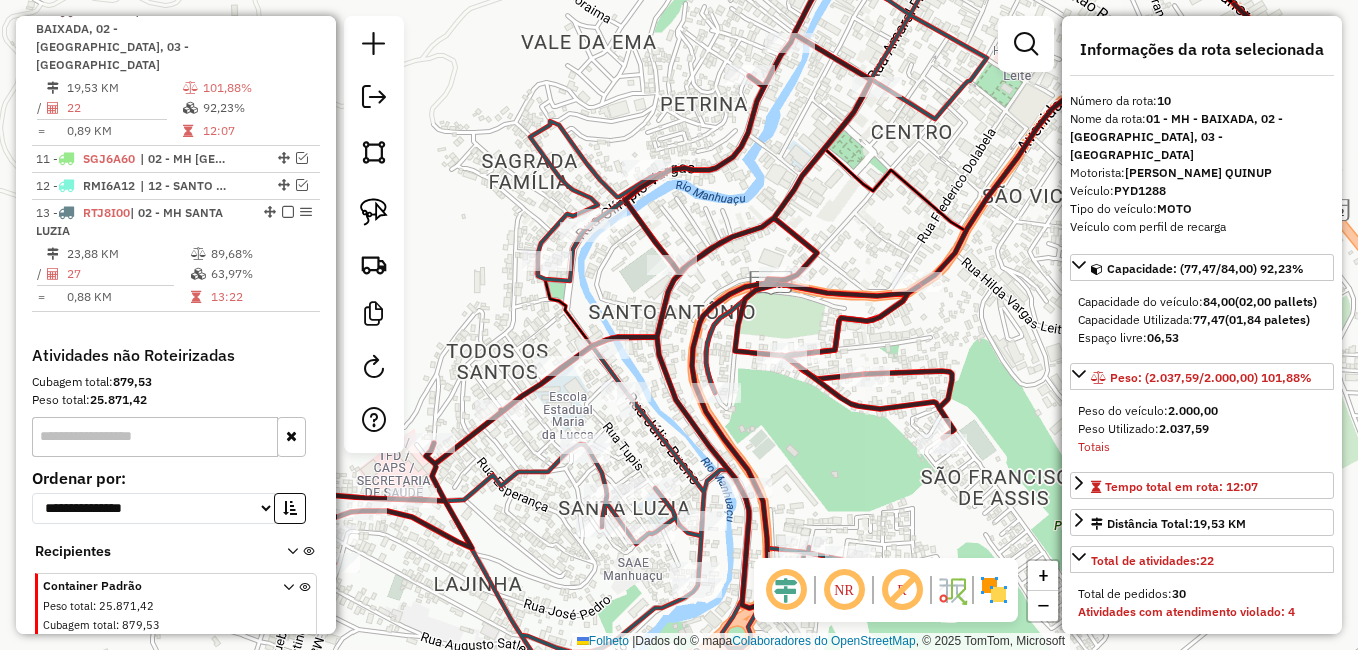 drag, startPoint x: 742, startPoint y: 278, endPoint x: 735, endPoint y: 215, distance: 63.387695 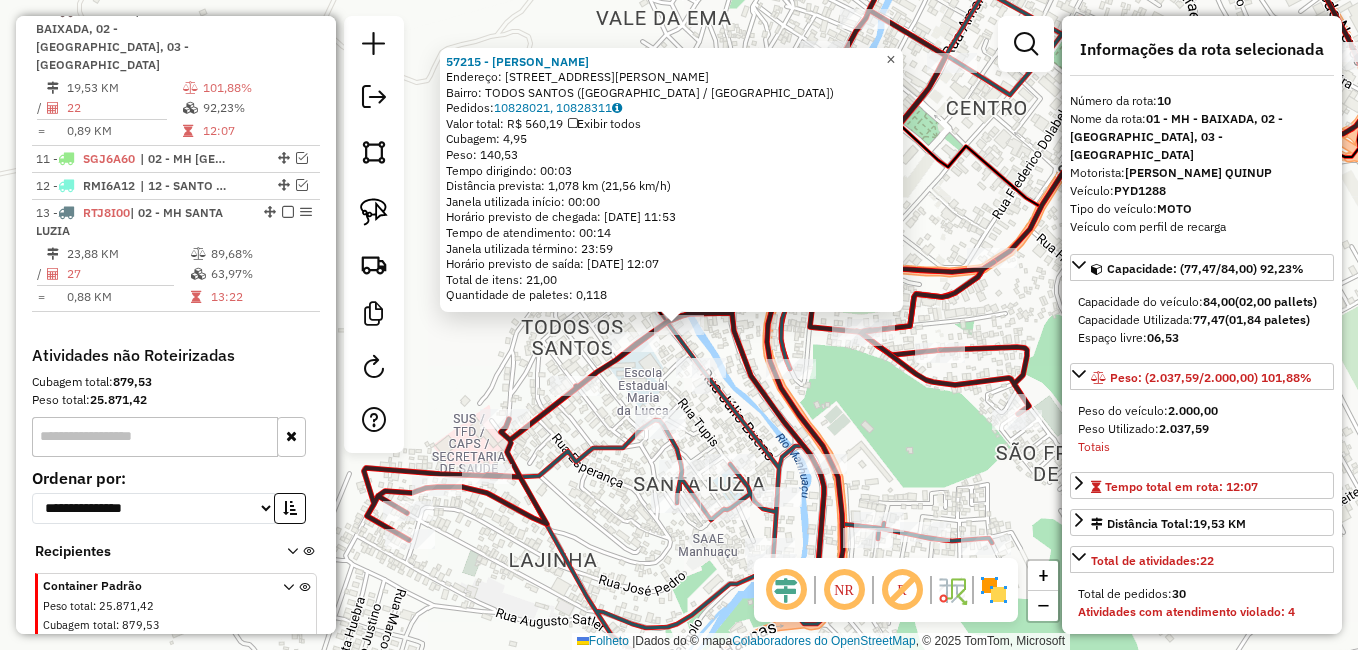 click on "×" 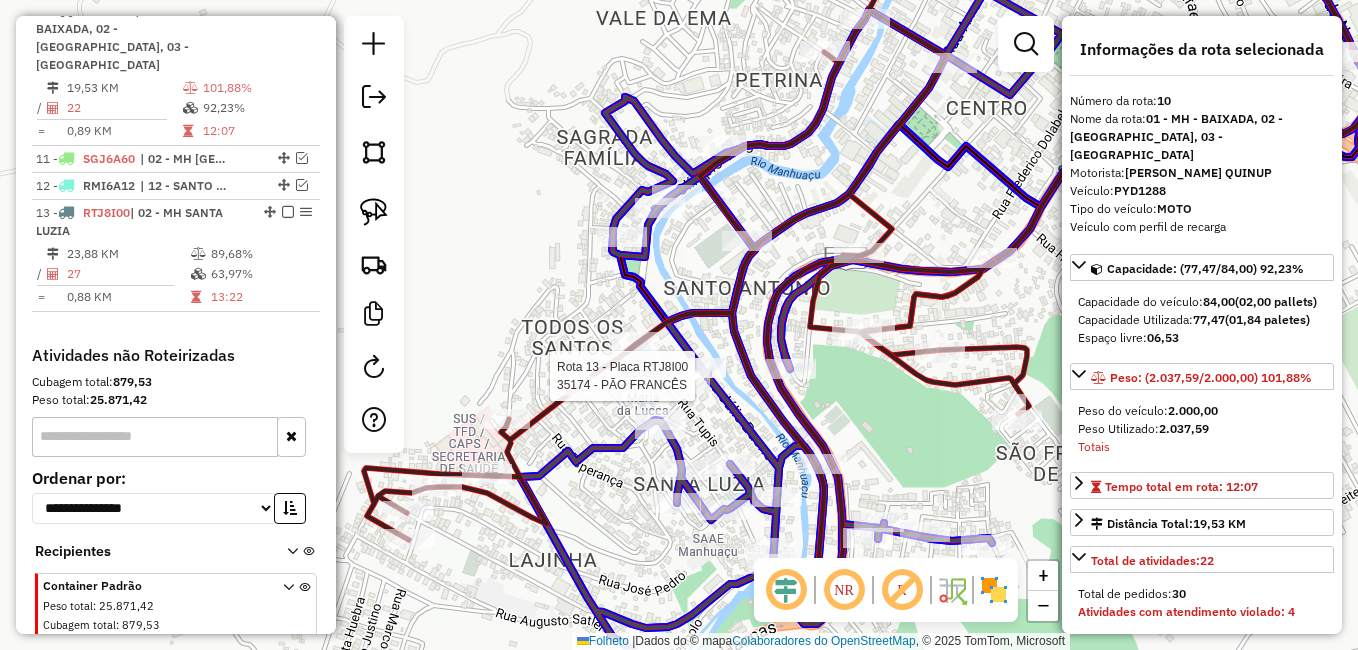 click 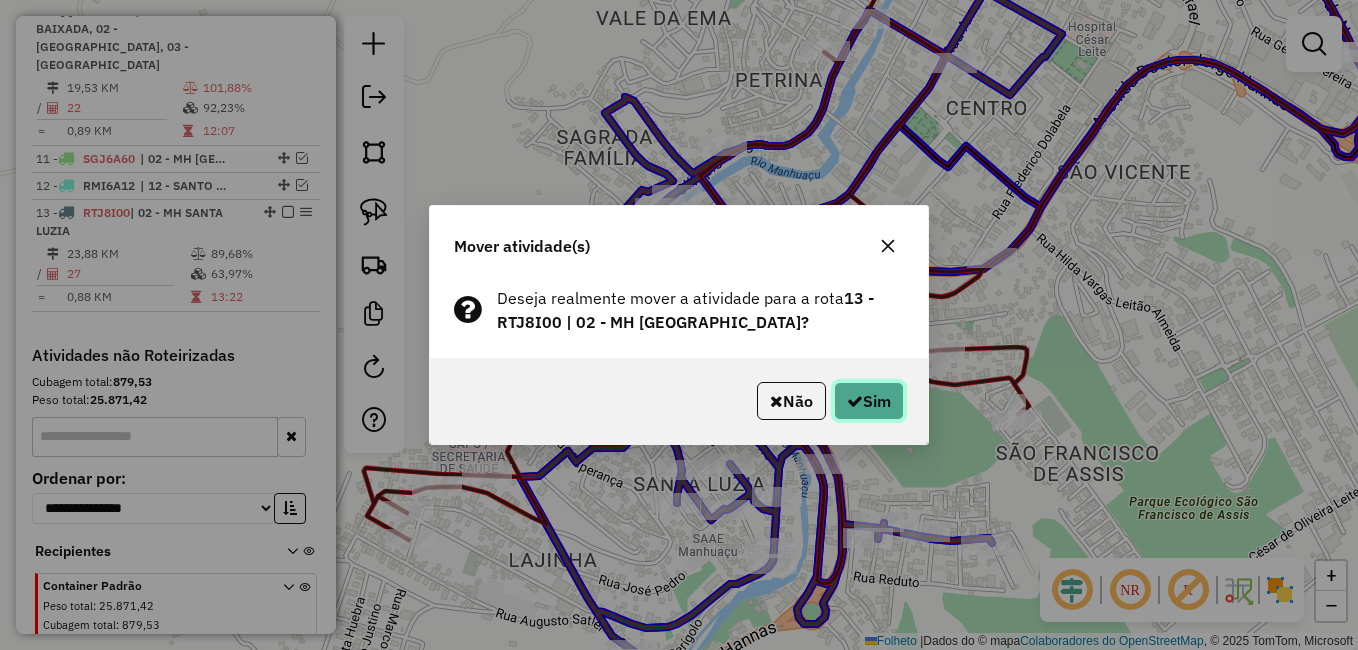 click on "Sim" 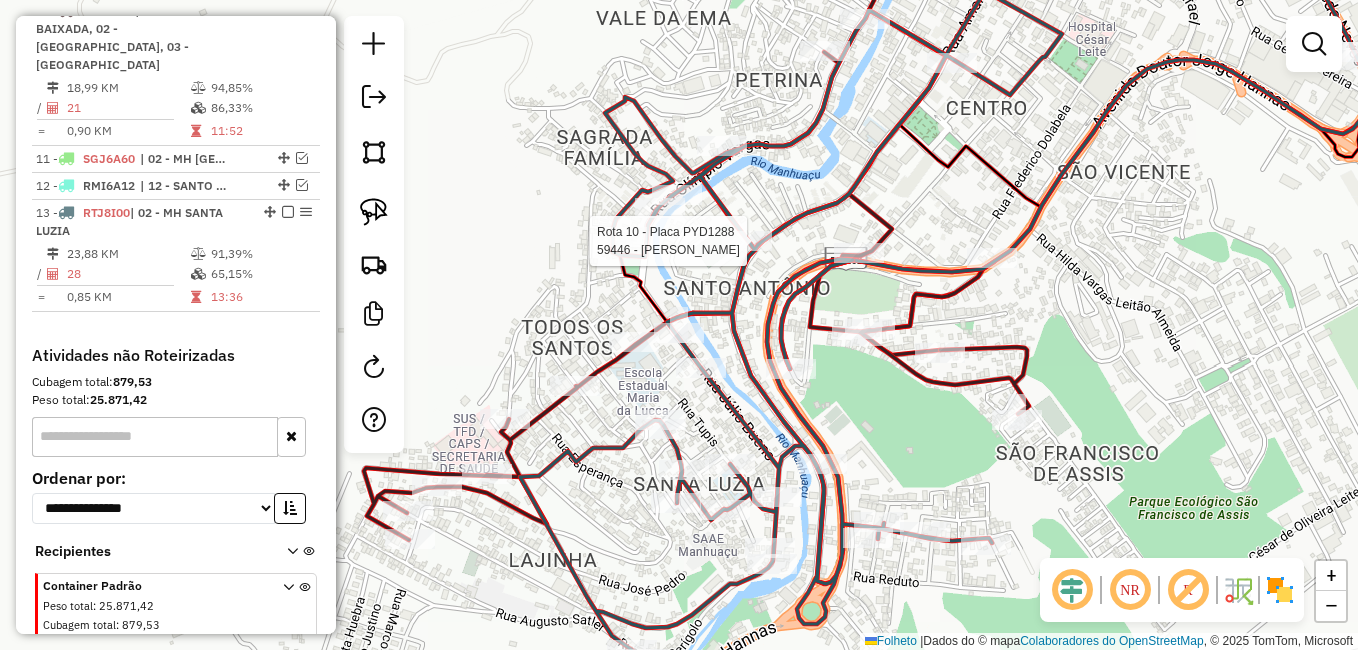 select on "**********" 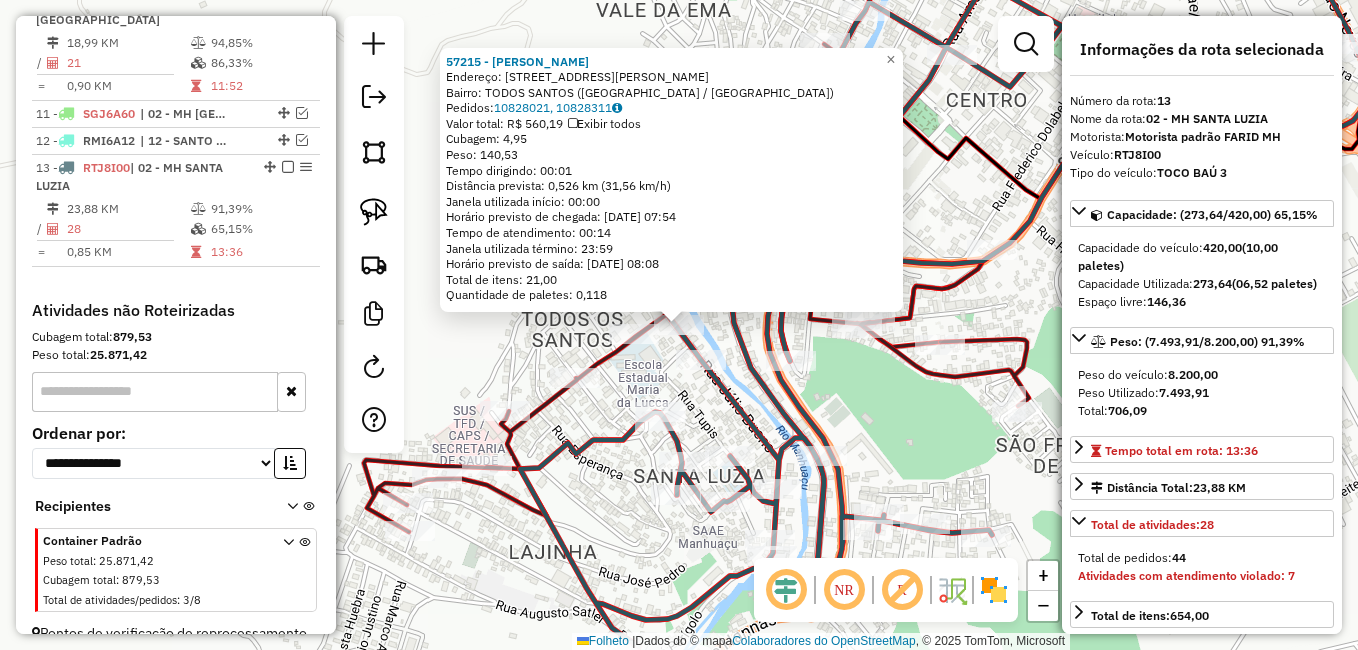 scroll, scrollTop: 1064, scrollLeft: 0, axis: vertical 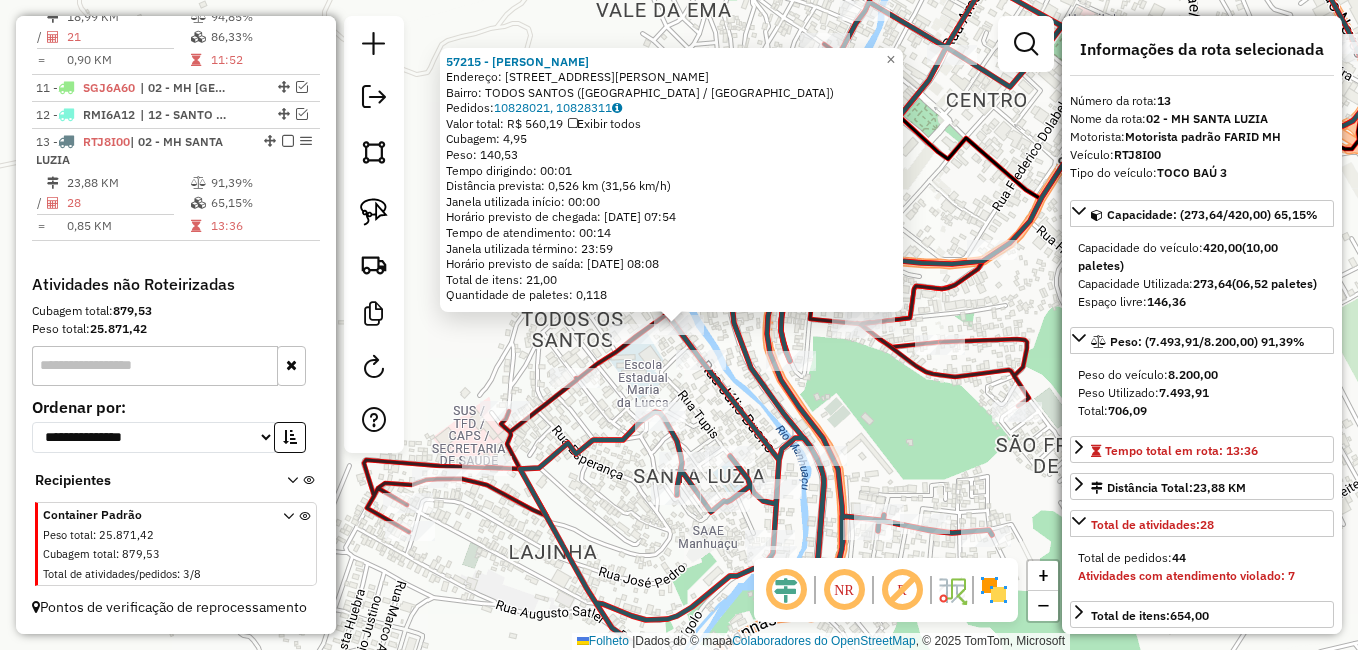 click on "57215 - [PERSON_NAME] KNUP  Endereço: R   [PERSON_NAME]                   119   Bairro: TODOS SANTOS ([GEOGRAPHIC_DATA] / [GEOGRAPHIC_DATA])   Pedidos:  10828021, 10828311   Valor total: R$ 560,19   Exibir todos   Cubagem: 4,95  Peso: 140,53  Tempo dirigindo: 00:01   Distância prevista: 0,526 km (31,56 km/h)   [GEOGRAPHIC_DATA] utilizada início: 00:00   Horário previsto de chegada: [DATE] 07:54   Tempo de atendimento: 00:14   Janela utilizada término: 23:59   Horário previsto de saída: [DATE] 08:08   Total de itens: 21,00   Quantidade de paletes: 0,118  × Janela de atendimento Grade de atendimento Capacidade Transportadoras Veículos Cliente Pedidos  Rotas Selecione os dias de semana para filtrar as janelas de atendimento  Seg   Ter   Qua   Qui   Sexo   Sáb   Dom  Informe o período da janela de atendimento: De: Até:  Filtrar exatamente a janela do cliente  Considerar janela de atendimento padrão  Selecione os dias de semana para filtrar as grades de atendimento  Seg   Ter   Qua   Qui   Sexo   Sáb   Dom   Peso mínimo:  +" 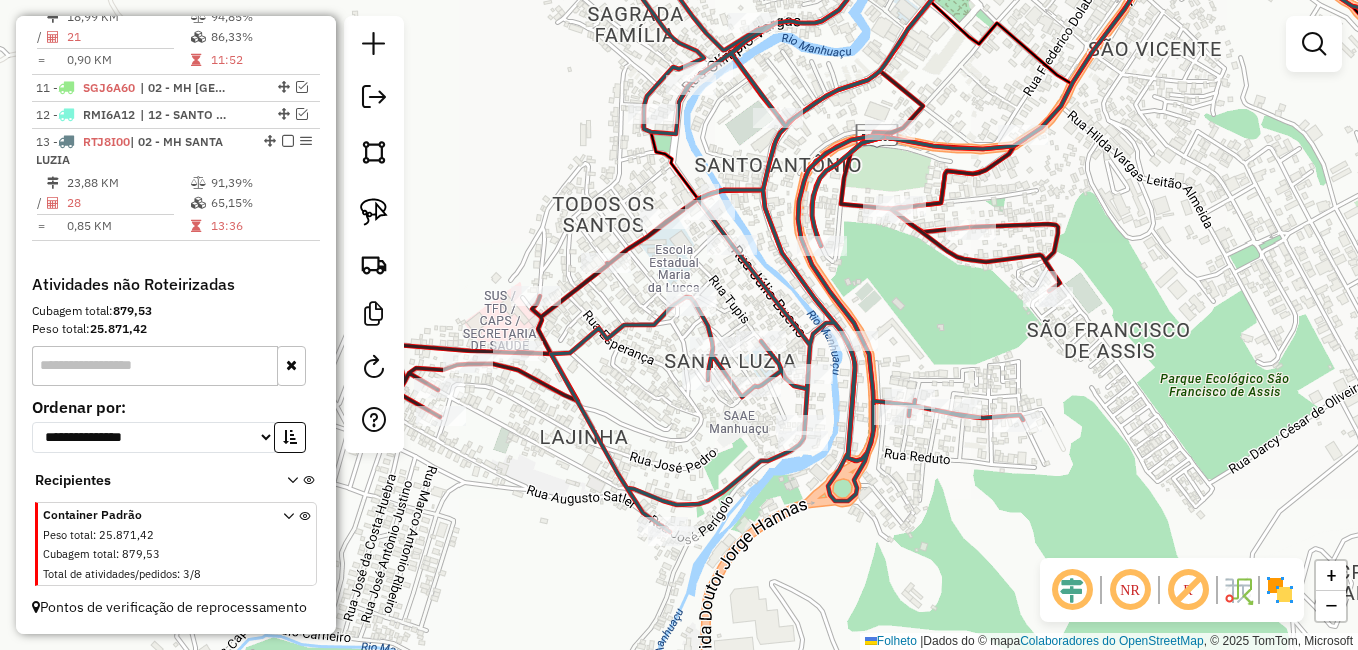 drag, startPoint x: 928, startPoint y: 412, endPoint x: 968, endPoint y: 283, distance: 135.05925 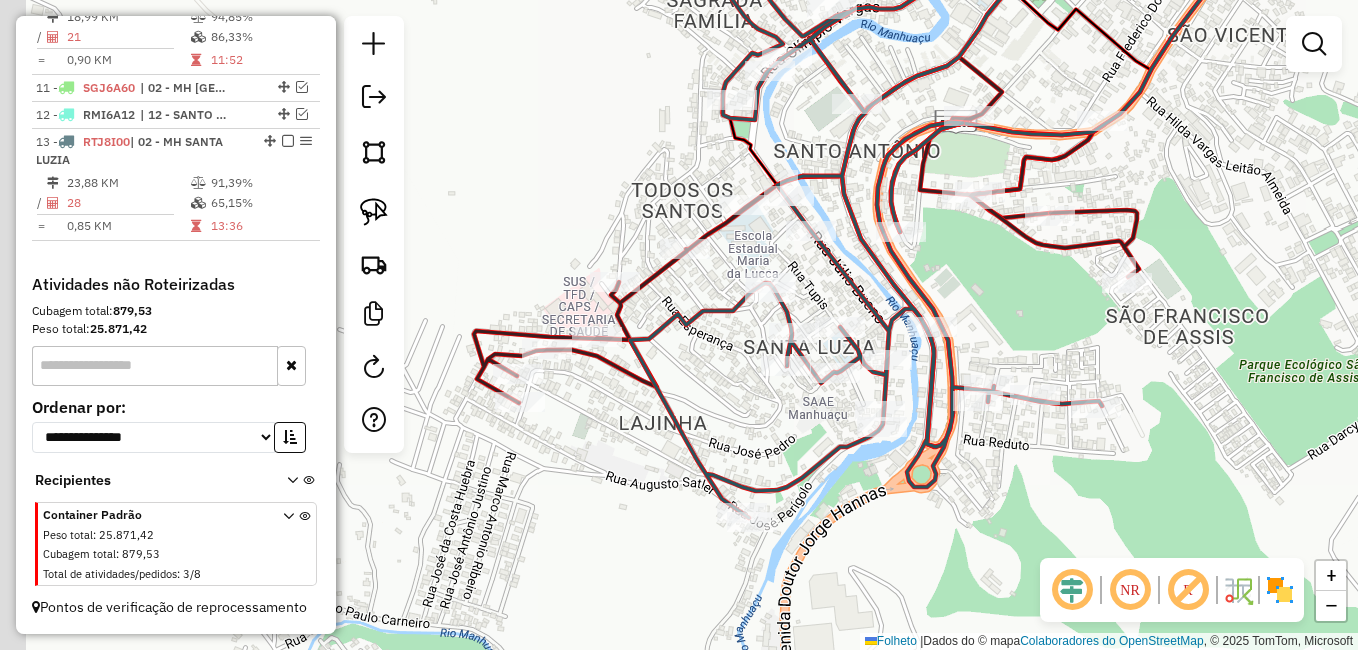 drag, startPoint x: 811, startPoint y: 511, endPoint x: 866, endPoint y: 514, distance: 55.081757 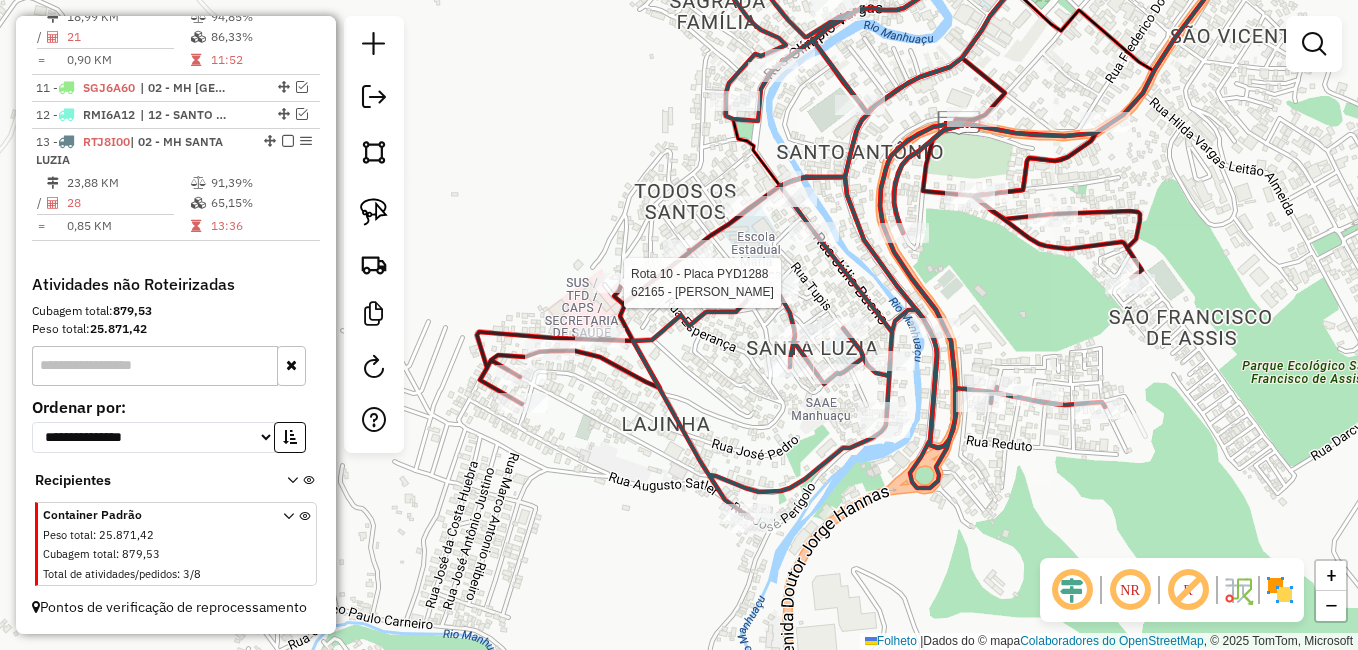select on "**********" 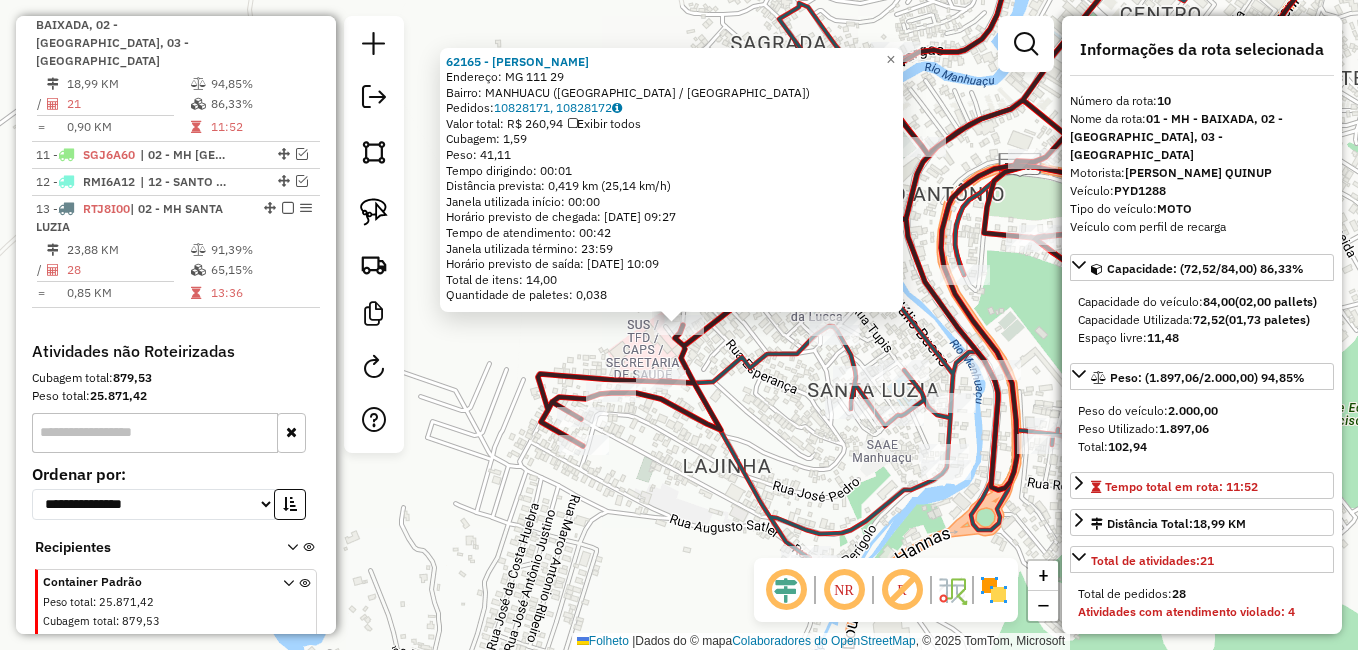 scroll, scrollTop: 993, scrollLeft: 0, axis: vertical 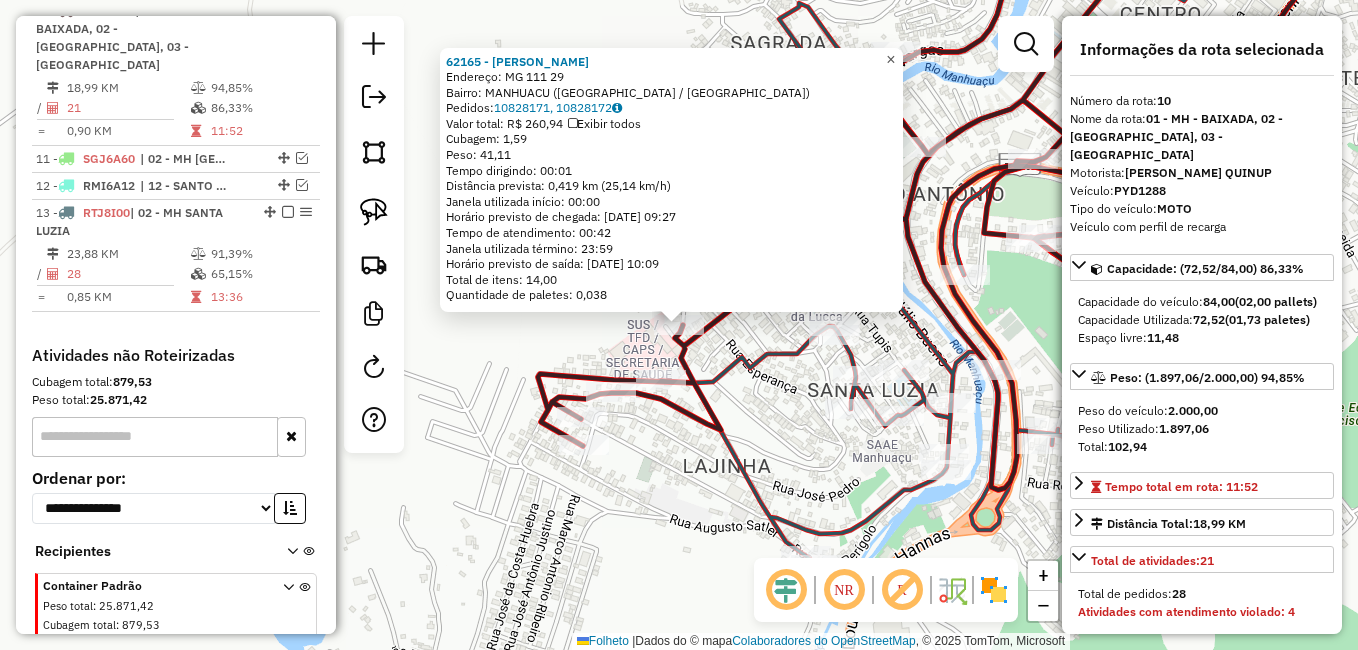 click on "×" 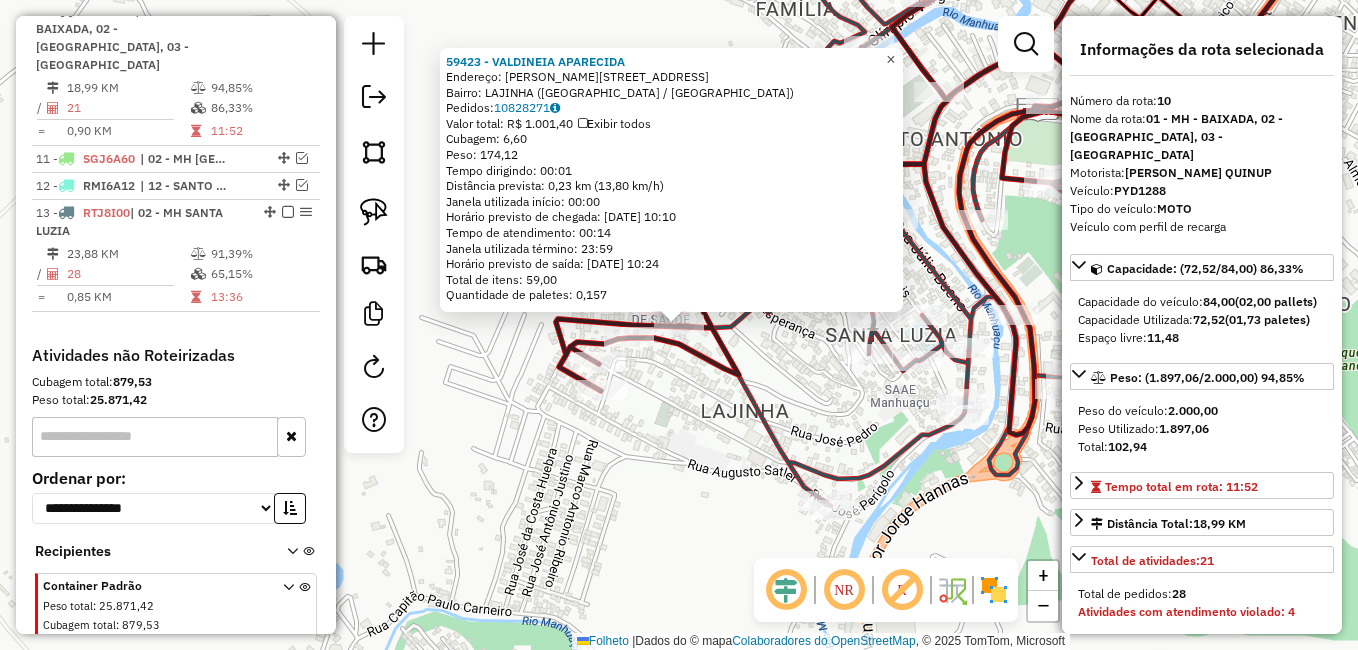 click on "×" 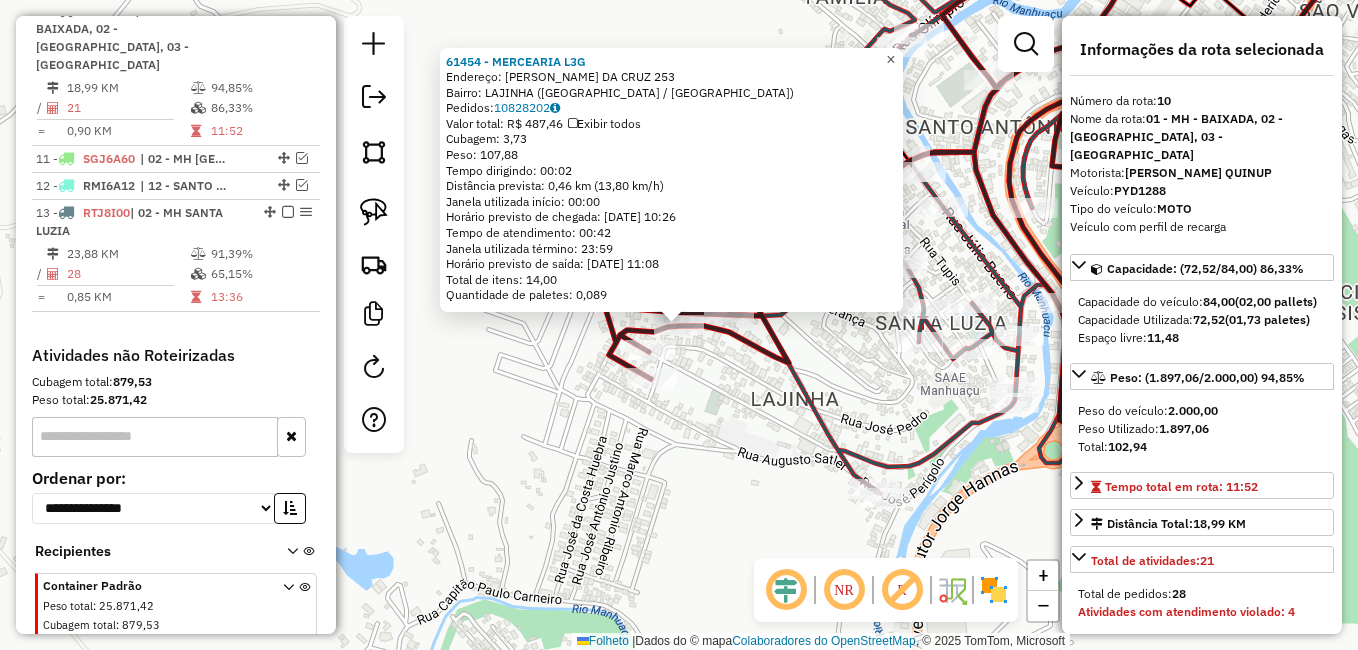 click on "×" 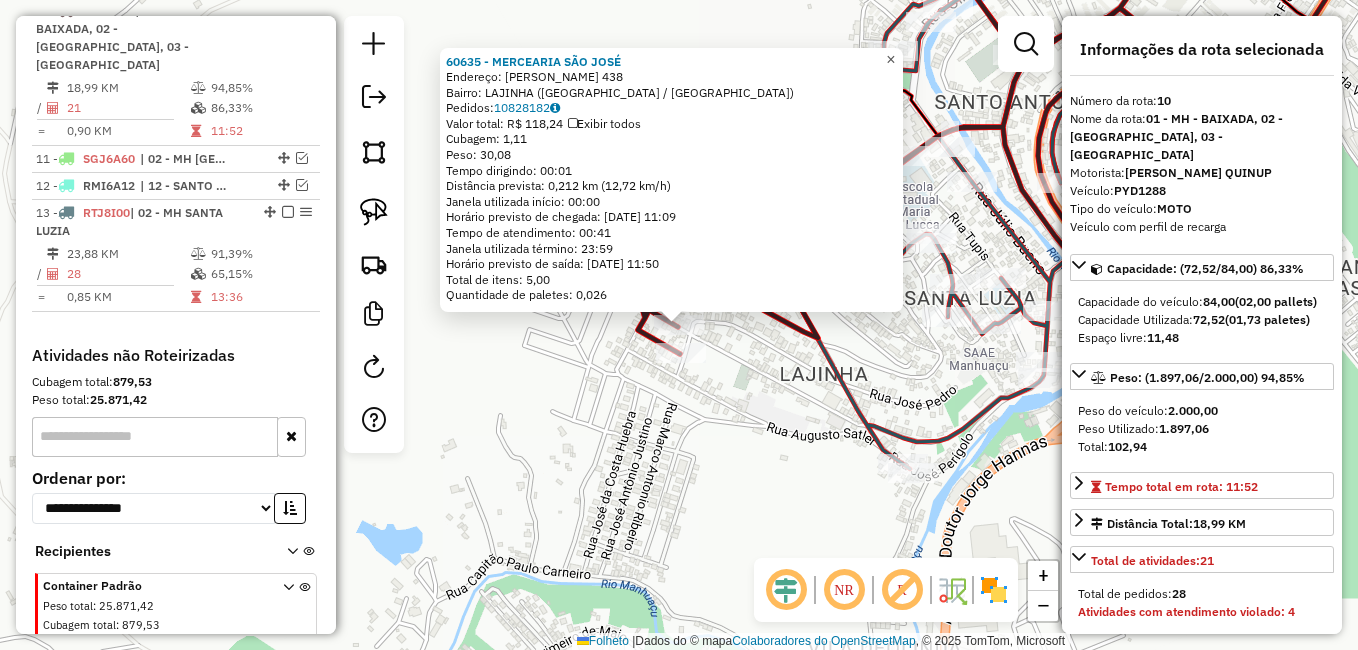 click on "×" 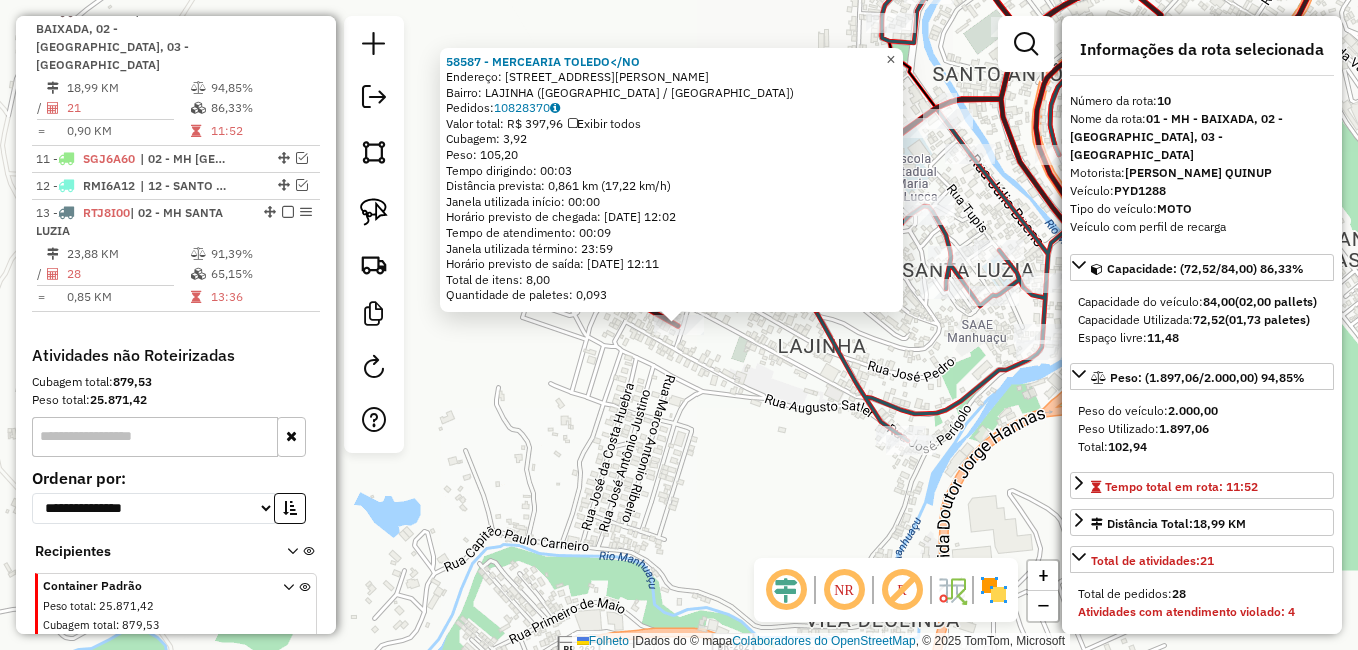 click on "×" 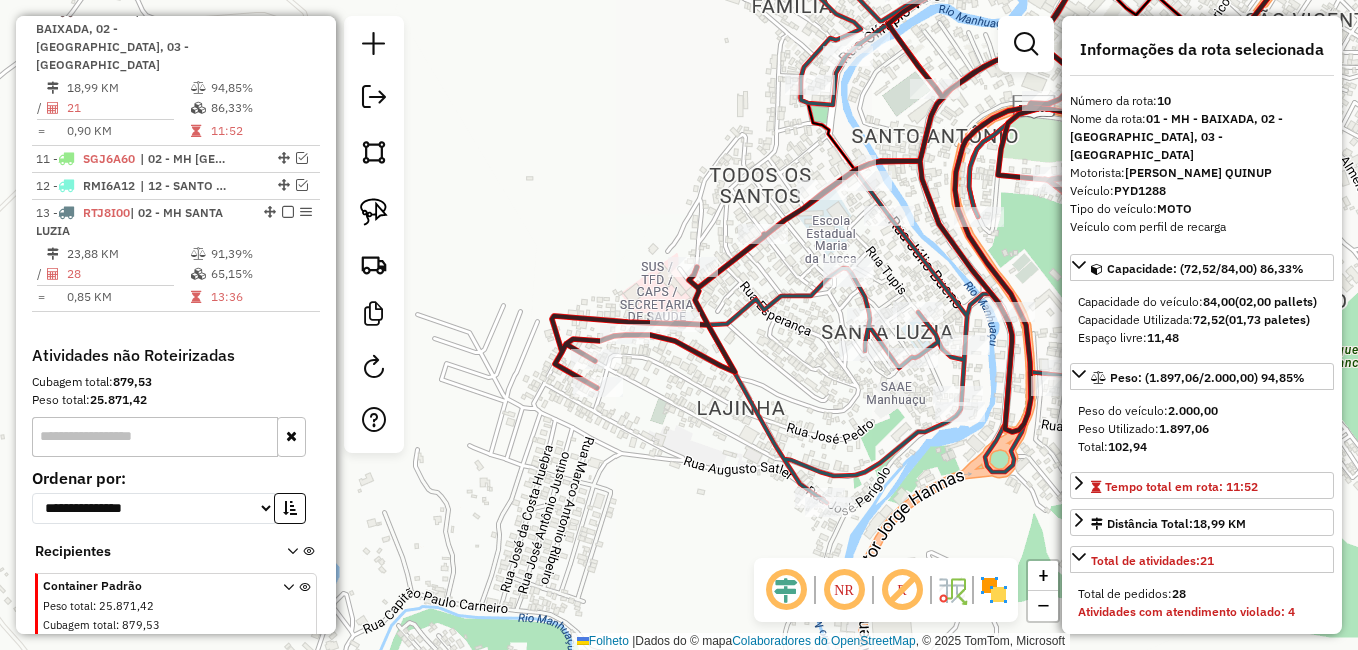 drag, startPoint x: 779, startPoint y: 344, endPoint x: 728, endPoint y: 392, distance: 70.035706 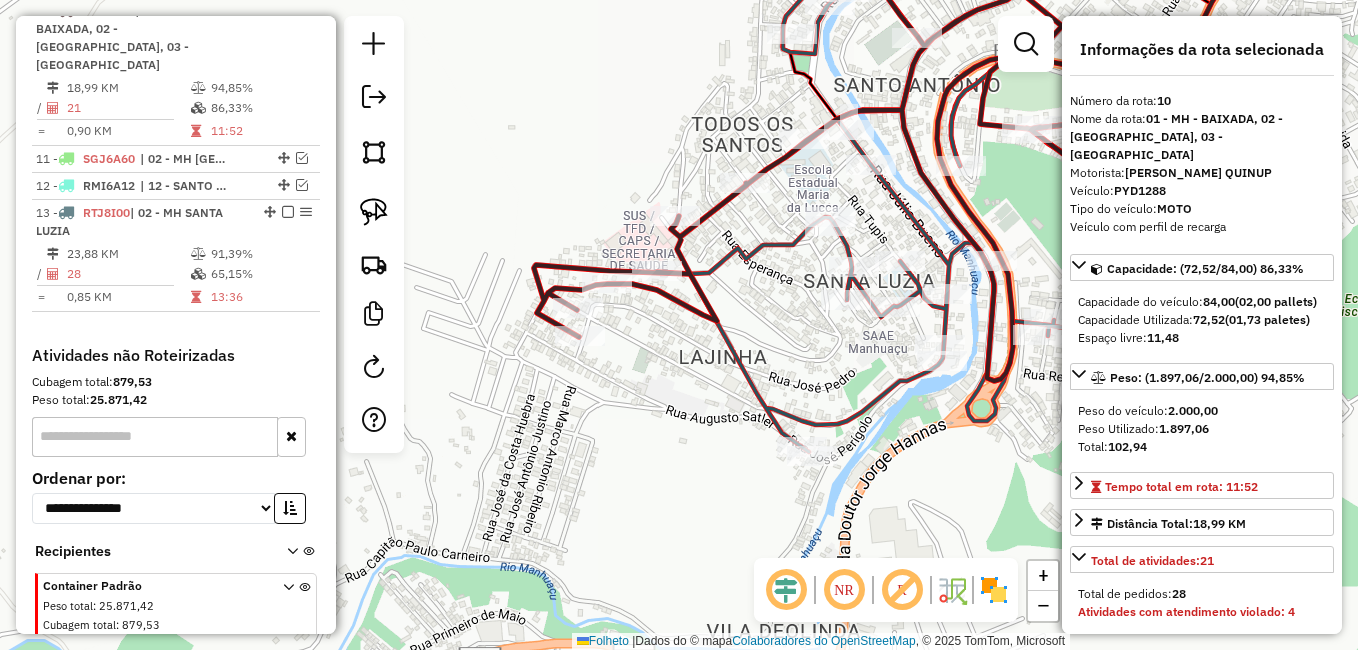 drag, startPoint x: 818, startPoint y: 445, endPoint x: 767, endPoint y: 312, distance: 142.44298 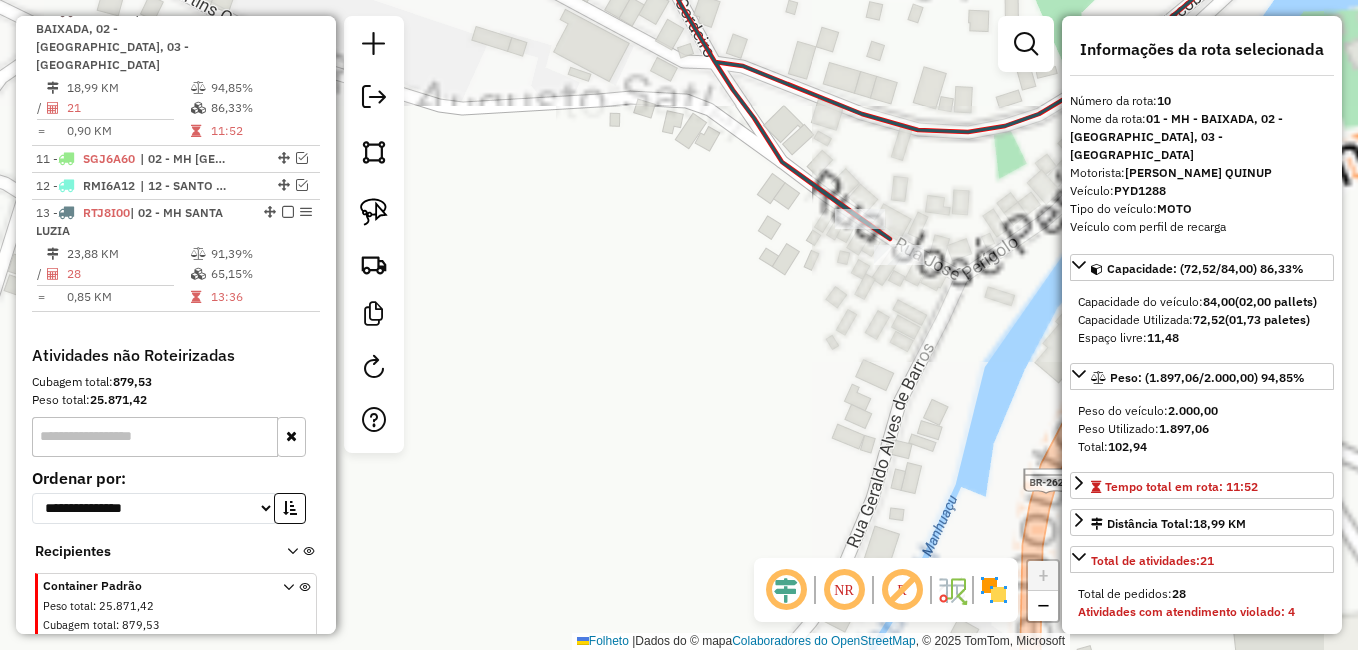 drag, startPoint x: 648, startPoint y: 376, endPoint x: 592, endPoint y: 341, distance: 66.037865 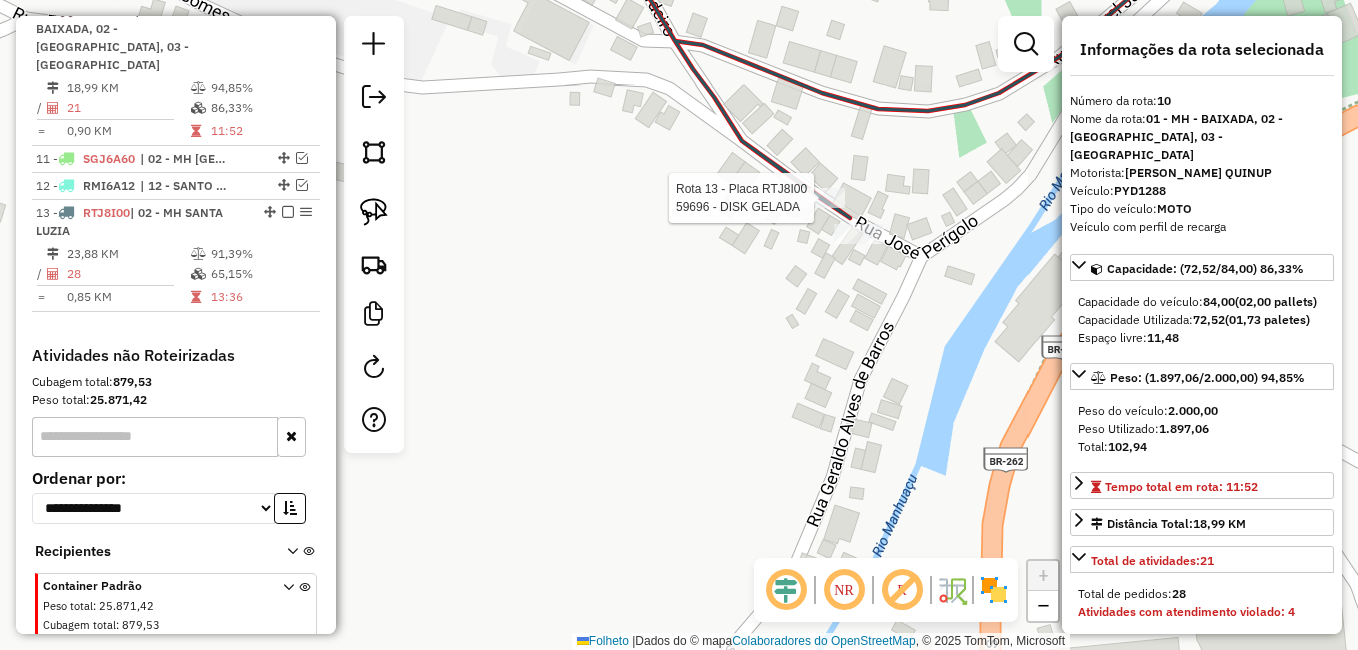 click 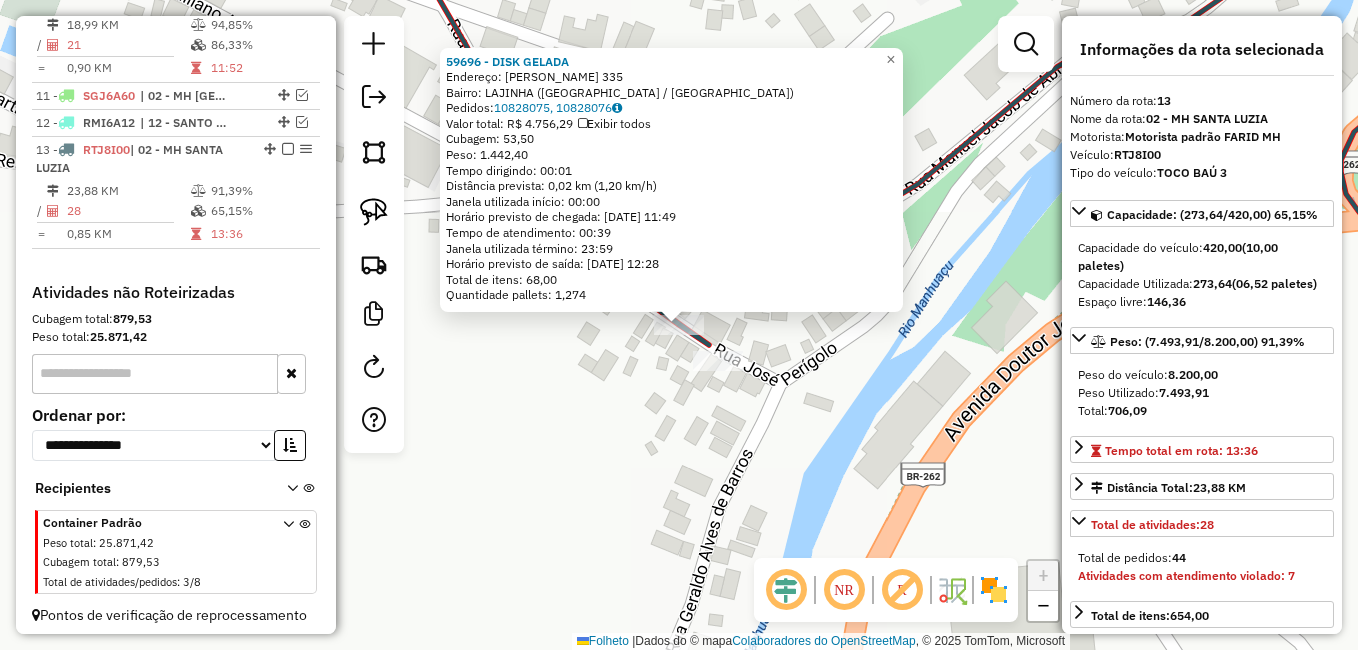 scroll, scrollTop: 1064, scrollLeft: 0, axis: vertical 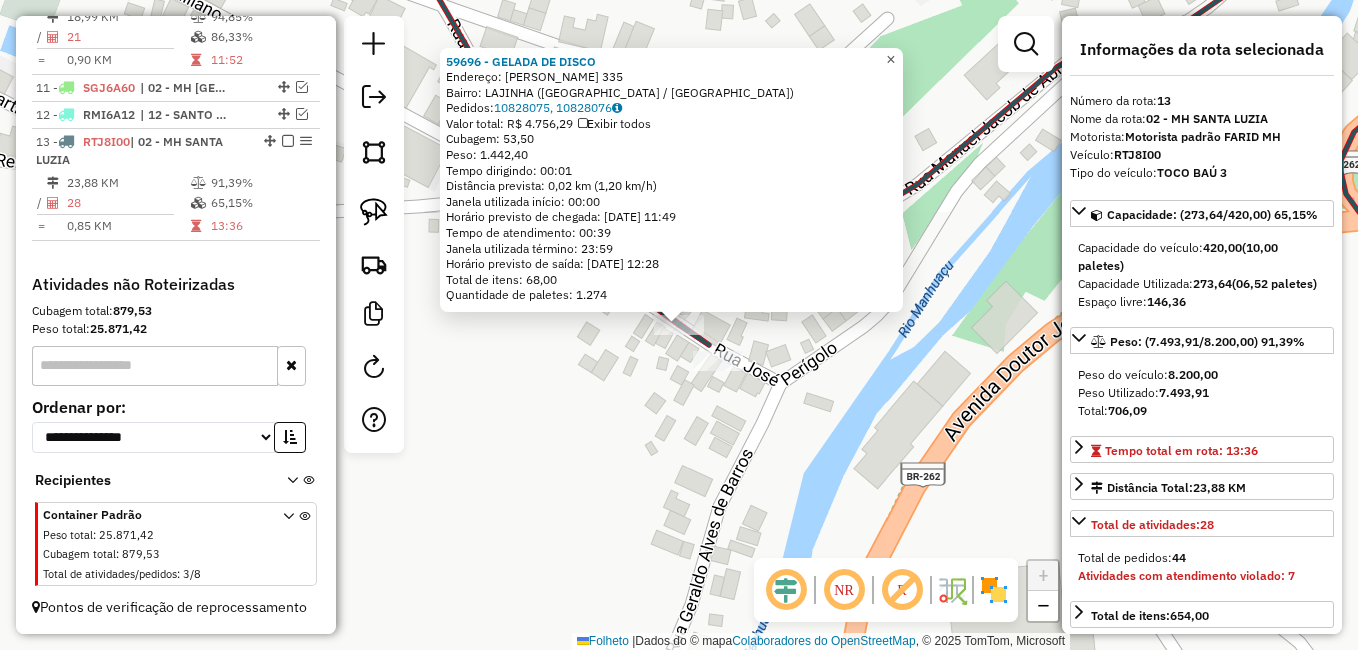 click on "×" 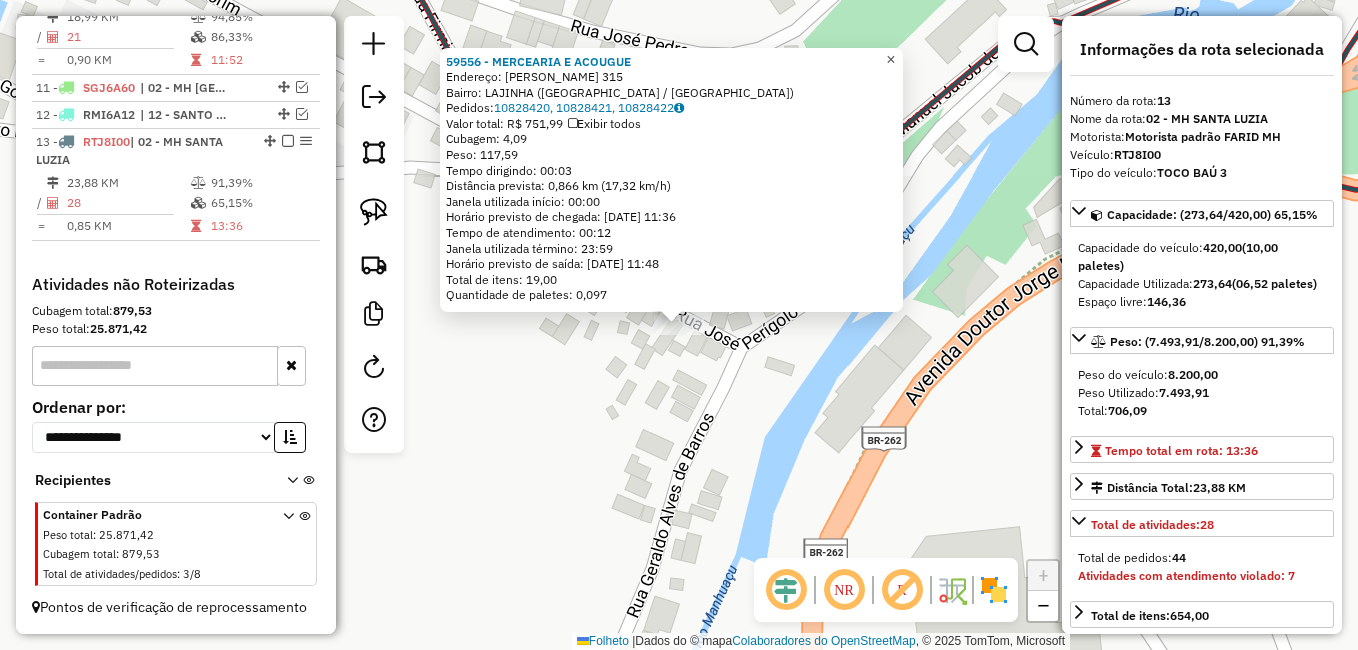 click on "×" 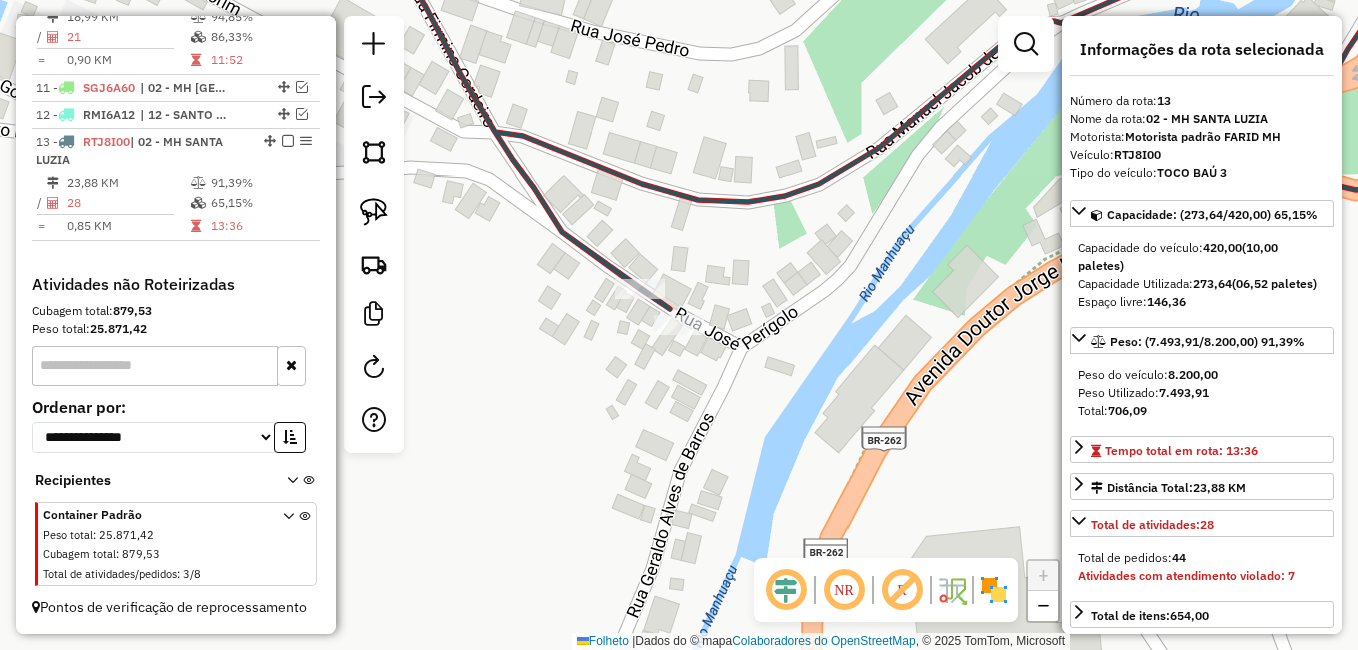 drag, startPoint x: 708, startPoint y: 363, endPoint x: 716, endPoint y: 379, distance: 17.888544 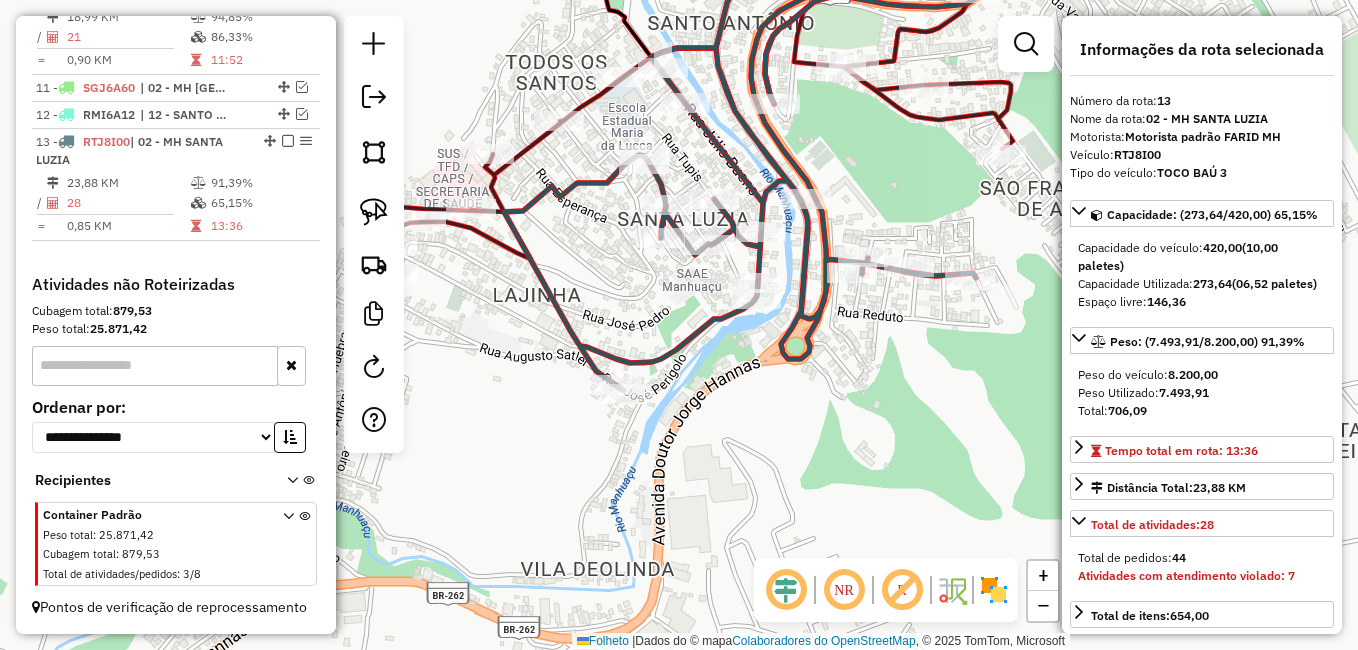 drag, startPoint x: 772, startPoint y: 297, endPoint x: 626, endPoint y: 335, distance: 150.86418 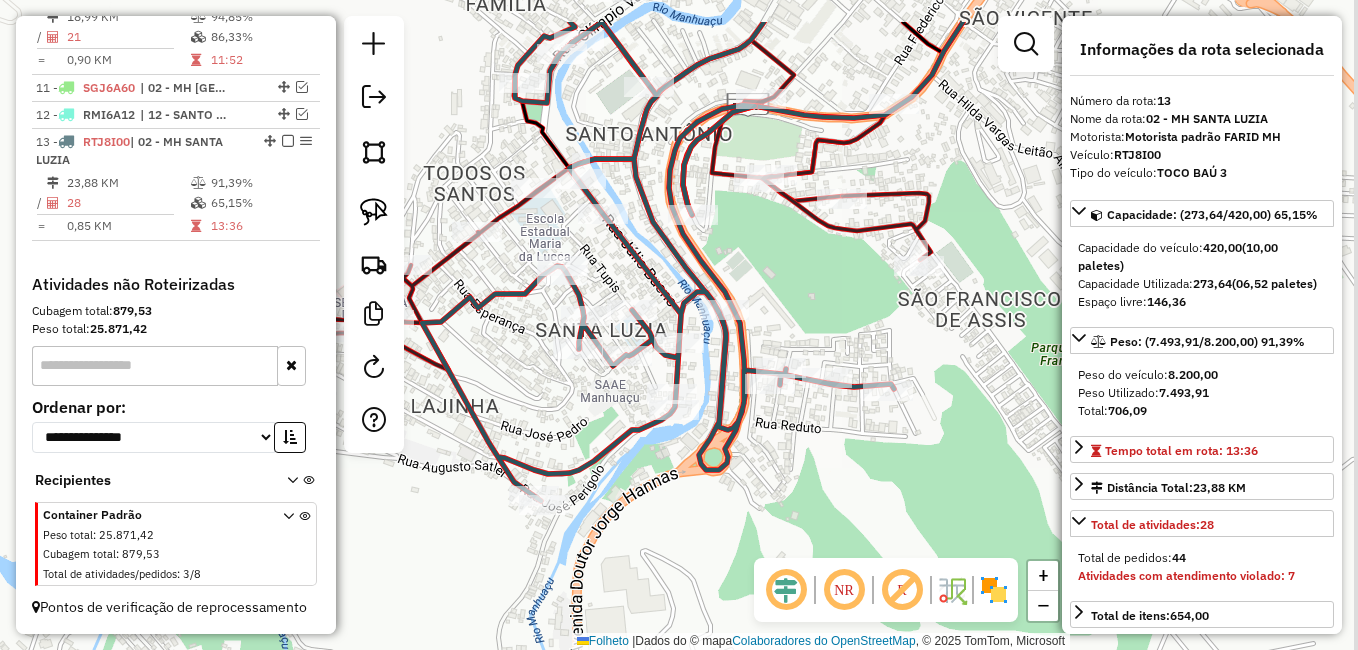 drag, startPoint x: 690, startPoint y: 387, endPoint x: 668, endPoint y: 489, distance: 104.34558 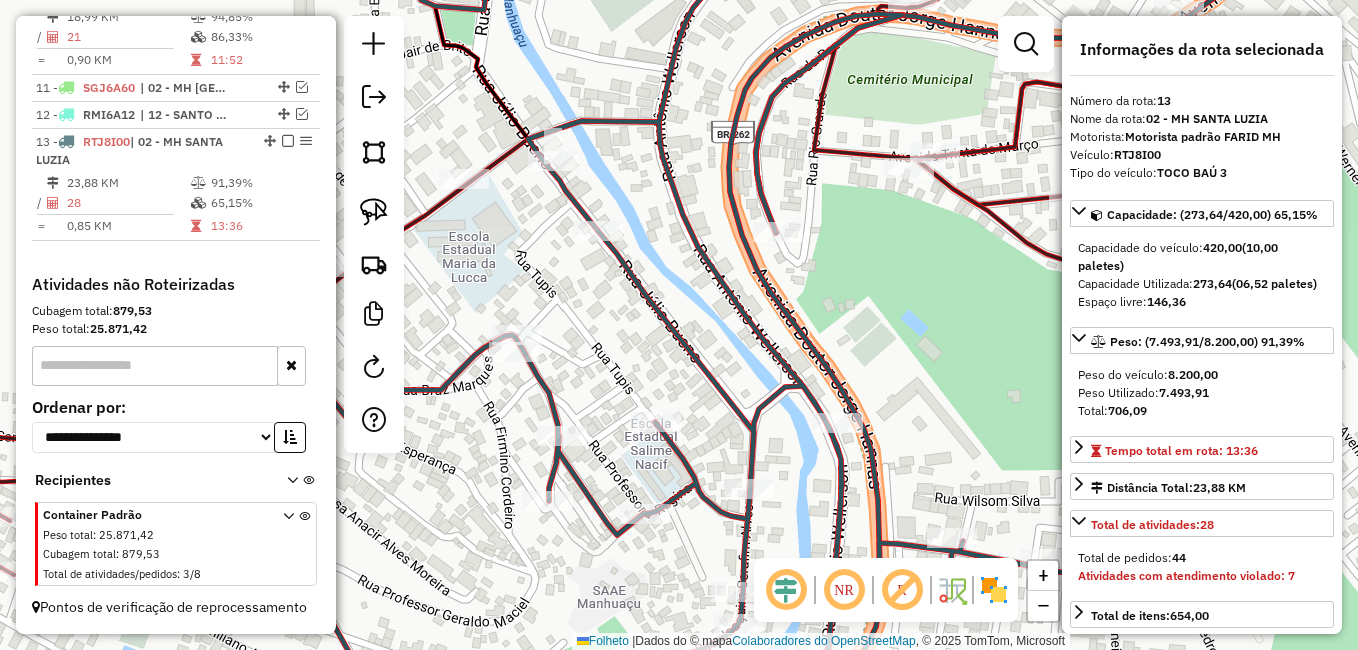 drag, startPoint x: 666, startPoint y: 290, endPoint x: 644, endPoint y: 278, distance: 25.059929 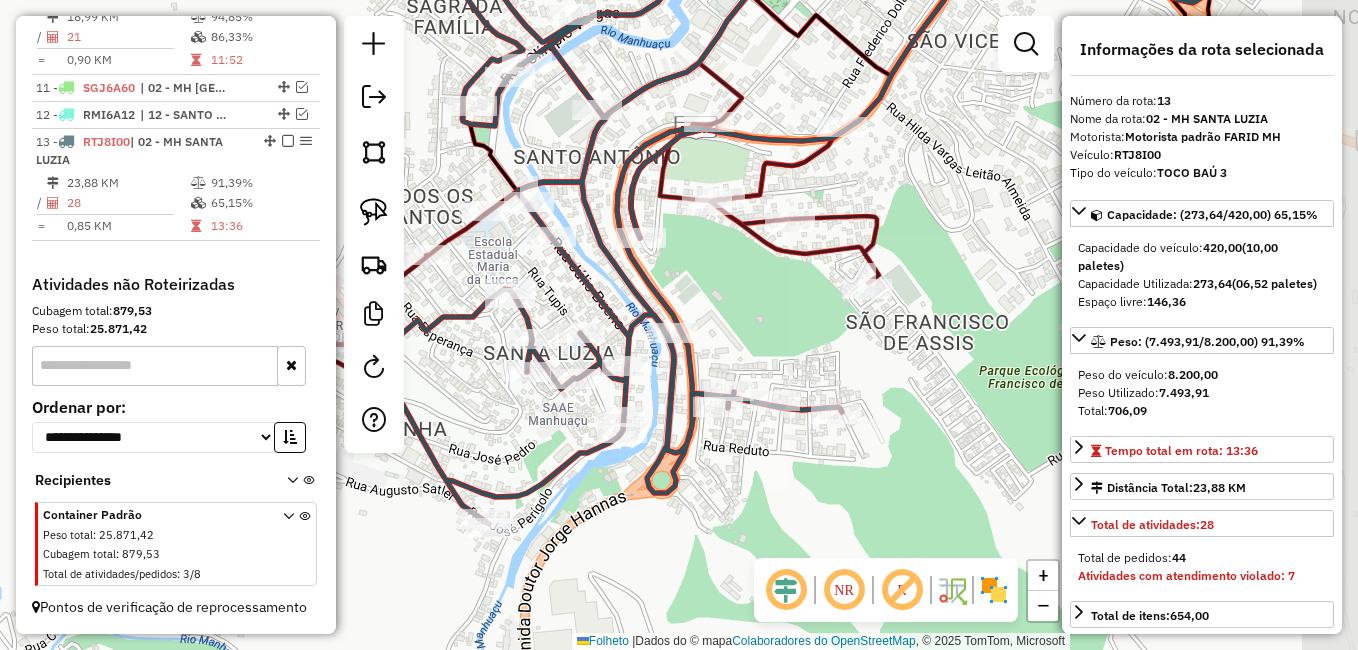 drag, startPoint x: 884, startPoint y: 290, endPoint x: 818, endPoint y: 273, distance: 68.154236 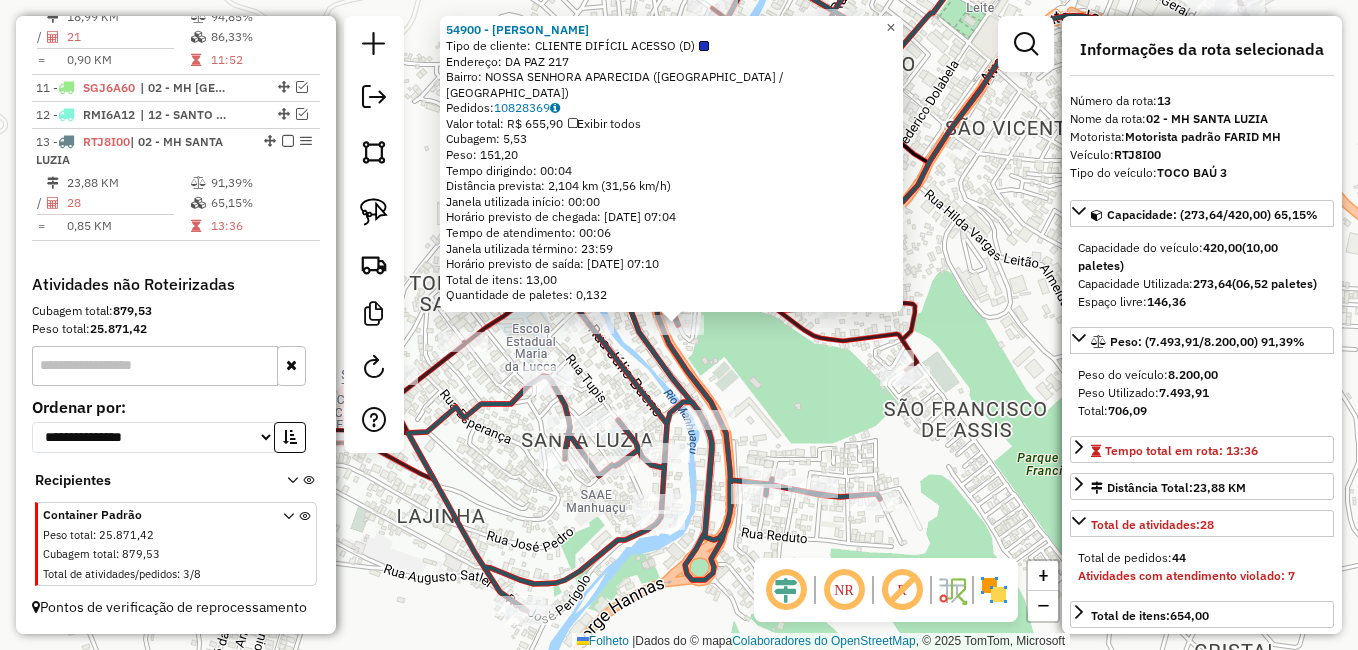 click on "×" 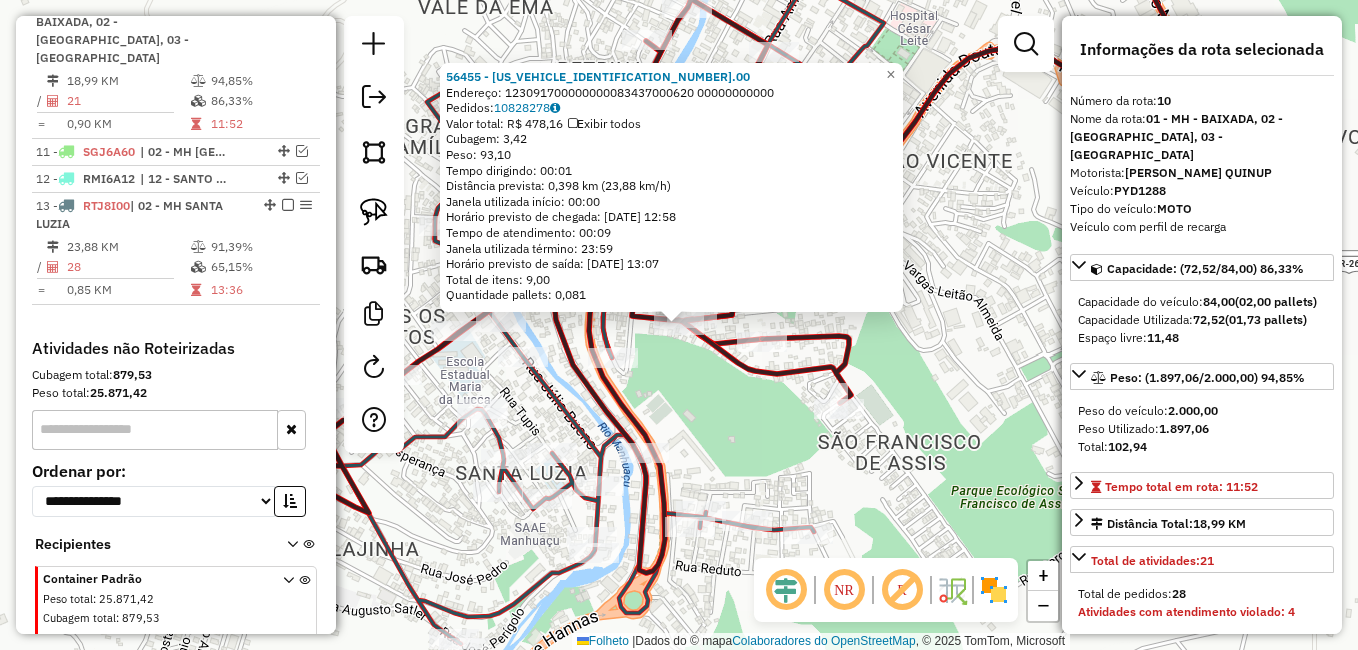 scroll, scrollTop: 993, scrollLeft: 0, axis: vertical 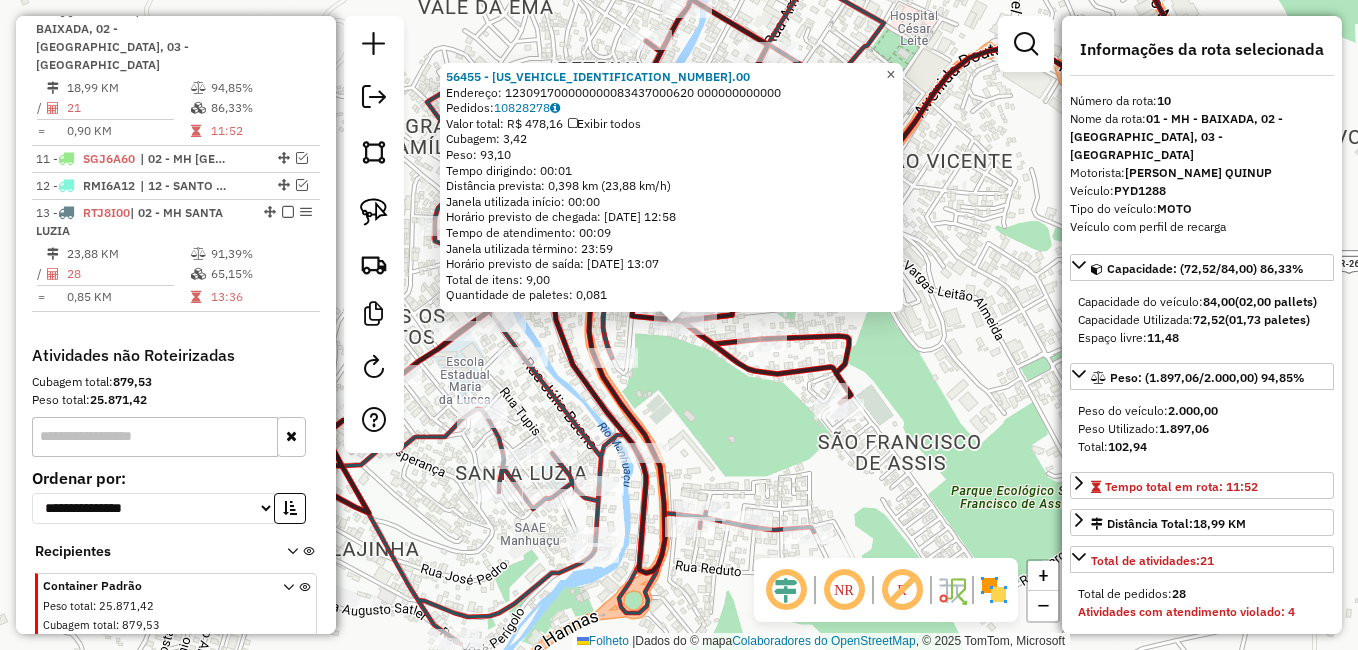 click on "×" 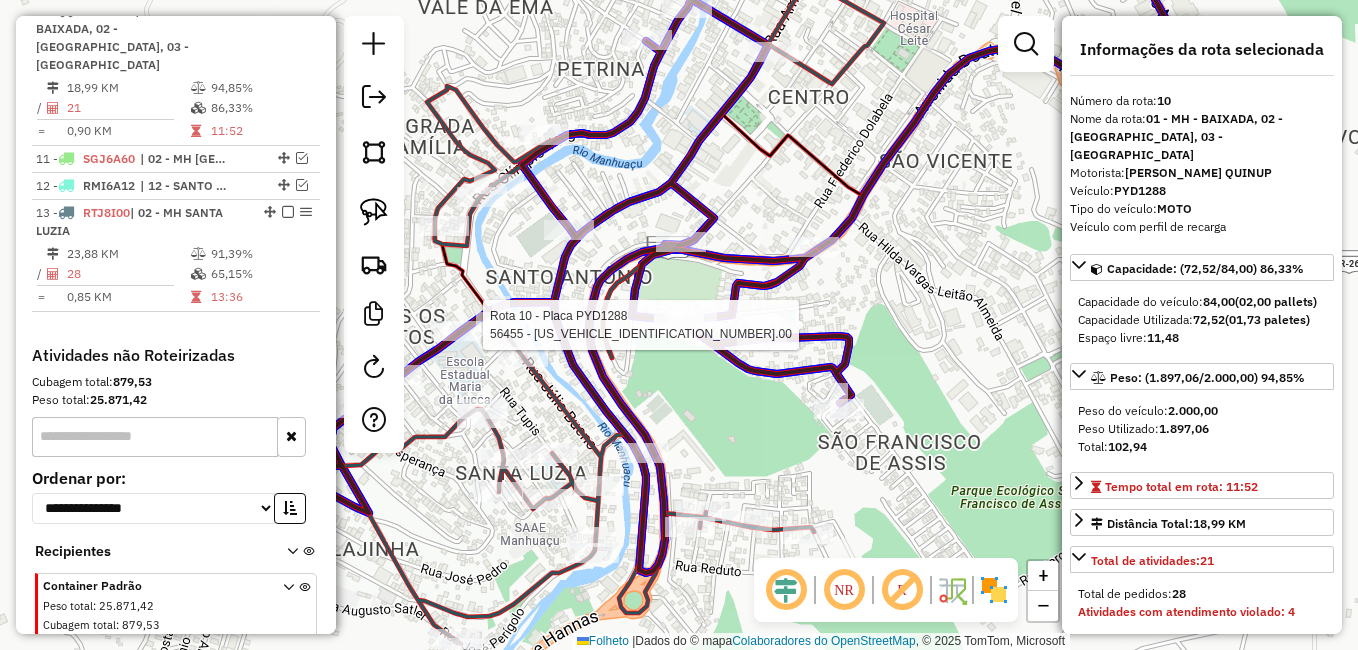 click 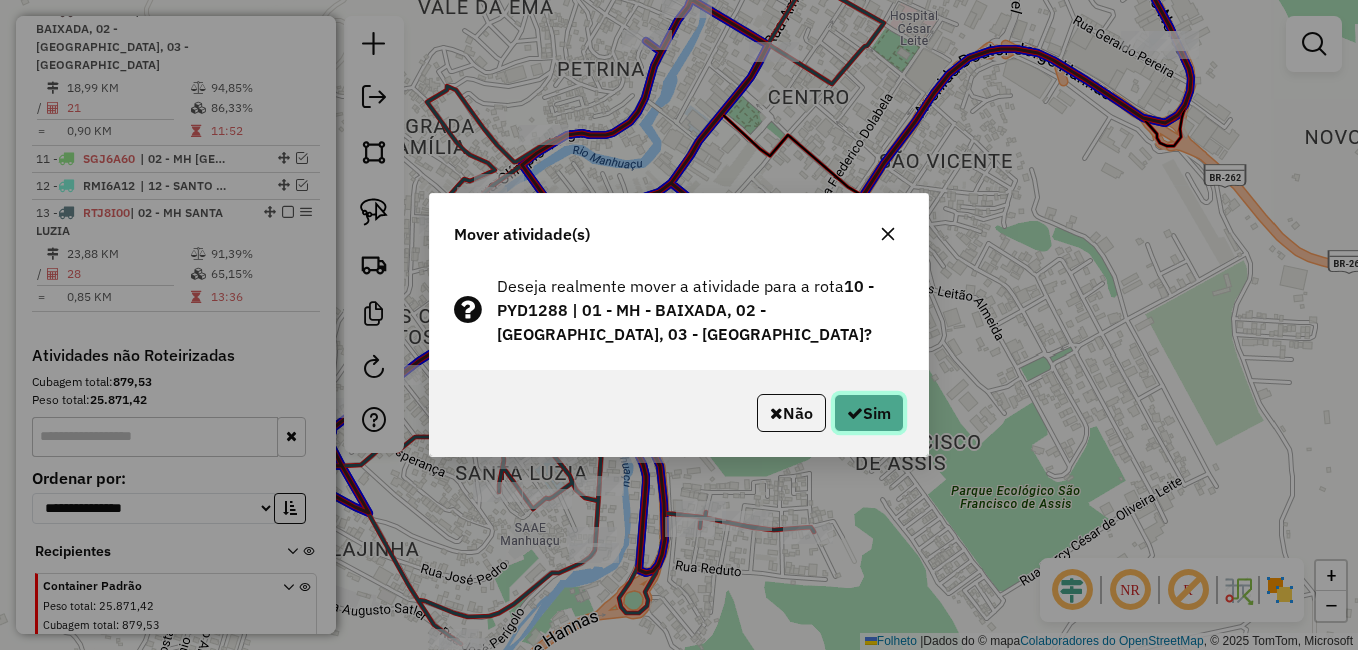 click on "Sim" 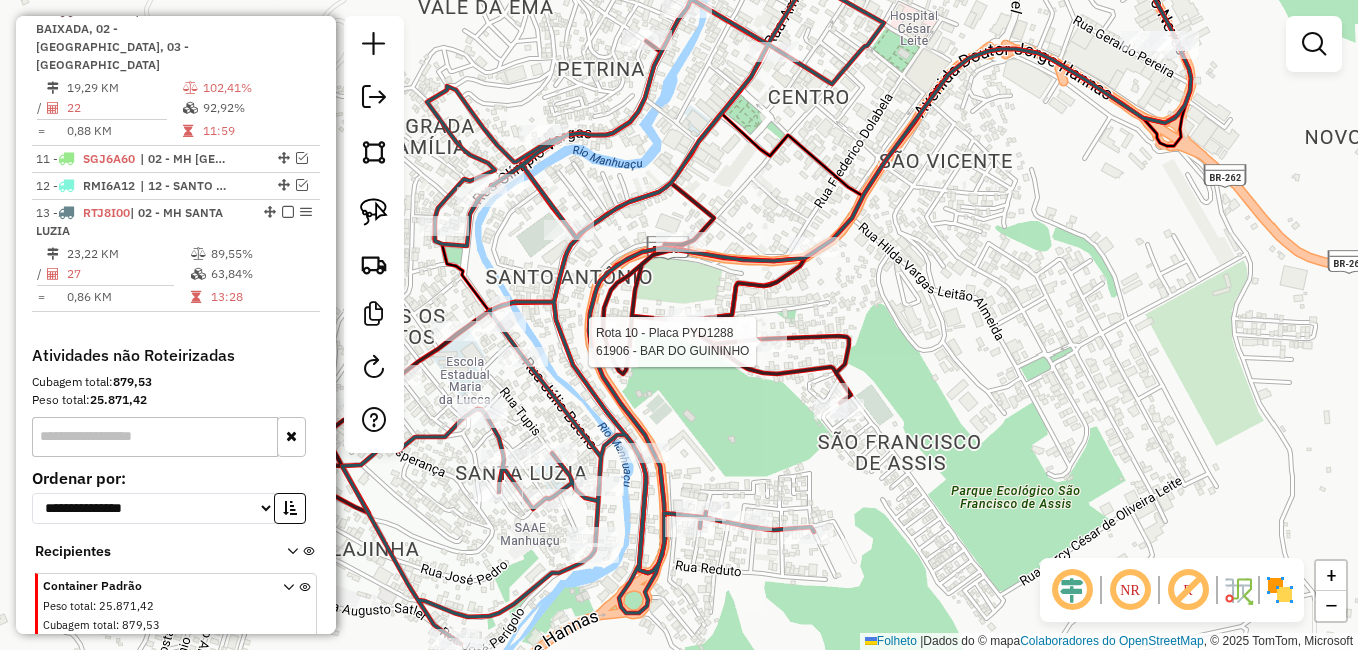 select on "**********" 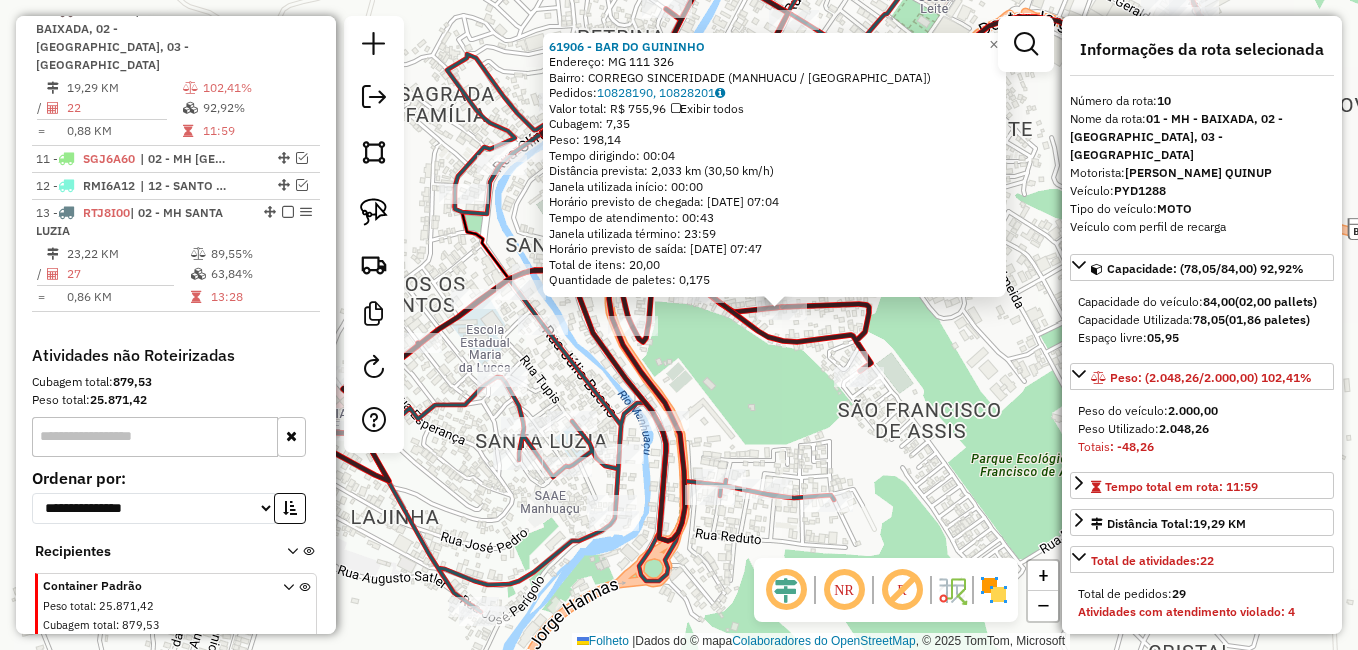 drag, startPoint x: 722, startPoint y: 381, endPoint x: 754, endPoint y: 376, distance: 32.38827 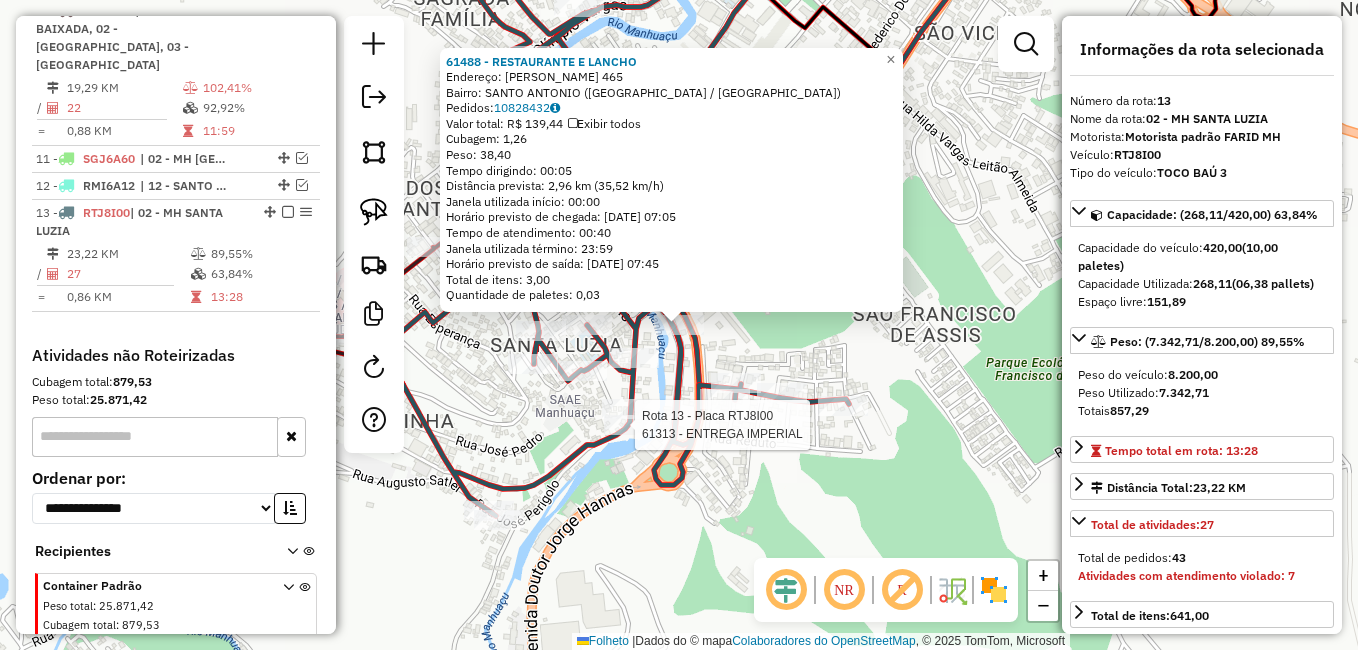 scroll, scrollTop: 1064, scrollLeft: 0, axis: vertical 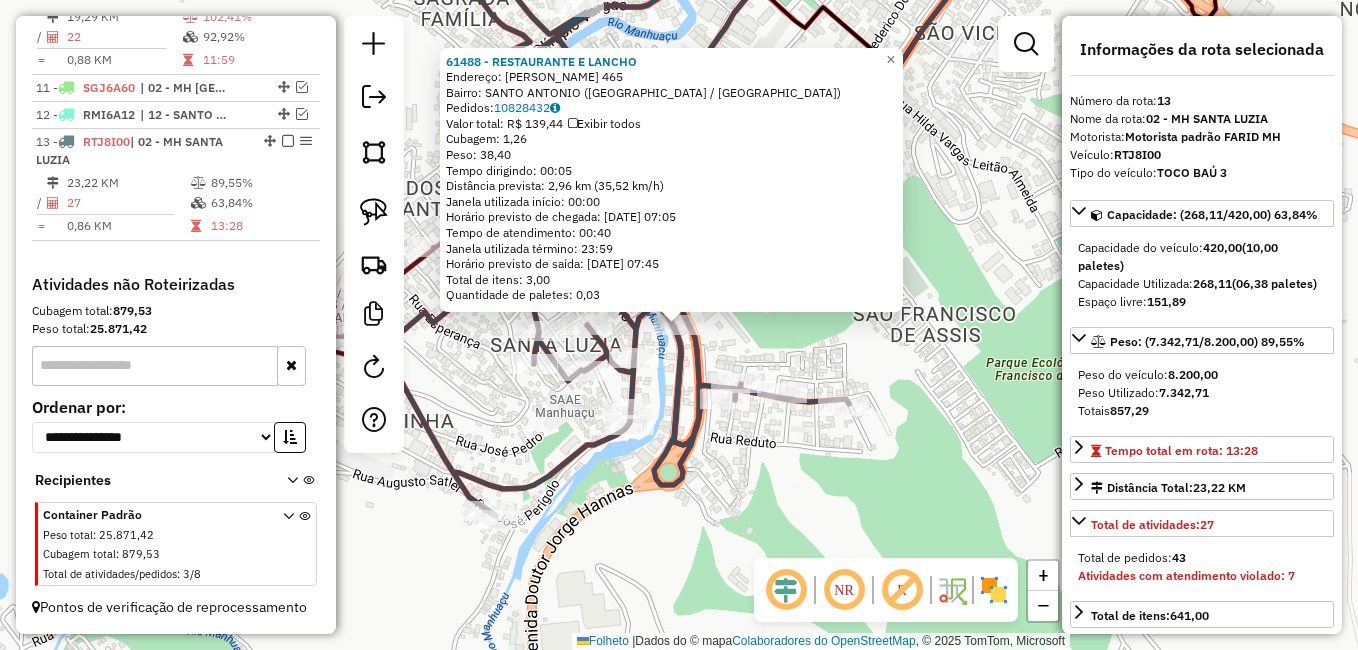 click on "61488 - RESTAURANTE E LANCHO  Endereço:  ANTONIO WELLERSON 465   Bairro: SANTO ANTONIO (MANHUAÇU / MG)   Pedidos:  10828432   Valor total: R$ 139,44   Exibir todos   Cubagem: 1,26  Peso: 38,40  Tempo dirigindo: 00:05   Distância prevista: 2,96 km (35,52 km/h)   Janela utilizada início: 00:00   Horário previsto de chegada: 11/07/2025 07:05   Tempo de atendimento: 00:40   Janela utilizada término: 23:59   Horário previsto de saída: 11/07/2025 07:45   Total de itens: 3,00   Quantidade de paletes: 0,03  × Janela de atendimento Grade de atendimento Capacidade Transportadoras Veículos Cliente Pedidos  Rotas Selecione os dias de semana para filtrar as janelas de atendimento  Seg   Ter   Qua   Qui   Sexo   Sáb   Dom  Informe o período da janela de atendimento: De: Até:  Filtrar exatamente a janela do cliente  Considerar janela de atendimento padrão  Selecione os dias de semana para filtrar as grades de atendimento  Seg   Ter   Qua   Qui   Sexo   Sáb   Dom   Peso mínimo:   Peso máximo:   De:   Até:" 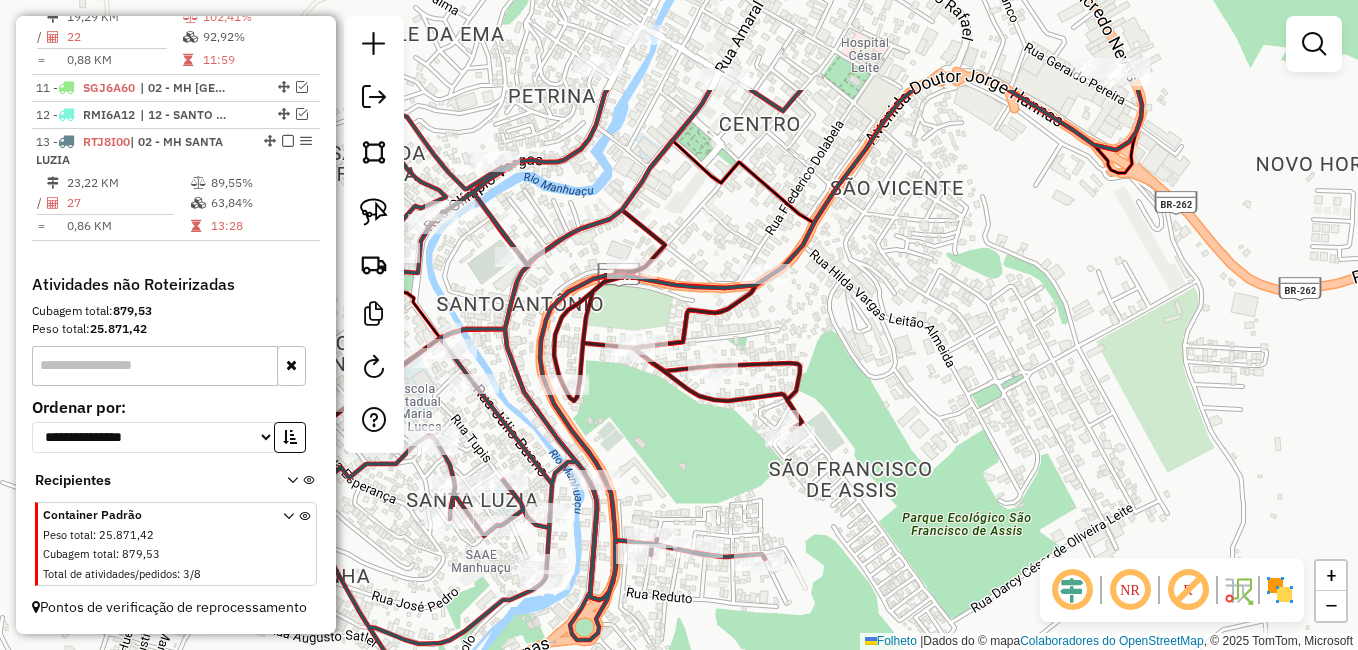 drag, startPoint x: 794, startPoint y: 294, endPoint x: 755, endPoint y: 445, distance: 155.95512 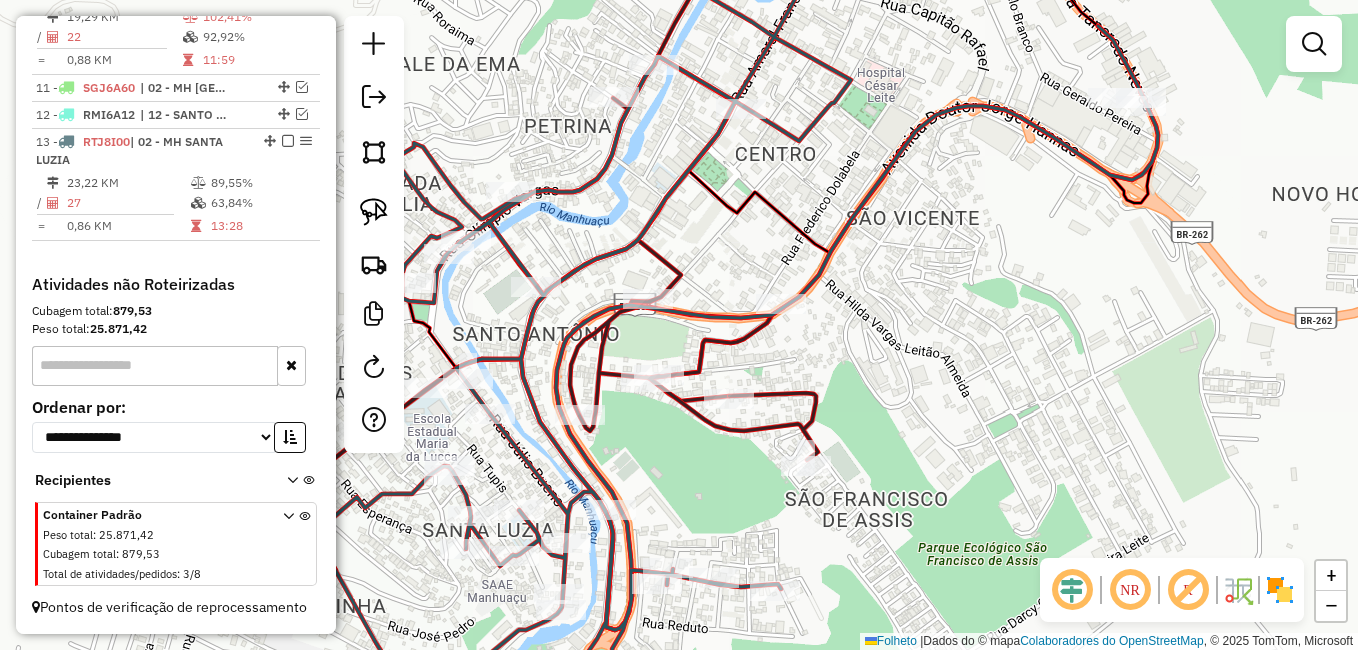 drag, startPoint x: 1034, startPoint y: 303, endPoint x: 1039, endPoint y: 347, distance: 44.28318 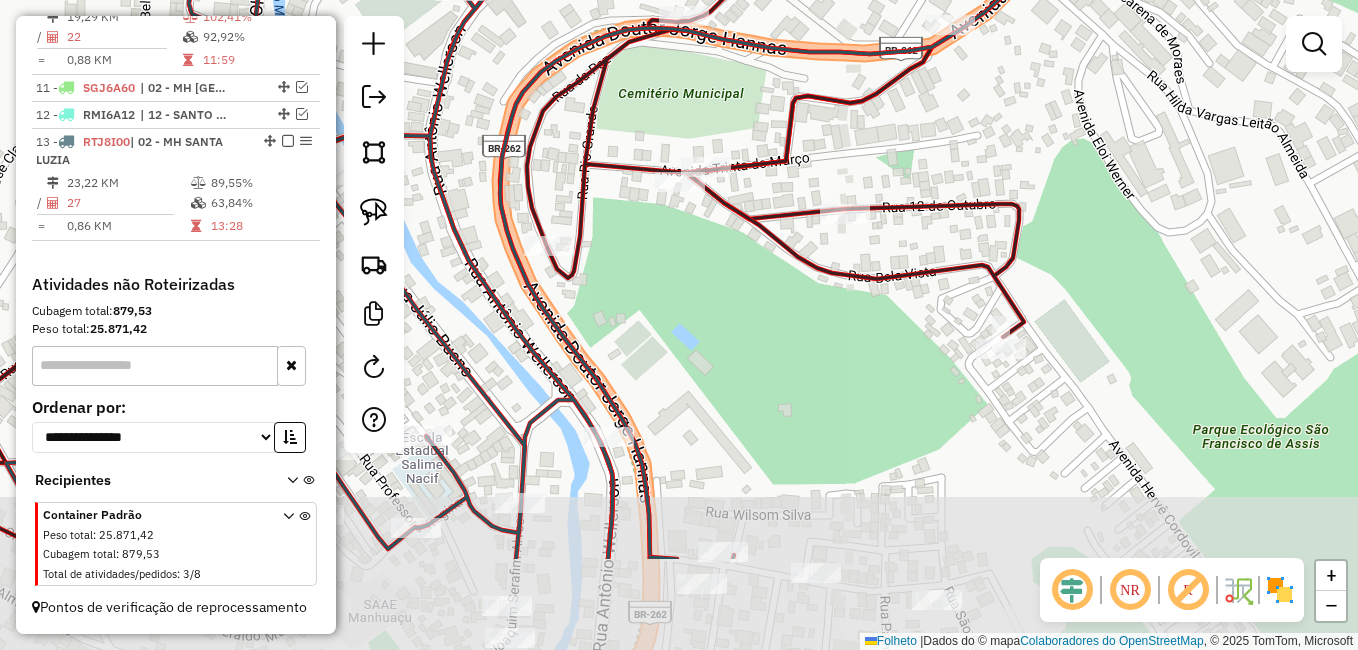 drag, startPoint x: 699, startPoint y: 427, endPoint x: 789, endPoint y: 255, distance: 194.12367 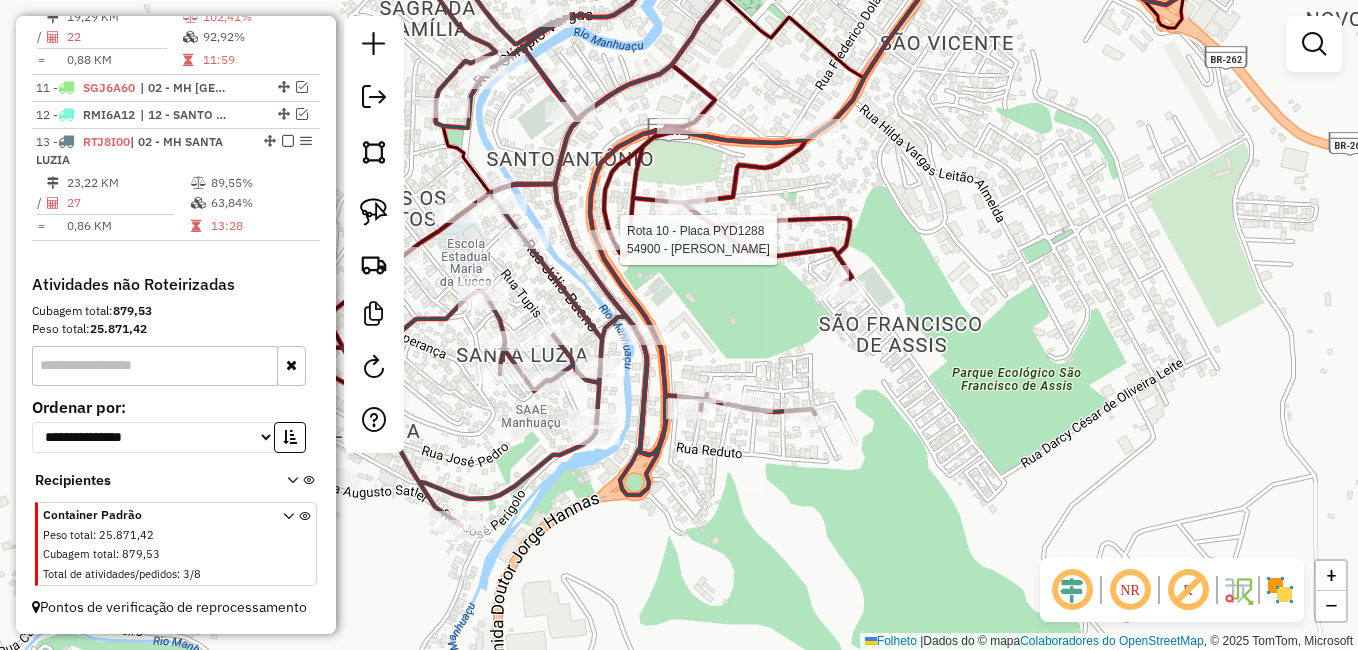 select on "**********" 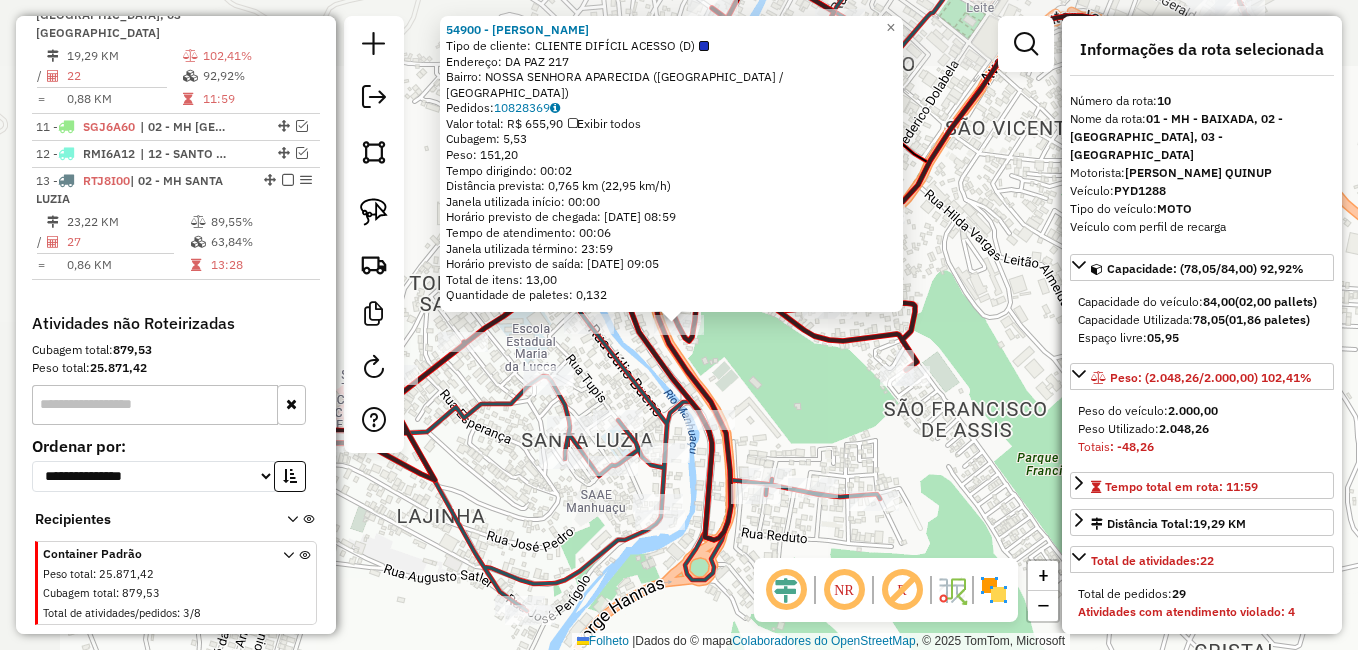 scroll, scrollTop: 993, scrollLeft: 0, axis: vertical 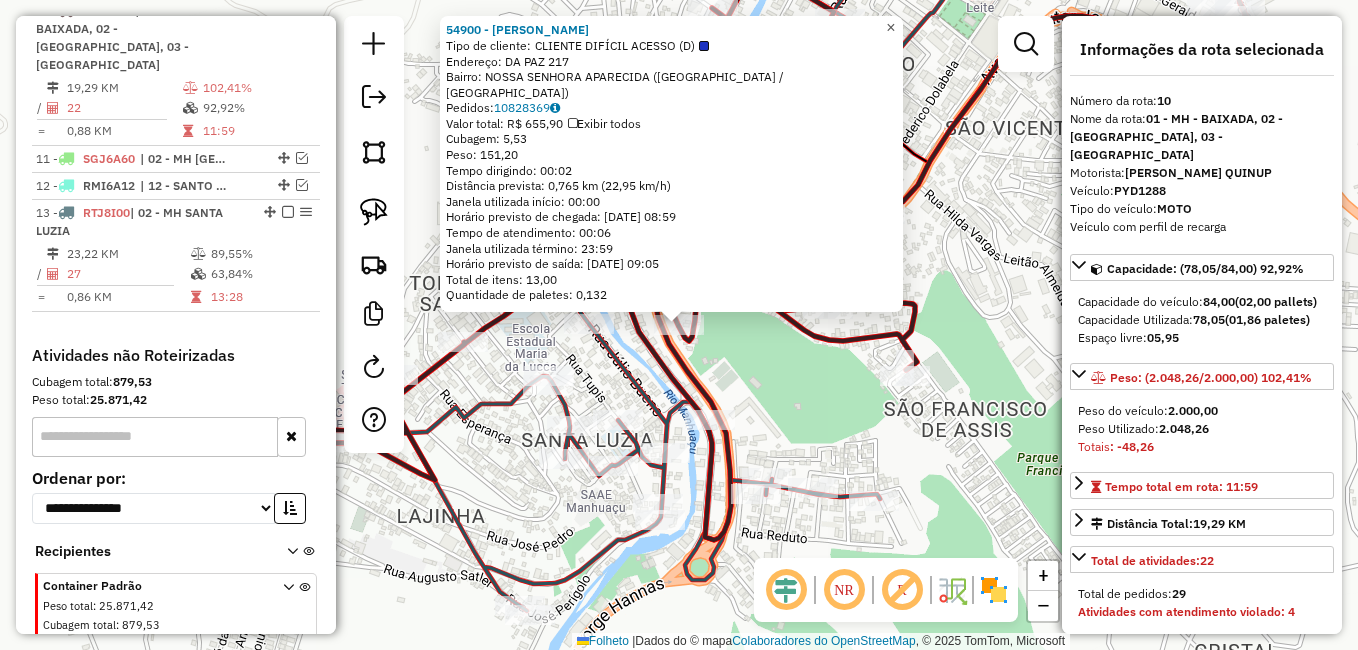 click on "×" 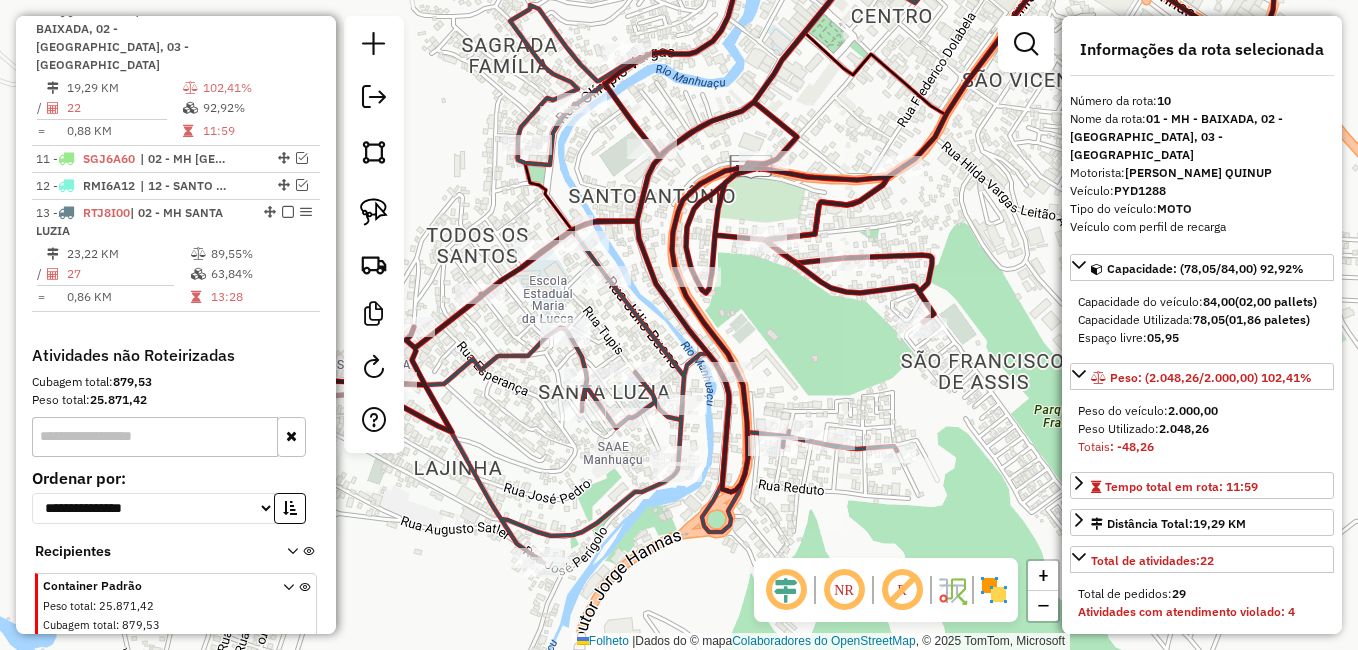 drag, startPoint x: 793, startPoint y: 385, endPoint x: 802, endPoint y: 344, distance: 41.976185 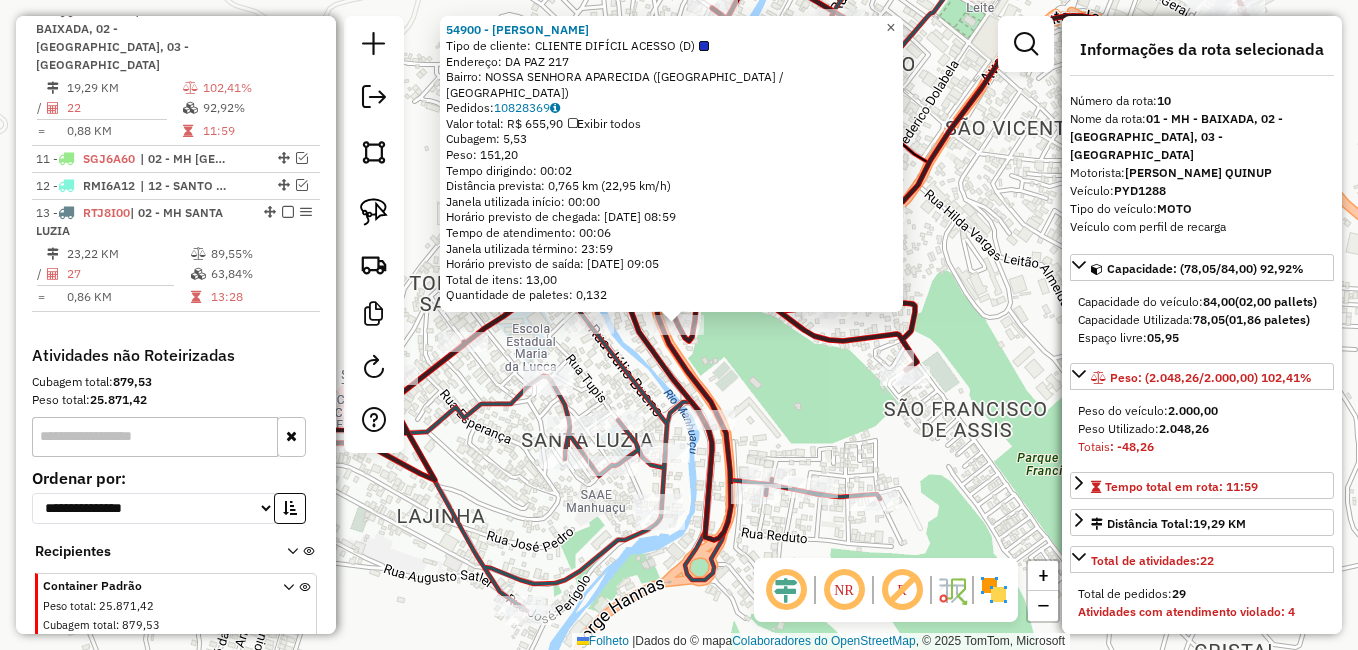 click on "×" 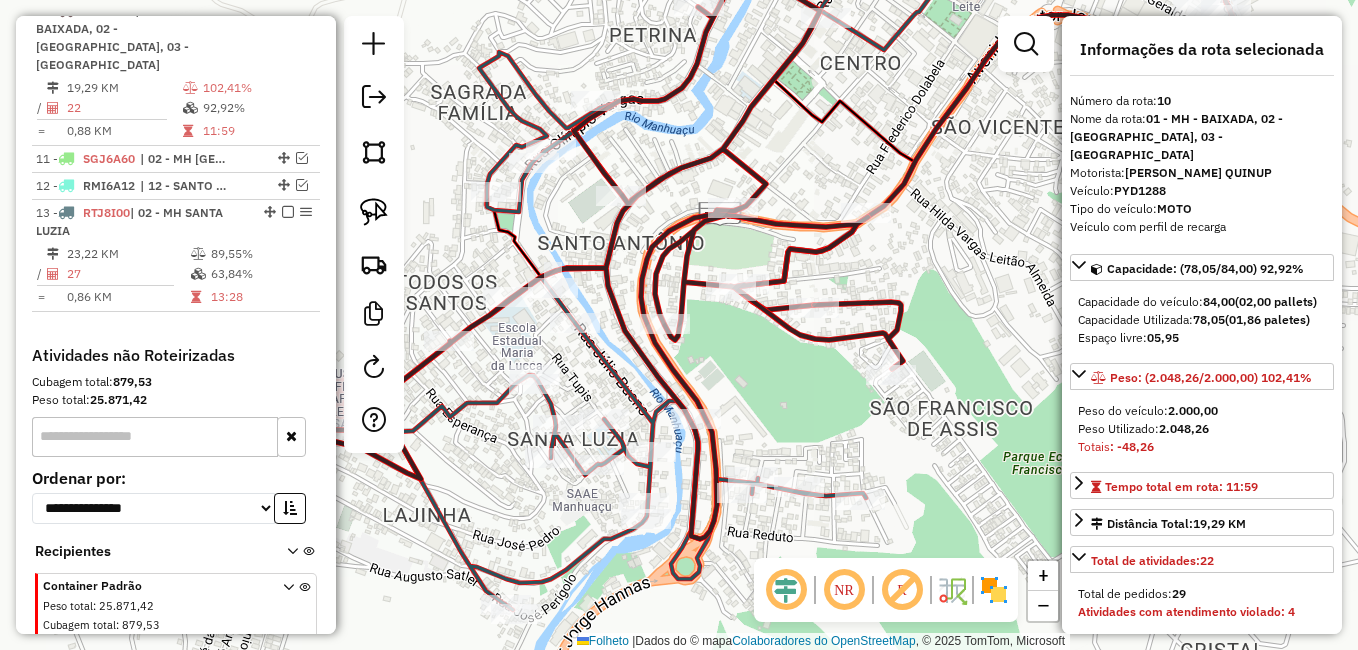 drag, startPoint x: 790, startPoint y: 411, endPoint x: 767, endPoint y: 395, distance: 28.01785 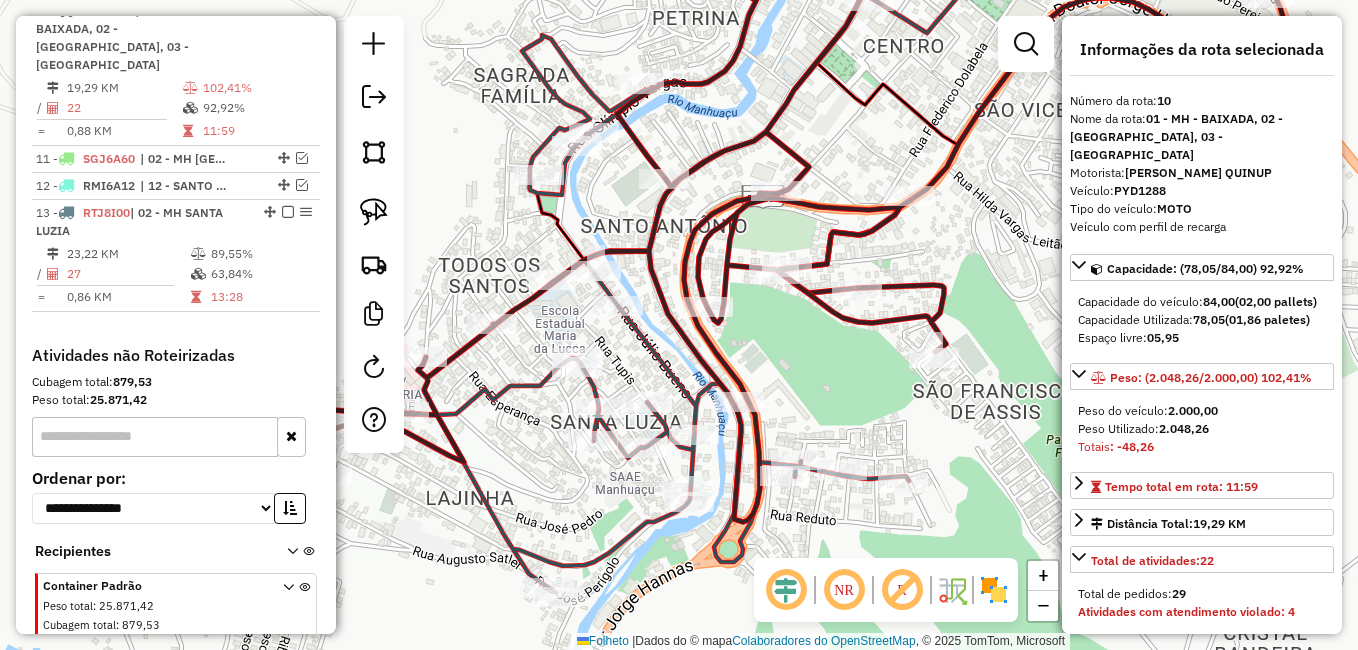 drag, startPoint x: 756, startPoint y: 330, endPoint x: 805, endPoint y: 327, distance: 49.09175 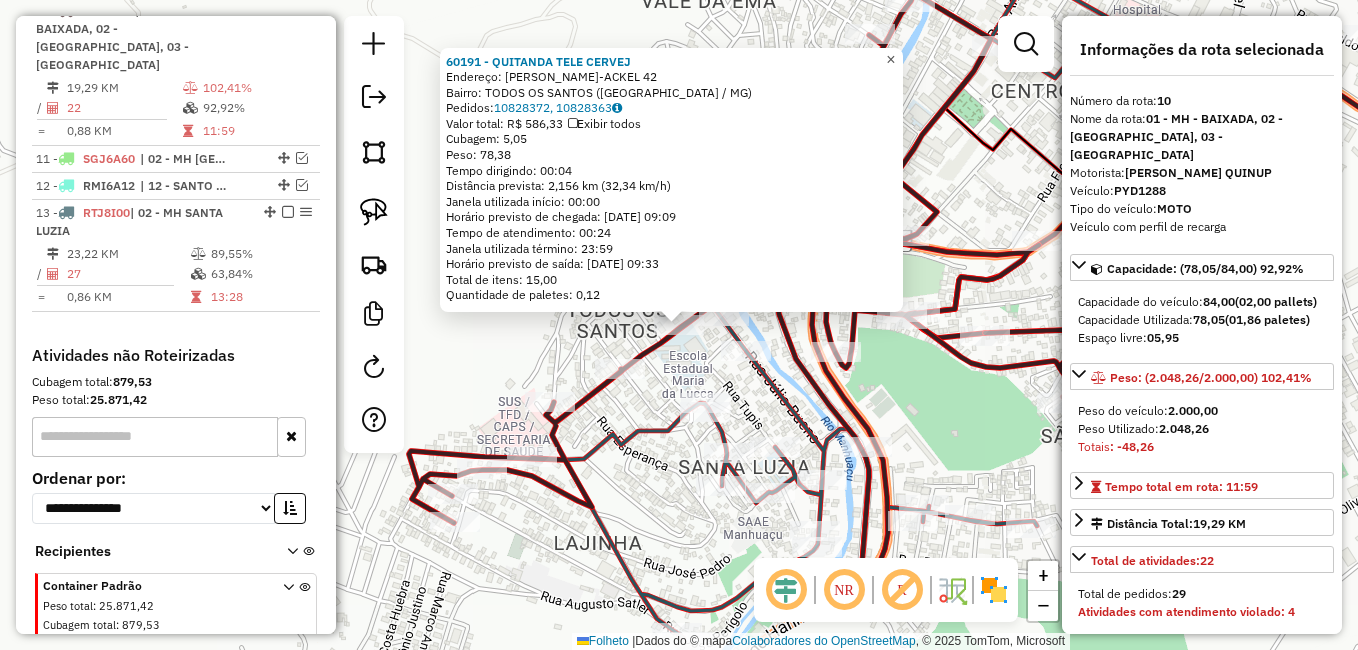 click on "×" 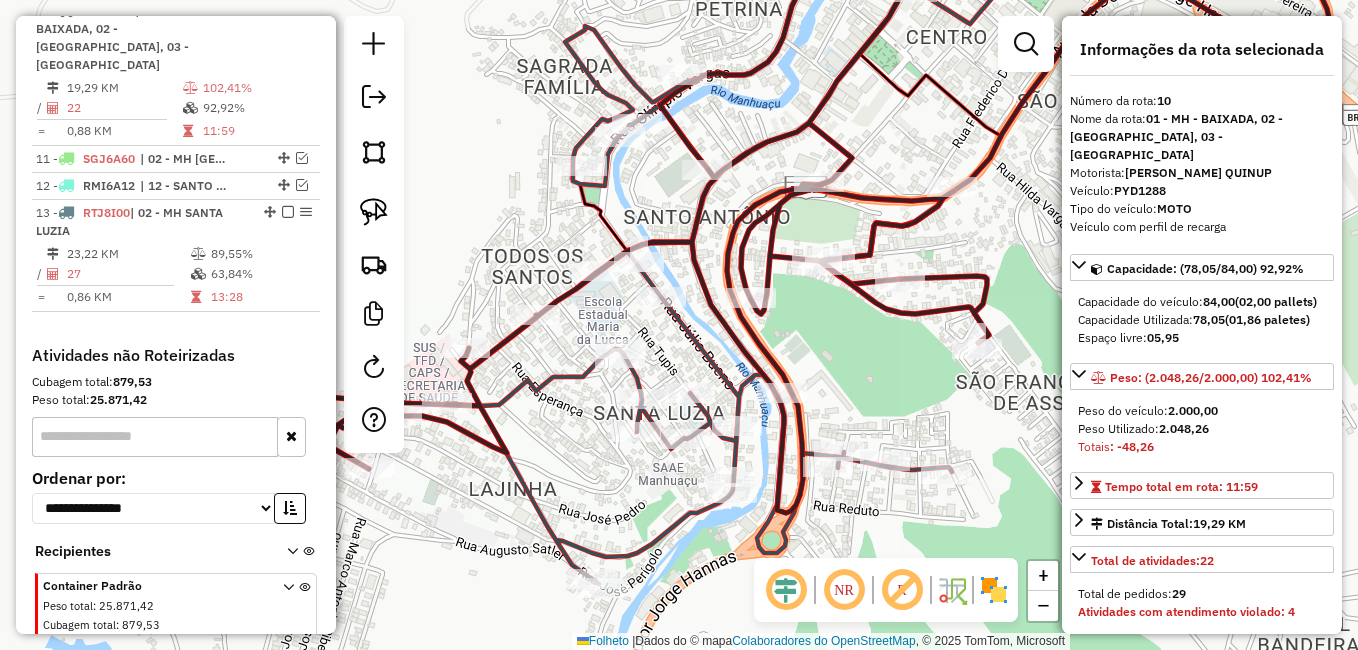 drag, startPoint x: 613, startPoint y: 258, endPoint x: 528, endPoint y: 203, distance: 101.24229 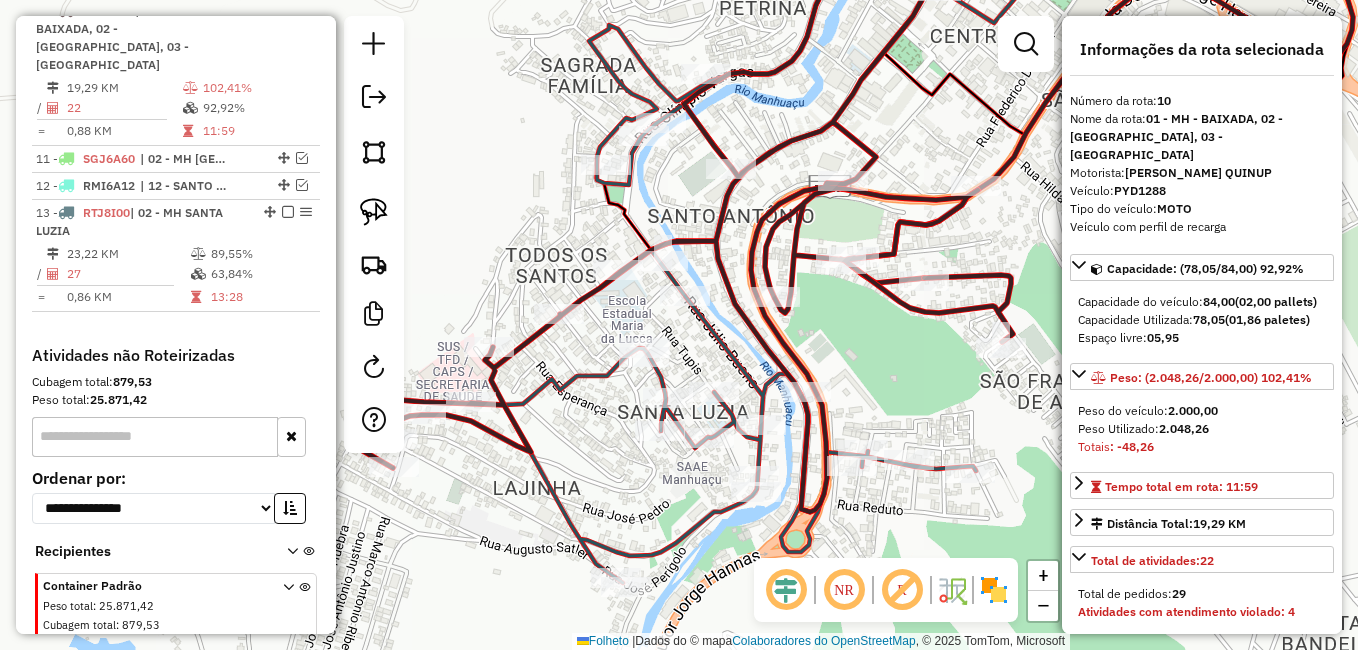 drag, startPoint x: 854, startPoint y: 355, endPoint x: 878, endPoint y: 355, distance: 24 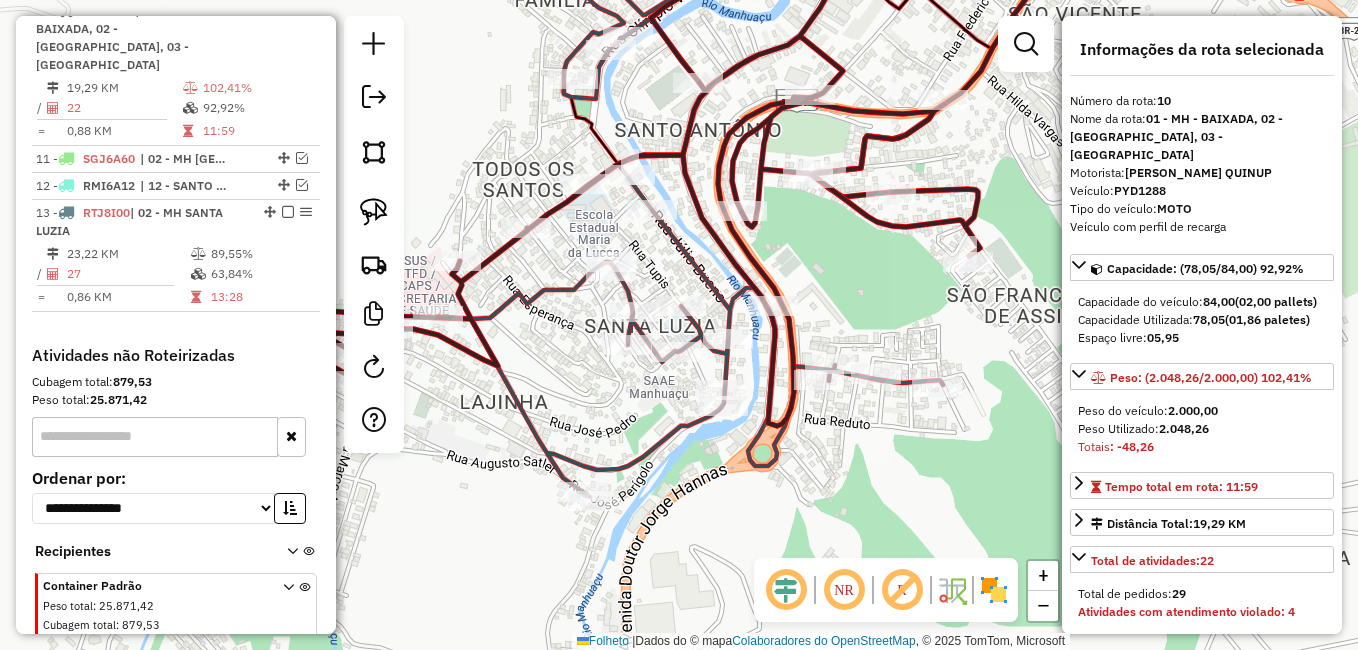 drag, startPoint x: 876, startPoint y: 355, endPoint x: 843, endPoint y: 269, distance: 92.11406 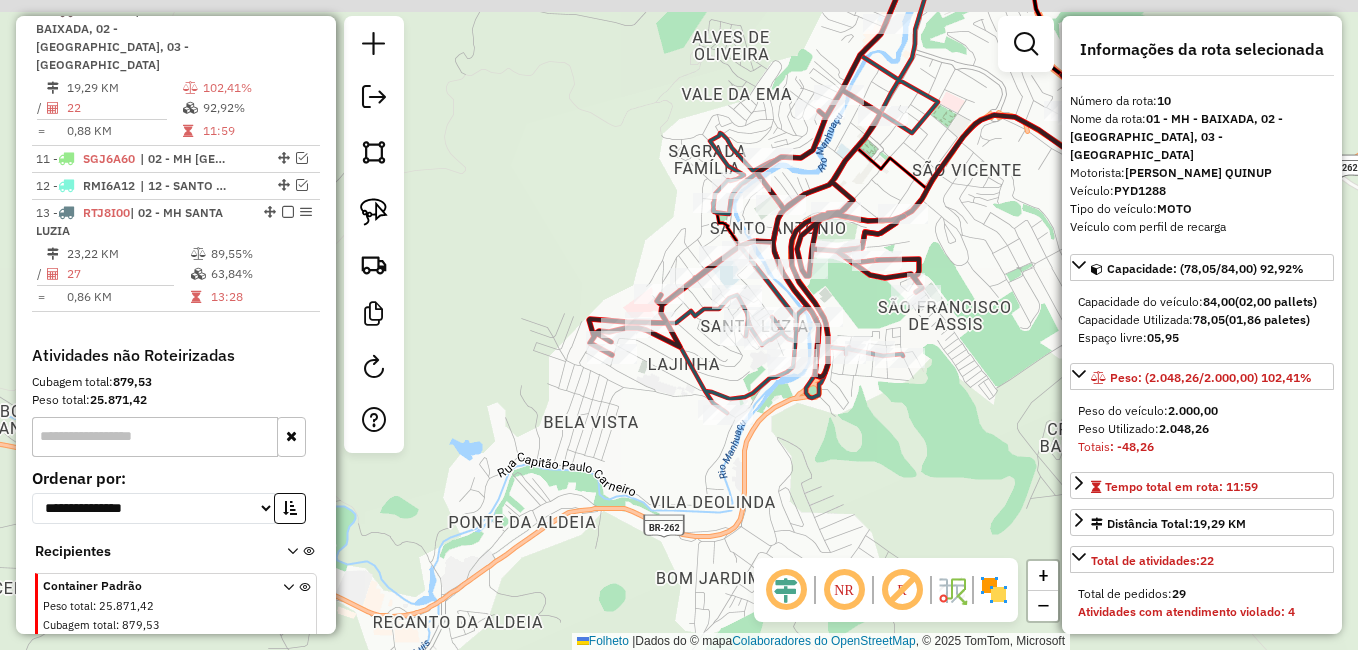 drag, startPoint x: 979, startPoint y: 175, endPoint x: 966, endPoint y: 222, distance: 48.76474 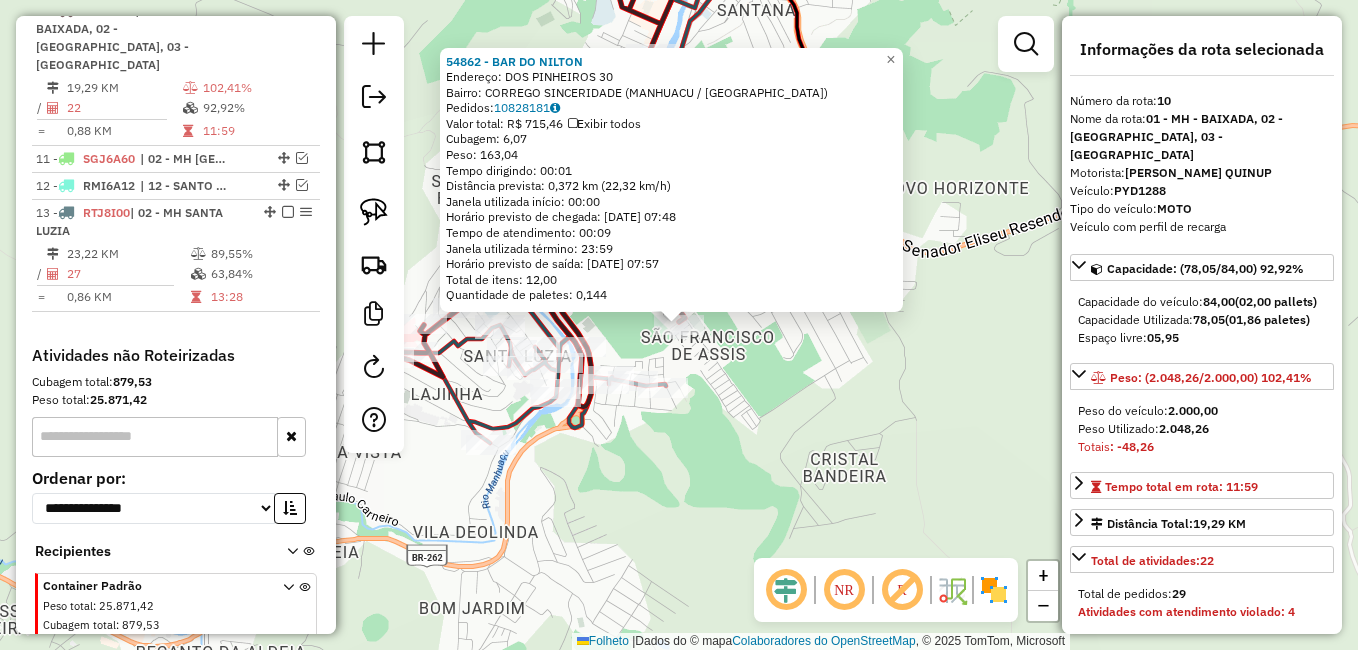 drag, startPoint x: 774, startPoint y: 411, endPoint x: 762, endPoint y: 431, distance: 23.323807 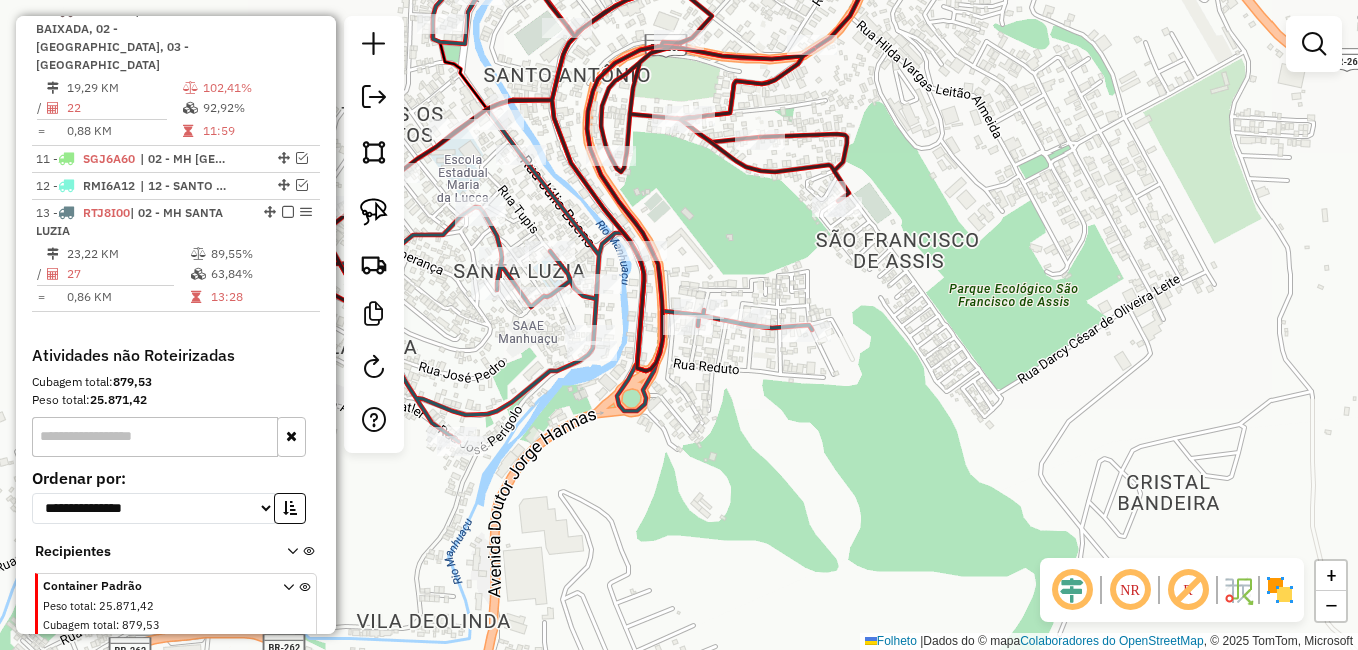 drag, startPoint x: 646, startPoint y: 201, endPoint x: 783, endPoint y: 257, distance: 148.00337 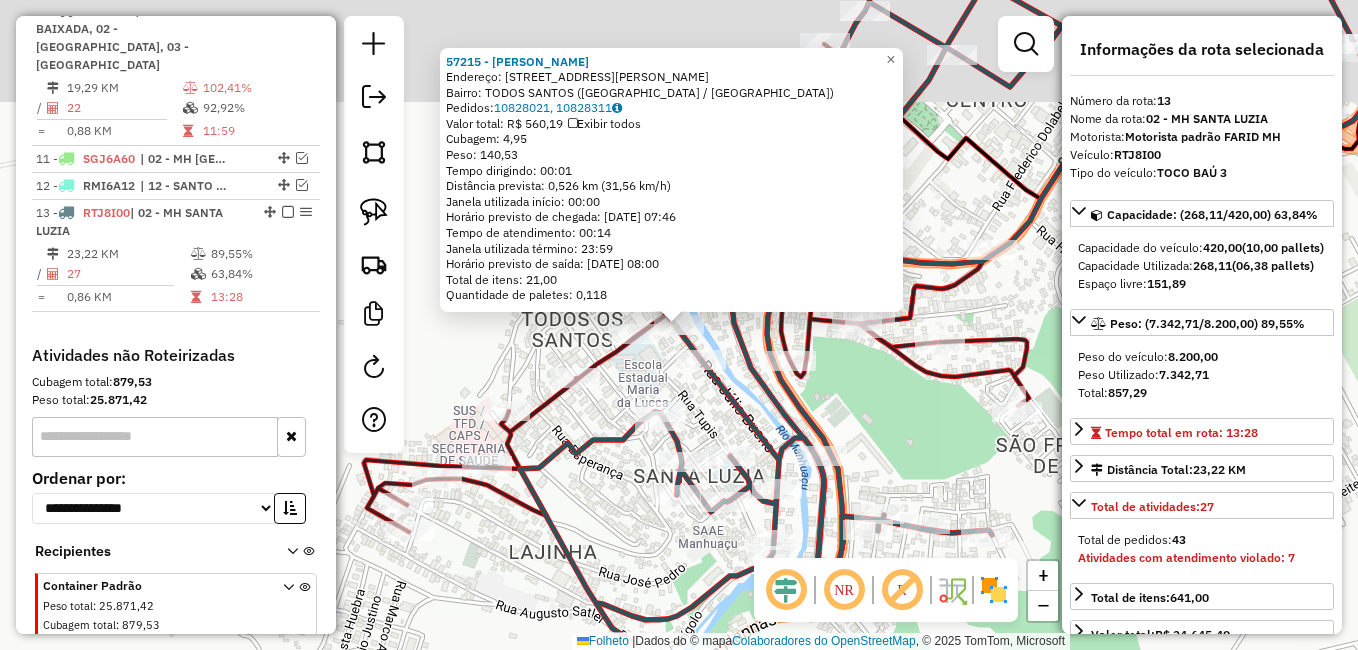 scroll, scrollTop: 1064, scrollLeft: 0, axis: vertical 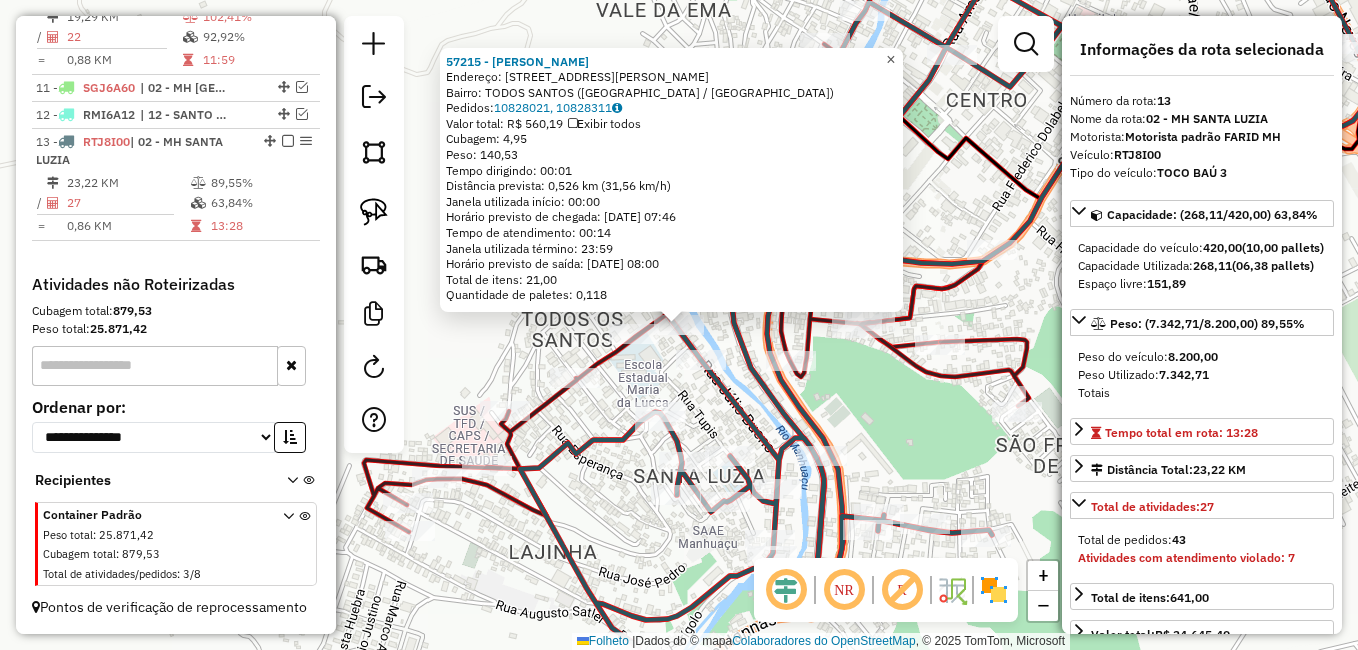 click on "×" 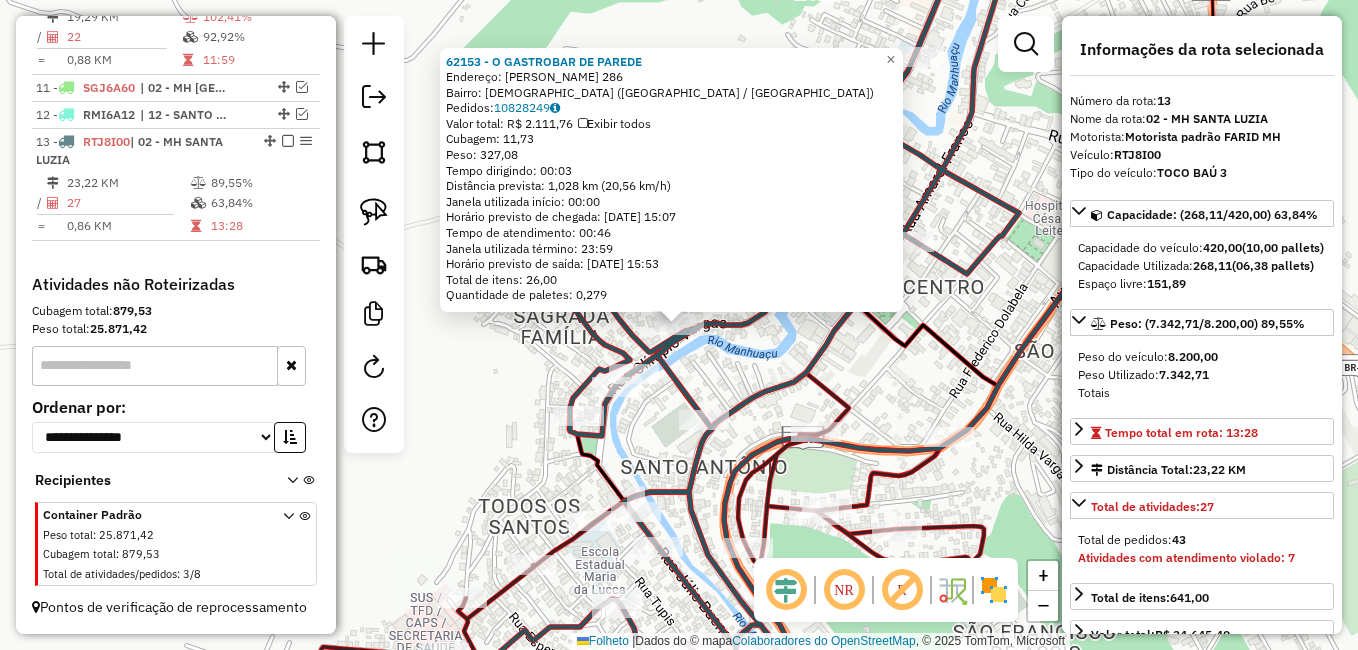 click 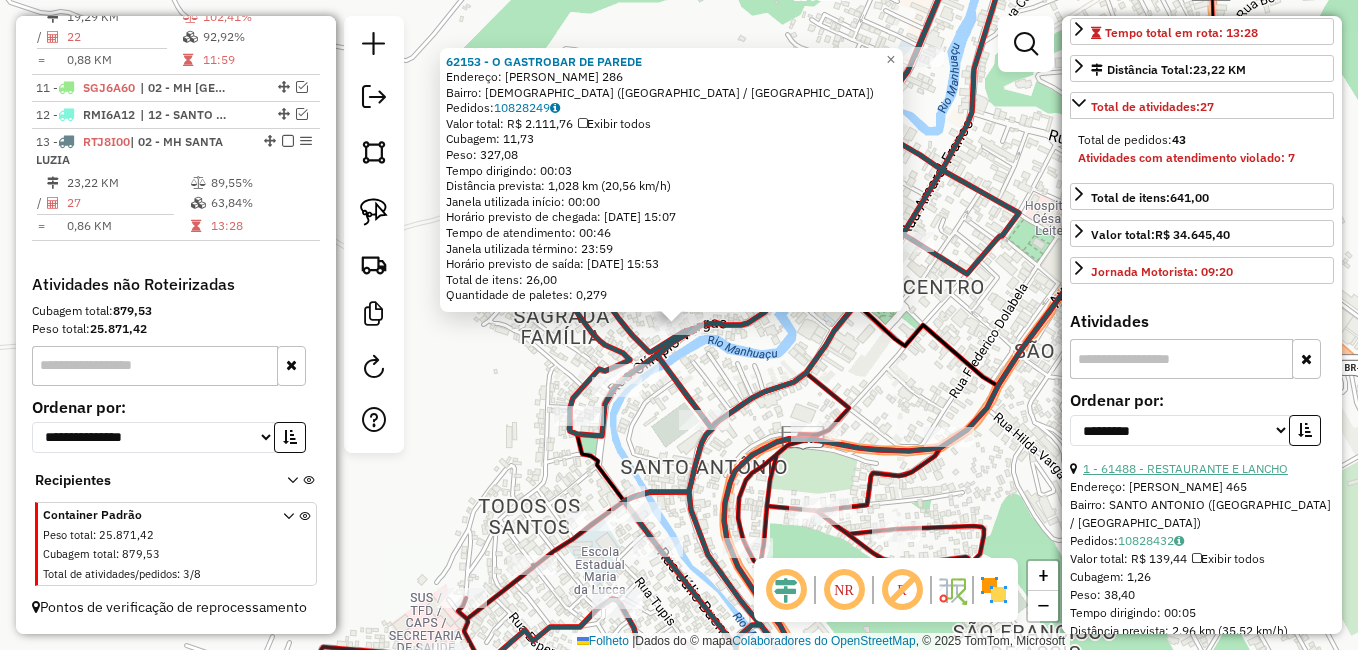scroll, scrollTop: 500, scrollLeft: 0, axis: vertical 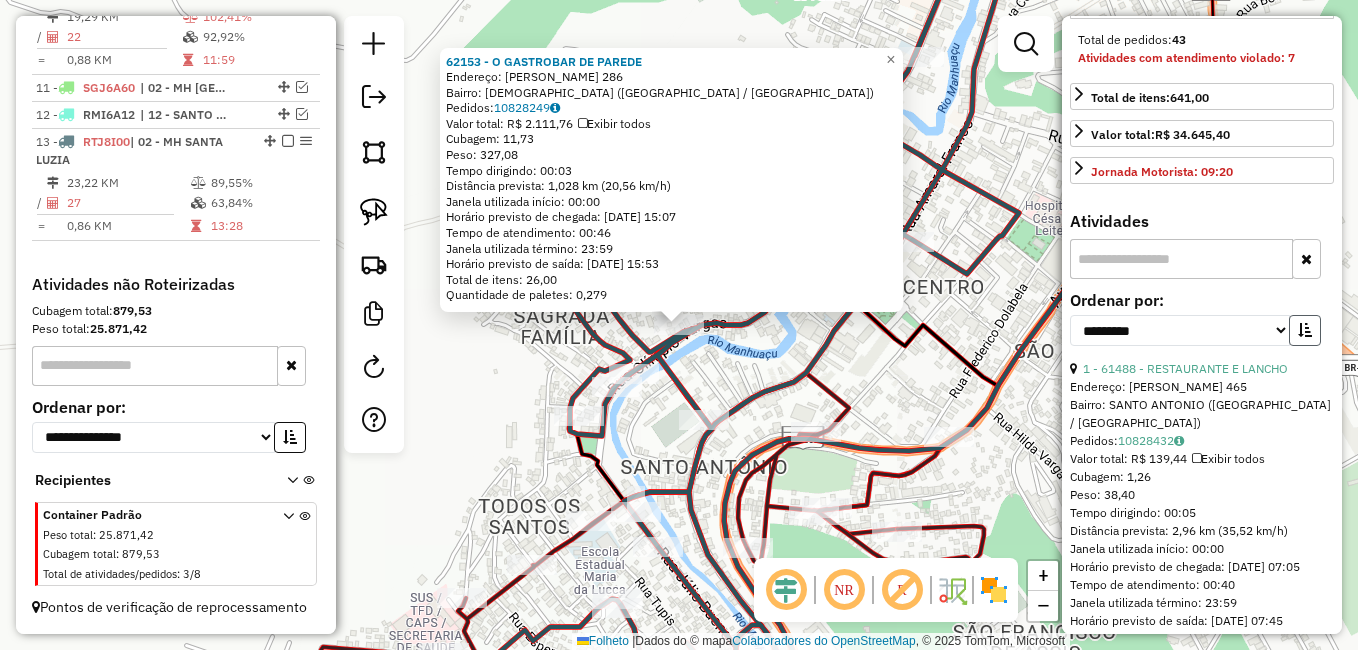 click at bounding box center (1305, 330) 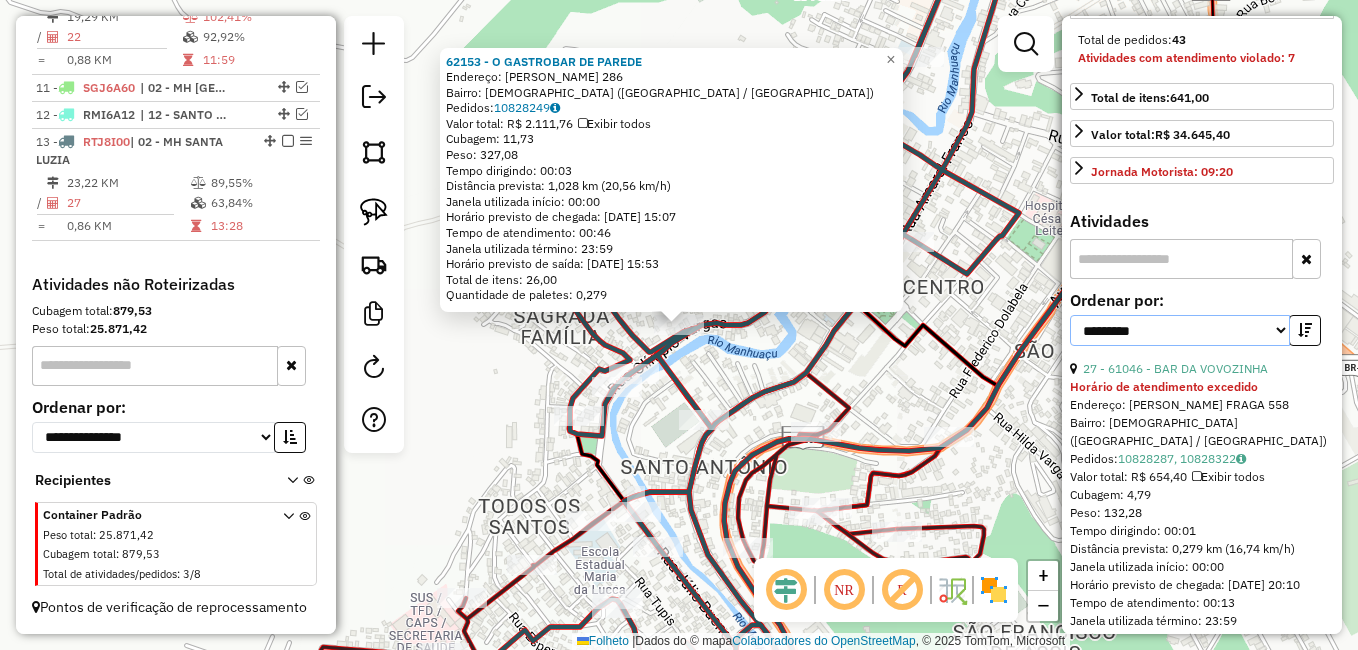 click on "**********" at bounding box center [1180, 330] 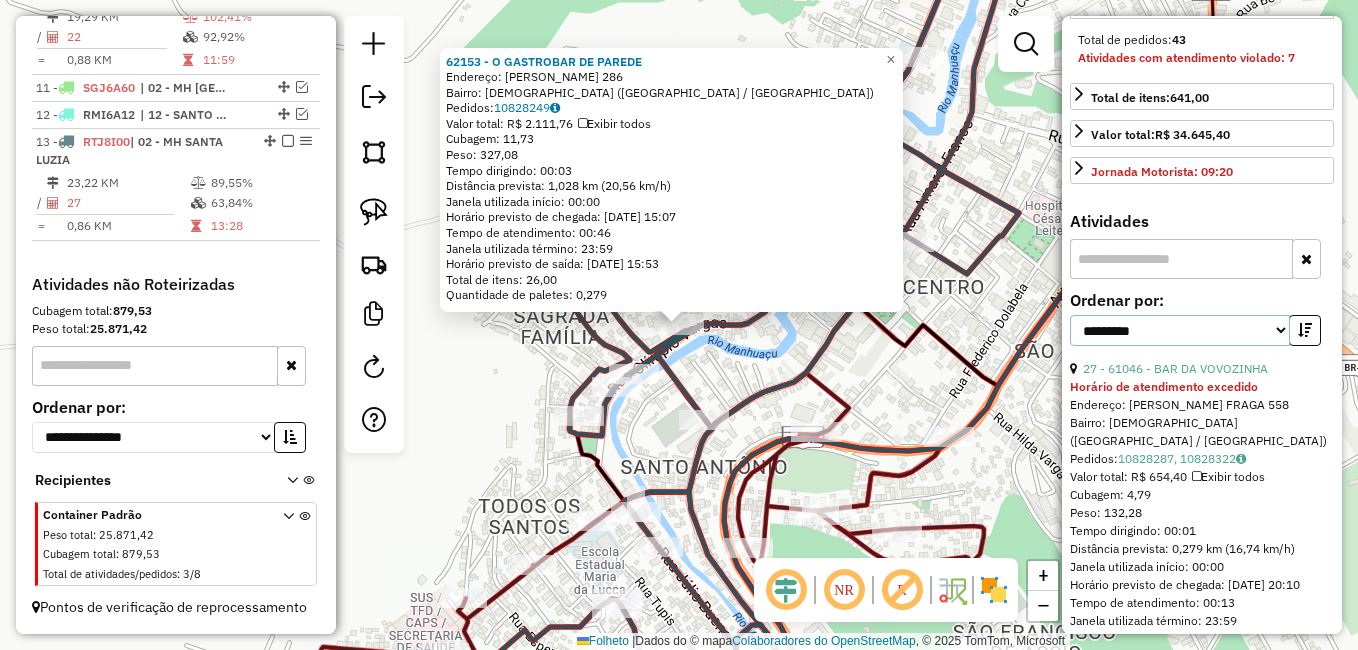 select on "*********" 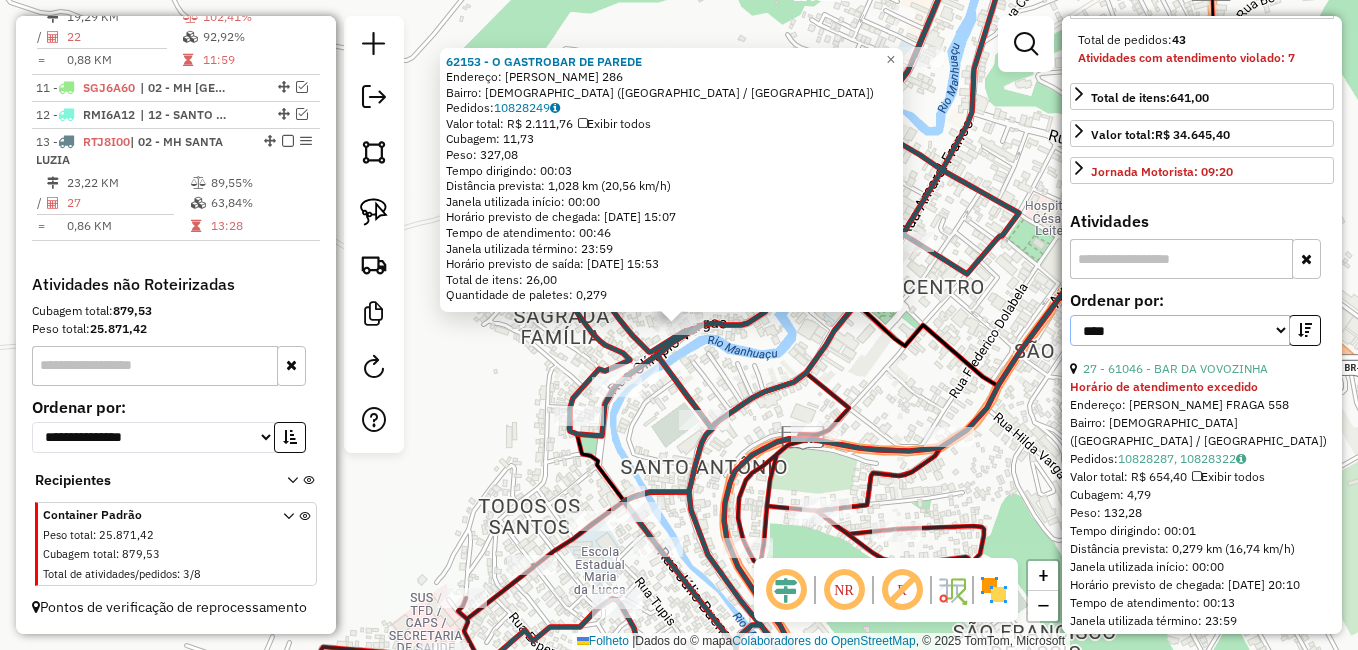 click on "**********" at bounding box center [1180, 330] 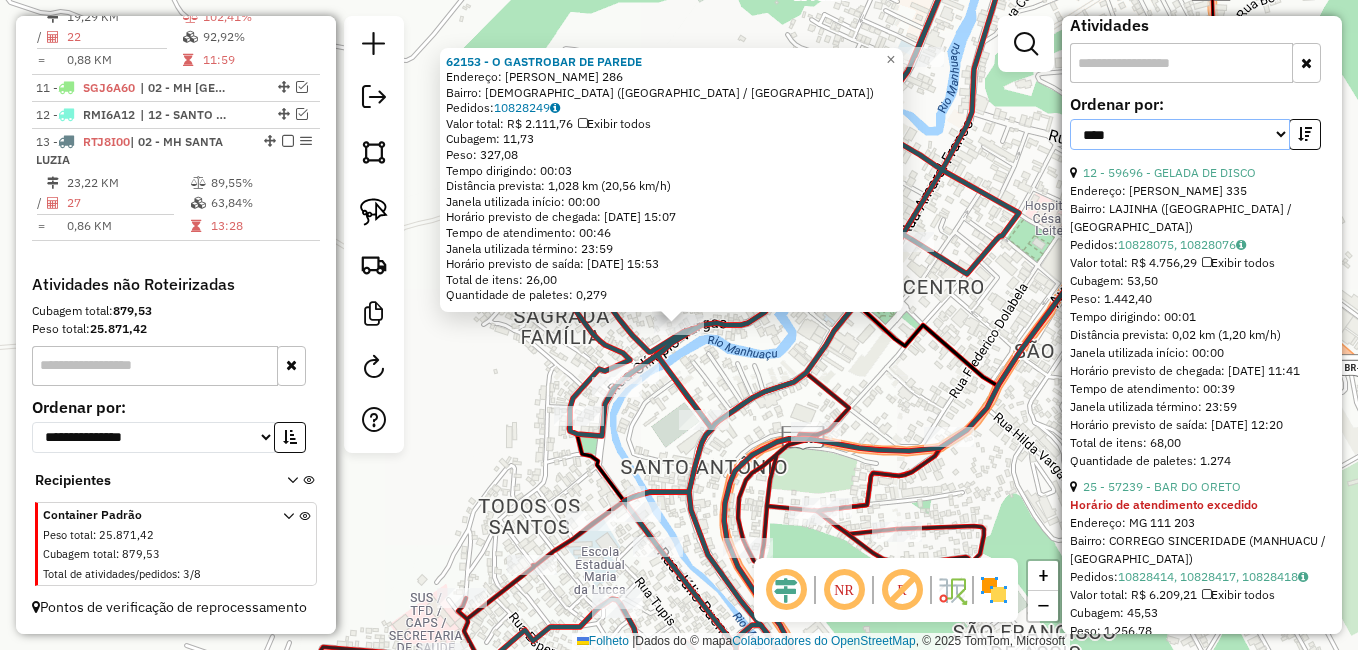 scroll, scrollTop: 700, scrollLeft: 0, axis: vertical 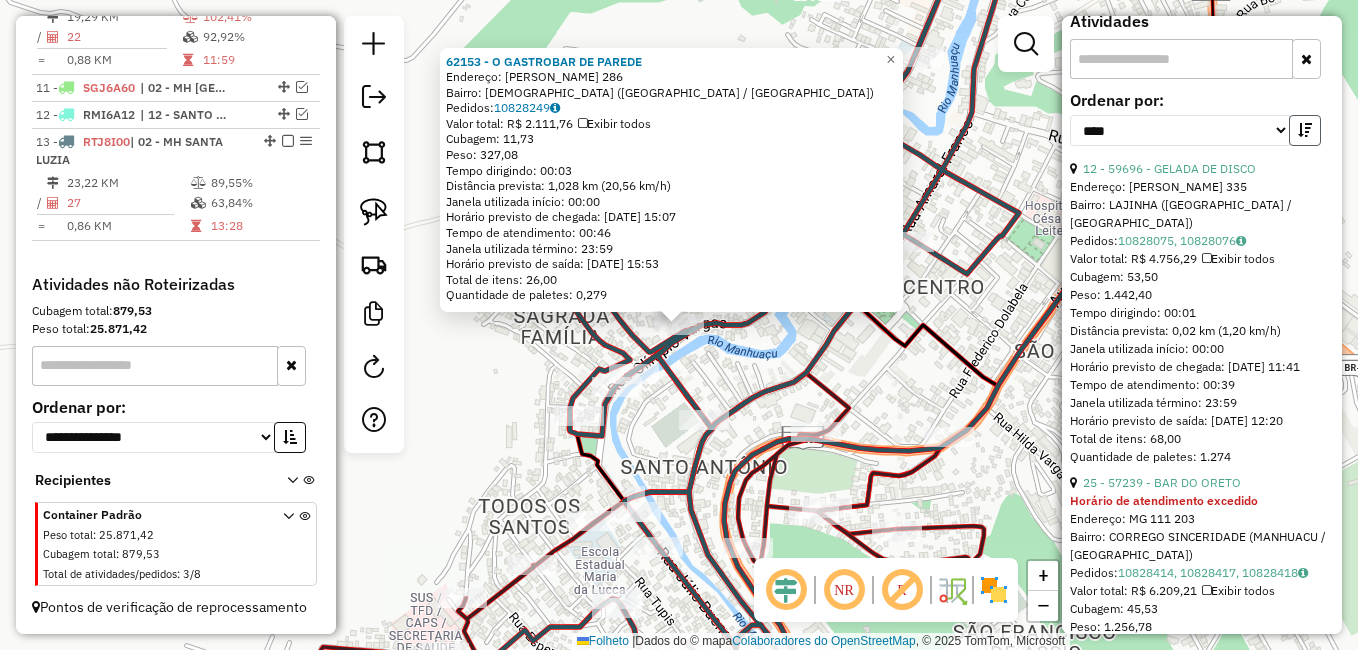 click at bounding box center [1305, 130] 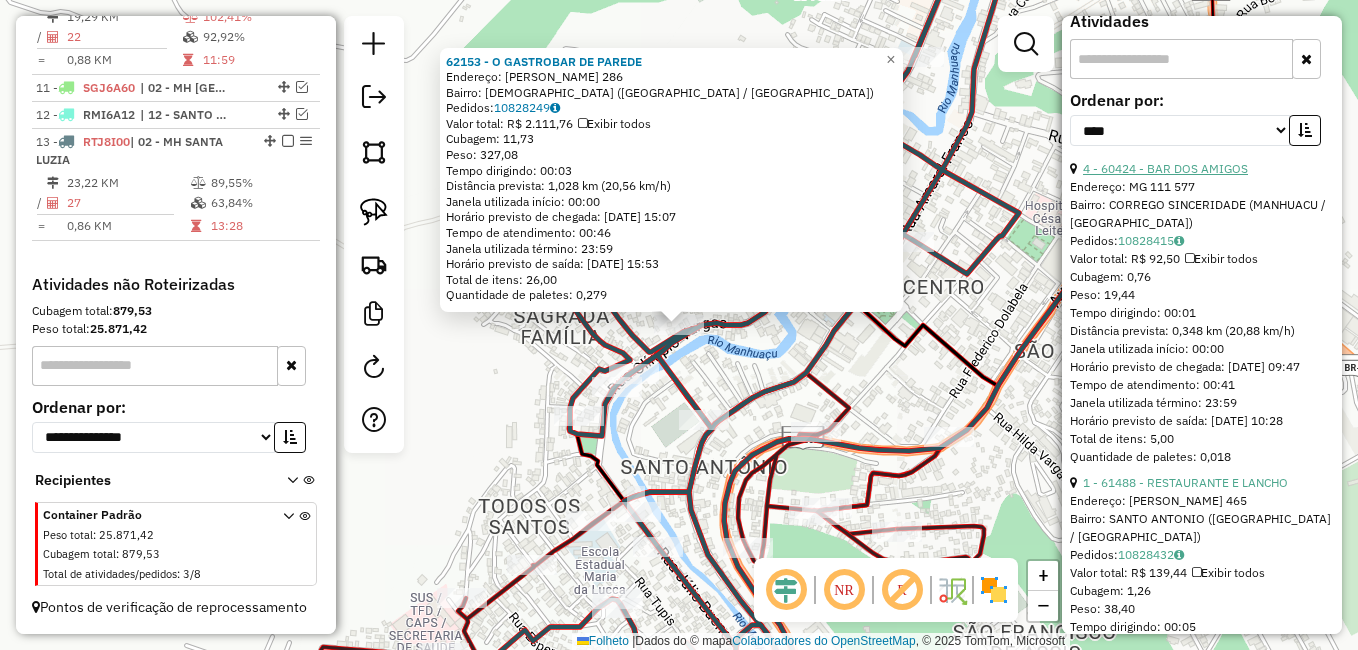 click on "4 - 60424 - BAR DOS AMIGOS" at bounding box center (1165, 168) 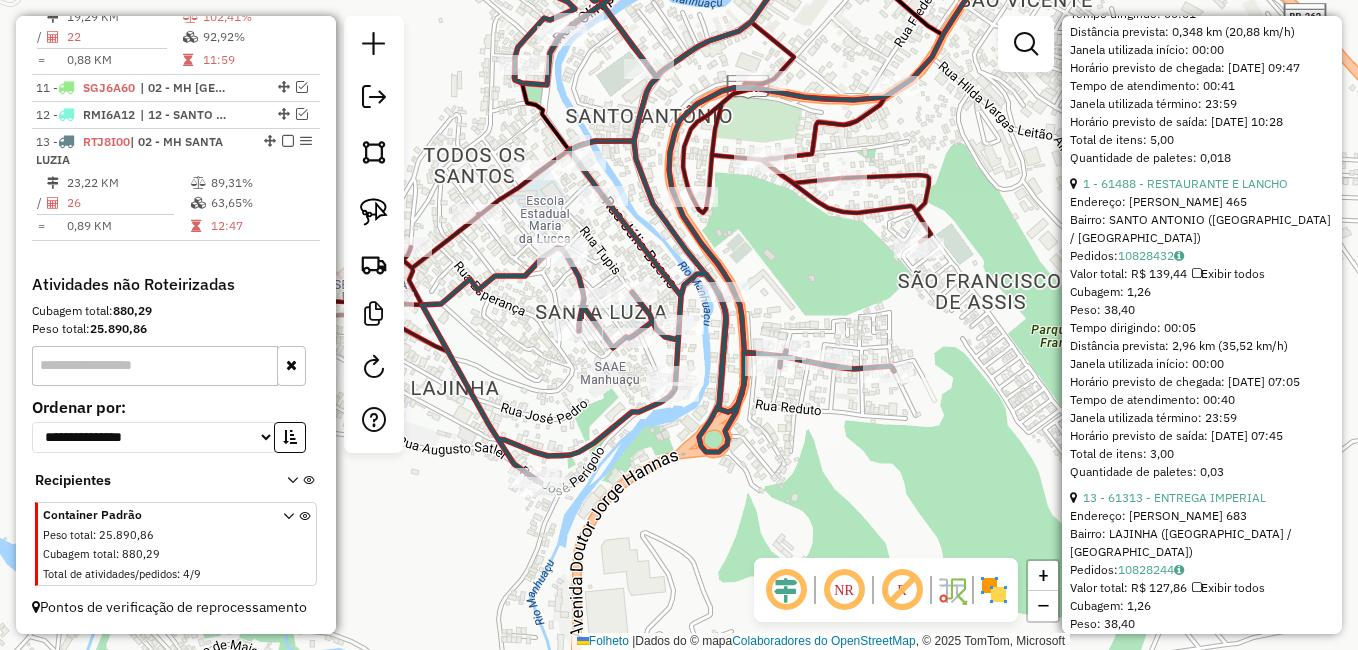 scroll, scrollTop: 1000, scrollLeft: 0, axis: vertical 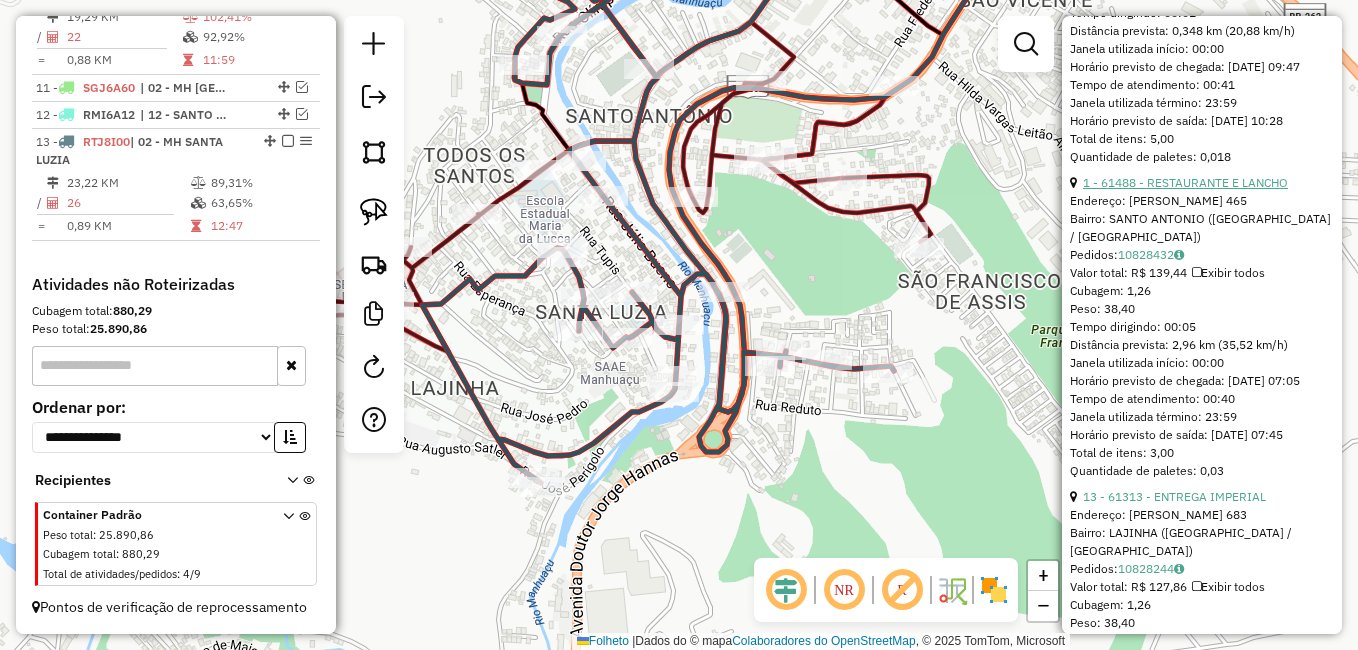 click on "1 - 61488 - RESTAURANTE E LANCHO" at bounding box center [1185, 182] 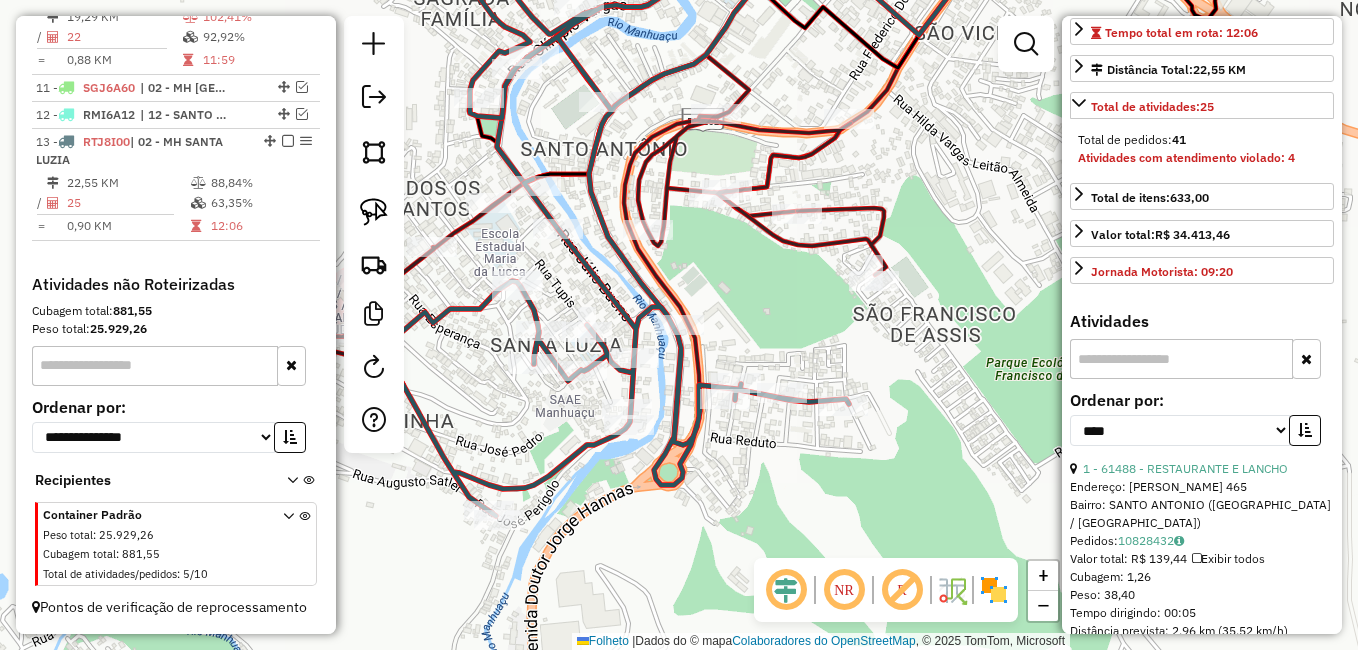 scroll, scrollTop: 700, scrollLeft: 0, axis: vertical 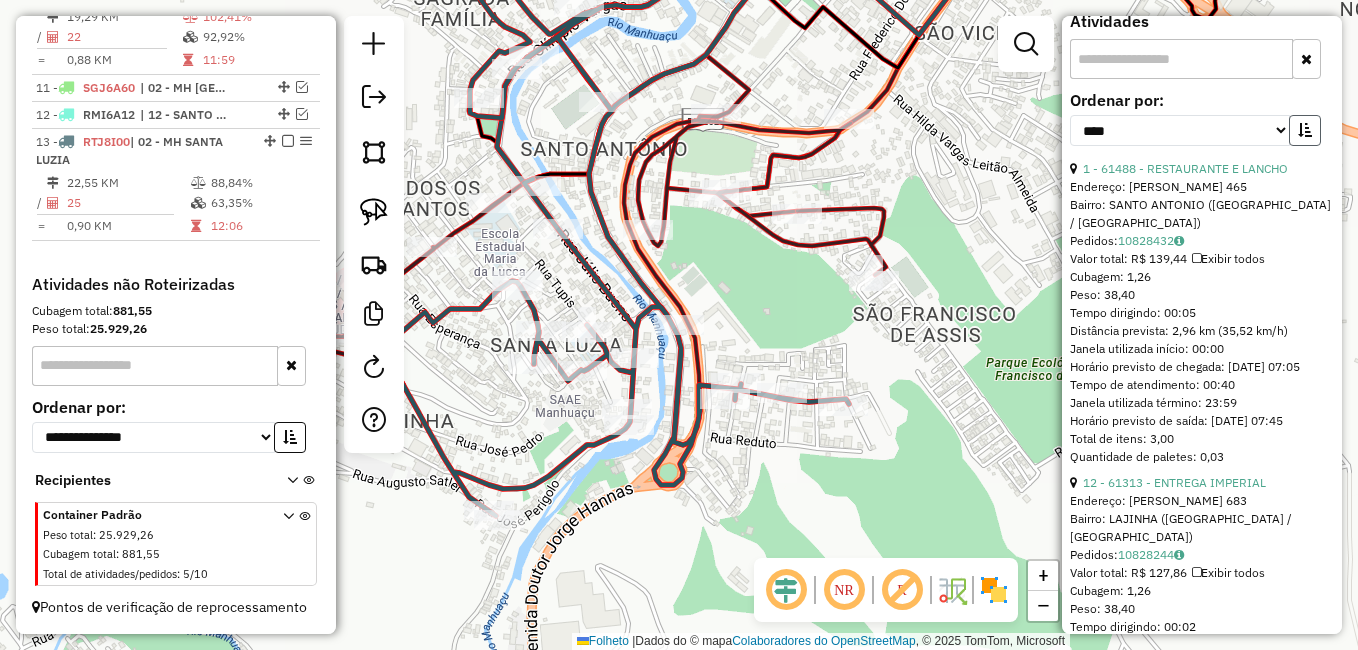 click at bounding box center [1305, 130] 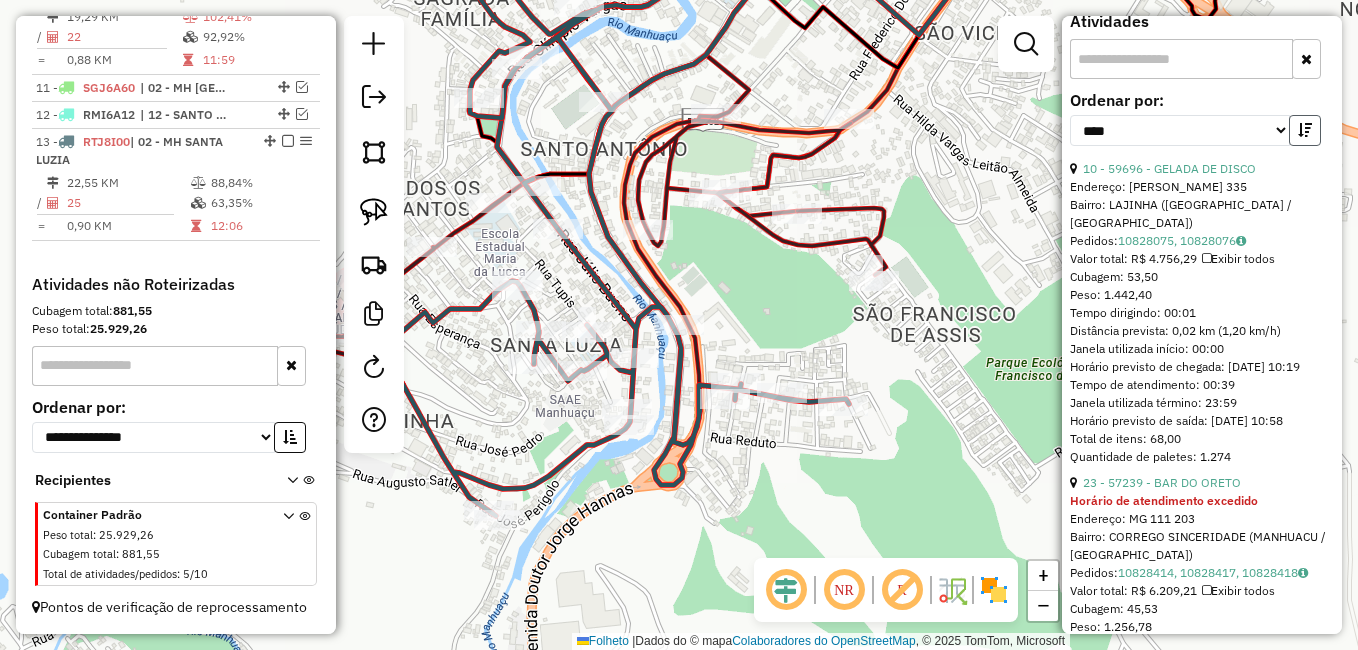 click at bounding box center (1305, 130) 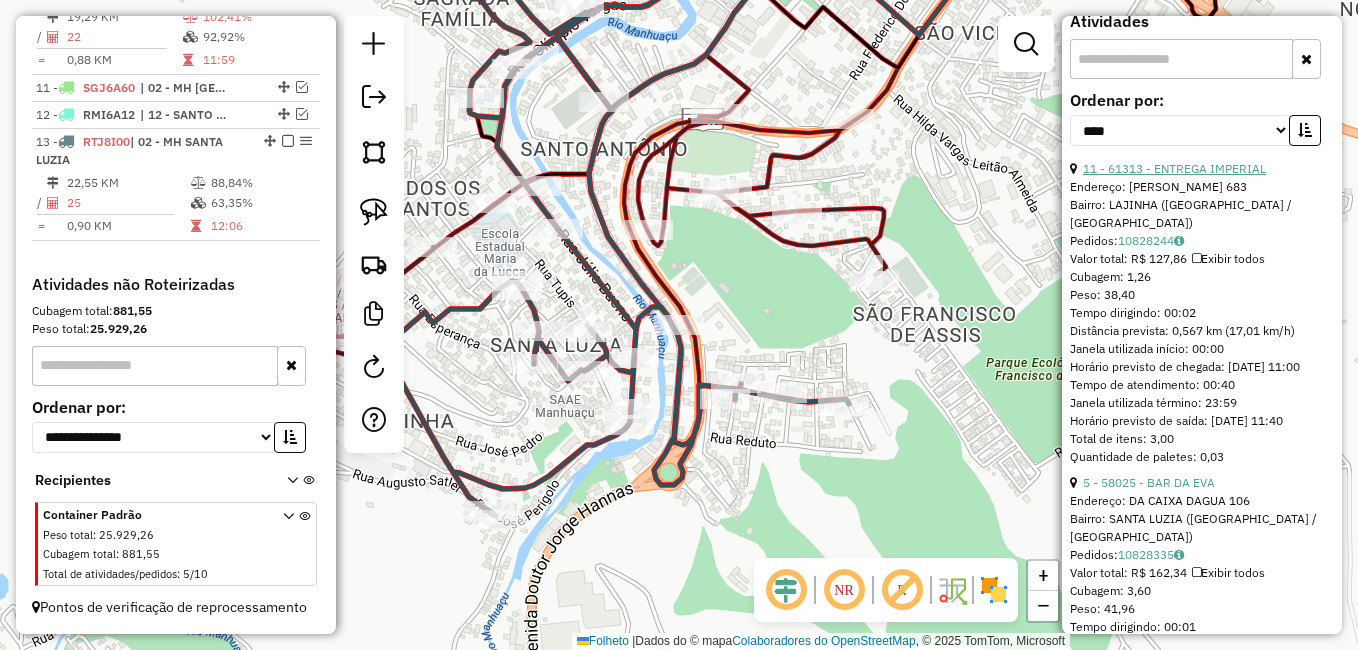 click on "11 - 61313 - ENTREGA IMPERIAL" at bounding box center (1174, 168) 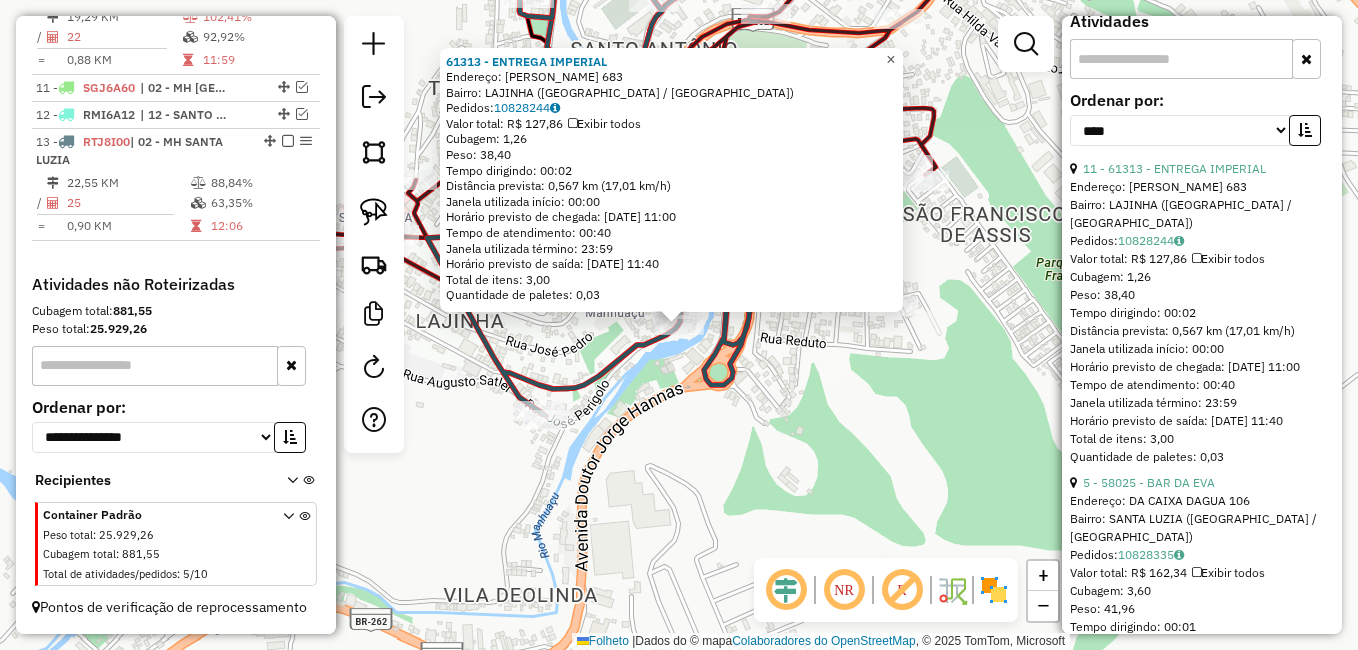 click on "×" 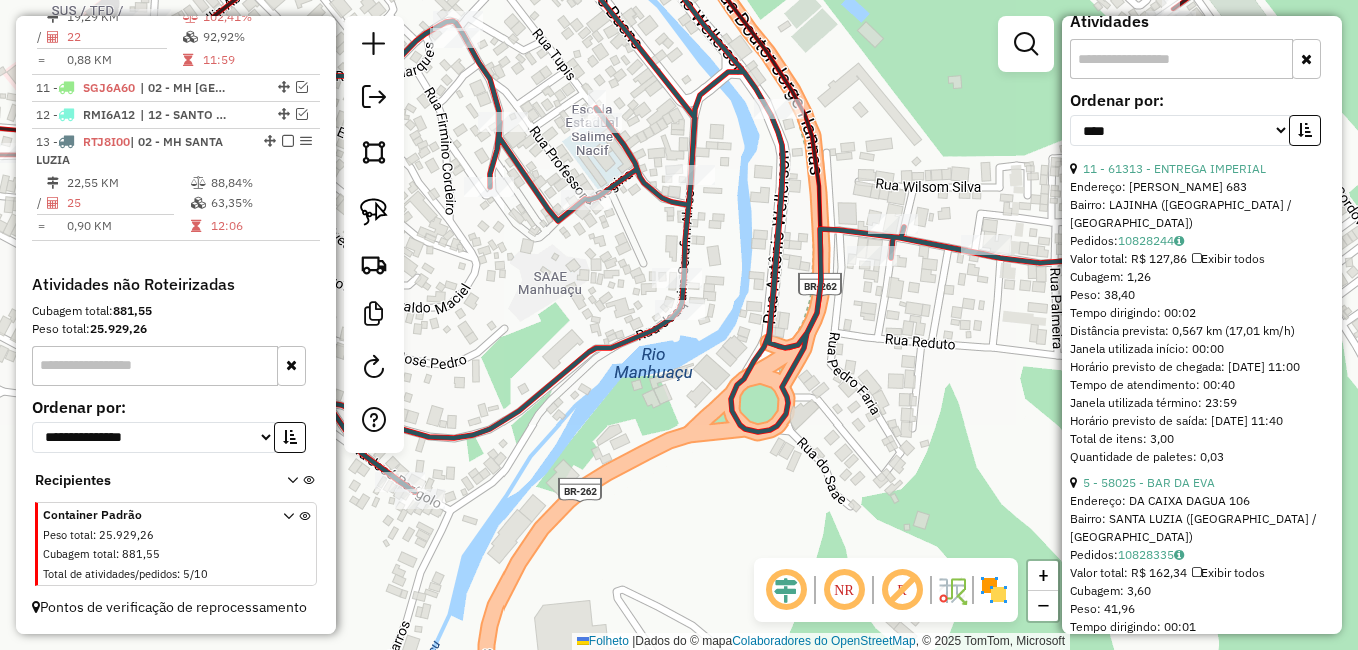 drag, startPoint x: 879, startPoint y: 398, endPoint x: 923, endPoint y: 390, distance: 44.72136 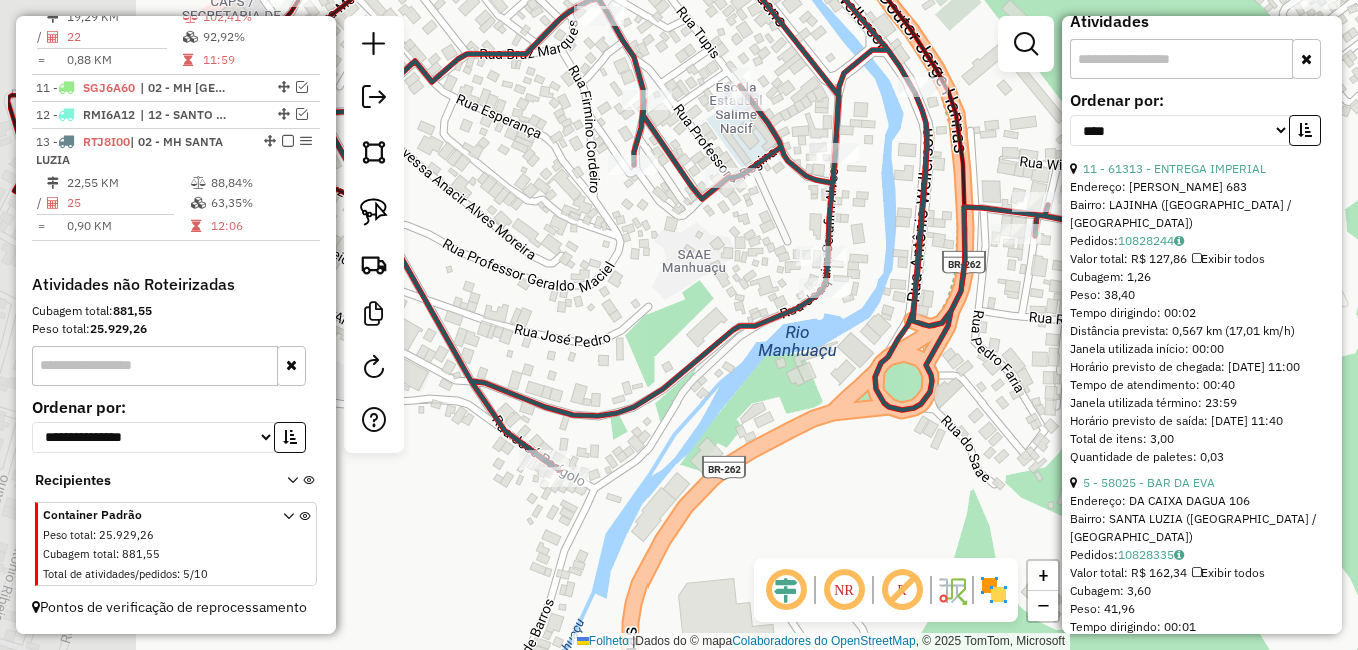 drag, startPoint x: 519, startPoint y: 427, endPoint x: 667, endPoint y: 406, distance: 149.48244 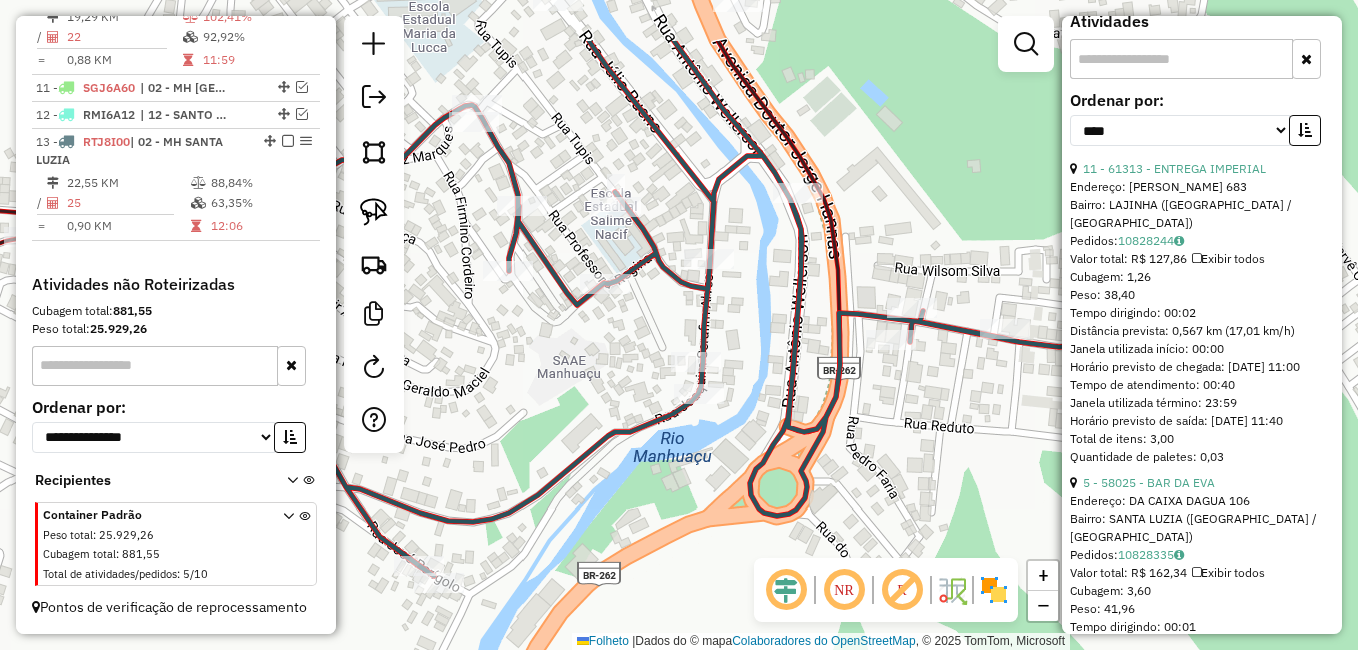 drag, startPoint x: 768, startPoint y: 209, endPoint x: 639, endPoint y: 310, distance: 163.83528 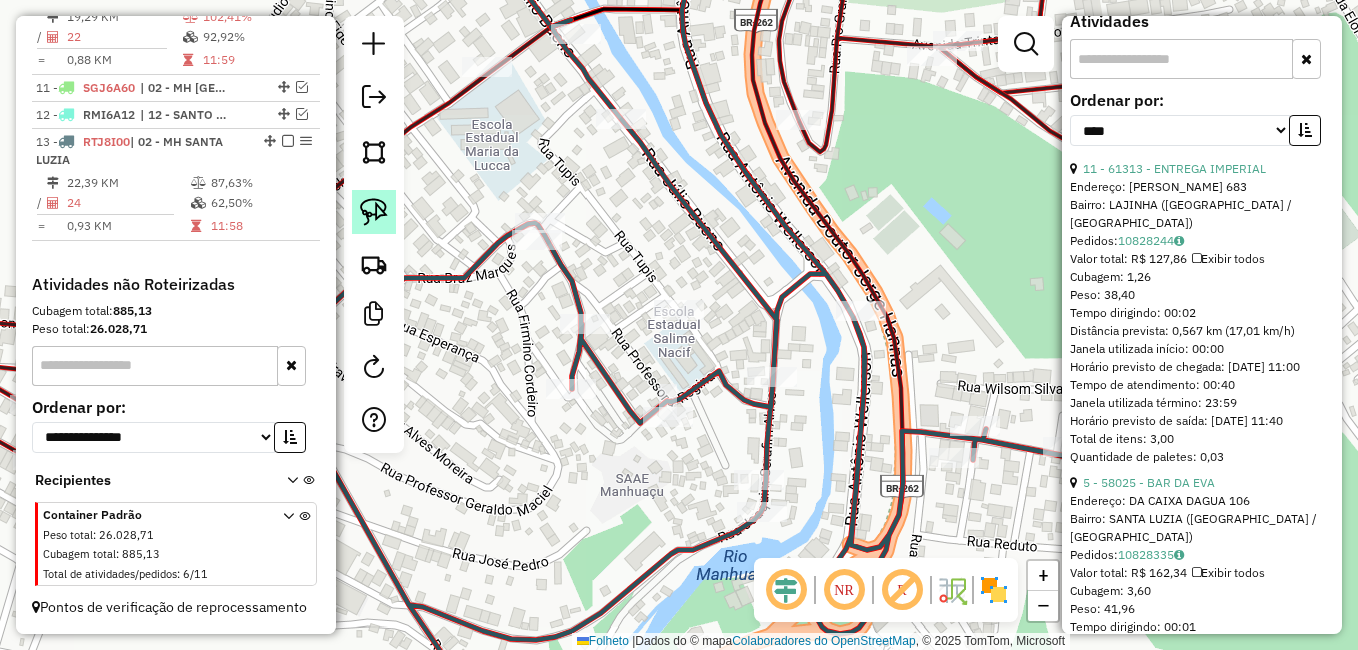 click 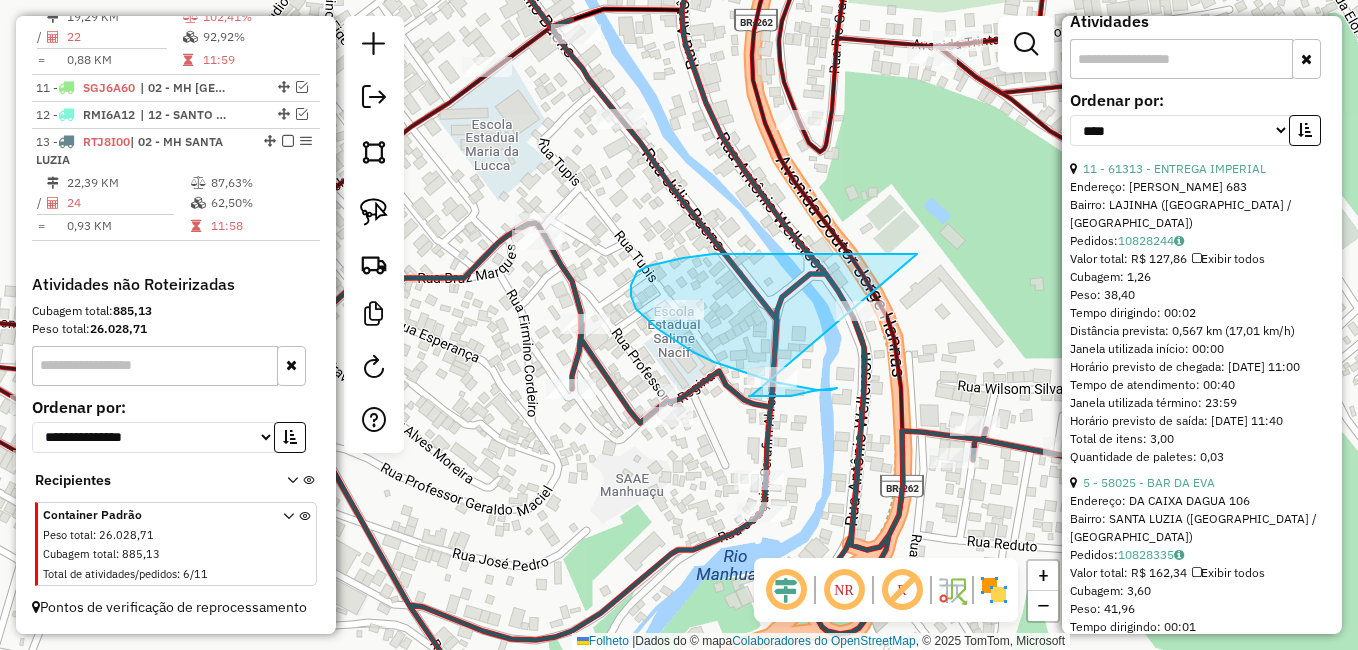 drag, startPoint x: 888, startPoint y: 254, endPoint x: 751, endPoint y: 396, distance: 197.31447 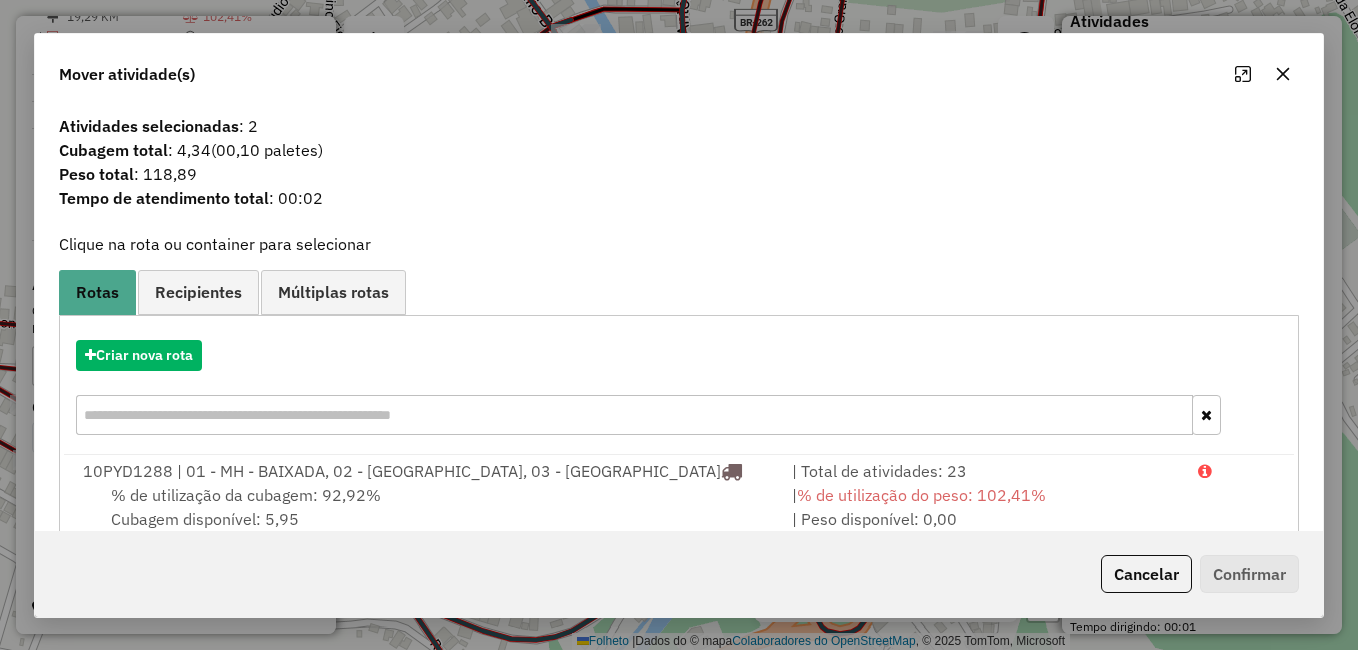click 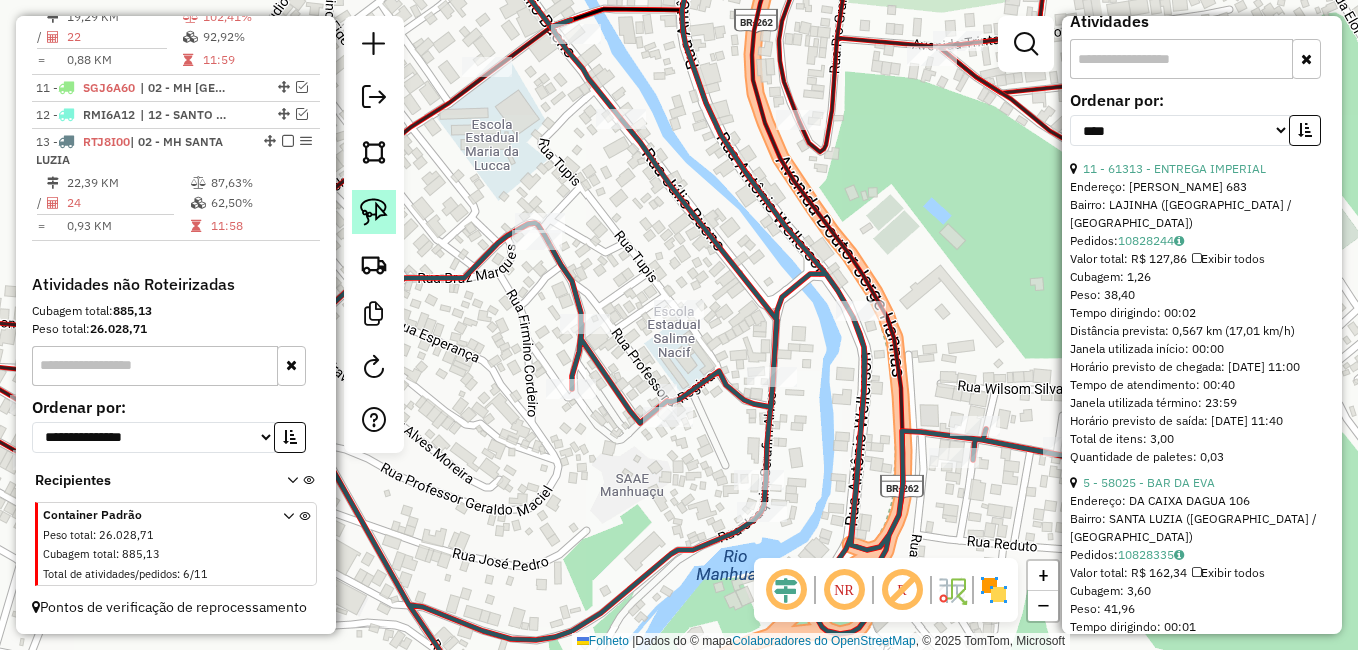 click 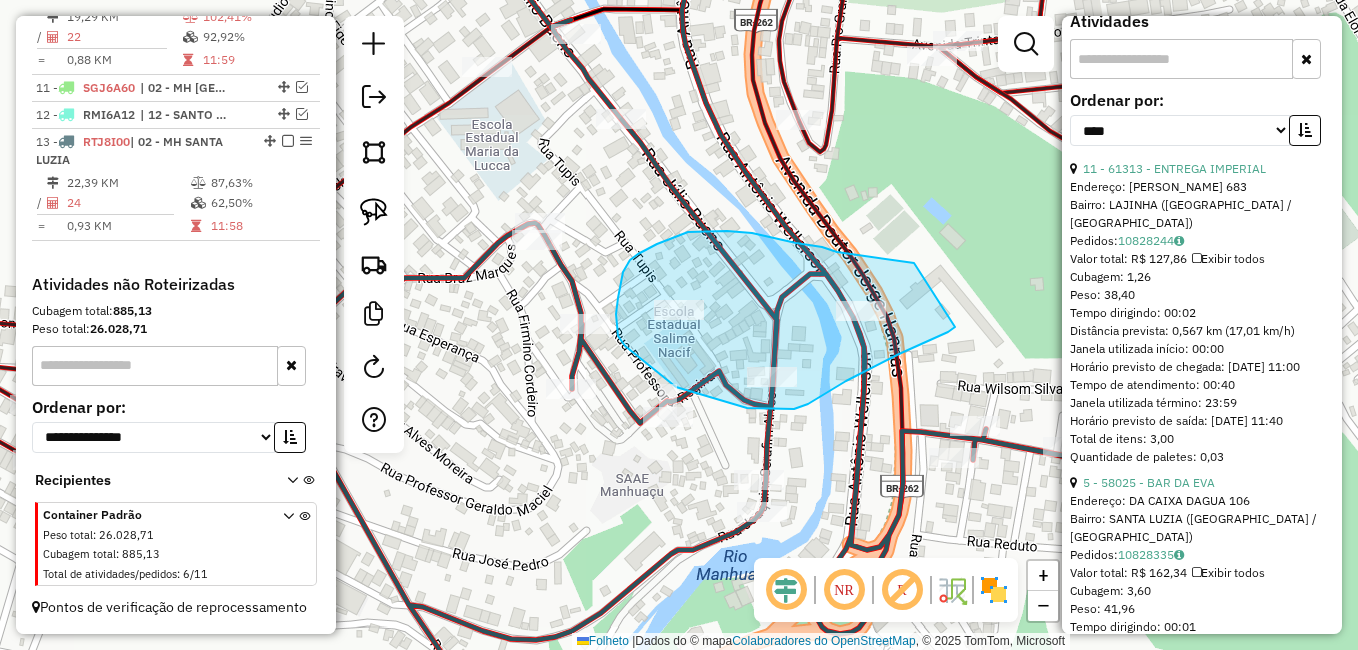 drag, startPoint x: 863, startPoint y: 256, endPoint x: 961, endPoint y: 321, distance: 117.59677 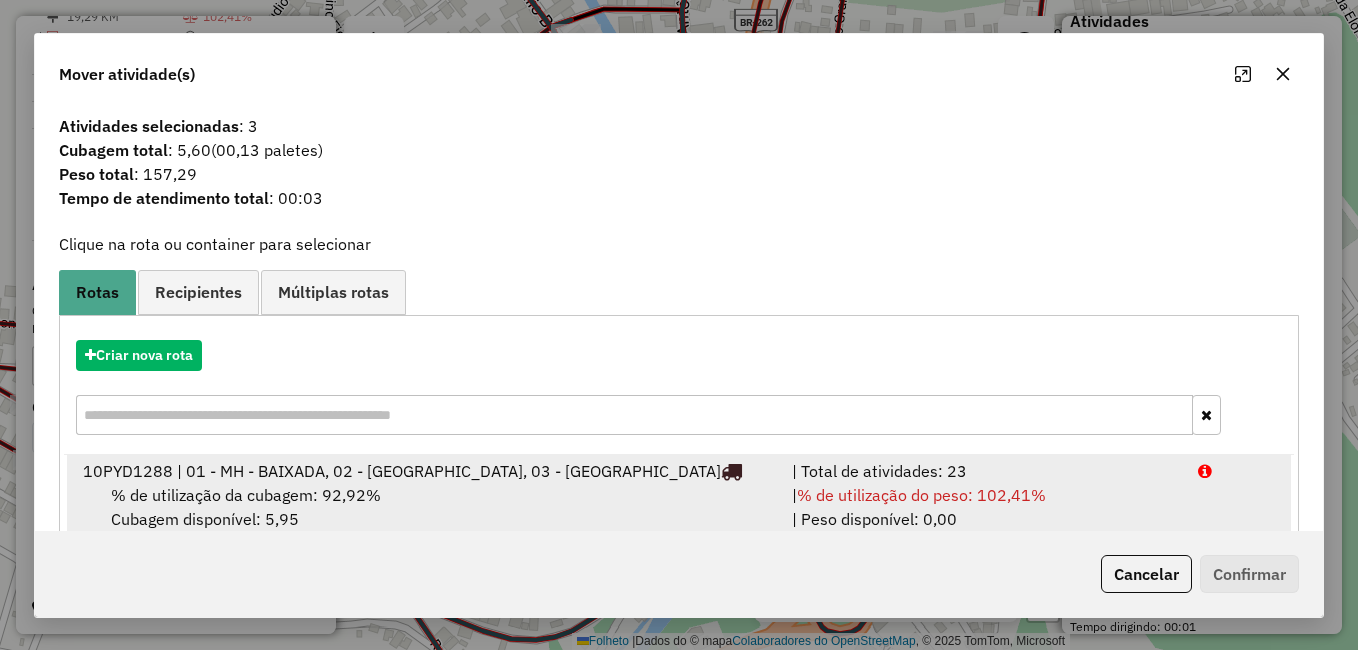 click on "% de utilização da cubagem: 92,92%" at bounding box center (246, 495) 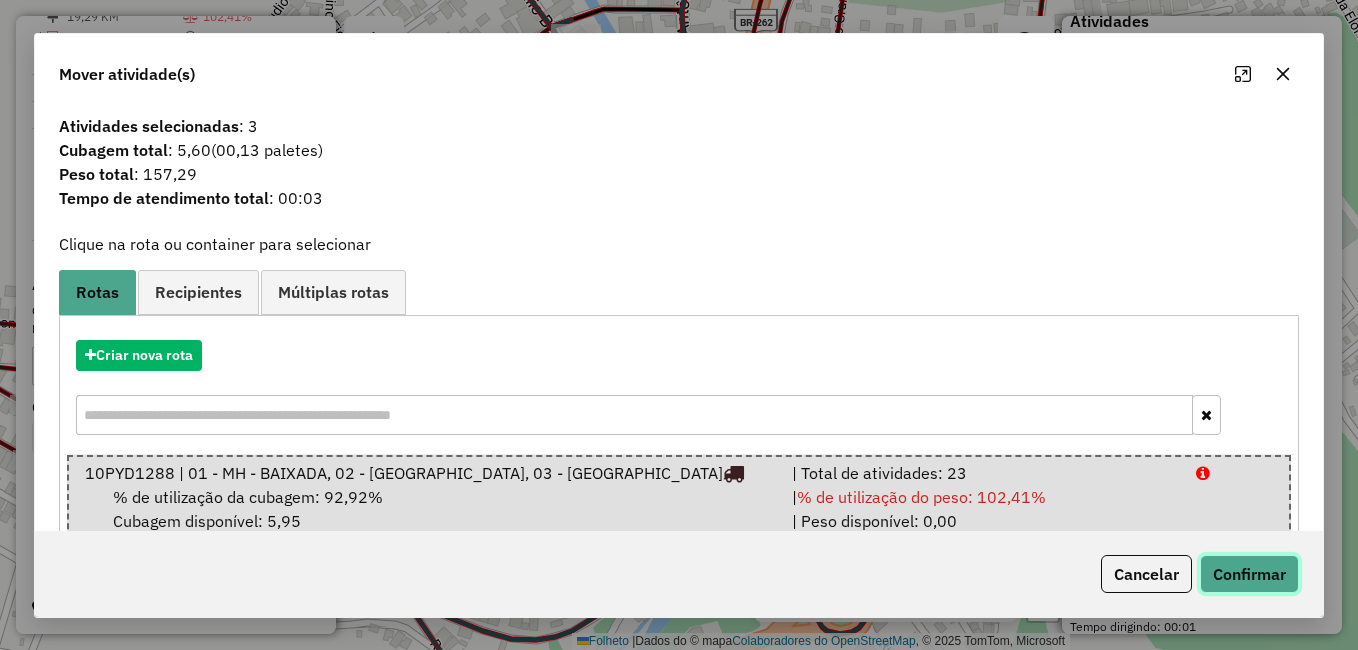 click on "Confirmar" 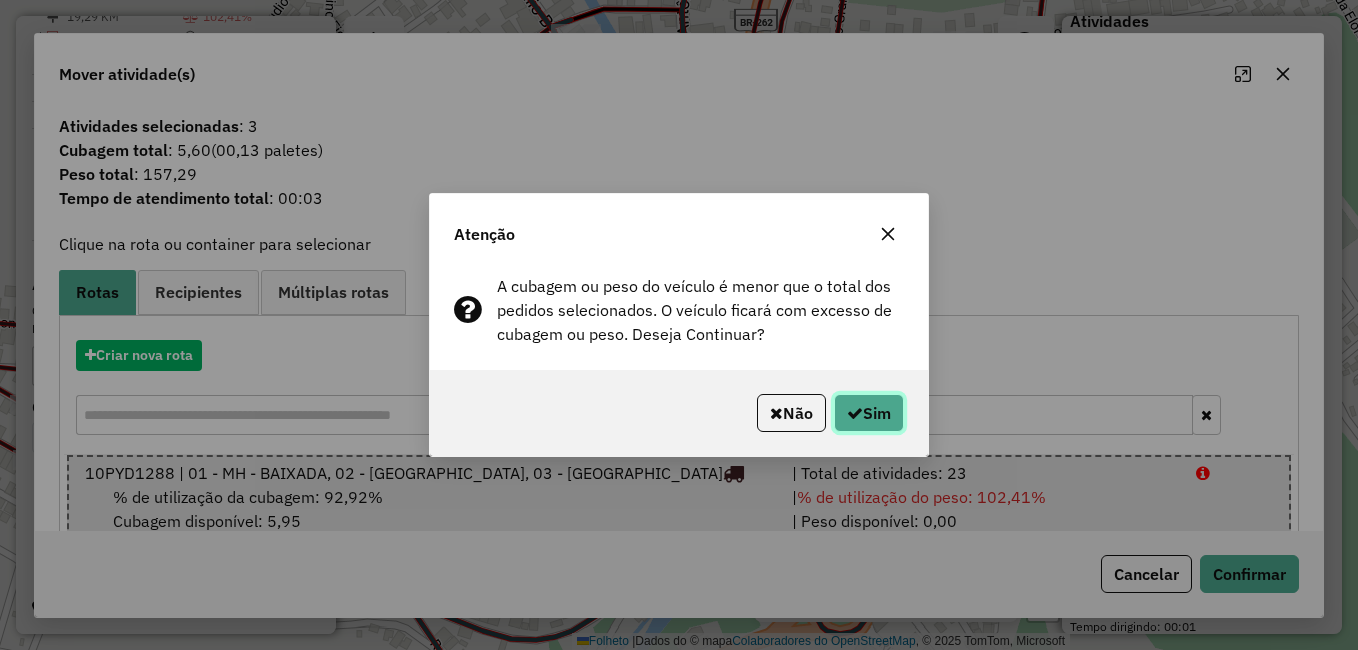click on "Sim" 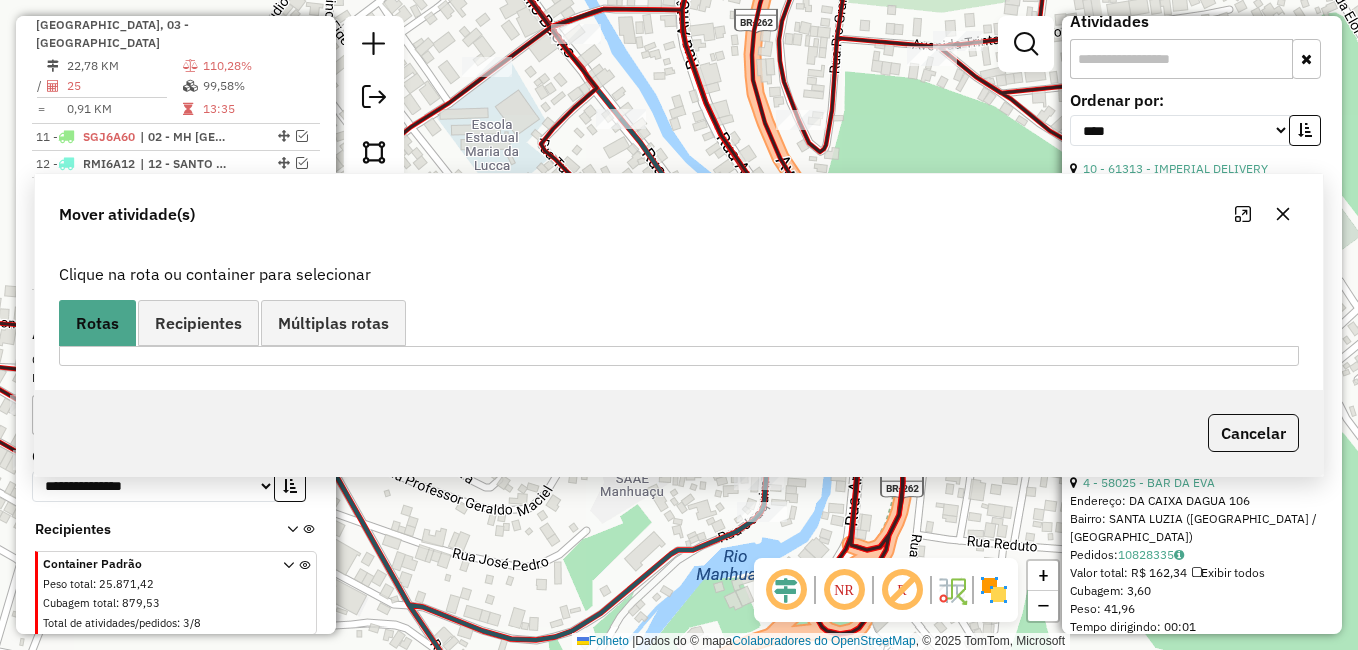 scroll, scrollTop: 1064, scrollLeft: 0, axis: vertical 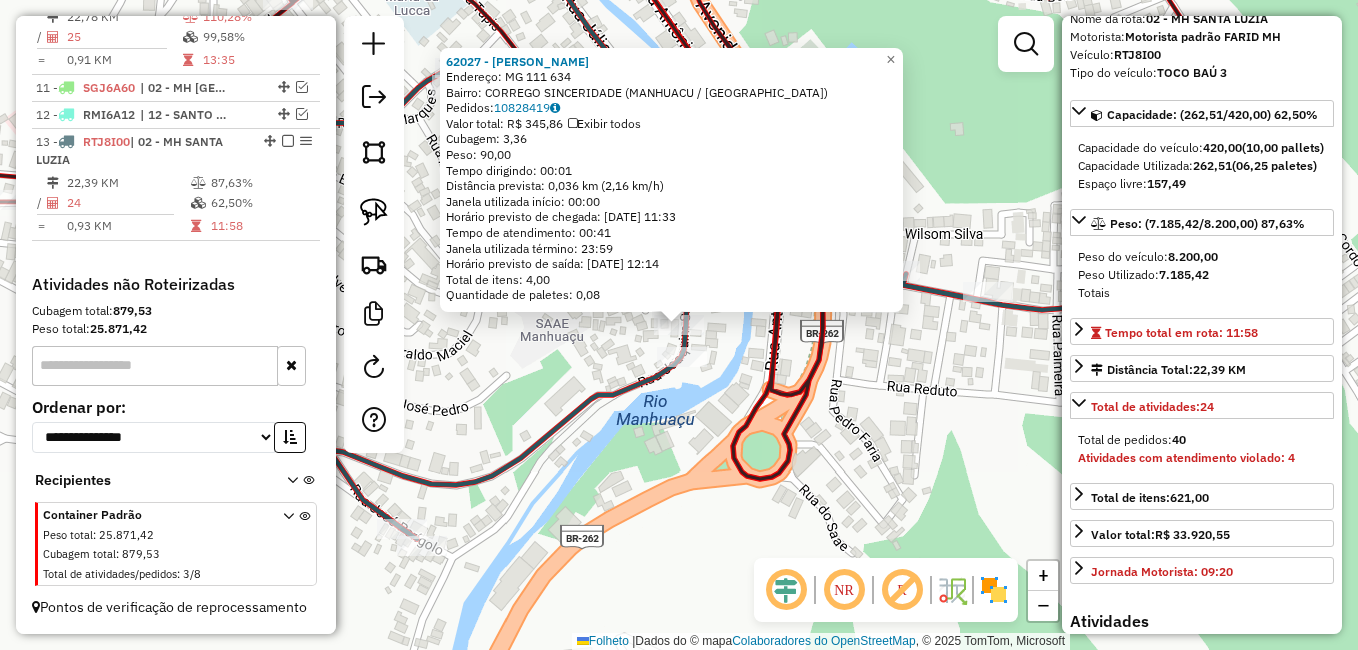 click on "62027 - HUEBERSON BARBOSA  Endereço:  MG 111 634   Bairro: CORREGO SINCERIDADE (MANHUACU / MG)   Pedidos:  10828419   Valor total: R$ 345,86   Exibir todos   Cubagem: 3,36  Peso: 90,00  Tempo dirigindo: 00:01   Distância prevista: 0,036 km (2,16 km/h)   Janela utilizada início: 00:00   Horário previsto de chegada: 11/07/2025 11:33   Tempo de atendimento: 00:41   Janela utilizada término: 23:59   Horário previsto de saída: 11/07/2025 12:14   Total de itens: 4,00   Quantidade de paletes: 0,08  × Janela de atendimento Grade de atendimento Capacidade Transportadoras Veículos Cliente Pedidos  Rotas Selecione os dias de semana para filtrar as janelas de atendimento  Seg   Ter   Qua   Qui   Sexo   Sáb   Dom  Informe o período da janela de atendimento: De: Até:  Filtrar exatamente a janela do cliente  Considerar janela de atendimento padrão  Selecione os dias de semana para filtrar as grades de atendimento  Seg   Ter   Qua   Qui   Sexo   Sáb   Dom   Considerar clientes sem dia de atendimento cadastrado" 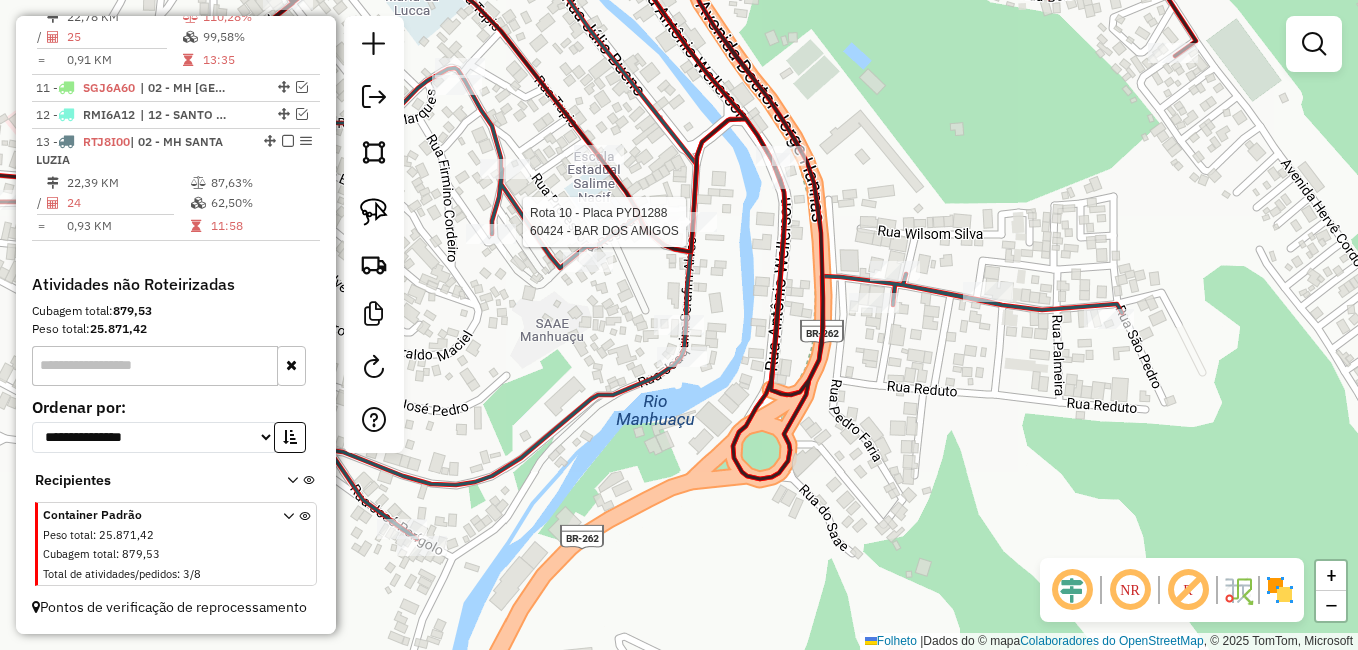 select on "*********" 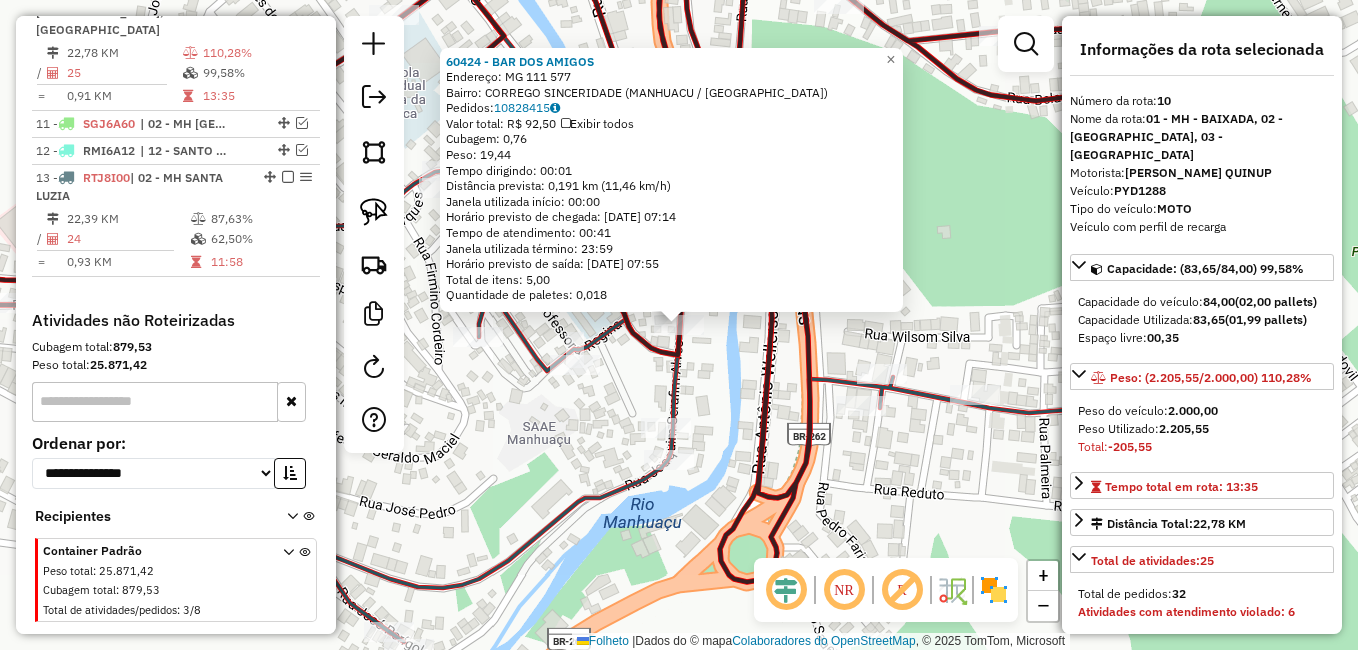 scroll, scrollTop: 993, scrollLeft: 0, axis: vertical 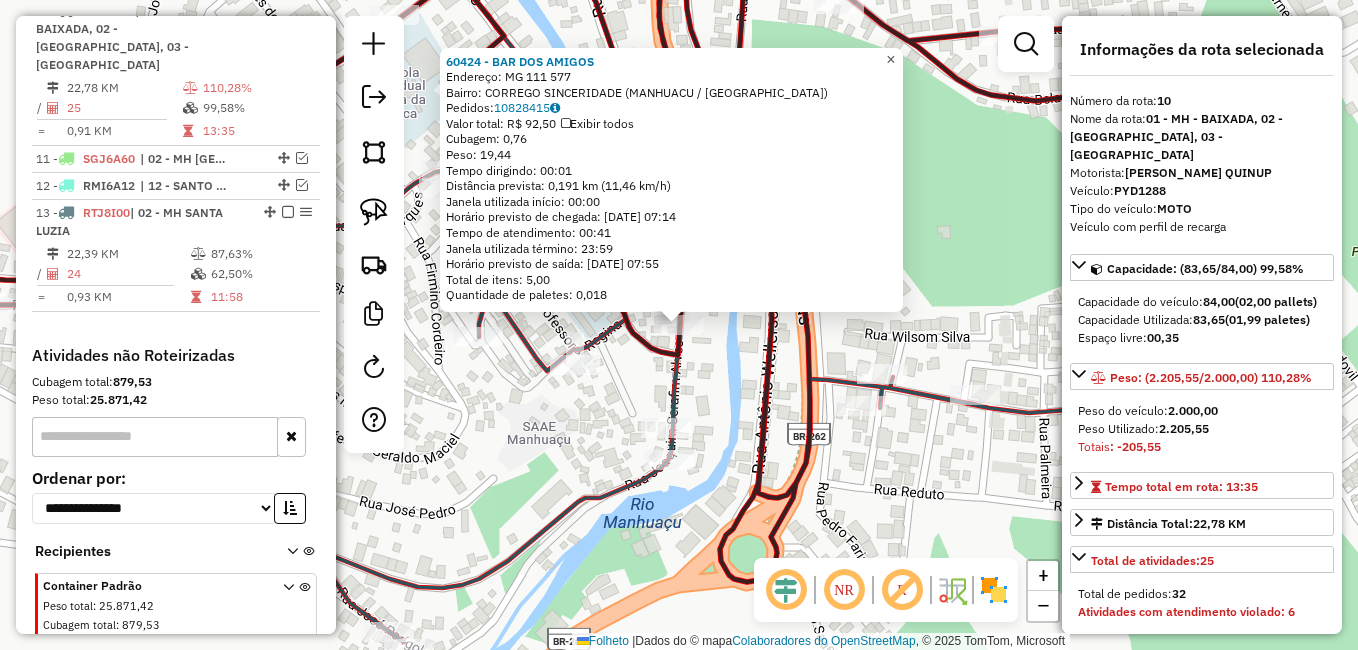 click on "×" 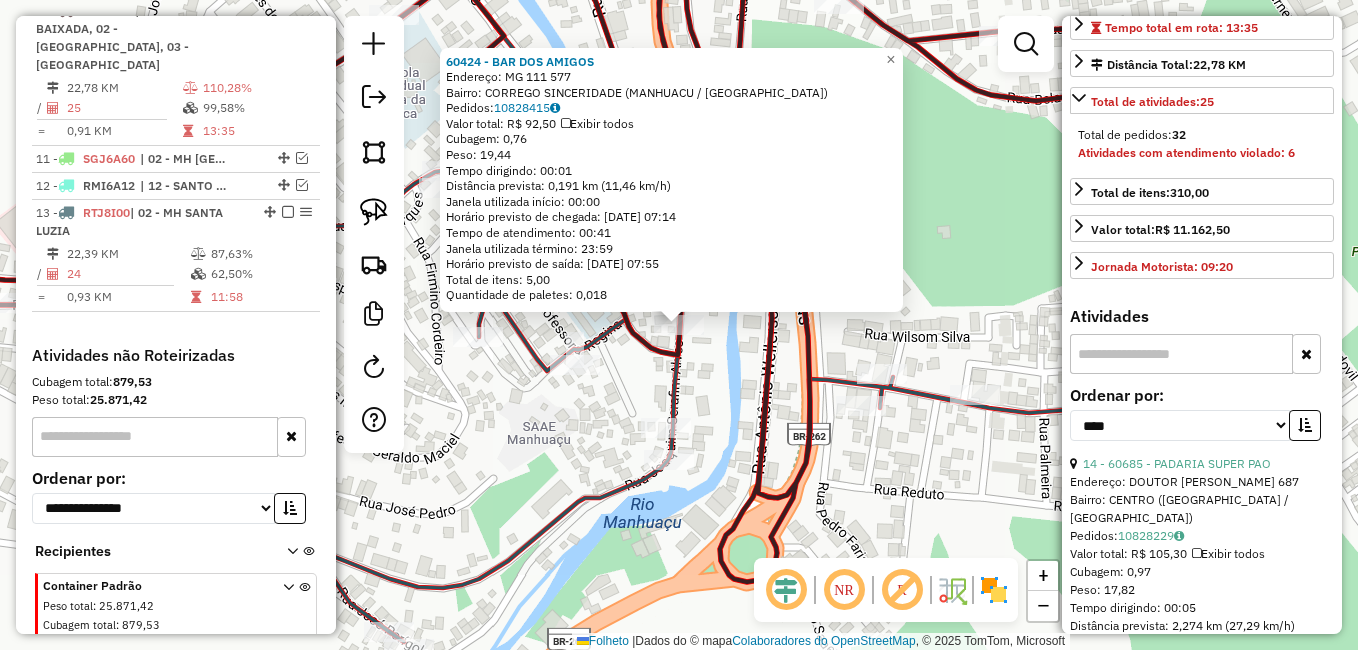 scroll, scrollTop: 500, scrollLeft: 0, axis: vertical 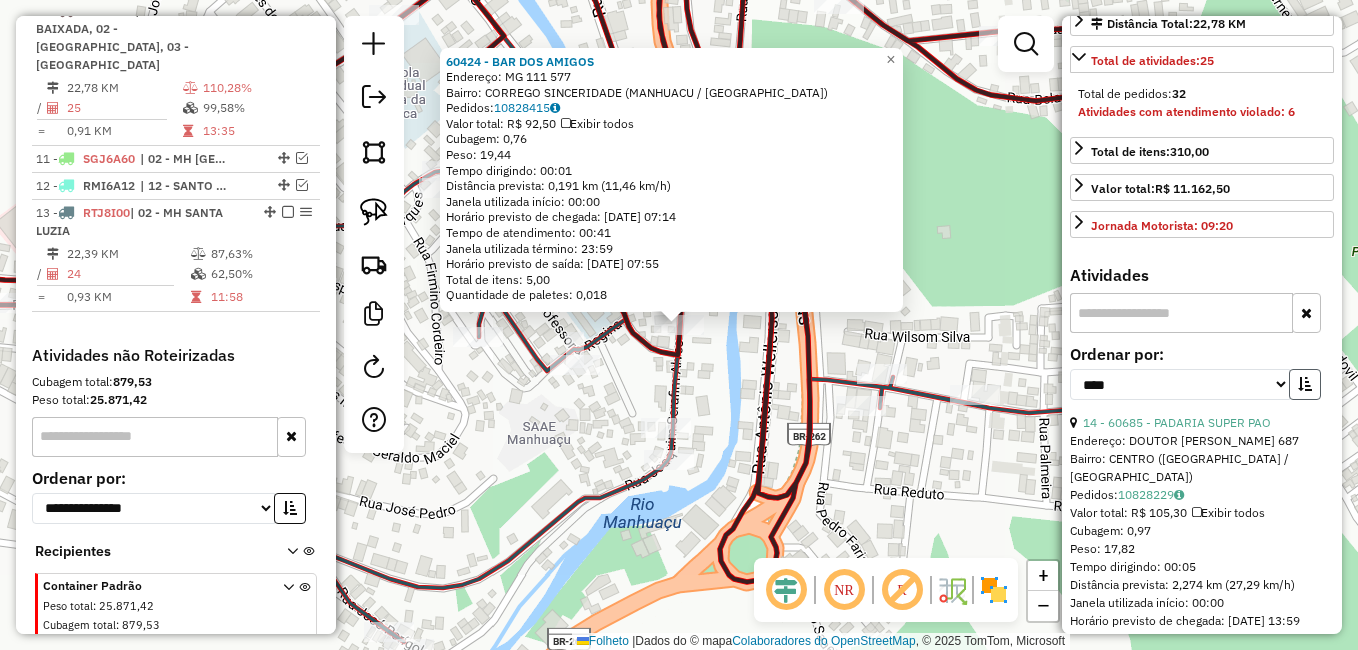 click at bounding box center (1305, 384) 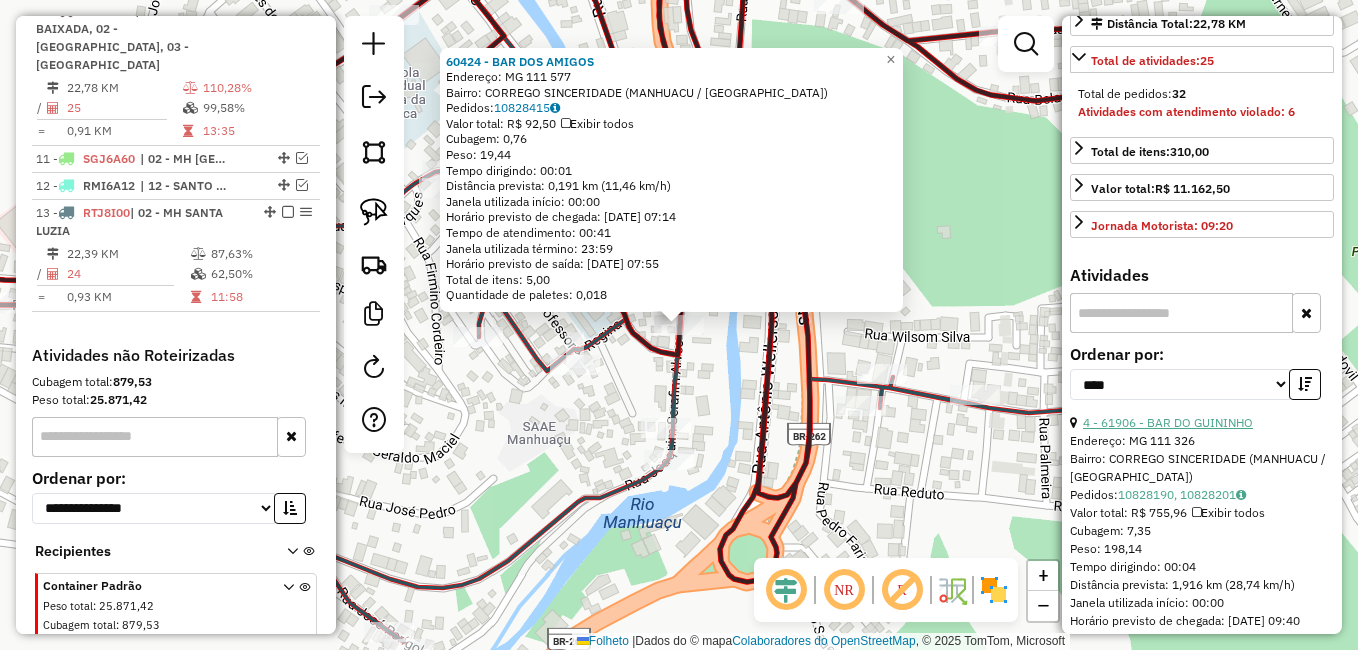 click on "4 - 61906 - BAR DO GUININHO" at bounding box center (1168, 422) 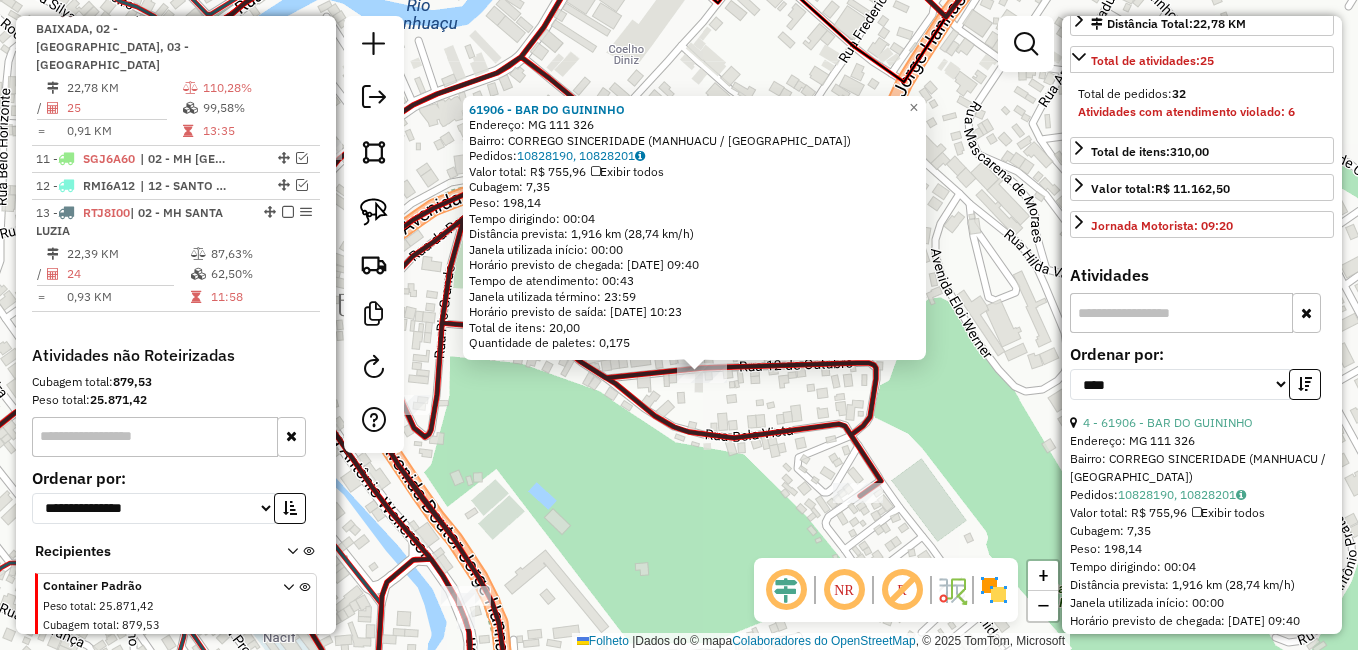 drag, startPoint x: 694, startPoint y: 479, endPoint x: 723, endPoint y: 528, distance: 56.938564 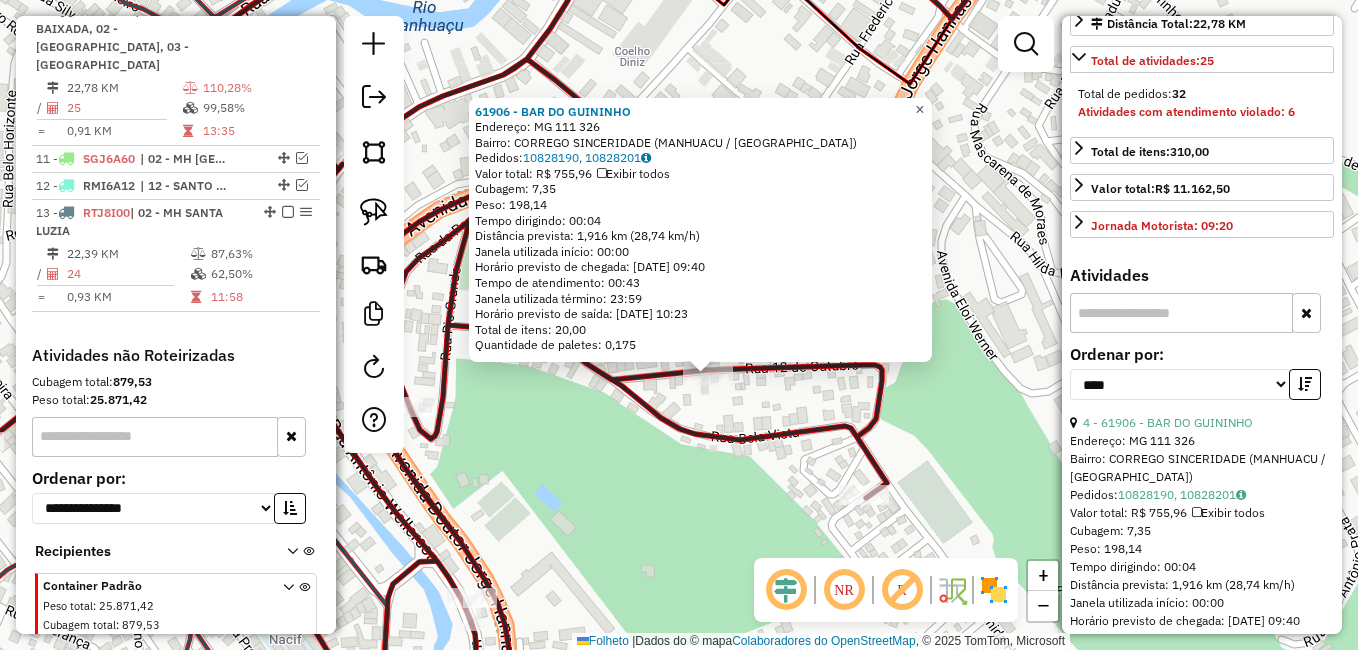 click on "×" 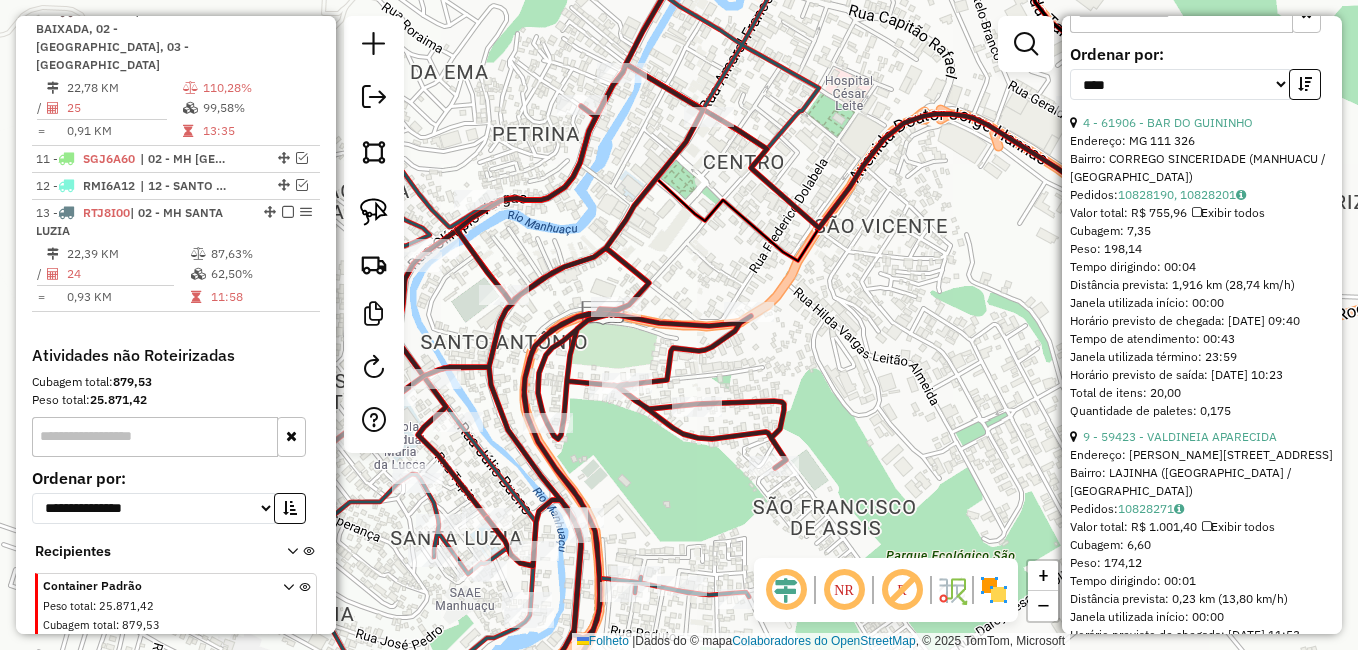 scroll, scrollTop: 900, scrollLeft: 0, axis: vertical 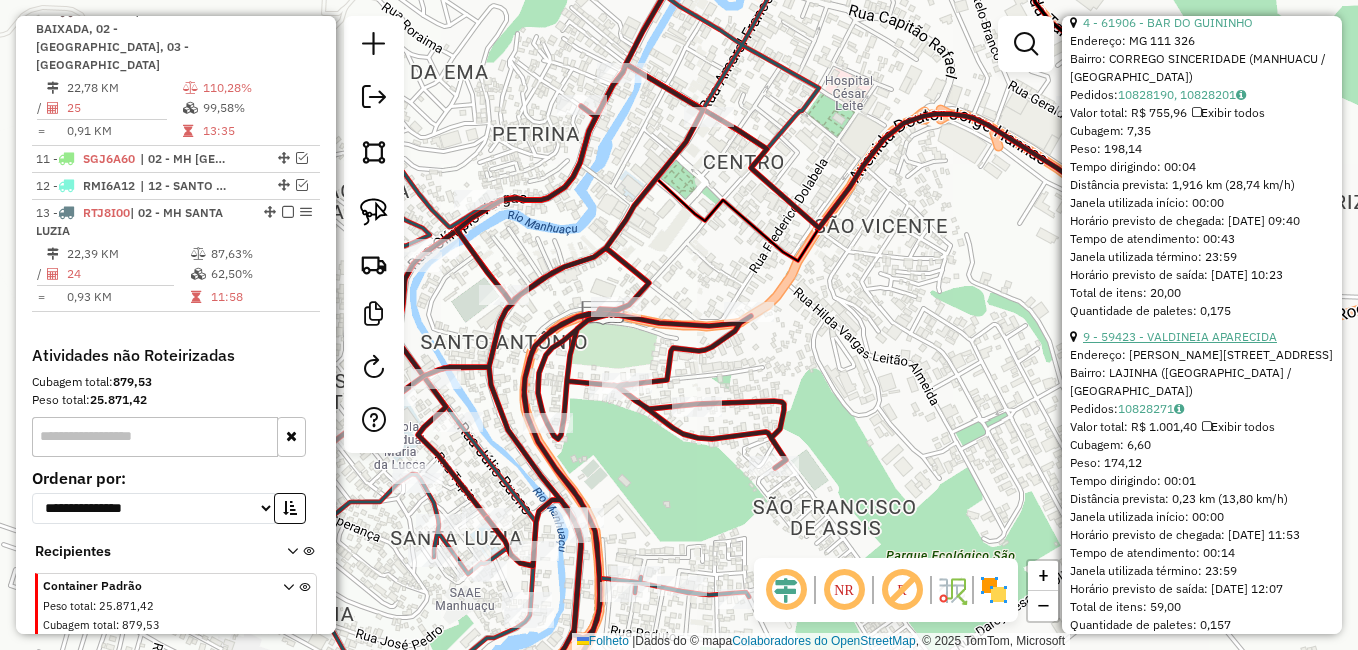 click on "9 - 59423 - VALDINEIA APARECIDA" at bounding box center (1180, 336) 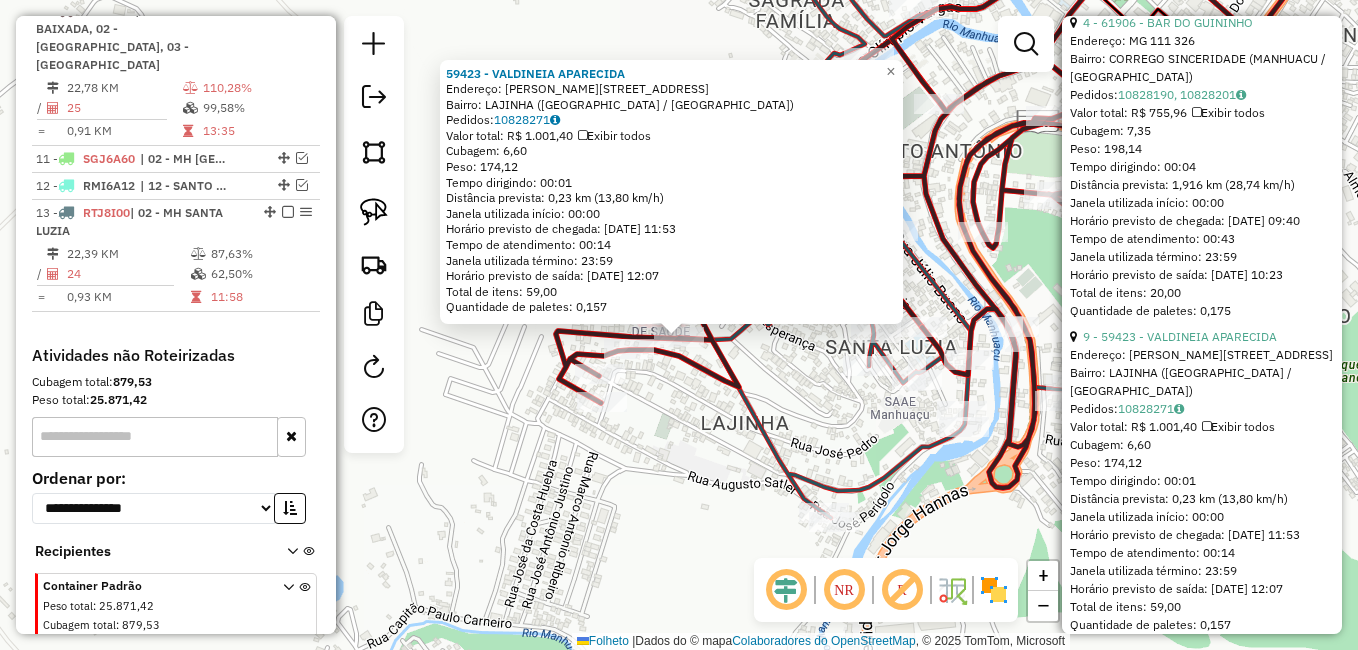 drag, startPoint x: 766, startPoint y: 444, endPoint x: 767, endPoint y: 481, distance: 37.01351 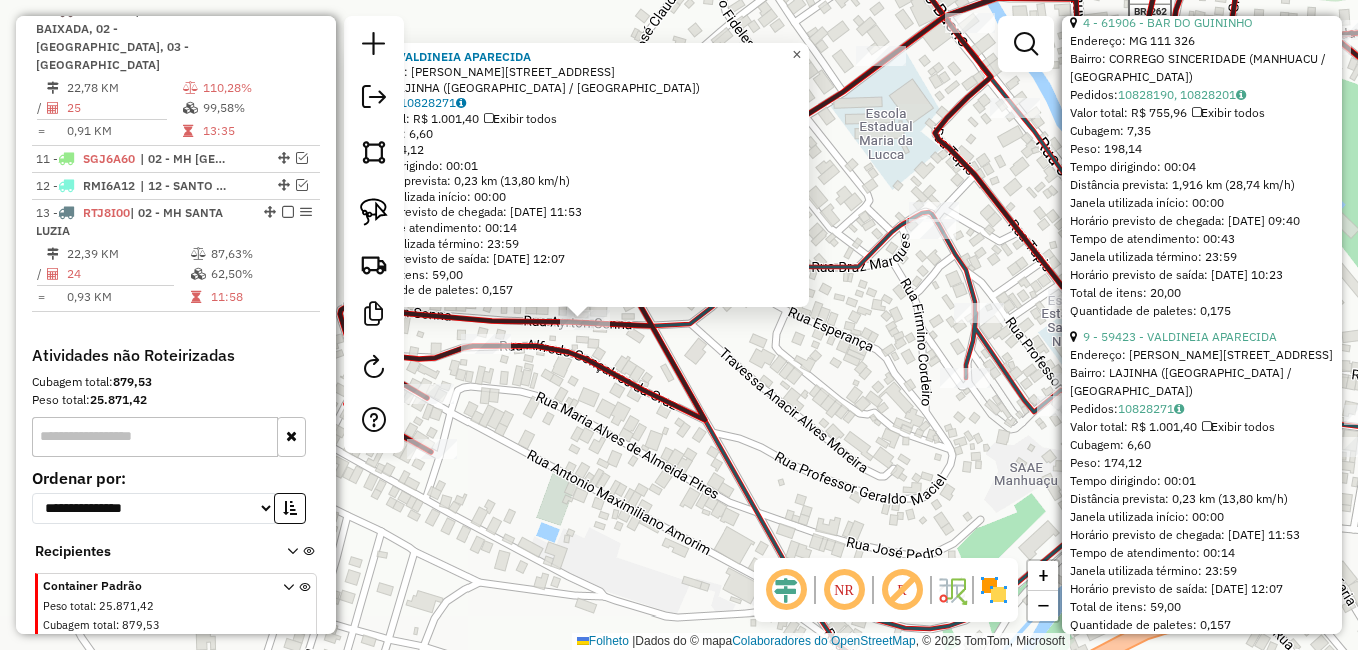click on "×" 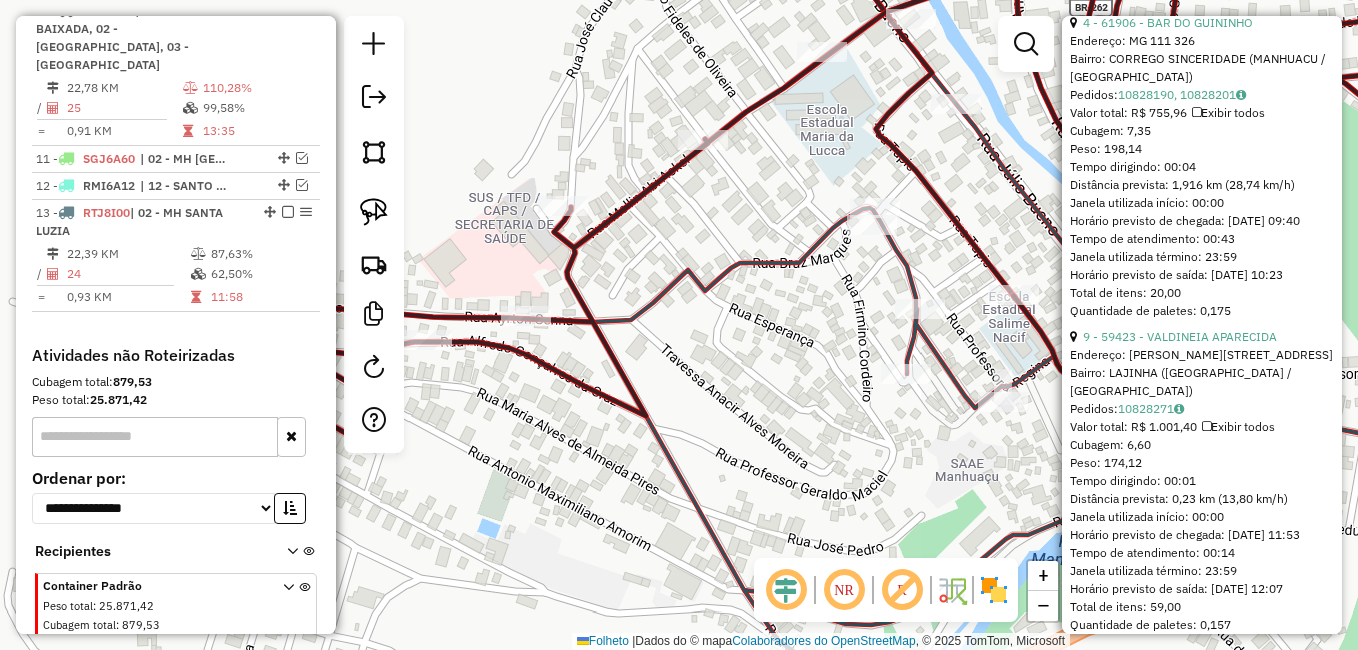 drag, startPoint x: 822, startPoint y: 347, endPoint x: 730, endPoint y: 334, distance: 92.91394 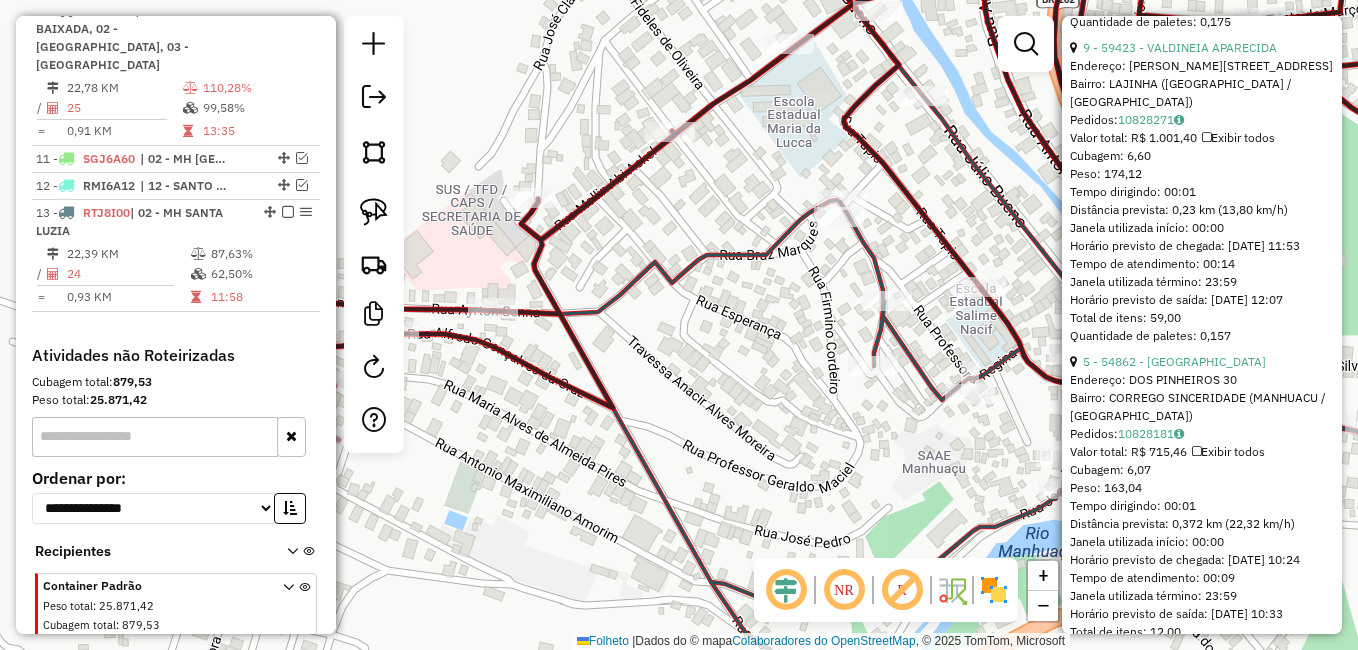 scroll, scrollTop: 1200, scrollLeft: 0, axis: vertical 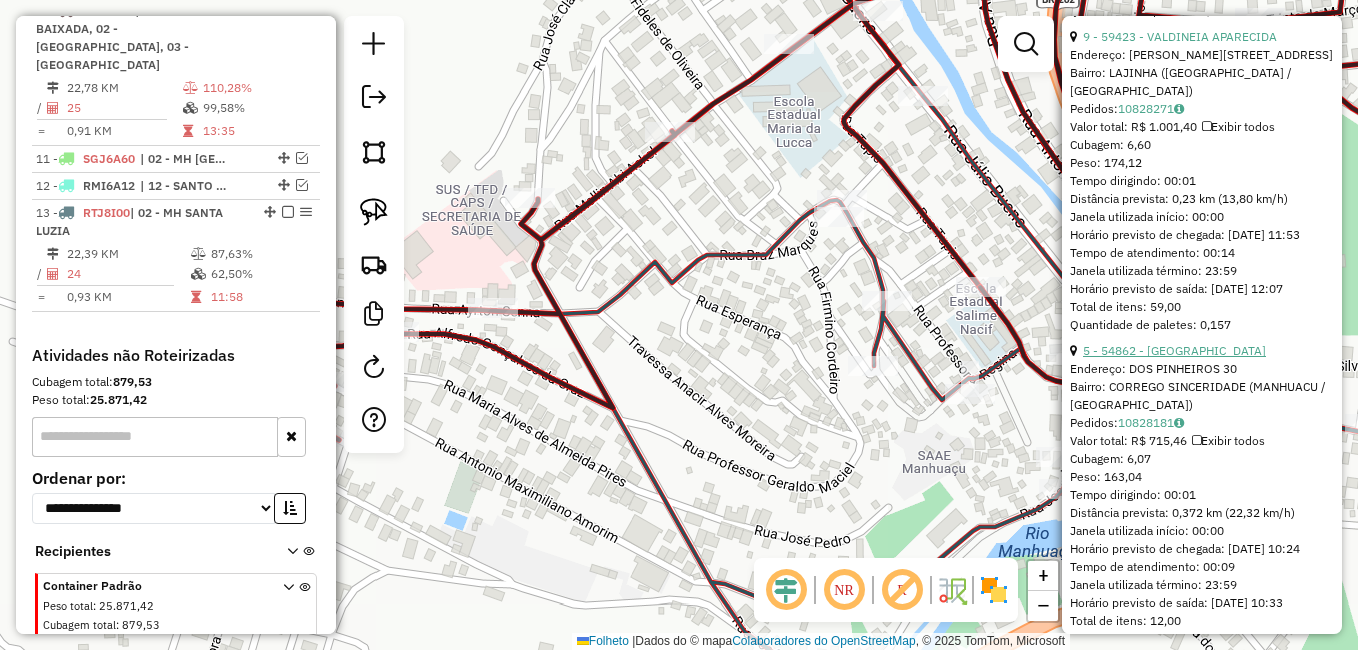 click on "5 - 54862 - BAR DO NILTON" at bounding box center [1174, 350] 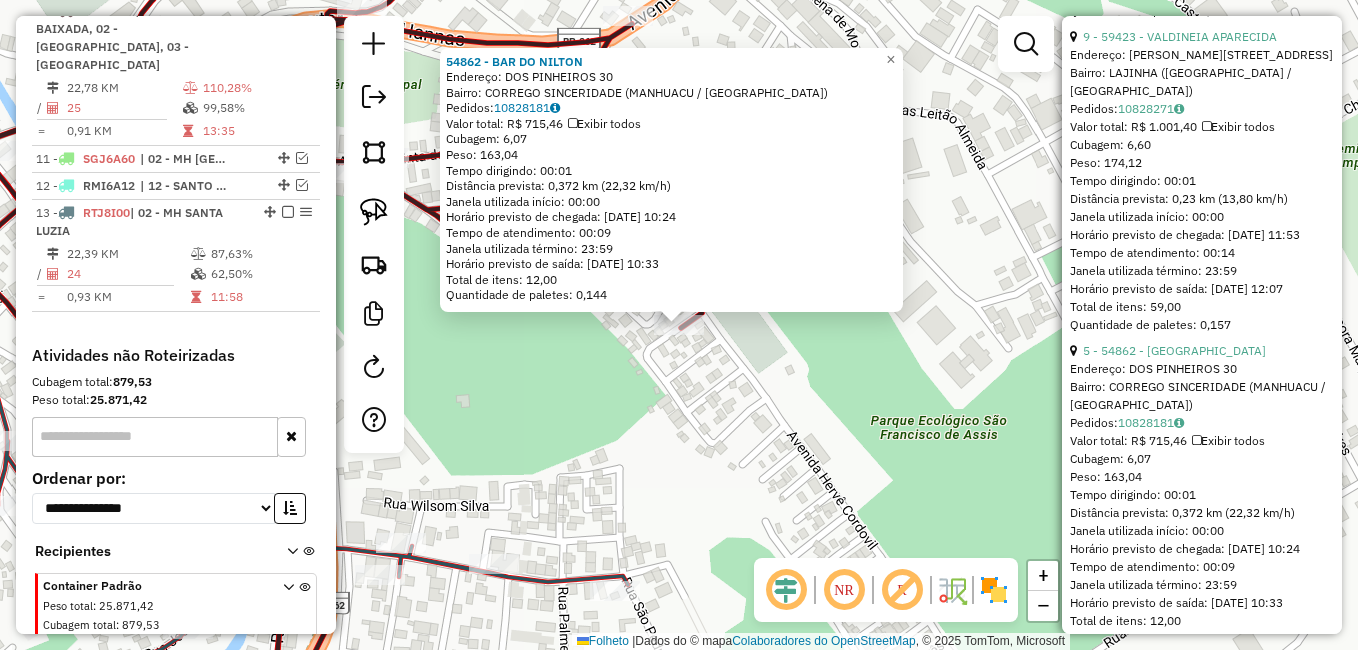click on "54862 - BAR DO NILTON  Endereço:  DOS PINHEIROS 30   Bairro: CORREGO SINCERIDADE (MANHUACU / MG)   Pedidos:  10828181   Valor total: R$ 715,46   Exibir todos   Cubagem: 6,07  Peso: 163,04  Tempo dirigindo: 00:01   Distância prevista: 0,372 km (22,32 km/h)   Janela utilizada início: 00:00   Horário previsto de chegada: 11/07/2025 10:24   Tempo de atendimento: 00:09   Janela utilizada término: 23:59   Horário previsto de saída: 11/07/2025 10:33   Total de itens: 12,00   Quantidade de paletes: 0,144  × Janela de atendimento Grade de atendimento Capacidade Transportadoras Veículos Cliente Pedidos  Rotas Selecione os dias de semana para filtrar as janelas de atendimento  Seg   Ter   Qua   Qui   Sexo   Sáb   Dom  Informe o período da janela de atendimento: De: Até:  Filtrar exatamente a janela do cliente  Considerar janela de atendimento padrão  Selecione os dias de semana para filtrar as grades de atendimento  Seg   Ter   Qua   Qui   Sexo   Sáb   Dom   Clientes fora do dia de atendimento selecionado" 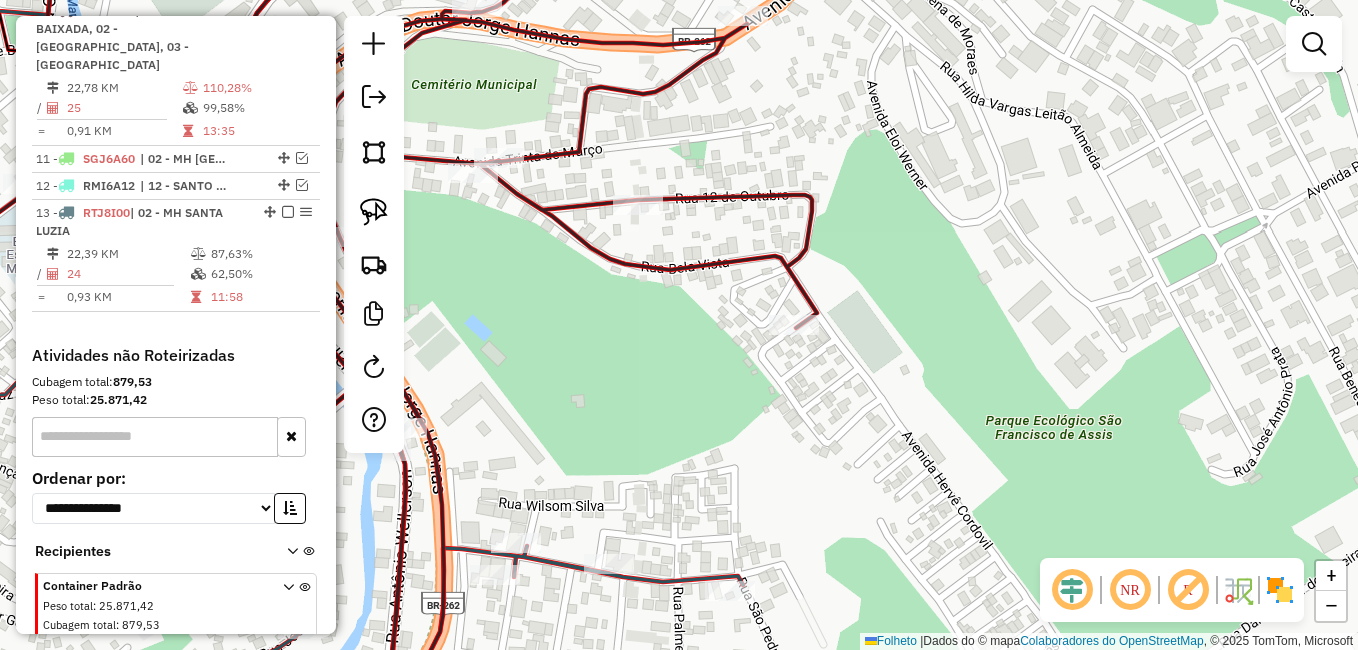 drag, startPoint x: 766, startPoint y: 418, endPoint x: 789, endPoint y: 418, distance: 23 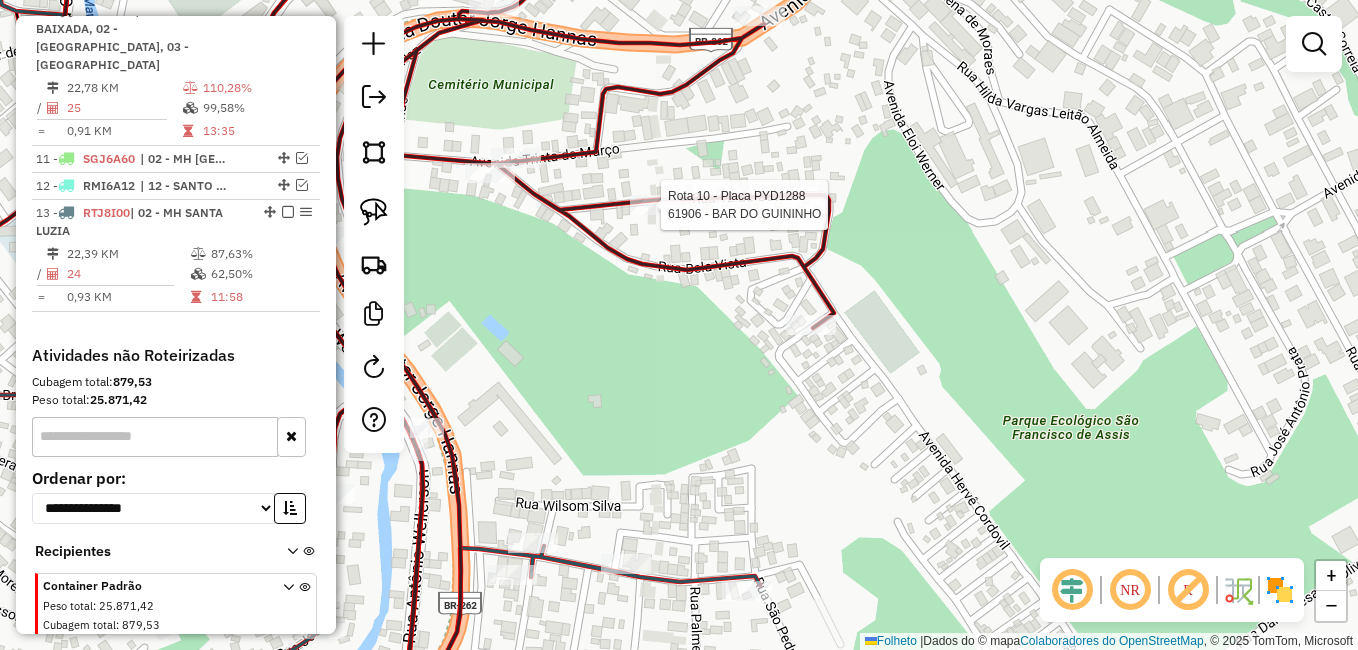 select on "*********" 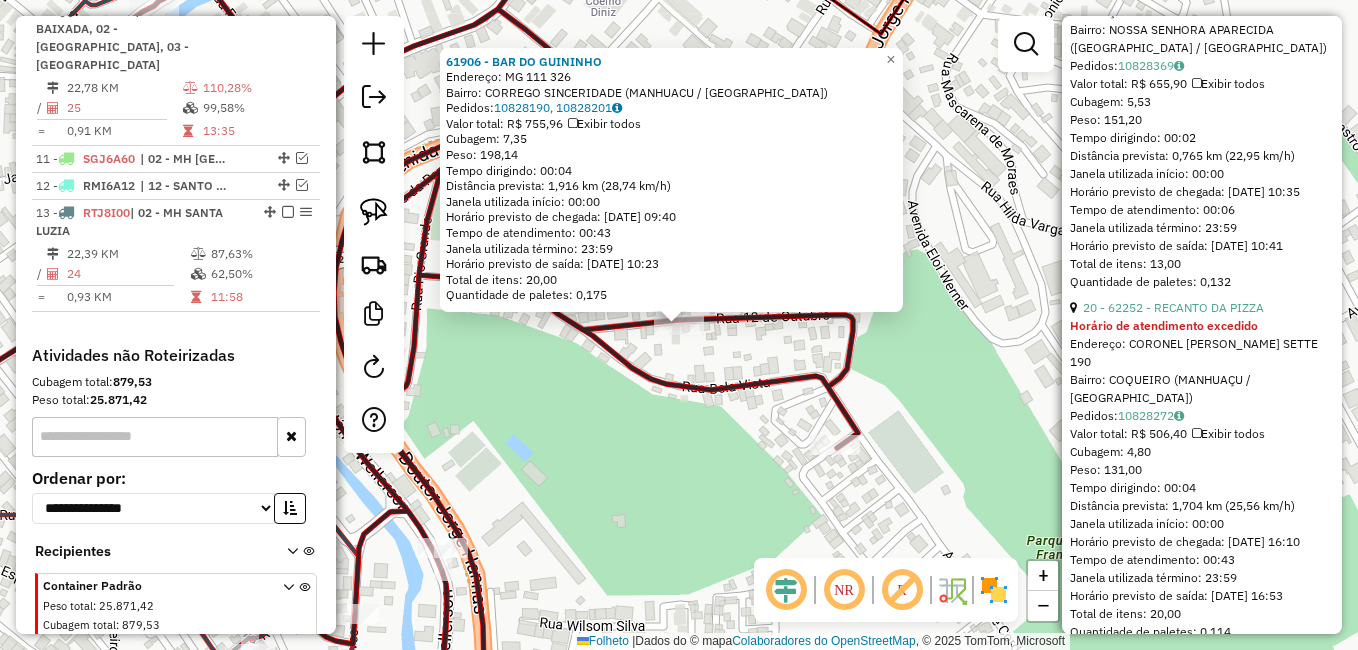 scroll, scrollTop: 1900, scrollLeft: 0, axis: vertical 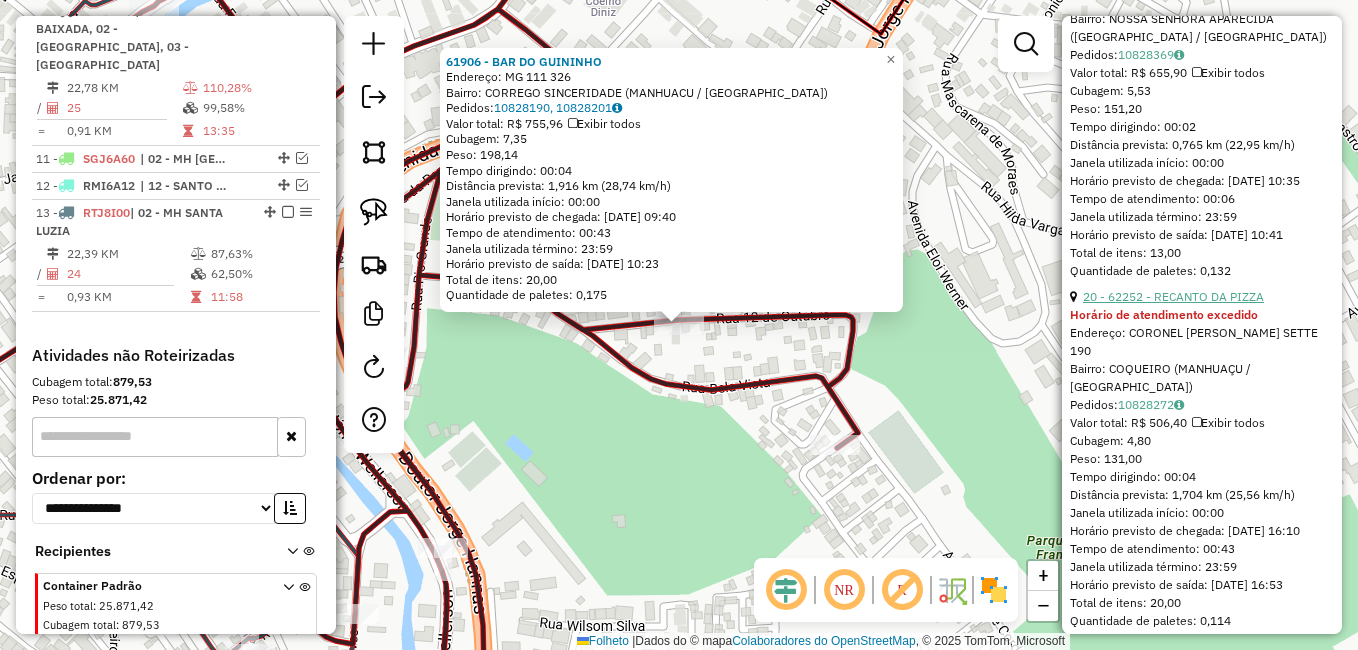 click on "20 - 62252 - RECANTO DA PIZZA" at bounding box center [1173, 296] 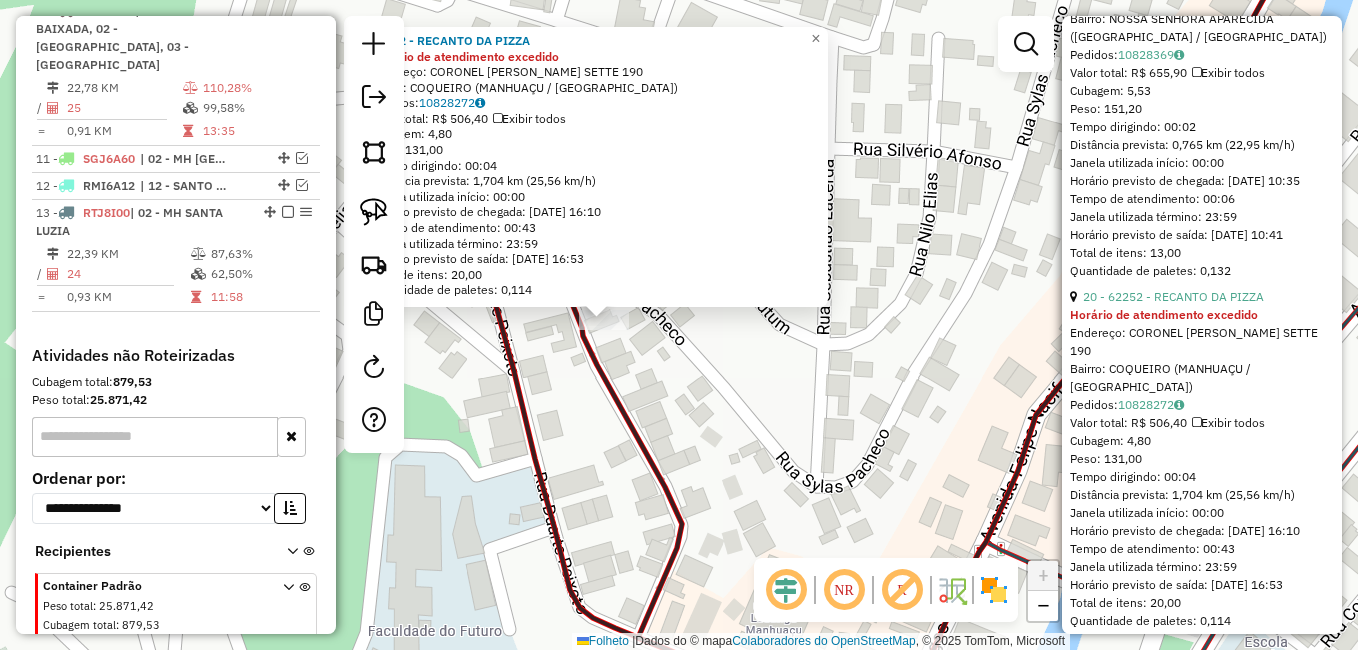 drag, startPoint x: 647, startPoint y: 411, endPoint x: 762, endPoint y: 436, distance: 117.68602 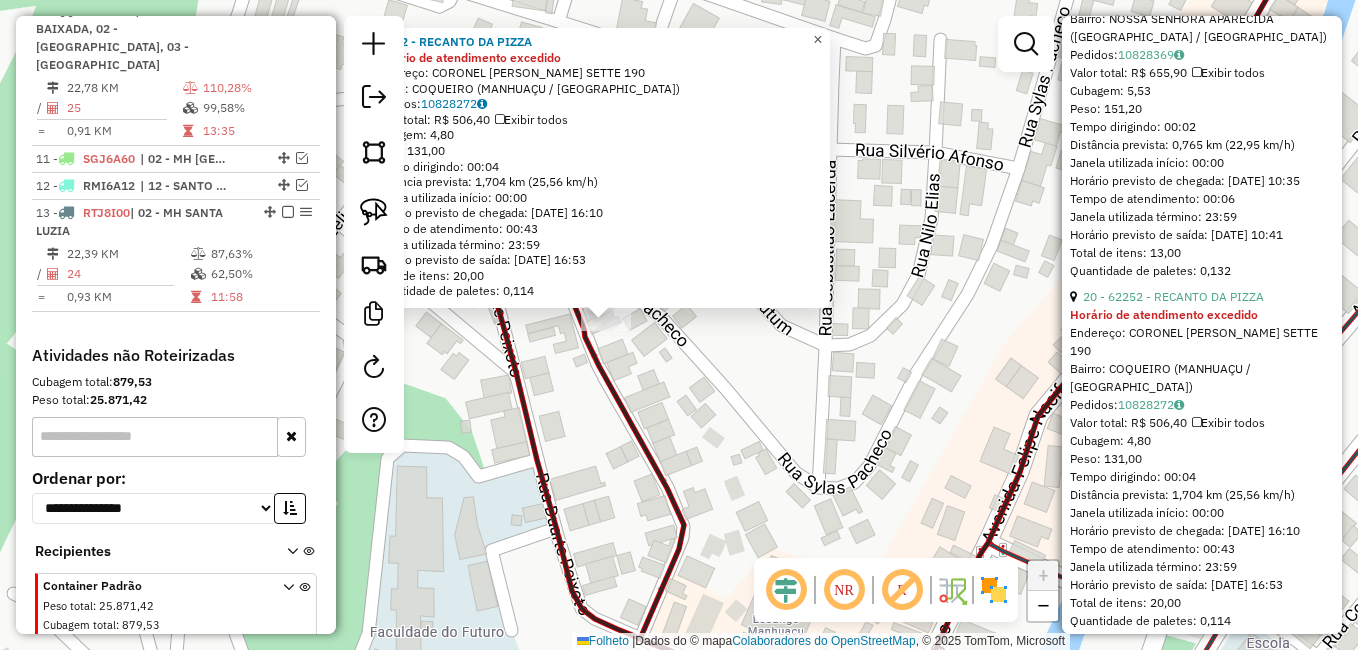 click on "×" 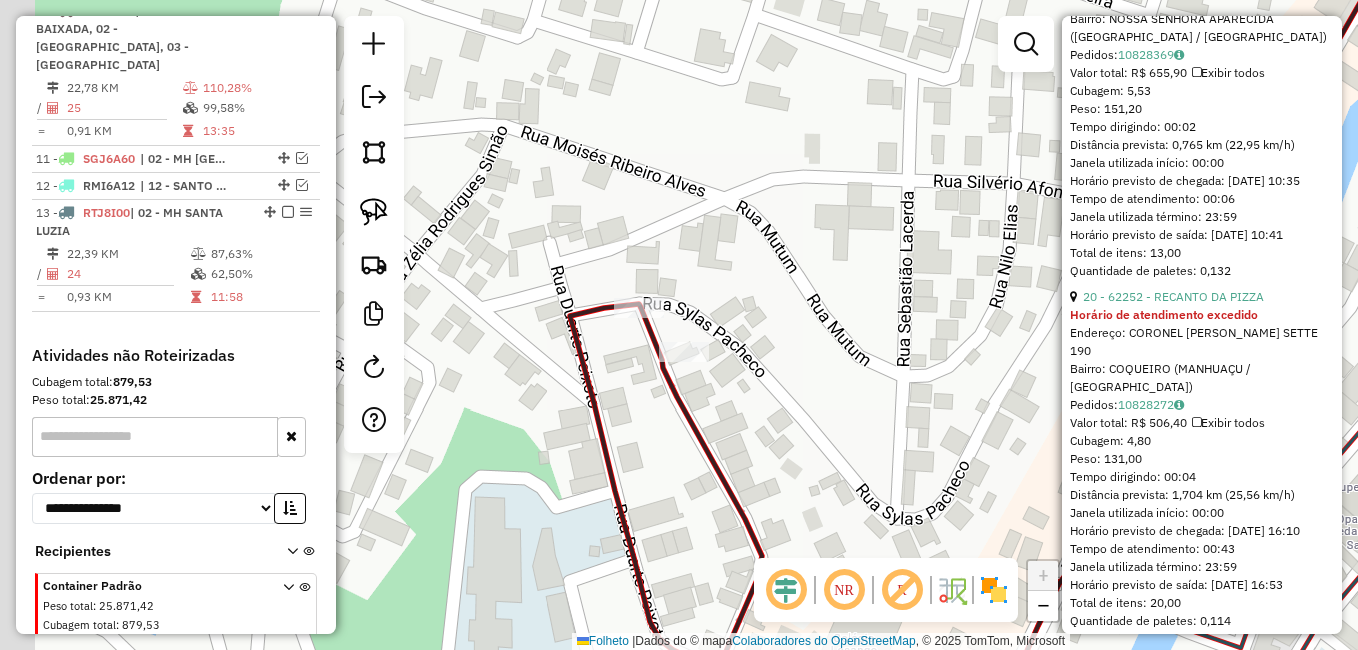 drag, startPoint x: 718, startPoint y: 423, endPoint x: 744, endPoint y: 425, distance: 26.076809 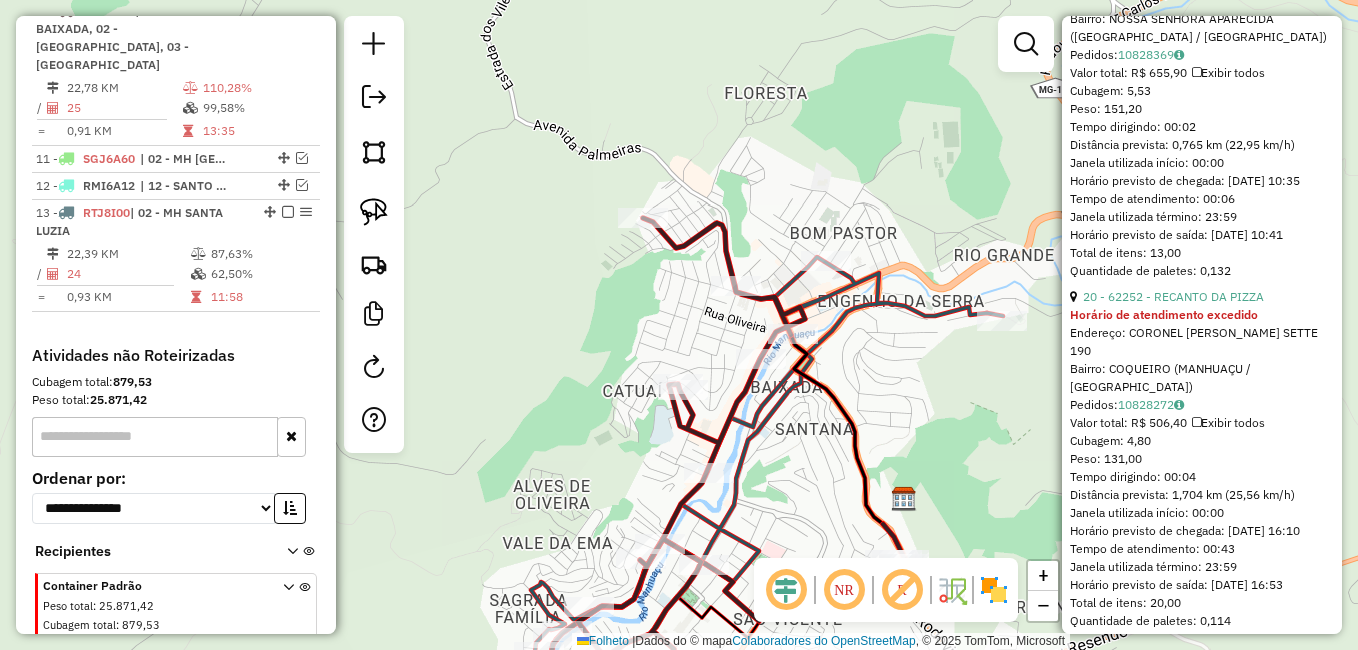 drag, startPoint x: 796, startPoint y: 431, endPoint x: 674, endPoint y: 359, distance: 141.66158 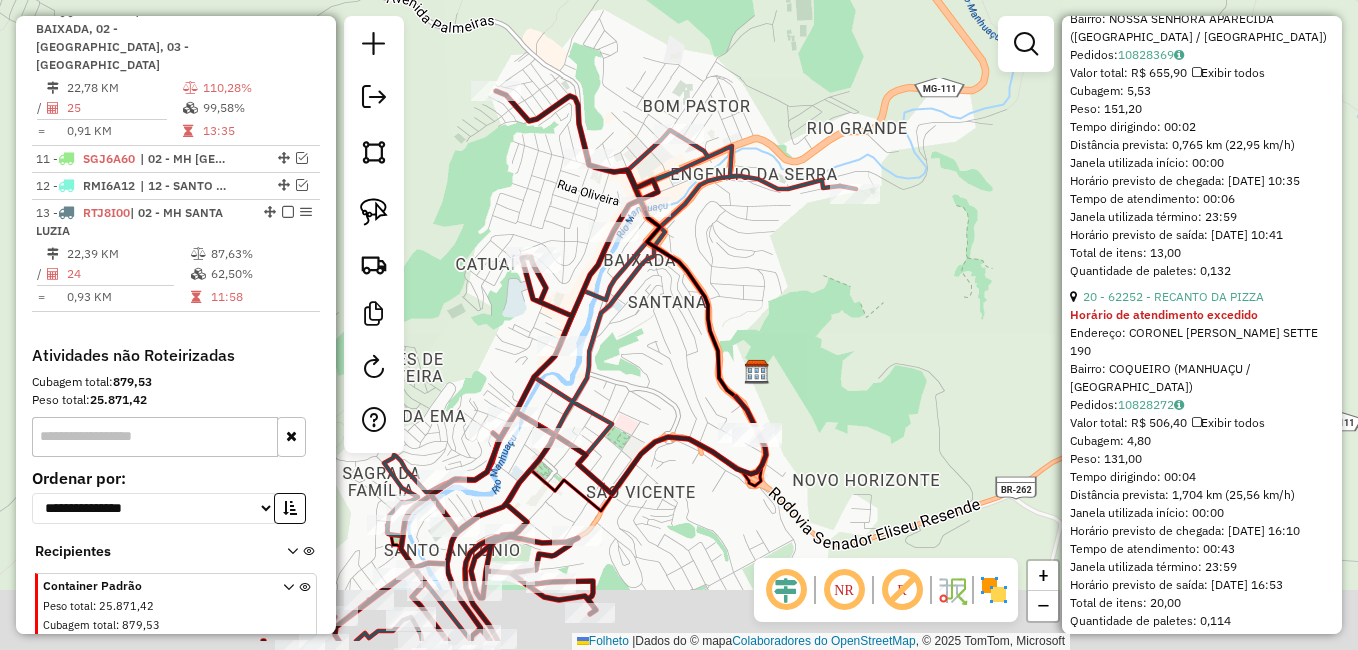 drag, startPoint x: 738, startPoint y: 388, endPoint x: 703, endPoint y: 279, distance: 114.48144 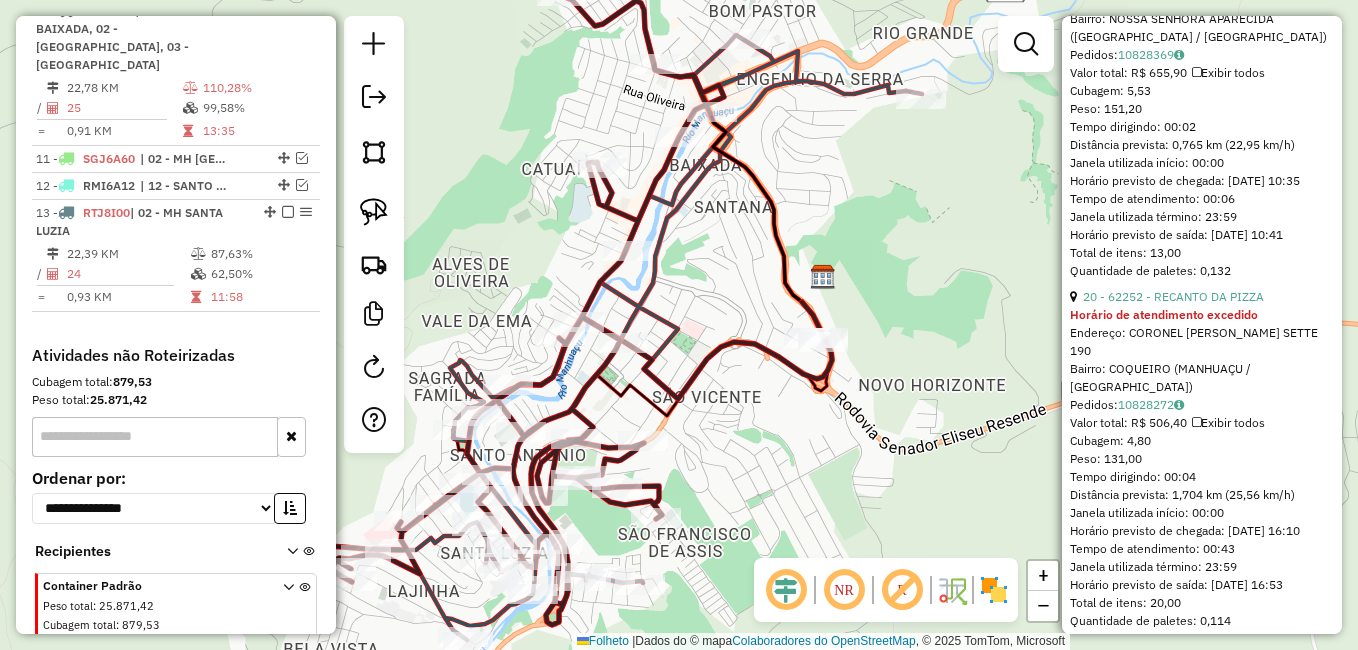 drag, startPoint x: 646, startPoint y: 389, endPoint x: 736, endPoint y: 327, distance: 109.28861 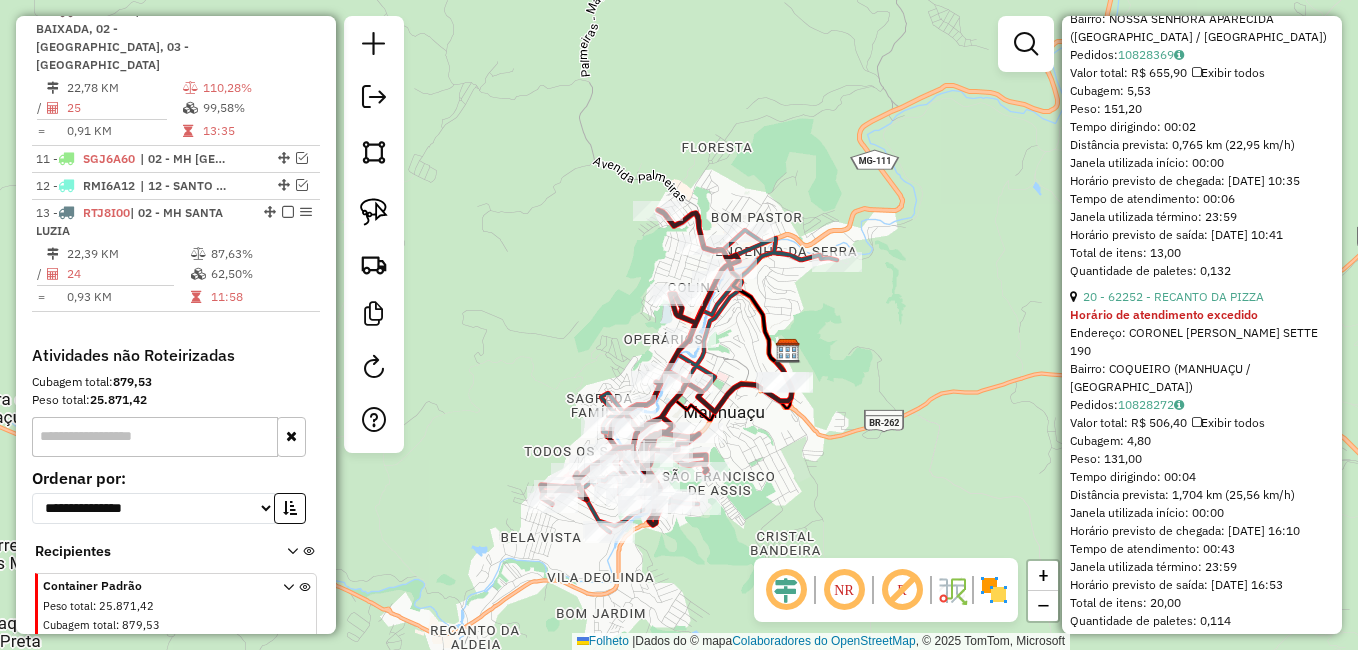drag, startPoint x: 761, startPoint y: 464, endPoint x: 778, endPoint y: 429, distance: 38.910152 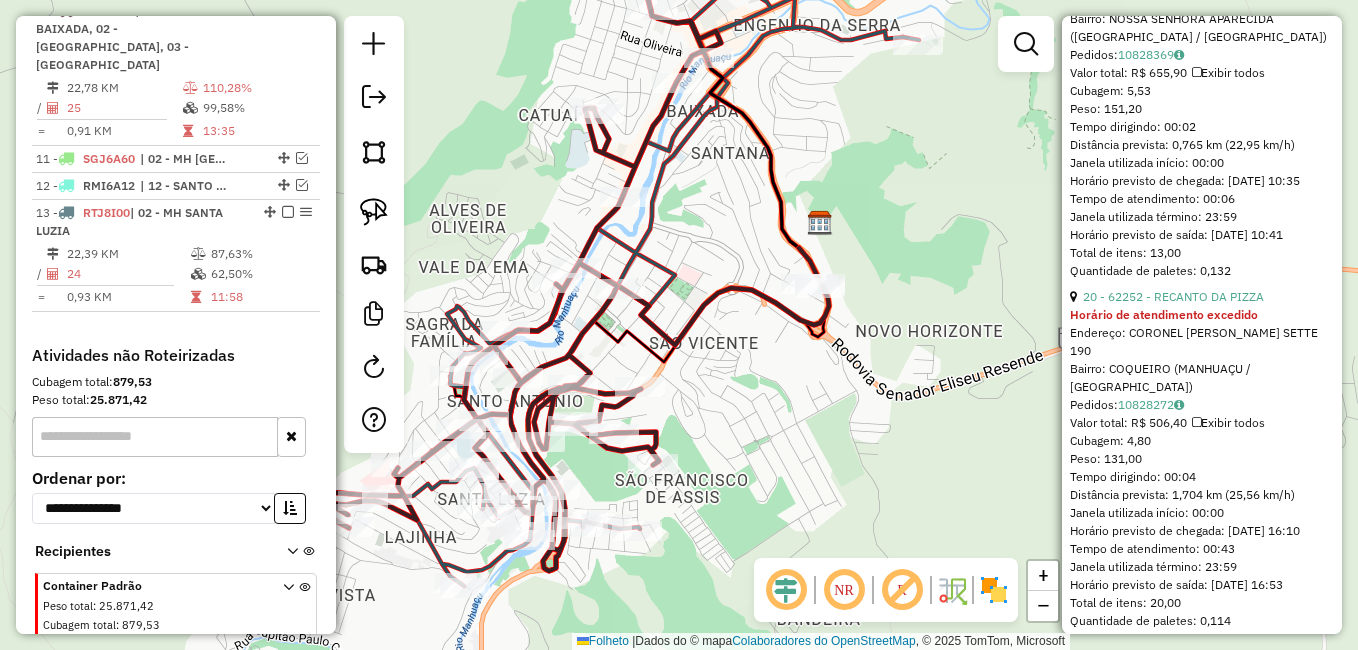 drag, startPoint x: 776, startPoint y: 444, endPoint x: 798, endPoint y: 429, distance: 26.627054 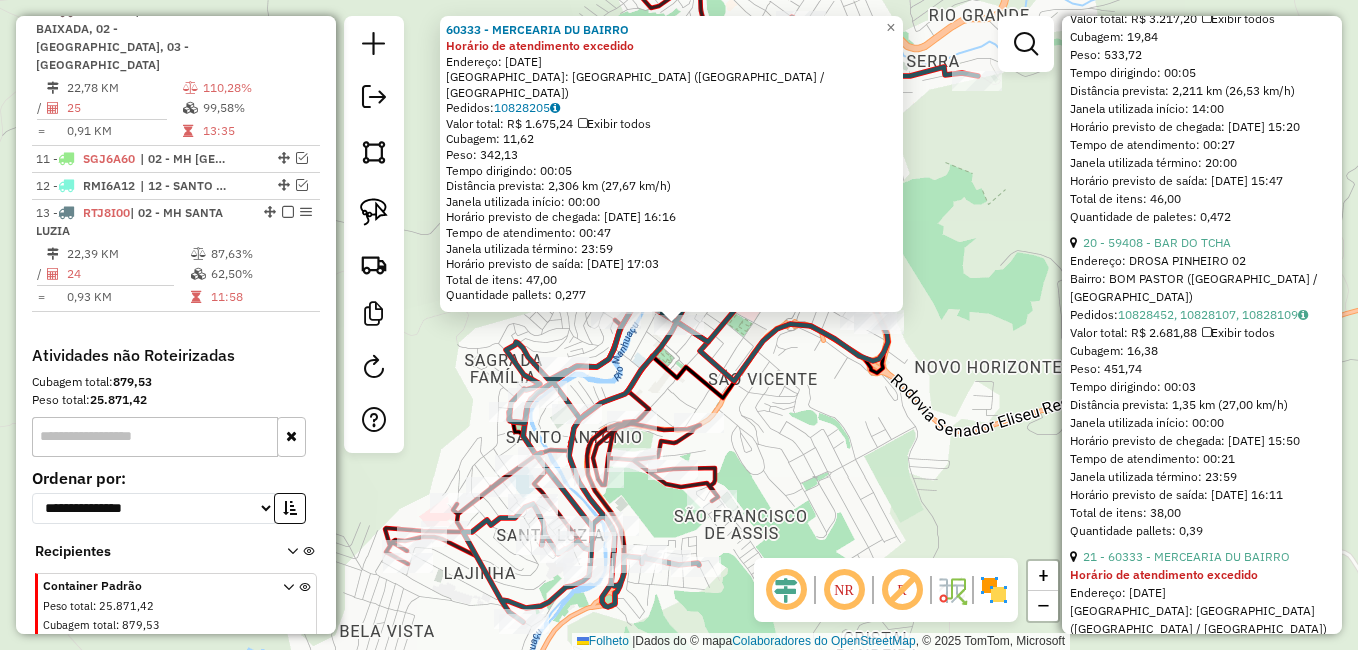 scroll, scrollTop: 1882, scrollLeft: 0, axis: vertical 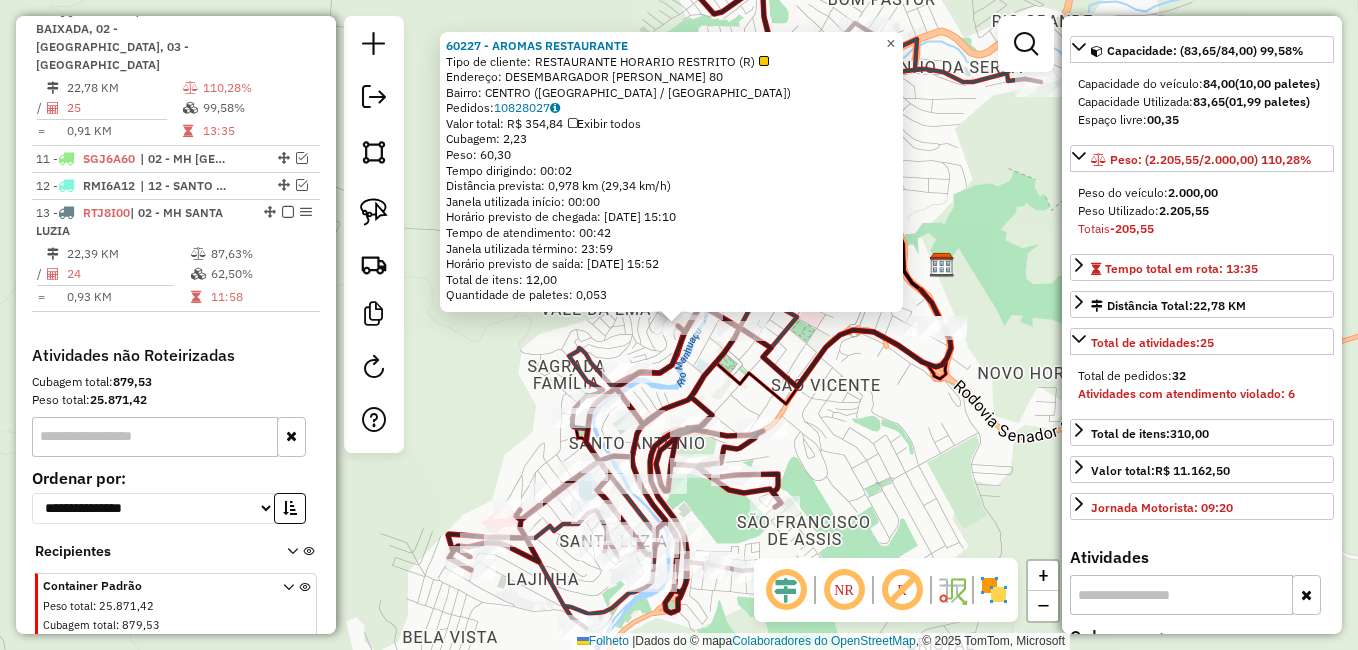 click on "×" 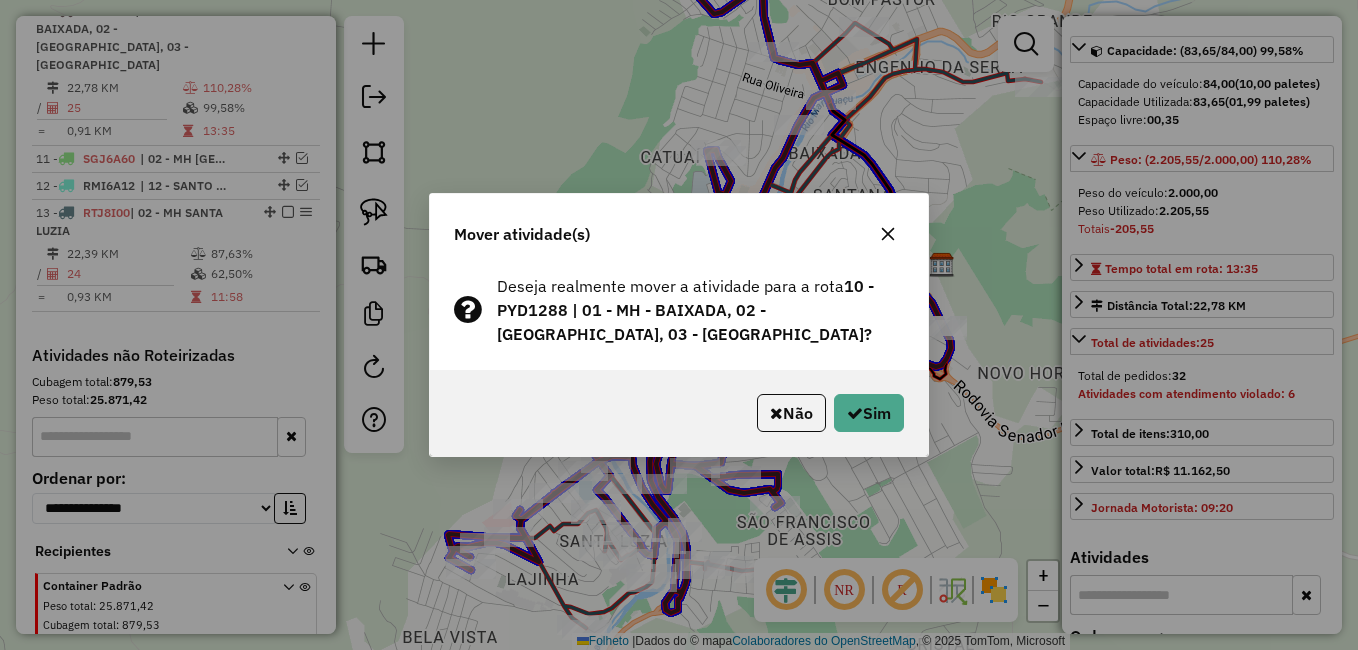 click 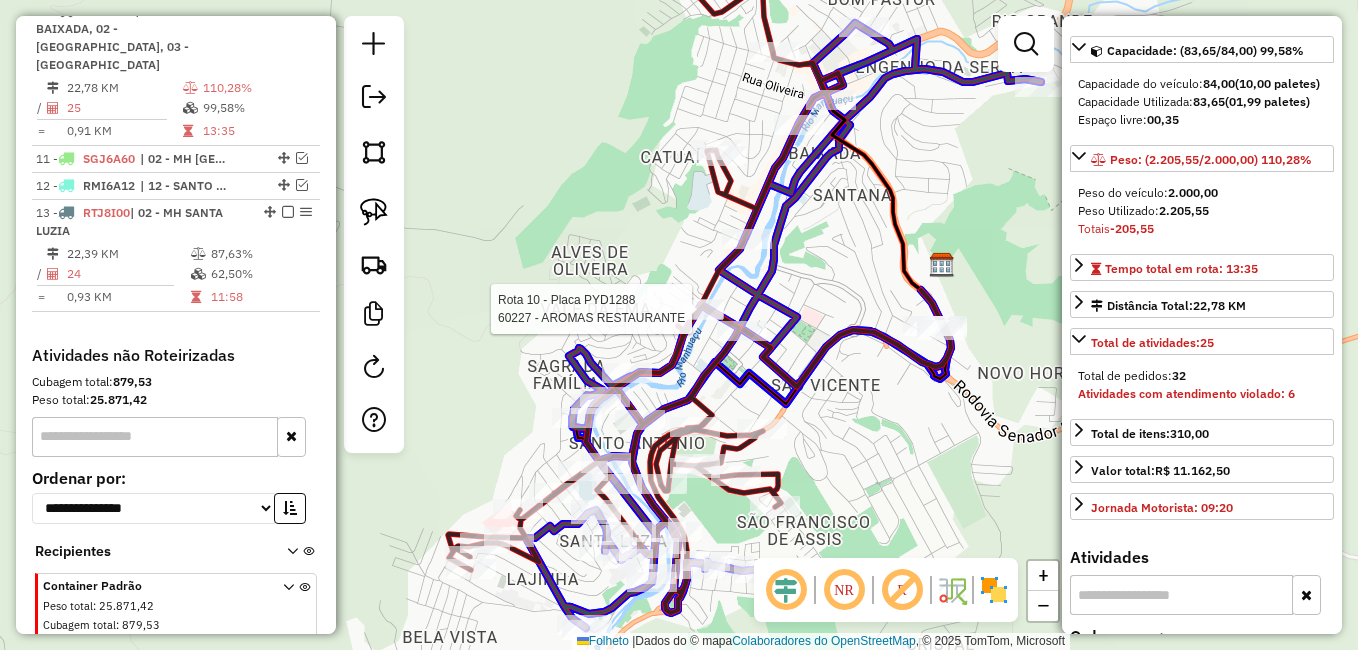 click 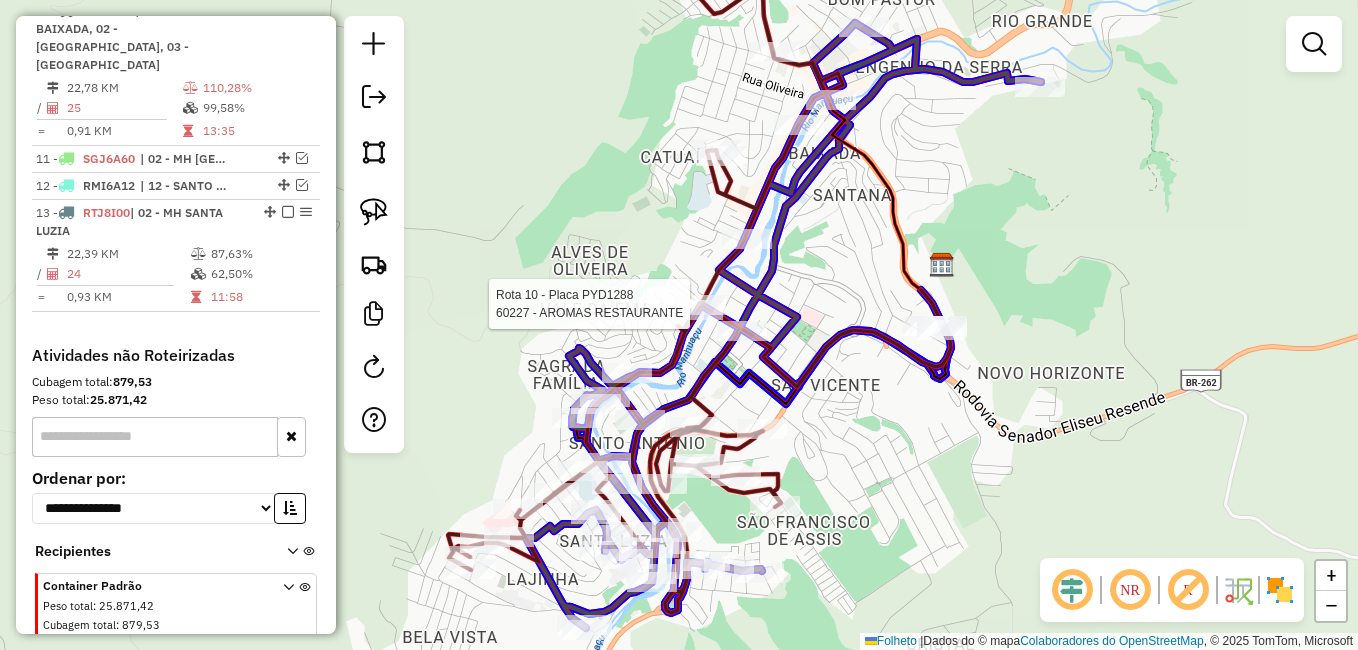 click 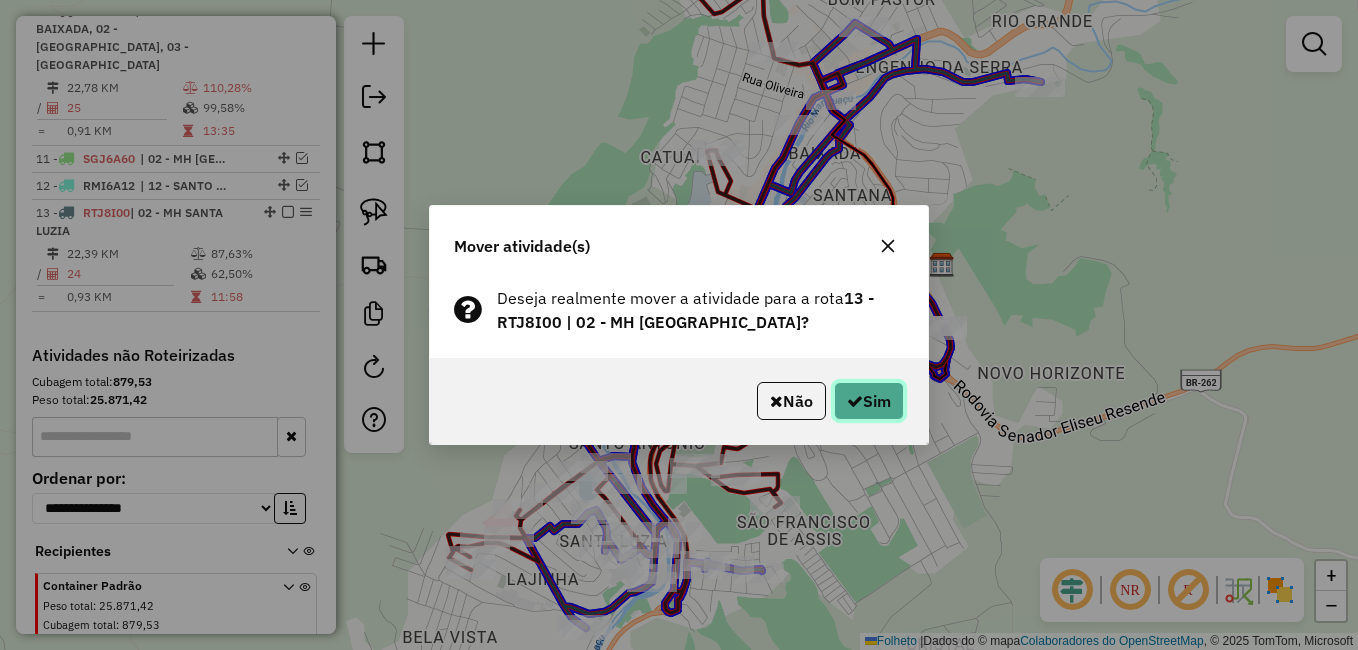 click on "Sim" 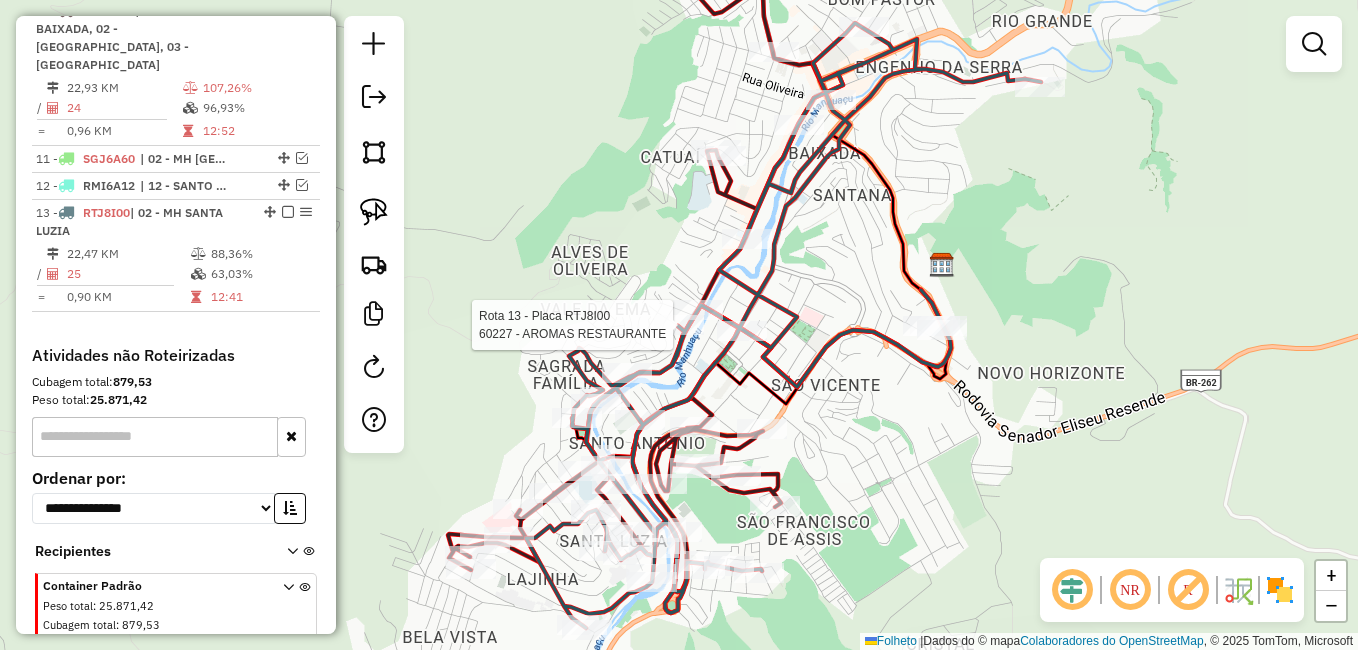 select on "*********" 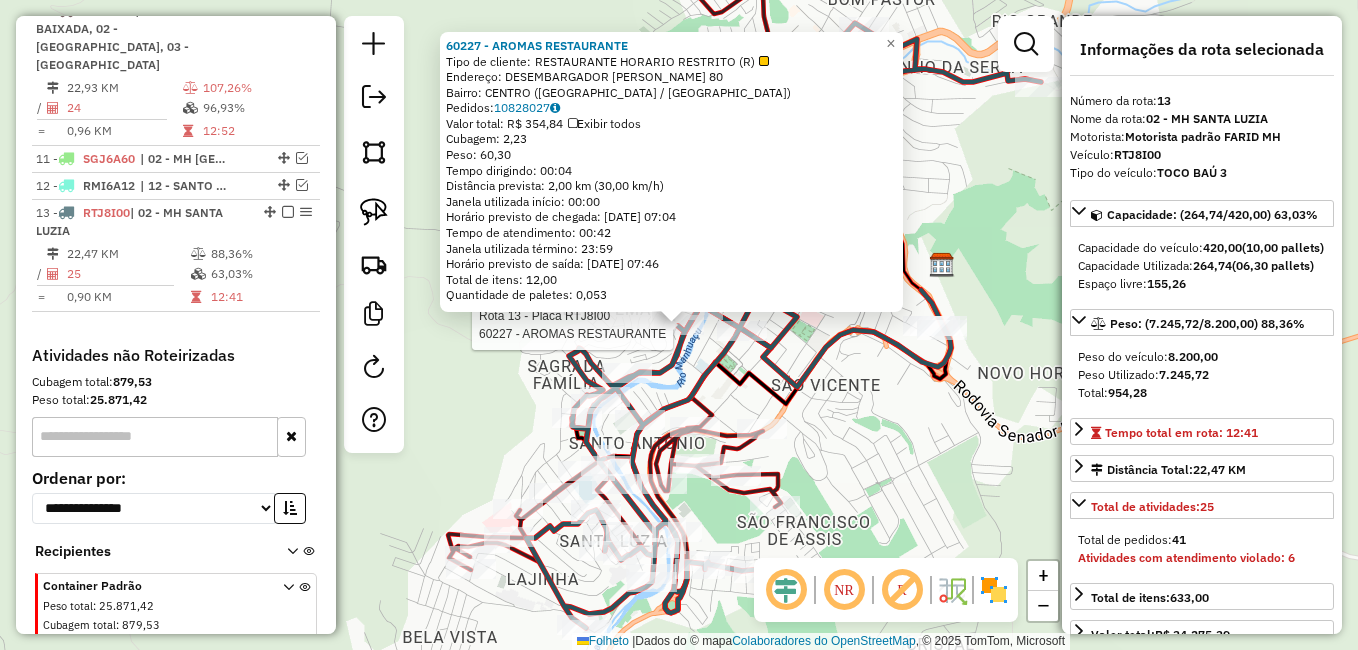 scroll, scrollTop: 1064, scrollLeft: 0, axis: vertical 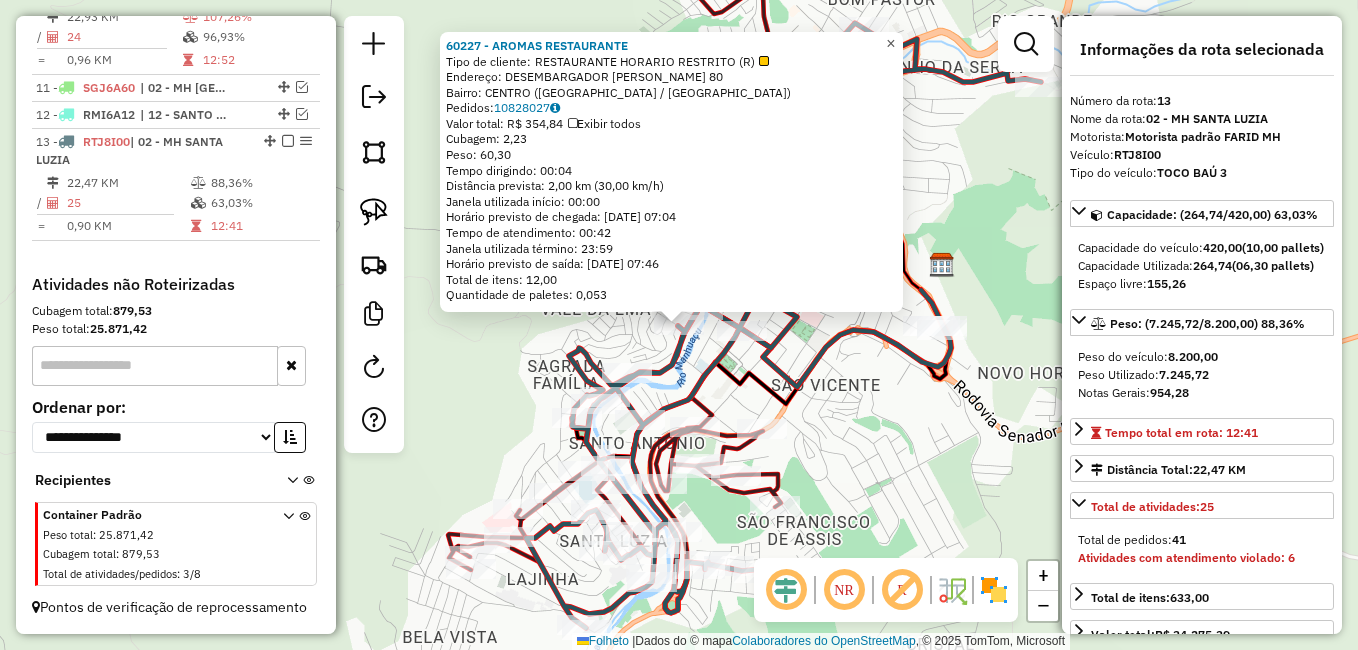 click on "×" 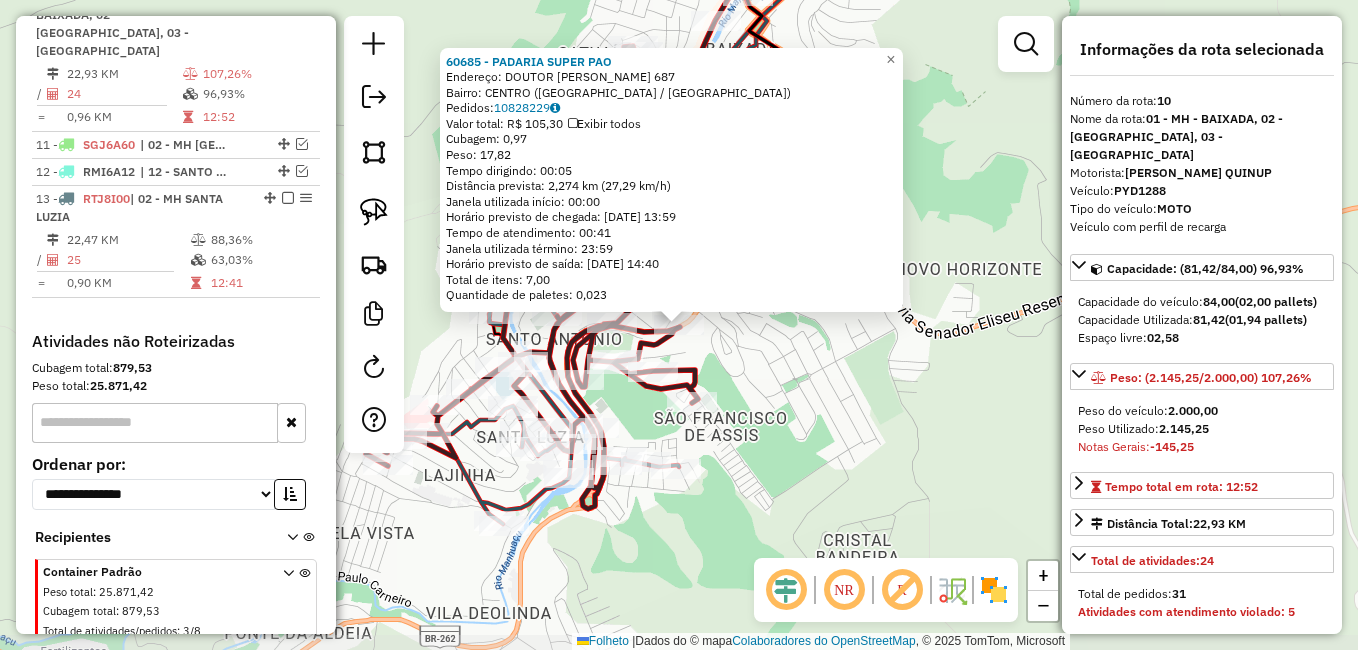 scroll, scrollTop: 993, scrollLeft: 0, axis: vertical 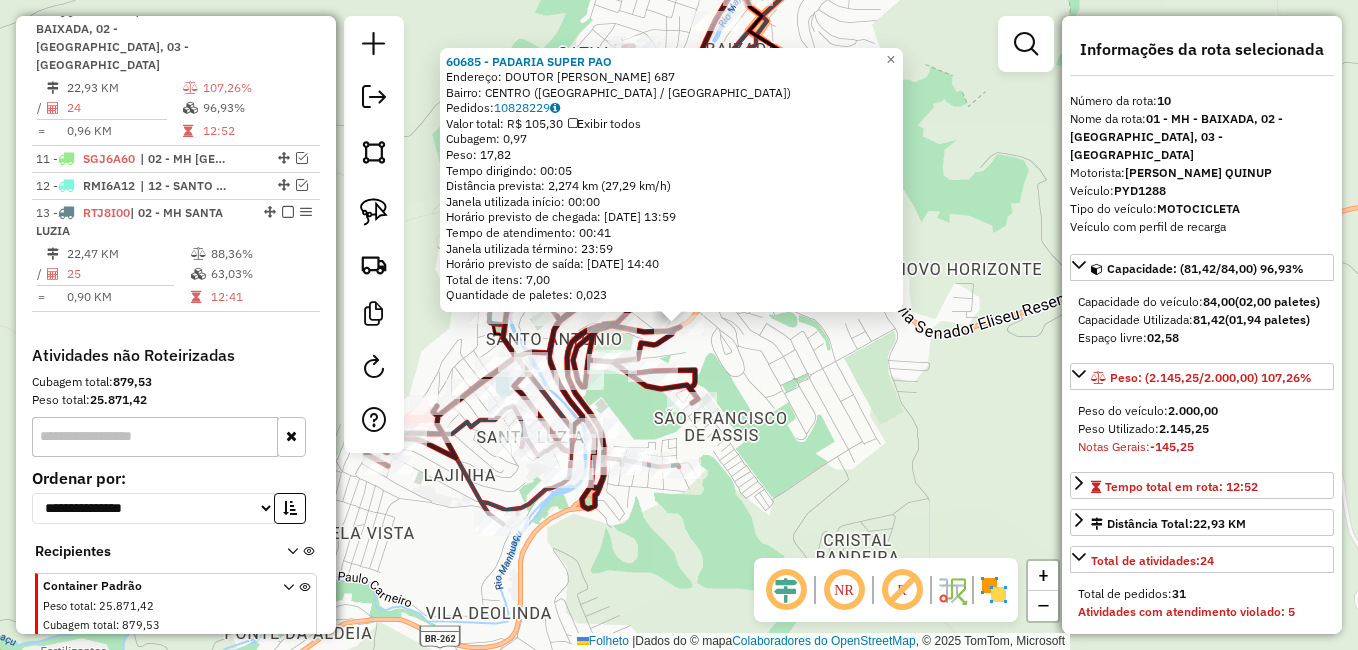 drag, startPoint x: 855, startPoint y: 382, endPoint x: 757, endPoint y: 424, distance: 106.62083 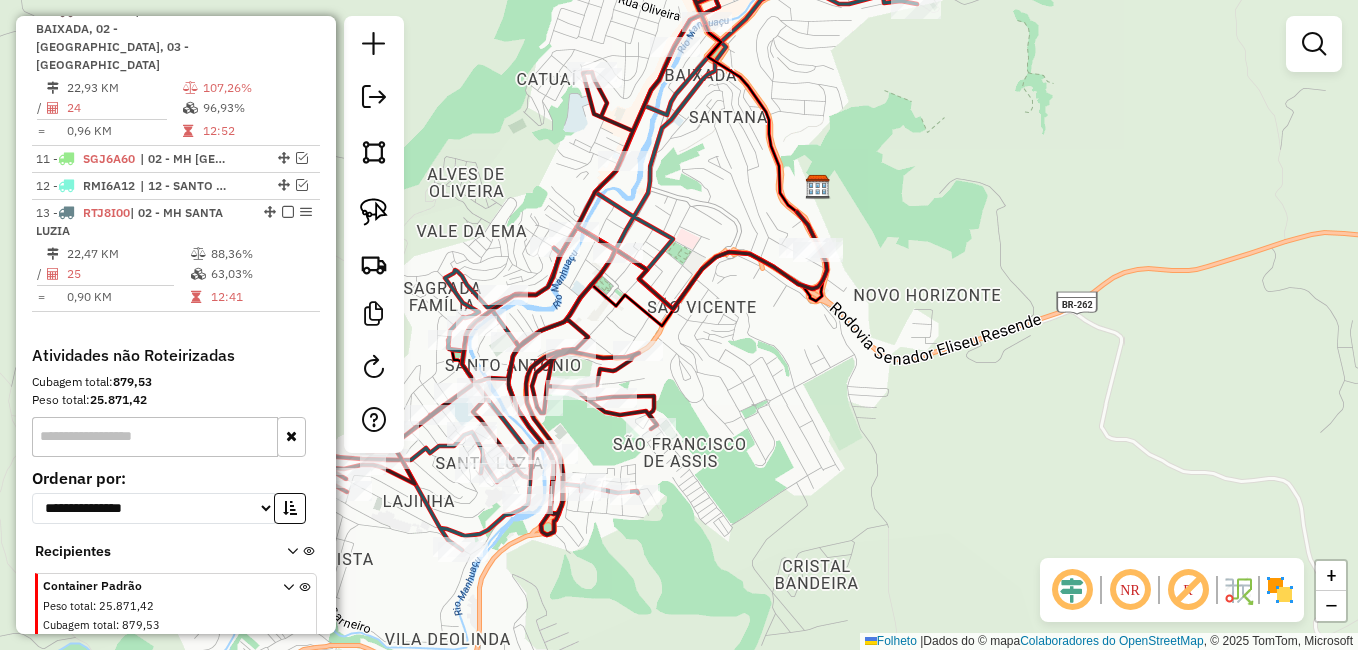 drag, startPoint x: 584, startPoint y: 281, endPoint x: 564, endPoint y: 298, distance: 26.24881 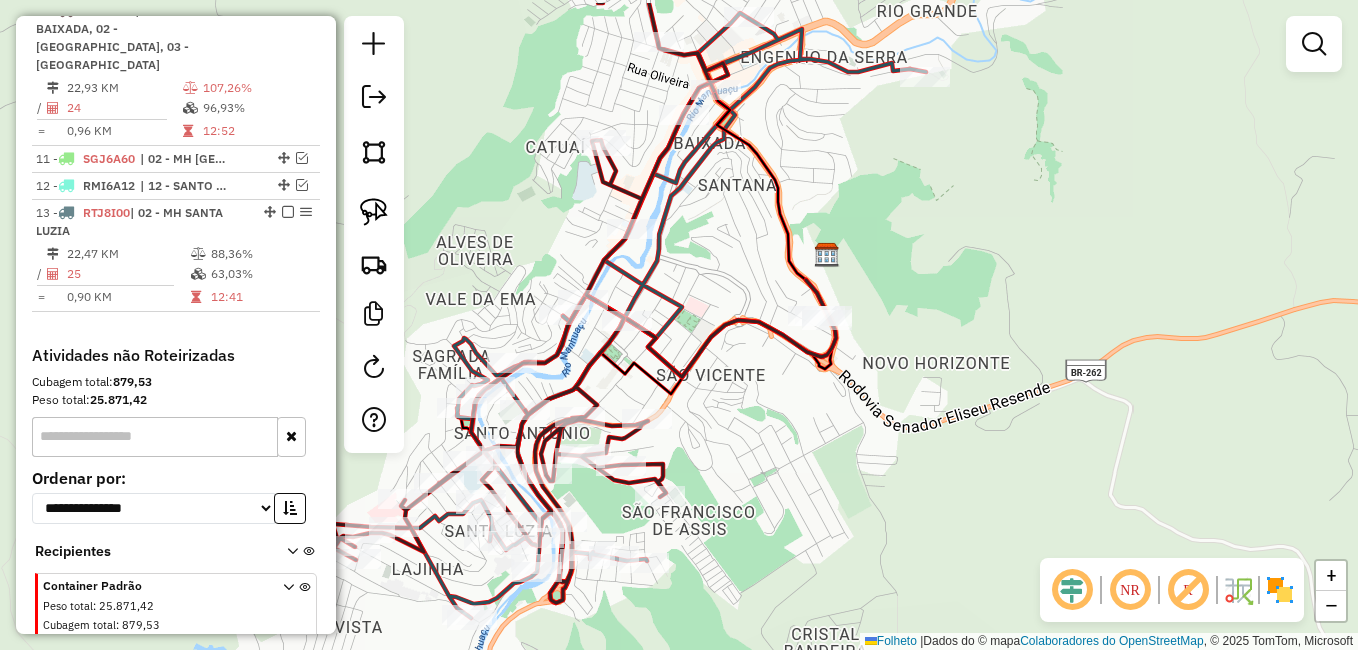 drag, startPoint x: 673, startPoint y: 169, endPoint x: 681, endPoint y: 224, distance: 55.578773 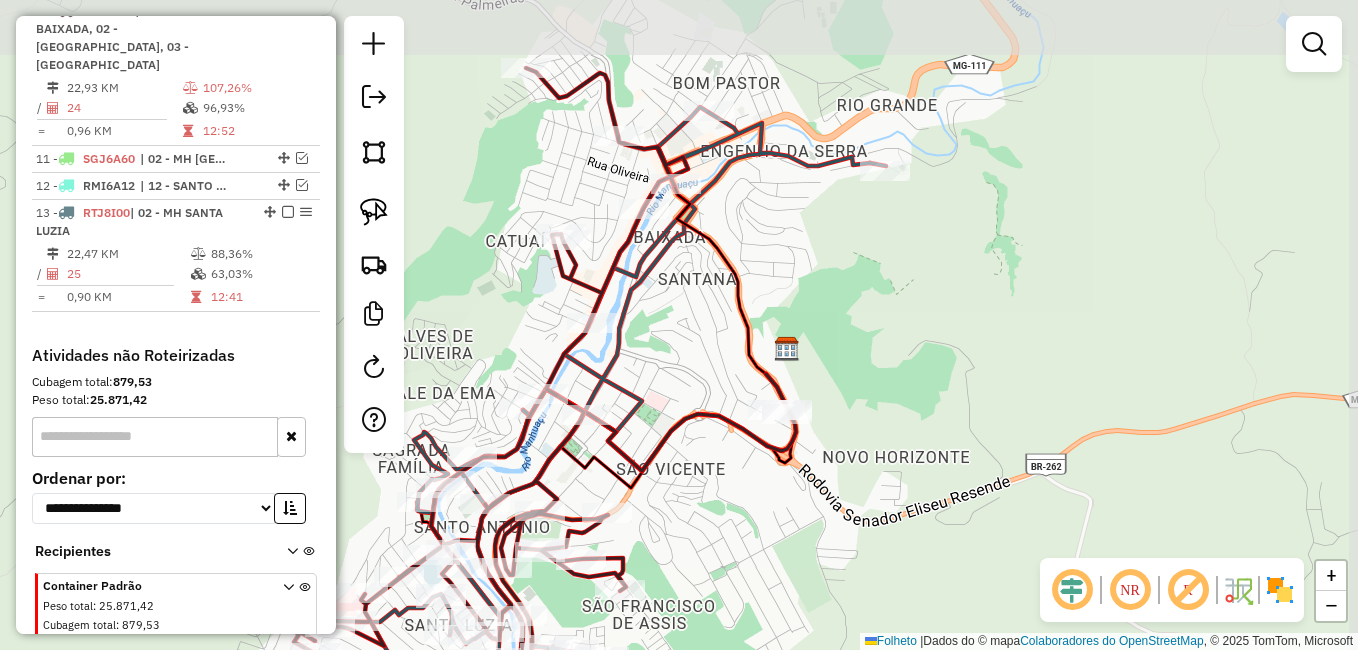 drag, startPoint x: 744, startPoint y: 222, endPoint x: 723, endPoint y: 301, distance: 81.7435 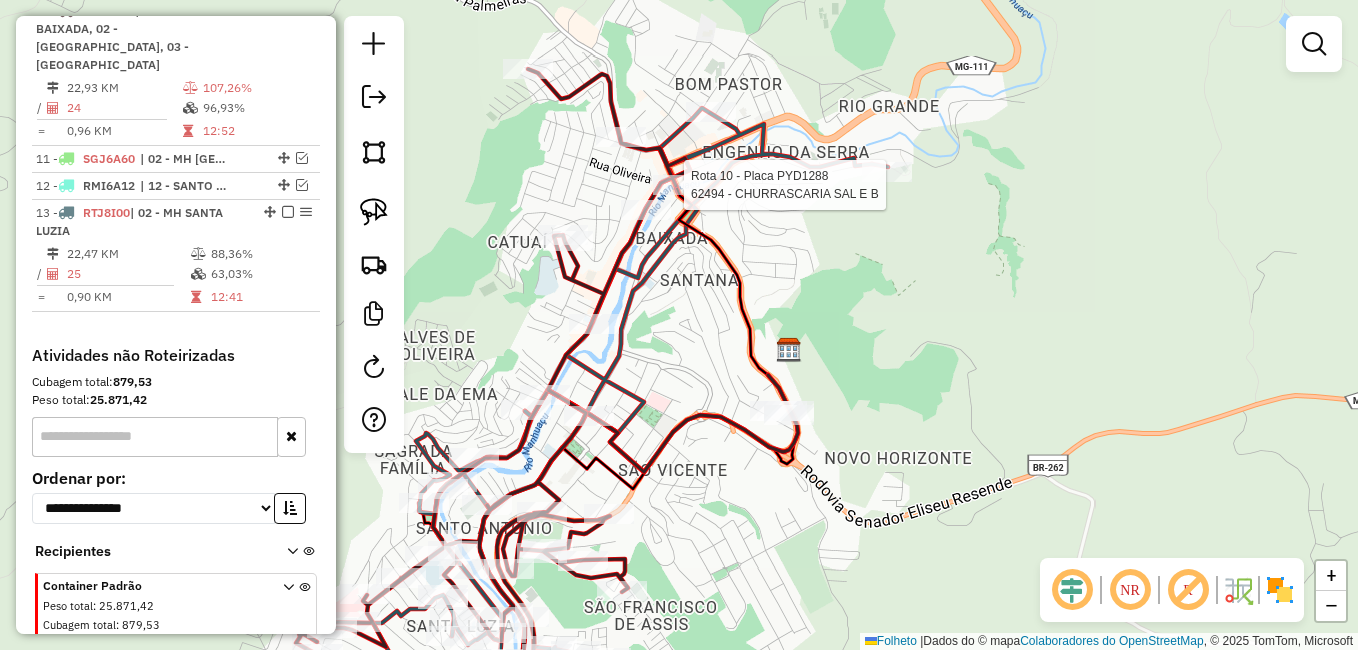 select on "*********" 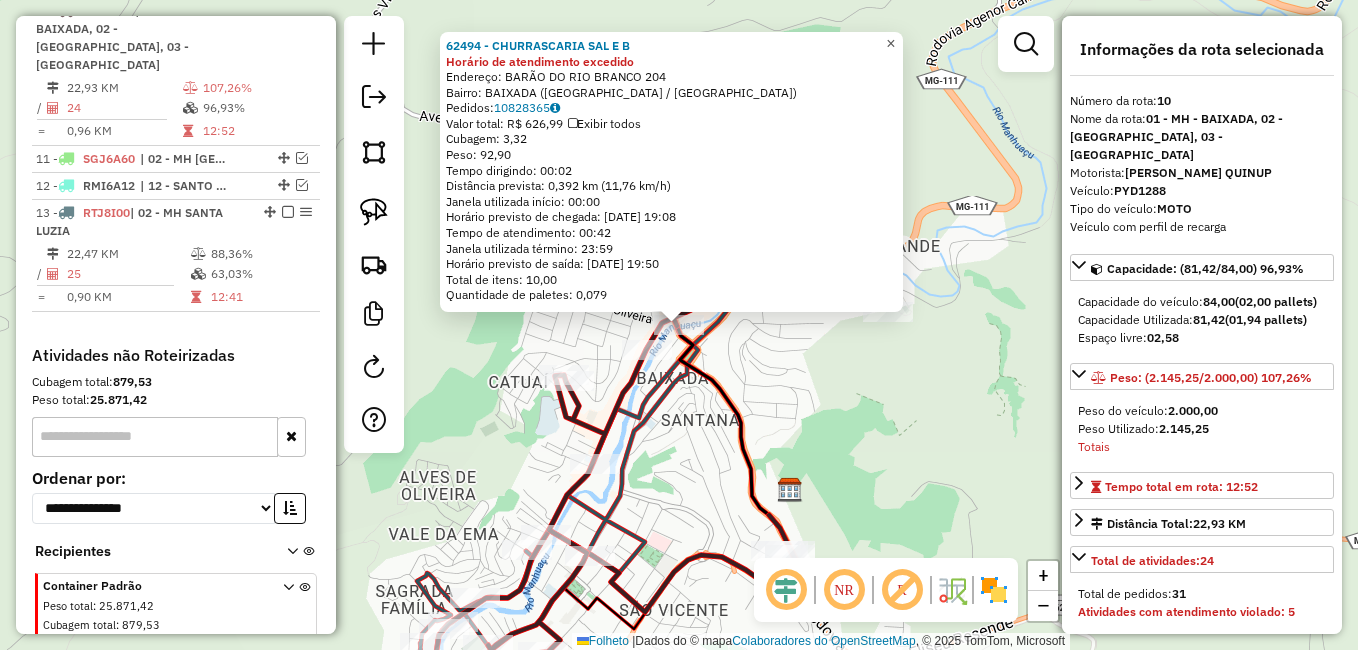 click on "×" 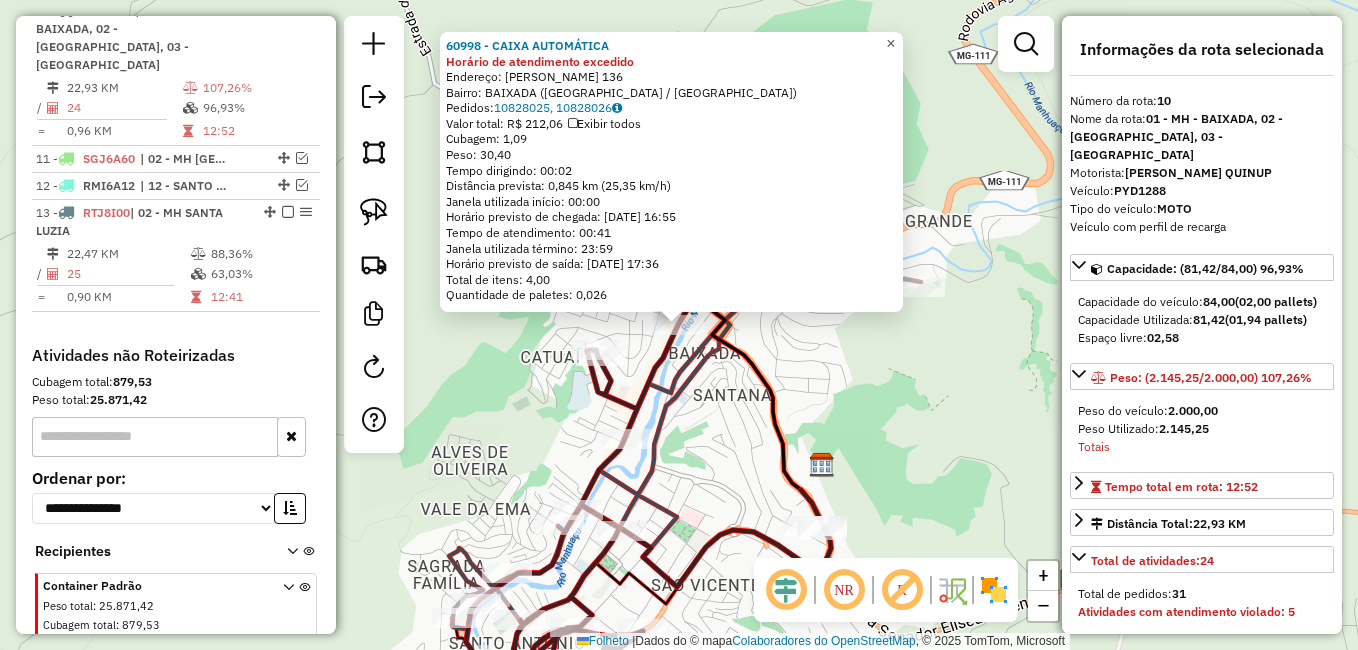 click on "×" 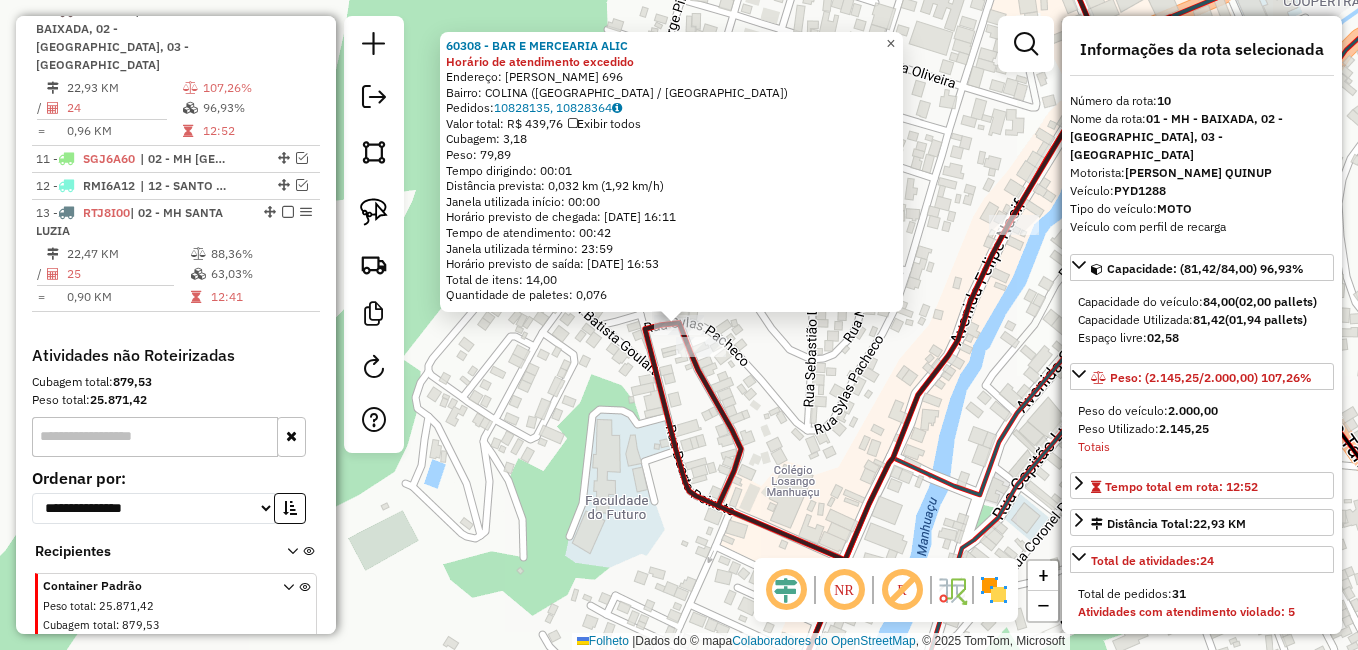 drag, startPoint x: 906, startPoint y: 35, endPoint x: 874, endPoint y: 78, distance: 53.600372 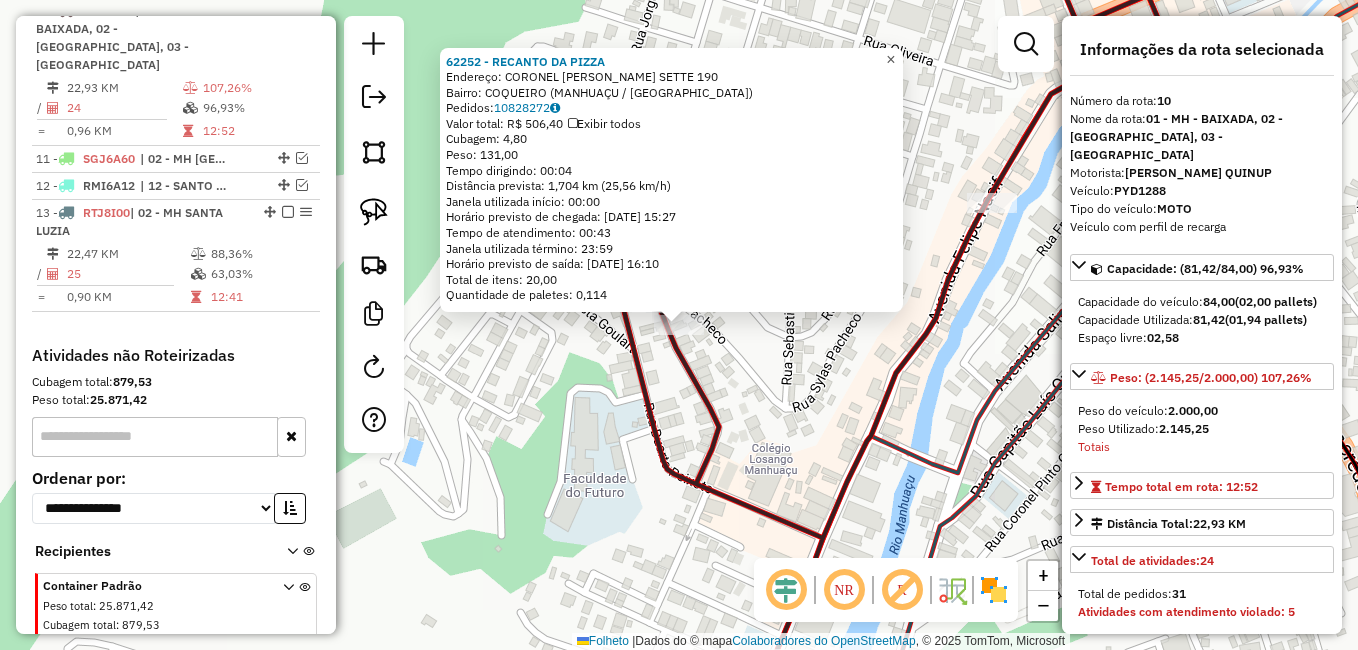 click on "×" 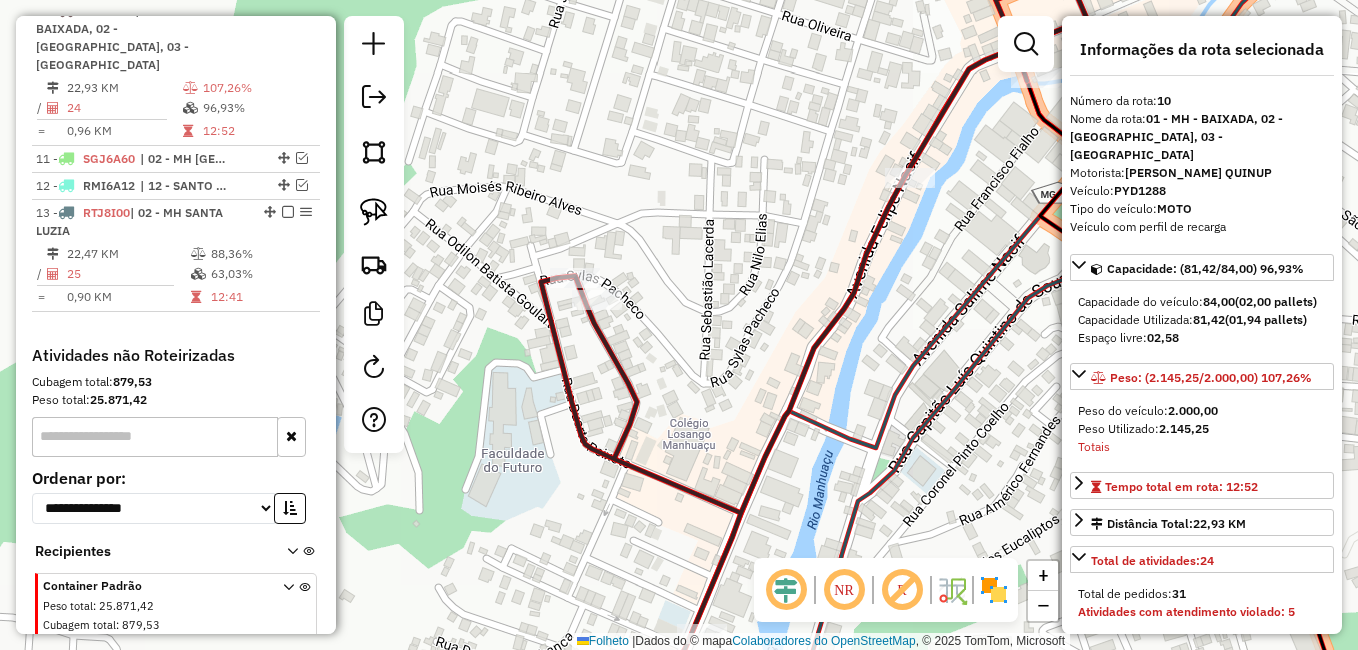 drag, startPoint x: 889, startPoint y: 342, endPoint x: 719, endPoint y: 242, distance: 197.23083 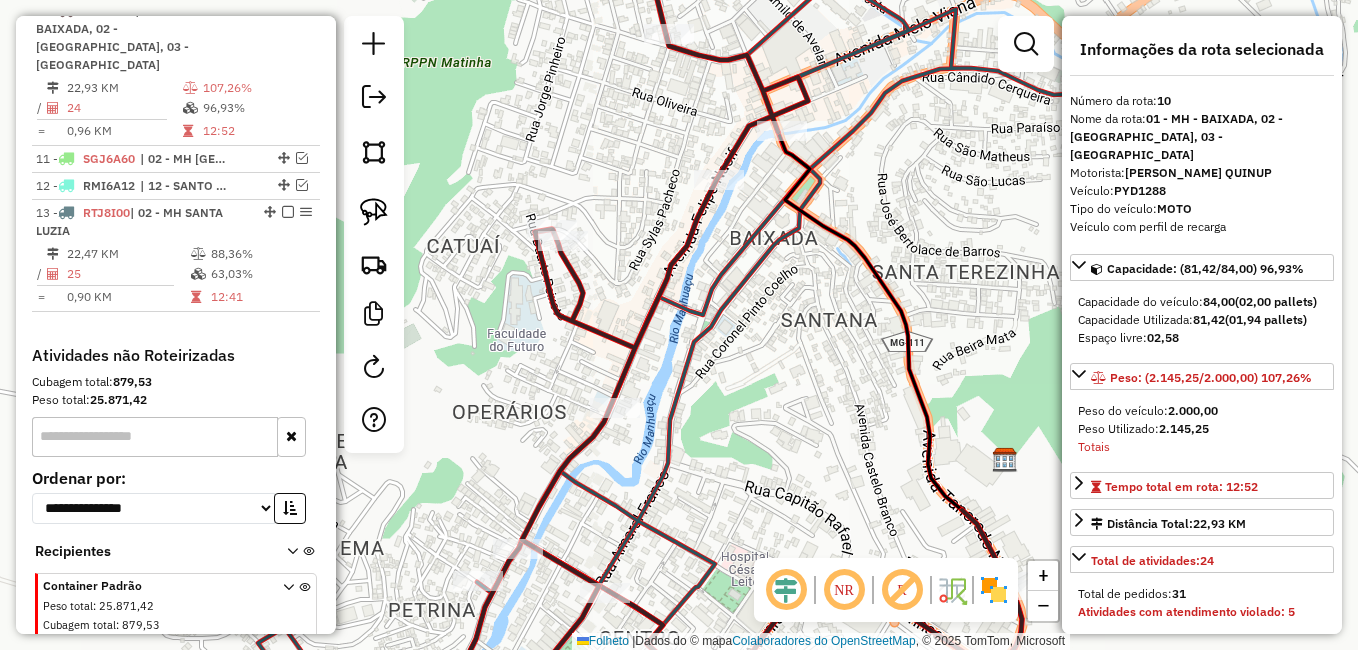 drag, startPoint x: 854, startPoint y: 283, endPoint x: 797, endPoint y: 286, distance: 57.07889 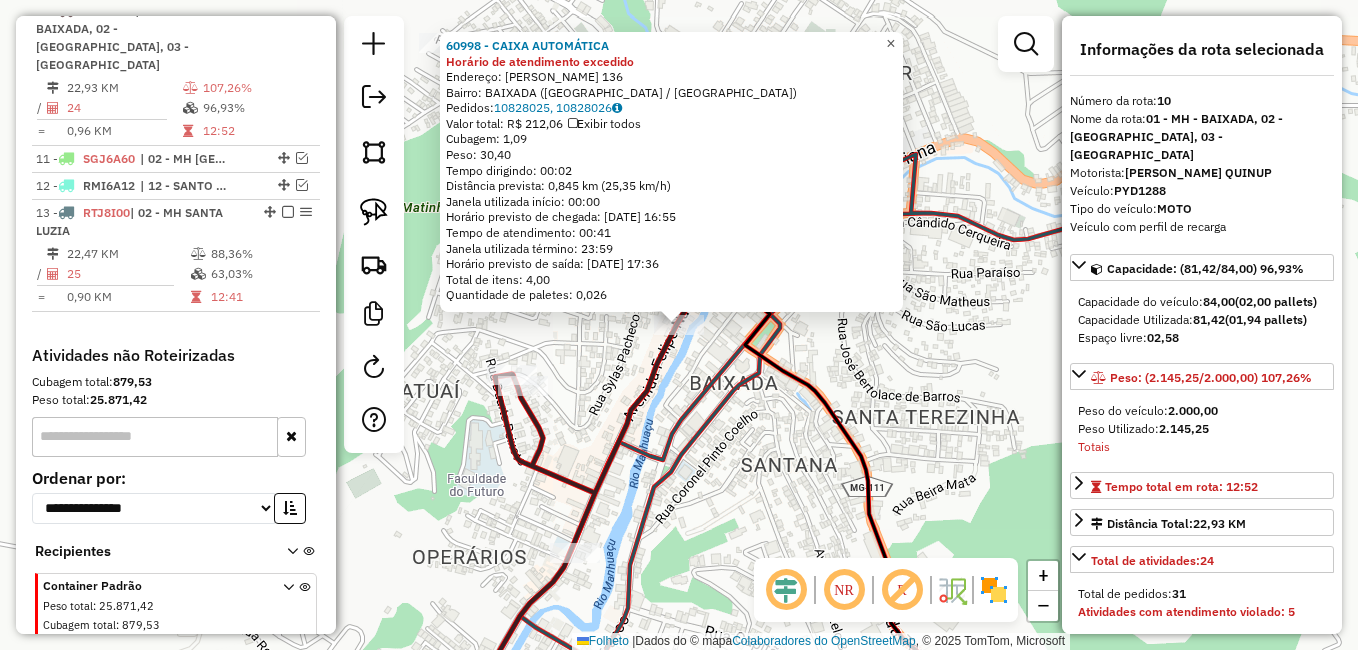 click on "×" 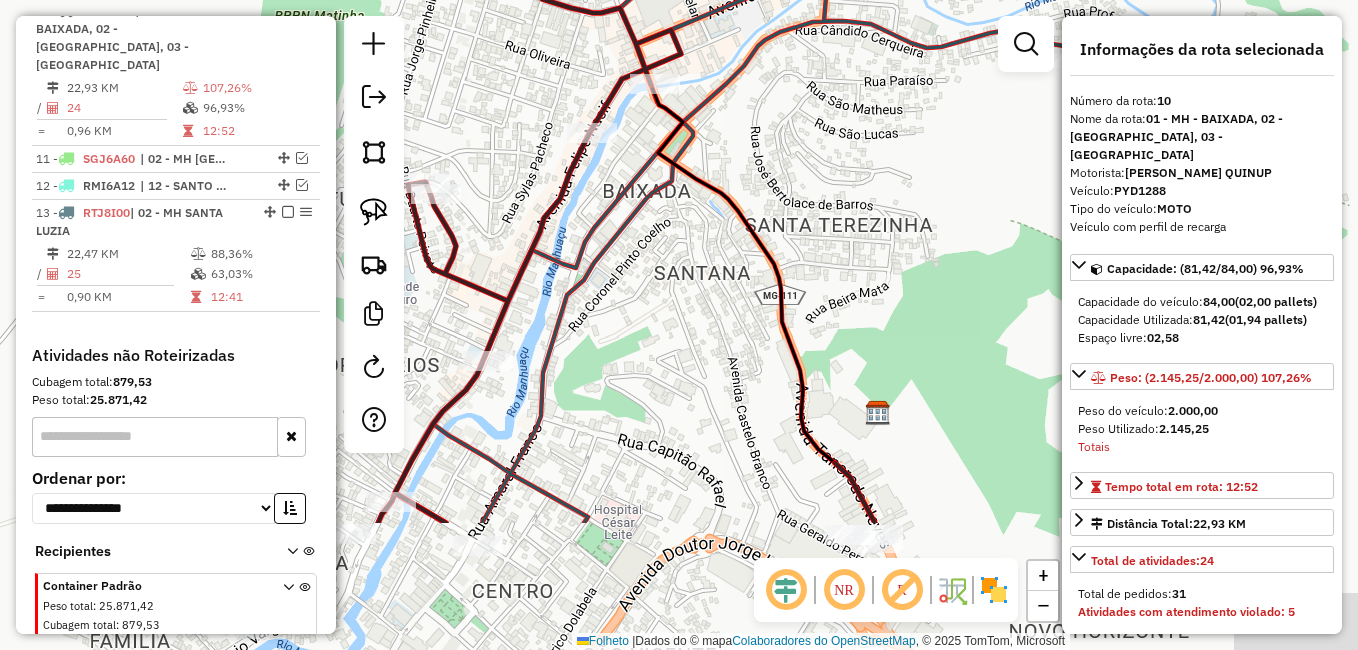 drag, startPoint x: 716, startPoint y: 491, endPoint x: 607, endPoint y: 263, distance: 252.71526 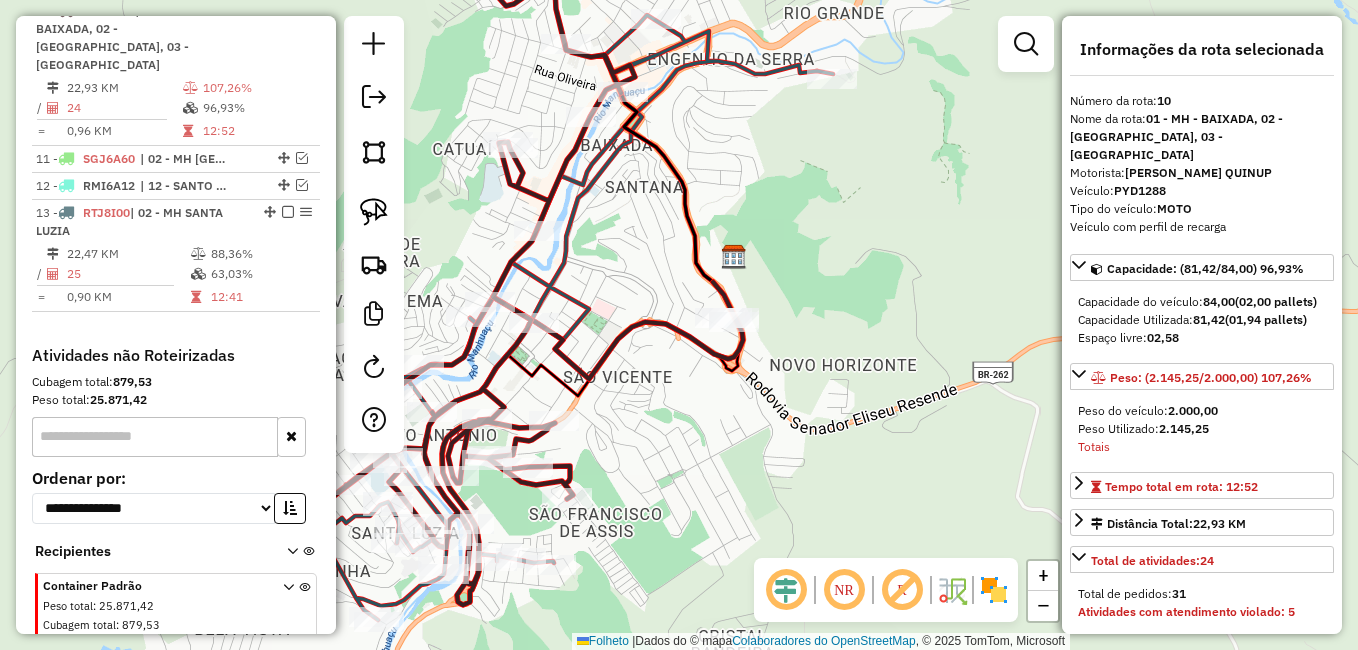 drag, startPoint x: 694, startPoint y: 287, endPoint x: 692, endPoint y: 231, distance: 56.0357 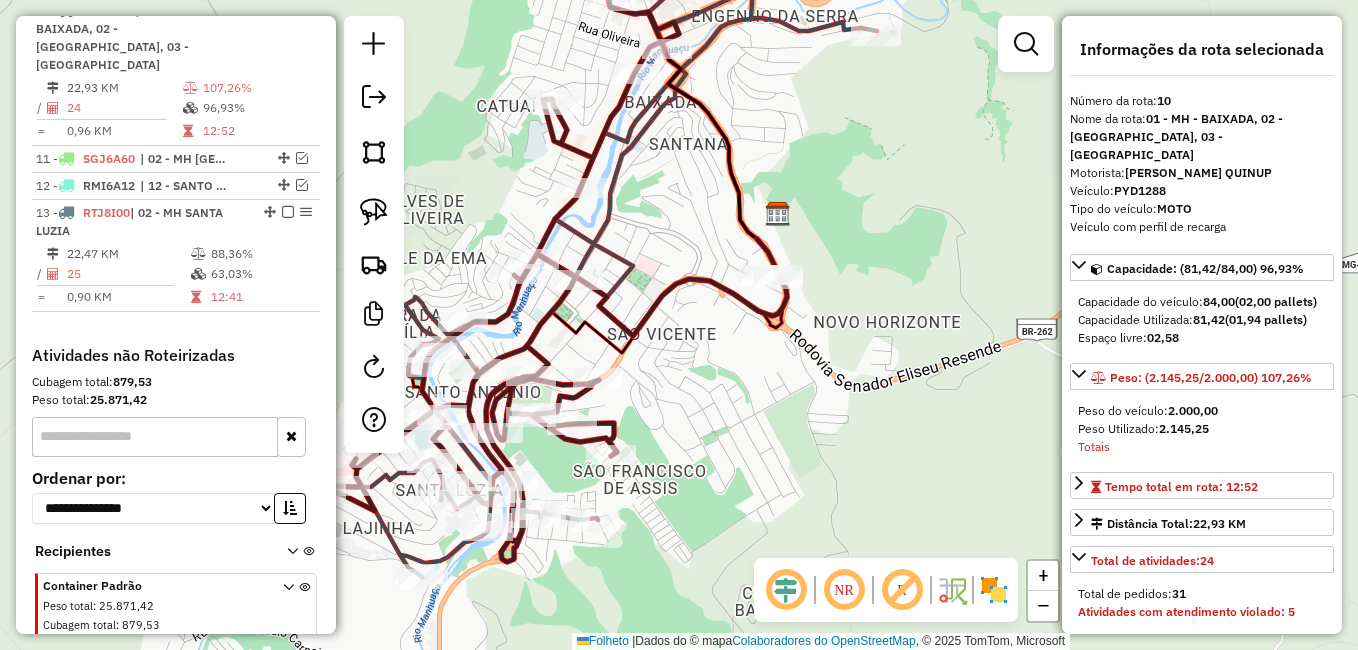 drag, startPoint x: 650, startPoint y: 318, endPoint x: 750, endPoint y: 244, distance: 124.40257 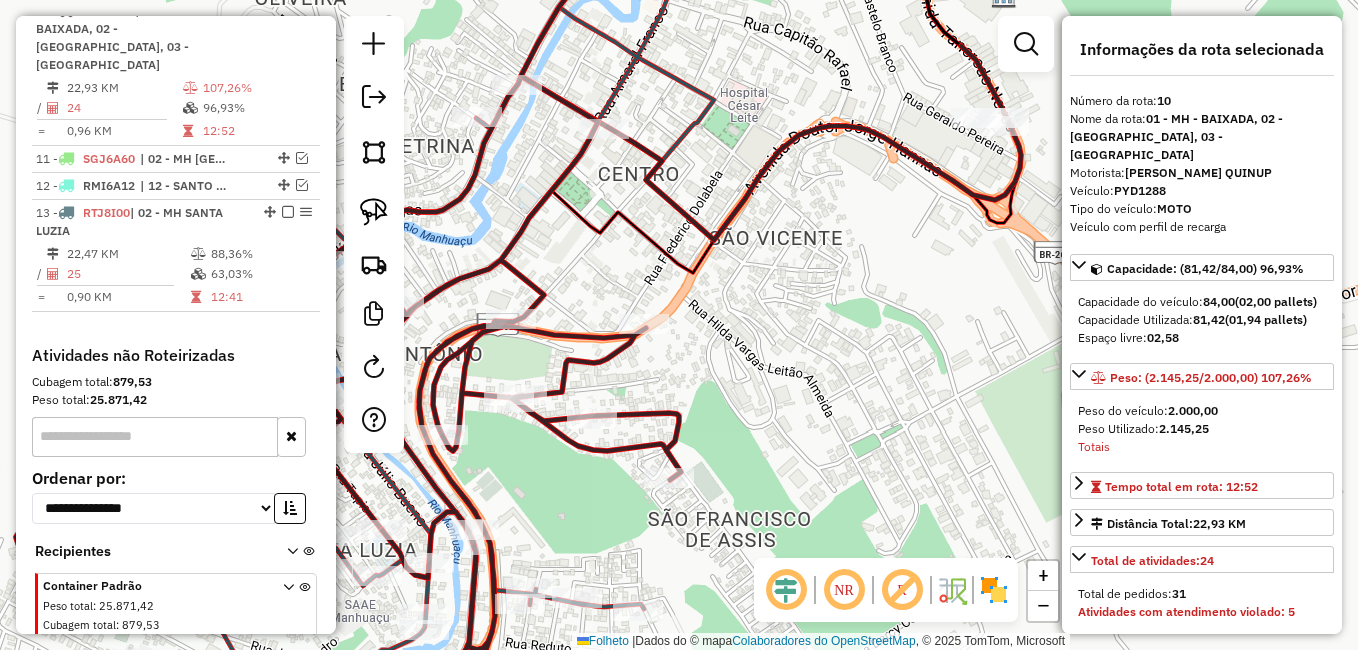 drag, startPoint x: 772, startPoint y: 344, endPoint x: 862, endPoint y: 284, distance: 108.16654 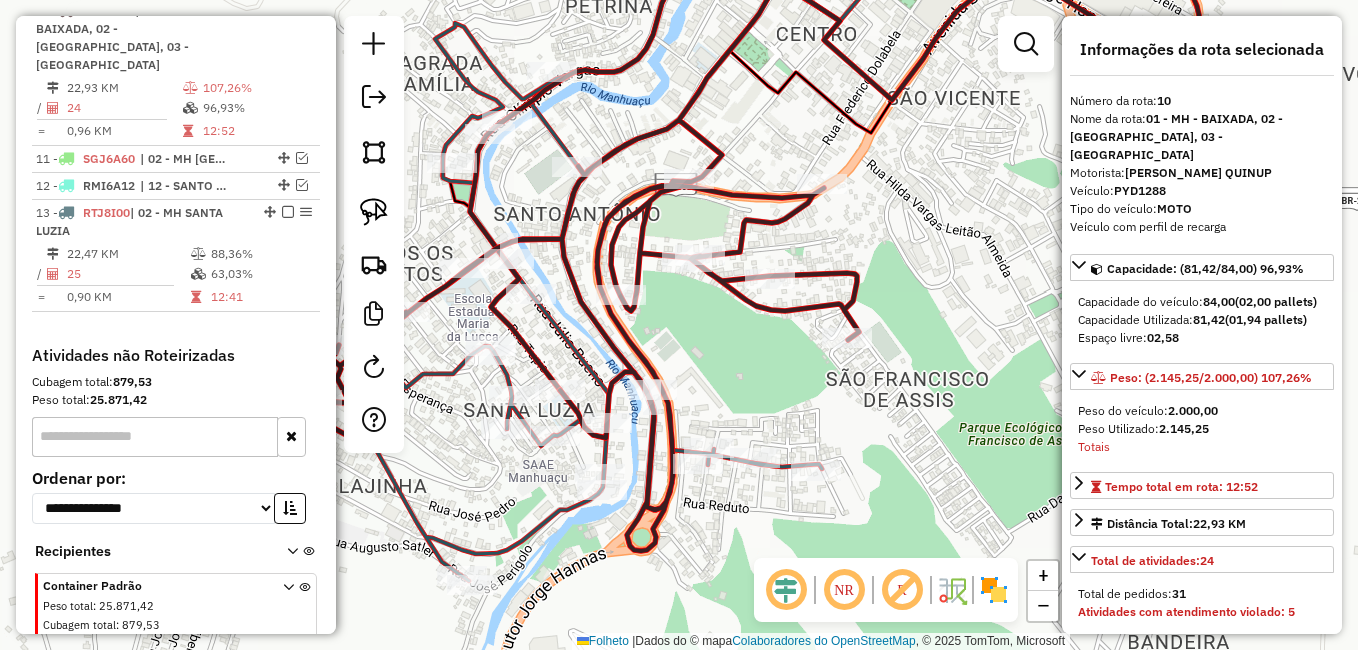 drag, startPoint x: 817, startPoint y: 310, endPoint x: 915, endPoint y: 222, distance: 131.7118 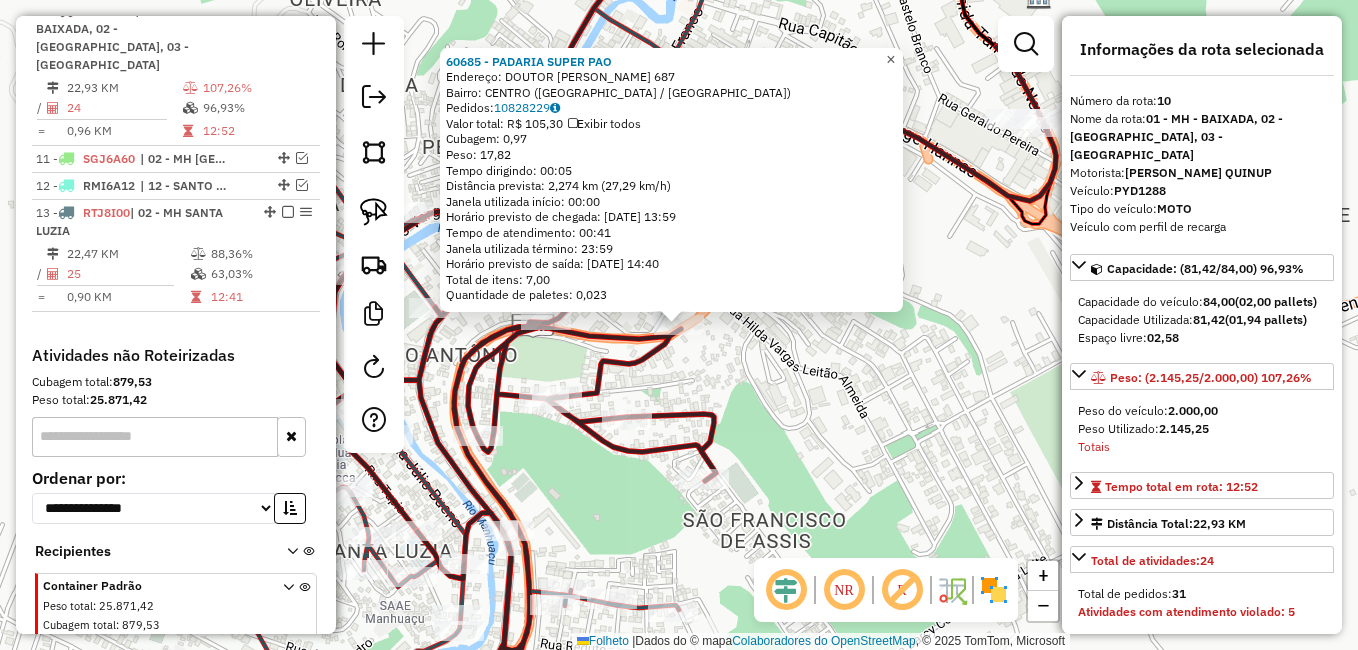 click on "×" 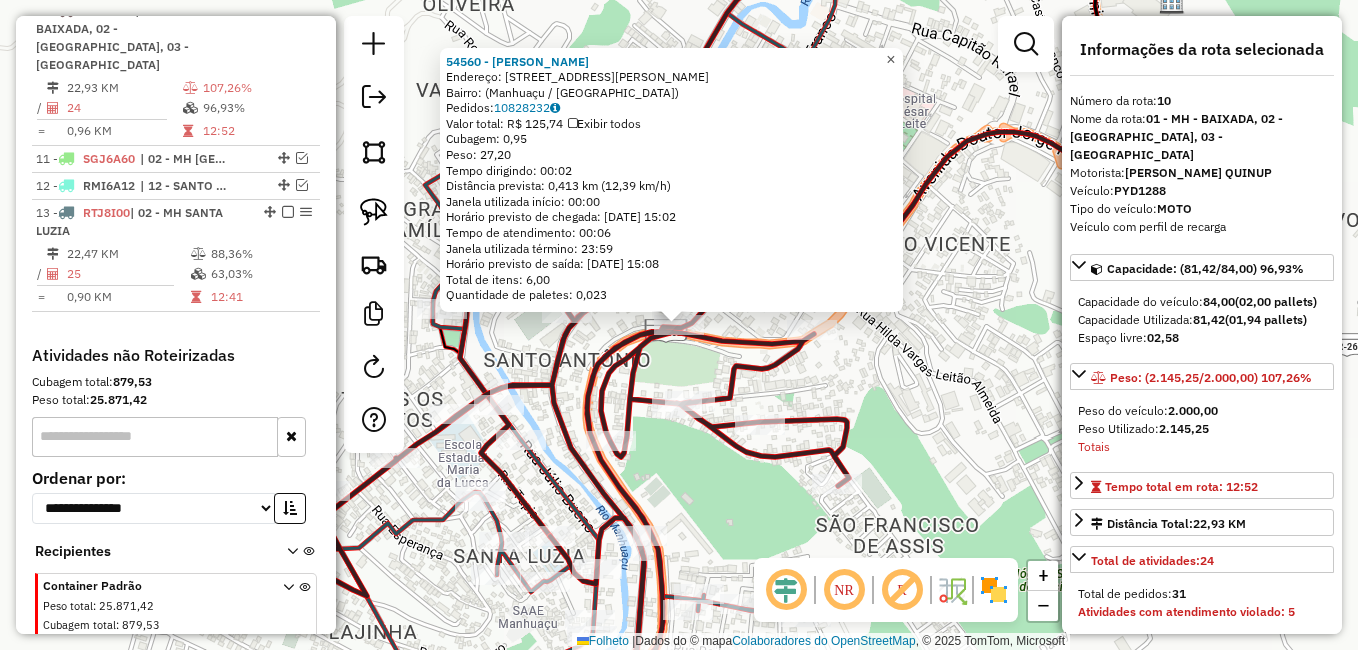click on "×" 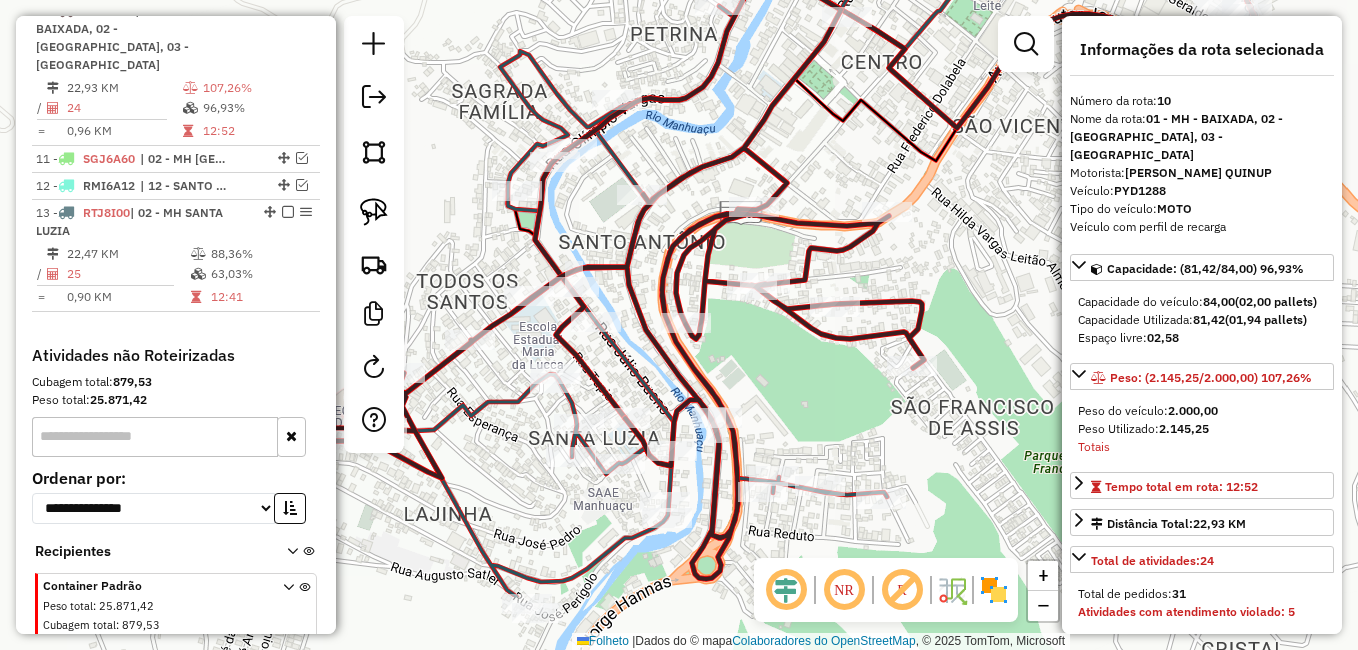 drag, startPoint x: 691, startPoint y: 251, endPoint x: 764, endPoint y: 129, distance: 142.17242 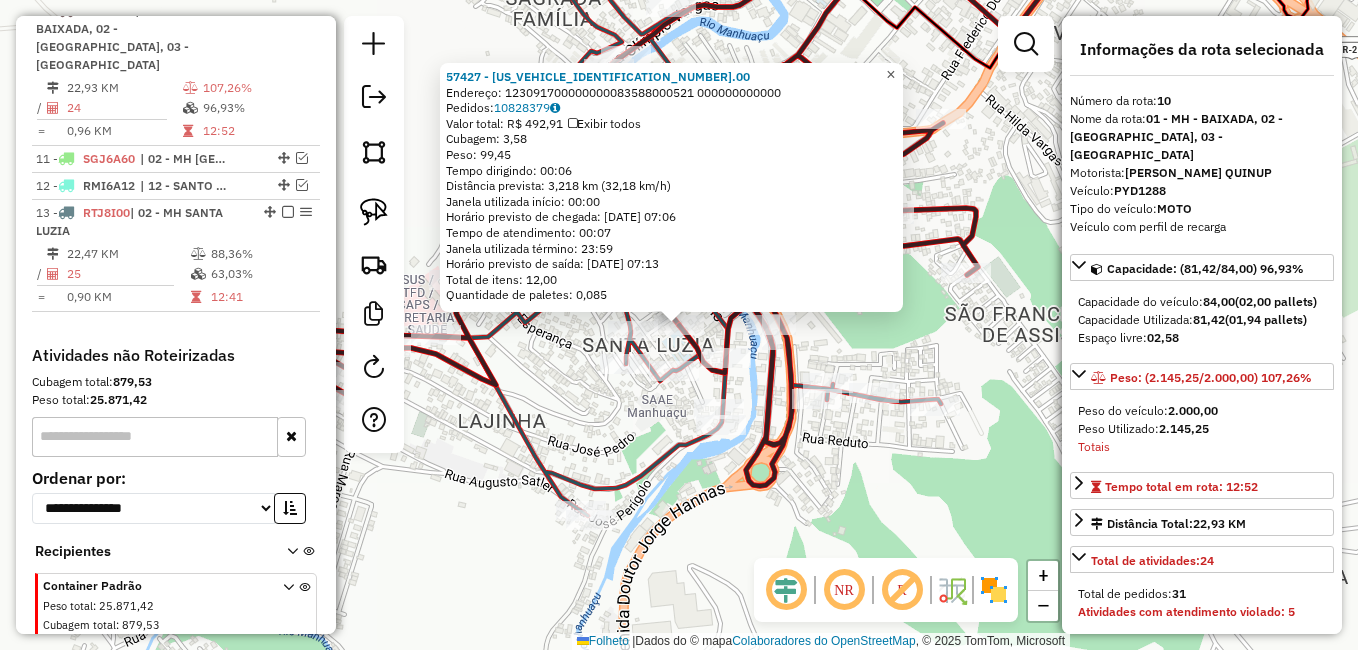 click on "×" 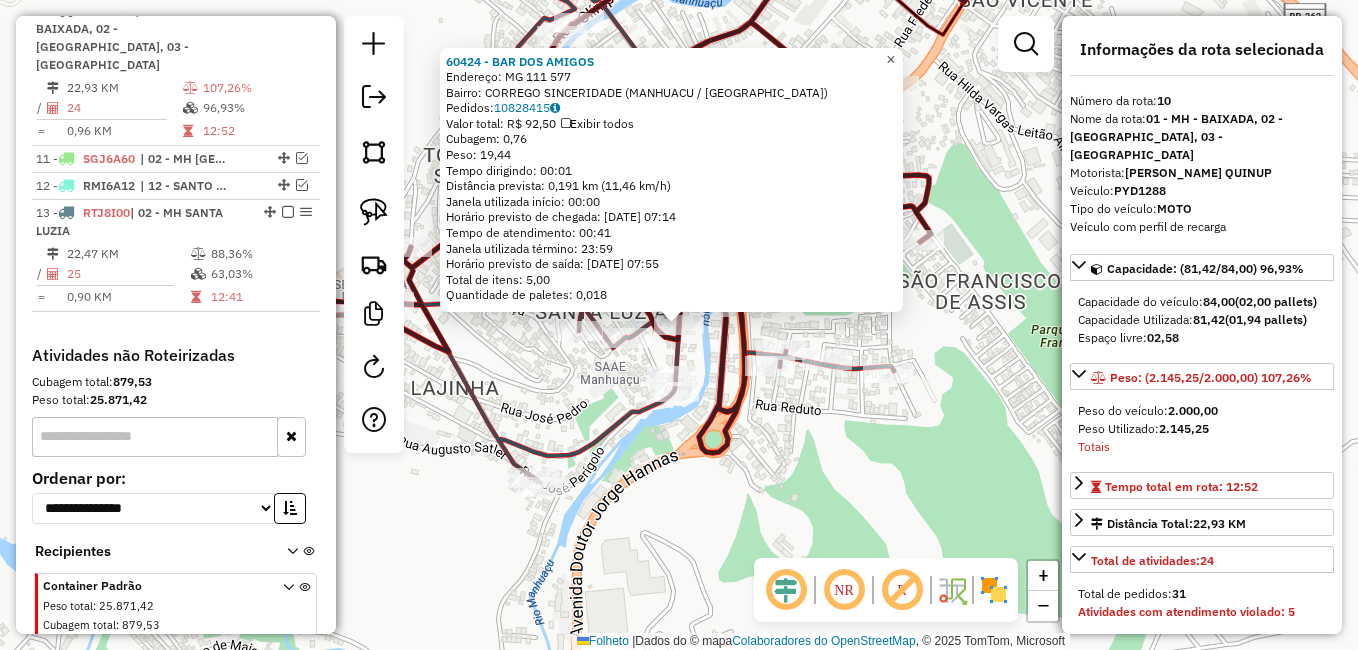 click on "×" 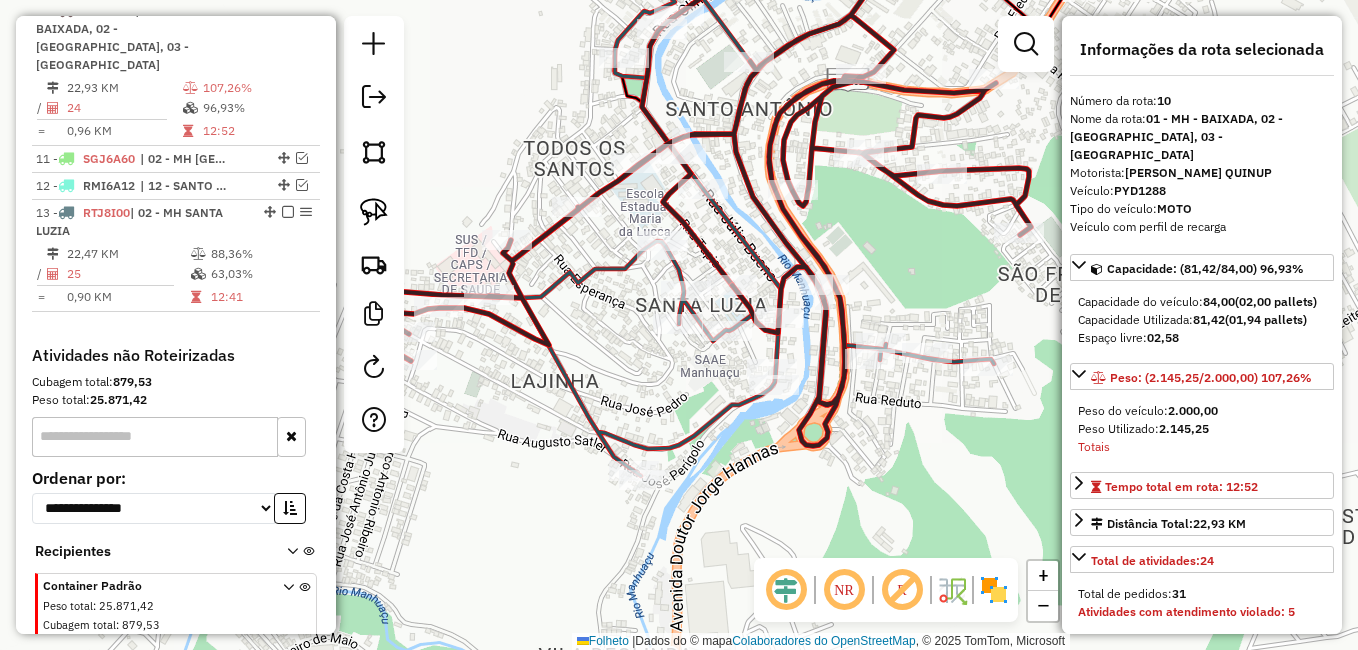 drag, startPoint x: 509, startPoint y: 316, endPoint x: 639, endPoint y: 306, distance: 130.38405 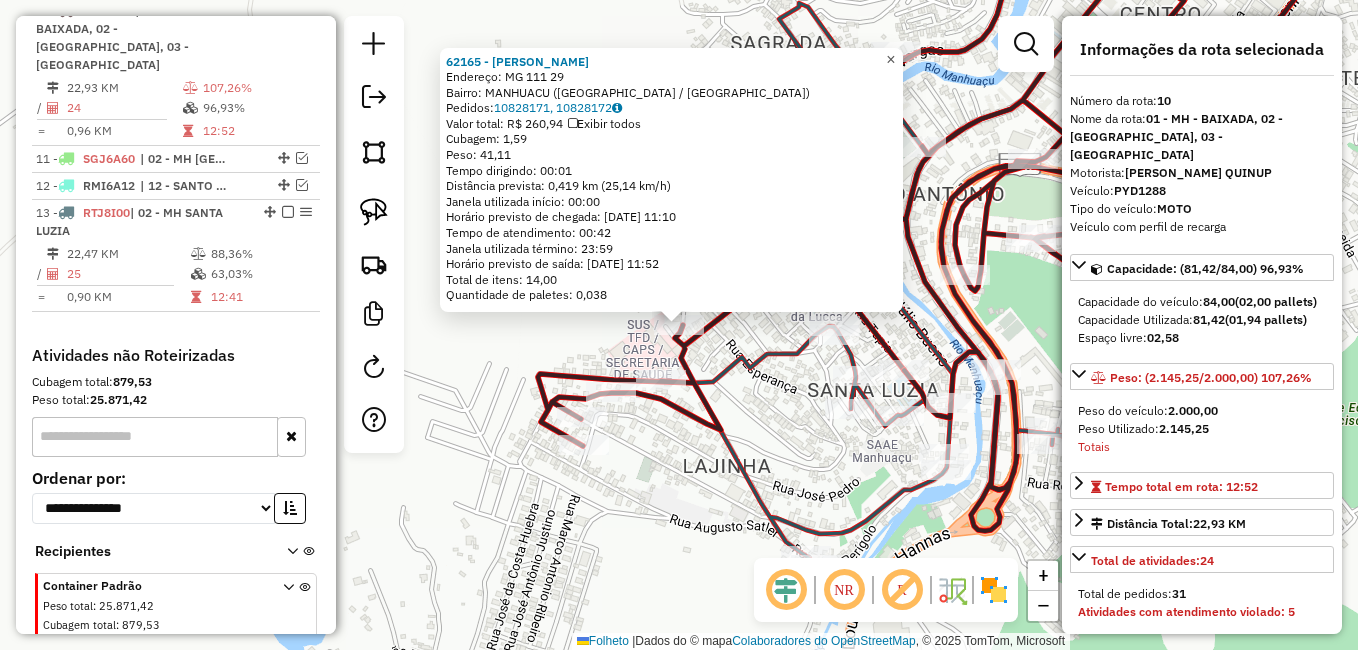 click on "×" 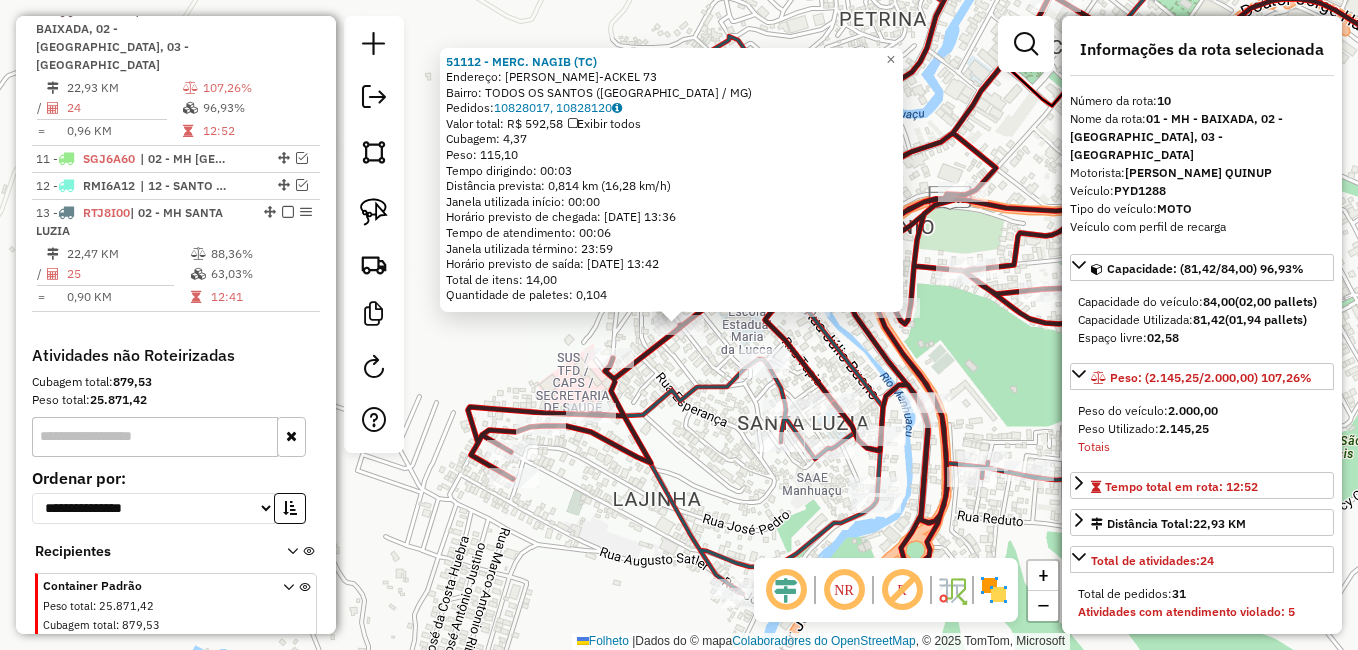 click on "51112 - MERC. NAGIB (TC)  Endereço:  MELLIN ABI-ACKEL 73   Bairro: TODOS OS SANTOS (MANHUAÇU / MG)   Pedidos:  10828017, 10828120   Valor total: R$ 592,58   Exibir todos   Cubagem: 4,37  Peso: 115,10  Tempo dirigindo: 00:03   Distância prevista: 0,814 km (16,28 km/h)   Janela utilizada início: 00:00   Horário previsto de chegada: 11/07/2025 13:36   Tempo de atendimento: 00:06   Janela utilizada término: 23:59   Horário previsto de saída: 11/07/2025 13:42   Total de itens: 14,00   Quantidade de paletes: 0,104  × Janela de atendimento Grade de atendimento Capacidade Transportadoras Veículos Cliente Pedidos  Rotas Selecione os dias de semana para filtrar as janelas de atendimento  Seg   Ter   Qua   Qui   Sexo   Sáb   Dom  Informe o período da janela de atendimento: De: Até:  Filtrar exatamente a janela do cliente  Considerar janela de atendimento padrão  Selecione os dias de semana para filtrar as grades de atendimento  Seg   Ter   Qua   Qui   Sexo   Sáb   Dom   Peso mínimo:   Peso máximo:  De:" 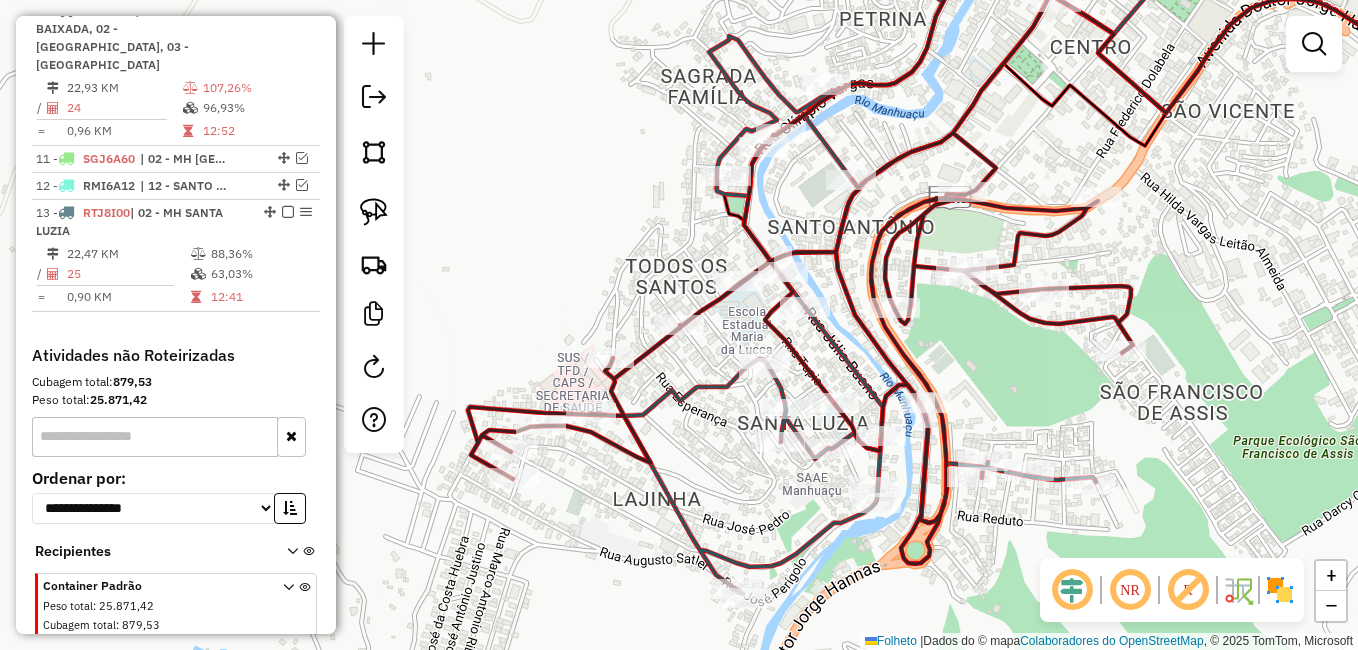 click on "Janela de atendimento Grade de atendimento Capacidade Transportadoras Veículos Cliente Pedidos  Rotas Selecione os dias de semana para filtrar as janelas de atendimento  Seg   Ter   Qua   Qui   Sexo   Sáb   Dom  Informe o período da janela de atendimento: De: Até:  Filtrar exatamente a janela do cliente  Considerar janela de atendimento padrão  Selecione os dias de semana para filtrar as grades de atendimento  Seg   Ter   Qua   Qui   Sexo   Sáb   Dom   Considerar clientes sem dia de atendimento cadastrado  Clientes fora do dia de atendimento selecionado Filtrar as atividades entre os valores definidos abaixo:  Peso mínimo:   Peso máximo:   Cubagem mínima:   Cubagem máxima:   De:   Até:  Filtrar as atividades entre o tempo de atendimento definido abaixo:  De:   Até:   Considerar capacidade total dos clientes não roteirizados Transportadora: Selecione um ou mais itens Tipo de veículo: Selecione um ou mais itens Veículo: Selecione um ou mais itens Motorista: Selecione um ou mais itens Nomo: Setor:" 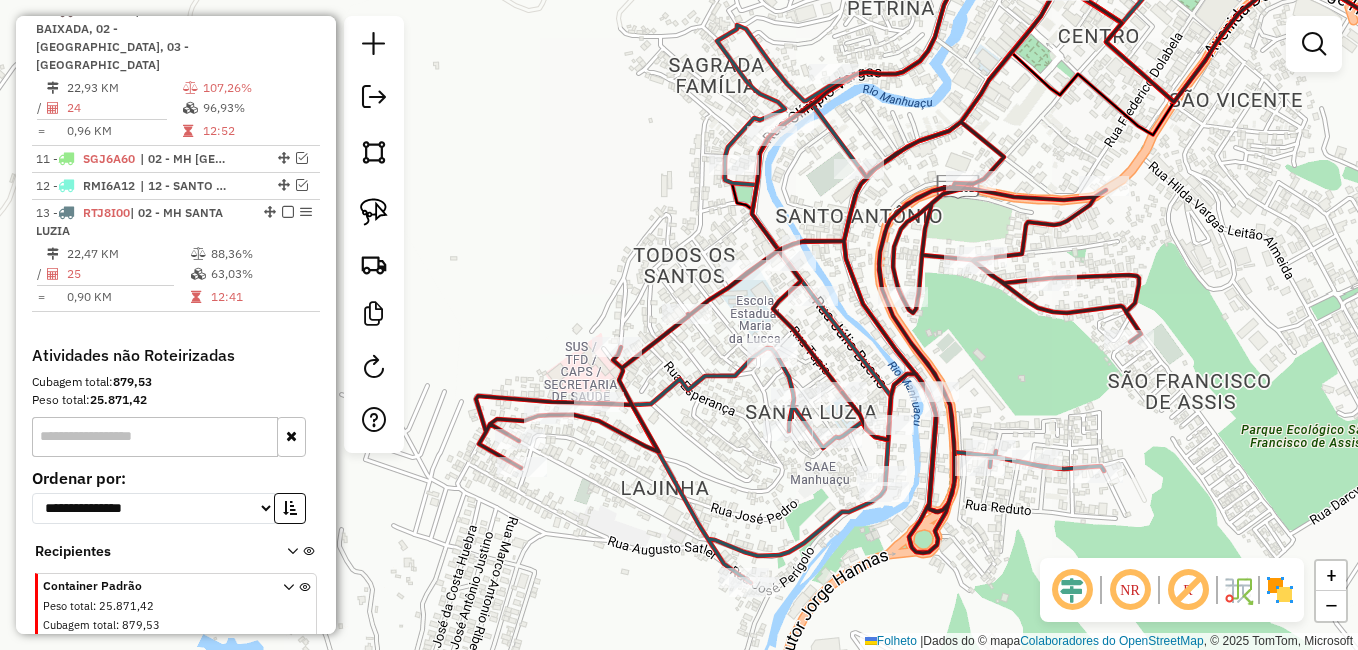 drag, startPoint x: 712, startPoint y: 388, endPoint x: 722, endPoint y: 348, distance: 41.231056 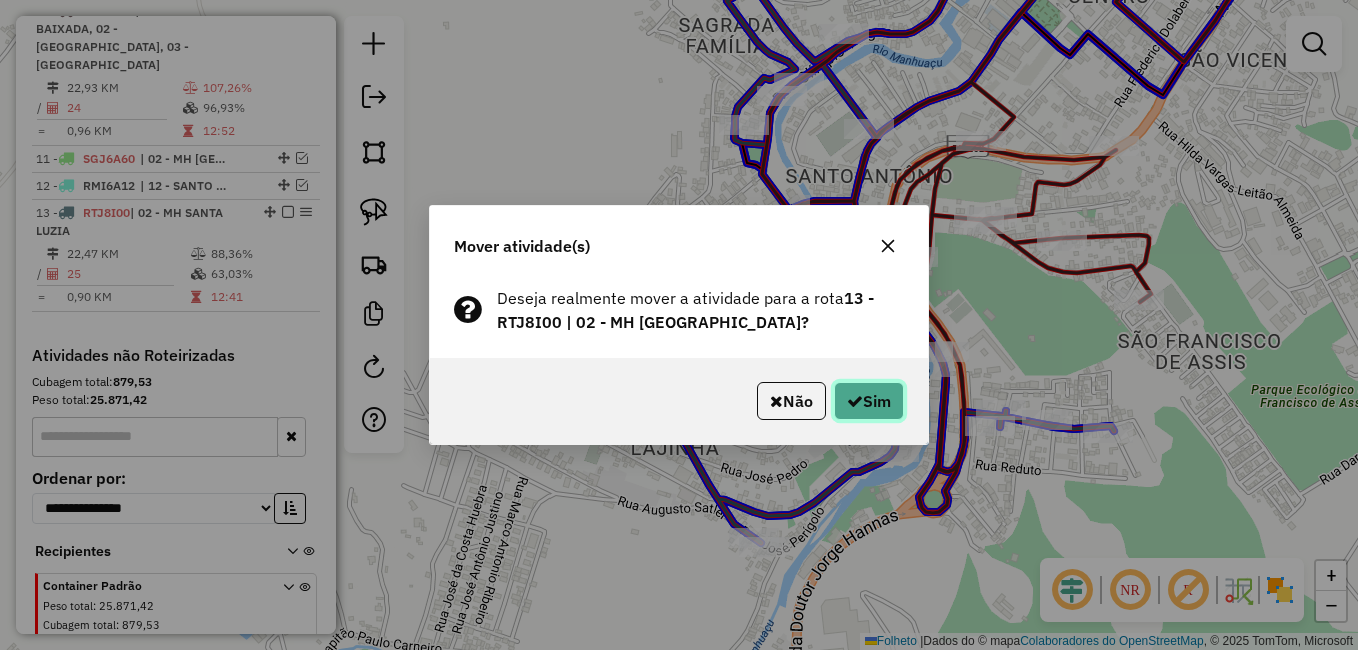 click on "Sim" 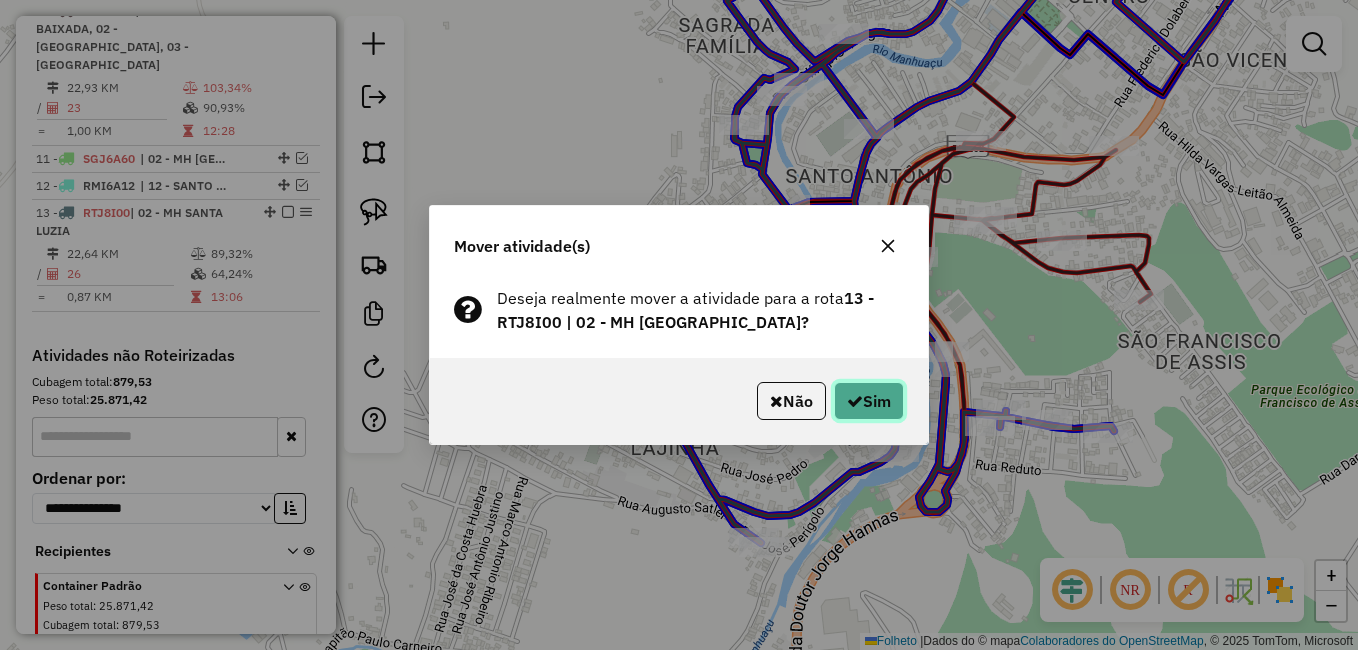 click on "Sim" 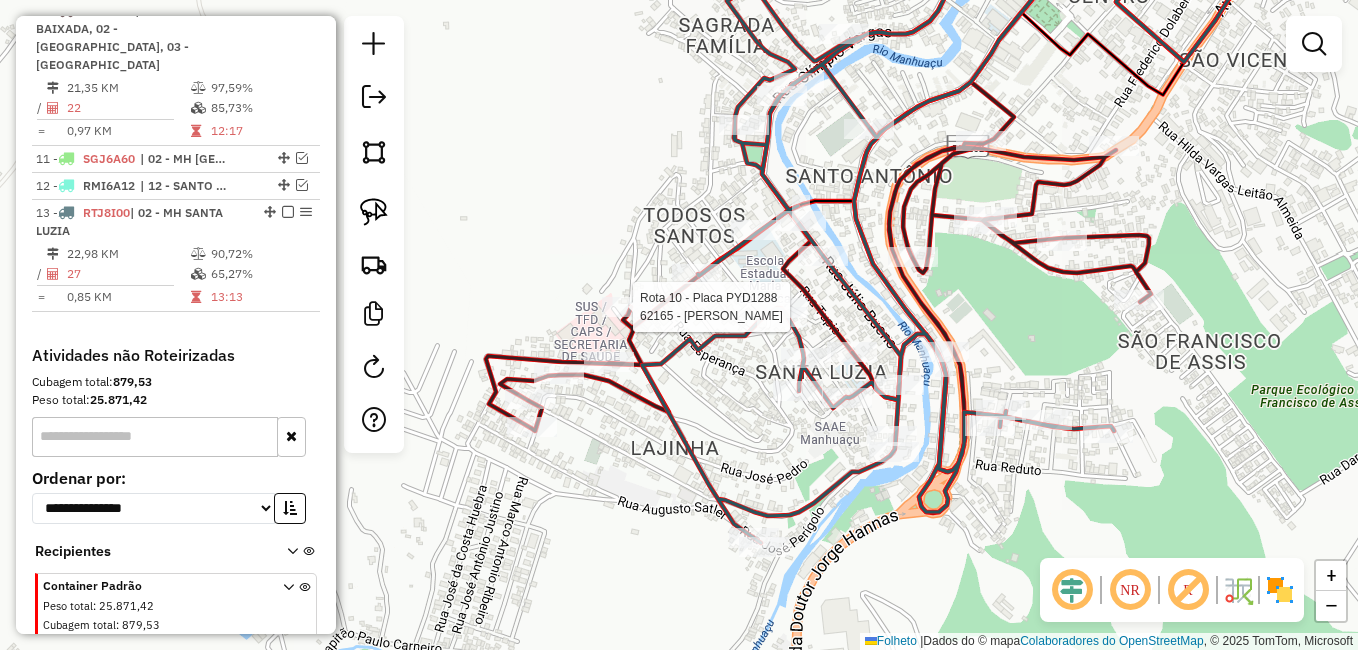 select on "*********" 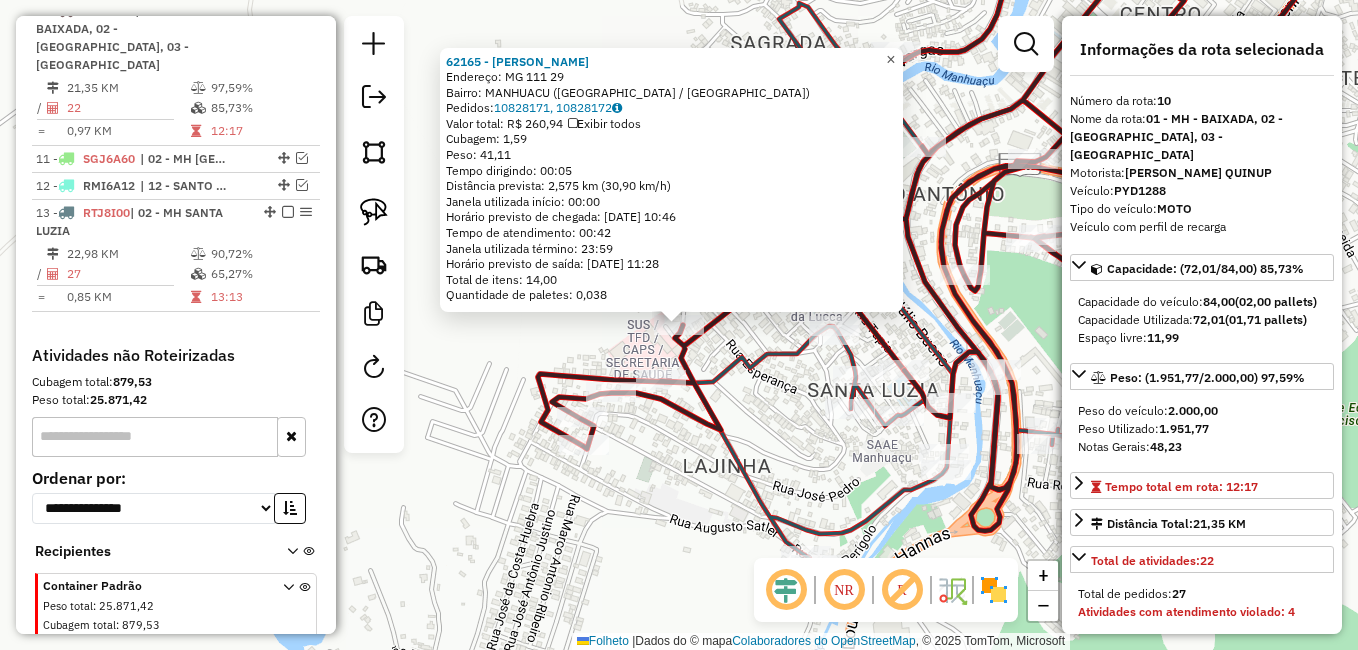 click on "×" 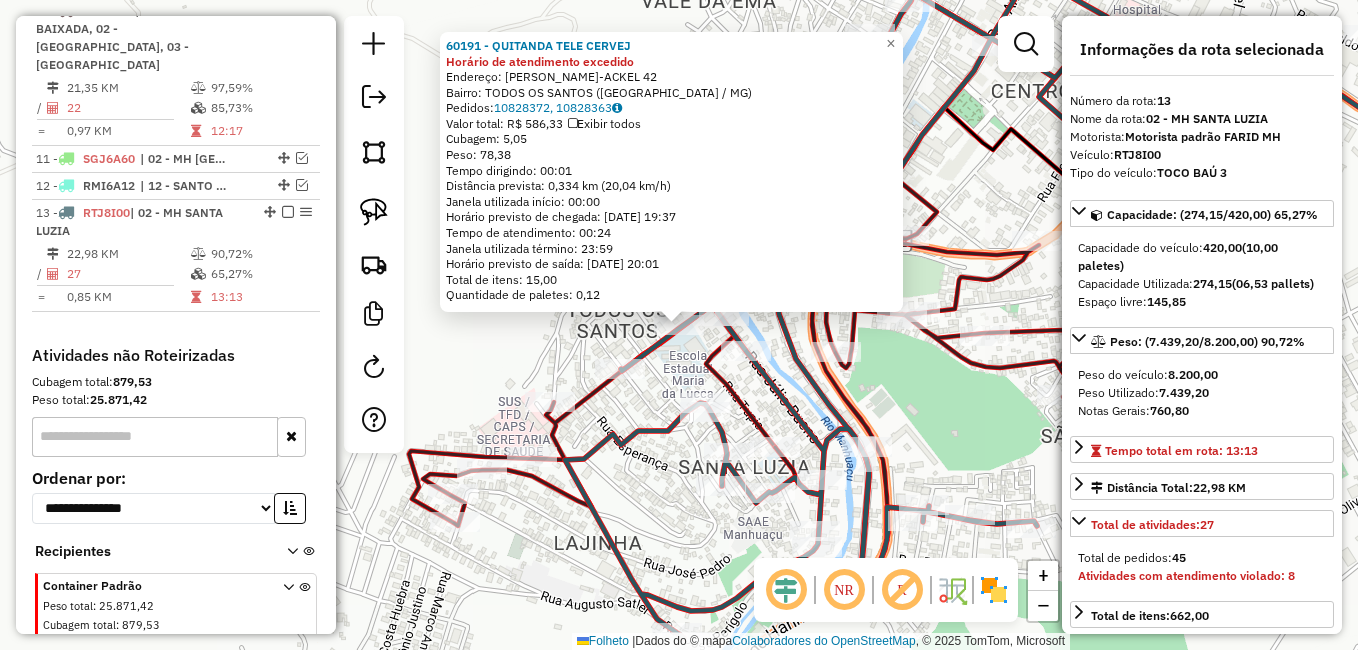 scroll, scrollTop: 1064, scrollLeft: 0, axis: vertical 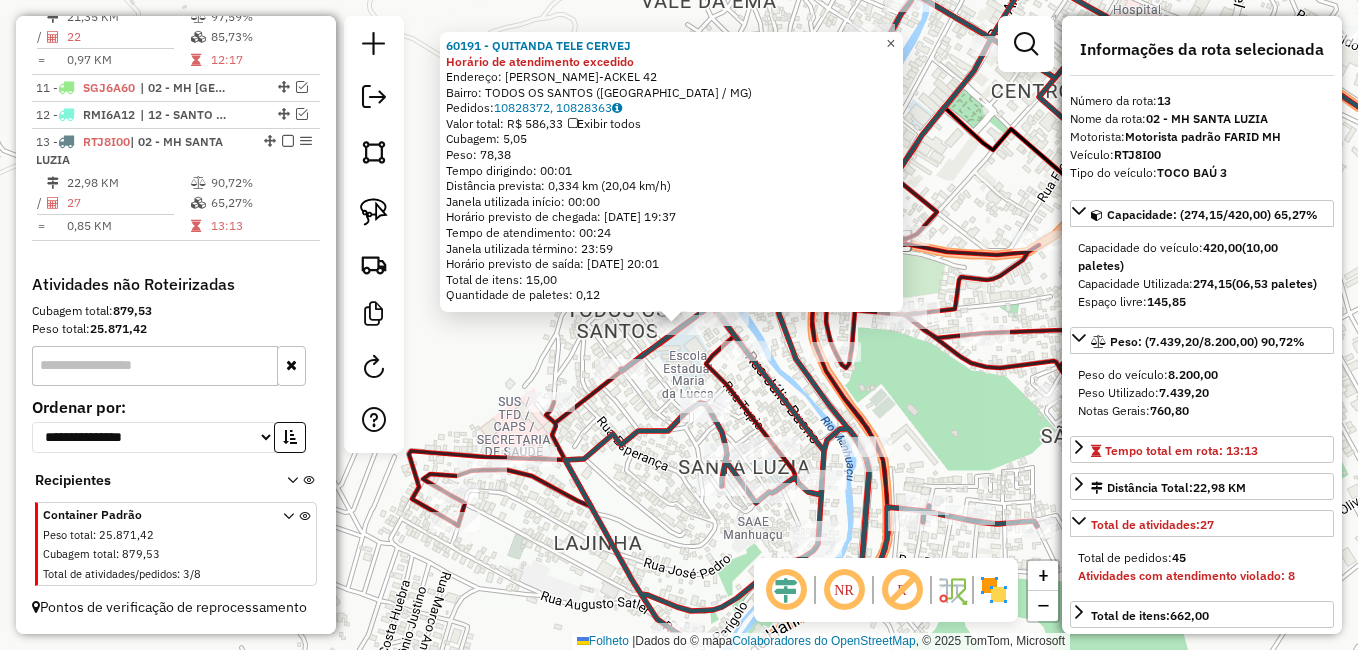 click on "×" 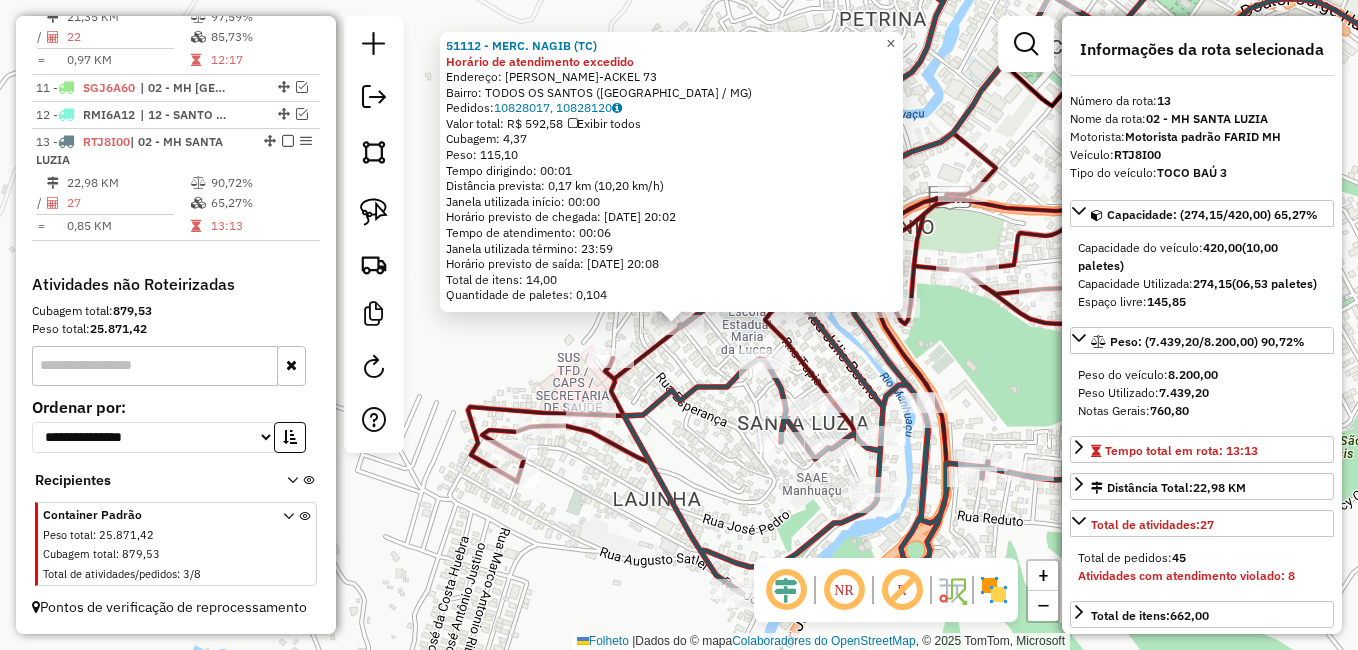 click on "×" 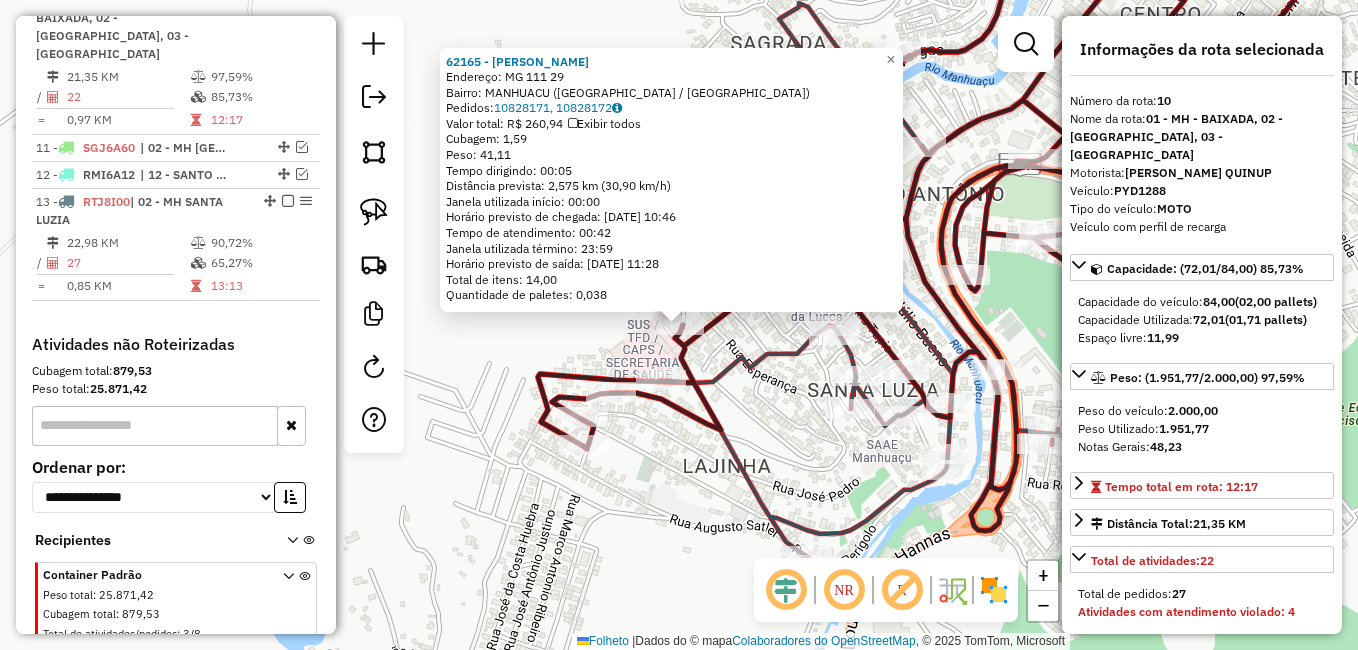 scroll, scrollTop: 993, scrollLeft: 0, axis: vertical 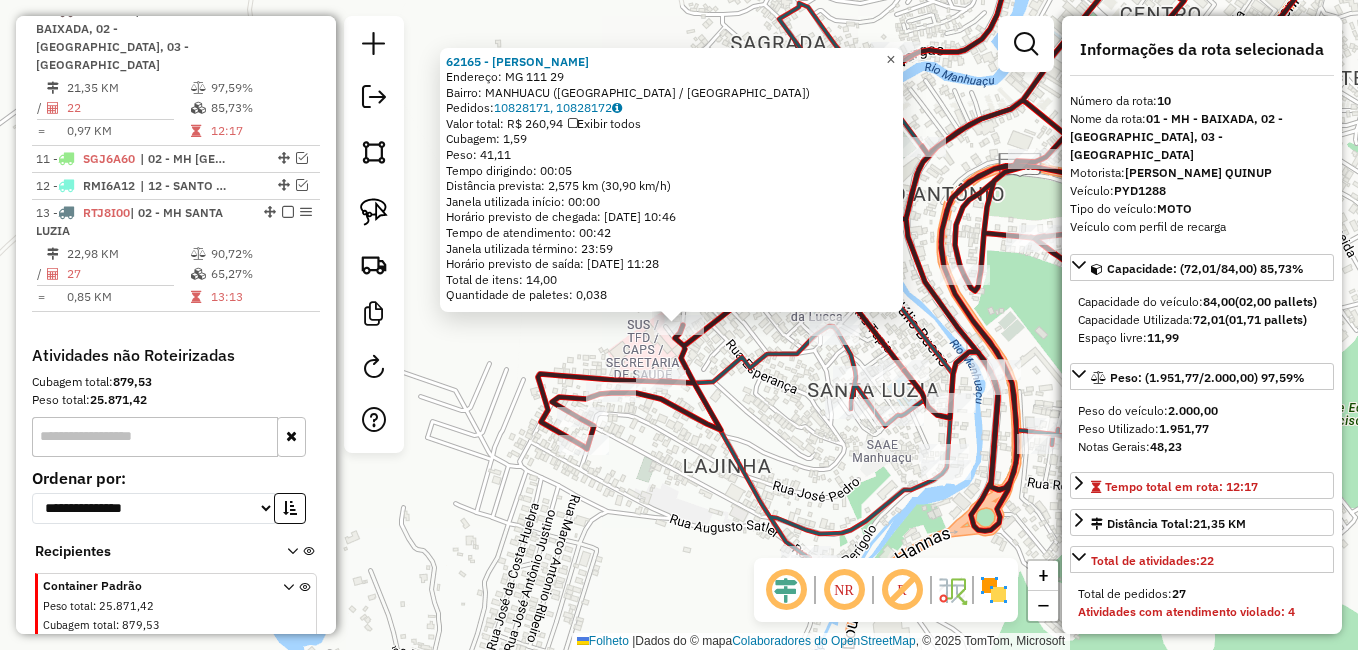 click on "×" 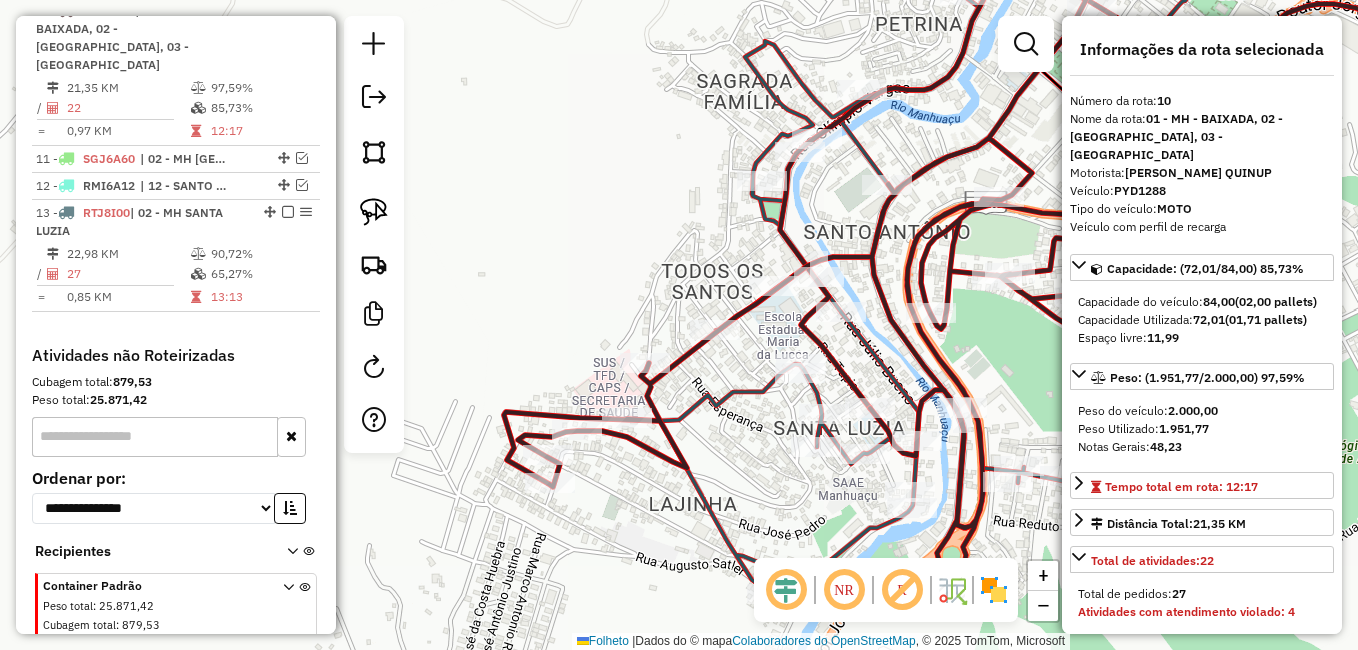 drag, startPoint x: 770, startPoint y: 363, endPoint x: 717, endPoint y: 403, distance: 66.4003 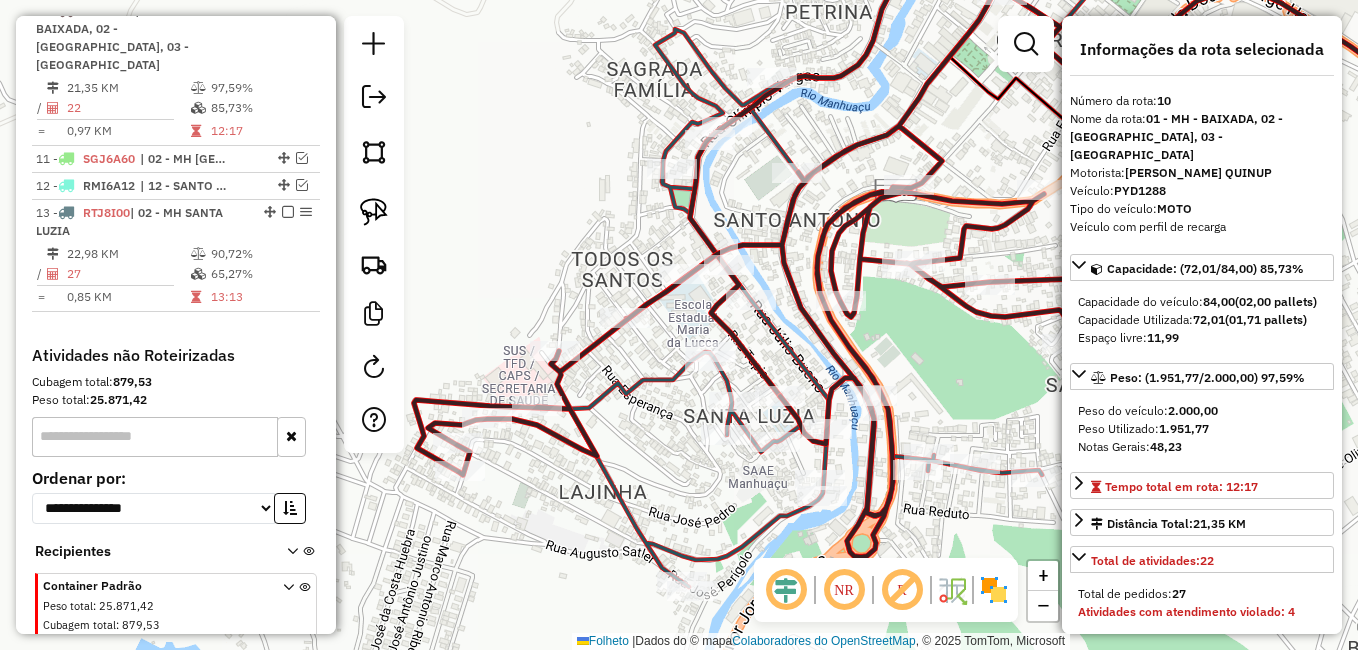 drag, startPoint x: 863, startPoint y: 362, endPoint x: 794, endPoint y: 346, distance: 70.83079 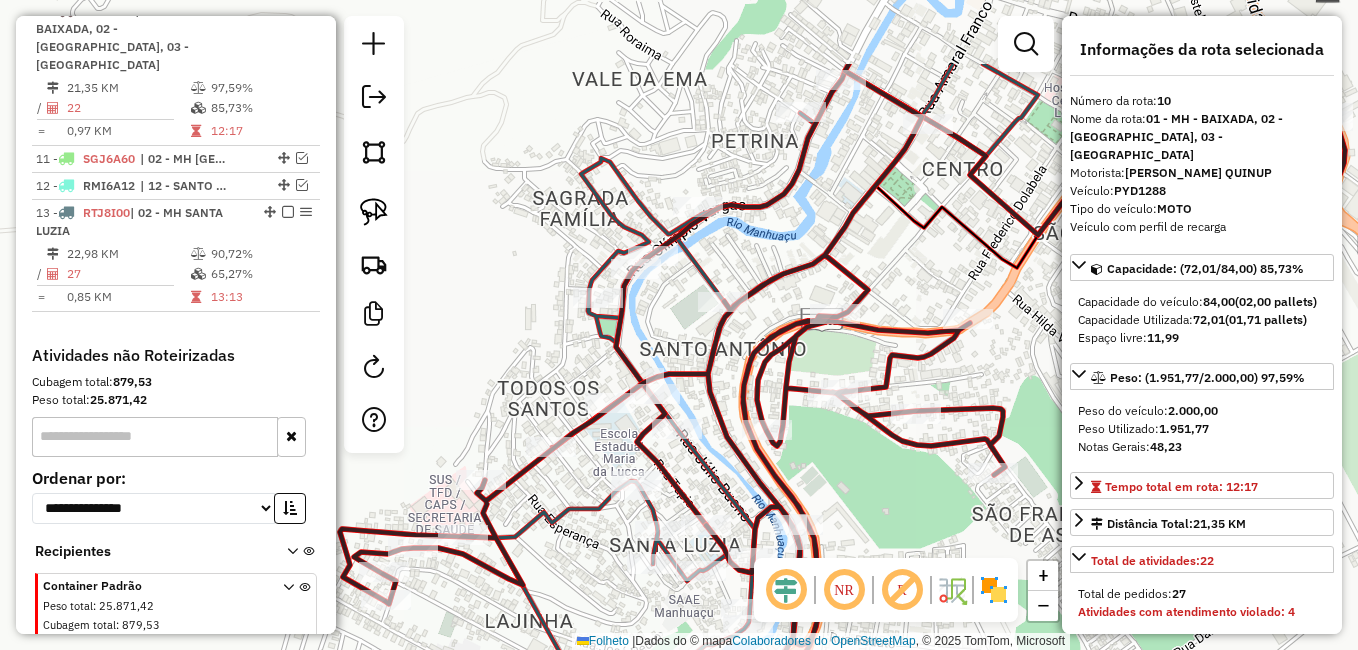 drag, startPoint x: 810, startPoint y: 352, endPoint x: 736, endPoint y: 482, distance: 149.58609 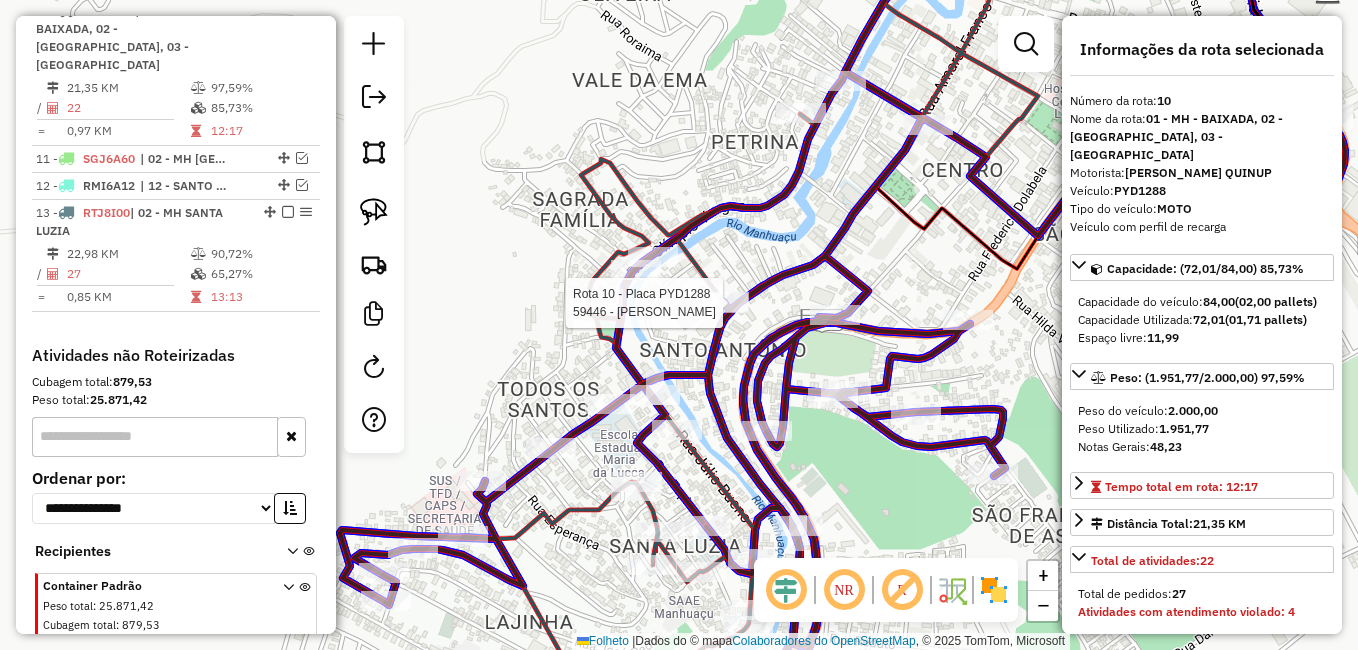 click 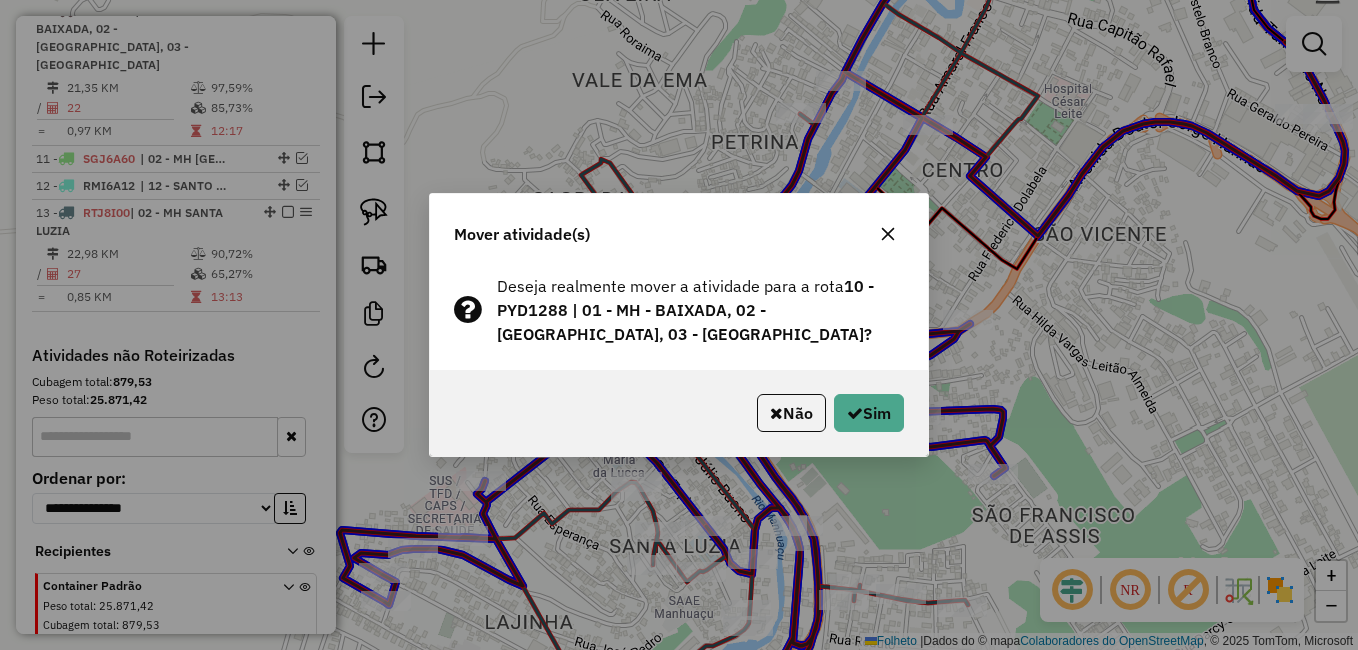 click 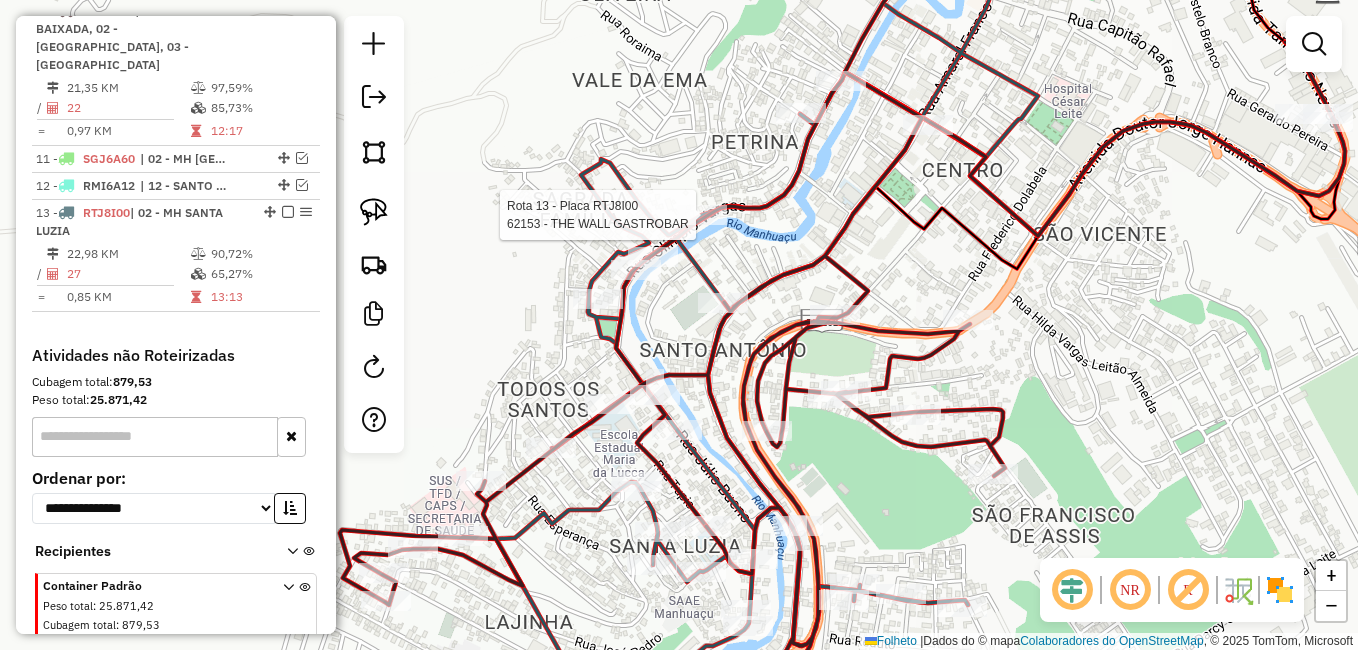 select on "*********" 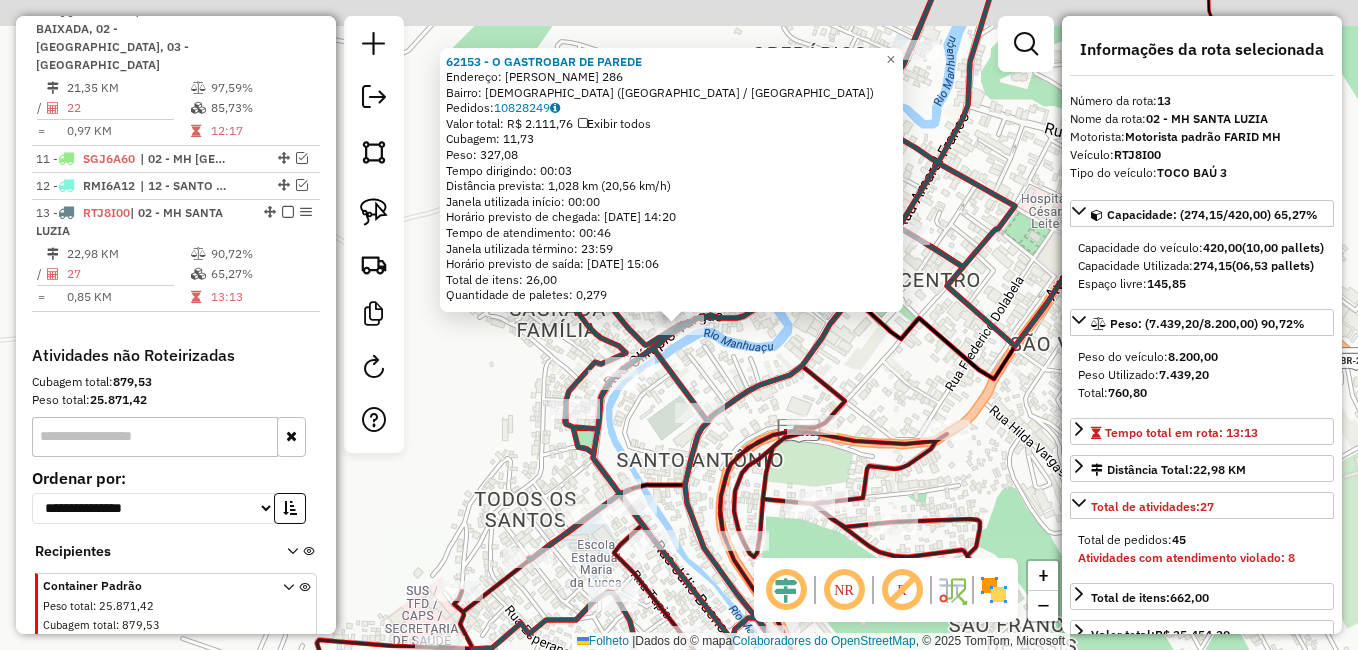scroll, scrollTop: 1064, scrollLeft: 0, axis: vertical 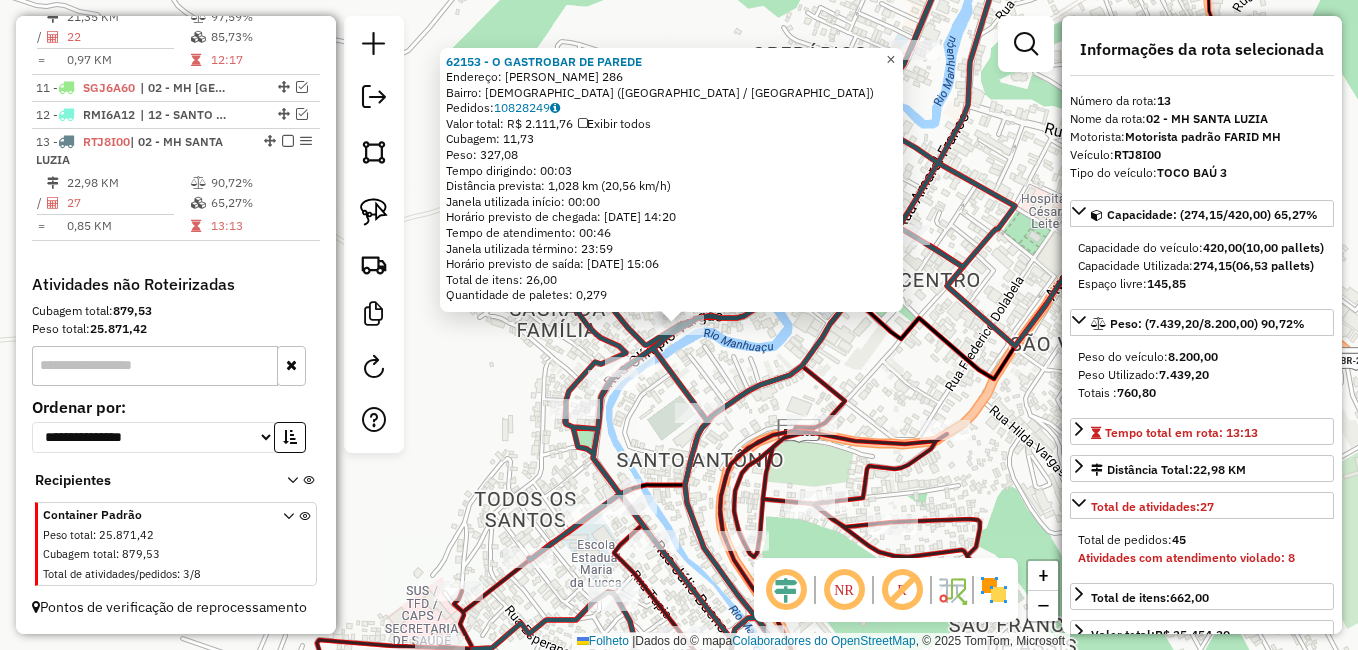 click on "×" 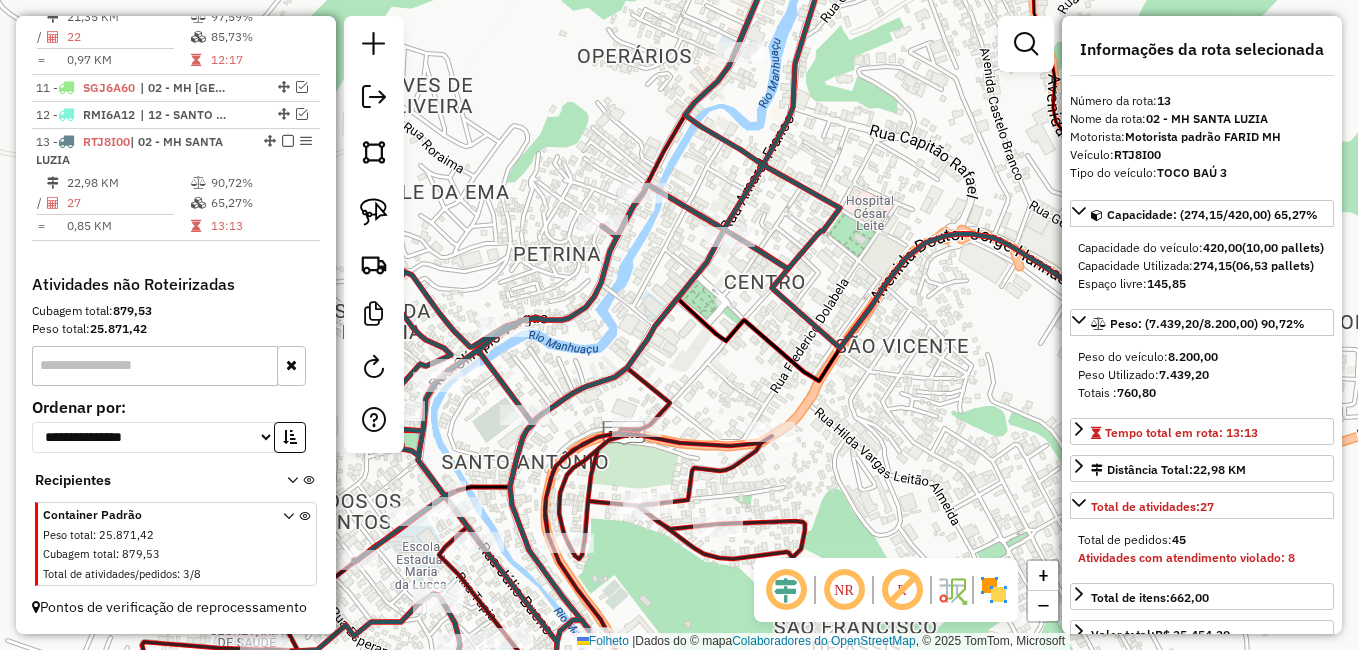 drag, startPoint x: 815, startPoint y: 296, endPoint x: 556, endPoint y: 275, distance: 259.84995 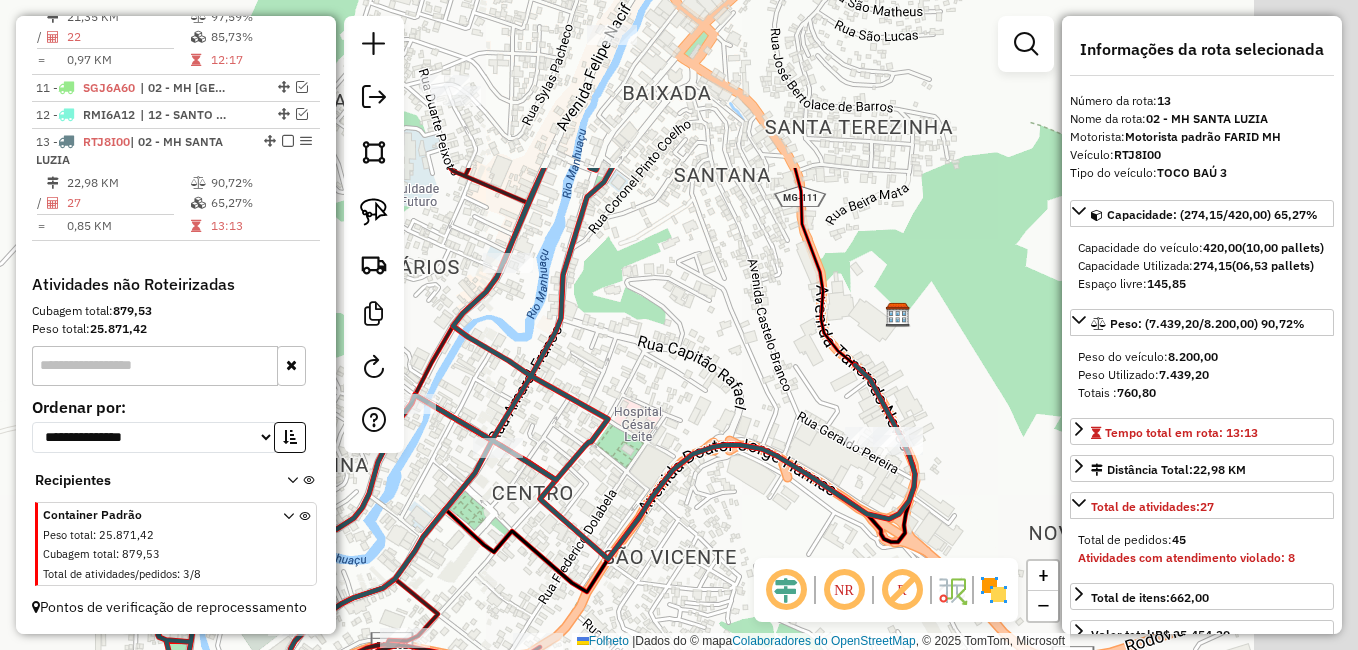 drag, startPoint x: 818, startPoint y: 310, endPoint x: 730, endPoint y: 378, distance: 111.21151 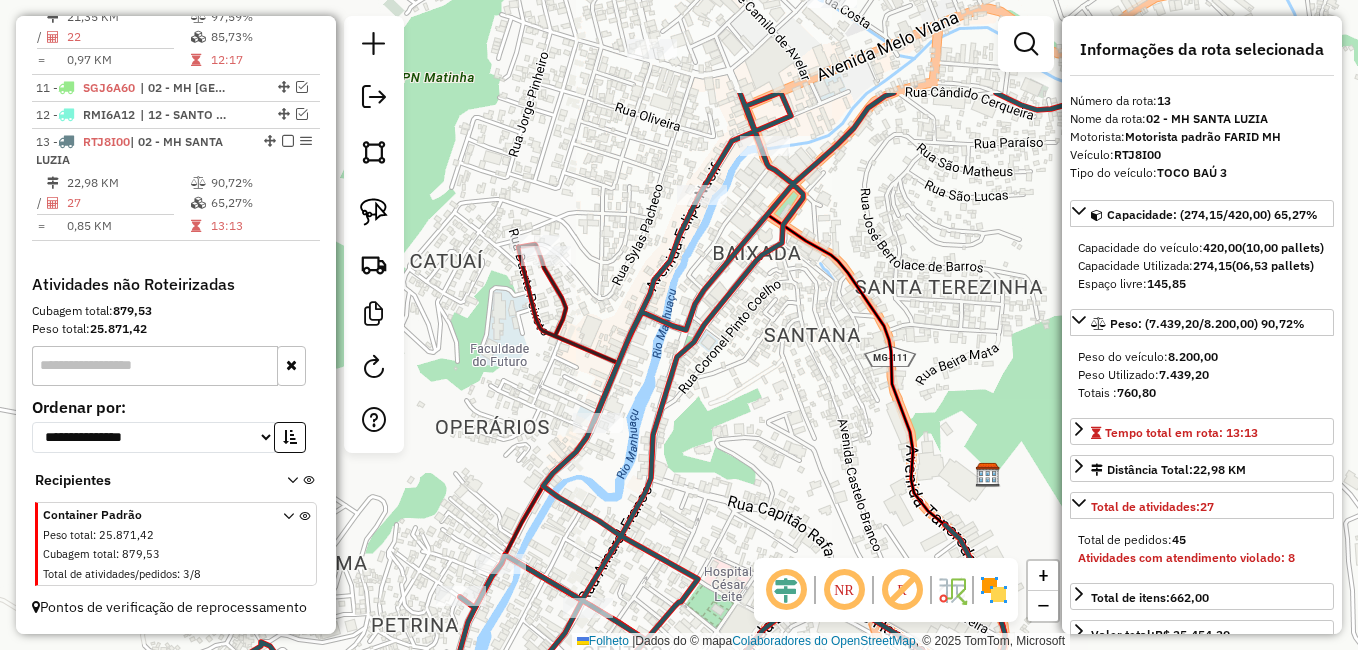 drag, startPoint x: 789, startPoint y: 367, endPoint x: 848, endPoint y: 444, distance: 97.00516 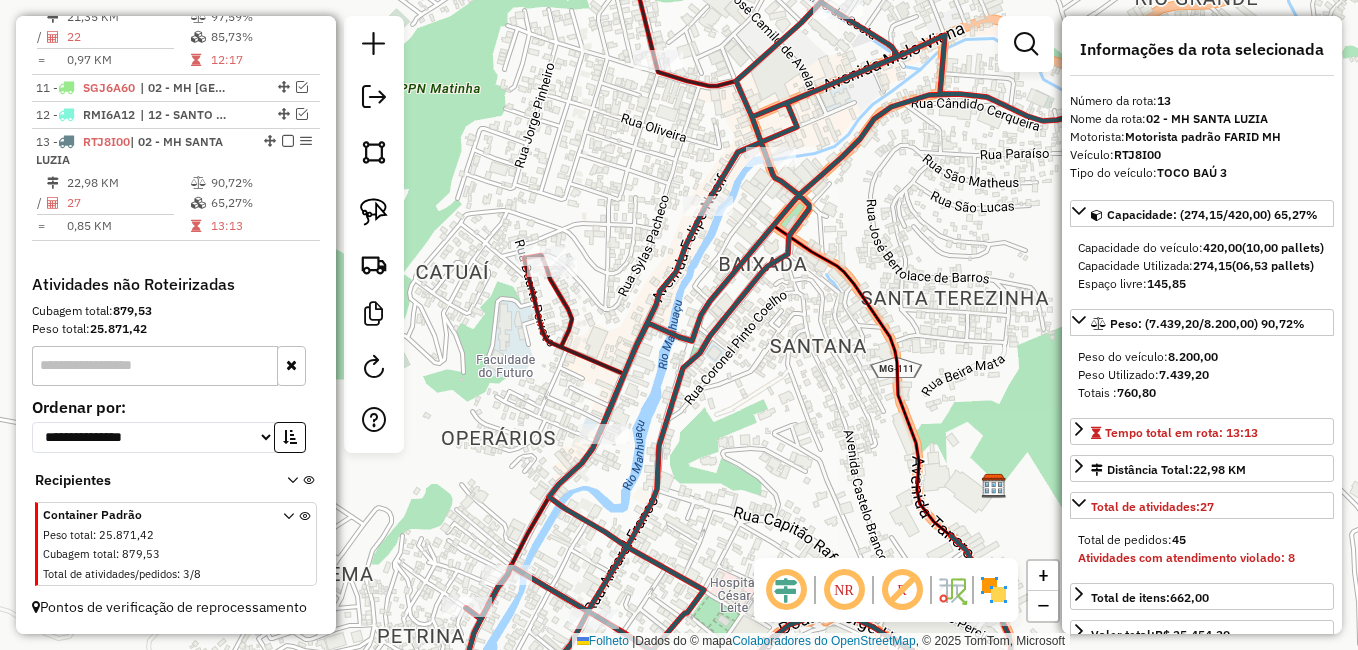 click on "Janela de atendimento Grade de atendimento Capacidade Transportadoras Veículos Cliente Pedidos  Rotas Selecione os dias de semana para filtrar as janelas de atendimento  Seg   Ter   Qua   Qui   Sexo   Sáb   Dom  Informe o período da janela de atendimento: De: Até:  Filtrar exatamente a janela do cliente  Considerar janela de atendimento padrão  Selecione os dias de semana para filtrar as grades de atendimento  Seg   Ter   Qua   Qui   Sexo   Sáb   Dom   Considerar clientes sem dia de atendimento cadastrado  Clientes fora do dia de atendimento selecionado Filtrar as atividades entre os valores definidos abaixo:  Peso mínimo:   Peso máximo:   Cubagem mínima:   Cubagem máxima:   De:   Até:  Filtrar as atividades entre o tempo de atendimento definido abaixo:  De:   Até:   Considerar capacidade total dos clientes não roteirizados Transportadora: Selecione um ou mais itens Tipo de veículo: Selecione um ou mais itens Veículo: Selecione um ou mais itens Motorista: Selecione um ou mais itens Nomo: Setor:" 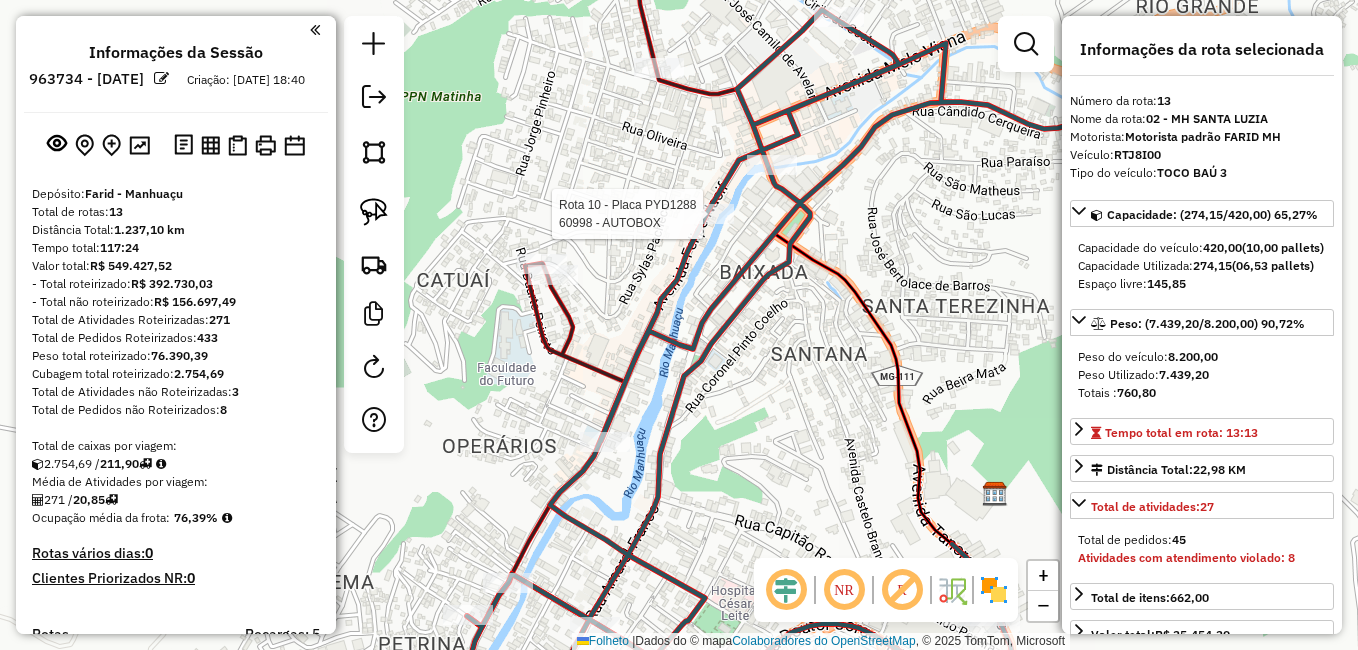 select on "*********" 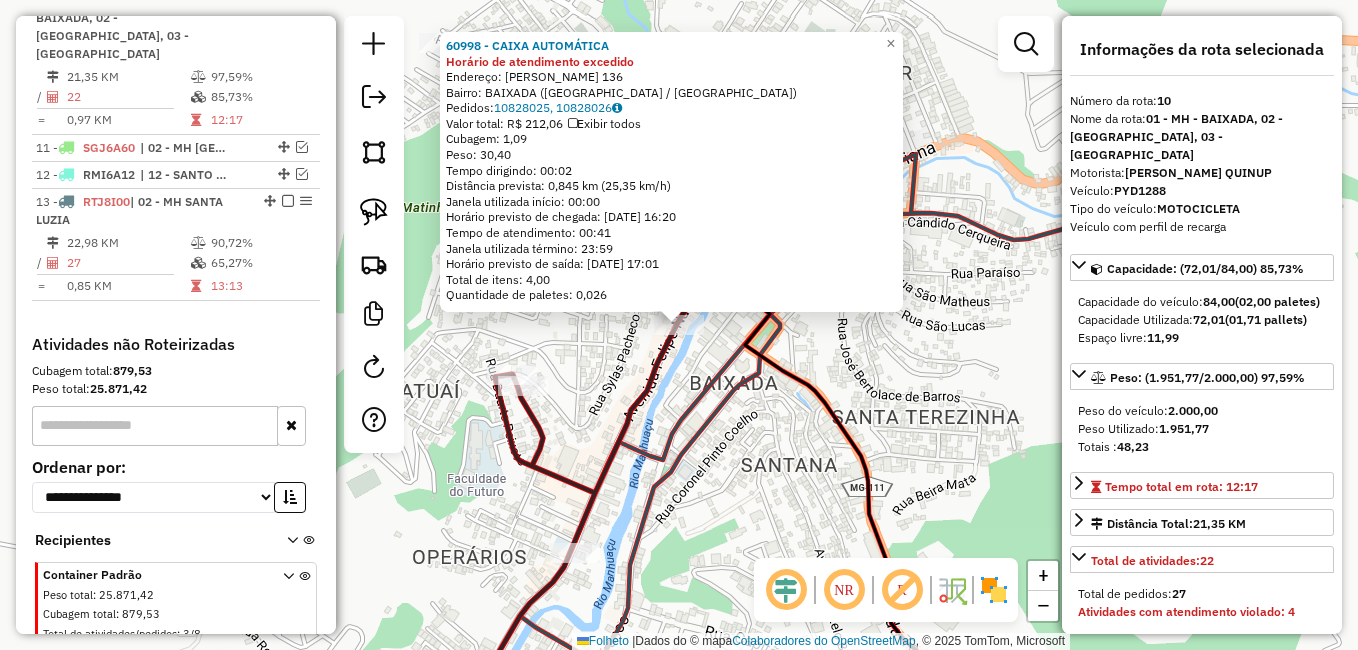 scroll, scrollTop: 993, scrollLeft: 0, axis: vertical 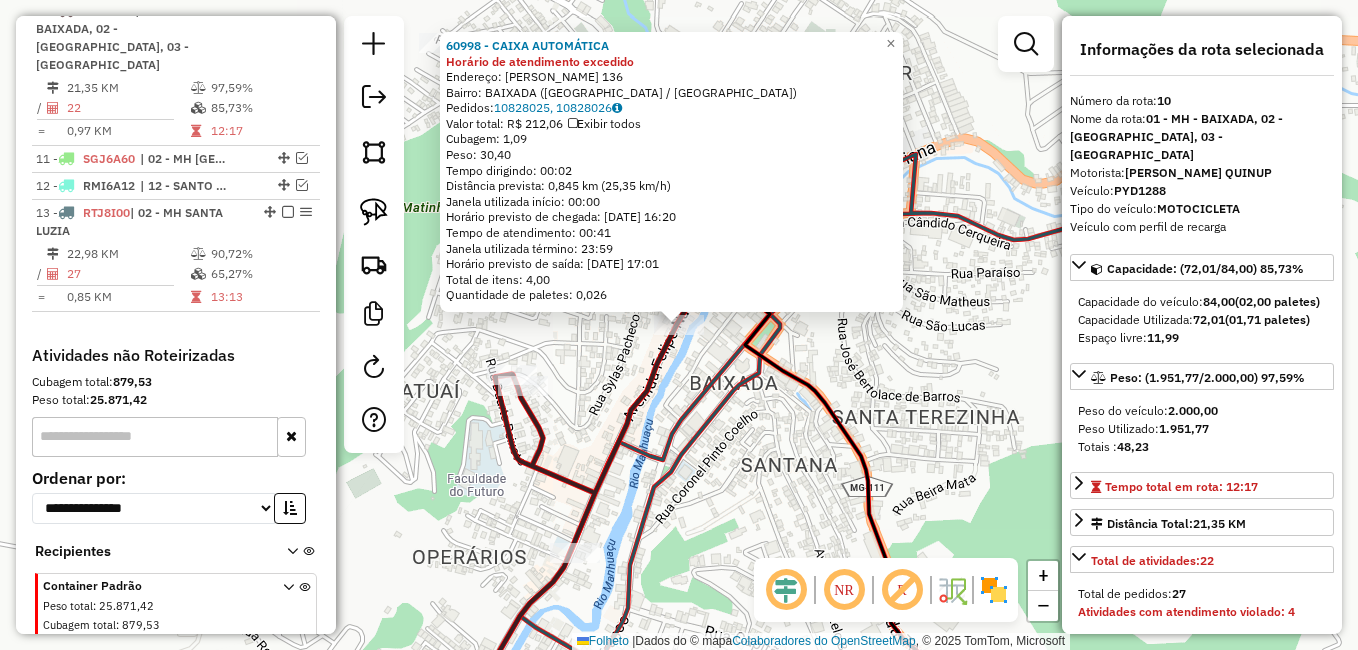 click on "60998 - CAIXA AUTOMÁTICA Horário de atendimento excedido  Endereço:  FELIPE NACIF 136   Bairro: BAIXADA (MANHUAÇU / MG)   Pedidos:  10828025, 10828026   Valor total: R$ 212,06   Exibir todos   Cubagem: 1,09  Peso: 30,40  Tempo dirigindo: 00:02   Distância prevista: 0,845 km (25,35 km/h)   Janela utilizada início: 00:00   Horário previsto de chegada: 11/07/2025 16:20   Tempo de atendimento: 00:41   Janela utilizada término: 23:59   Horário previsto de saída: 11/07/2025 17:01   Total de itens: 4,00   Quantidade de paletes: 0,026  × Janela de atendimento Grade de atendimento Capacidade Transportadoras Veículos Cliente Pedidos  Rotas Selecione os dias de semana para filtrar as janelas de atendimento  Seg   Ter   Qua   Qui   Sexo   Sáb   Dom  Informe o período da janela de atendimento: De: Até:  Filtrar exatamente a janela do cliente  Considerar janela de atendimento padrão  Selecione os dias de semana para filtrar as grades de atendimento  Seg   Ter   Qua   Qui   Sexo   Sáb   Dom   Peso mínimo:" 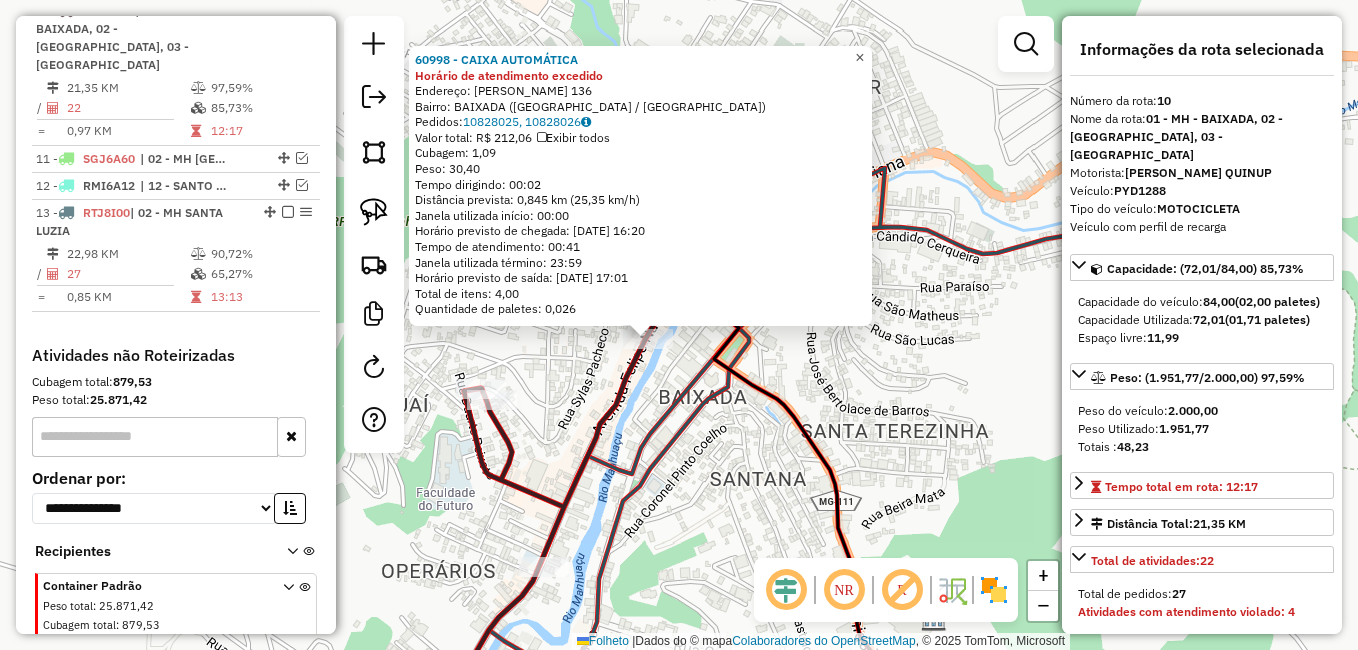 click on "×" 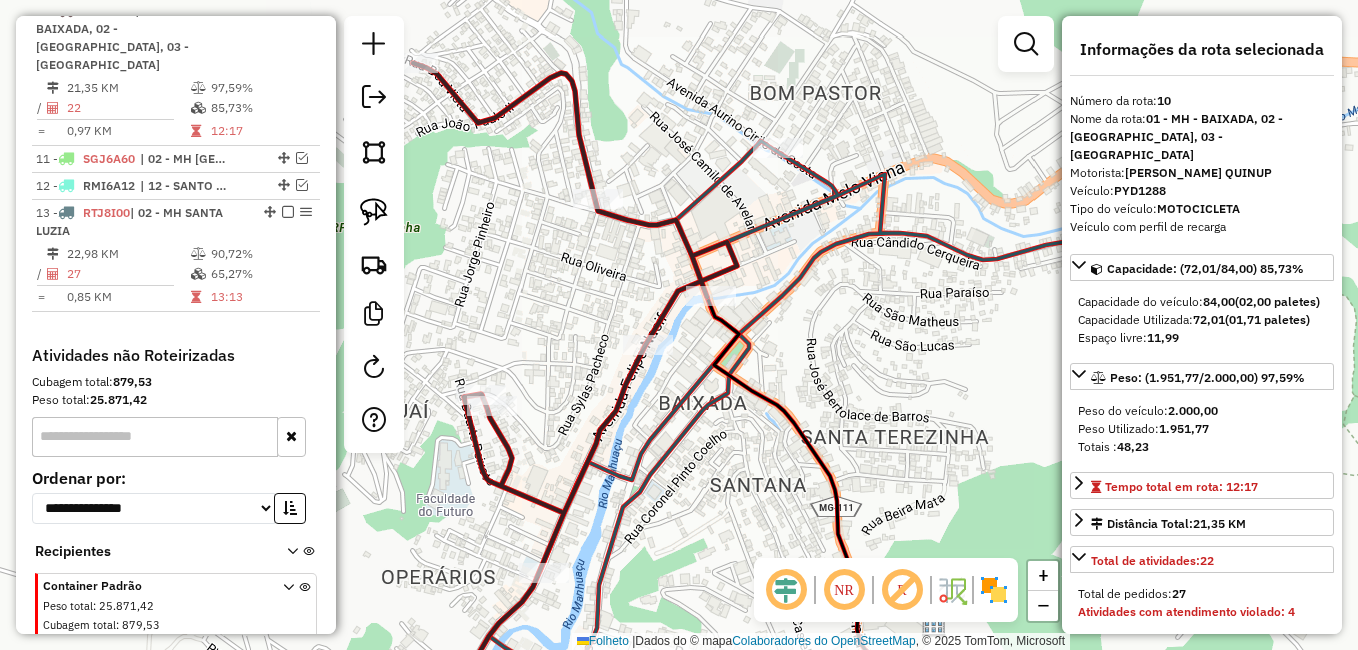 drag, startPoint x: 853, startPoint y: 229, endPoint x: 850, endPoint y: 240, distance: 11.401754 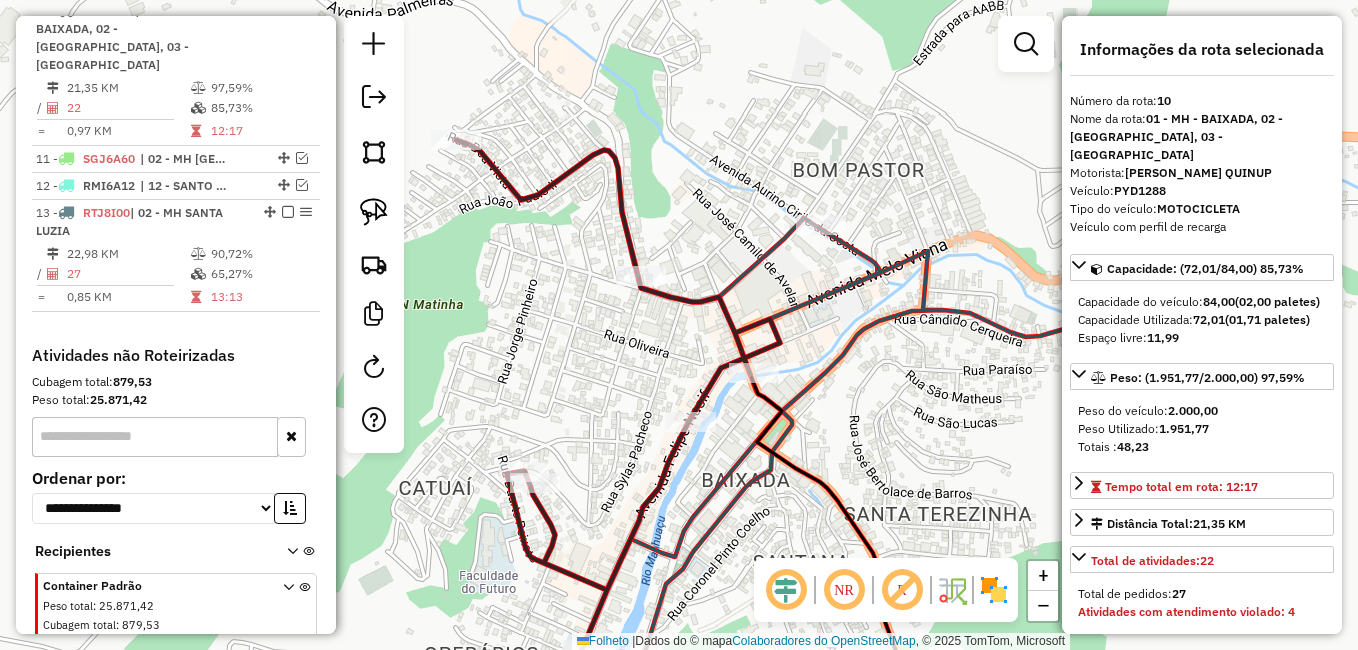 drag, startPoint x: 811, startPoint y: 317, endPoint x: 891, endPoint y: 425, distance: 134.40237 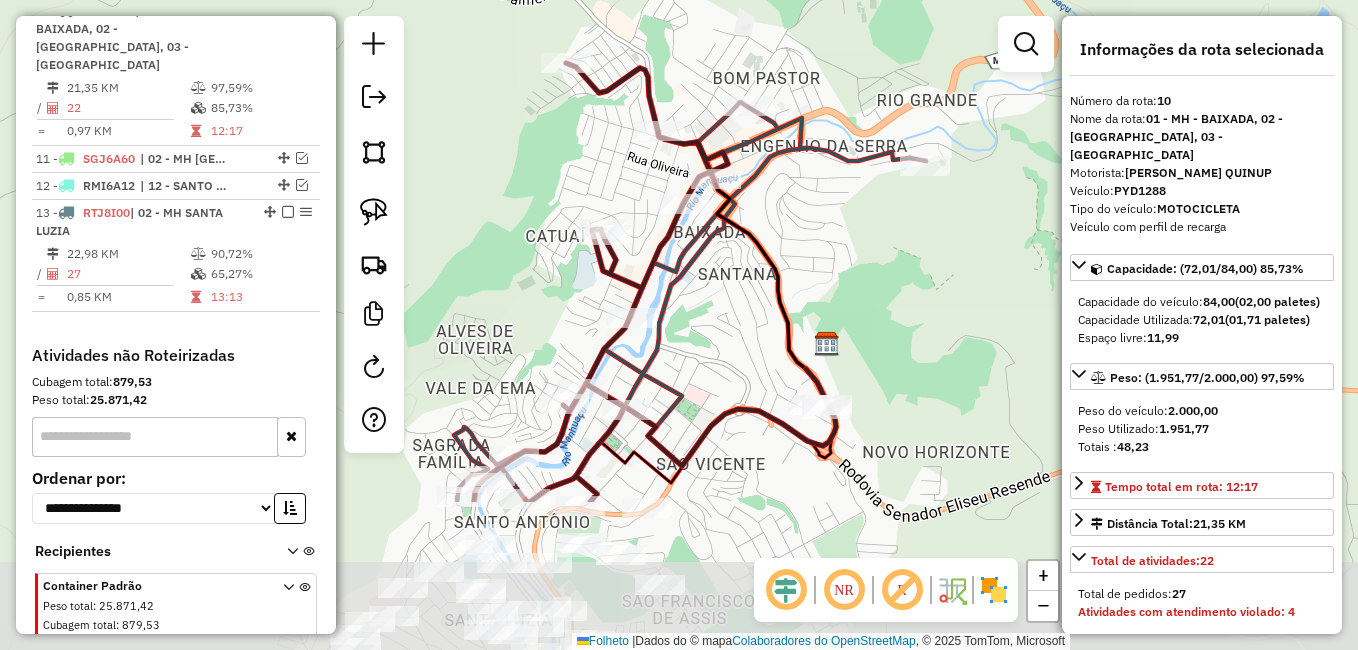 drag, startPoint x: 929, startPoint y: 429, endPoint x: 826, endPoint y: 212, distance: 240.20409 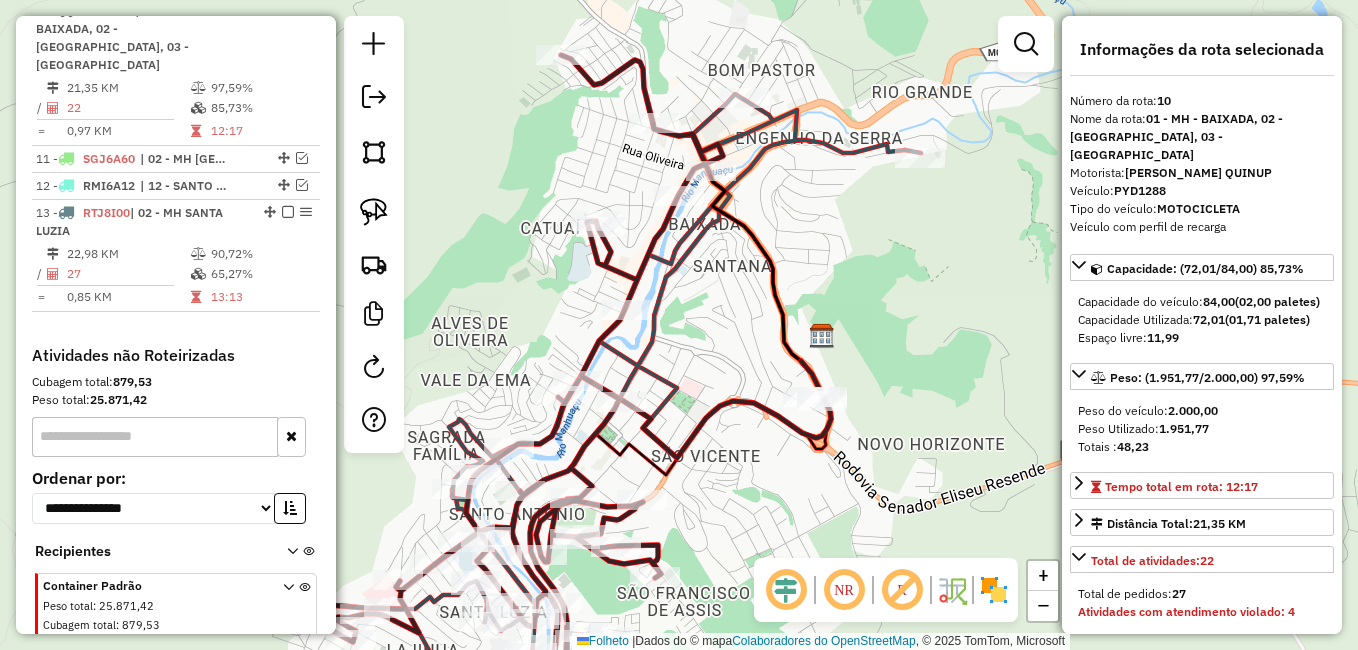 click on "Janela de atendimento Grade de atendimento Capacidade Transportadoras Veículos Cliente Pedidos  Rotas Selecione os dias de semana para filtrar as janelas de atendimento  Seg   Ter   Qua   Qui   Sexo   Sáb   Dom  Informe o período da janela de atendimento: De: Até:  Filtrar exatamente a janela do cliente  Considerar janela de atendimento padrão  Selecione os dias de semana para filtrar as grades de atendimento  Seg   Ter   Qua   Qui   Sexo   Sáb   Dom   Considerar clientes sem dia de atendimento cadastrado  Clientes fora do dia de atendimento selecionado Filtrar as atividades entre os valores definidos abaixo:  Peso mínimo:   Peso máximo:   Cubagem mínima:   Cubagem máxima:   De:   Até:  Filtrar as atividades entre o tempo de atendimento definido abaixo:  De:   Até:   Considerar capacidade total dos clientes não roteirizados Transportadora: Selecione um ou mais itens Tipo de veículo: Selecione um ou mais itens Veículo: Selecione um ou mais itens Motorista: Selecione um ou mais itens Nomo: Setor:" 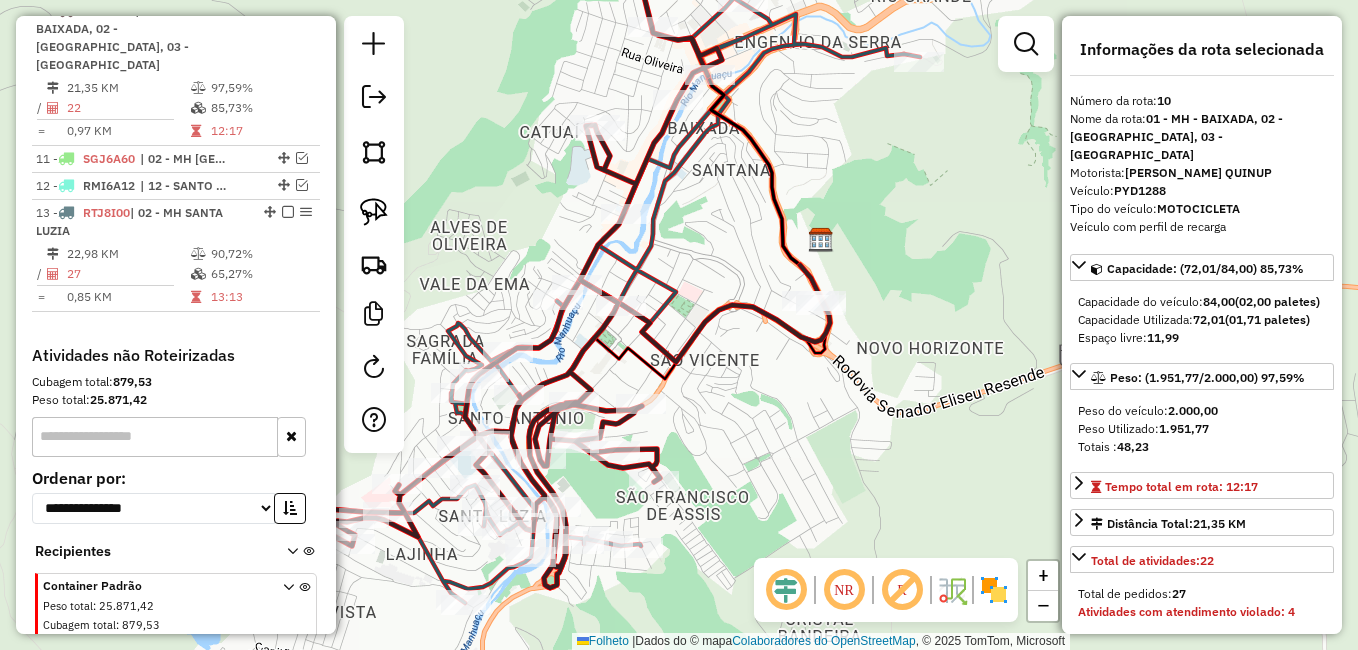 drag, startPoint x: 934, startPoint y: 388, endPoint x: 936, endPoint y: 275, distance: 113.0177 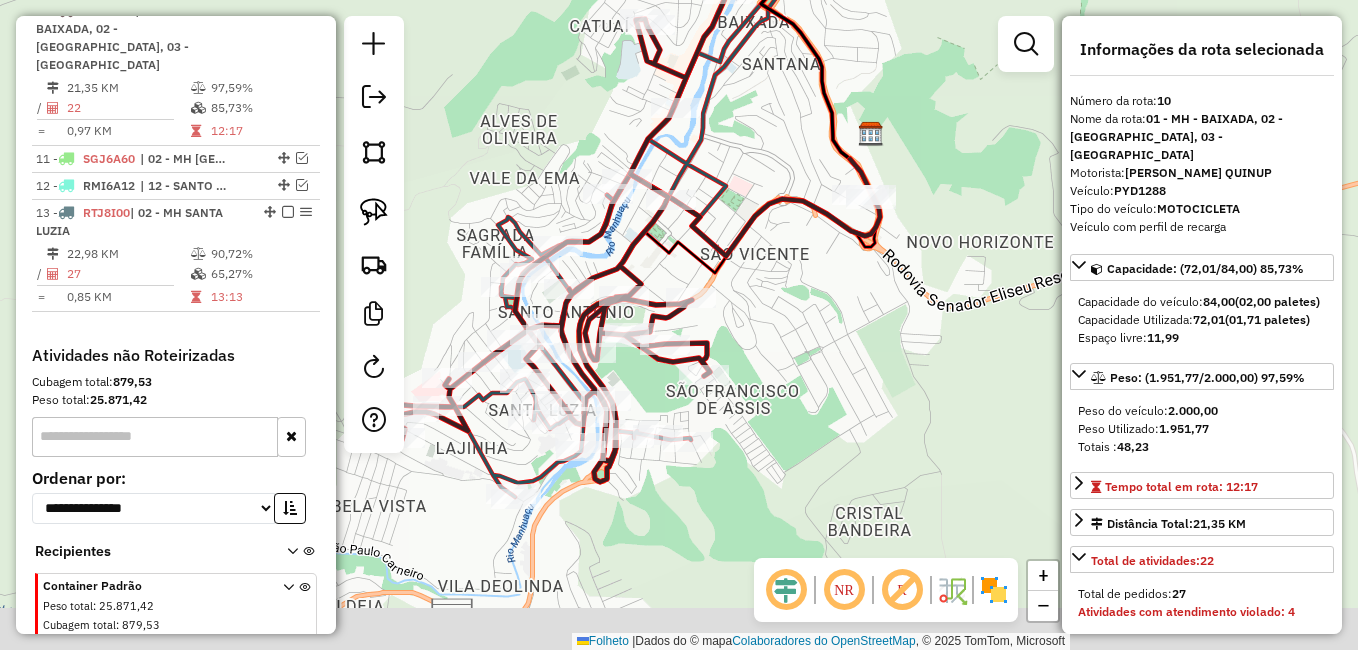 drag, startPoint x: 888, startPoint y: 482, endPoint x: 931, endPoint y: 374, distance: 116.24543 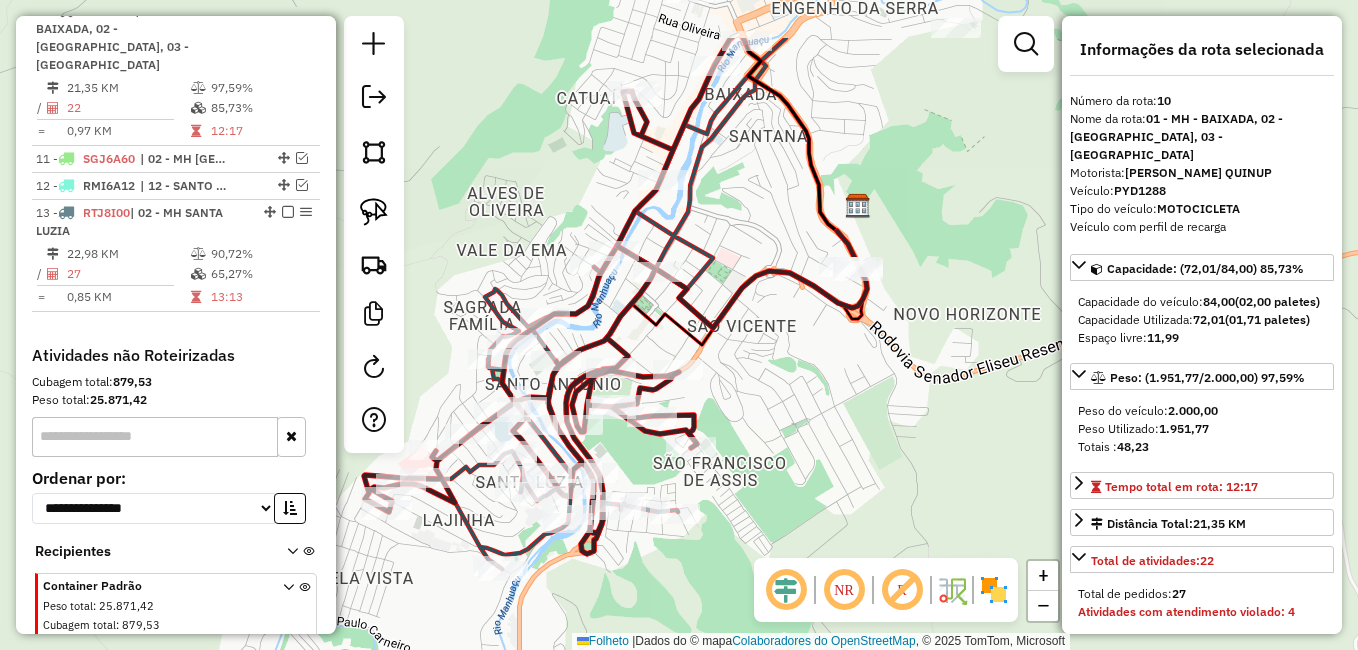 drag, startPoint x: 870, startPoint y: 405, endPoint x: 826, endPoint y: 397, distance: 44.72136 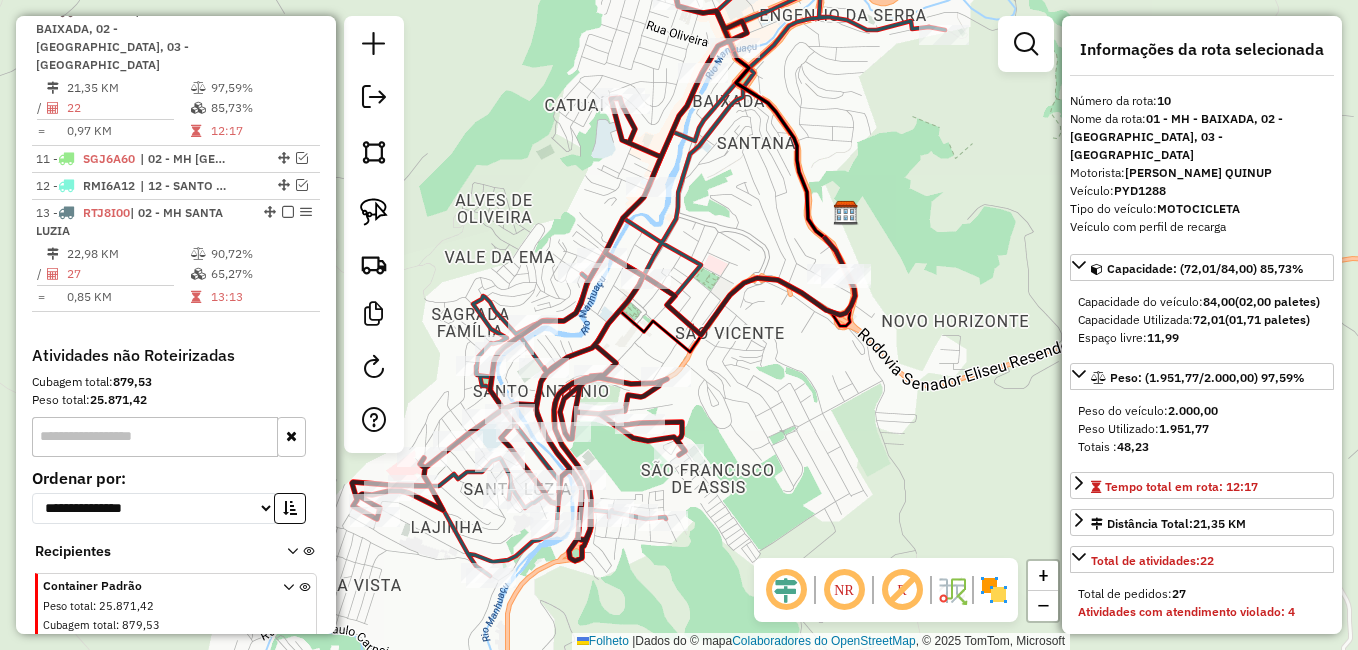 drag, startPoint x: 842, startPoint y: 359, endPoint x: 836, endPoint y: 369, distance: 11.661903 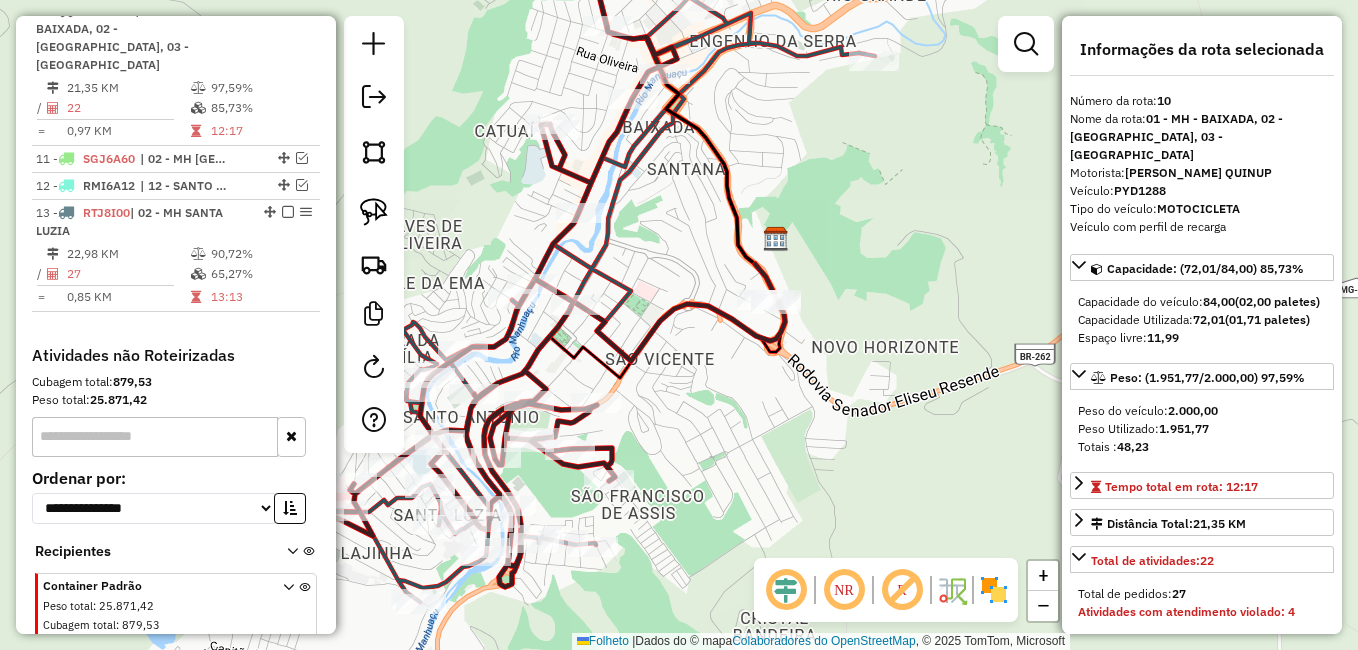 drag, startPoint x: 888, startPoint y: 438, endPoint x: 820, endPoint y: 461, distance: 71.7844 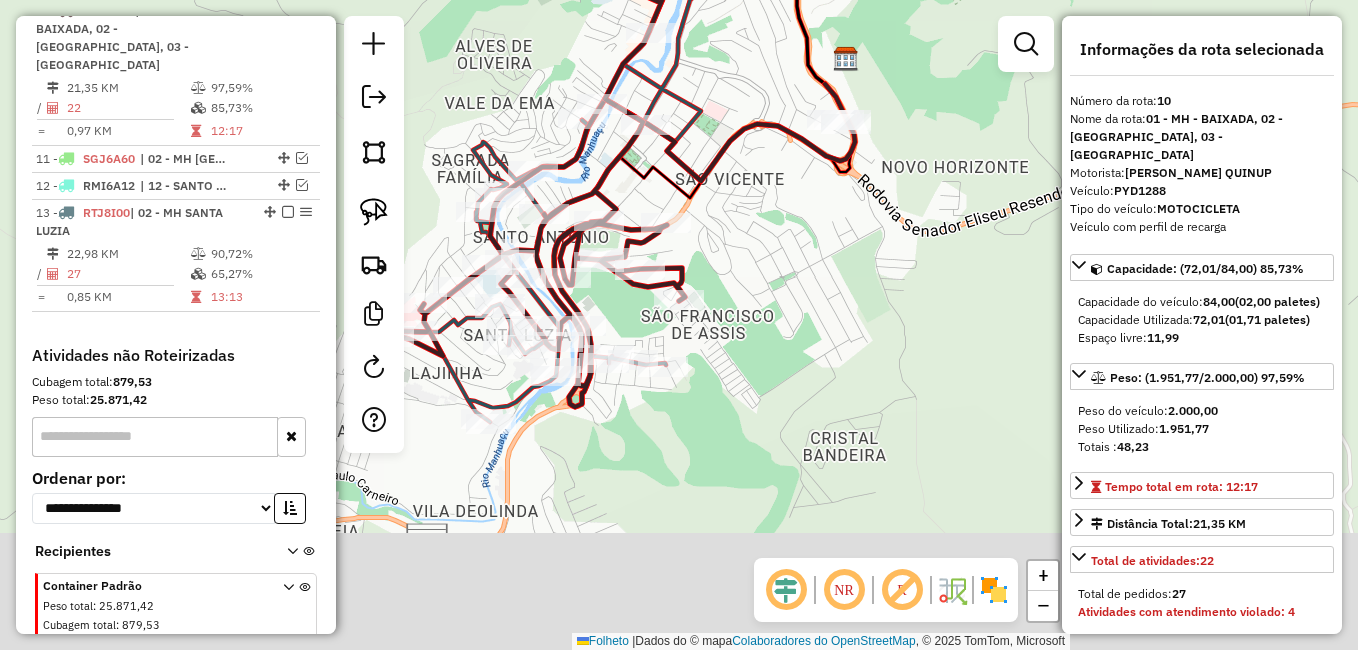drag, startPoint x: 716, startPoint y: 365, endPoint x: 790, endPoint y: 215, distance: 167.26027 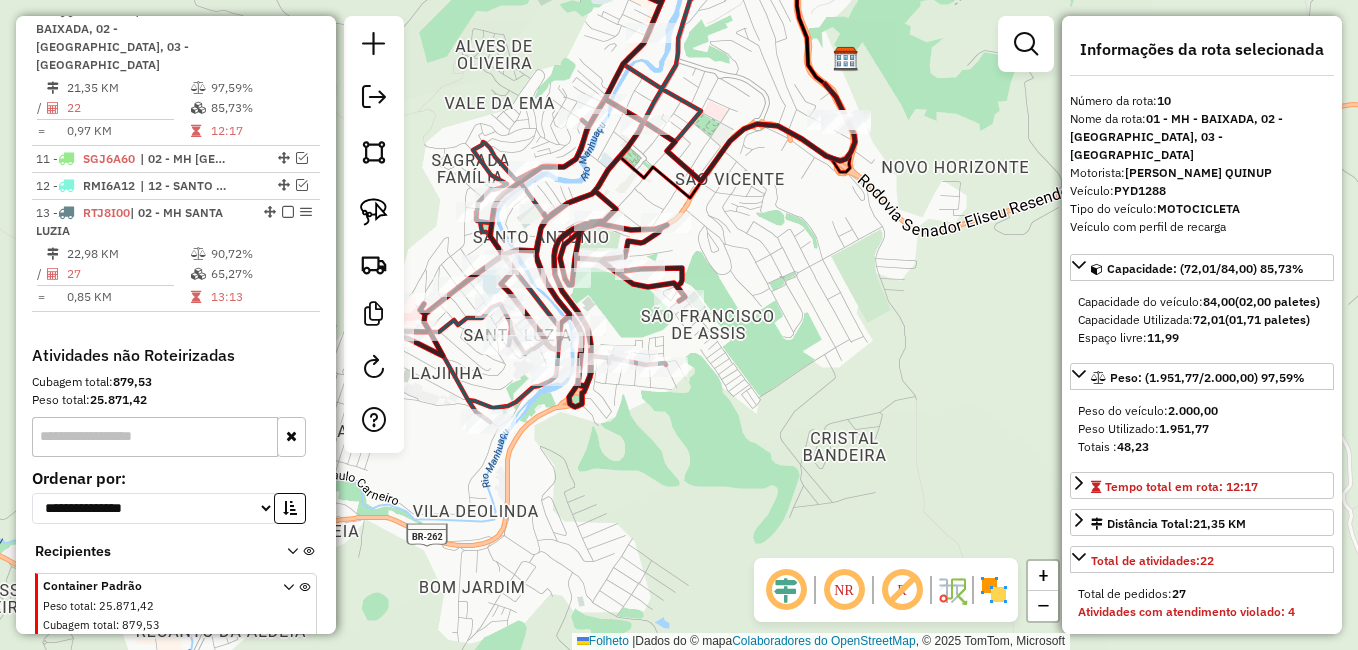 click on "Janela de atendimento Grade de atendimento Capacidade Transportadoras Veículos Cliente Pedidos  Rotas Selecione os dias de semana para filtrar as janelas de atendimento  Seg   Ter   Qua   Qui   Sexo   Sáb   Dom  Informe o período da janela de atendimento: De: Até:  Filtrar exatamente a janela do cliente  Considerar janela de atendimento padrão  Selecione os dias de semana para filtrar as grades de atendimento  Seg   Ter   Qua   Qui   Sexo   Sáb   Dom   Considerar clientes sem dia de atendimento cadastrado  Clientes fora do dia de atendimento selecionado Filtrar as atividades entre os valores definidos abaixo:  Peso mínimo:   Peso máximo:   Cubagem mínima:   Cubagem máxima:   De:   Até:  Filtrar as atividades entre o tempo de atendimento definido abaixo:  De:   Até:   Considerar capacidade total dos clientes não roteirizados Transportadora: Selecione um ou mais itens Tipo de veículo: Selecione um ou mais itens Veículo: Selecione um ou mais itens Motorista: Selecione um ou mais itens Nomo: Setor:" 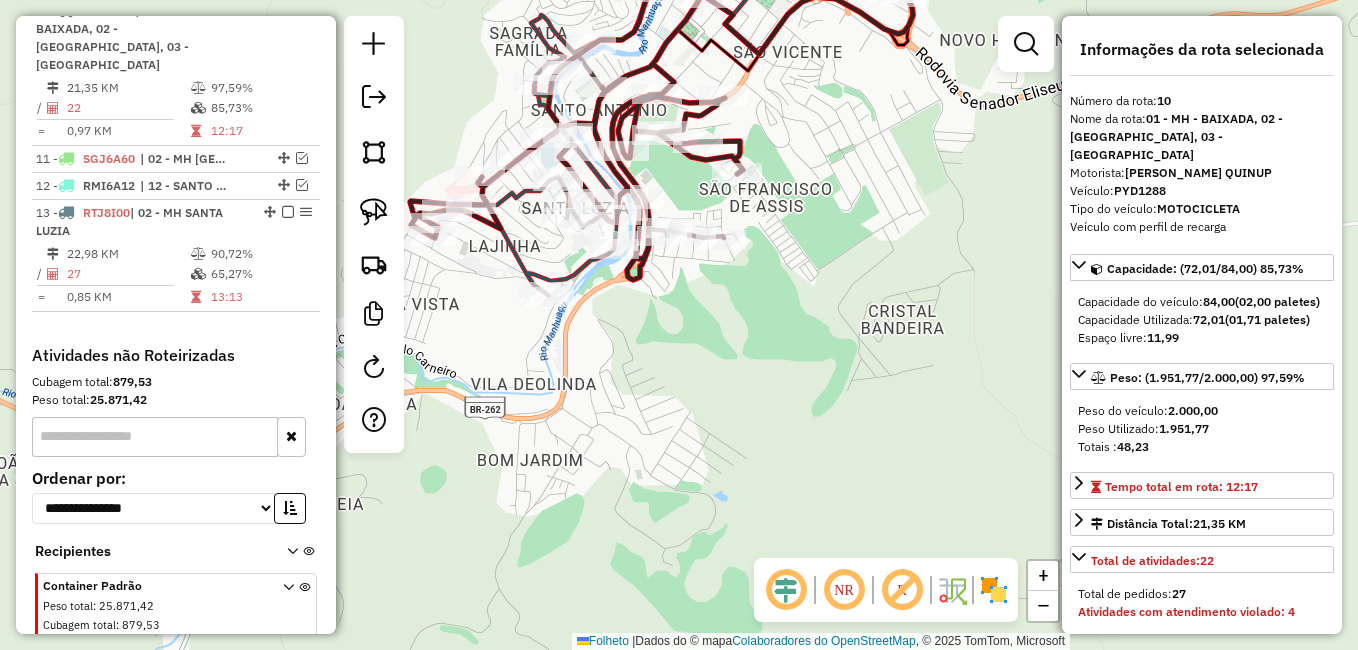 drag, startPoint x: 837, startPoint y: 335, endPoint x: 880, endPoint y: 242, distance: 102.45975 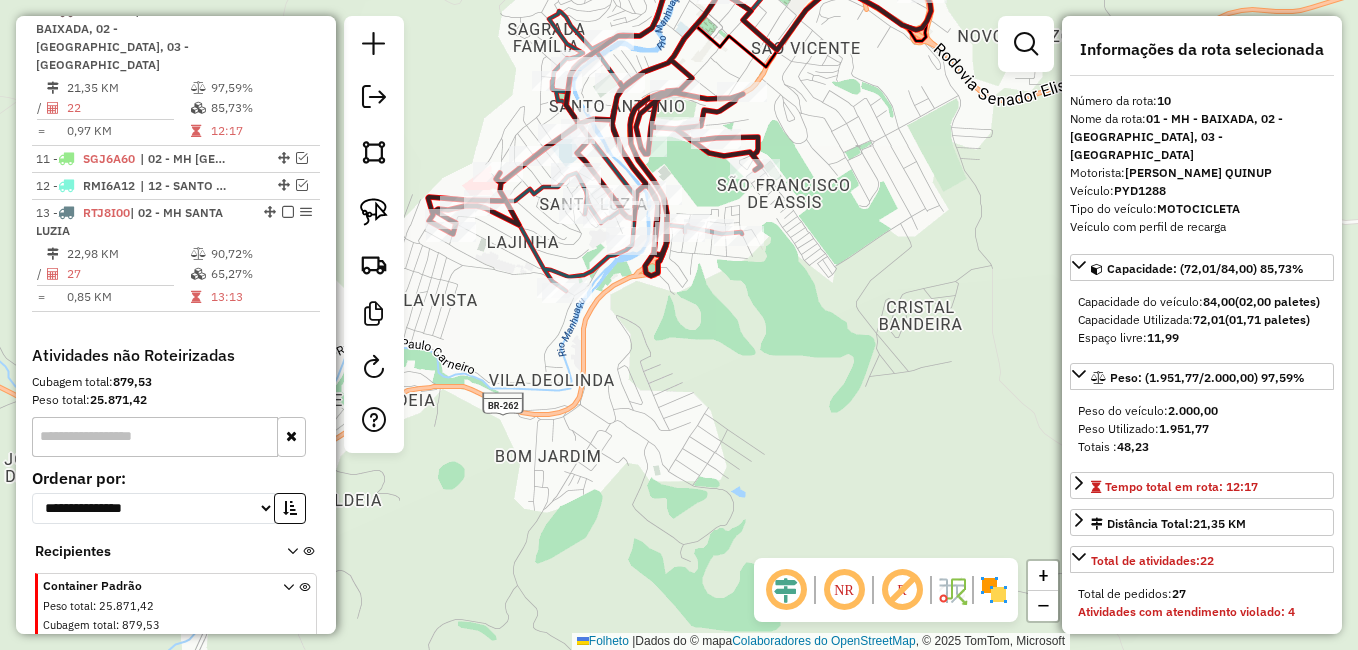 drag, startPoint x: 755, startPoint y: 344, endPoint x: 777, endPoint y: 338, distance: 22.803509 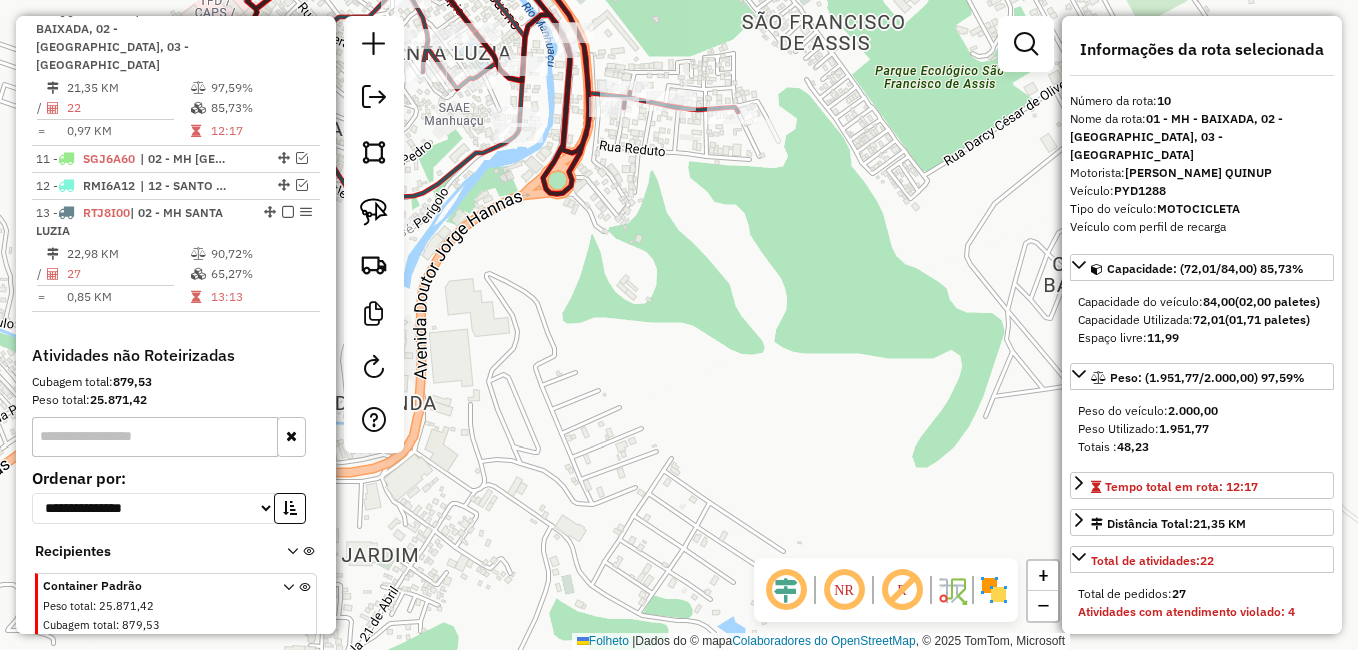 drag, startPoint x: 726, startPoint y: 276, endPoint x: 852, endPoint y: 454, distance: 218.08255 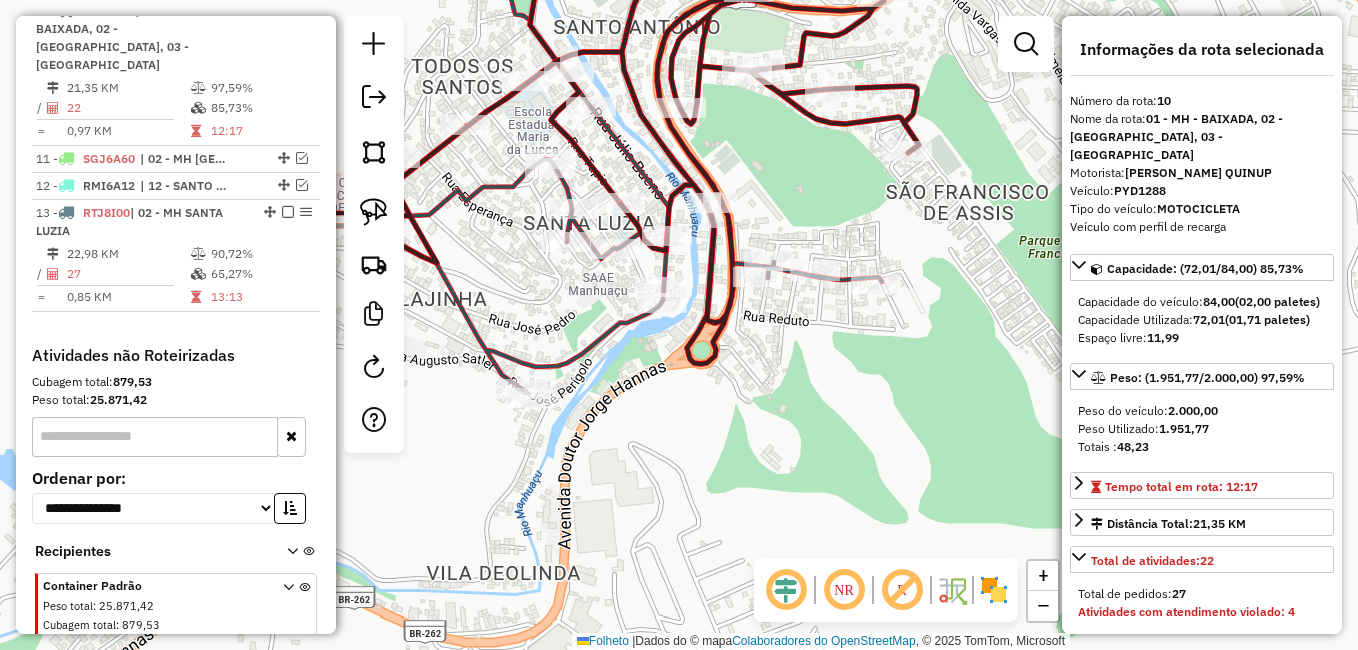 drag, startPoint x: 713, startPoint y: 421, endPoint x: 716, endPoint y: 382, distance: 39.115215 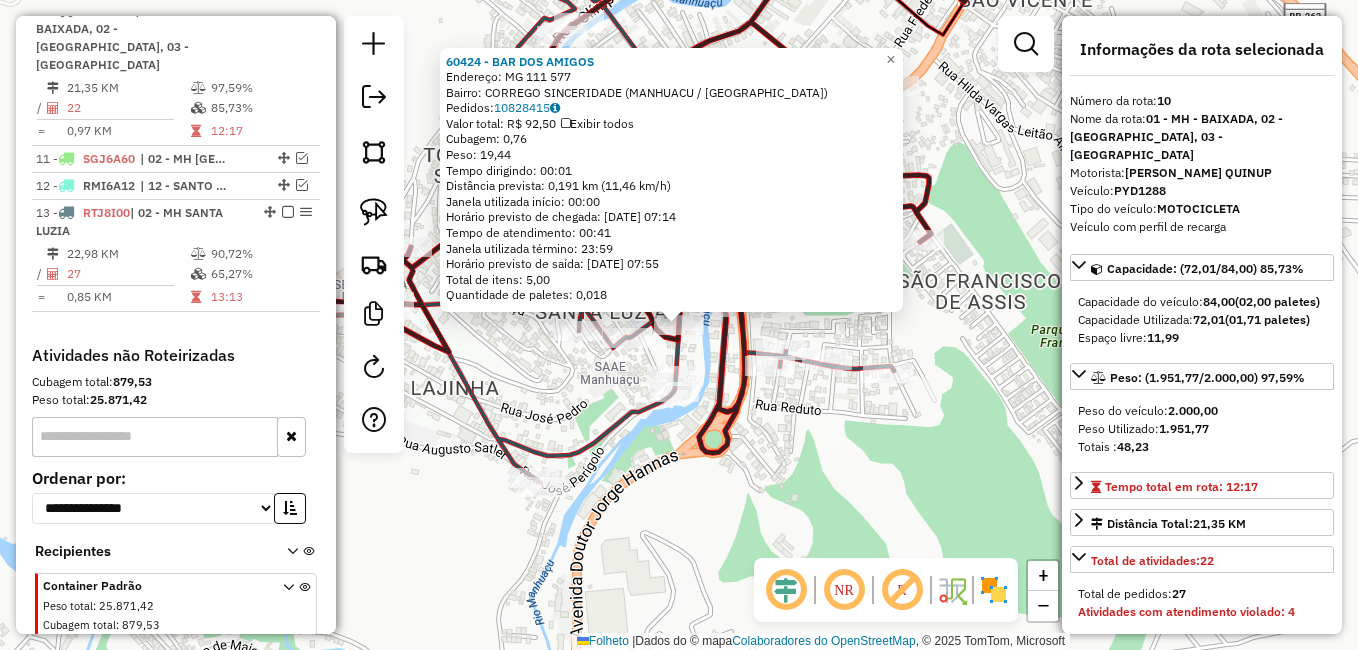 click on "60424 - BAR DOS AMIGOS  Endereço:  MG 111 577   Bairro: CORREGO SINCERIDADE (MANHUACU / MG)   Pedidos:  10828415   Valor total: R$ 92,50   Exibir todos   Cubagem: 0,76  Peso: 19,44  Tempo dirigindo: 00:01   Distância prevista: 0,191 km (11,46 km/h)   Janela utilizada início: 00:00   Horário previsto de chegada: 11/07/2025 07:14   Tempo de atendimento: 00:41   Janela utilizada término: 23:59   Horário previsto de saída: 11/07/2025 07:55   Total de itens: 5,00   Quantidade de paletes: 0,018  × Janela de atendimento Grade de atendimento Capacidade Transportadoras Veículos Cliente Pedidos  Rotas Selecione os dias de semana para filtrar as janelas de atendimento  Seg   Ter   Qua   Qui   Sexo   Sáb   Dom  Informe o período da janela de atendimento: De: Até:  Filtrar exatamente a janela do cliente  Considerar janela de atendimento padrão  Selecione os dias de semana para filtrar as grades de atendimento  Seg   Ter   Qua   Qui   Sexo   Sáb   Dom   Considerar clientes sem dia de atendimento cadastrado +" 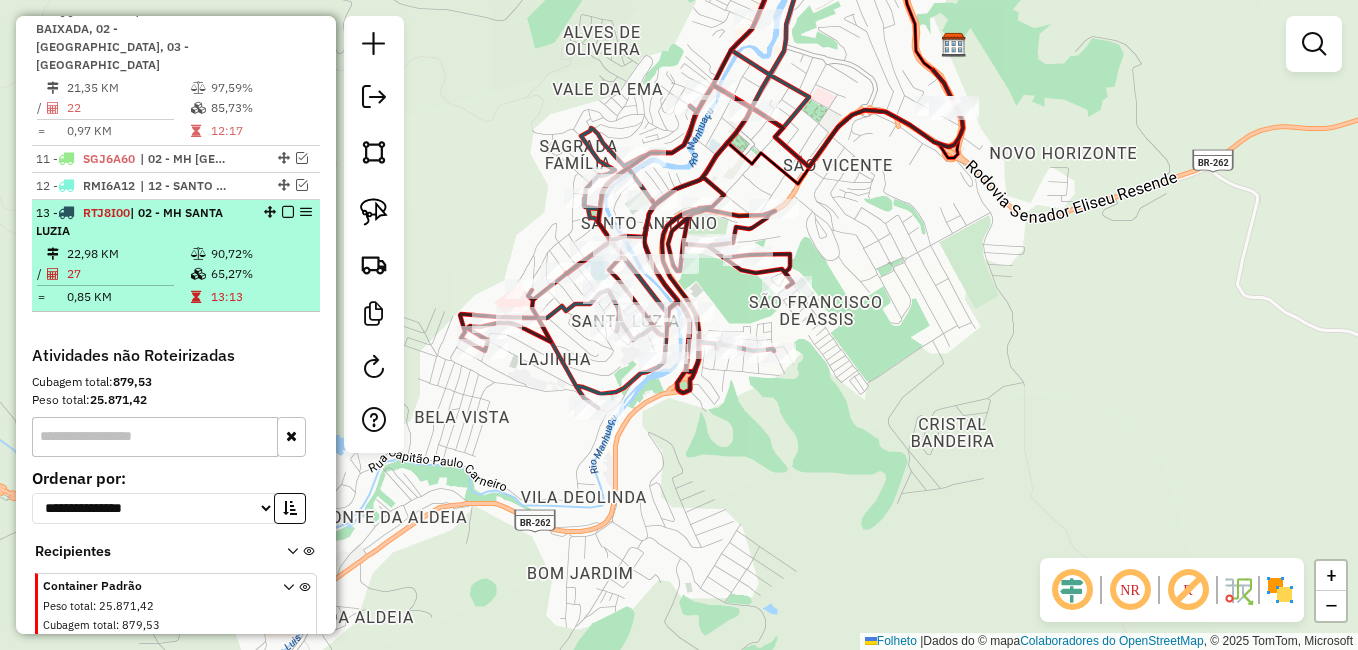 click at bounding box center [288, 212] 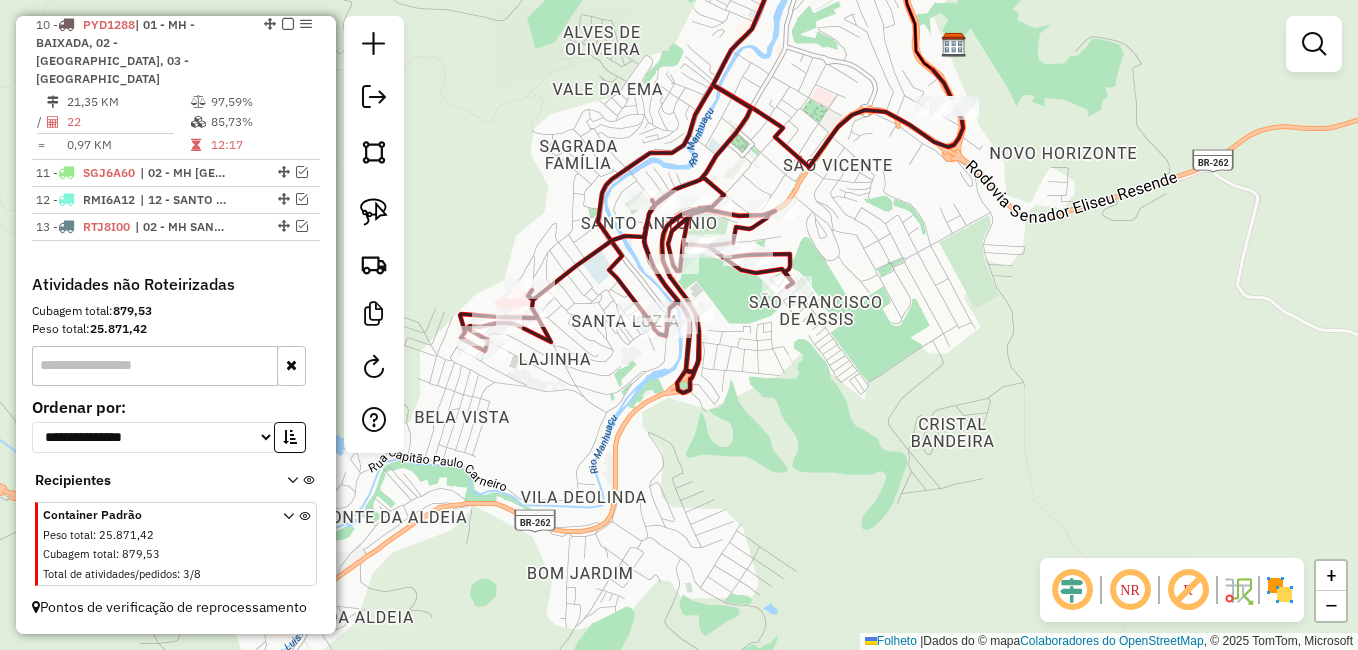 scroll, scrollTop: 979, scrollLeft: 0, axis: vertical 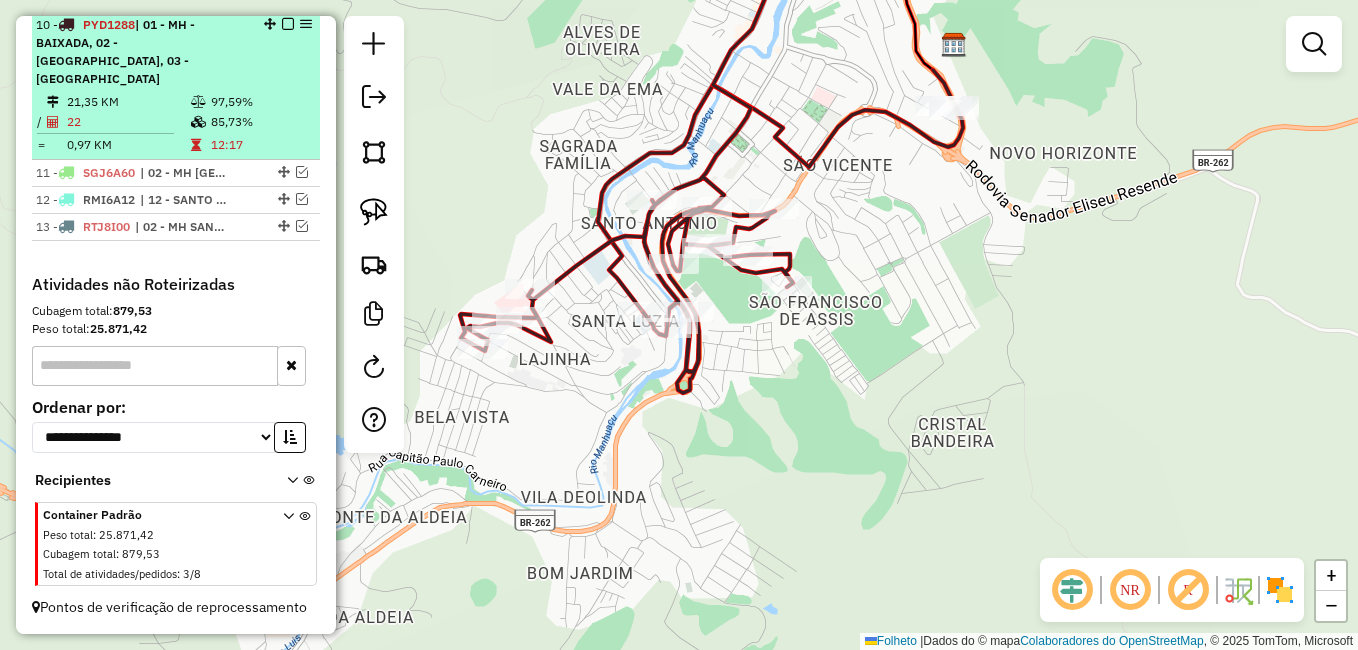 click at bounding box center [288, 24] 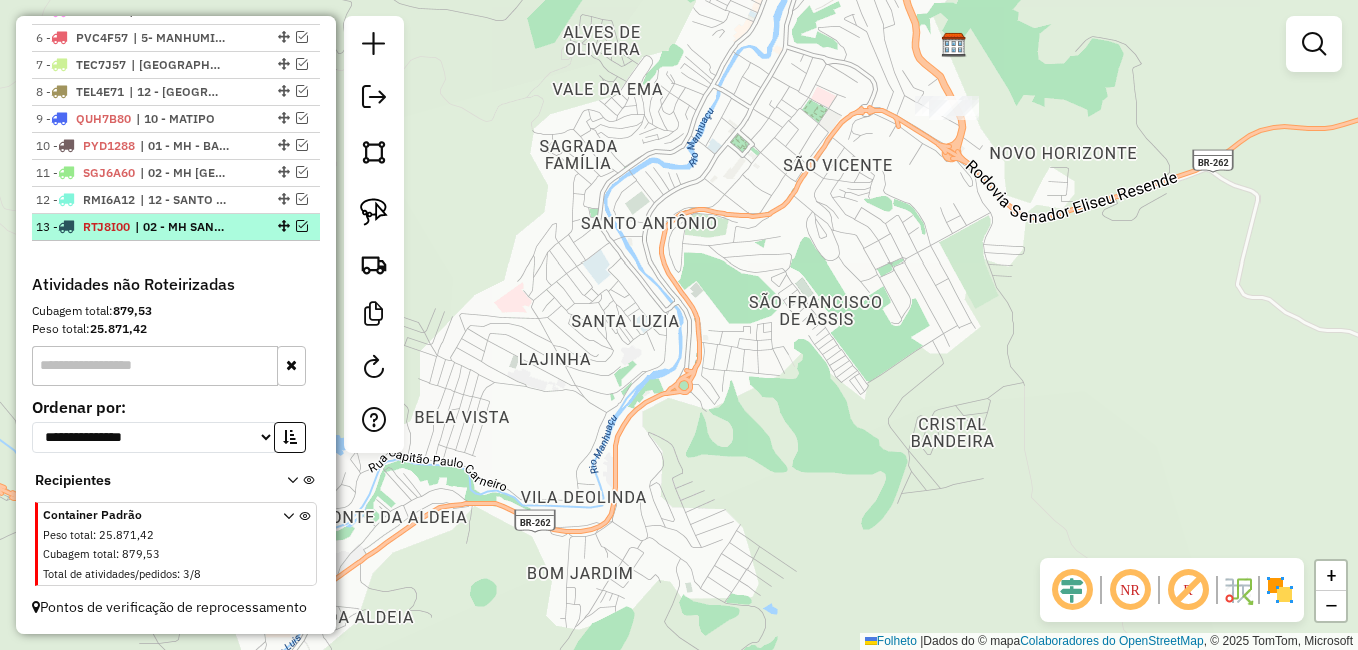 scroll, scrollTop: 576, scrollLeft: 0, axis: vertical 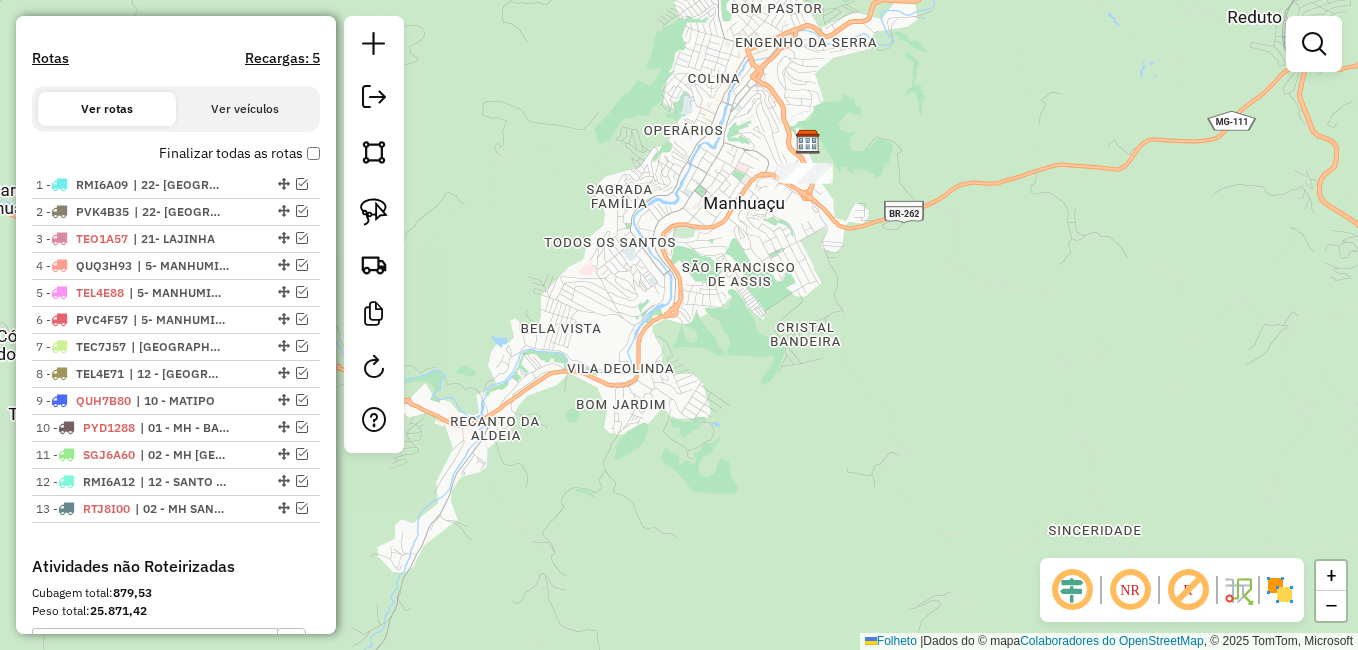drag, startPoint x: 758, startPoint y: 306, endPoint x: 896, endPoint y: 482, distance: 223.65152 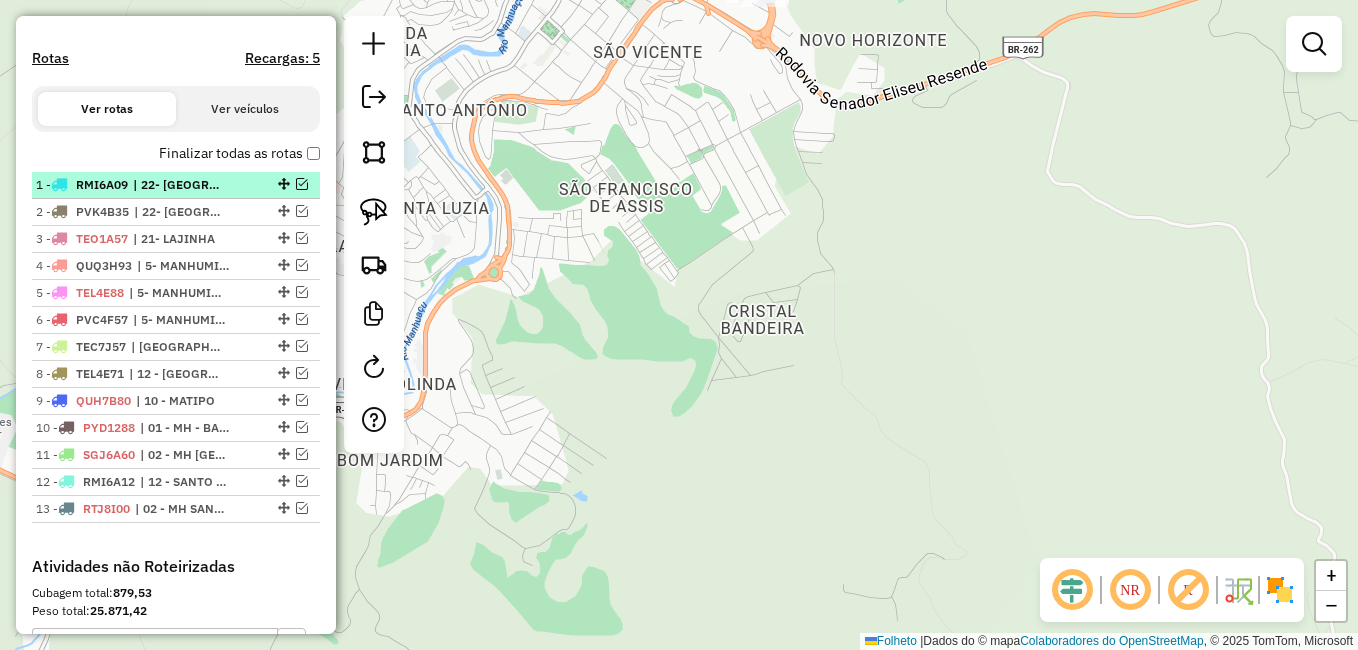 click on "| 22- [GEOGRAPHIC_DATA]" at bounding box center (179, 185) 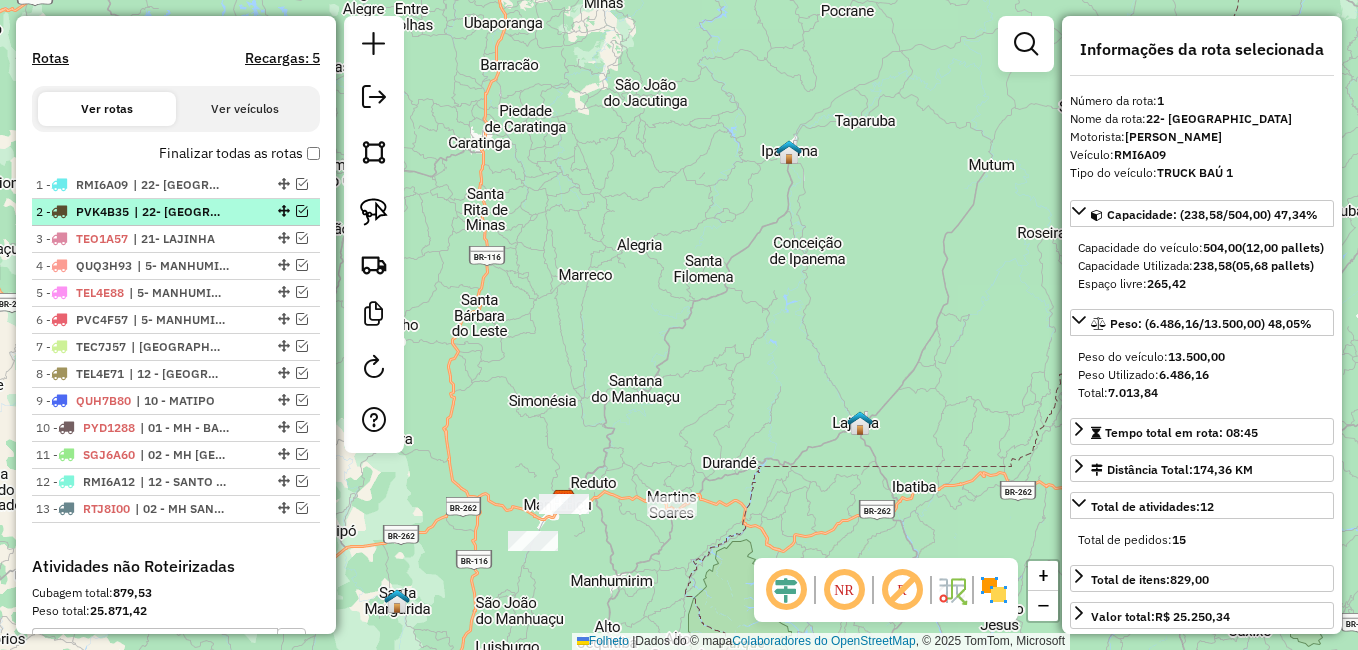click on "| 22- [GEOGRAPHIC_DATA]" at bounding box center [180, 212] 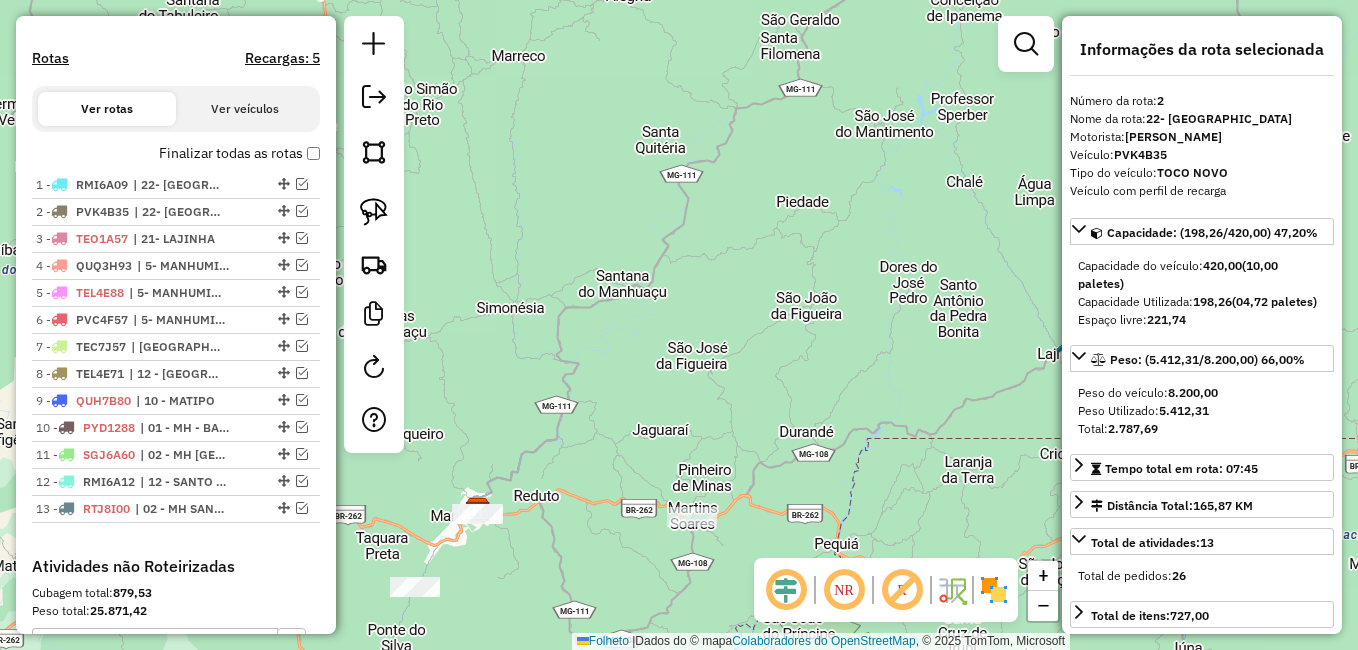 drag, startPoint x: 743, startPoint y: 329, endPoint x: 780, endPoint y: 225, distance: 110.38569 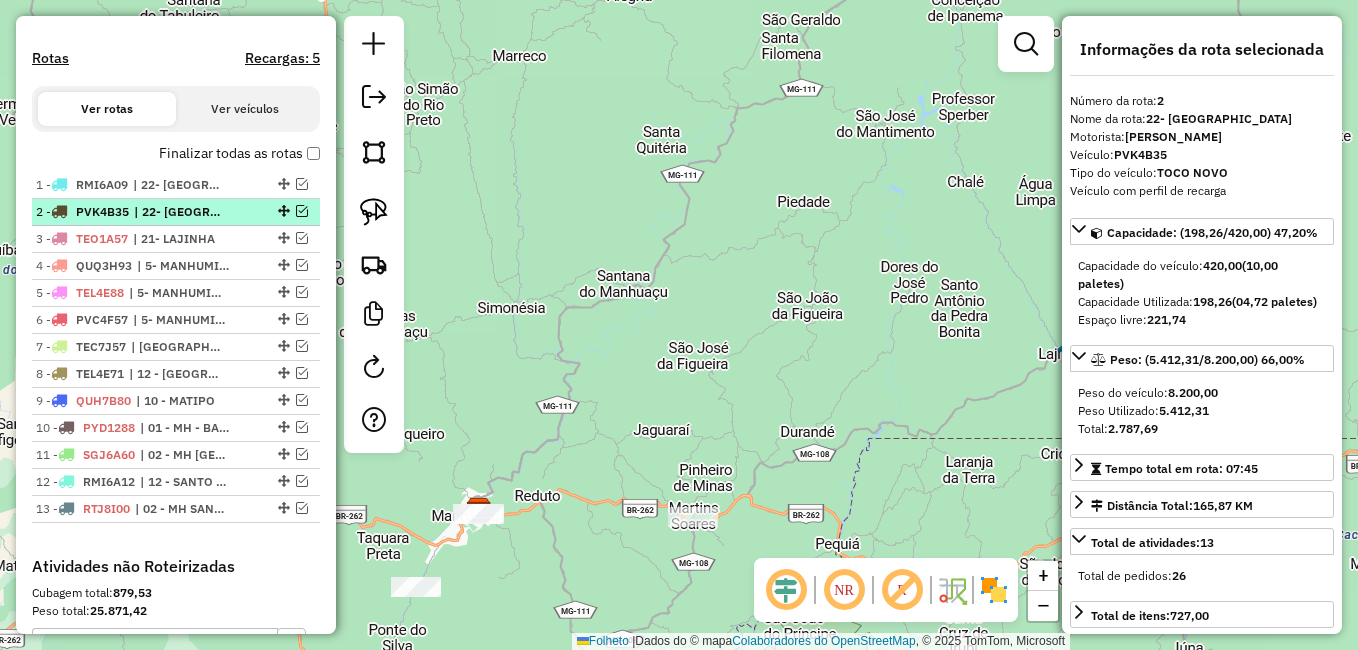 click at bounding box center (302, 211) 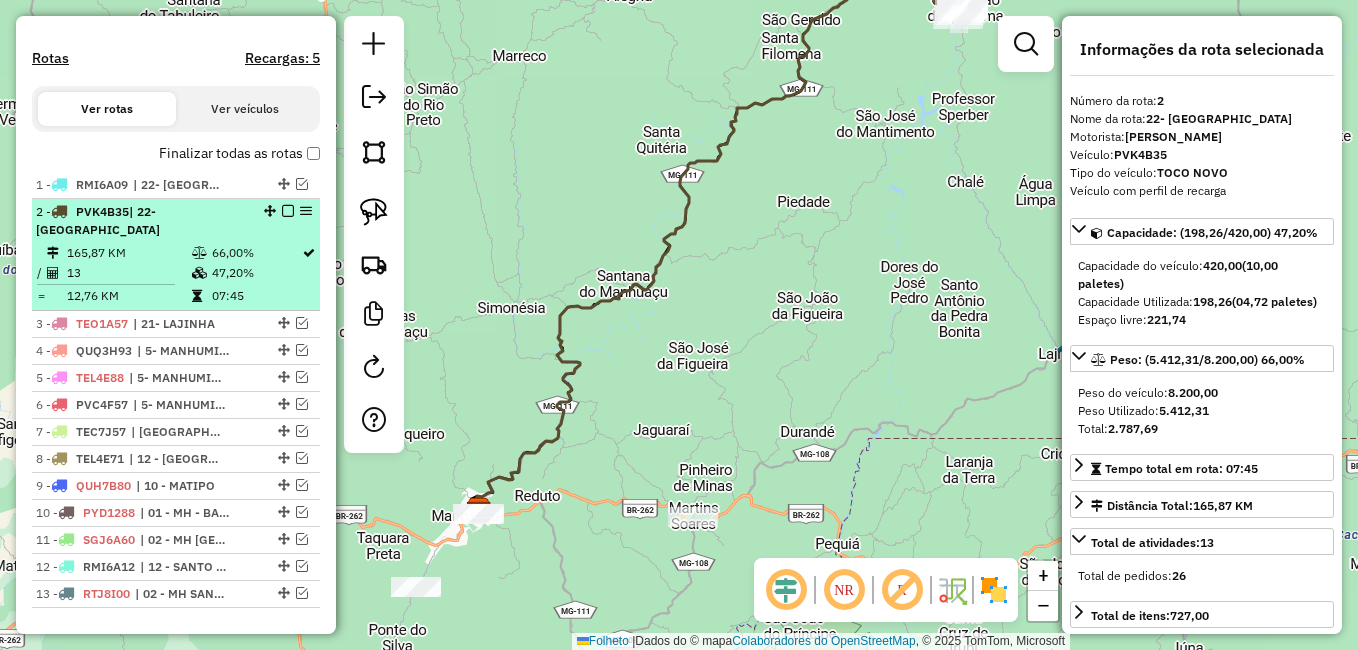 click on "47,20%" at bounding box center [233, 272] 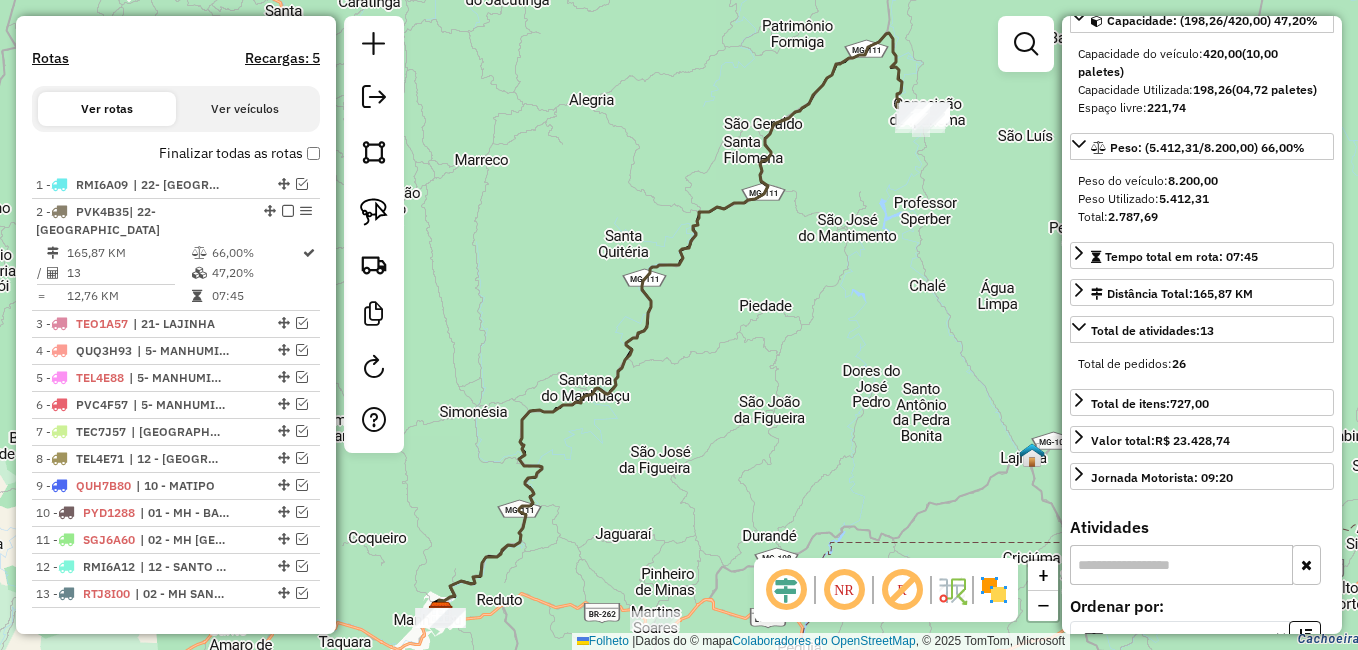 scroll, scrollTop: 200, scrollLeft: 0, axis: vertical 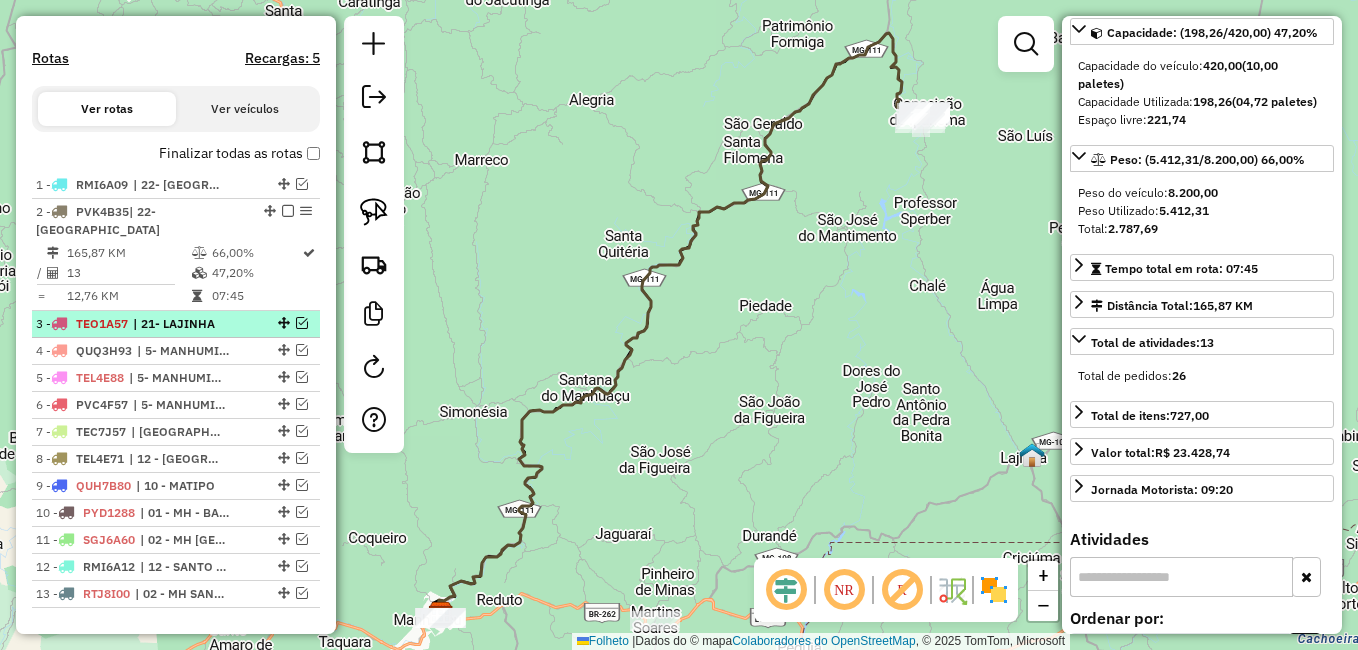 click on "| 21- LAJINHA" at bounding box center [179, 324] 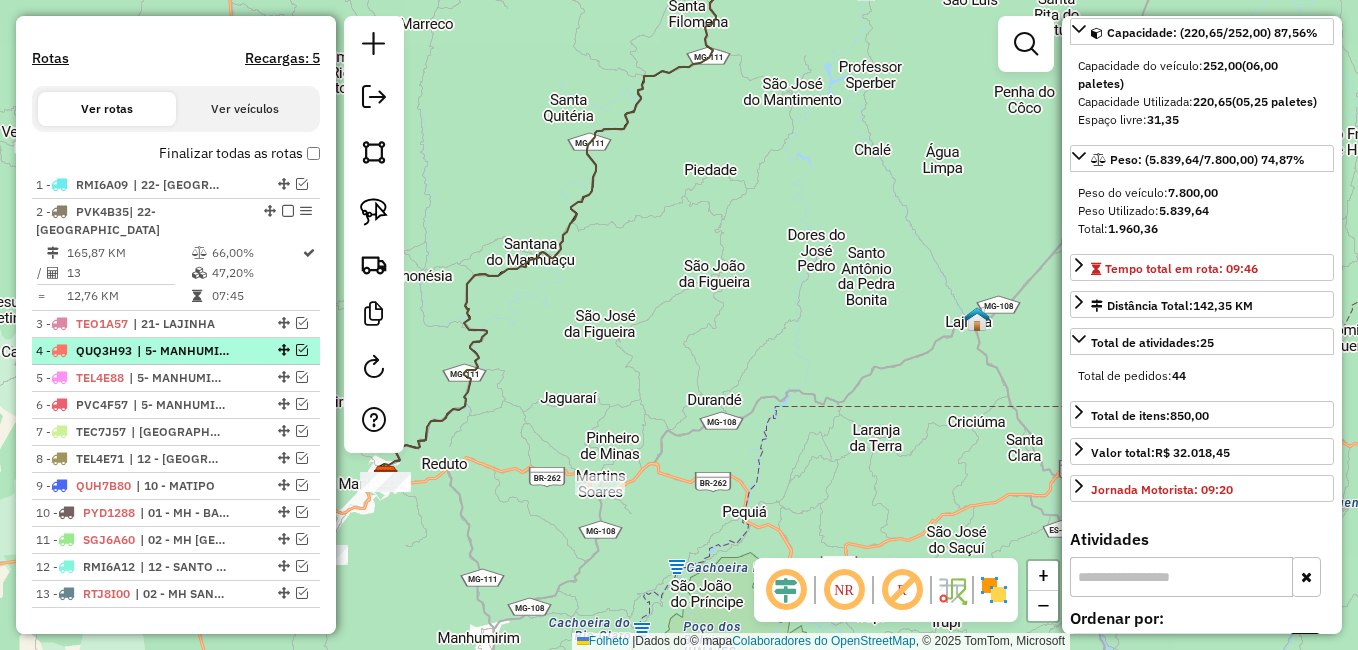 click on "| 5- MANHUMIRIM" at bounding box center [183, 351] 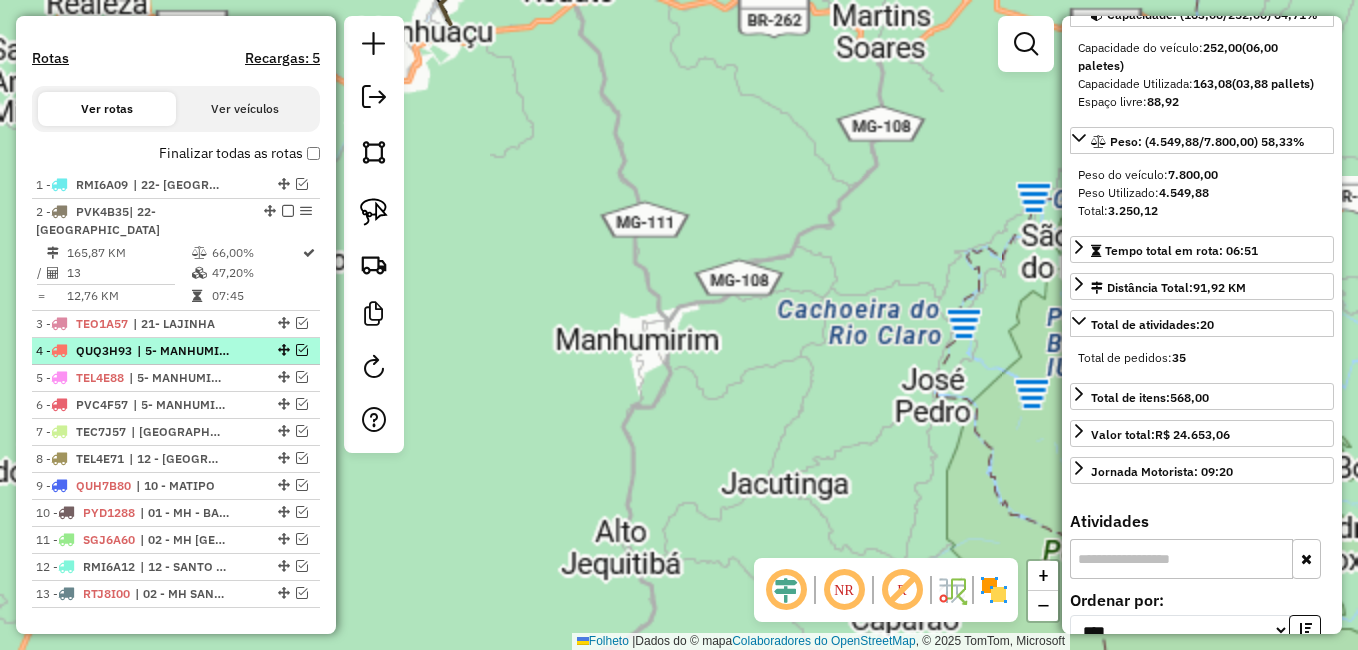 scroll, scrollTop: 182, scrollLeft: 0, axis: vertical 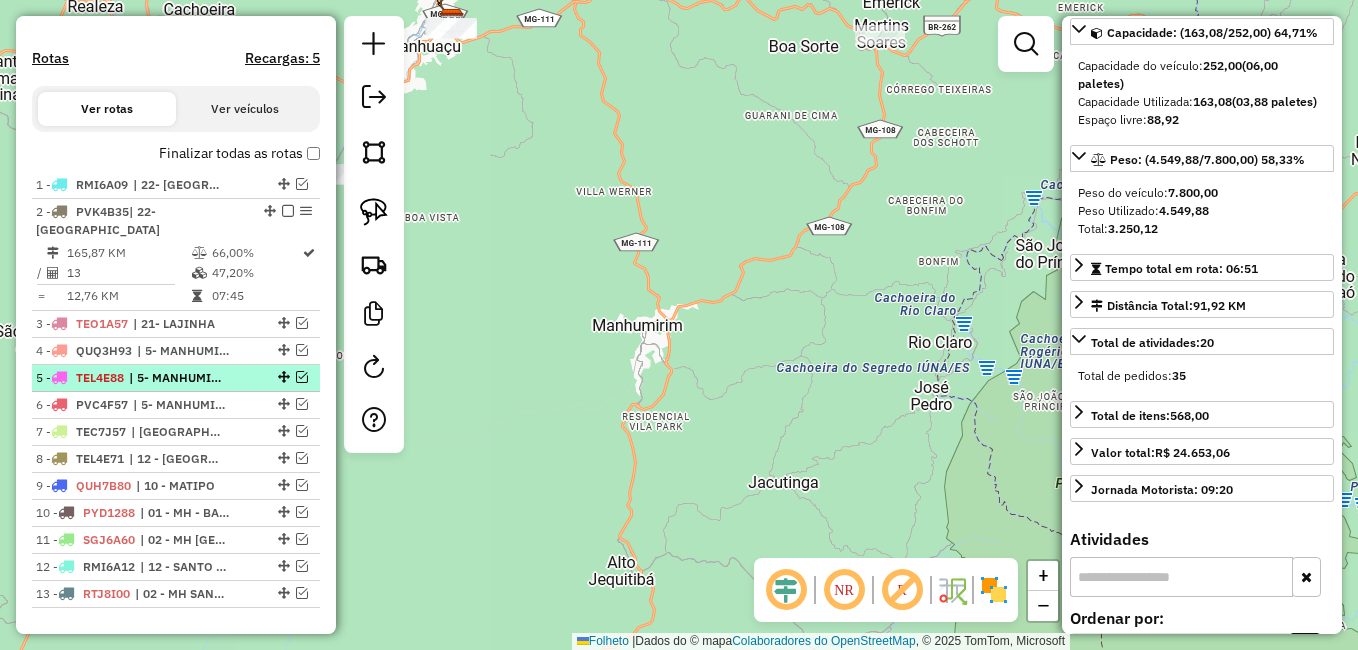 click on "| 5- MANHUMIRIM" at bounding box center [175, 378] 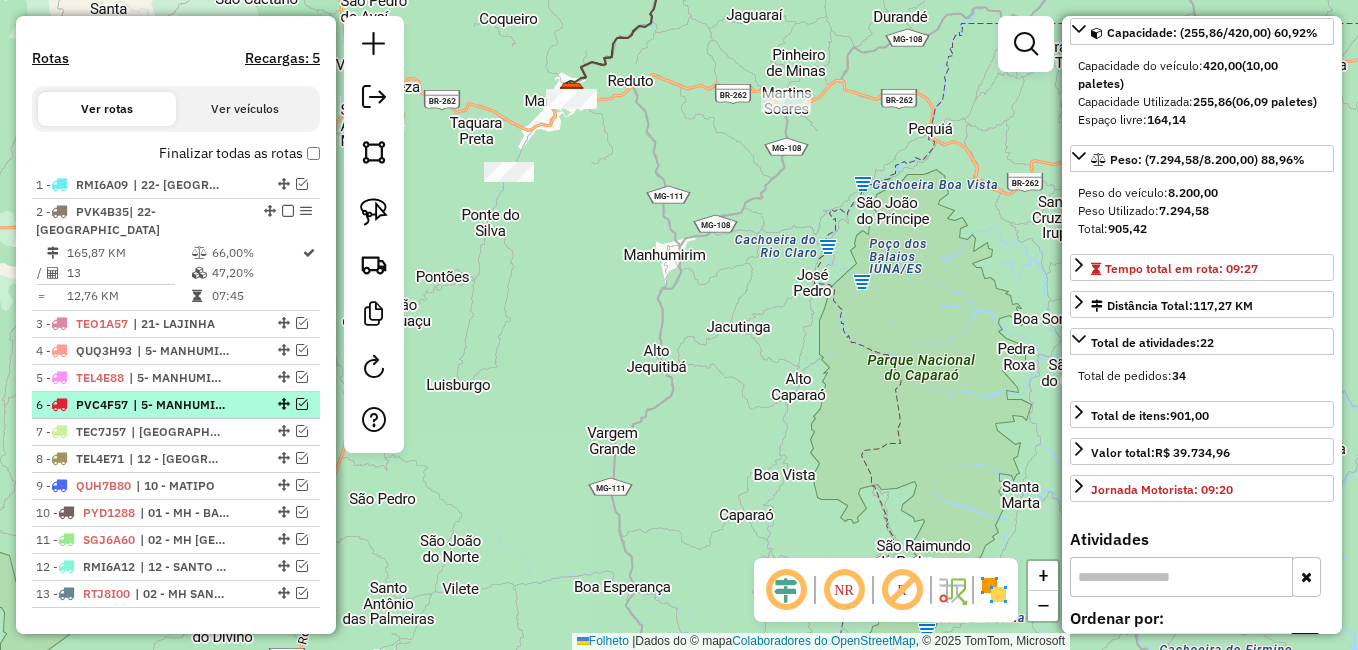 click on "| 5- MANHUMIRIM" at bounding box center (179, 405) 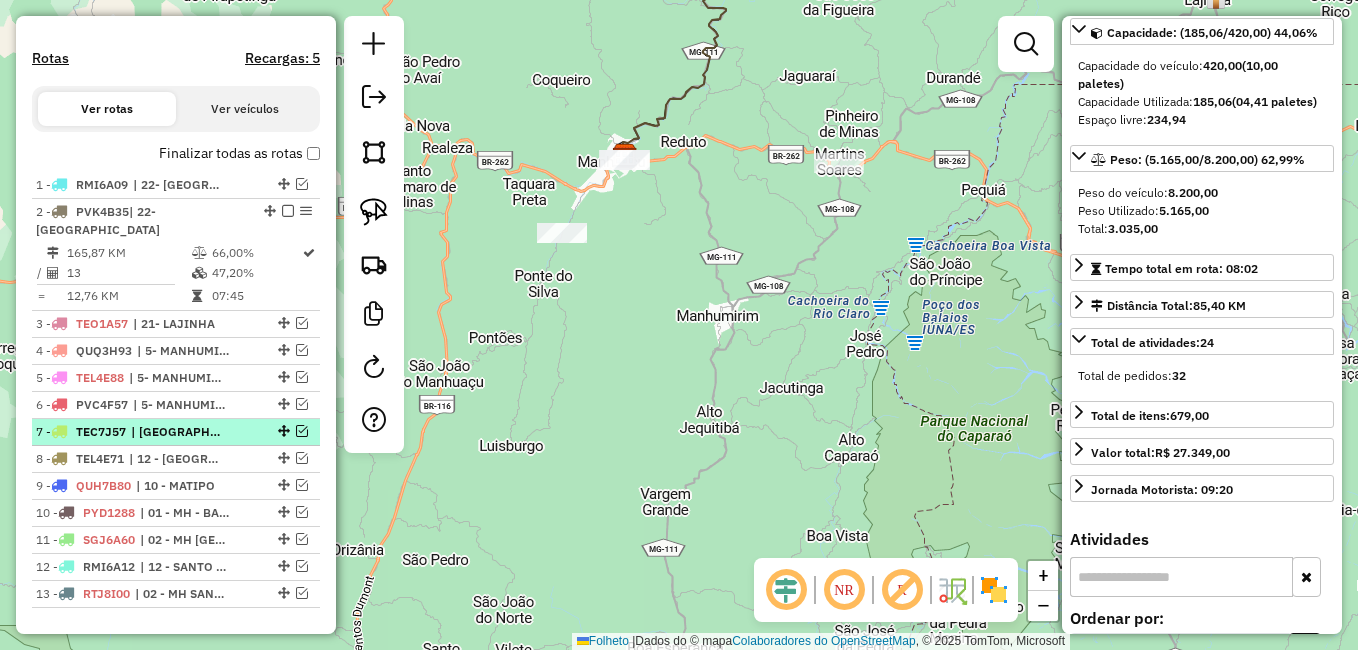 click on "| [GEOGRAPHIC_DATA]" at bounding box center [177, 432] 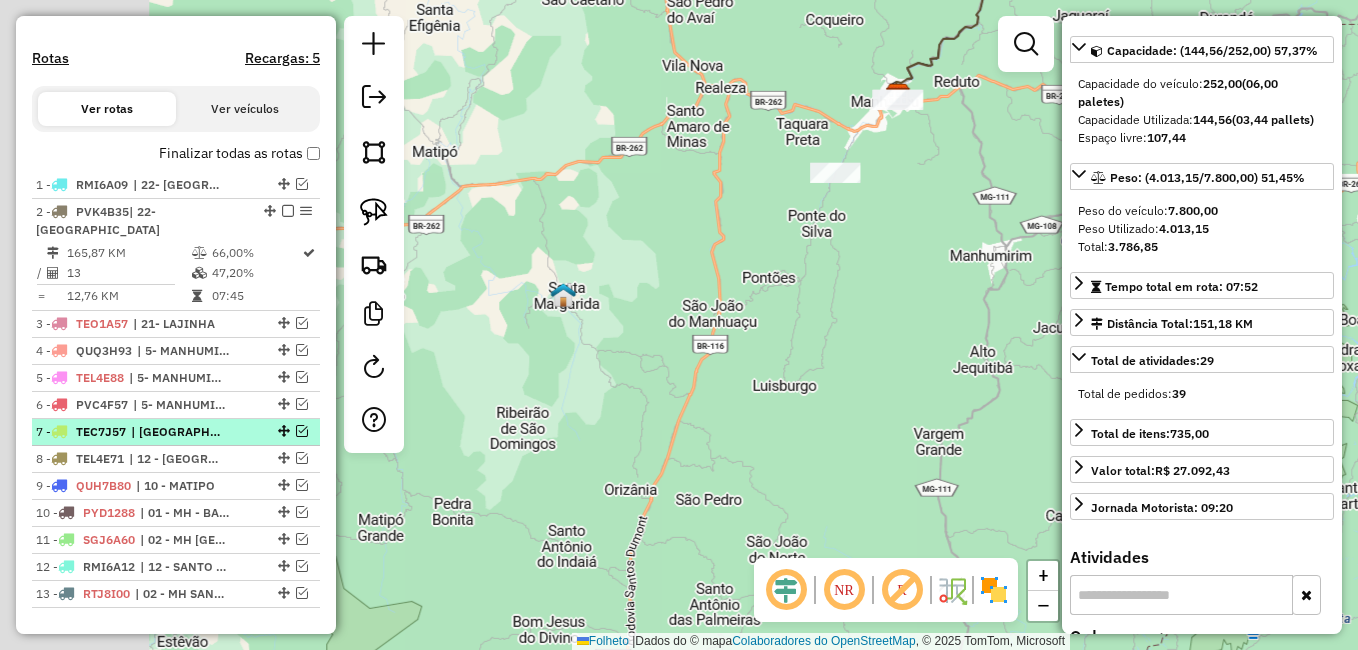 scroll, scrollTop: 200, scrollLeft: 0, axis: vertical 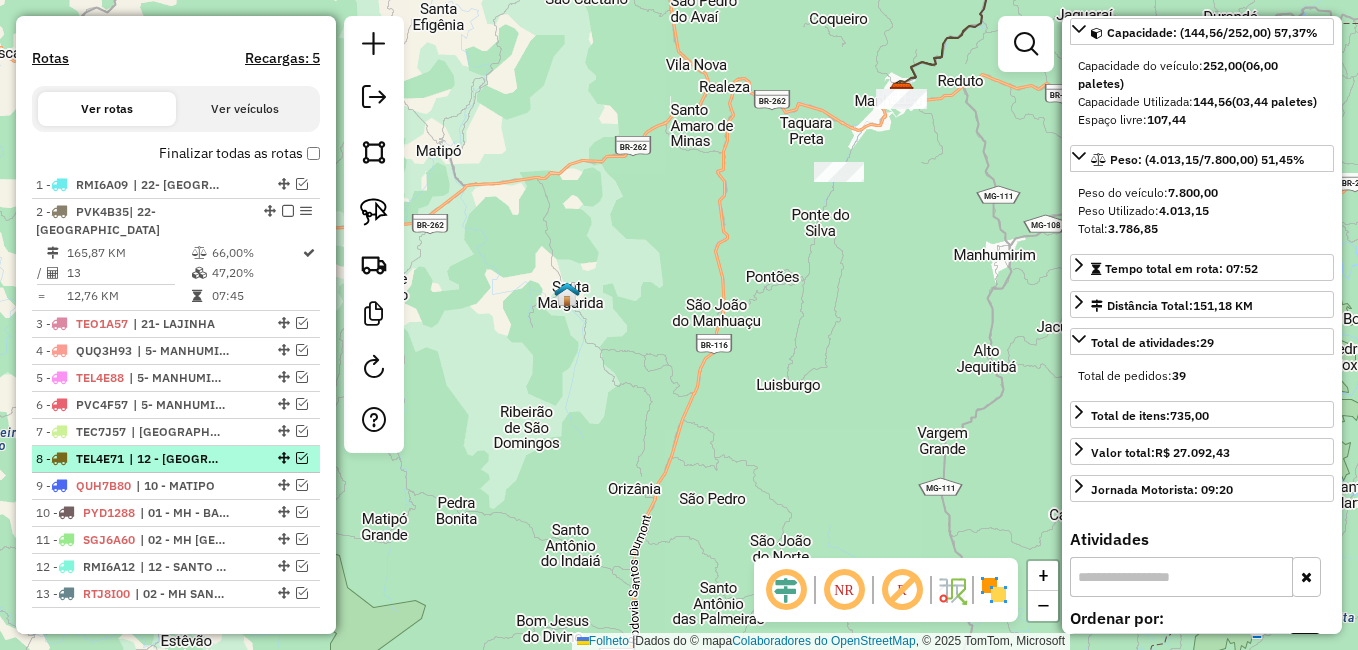 click on "| 12 - [GEOGRAPHIC_DATA], 24 - [GEOGRAPHIC_DATA]" at bounding box center [175, 459] 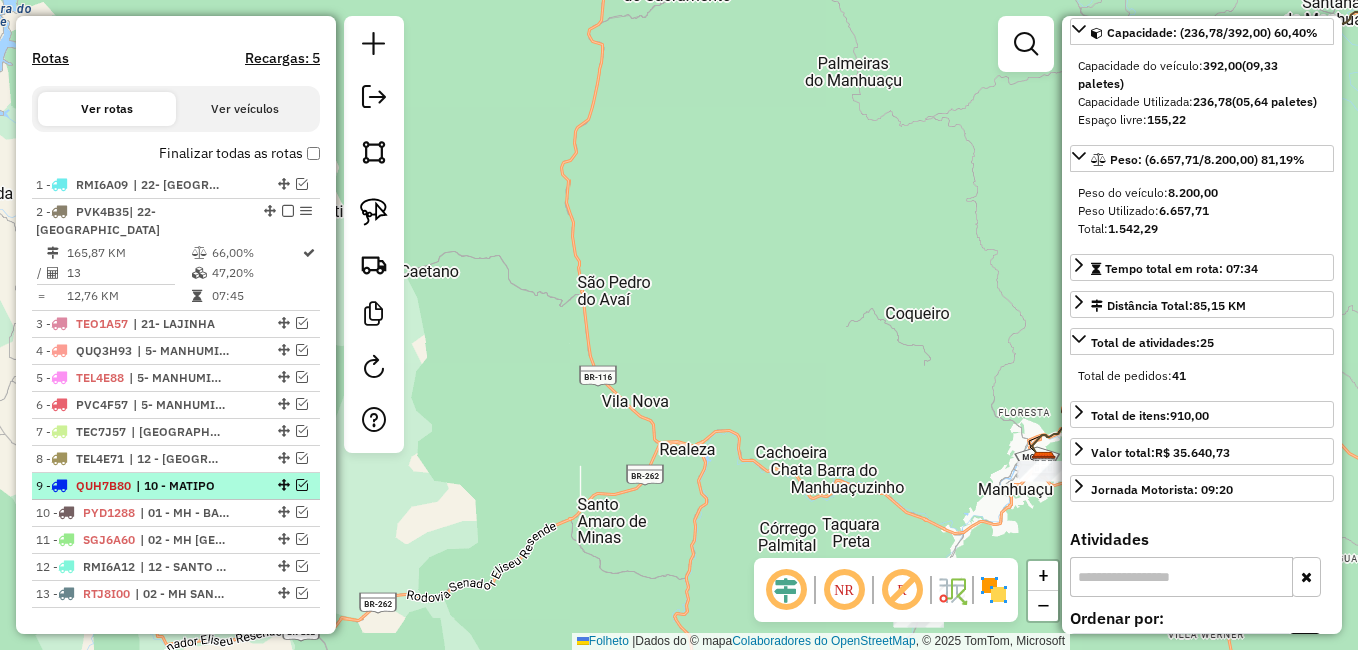 click at bounding box center [302, 485] 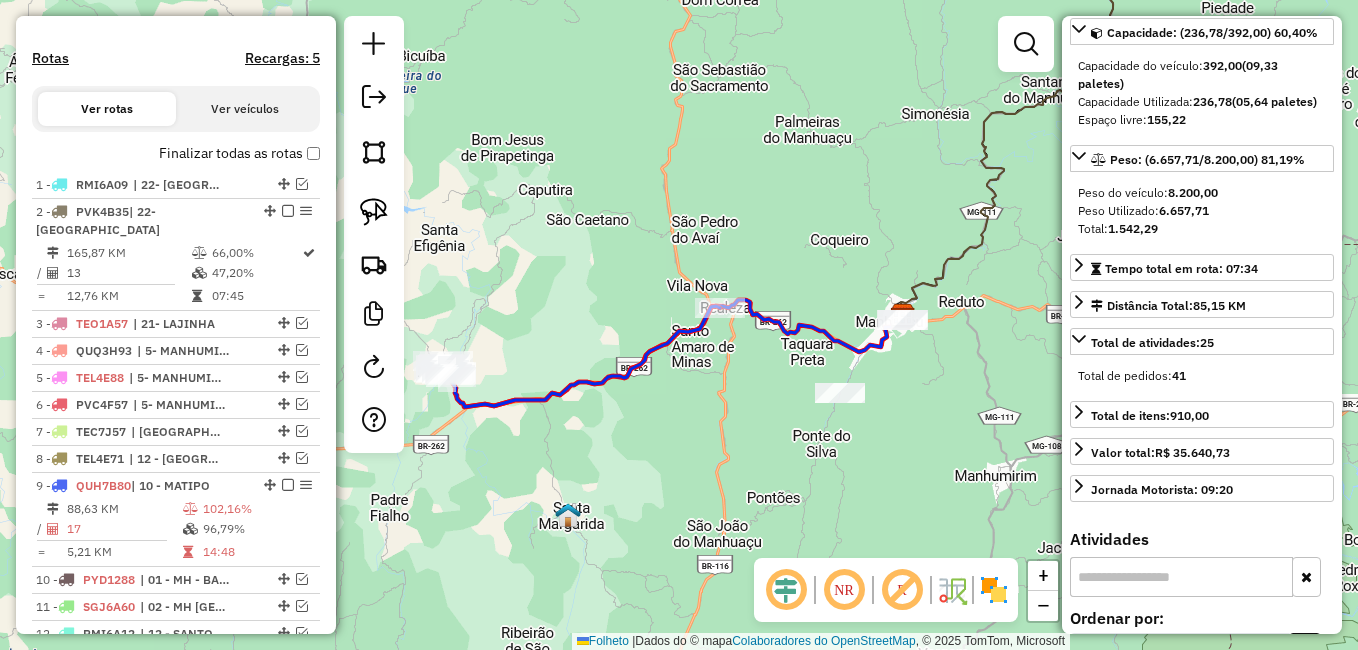 drag, startPoint x: 831, startPoint y: 296, endPoint x: 831, endPoint y: 243, distance: 53 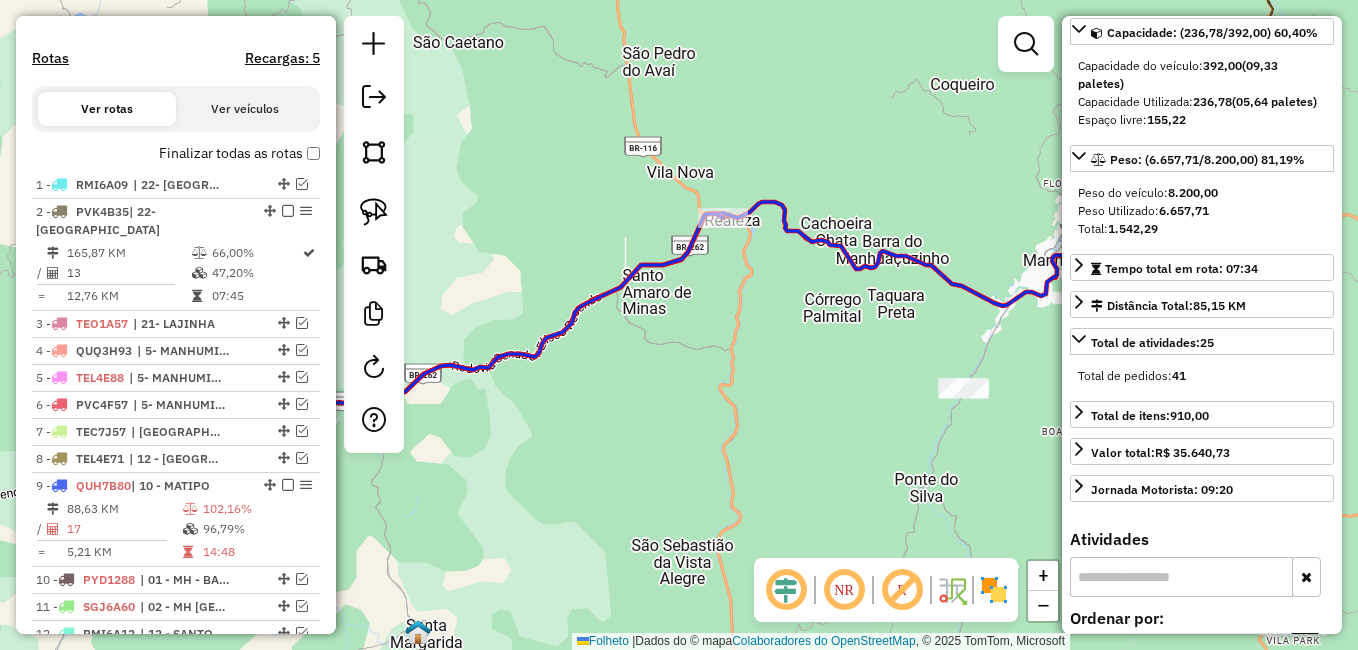 drag, startPoint x: 736, startPoint y: 350, endPoint x: 795, endPoint y: 359, distance: 59.682495 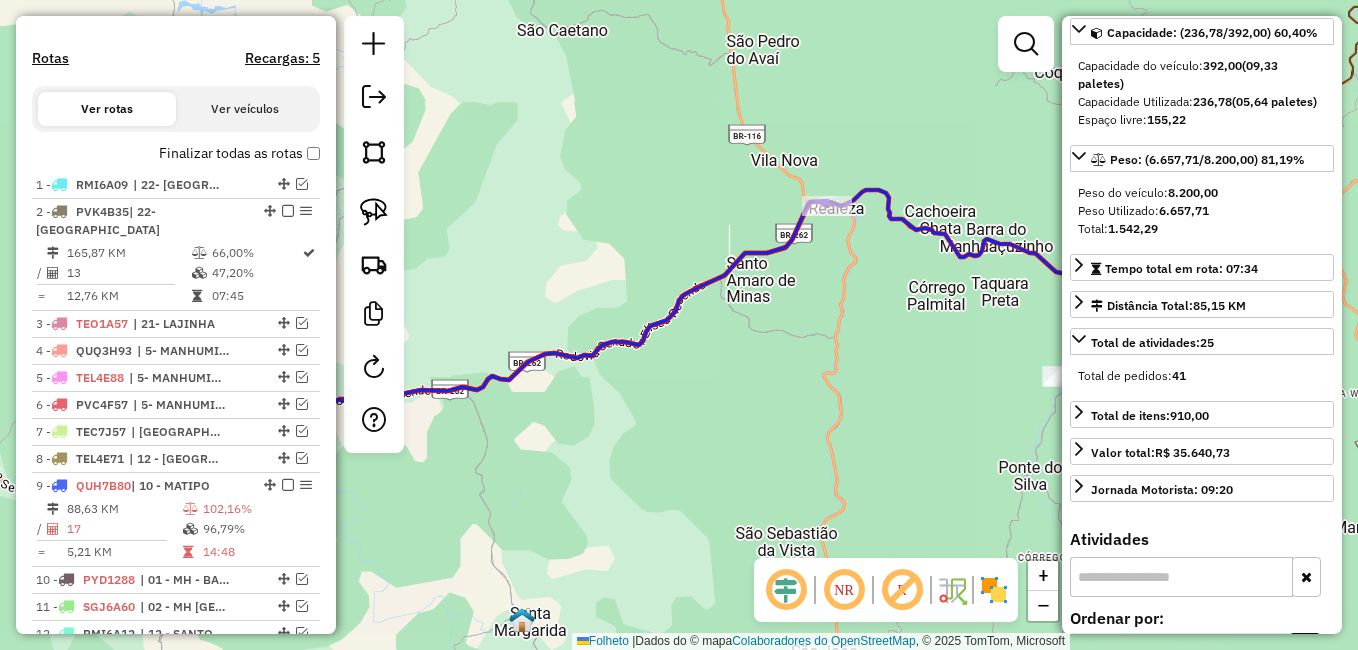 drag, startPoint x: 753, startPoint y: 304, endPoint x: 833, endPoint y: 288, distance: 81.58431 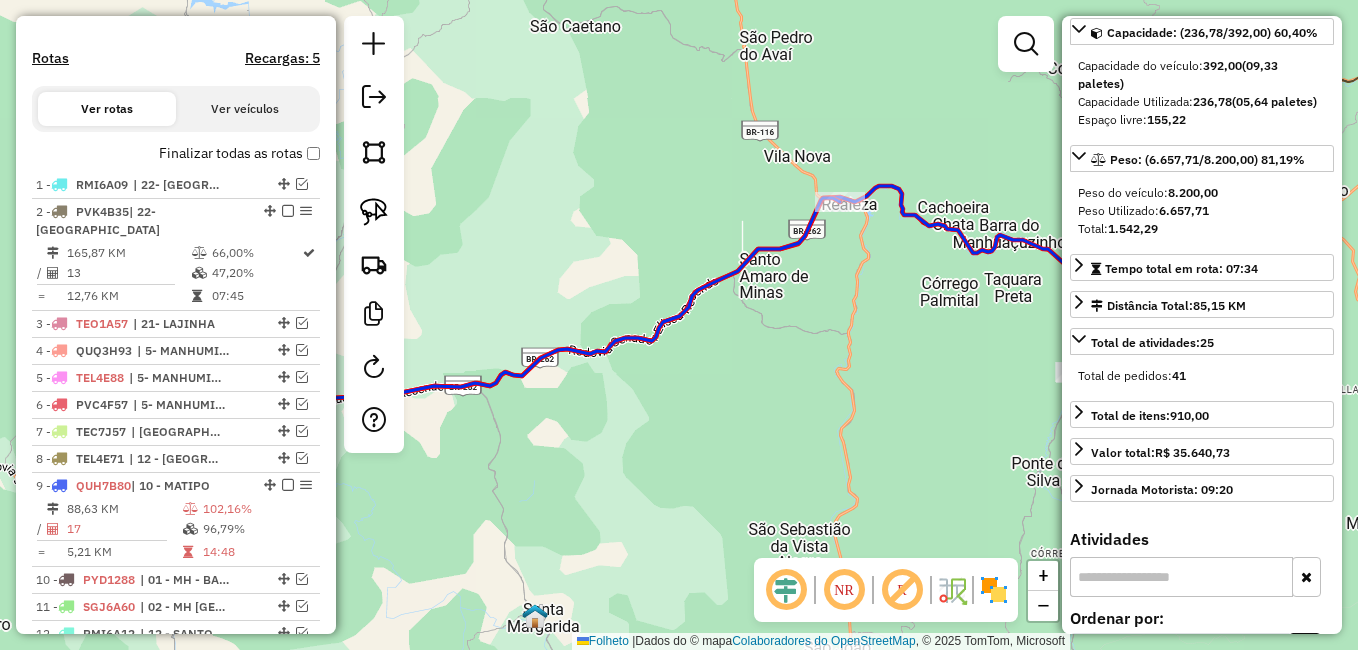 drag, startPoint x: 722, startPoint y: 387, endPoint x: 787, endPoint y: 375, distance: 66.09841 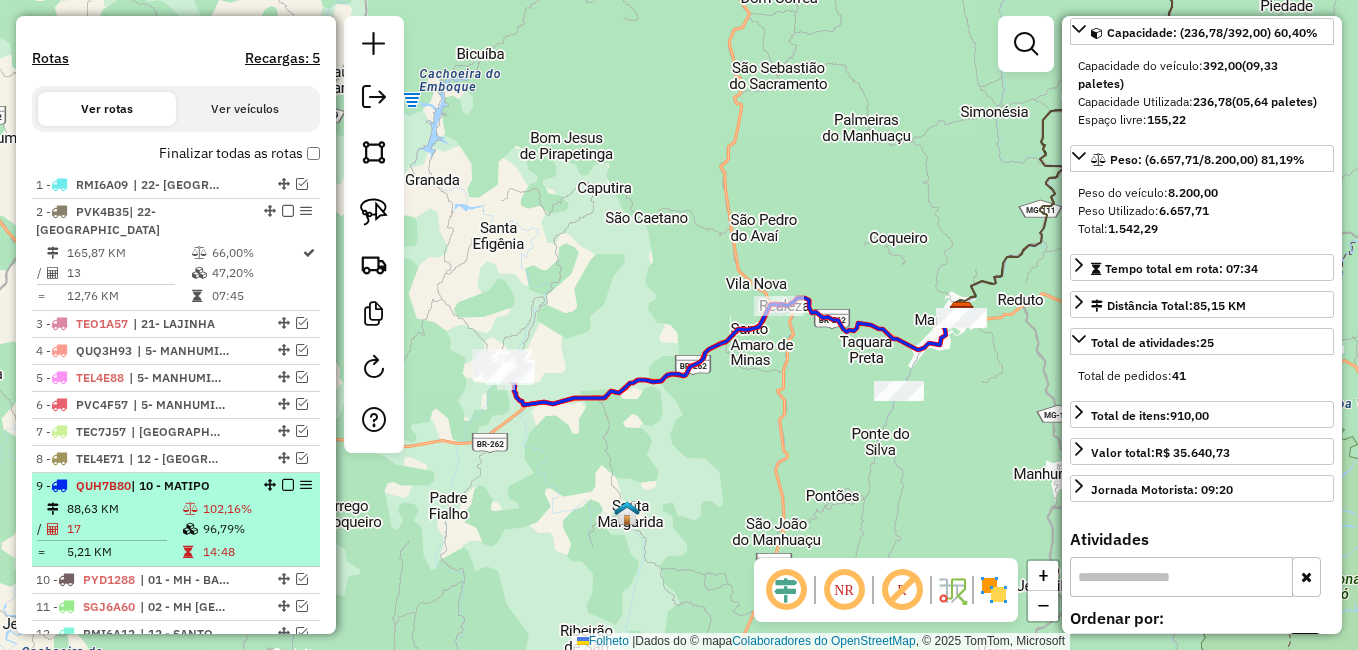click at bounding box center (288, 485) 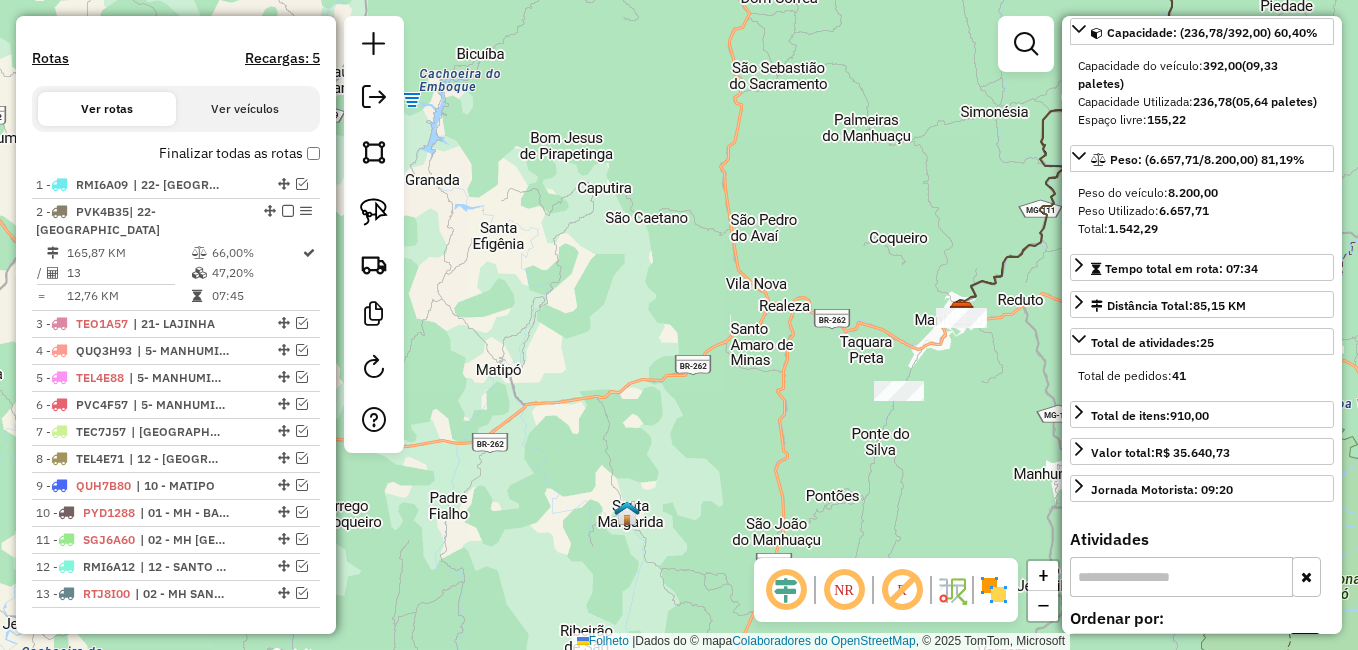 click on "Janela de atendimento Grade de atendimento Capacidade Transportadoras Veículos Cliente Pedidos  Rotas Selecione os dias de semana para filtrar as janelas de atendimento  Seg   Ter   Qua   Qui   Sexo   Sáb   Dom  Informe o período da janela de atendimento: De: Até:  Filtrar exatamente a janela do cliente  Considerar janela de atendimento padrão  Selecione os dias de semana para filtrar as grades de atendimento  Seg   Ter   Qua   Qui   Sexo   Sáb   Dom   Considerar clientes sem dia de atendimento cadastrado  Clientes fora do dia de atendimento selecionado Filtrar as atividades entre os valores definidos abaixo:  Peso mínimo:   Peso máximo:   Cubagem mínima:   Cubagem máxima:   De:   Até:  Filtrar as atividades entre o tempo de atendimento definido abaixo:  De:   Até:   Considerar capacidade total dos clientes não roteirizados Transportadora: Selecione um ou mais itens Tipo de veículo: Selecione um ou mais itens Veículo: Selecione um ou mais itens Motorista: Selecione um ou mais itens Nomo: Setor:" 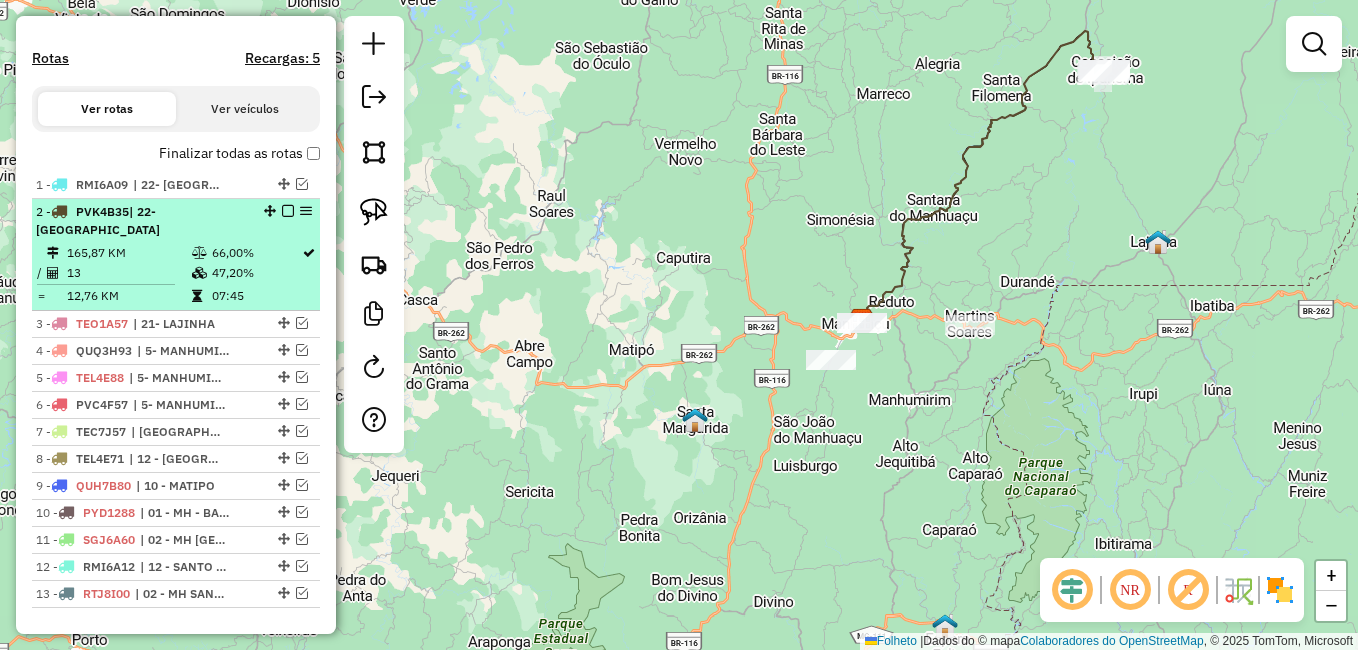 click on "2 -       PVK4B35   | 22- IPANEMA" at bounding box center (142, 221) 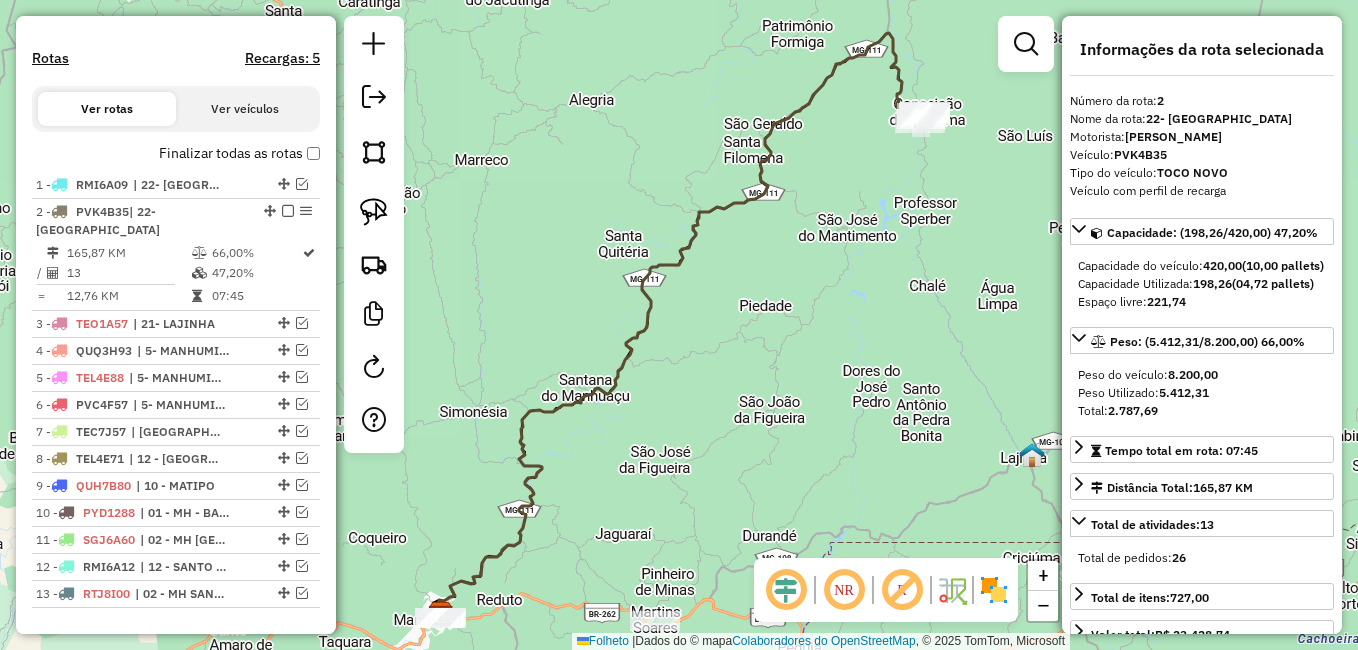 scroll, scrollTop: 100, scrollLeft: 0, axis: vertical 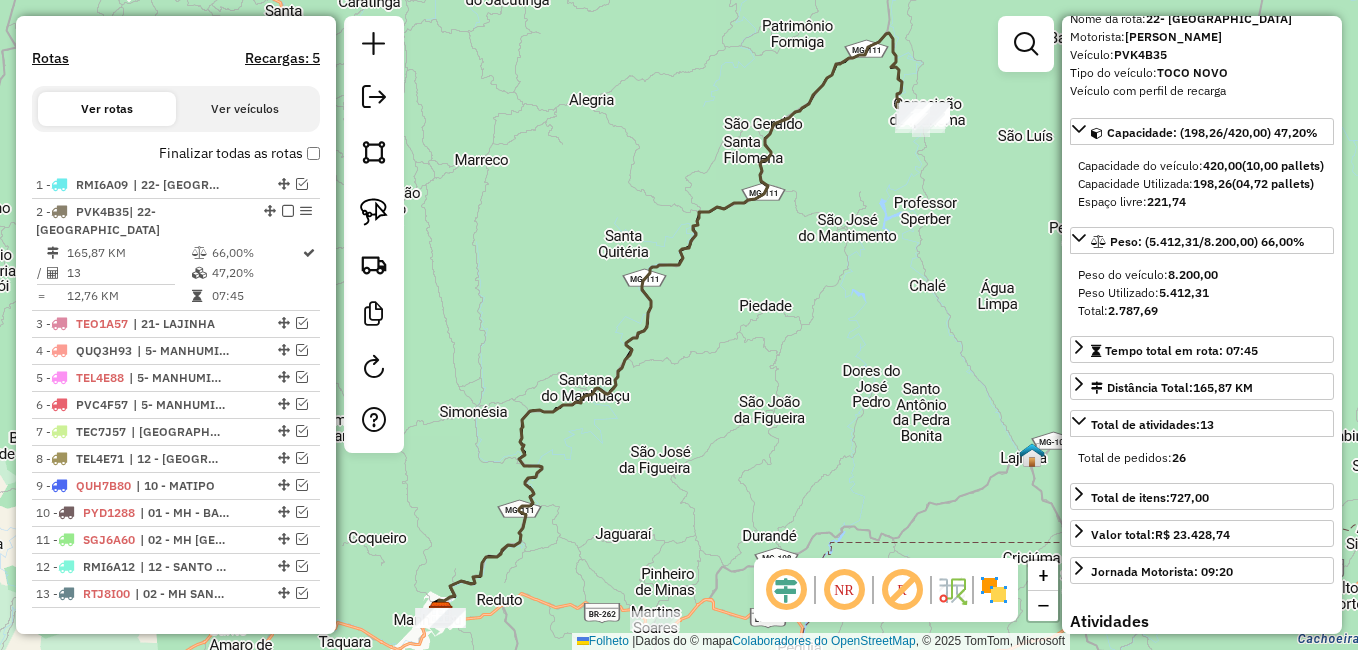 drag, startPoint x: 179, startPoint y: 269, endPoint x: 431, endPoint y: 190, distance: 264.09277 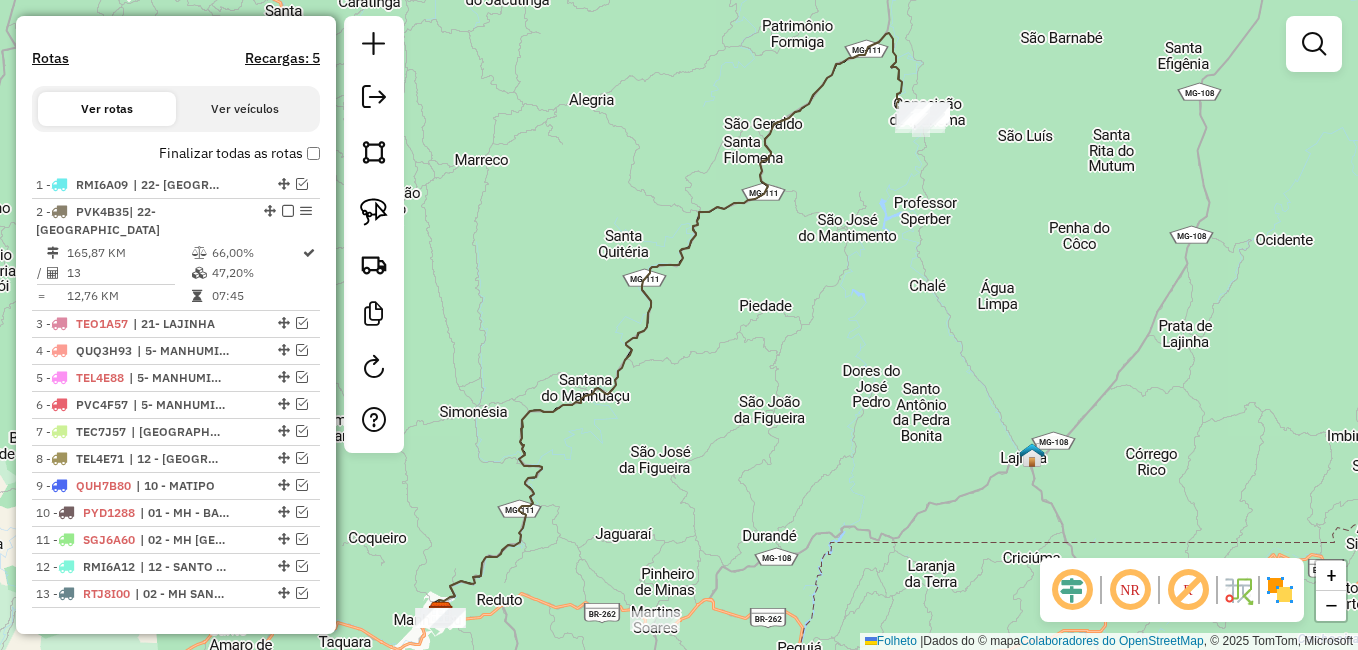 drag, startPoint x: 270, startPoint y: 240, endPoint x: 826, endPoint y: 144, distance: 564.2269 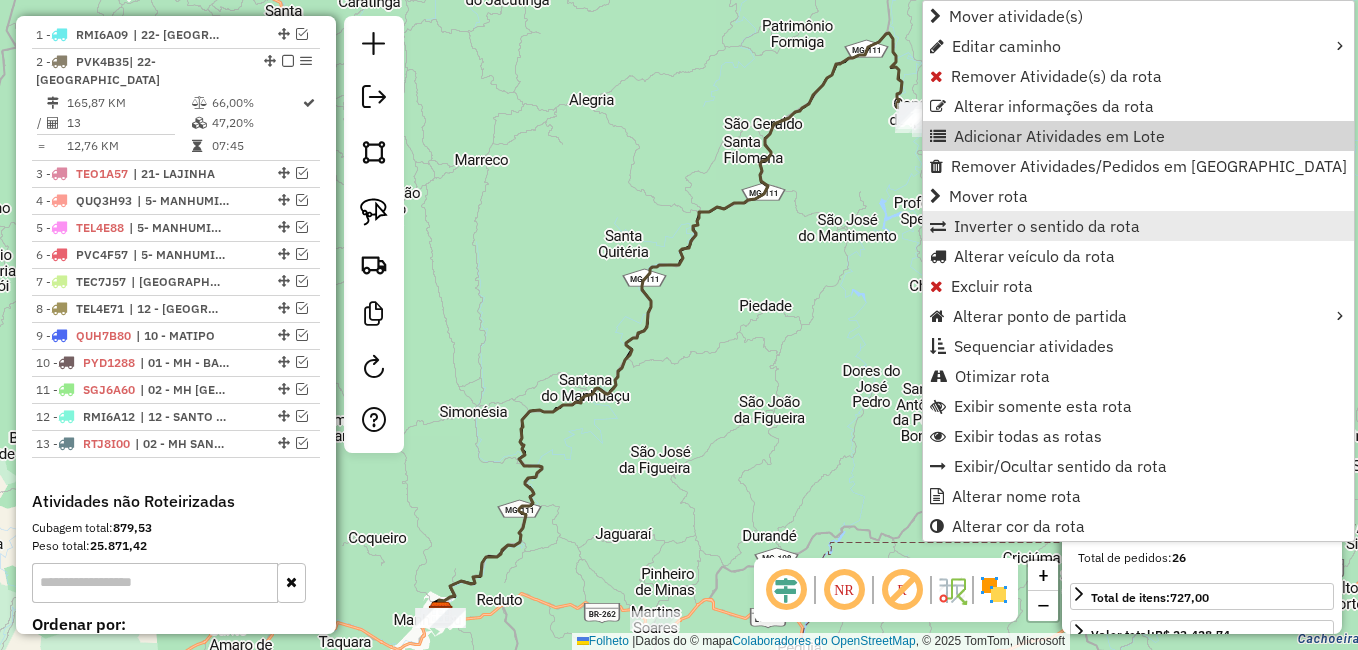 scroll, scrollTop: 777, scrollLeft: 0, axis: vertical 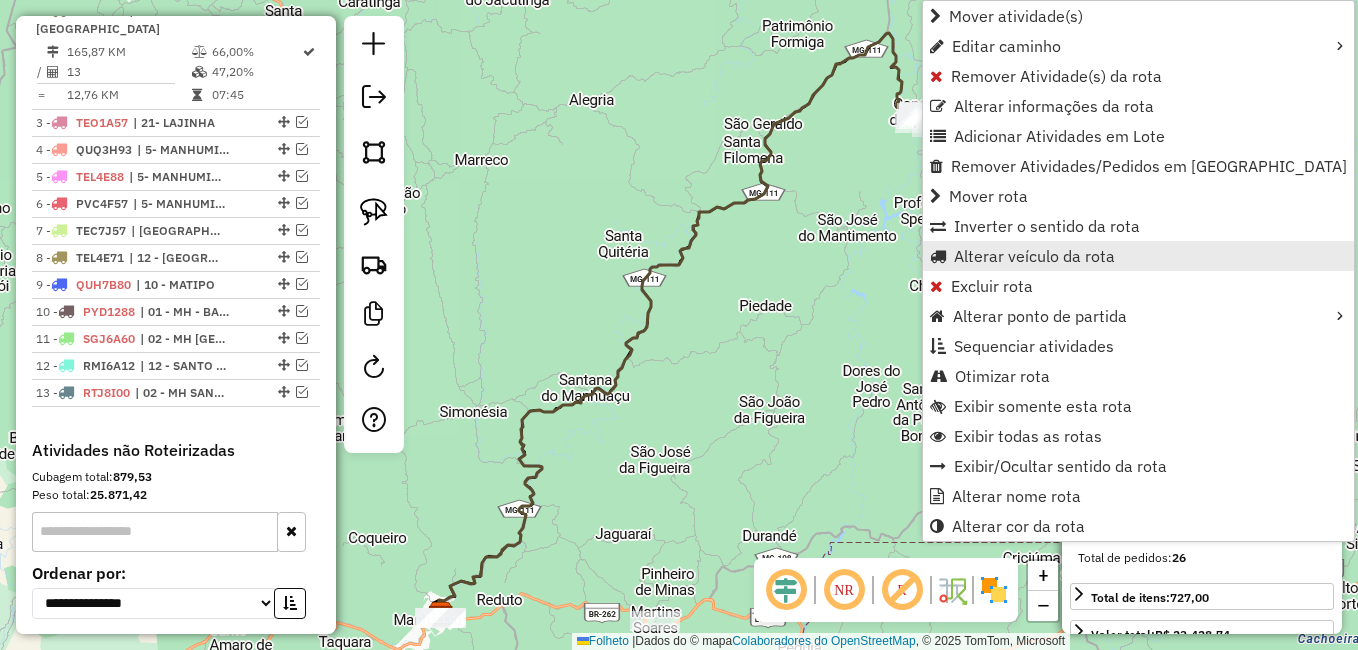 click on "Alterar veículo da rota" at bounding box center (1034, 256) 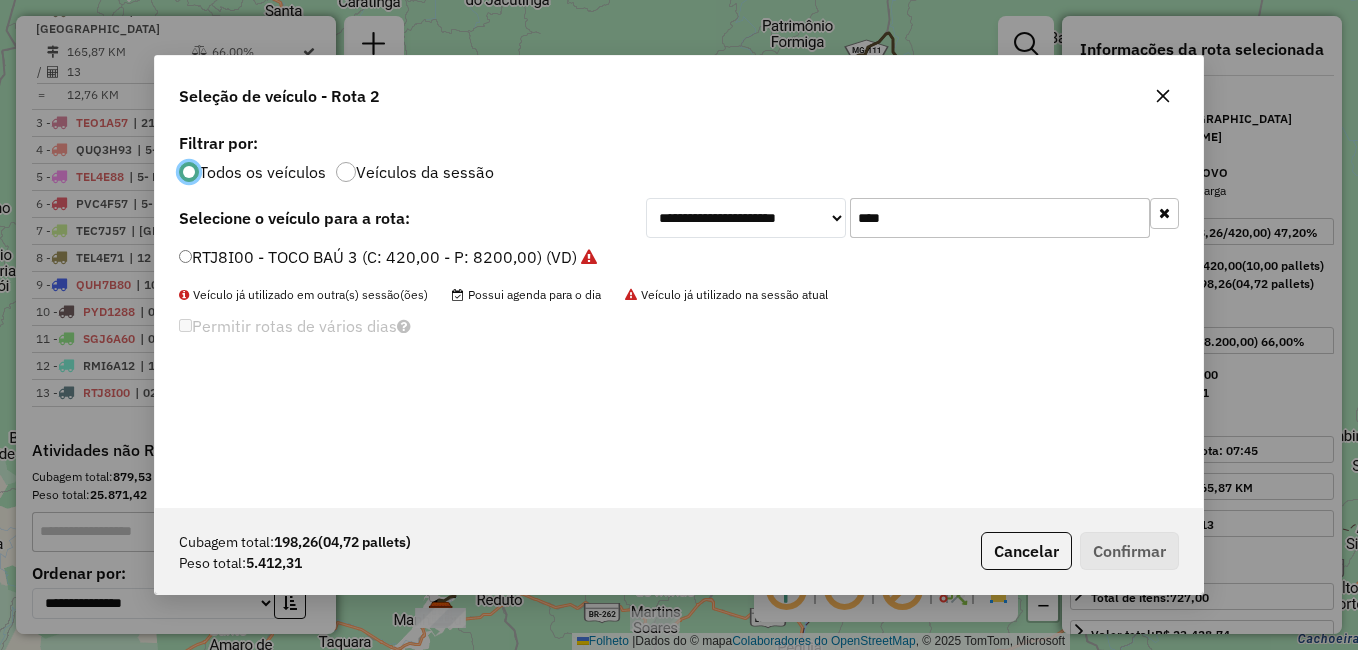scroll, scrollTop: 11, scrollLeft: 6, axis: both 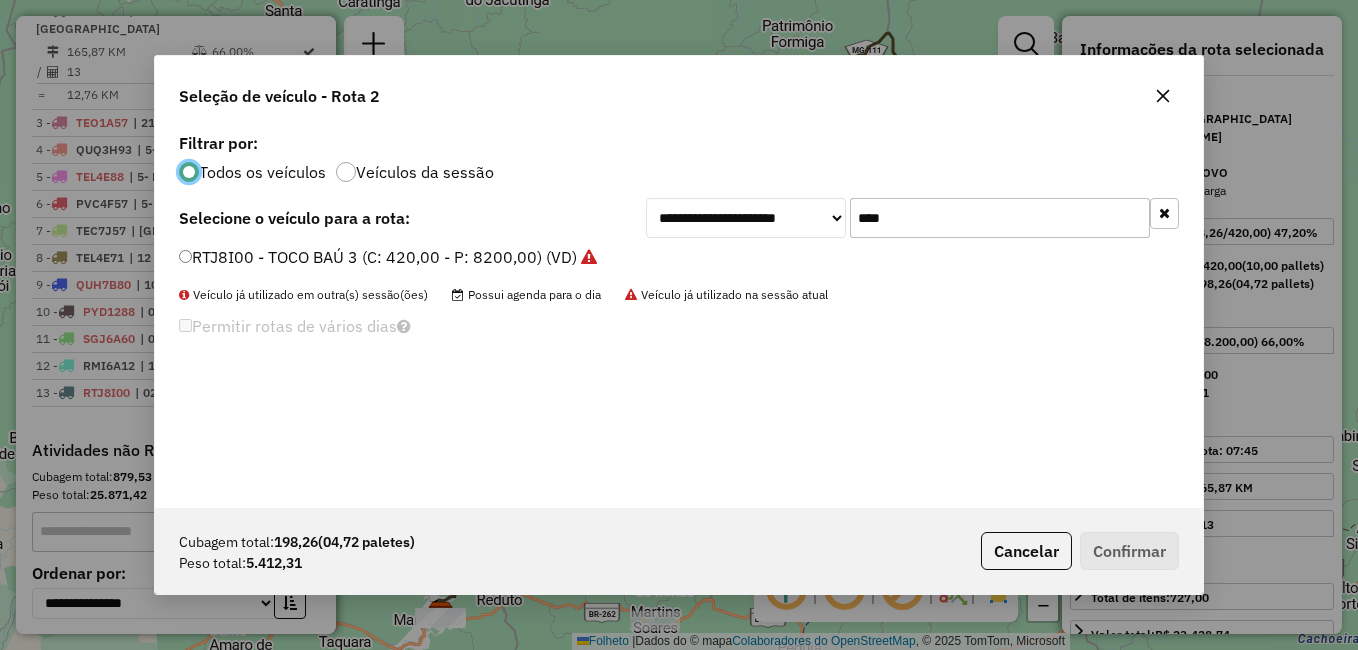 drag, startPoint x: 915, startPoint y: 217, endPoint x: 796, endPoint y: 216, distance: 119.0042 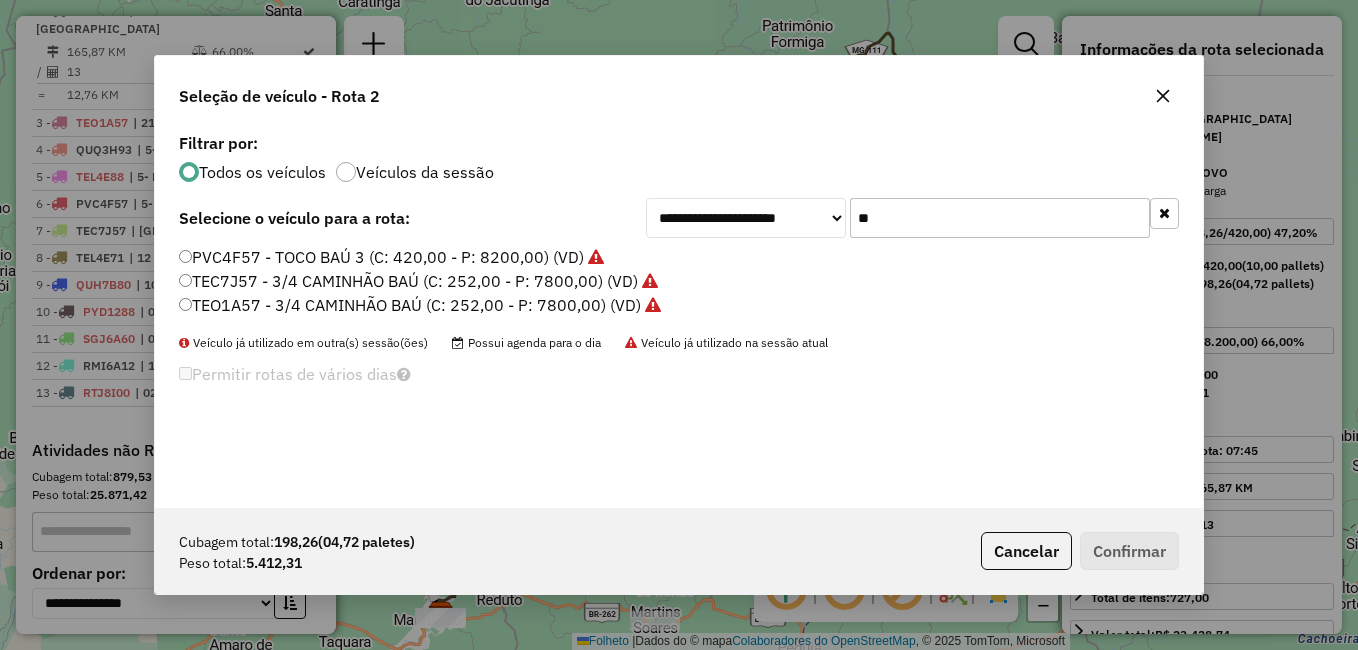 type on "**" 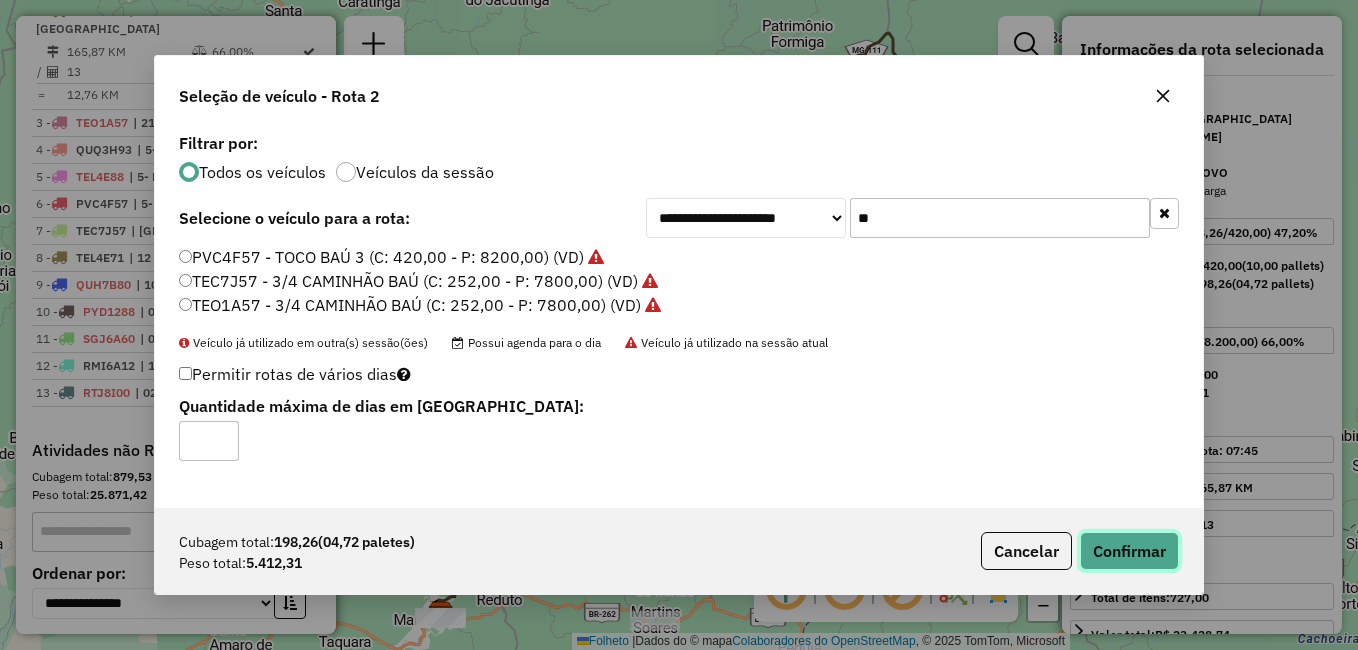 click on "Confirmar" 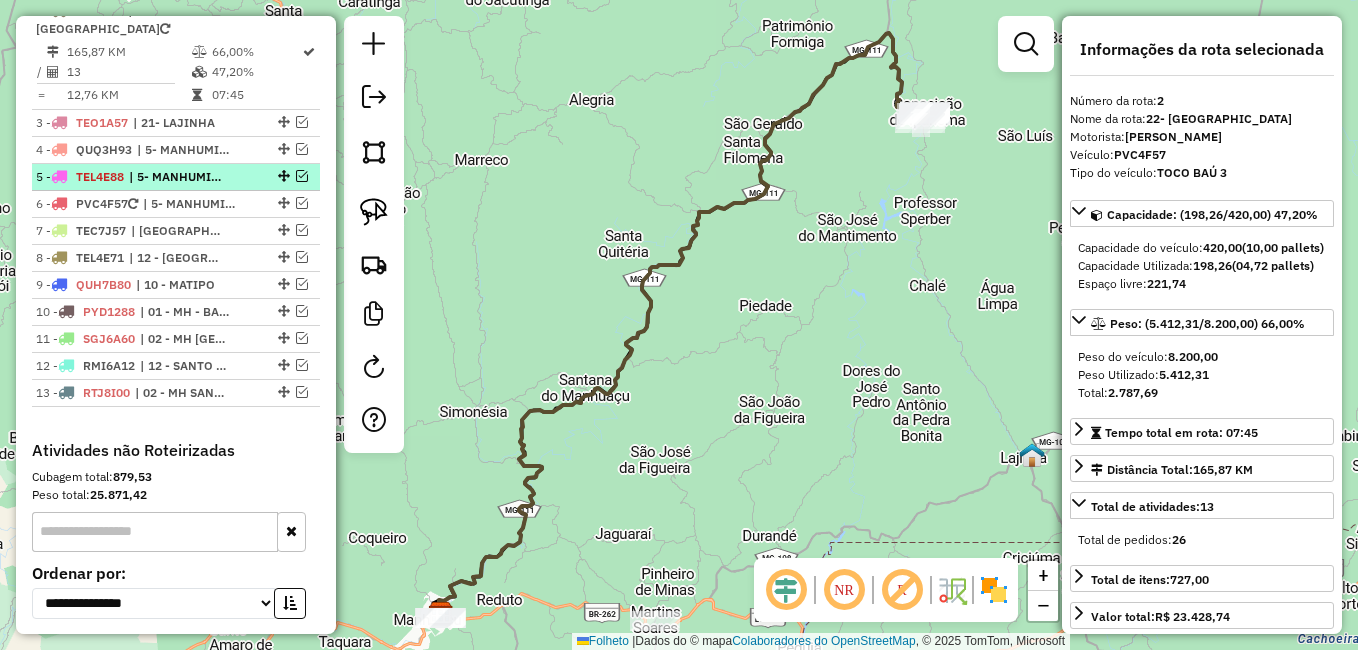 click on "| 5- MANHUMIRIM" at bounding box center (175, 177) 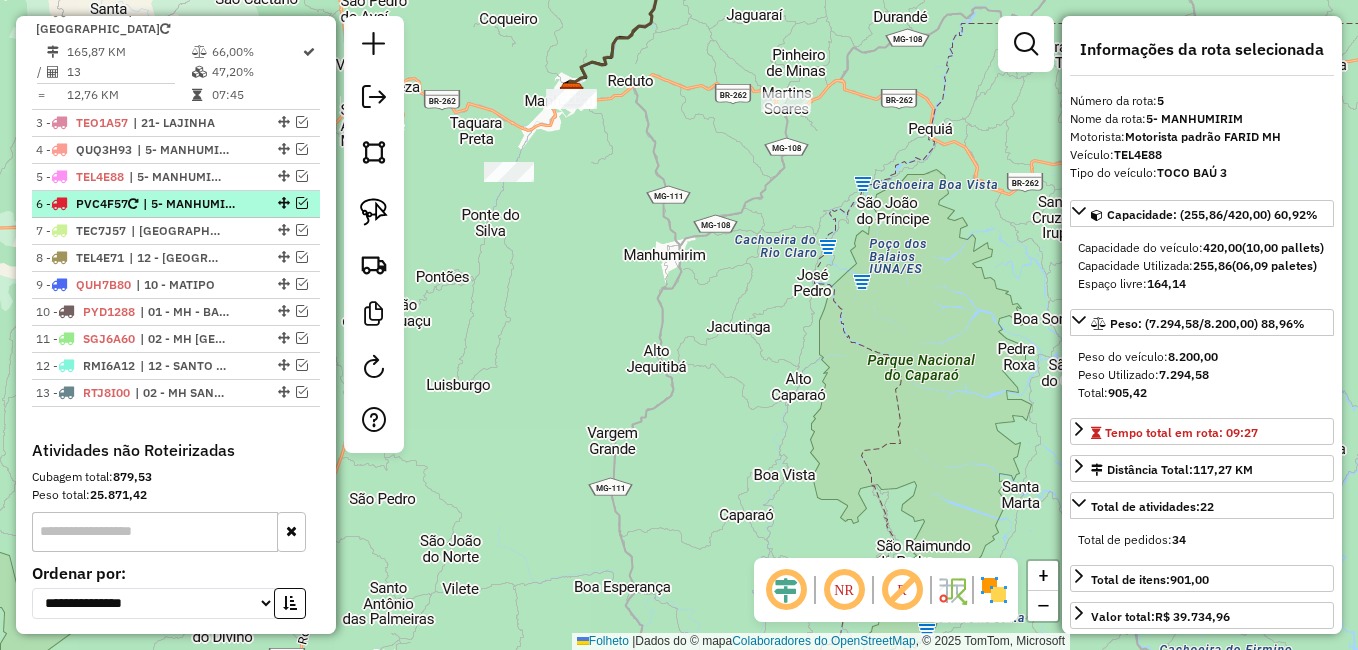 click on "| 5- MANHUMIRIM" at bounding box center (189, 204) 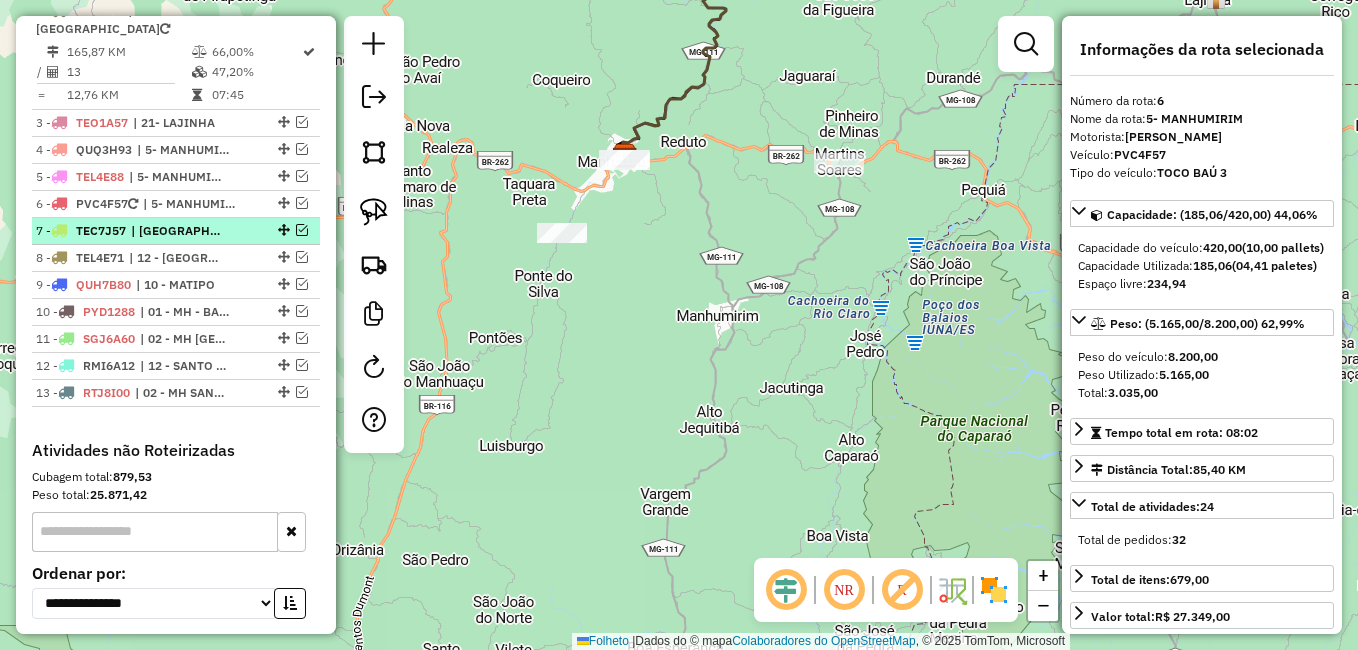 click on "| [GEOGRAPHIC_DATA]" at bounding box center [177, 231] 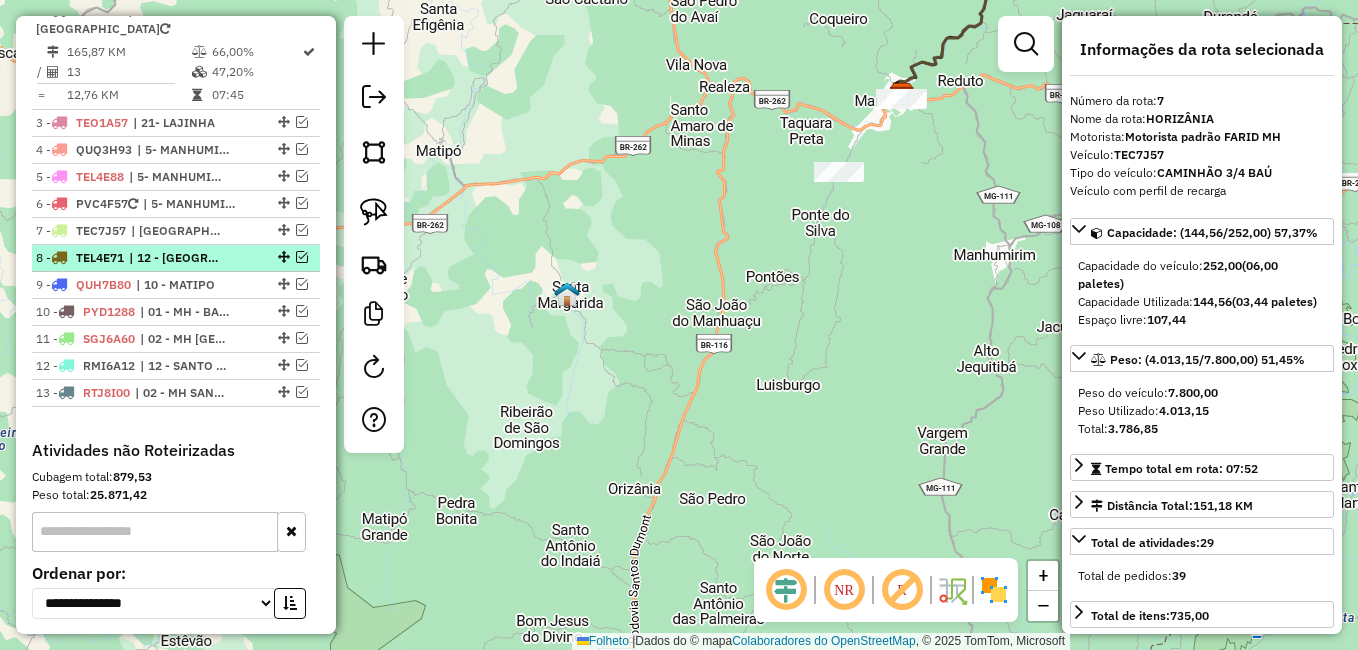 click on "| 12 - [GEOGRAPHIC_DATA], 24 - [GEOGRAPHIC_DATA]" at bounding box center [175, 258] 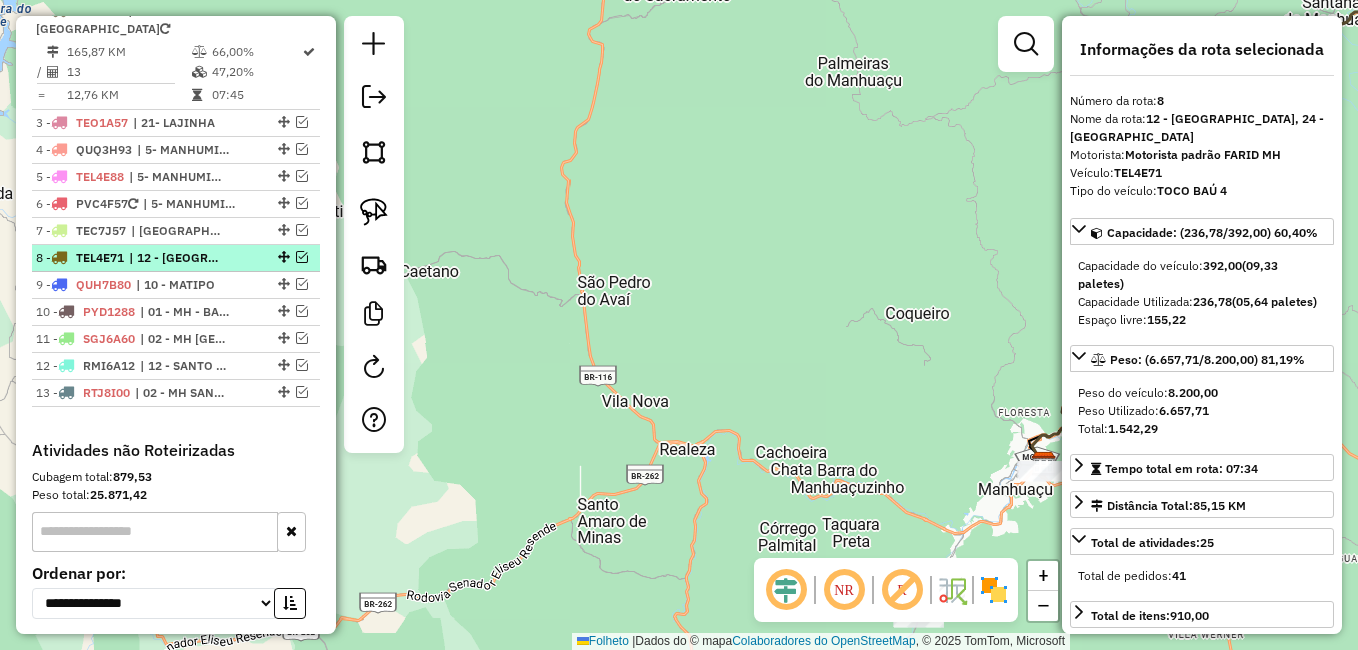 click at bounding box center (302, 257) 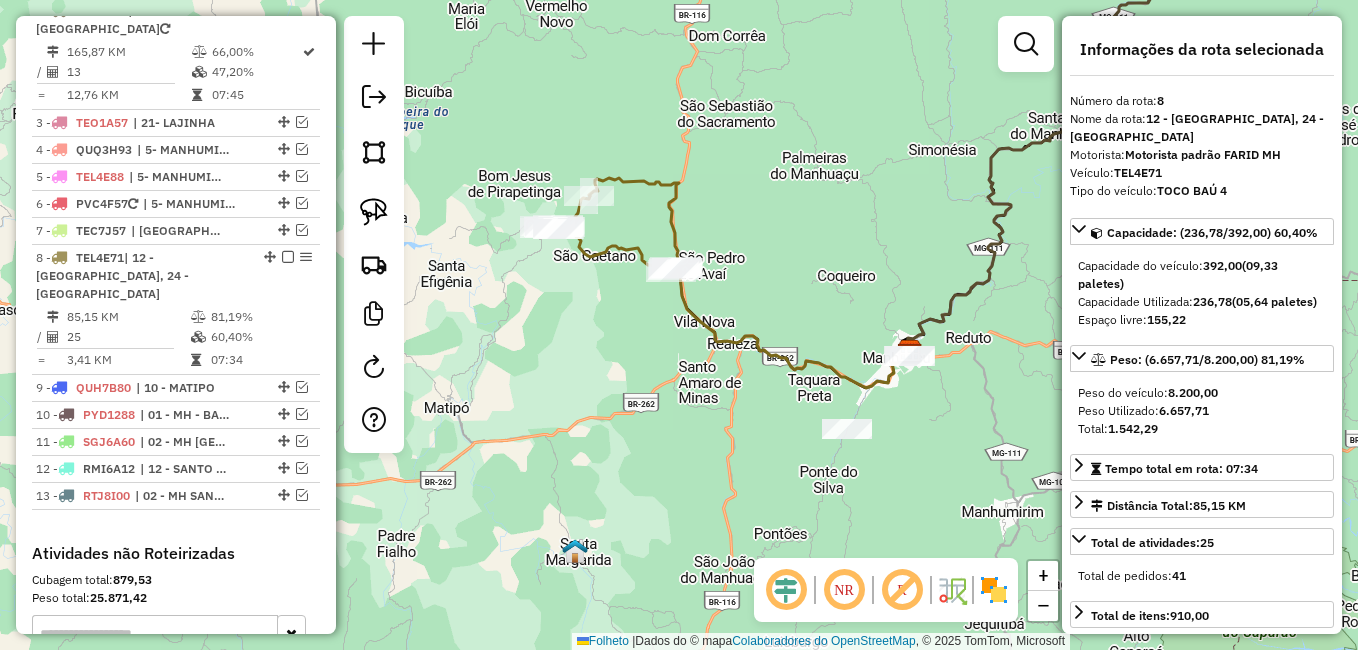 drag, startPoint x: 749, startPoint y: 255, endPoint x: 775, endPoint y: 229, distance: 36.769554 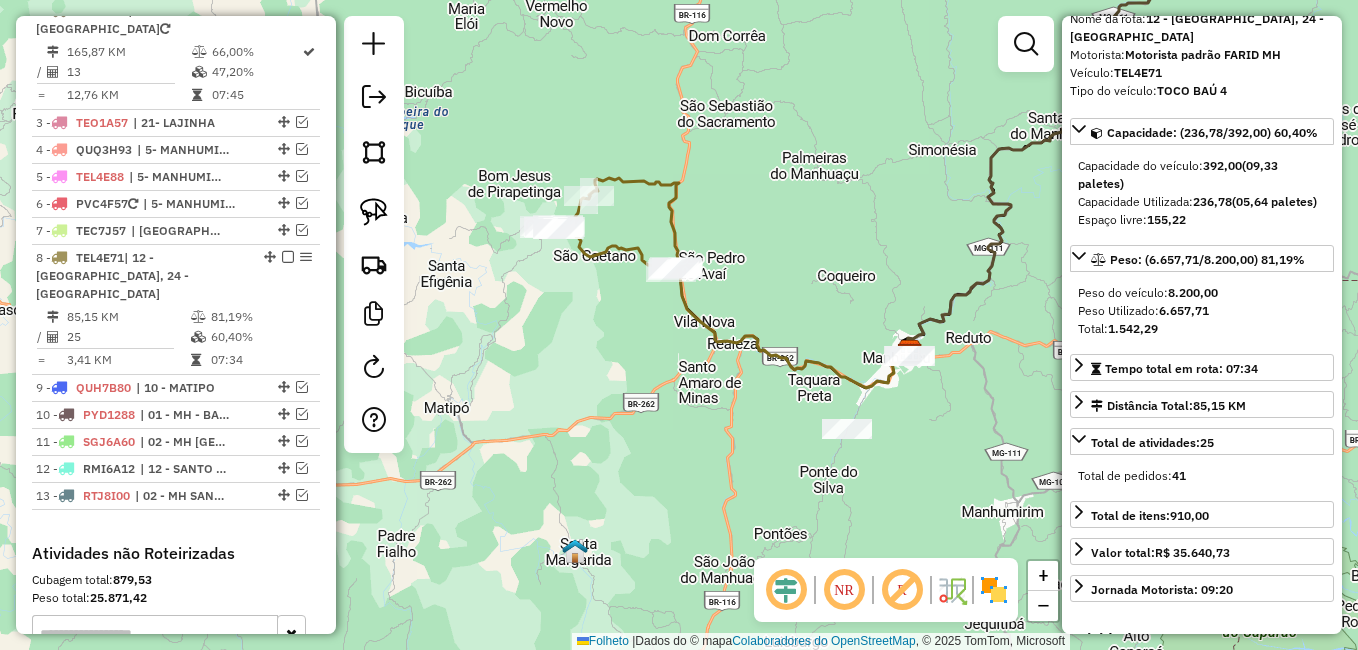 scroll, scrollTop: 0, scrollLeft: 0, axis: both 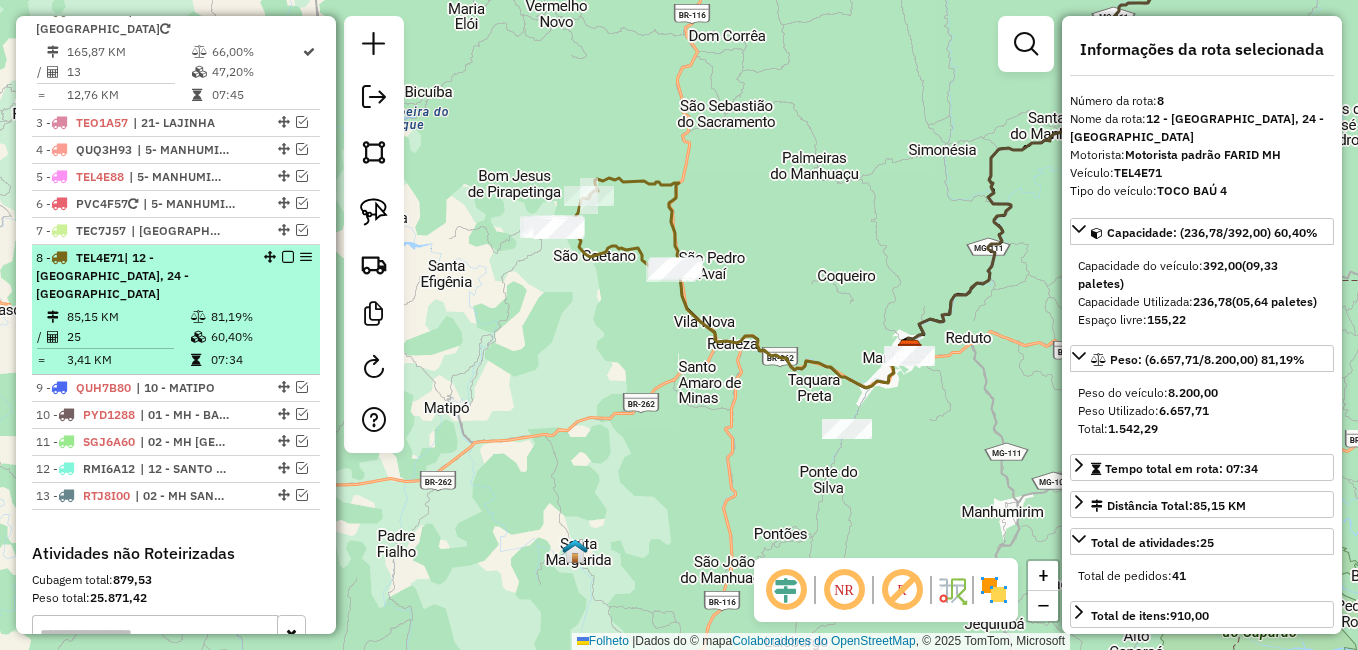 click at bounding box center (288, 257) 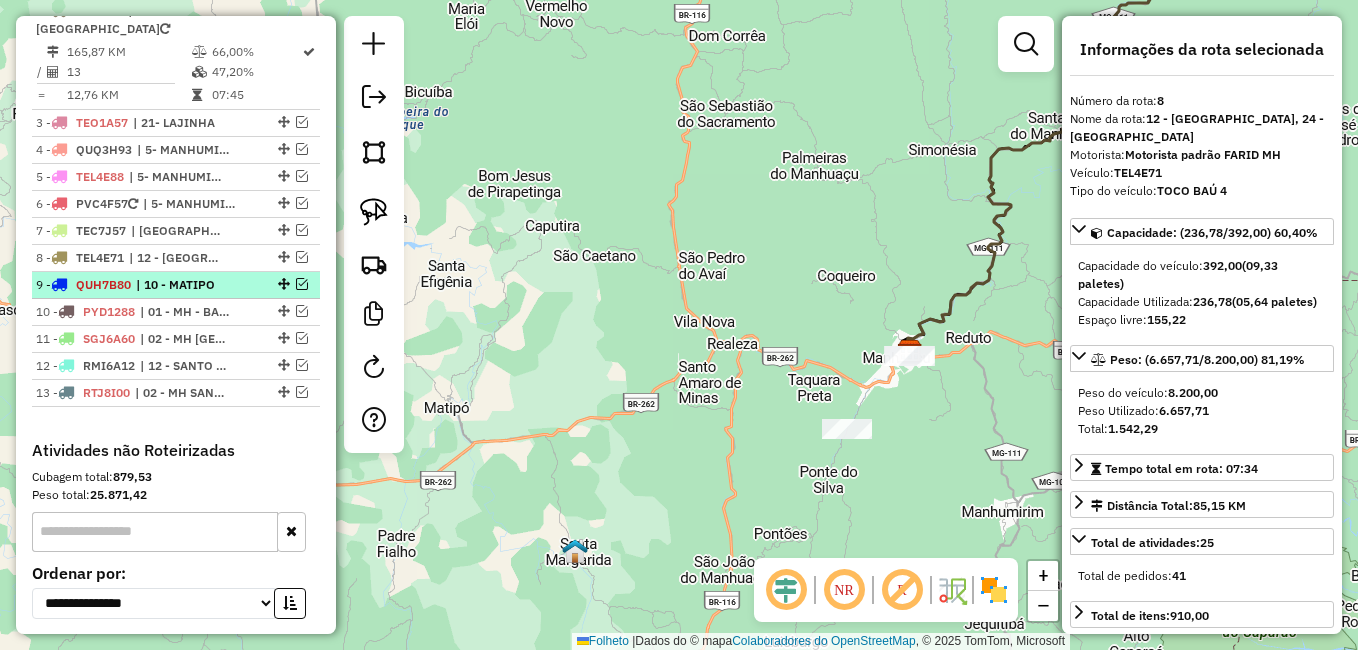 click at bounding box center [302, 284] 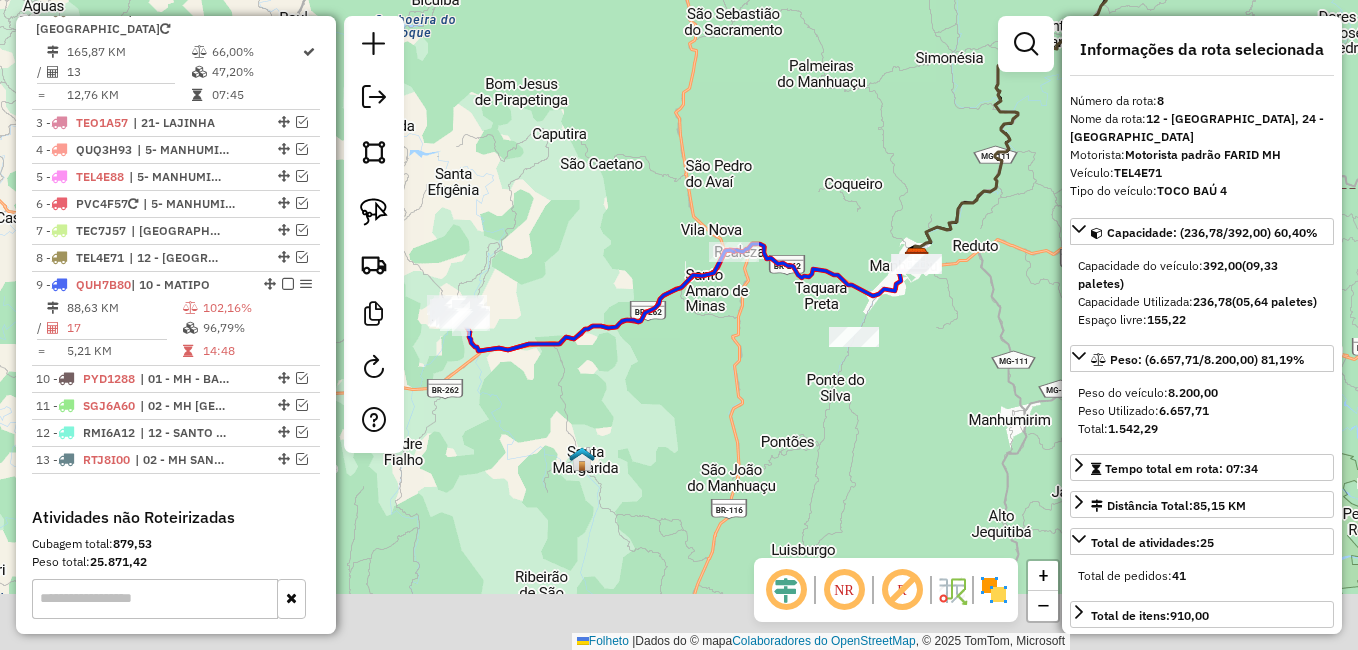 drag, startPoint x: 691, startPoint y: 410, endPoint x: 682, endPoint y: 344, distance: 66.61081 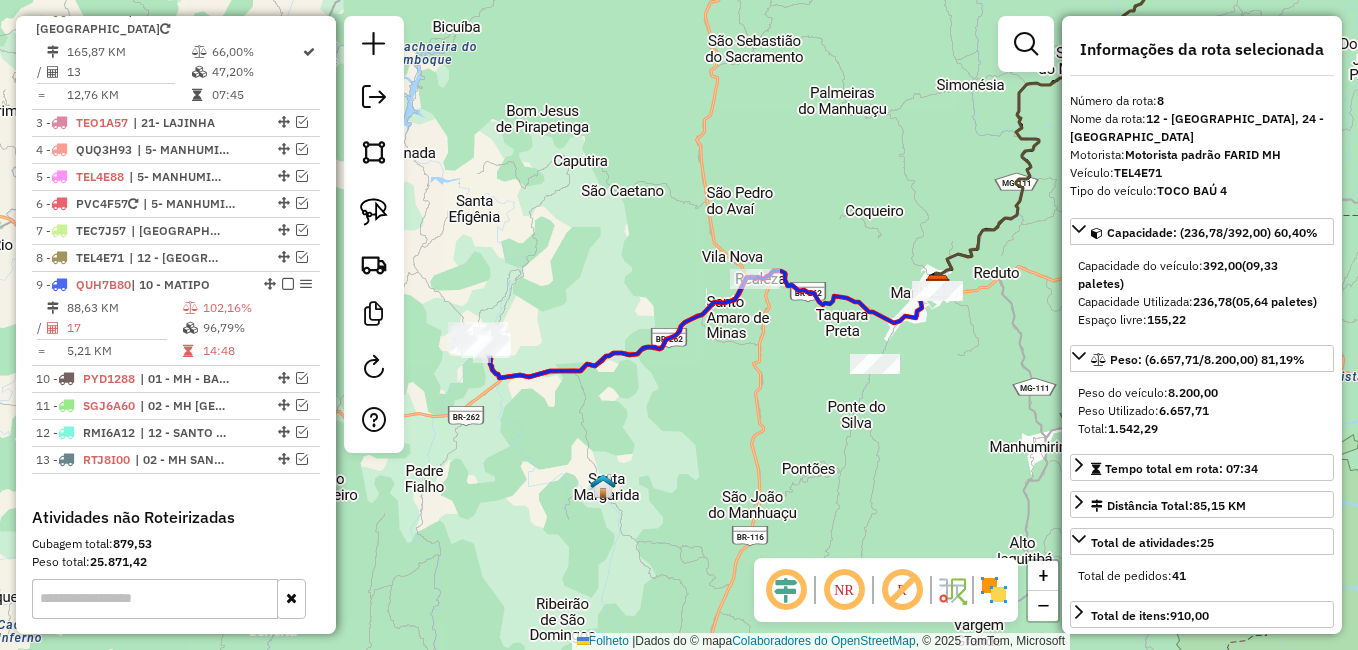 drag, startPoint x: 792, startPoint y: 374, endPoint x: 813, endPoint y: 401, distance: 34.20526 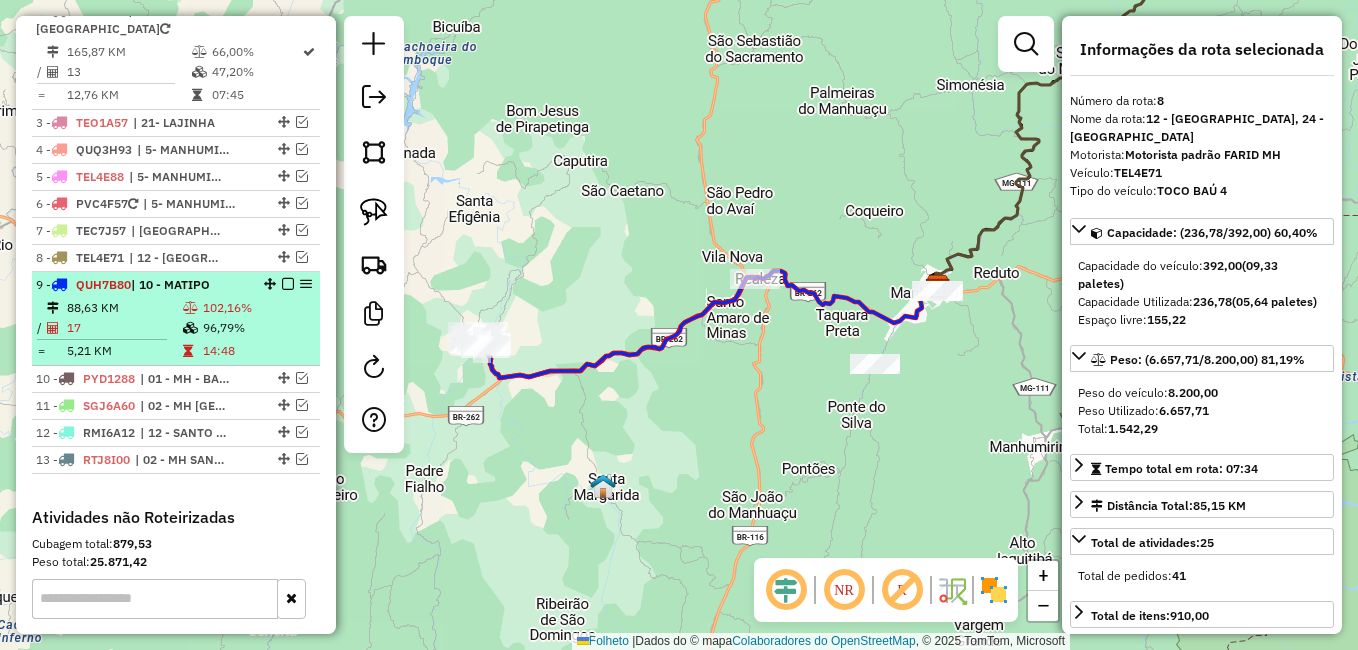 click at bounding box center [288, 284] 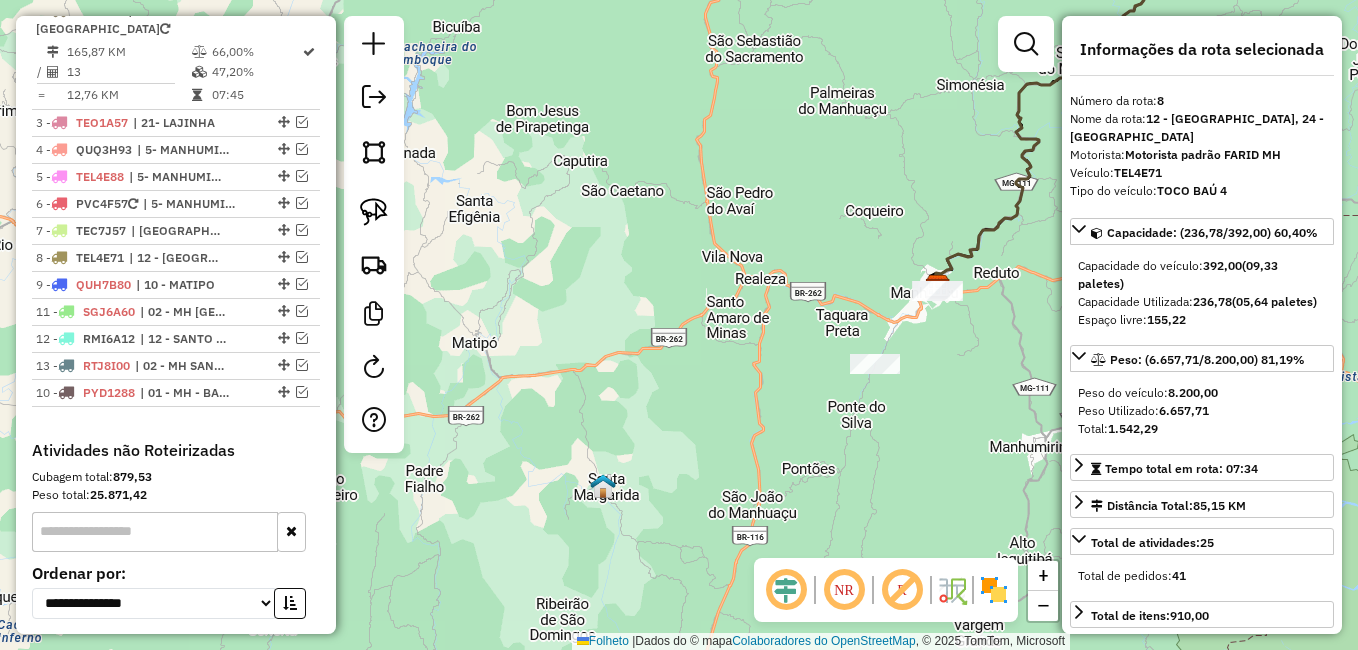 drag, startPoint x: 279, startPoint y: 310, endPoint x: 283, endPoint y: 416, distance: 106.07545 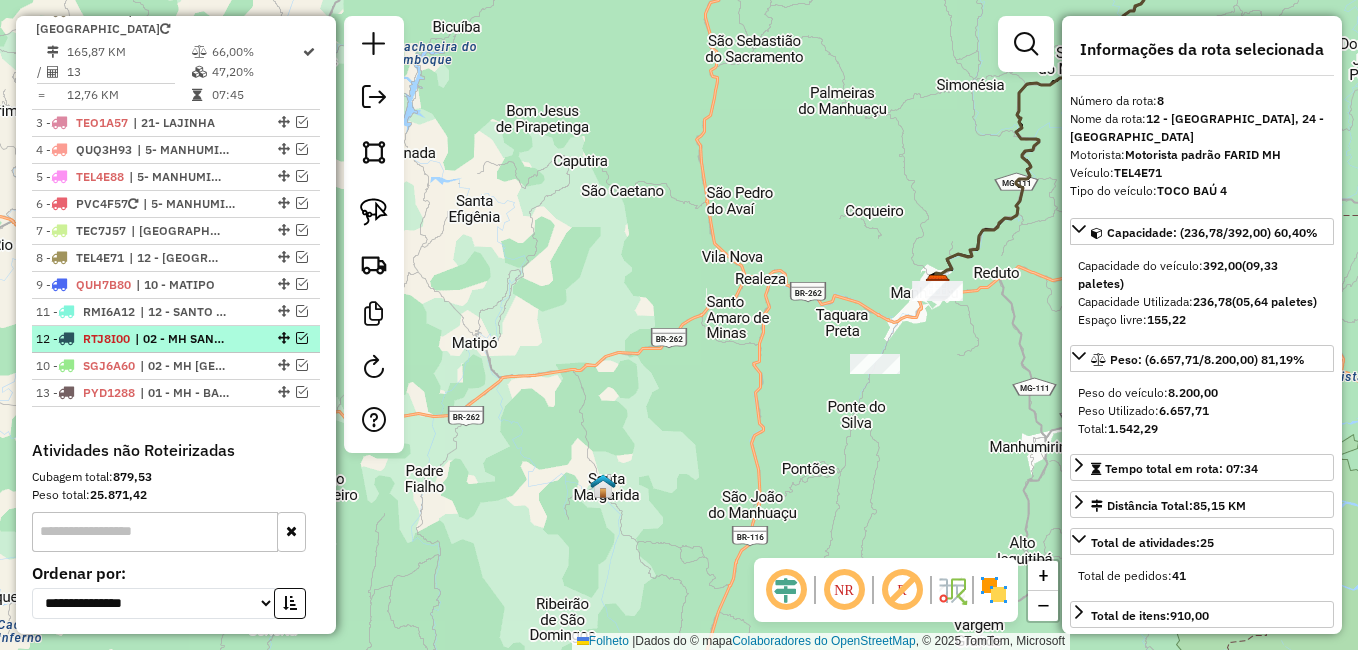 drag, startPoint x: 279, startPoint y: 309, endPoint x: 275, endPoint y: 373, distance: 64.12488 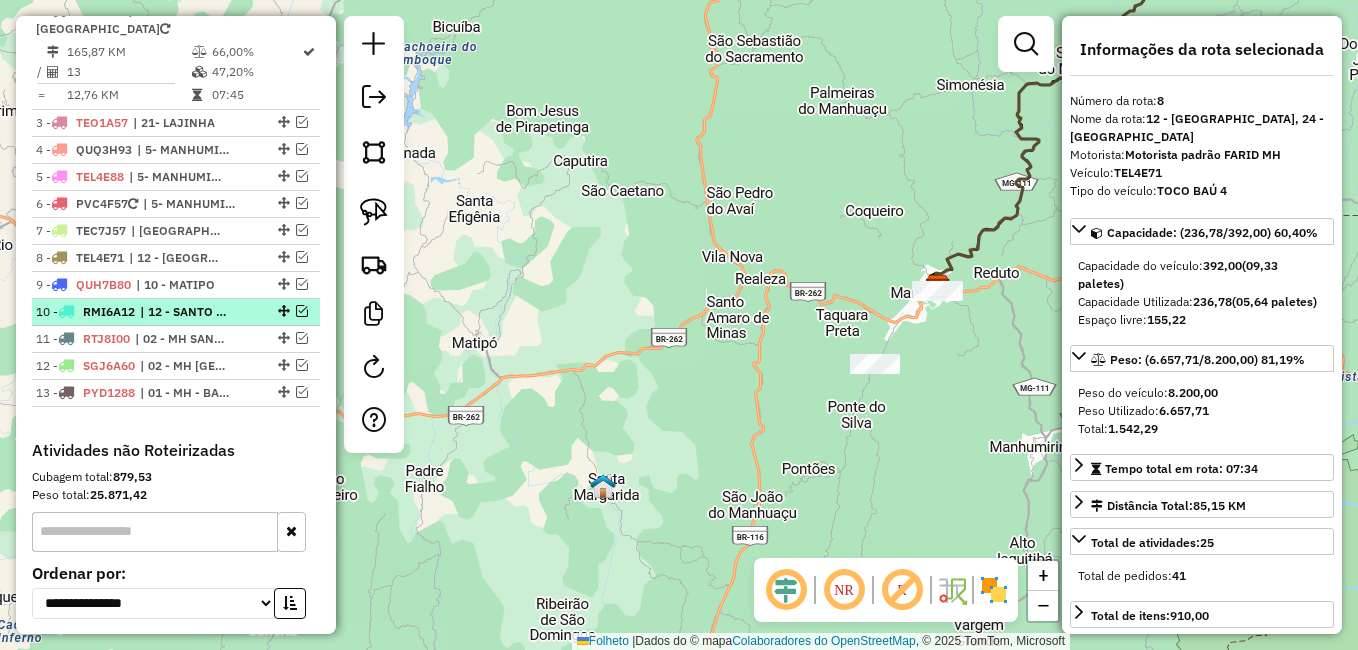click at bounding box center [302, 311] 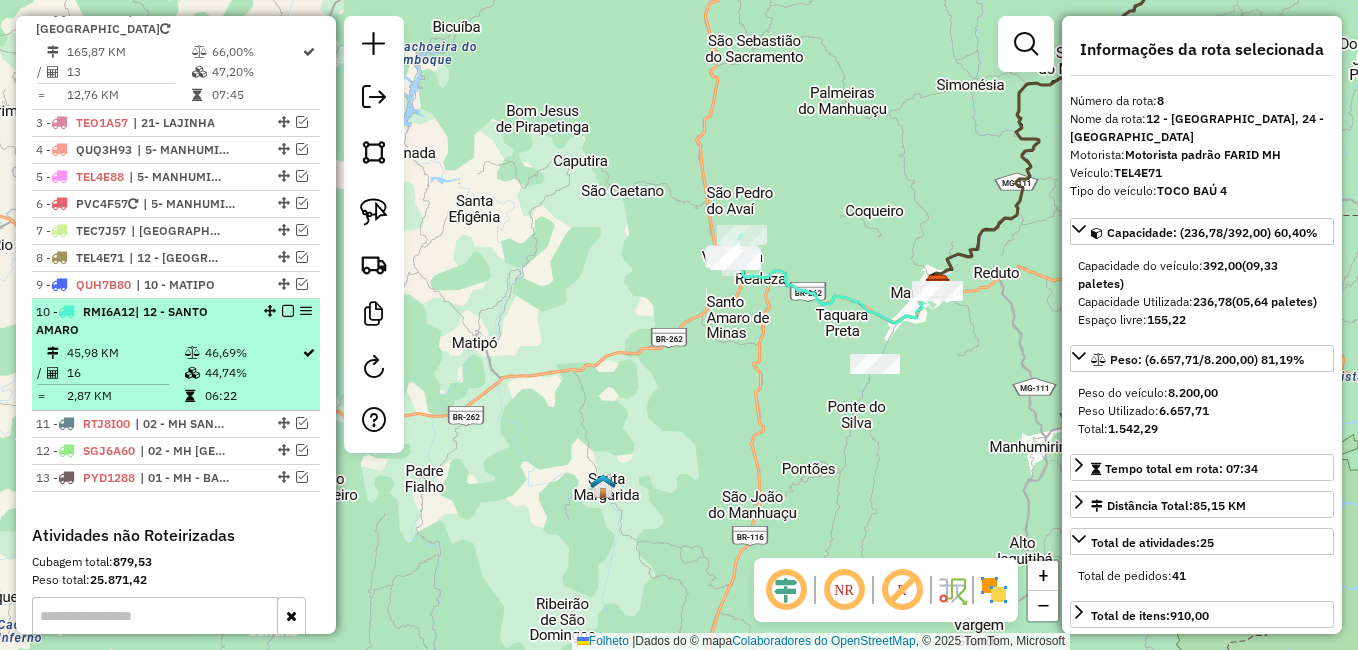 click on "10 -       RMI6A12   | 12 - SANTO AMARO" at bounding box center [176, 321] 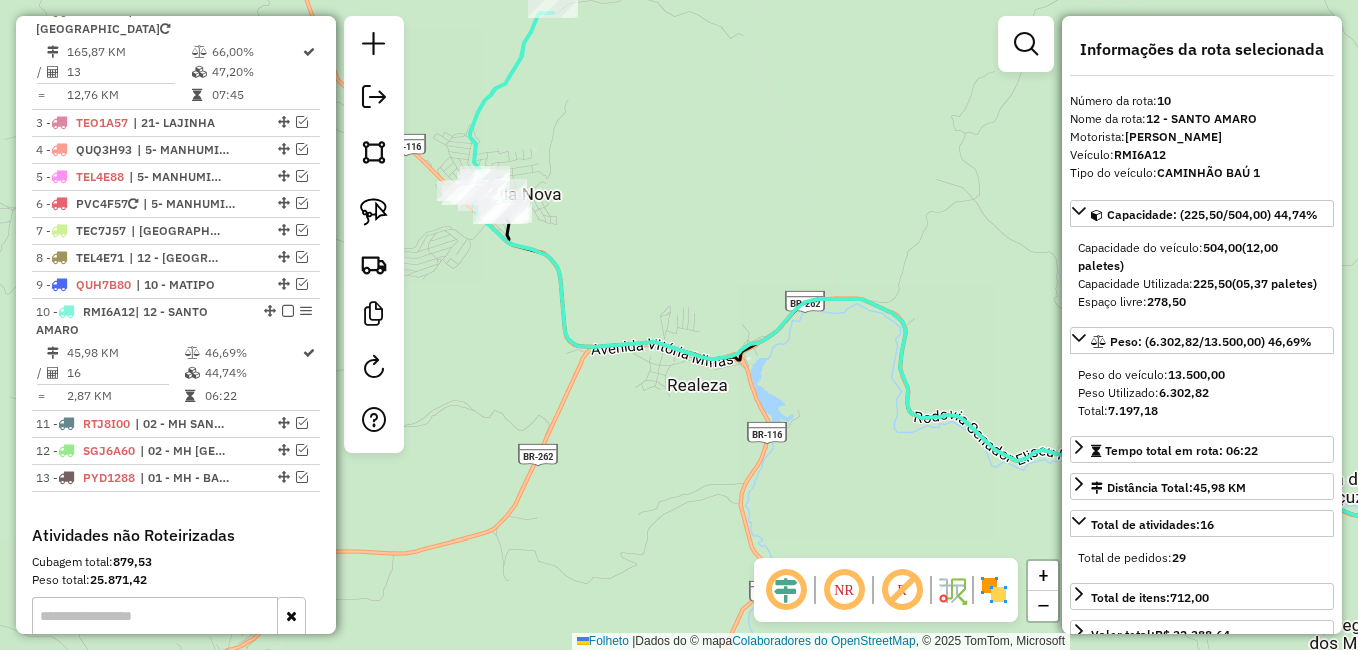 drag, startPoint x: 599, startPoint y: 259, endPoint x: 717, endPoint y: 271, distance: 118.6086 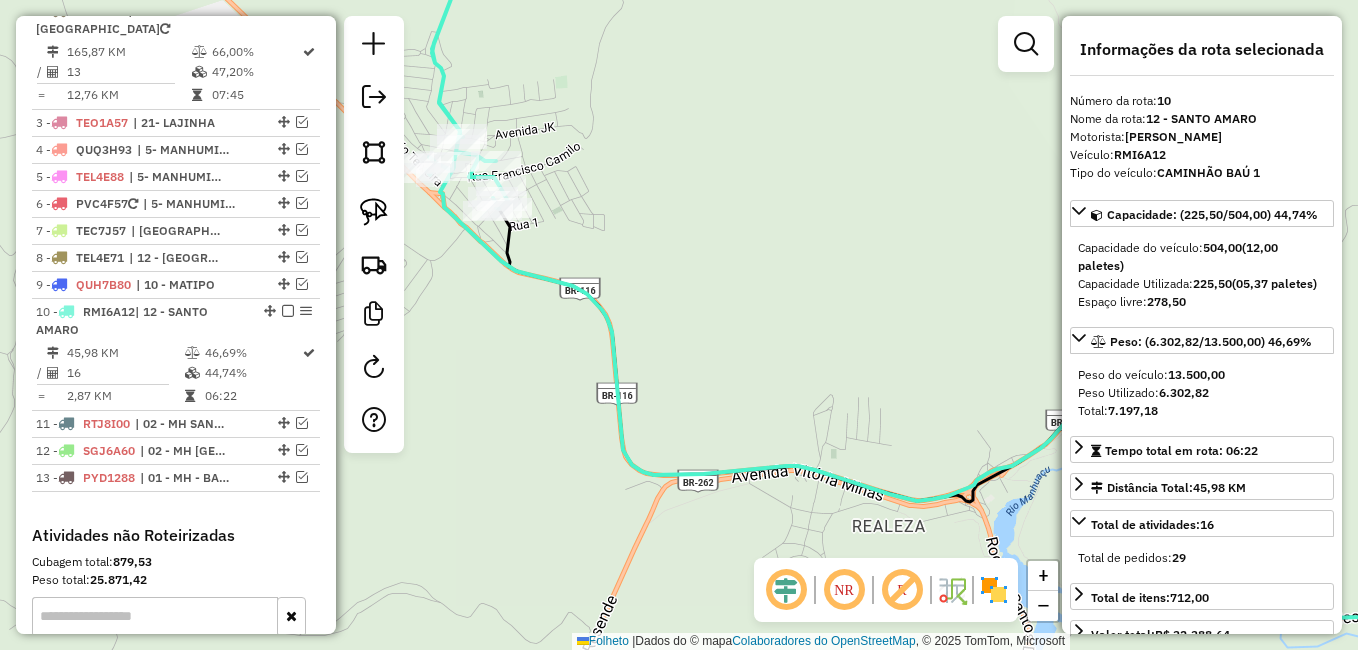drag, startPoint x: 742, startPoint y: 280, endPoint x: 821, endPoint y: 301, distance: 81.7435 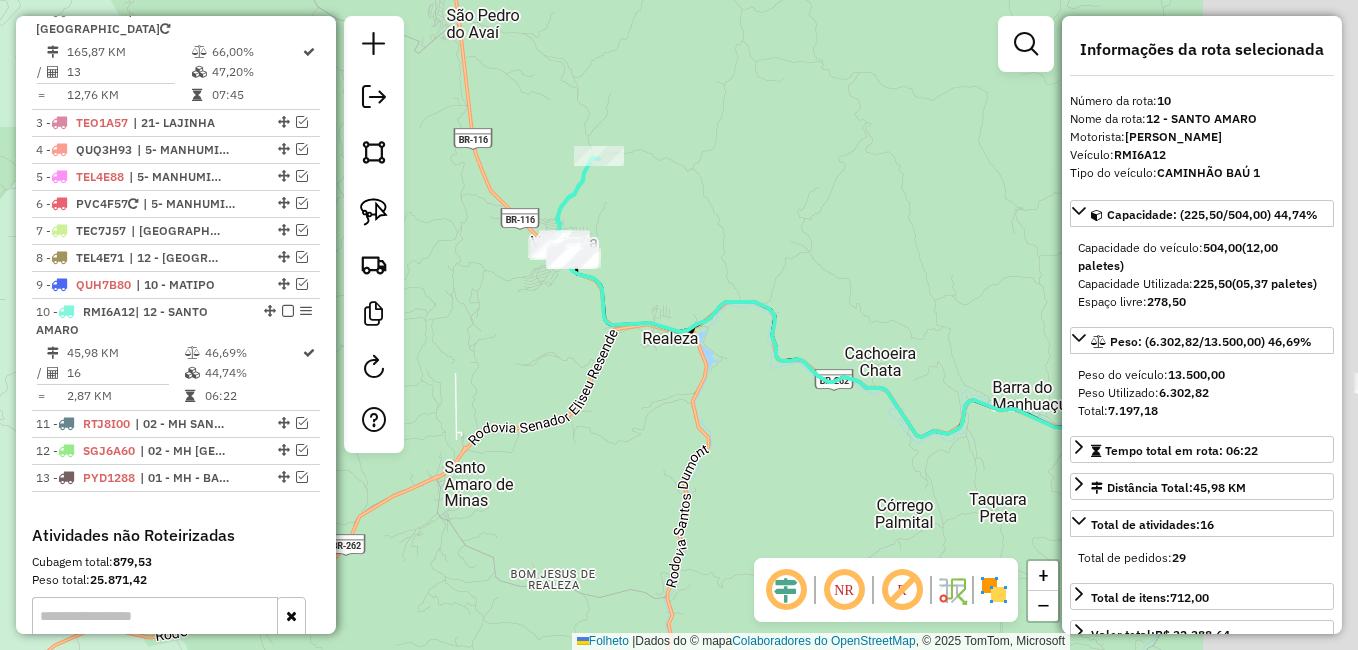 drag, startPoint x: 738, startPoint y: 357, endPoint x: 575, endPoint y: 352, distance: 163.07668 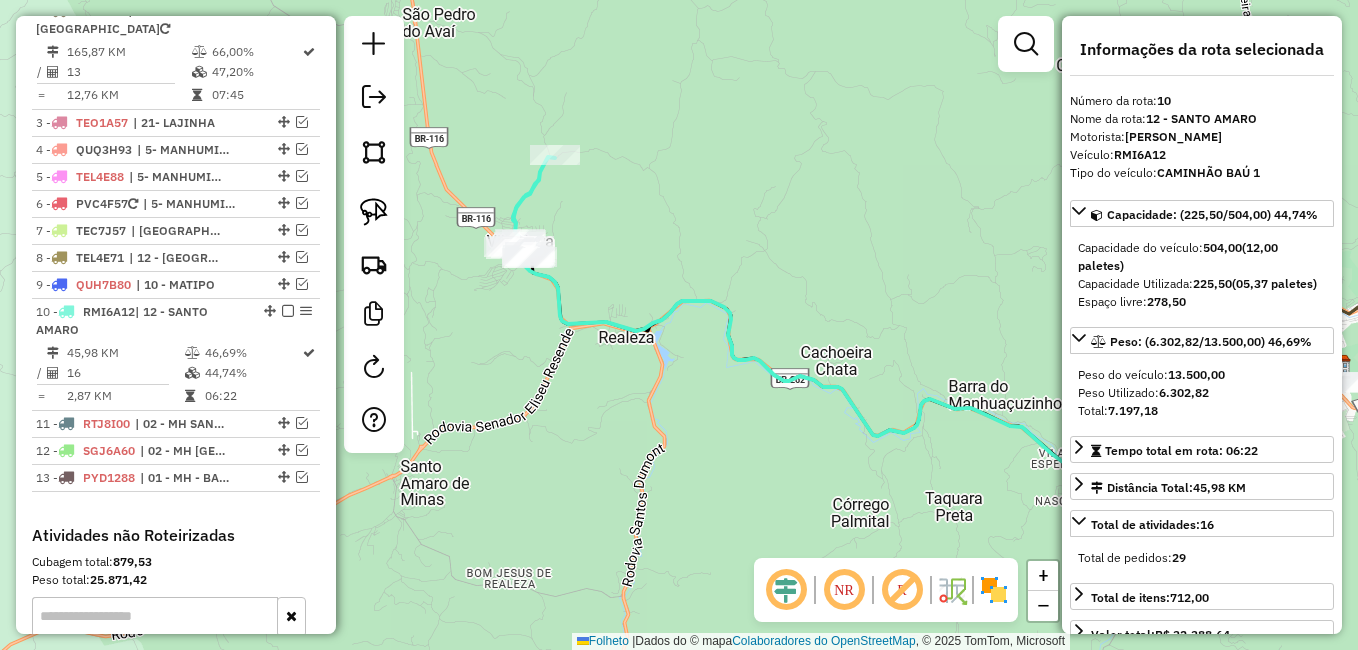 drag, startPoint x: 777, startPoint y: 352, endPoint x: 677, endPoint y: 309, distance: 108.85311 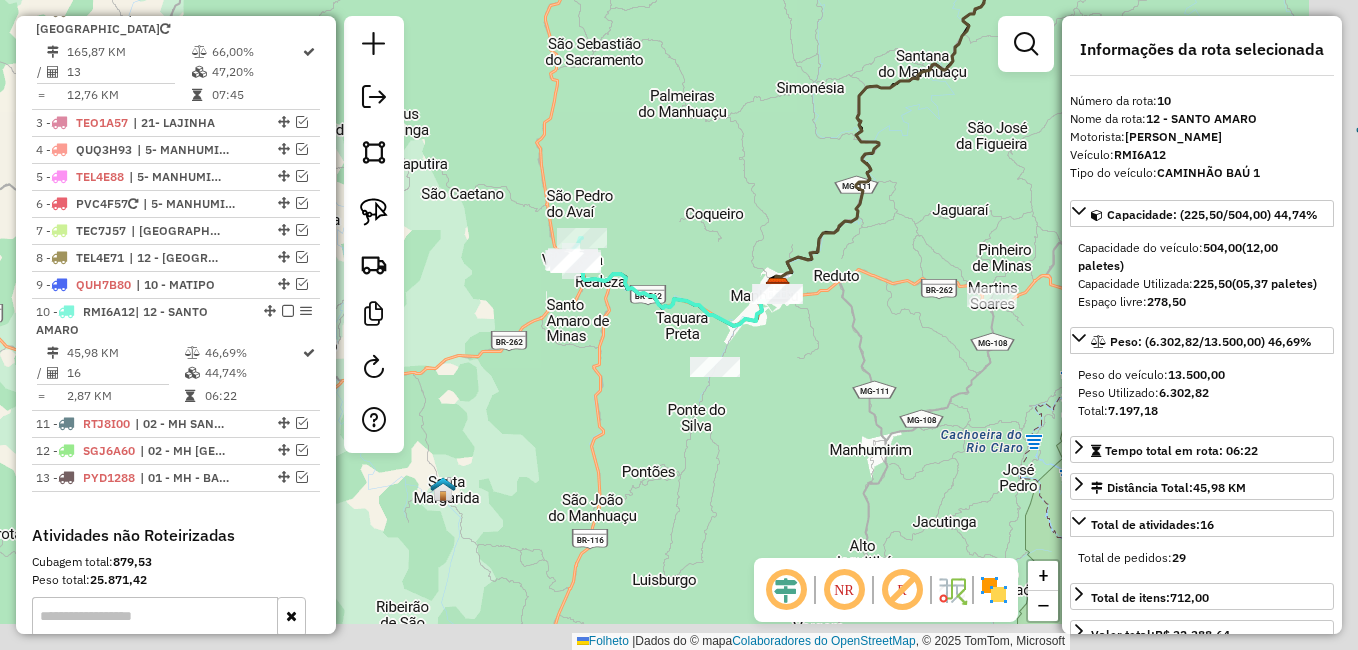 drag, startPoint x: 846, startPoint y: 361, endPoint x: 729, endPoint y: 325, distance: 122.41323 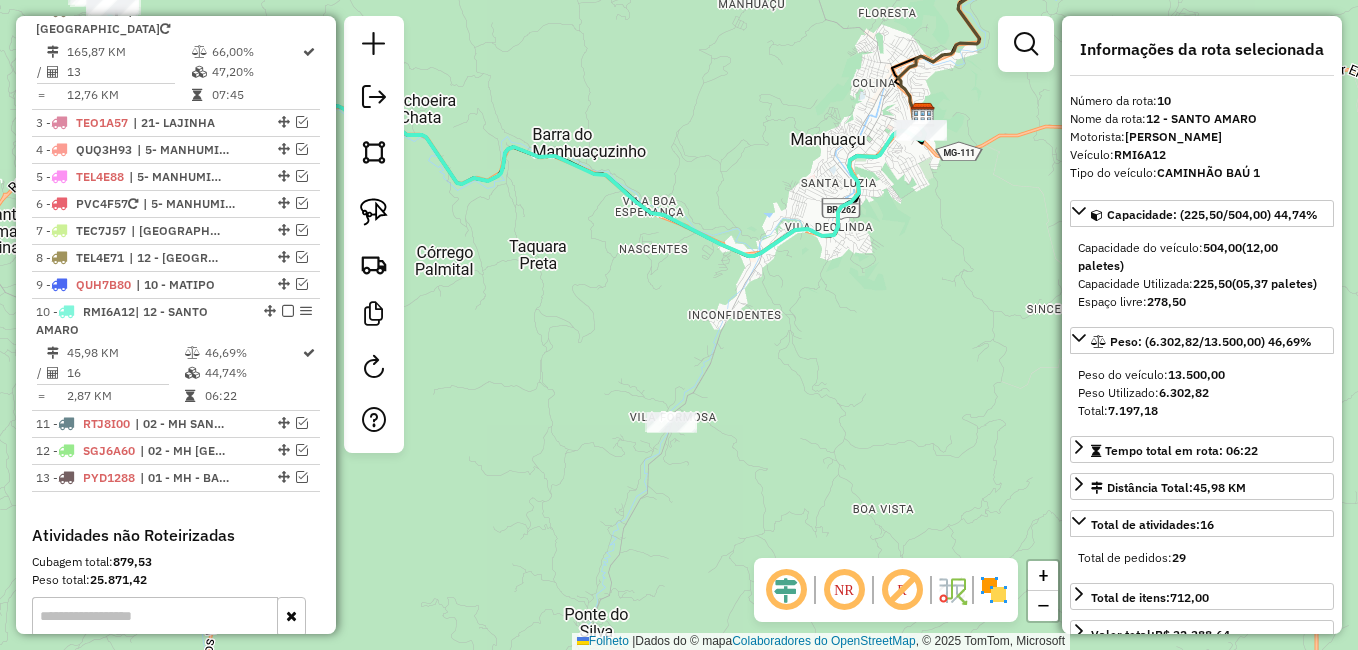 drag, startPoint x: 927, startPoint y: 236, endPoint x: 890, endPoint y: 289, distance: 64.63745 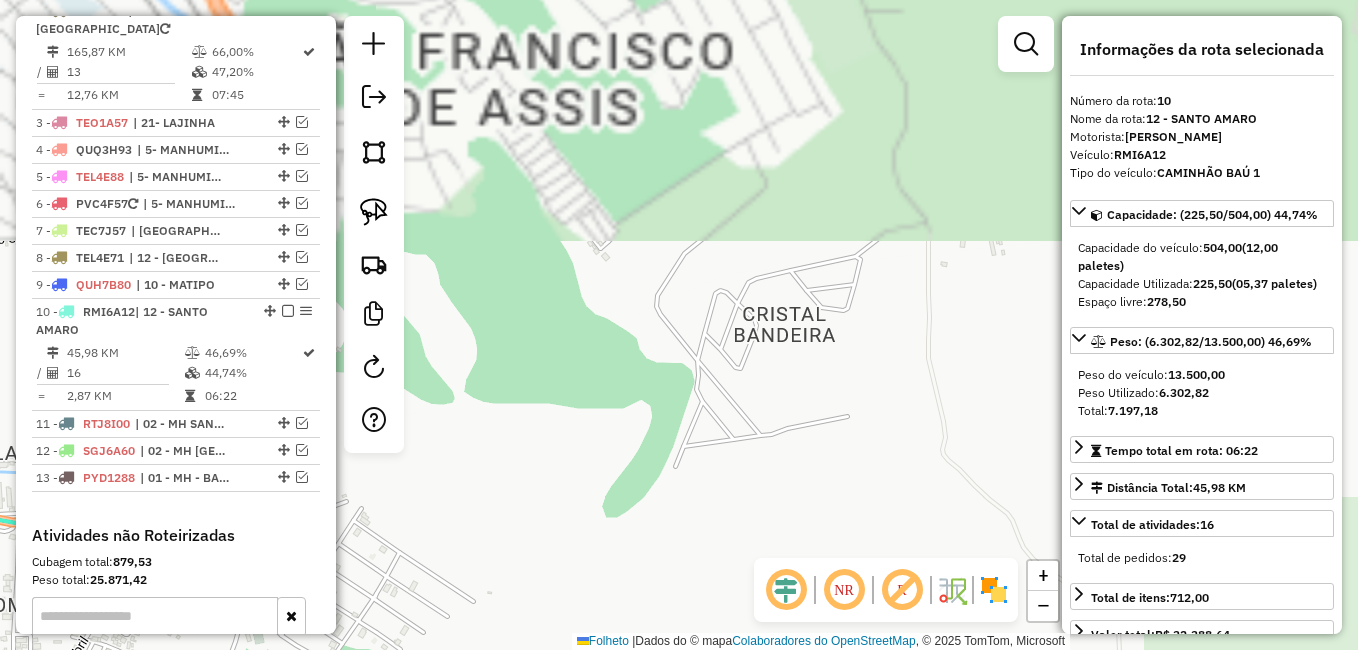 drag, startPoint x: 887, startPoint y: 162, endPoint x: 772, endPoint y: 521, distance: 376.96948 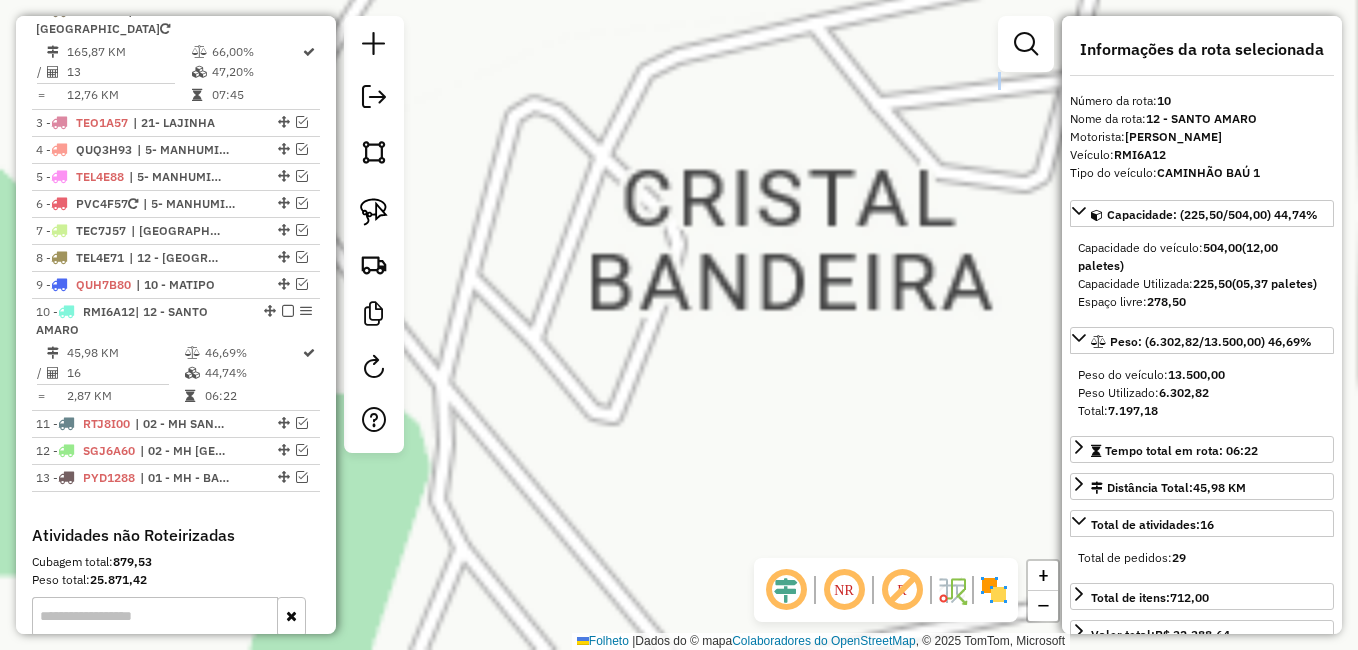 drag, startPoint x: 760, startPoint y: 266, endPoint x: 858, endPoint y: 514, distance: 266.66083 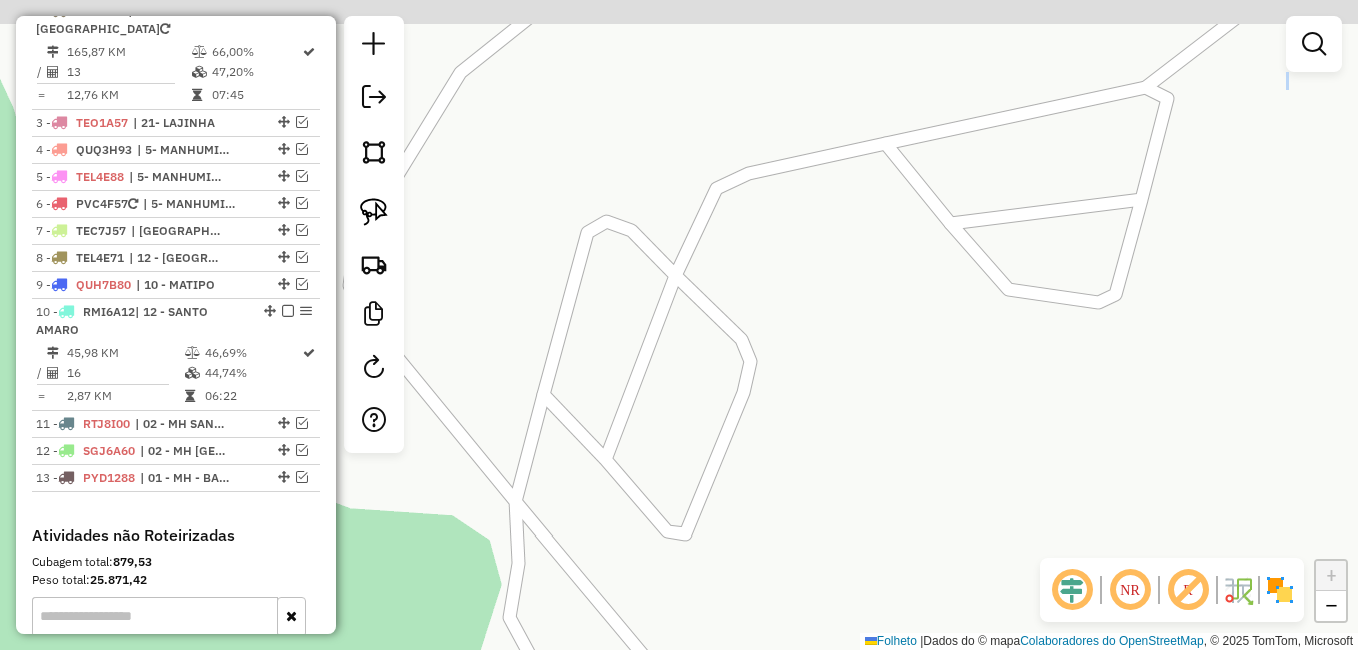 drag, startPoint x: 859, startPoint y: 402, endPoint x: 875, endPoint y: 433, distance: 34.88553 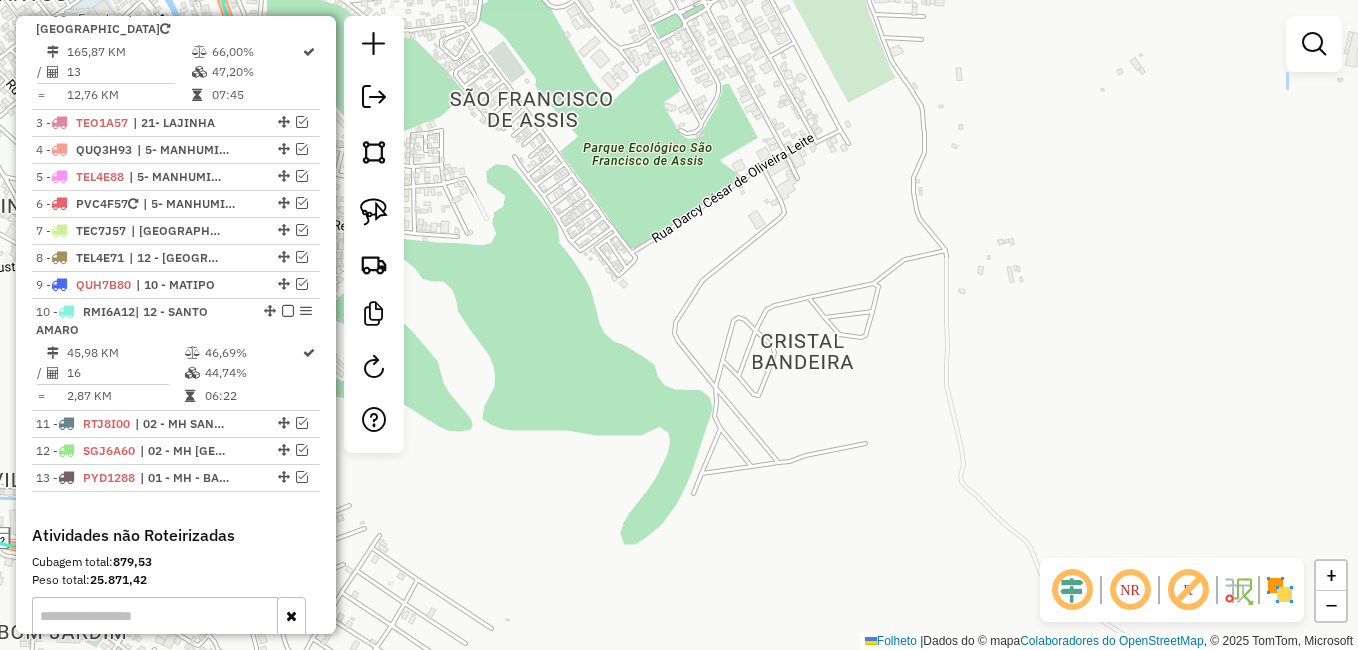 drag, startPoint x: 762, startPoint y: 262, endPoint x: 876, endPoint y: 454, distance: 223.29353 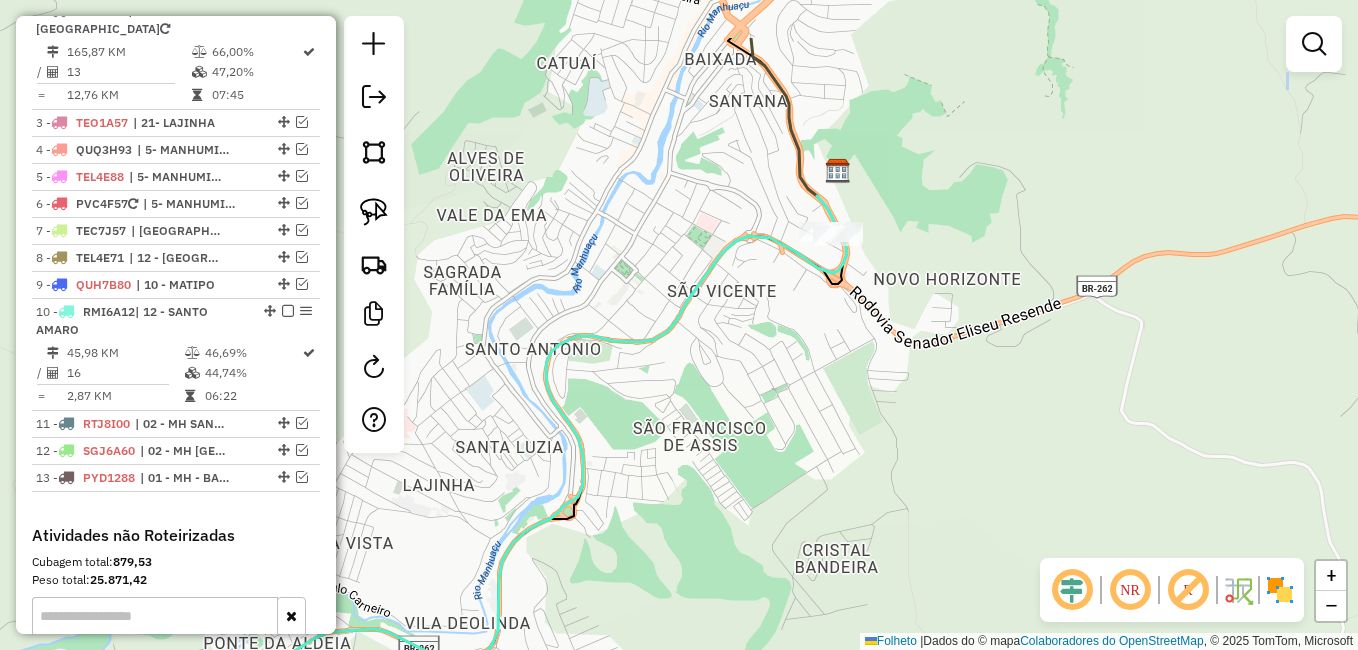 drag, startPoint x: 808, startPoint y: 373, endPoint x: 801, endPoint y: 385, distance: 13.892444 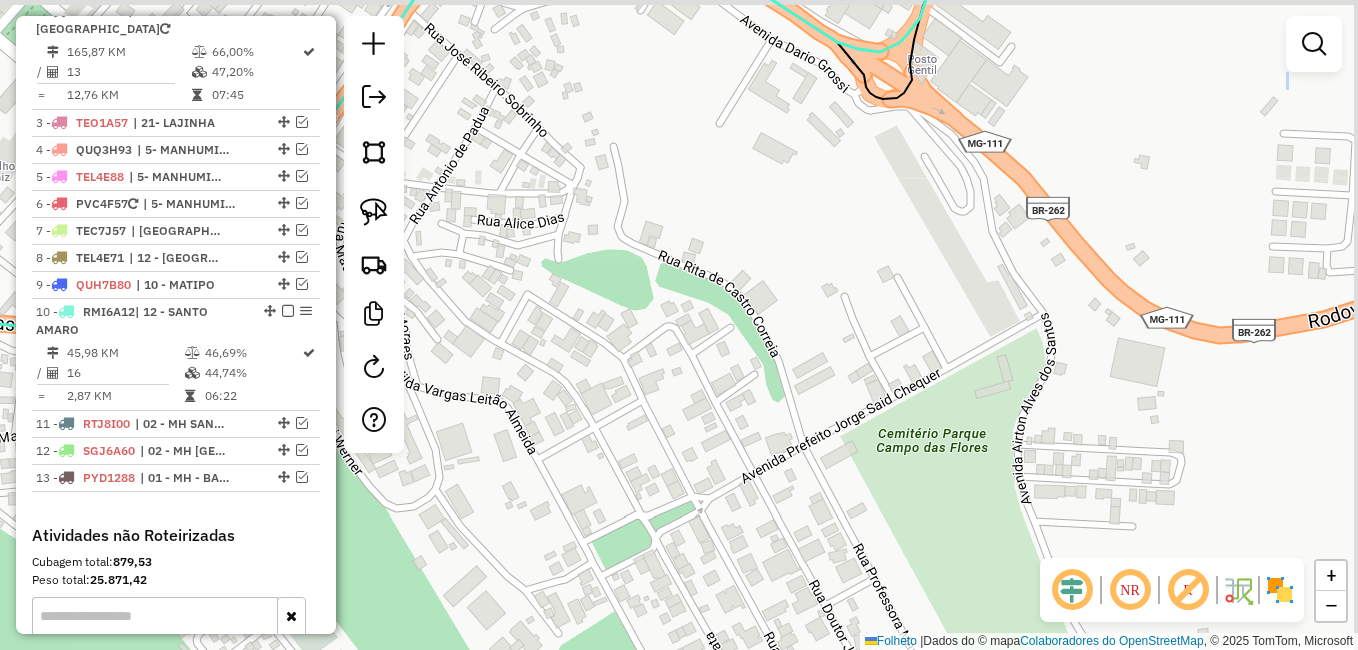 drag, startPoint x: 835, startPoint y: 212, endPoint x: 789, endPoint y: 418, distance: 211.07344 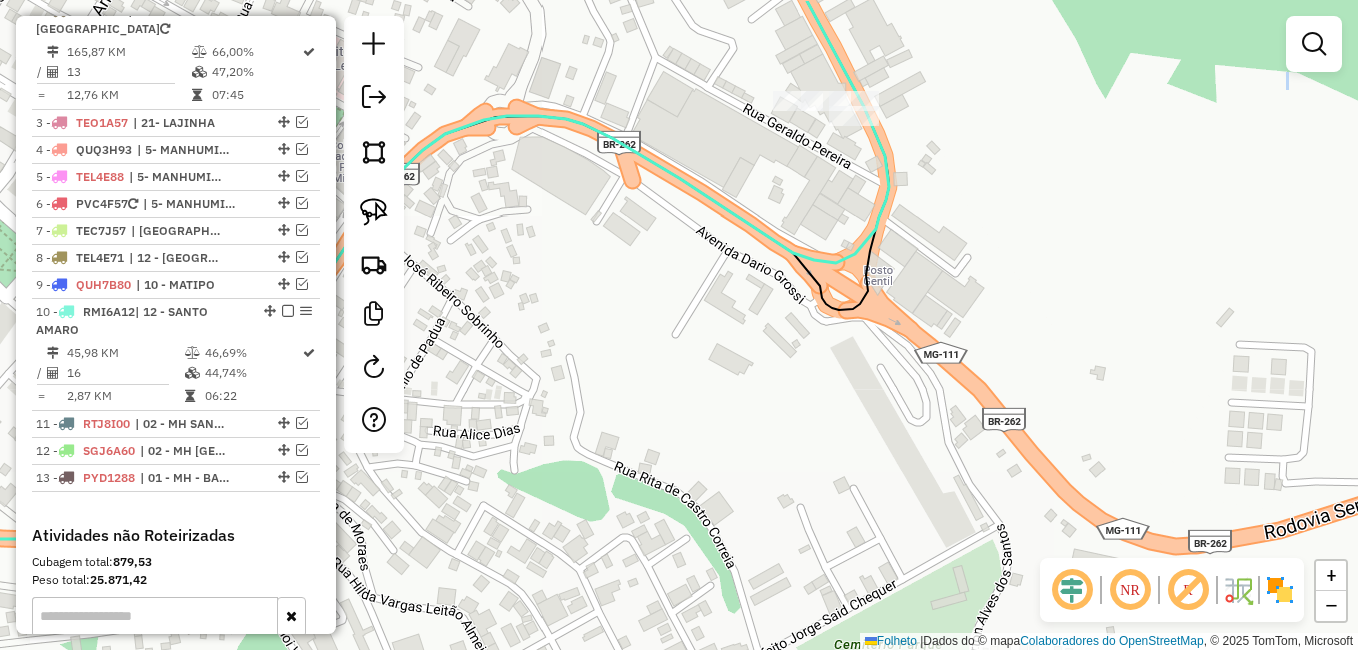 drag, startPoint x: 839, startPoint y: 240, endPoint x: 792, endPoint y: 350, distance: 119.62023 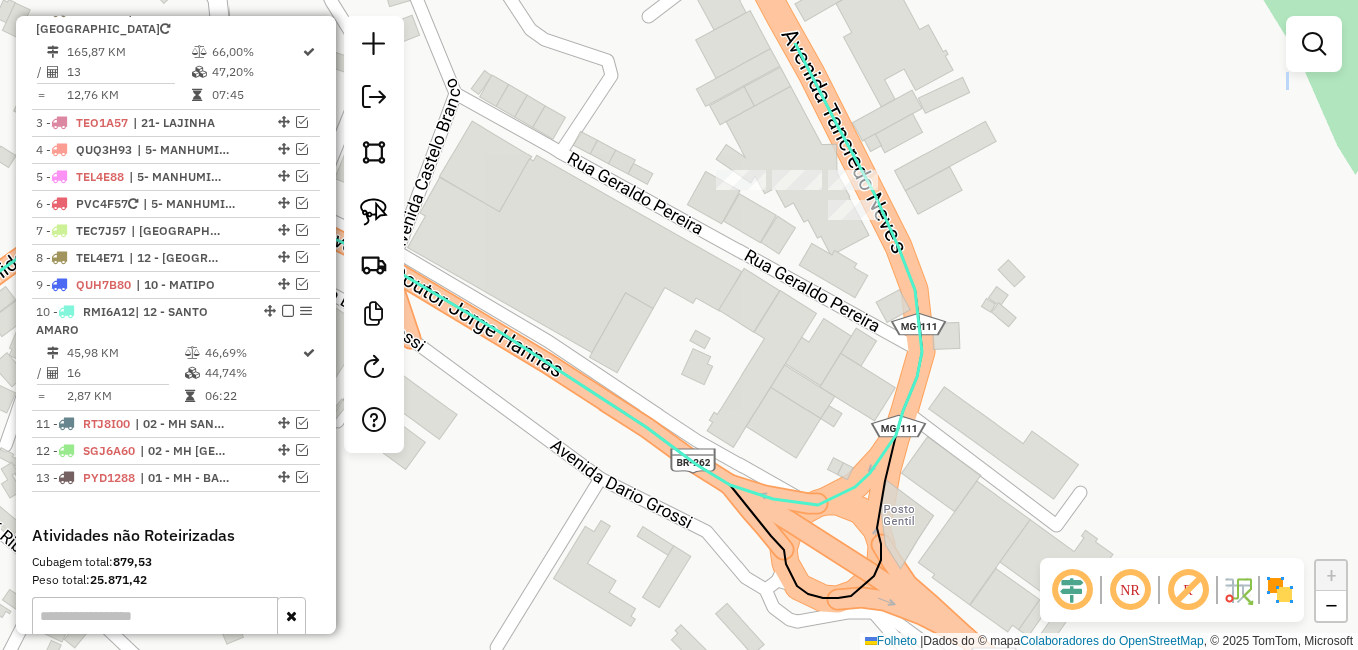 drag, startPoint x: 843, startPoint y: 202, endPoint x: 820, endPoint y: 322, distance: 122.18429 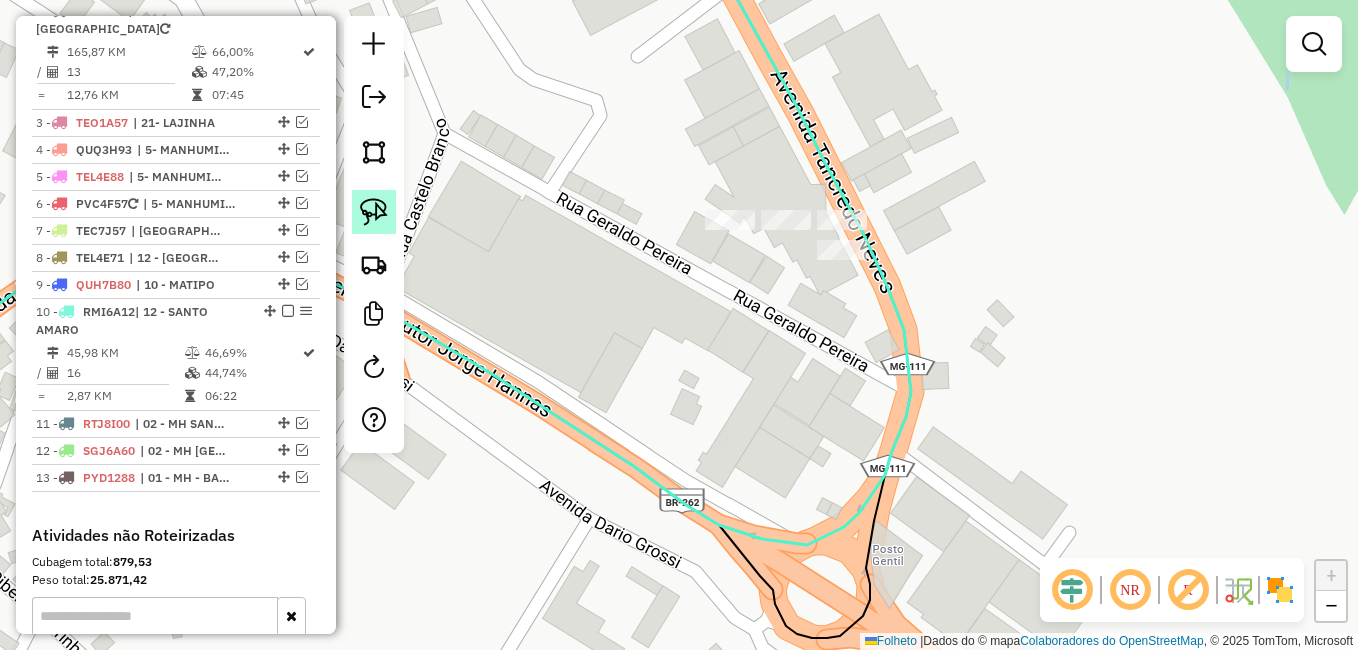 click 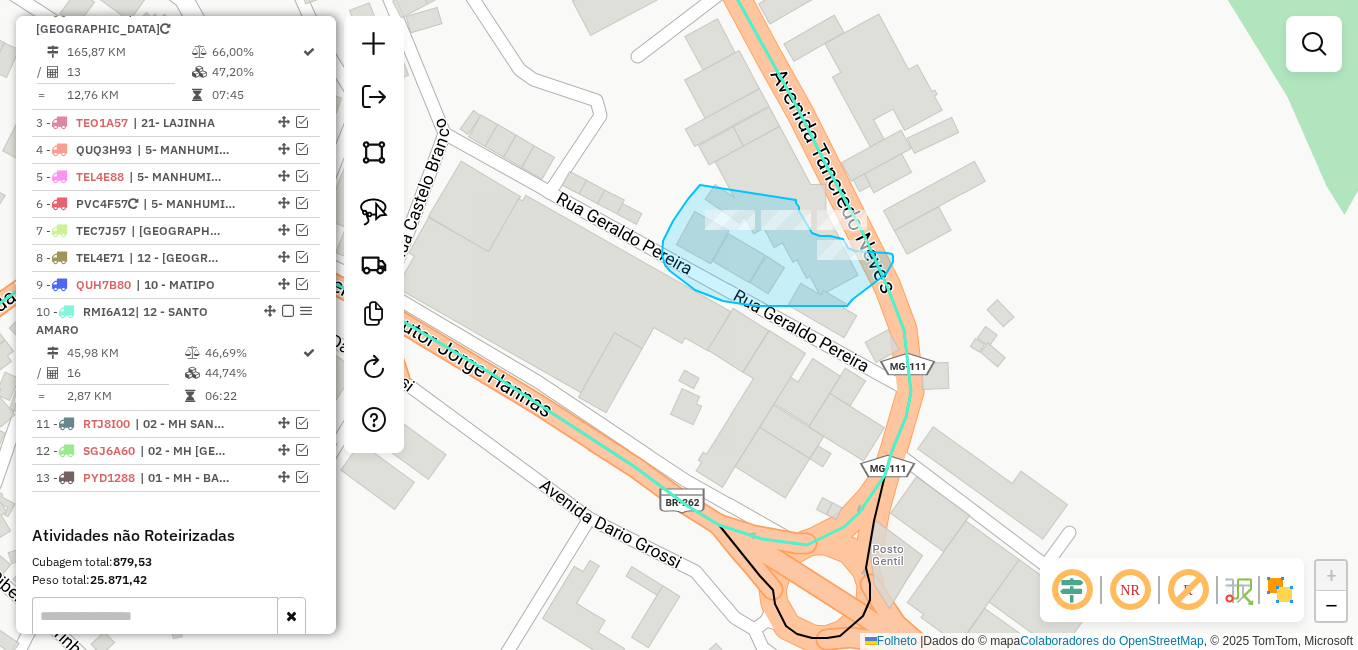 drag, startPoint x: 700, startPoint y: 185, endPoint x: 796, endPoint y: 200, distance: 97.16481 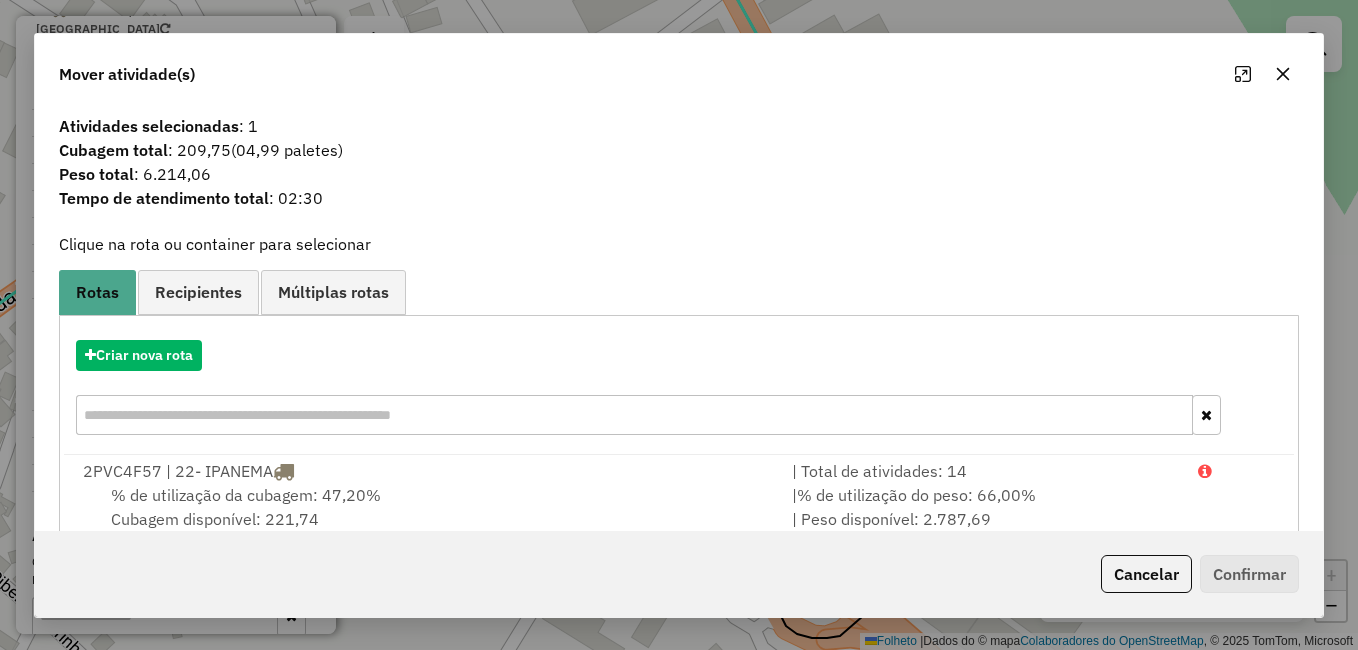 click 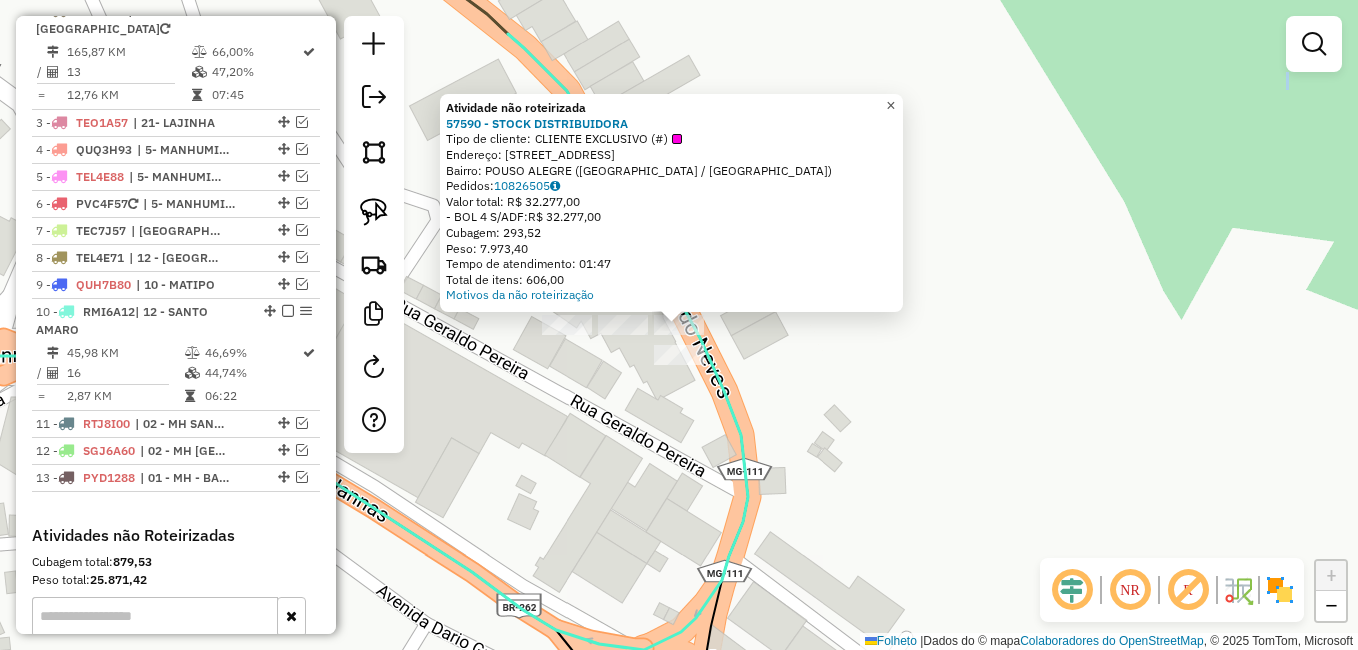 click on "×" 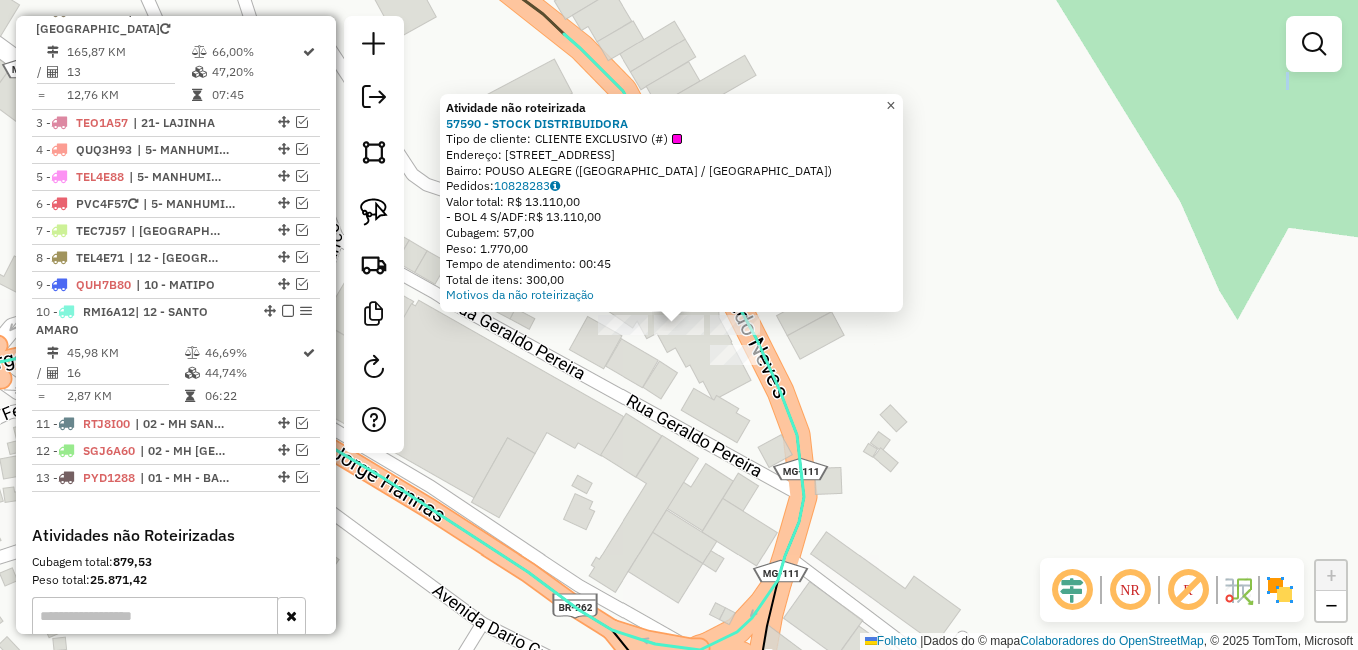 click on "×" 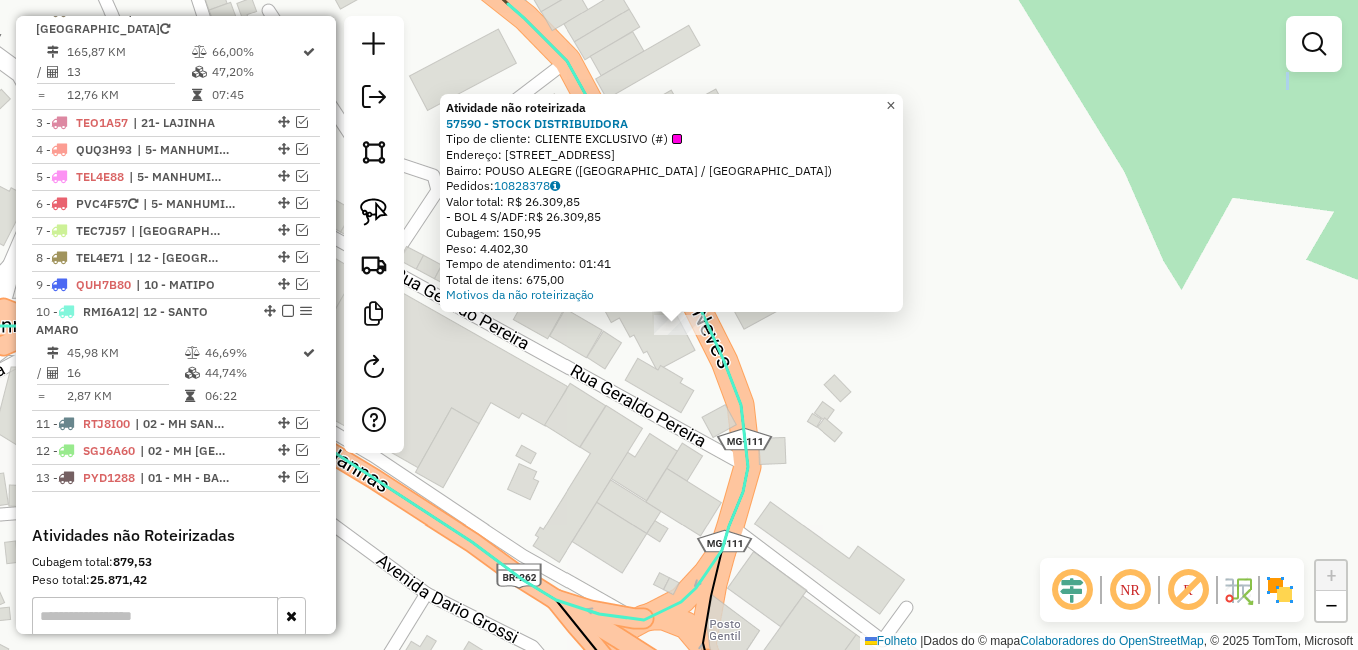 click on "×" 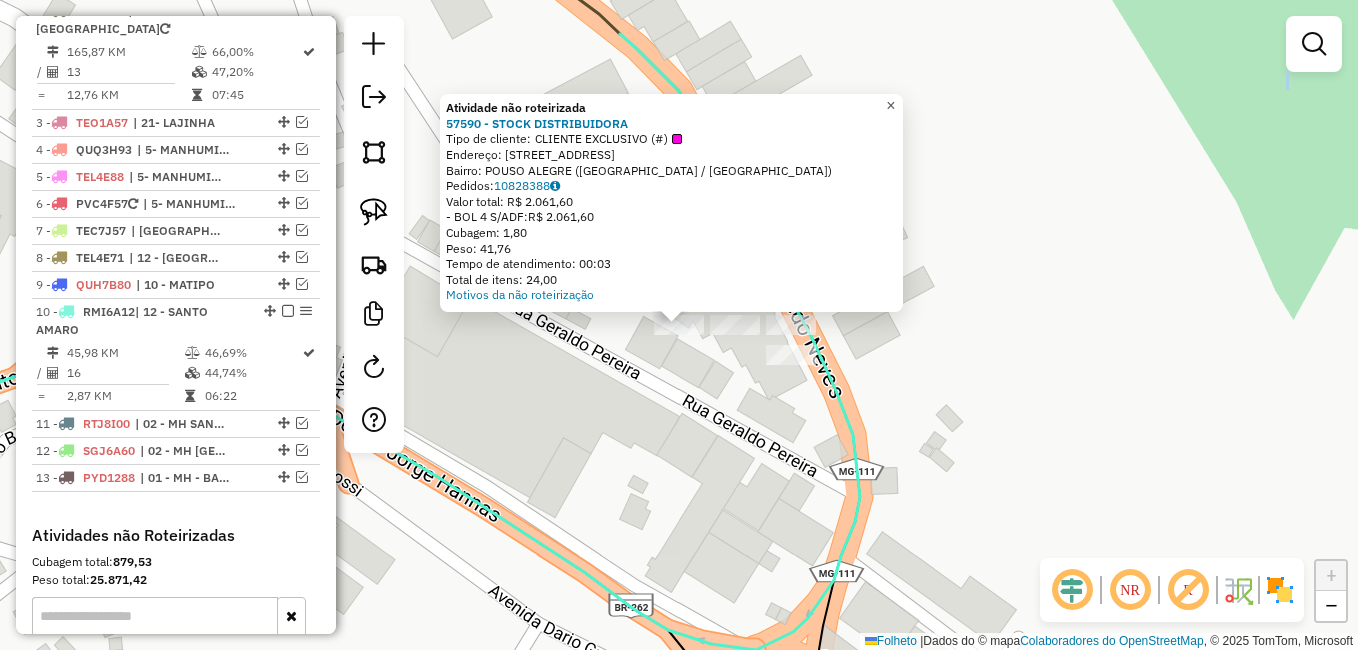 drag, startPoint x: 908, startPoint y: 96, endPoint x: 901, endPoint y: 106, distance: 12.206555 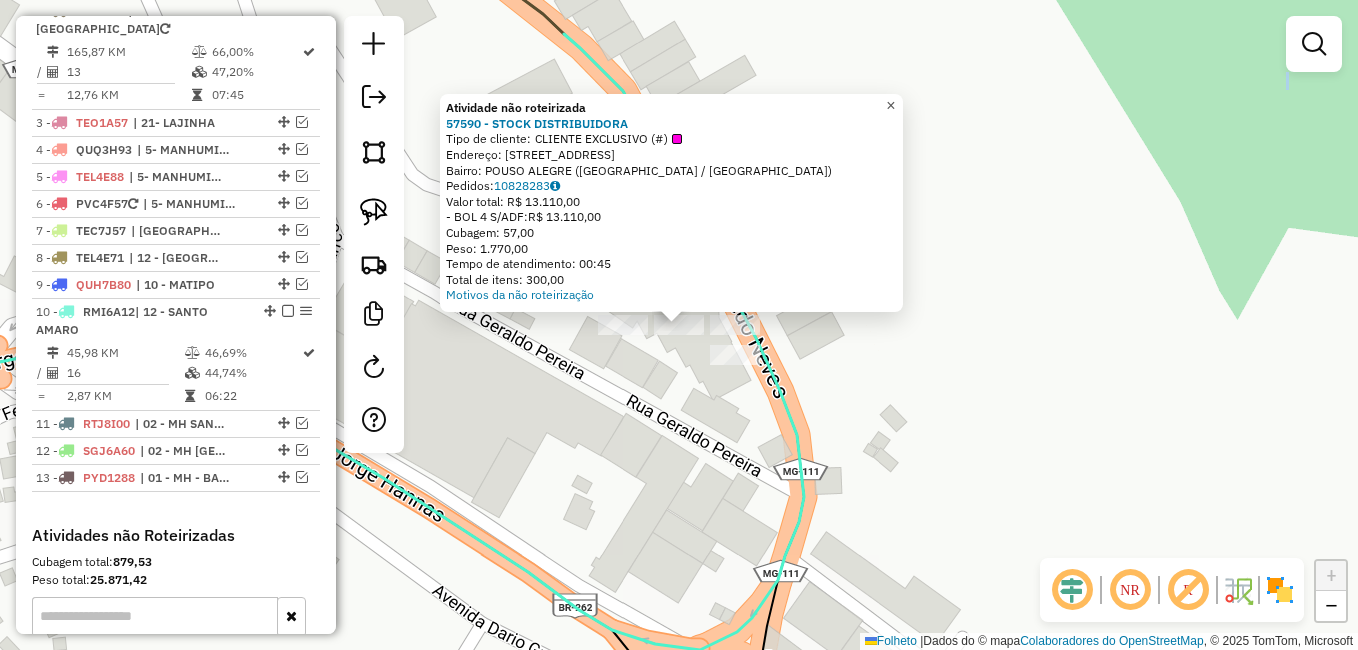 click on "×" 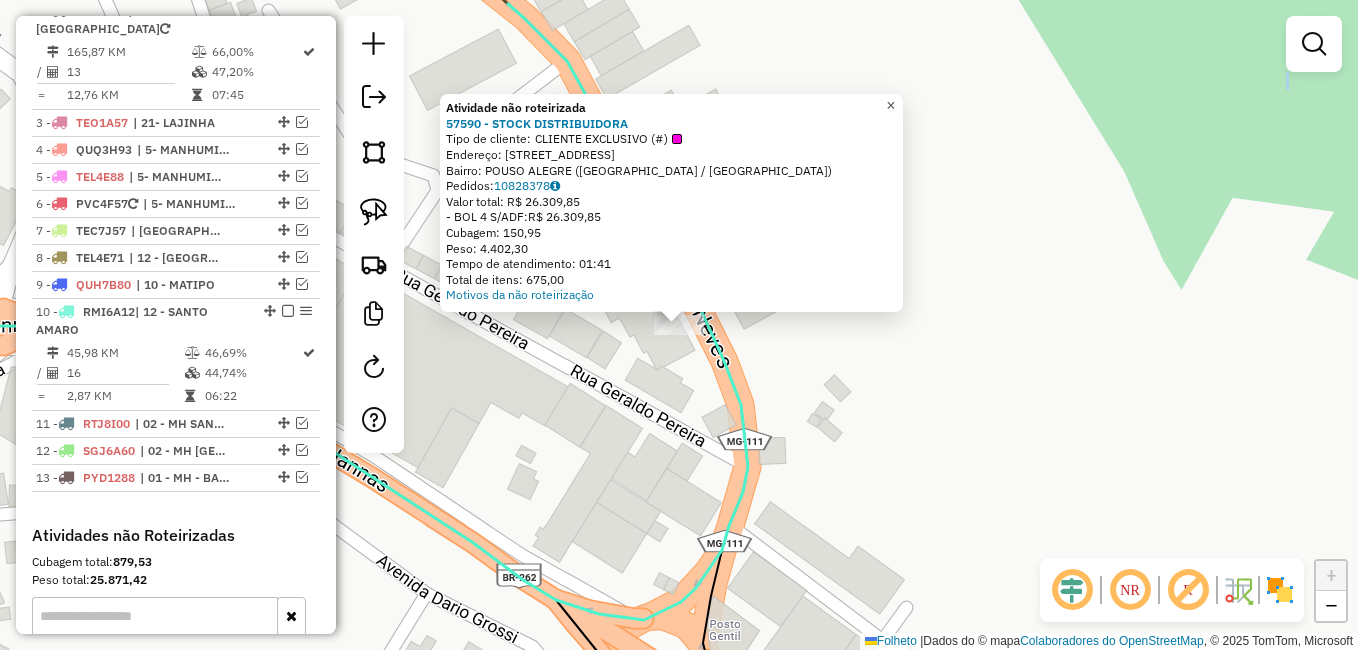 click on "×" 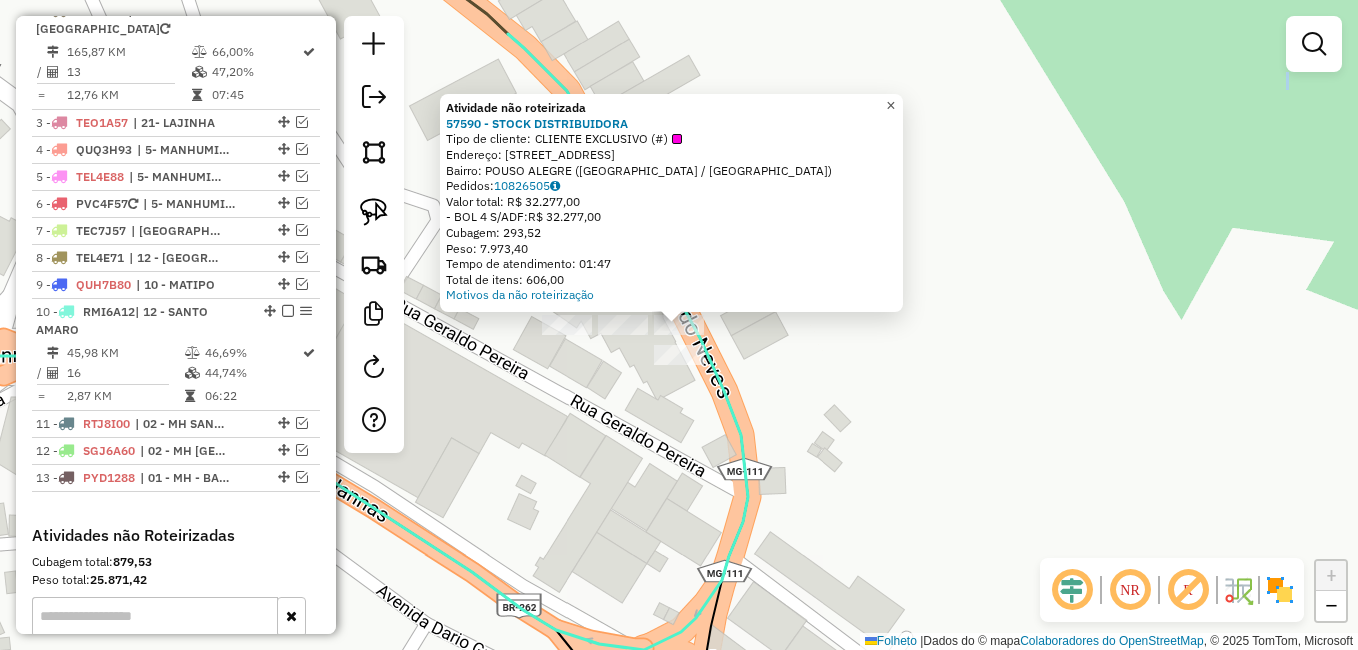 click on "×" 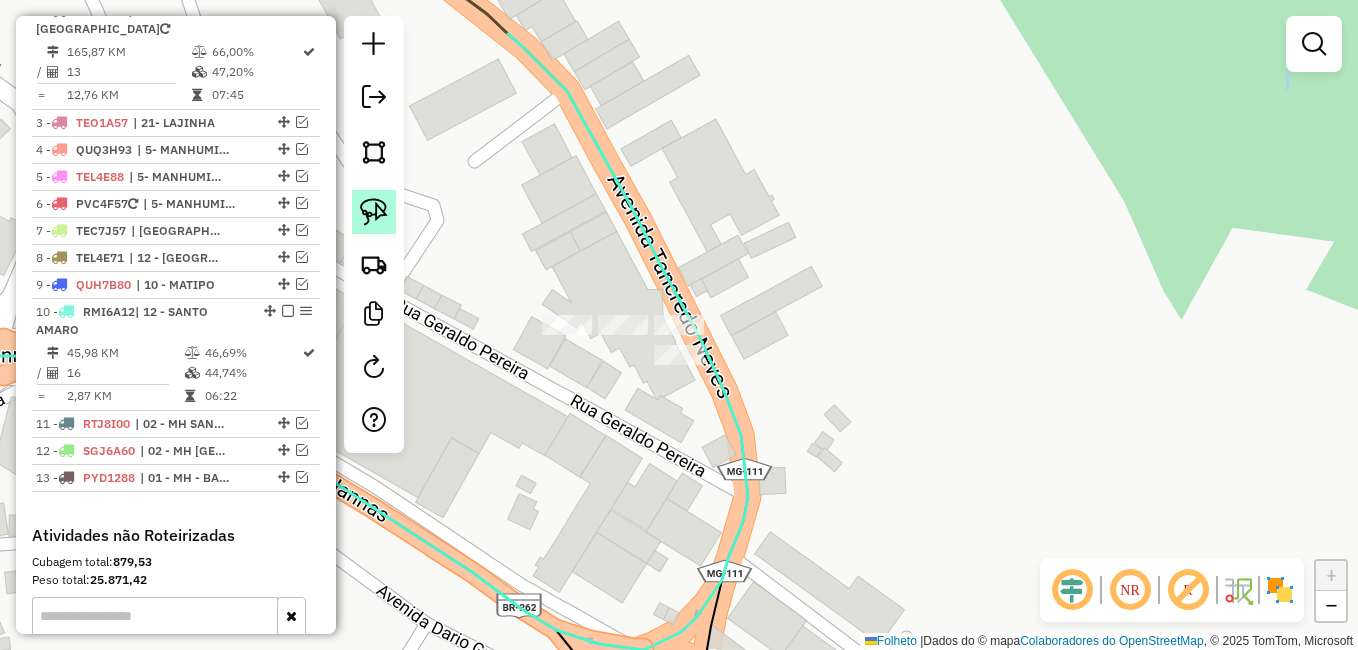 click 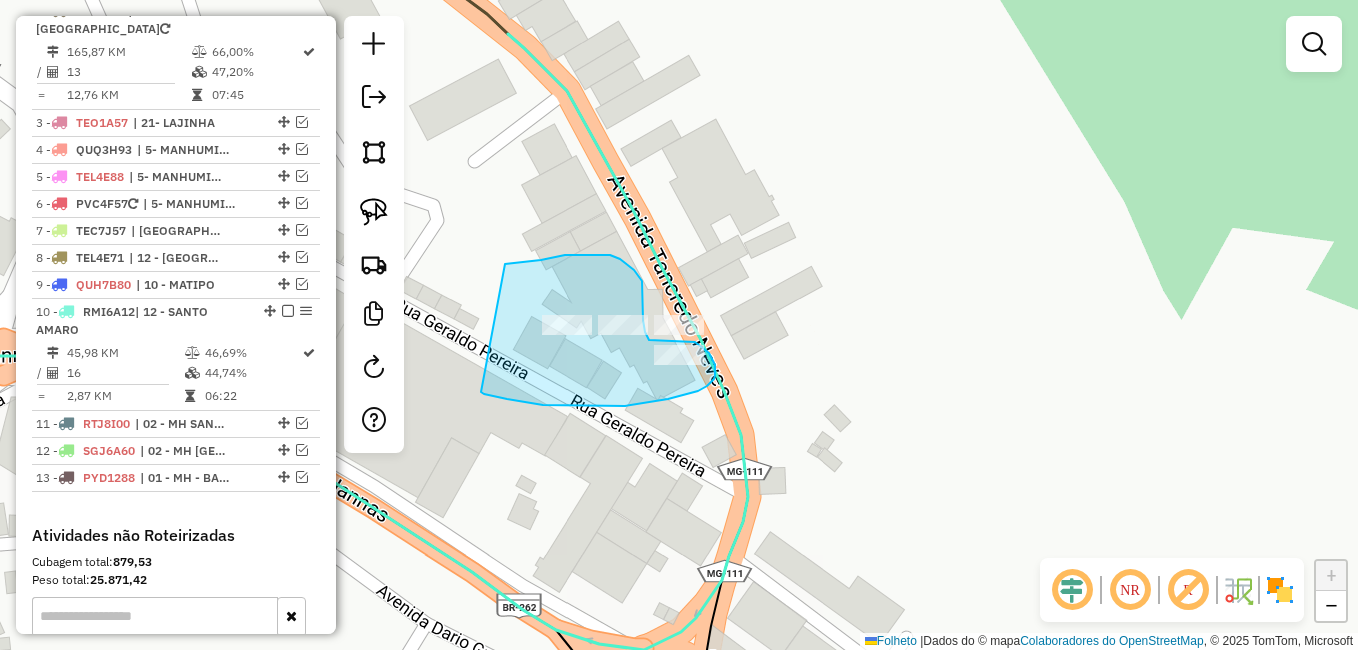 drag, startPoint x: 505, startPoint y: 264, endPoint x: 485, endPoint y: 384, distance: 121.65525 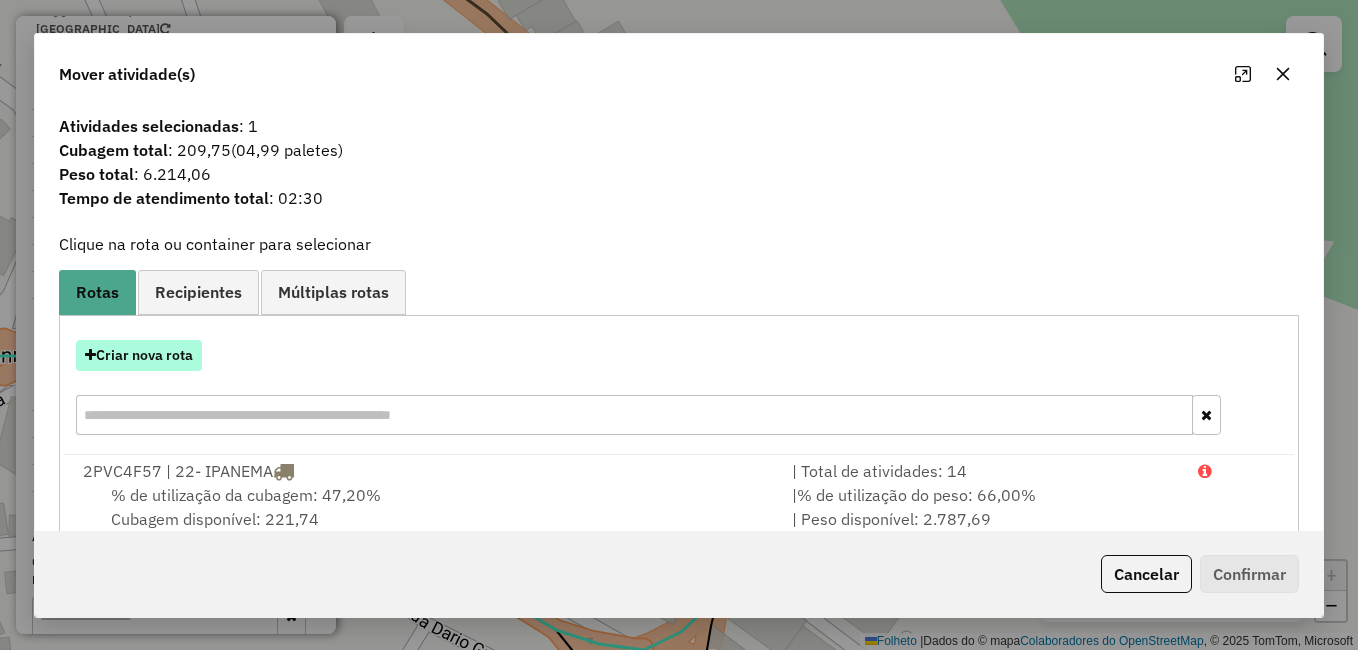 click on "Criar nova rota" at bounding box center [144, 355] 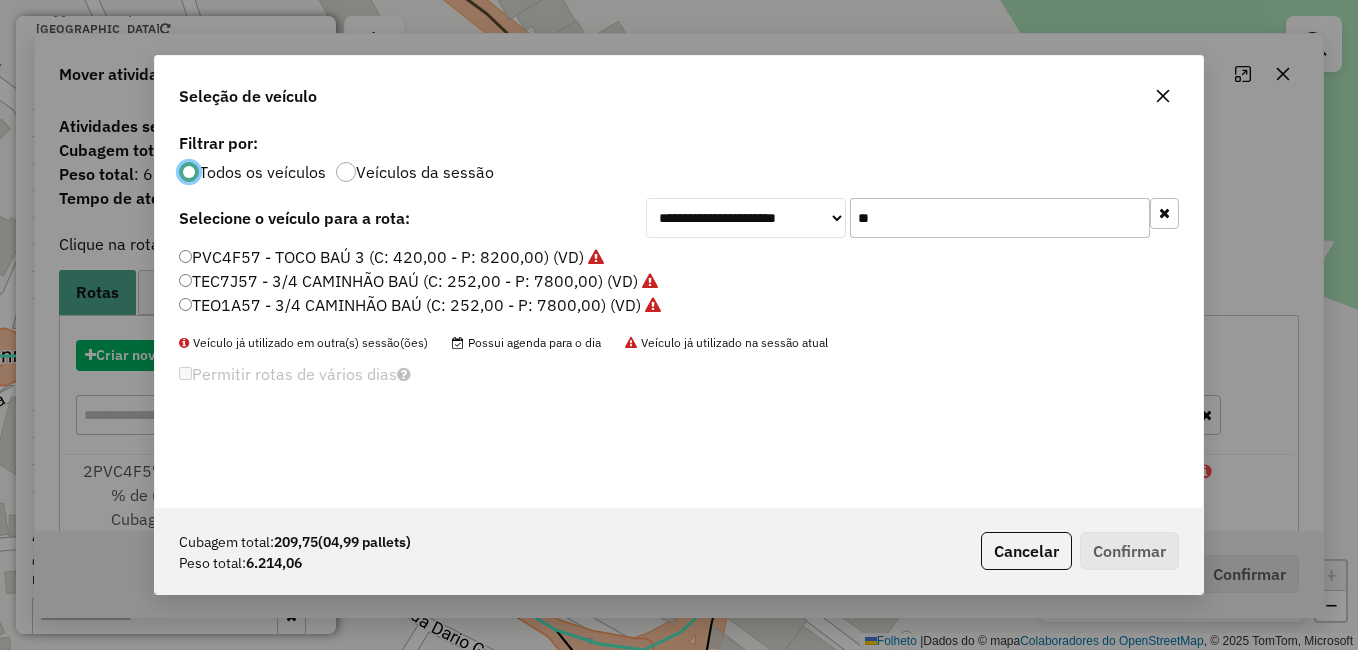 scroll, scrollTop: 11, scrollLeft: 6, axis: both 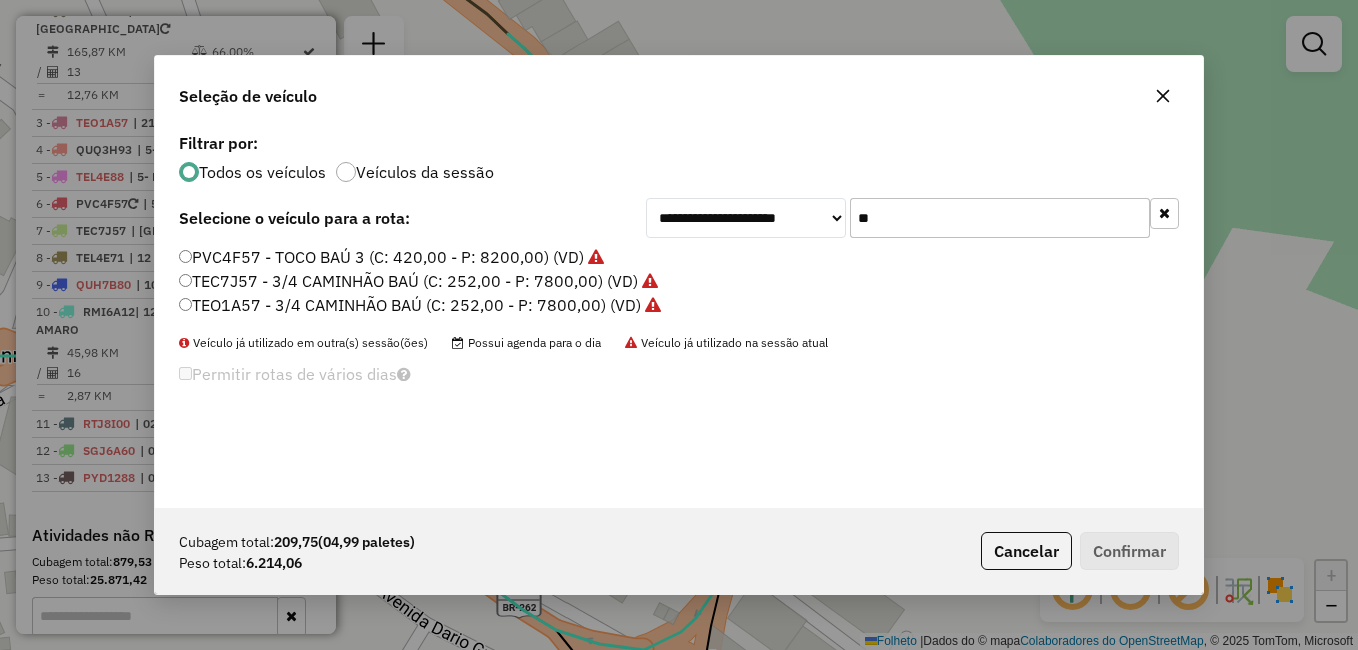 drag, startPoint x: 968, startPoint y: 220, endPoint x: 1038, endPoint y: 127, distance: 116.40017 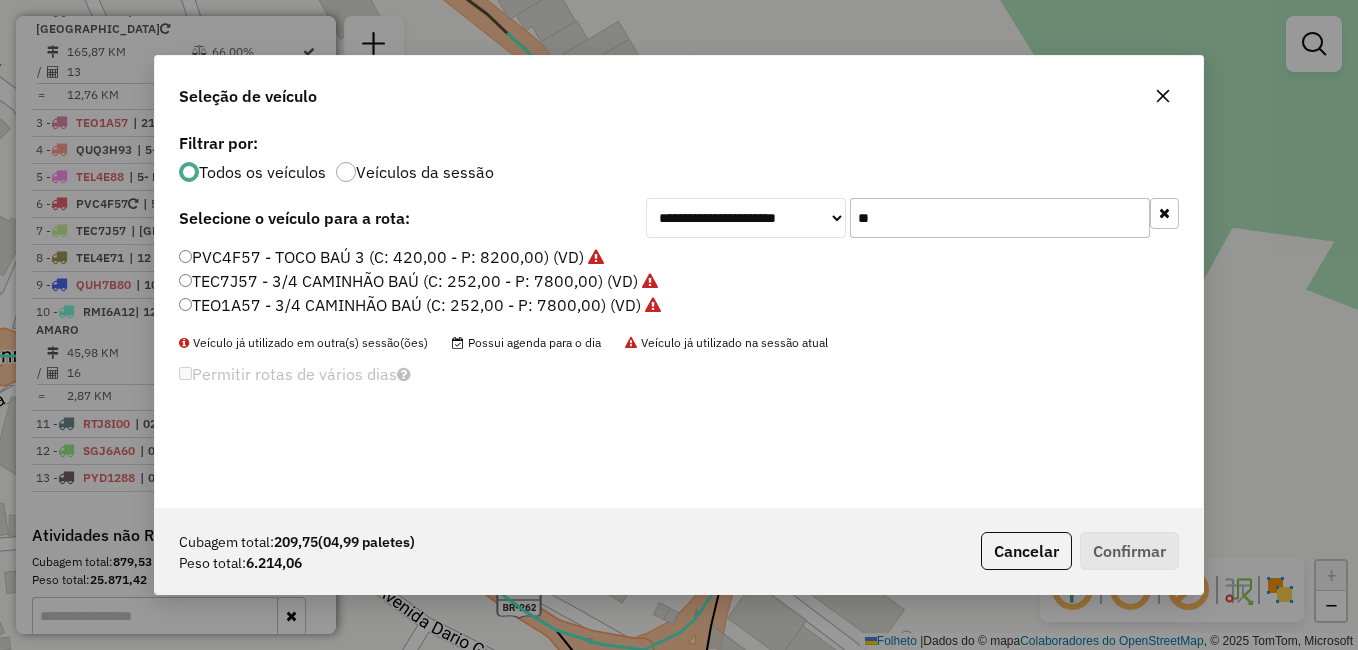 click on "**********" 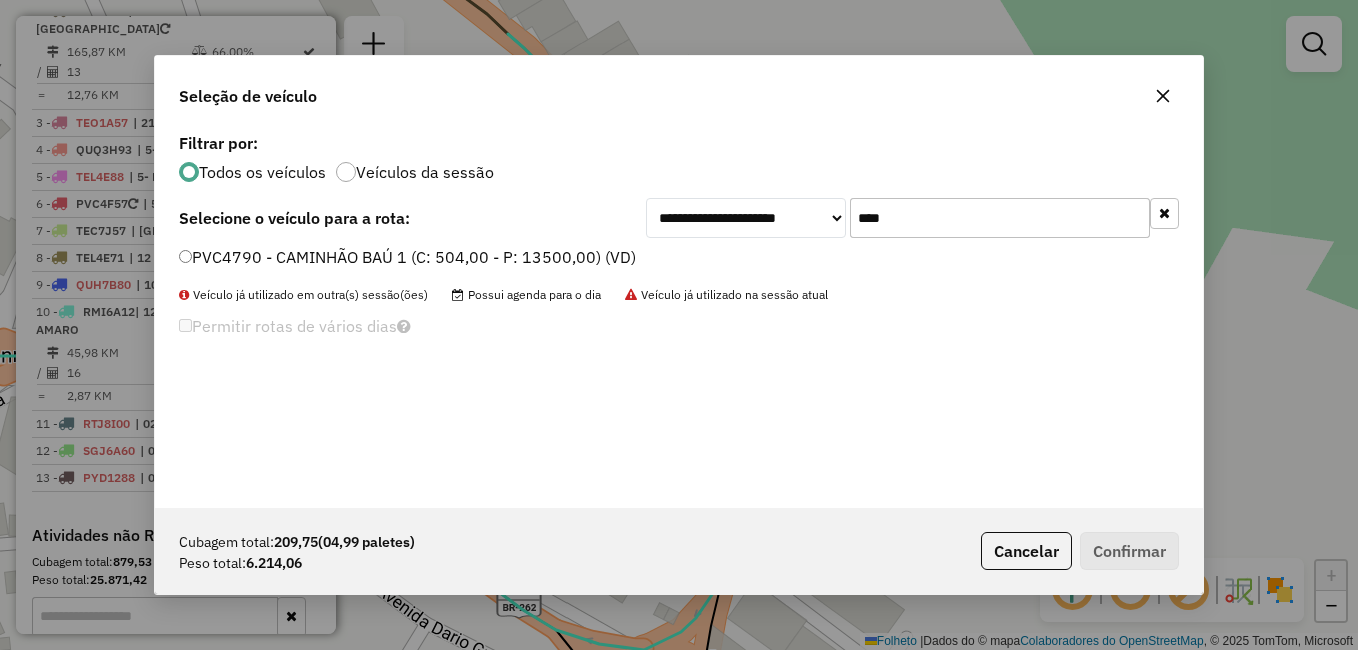 type on "****" 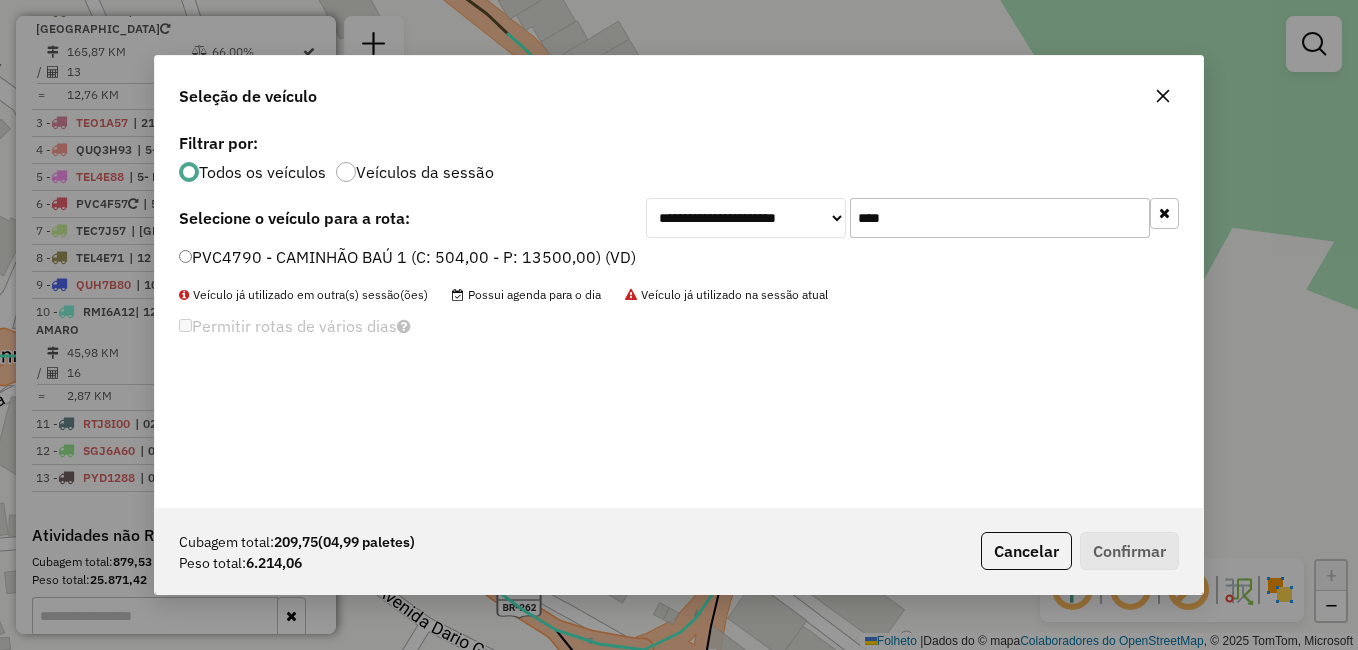 click on "Cubagem total:  209,75   (04,99 paletes)  Peso total: 6.214,06  Cancelar   Confirmar" 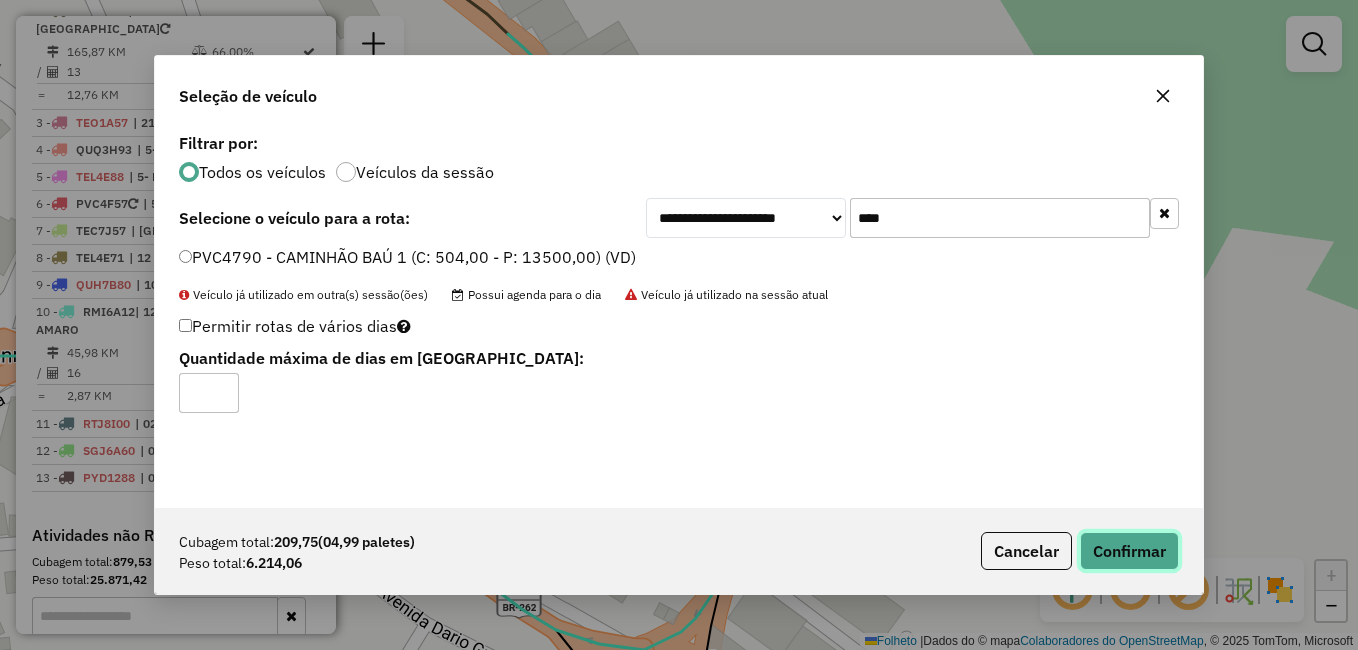 click on "Confirmar" 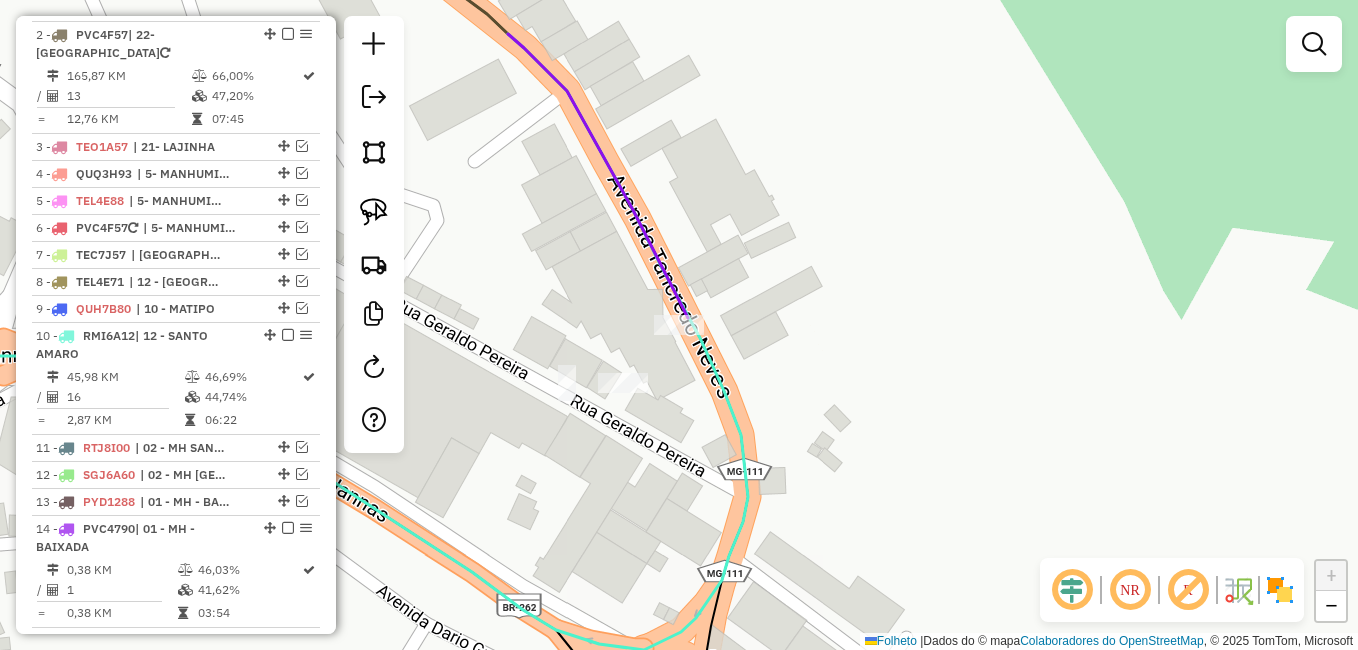 scroll, scrollTop: 801, scrollLeft: 0, axis: vertical 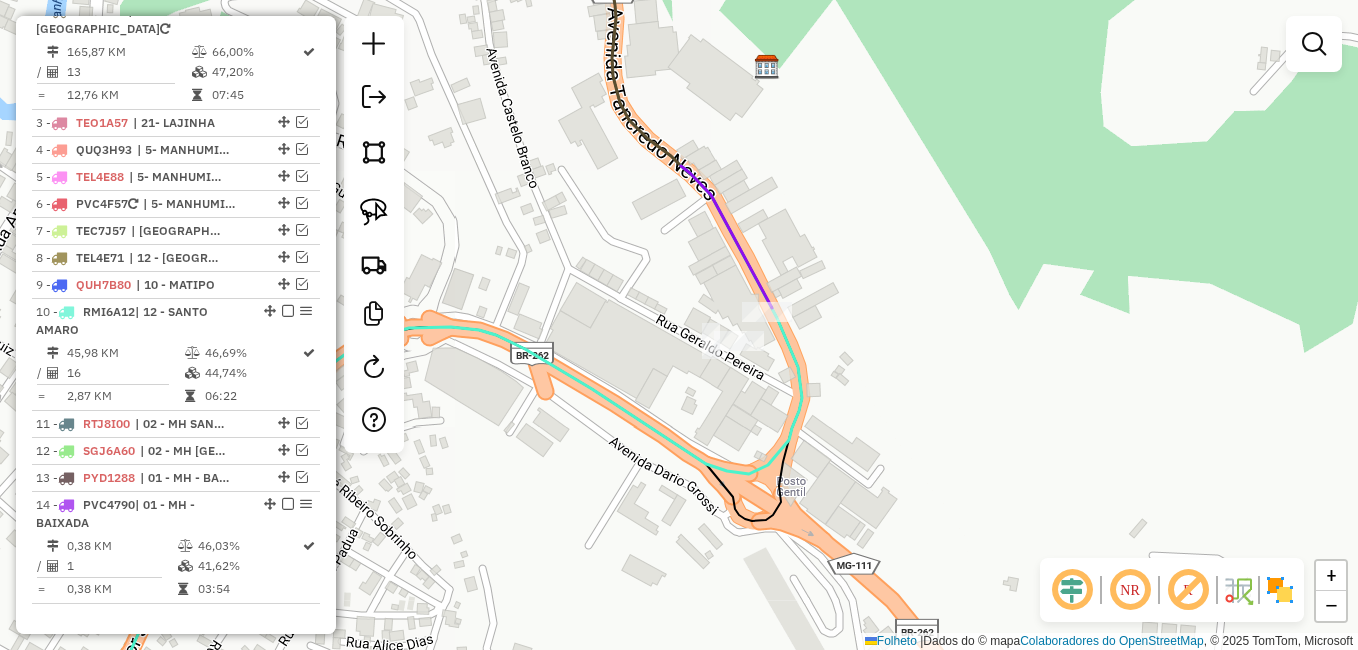 click on "Janela de atendimento Grade de atendimento Capacidade Transportadoras Veículos Cliente Pedidos  Rotas Selecione os dias de semana para filtrar as janelas de atendimento  Seg   Ter   Qua   Qui   Sexo   Sáb   Dom  Informe o período da janela de atendimento: De: Até:  Filtrar exatamente a janela do cliente  Considerar janela de atendimento padrão  Selecione os dias de semana para filtrar as grades de atendimento  Seg   Ter   Qua   Qui   Sexo   Sáb   Dom   Considerar clientes sem dia de atendimento cadastrado  Clientes fora do dia de atendimento selecionado Filtrar as atividades entre os valores definidos abaixo:  Peso mínimo:   Peso máximo:   Cubagem mínima:   Cubagem máxima:   De:   Até:  Filtrar as atividades entre o tempo de atendimento definido abaixo:  De:   Até:   Considerar capacidade total dos clientes não roteirizados Transportadora: Selecione um ou mais itens Tipo de veículo: Selecione um ou mais itens Veículo: Selecione um ou mais itens Motorista: Selecione um ou mais itens Nomo: Setor:" 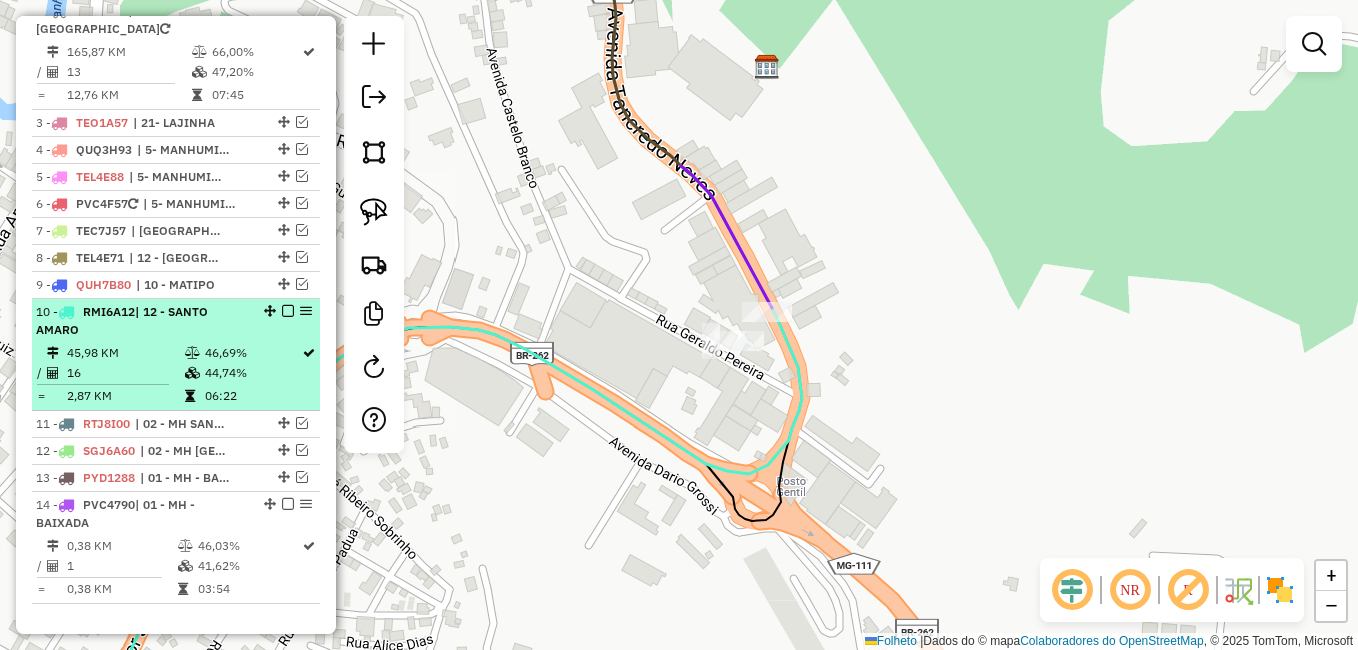 click at bounding box center [288, 311] 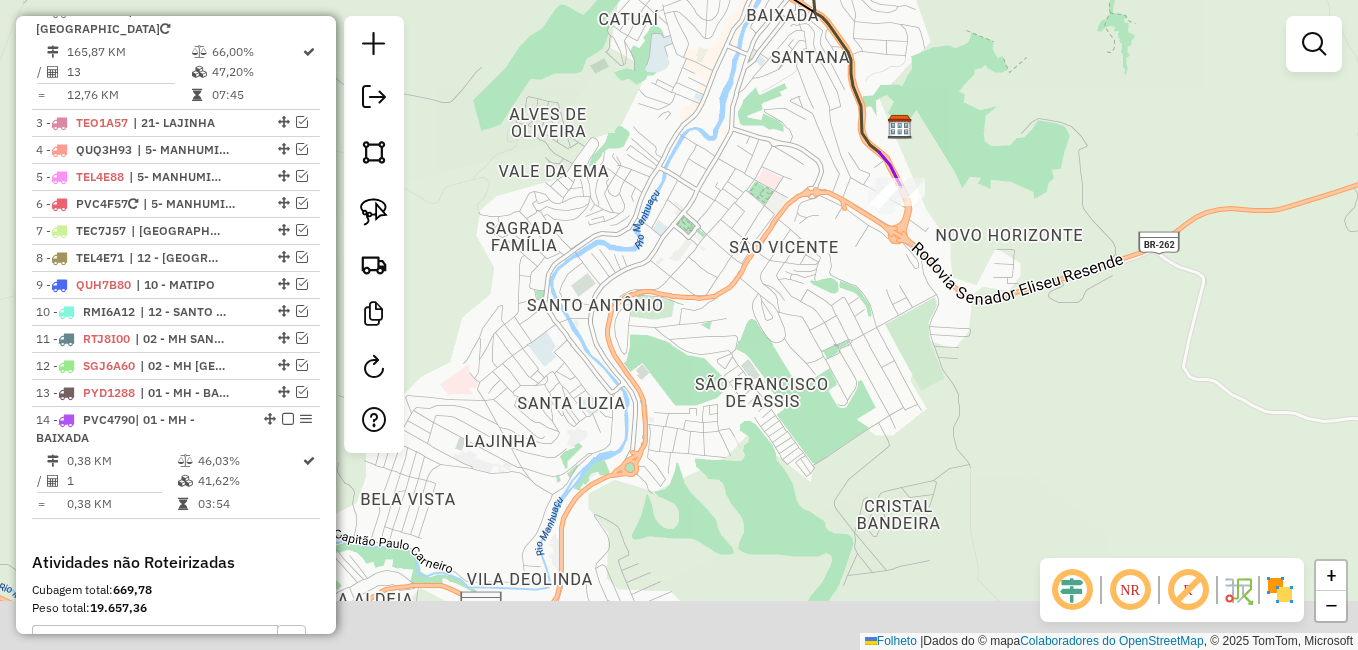 drag, startPoint x: 839, startPoint y: 389, endPoint x: 893, endPoint y: 307, distance: 98.1835 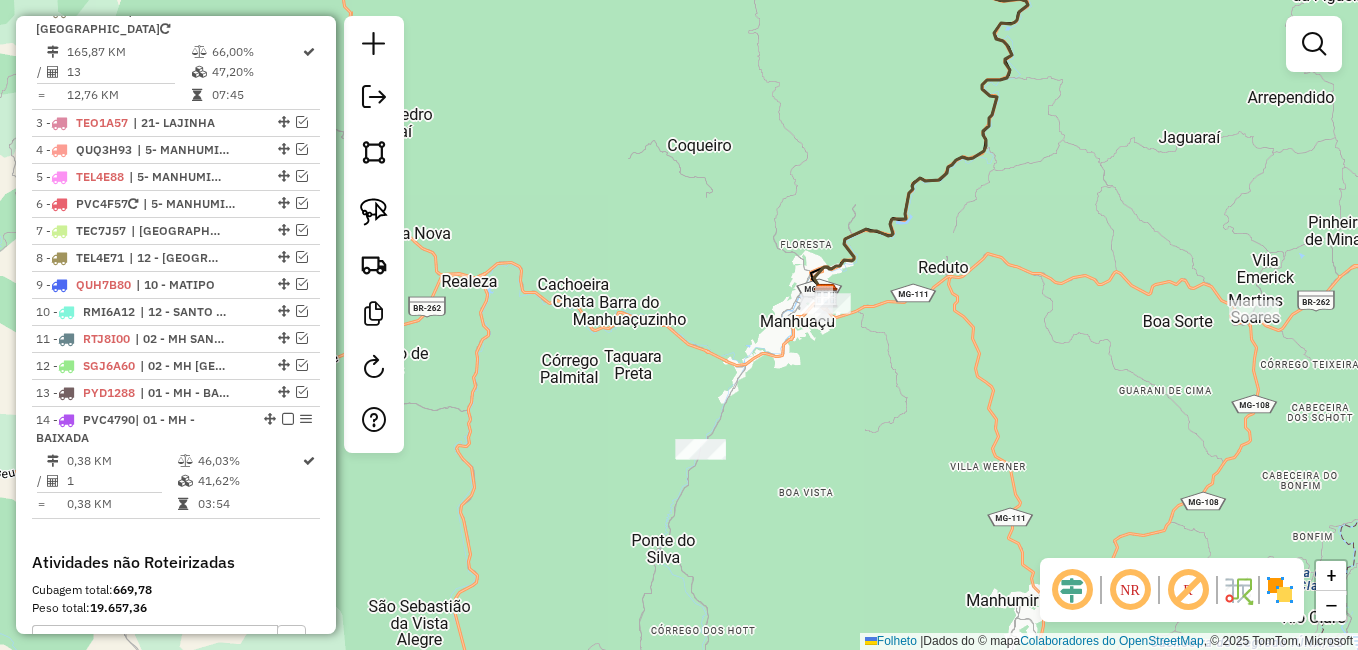 drag, startPoint x: 779, startPoint y: 456, endPoint x: 796, endPoint y: 417, distance: 42.544094 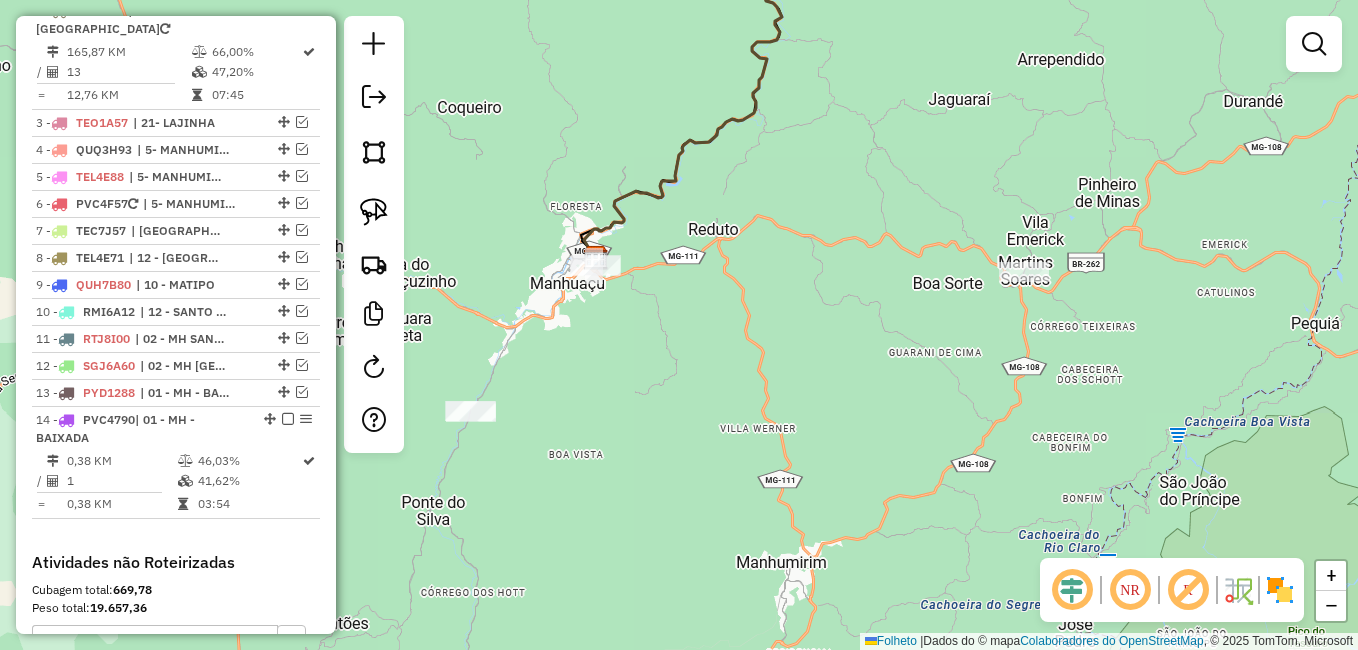 drag, startPoint x: 1115, startPoint y: 379, endPoint x: 894, endPoint y: 341, distance: 224.24316 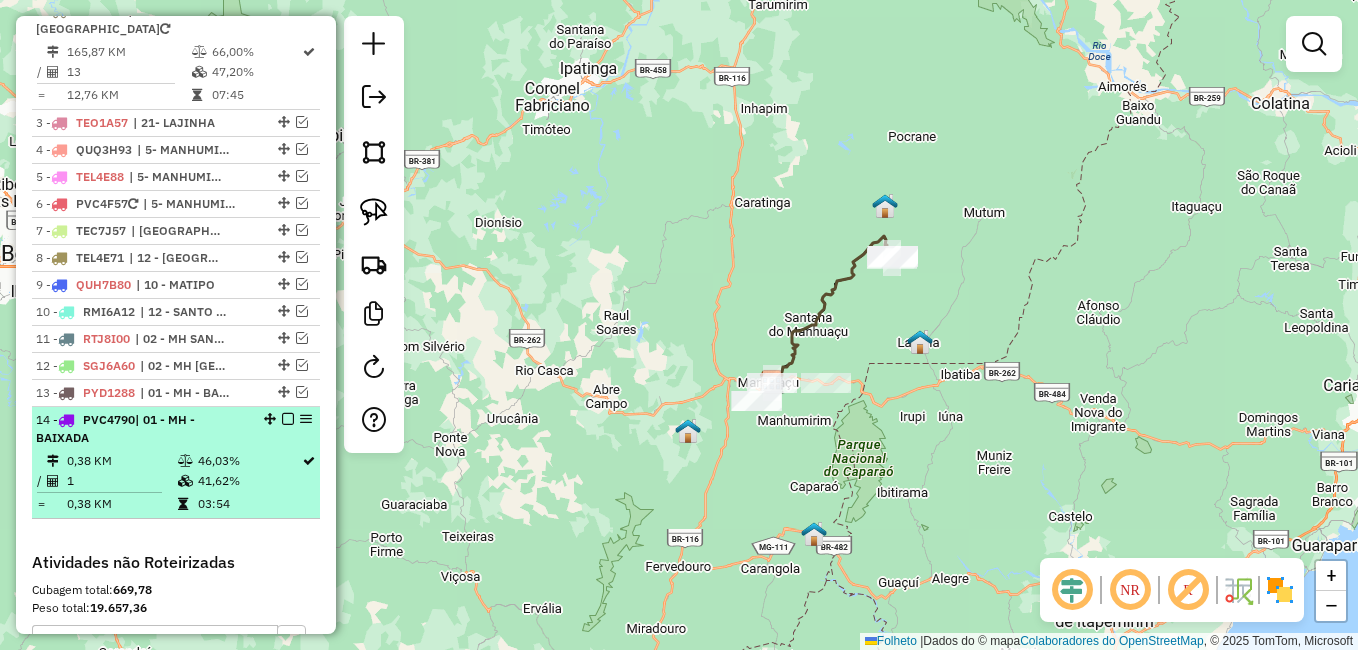 click at bounding box center (288, 419) 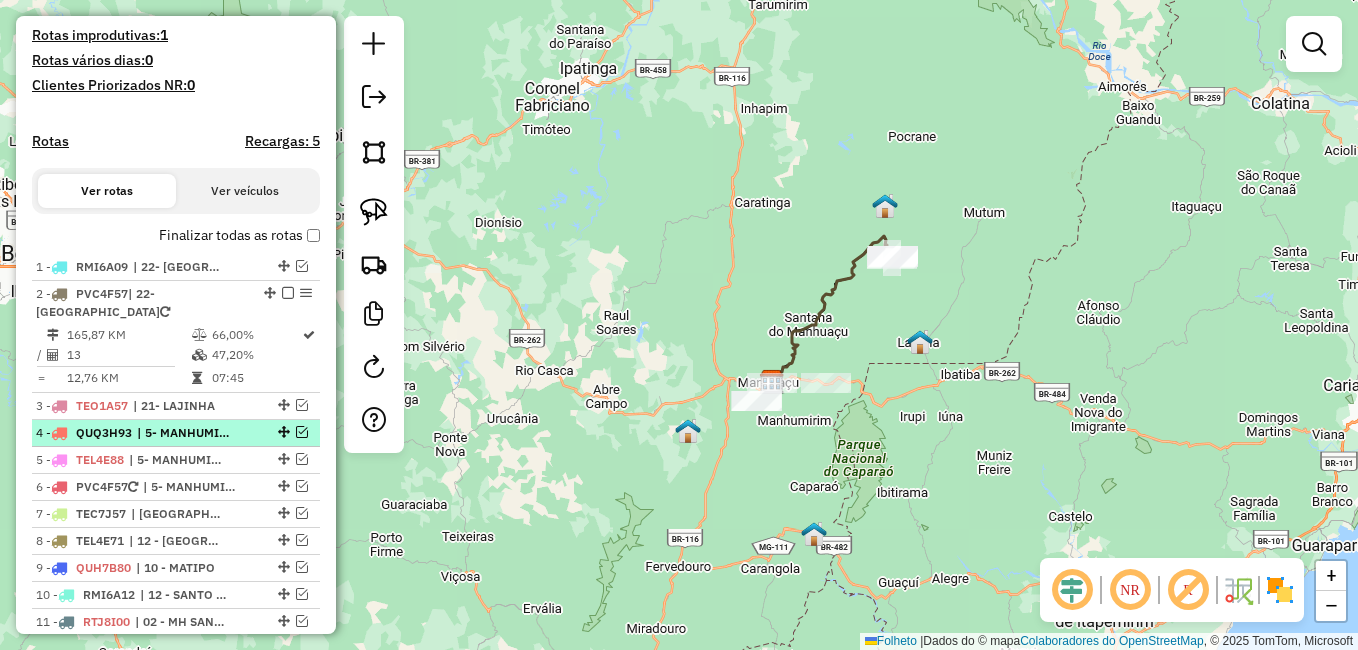 scroll, scrollTop: 501, scrollLeft: 0, axis: vertical 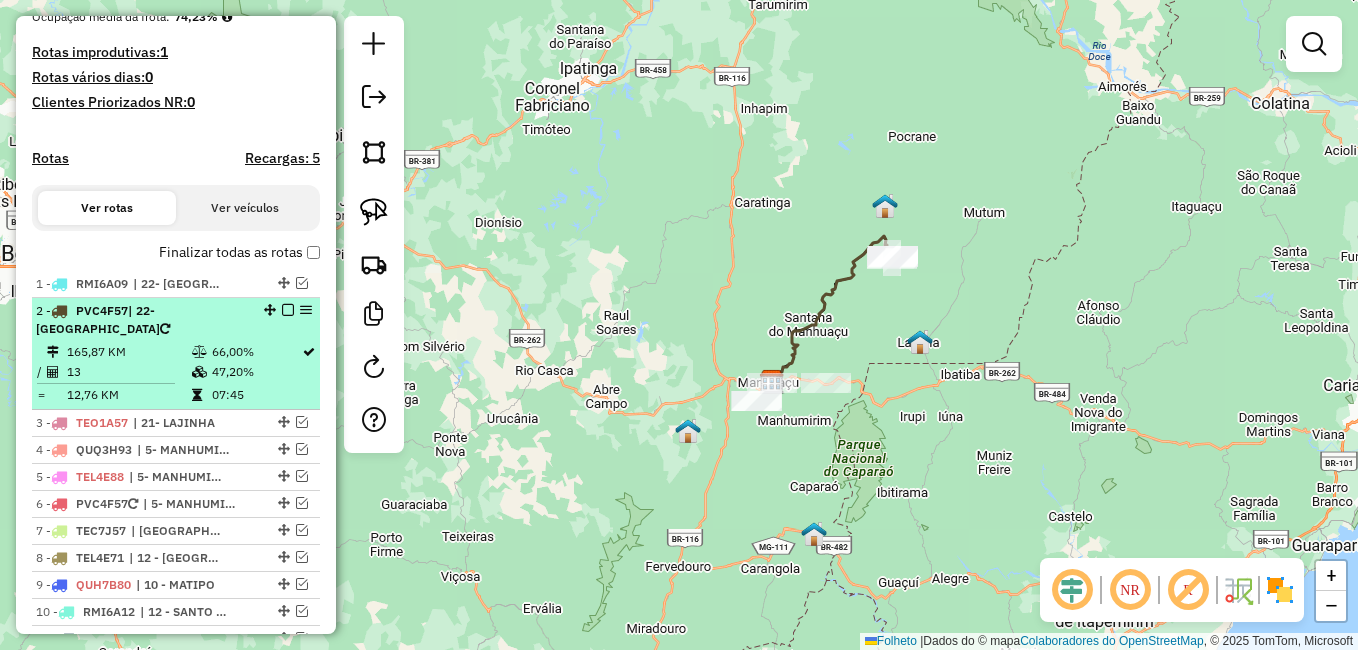 click at bounding box center (288, 310) 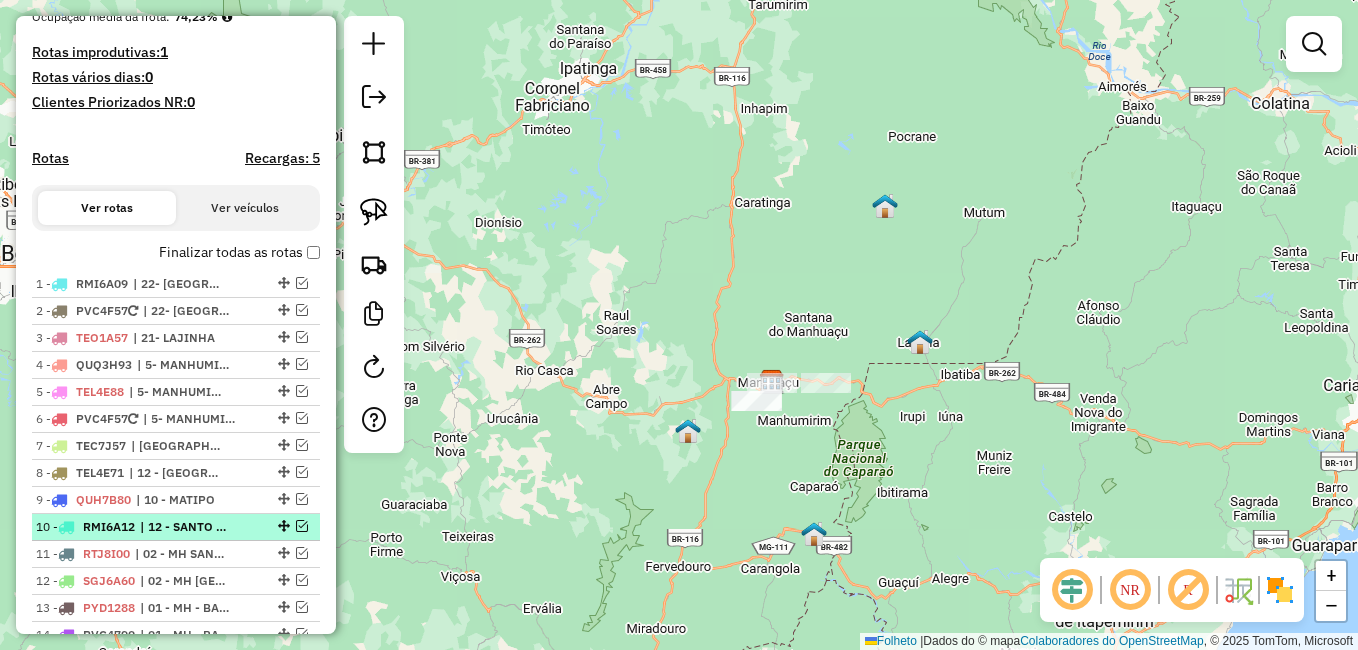 scroll, scrollTop: 601, scrollLeft: 0, axis: vertical 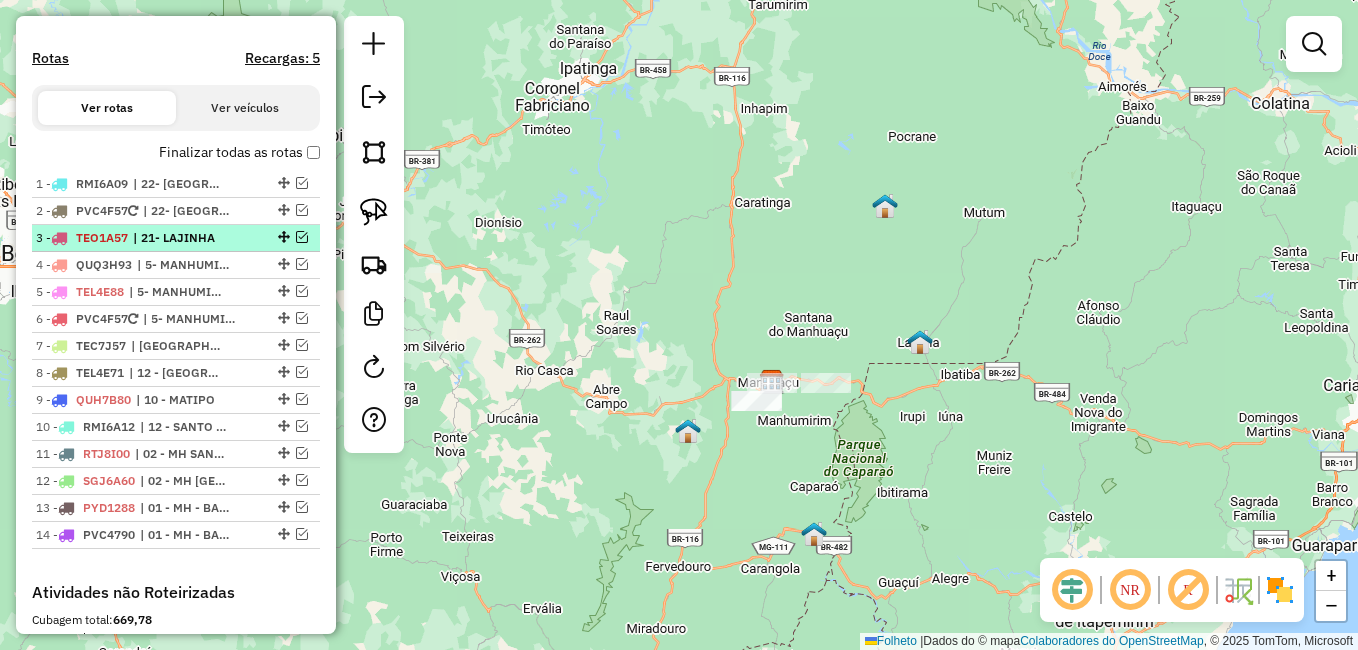 click on "| 21- LAJINHA" at bounding box center [179, 238] 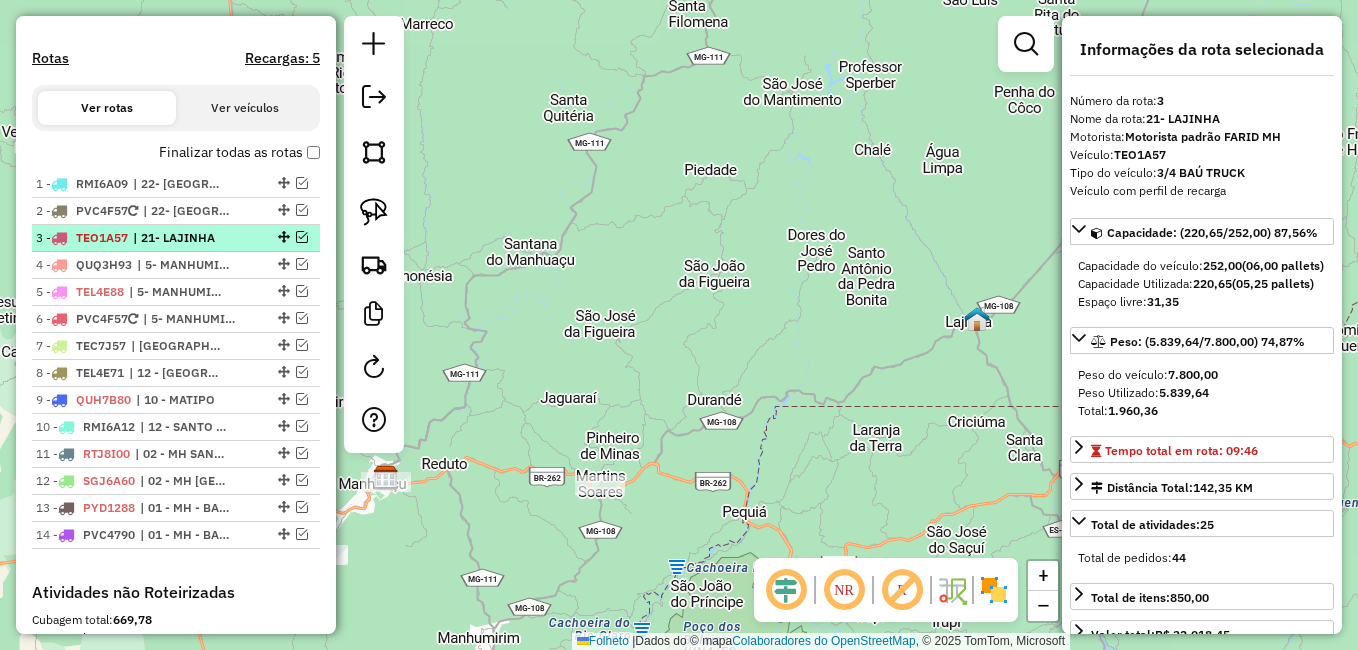 click at bounding box center (302, 237) 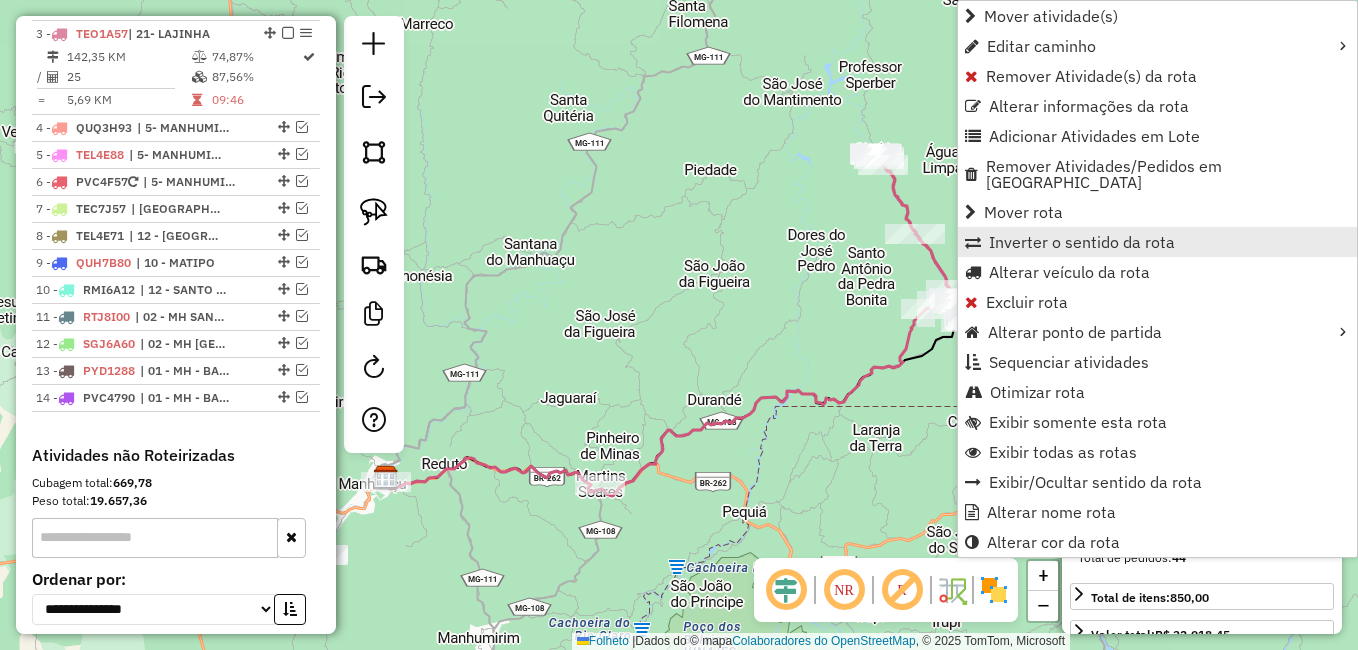 scroll, scrollTop: 828, scrollLeft: 0, axis: vertical 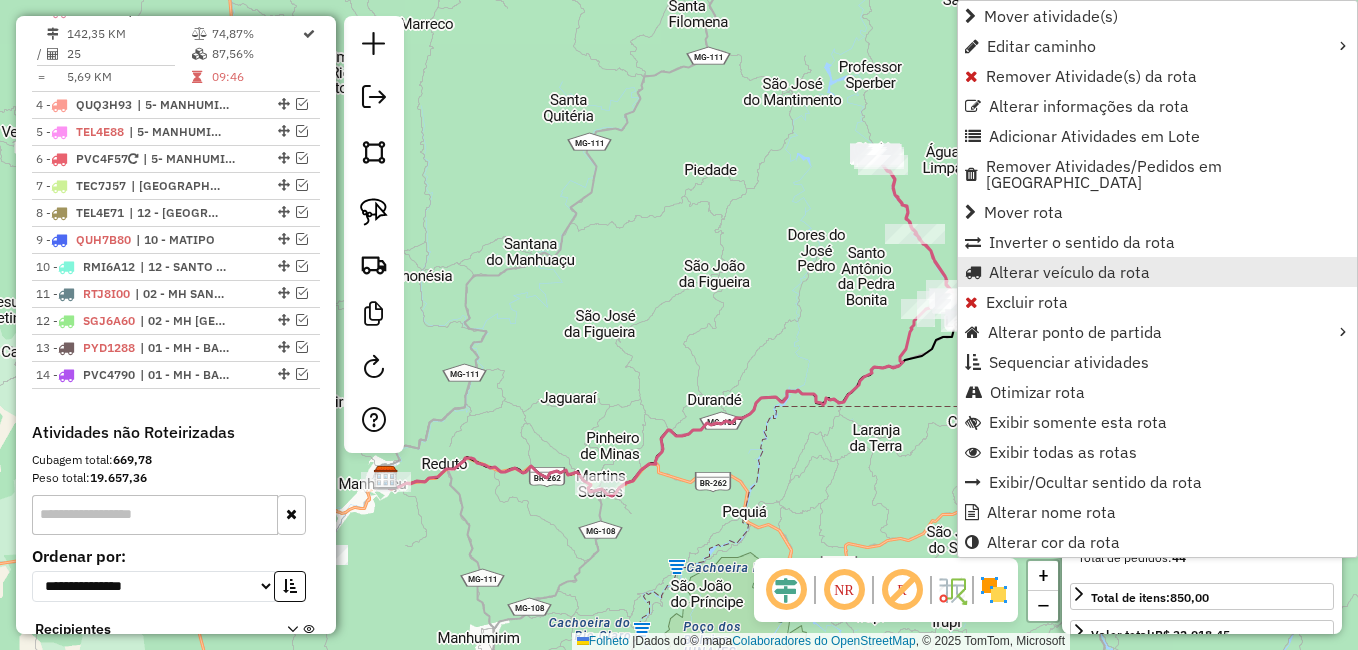 click on "Alterar veículo da rota" at bounding box center (1069, 272) 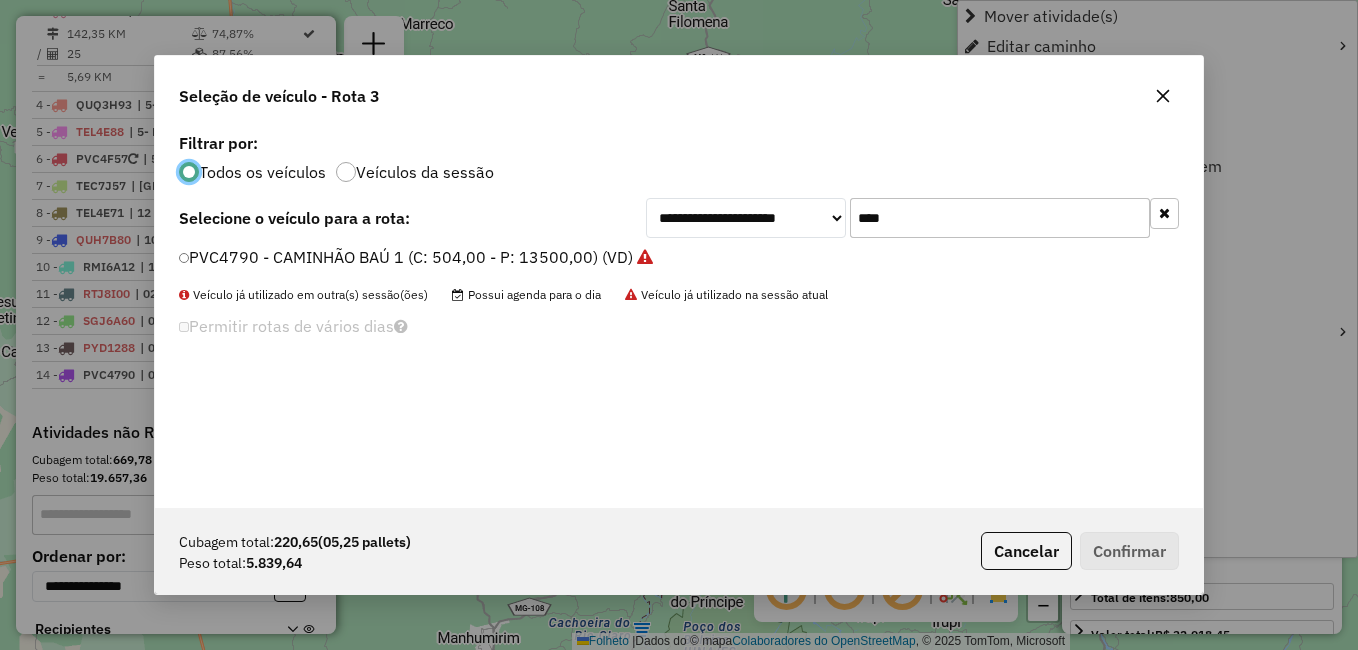 scroll, scrollTop: 11, scrollLeft: 6, axis: both 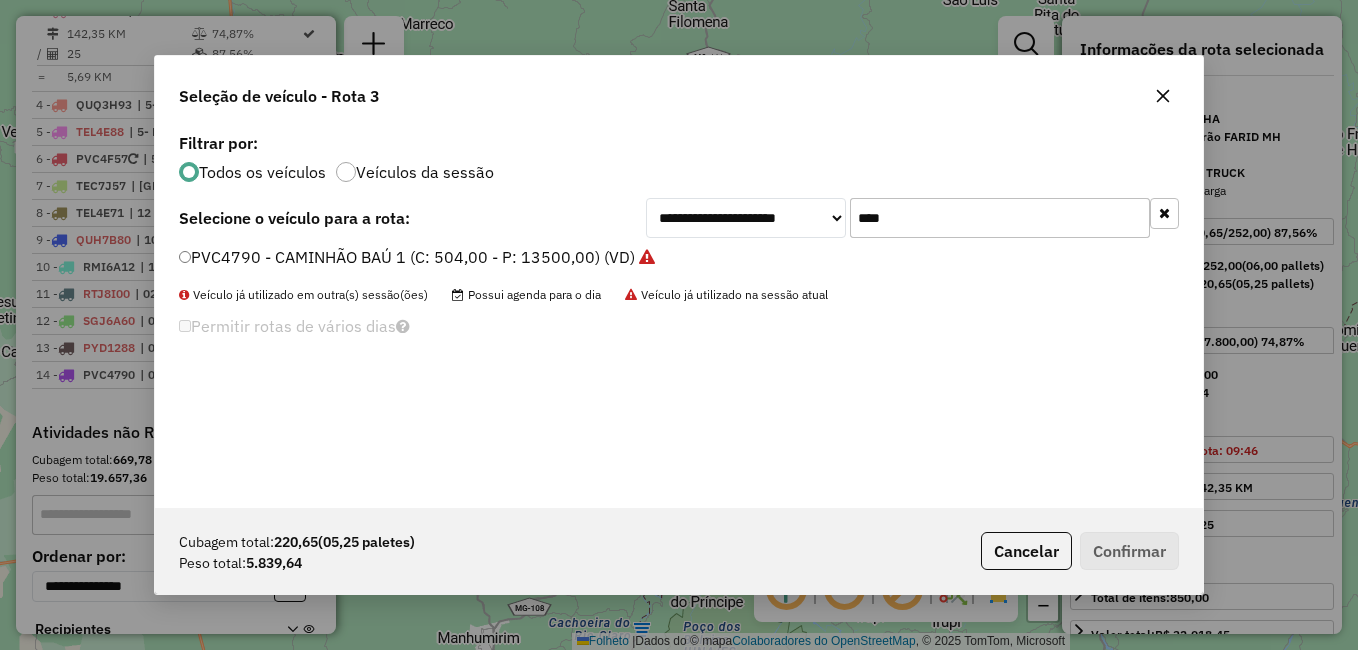 click on "****" 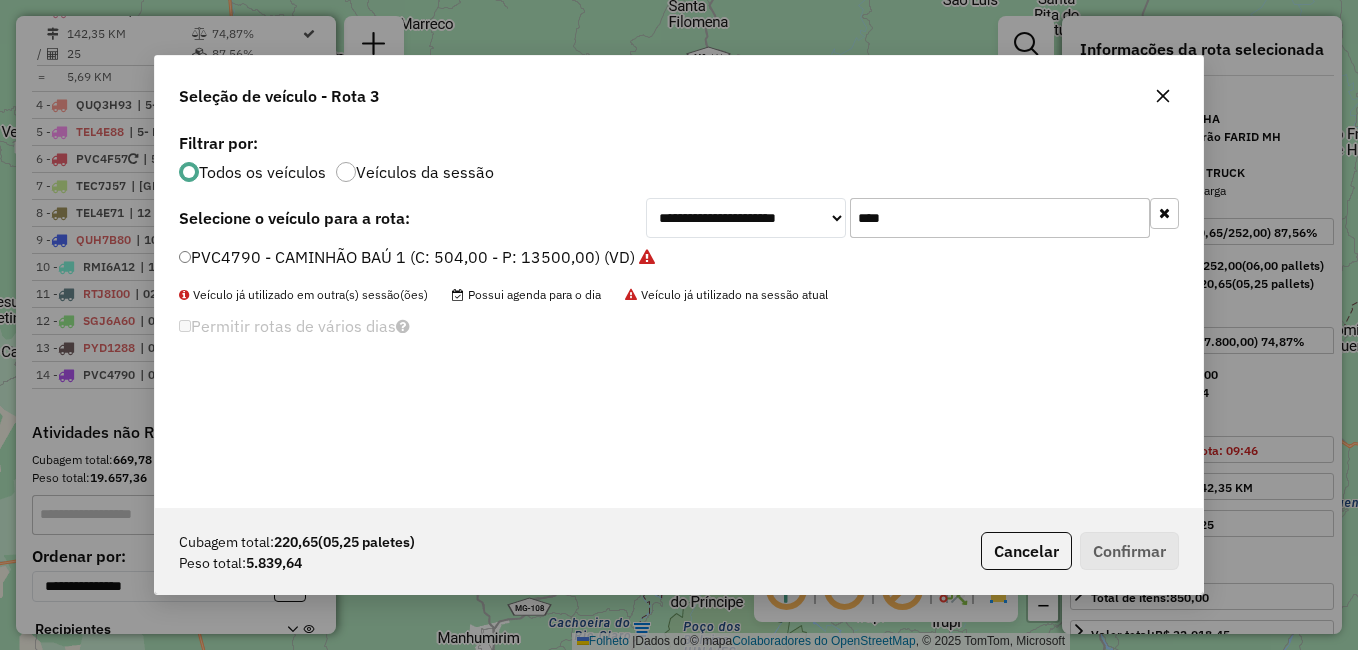 click 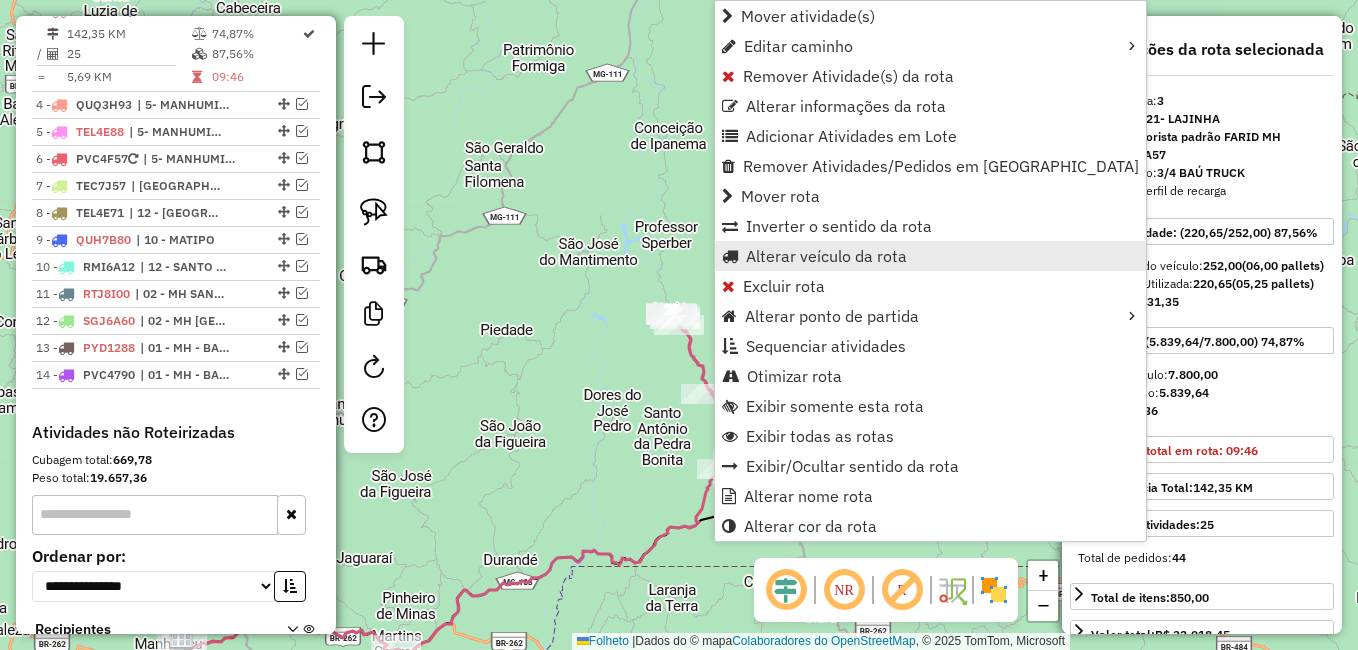 click on "Alterar veículo da rota" at bounding box center [826, 256] 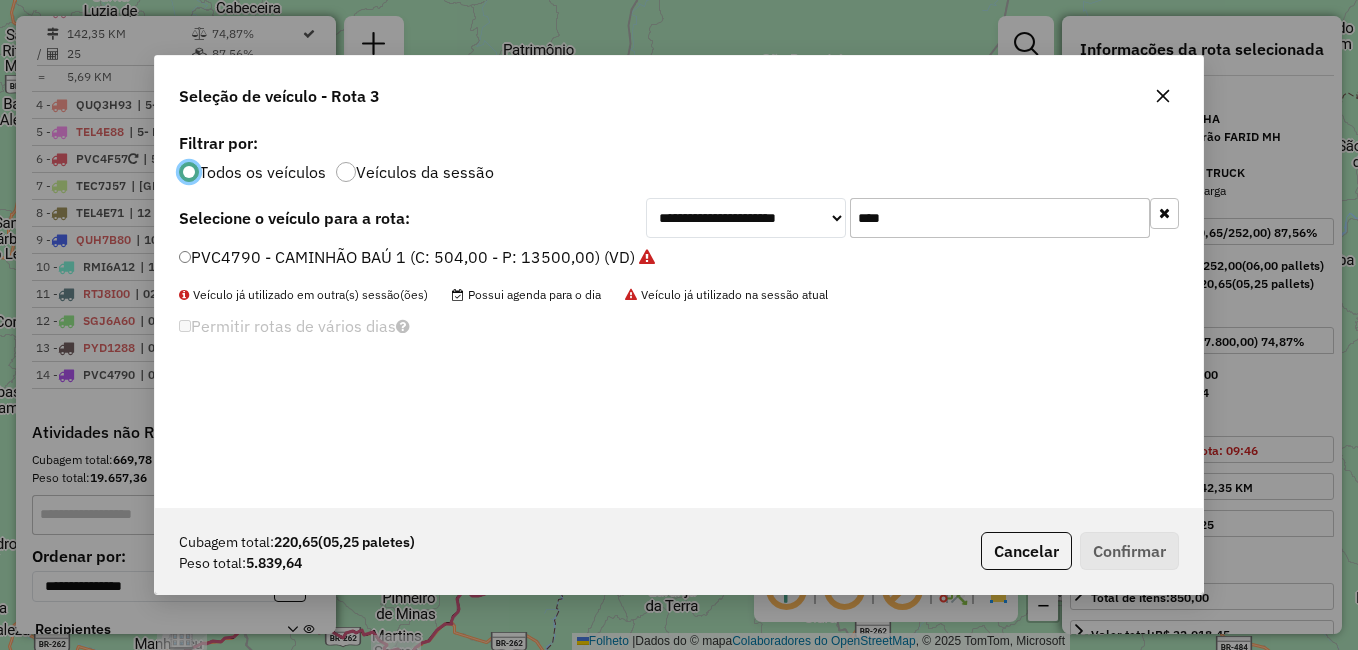 scroll, scrollTop: 11, scrollLeft: 6, axis: both 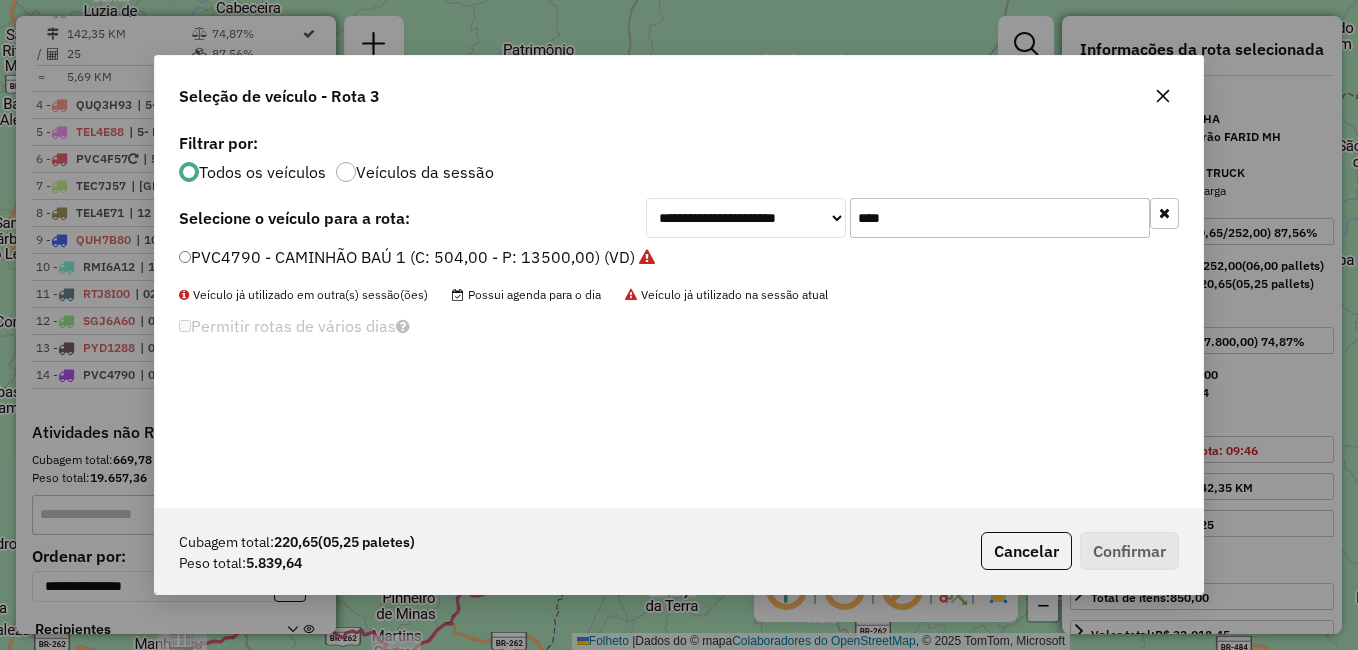 drag, startPoint x: 918, startPoint y: 212, endPoint x: 882, endPoint y: 157, distance: 65.734314 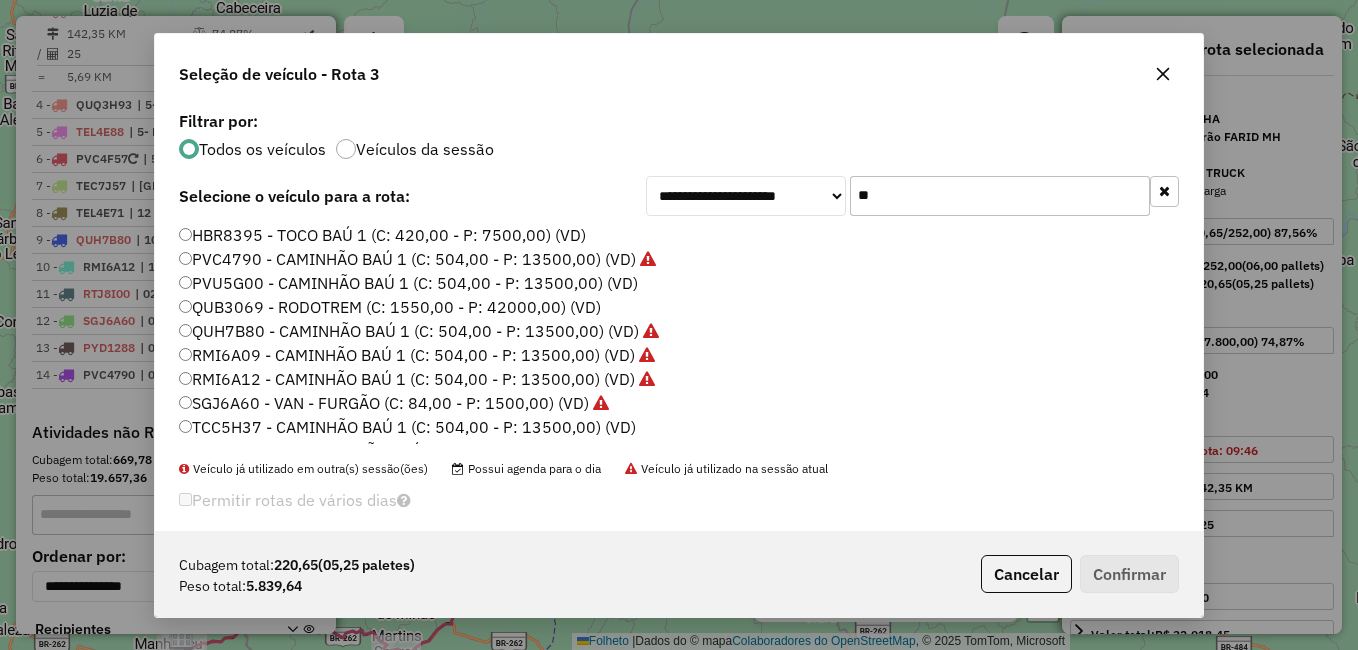 click on "**********" 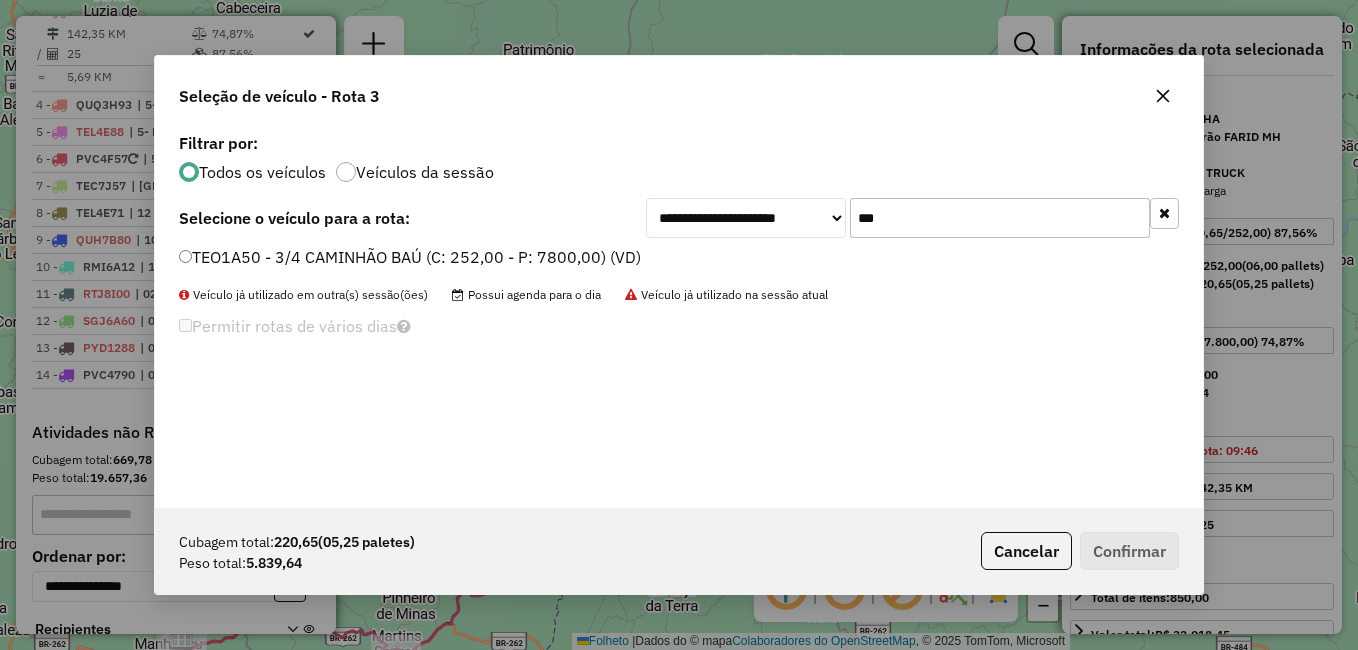 type on "***" 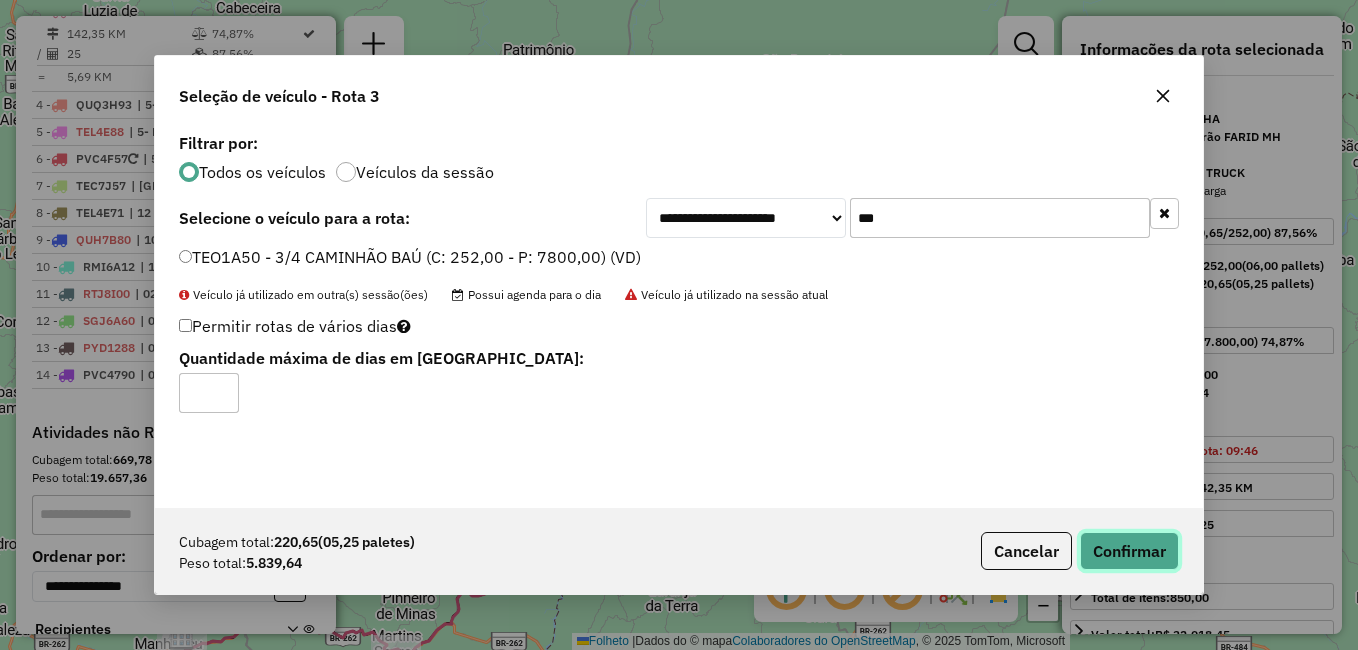 click on "Confirmar" 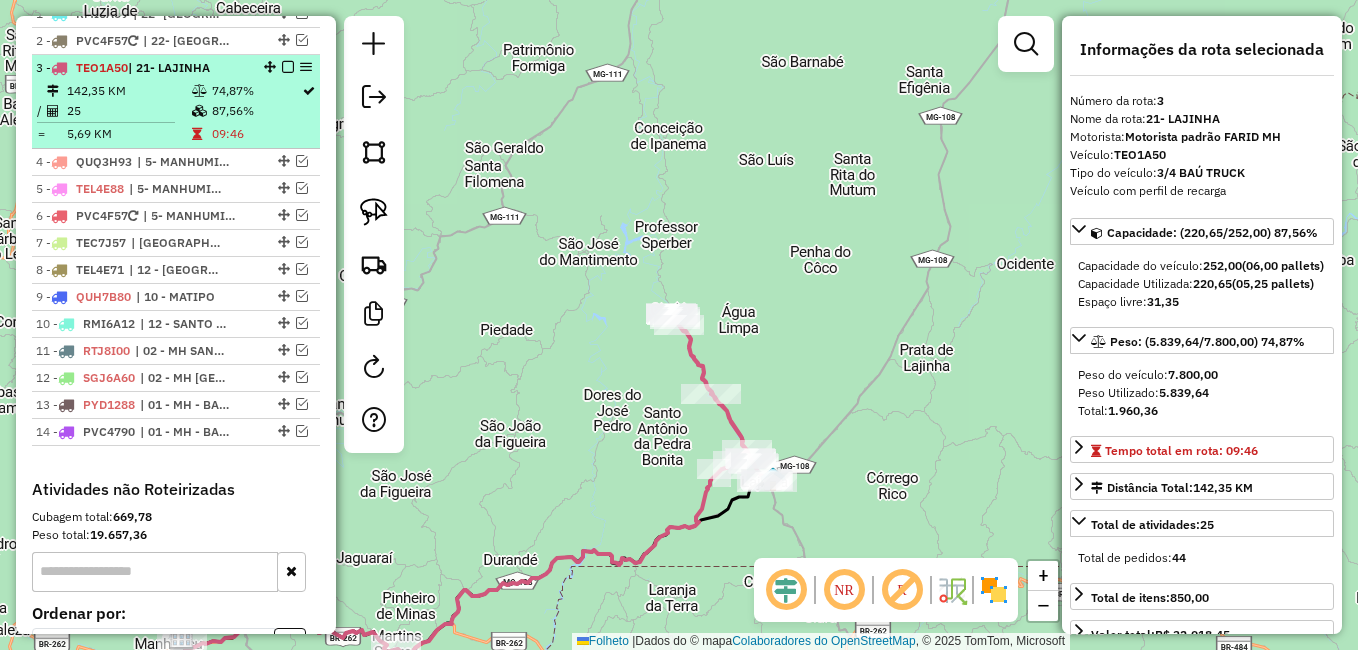 scroll, scrollTop: 628, scrollLeft: 0, axis: vertical 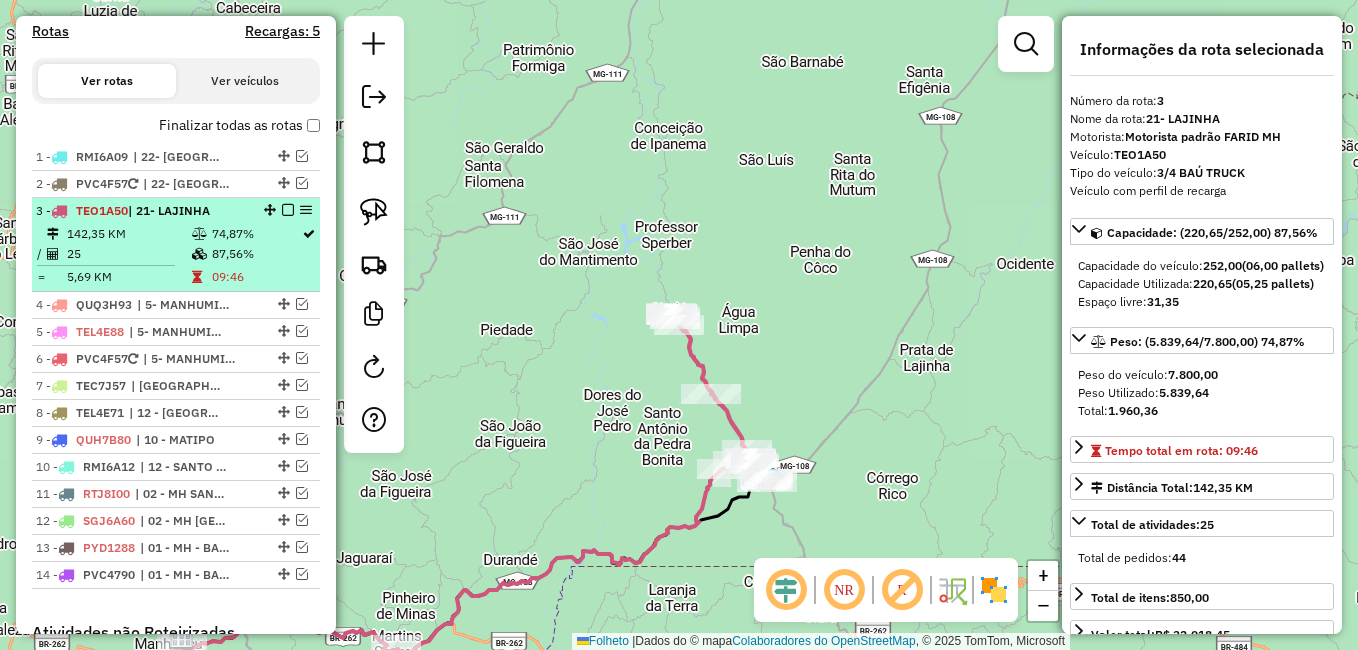 click at bounding box center (288, 210) 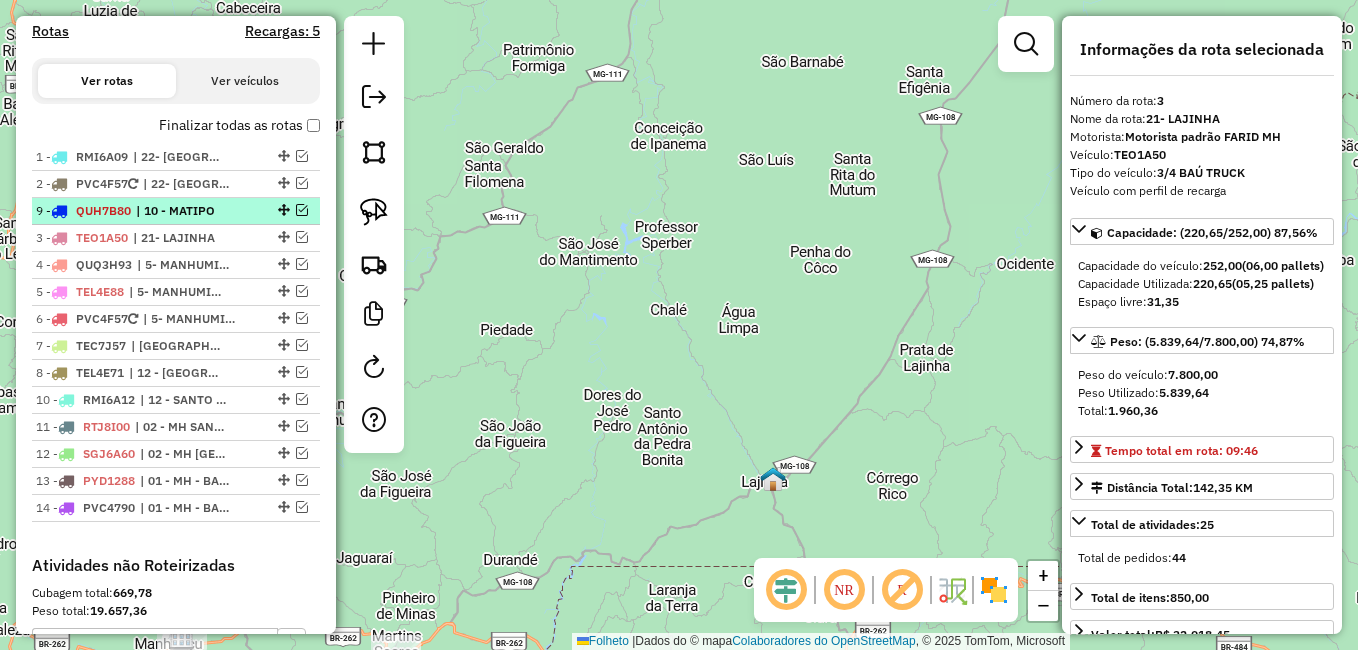 drag, startPoint x: 278, startPoint y: 389, endPoint x: 278, endPoint y: 223, distance: 166 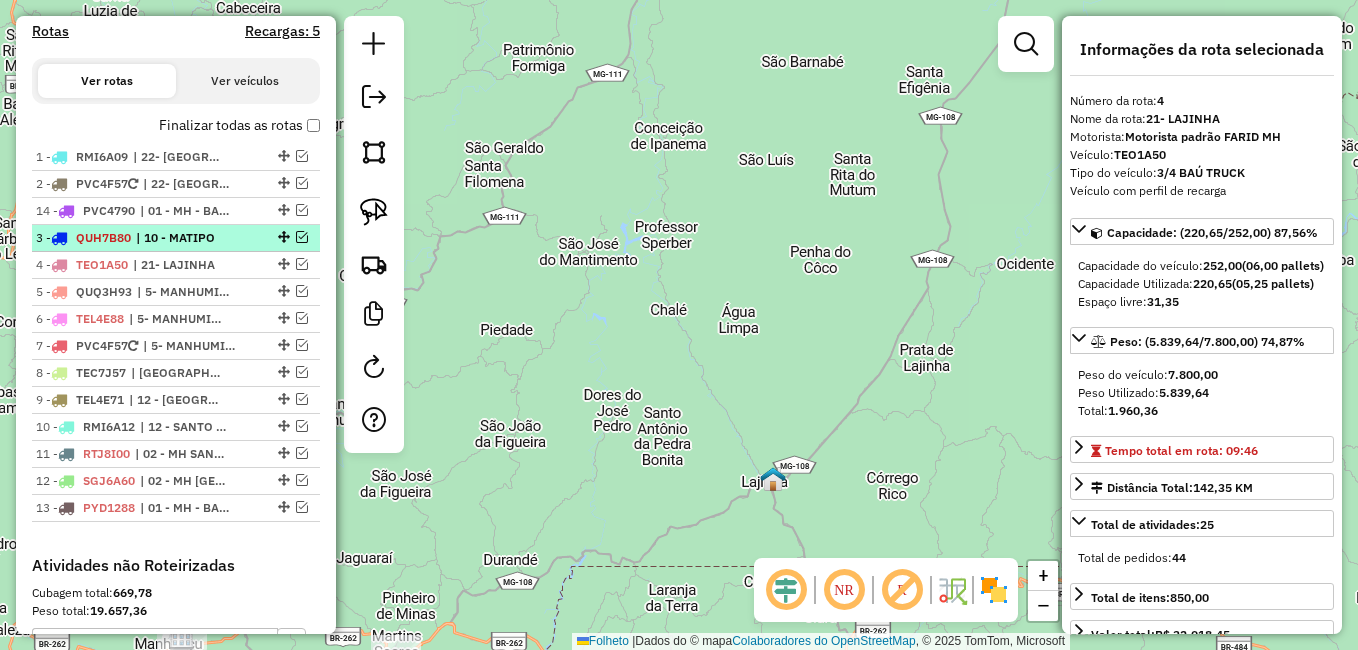 drag, startPoint x: 276, startPoint y: 526, endPoint x: 278, endPoint y: 246, distance: 280.00714 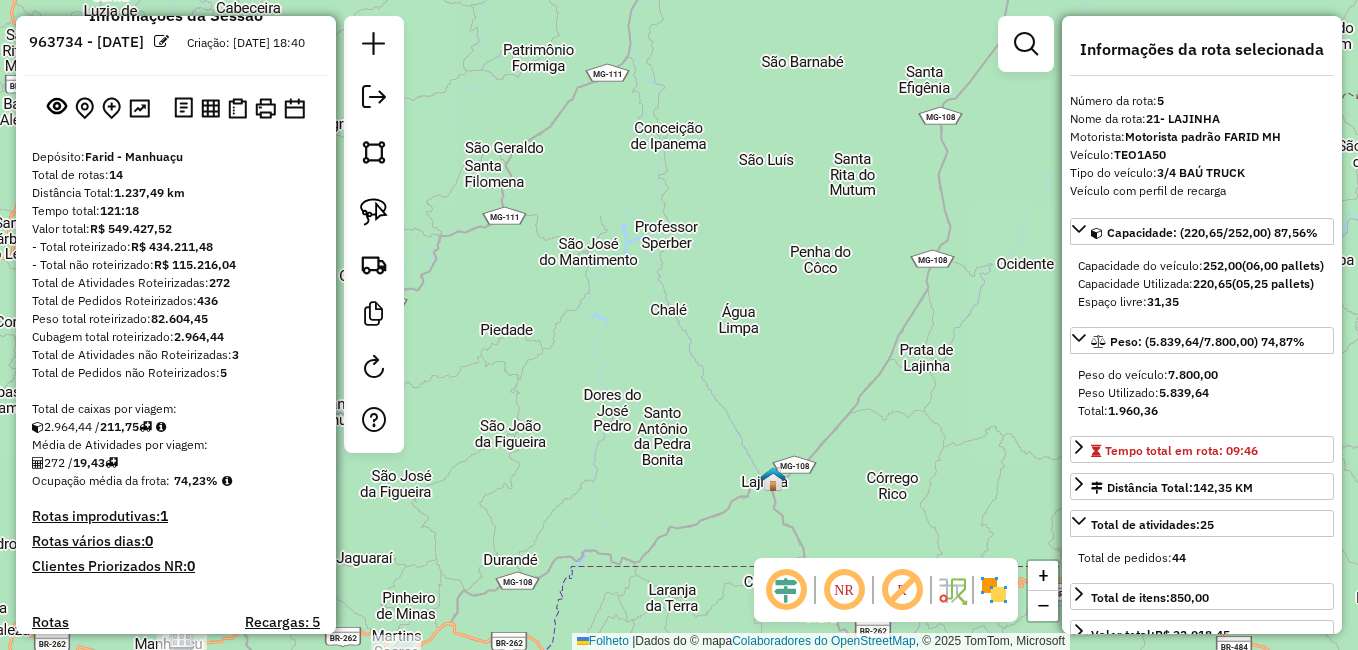 scroll, scrollTop: 28, scrollLeft: 0, axis: vertical 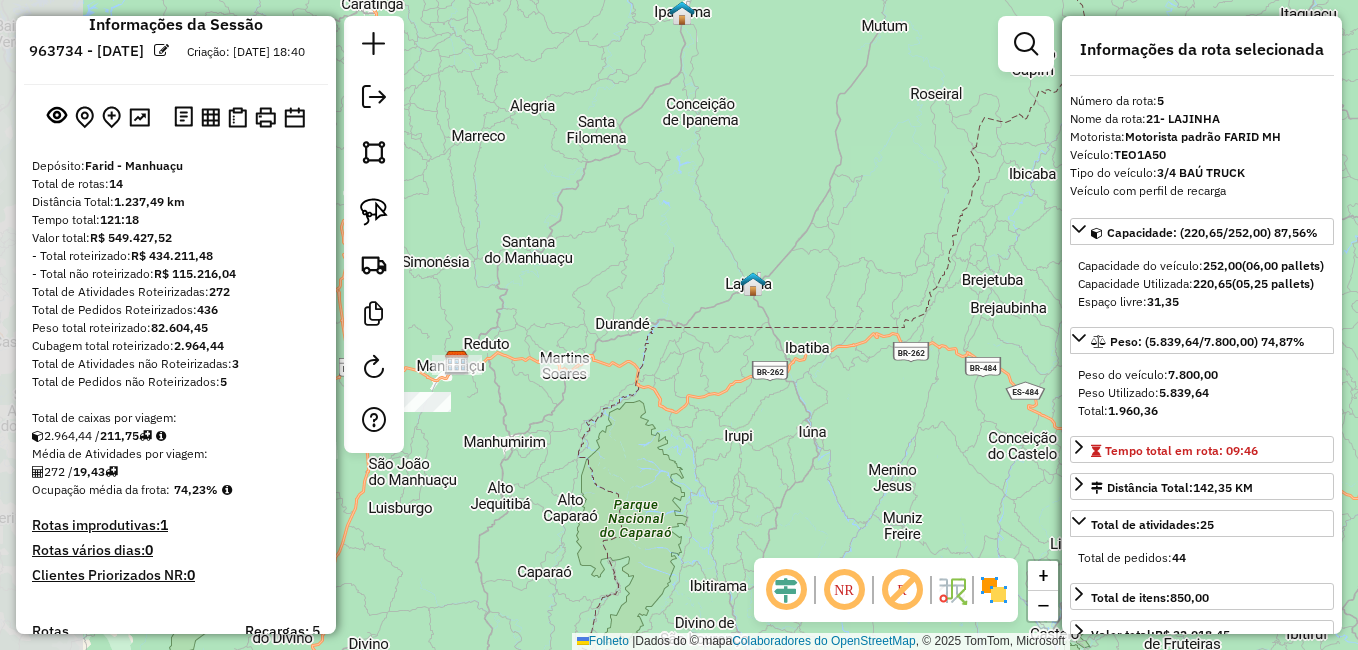 drag, startPoint x: 626, startPoint y: 367, endPoint x: 726, endPoint y: 244, distance: 158.52129 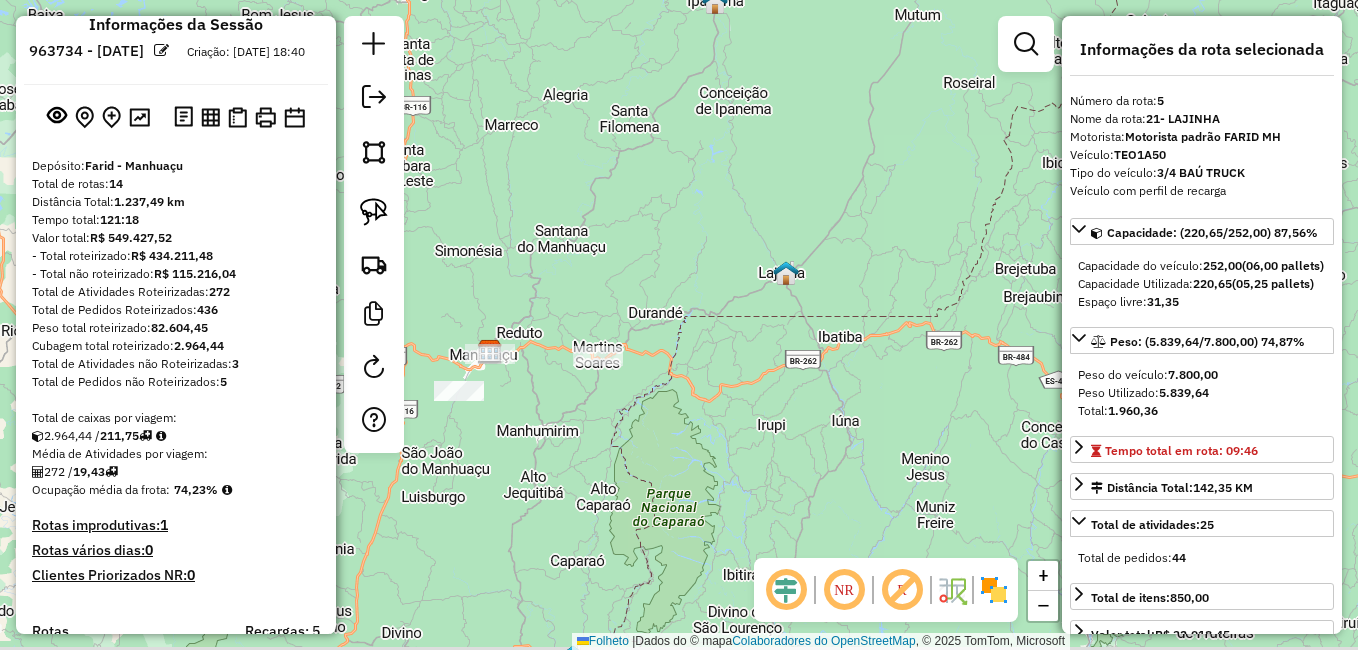 drag, startPoint x: 663, startPoint y: 424, endPoint x: 729, endPoint y: 403, distance: 69.260376 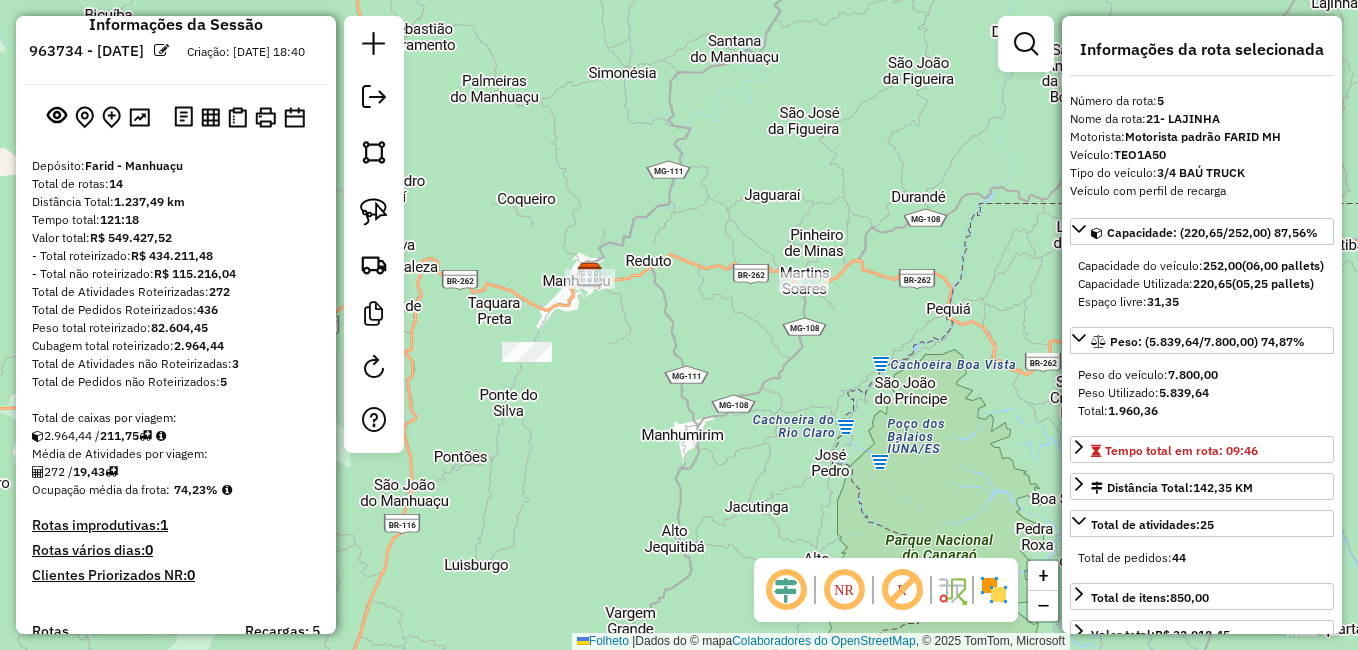drag, startPoint x: 608, startPoint y: 408, endPoint x: 692, endPoint y: 403, distance: 84.14868 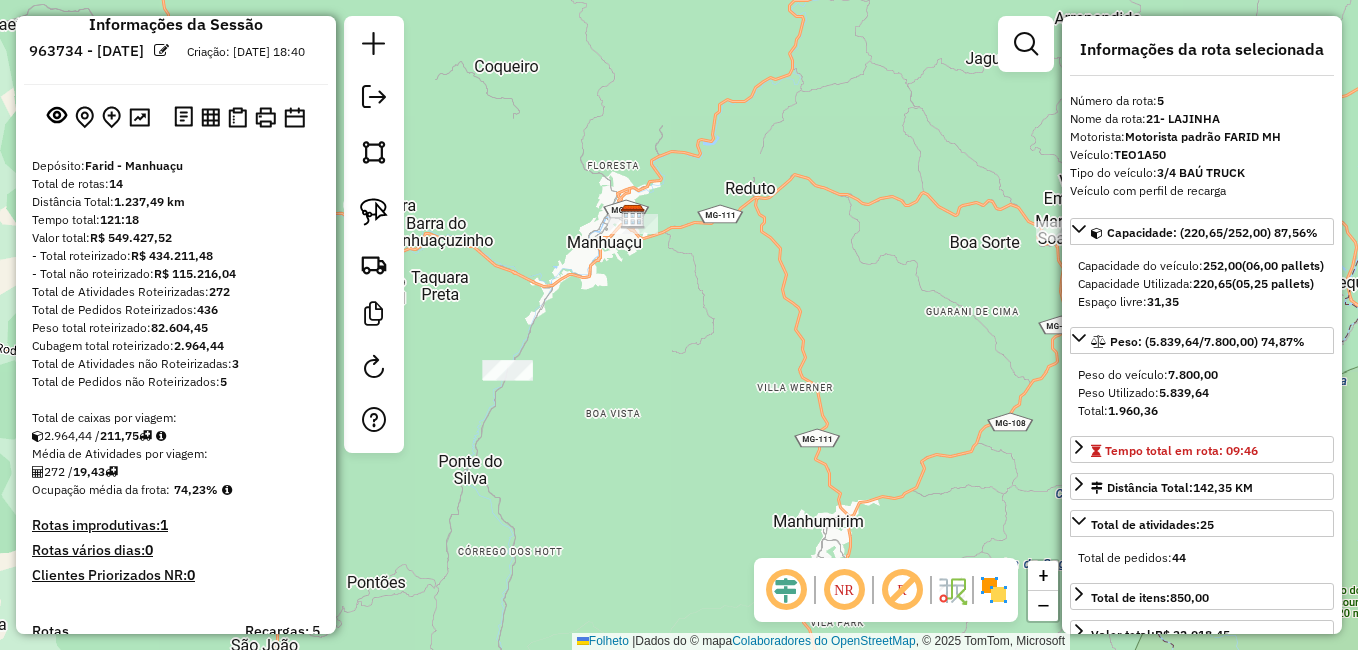 drag, startPoint x: 637, startPoint y: 334, endPoint x: 669, endPoint y: 379, distance: 55.21775 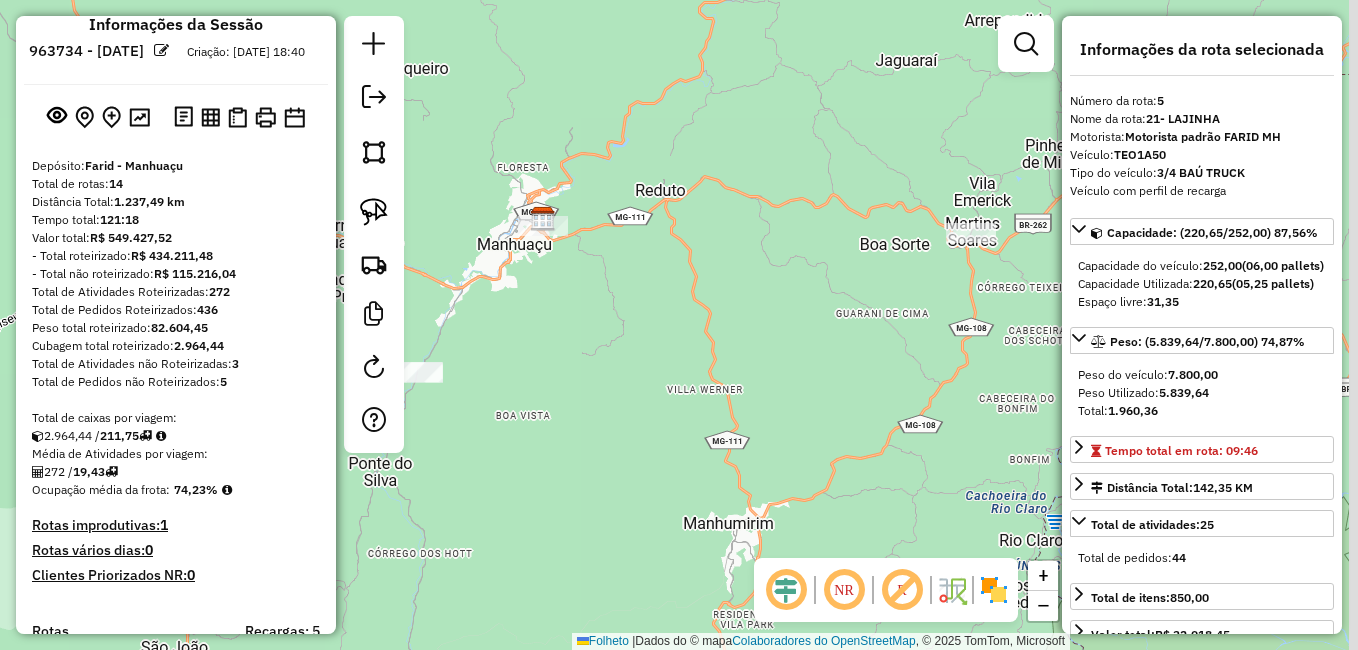 drag, startPoint x: 646, startPoint y: 348, endPoint x: 645, endPoint y: 338, distance: 10.049875 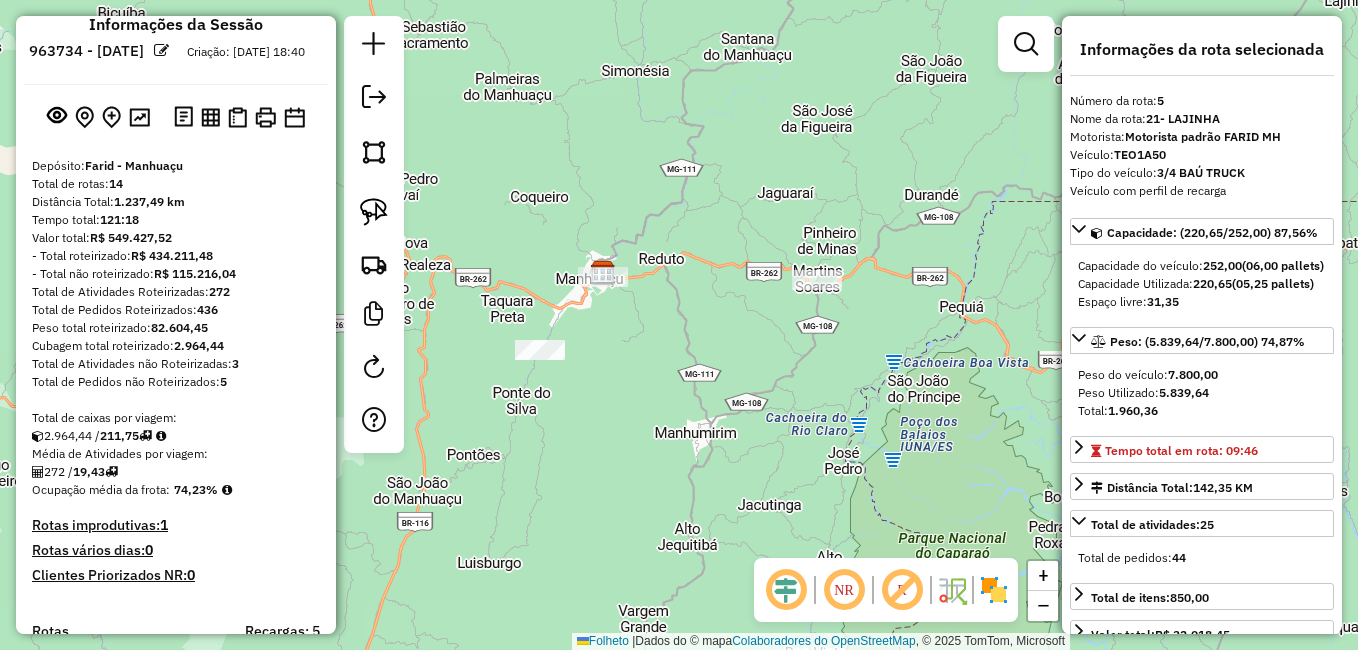 drag, startPoint x: 380, startPoint y: 204, endPoint x: 735, endPoint y: 258, distance: 359.08356 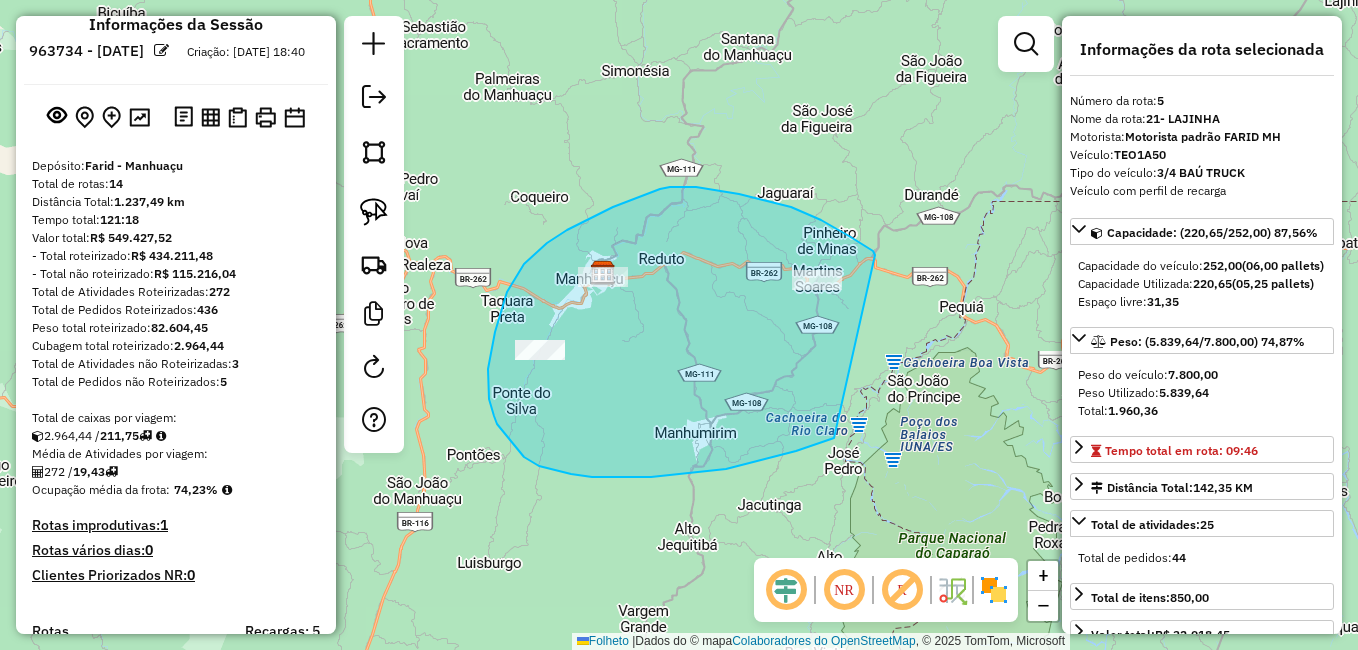 drag, startPoint x: 875, startPoint y: 253, endPoint x: 882, endPoint y: 399, distance: 146.16771 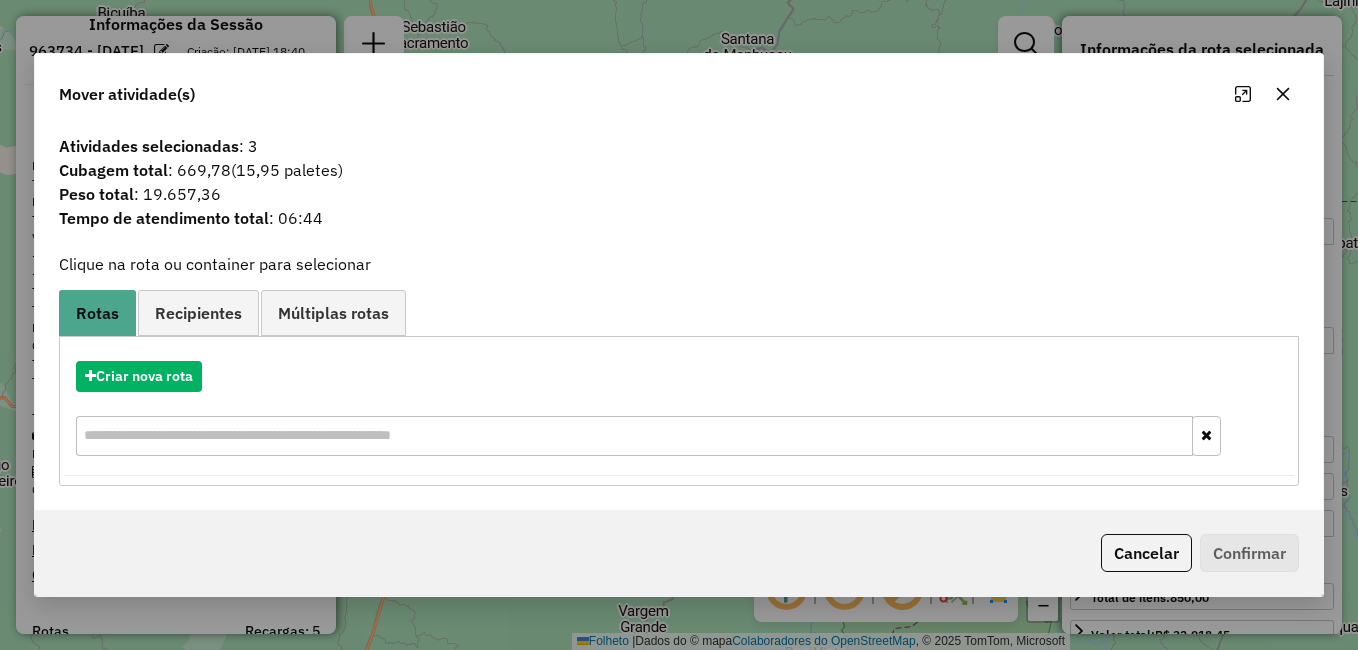 click 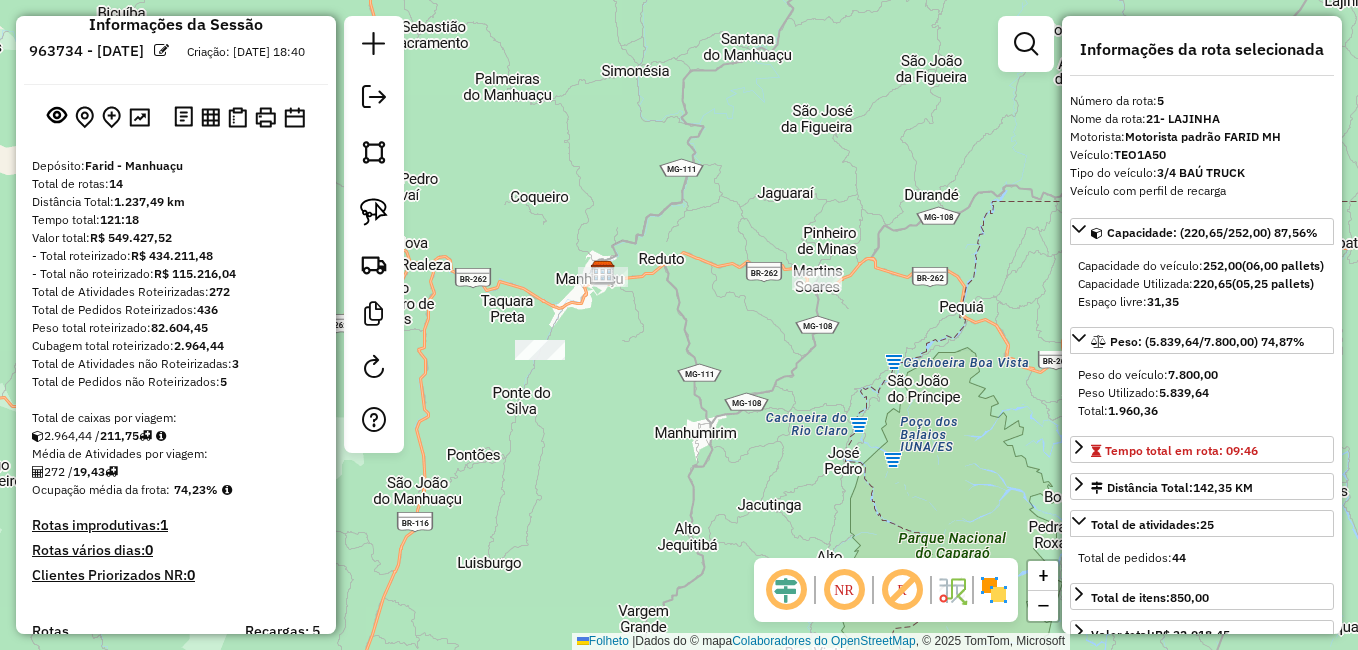 click on "Janela de atendimento Grade de atendimento Capacidade Transportadoras Veículos Cliente Pedidos  Rotas Selecione os dias de semana para filtrar as janelas de atendimento  Seg   Ter   Qua   Qui   Sexo   Sáb   Dom  Informe o período da janela de atendimento: De: Até:  Filtrar exatamente a janela do cliente  Considerar janela de atendimento padrão  Selecione os dias de semana para filtrar as grades de atendimento  Seg   Ter   Qua   Qui   Sexo   Sáb   Dom   Considerar clientes sem dia de atendimento cadastrado  Clientes fora do dia de atendimento selecionado Filtrar as atividades entre os valores definidos abaixo:  Peso mínimo:   Peso máximo:   Cubagem mínima:   Cubagem máxima:   De:   Até:  Filtrar as atividades entre o tempo de atendimento definido abaixo:  De:   Até:   Considerar capacidade total dos clientes não roteirizados Transportadora: Selecione um ou mais itens Tipo de veículo: Selecione um ou mais itens Veículo: Selecione um ou mais itens Motorista: Selecione um ou mais itens Nomo: Setor:" 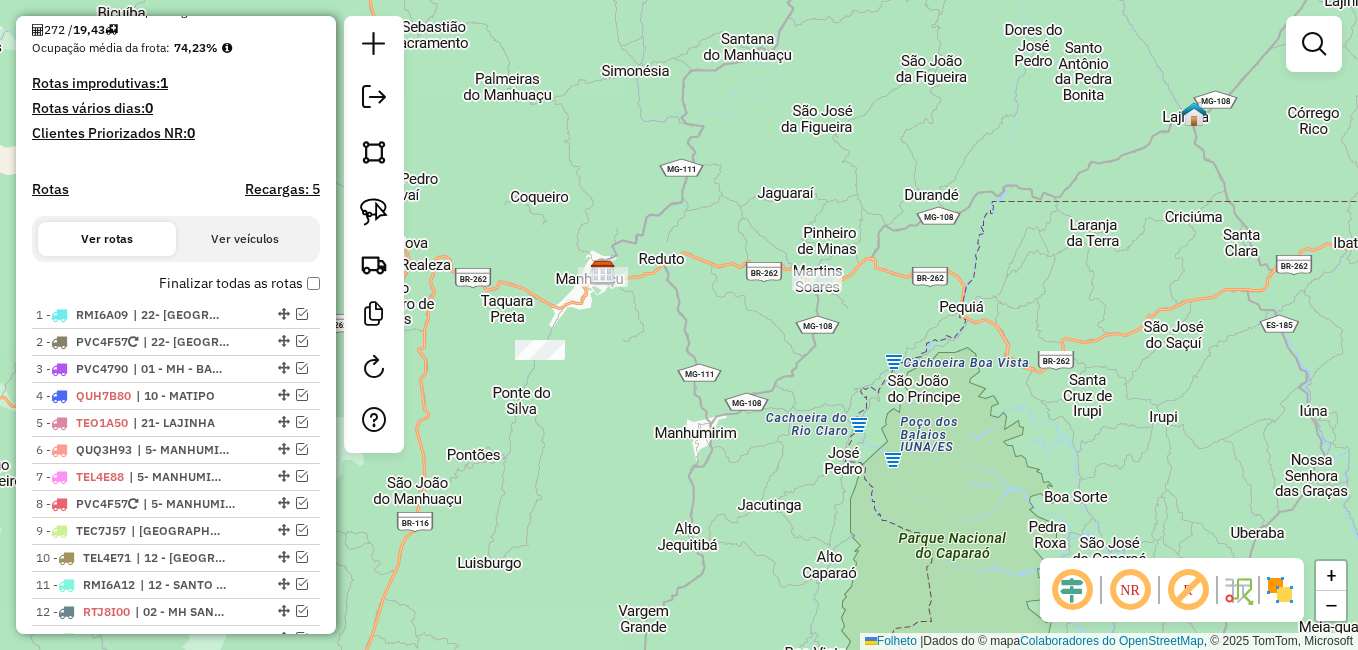 scroll, scrollTop: 628, scrollLeft: 0, axis: vertical 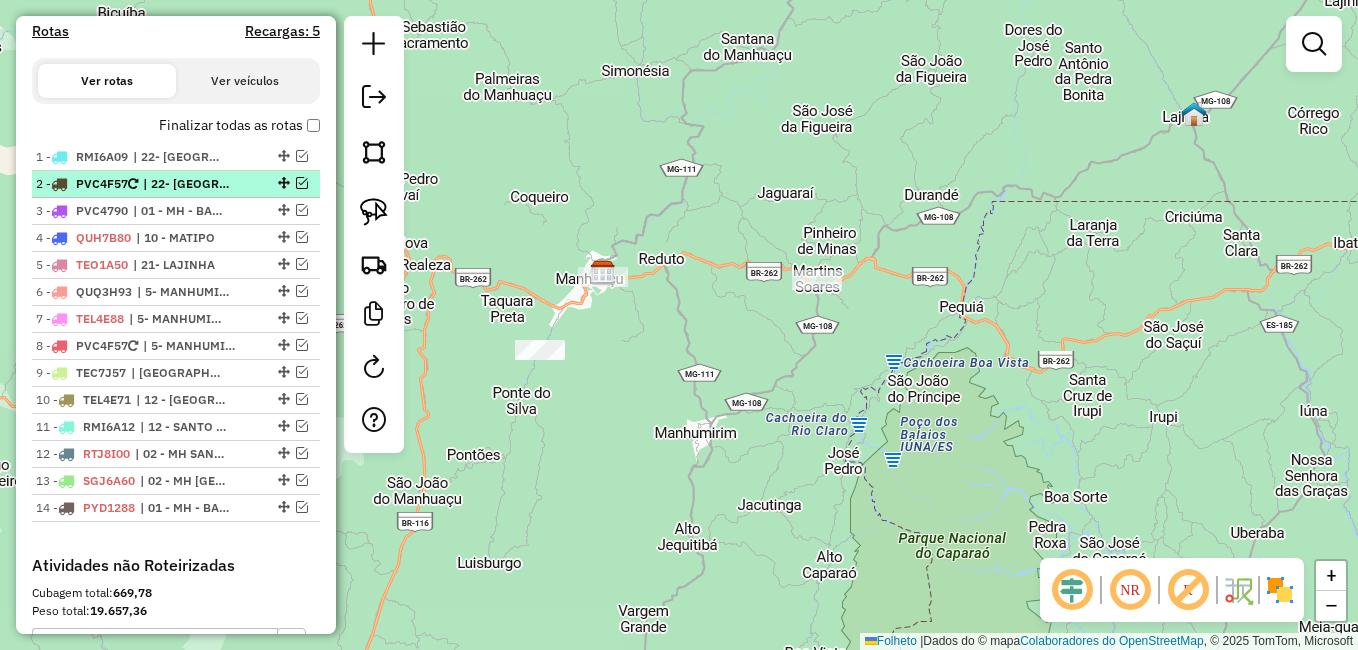 click on "| 22- [GEOGRAPHIC_DATA]" at bounding box center (189, 184) 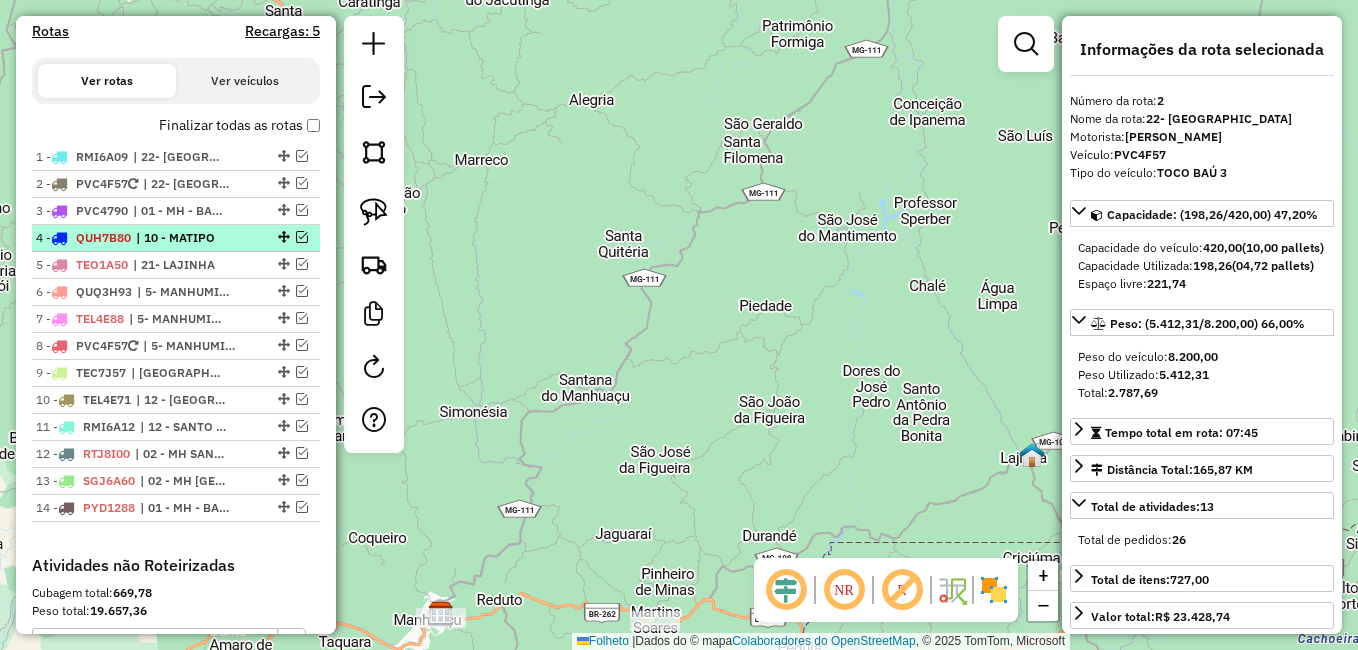 click on "| 10 - MATIPO" at bounding box center (182, 238) 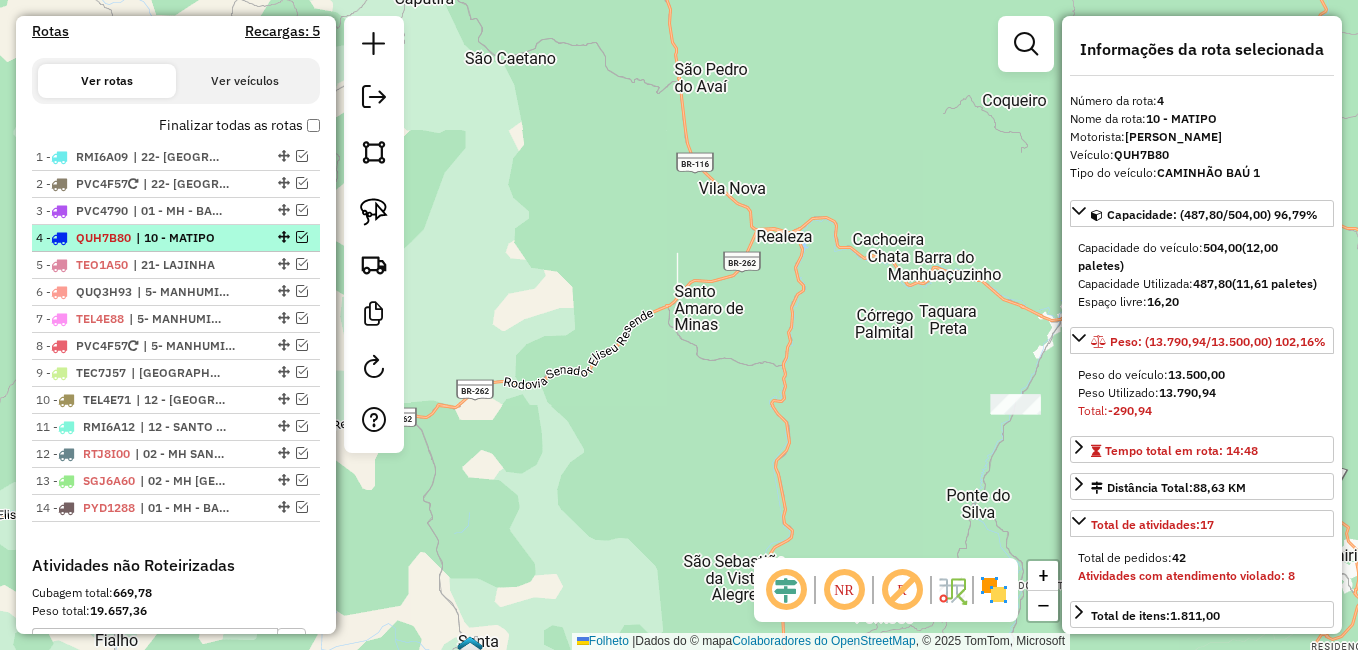 click at bounding box center [302, 237] 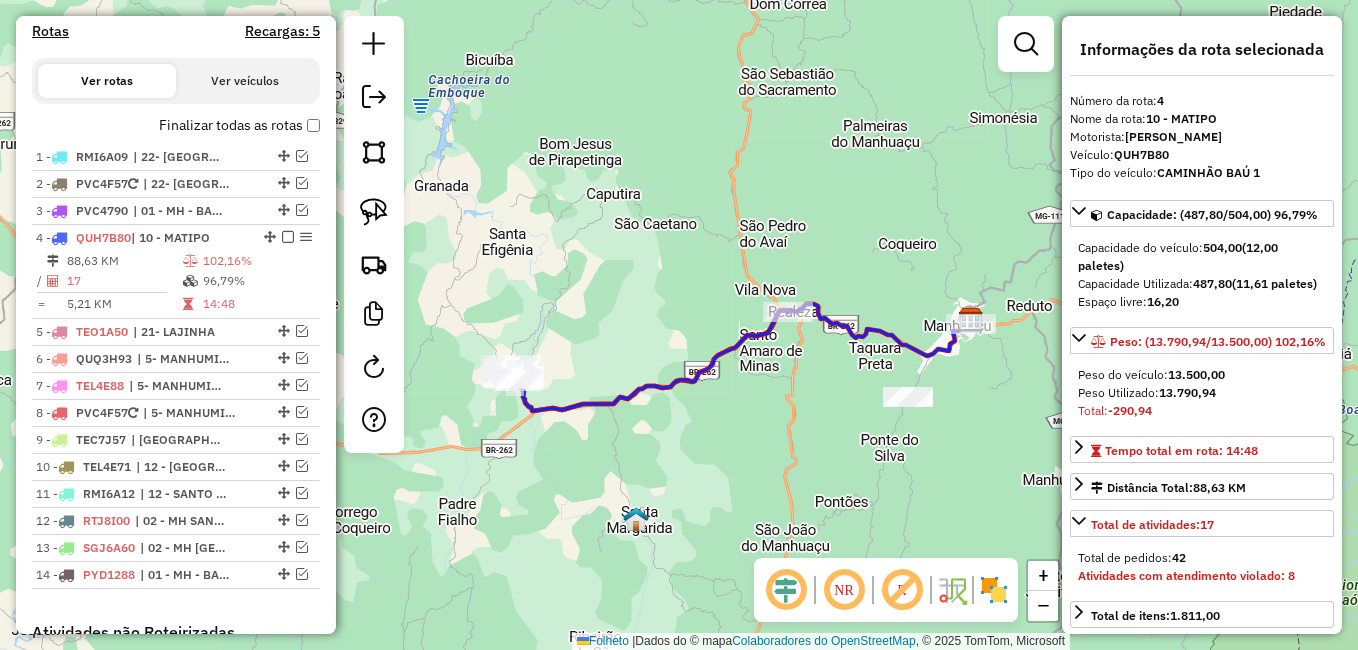 drag, startPoint x: 680, startPoint y: 421, endPoint x: 745, endPoint y: 381, distance: 76.321686 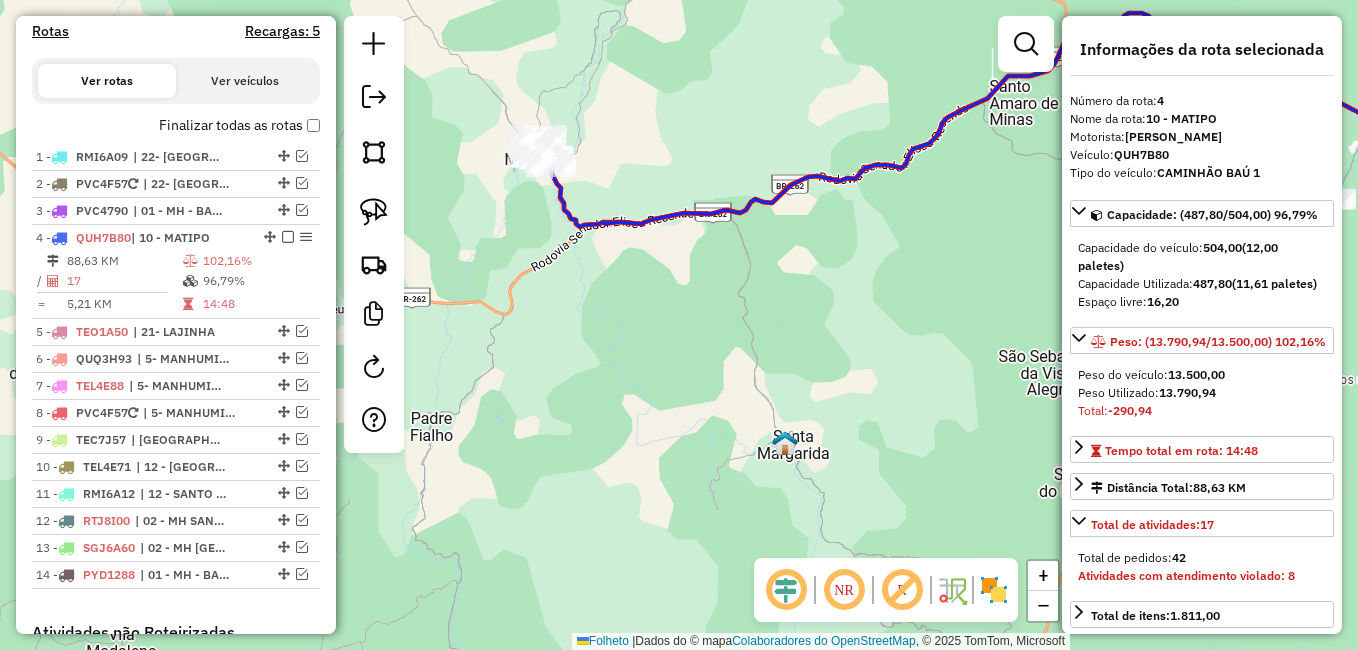 drag, startPoint x: 550, startPoint y: 276, endPoint x: 621, endPoint y: 176, distance: 122.641754 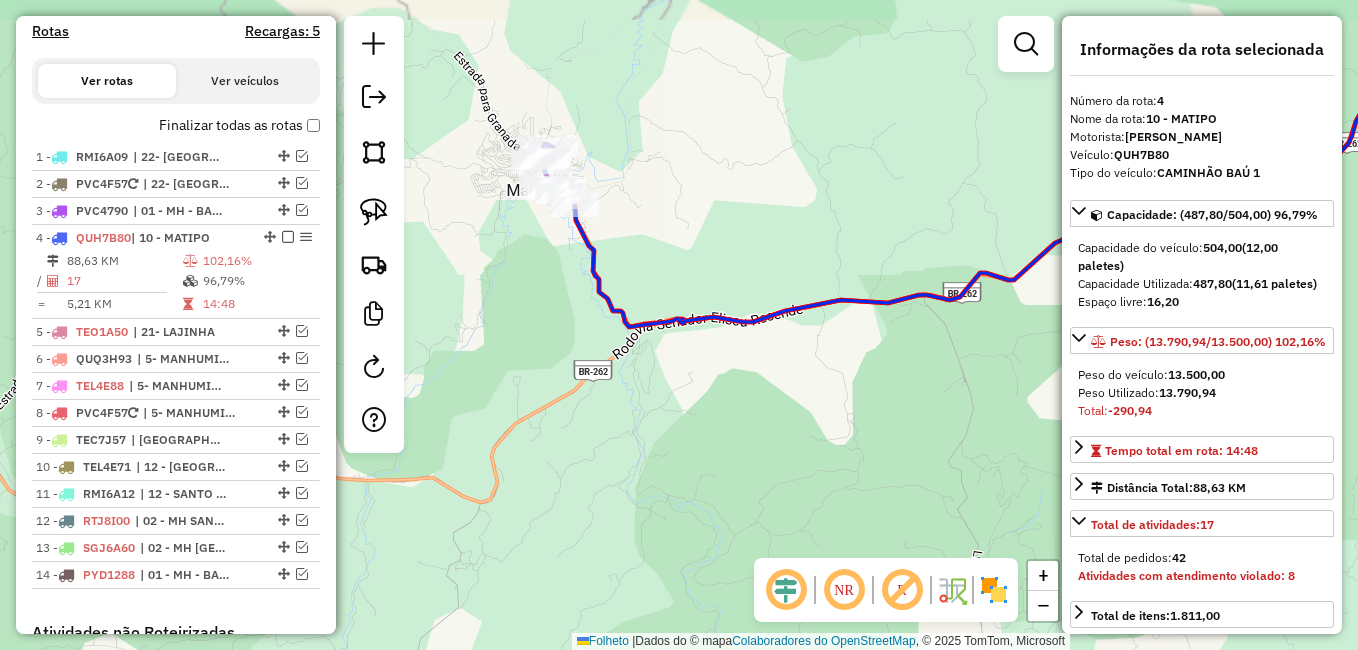drag, startPoint x: 624, startPoint y: 251, endPoint x: 706, endPoint y: 398, distance: 168.3241 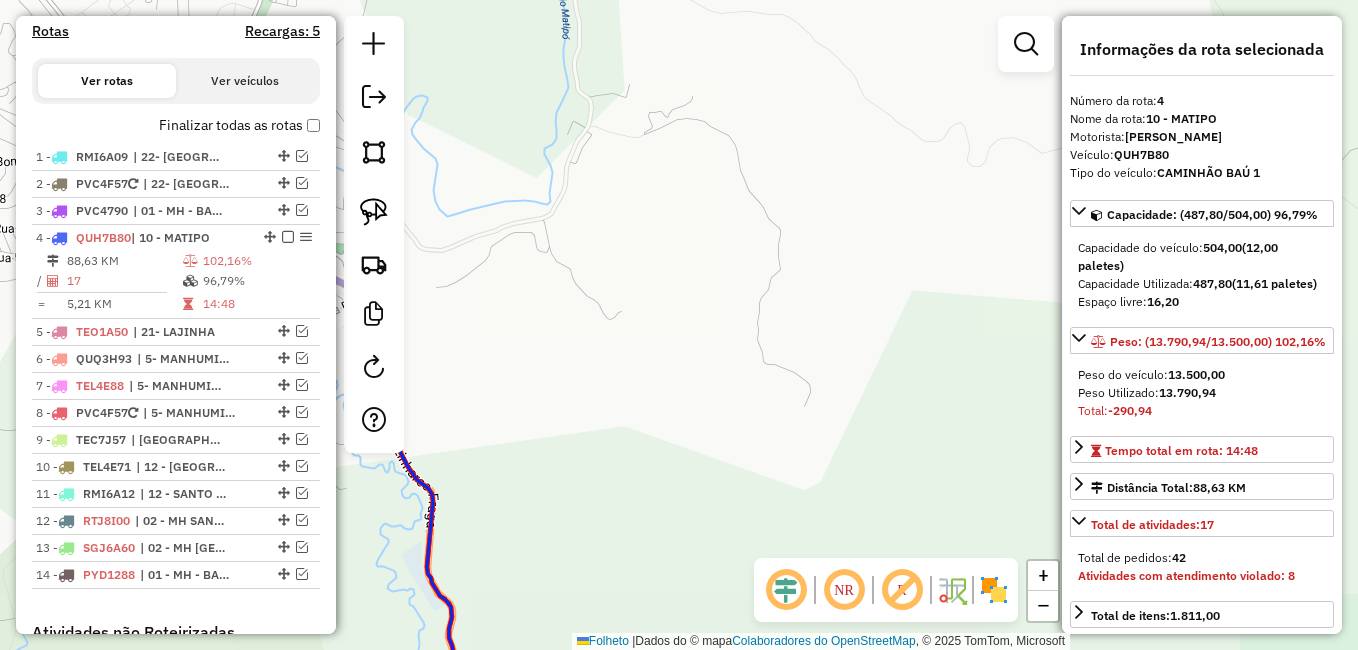 drag, startPoint x: 652, startPoint y: 220, endPoint x: 924, endPoint y: 419, distance: 337.02374 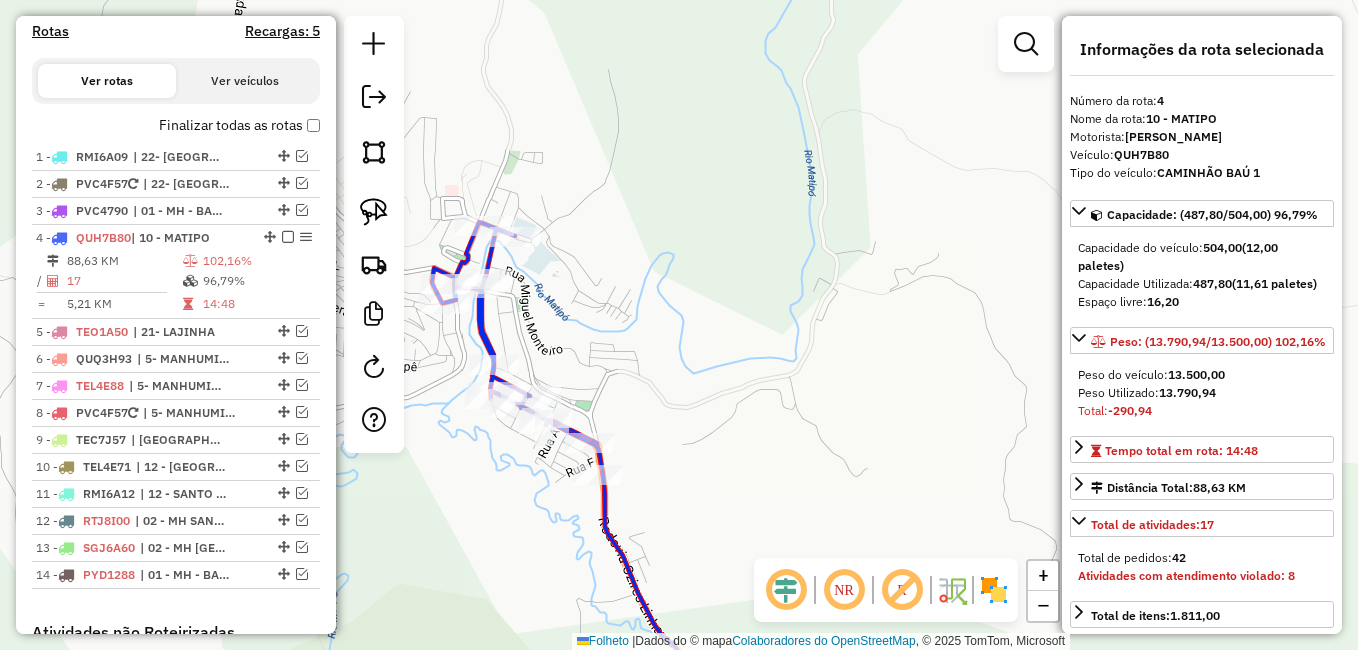 drag, startPoint x: 700, startPoint y: 295, endPoint x: 766, endPoint y: 291, distance: 66.1211 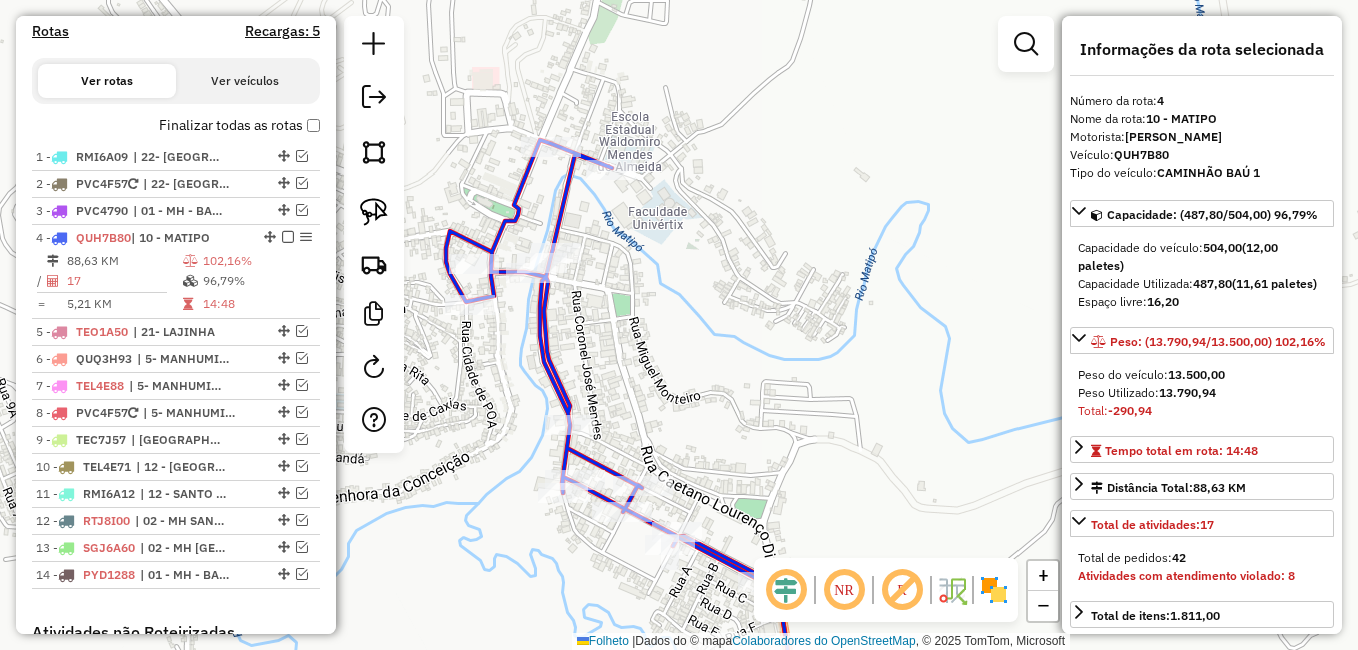 drag, startPoint x: 792, startPoint y: 298, endPoint x: 818, endPoint y: 303, distance: 26.476404 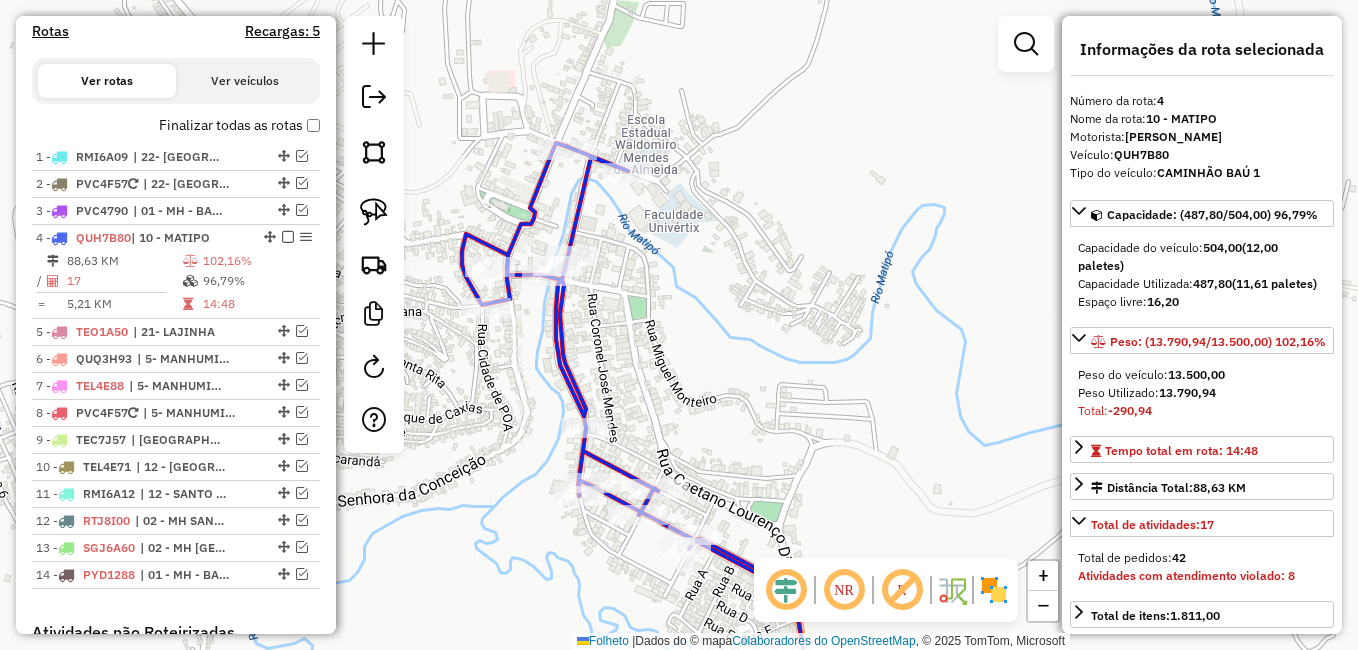 drag, startPoint x: 375, startPoint y: 201, endPoint x: 443, endPoint y: 191, distance: 68.73136 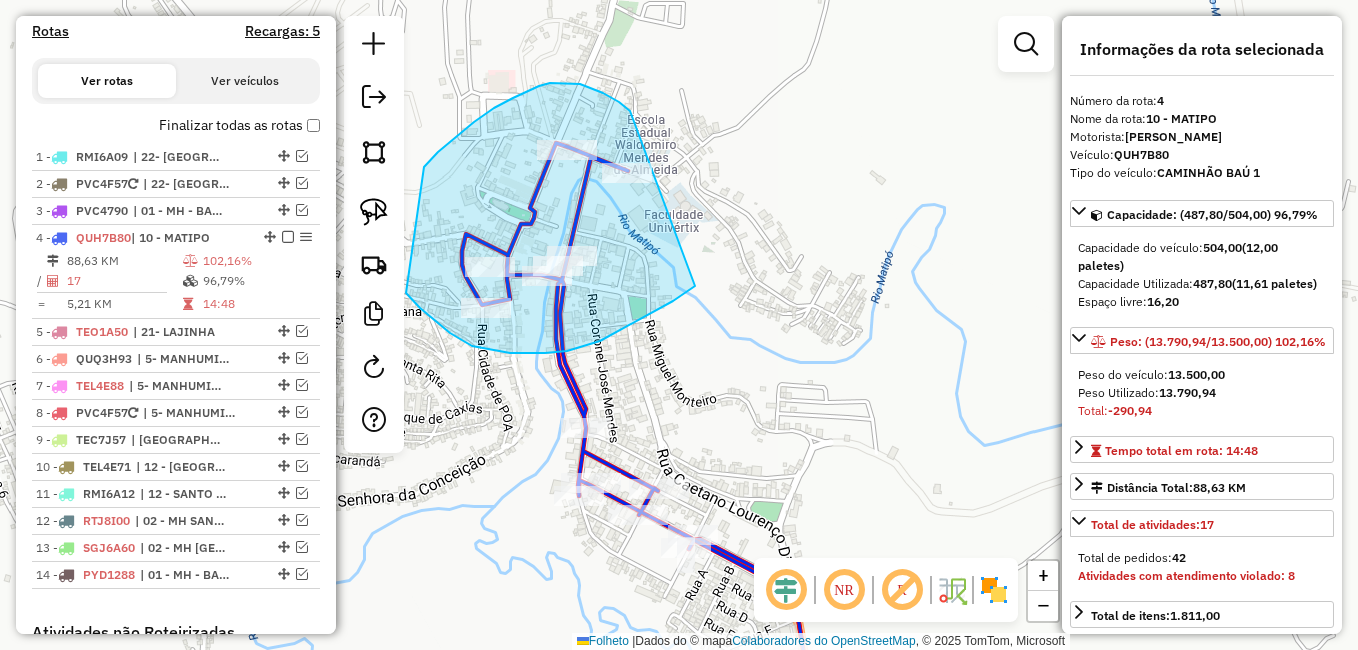 drag, startPoint x: 630, startPoint y: 111, endPoint x: 700, endPoint y: 284, distance: 186.62529 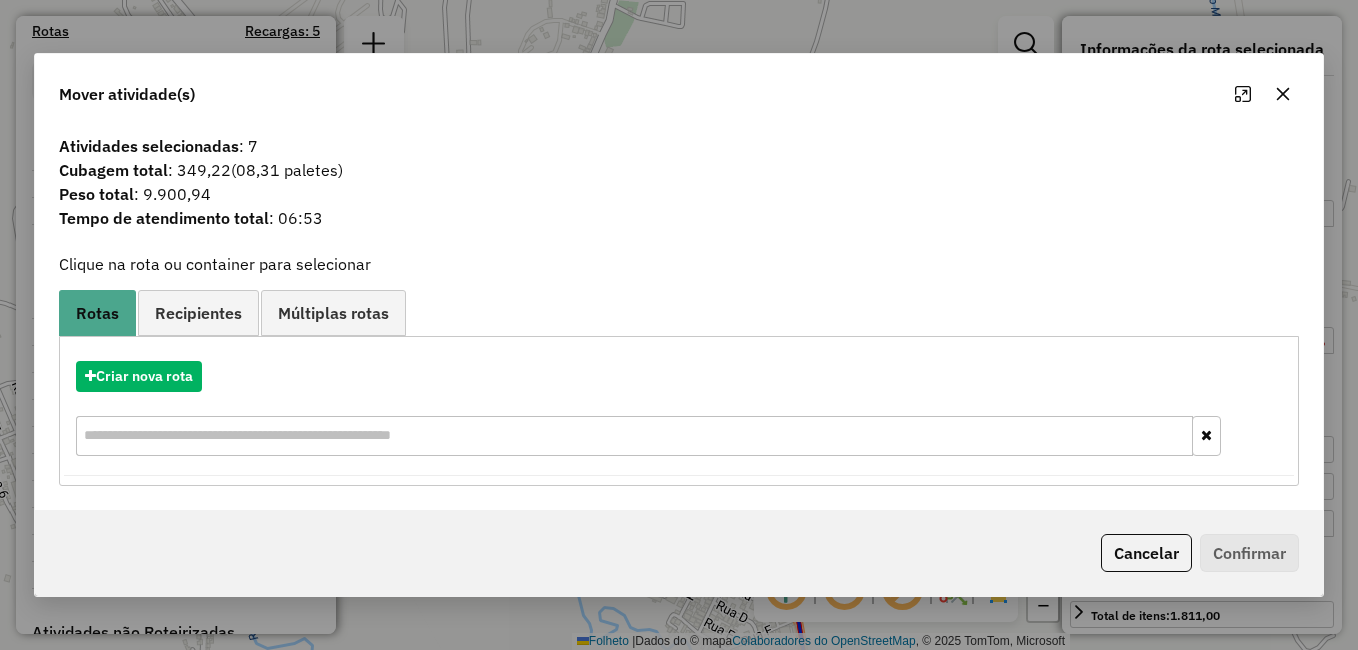 click 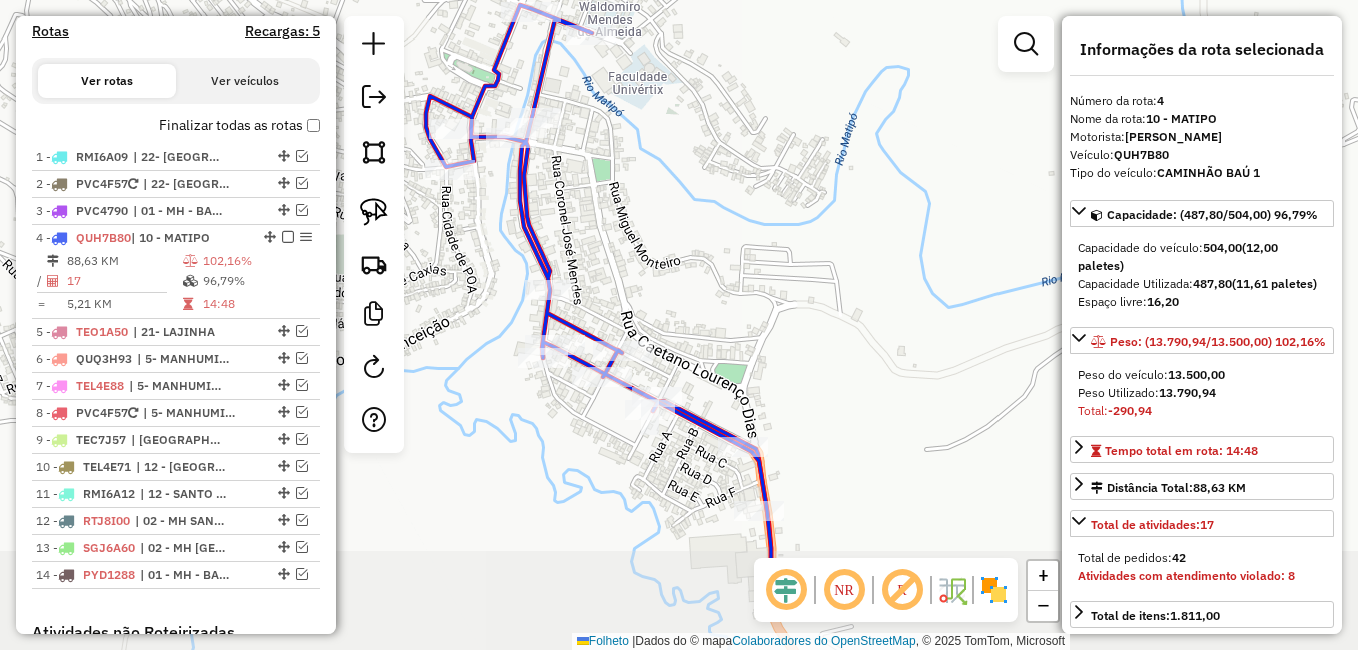 drag, startPoint x: 846, startPoint y: 324, endPoint x: 810, endPoint y: 186, distance: 142.61838 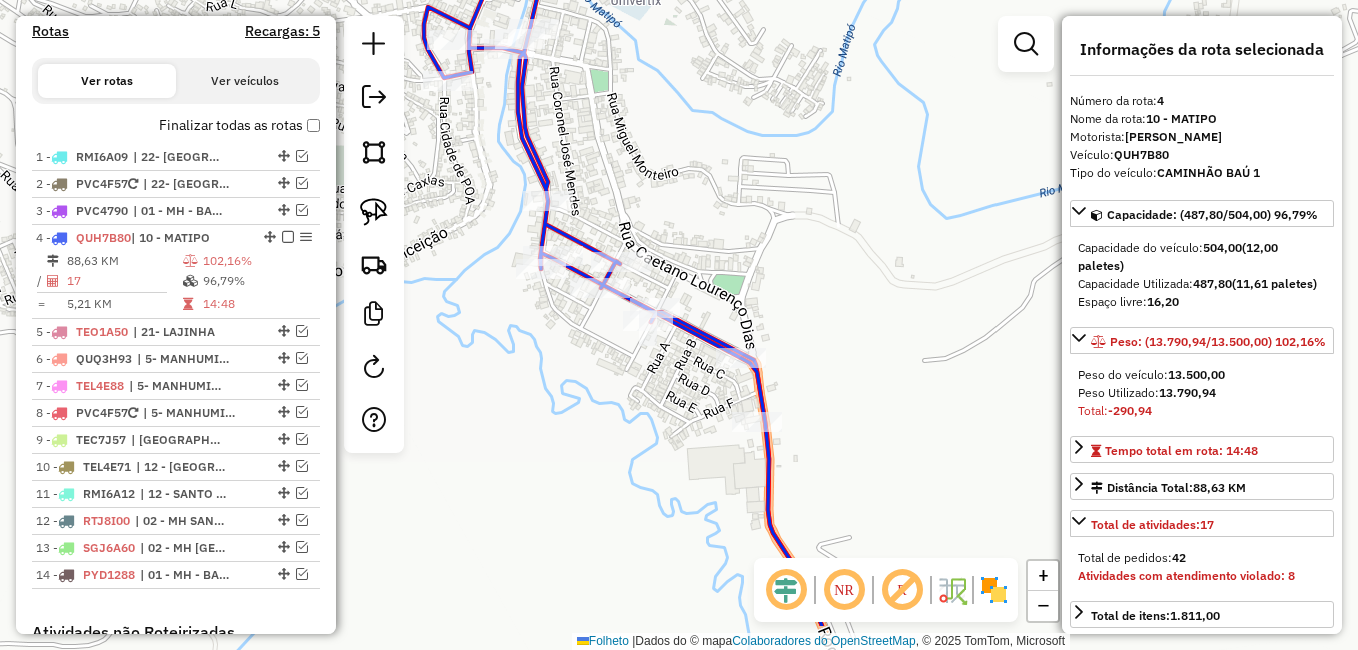 drag, startPoint x: 723, startPoint y: 246, endPoint x: 721, endPoint y: 166, distance: 80.024994 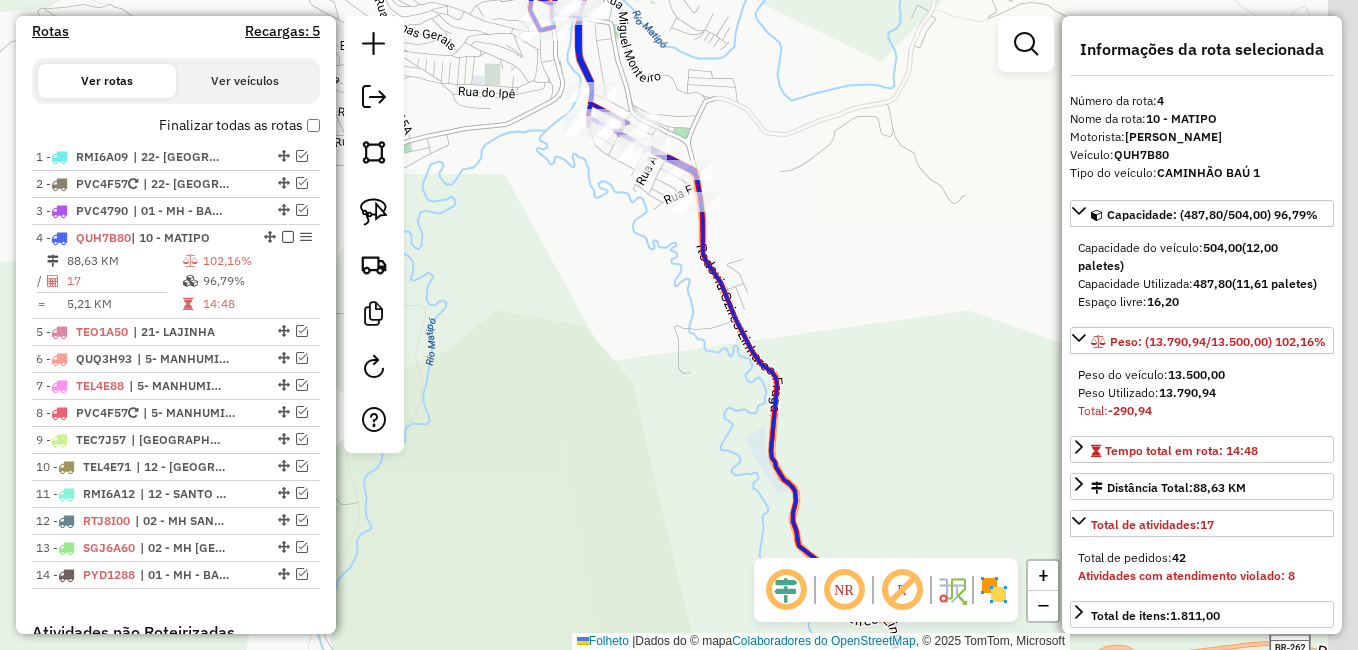 drag, startPoint x: 814, startPoint y: 297, endPoint x: 763, endPoint y: 191, distance: 117.630775 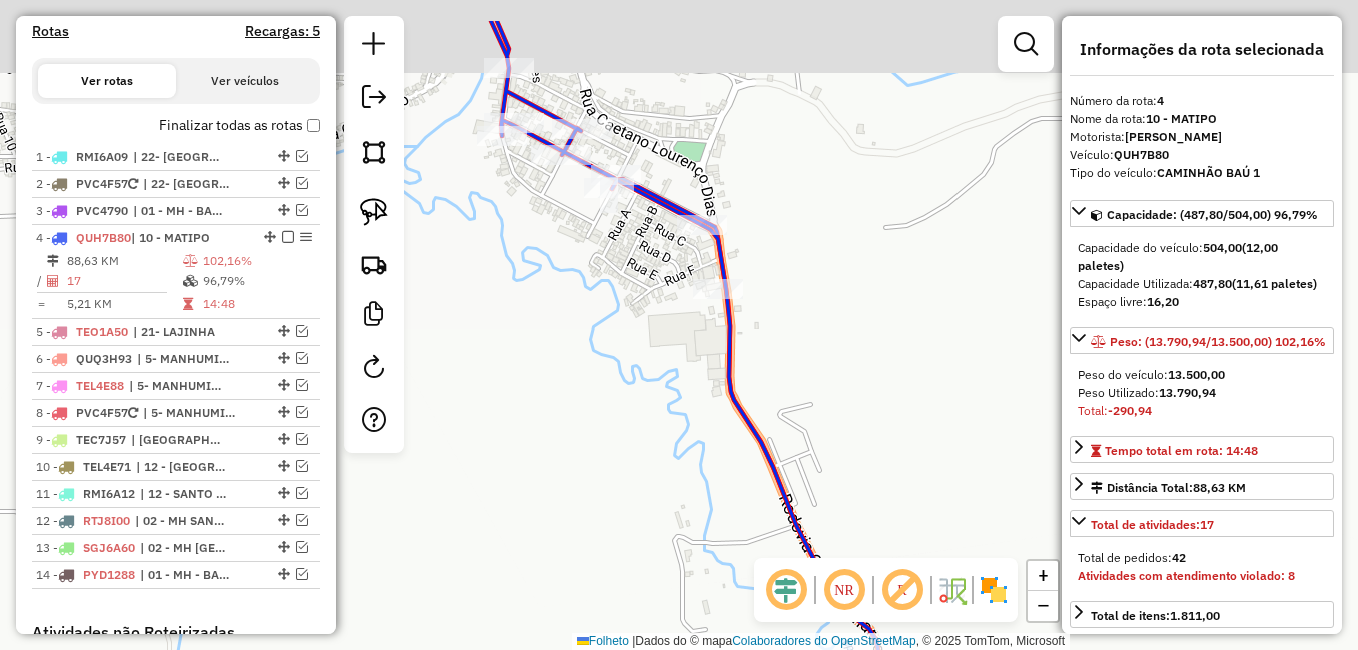 drag, startPoint x: 625, startPoint y: 358, endPoint x: 667, endPoint y: 376, distance: 45.694637 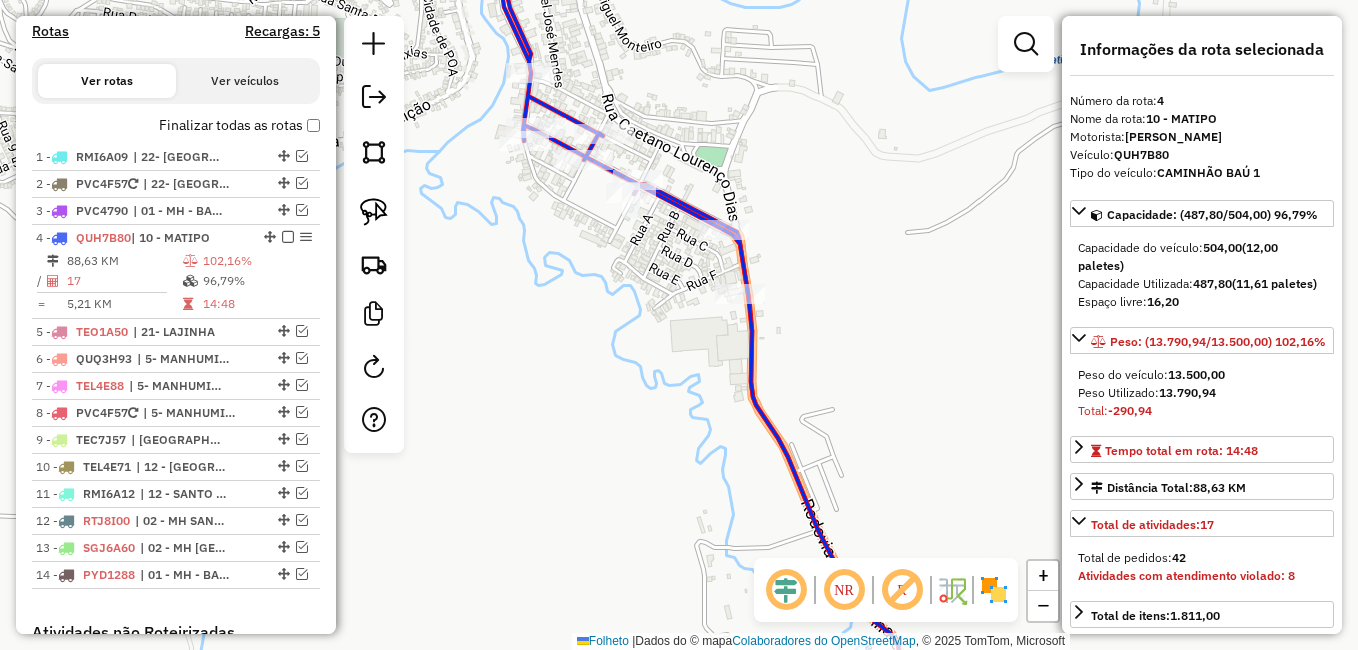 drag, startPoint x: 388, startPoint y: 204, endPoint x: 398, endPoint y: 201, distance: 10.440307 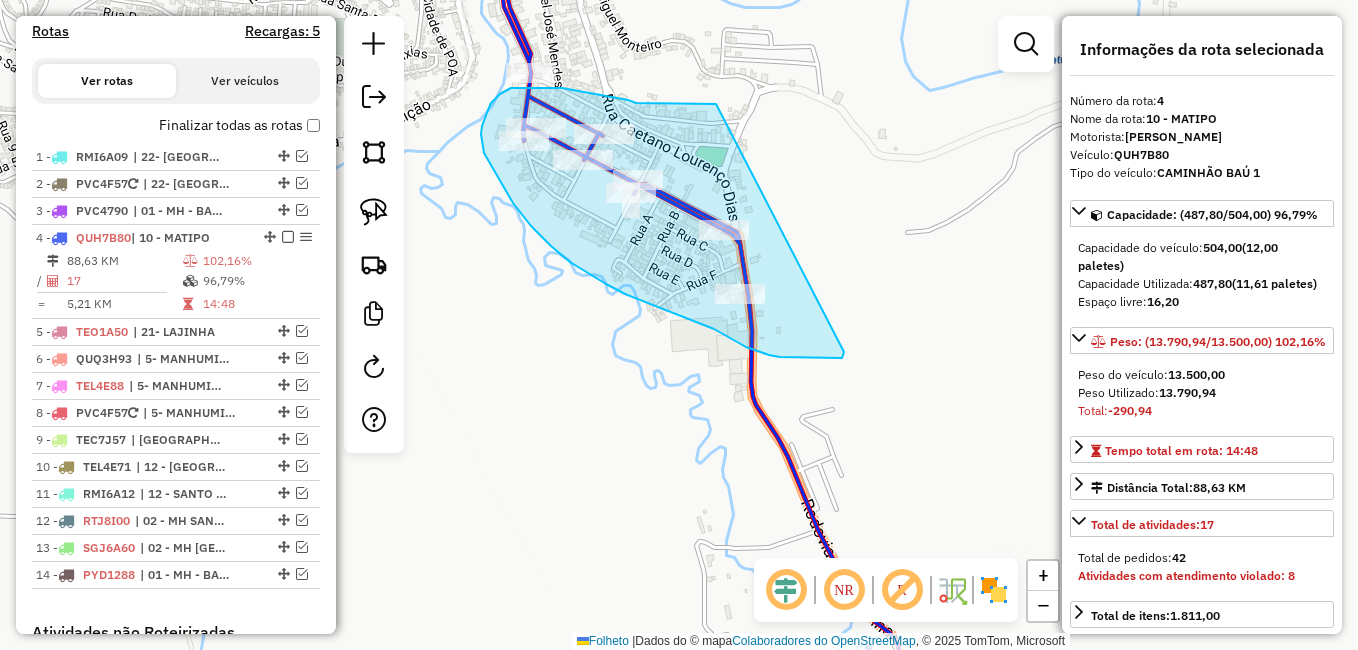 drag, startPoint x: 716, startPoint y: 104, endPoint x: 851, endPoint y: 325, distance: 258.97104 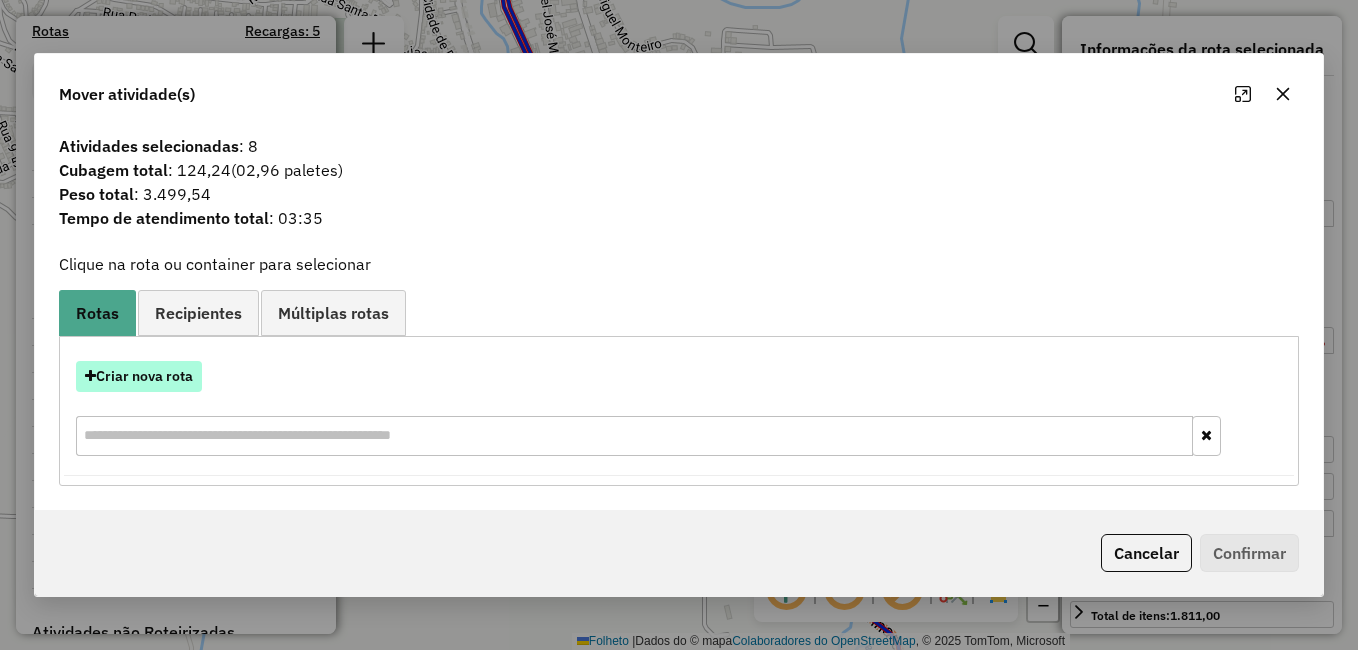 click on "Criar nova rota" at bounding box center [144, 376] 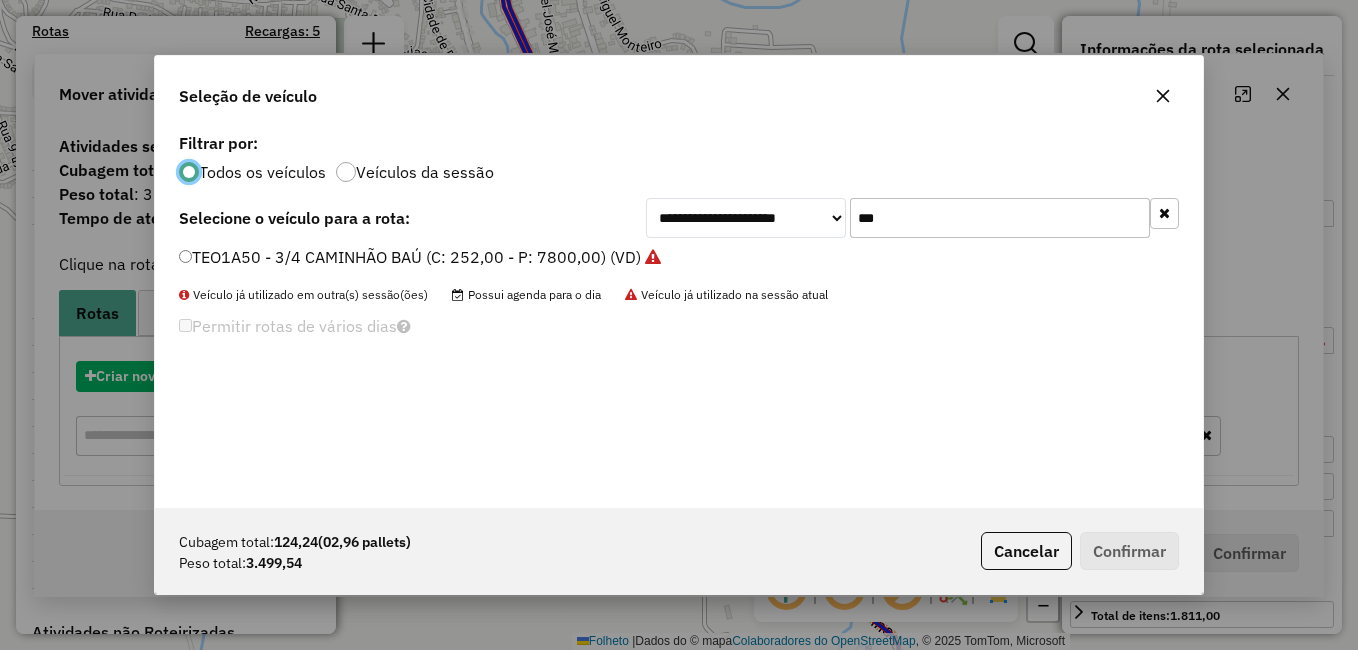 scroll, scrollTop: 11, scrollLeft: 6, axis: both 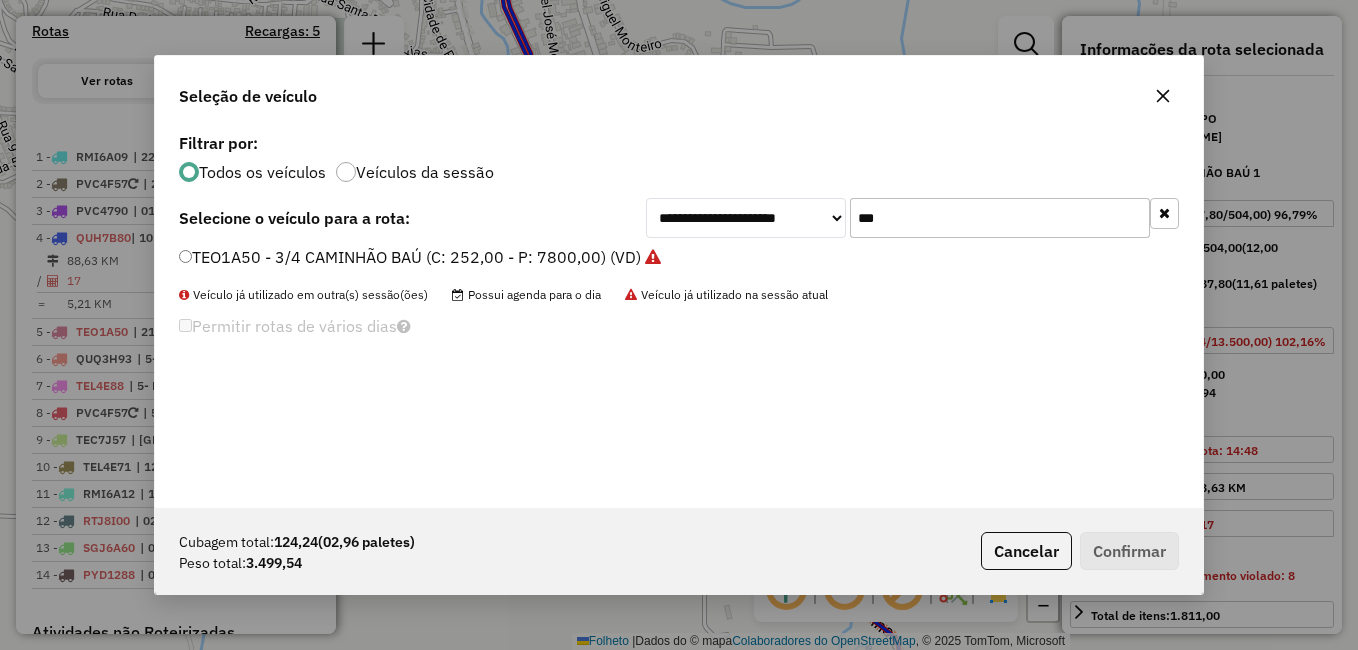 drag, startPoint x: 897, startPoint y: 210, endPoint x: 818, endPoint y: 210, distance: 79 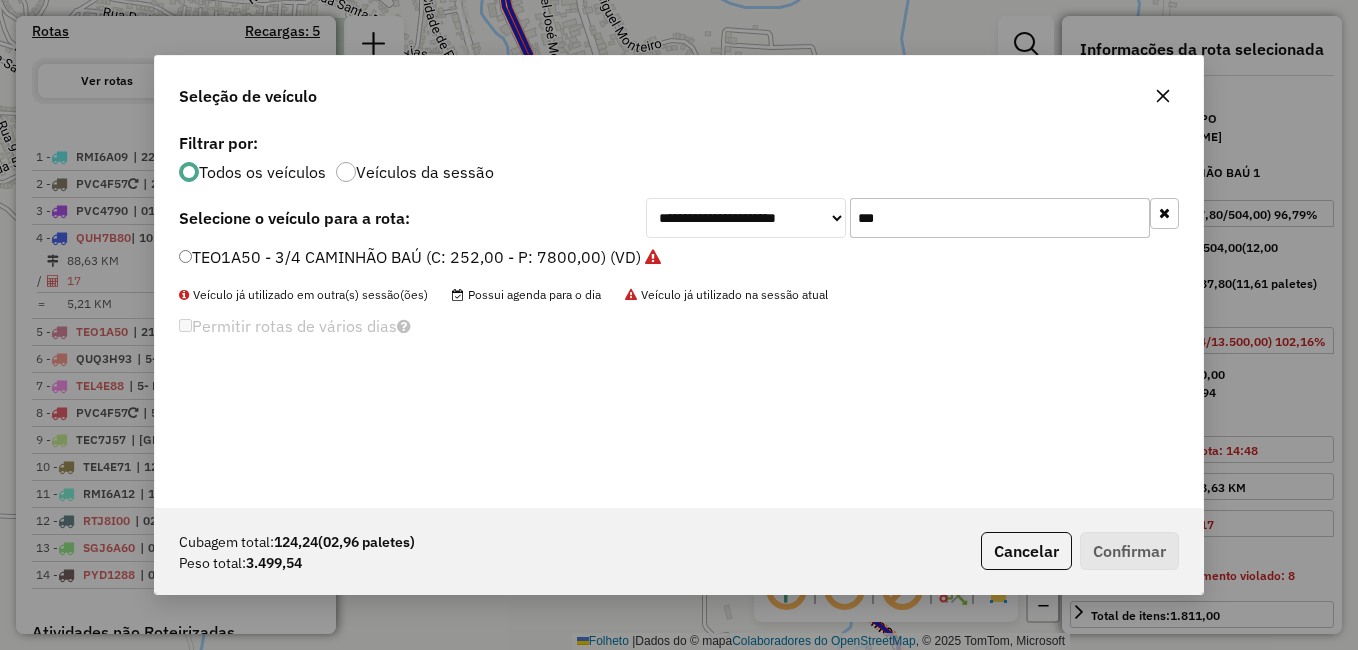 click on "***" 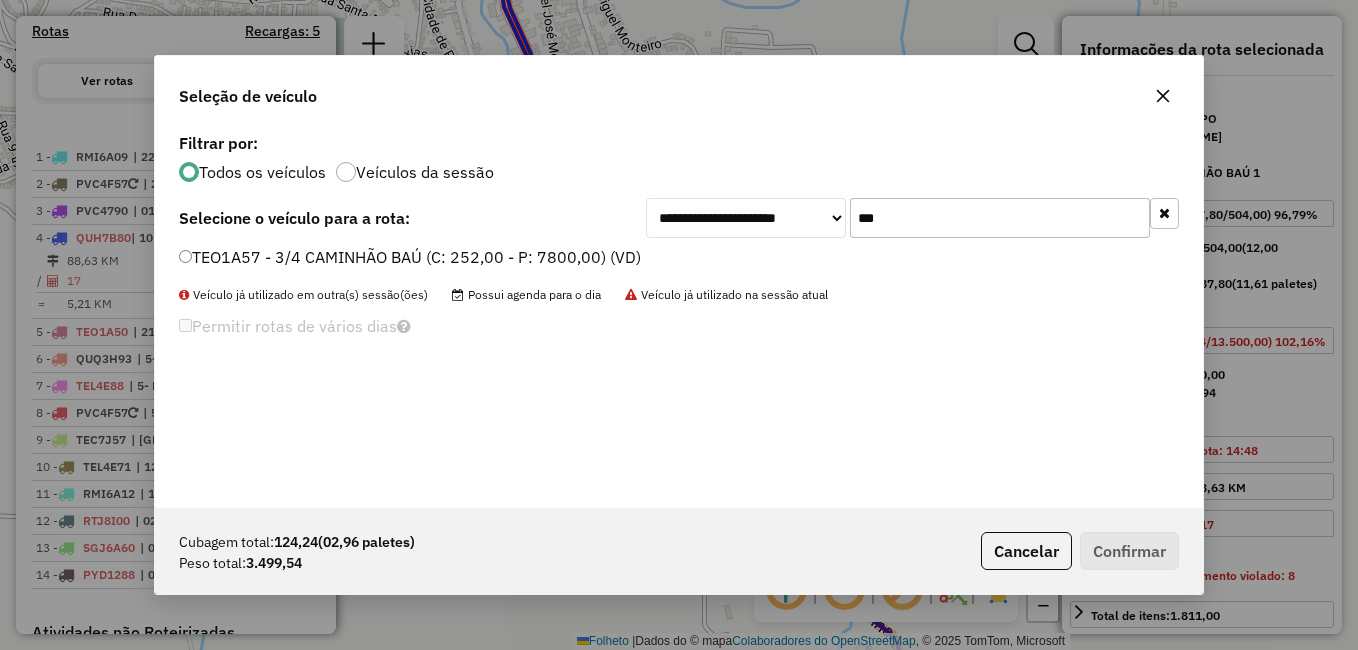 type on "***" 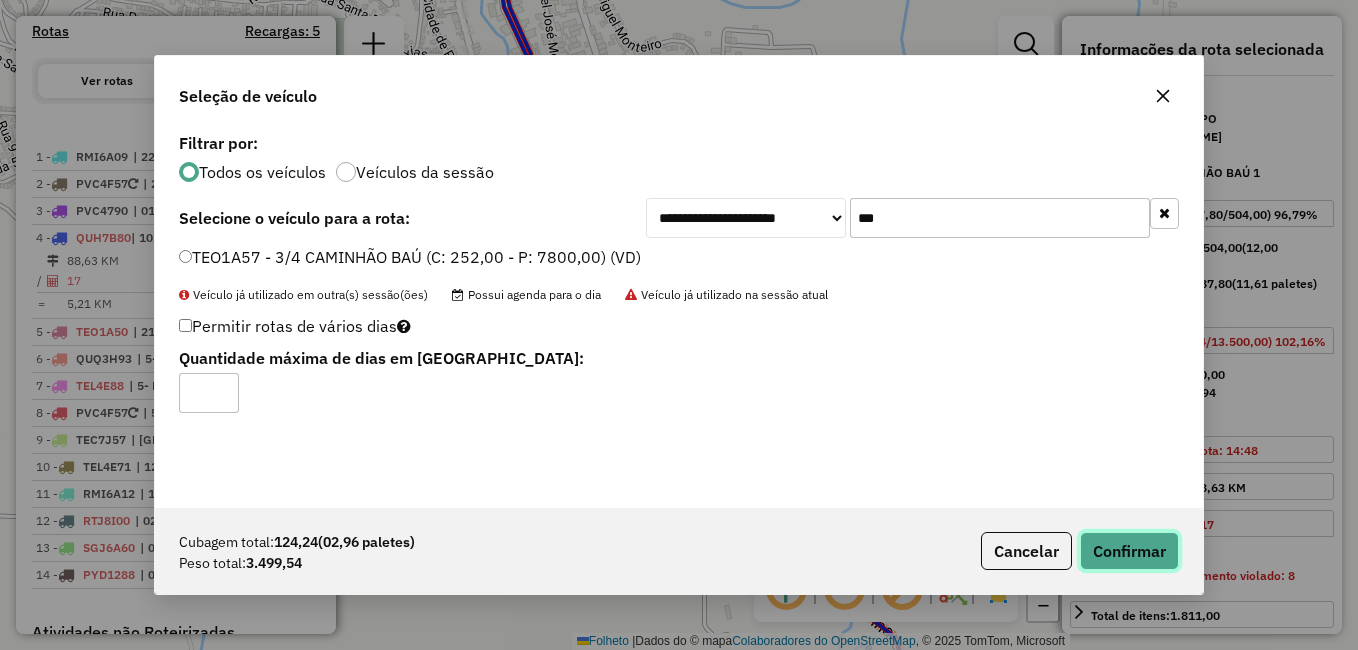 click on "Confirmar" 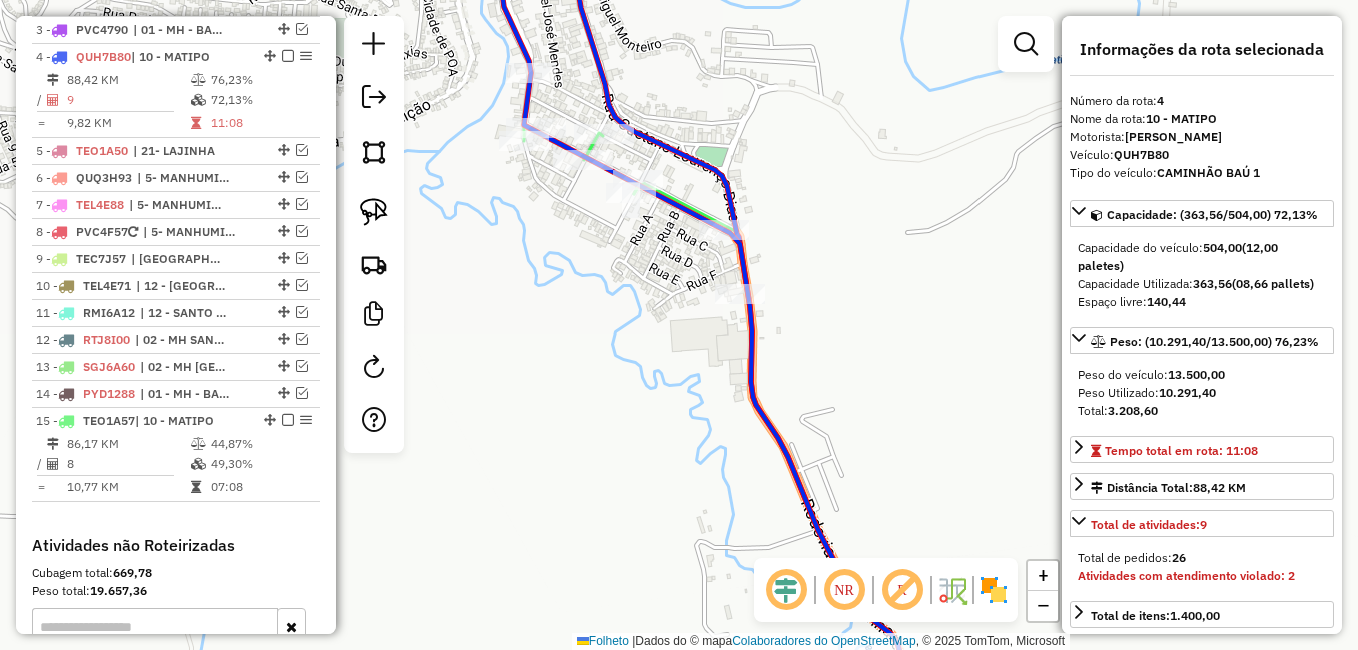 scroll, scrollTop: 855, scrollLeft: 0, axis: vertical 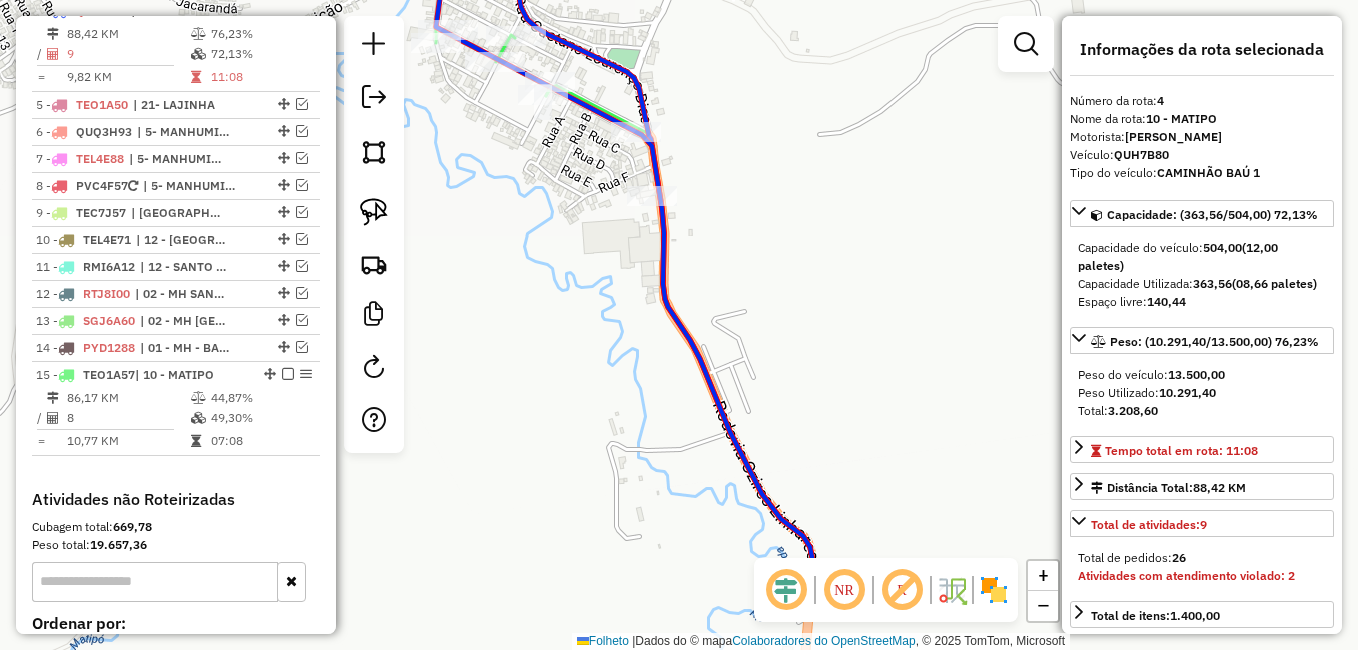 drag, startPoint x: 665, startPoint y: 364, endPoint x: 565, endPoint y: 256, distance: 147.18695 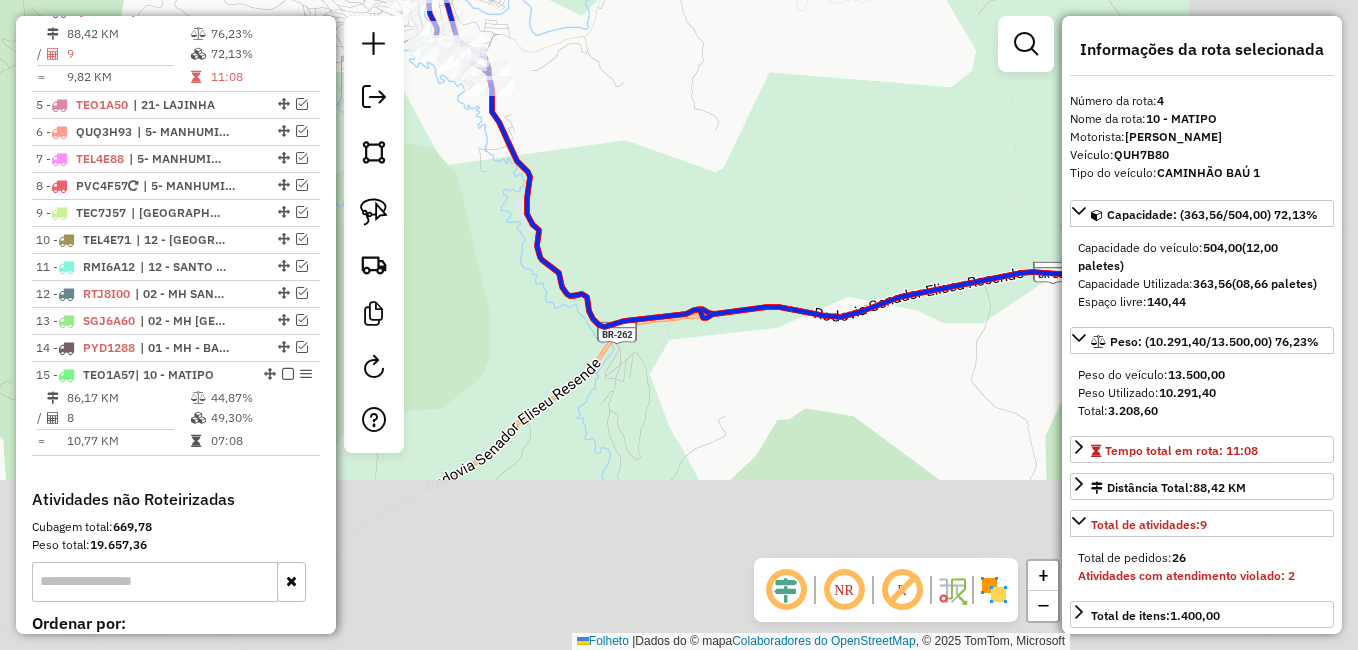 drag, startPoint x: 761, startPoint y: 302, endPoint x: 596, endPoint y: 160, distance: 217.69014 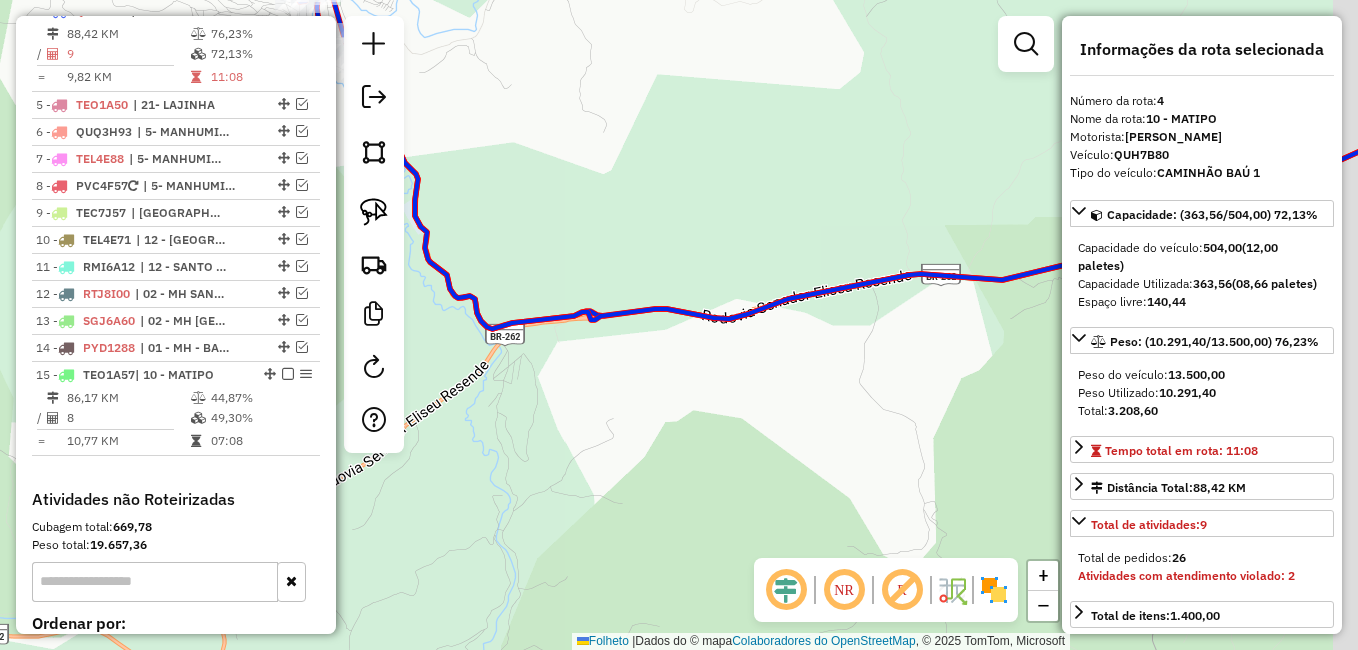 drag, startPoint x: 818, startPoint y: 386, endPoint x: 693, endPoint y: 393, distance: 125.19585 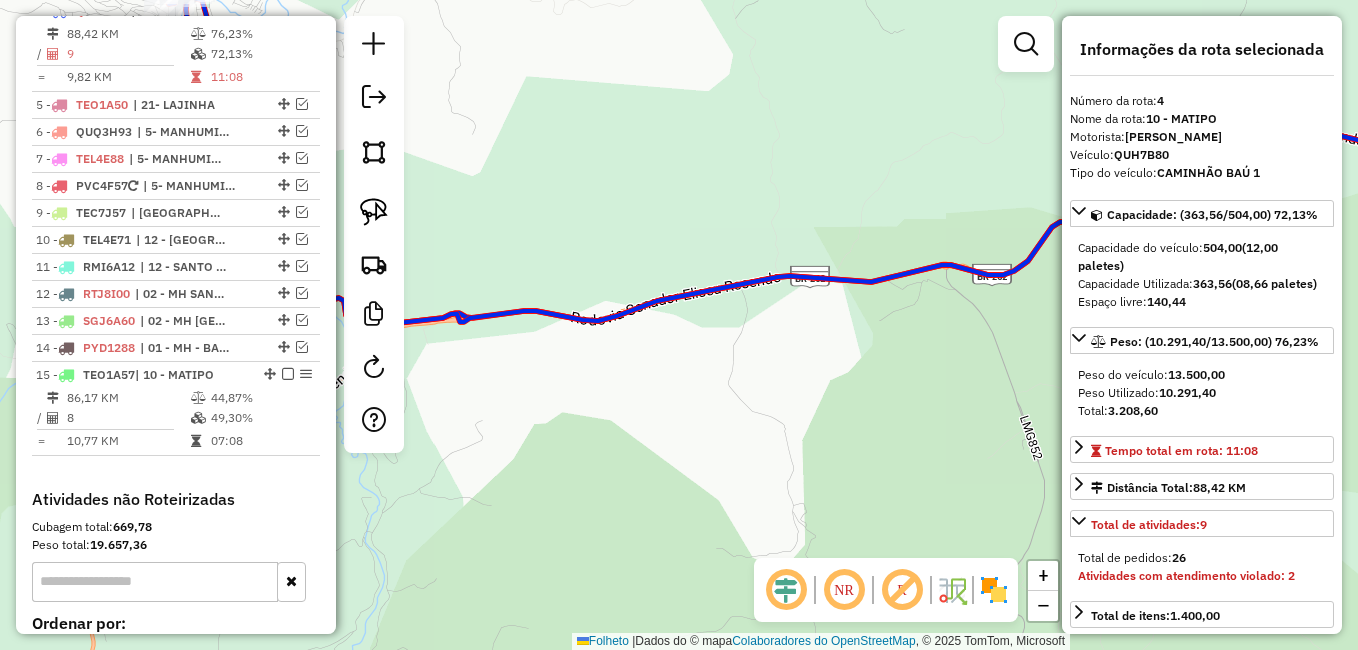drag, startPoint x: 802, startPoint y: 196, endPoint x: 618, endPoint y: 196, distance: 184 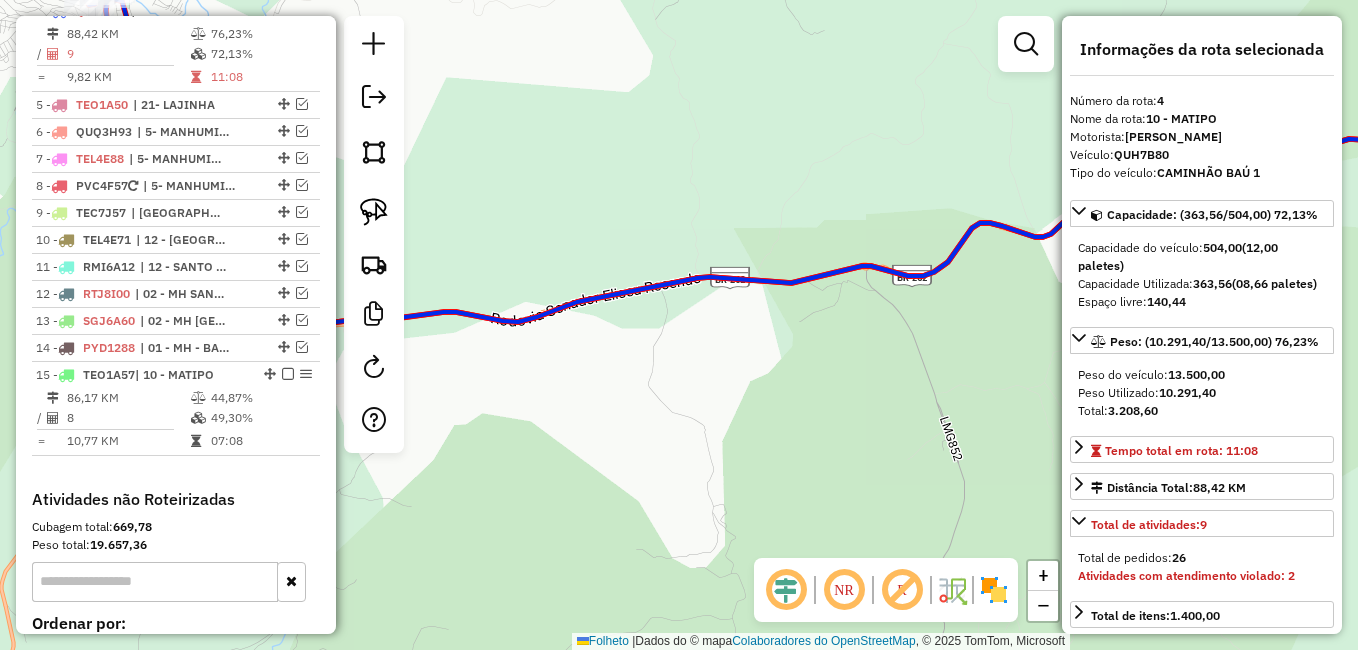 drag, startPoint x: 891, startPoint y: 358, endPoint x: 686, endPoint y: 363, distance: 205.06097 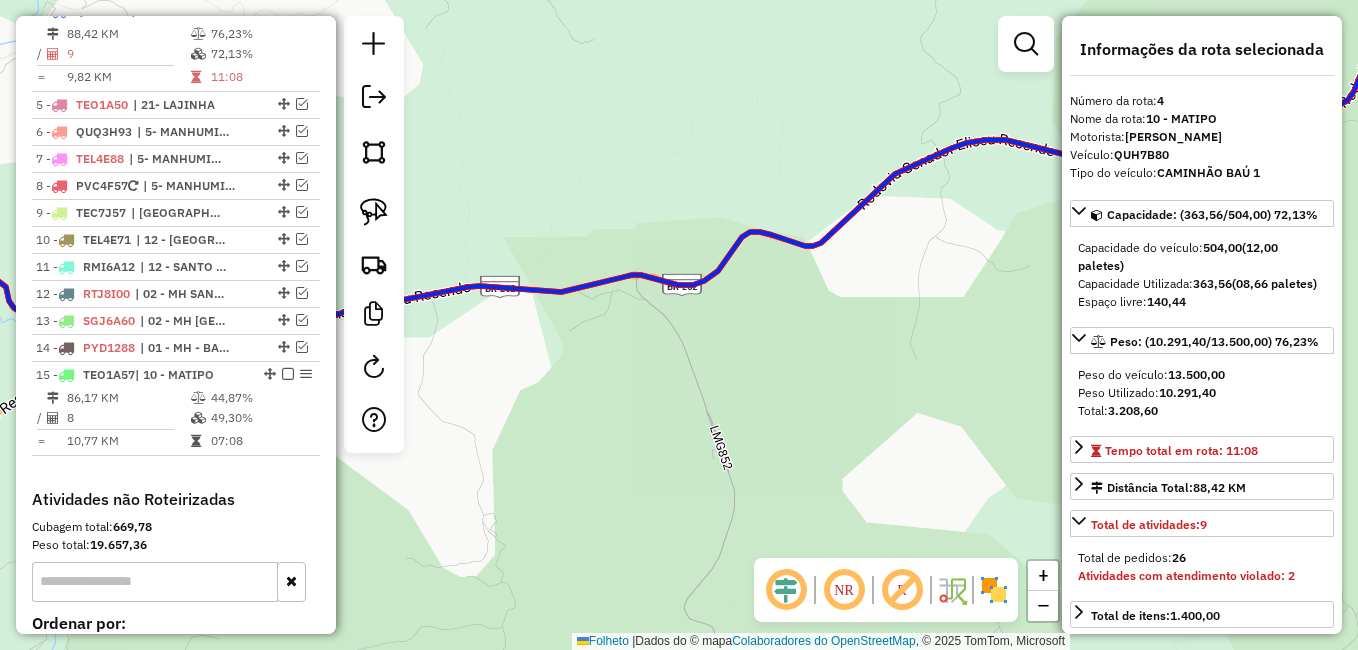click on "Janela de atendimento Grade de atendimento Capacidade Transportadoras Veículos Cliente Pedidos  Rotas Selecione os dias de semana para filtrar as janelas de atendimento  Seg   Ter   Qua   Qui   Sexo   Sáb   Dom  Informe o período da janela de atendimento: De: Até:  Filtrar exatamente a janela do cliente  Considerar janela de atendimento padrão  Selecione os dias de semana para filtrar as grades de atendimento  Seg   Ter   Qua   Qui   Sexo   Sáb   Dom   Considerar clientes sem dia de atendimento cadastrado  Clientes fora do dia de atendimento selecionado Filtrar as atividades entre os valores definidos abaixo:  Peso mínimo:   Peso máximo:   Cubagem mínima:   Cubagem máxima:   De:   Até:  Filtrar as atividades entre o tempo de atendimento definido abaixo:  De:   Até:   Considerar capacidade total dos clientes não roteirizados Transportadora: Selecione um ou mais itens Tipo de veículo: Selecione um ou mais itens Veículo: Selecione um ou mais itens Motorista: Selecione um ou mais itens Nomo: Setor:" 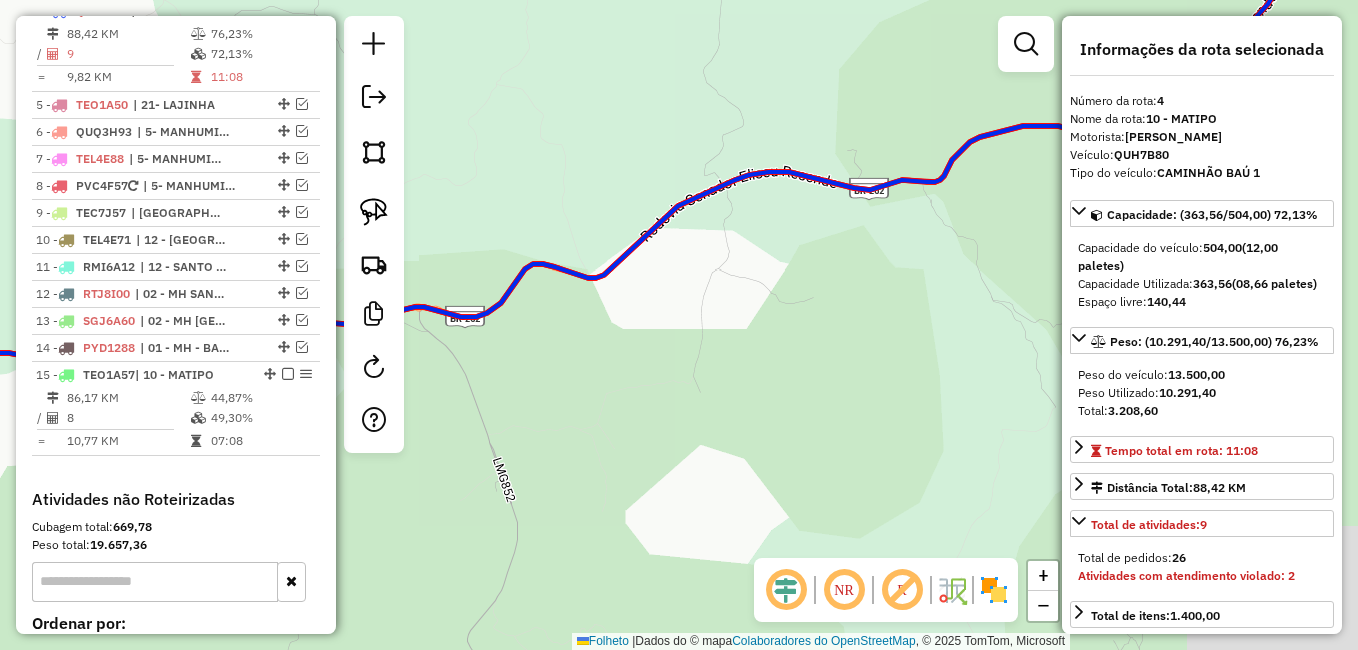 drag, startPoint x: 886, startPoint y: 334, endPoint x: 680, endPoint y: 339, distance: 206.06067 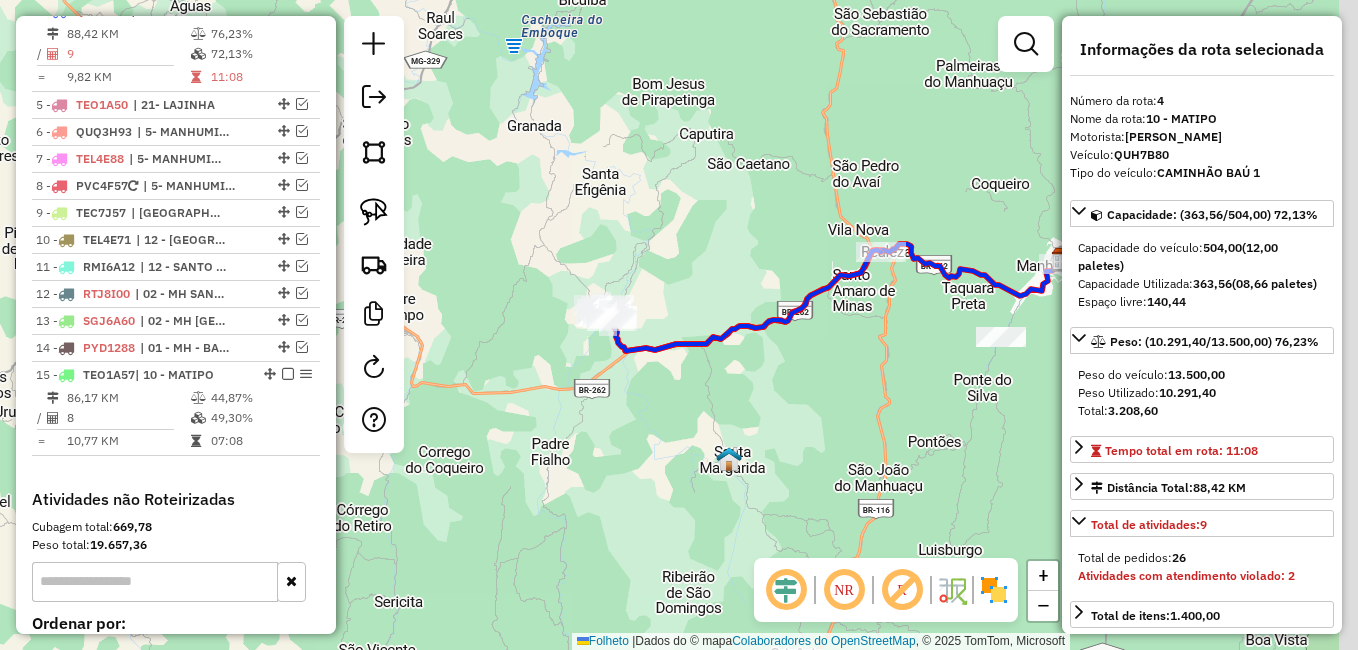 drag, startPoint x: 946, startPoint y: 334, endPoint x: 769, endPoint y: 356, distance: 178.36198 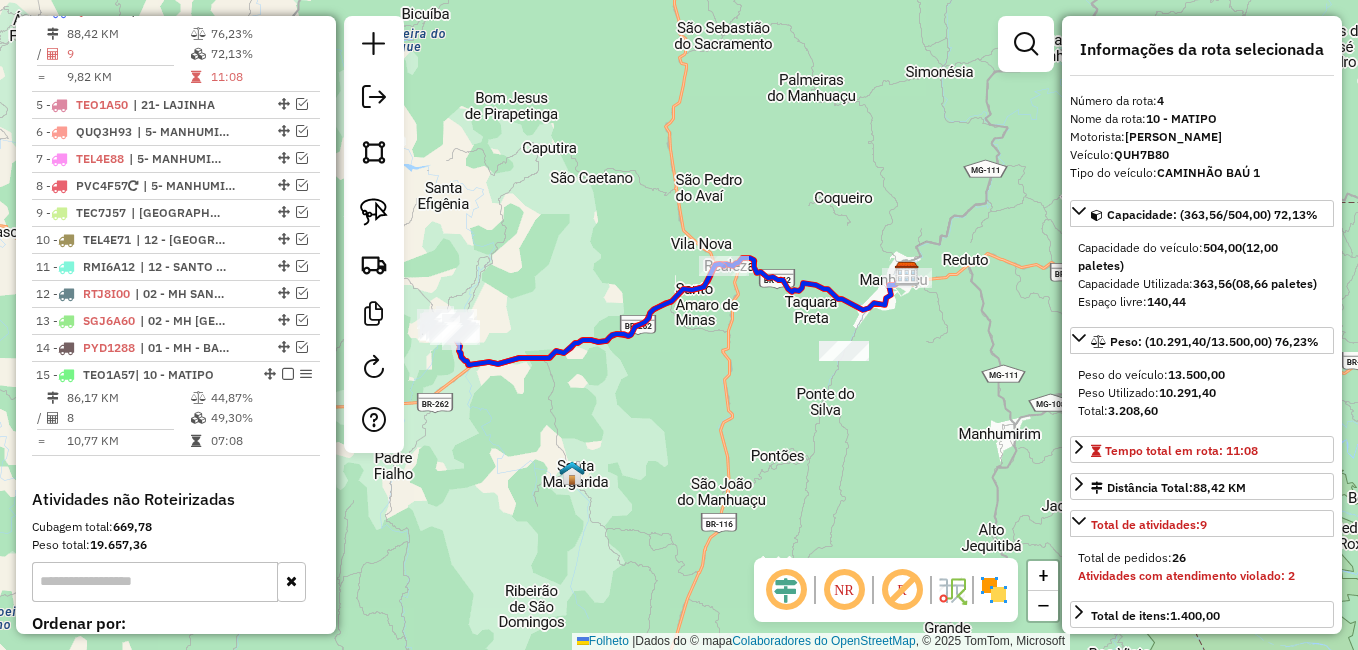 drag, startPoint x: 797, startPoint y: 217, endPoint x: 484, endPoint y: 193, distance: 313.9188 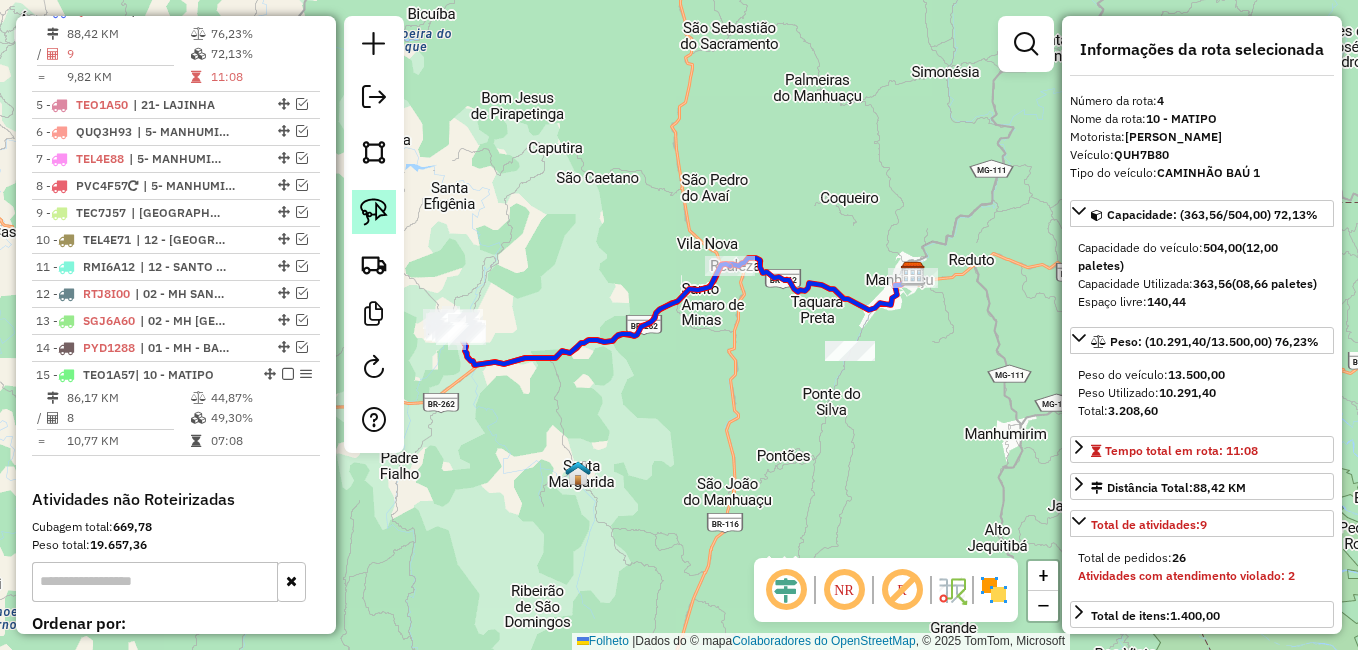click 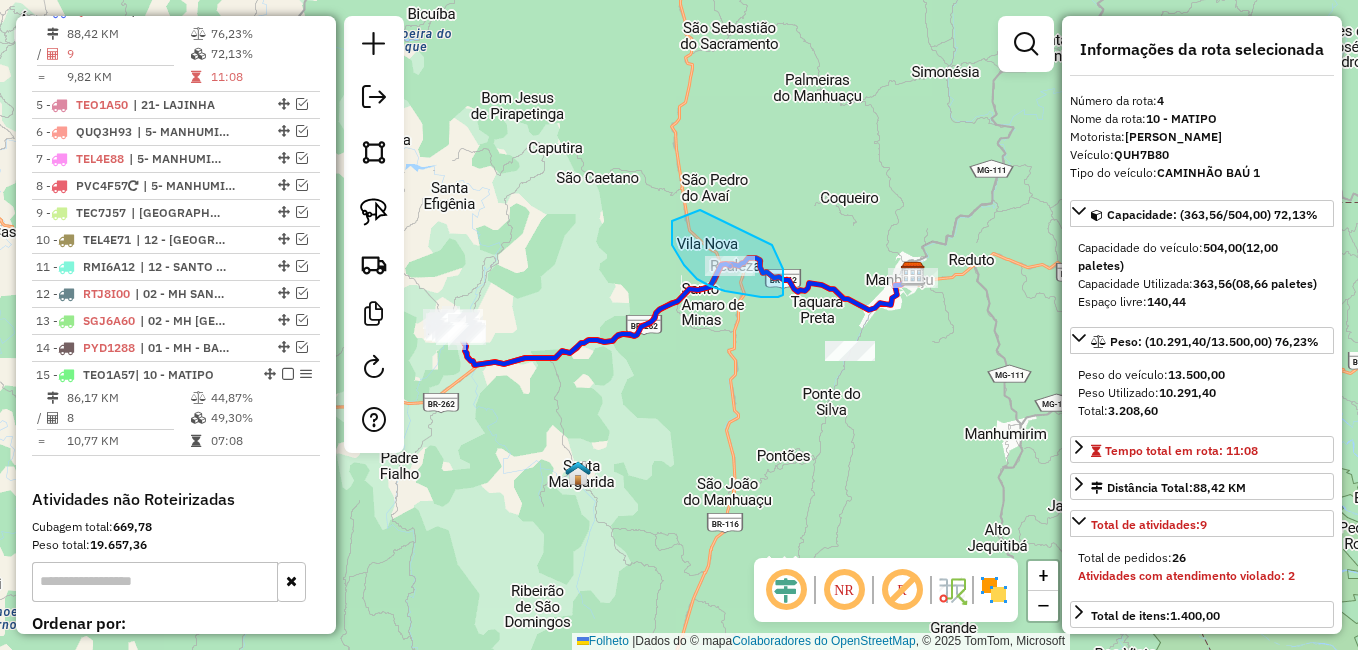 drag, startPoint x: 672, startPoint y: 221, endPoint x: 771, endPoint y: 243, distance: 101.414986 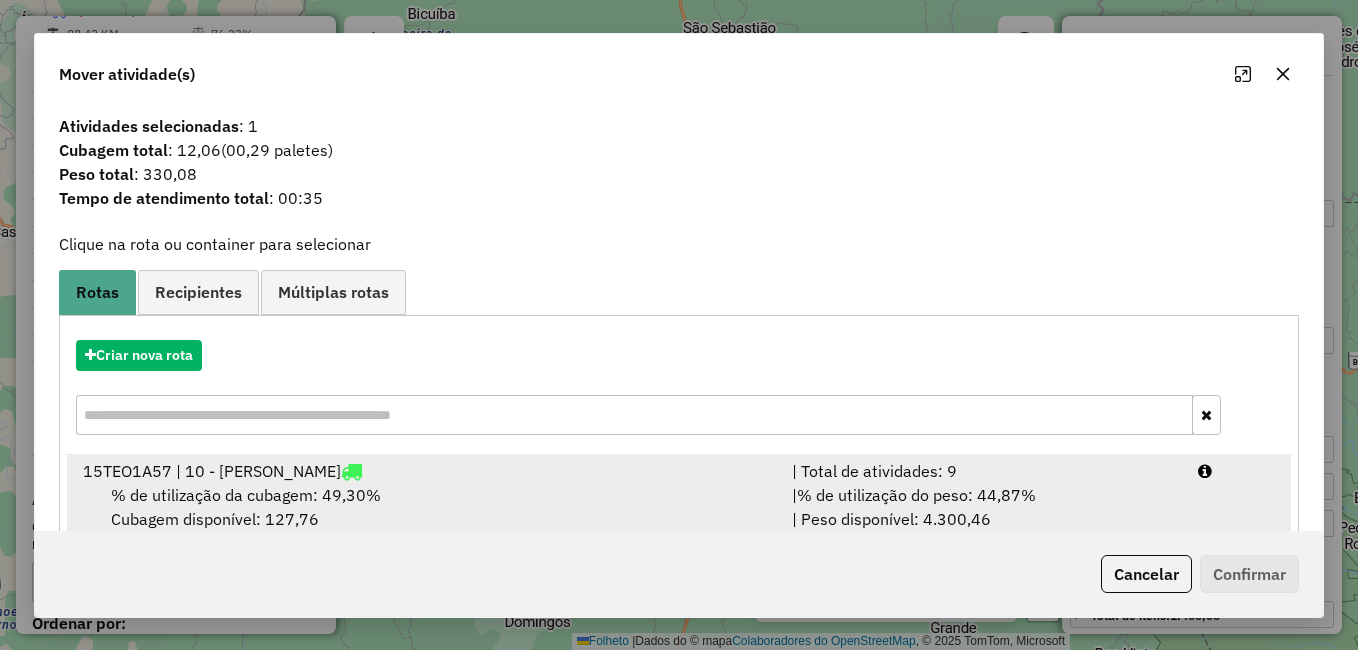 click on "15  TEO1A57 | 10 - MATIPO" at bounding box center (212, 471) 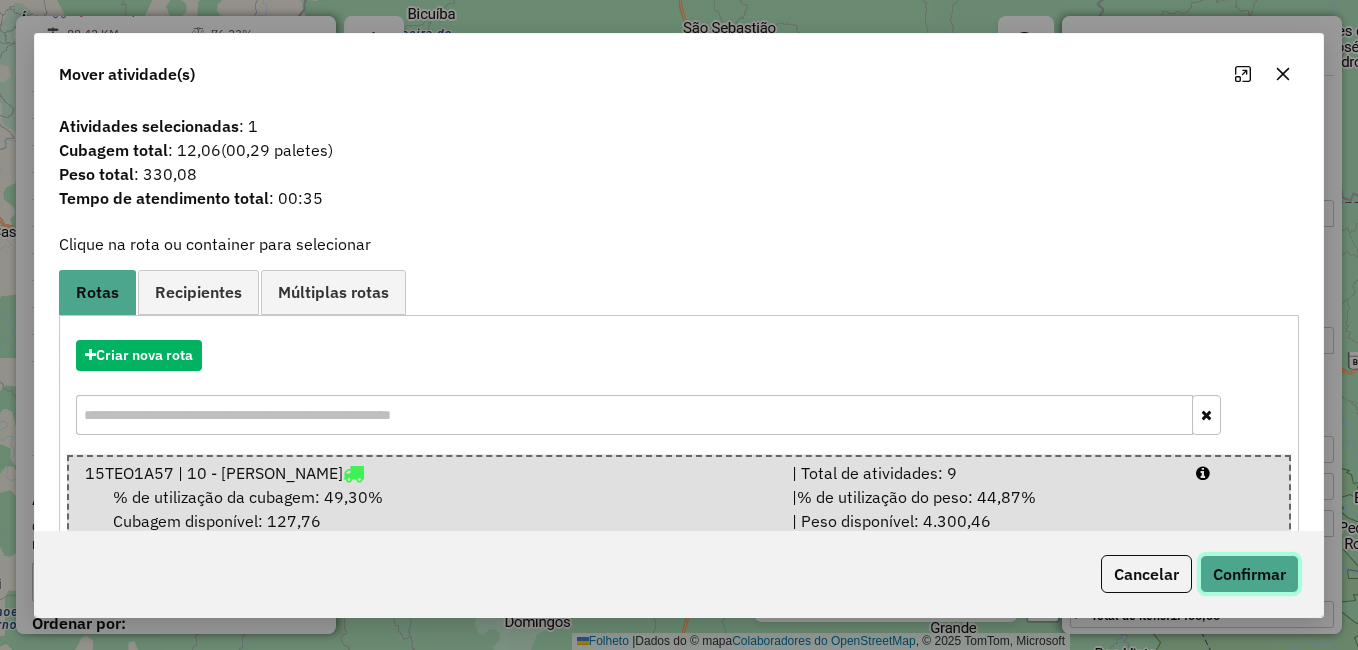 click on "Confirmar" 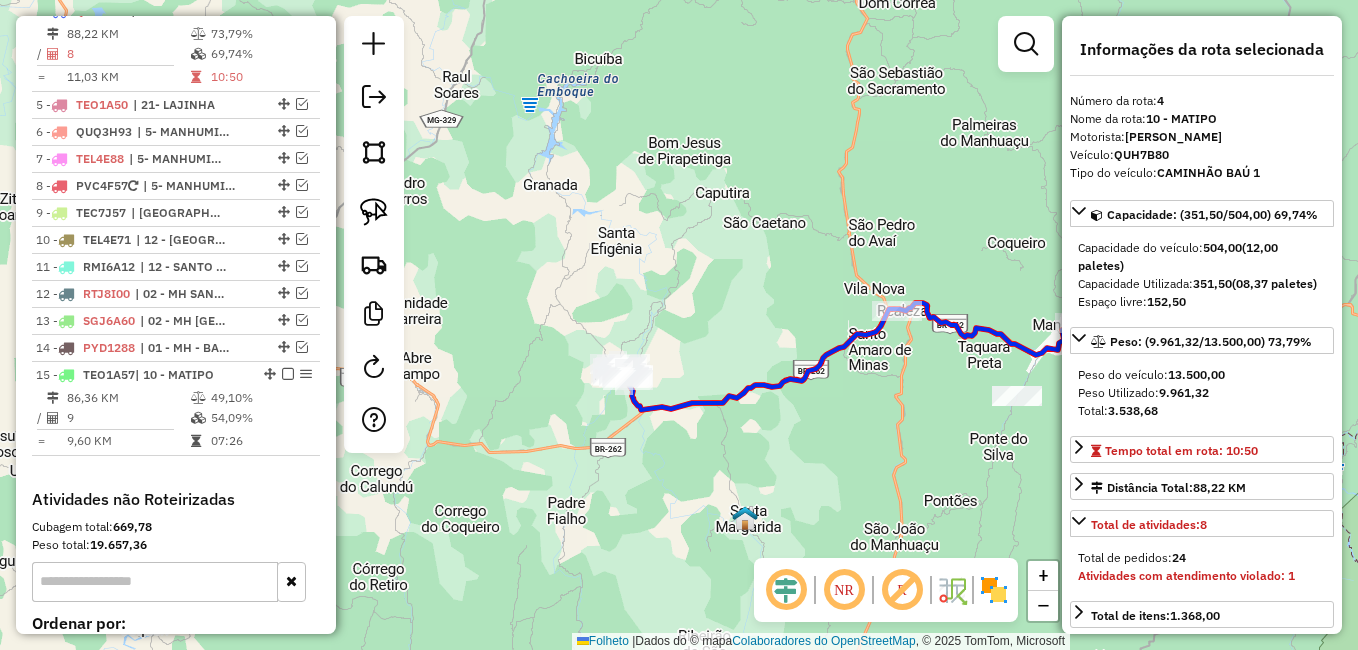 drag, startPoint x: 674, startPoint y: 423, endPoint x: 842, endPoint y: 468, distance: 173.9224 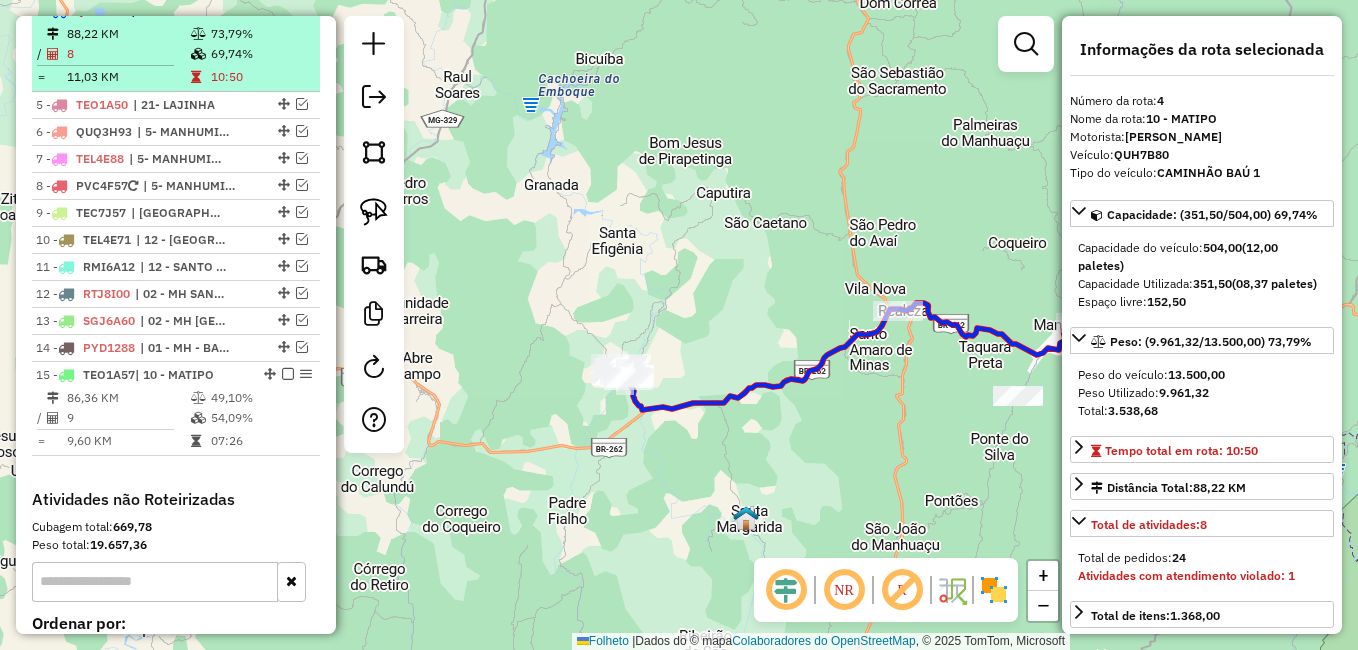 click on "73,79%" at bounding box center [260, 34] 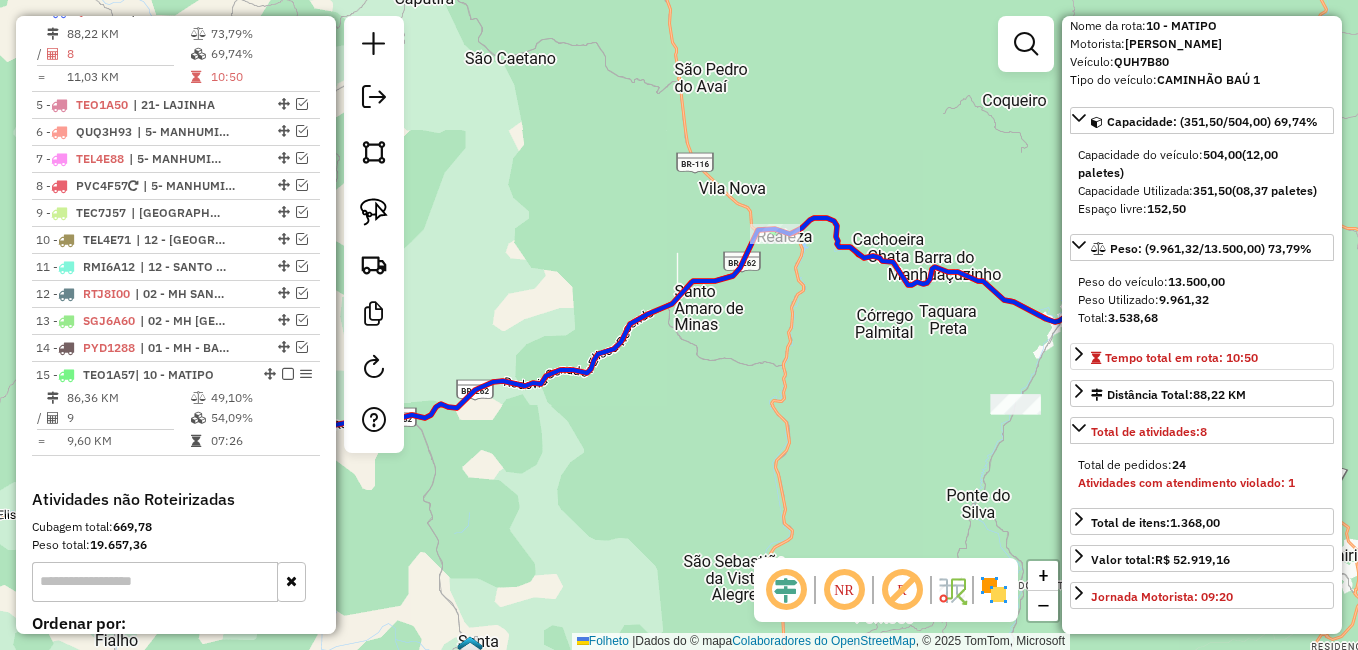 scroll, scrollTop: 100, scrollLeft: 0, axis: vertical 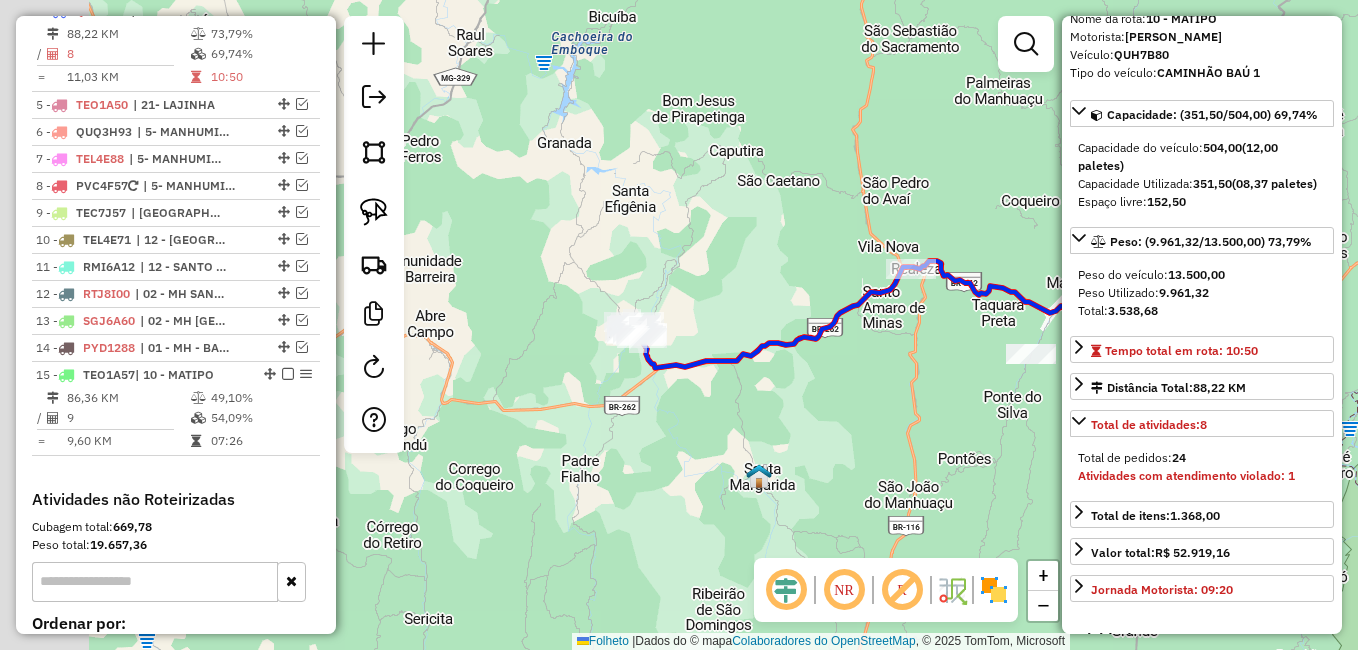 drag, startPoint x: 601, startPoint y: 419, endPoint x: 722, endPoint y: 419, distance: 121 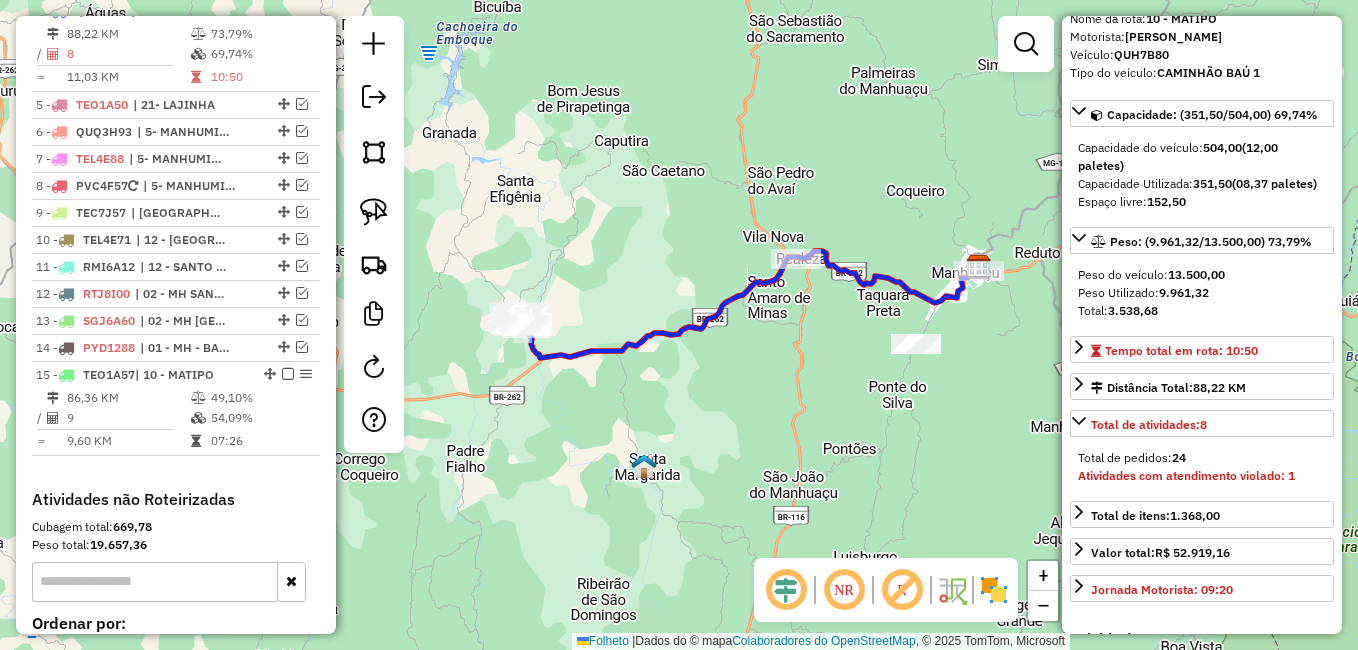 drag, startPoint x: 685, startPoint y: 439, endPoint x: 630, endPoint y: 423, distance: 57.280014 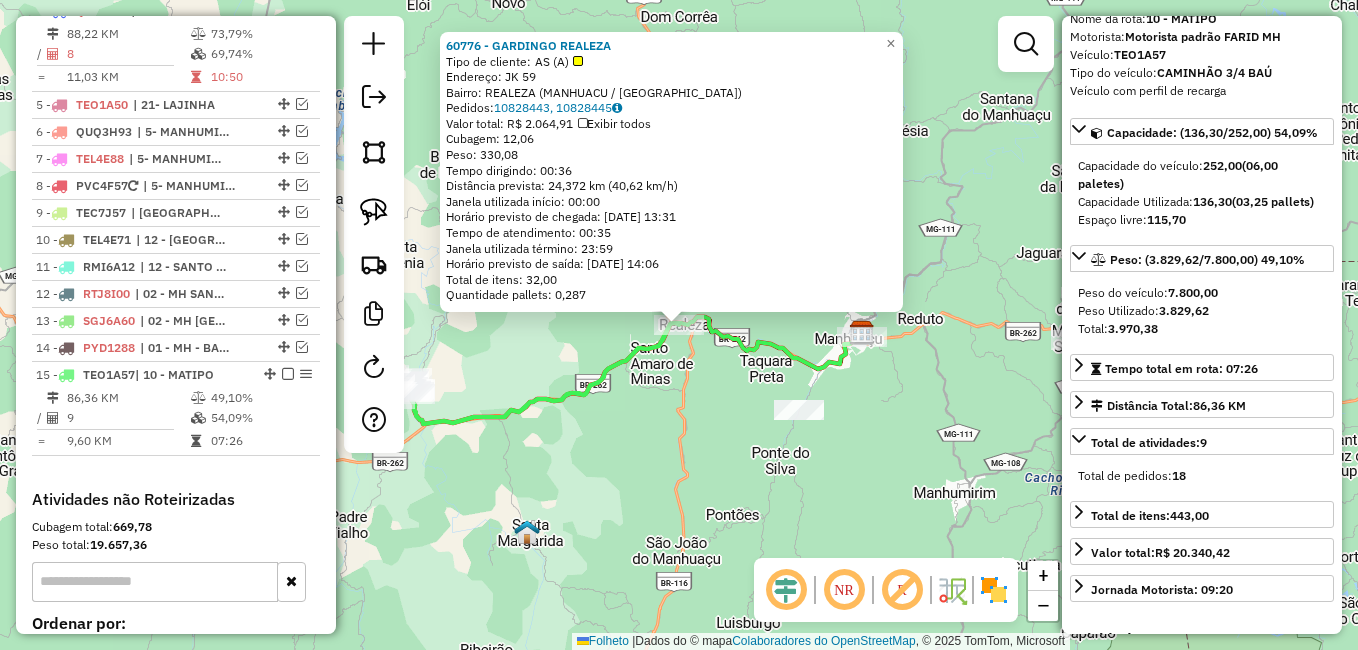 scroll, scrollTop: 1089, scrollLeft: 0, axis: vertical 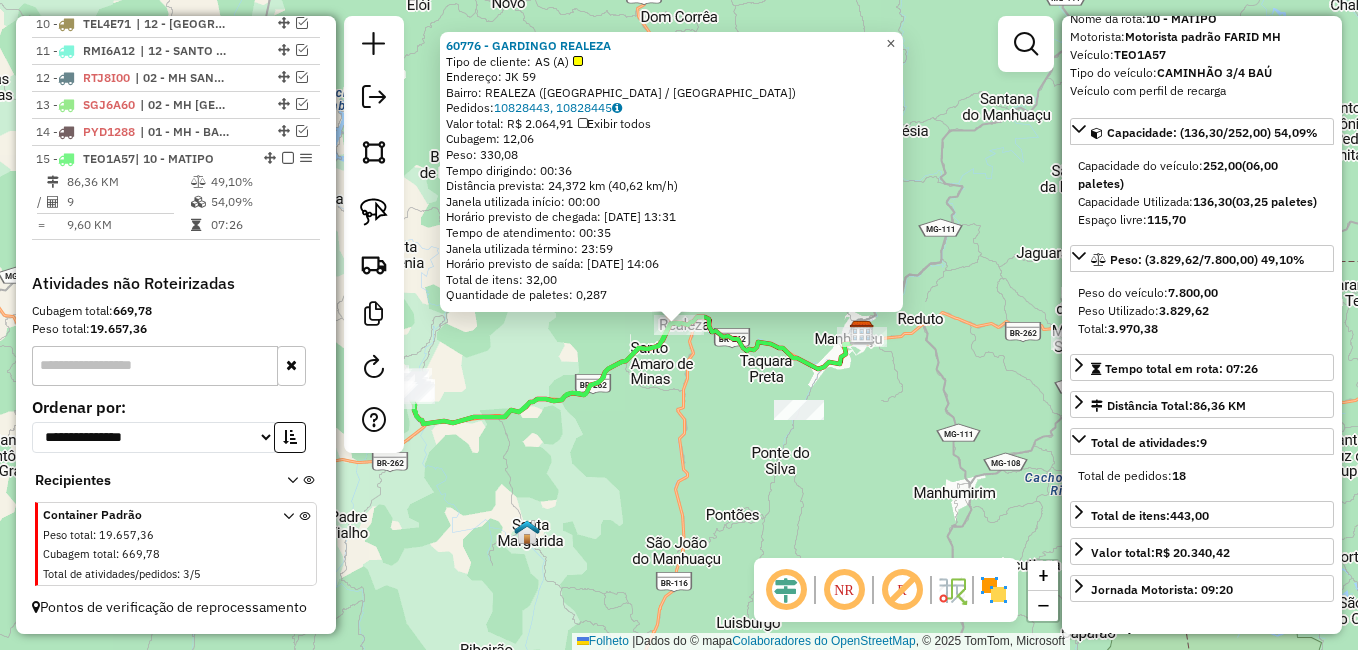 click on "×" 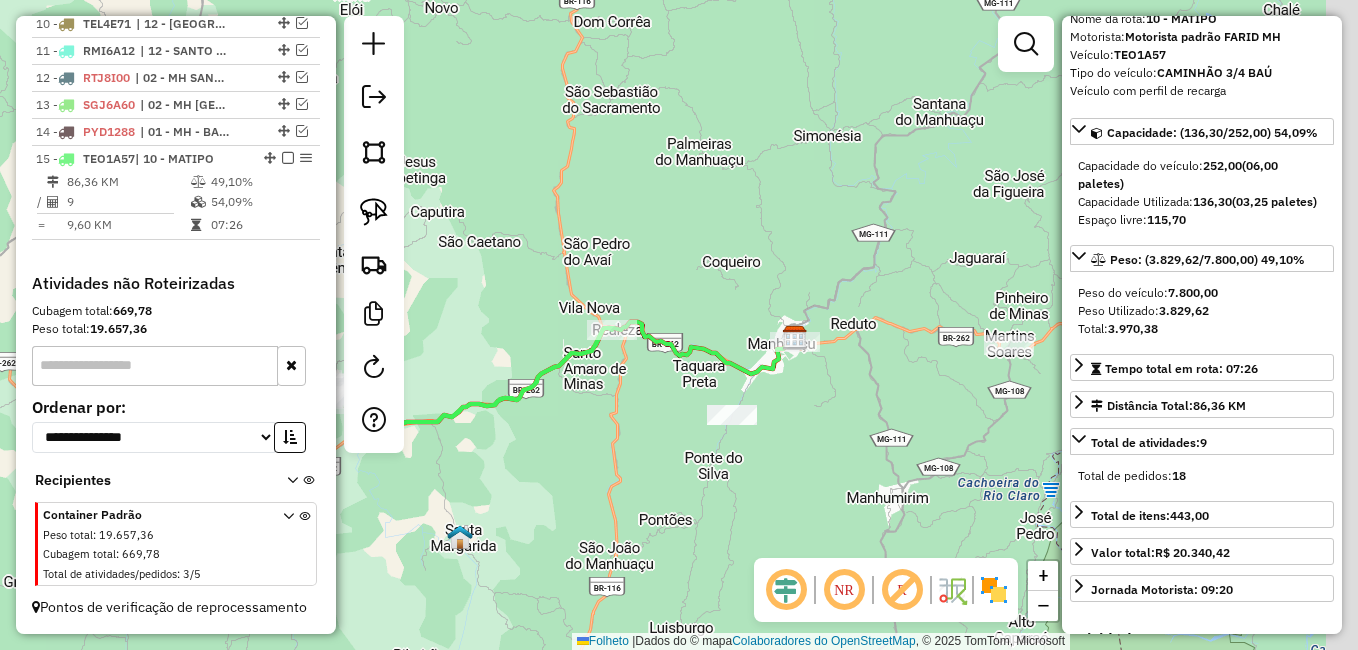 drag, startPoint x: 919, startPoint y: 238, endPoint x: 852, endPoint y: 243, distance: 67.18631 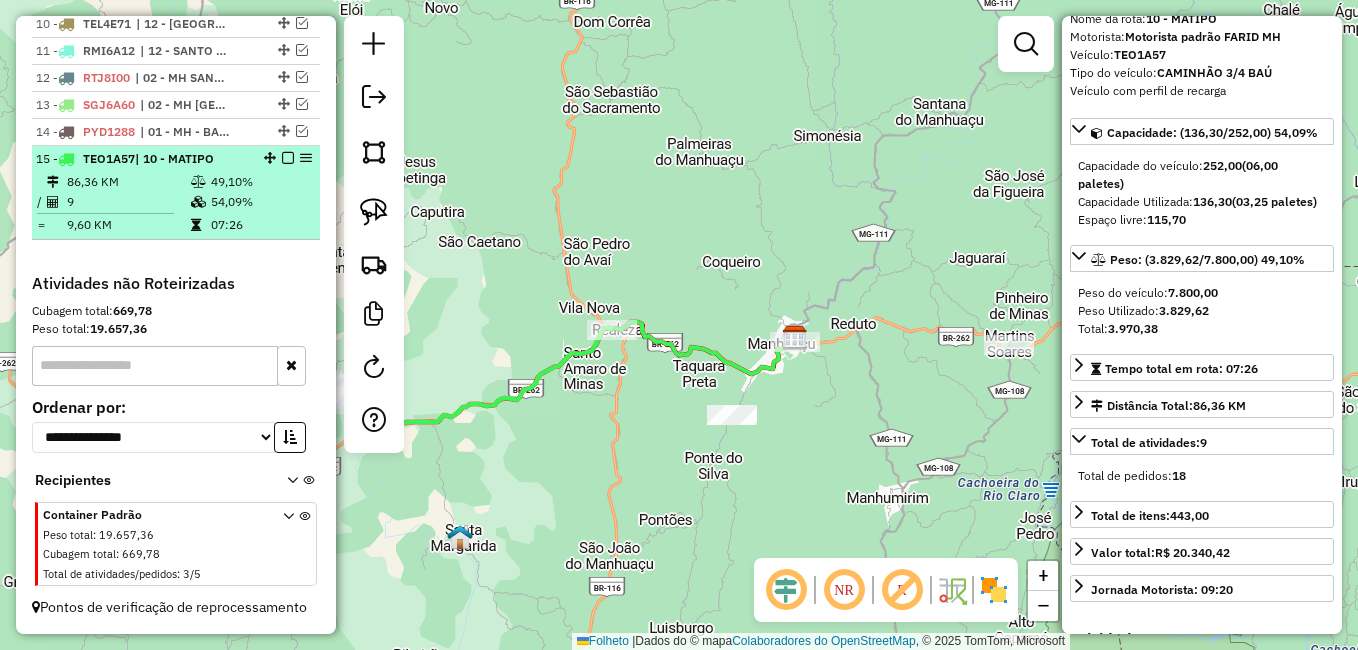 click at bounding box center (288, 158) 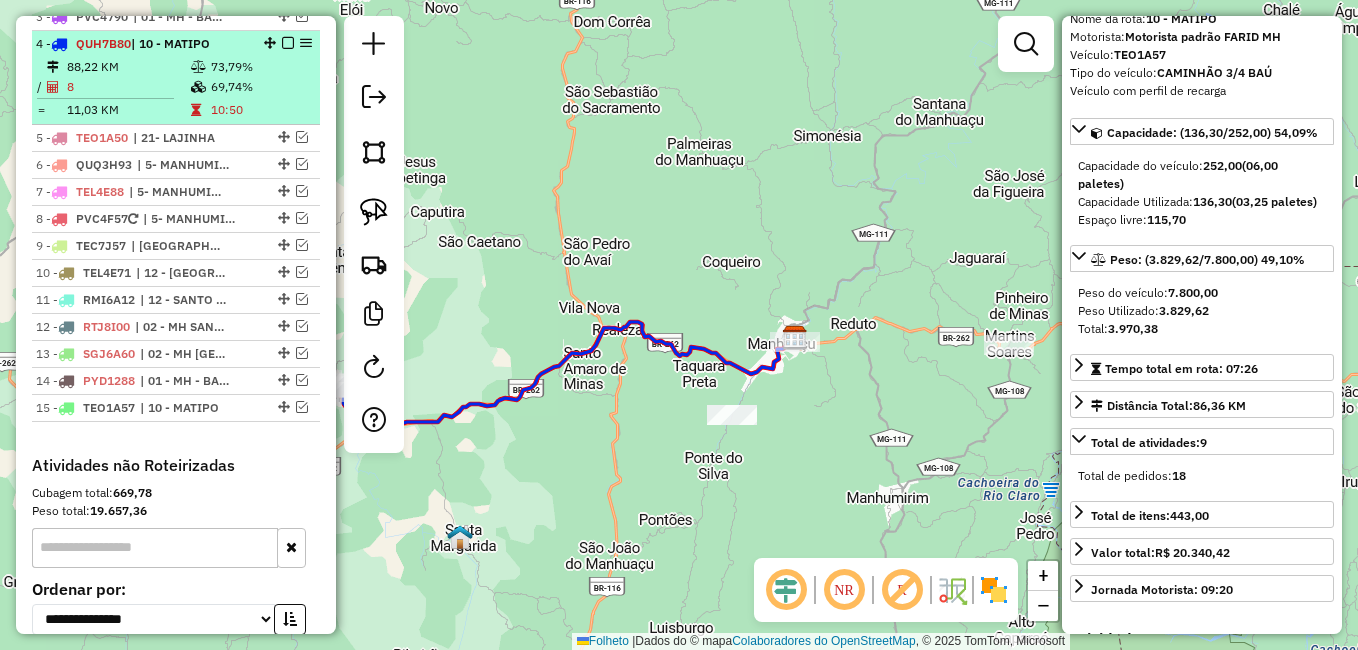 scroll, scrollTop: 722, scrollLeft: 0, axis: vertical 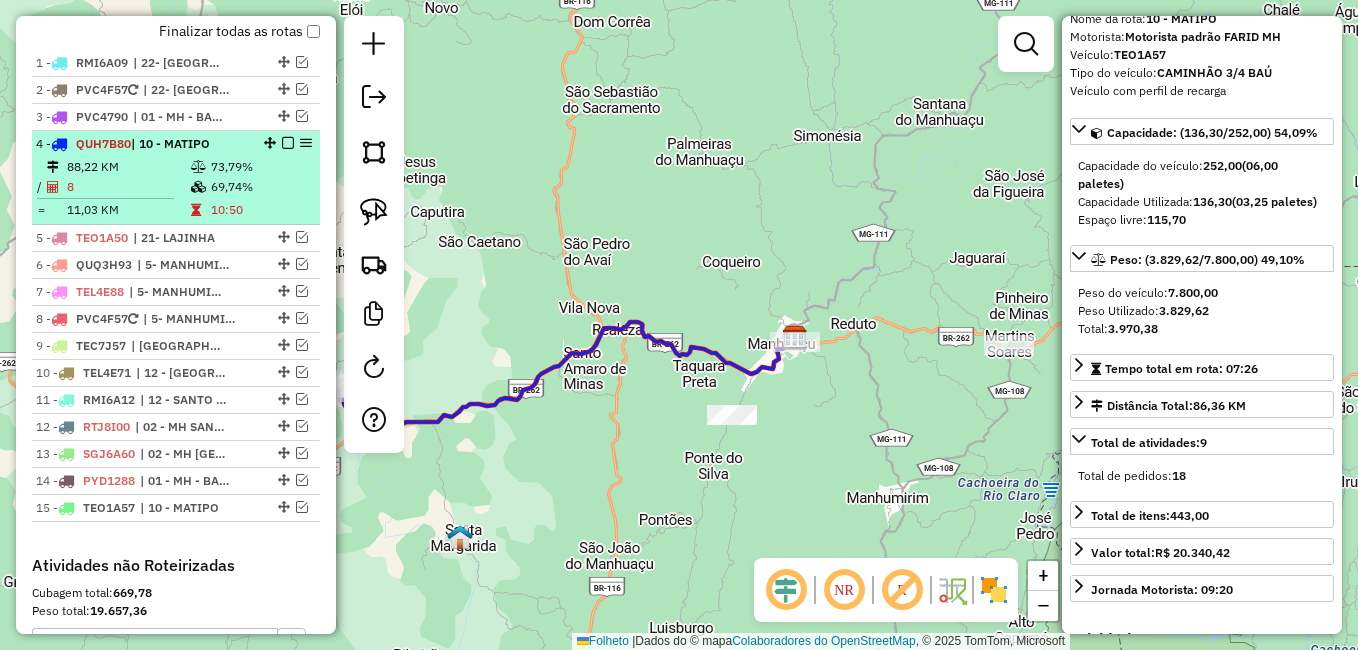 click at bounding box center (288, 143) 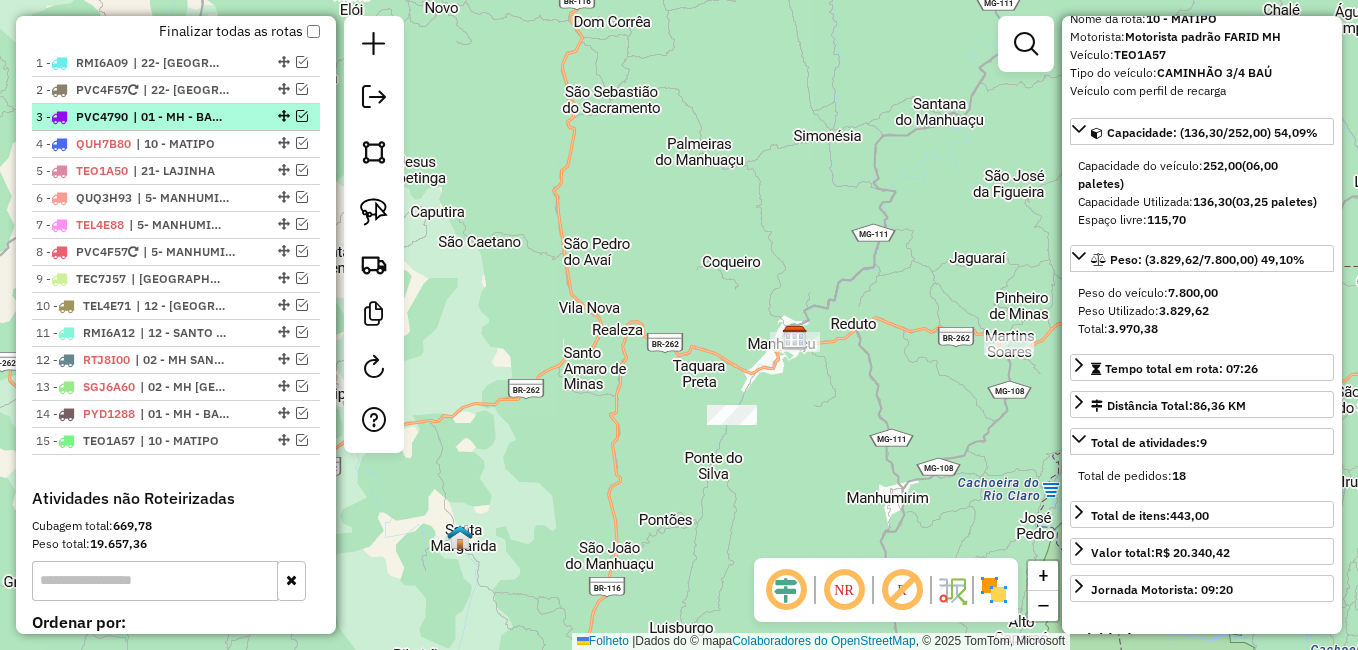 click at bounding box center [302, 116] 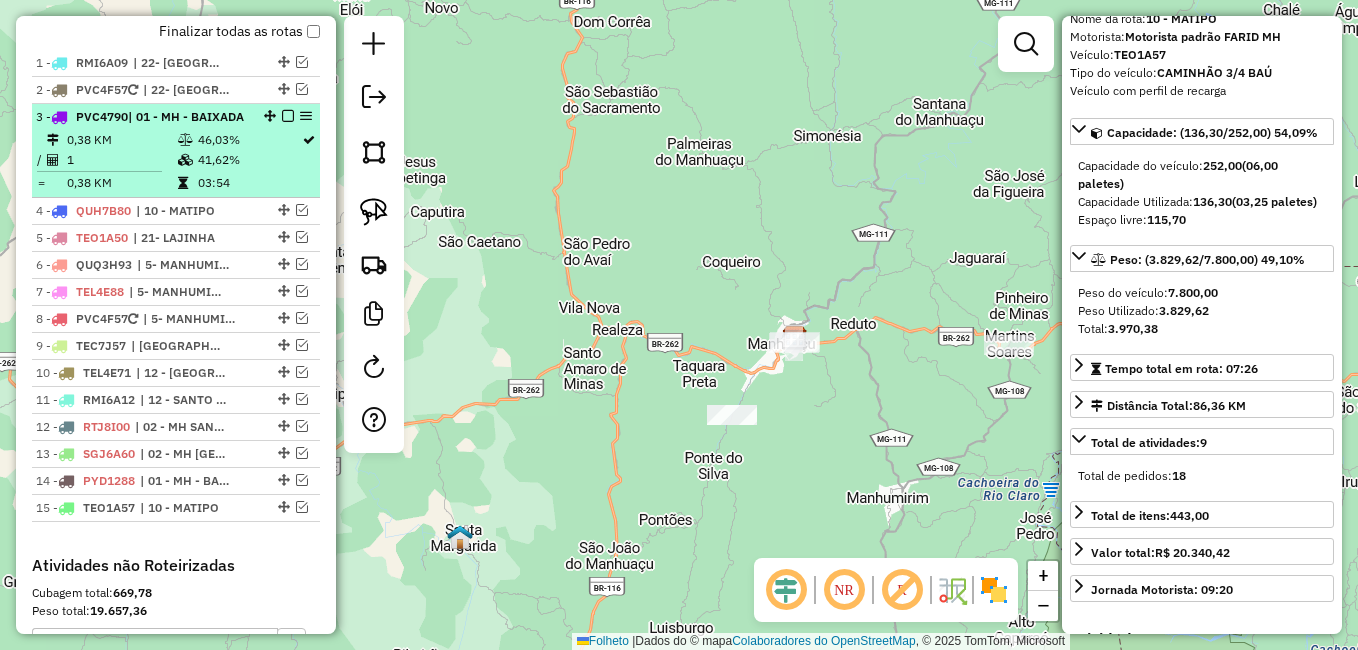 click on "3 -       PVC4790   | 01 - MH - BAIXADA" at bounding box center [142, 117] 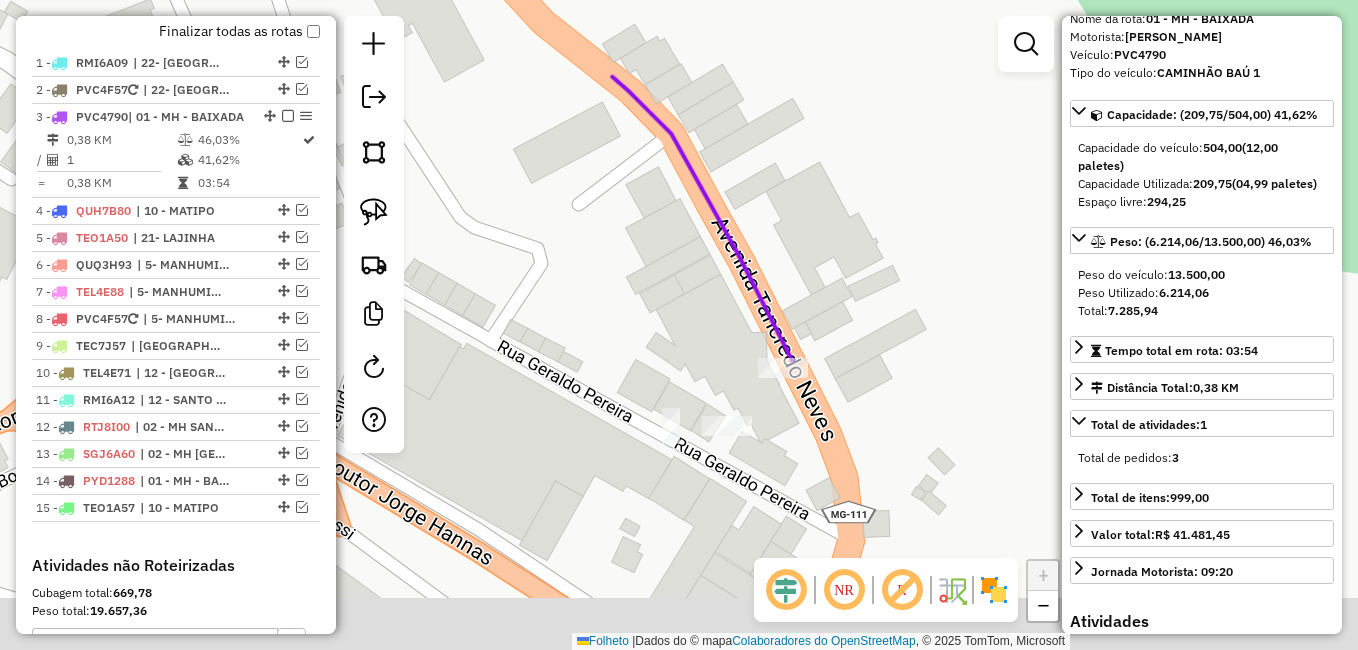 drag, startPoint x: 820, startPoint y: 266, endPoint x: 837, endPoint y: 182, distance: 85.70297 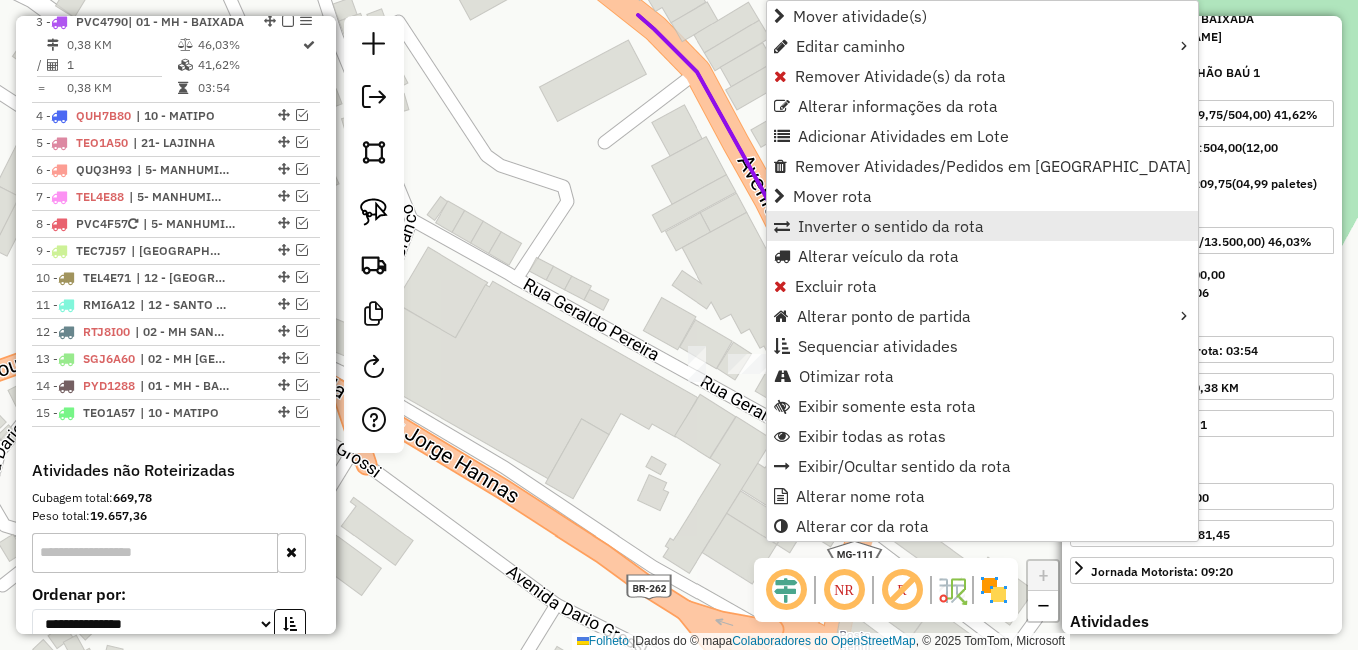 scroll, scrollTop: 828, scrollLeft: 0, axis: vertical 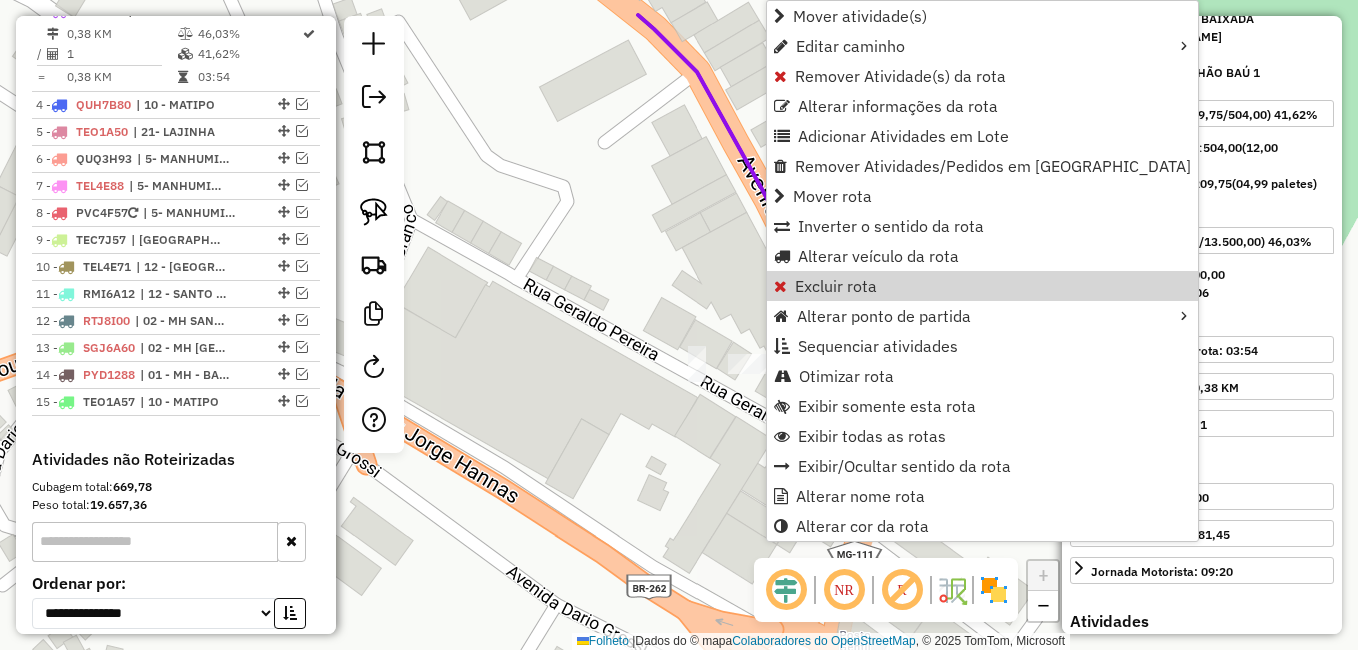 click on "Janela de atendimento Grade de atendimento Capacidade Transportadoras Veículos Cliente Pedidos  Rotas Selecione os dias de semana para filtrar as janelas de atendimento  Seg   Ter   Qua   Qui   Sexo   Sáb   Dom  Informe o período da janela de atendimento: De: Até:  Filtrar exatamente a janela do cliente  Considerar janela de atendimento padrão  Selecione os dias de semana para filtrar as grades de atendimento  Seg   Ter   Qua   Qui   Sexo   Sáb   Dom   Considerar clientes sem dia de atendimento cadastrado  Clientes fora do dia de atendimento selecionado Filtrar as atividades entre os valores definidos abaixo:  Peso mínimo:   Peso máximo:   Cubagem mínima:   Cubagem máxima:   De:   Até:  Filtrar as atividades entre o tempo de atendimento definido abaixo:  De:   Até:   Considerar capacidade total dos clientes não roteirizados Transportadora: Selecione um ou mais itens Tipo de veículo: Selecione um ou mais itens Veículo: Selecione um ou mais itens Motorista: Selecione um ou mais itens Nomo: Setor:" 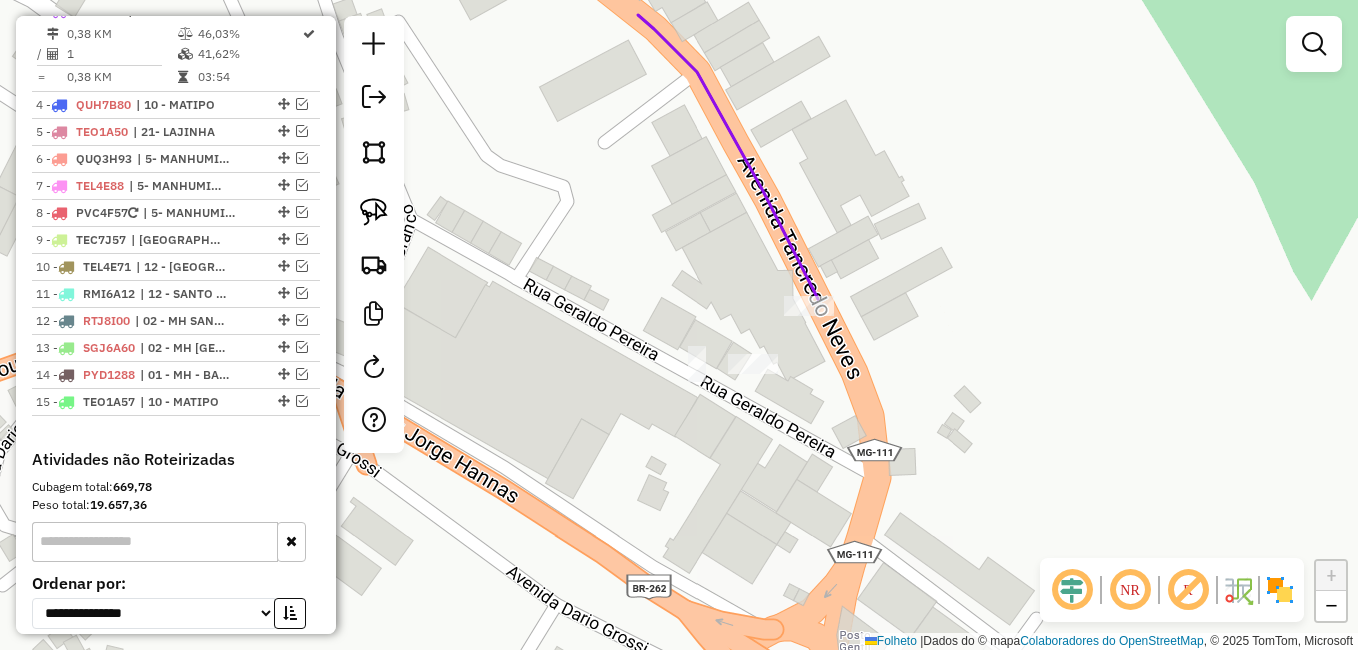 click on "Janela de atendimento Grade de atendimento Capacidade Transportadoras Veículos Cliente Pedidos  Rotas Selecione os dias de semana para filtrar as janelas de atendimento  Seg   Ter   Qua   Qui   Sexo   Sáb   Dom  Informe o período da janela de atendimento: De: Até:  Filtrar exatamente a janela do cliente  Considerar janela de atendimento padrão  Selecione os dias de semana para filtrar as grades de atendimento  Seg   Ter   Qua   Qui   Sexo   Sáb   Dom   Considerar clientes sem dia de atendimento cadastrado  Clientes fora do dia de atendimento selecionado Filtrar as atividades entre os valores definidos abaixo:  Peso mínimo:   Peso máximo:   Cubagem mínima:   Cubagem máxima:   De:   Até:  Filtrar as atividades entre o tempo de atendimento definido abaixo:  De:   Até:   Considerar capacidade total dos clientes não roteirizados Transportadora: Selecione um ou mais itens Tipo de veículo: Selecione um ou mais itens Veículo: Selecione um ou mais itens Motorista: Selecione um ou mais itens Nomo: Setor:" 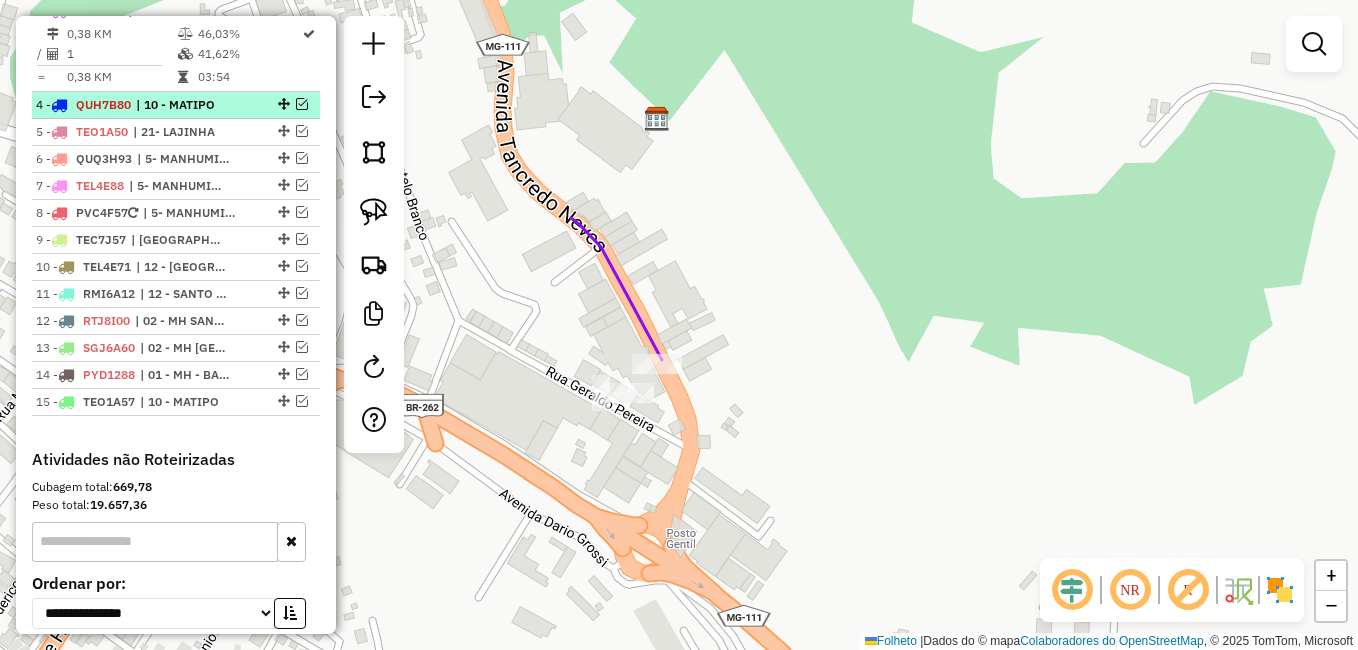 drag, startPoint x: 282, startPoint y: 26, endPoint x: 293, endPoint y: 43, distance: 20.248457 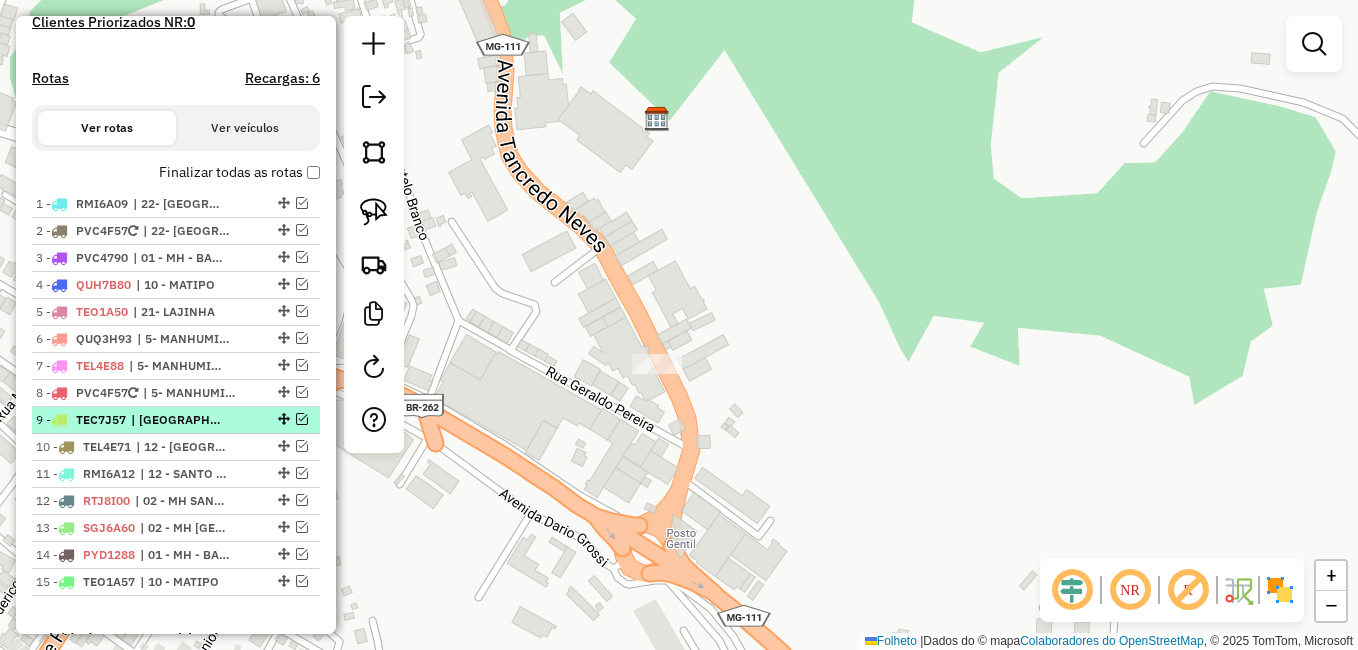 scroll, scrollTop: 628, scrollLeft: 0, axis: vertical 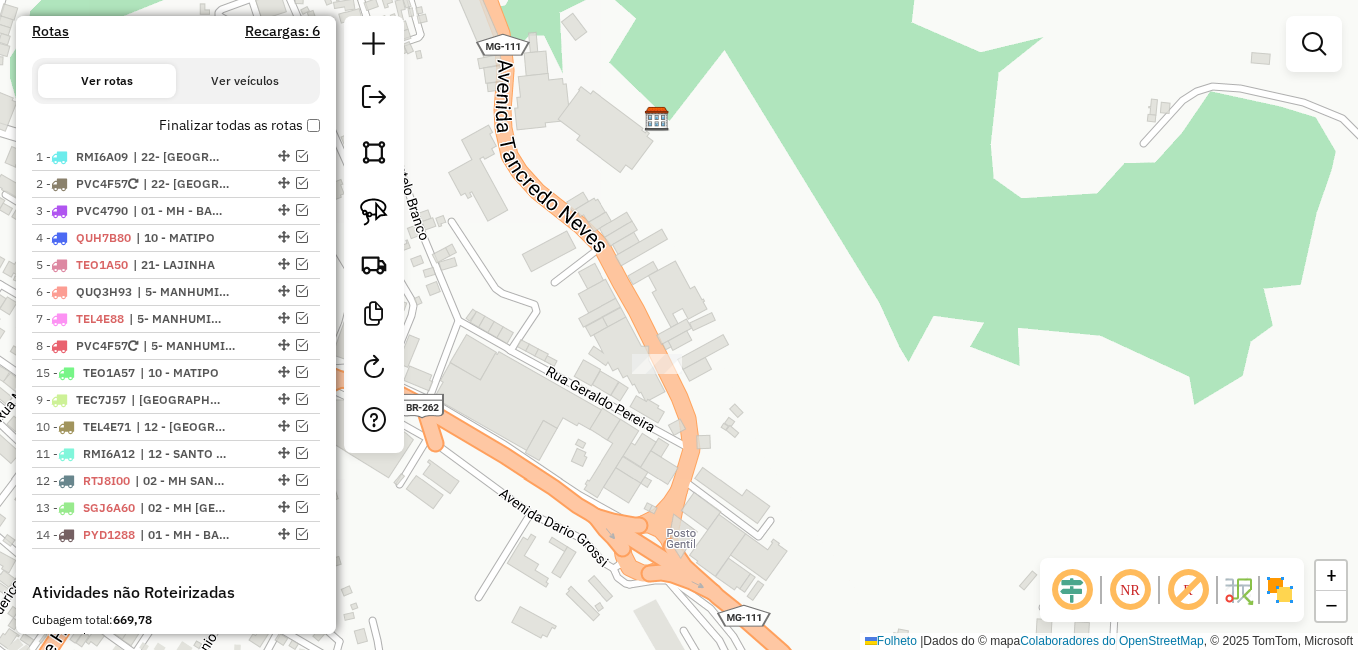 drag, startPoint x: 277, startPoint y: 549, endPoint x: 269, endPoint y: 393, distance: 156.20499 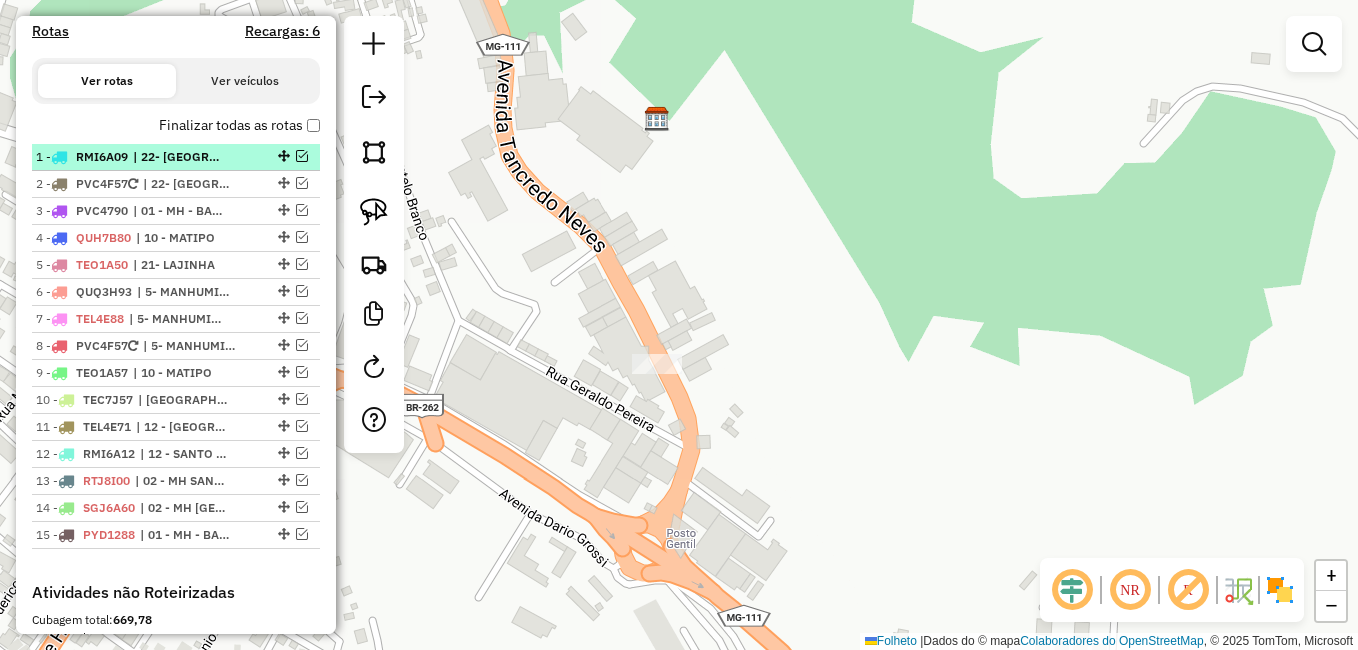 click on "| 22- [GEOGRAPHIC_DATA]" at bounding box center (179, 157) 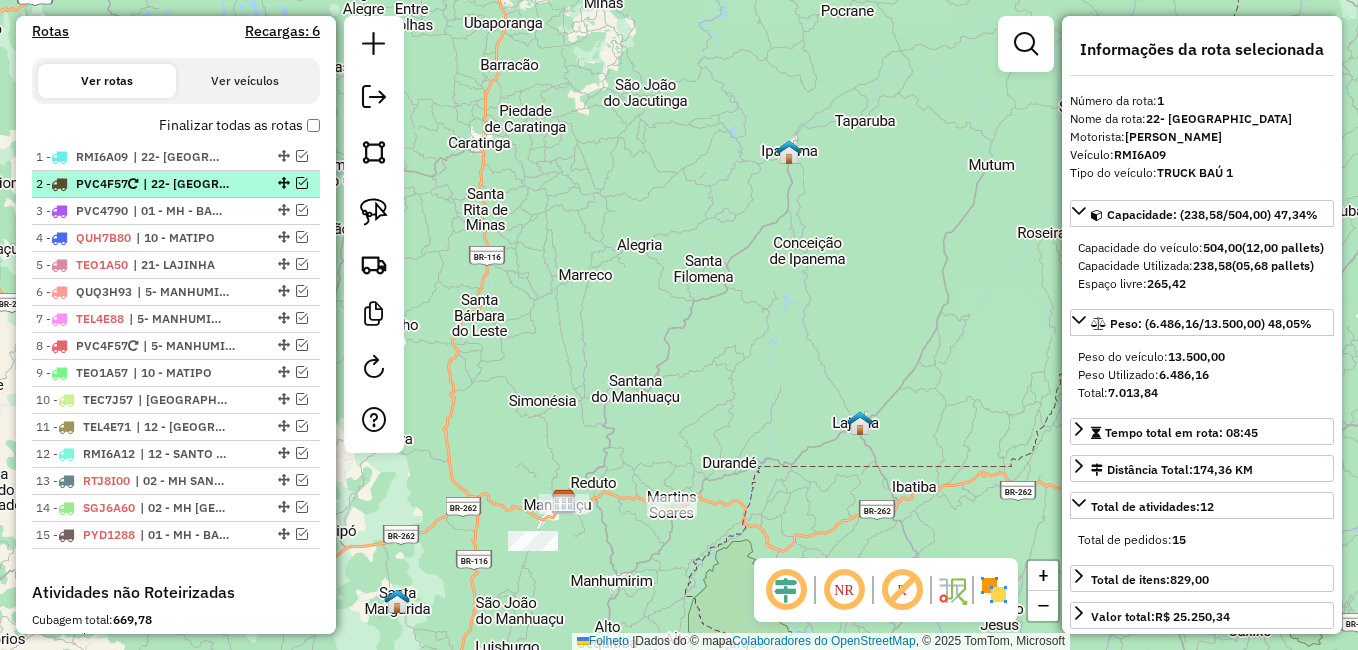 click on "| 22- [GEOGRAPHIC_DATA]" at bounding box center [189, 184] 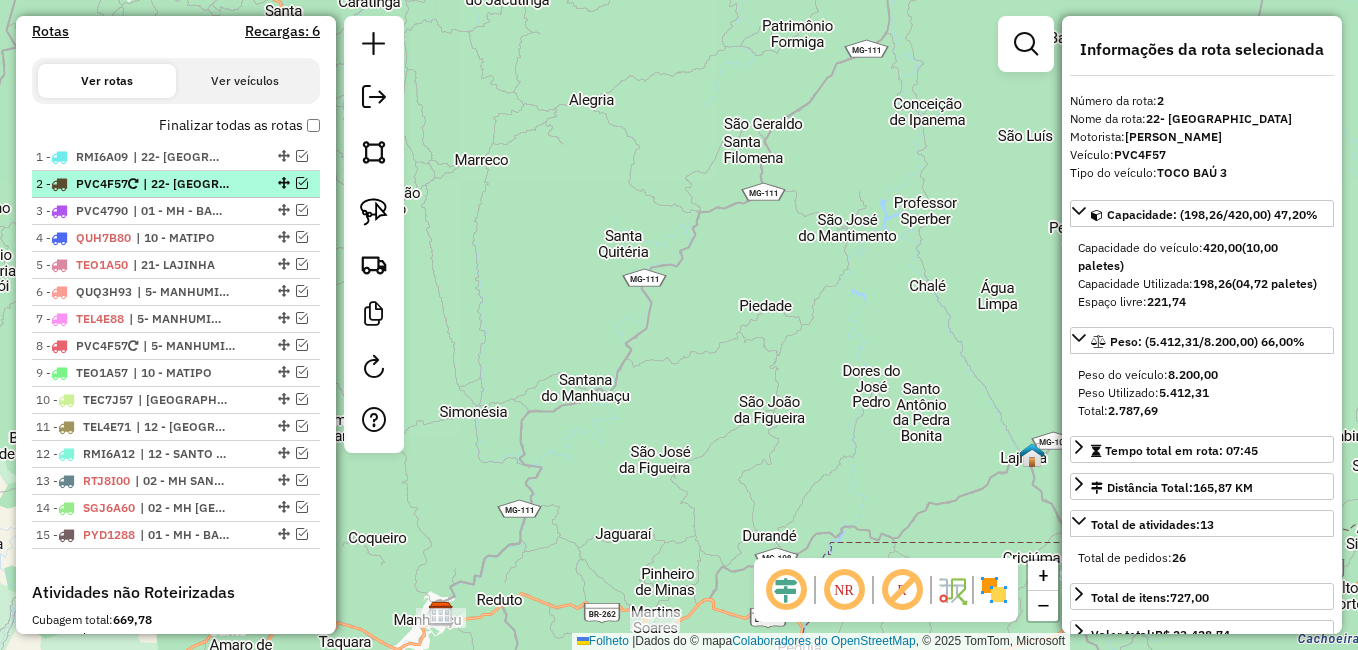 click at bounding box center [282, 183] 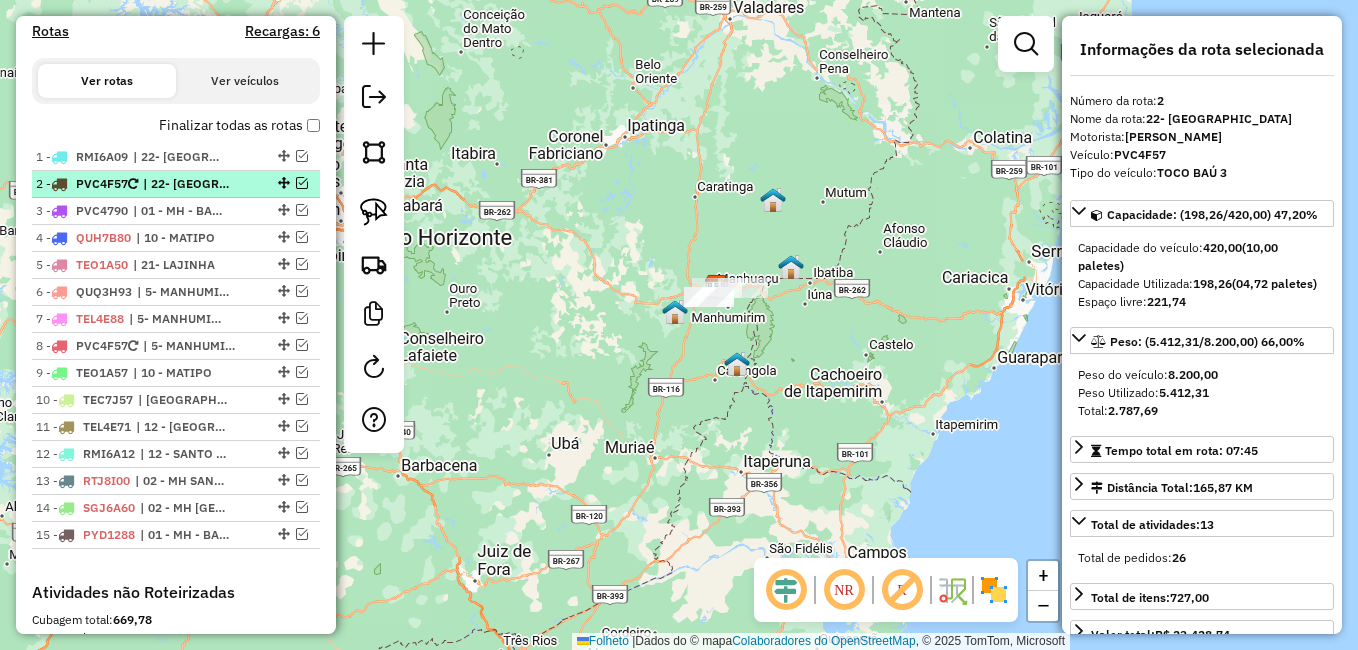 click at bounding box center (302, 183) 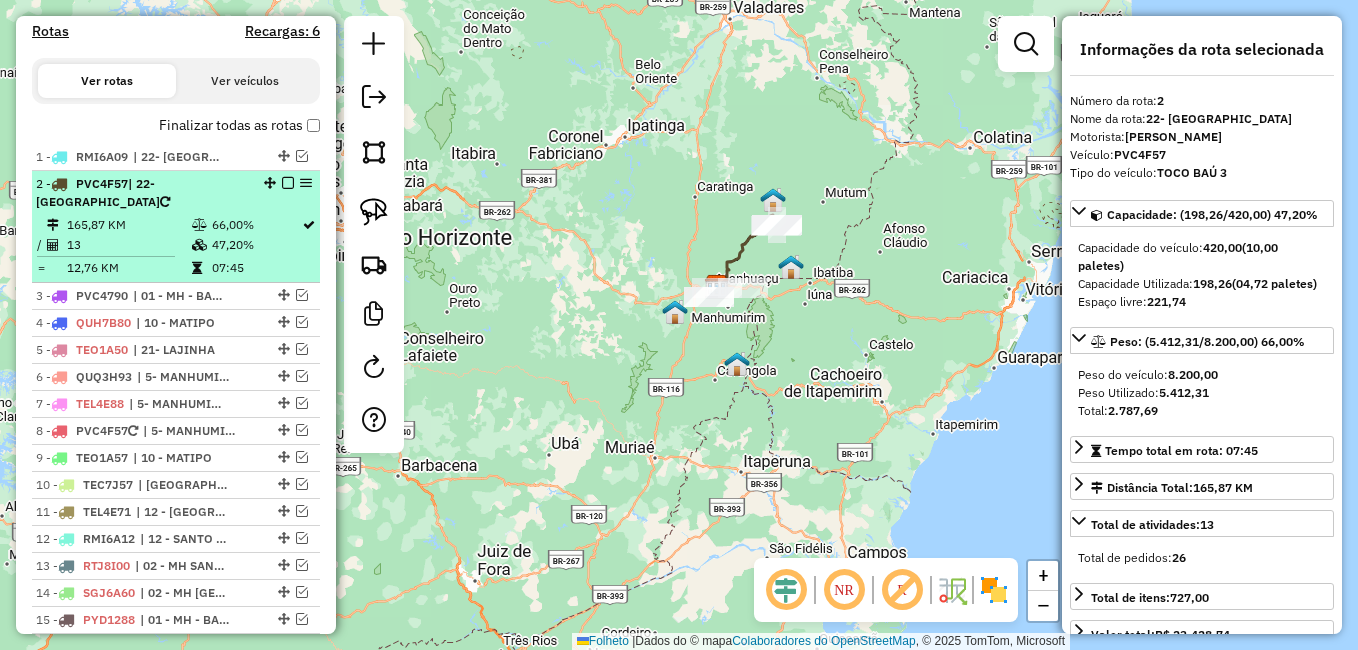 click on "47,20%" at bounding box center (233, 244) 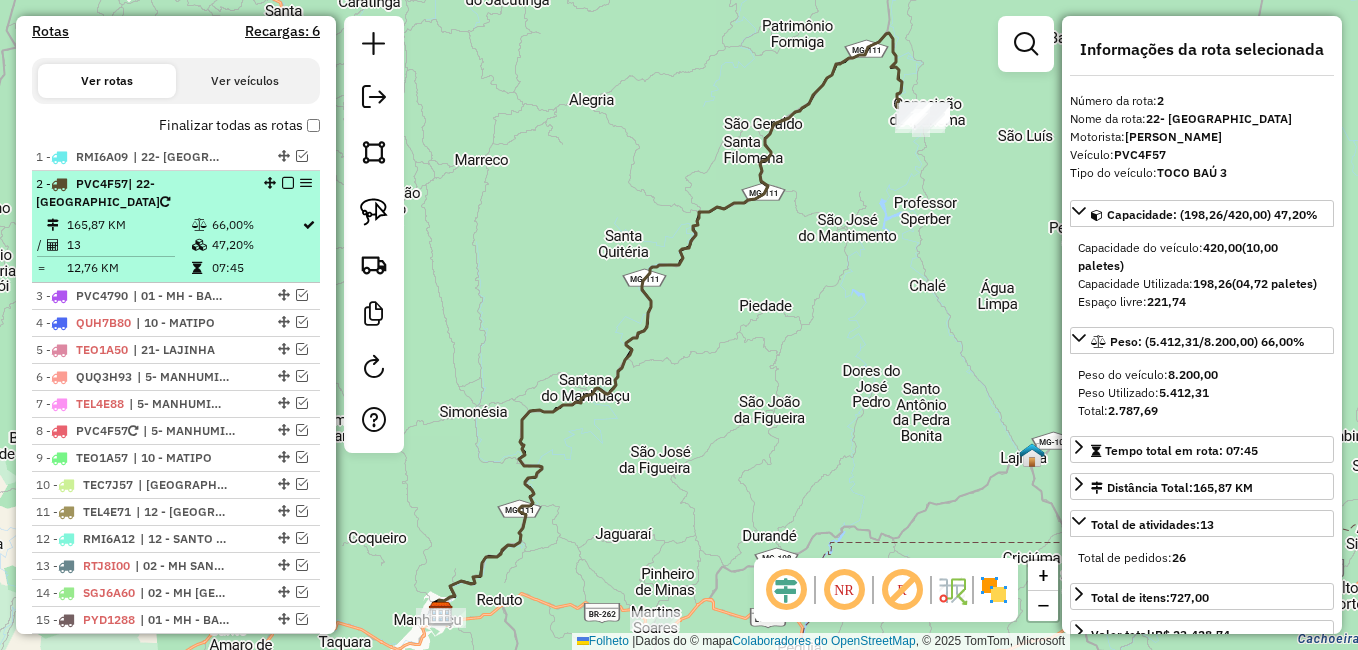 click at bounding box center (288, 183) 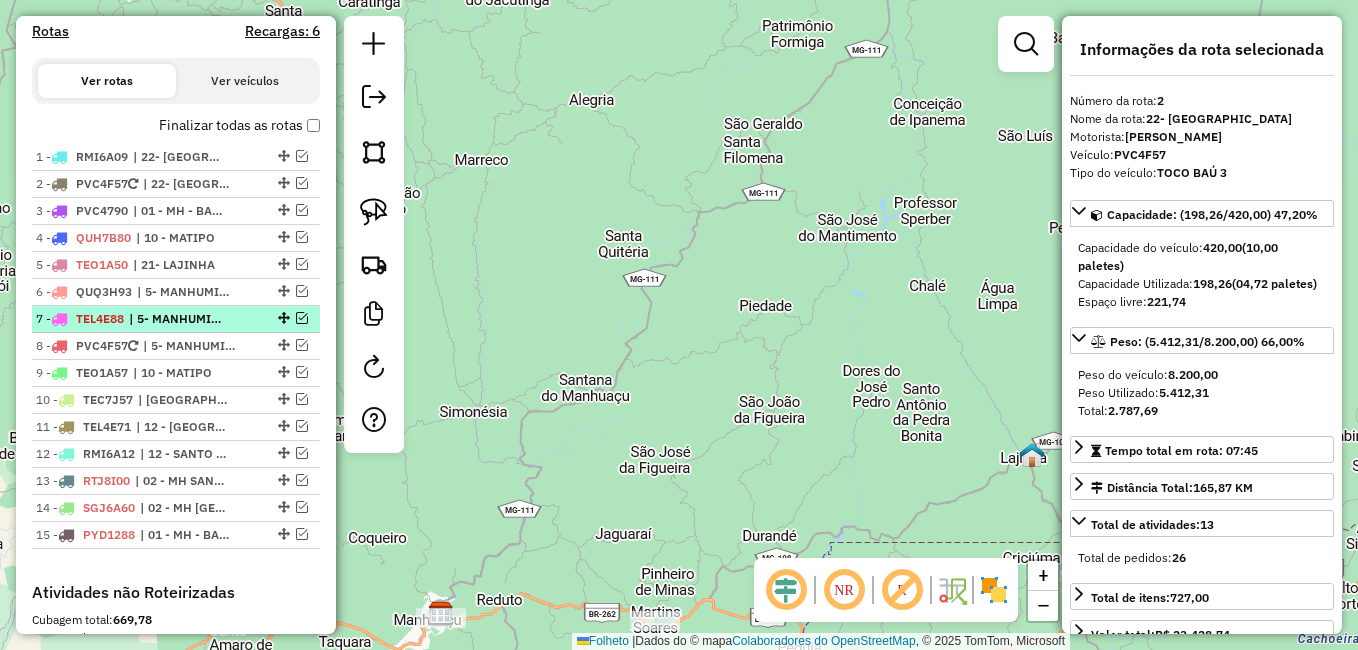 click at bounding box center [302, 318] 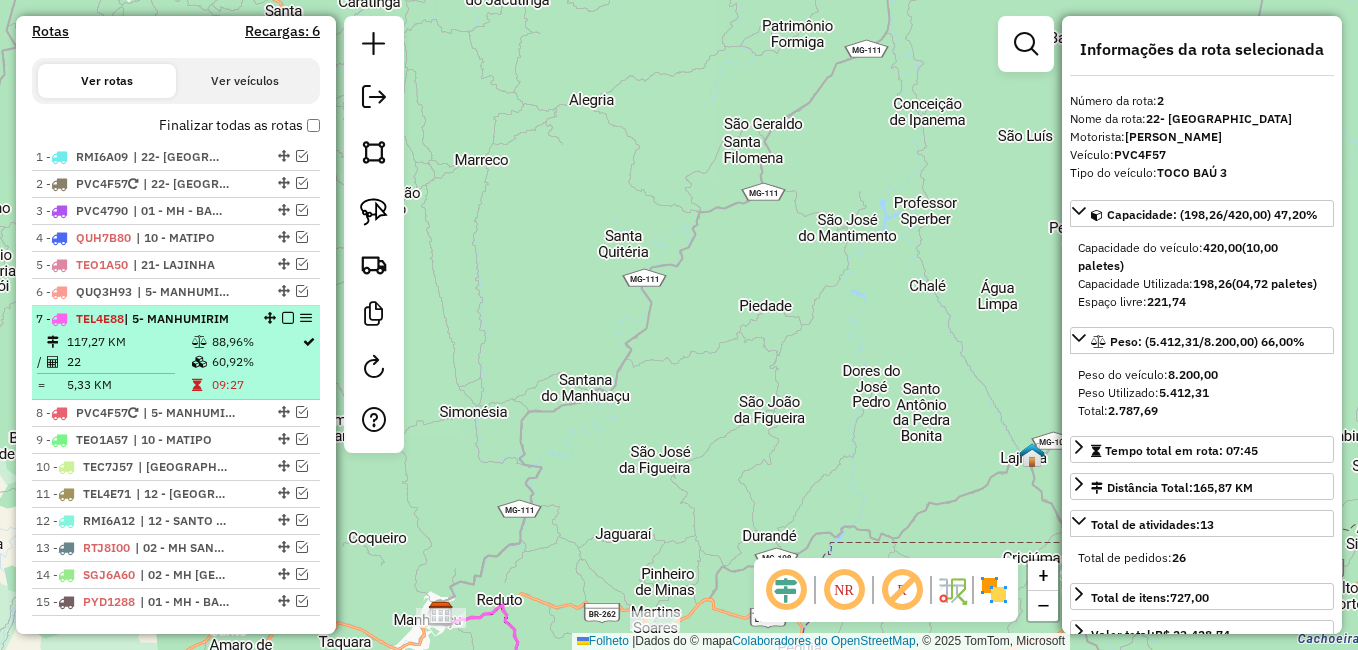 click at bounding box center (201, 362) 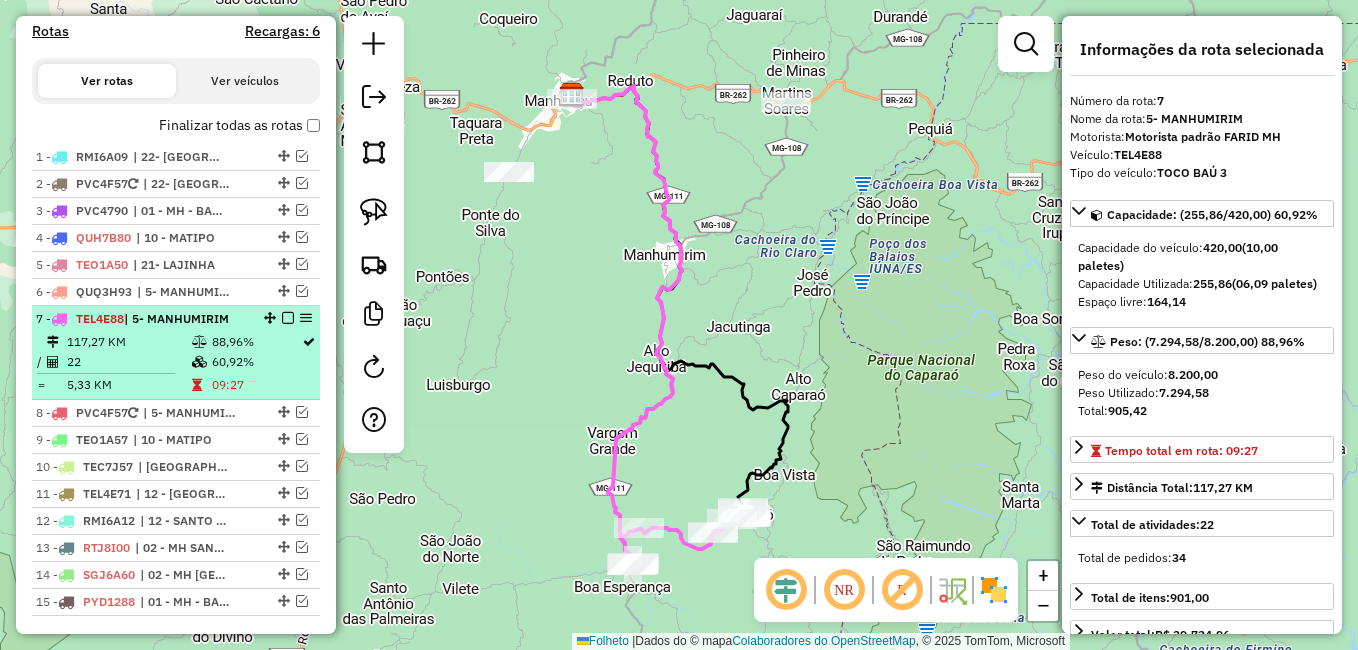click at bounding box center [288, 318] 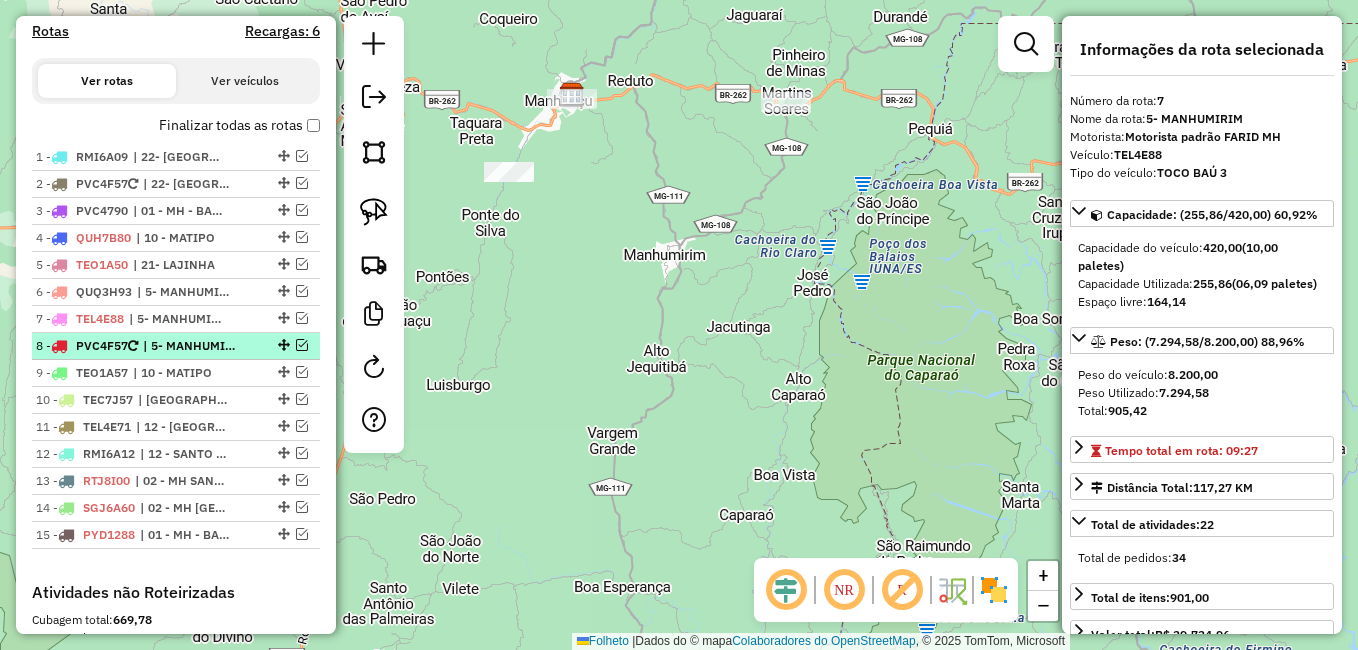 click on "| 5- MANHUMIRIM" at bounding box center [189, 346] 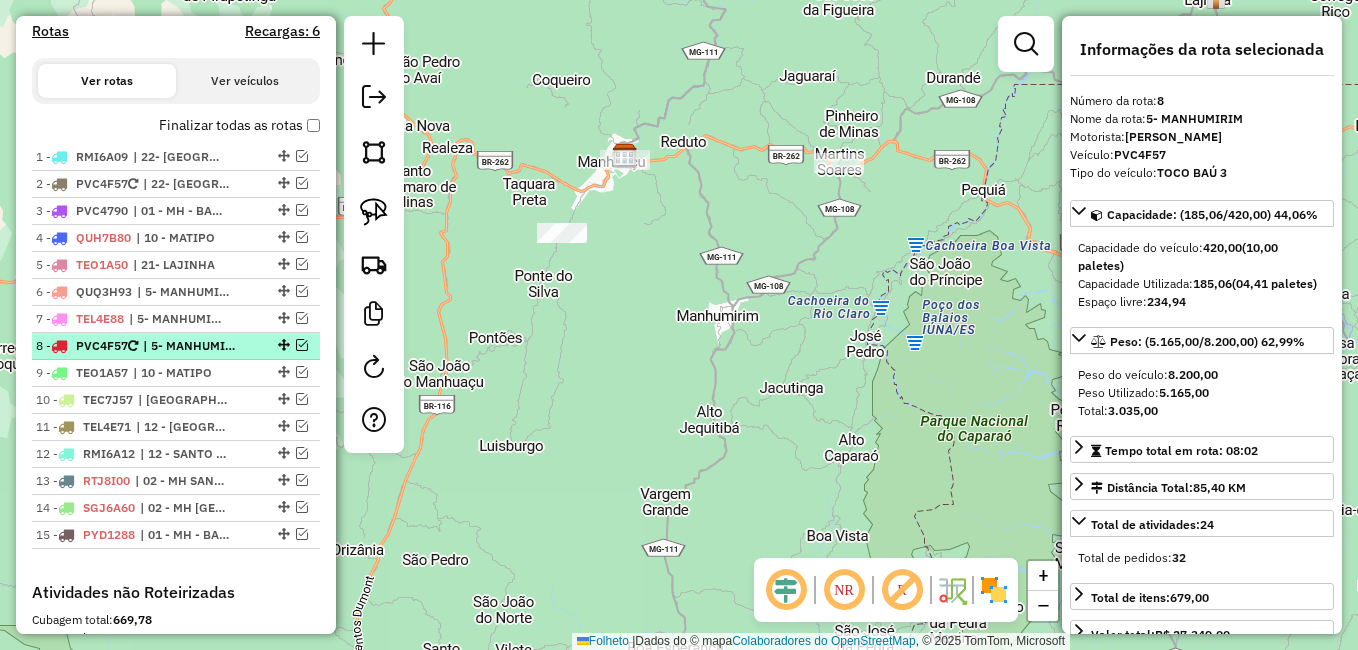 click at bounding box center (302, 345) 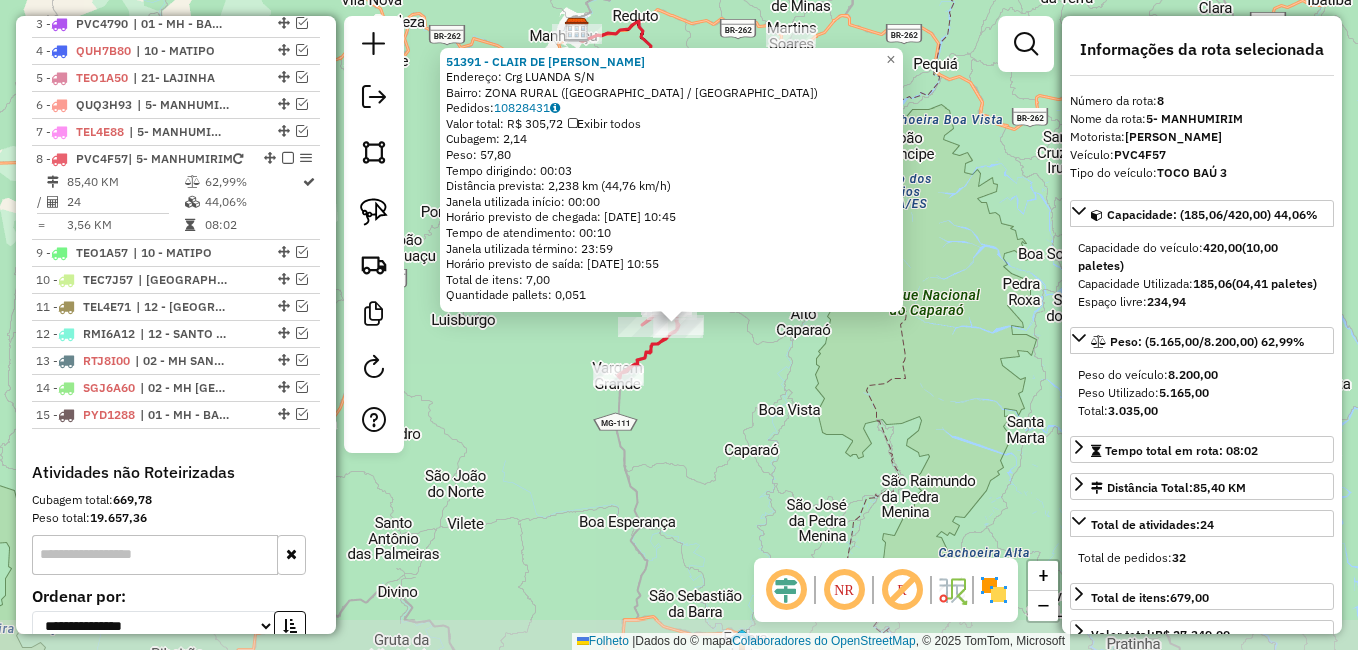 scroll, scrollTop: 963, scrollLeft: 0, axis: vertical 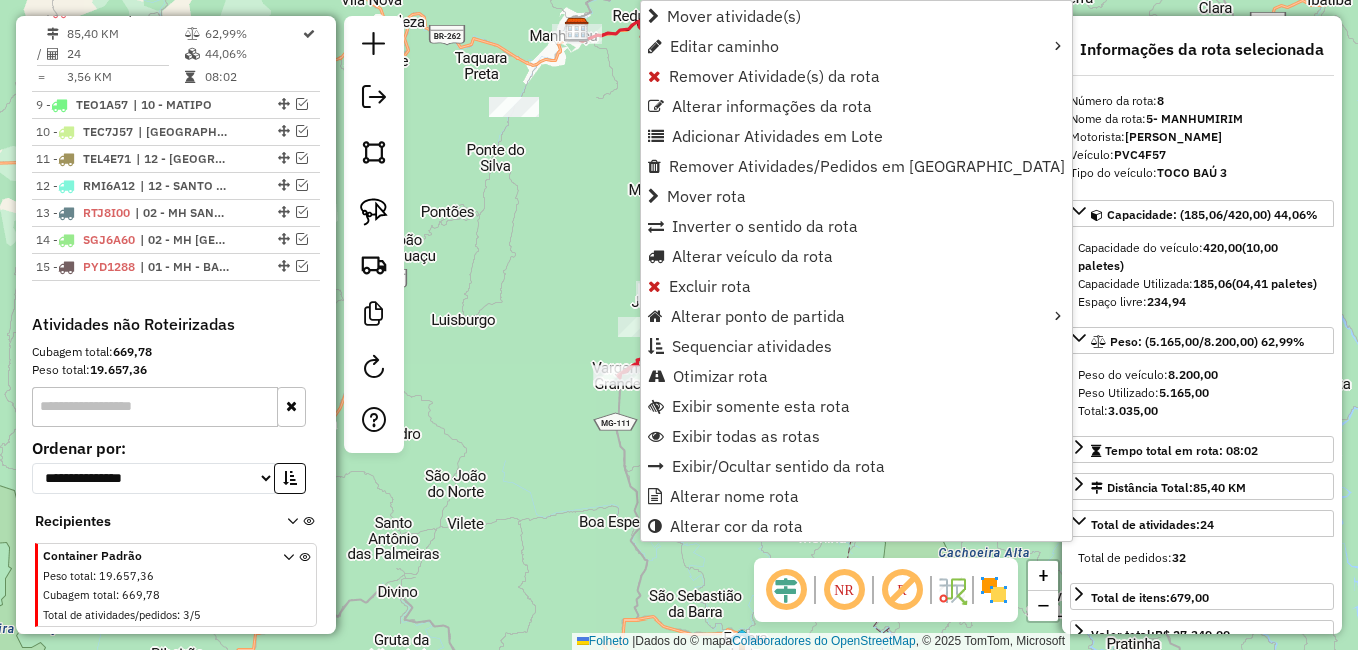 click on "Janela de atendimento Grade de atendimento Capacidade Transportadoras Veículos Cliente Pedidos  Rotas Selecione os dias de semana para filtrar as janelas de atendimento  Seg   Ter   Qua   Qui   Sexo   Sáb   Dom  Informe o período da janela de atendimento: De: Até:  Filtrar exatamente a janela do cliente  Considerar janela de atendimento padrão  Selecione os dias de semana para filtrar as grades de atendimento  Seg   Ter   Qua   Qui   Sexo   Sáb   Dom   Considerar clientes sem dia de atendimento cadastrado  Clientes fora do dia de atendimento selecionado Filtrar as atividades entre os valores definidos abaixo:  Peso mínimo:   Peso máximo:   Cubagem mínima:   Cubagem máxima:   De:   Até:  Filtrar as atividades entre o tempo de atendimento definido abaixo:  De:   Até:   Considerar capacidade total dos clientes não roteirizados Transportadora: Selecione um ou mais itens Tipo de veículo: Selecione um ou mais itens Veículo: Selecione um ou mais itens Motorista: Selecione um ou mais itens Nomo: Setor:" 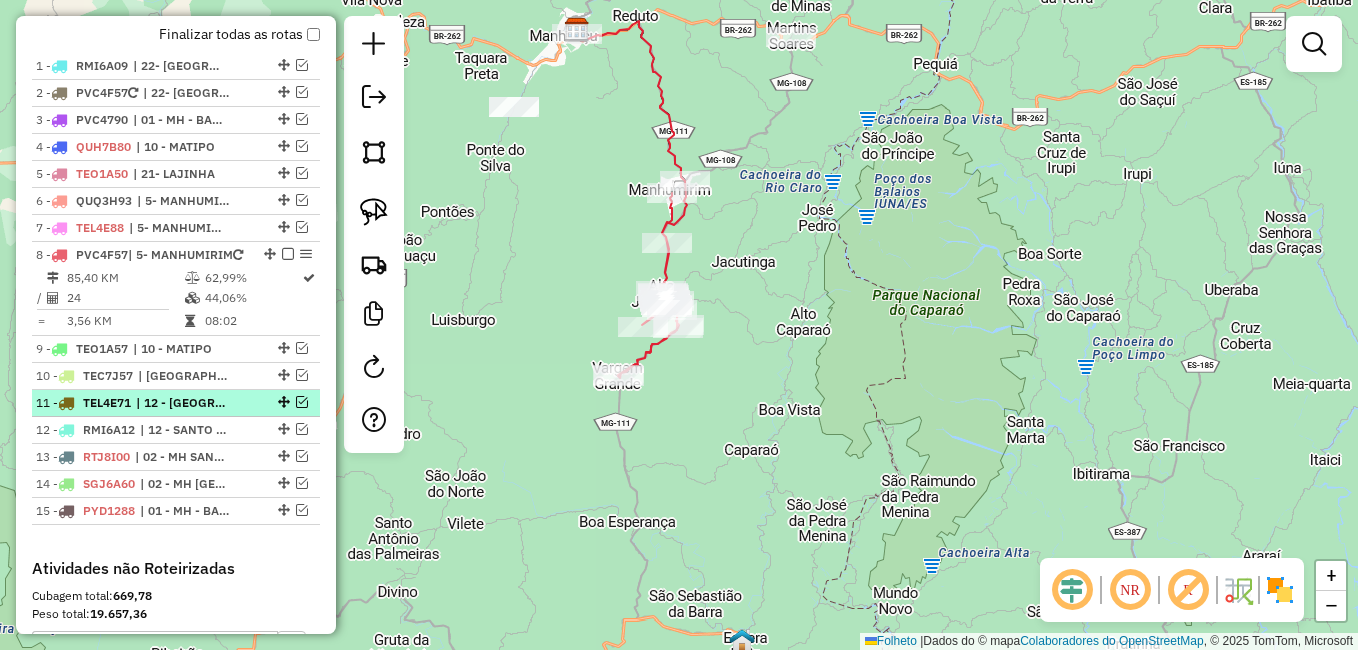 scroll, scrollTop: 763, scrollLeft: 0, axis: vertical 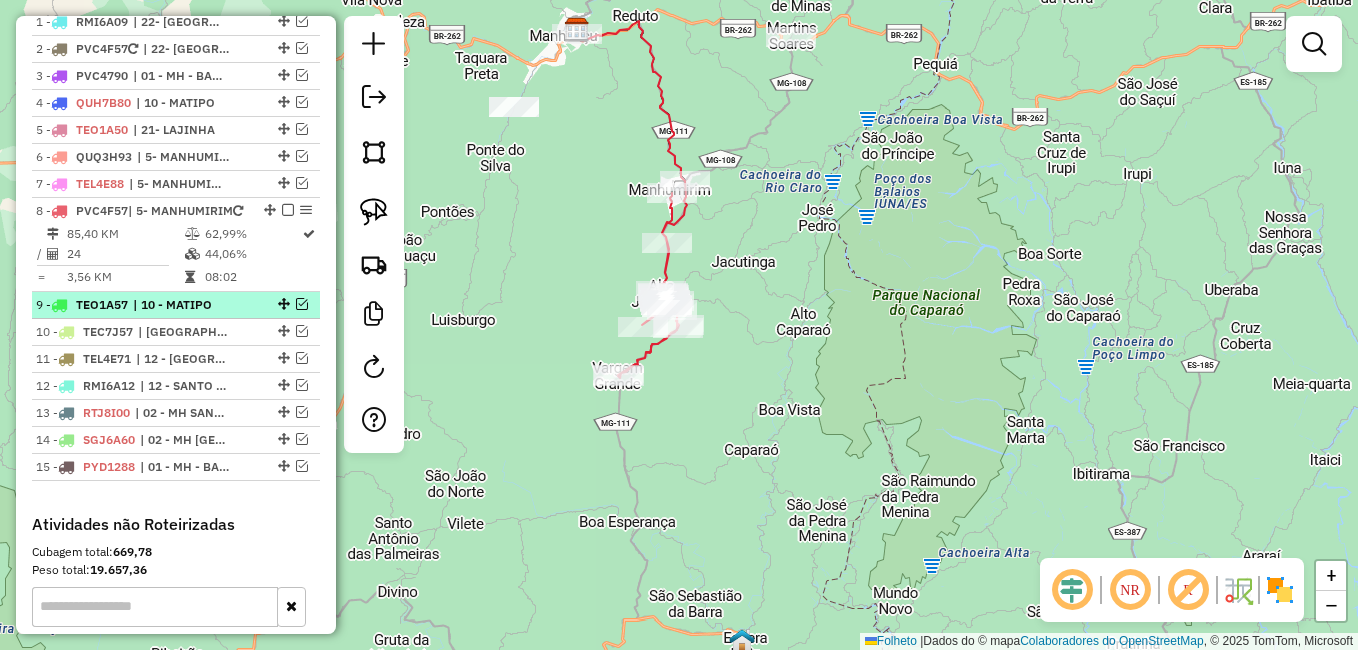 click on "9 -       TEO1A57   | 10 - MATIPO" at bounding box center [142, 305] 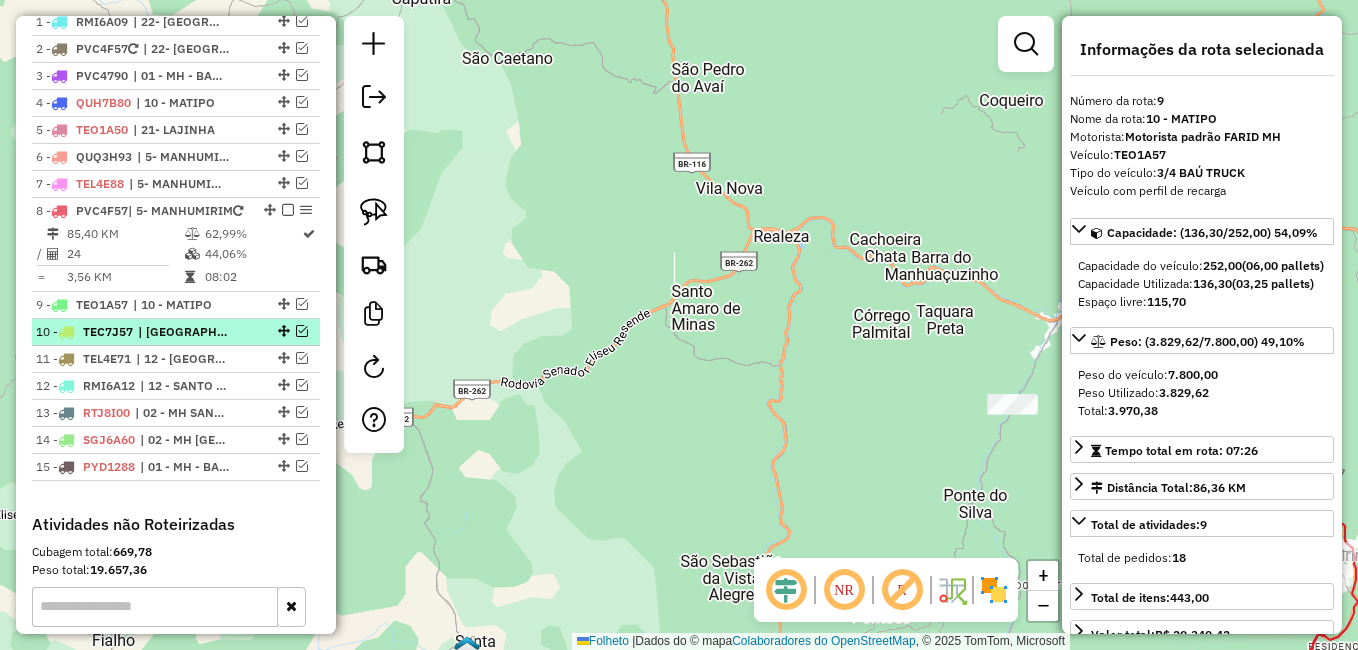 click on "| [GEOGRAPHIC_DATA]" at bounding box center (184, 332) 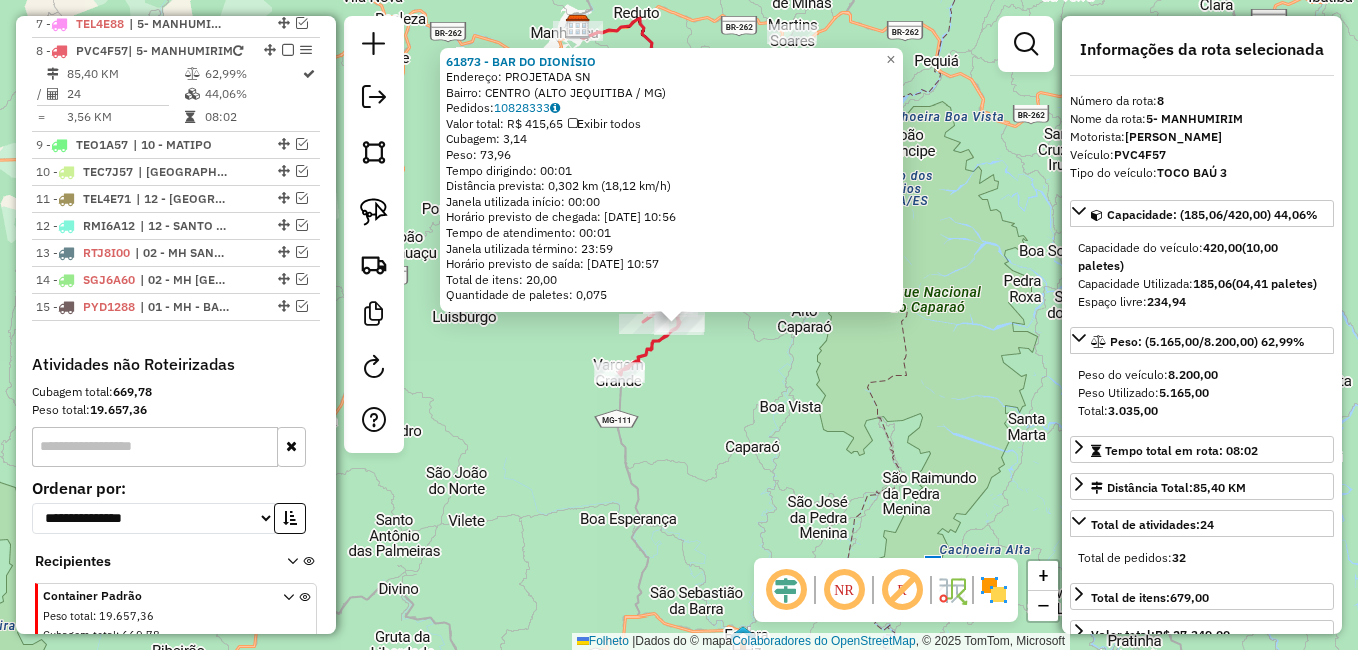 scroll, scrollTop: 963, scrollLeft: 0, axis: vertical 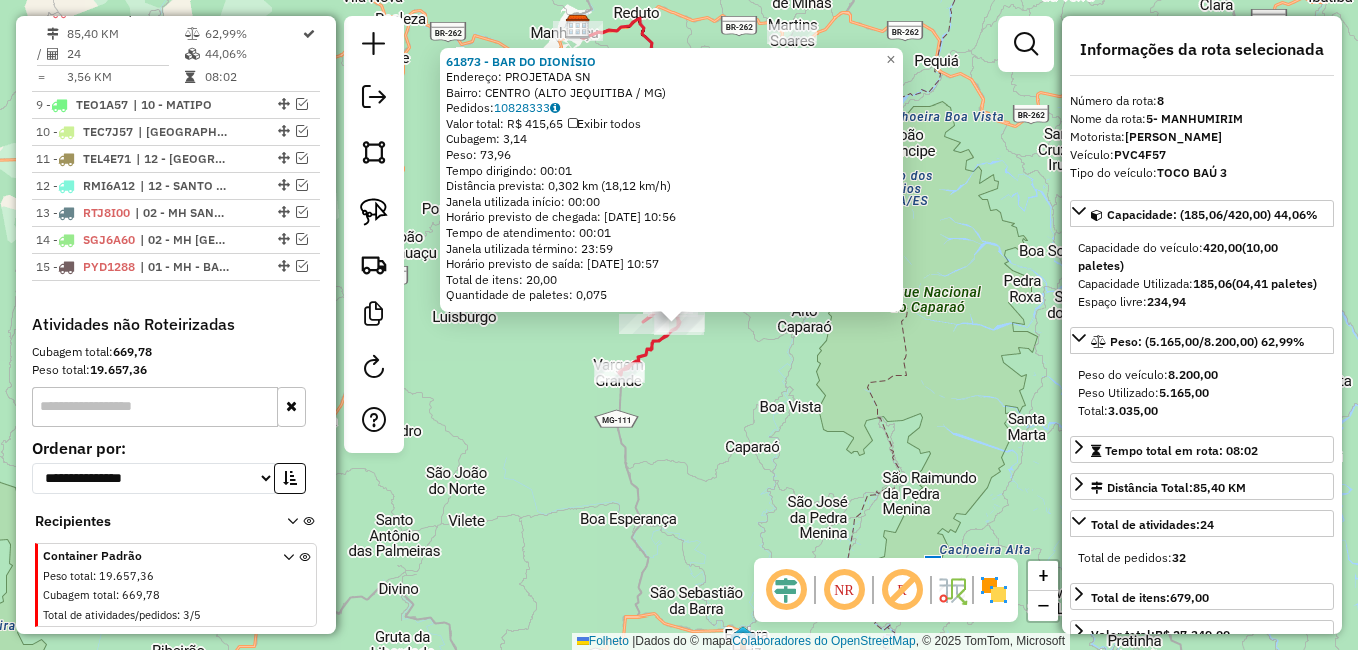 click on "61873 - BAR DO DIONÍSIO  Endereço:  PROJETADA SN   Bairro: CENTRO (ALTO JEQUITIBA / MG)   Pedidos:  10828333   Valor total: R$ 415,65   Exibir todos   Cubagem: 3,14  Peso: 73,96  Tempo dirigindo: 00:01   Distância prevista: 0,302 km (18,12 km/h)   Janela utilizada início: 00:00   Horário previsto de chegada: 11/07/2025 10:56   Tempo de atendimento: 00:01   Janela utilizada término: 23:59   Horário previsto de saída: 11/07/2025 10:57   Total de itens: 20,00   Quantidade de paletes: 0,075  × Janela de atendimento Grade de atendimento Capacidade Transportadoras Veículos Cliente Pedidos  Rotas Selecione os dias de semana para filtrar as janelas de atendimento  Seg   Ter   Qua   Qui   Sexo   Sáb   Dom  Informe o período da janela de atendimento: De: Até:  Filtrar exatamente a janela do cliente  Considerar janela de atendimento padrão  Selecione os dias de semana para filtrar as grades de atendimento  Seg   Ter   Qua   Qui   Sexo   Sáb   Dom   Considerar clientes sem dia de atendimento cadastrado De:" 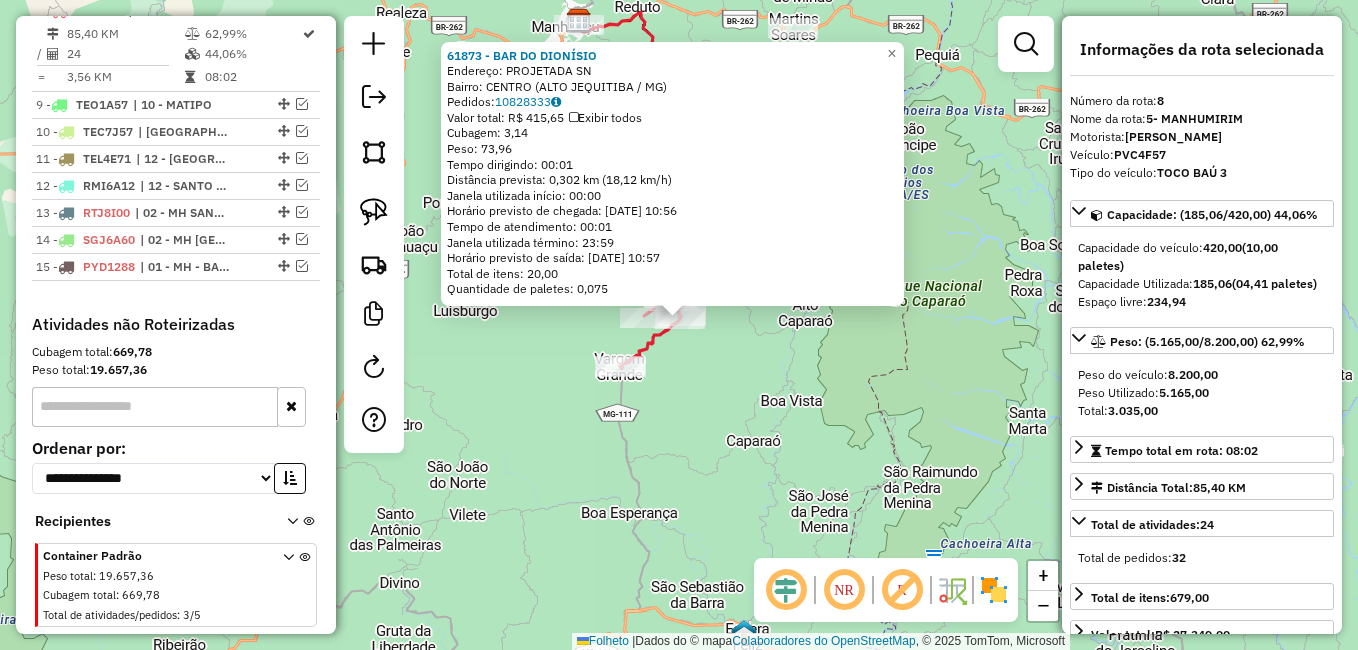 click on "61873 - BAR DO DIONÍSIO  Endereço:  PROJETADA SN   Bairro: CENTRO (ALTO JEQUITIBA / MG)   Pedidos:  10828333   Valor total: R$ 415,65   Exibir todos   Cubagem: 3,14  Peso: 73,96  Tempo dirigindo: 00:01   Distância prevista: 0,302 km (18,12 km/h)   Janela utilizada início: 00:00   Horário previsto de chegada: 11/07/2025 10:56   Tempo de atendimento: 00:01   Janela utilizada término: 23:59   Horário previsto de saída: 11/07/2025 10:57   Total de itens: 20,00   Quantidade de paletes: 0,075  × Janela de atendimento Grade de atendimento Capacidade Transportadoras Veículos Cliente Pedidos  Rotas Selecione os dias de semana para filtrar as janelas de atendimento  Seg   Ter   Qua   Qui   Sexo   Sáb   Dom  Informe o período da janela de atendimento: De: Até:  Filtrar exatamente a janela do cliente  Considerar janela de atendimento padrão  Selecione os dias de semana para filtrar as grades de atendimento  Seg   Ter   Qua   Qui   Sexo   Sáb   Dom   Considerar clientes sem dia de atendimento cadastrado De:" 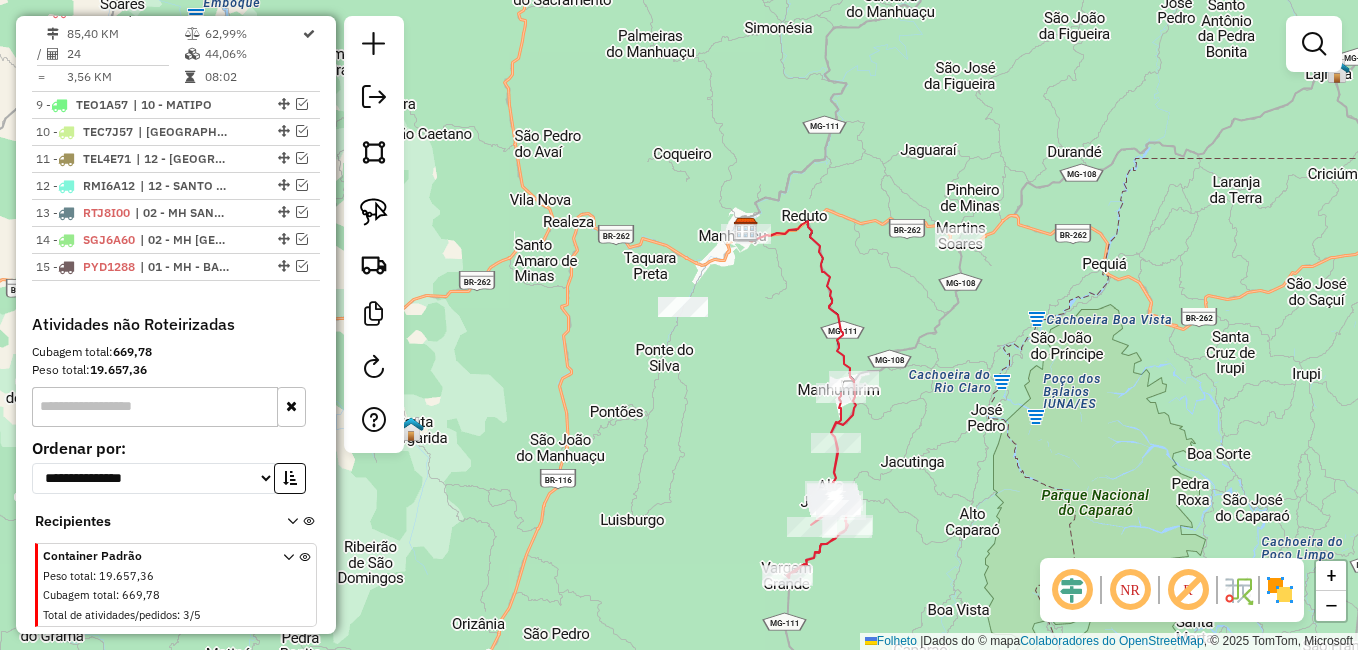 drag, startPoint x: 639, startPoint y: 305, endPoint x: 760, endPoint y: 340, distance: 125.96031 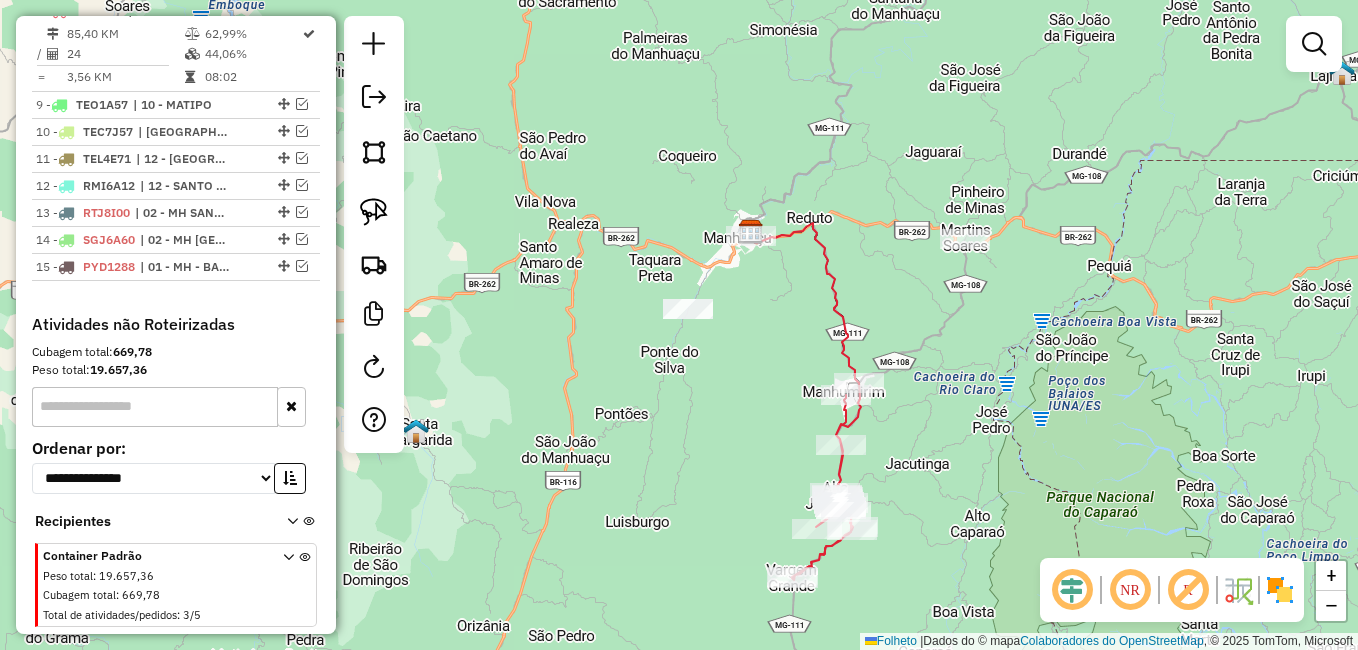 scroll, scrollTop: 563, scrollLeft: 0, axis: vertical 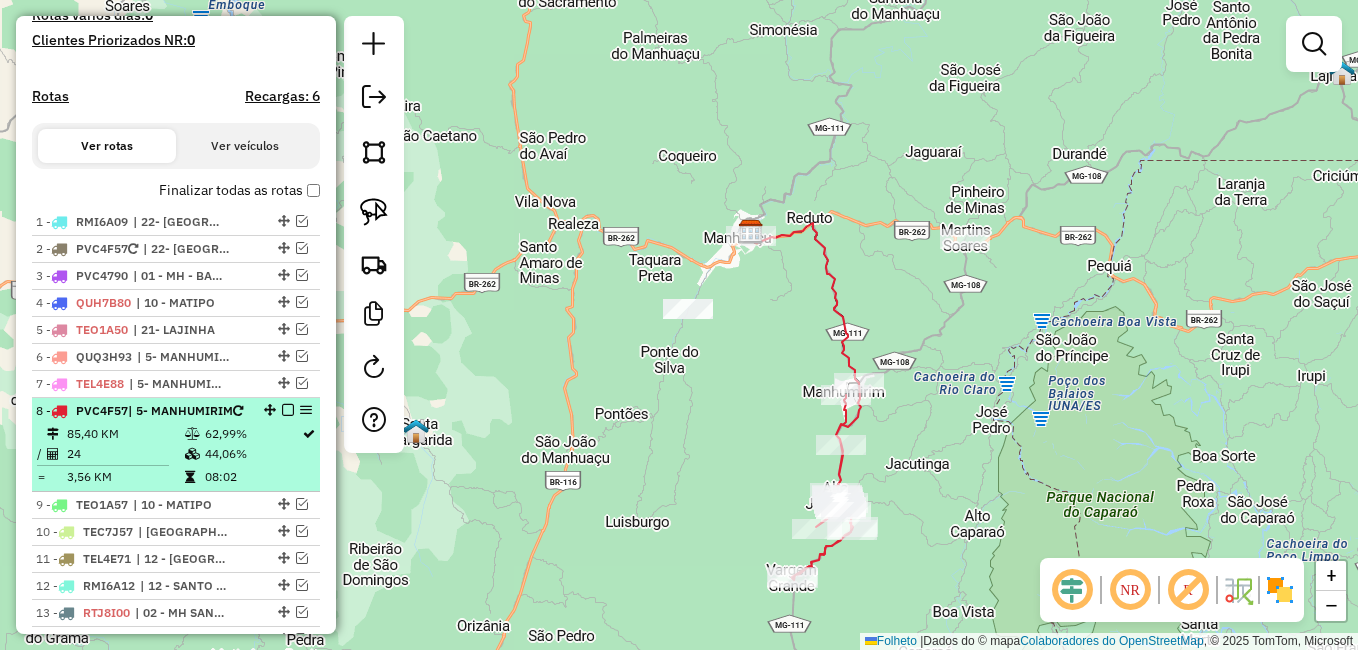 click at bounding box center (288, 410) 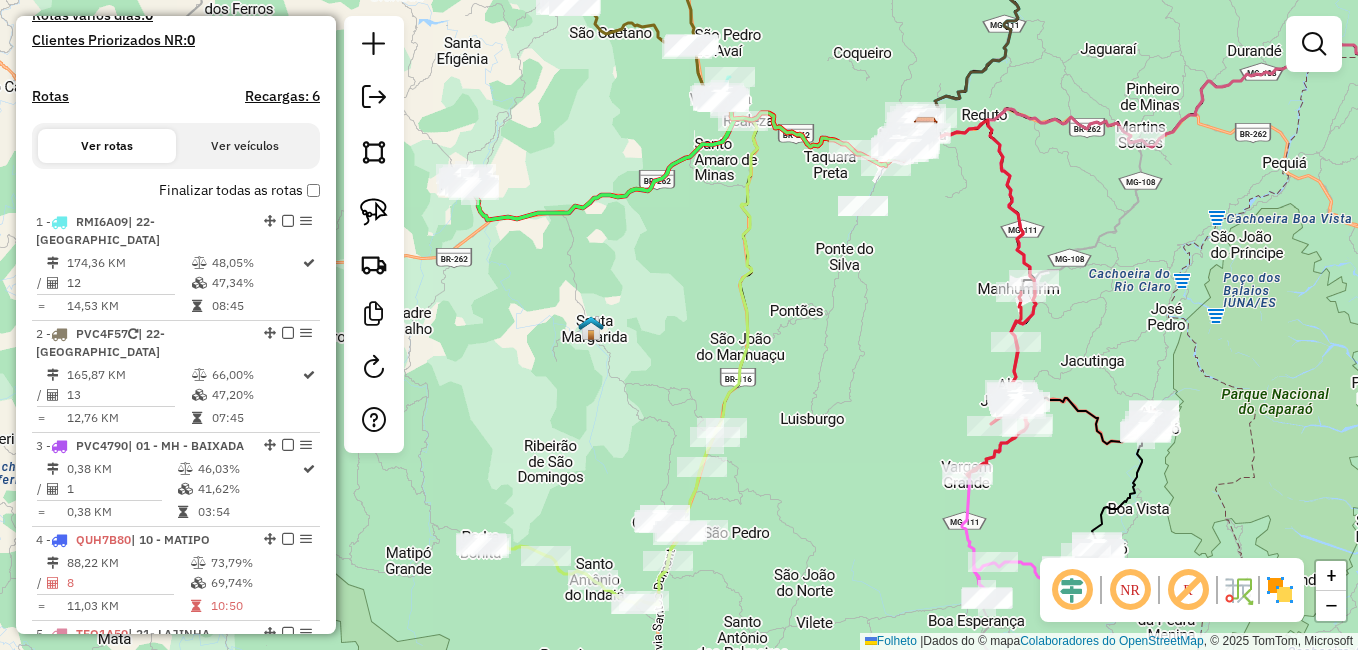 drag, startPoint x: 737, startPoint y: 430, endPoint x: 910, endPoint y: 310, distance: 210.54453 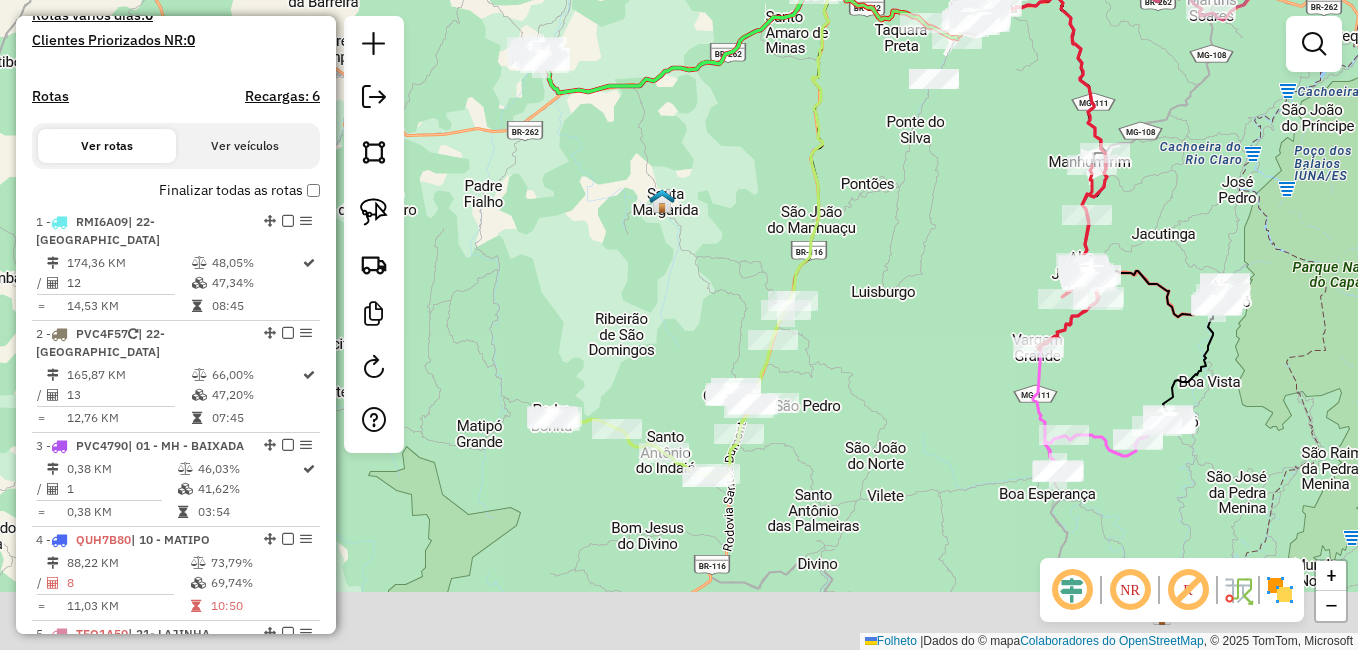 drag, startPoint x: 885, startPoint y: 373, endPoint x: 927, endPoint y: 285, distance: 97.50897 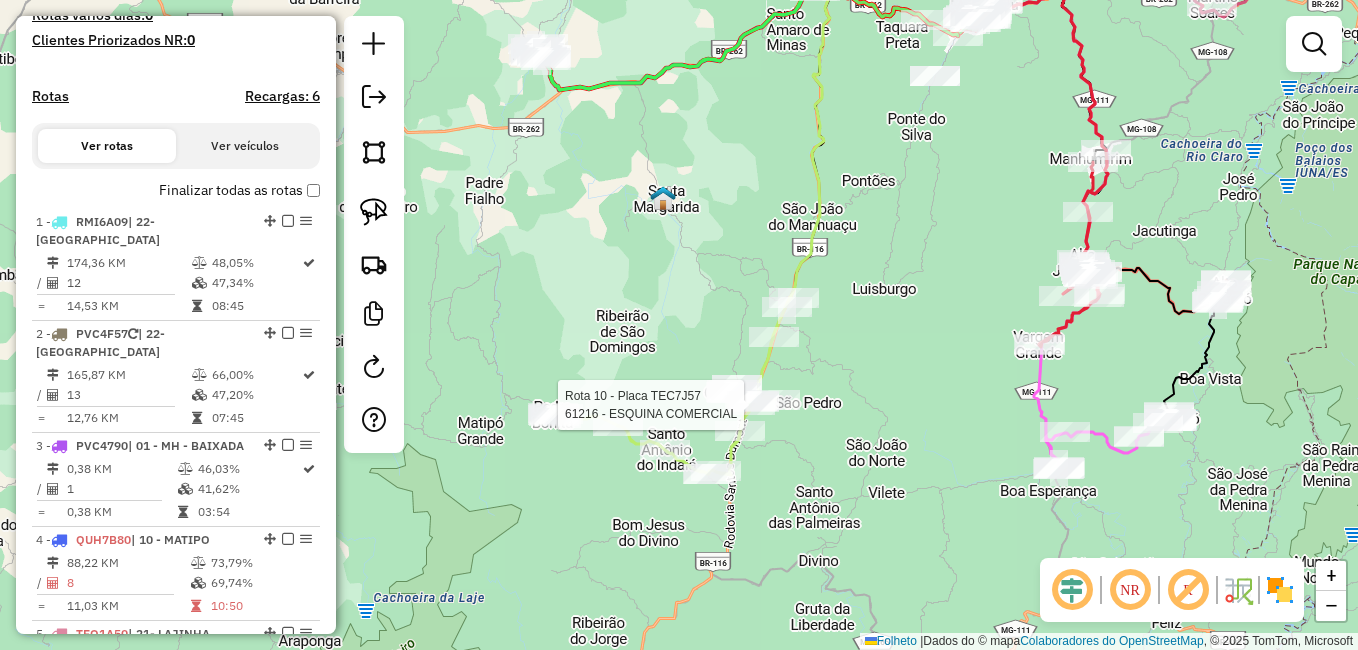 select on "*********" 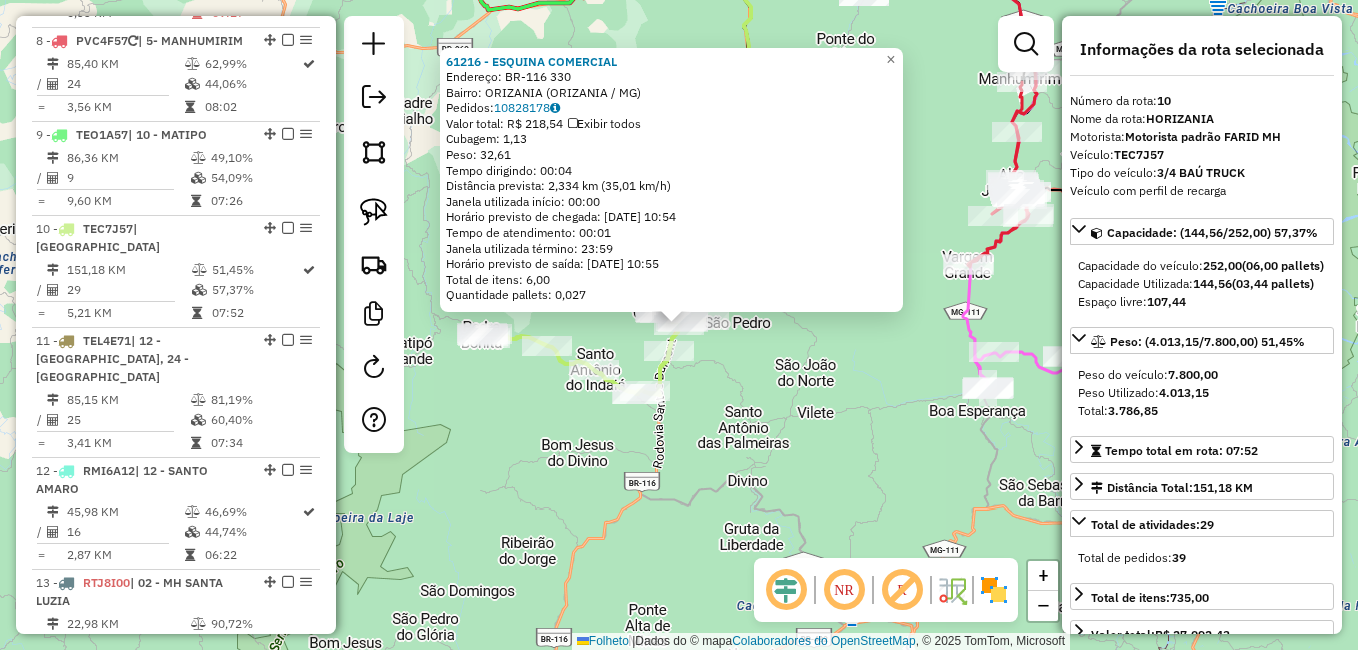 scroll, scrollTop: 1656, scrollLeft: 0, axis: vertical 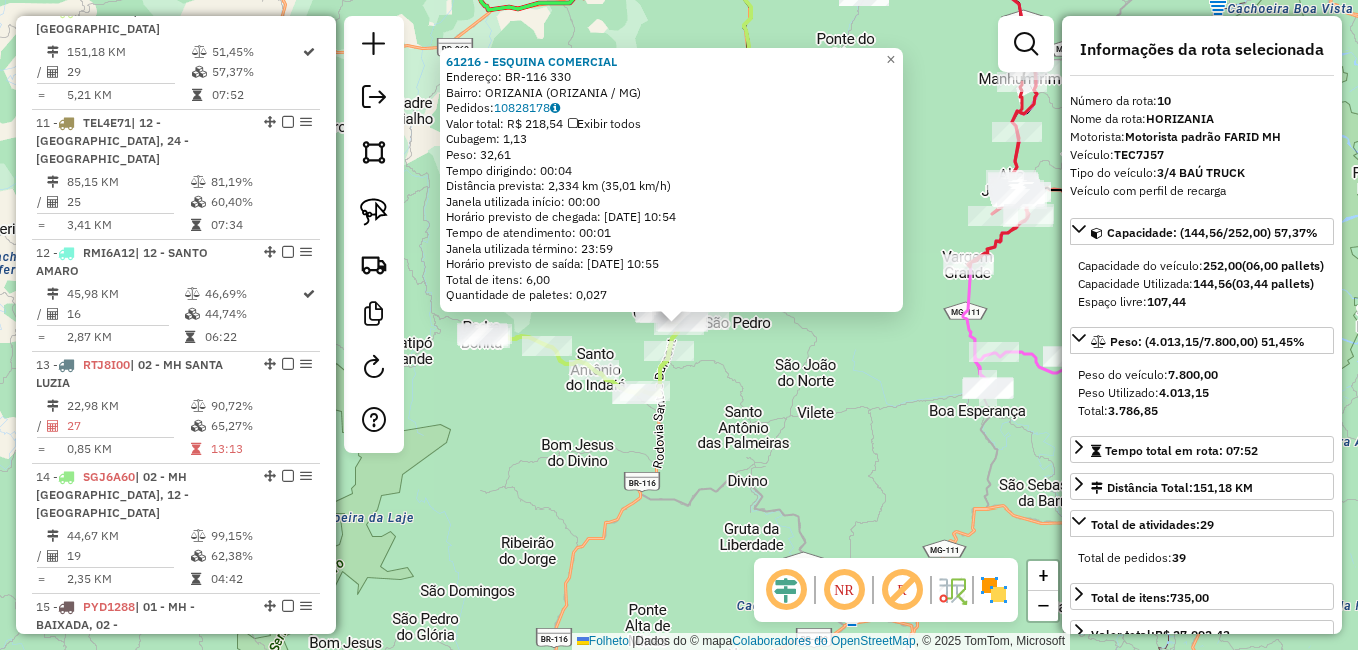 click on "61216 - ESQUINA COMERCIAL  Endereço:  BR-116 330   Bairro: ORIZANIA (ORIZANIA / MG)   Pedidos:  10828178   Valor total: R$ 218,54   Exibir todos   Cubagem: 1,13  Peso: 32,61  Tempo dirigindo: 00:04   Distância prevista: 2,334 km (35,01 km/h)   Janela utilizada início: 00:00   Horário previsto de chegada: 11/07/2025 10:54   Tempo de atendimento: 00:01   Janela utilizada término: 23:59   Horário previsto de saída: 11/07/2025 10:55   Total de itens: 6,00   Quantidade de paletes: 0,027  × Janela de atendimento Grade de atendimento Capacidade Transportadoras Veículos Cliente Pedidos  Rotas Selecione os dias de semana para filtrar as janelas de atendimento  Seg   Ter   Qua   Qui   Sexo   Sáb   Dom  Informe o período da janela de atendimento: De: Até:  Filtrar exatamente a janela do cliente  Considerar janela de atendimento padrão  Selecione os dias de semana para filtrar as grades de atendimento  Seg   Ter   Qua   Qui   Sexo   Sáb   Dom   Considerar clientes sem dia de atendimento cadastrado  De:  De:" 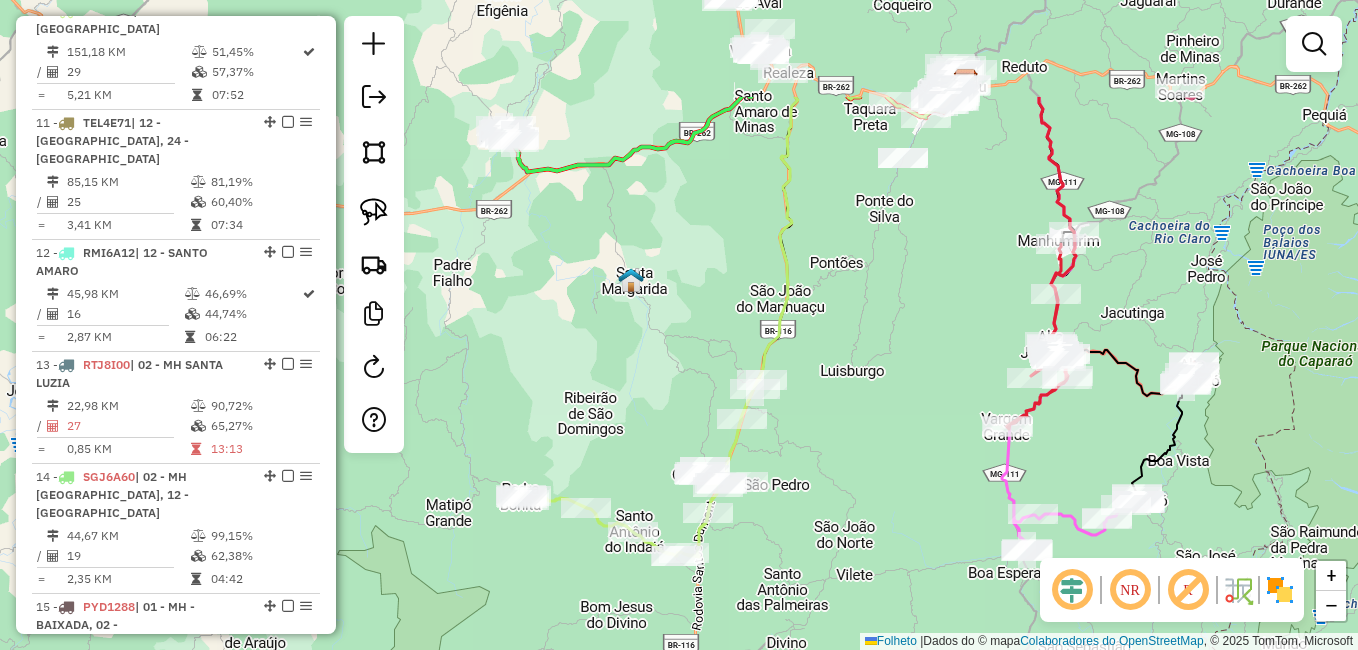 drag, startPoint x: 837, startPoint y: 391, endPoint x: 877, endPoint y: 523, distance: 137.92752 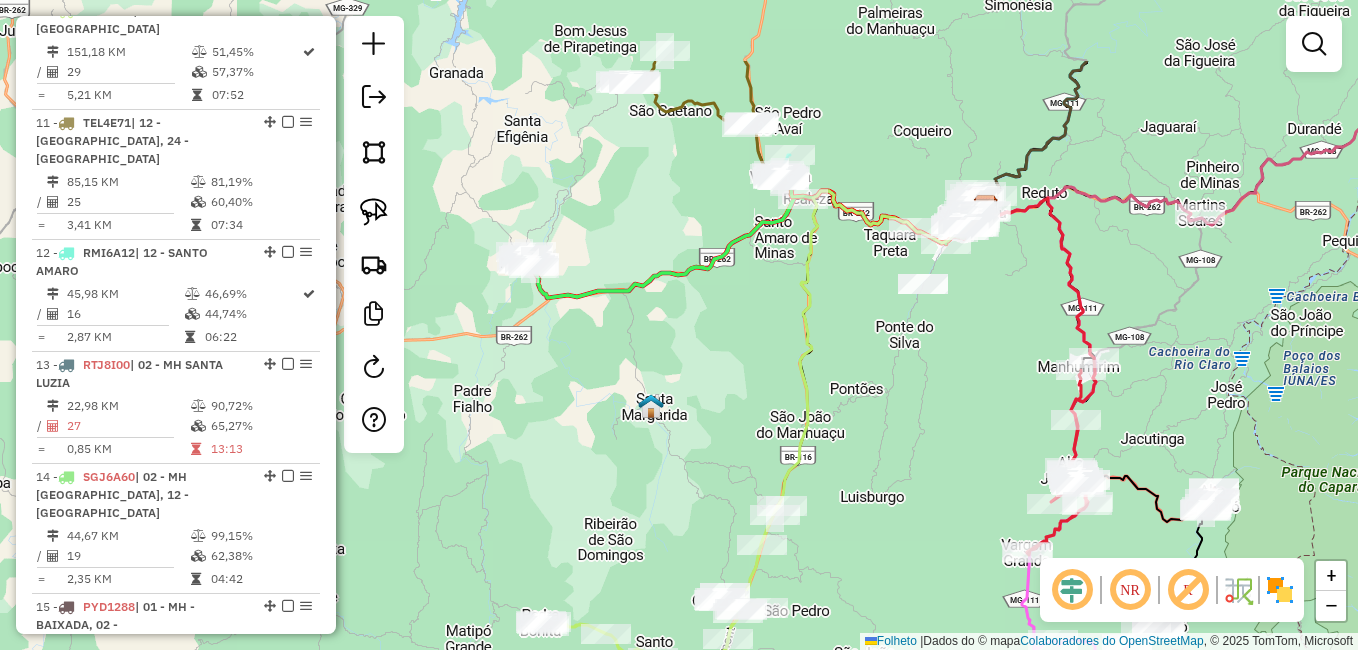 click on "Janela de atendimento Grade de atendimento Capacidade Transportadoras Veículos Cliente Pedidos  Rotas Selecione os dias de semana para filtrar as janelas de atendimento  Seg   Ter   Qua   Qui   Sexo   Sáb   Dom  Informe o período da janela de atendimento: De: Até:  Filtrar exatamente a janela do cliente  Considerar janela de atendimento padrão  Selecione os dias de semana para filtrar as grades de atendimento  Seg   Ter   Qua   Qui   Sexo   Sáb   Dom   Considerar clientes sem dia de atendimento cadastrado  Clientes fora do dia de atendimento selecionado Filtrar as atividades entre os valores definidos abaixo:  Peso mínimo:   Peso máximo:   Cubagem mínima:   Cubagem máxima:   De:   Até:  Filtrar as atividades entre o tempo de atendimento definido abaixo:  De:   Até:   Considerar capacidade total dos clientes não roteirizados Transportadora: Selecione um ou mais itens Tipo de veículo: Selecione um ou mais itens Veículo: Selecione um ou mais itens Motorista: Selecione um ou mais itens Nomo: Setor:" 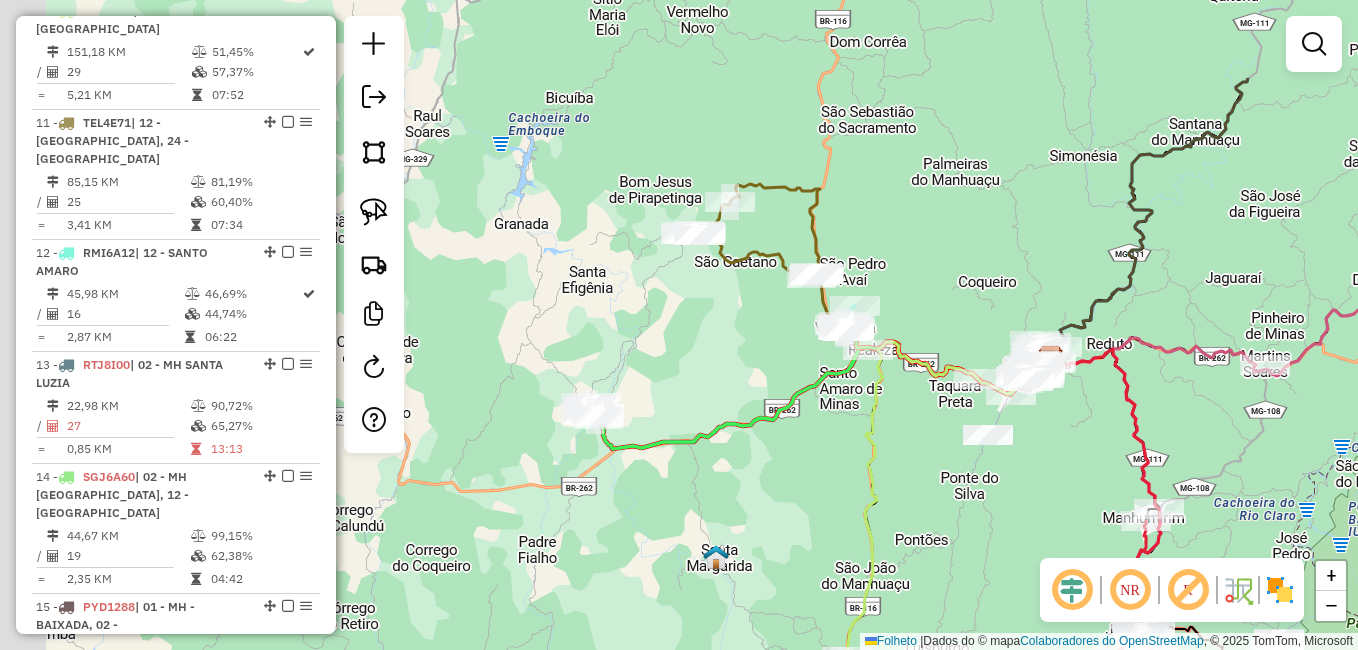 drag, startPoint x: 620, startPoint y: 210, endPoint x: 625, endPoint y: 383, distance: 173.07224 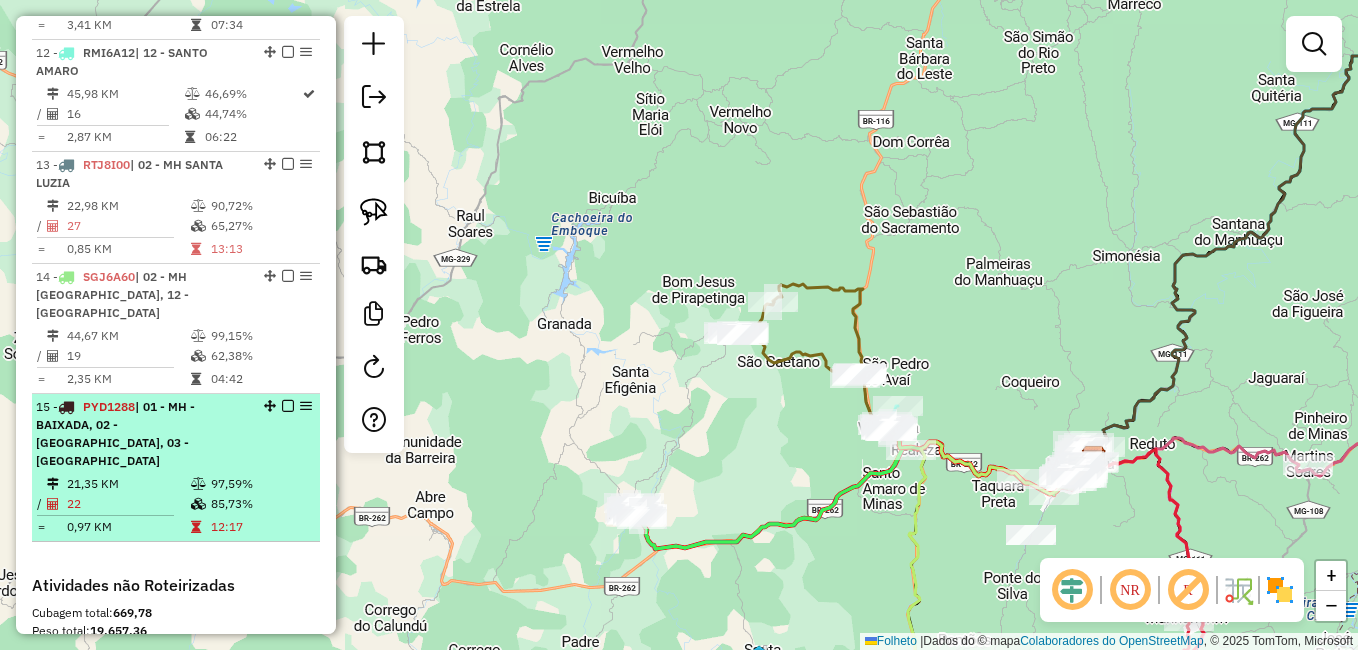 scroll, scrollTop: 1956, scrollLeft: 0, axis: vertical 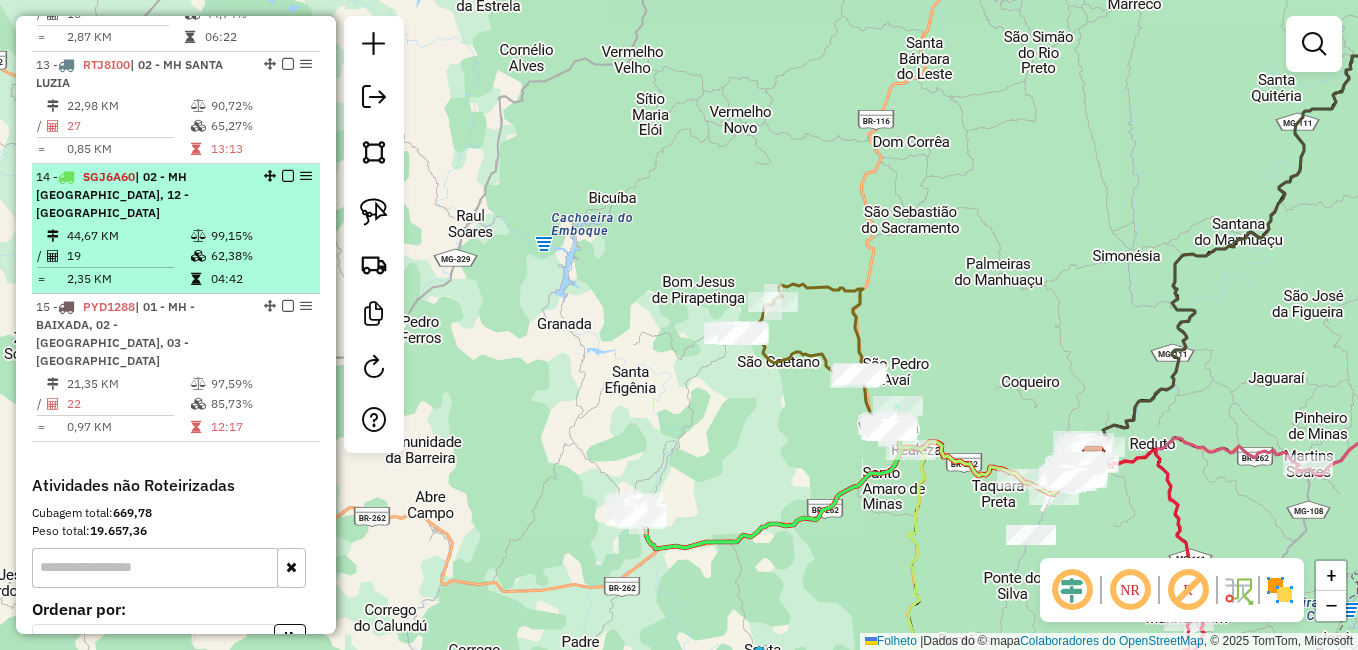 click on "| 02 - MH [GEOGRAPHIC_DATA], 12 - [GEOGRAPHIC_DATA]" at bounding box center [112, 194] 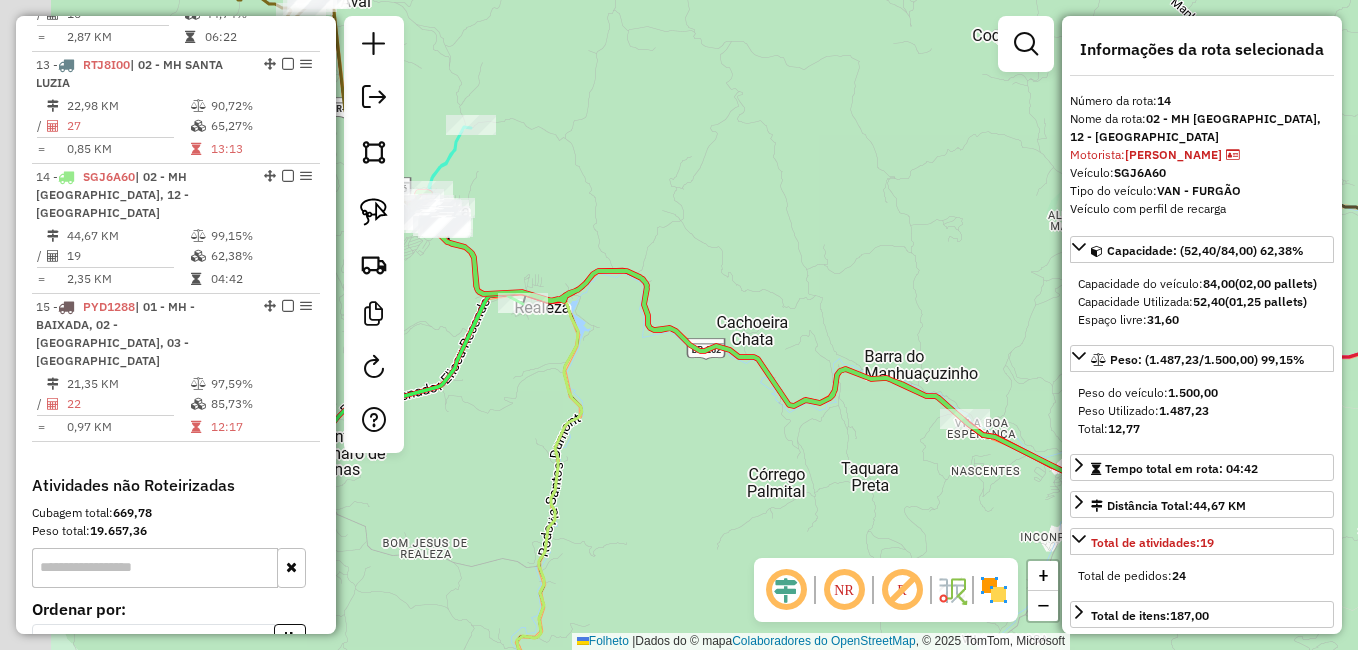 drag, startPoint x: 616, startPoint y: 497, endPoint x: 816, endPoint y: 483, distance: 200.4894 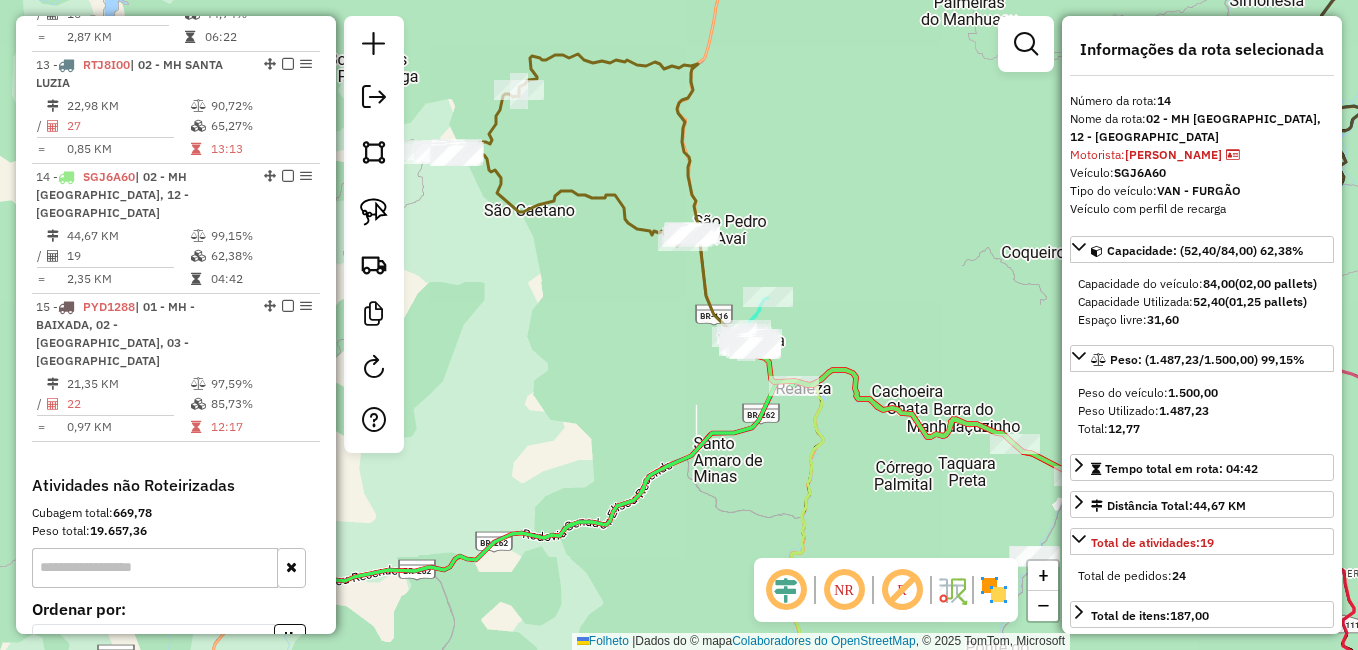 drag, startPoint x: 549, startPoint y: 373, endPoint x: 666, endPoint y: 375, distance: 117.01709 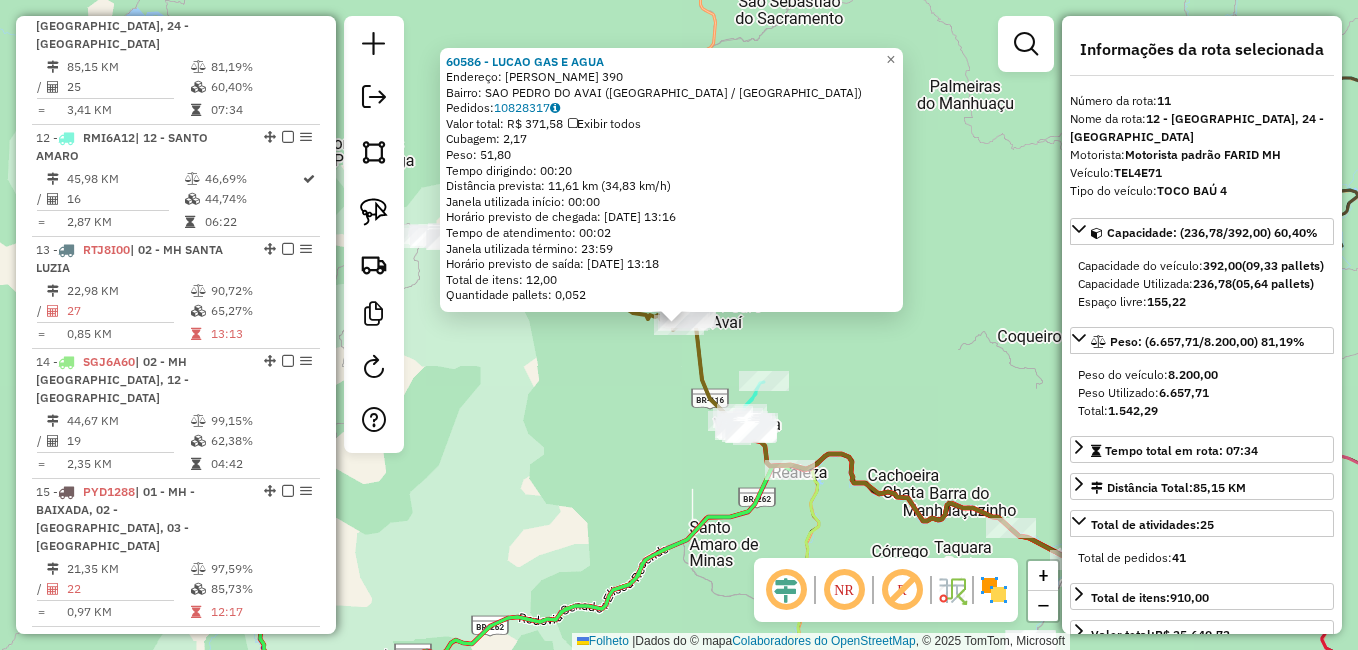 scroll, scrollTop: 1750, scrollLeft: 0, axis: vertical 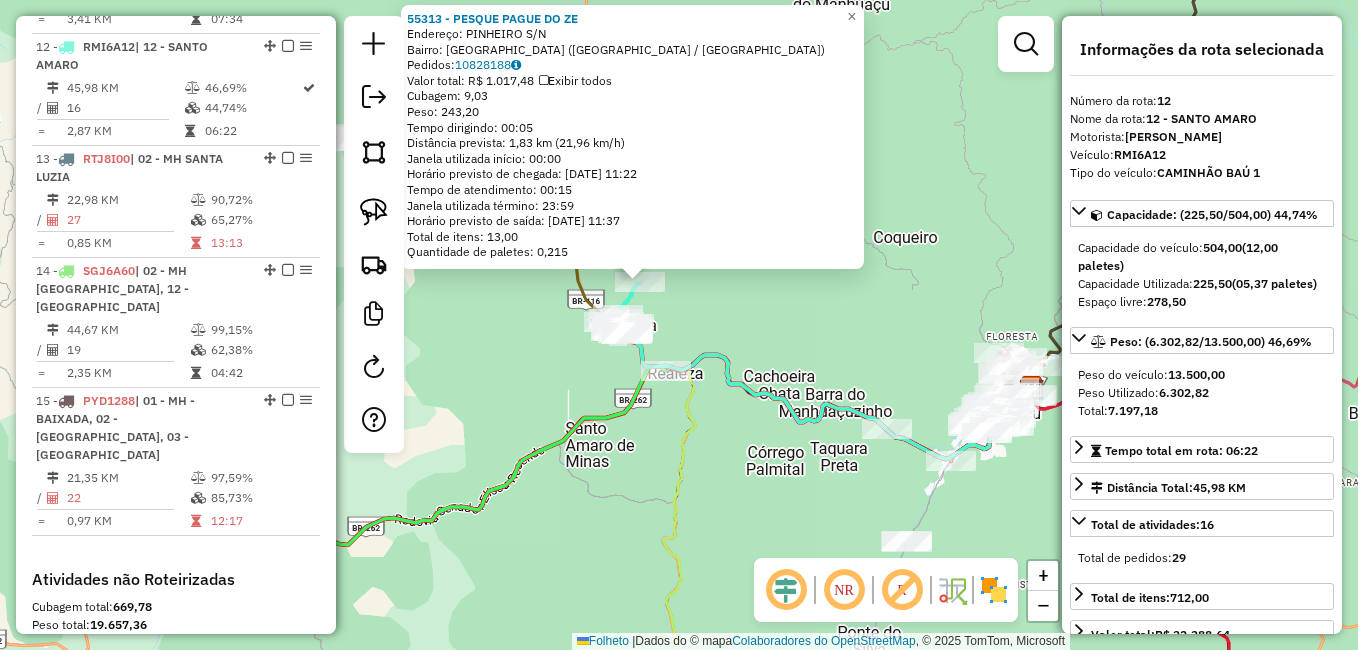 drag, startPoint x: 789, startPoint y: 535, endPoint x: 649, endPoint y: 385, distance: 205.18285 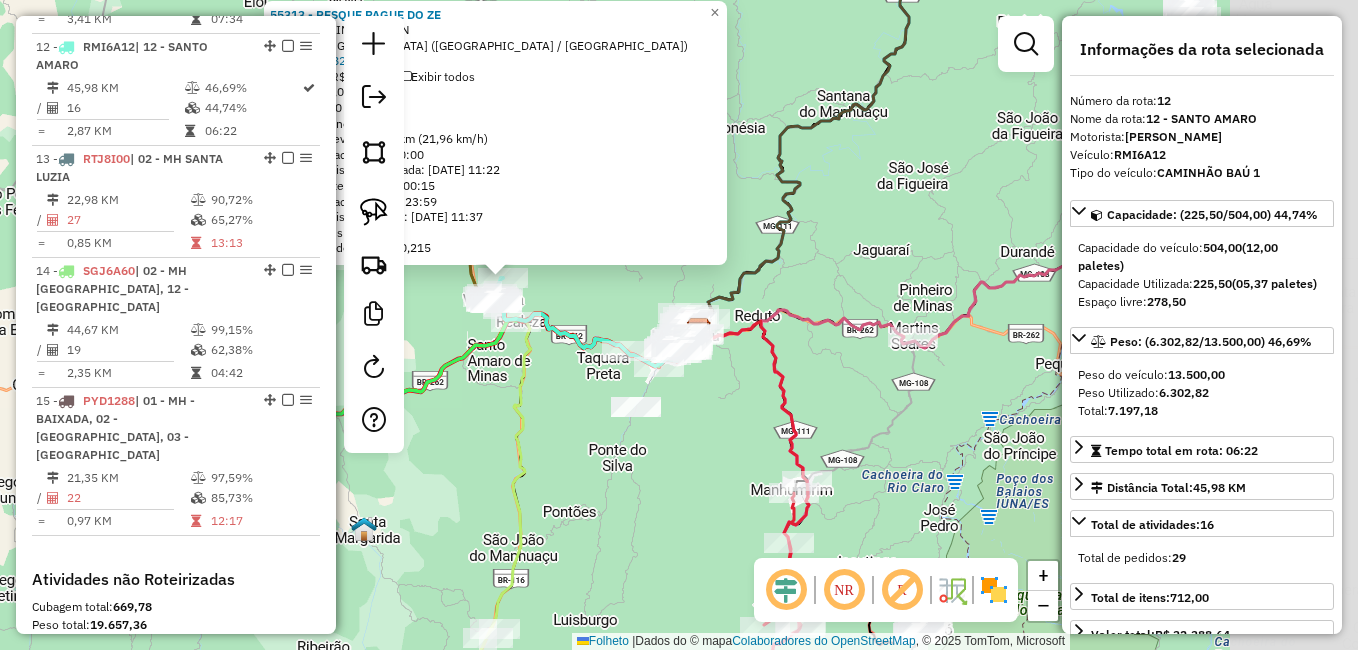 drag, startPoint x: 889, startPoint y: 478, endPoint x: 692, endPoint y: 432, distance: 202.29929 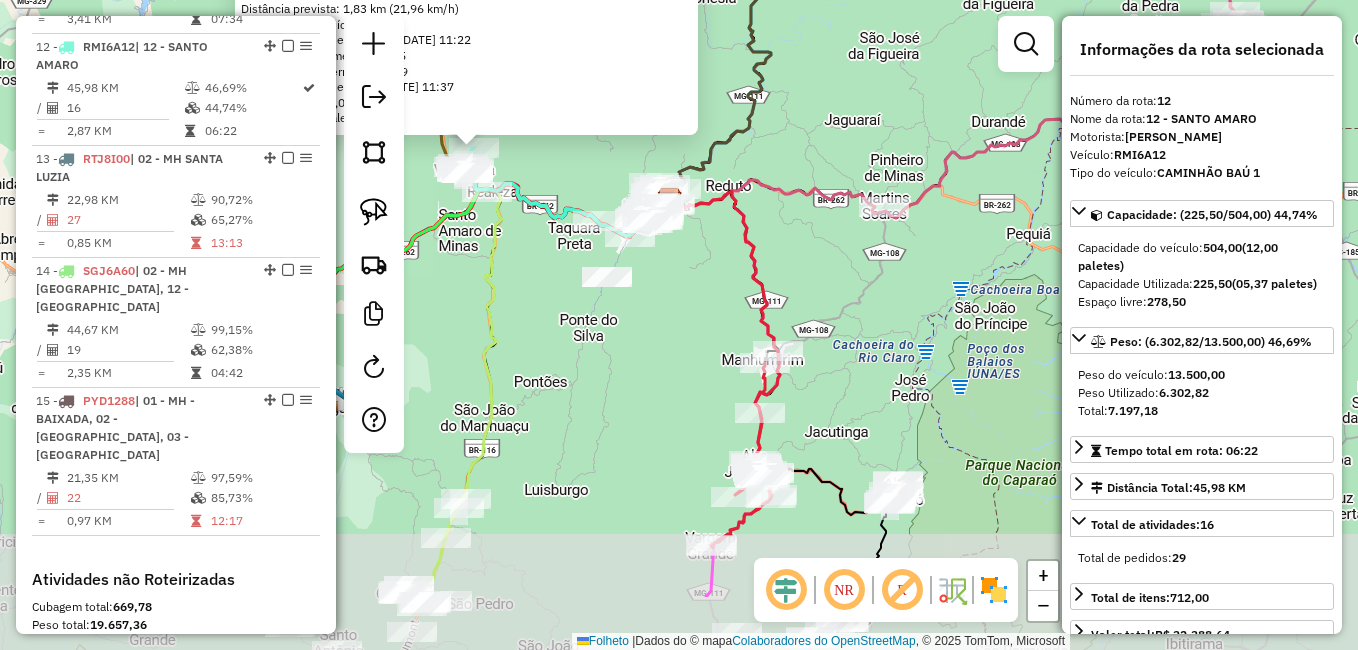 drag, startPoint x: 725, startPoint y: 450, endPoint x: 737, endPoint y: 320, distance: 130.55267 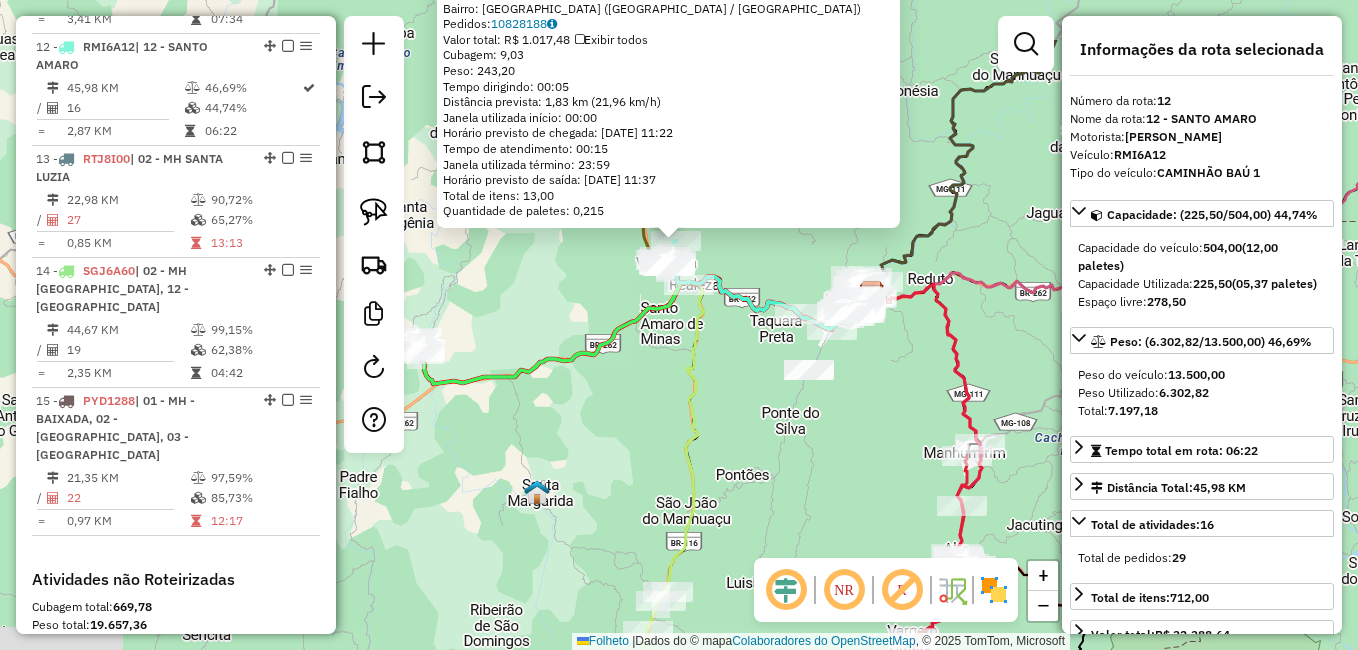 drag, startPoint x: 655, startPoint y: 343, endPoint x: 849, endPoint y: 448, distance: 220.59238 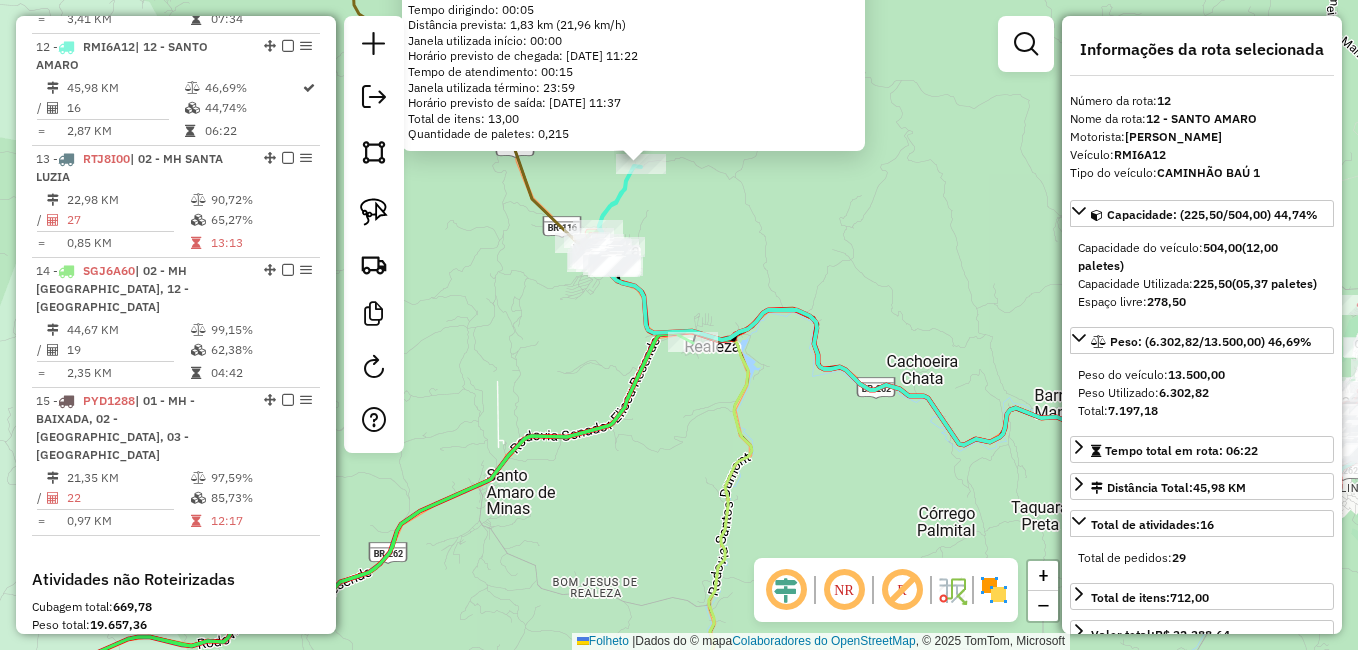 click on "55313 - PESQUE PAGUE DO ZE  Endereço:  PINHEIRO S/N   Bairro: VILA NOVA (MANHUAÇU / MG)   Pedidos:  10828188   Valor total: R$ 1.017,48   Exibir todos   Cubagem: 9,03  Peso: 243,20  Tempo dirigindo: 00:05   Distância prevista: 1,83 km (21,96 km/h)   Janela utilizada início: 00:00   Horário previsto de chegada: 11/07/2025 11:22   Tempo de atendimento: 00:15   Janela utilizada término: 23:59   Horário previsto de saída: 11/07/2025 11:37   Total de itens: 13,00   Quantidade de paletes: 0,215  × Janela de atendimento Grade de atendimento Capacidade Transportadoras Veículos Cliente Pedidos  Rotas Selecione os dias de semana para filtrar as janelas de atendimento  Seg   Ter   Qua   Qui   Sexo   Sáb   Dom  Informe o período da janela de atendimento: De: Até:  Filtrar exatamente a janela do cliente  Considerar janela de atendimento padrão  Selecione os dias de semana para filtrar as grades de atendimento  Seg   Ter   Qua   Qui   Sexo   Sáb   Dom   Considerar clientes sem dia de atendimento cadastrado +" 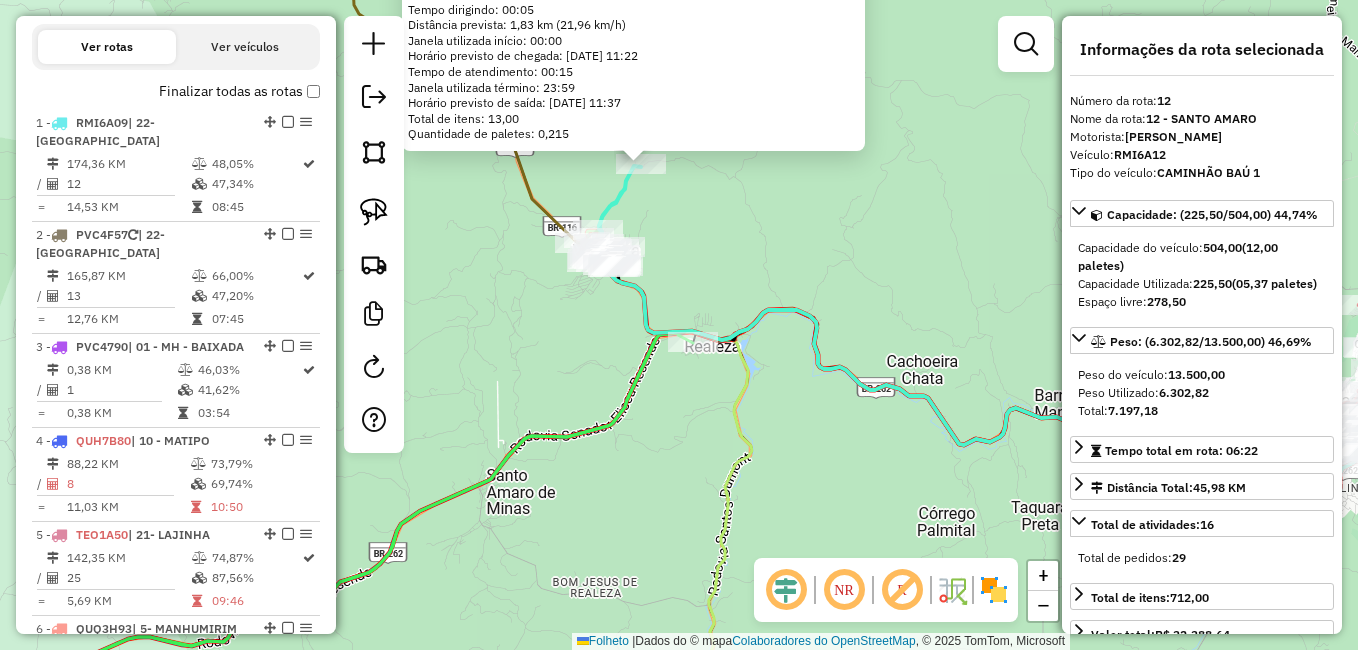 scroll, scrollTop: 562, scrollLeft: 0, axis: vertical 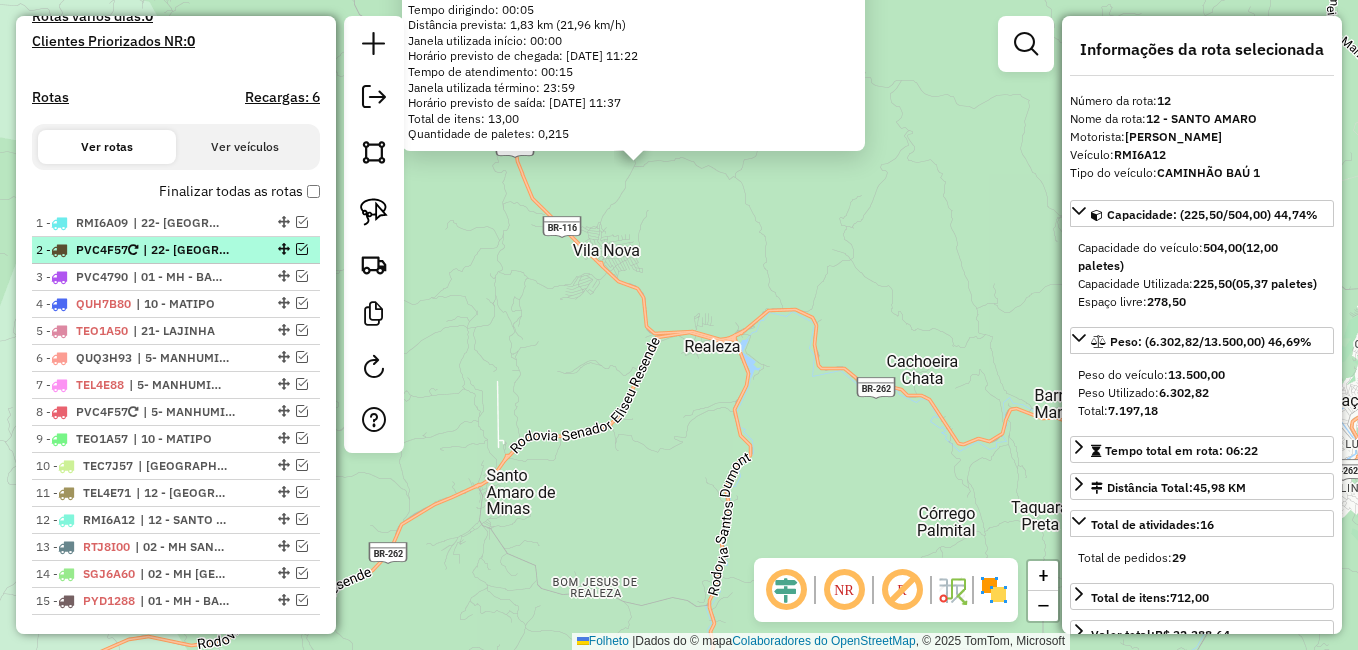 click on "| 22- [GEOGRAPHIC_DATA]" at bounding box center [189, 250] 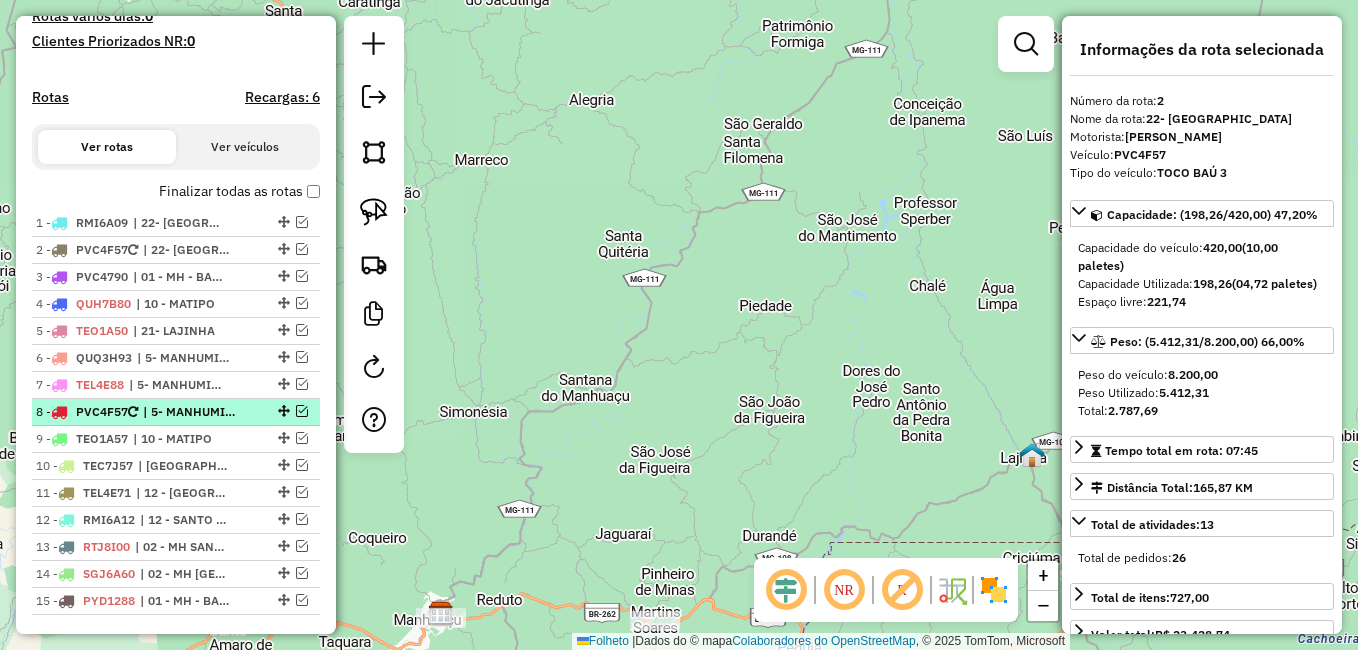 click on "| 5- MANHUMIRIM" at bounding box center (189, 412) 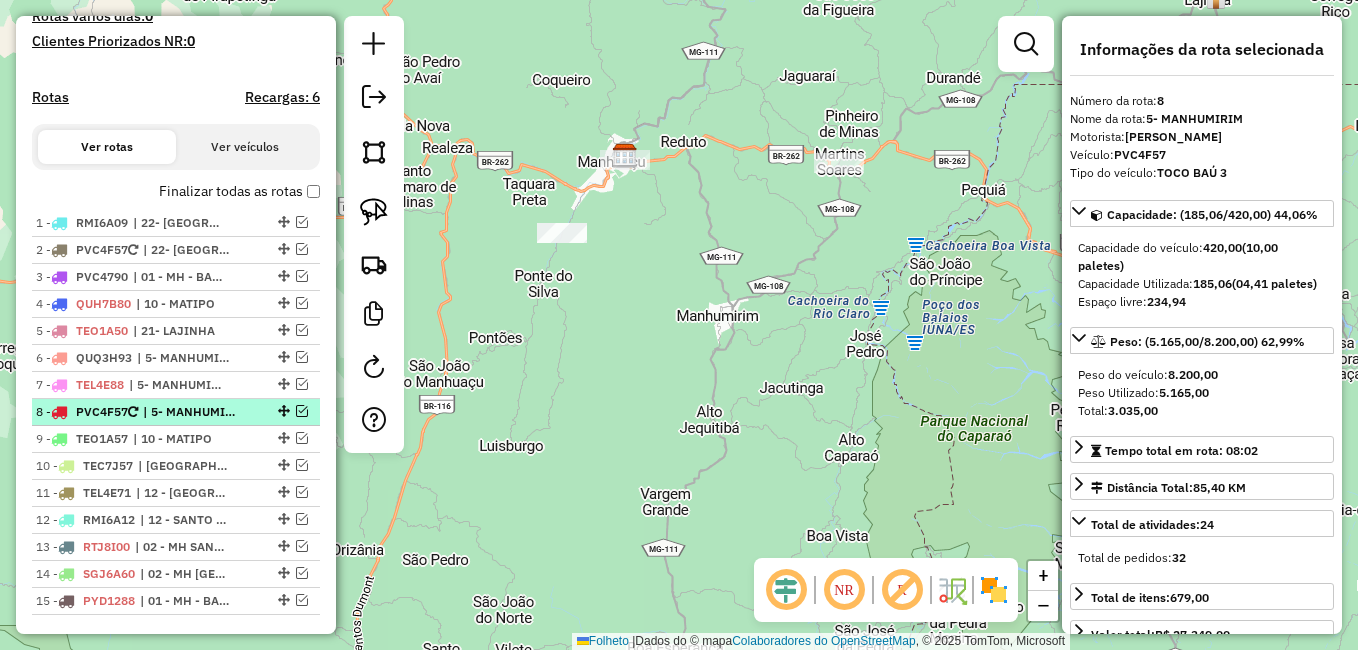 click at bounding box center [302, 411] 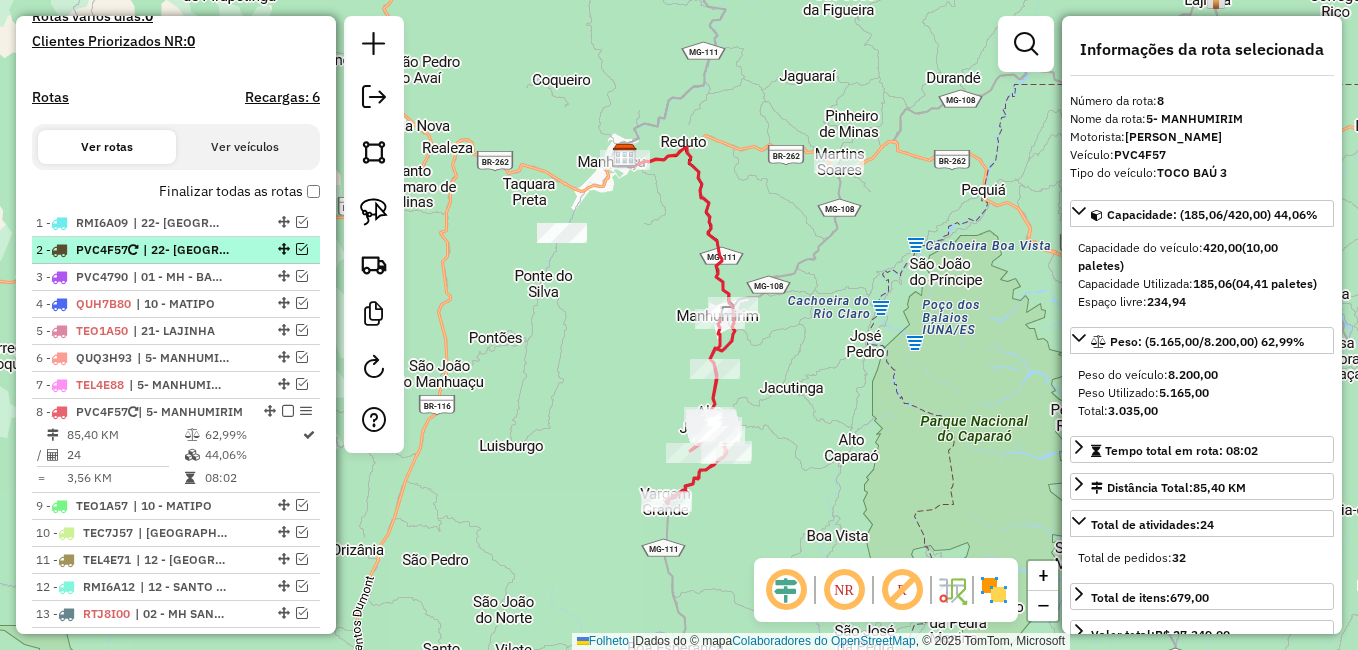 click on "| 22- [GEOGRAPHIC_DATA]" at bounding box center [189, 250] 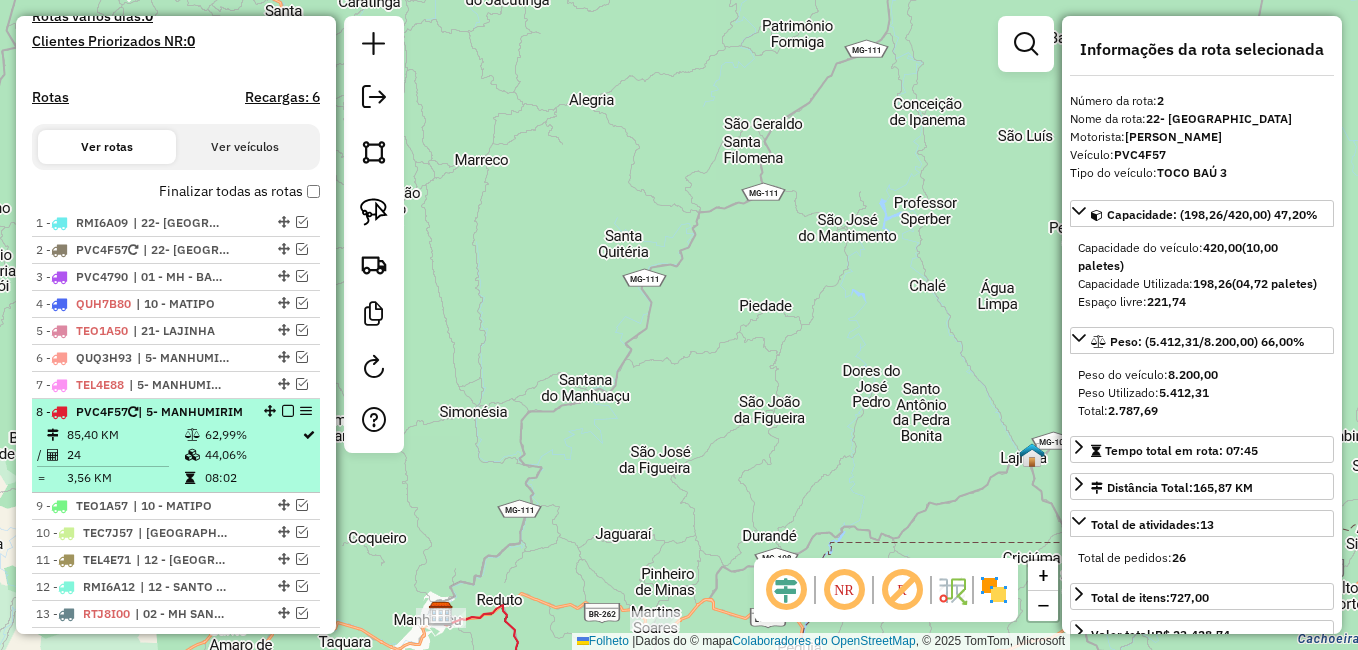 click on "8 -       PVC4F57   | 5- MANHUMIRIM" at bounding box center [142, 412] 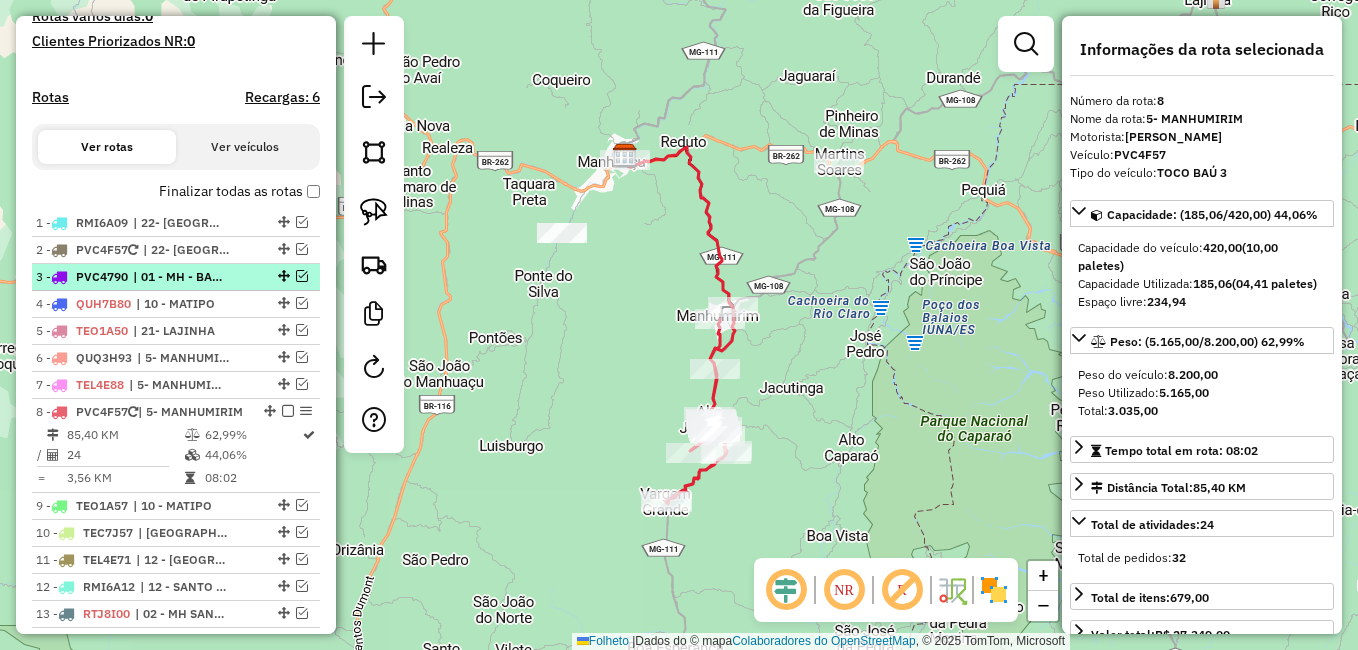 click at bounding box center [302, 276] 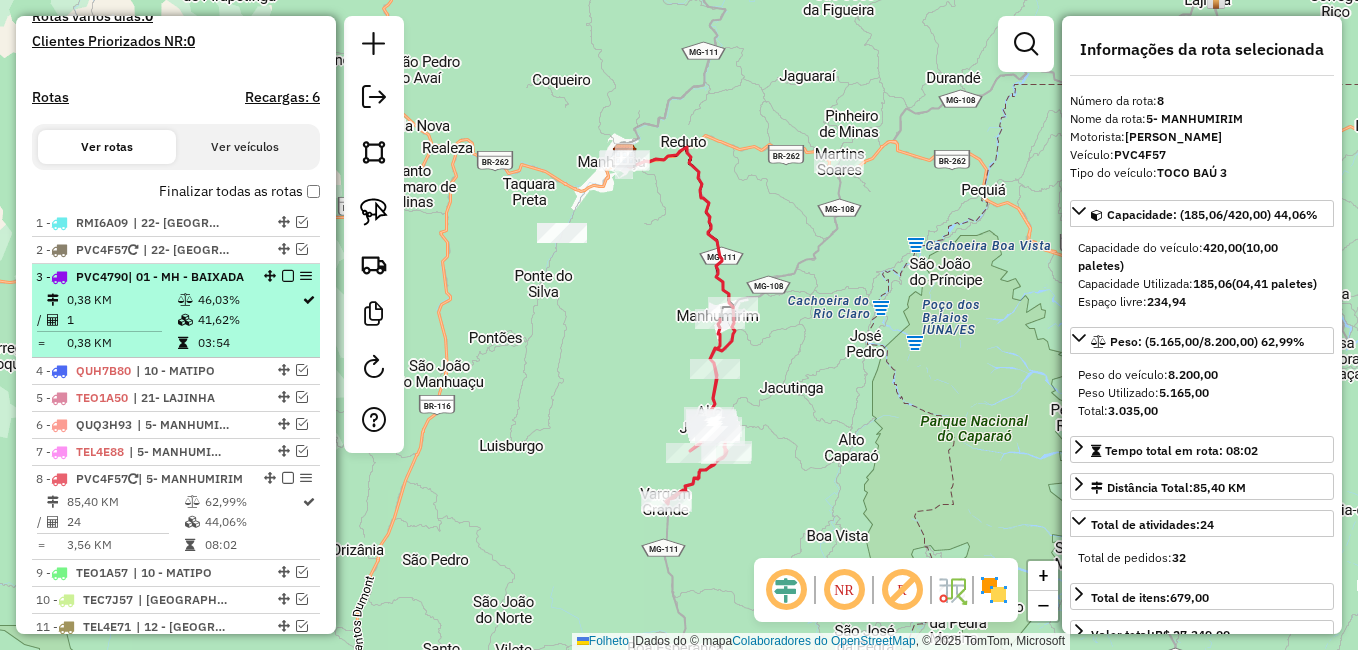 click on "3 -       PVC4790   | 01 - MH - BAIXADA" at bounding box center (142, 277) 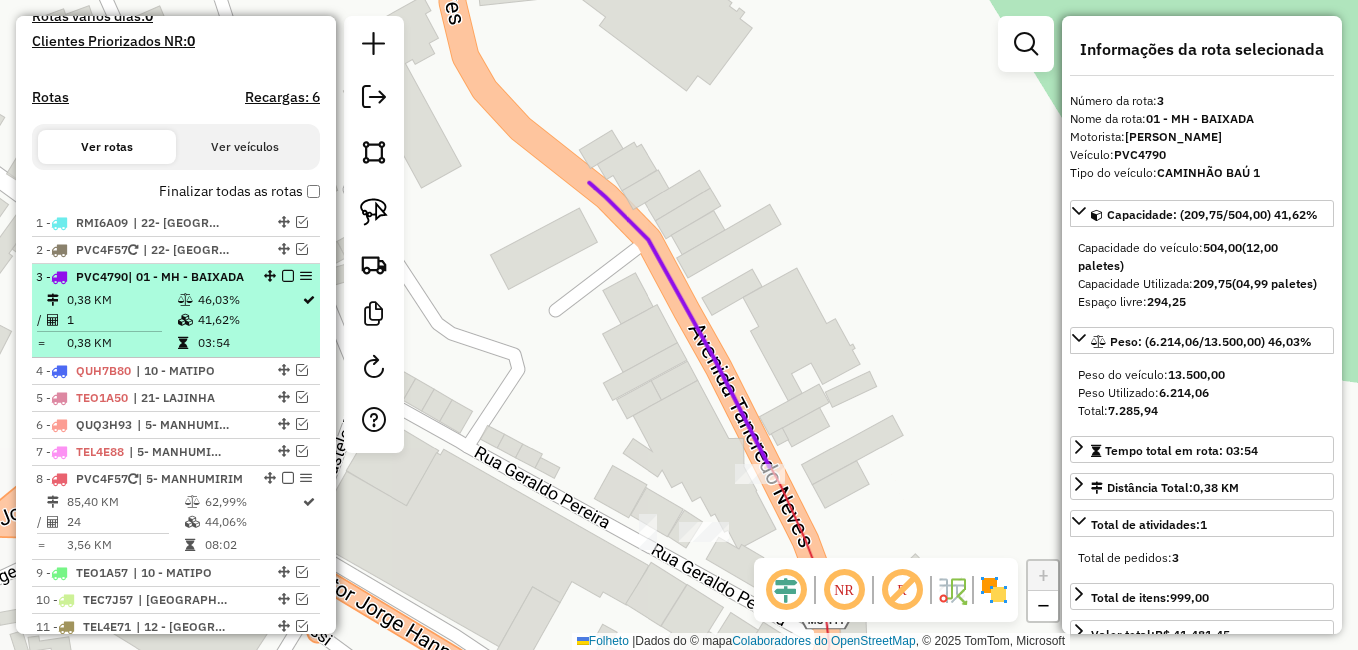 click at bounding box center [288, 276] 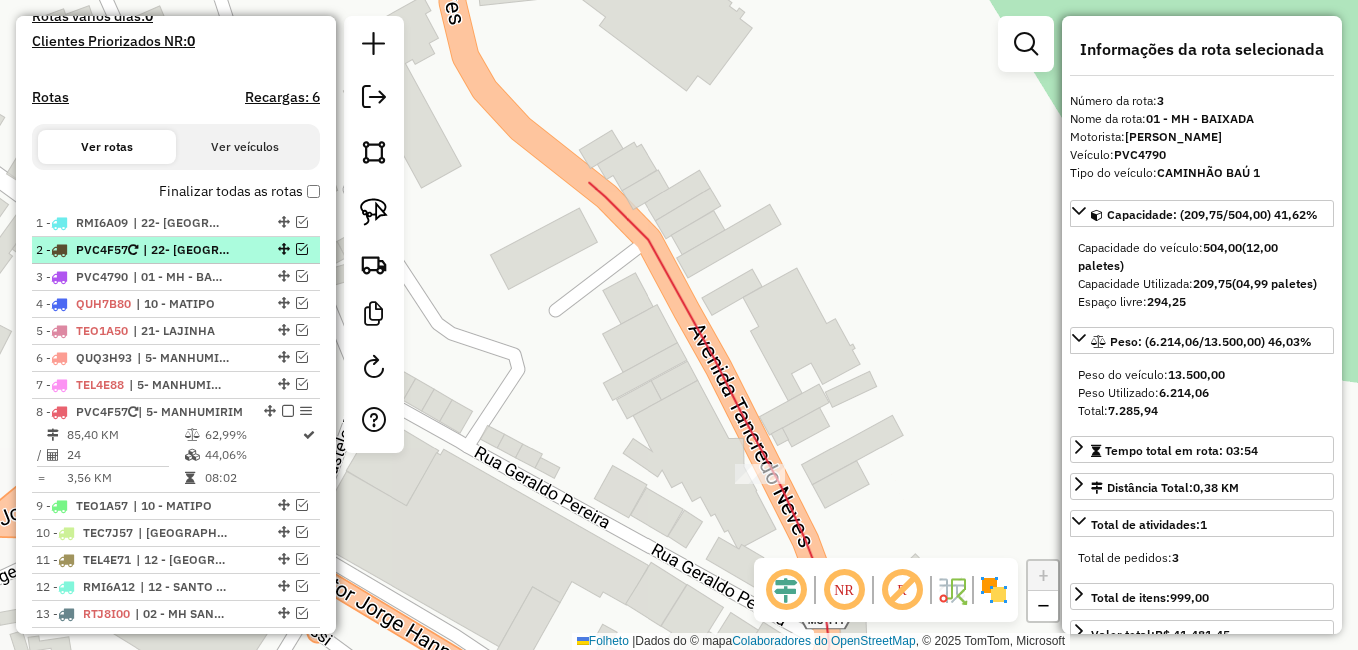 click on "| 22- [GEOGRAPHIC_DATA]" at bounding box center [189, 250] 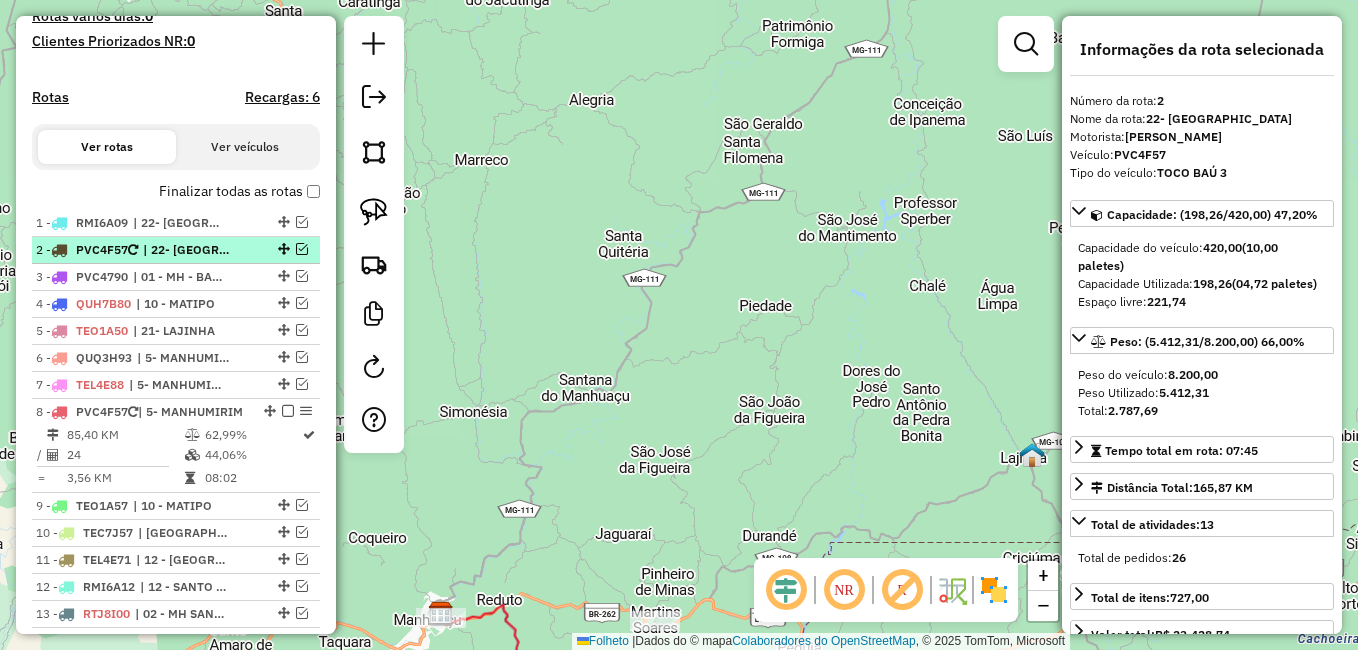drag, startPoint x: 297, startPoint y: 267, endPoint x: 249, endPoint y: 274, distance: 48.507732 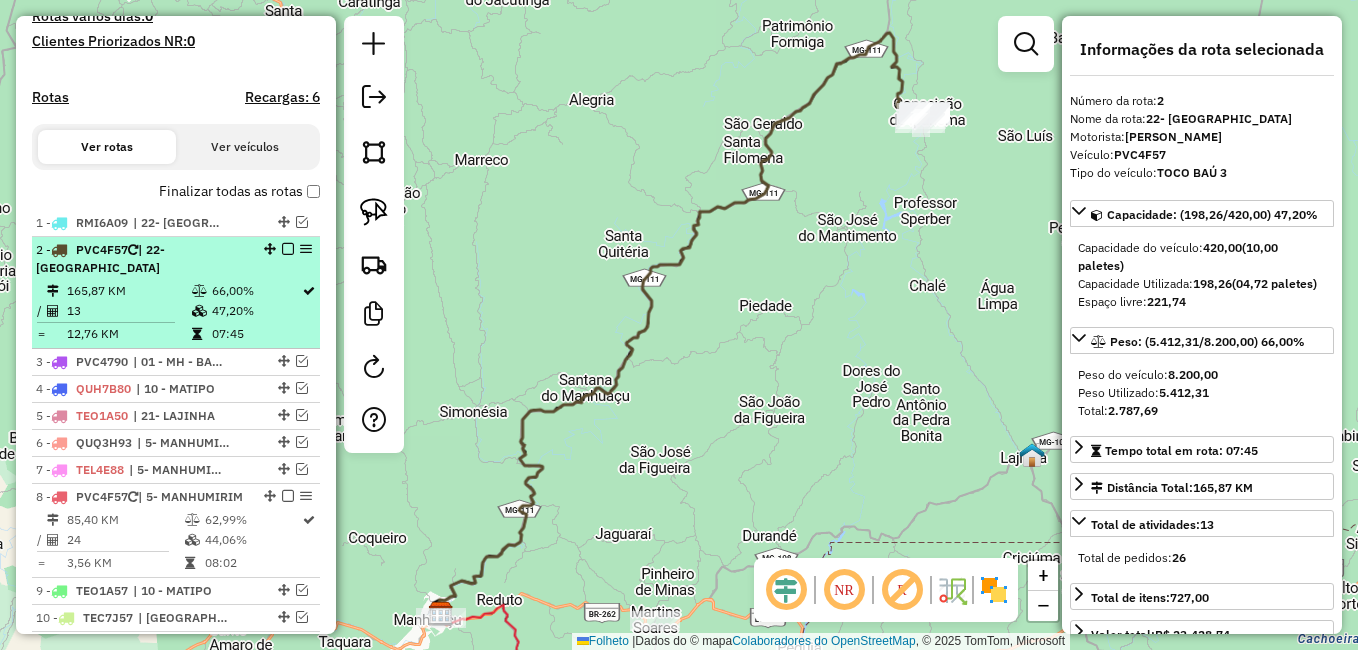 click on "13" at bounding box center [128, 311] 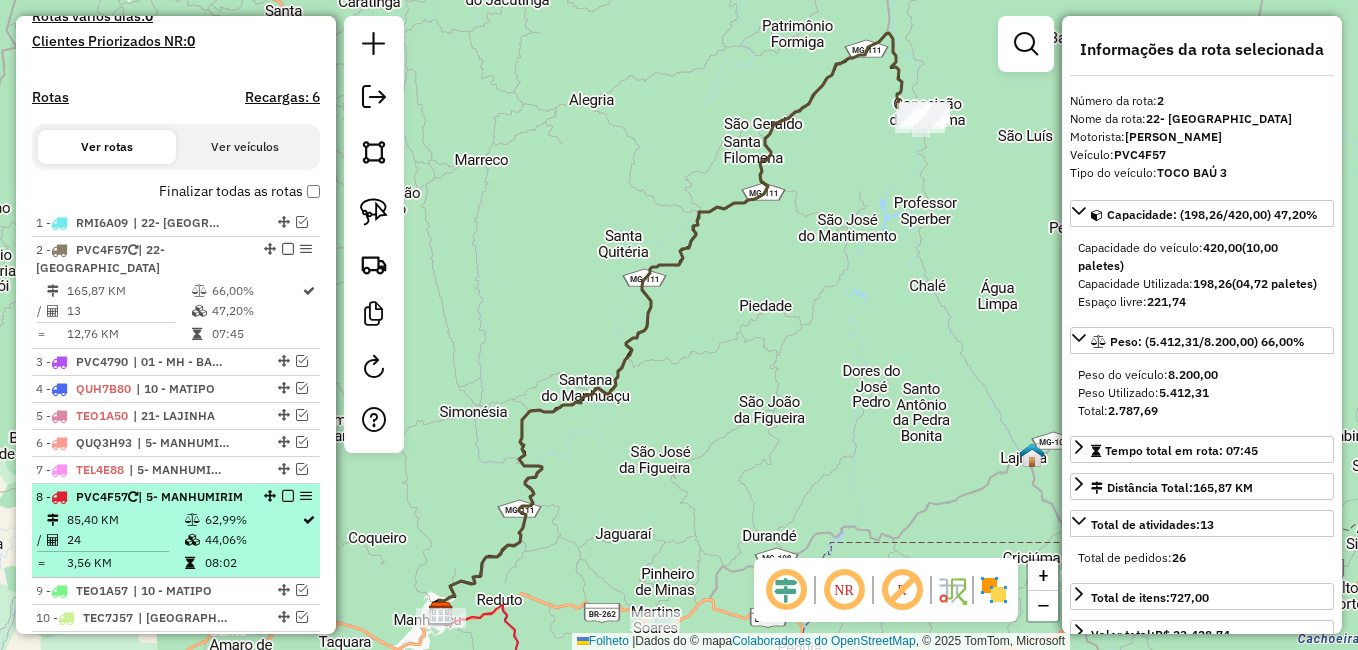 scroll, scrollTop: 762, scrollLeft: 0, axis: vertical 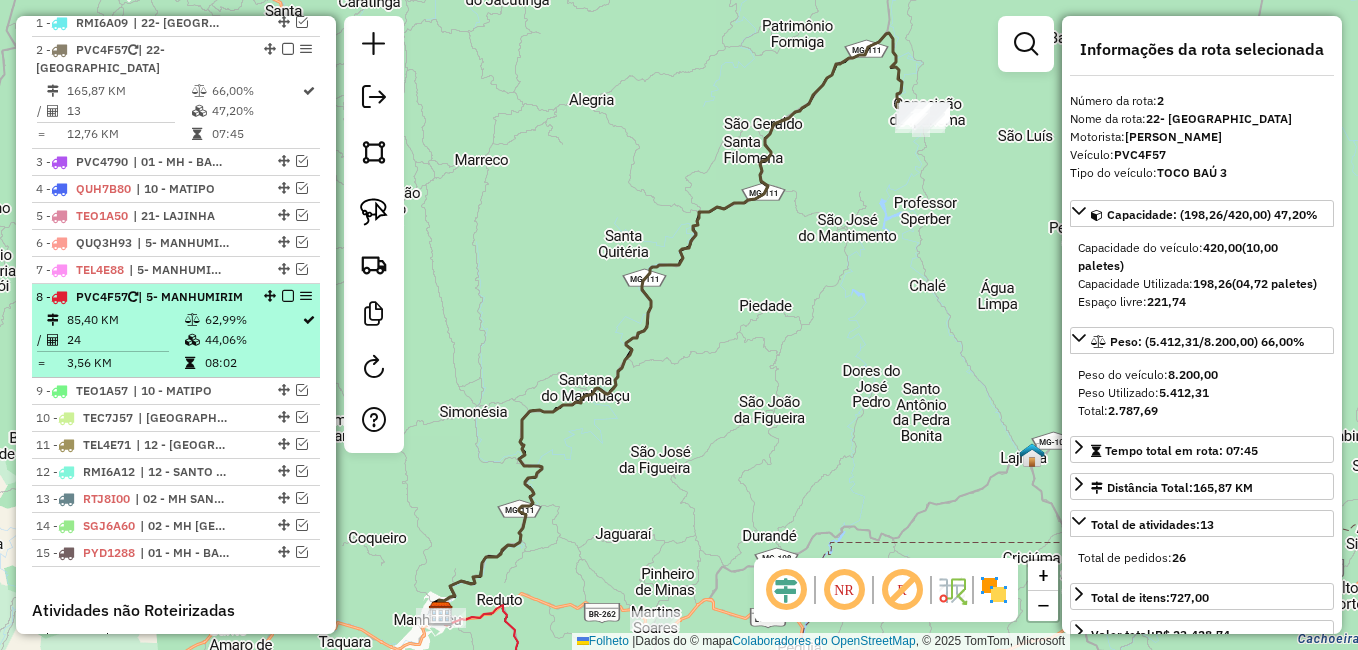 click on "8 -       PVC4F57   | 5- MANHUMIRIM" at bounding box center (142, 297) 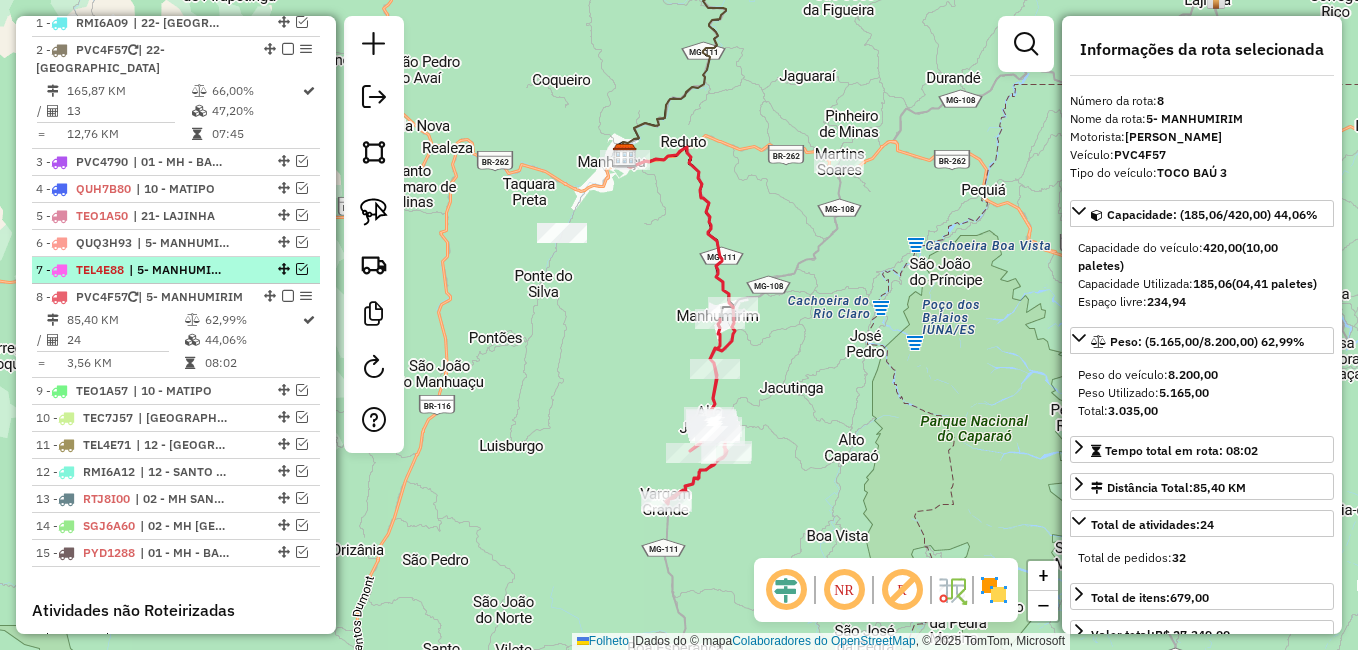 scroll, scrollTop: 662, scrollLeft: 0, axis: vertical 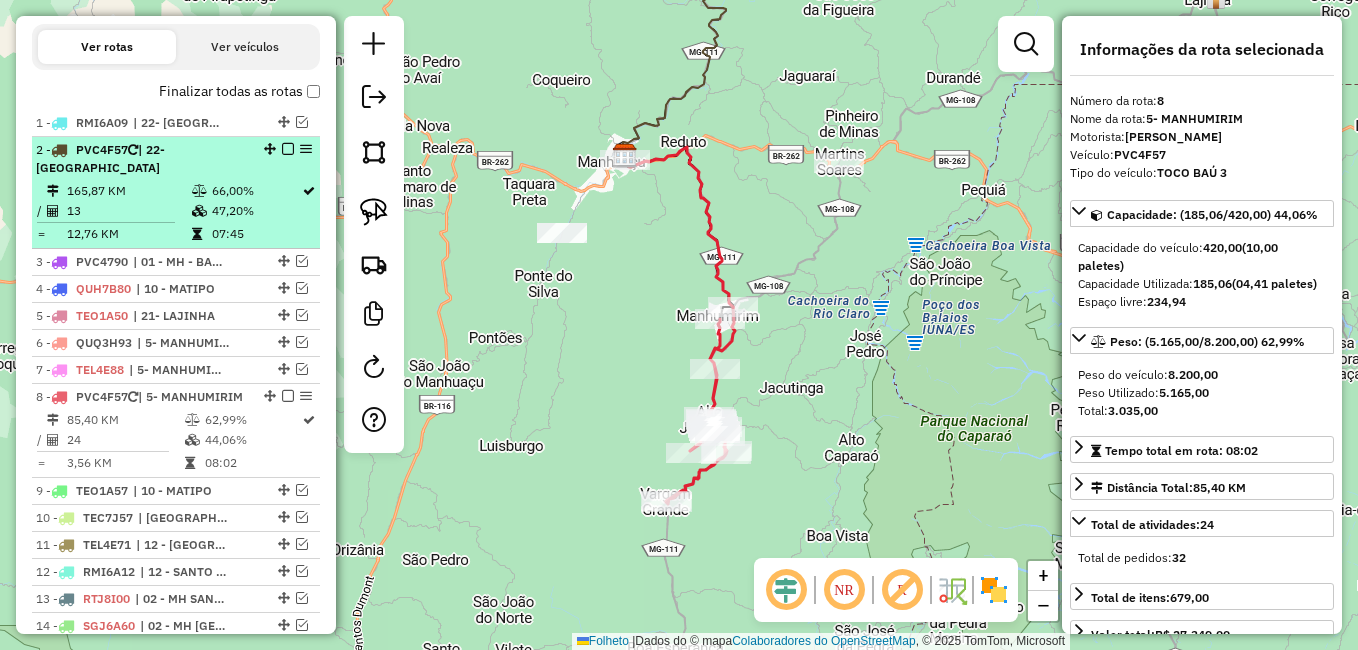 click on "66,00%" at bounding box center [256, 191] 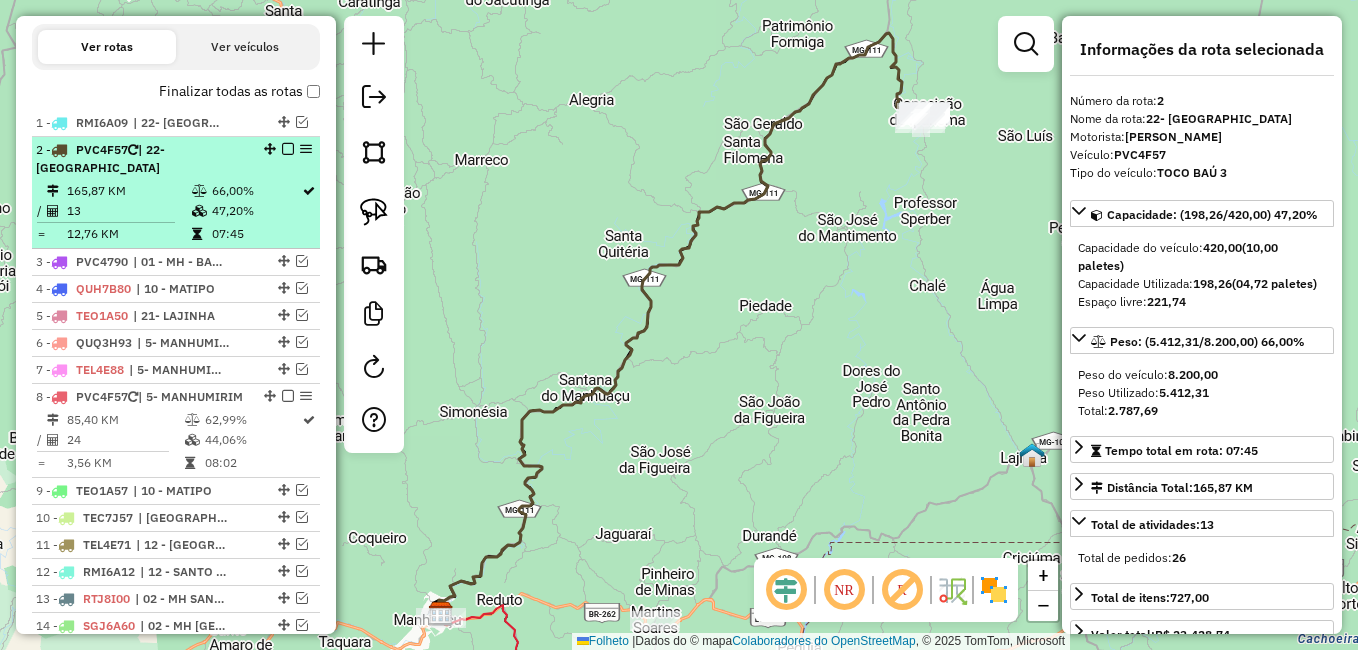click on "66,00%" at bounding box center [256, 191] 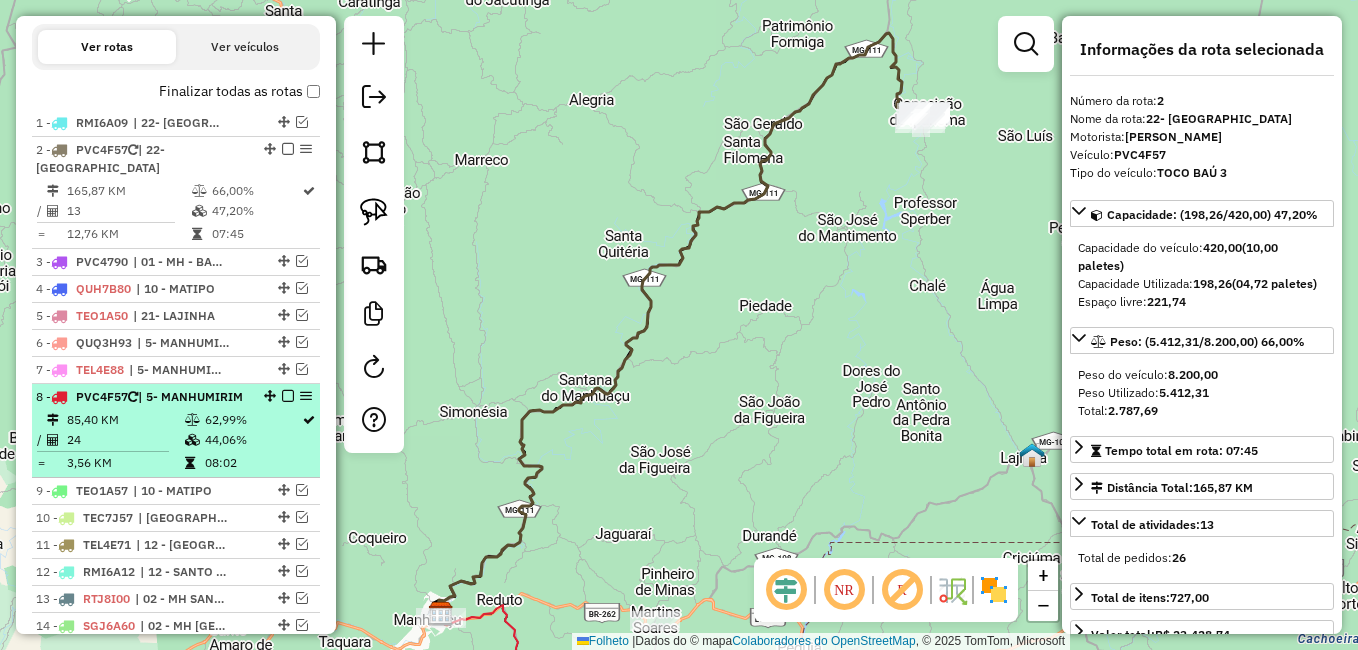 click on "8 -       PVC4F57   | 5- MANHUMIRIM" at bounding box center [142, 397] 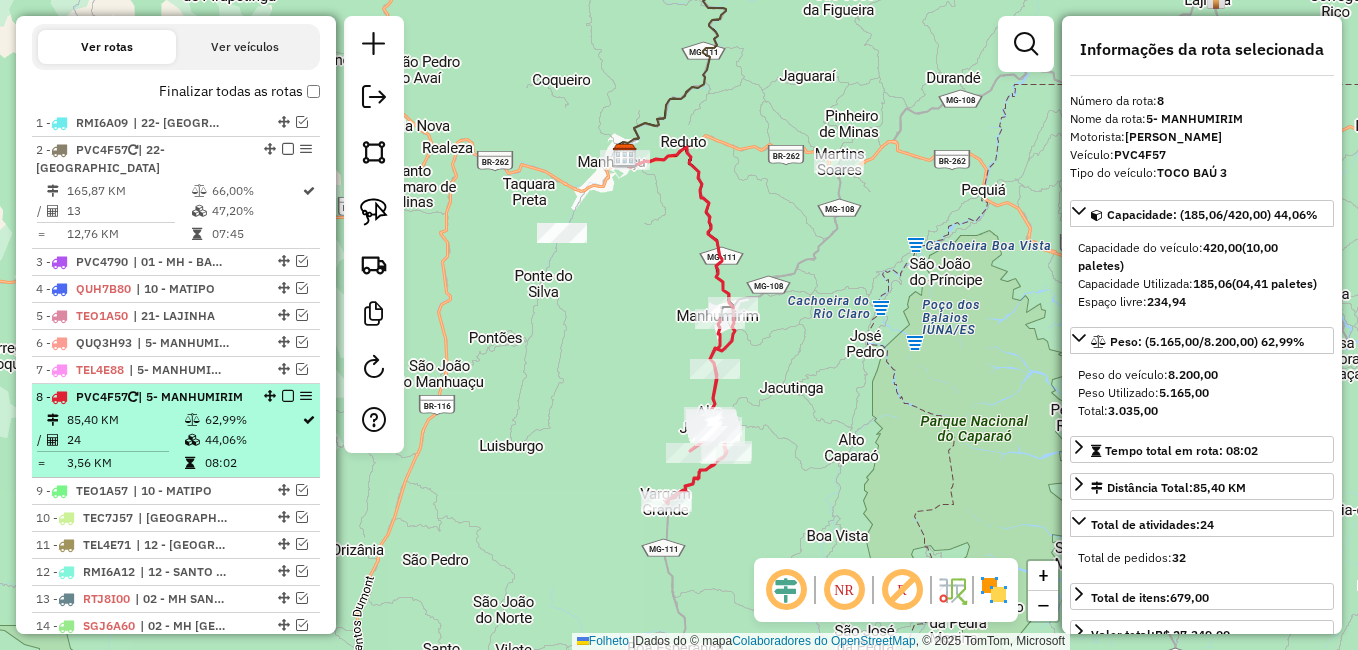 click on "8 -       PVC4F57   | 5- MANHUMIRIM" at bounding box center [142, 397] 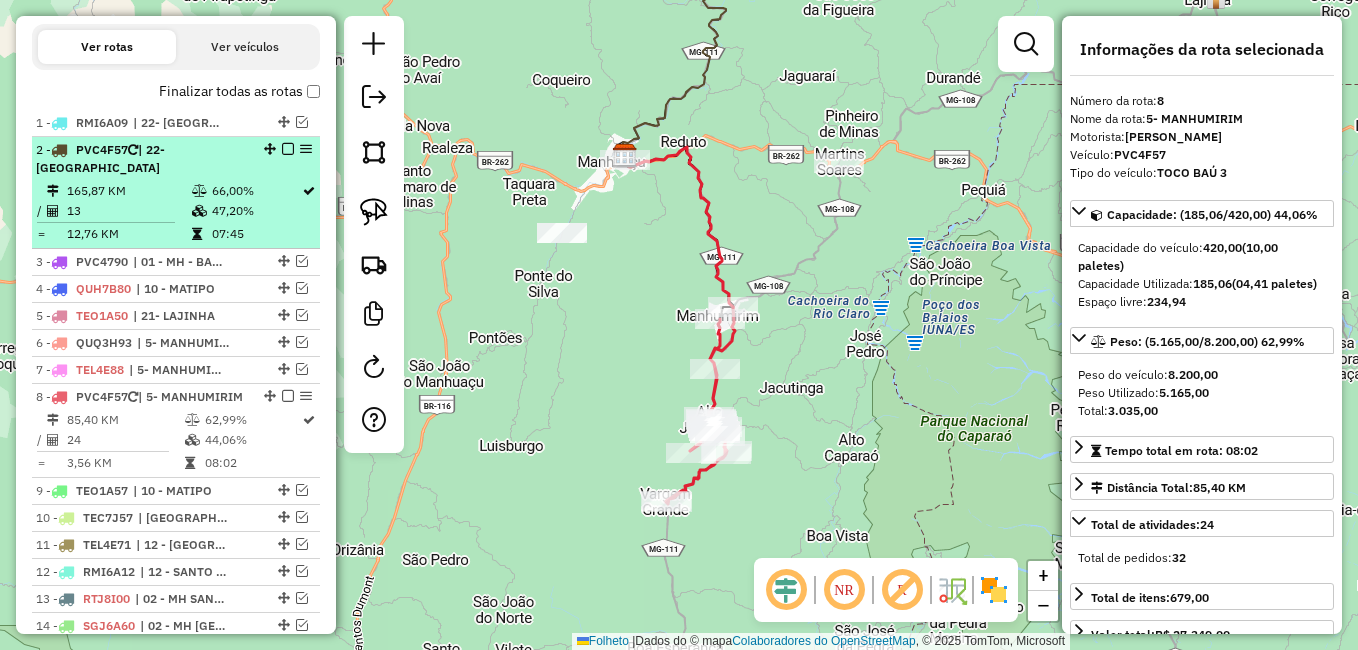 click on "165,87 KM" at bounding box center (128, 191) 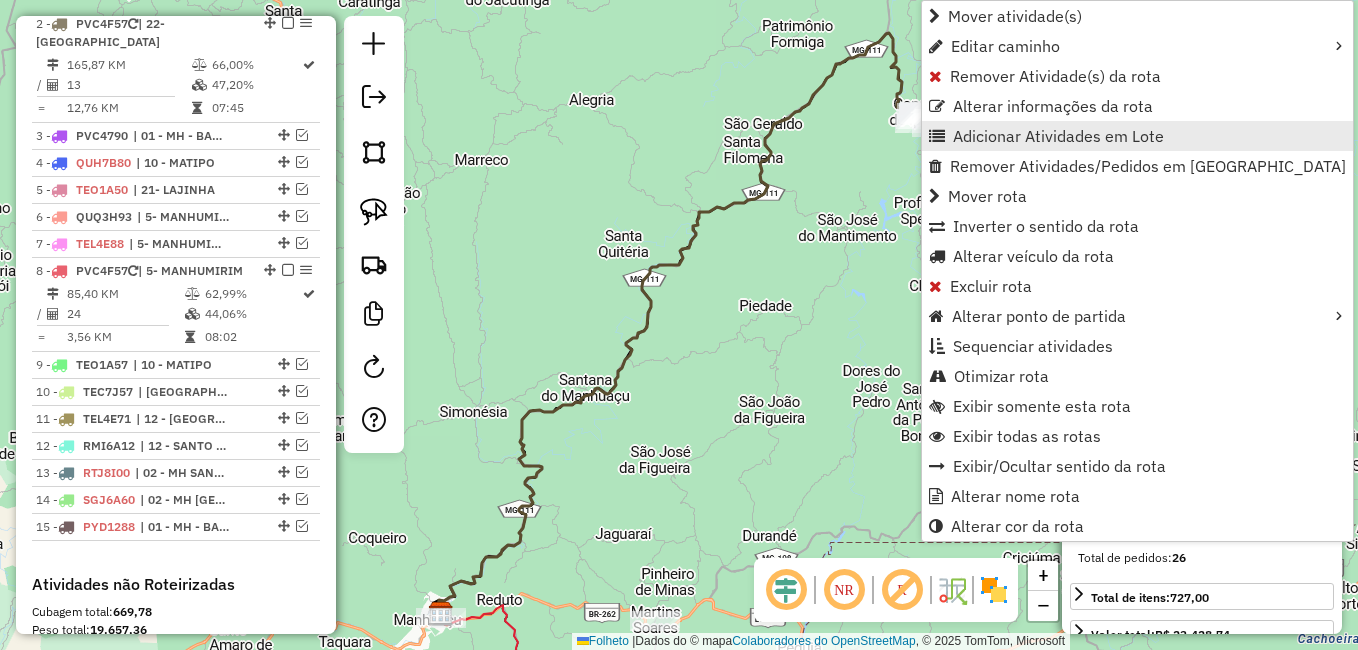 scroll, scrollTop: 801, scrollLeft: 0, axis: vertical 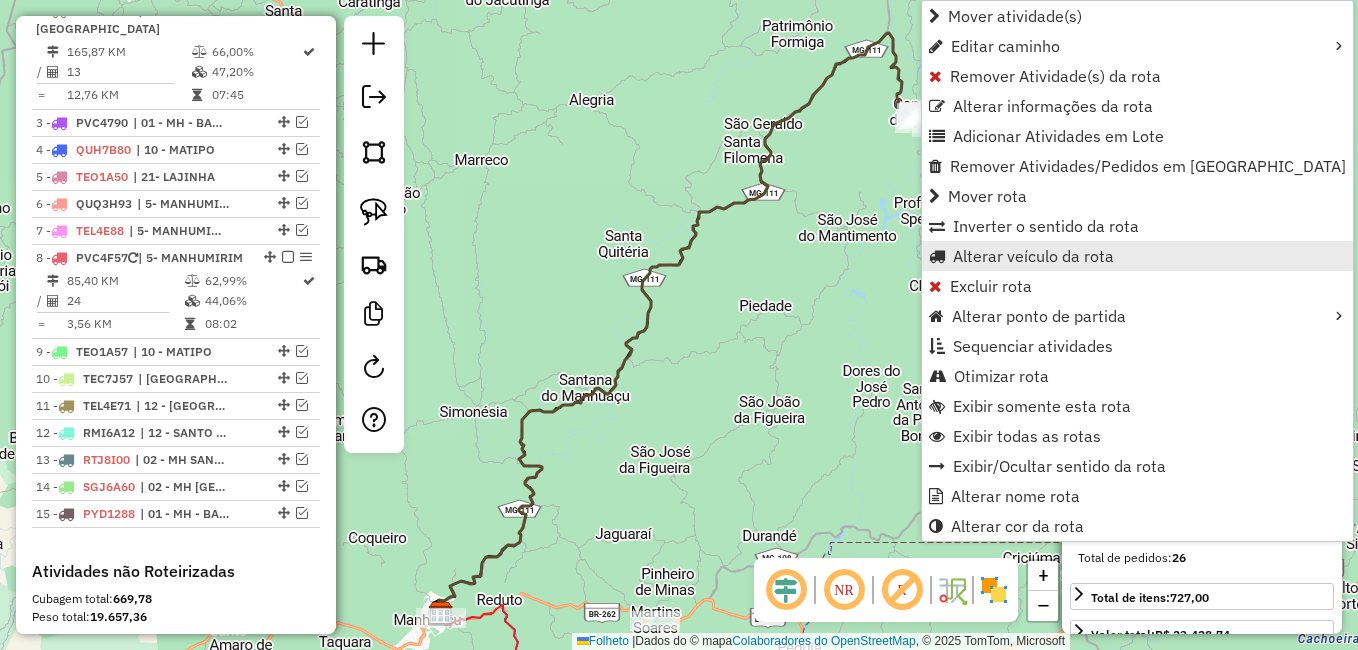 click on "Alterar veículo da rota" at bounding box center [1033, 256] 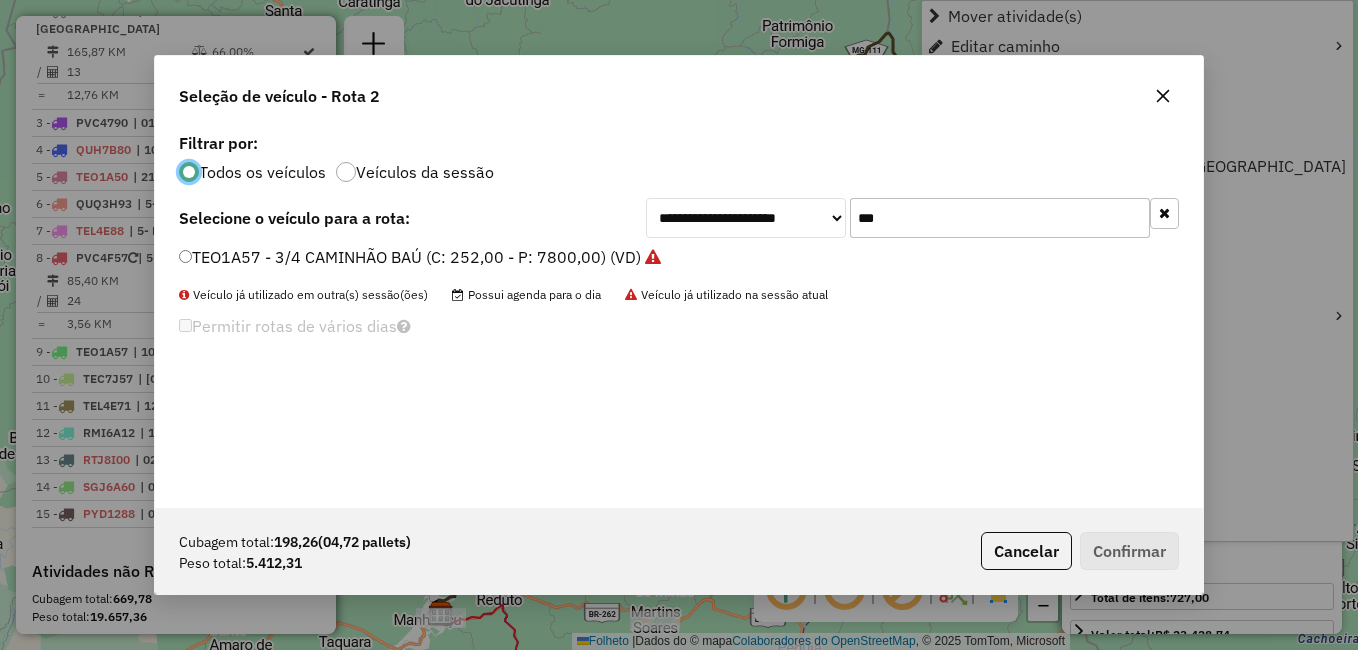 scroll, scrollTop: 11, scrollLeft: 6, axis: both 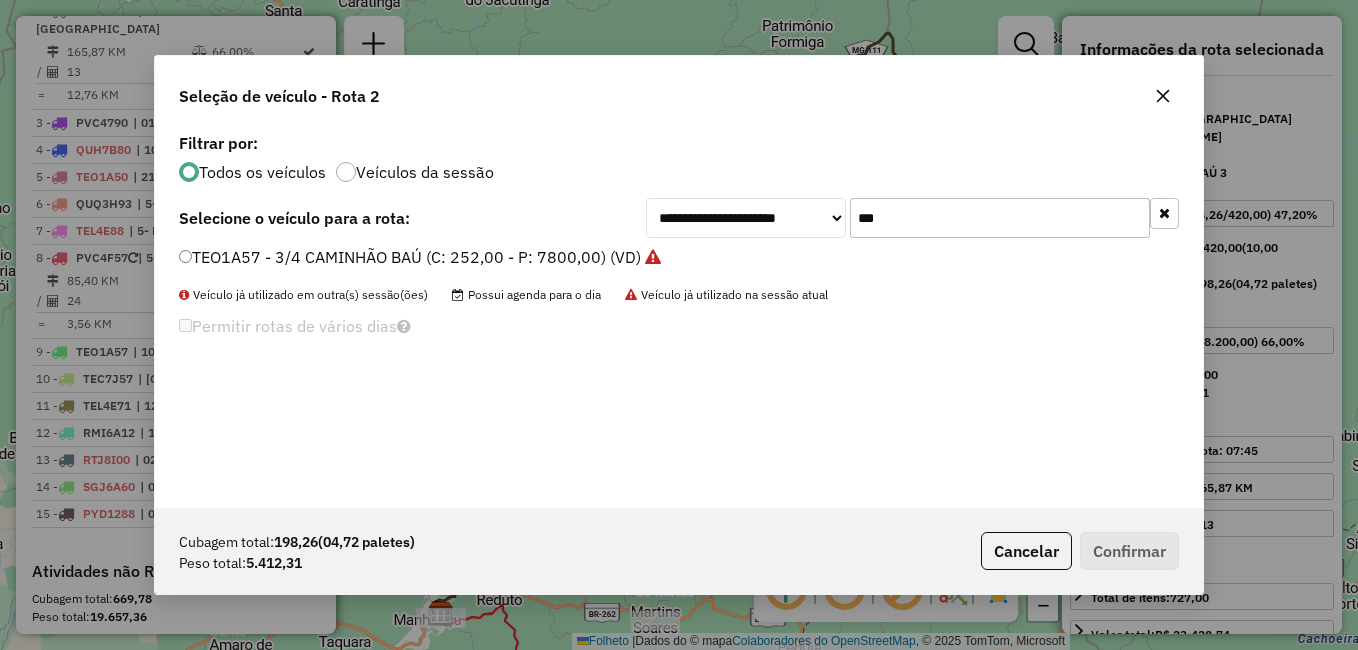 drag, startPoint x: 818, startPoint y: 218, endPoint x: 861, endPoint y: 163, distance: 69.81404 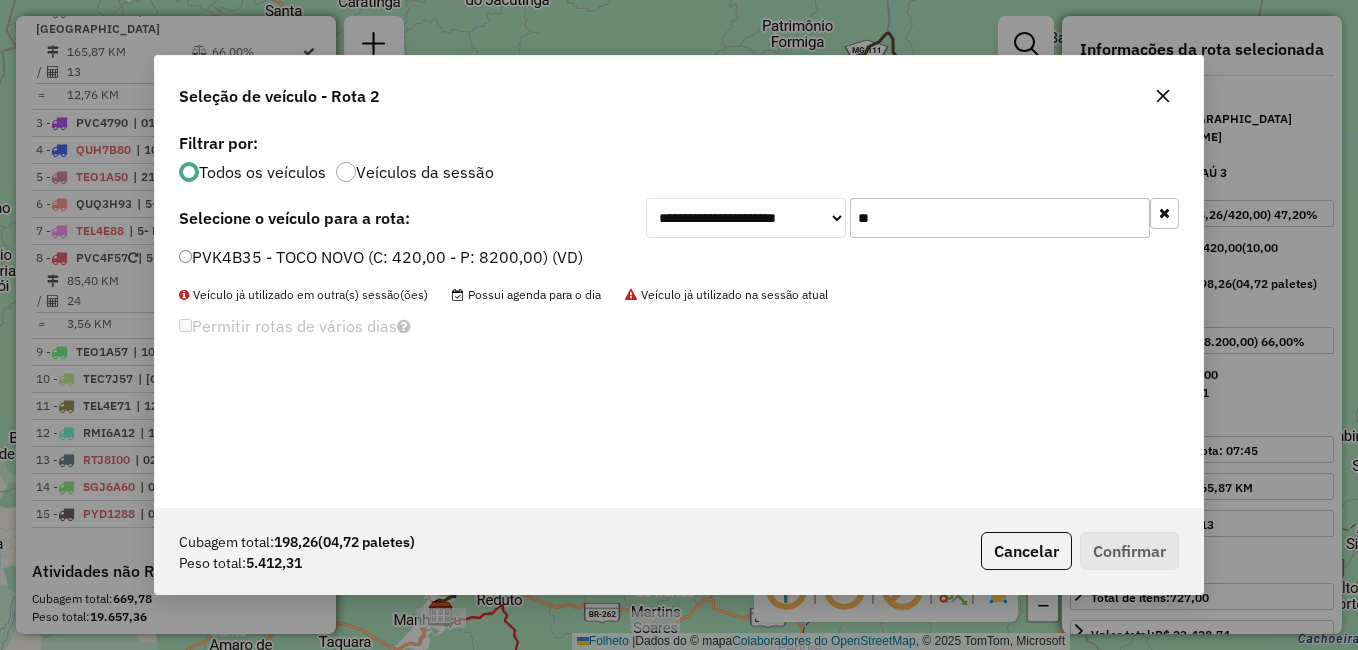type on "**" 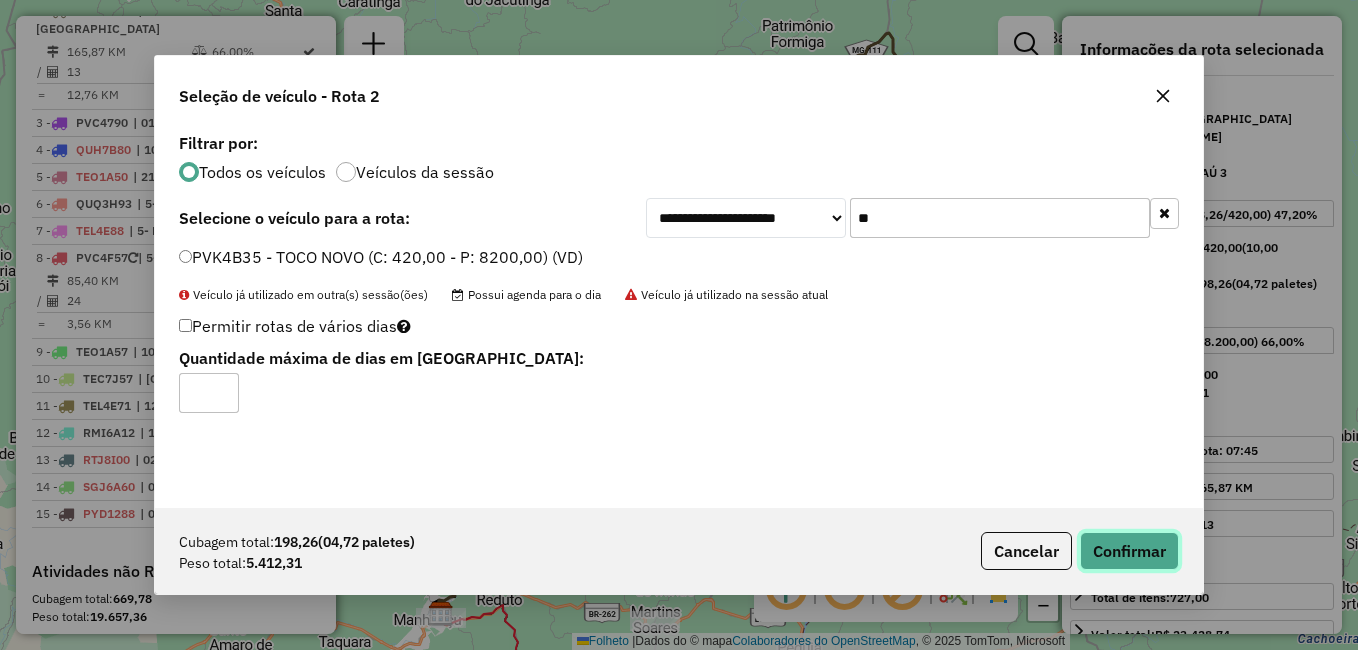 click on "Confirmar" 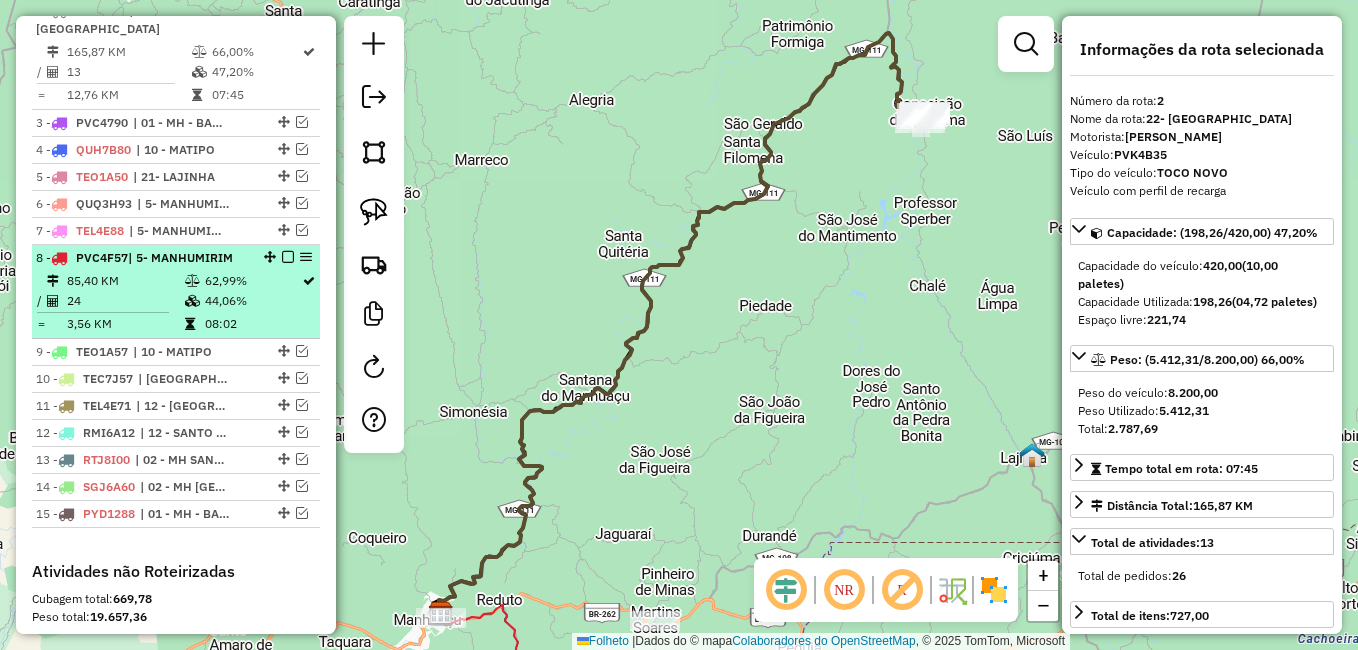 click at bounding box center [288, 257] 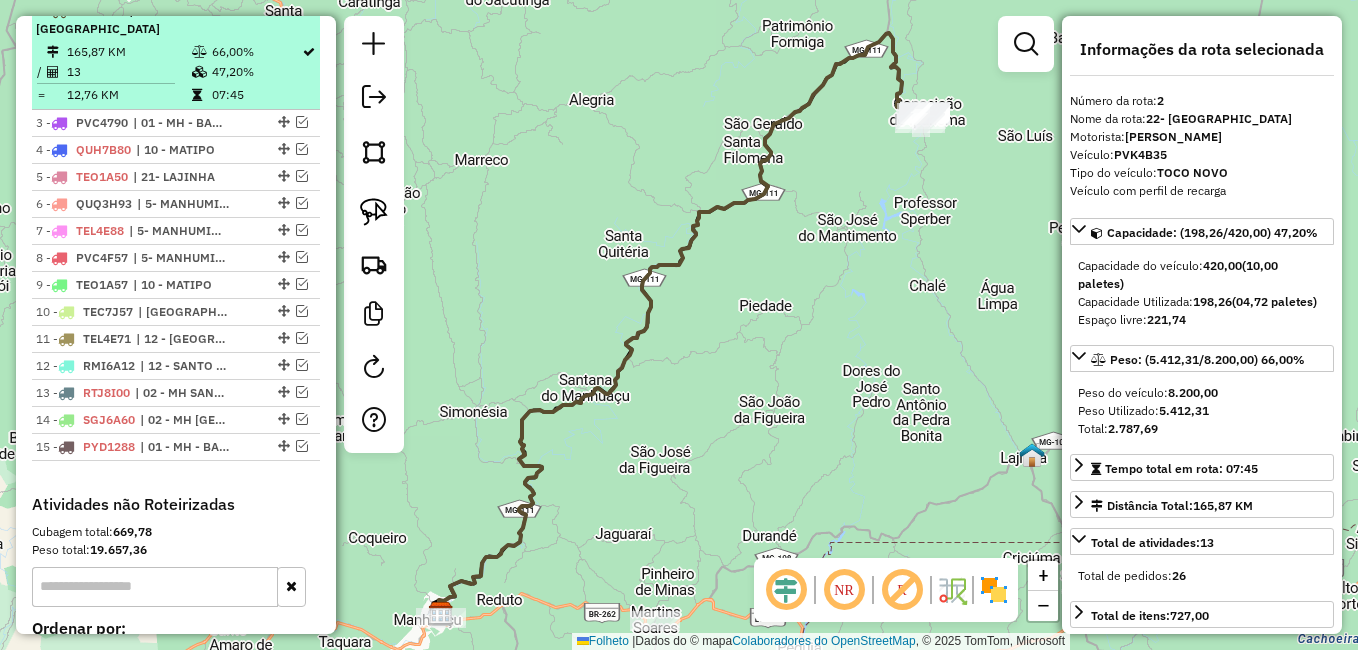 click at bounding box center (288, 10) 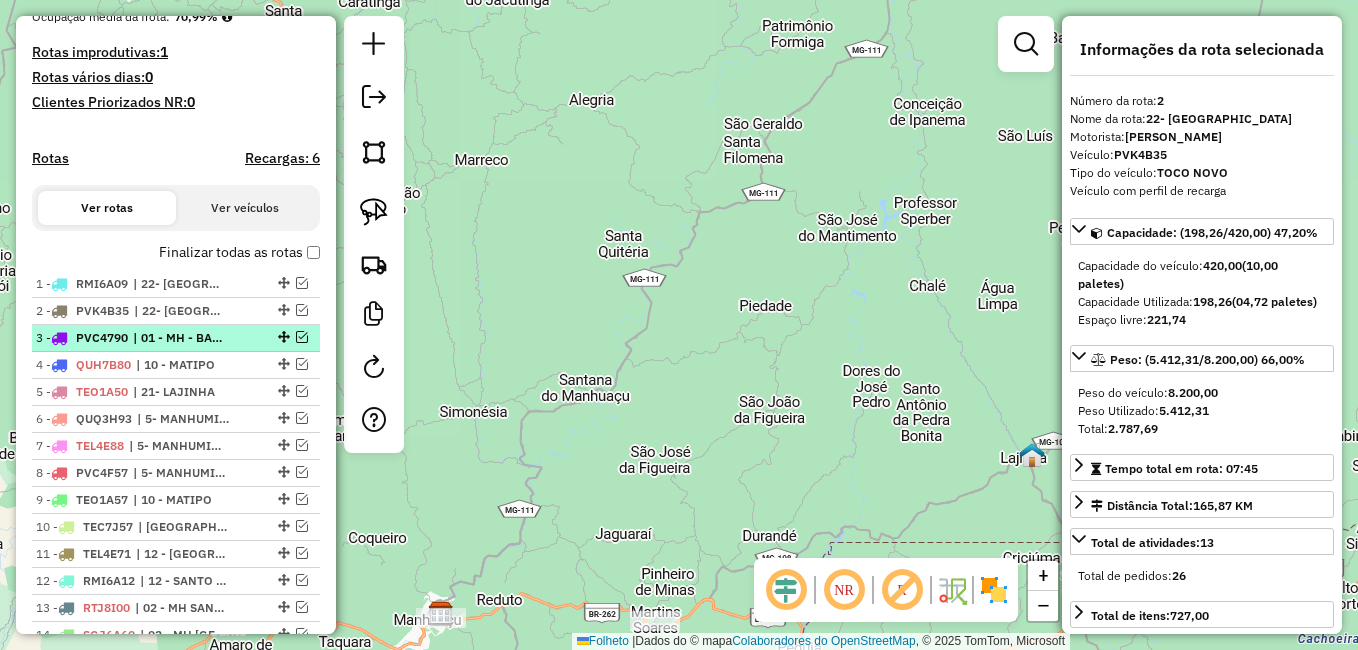 scroll, scrollTop: 701, scrollLeft: 0, axis: vertical 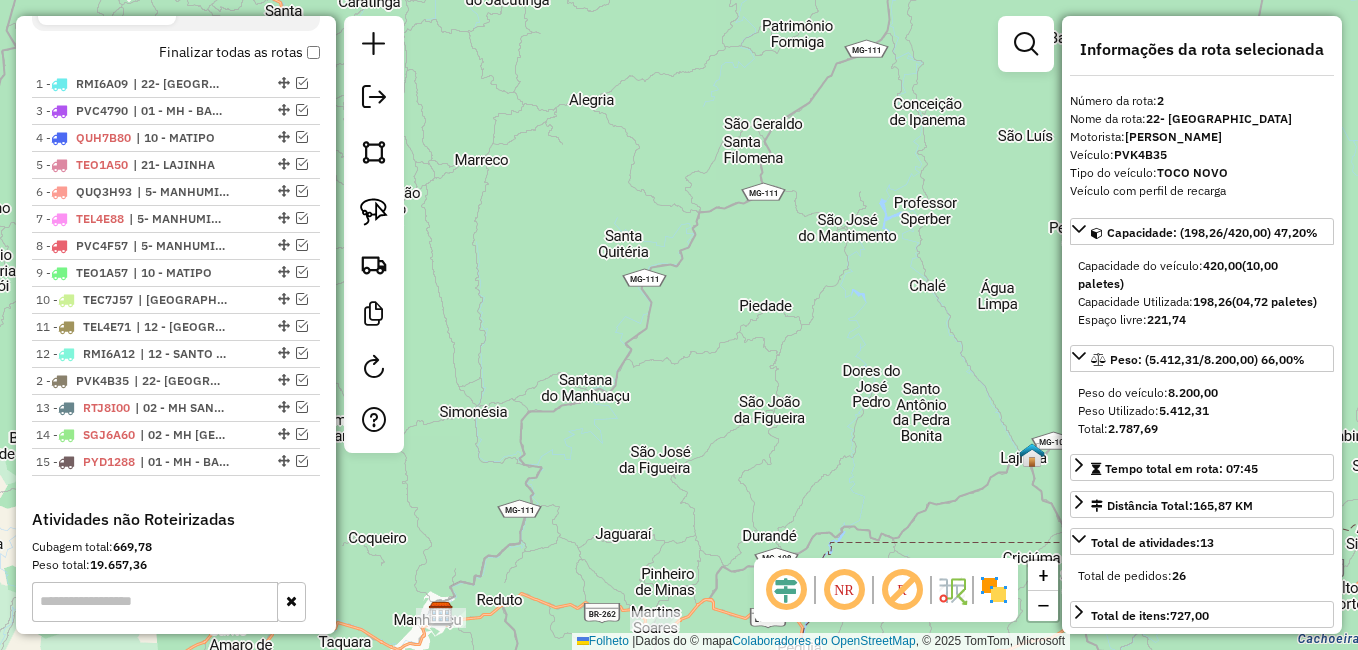 drag, startPoint x: 278, startPoint y: 122, endPoint x: 253, endPoint y: 391, distance: 270.1592 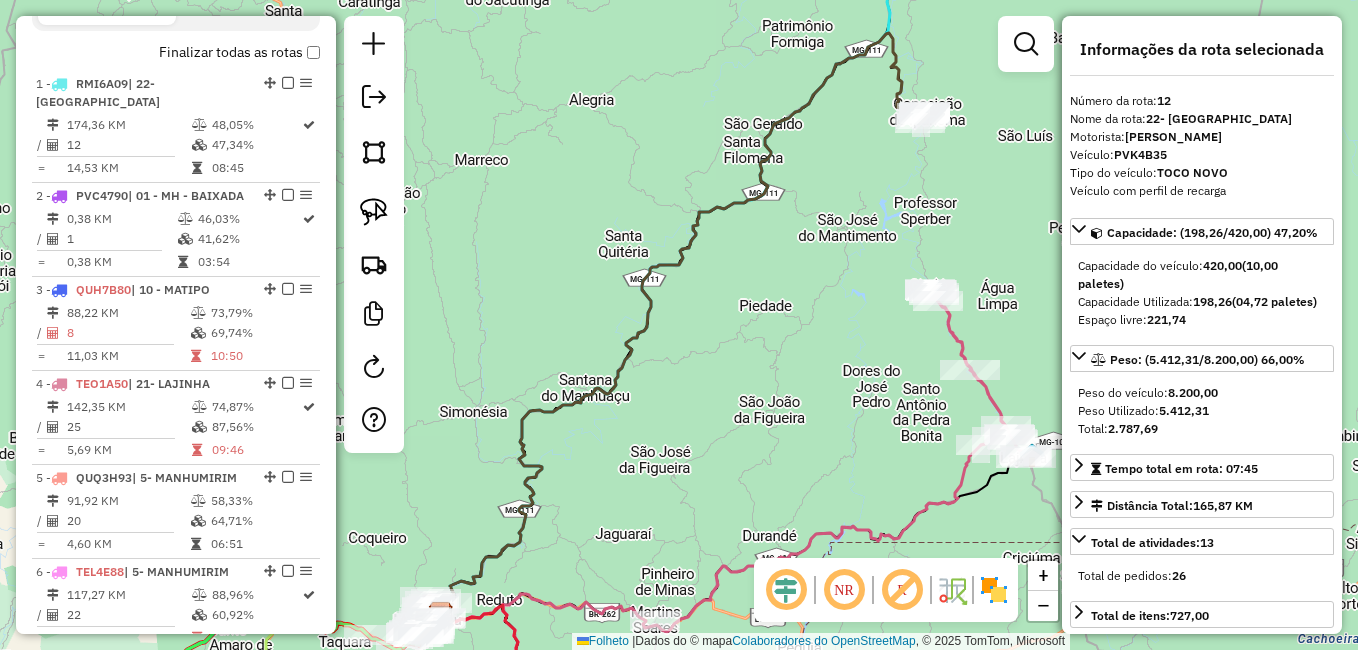 click on "Janela de atendimento Grade de atendimento Capacidade Transportadoras Veículos Cliente Pedidos  Rotas Selecione os dias de semana para filtrar as janelas de atendimento  Seg   Ter   Qua   Qui   Sexo   Sáb   Dom  Informe o período da janela de atendimento: De: Até:  Filtrar exatamente a janela do cliente  Considerar janela de atendimento padrão  Selecione os dias de semana para filtrar as grades de atendimento  Seg   Ter   Qua   Qui   Sexo   Sáb   Dom   Considerar clientes sem dia de atendimento cadastrado  Clientes fora do dia de atendimento selecionado Filtrar as atividades entre os valores definidos abaixo:  Peso mínimo:   Peso máximo:   Cubagem mínima:   Cubagem máxima:   De:   Até:  Filtrar as atividades entre o tempo de atendimento definido abaixo:  De:   Até:   Considerar capacidade total dos clientes não roteirizados Transportadora: Selecione um ou mais itens Tipo de veículo: Selecione um ou mais itens Veículo: Selecione um ou mais itens Motorista: Selecione um ou mais itens Nomo: Setor:" 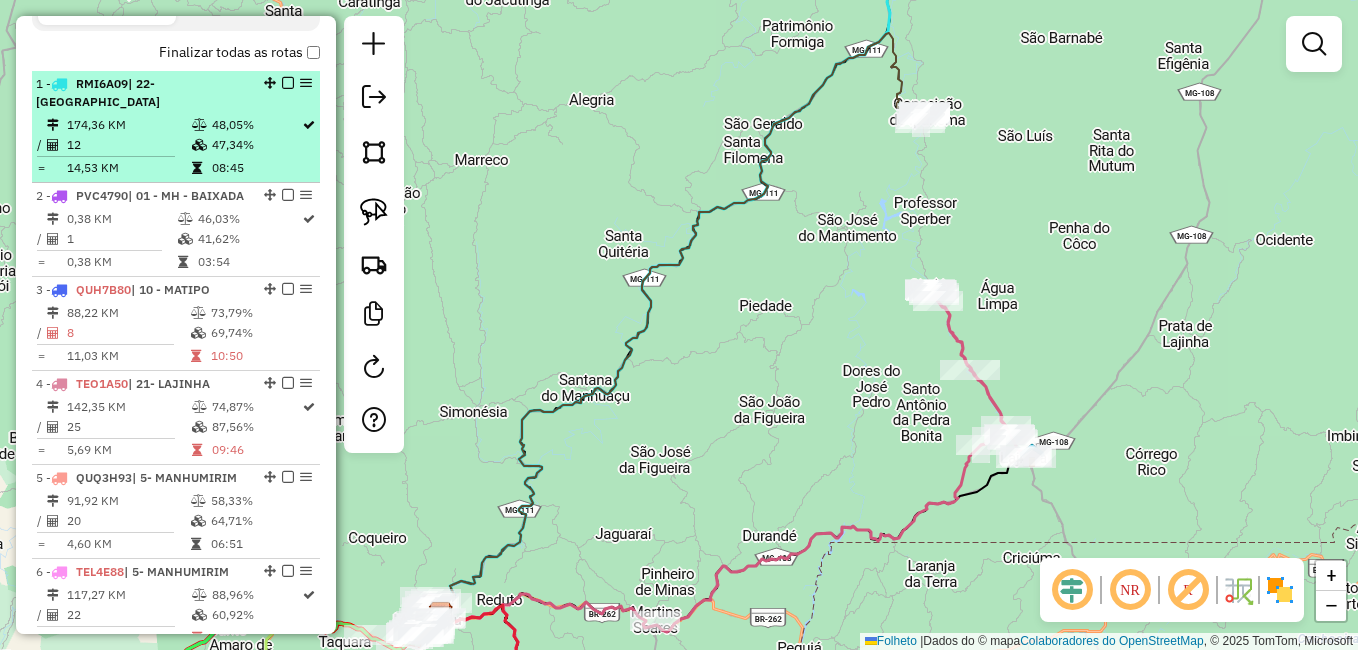click on "1 -       RMI6A09   | 22- IPANEMA" at bounding box center [142, 93] 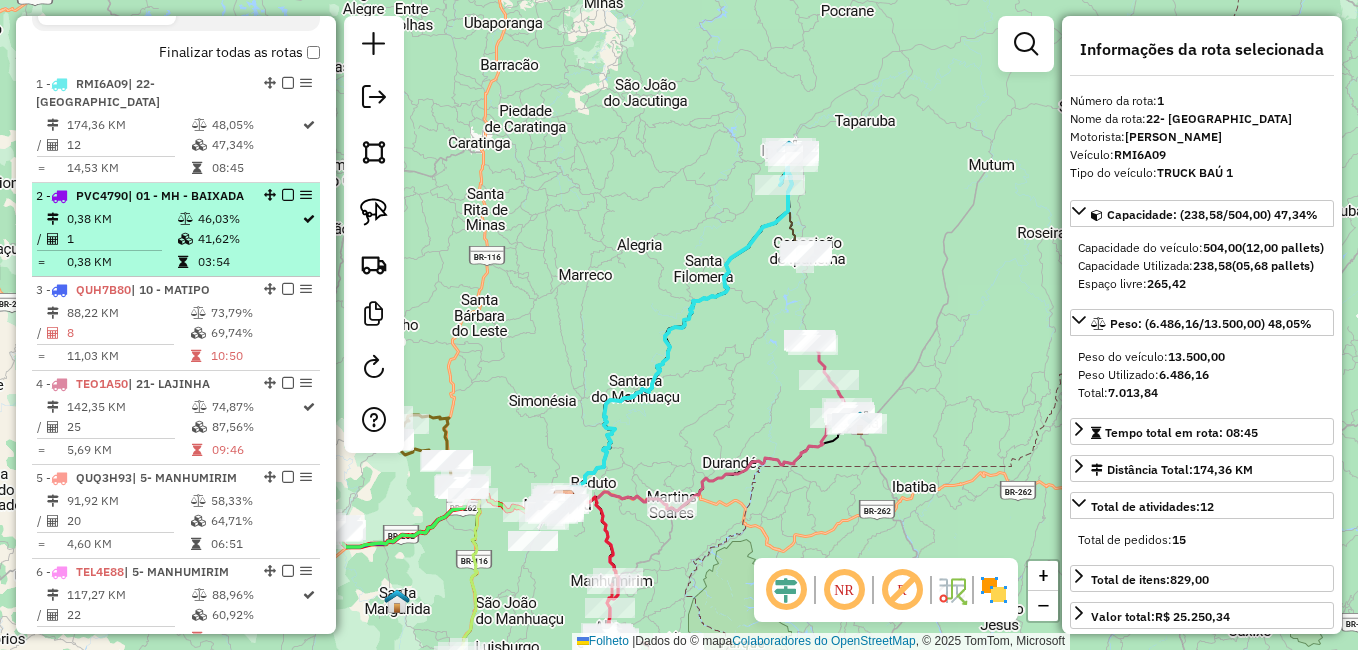 click on "46,03%" at bounding box center (249, 219) 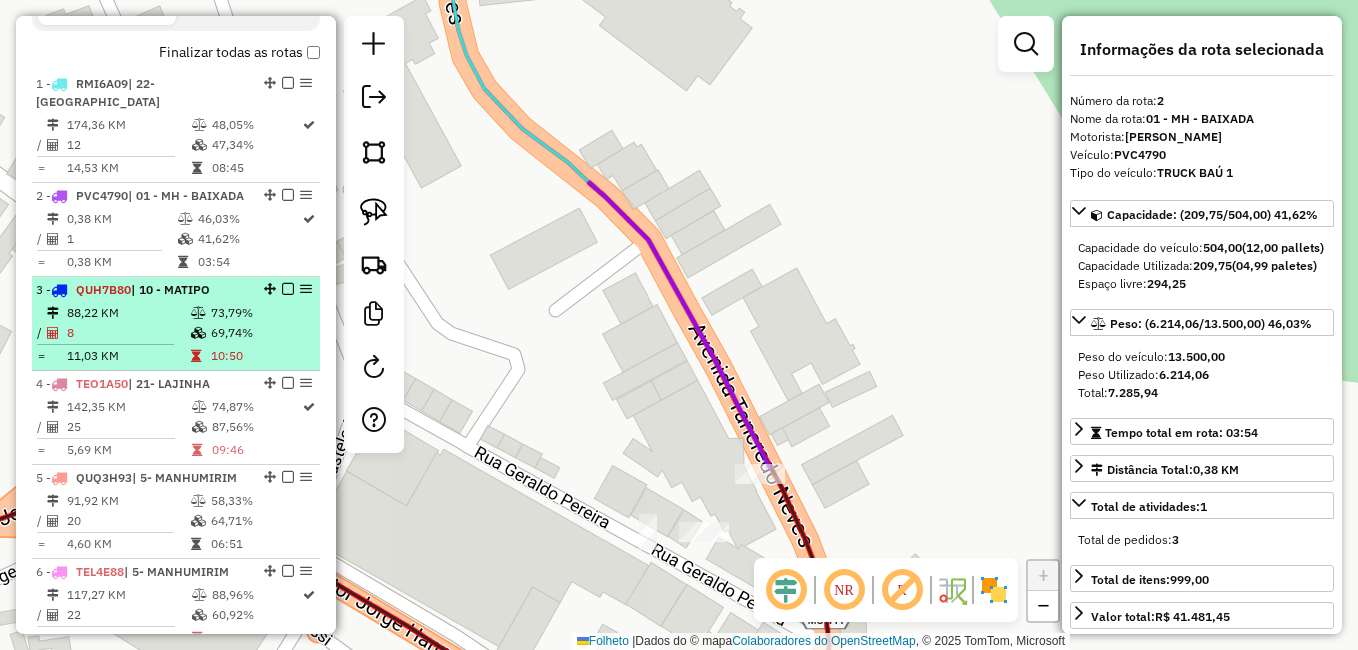 click on "88,22 KM" at bounding box center [128, 313] 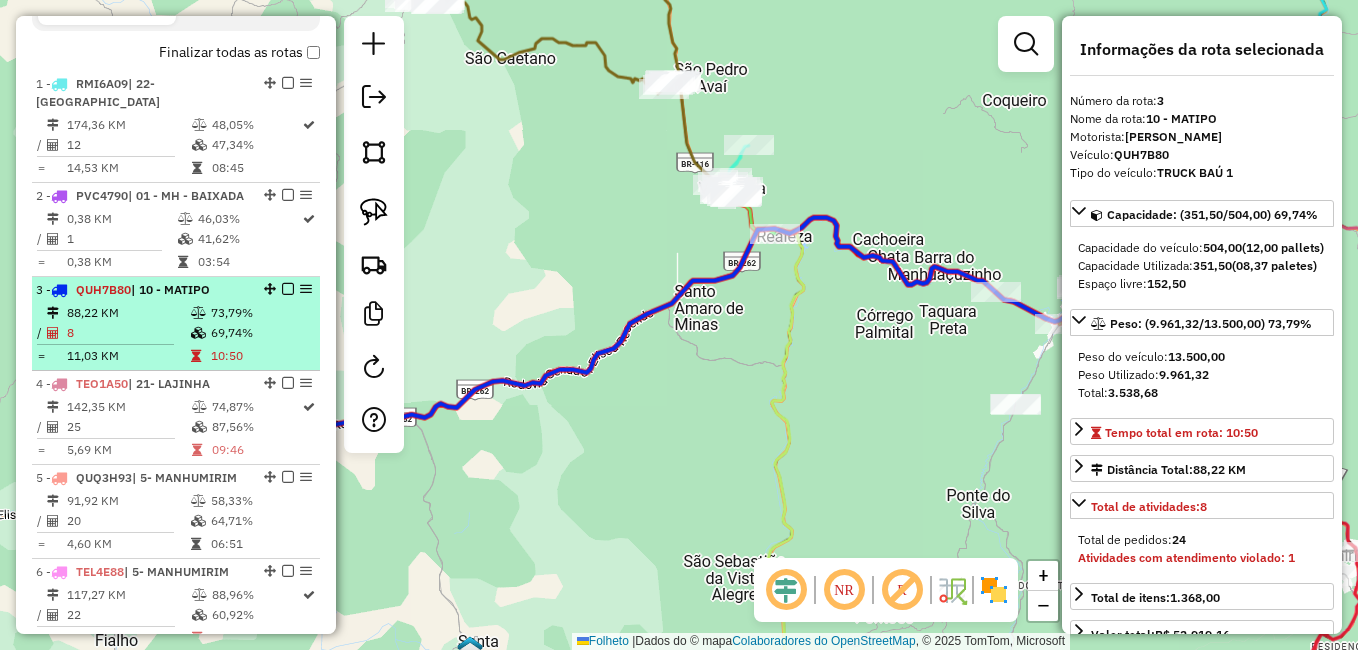 scroll, scrollTop: 801, scrollLeft: 0, axis: vertical 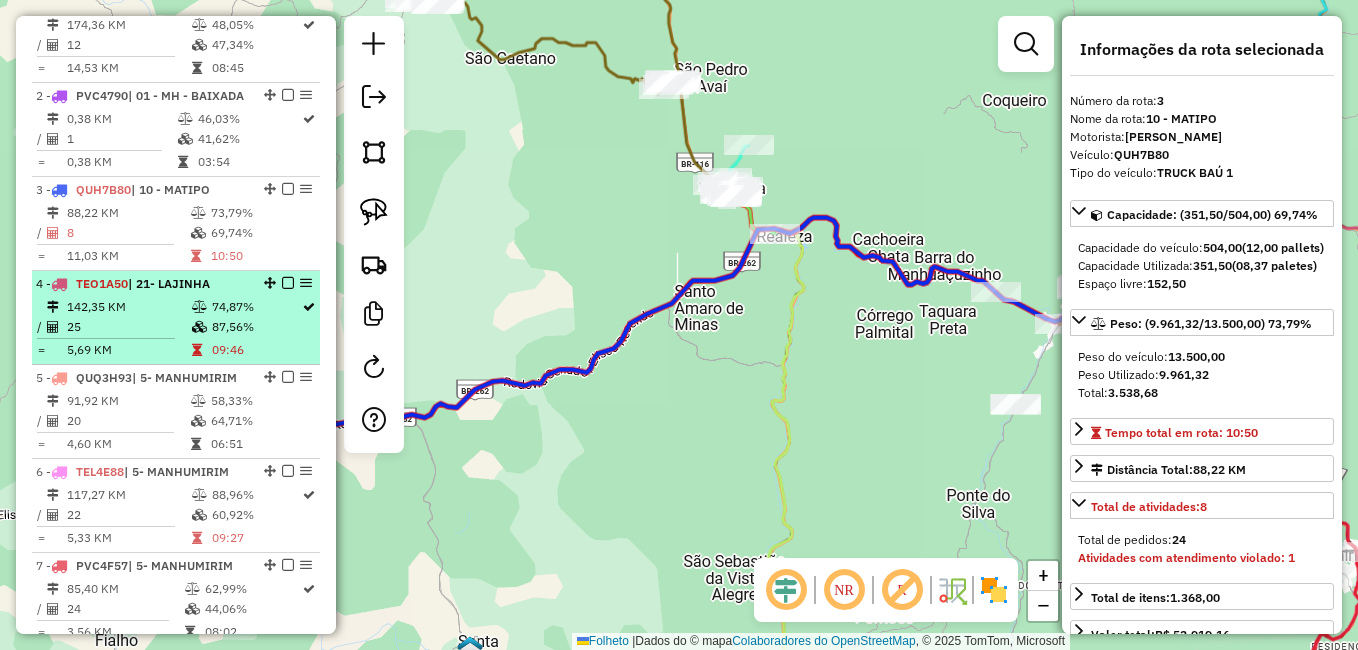 click on "25" at bounding box center (128, 327) 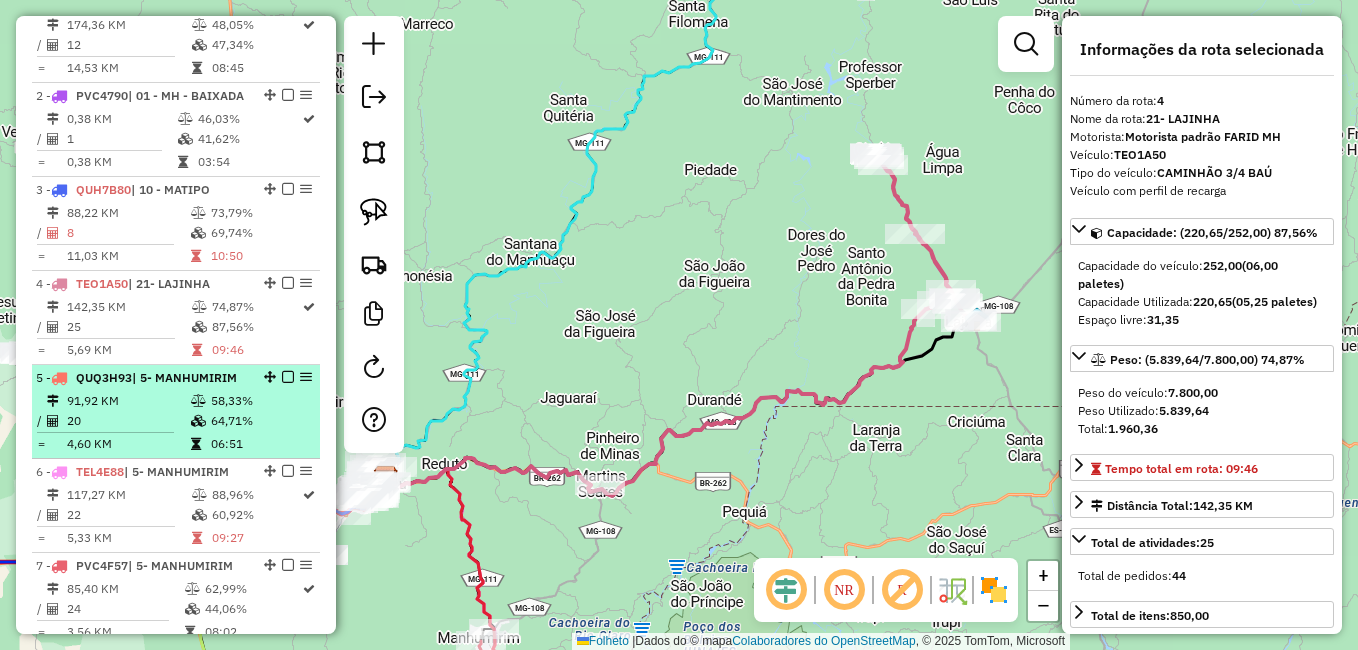 click on "91,92 KM" at bounding box center (128, 401) 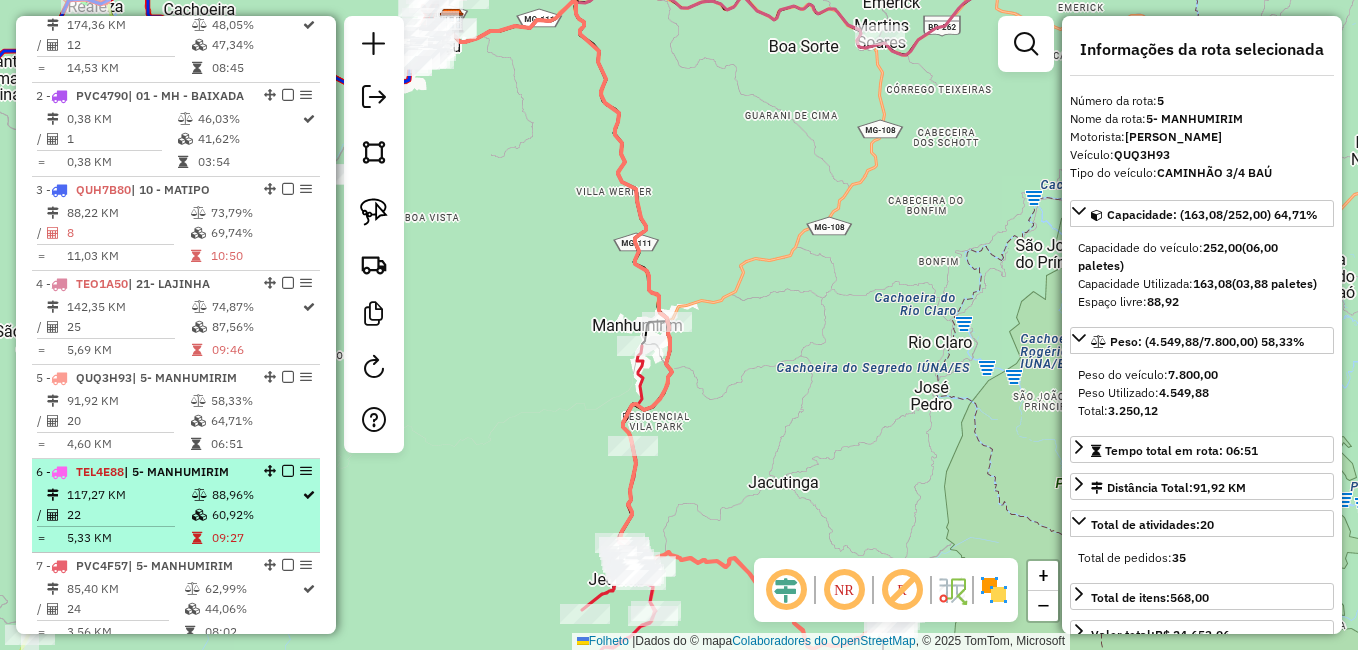 scroll, scrollTop: 901, scrollLeft: 0, axis: vertical 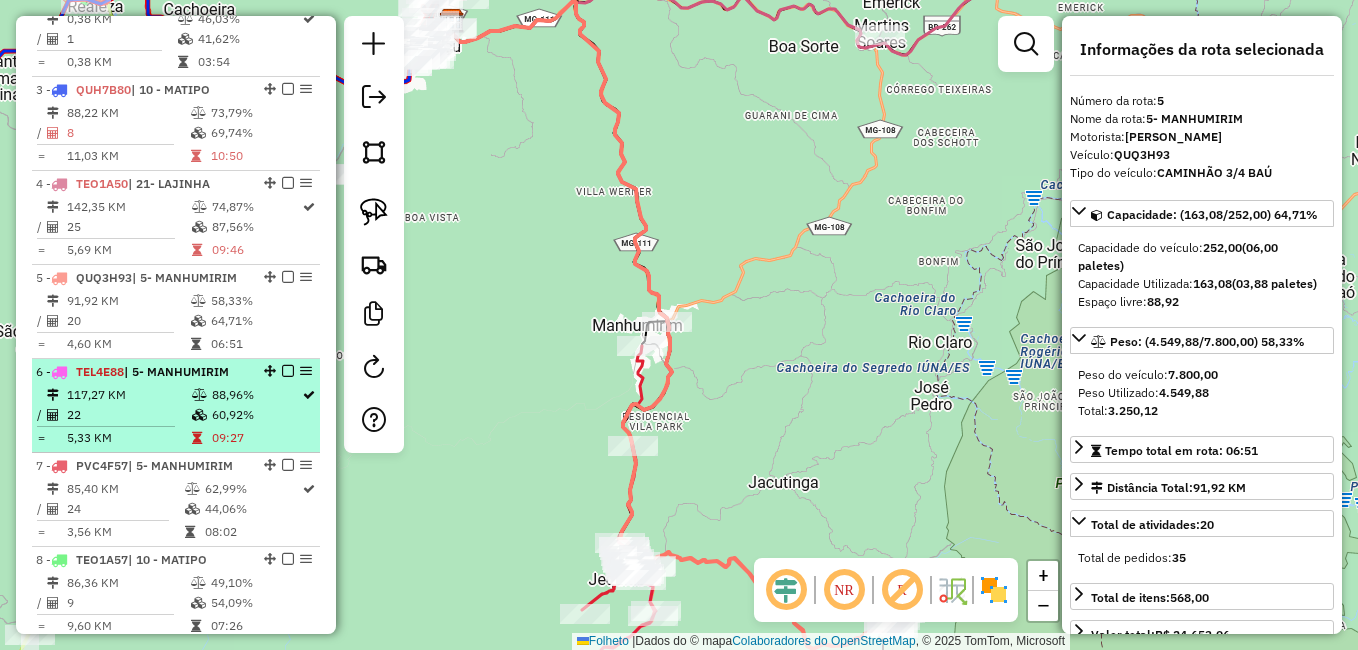 click on "117,27 KM" at bounding box center [128, 395] 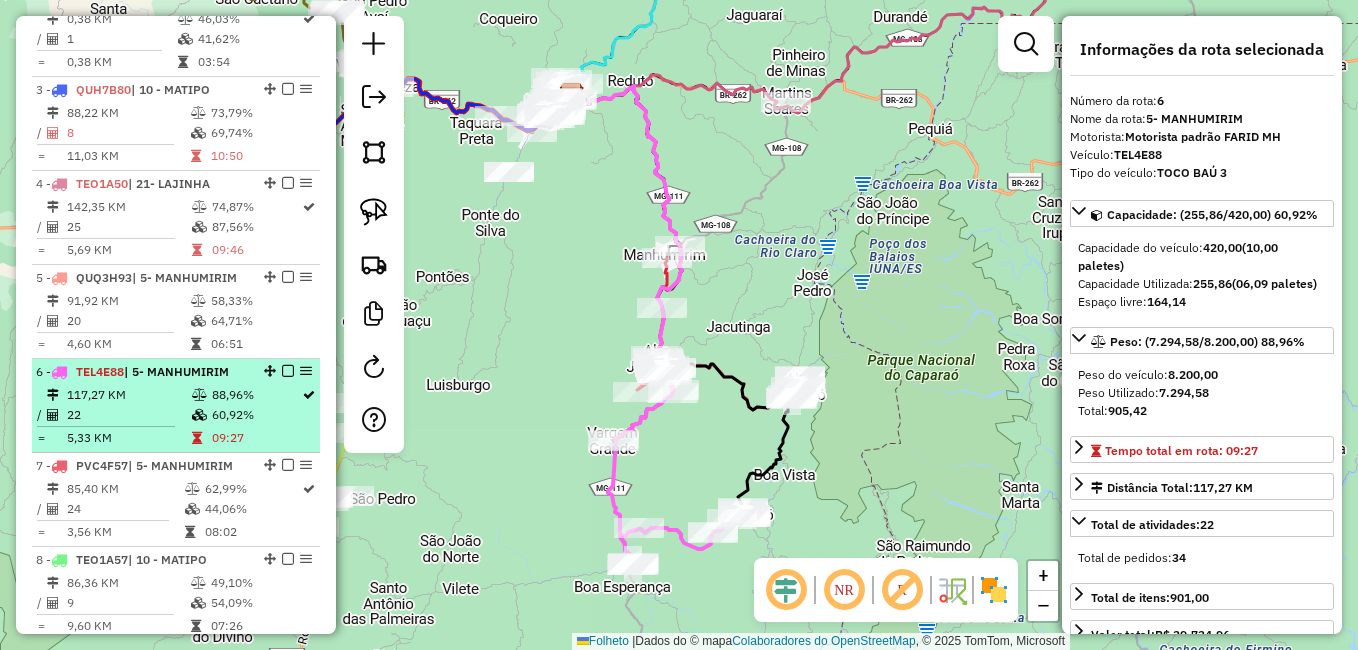 scroll, scrollTop: 1001, scrollLeft: 0, axis: vertical 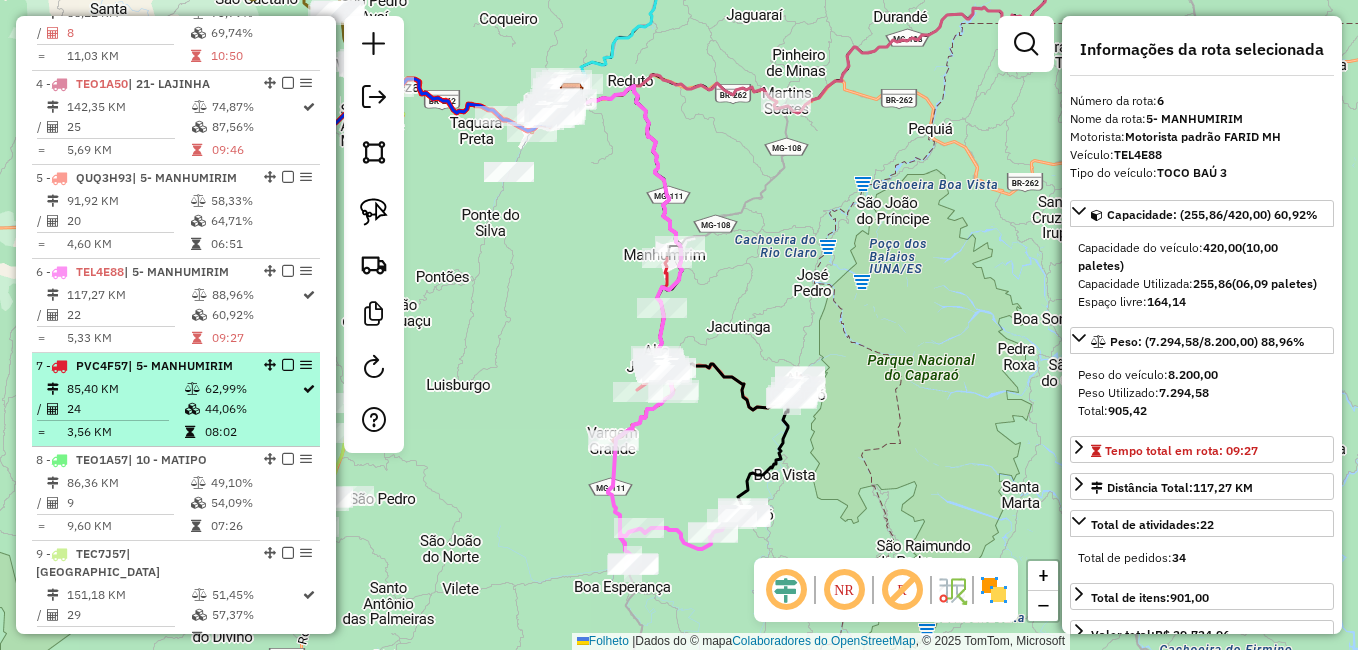 click on "85,40 KM" at bounding box center [125, 389] 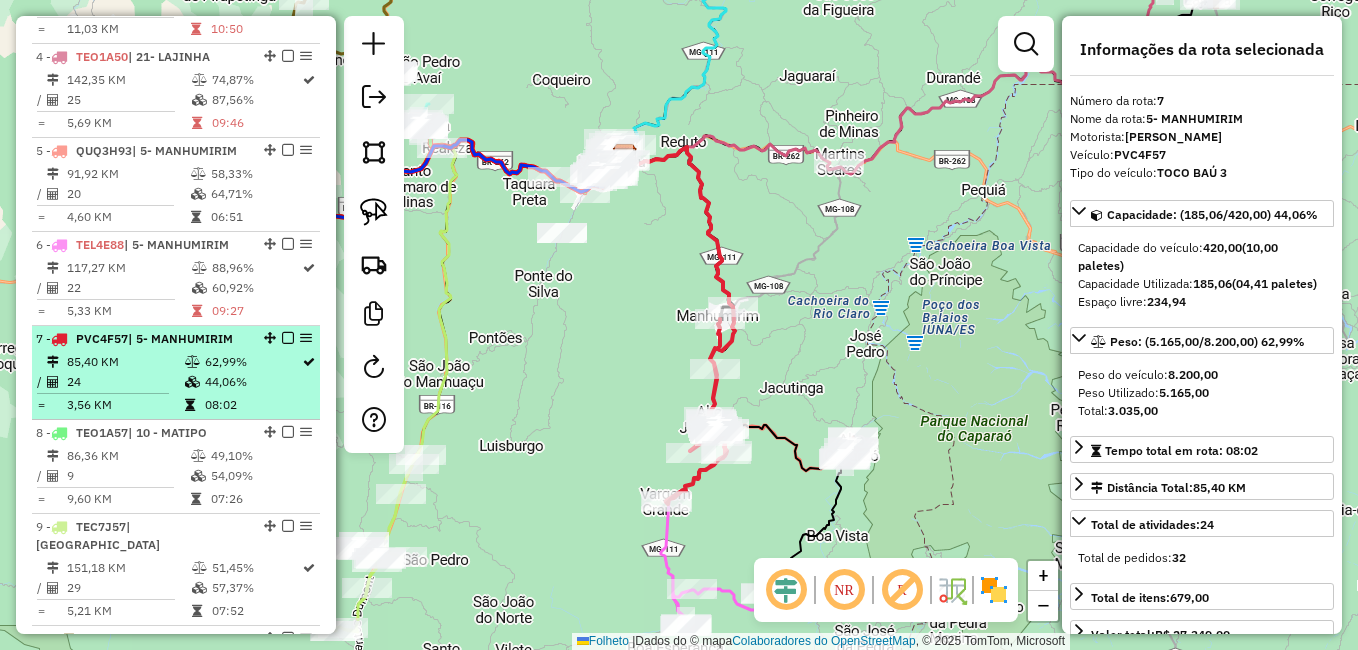 scroll, scrollTop: 1101, scrollLeft: 0, axis: vertical 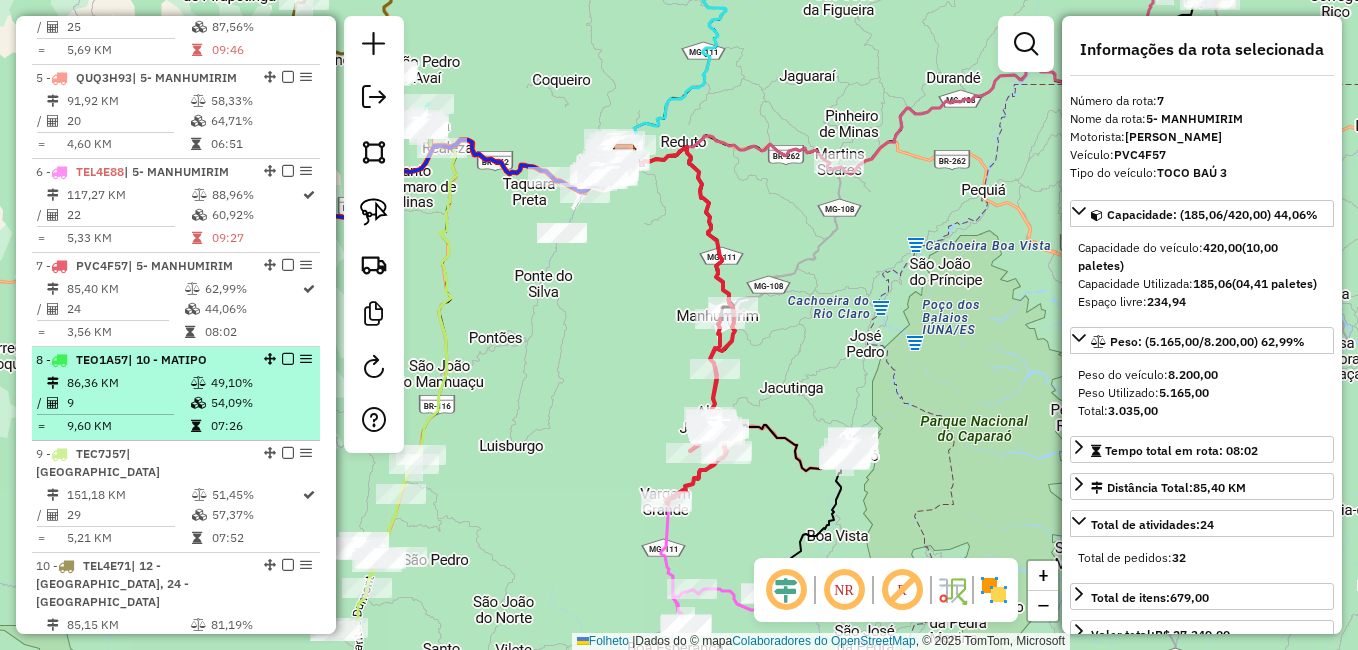 click on "86,36 KM" at bounding box center (128, 383) 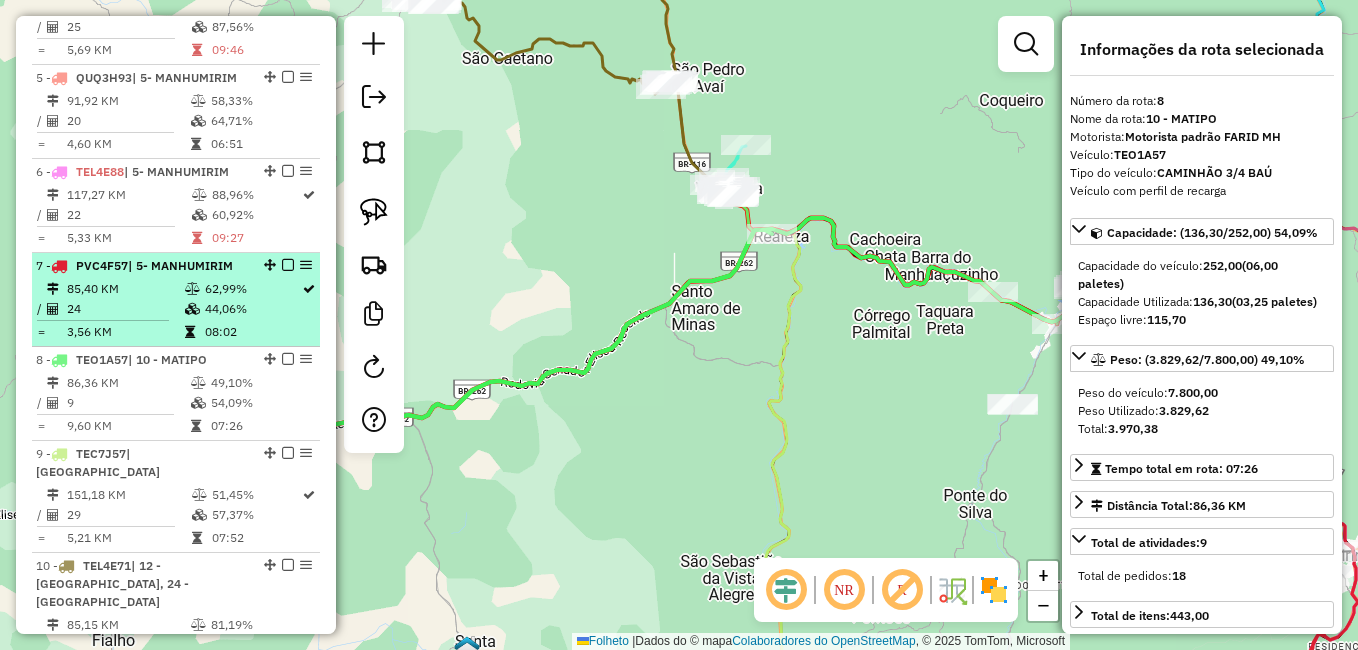 click on "24" at bounding box center [125, 309] 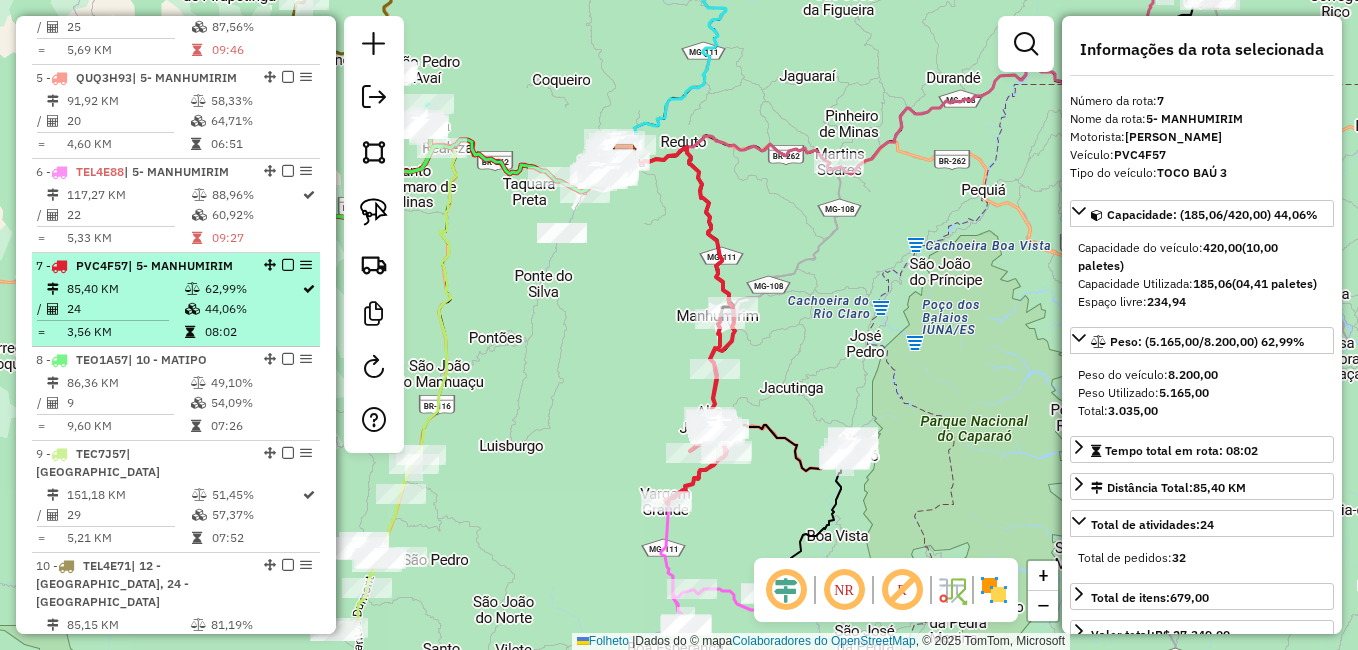 click on "85,40 KM" at bounding box center (125, 289) 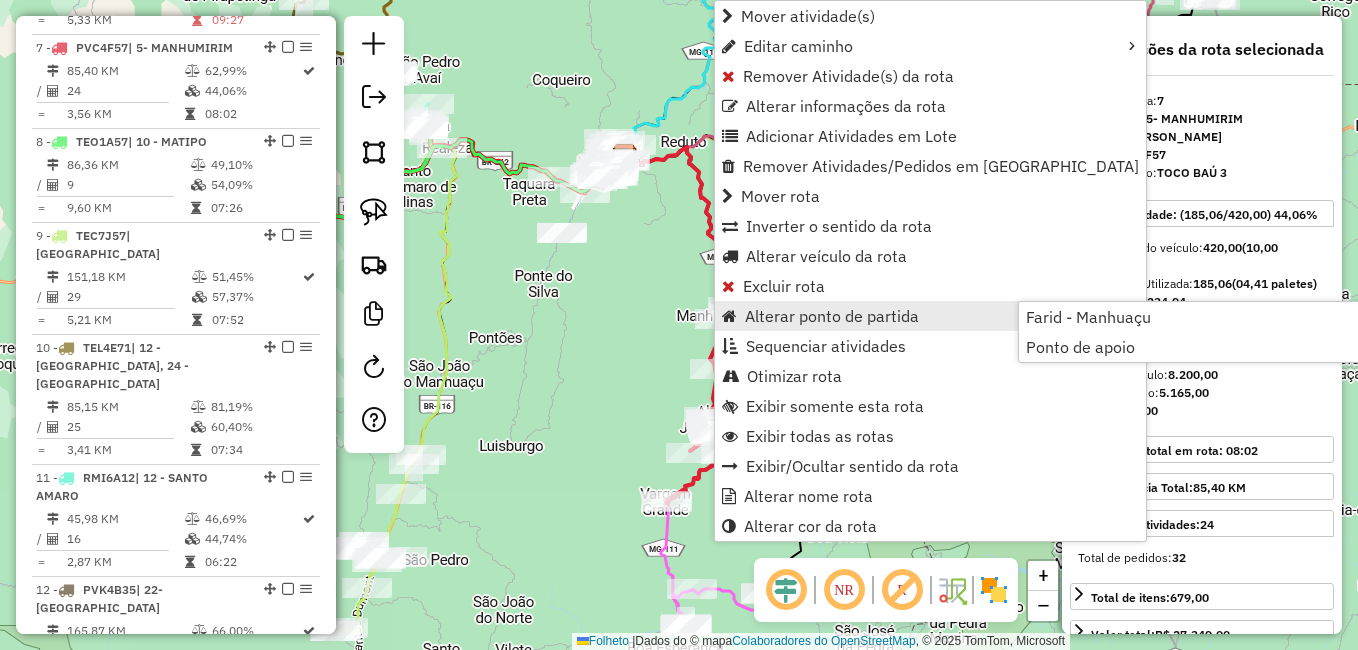 scroll, scrollTop: 1356, scrollLeft: 0, axis: vertical 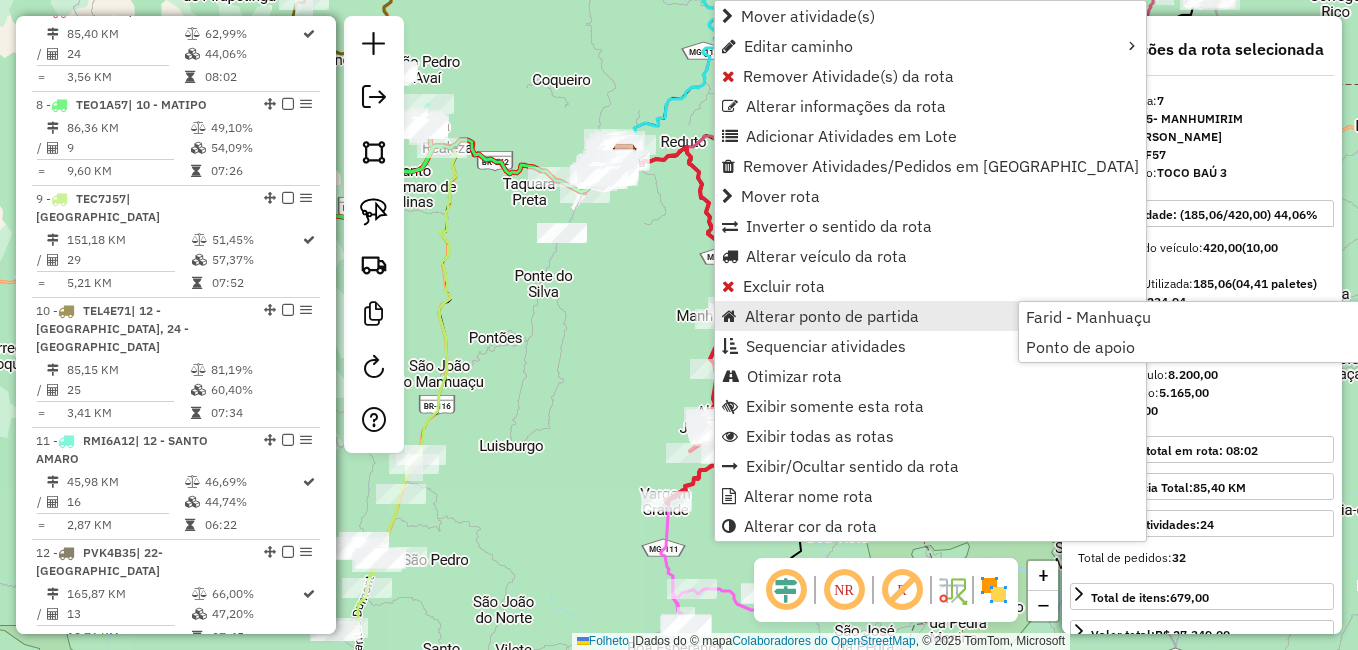 click on "Alterar ponto de partida" at bounding box center [832, 316] 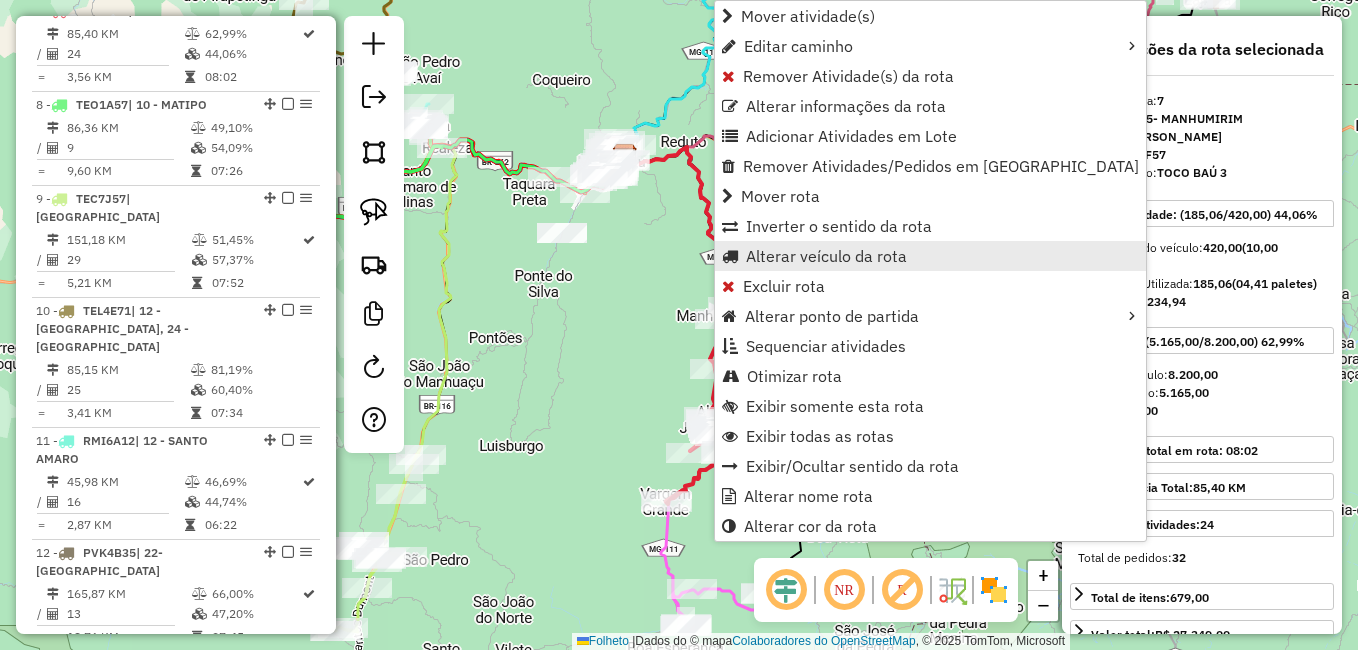 click on "Alterar veículo da rota" at bounding box center (826, 256) 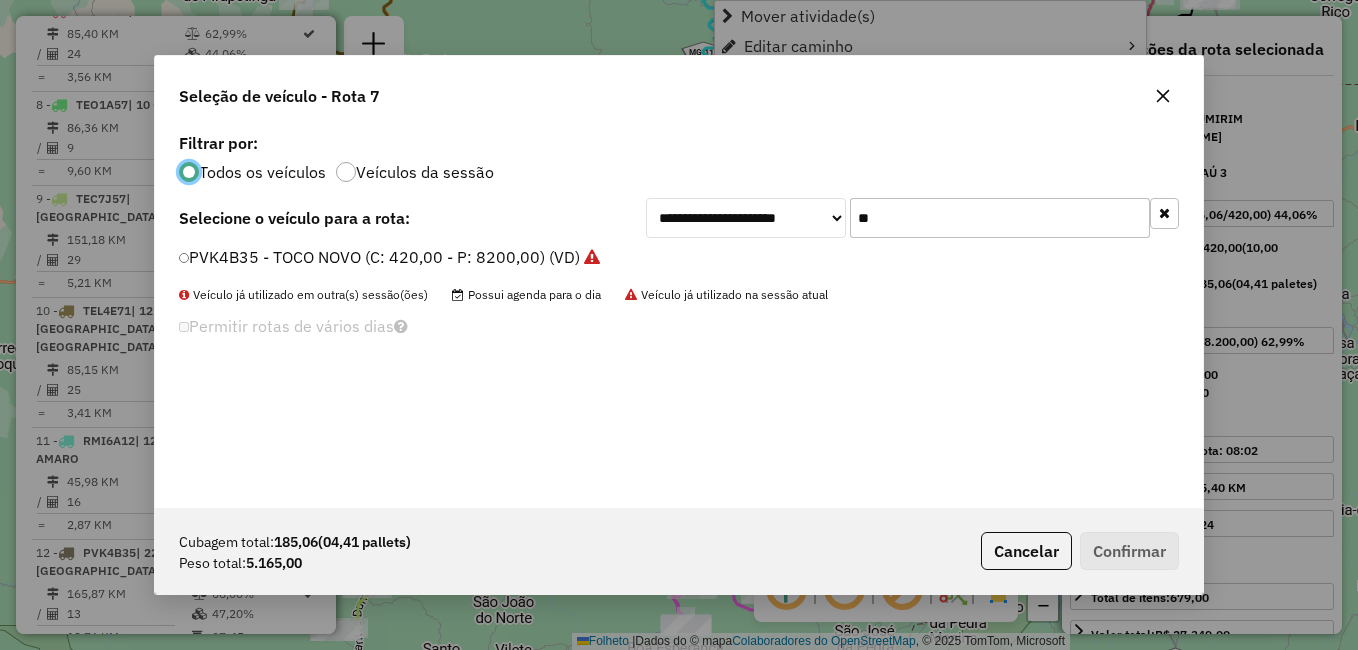 scroll, scrollTop: 11, scrollLeft: 6, axis: both 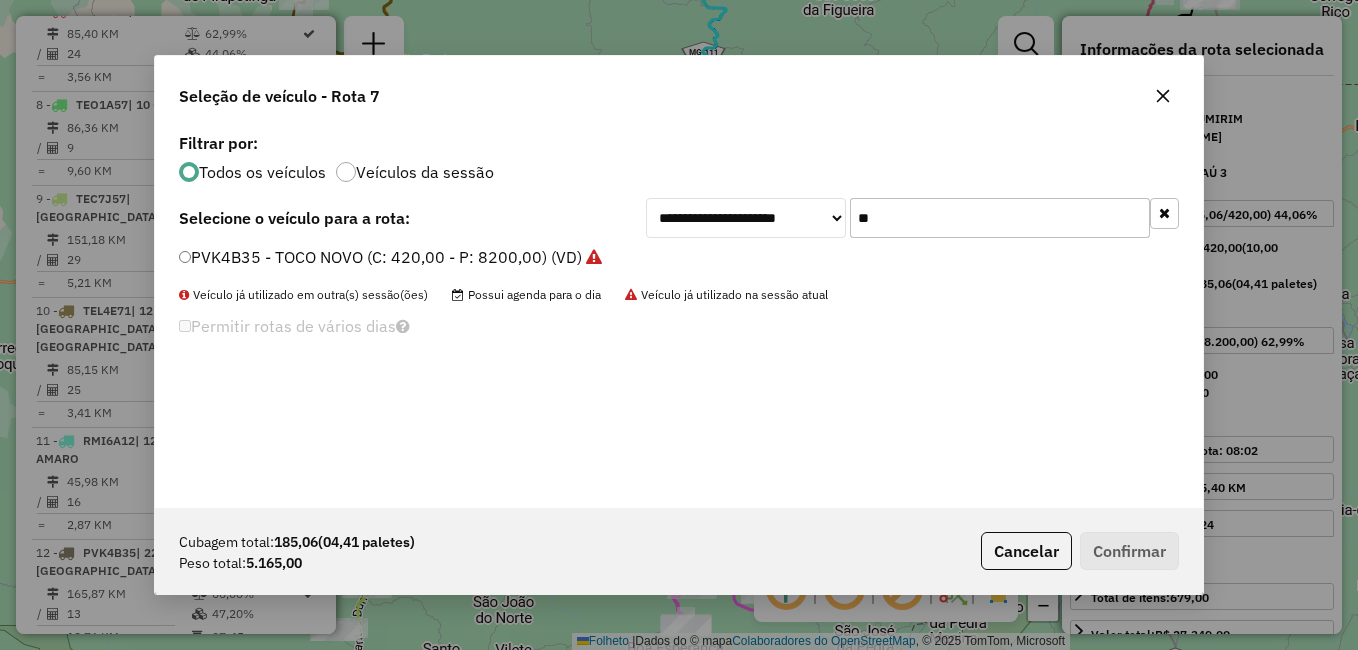 drag, startPoint x: 898, startPoint y: 216, endPoint x: 837, endPoint y: 163, distance: 80.80842 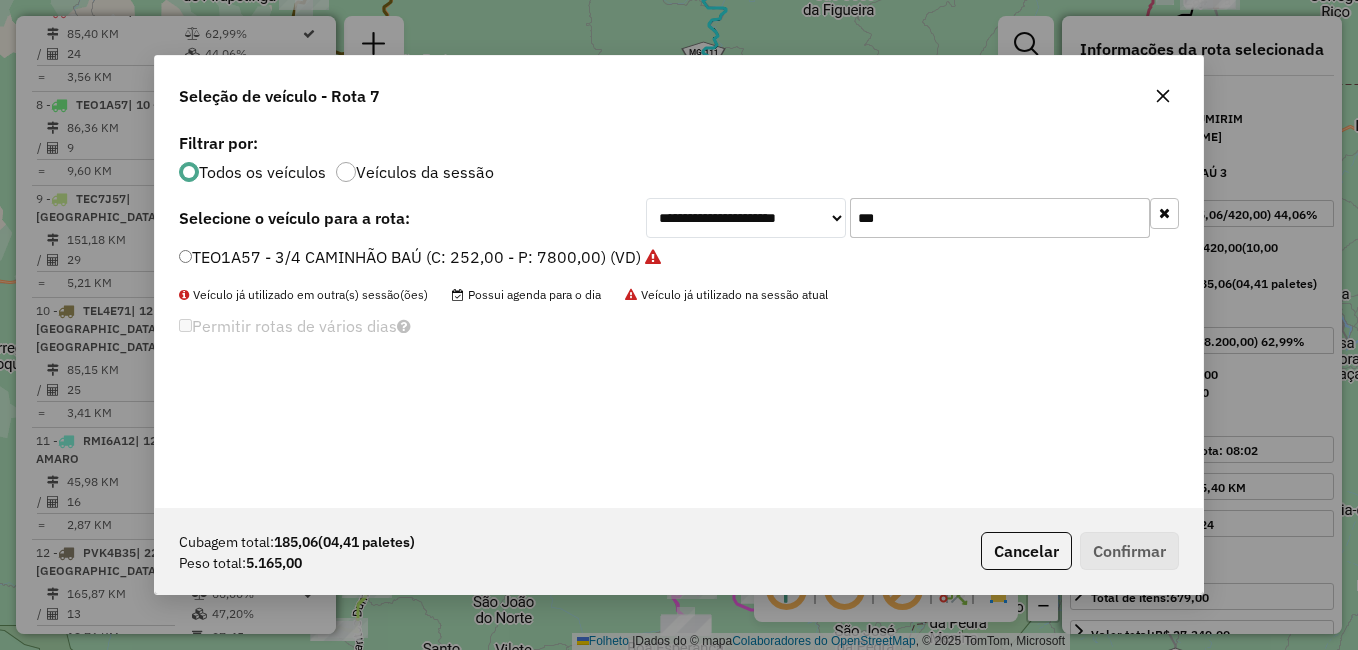 type on "***" 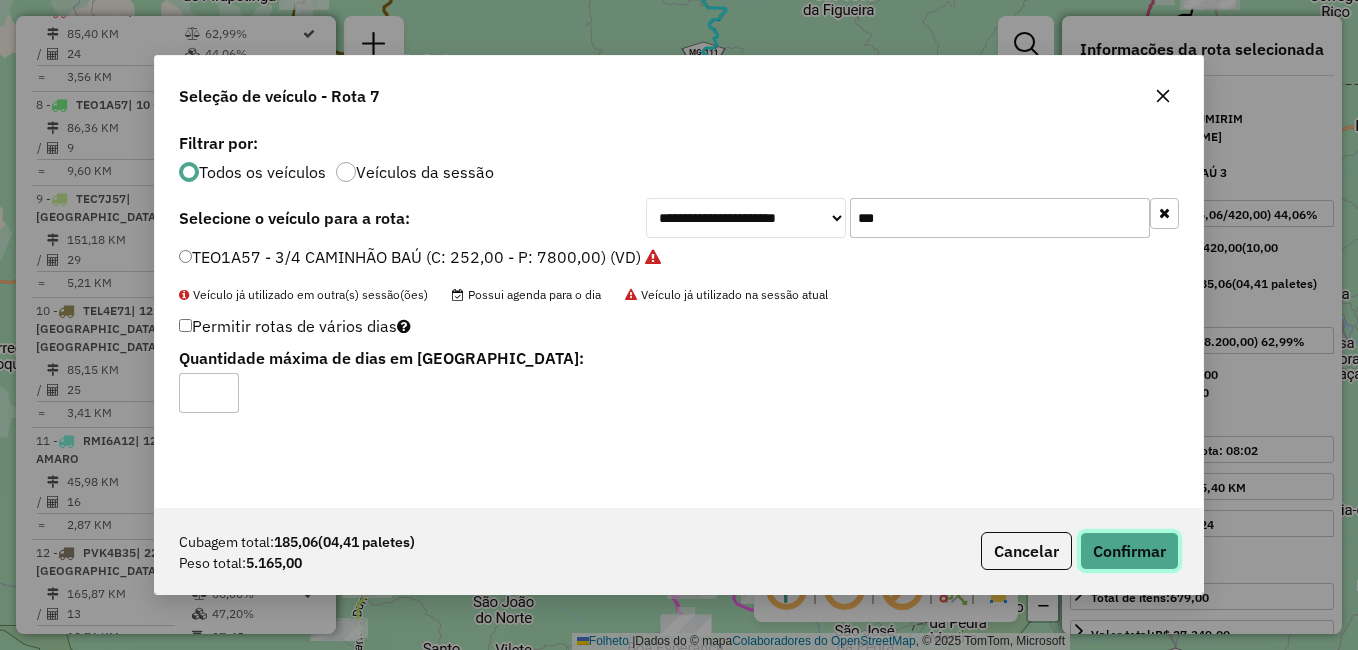 click on "Confirmar" 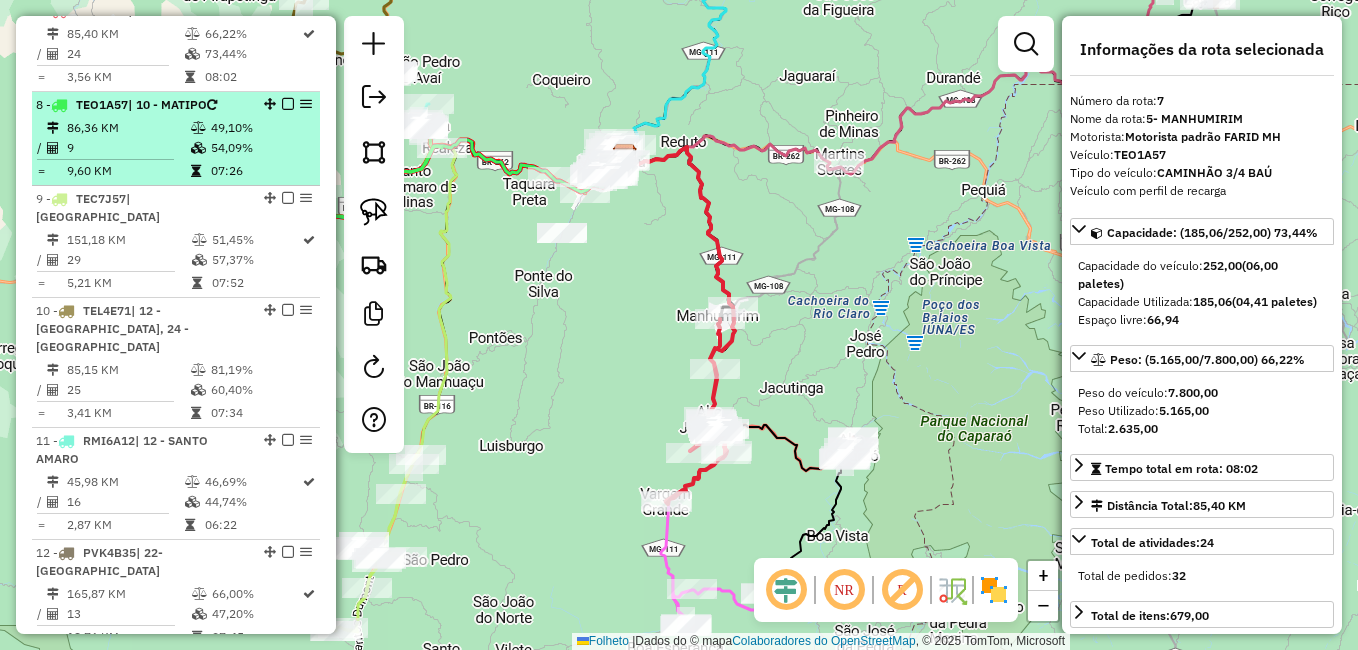 scroll, scrollTop: 1256, scrollLeft: 0, axis: vertical 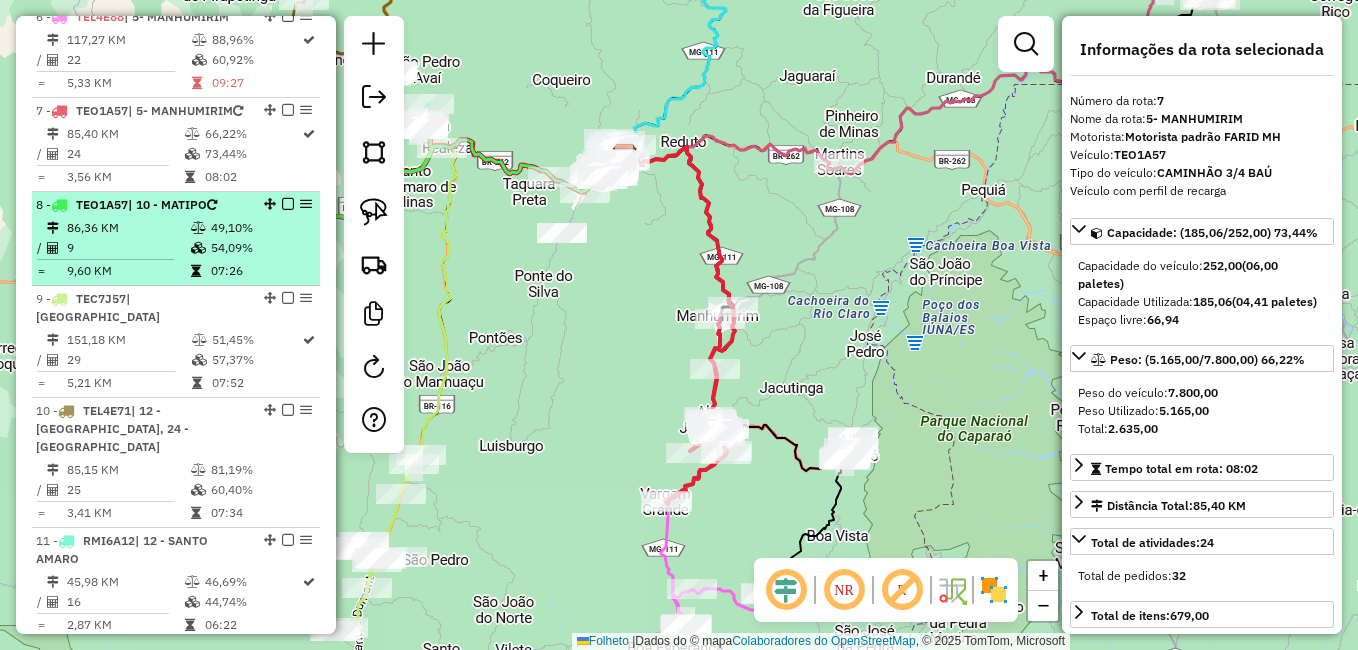 click on "49,10%" at bounding box center (260, 228) 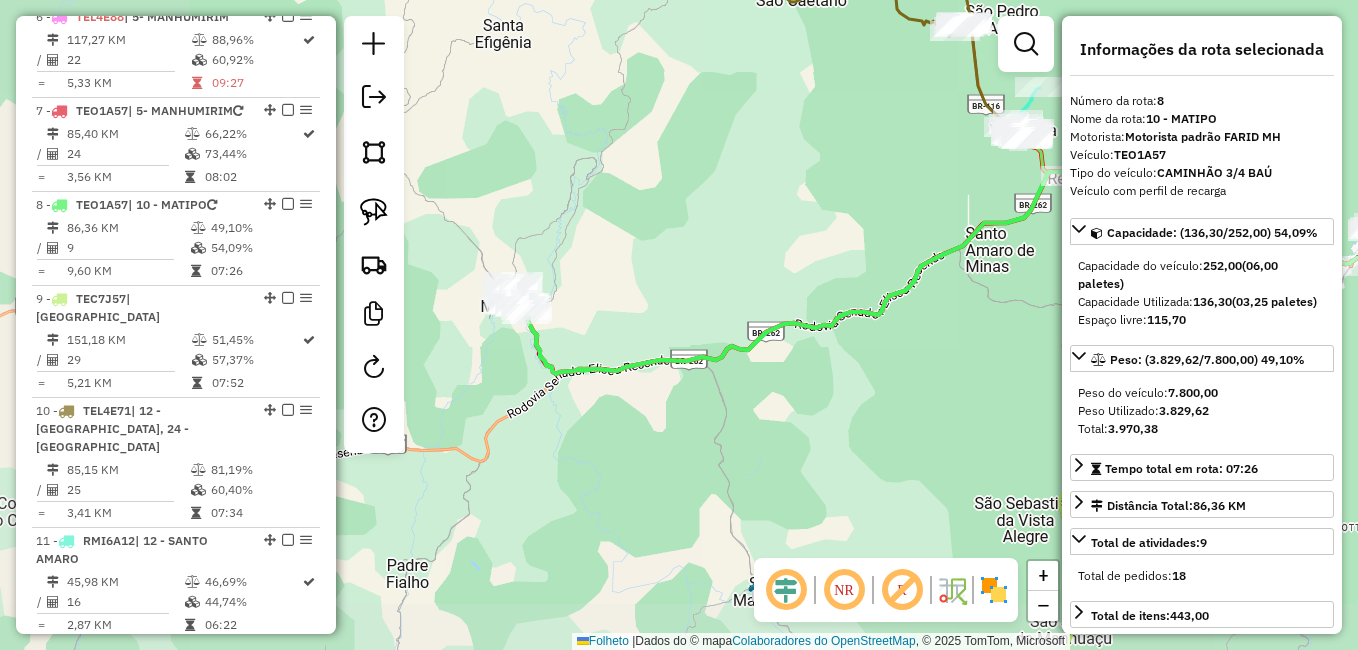 drag, startPoint x: 554, startPoint y: 300, endPoint x: 822, endPoint y: 257, distance: 271.4277 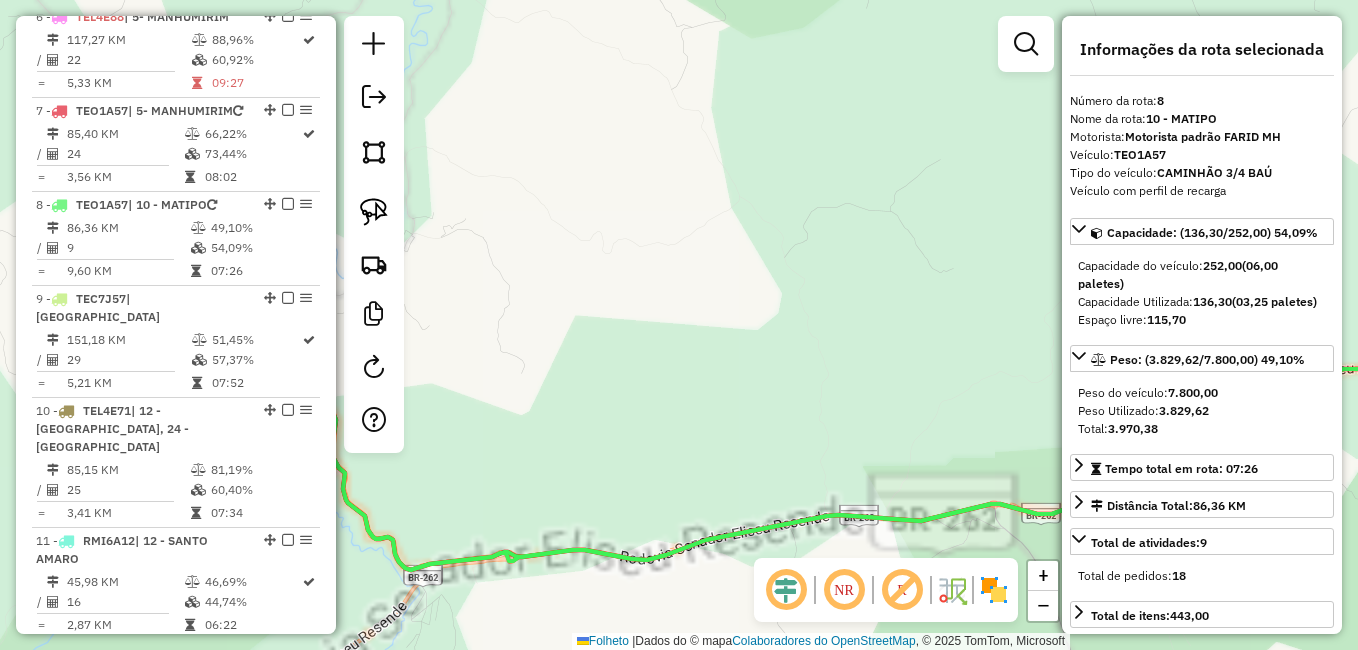 drag, startPoint x: 553, startPoint y: 273, endPoint x: 776, endPoint y: 324, distance: 228.7575 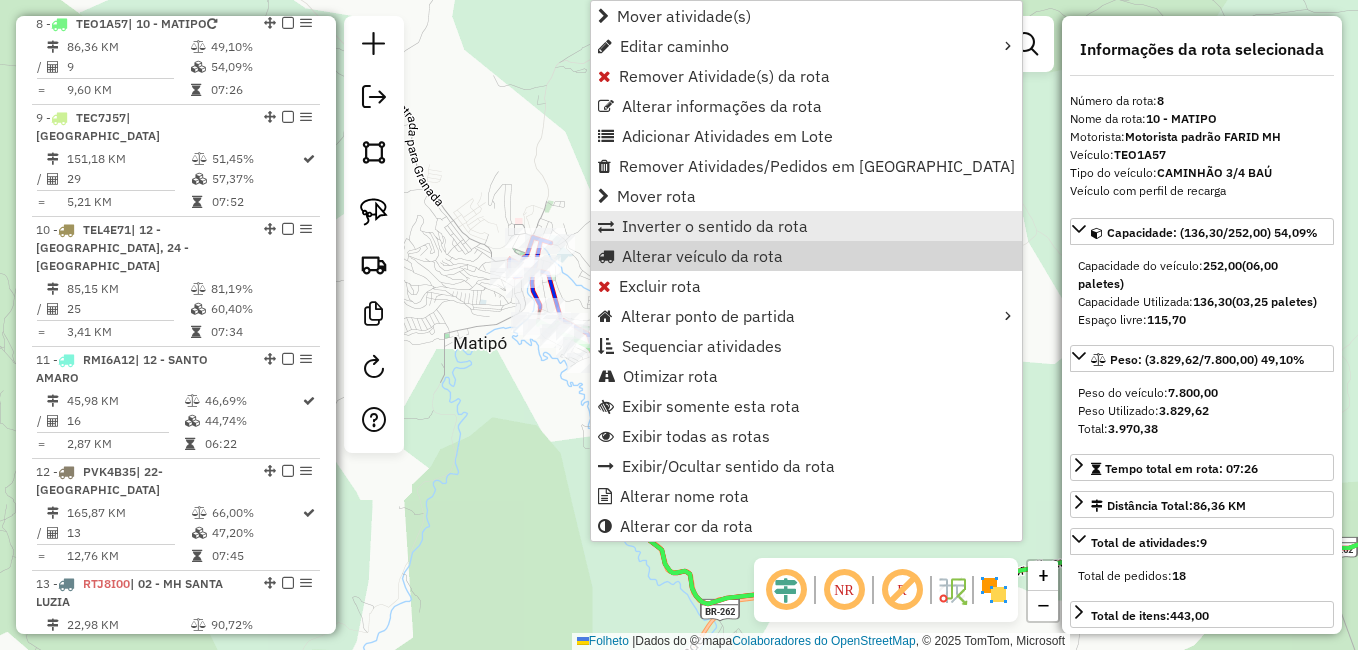 scroll, scrollTop: 1468, scrollLeft: 0, axis: vertical 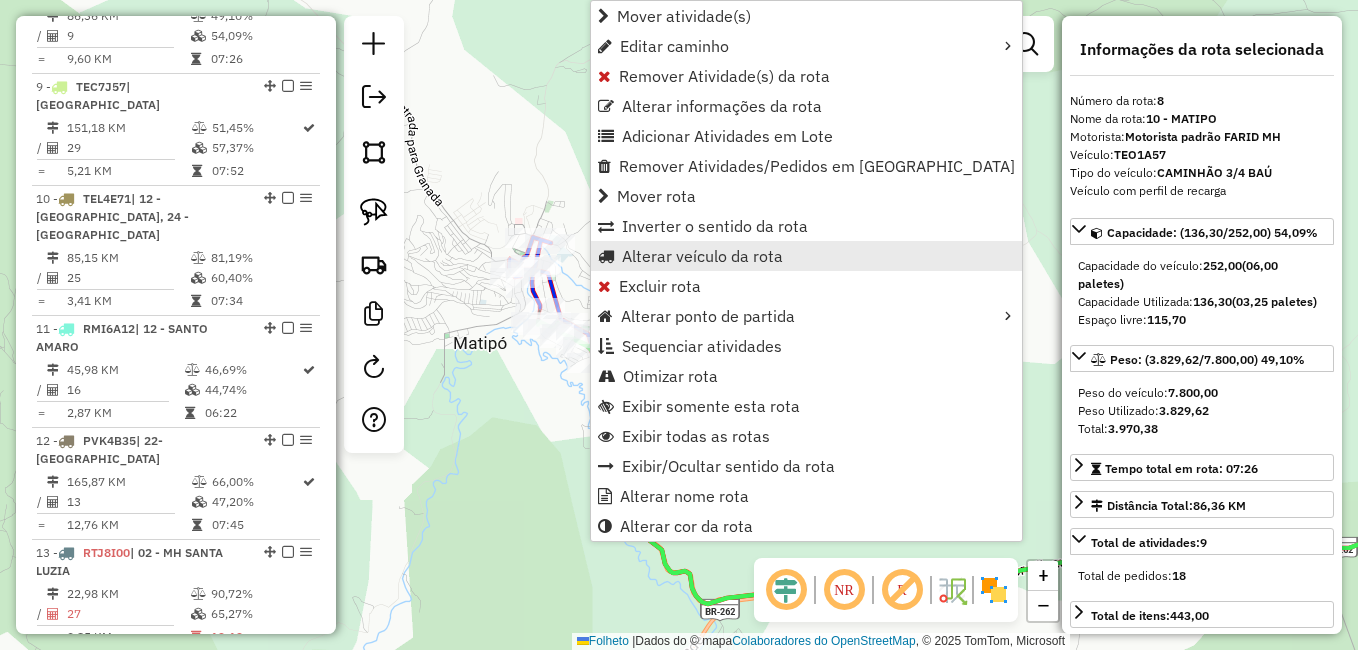 click on "Alterar veículo da rota" at bounding box center [702, 256] 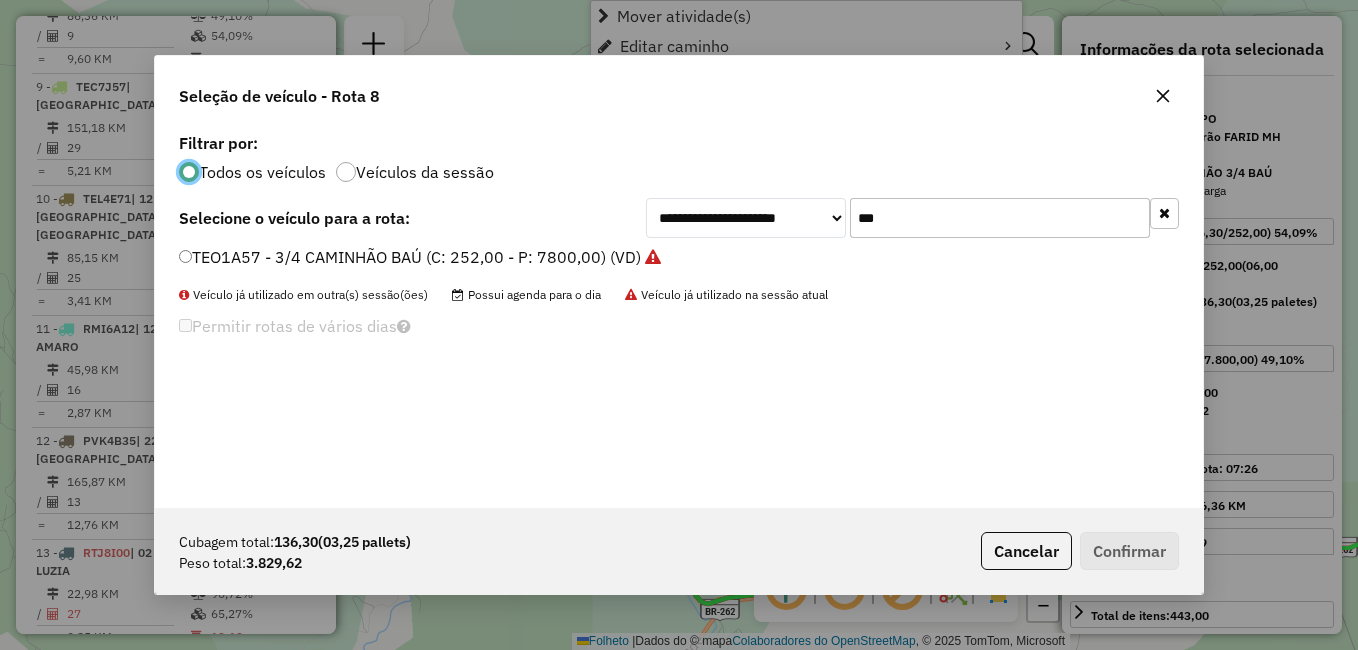 scroll, scrollTop: 11, scrollLeft: 6, axis: both 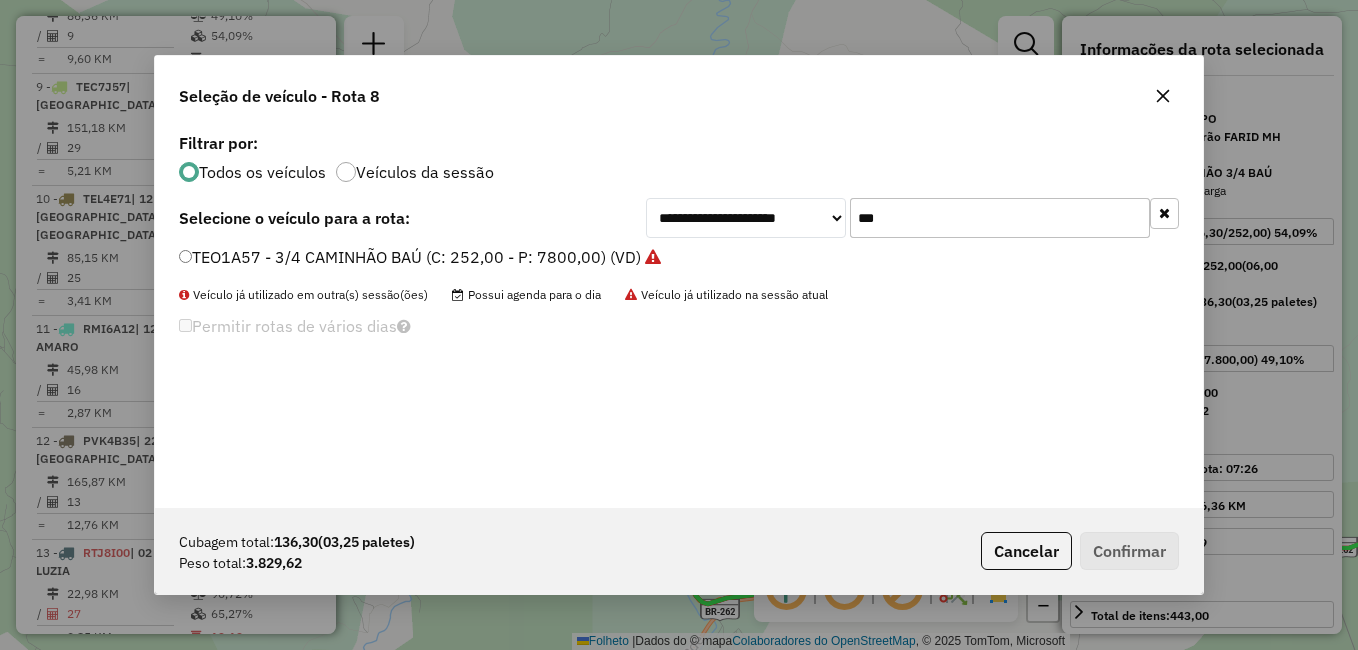drag, startPoint x: 901, startPoint y: 223, endPoint x: 792, endPoint y: 220, distance: 109.041275 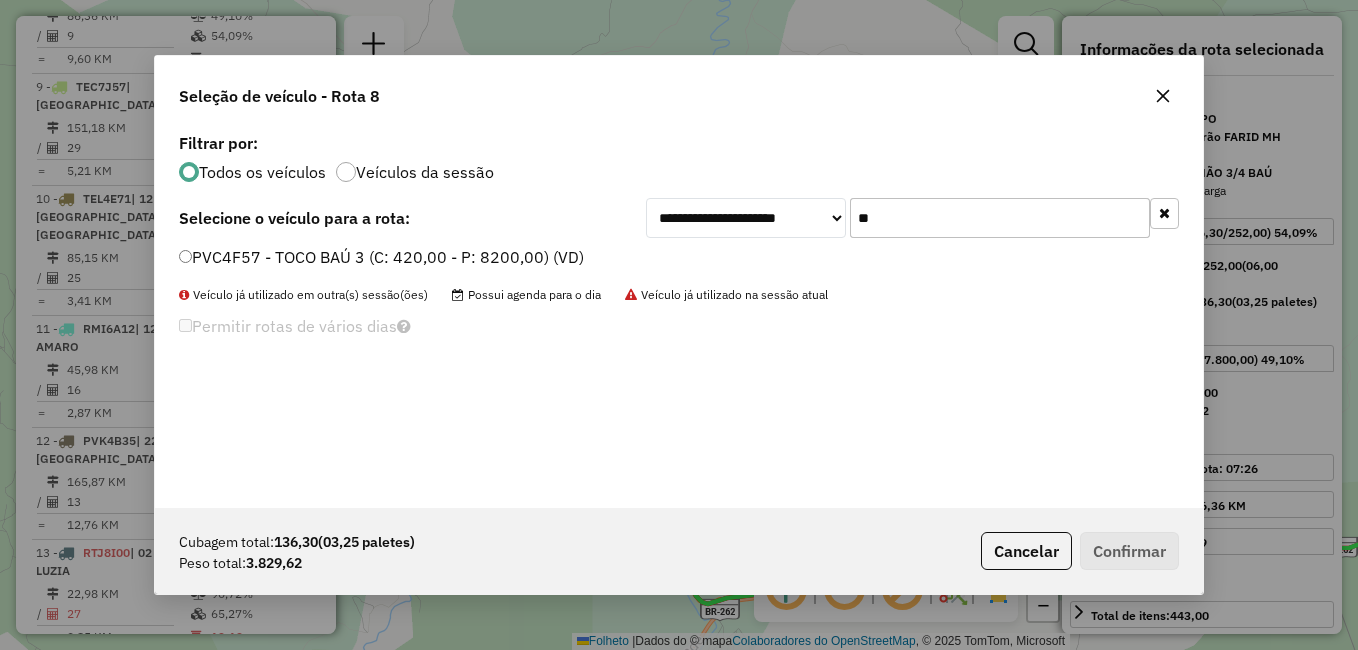 type on "**" 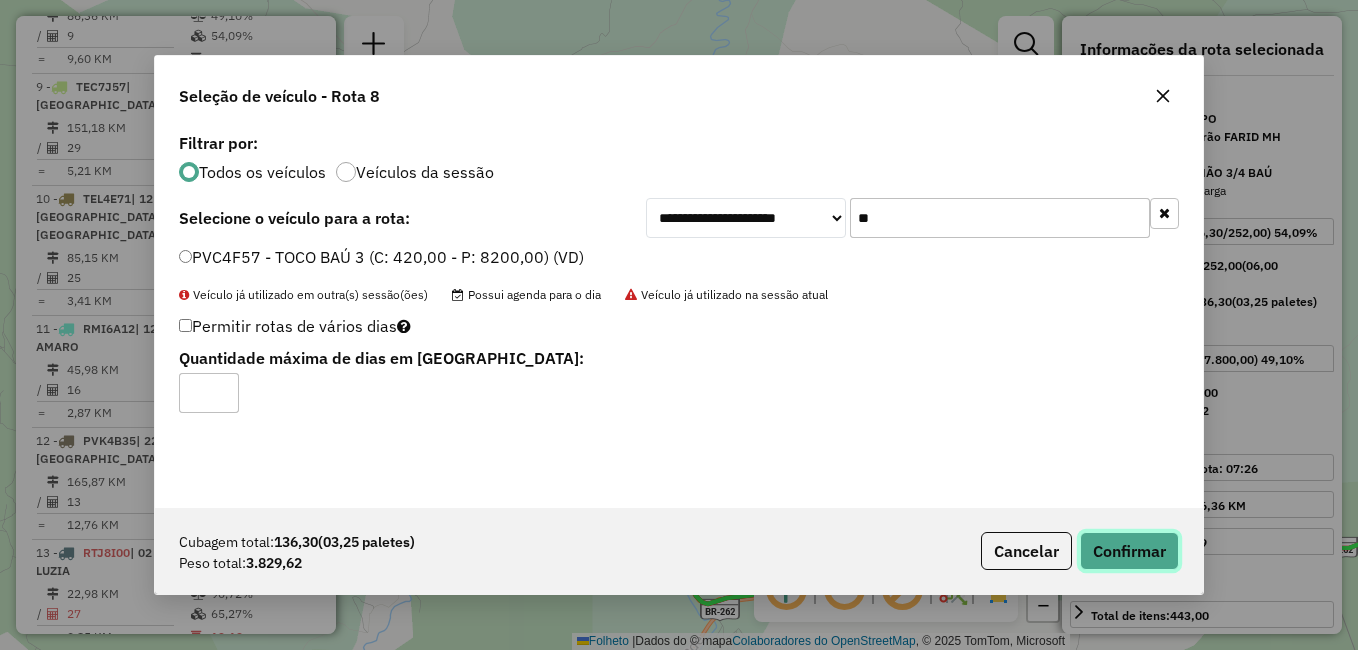 click on "Confirmar" 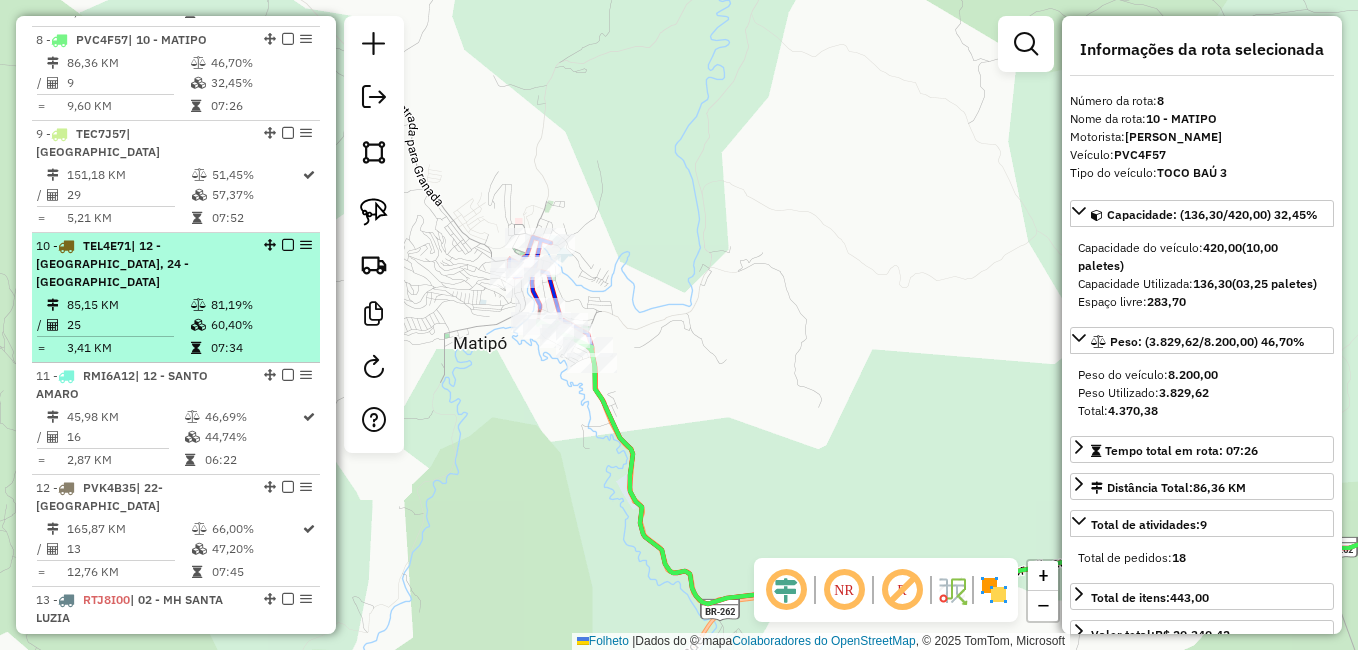 scroll, scrollTop: 1568, scrollLeft: 0, axis: vertical 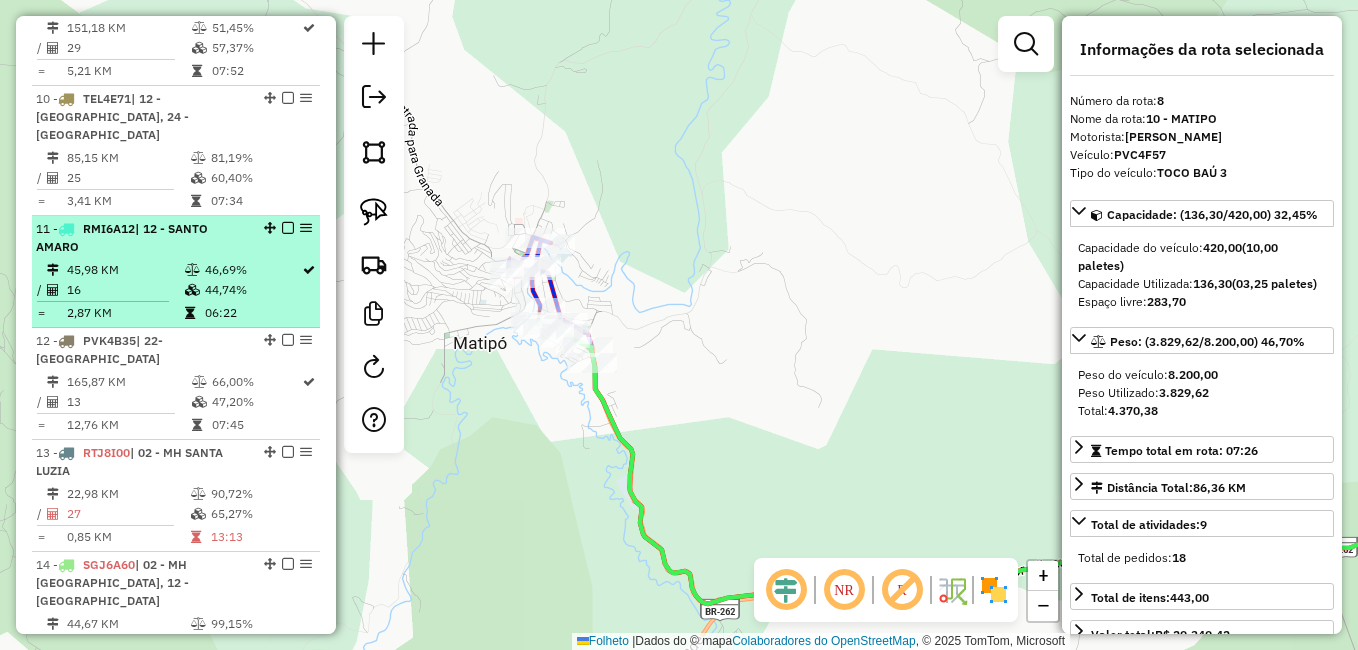 click on "11 -       RMI6A12   | 12 - SANTO AMARO" at bounding box center (142, 238) 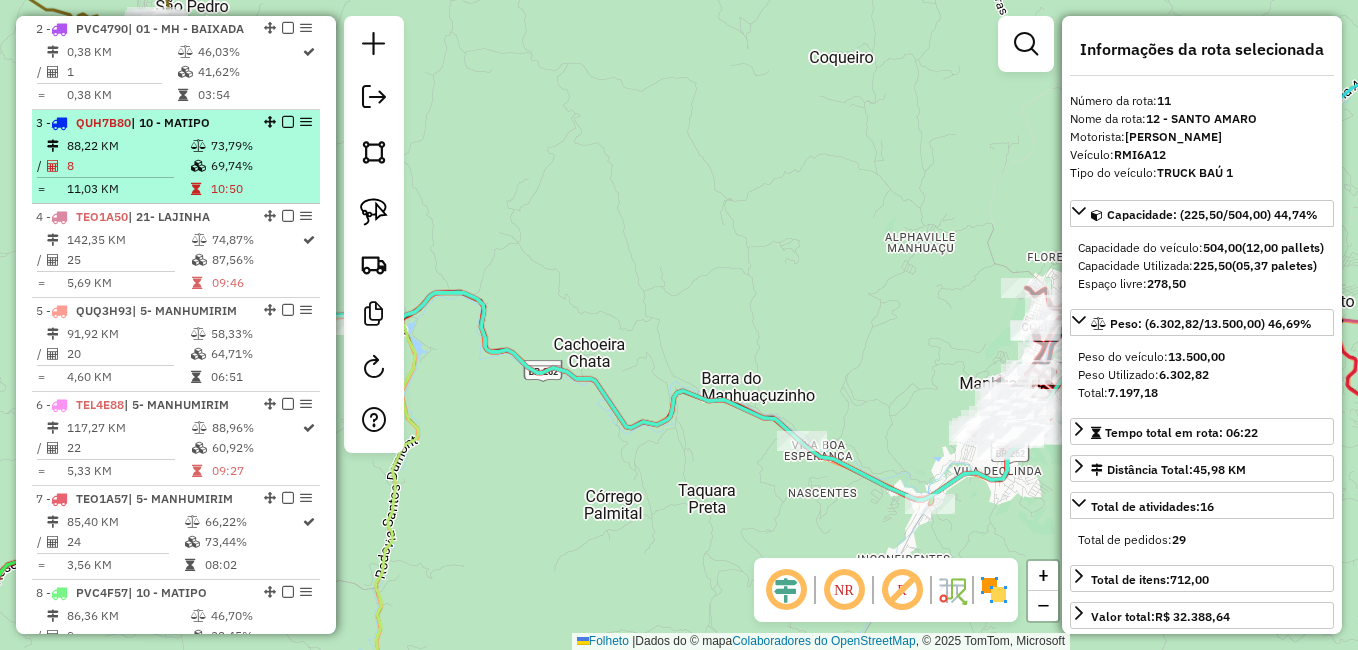 scroll, scrollTop: 368, scrollLeft: 0, axis: vertical 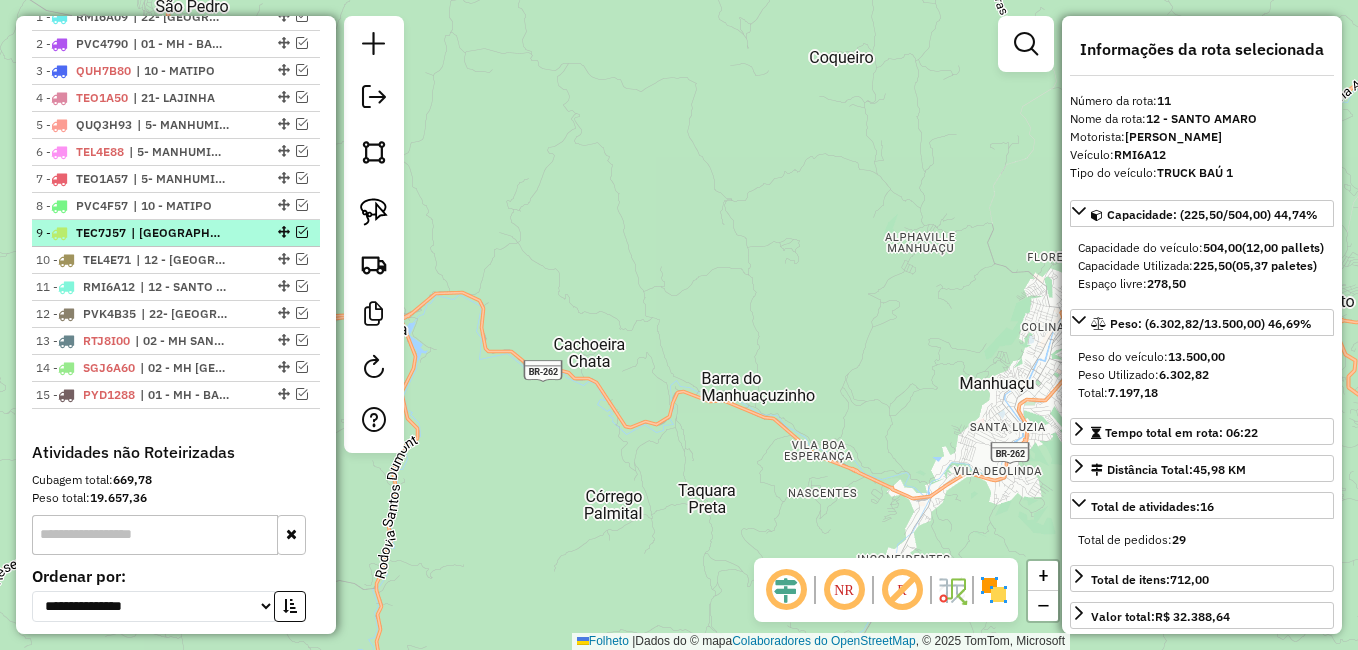 click on "| [GEOGRAPHIC_DATA]" at bounding box center (177, 233) 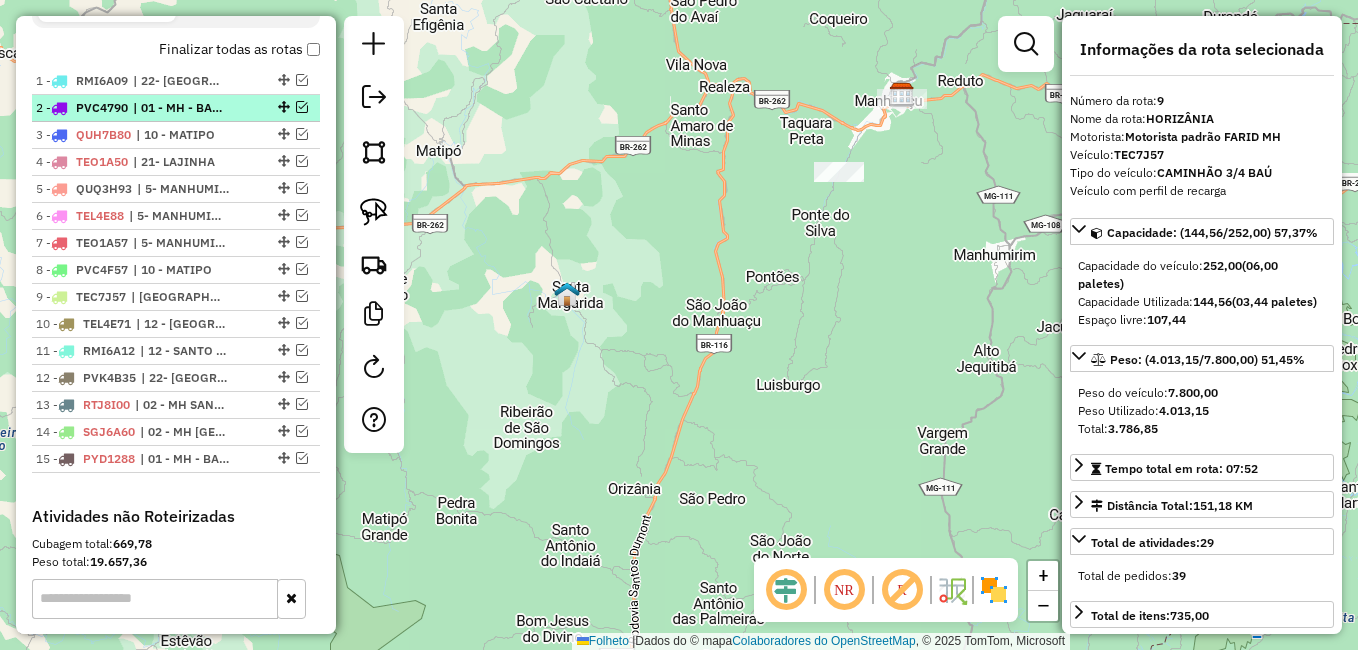 scroll, scrollTop: 568, scrollLeft: 0, axis: vertical 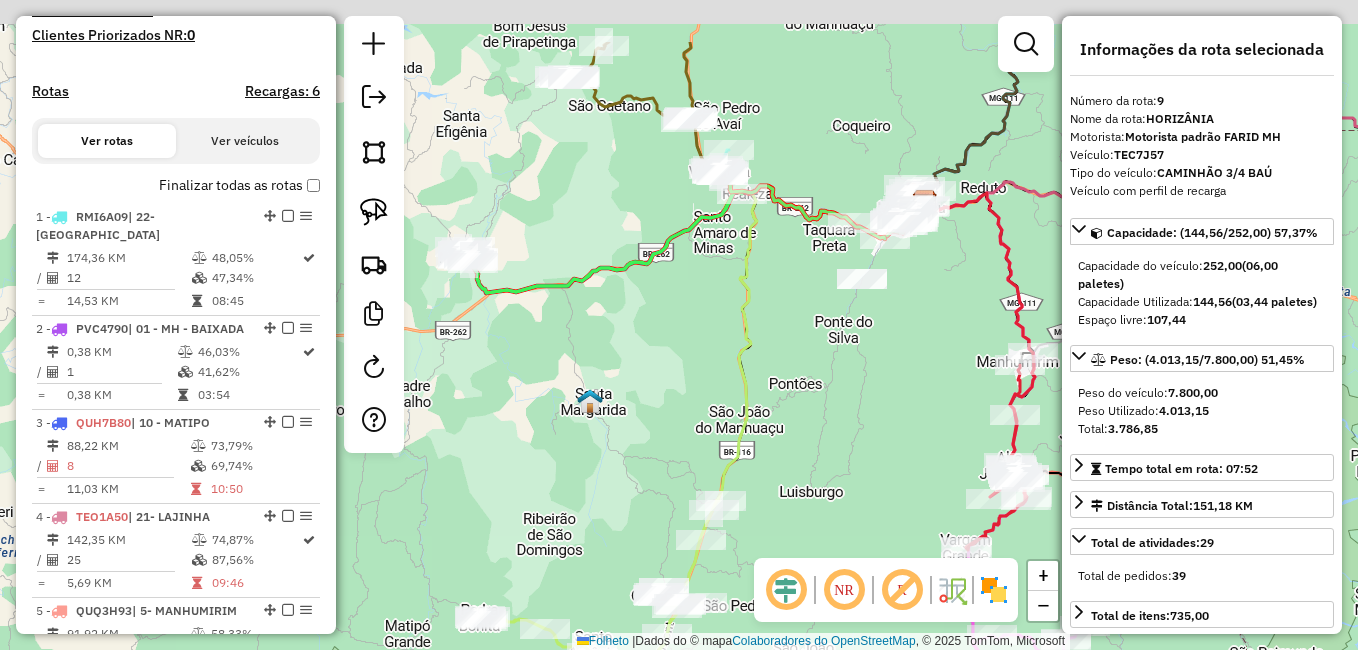 drag, startPoint x: 587, startPoint y: 355, endPoint x: 631, endPoint y: 422, distance: 80.1561 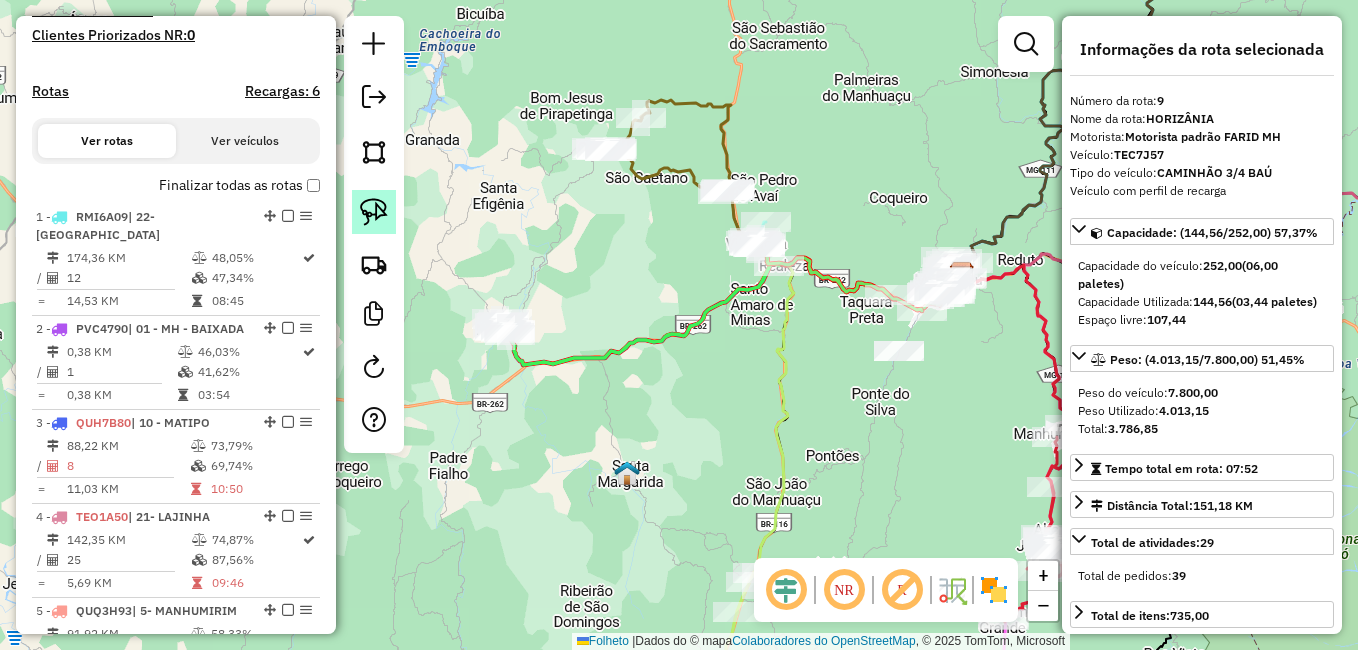 click 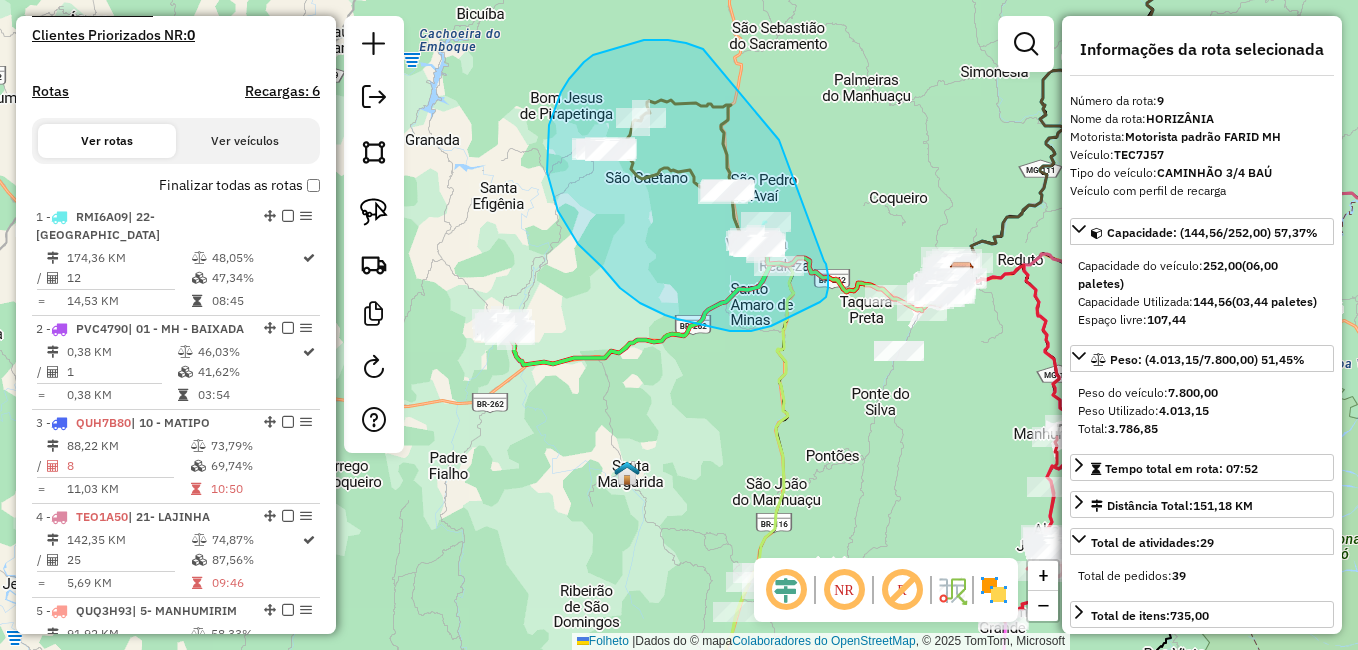 drag, startPoint x: 703, startPoint y: 49, endPoint x: 824, endPoint y: 261, distance: 244.10039 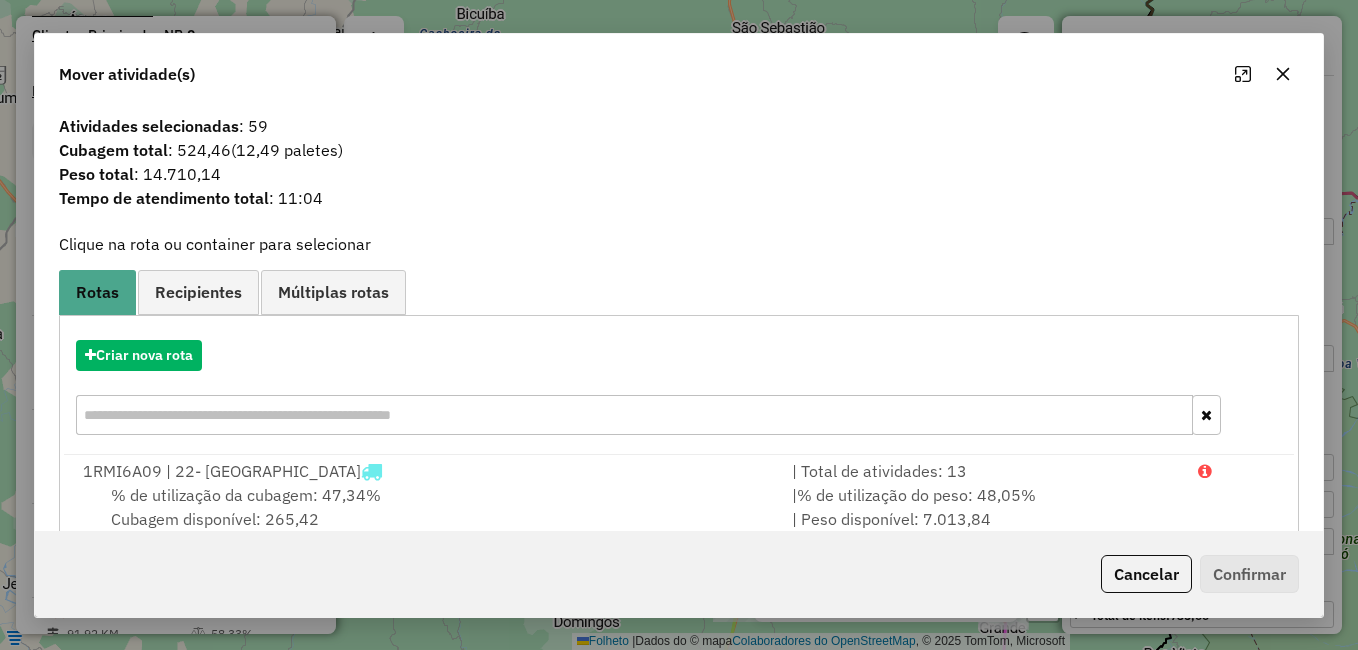 click 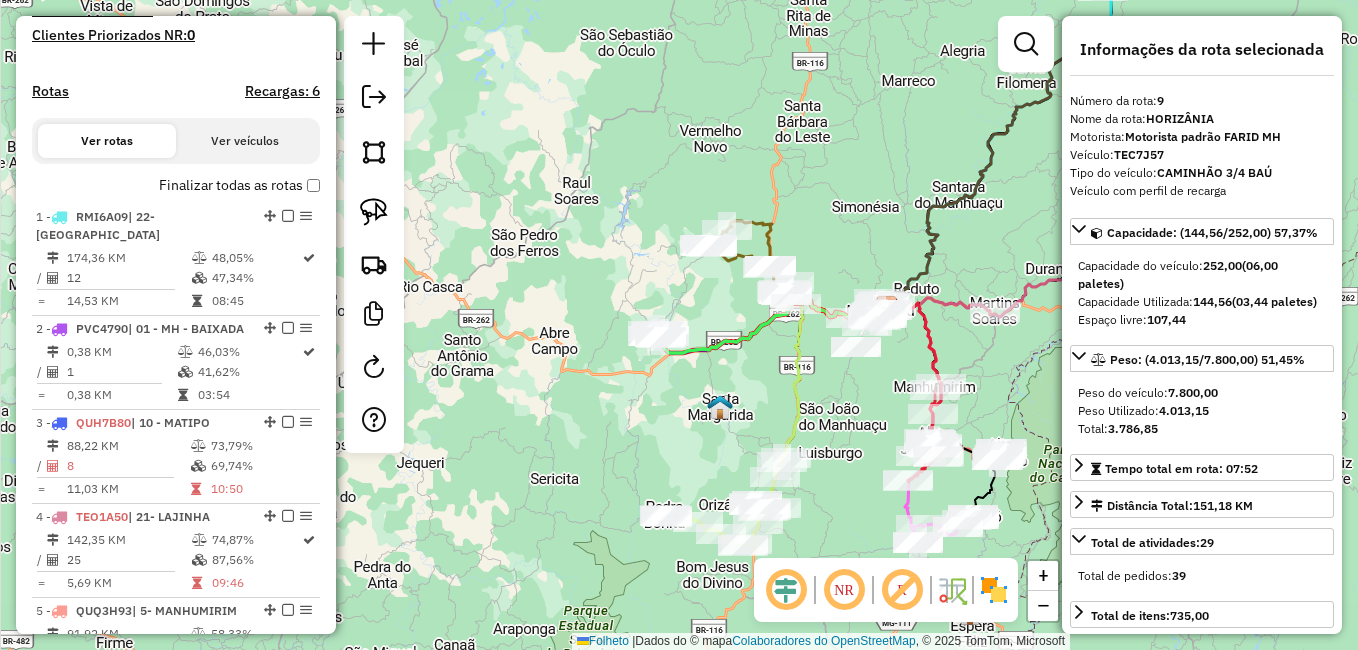 drag, startPoint x: 805, startPoint y: 511, endPoint x: 818, endPoint y: 511, distance: 13 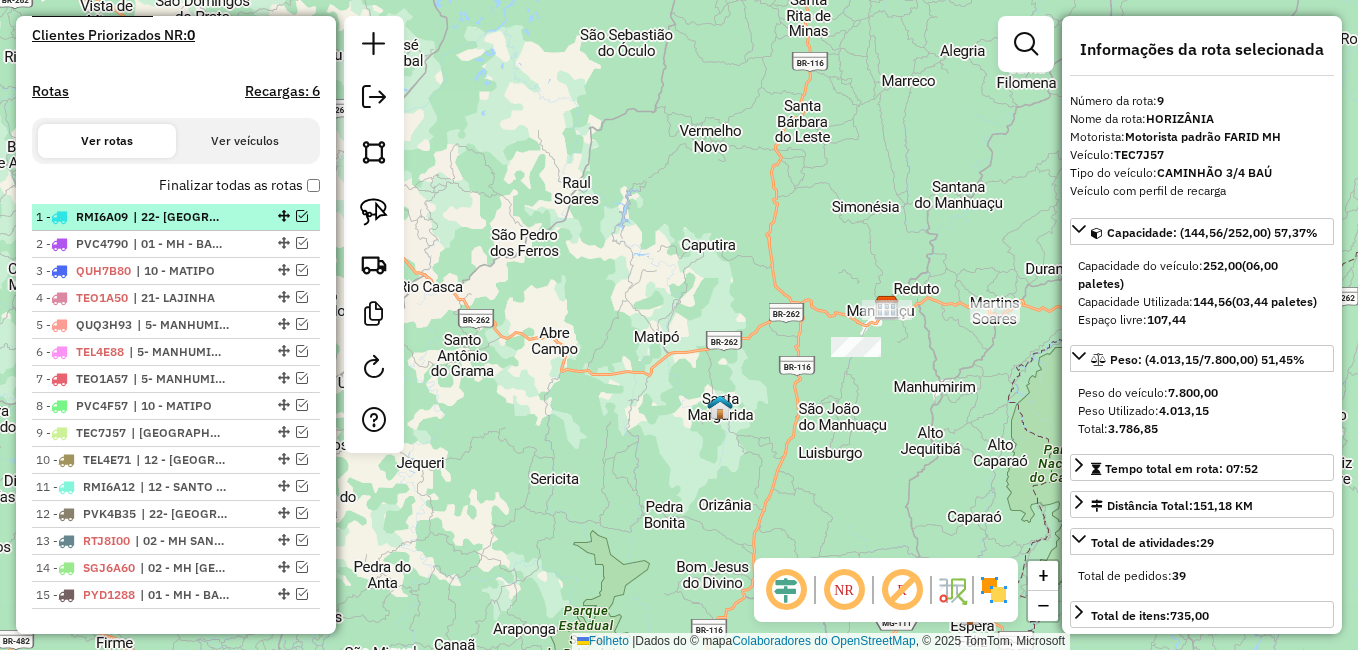 scroll, scrollTop: 668, scrollLeft: 0, axis: vertical 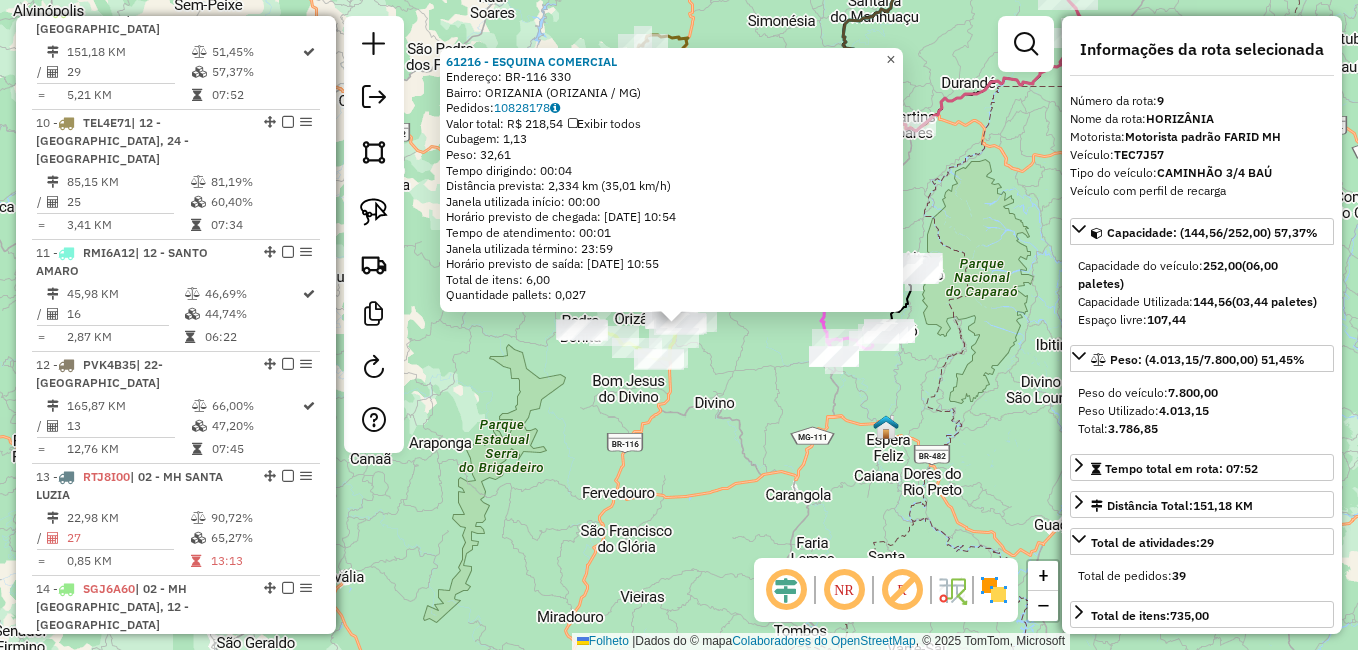 click on "×" 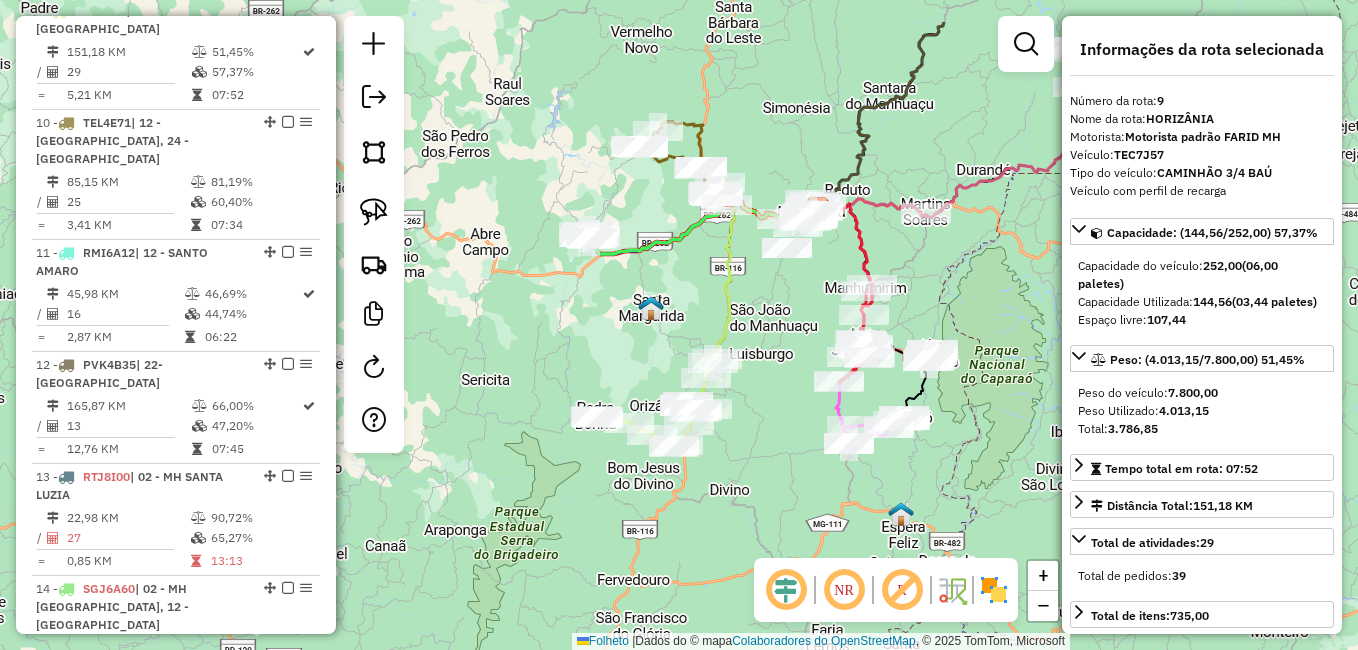 drag, startPoint x: 740, startPoint y: 359, endPoint x: 758, endPoint y: 453, distance: 95.707886 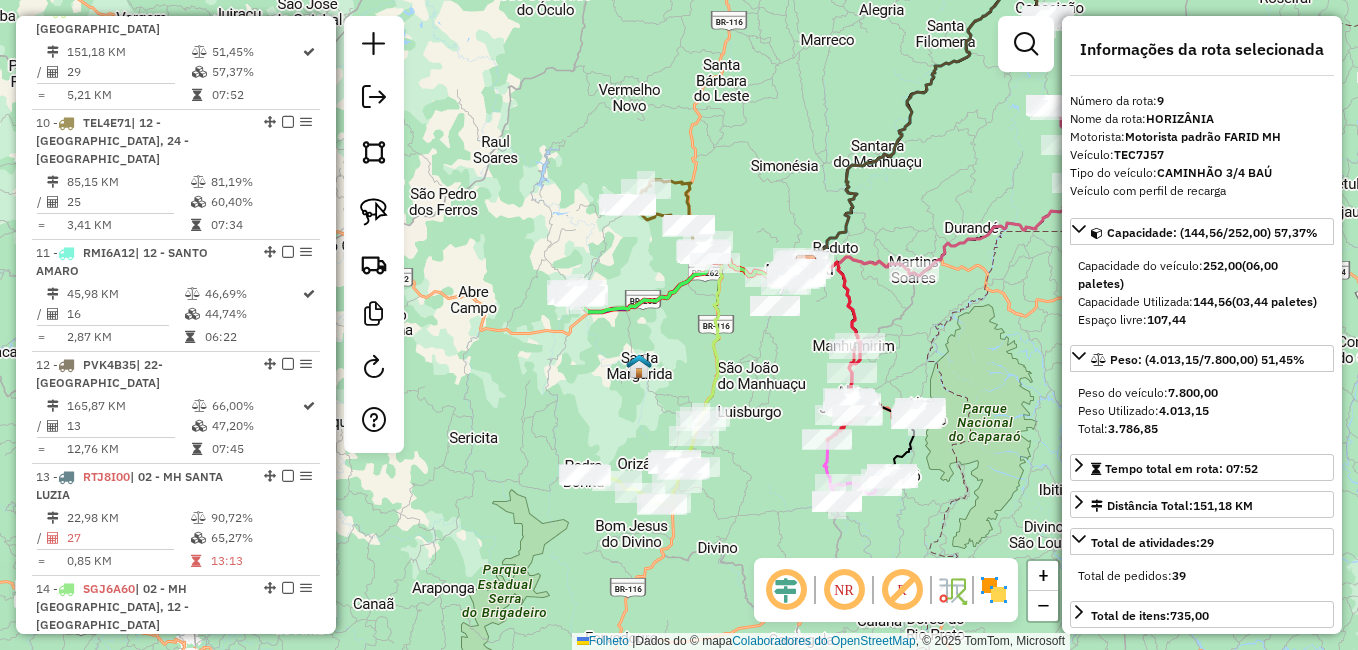 drag, startPoint x: 718, startPoint y: 280, endPoint x: 713, endPoint y: 344, distance: 64.195015 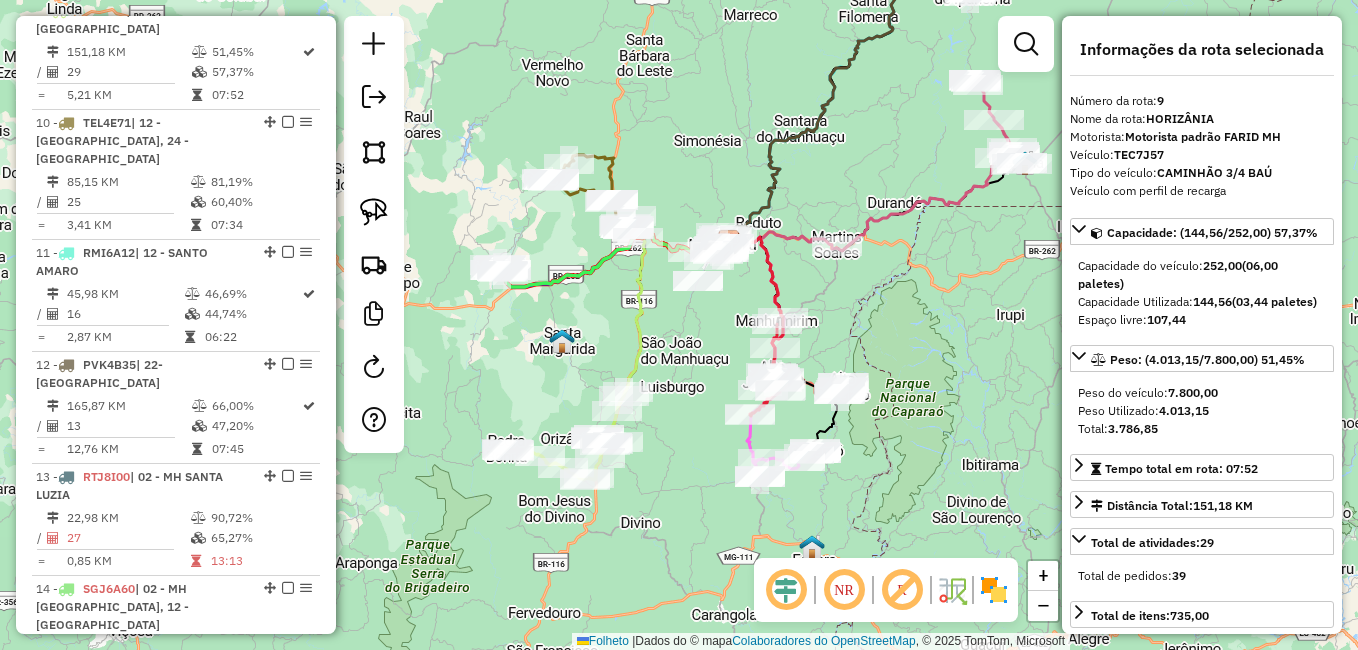 drag, startPoint x: 780, startPoint y: 381, endPoint x: 697, endPoint y: 337, distance: 93.941475 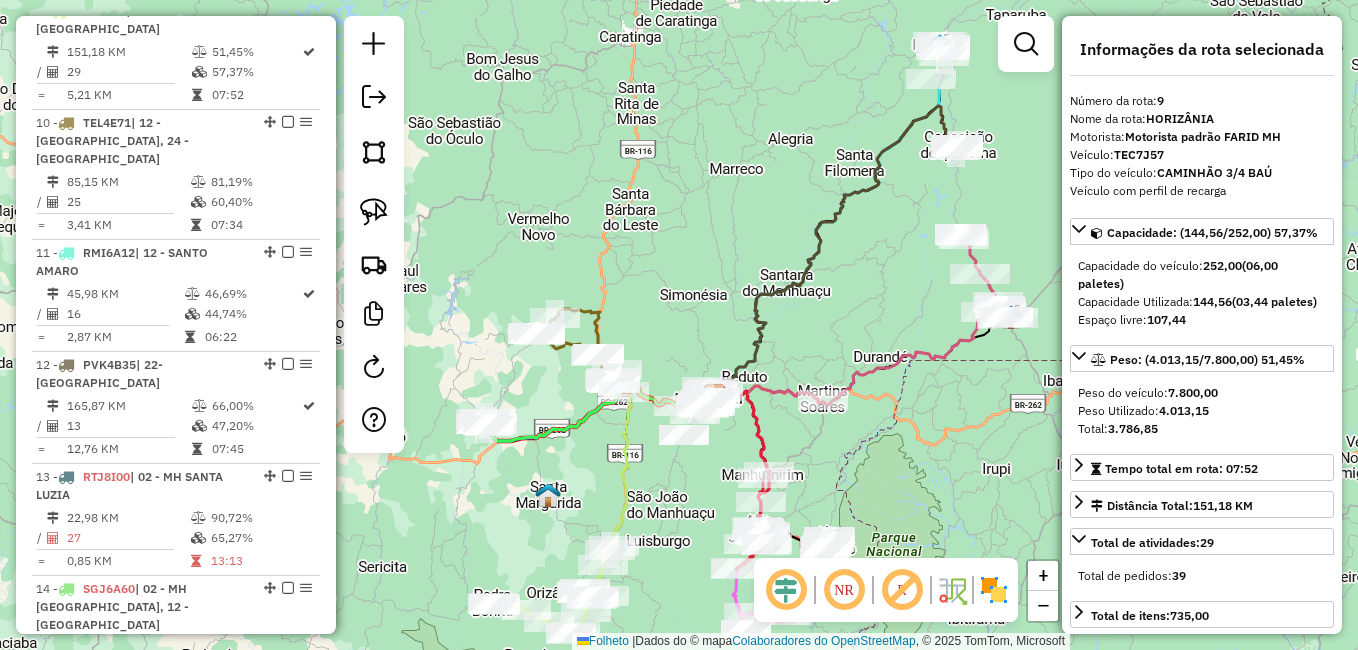 drag, startPoint x: 931, startPoint y: 324, endPoint x: 932, endPoint y: 460, distance: 136.00368 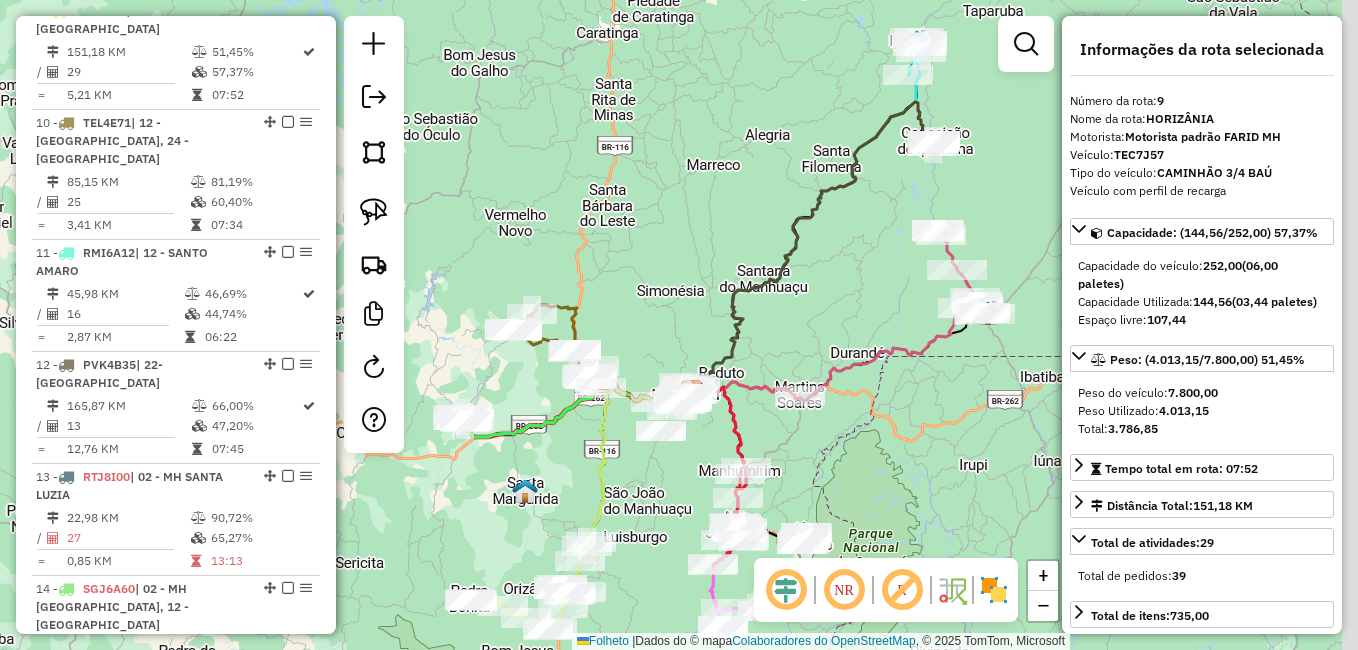 drag, startPoint x: 950, startPoint y: 445, endPoint x: 924, endPoint y: 440, distance: 26.476404 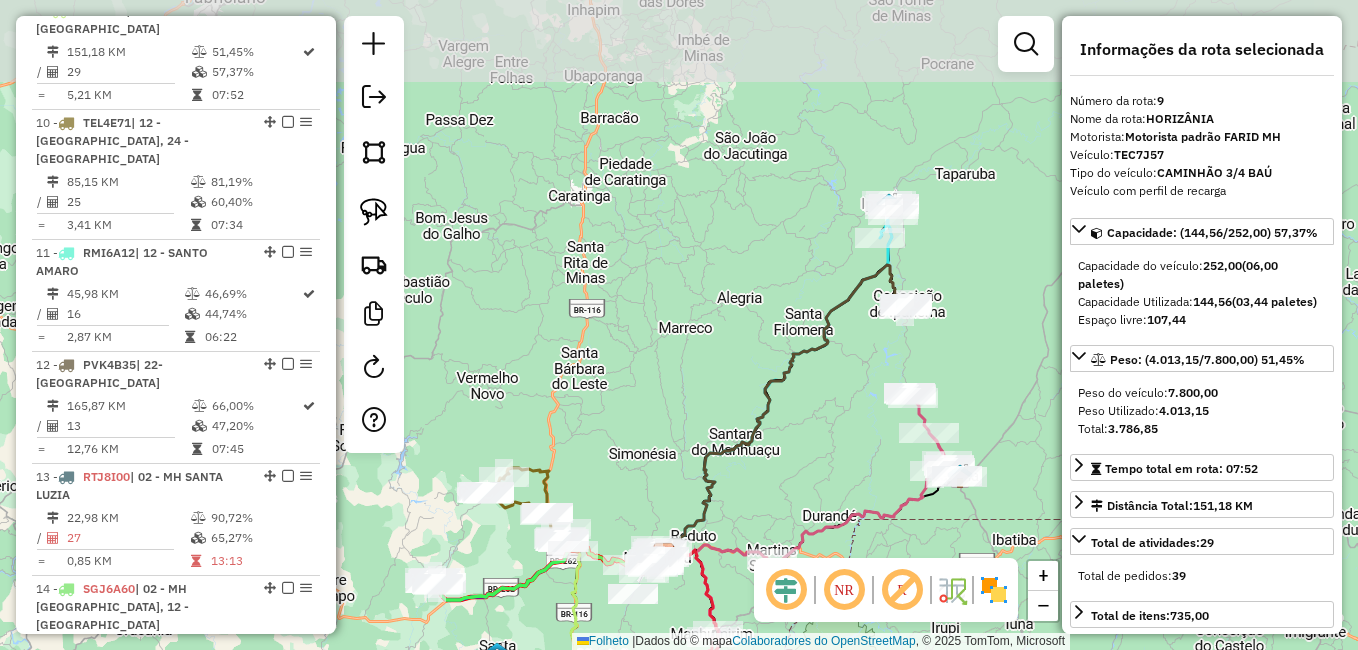 drag, startPoint x: 812, startPoint y: 197, endPoint x: 809, endPoint y: 335, distance: 138.03261 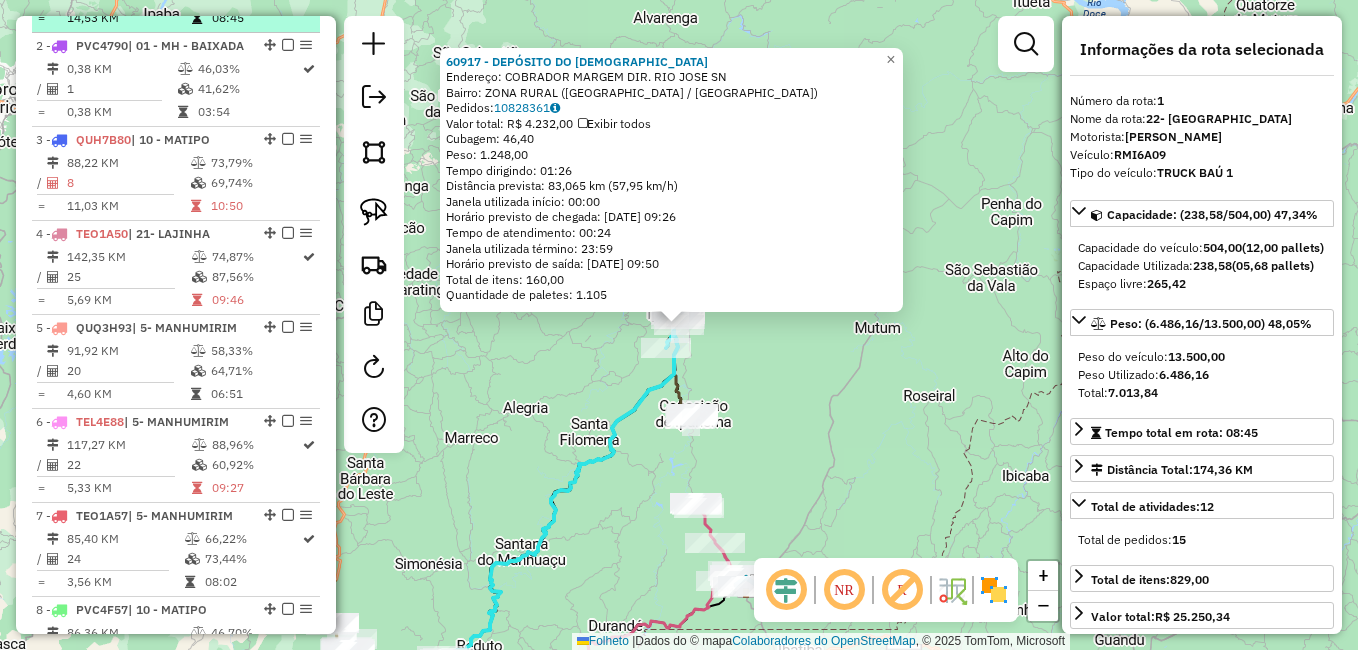 scroll, scrollTop: 774, scrollLeft: 0, axis: vertical 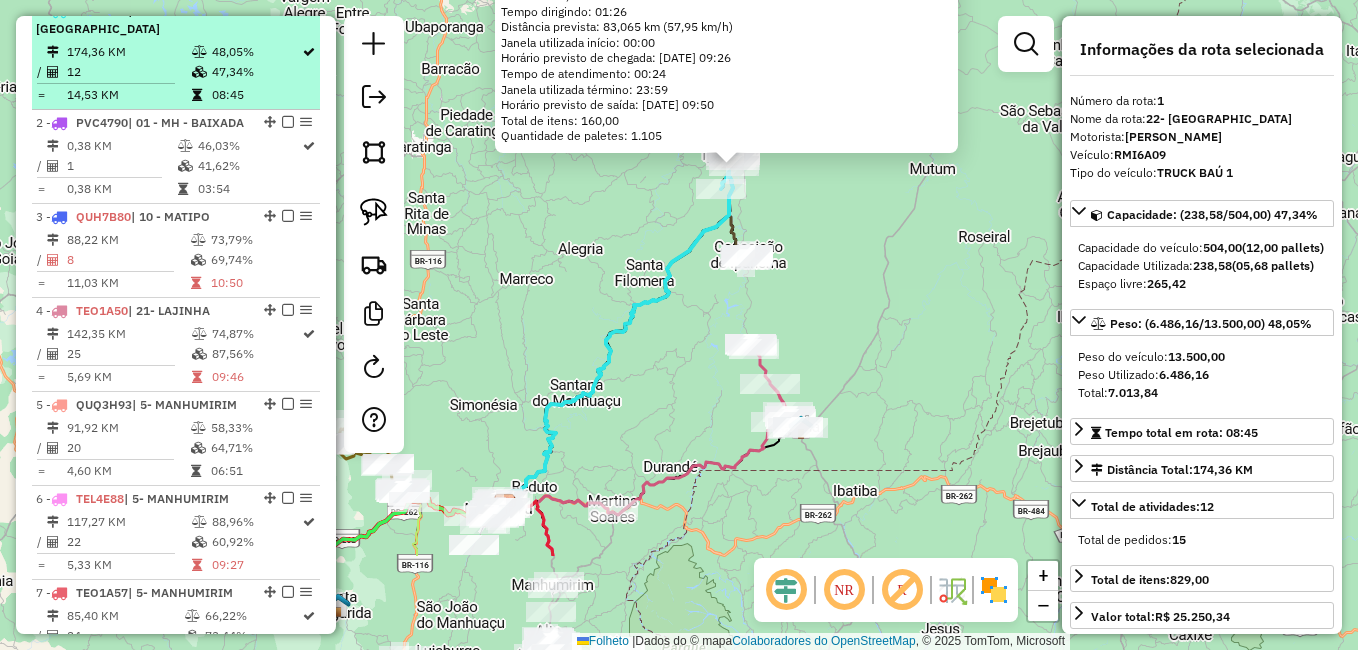 drag, startPoint x: 869, startPoint y: 335, endPoint x: 893, endPoint y: 296, distance: 45.79301 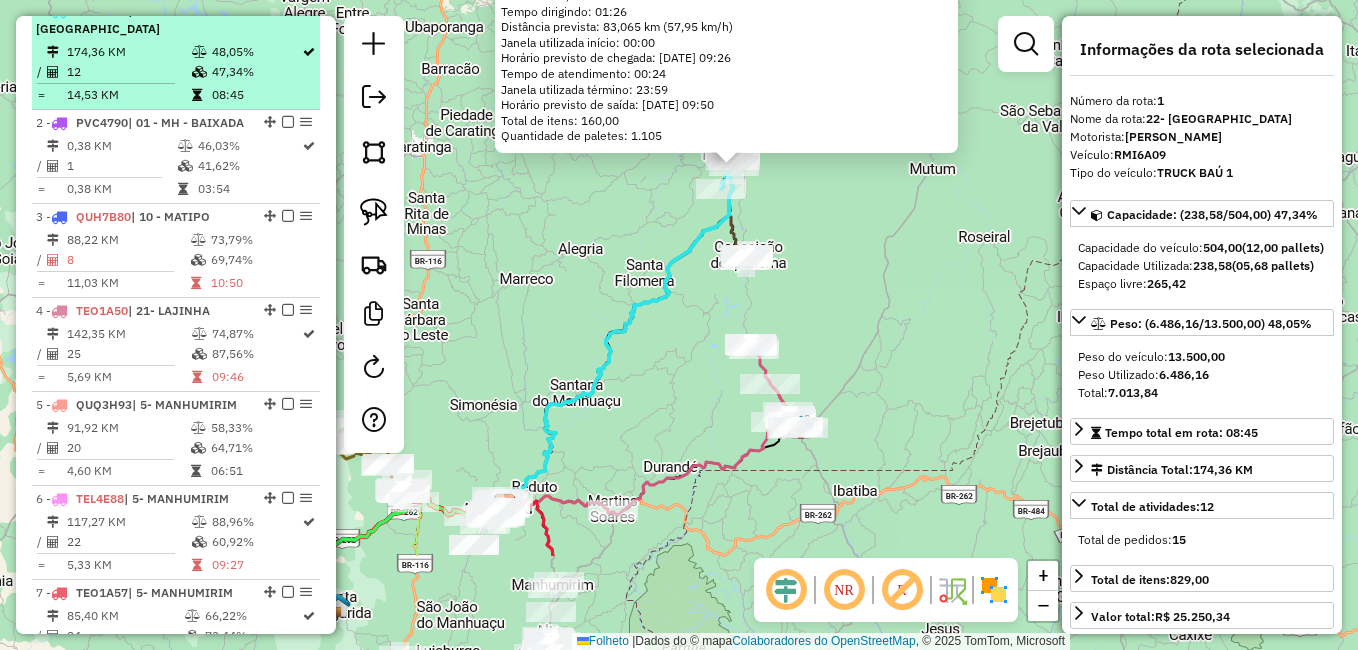 click on "60917 - DEPÓSITO DO CRISTIAN  Endereço:  COBRADOR MARGEM DIR. RIO JOSE SN   Bairro: ZONA RURAL (IPANEMA / MG)   Pedidos:  10828361   Valor total: R$ 4.232,00   Exibir todos   Cubagem: 46,40  Peso: 1.248,00  Tempo dirigindo: 01:26   Distância prevista: 83,065 km (57,95 km/h)   Janela utilizada início: 00:00   Horário previsto de chegada: 11/07/2025 09:26   Tempo de atendimento: 00:24   Janela utilizada término: 23:59   Horário previsto de saída: 11/07/2025 09:50   Total de itens: 160,00   Quantidade de paletes: 1.105  × Janela de atendimento Grade de atendimento Capacidade Transportadoras Veículos Cliente Pedidos  Rotas Selecione os dias de semana para filtrar as janelas de atendimento  Seg   Ter   Qua   Qui   Sexo   Sáb   Dom  Informe o período da janela de atendimento: De: Até:  Filtrar exatamente a janela do cliente  Considerar janela de atendimento padrão  Selecione os dias de semana para filtrar as grades de atendimento  Seg   Ter   Qua   Qui   Sexo   Sáb   Dom   Peso mínimo:   De:   De:" 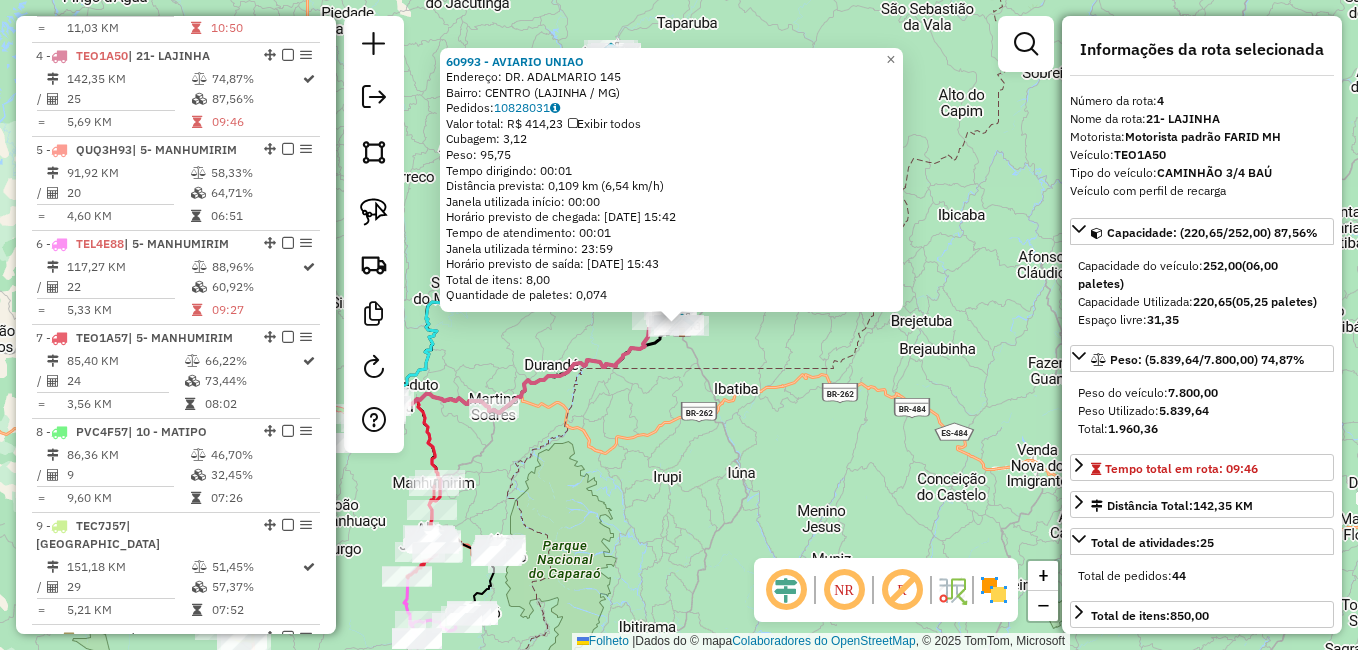 scroll, scrollTop: 1074, scrollLeft: 0, axis: vertical 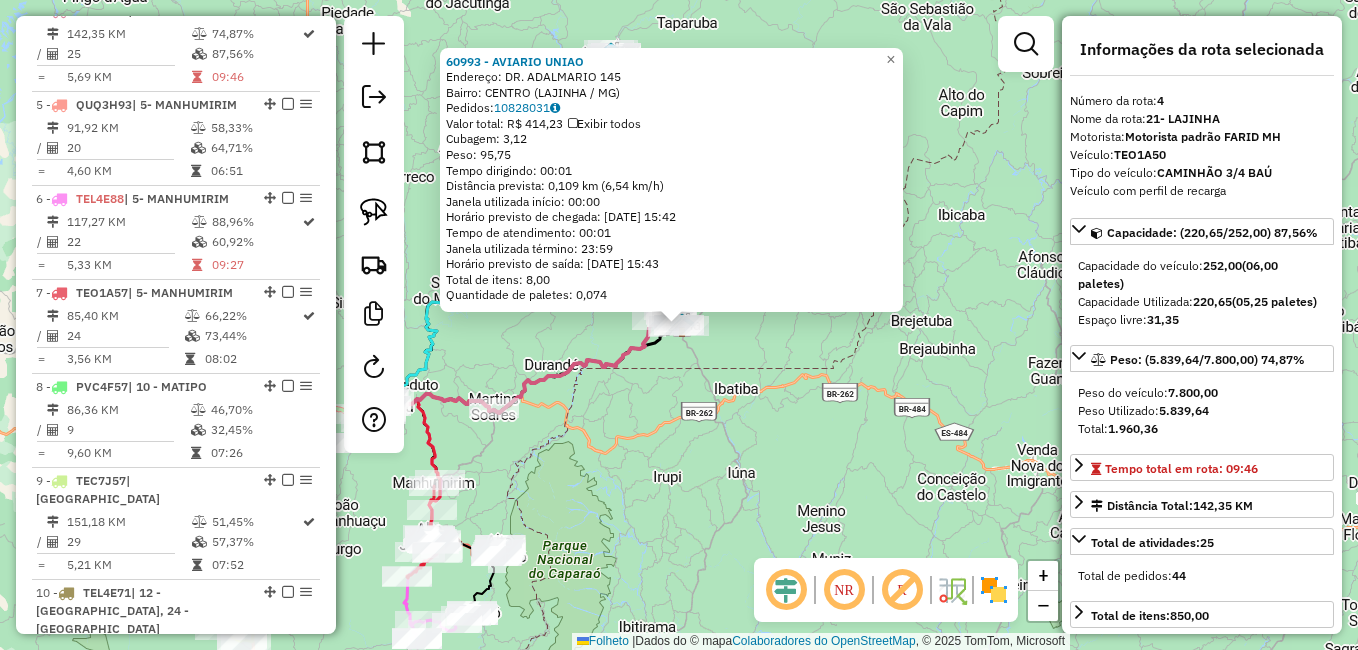 drag, startPoint x: 776, startPoint y: 454, endPoint x: 823, endPoint y: 446, distance: 47.67599 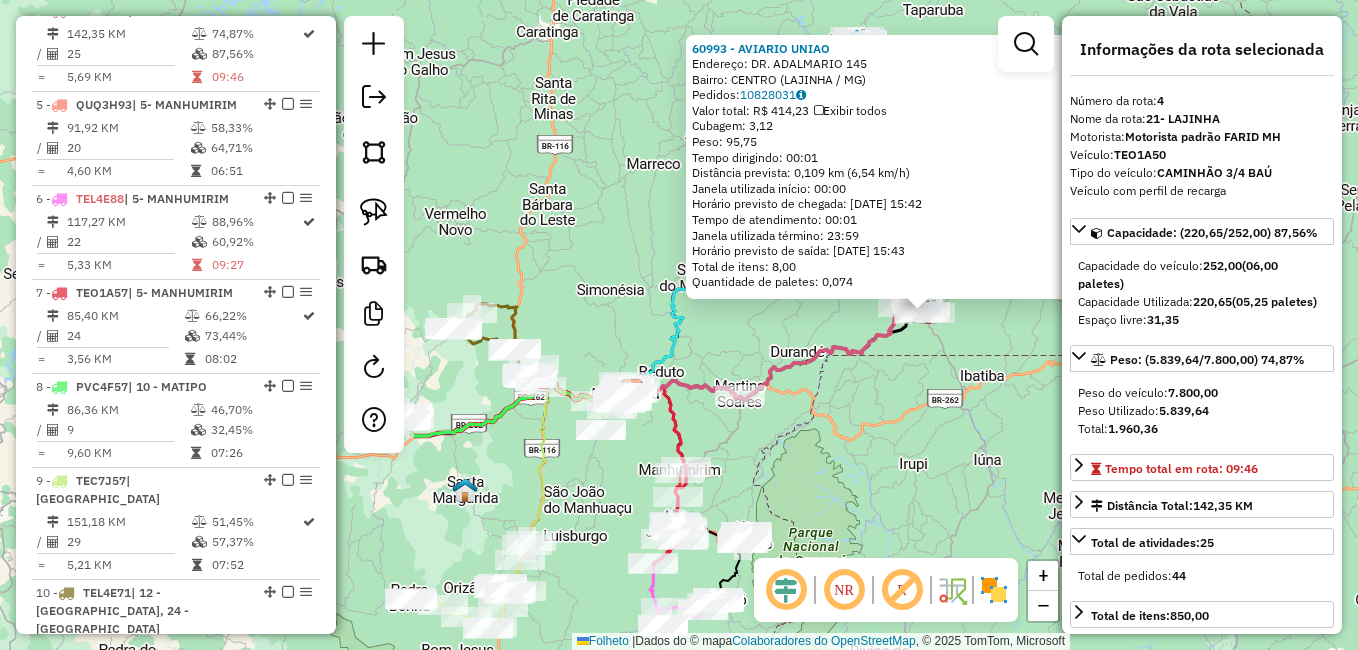 drag, startPoint x: 738, startPoint y: 426, endPoint x: 908, endPoint y: 411, distance: 170.66048 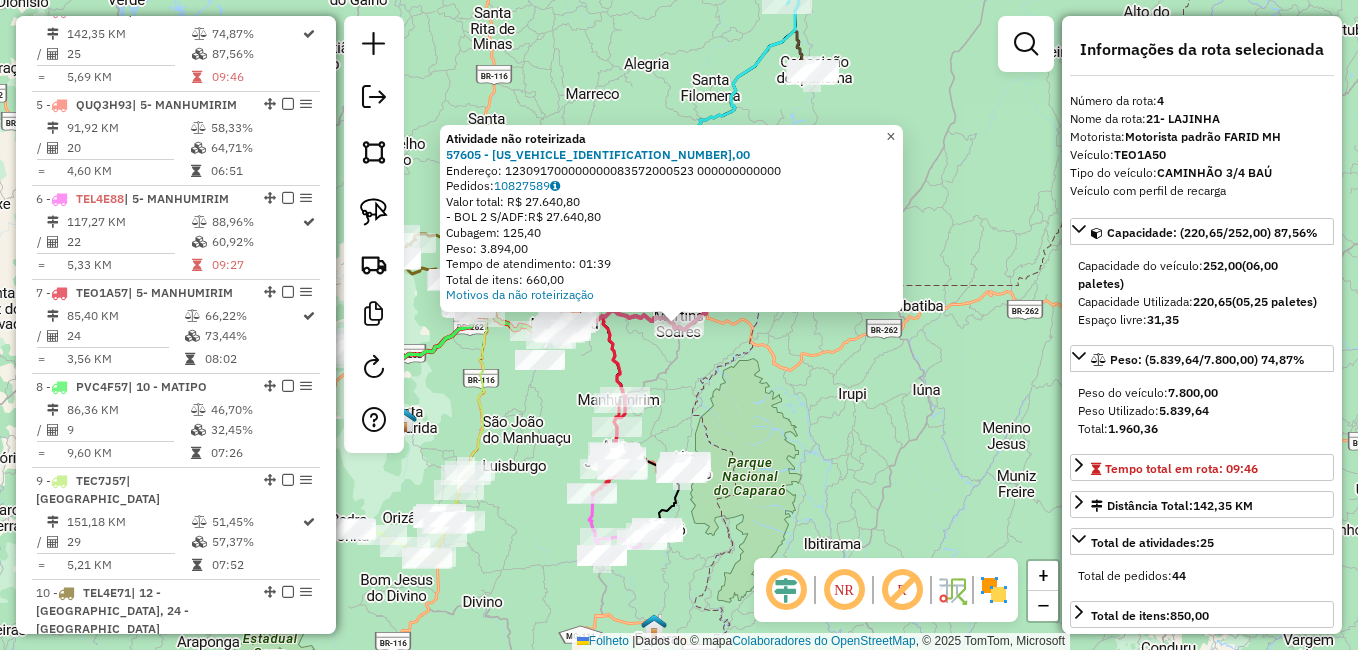 click on "×" 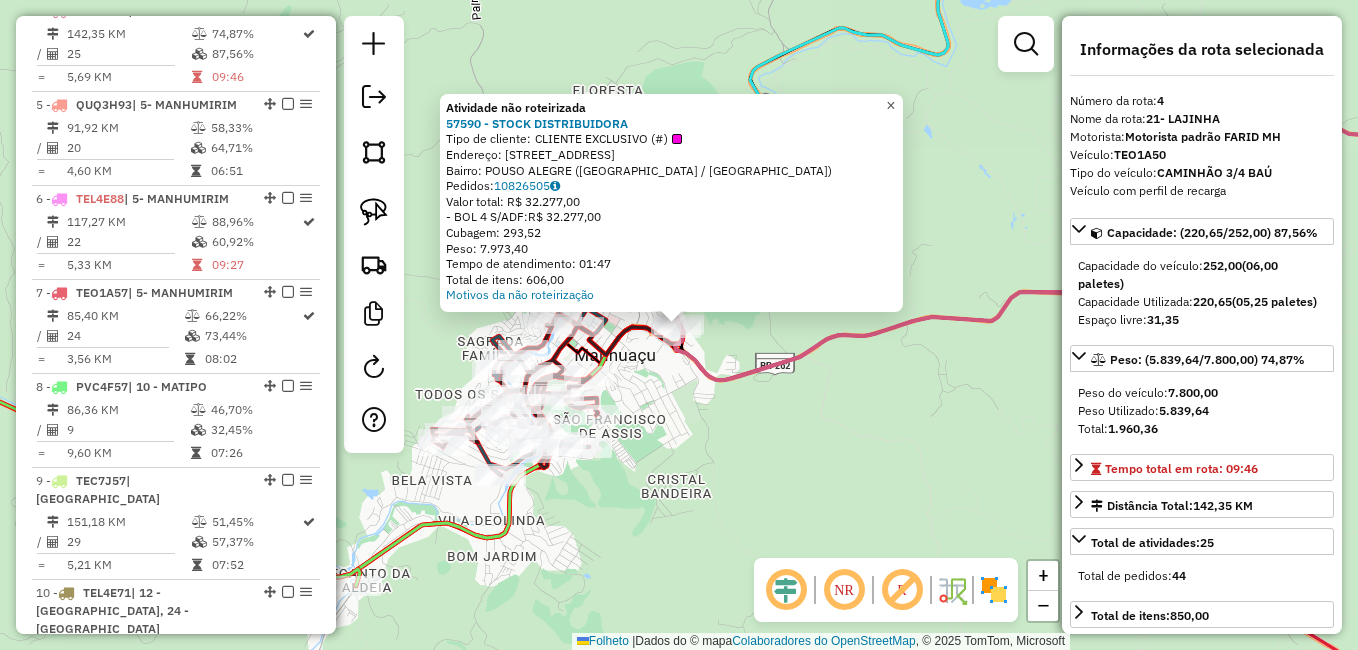 click on "×" 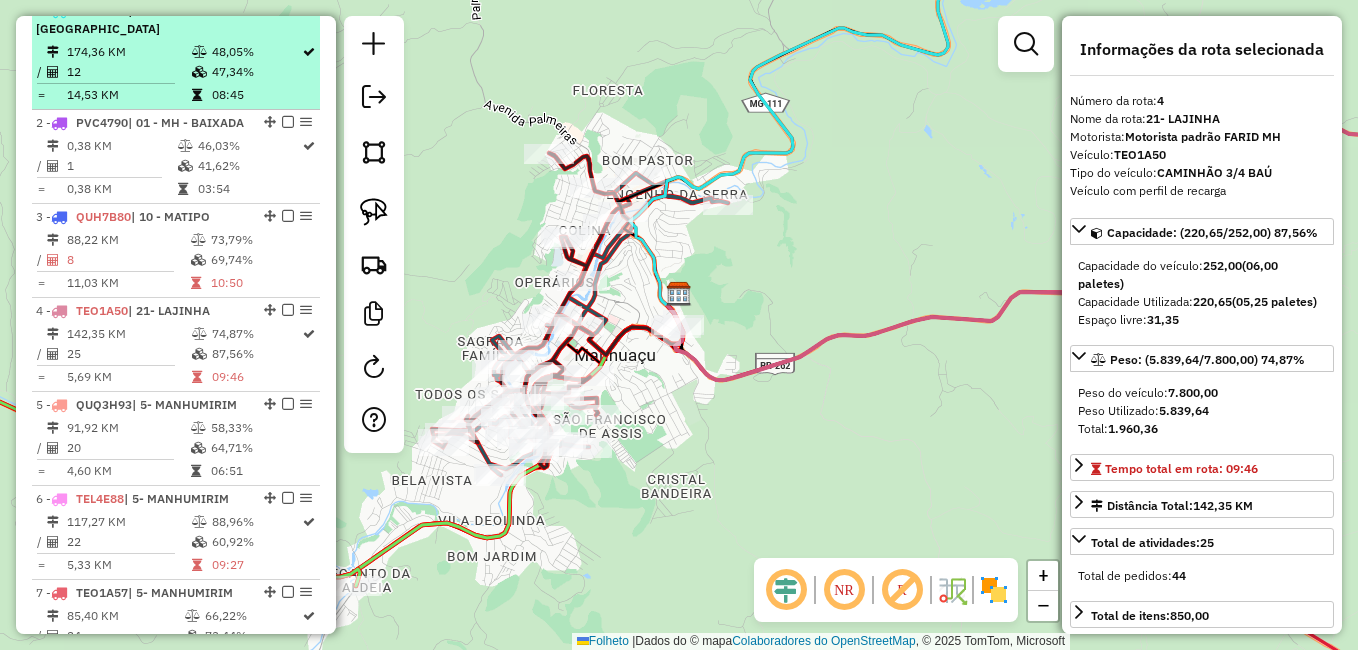 scroll, scrollTop: 874, scrollLeft: 0, axis: vertical 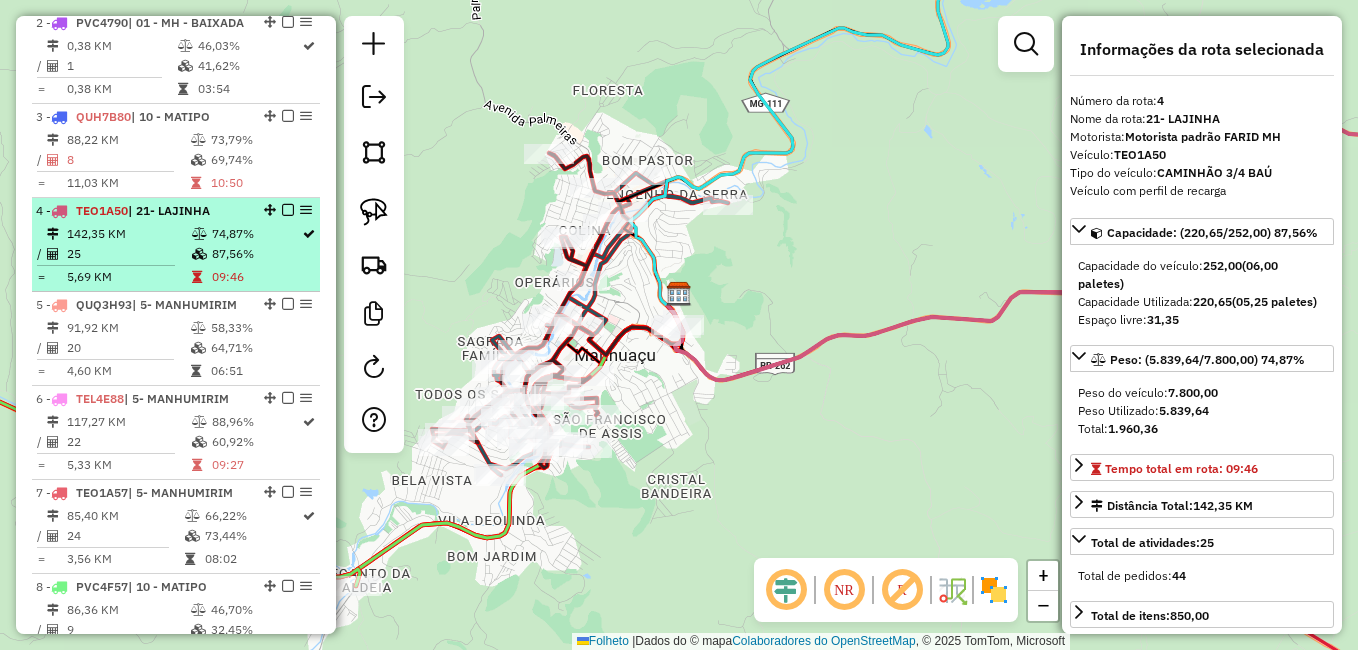 click on "87,56%" at bounding box center [233, 253] 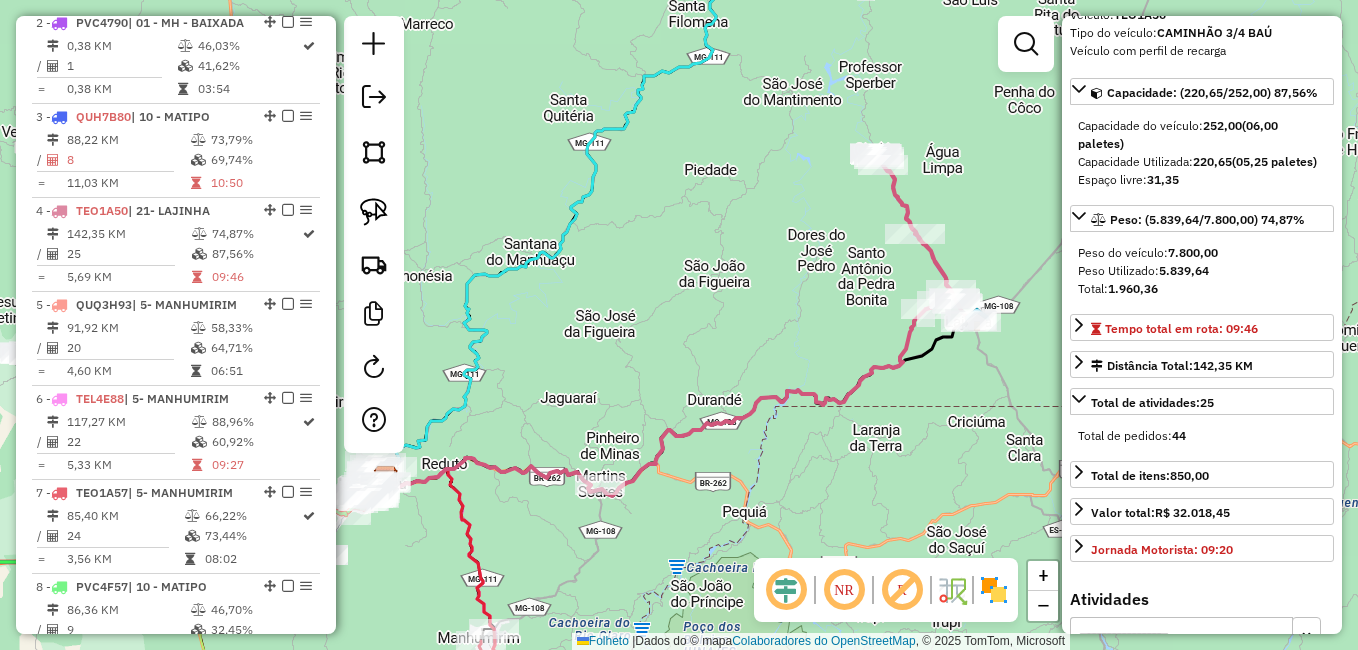 scroll, scrollTop: 200, scrollLeft: 0, axis: vertical 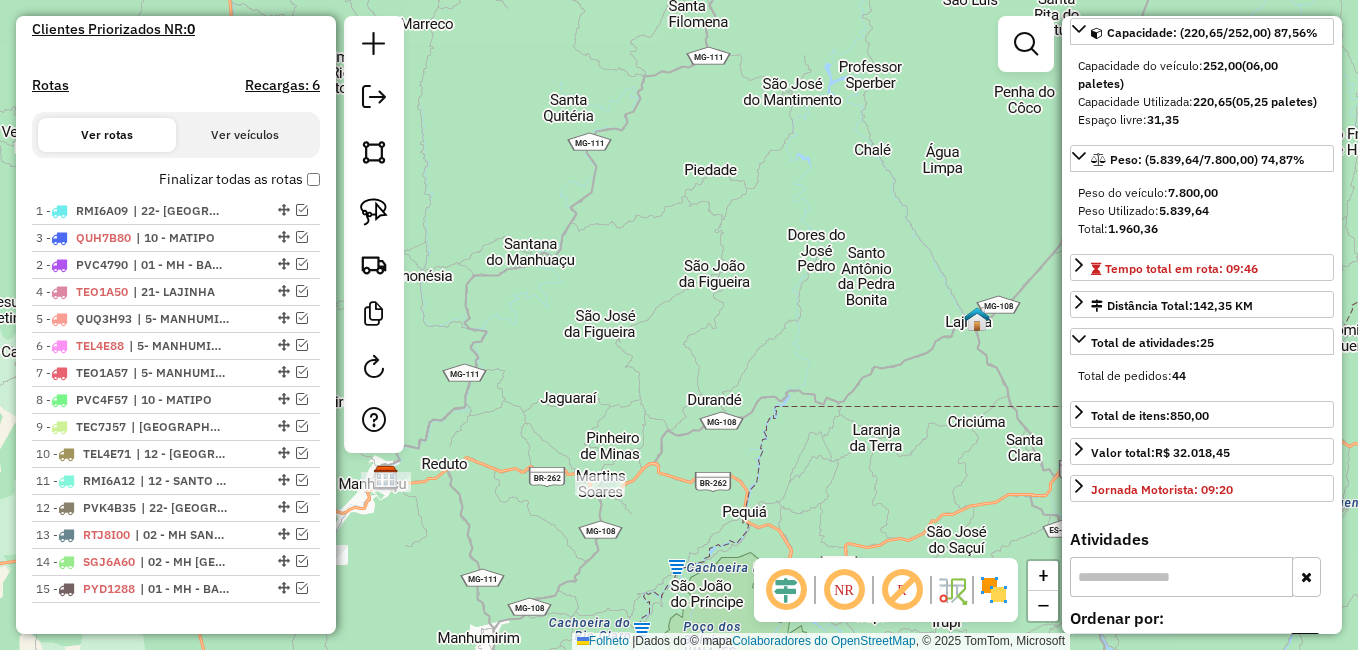 drag, startPoint x: 277, startPoint y: 284, endPoint x: 277, endPoint y: 250, distance: 34 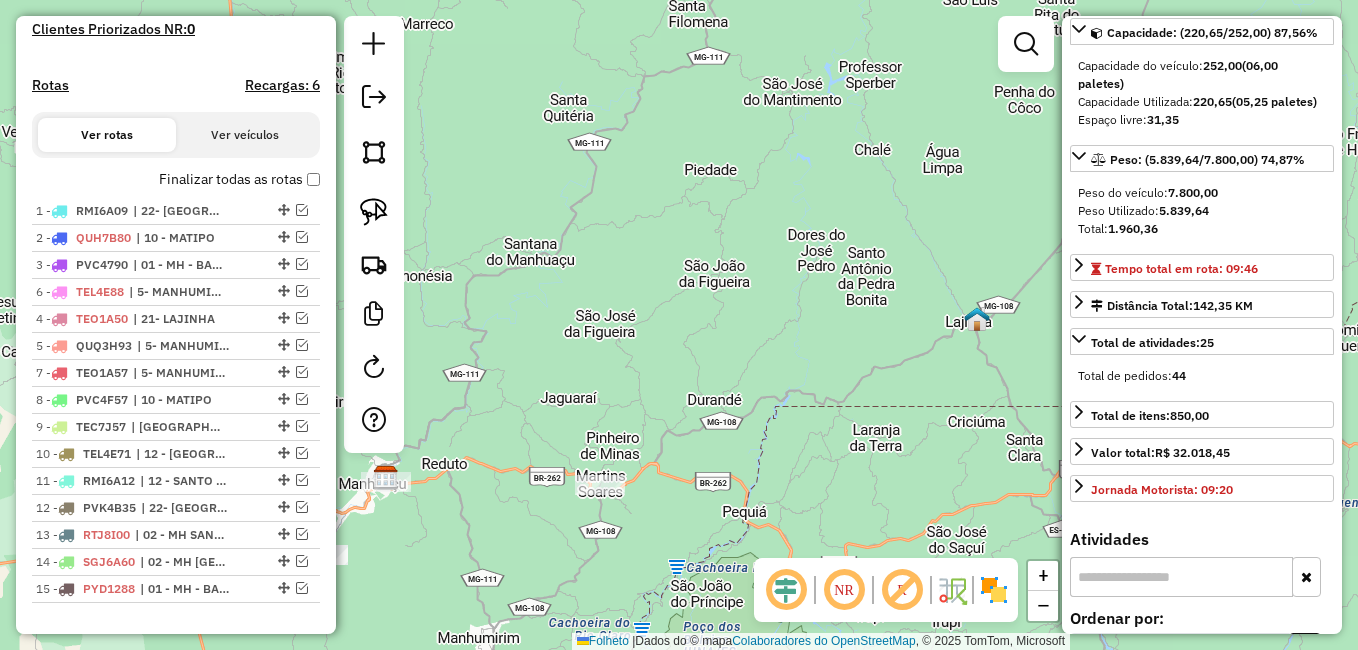 drag, startPoint x: 279, startPoint y: 363, endPoint x: 286, endPoint y: 327, distance: 36.67424 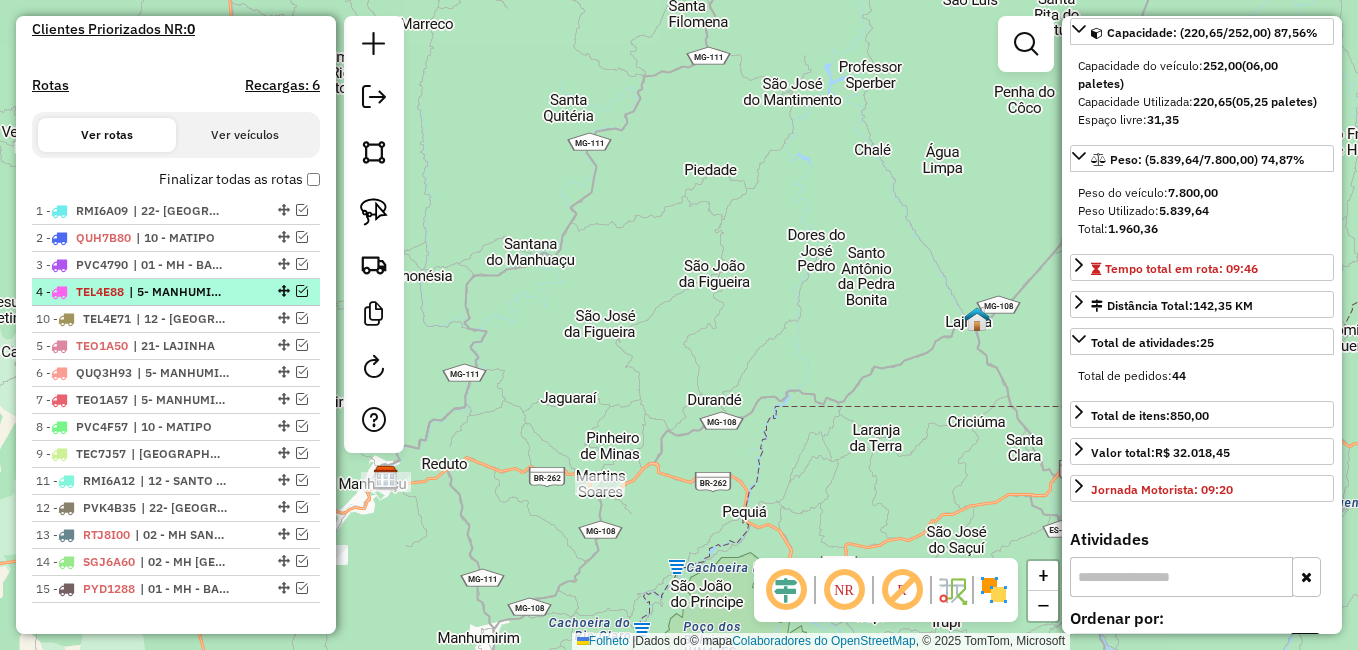 drag, startPoint x: 280, startPoint y: 473, endPoint x: 279, endPoint y: 338, distance: 135.00371 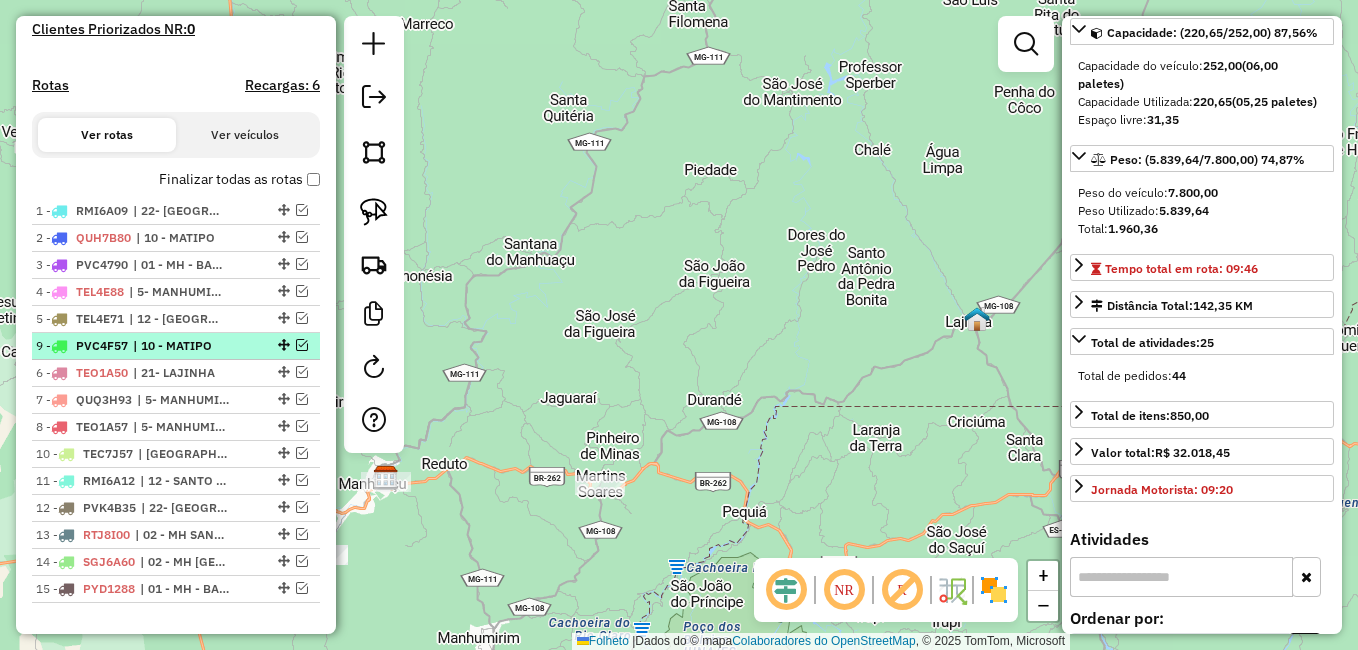 drag, startPoint x: 277, startPoint y: 447, endPoint x: 277, endPoint y: 357, distance: 90 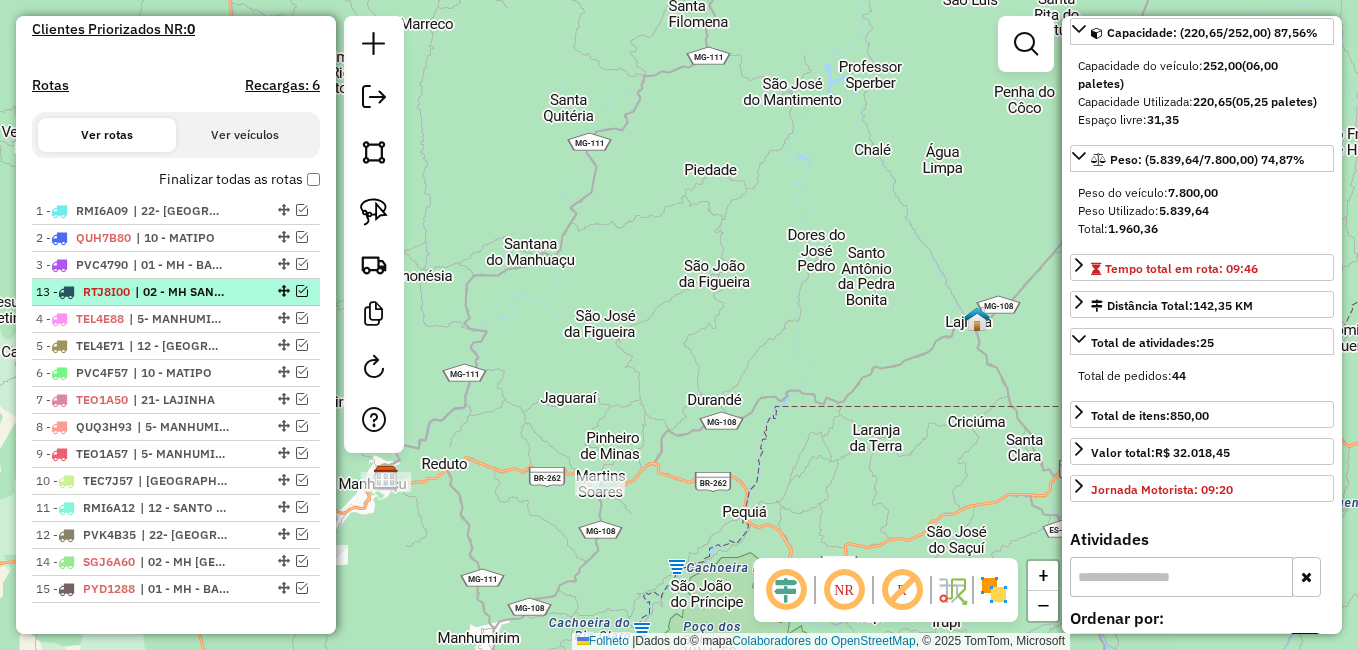 drag, startPoint x: 277, startPoint y: 553, endPoint x: 277, endPoint y: 300, distance: 253 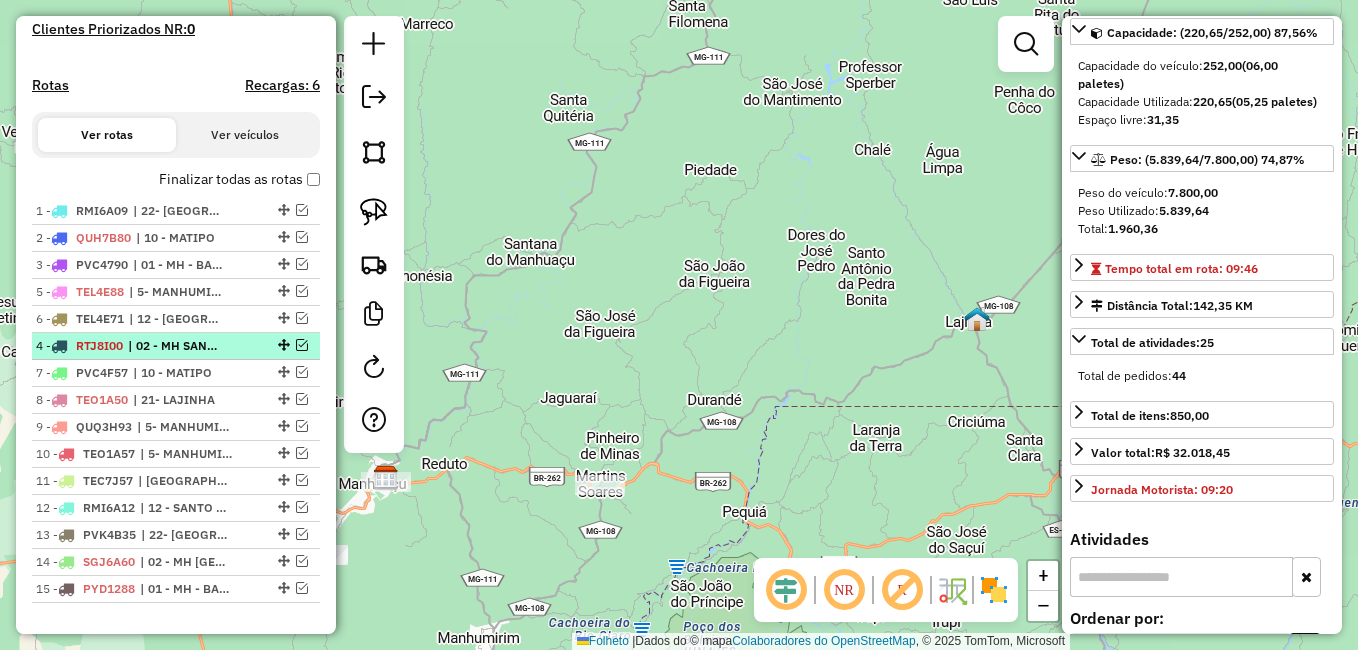 drag, startPoint x: 281, startPoint y: 308, endPoint x: 281, endPoint y: 370, distance: 62 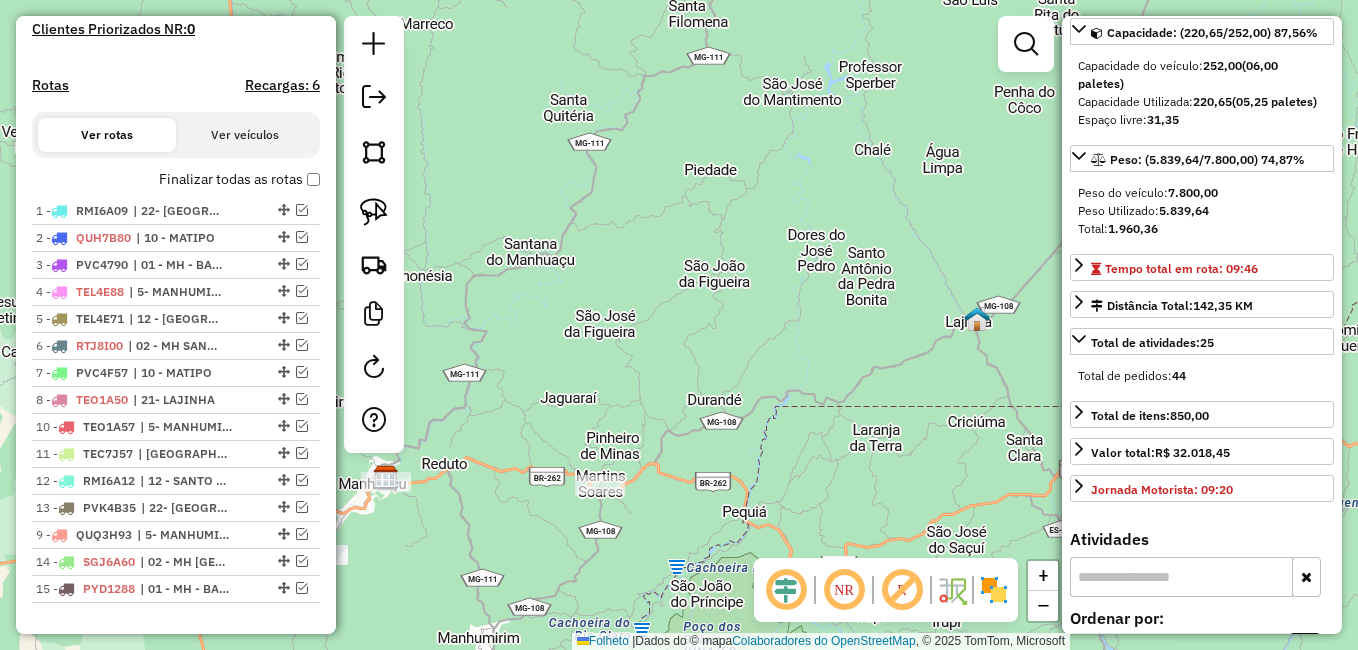 drag, startPoint x: 284, startPoint y: 464, endPoint x: 284, endPoint y: 559, distance: 95 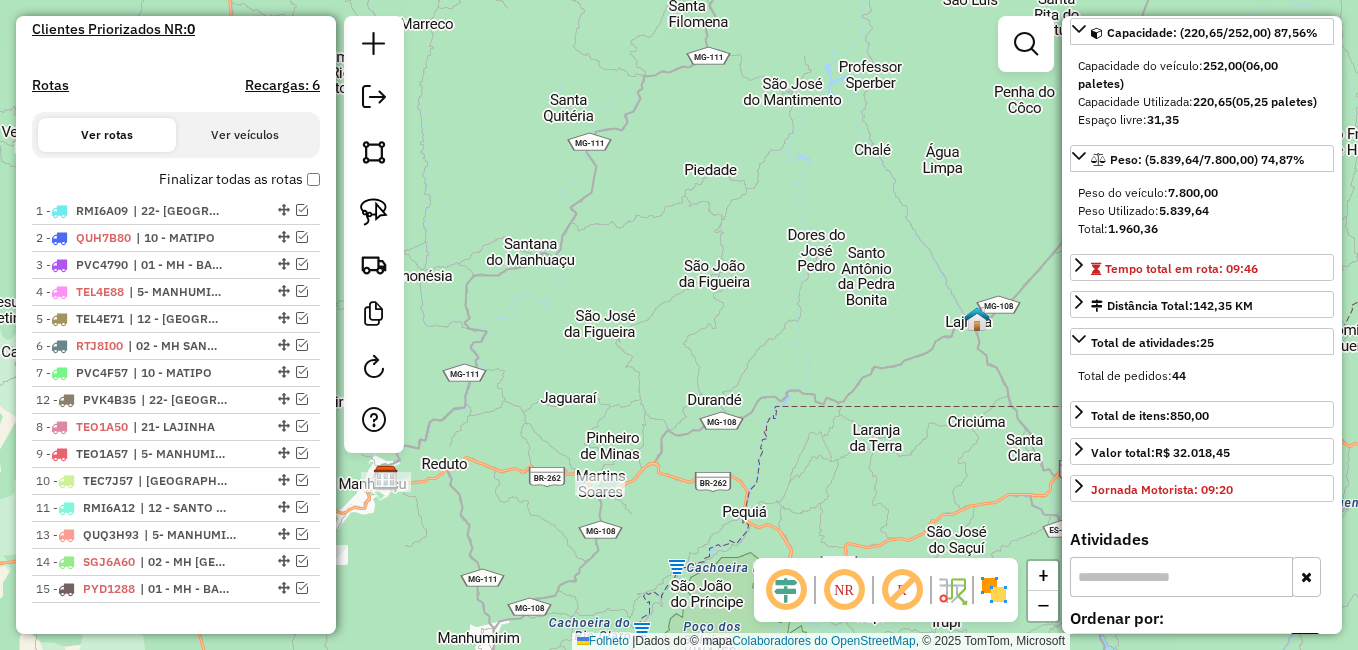 drag, startPoint x: 274, startPoint y: 527, endPoint x: 285, endPoint y: 427, distance: 100.60318 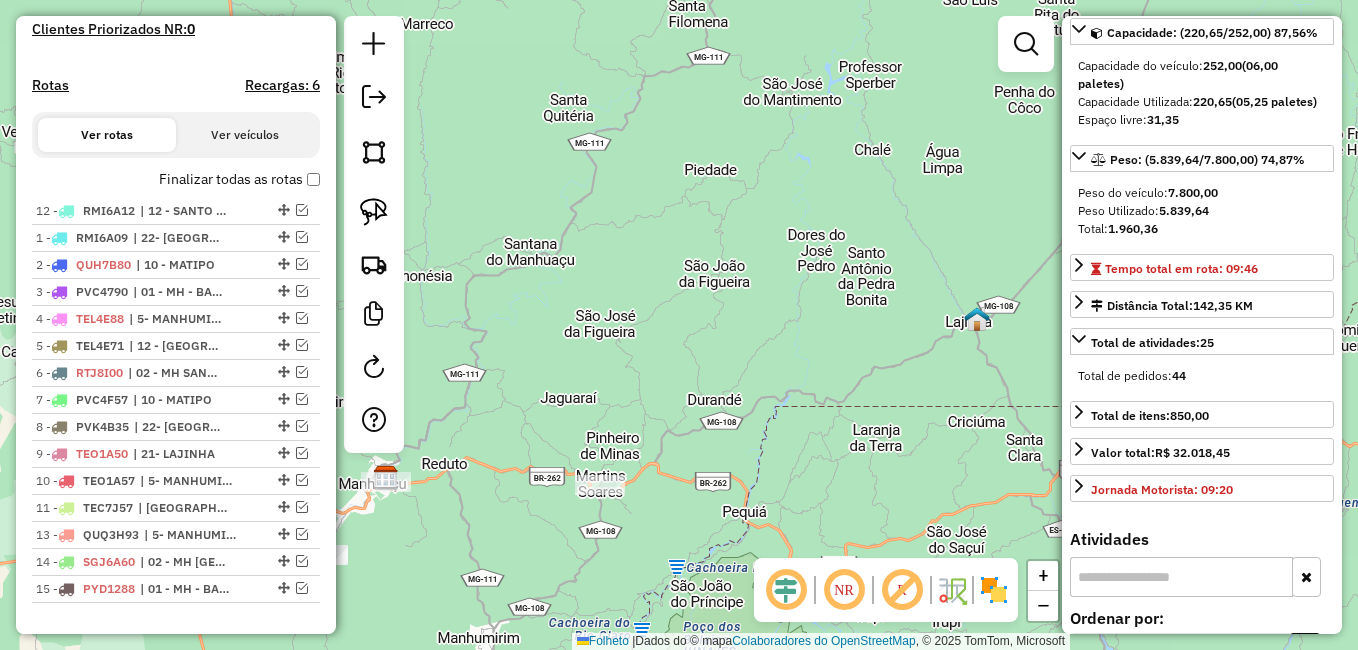 drag, startPoint x: 276, startPoint y: 527, endPoint x: 286, endPoint y: 204, distance: 323.15475 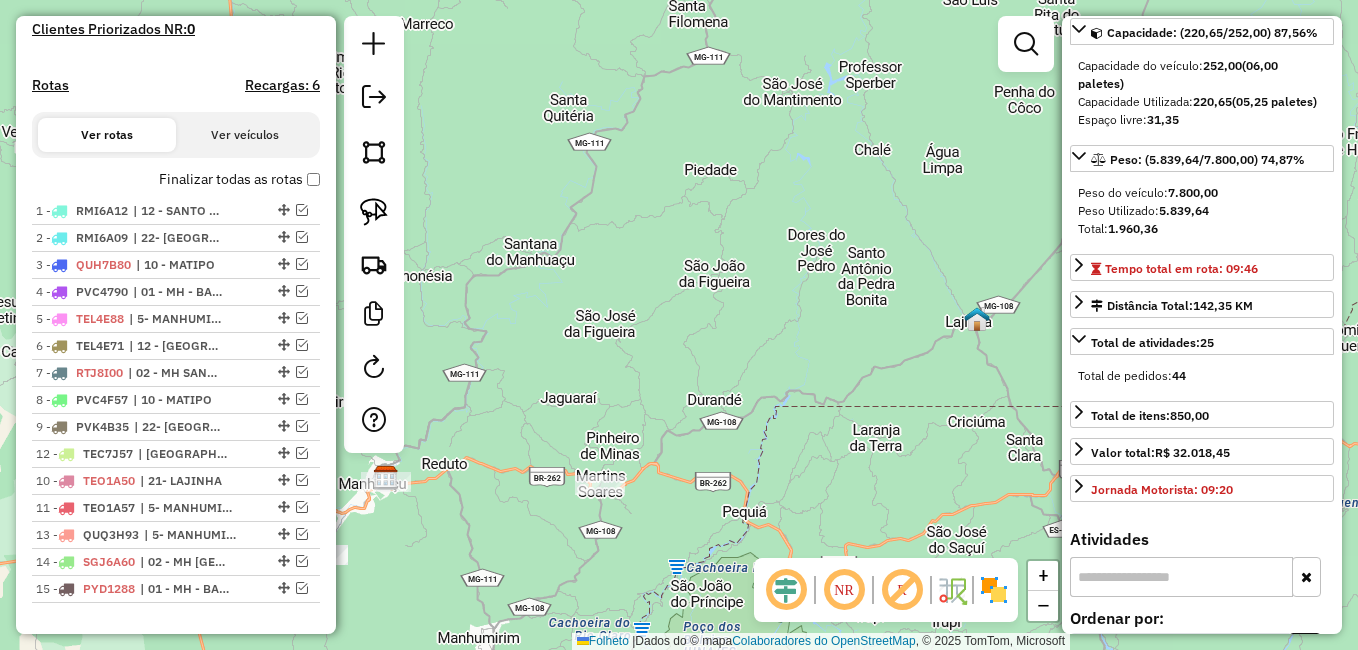 drag, startPoint x: 273, startPoint y: 529, endPoint x: 278, endPoint y: 464, distance: 65.192024 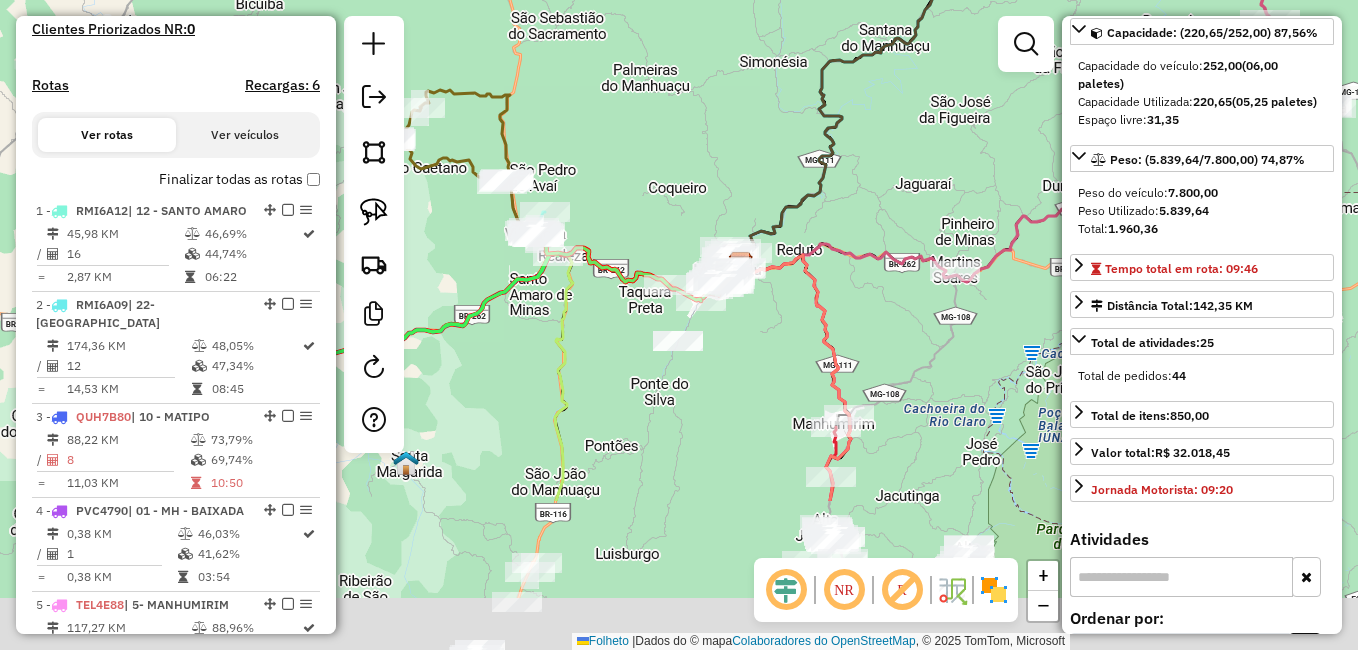 drag, startPoint x: 543, startPoint y: 358, endPoint x: 898, endPoint y: 137, distance: 418.16983 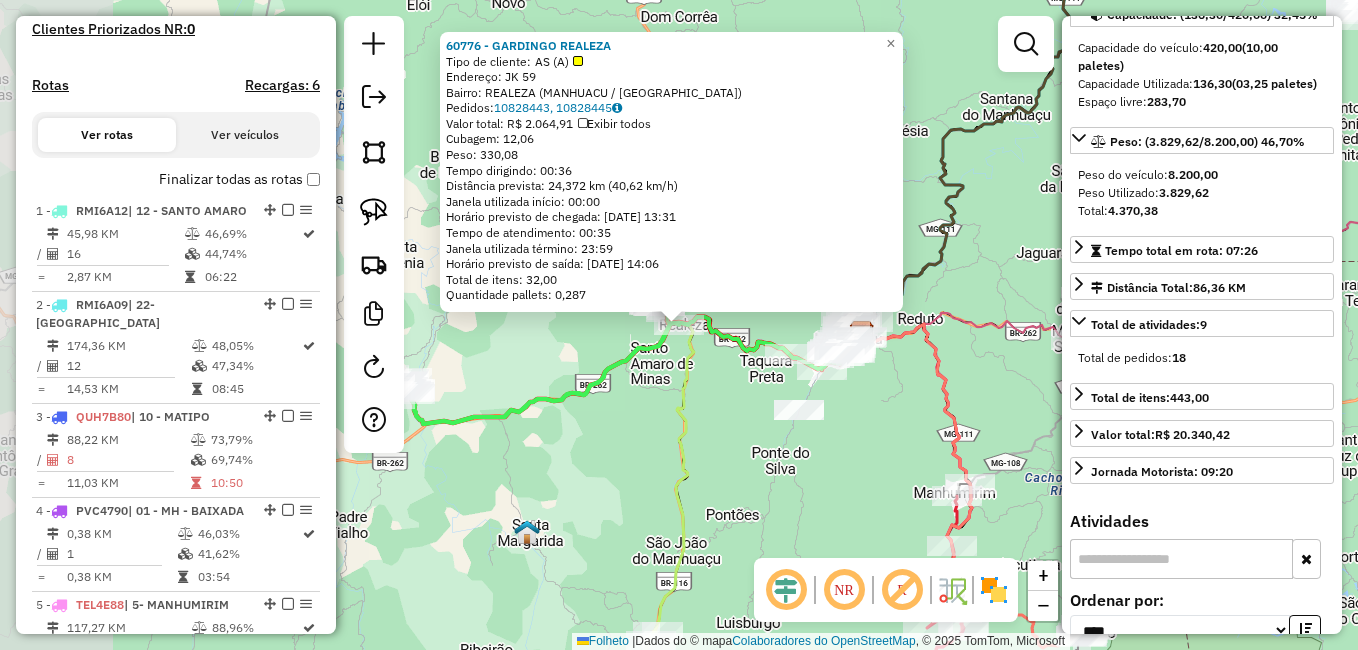 scroll, scrollTop: 182, scrollLeft: 0, axis: vertical 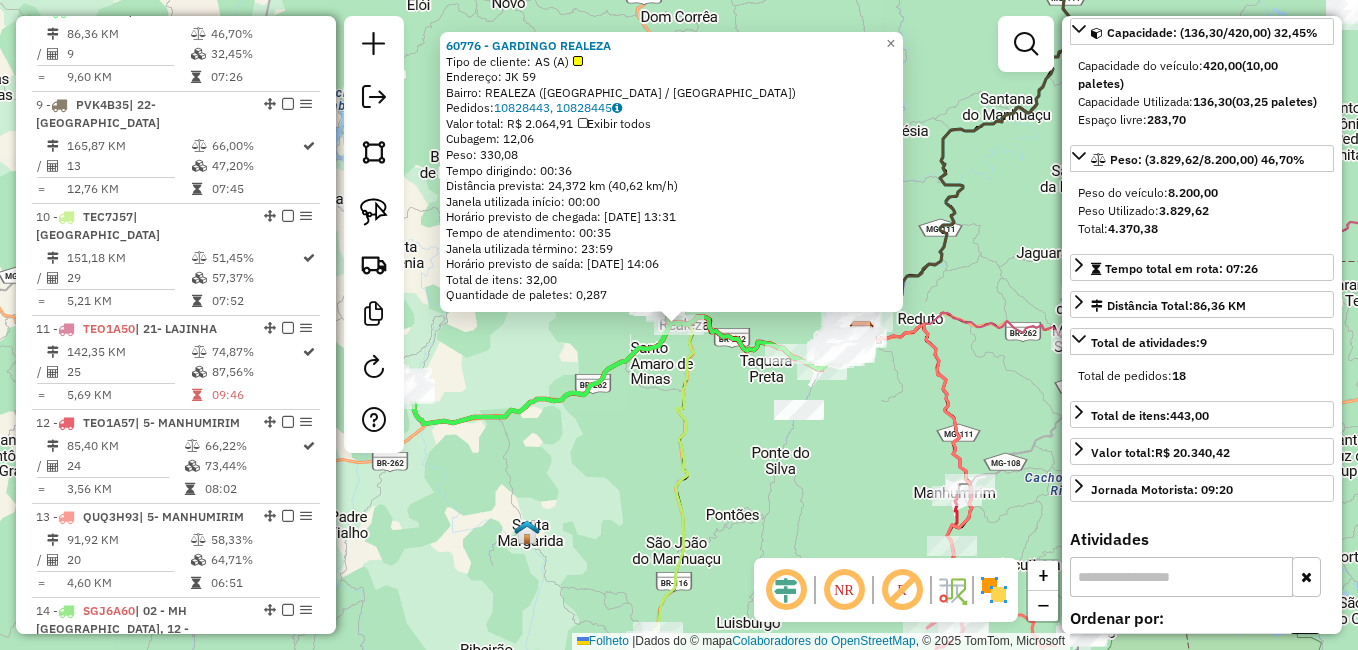 click on "60776 - GARDINGO REALEZA  Tipo de cliente:   AS  (A)   Endereço:  JK 59   Bairro: REALEZA (MANHUAÇU / MG)   Pedidos:  10828443, 10828445   Valor total: R$ 2.064,91   Exibir todos   Cubagem: 12,06  Peso: 330,08  Tempo dirigindo: 00:36   Distância prevista: 24,372 km (40,62 km/h)   Janela utilizada início: 00:00   Horário previsto de chegada: 11/07/2025 13:31   Tempo de atendimento: 00:35   Janela utilizada término: 23:59   Horário previsto de saída: 11/07/2025 14:06   Total de itens: 32,00   Quantidade de paletes: 0,287  × Janela de atendimento Grade de atendimento Capacidade Transportadoras Veículos Cliente Pedidos  Rotas Selecione os dias de semana para filtrar as janelas de atendimento  Seg   Ter   Qua   Qui   Sexo   Sáb   Dom  Informe o período da janela de atendimento: De: Até:  Filtrar exatamente a janela do cliente  Considerar janela de atendimento padrão  Selecione os dias de semana para filtrar as grades de atendimento  Seg   Ter   Qua   Qui   Sexo   Sáb   Dom   Peso mínimo:   De:  De:" 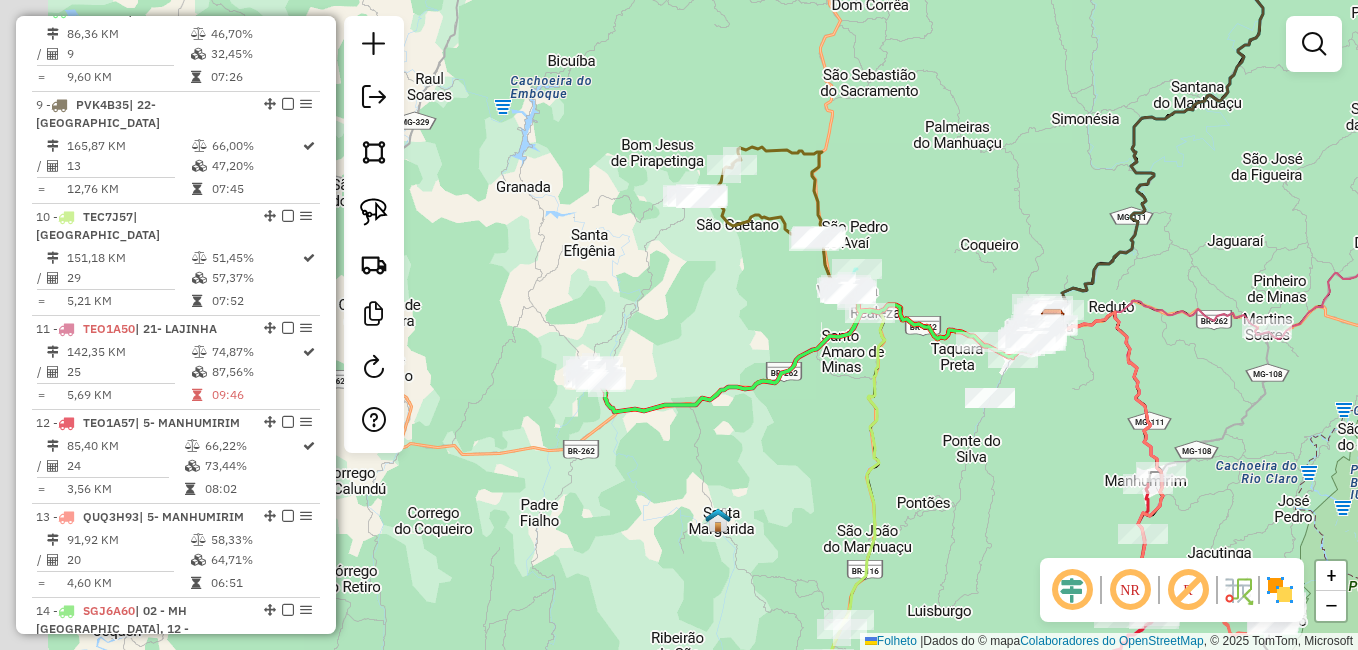 drag, startPoint x: 488, startPoint y: 494, endPoint x: 728, endPoint y: 430, distance: 248.3868 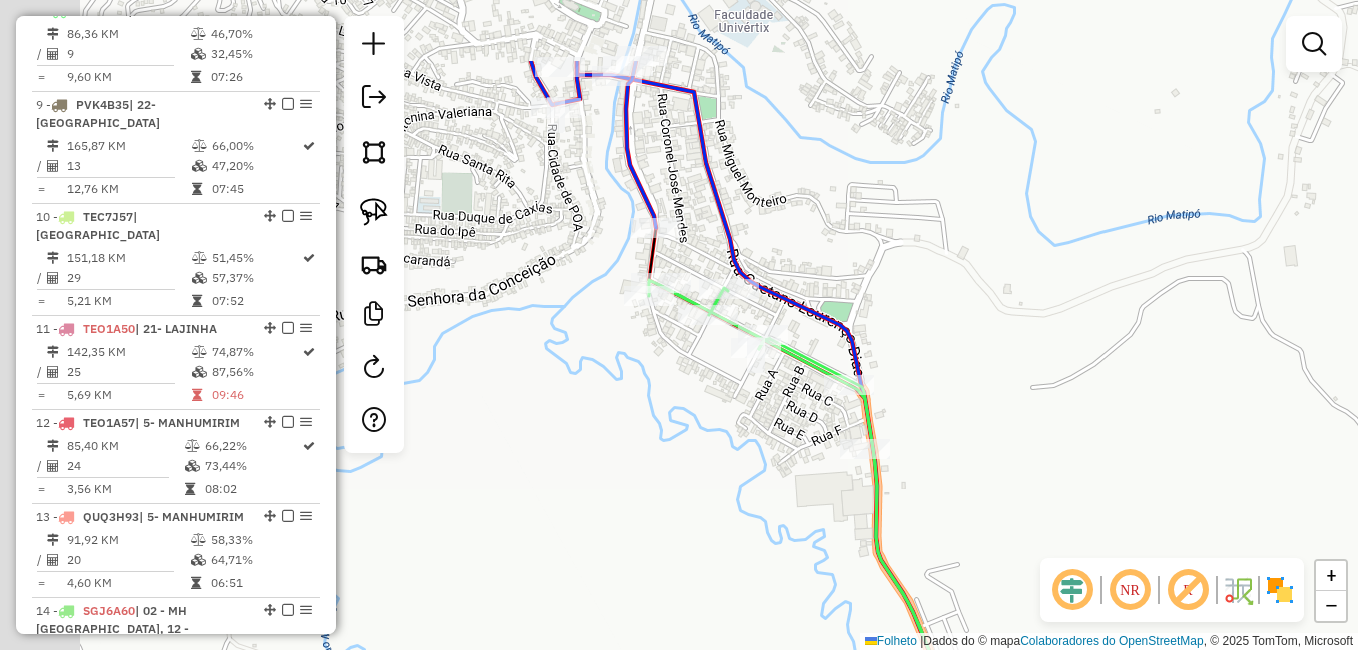 drag, startPoint x: 703, startPoint y: 380, endPoint x: 724, endPoint y: 376, distance: 21.377558 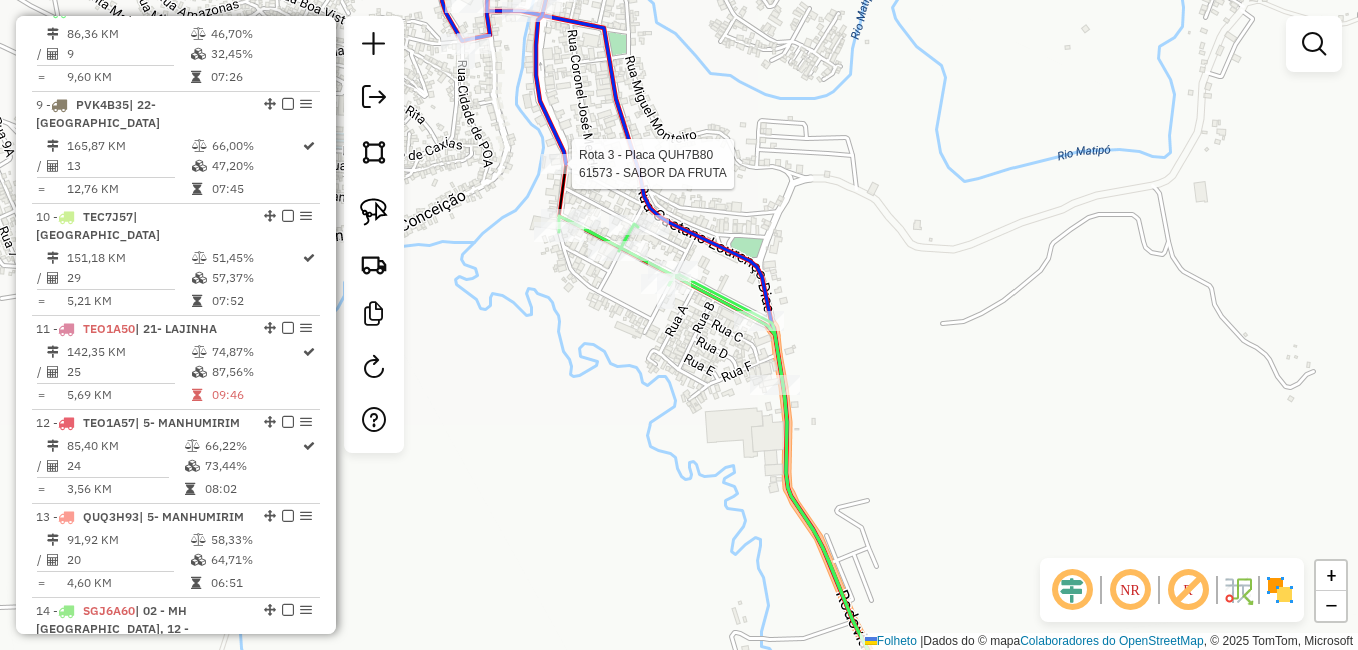 click 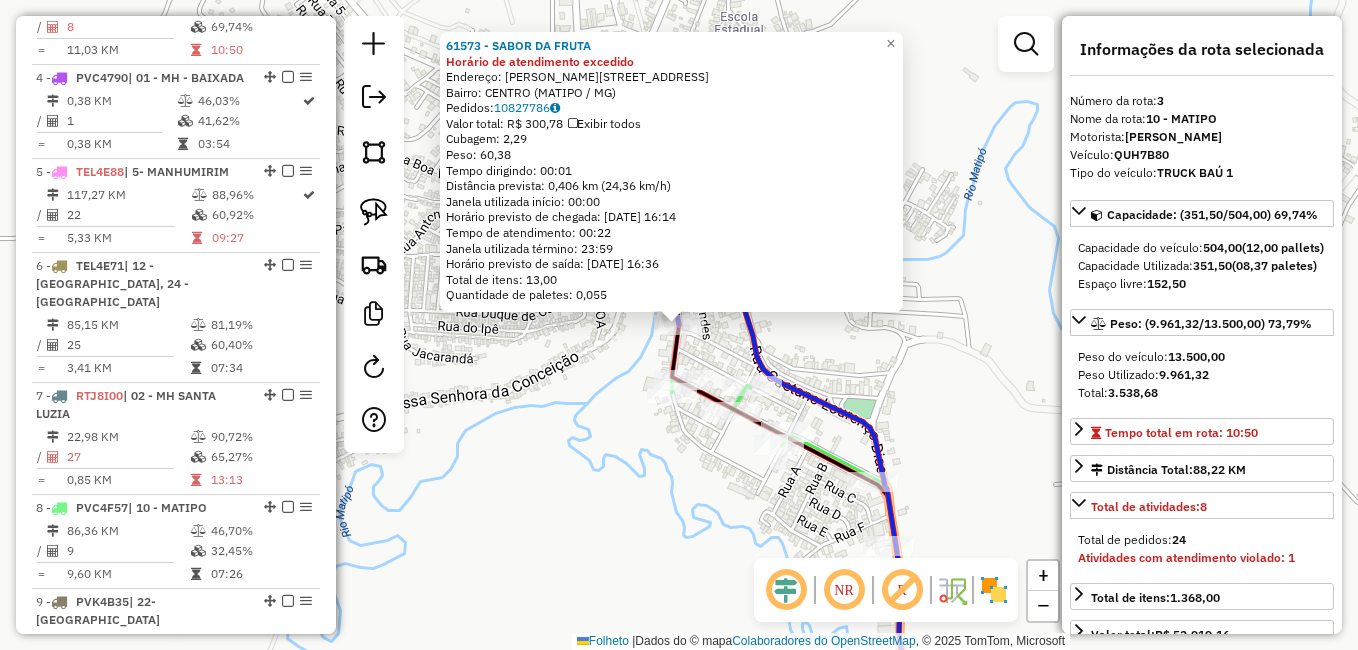 scroll, scrollTop: 980, scrollLeft: 0, axis: vertical 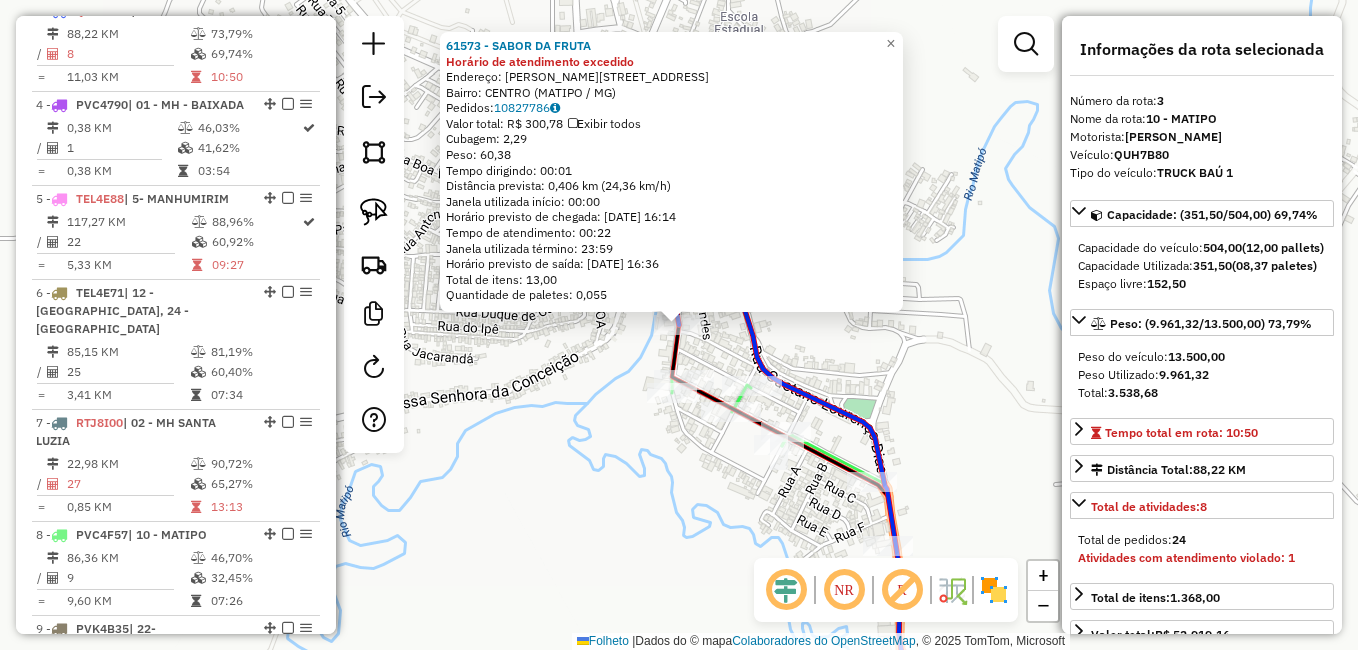 click on "61573 - SABOR DA FRUTA Horário de atendimento excedido  Endereço: JOAO MENDES MAGALHÃES 20   Bairro: CENTRO (MATIPO / MG)   Pedidos:  10827786   Valor total: R$ 300,78   Exibir todos   Cubagem: 2,29  Peso: 60,38  Tempo dirigindo: 00:01   Distância prevista: 0,406 km (24,36 km/h)   Janela utilizada início: 00:00   Horário previsto de chegada: 11/07/2025 16:14   Tempo de atendimento: 00:22   Janela utilizada término: 23:59   Horário previsto de saída: 11/07/2025 16:36   Total de itens: 13,00   Quantidade de paletes: 0,055  × Janela de atendimento Grade de atendimento Capacidade Transportadoras Veículos Cliente Pedidos  Rotas Selecione os dias de semana para filtrar as janelas de atendimento  Seg   Ter   Qua   Qui   Sexo   Sáb   Dom  Informe o período da janela de atendimento: De: Até:  Filtrar exatamente a janela do cliente  Considerar janela de atendimento padrão  Selecione os dias de semana para filtrar as grades de atendimento  Seg   Ter   Qua   Qui   Sexo   Sáb   Dom   Peso mínimo:   De:  +" 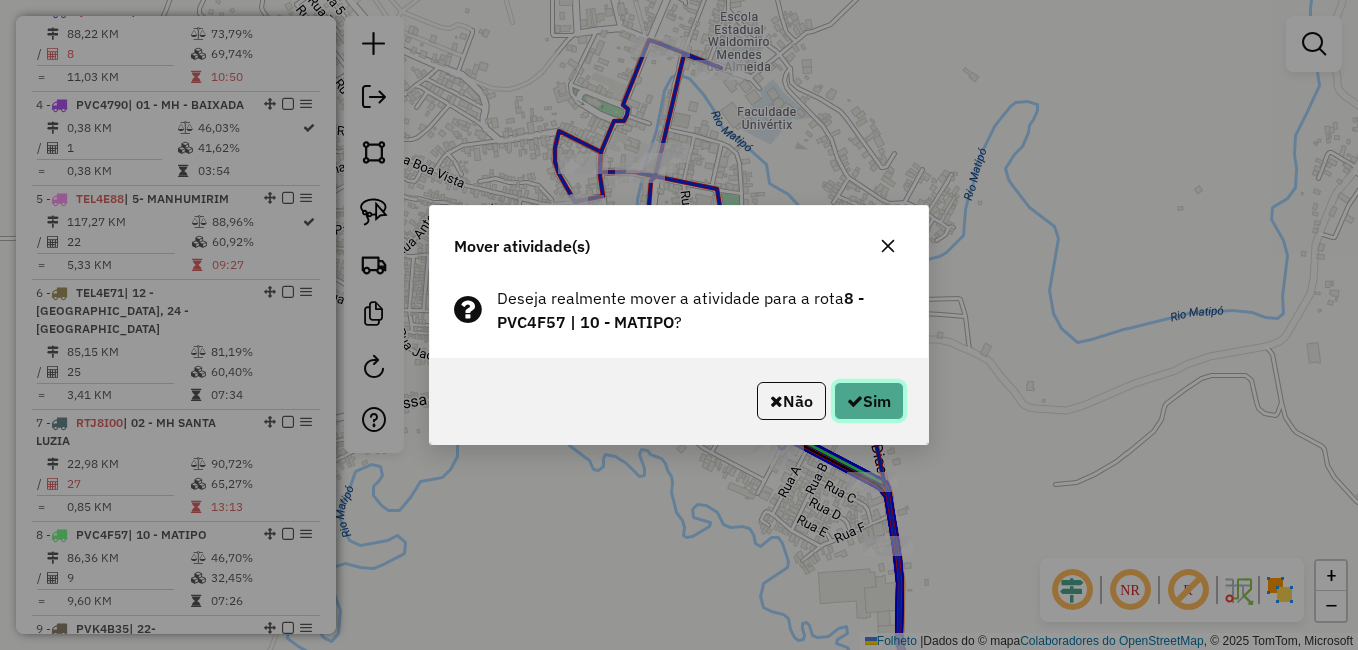 click on "Sim" 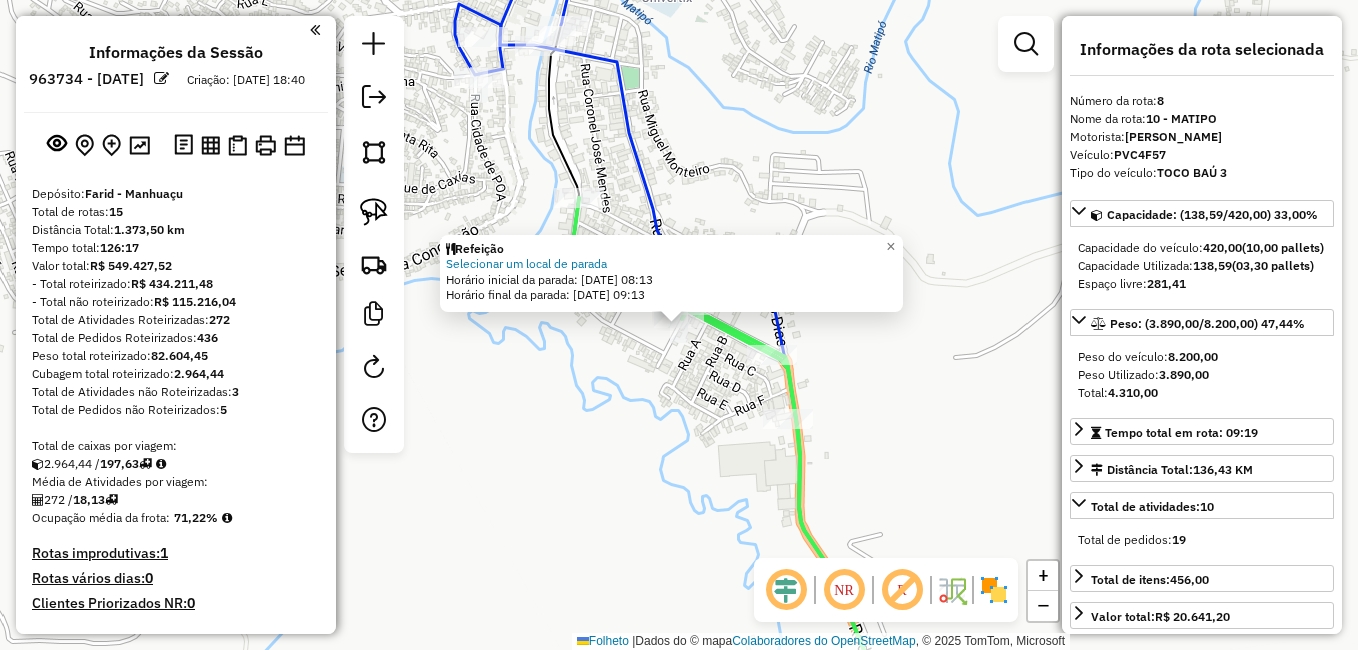 select on "*********" 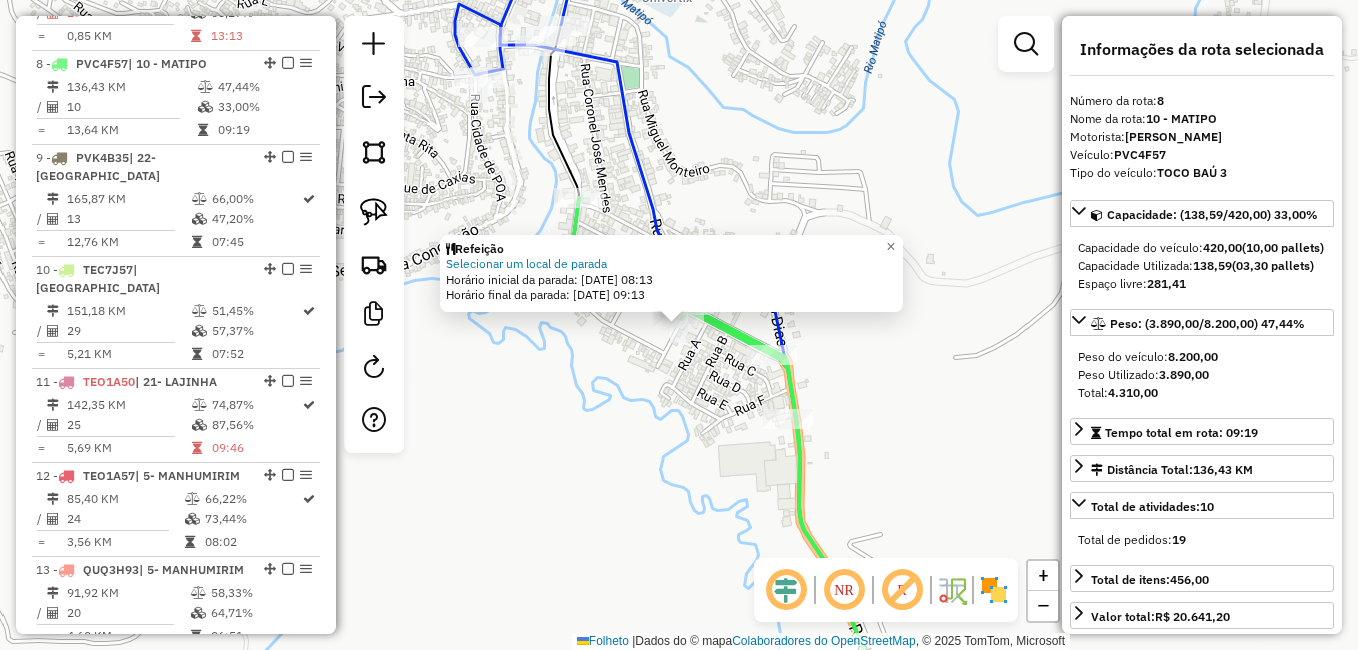 scroll, scrollTop: 1504, scrollLeft: 0, axis: vertical 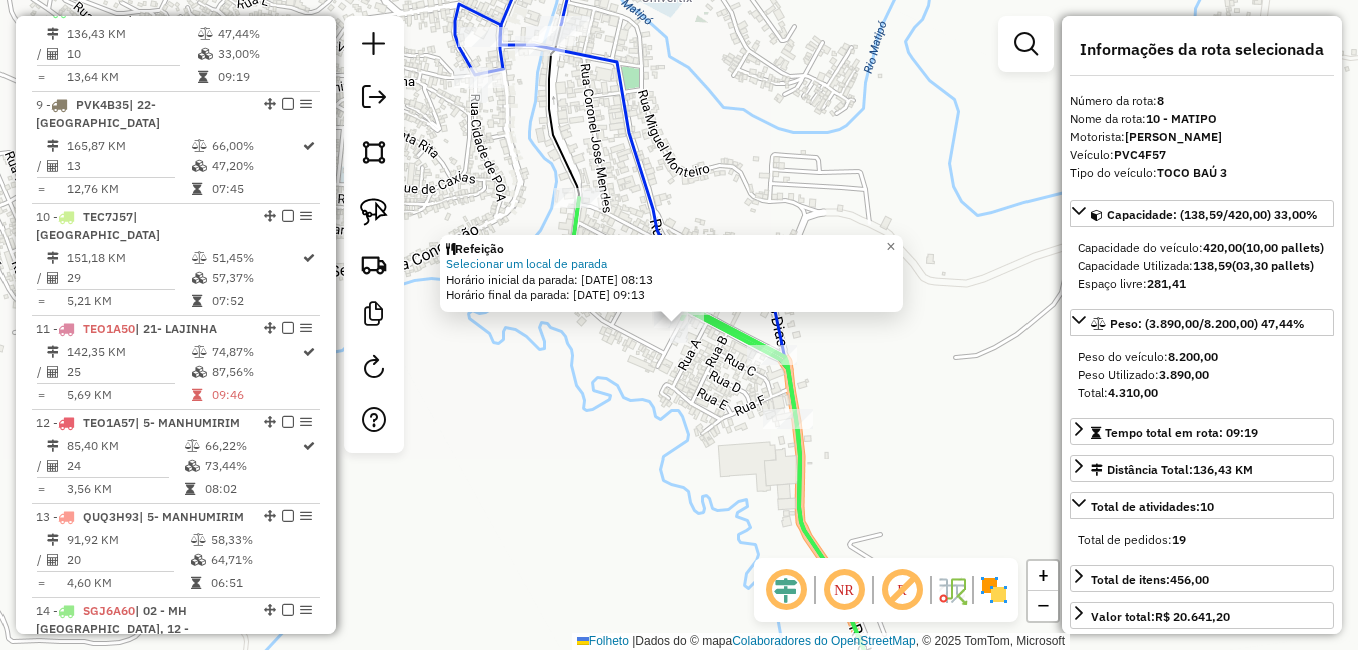 click on "Refeição Selecionar um local de parada  Horário inicial da parada: [DATE] 08:13   Horário final da parada: [DATE] 09:13  × Janela de atendimento Grade de atendimento Capacidade Transportadoras Veículos Cliente Pedidos  Rotas Selecione os dias de semana para filtrar as janelas de atendimento  Seg   Ter   Qua   Qui   Sexo   Sáb   Dom  Informe o período da janela de atendimento: De: Até:  Filtrar exatamente a janela do cliente  Considerar janela de atendimento padrão  Selecione os dias de semana para filtrar as grades de atendimento  Seg   Ter   Qua   Qui   Sexo   Sáb   Dom   Considerar clientes sem dia de atendimento cadastrado  Clientes fora do dia de atendimento selecionado Filtrar as atividades entre os valores definidos abaixo:  Peso mínimo:   Peso máximo:   Cubagem mínima:   Cubagem máxima:   De:   Até:  Filtrar as atividades entre o tempo de atendimento definido abaixo:  De:   Até:   Considerar capacidade total dos clientes não roteirizados Transportadora: Tipo de veículo: De:" 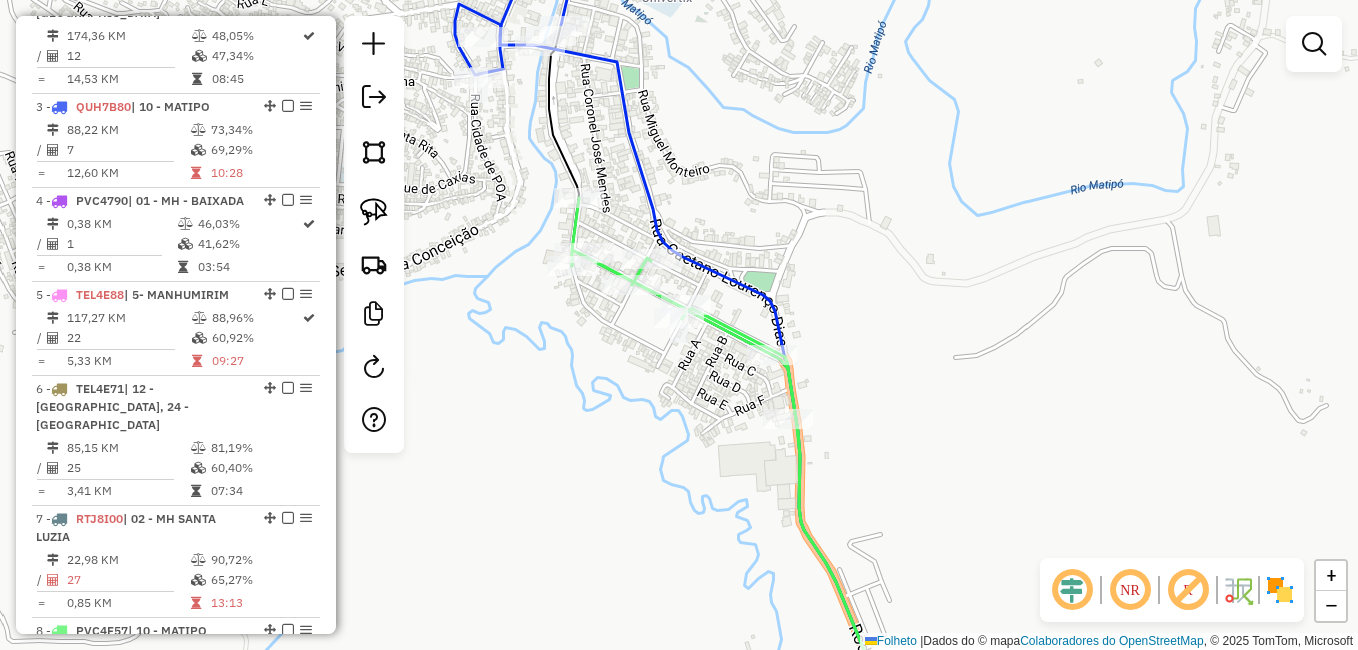 scroll, scrollTop: 304, scrollLeft: 0, axis: vertical 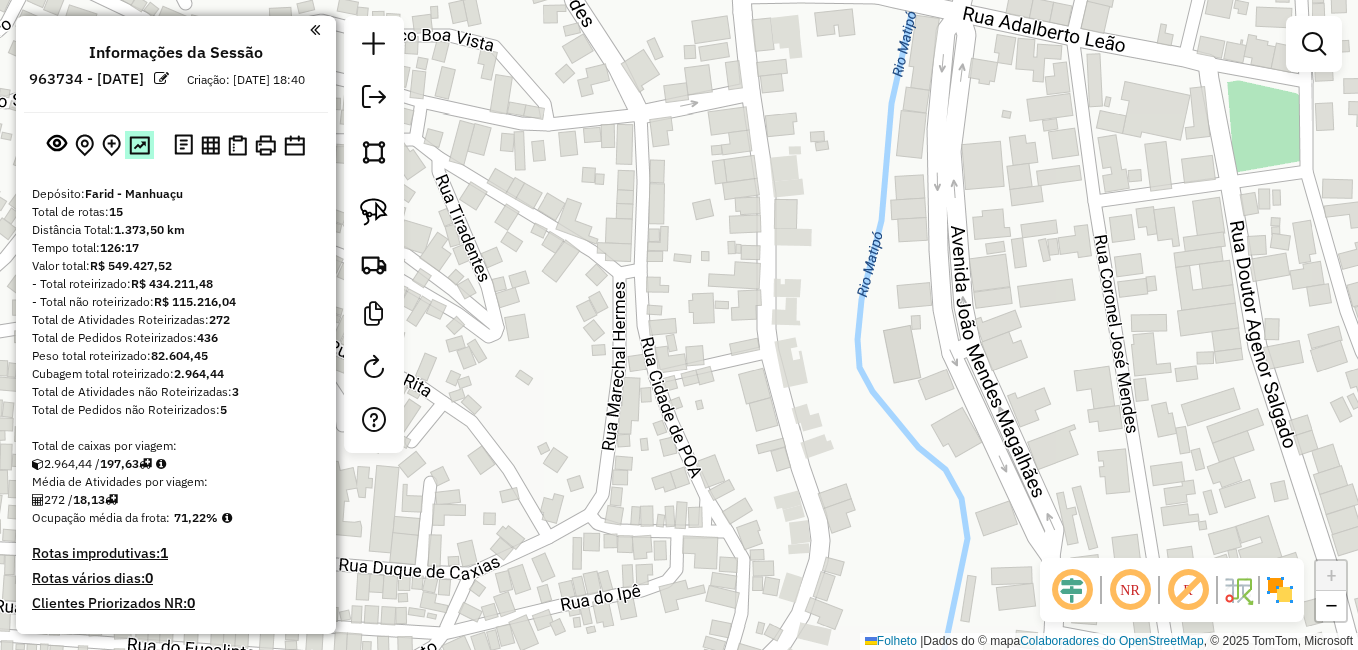 click at bounding box center [139, 145] 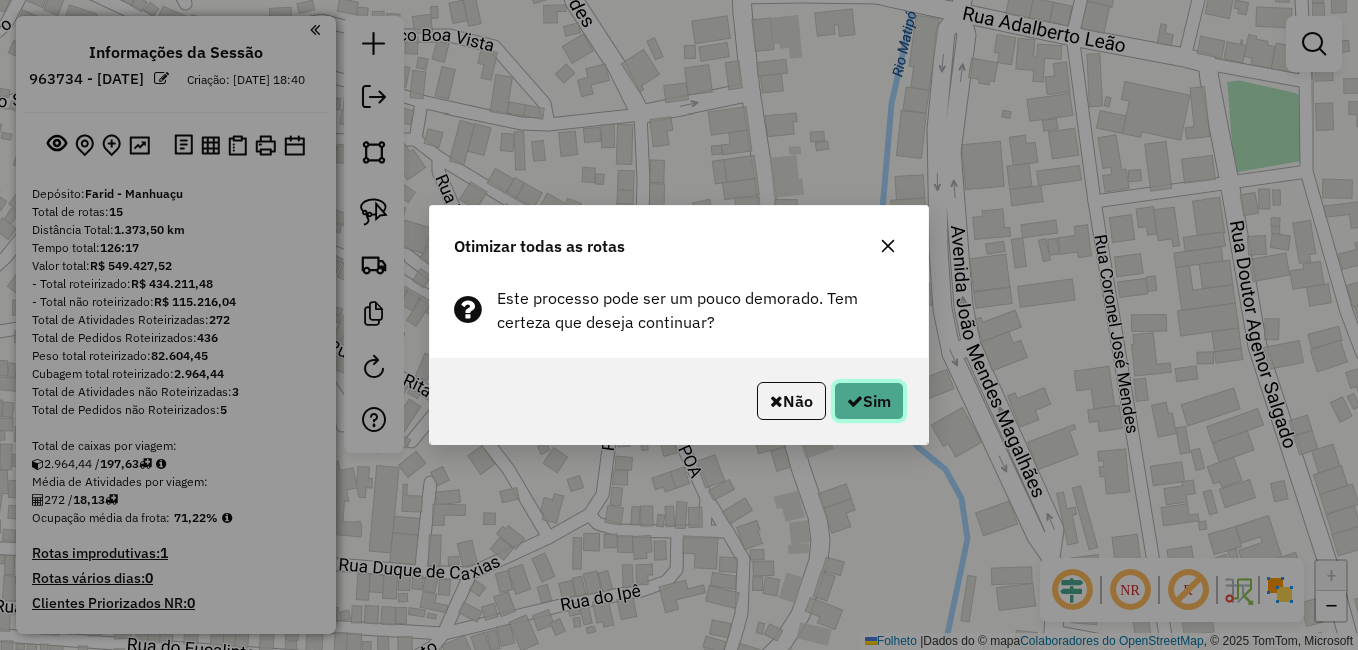 click on "Sim" 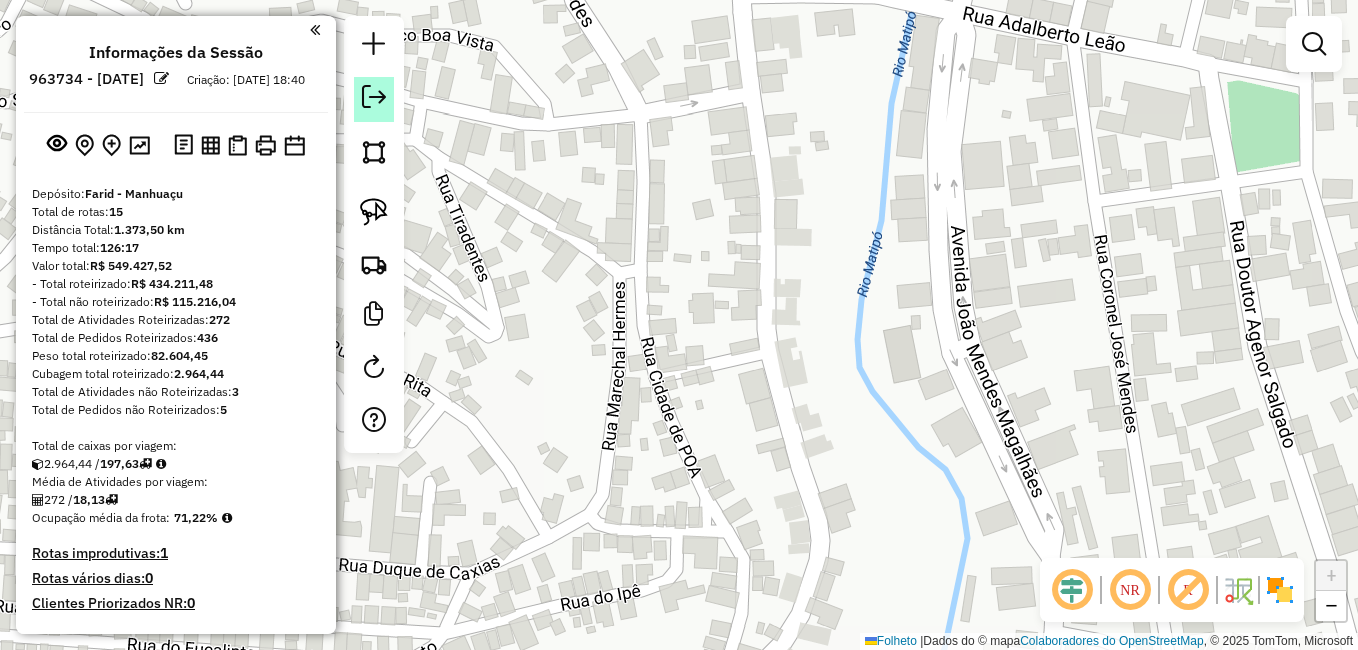 click 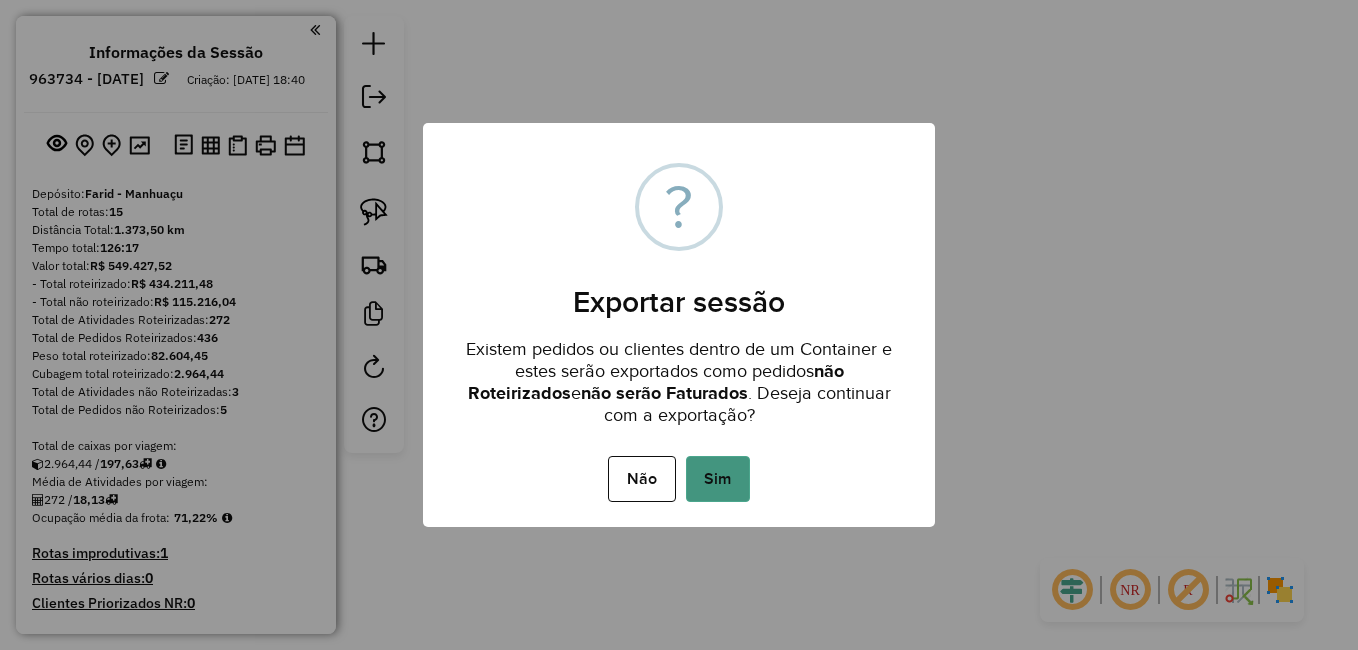 click on "Sim" at bounding box center (718, 479) 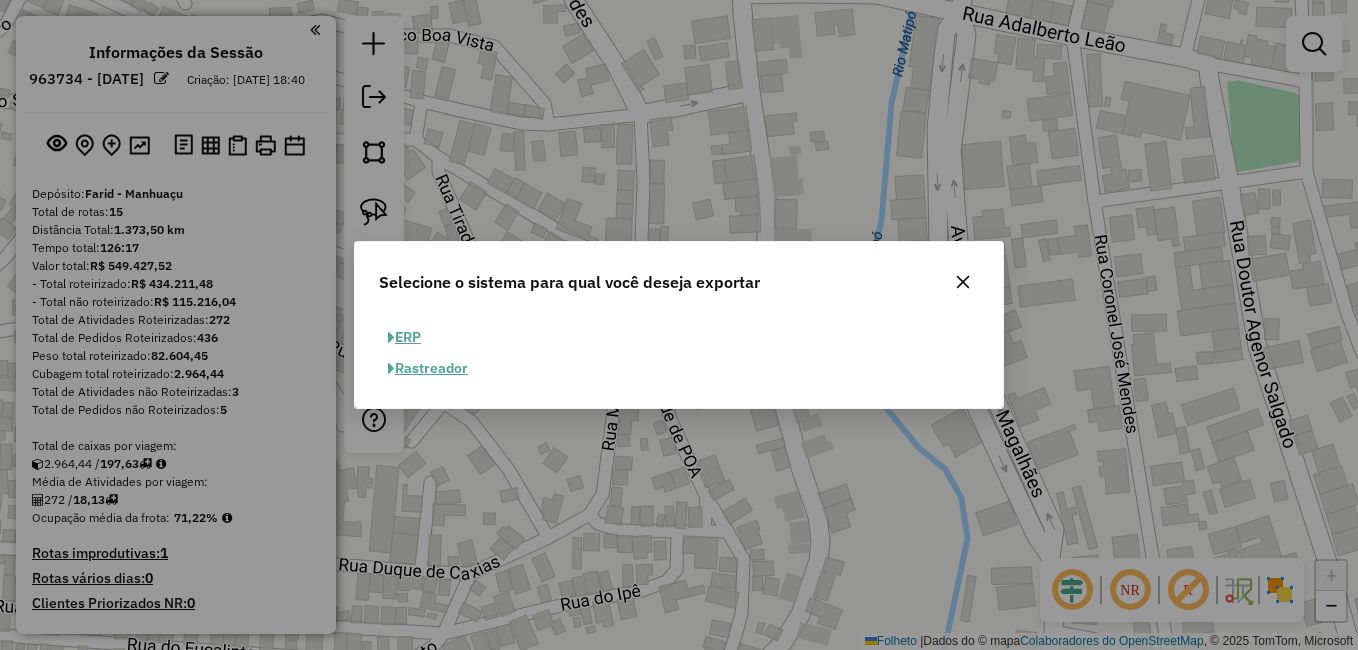 click on "ERP" 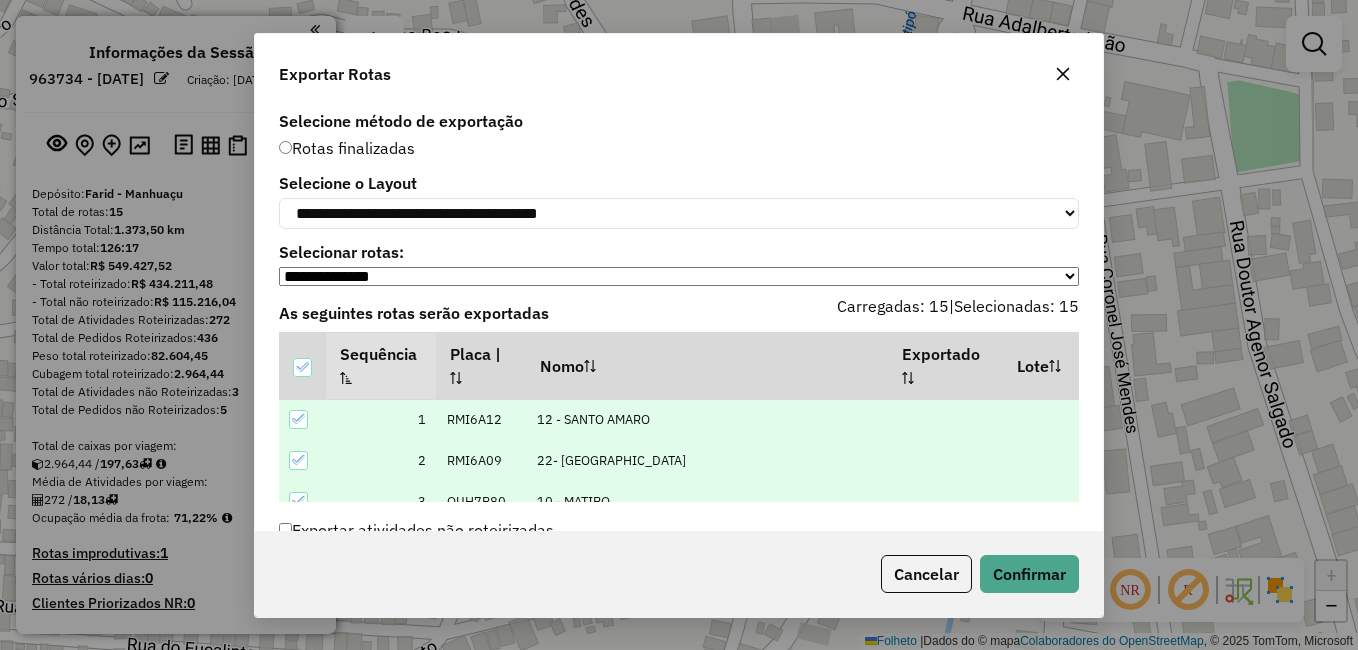 drag, startPoint x: 1073, startPoint y: 351, endPoint x: 1072, endPoint y: 401, distance: 50.01 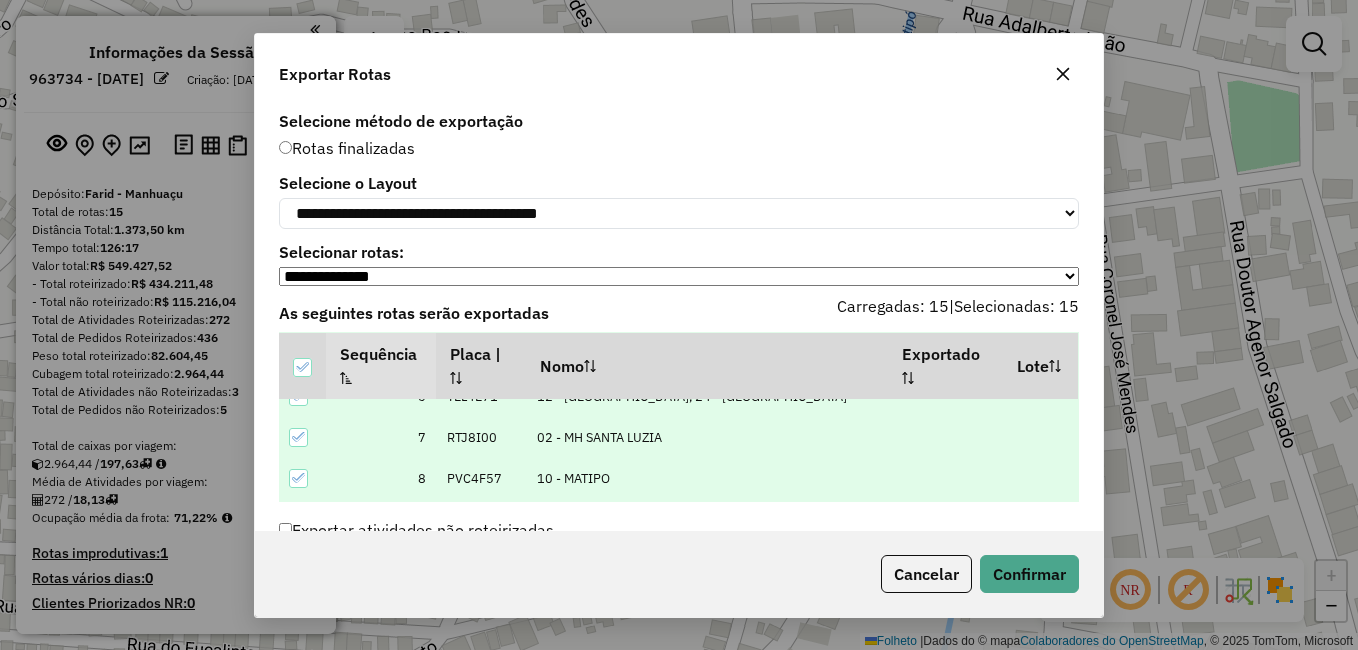 scroll, scrollTop: 531, scrollLeft: 0, axis: vertical 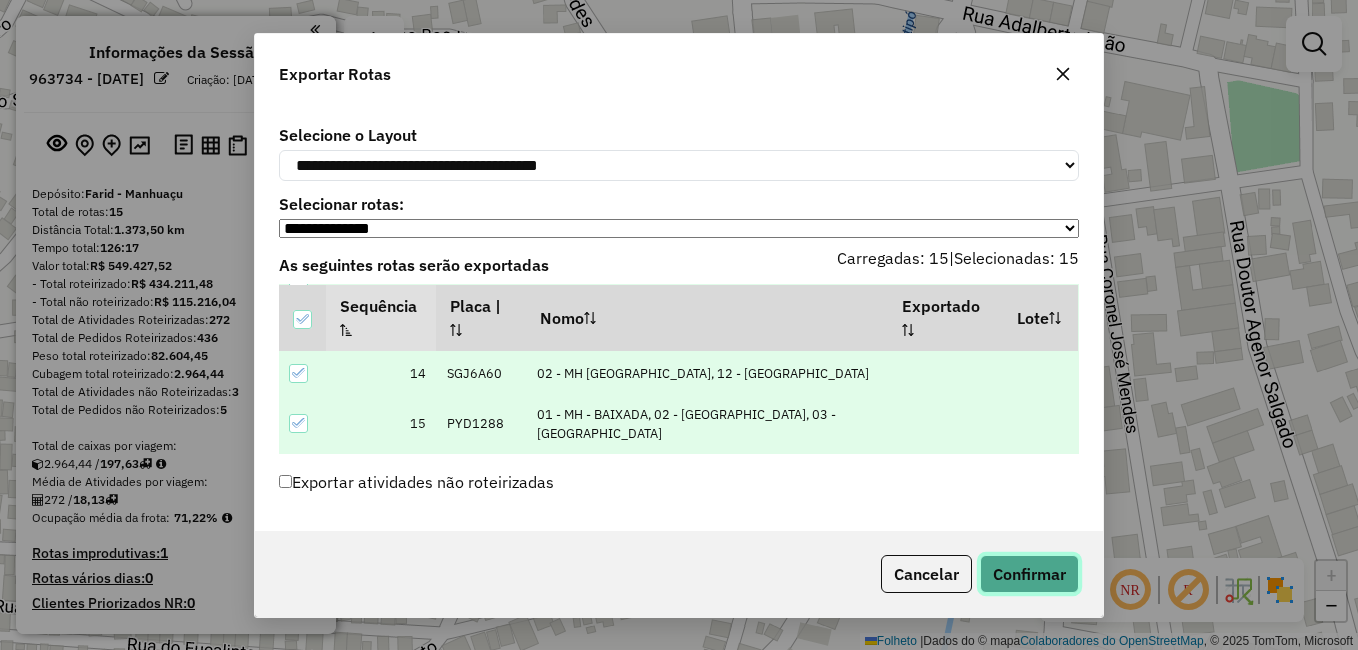 click on "Confirmar" 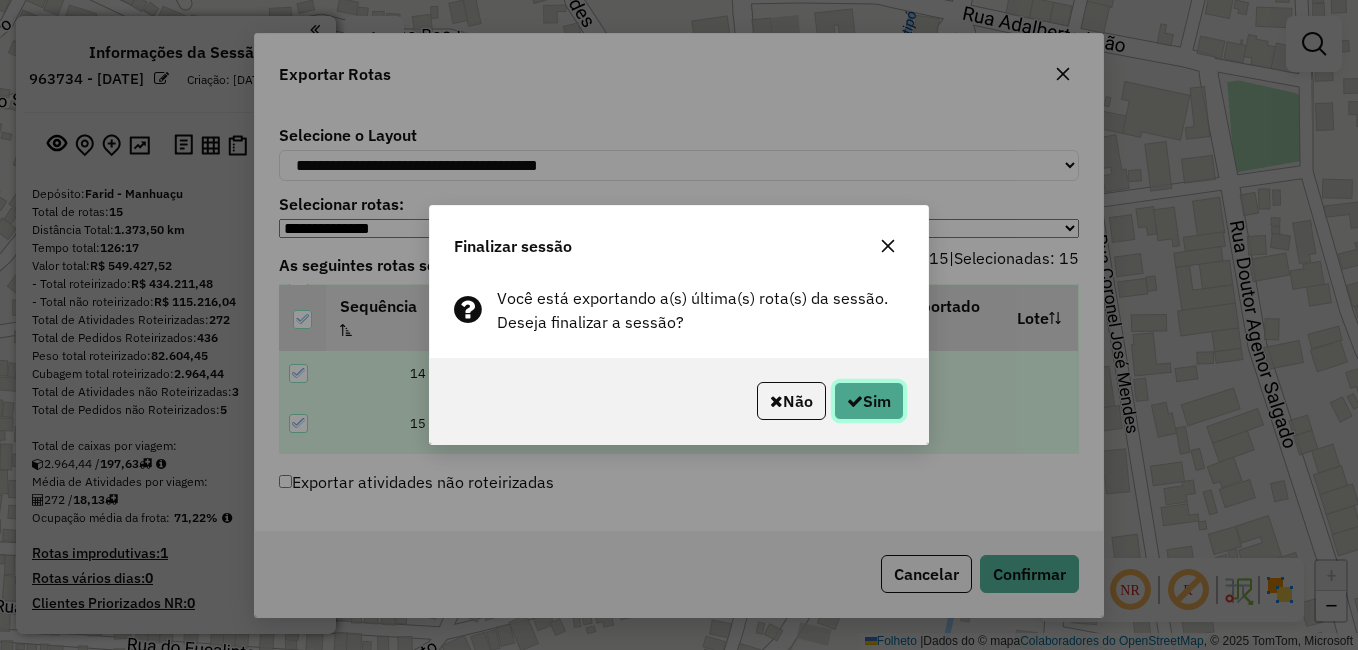 click 